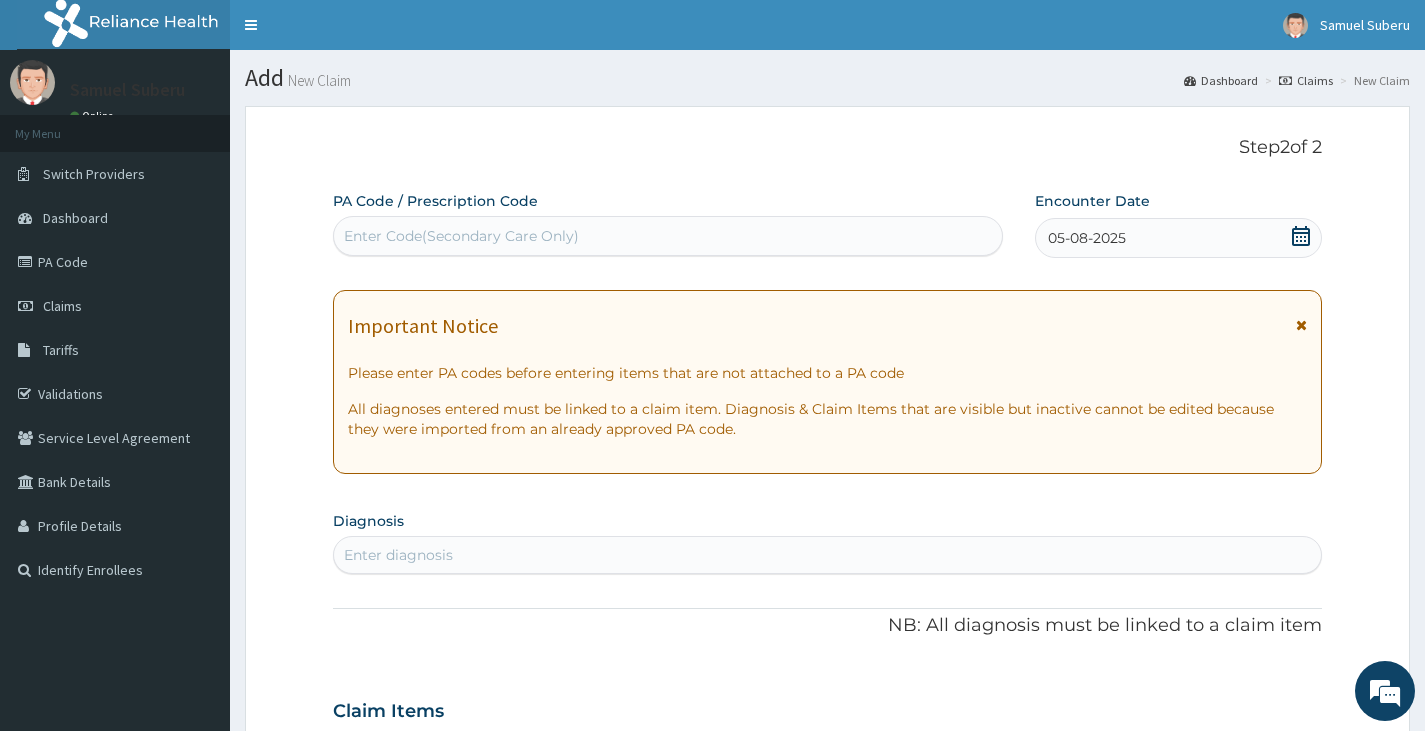 scroll, scrollTop: 545, scrollLeft: 0, axis: vertical 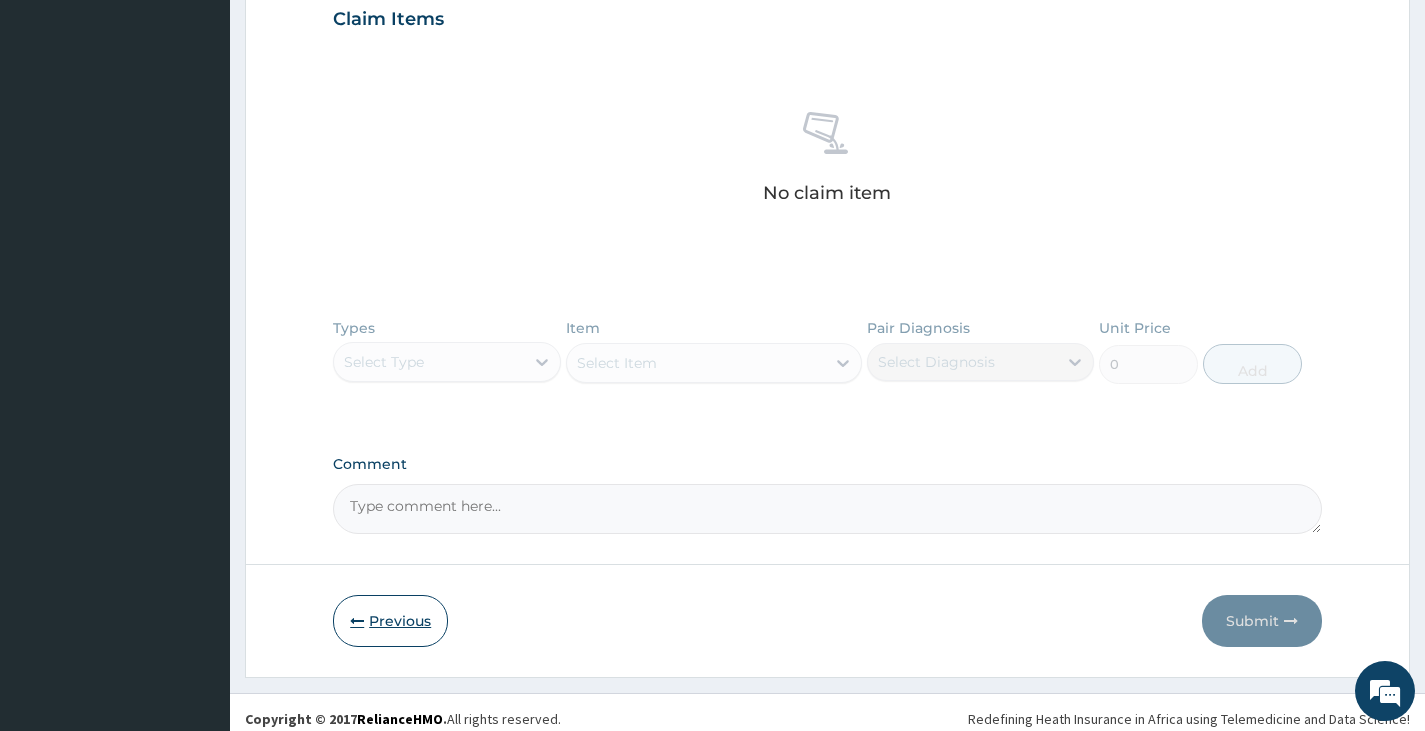 click on "Previous" at bounding box center (390, 621) 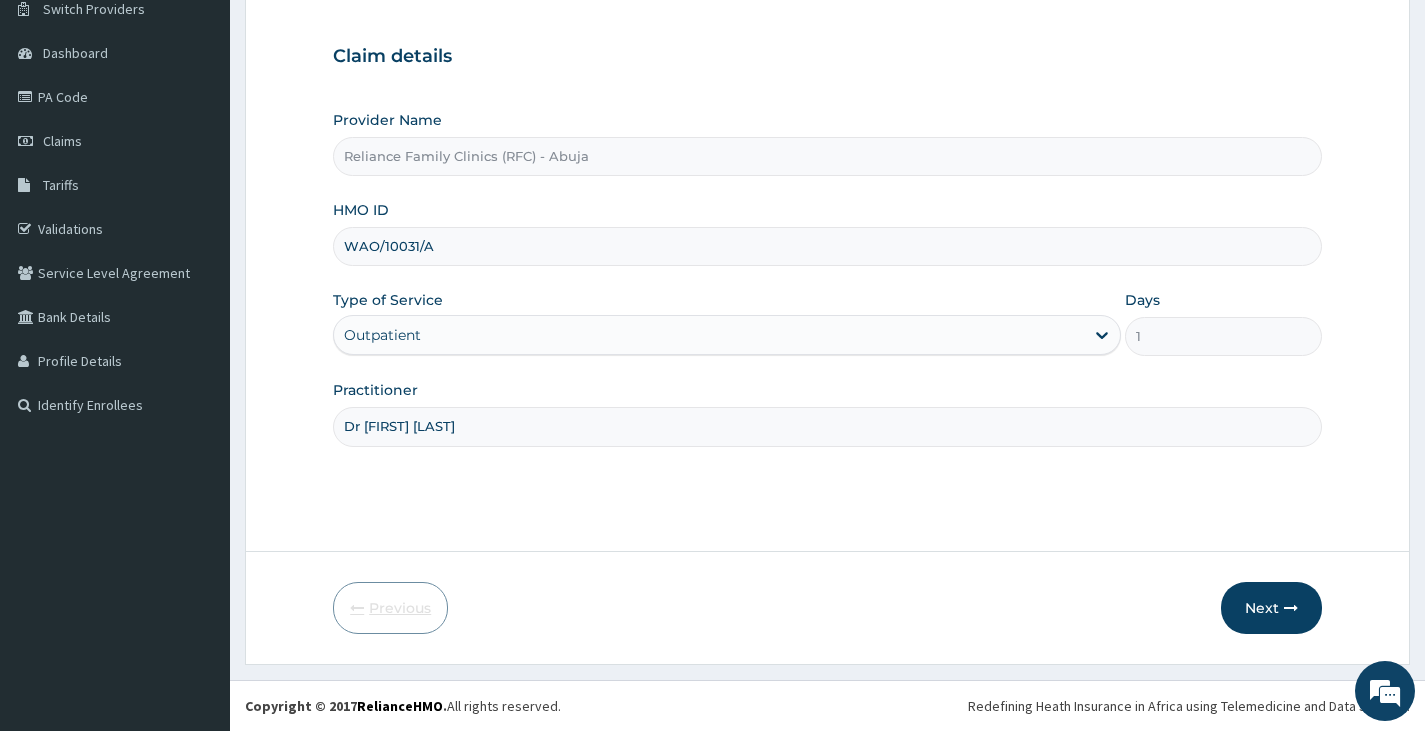 scroll, scrollTop: 165, scrollLeft: 0, axis: vertical 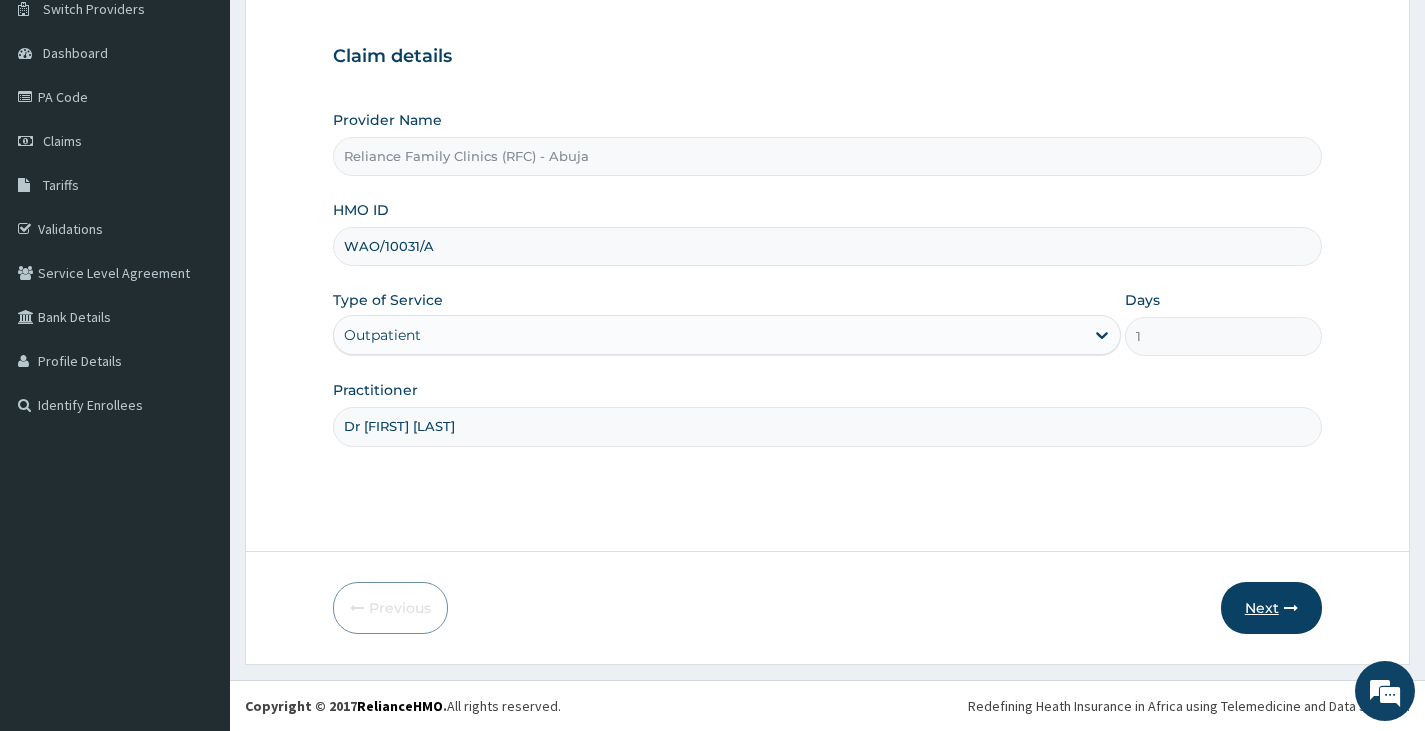 click on "Next" at bounding box center [1271, 608] 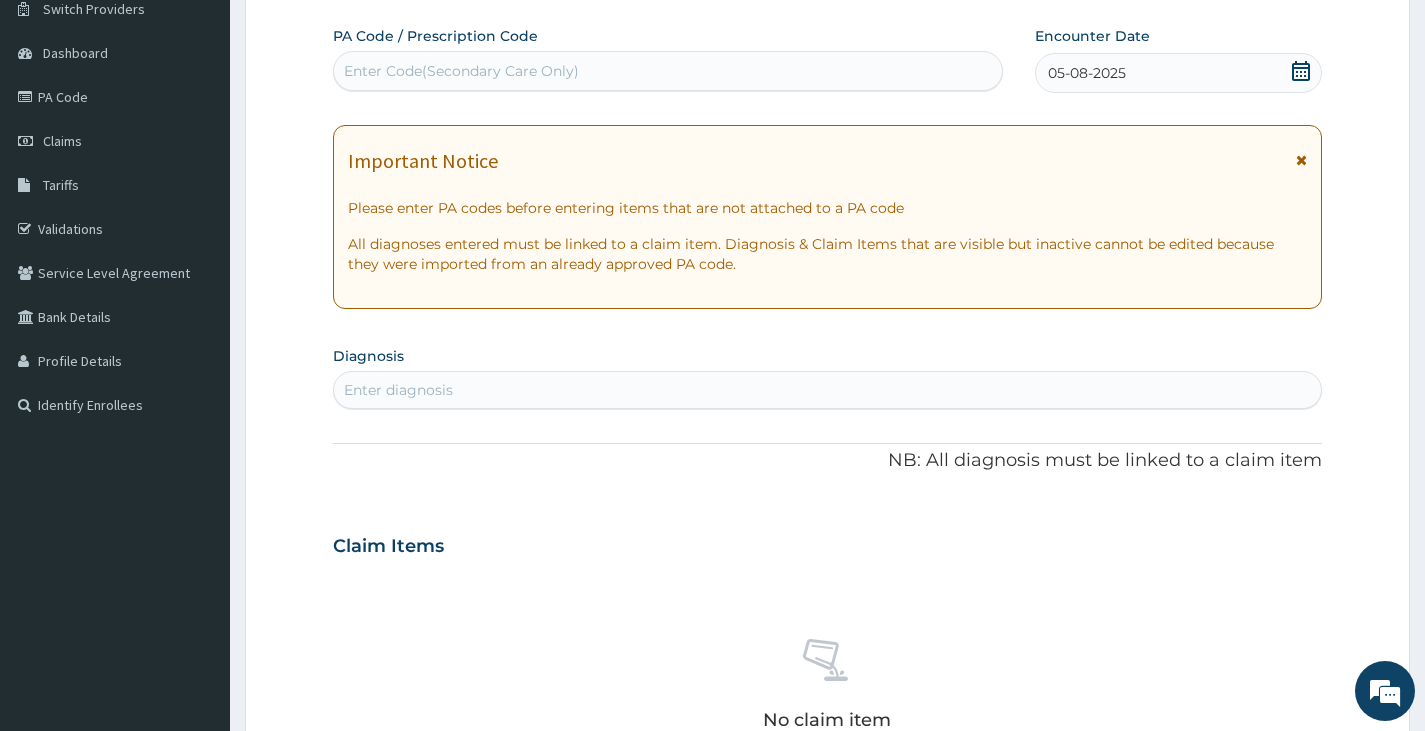 click on "Enter Code(Secondary Care Only)" at bounding box center (668, 71) 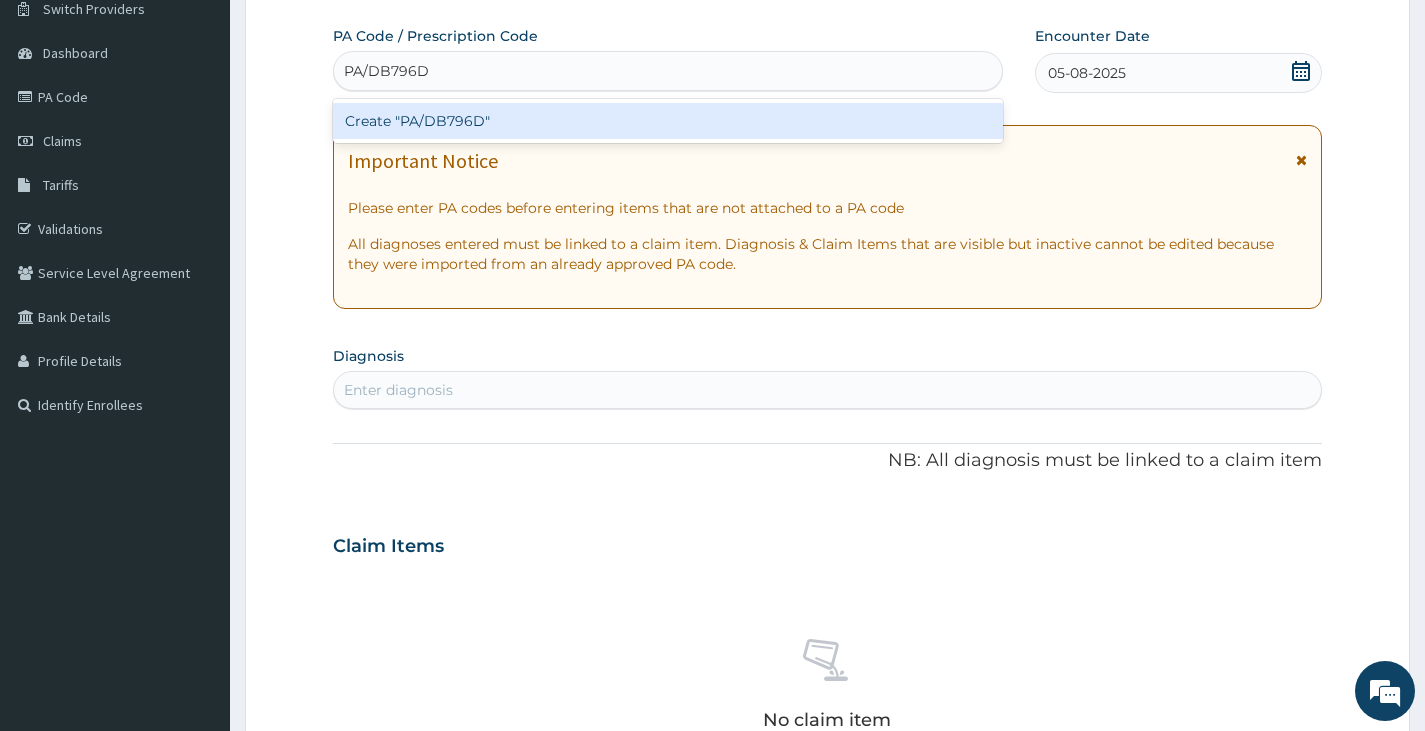 click on "Create "PA/DB796D"" at bounding box center (668, 121) 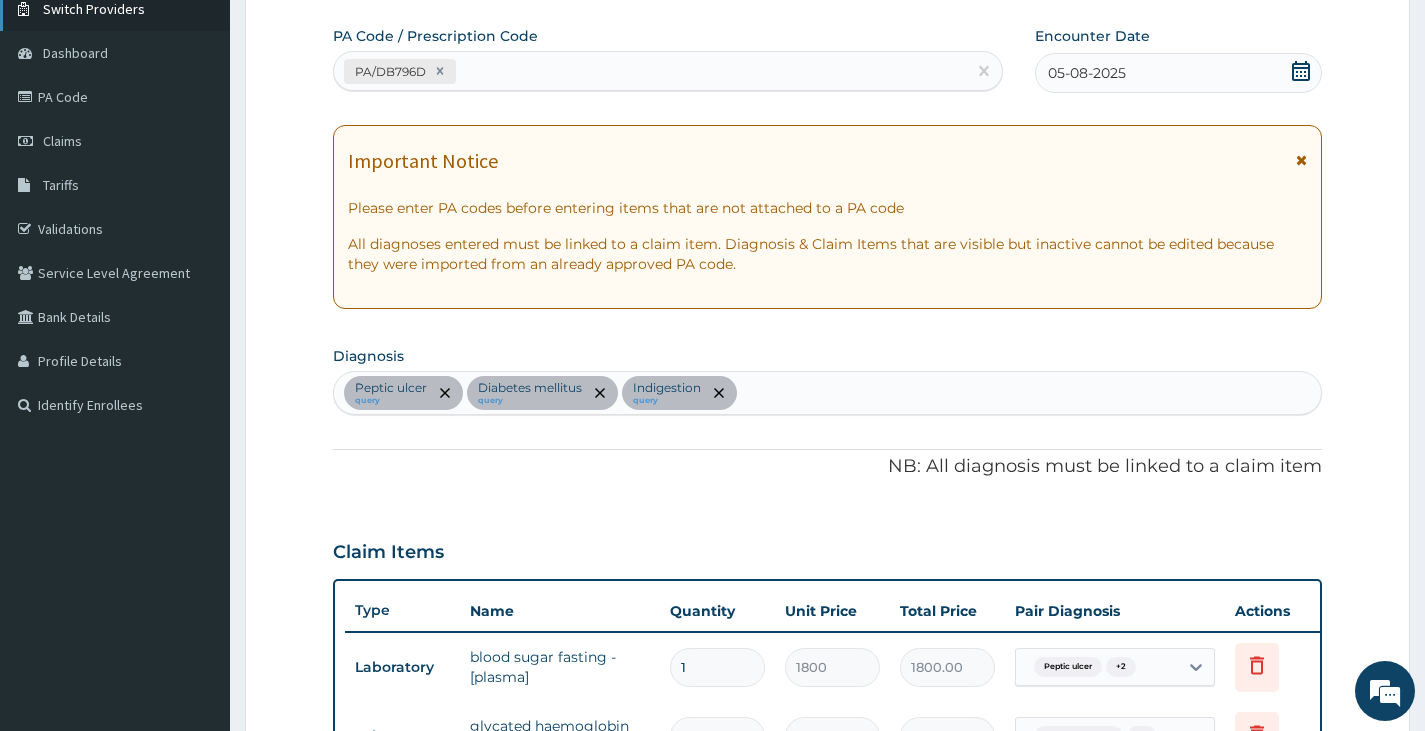 scroll, scrollTop: 605, scrollLeft: 0, axis: vertical 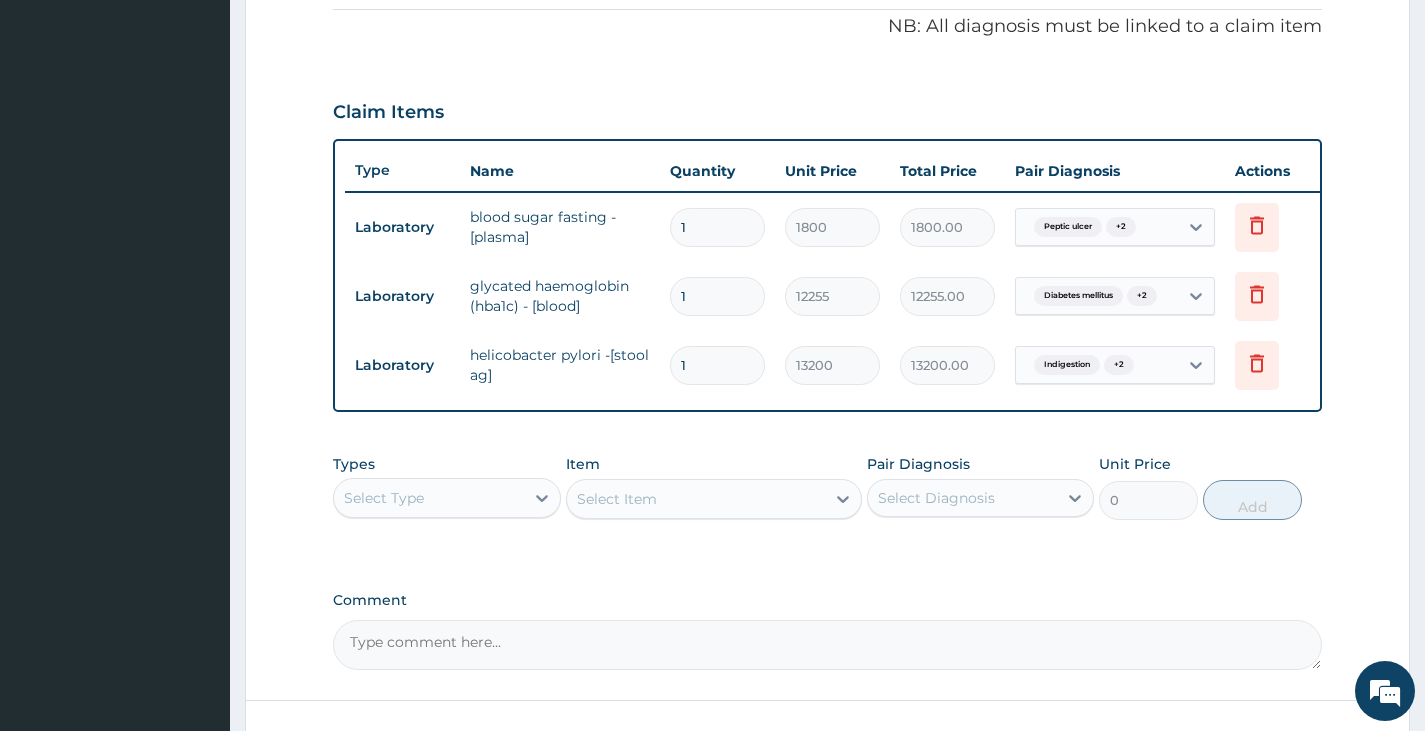 click on "Comment" at bounding box center [827, 645] 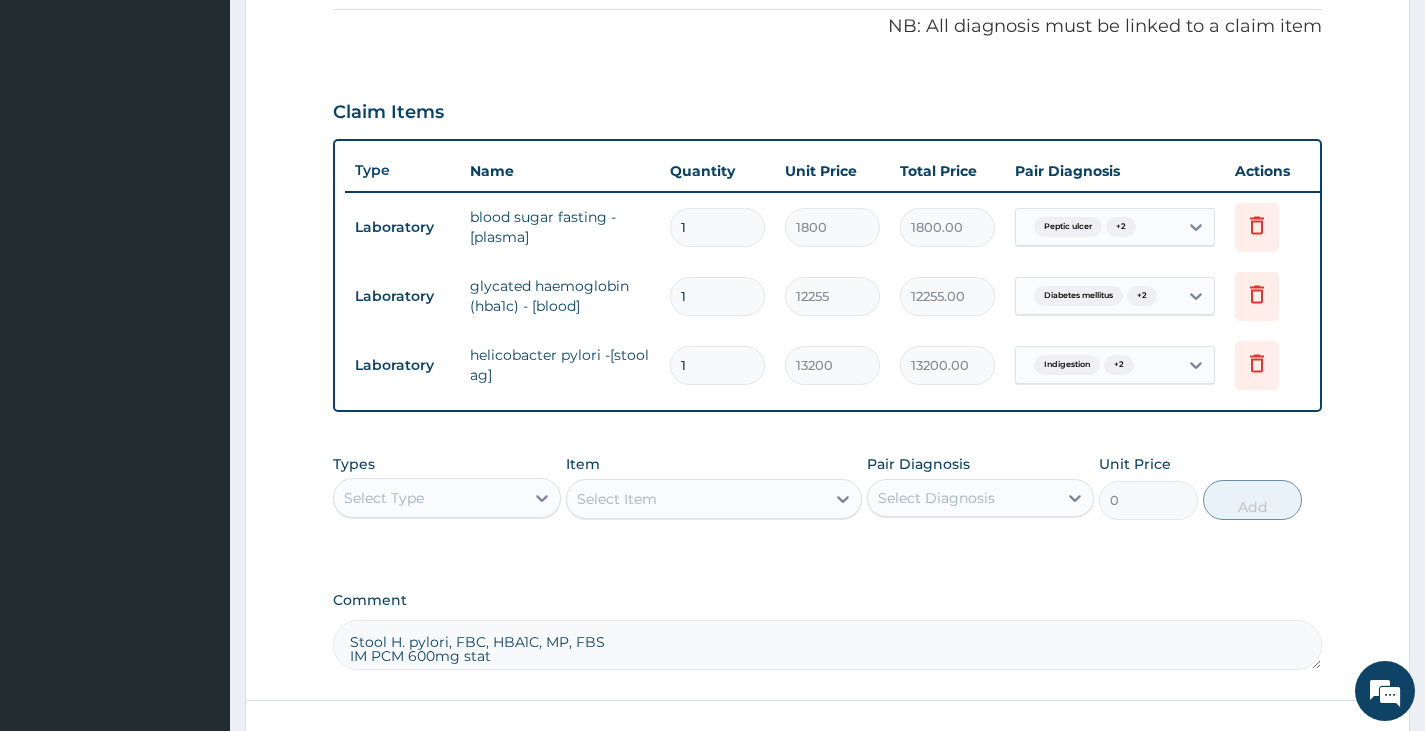 paste on "Gestid susp 10mls tds x 1/52
Refer to see the psychologist" 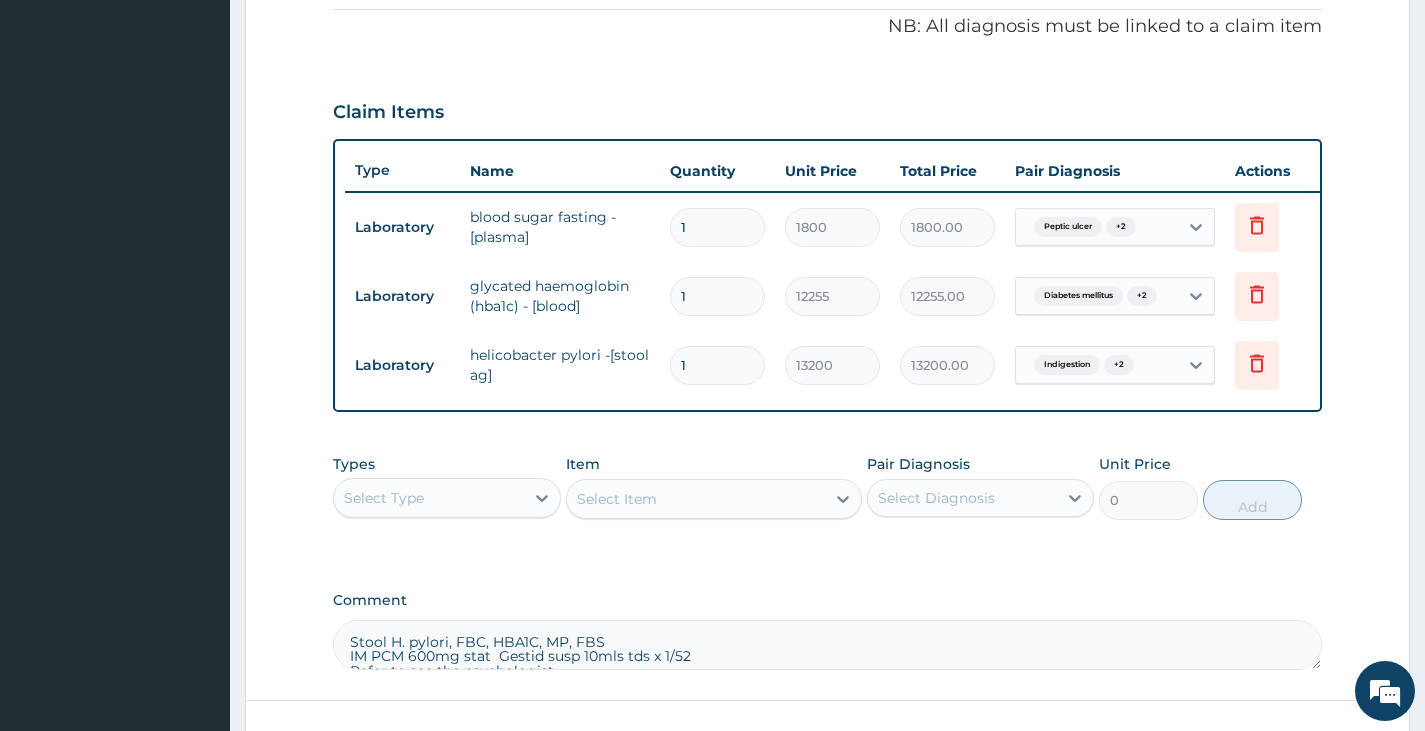 scroll, scrollTop: 12, scrollLeft: 0, axis: vertical 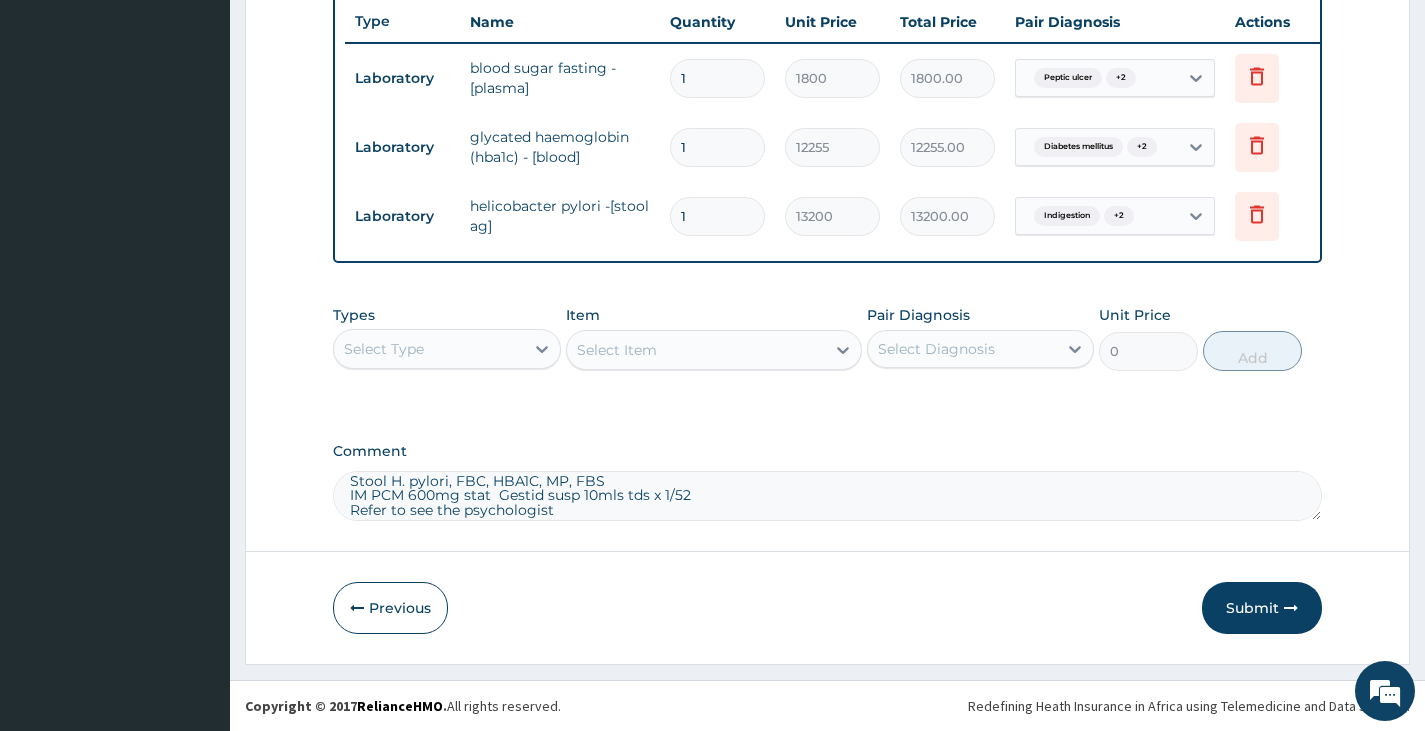 type on "Stool H. pylori, FBC, HBA1C, MP, FBS
IM PCM 600mg stat  Gestid susp 10mls tds x 1/52
Refer to see the psychologist" 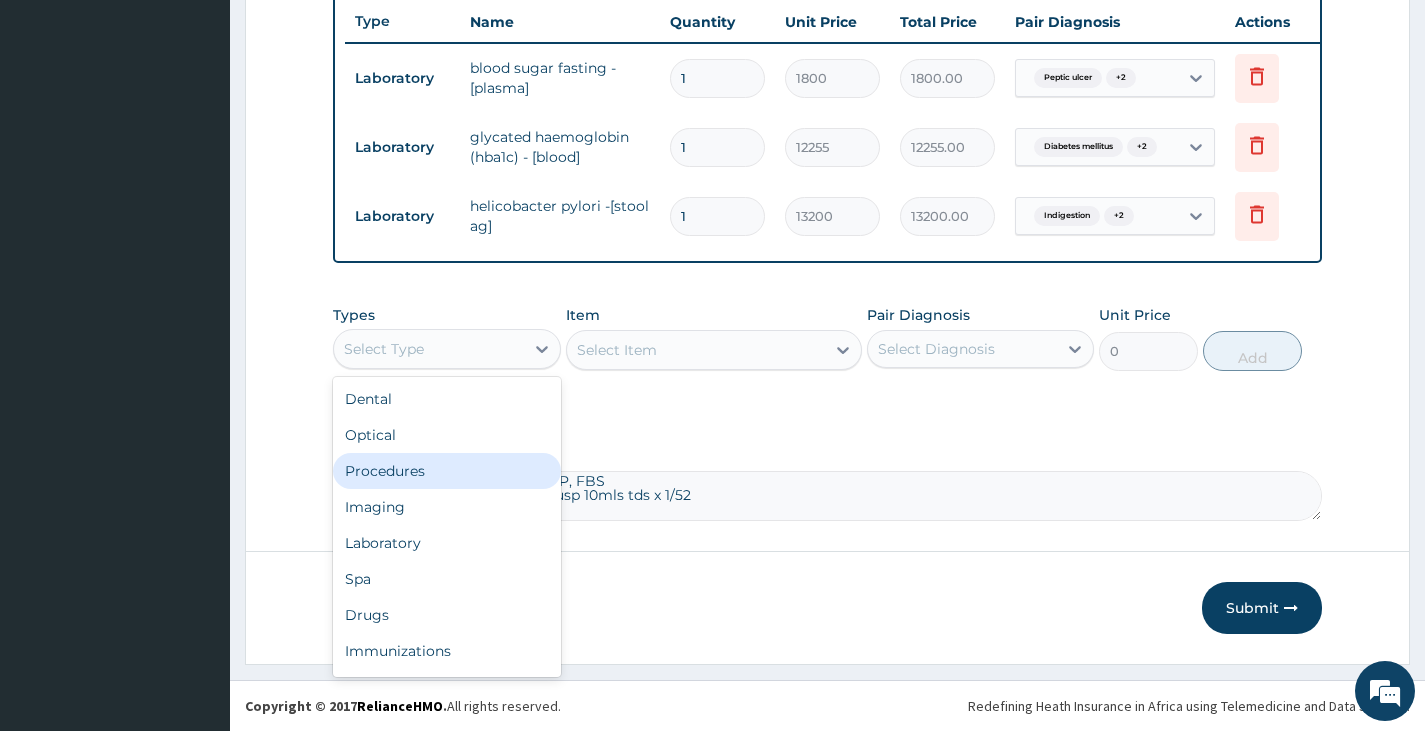 click on "Procedures" at bounding box center (446, 471) 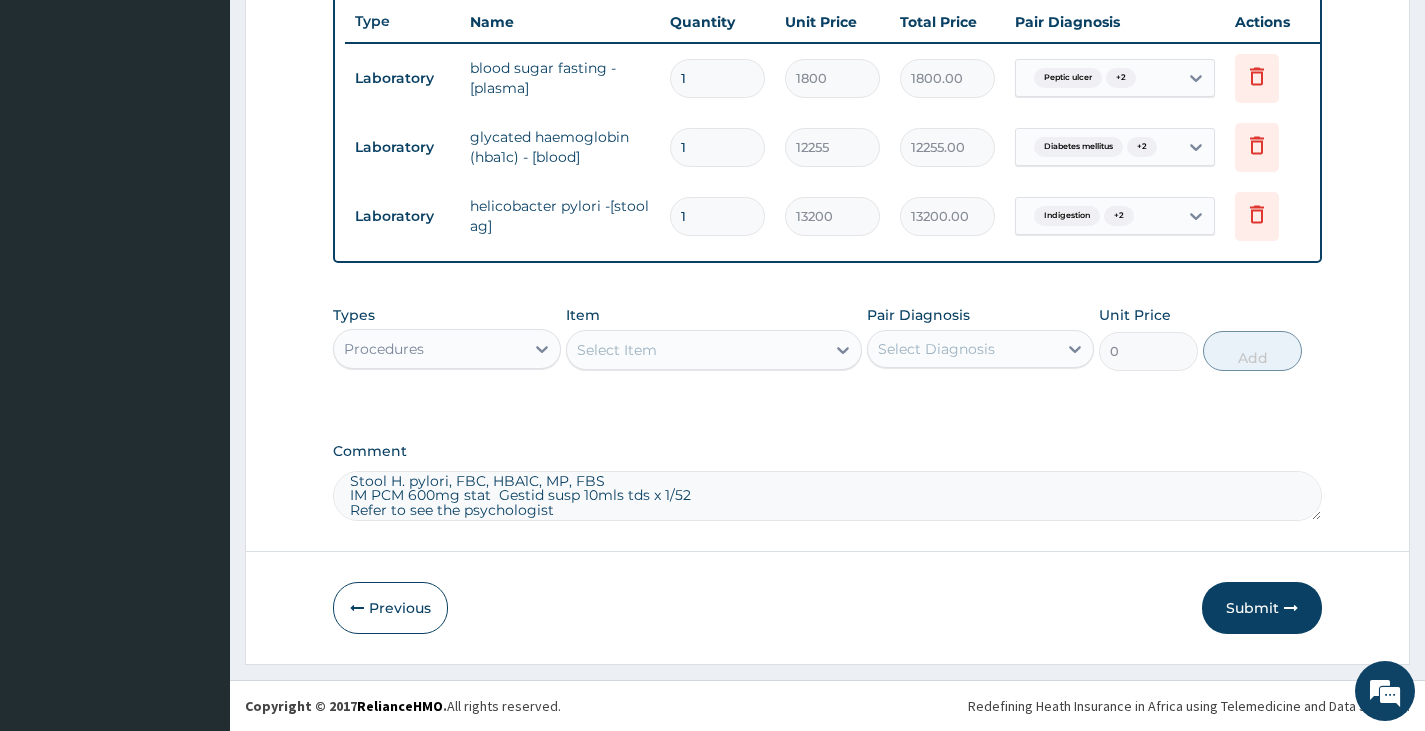 click on "Select Item" at bounding box center (617, 350) 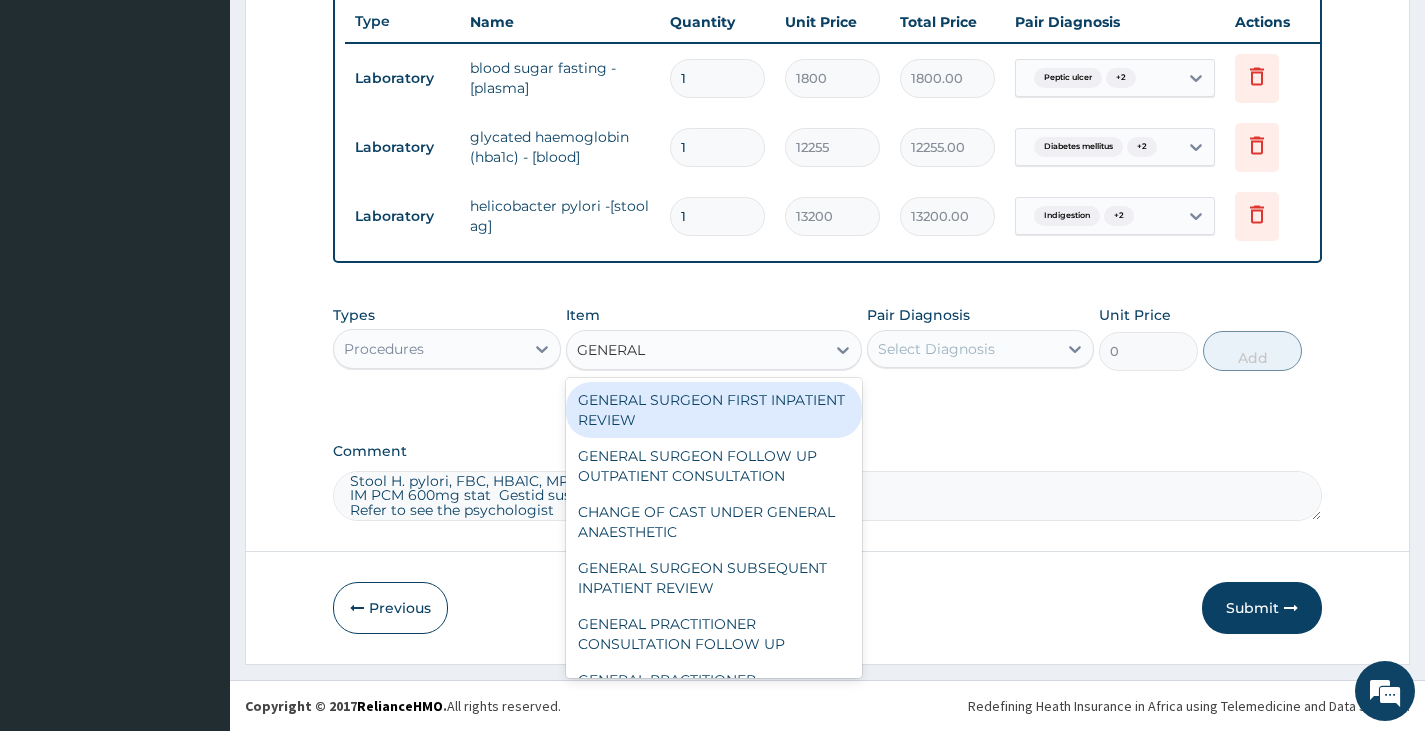 type on "GENERAL P" 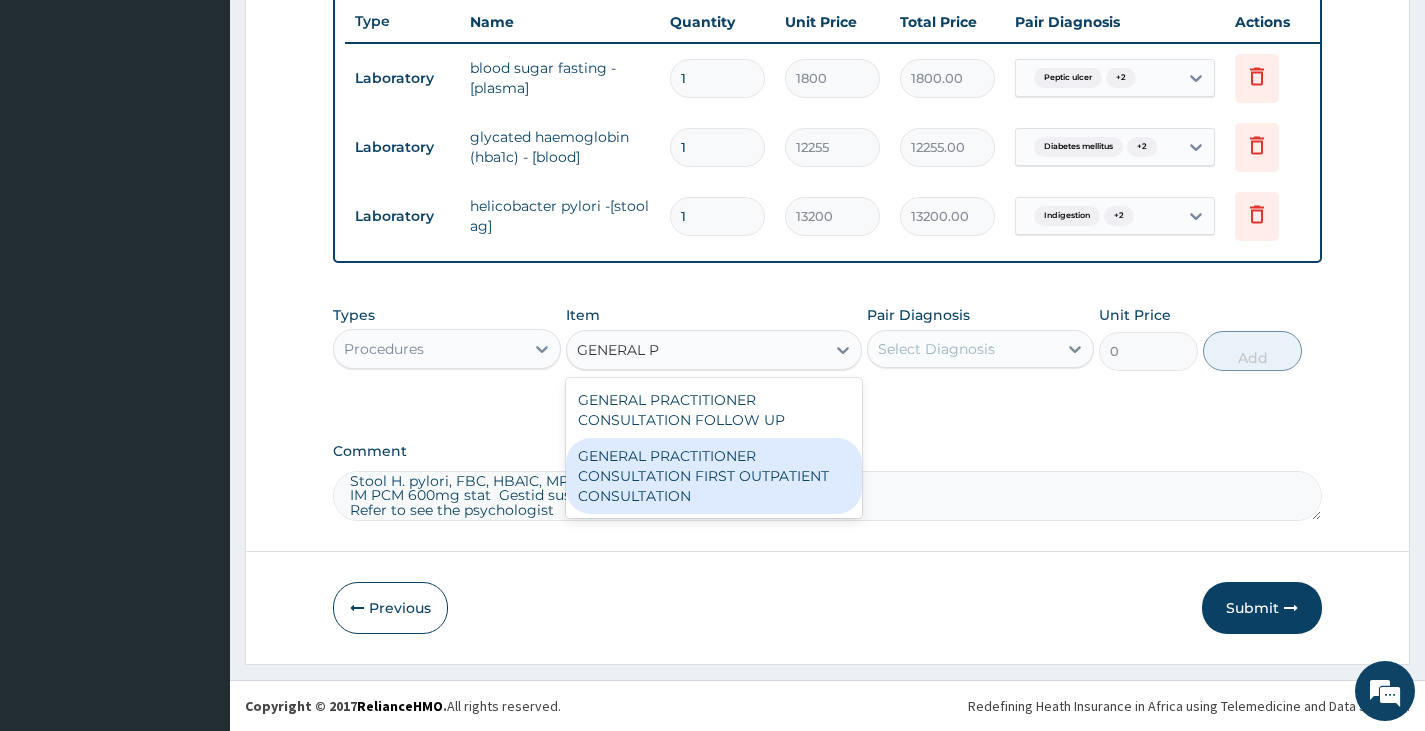type 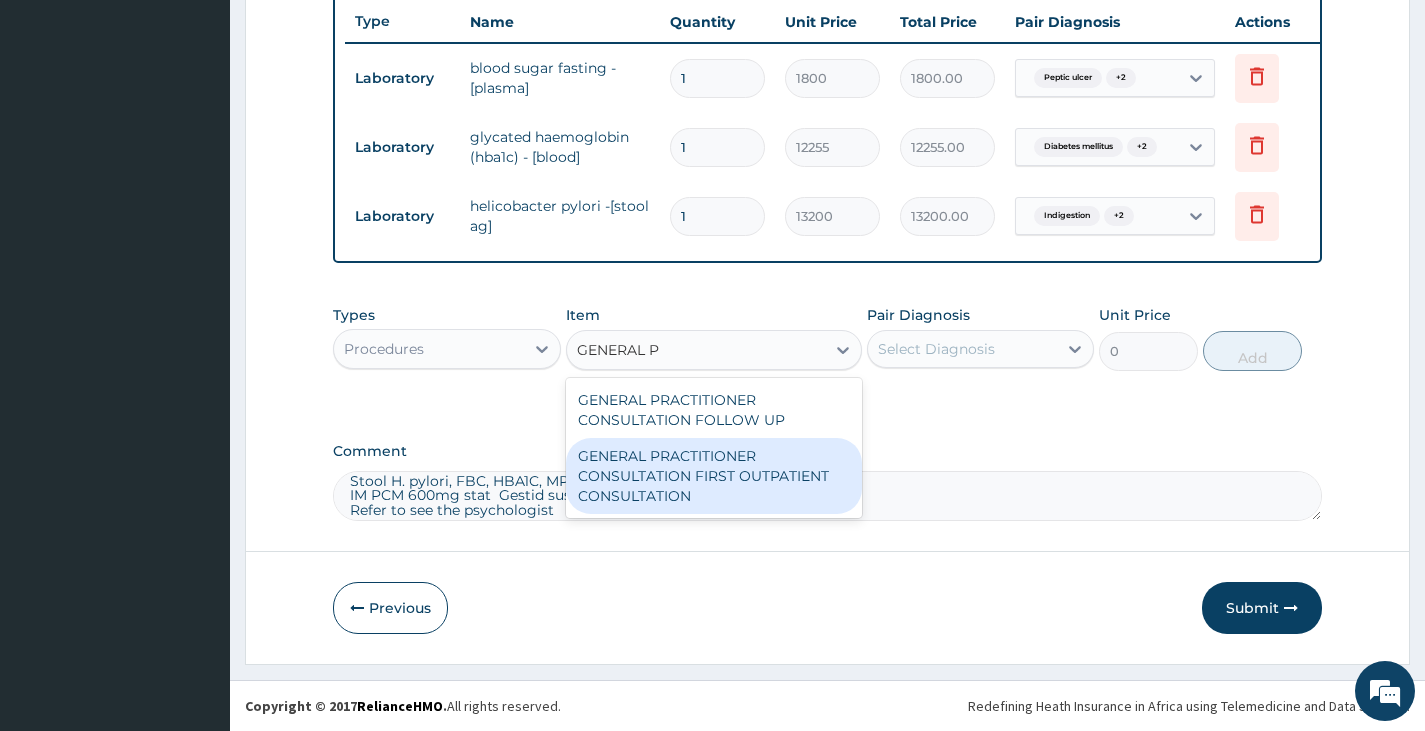 type on "3370.125" 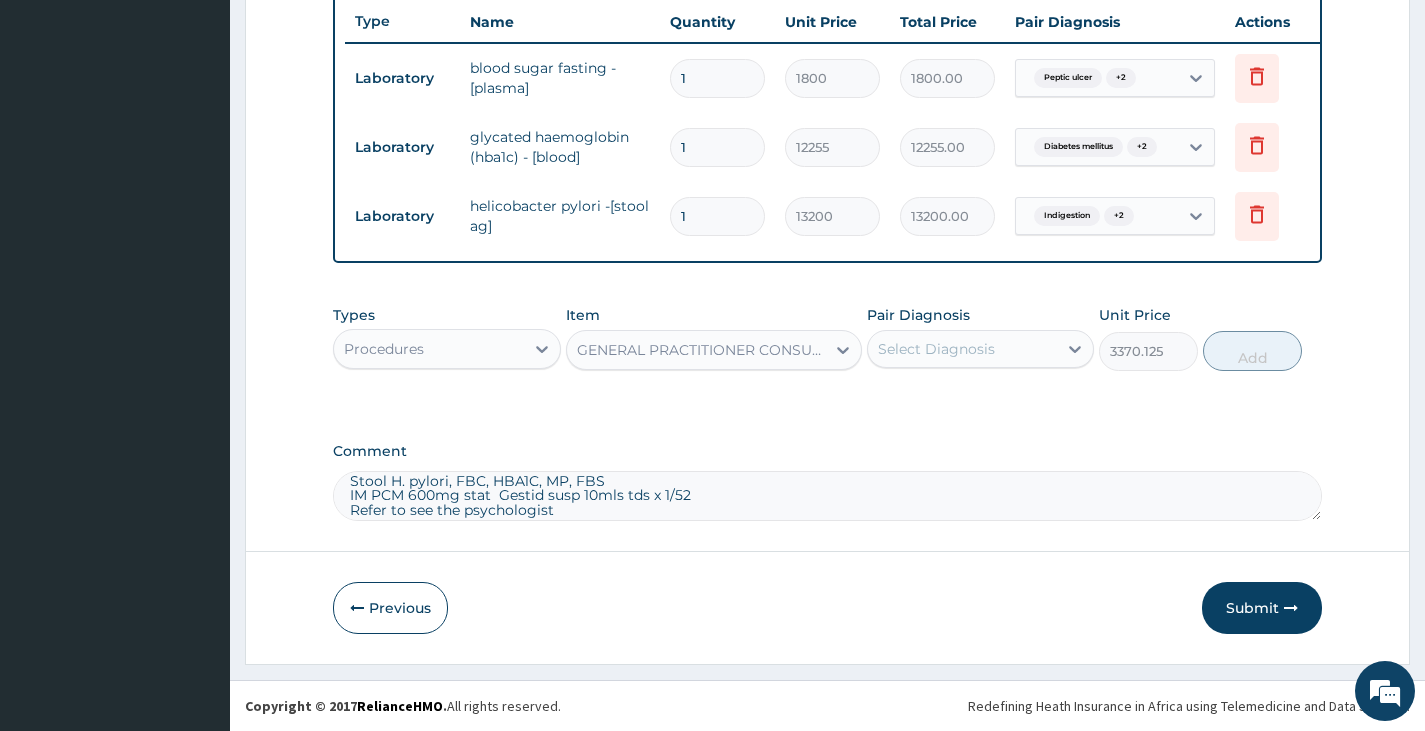 click on "Select Diagnosis" at bounding box center (936, 349) 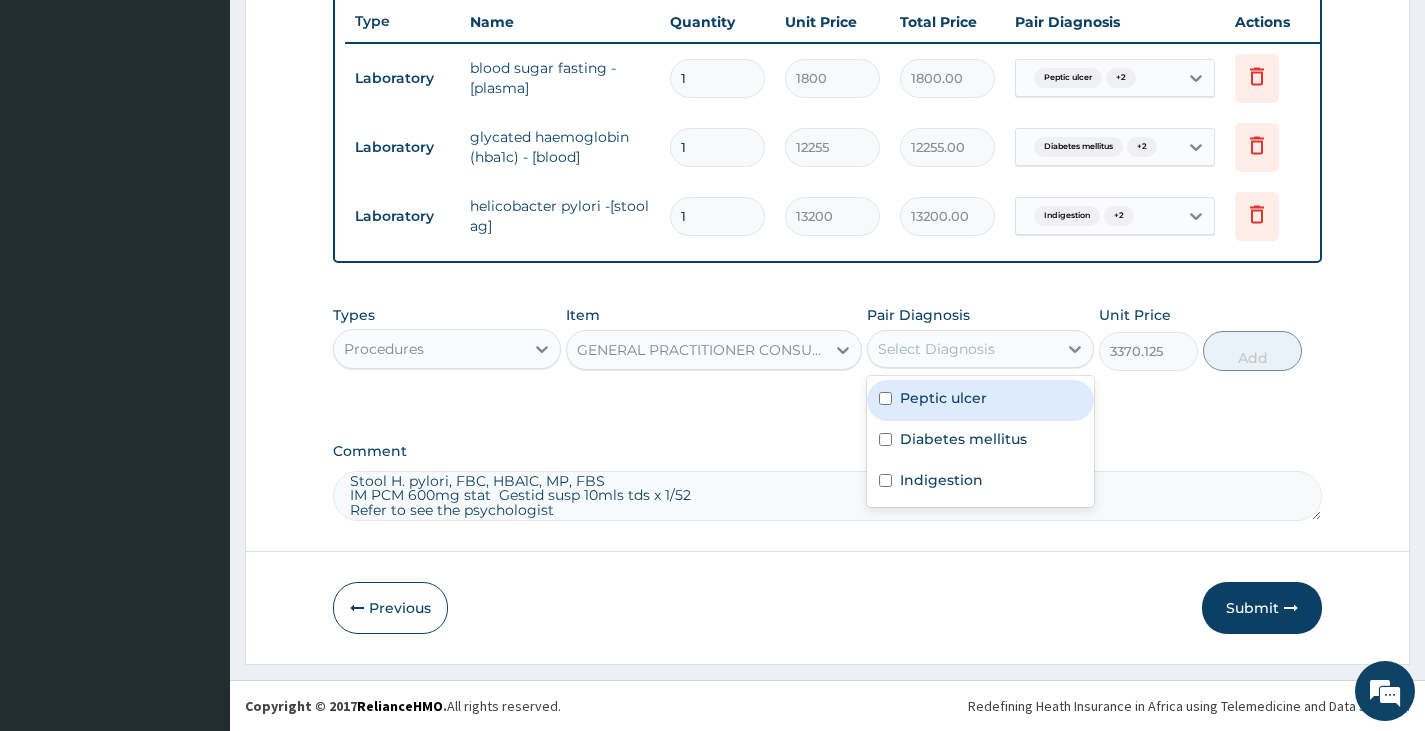 click on "Peptic ulcer" at bounding box center [943, 398] 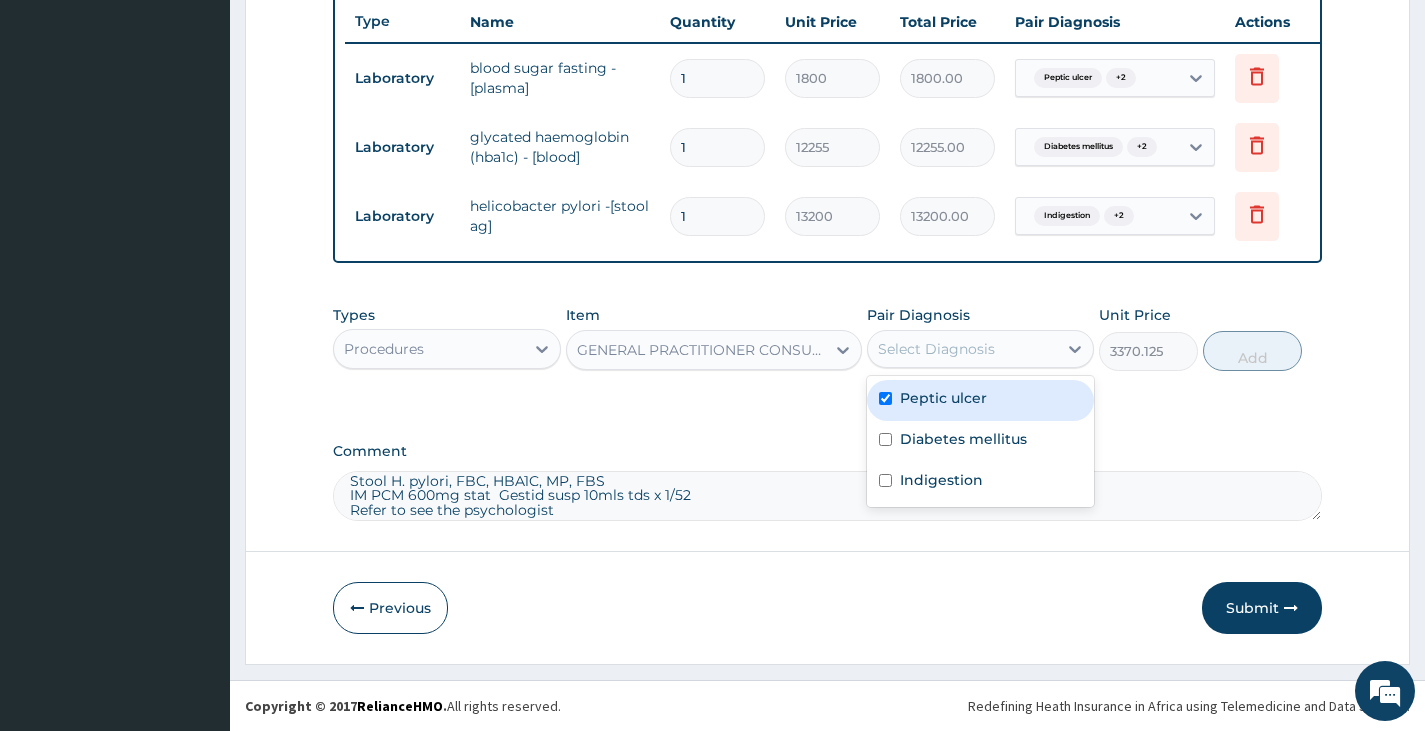 checkbox on "true" 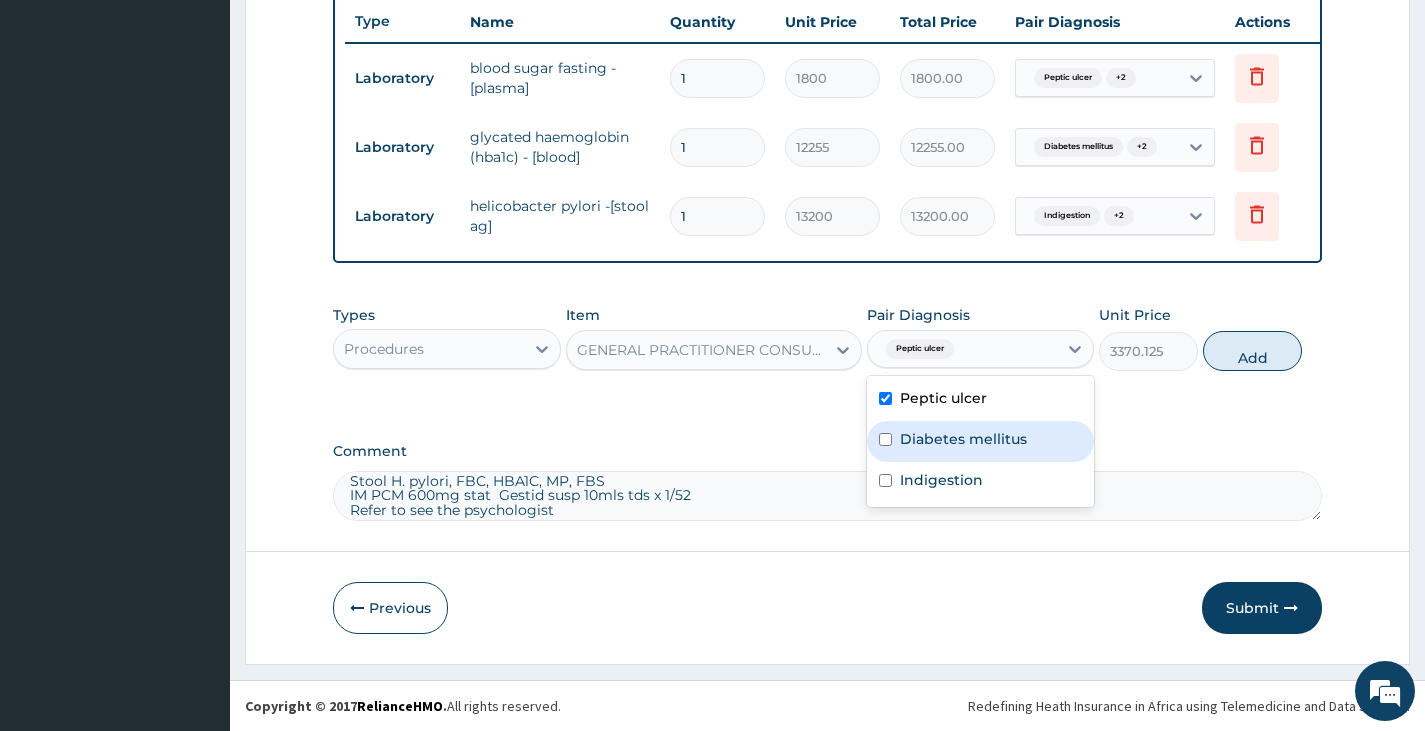 click on "Diabetes mellitus" at bounding box center (963, 439) 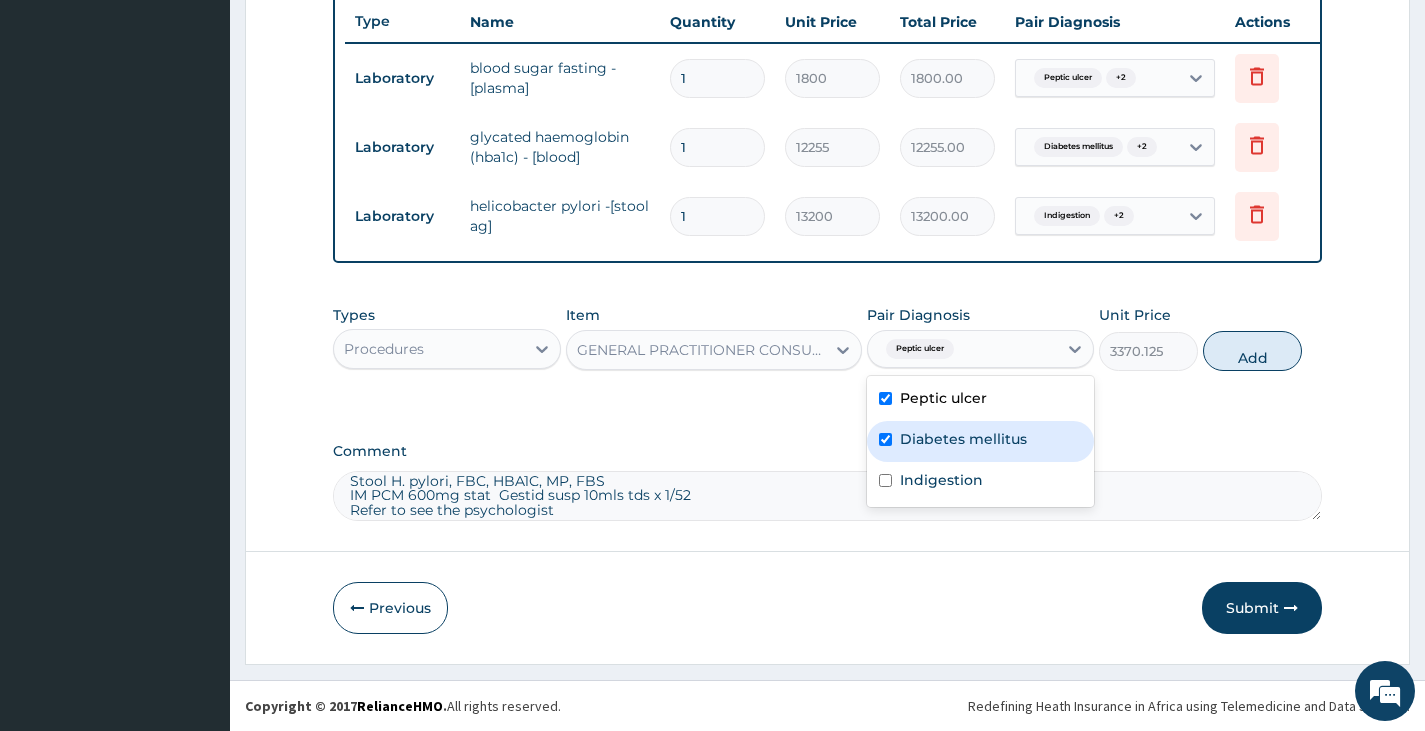 checkbox on "true" 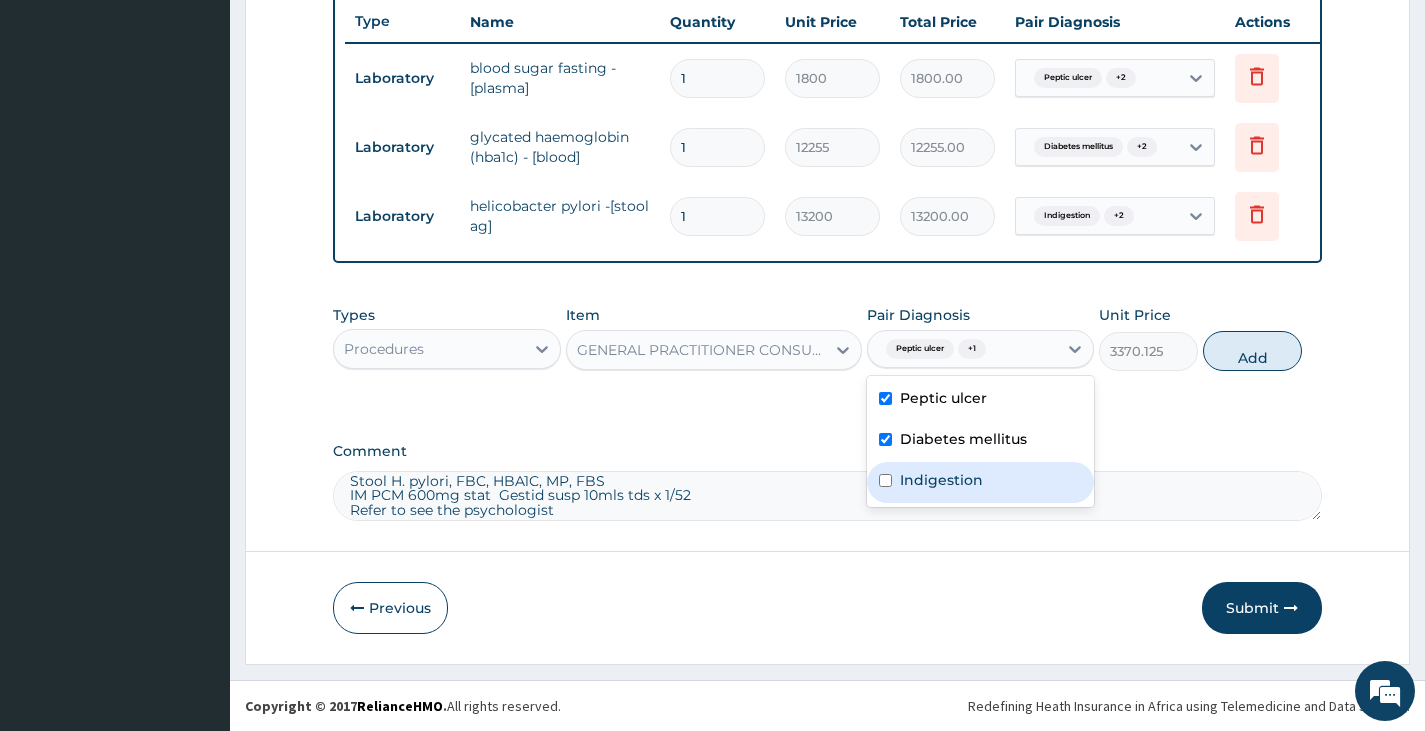 click on "Indigestion" at bounding box center (941, 480) 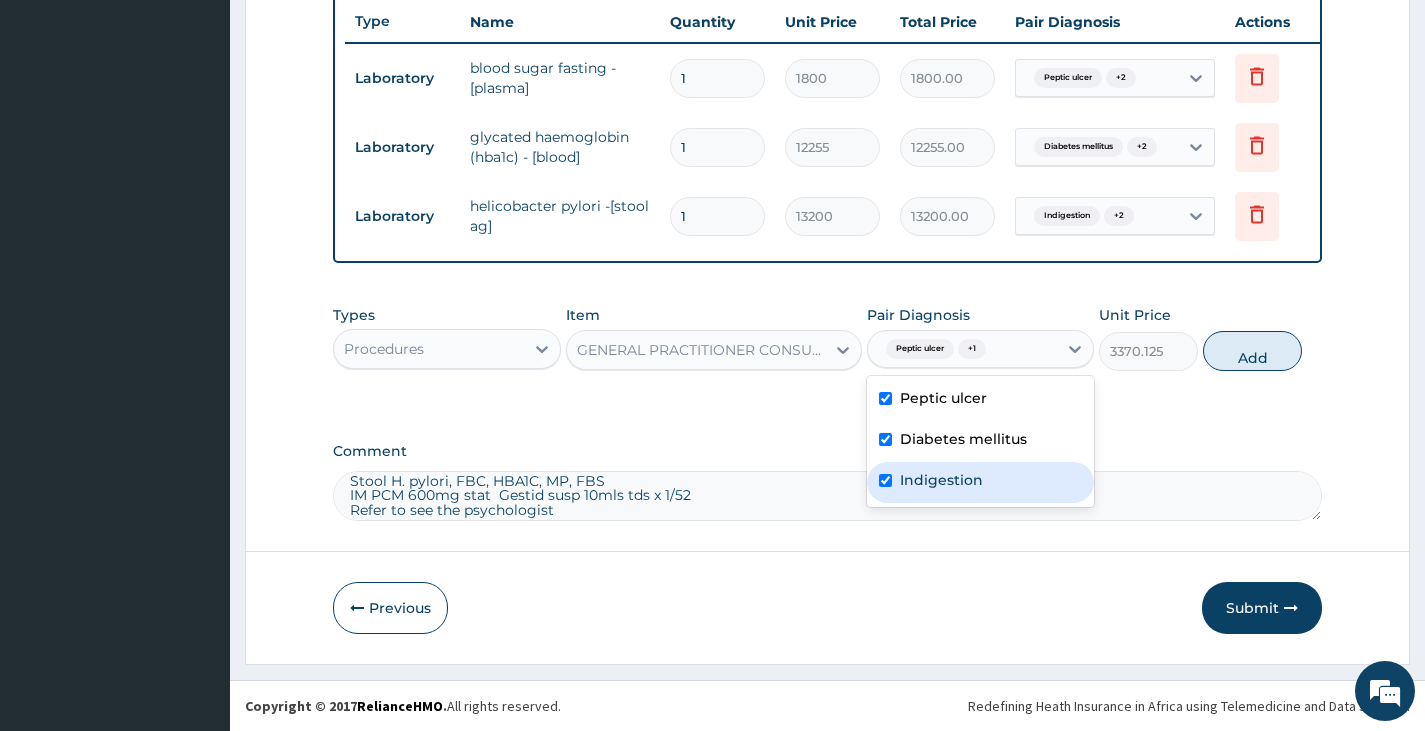 checkbox on "true" 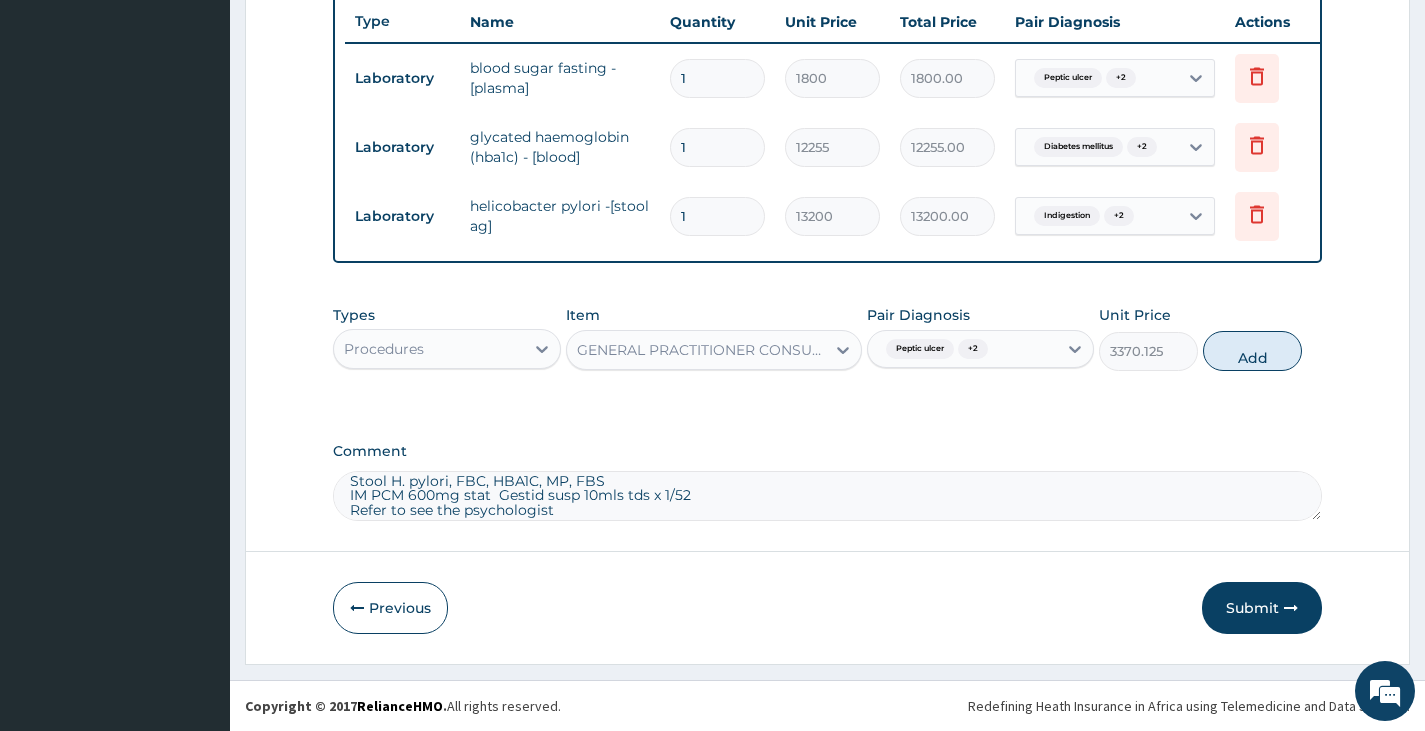 drag, startPoint x: 1243, startPoint y: 351, endPoint x: 1041, endPoint y: 358, distance: 202.12125 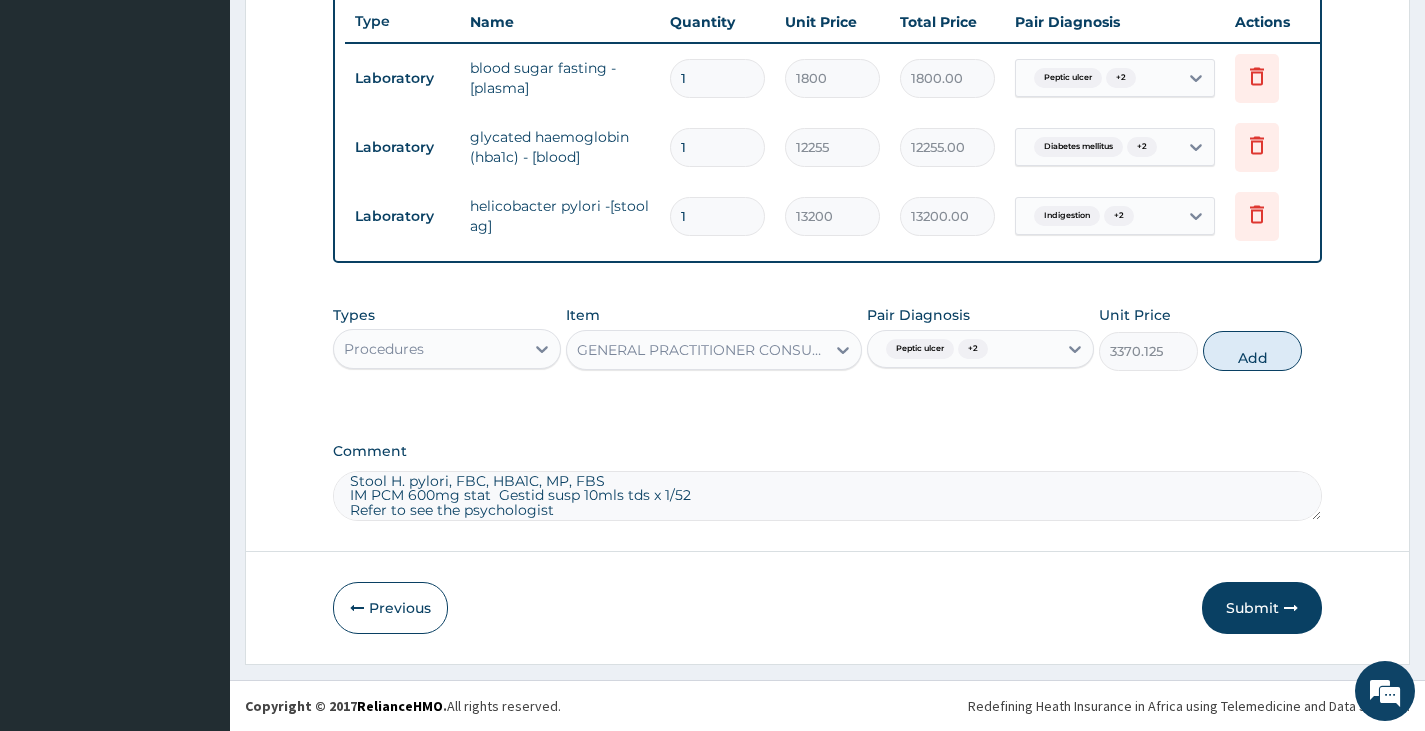 click on "Add" at bounding box center [1252, 351] 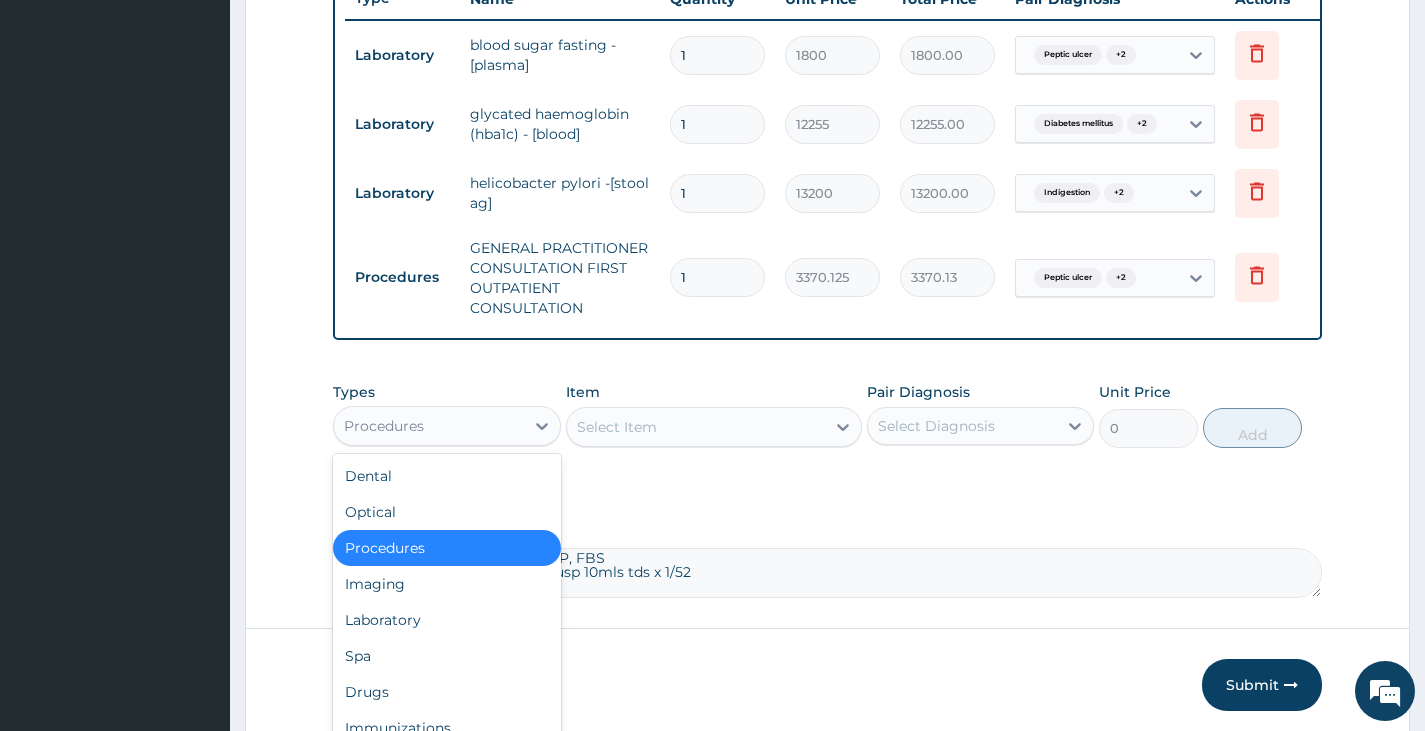 click on "Procedures" at bounding box center [428, 426] 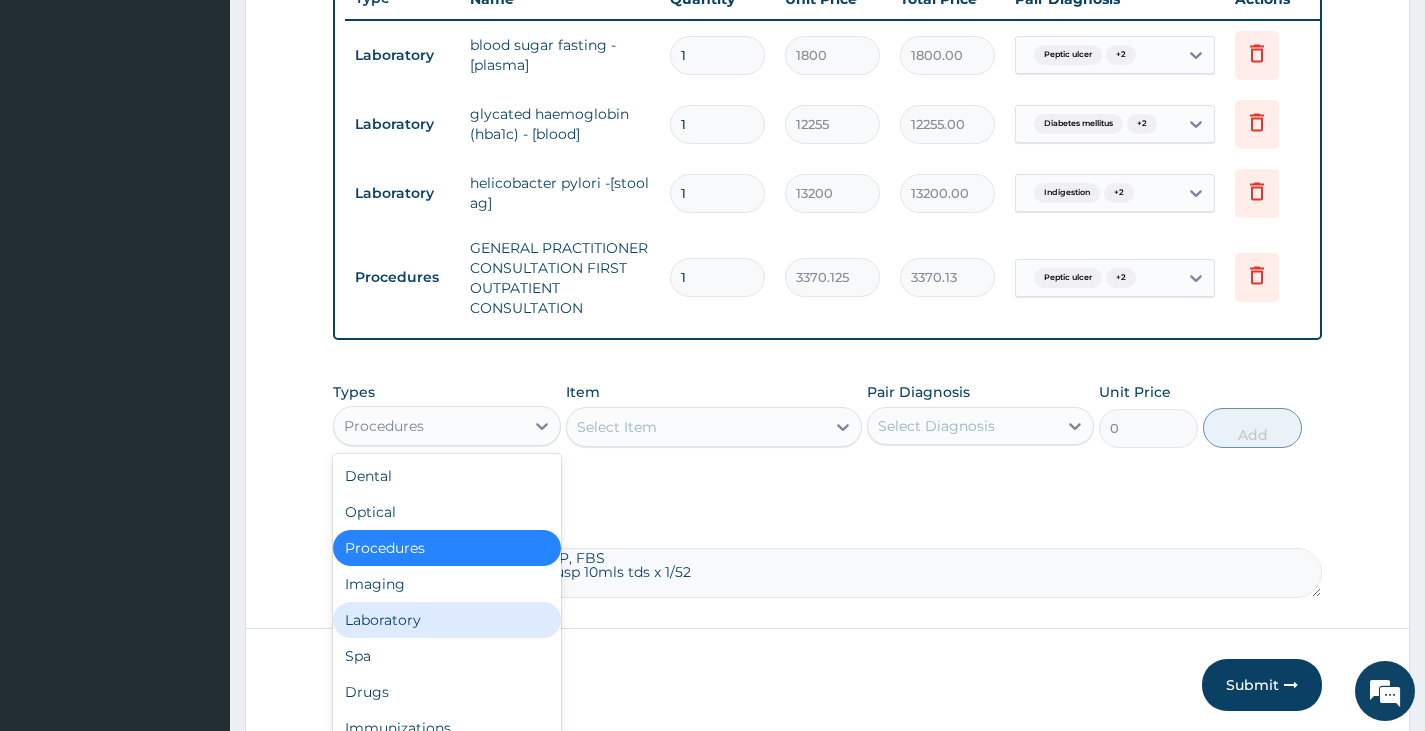 click on "Laboratory" at bounding box center [446, 620] 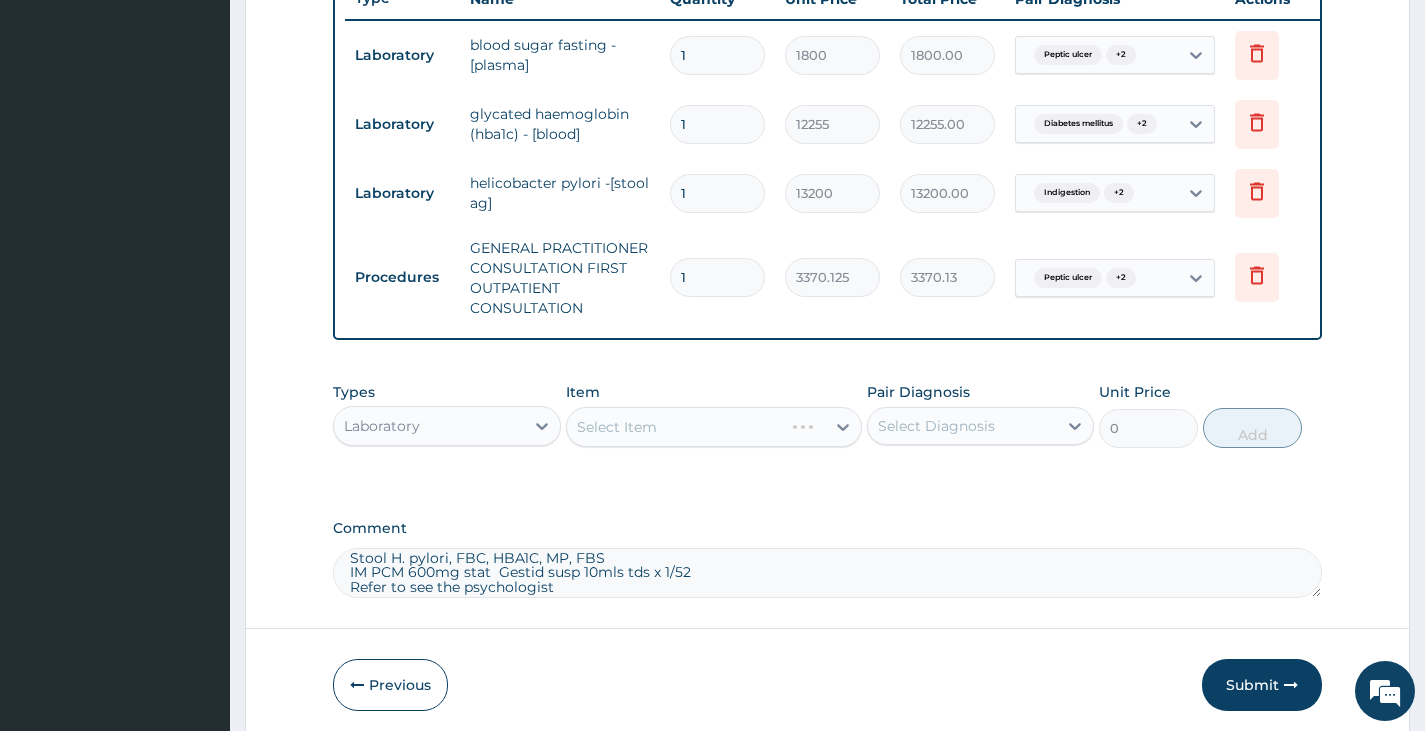 scroll, scrollTop: 877, scrollLeft: 0, axis: vertical 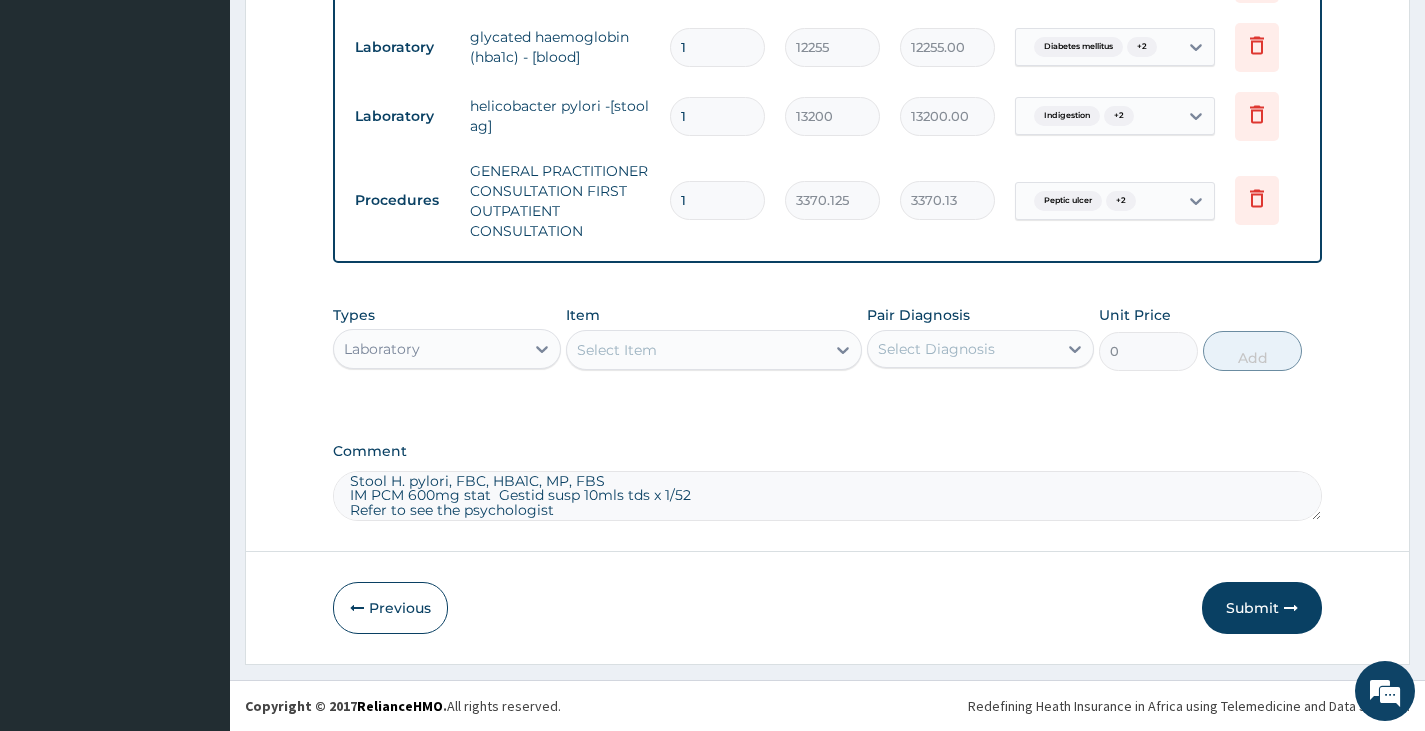 click on "Select Item" at bounding box center (617, 350) 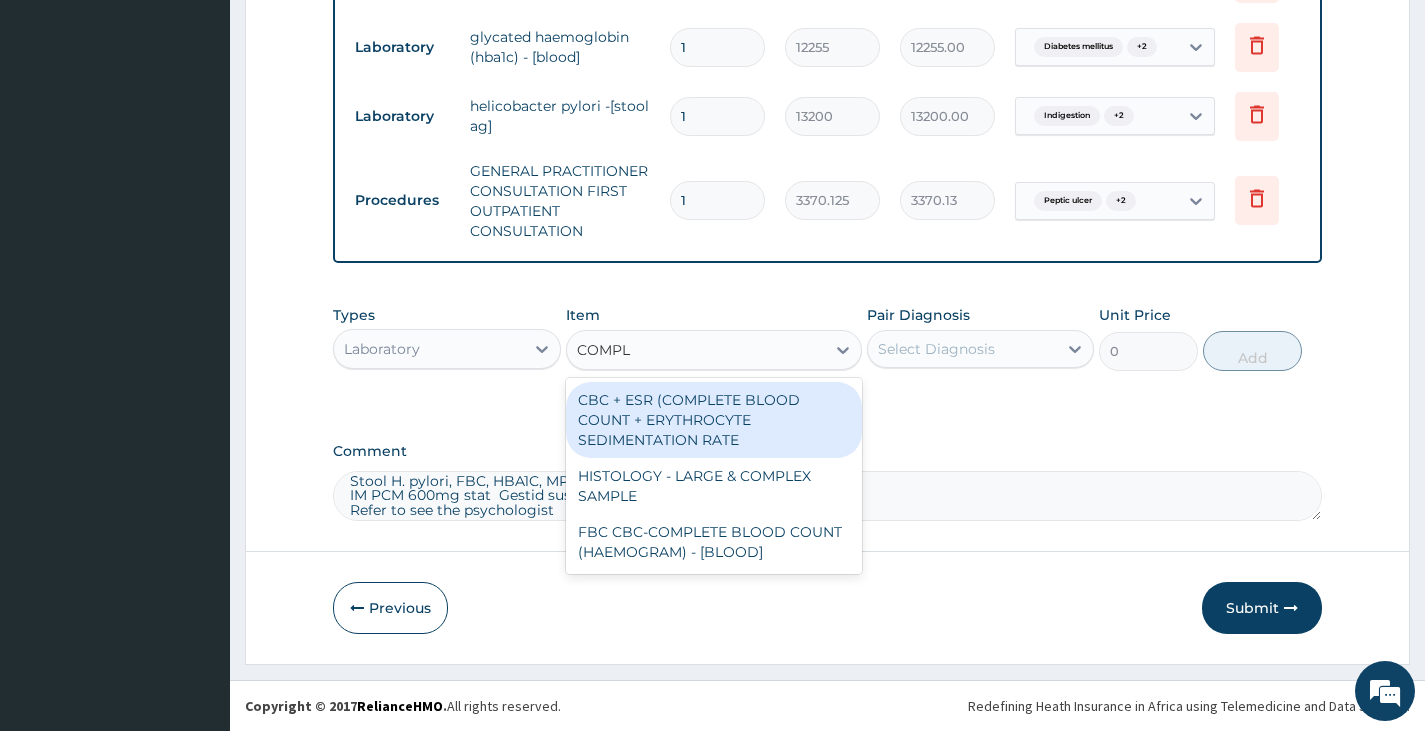 type on "COMPLE" 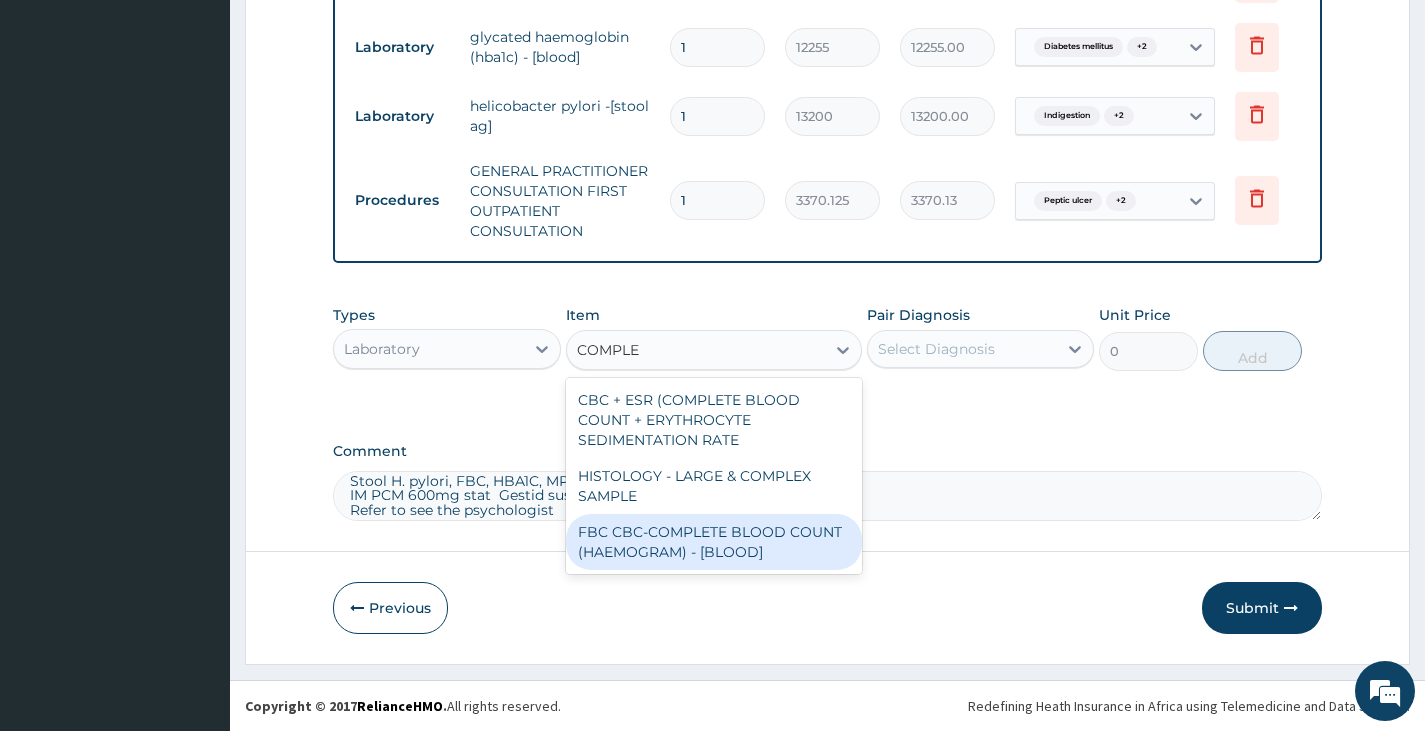 type 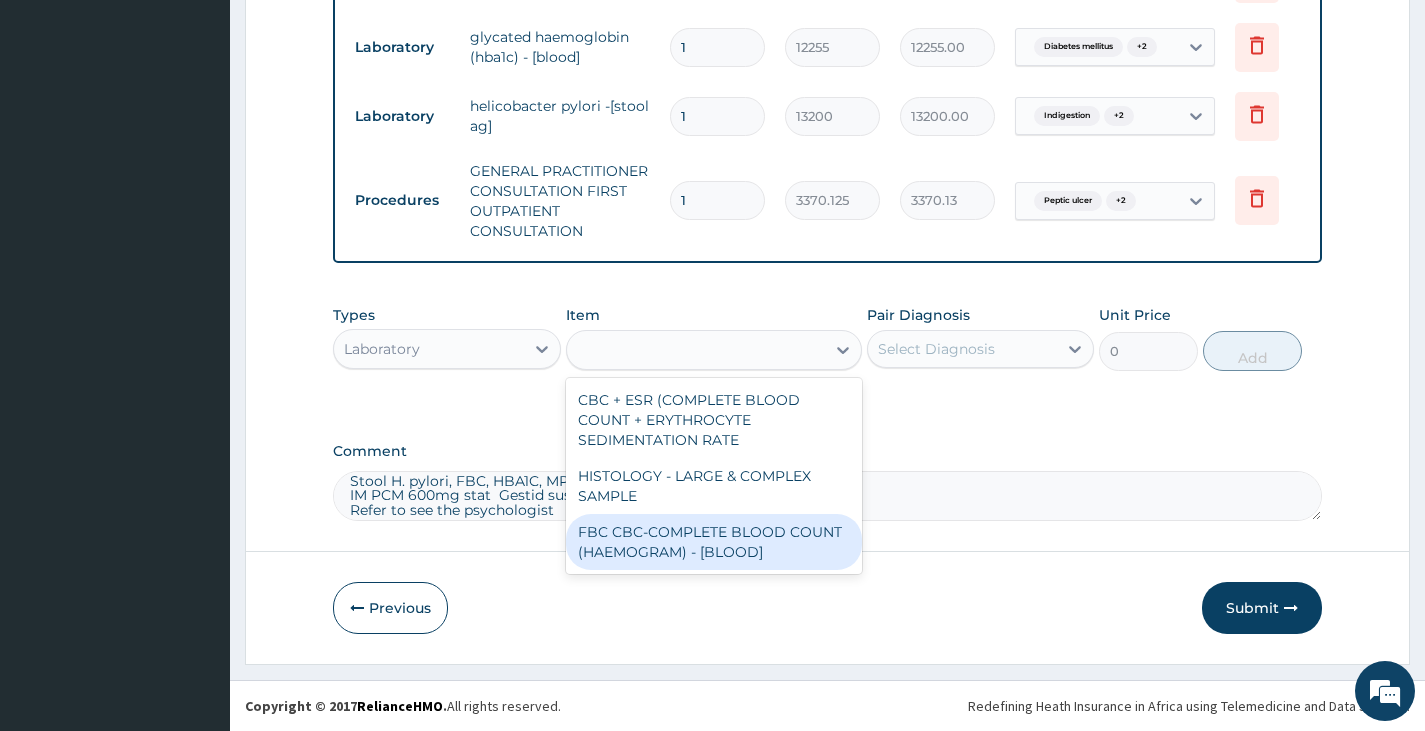 type on "4085" 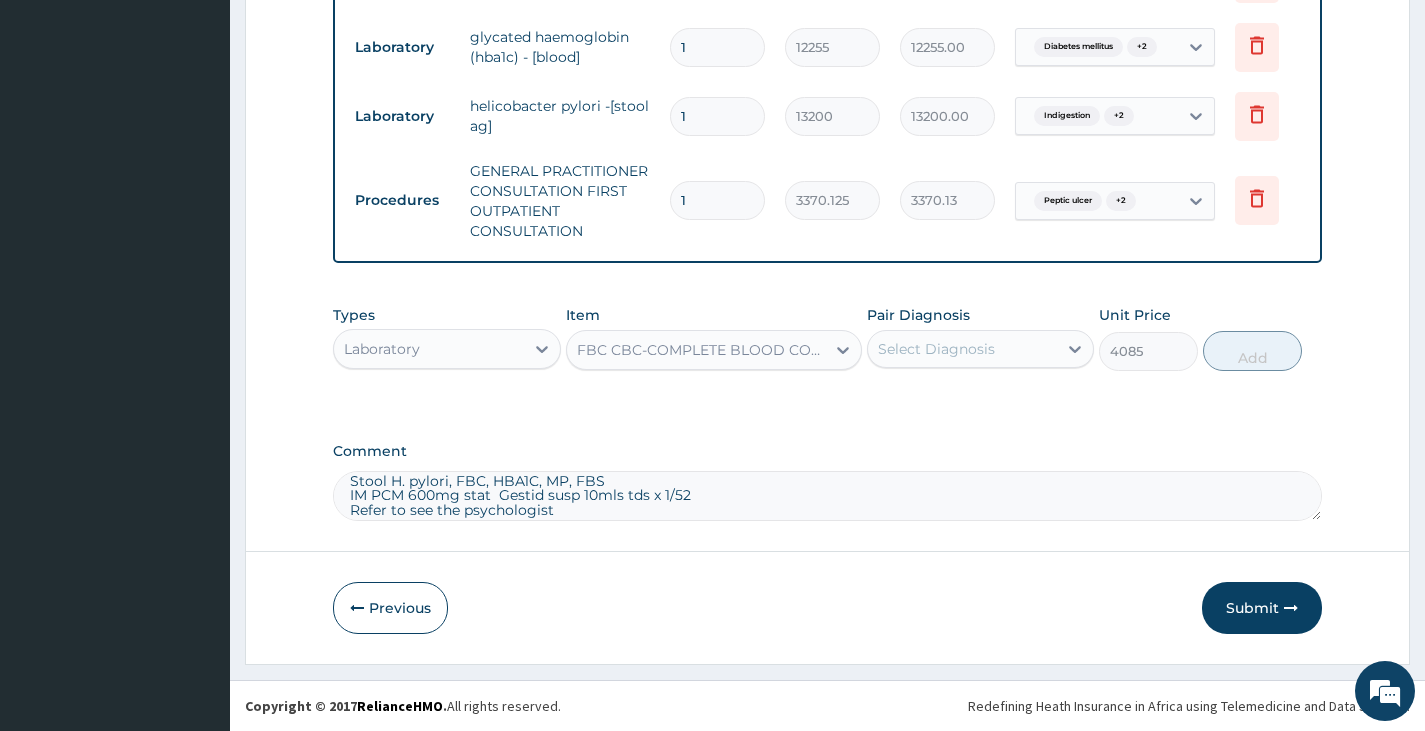 click on "Select Diagnosis" at bounding box center (936, 349) 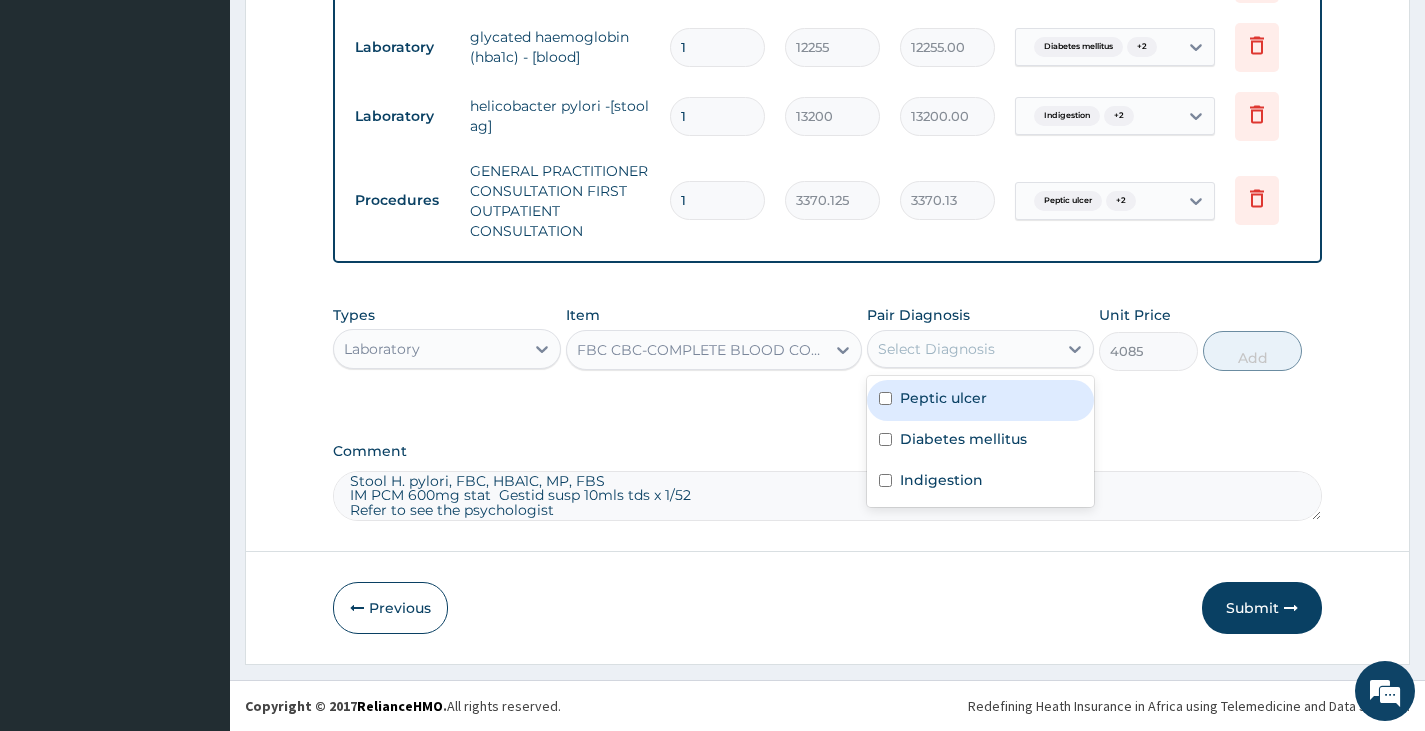 click on "Peptic ulcer" at bounding box center (943, 398) 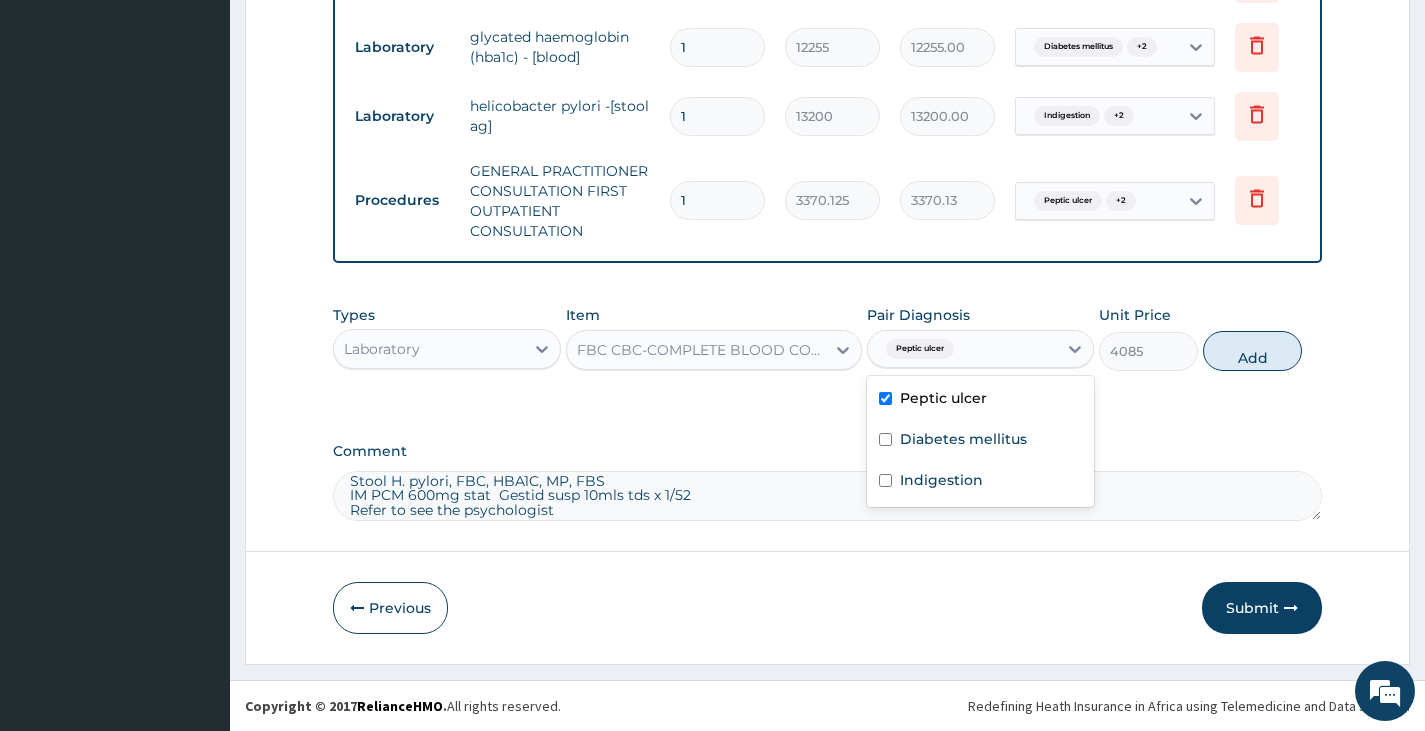 checkbox on "true" 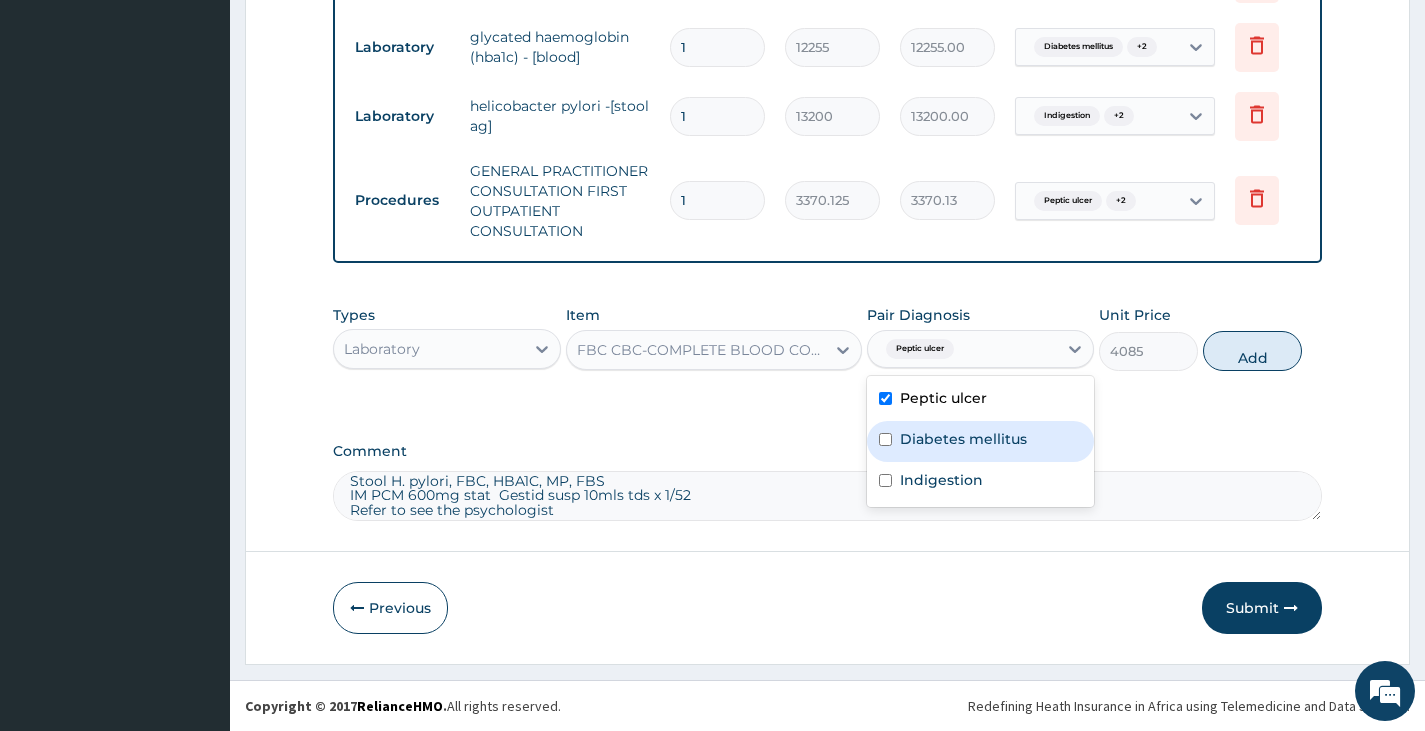 click on "Diabetes mellitus" at bounding box center [963, 439] 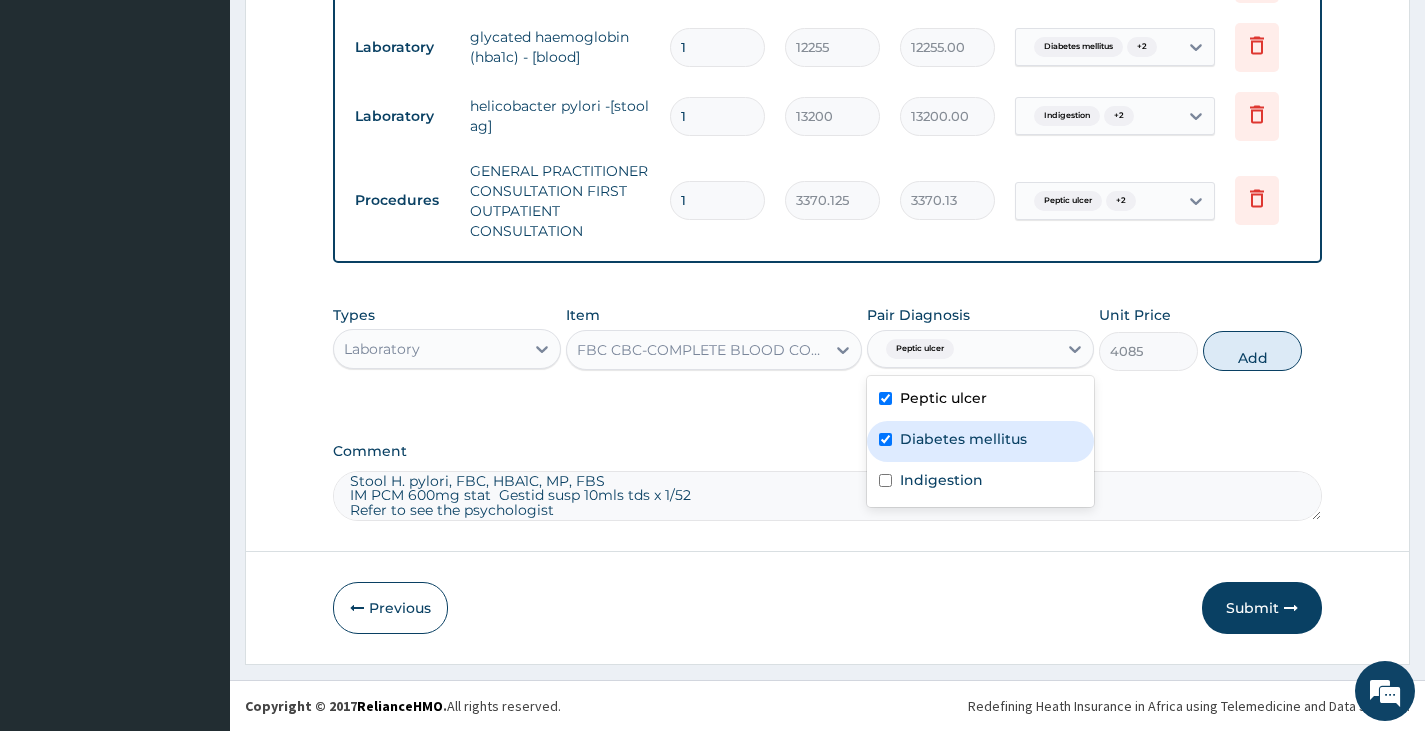checkbox on "true" 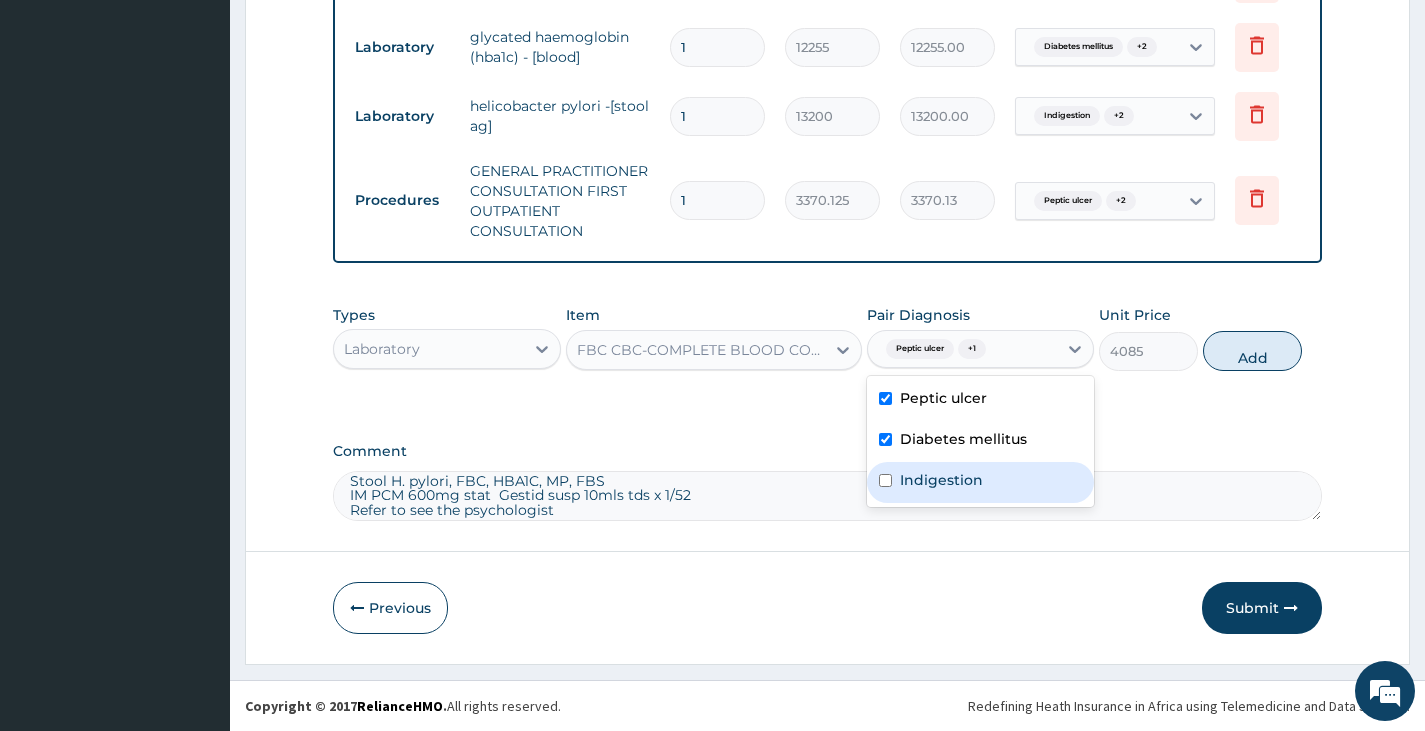 click on "Indigestion" at bounding box center [941, 480] 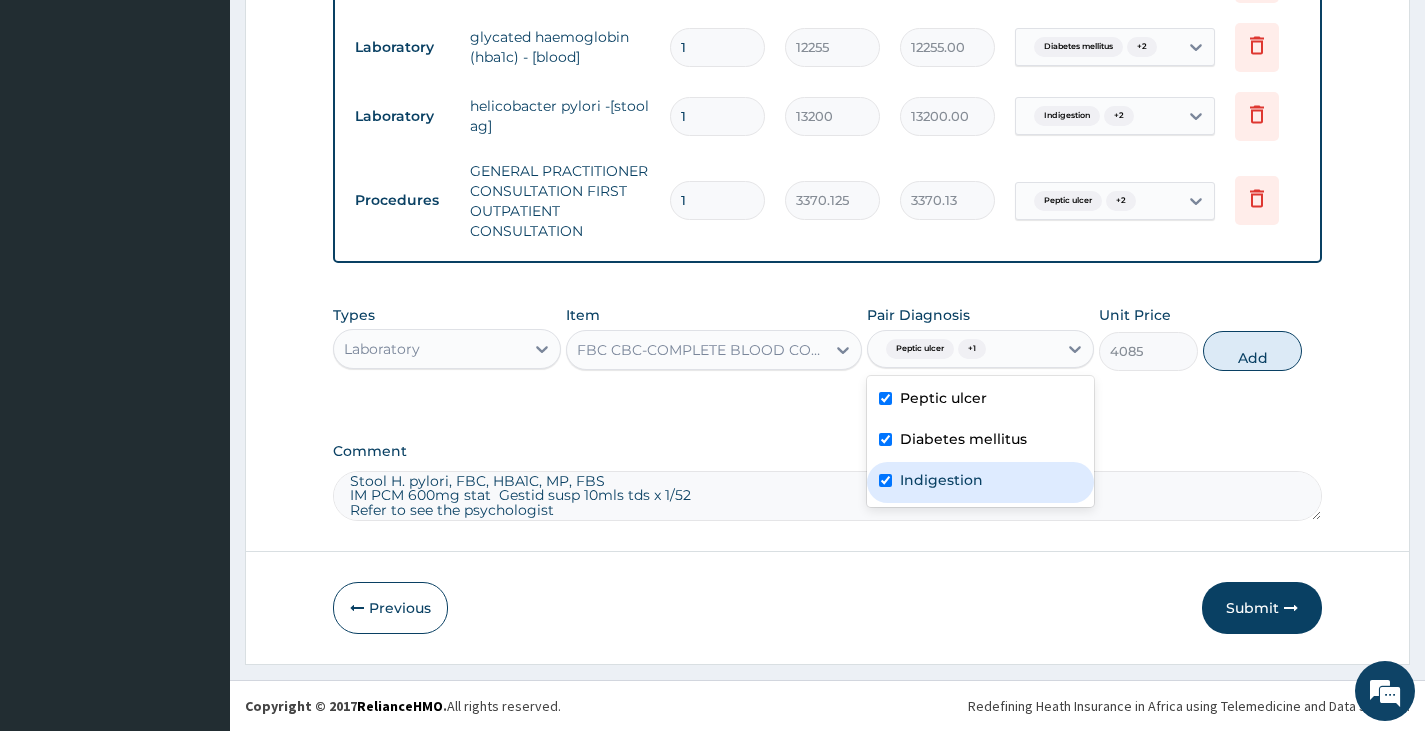 checkbox on "true" 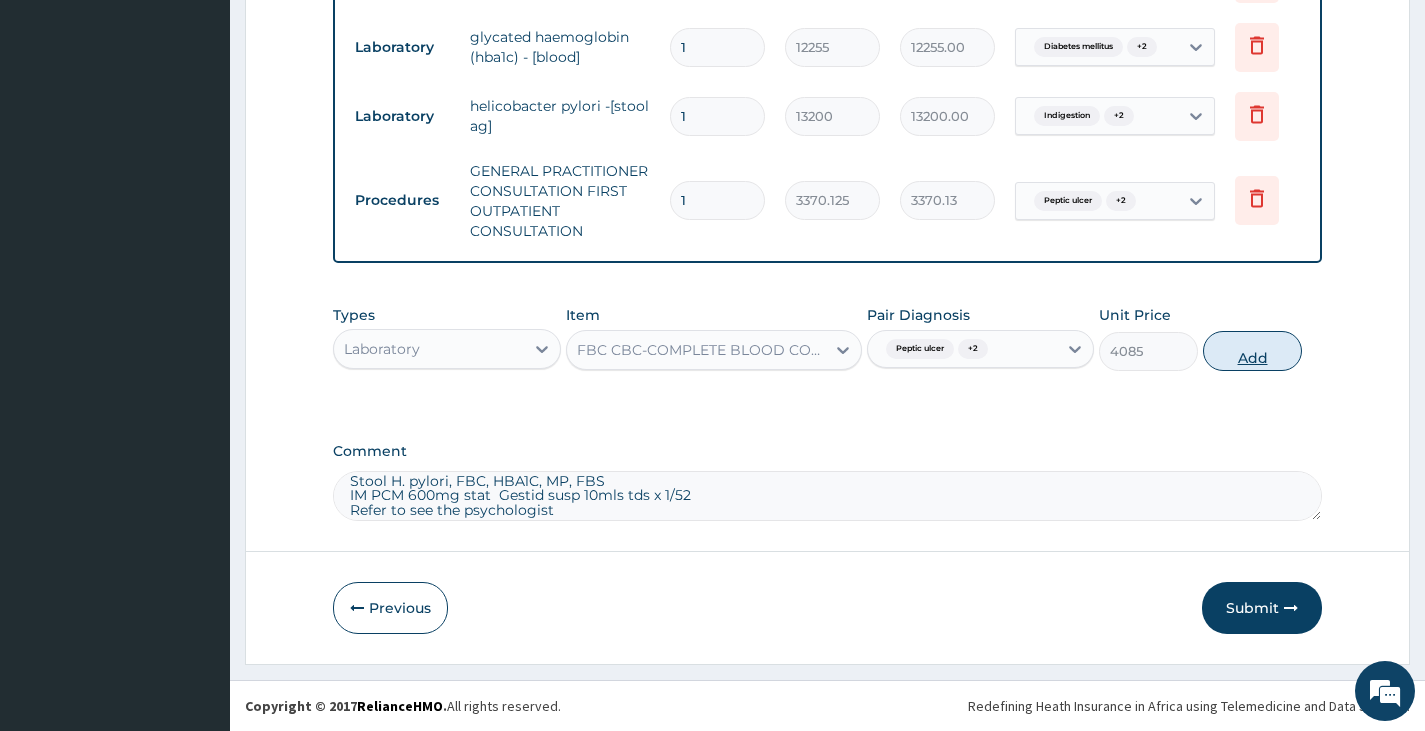 click on "Add" at bounding box center (1252, 351) 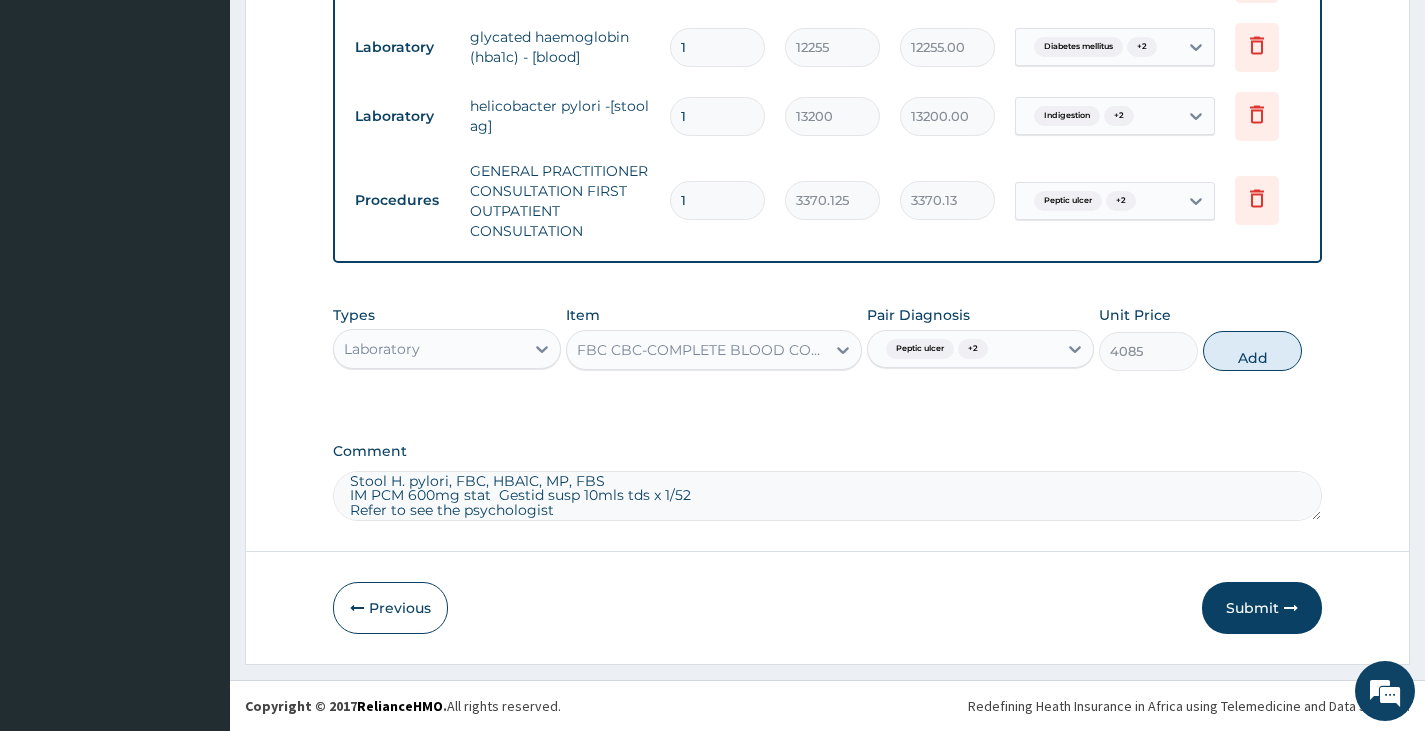 type on "0" 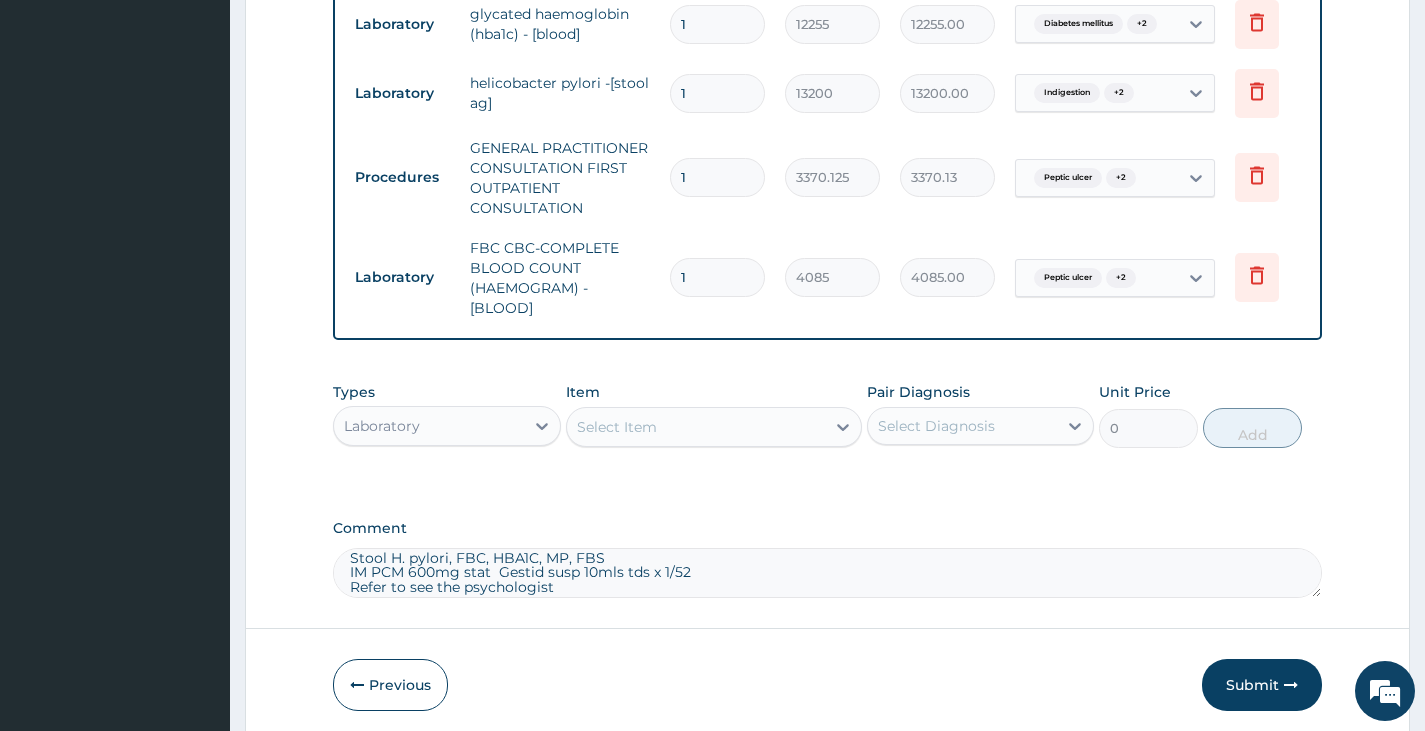 click on "Select Item" at bounding box center (617, 427) 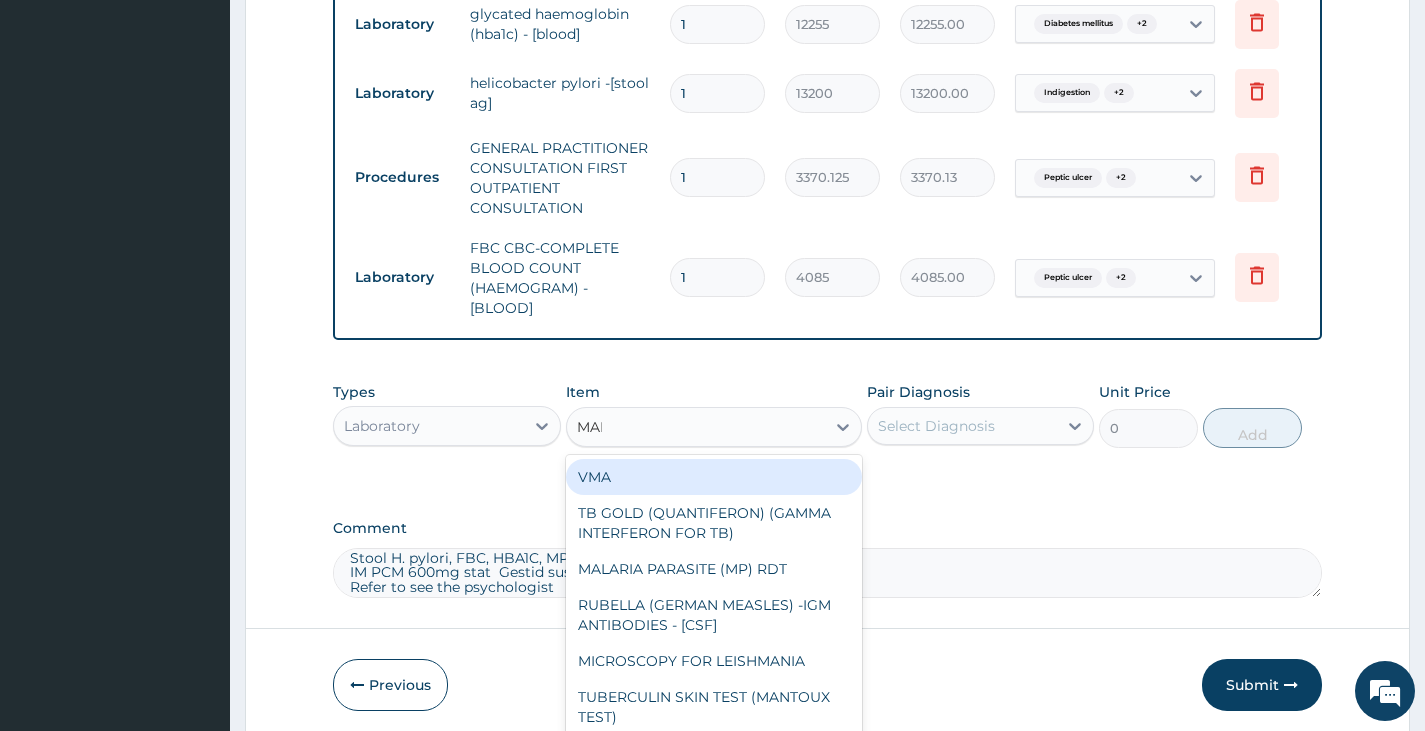 type on "MALA" 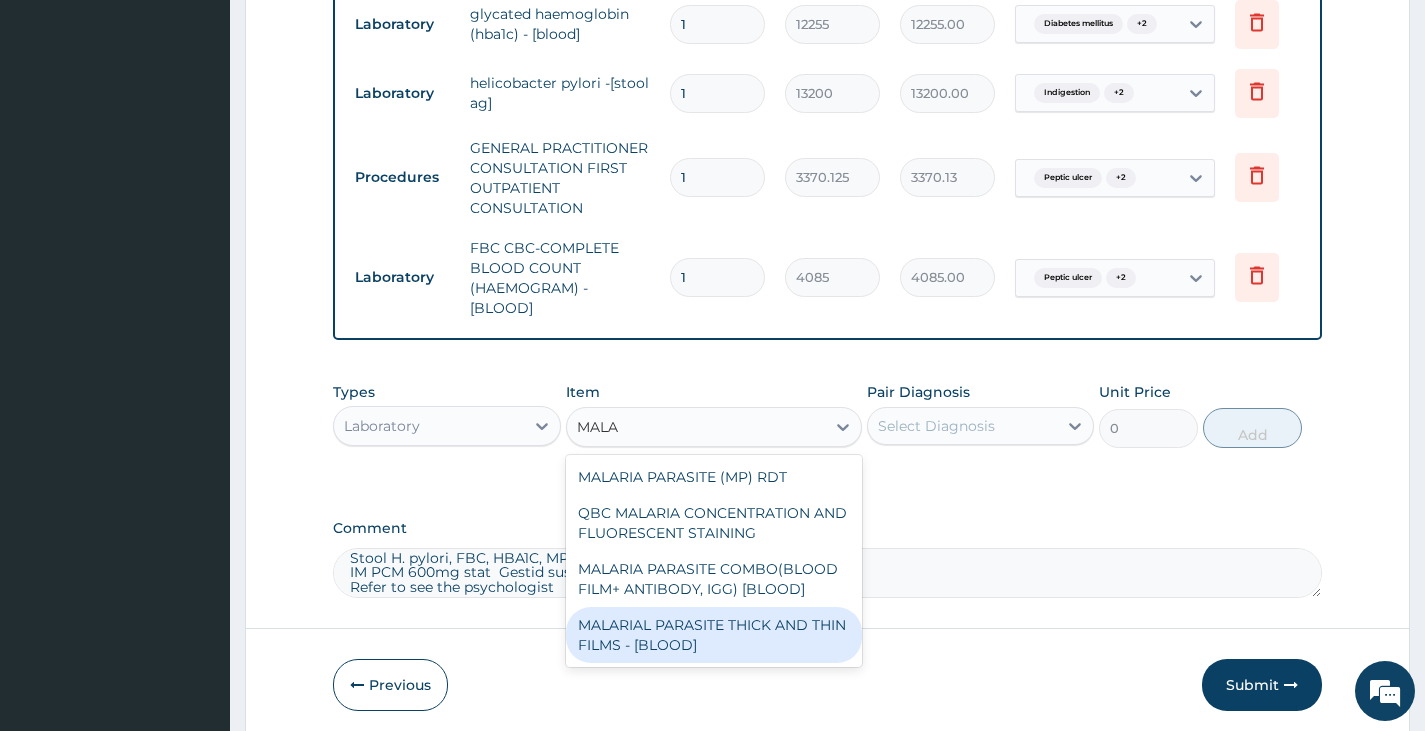 click on "MALARIAL PARASITE THICK AND THIN FILMS - [BLOOD]" at bounding box center [714, 635] 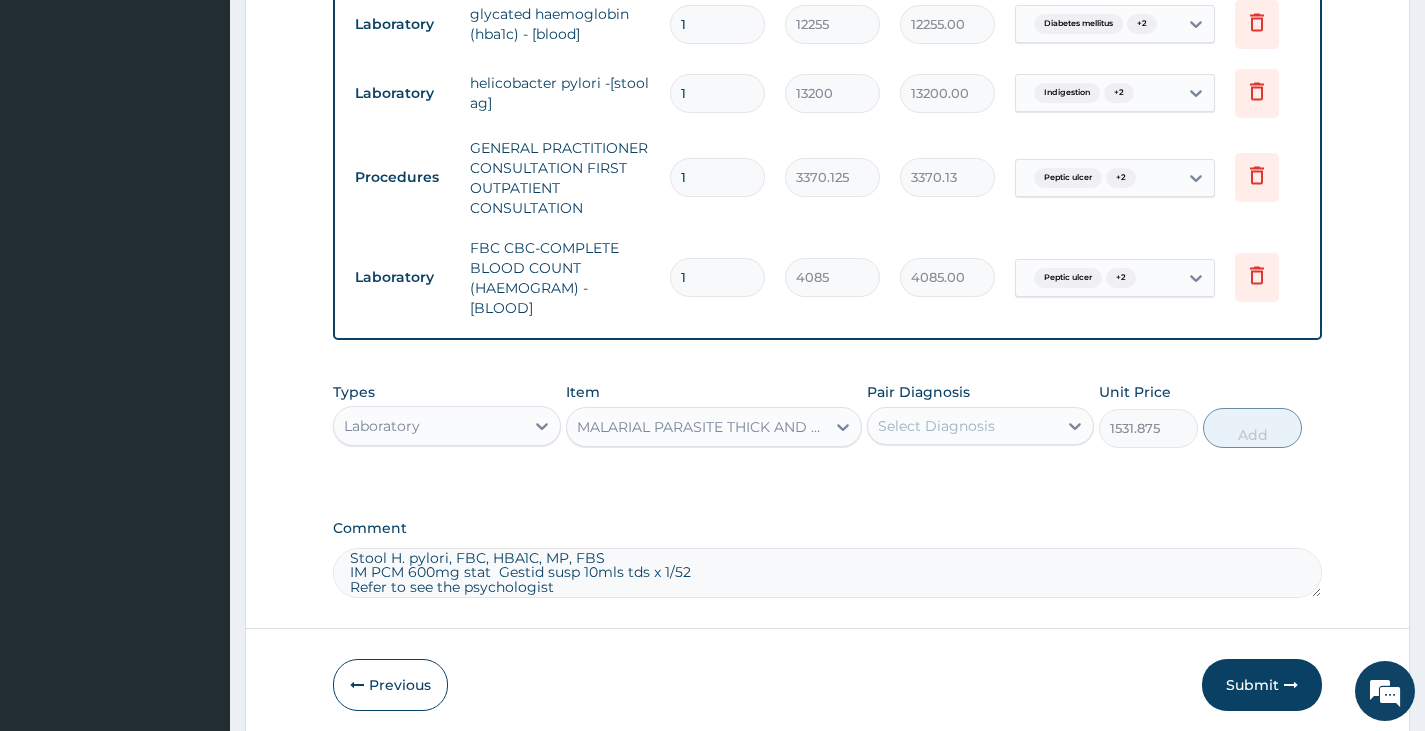 click on "Select Diagnosis" at bounding box center [936, 426] 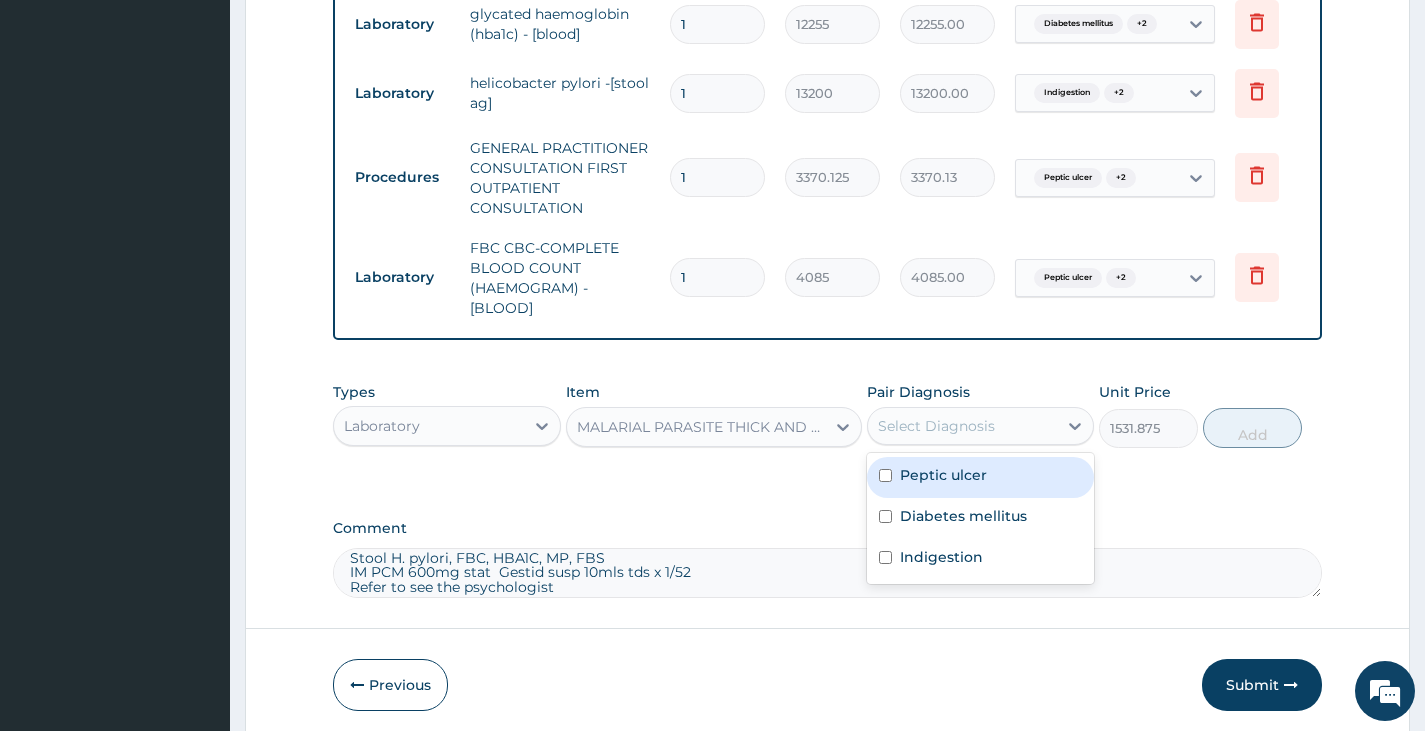 click on "Peptic ulcer" at bounding box center (943, 475) 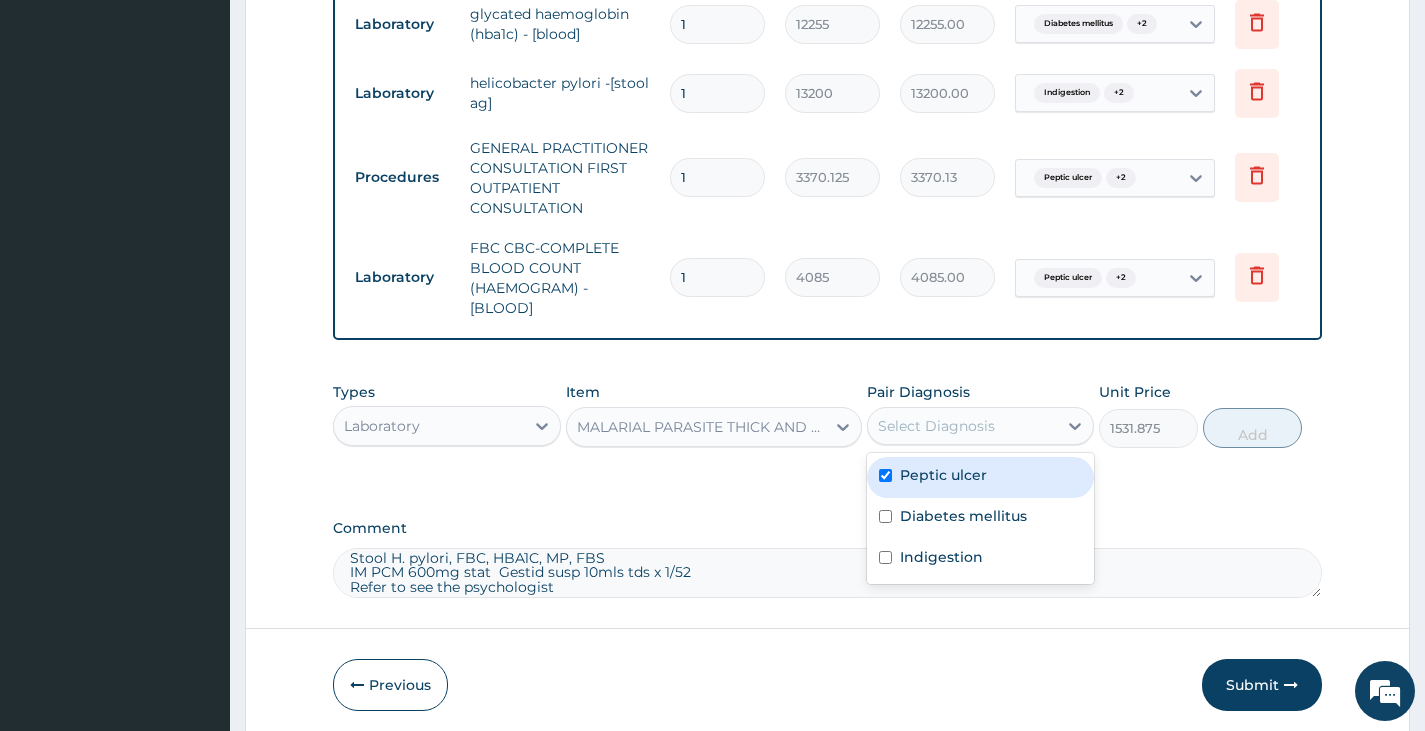 checkbox on "true" 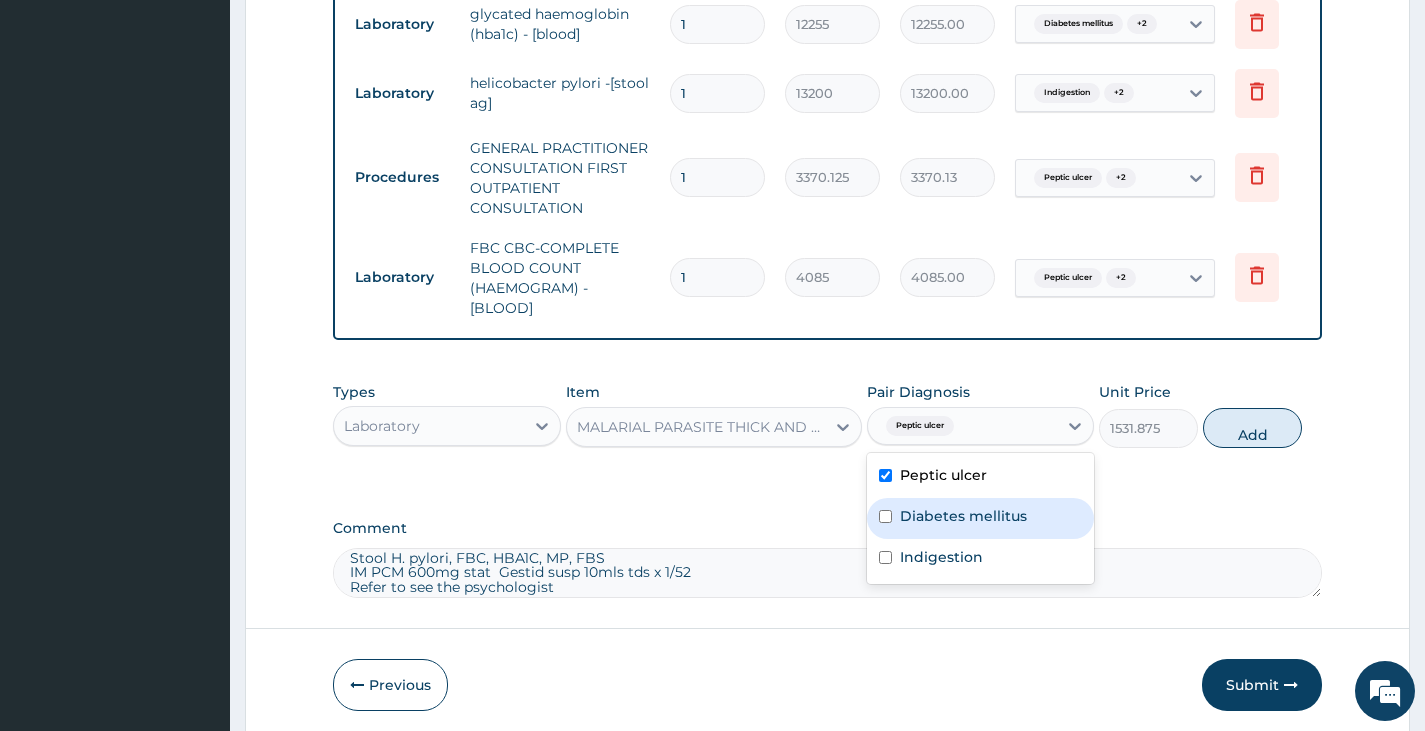 click on "Diabetes mellitus" at bounding box center (963, 516) 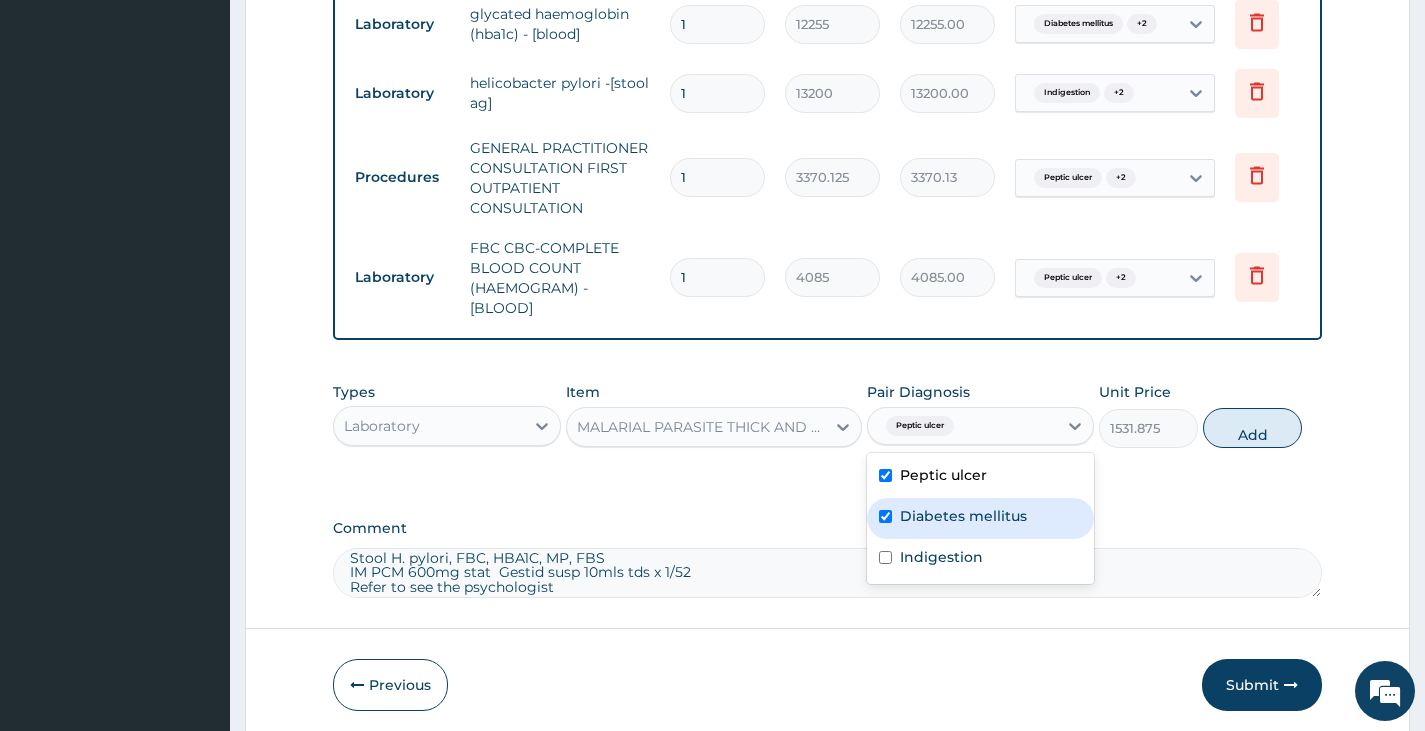 checkbox on "true" 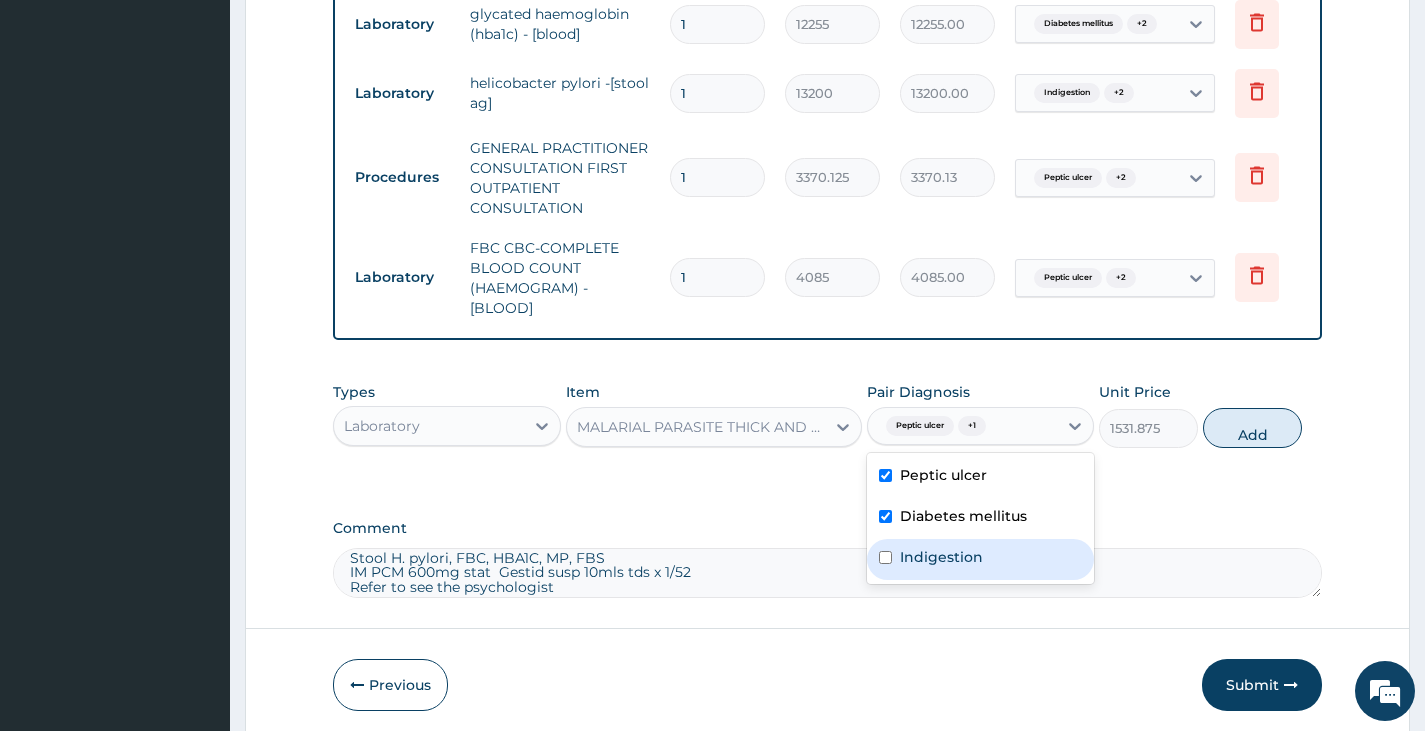 click on "Indigestion" at bounding box center [980, 559] 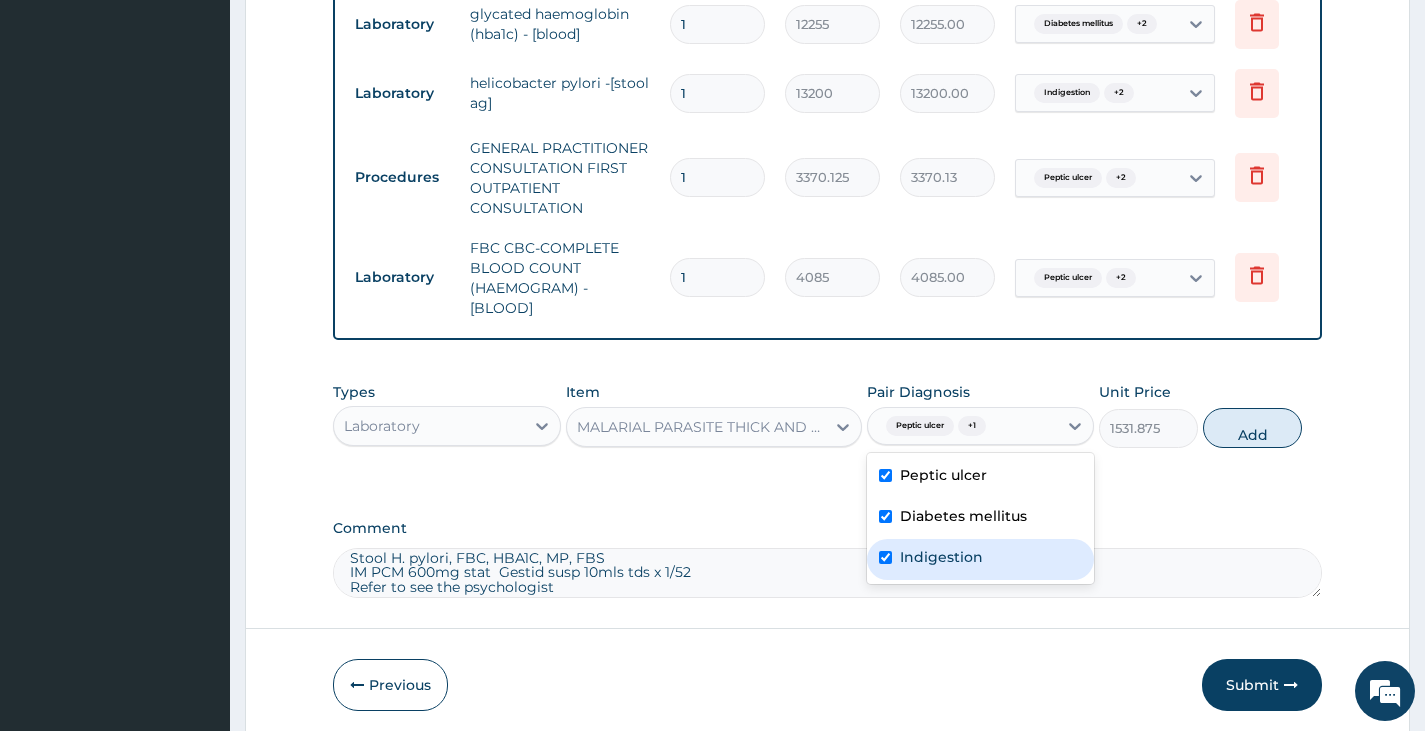 checkbox on "true" 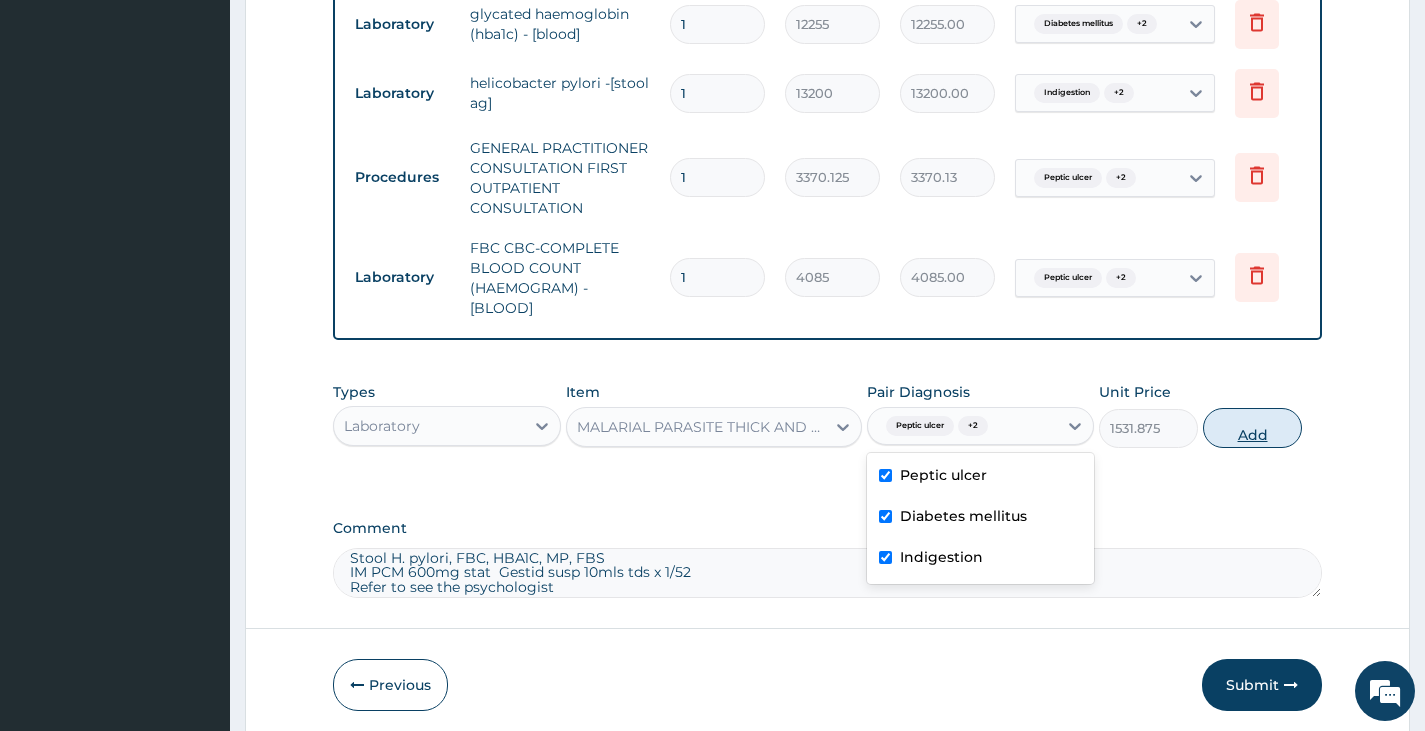 click on "Add" at bounding box center (1252, 428) 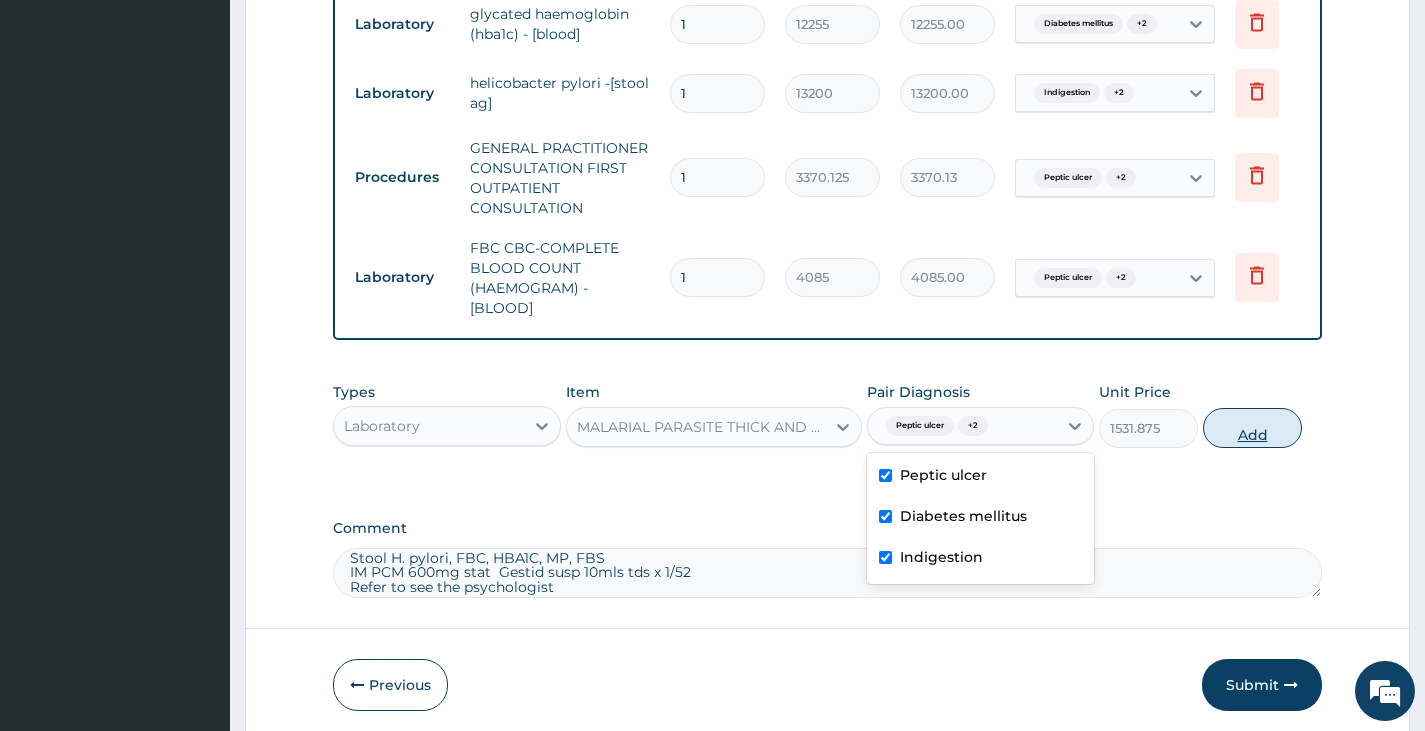 type on "0" 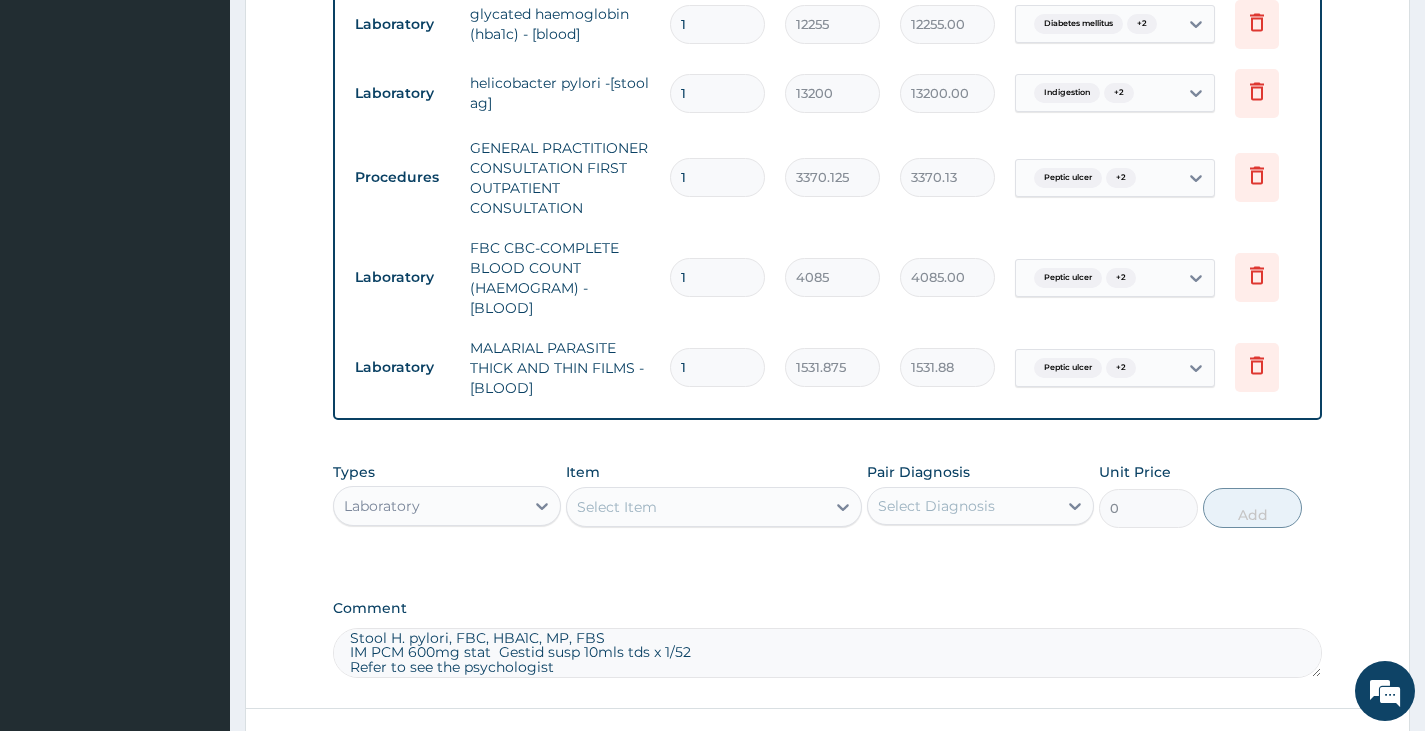 scroll, scrollTop: 1057, scrollLeft: 0, axis: vertical 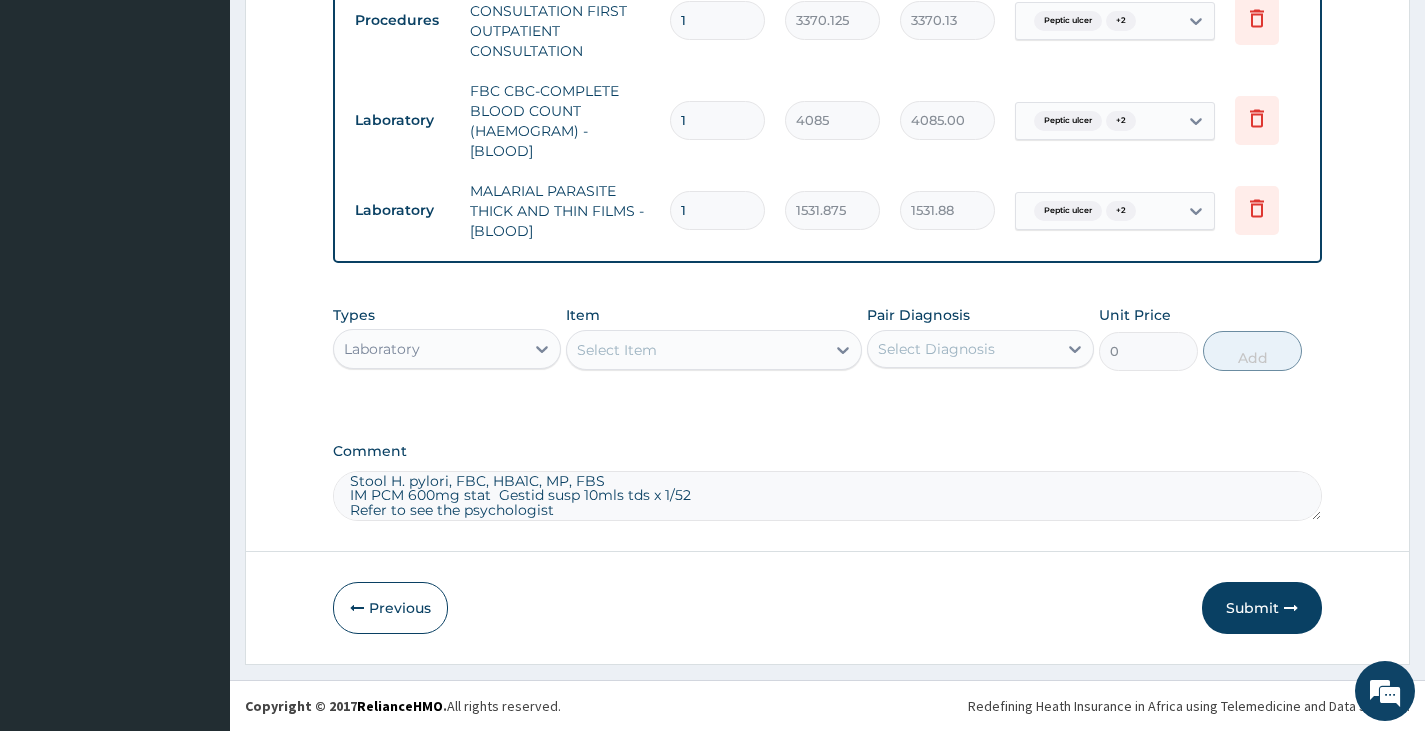 click on "Select Item" at bounding box center (617, 350) 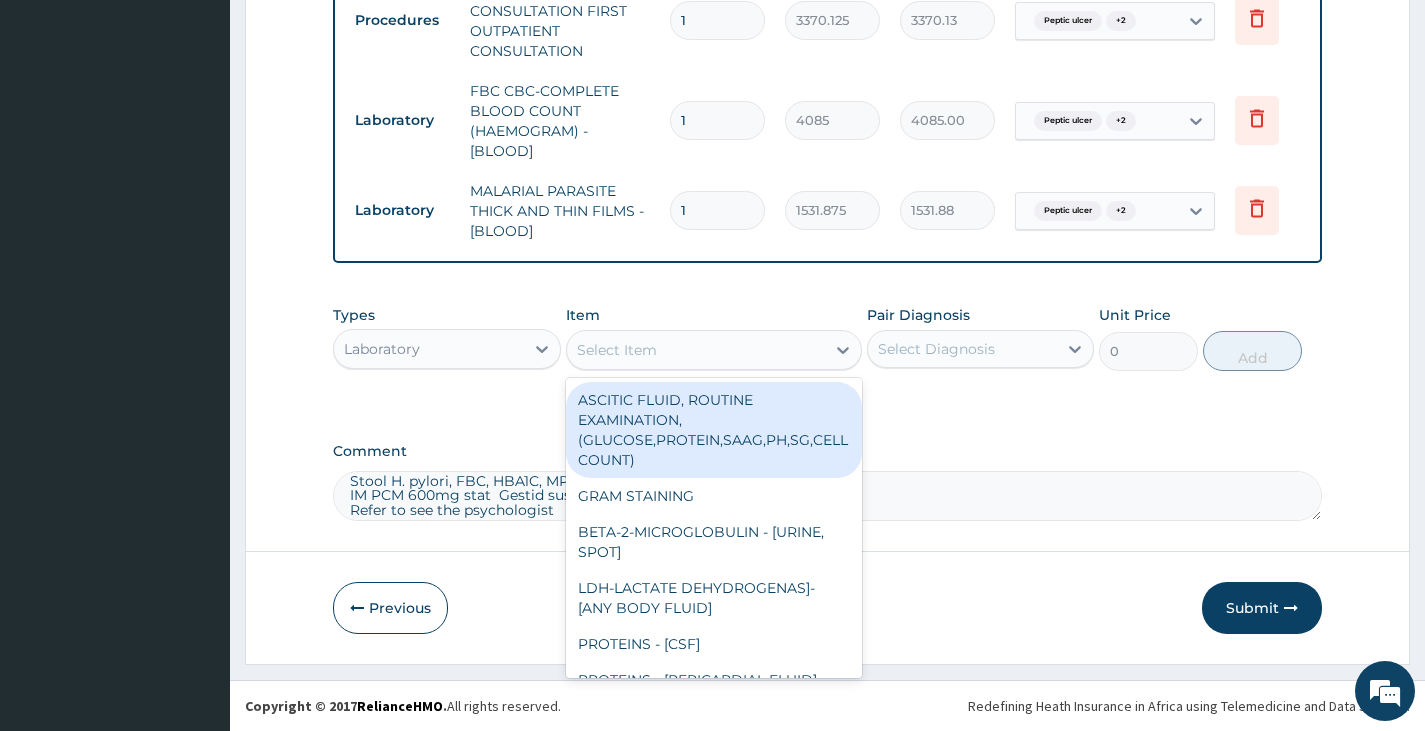 type on "F" 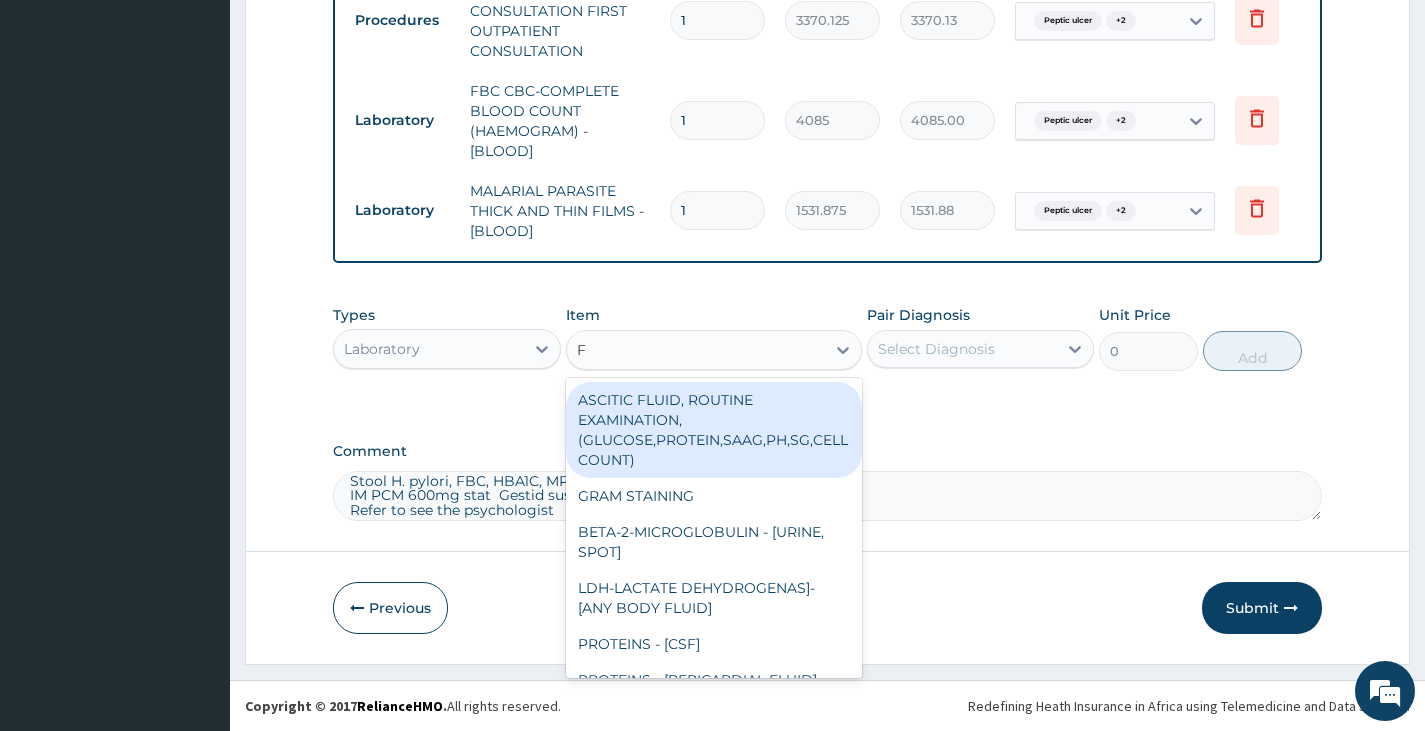 type 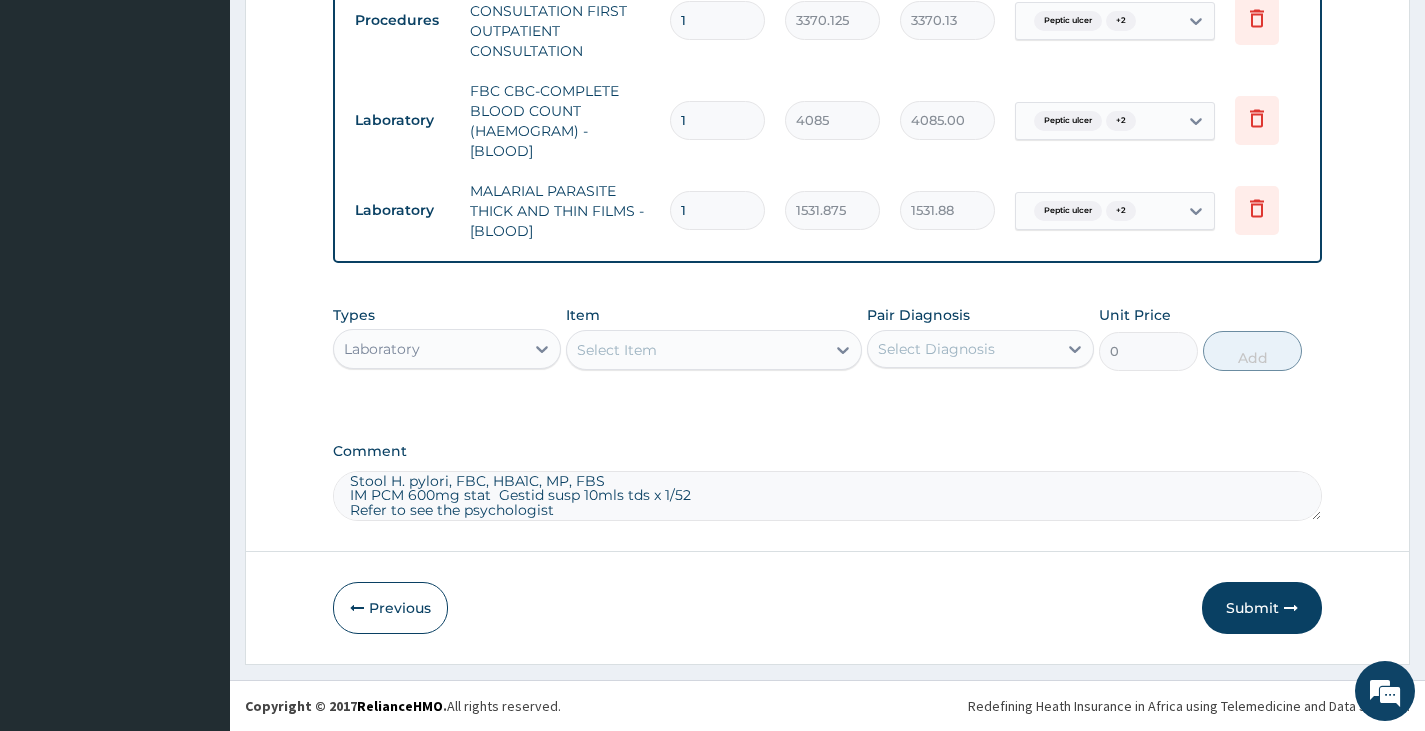 click on "PA Code / Prescription Code PA/DB796D Encounter Date 05-08-2025 Important Notice Please enter PA codes before entering items that are not attached to a PA code   All diagnoses entered must be linked to a claim item. Diagnosis & Claim Items that are visible but inactive cannot be edited because they were imported from an already approved PA code. Diagnosis Peptic ulcer query Diabetes mellitus query Indigestion query NB: All diagnosis must be linked to a claim item Claim Items Type Name Quantity Unit Price Total Price Pair Diagnosis Actions Laboratory blood sugar fasting - [plasma] 1 1800 1800.00 Peptic ulcer  + 2 Delete Laboratory glycated haemoglobin (hba1c) - [blood] 1 12255 12255.00 Diabetes mellitus  + 2 Delete Laboratory helicobacter pylori -[stool ag] 1 13200 13200.00 Indigestion  + 2 Delete Procedures GENERAL PRACTITIONER CONSULTATION FIRST OUTPATIENT CONSULTATION 1 3370.125 3370.13 Peptic ulcer  + 2 Delete Laboratory FBC CBC-COMPLETE BLOOD COUNT (HAEMOGRAM) - [BLOOD] 1 4085 4085.00 Peptic ulcer  + 2 1" at bounding box center (827, -161) 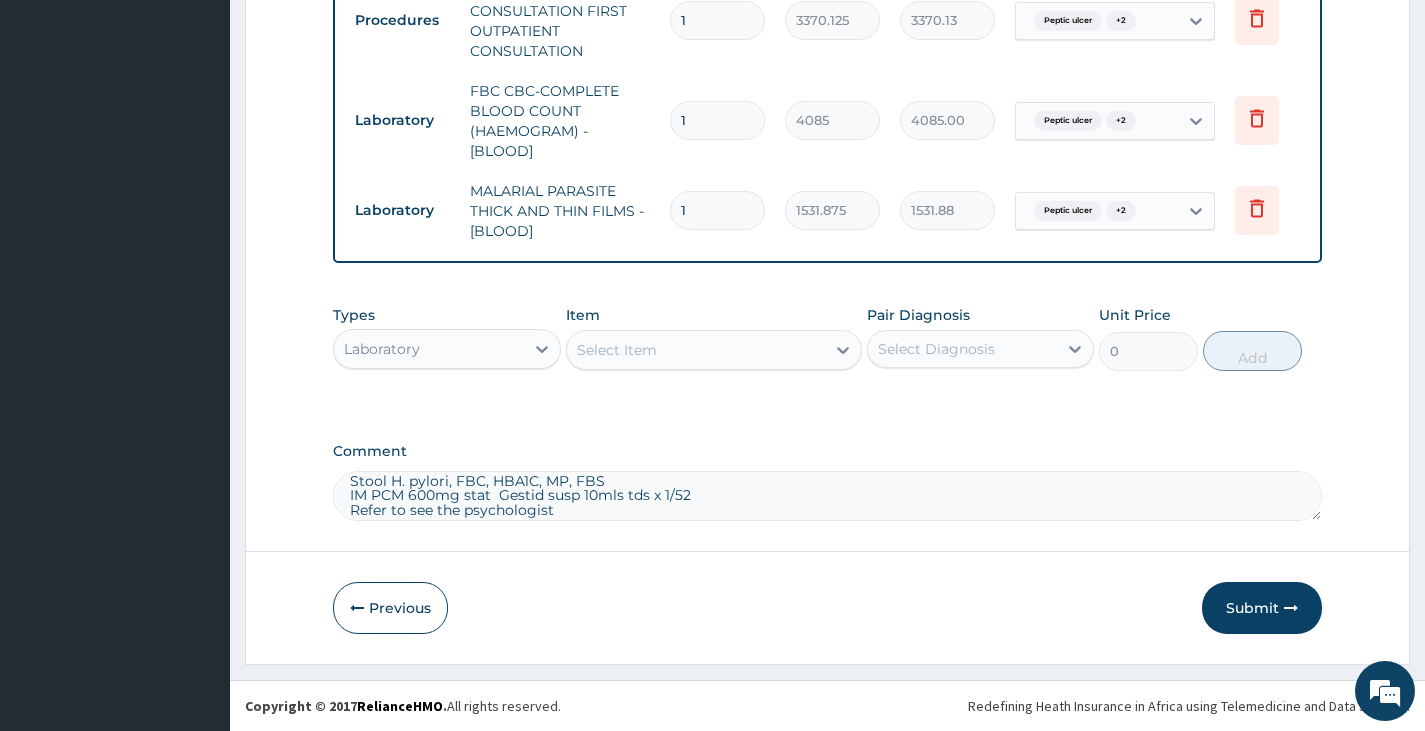 scroll, scrollTop: 0, scrollLeft: 0, axis: both 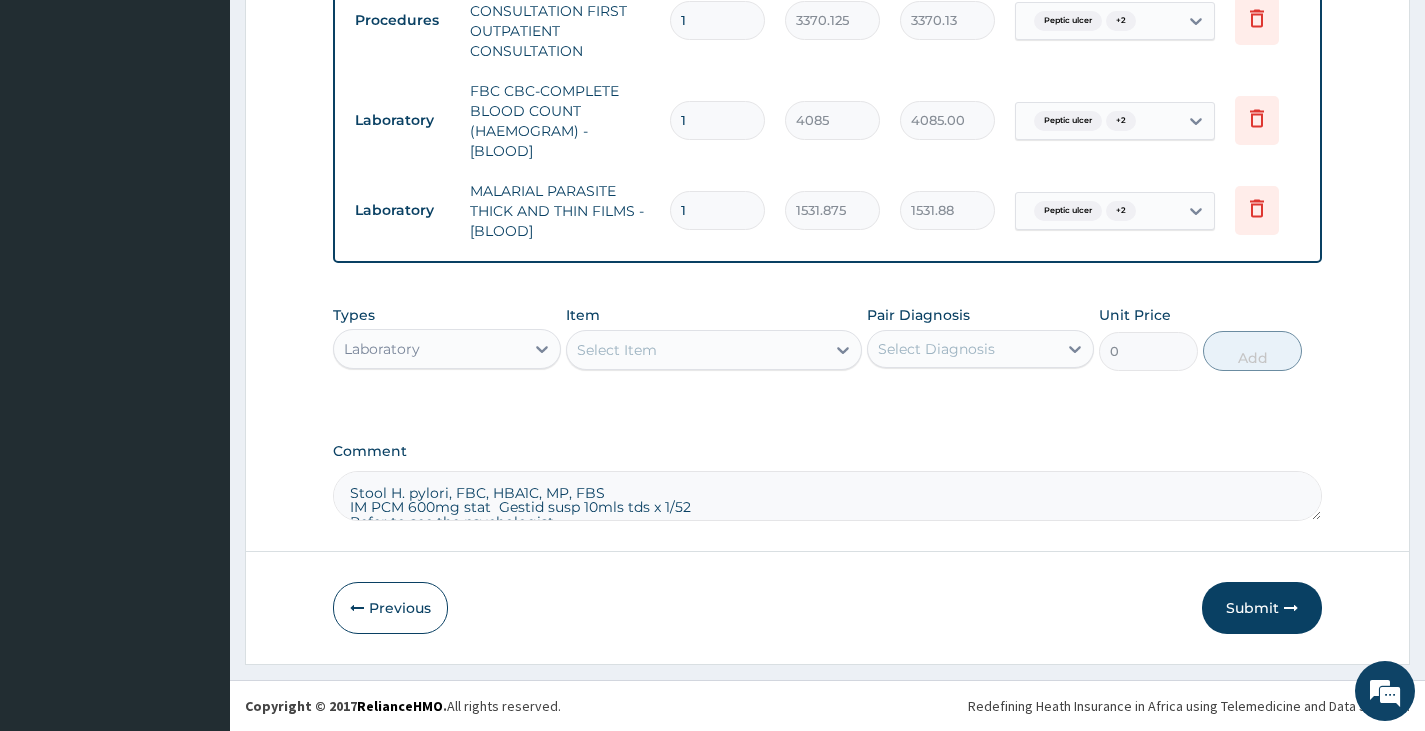 drag, startPoint x: 609, startPoint y: 477, endPoint x: 338, endPoint y: 466, distance: 271.22314 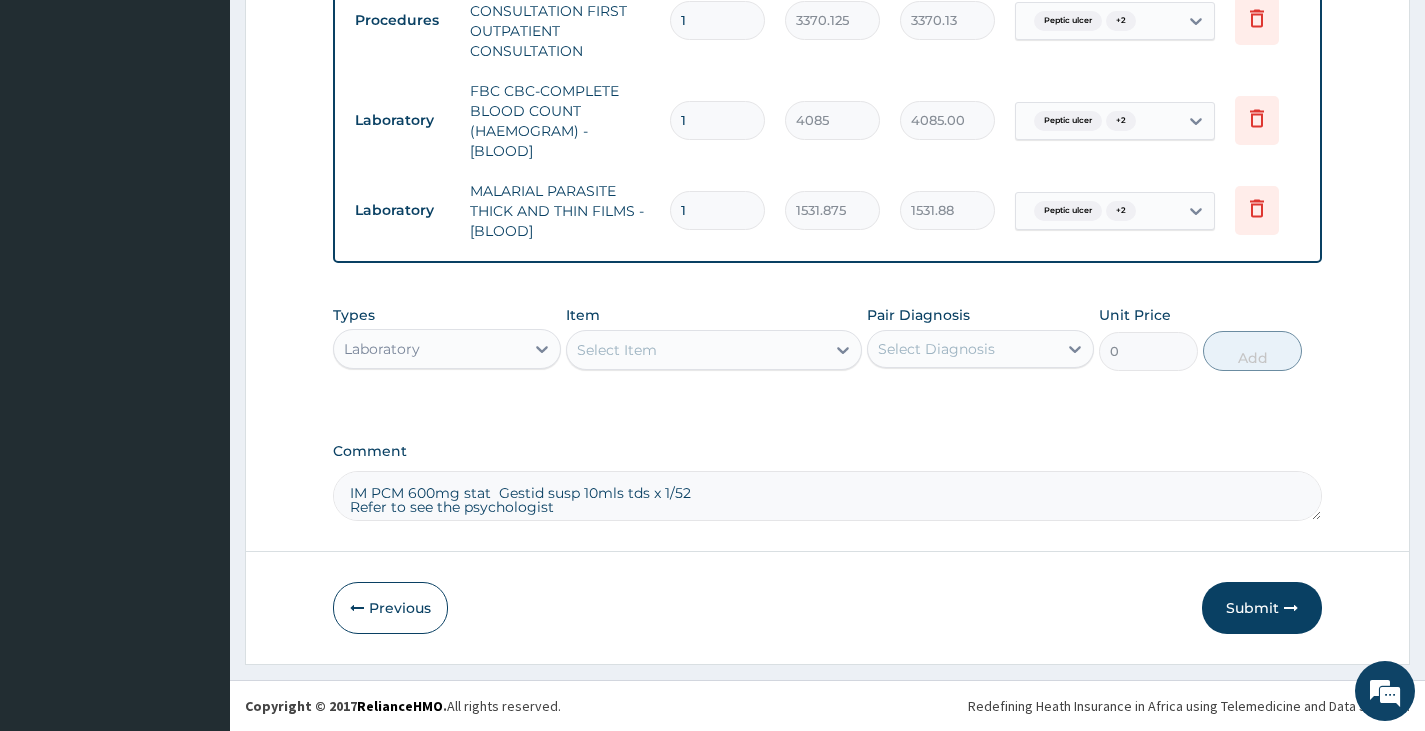 type on "IM PCM 600mg stat  Gestid susp 10mls tds x 1/52
Refer to see the psychologist" 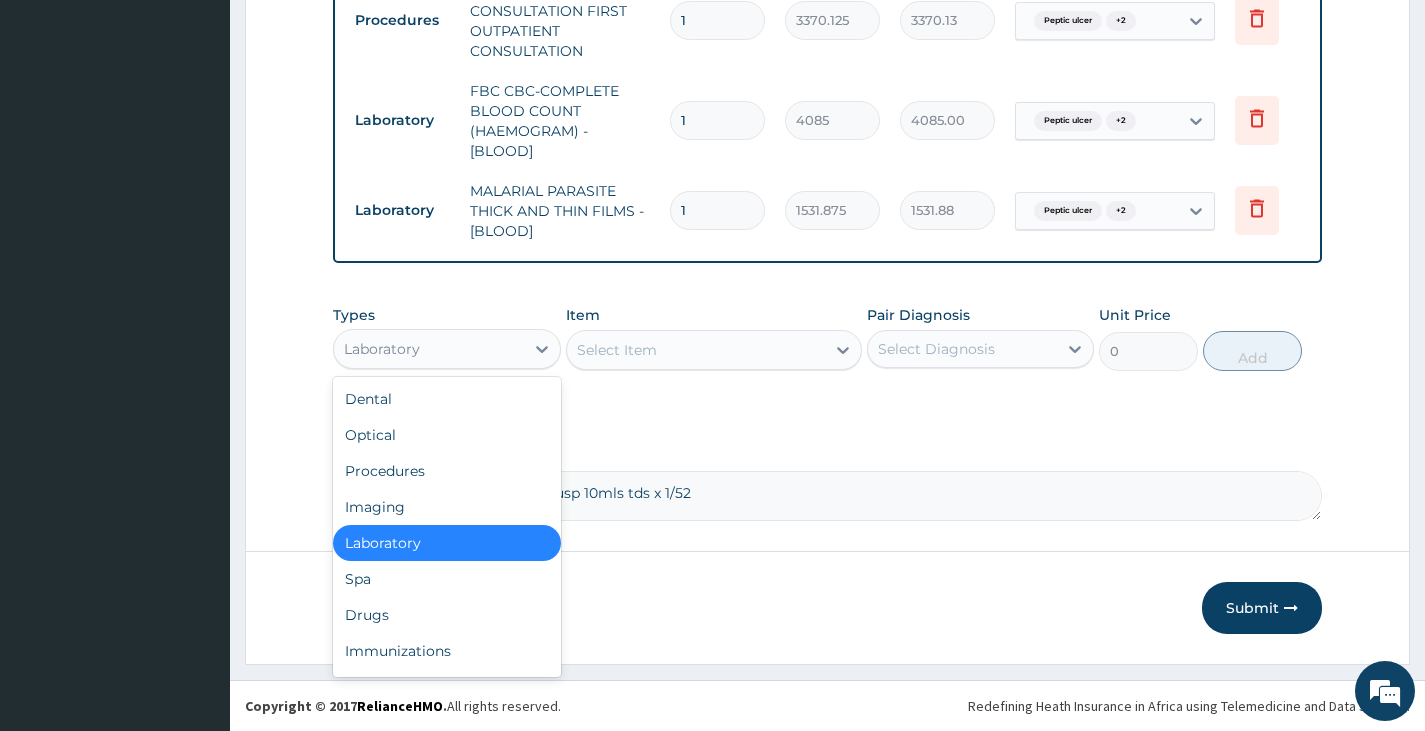 click on "Laboratory" at bounding box center [428, 349] 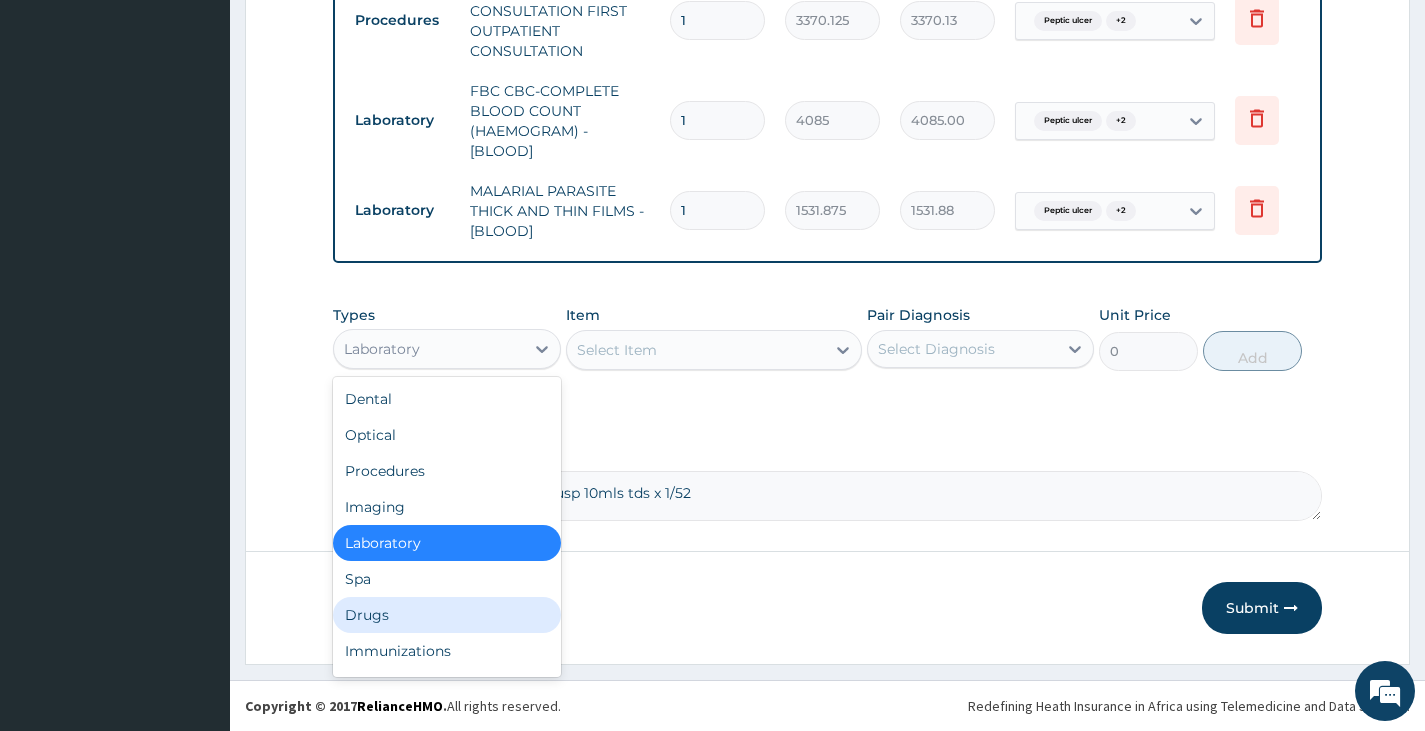 drag, startPoint x: 449, startPoint y: 614, endPoint x: 439, endPoint y: 609, distance: 11.18034 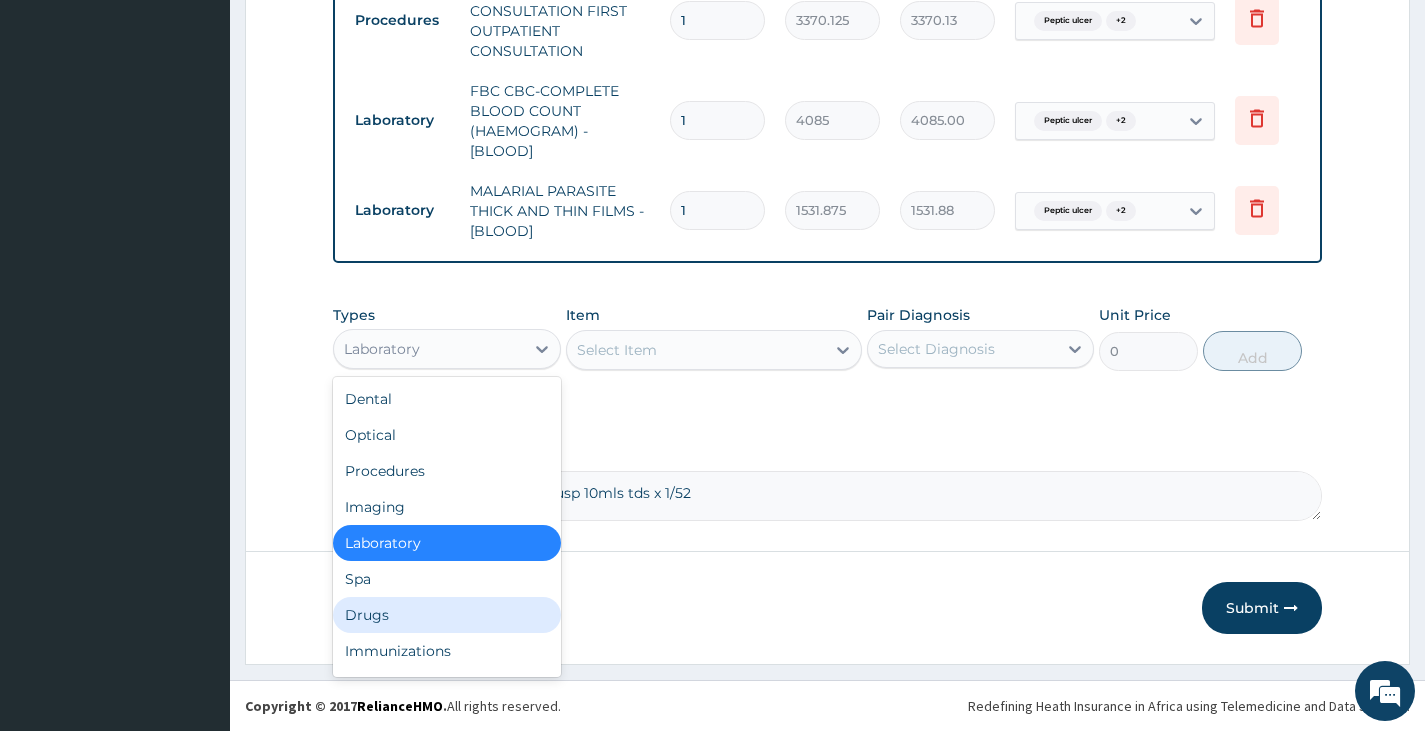 click on "Drugs" at bounding box center [446, 615] 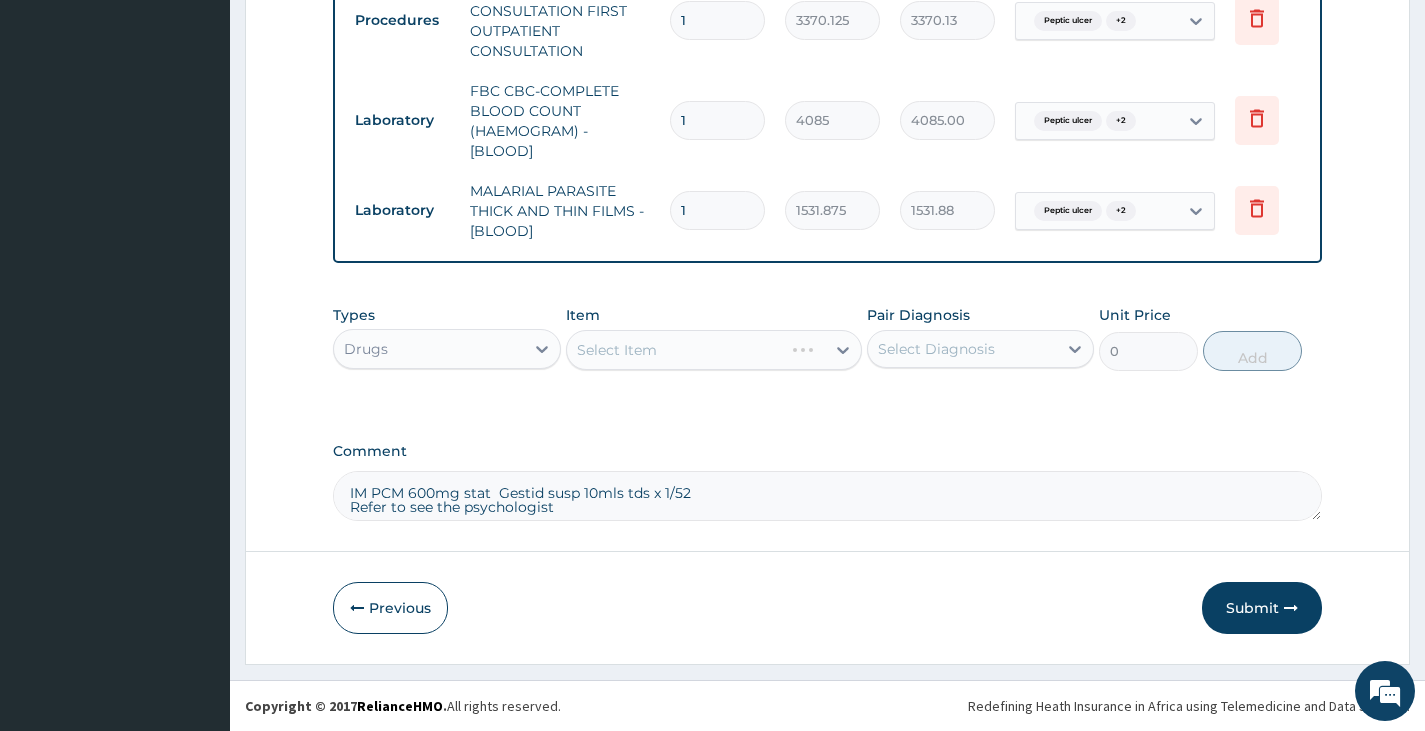 click on "Select Item" at bounding box center [714, 350] 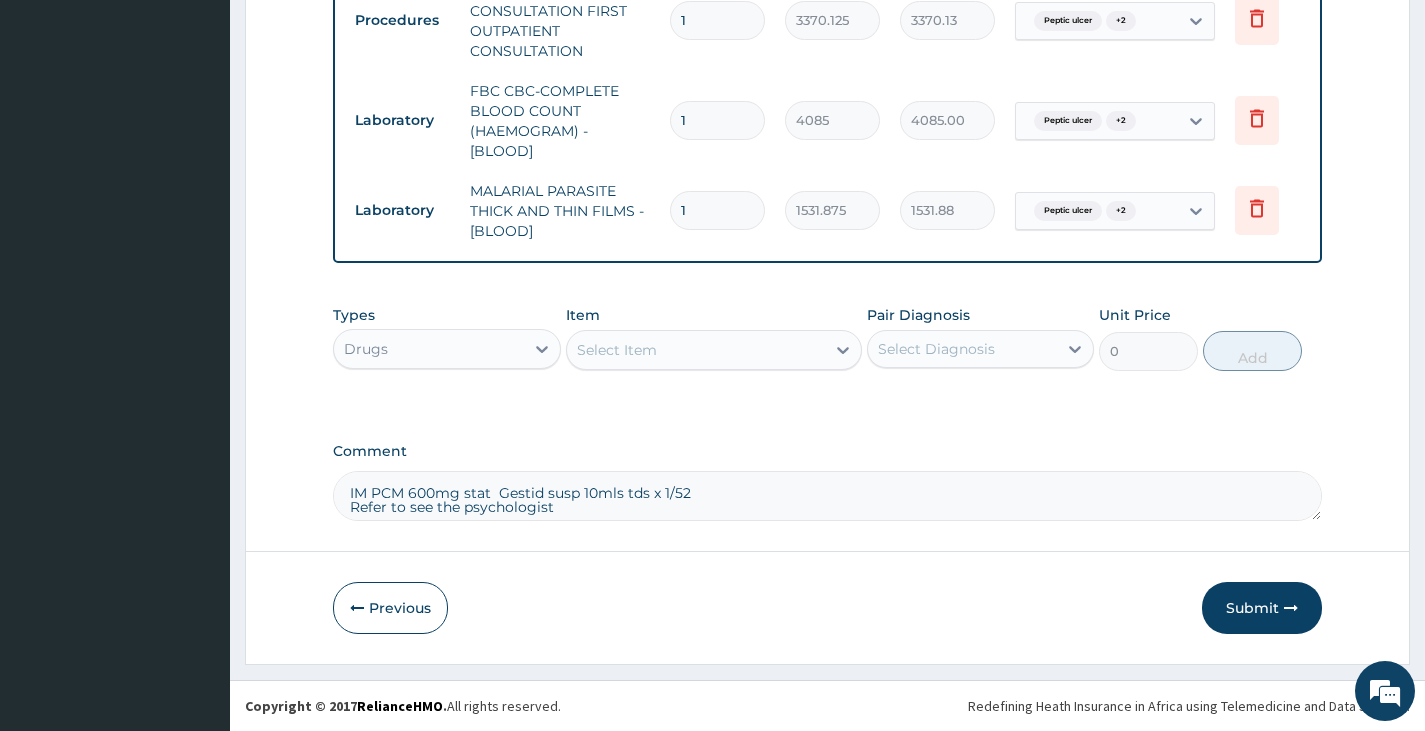 click on "Select Item" at bounding box center (617, 350) 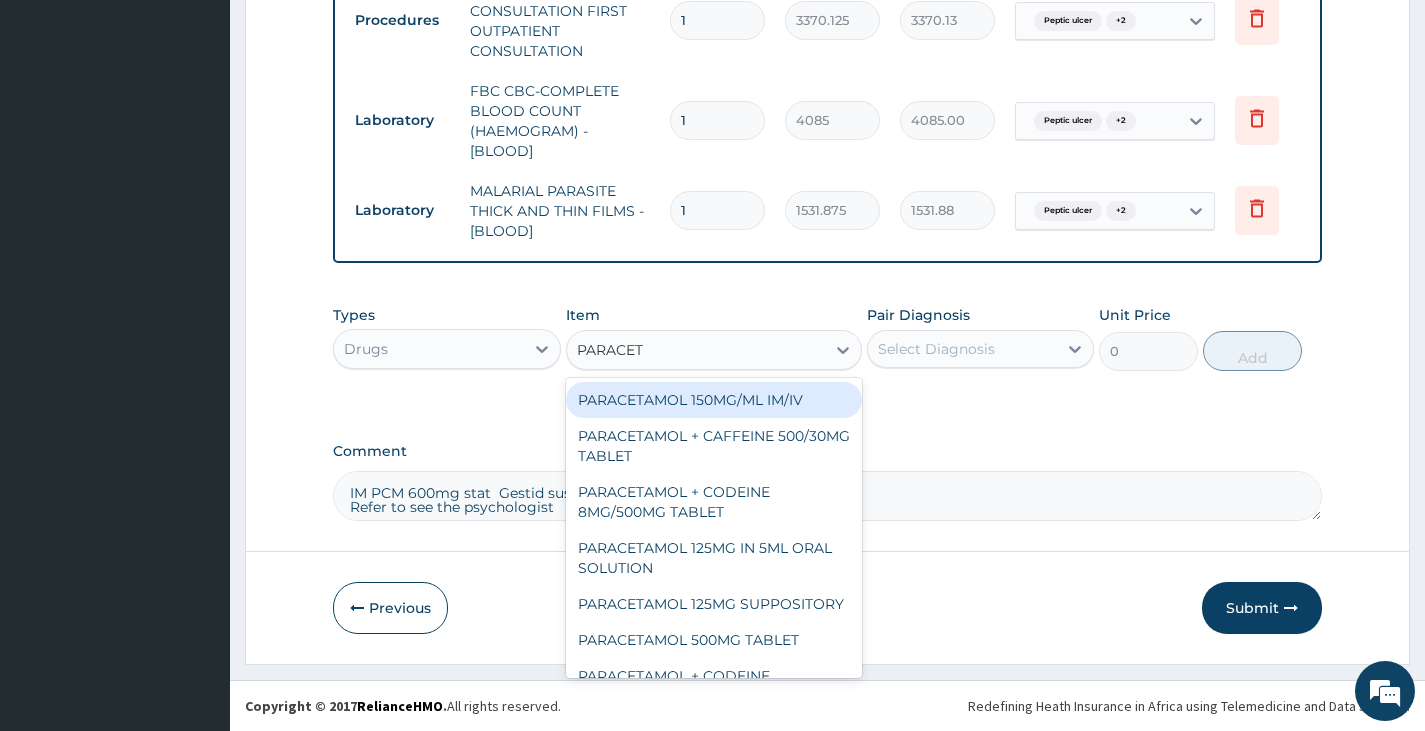 type on "PARACETA" 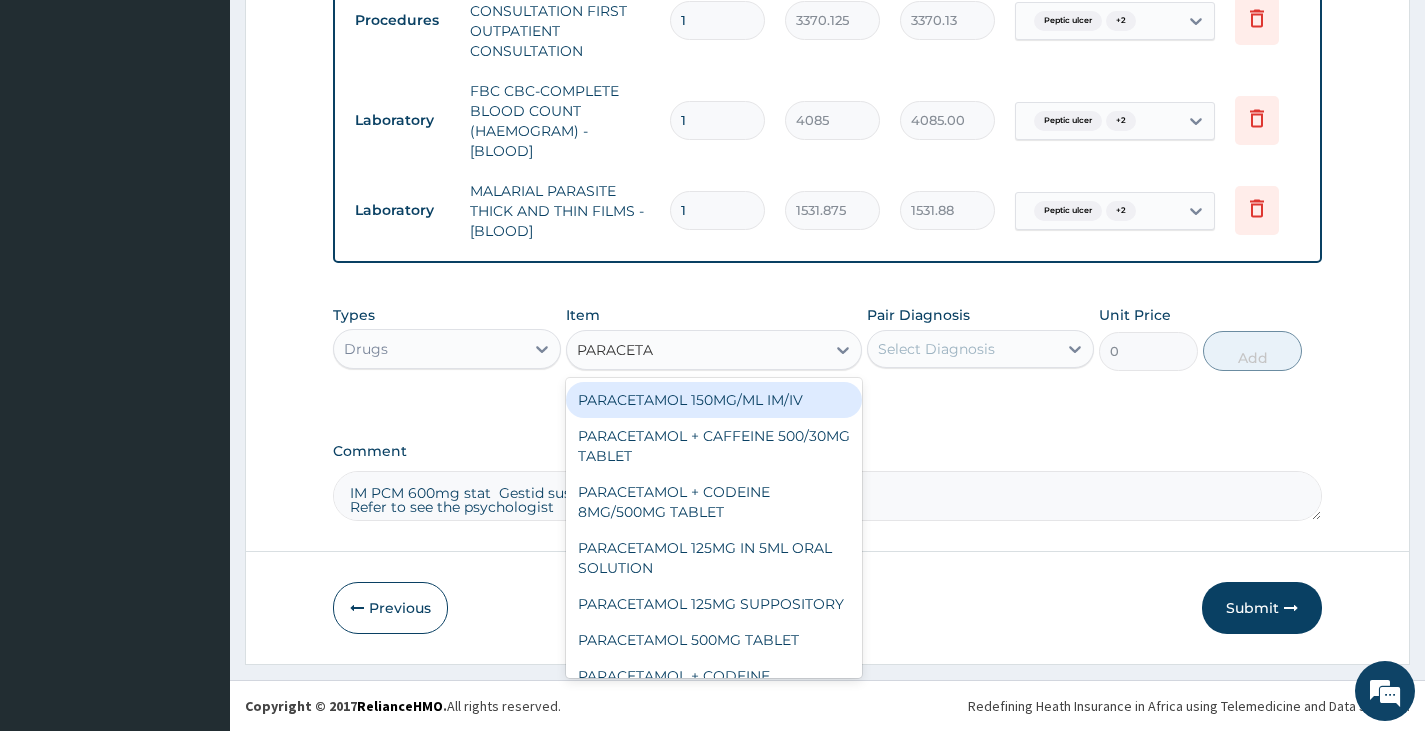 click on "PARACETAMOL 150MG/ML IM/IV" at bounding box center [714, 400] 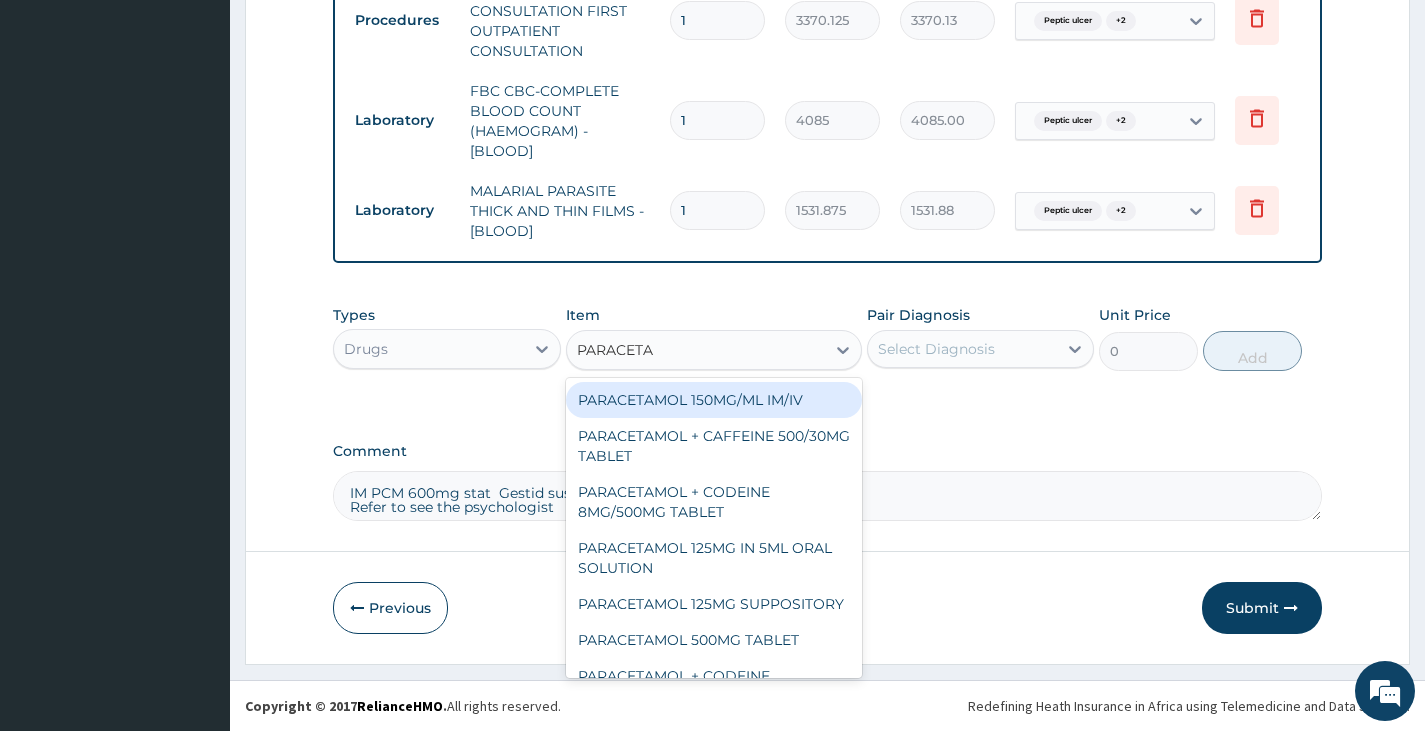 type 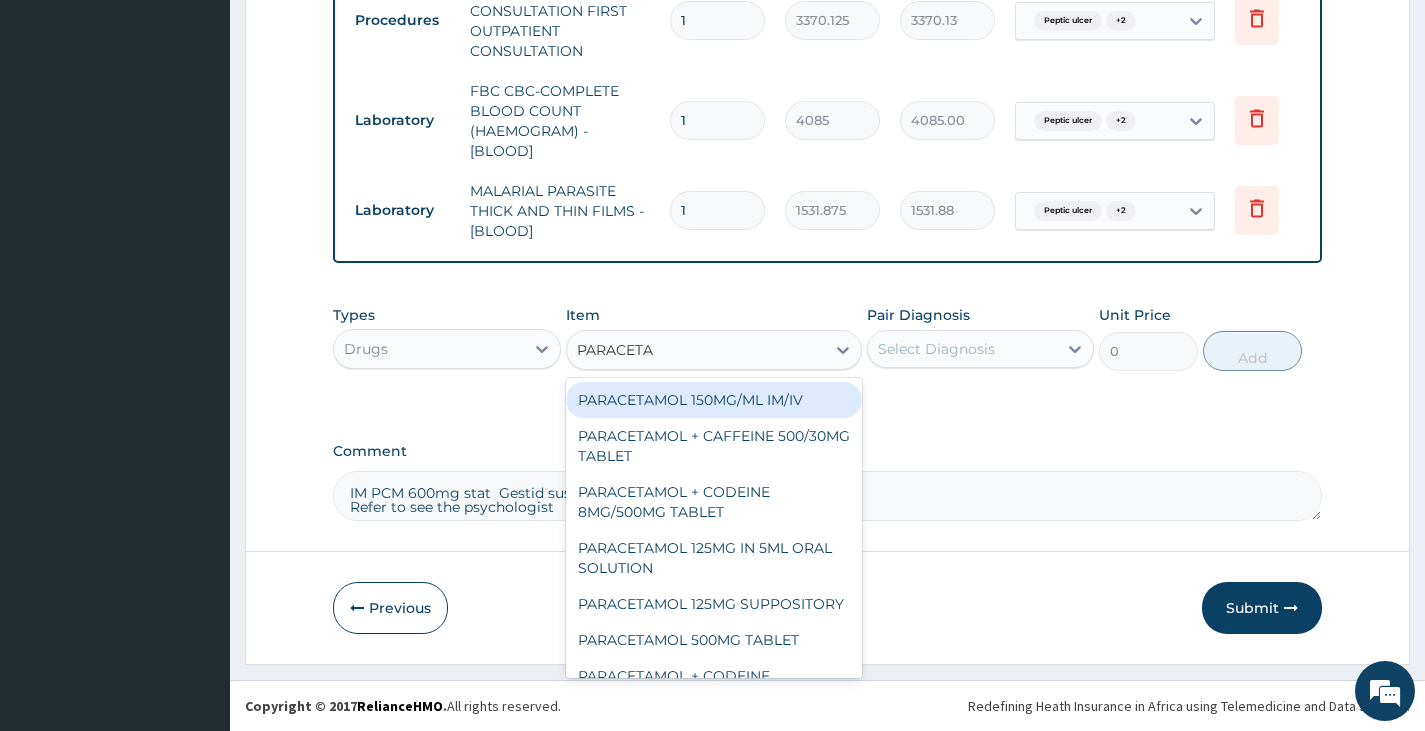 type on "300" 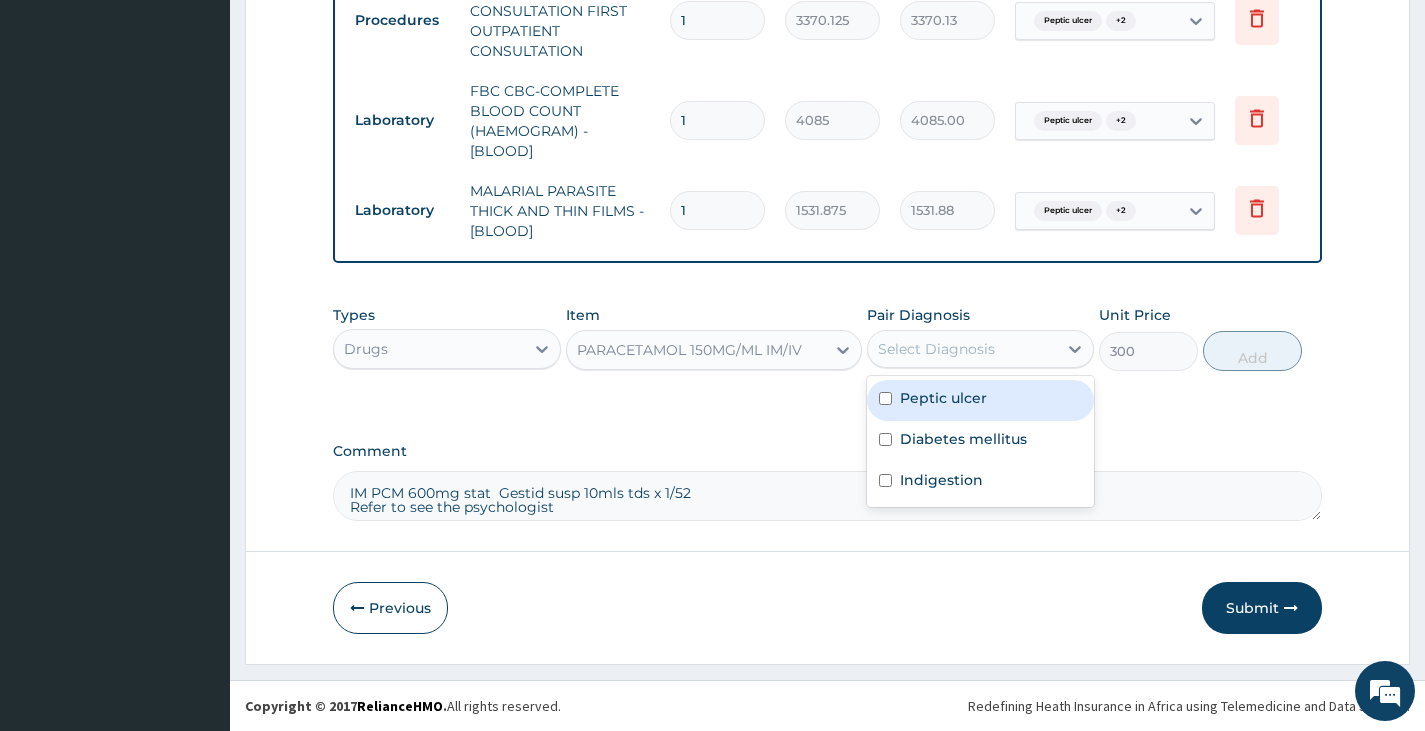 drag, startPoint x: 987, startPoint y: 354, endPoint x: 964, endPoint y: 390, distance: 42.72002 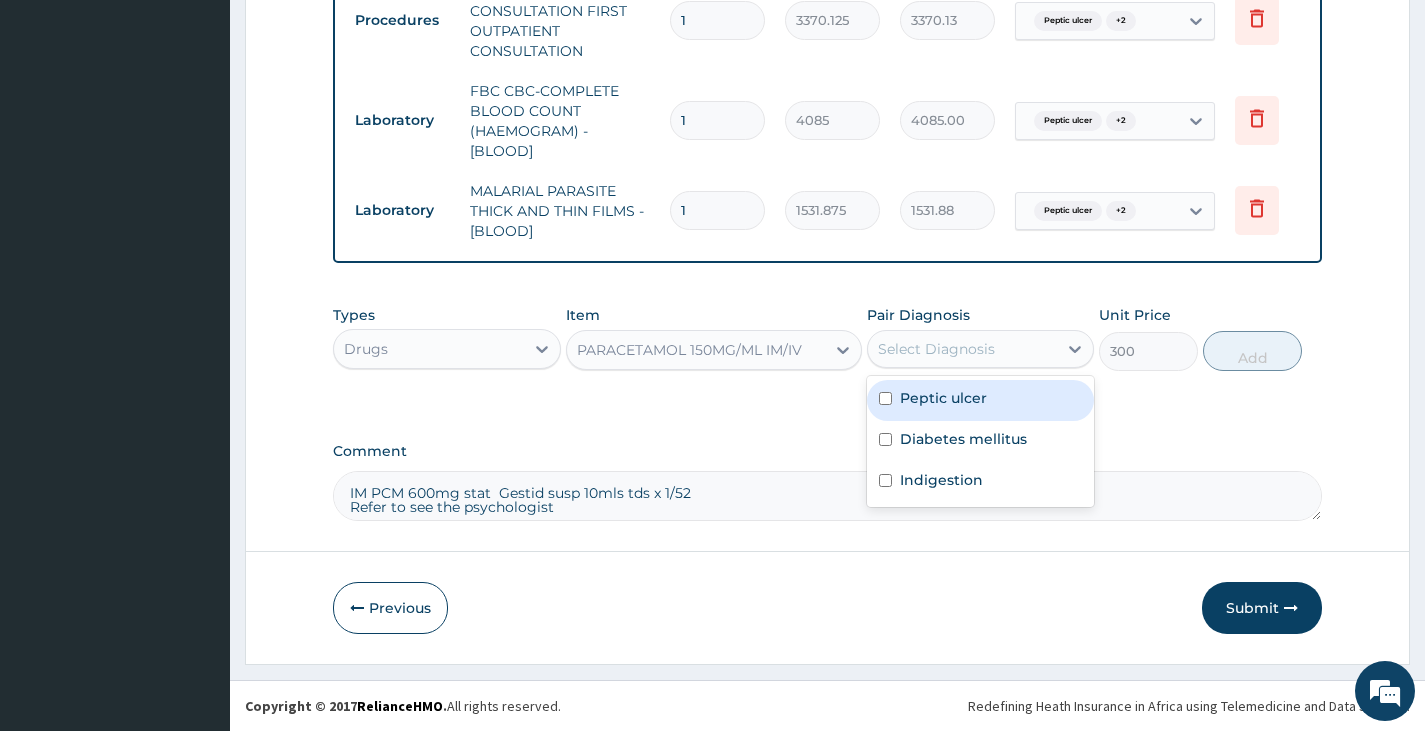 click on "Select Diagnosis" at bounding box center (936, 349) 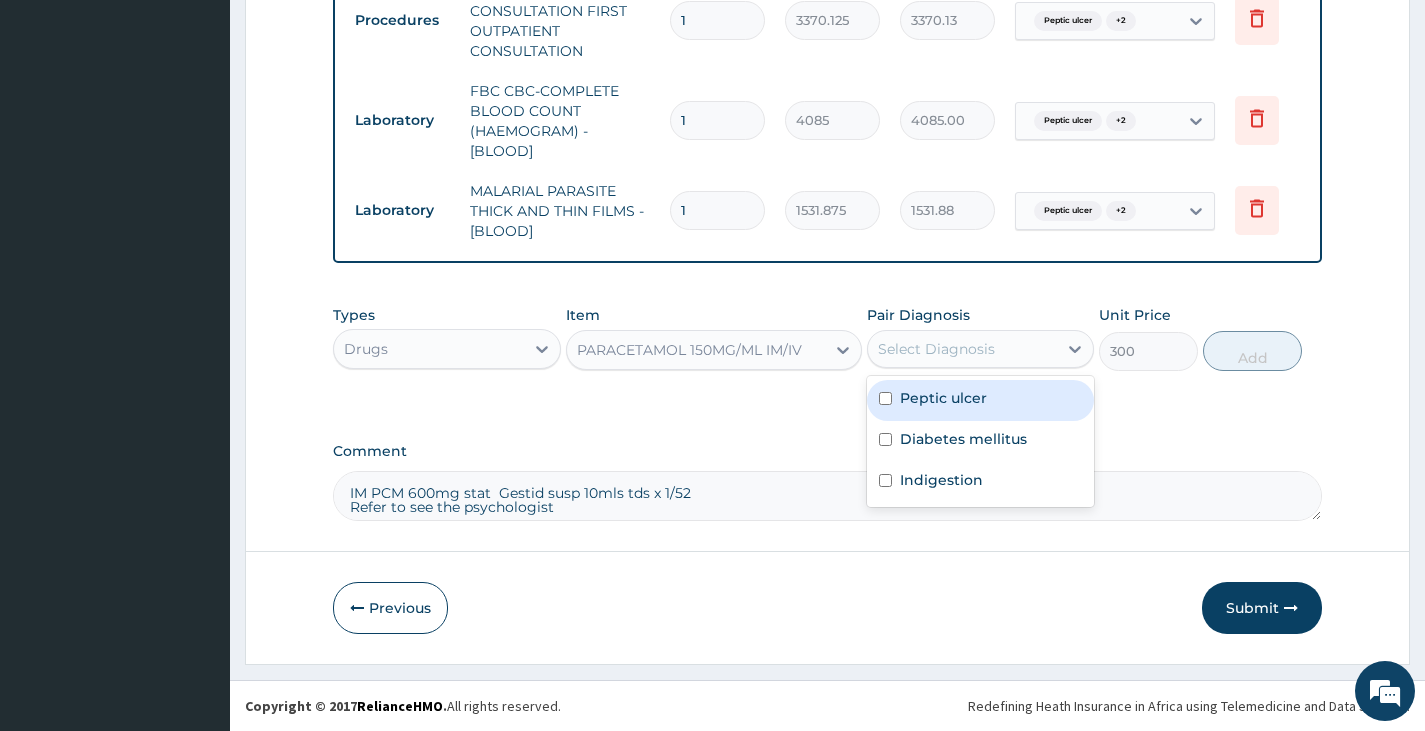 drag, startPoint x: 953, startPoint y: 410, endPoint x: 950, endPoint y: 430, distance: 20.22375 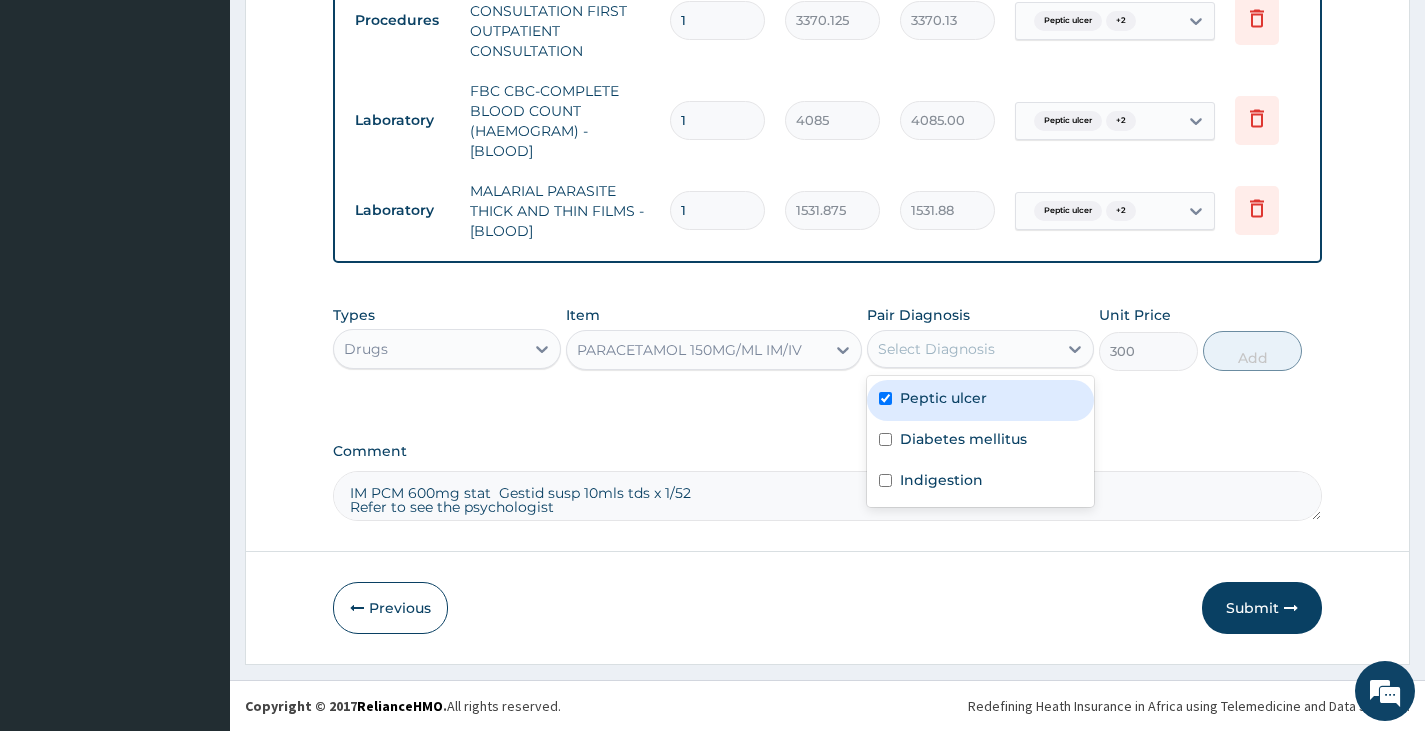 checkbox on "true" 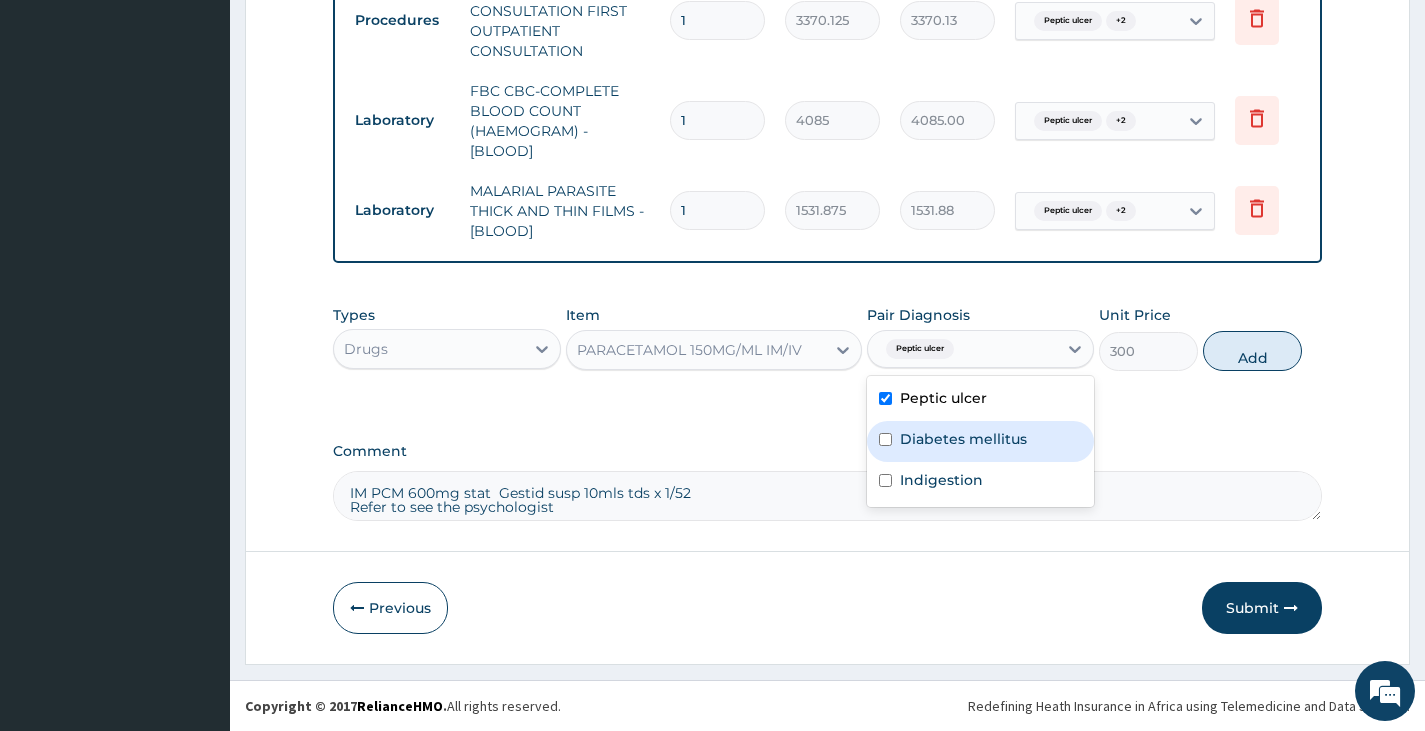 click on "Diabetes mellitus" at bounding box center [963, 439] 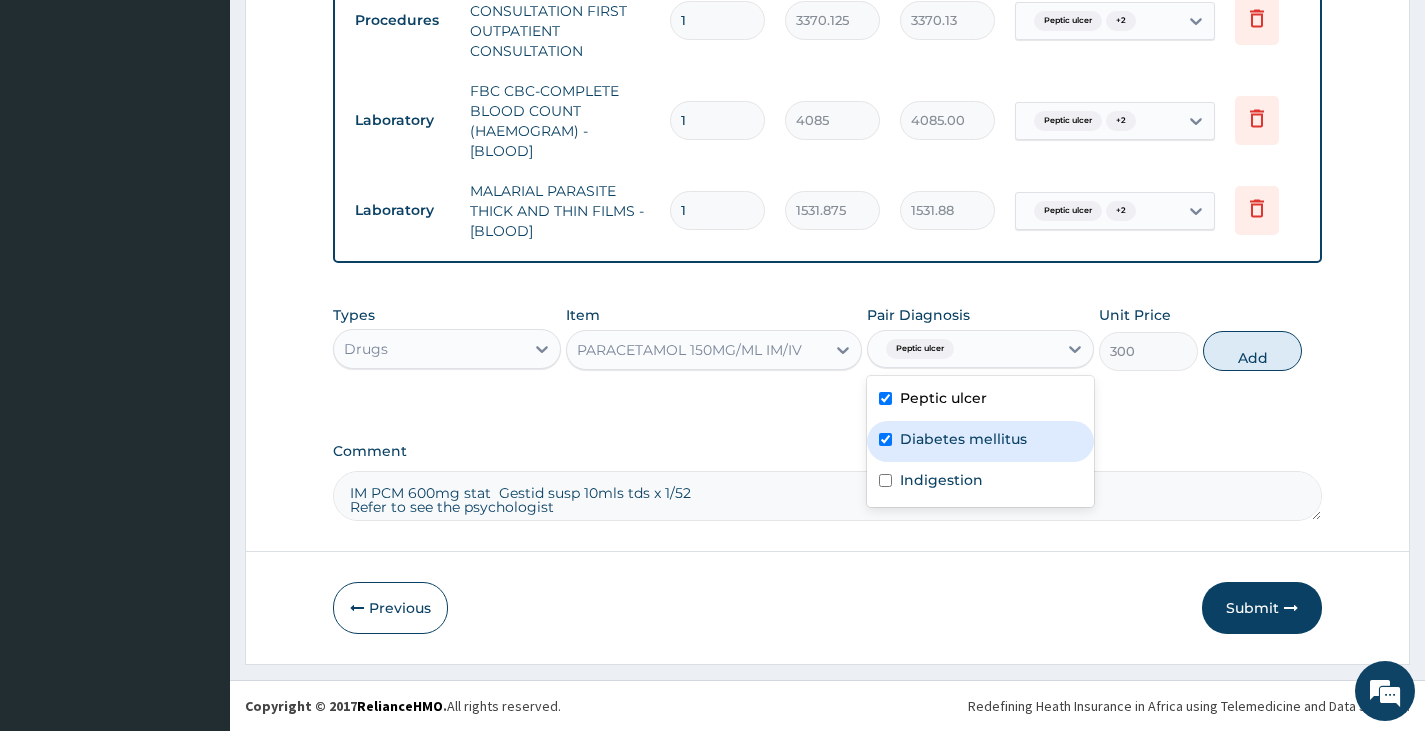 checkbox on "true" 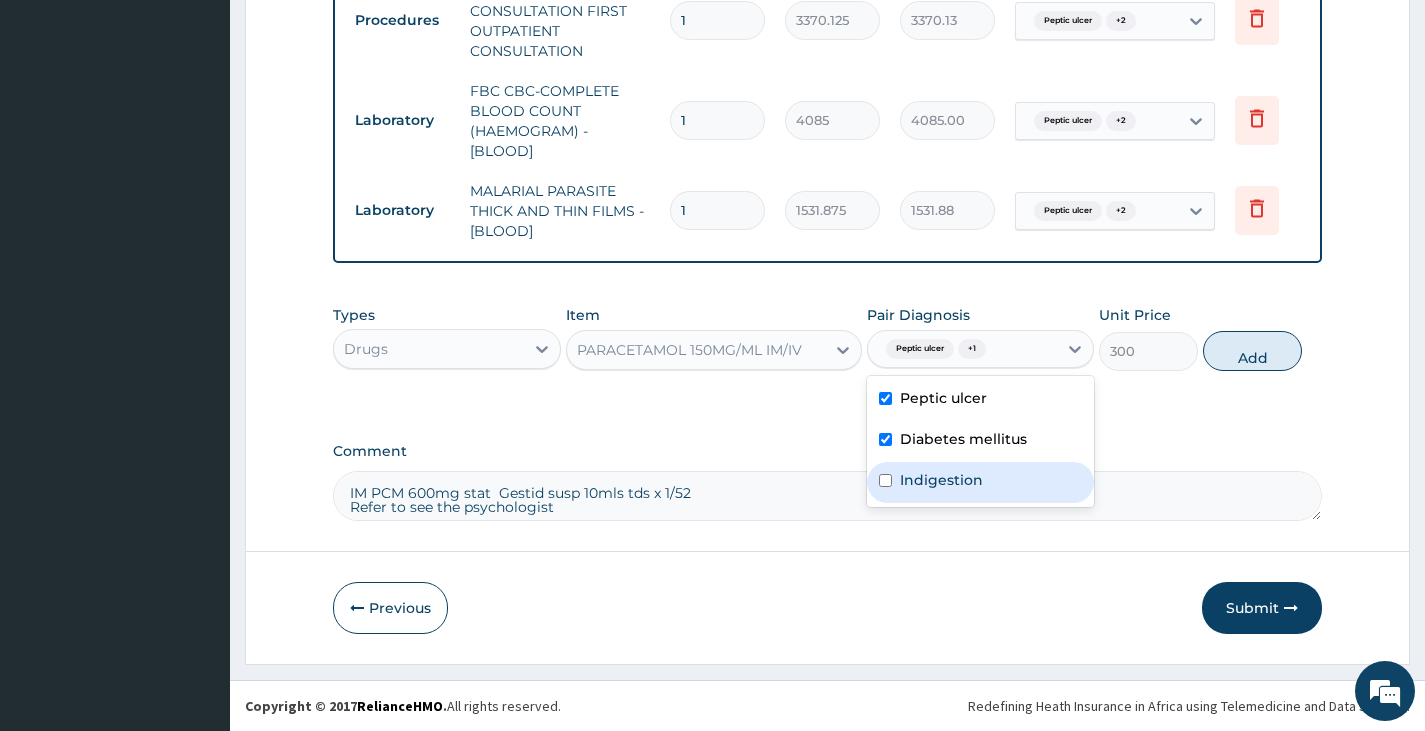 click on "Indigestion" at bounding box center (941, 480) 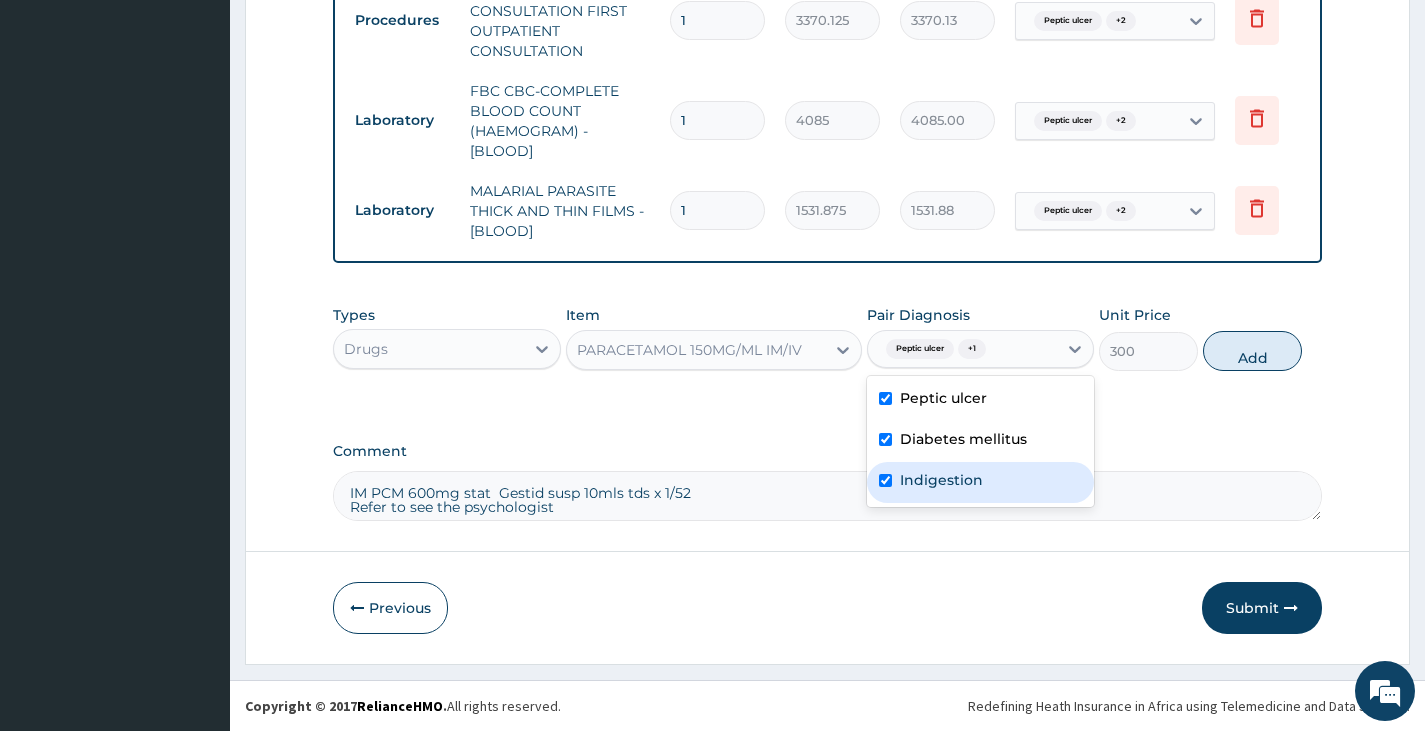 checkbox on "true" 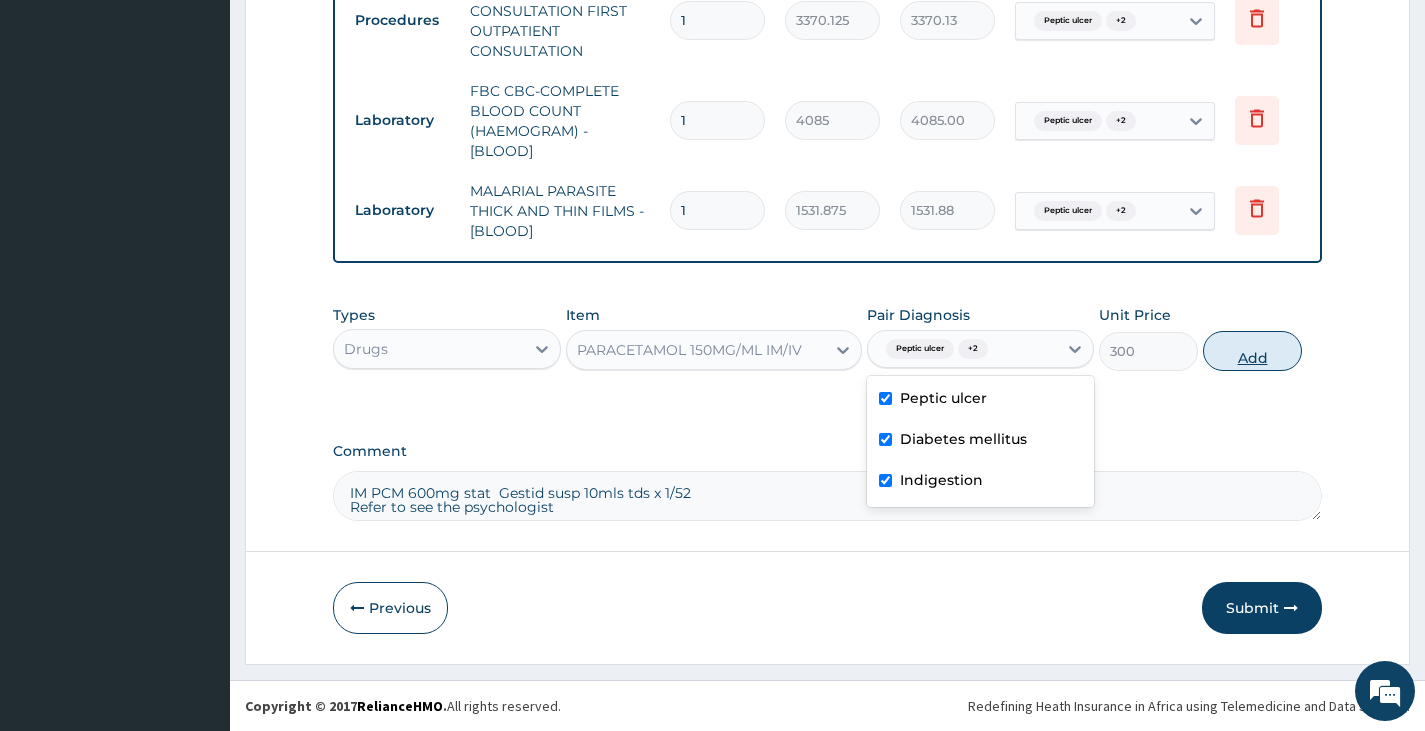 click on "Add" at bounding box center [1252, 351] 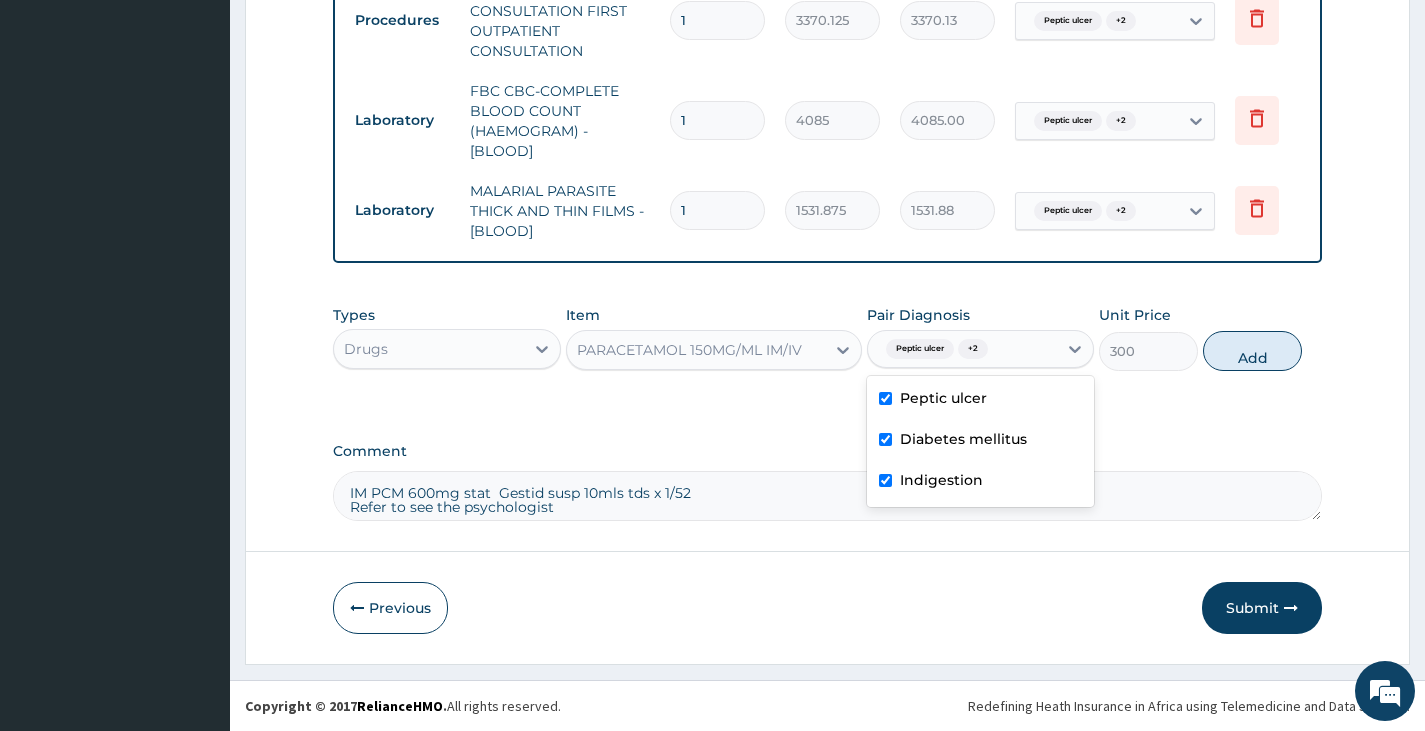 type on "0" 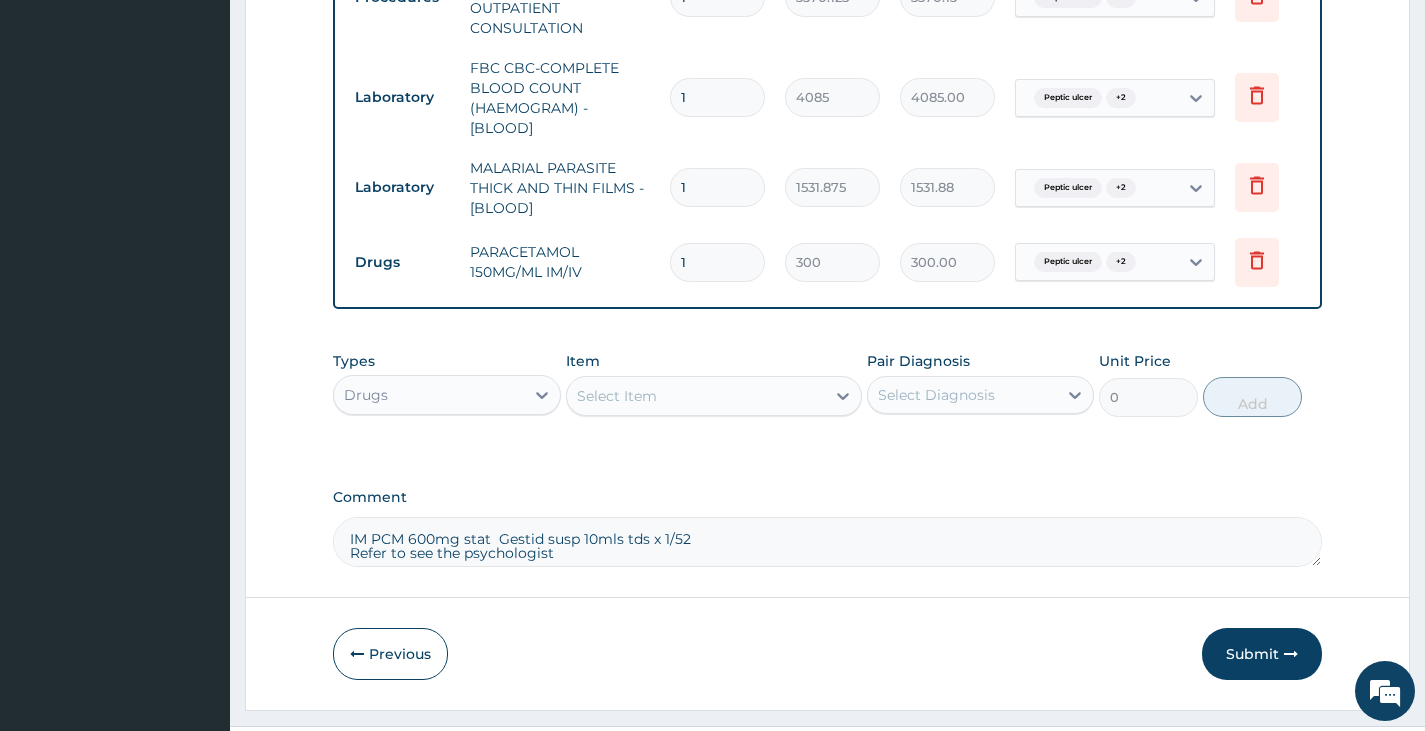 type 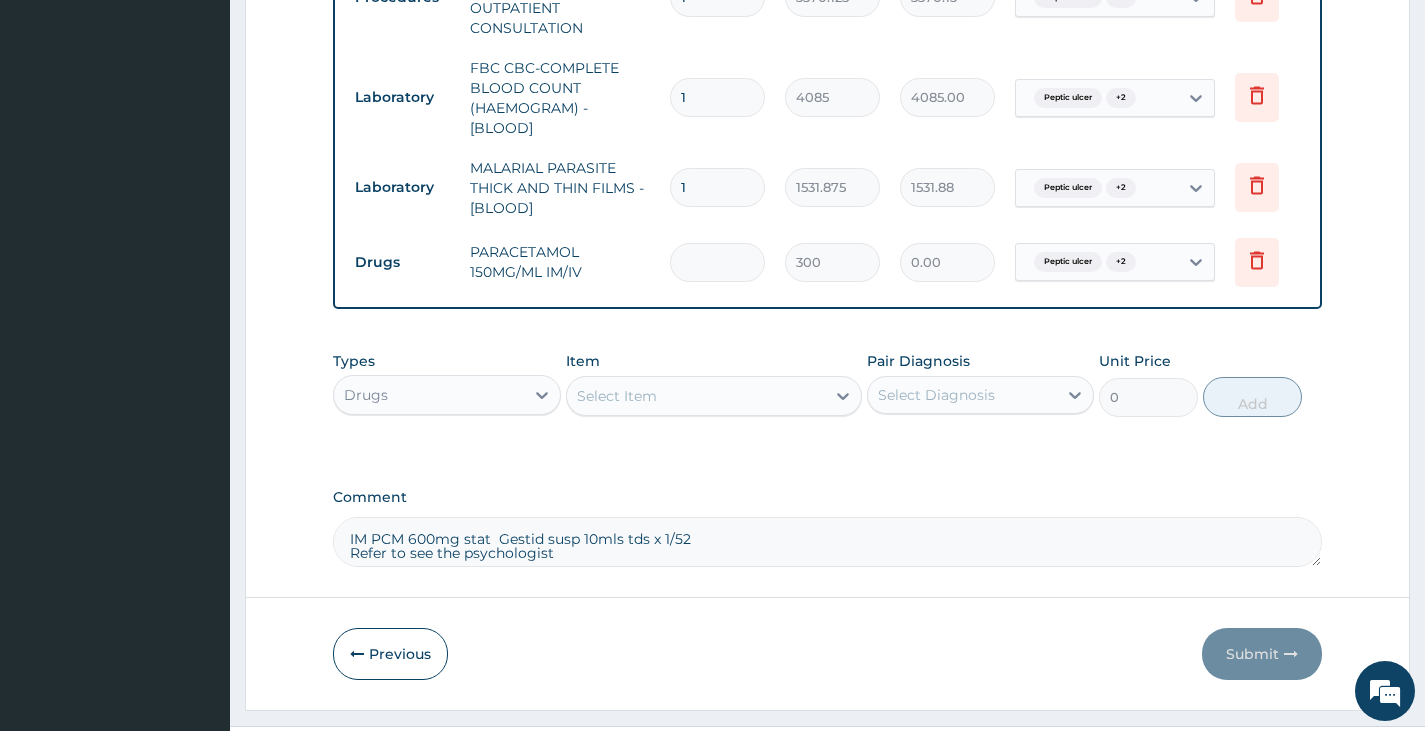 type on "2" 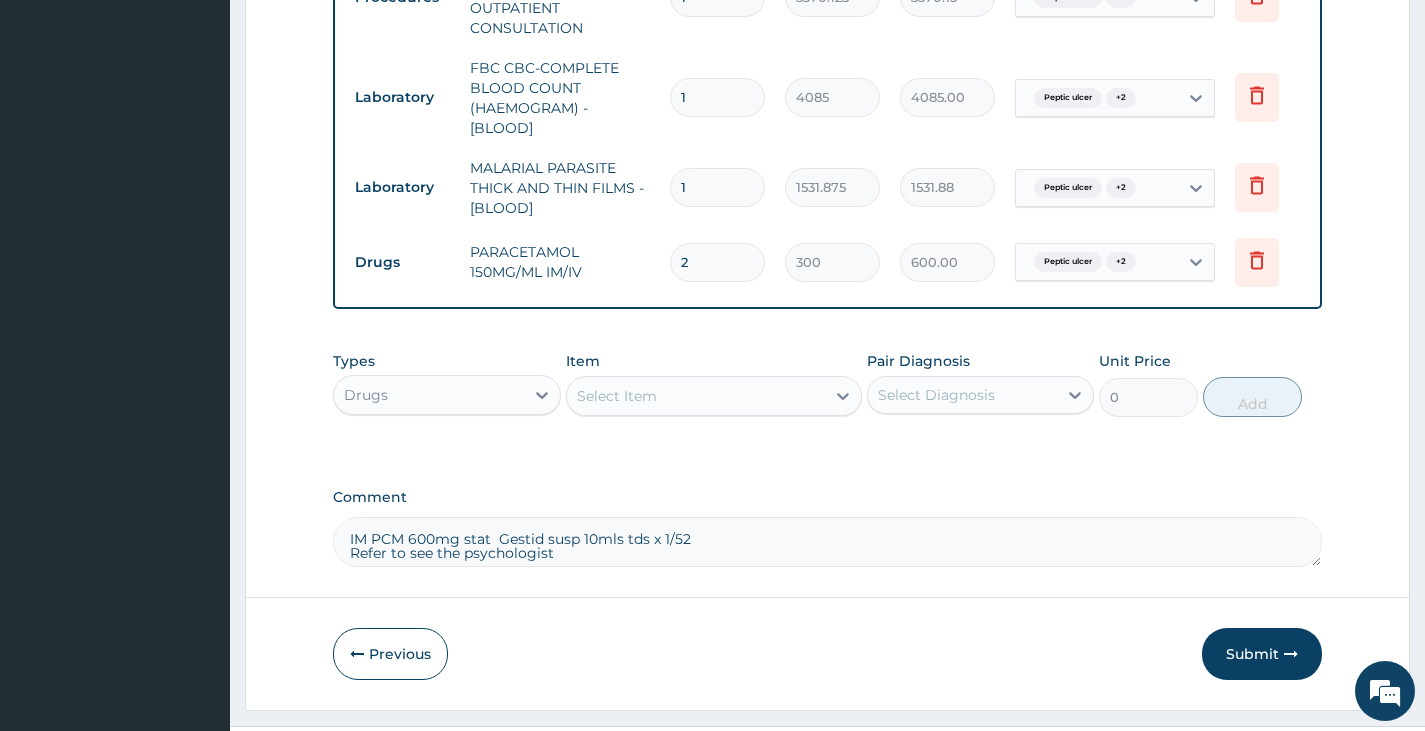 type 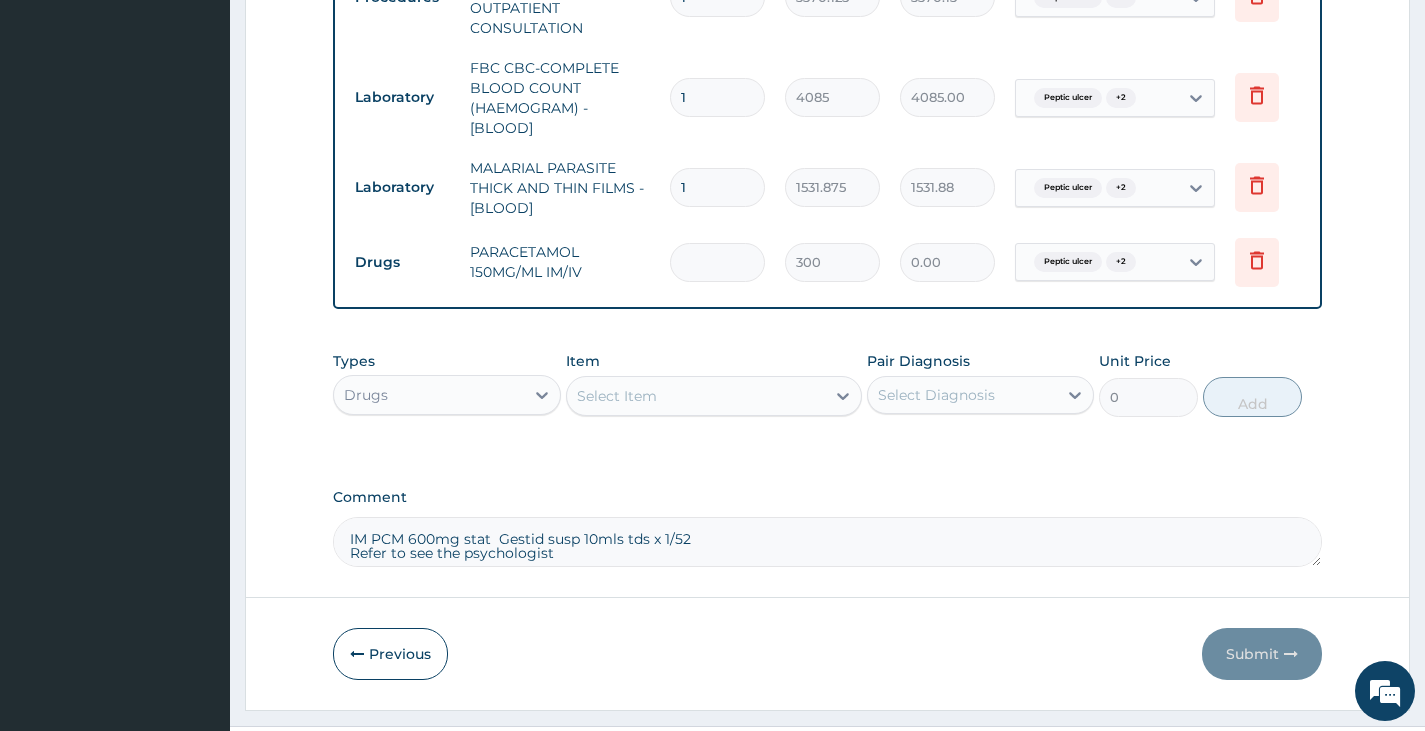 type on "3" 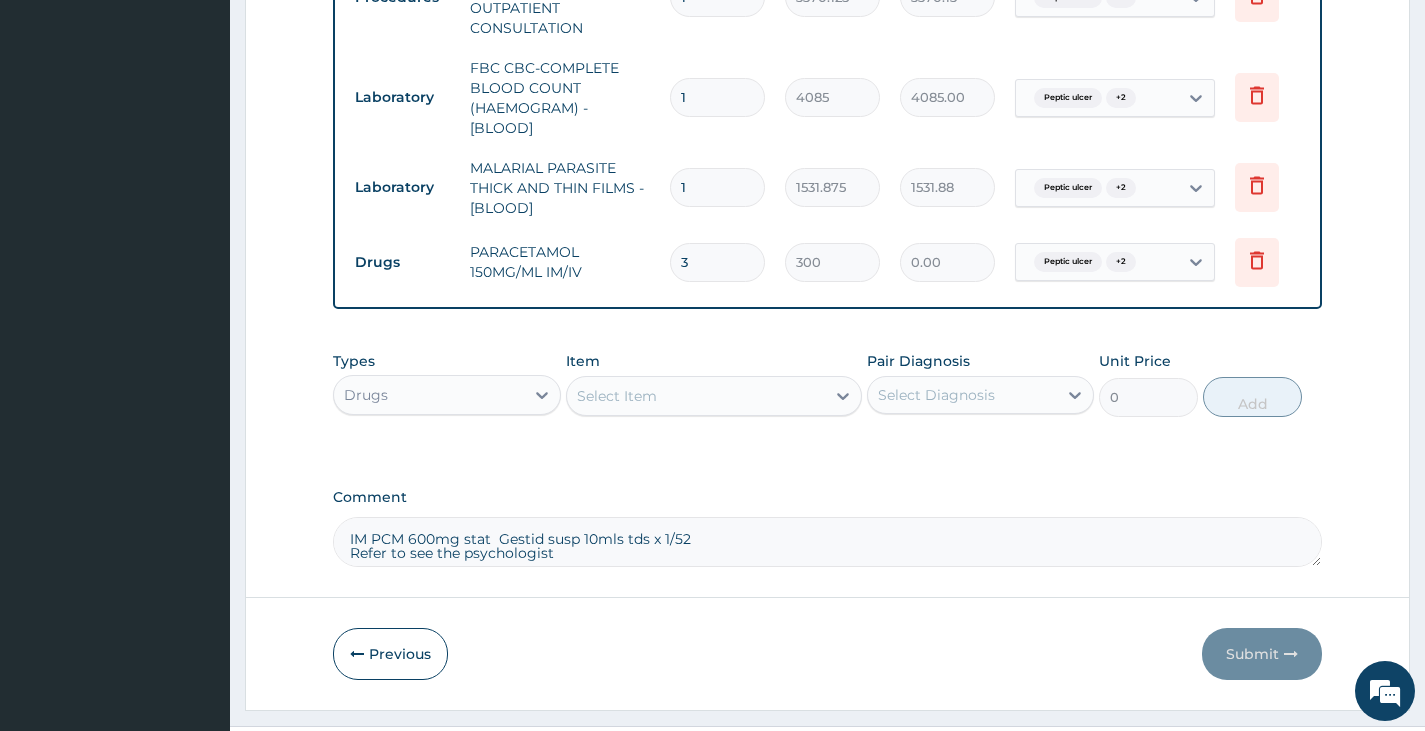type on "900.00" 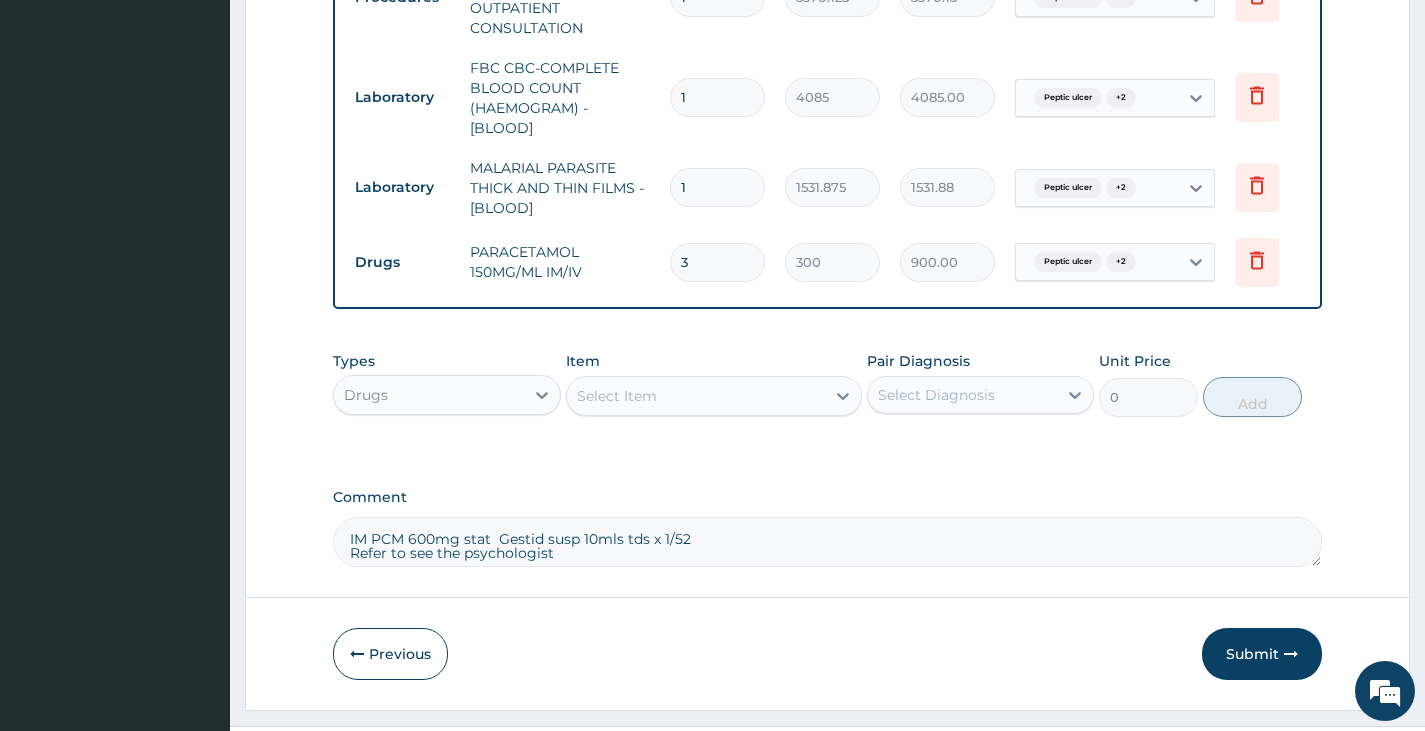 scroll, scrollTop: 1126, scrollLeft: 0, axis: vertical 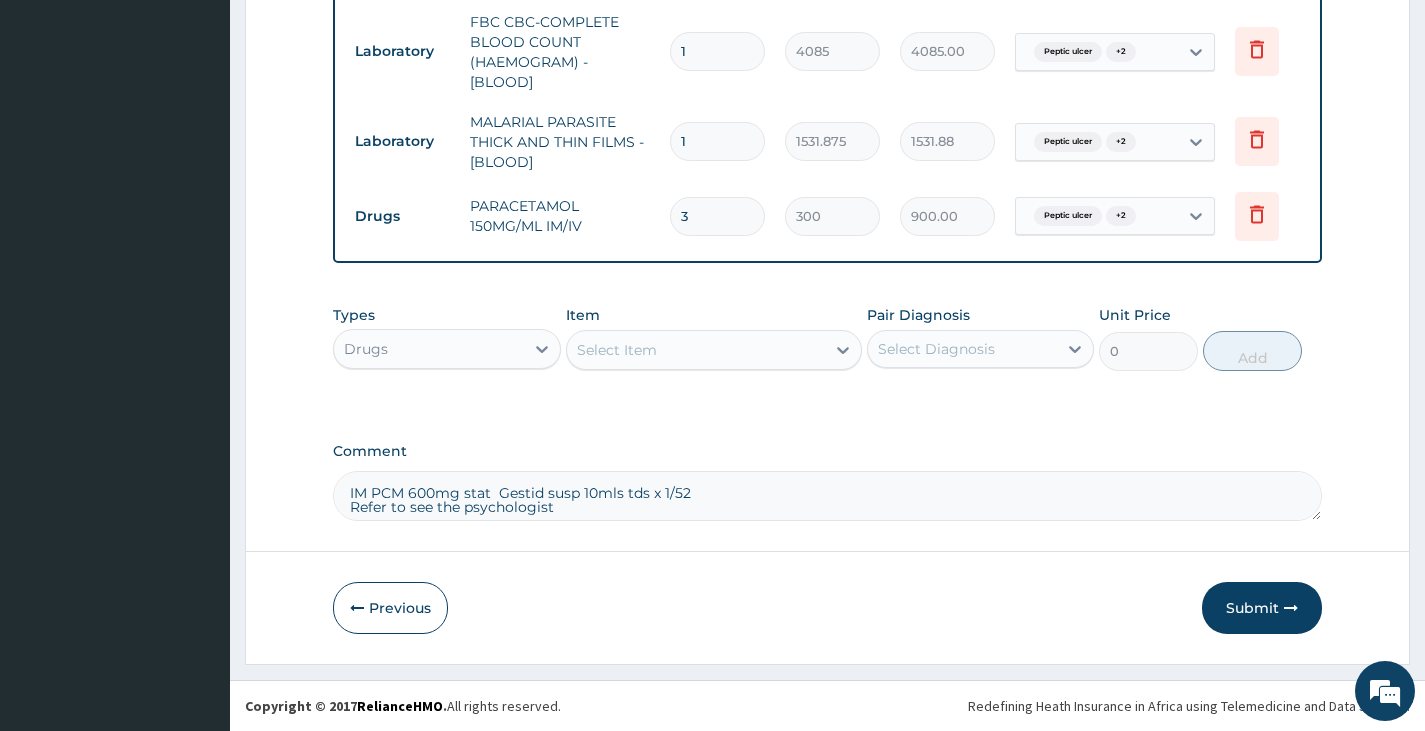 type on "3" 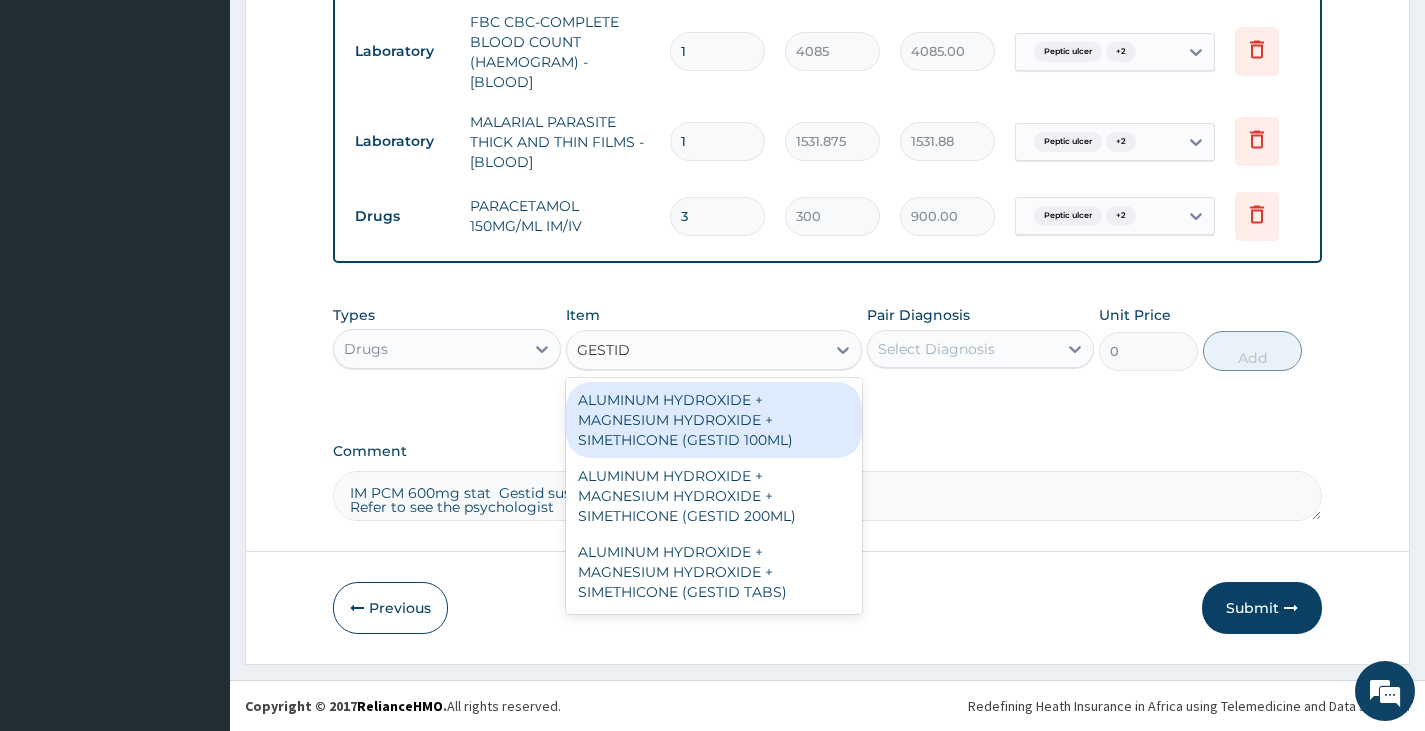 type on "GESTID" 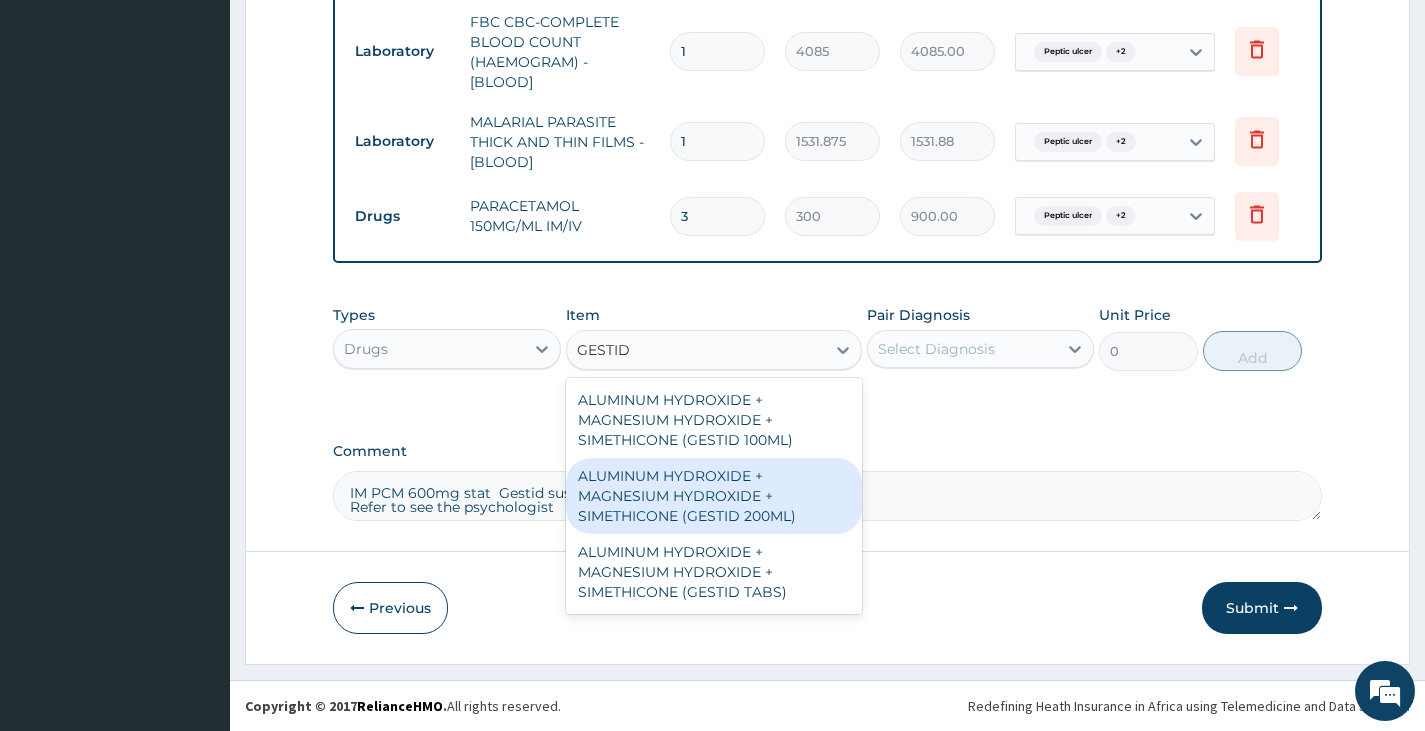 click on "ALUMINUM HYDROXIDE + MAGNESIUM HYDROXIDE + SIMETHICONE (GESTID 200ML)" at bounding box center [714, 496] 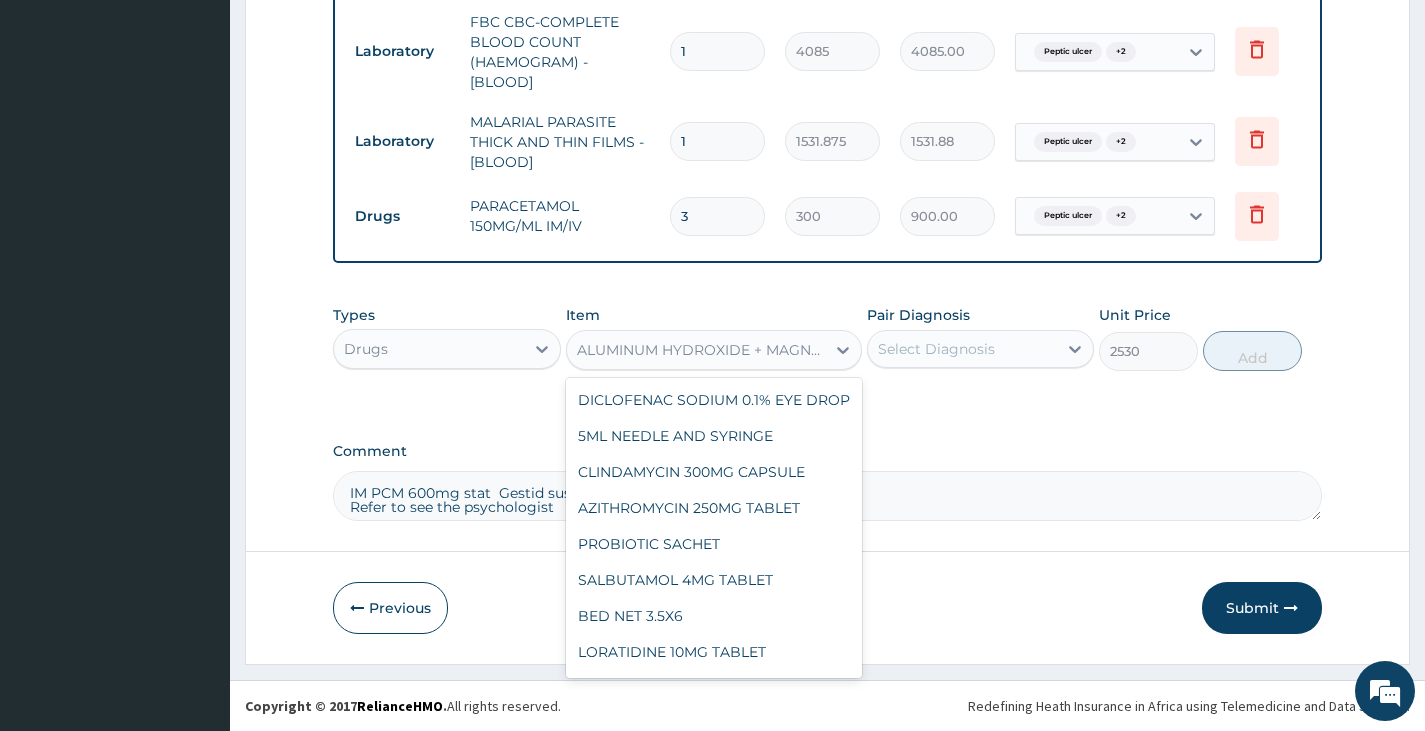 click on "ALUMINUM HYDROXIDE + MAGNESIUM HYDROXIDE + SIMETHICONE (GESTID 200ML)" at bounding box center (702, 350) 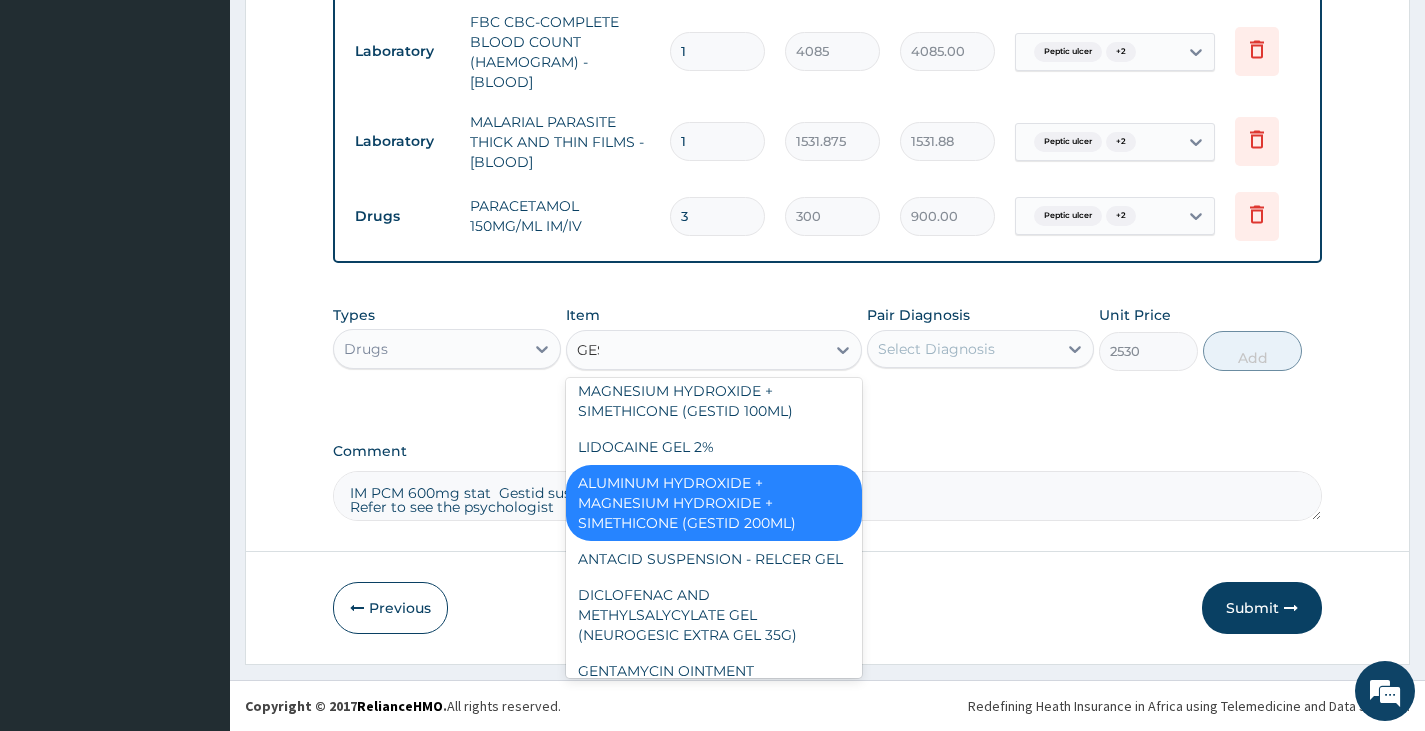 scroll, scrollTop: 0, scrollLeft: 0, axis: both 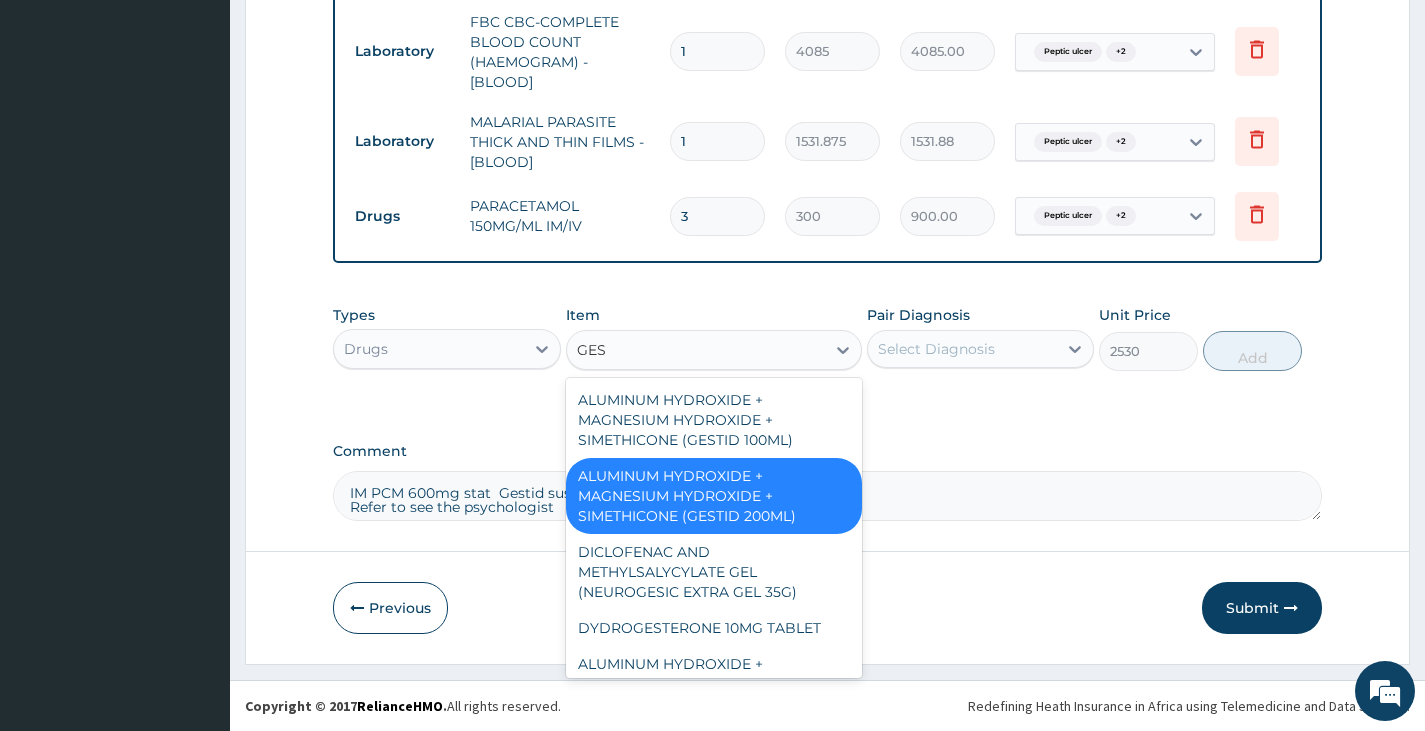 type on "GEST" 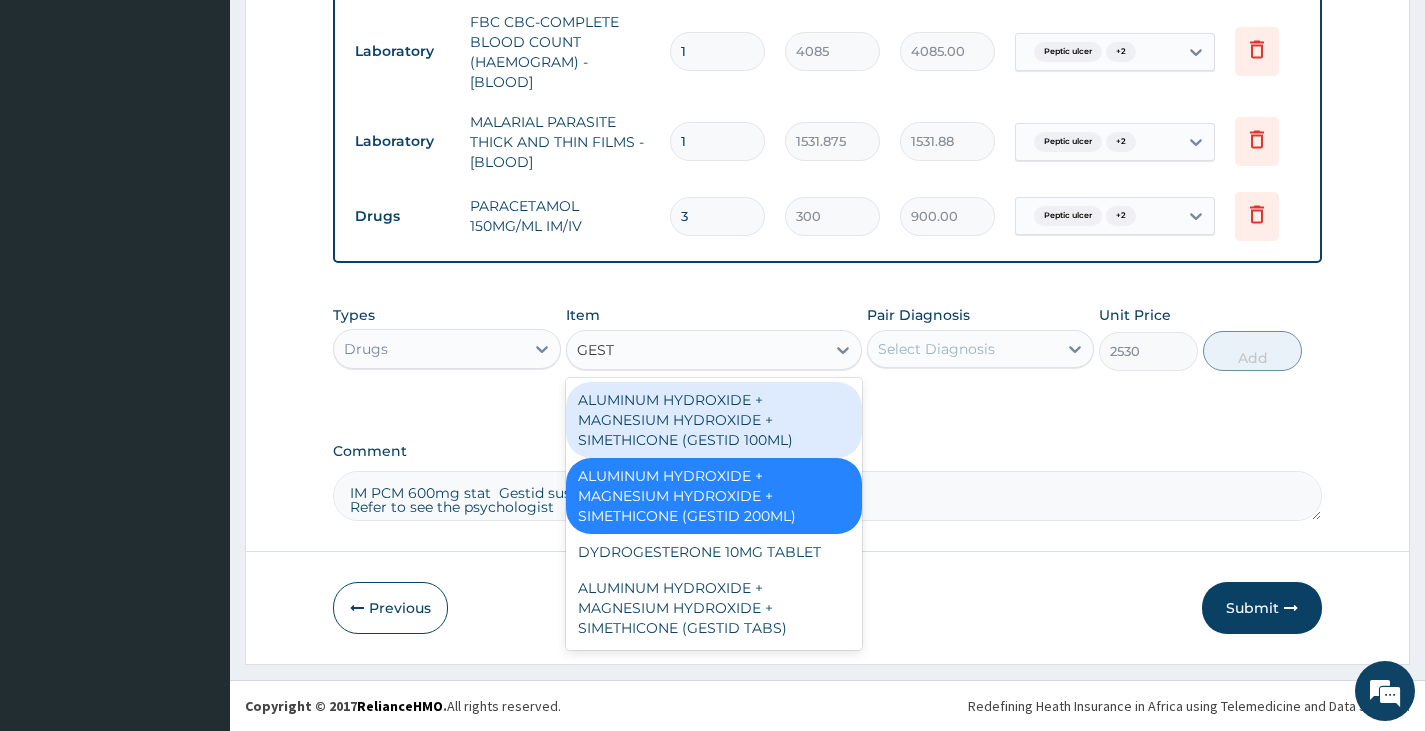 drag, startPoint x: 727, startPoint y: 400, endPoint x: 756, endPoint y: 409, distance: 30.364452 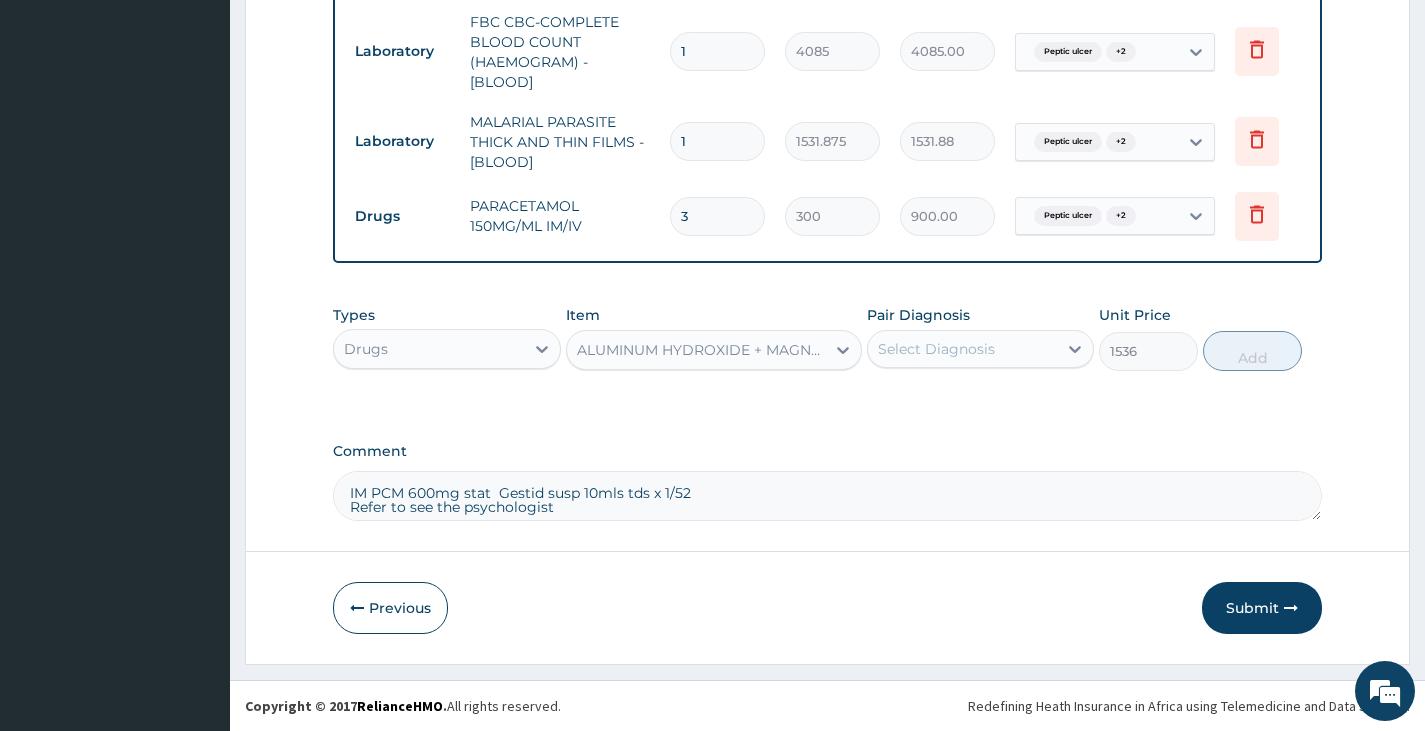 click on "Select Diagnosis" at bounding box center (936, 349) 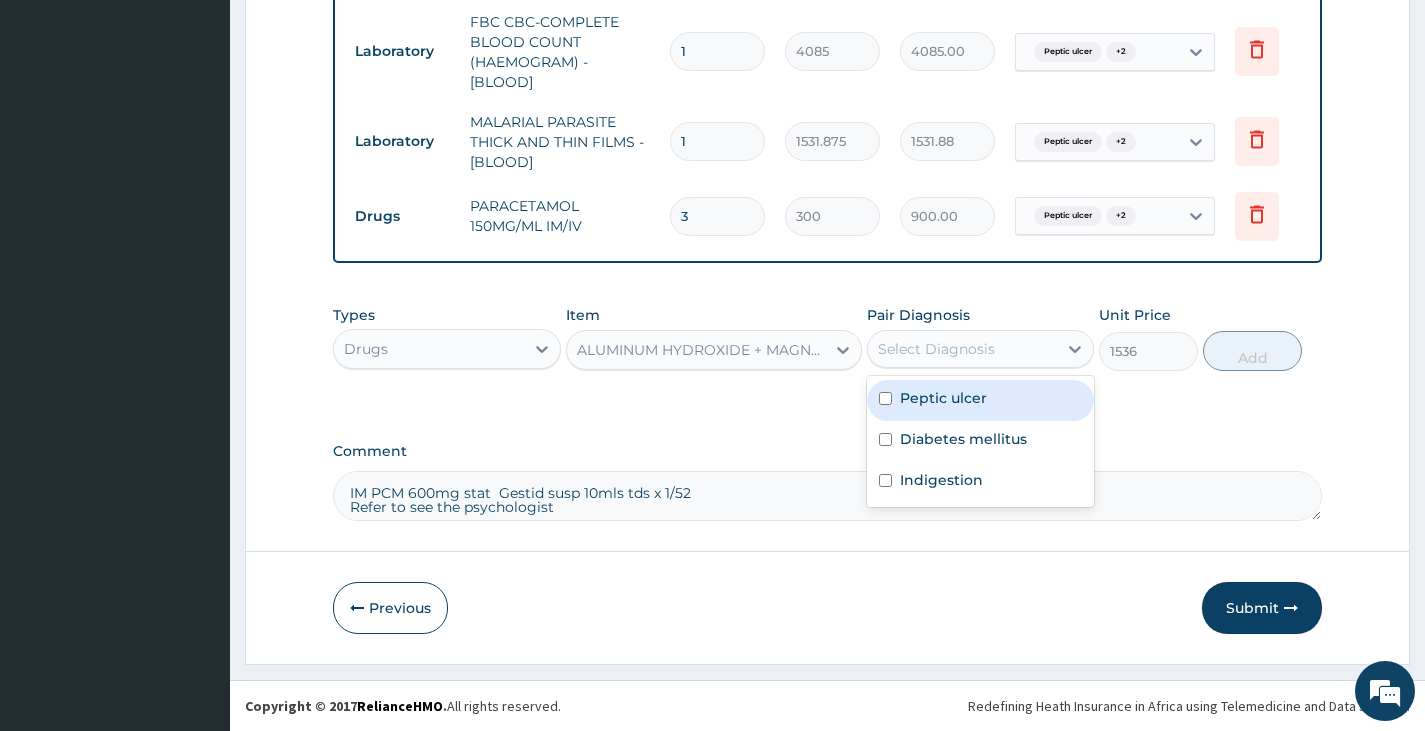 drag, startPoint x: 949, startPoint y: 394, endPoint x: 938, endPoint y: 438, distance: 45.35416 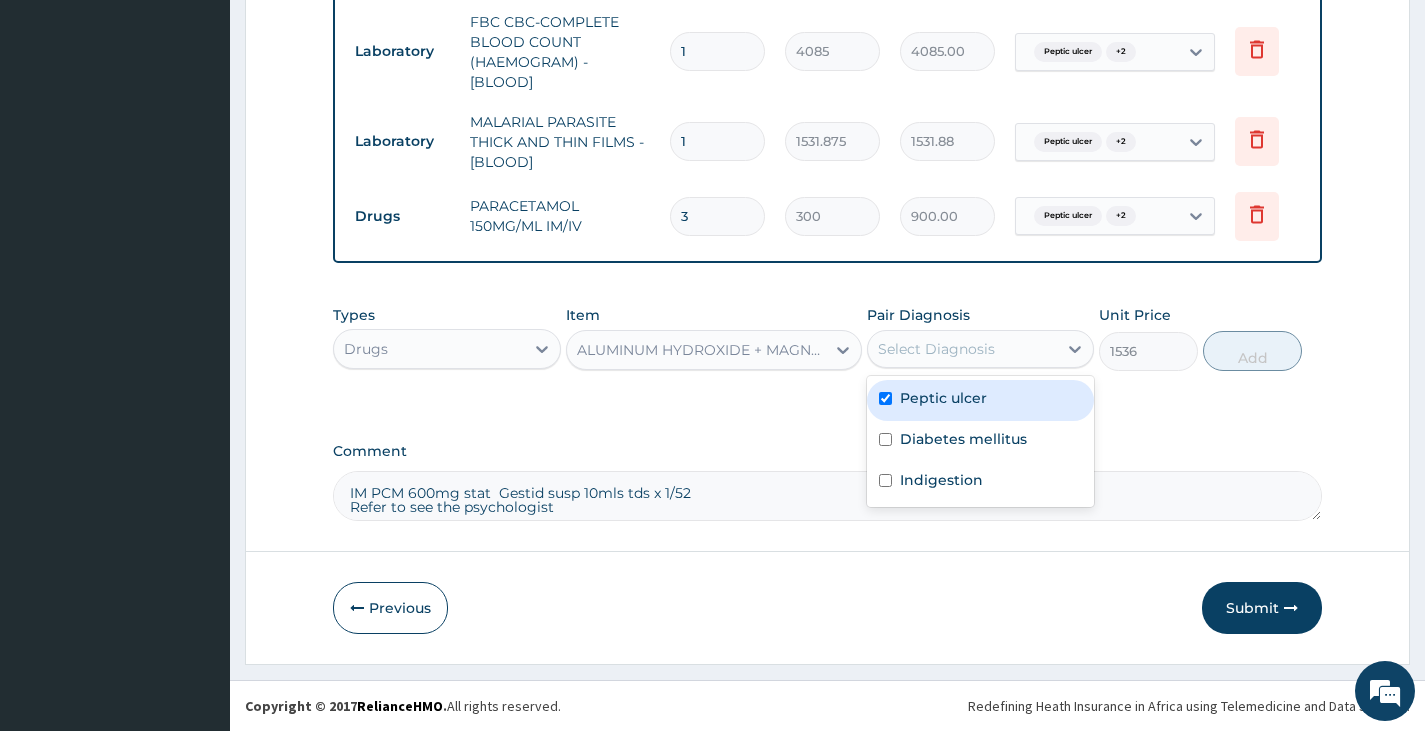 checkbox on "true" 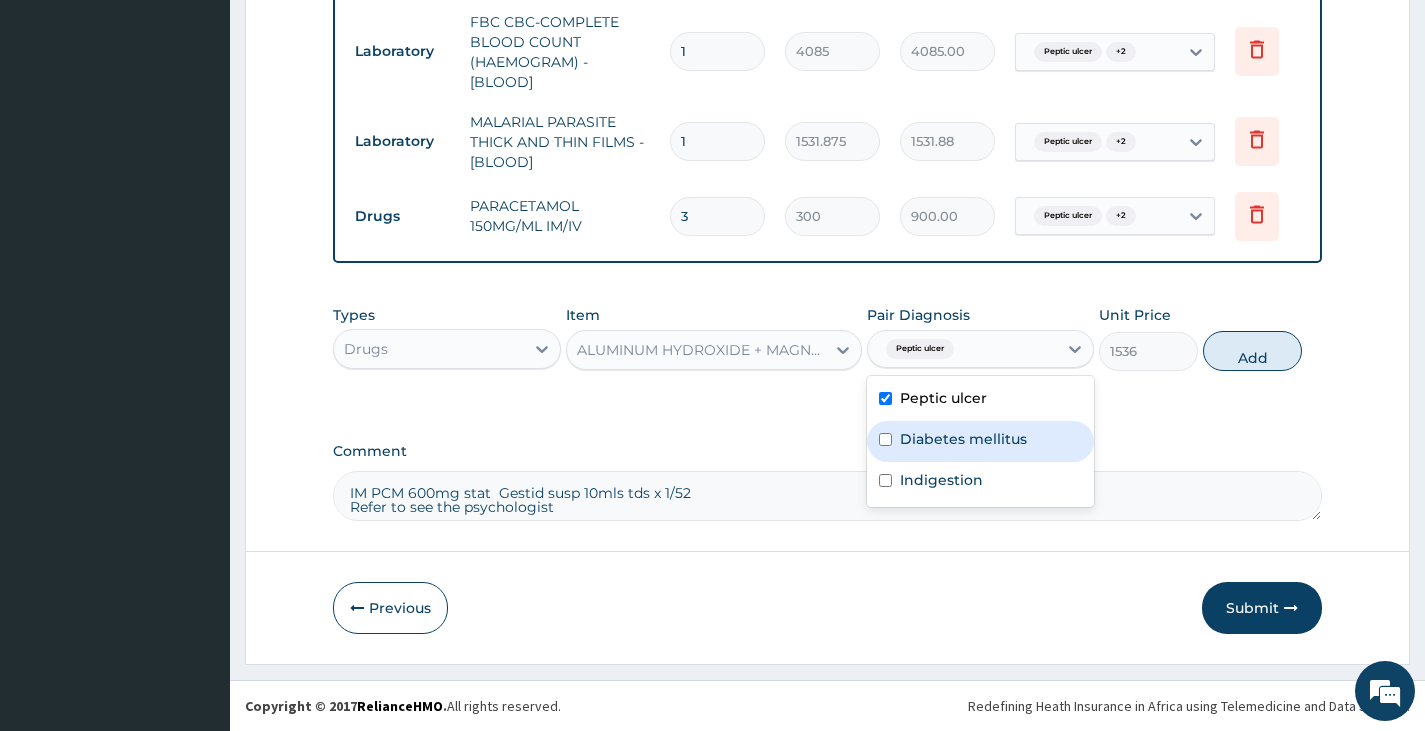 drag, startPoint x: 937, startPoint y: 439, endPoint x: 933, endPoint y: 480, distance: 41.19466 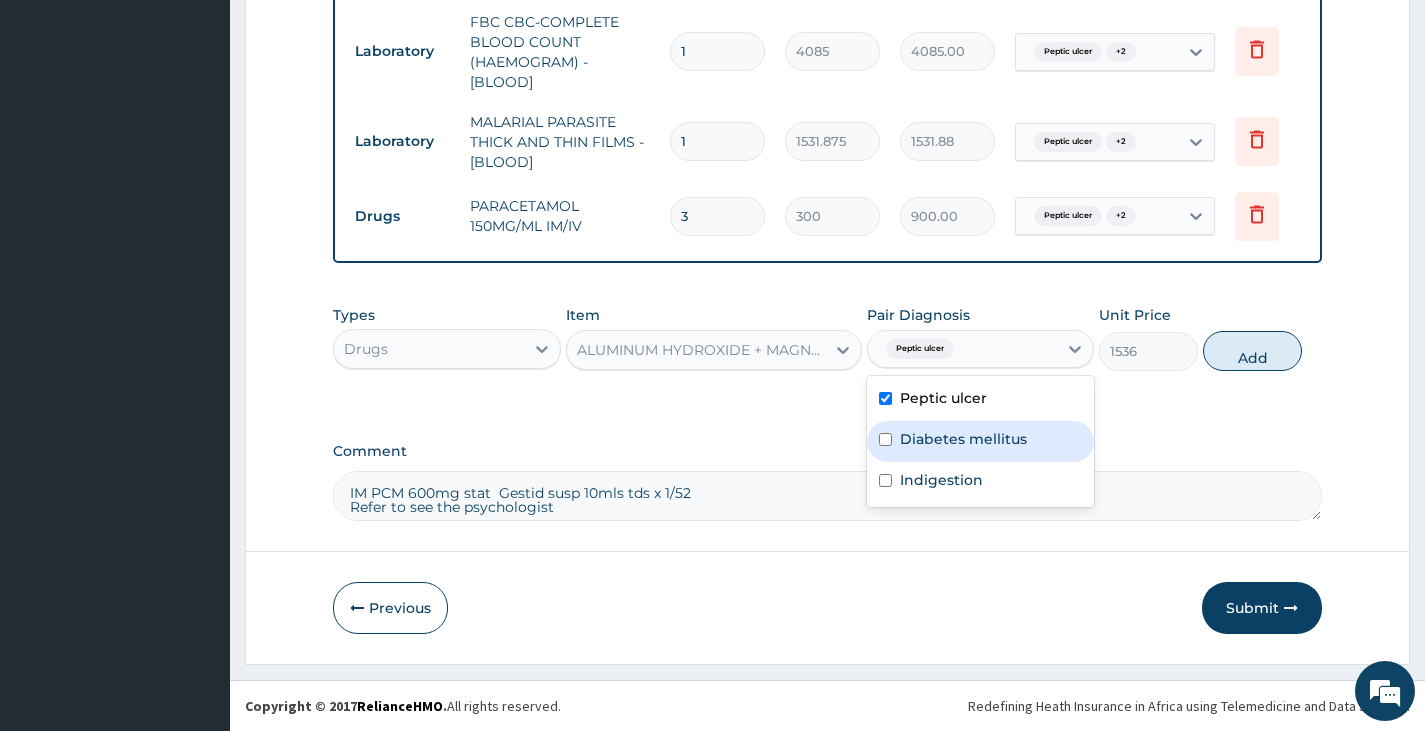 click on "Diabetes mellitus" at bounding box center [963, 439] 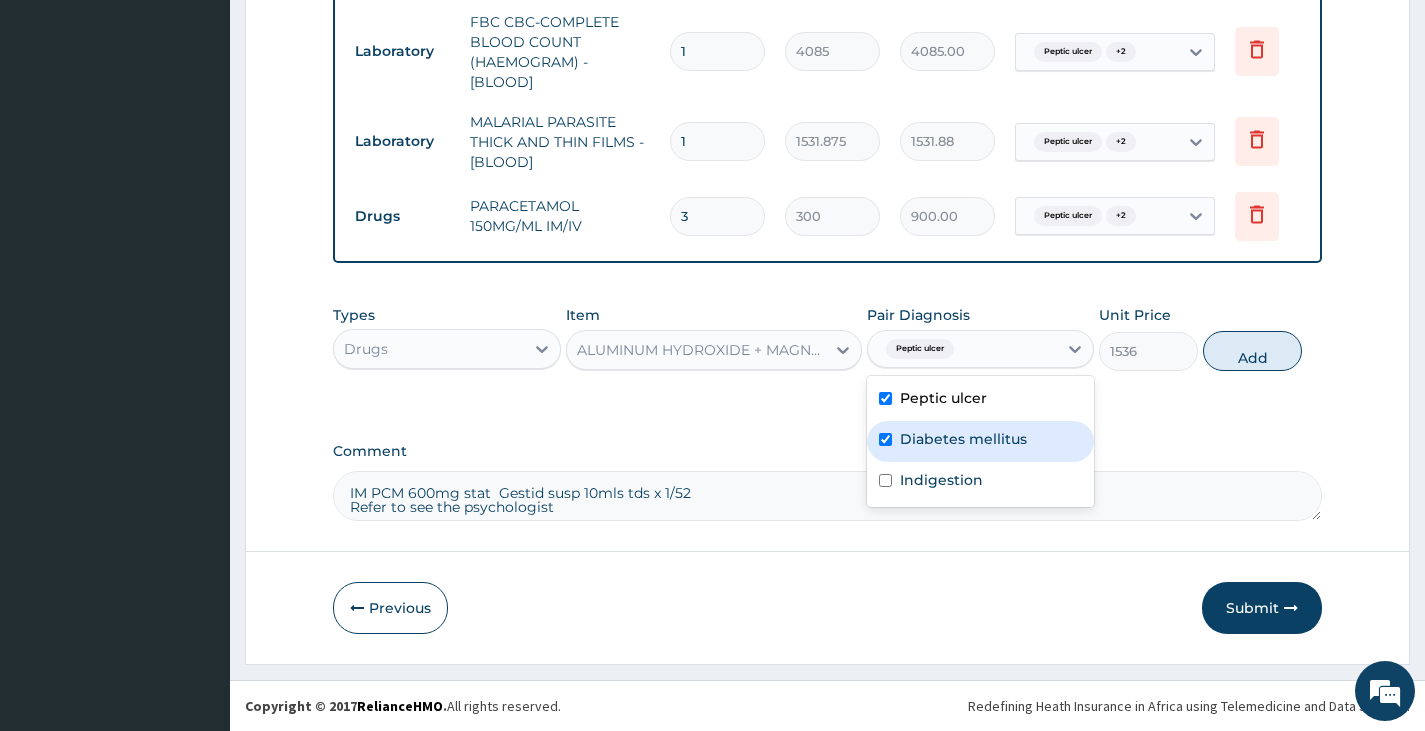 checkbox on "true" 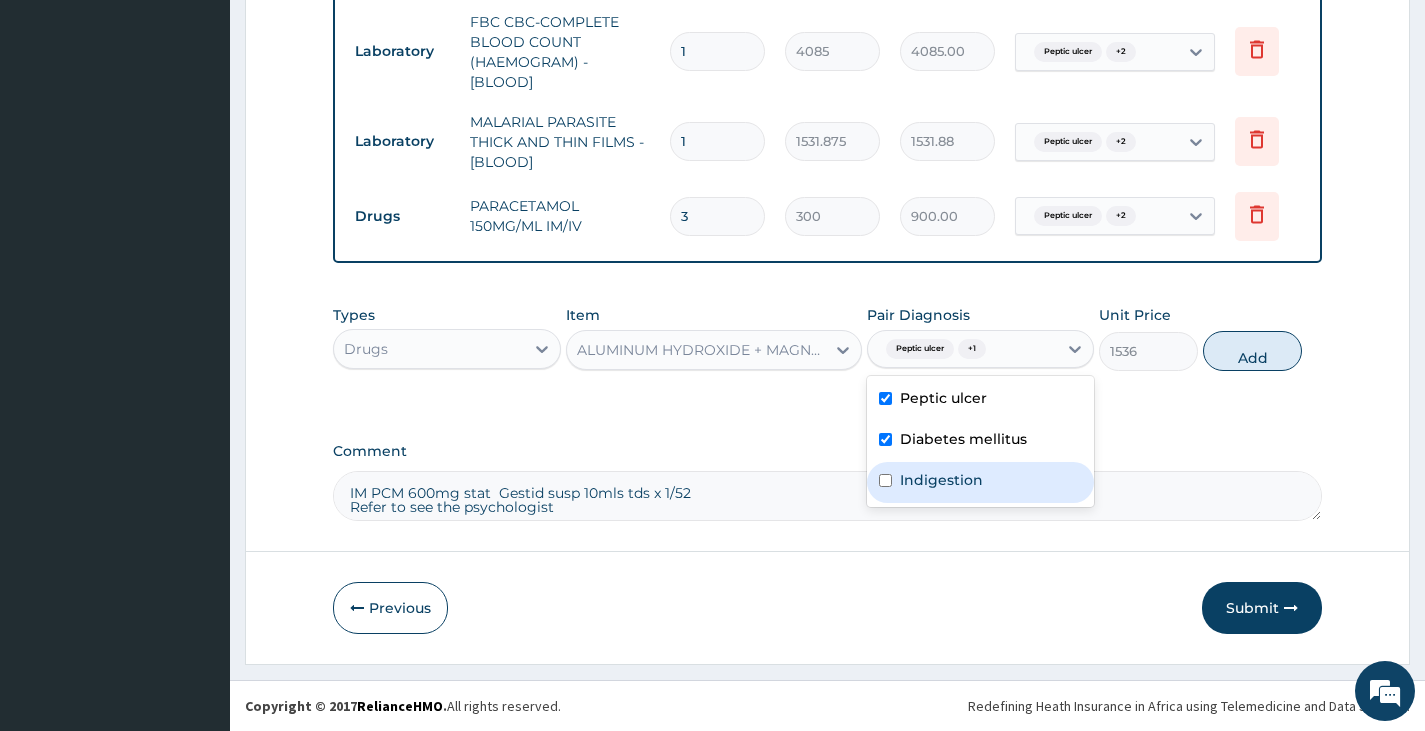 click on "Indigestion" at bounding box center [941, 480] 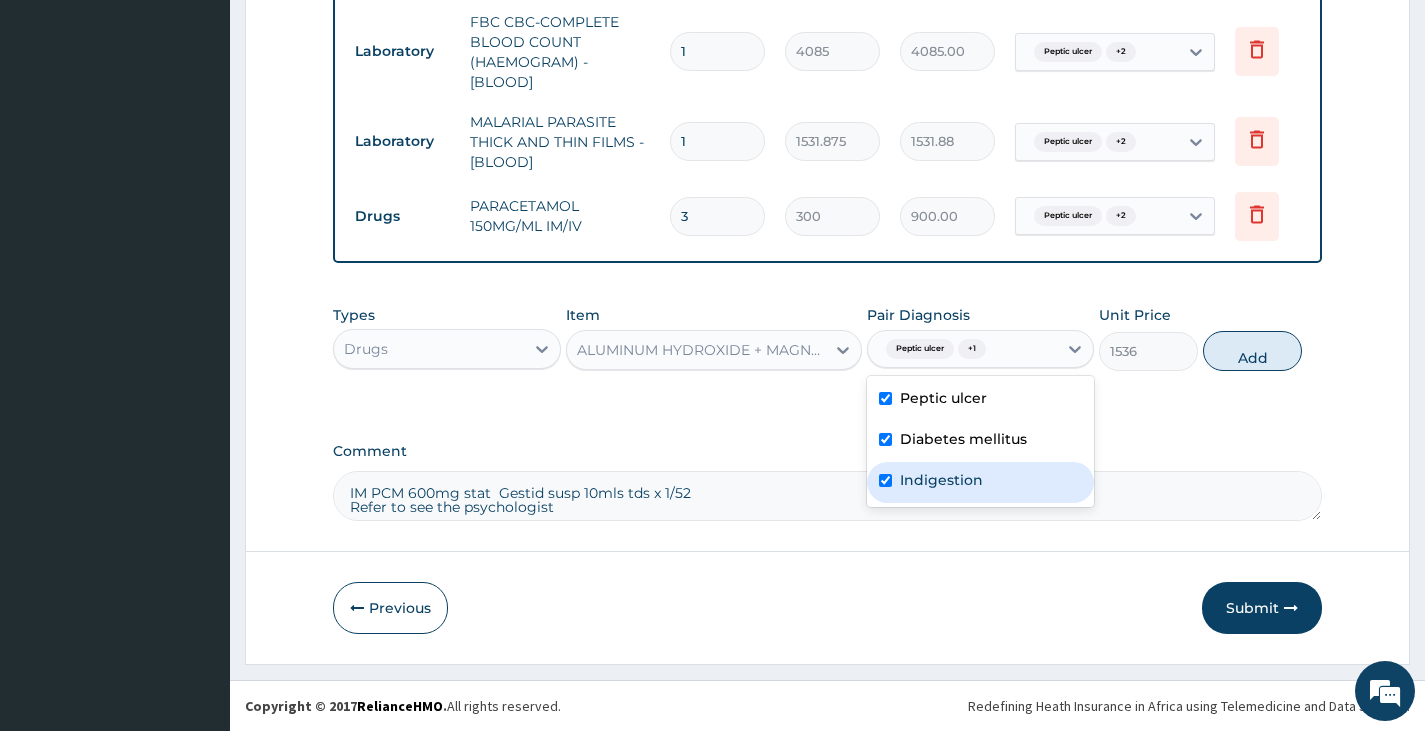 checkbox on "true" 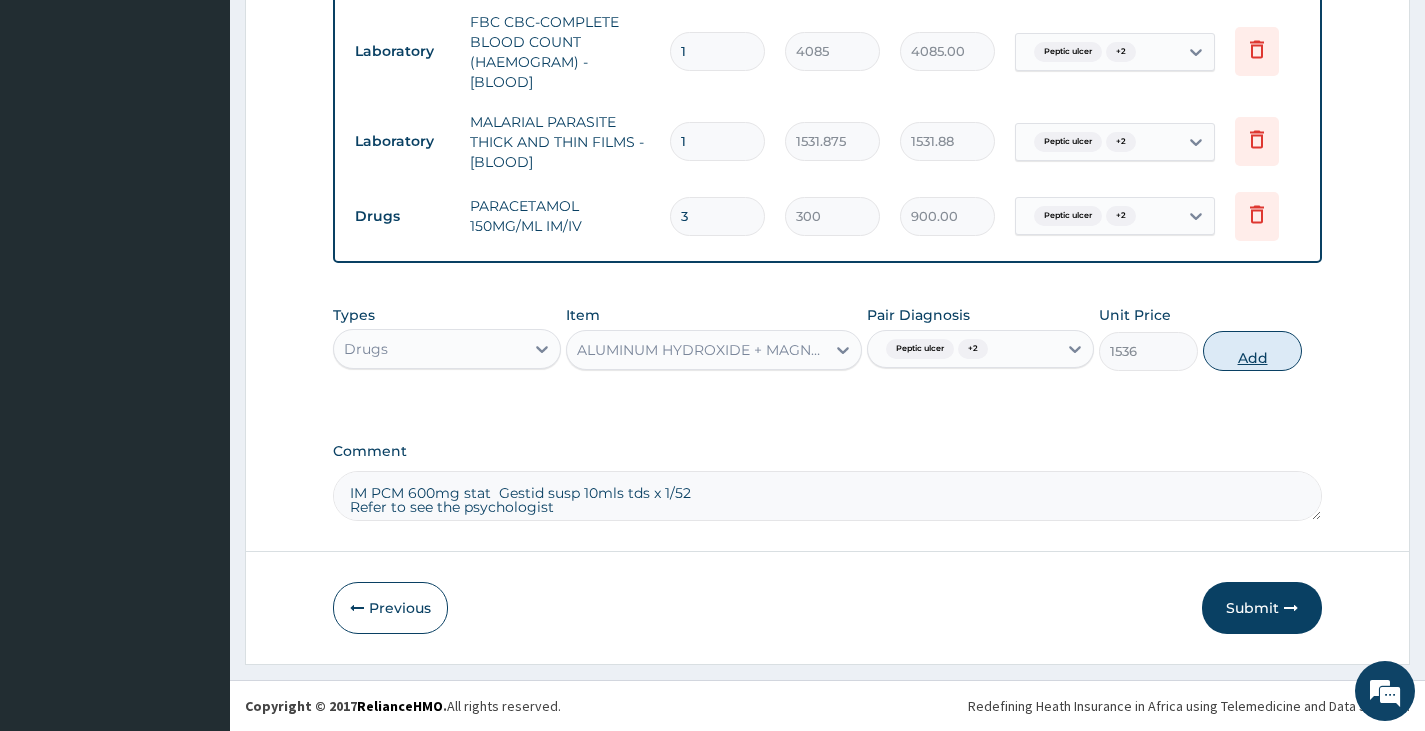 click on "Add" at bounding box center (1252, 351) 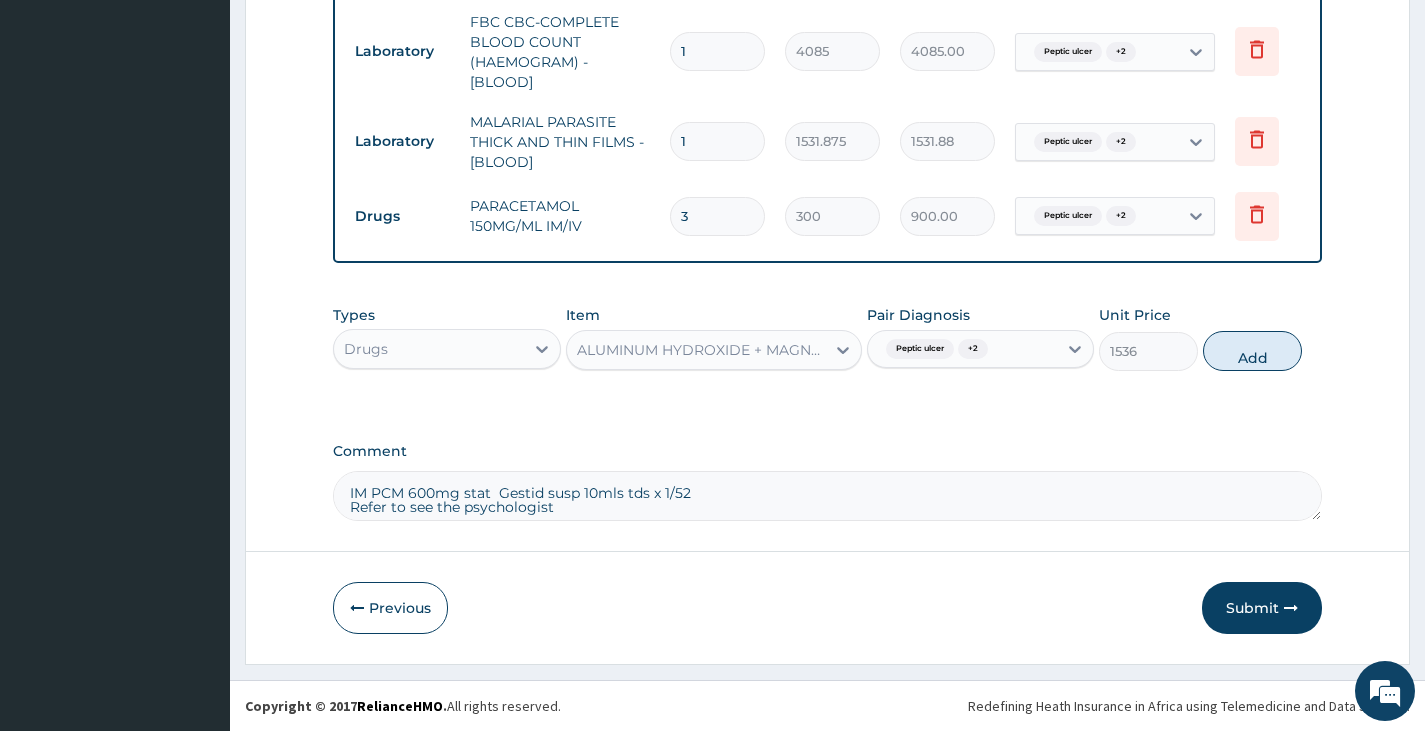 type on "0" 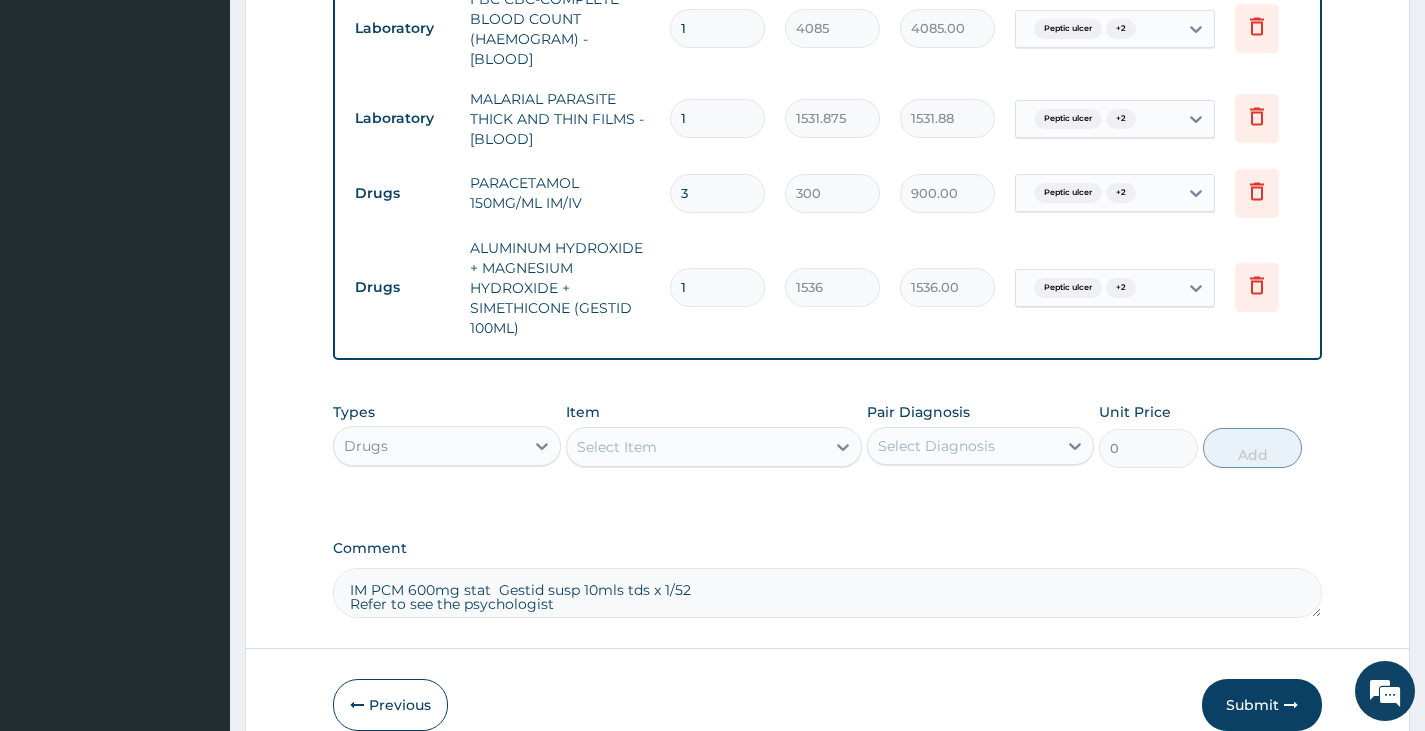 scroll, scrollTop: 1246, scrollLeft: 0, axis: vertical 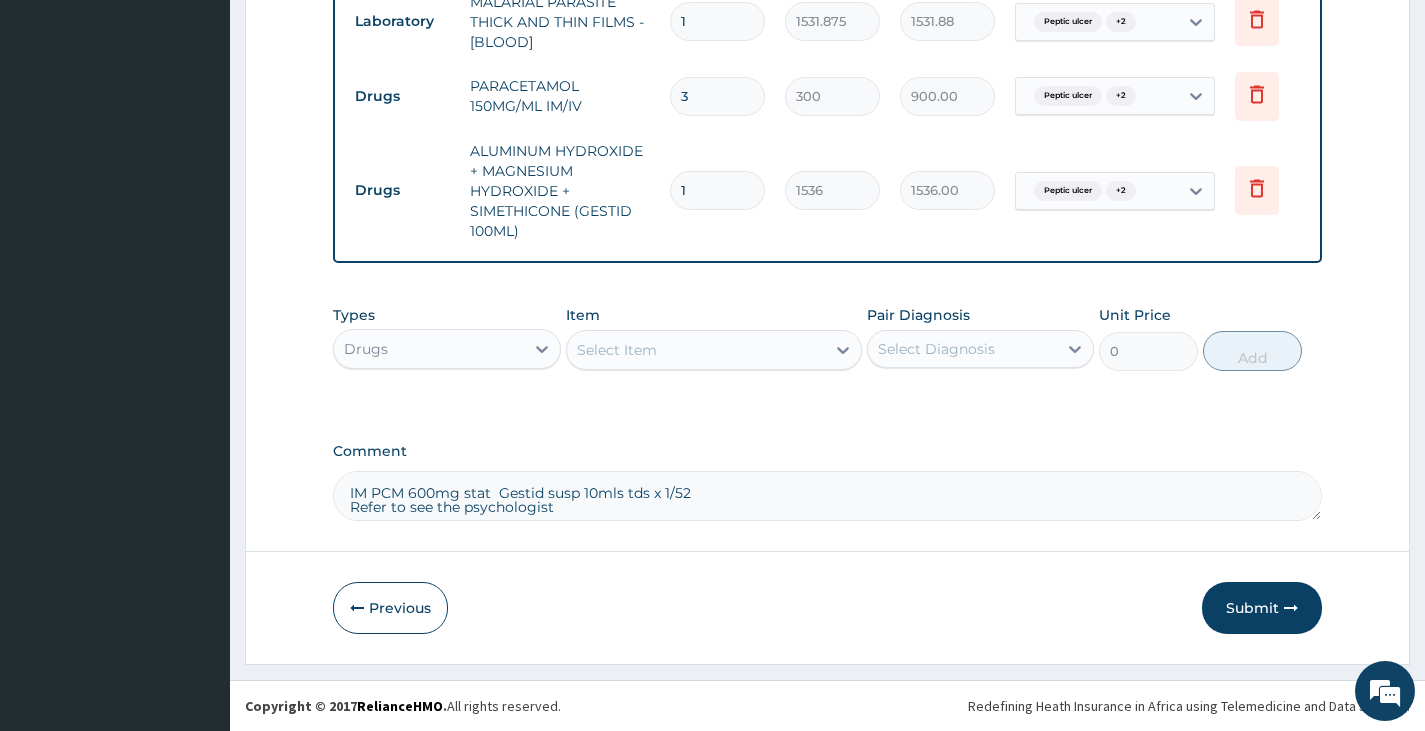 drag, startPoint x: 601, startPoint y: 506, endPoint x: 345, endPoint y: 480, distance: 257.31693 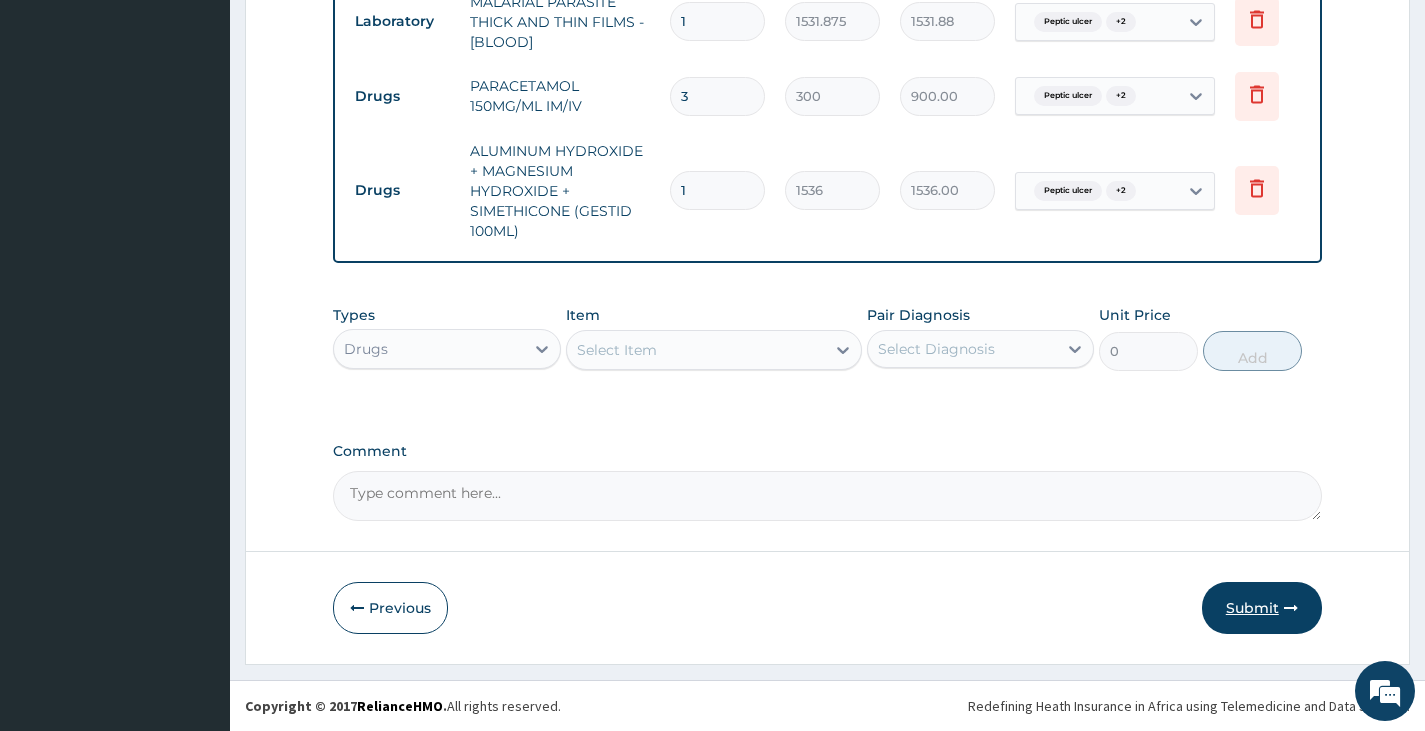 type 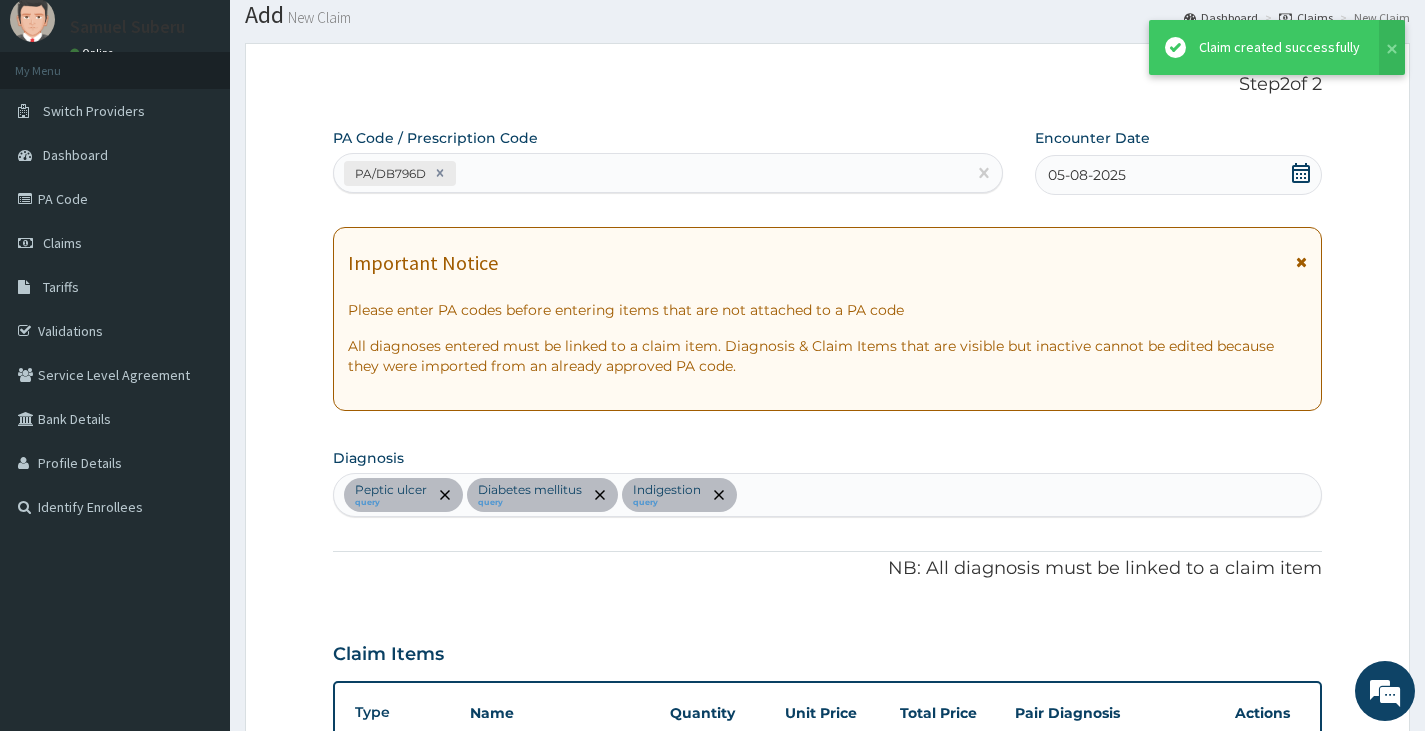 scroll, scrollTop: 1246, scrollLeft: 0, axis: vertical 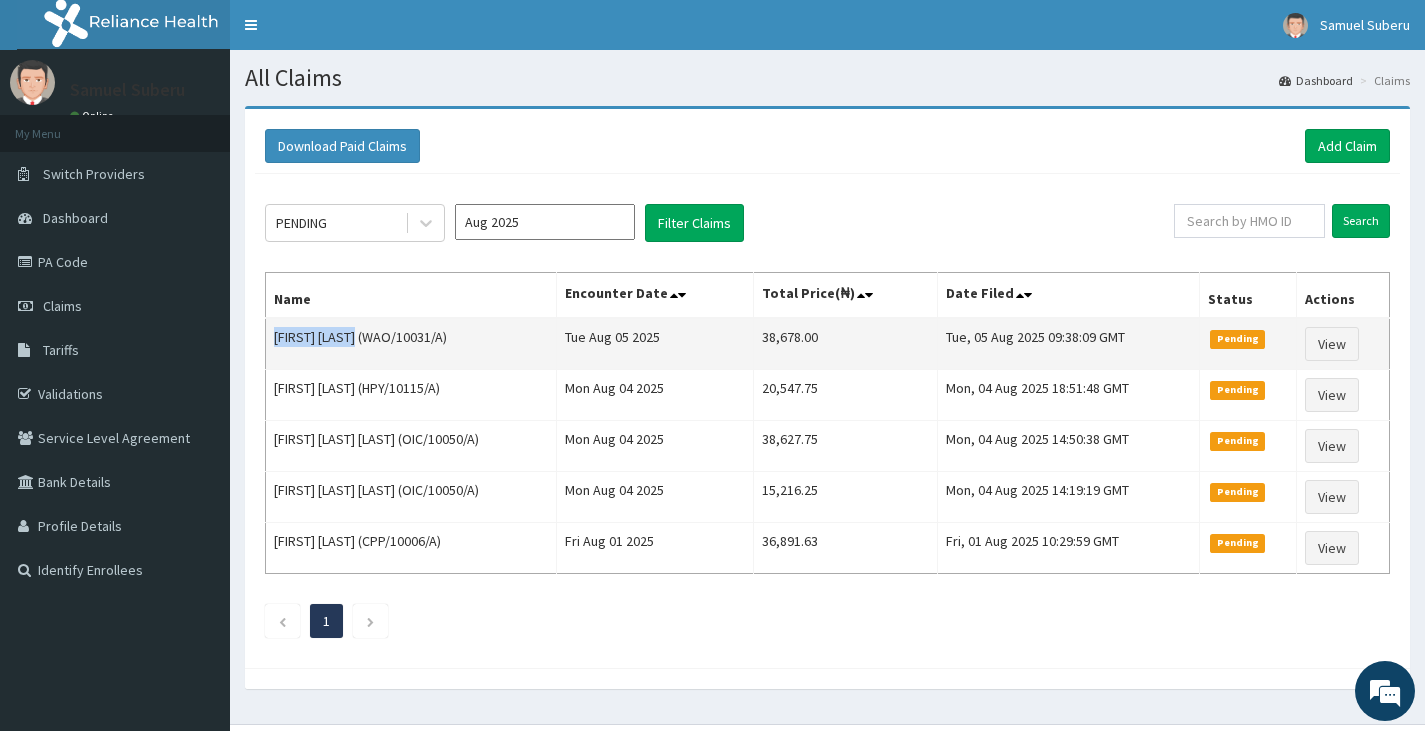 drag, startPoint x: 273, startPoint y: 343, endPoint x: 351, endPoint y: 344, distance: 78.00641 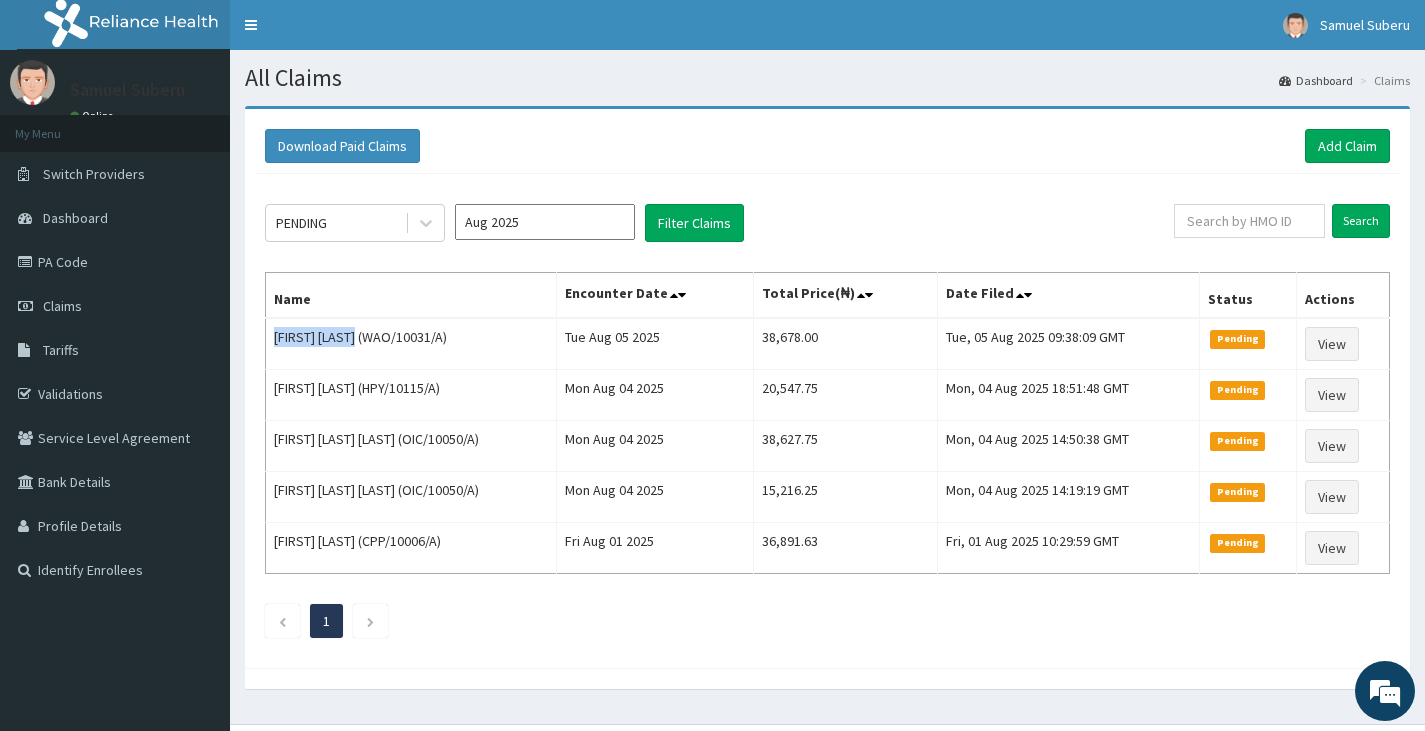 copy on "Christiana Elu" 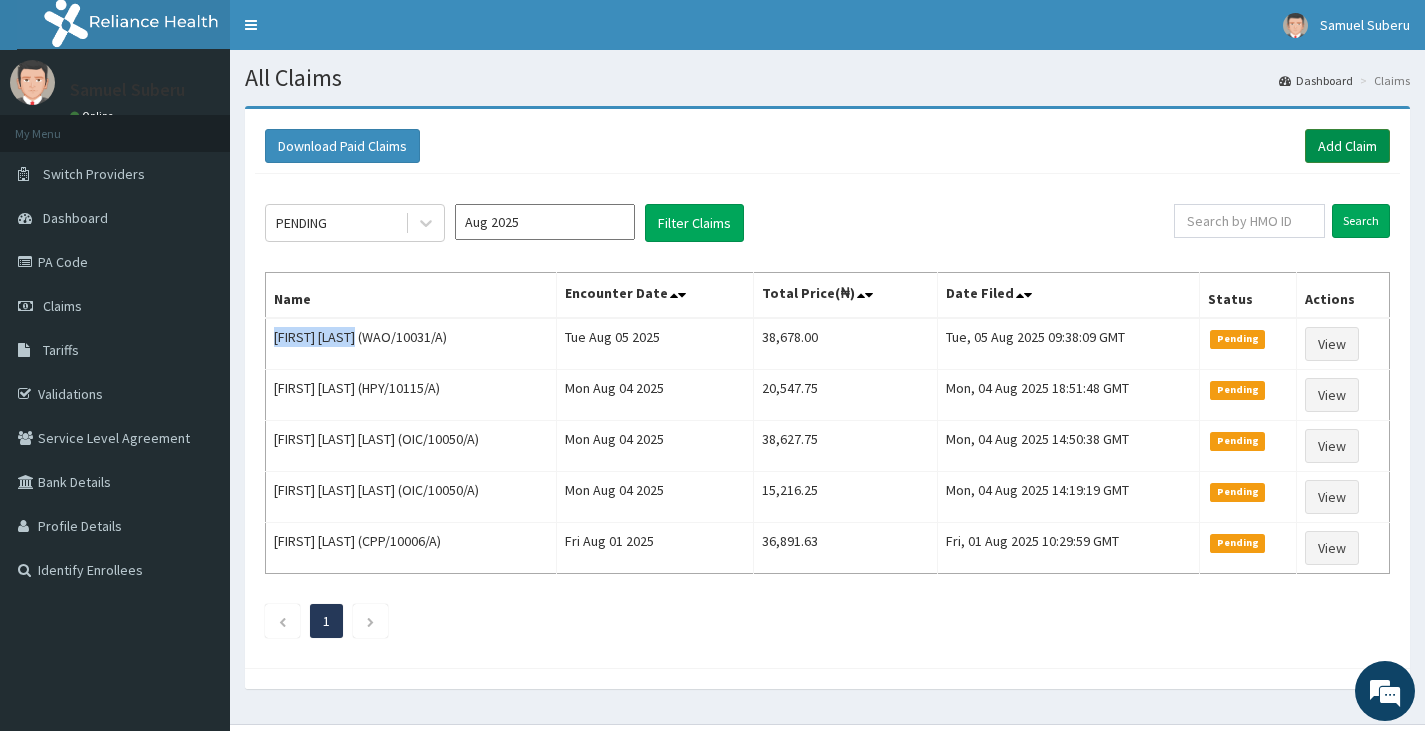 click on "Add Claim" at bounding box center [1347, 146] 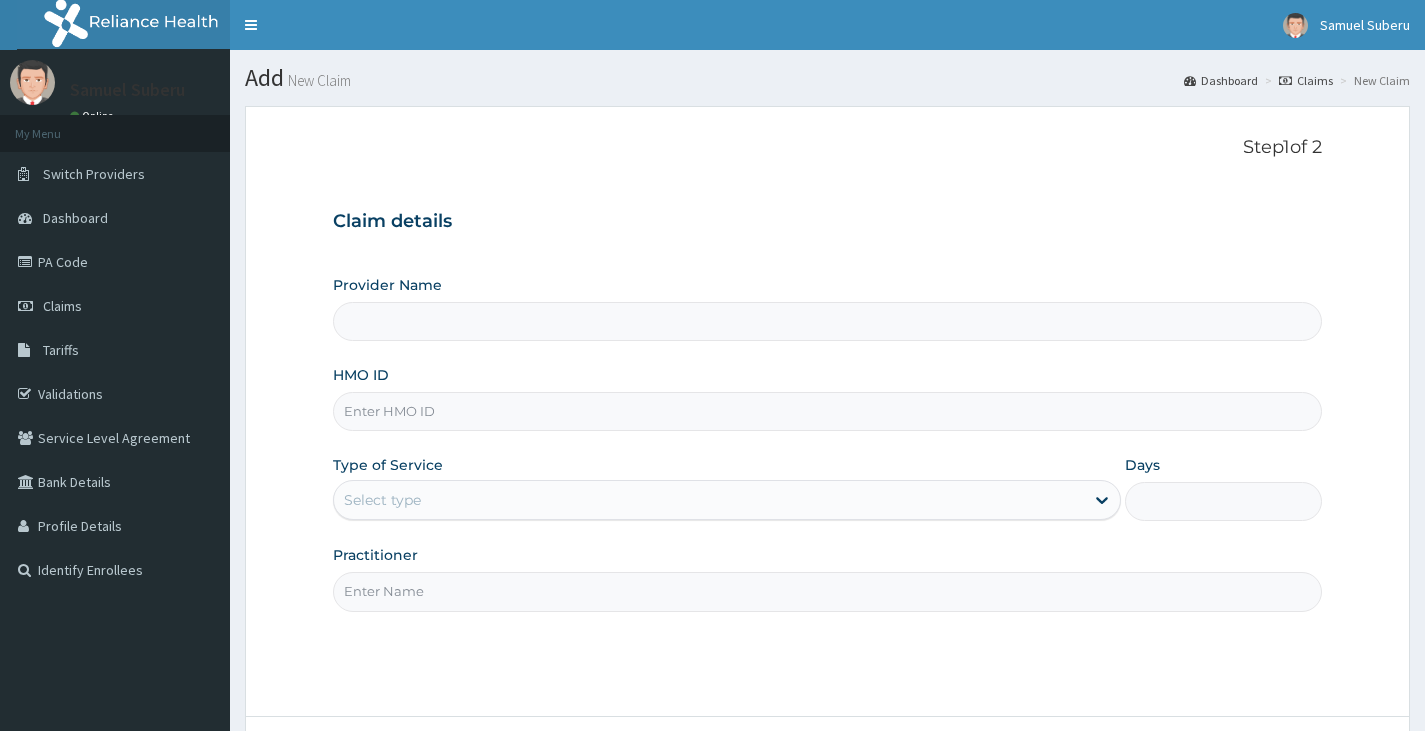 click on "HMO ID" at bounding box center [827, 411] 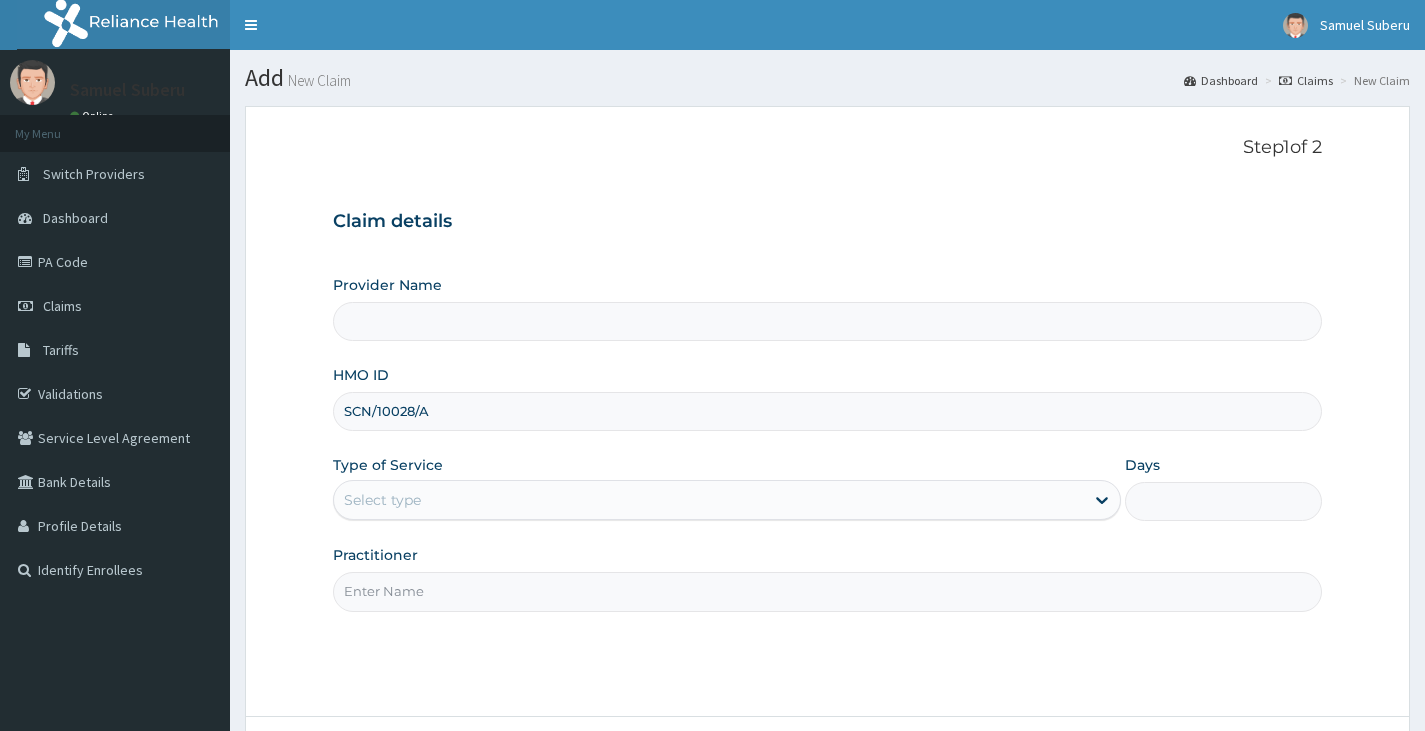 scroll, scrollTop: 0, scrollLeft: 0, axis: both 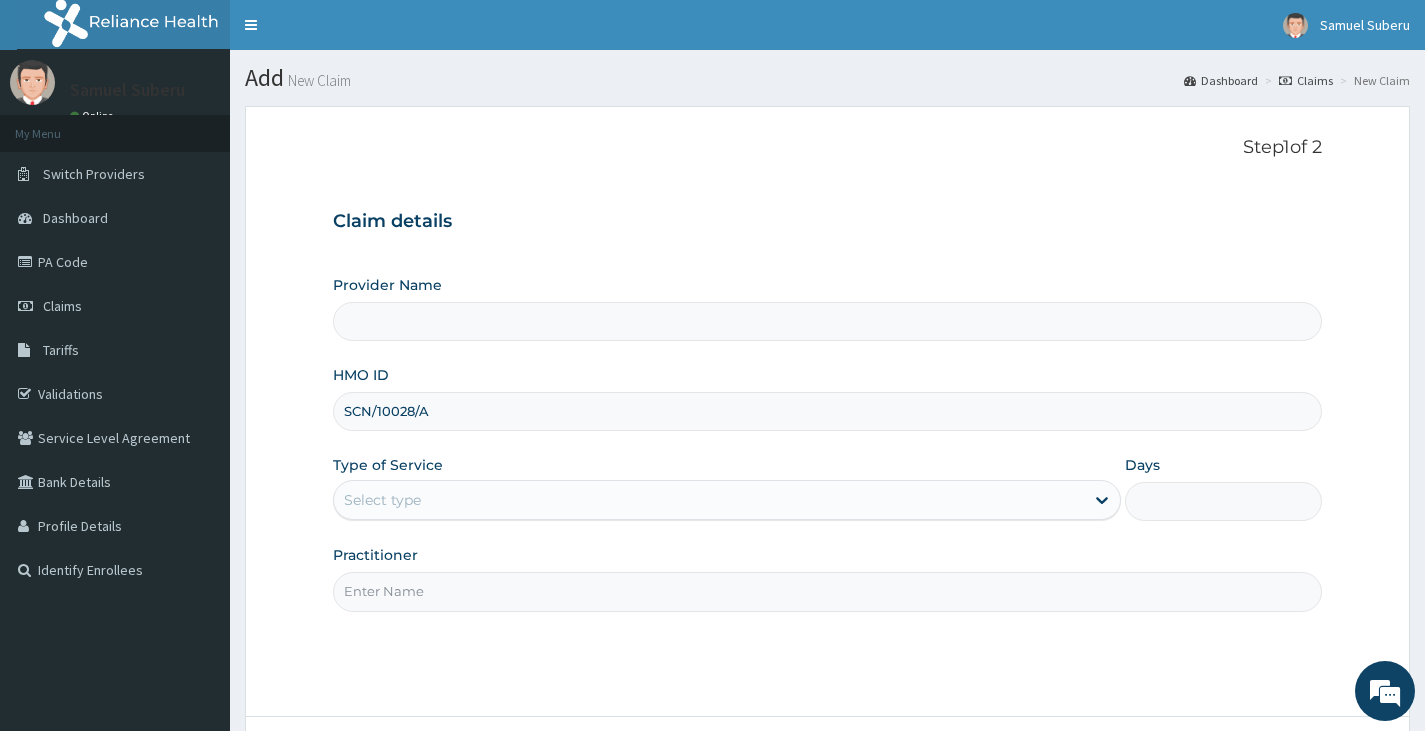 type on "Reliance Family Clinics (RFC) - Abuja" 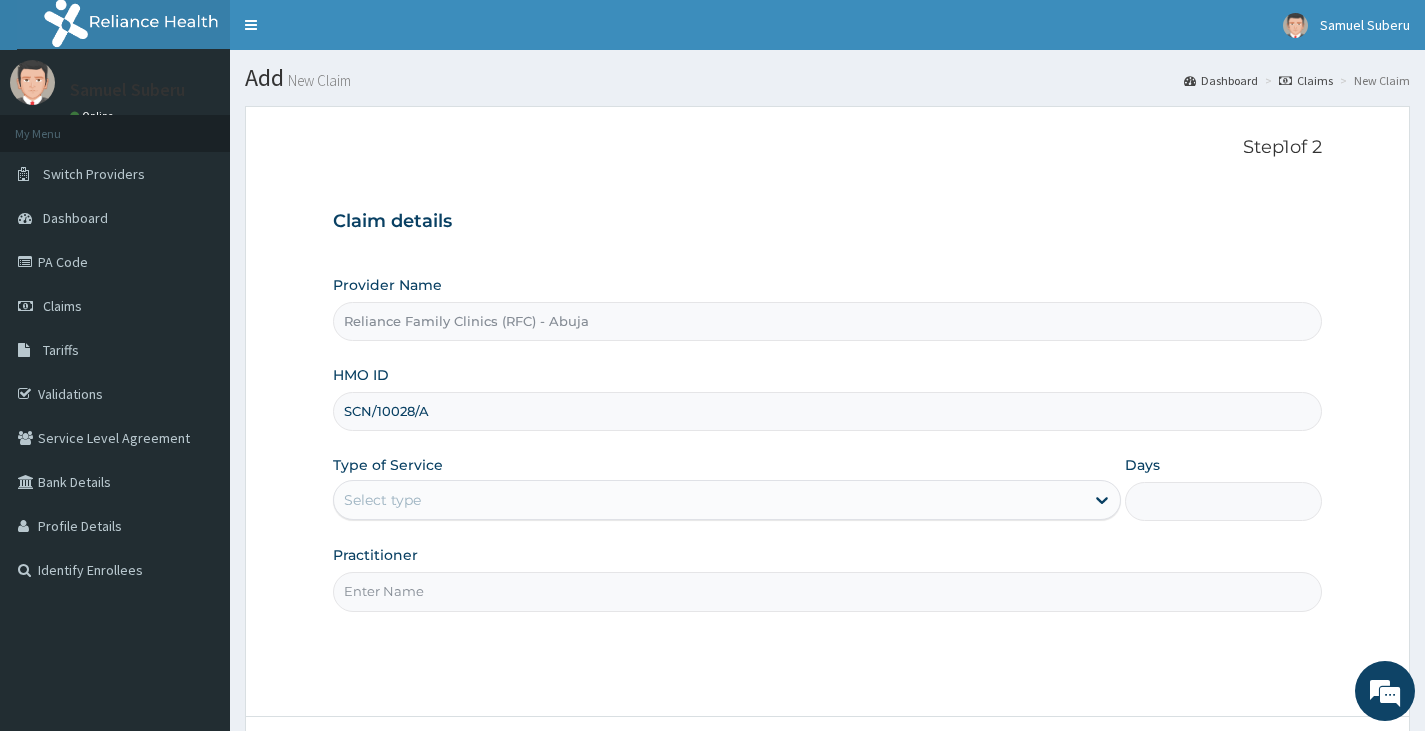 type on "SCN/10028/A" 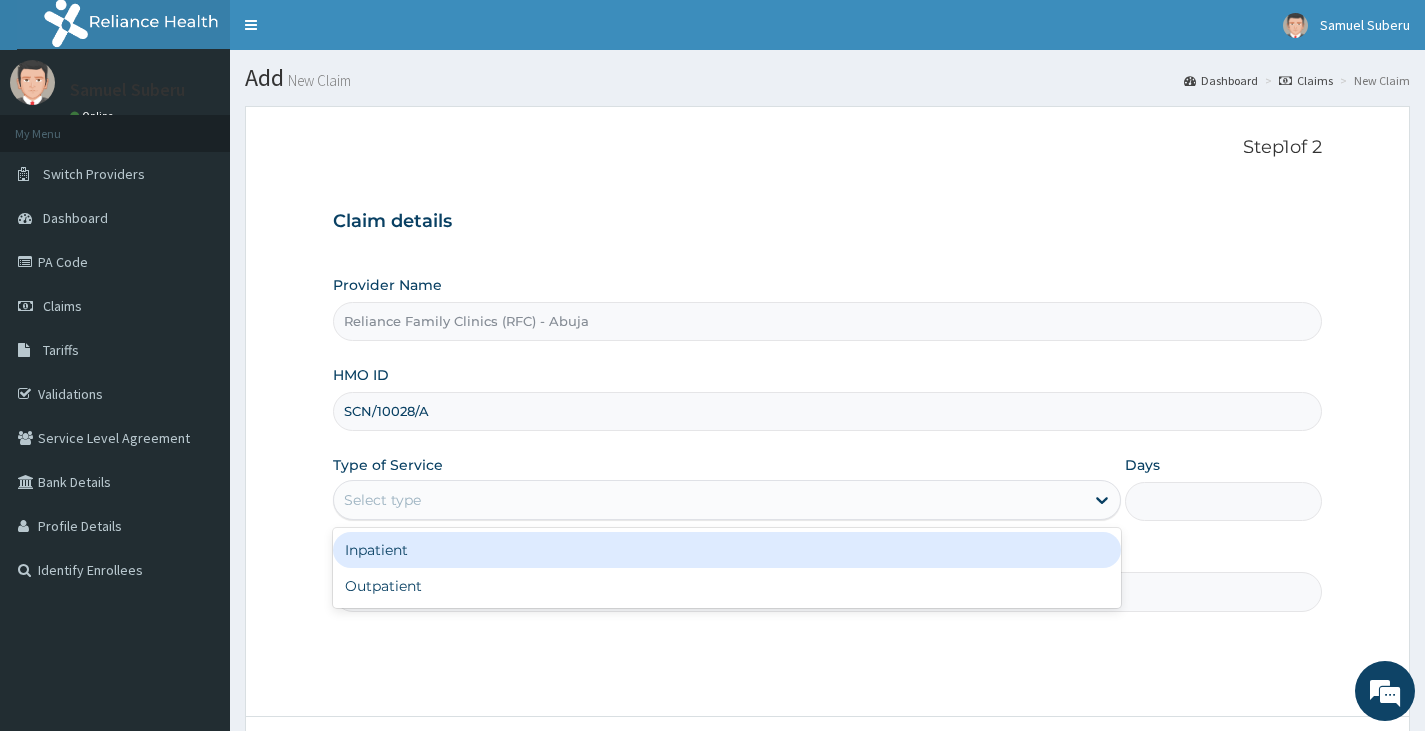 click on "Select type" at bounding box center (709, 500) 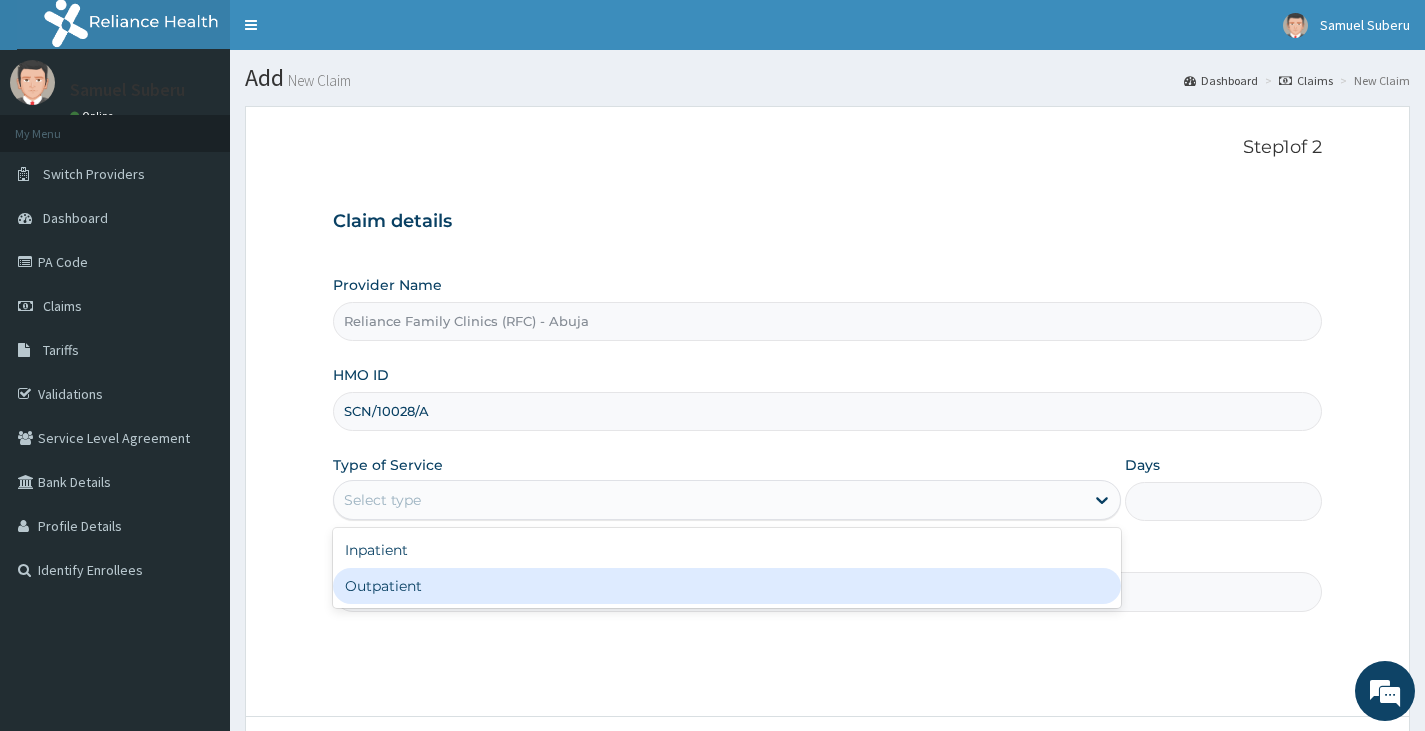 click on "Outpatient" at bounding box center (727, 586) 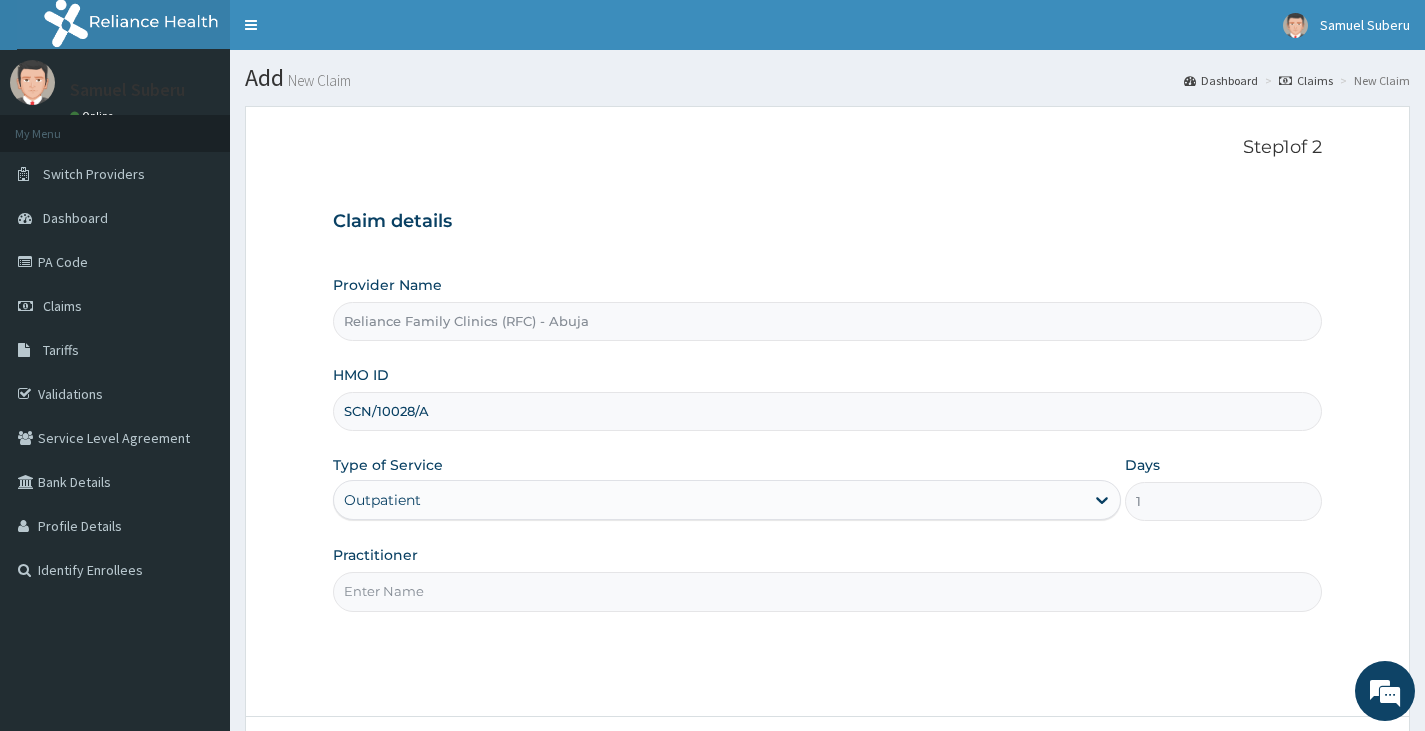 click on "Practitioner" at bounding box center [827, 591] 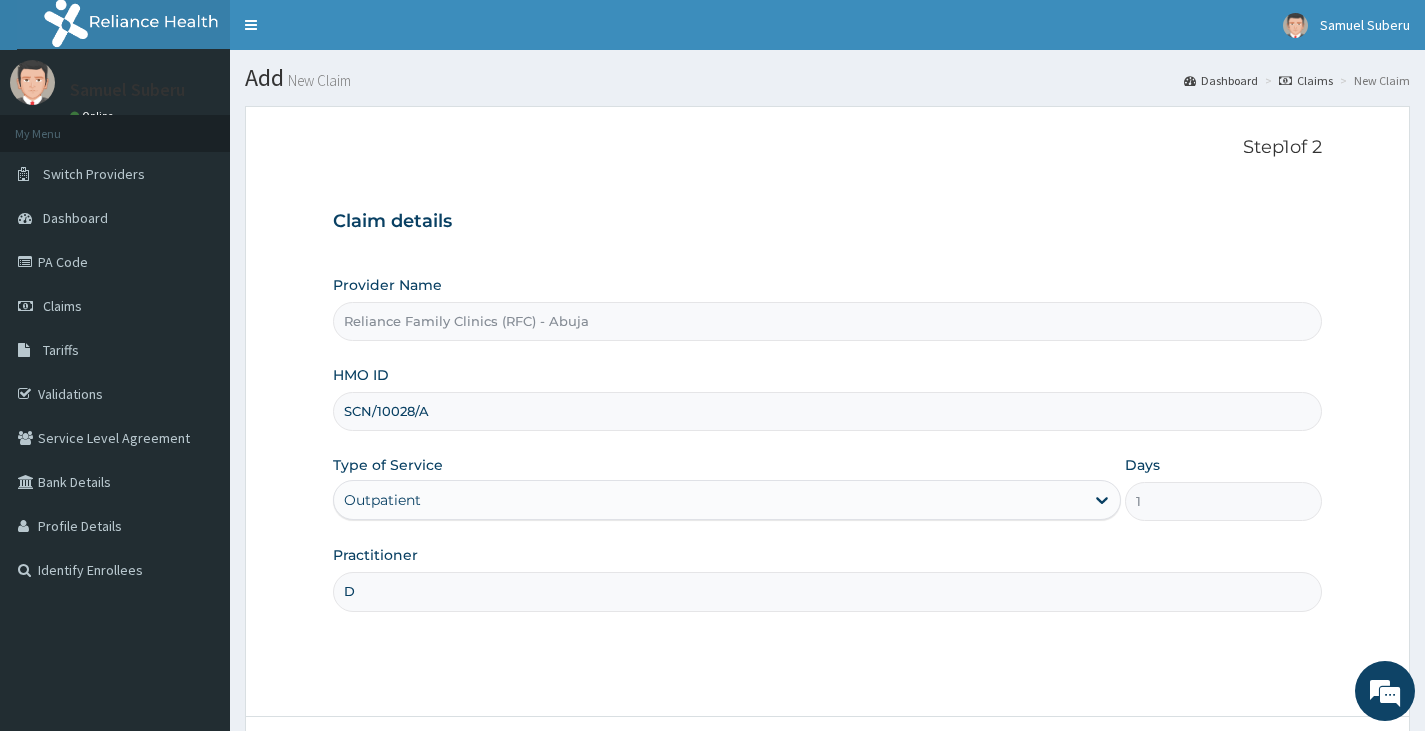 type on "Dr Winifred Acho" 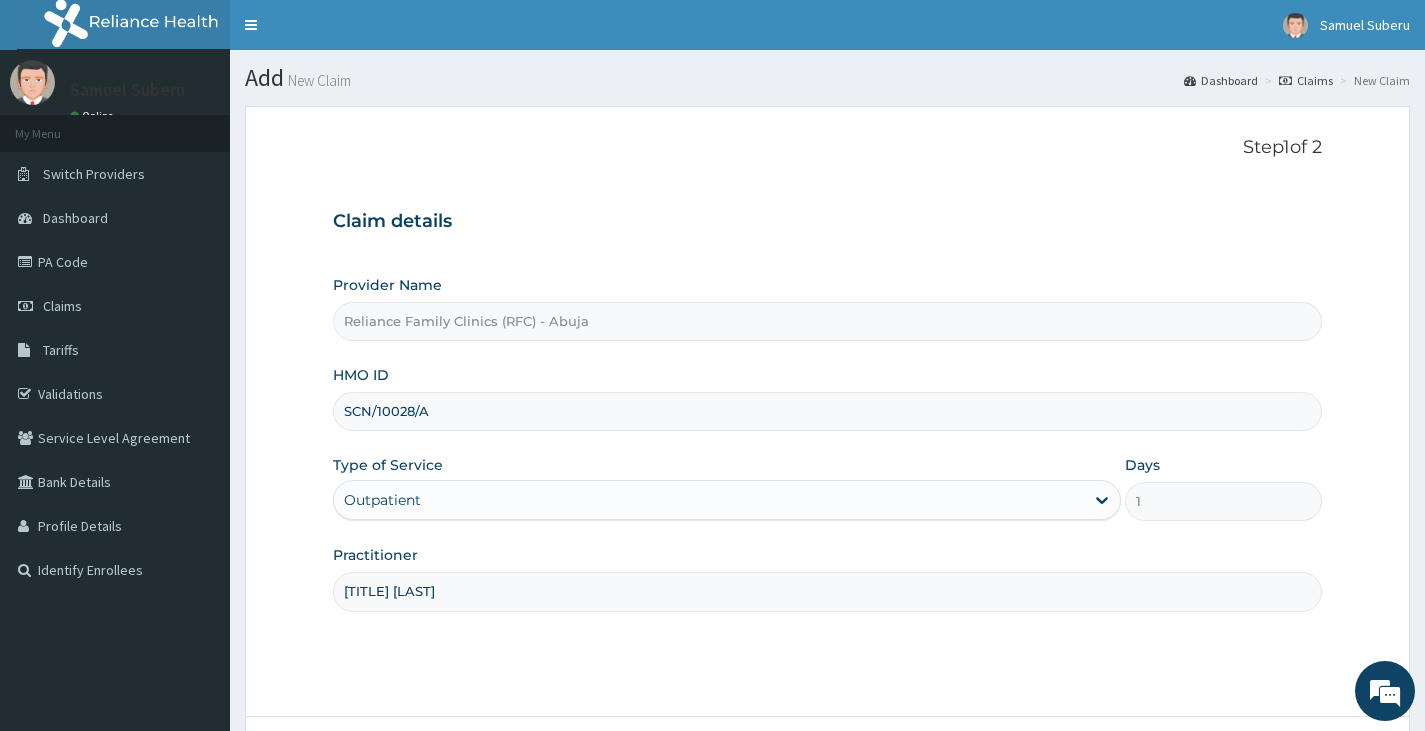 scroll, scrollTop: 165, scrollLeft: 0, axis: vertical 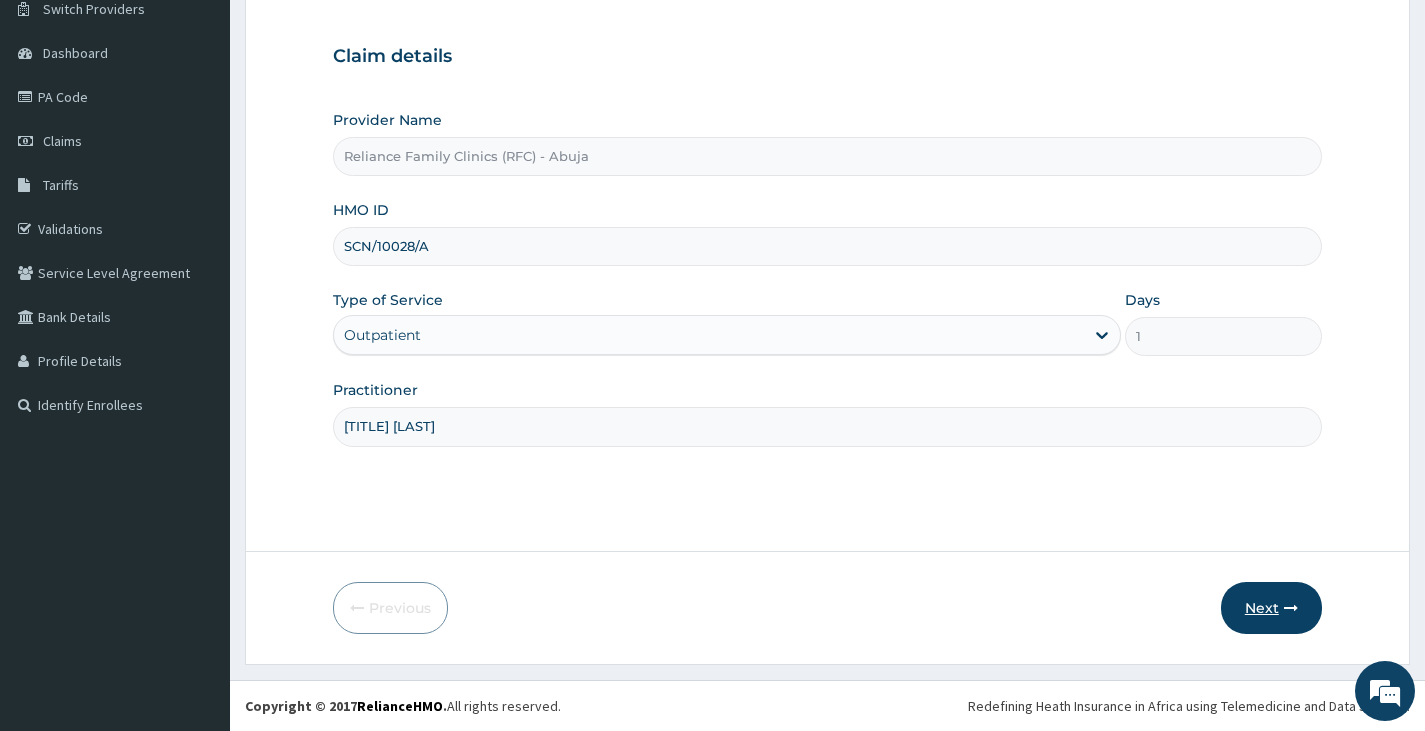 click on "Next" at bounding box center [1271, 608] 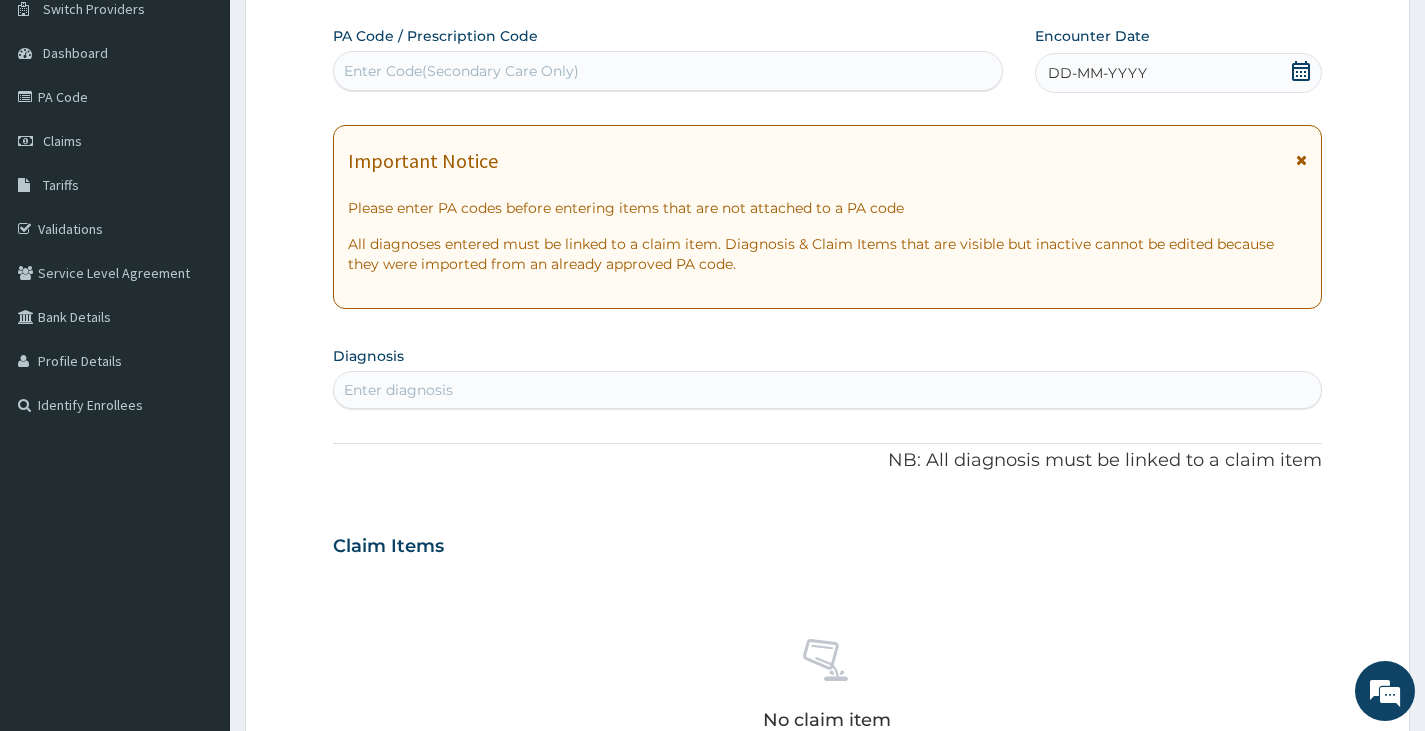 scroll, scrollTop: 0, scrollLeft: 0, axis: both 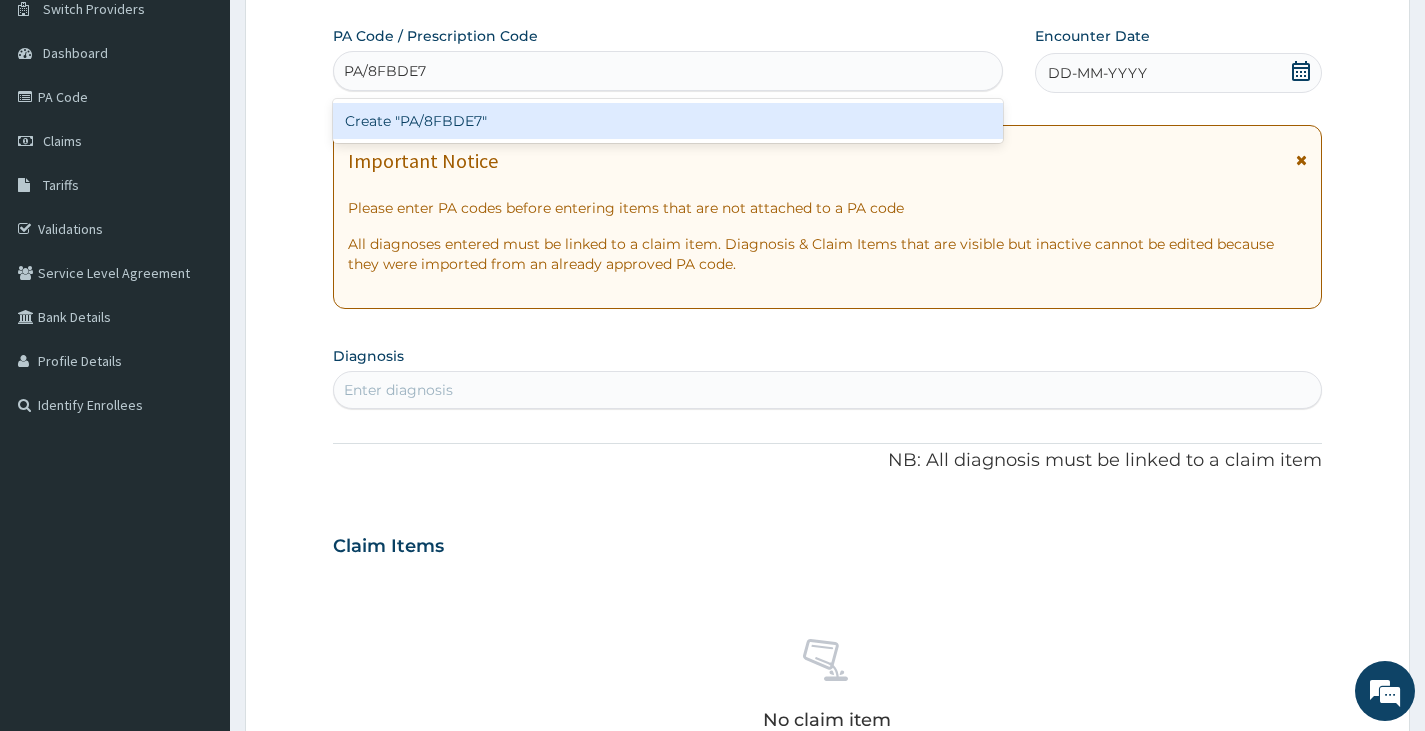 click on "Create "PA/8FBDE7"" at bounding box center [668, 121] 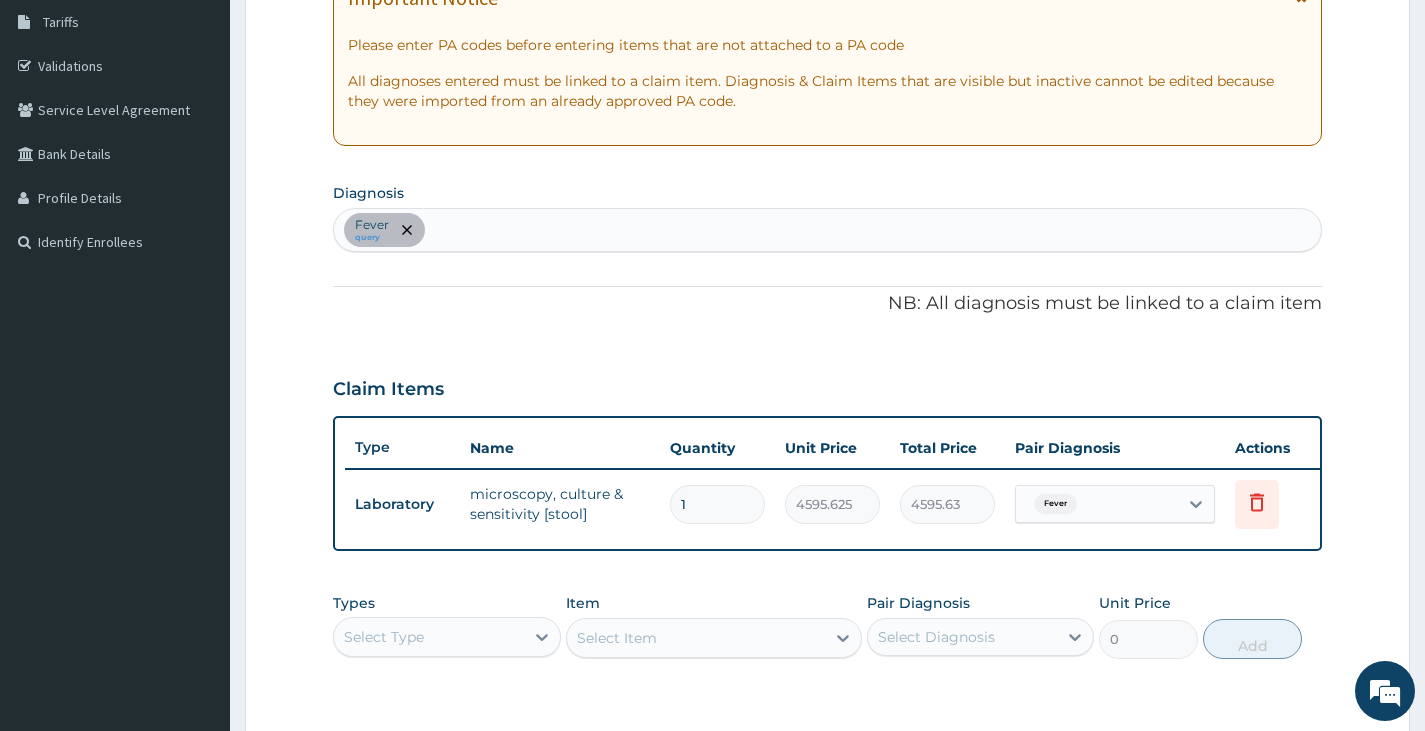 scroll, scrollTop: 573, scrollLeft: 0, axis: vertical 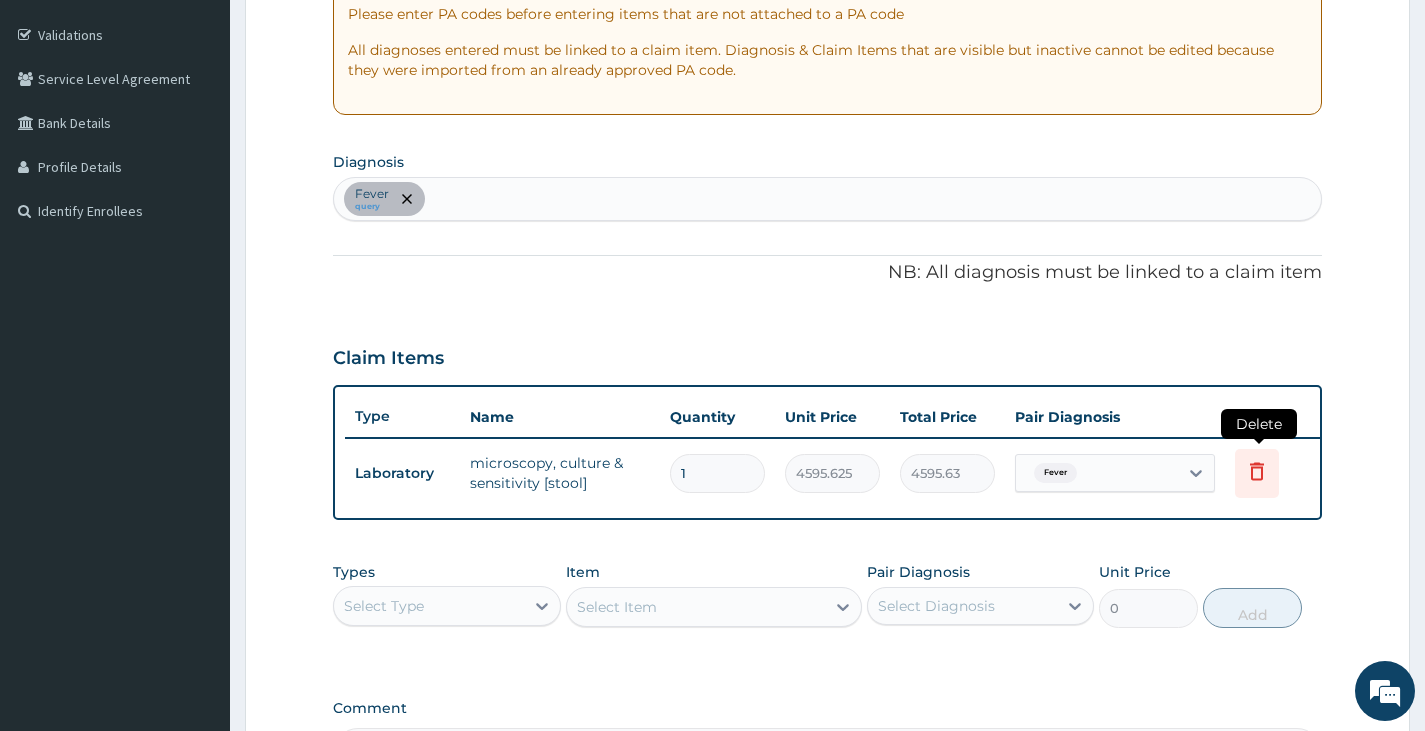click 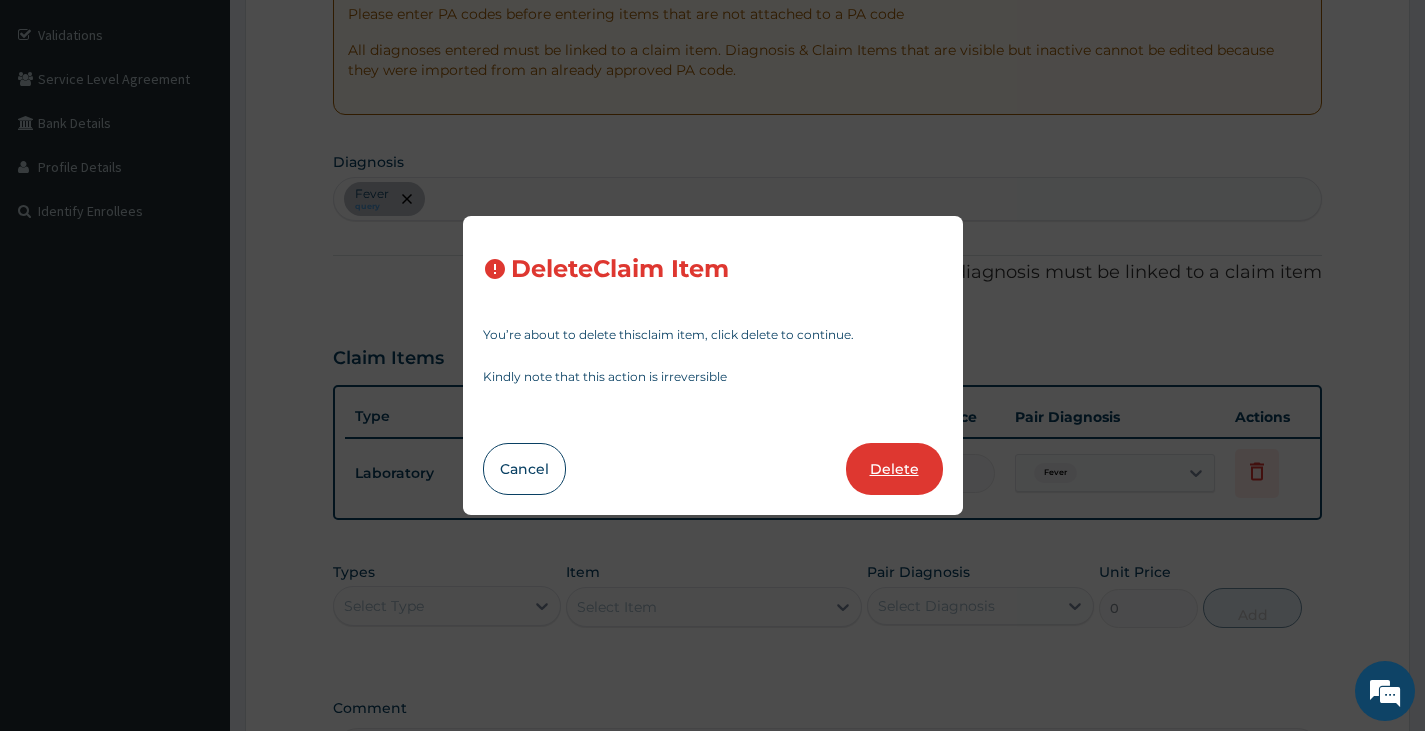 click on "Delete" at bounding box center (894, 469) 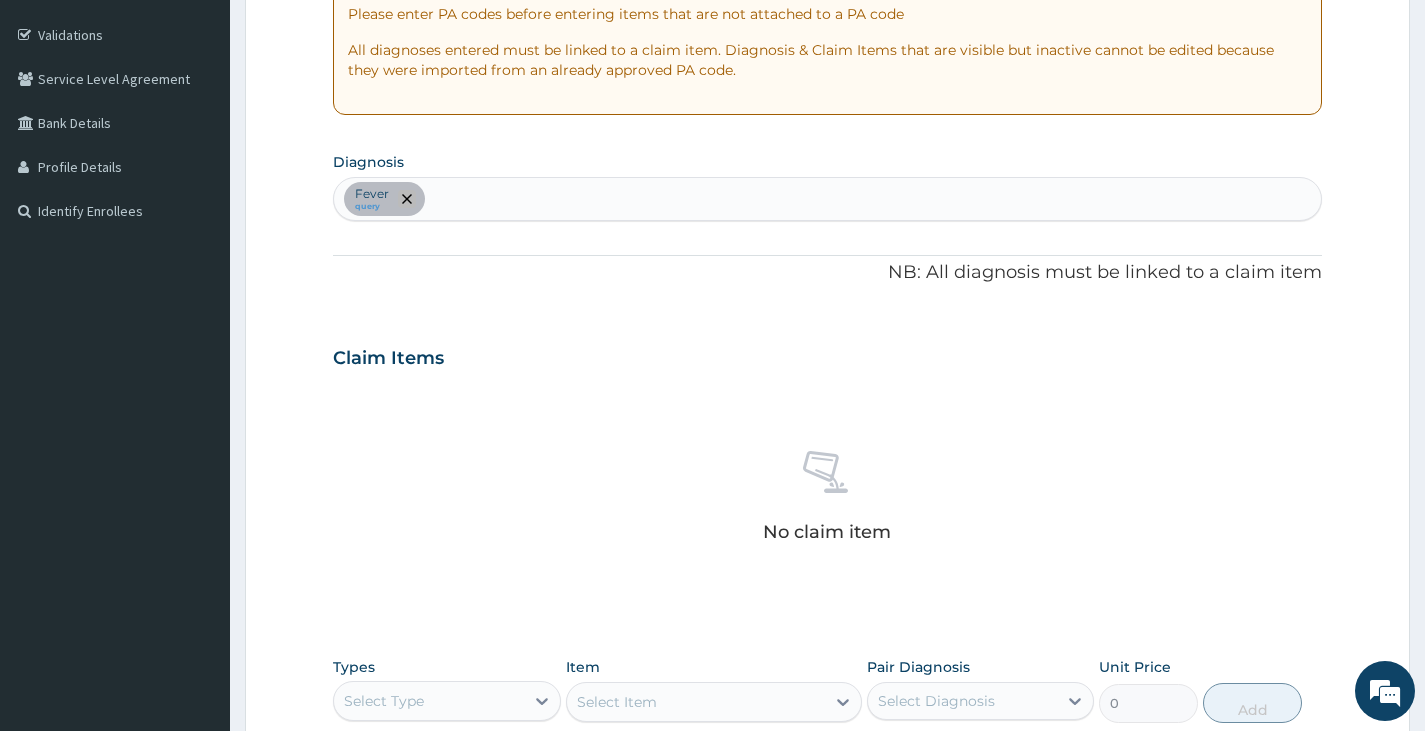 click 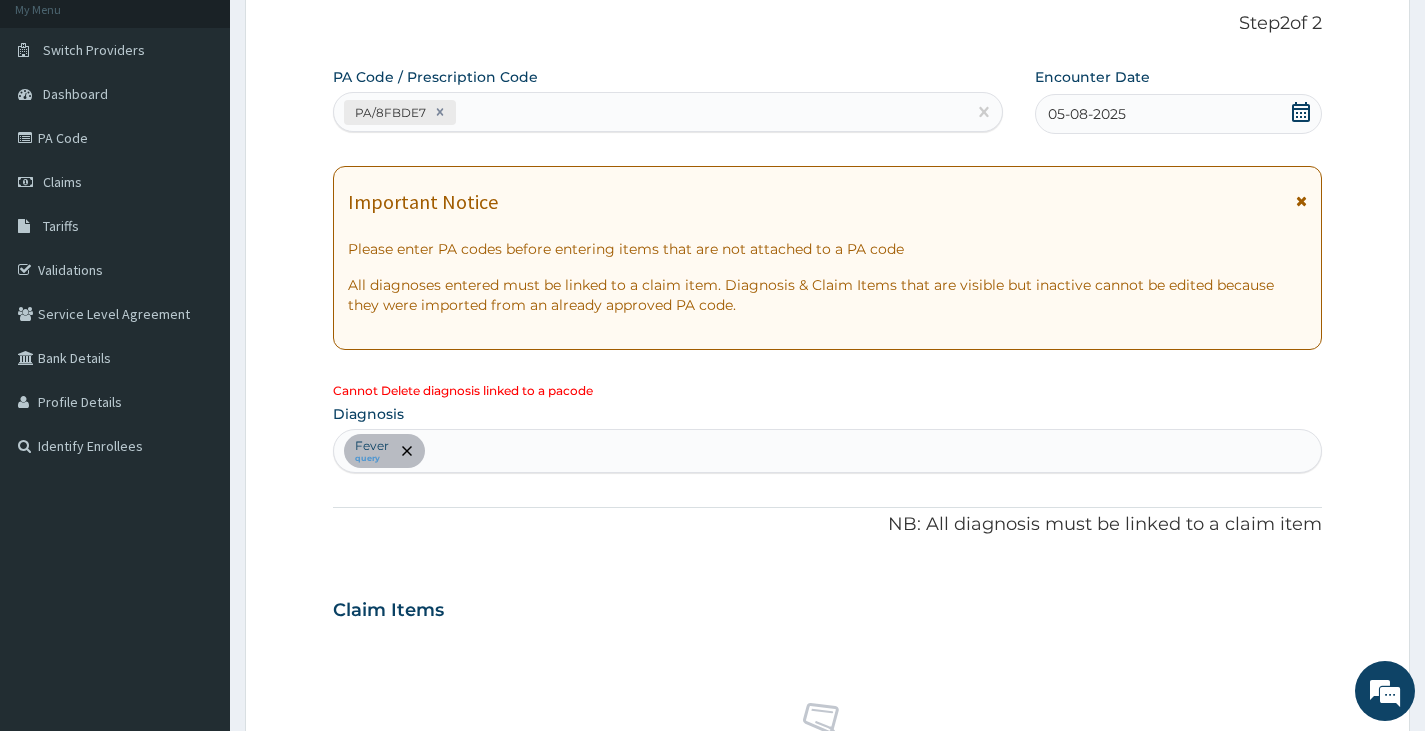 scroll, scrollTop: 0, scrollLeft: 0, axis: both 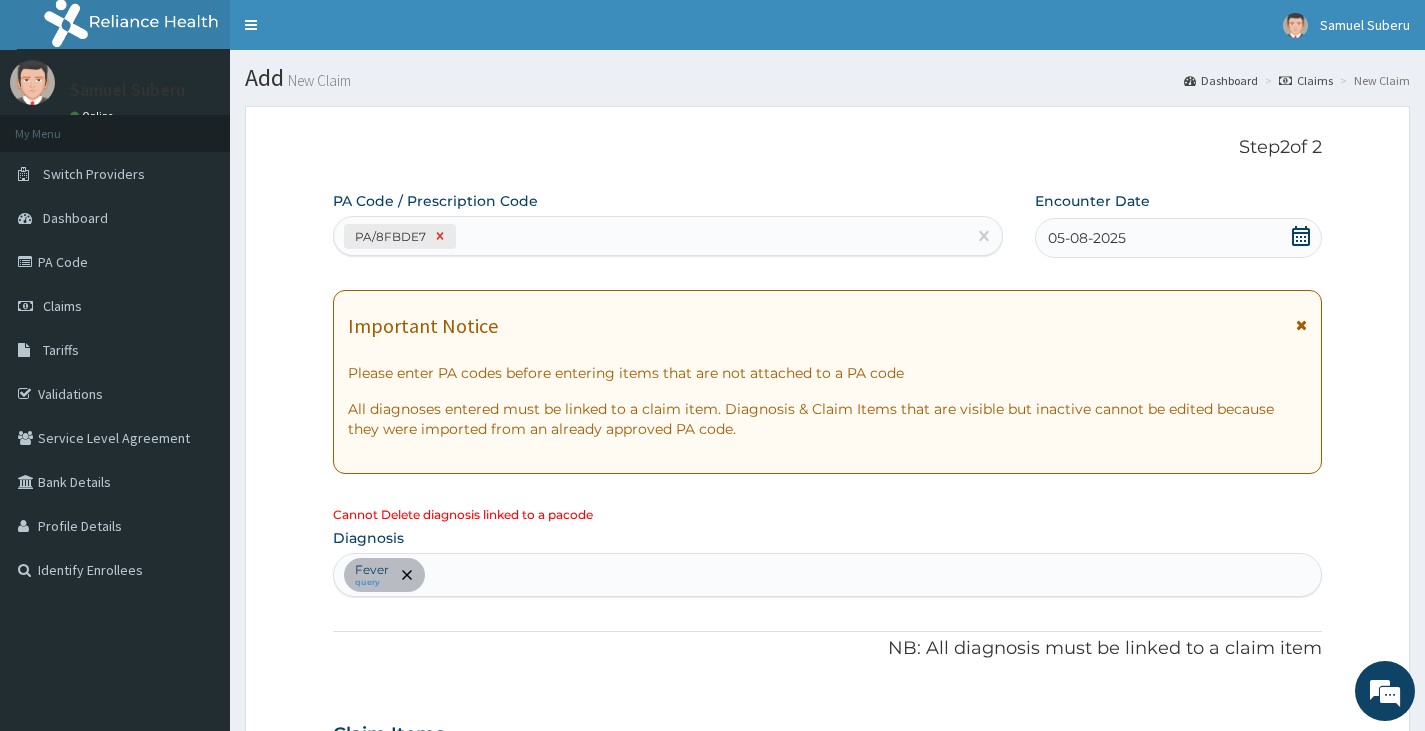 click 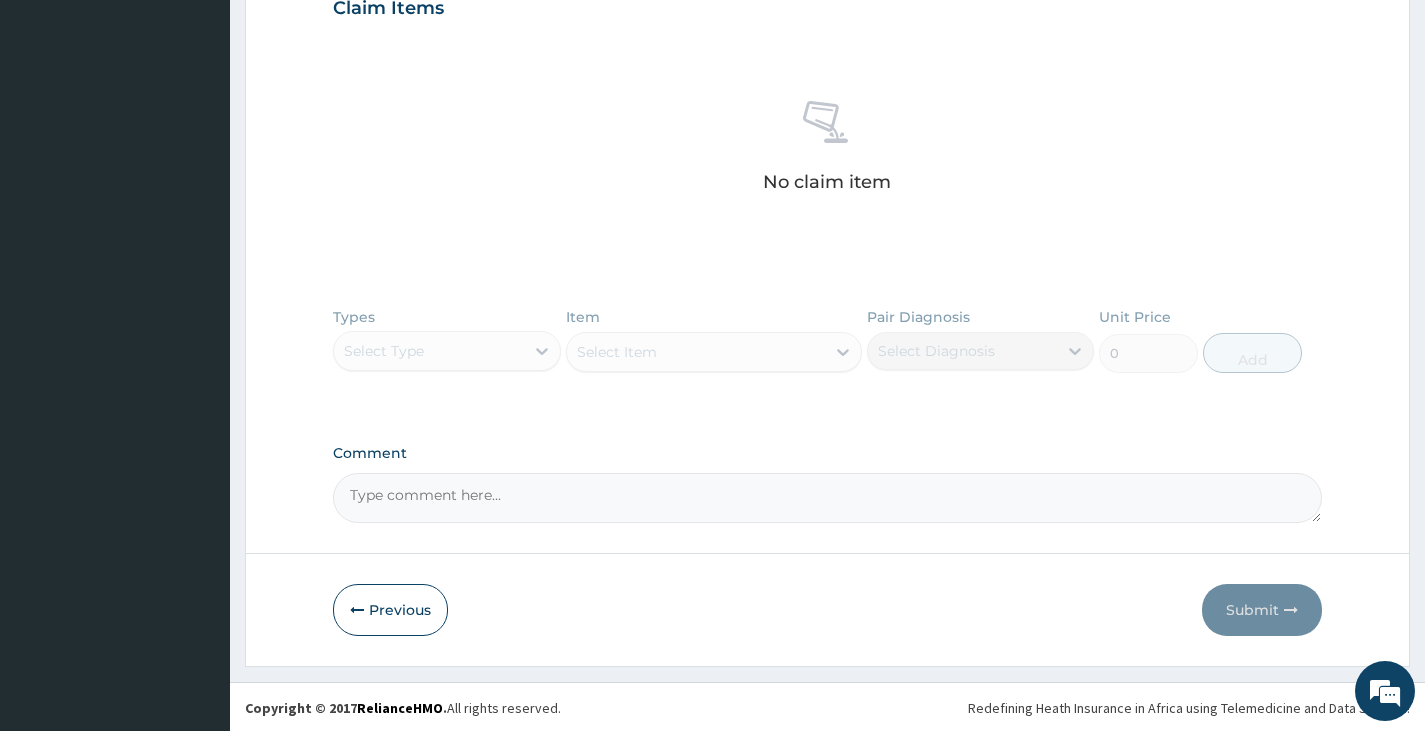 scroll, scrollTop: 705, scrollLeft: 0, axis: vertical 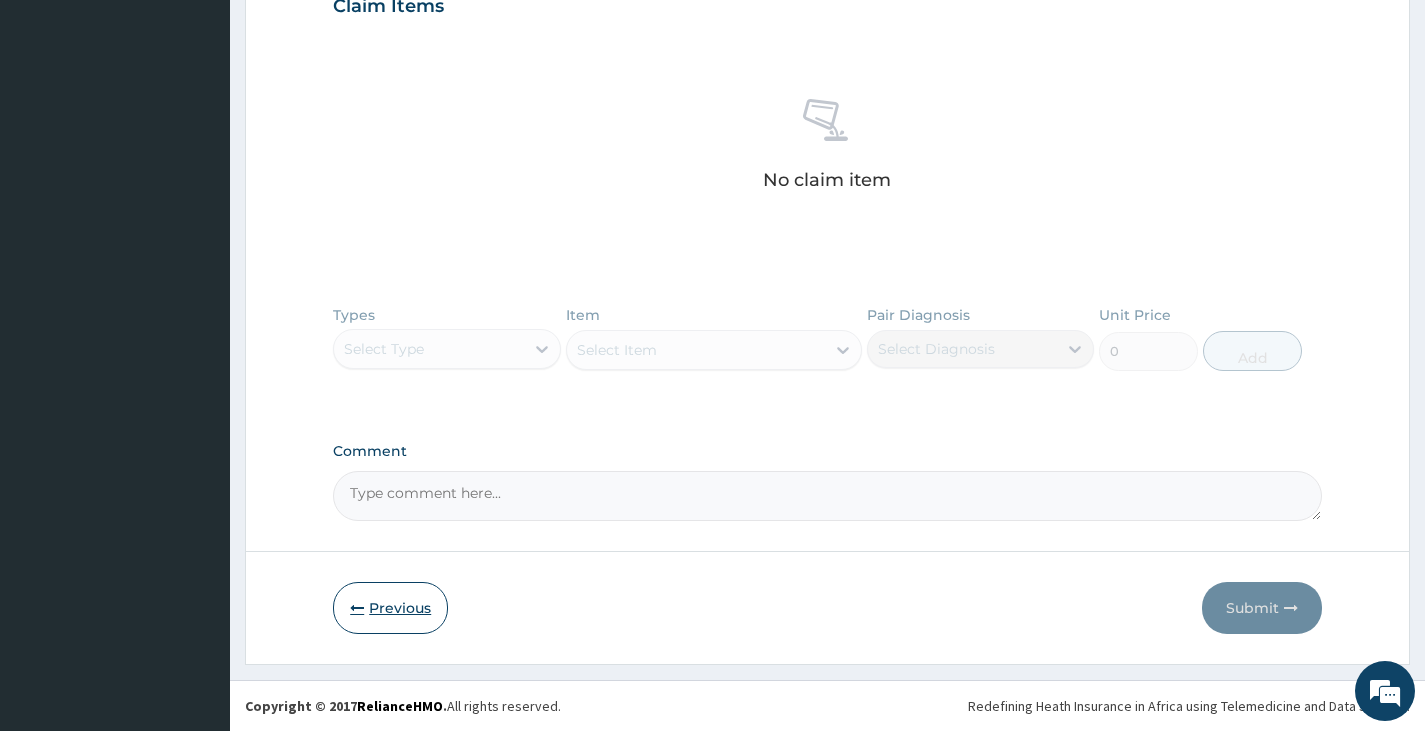 click on "Previous" at bounding box center [390, 608] 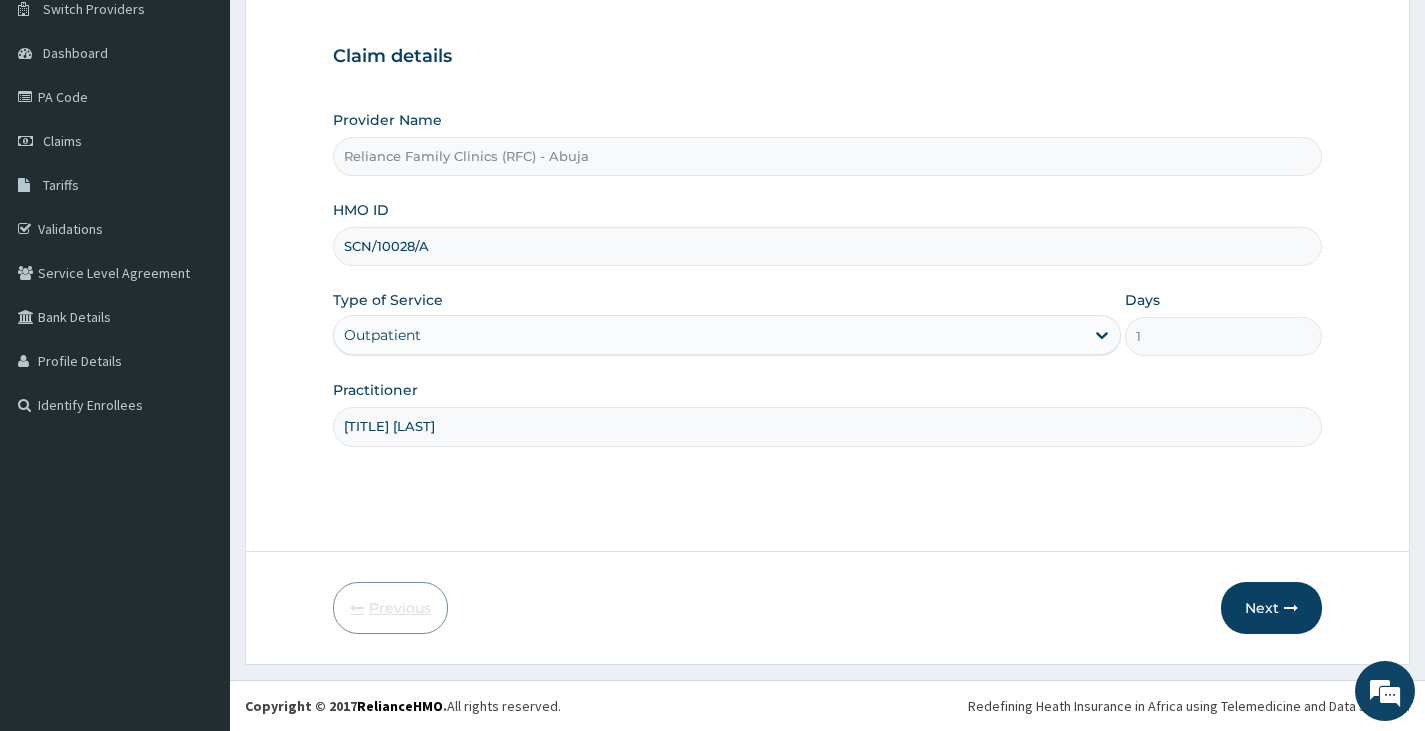 scroll, scrollTop: 165, scrollLeft: 0, axis: vertical 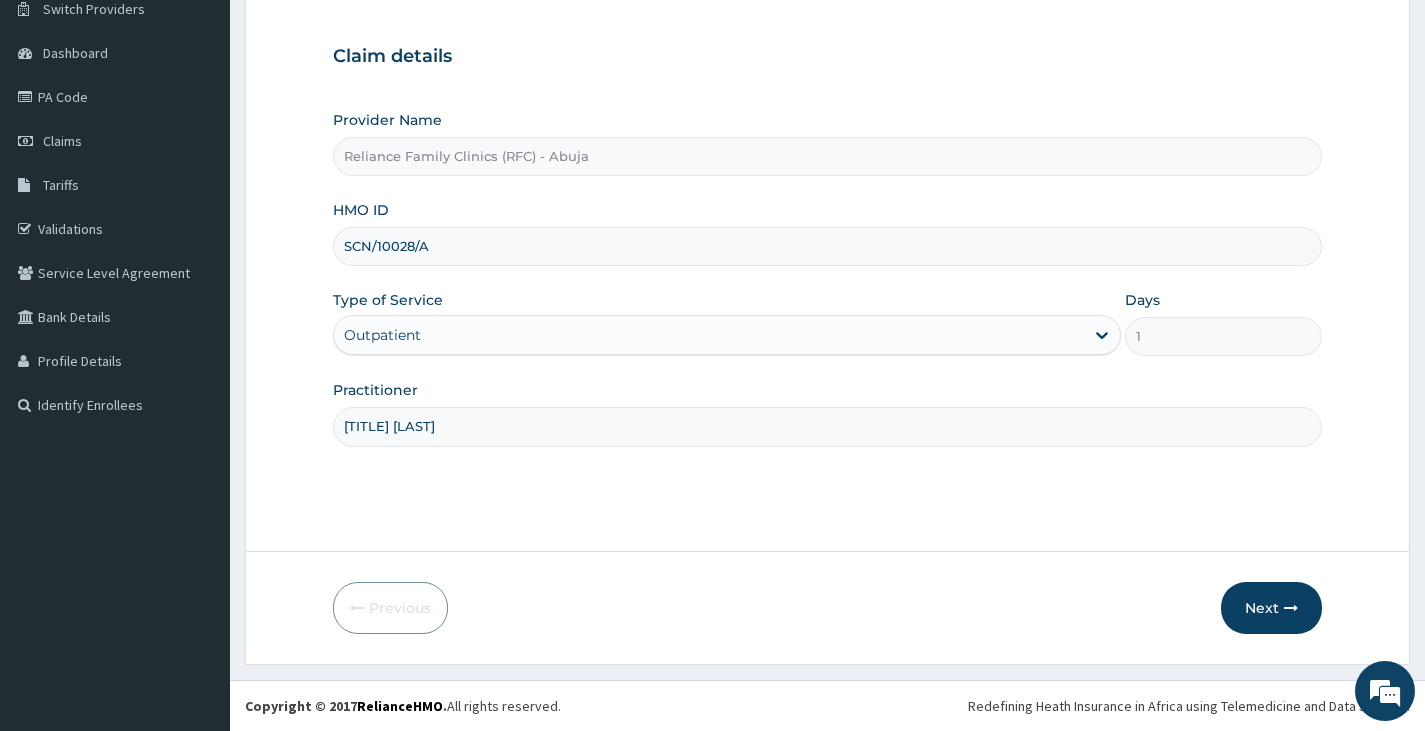 drag, startPoint x: 446, startPoint y: 247, endPoint x: 309, endPoint y: 253, distance: 137.13132 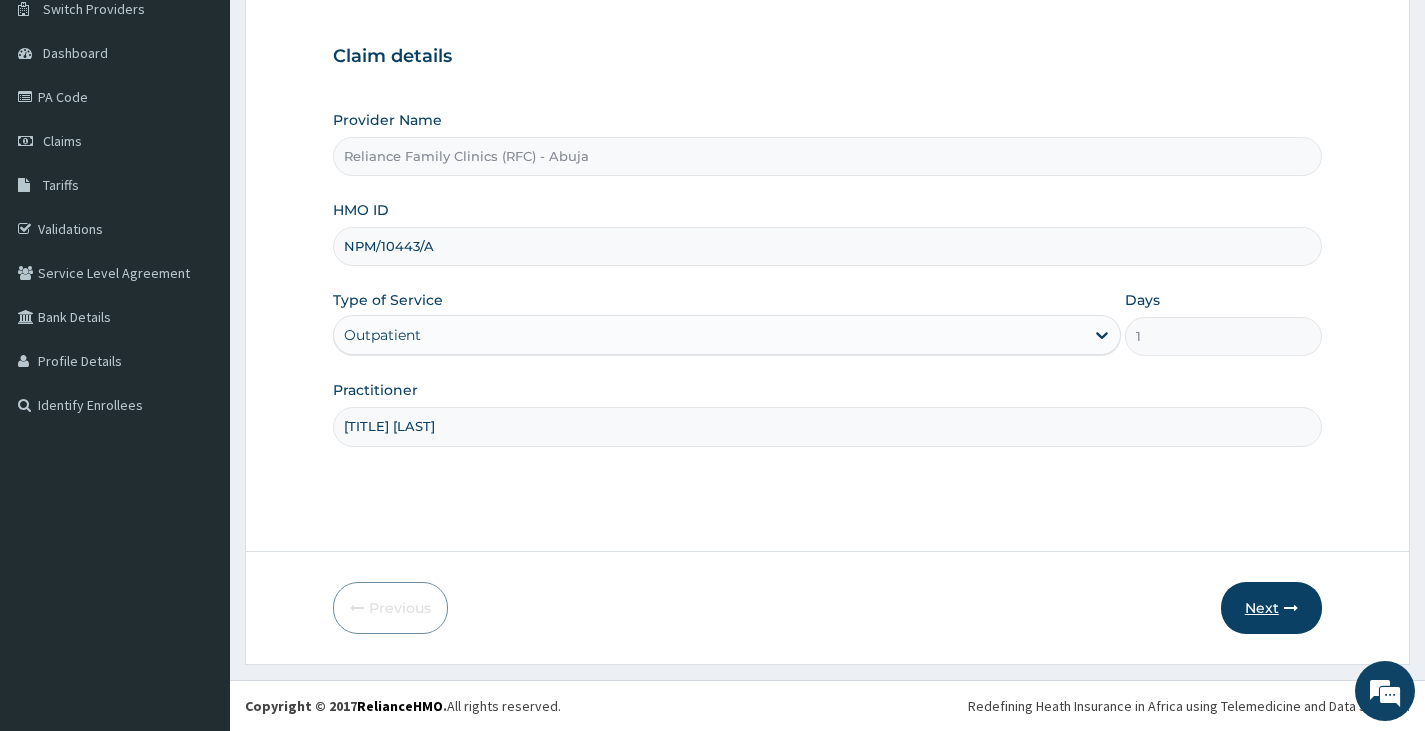 type on "NPM/10443/A" 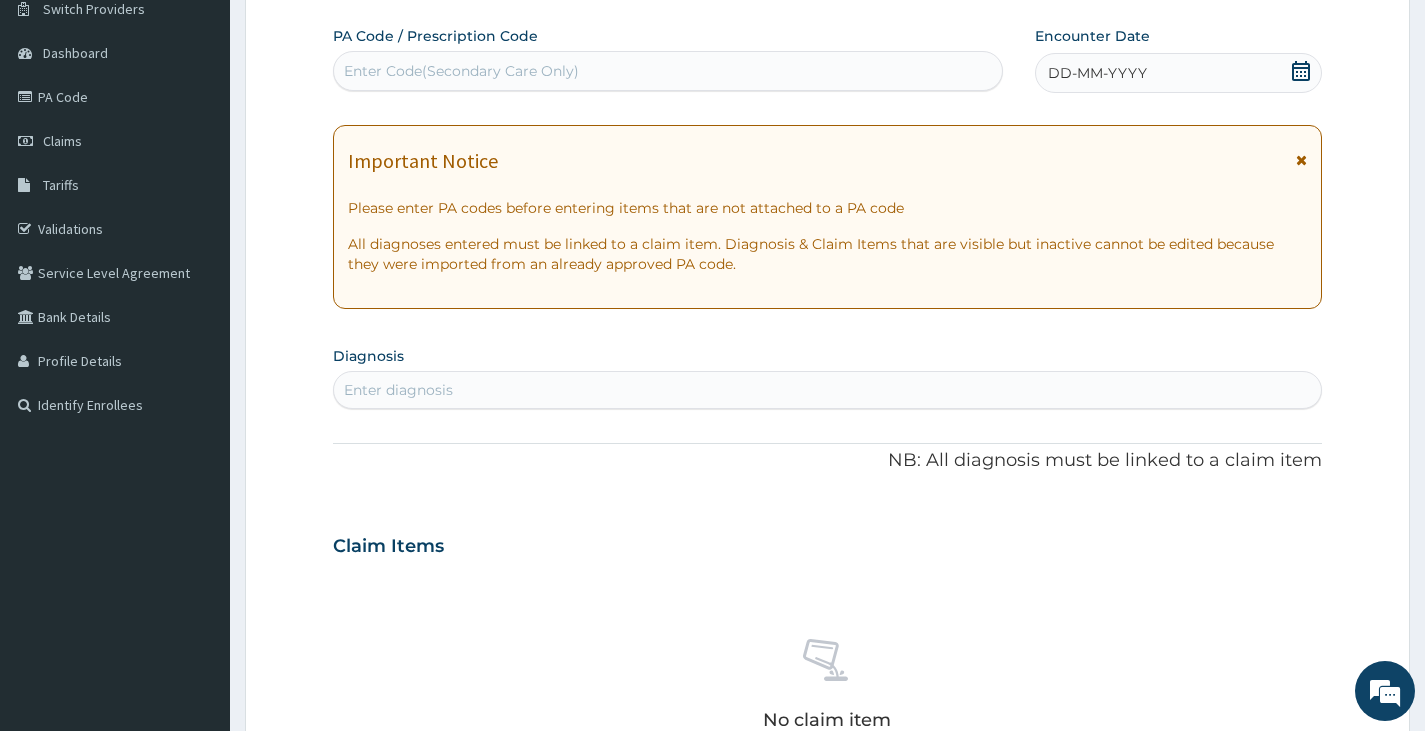 click on "Enter Code(Secondary Care Only)" at bounding box center [461, 71] 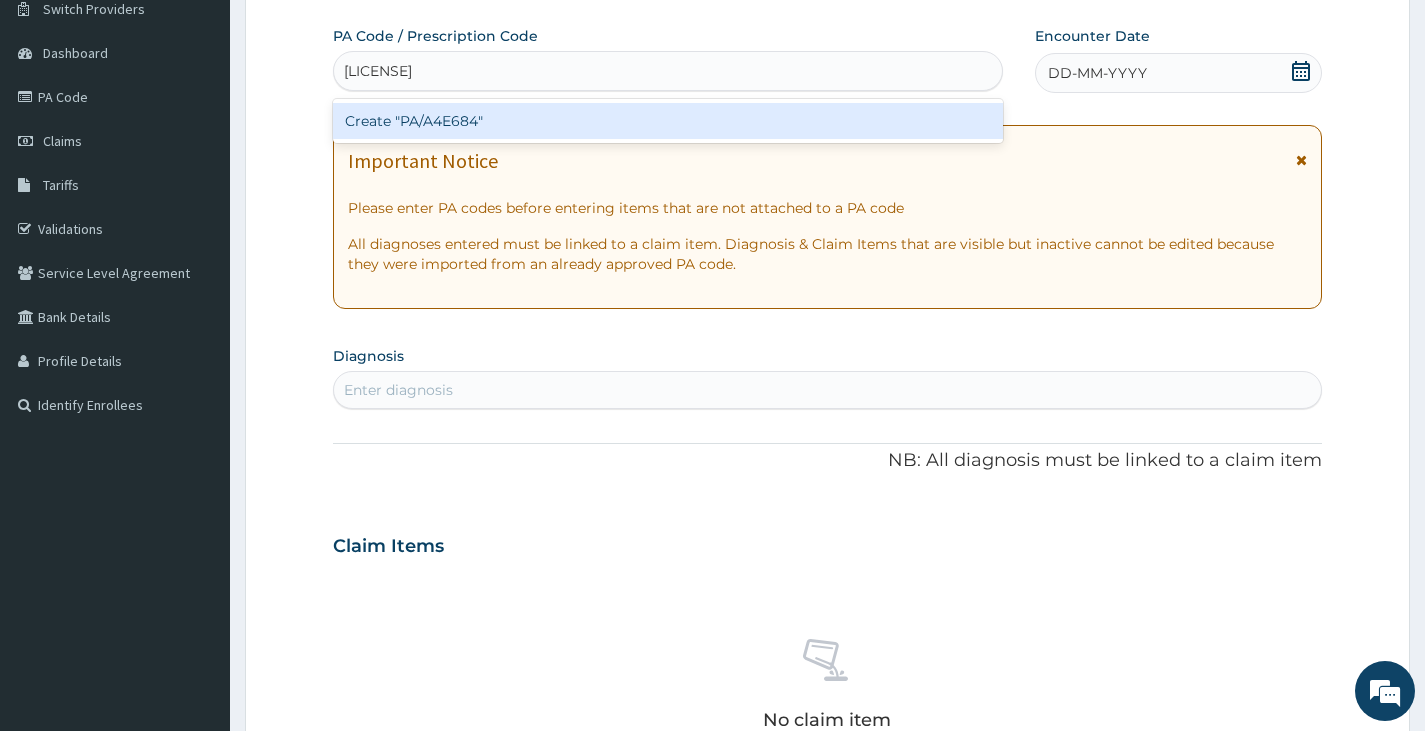click on "Create "PA/A4E684"" at bounding box center (668, 121) 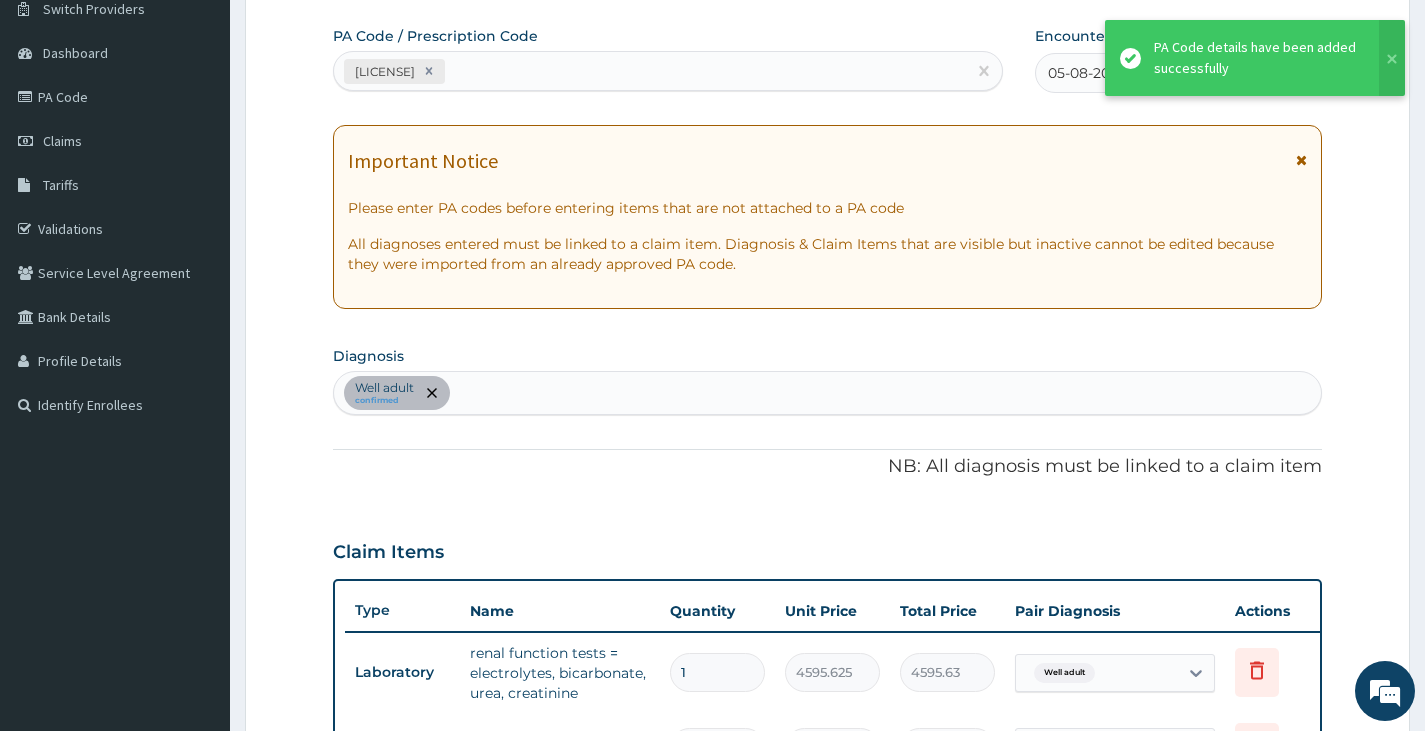 scroll, scrollTop: 1030, scrollLeft: 0, axis: vertical 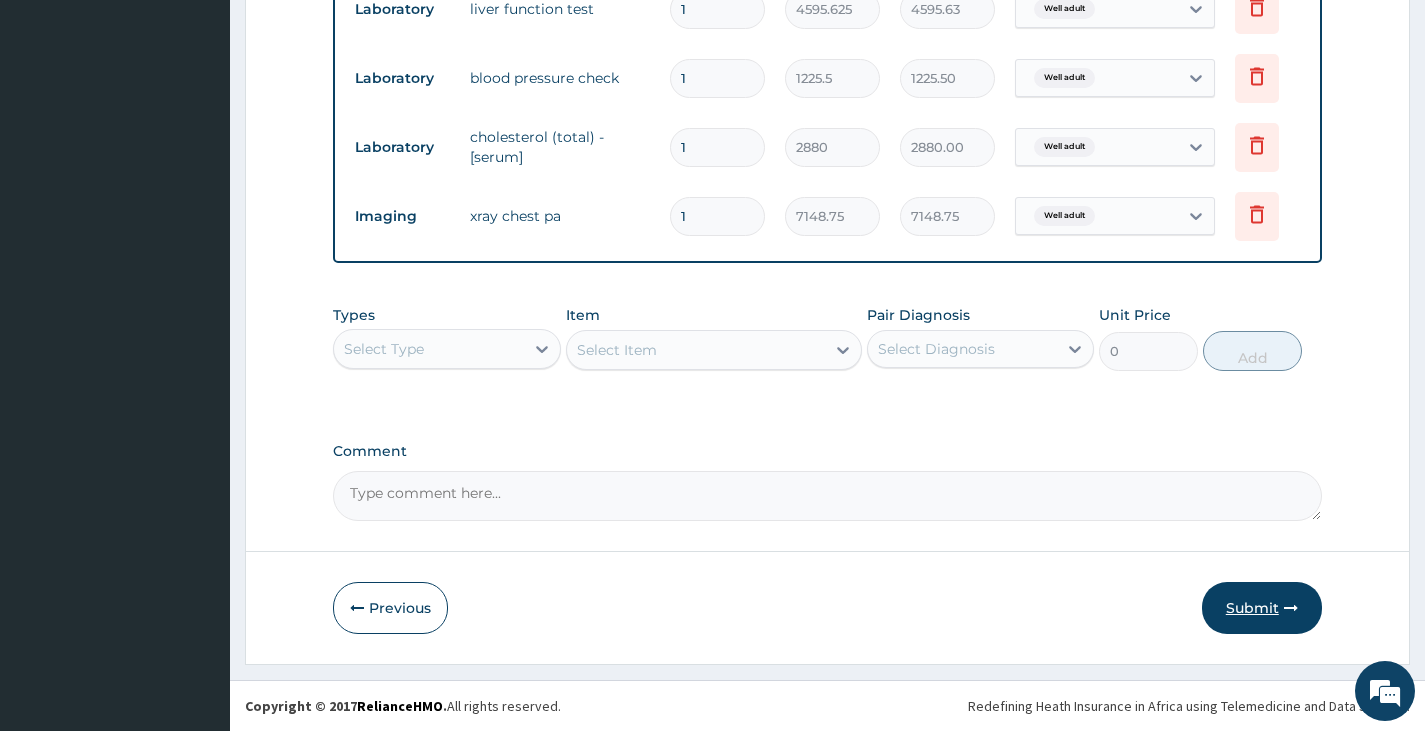 click on "Submit" at bounding box center (1262, 608) 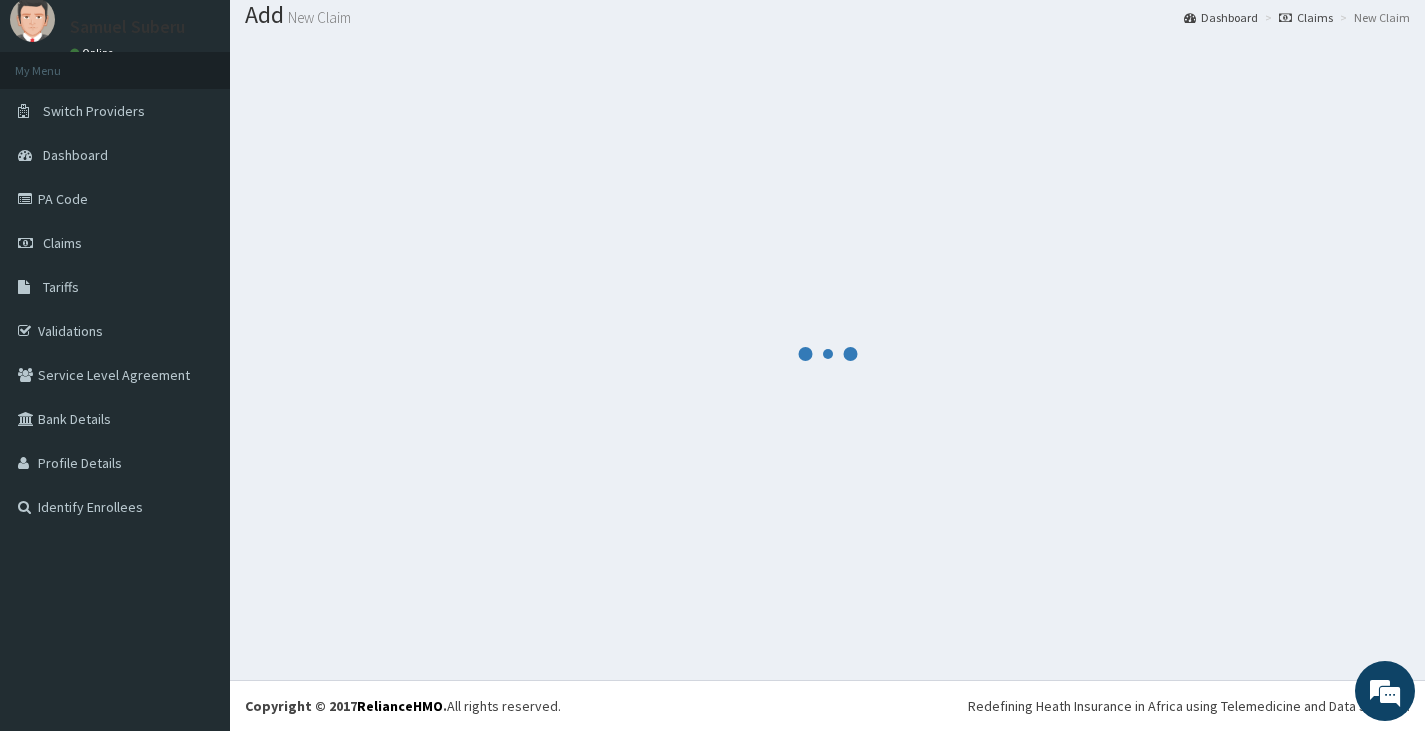 scroll, scrollTop: 63, scrollLeft: 0, axis: vertical 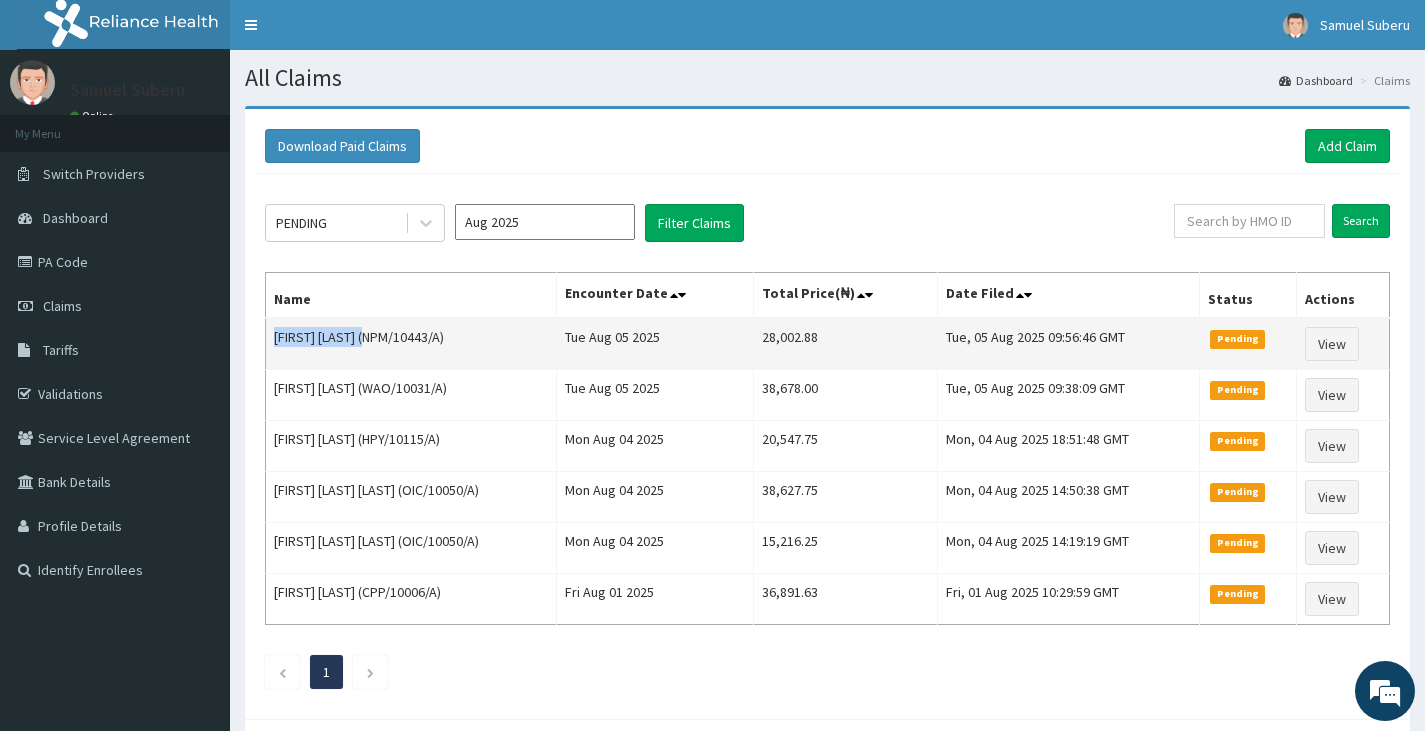 drag, startPoint x: 282, startPoint y: 337, endPoint x: 388, endPoint y: 329, distance: 106.30146 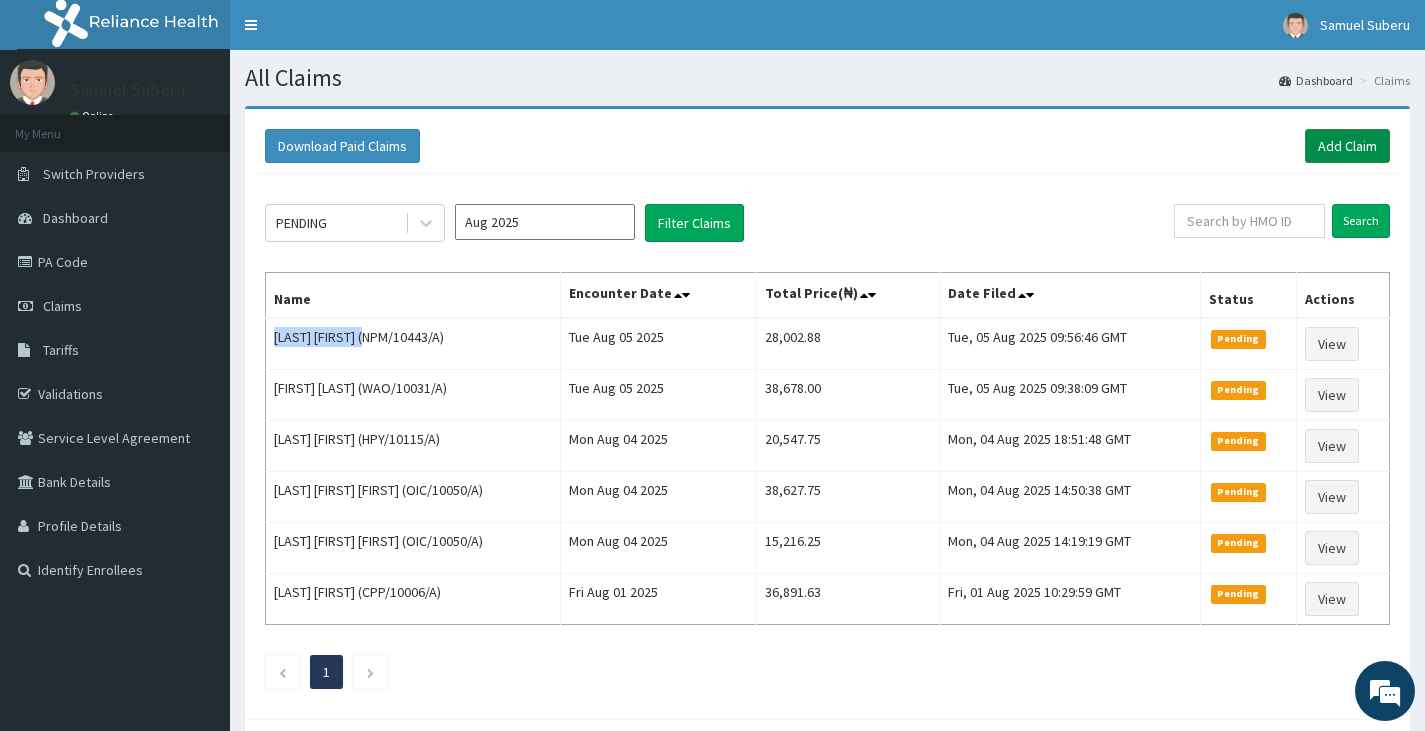 click on "Add Claim" 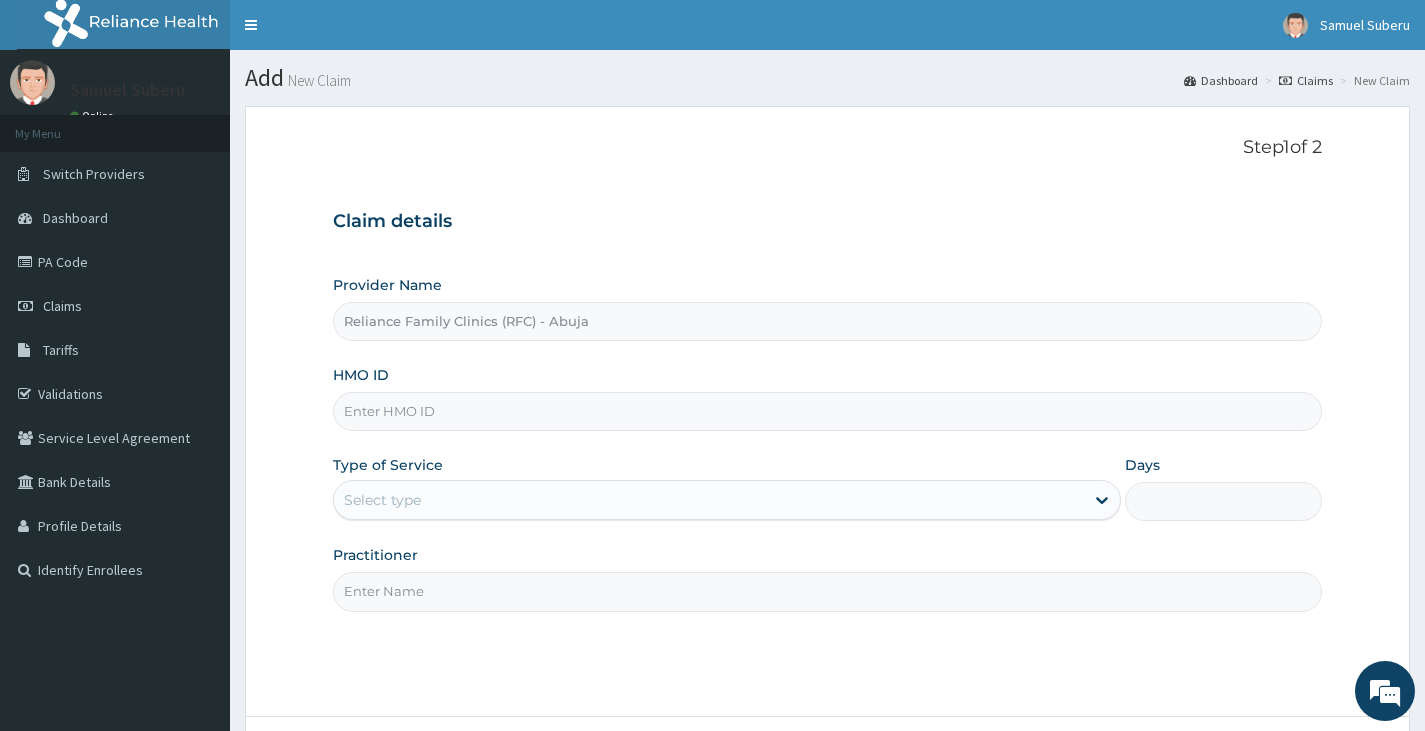 scroll, scrollTop: 0, scrollLeft: 0, axis: both 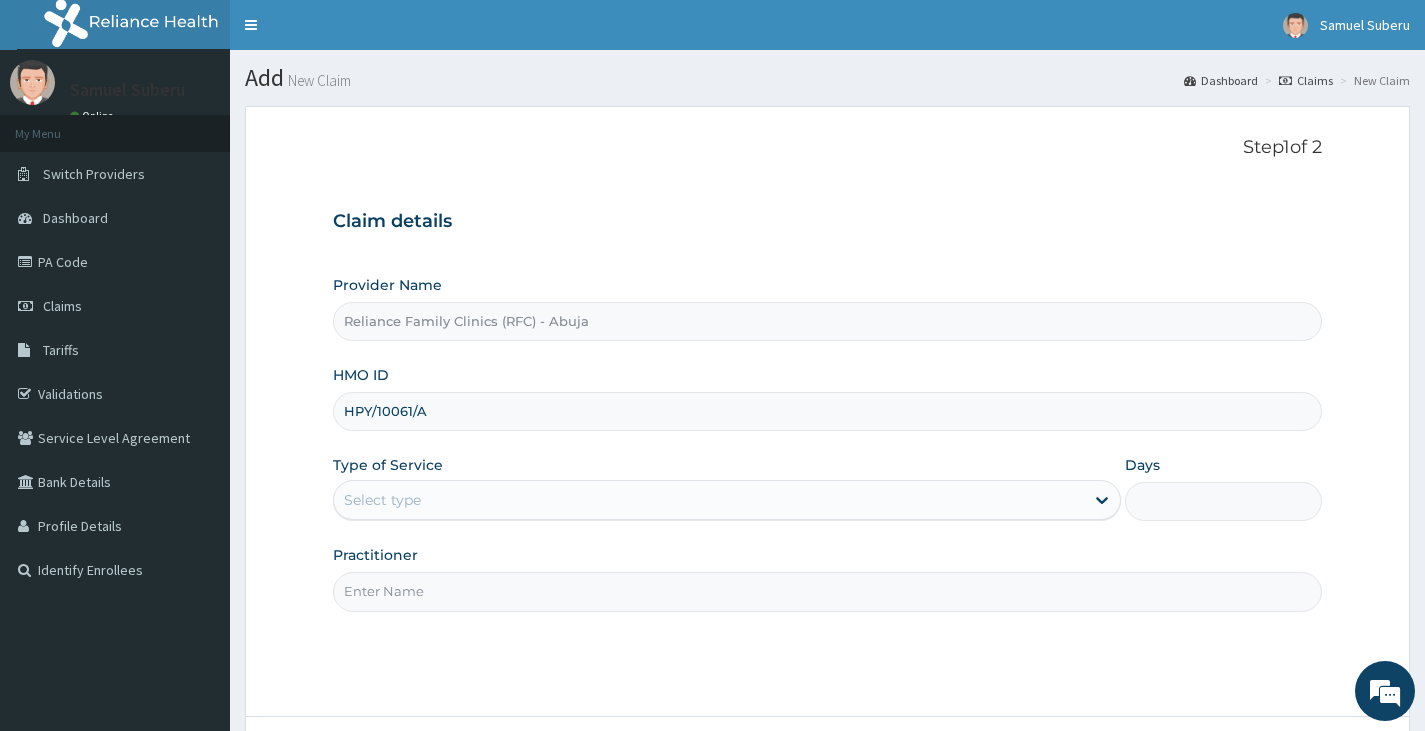 type on "HPY/10061/A" 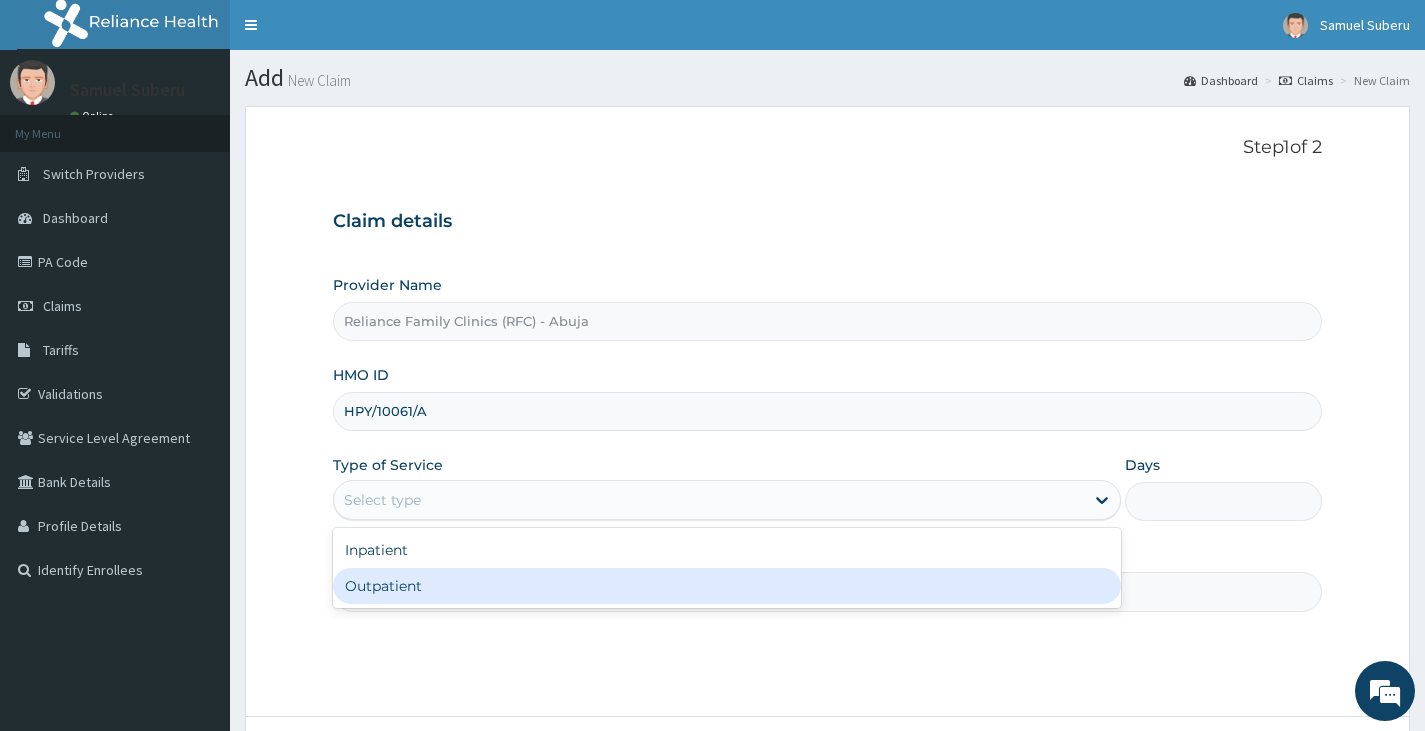 click on "Outpatient" at bounding box center [727, 586] 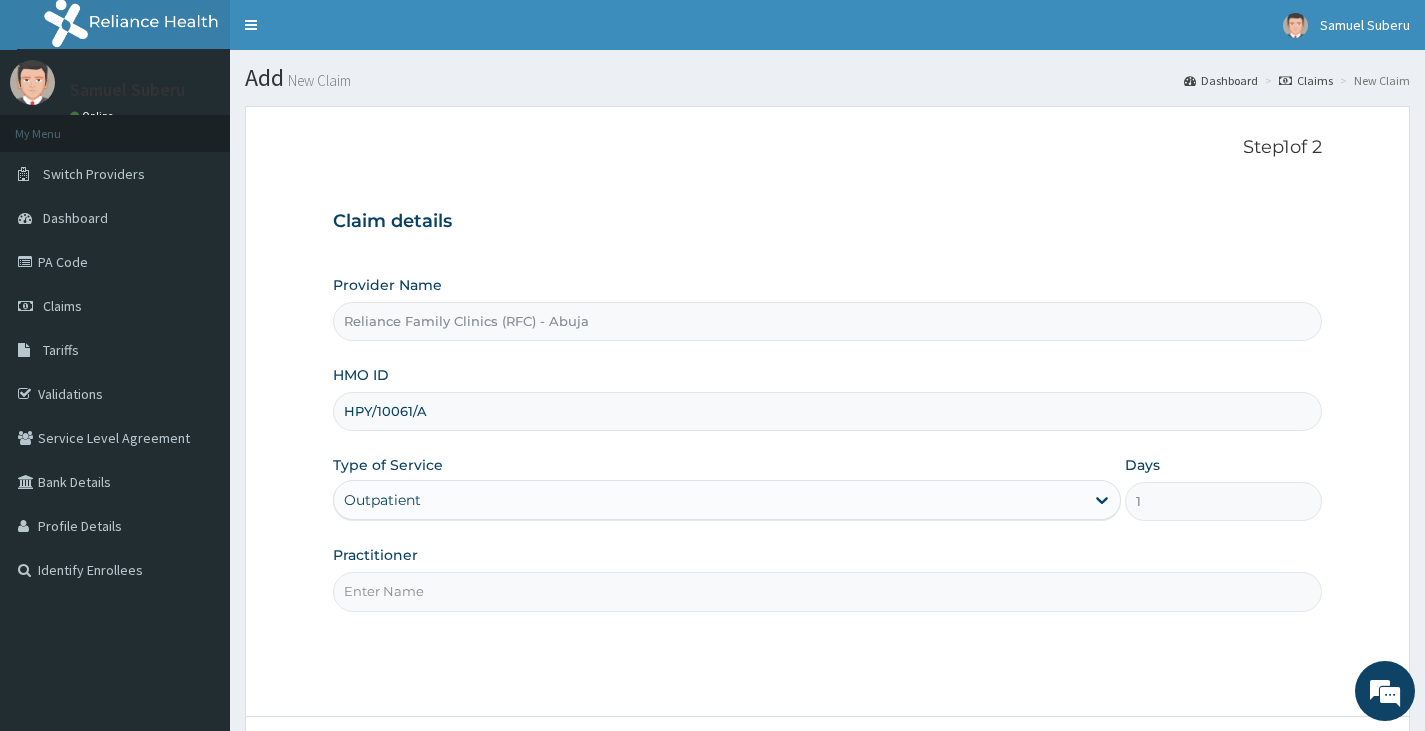 click on "Practitioner" at bounding box center [827, 591] 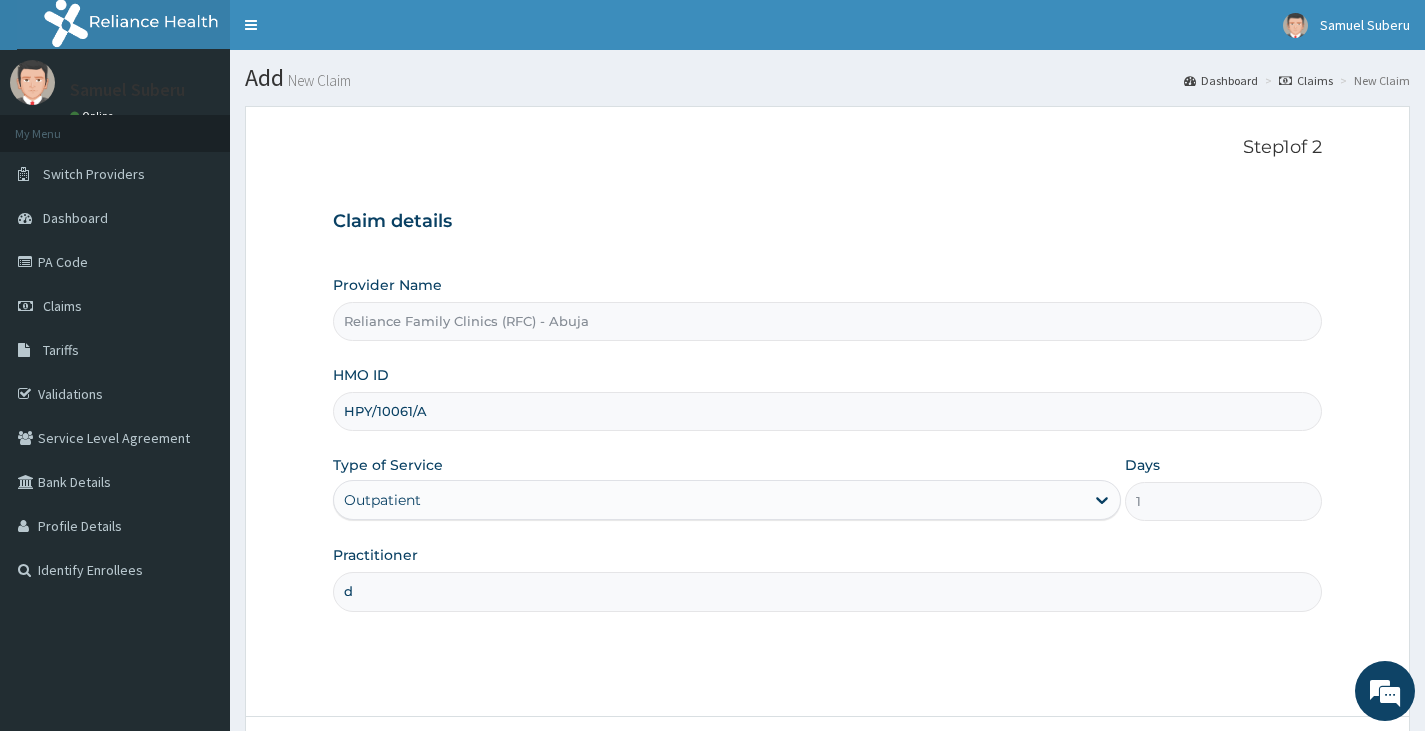 type on "Dr [FIRST] [LAST]" 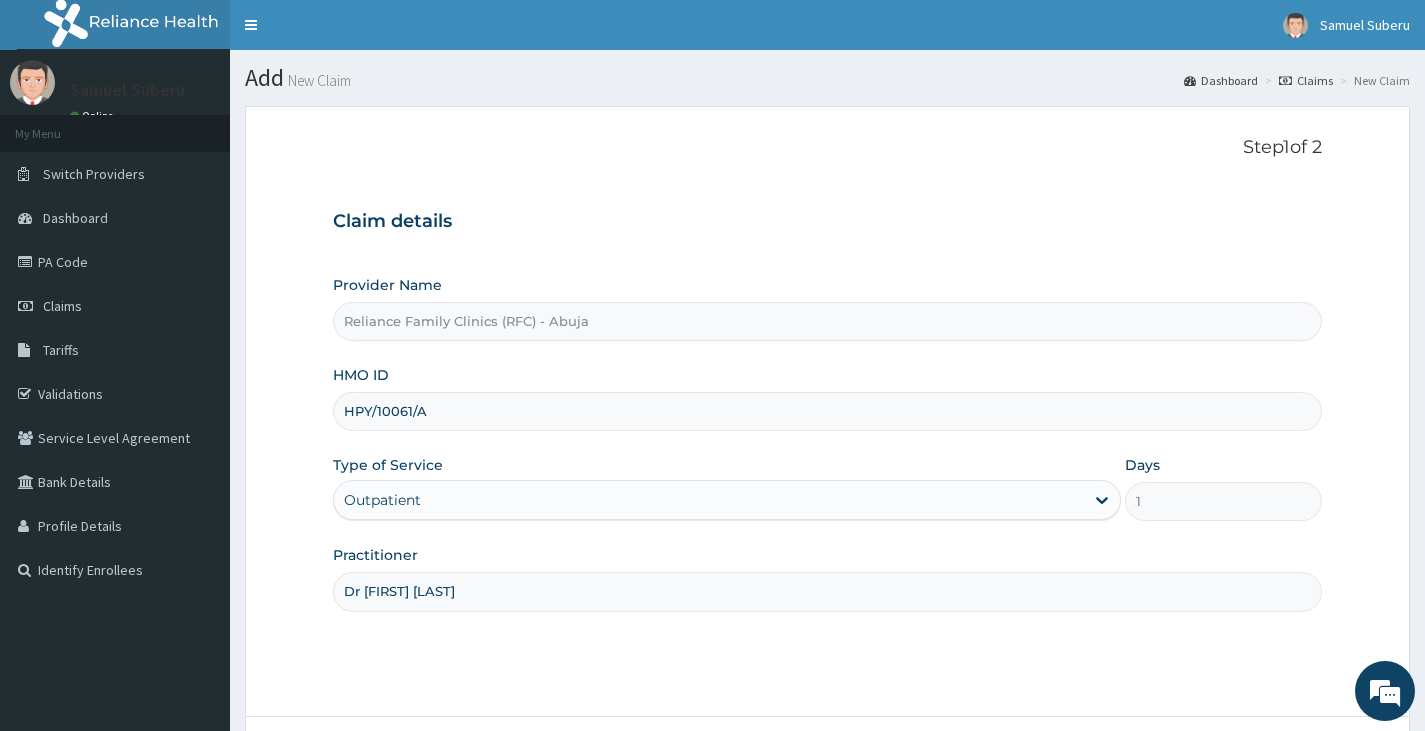 scroll, scrollTop: 0, scrollLeft: 0, axis: both 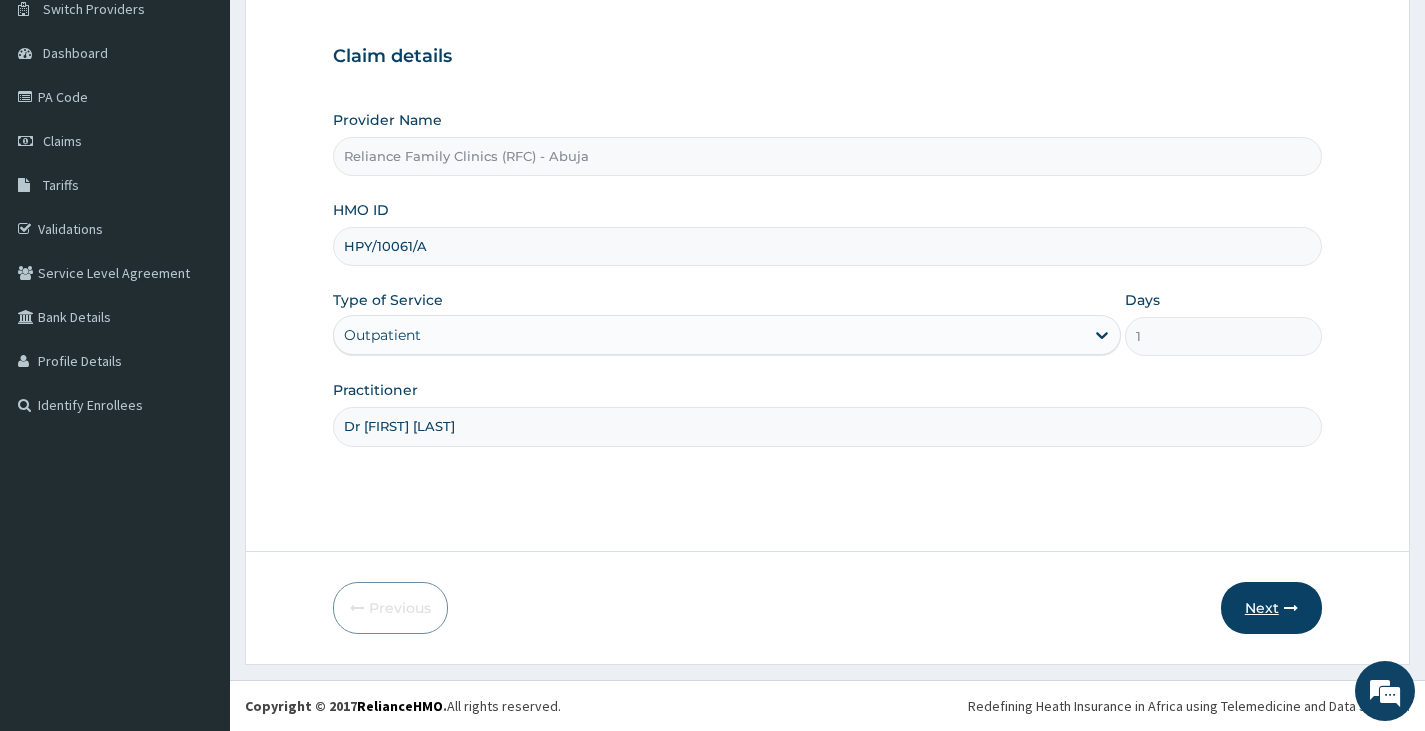 click at bounding box center (1291, 608) 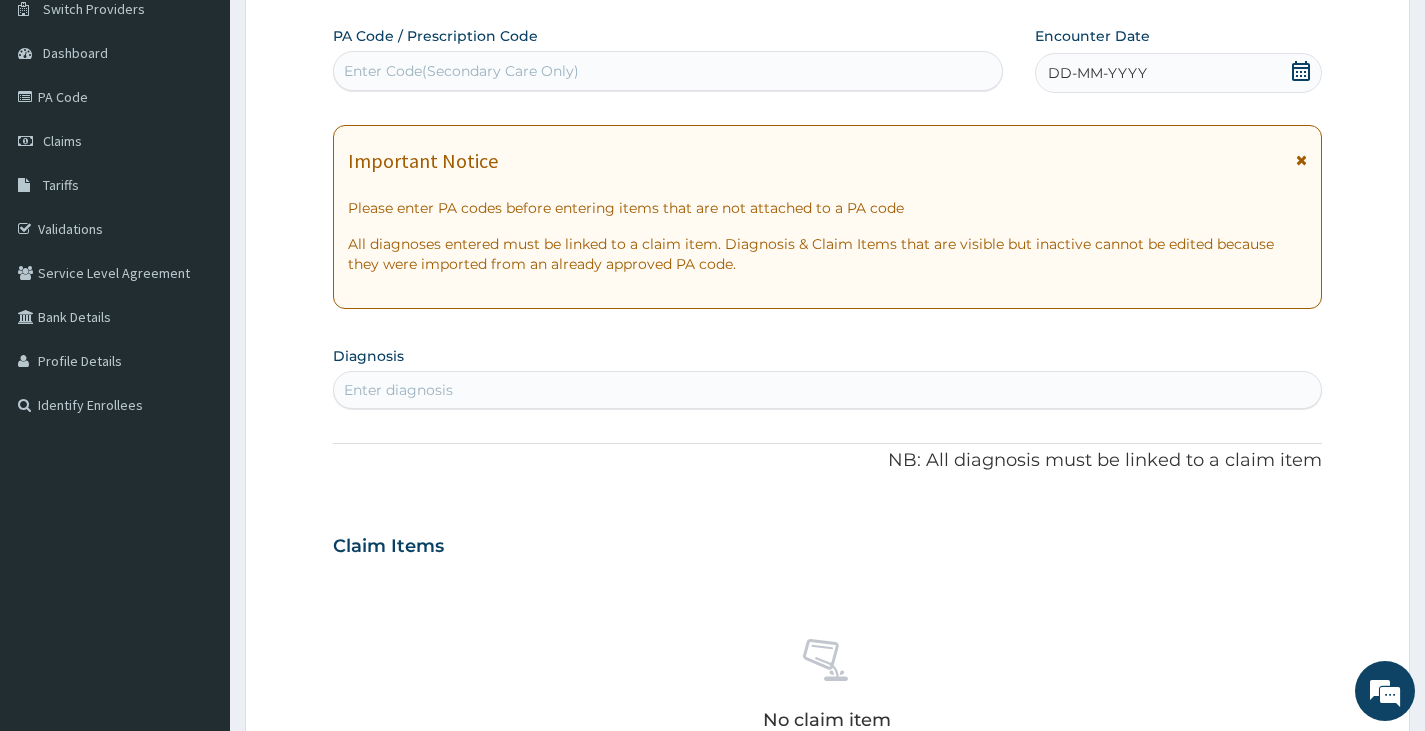 drag, startPoint x: 1207, startPoint y: 61, endPoint x: 1207, endPoint y: 72, distance: 11 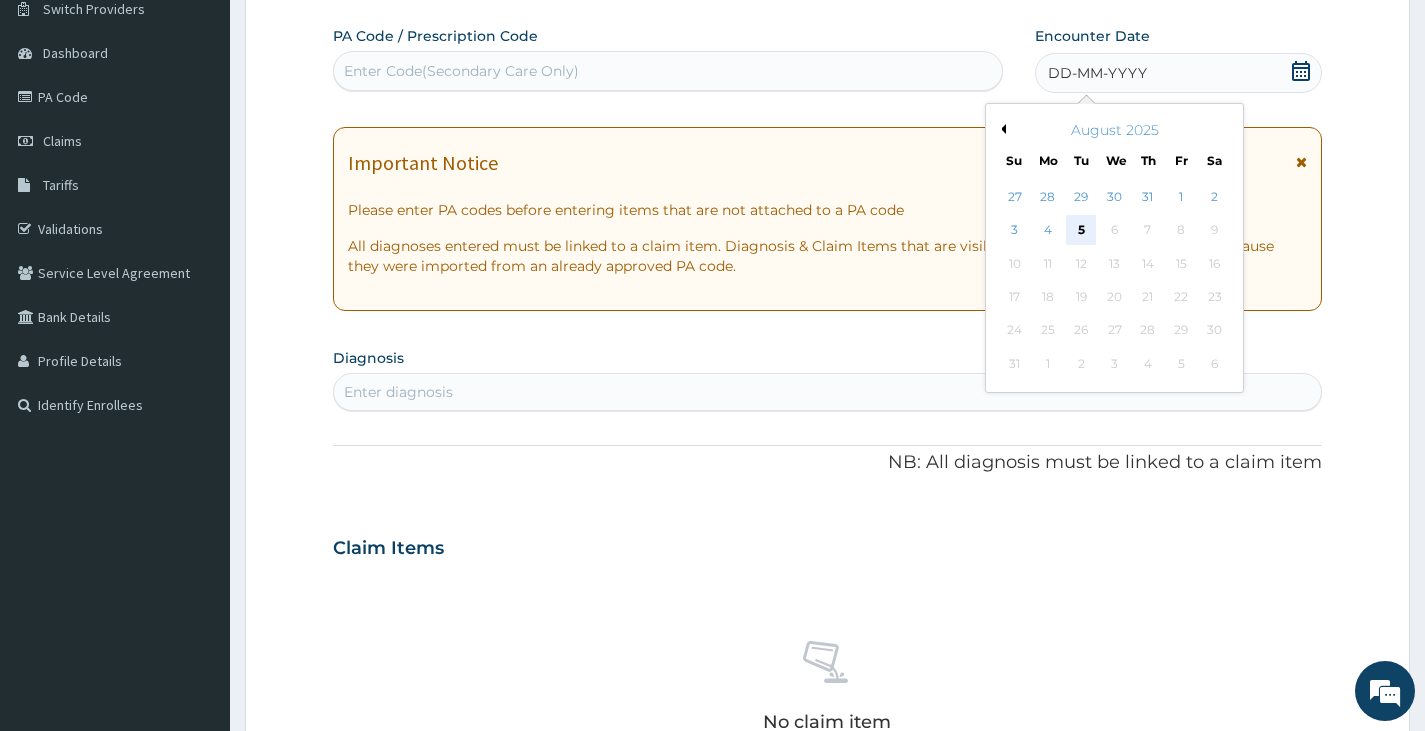 click on "5" at bounding box center (1081, 231) 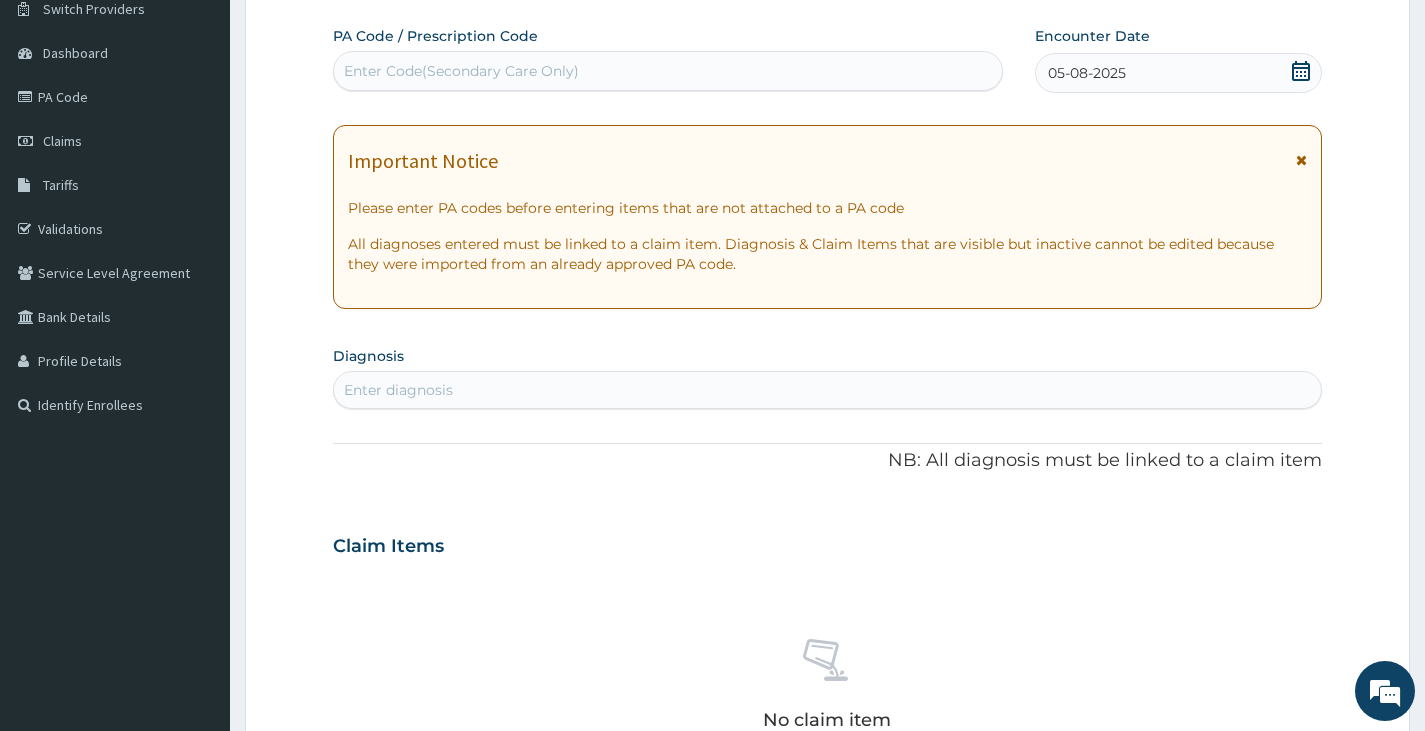 click on "Enter Code(Secondary Care Only)" at bounding box center (668, 71) 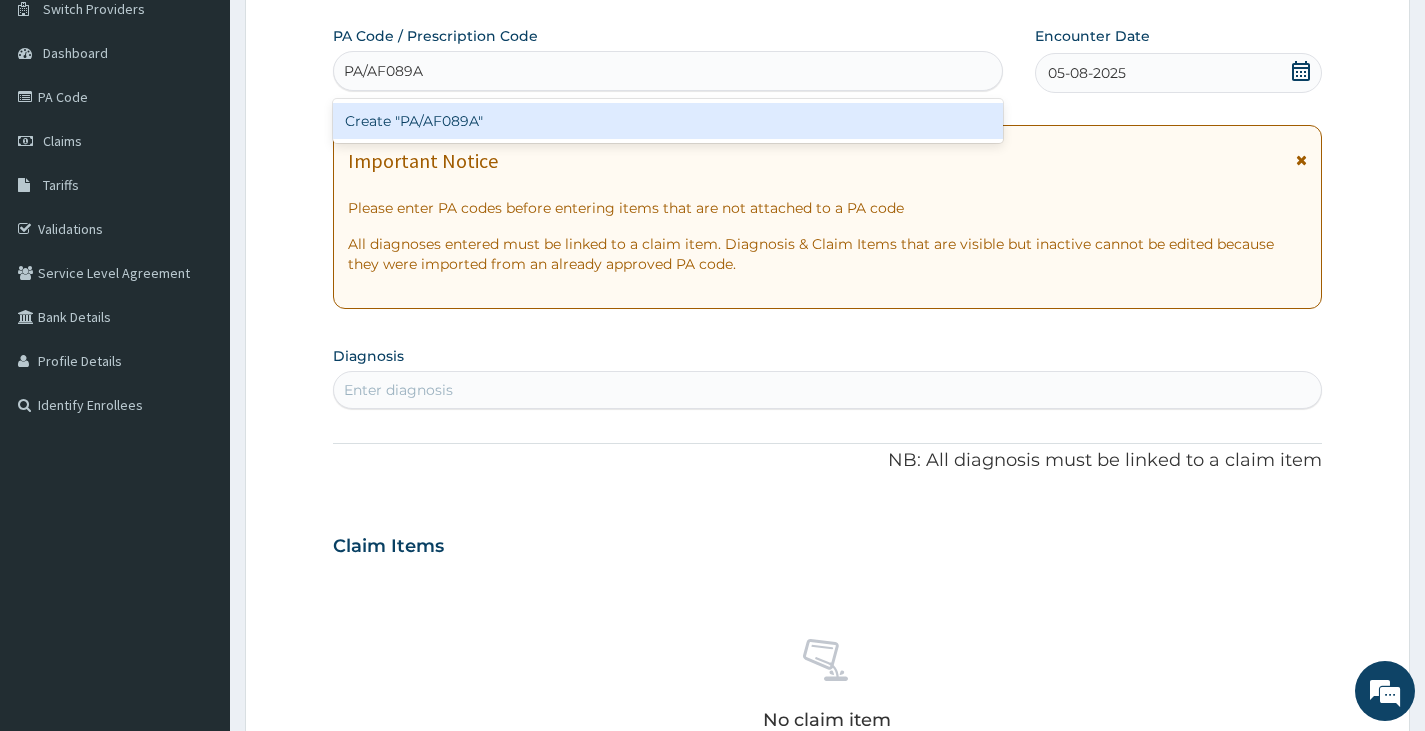 click on "Create "PA/AF089A"" at bounding box center [668, 121] 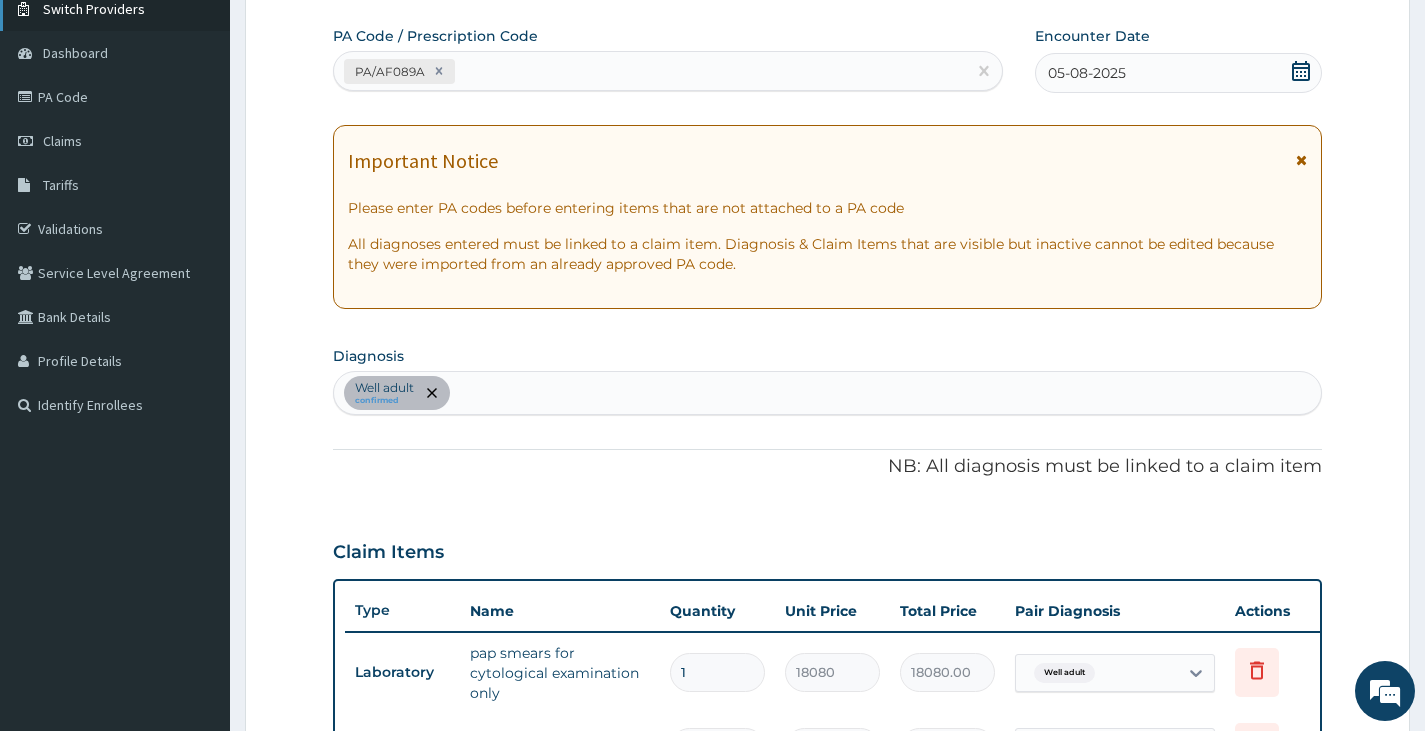 scroll, scrollTop: 892, scrollLeft: 0, axis: vertical 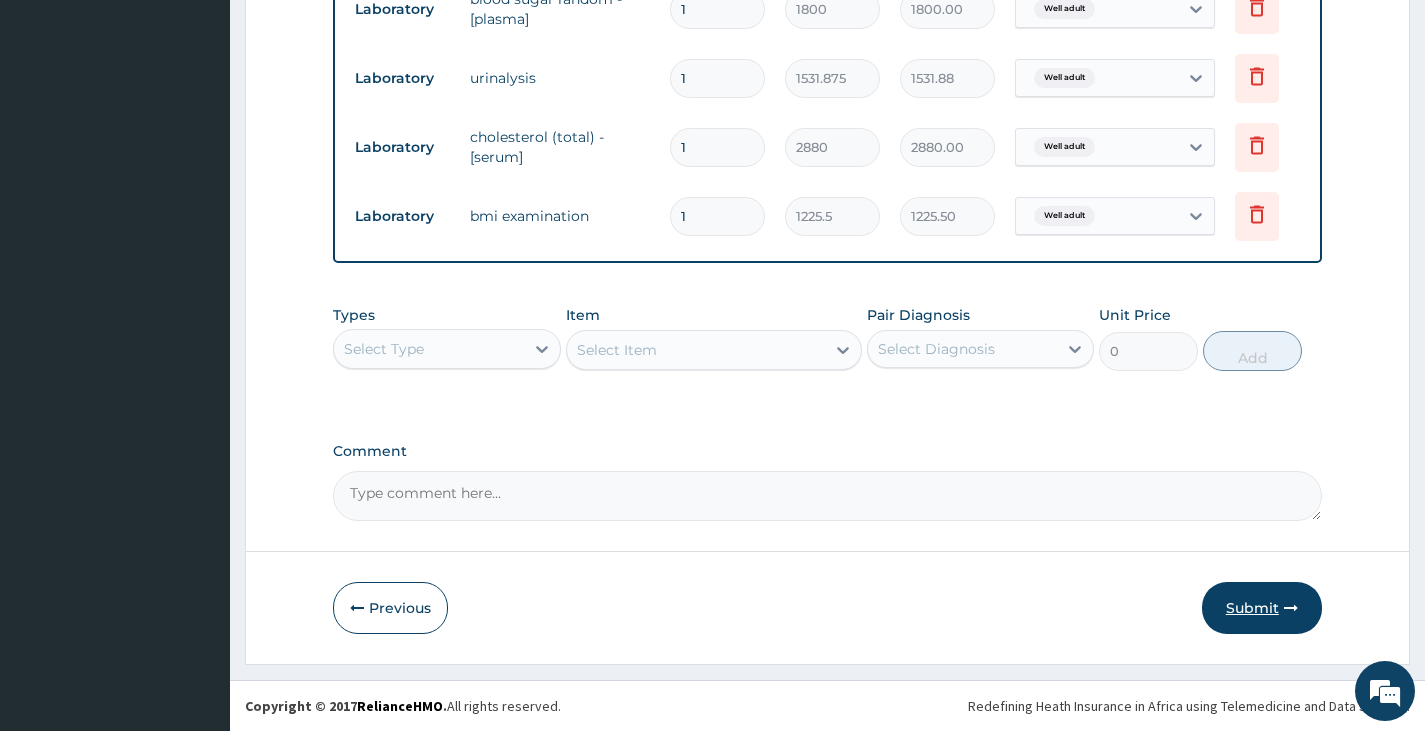 click on "Submit" at bounding box center [1262, 608] 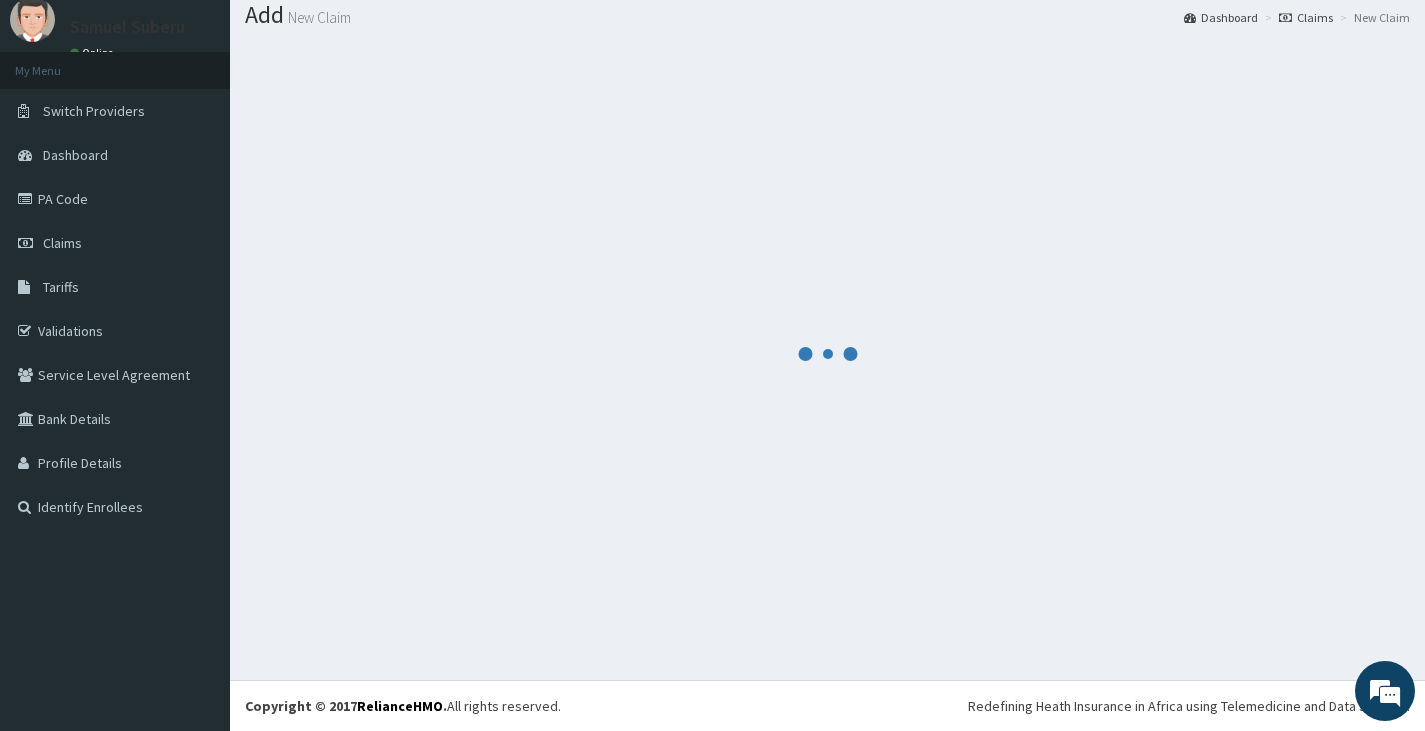 scroll, scrollTop: 63, scrollLeft: 0, axis: vertical 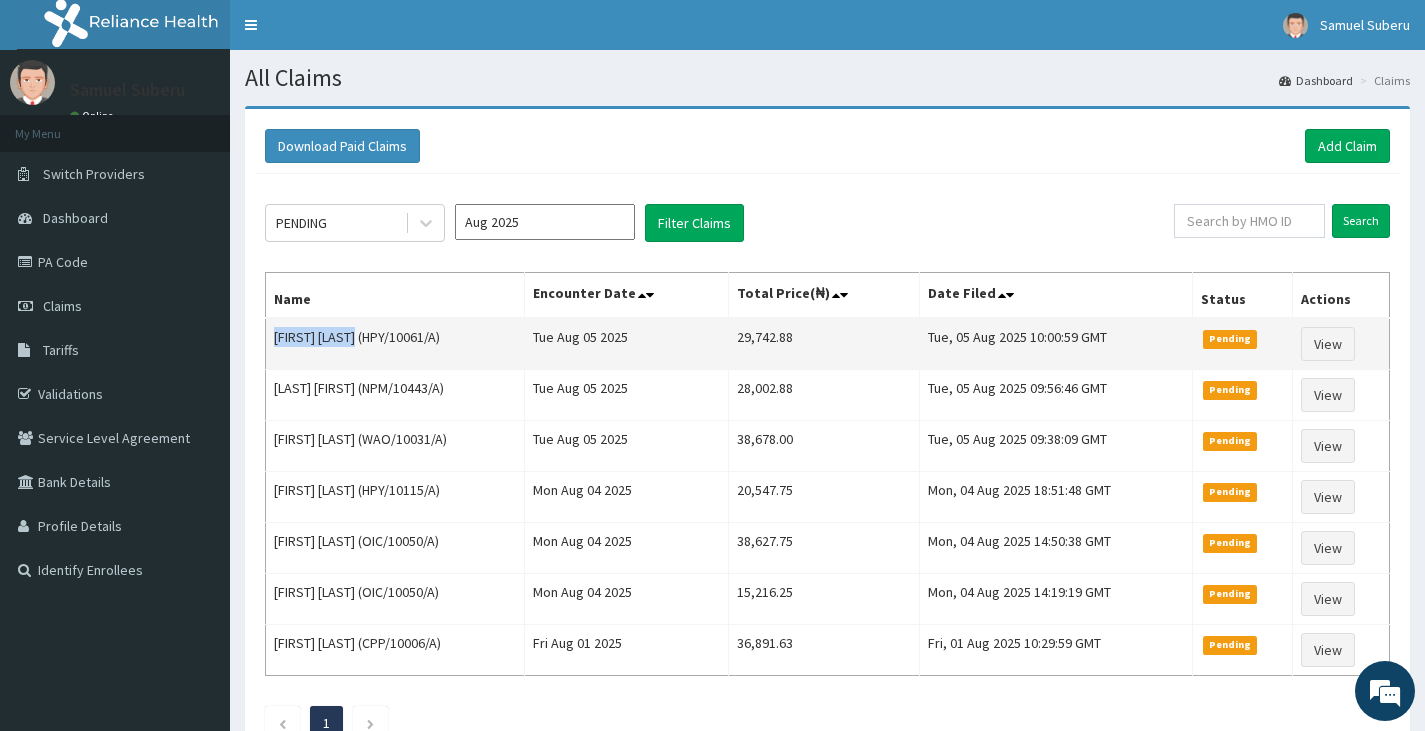 drag, startPoint x: 272, startPoint y: 340, endPoint x: 364, endPoint y: 339, distance: 92.00543 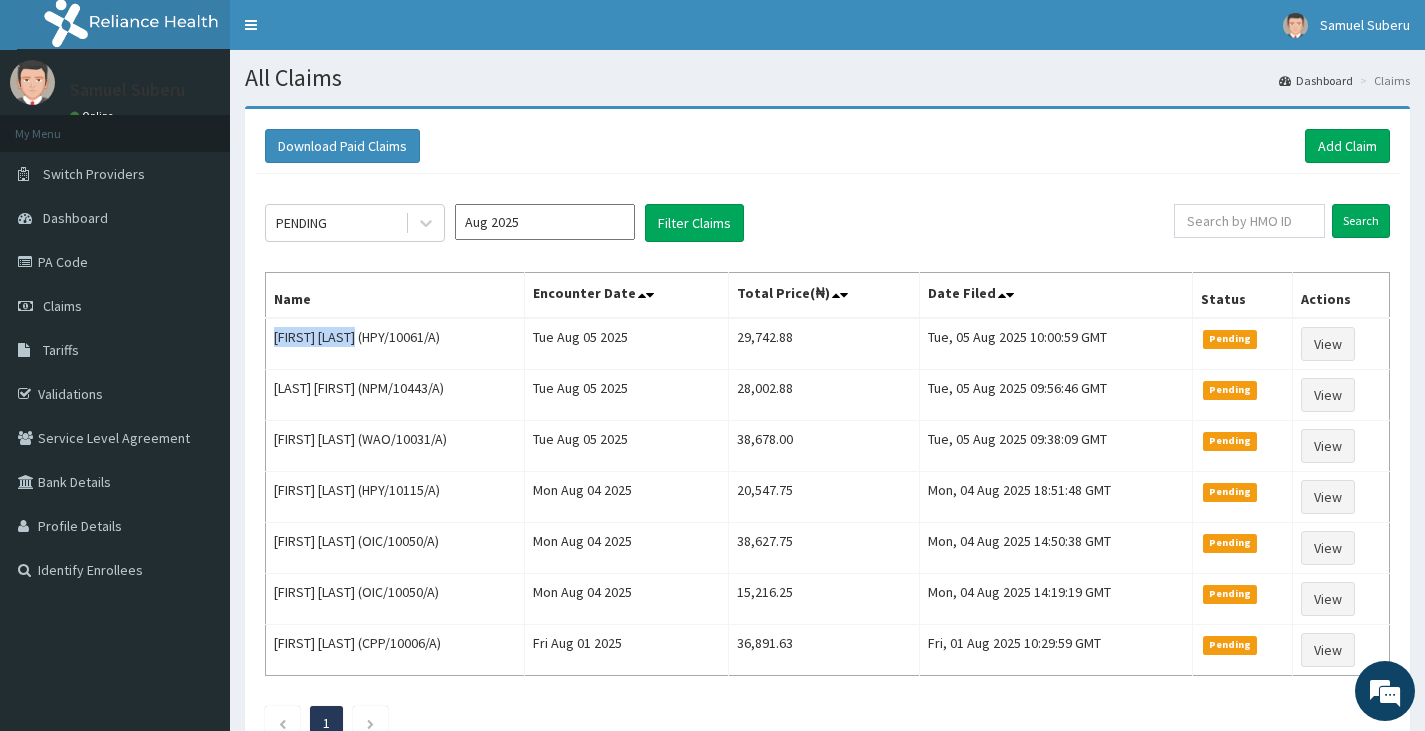 copy on "Rosevita Nwoko" 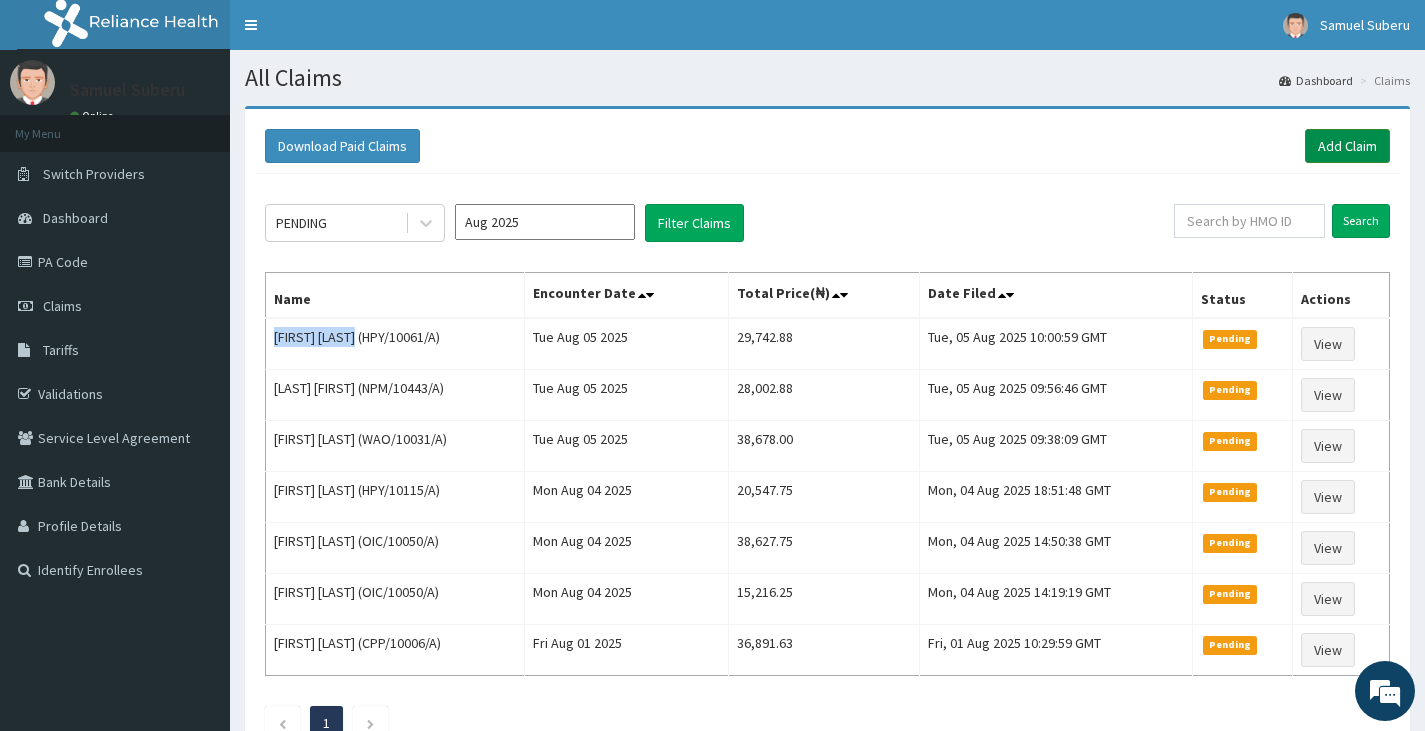 click on "Add Claim" at bounding box center [1347, 146] 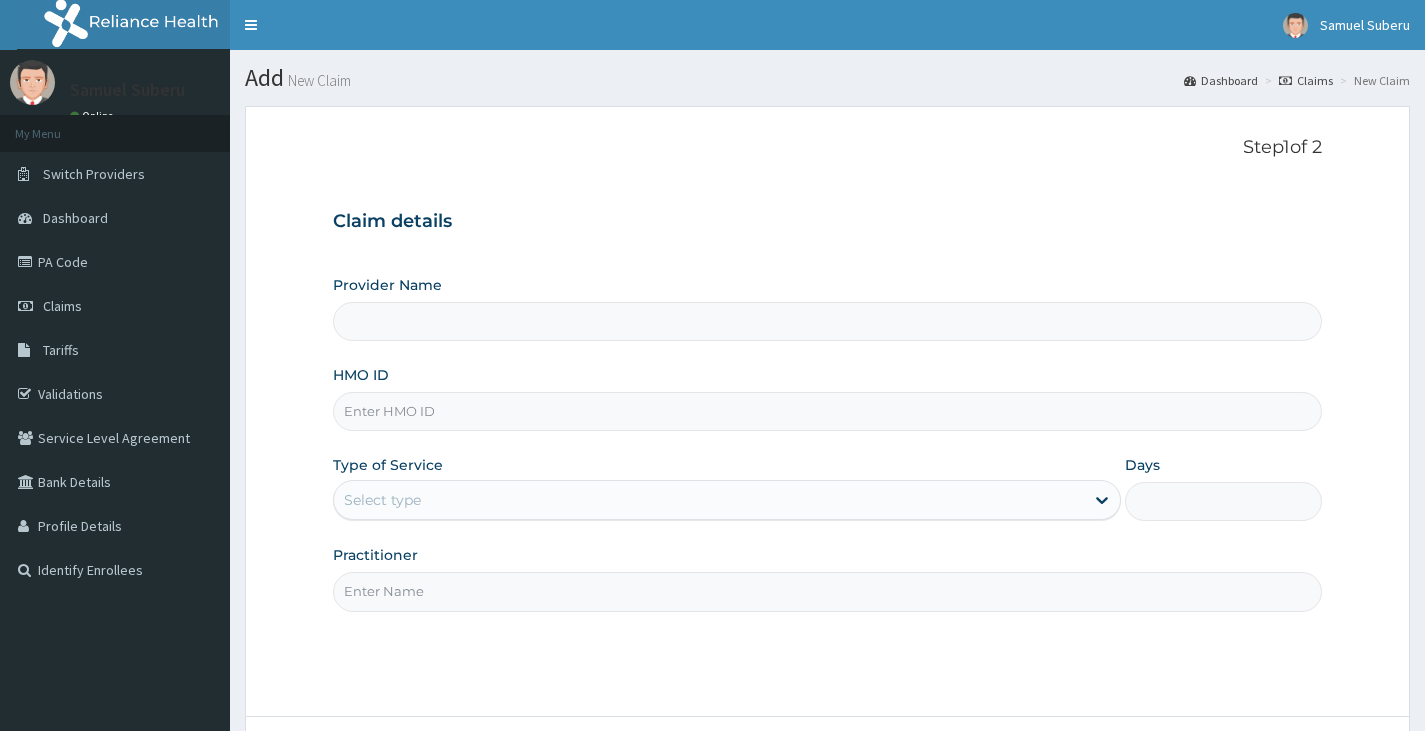 type on "Reliance Family Clinics (RFC) - Abuja" 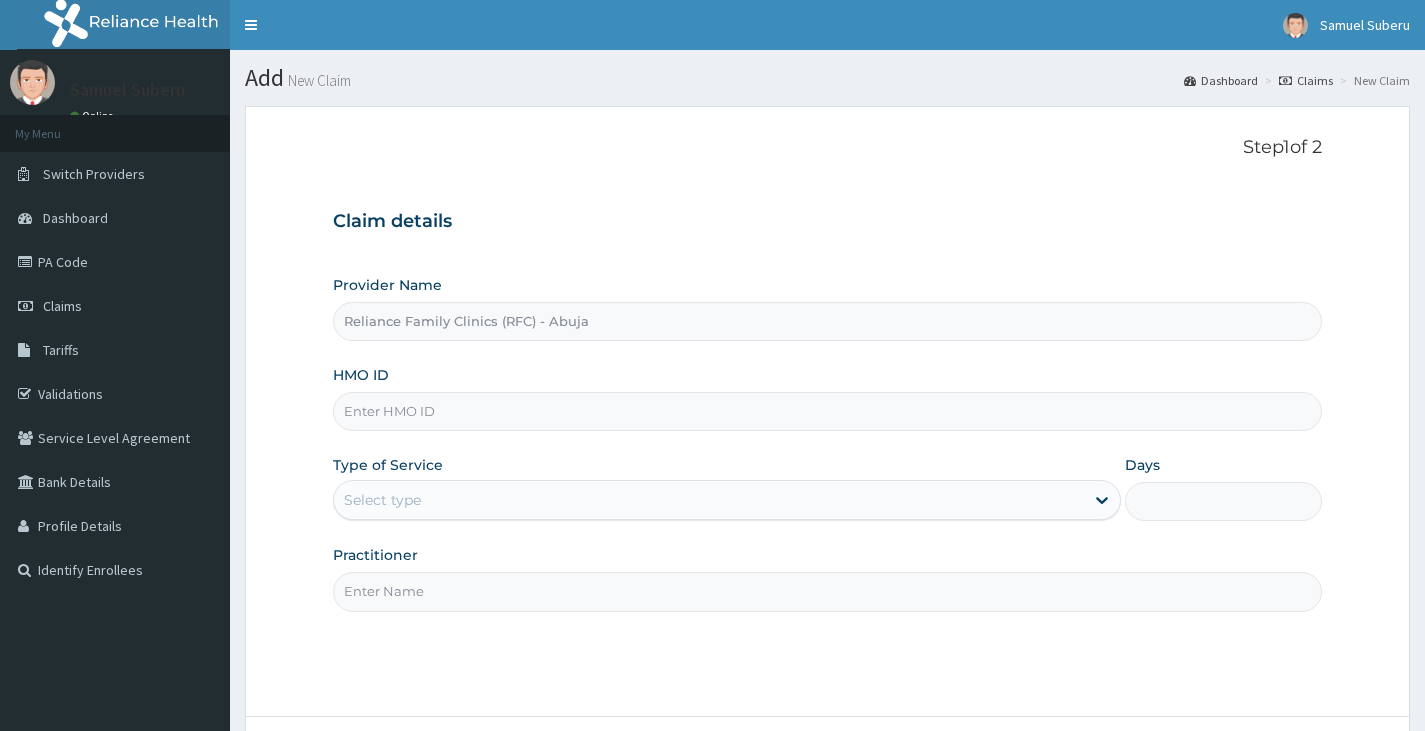 scroll, scrollTop: 0, scrollLeft: 0, axis: both 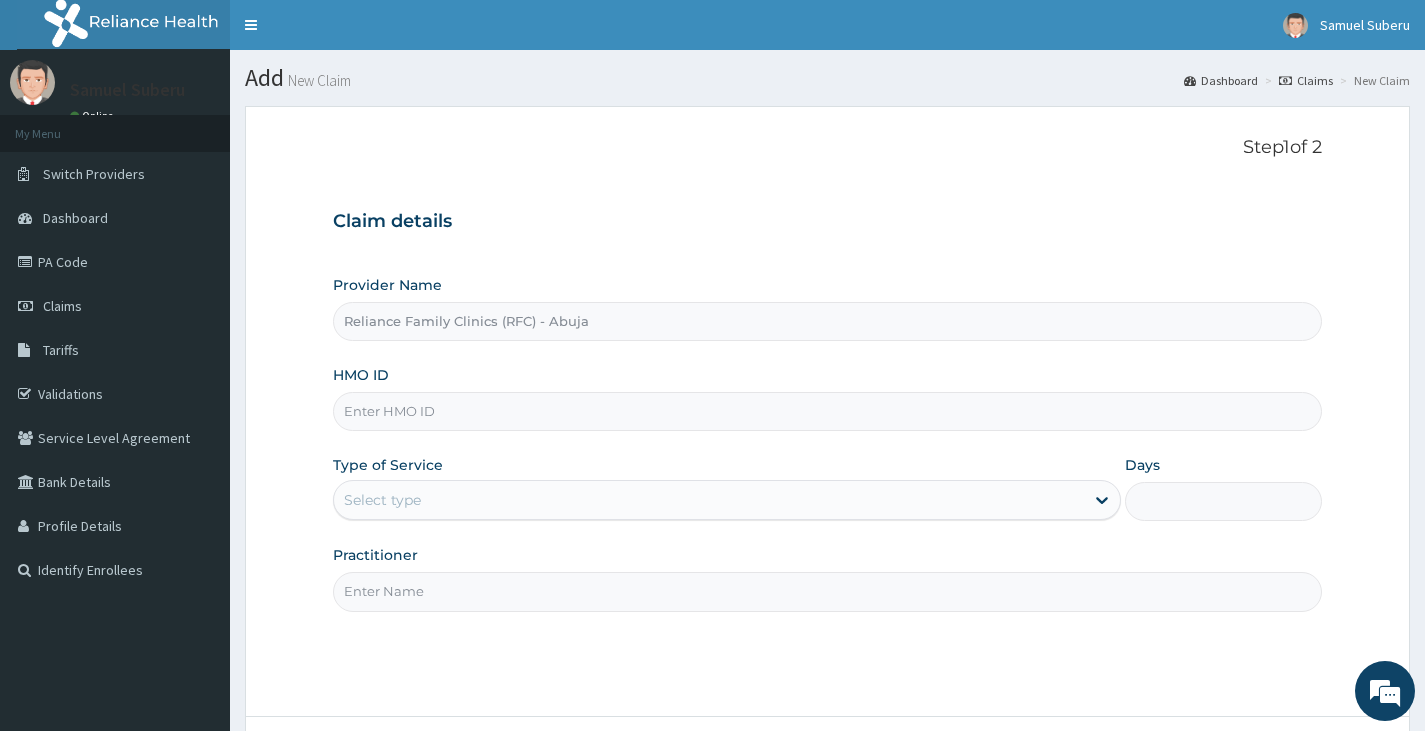 click on "HMO ID" at bounding box center [827, 411] 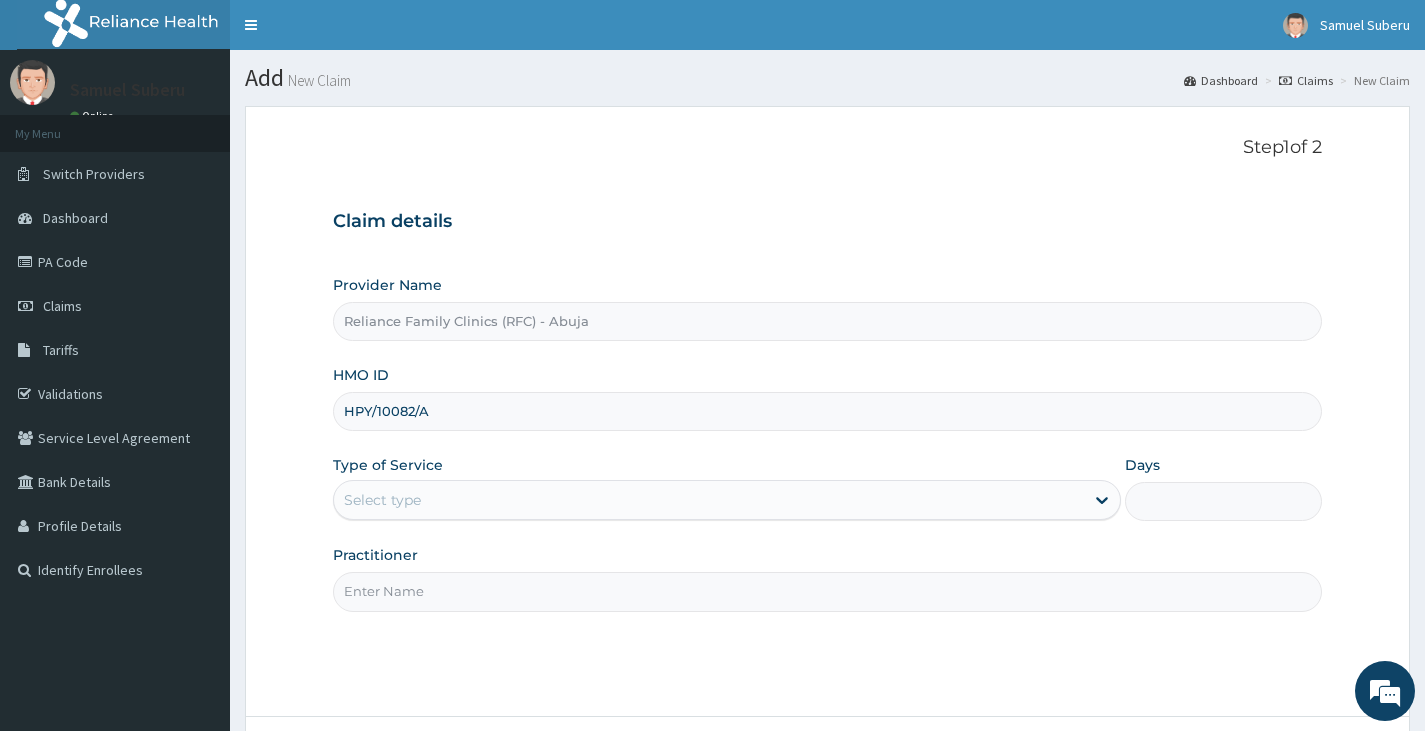 type on "HPY/10082/A" 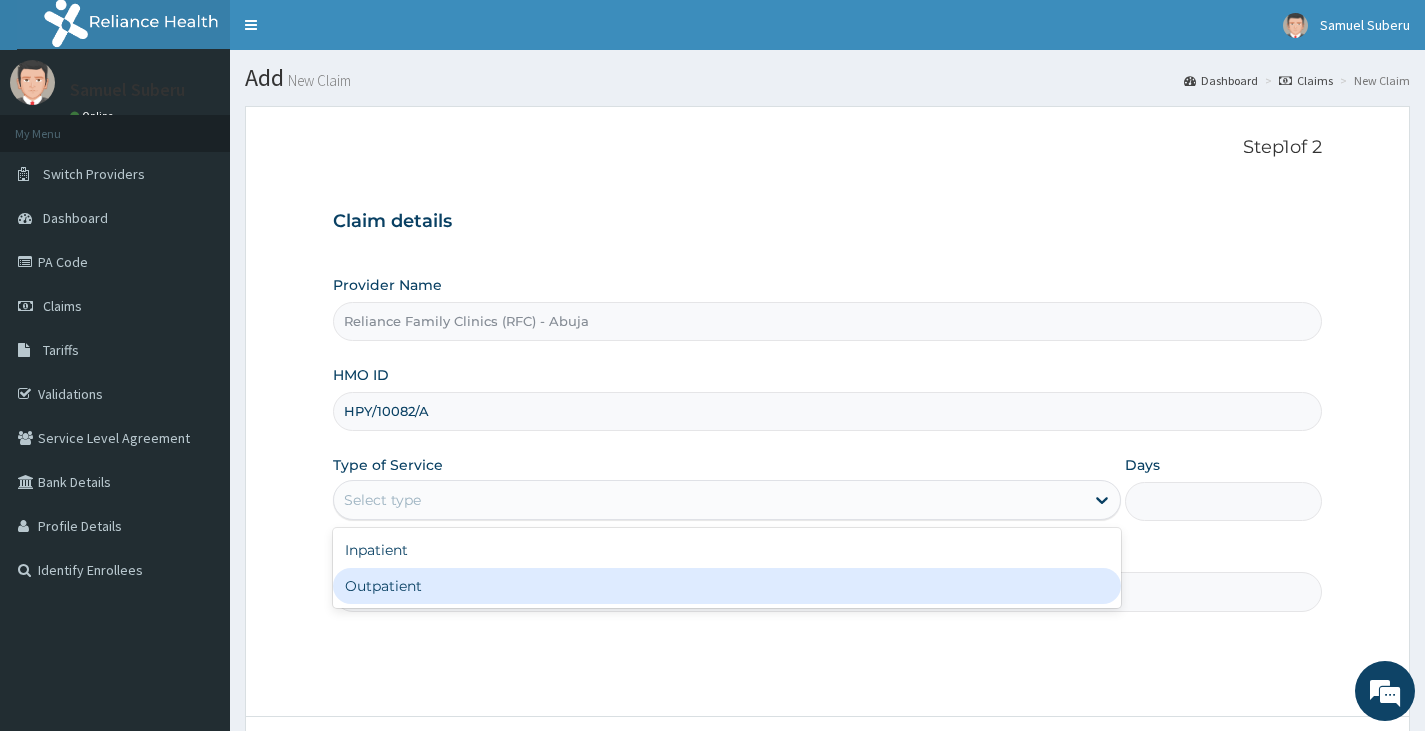 click on "Outpatient" at bounding box center (727, 586) 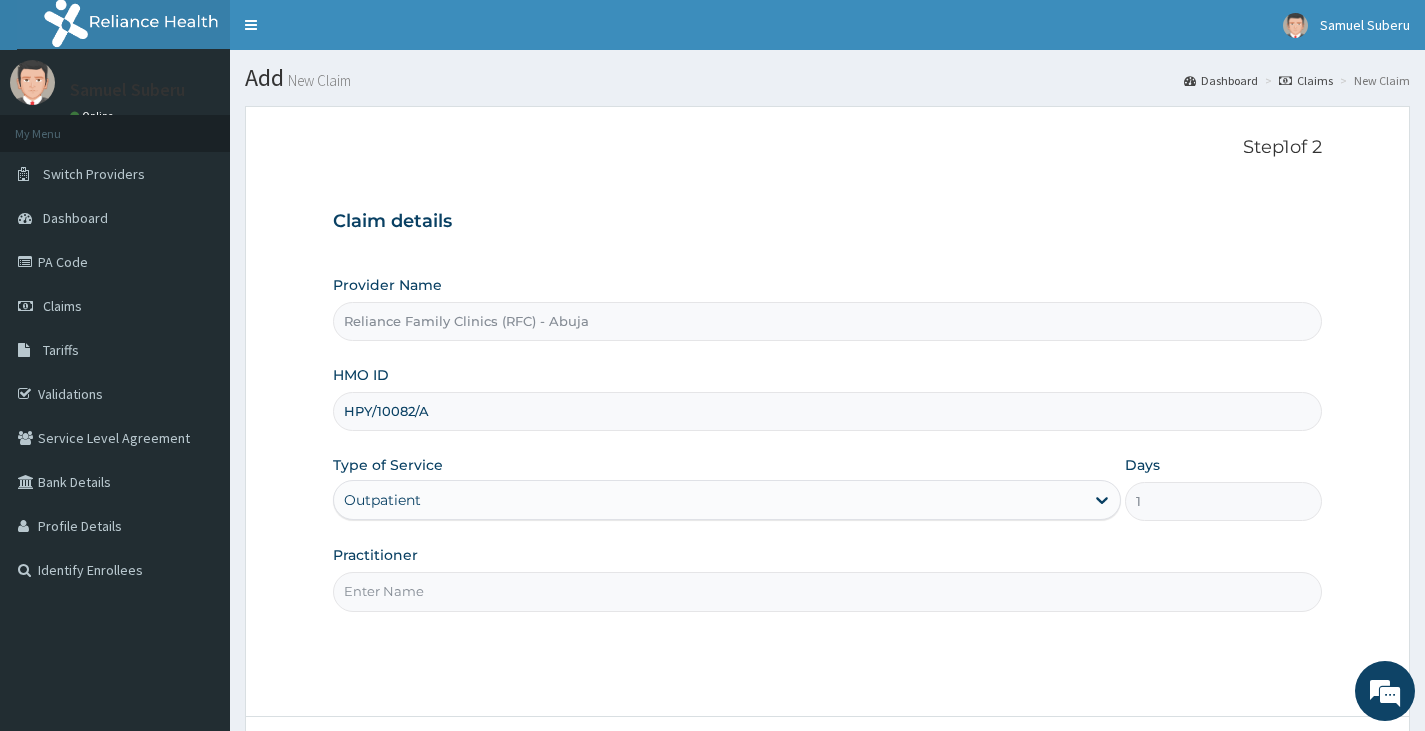 click on "Practitioner" at bounding box center [827, 591] 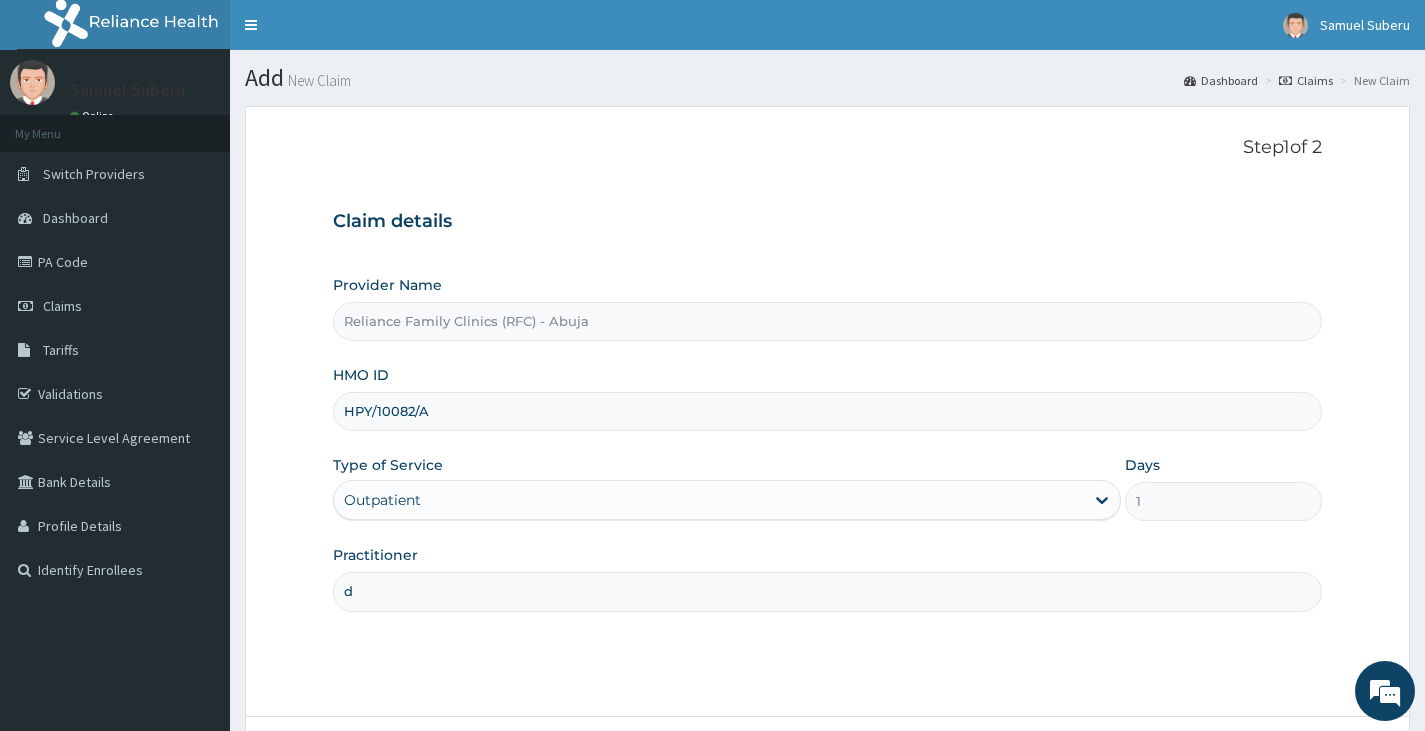type on "Dr Winifred Acho" 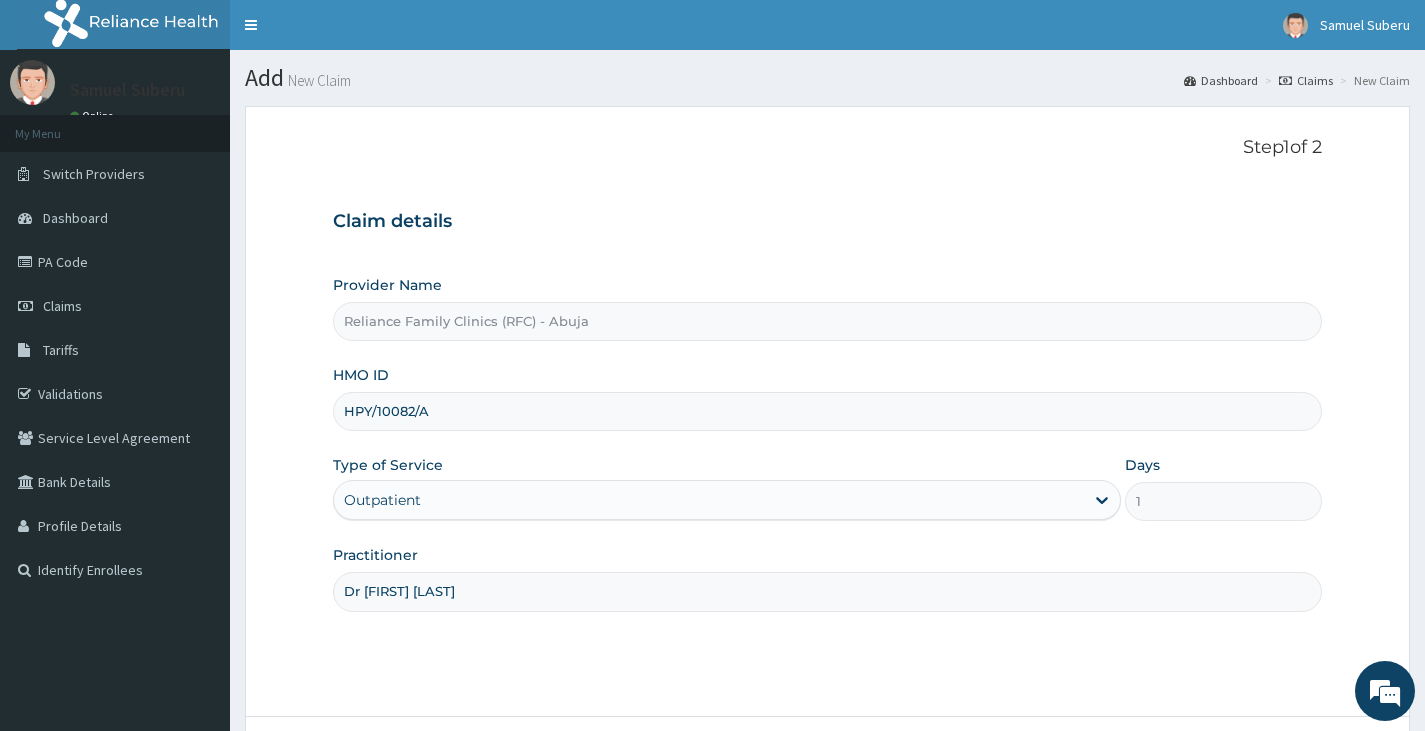 scroll, scrollTop: 165, scrollLeft: 0, axis: vertical 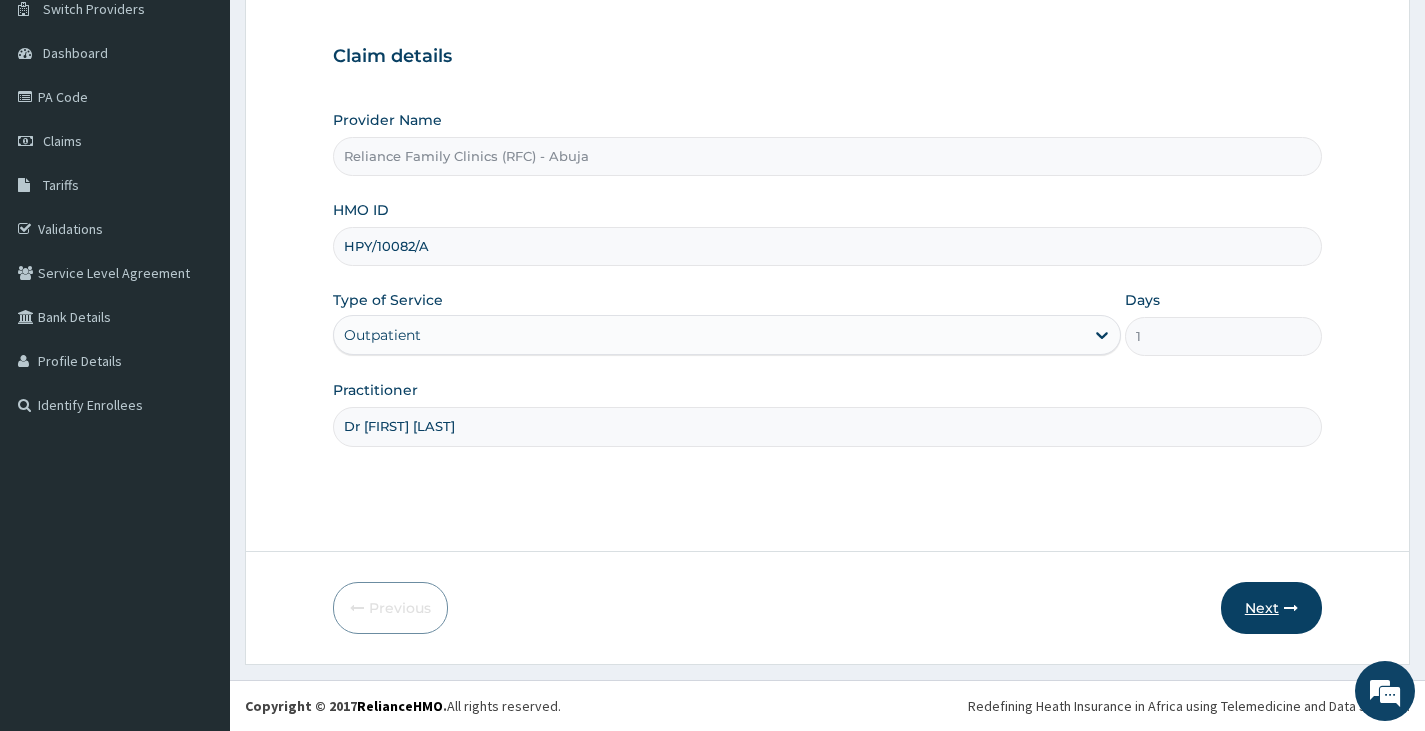 click on "Next" at bounding box center [1271, 608] 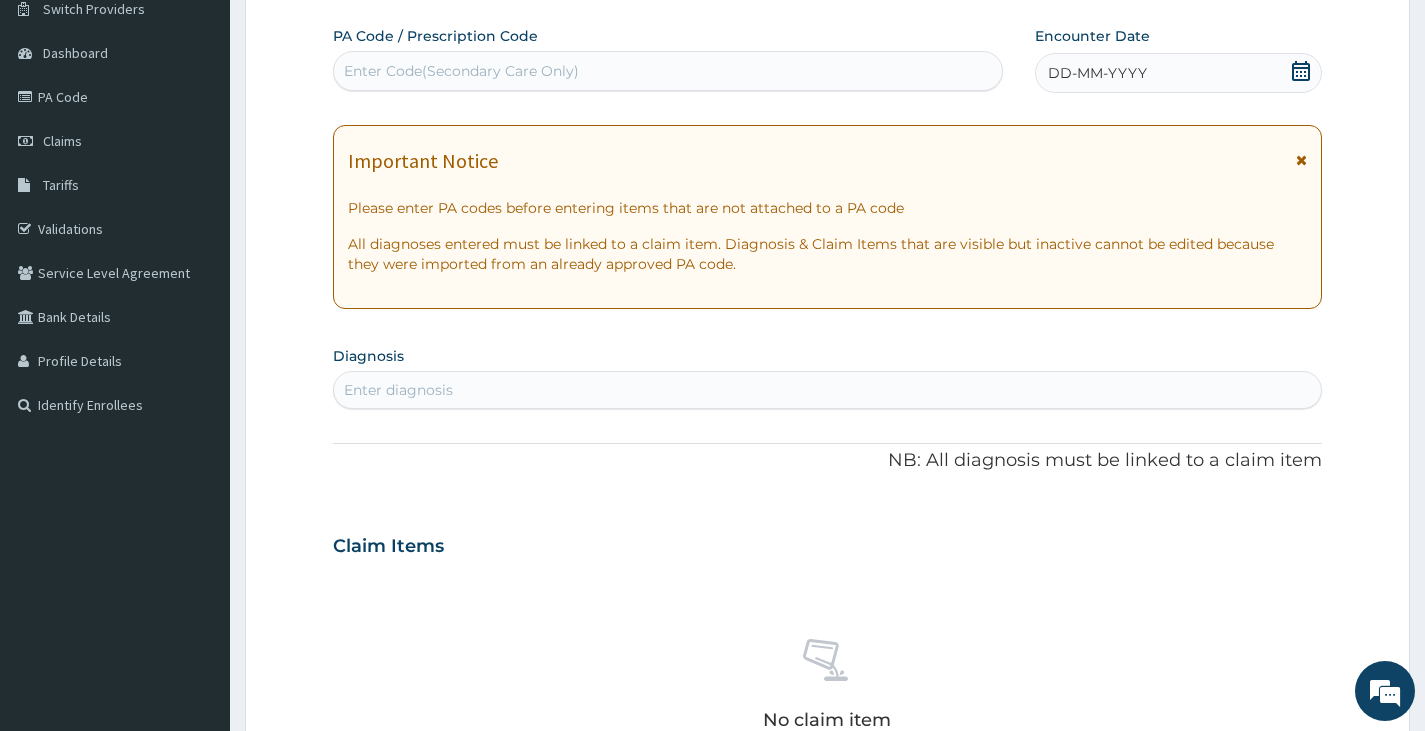 scroll, scrollTop: 0, scrollLeft: 0, axis: both 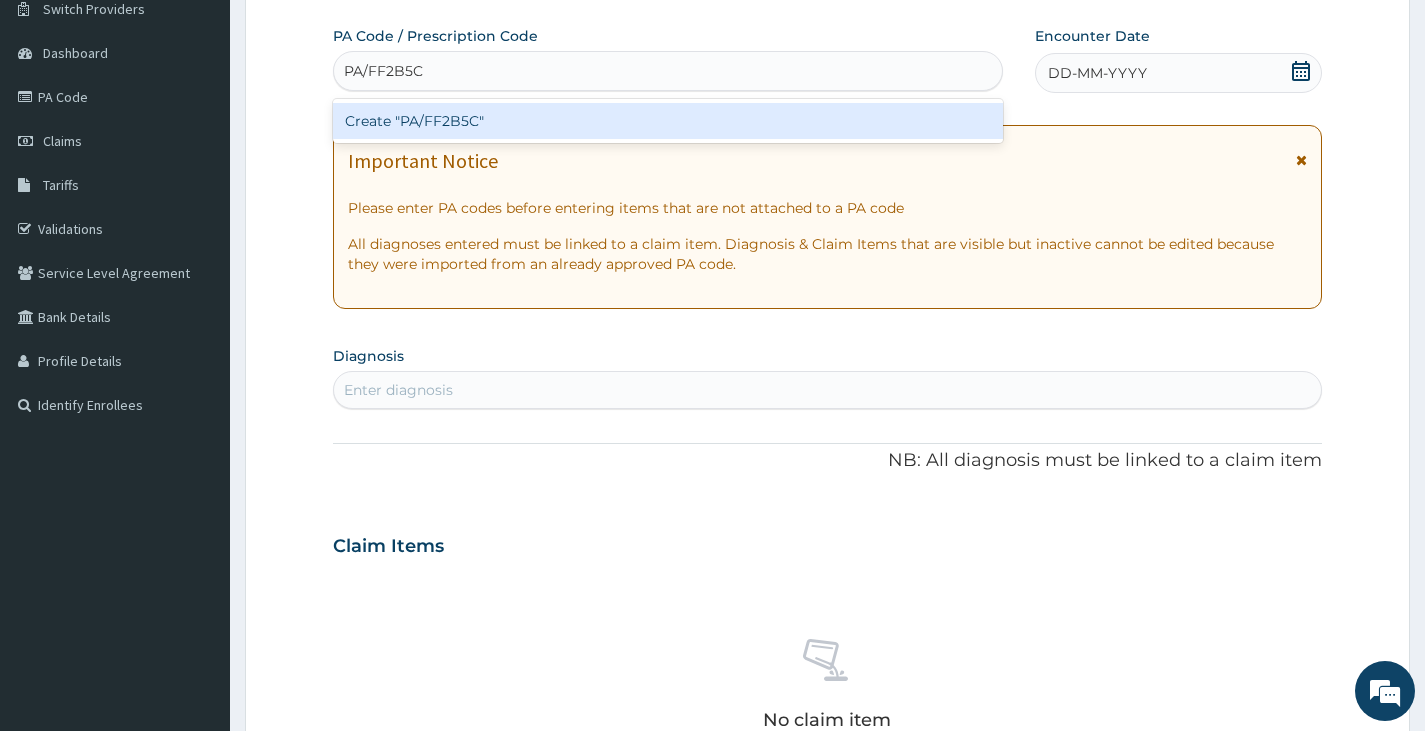 click on "Create "PA/FF2B5C"" at bounding box center [668, 121] 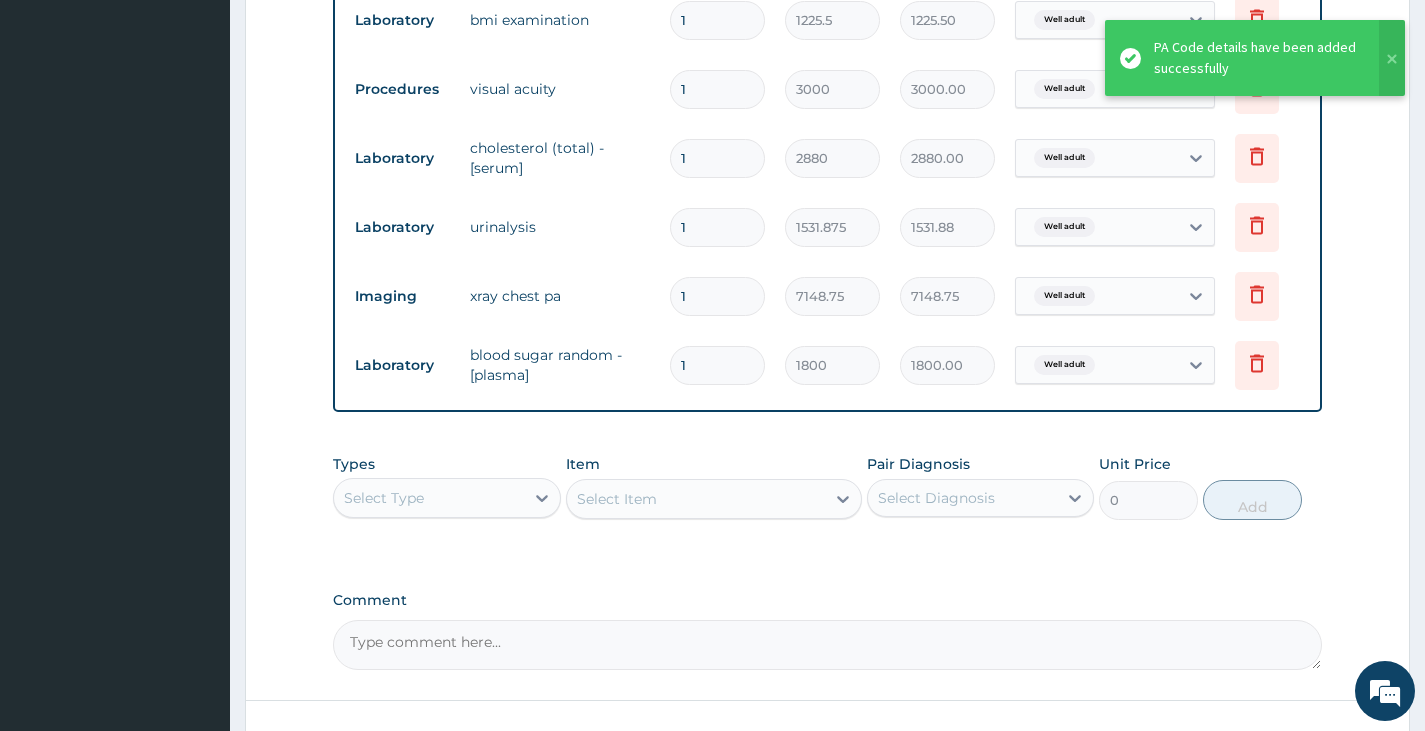 scroll, scrollTop: 242, scrollLeft: 0, axis: vertical 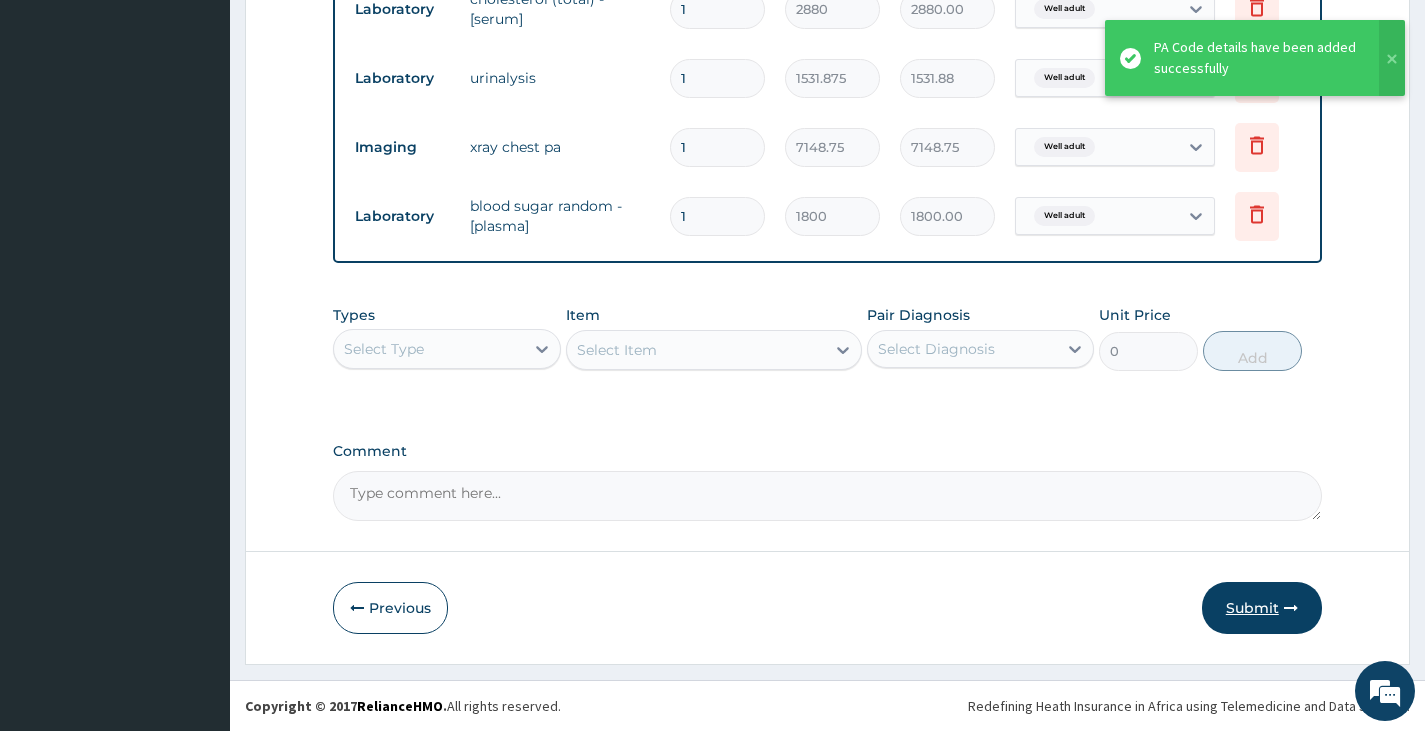 click on "Submit" at bounding box center [1262, 608] 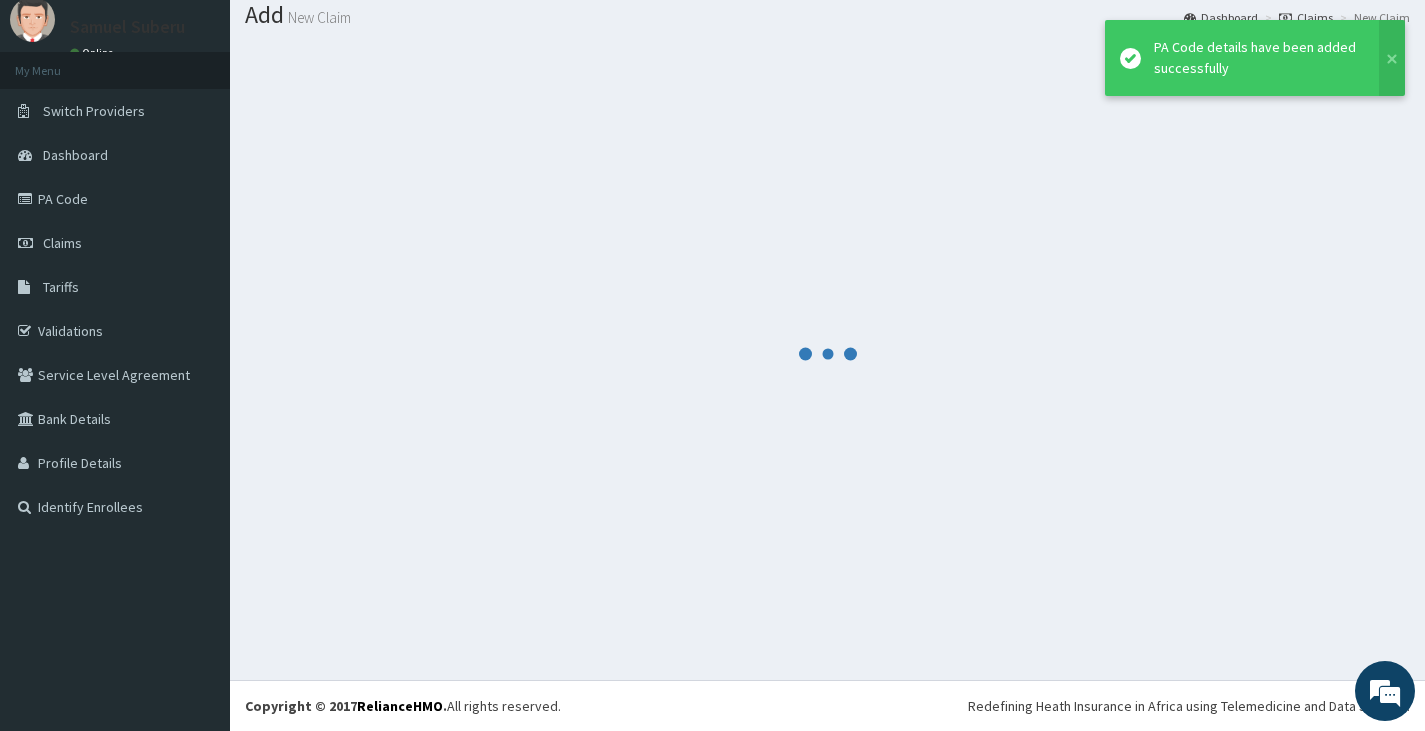 scroll, scrollTop: 63, scrollLeft: 0, axis: vertical 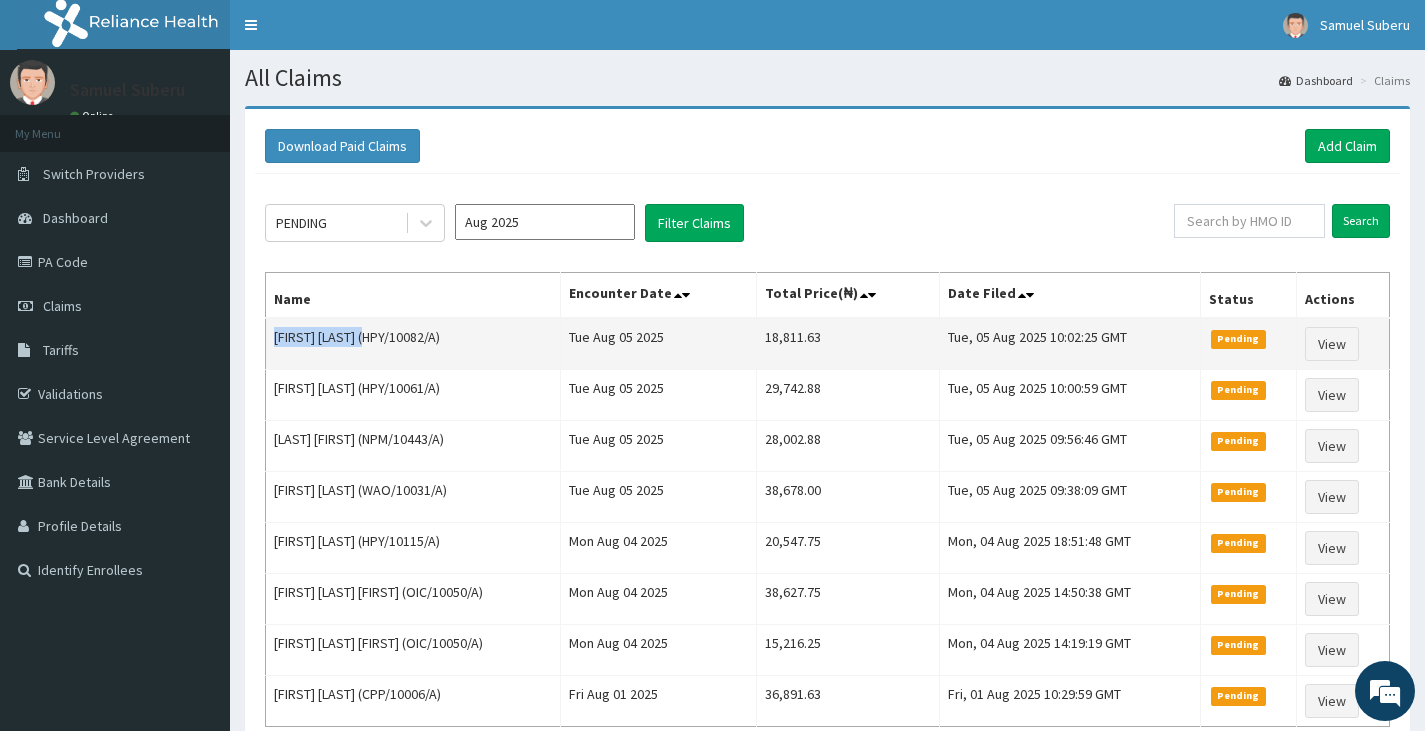 drag, startPoint x: 271, startPoint y: 334, endPoint x: 378, endPoint y: 330, distance: 107.07474 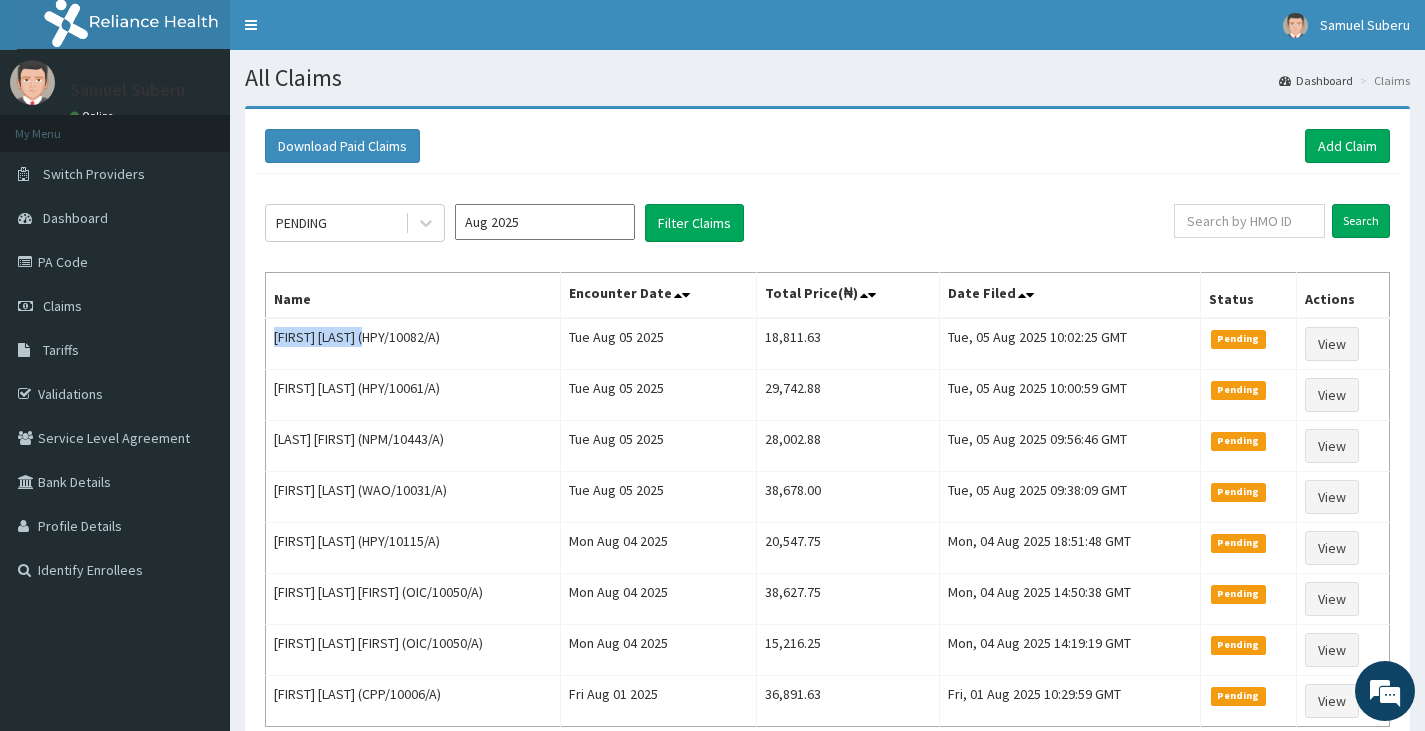 copy on "[FIRST] [LAST]" 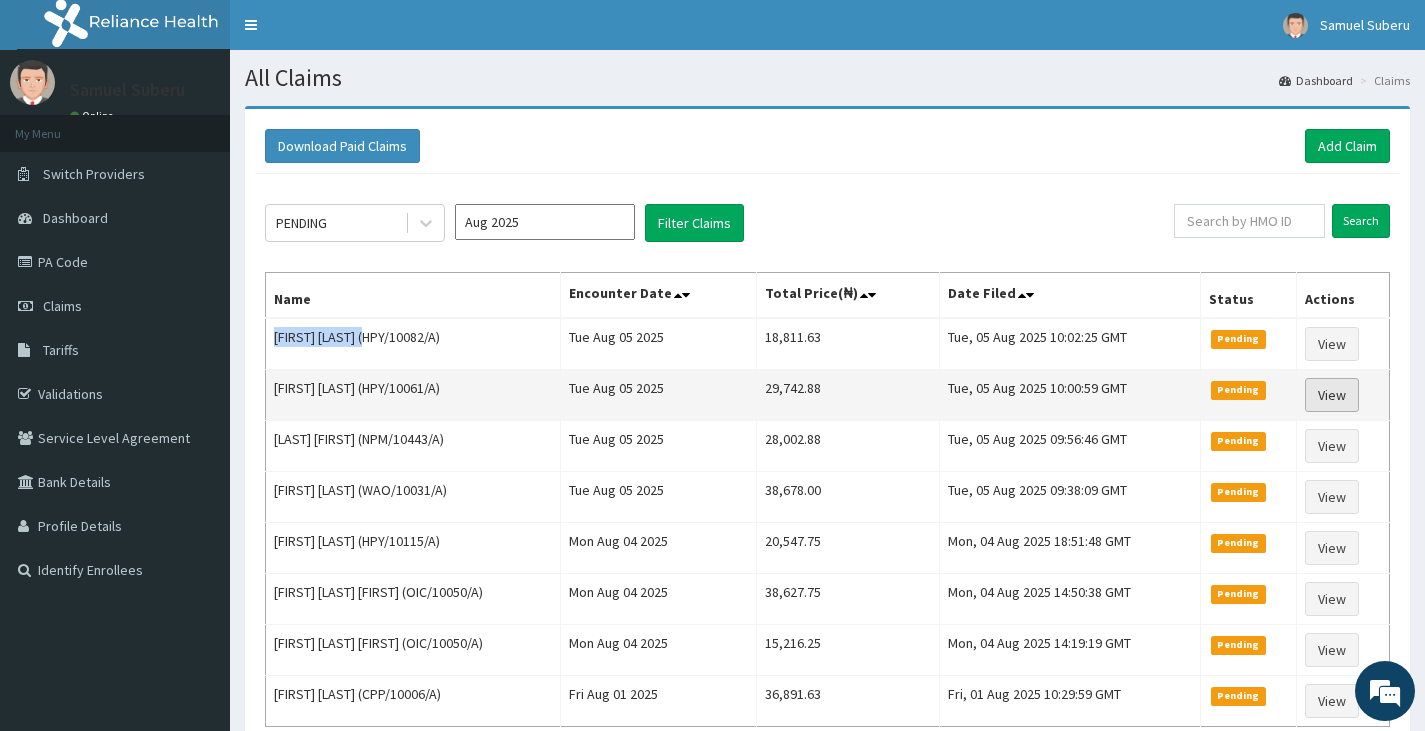 click on "View" at bounding box center [1332, 395] 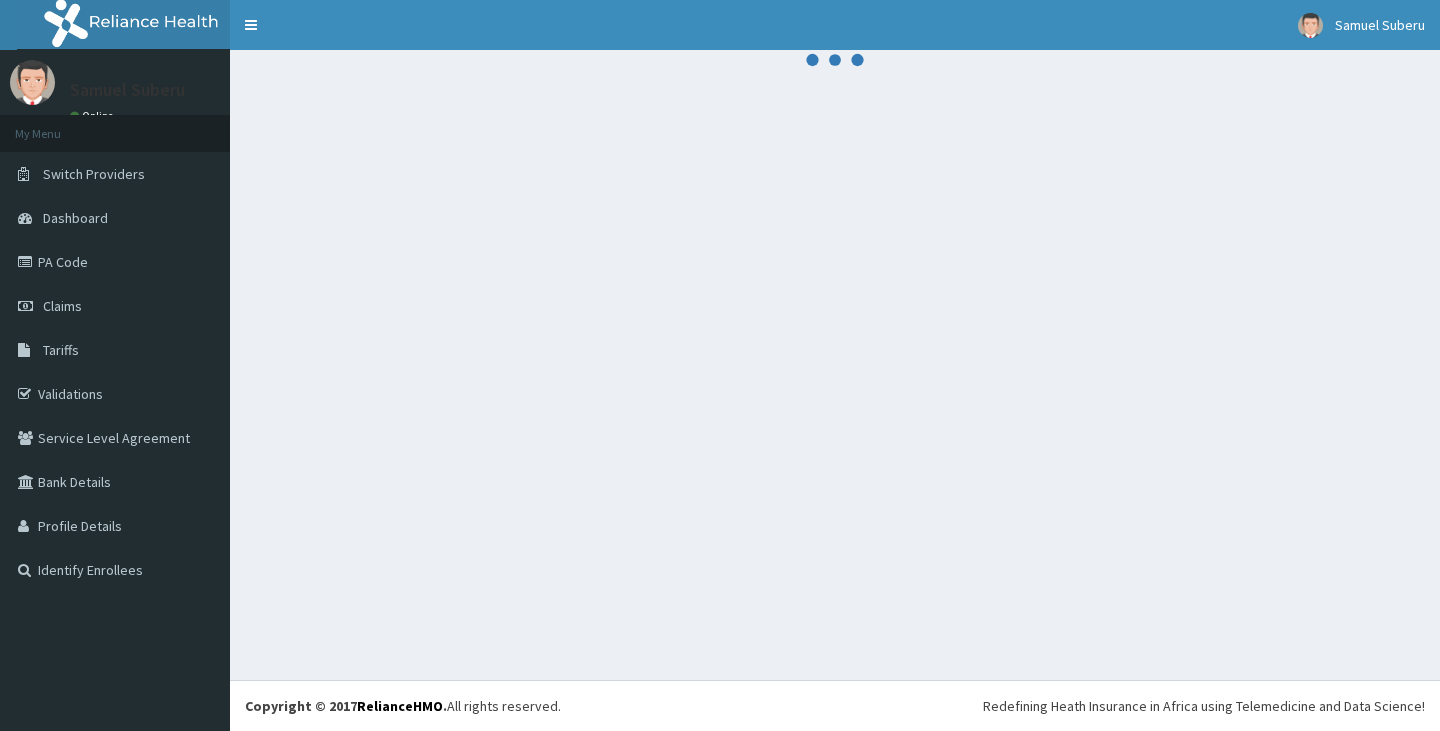 scroll, scrollTop: 0, scrollLeft: 0, axis: both 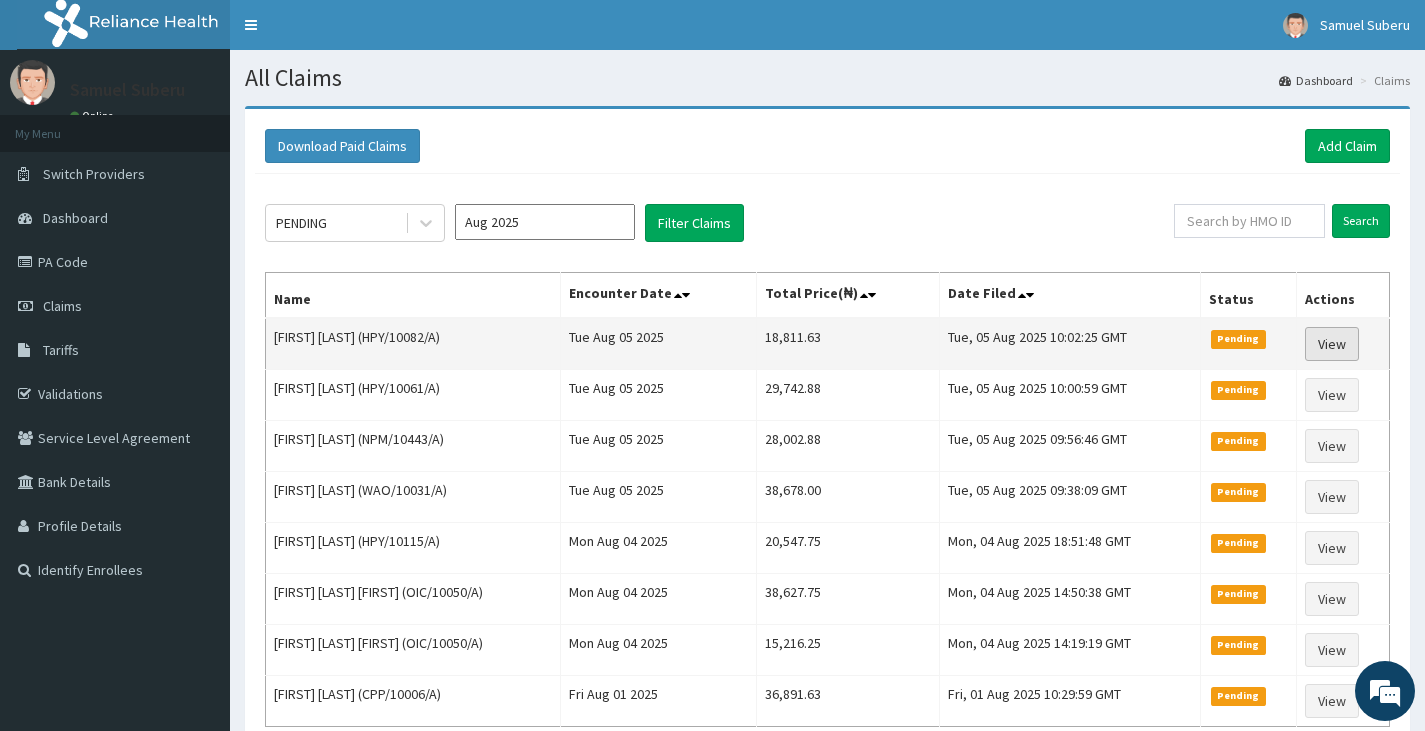 click on "View" at bounding box center (1332, 344) 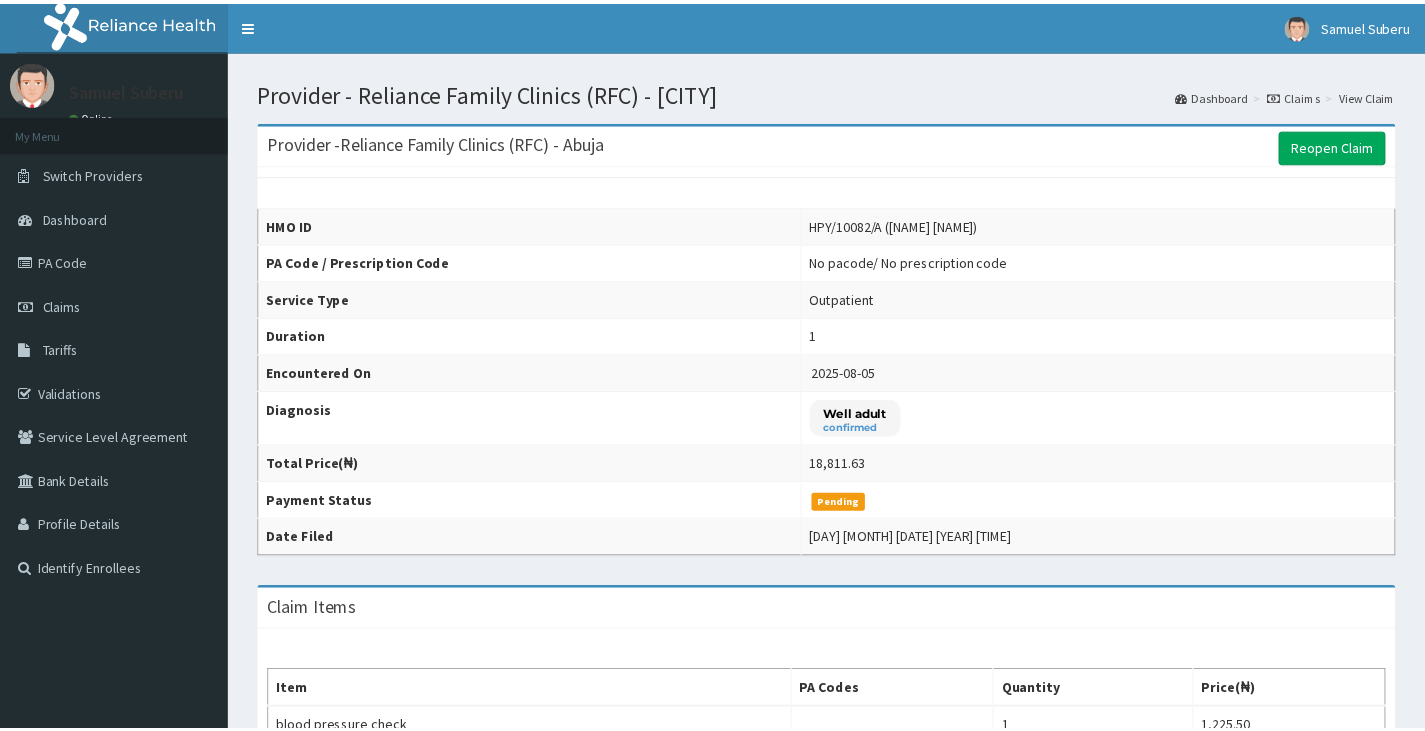scroll, scrollTop: 0, scrollLeft: 0, axis: both 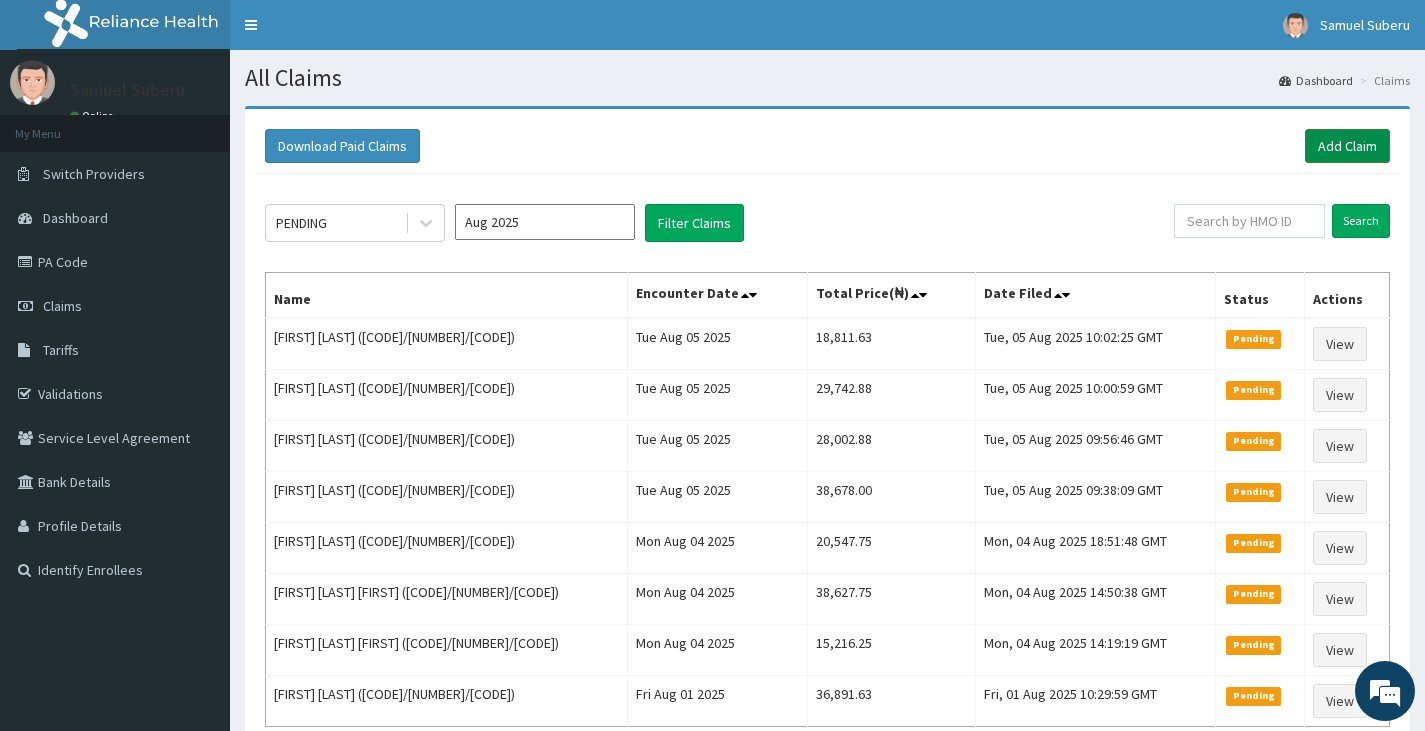 click on "Add Claim" at bounding box center (1347, 146) 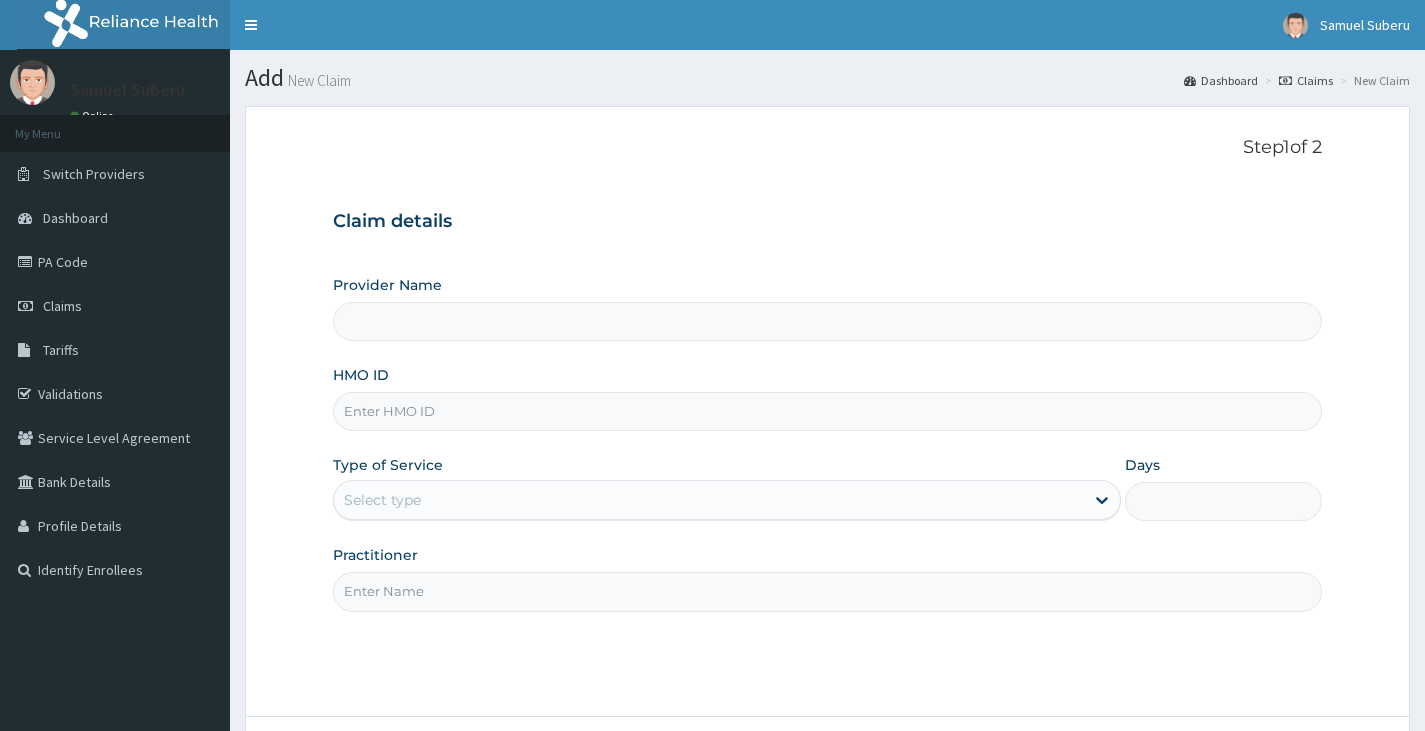 type on "Reliance Family Clinics (RFC) - Abuja" 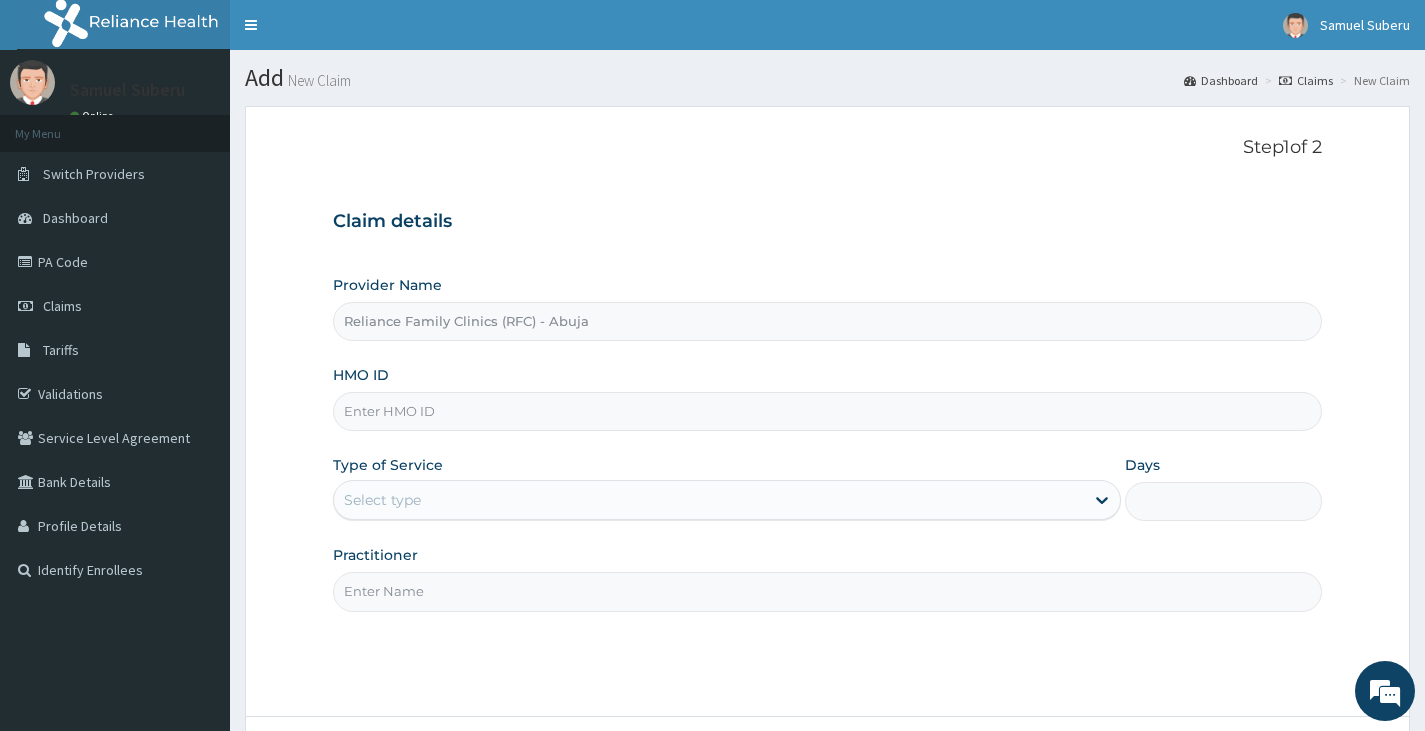 scroll, scrollTop: 0, scrollLeft: 0, axis: both 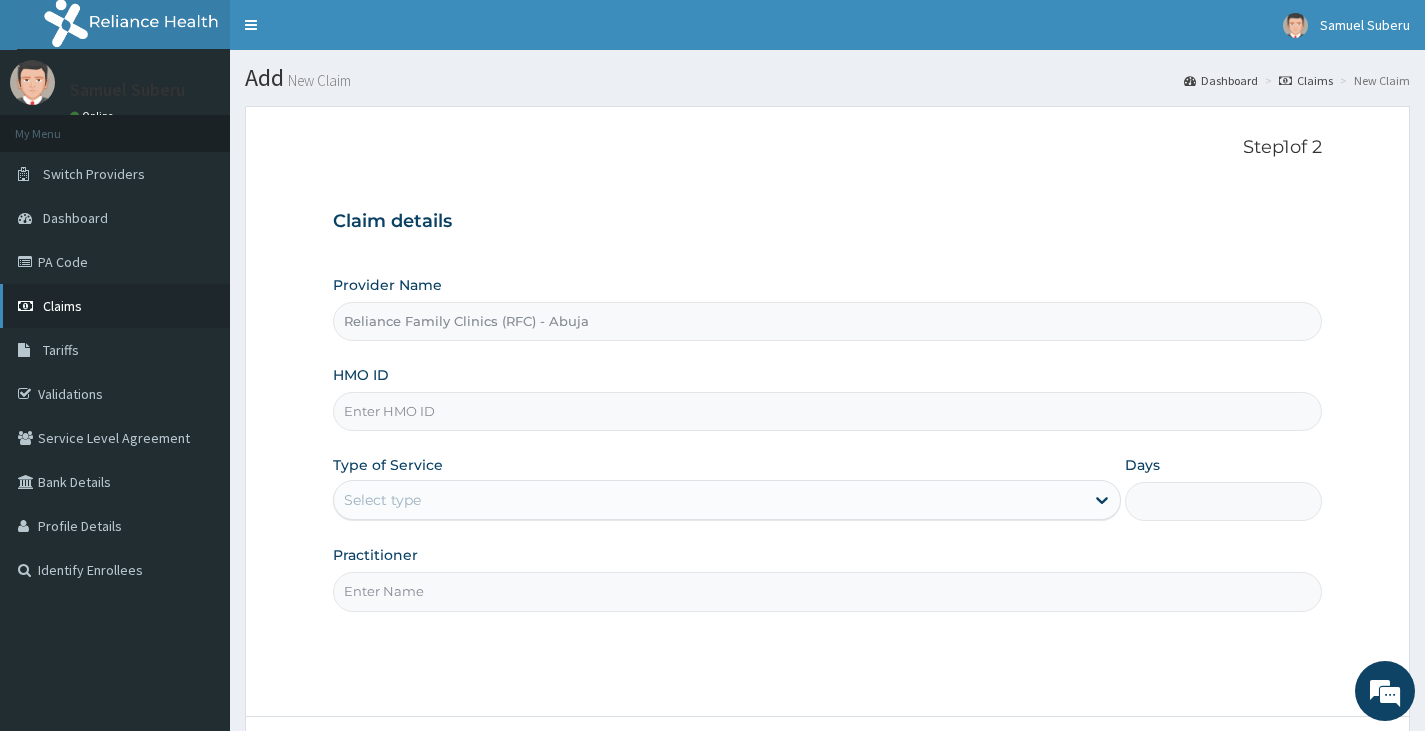 click on "Claims" at bounding box center (62, 306) 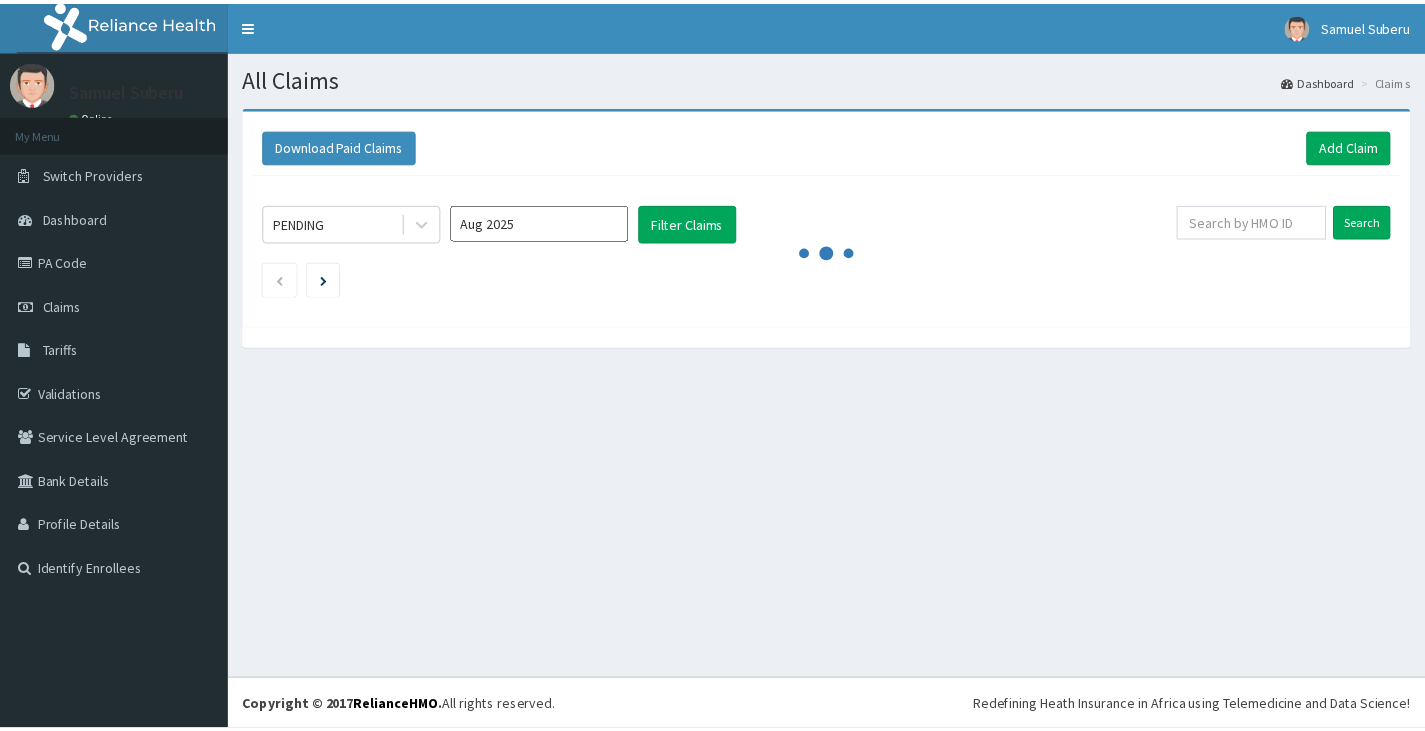 scroll, scrollTop: 0, scrollLeft: 0, axis: both 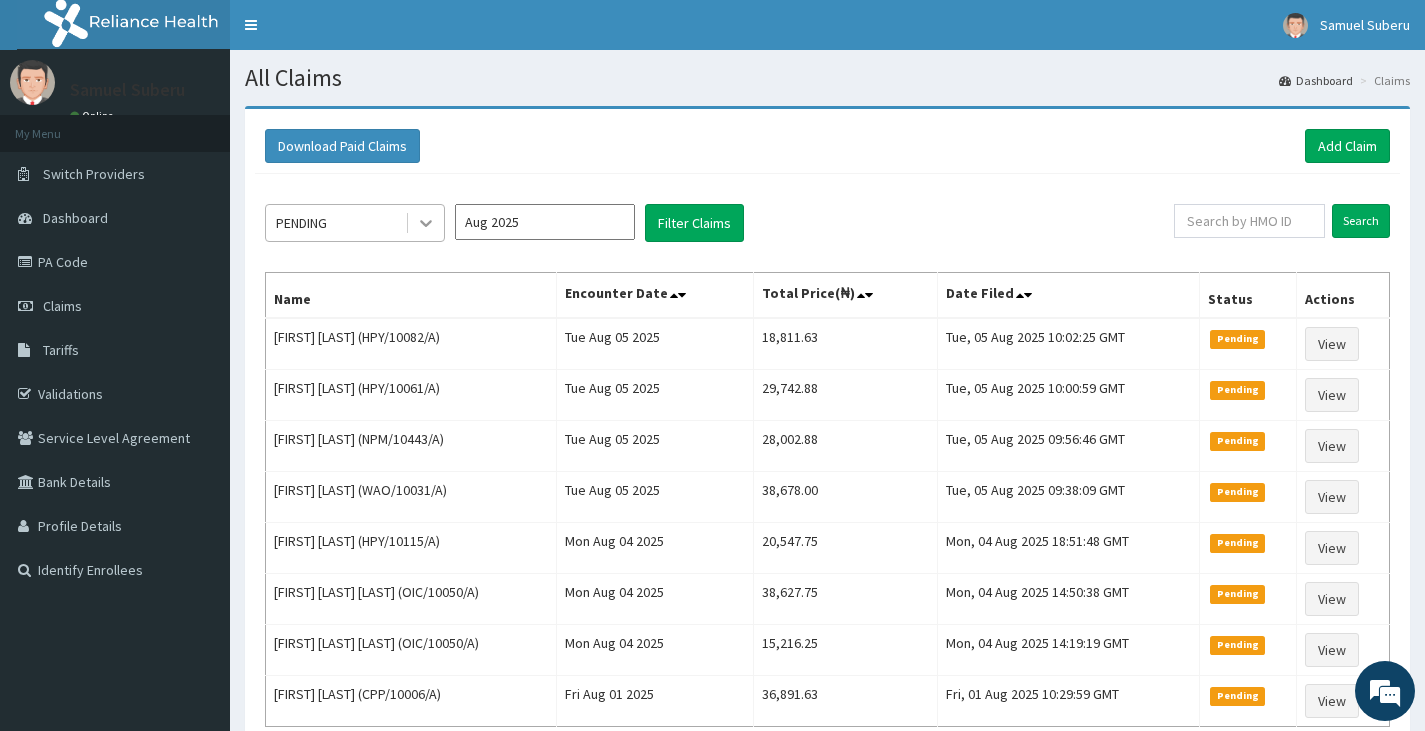 click 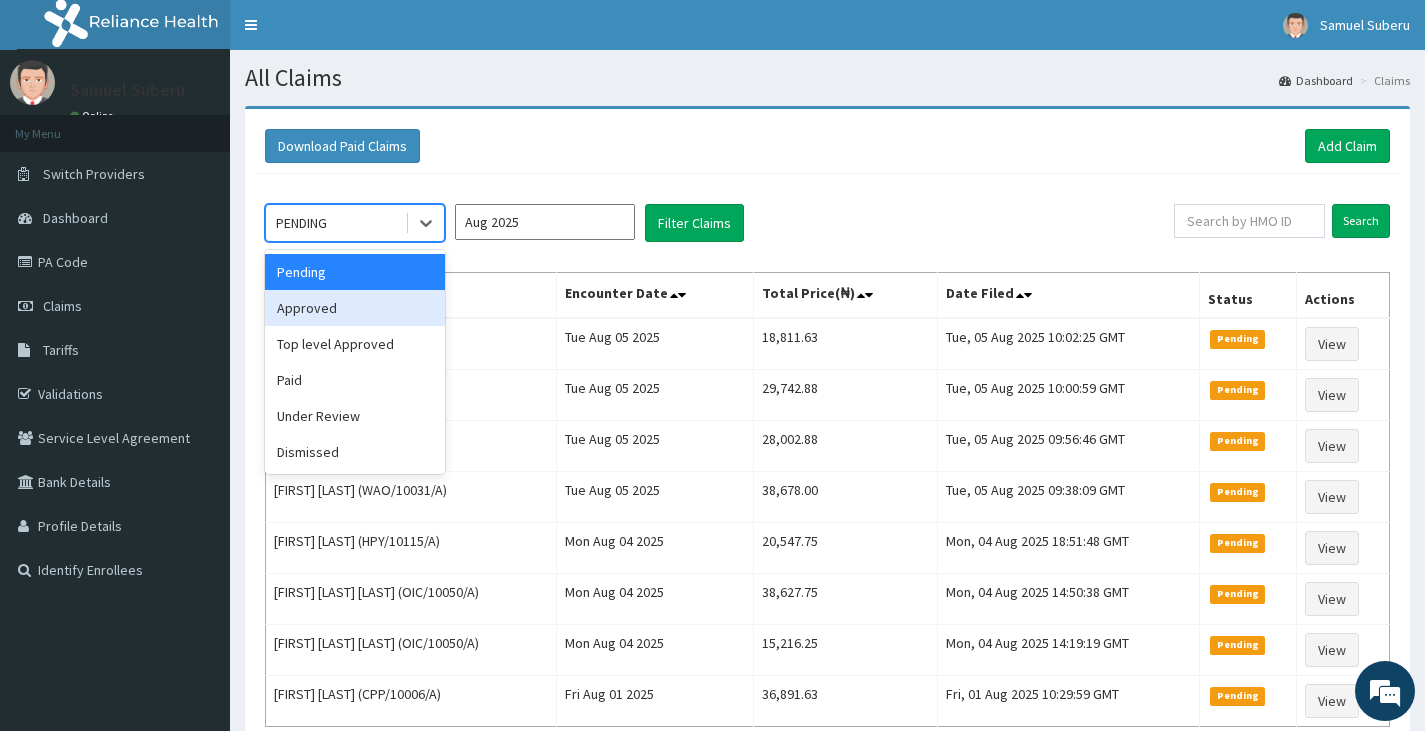 click on "Approved" at bounding box center [355, 308] 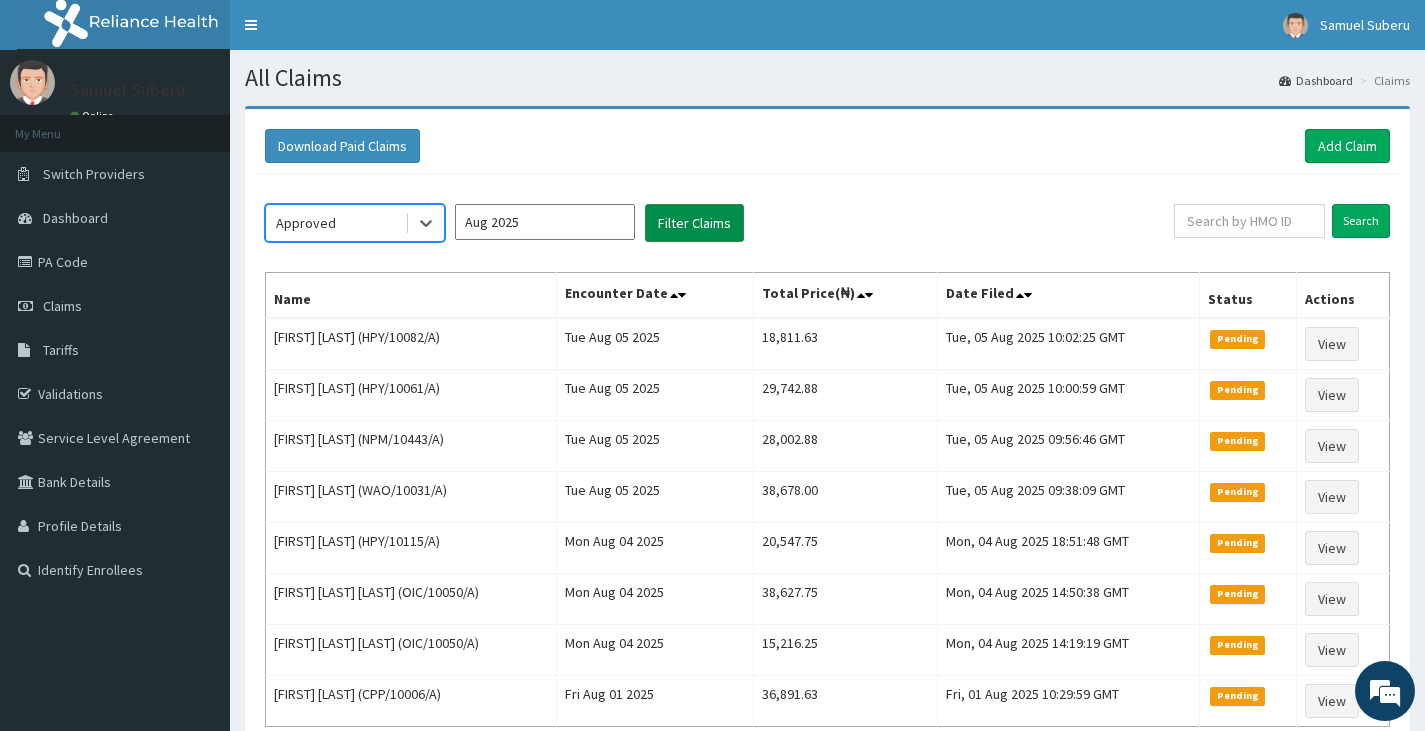 click on "Filter Claims" at bounding box center [694, 223] 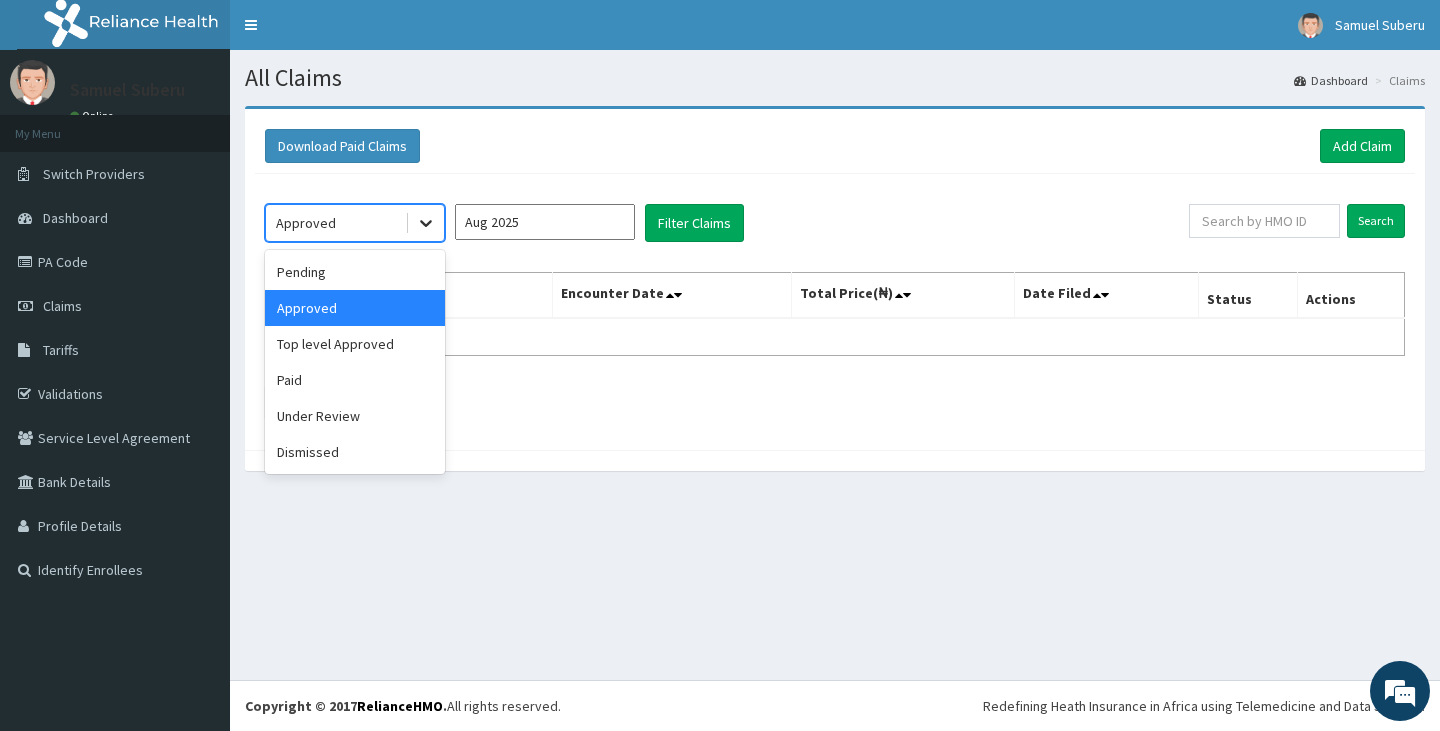 click 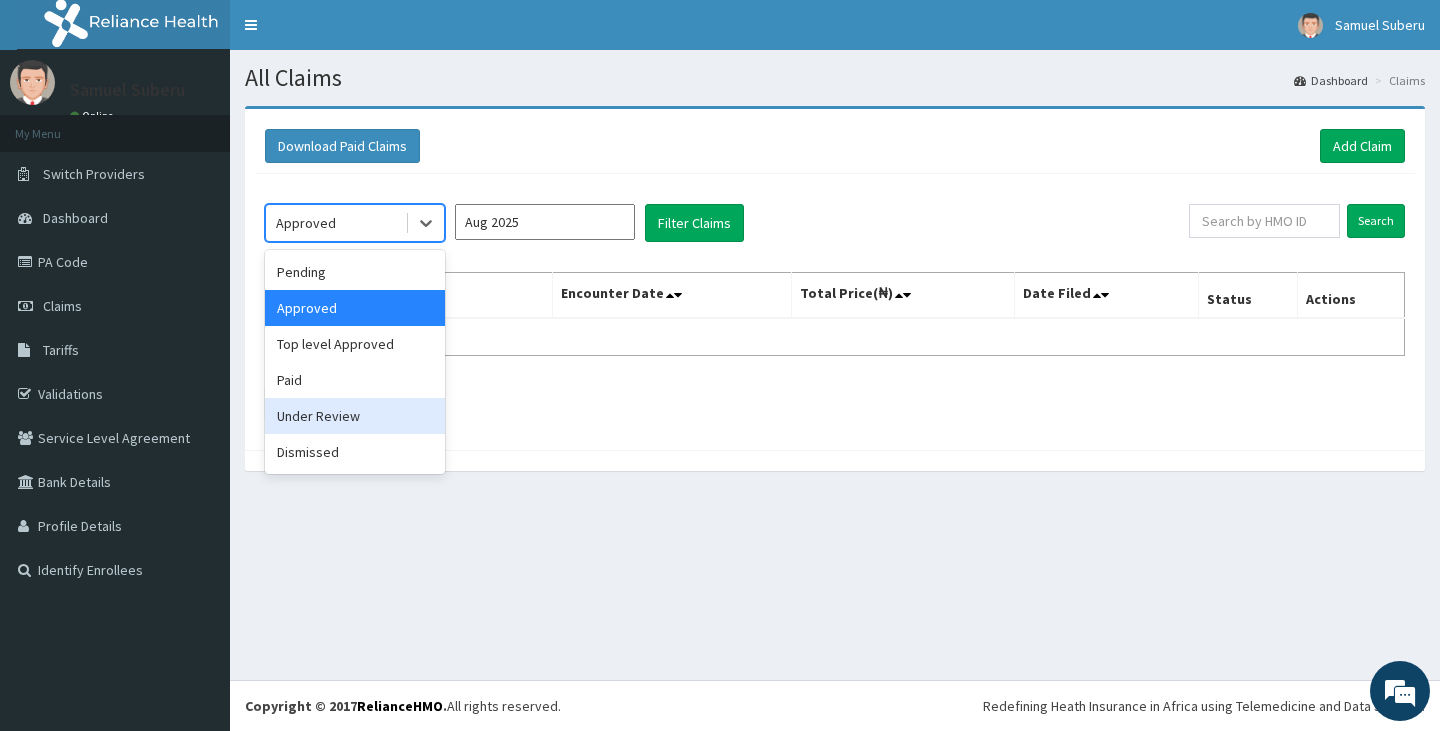 click on "Under Review" at bounding box center [355, 416] 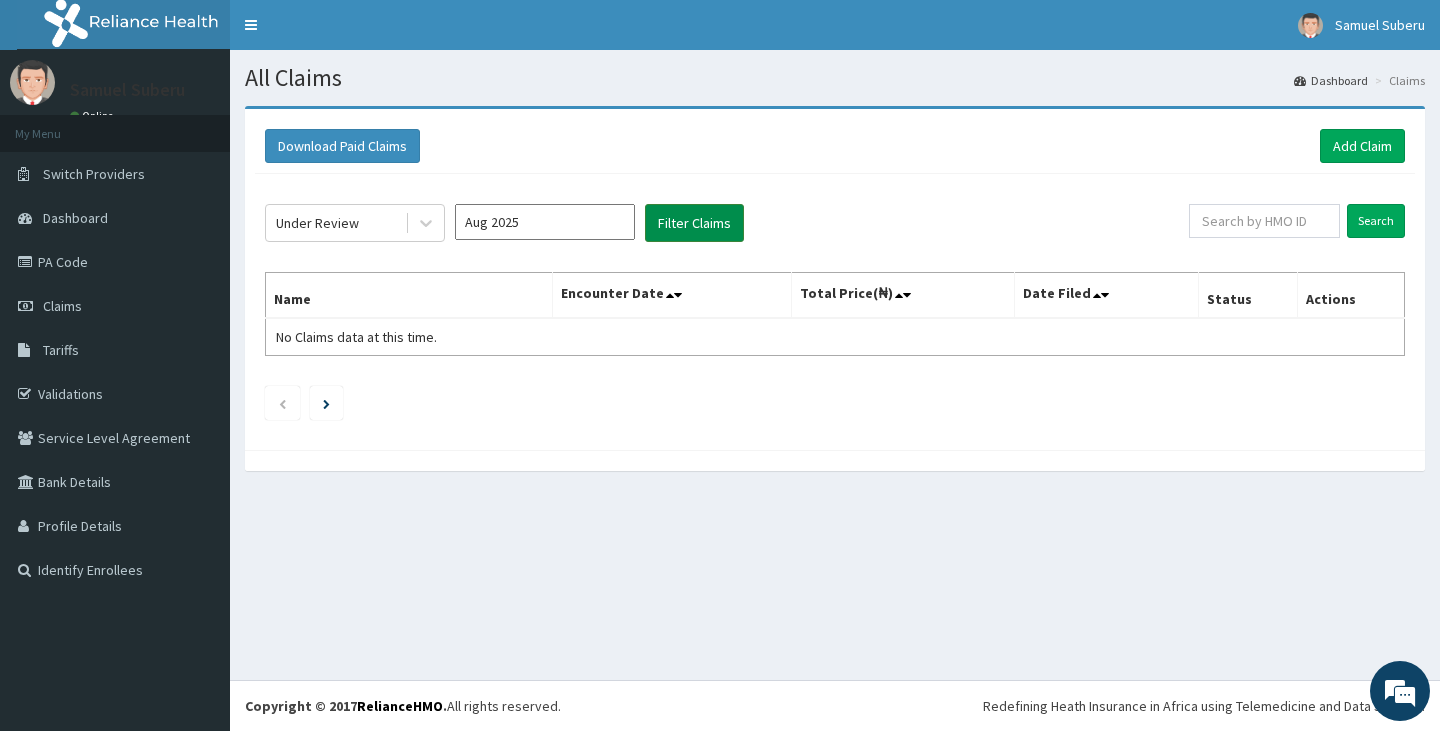 click on "Filter Claims" at bounding box center (694, 223) 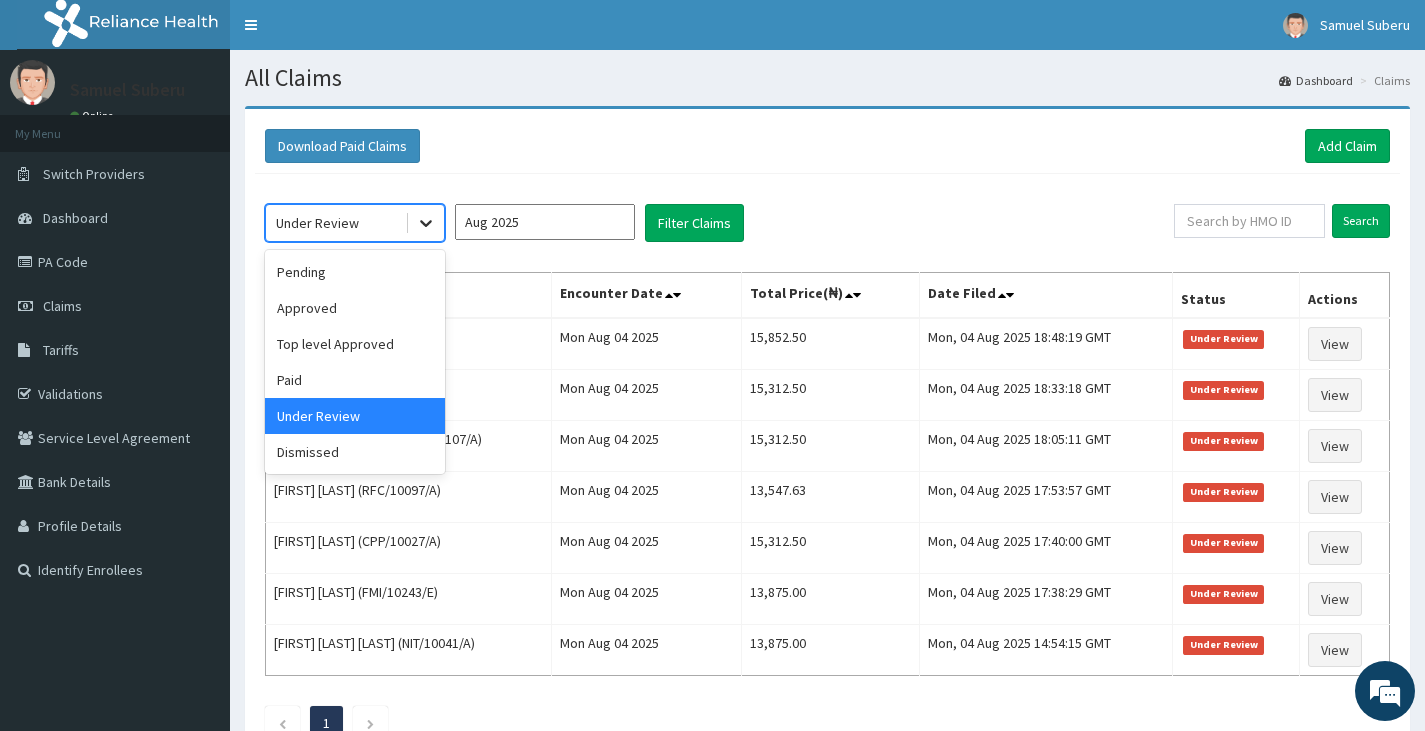 click 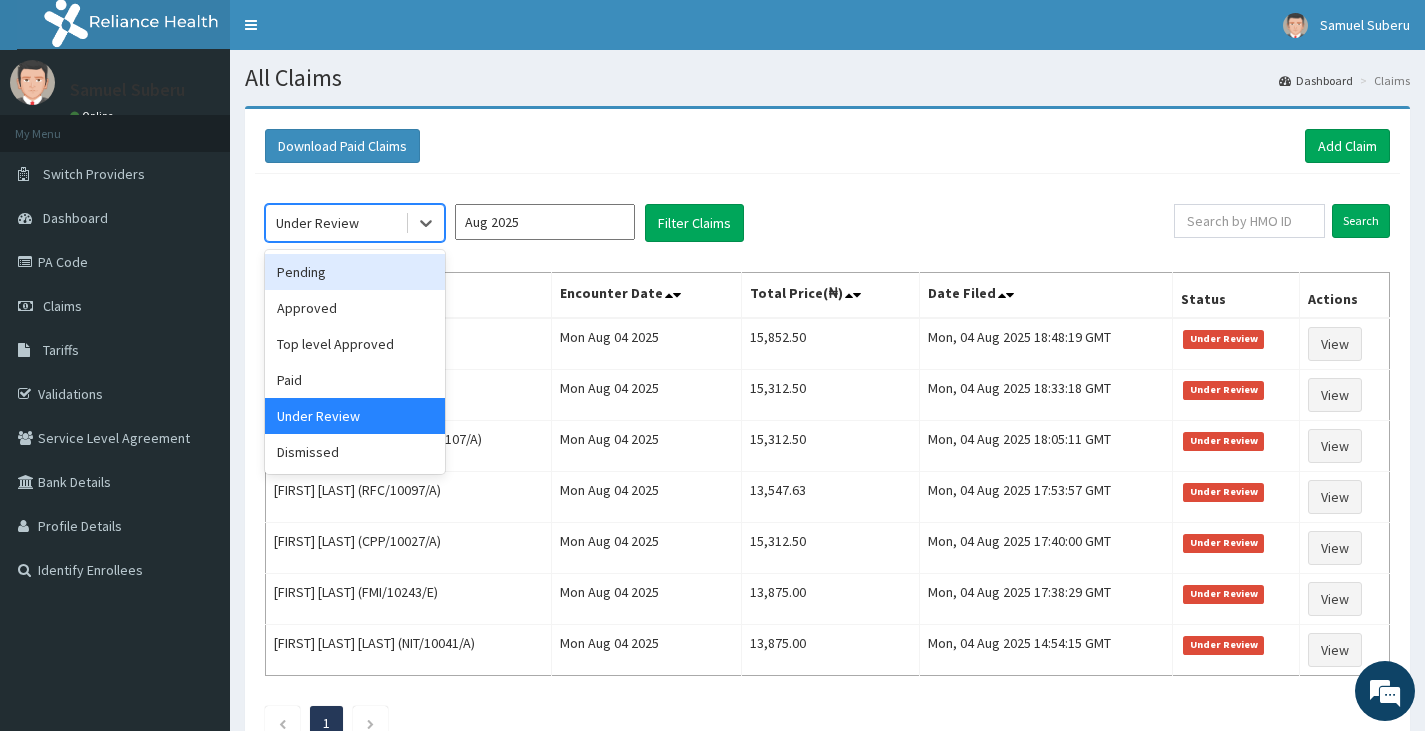 click on "Pending" at bounding box center [355, 272] 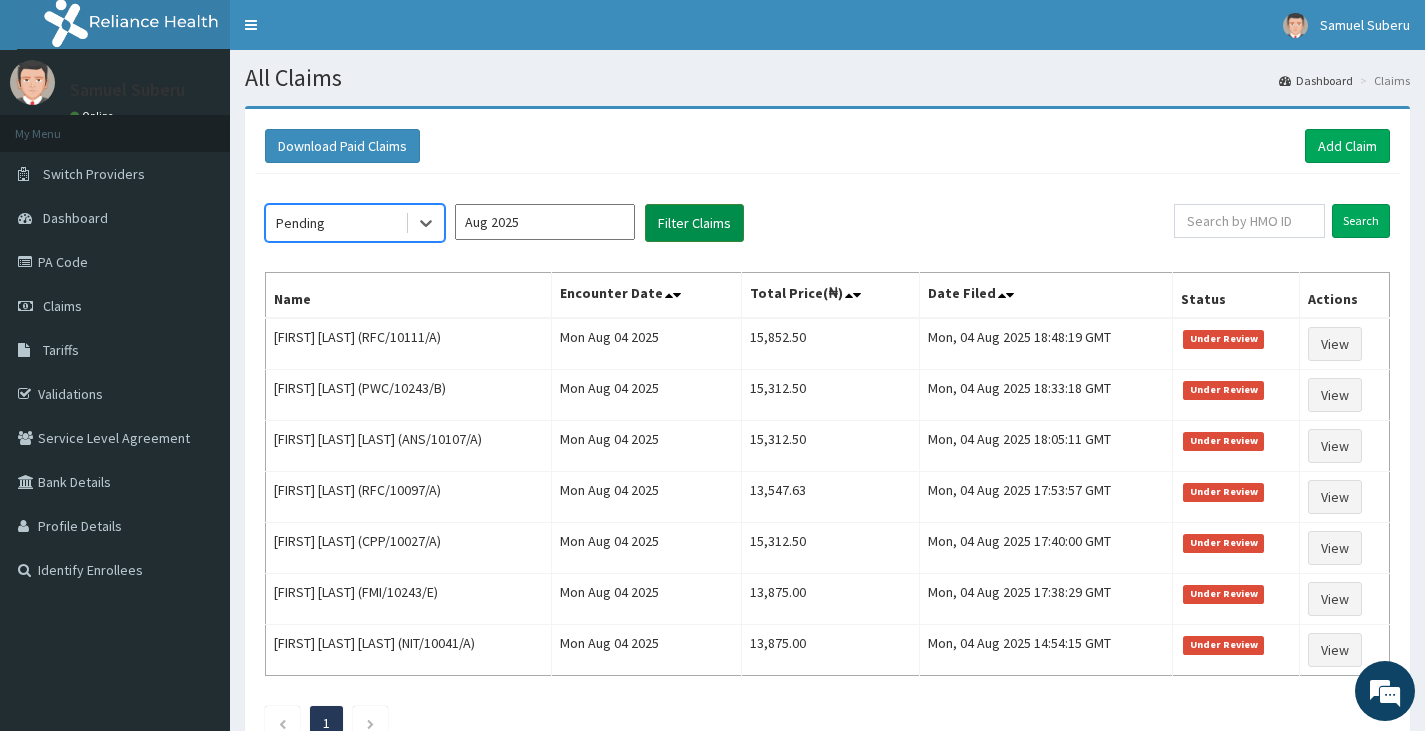scroll, scrollTop: 0, scrollLeft: 0, axis: both 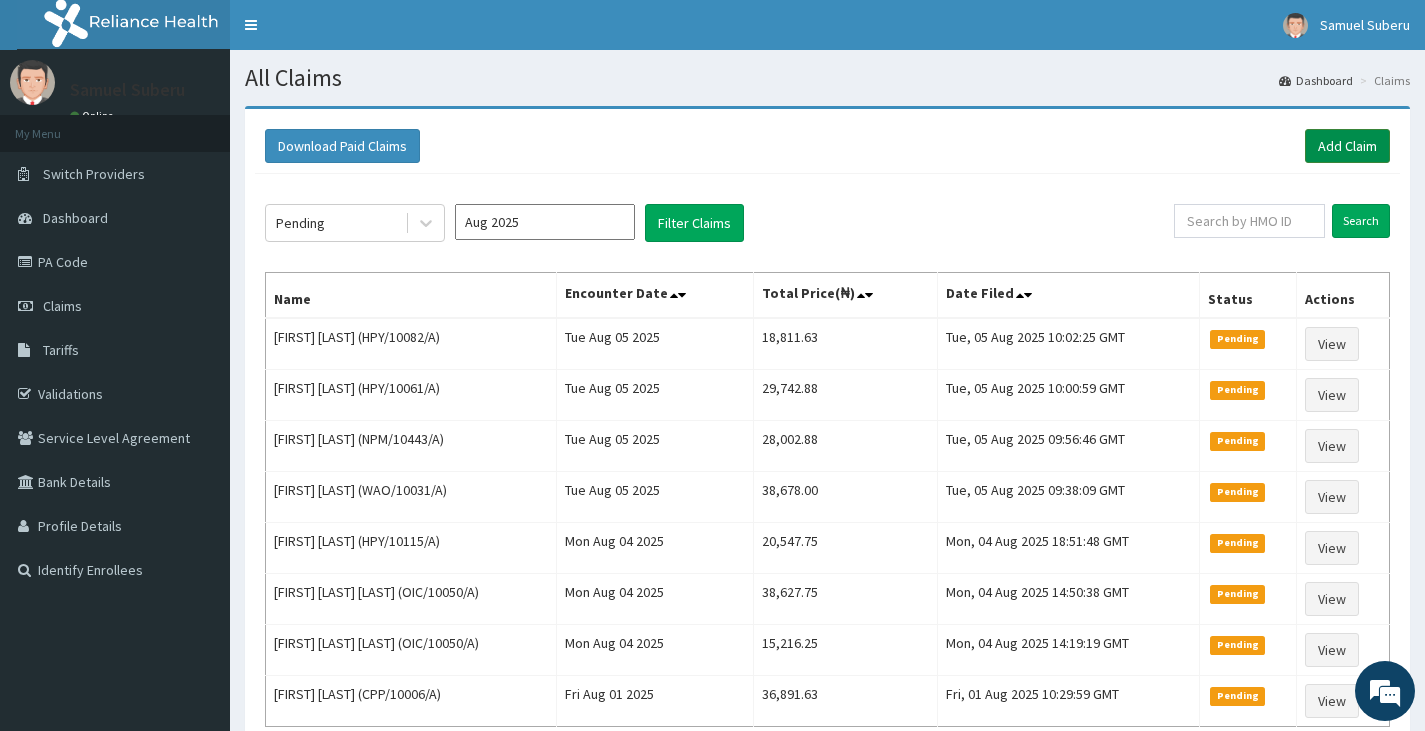 click on "Add Claim" at bounding box center (1347, 146) 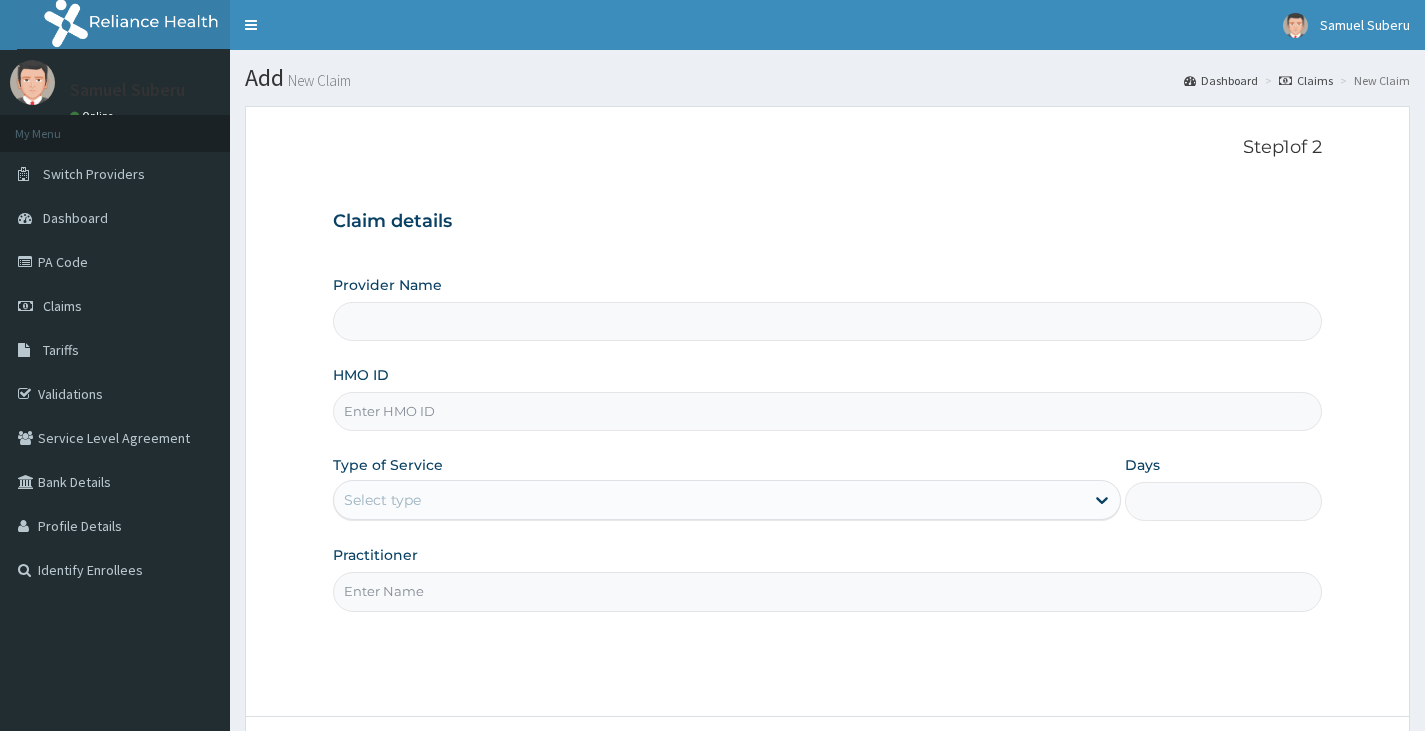 type on "Reliance Family Clinics (RFC) - Abuja" 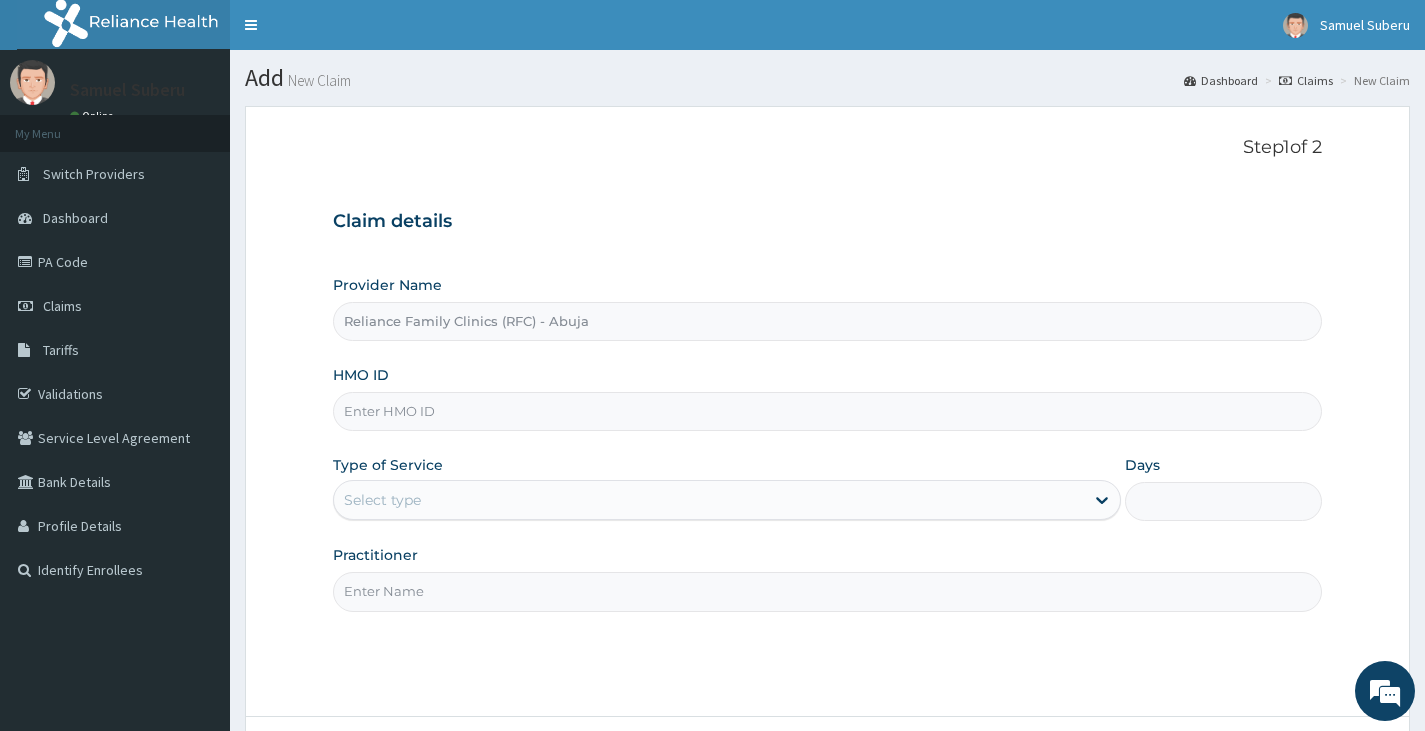 scroll, scrollTop: 0, scrollLeft: 0, axis: both 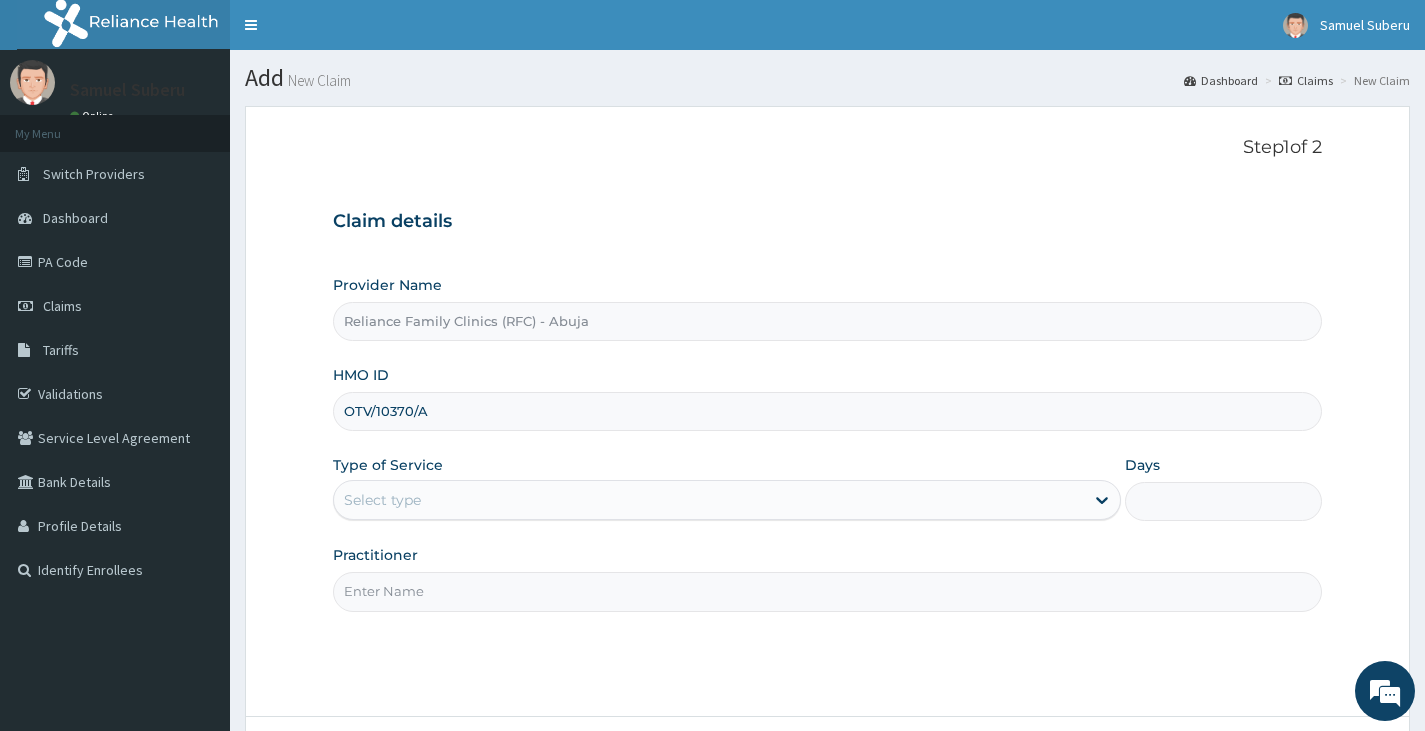 type on "OTV/10370/A" 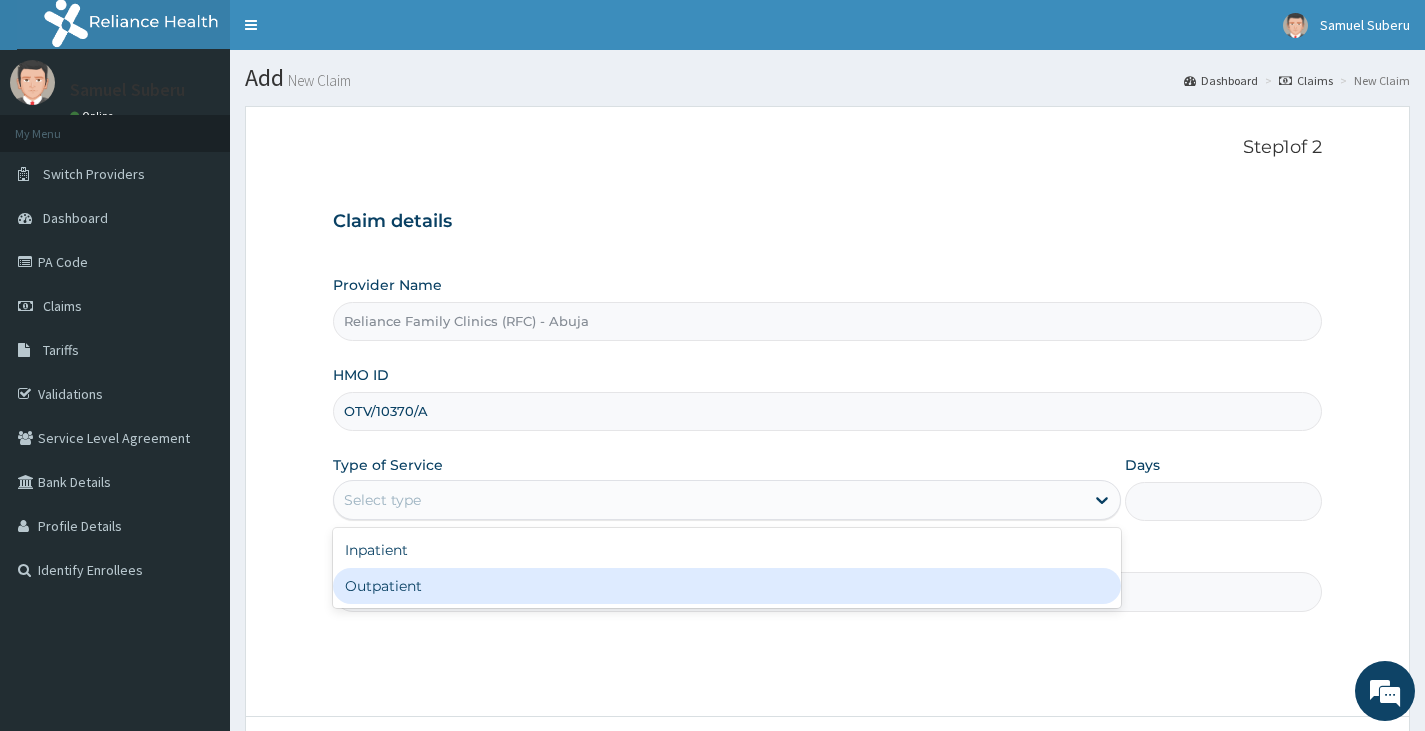 click on "Outpatient" at bounding box center (727, 586) 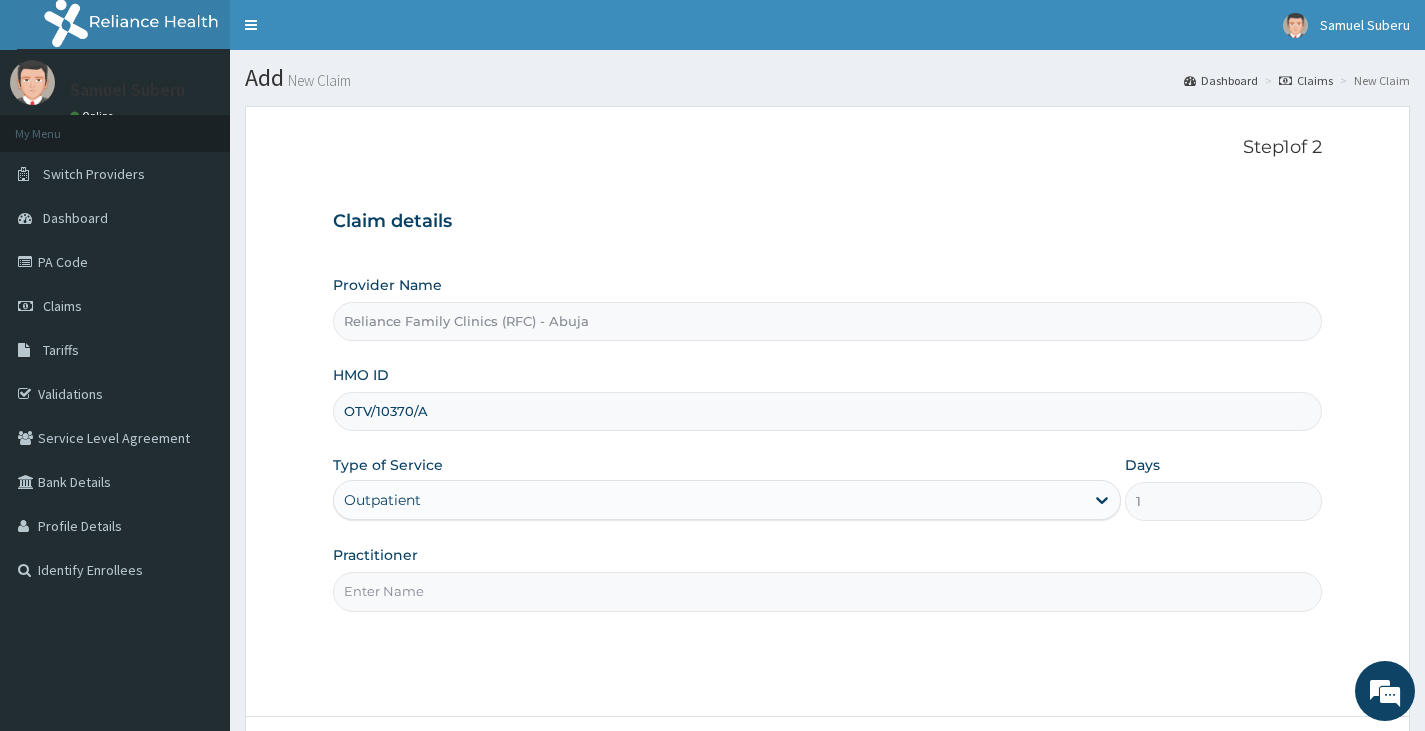 click on "Practitioner" at bounding box center (827, 591) 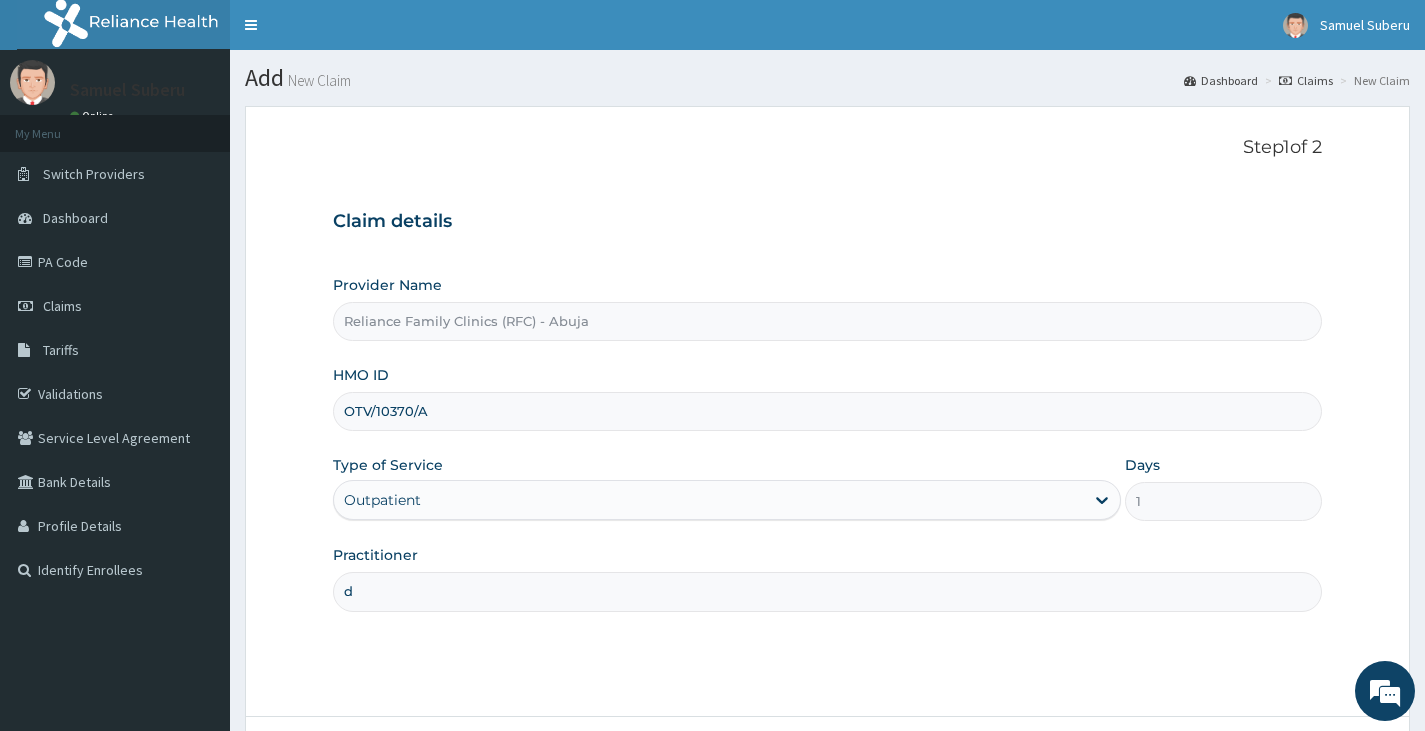 type on "Dr [FIRST] [LAST]" 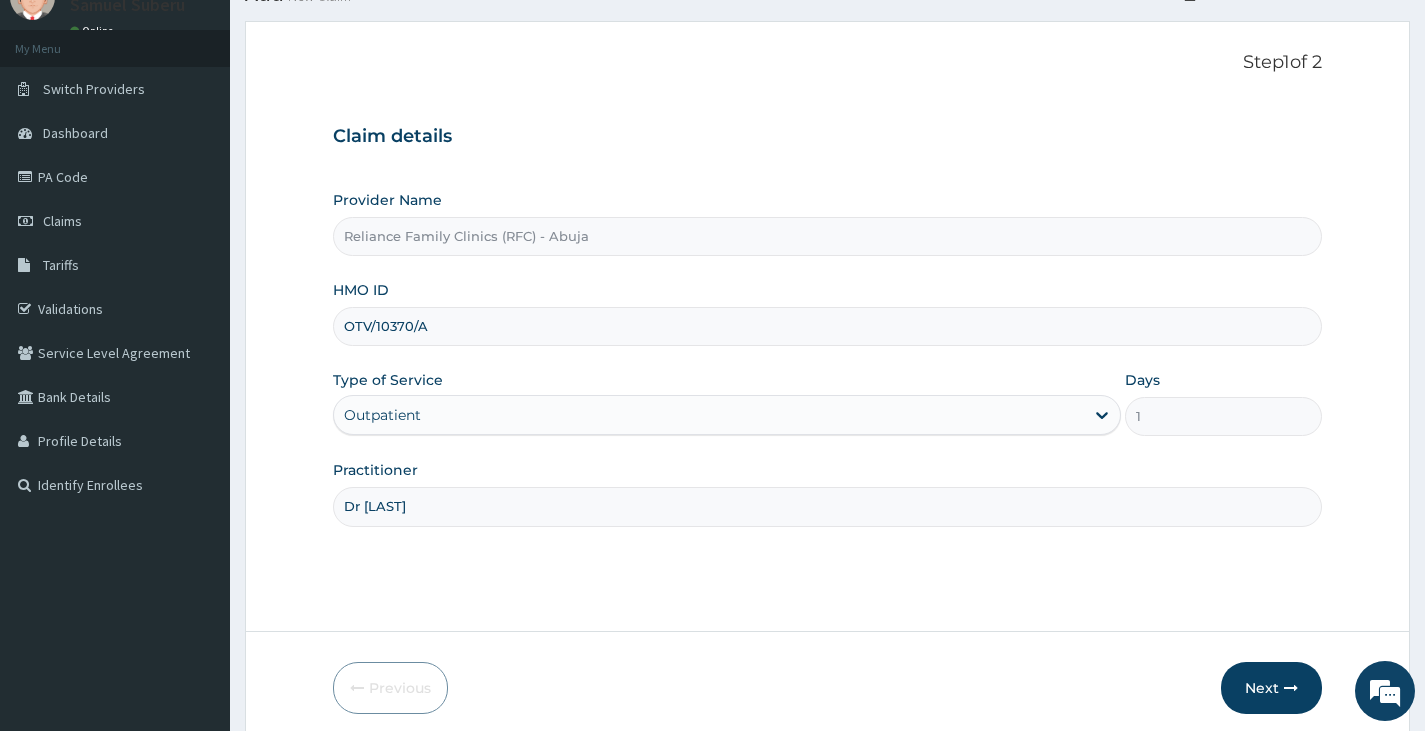 scroll, scrollTop: 165, scrollLeft: 0, axis: vertical 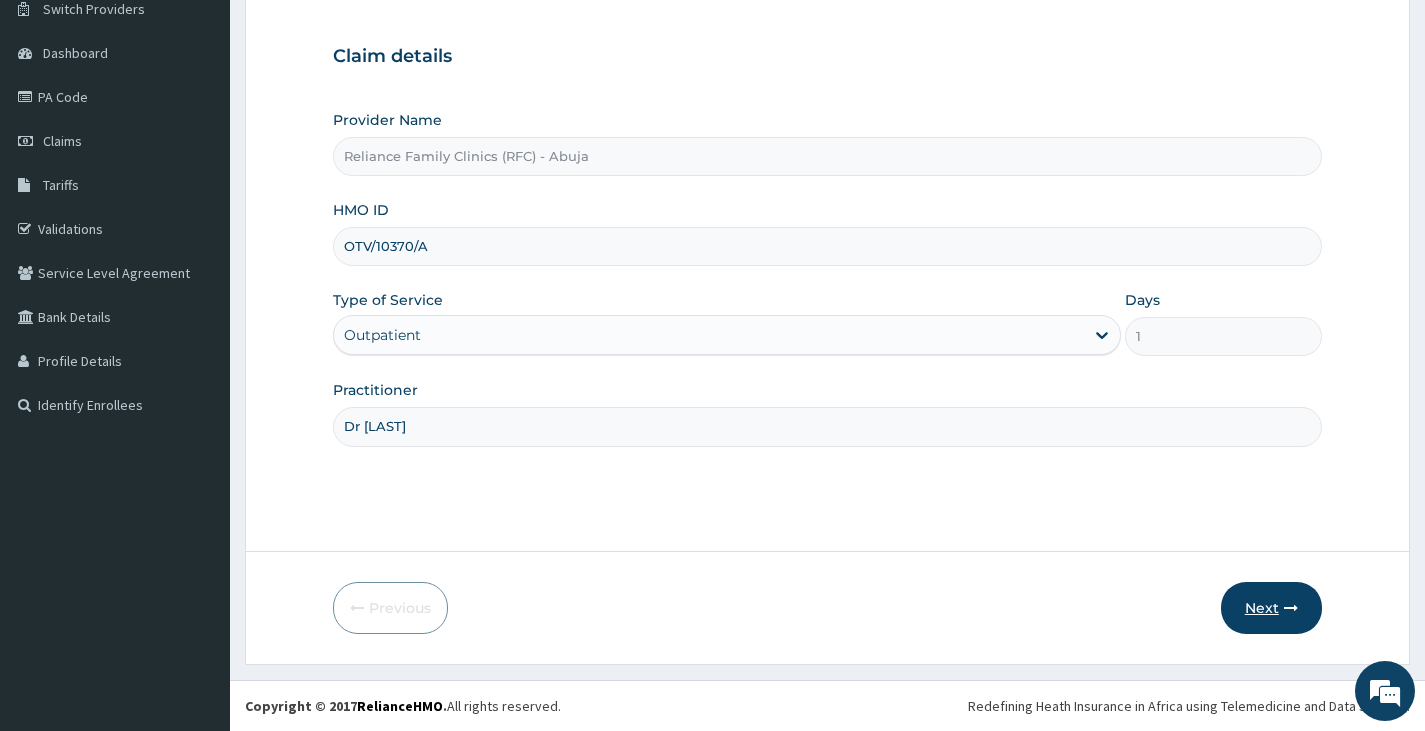 click on "Next" at bounding box center (1271, 608) 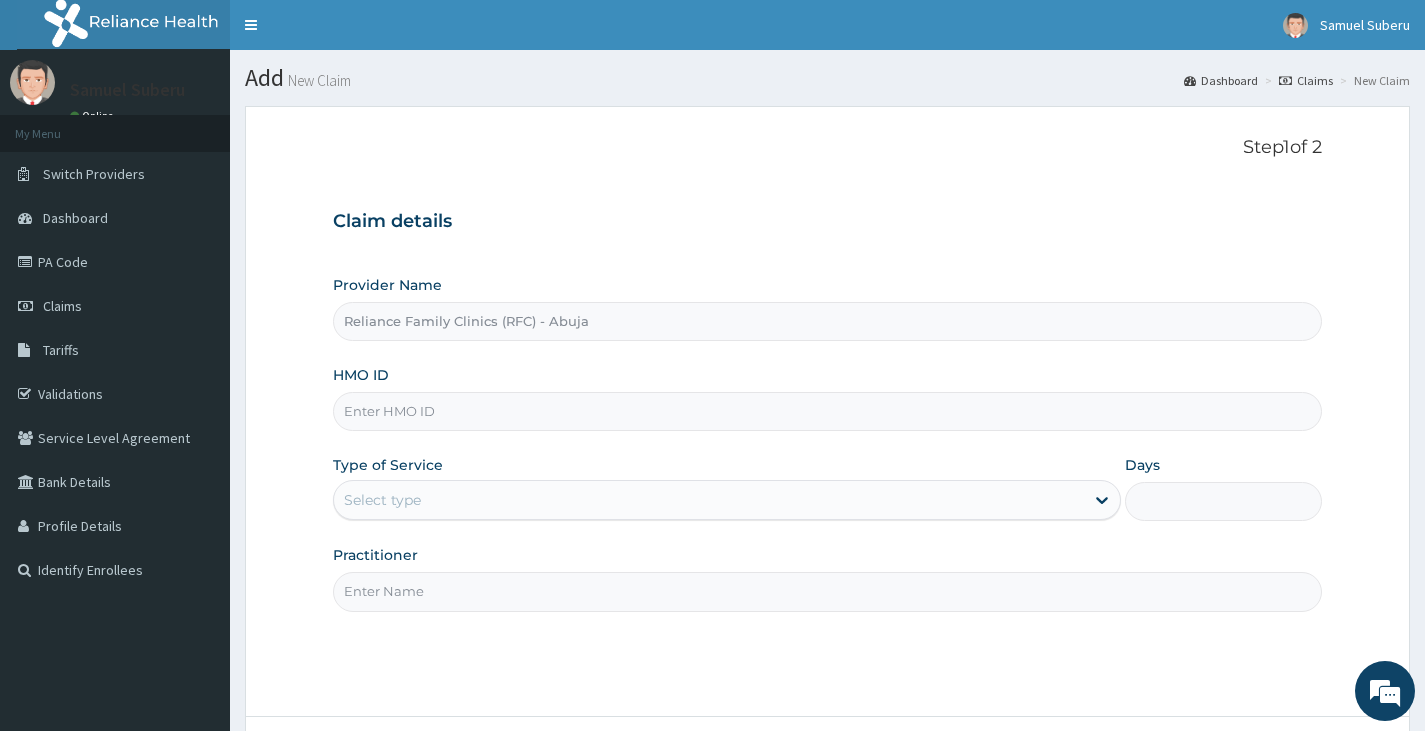 scroll, scrollTop: 165, scrollLeft: 0, axis: vertical 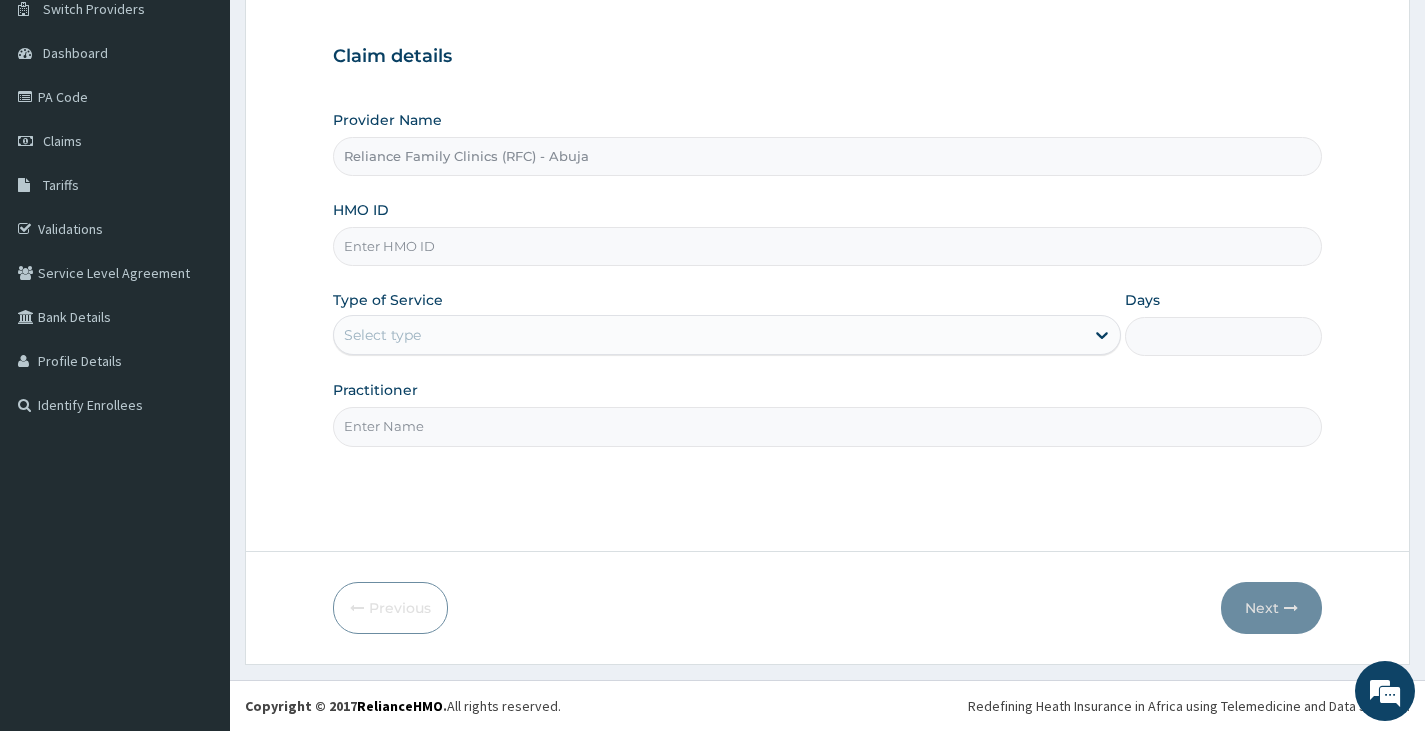 click on "Step  1  of 2 Claim details Provider Name Reliance Family Clinics (RFC) - Abuja HMO ID Type of Service Select type Days Practitioner     Previous   Next" at bounding box center [827, 302] 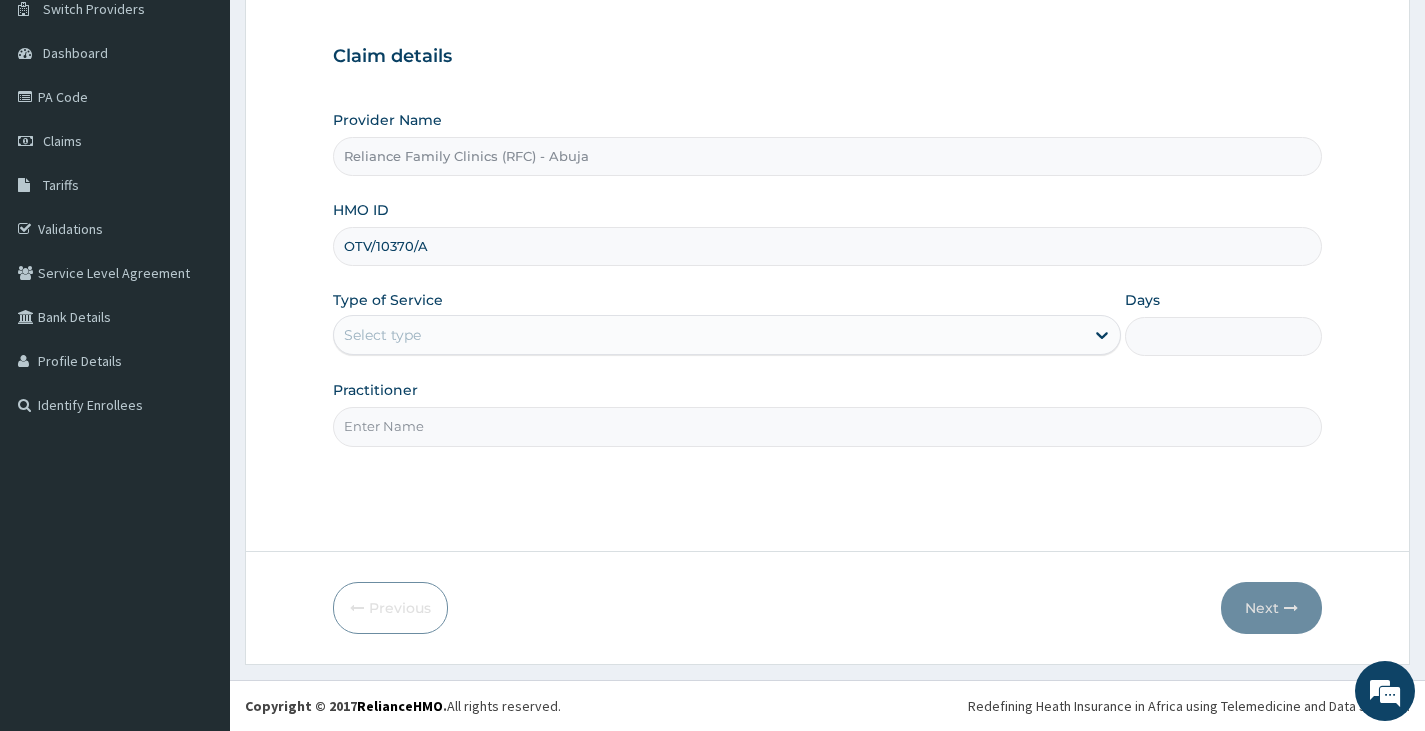 type on "OTV/10370/A" 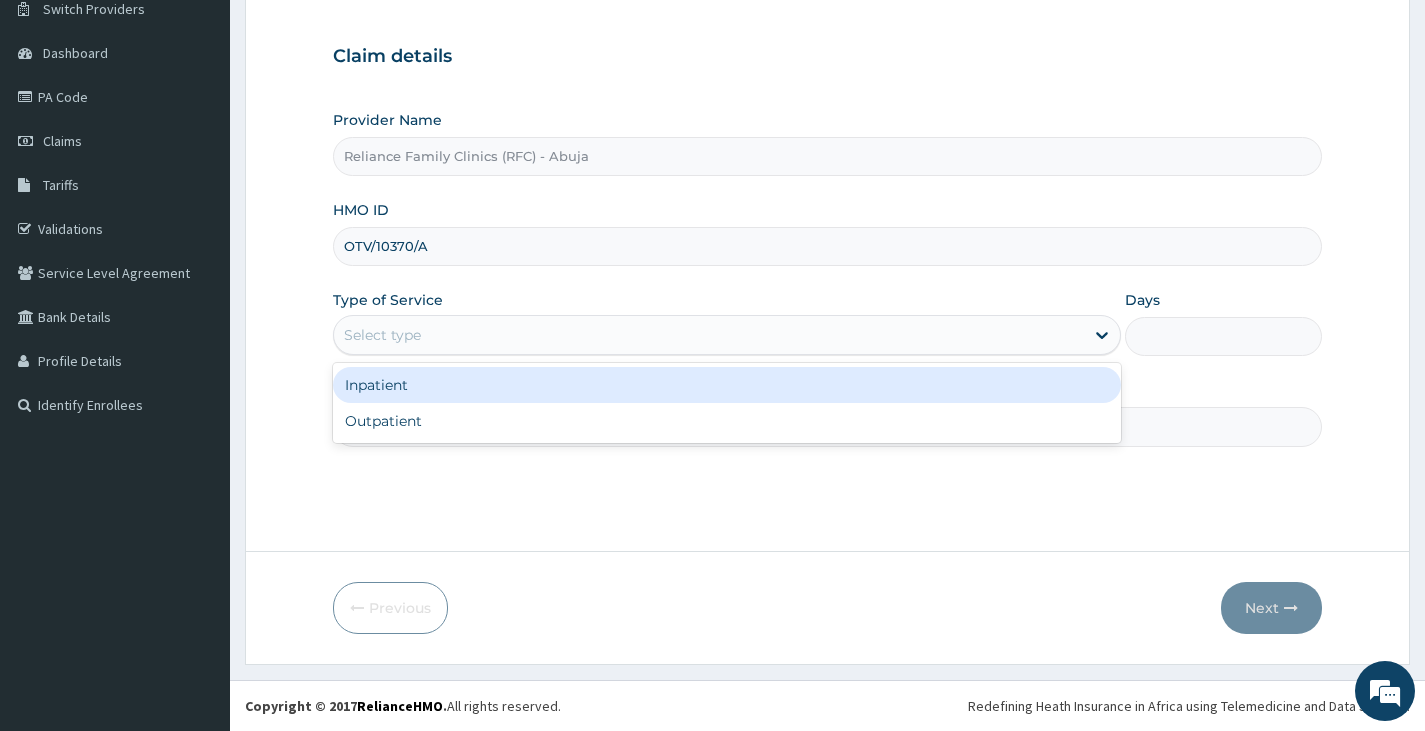 click on "Select type" at bounding box center [382, 335] 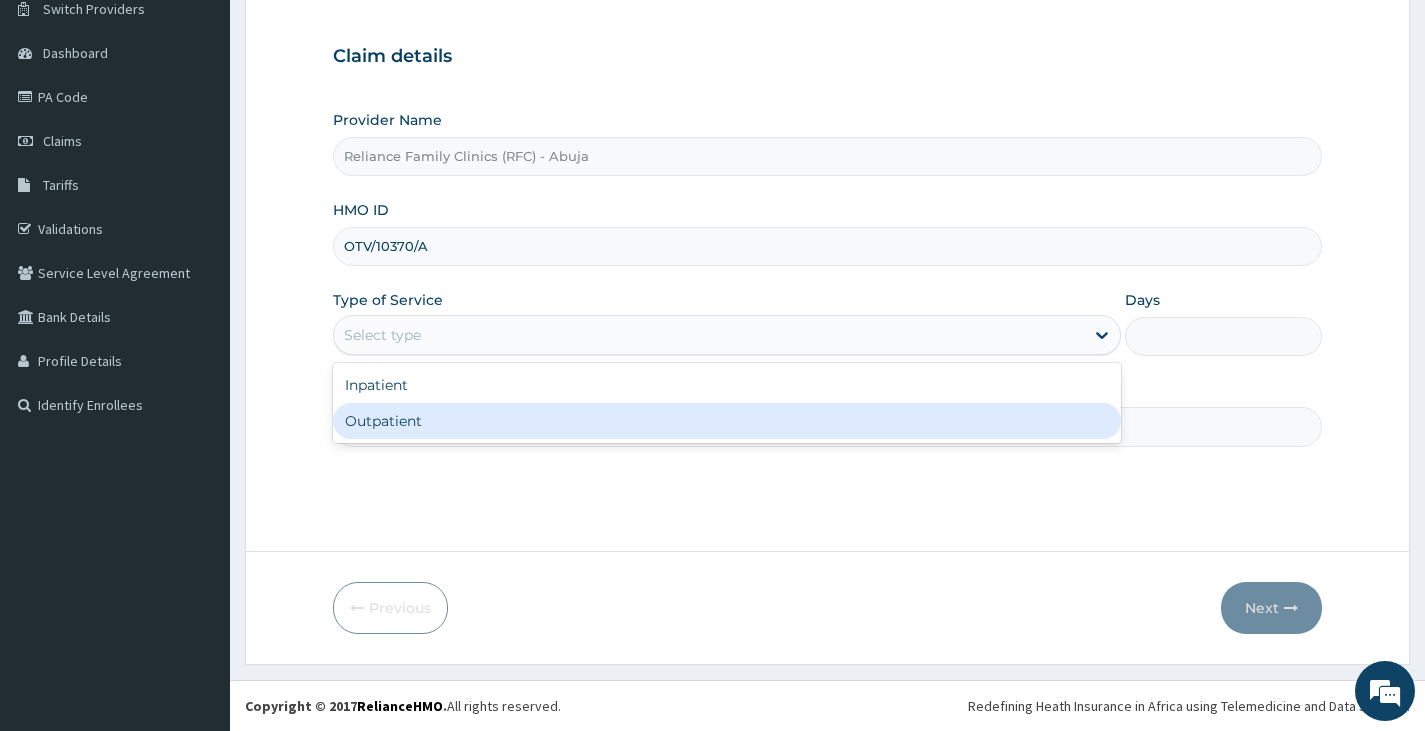 click on "Outpatient" at bounding box center (727, 421) 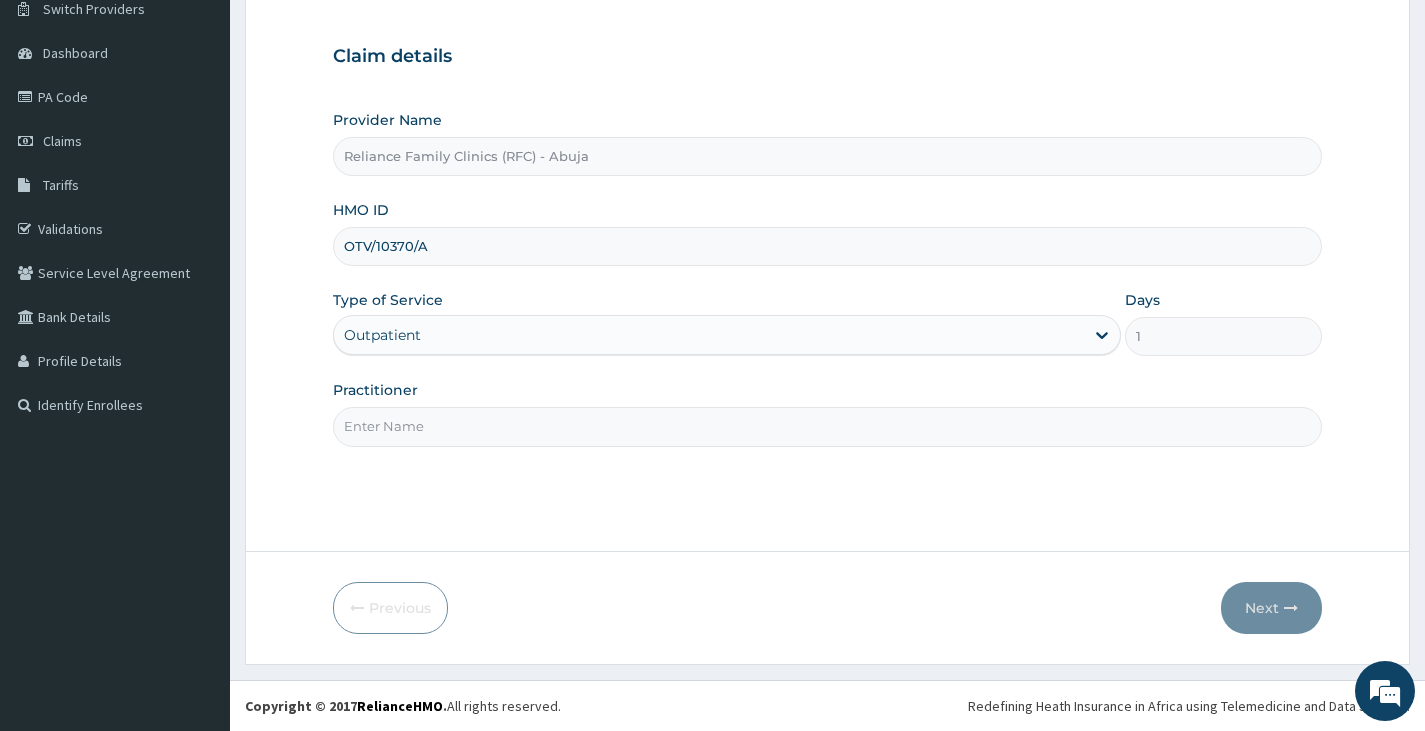 click on "Practitioner" at bounding box center (827, 426) 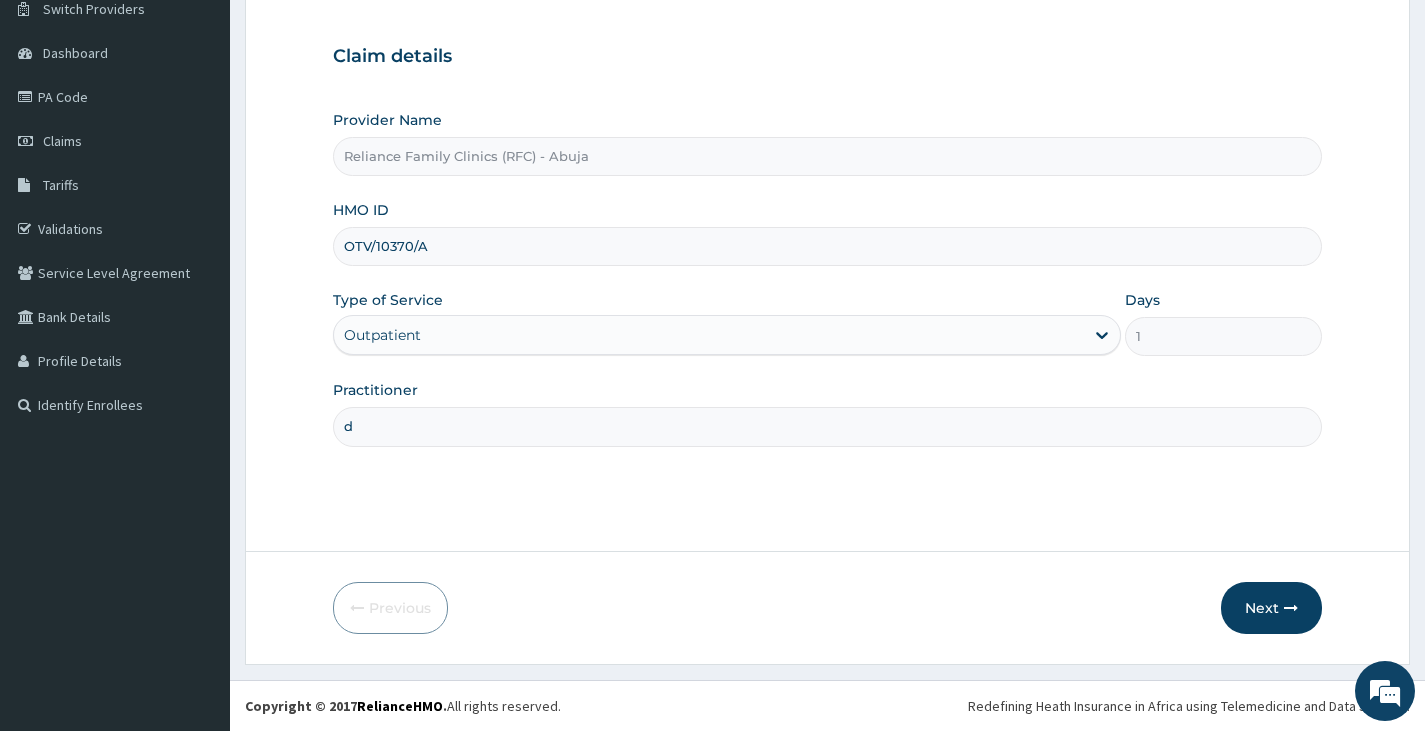 type on "Dr Winifred Acho" 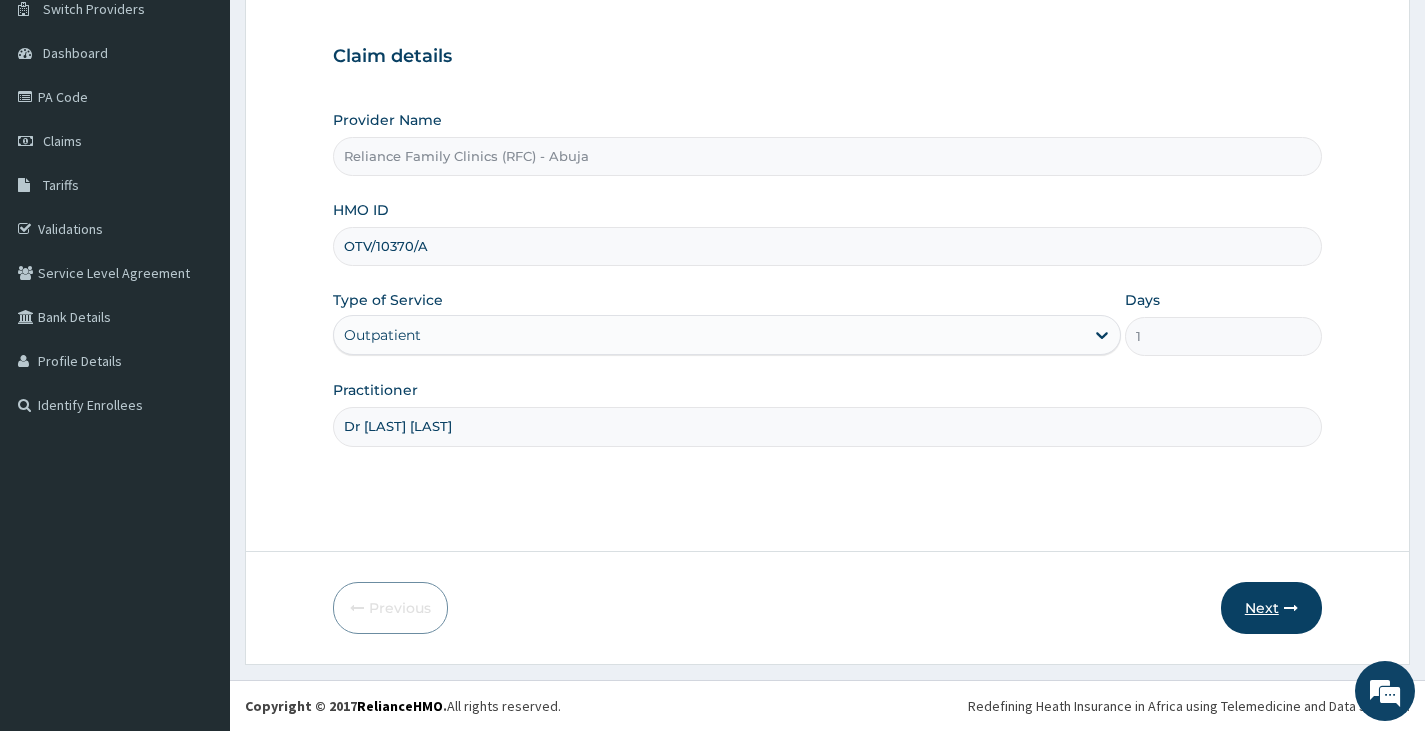 click on "Next" at bounding box center (1271, 608) 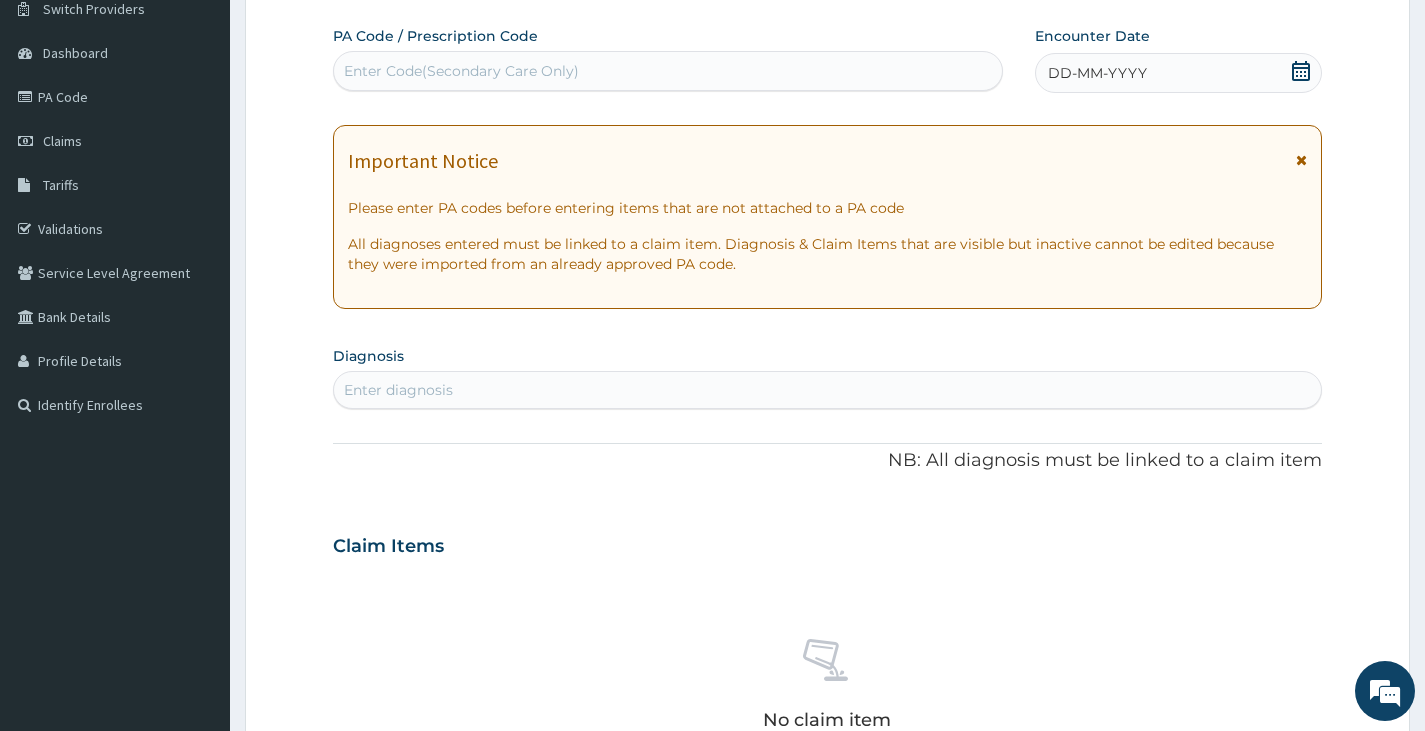 click on "DD-MM-YYYY" at bounding box center [1097, 73] 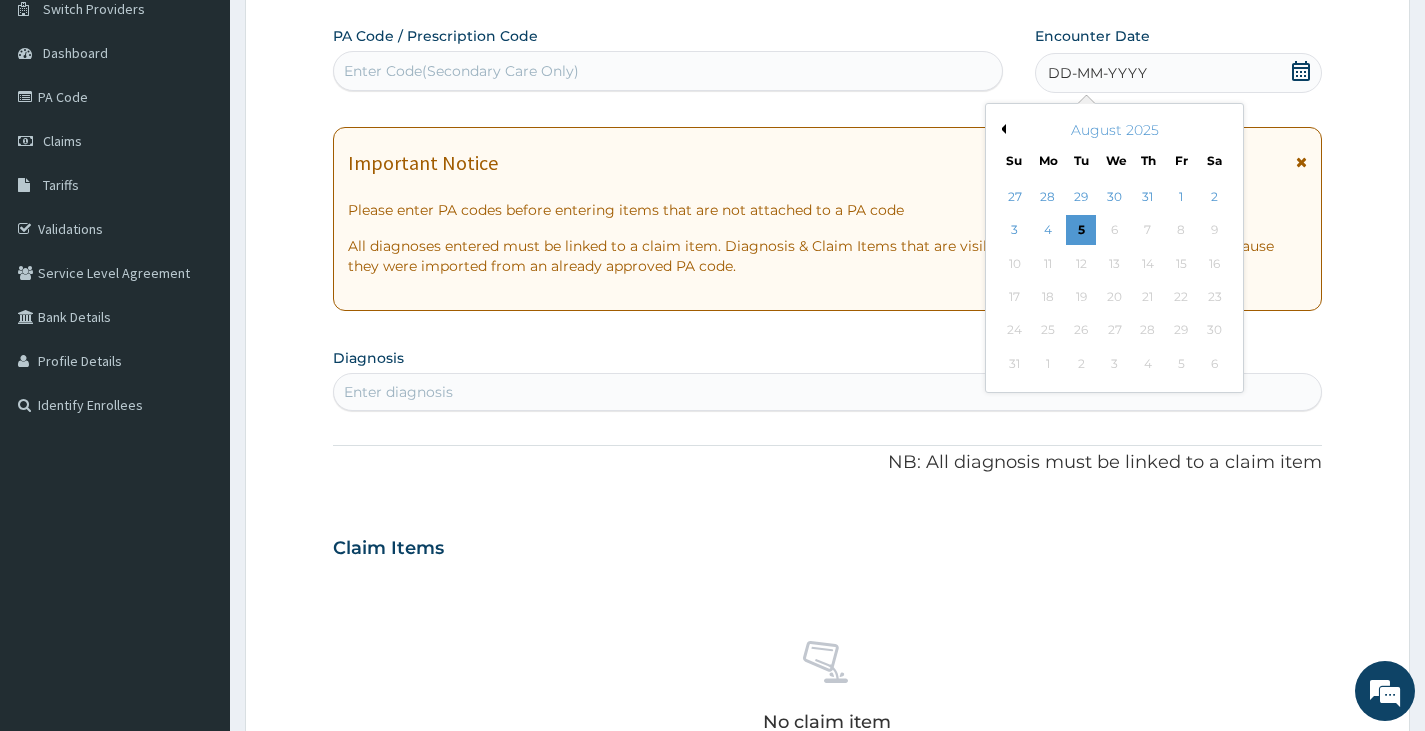 click on "5" at bounding box center (1081, 231) 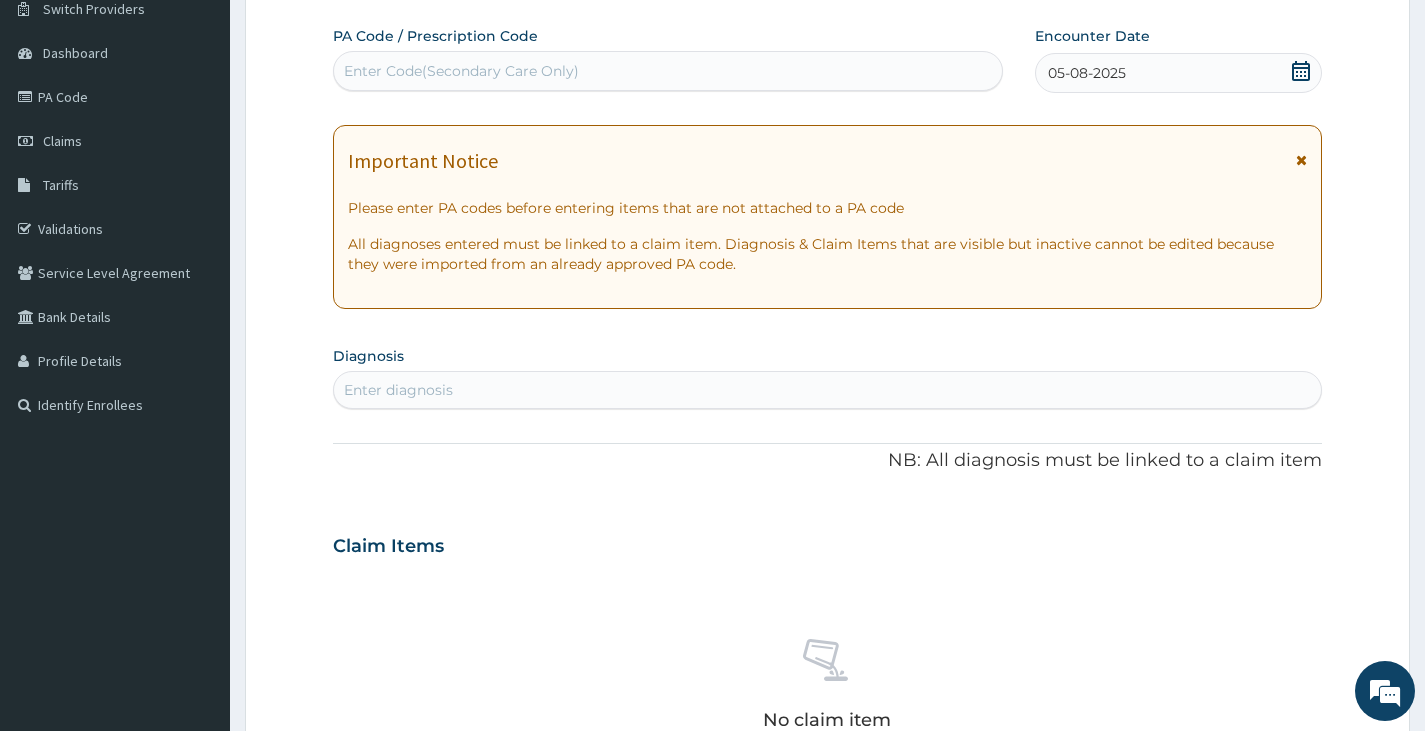click on "Enter diagnosis" at bounding box center [398, 390] 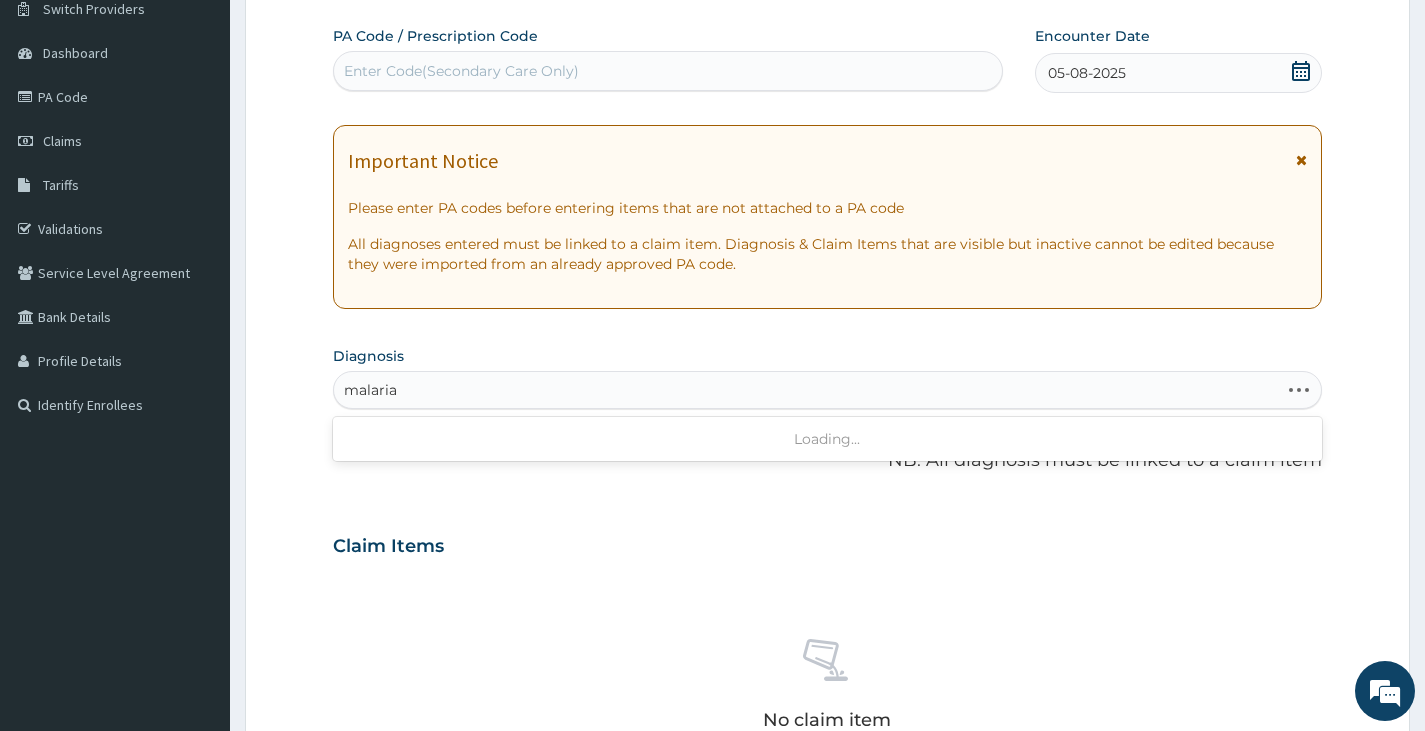 type on "malaria" 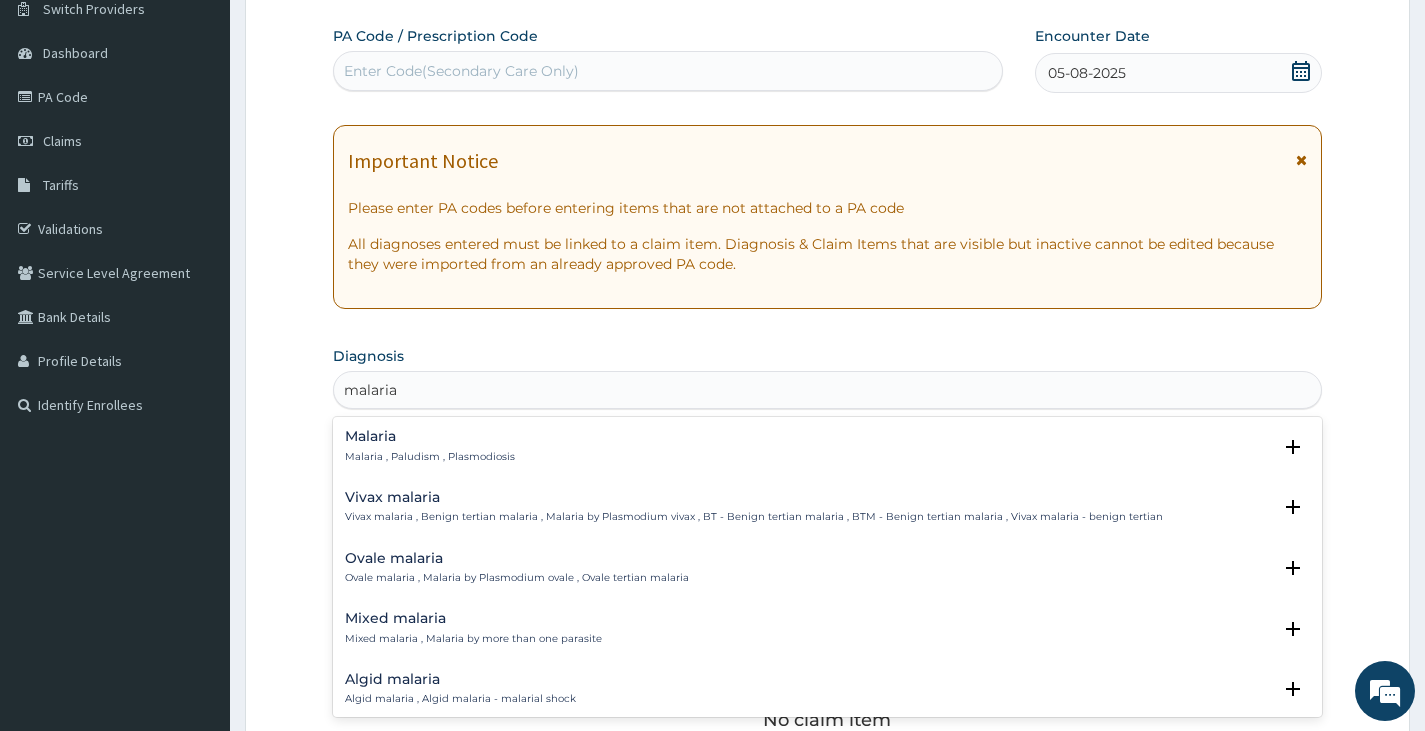 click on "Malaria Malaria , Paludism , Plasmodiosis" at bounding box center (430, 446) 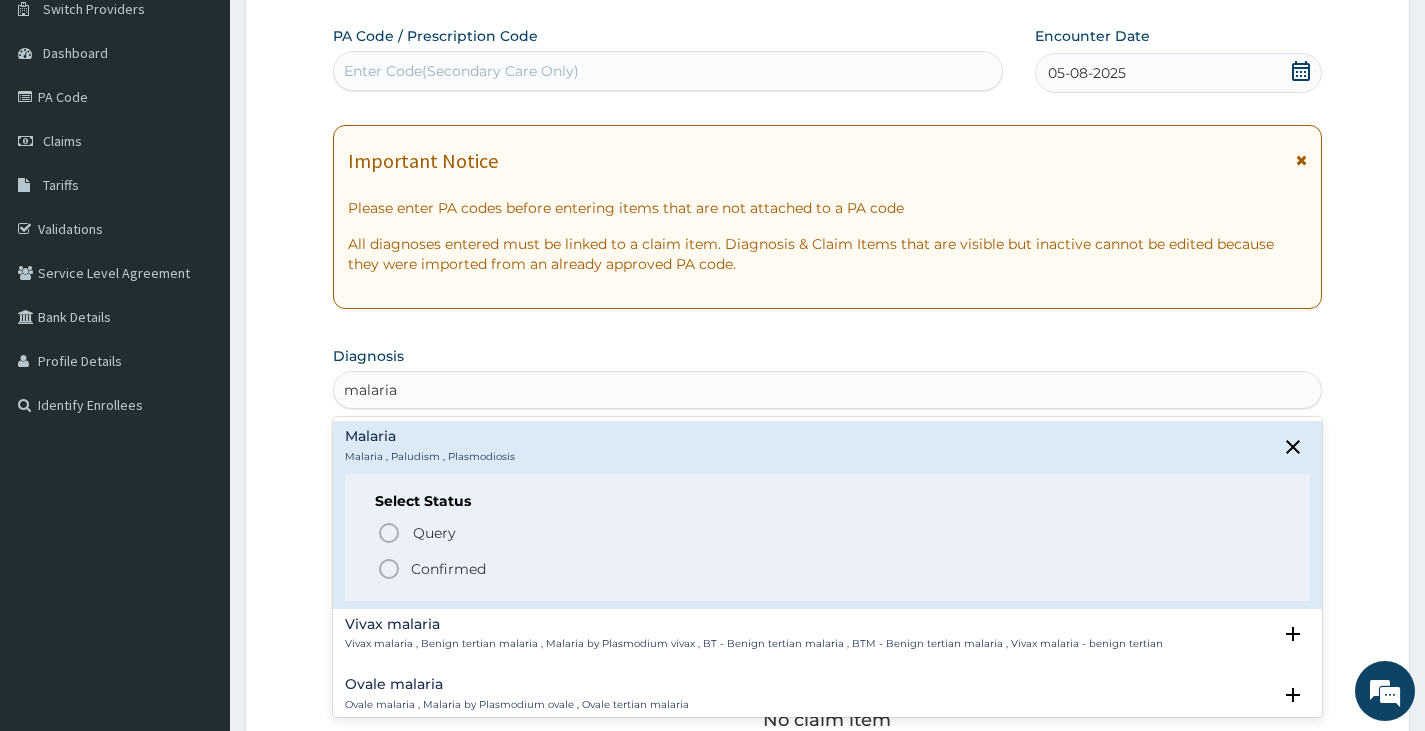click on "Confirmed" at bounding box center [448, 569] 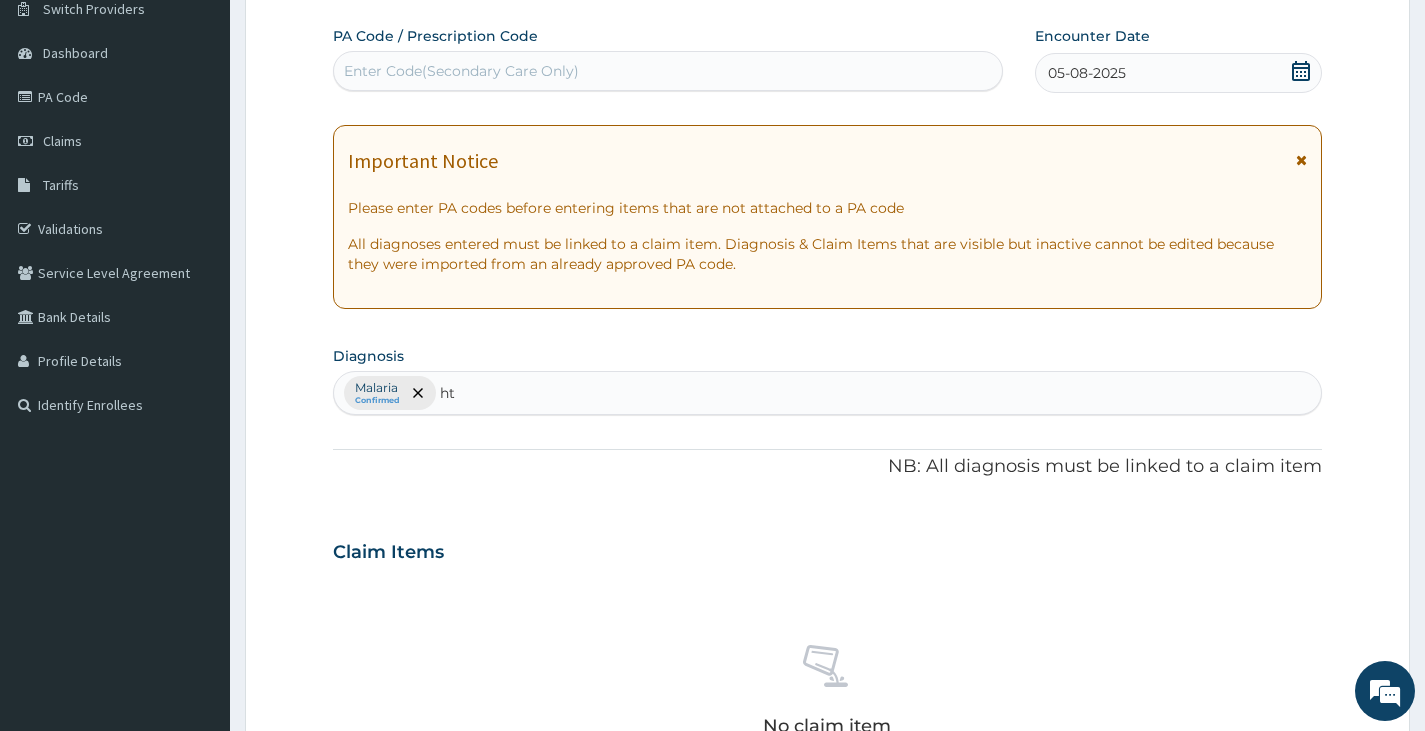 type on "htn" 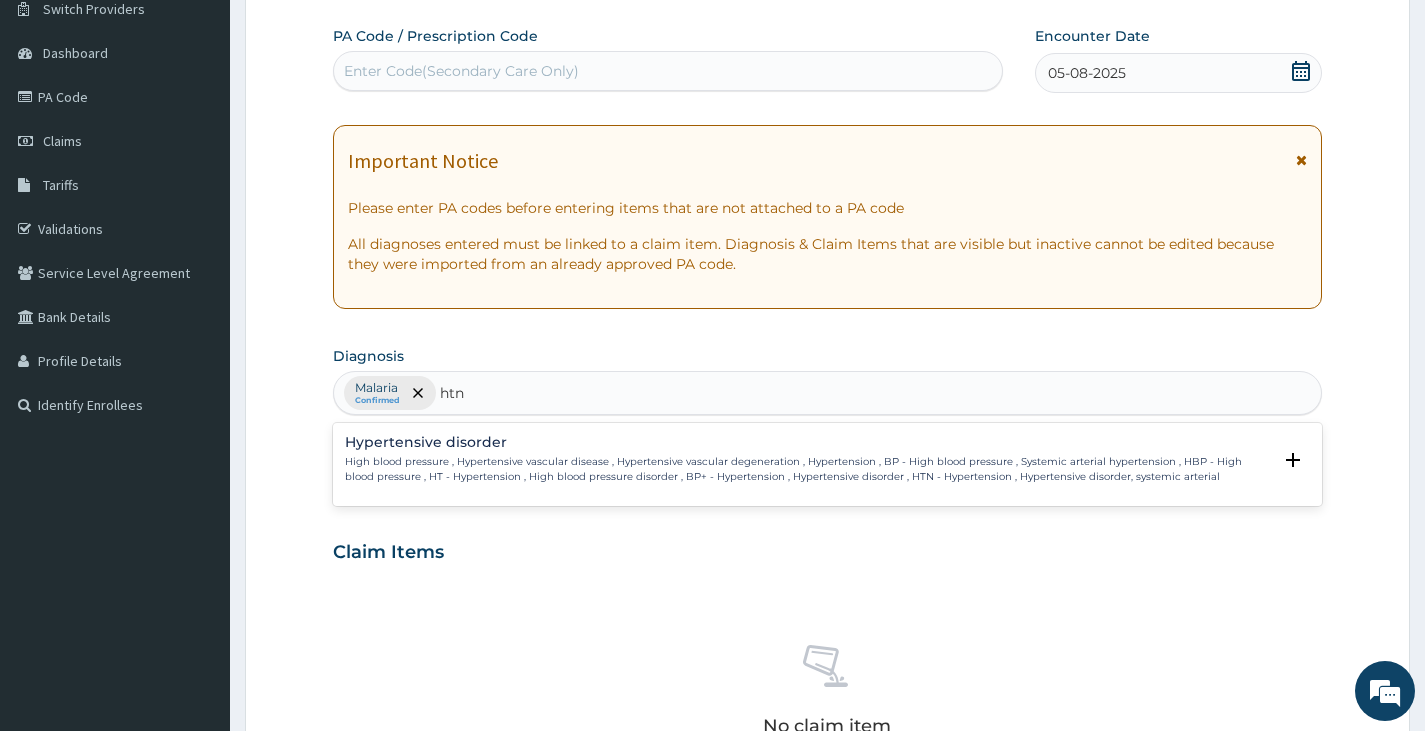 click on "High blood pressure , Hypertensive vascular disease , Hypertensive vascular degeneration , Hypertension , BP - High blood pressure , Systemic arterial hypertension , HBP - High blood pressure , HT - Hypertension , High blood pressure disorder , BP+ - Hypertension , Hypertensive disorder , HTN - Hypertension , Hypertensive disorder, systemic arterial" at bounding box center [808, 469] 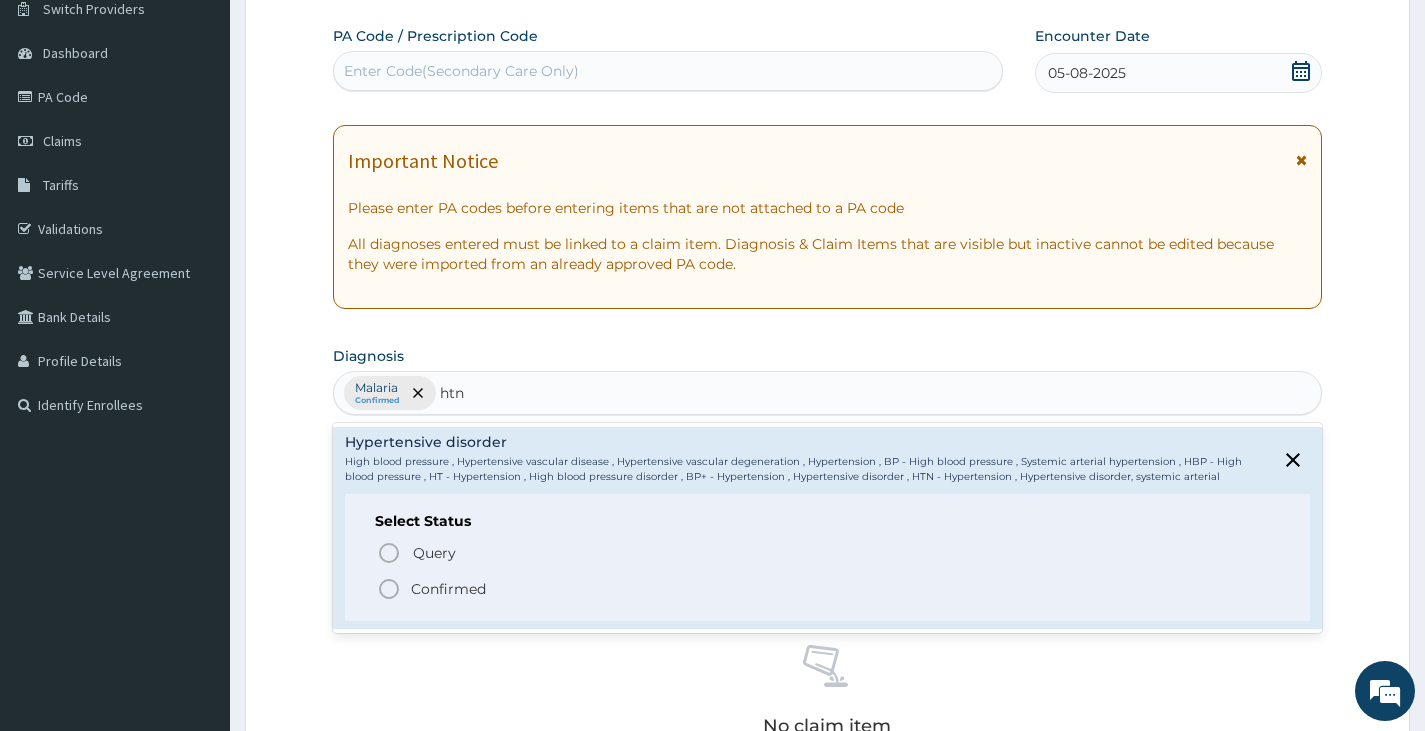 click on "Confirmed" at bounding box center [448, 589] 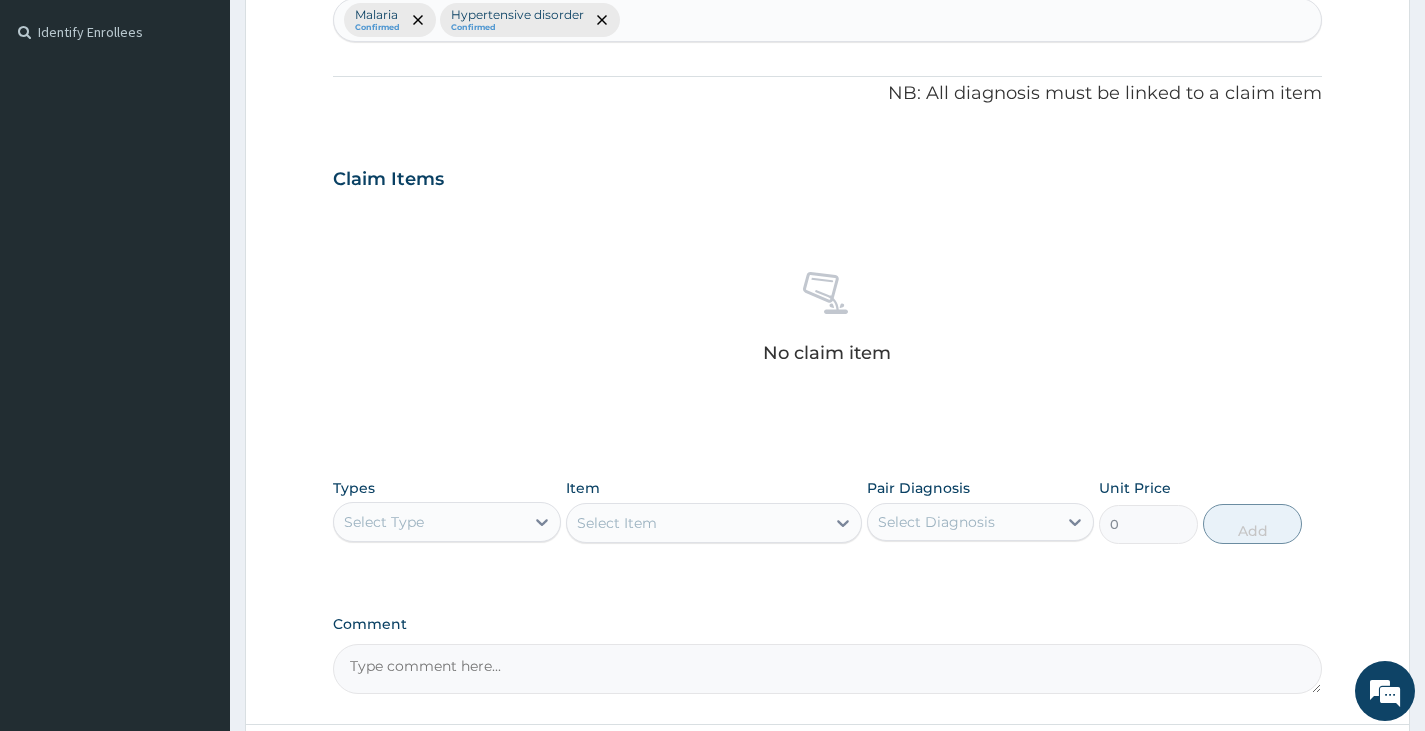 scroll, scrollTop: 557, scrollLeft: 0, axis: vertical 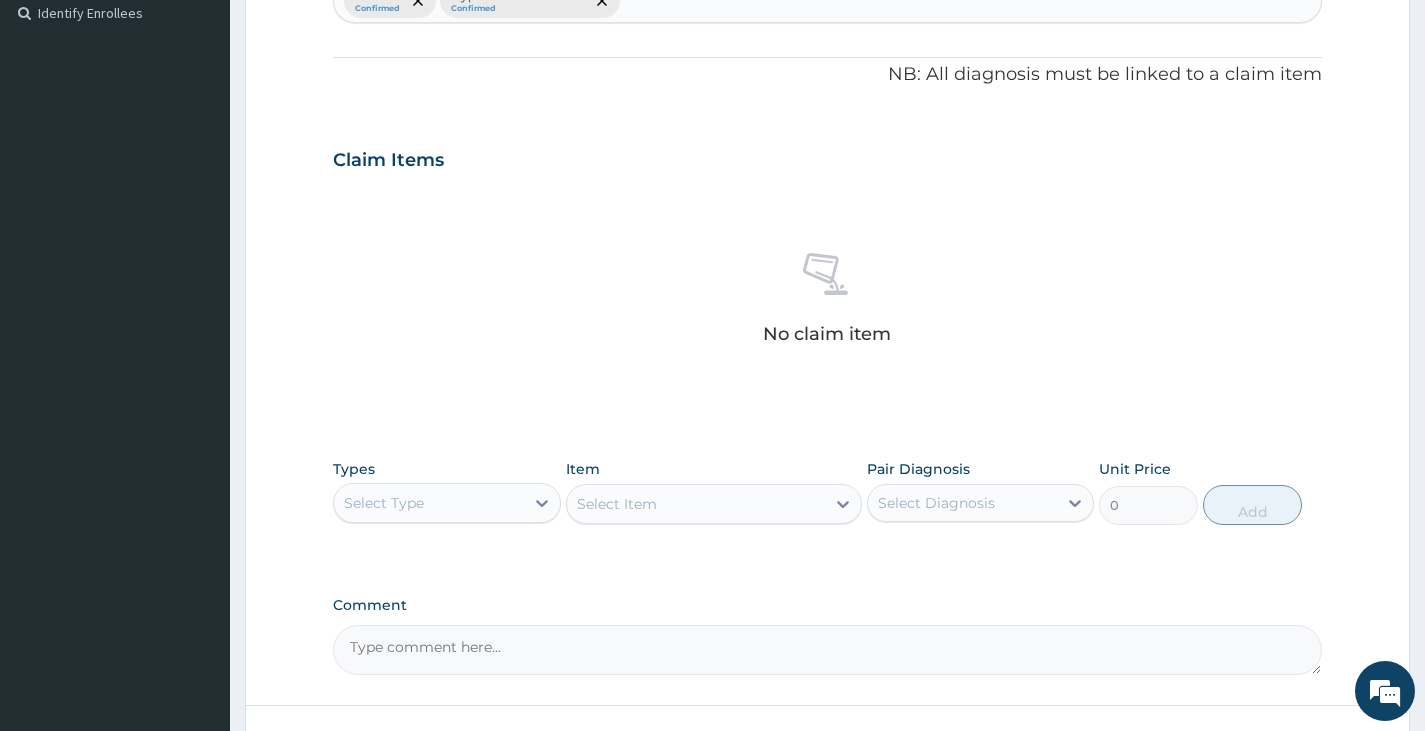 click on "Select Type" at bounding box center (428, 503) 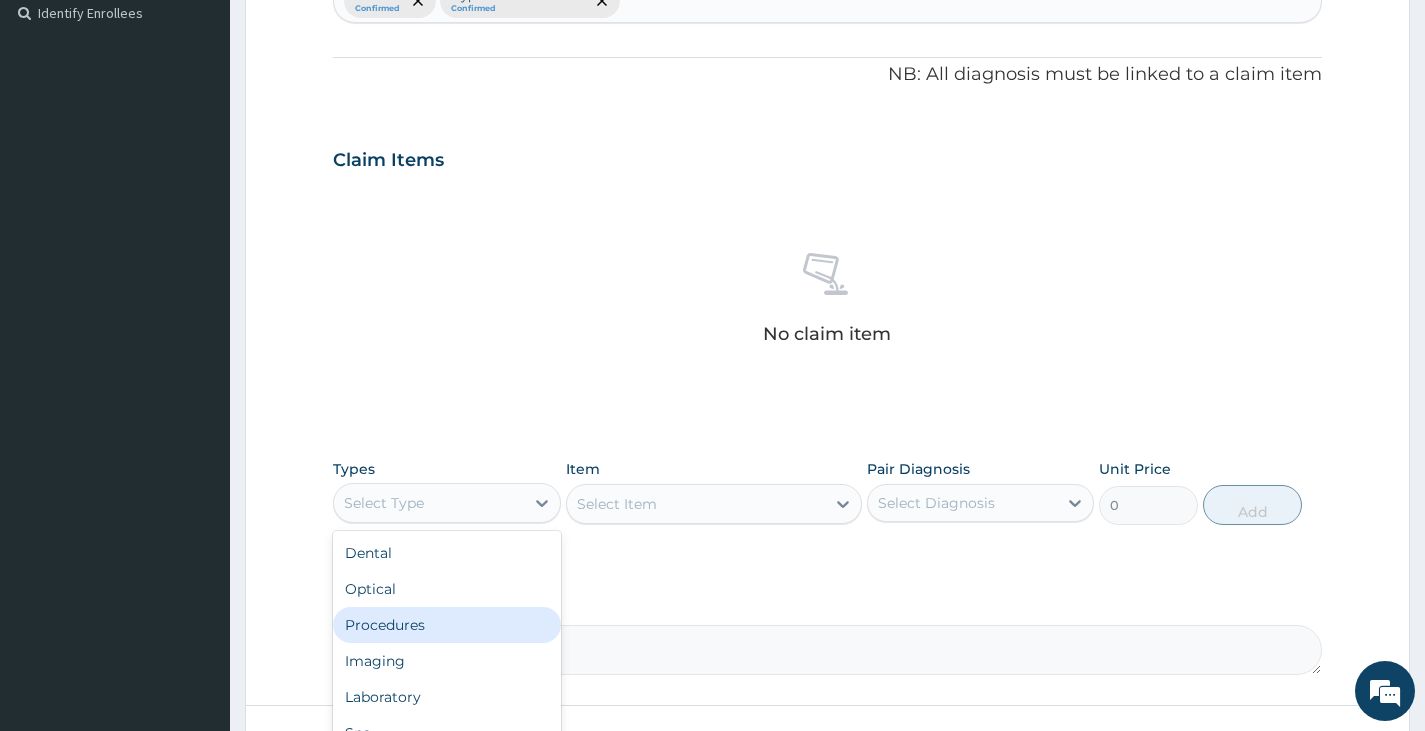 click on "Procedures" at bounding box center (446, 625) 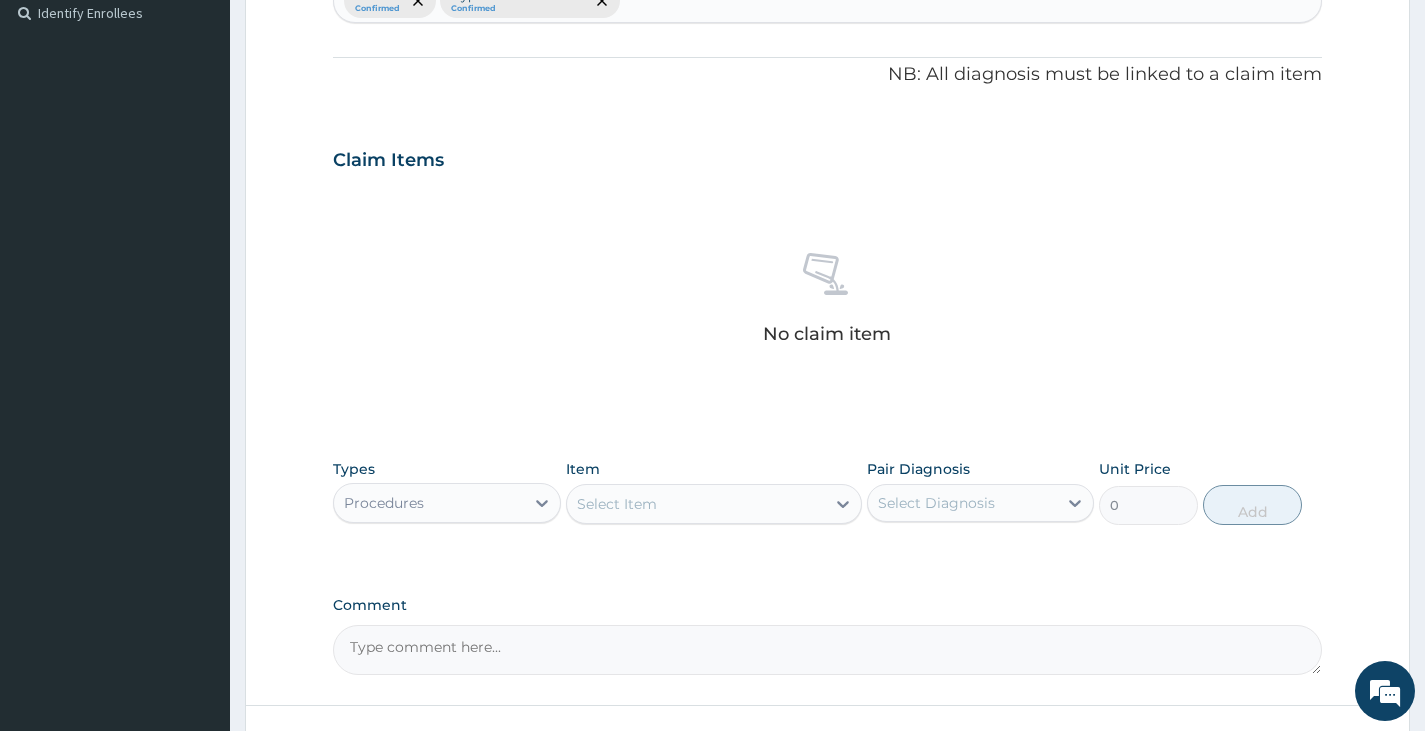 scroll, scrollTop: 548, scrollLeft: 0, axis: vertical 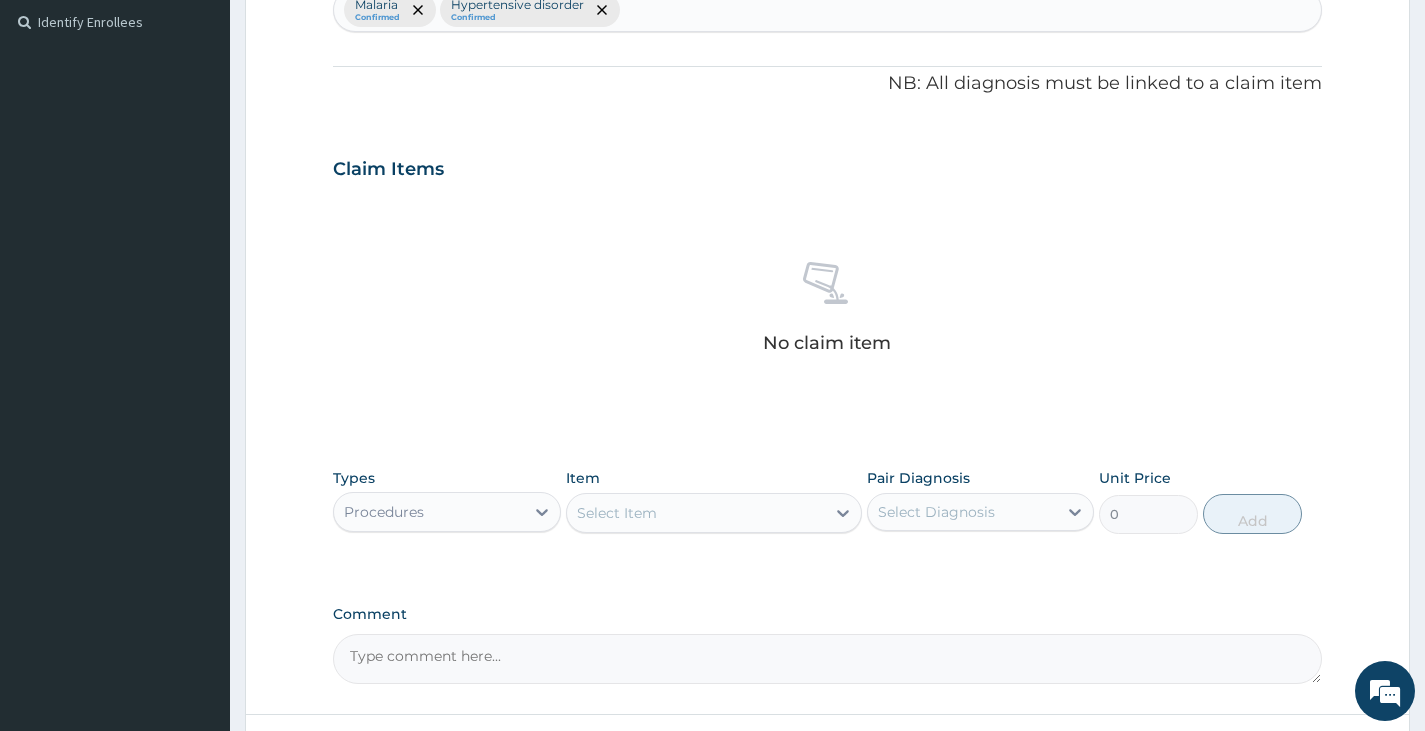 click on "Malaria Confirmed Hypertensive disorder Confirmed" at bounding box center [827, 10] 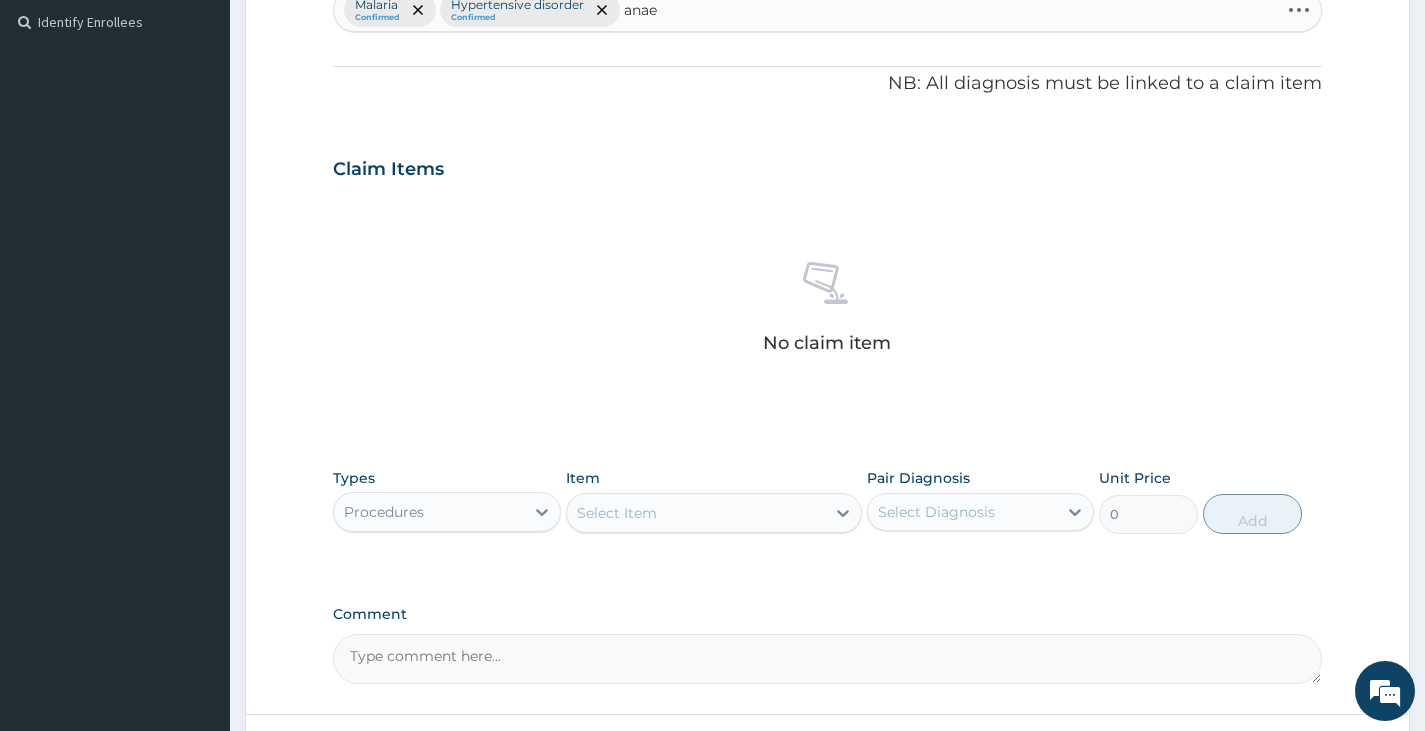 type on "anaem" 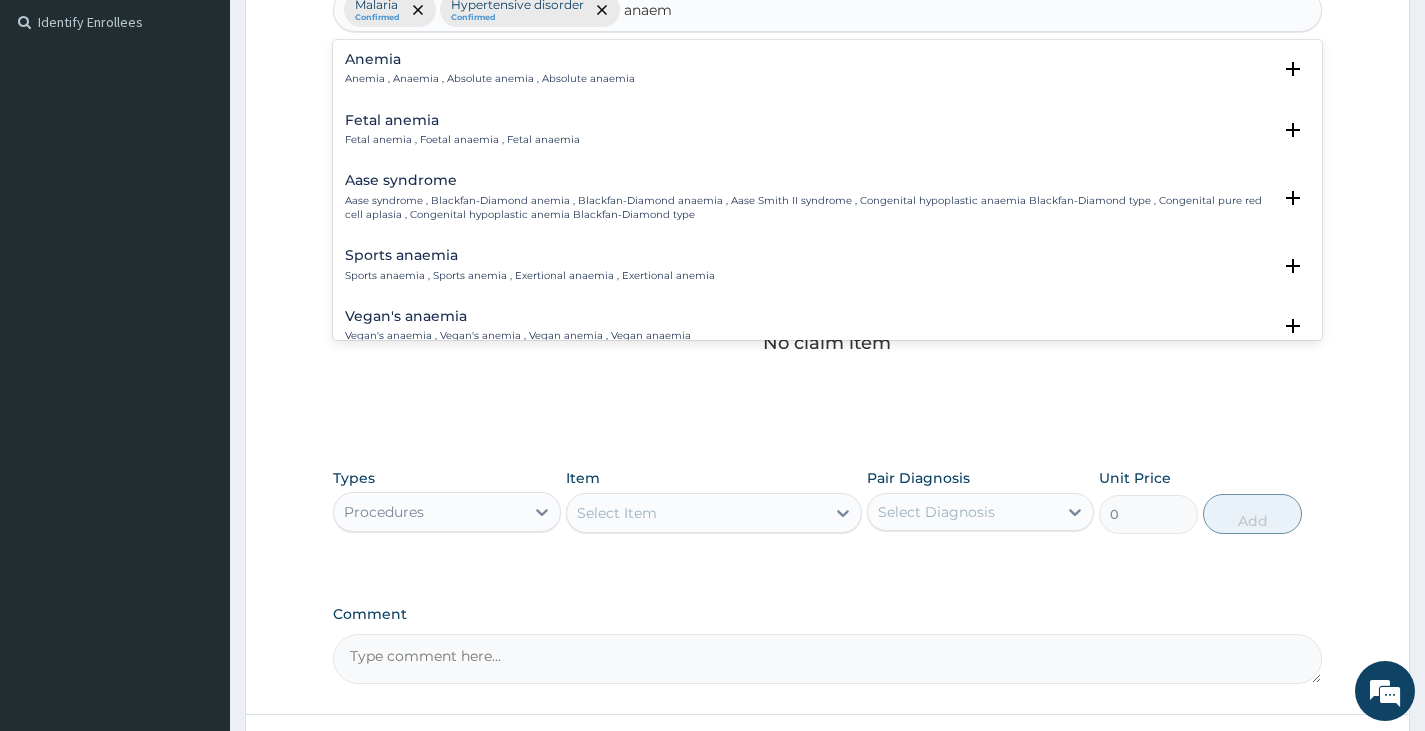 click on "Anemia , Anaemia , Absolute anemia , Absolute anaemia" at bounding box center [490, 79] 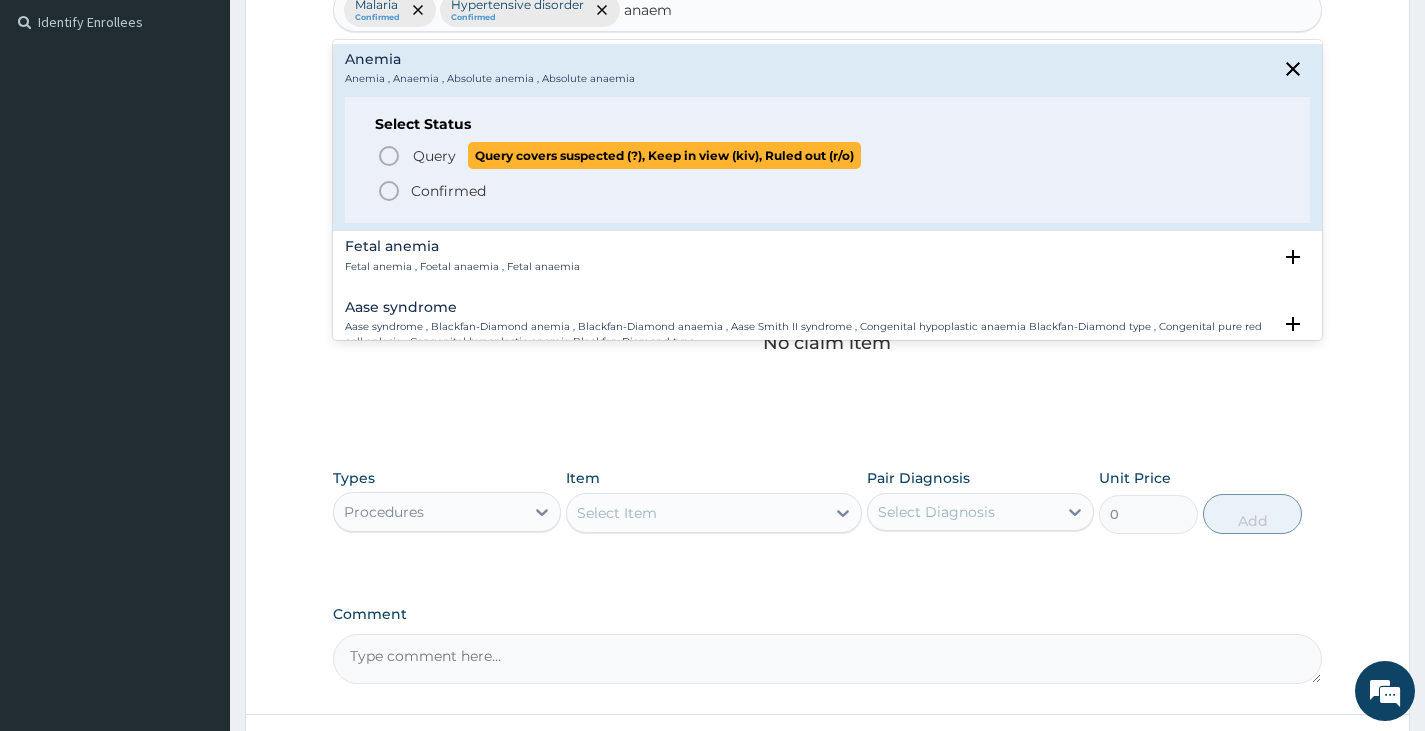 click on "Query" at bounding box center (434, 156) 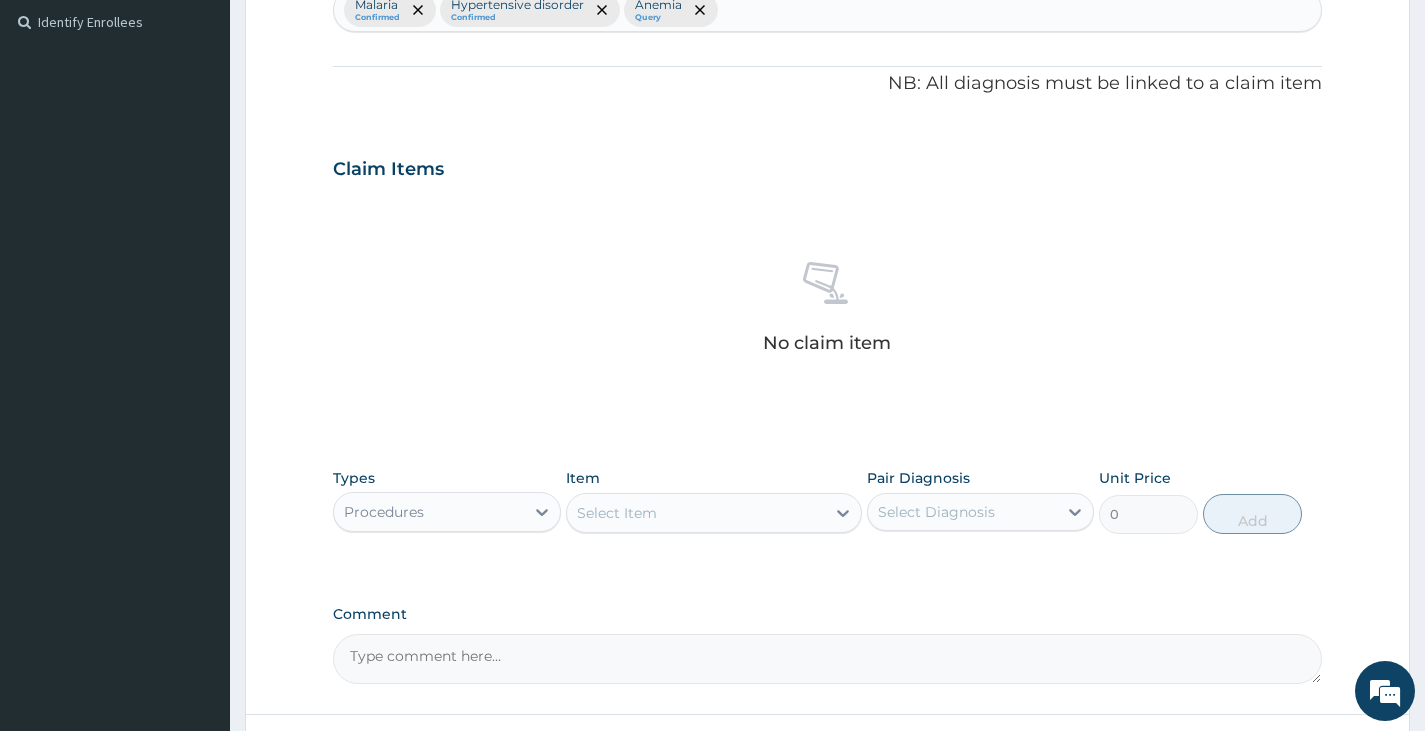 scroll, scrollTop: 711, scrollLeft: 0, axis: vertical 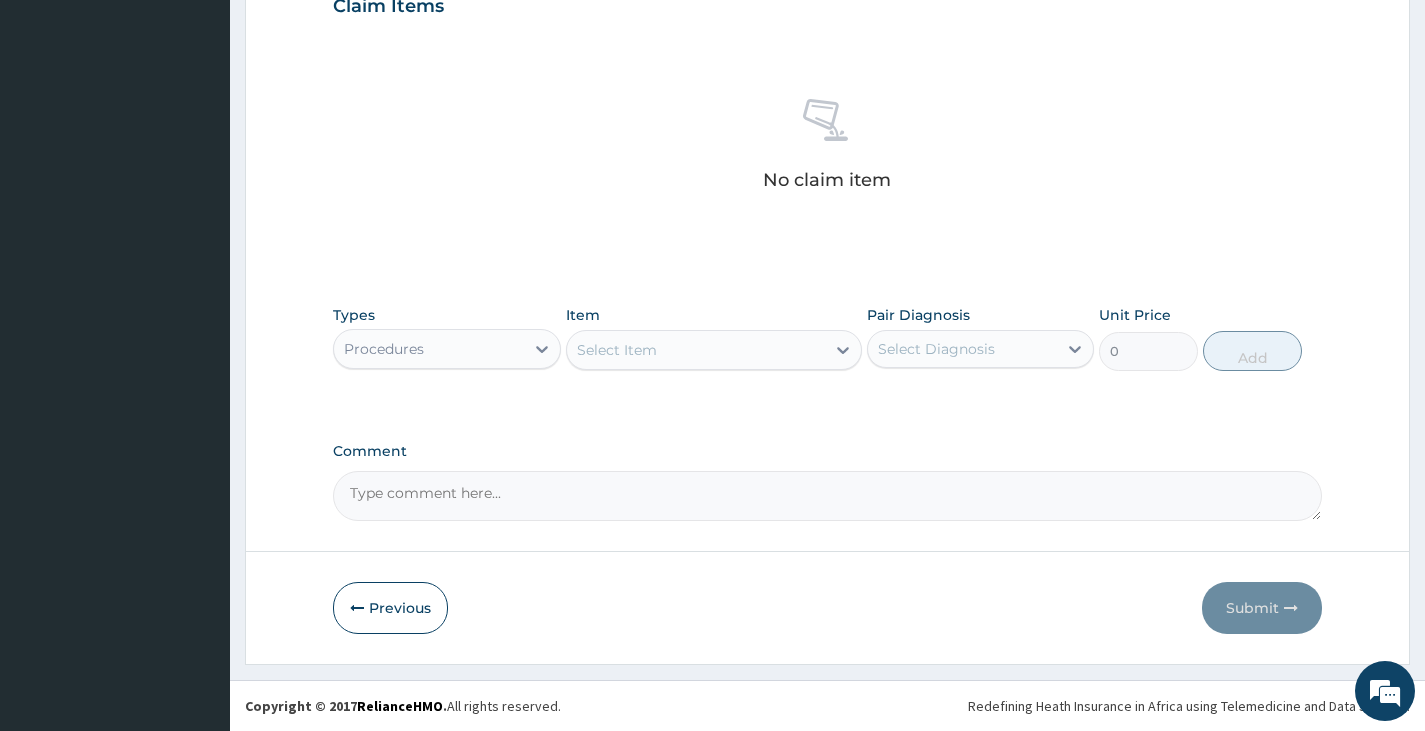 click on "Select Item" at bounding box center [696, 350] 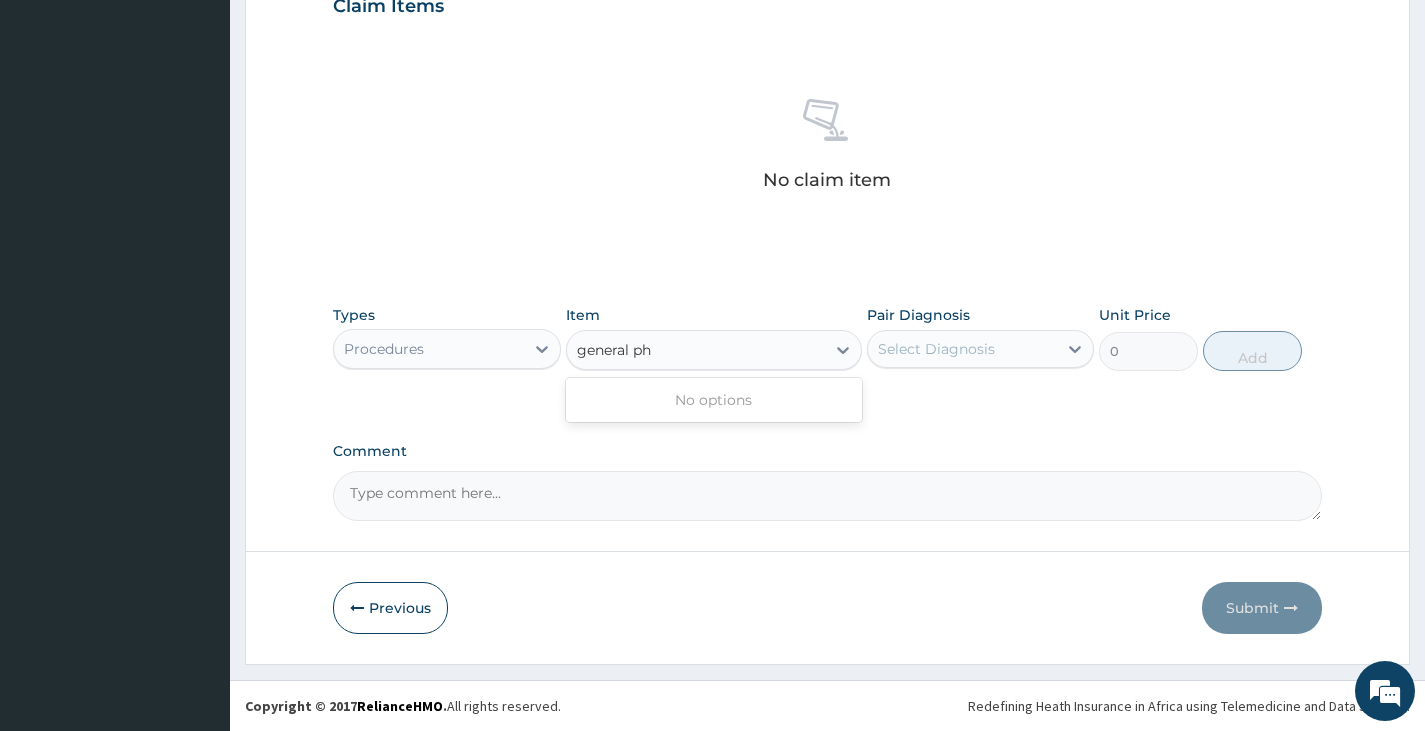 type on "general p" 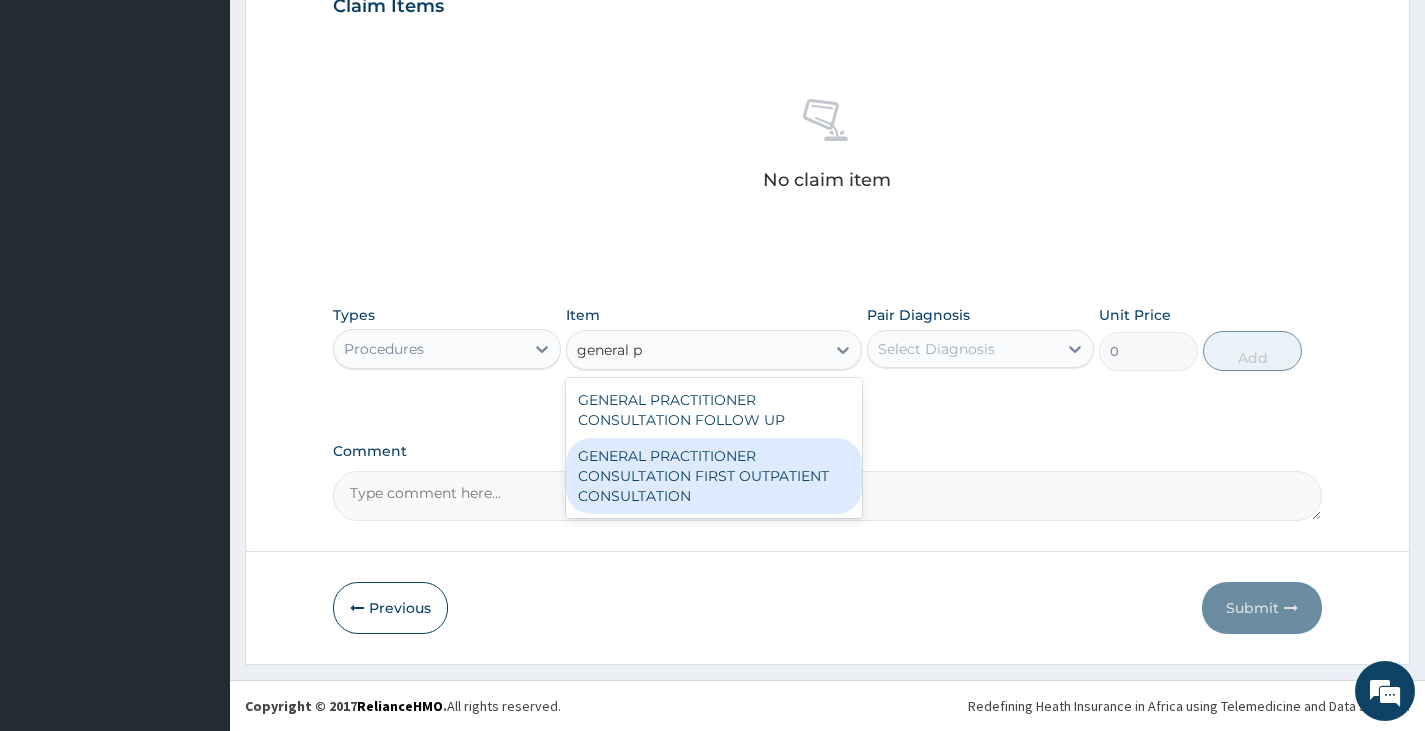 click on "GENERAL PRACTITIONER CONSULTATION FIRST OUTPATIENT CONSULTATION" at bounding box center (714, 476) 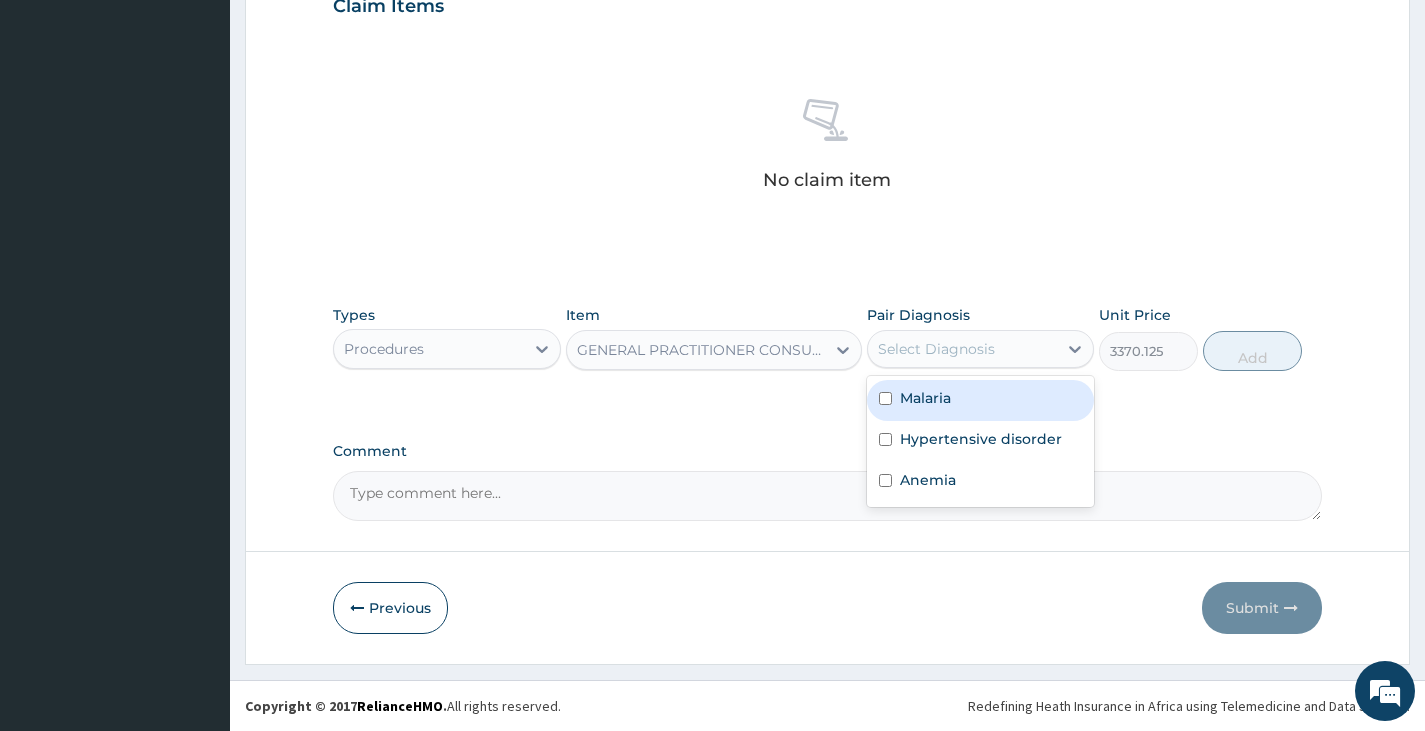 click on "Select Diagnosis" at bounding box center (936, 349) 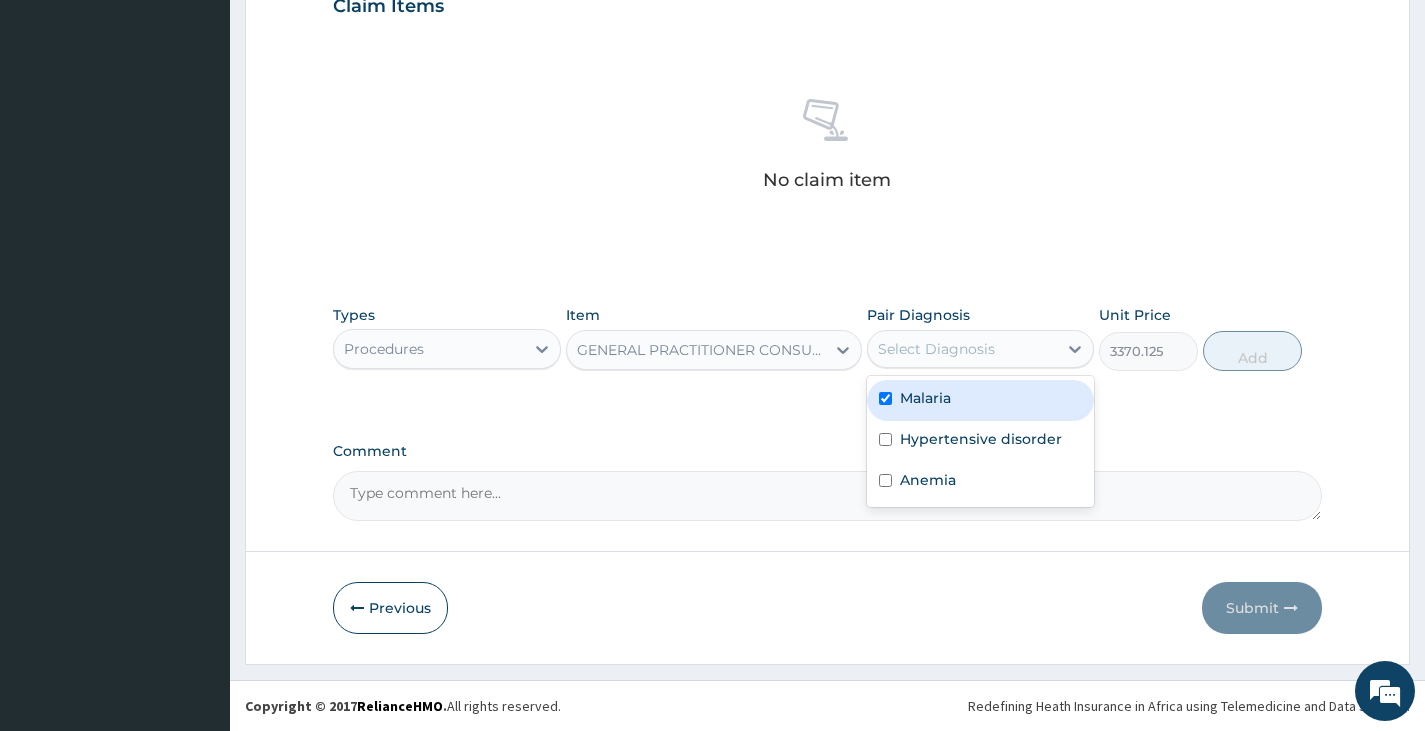 checkbox on "true" 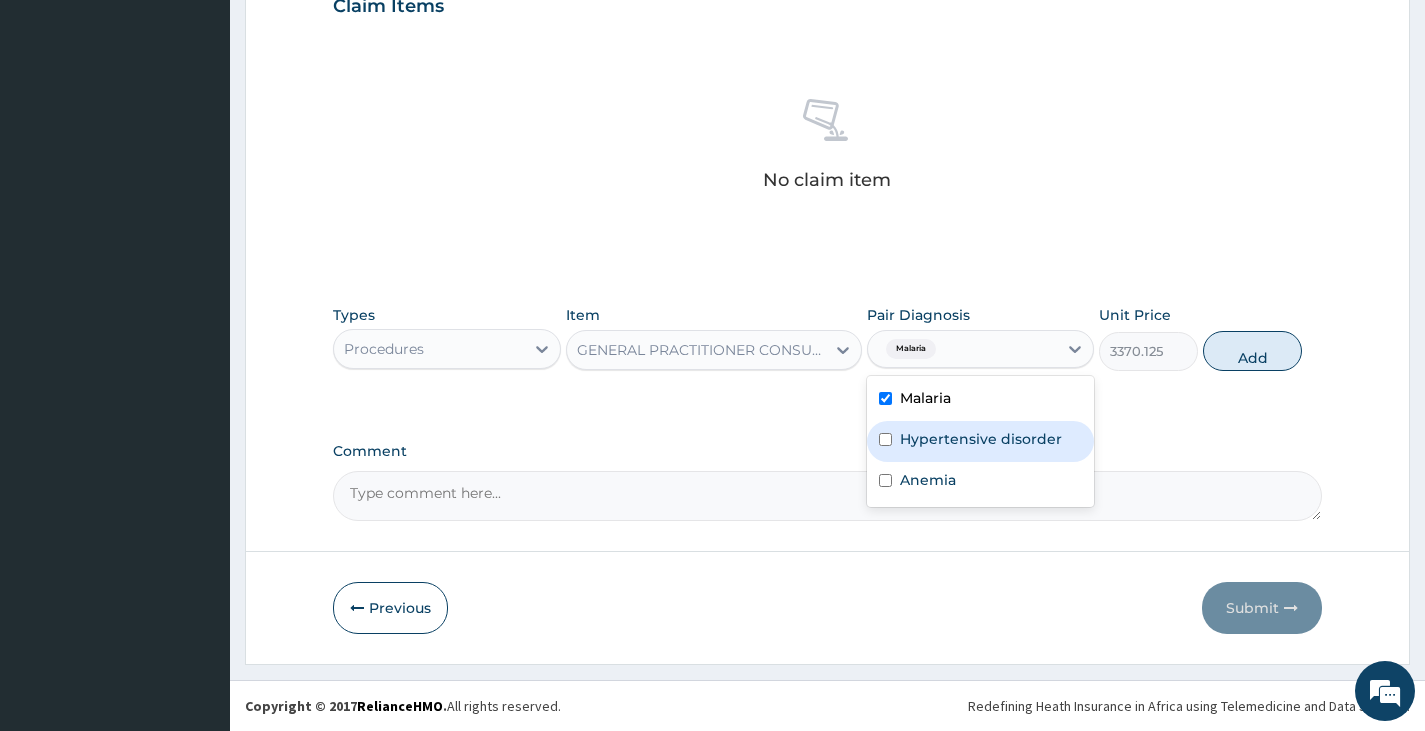 click on "Hypertensive disorder" at bounding box center (981, 439) 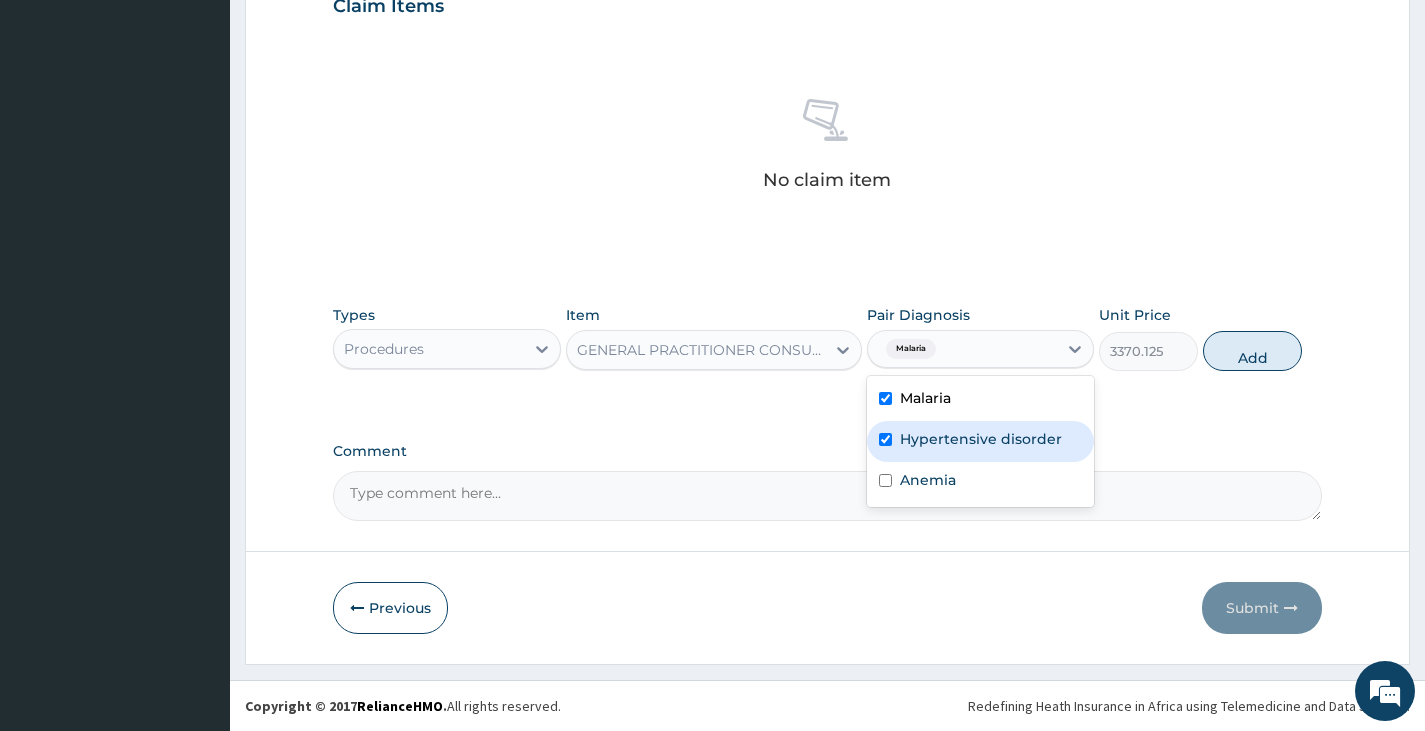 checkbox on "true" 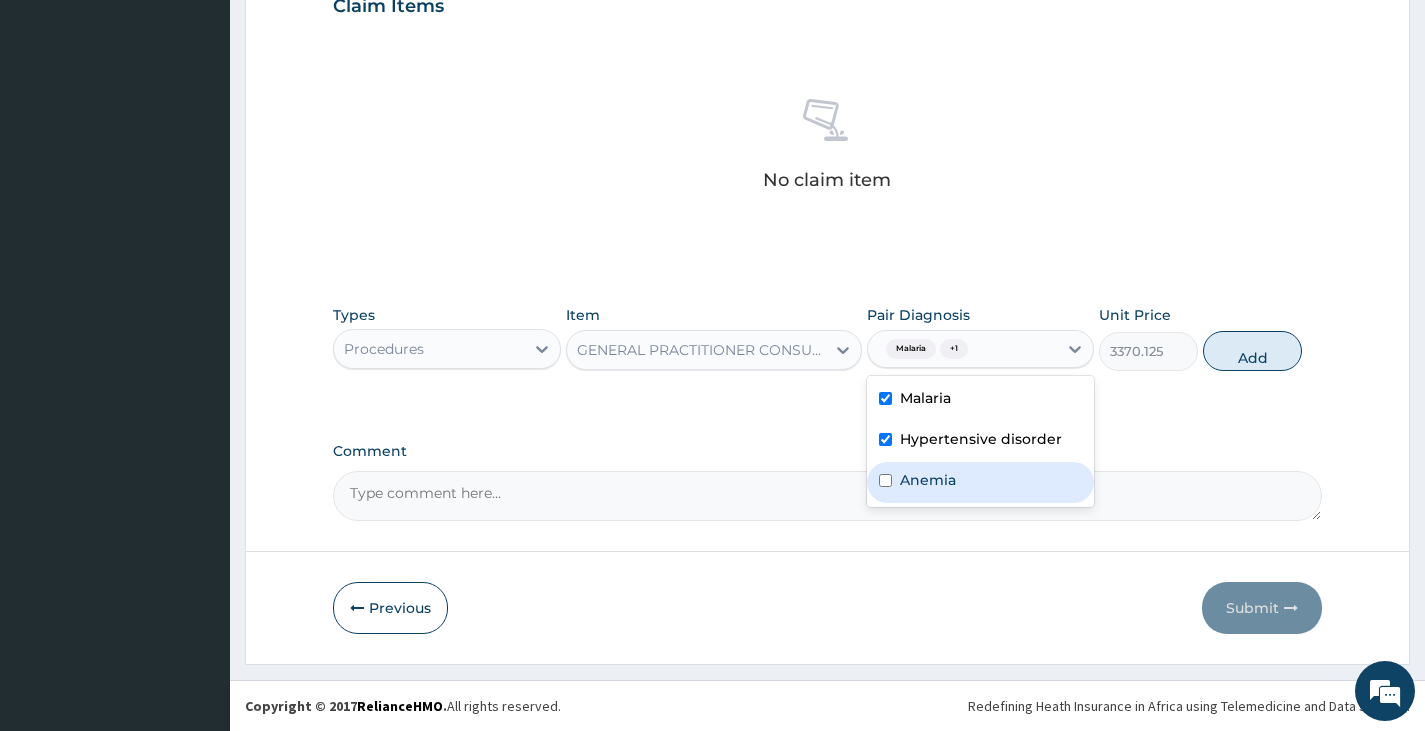 click on "Anemia" at bounding box center [928, 480] 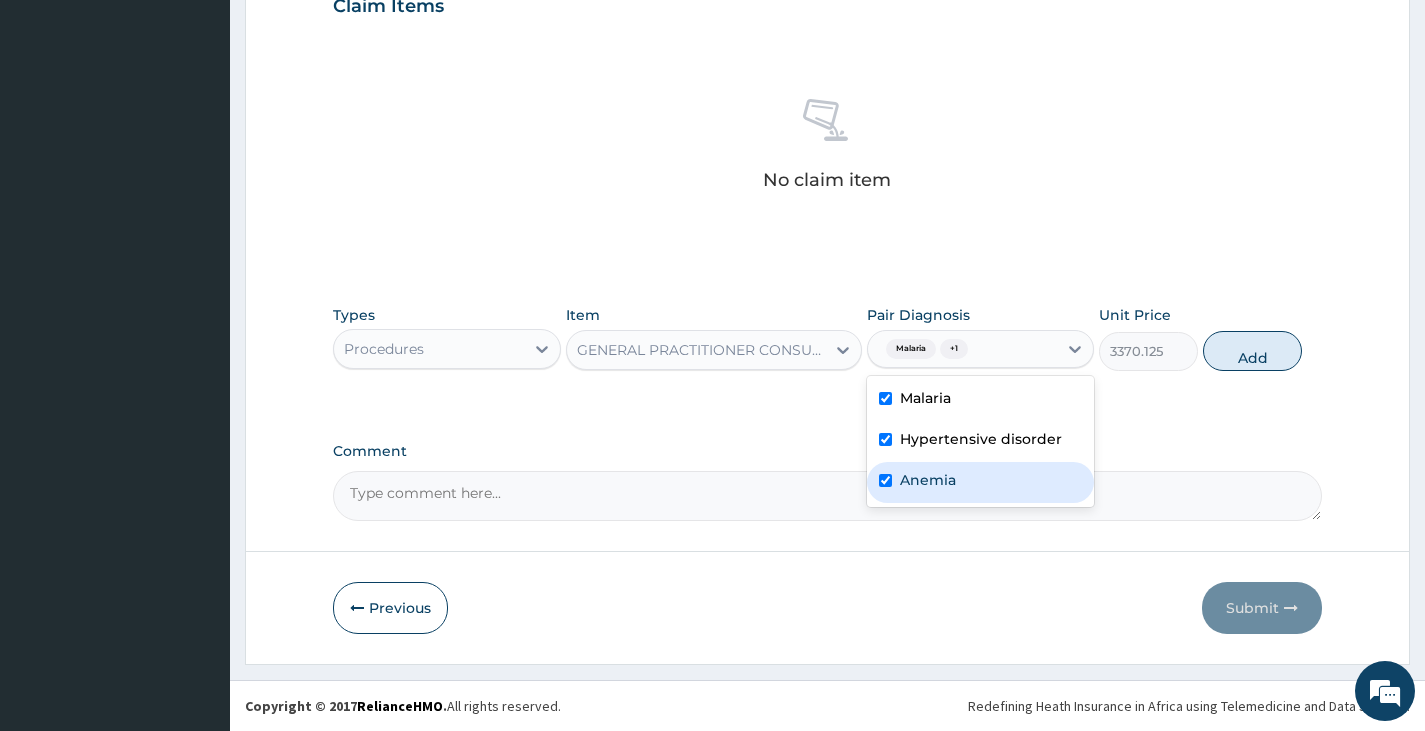 checkbox on "true" 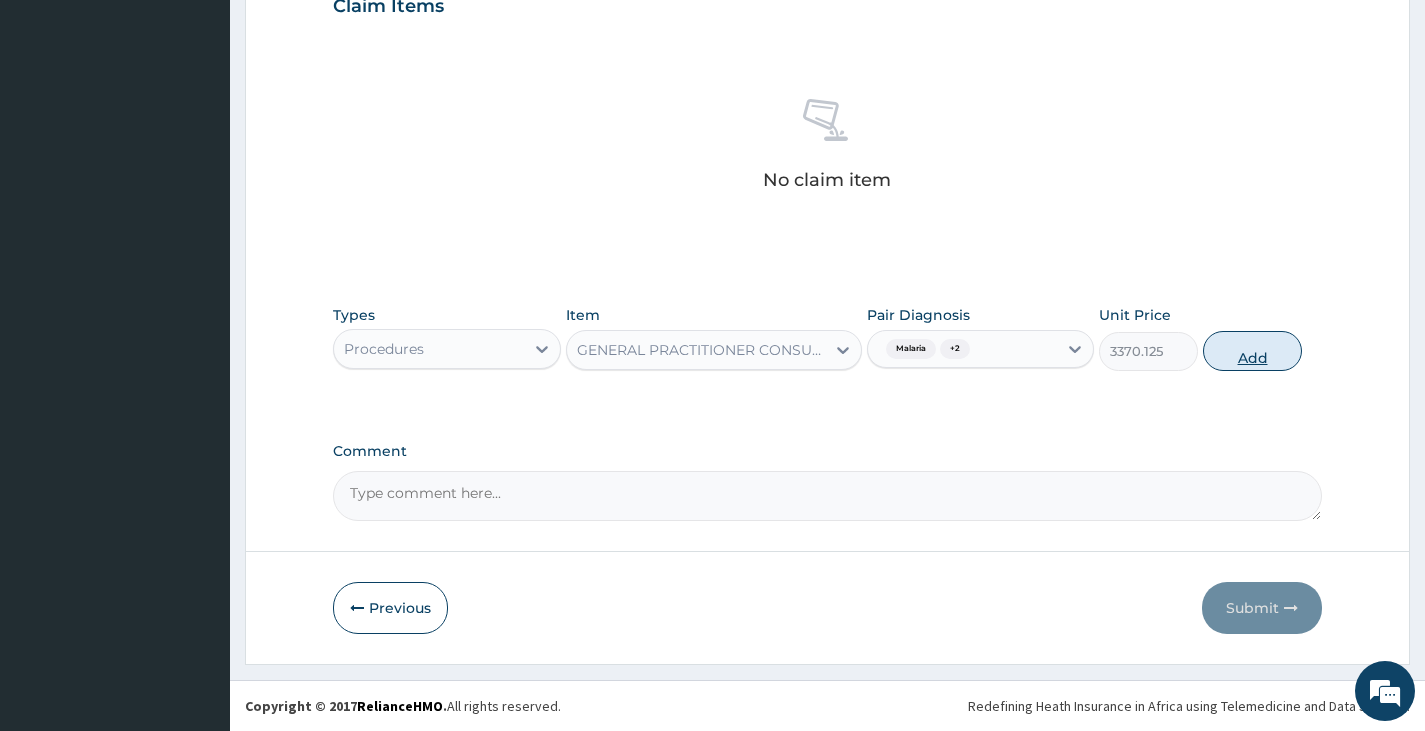 click on "Add" at bounding box center [1252, 351] 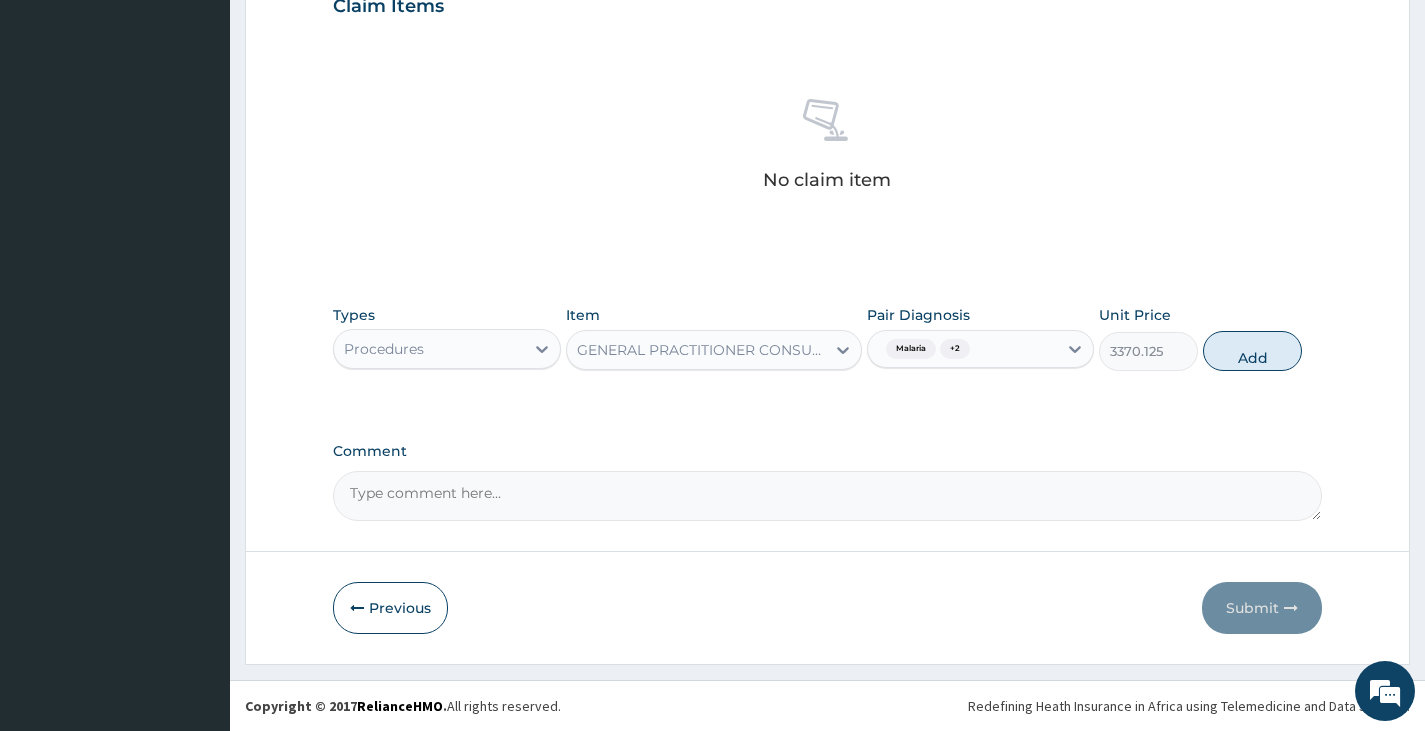type on "0" 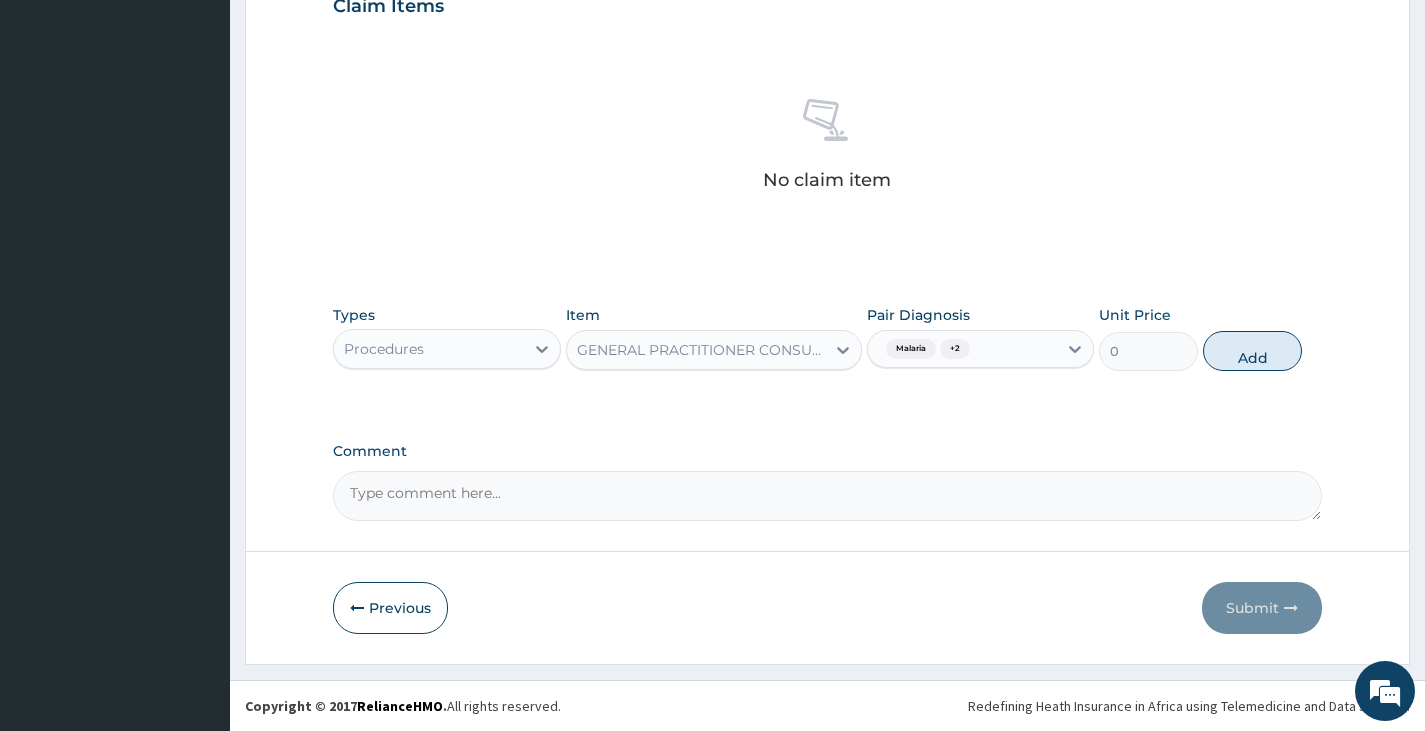 scroll, scrollTop: 662, scrollLeft: 0, axis: vertical 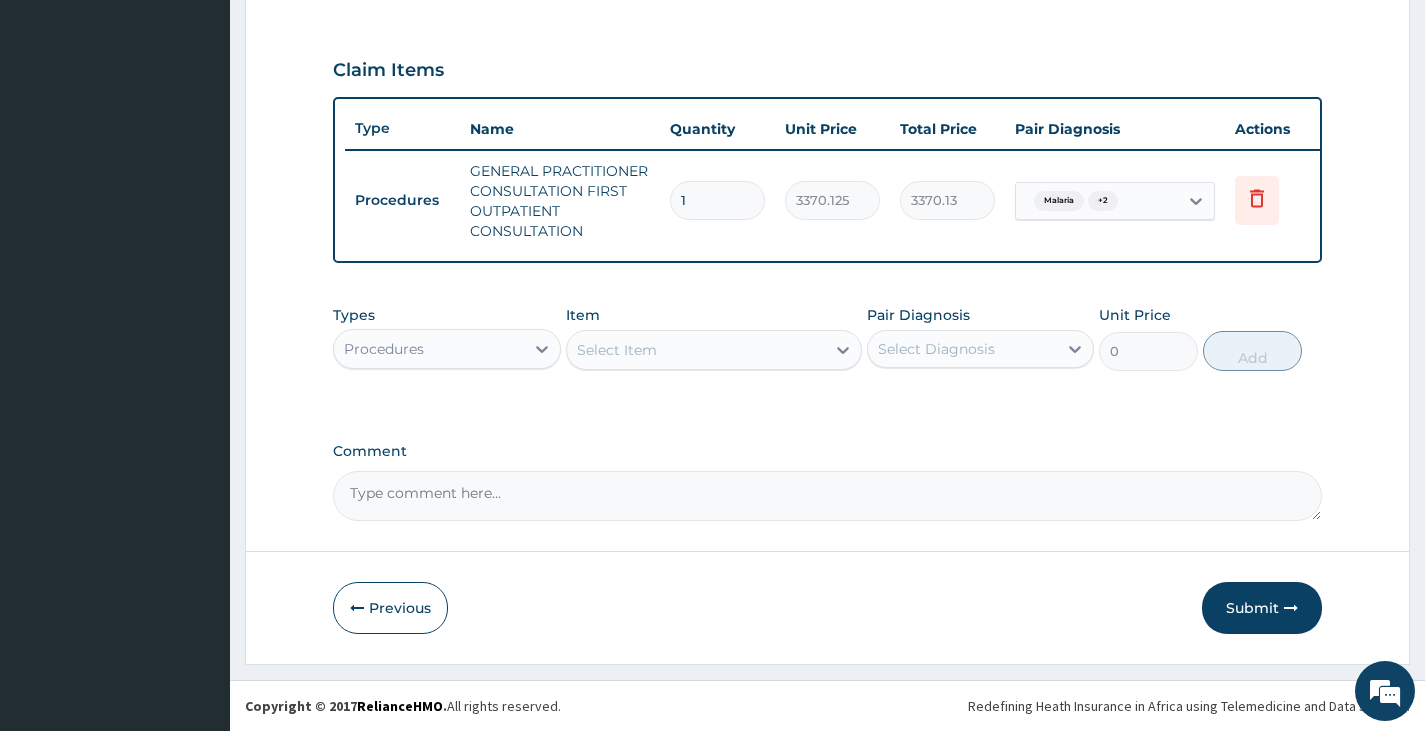 click on "Procedures" at bounding box center (428, 349) 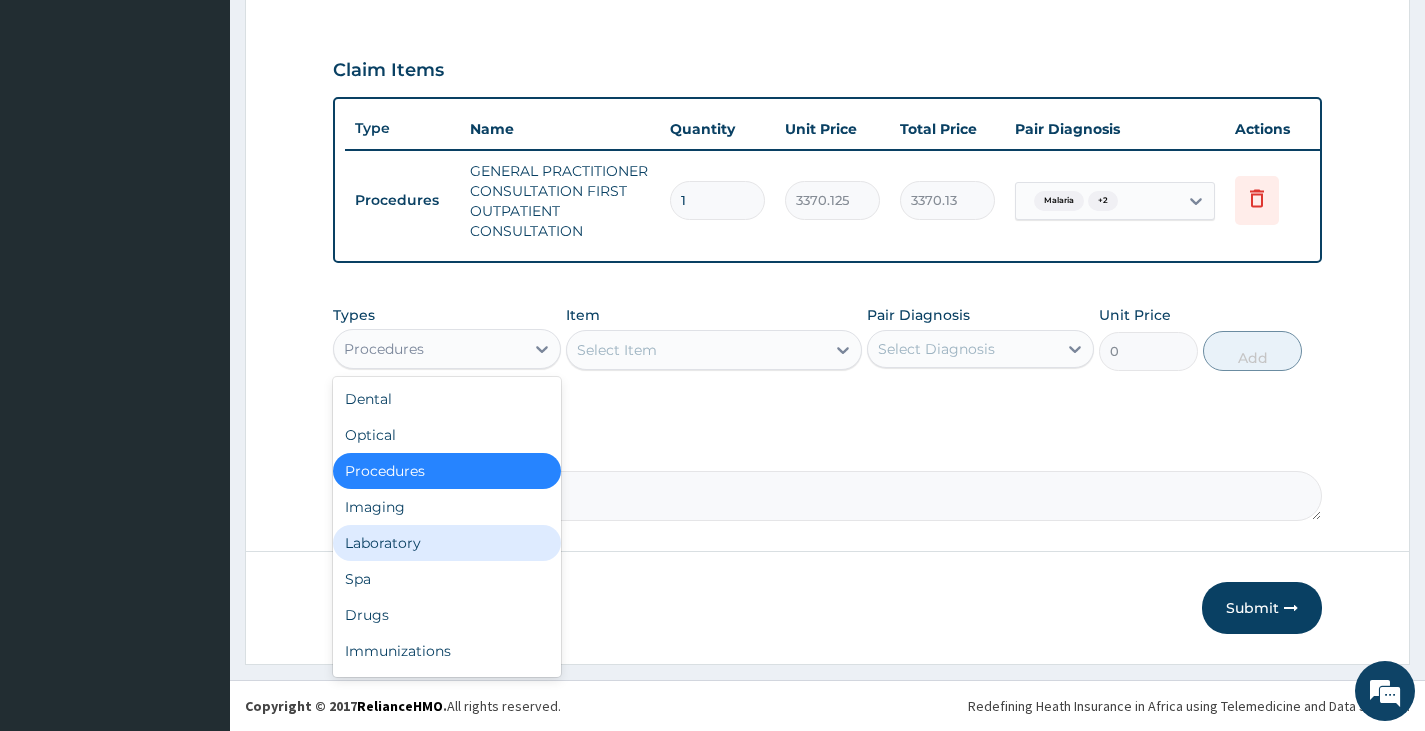 click on "Laboratory" at bounding box center [446, 543] 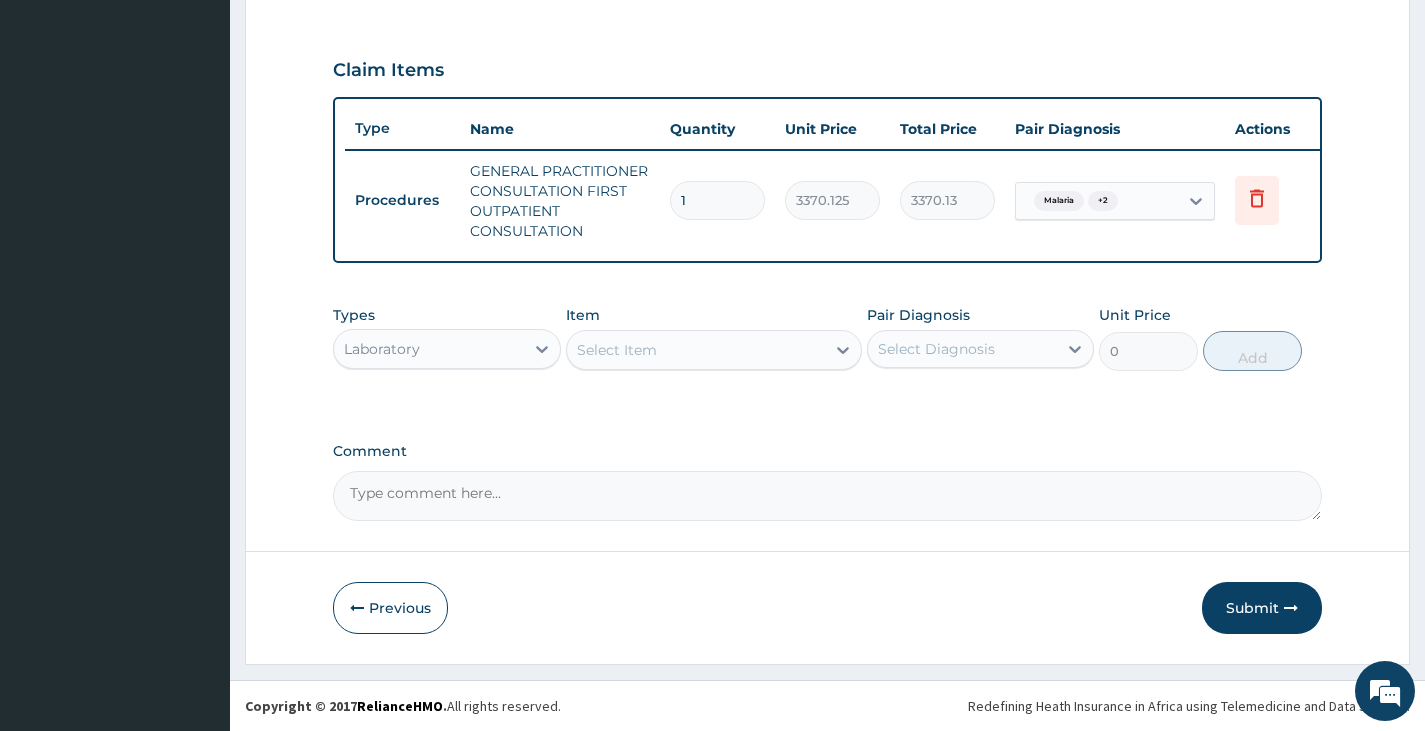 click on "Select Item" at bounding box center (617, 350) 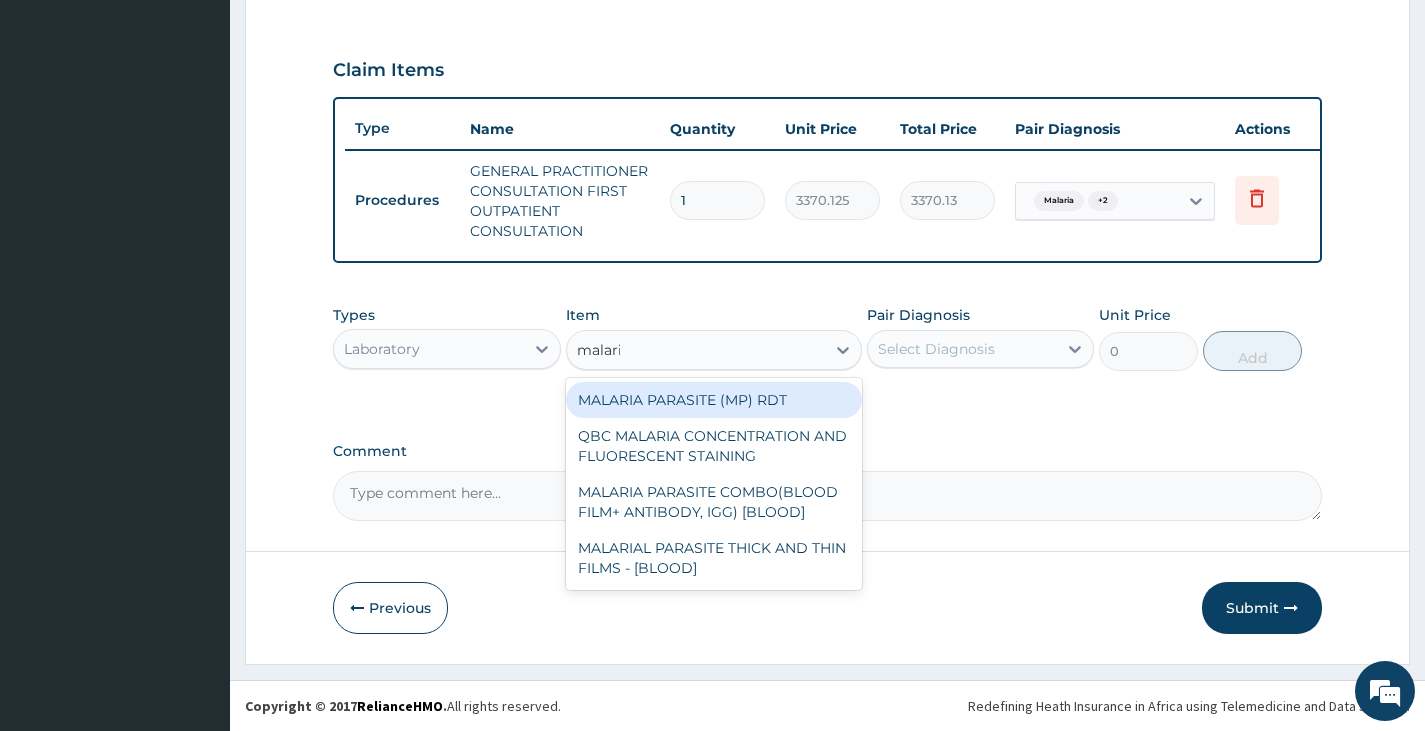 type on "malaria" 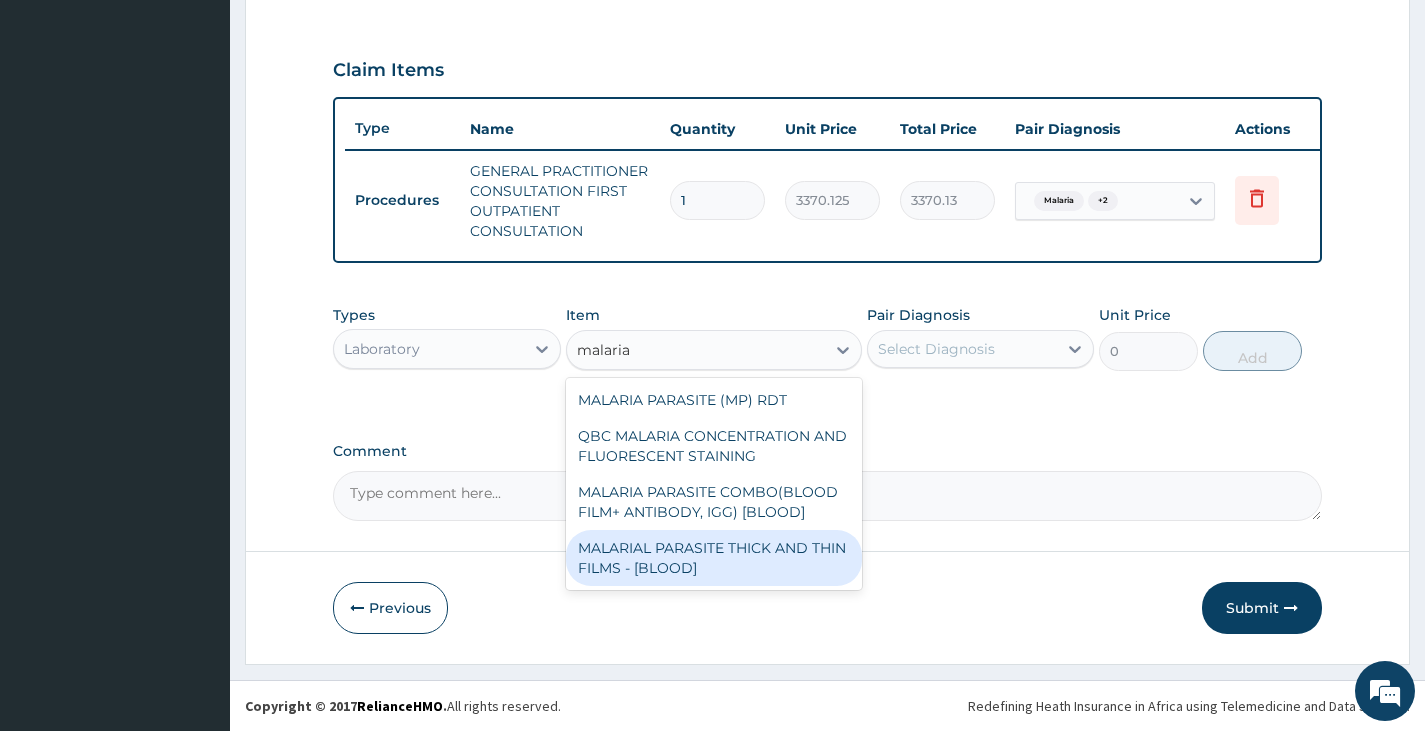 click on "MALARIAL PARASITE THICK AND THIN FILMS - [BLOOD]" at bounding box center (714, 558) 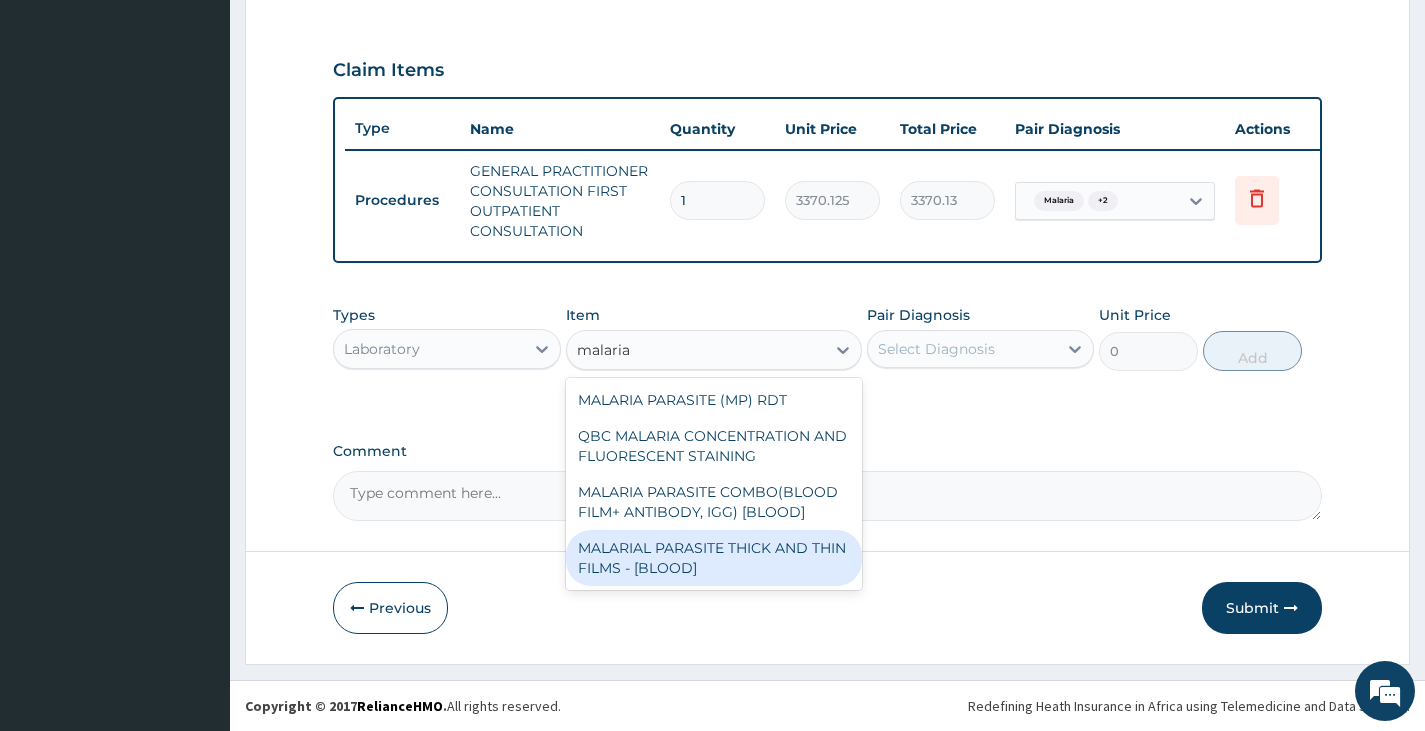 type 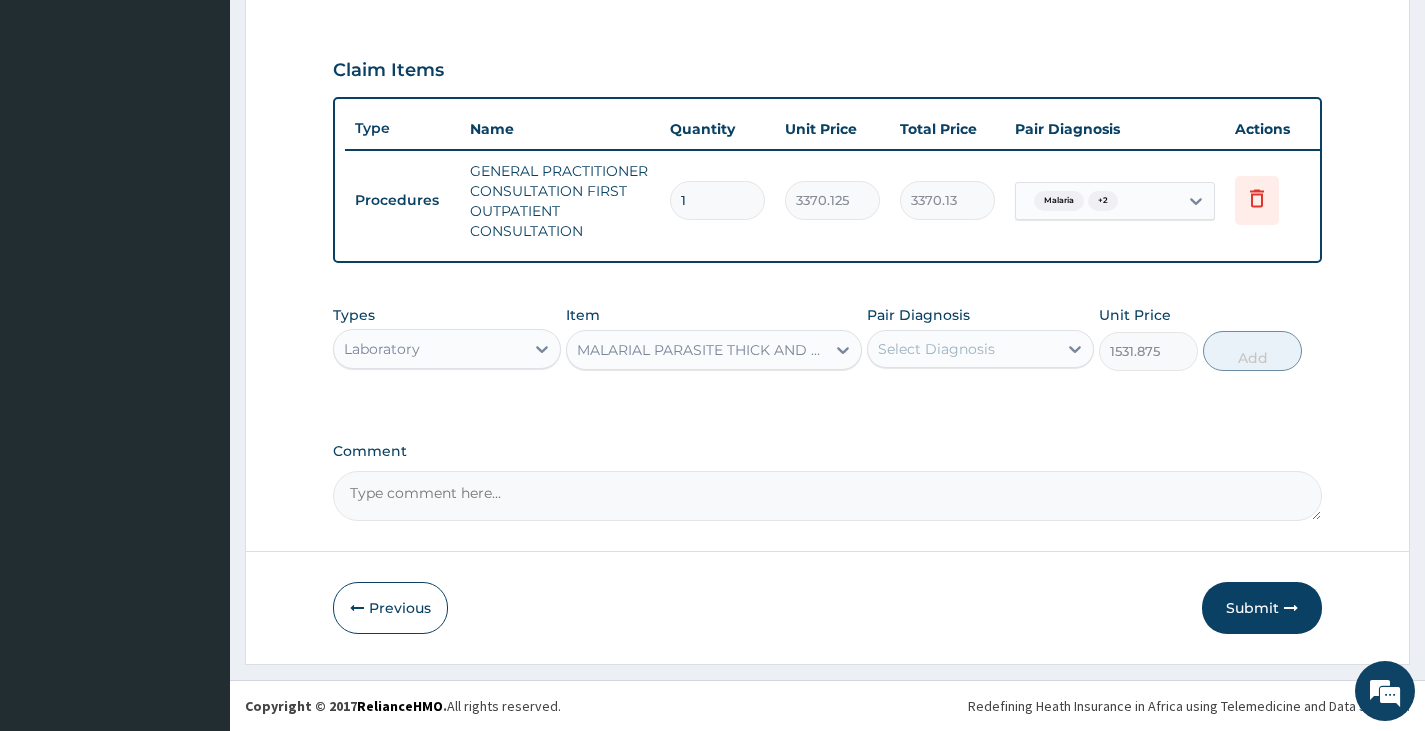 click on "Select Diagnosis" at bounding box center [936, 349] 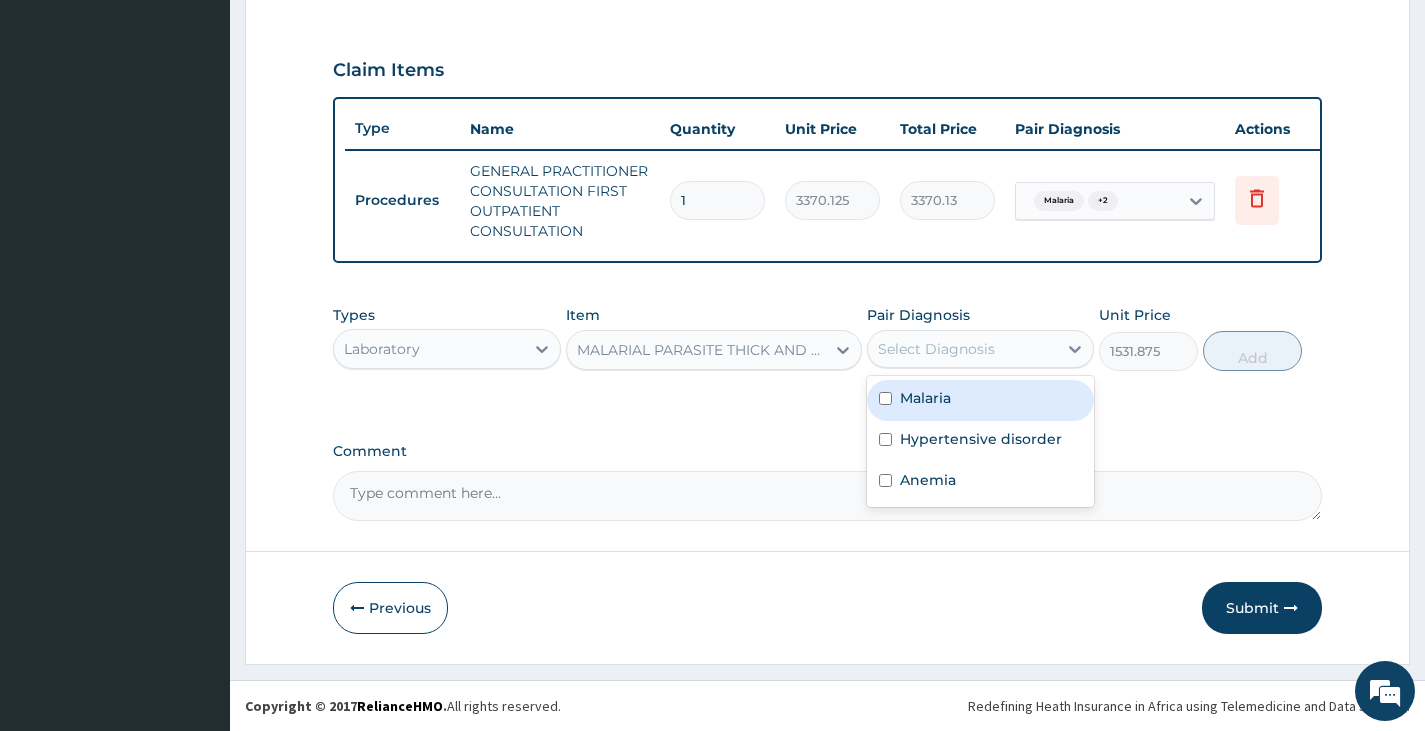 drag, startPoint x: 919, startPoint y: 398, endPoint x: 918, endPoint y: 418, distance: 20.024984 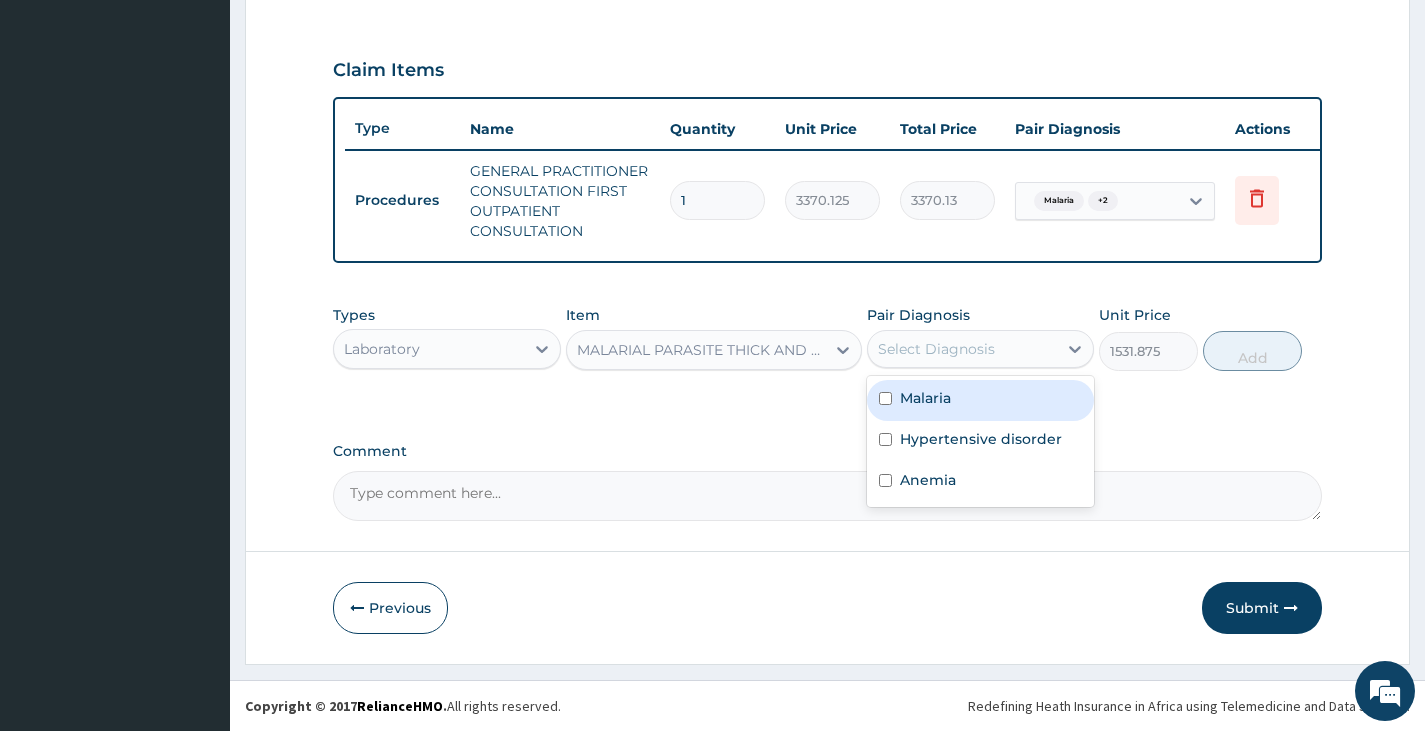 click on "Malaria" at bounding box center [925, 398] 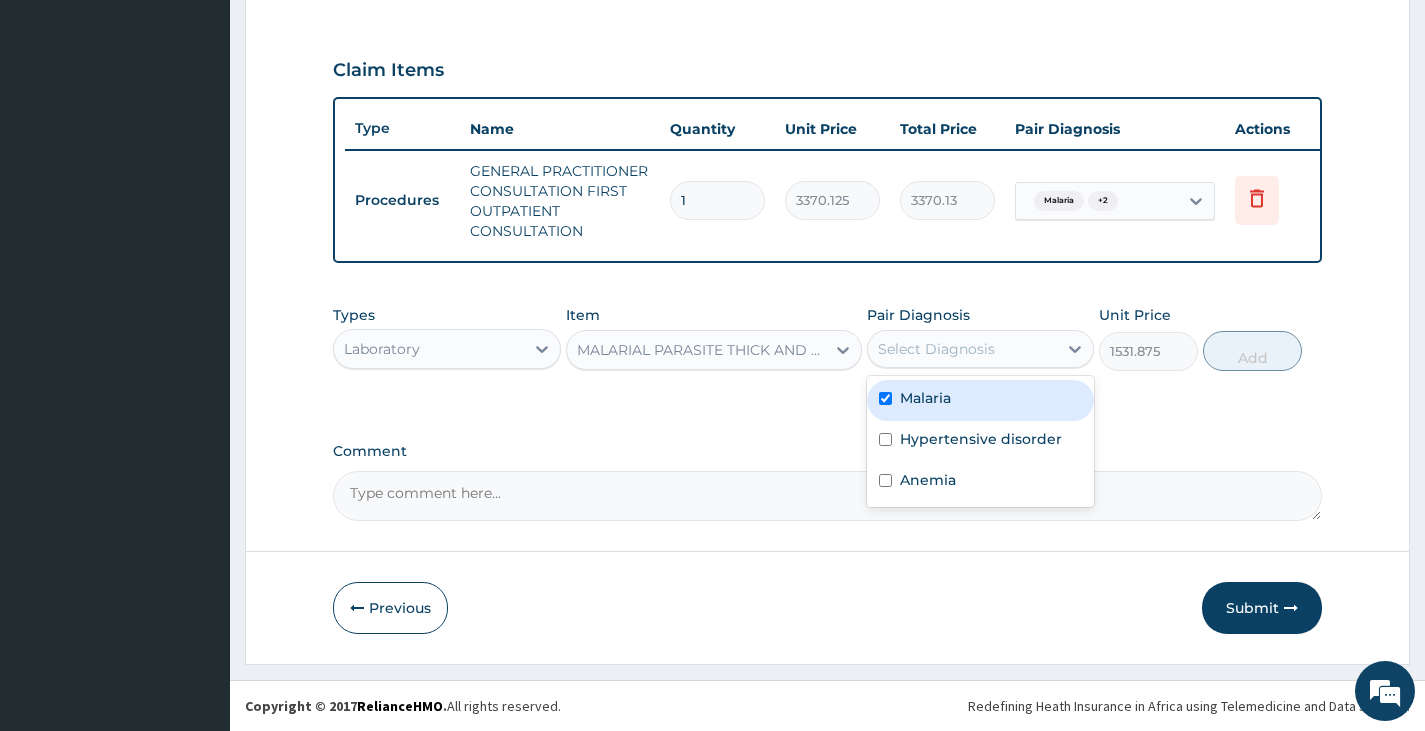 checkbox on "true" 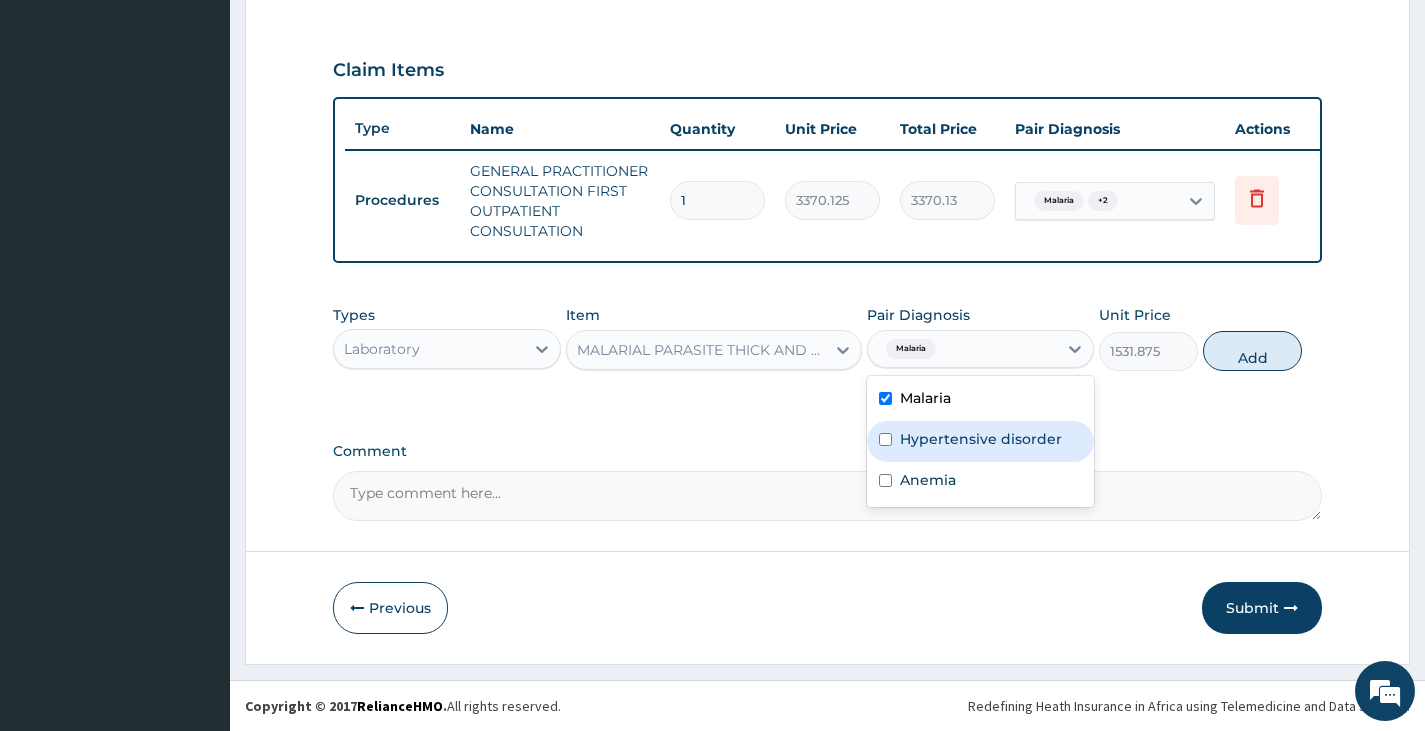 click on "Hypertensive disorder" at bounding box center (980, 441) 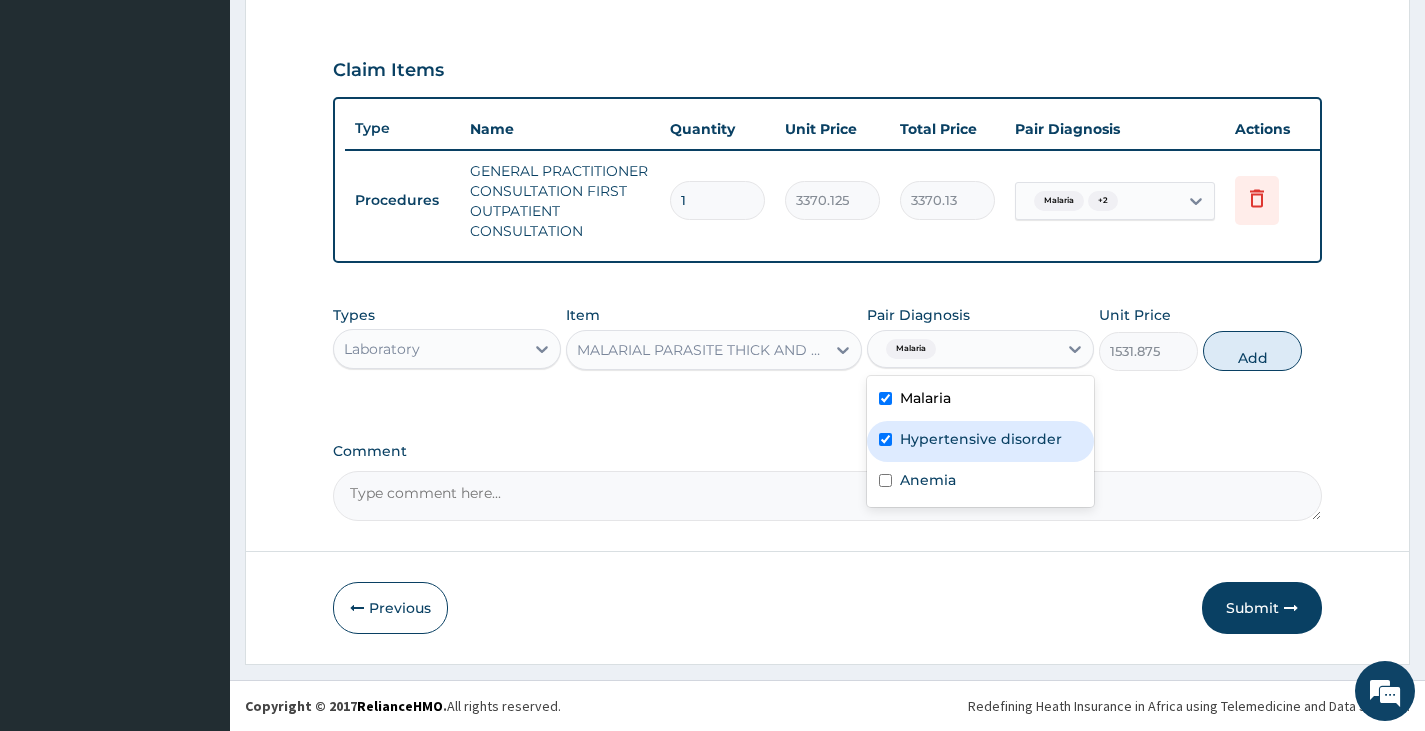 checkbox on "true" 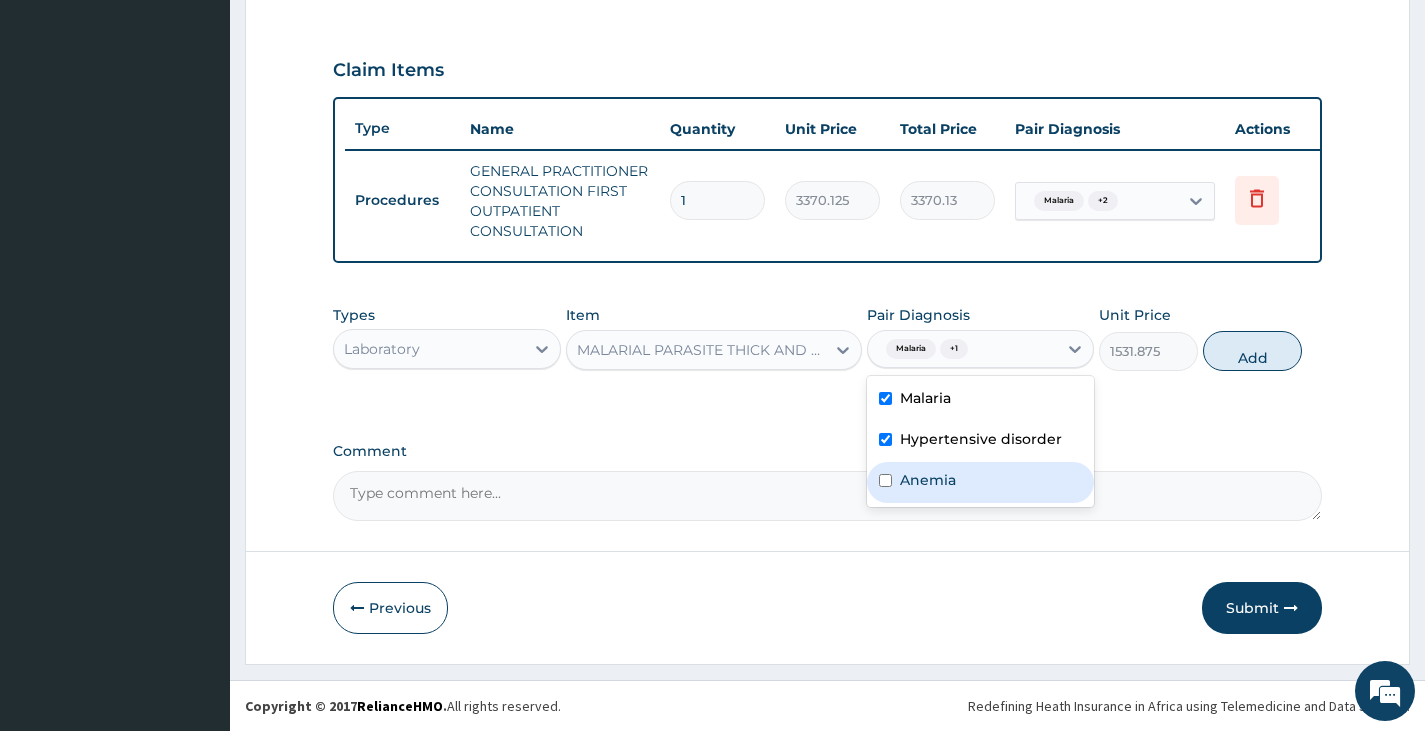 click on "Anemia" at bounding box center [928, 480] 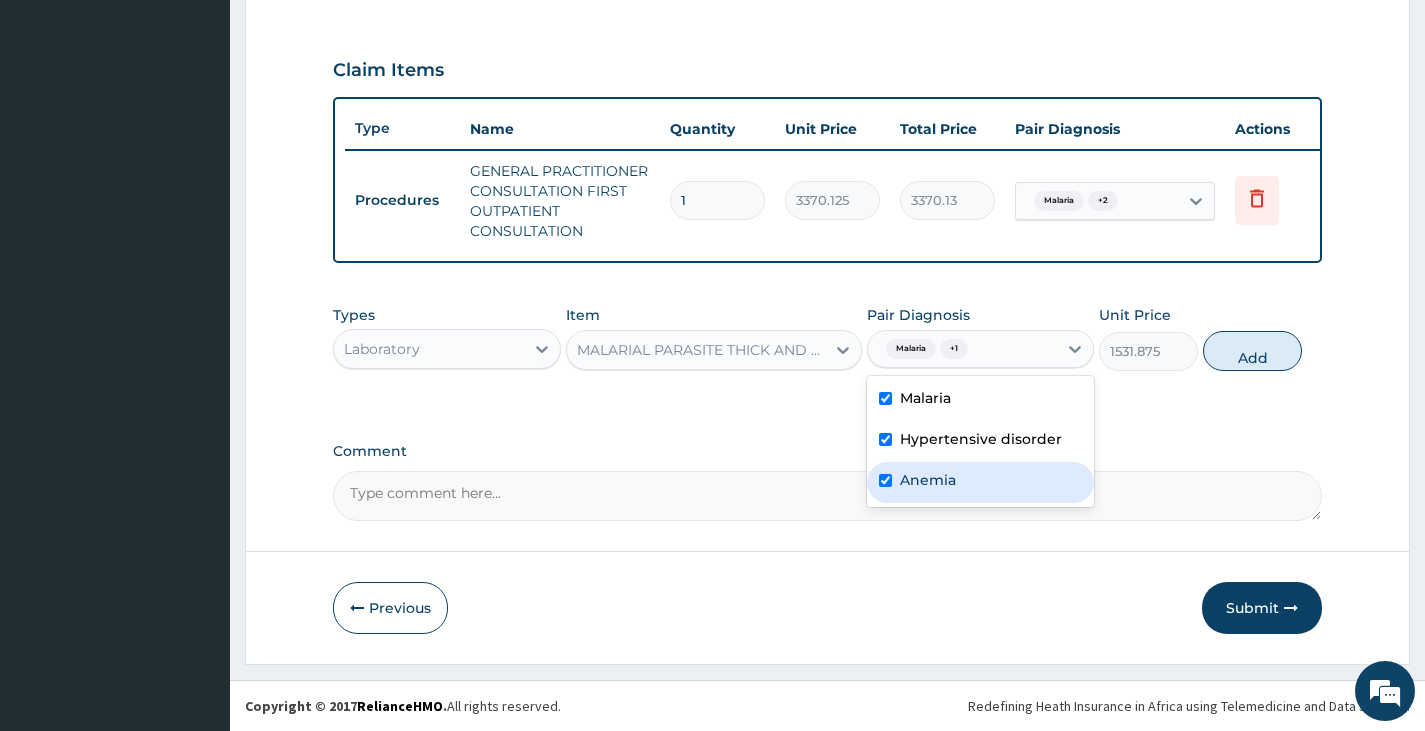 checkbox on "true" 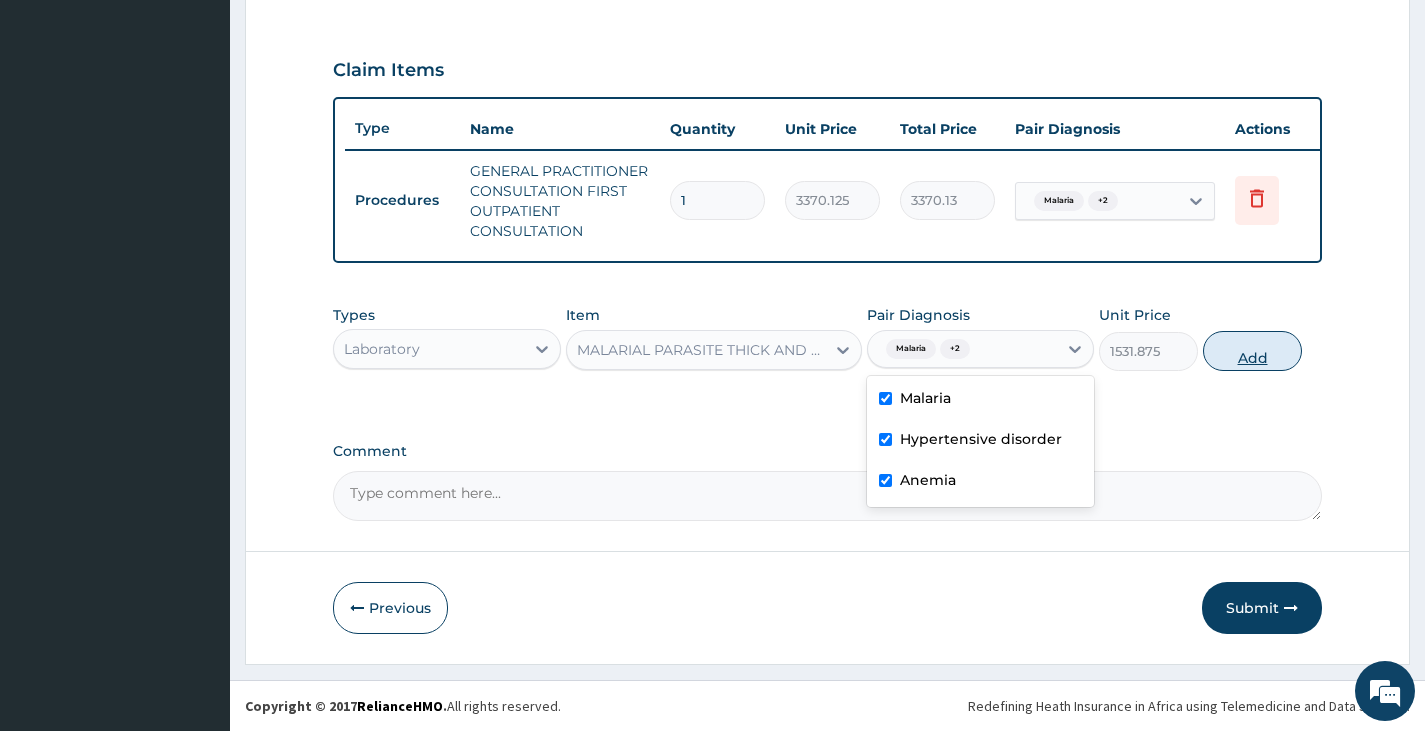 click on "Add" at bounding box center [1252, 351] 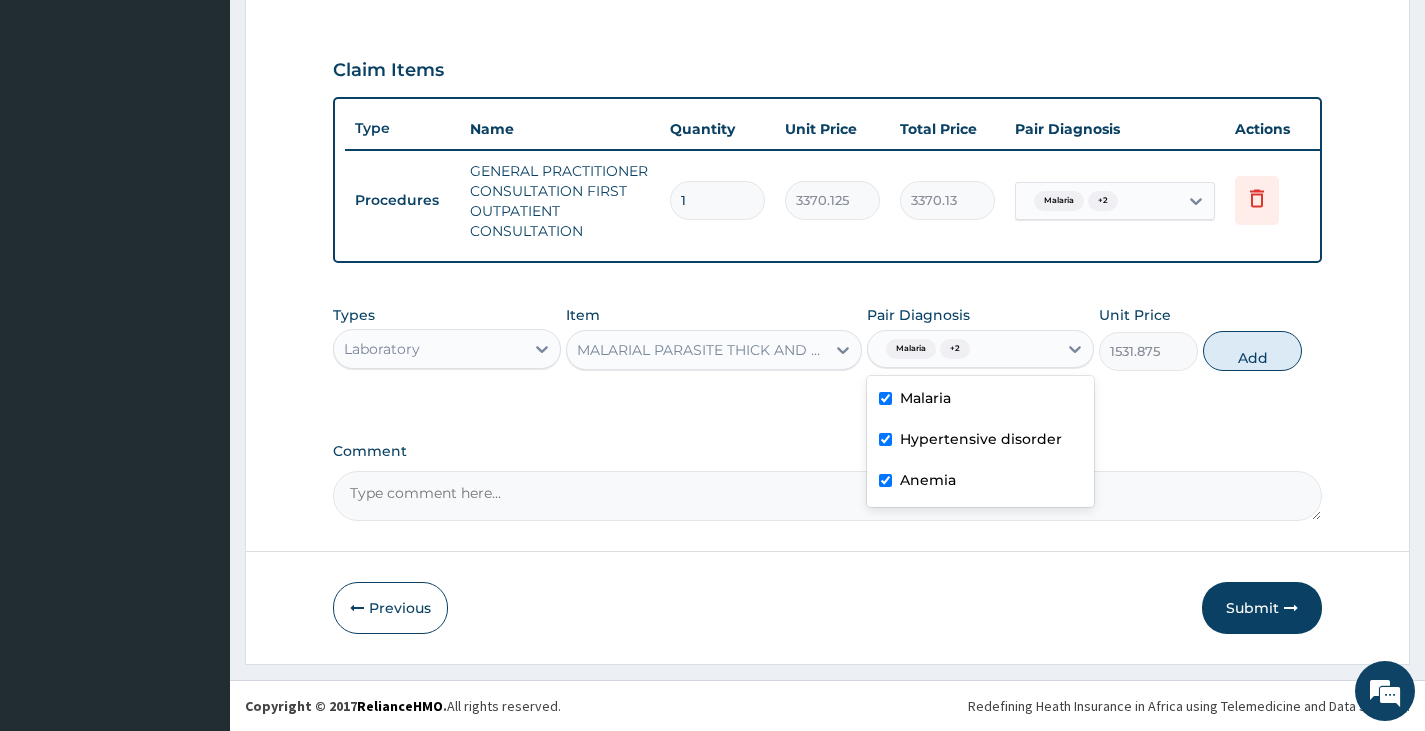 type on "0" 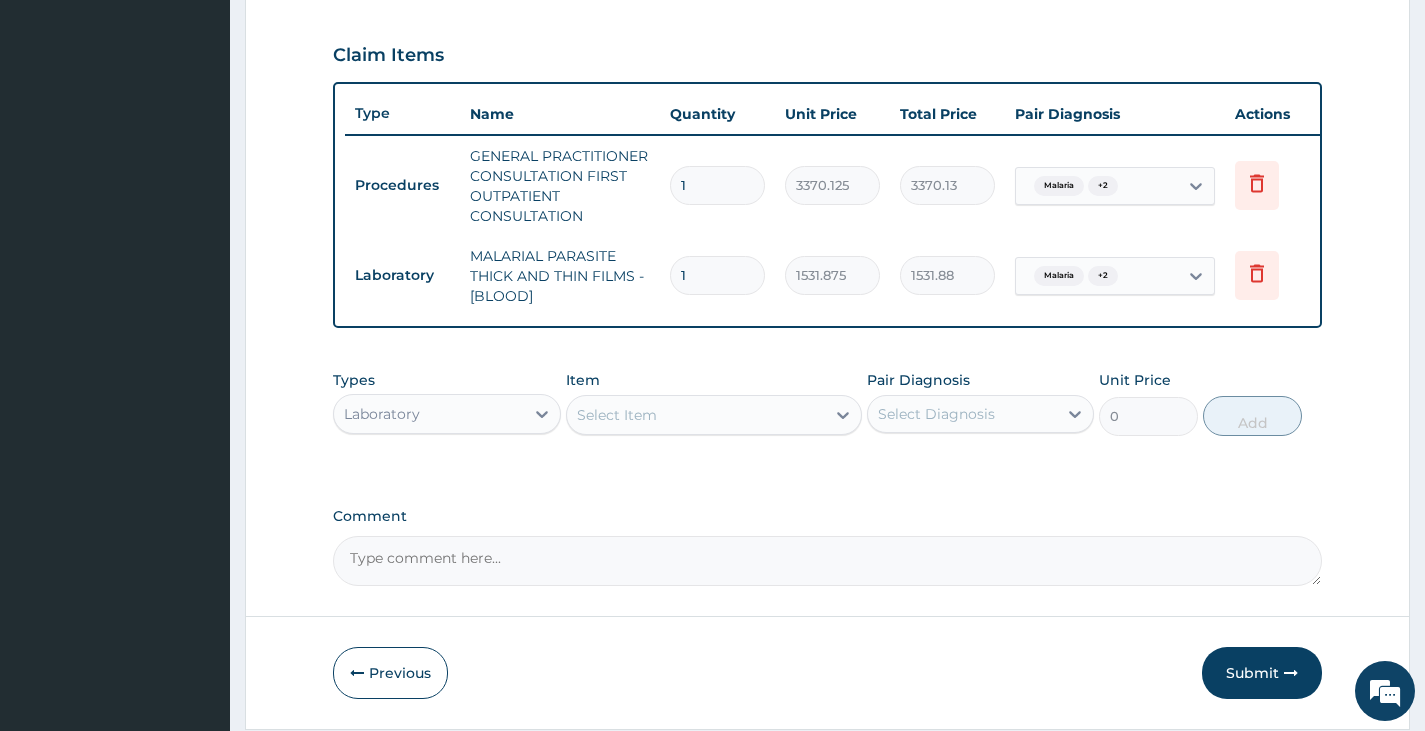 click on "Select Item" at bounding box center [696, 415] 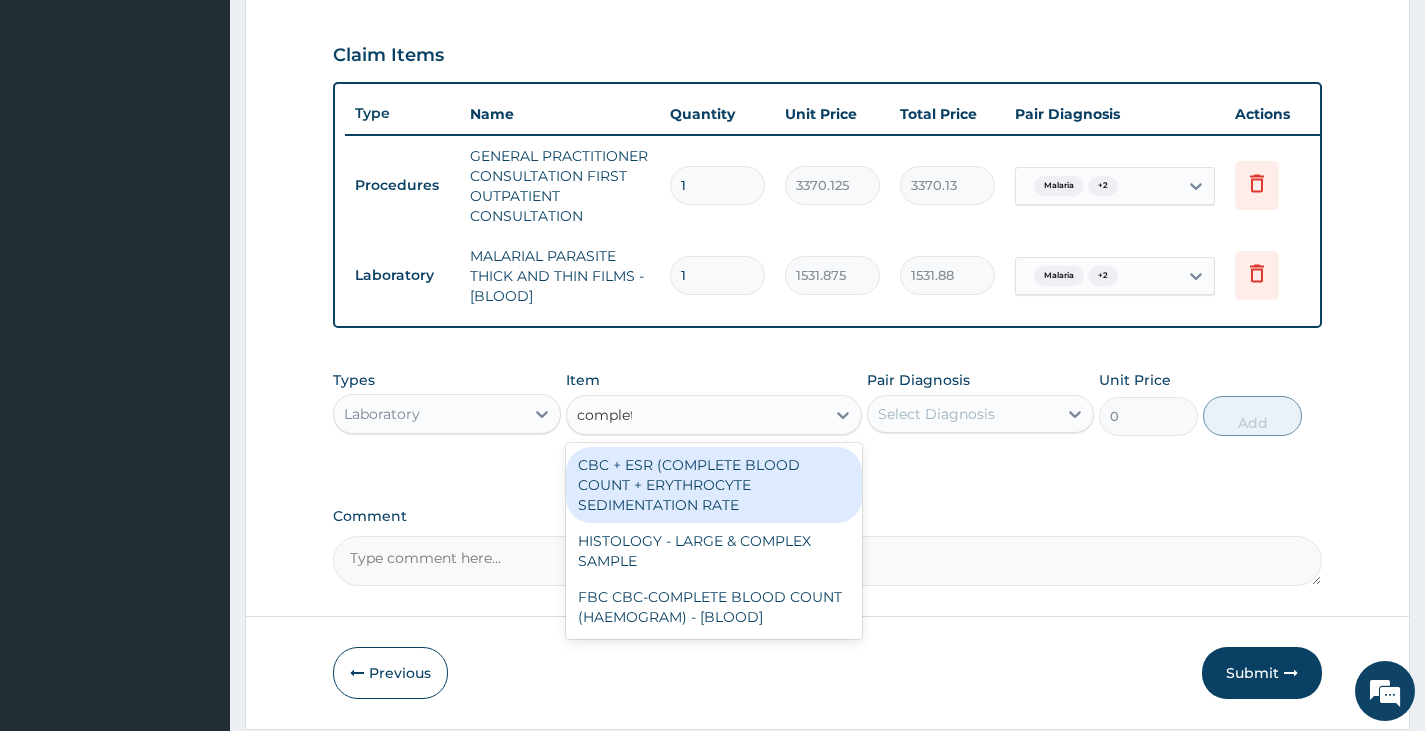 type on "complete" 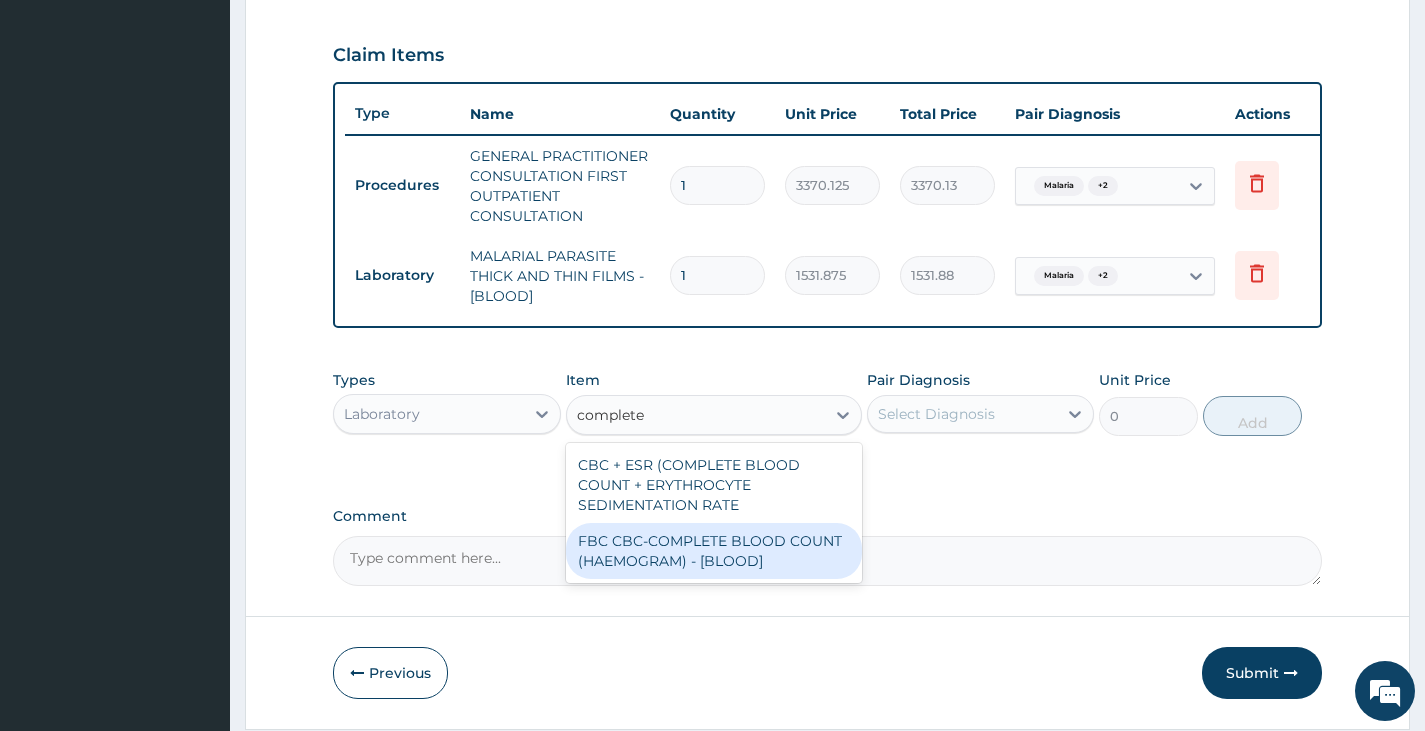 click on "FBC CBC-COMPLETE BLOOD COUNT (HAEMOGRAM) - [BLOOD]" at bounding box center (714, 551) 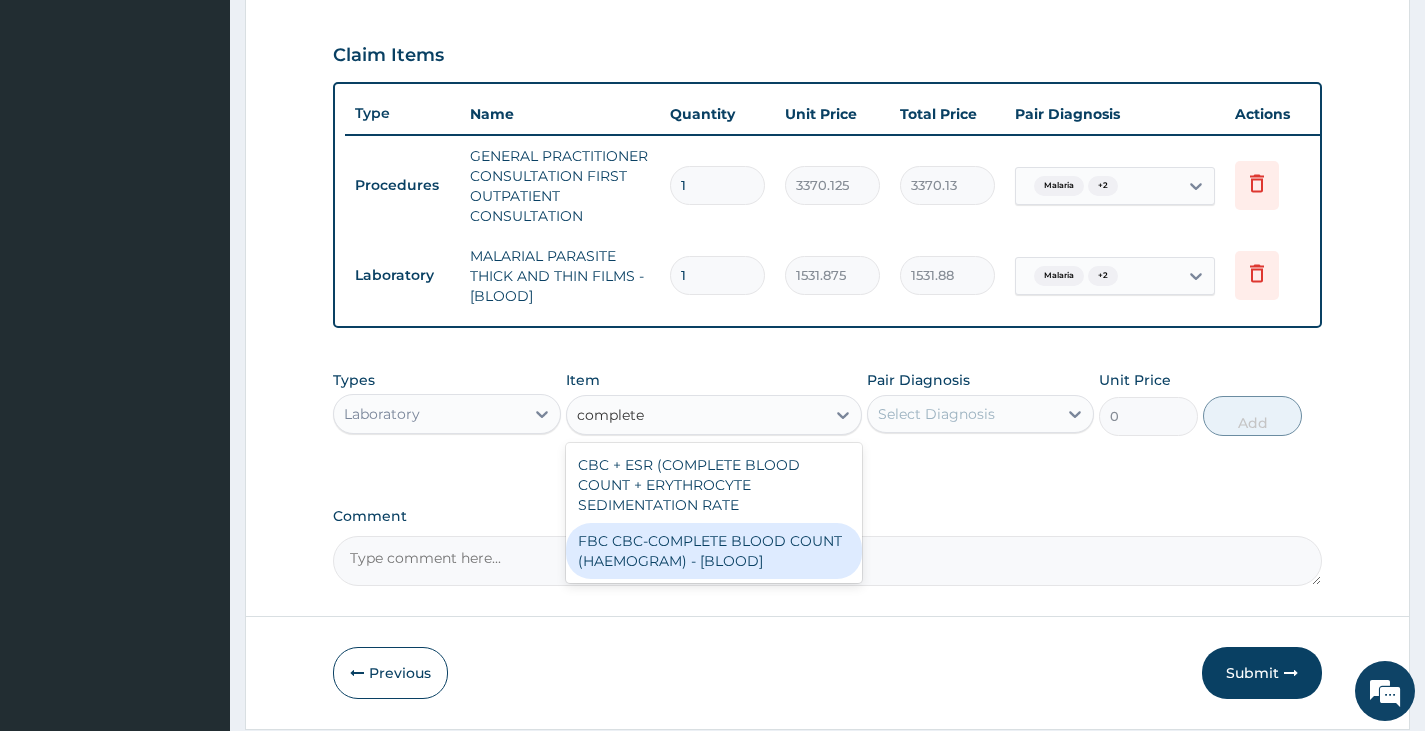 type 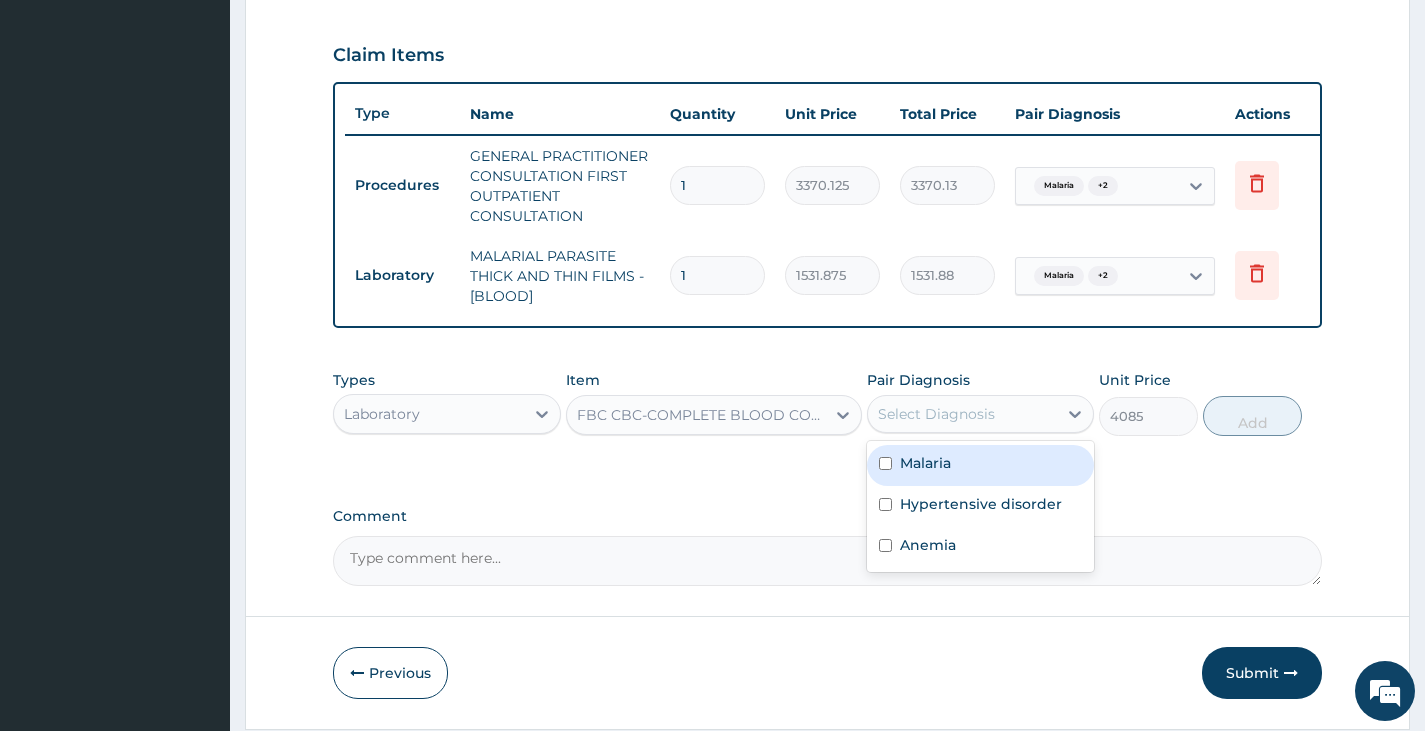 click on "Select Diagnosis" at bounding box center (962, 414) 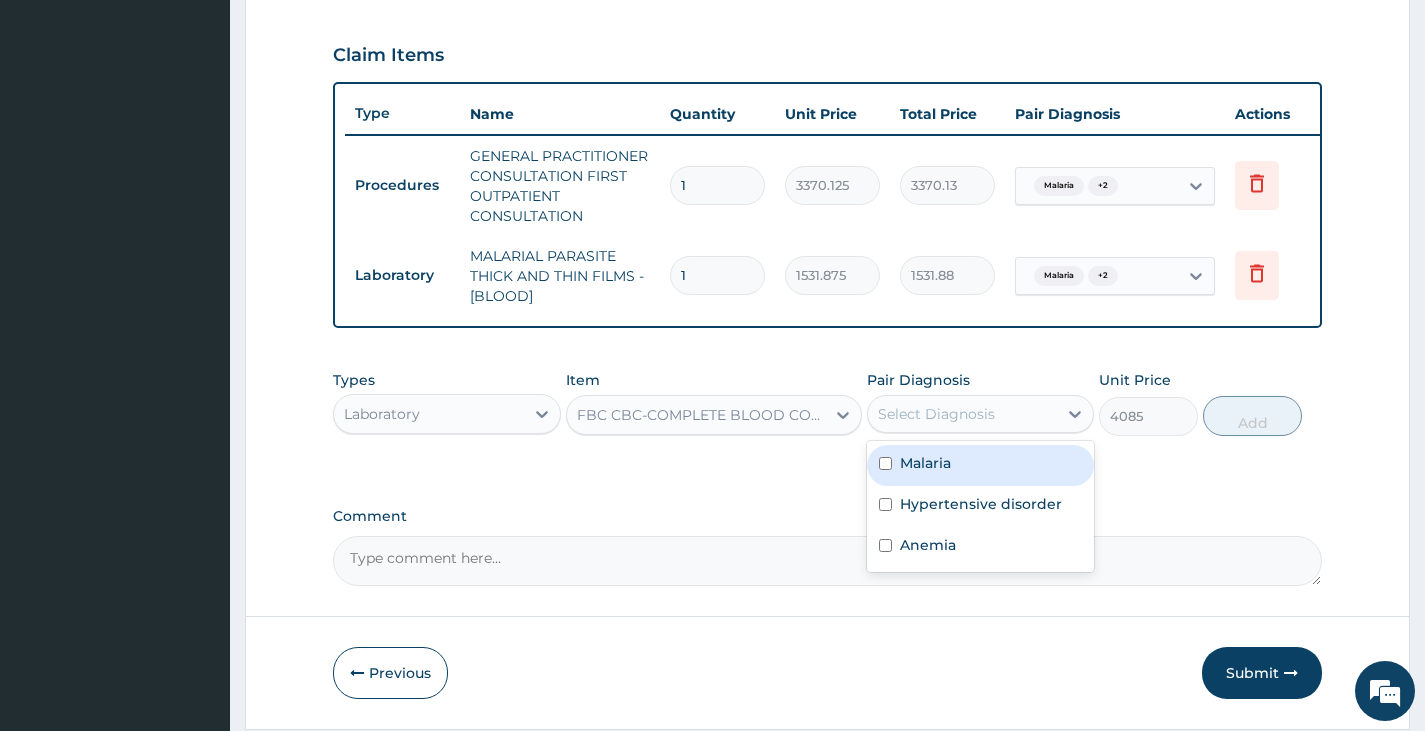 click on "Malaria" at bounding box center [925, 463] 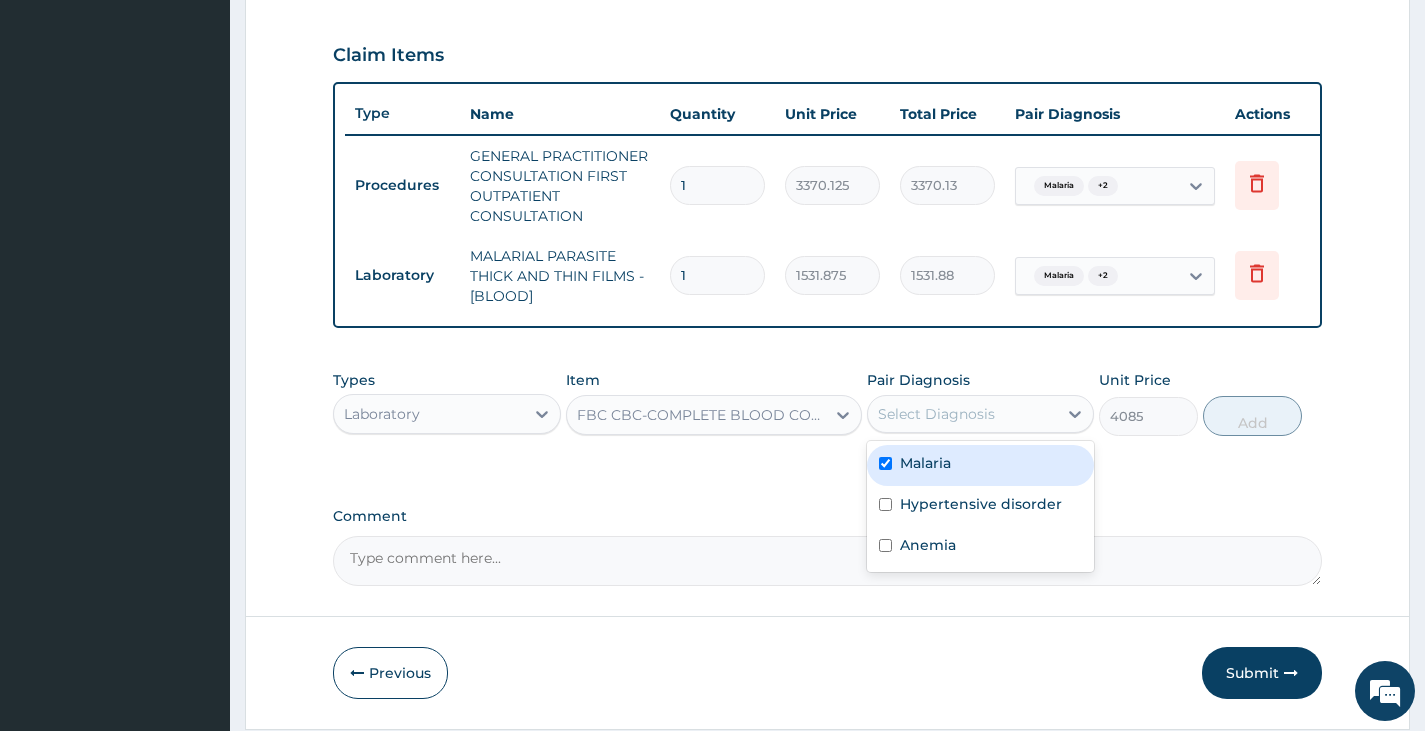 checkbox on "true" 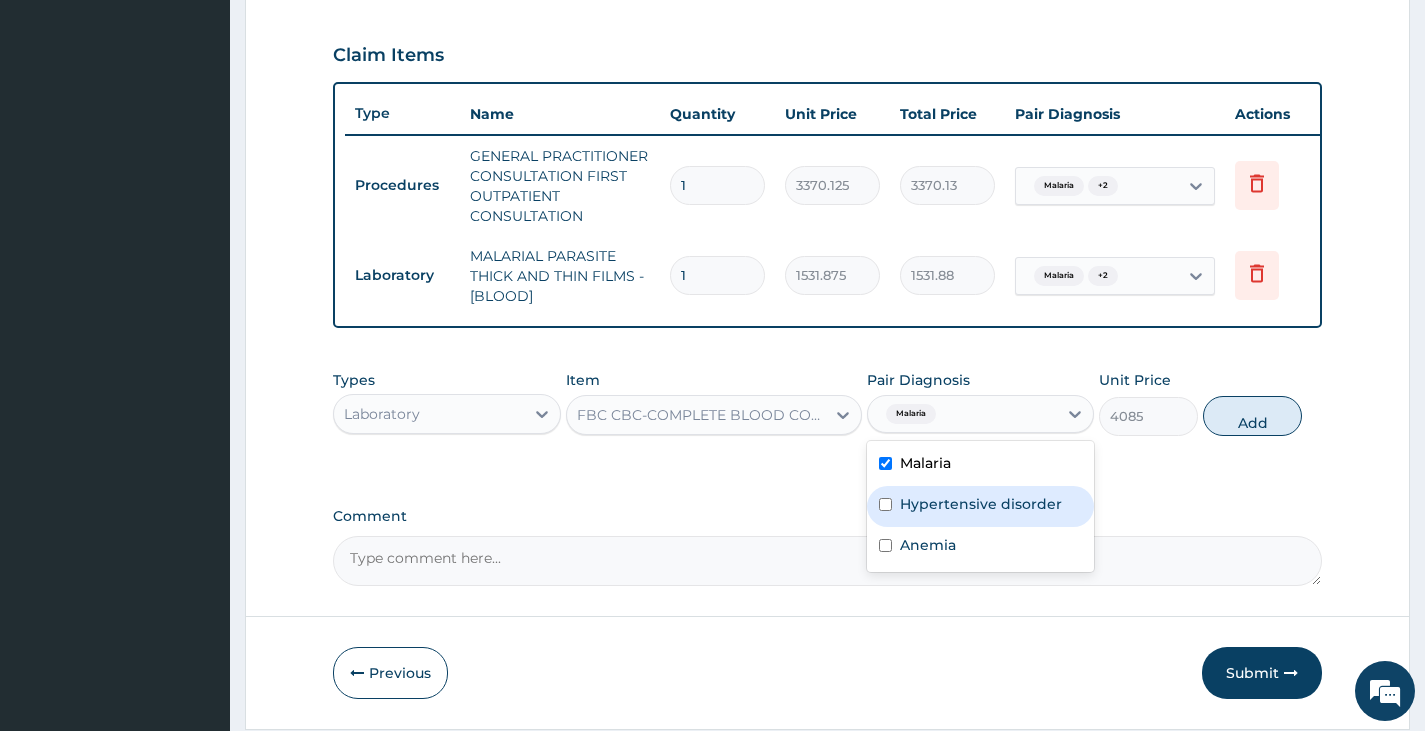 click on "Hypertensive disorder" at bounding box center [981, 504] 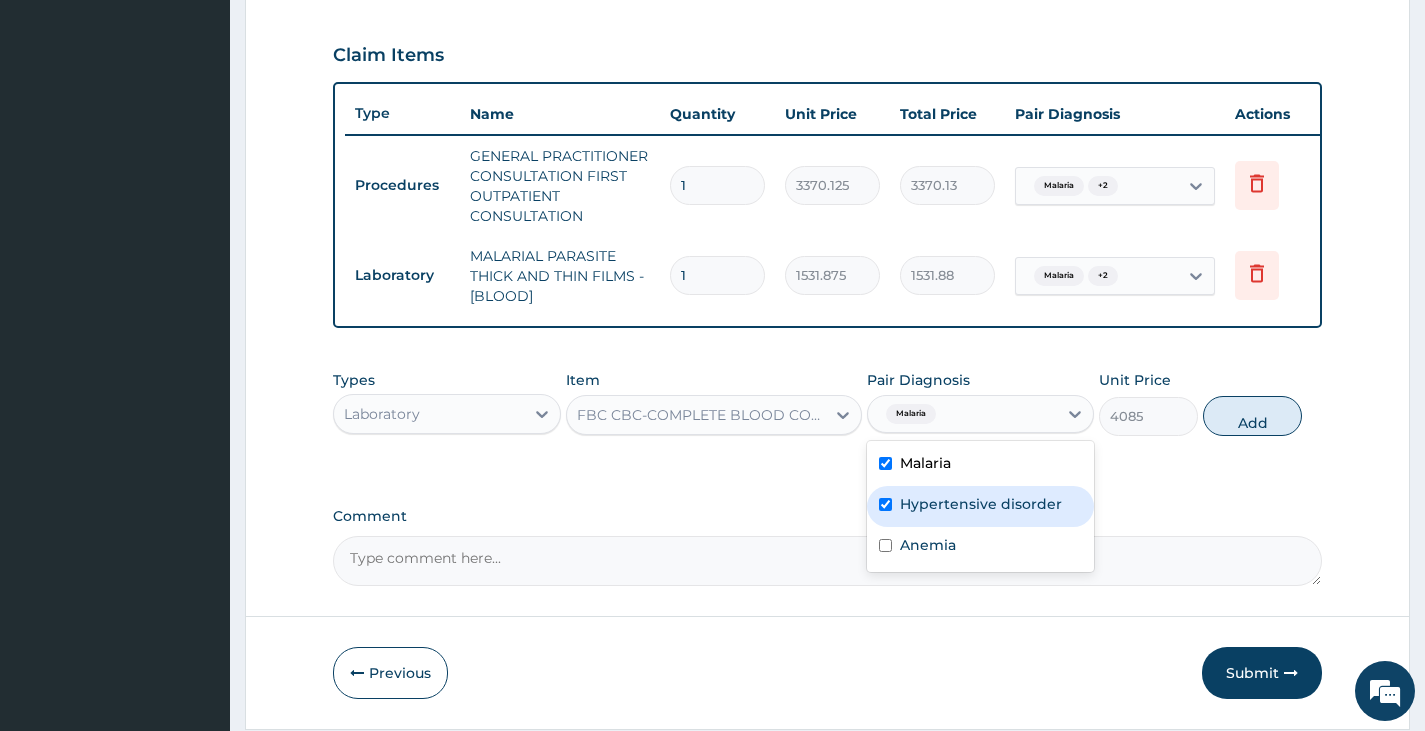 checkbox on "true" 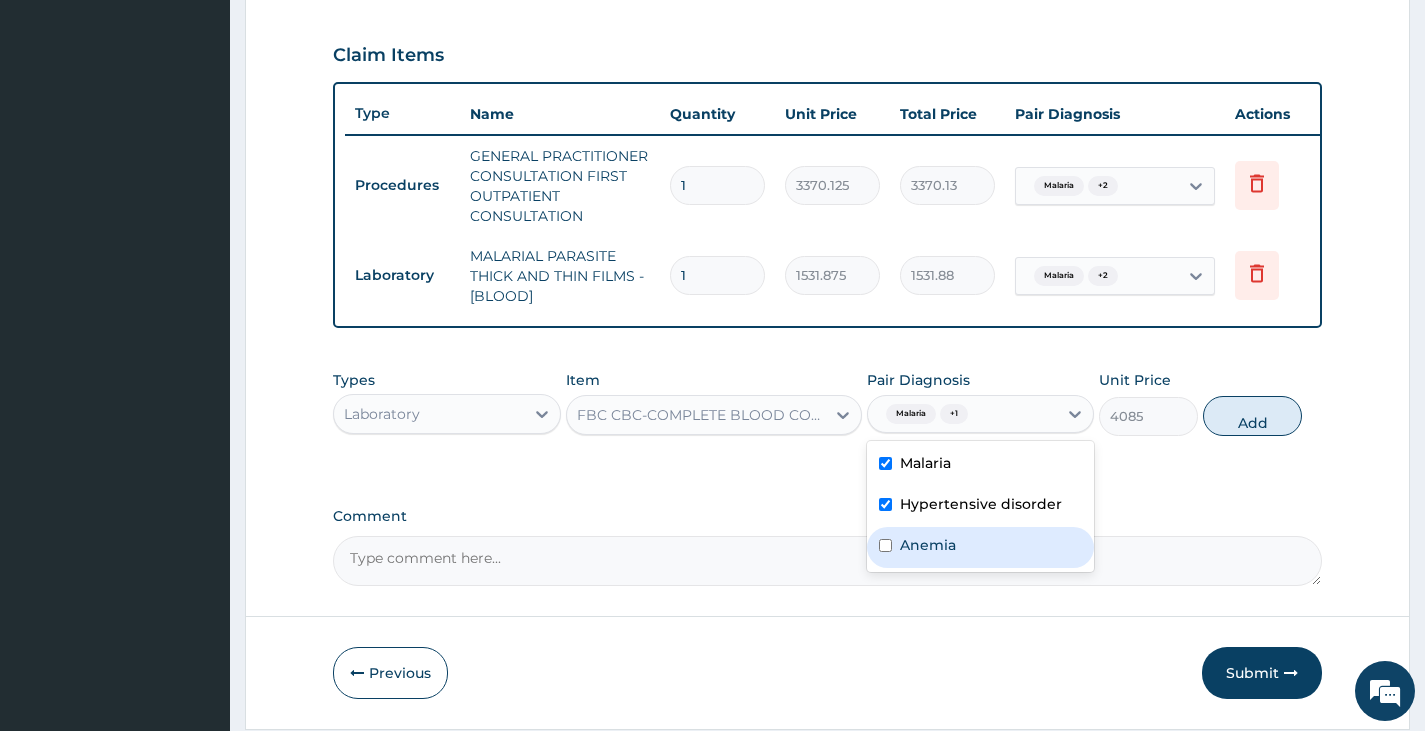 click on "Anemia" at bounding box center [928, 545] 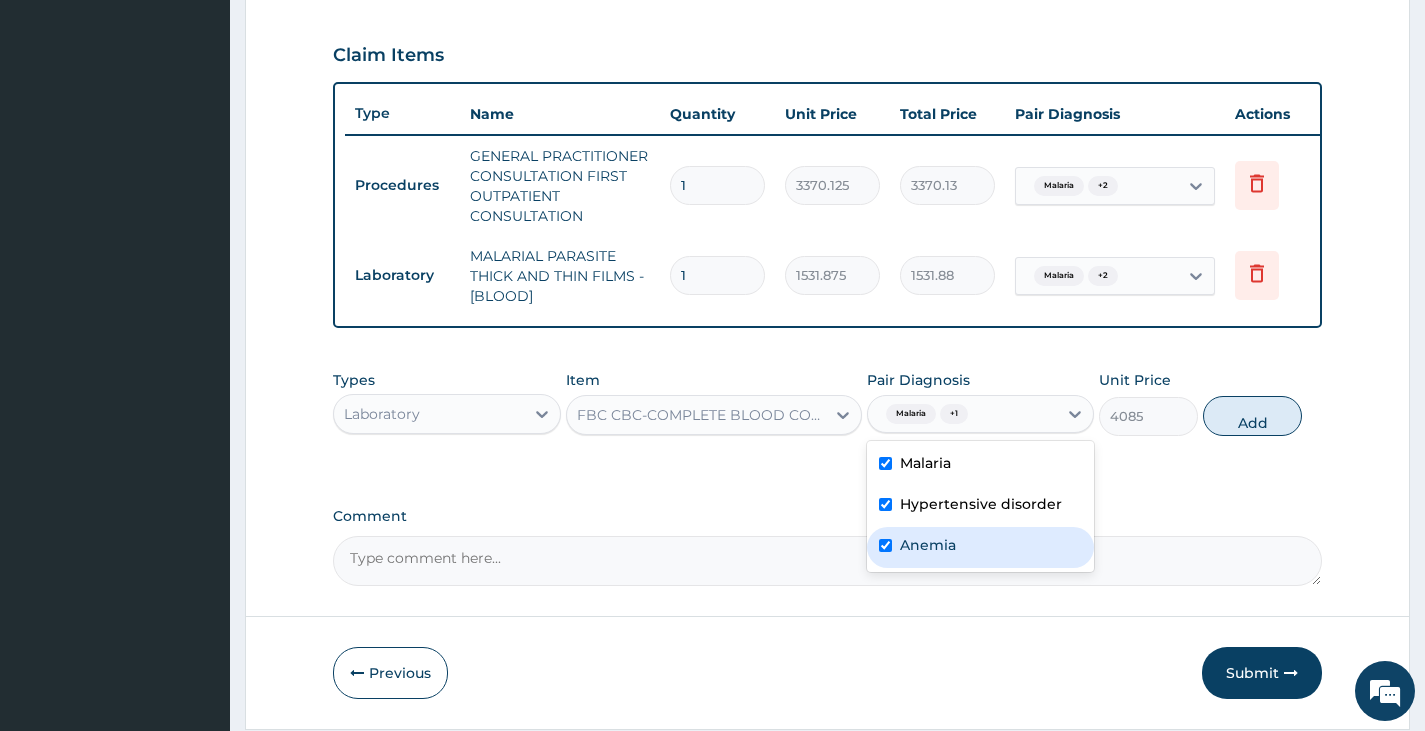 checkbox on "true" 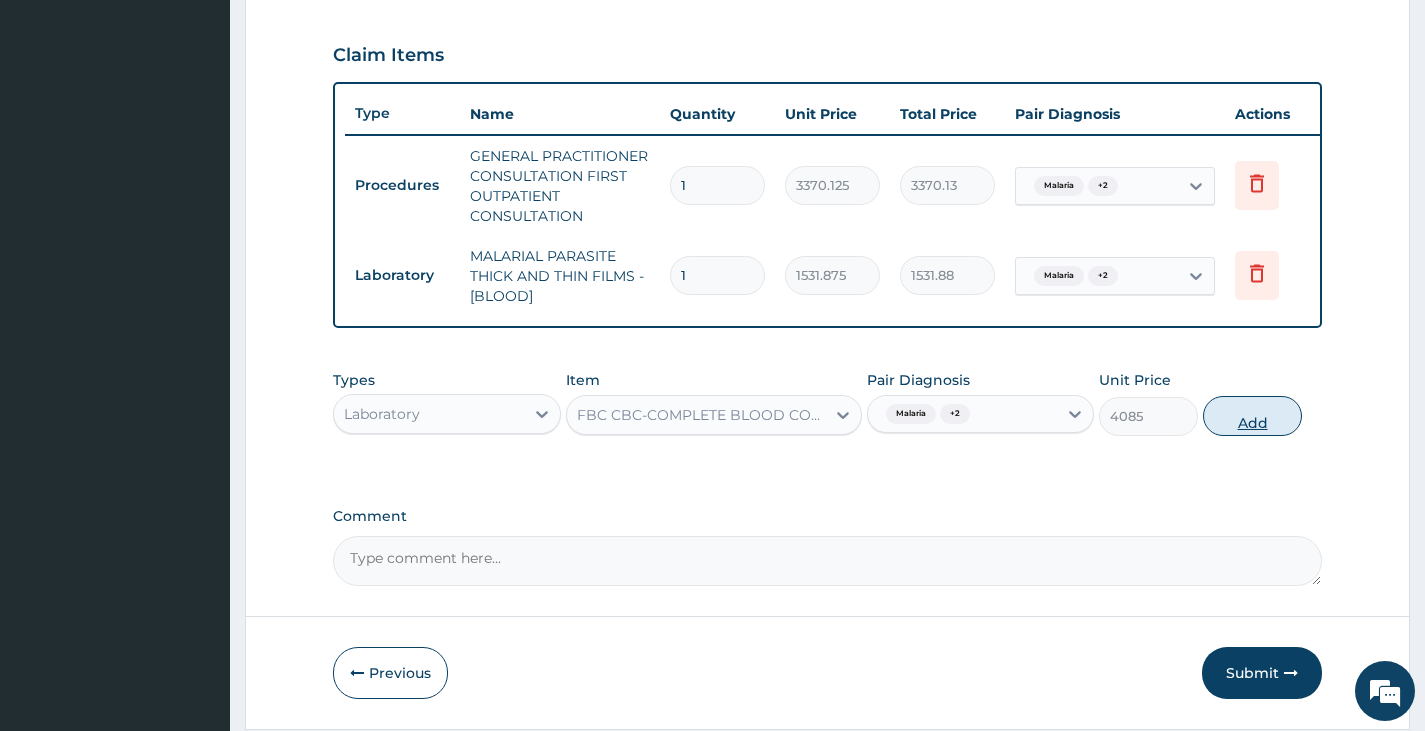 click on "Add" at bounding box center (1252, 416) 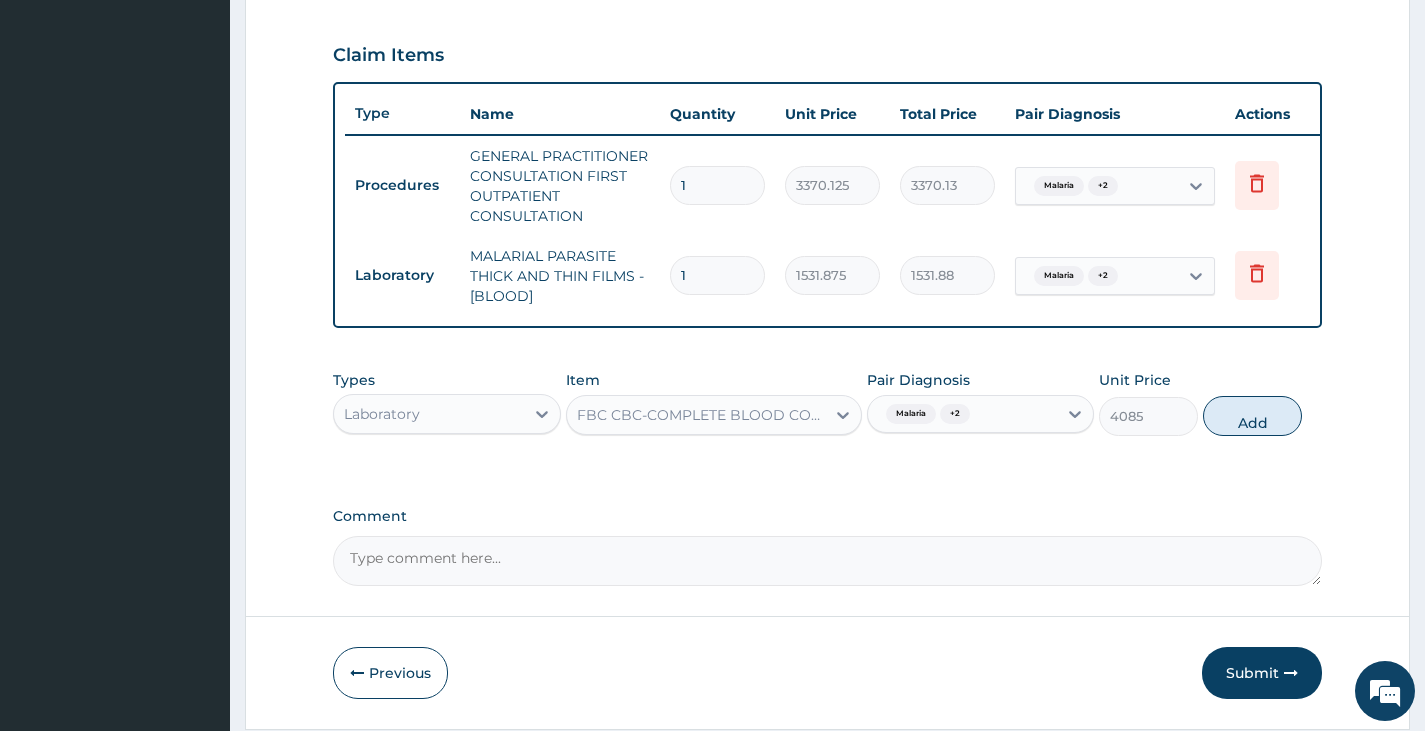 type on "0" 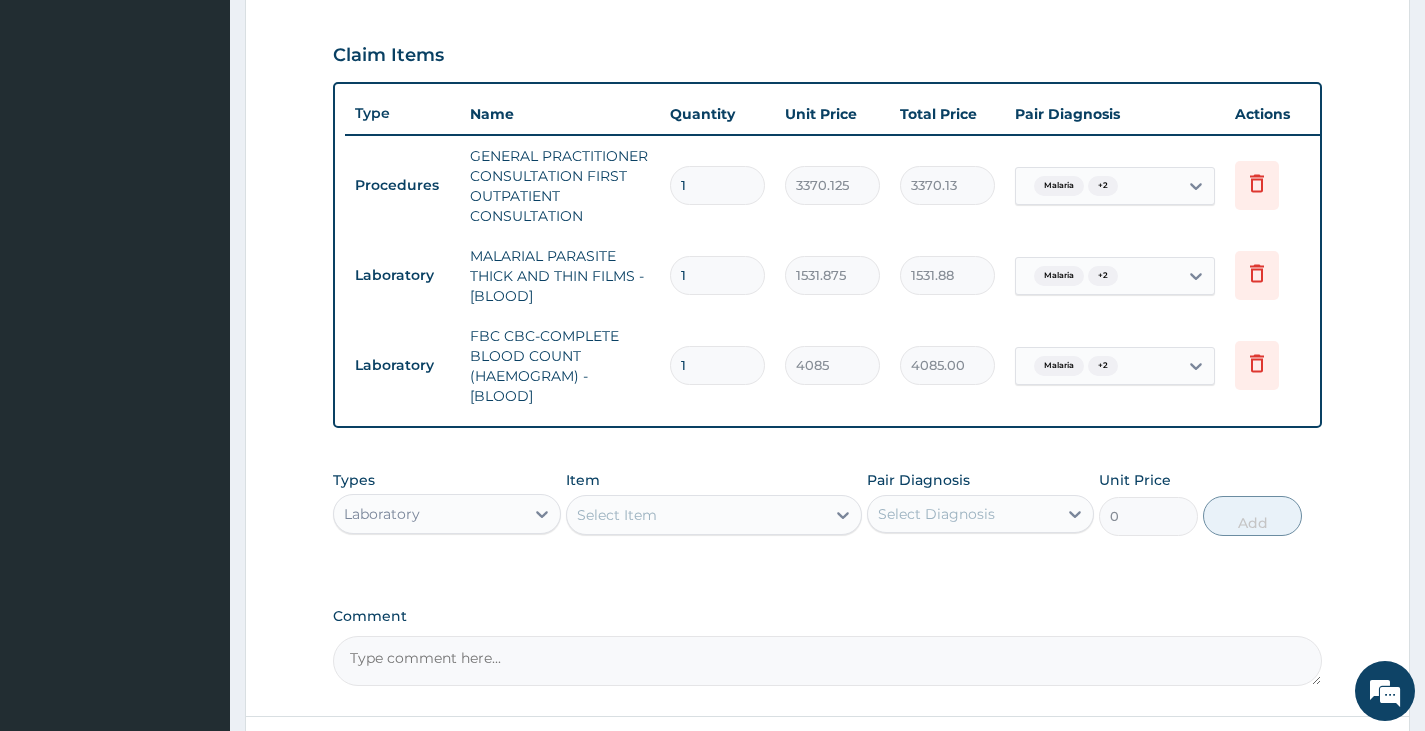 scroll, scrollTop: 842, scrollLeft: 0, axis: vertical 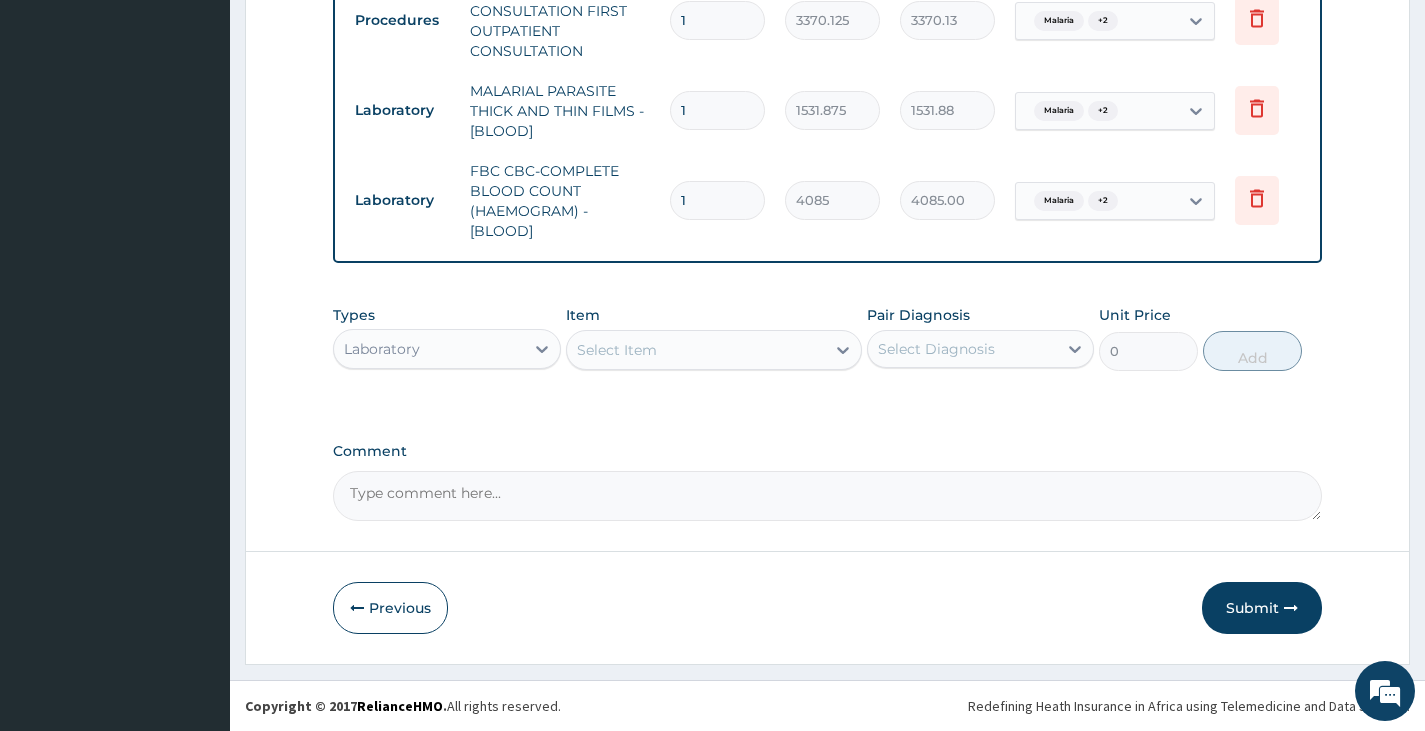 drag, startPoint x: 475, startPoint y: 347, endPoint x: 472, endPoint y: 369, distance: 22.203604 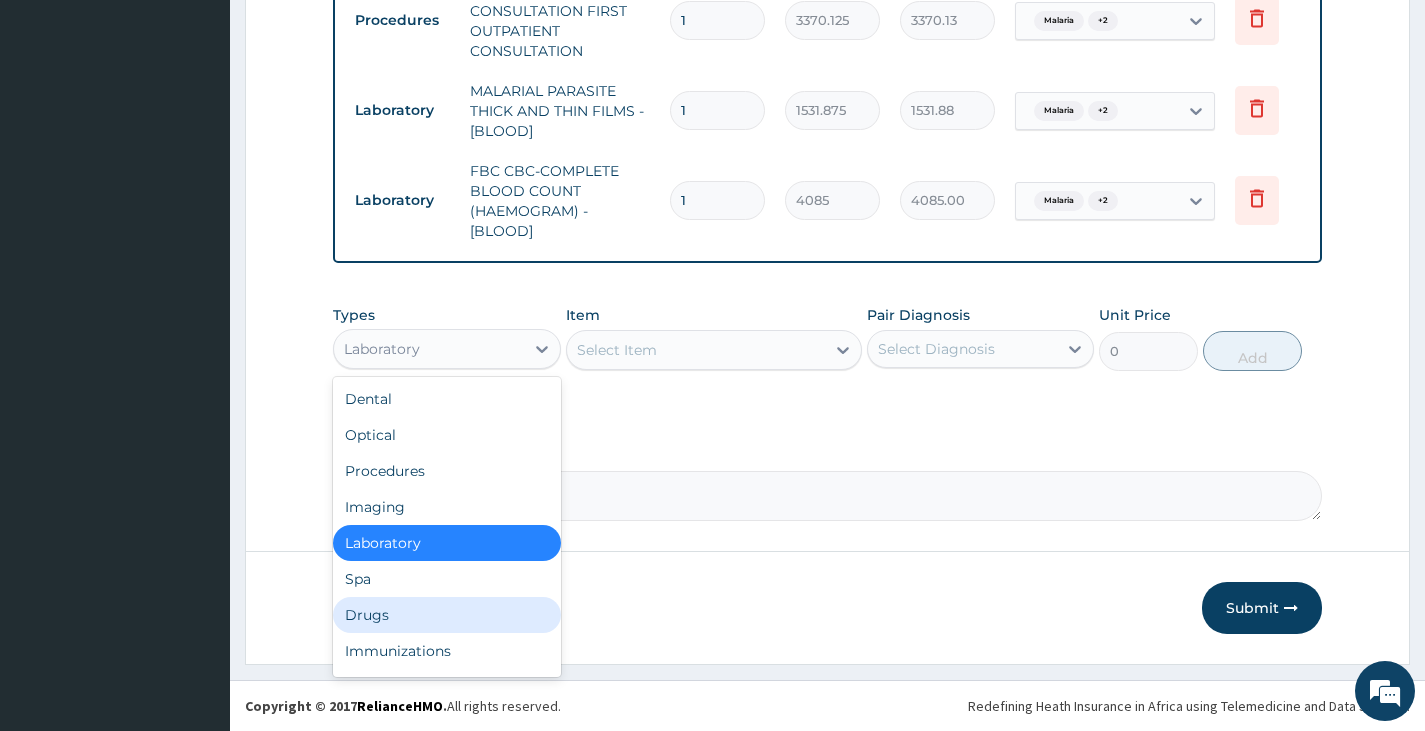 click on "Drugs" at bounding box center [446, 615] 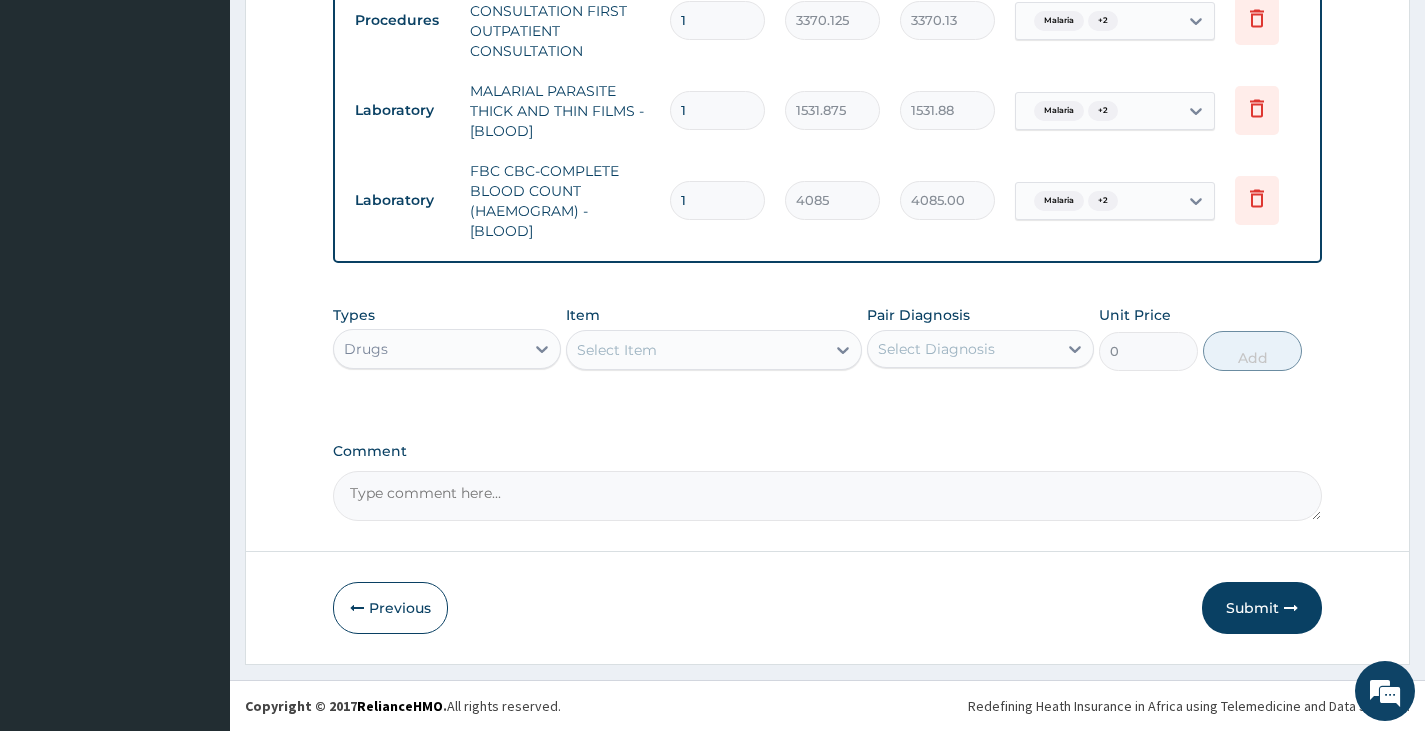 click on "Select Item" at bounding box center [696, 350] 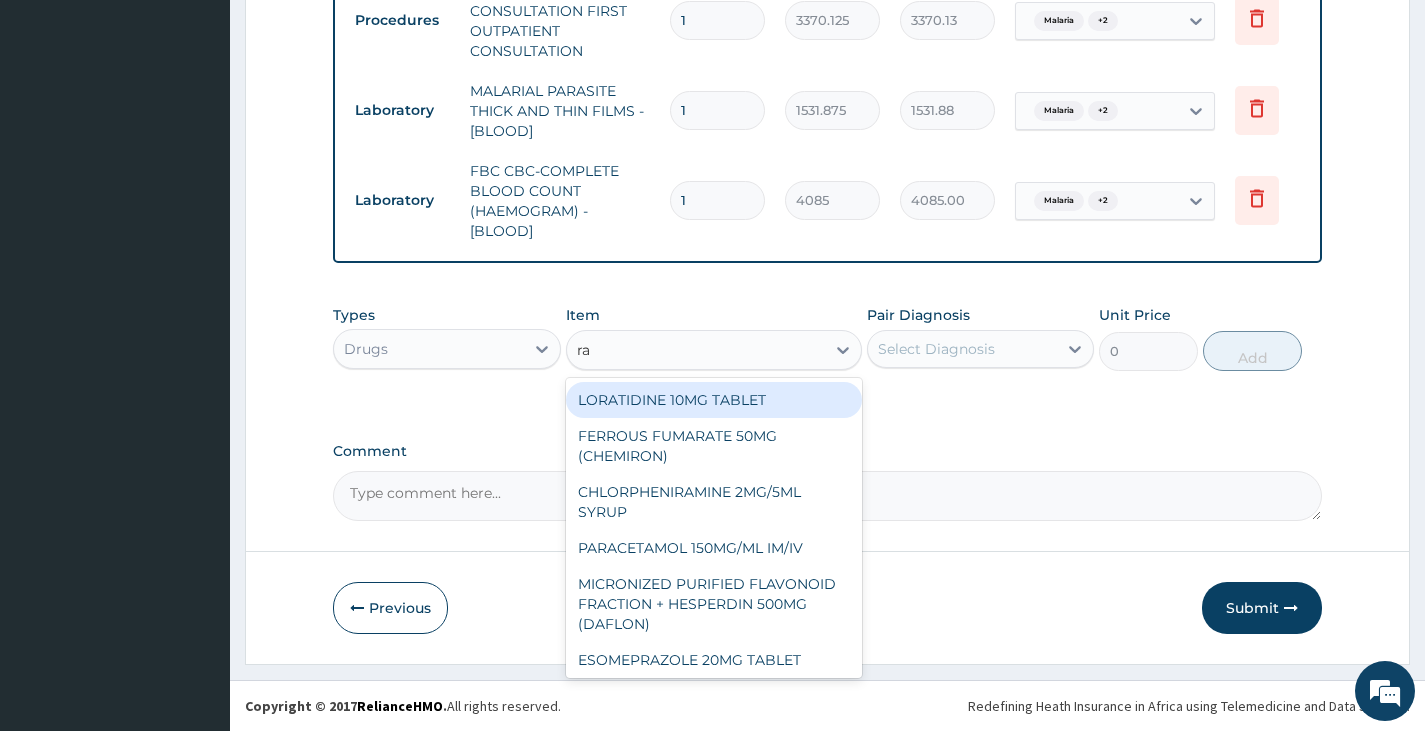 type on "r" 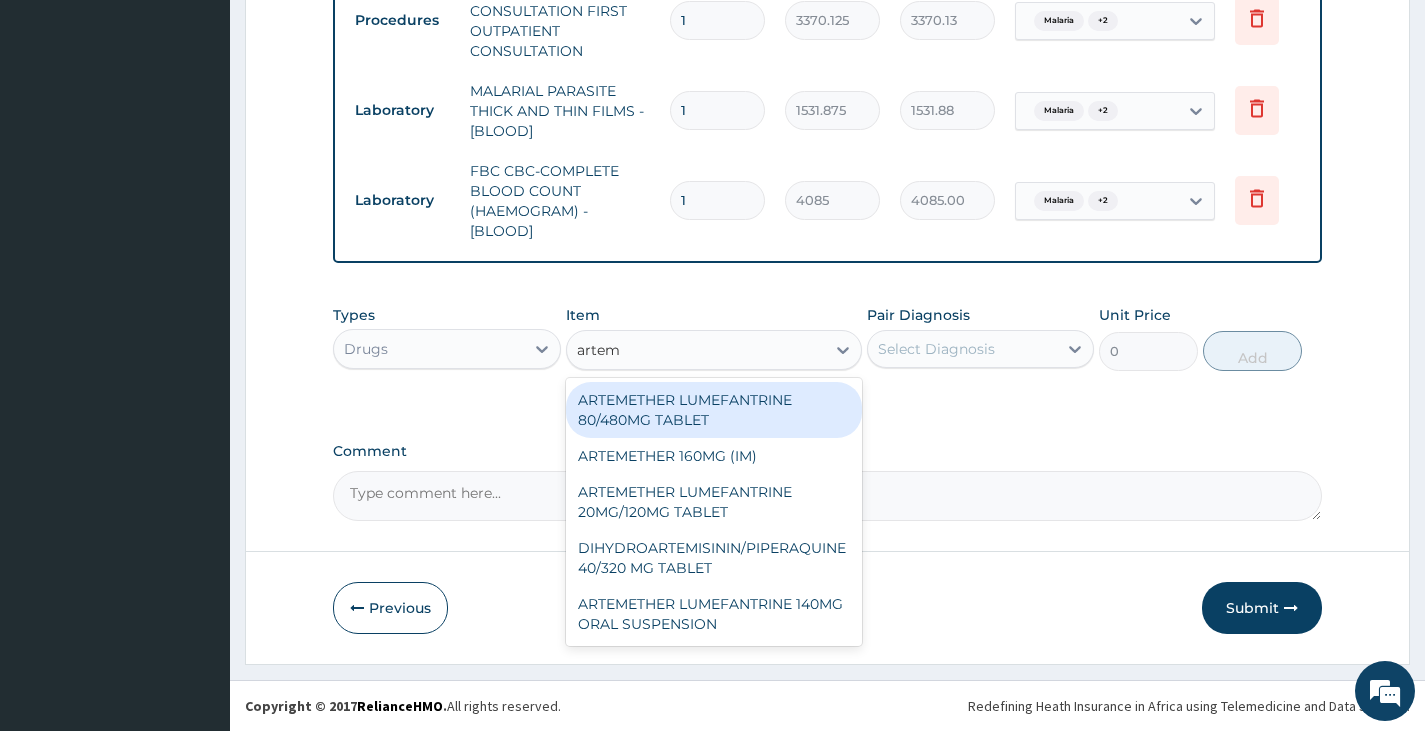 type on "arteme" 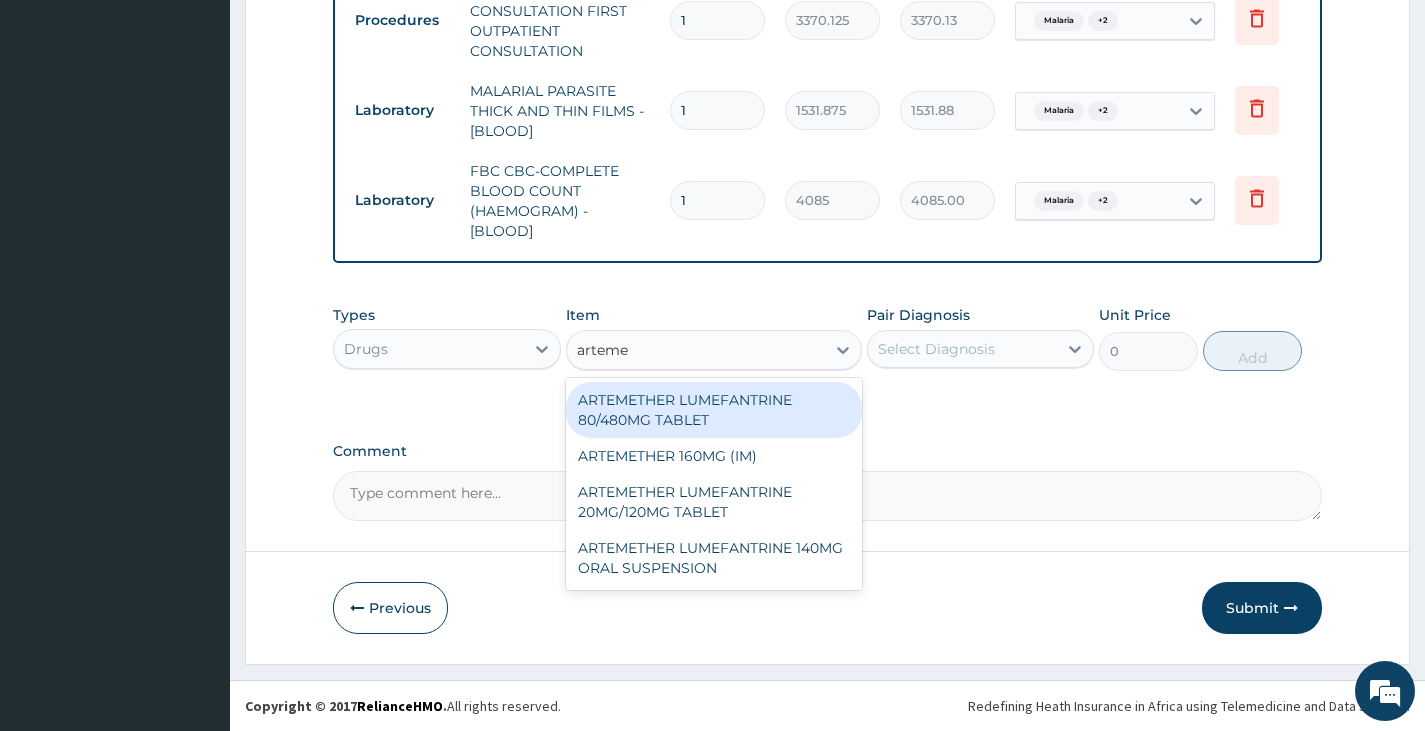 type 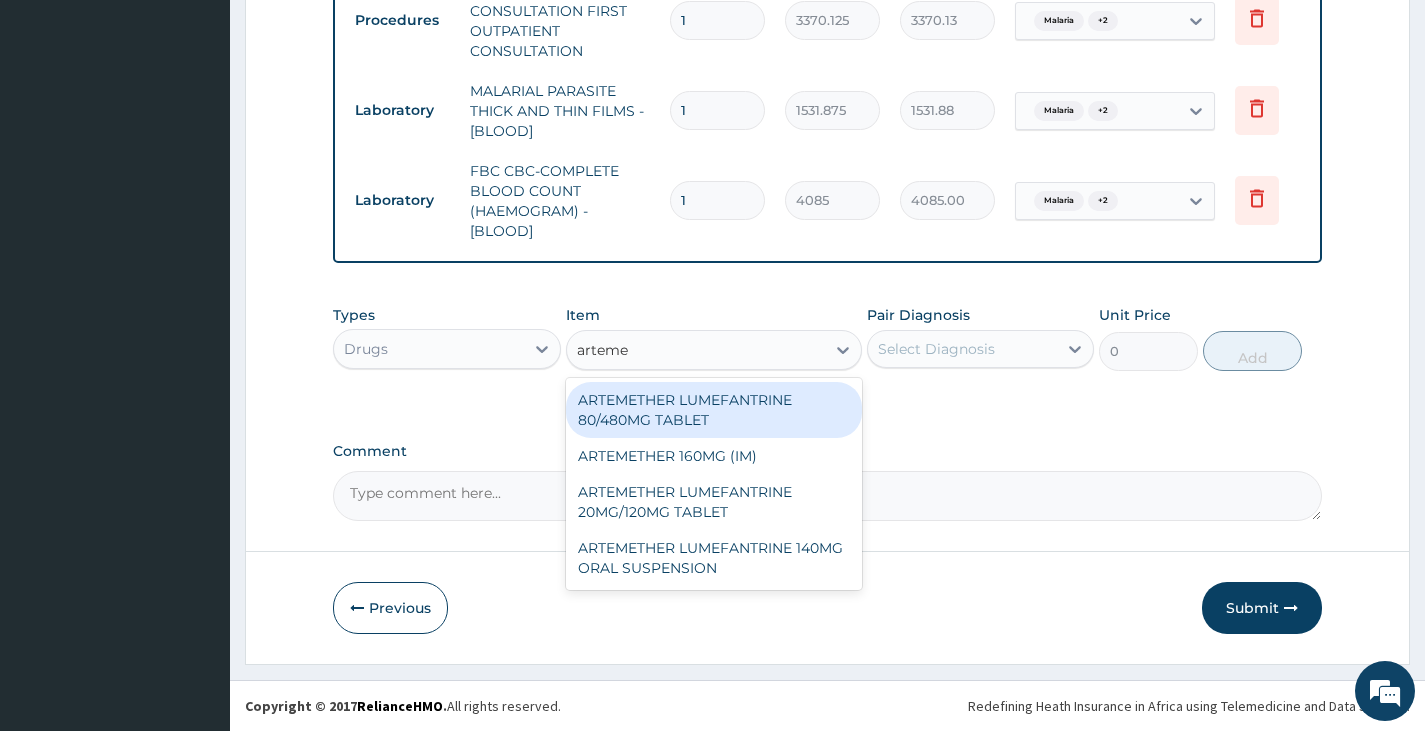 type on "450" 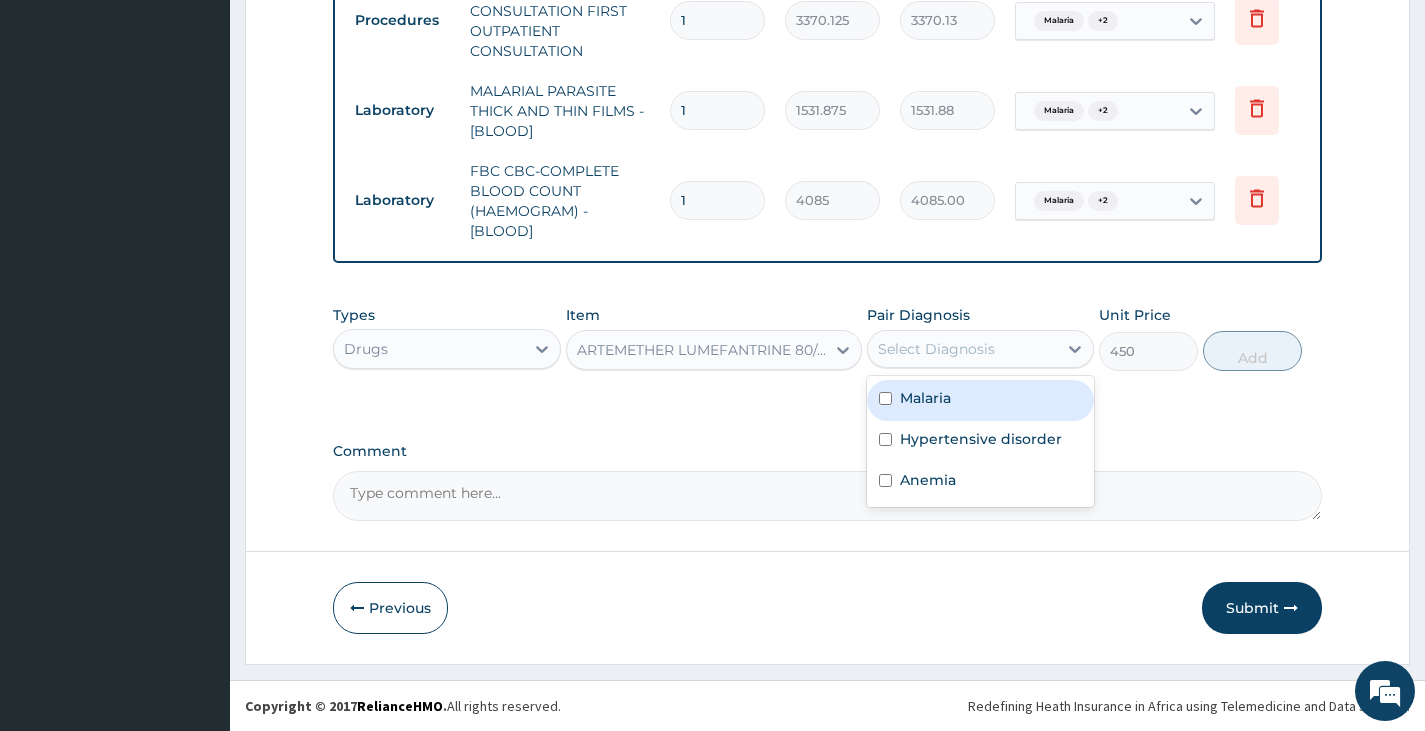 click on "Select Diagnosis" at bounding box center (936, 349) 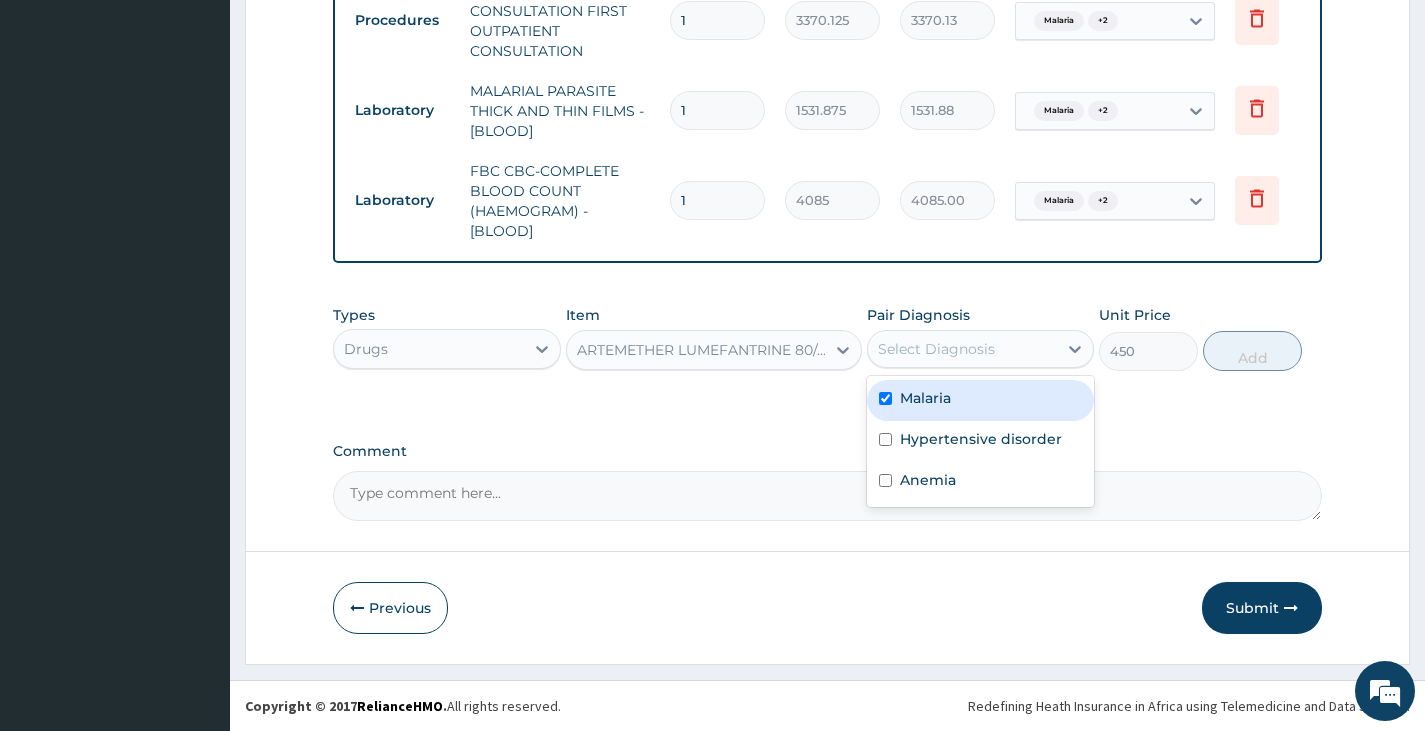checkbox on "true" 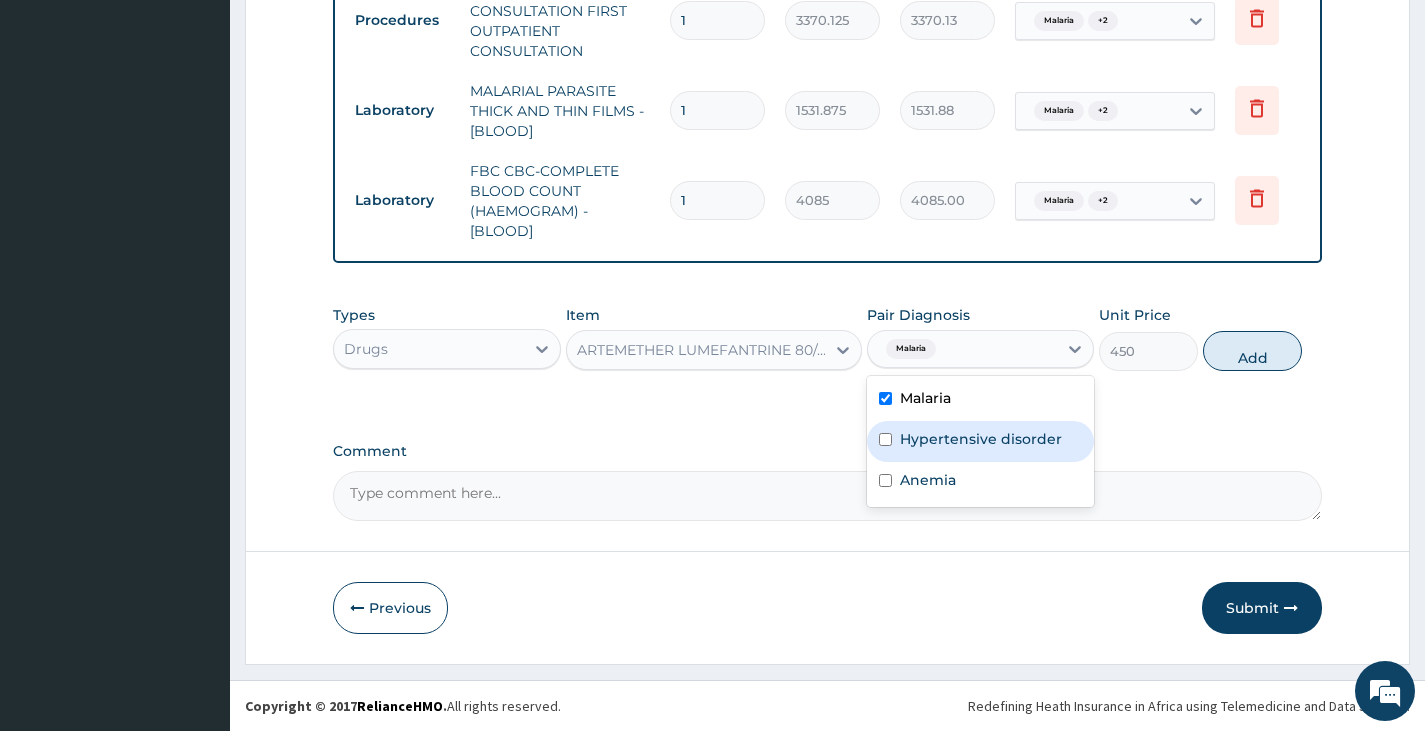 click on "Hypertensive disorder" at bounding box center [981, 439] 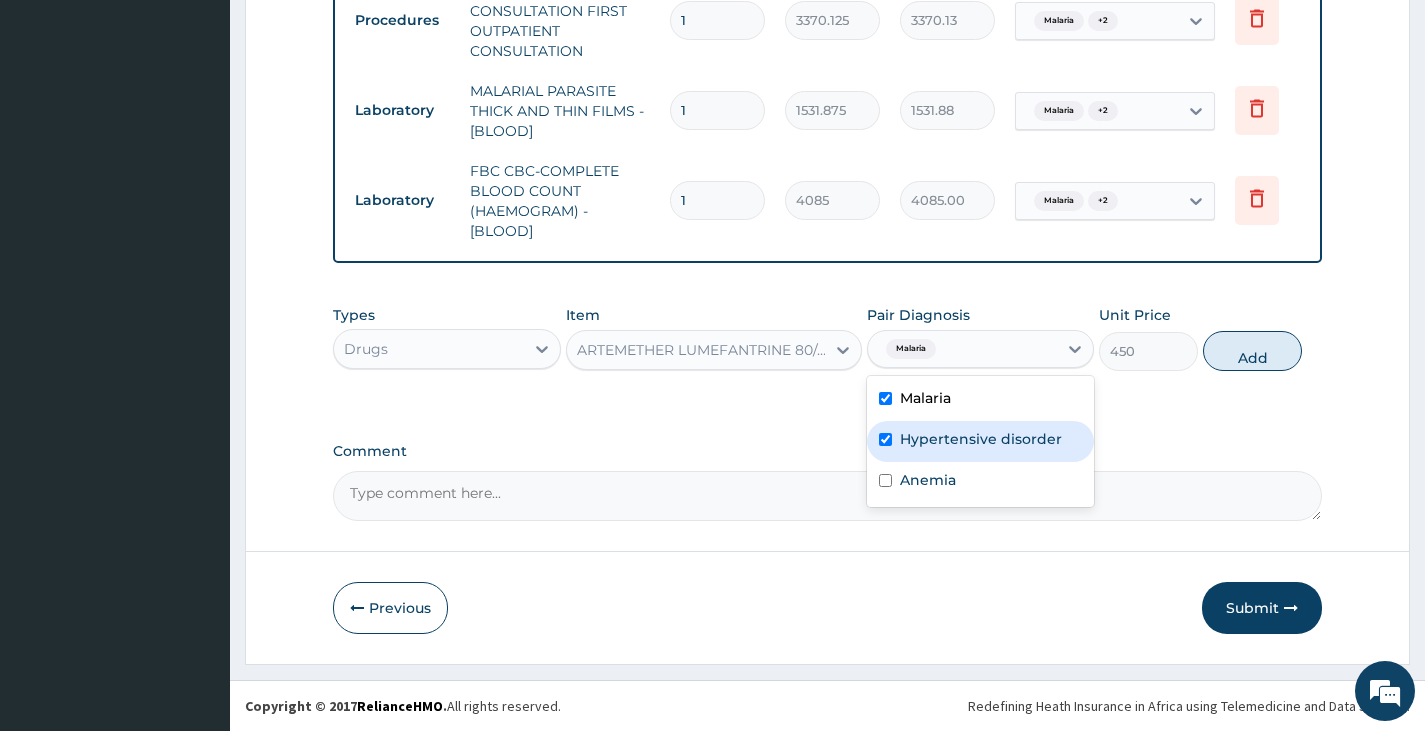 checkbox on "true" 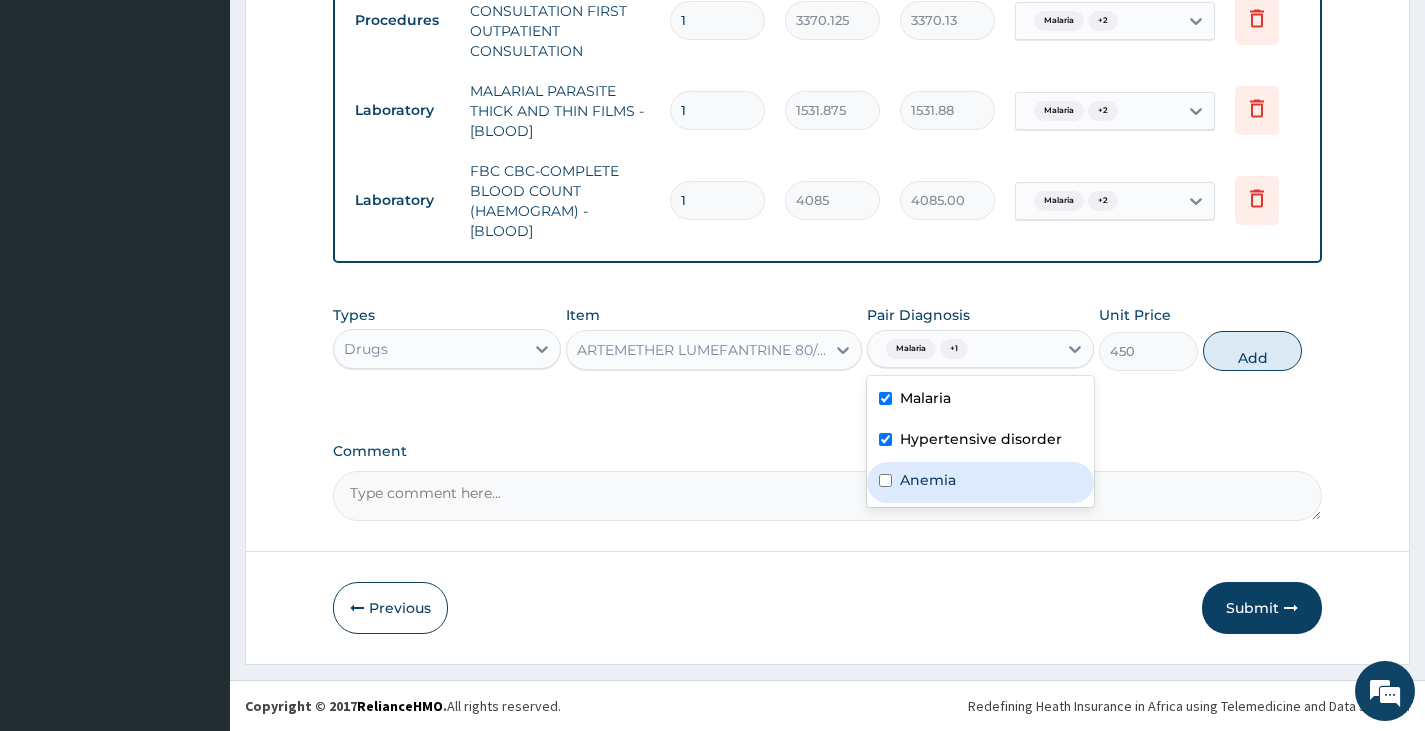 drag, startPoint x: 929, startPoint y: 475, endPoint x: 1091, endPoint y: 396, distance: 180.23596 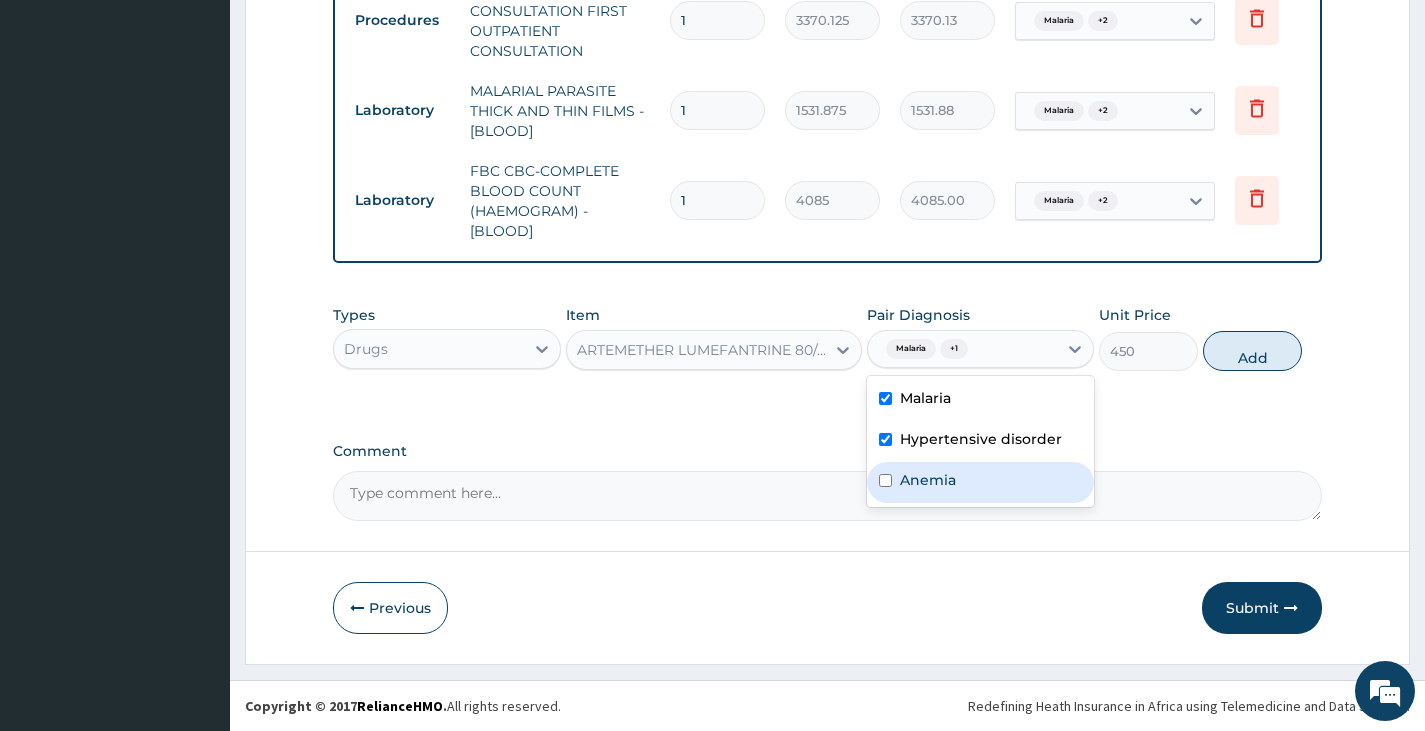 click on "Anemia" at bounding box center [928, 480] 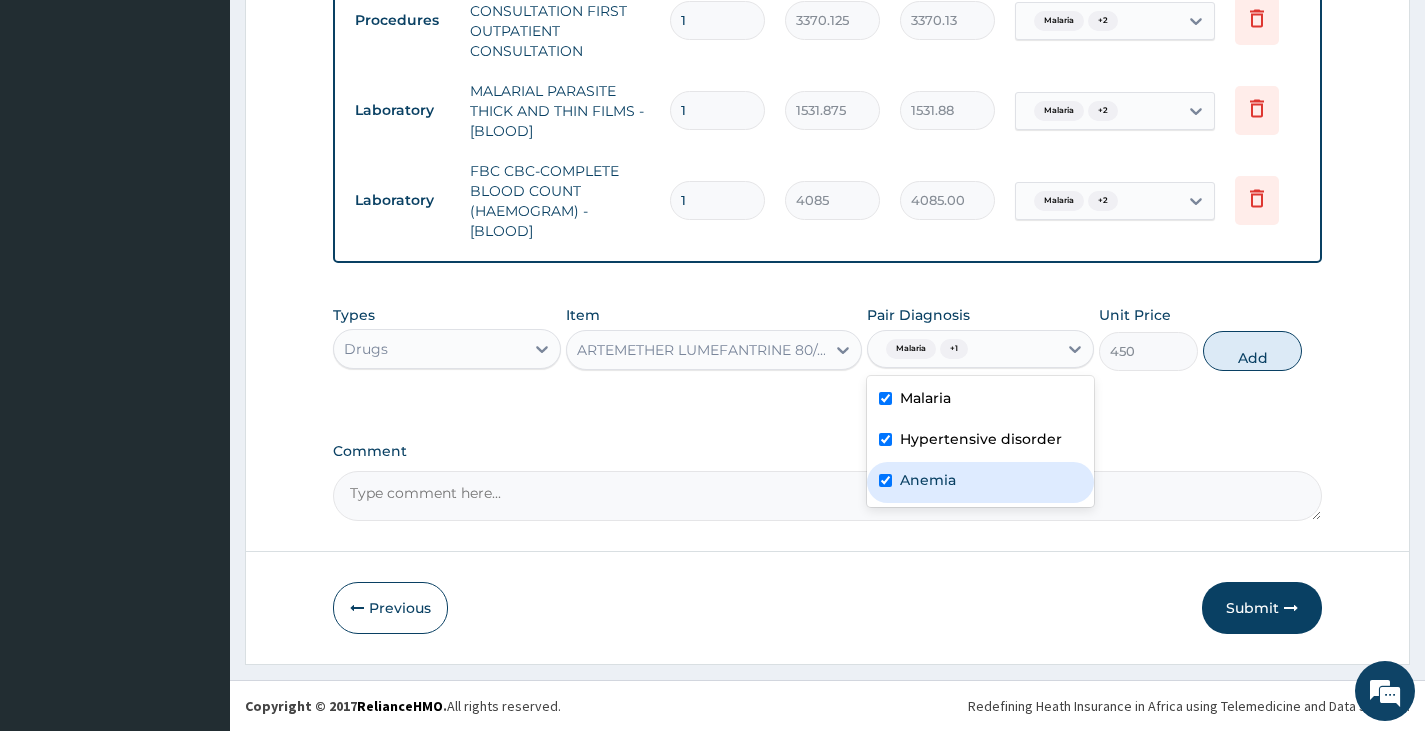checkbox on "true" 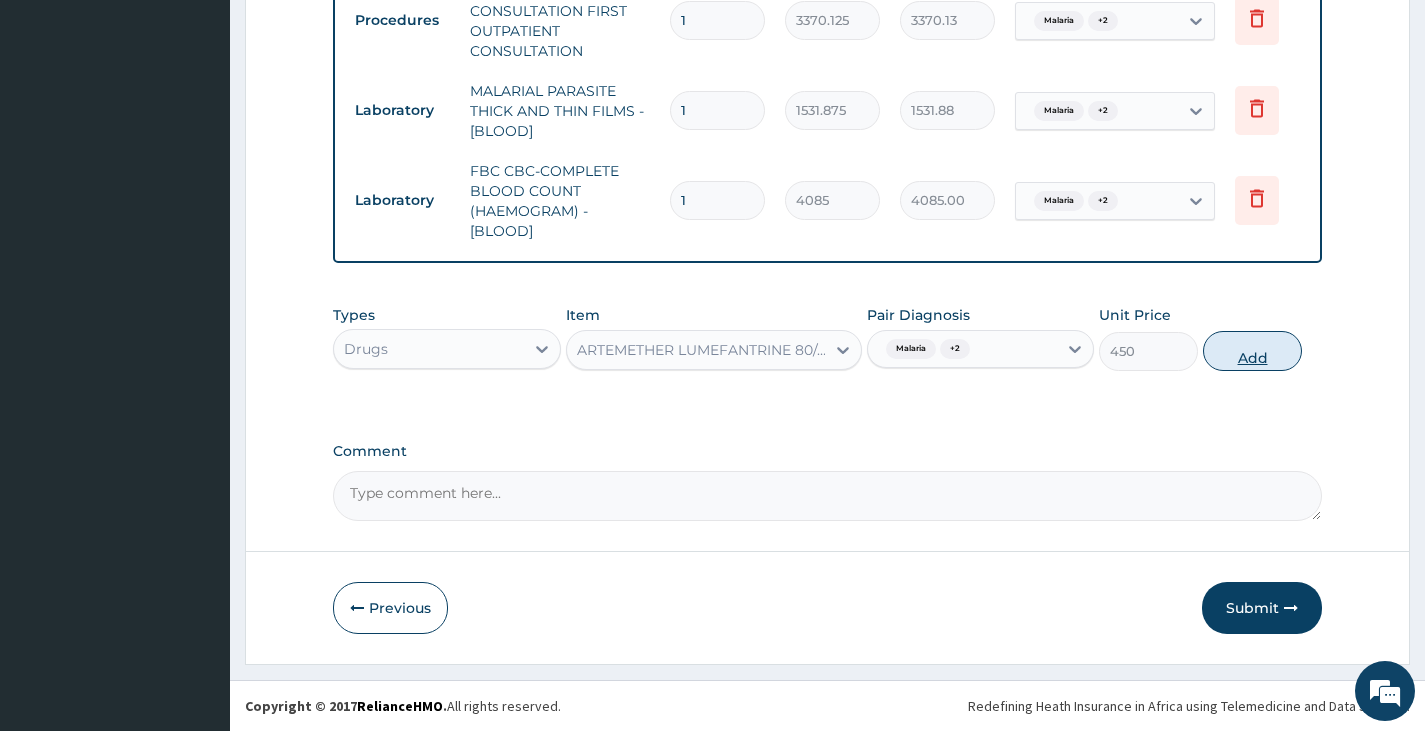 click on "Add" at bounding box center (1252, 351) 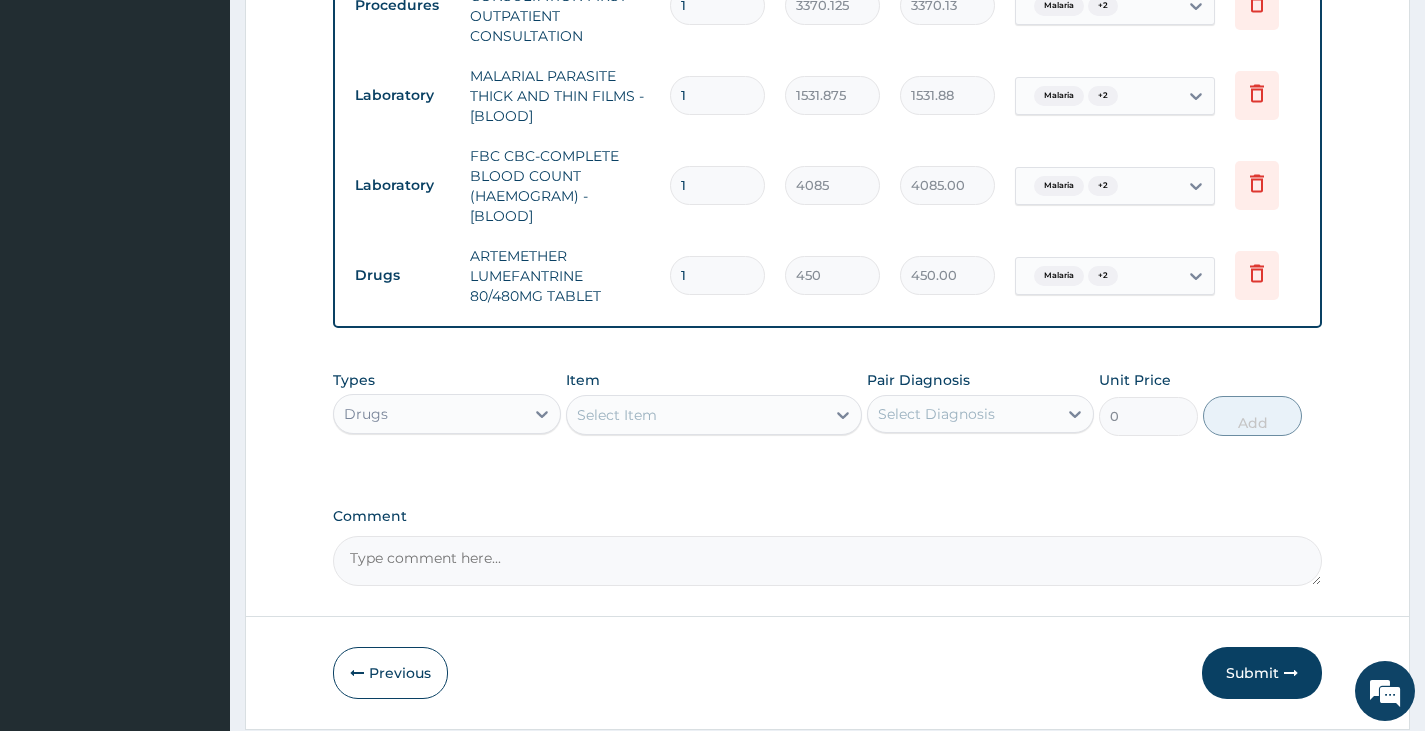 type 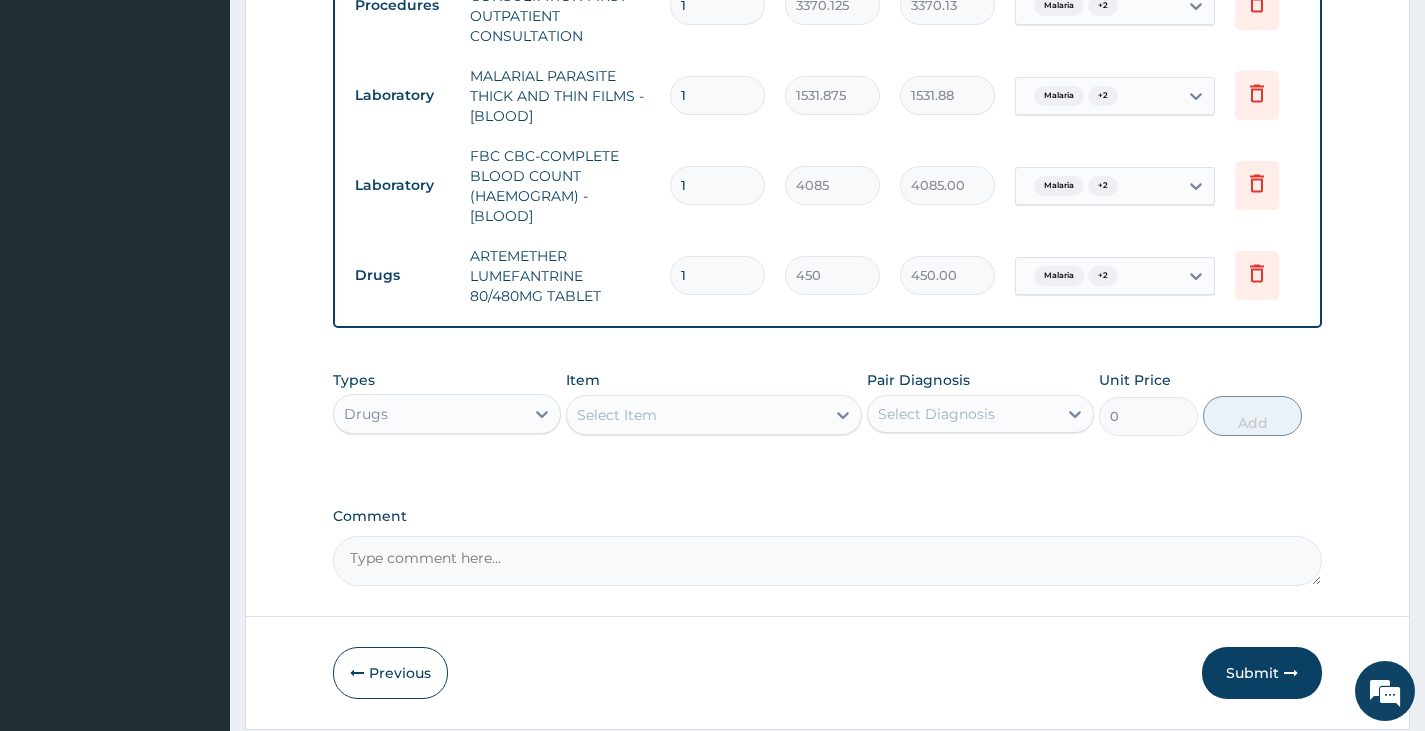 type on "0.00" 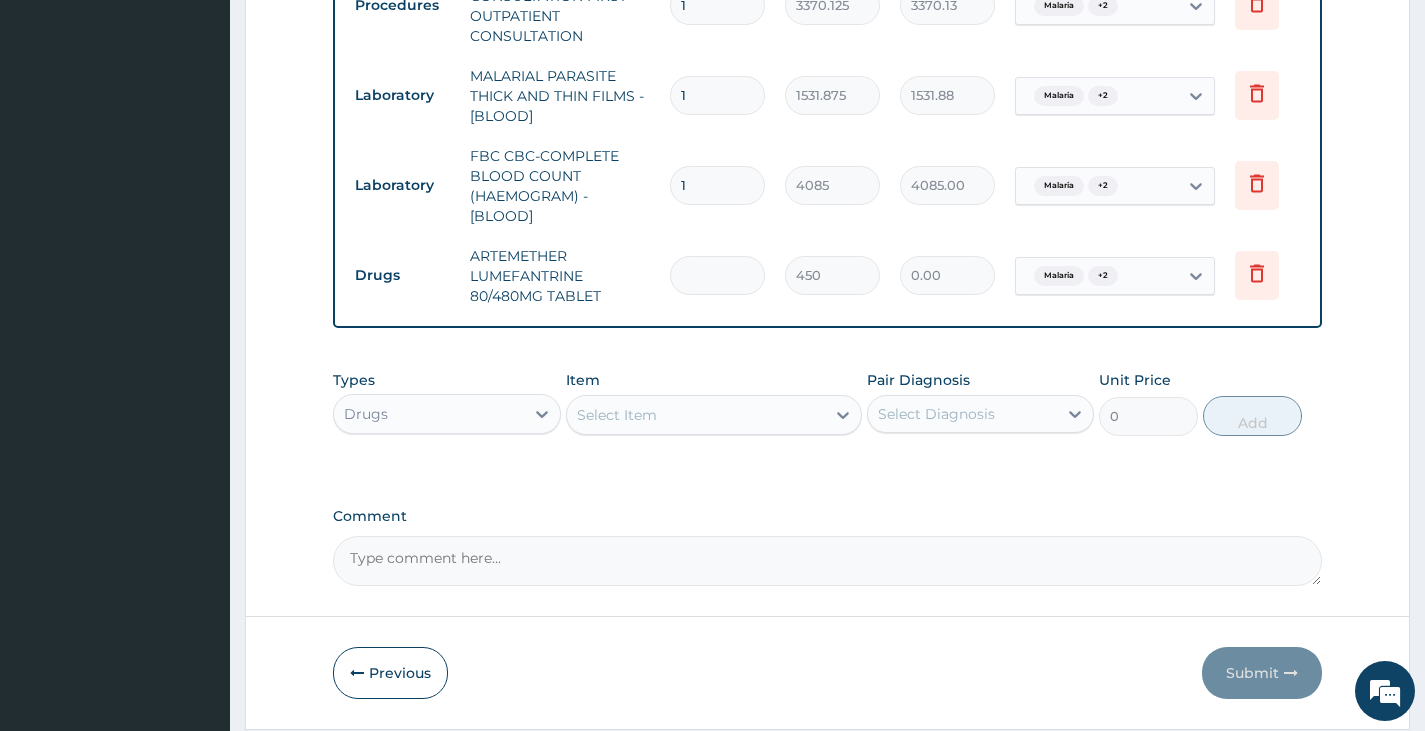 type on "6" 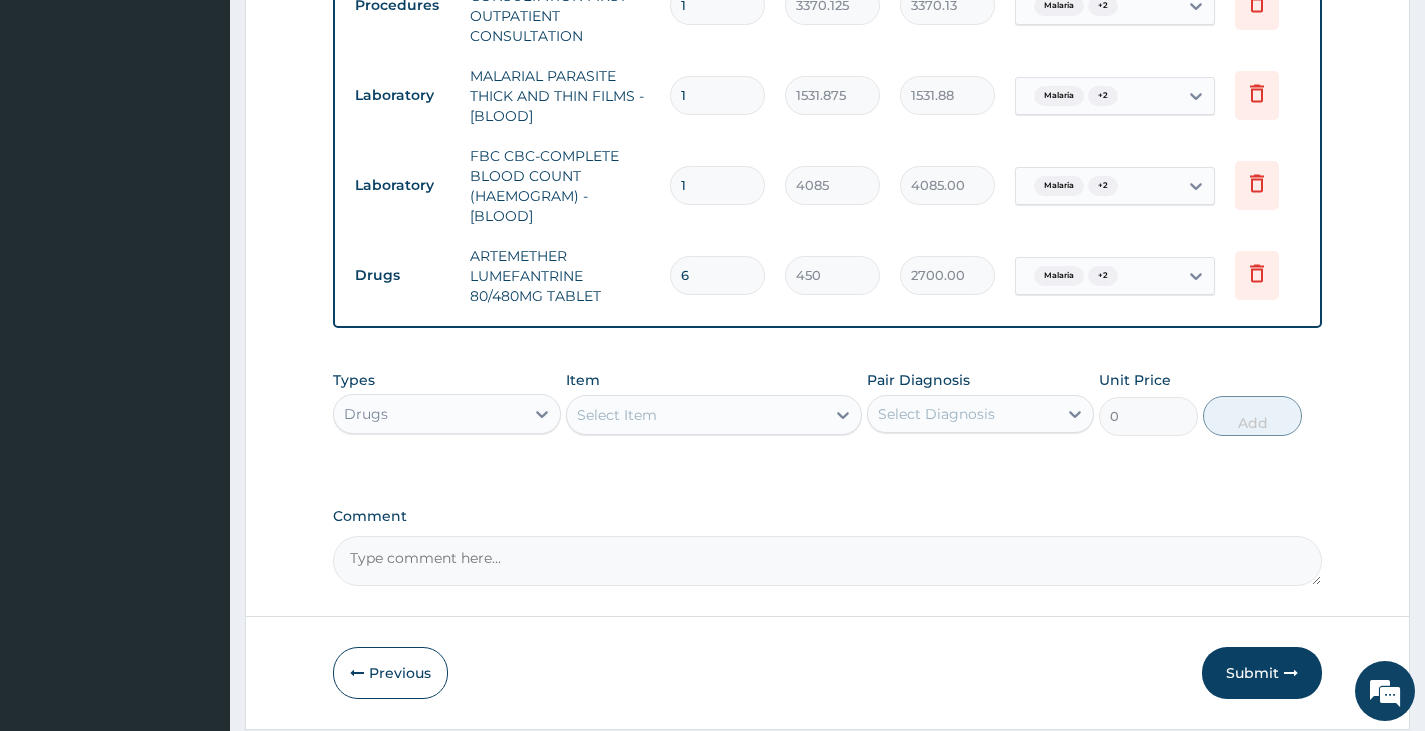 type on "6" 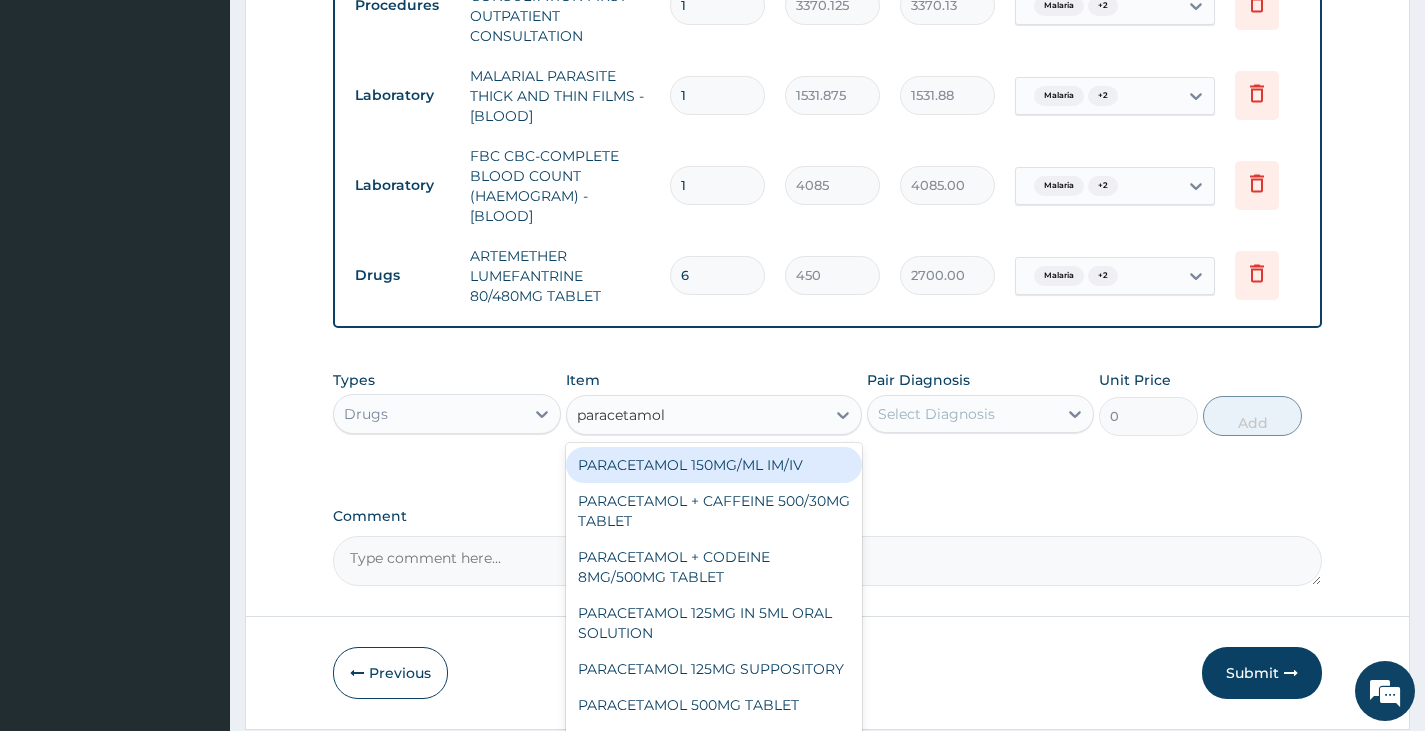 type on "paracetamol 5" 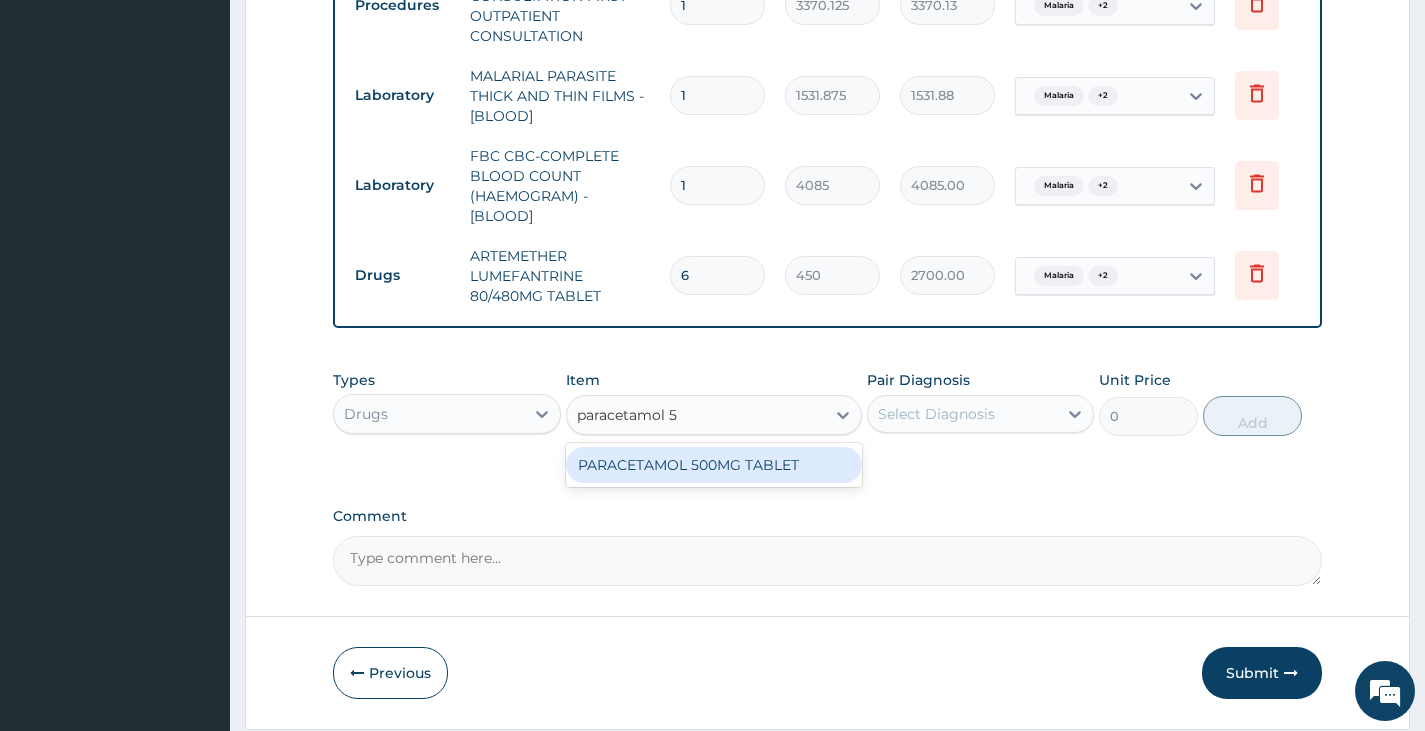 click on "PARACETAMOL 500MG TABLET" at bounding box center (714, 465) 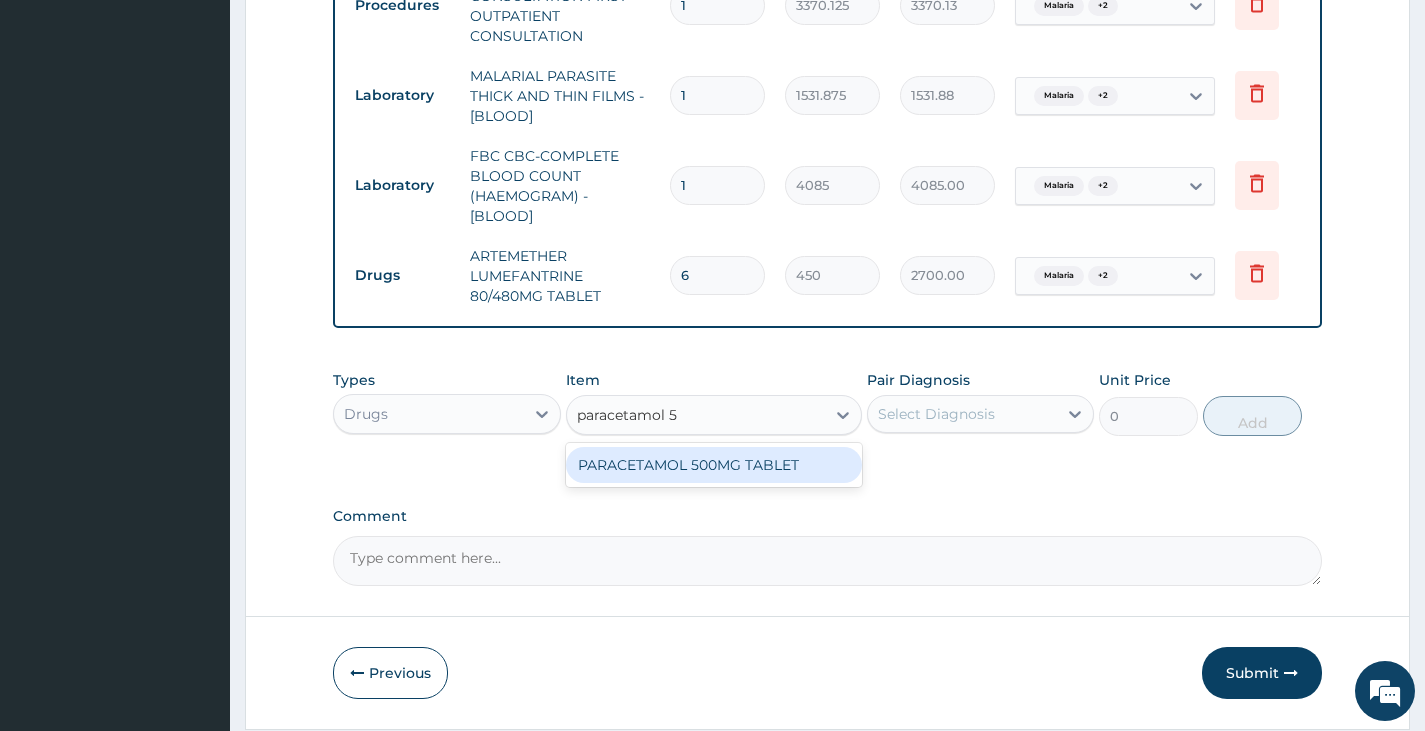 type 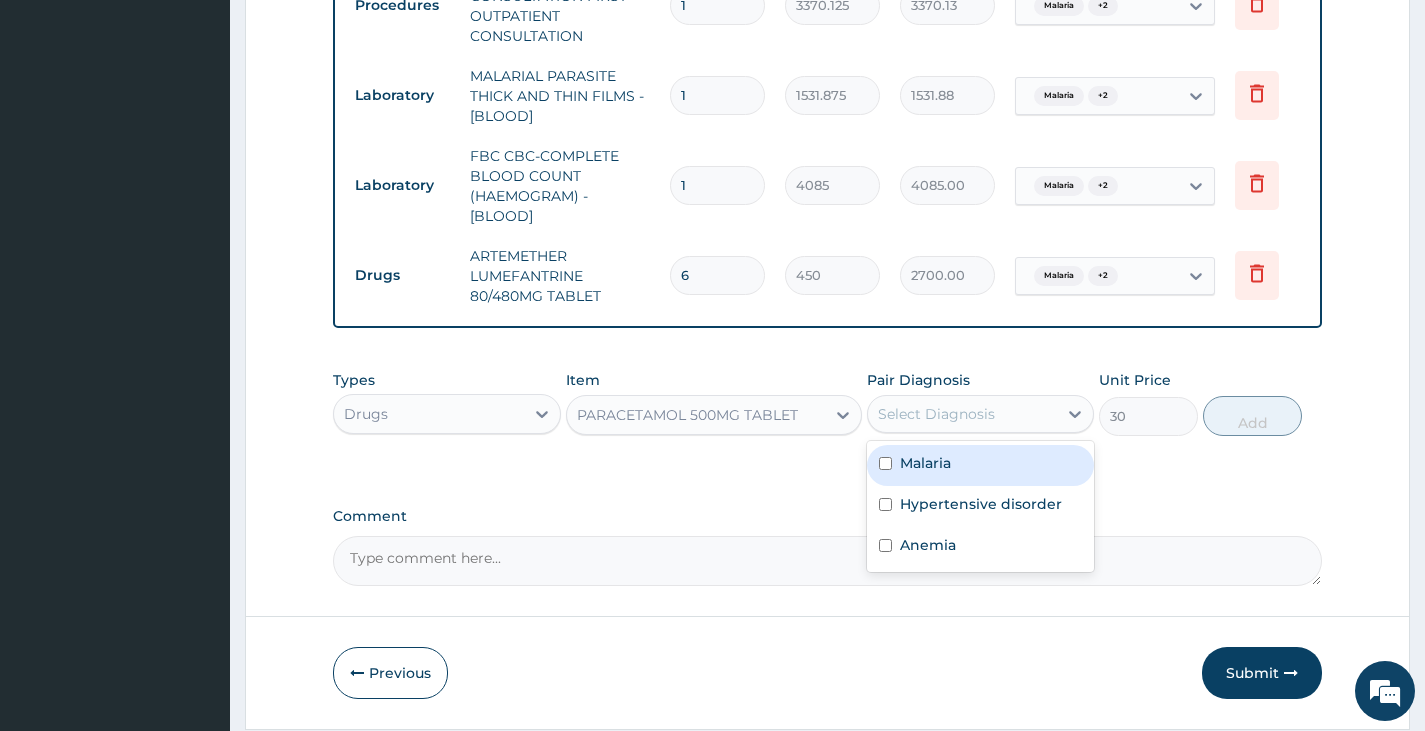 click on "Select Diagnosis" at bounding box center [962, 414] 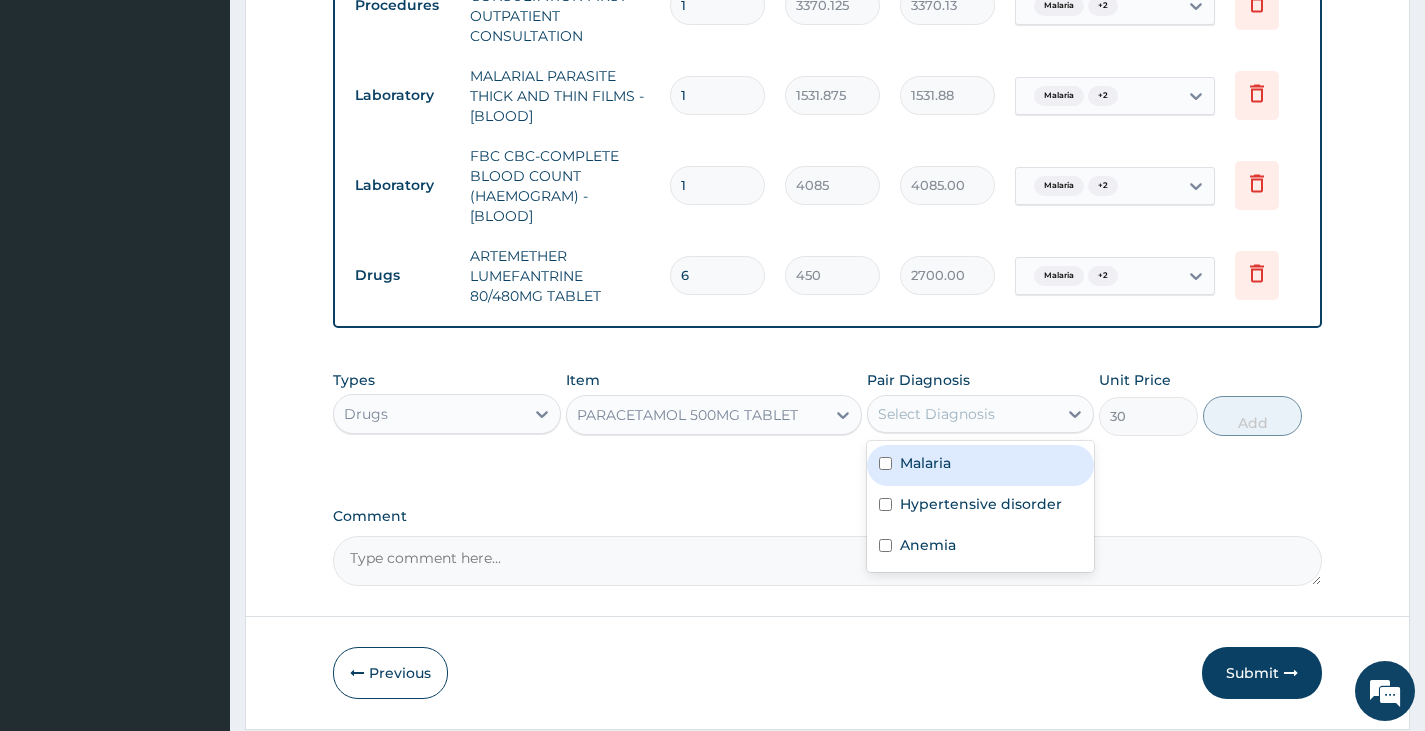 click on "Malaria" at bounding box center [980, 465] 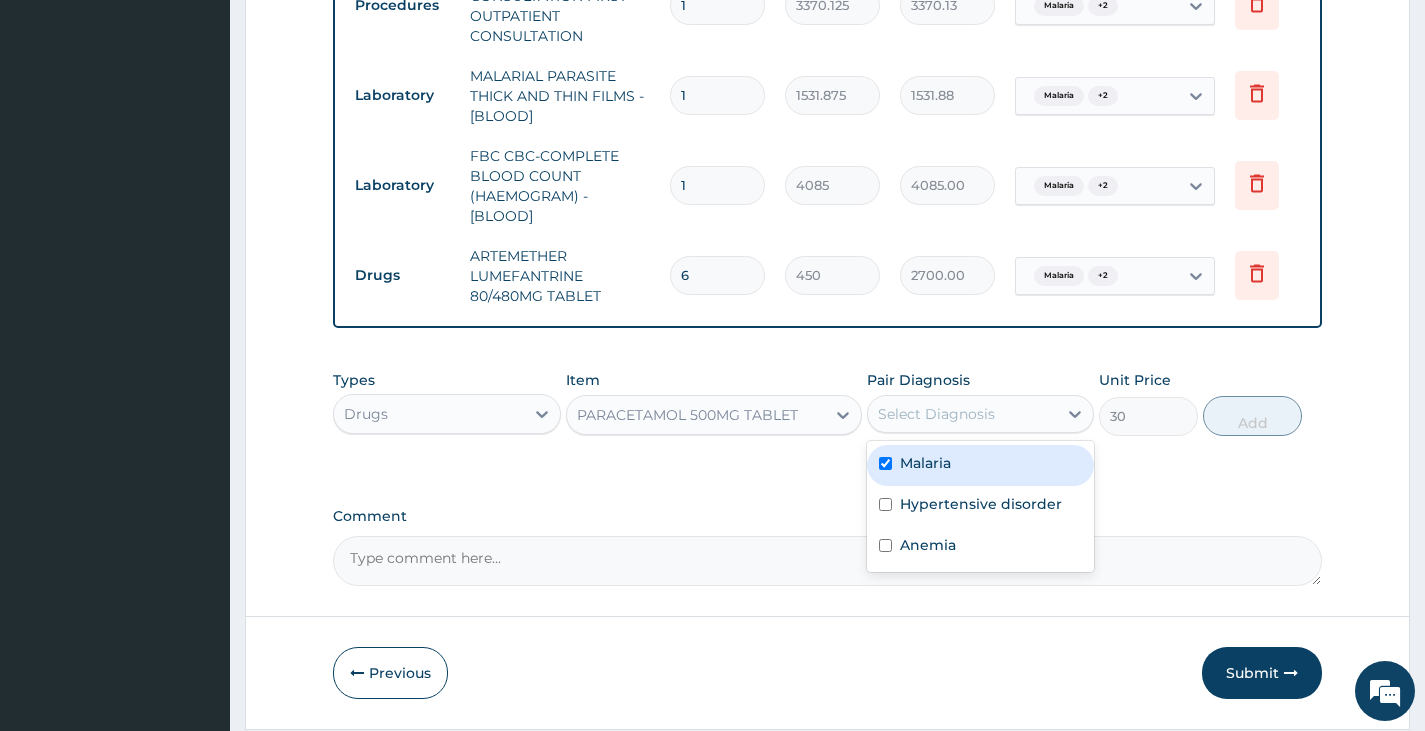 checkbox on "true" 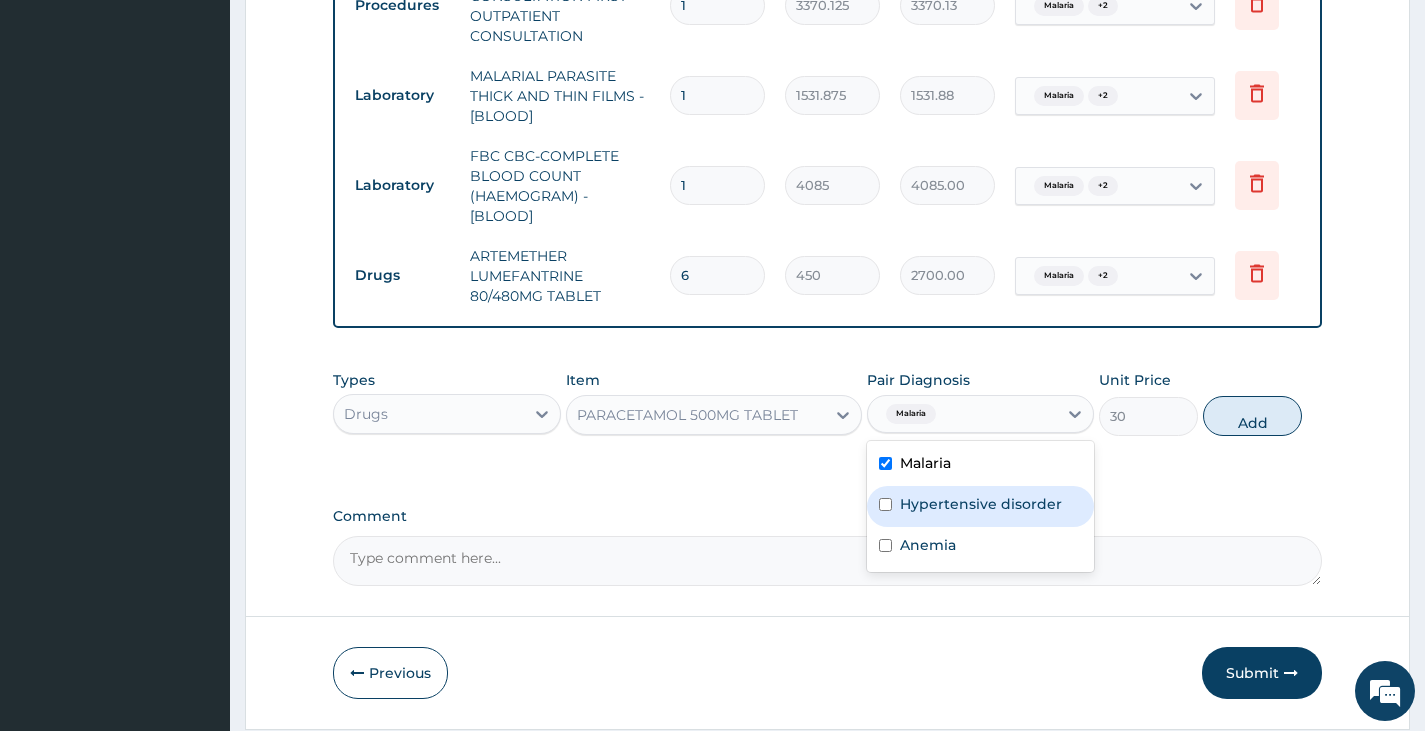 drag, startPoint x: 969, startPoint y: 522, endPoint x: 965, endPoint y: 543, distance: 21.377558 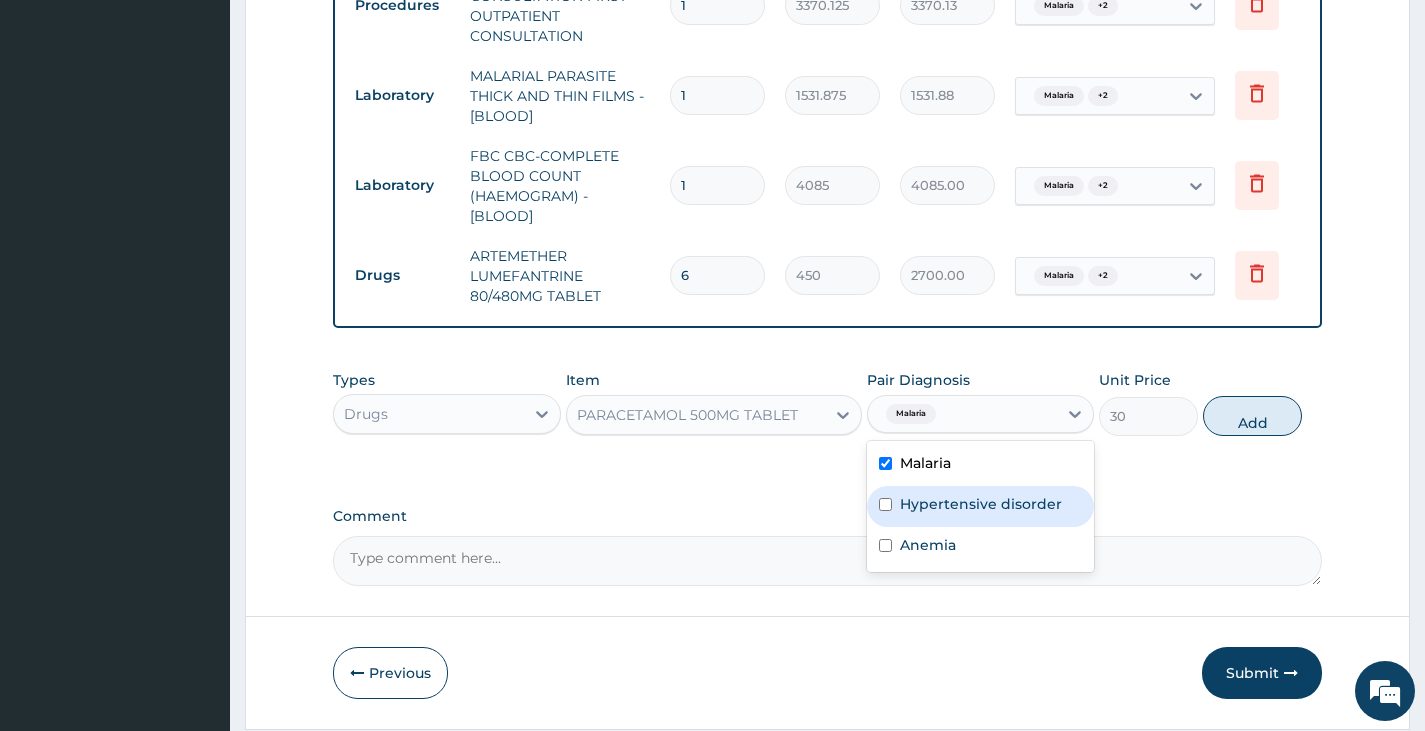 click on "Hypertensive disorder" at bounding box center [981, 504] 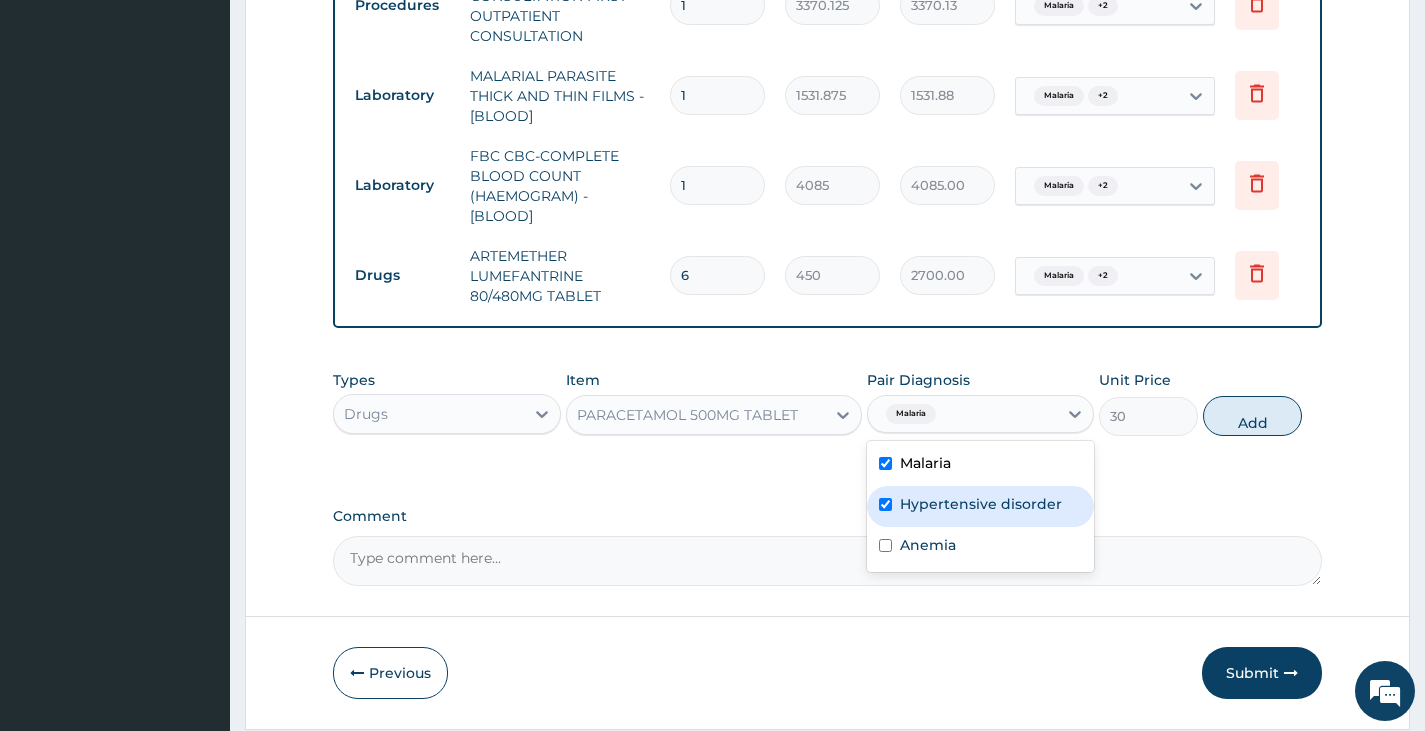 checkbox on "true" 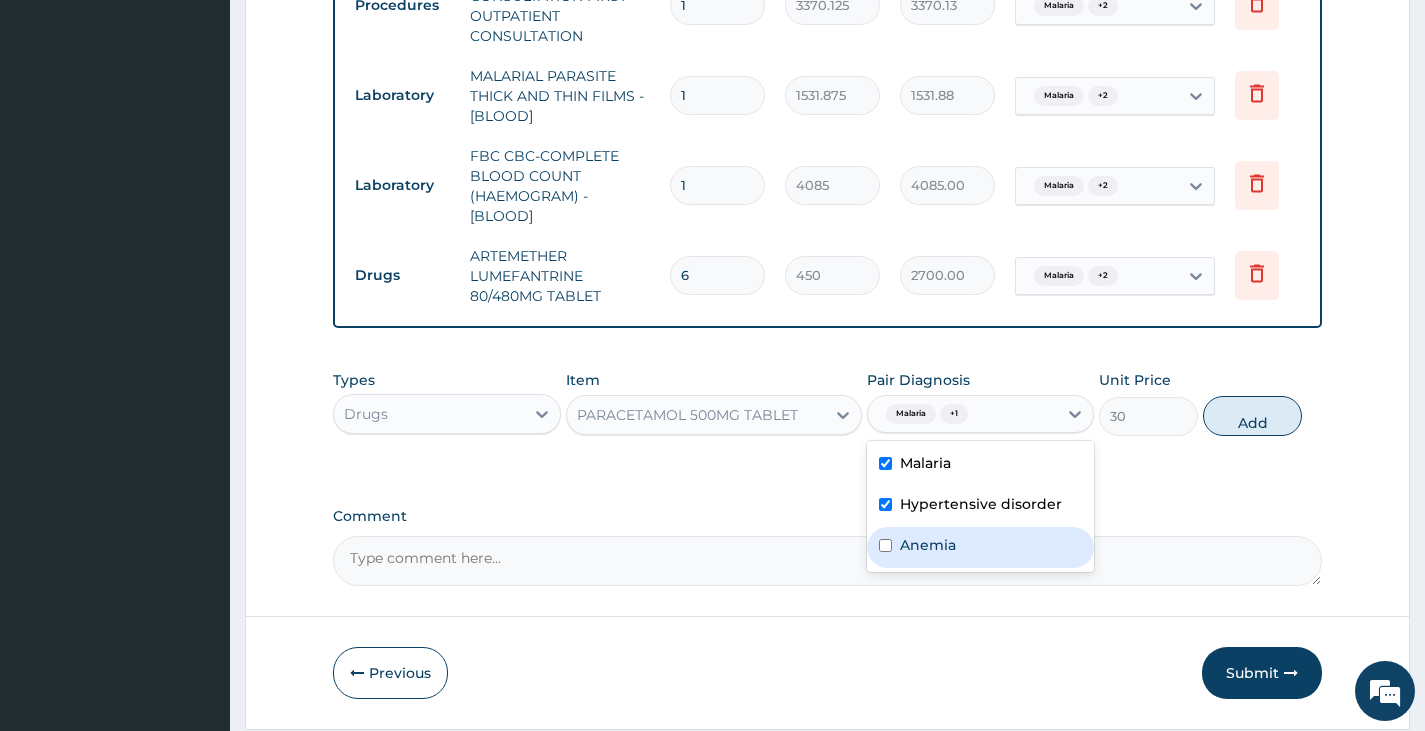 click on "Anemia" at bounding box center [980, 547] 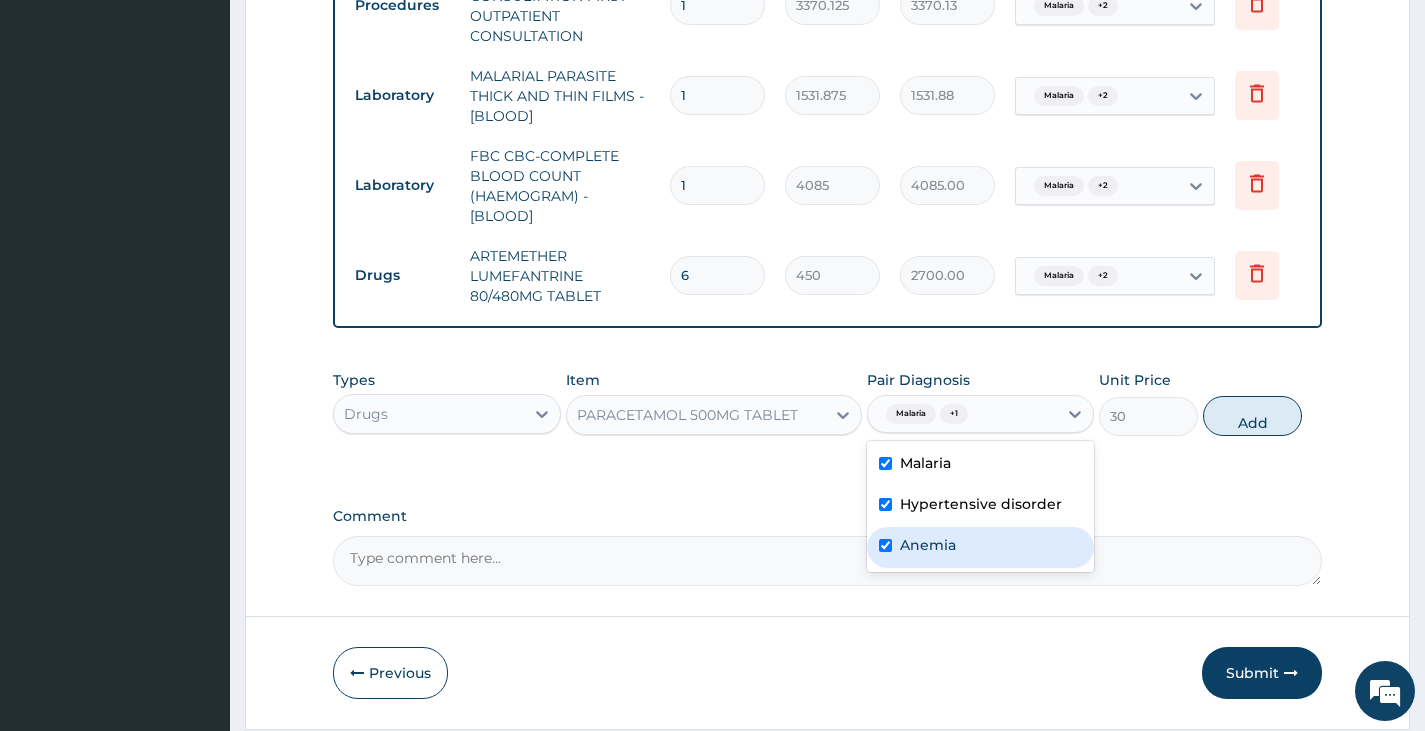 checkbox on "true" 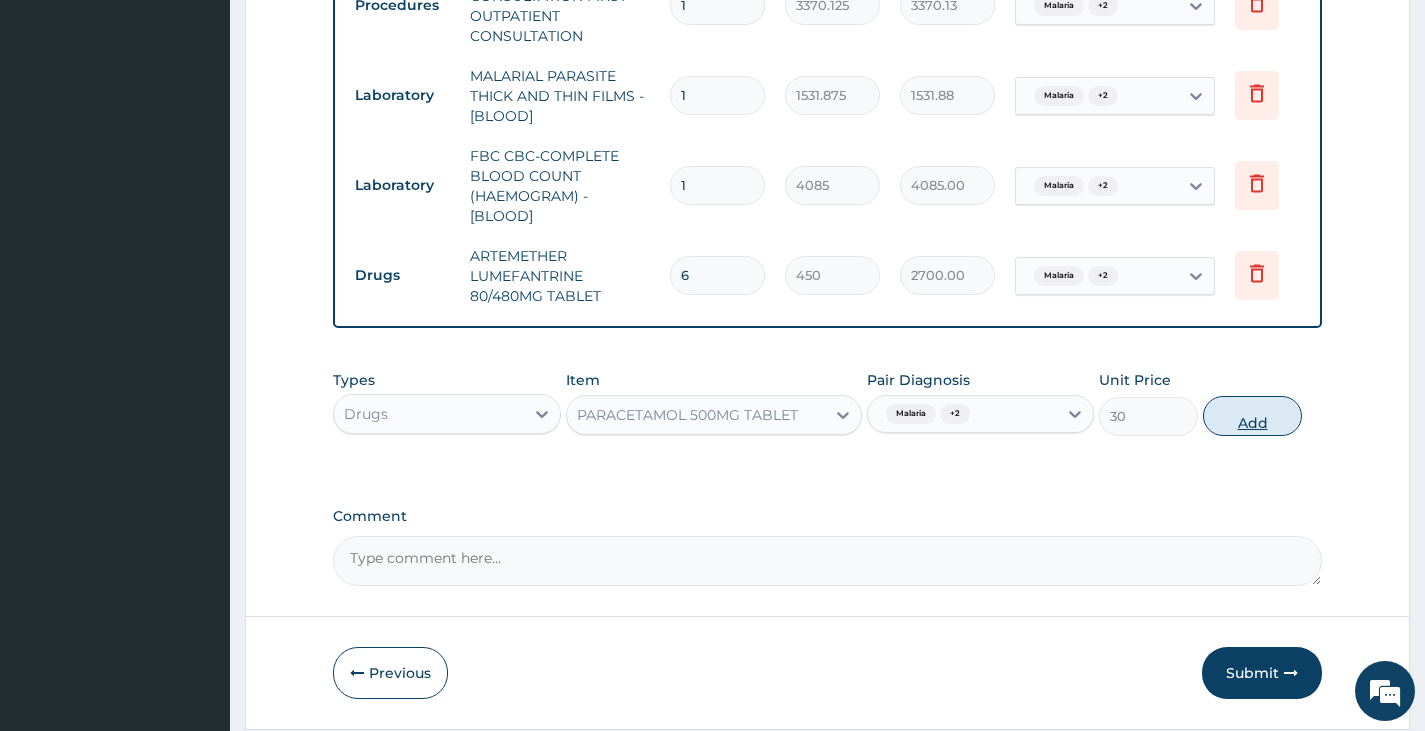 click on "Add" at bounding box center [1252, 416] 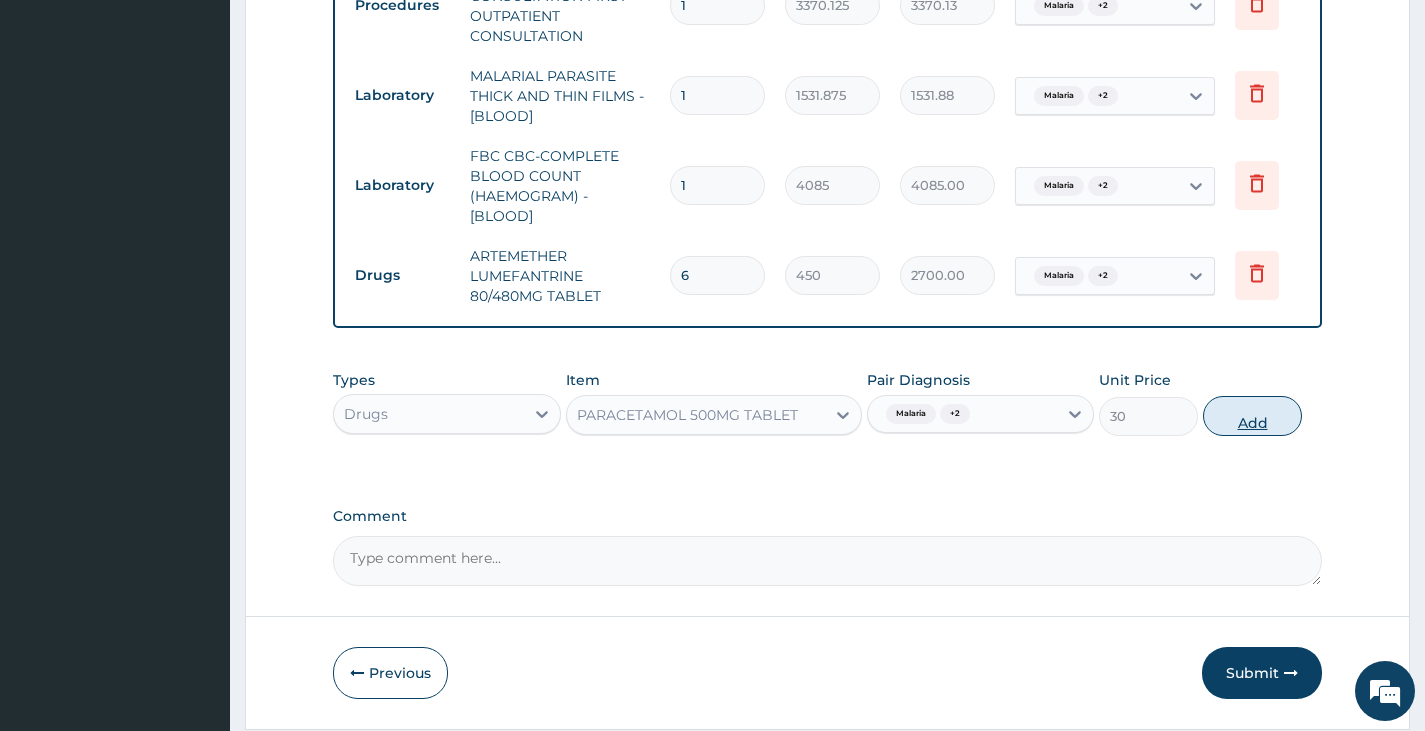 type on "0" 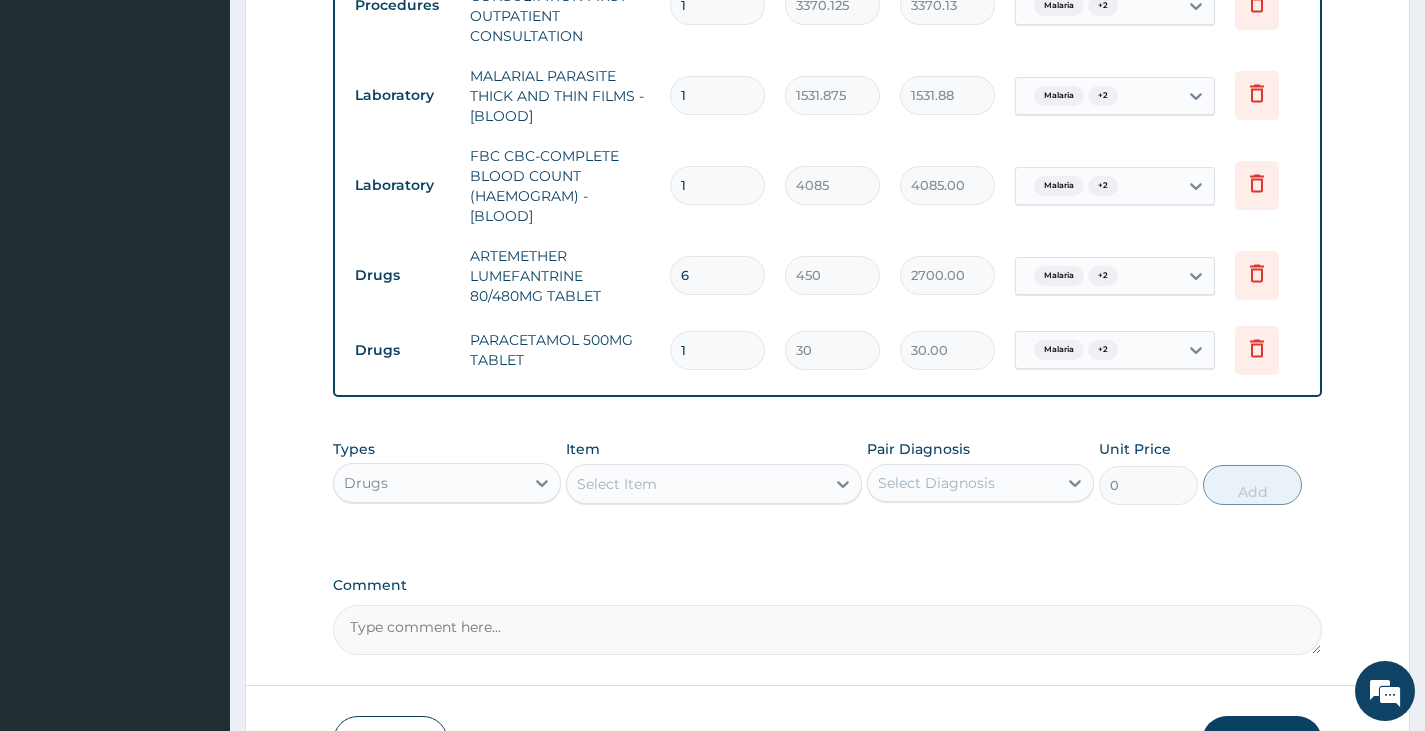 type 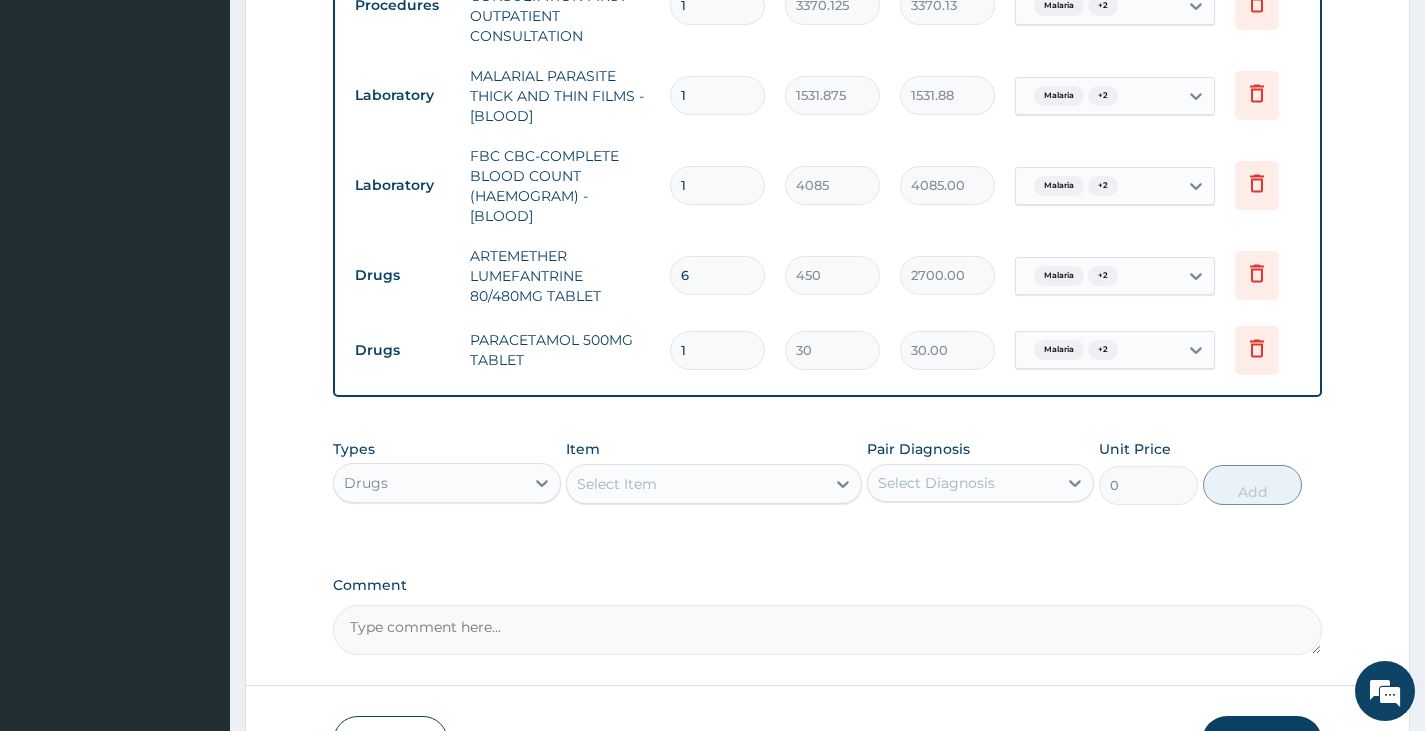 type on "0.00" 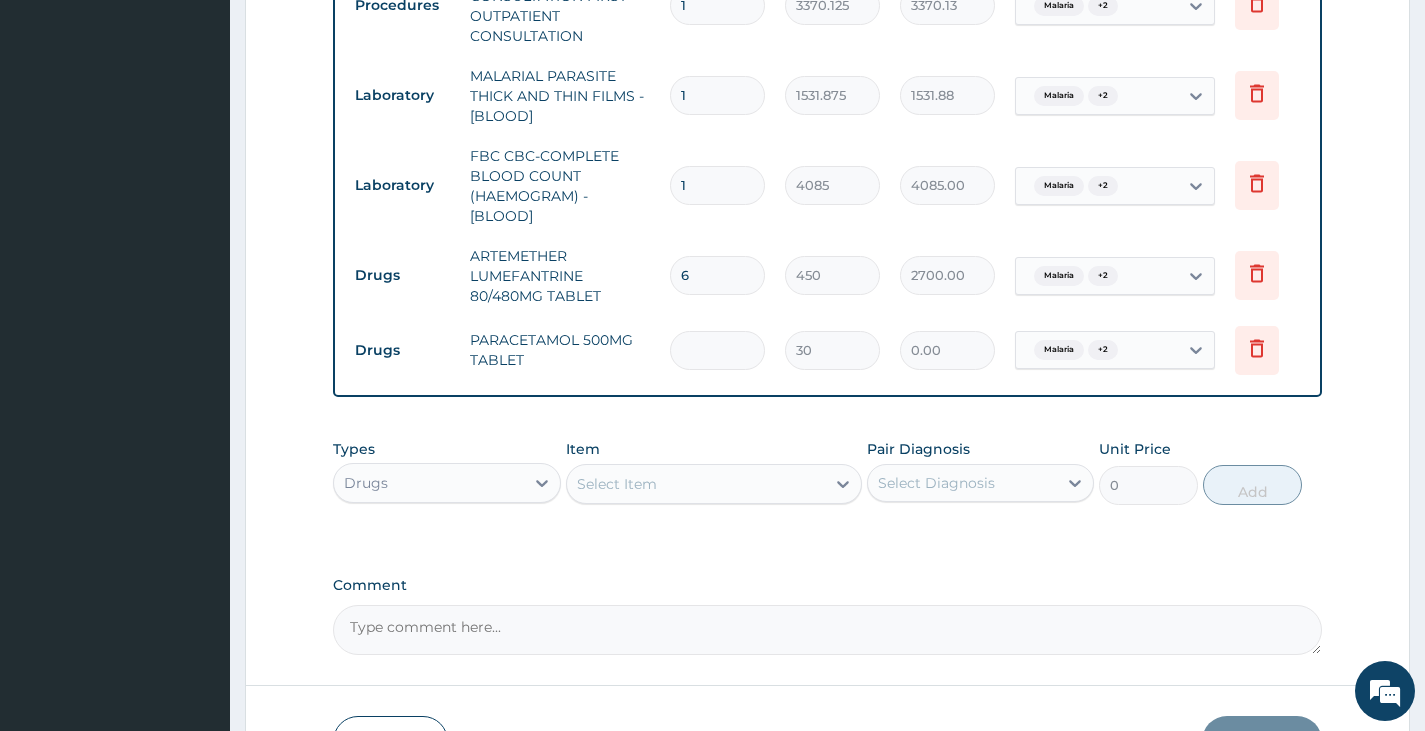 type on "9" 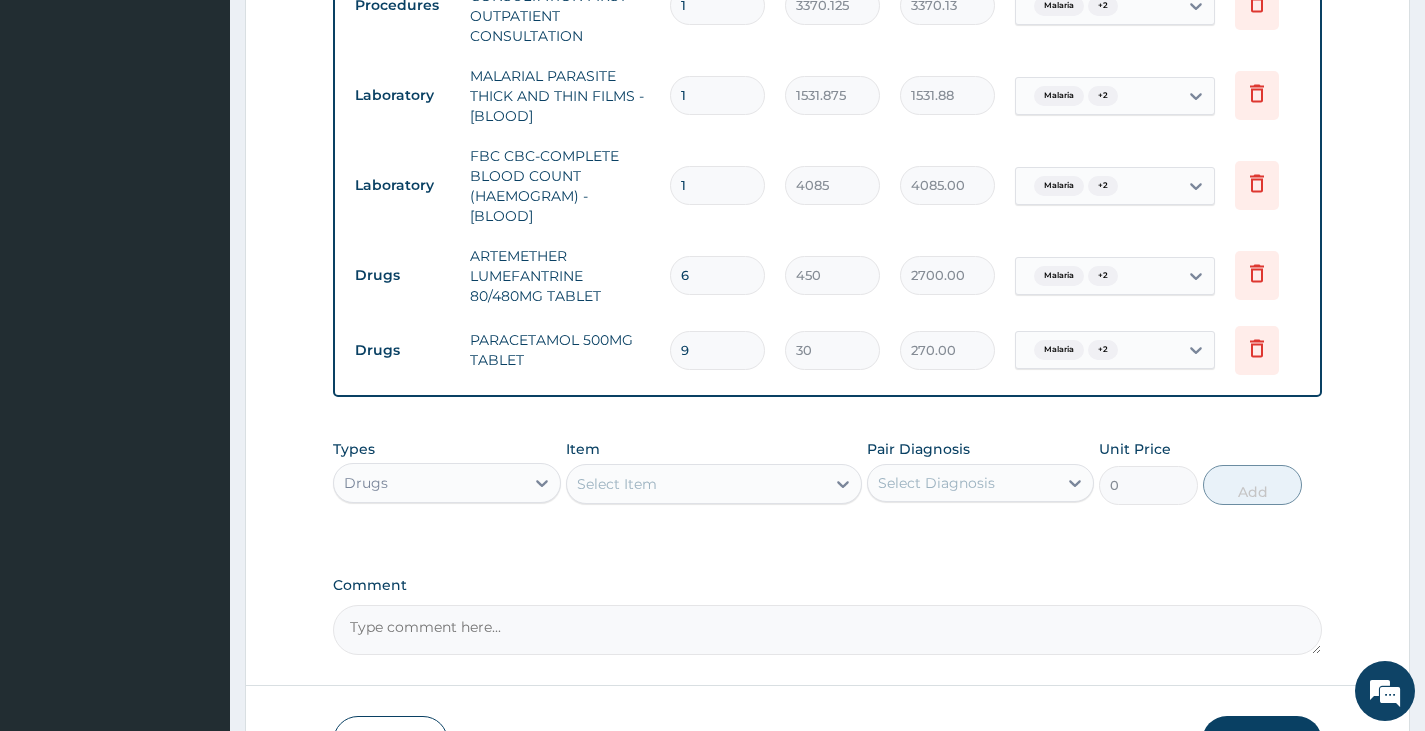 scroll, scrollTop: 991, scrollLeft: 0, axis: vertical 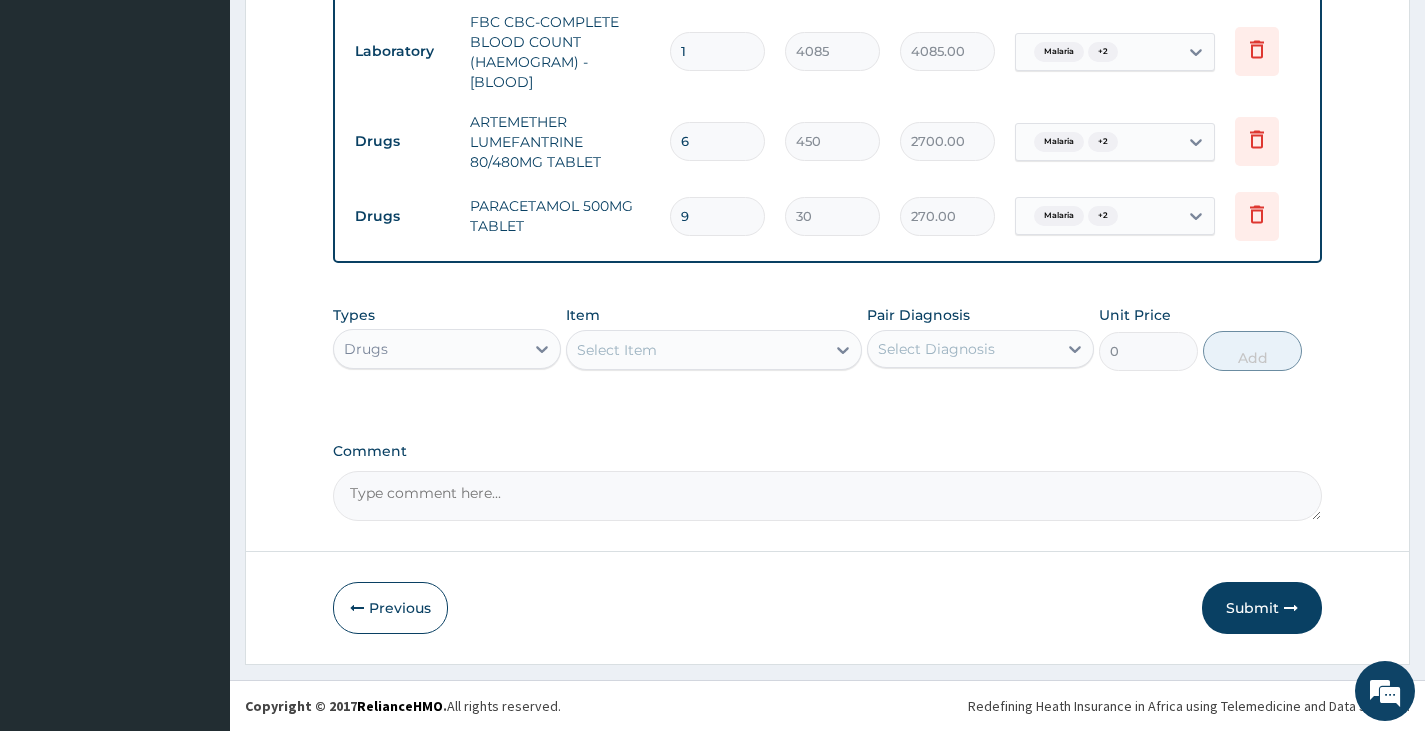 type on "9" 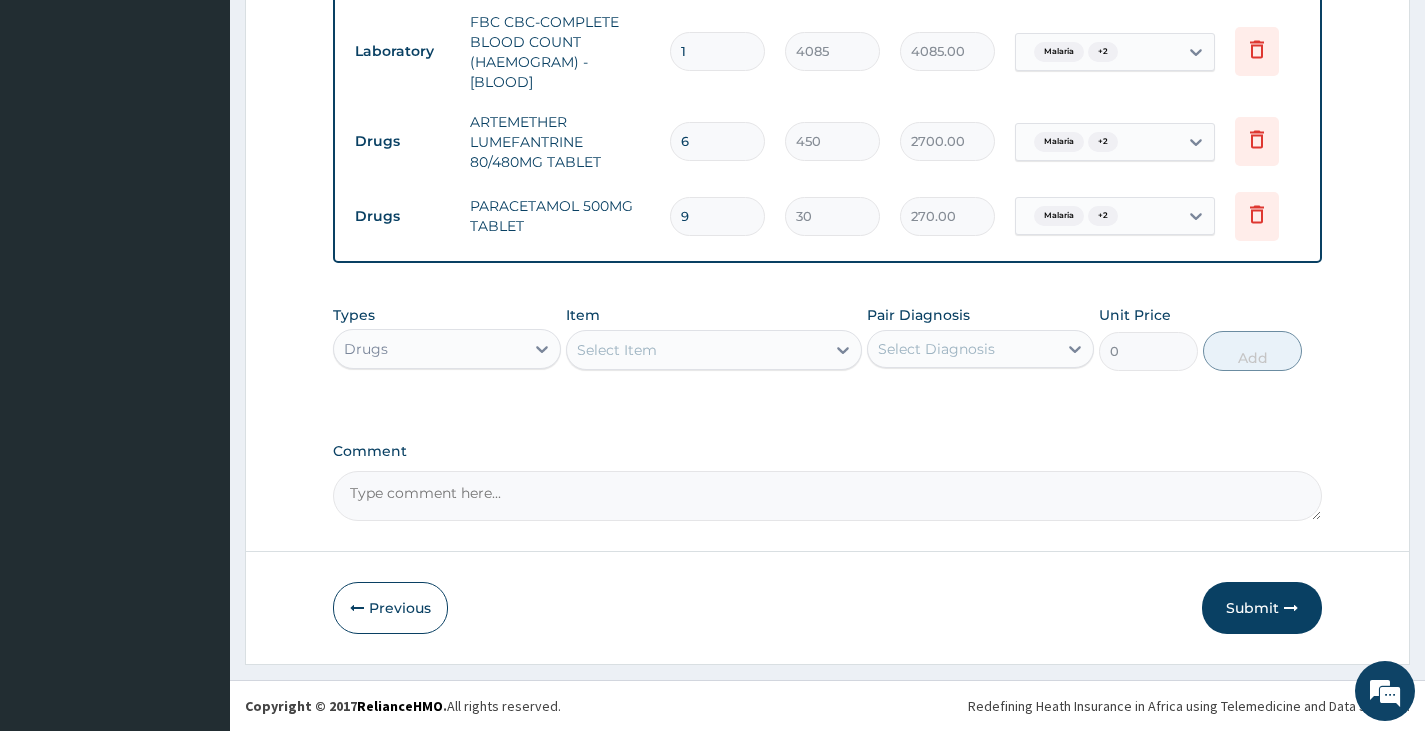 click on "Submit" at bounding box center [1262, 608] 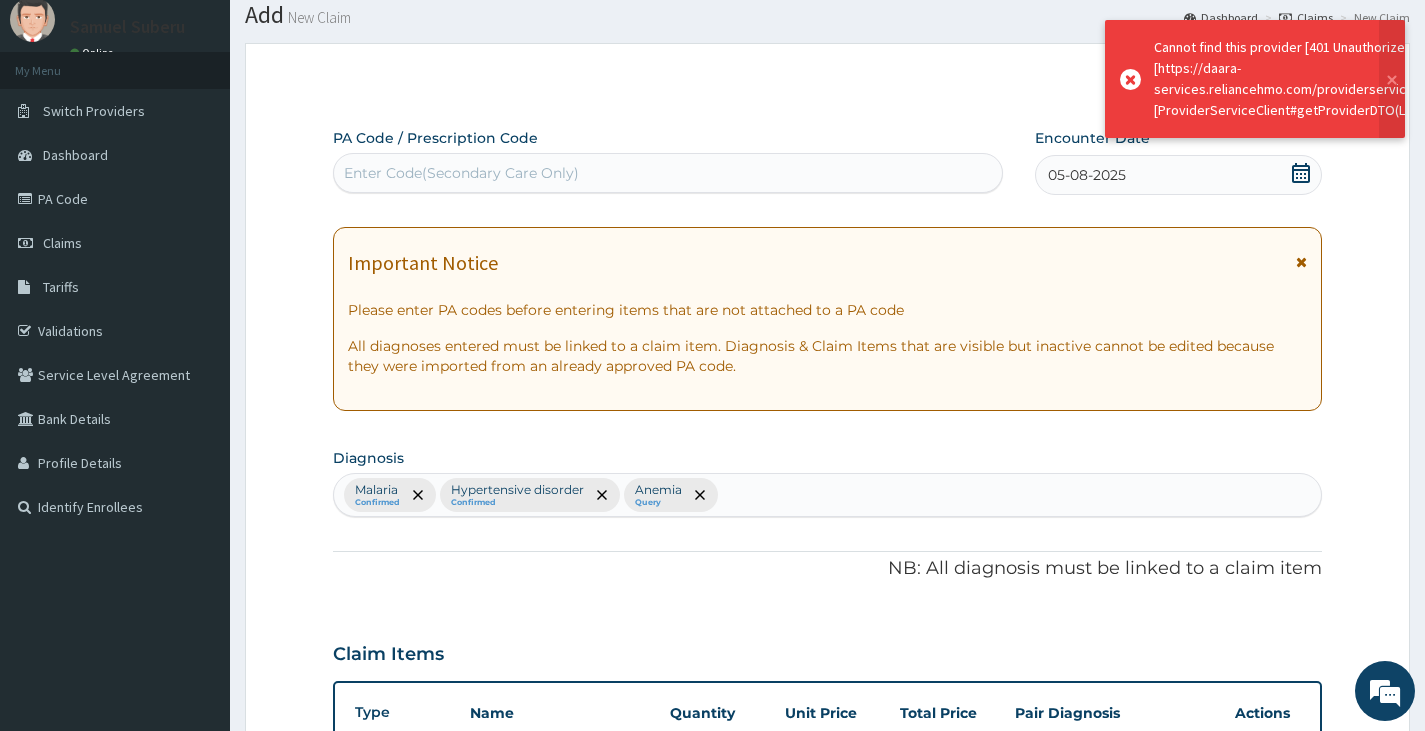 scroll, scrollTop: 991, scrollLeft: 0, axis: vertical 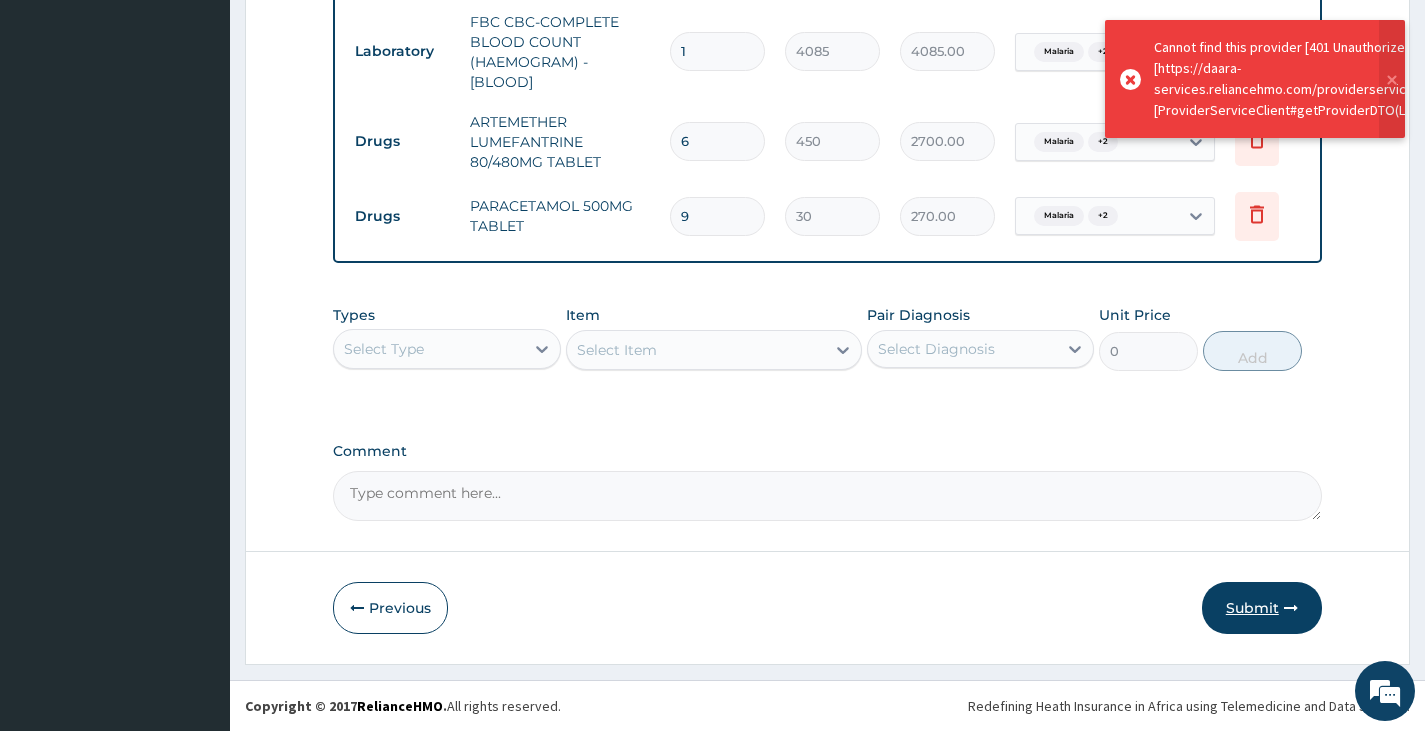click on "Submit" at bounding box center (1262, 608) 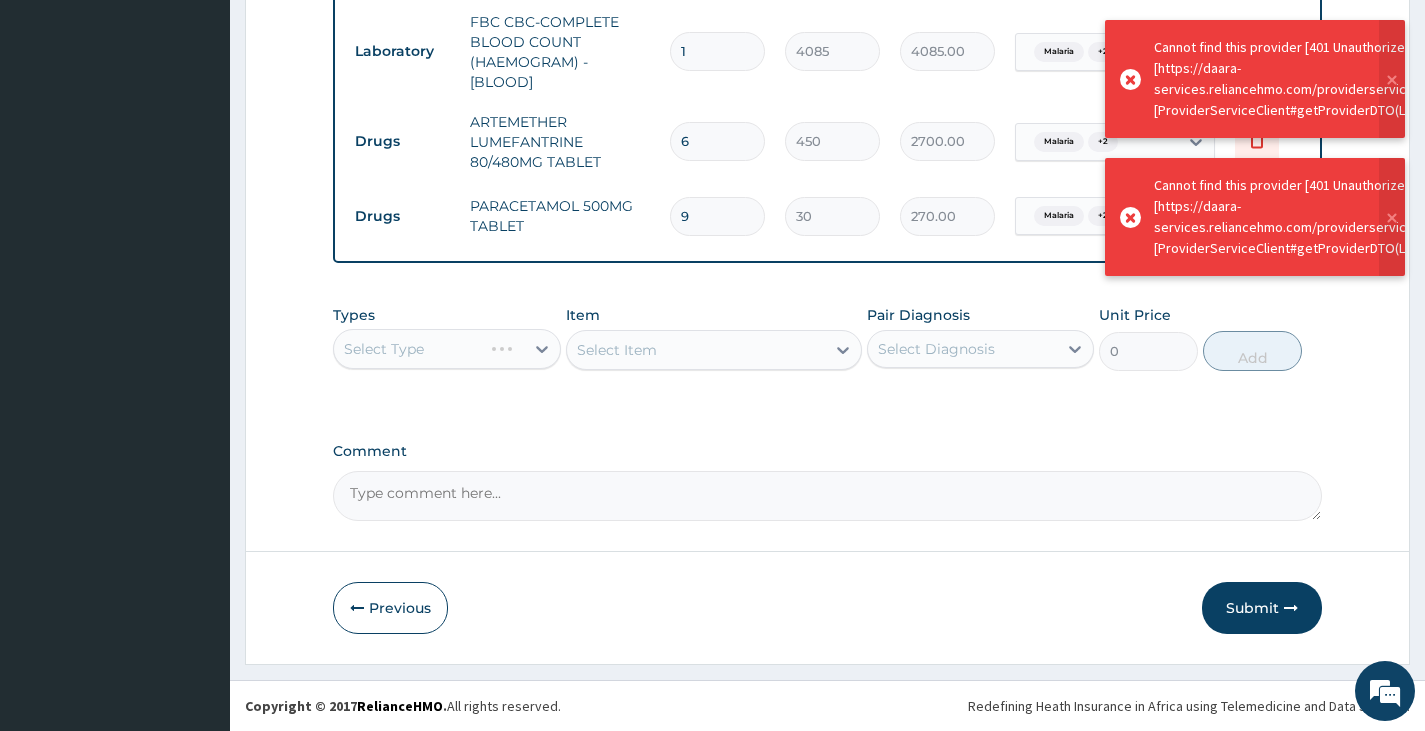 click on "Submit" at bounding box center [1262, 608] 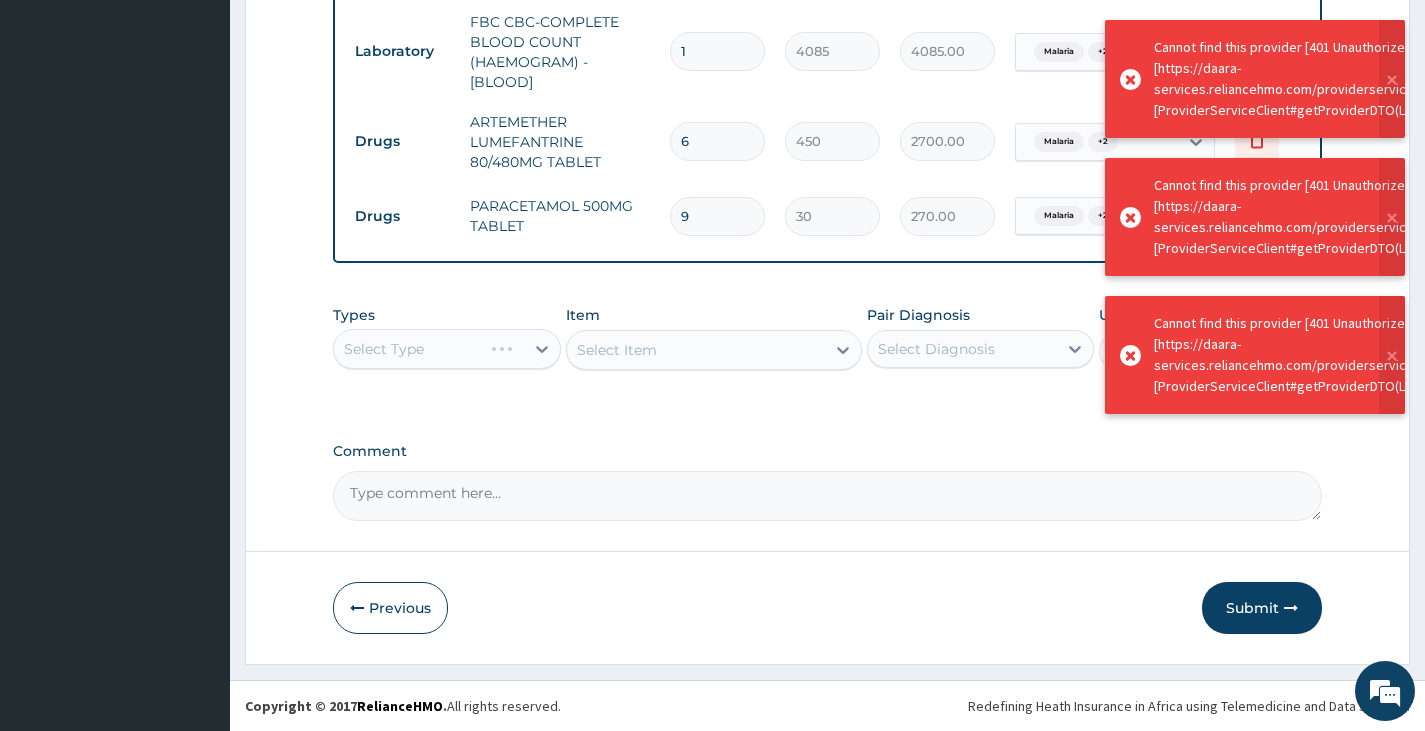 click on "Submit" at bounding box center [1262, 608] 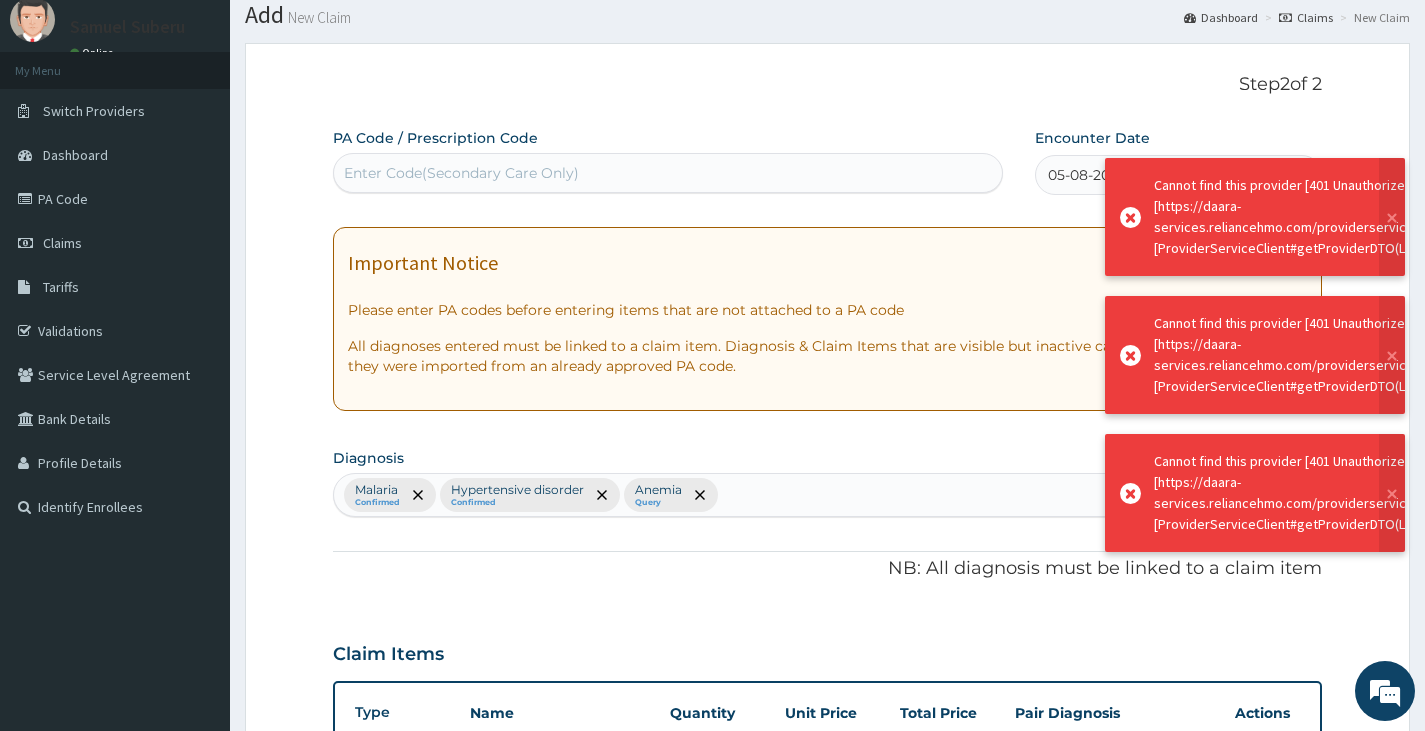 scroll, scrollTop: 991, scrollLeft: 0, axis: vertical 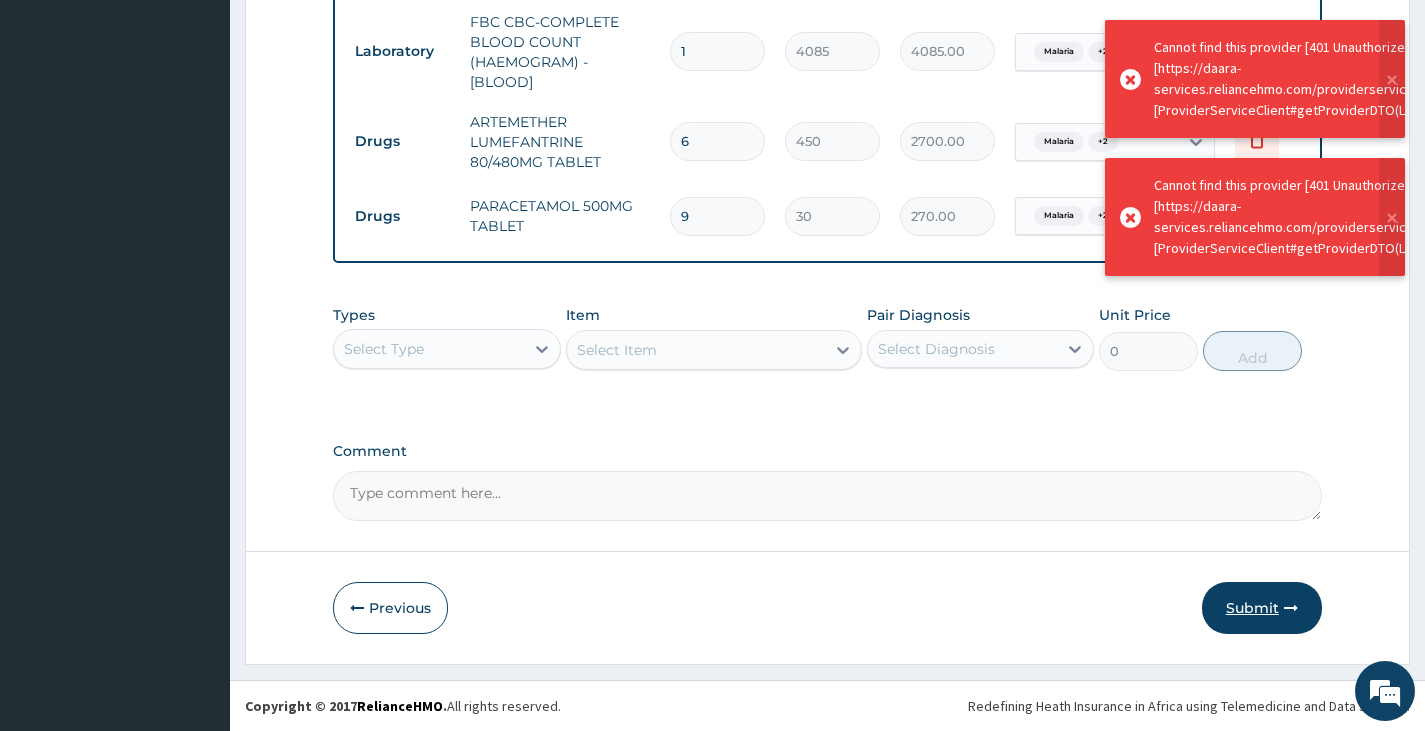 click on "Submit" at bounding box center (1262, 608) 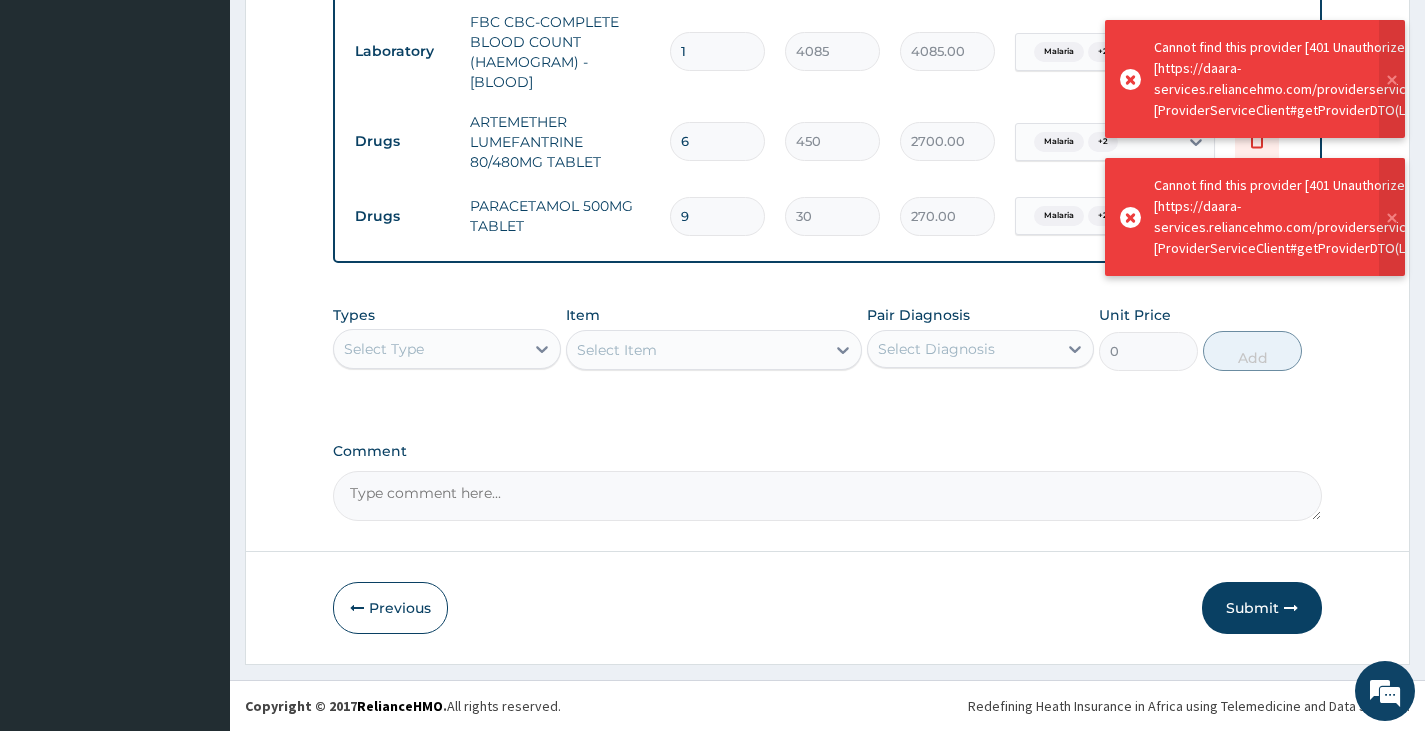 click on "Submit" at bounding box center (1262, 608) 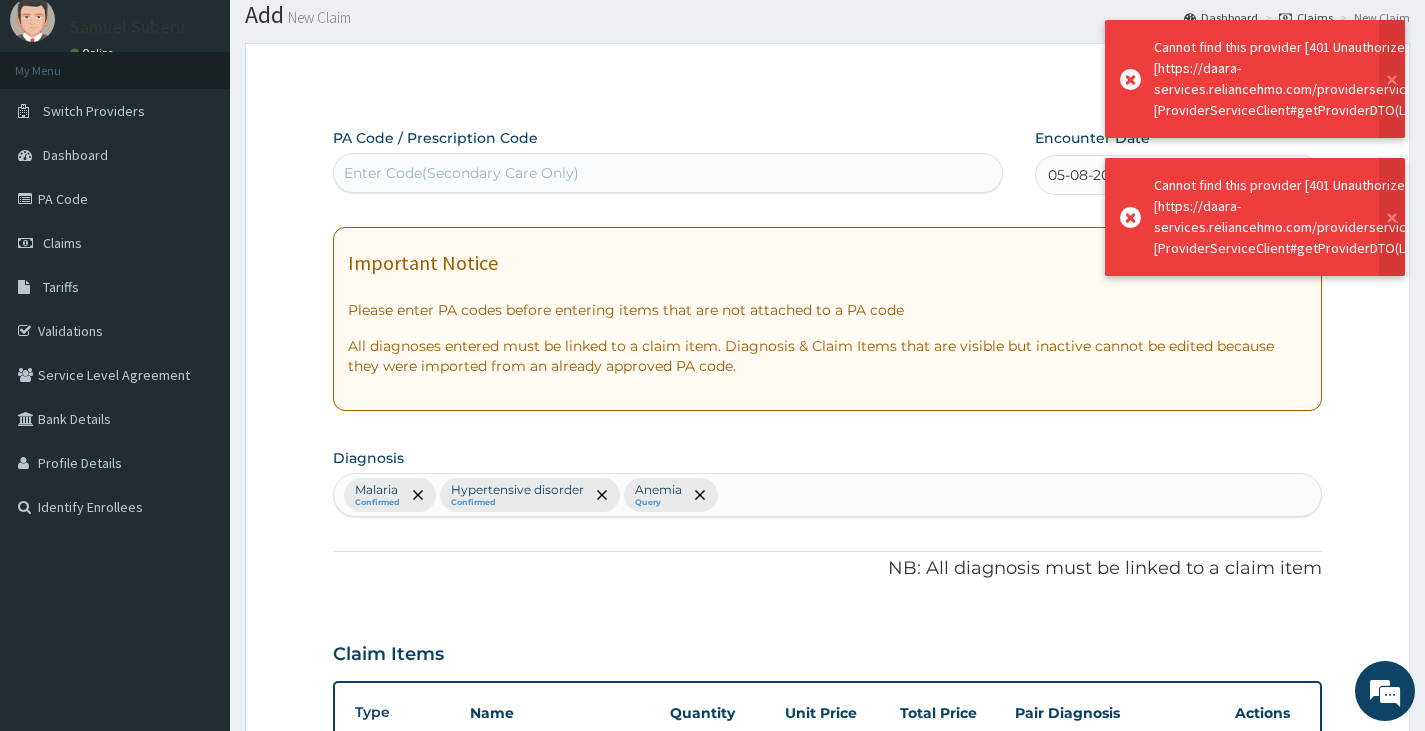scroll, scrollTop: 991, scrollLeft: 0, axis: vertical 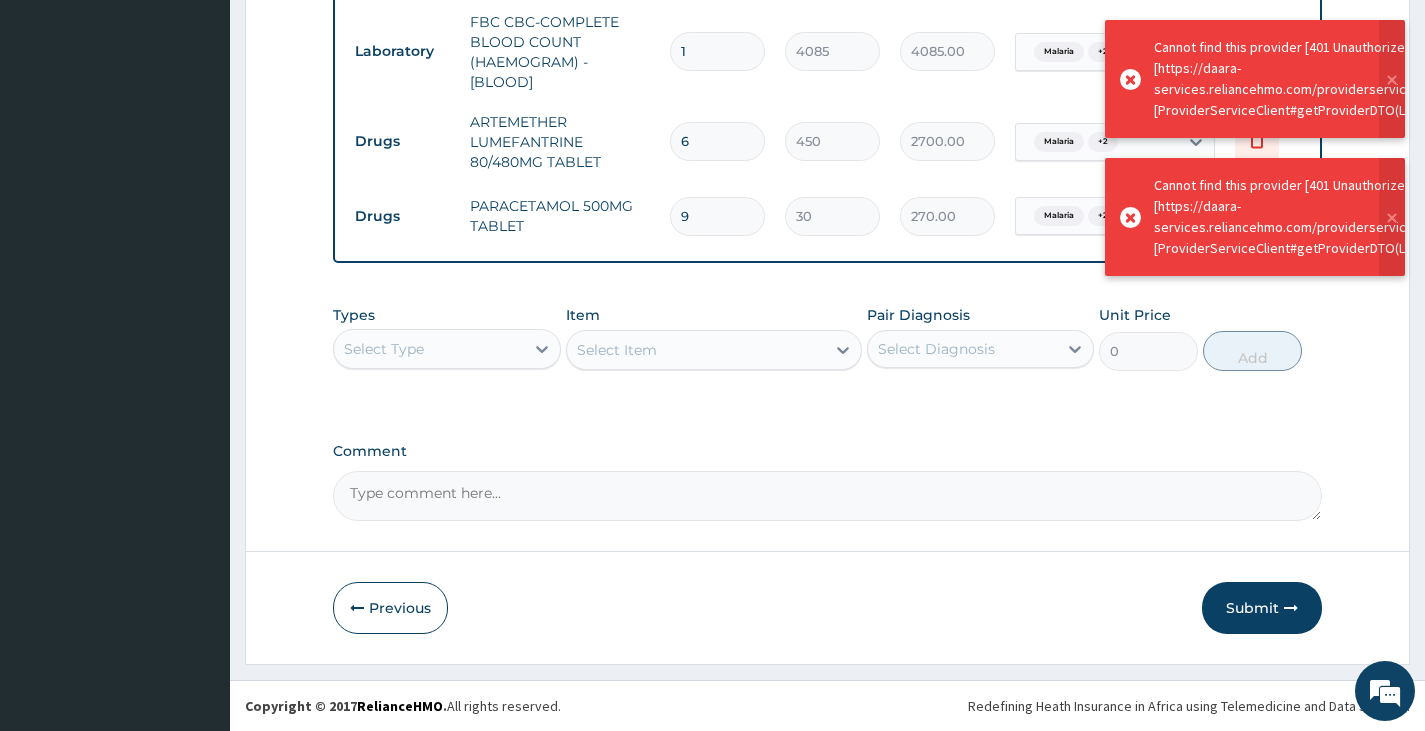 click on "Submit" at bounding box center [1262, 608] 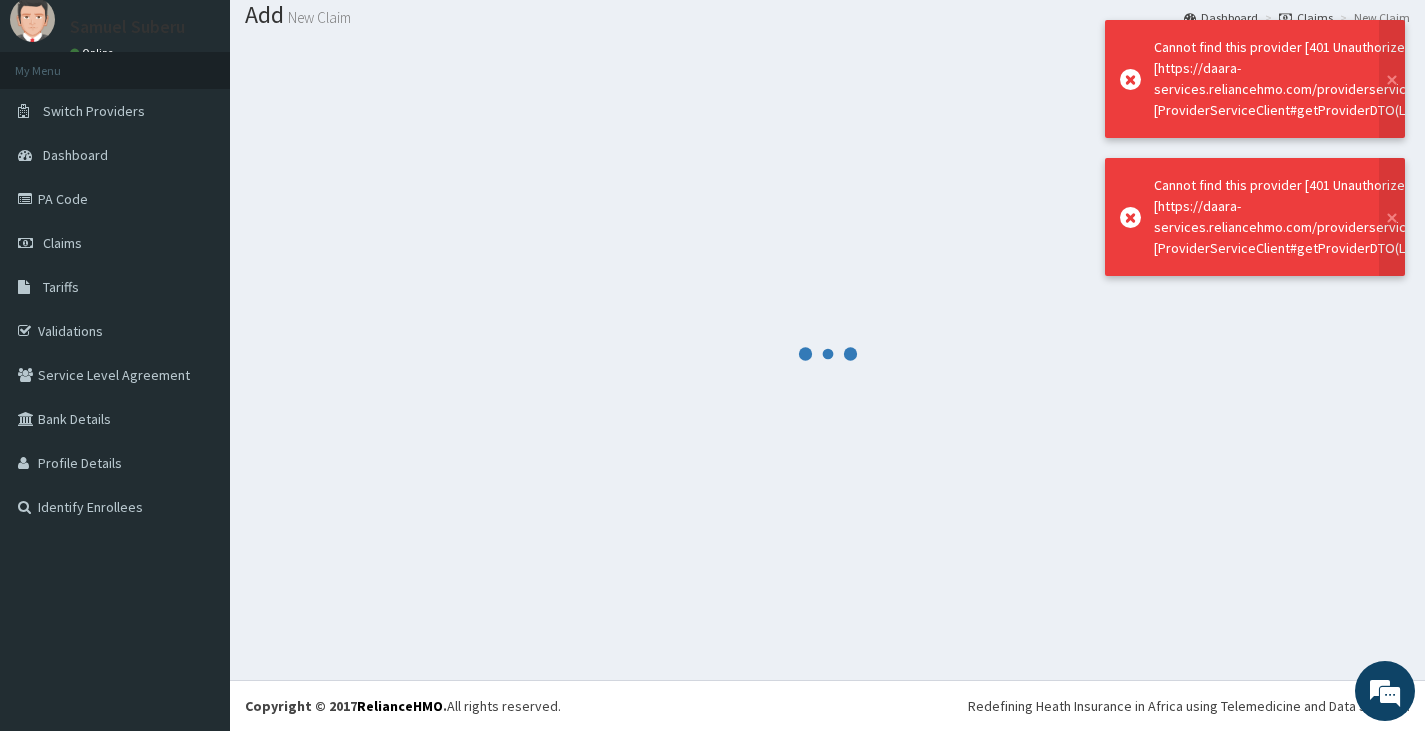 scroll, scrollTop: 991, scrollLeft: 0, axis: vertical 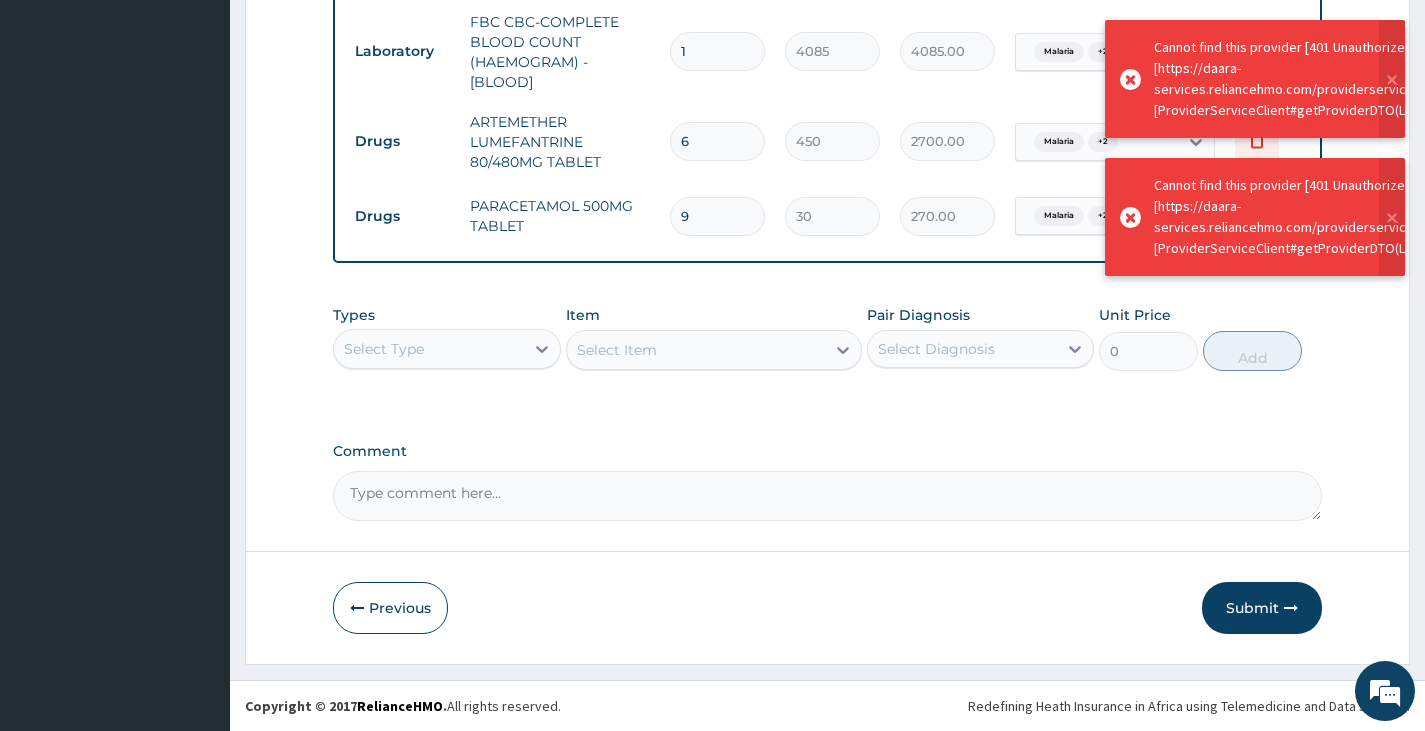 click on "Submit" at bounding box center (1262, 608) 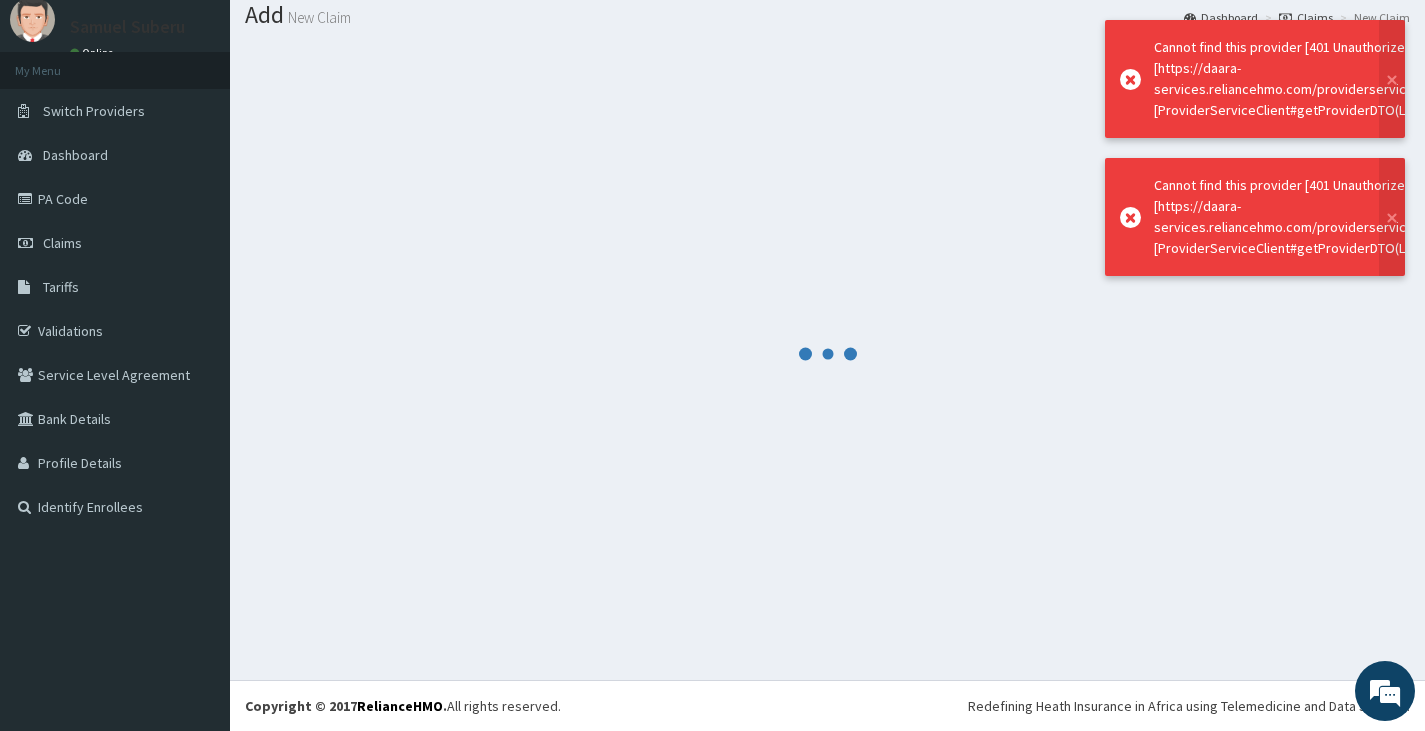 scroll, scrollTop: 991, scrollLeft: 0, axis: vertical 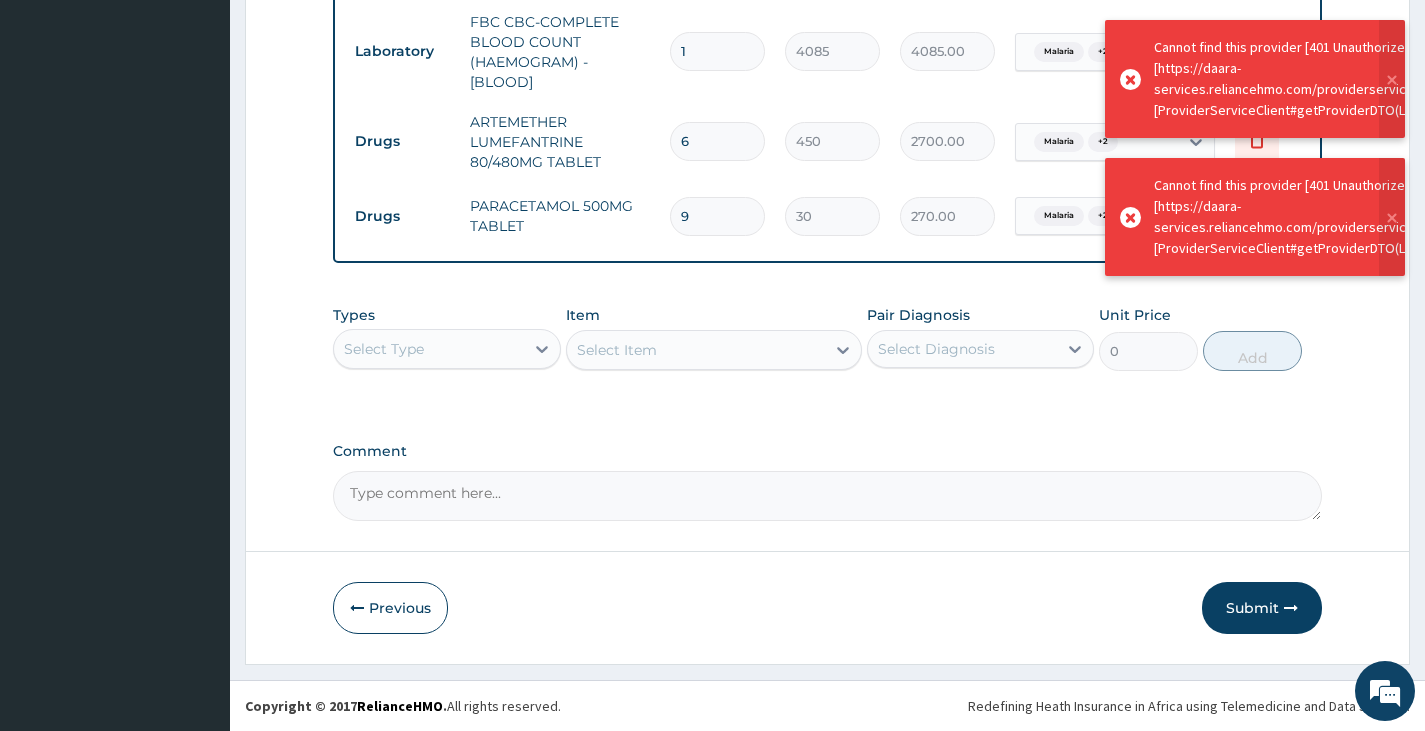 click on "Submit" at bounding box center [1262, 608] 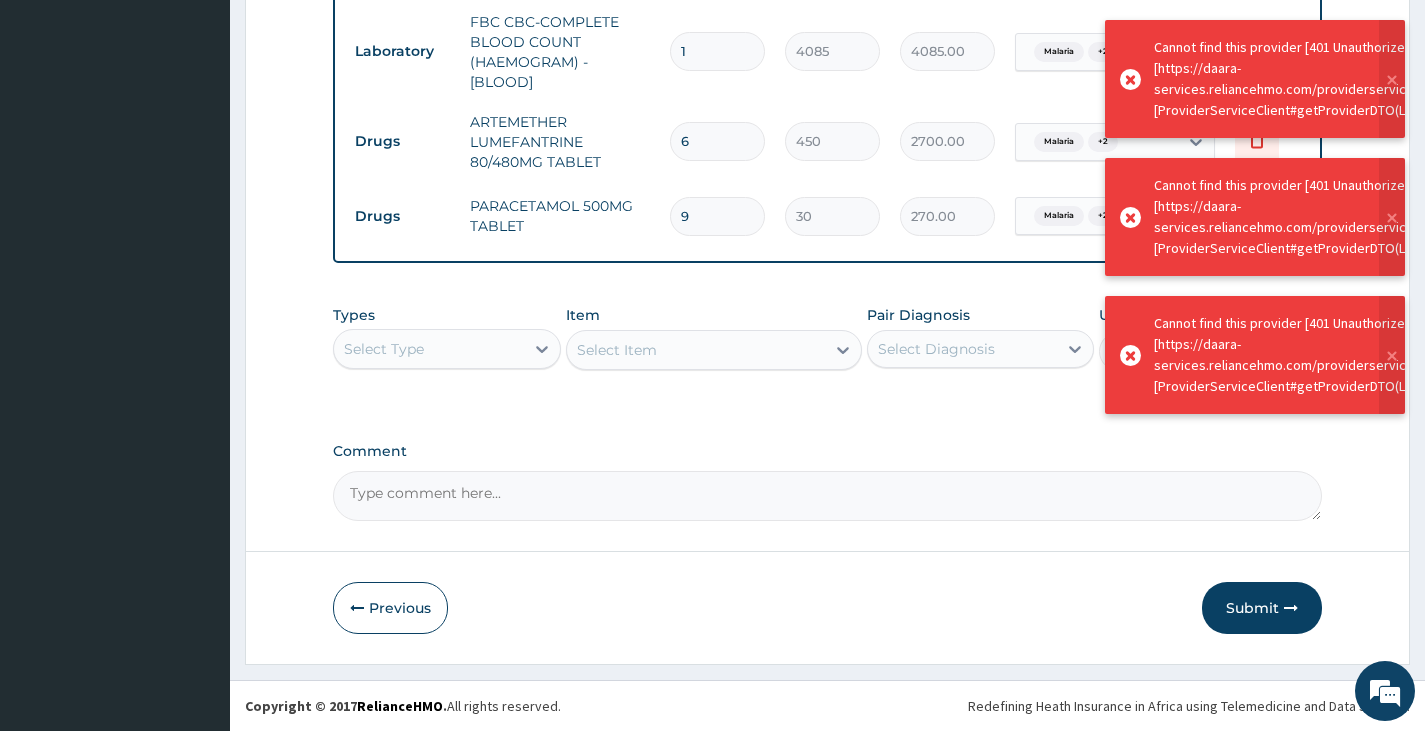click on "Submit" at bounding box center (1262, 608) 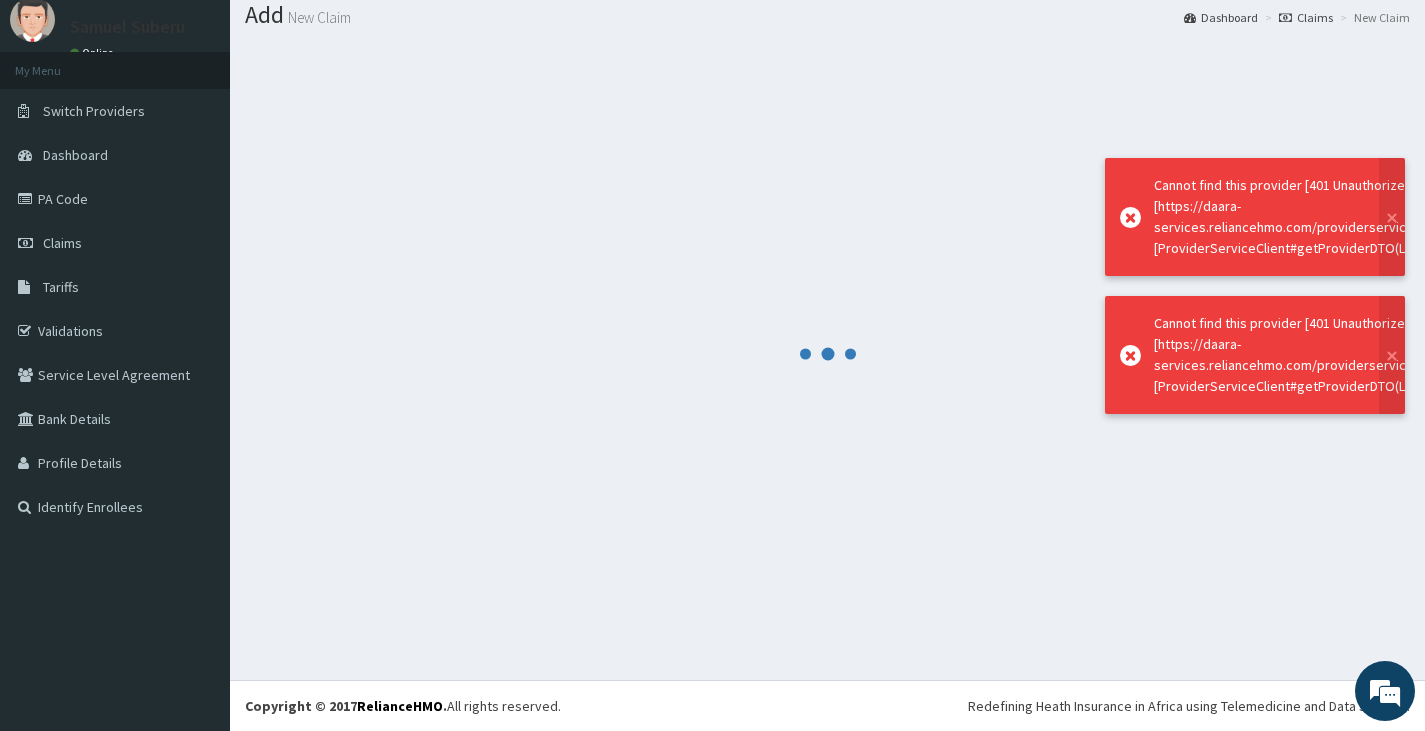 scroll, scrollTop: 991, scrollLeft: 0, axis: vertical 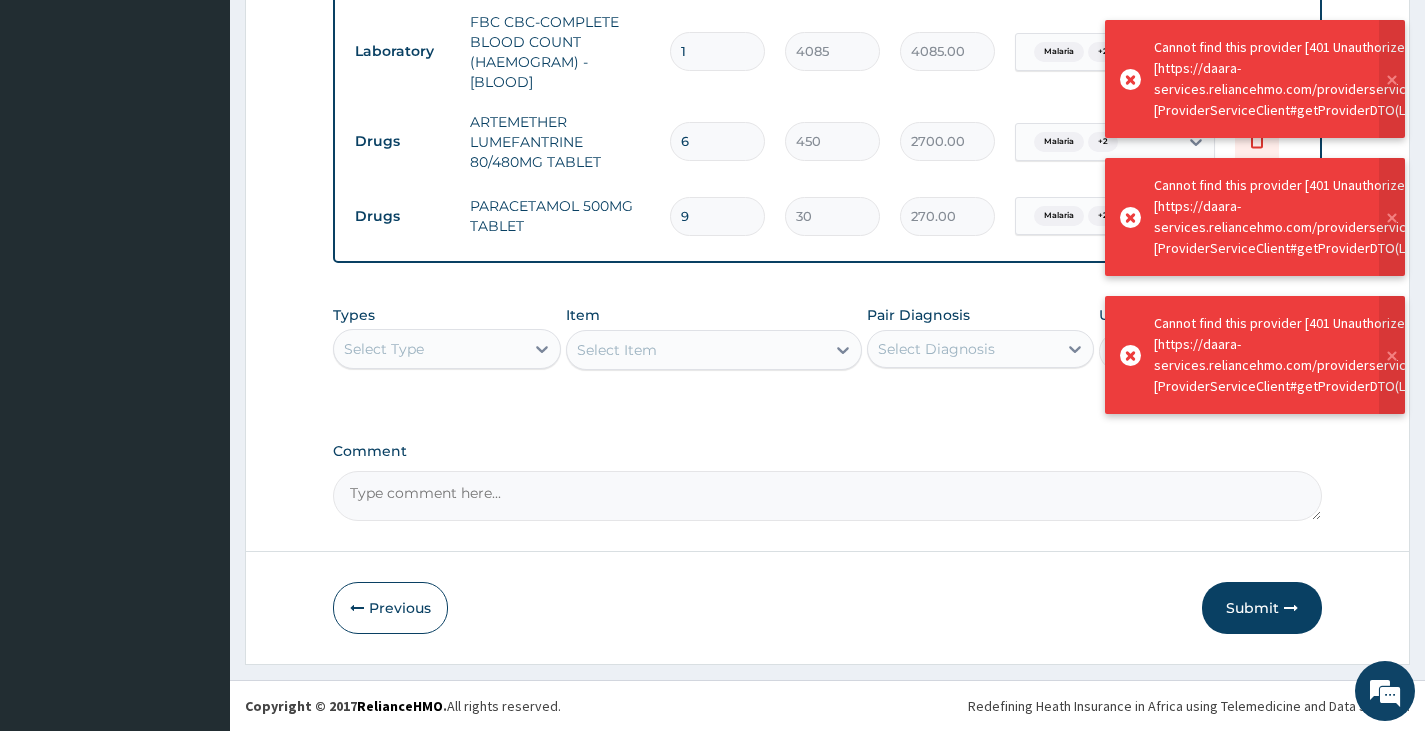 click on "Submit" at bounding box center [1262, 608] 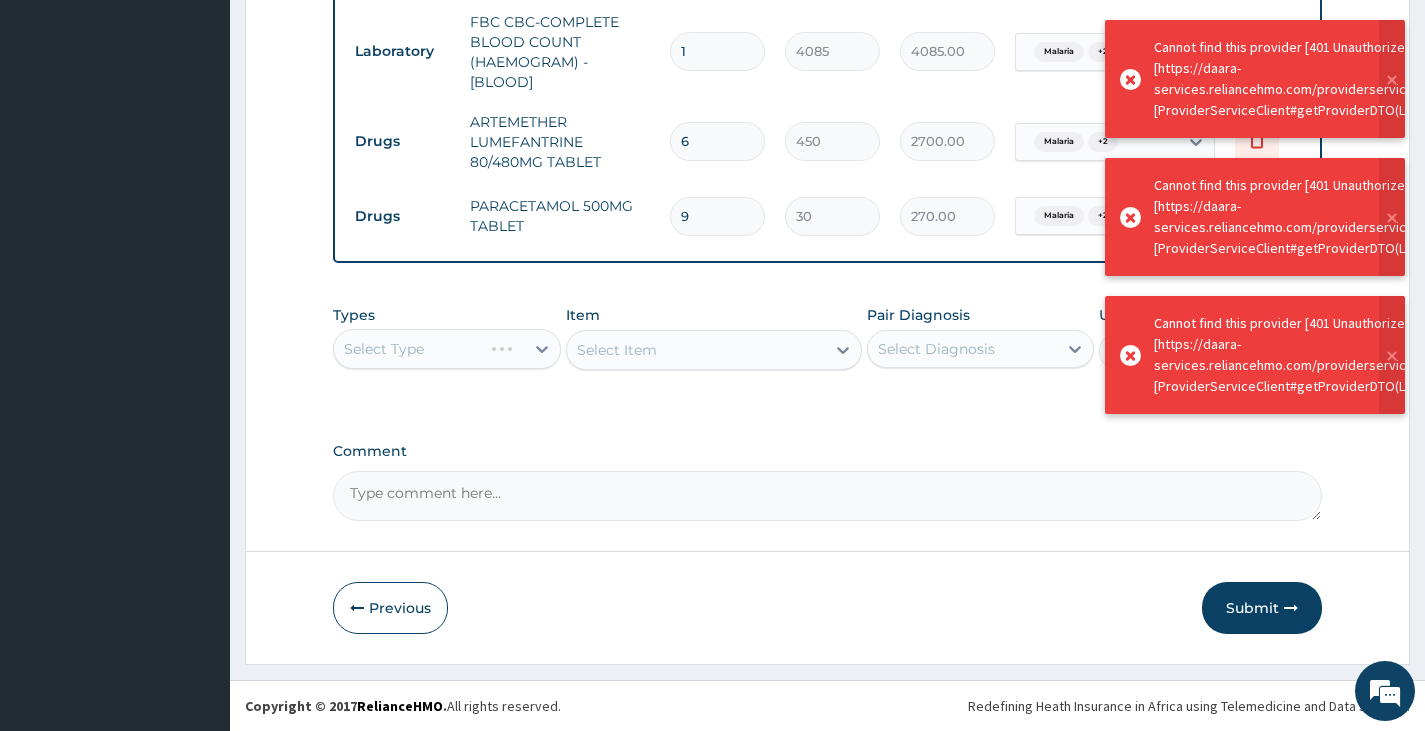 click on "Submit" at bounding box center [1262, 608] 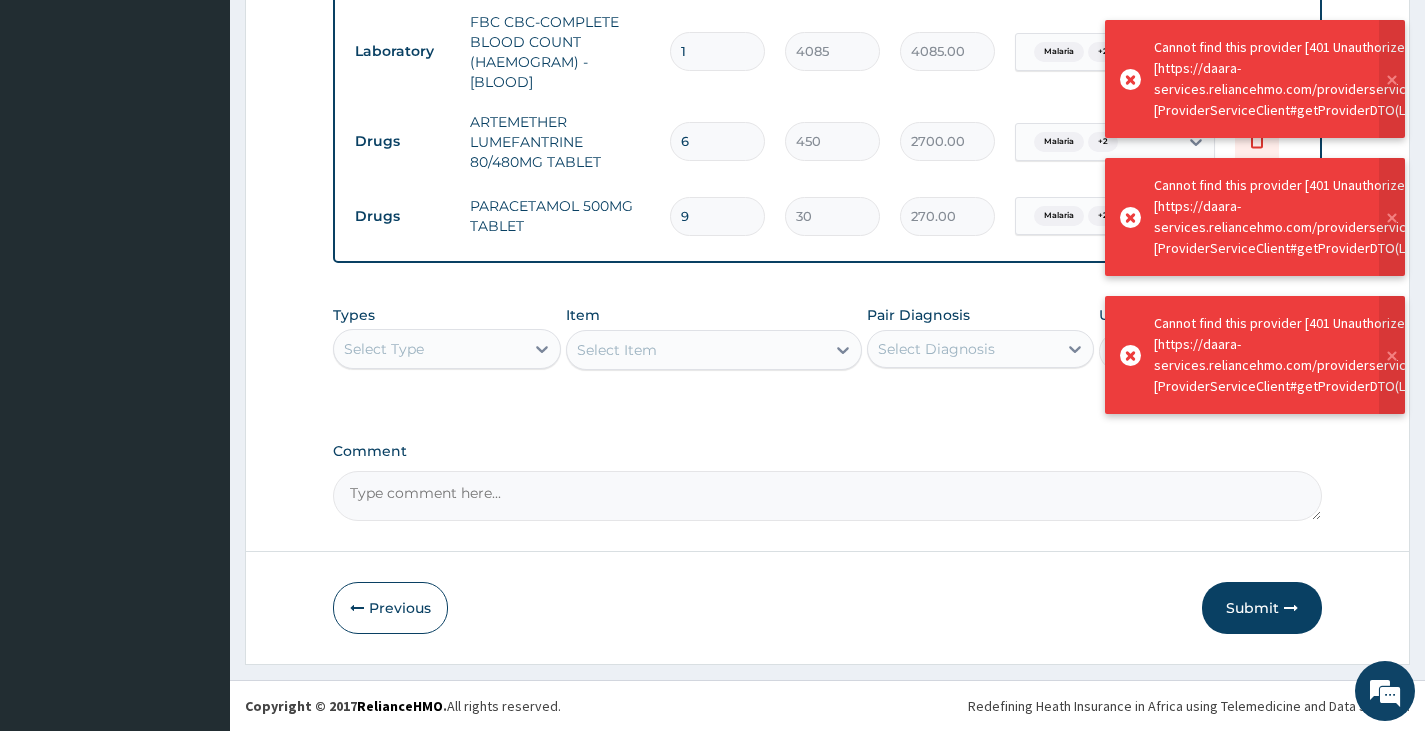 click on "Submit" at bounding box center [1262, 608] 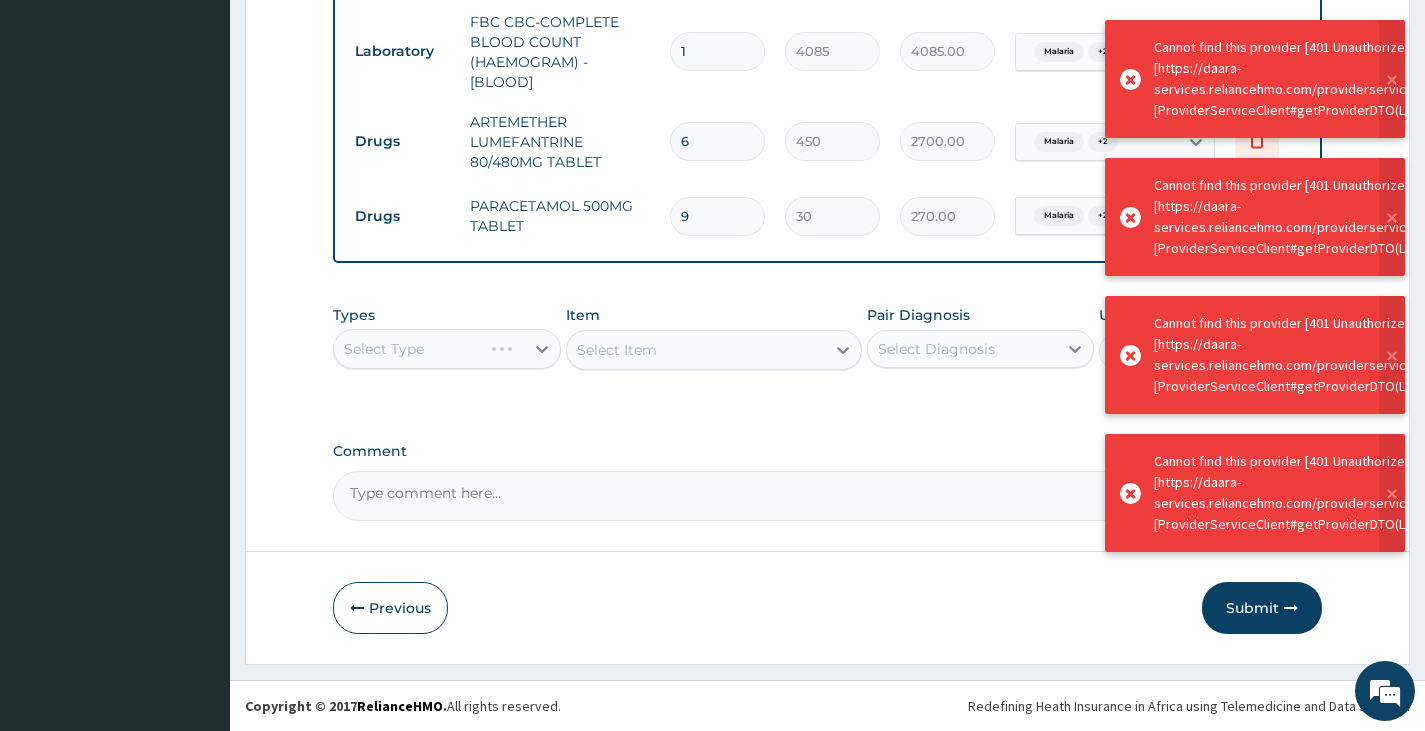 click on "Submit" at bounding box center [1262, 608] 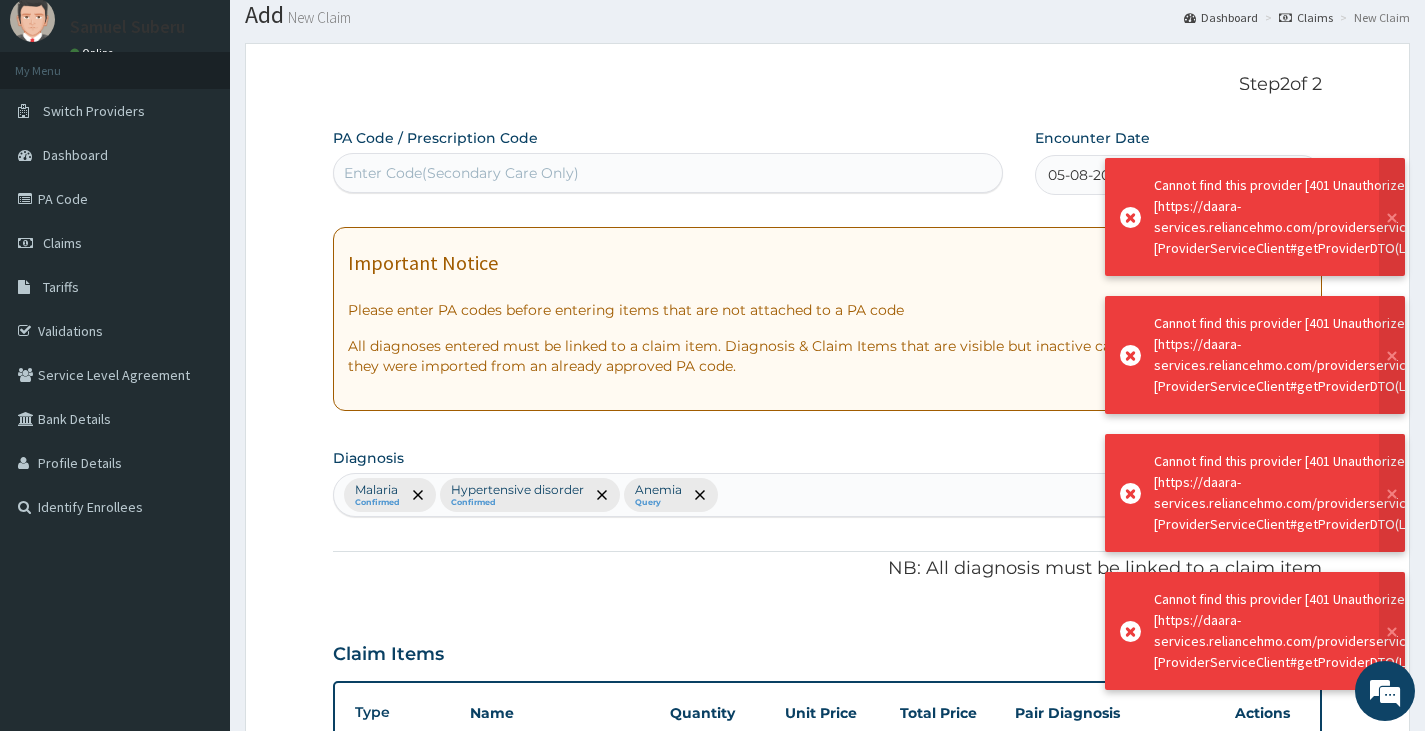 scroll, scrollTop: 991, scrollLeft: 0, axis: vertical 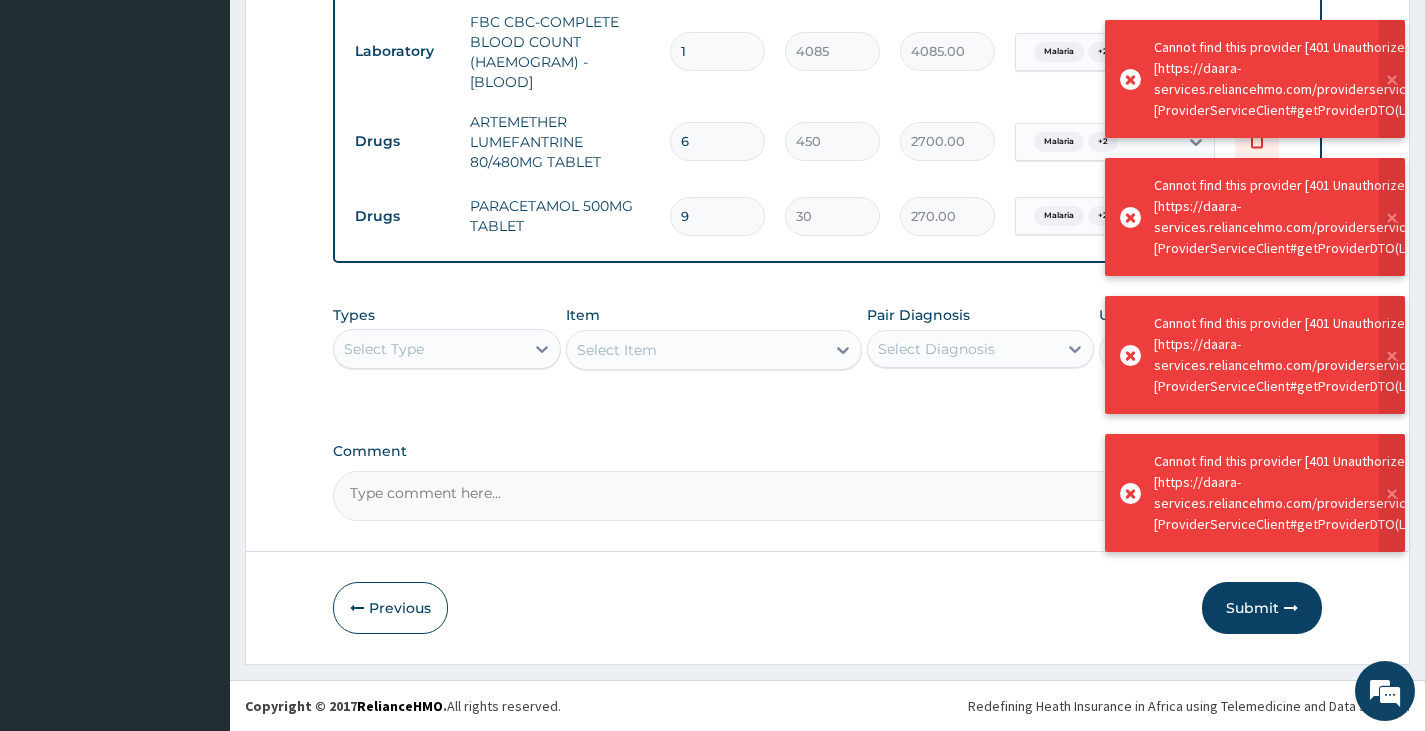 click on "Submit" at bounding box center (1262, 608) 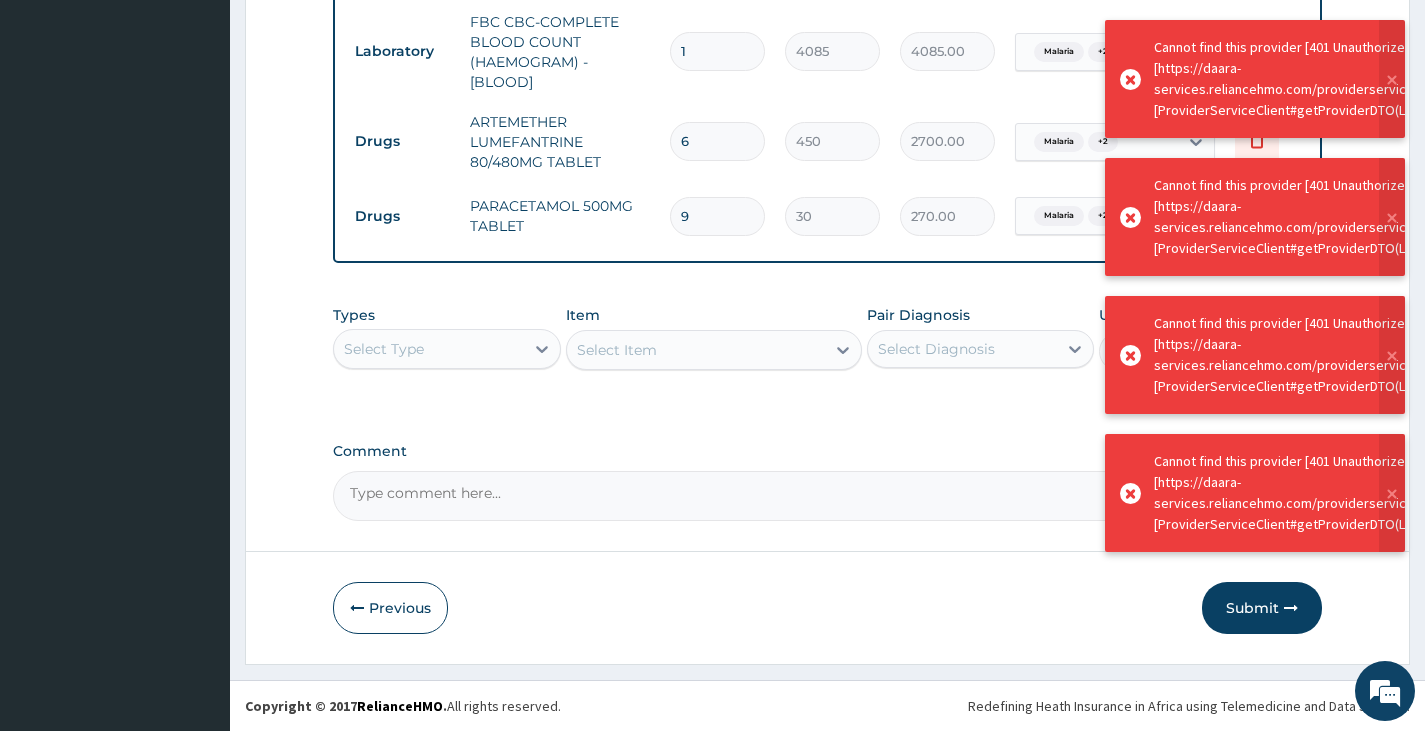 click on "Submit" at bounding box center (1262, 608) 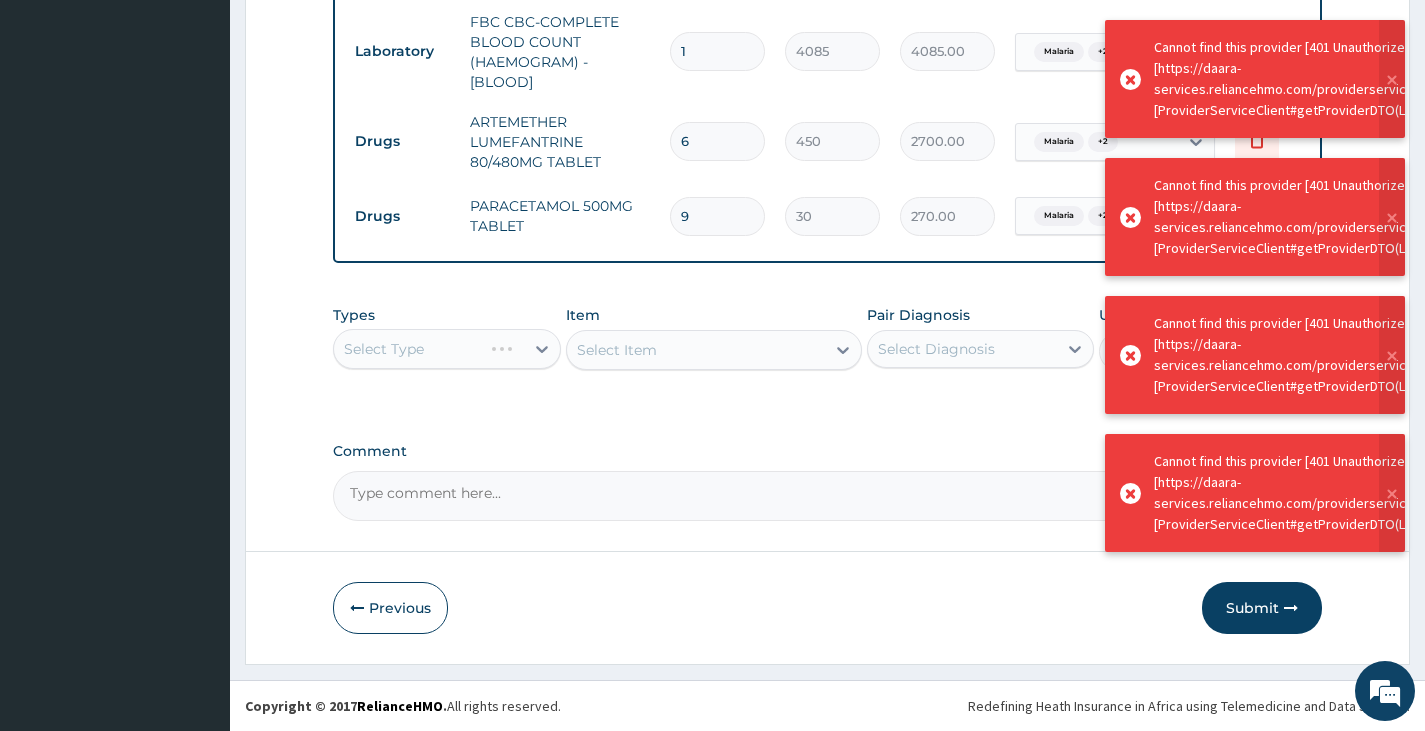 click on "Submit" at bounding box center [1262, 608] 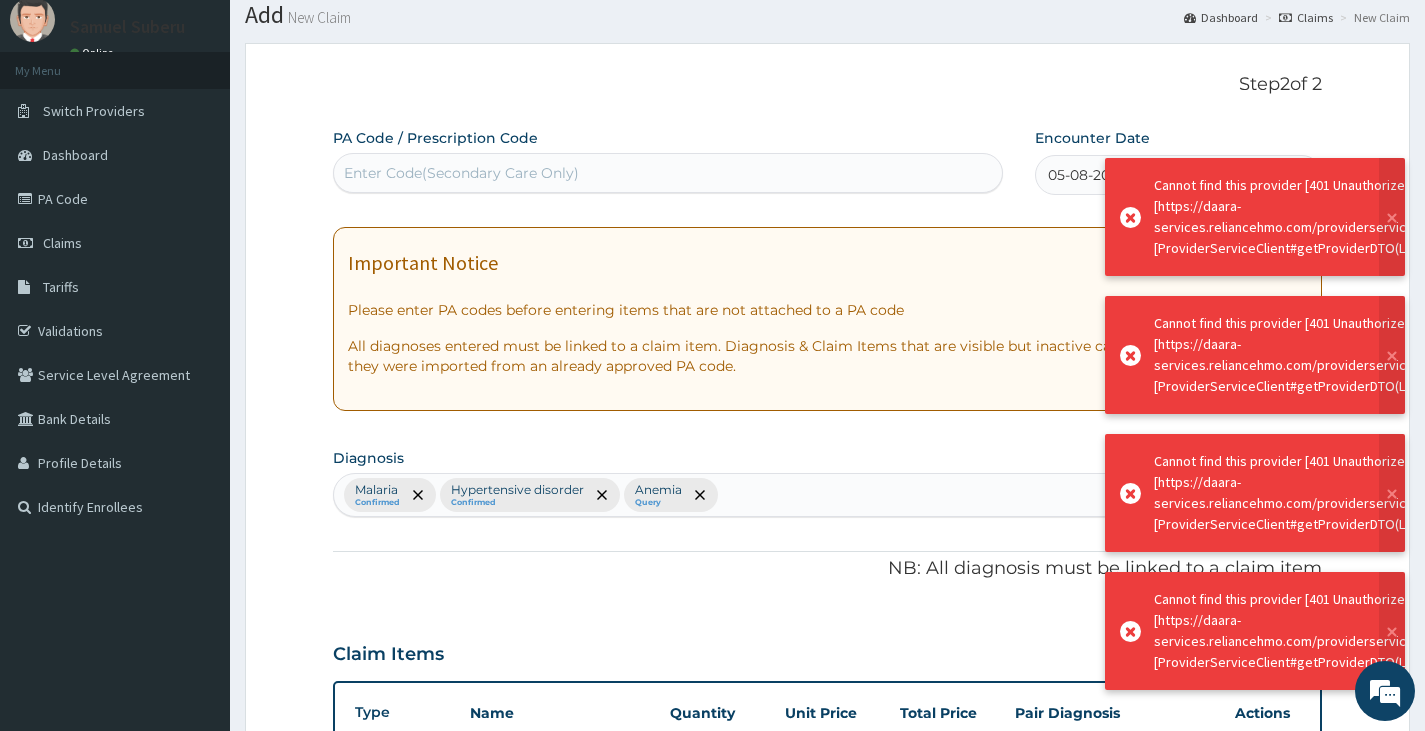 scroll, scrollTop: 991, scrollLeft: 0, axis: vertical 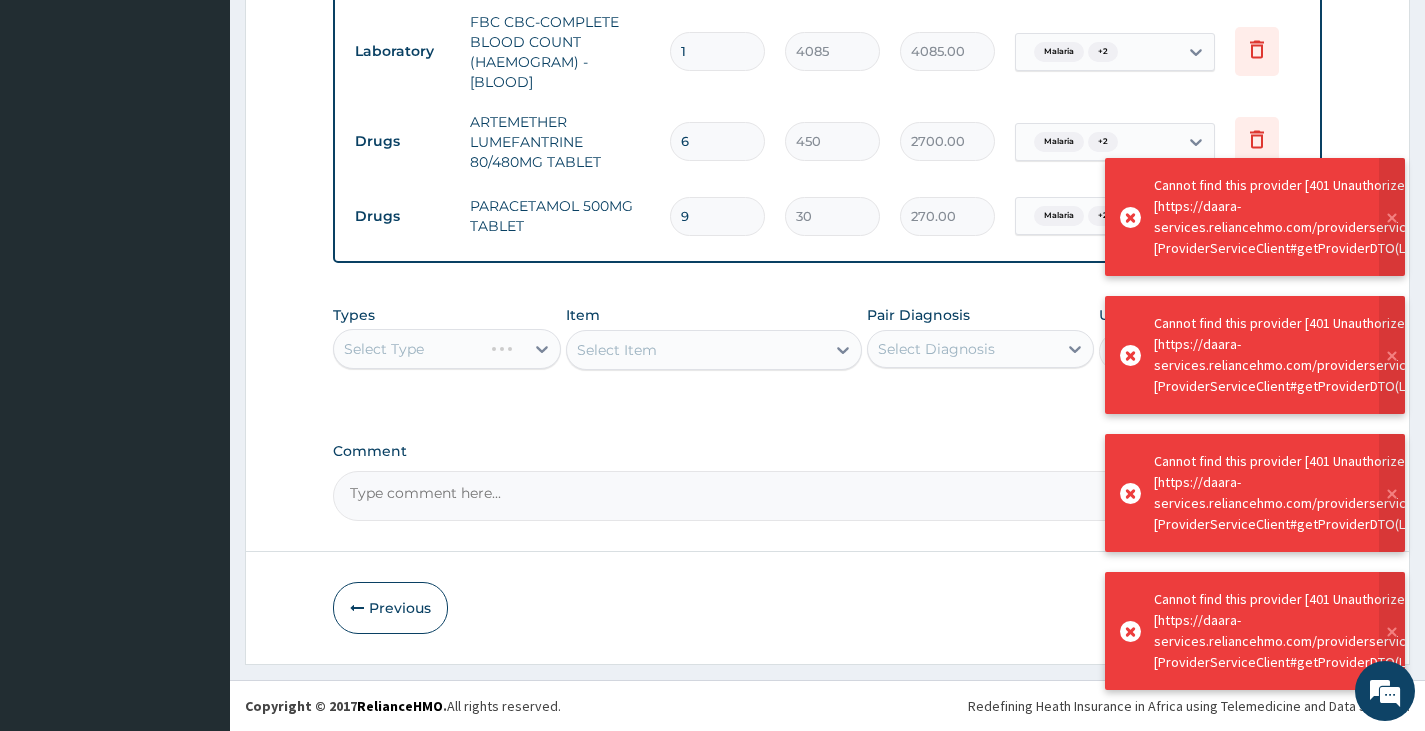 click on "Cannot find this provider [401 Unauthorized] during [GET] to [https://daara-services.reliancehmo.com/providerservice/api/providers/3401] [ProviderServiceClient#getProviderDTO(Long)]: [Jwt is expired]" at bounding box center (1255, 631) 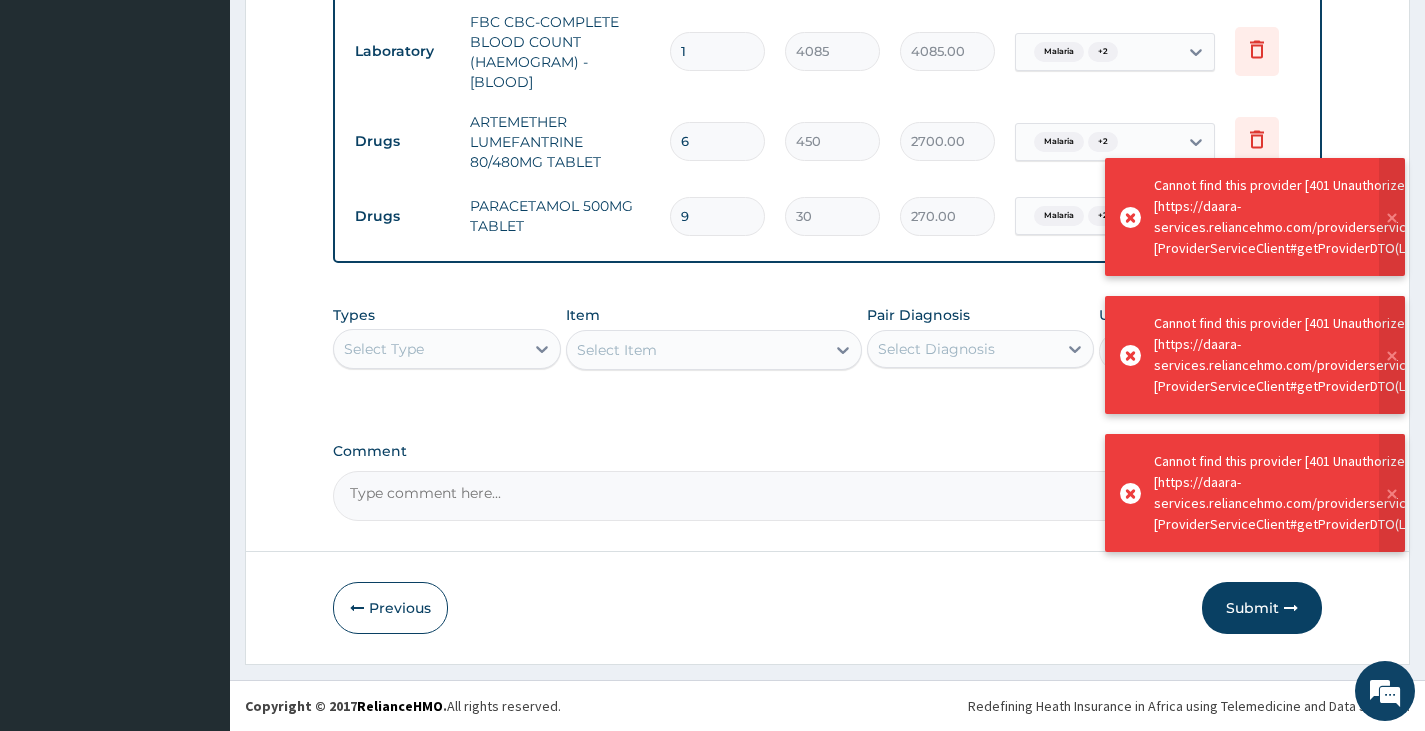 click on "Submit" at bounding box center (1262, 608) 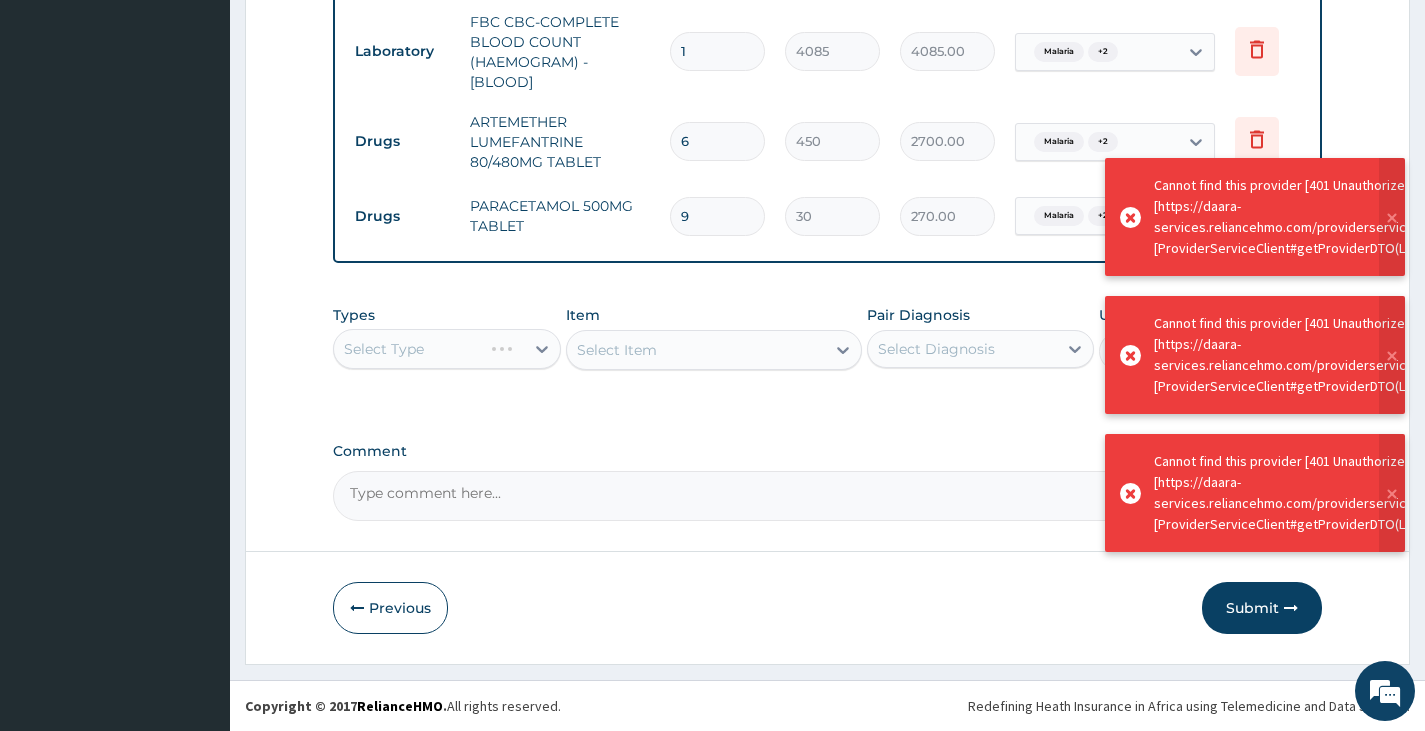 click on "Submit" at bounding box center (1262, 608) 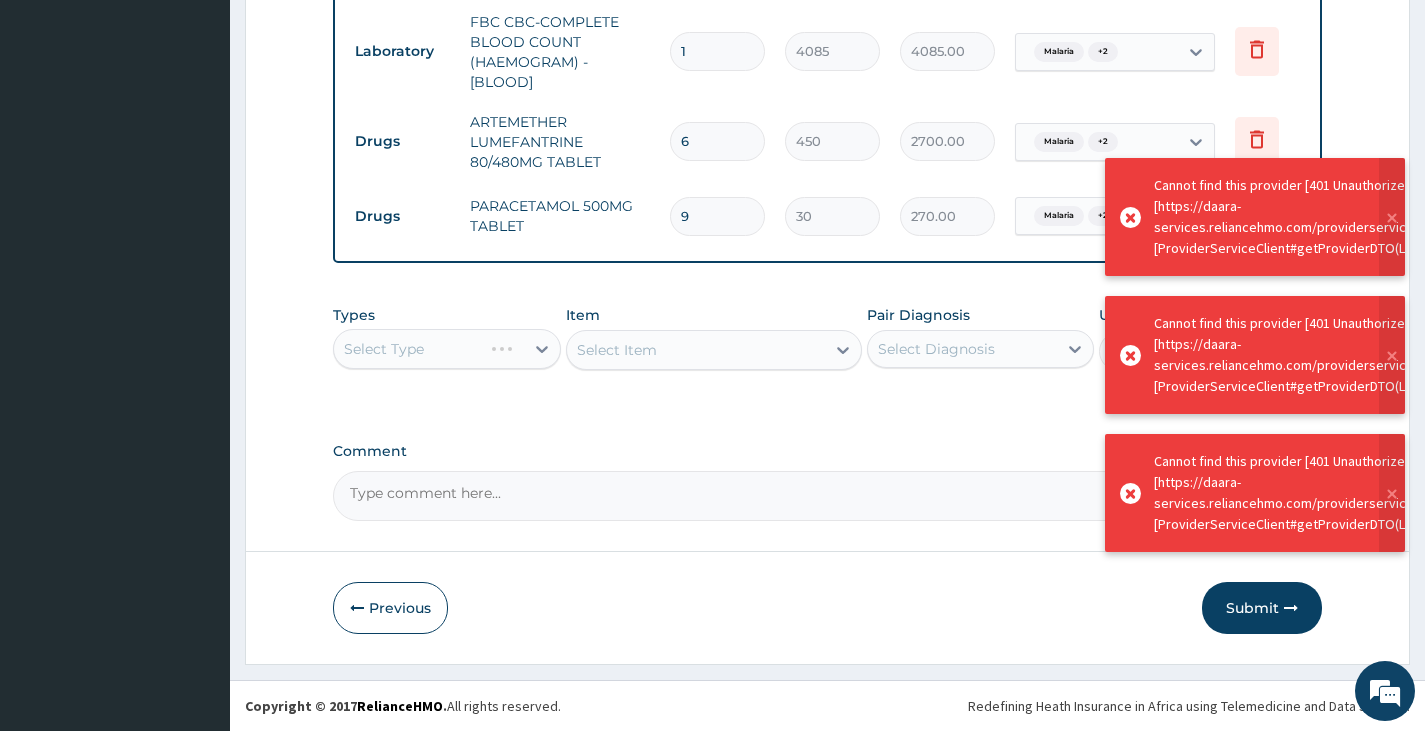 click on "Submit" at bounding box center (1262, 608) 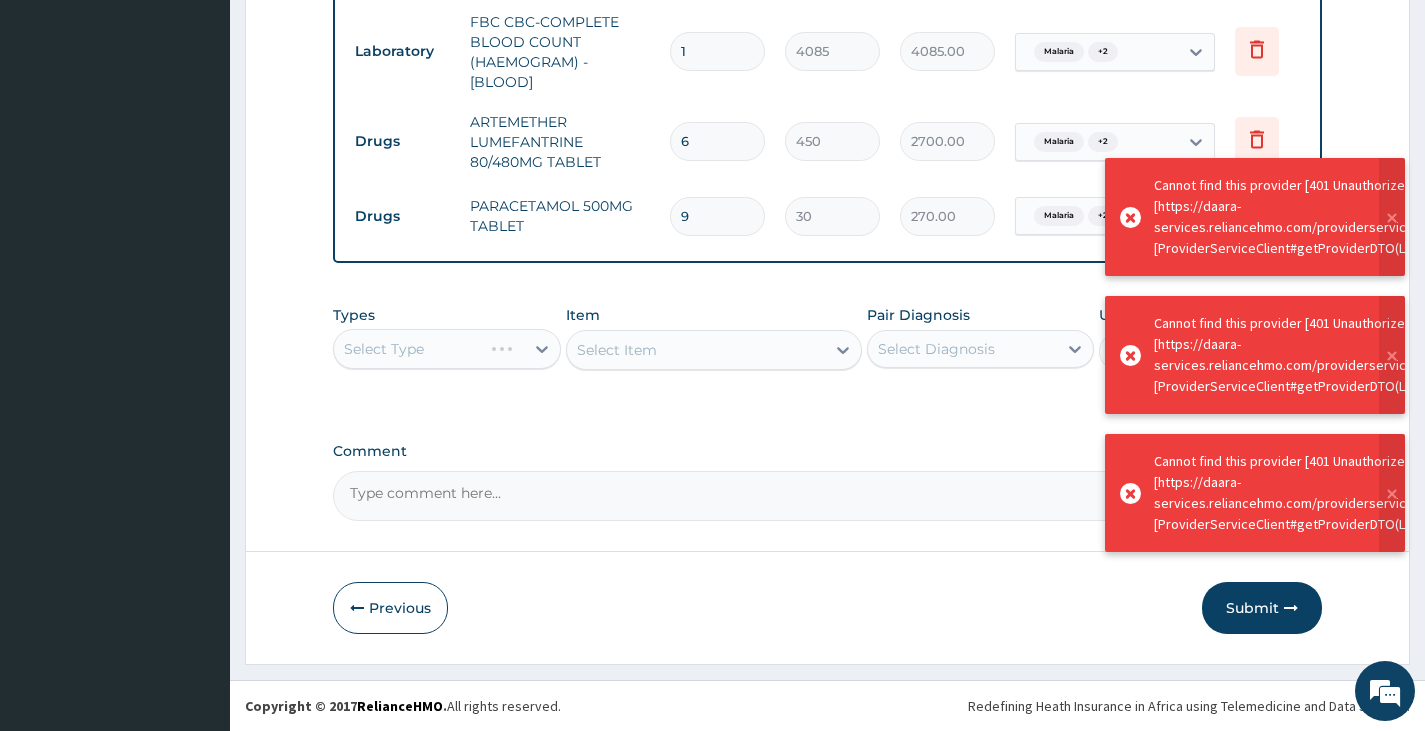 click on "Submit" at bounding box center [1262, 608] 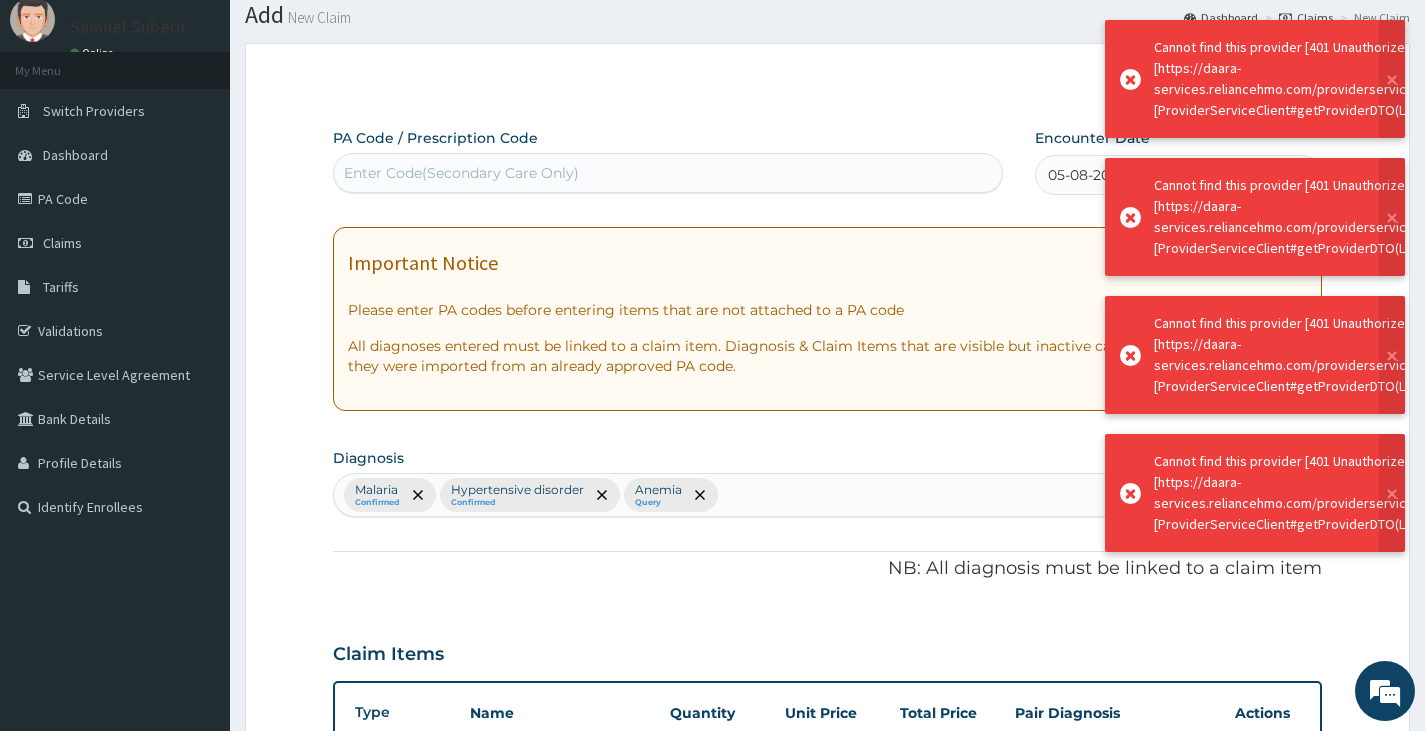 scroll, scrollTop: 991, scrollLeft: 0, axis: vertical 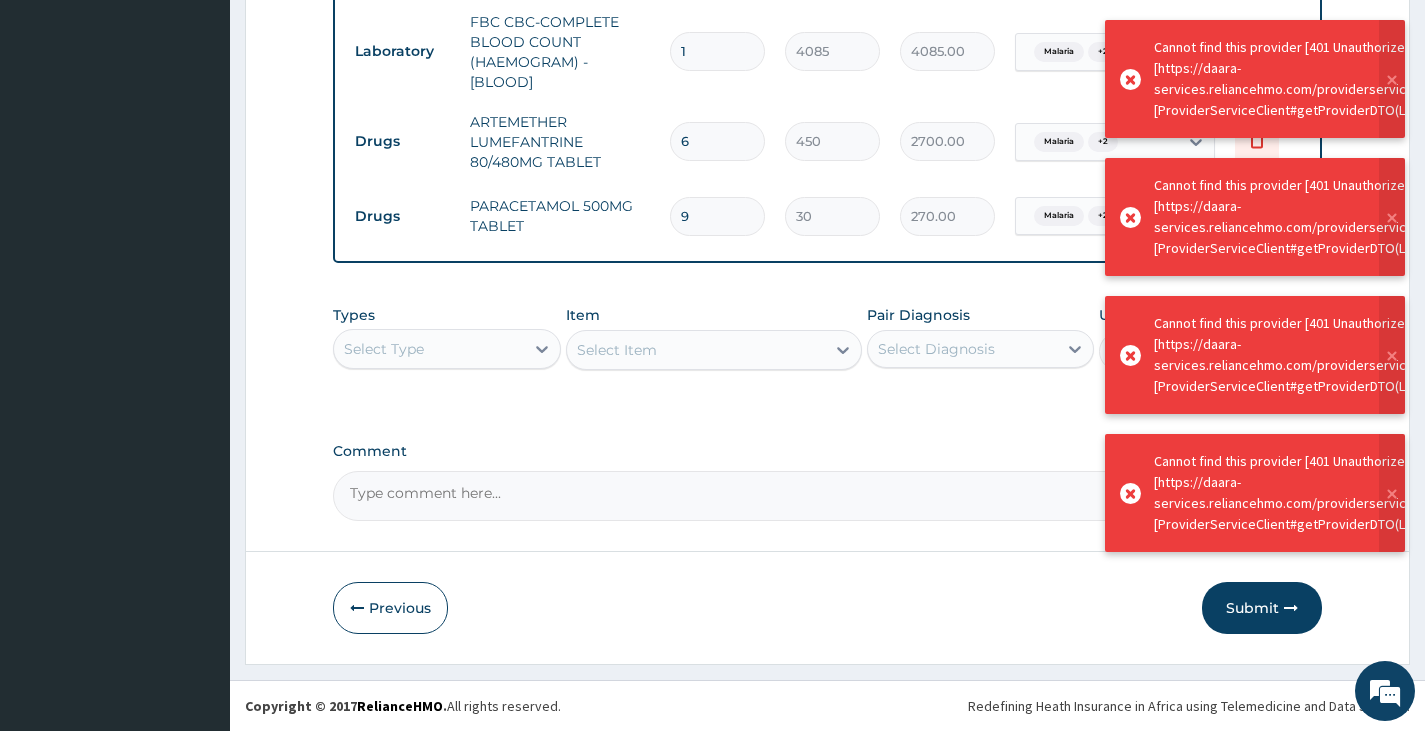 click on "Submit" at bounding box center [1262, 608] 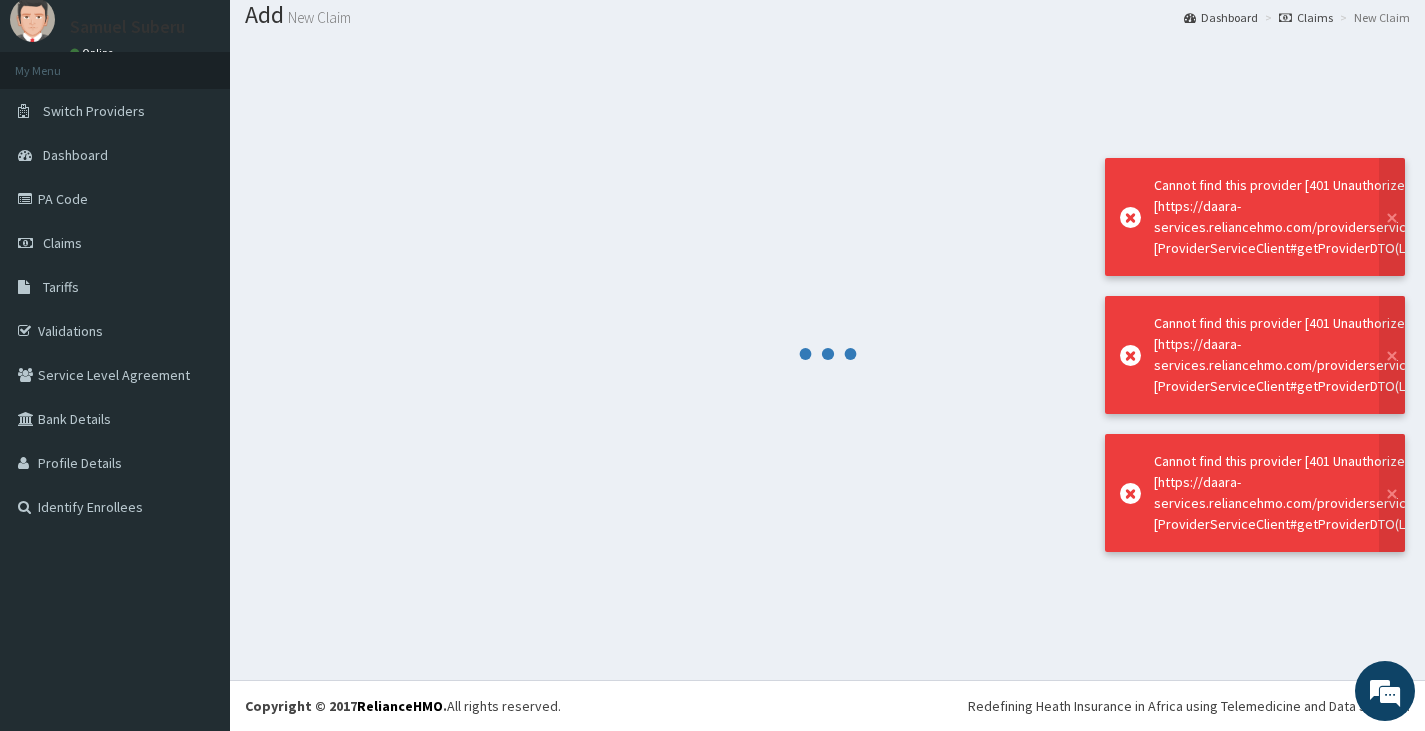 scroll, scrollTop: 991, scrollLeft: 0, axis: vertical 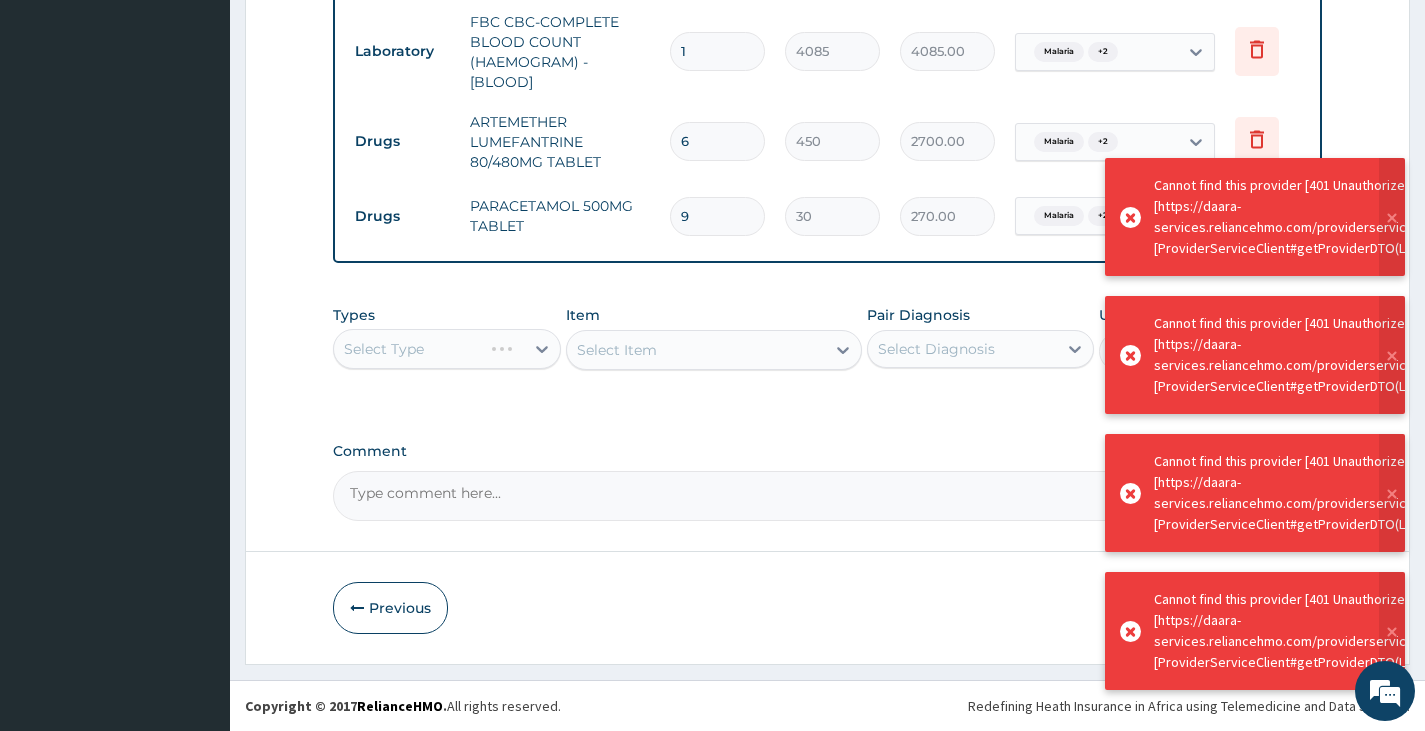 click on "R EL
Toggle navigation
Samuel Suberu Samuel Suberu - ssuberu@getreliancehealth.com Member since  May 24, 2022 at 6:30:58 PM   Profile Sign out" at bounding box center [712, -123] 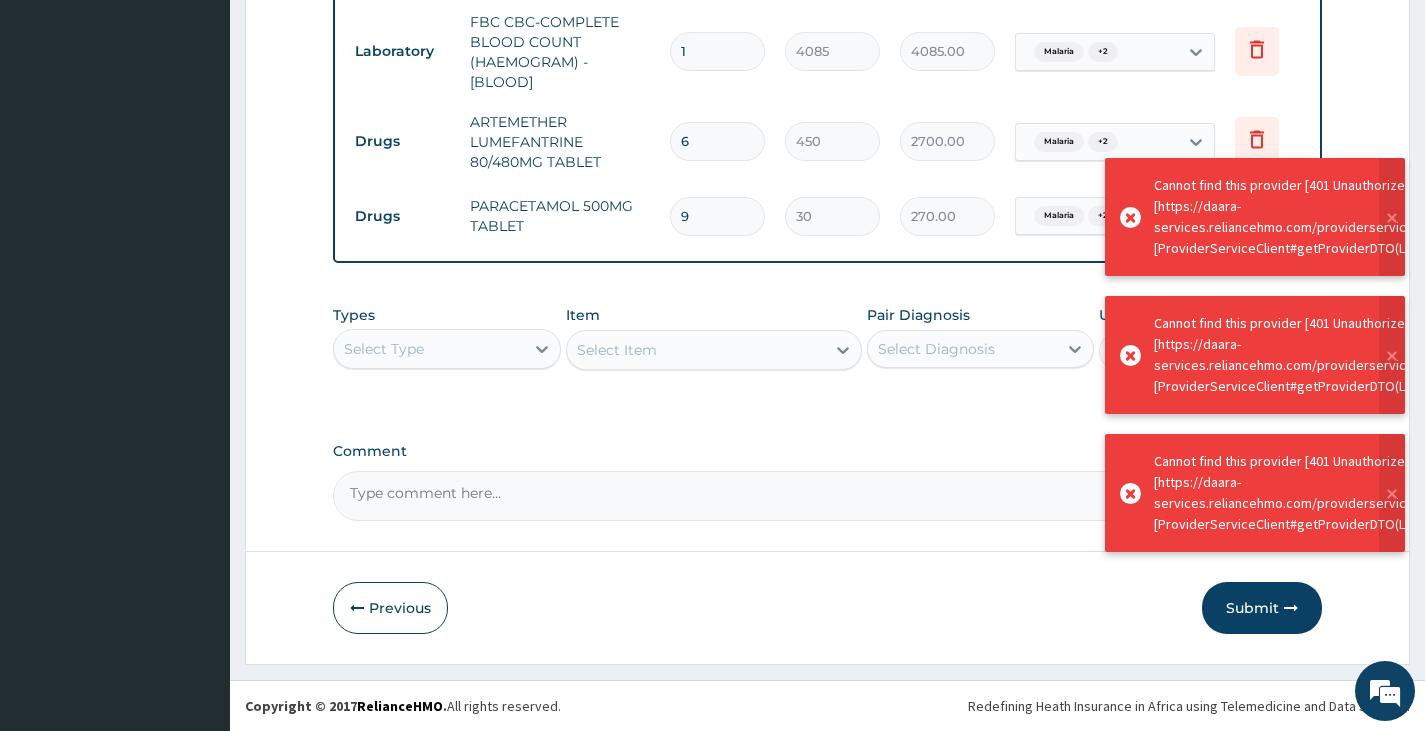 click on "Submit" at bounding box center [1262, 608] 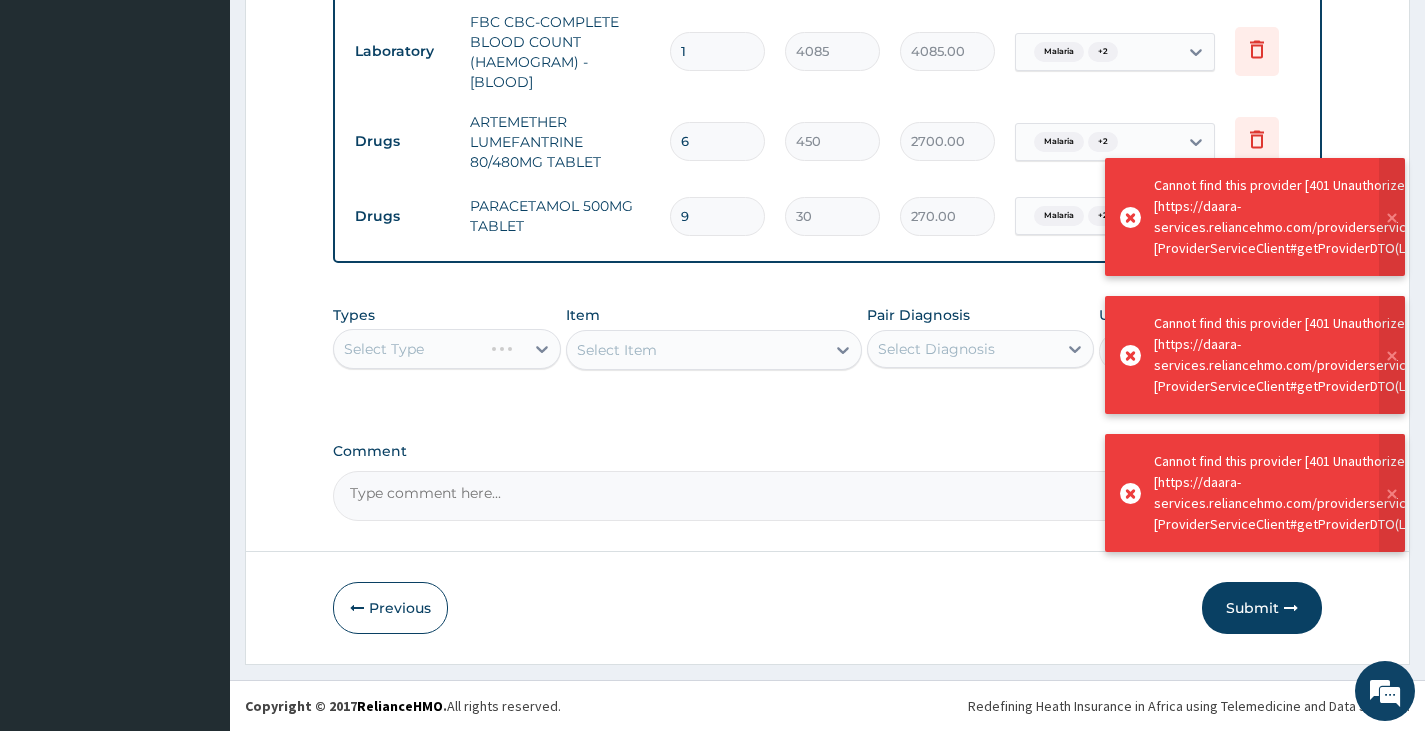click on "Step  2  of 2 PA Code / Prescription Code Enter Code(Secondary Care Only) Encounter Date 05-08-2025 Important Notice Please enter PA codes before entering items that are not attached to a PA code   All diagnoses entered must be linked to a claim item. Diagnosis & Claim Items that are visible but inactive cannot be edited because they were imported from an already approved PA code. Diagnosis Malaria Confirmed Hypertensive disorder Confirmed Anemia Query NB: All diagnosis must be linked to a claim item Claim Items Type Name Quantity Unit Price Total Price Pair Diagnosis Actions Procedures GENERAL PRACTITIONER CONSULTATION FIRST OUTPATIENT CONSULTATION 1 3370.125 3370.13 Malaria  + 2 Delete Laboratory MALARIAL PARASITE THICK AND THIN FILMS - [BLOOD] 1 1531.875 1531.88 Malaria  + 2 Delete Laboratory FBC CBC-COMPLETE BLOOD COUNT (HAEMOGRAM) - [BLOOD] 1 4085 4085.00 Malaria  + 2 Delete Drugs ARTEMETHER LUMEFANTRINE 80/480MG TABLET 6 450 2700.00 Malaria  + 2 Delete Drugs PARACETAMOL 500MG TABLET 9 30 270.00 Malaria" at bounding box center [827, -103] 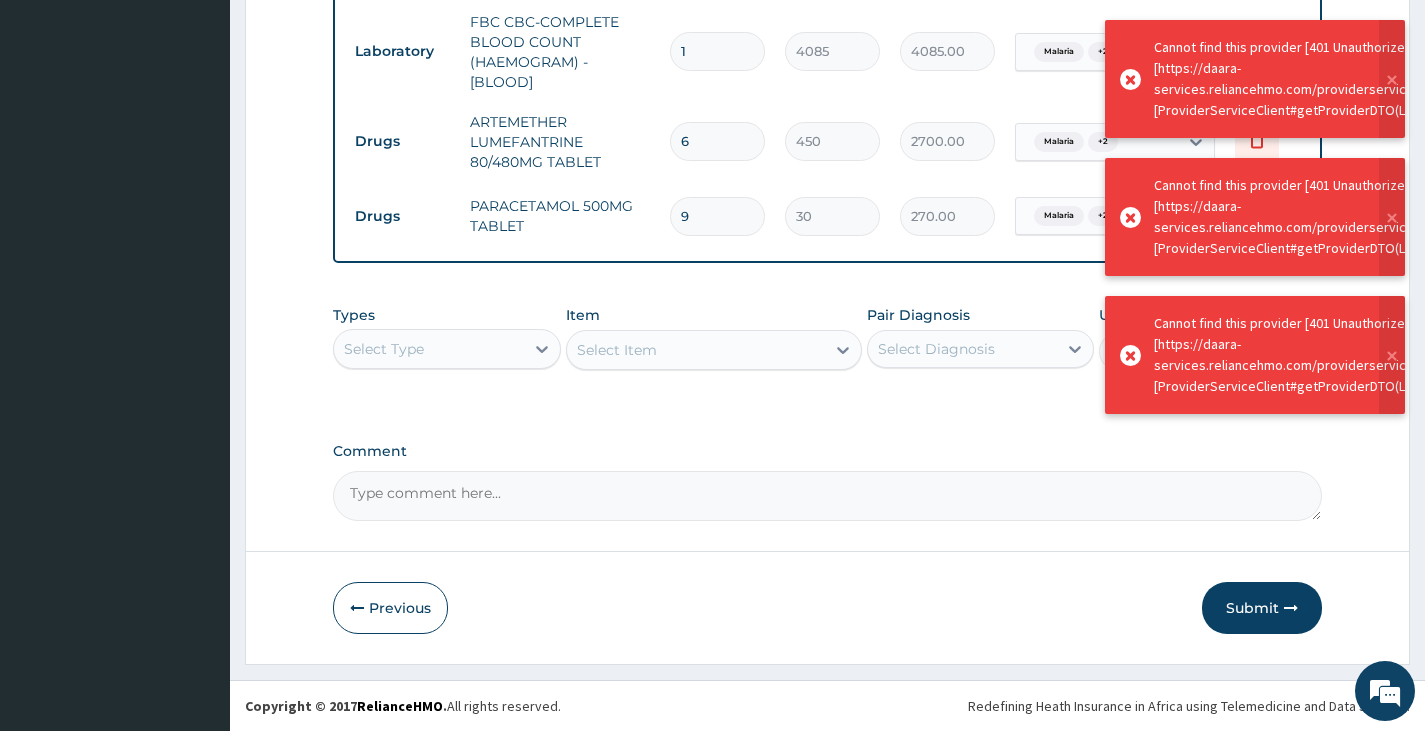 click on "Submit" at bounding box center (1262, 608) 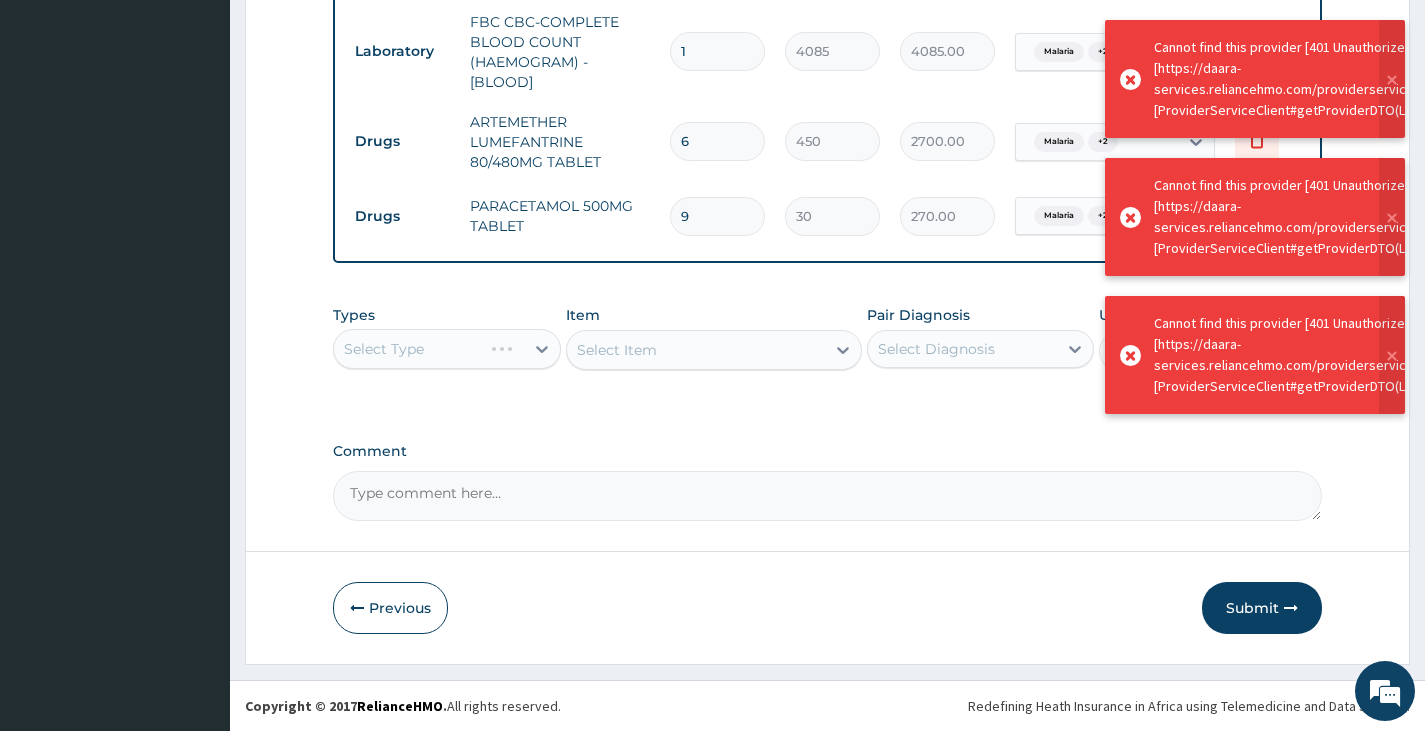 click on "Submit" at bounding box center (1262, 608) 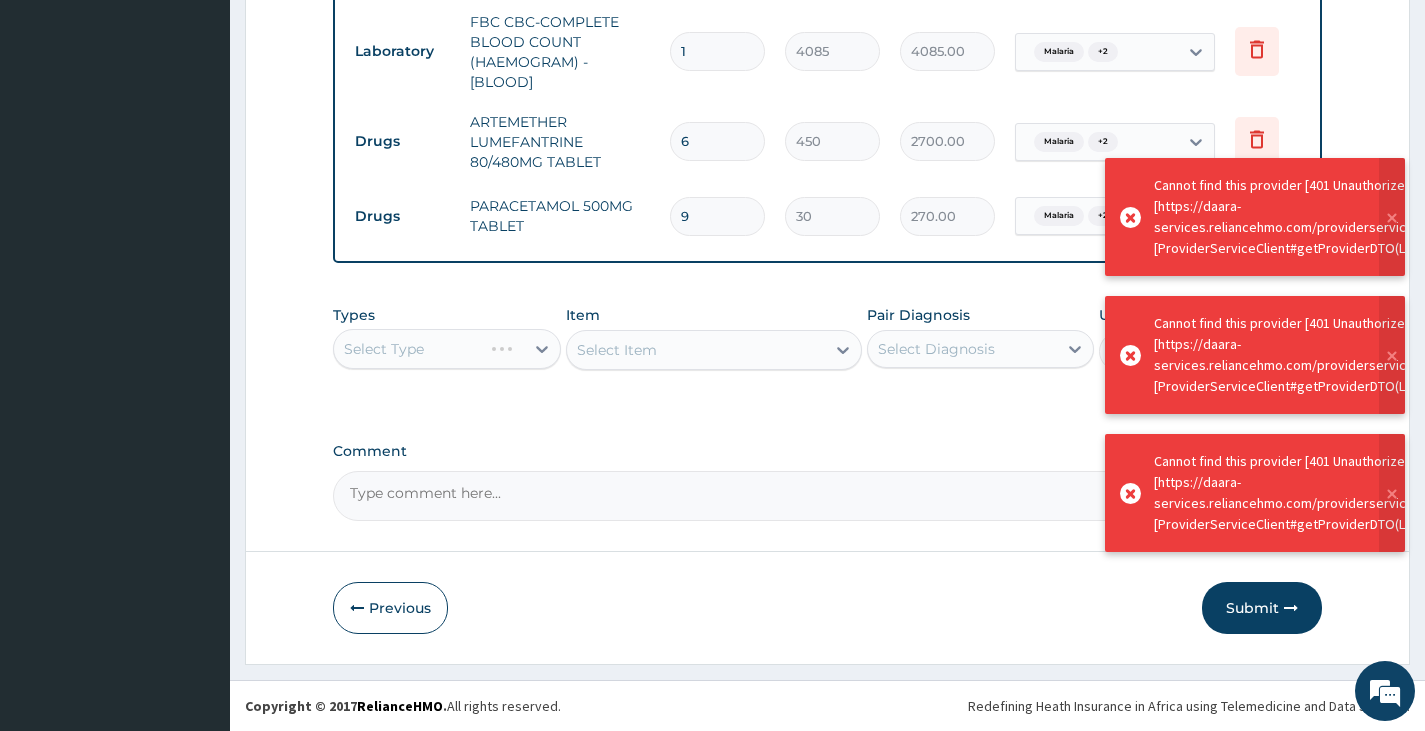 click on "Submit" at bounding box center (1262, 608) 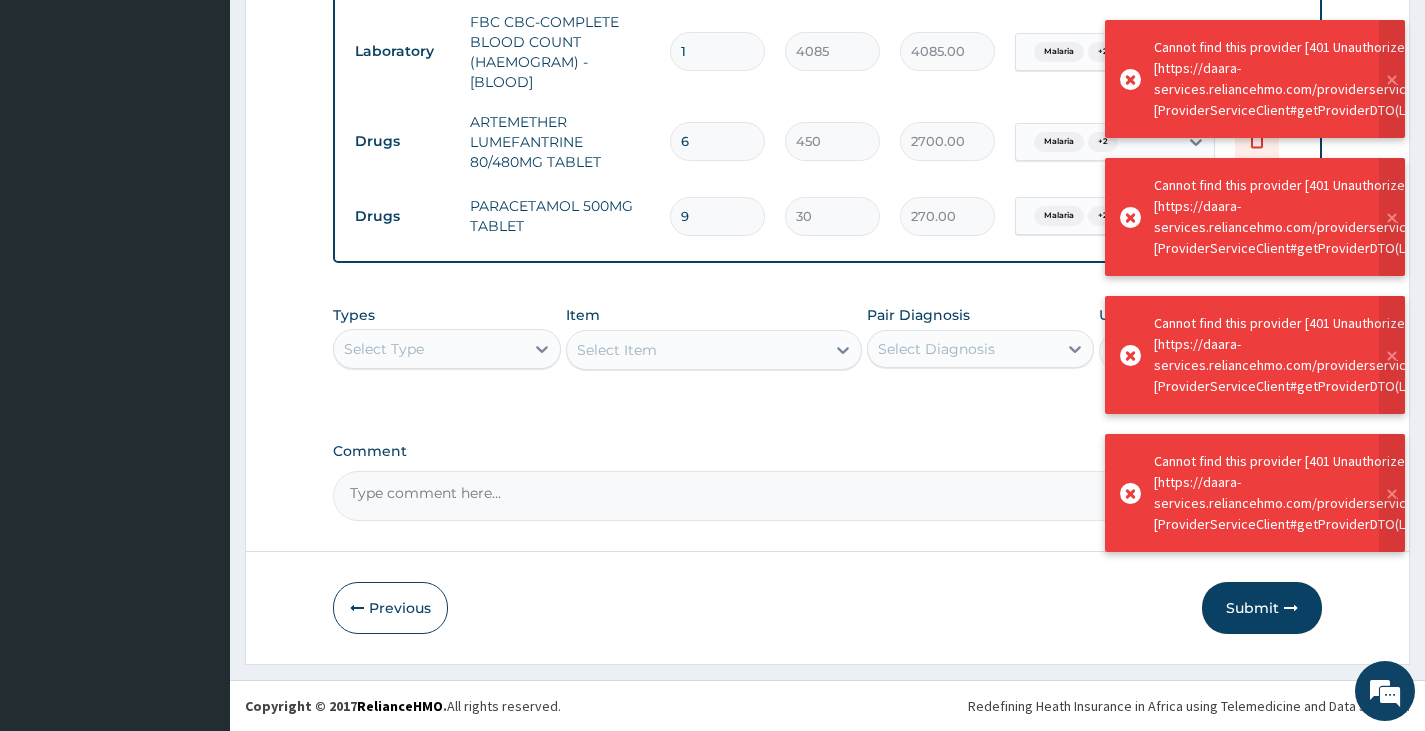 click on "Submit" at bounding box center [1262, 608] 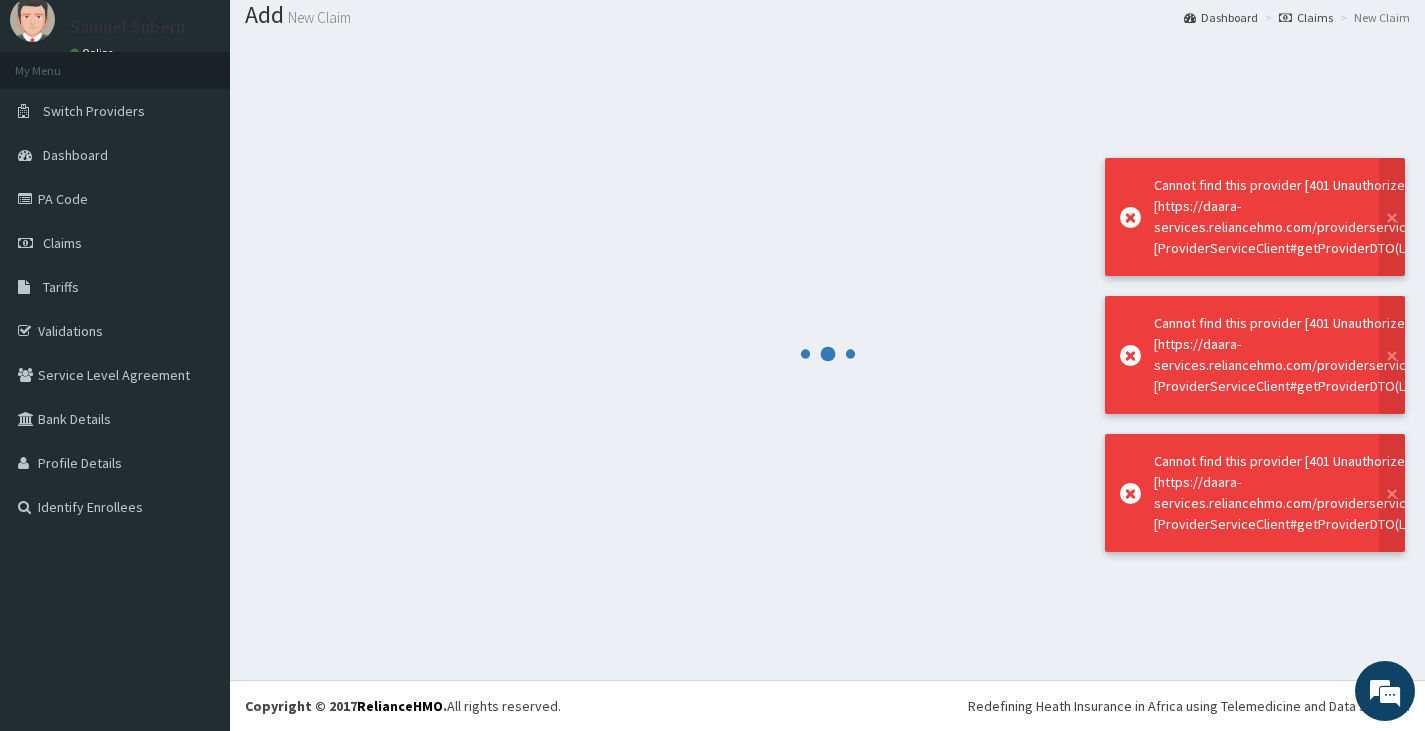 scroll, scrollTop: 991, scrollLeft: 0, axis: vertical 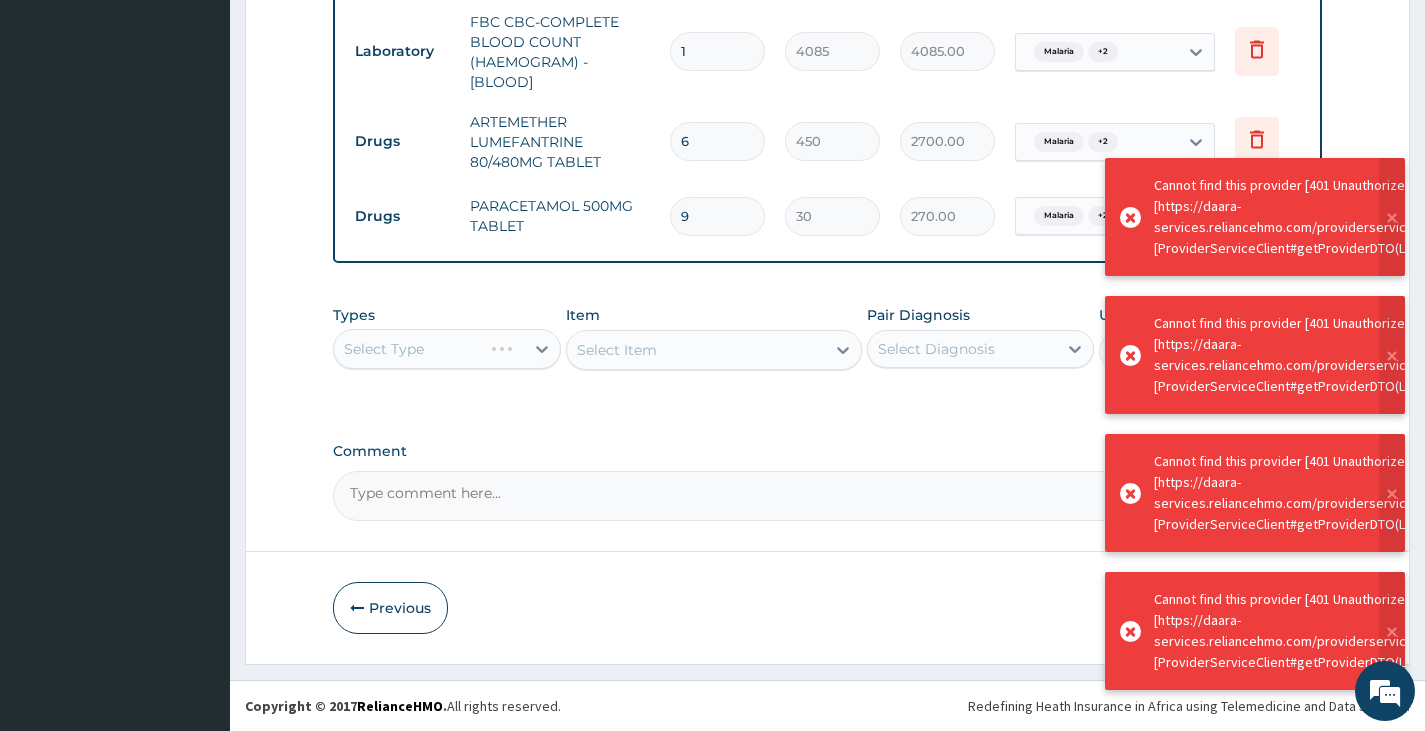 click on "R EL
Toggle navigation
Samuel Suberu Samuel Suberu - ssuberu@getreliancehealth.com Member since  May 24, 2022 at 6:30:58 PM   Profile Sign out" at bounding box center [712, -123] 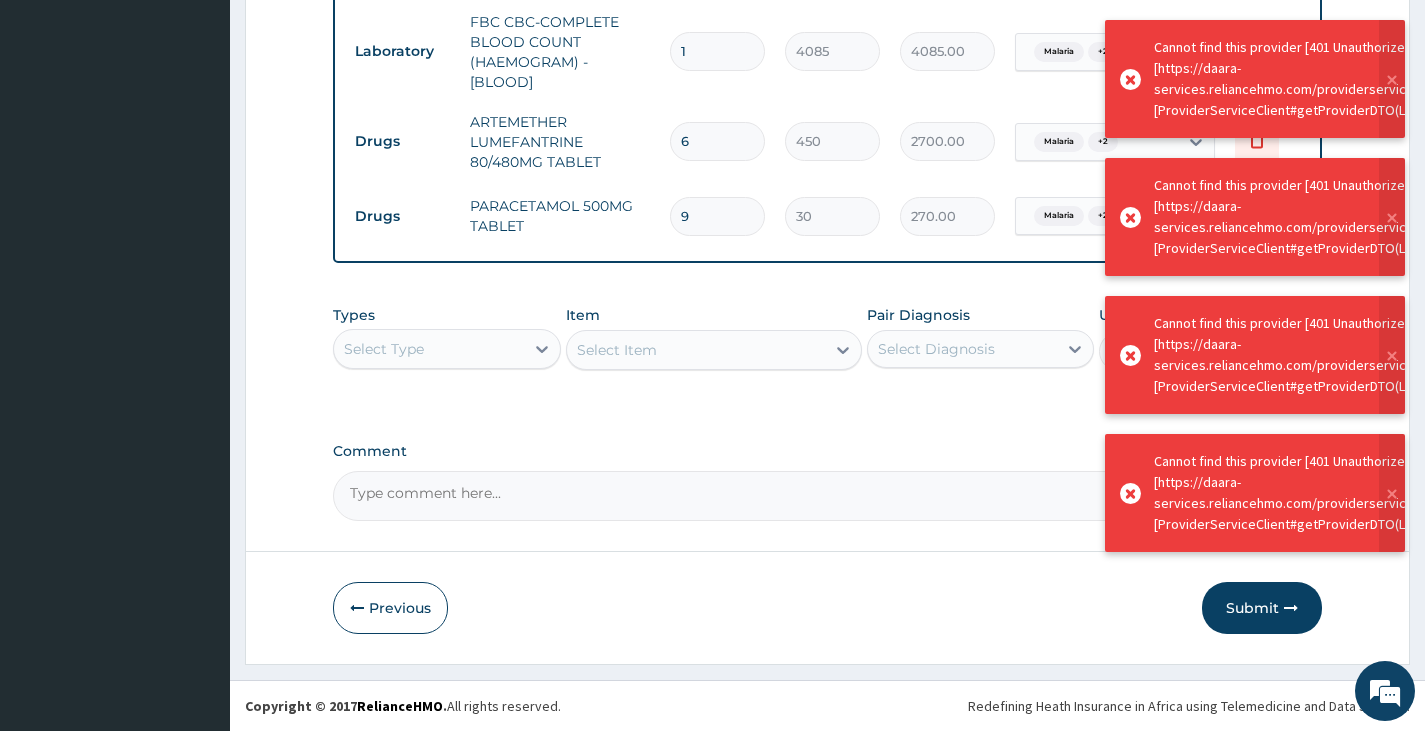 click on "Submit" at bounding box center [1262, 608] 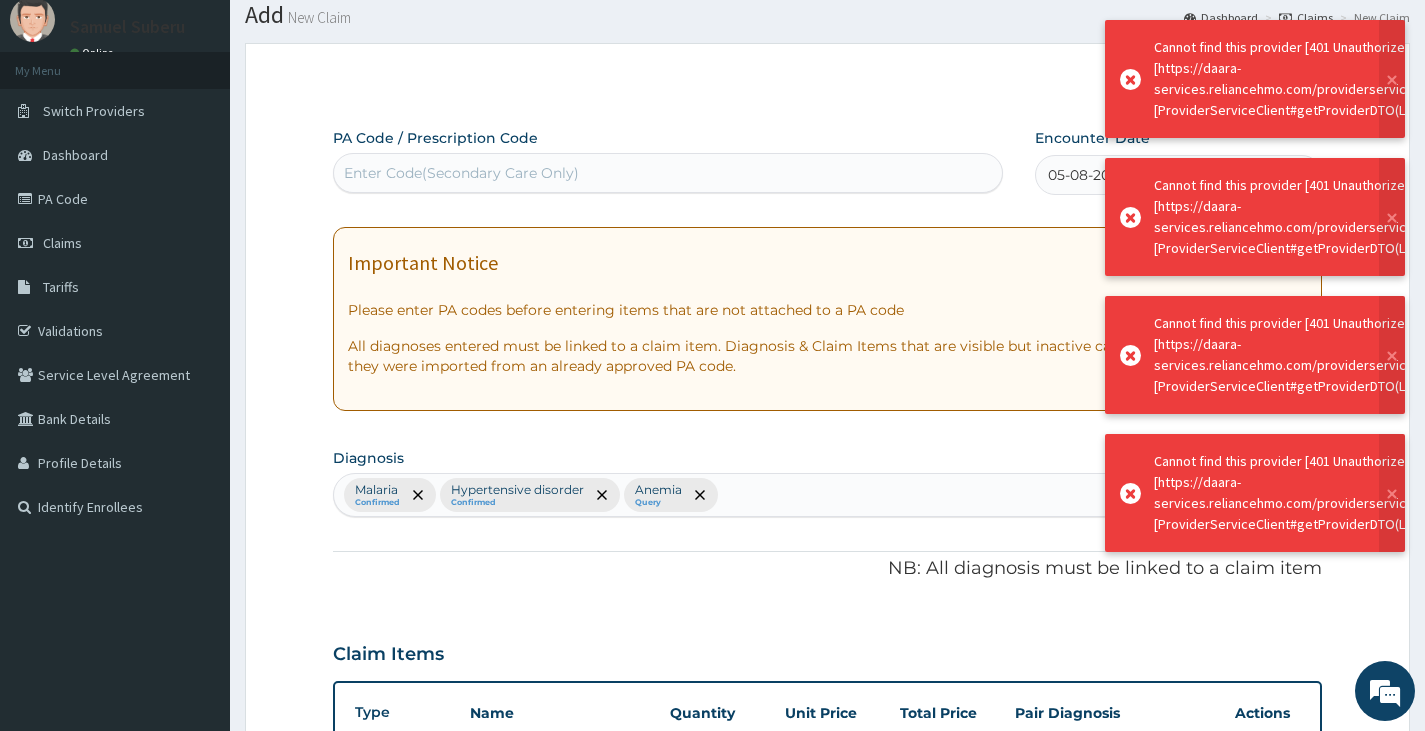 scroll, scrollTop: 991, scrollLeft: 0, axis: vertical 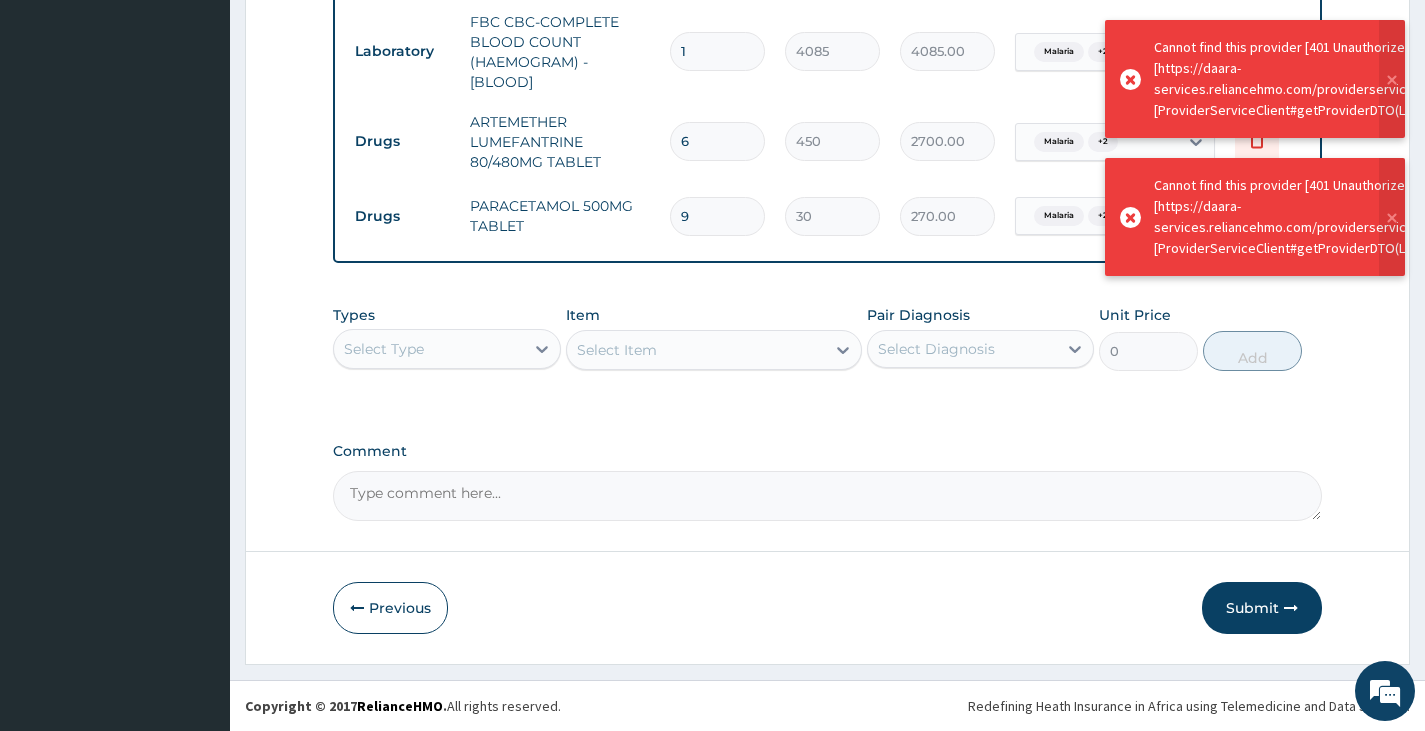 click on "Submit" at bounding box center (1262, 608) 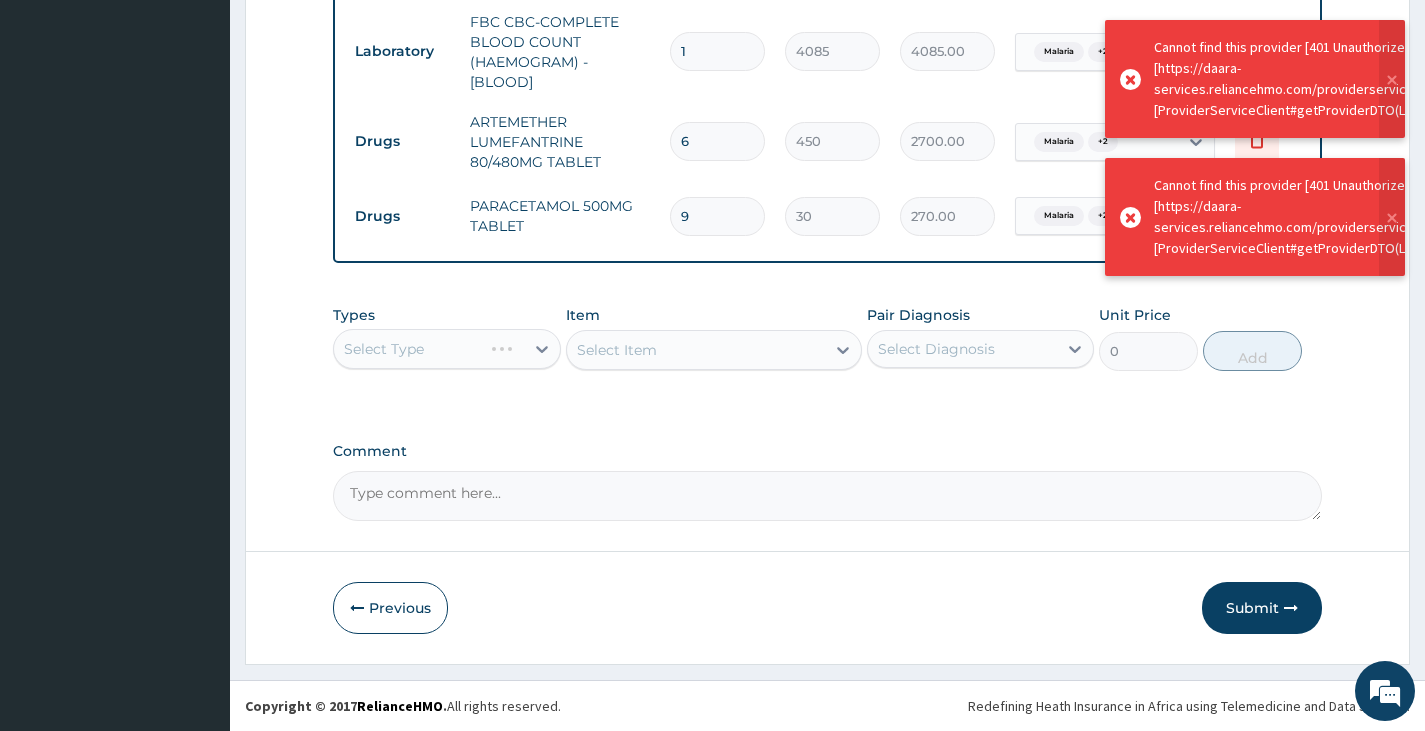 click on "Submit" at bounding box center (1262, 608) 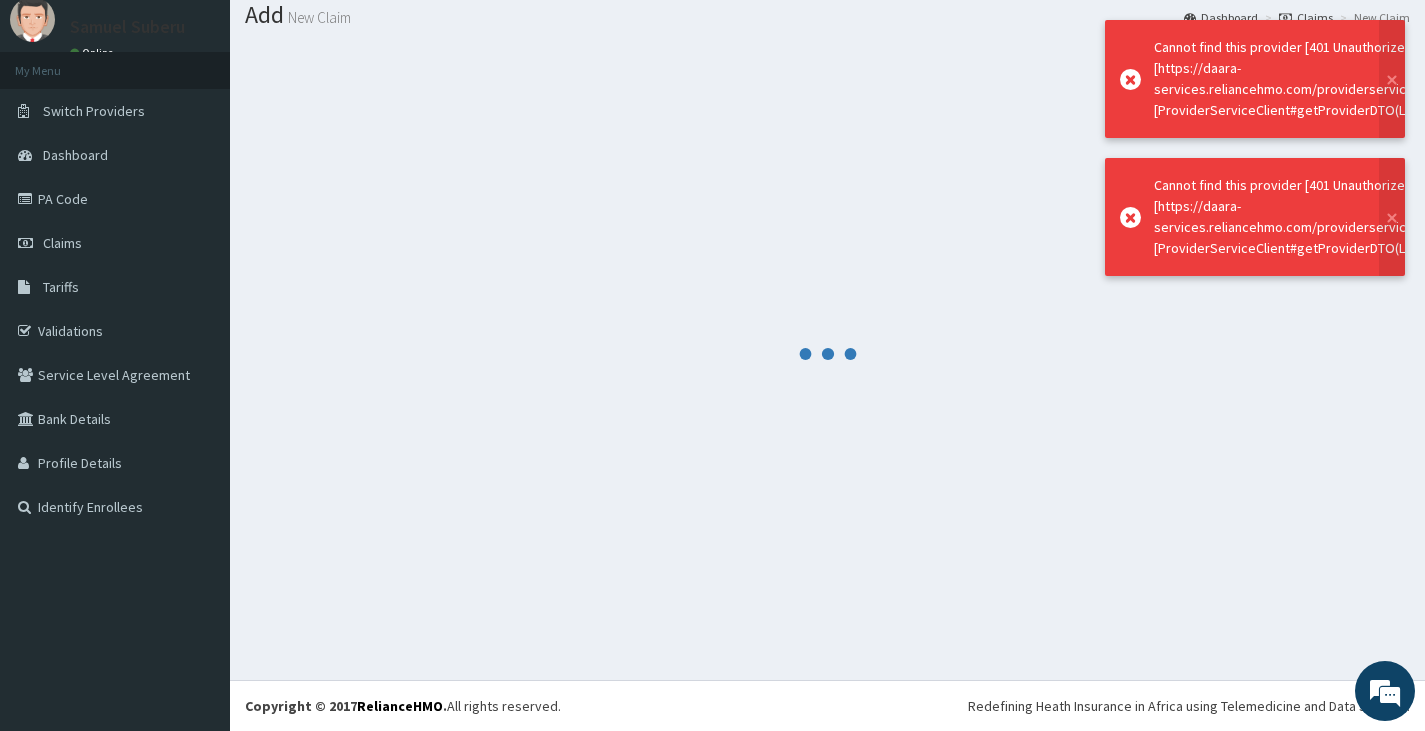 scroll, scrollTop: 991, scrollLeft: 0, axis: vertical 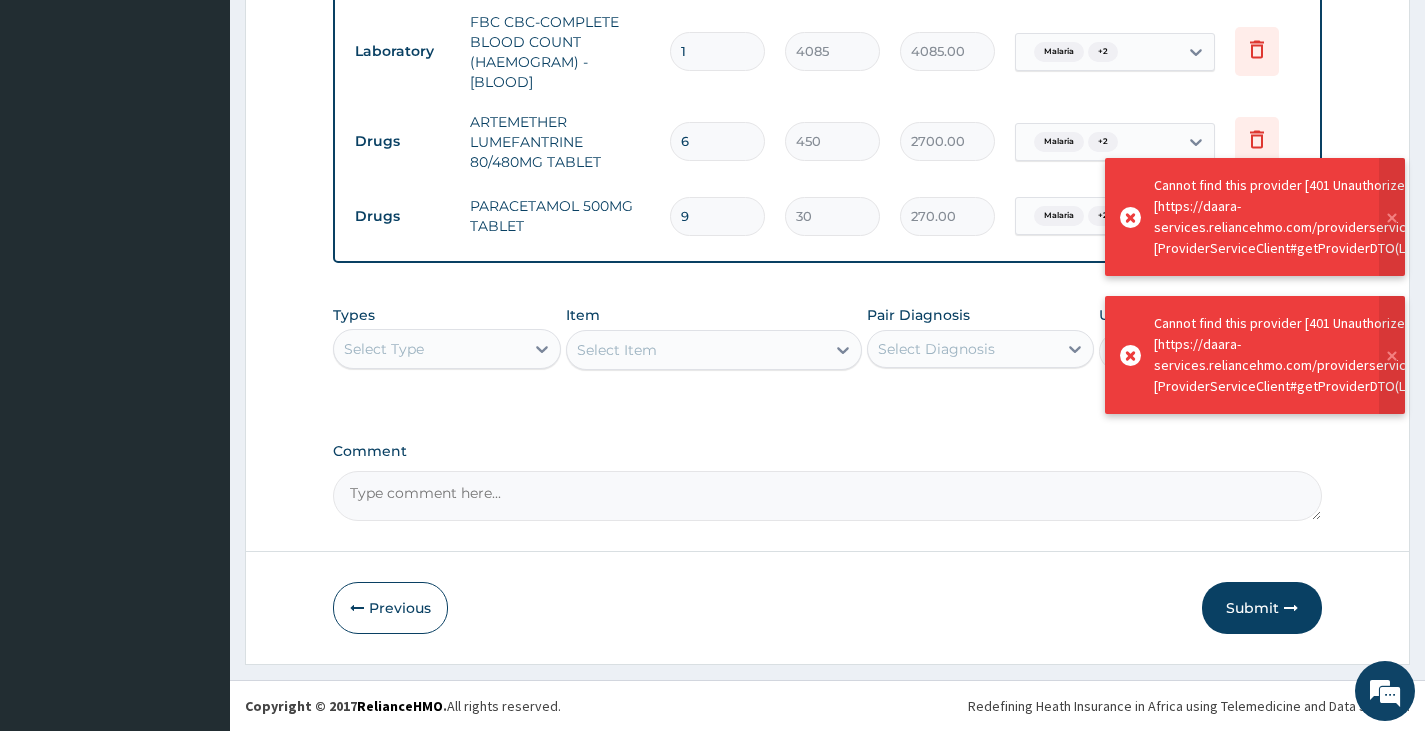 click on "Submit" at bounding box center [1262, 608] 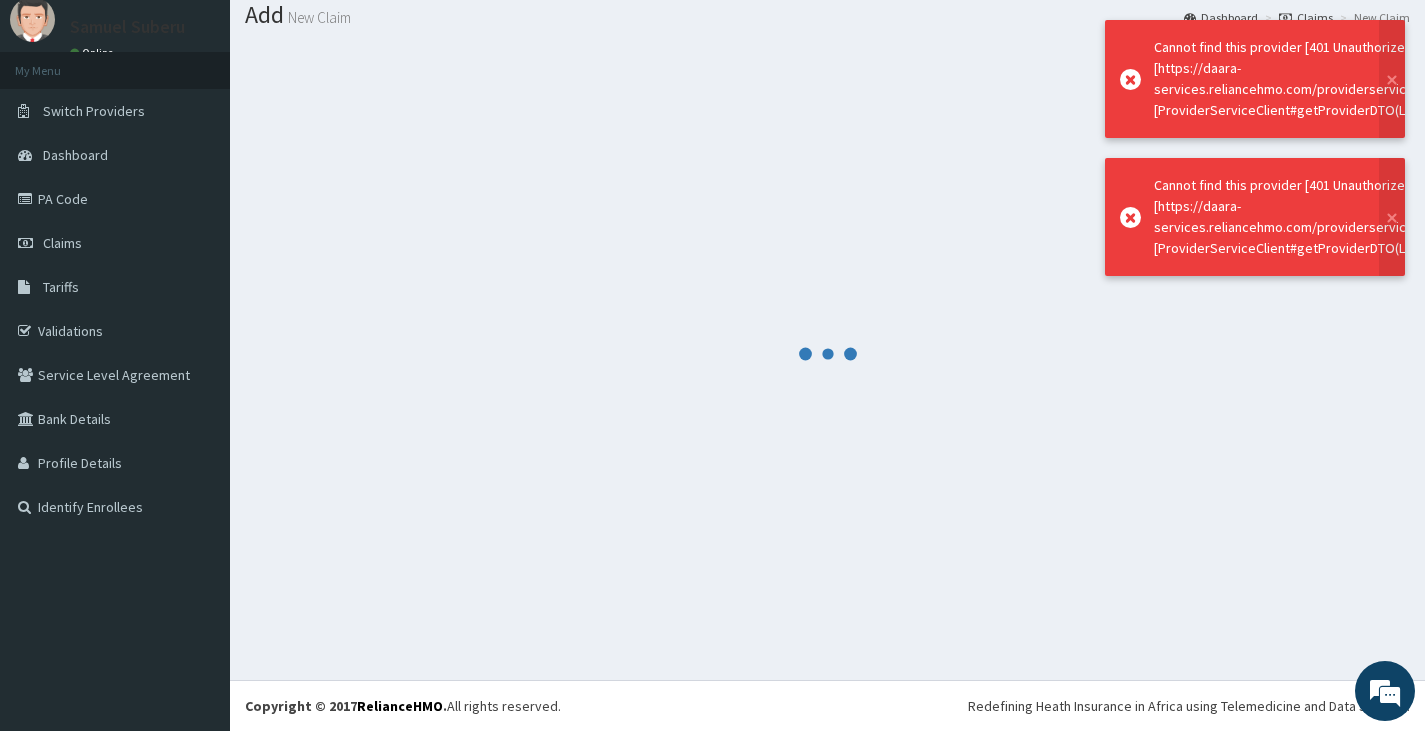 scroll, scrollTop: 991, scrollLeft: 0, axis: vertical 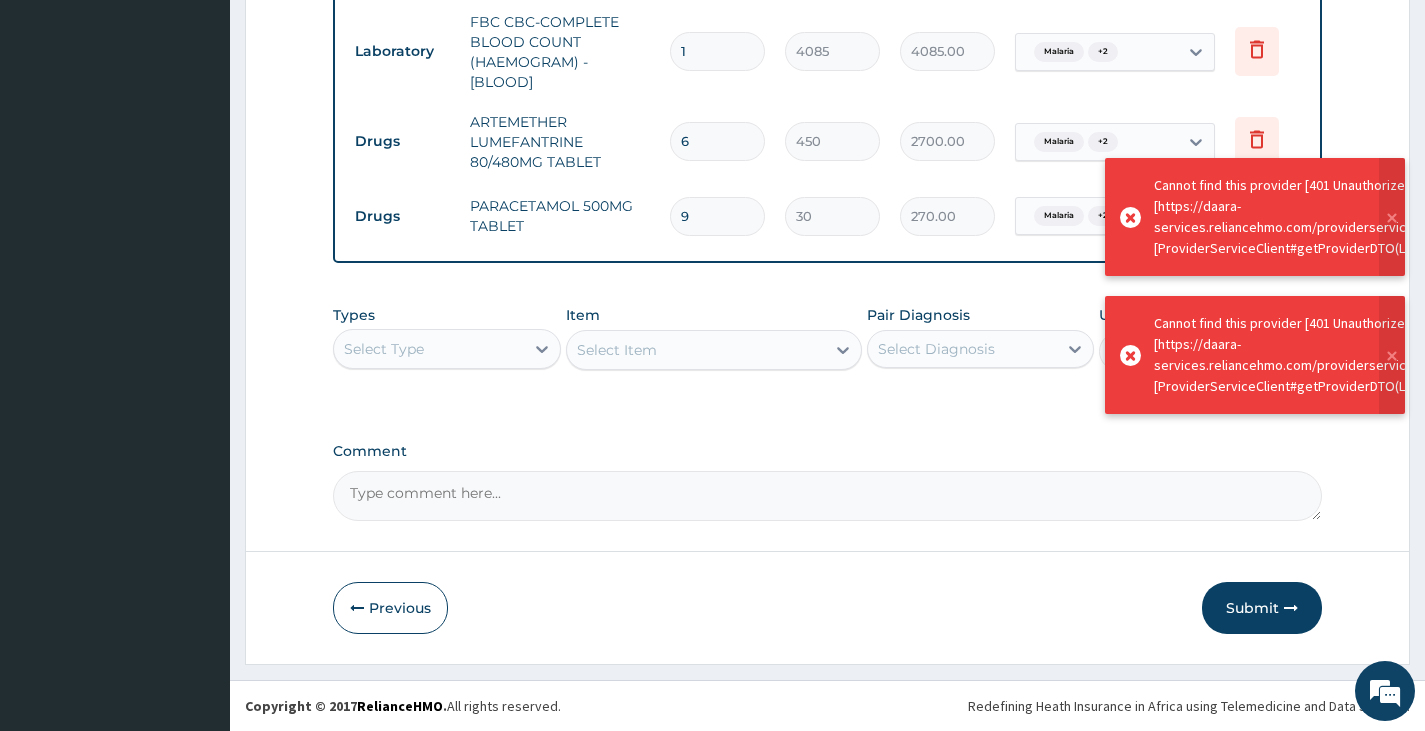 click on "Submit" at bounding box center (1262, 608) 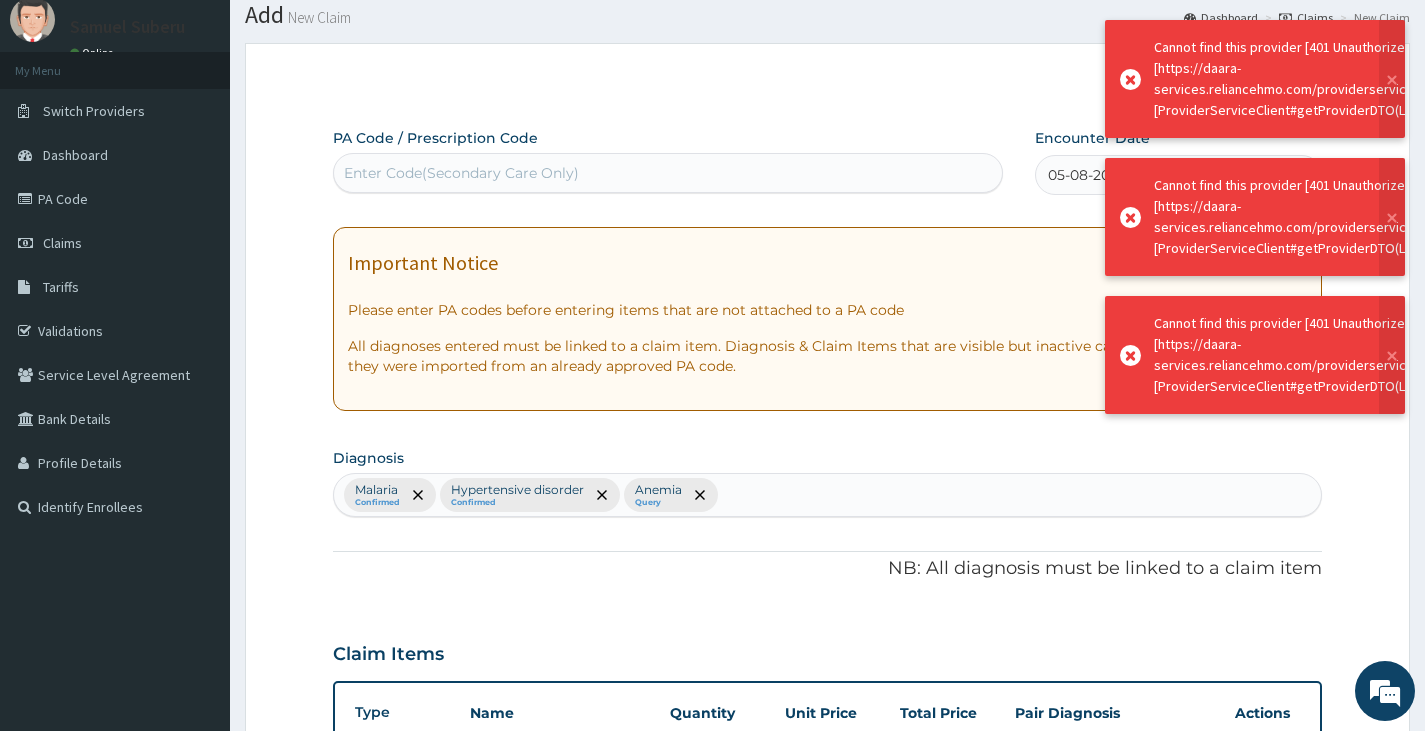 scroll, scrollTop: 991, scrollLeft: 0, axis: vertical 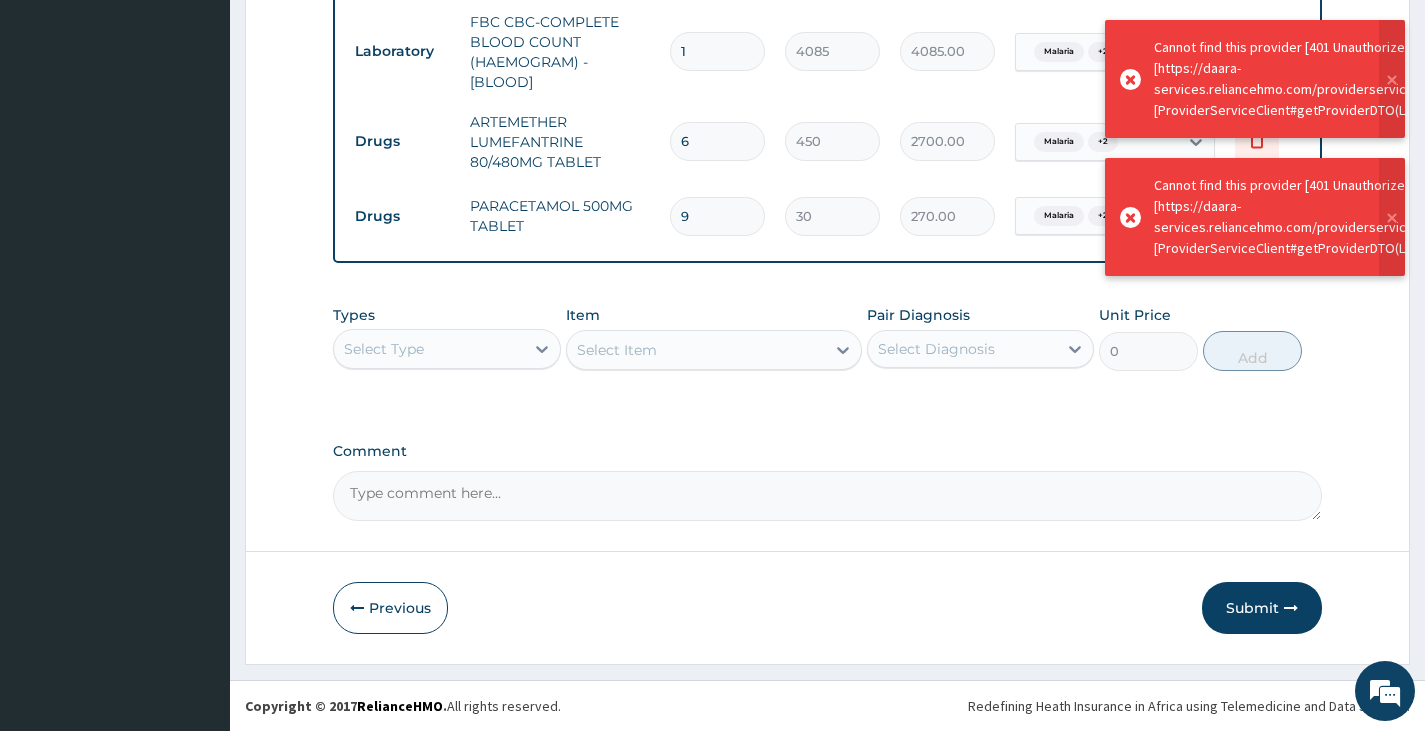 click on "Submit" at bounding box center (1262, 608) 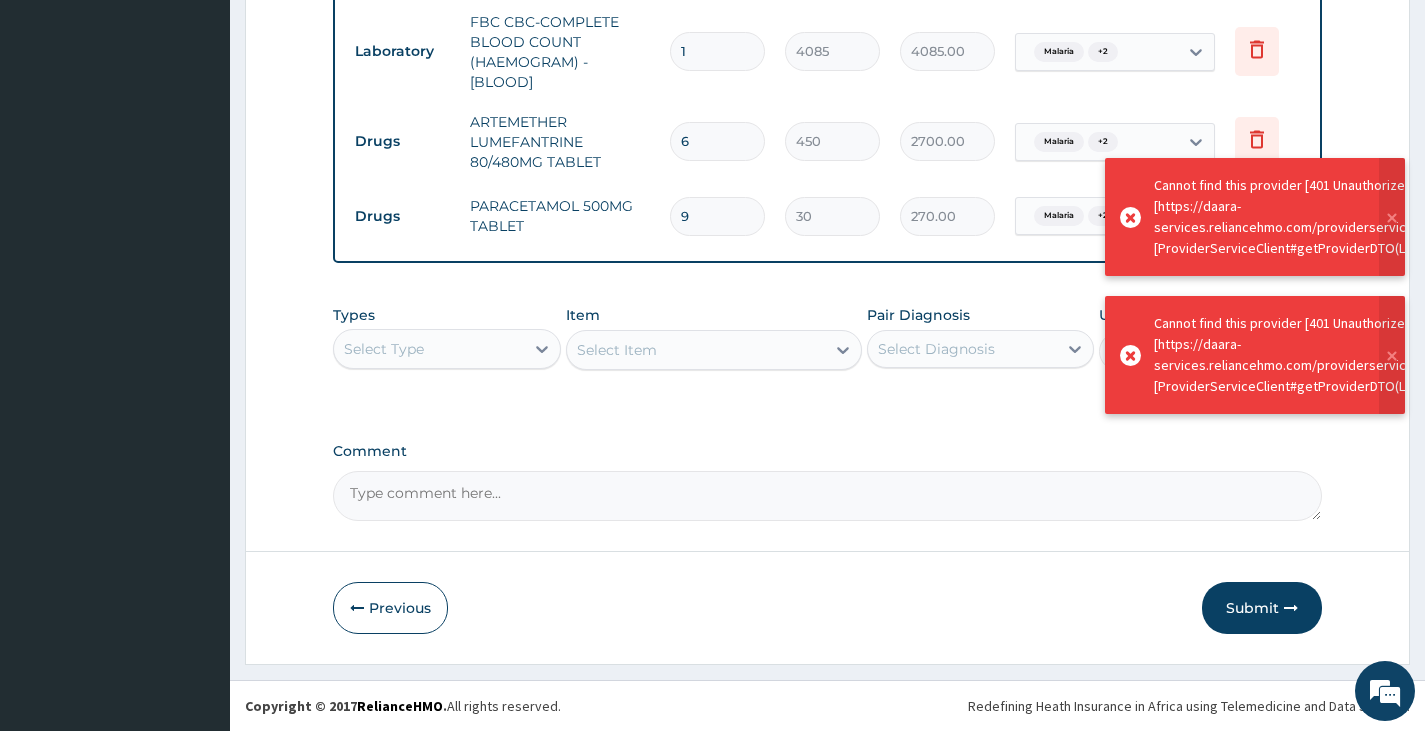 click on "Submit" at bounding box center (1262, 608) 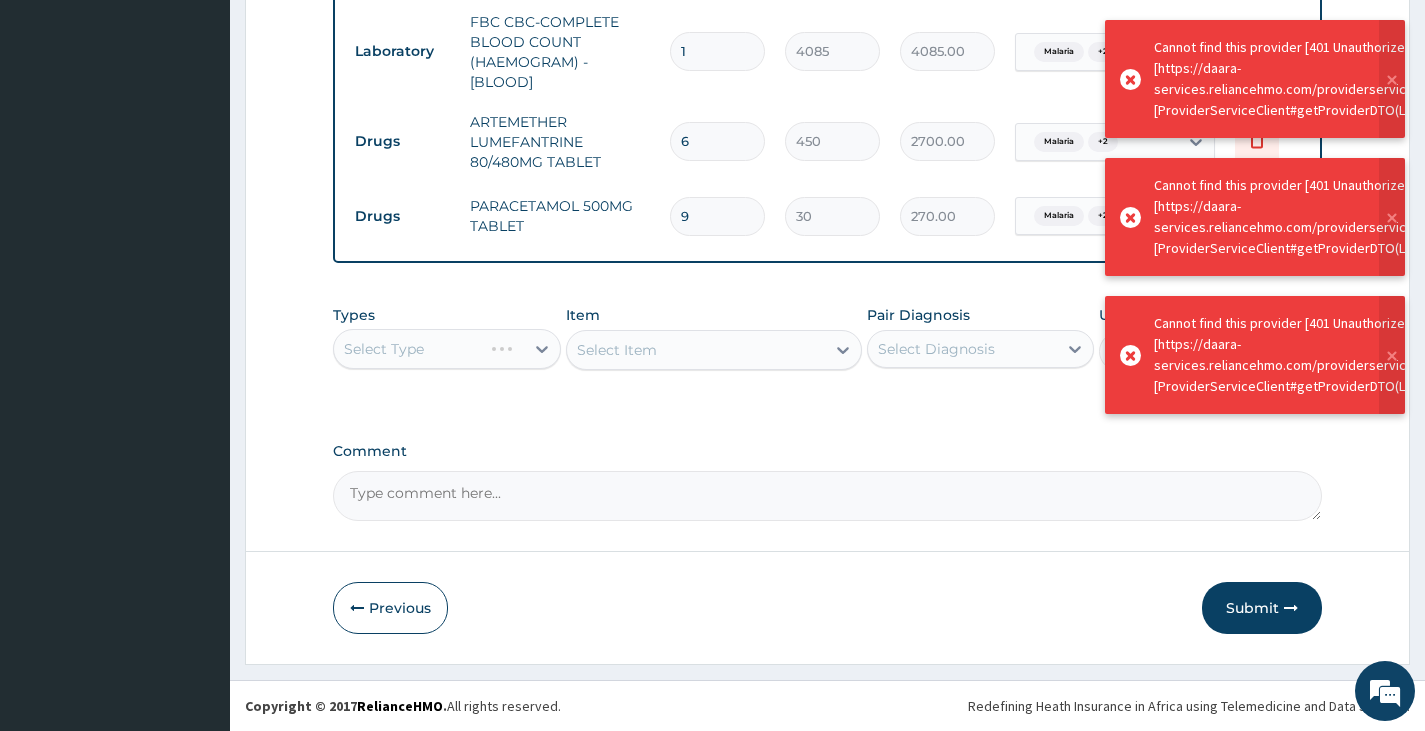 click on "Submit" at bounding box center [1262, 608] 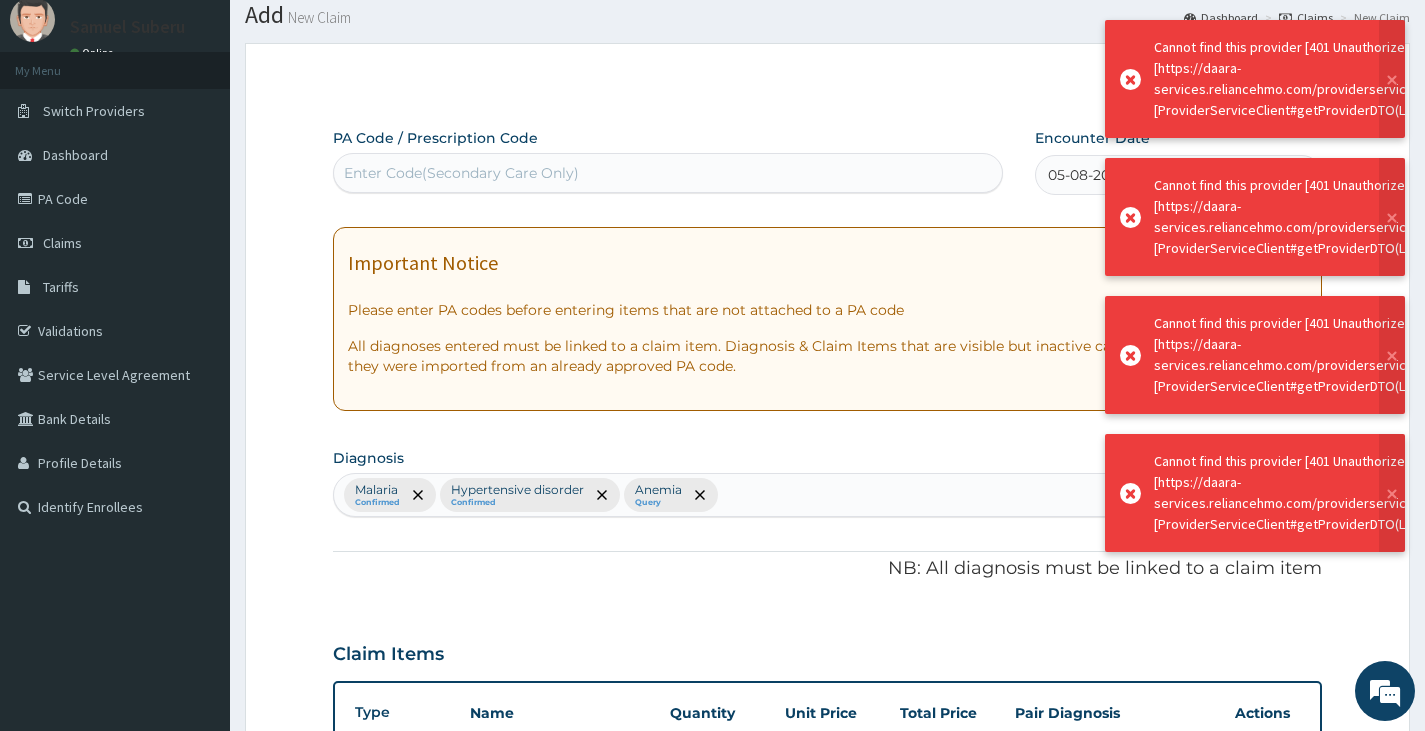 scroll, scrollTop: 991, scrollLeft: 0, axis: vertical 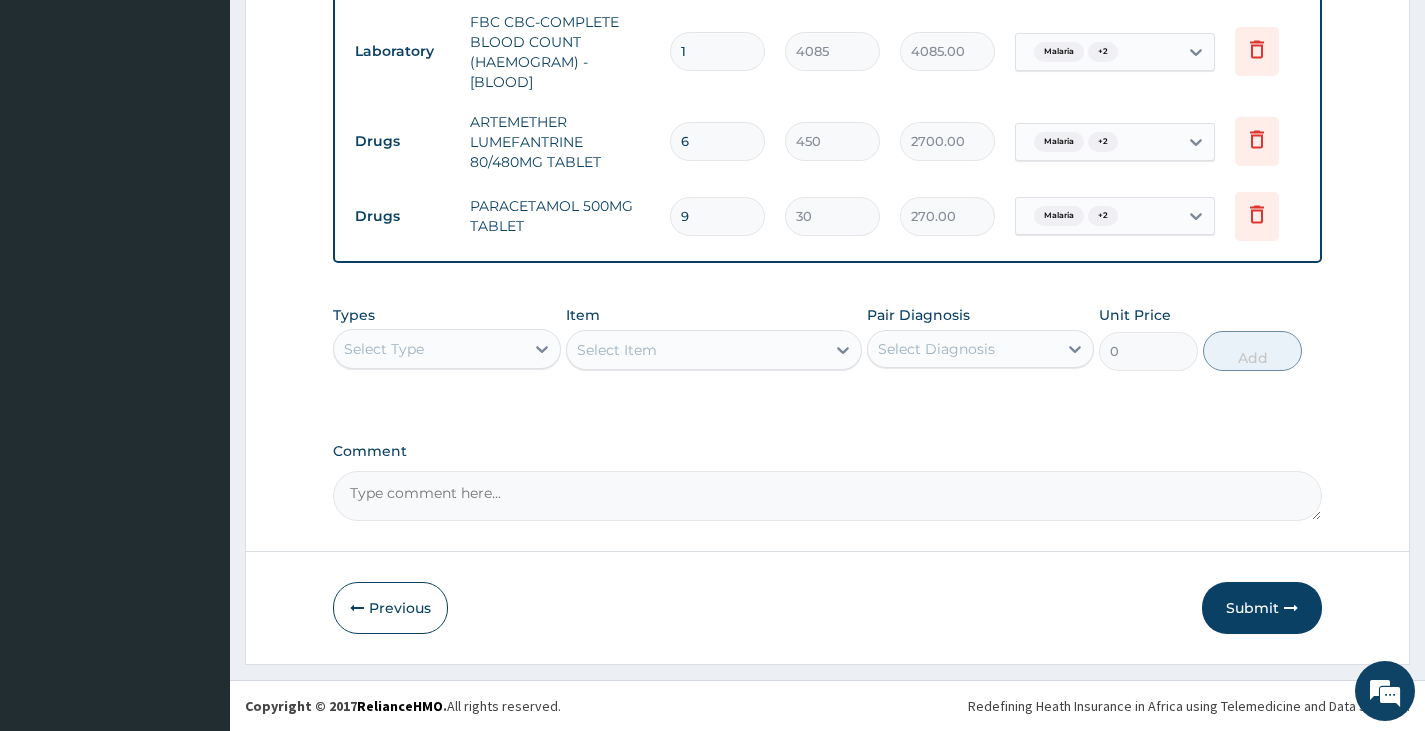 click on "Submit" at bounding box center (1262, 608) 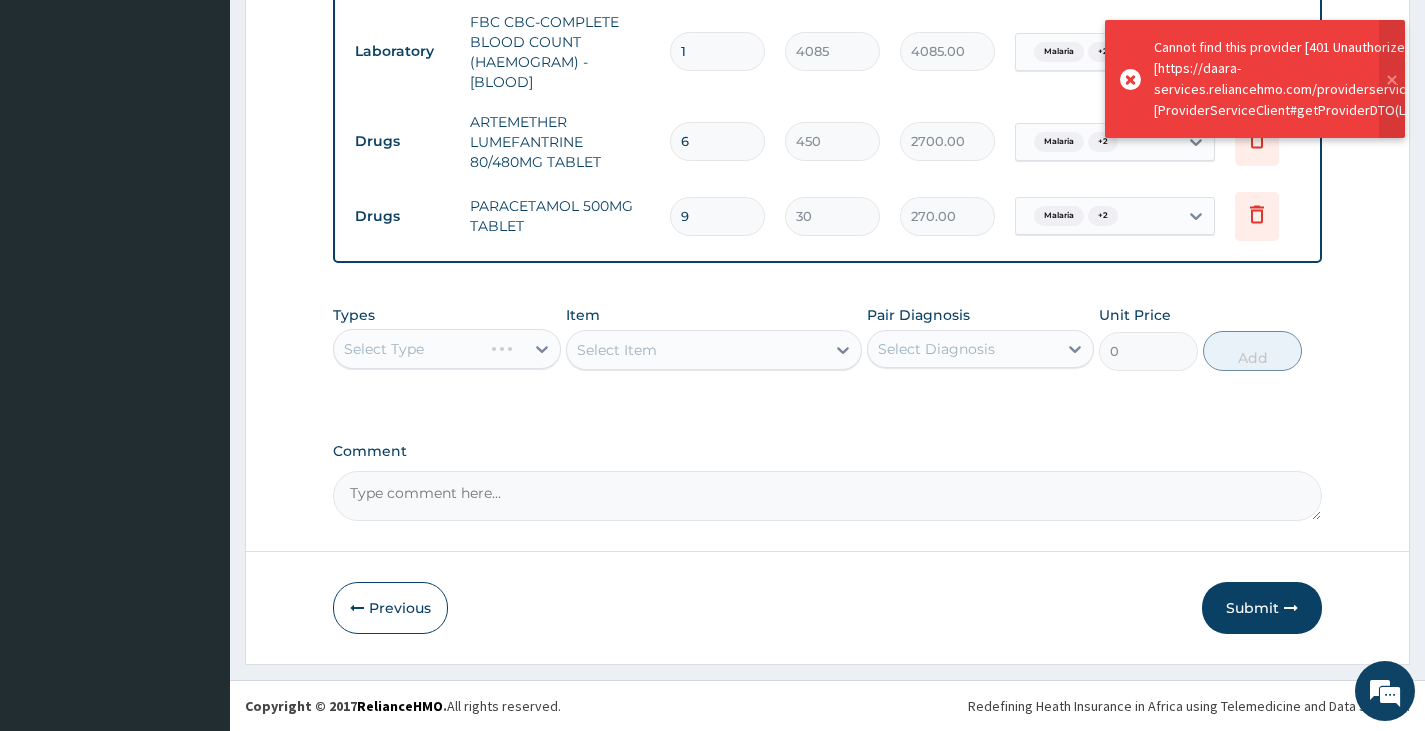 click on "Submit" at bounding box center [1262, 608] 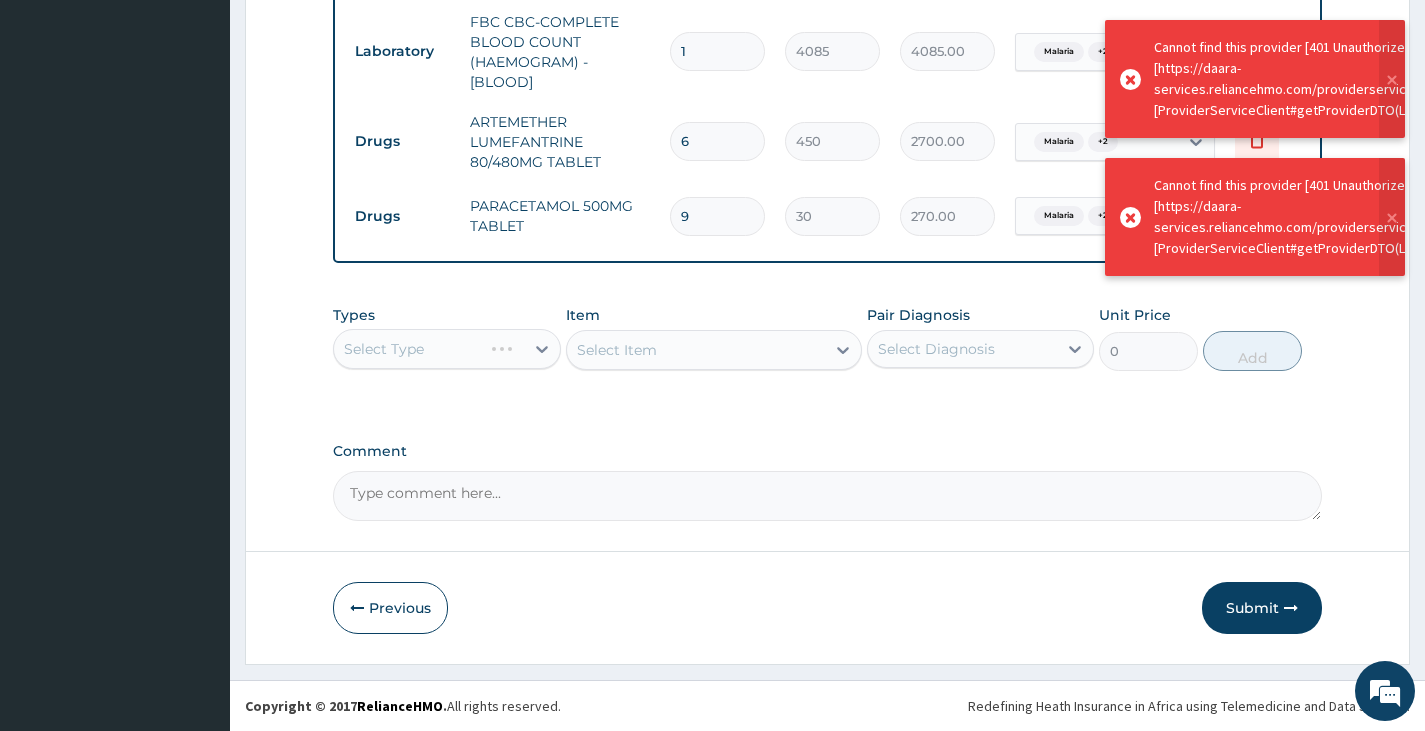 click on "Submit" at bounding box center (1262, 608) 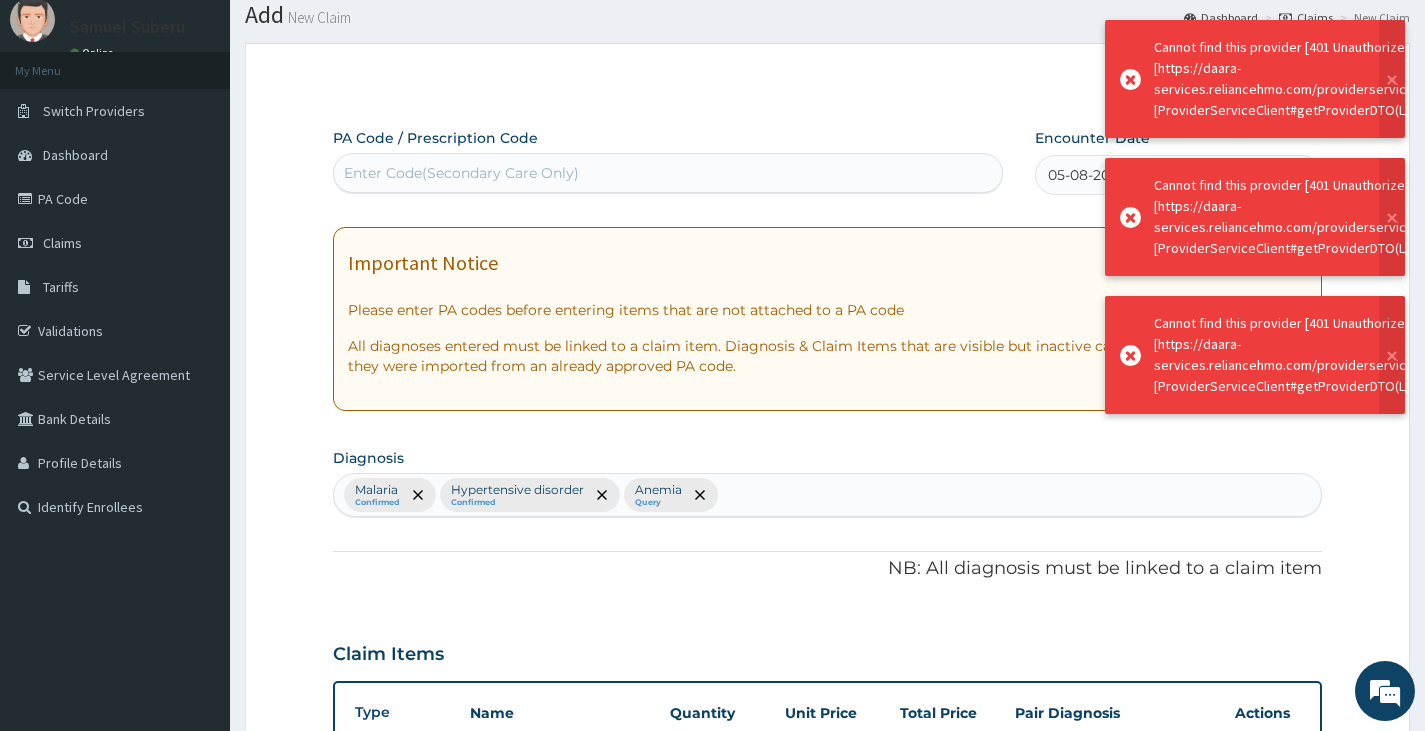 scroll, scrollTop: 991, scrollLeft: 0, axis: vertical 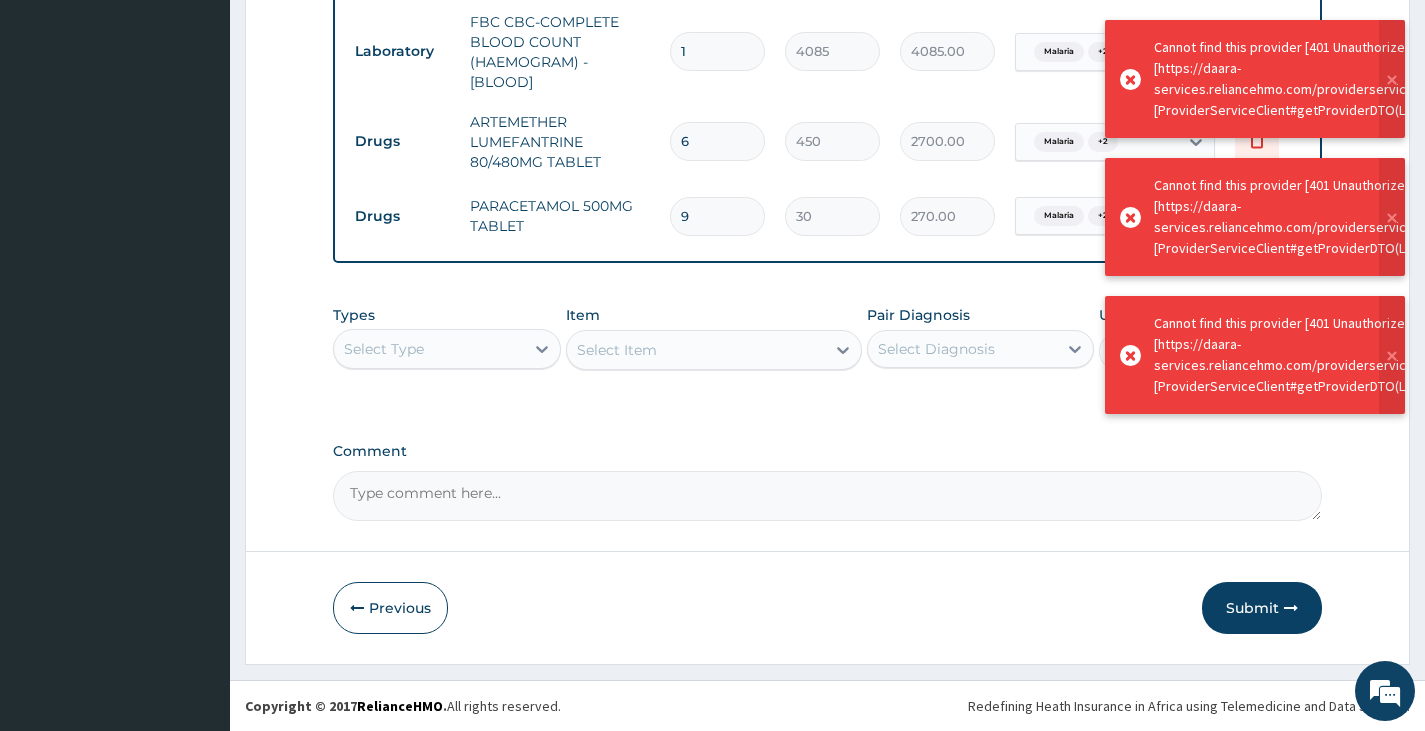 click on "Submit" at bounding box center [1262, 608] 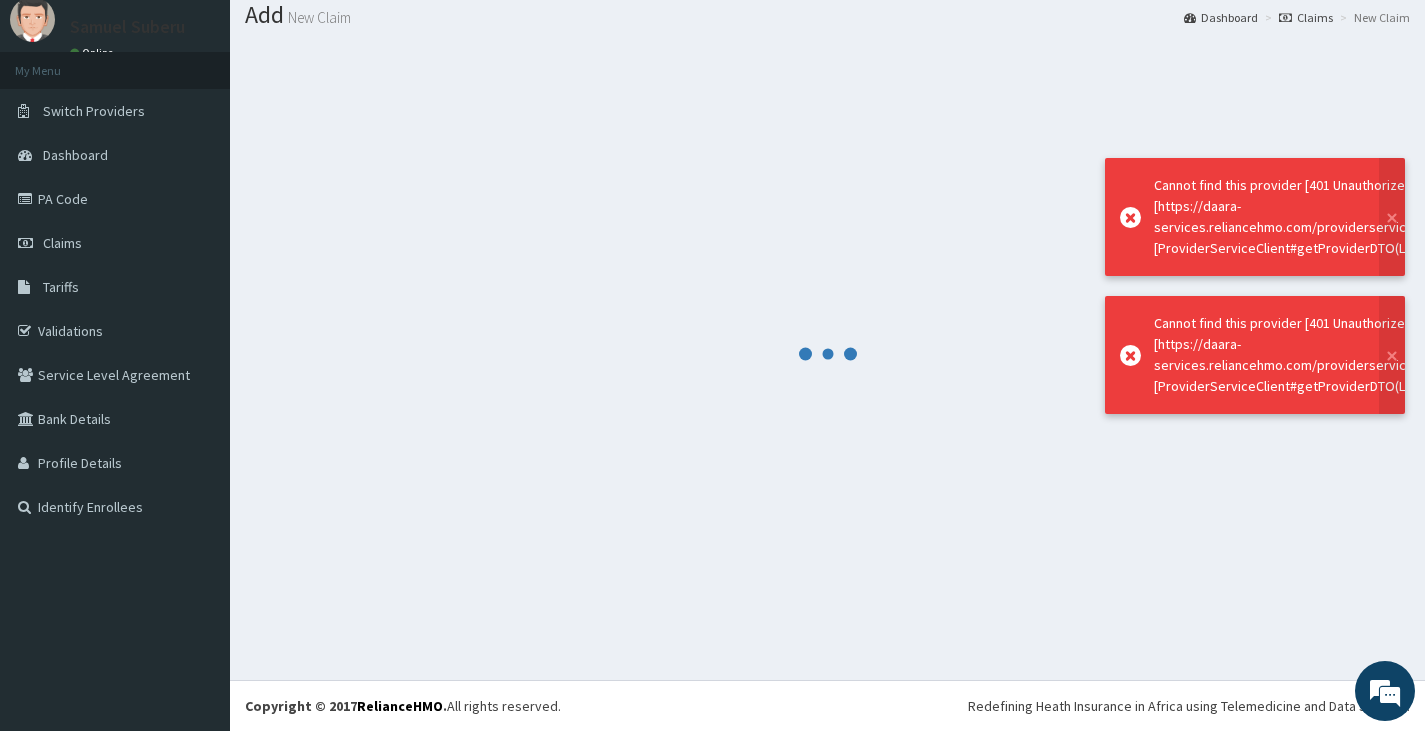 scroll, scrollTop: 991, scrollLeft: 0, axis: vertical 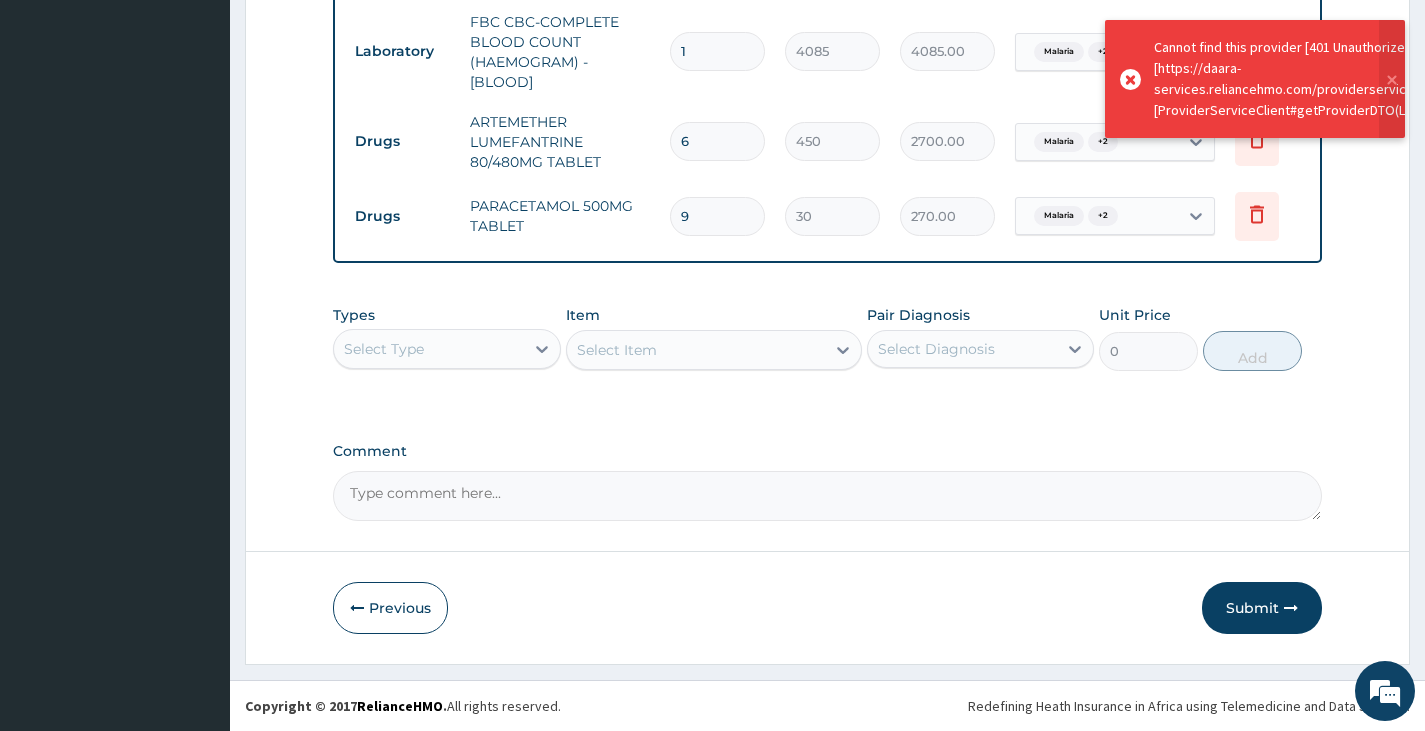 click on "Submit" at bounding box center (1262, 608) 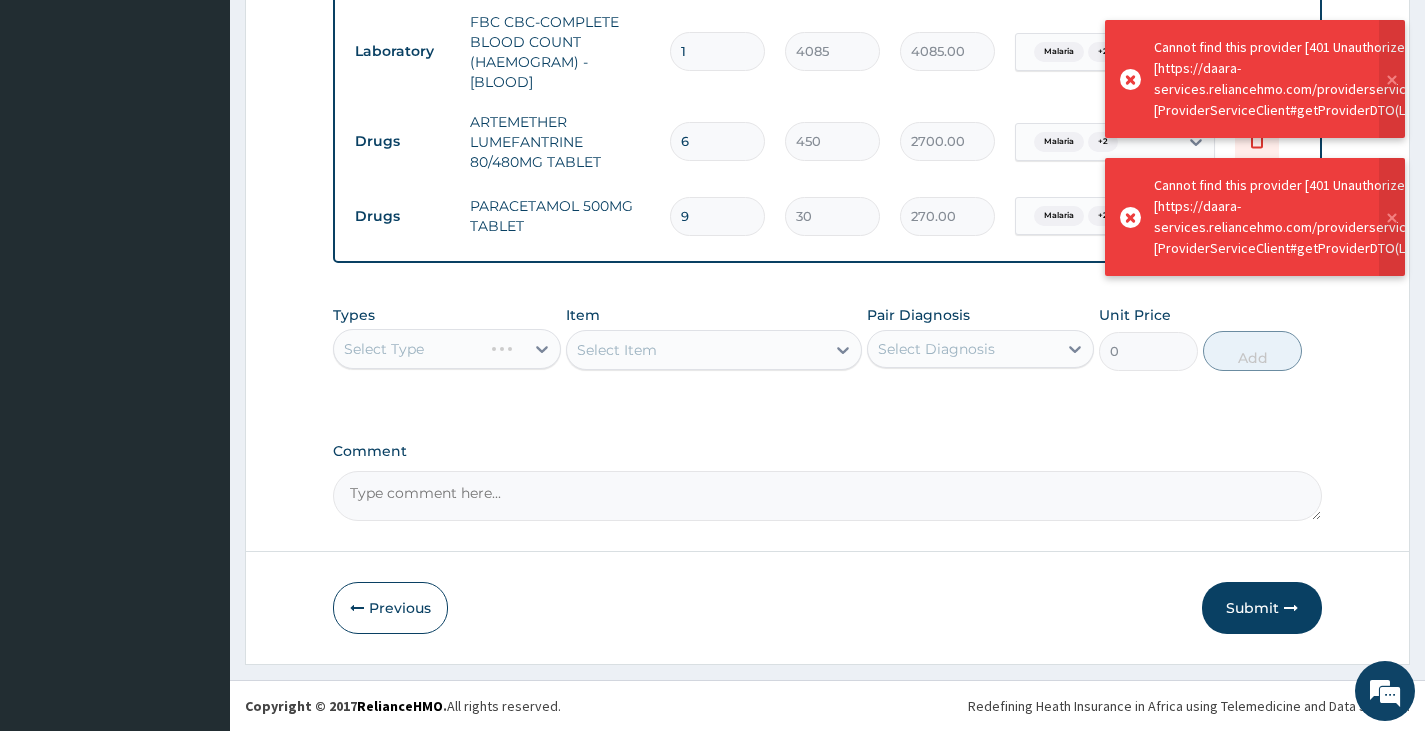 click on "Submit" at bounding box center [1262, 608] 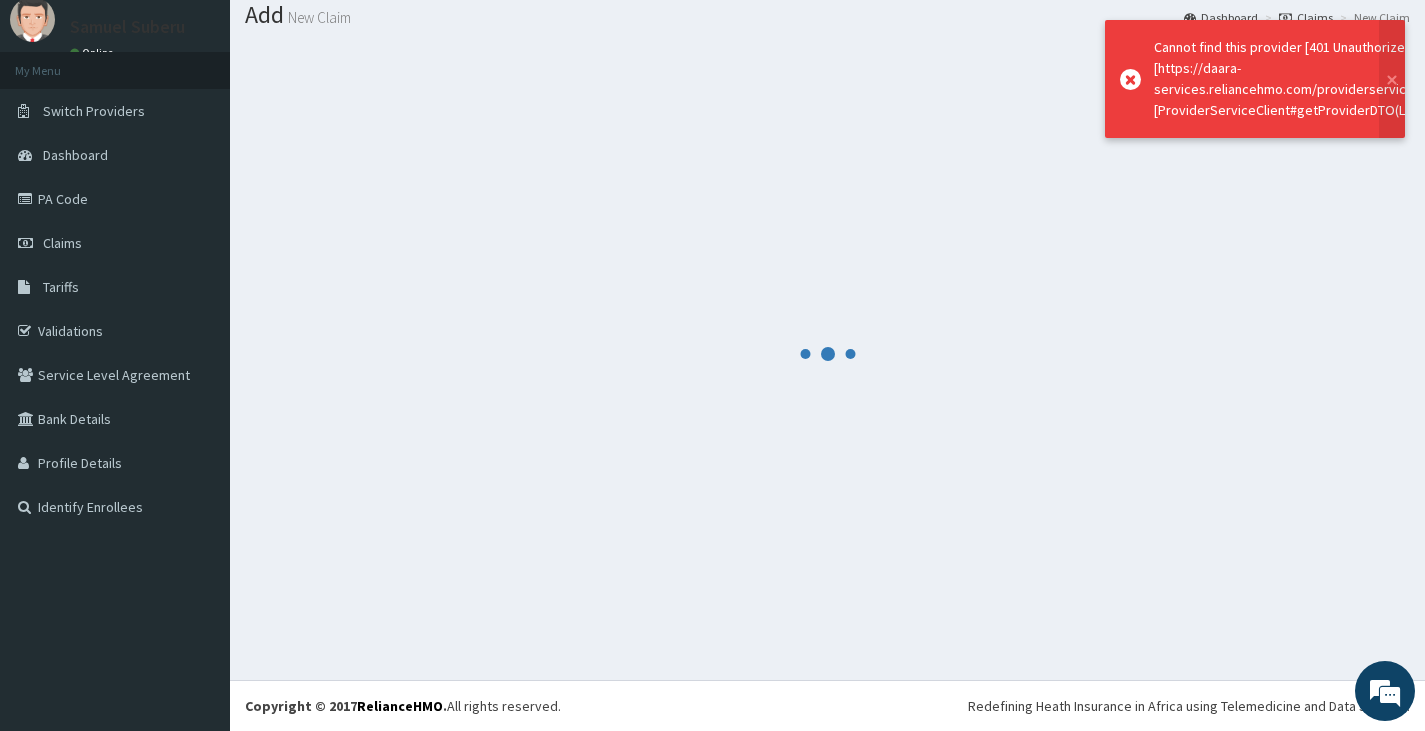 click at bounding box center [827, 353] 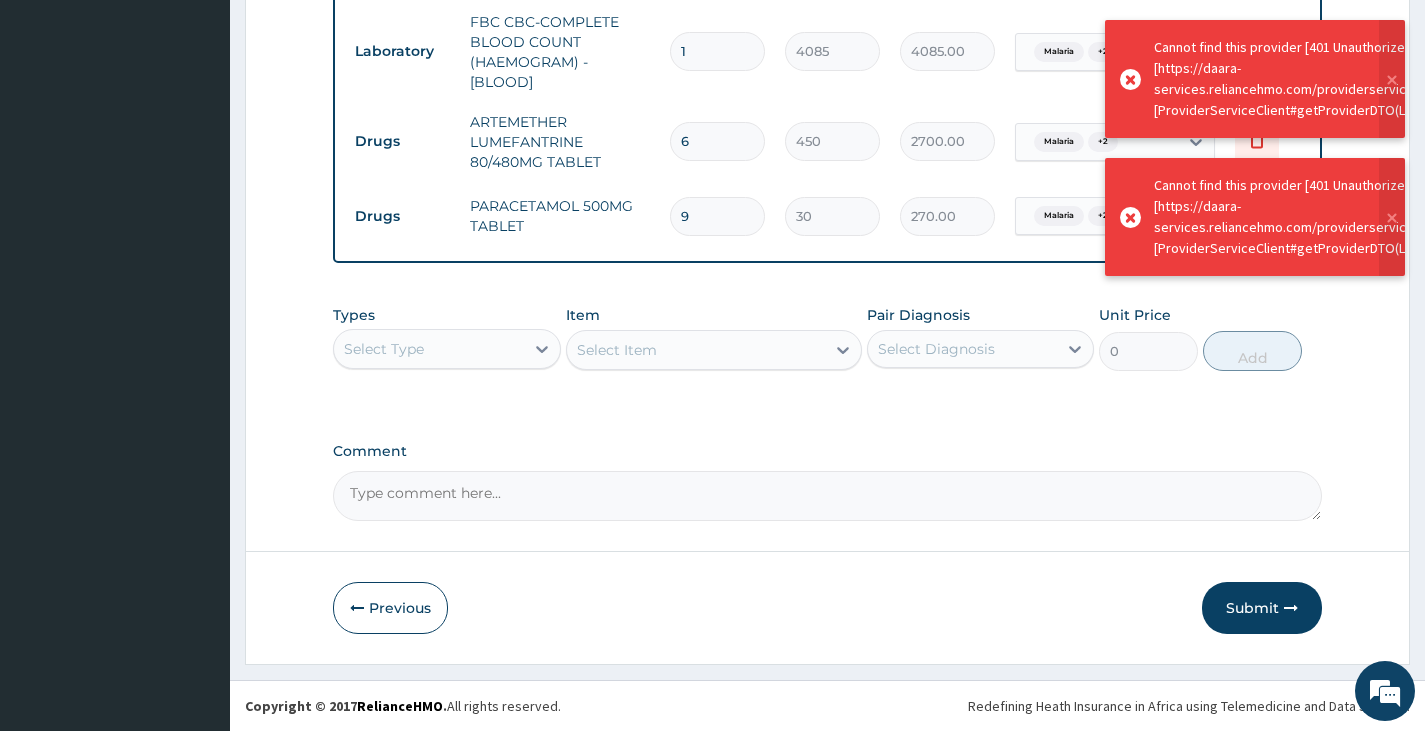 click on "Submit" at bounding box center (1262, 608) 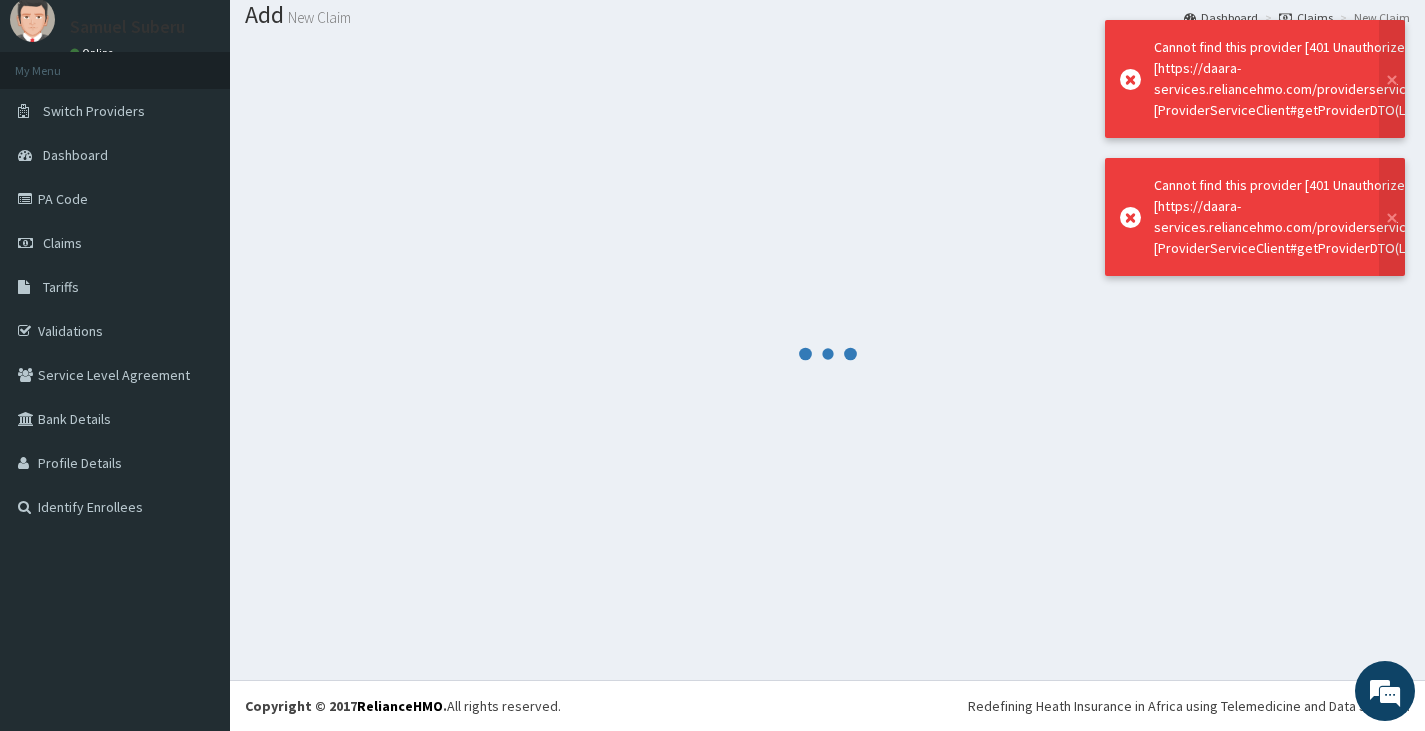 click at bounding box center (827, 353) 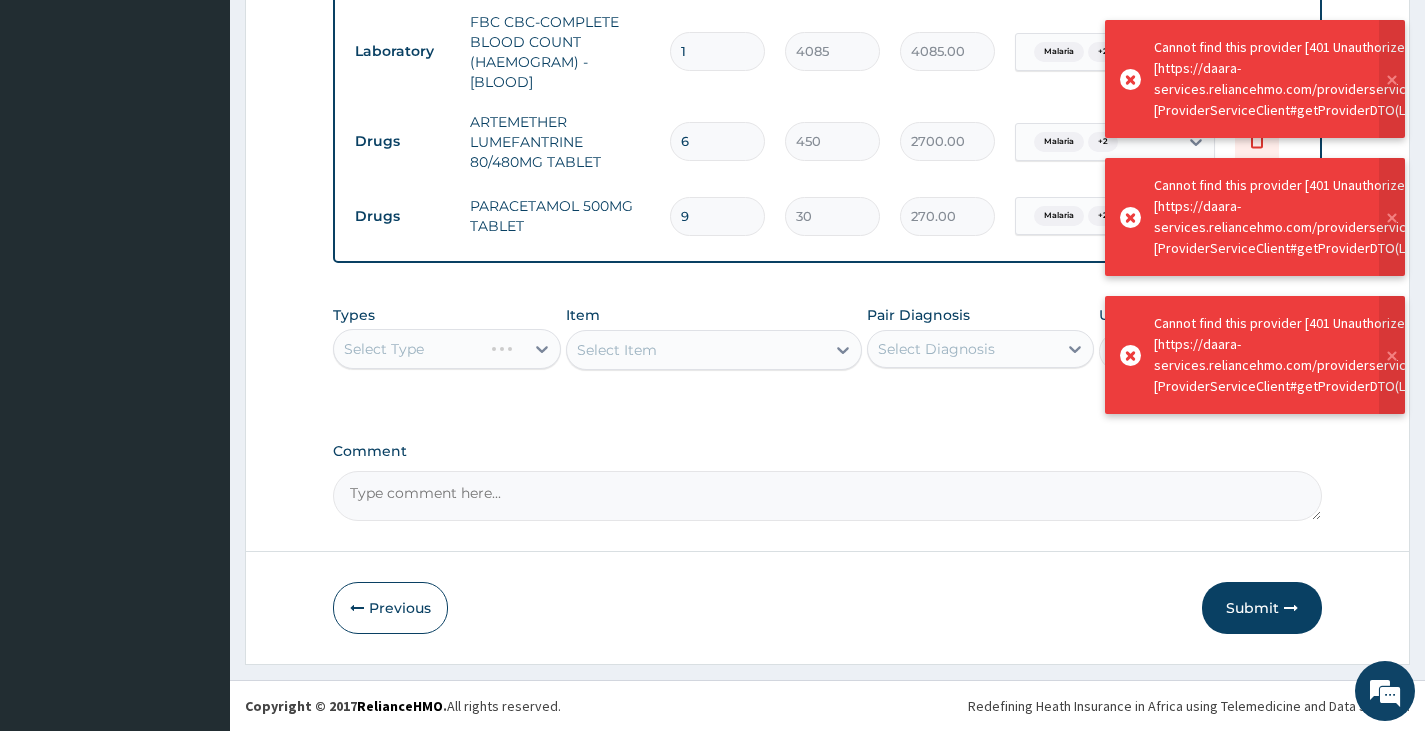 click on "Submit" at bounding box center (1262, 608) 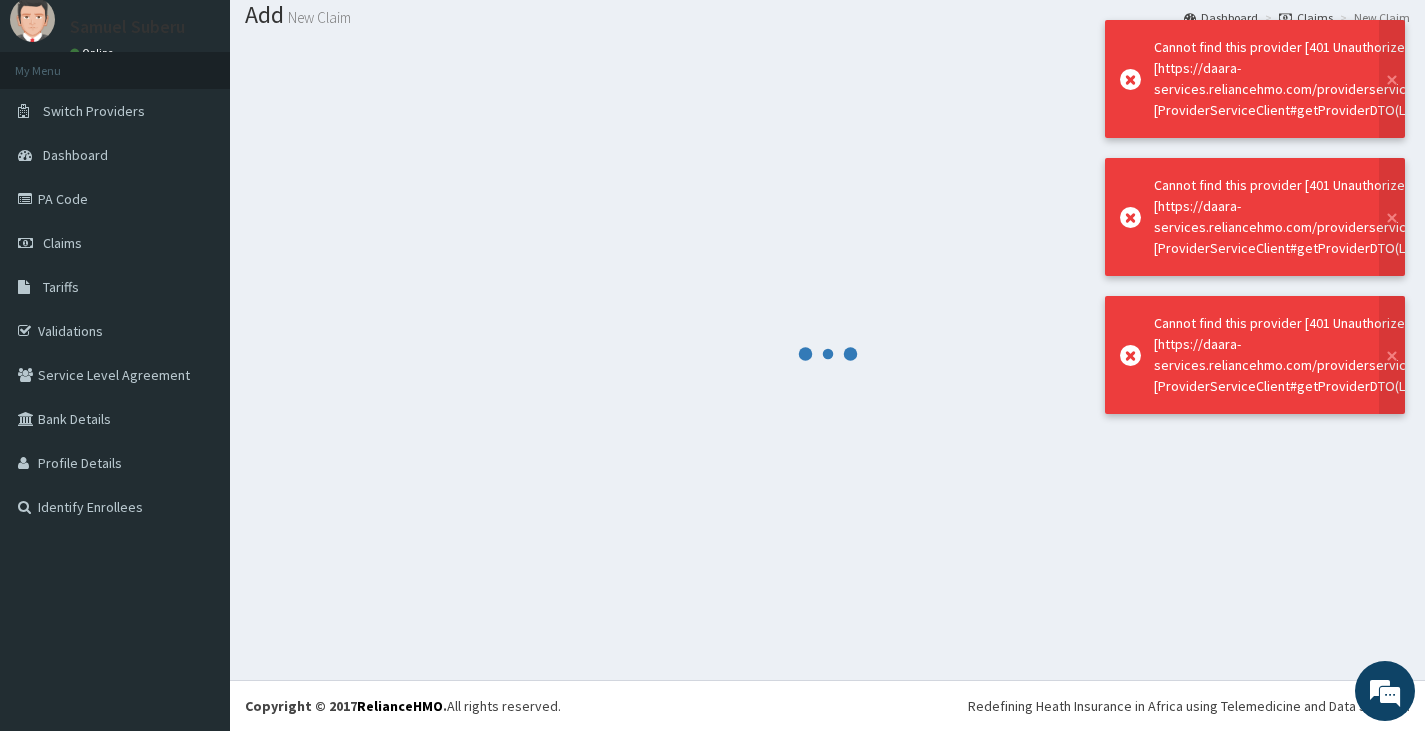 click at bounding box center (827, 353) 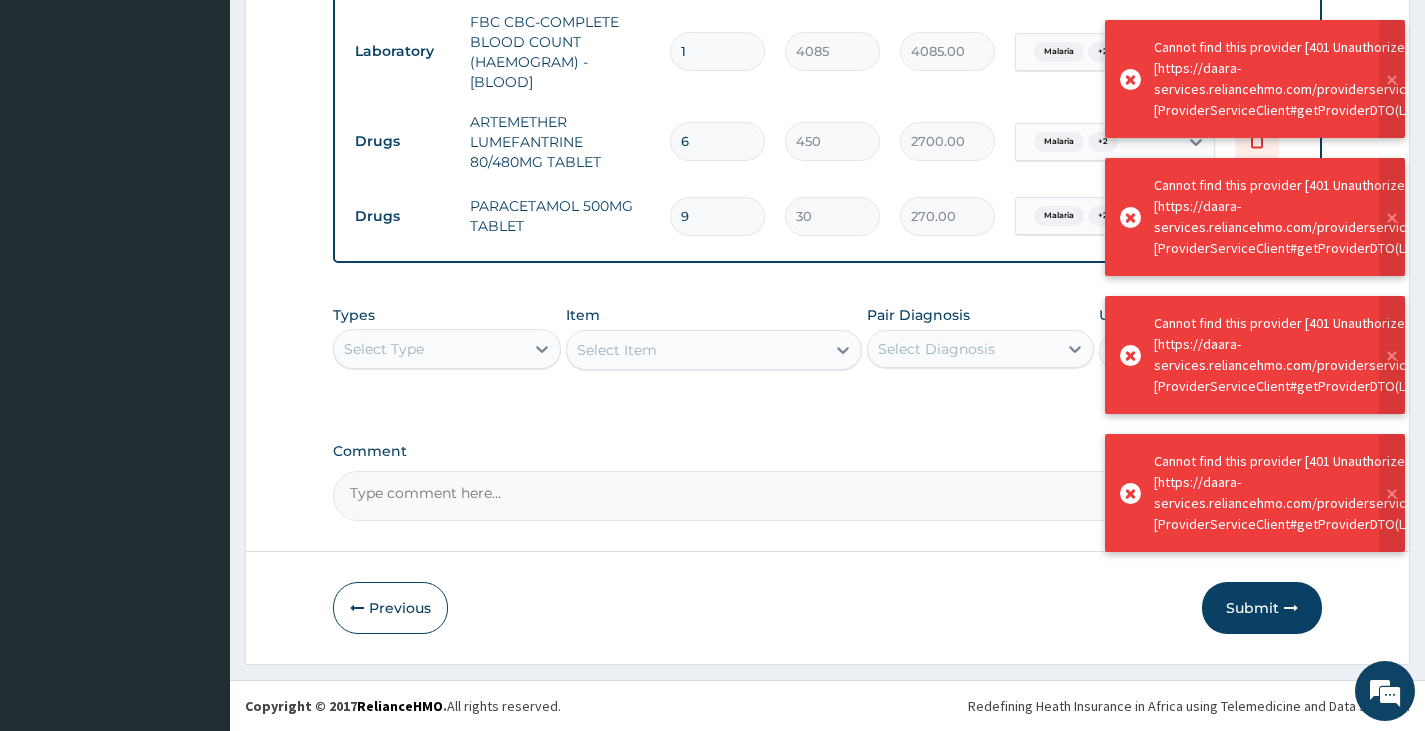 click on "Submit" at bounding box center [1262, 608] 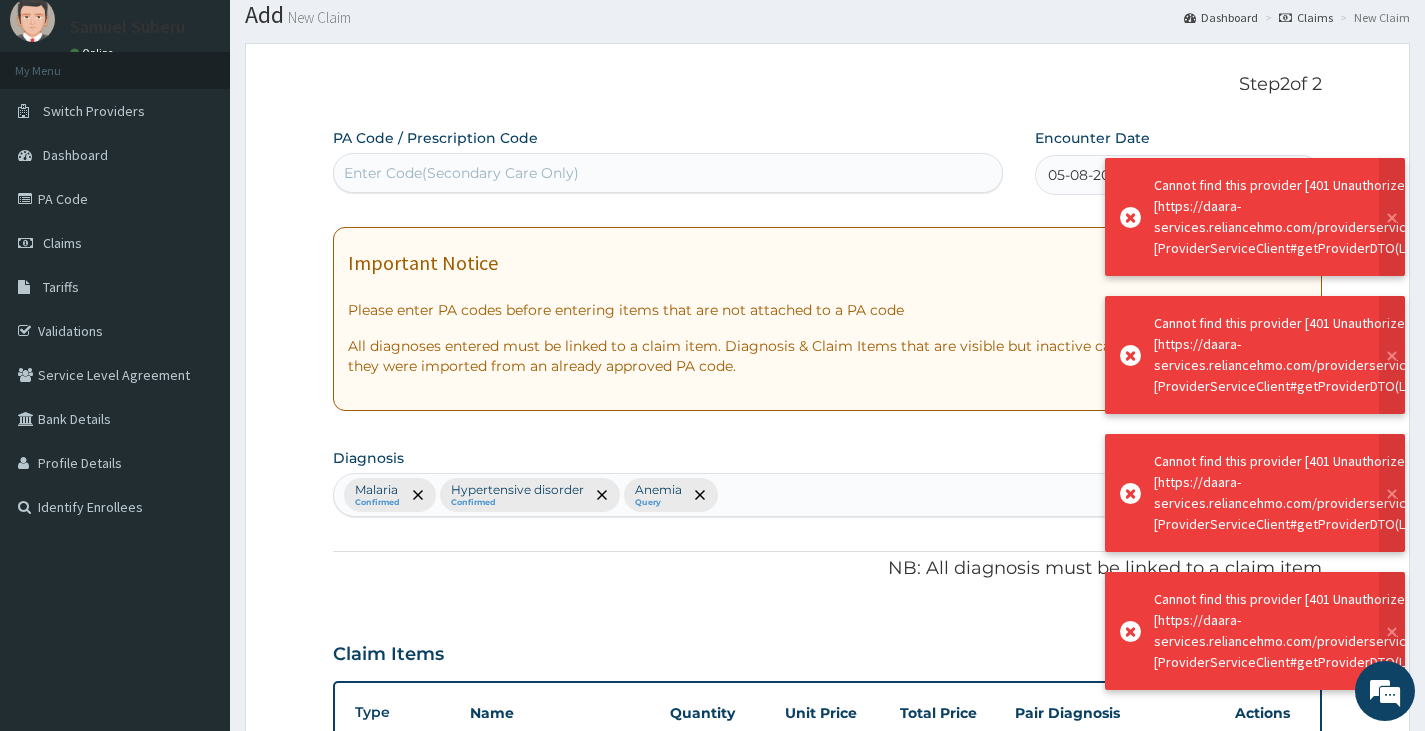 scroll, scrollTop: 991, scrollLeft: 0, axis: vertical 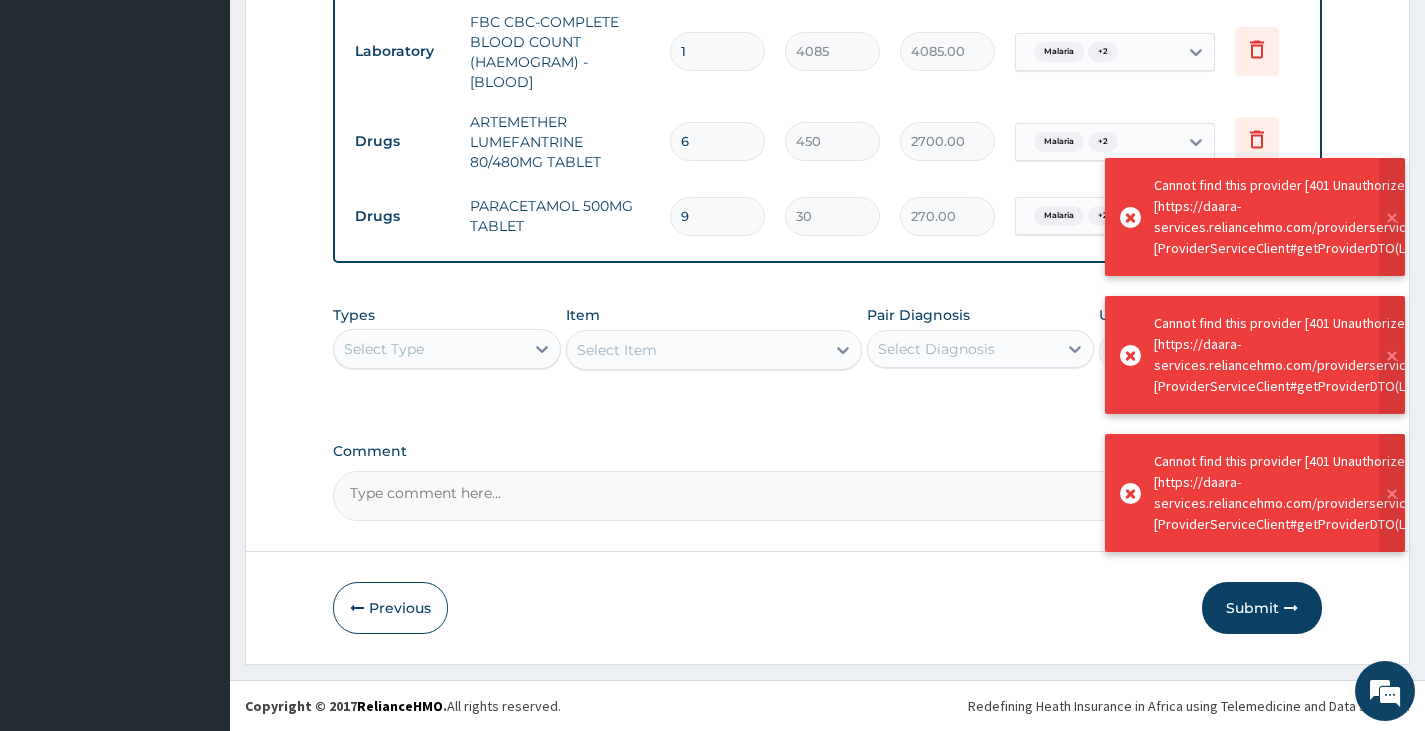 click on "Submit" at bounding box center [1262, 608] 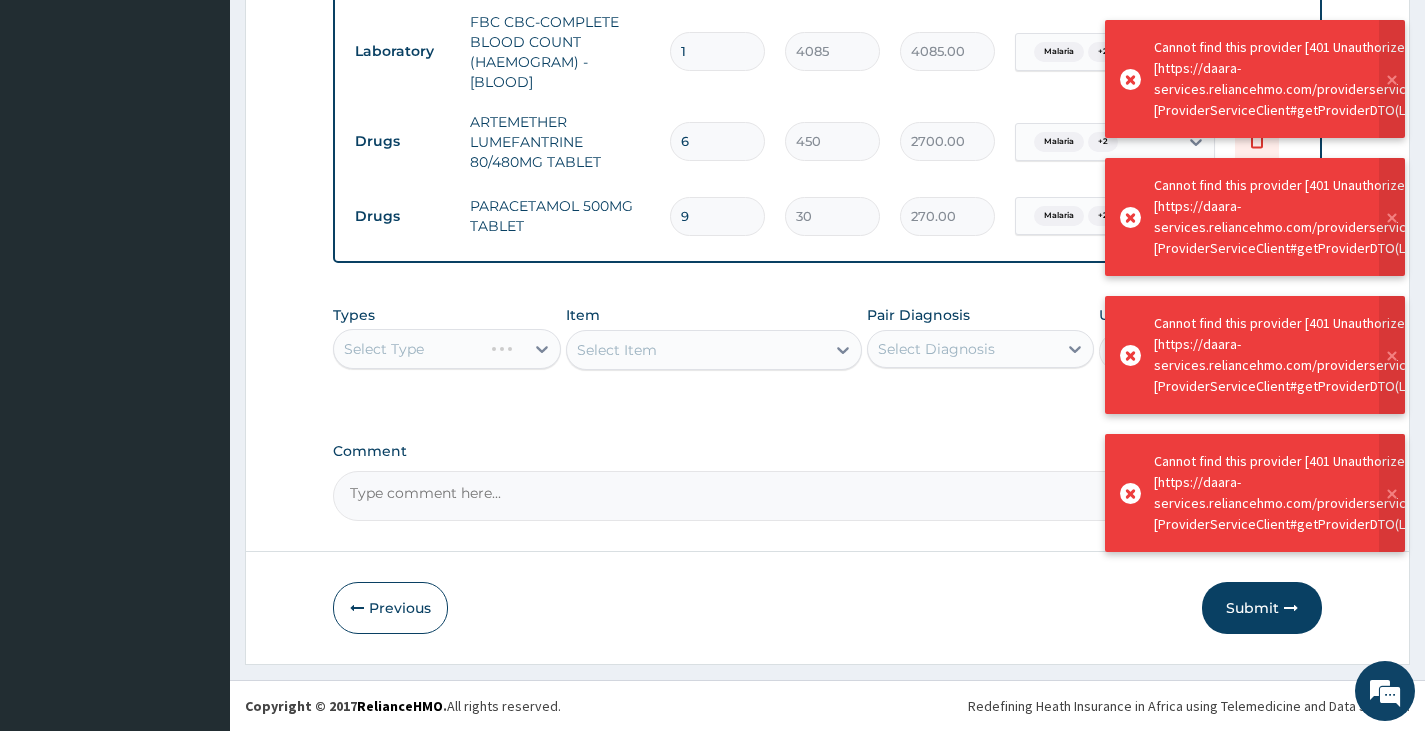 click on "Submit" at bounding box center [1262, 608] 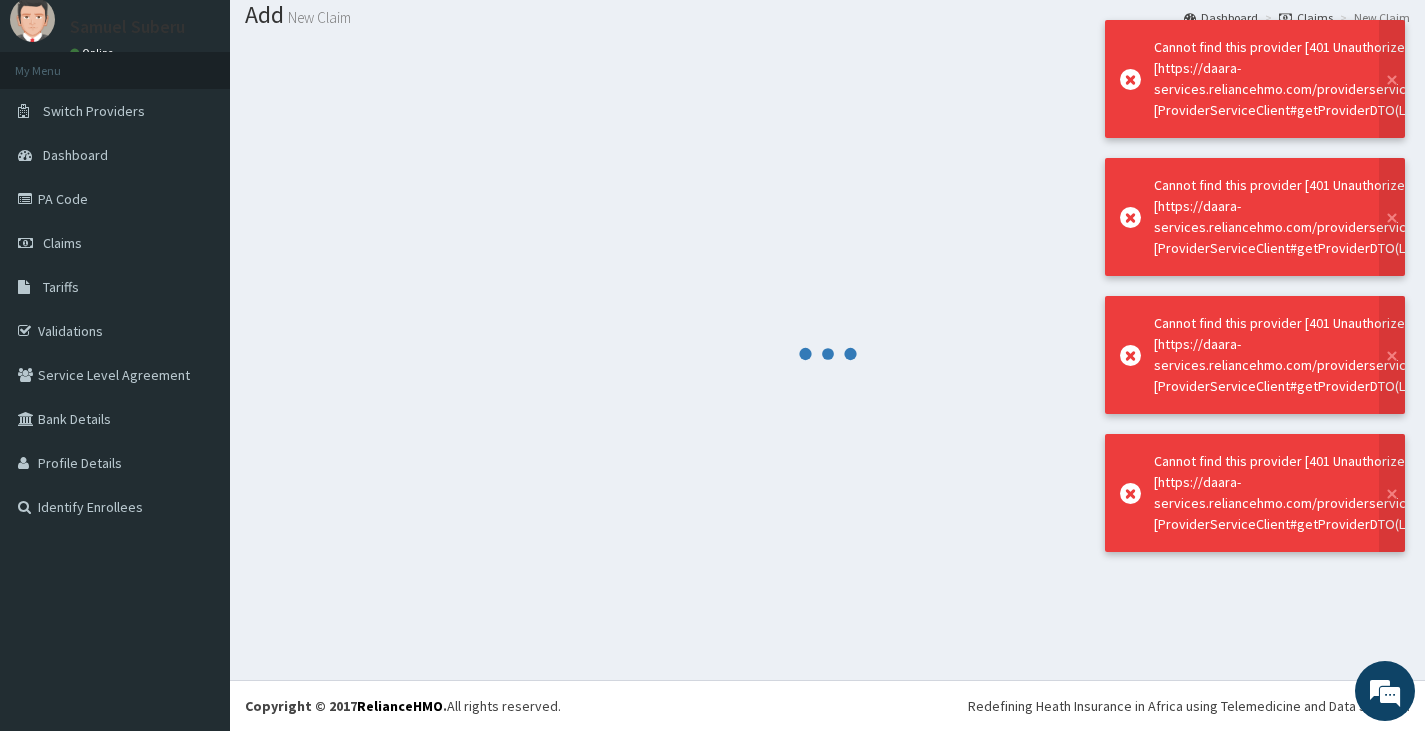 scroll, scrollTop: 63, scrollLeft: 0, axis: vertical 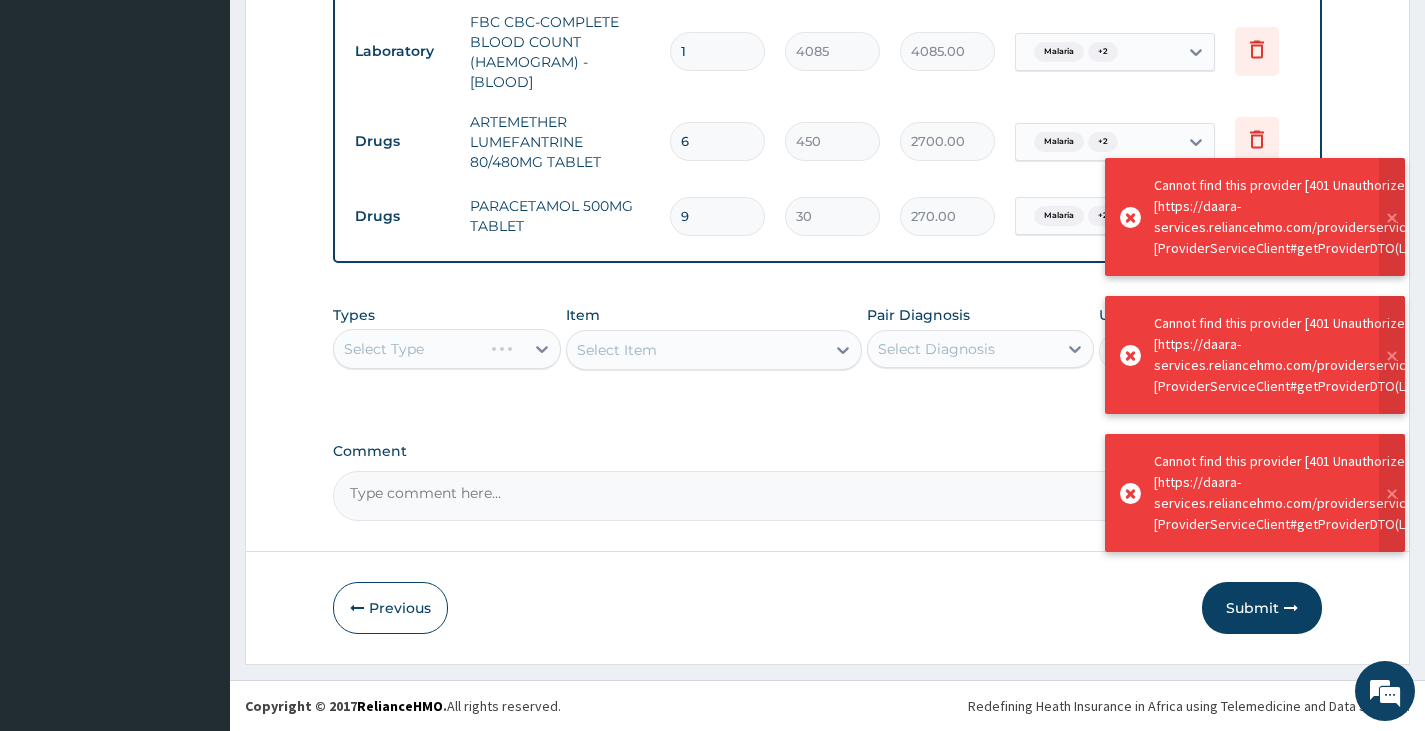 click on "Submit" at bounding box center [1262, 608] 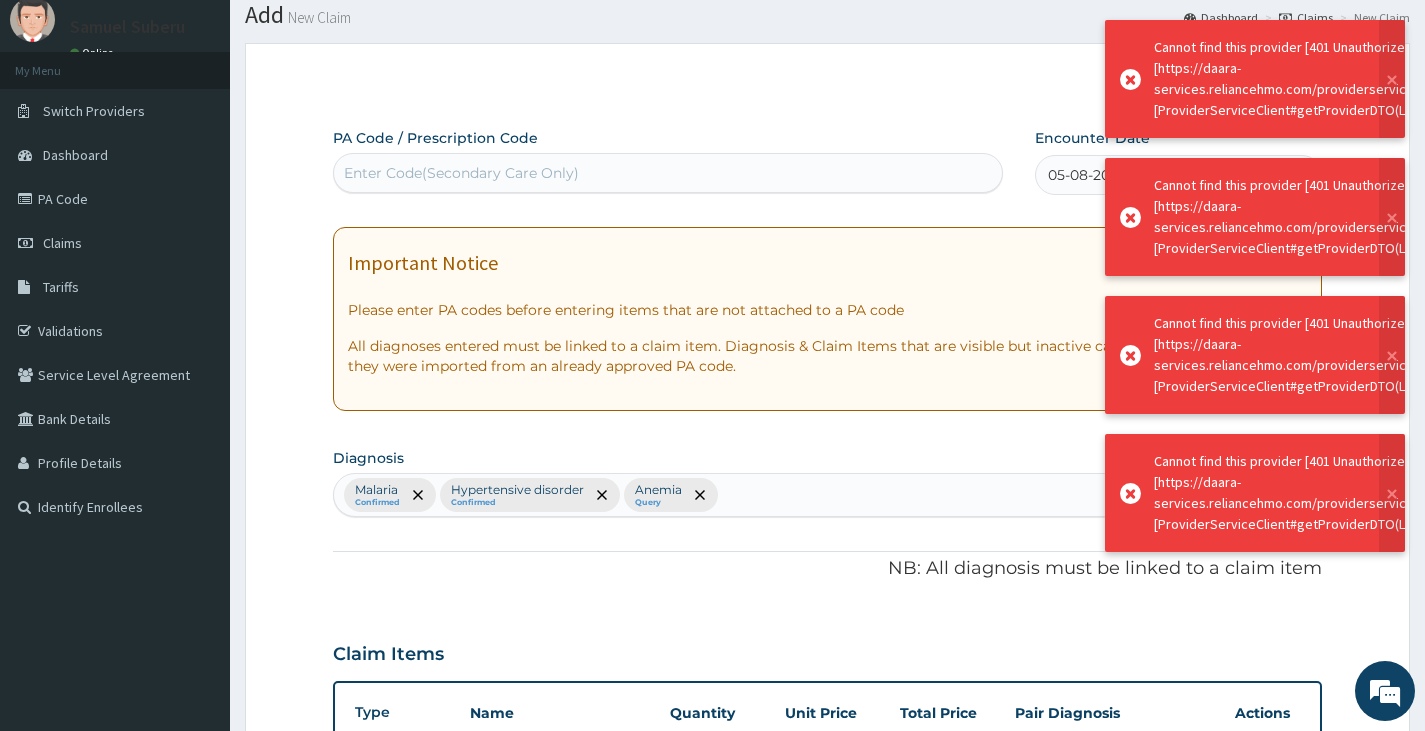 scroll, scrollTop: 991, scrollLeft: 0, axis: vertical 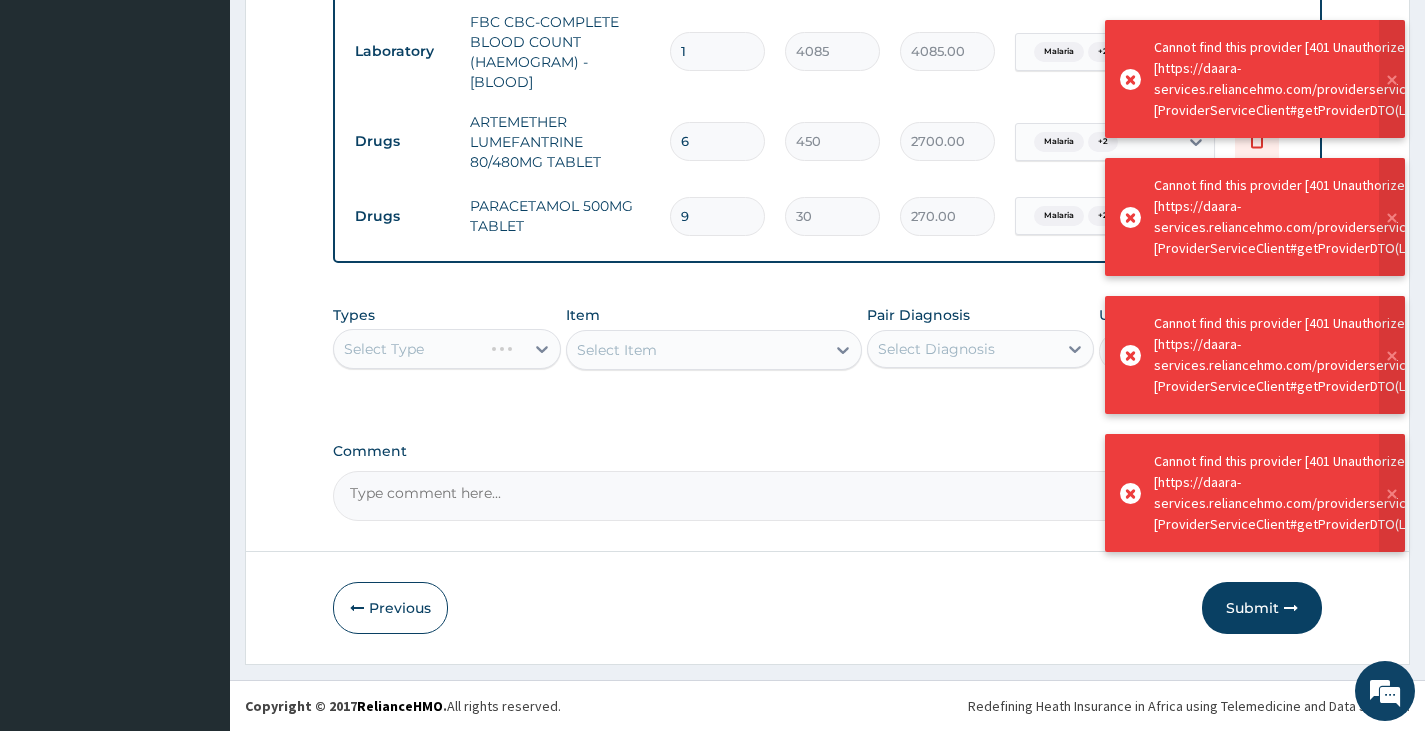 click on "Step  2  of 2 PA Code / Prescription Code Enter Code(Secondary Care Only) Encounter Date 05-08-2025 Important Notice Please enter PA codes before entering items that are not attached to a PA code   All diagnoses entered must be linked to a claim item. Diagnosis & Claim Items that are visible but inactive cannot be edited because they were imported from an already approved PA code. Diagnosis Malaria Confirmed Hypertensive disorder Confirmed Anemia Query NB: All diagnosis must be linked to a claim item Claim Items Type Name Quantity Unit Price Total Price Pair Diagnosis Actions Procedures GENERAL PRACTITIONER CONSULTATION FIRST OUTPATIENT CONSULTATION 1 3370.125 3370.13 Malaria  + 2 Delete Laboratory MALARIAL PARASITE THICK AND THIN FILMS - [BLOOD] 1 1531.875 1531.88 Malaria  + 2 Delete Laboratory FBC CBC-COMPLETE BLOOD COUNT (HAEMOGRAM) - [BLOOD] 1 4085 4085.00 Malaria  + 2 Delete Drugs ARTEMETHER LUMEFANTRINE 80/480MG TABLET 6 450 2700.00 Malaria  + 2 Delete Drugs PARACETAMOL 500MG TABLET 9 30 270.00 Malaria" at bounding box center [827, -103] 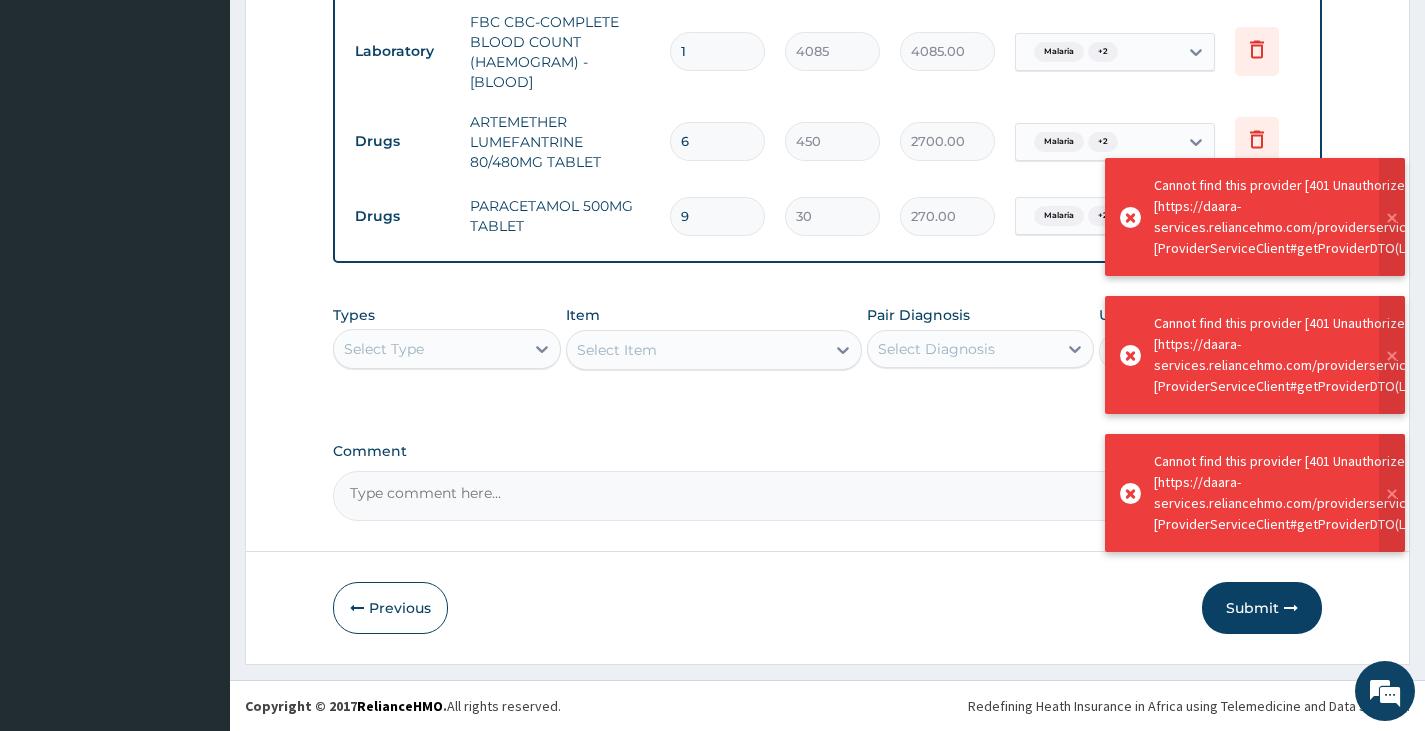 click on "Submit" at bounding box center [1262, 608] 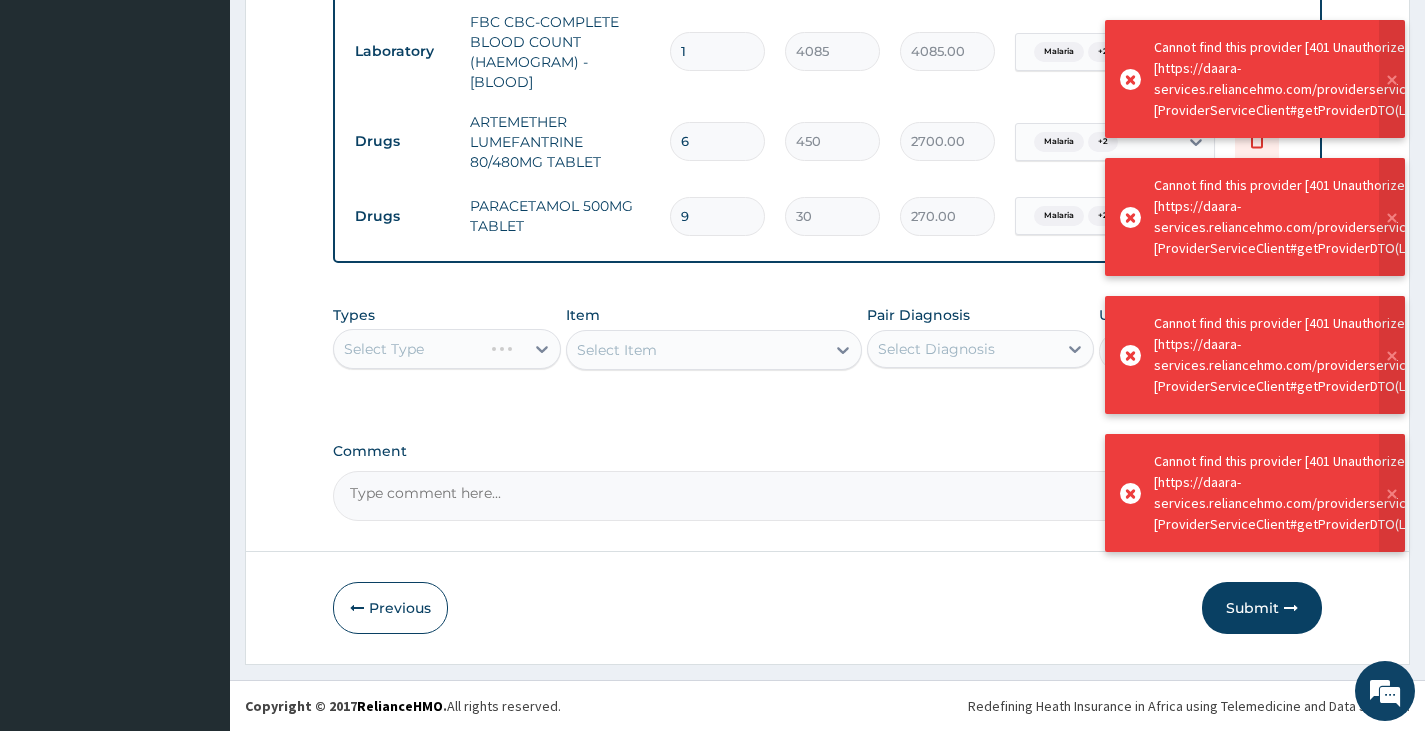 click on "Submit" at bounding box center [1262, 608] 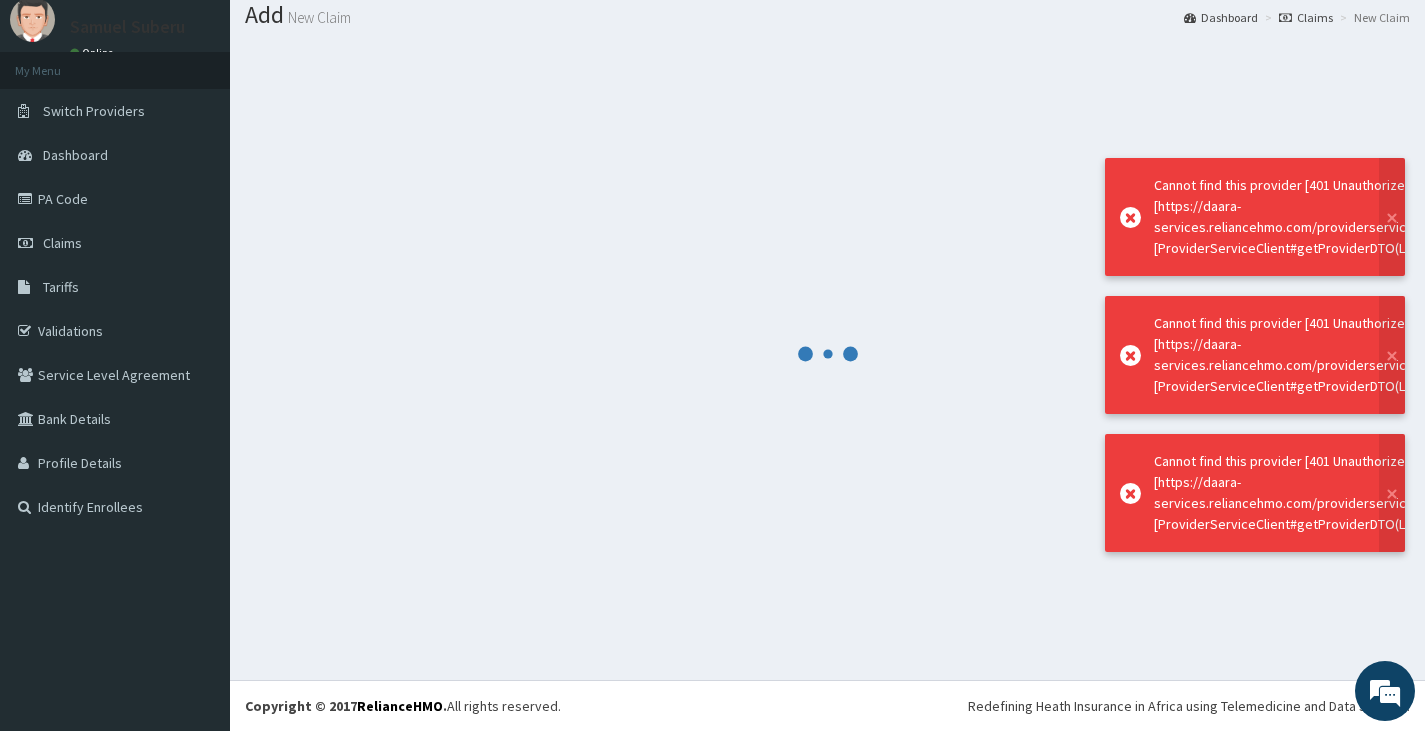 scroll, scrollTop: 991, scrollLeft: 0, axis: vertical 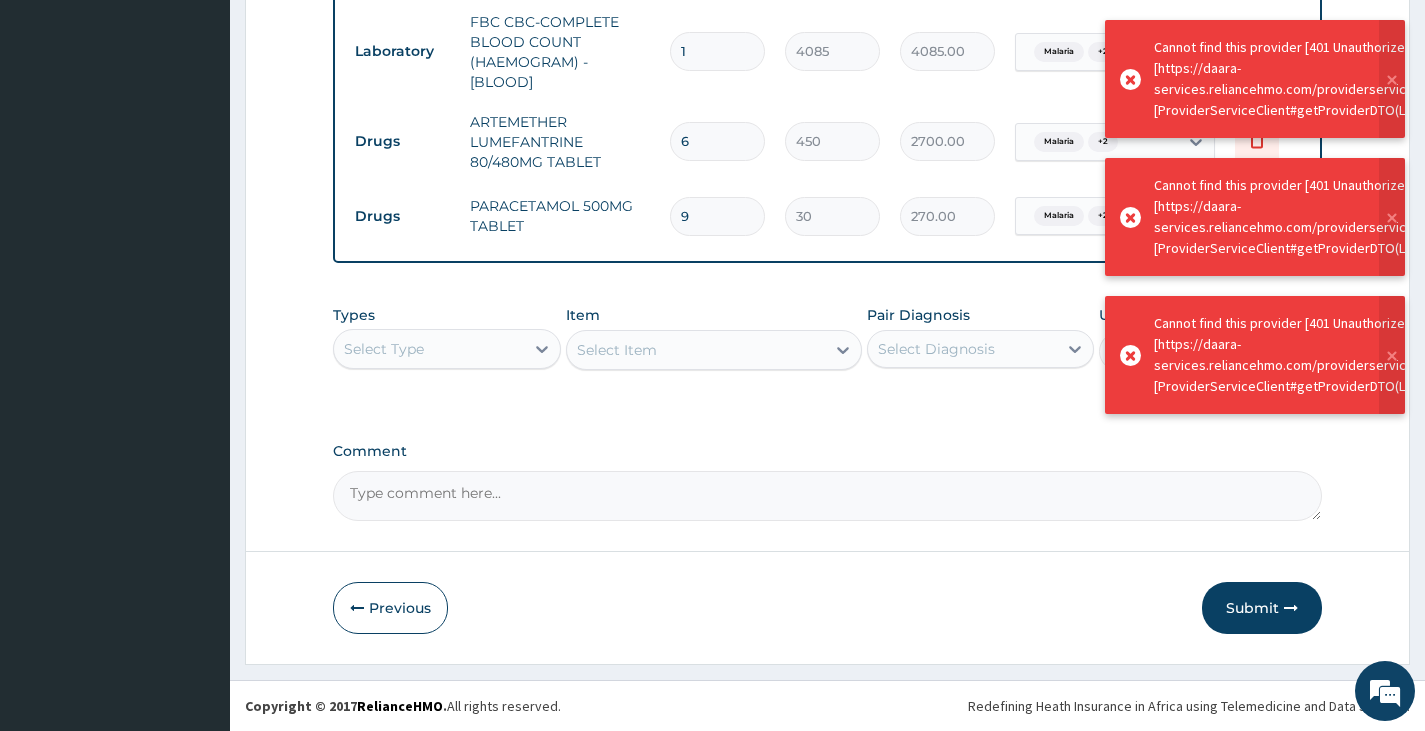 click on "Submit" at bounding box center [1262, 608] 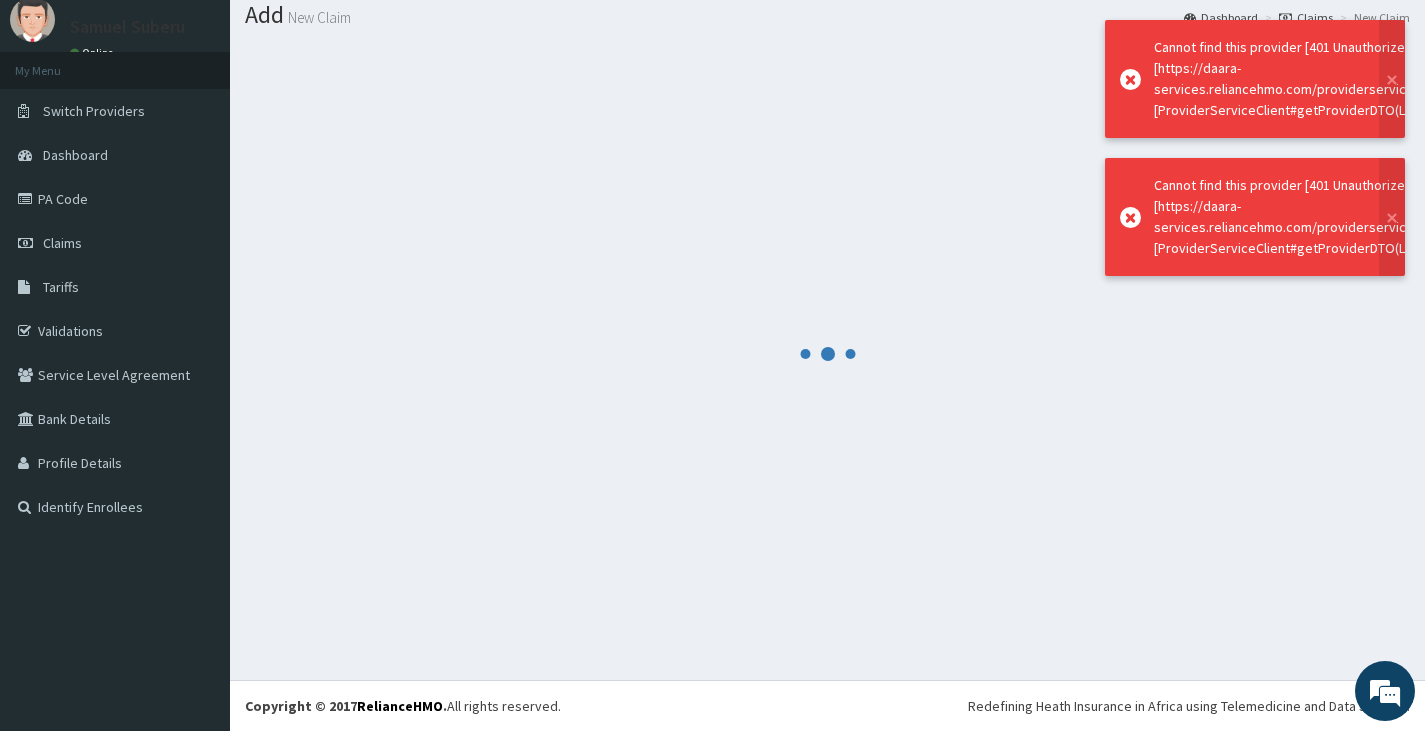 scroll, scrollTop: 991, scrollLeft: 0, axis: vertical 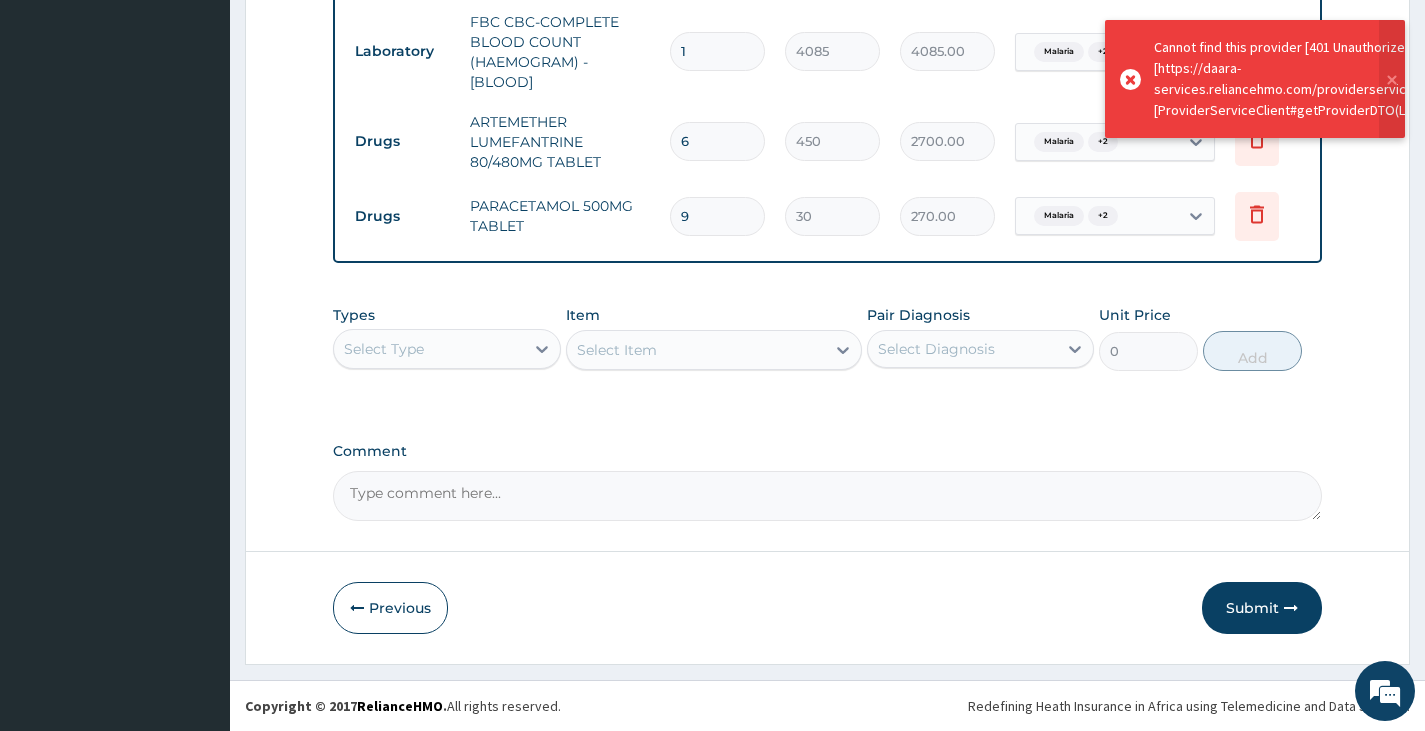 click on "Submit" at bounding box center [1262, 608] 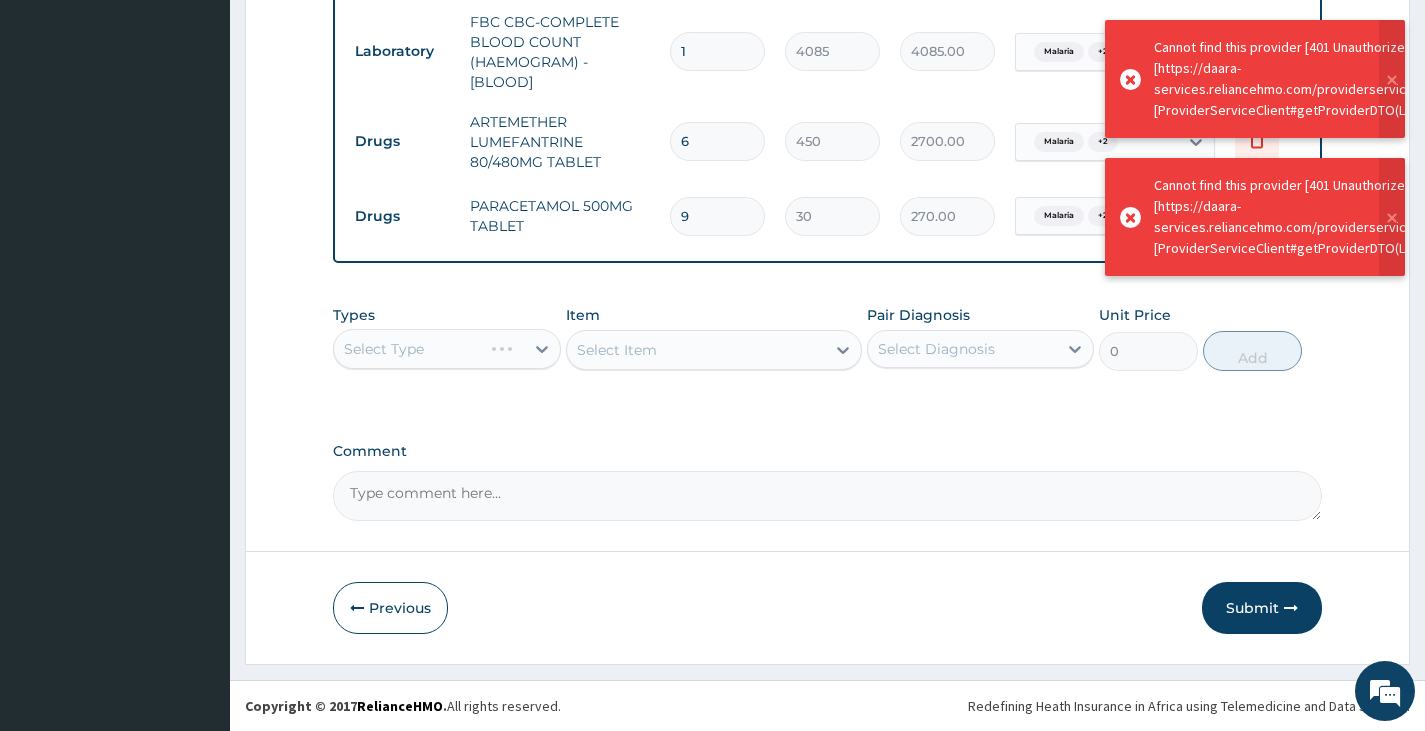 click on "Submit" at bounding box center (1262, 608) 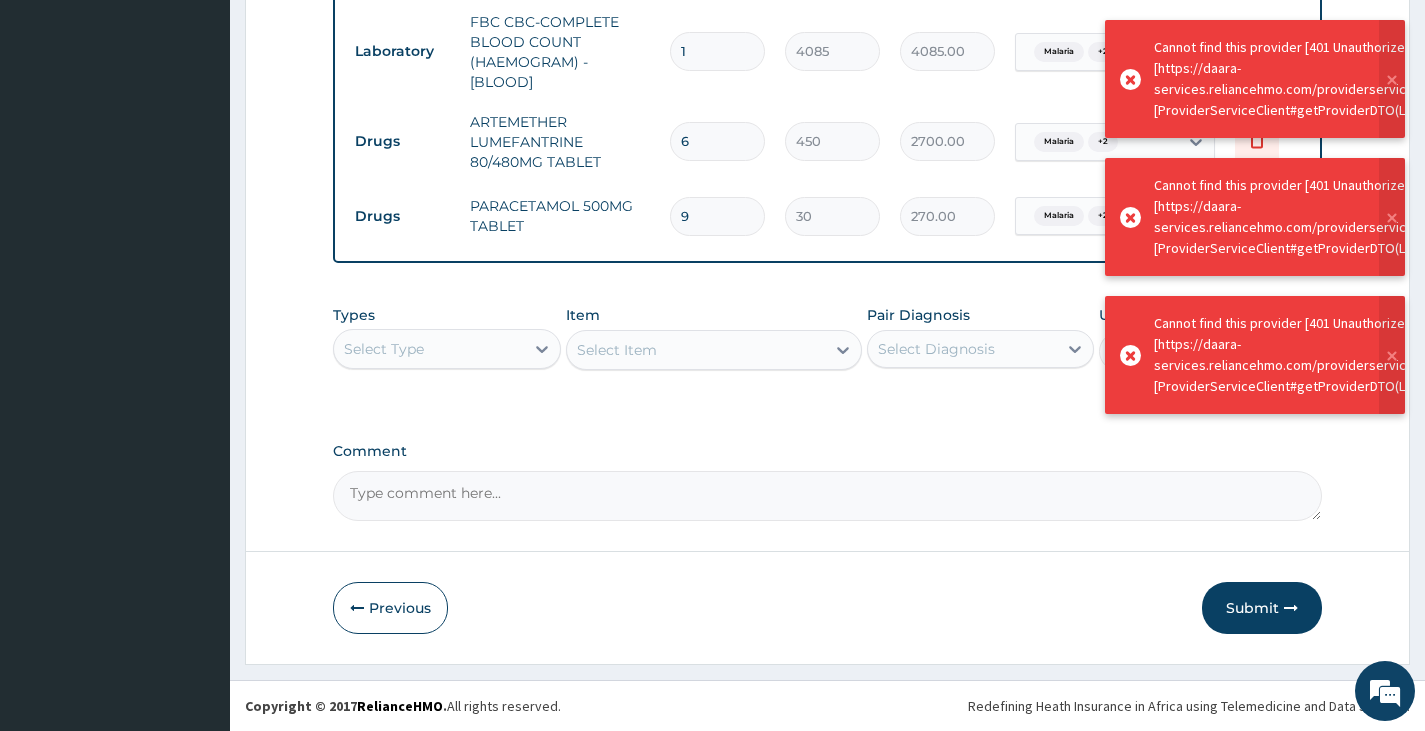click on "Submit" at bounding box center (1262, 608) 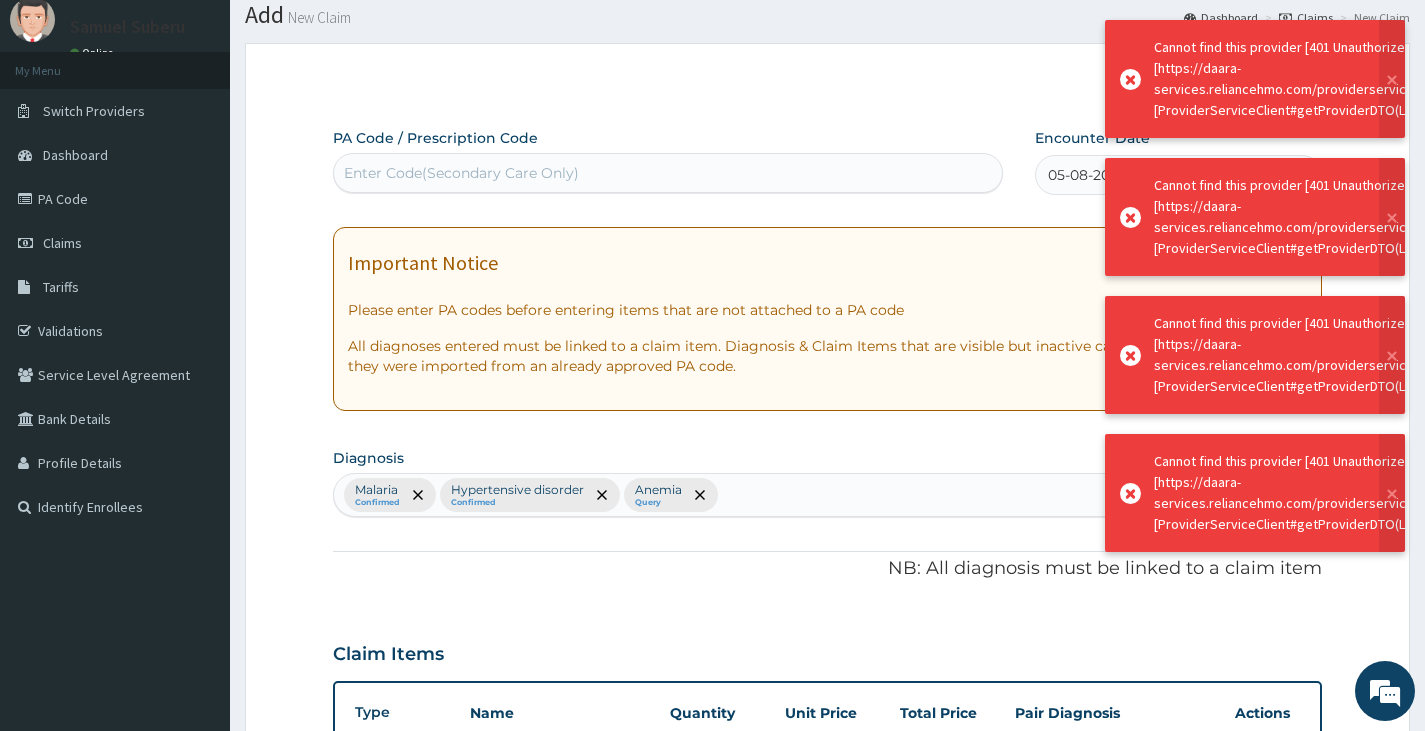 scroll, scrollTop: 991, scrollLeft: 0, axis: vertical 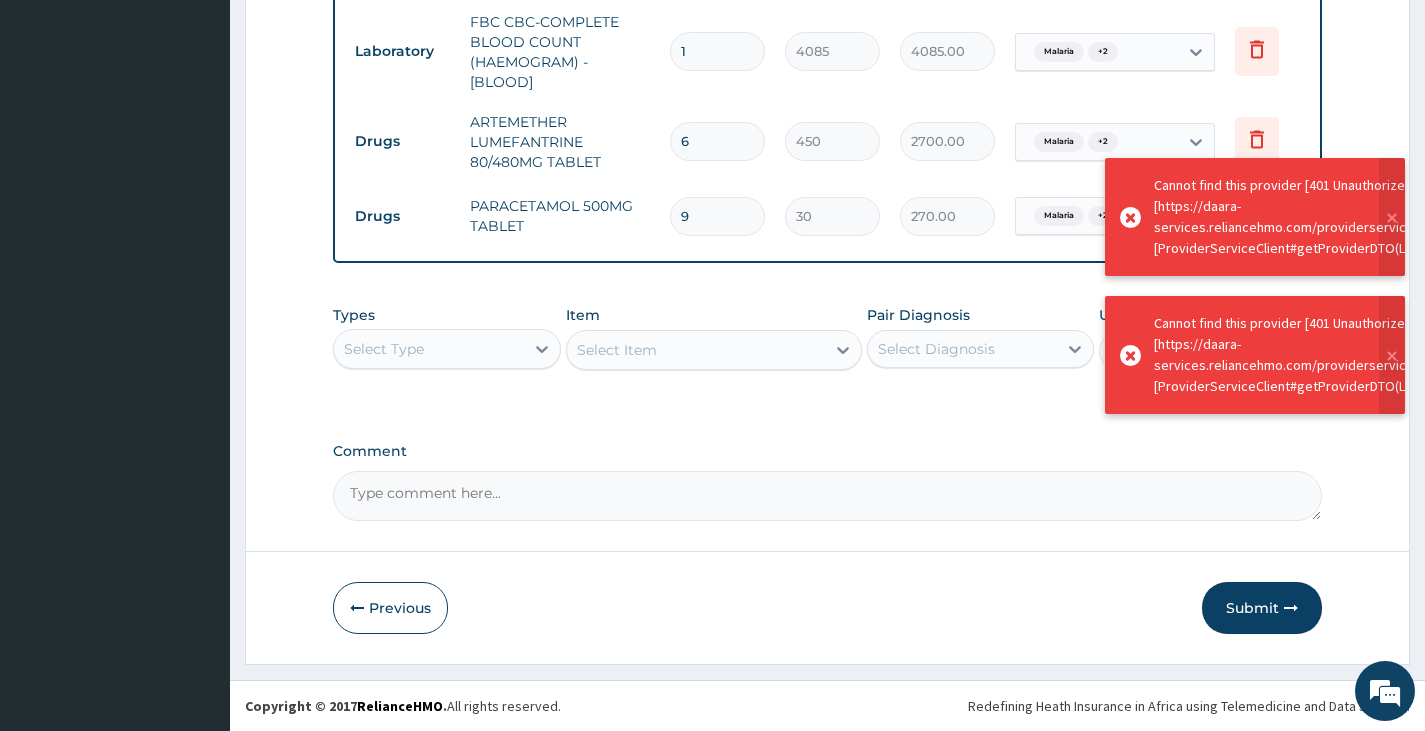 click on "Submit" at bounding box center [1262, 608] 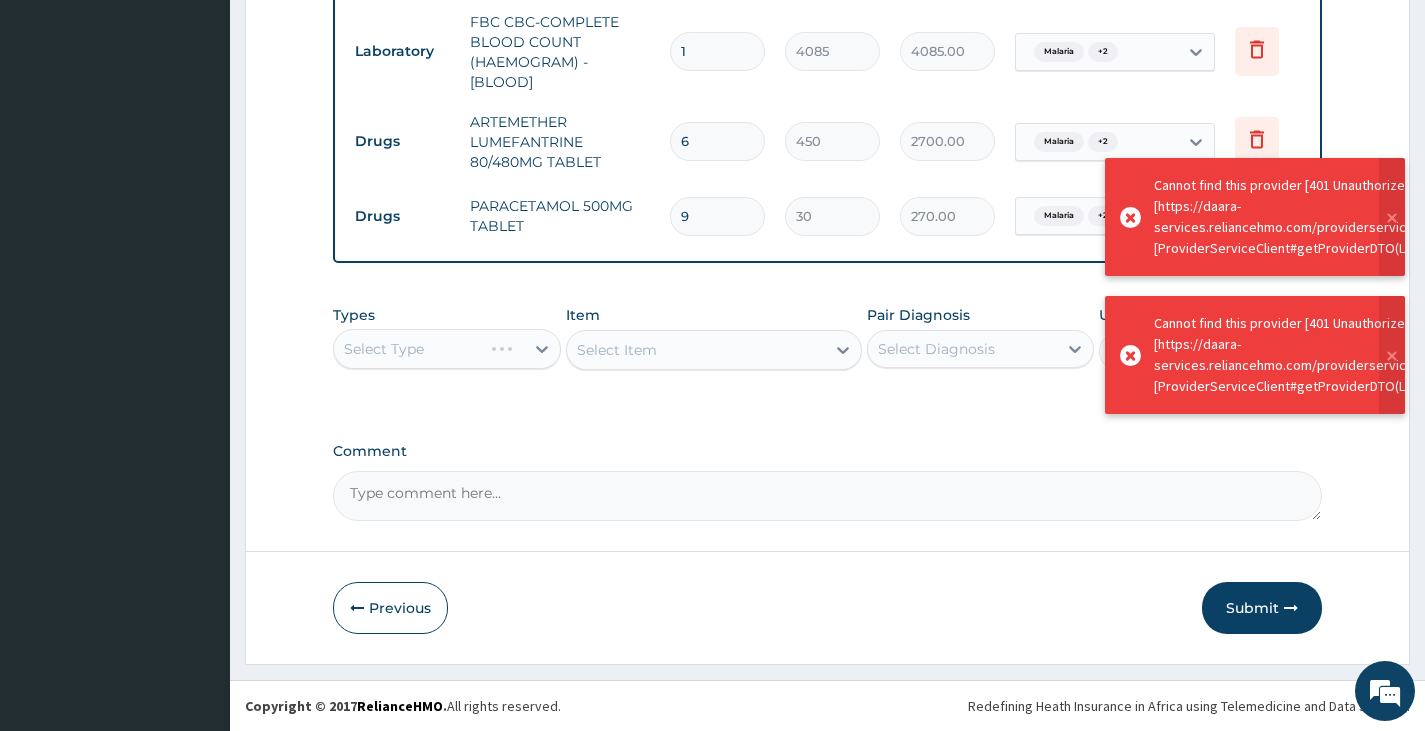click on "Submit" at bounding box center (1262, 608) 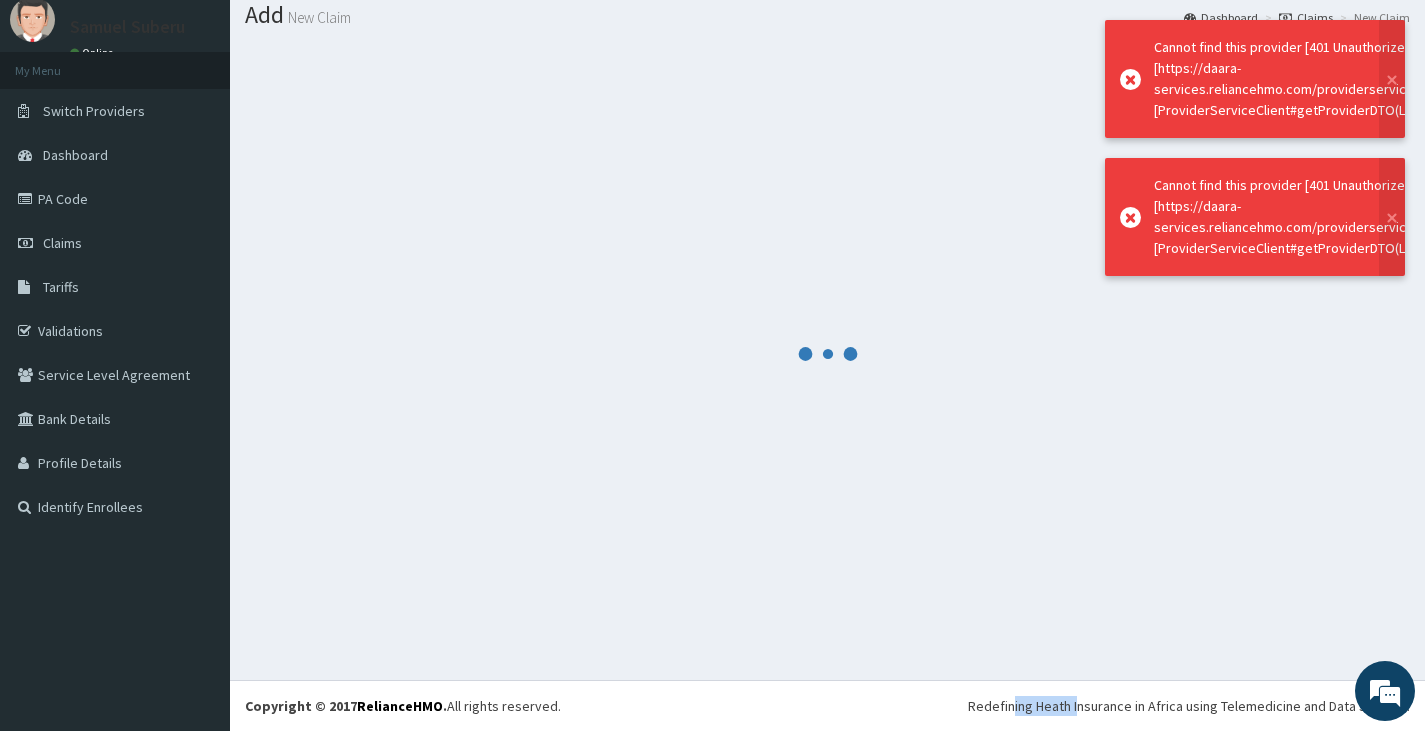click at bounding box center (827, 353) 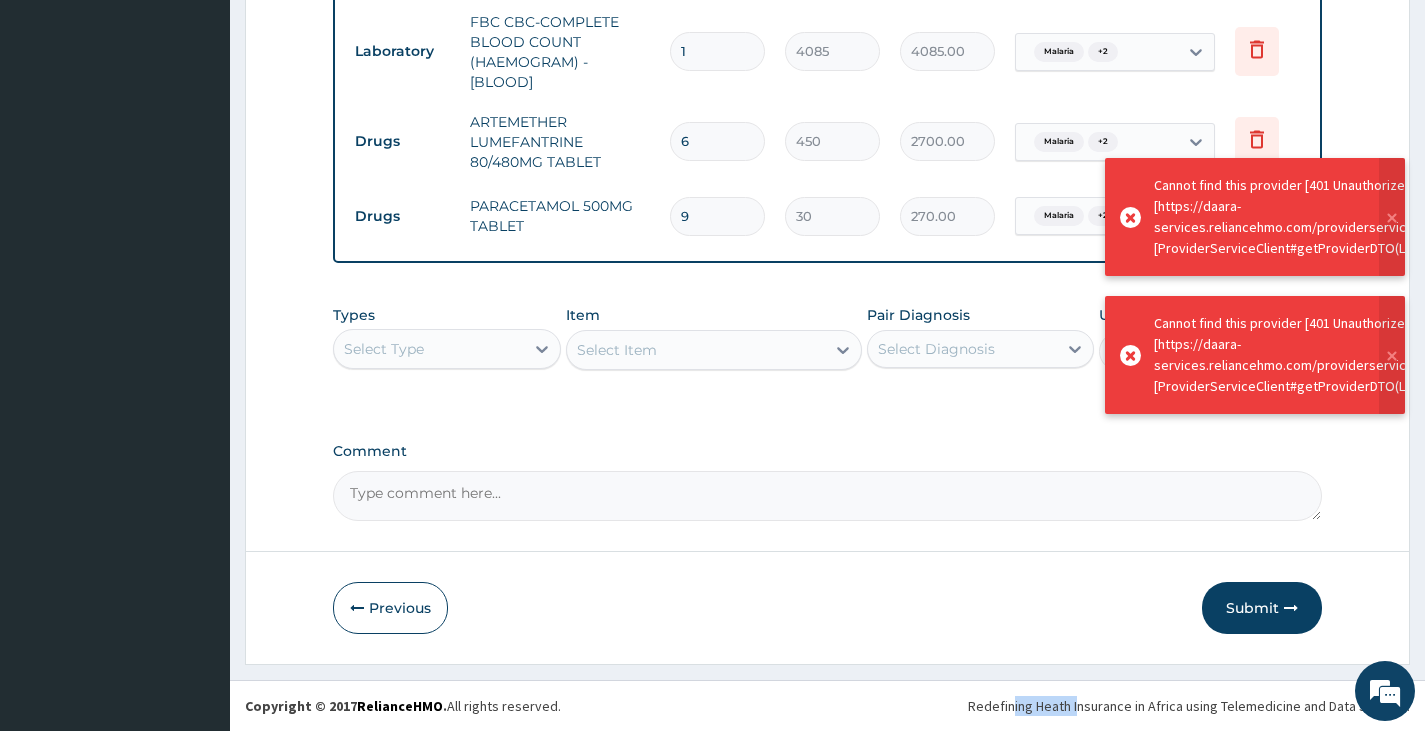 click on "Submit" at bounding box center (1262, 608) 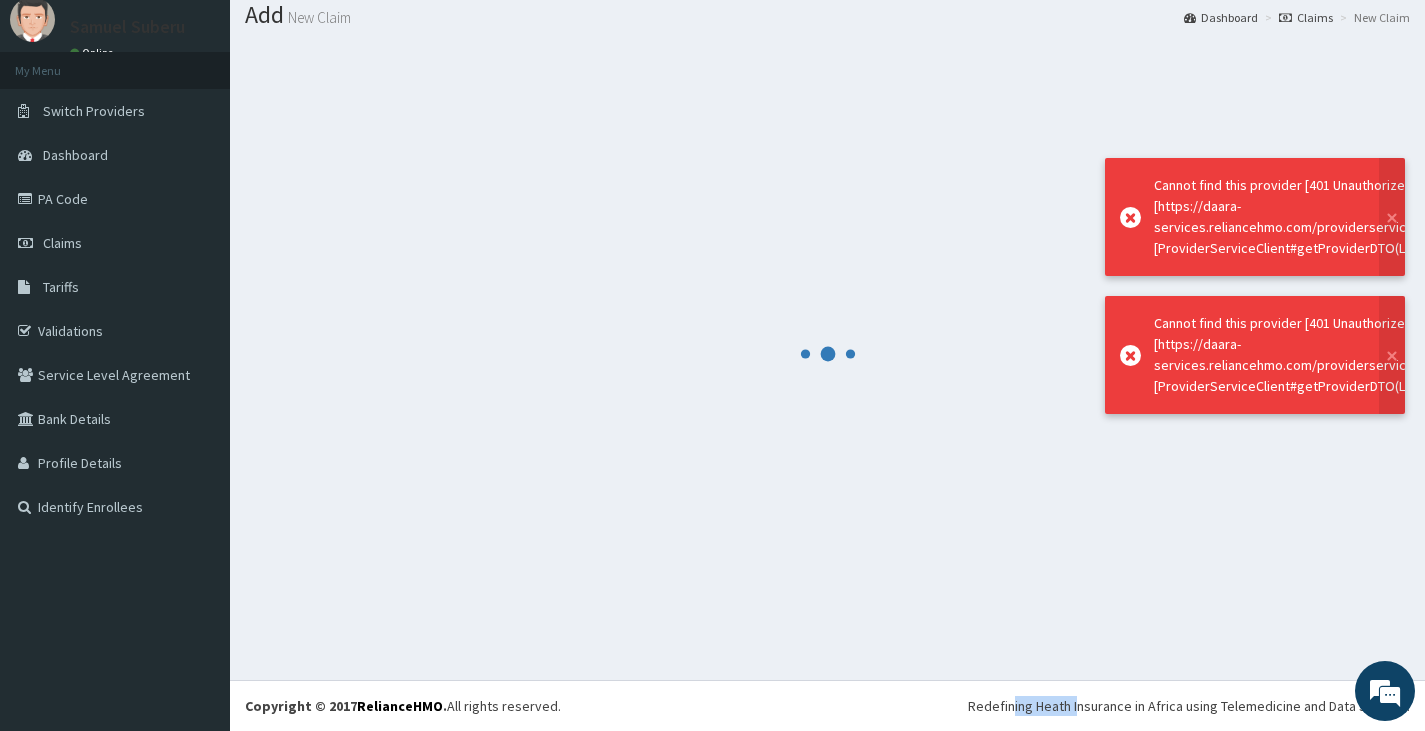 click at bounding box center (827, 353) 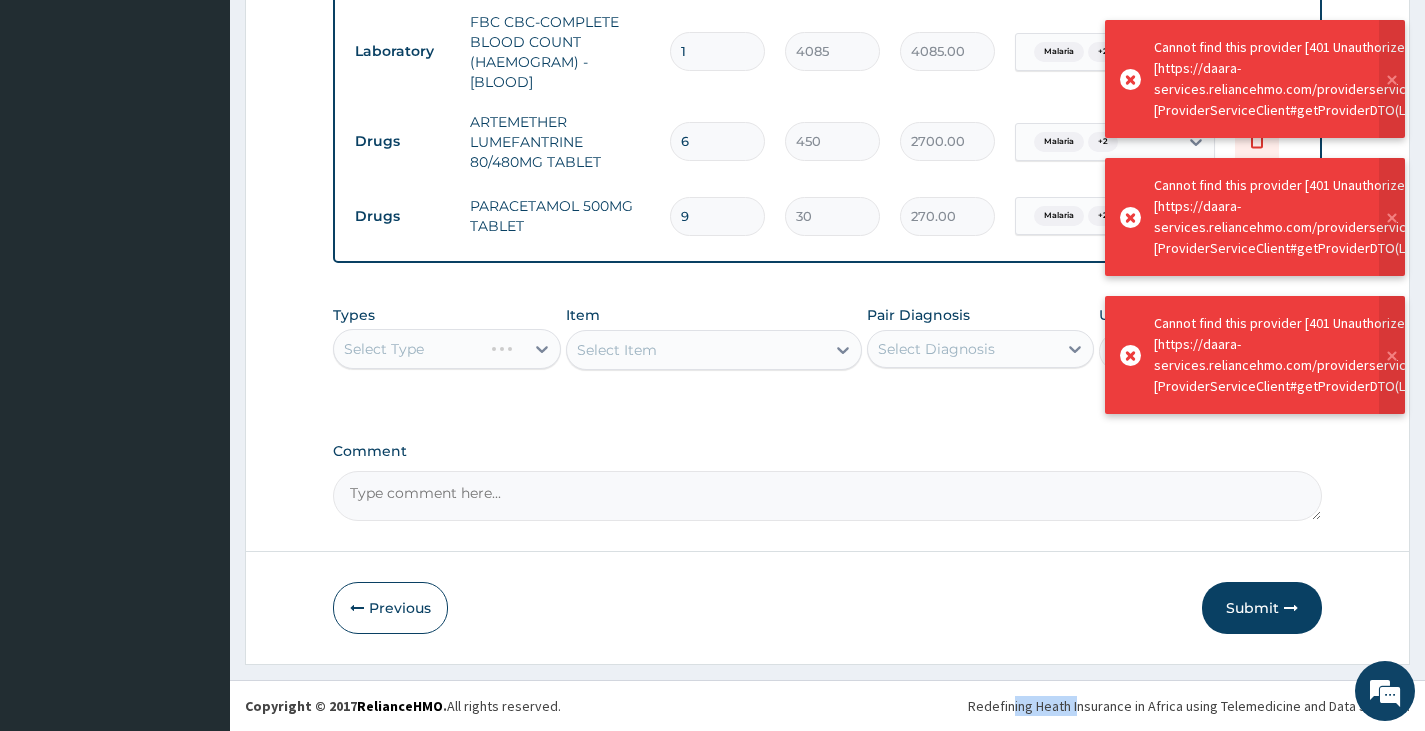 click on "Submit" at bounding box center (1262, 608) 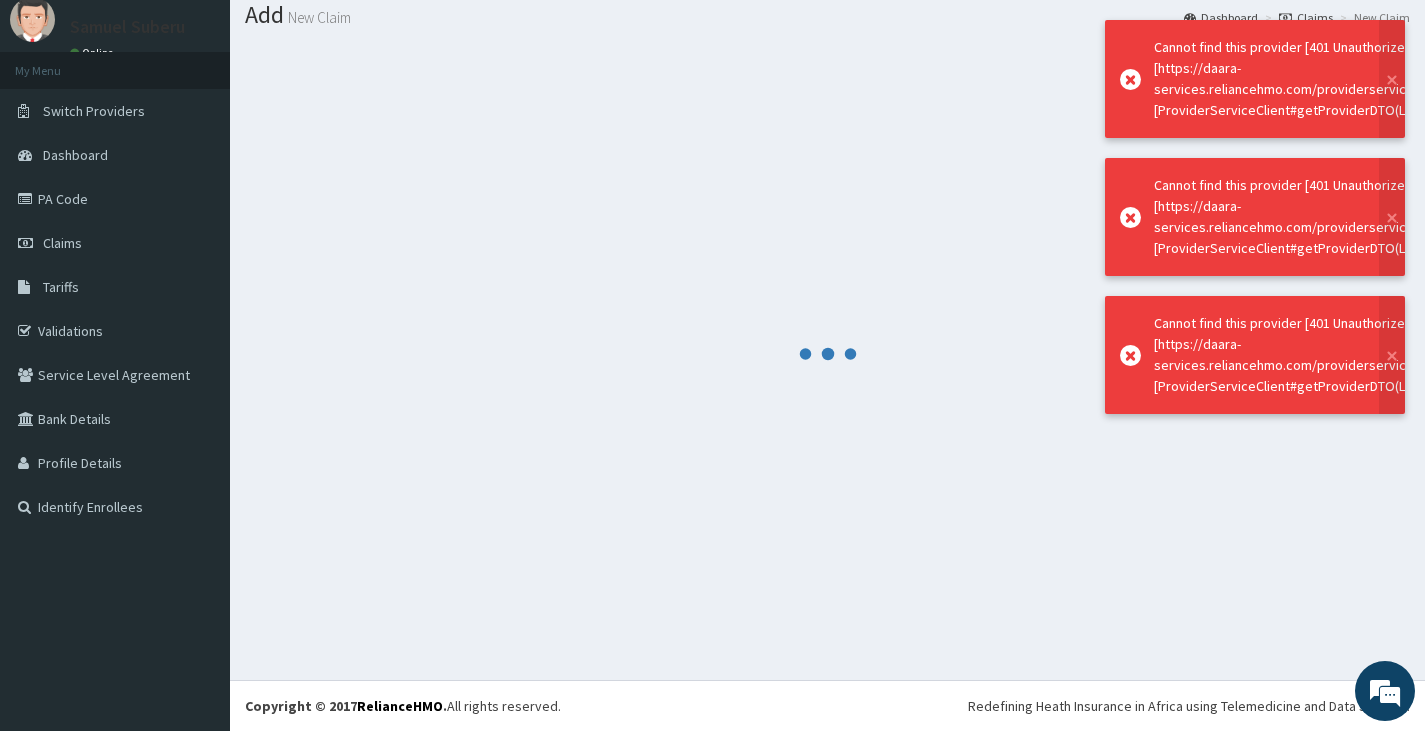 click at bounding box center [827, 353] 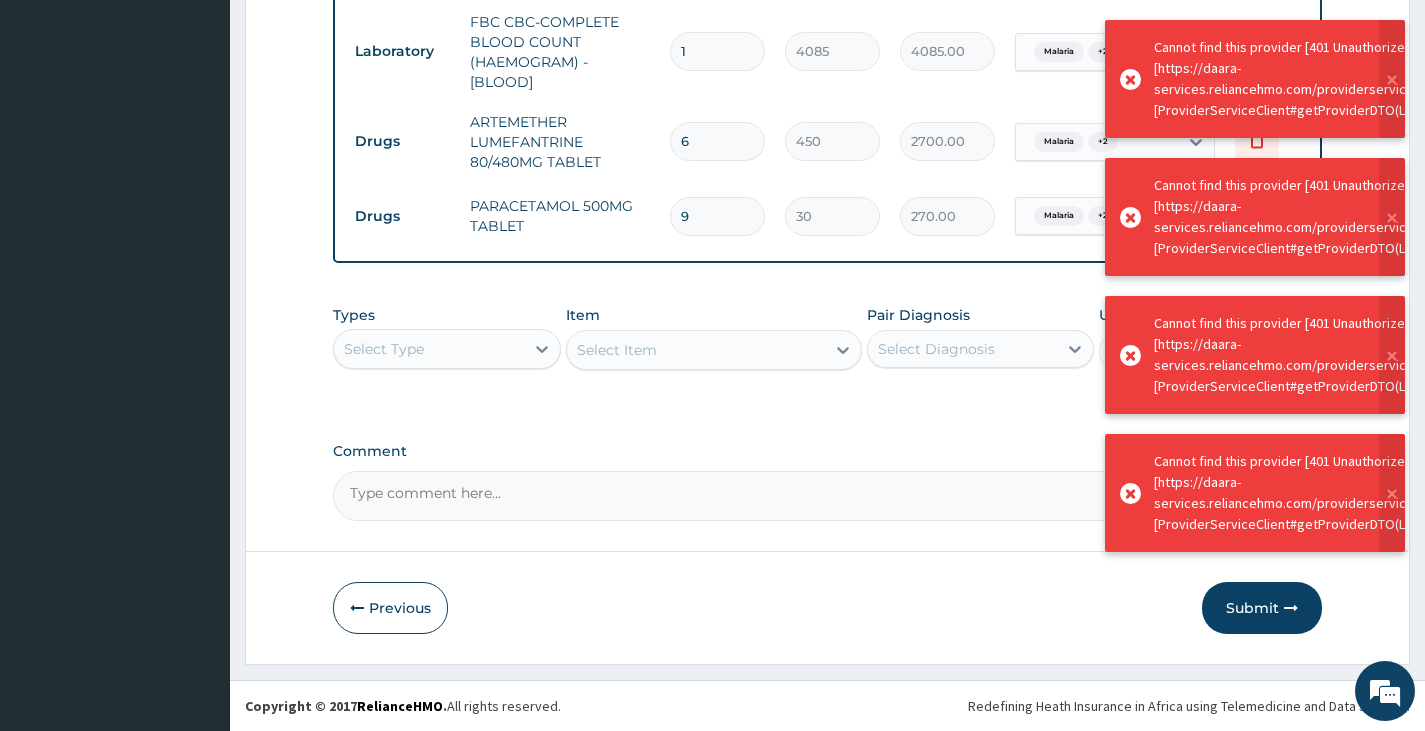 click on "Submit" at bounding box center [1262, 608] 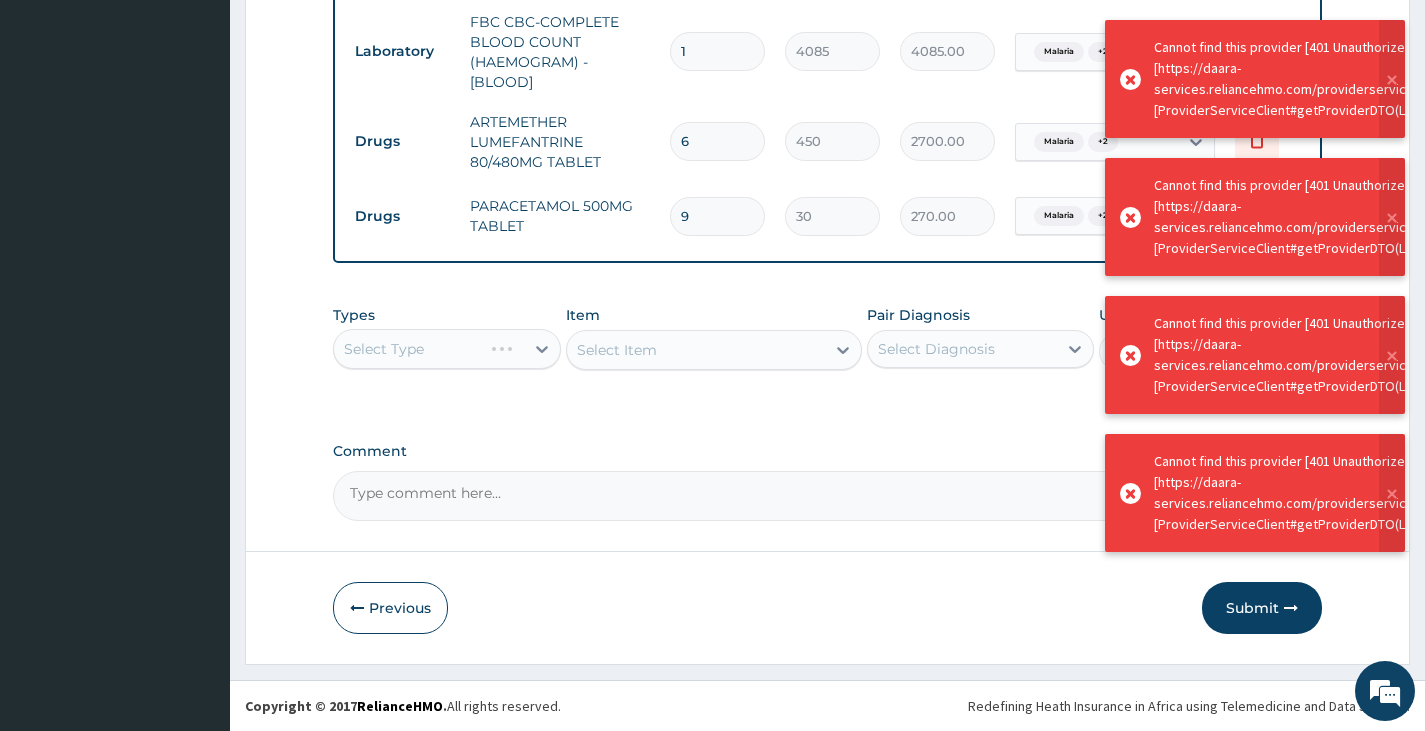 click on "Submit" at bounding box center [1262, 608] 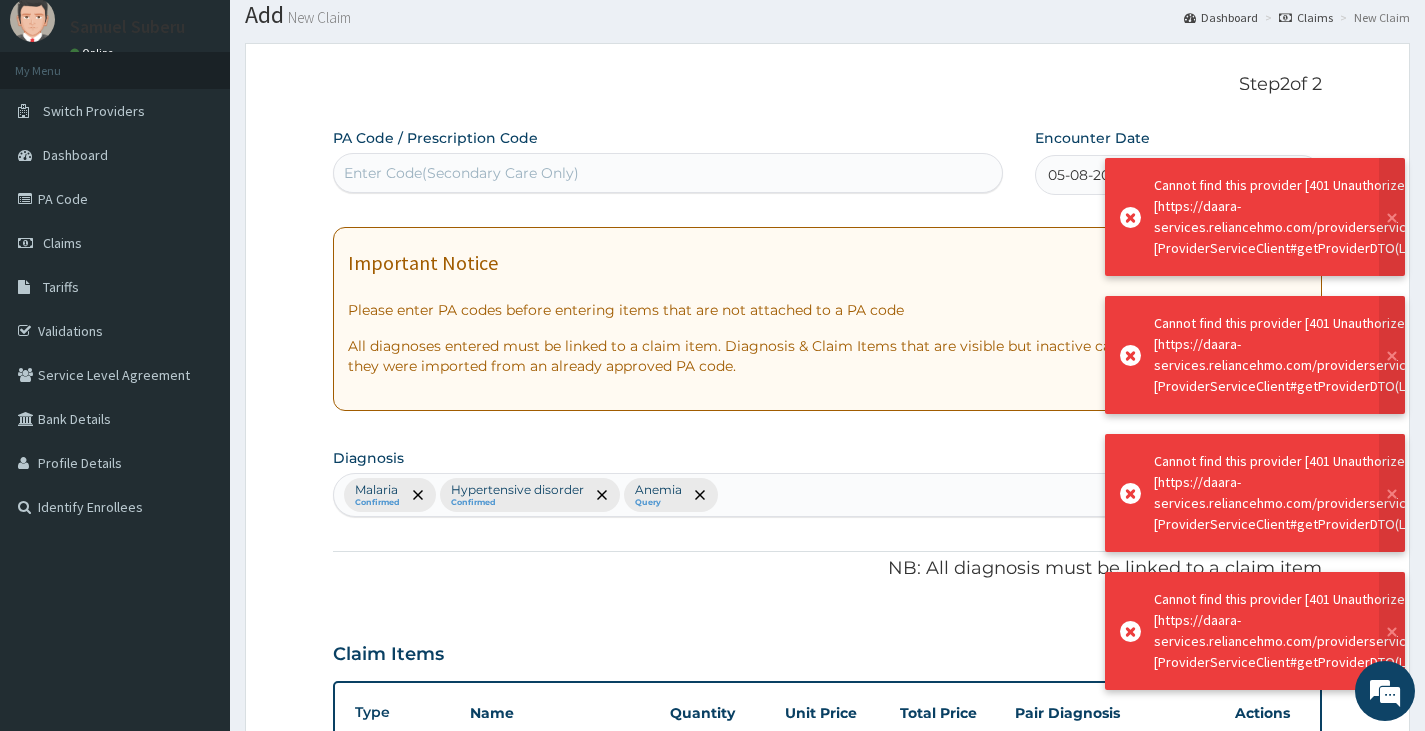 scroll, scrollTop: 991, scrollLeft: 0, axis: vertical 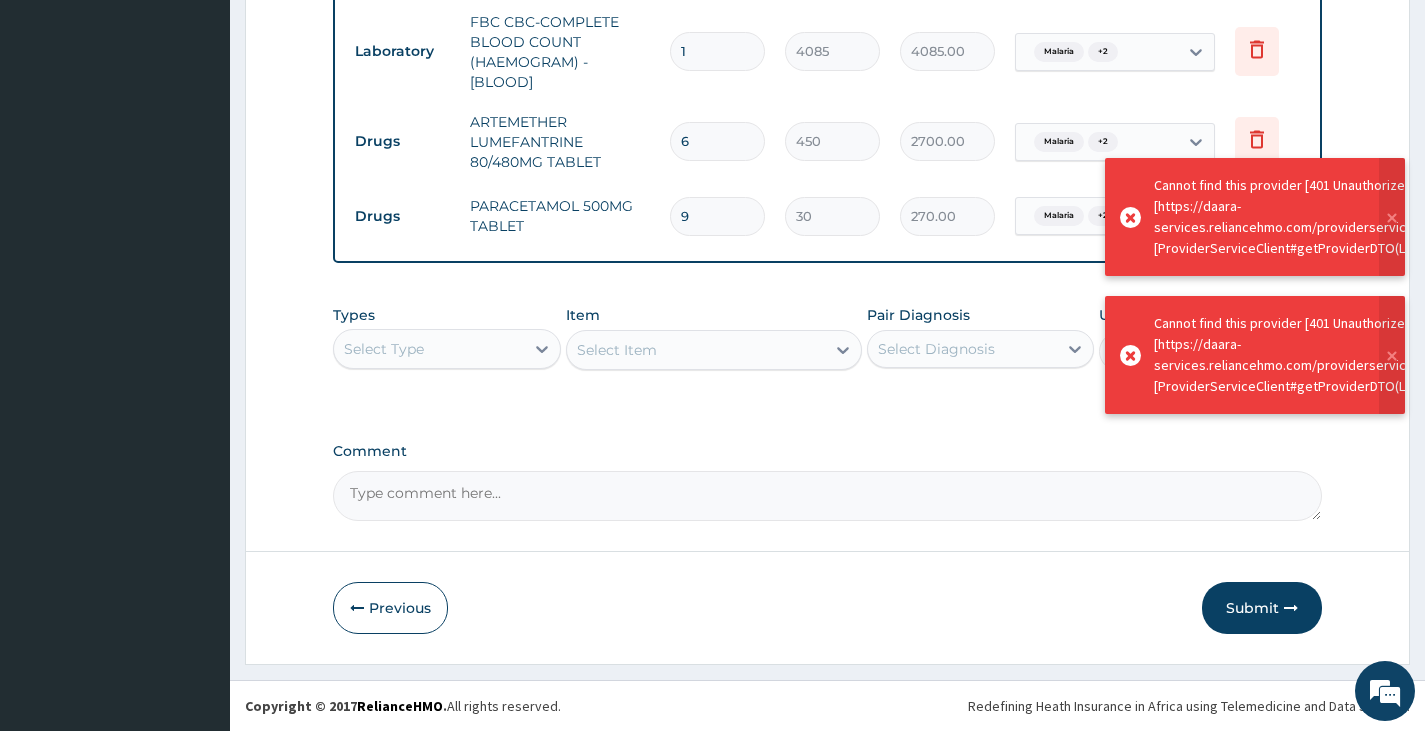 click on "Submit" at bounding box center [1262, 608] 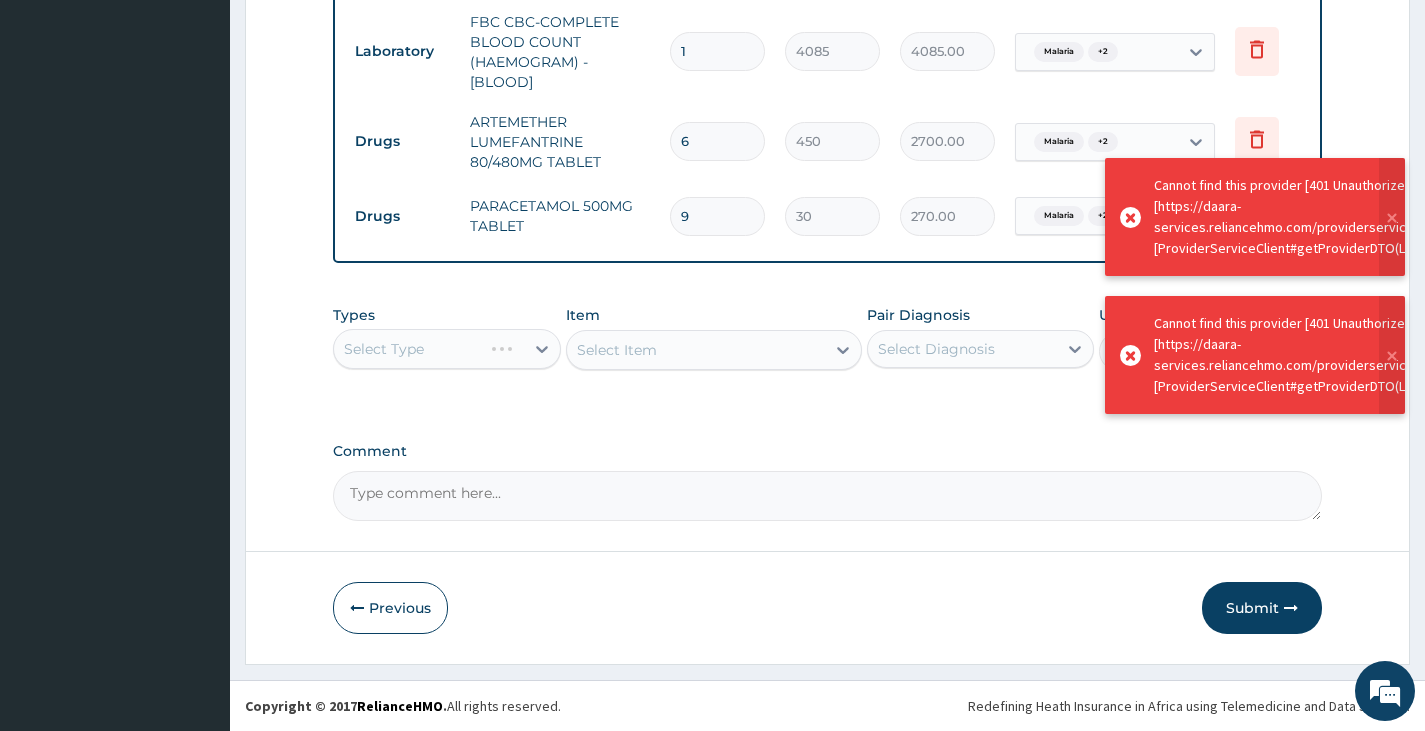 click on "Submit" at bounding box center (1262, 608) 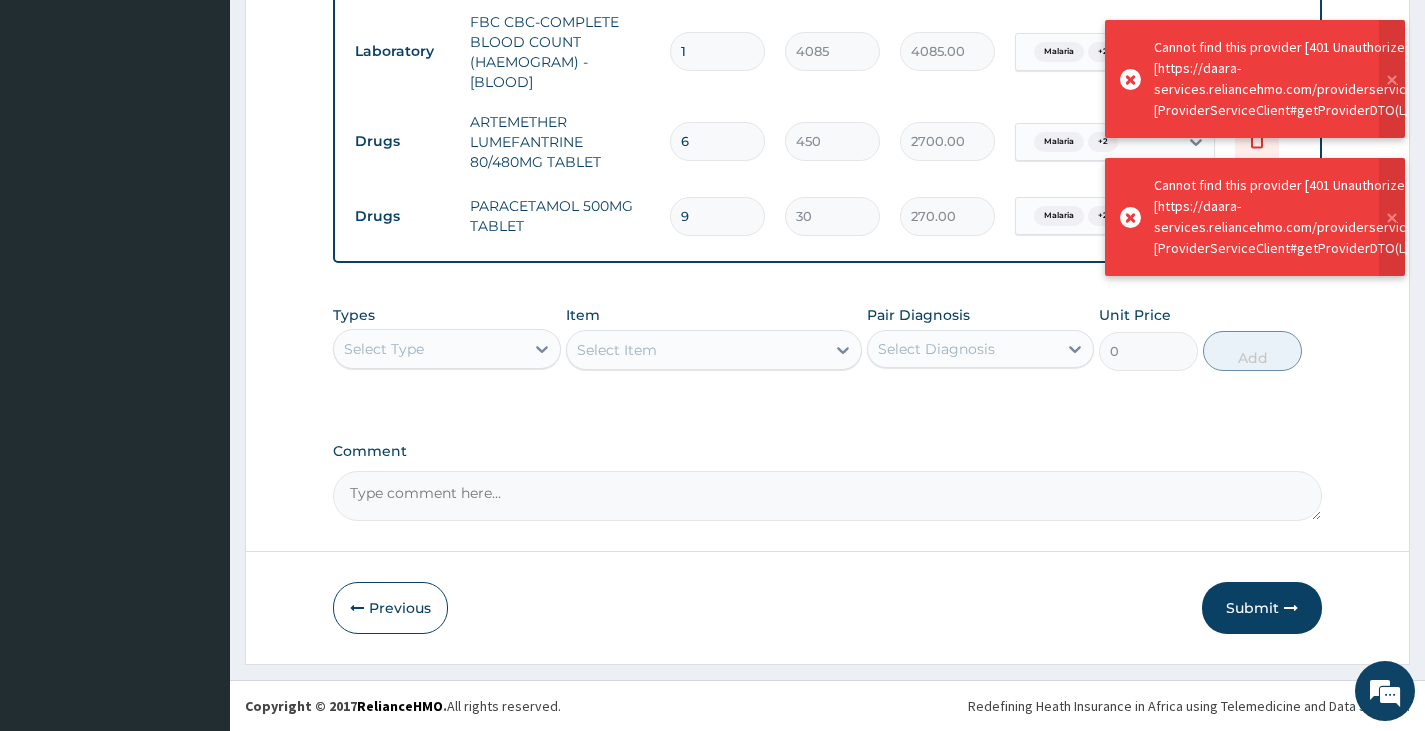 click on "Submit" at bounding box center [1262, 608] 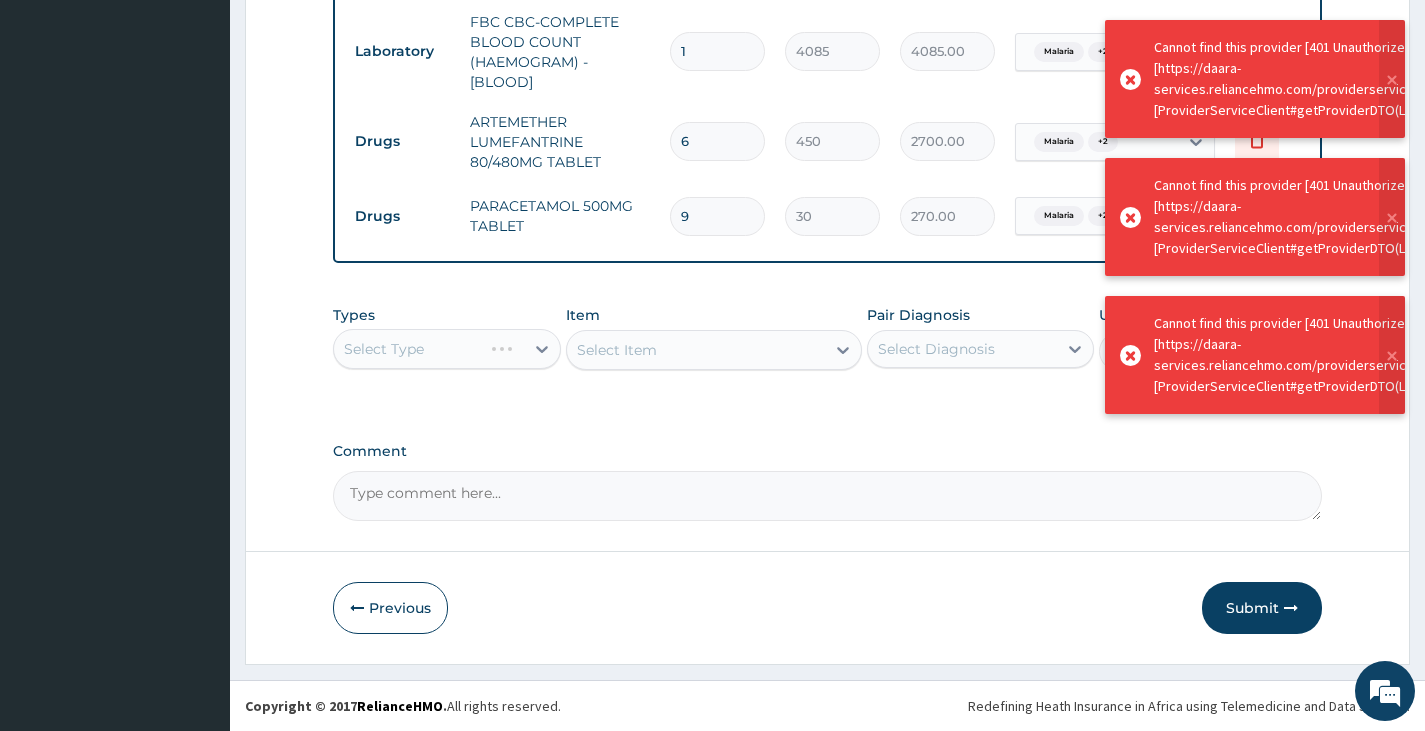 click on "Submit" at bounding box center [1262, 608] 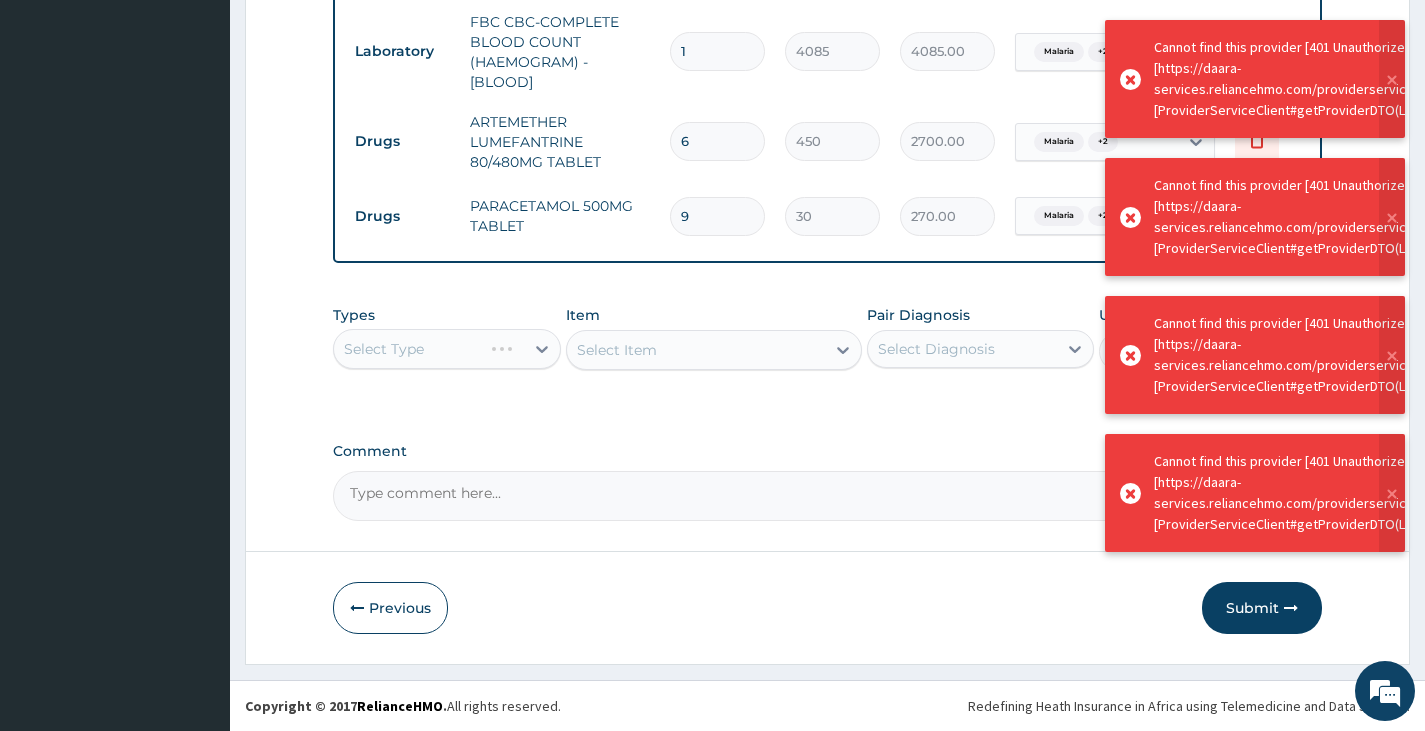 click on "Submit" at bounding box center (1262, 608) 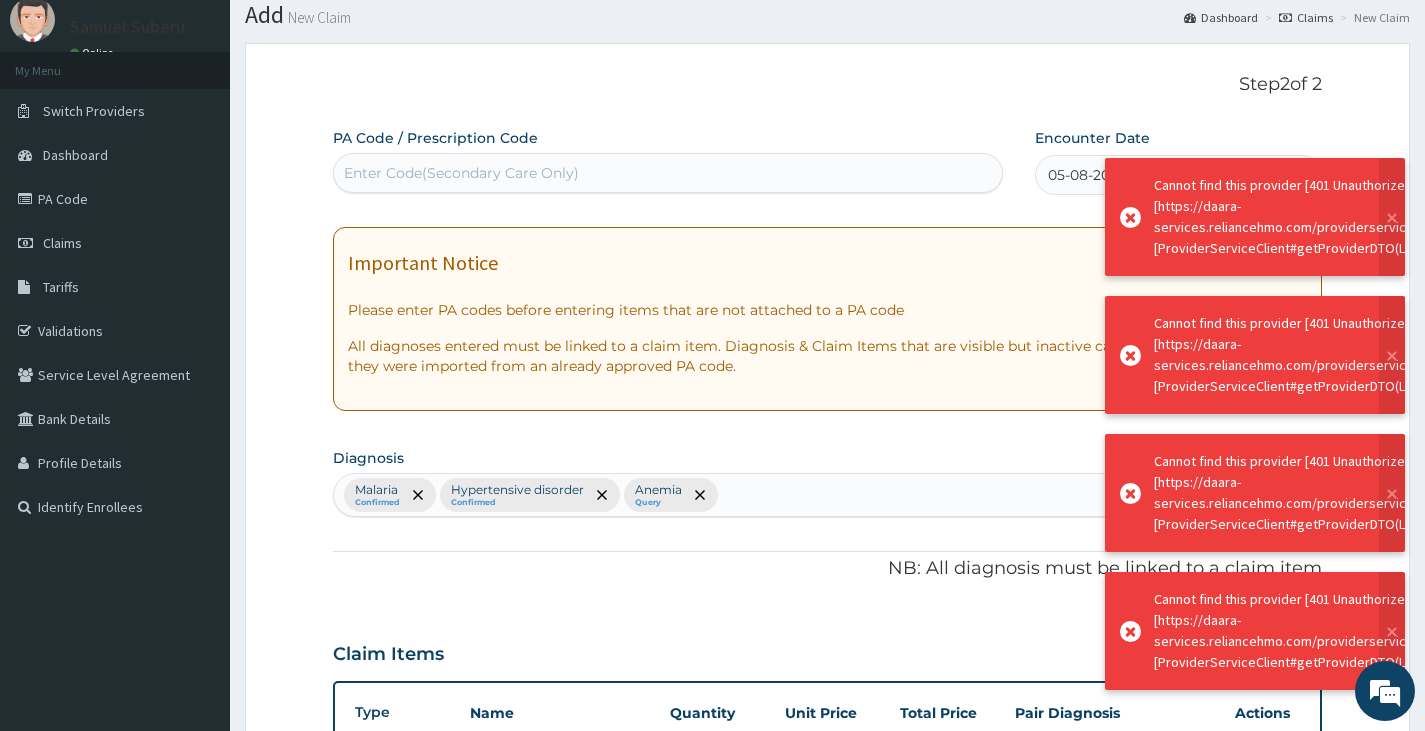 scroll, scrollTop: 991, scrollLeft: 0, axis: vertical 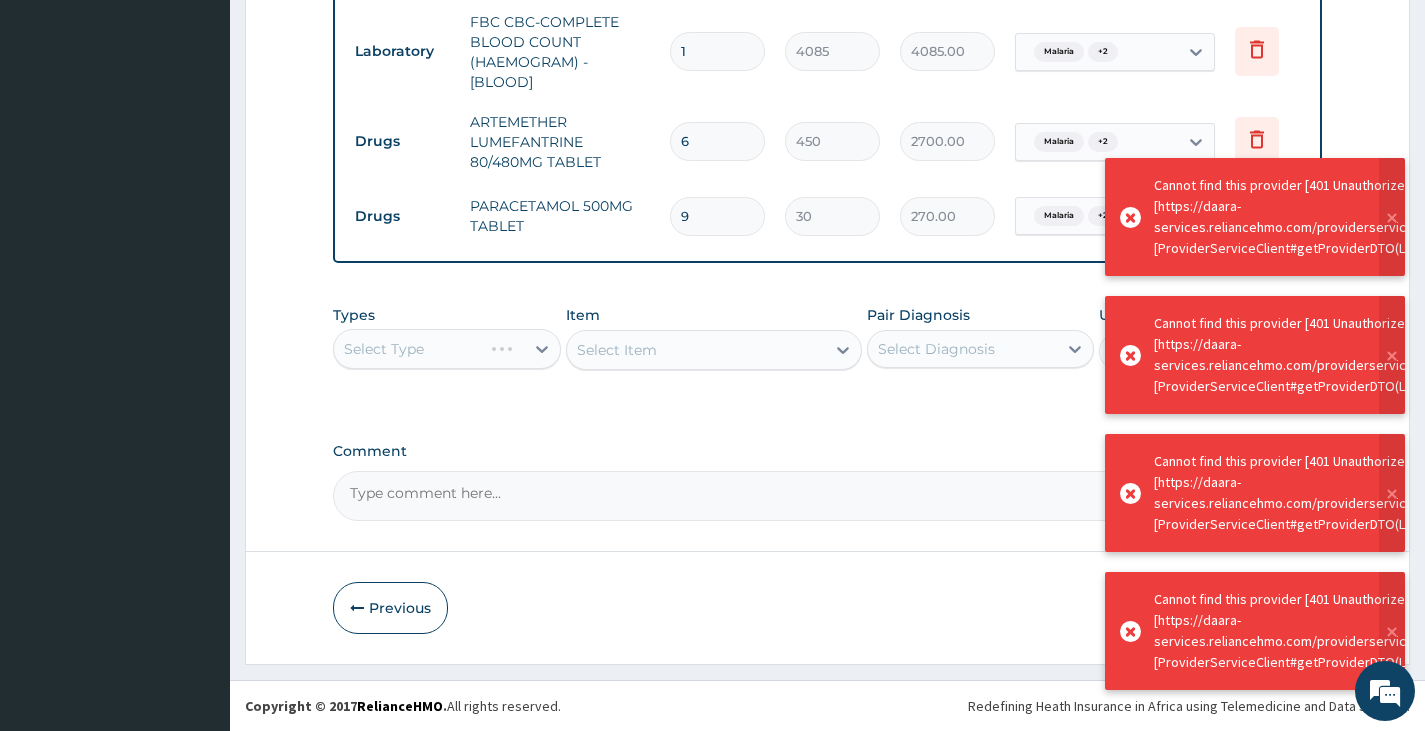click on "R EL
Toggle navigation
Samuel Suberu Samuel Suberu - ssuberu@getreliancehealth.com Member since  May 24, 2022 at 6:30:58 PM   Profile Sign out" at bounding box center [712, -123] 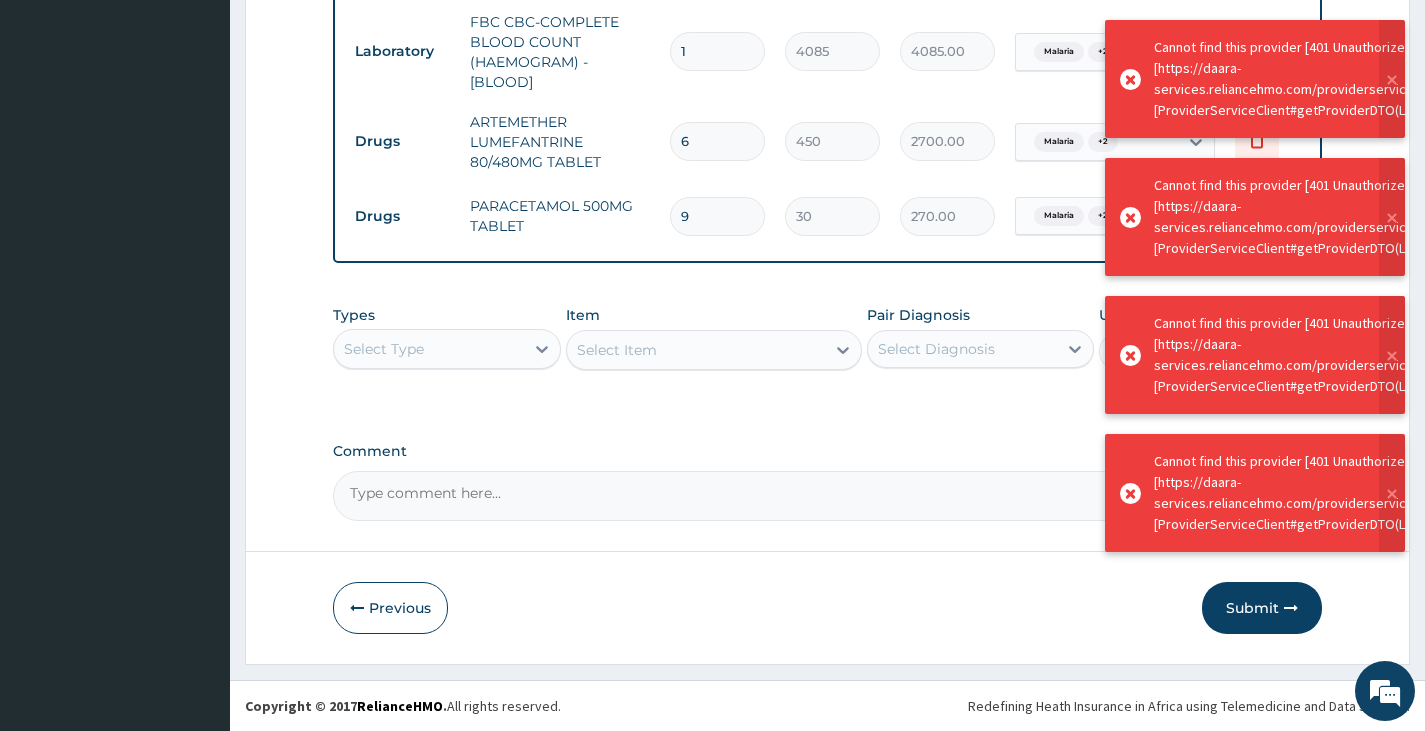 click on "Submit" at bounding box center (1262, 608) 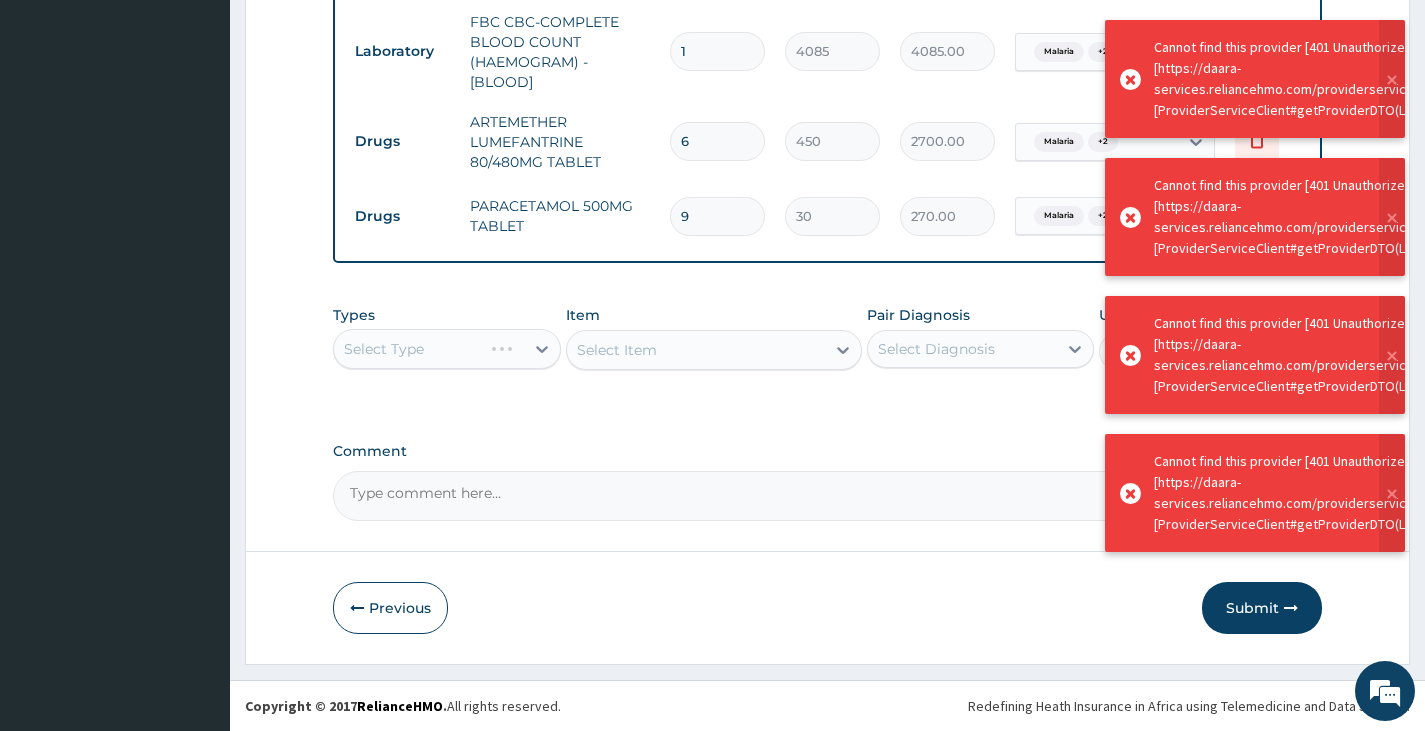 click on "Submit" at bounding box center [1262, 608] 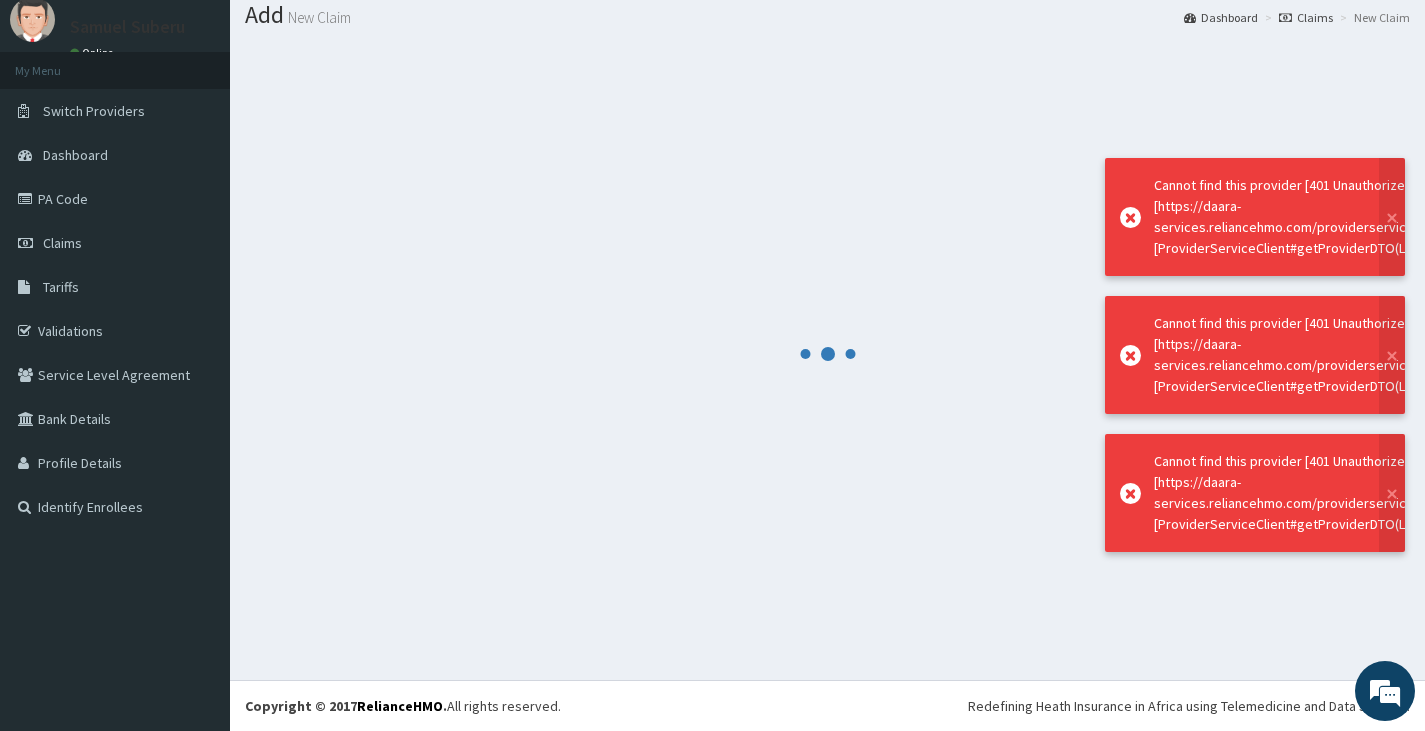 scroll, scrollTop: 991, scrollLeft: 0, axis: vertical 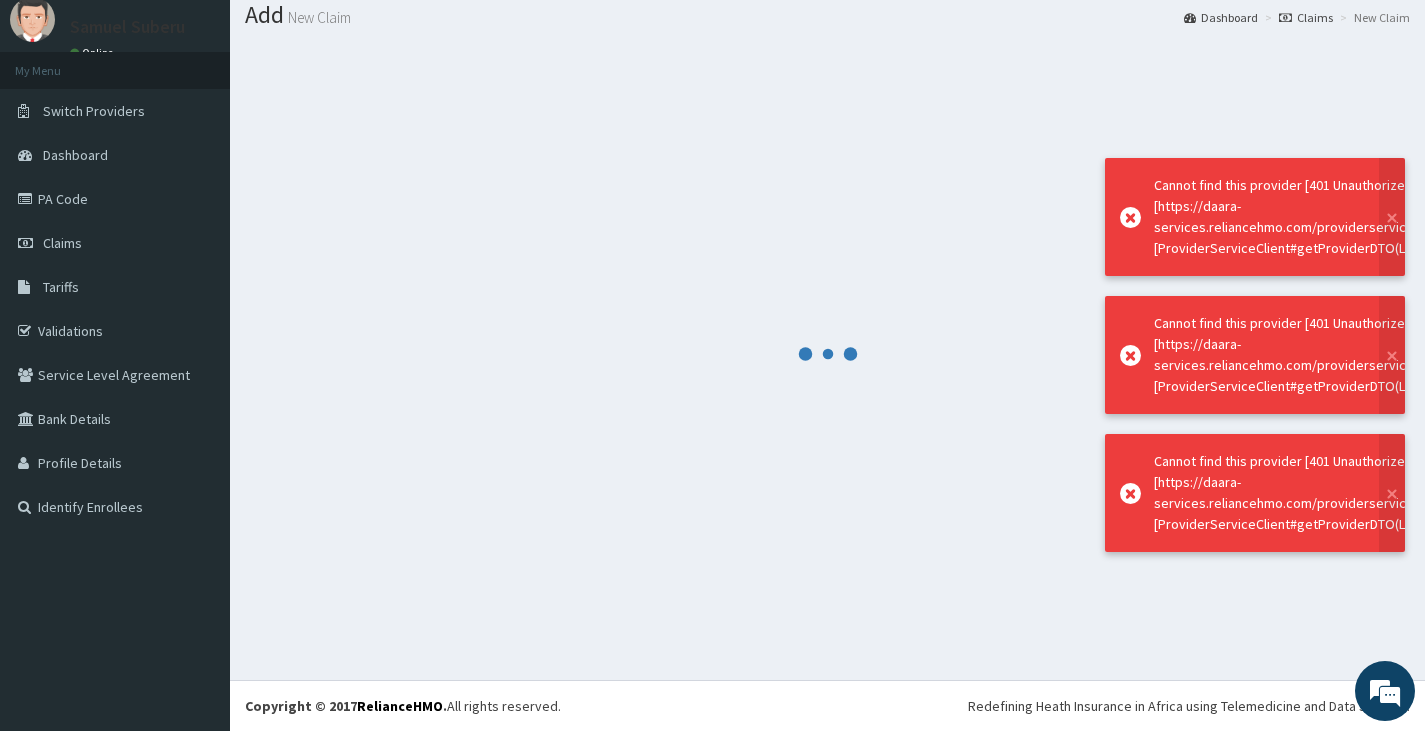 click at bounding box center (827, 353) 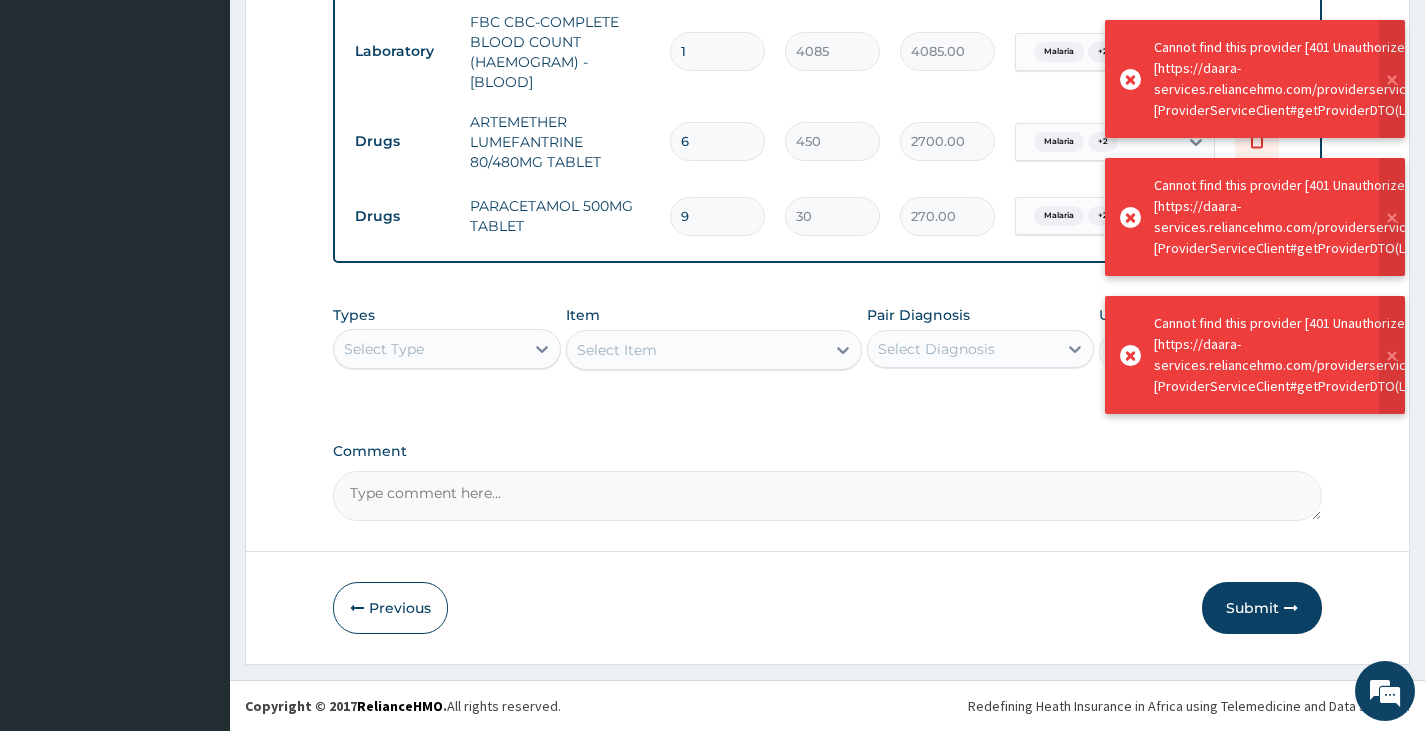 click on "Submit" at bounding box center (1262, 608) 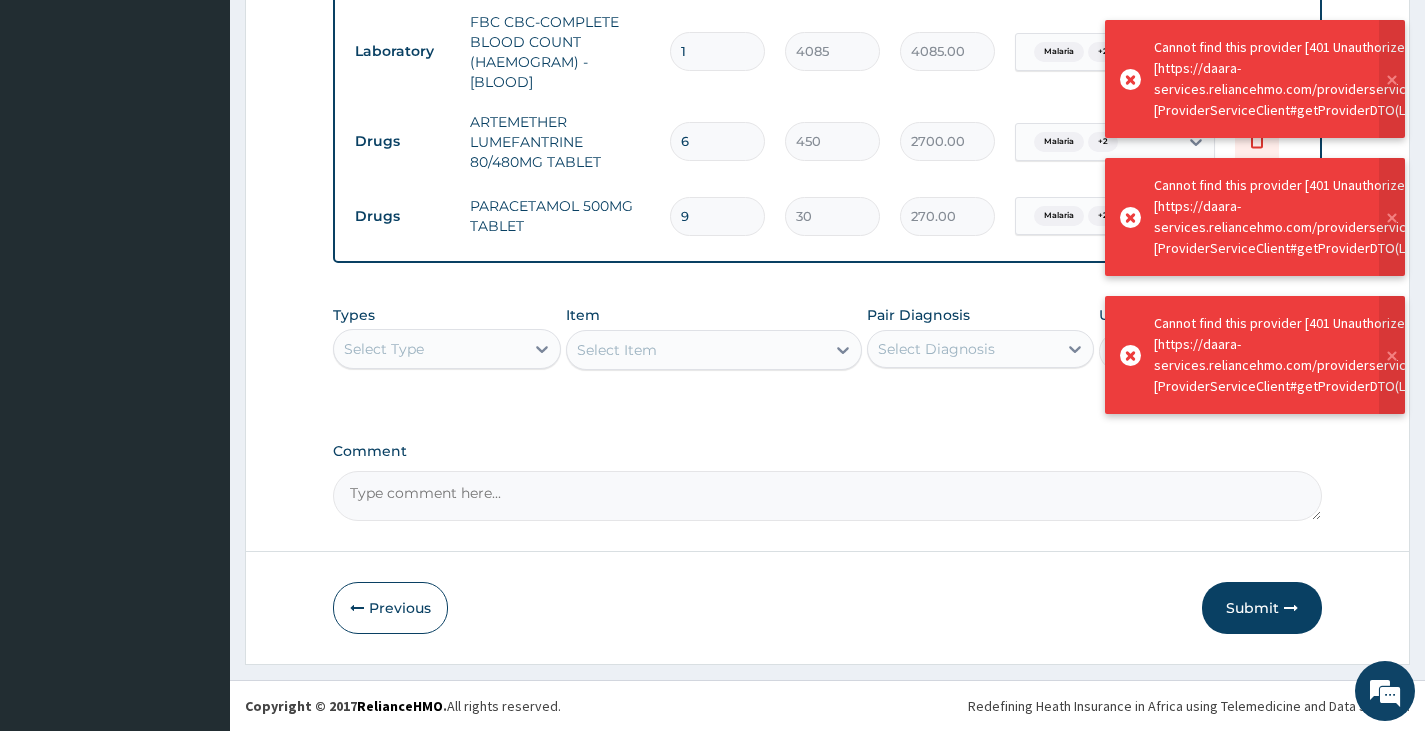 scroll, scrollTop: 63, scrollLeft: 0, axis: vertical 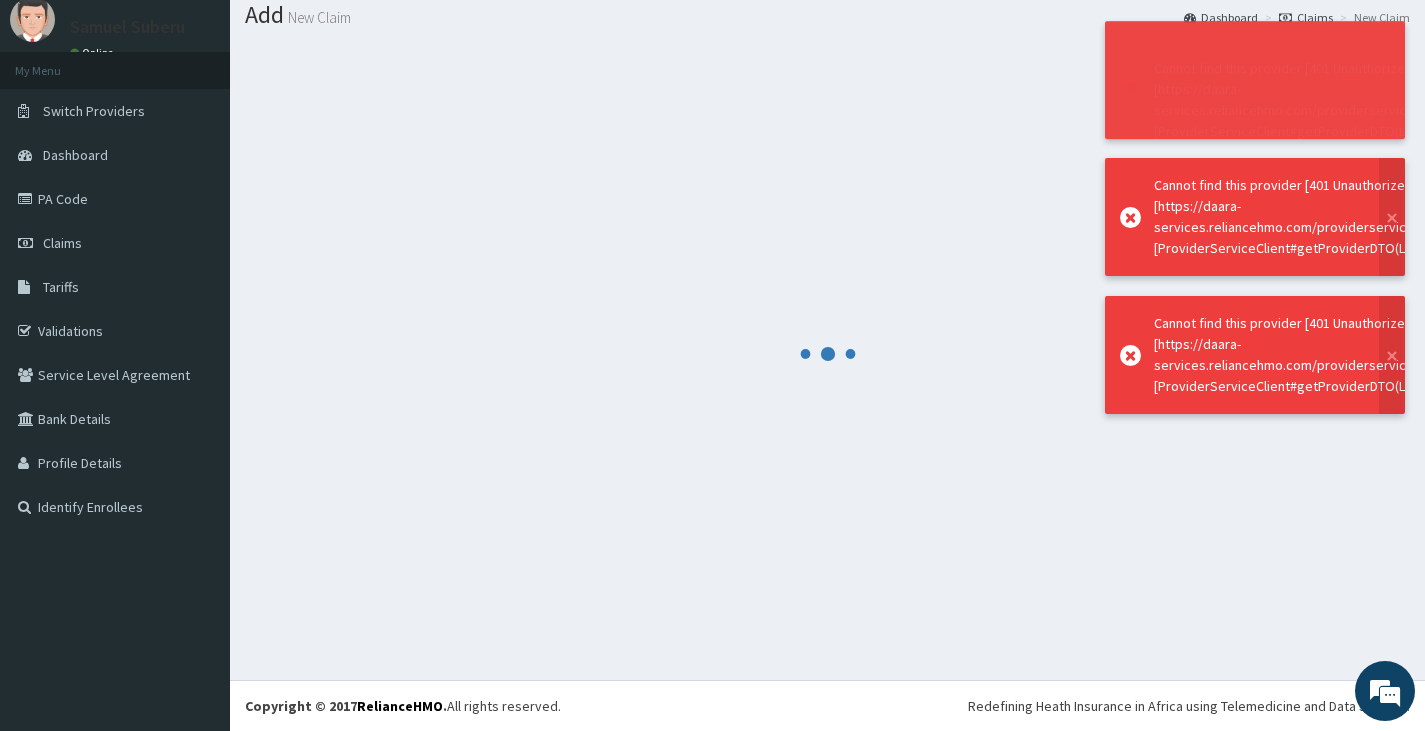 click at bounding box center [827, 353] 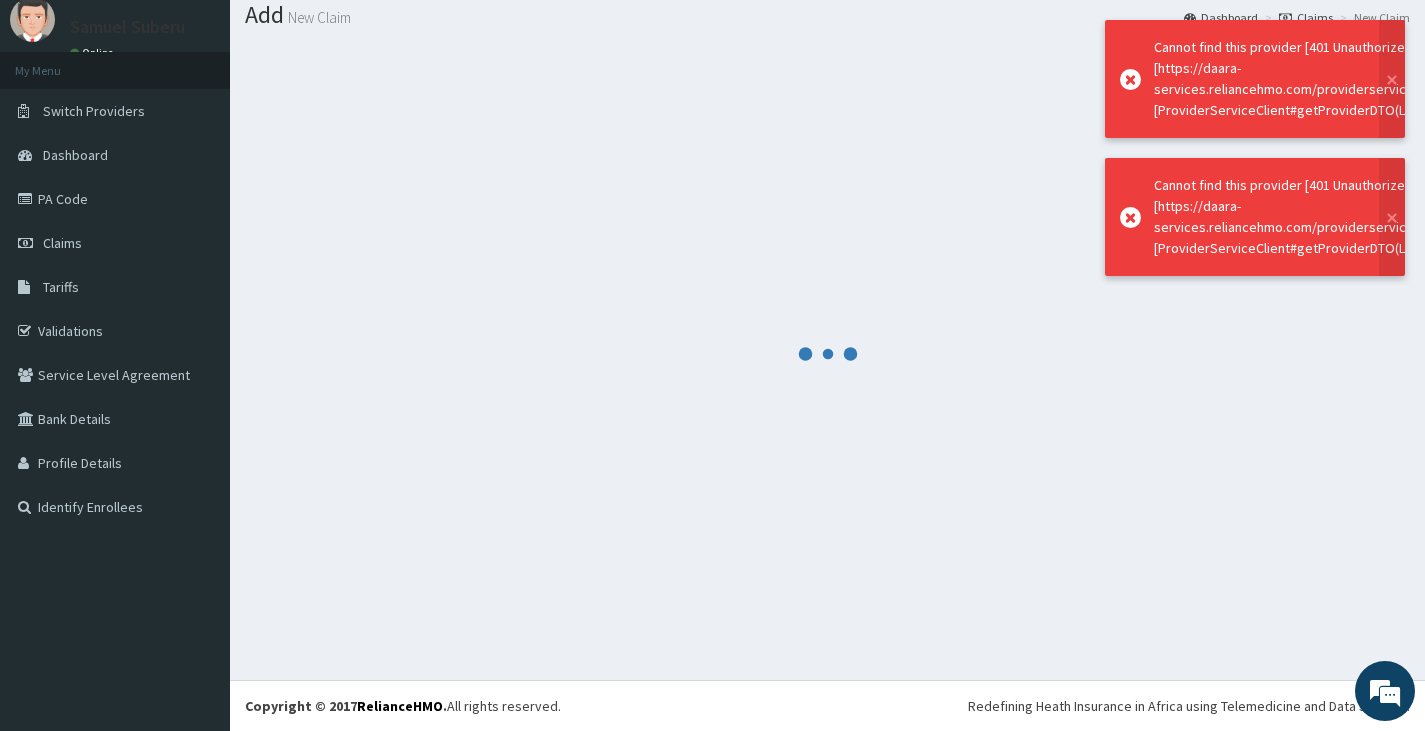 click at bounding box center [827, 353] 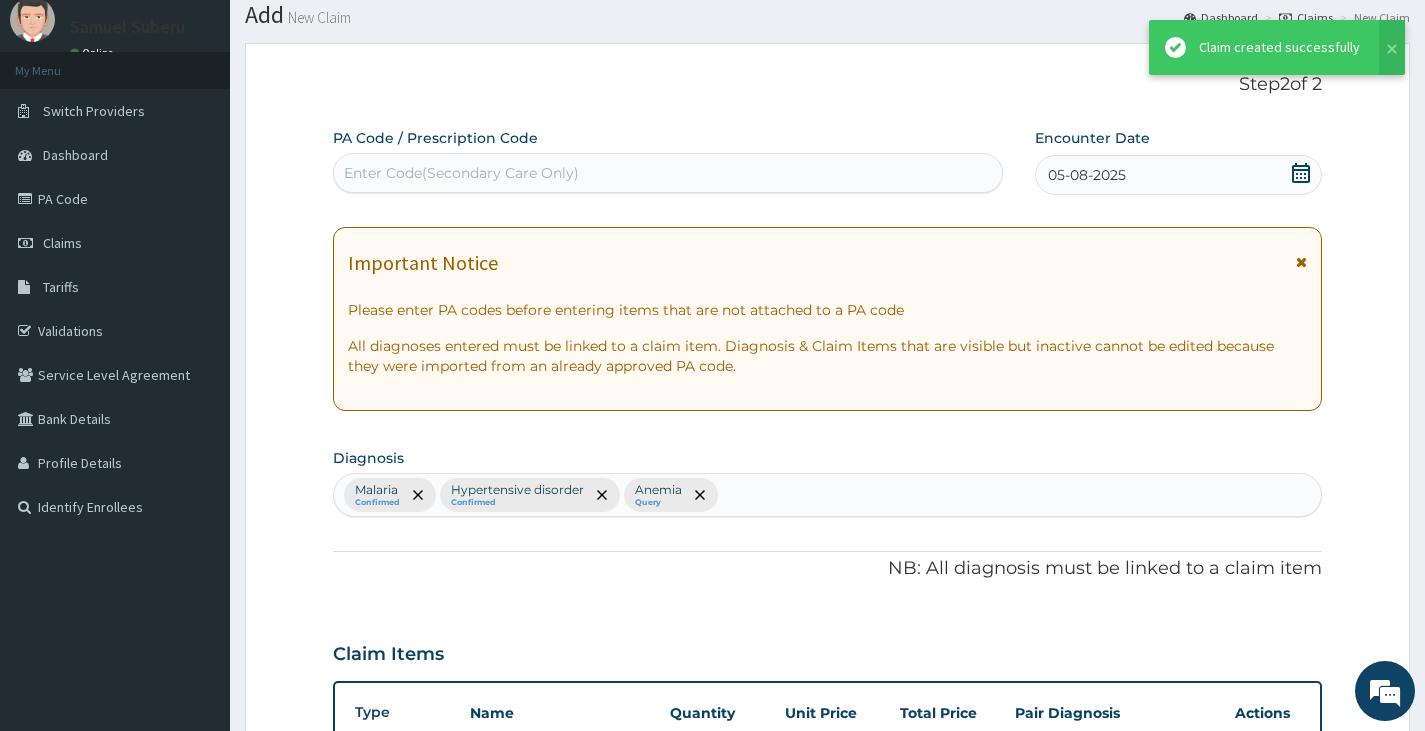 scroll, scrollTop: 991, scrollLeft: 0, axis: vertical 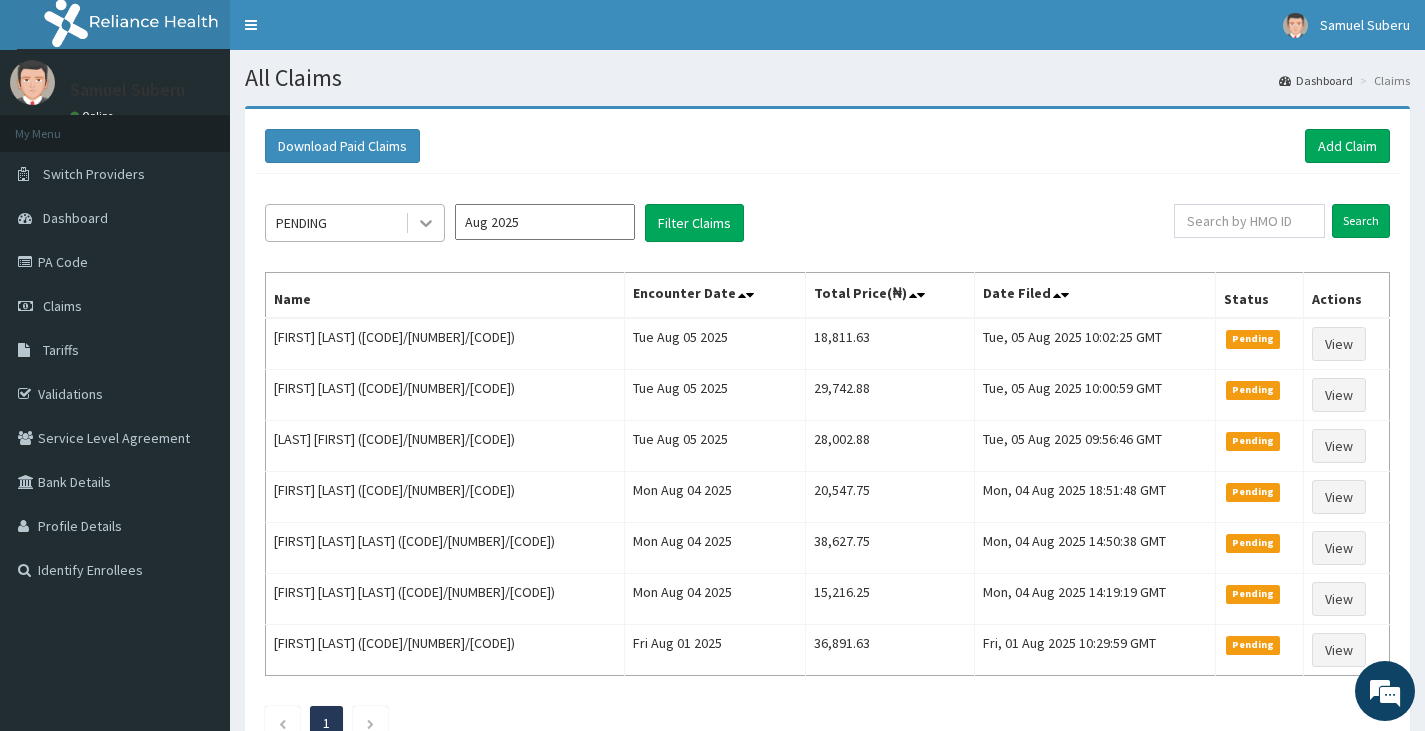 click 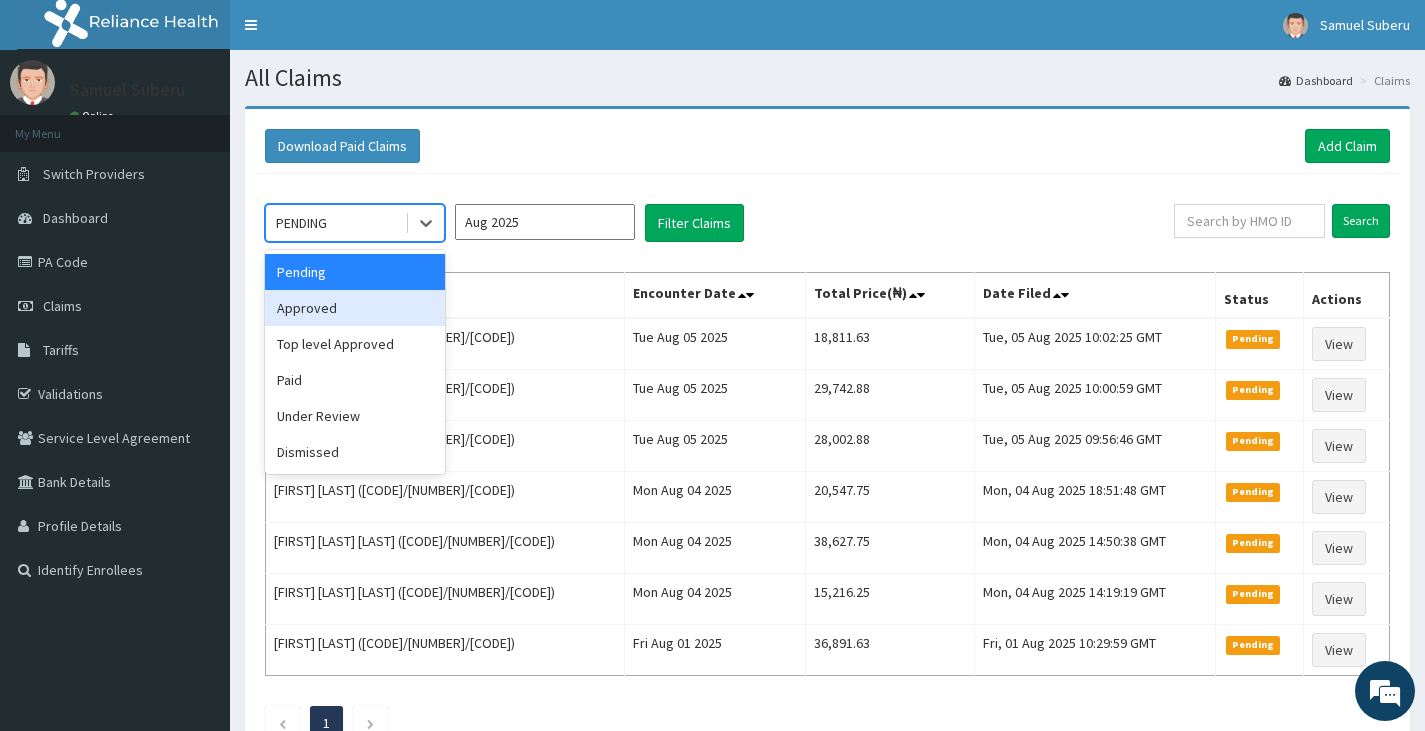 click on "Approved" at bounding box center (355, 308) 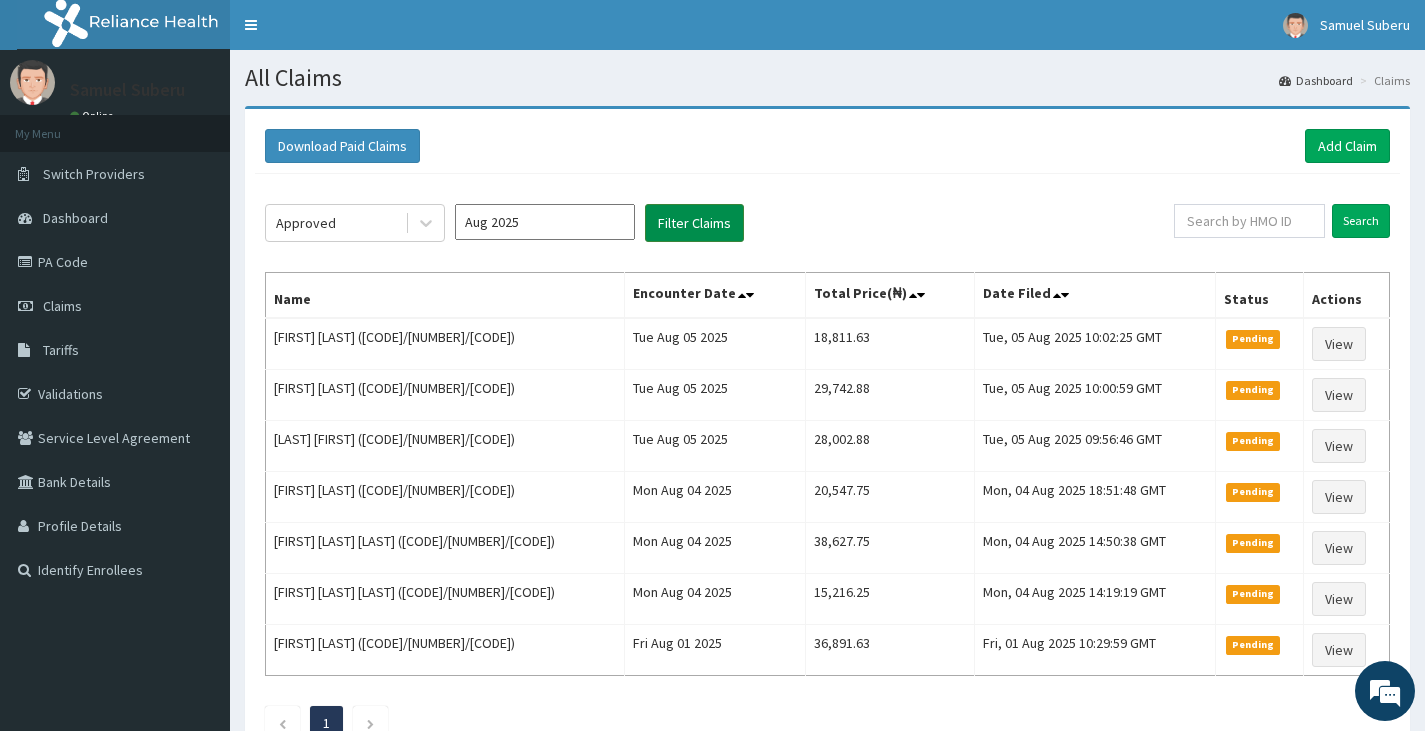 click on "Filter Claims" at bounding box center (694, 223) 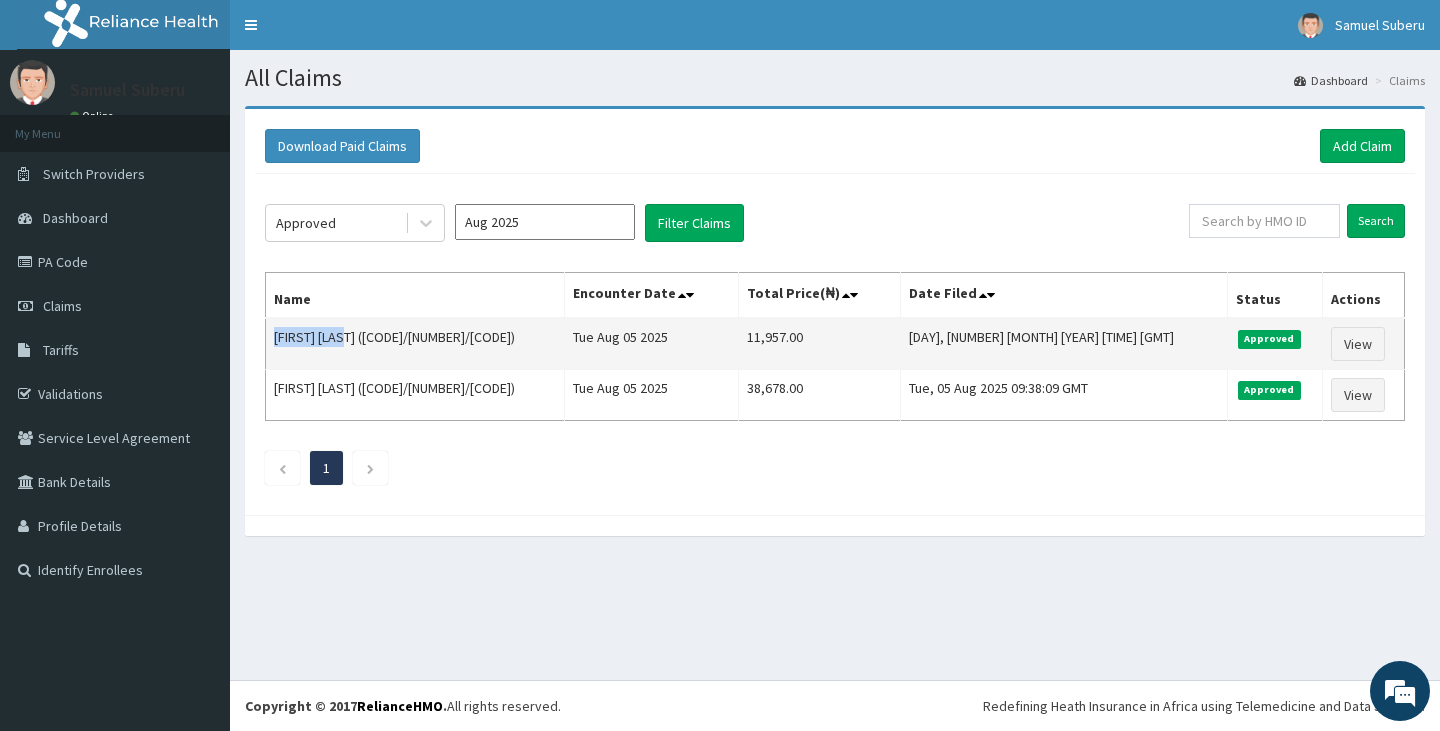 drag, startPoint x: 274, startPoint y: 343, endPoint x: 351, endPoint y: 354, distance: 77.781746 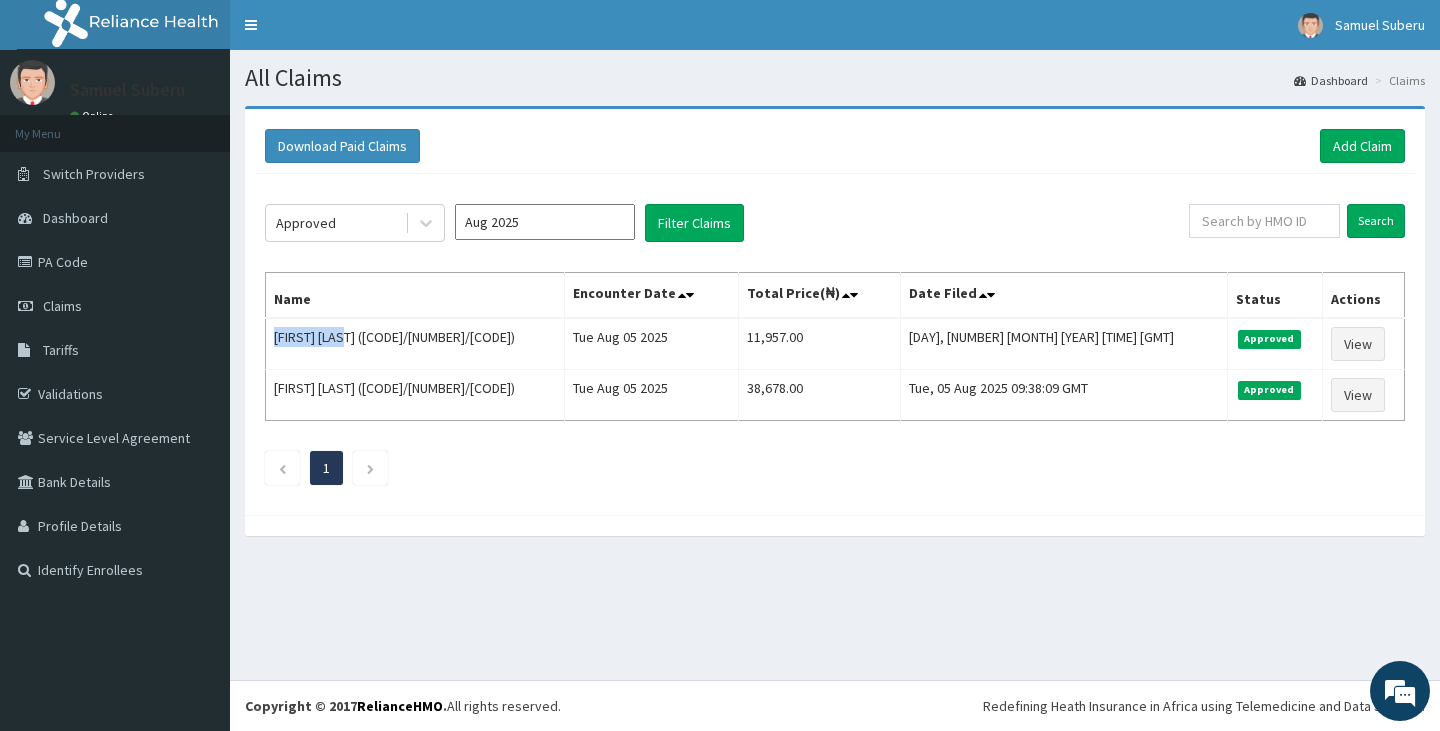 copy on "[FIRST] [LAST]" 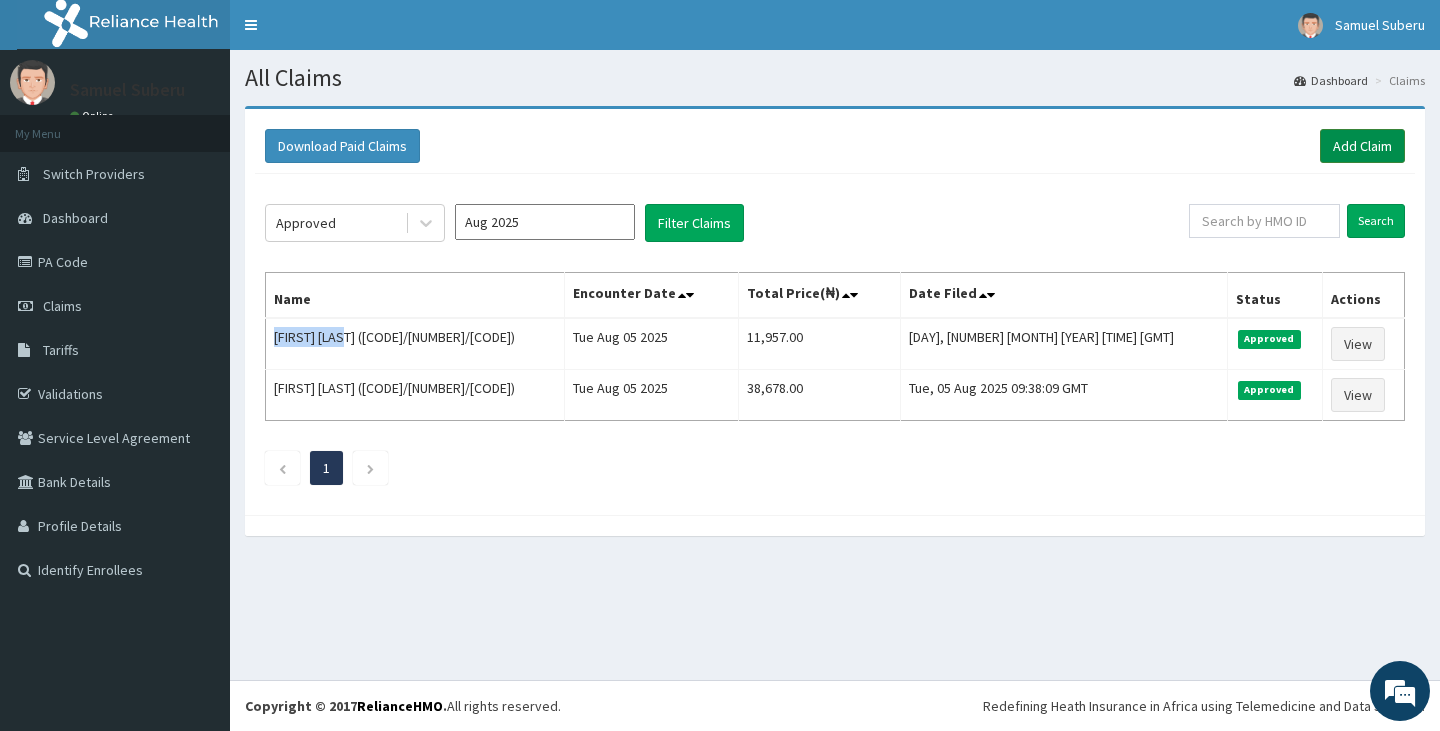click on "Add Claim" at bounding box center (1362, 146) 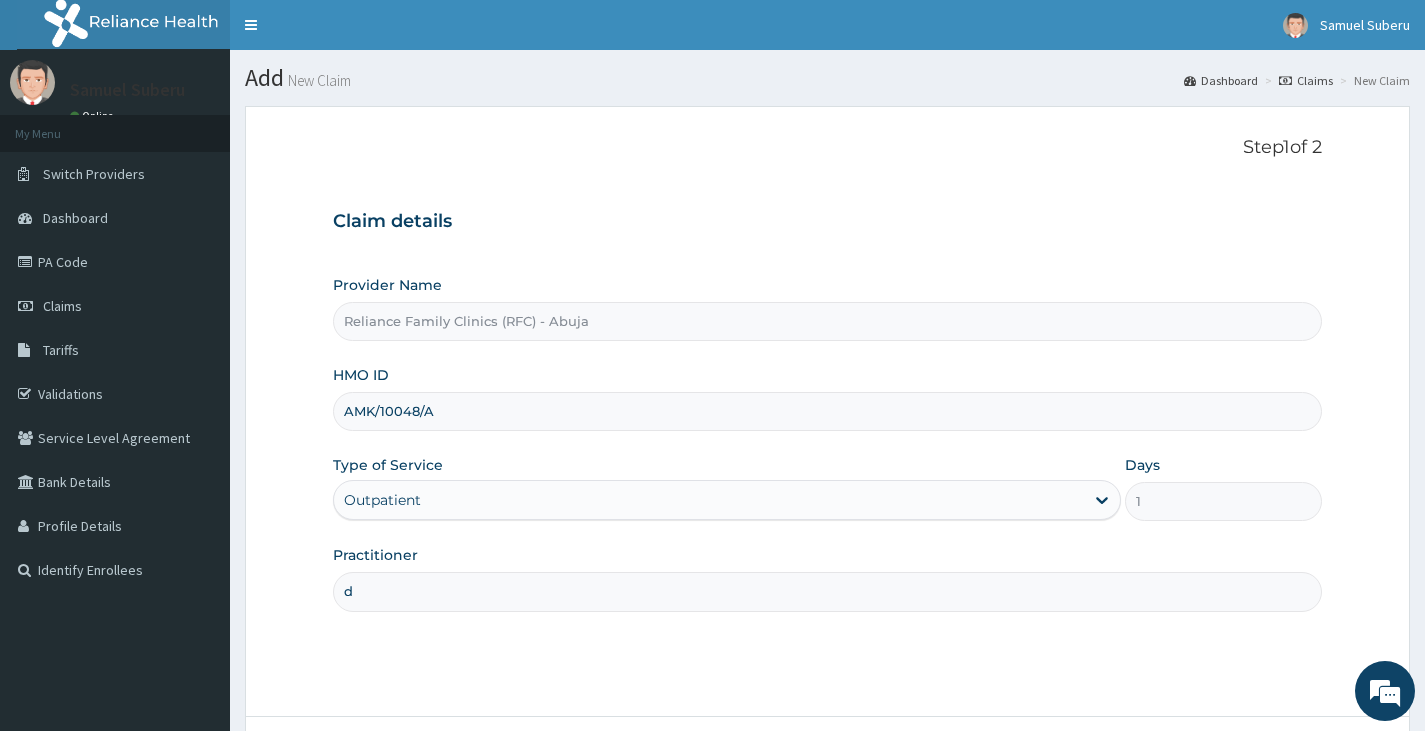 scroll, scrollTop: 0, scrollLeft: 0, axis: both 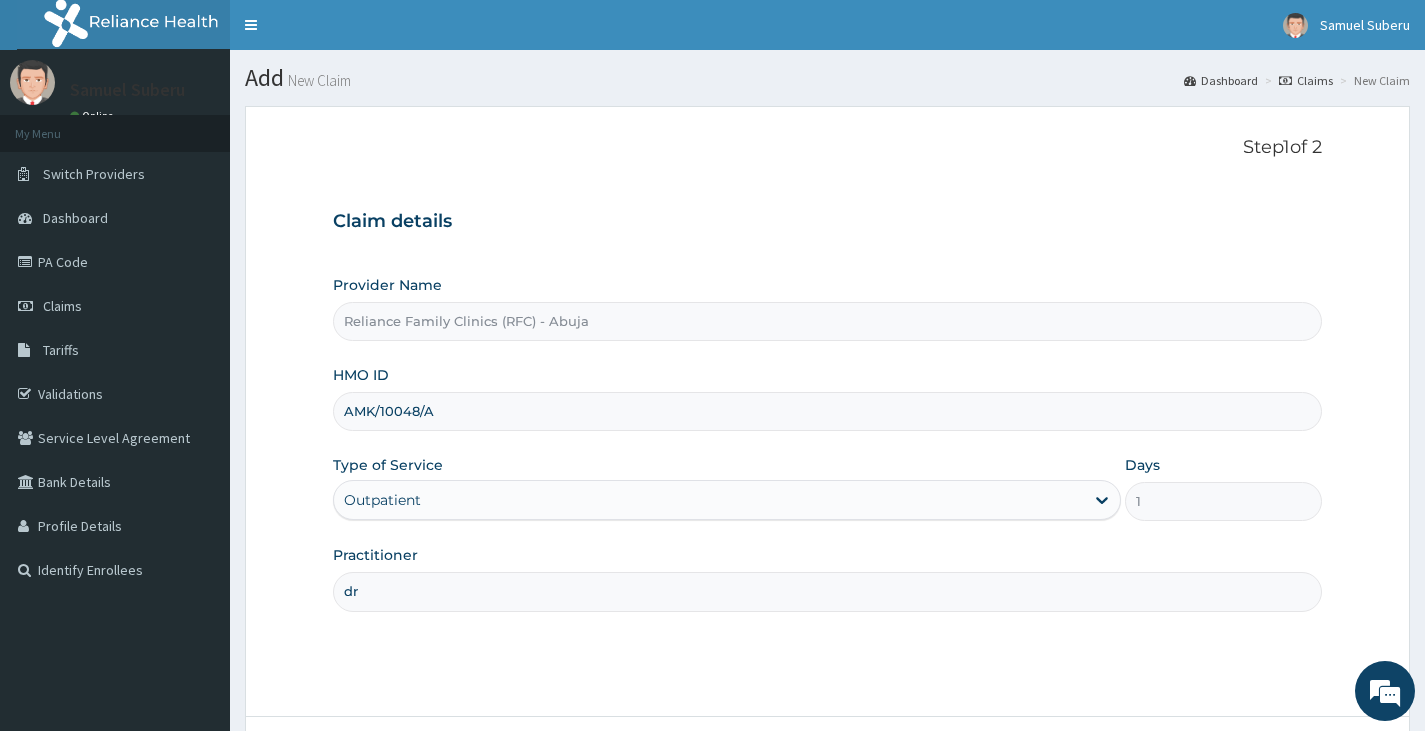 type on "Dr [FIRST] [LAST]" 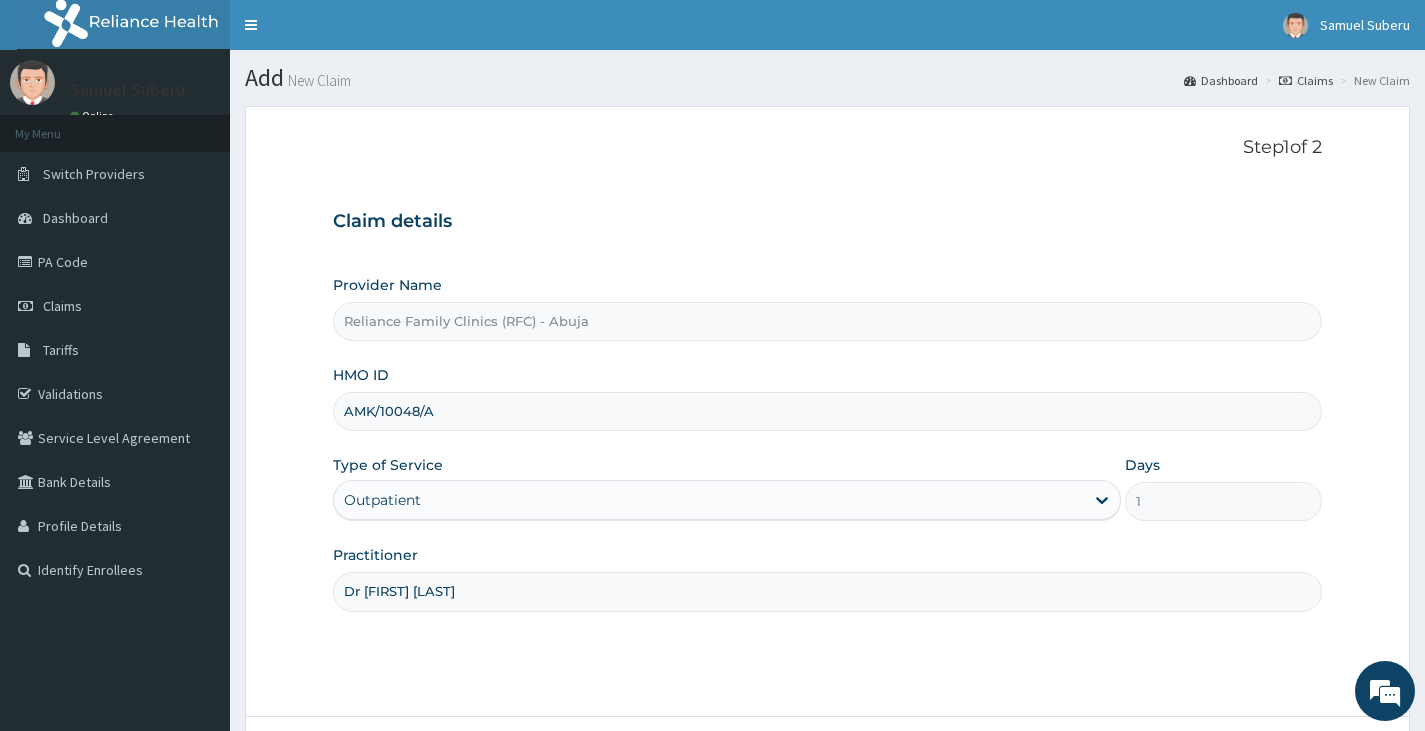 scroll, scrollTop: 165, scrollLeft: 0, axis: vertical 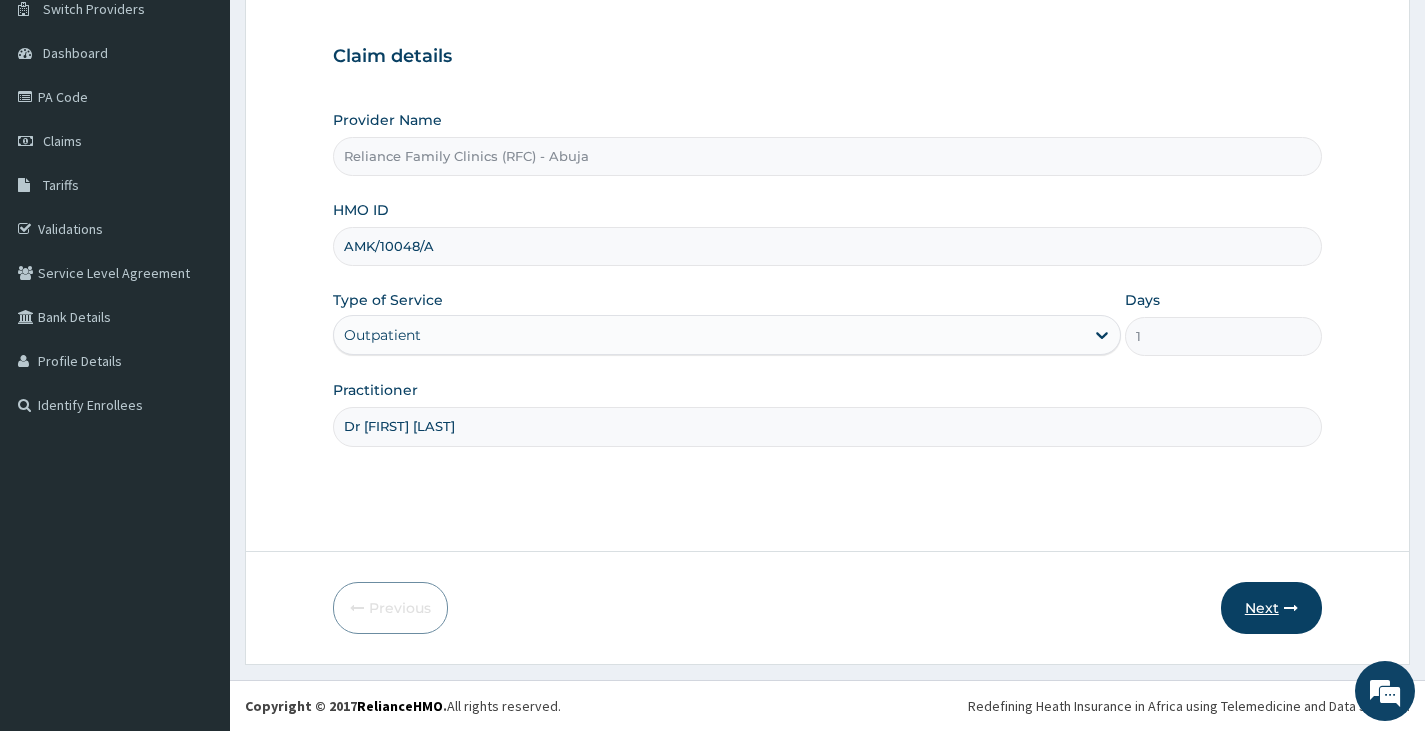click on "Next" at bounding box center [1271, 608] 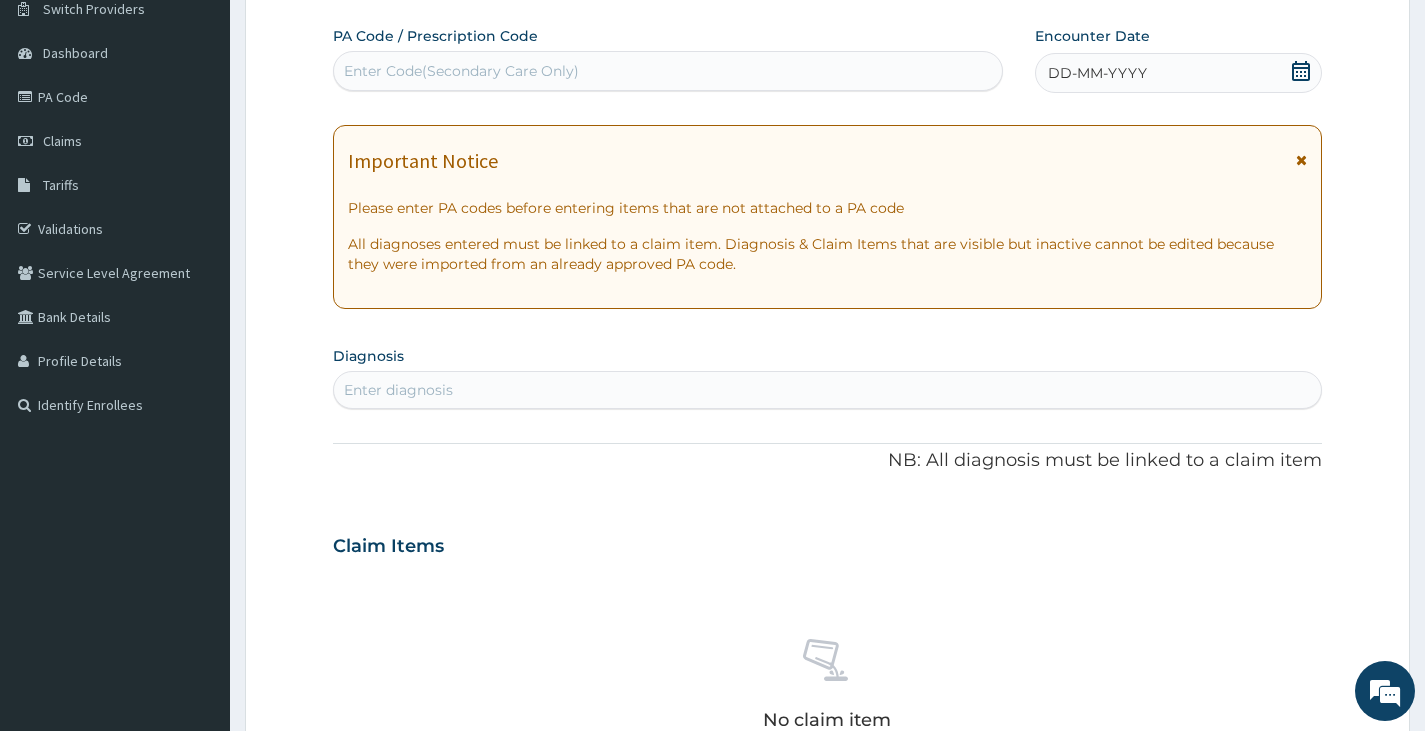 drag, startPoint x: 1201, startPoint y: 59, endPoint x: 1184, endPoint y: 92, distance: 37.12142 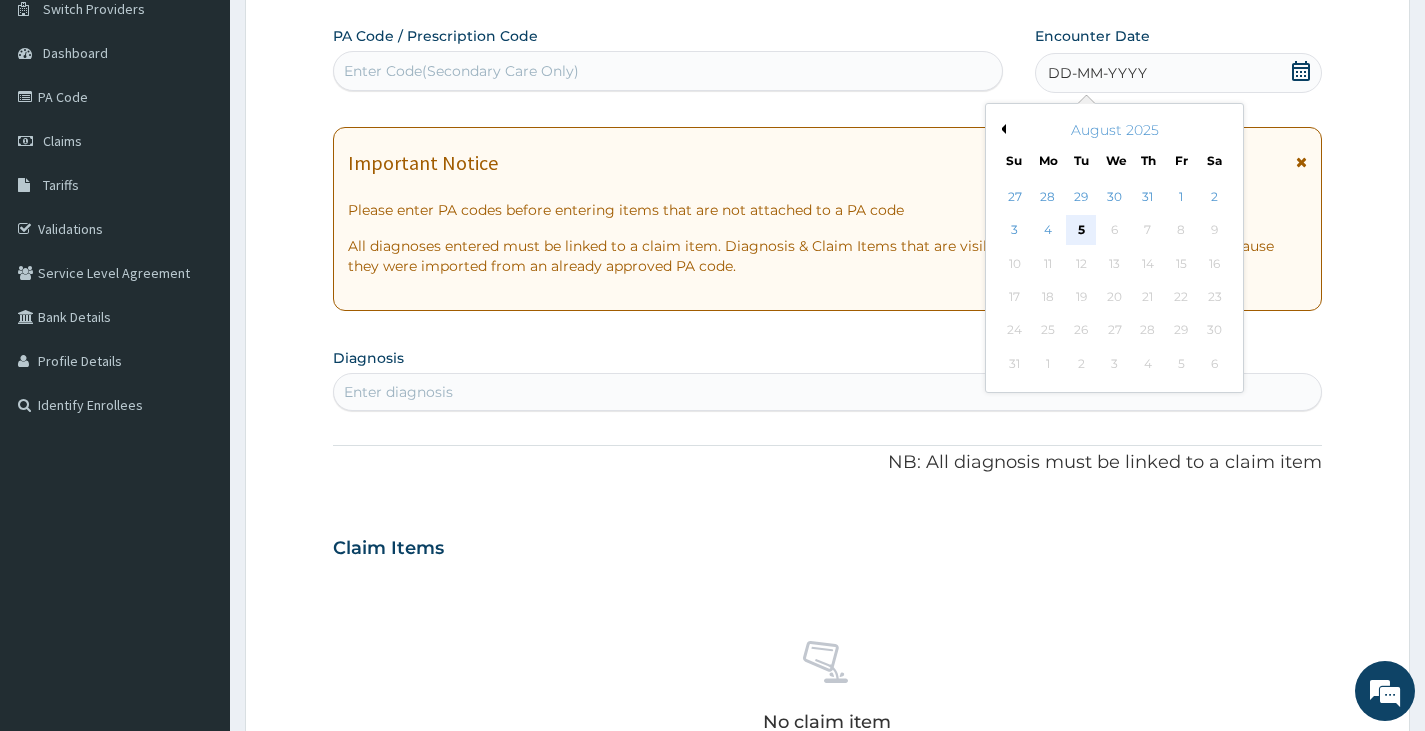 click on "5" at bounding box center (1081, 231) 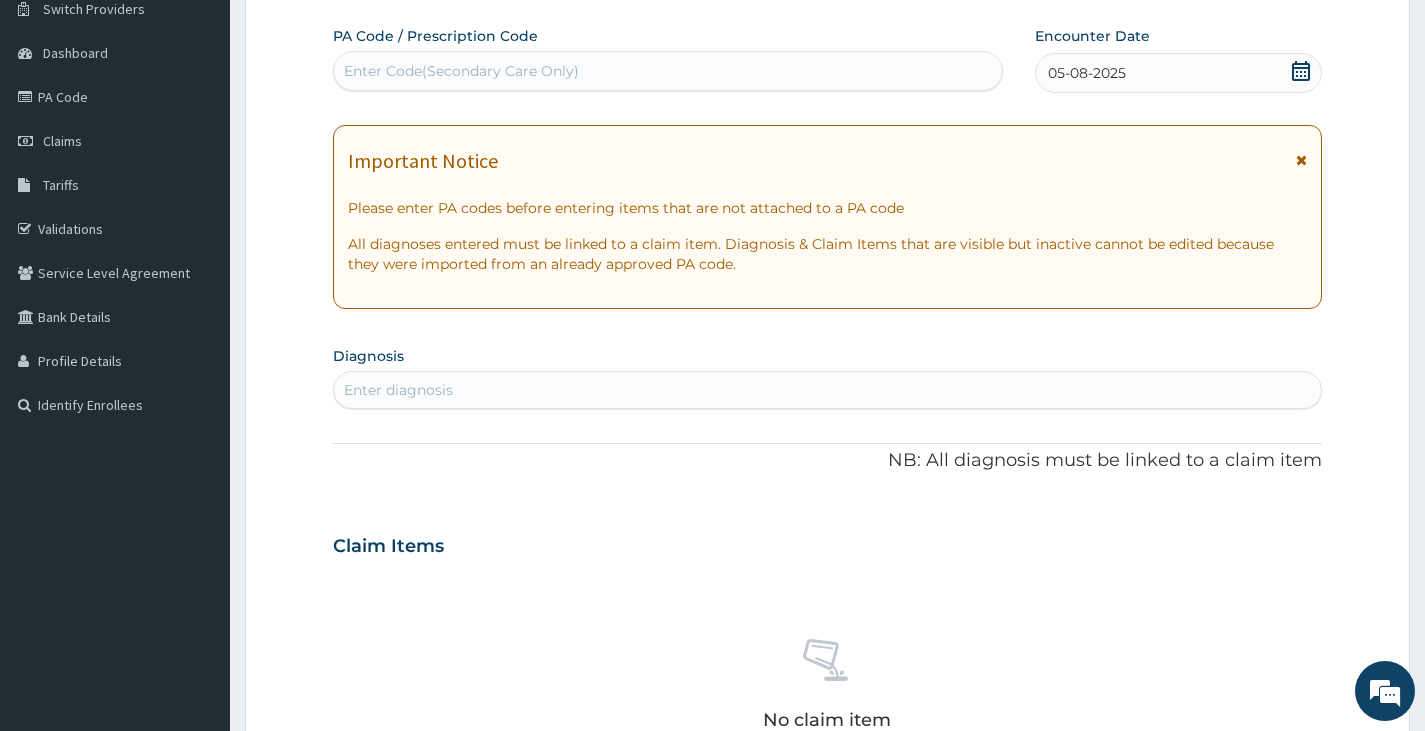scroll, scrollTop: 0, scrollLeft: 0, axis: both 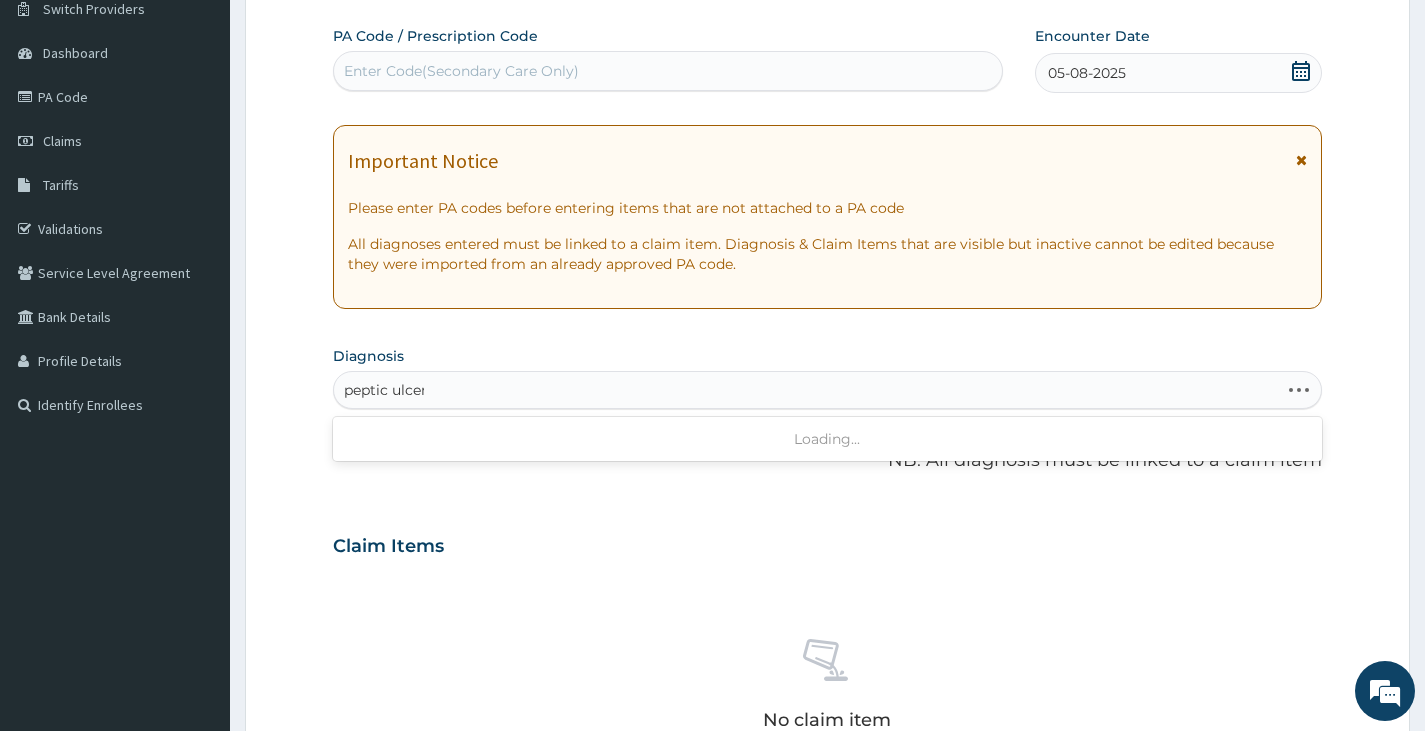 type on "peptic ulcer" 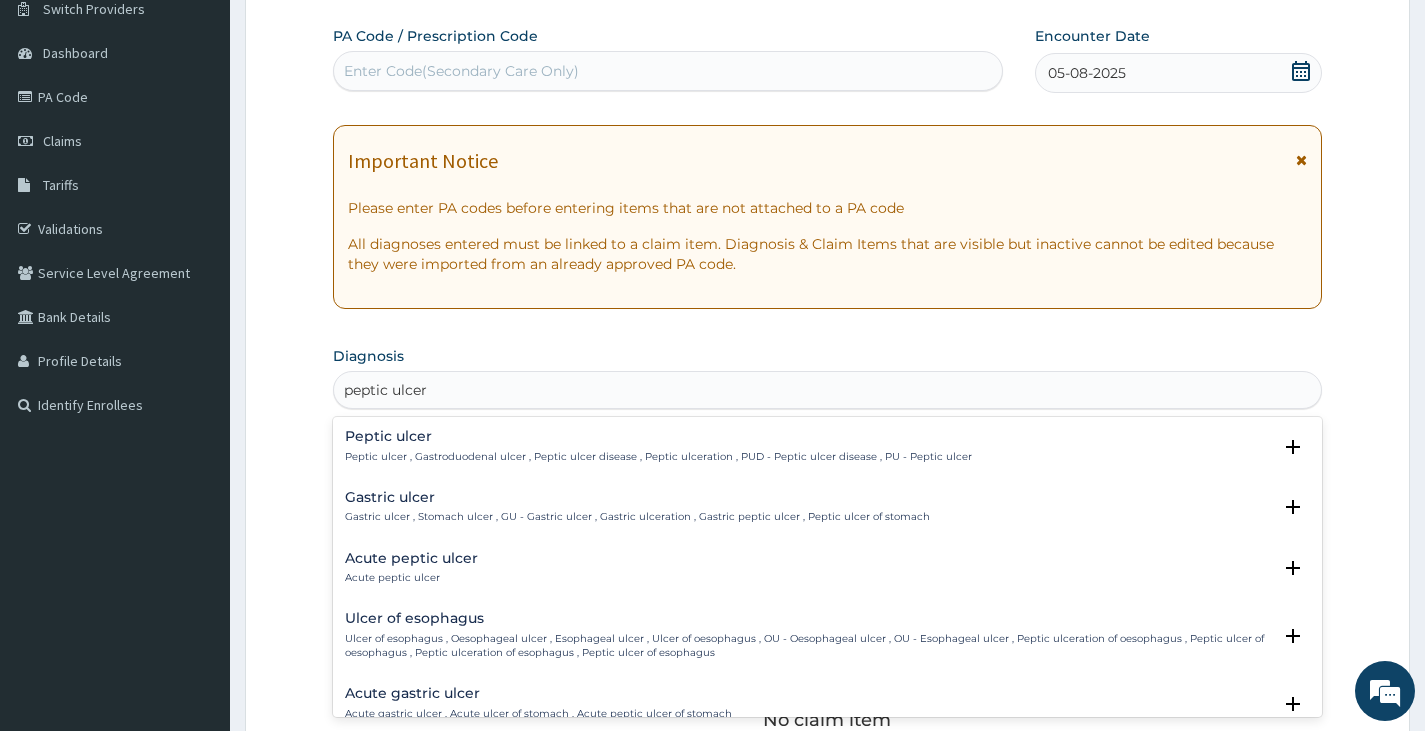 click on "Peptic ulcer" at bounding box center [658, 436] 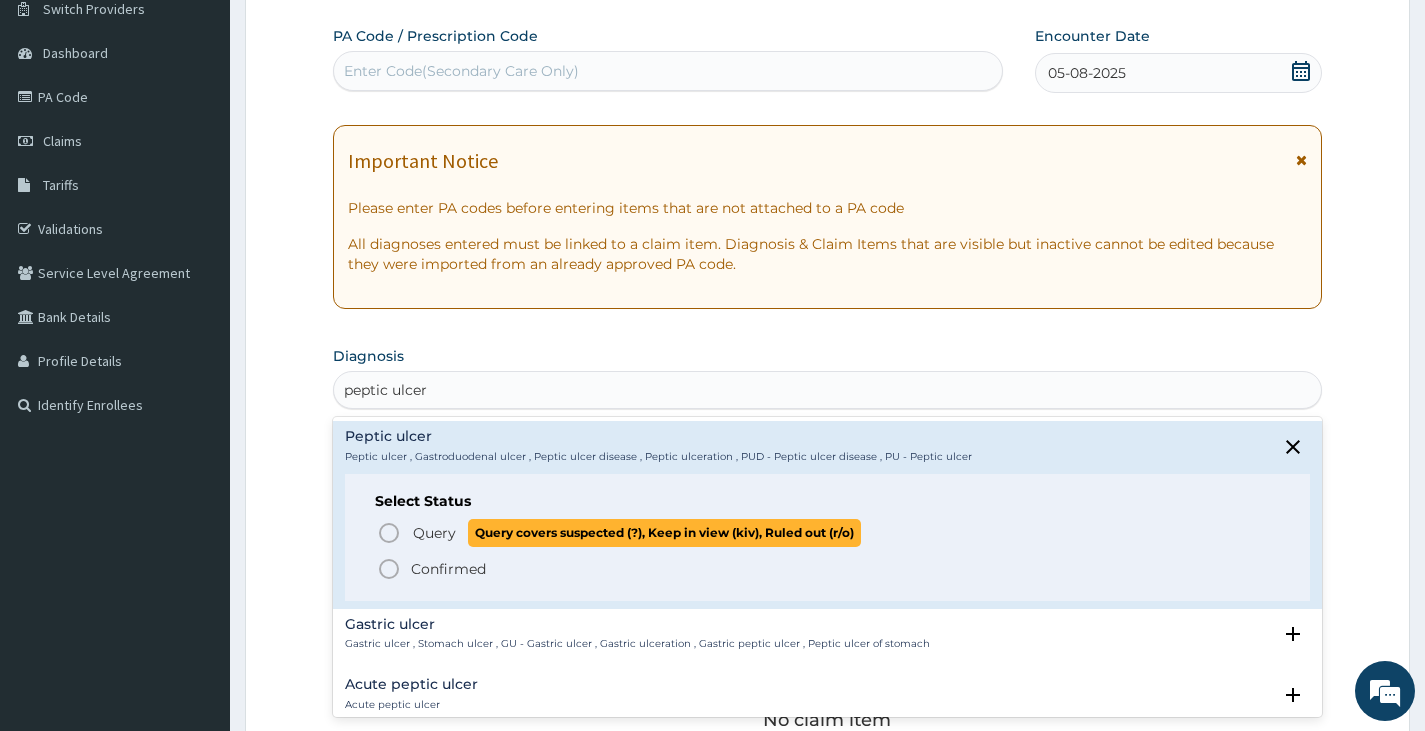 click on "Query Query covers suspected (?), Keep in view (kiv), Ruled out (r/o)" at bounding box center (636, 532) 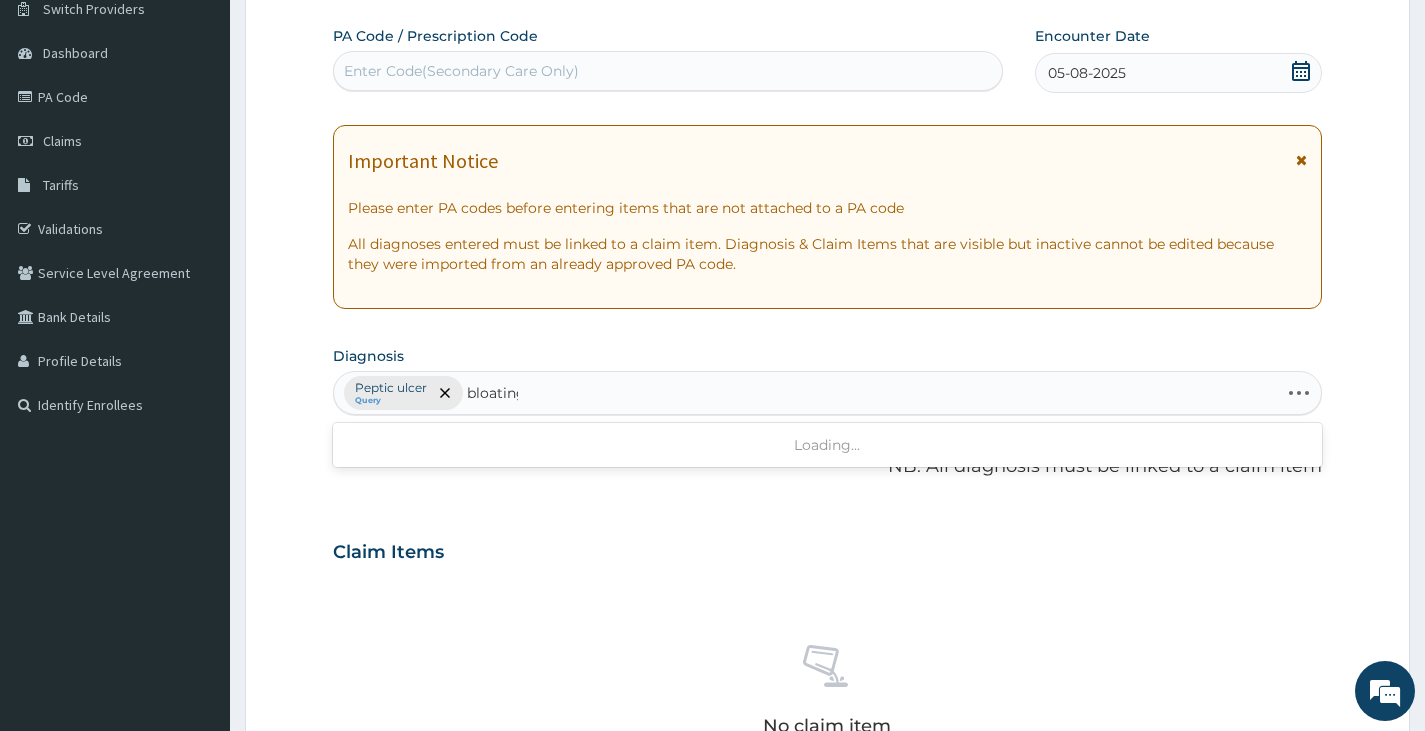 type on "bloating" 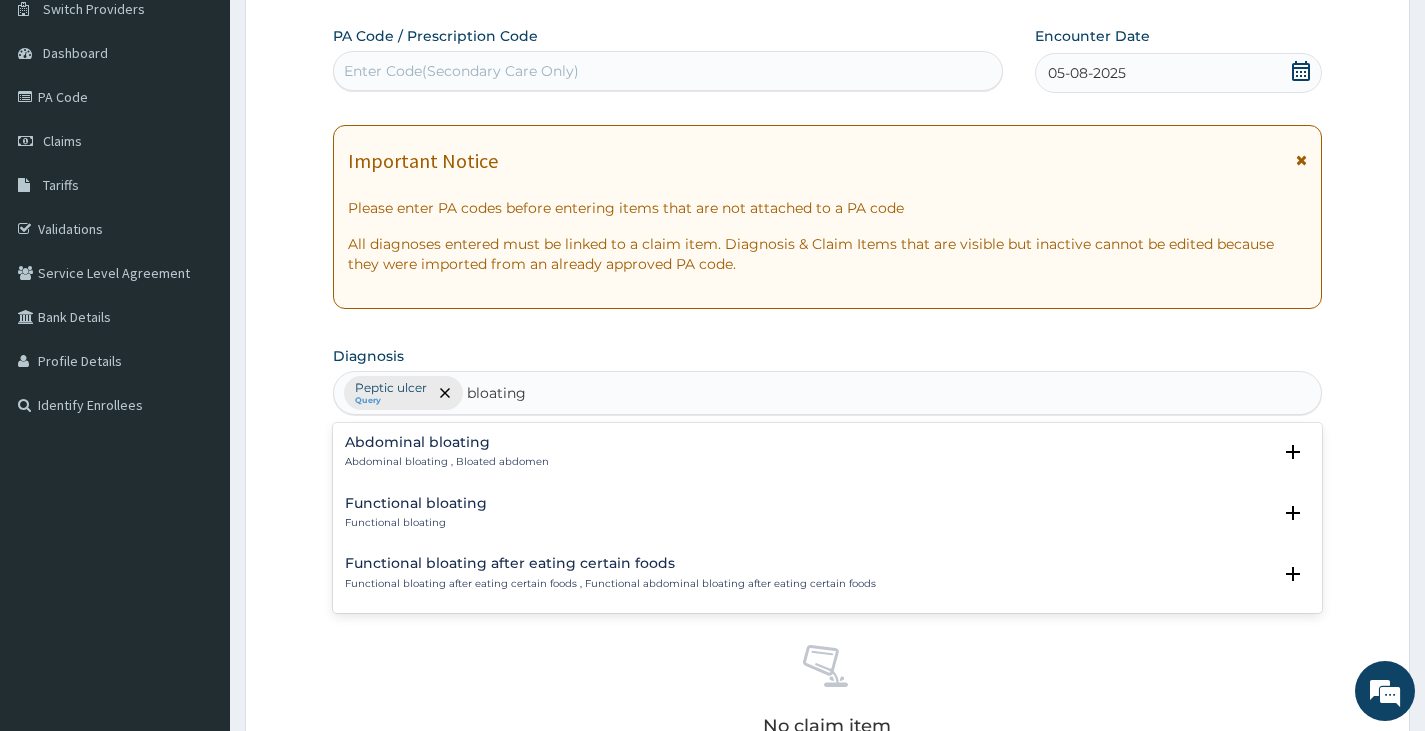 click on "Abdominal bloating" at bounding box center [447, 442] 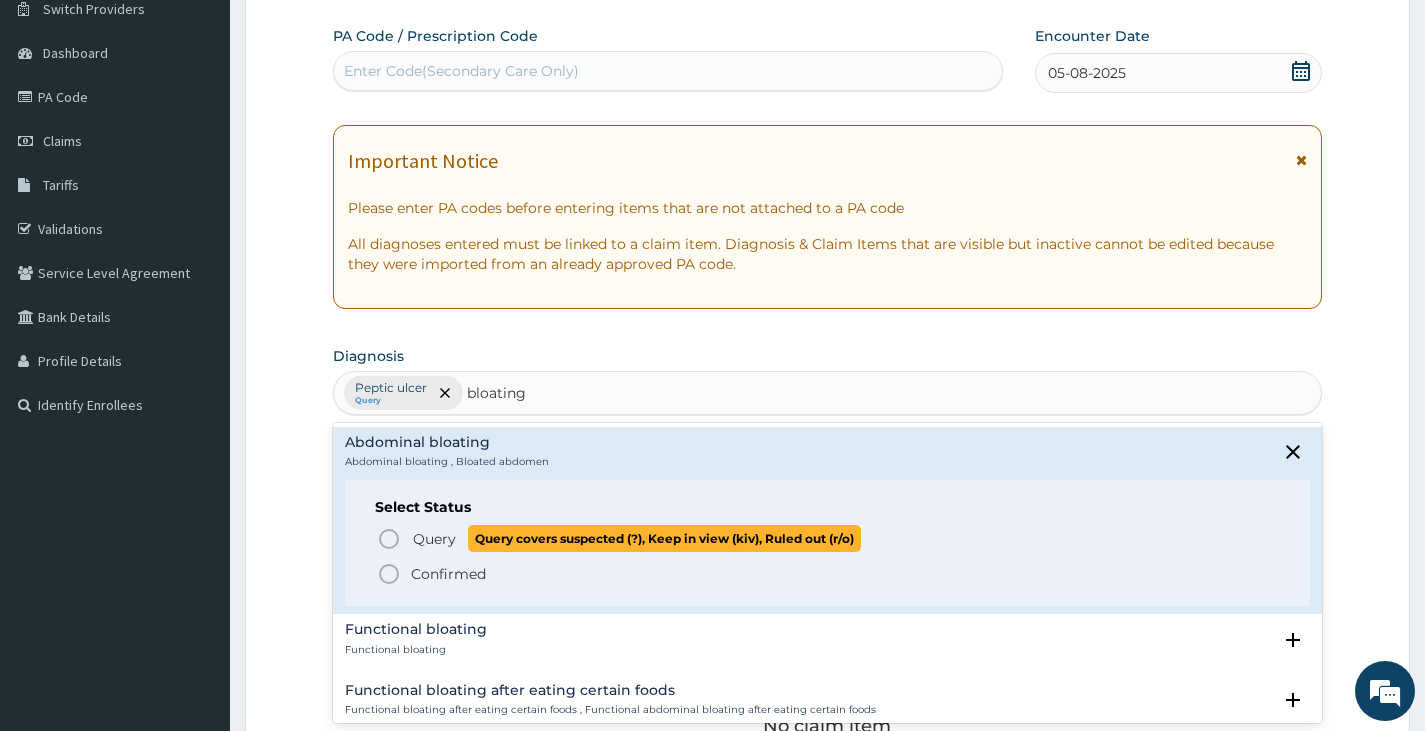 click on "Query" at bounding box center (434, 539) 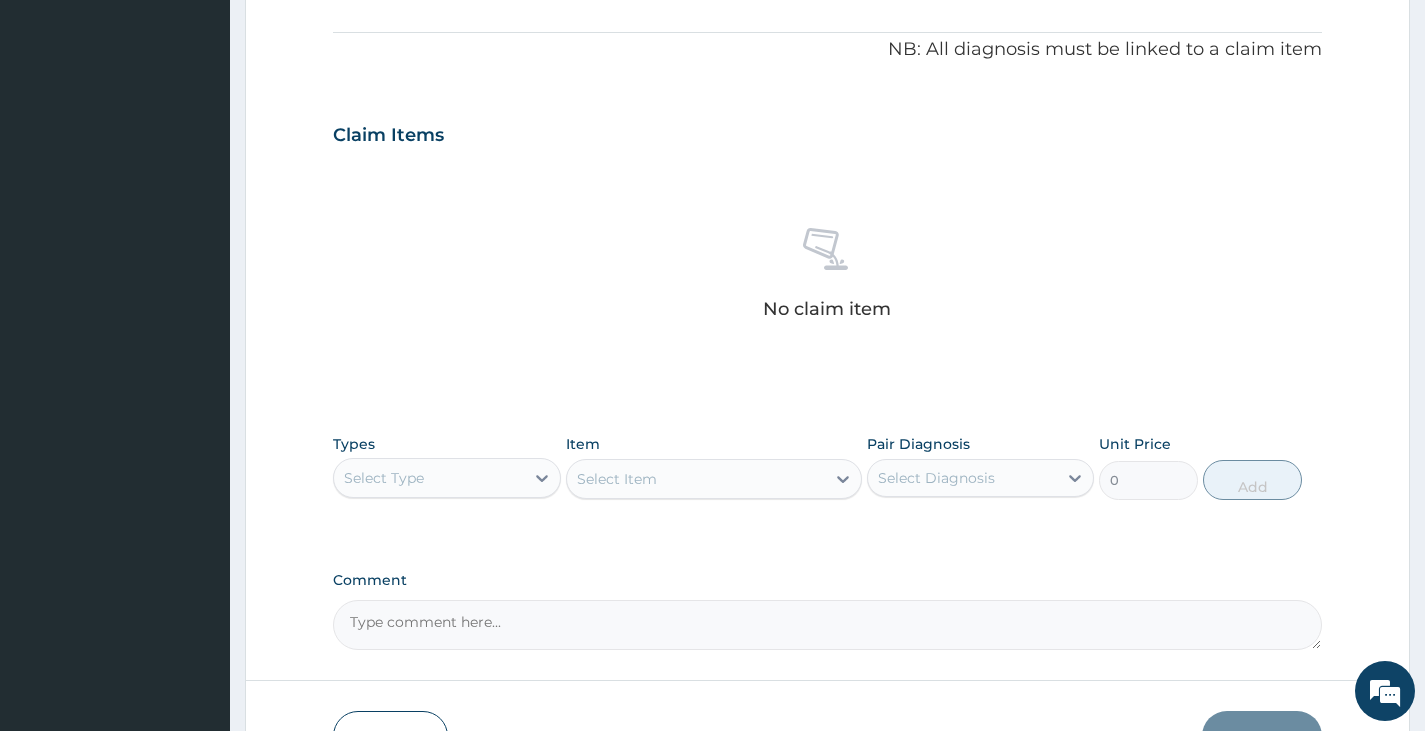 scroll, scrollTop: 711, scrollLeft: 0, axis: vertical 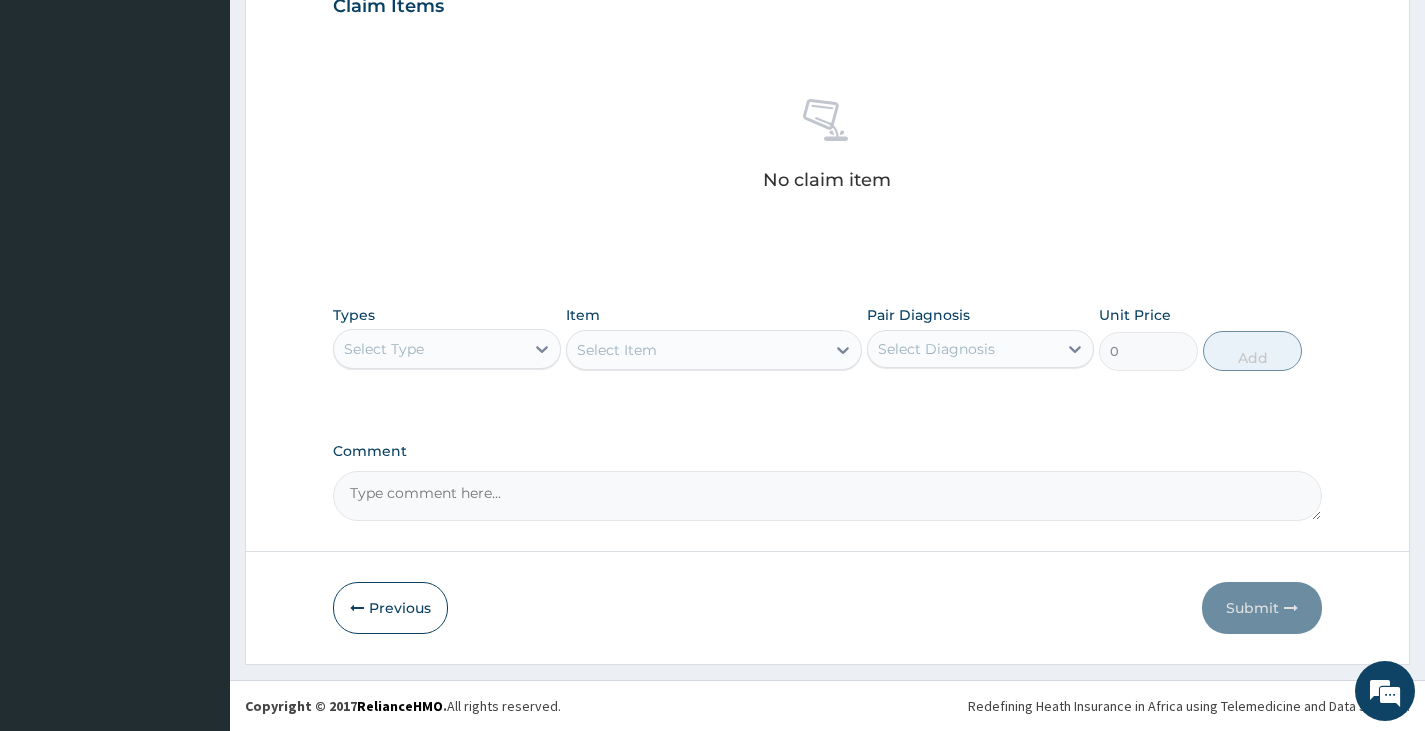 click on "Select Type" at bounding box center [428, 349] 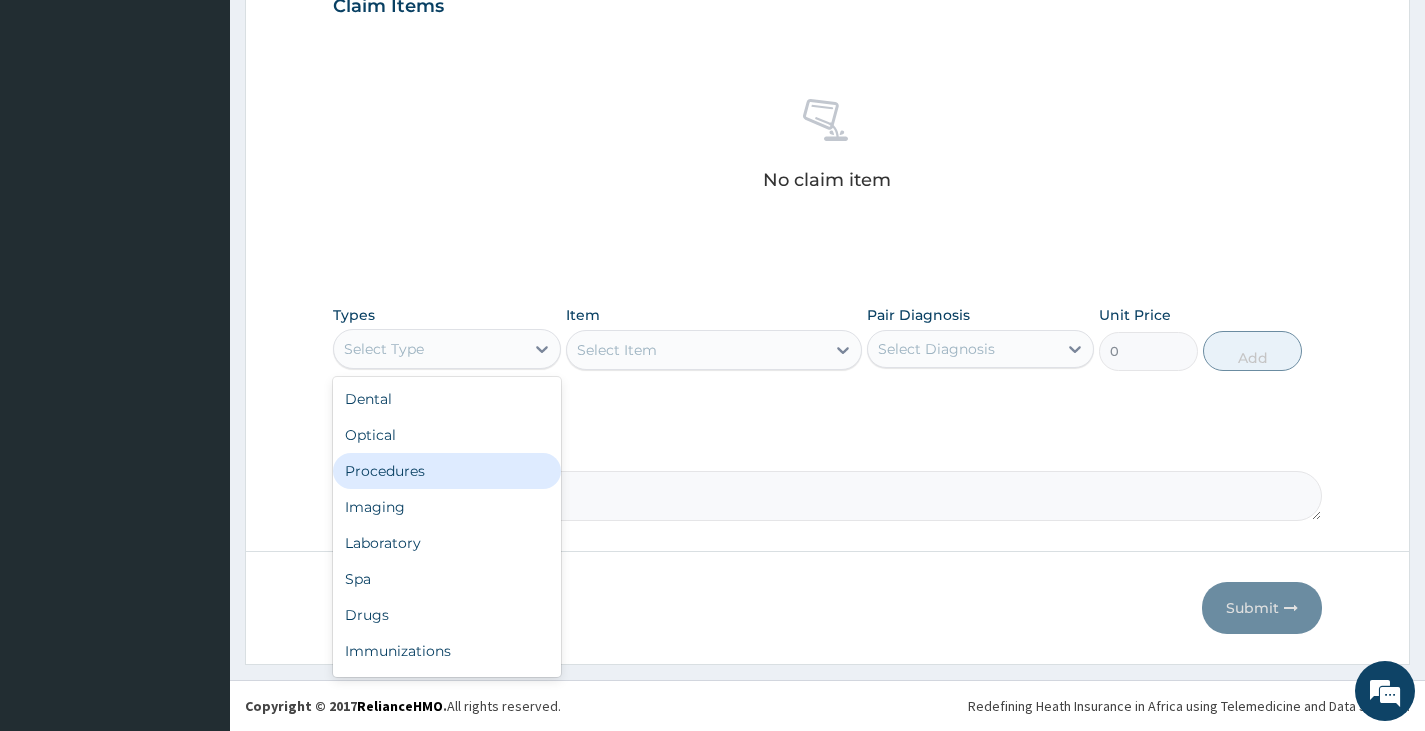 click on "Procedures" at bounding box center [446, 471] 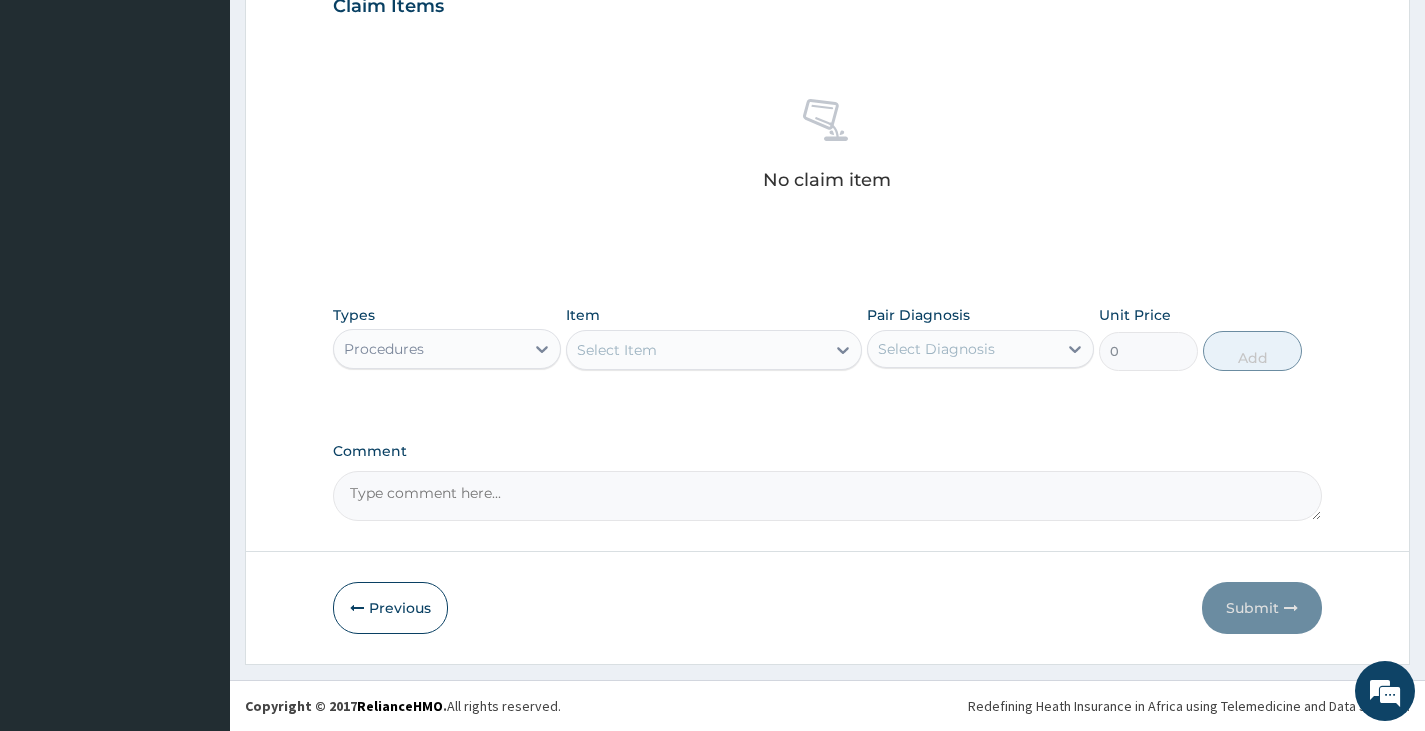 click on "Select Item" at bounding box center [617, 350] 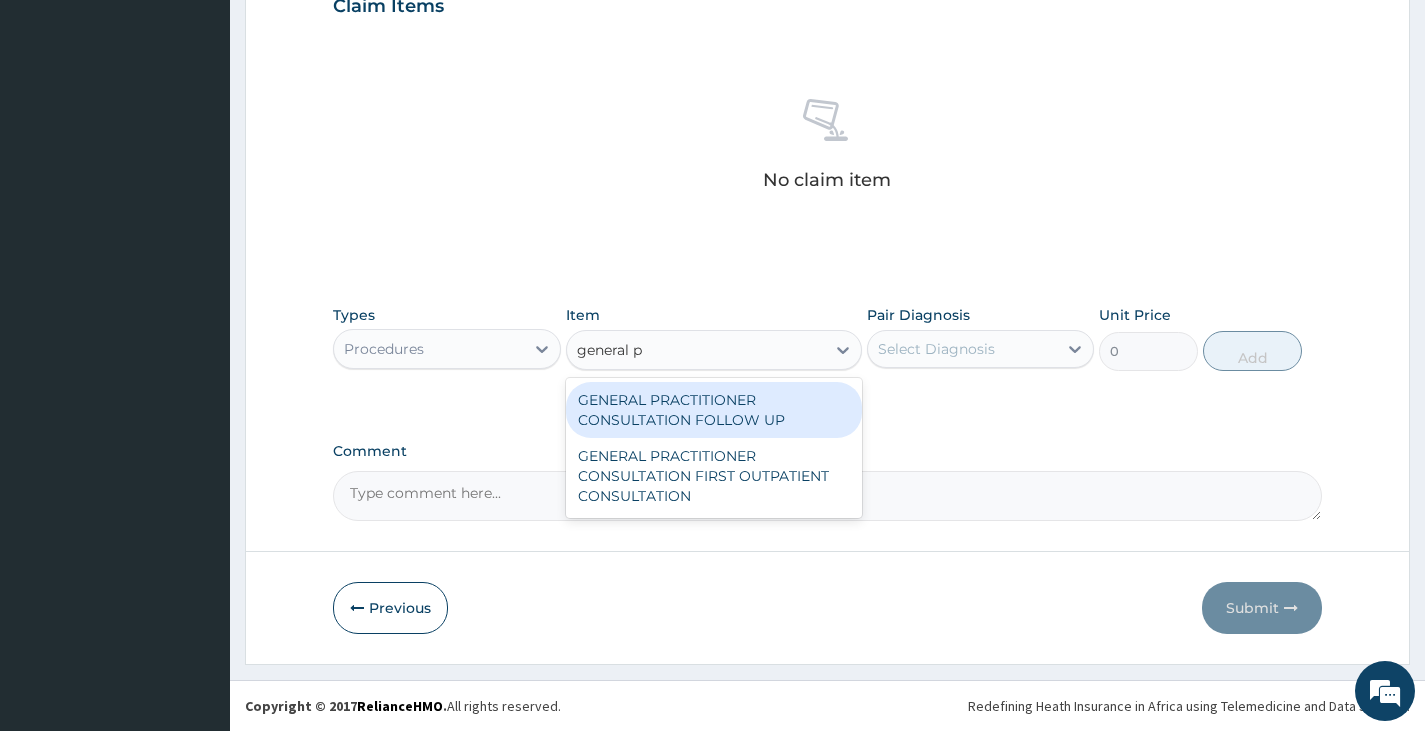 type on "general p" 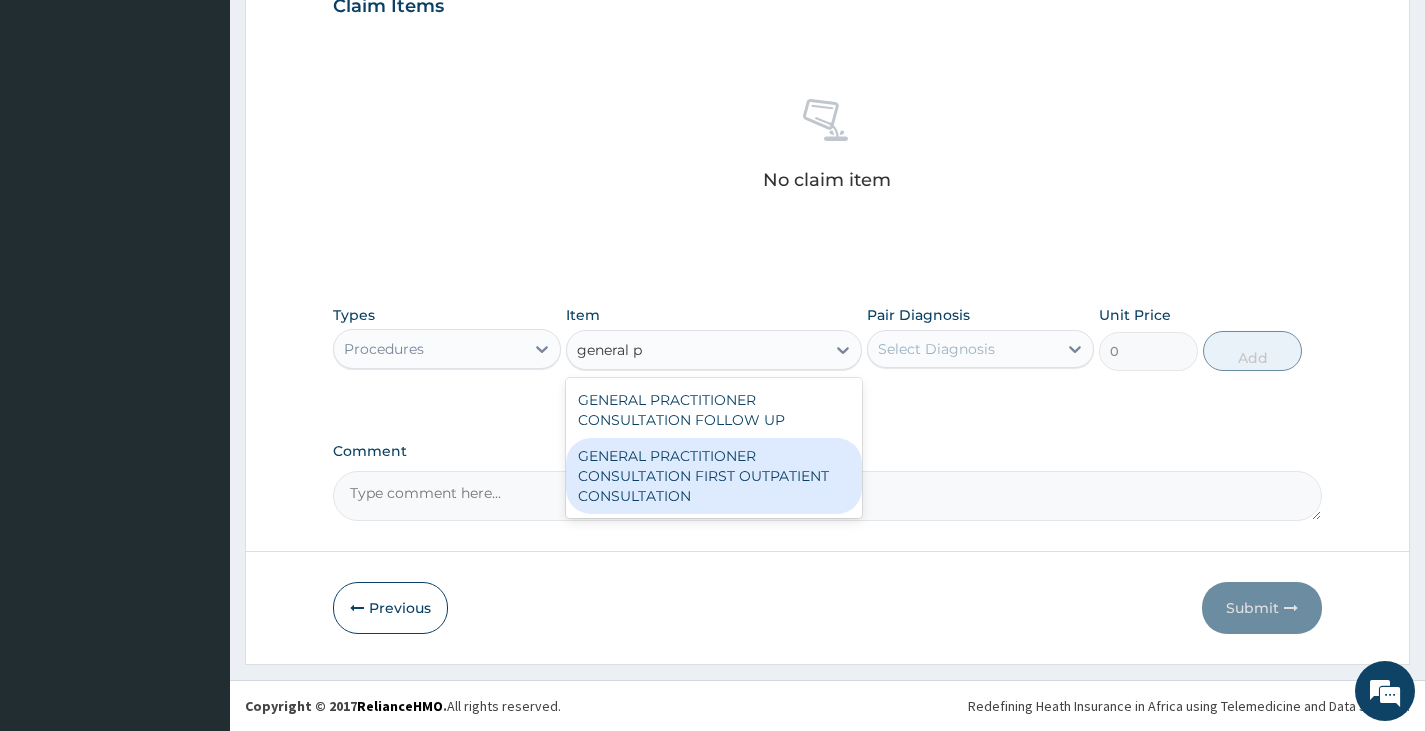 click on "GENERAL PRACTITIONER CONSULTATION FIRST OUTPATIENT CONSULTATION" at bounding box center [714, 476] 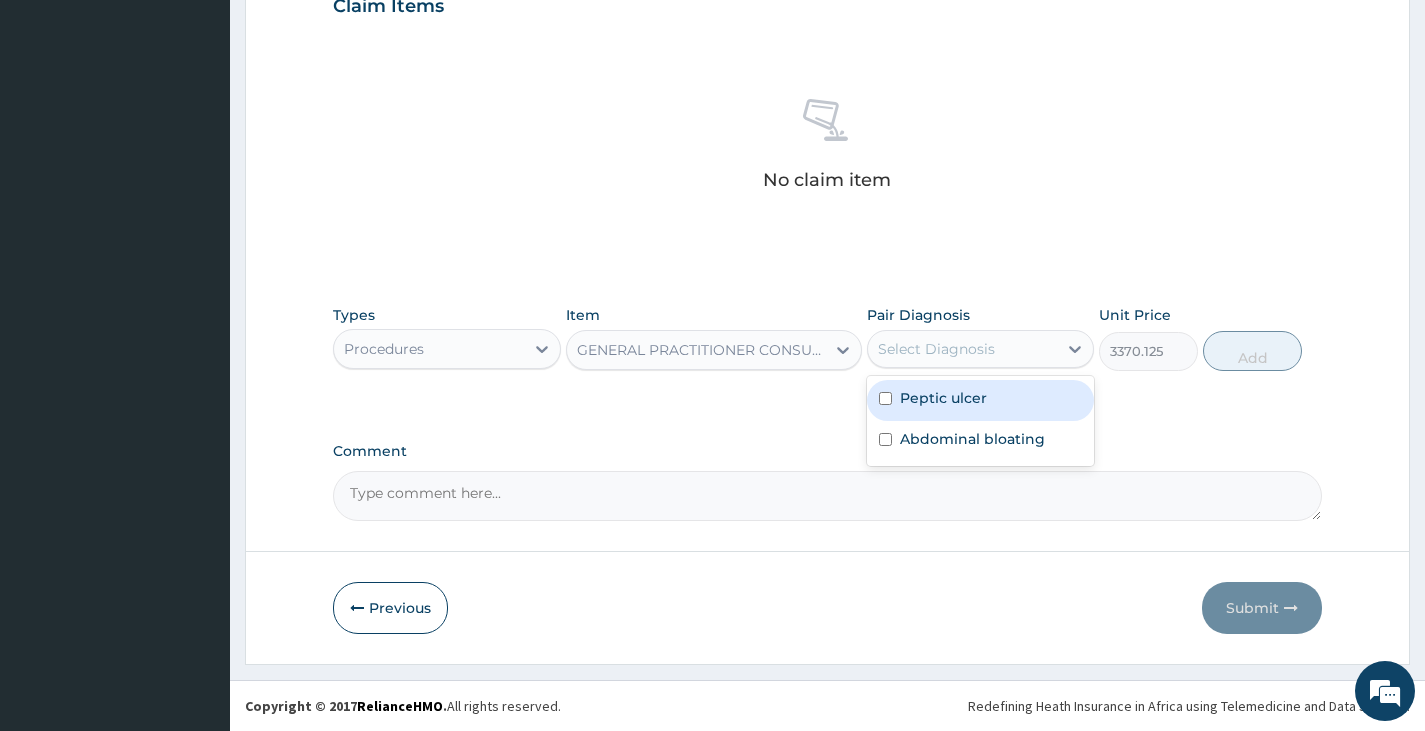 click on "Select Diagnosis" at bounding box center (936, 349) 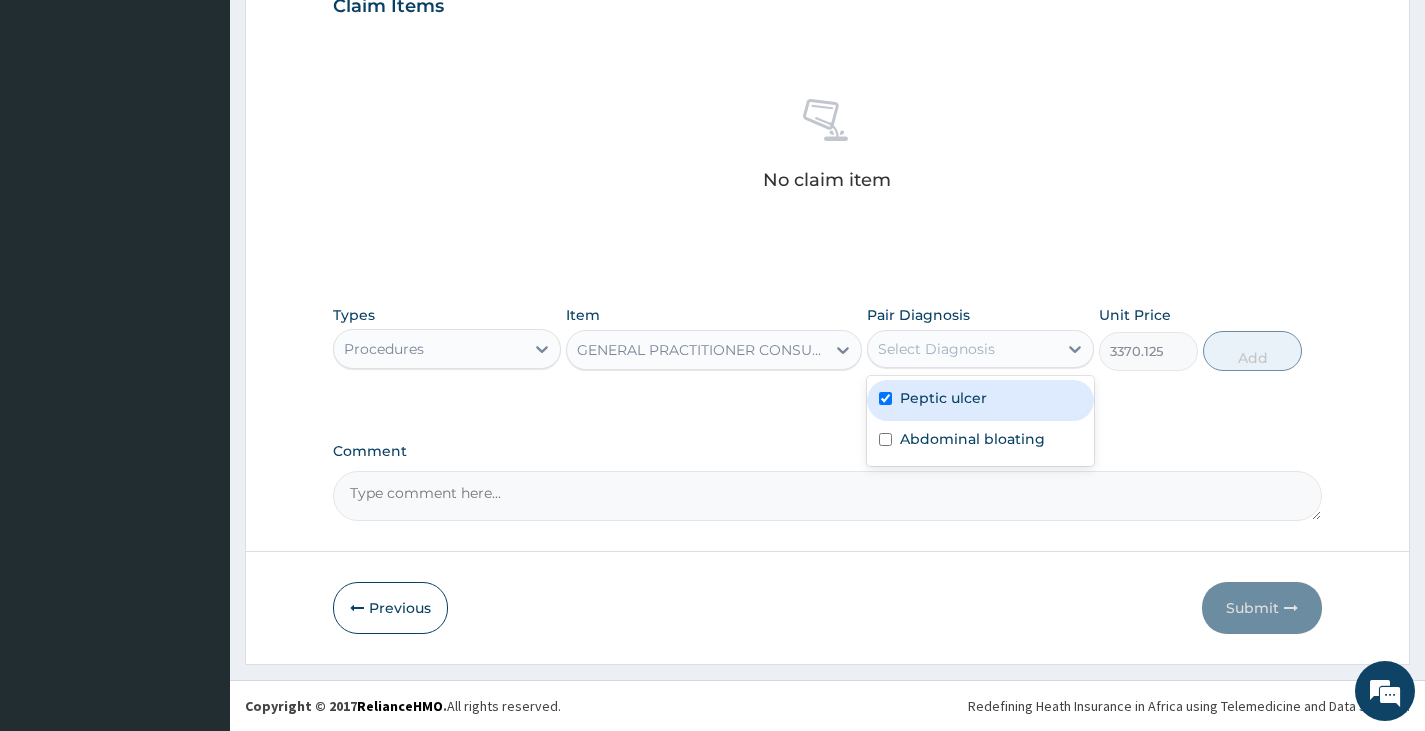 checkbox on "true" 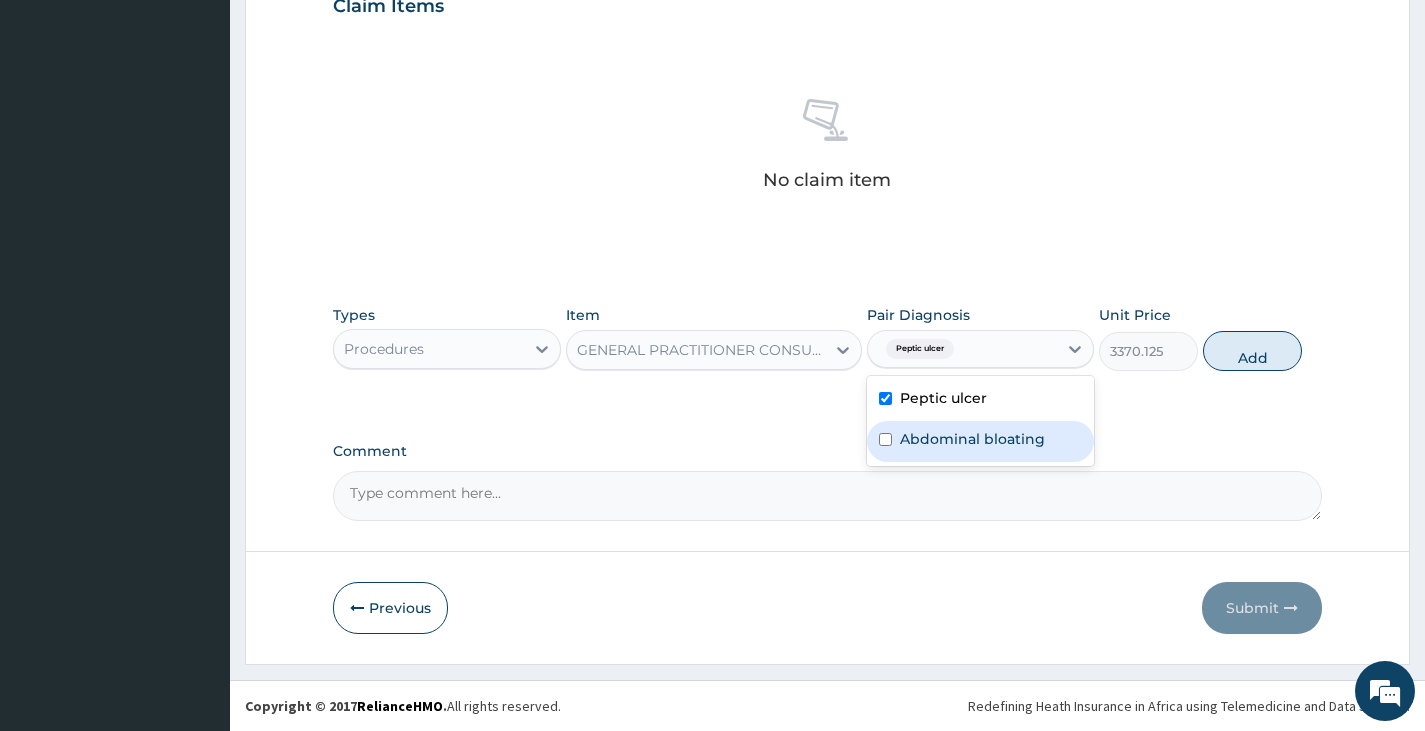 click on "Abdominal bloating" at bounding box center (980, 441) 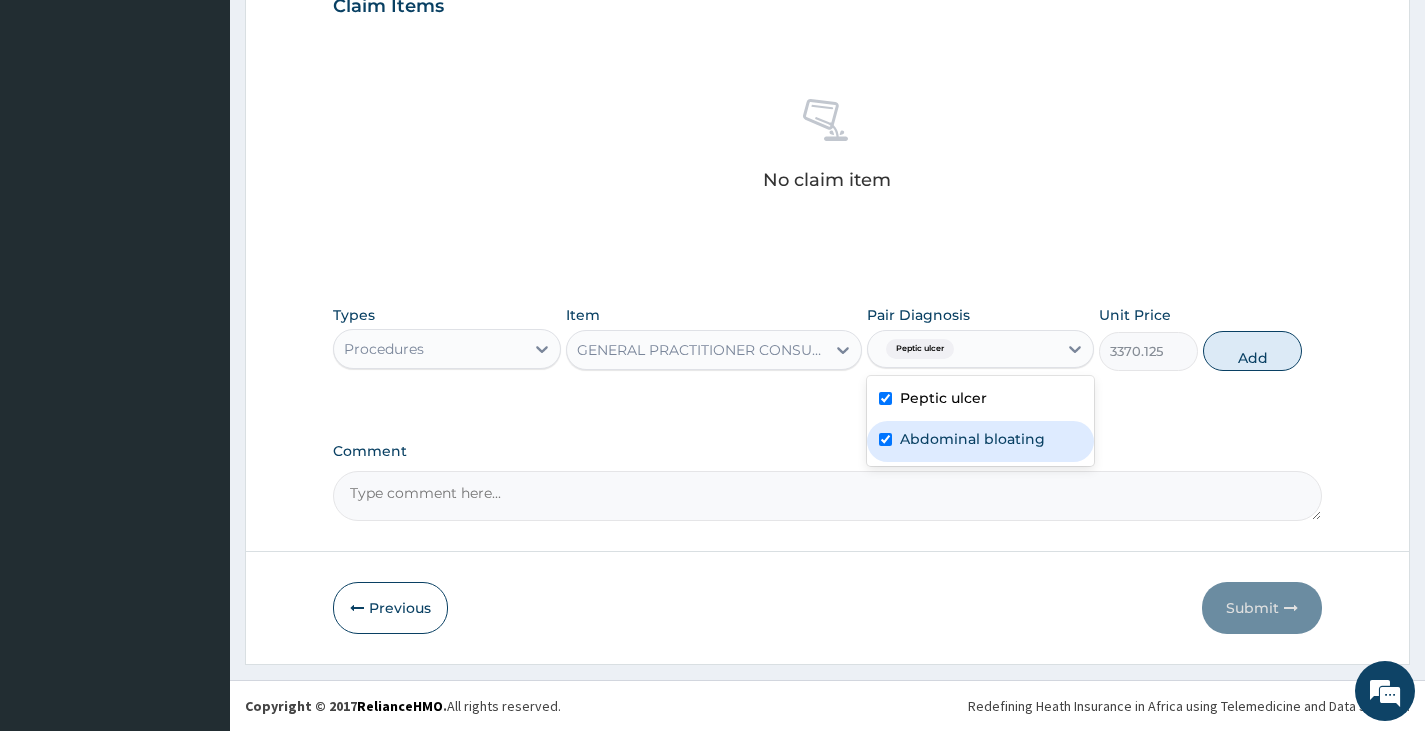 checkbox on "true" 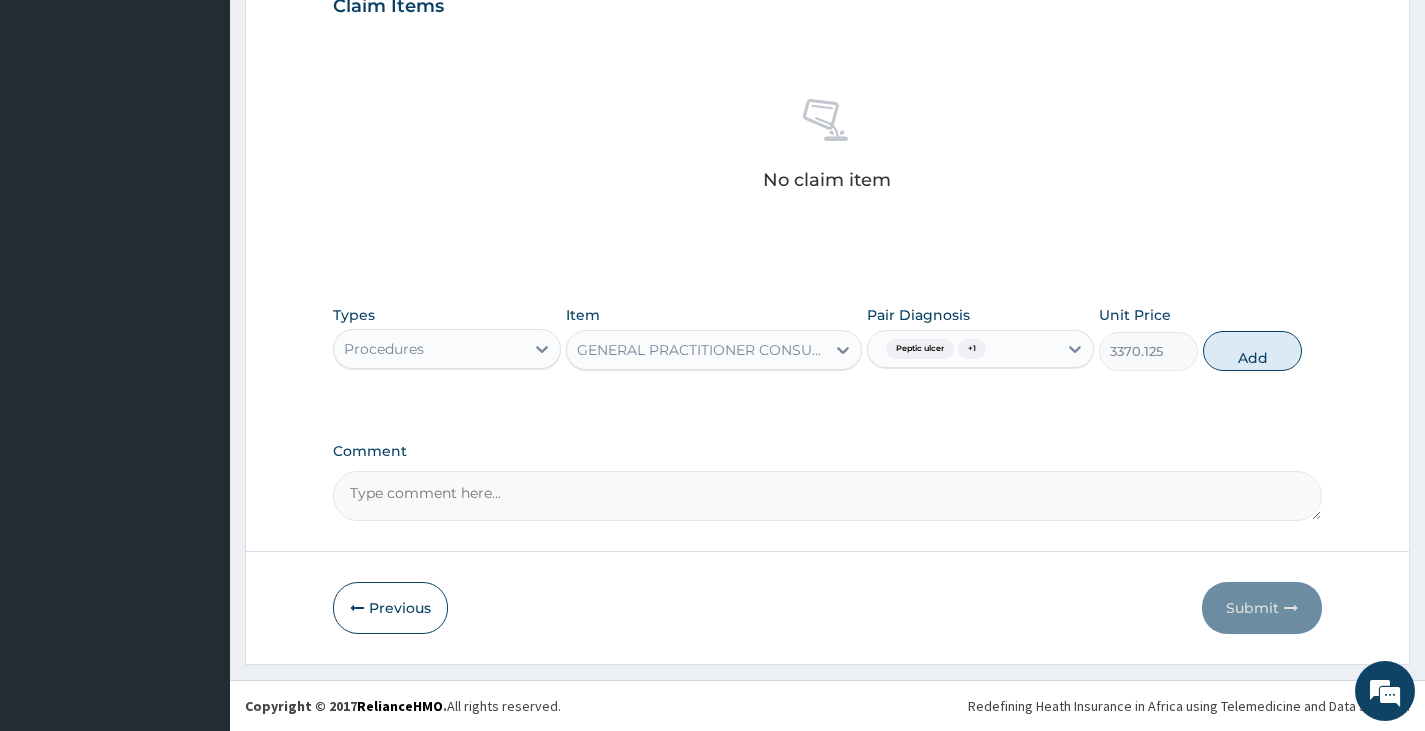 drag, startPoint x: 1246, startPoint y: 354, endPoint x: 1202, endPoint y: 390, distance: 56.85068 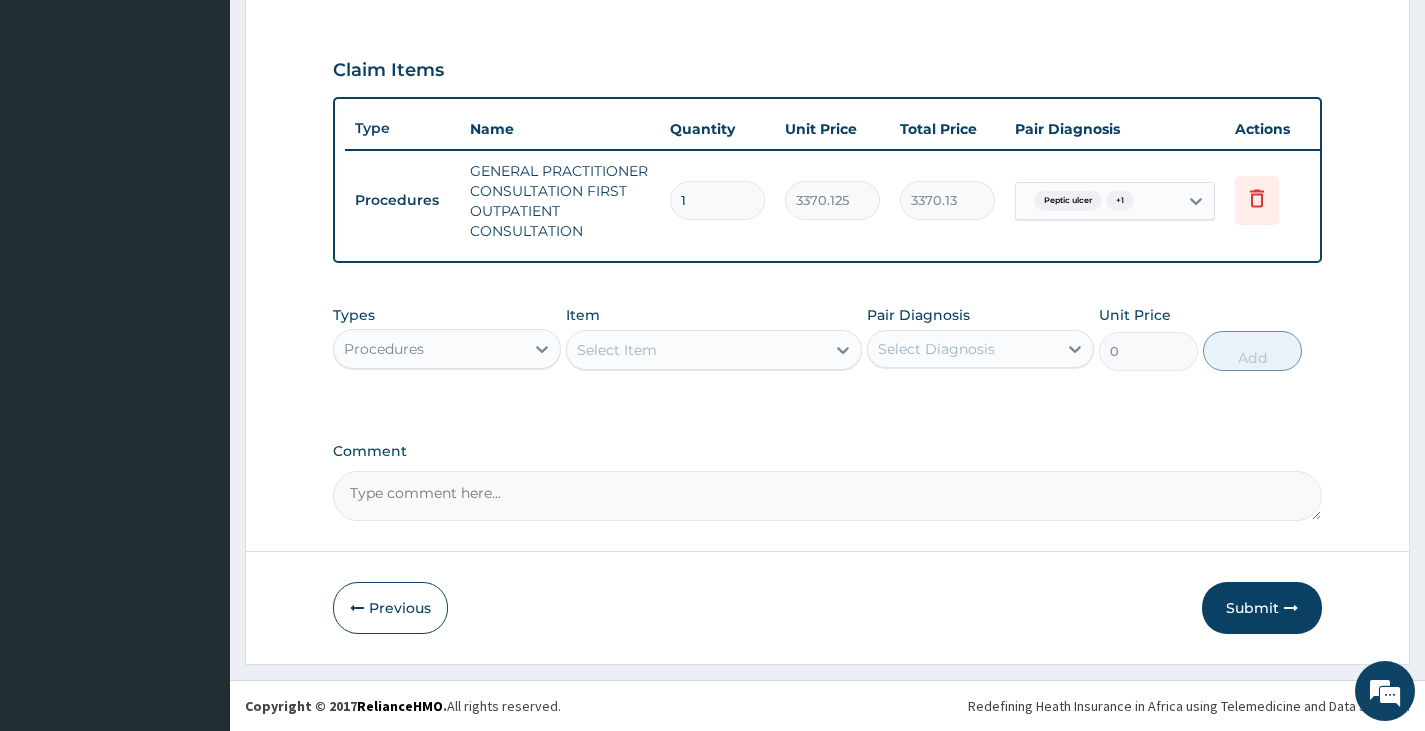 scroll, scrollTop: 662, scrollLeft: 0, axis: vertical 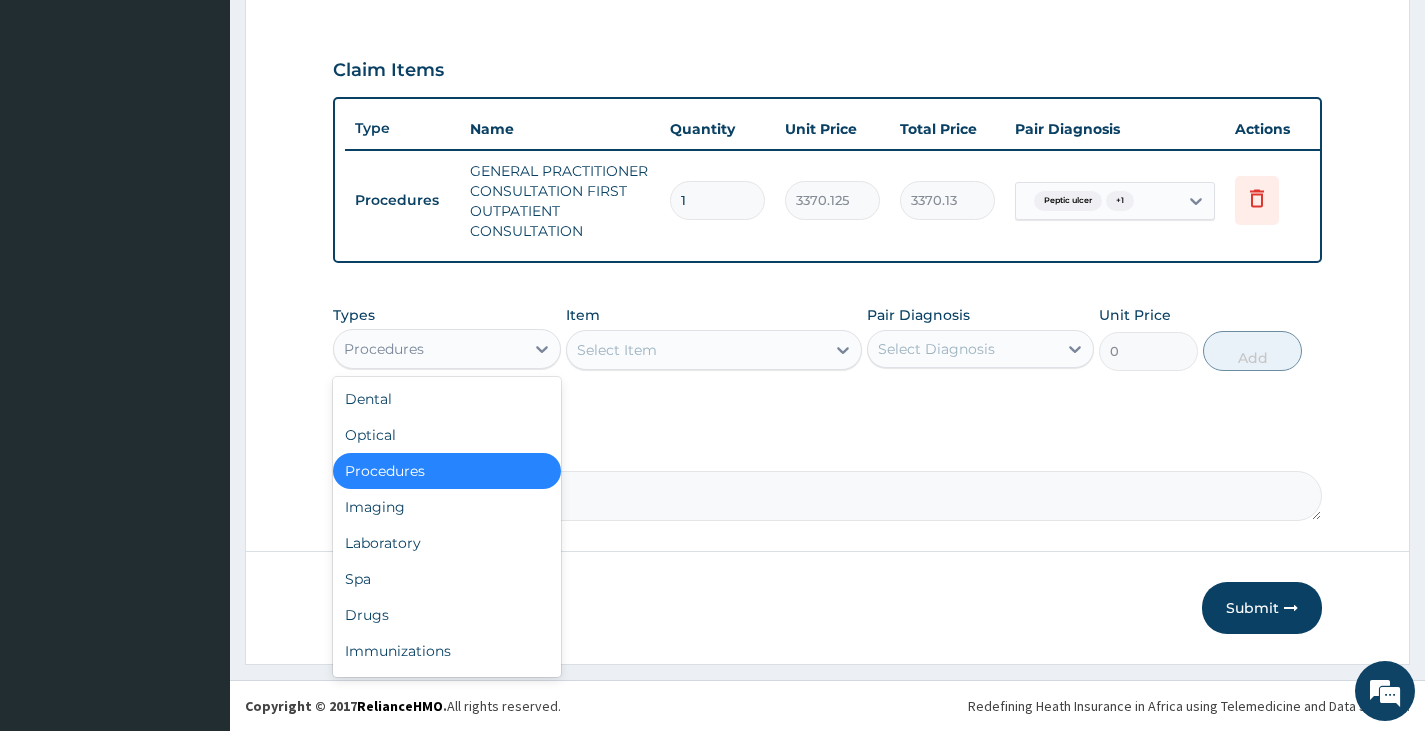 click on "Procedures" at bounding box center [428, 349] 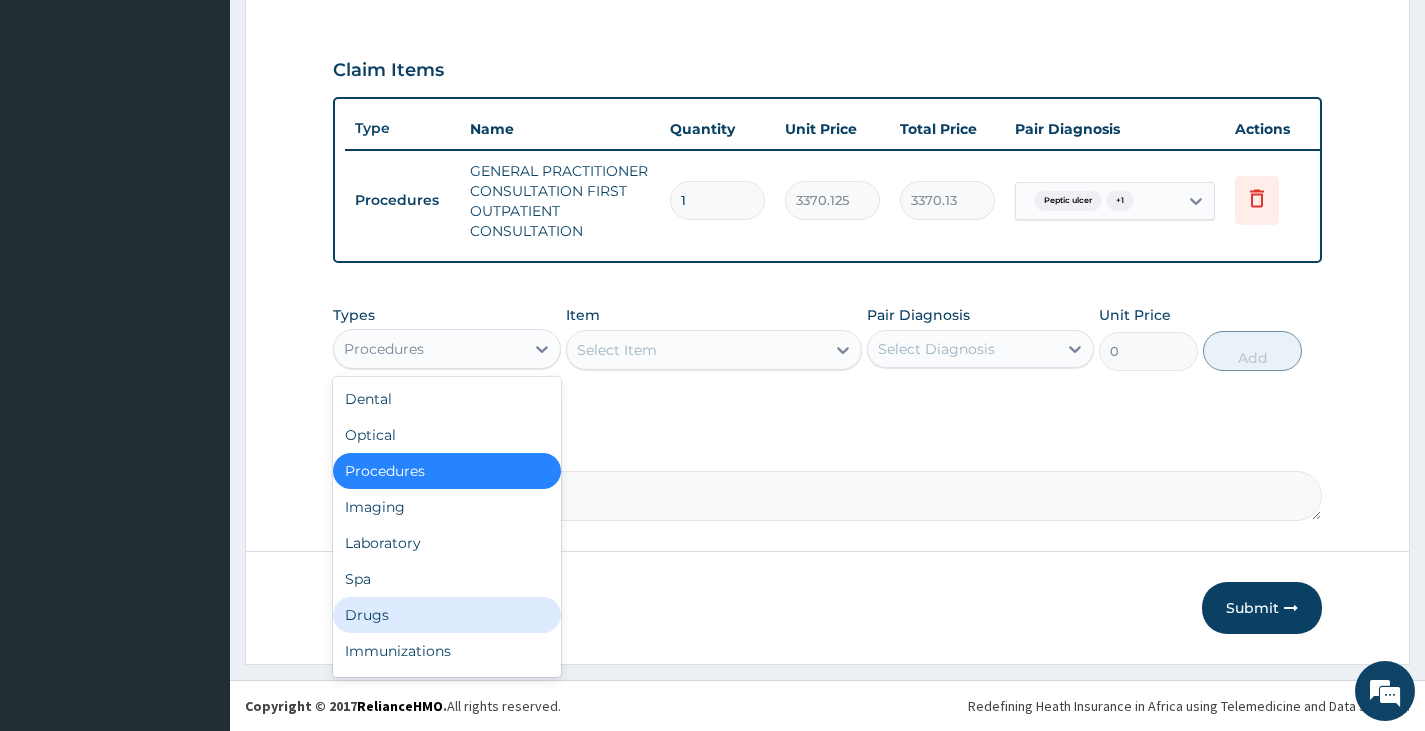 click on "Drugs" at bounding box center (446, 615) 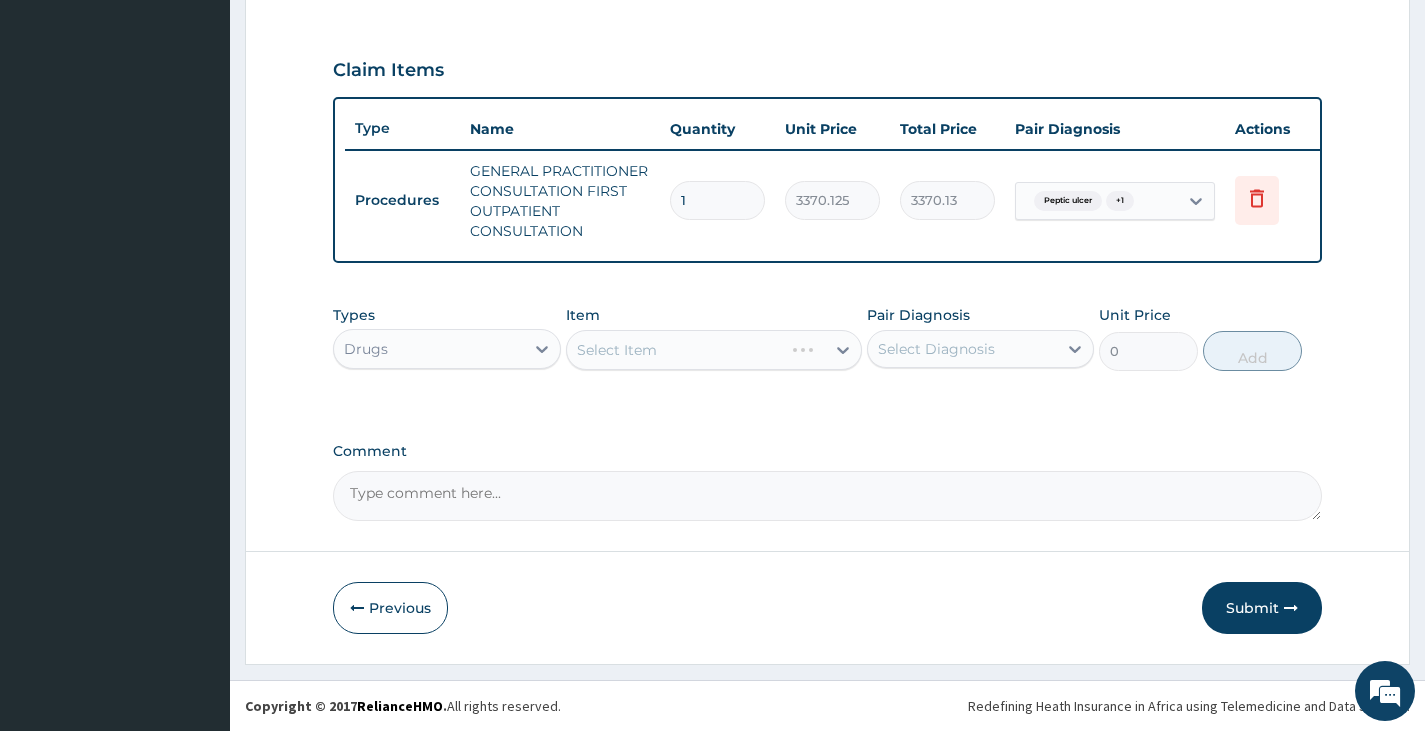 click on "Comment" at bounding box center [827, 496] 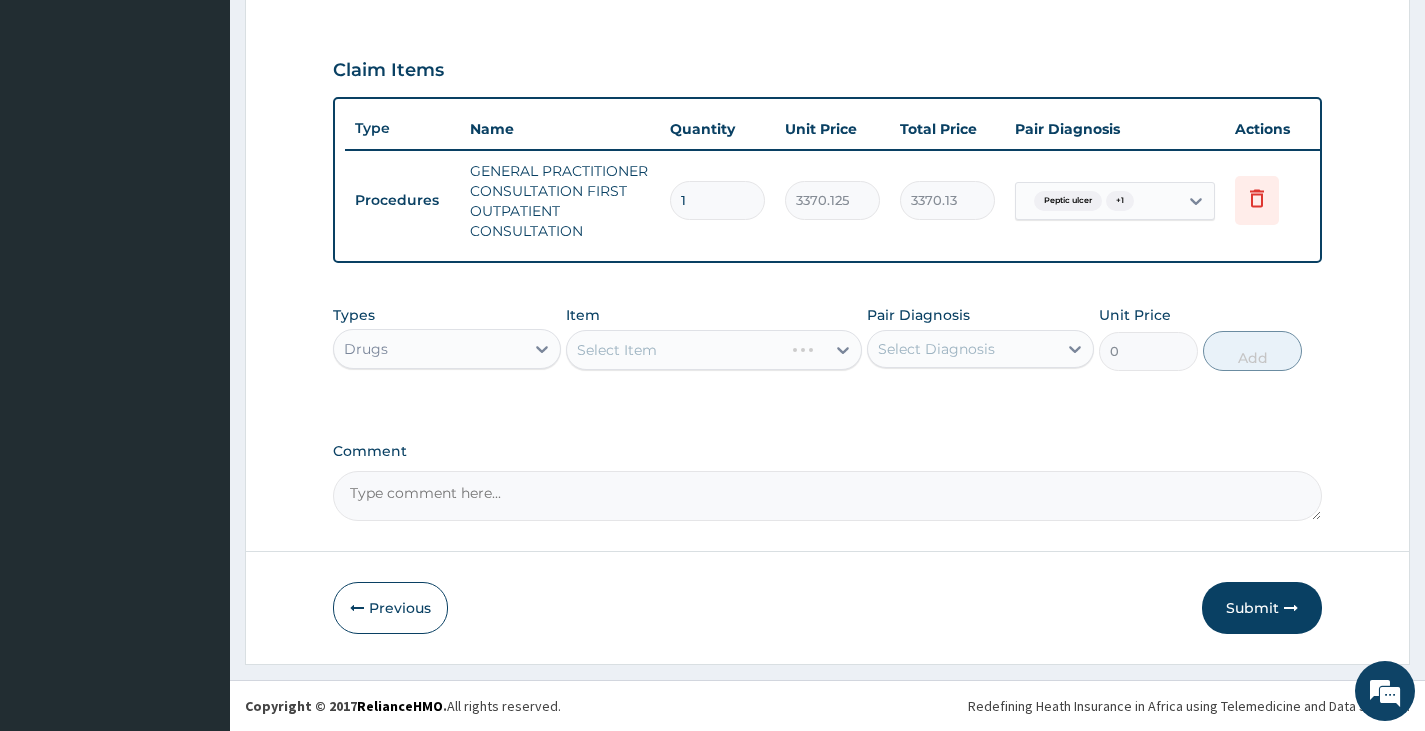 paste on "Tab Levofloxacin 500mg dly x 5/7
Tab Omeprazole 20mg bd x 2/52
Gestid susp 10mls tds x 1/52" 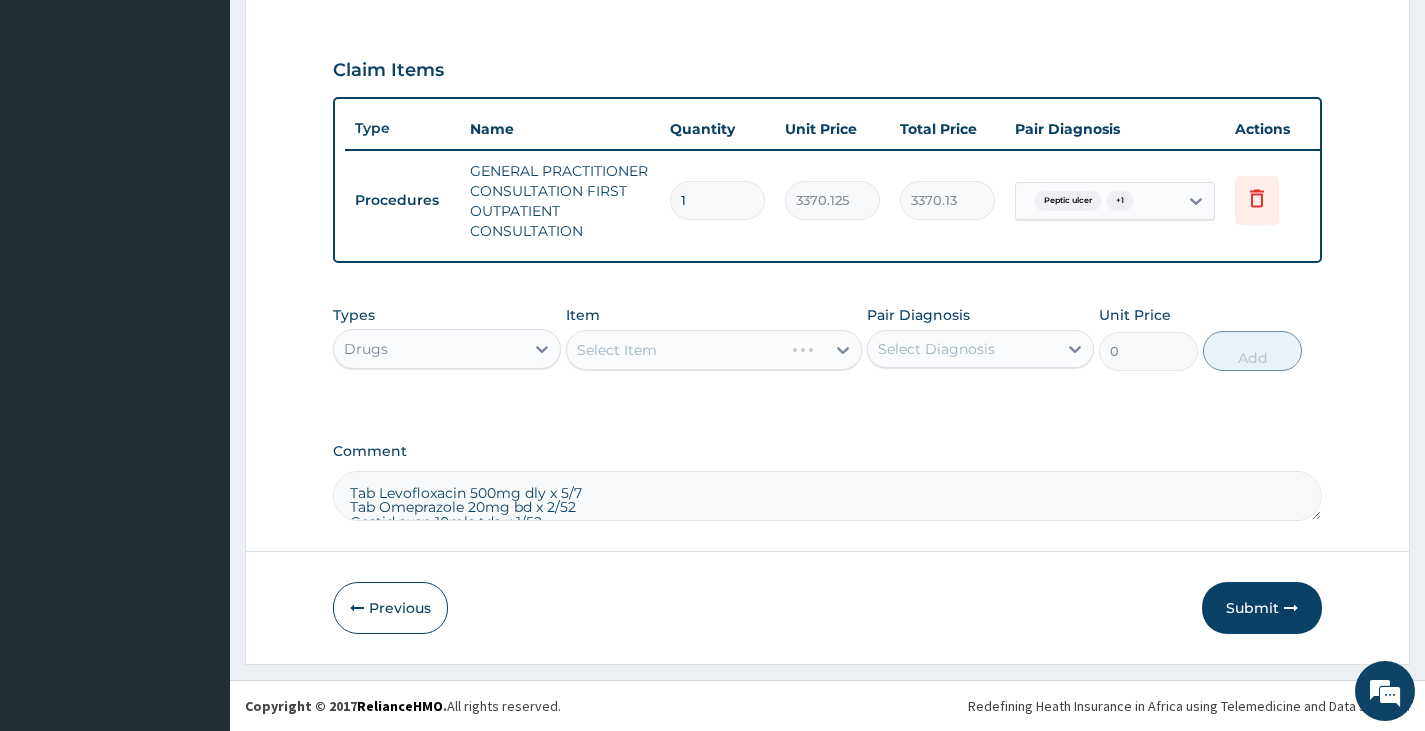scroll, scrollTop: 12, scrollLeft: 0, axis: vertical 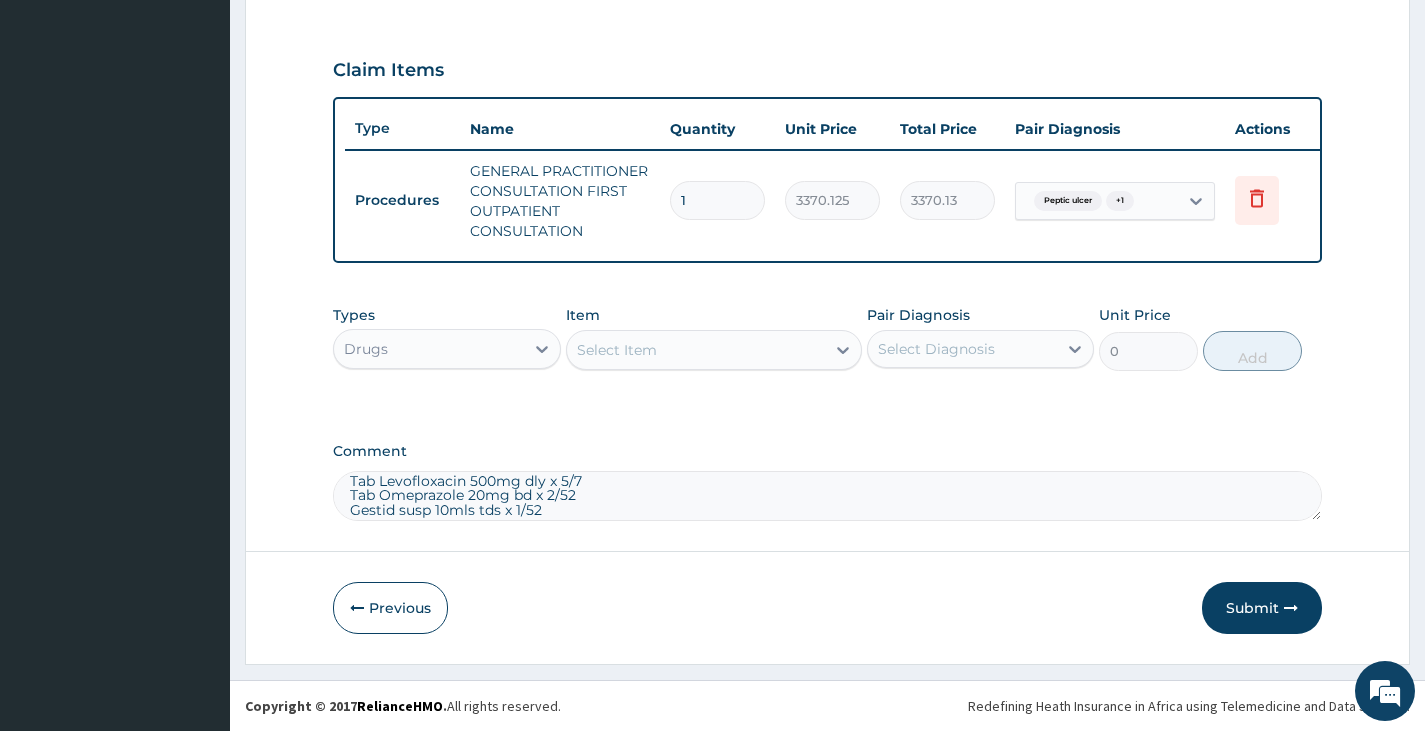 type on "Tab Levofloxacin 500mg dly x 5/7
Tab Omeprazole 20mg bd x 2/52
Gestid susp 10mls tds x 1/52" 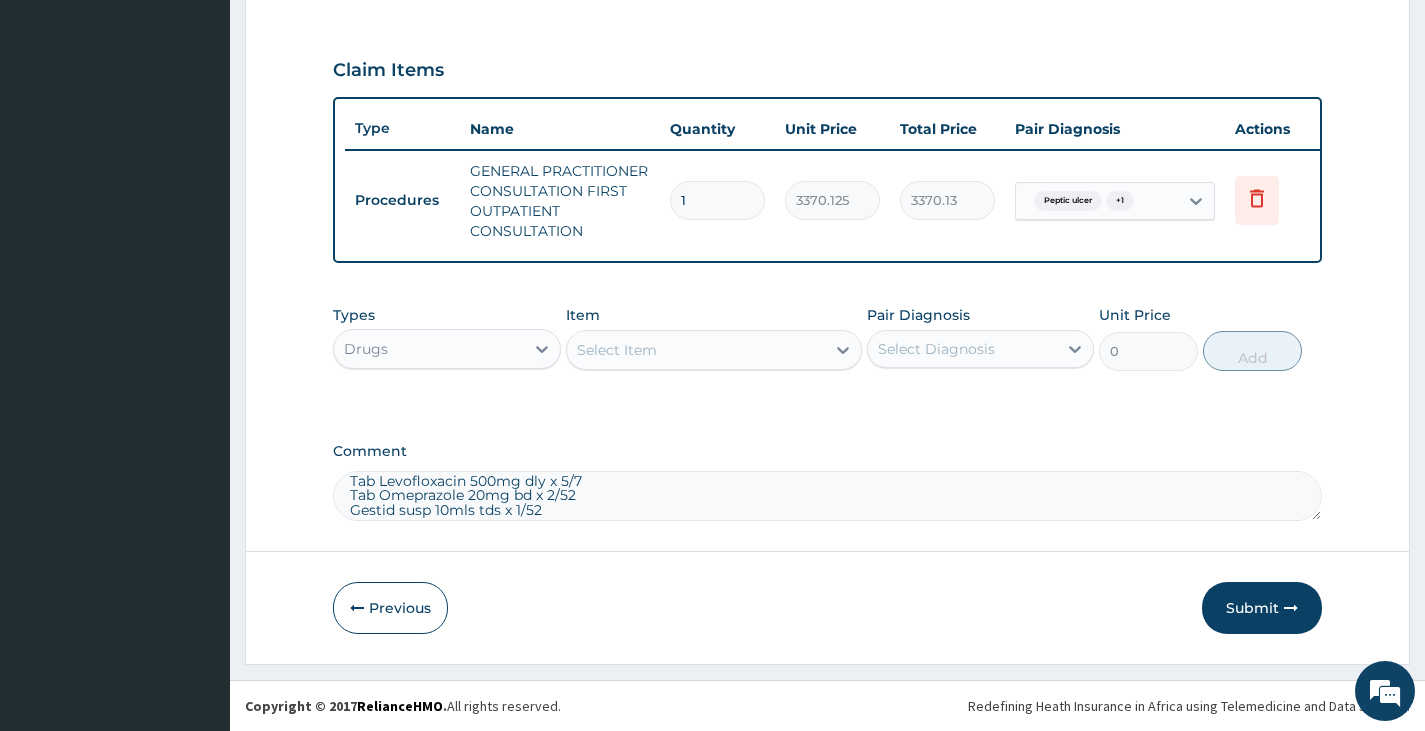 click on "Select Item" at bounding box center [617, 350] 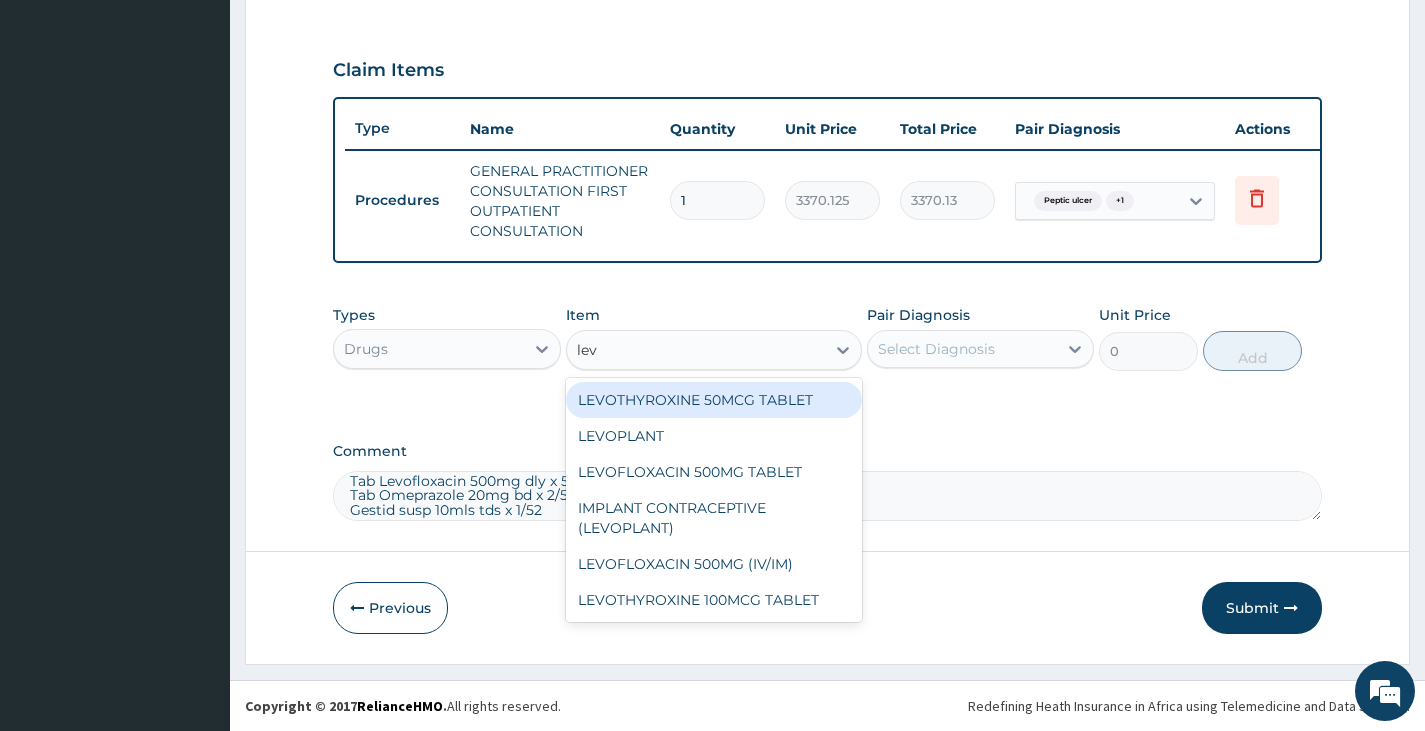 type on "levo" 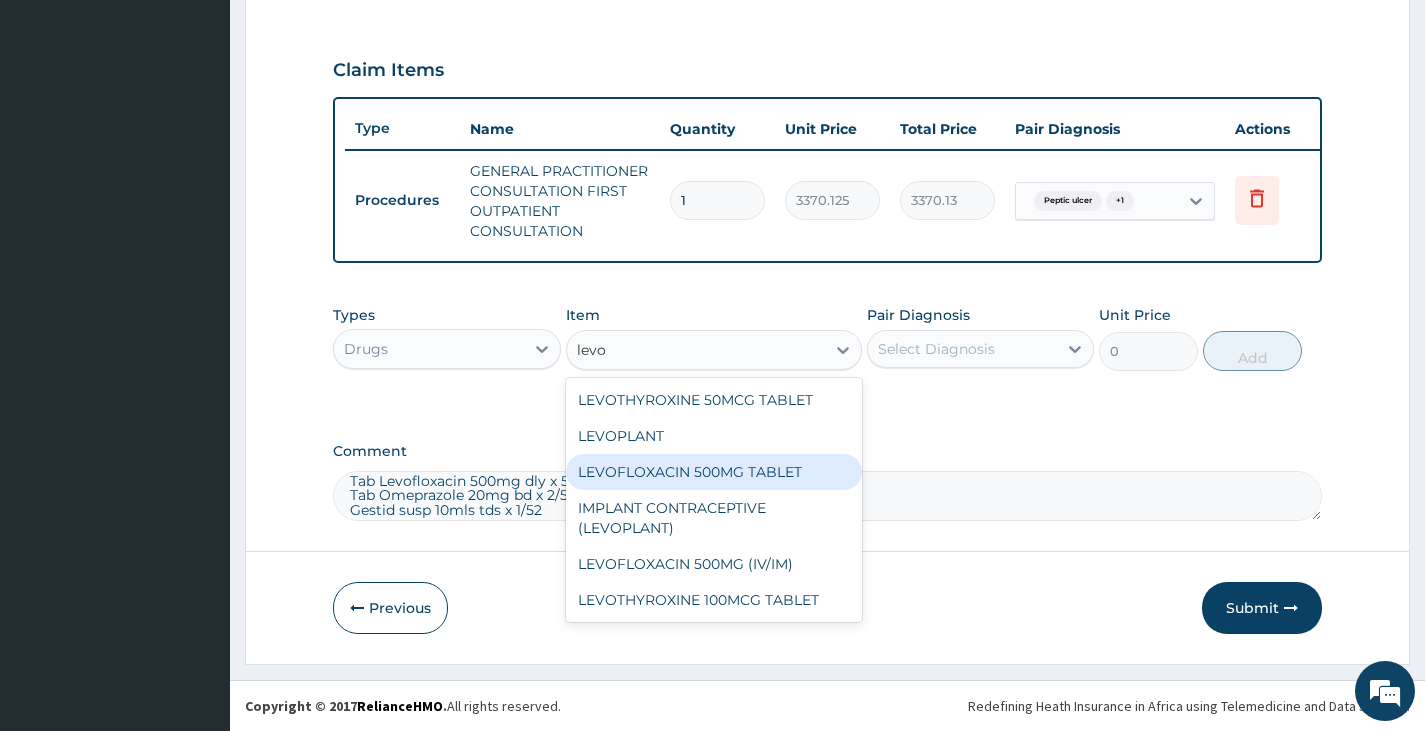 click on "LEVOFLOXACIN 500MG TABLET" at bounding box center (714, 472) 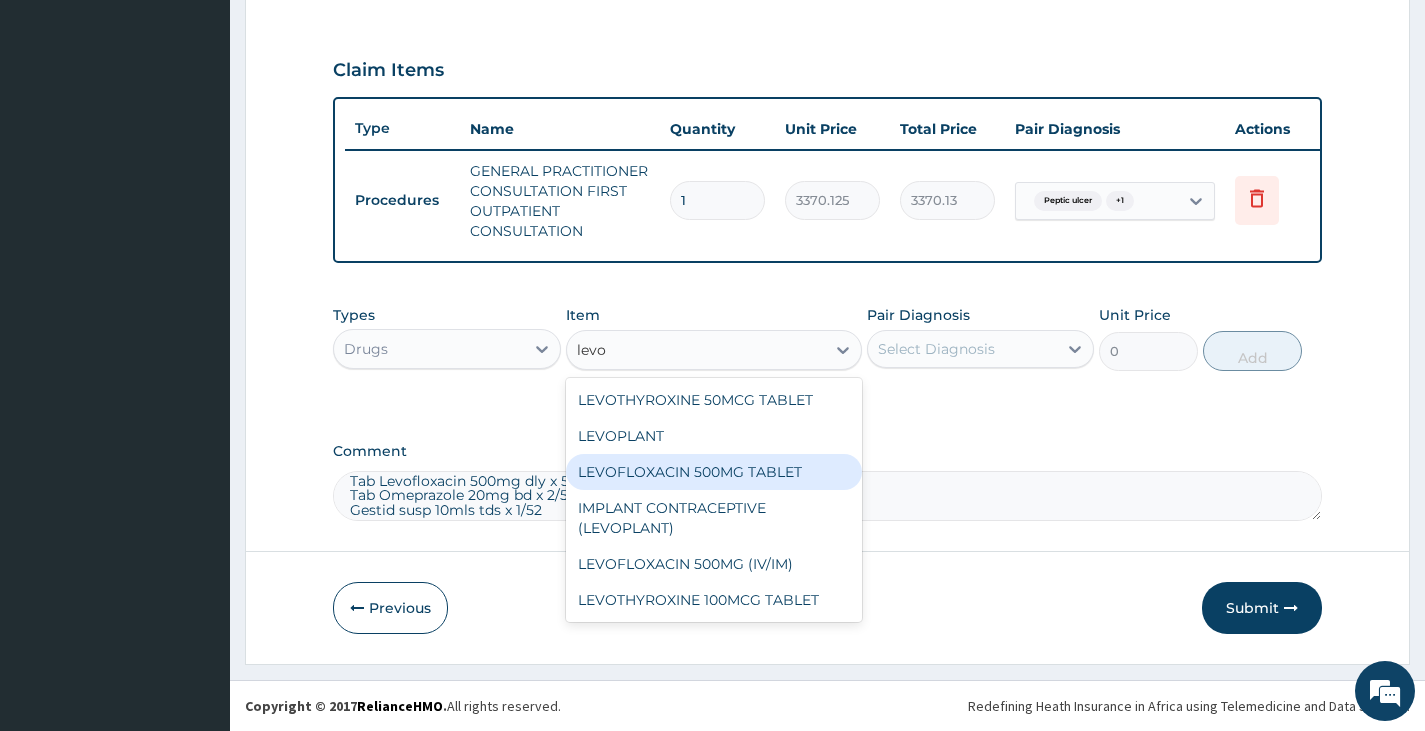 type 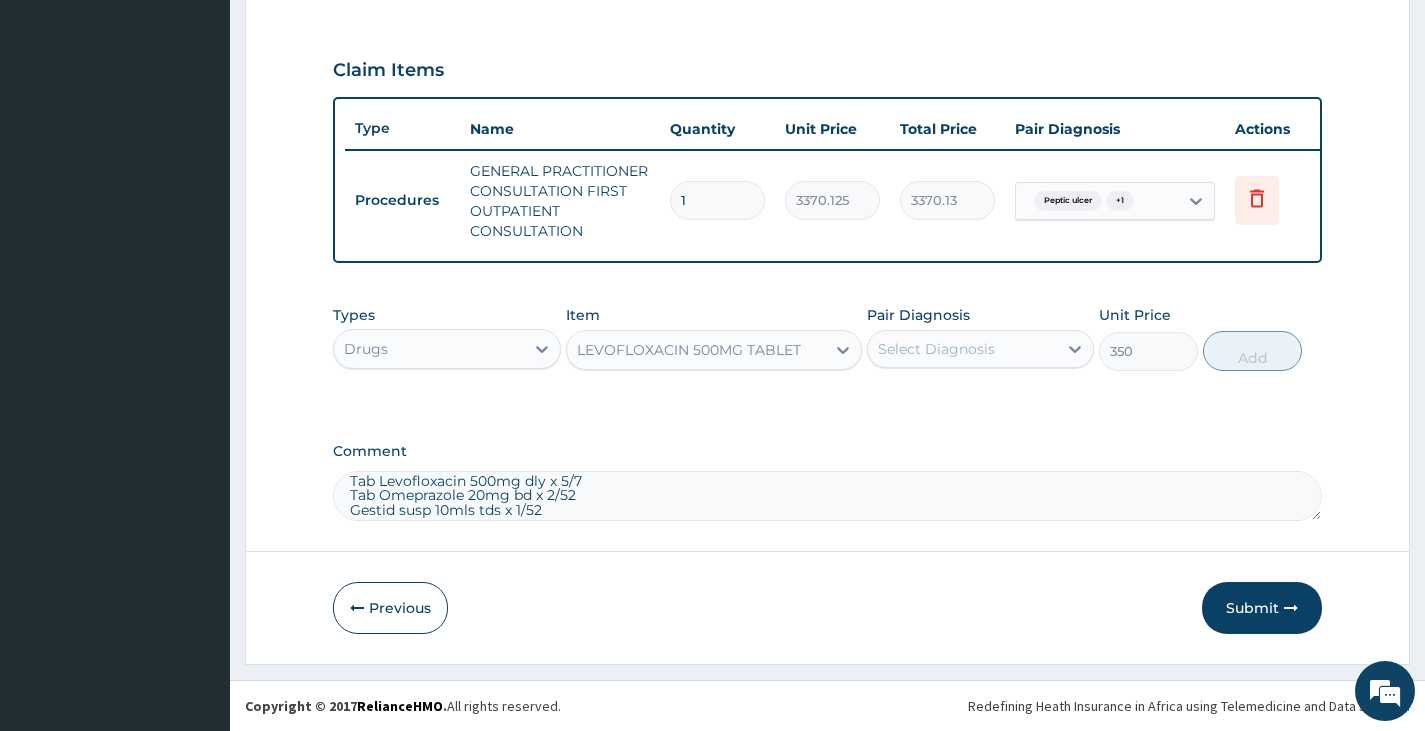 click on "Select Diagnosis" at bounding box center (962, 349) 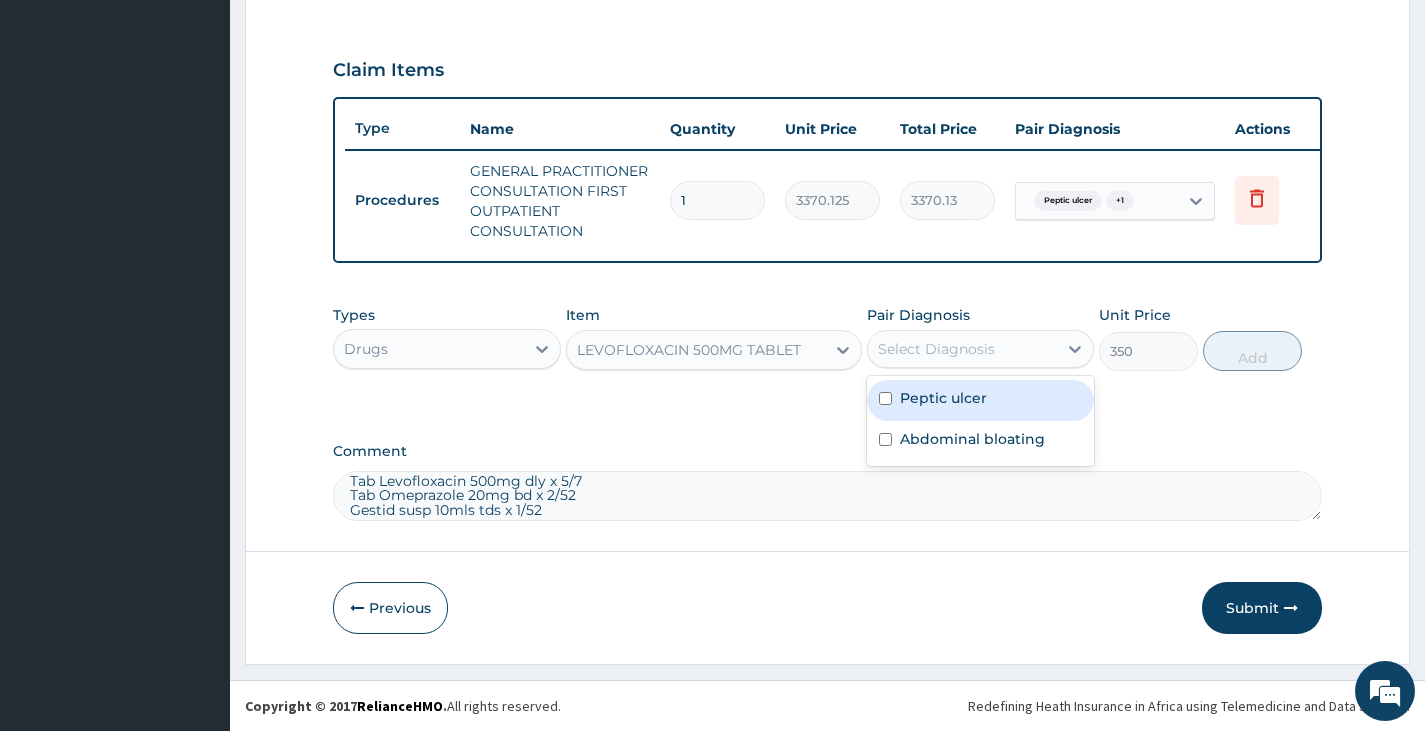 click on "Peptic ulcer" at bounding box center (943, 398) 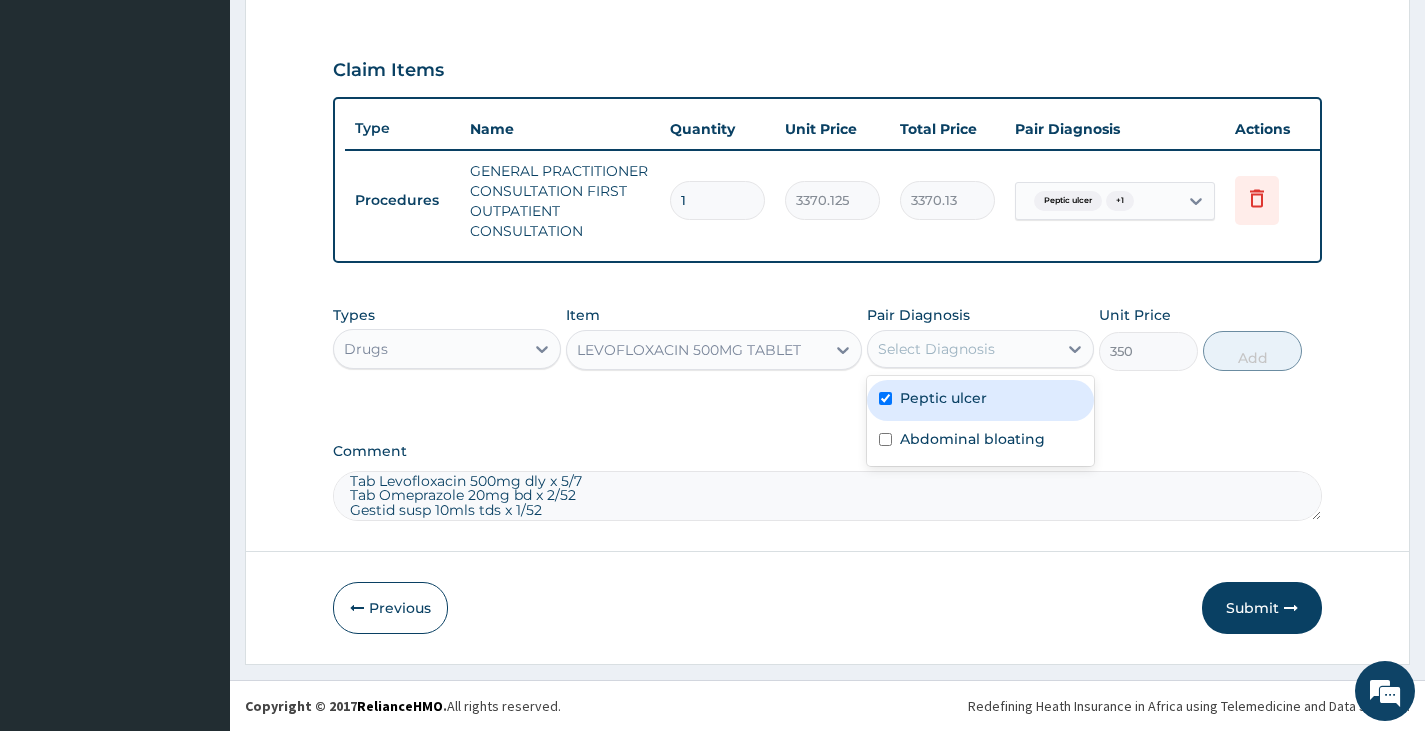 checkbox on "true" 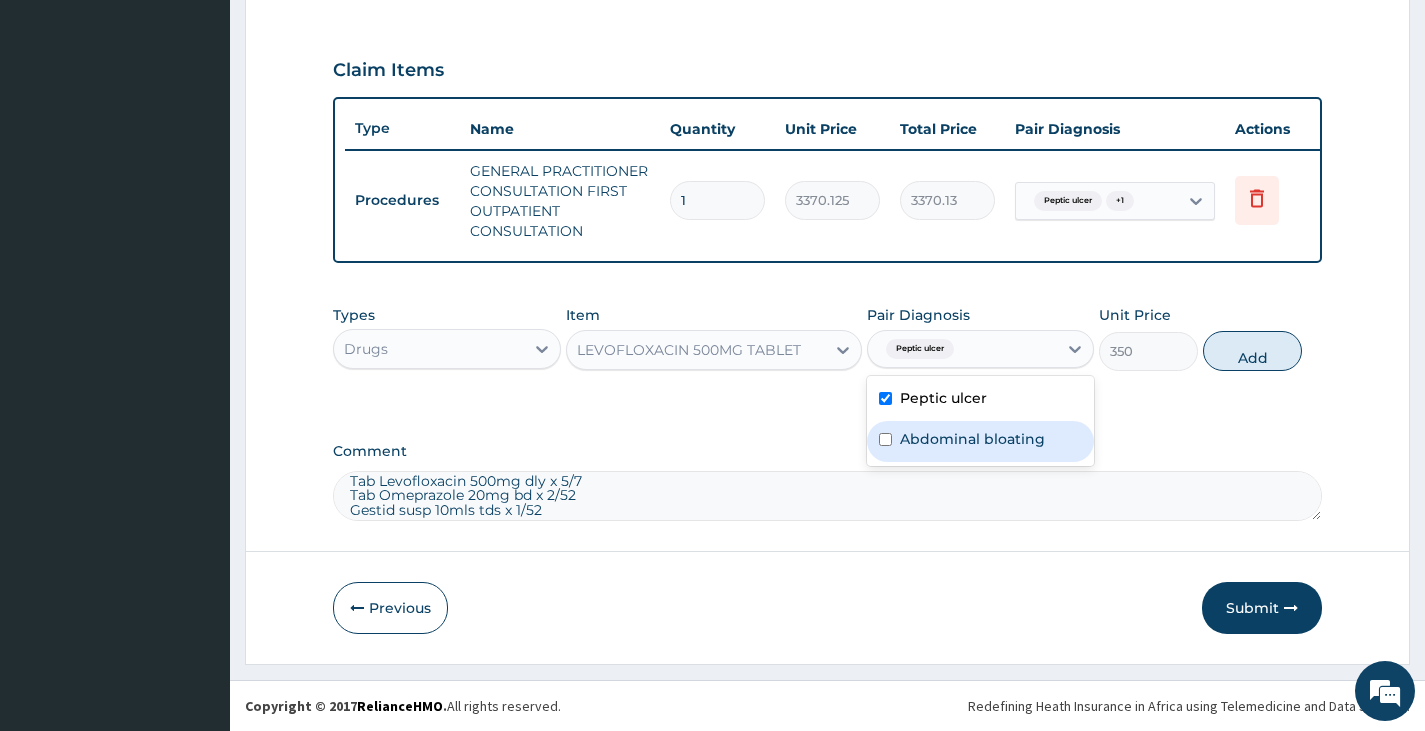 drag, startPoint x: 949, startPoint y: 437, endPoint x: 979, endPoint y: 424, distance: 32.695564 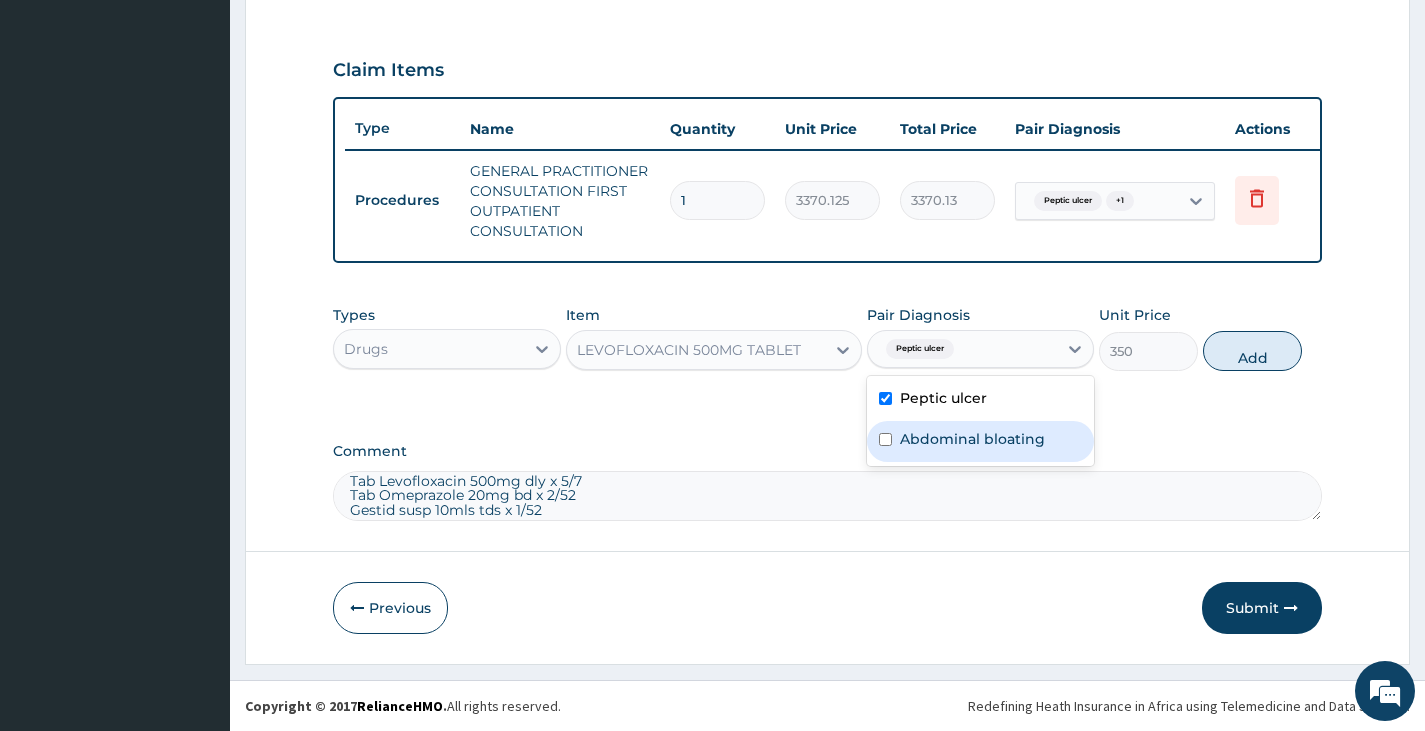 click on "Abdominal bloating" at bounding box center [972, 439] 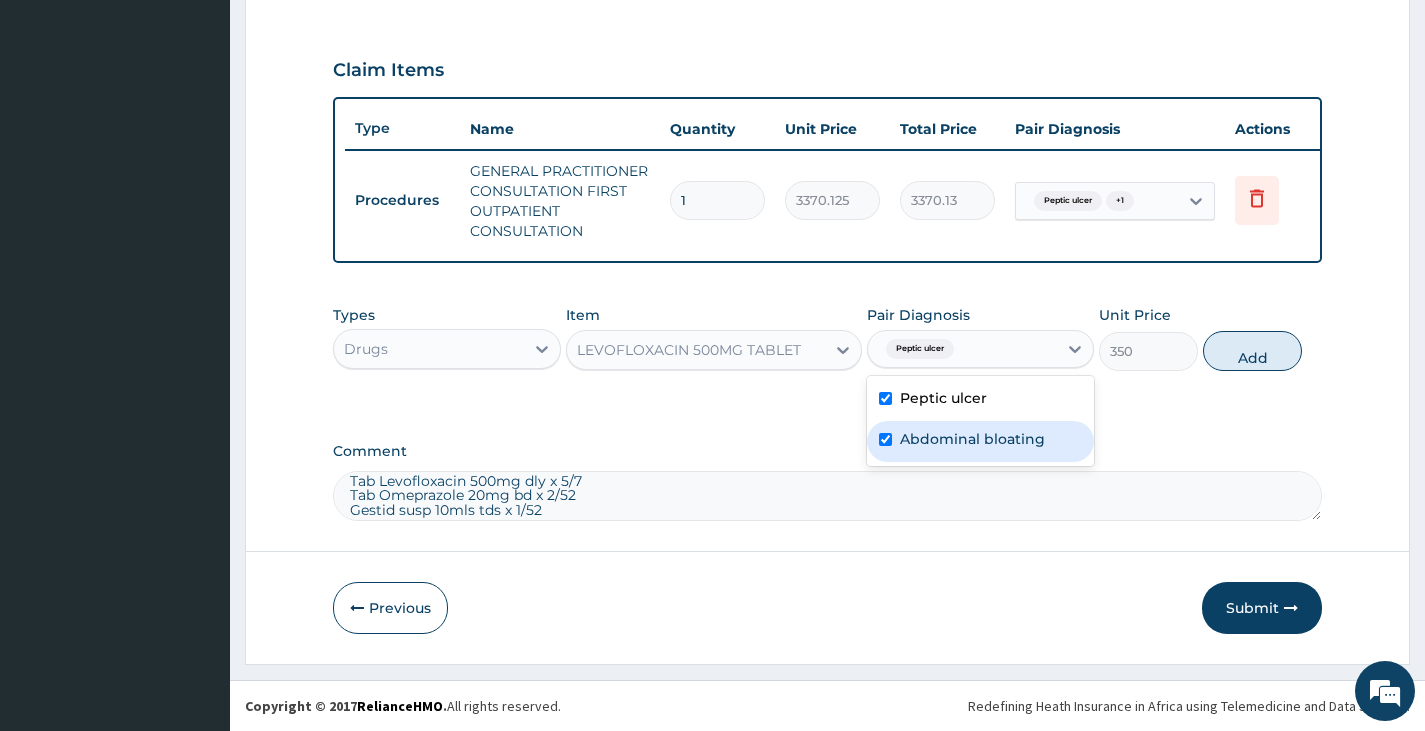checkbox on "true" 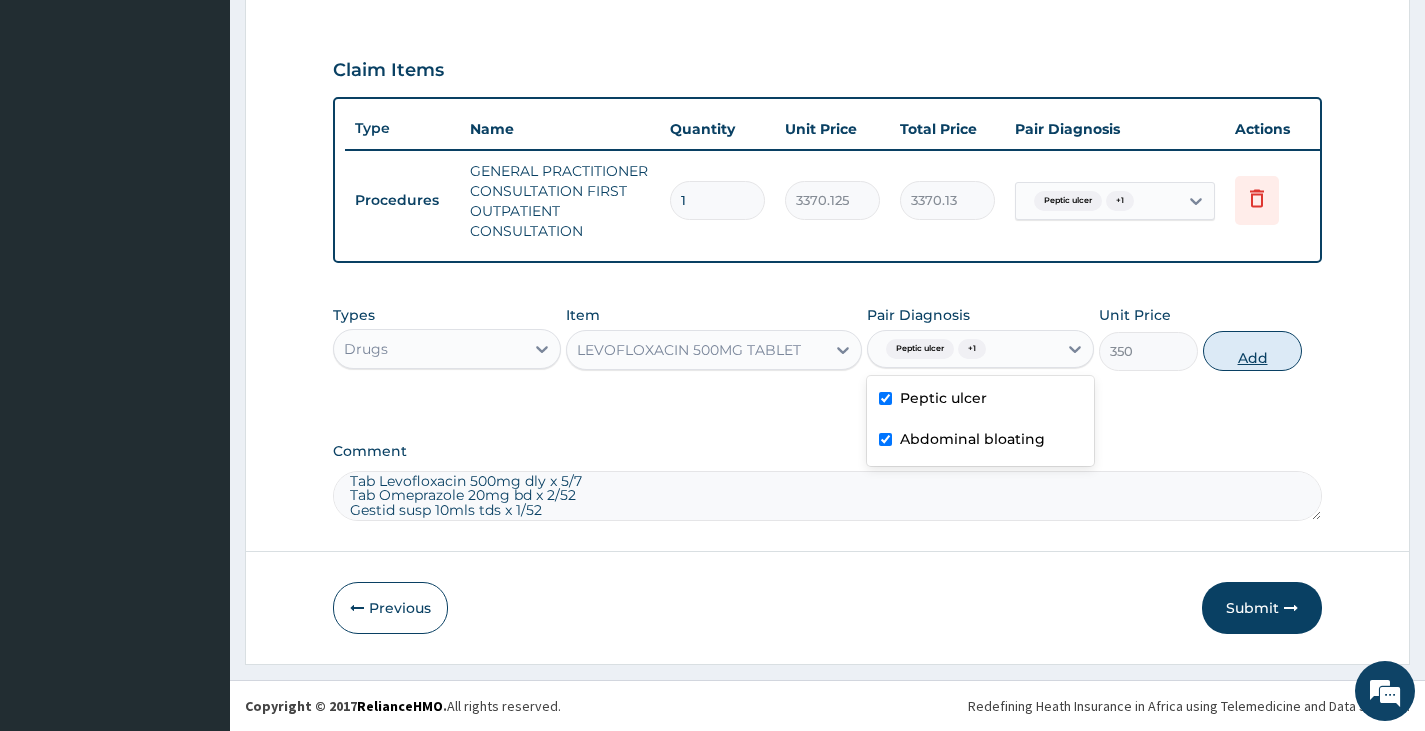 click on "Add" at bounding box center (1252, 351) 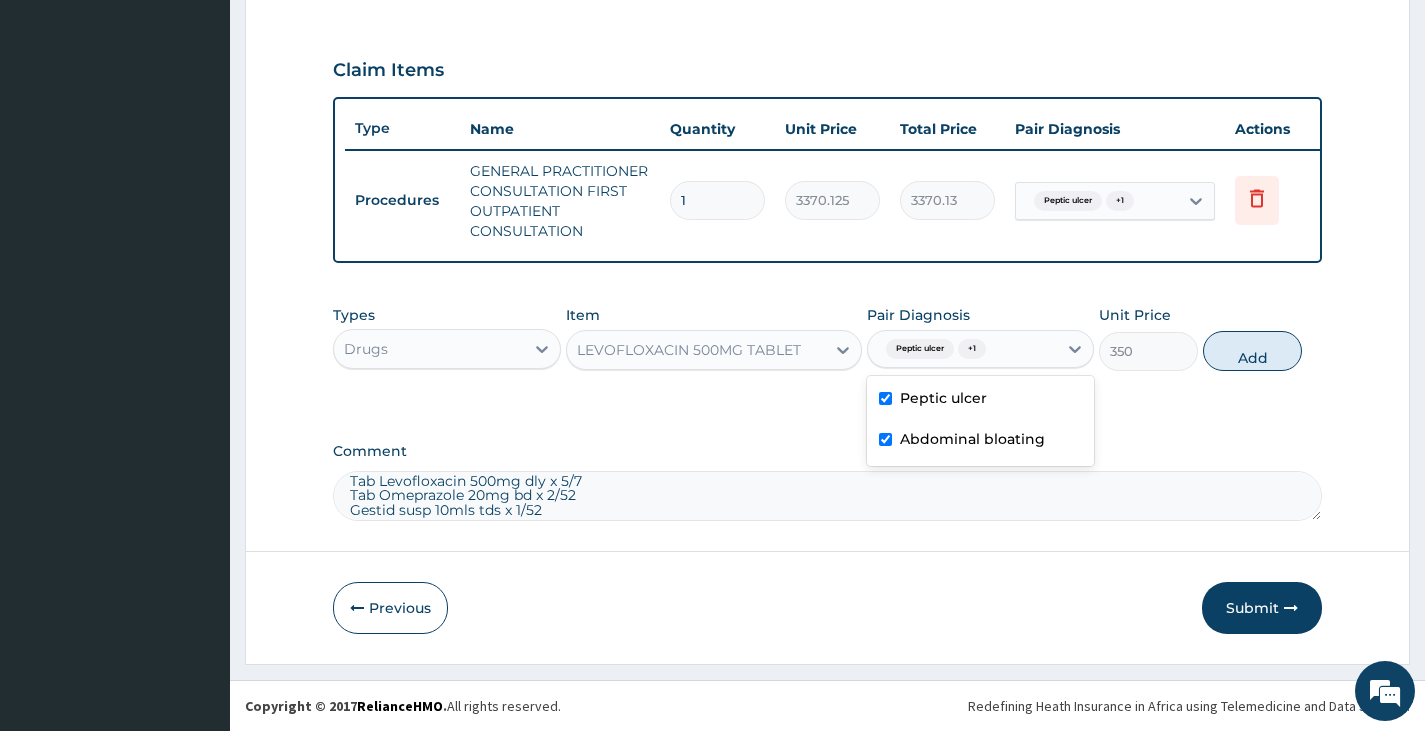 type on "0" 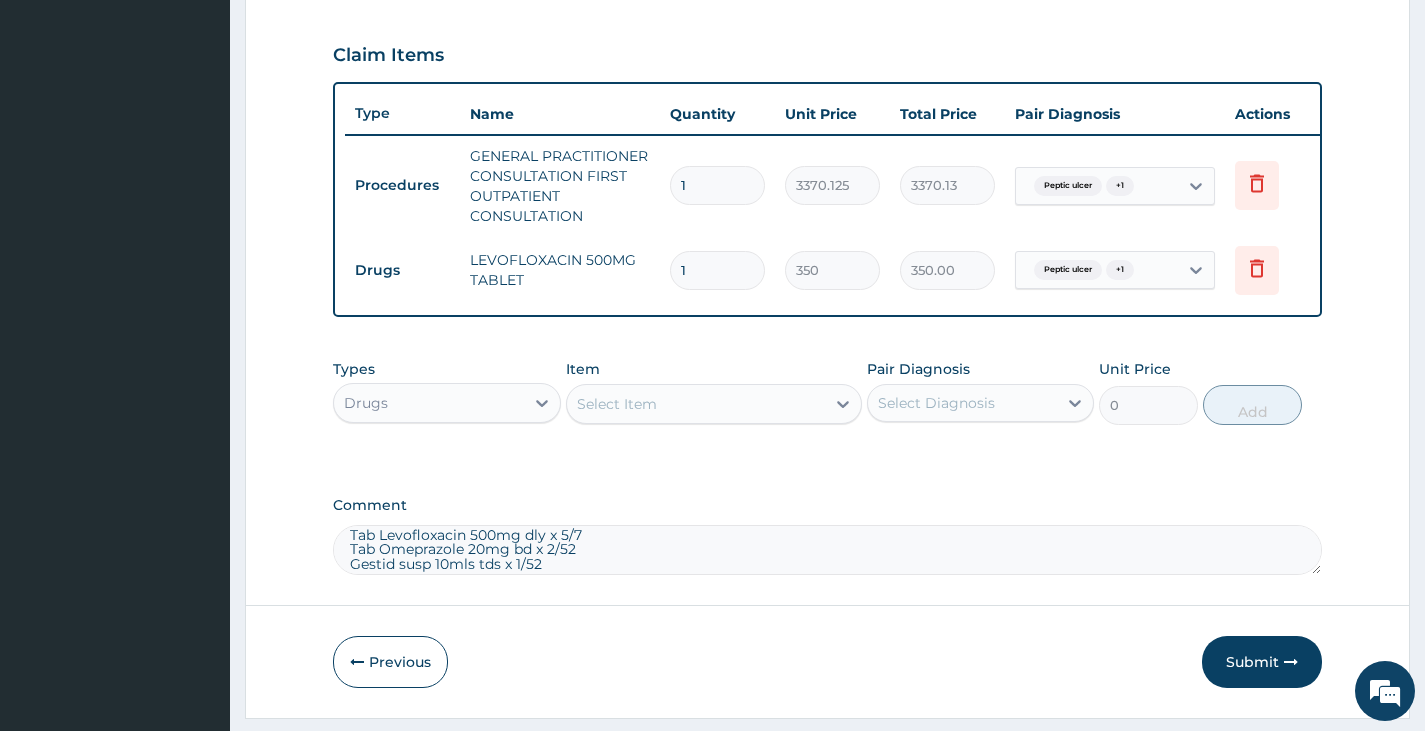 type 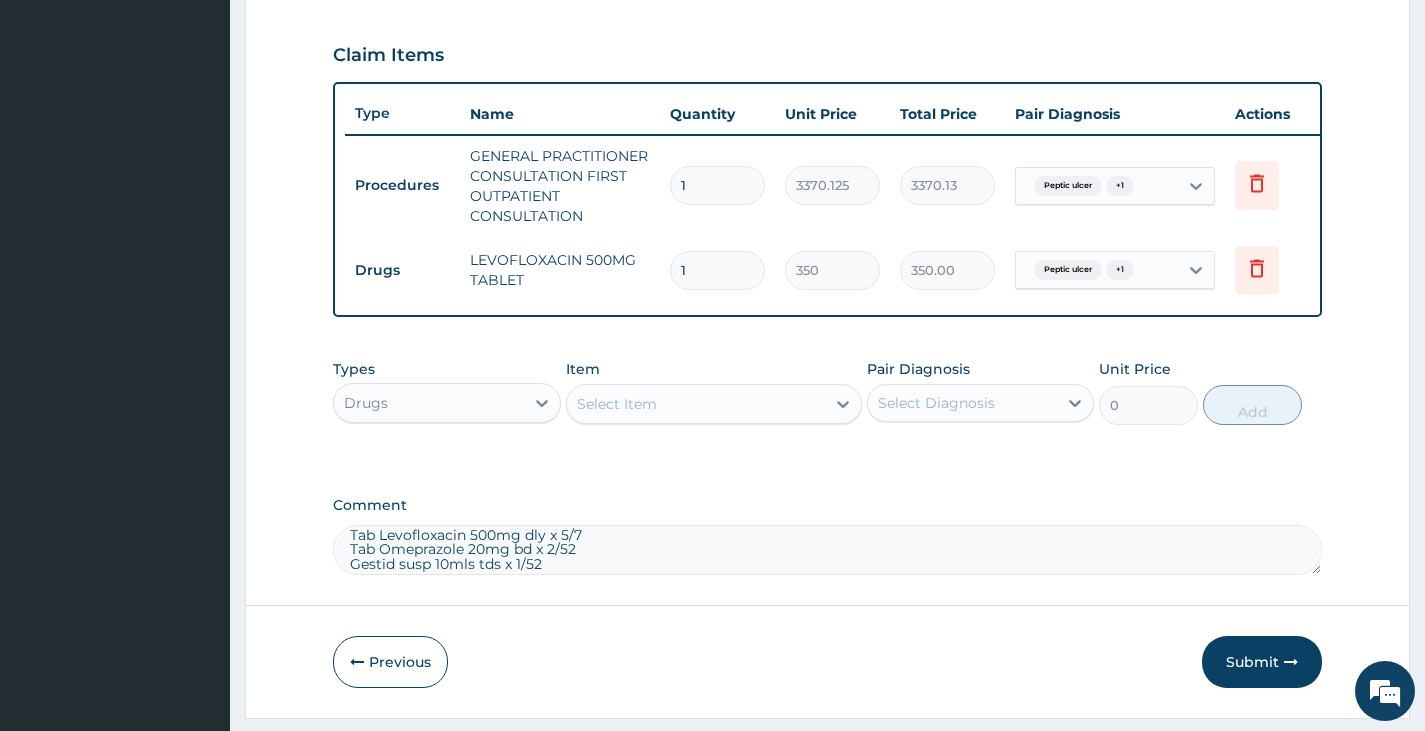 type on "0.00" 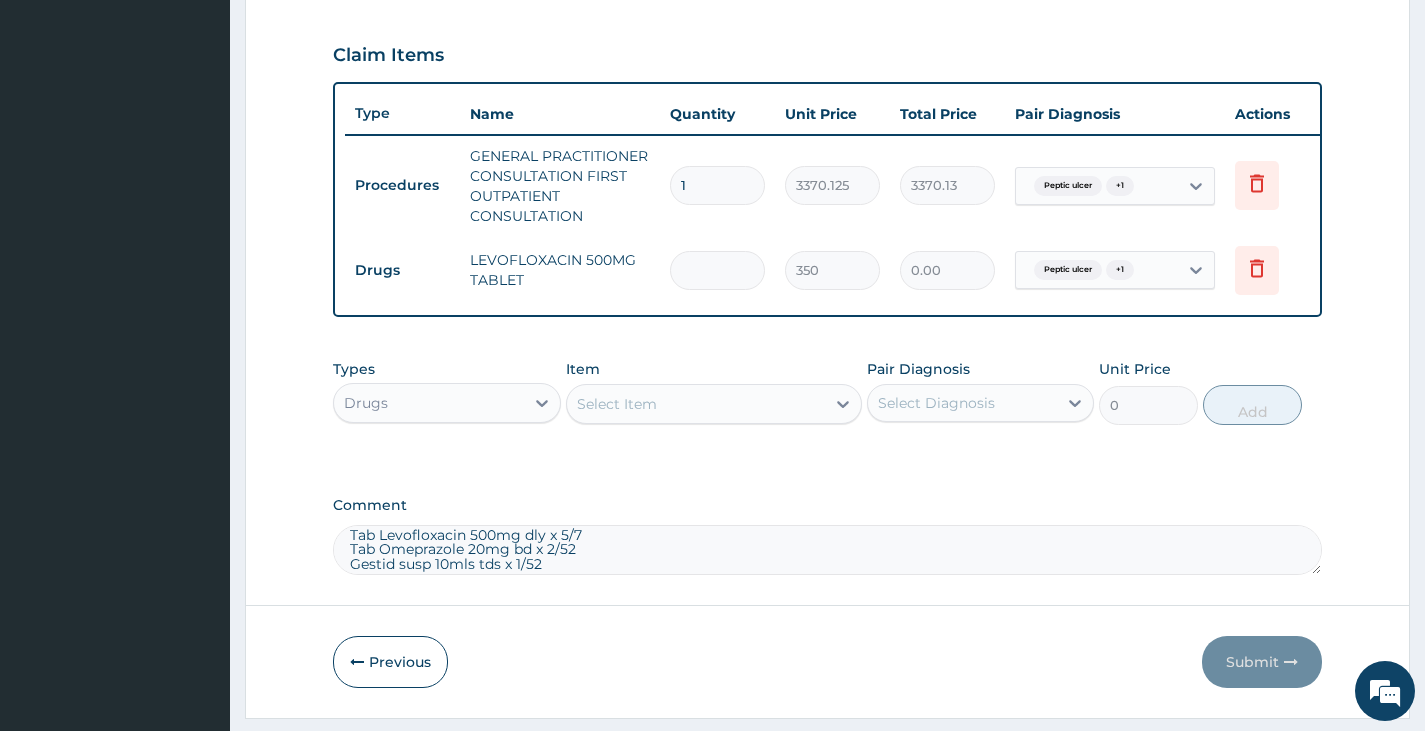 type on "5" 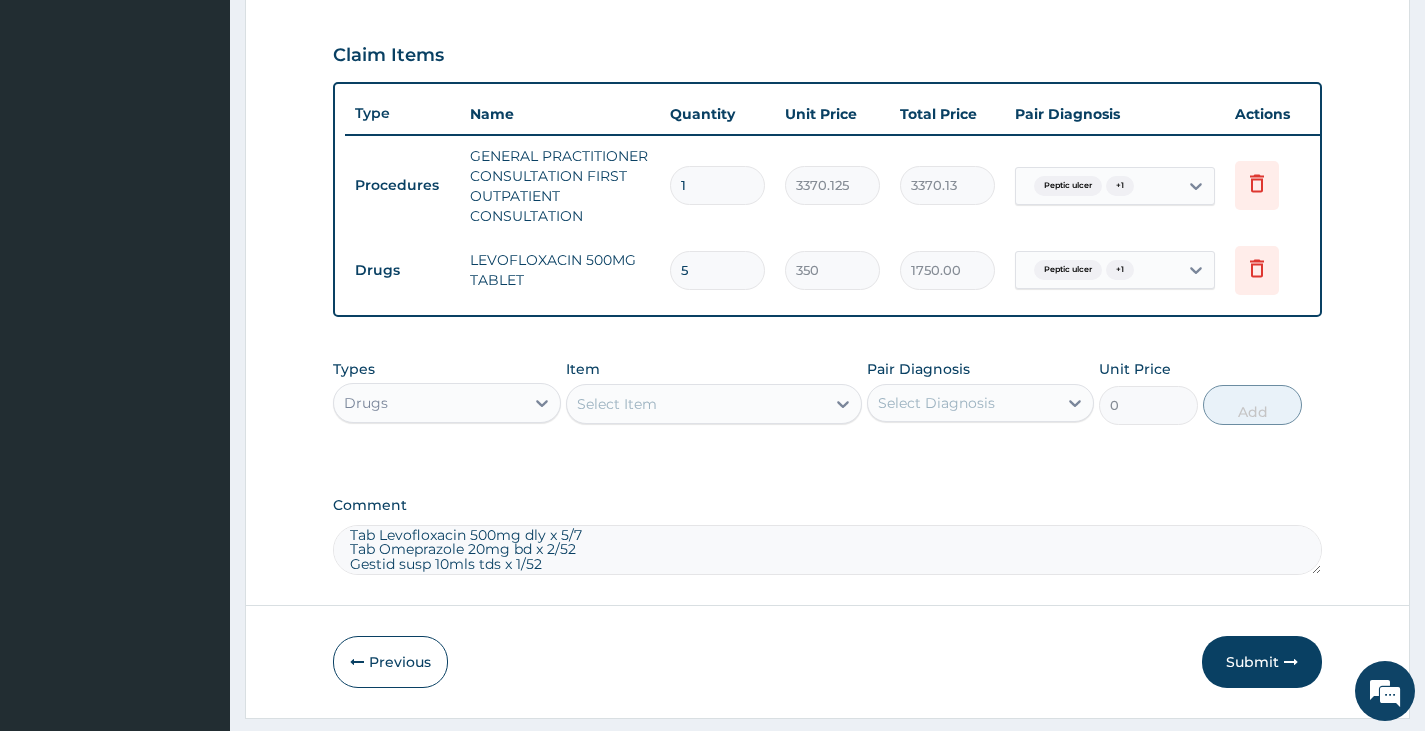 type on "5" 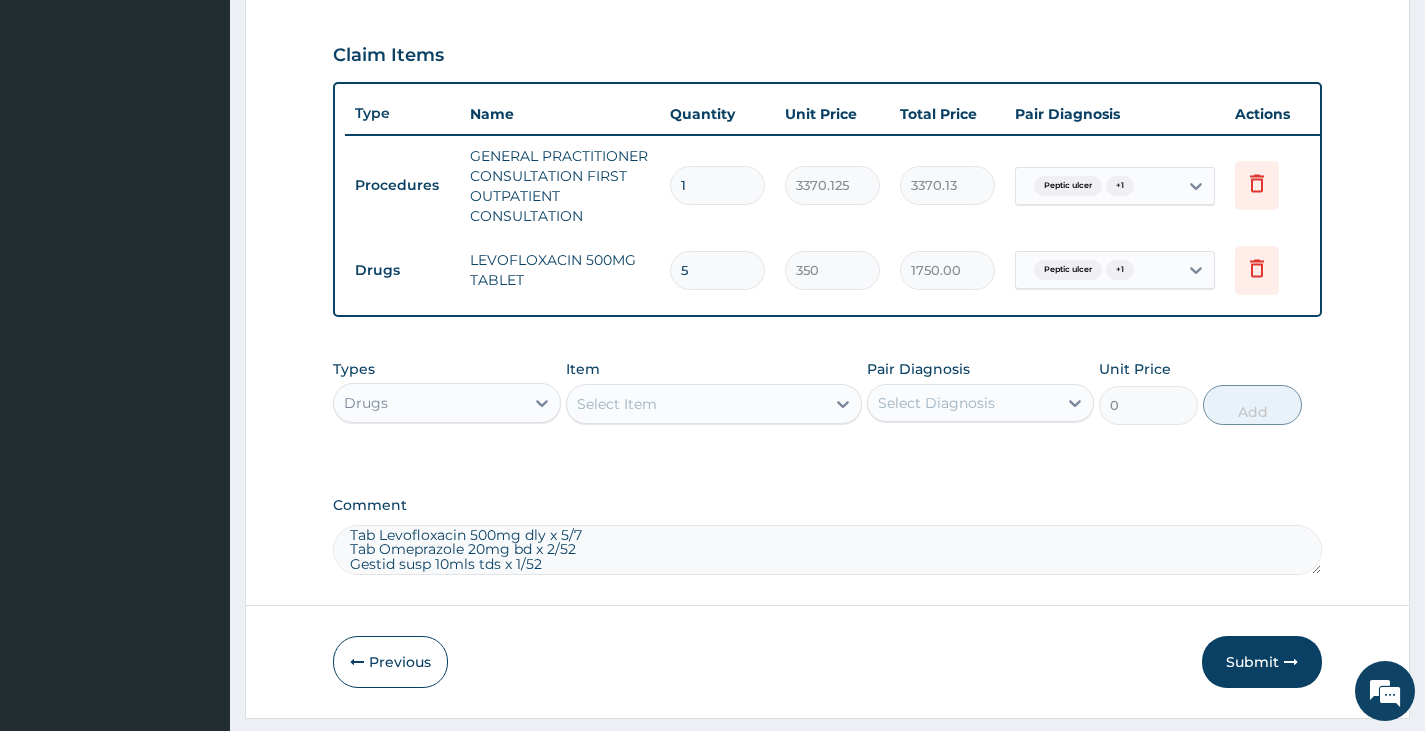 click on "Select Item" at bounding box center [696, 404] 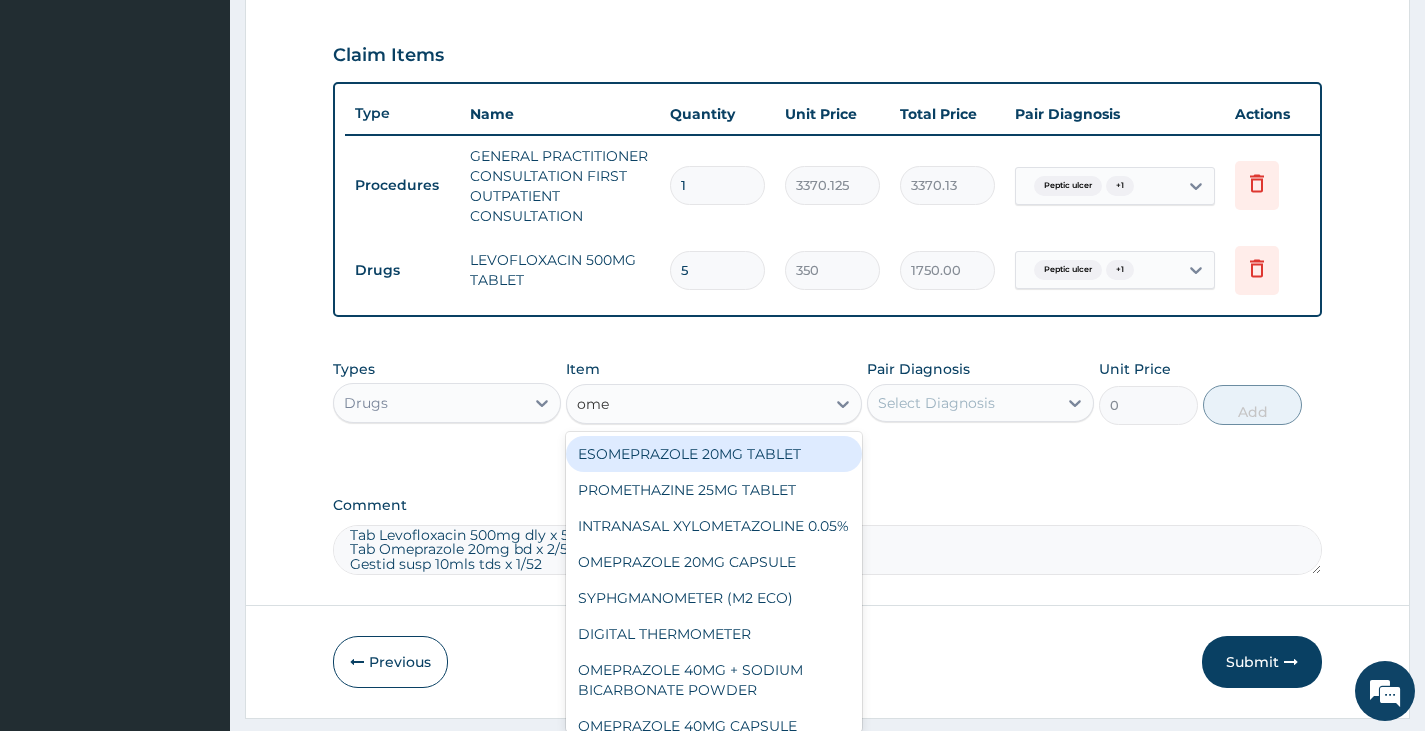 type on "omep" 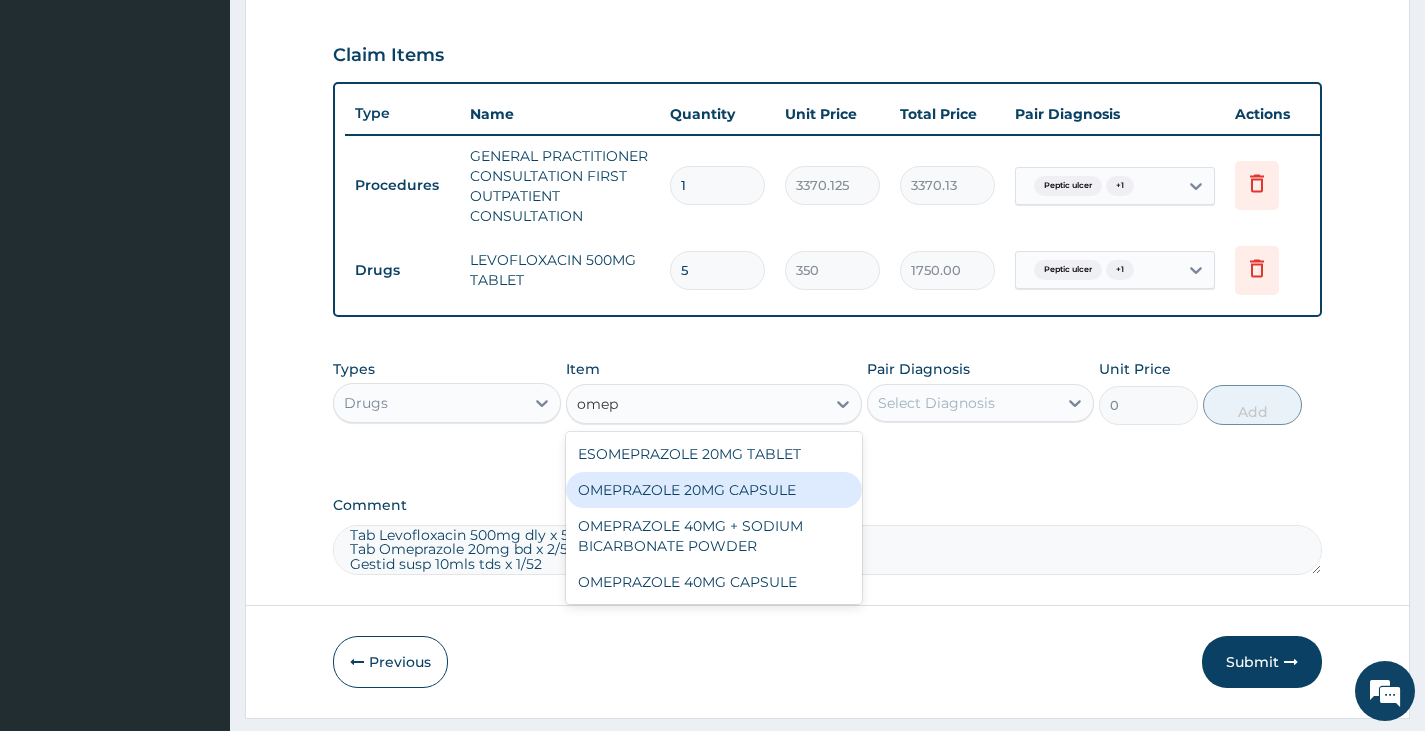 click on "OMEPRAZOLE 20MG CAPSULE" at bounding box center [714, 490] 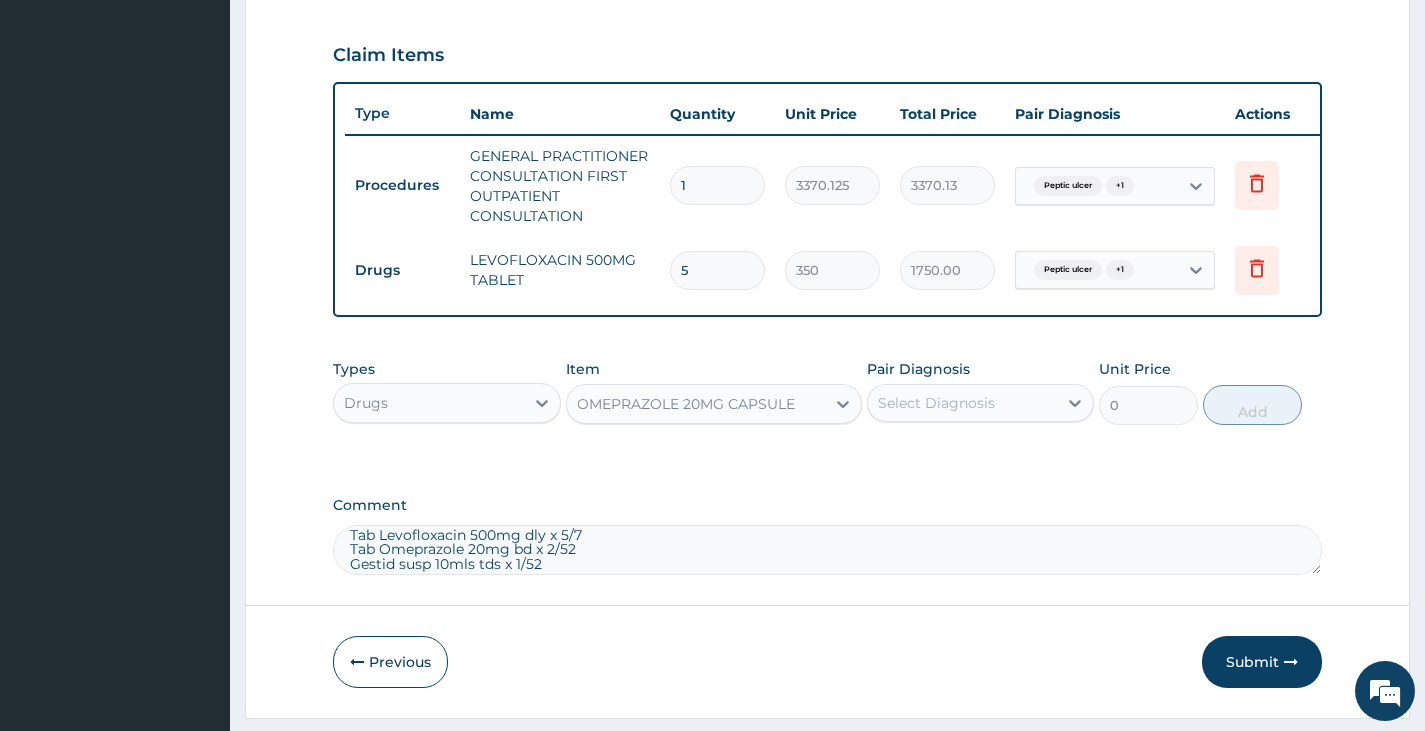 type 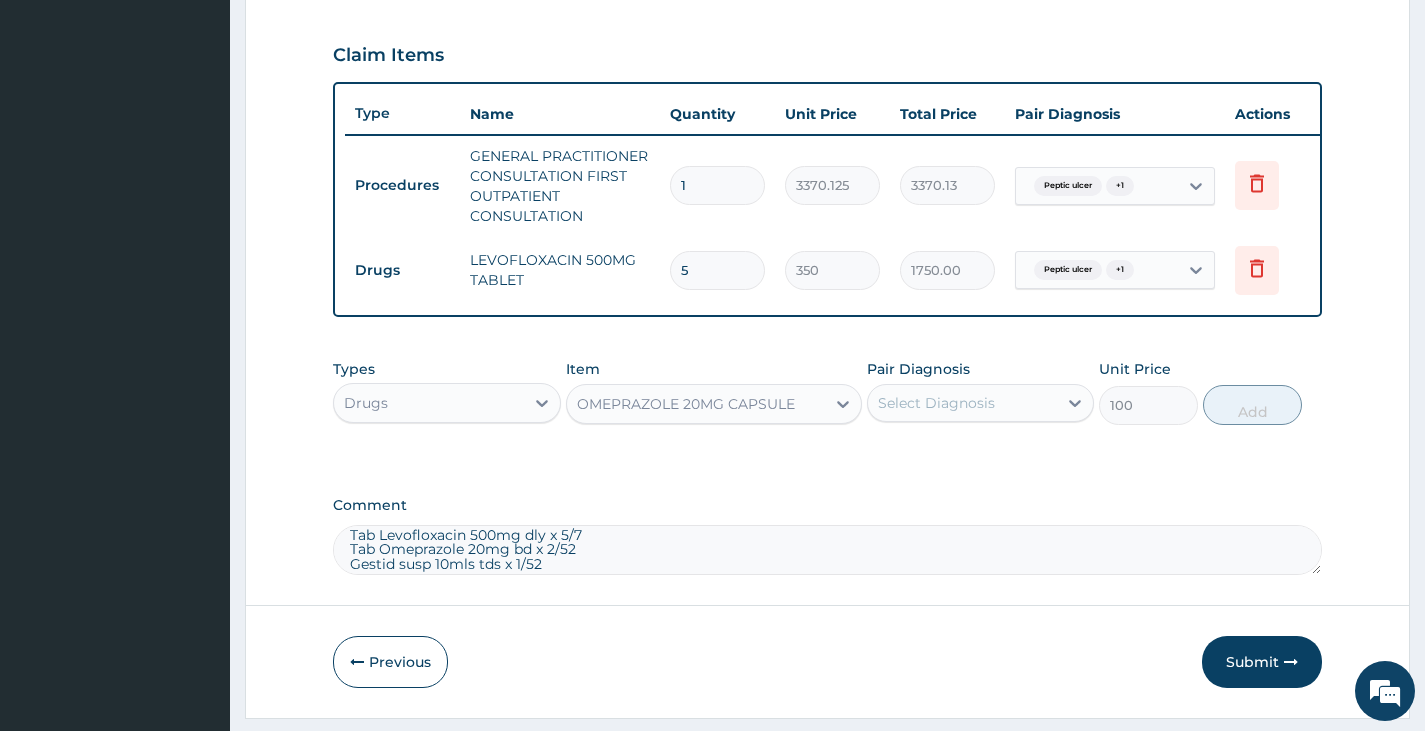 click on "Select Diagnosis" at bounding box center [936, 403] 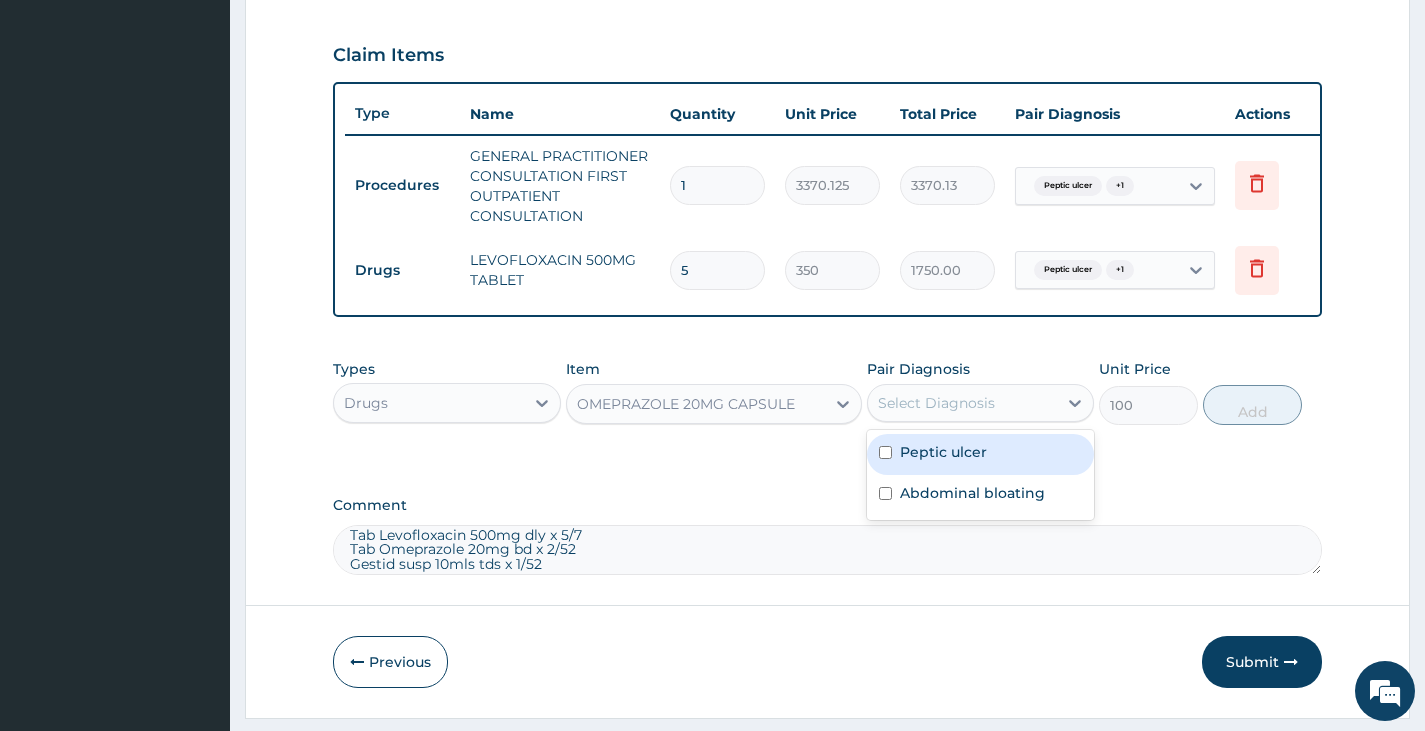 click on "Peptic ulcer" at bounding box center (943, 452) 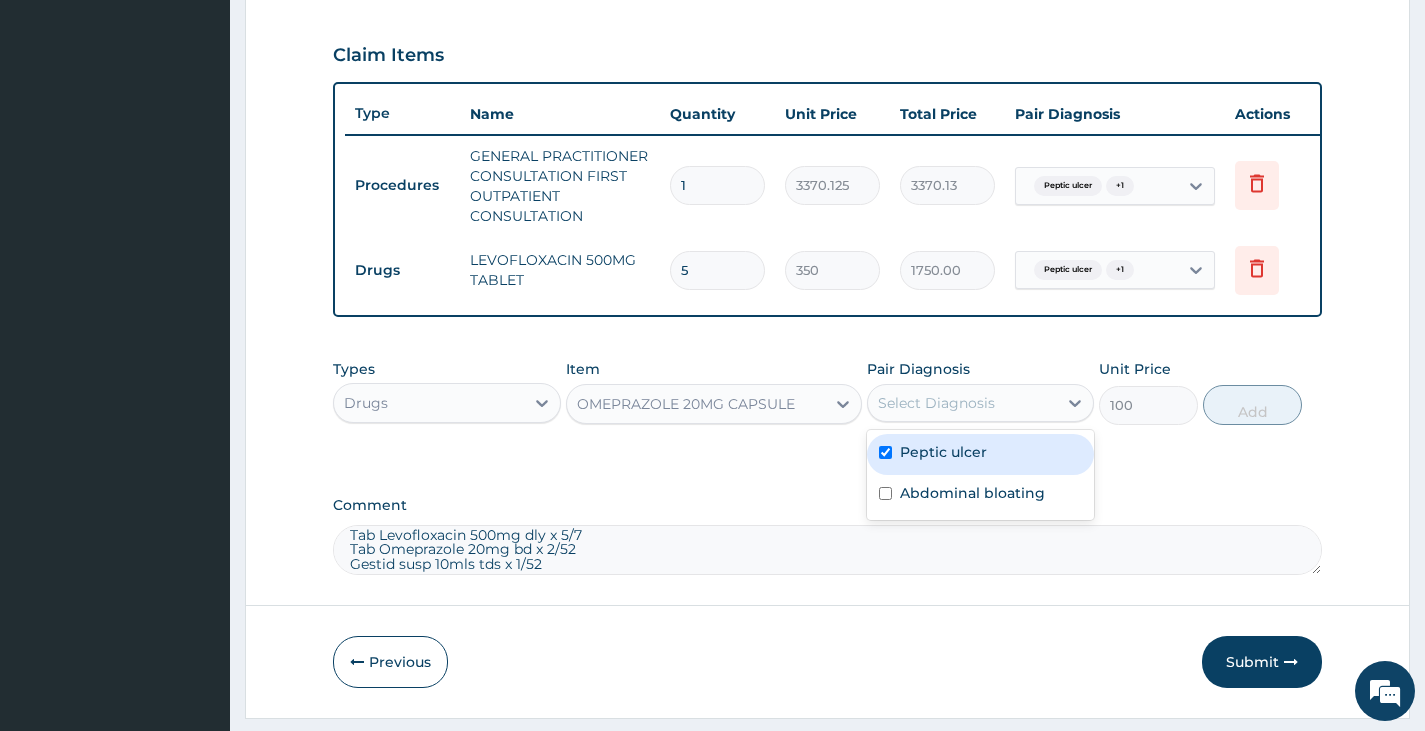 checkbox on "true" 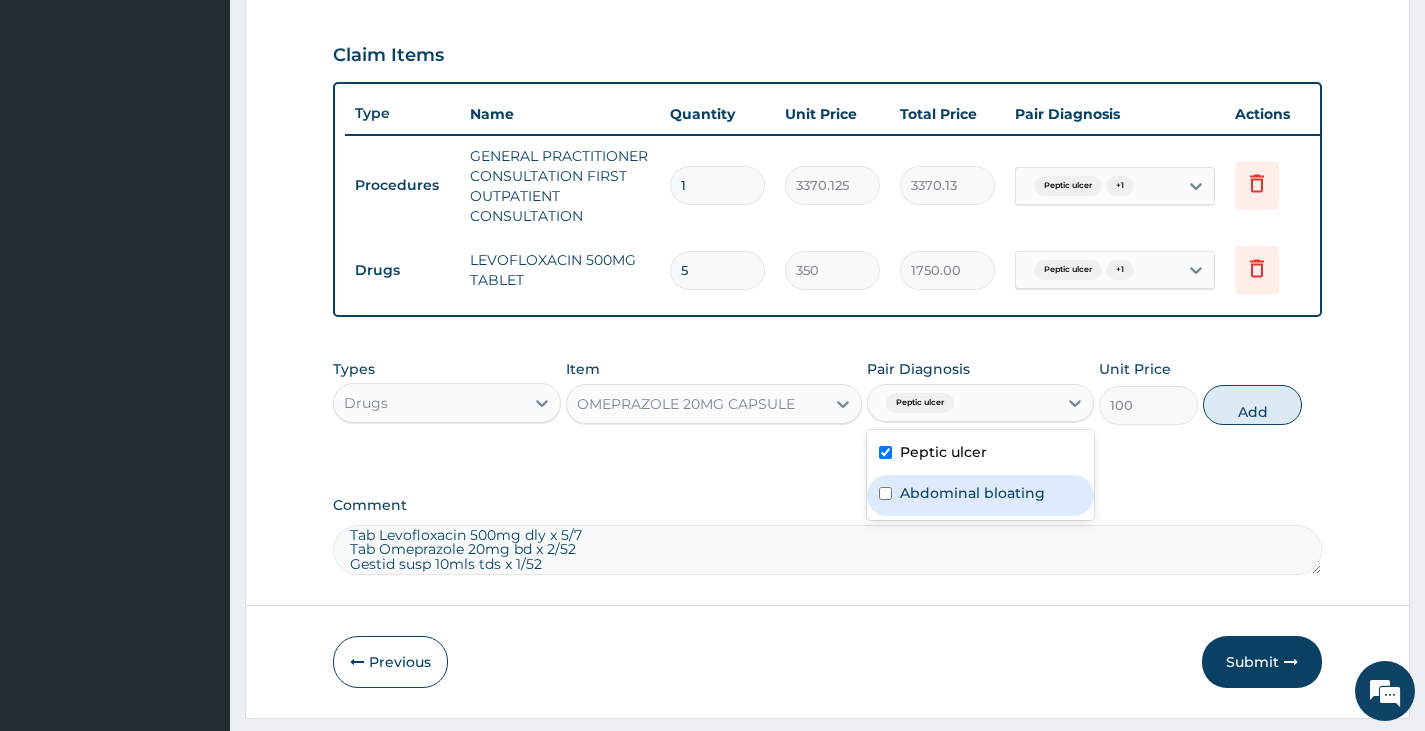 click on "Abdominal bloating" at bounding box center (972, 493) 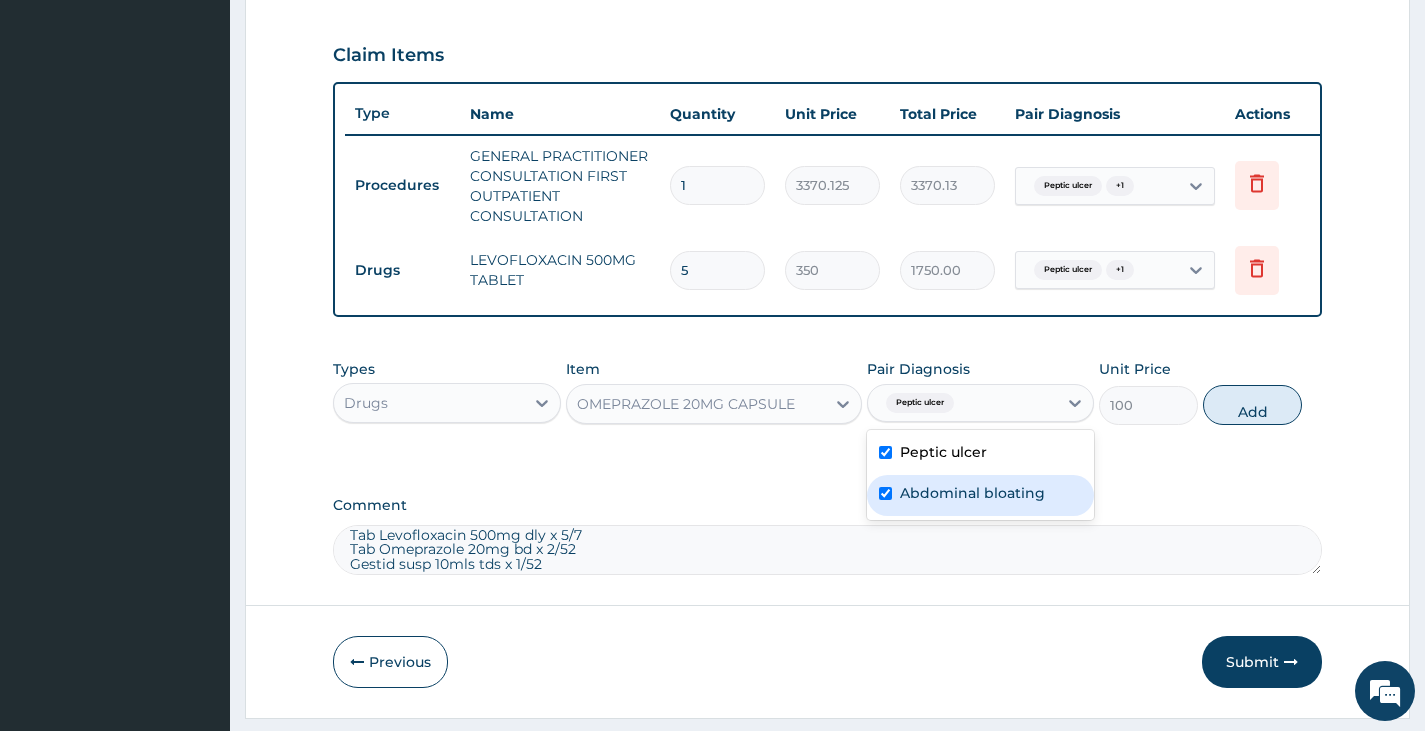 checkbox on "true" 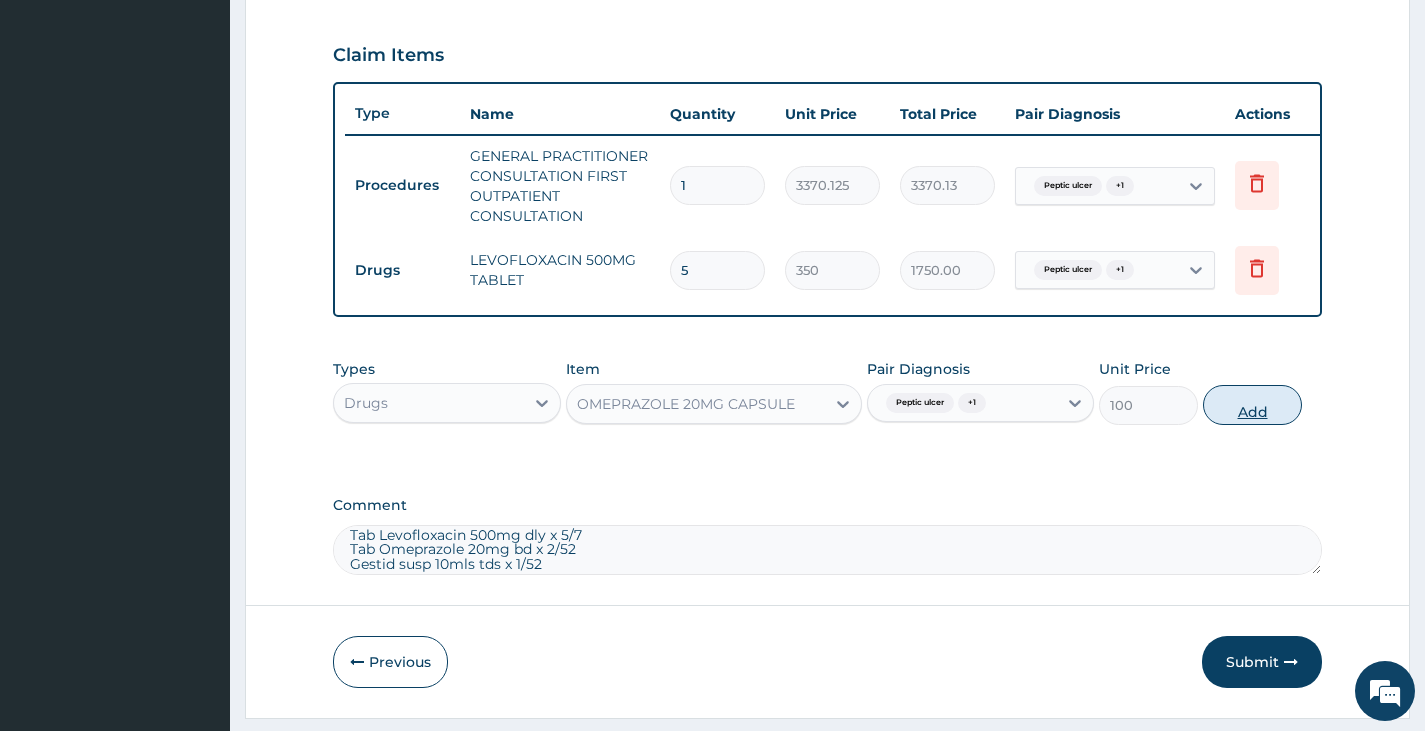click on "Add" at bounding box center (1252, 405) 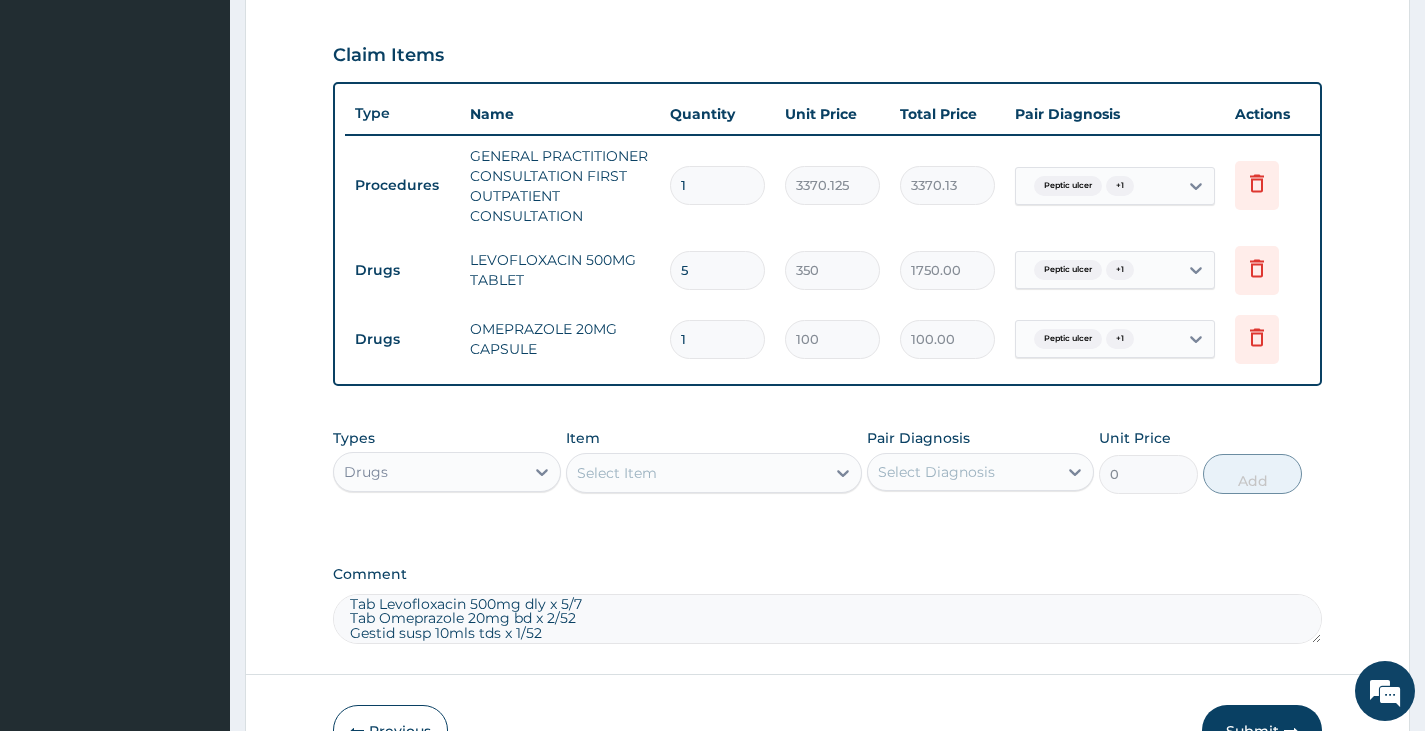 type on "14" 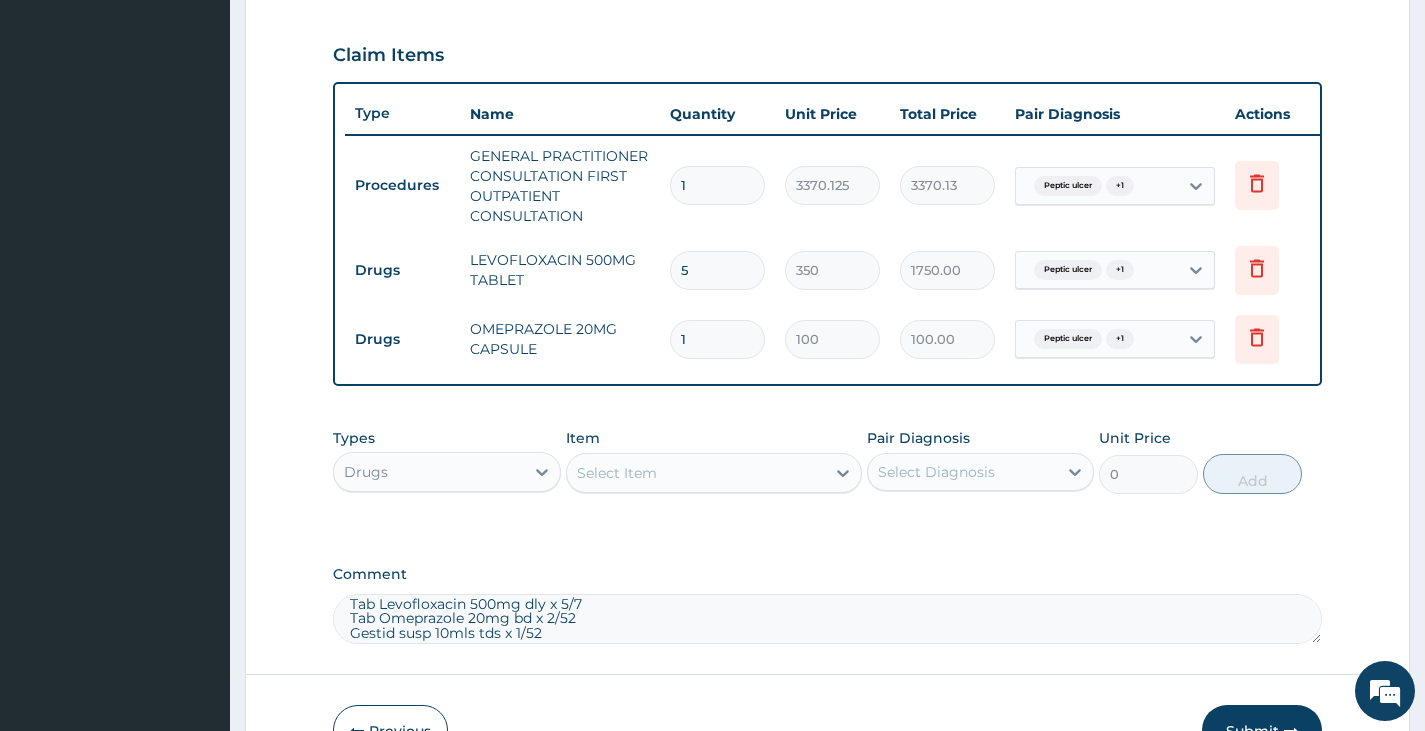 type on "1400.00" 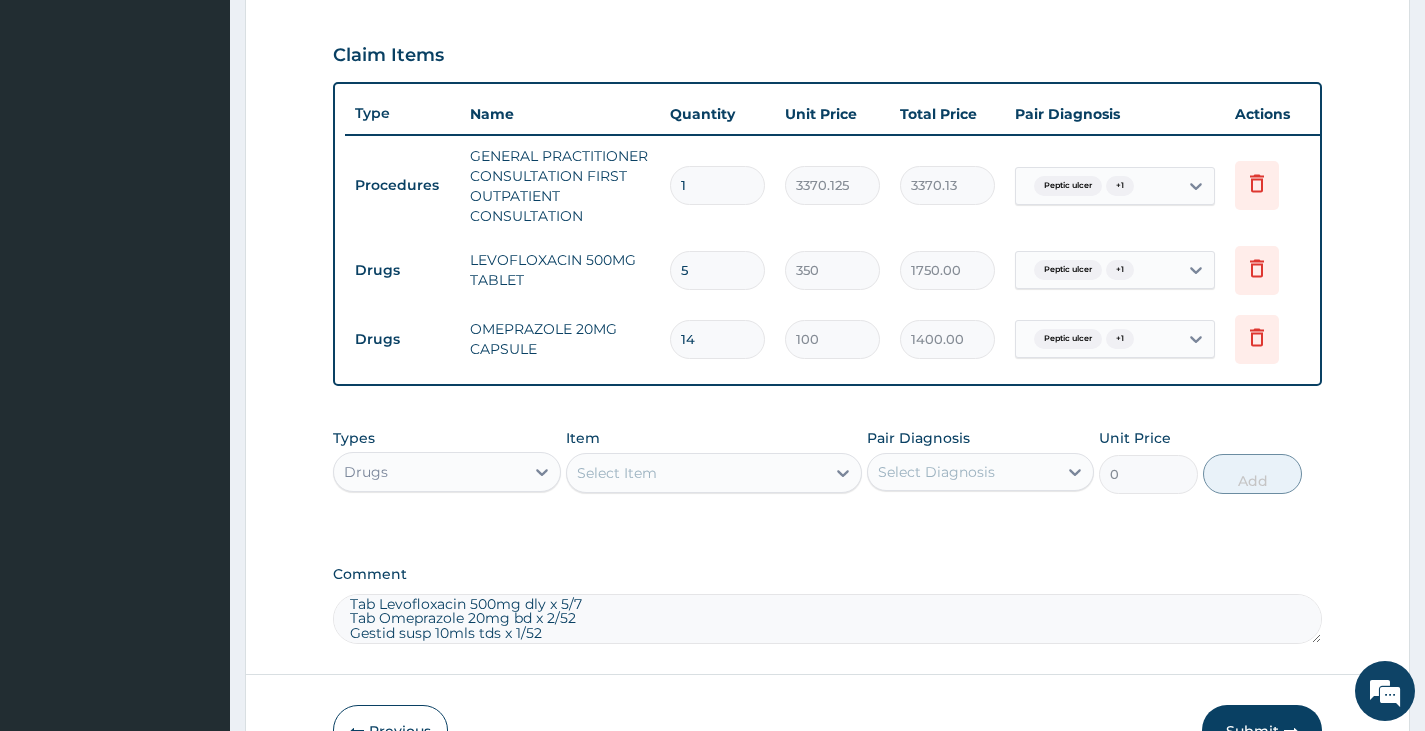 type on "14" 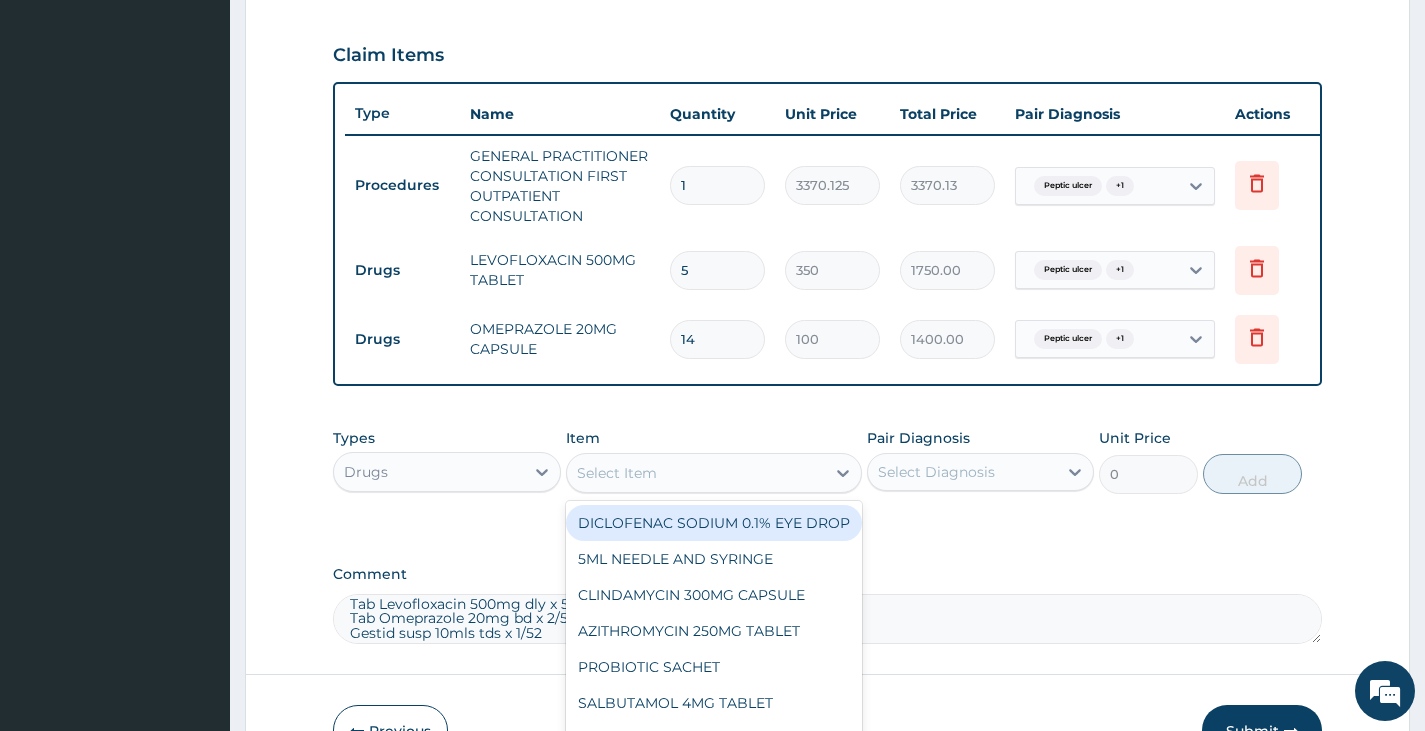 click on "Select Item" at bounding box center (617, 473) 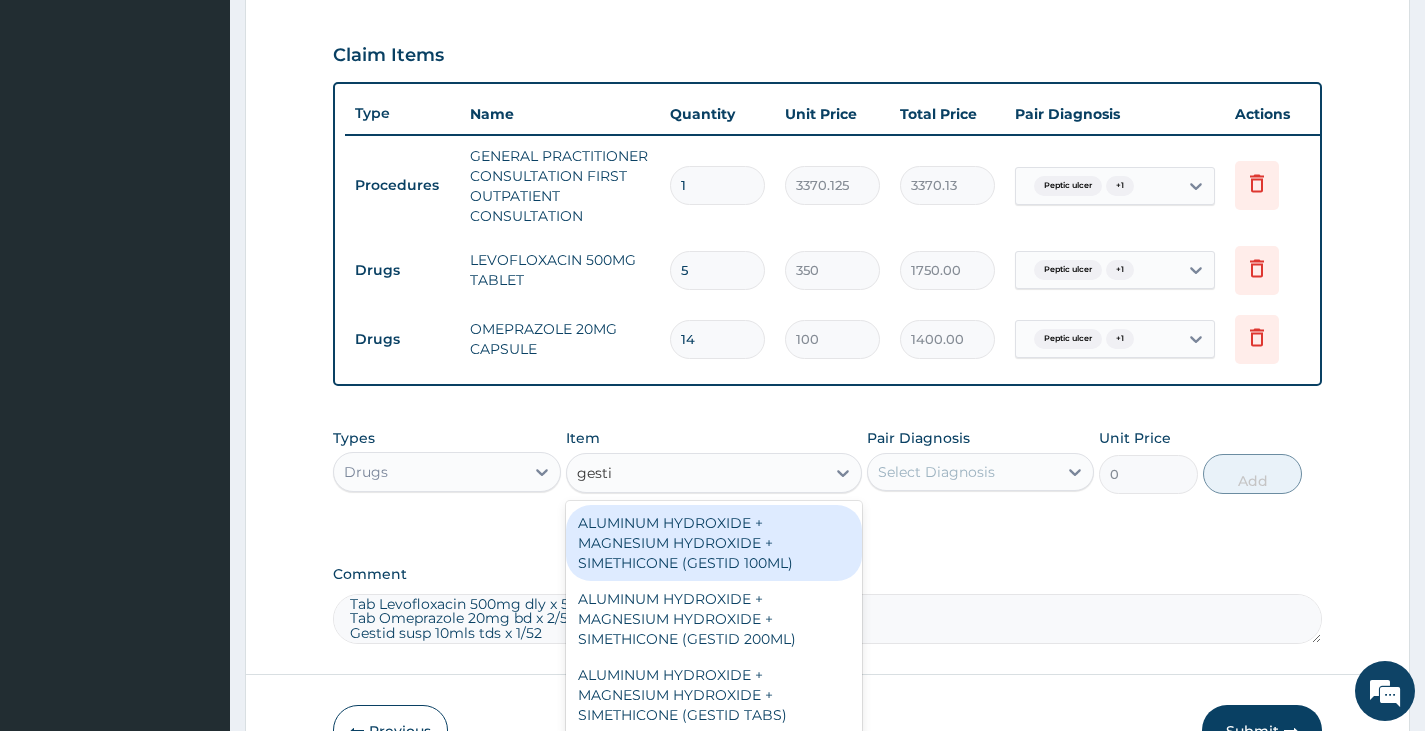 type on "gestid" 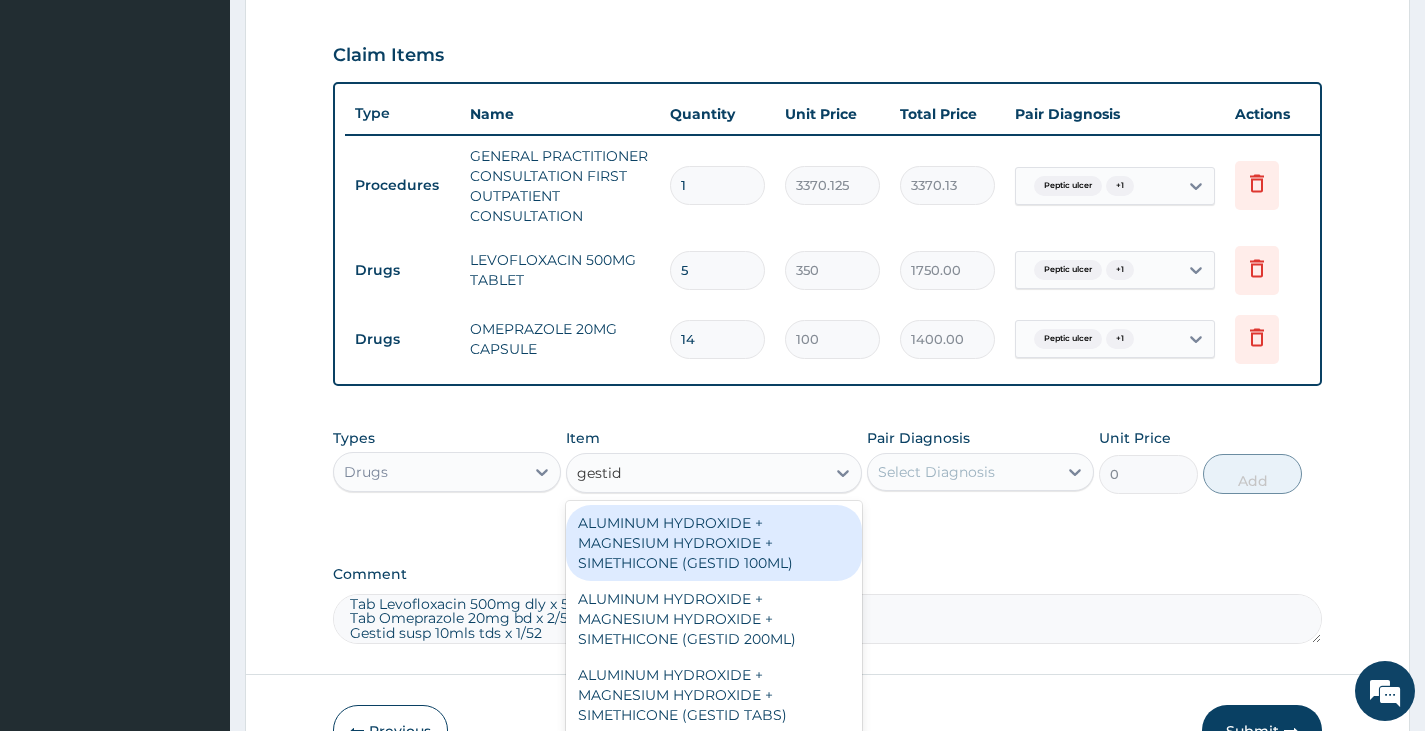 click on "ALUMINUM HYDROXIDE + MAGNESIUM HYDROXIDE + SIMETHICONE (GESTID 100ML)" at bounding box center (714, 543) 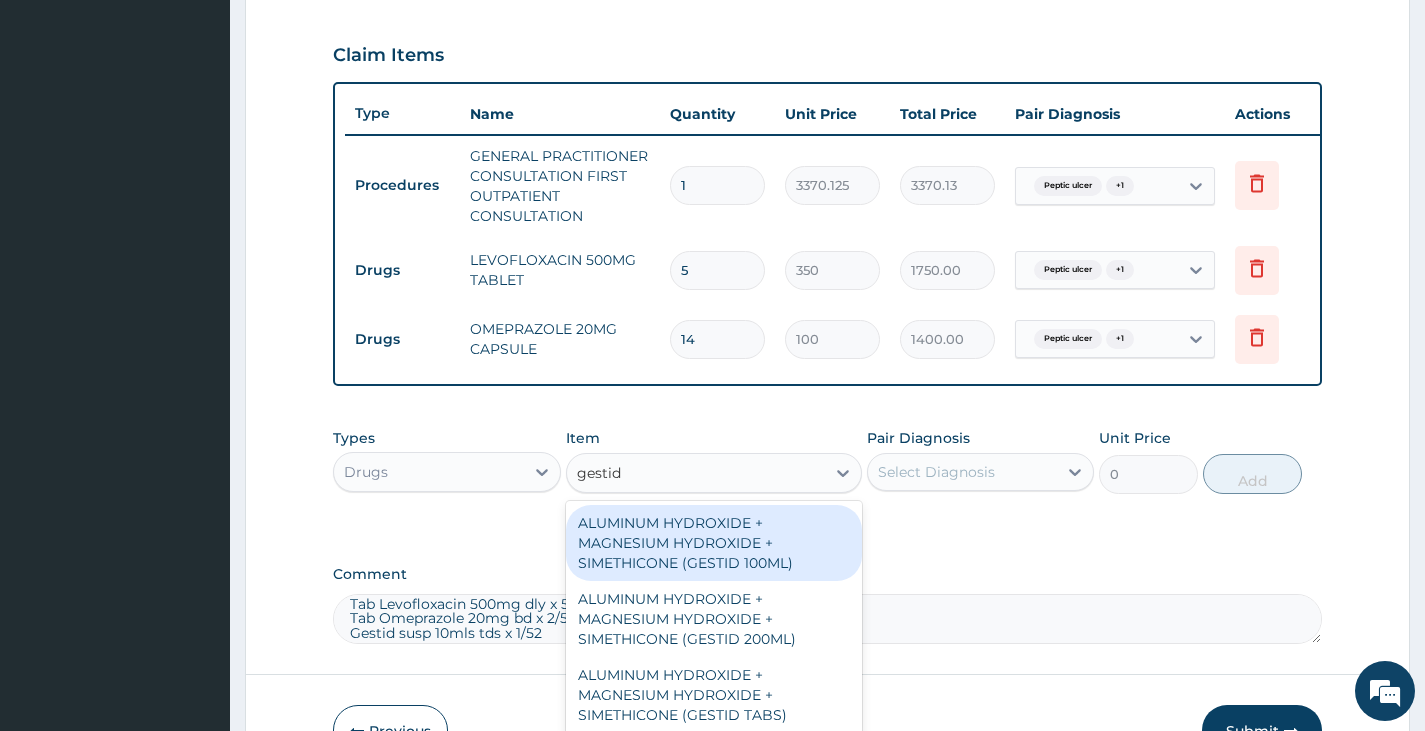 type 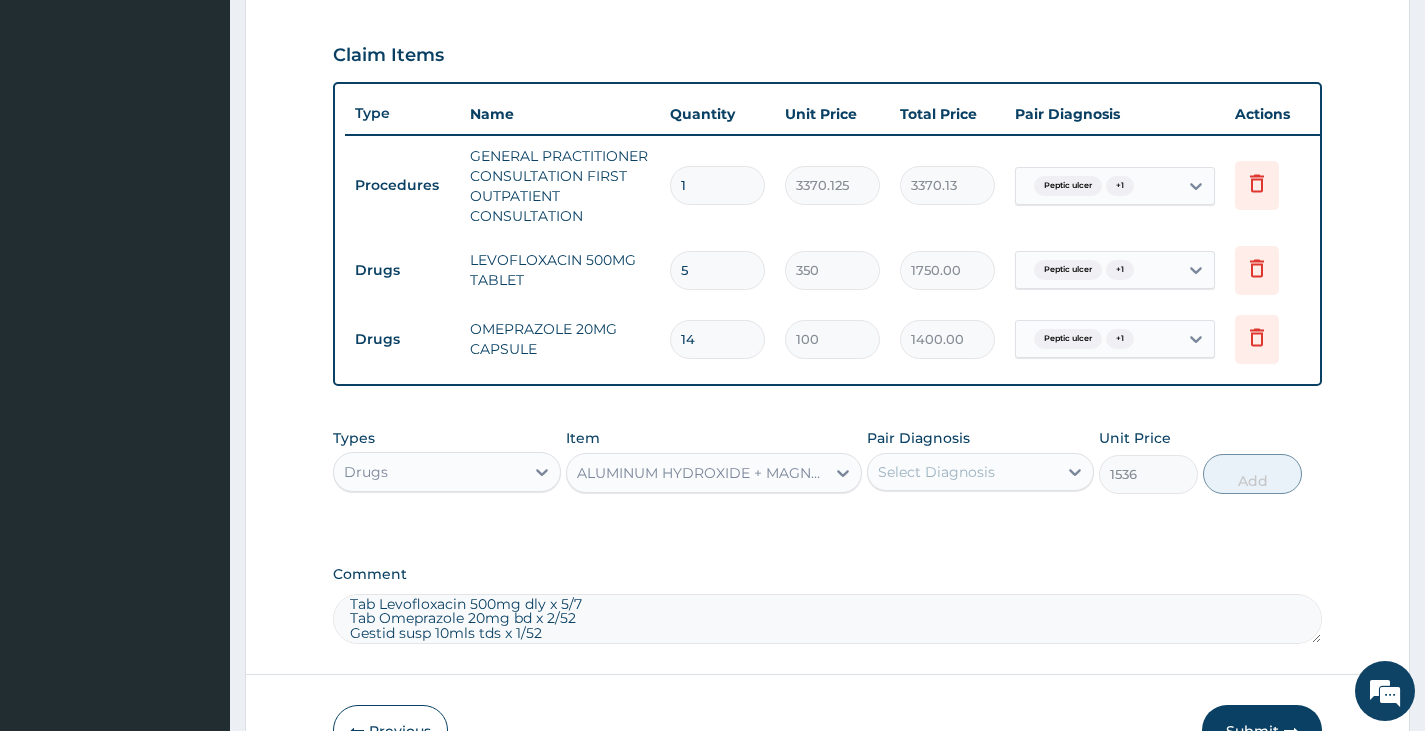 drag, startPoint x: 943, startPoint y: 485, endPoint x: 950, endPoint y: 505, distance: 21.189621 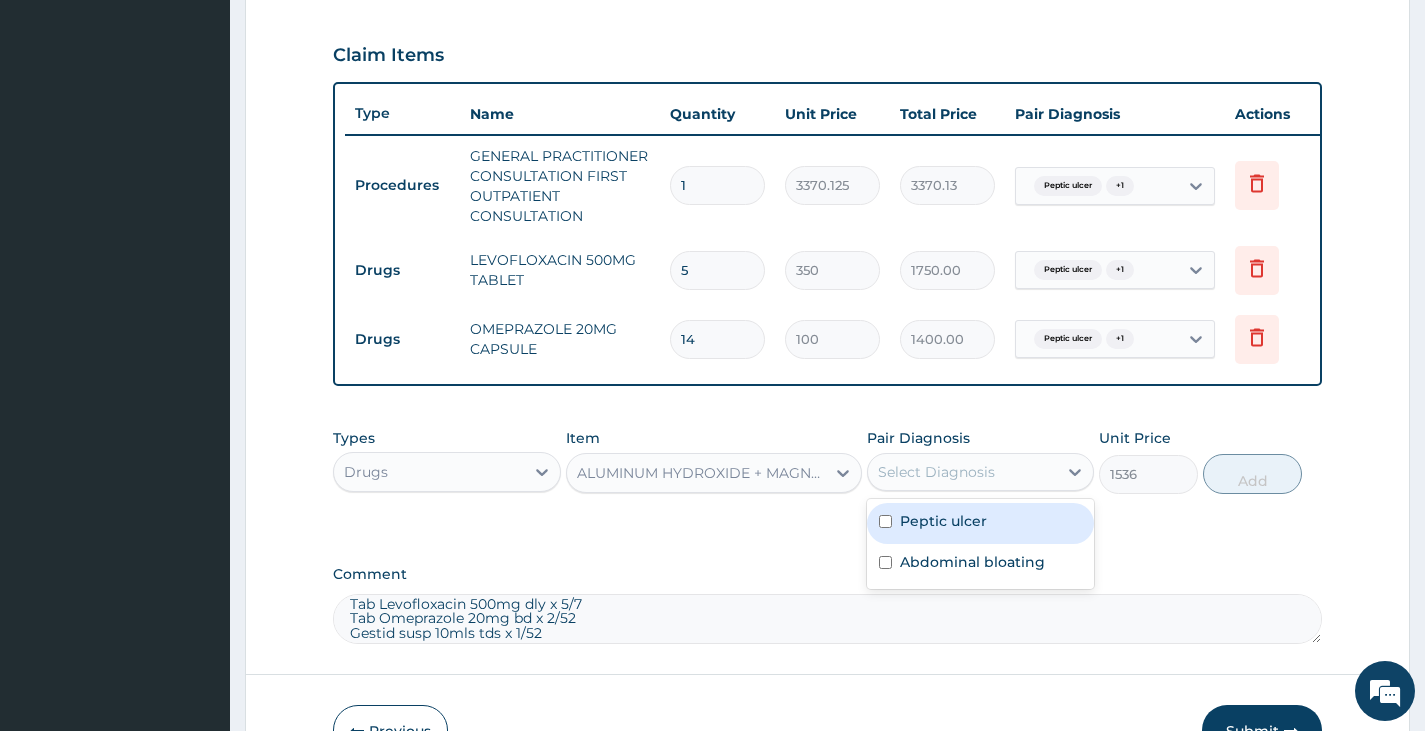 click on "Peptic ulcer" at bounding box center (980, 523) 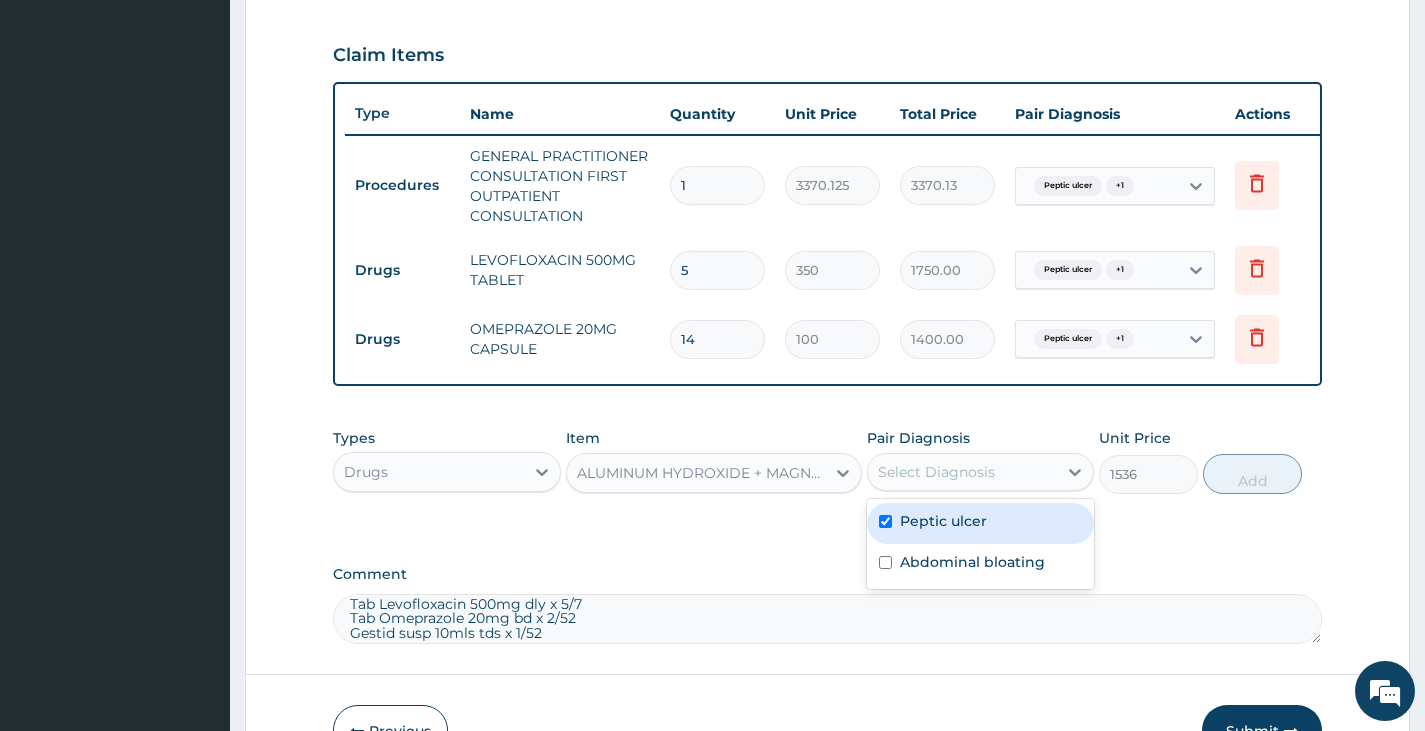checkbox on "true" 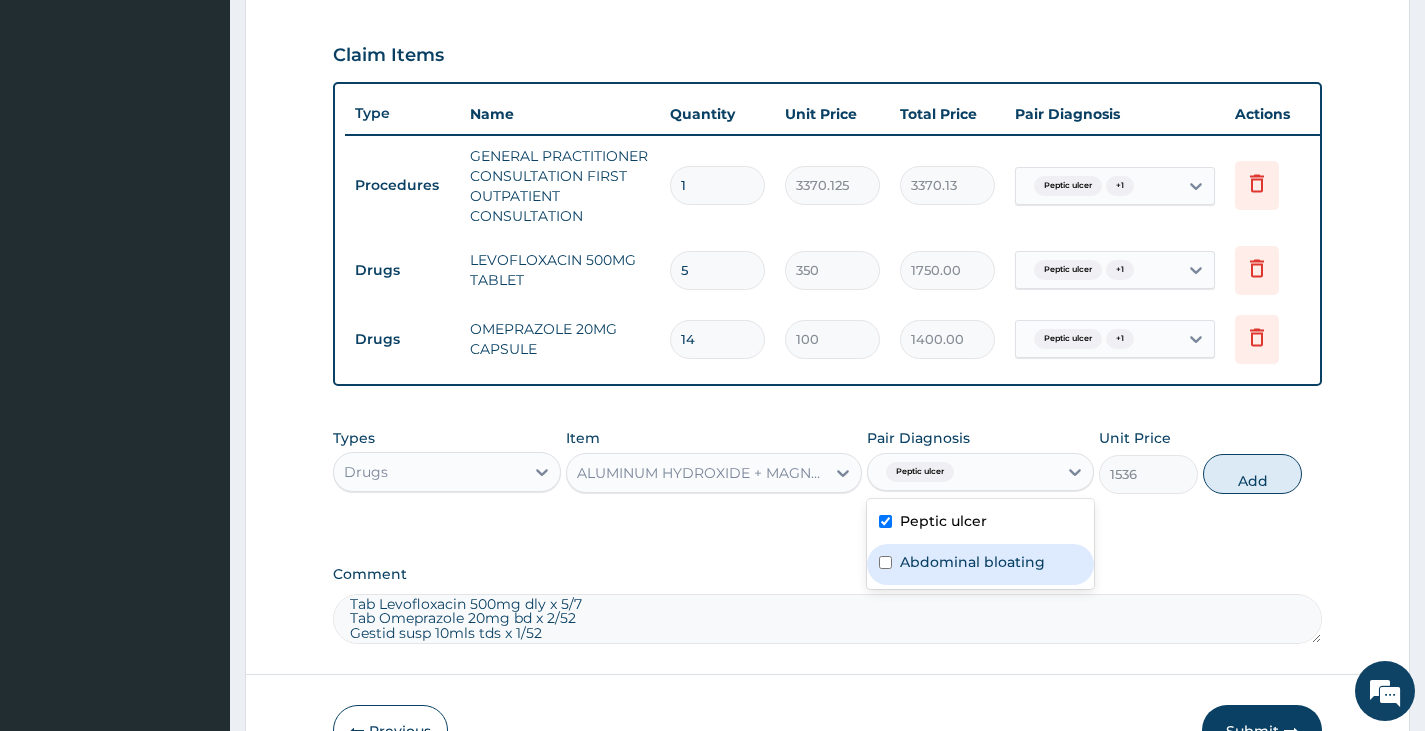 click on "Abdominal bloating" at bounding box center (972, 562) 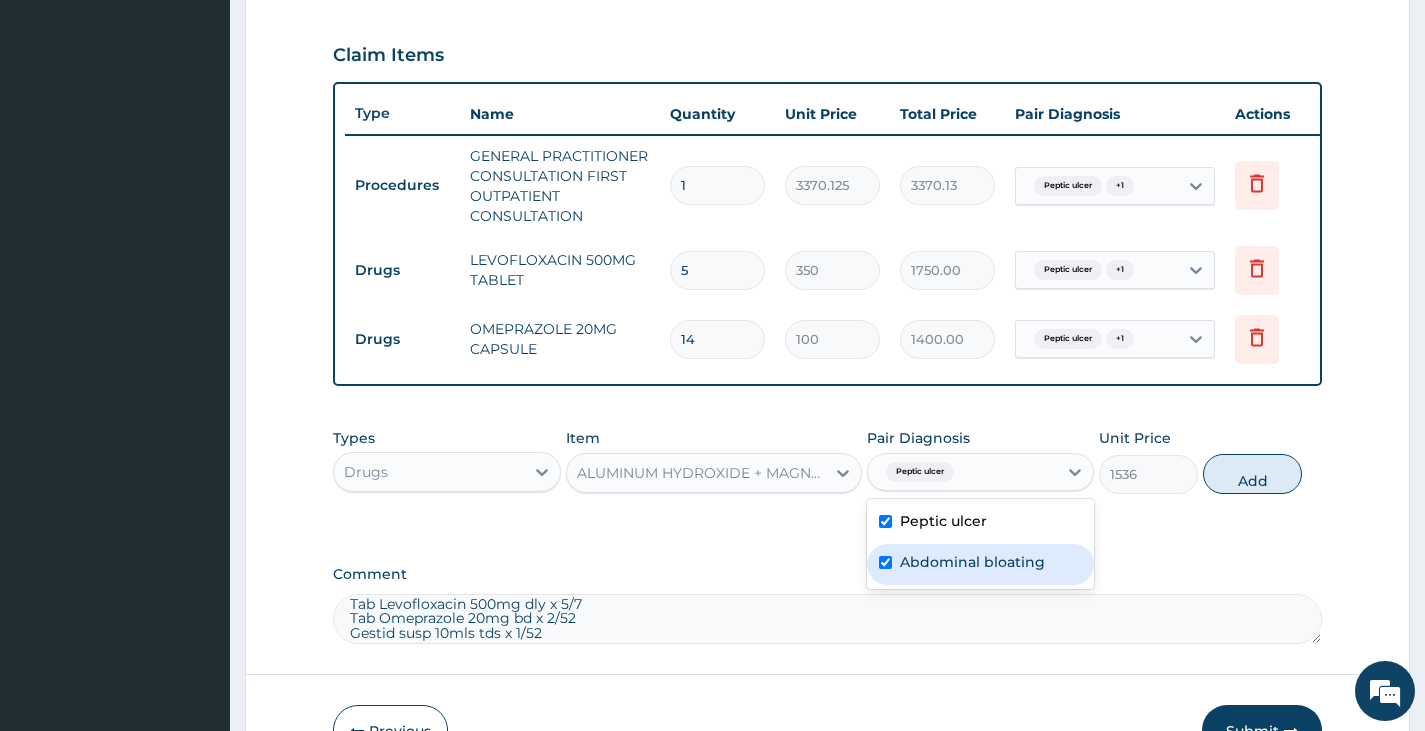 checkbox on "true" 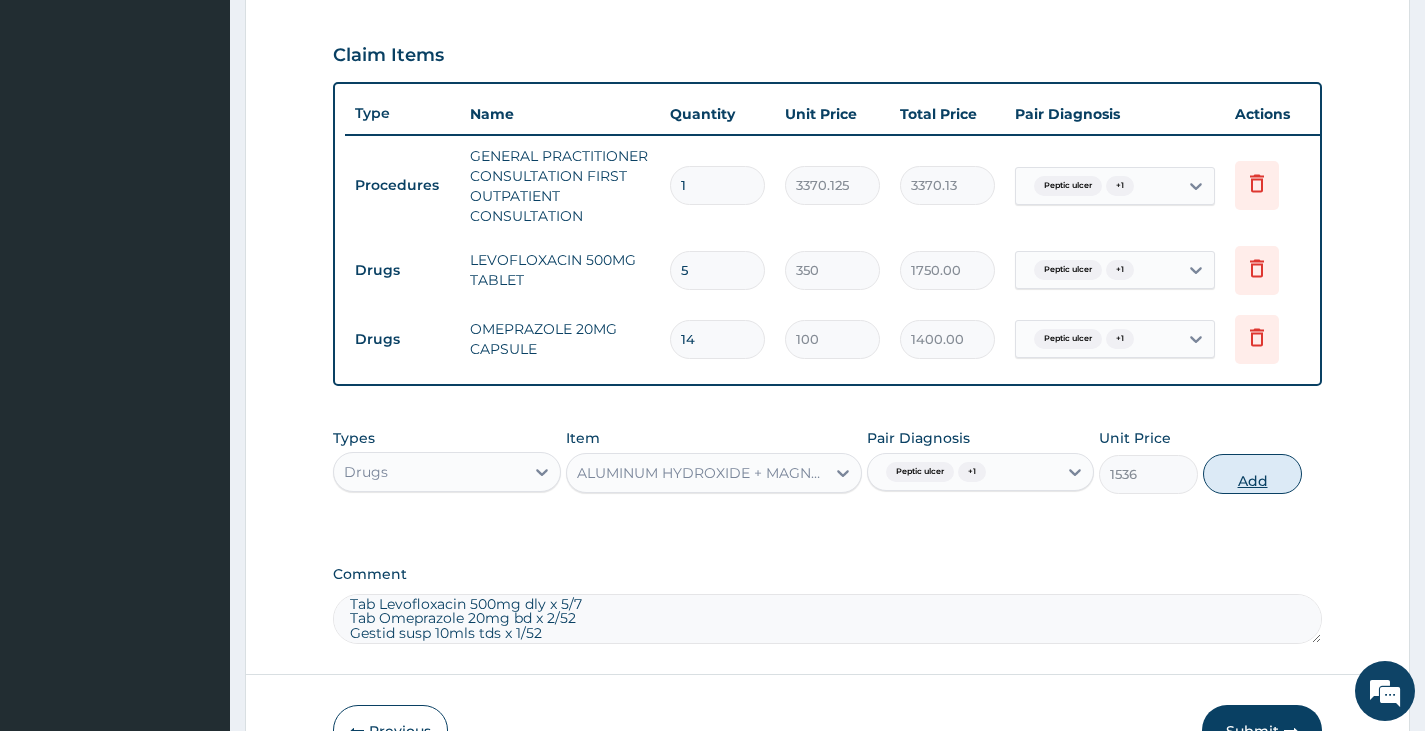 click on "Add" at bounding box center (1252, 474) 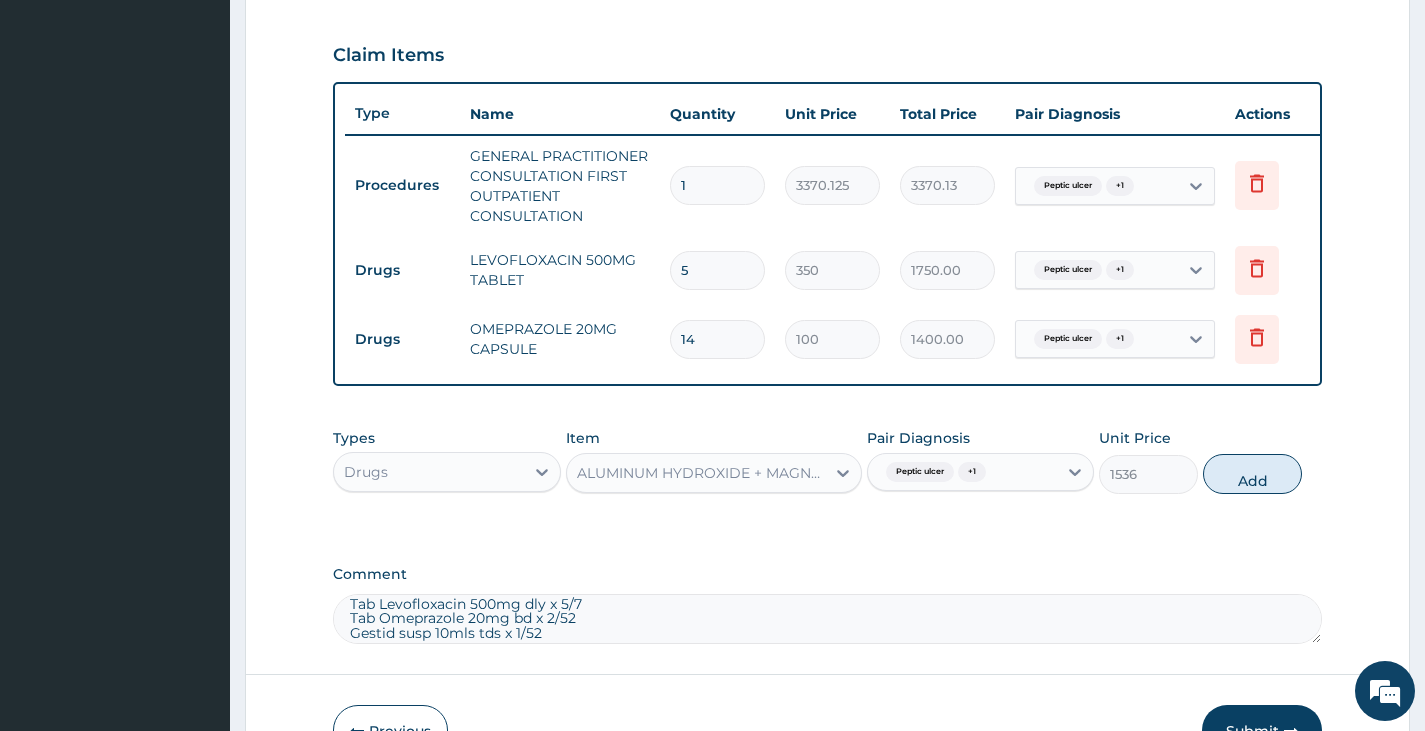 type on "0" 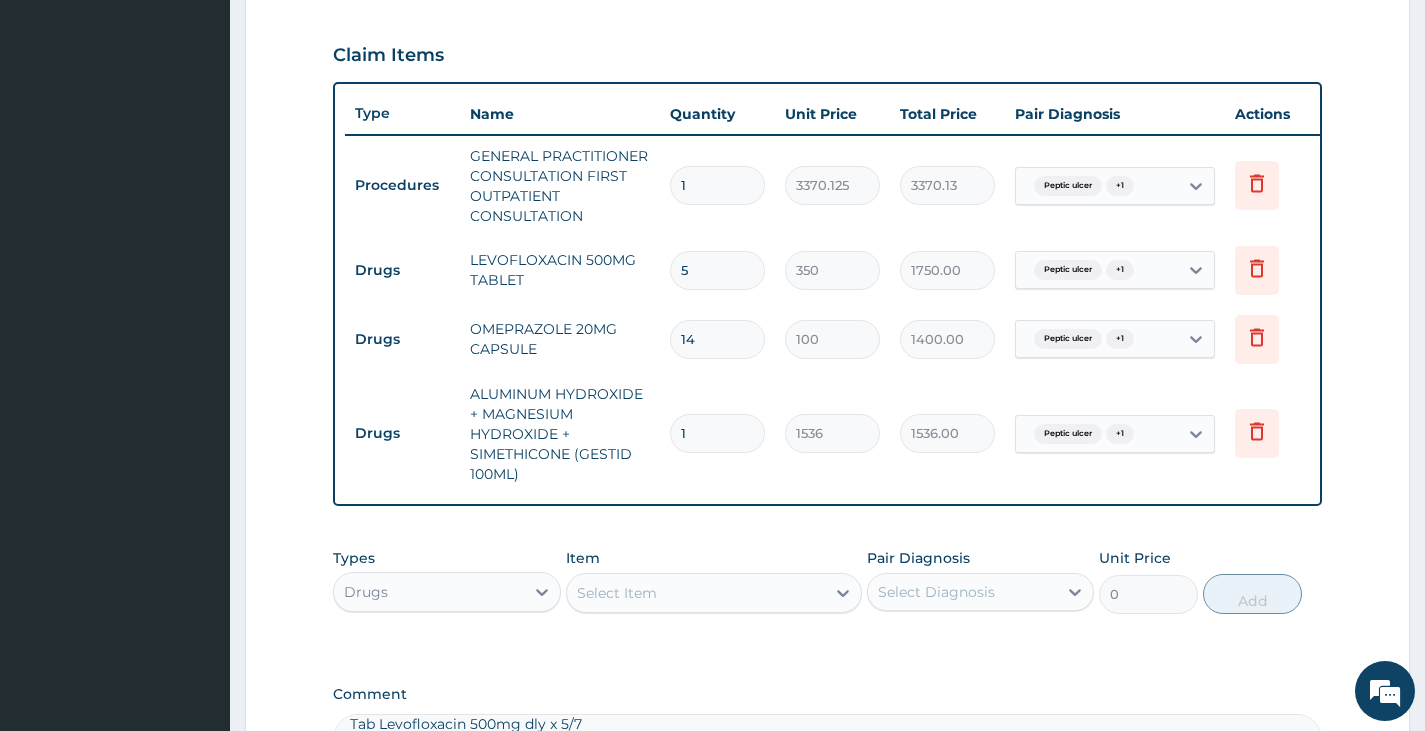 scroll, scrollTop: 920, scrollLeft: 0, axis: vertical 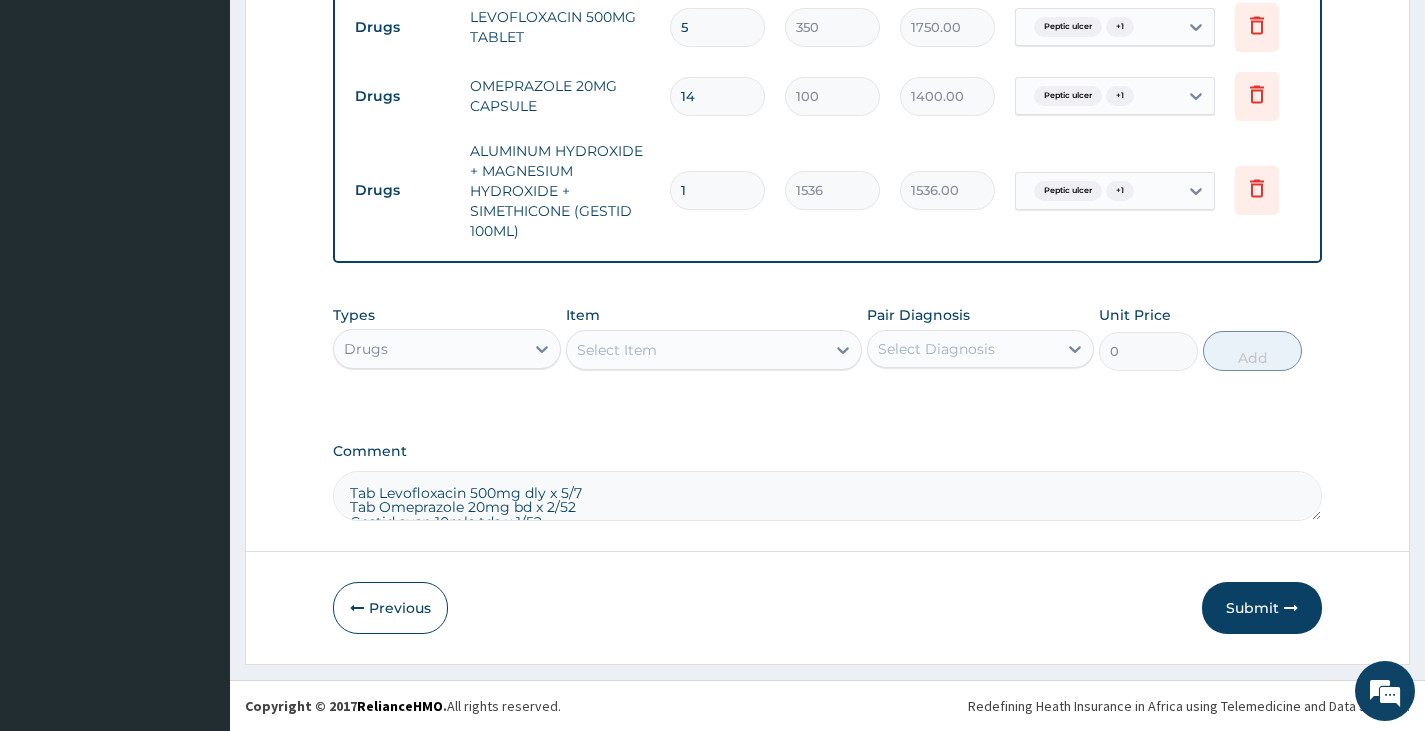 drag, startPoint x: 565, startPoint y: 507, endPoint x: 349, endPoint y: 485, distance: 217.11748 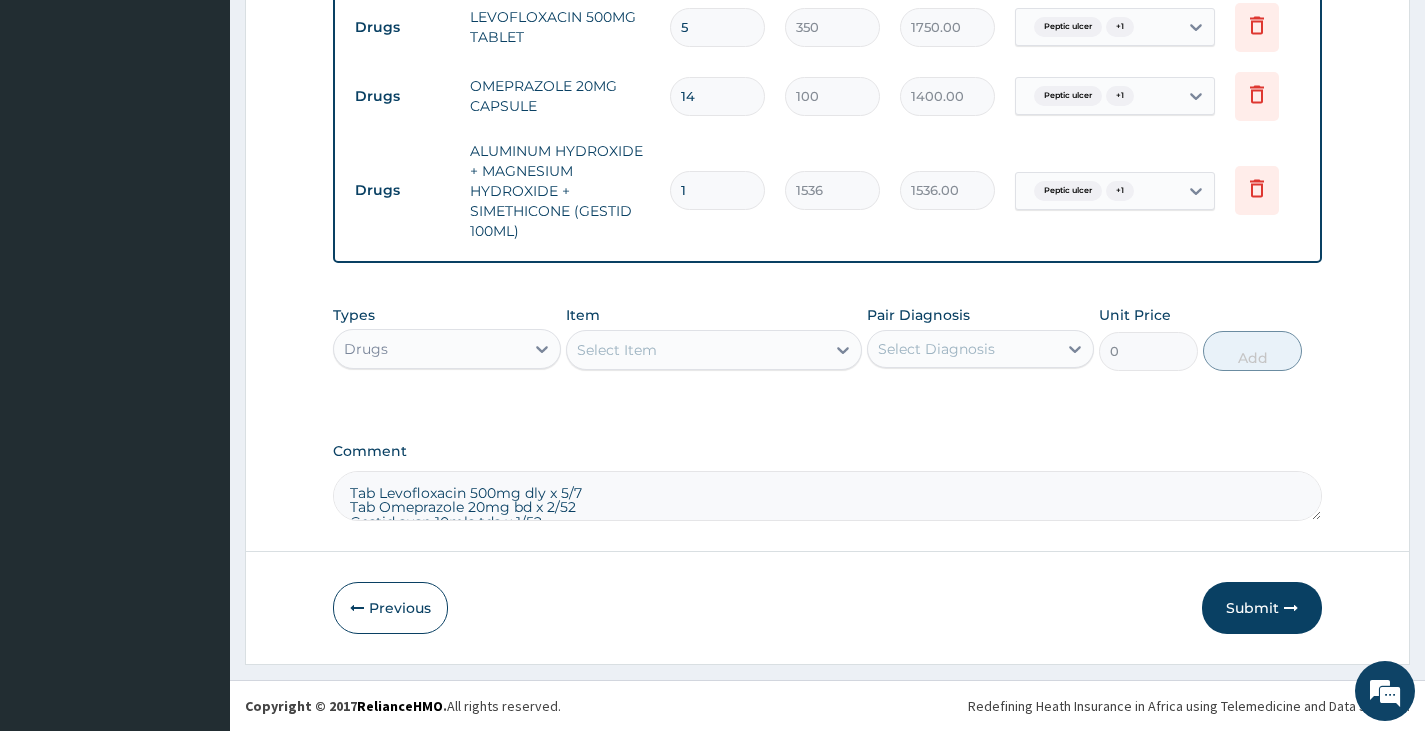 click on "Tab Levofloxacin 500mg dly x 5/7
Tab Omeprazole 20mg bd x 2/52
Gestid susp 10mls tds x 1/52" at bounding box center (827, 496) 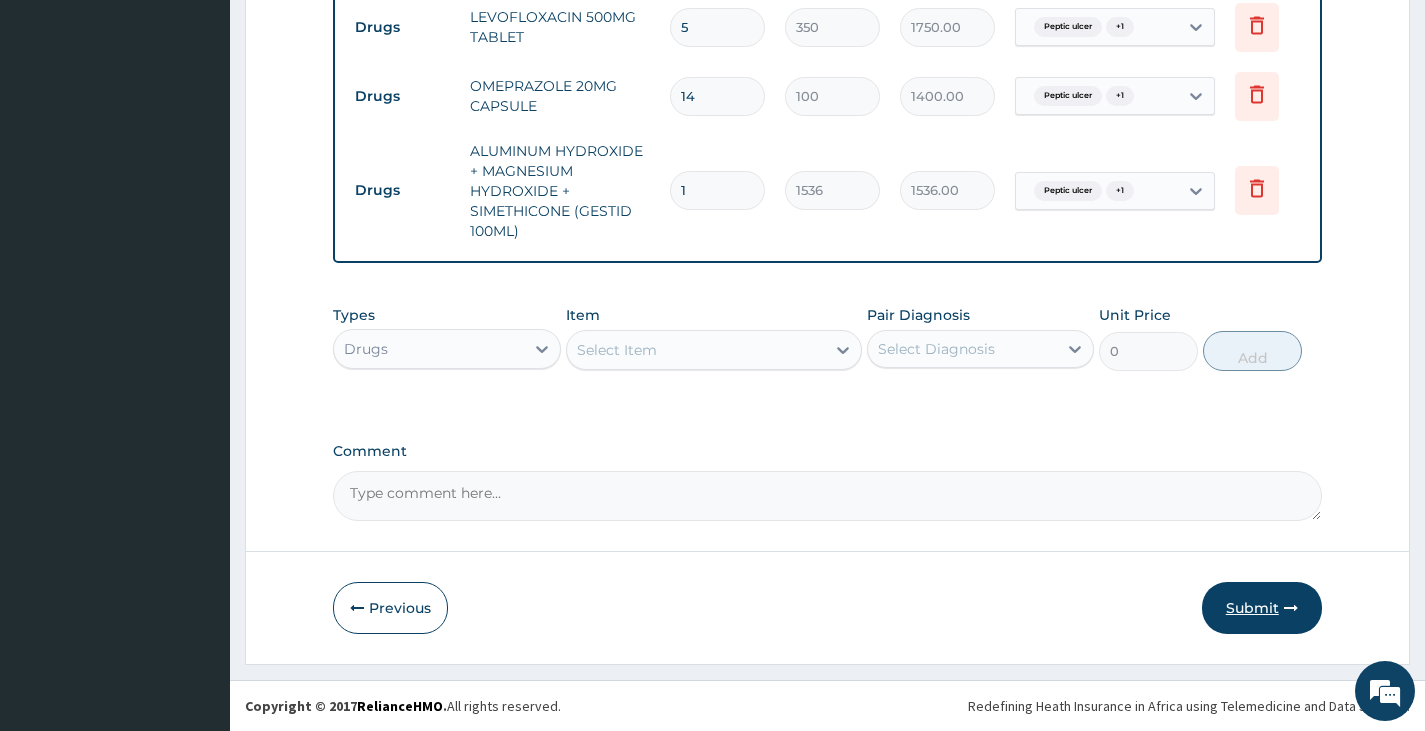 type 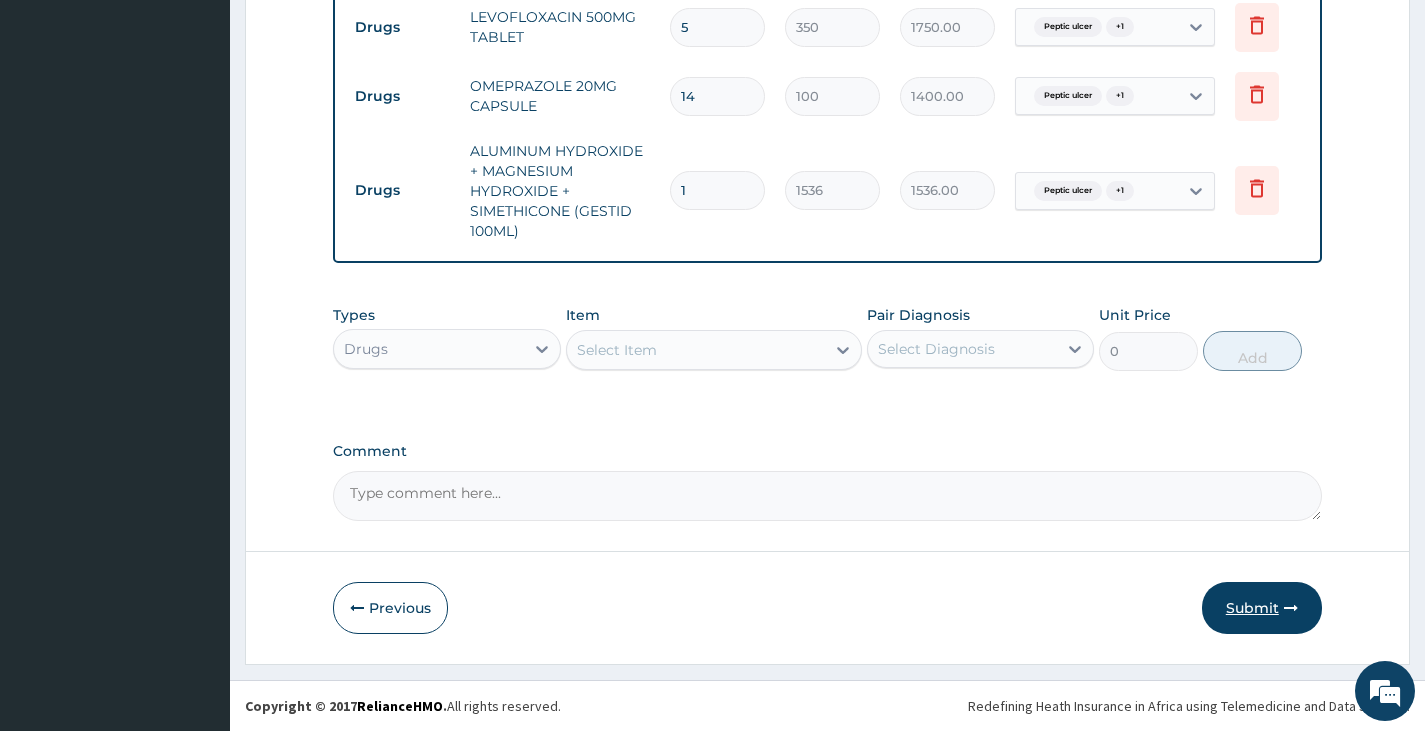 click on "Submit" at bounding box center [1262, 608] 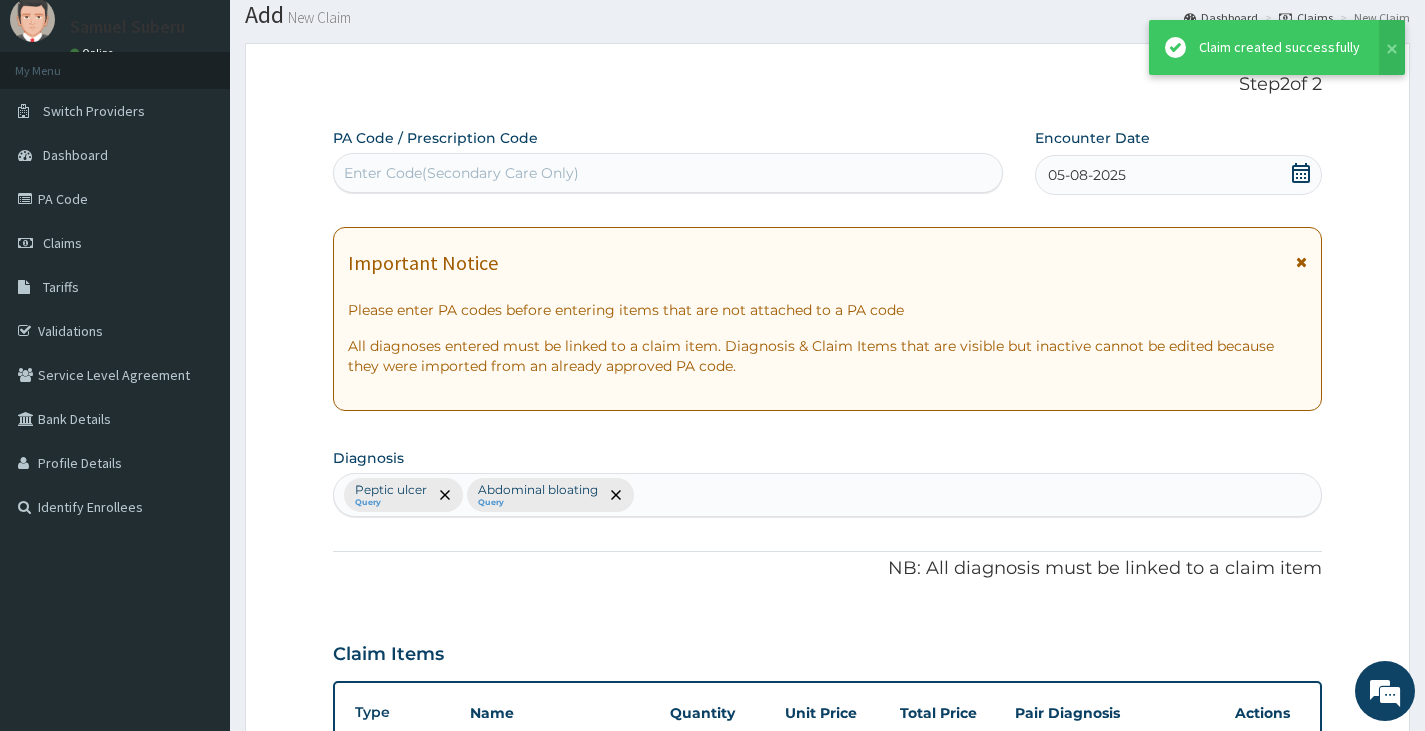 scroll, scrollTop: 920, scrollLeft: 0, axis: vertical 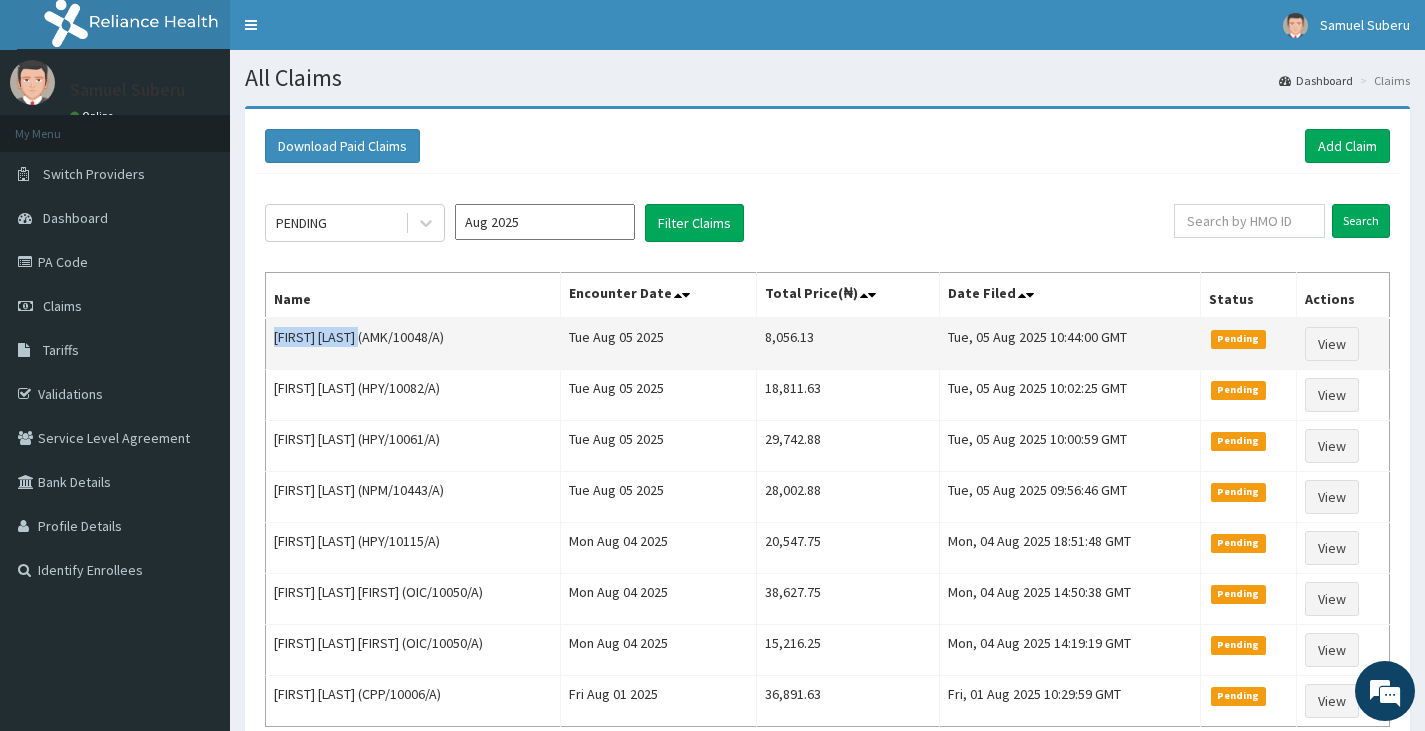drag, startPoint x: 276, startPoint y: 341, endPoint x: 379, endPoint y: 332, distance: 103.392456 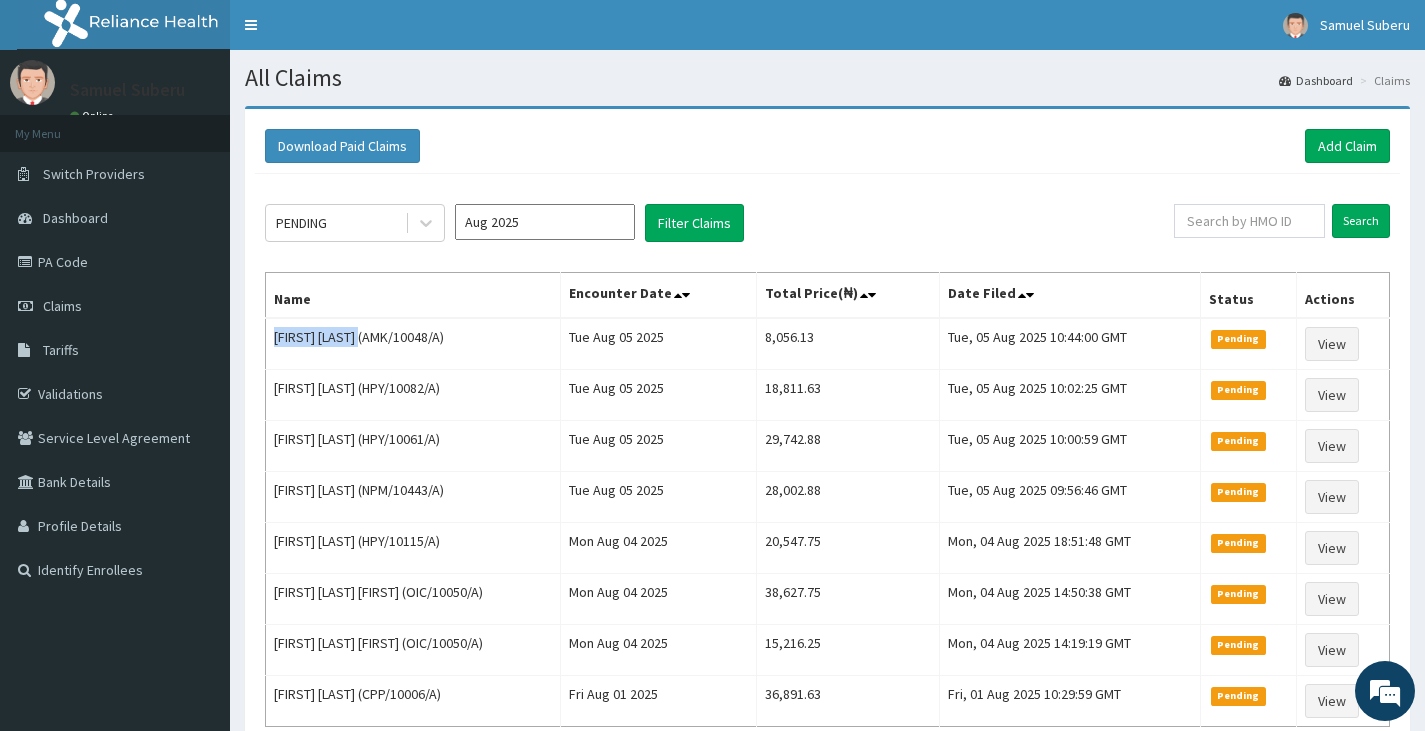 scroll, scrollTop: 0, scrollLeft: 0, axis: both 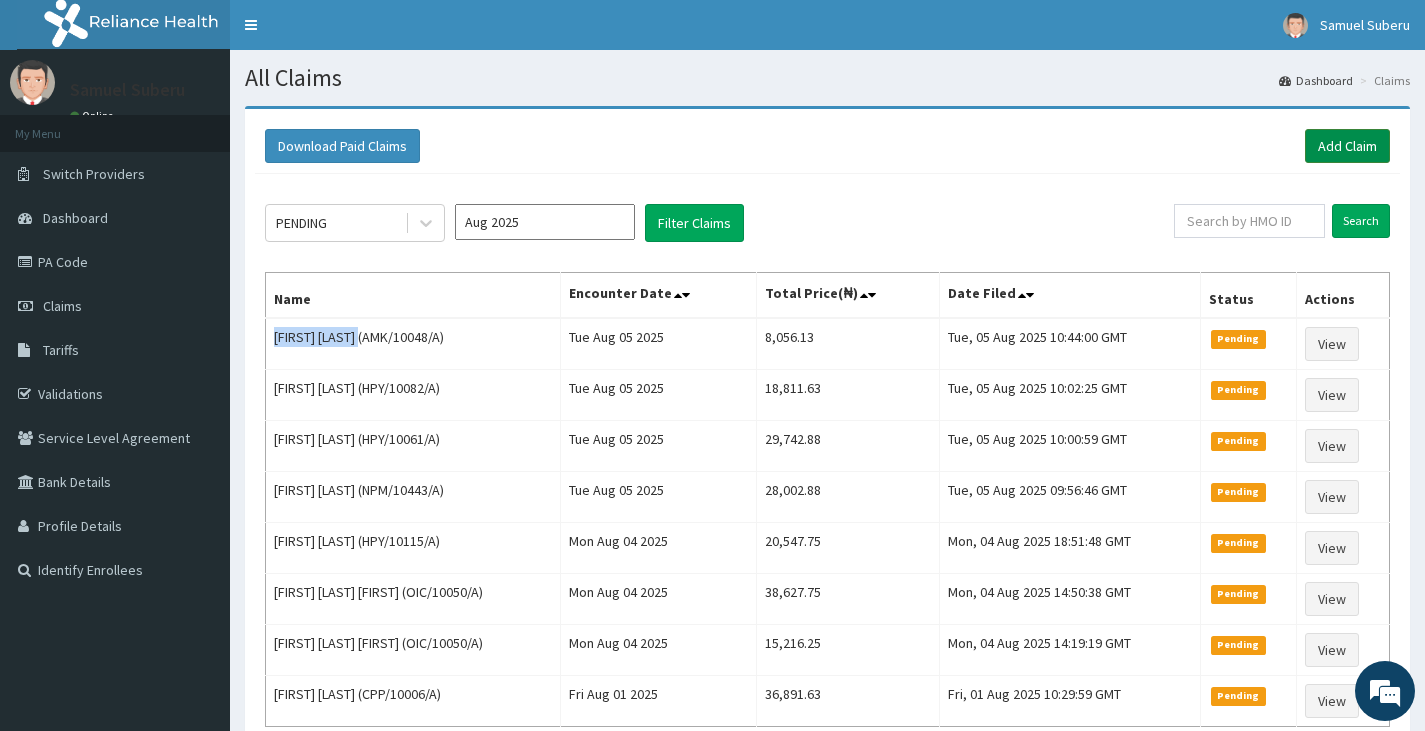 click on "Add Claim" at bounding box center [1347, 146] 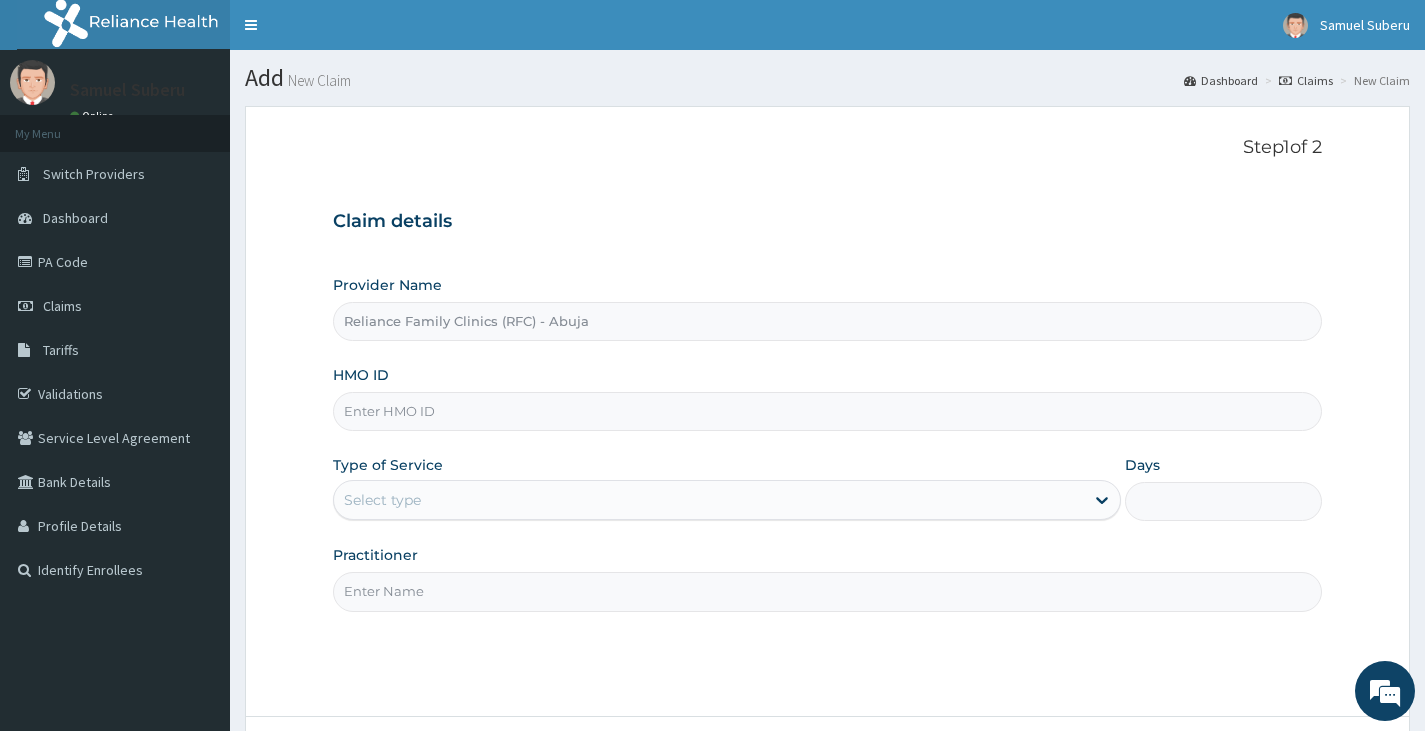 scroll, scrollTop: 0, scrollLeft: 0, axis: both 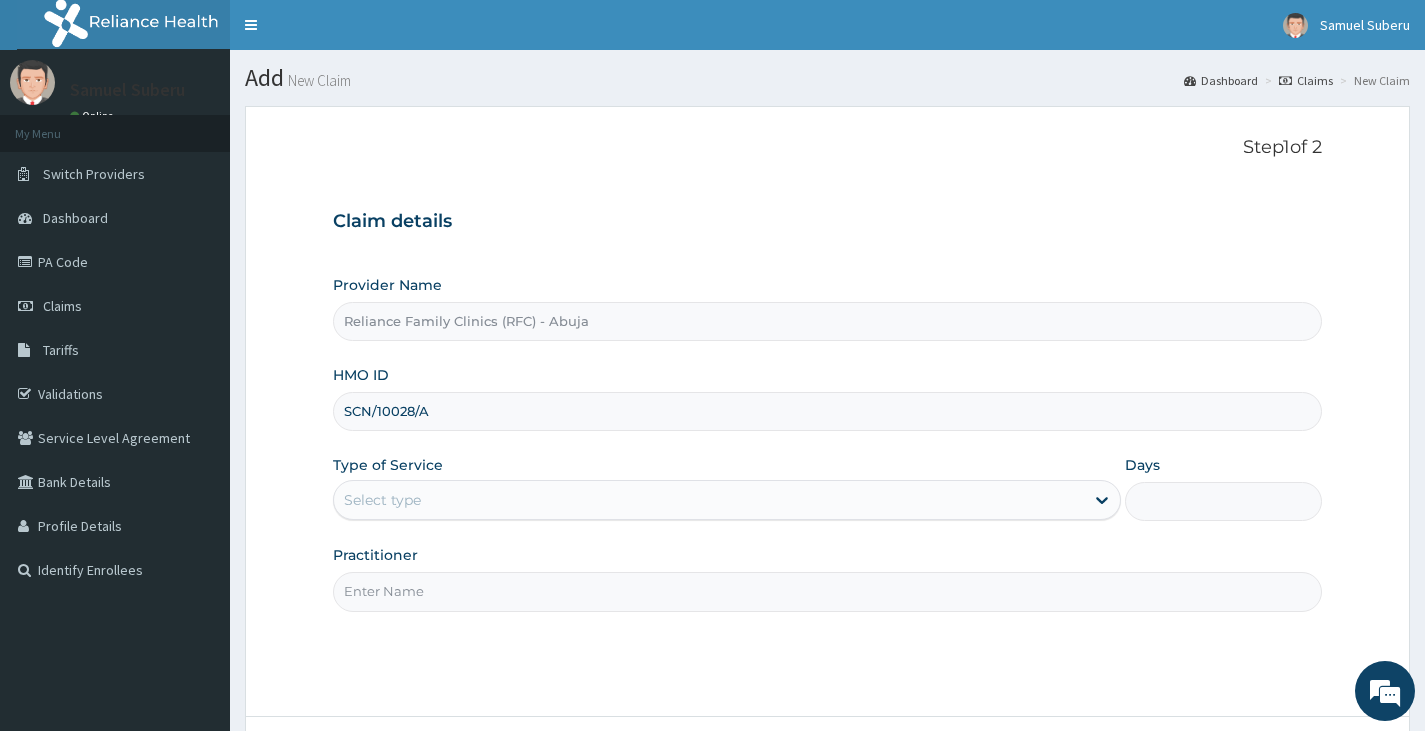 type on "SCN/10028/A" 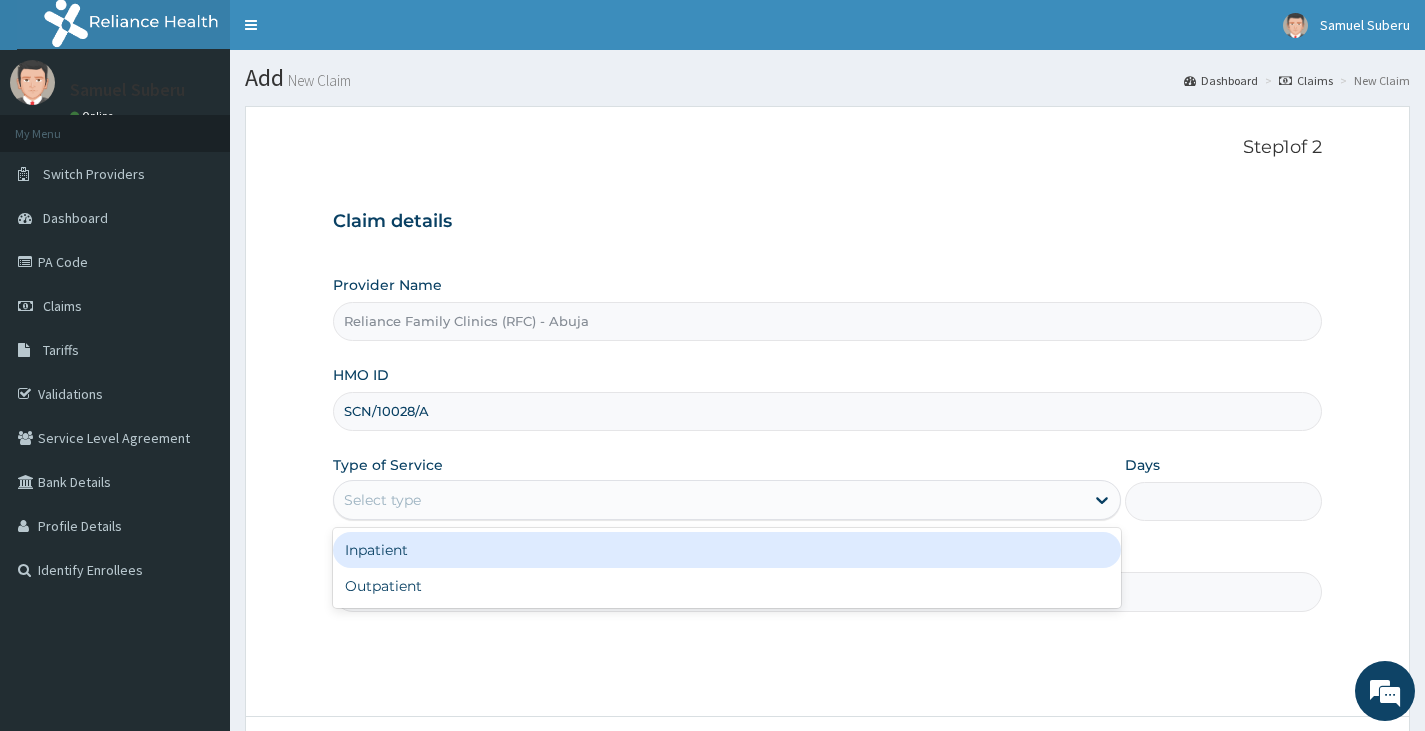 click on "Select type" at bounding box center (382, 500) 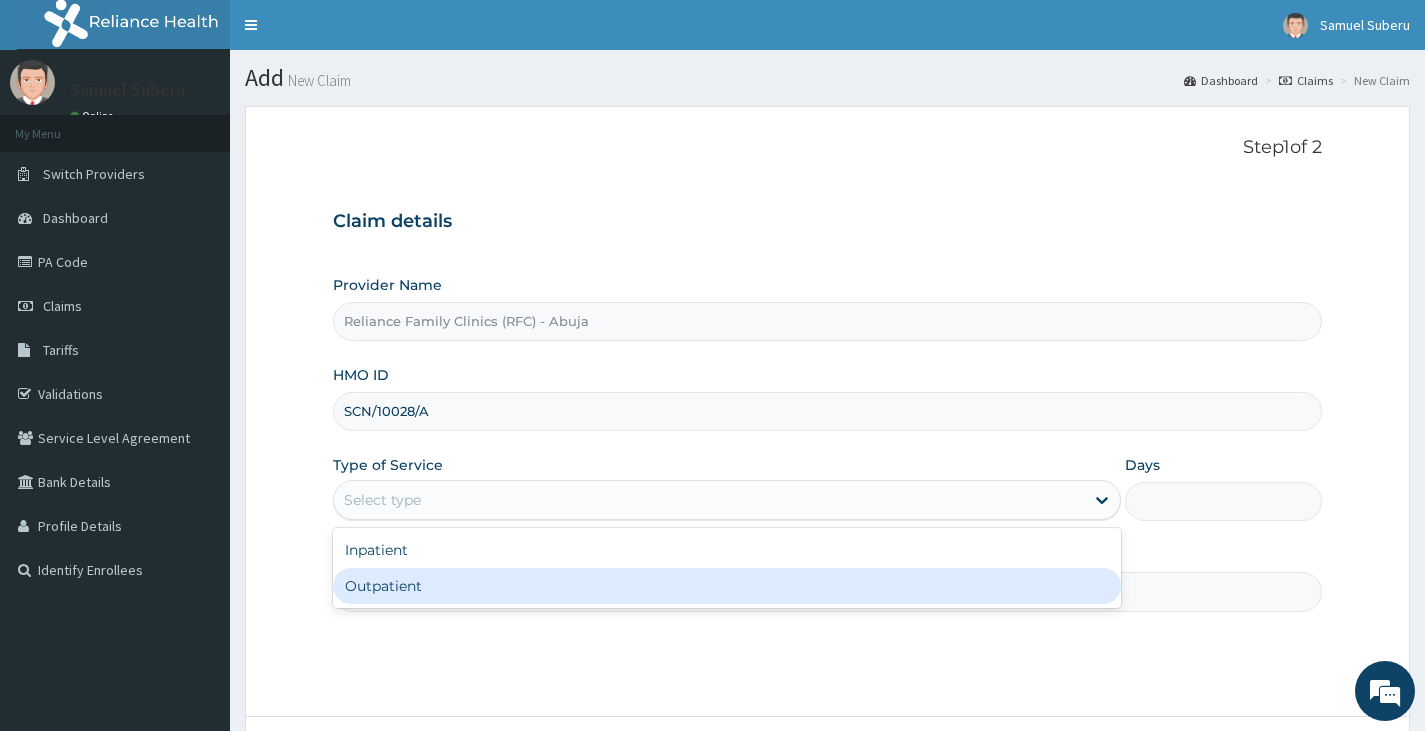 click on "Outpatient" at bounding box center [727, 586] 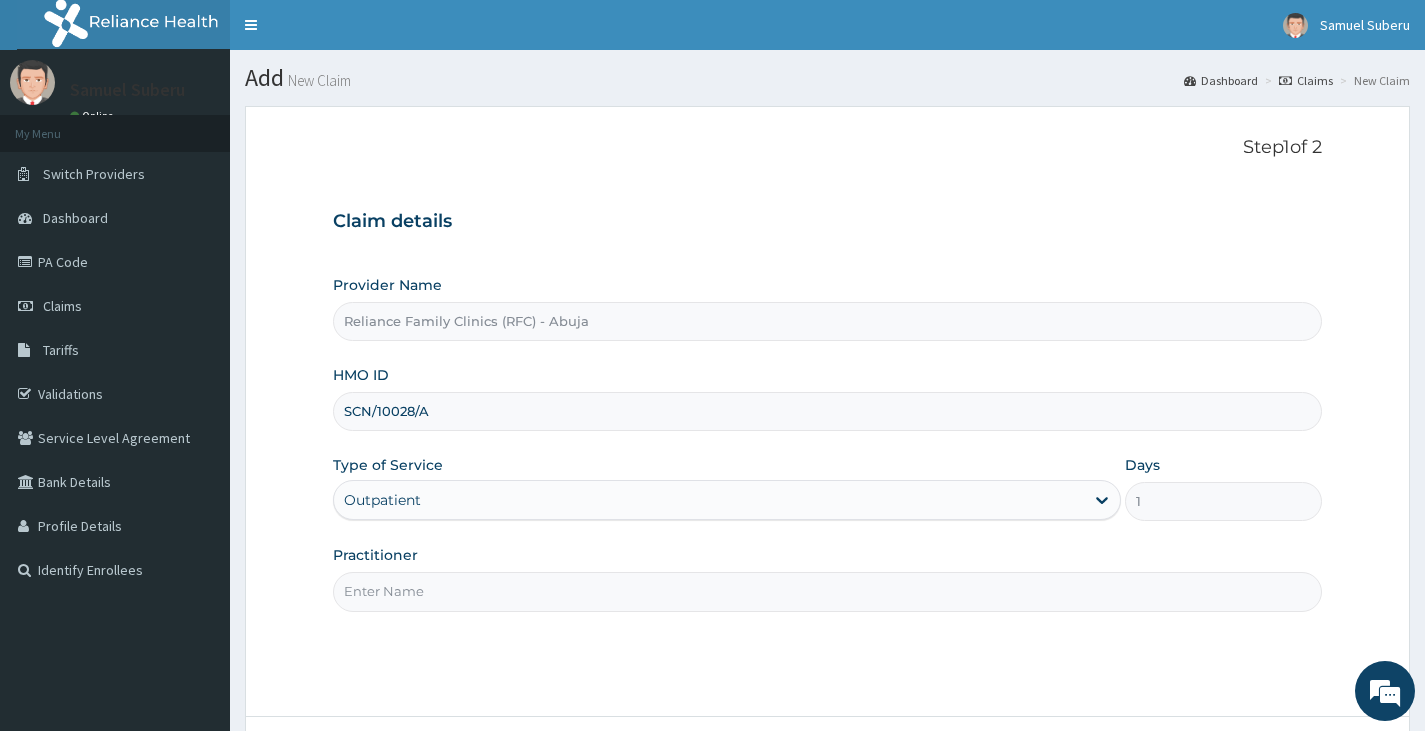 click on "Practitioner" at bounding box center (827, 591) 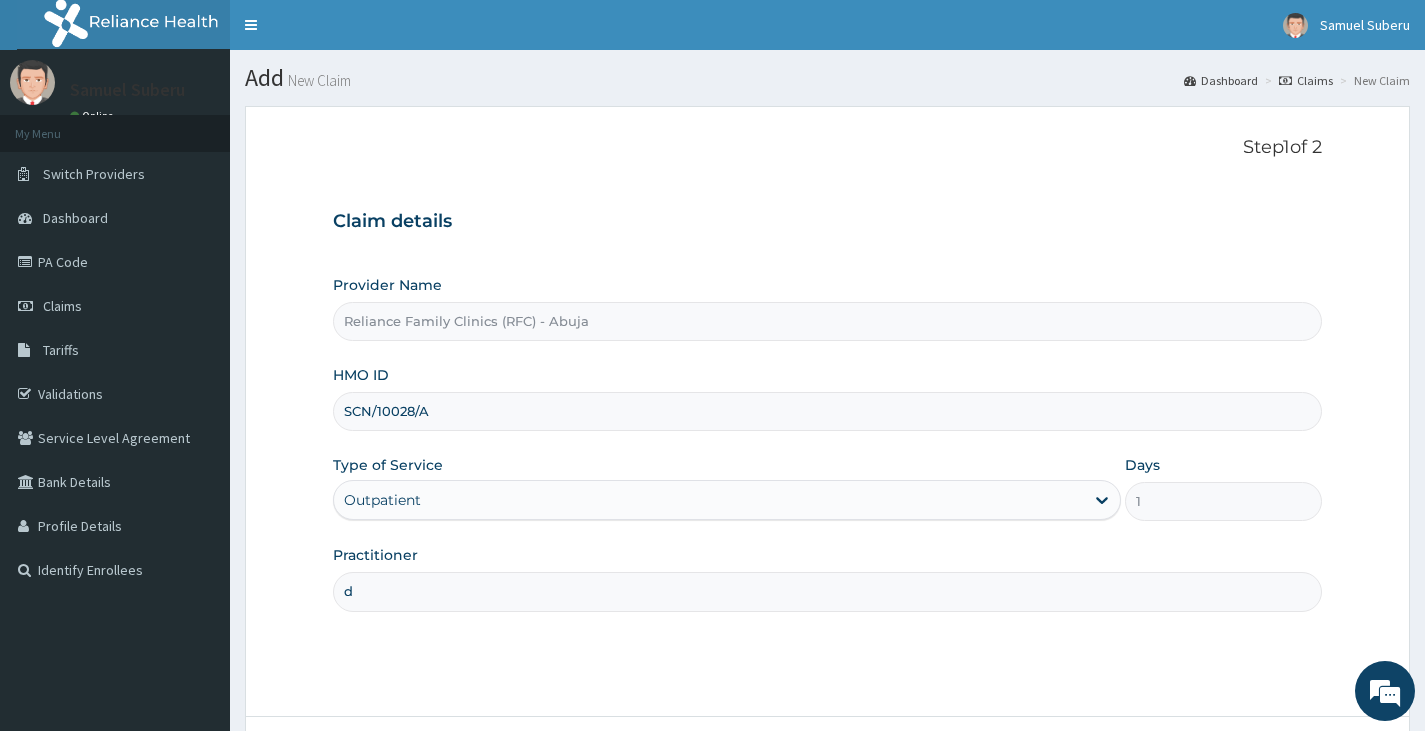 type on "Dr [NAME]" 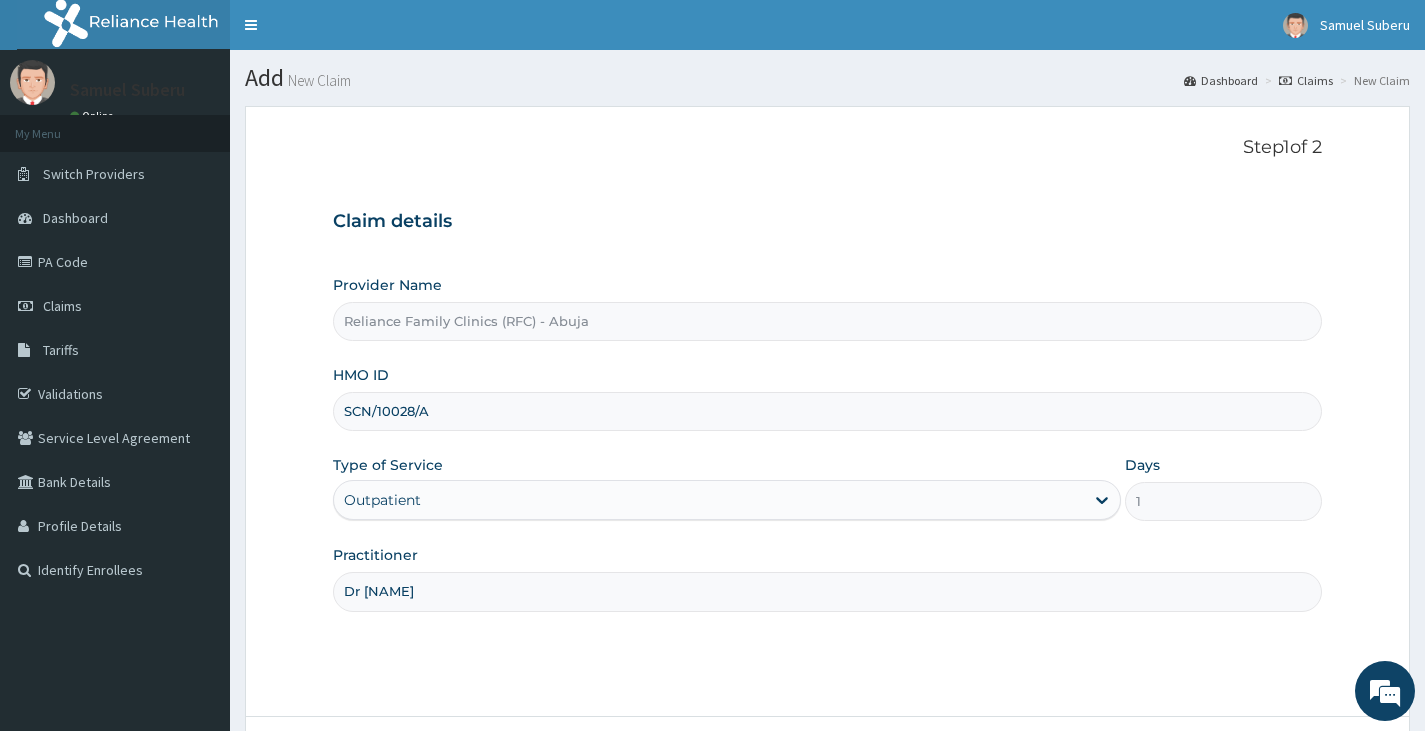 scroll, scrollTop: 165, scrollLeft: 0, axis: vertical 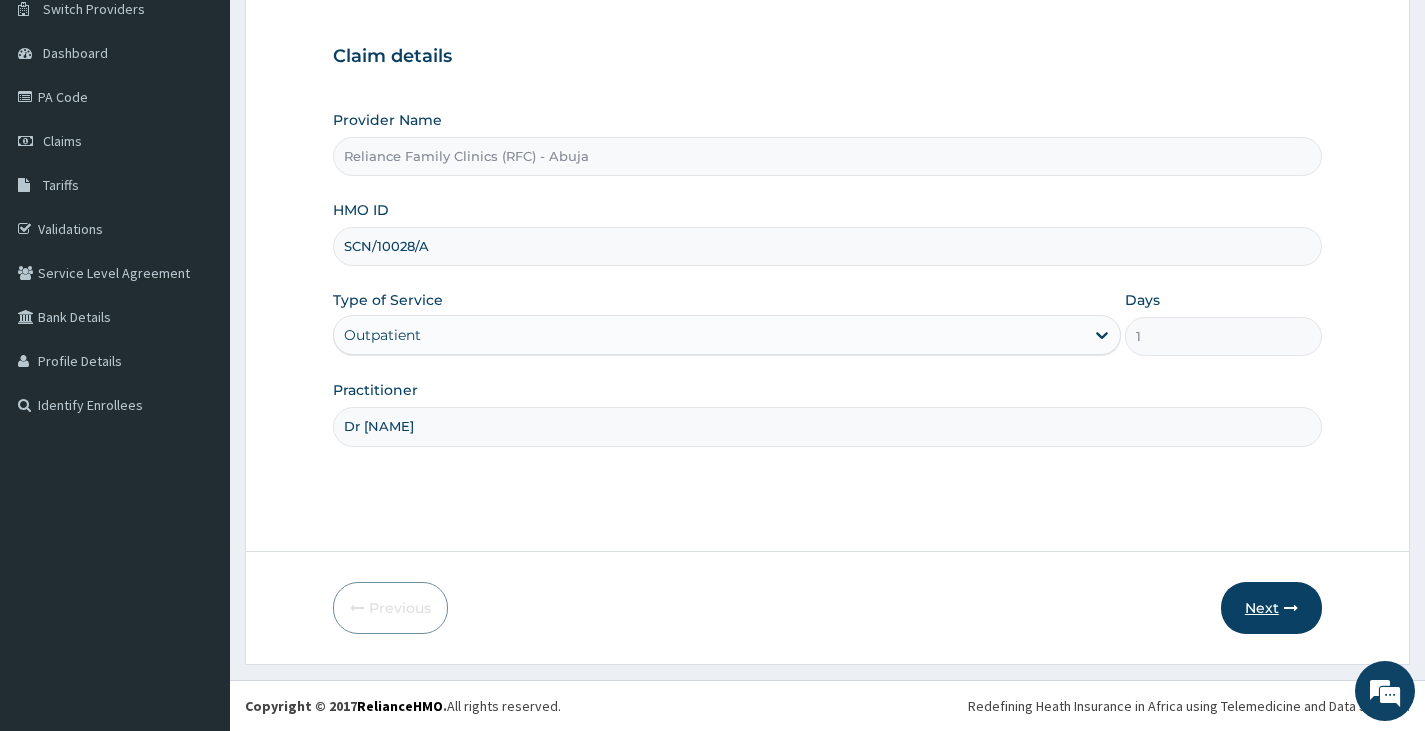 click on "Next" at bounding box center [1271, 608] 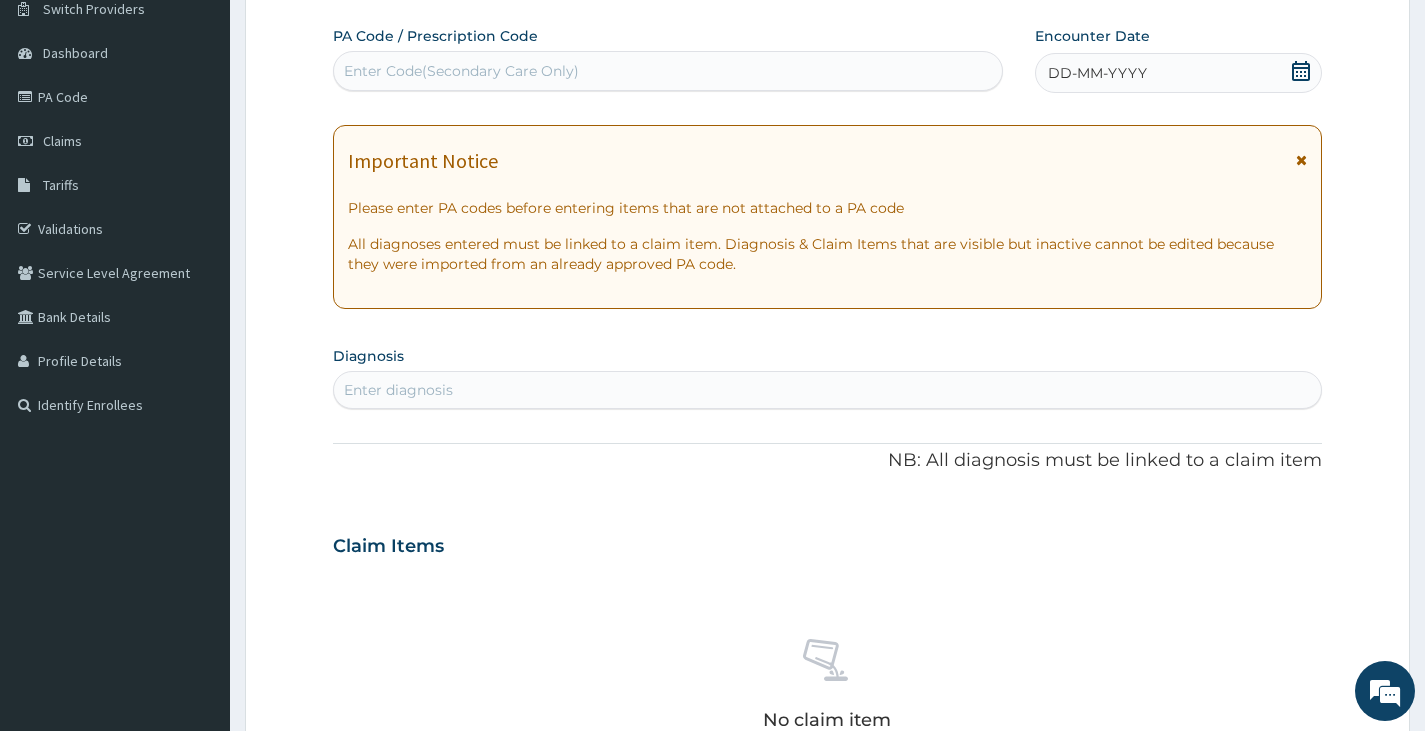 scroll, scrollTop: 0, scrollLeft: 0, axis: both 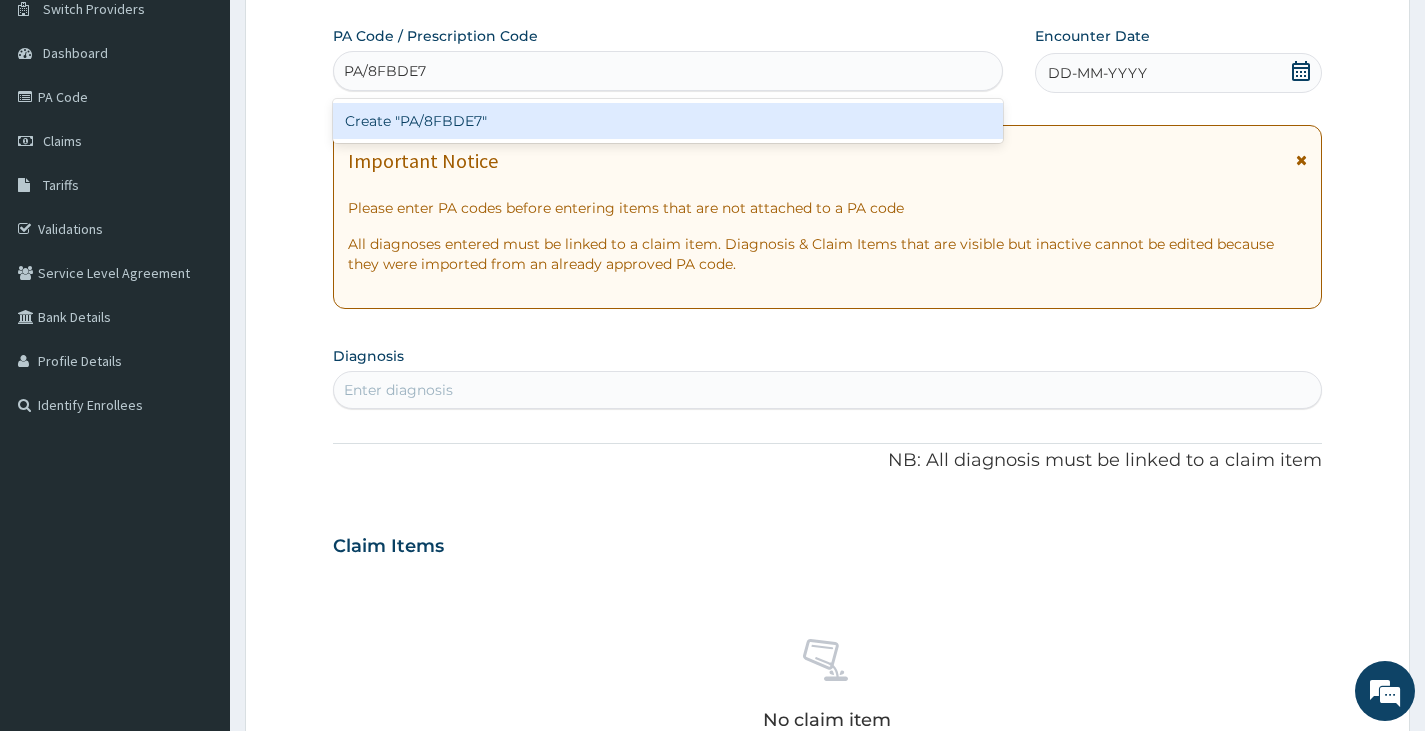 click on "Create "PA/8FBDE7"" at bounding box center [668, 121] 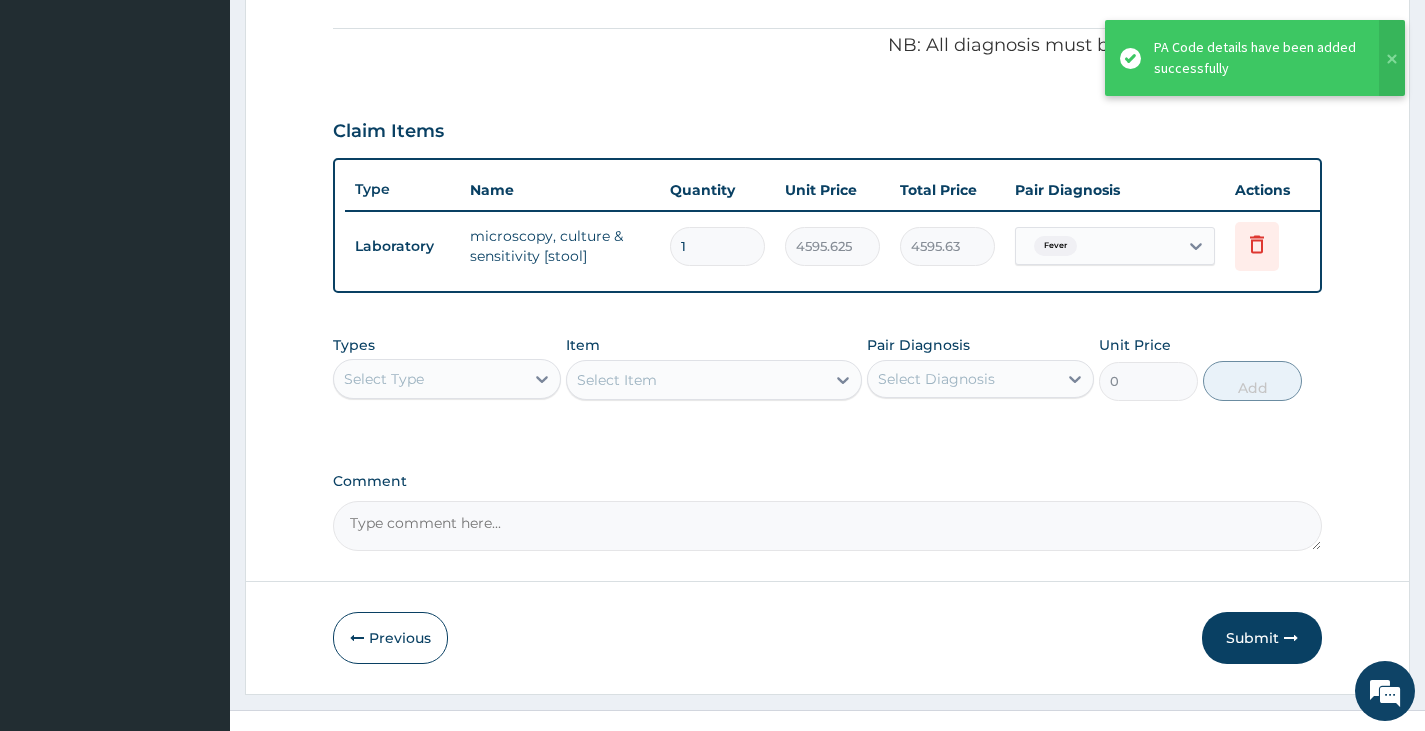 scroll, scrollTop: 631, scrollLeft: 0, axis: vertical 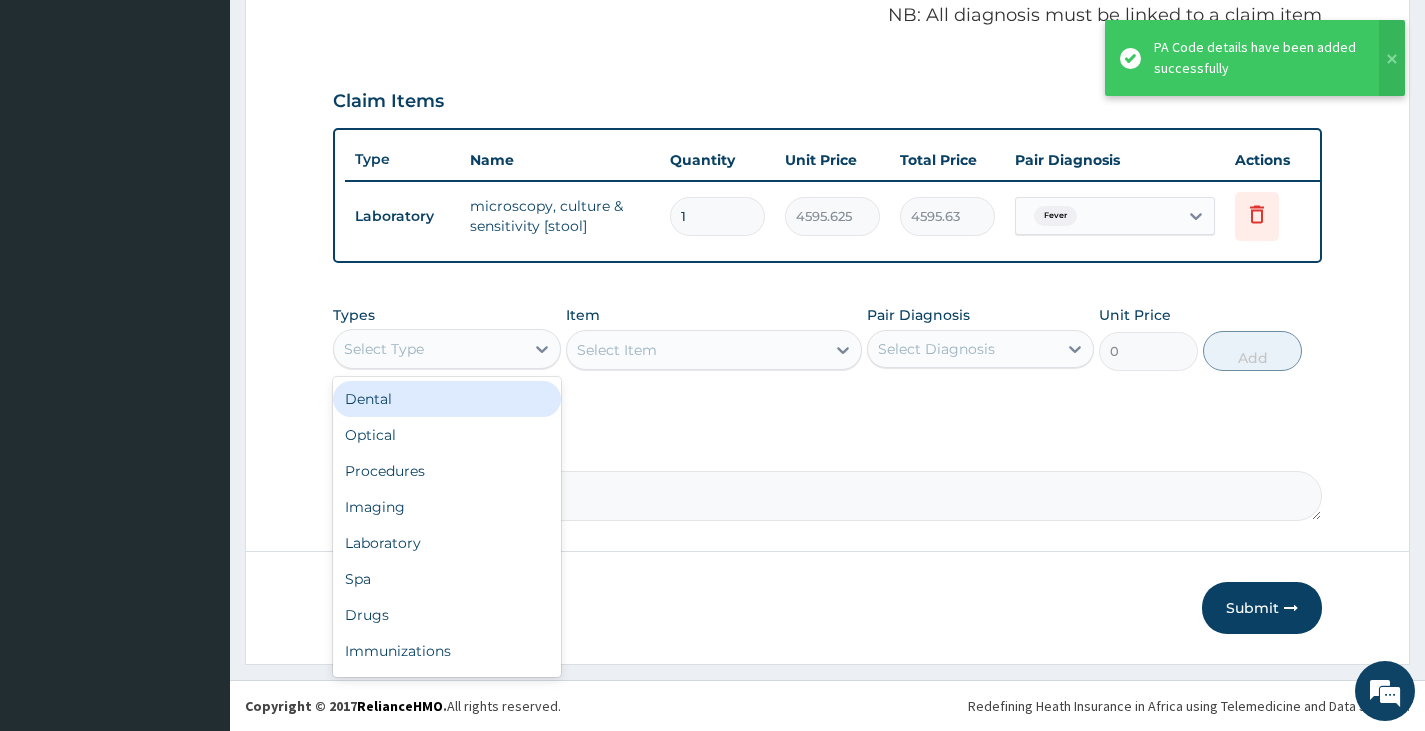 click on "Select Type" at bounding box center (428, 349) 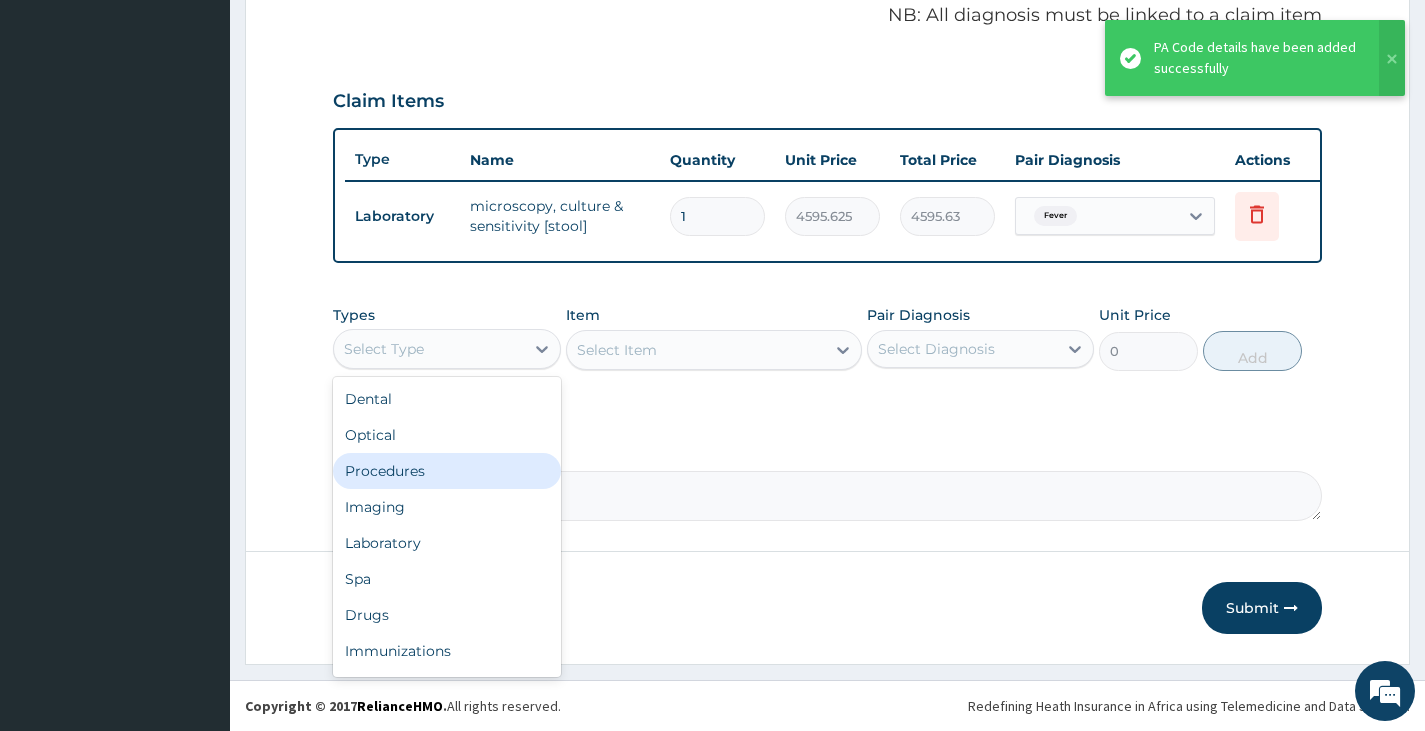 click on "Procedures" at bounding box center (446, 471) 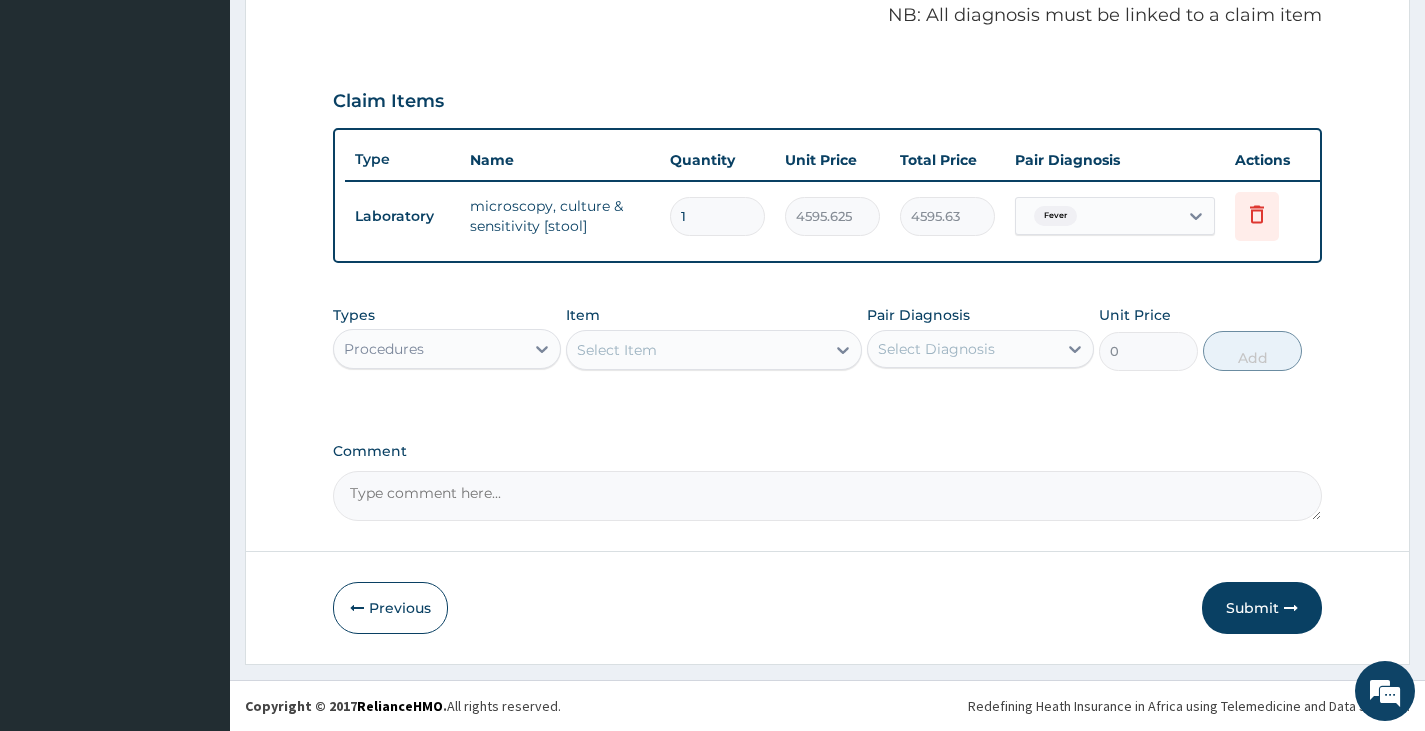 click on "Select Item" at bounding box center (617, 350) 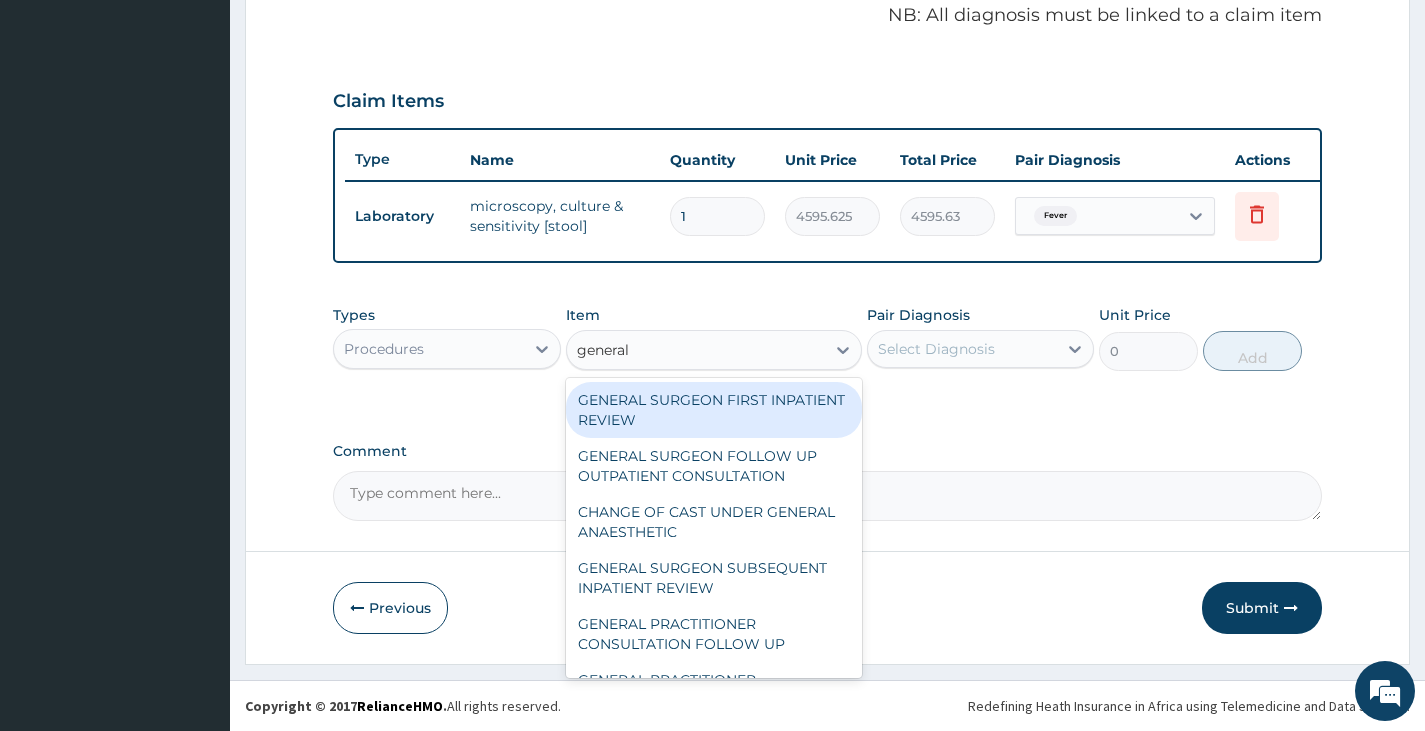 type on "general p" 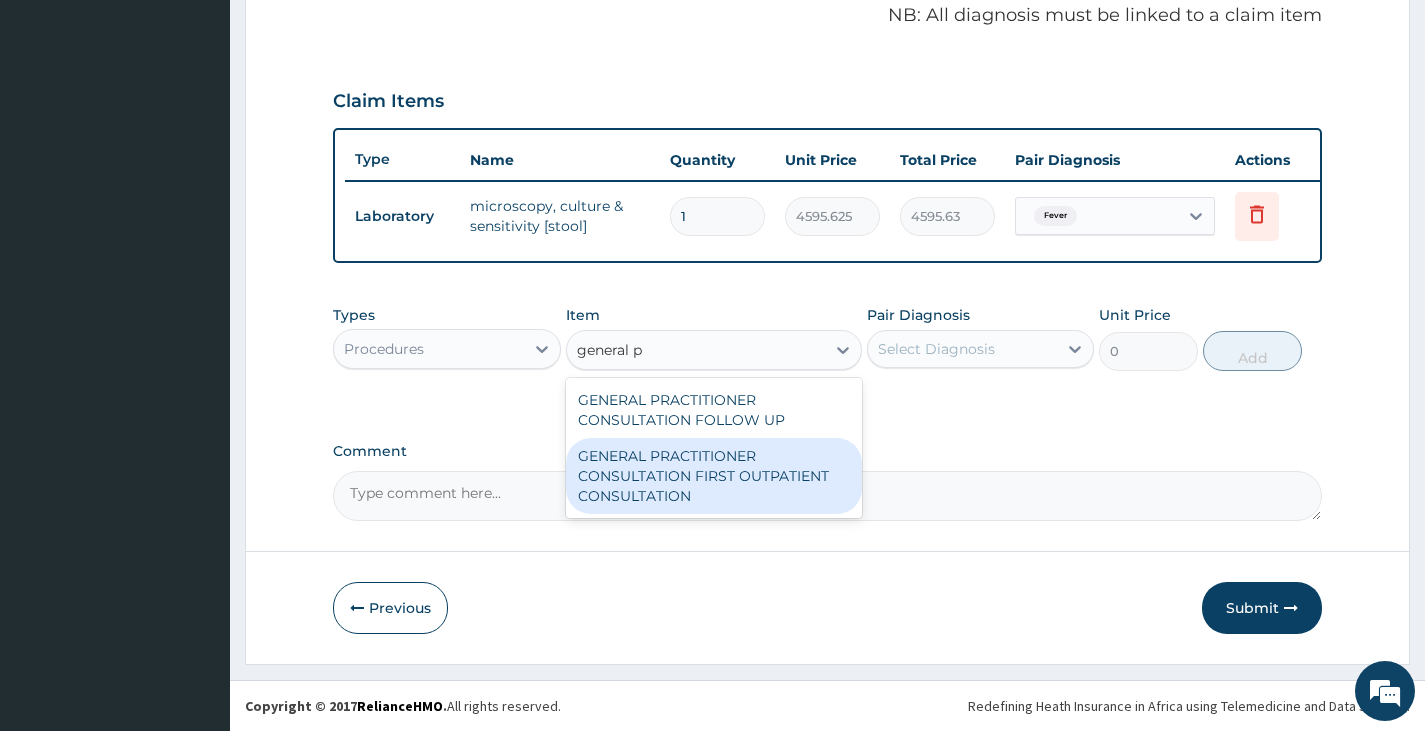 click on "GENERAL PRACTITIONER CONSULTATION FIRST OUTPATIENT CONSULTATION" at bounding box center [714, 476] 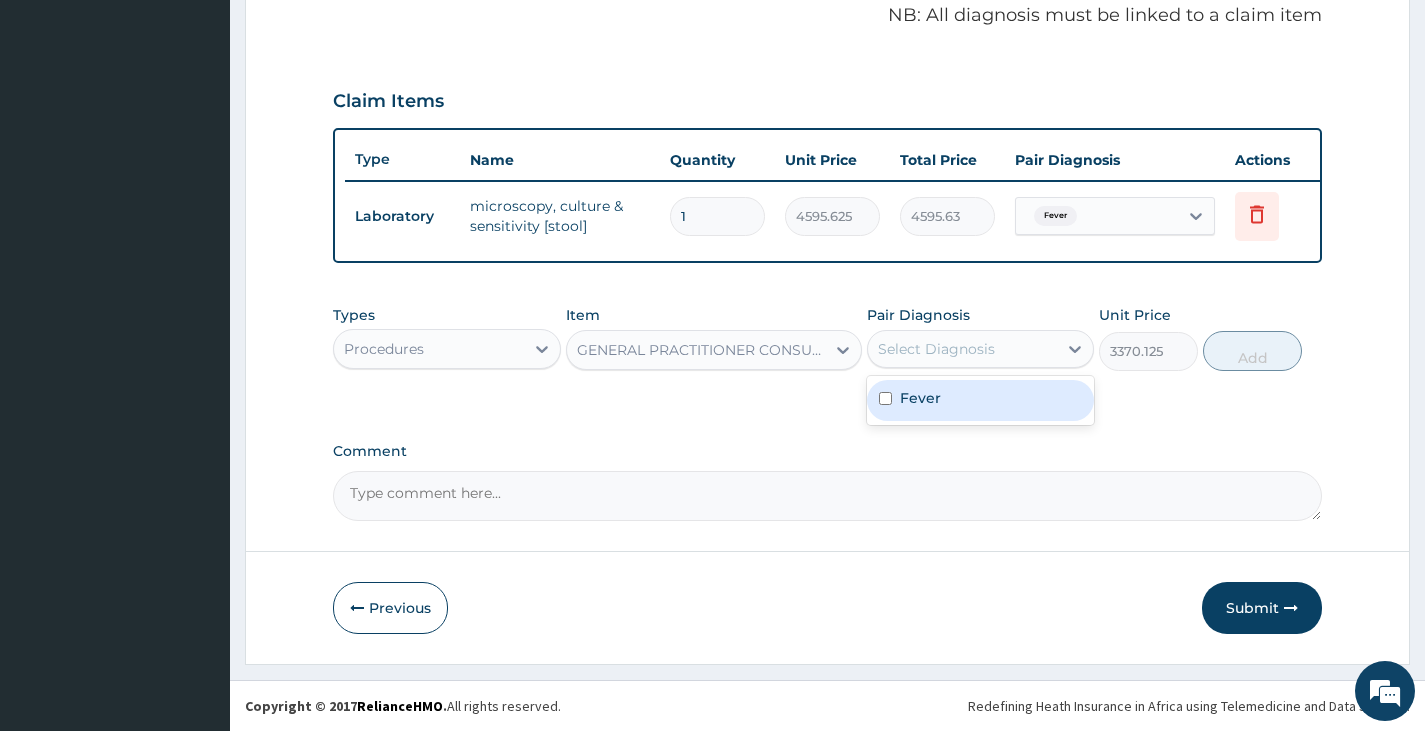 click on "Select Diagnosis" at bounding box center [936, 349] 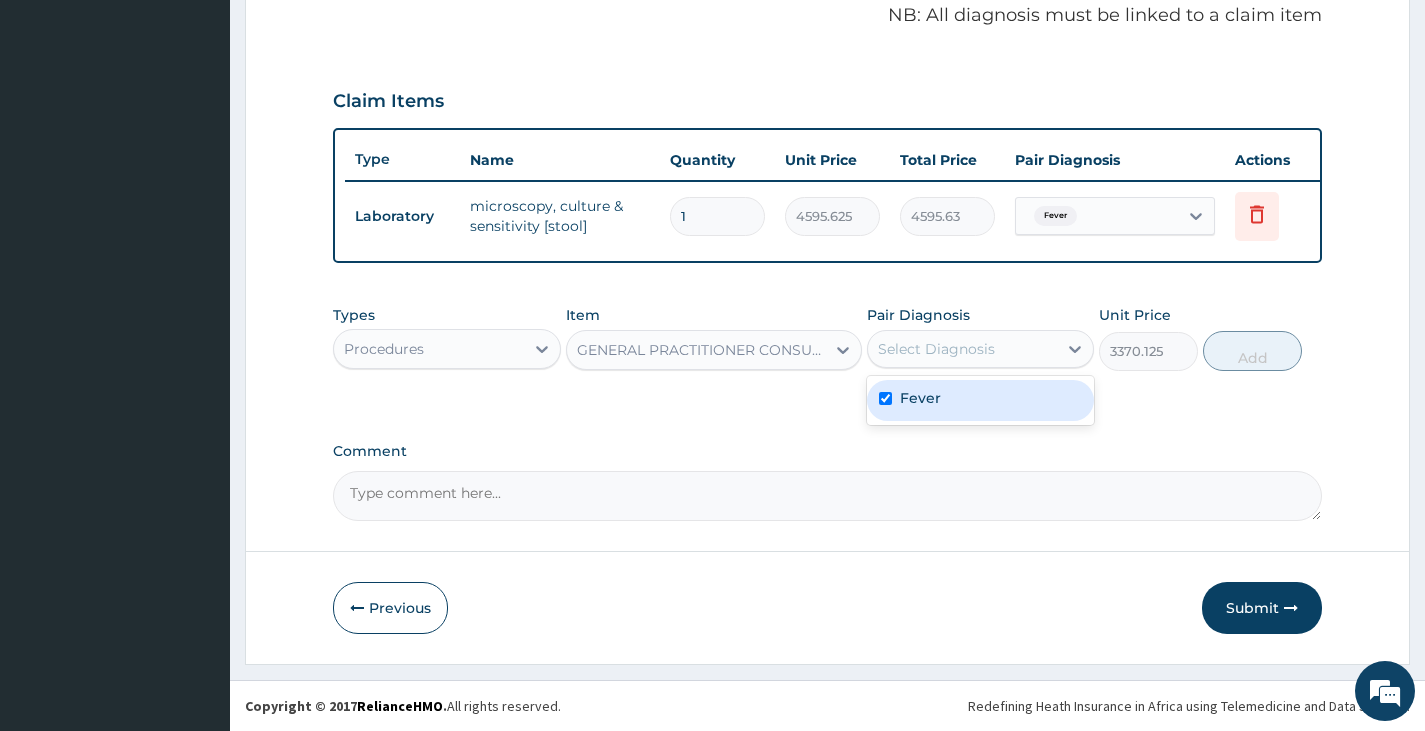 checkbox on "true" 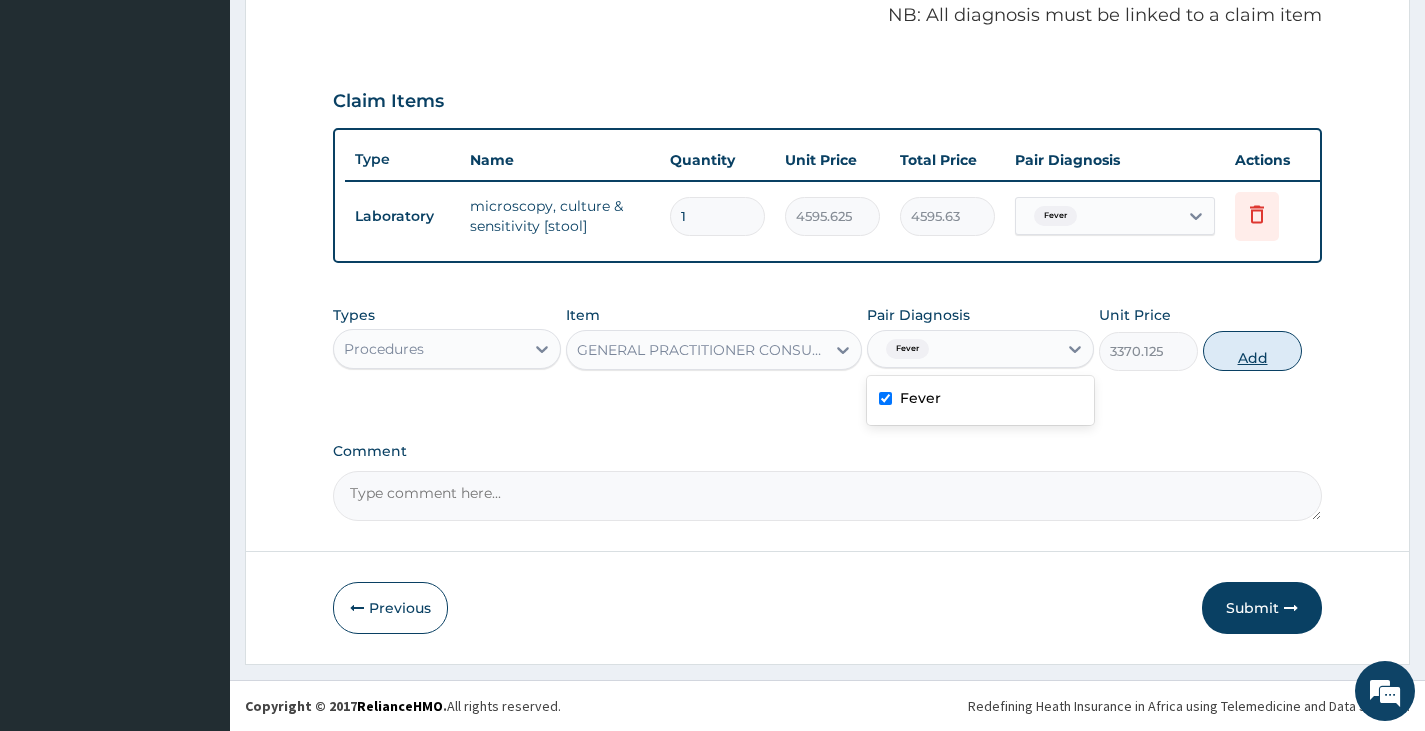 click on "Add" at bounding box center [1252, 351] 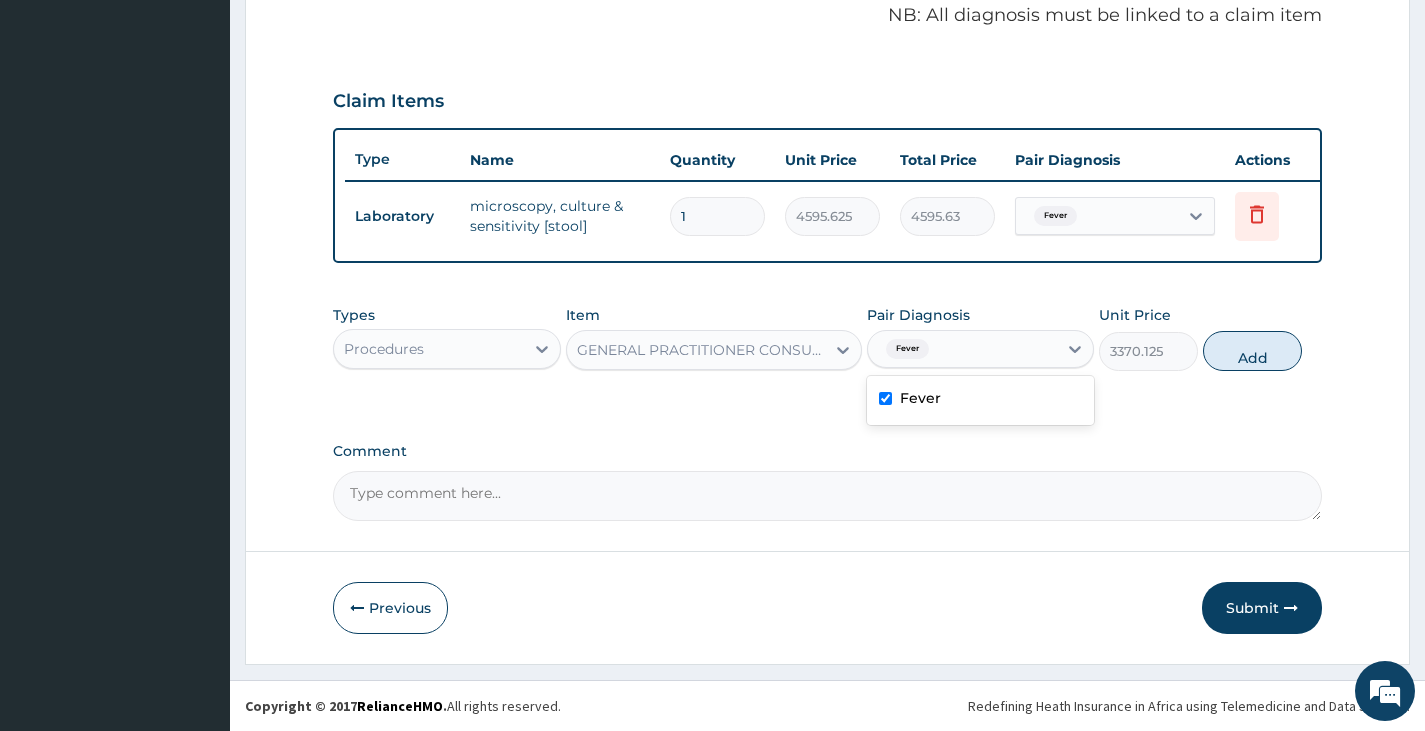 type on "0" 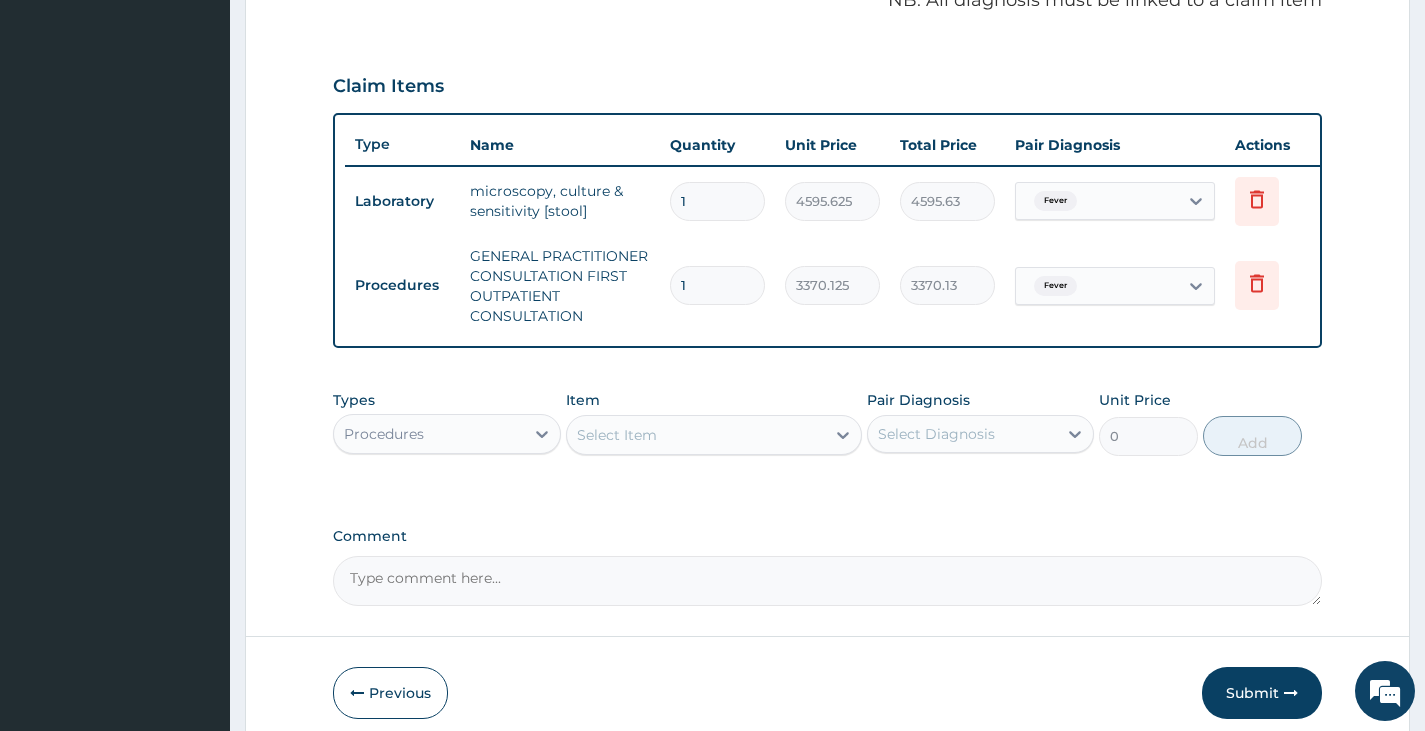 click on "Comment" at bounding box center [827, 581] 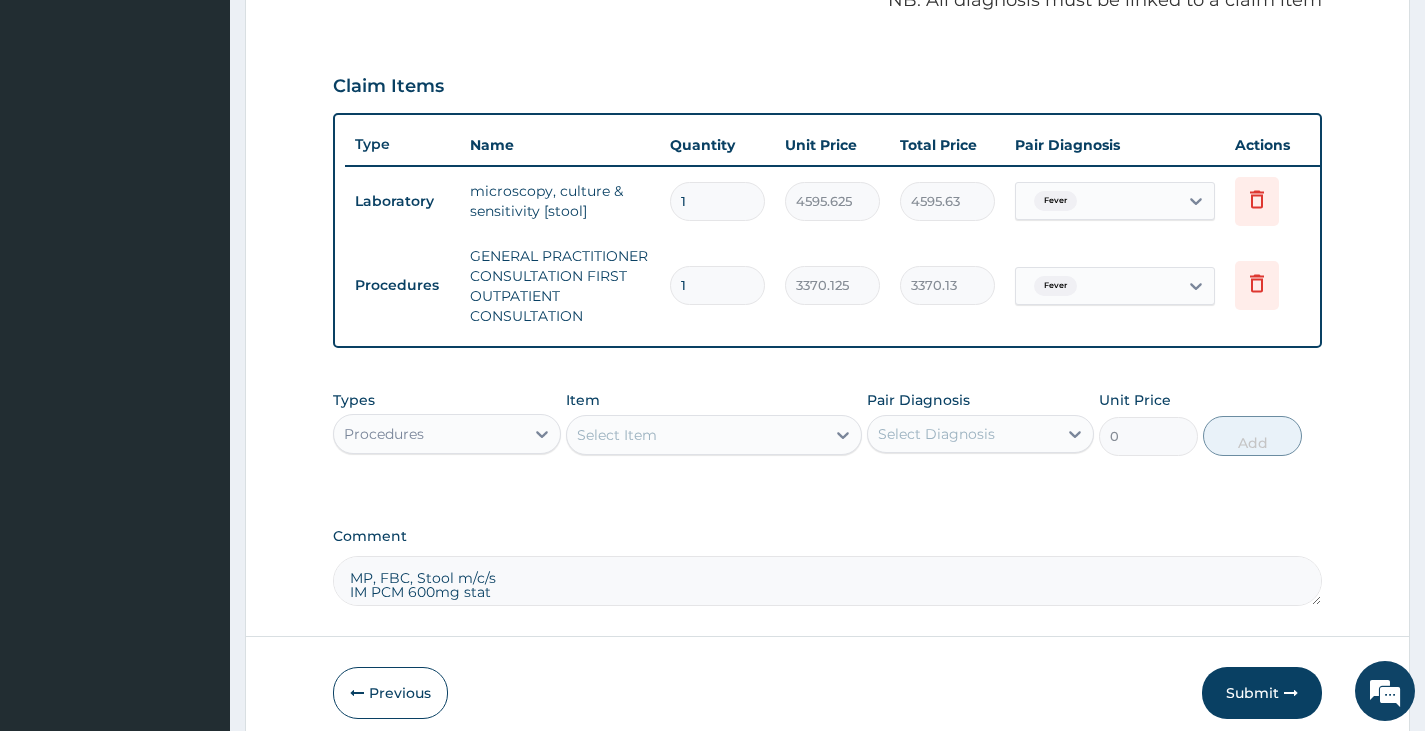 scroll, scrollTop: 99, scrollLeft: 0, axis: vertical 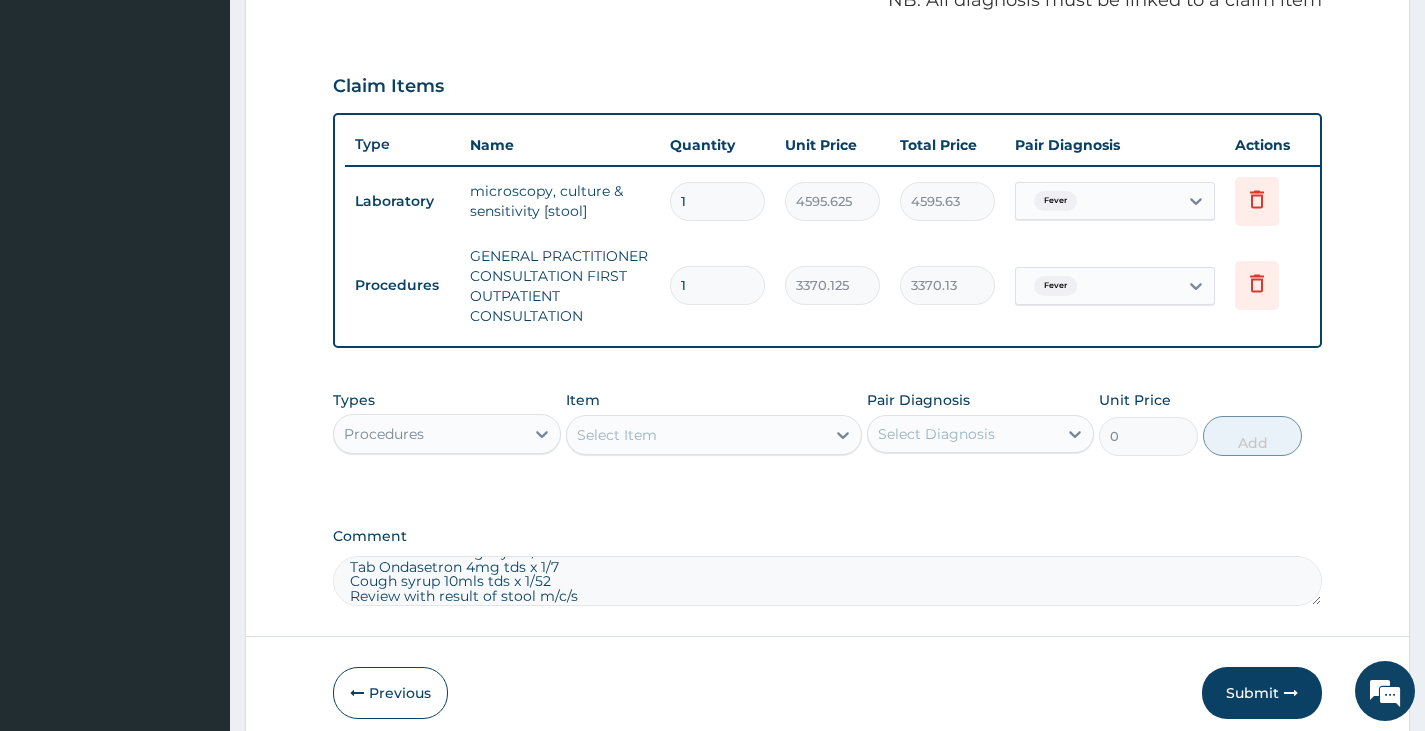 type on "MP, FBC, Stool m/c/s
IM PCM 600mg stat
Plan:
Tab PCM 1g tds x 3/7
Tab Cetrizine 10mg dly x 5/7
Tab Ondasetron 4mg tds x 1/7
Cough syrup 10mls tds x 1/52
Review with result of stool m/c/s" 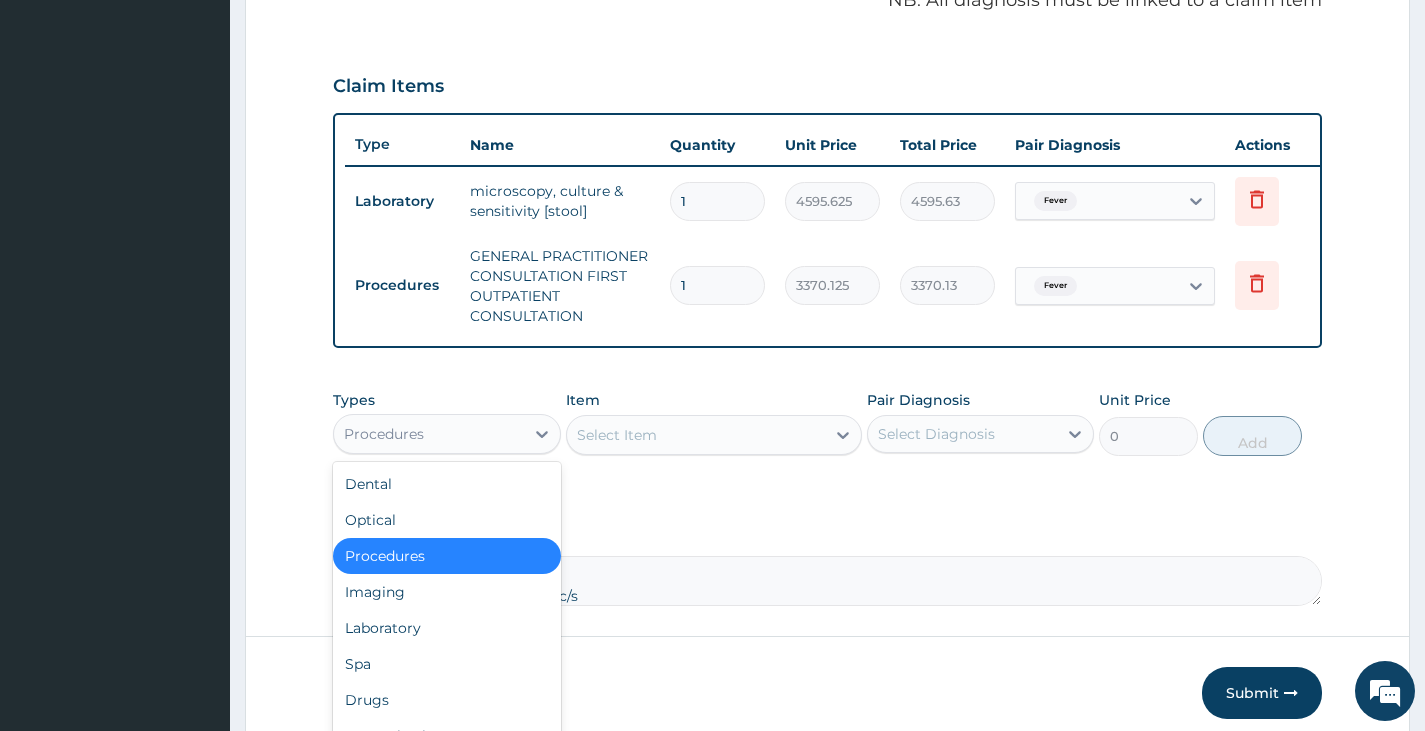 click on "Procedures" at bounding box center (428, 434) 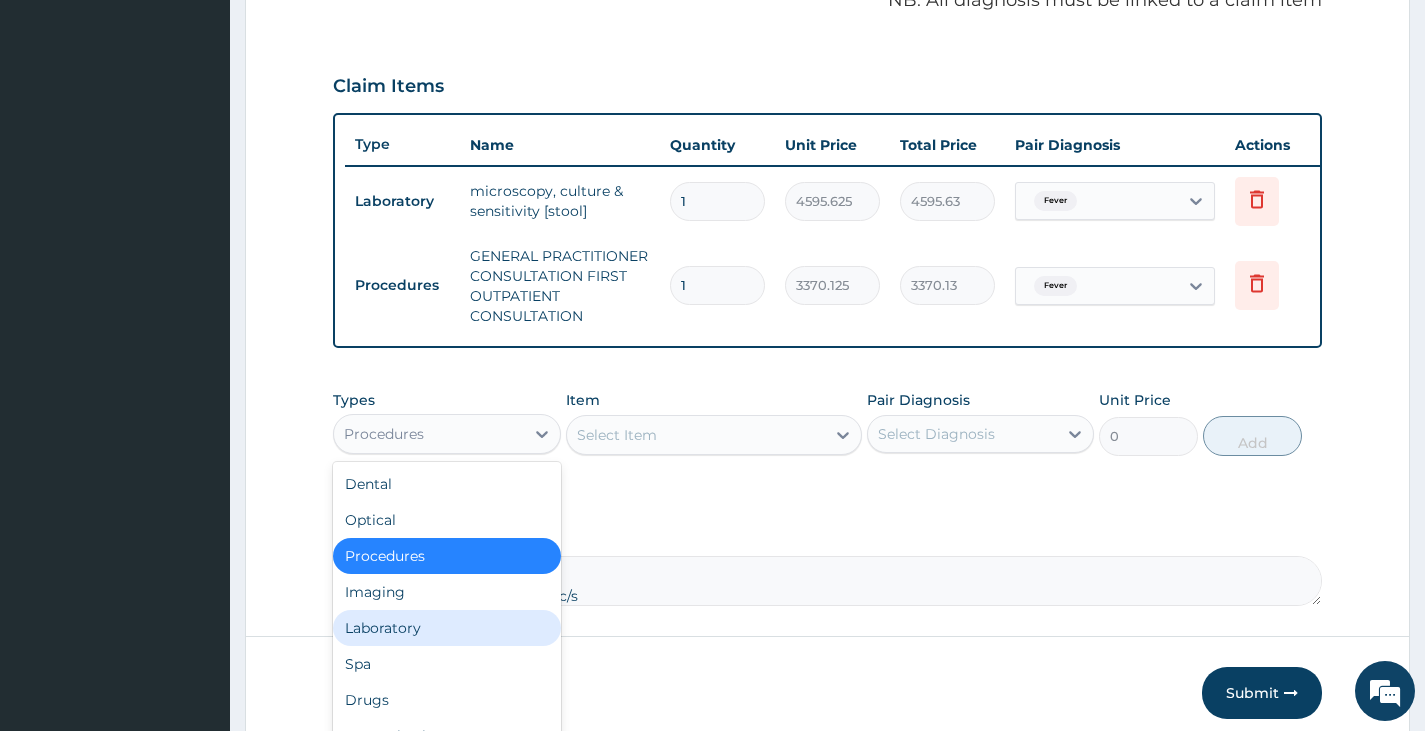 click on "Laboratory" at bounding box center [446, 628] 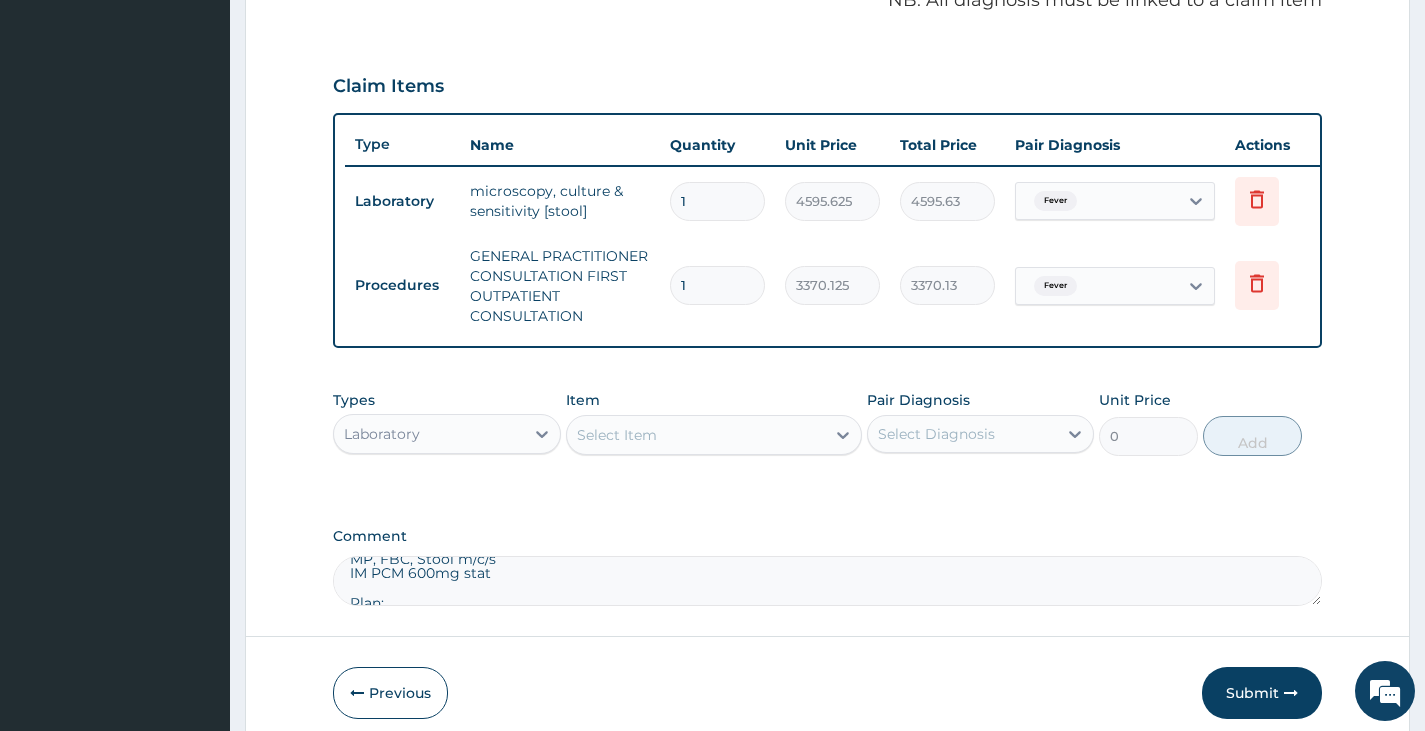 scroll, scrollTop: 0, scrollLeft: 0, axis: both 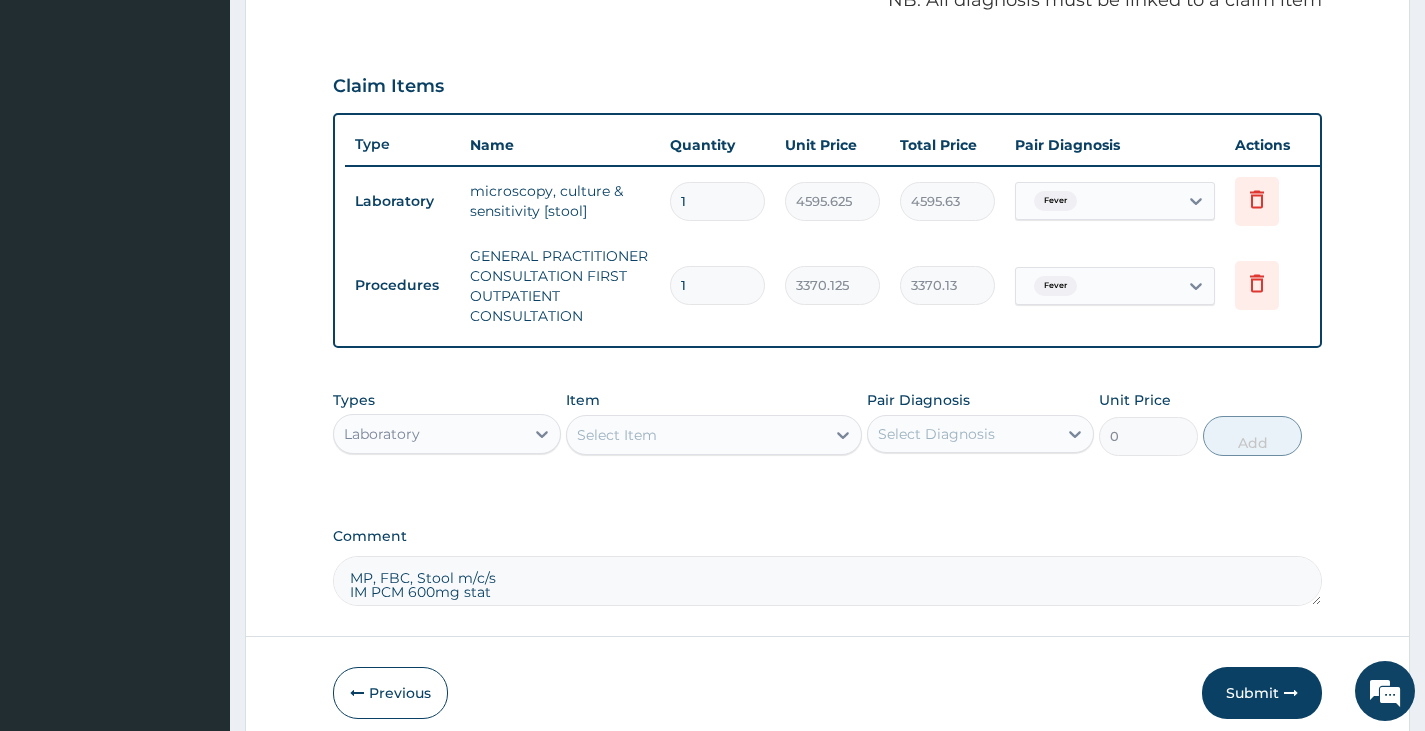 click on "Select Item" at bounding box center (617, 435) 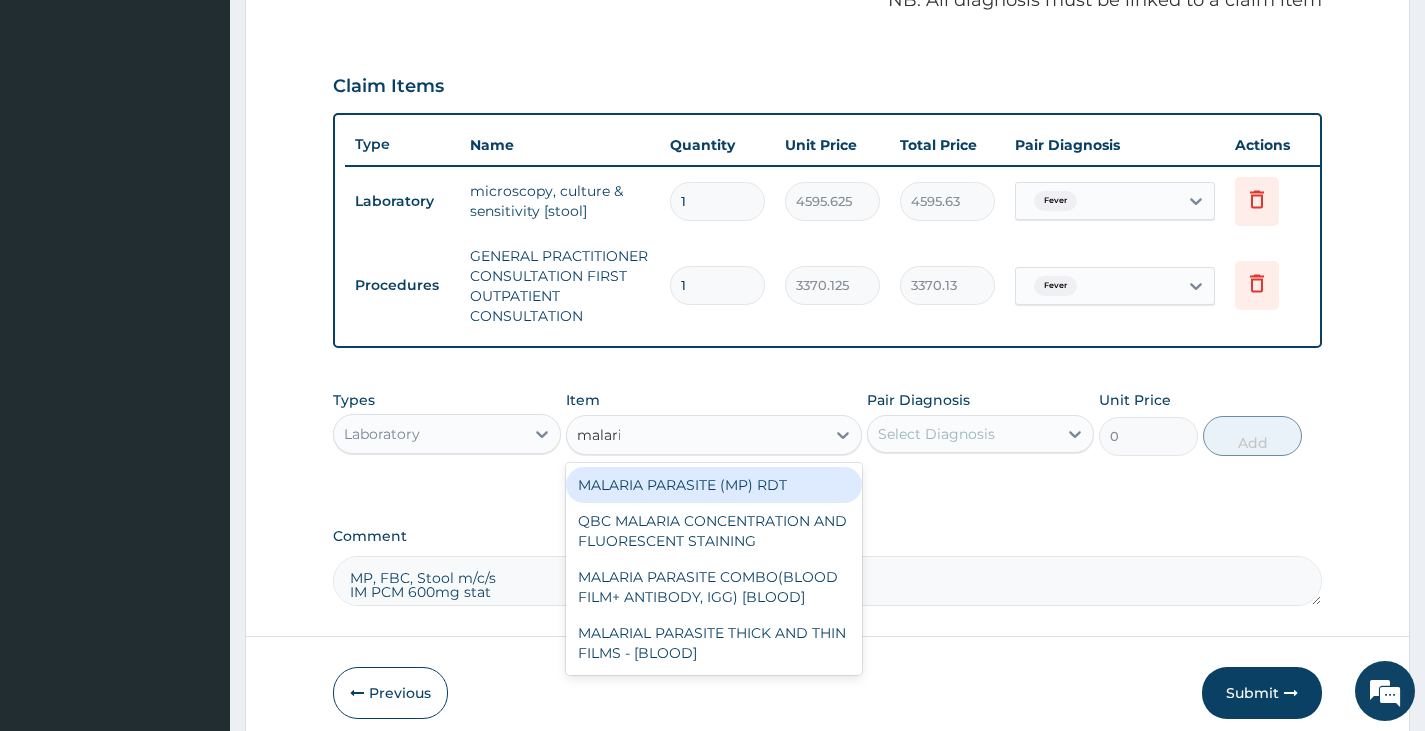 type on "malaria" 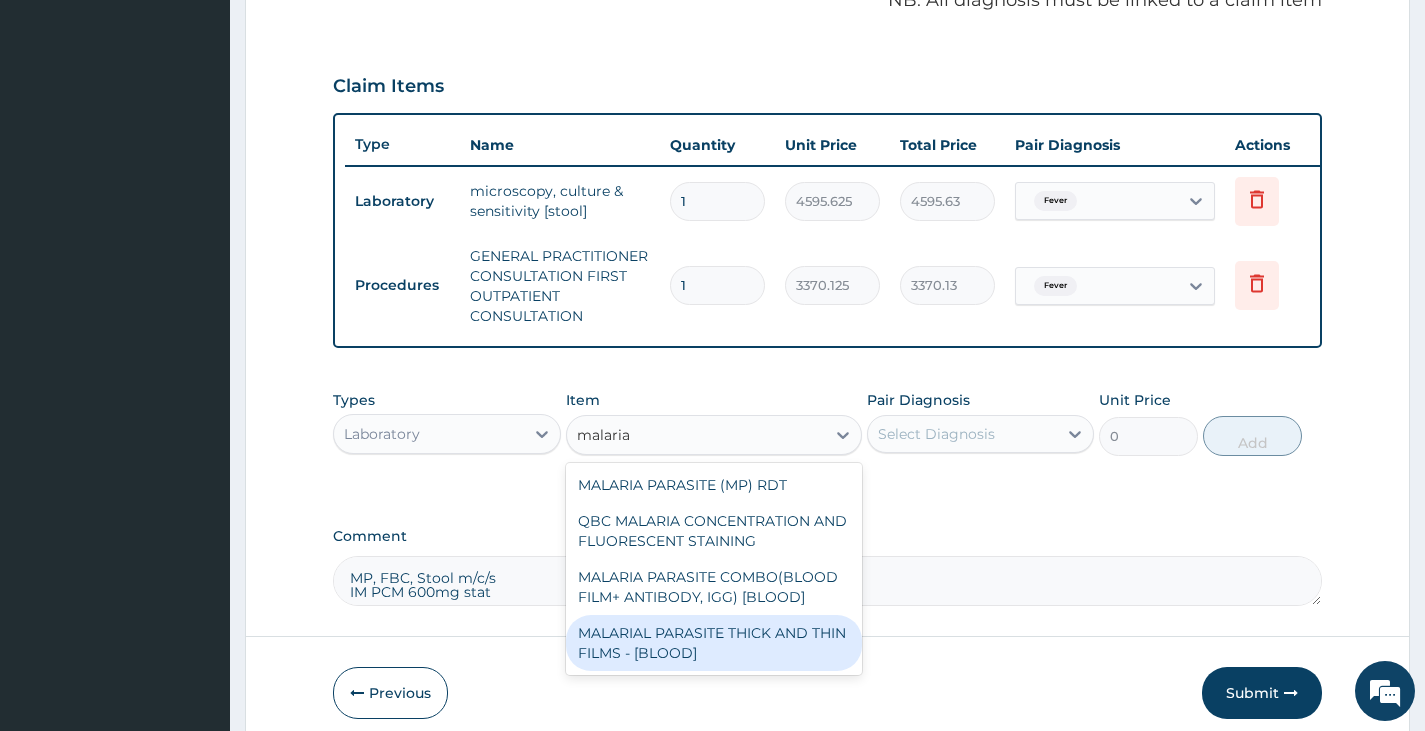click on "MALARIAL PARASITE THICK AND THIN FILMS - [BLOOD]" at bounding box center [714, 643] 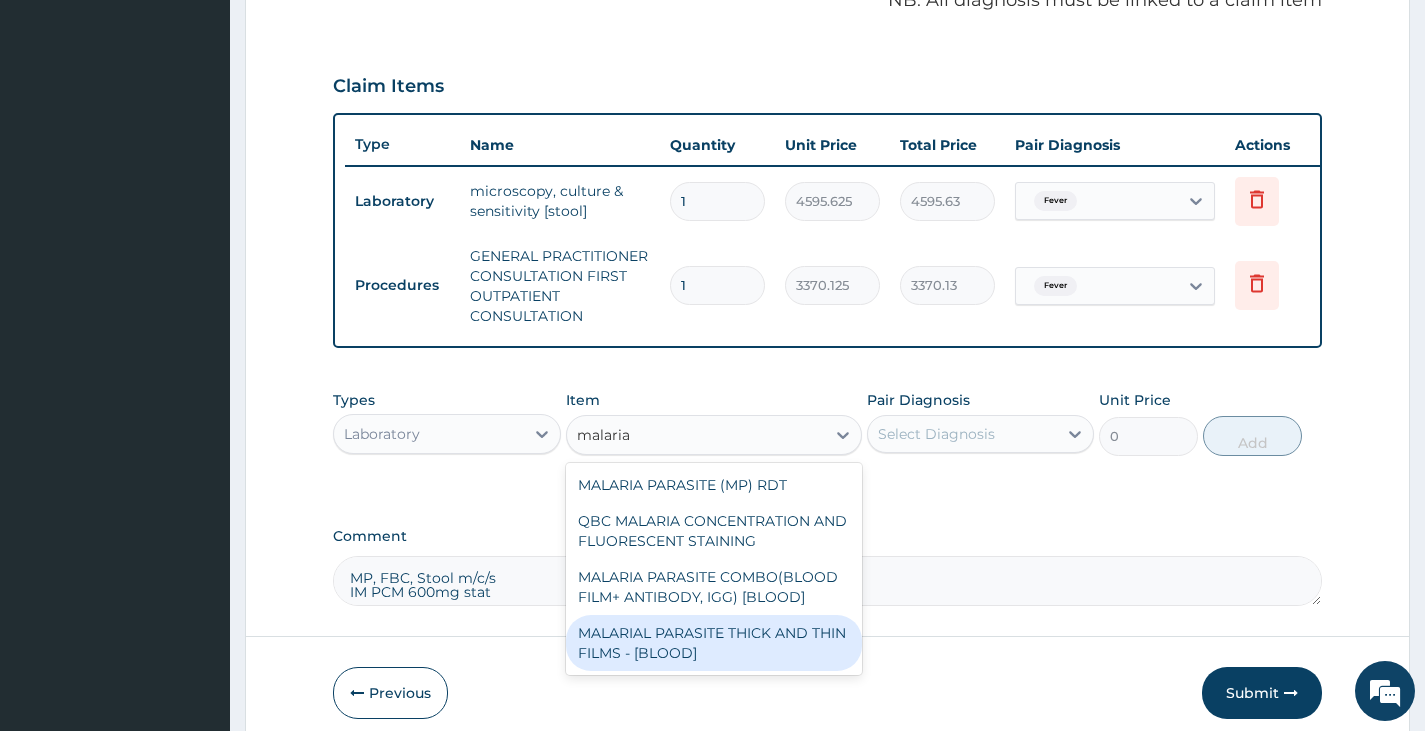 type 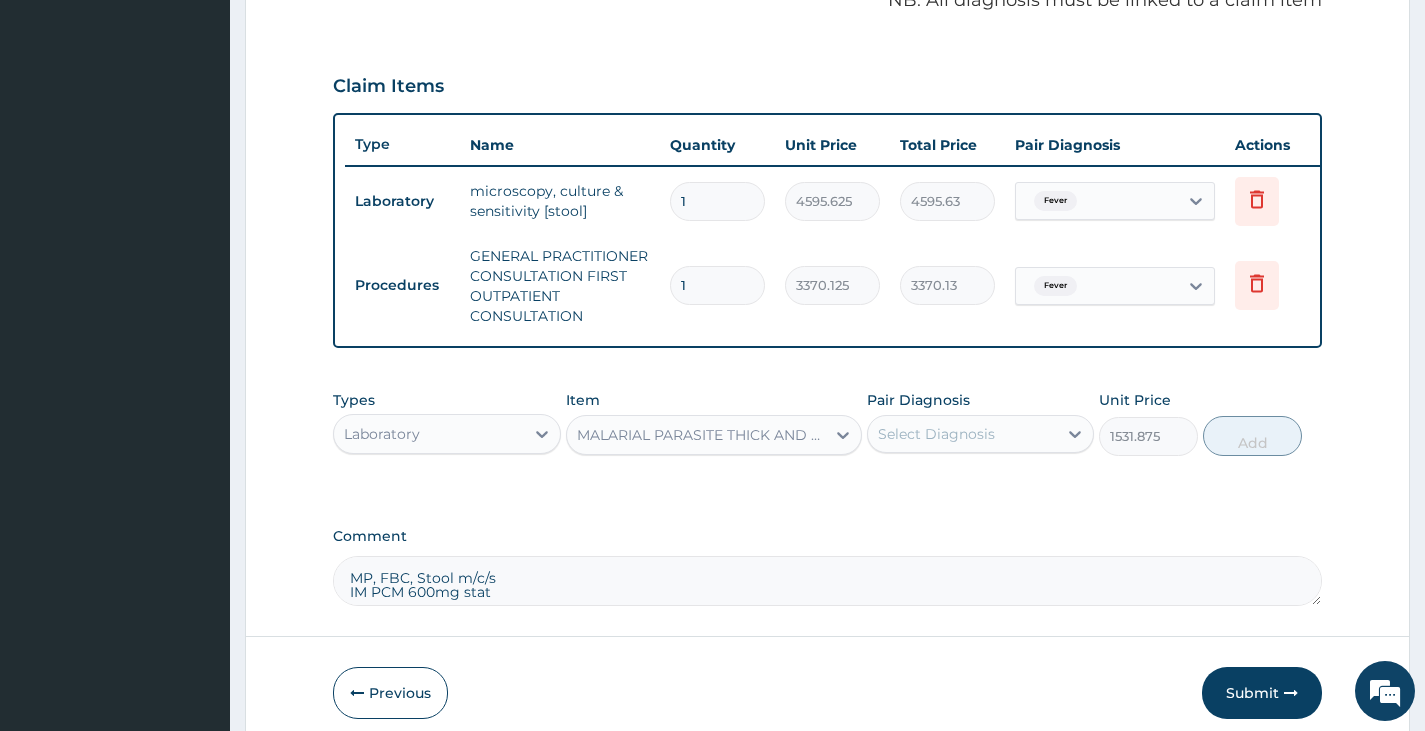 drag, startPoint x: 945, startPoint y: 442, endPoint x: 944, endPoint y: 467, distance: 25.019993 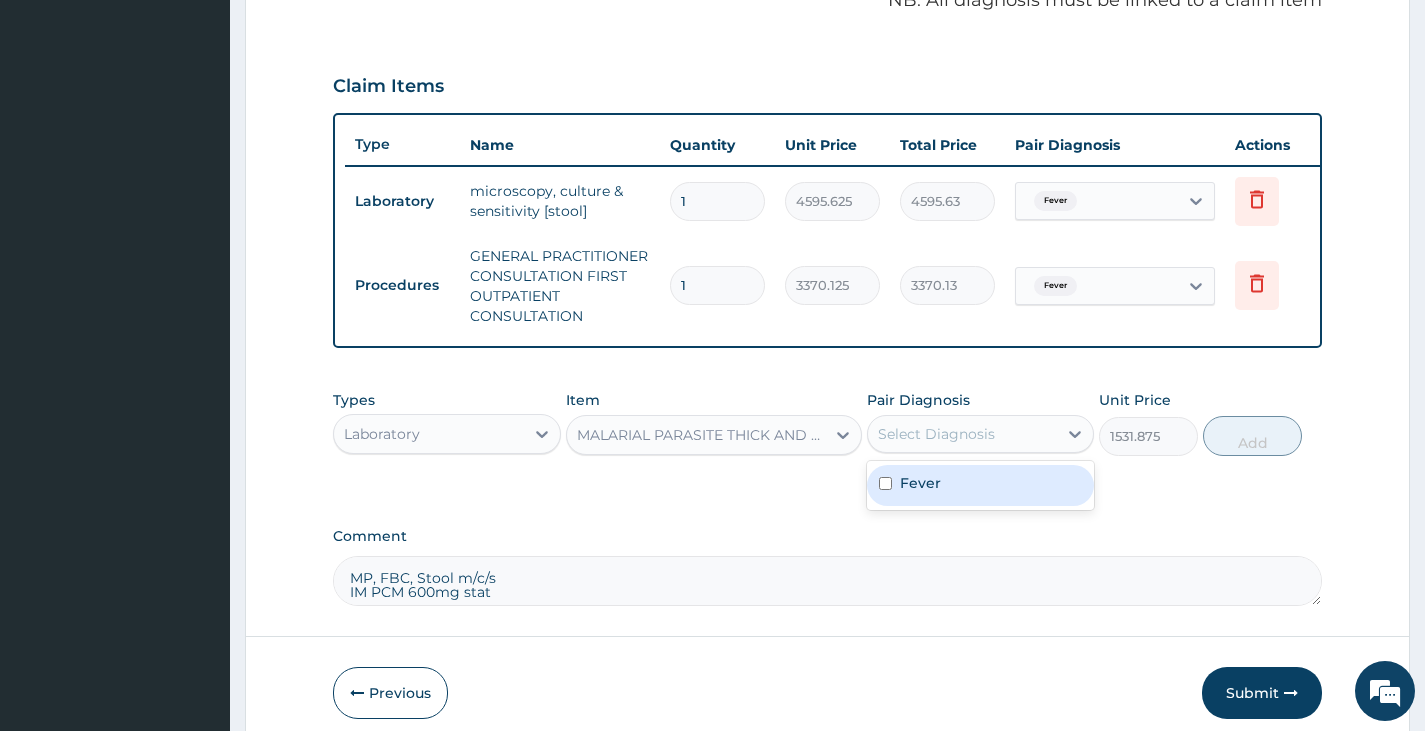 click on "Fever" at bounding box center [920, 483] 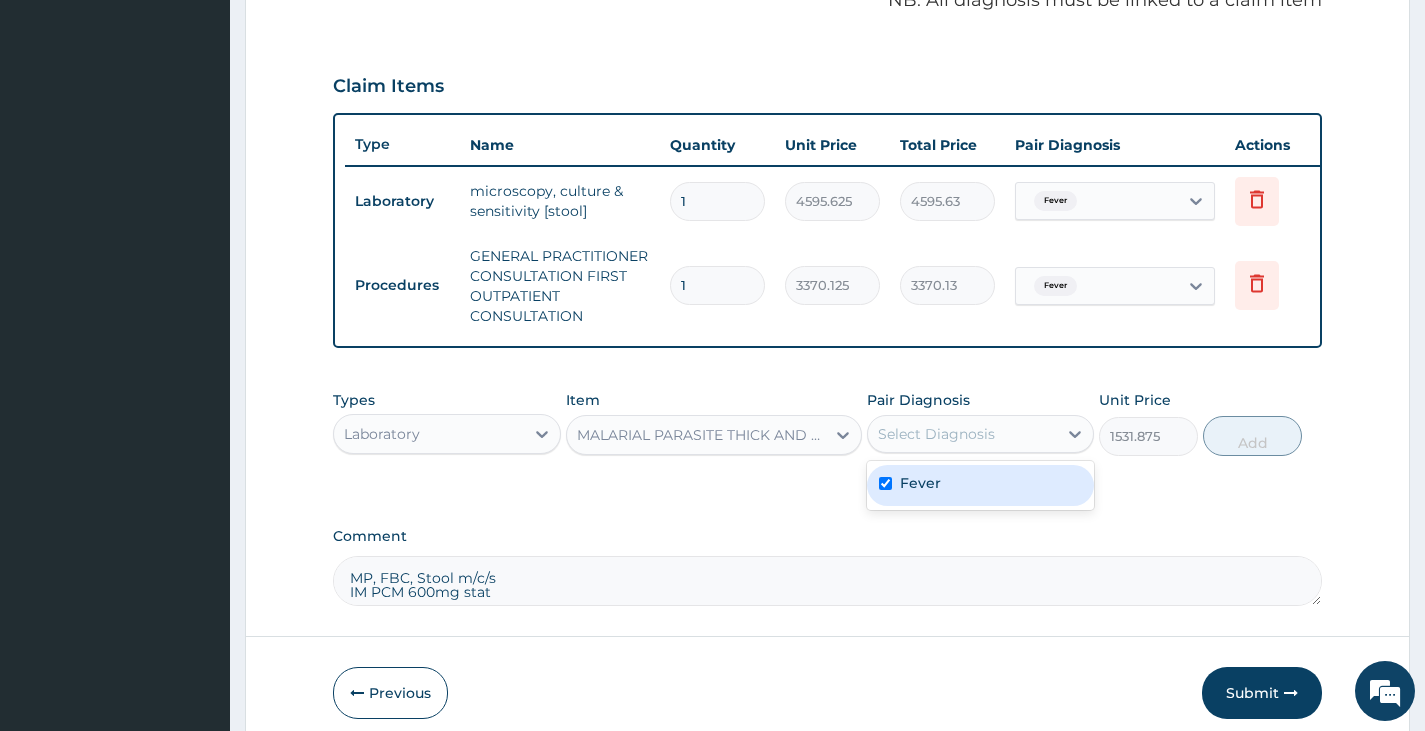 checkbox on "true" 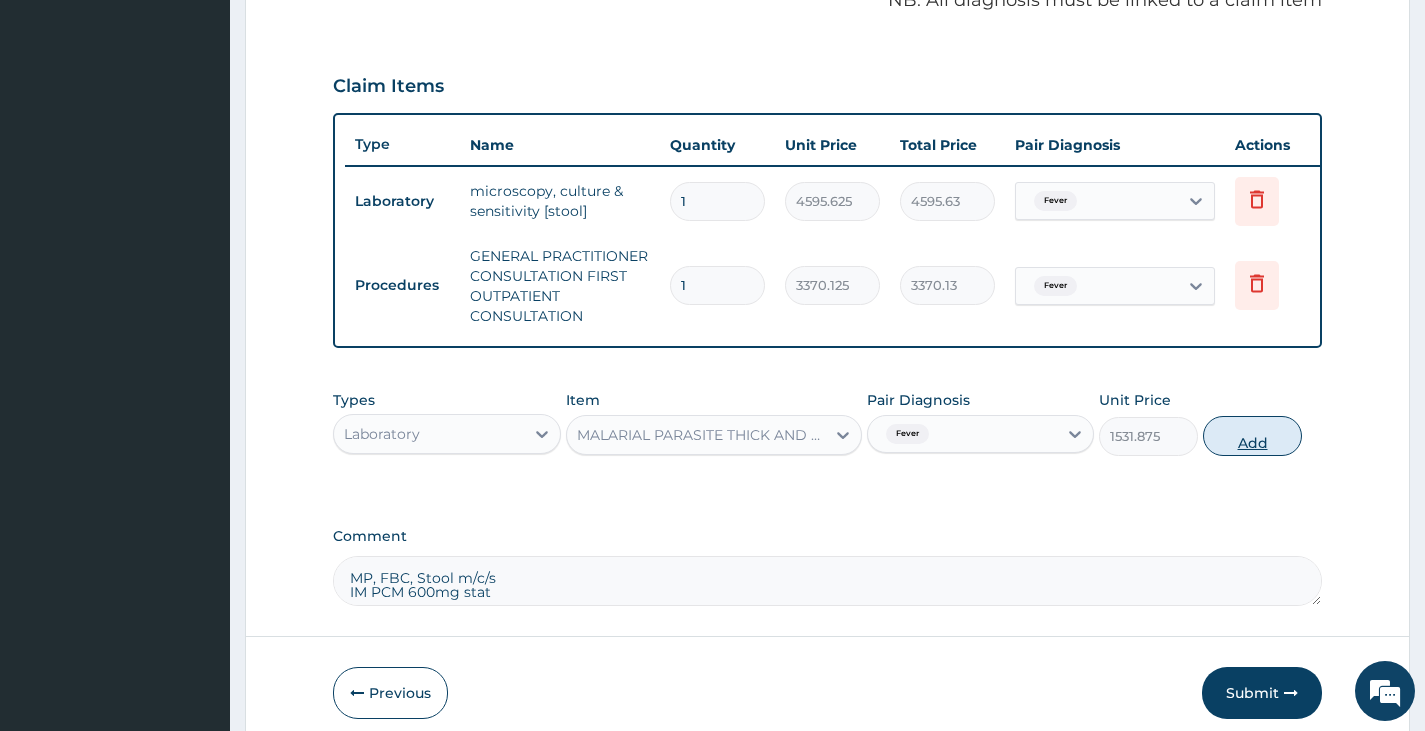 click on "Add" at bounding box center (1252, 436) 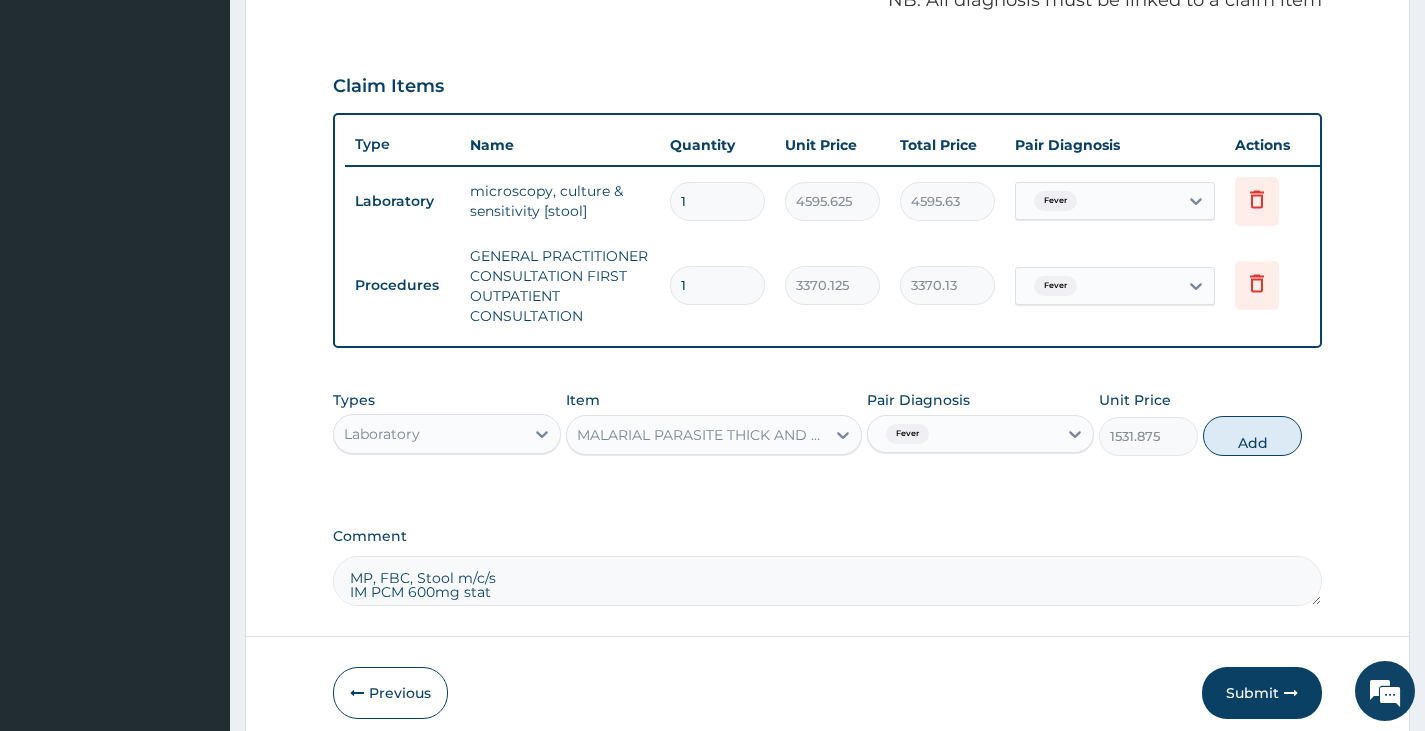 type on "0" 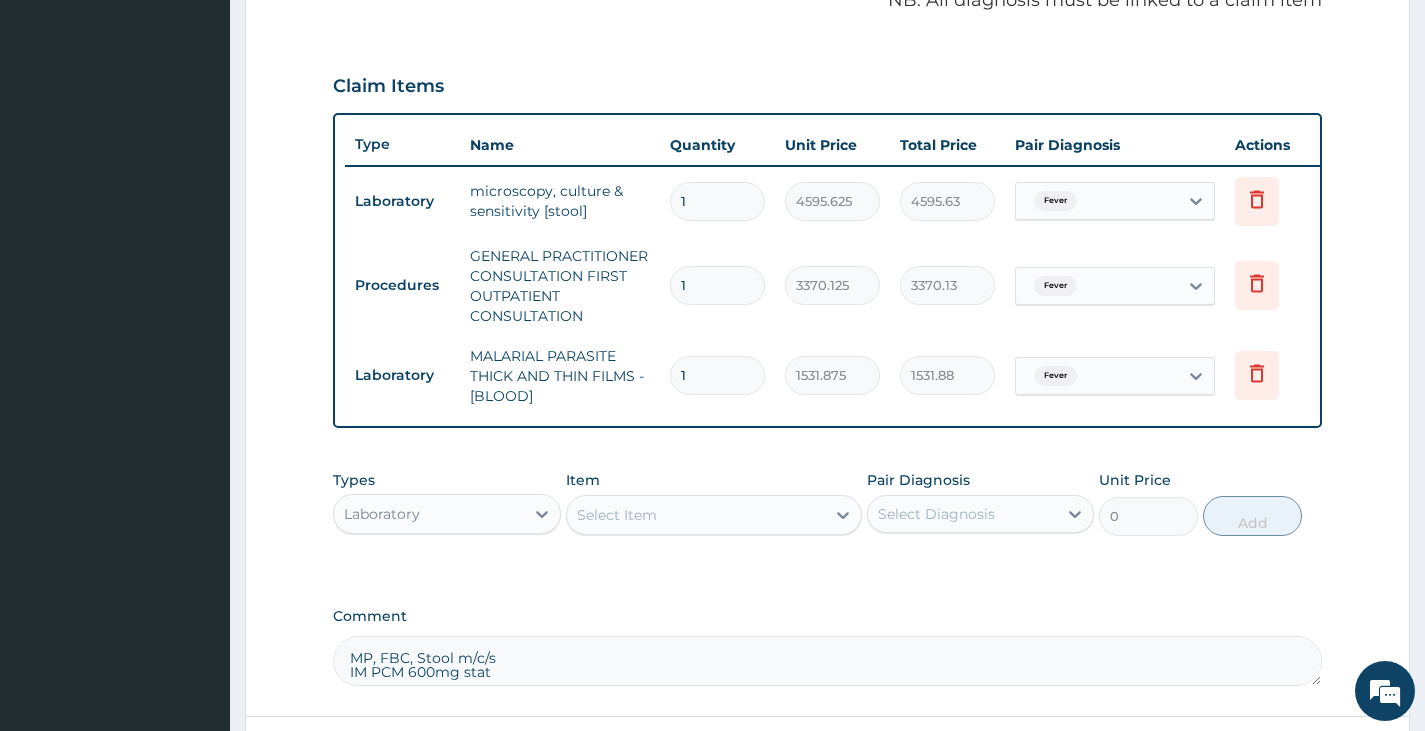 click on "Select Item" at bounding box center (617, 515) 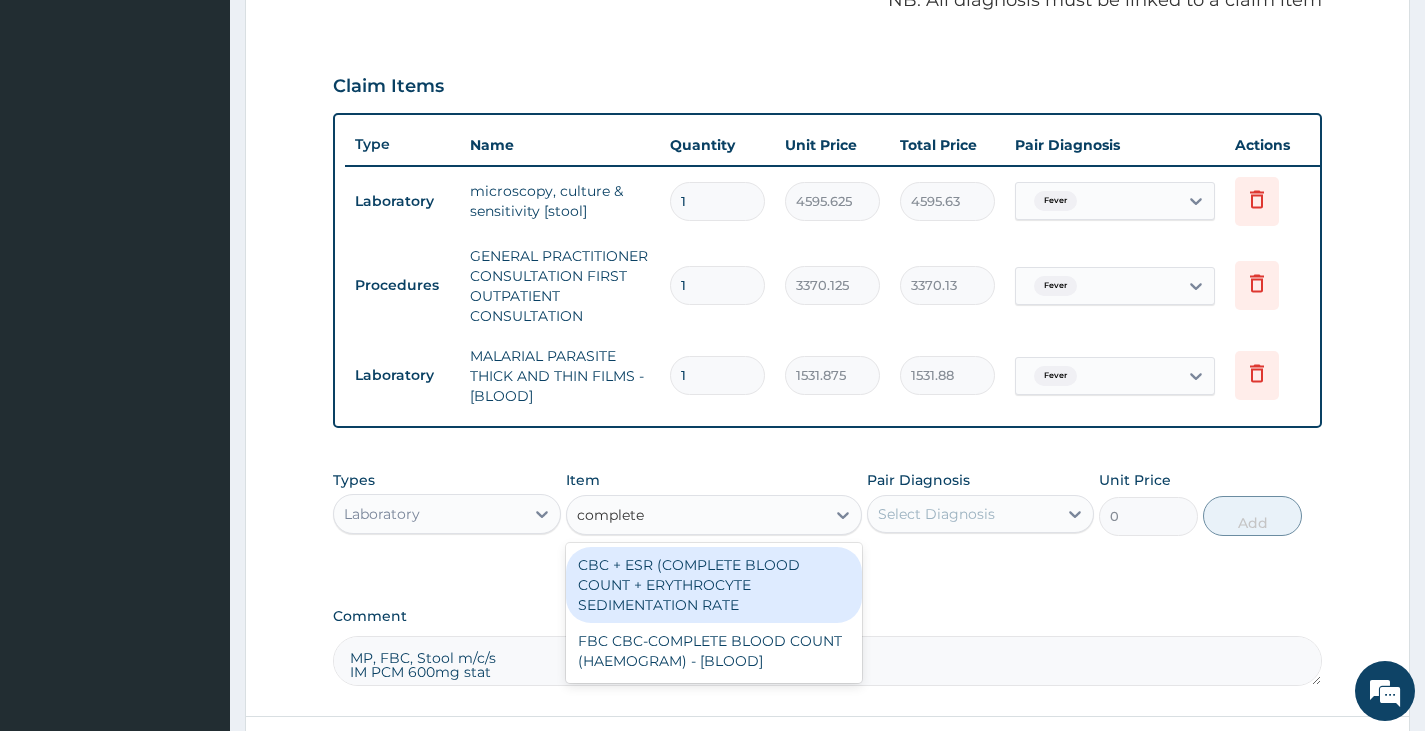 type on "complete" 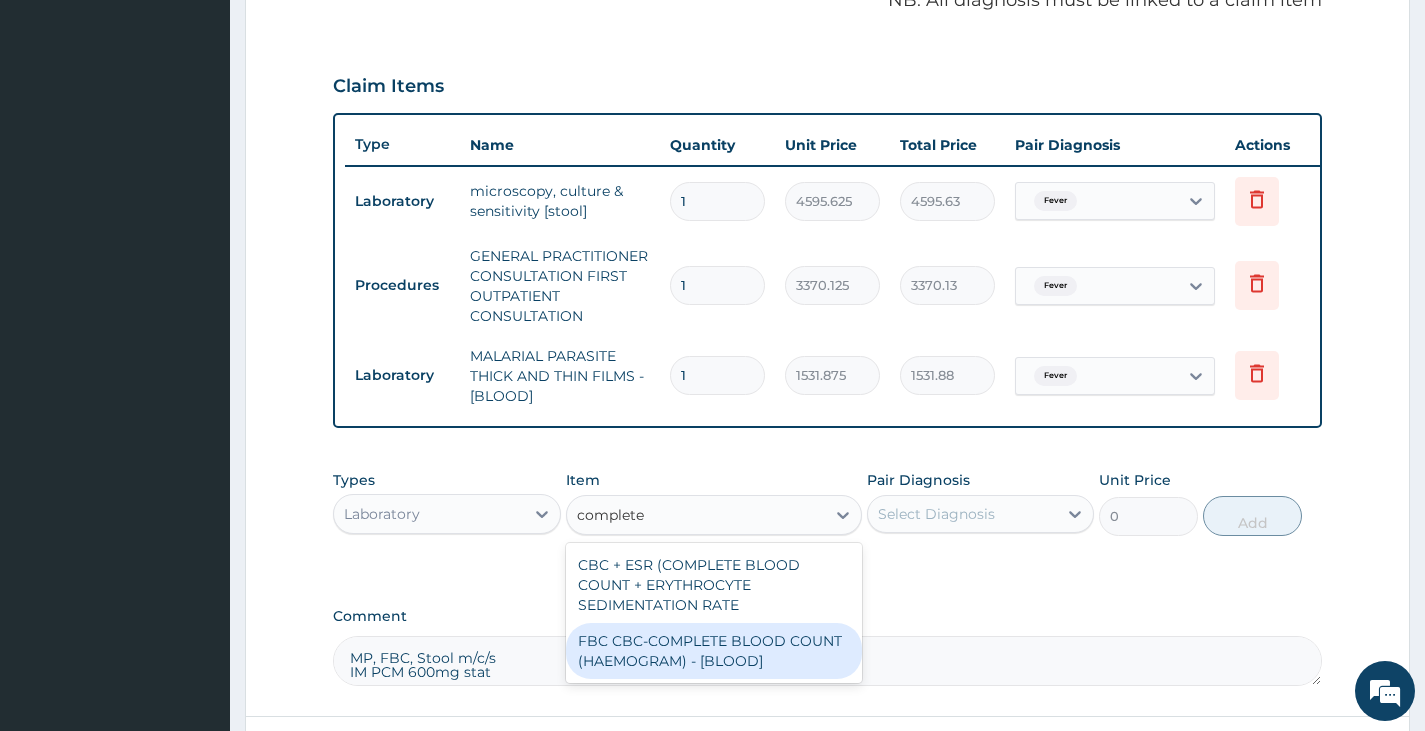 click on "FBC CBC-COMPLETE BLOOD COUNT (HAEMOGRAM) - [BLOOD]" at bounding box center [714, 651] 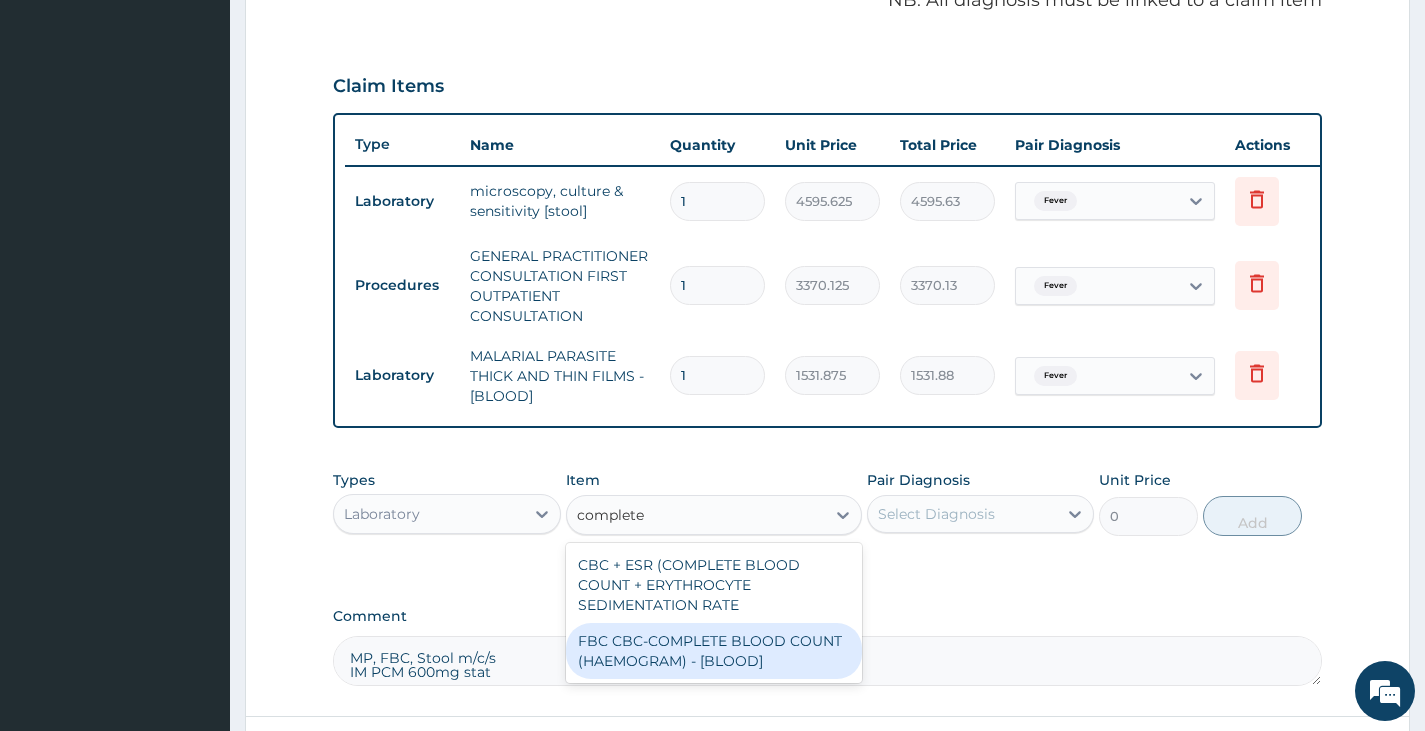 type 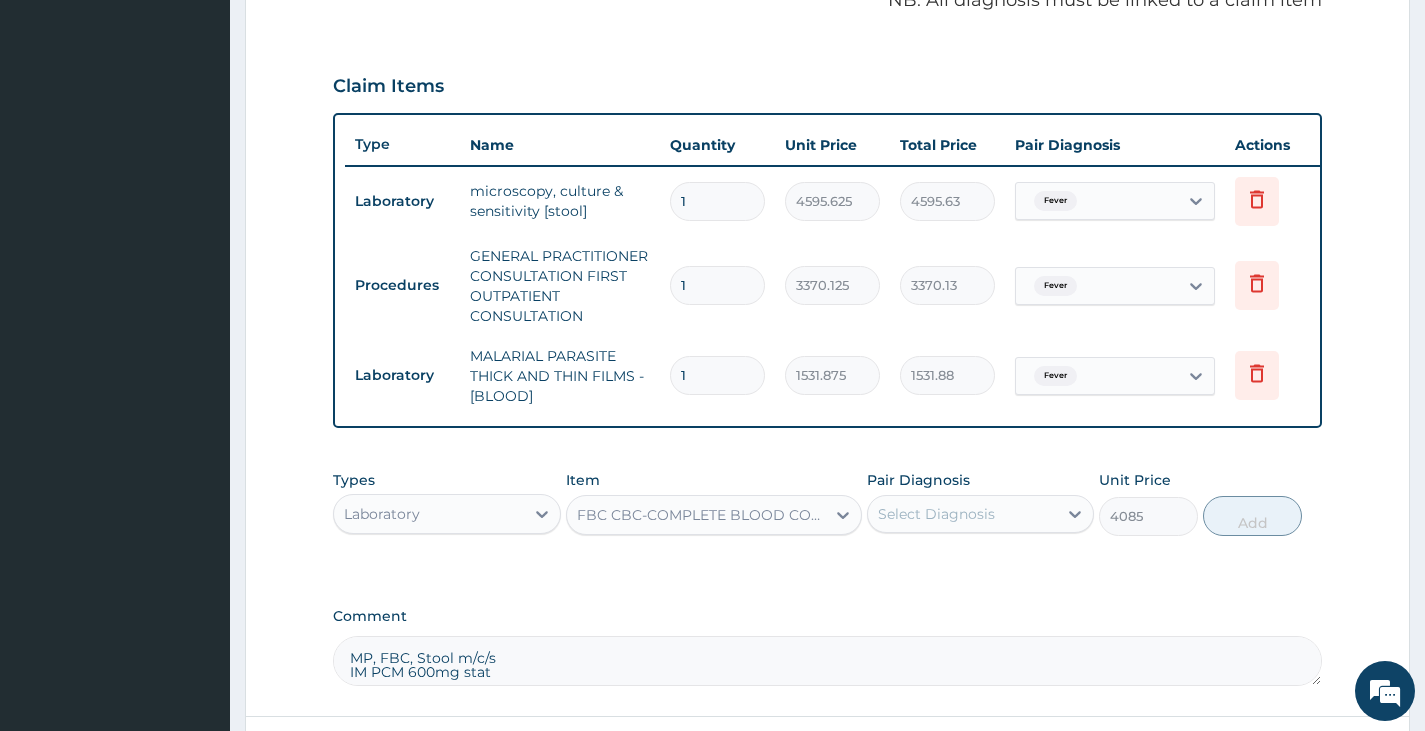 click on "Select Diagnosis" at bounding box center [936, 514] 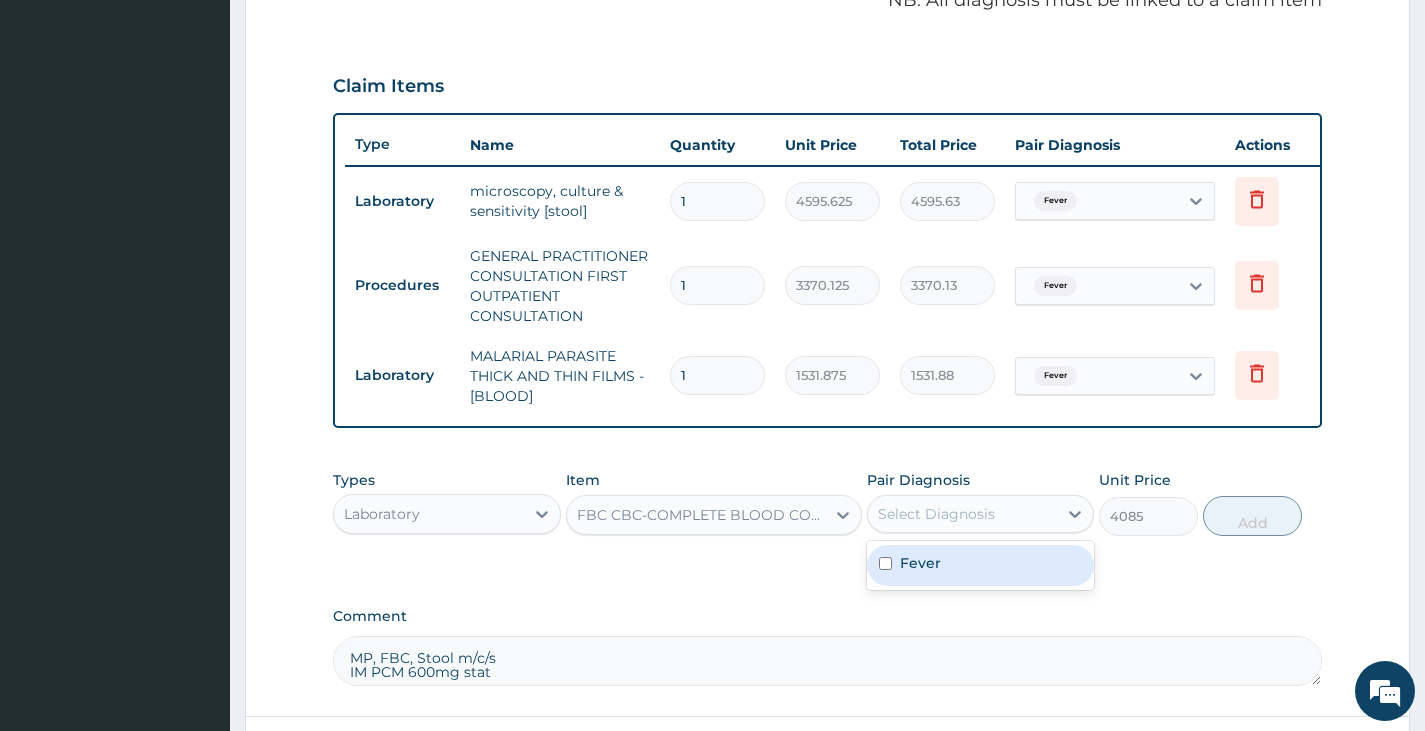 click on "Fever" at bounding box center [920, 563] 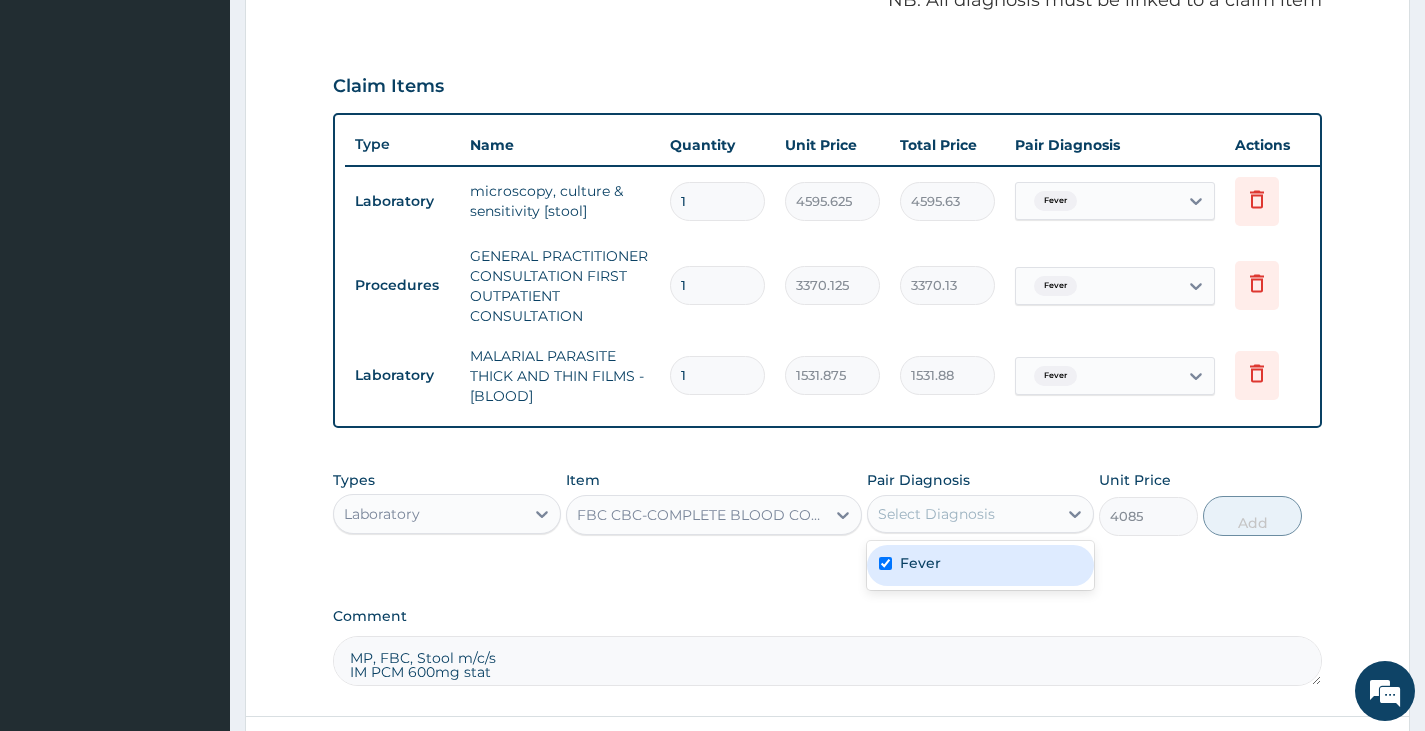 checkbox on "true" 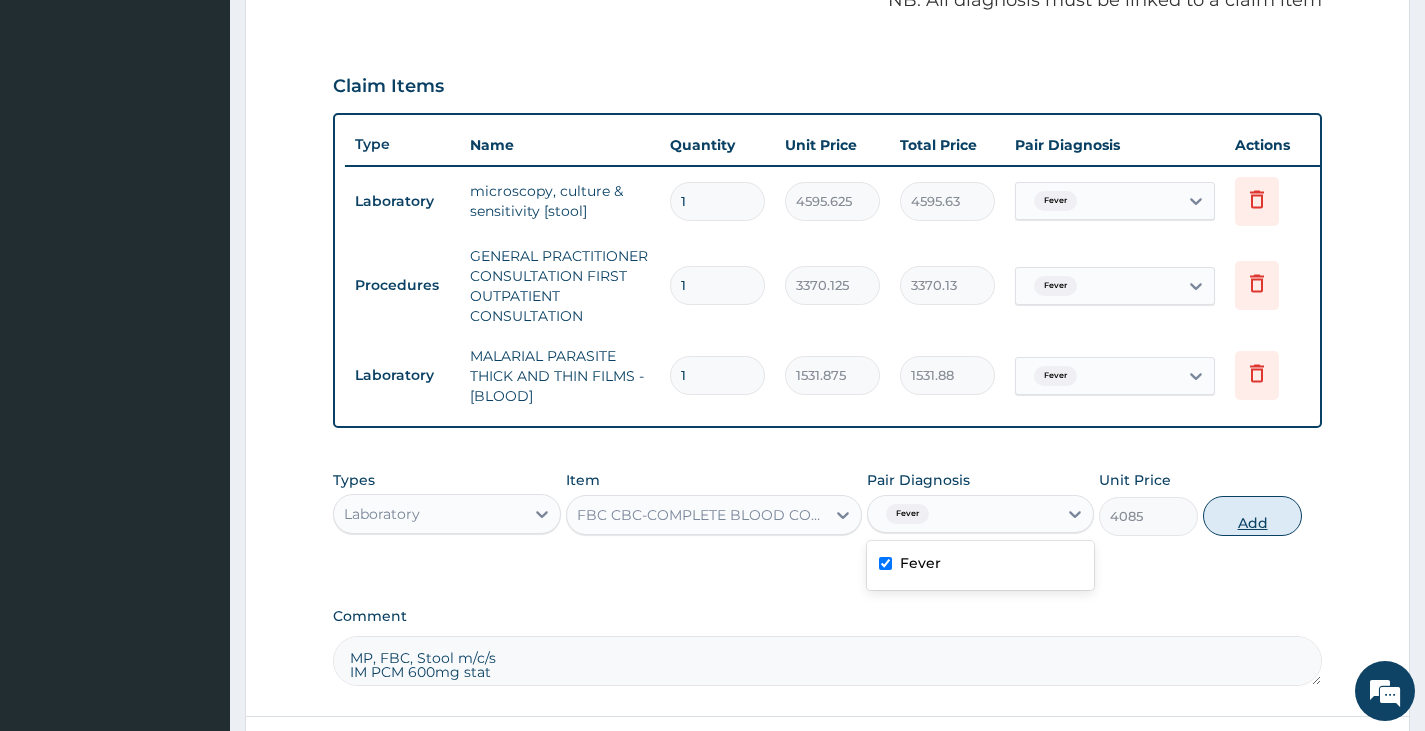 click on "Add" at bounding box center (1252, 516) 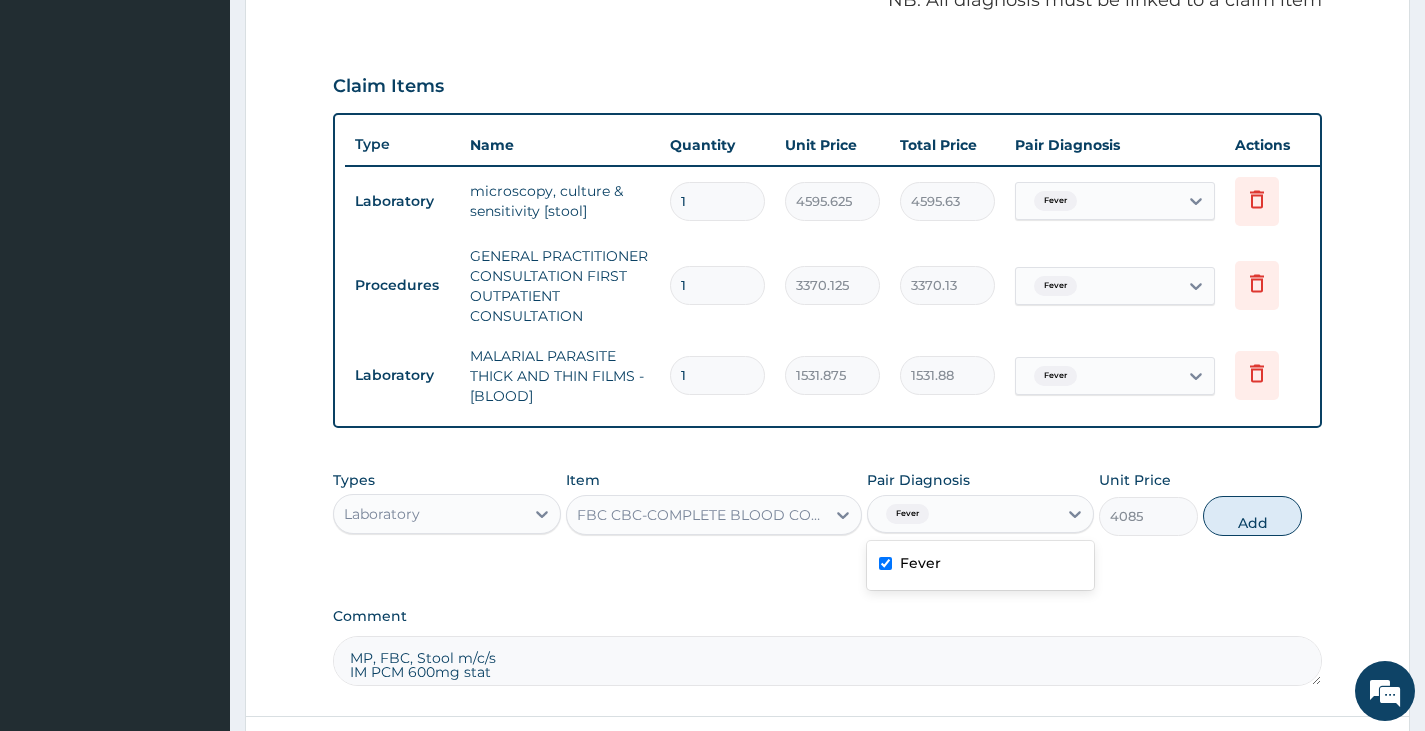 type on "0" 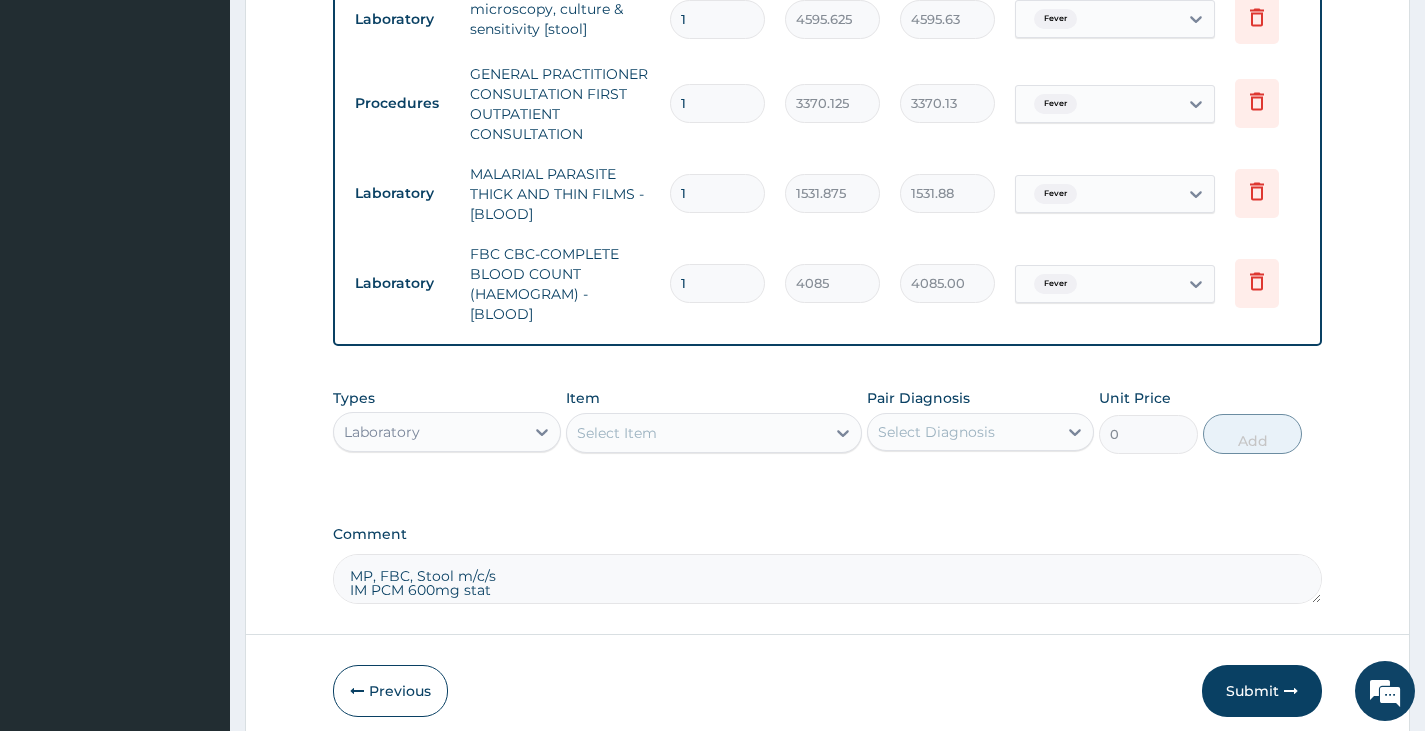 scroll, scrollTop: 850, scrollLeft: 0, axis: vertical 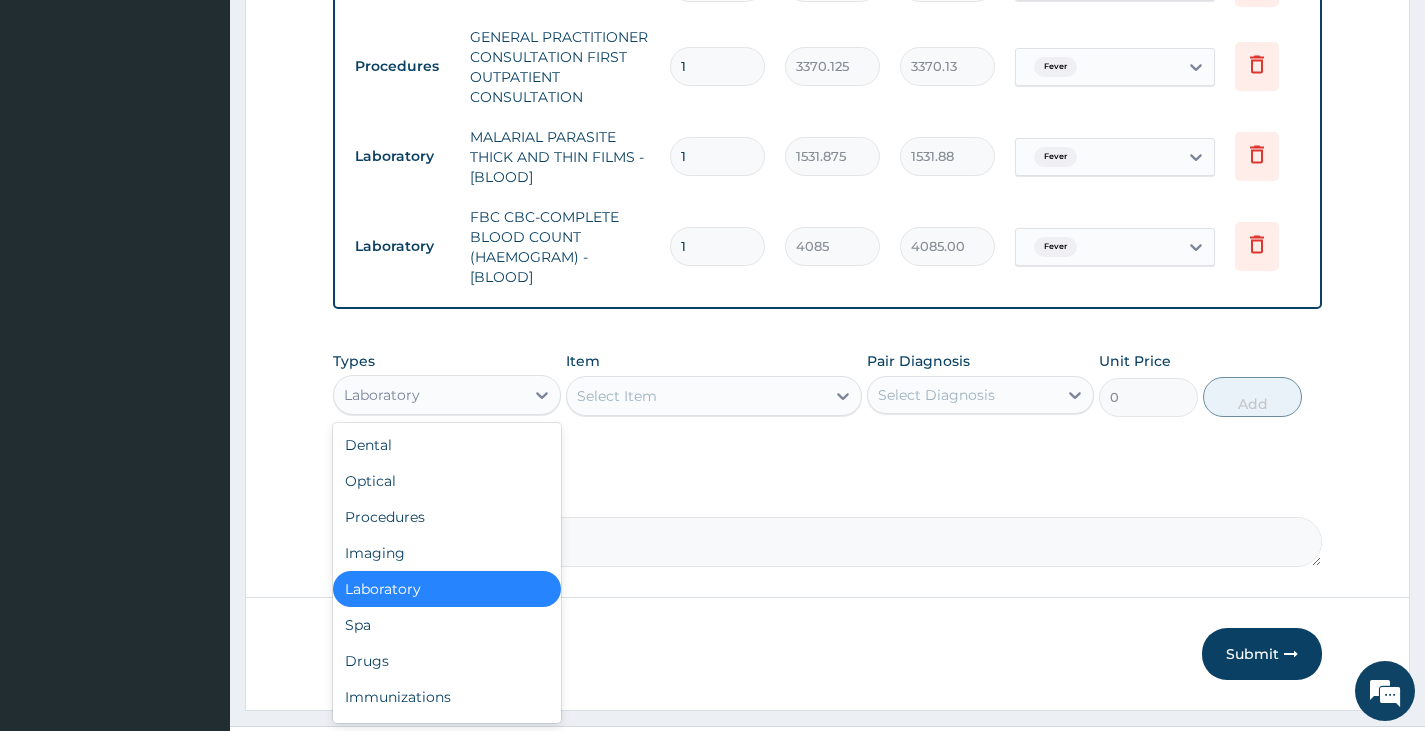 click on "Laboratory" at bounding box center [428, 395] 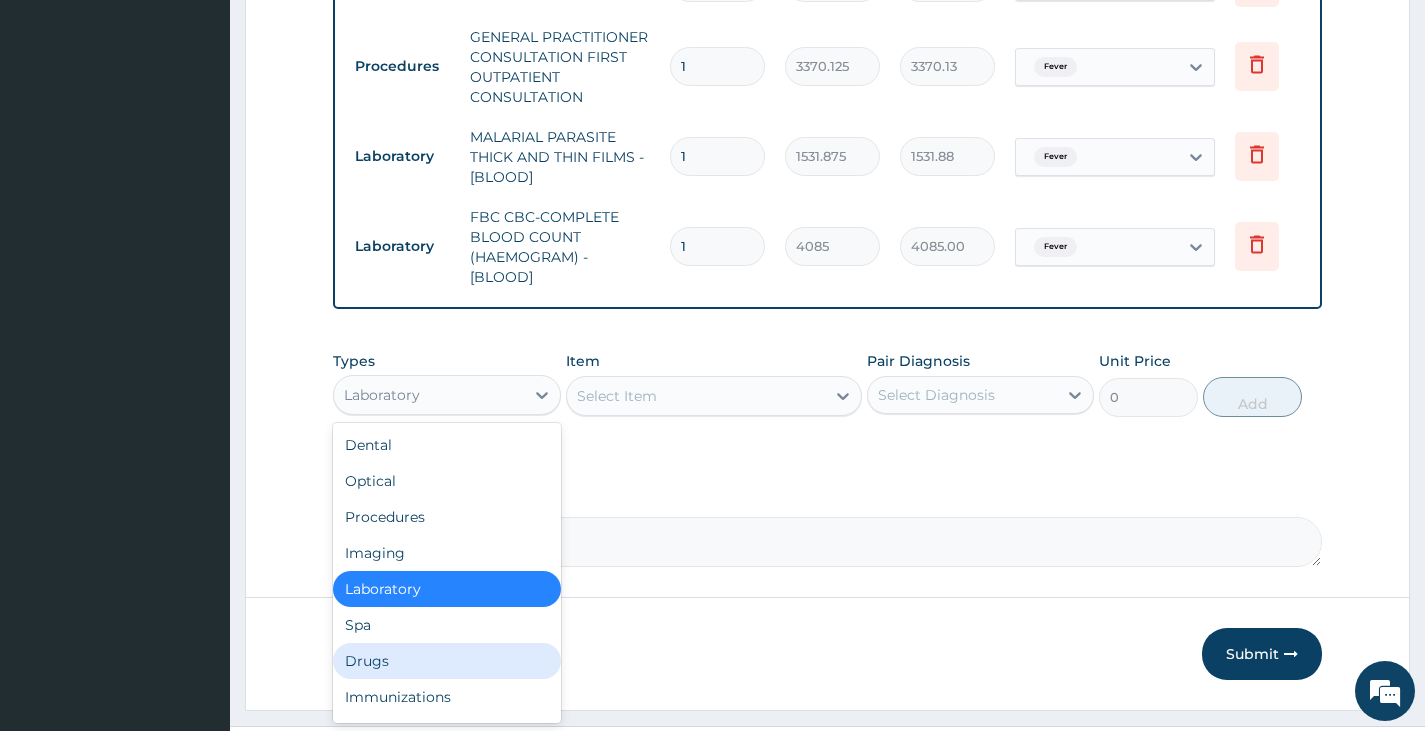 click on "Drugs" at bounding box center (446, 661) 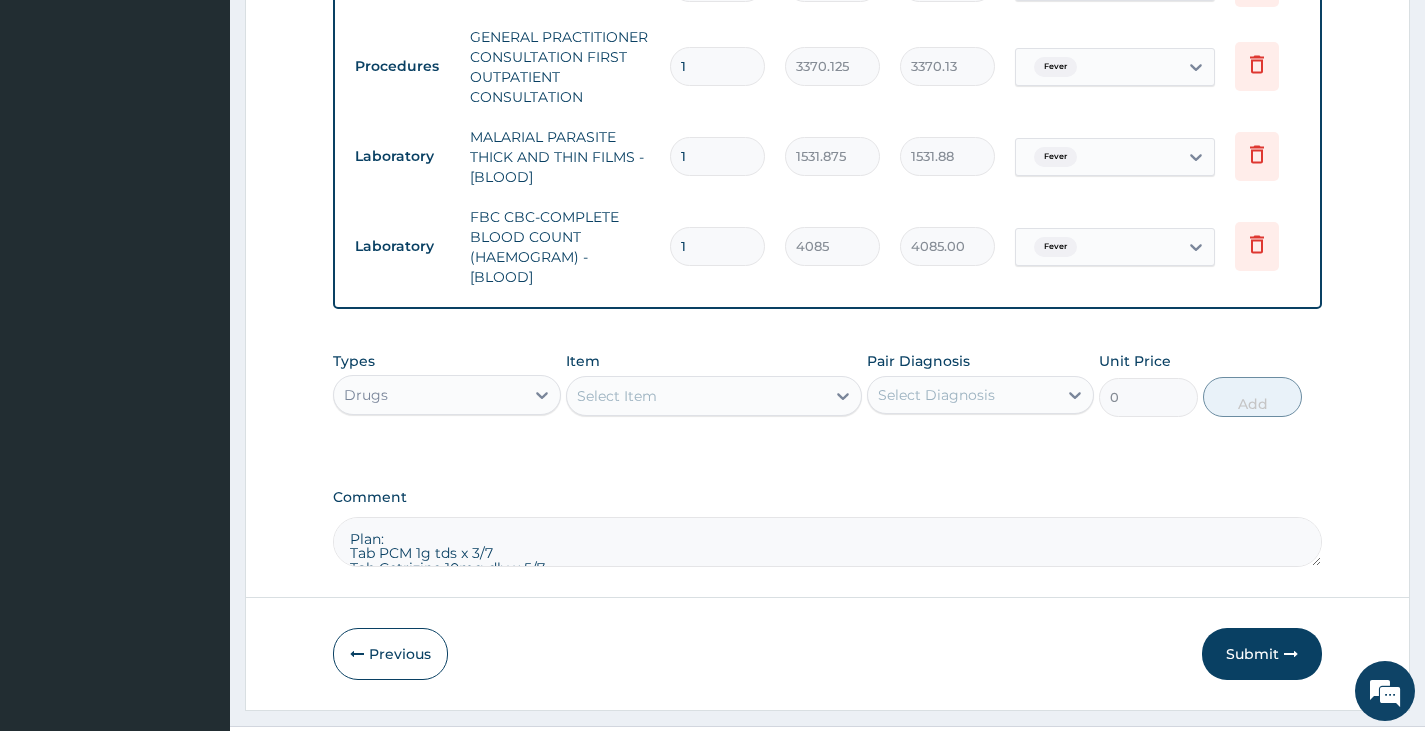 scroll, scrollTop: 0, scrollLeft: 0, axis: both 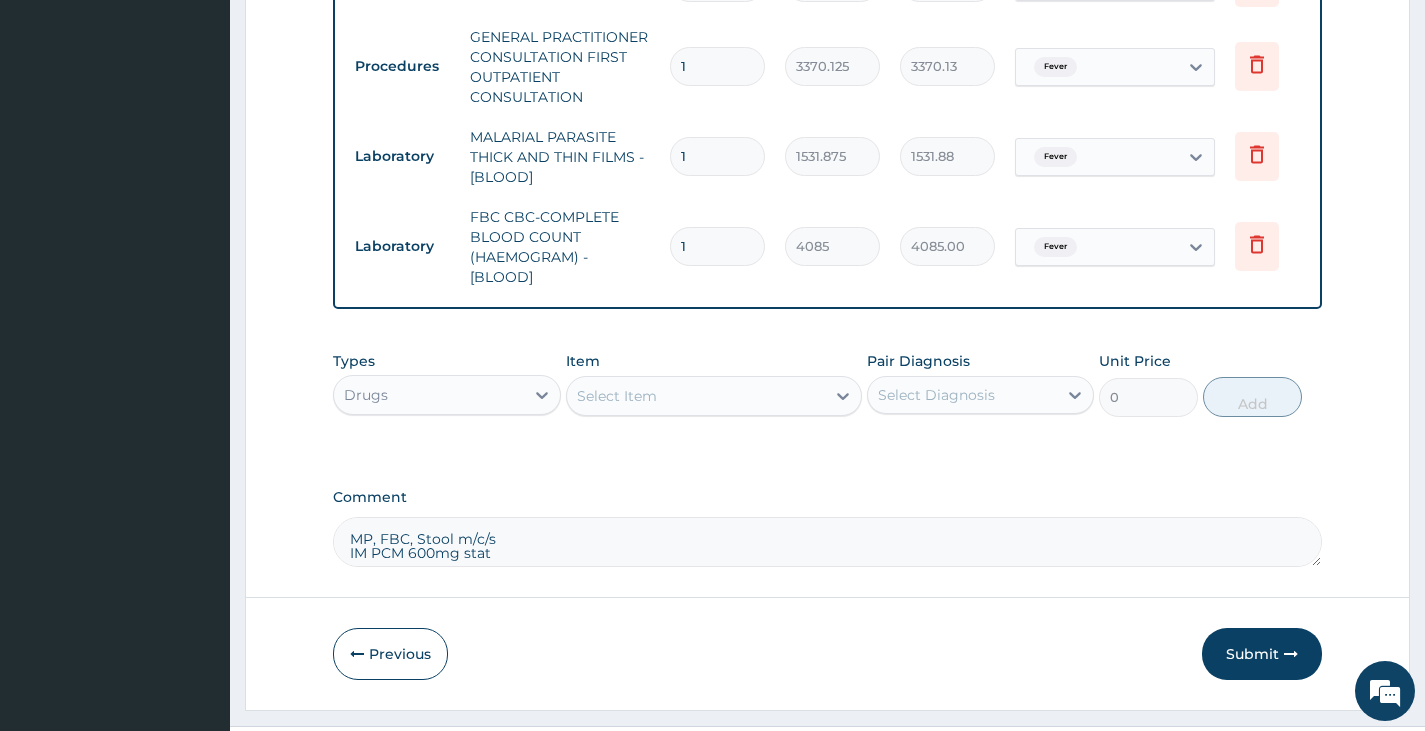 drag, startPoint x: 491, startPoint y: 564, endPoint x: 345, endPoint y: 538, distance: 148.297 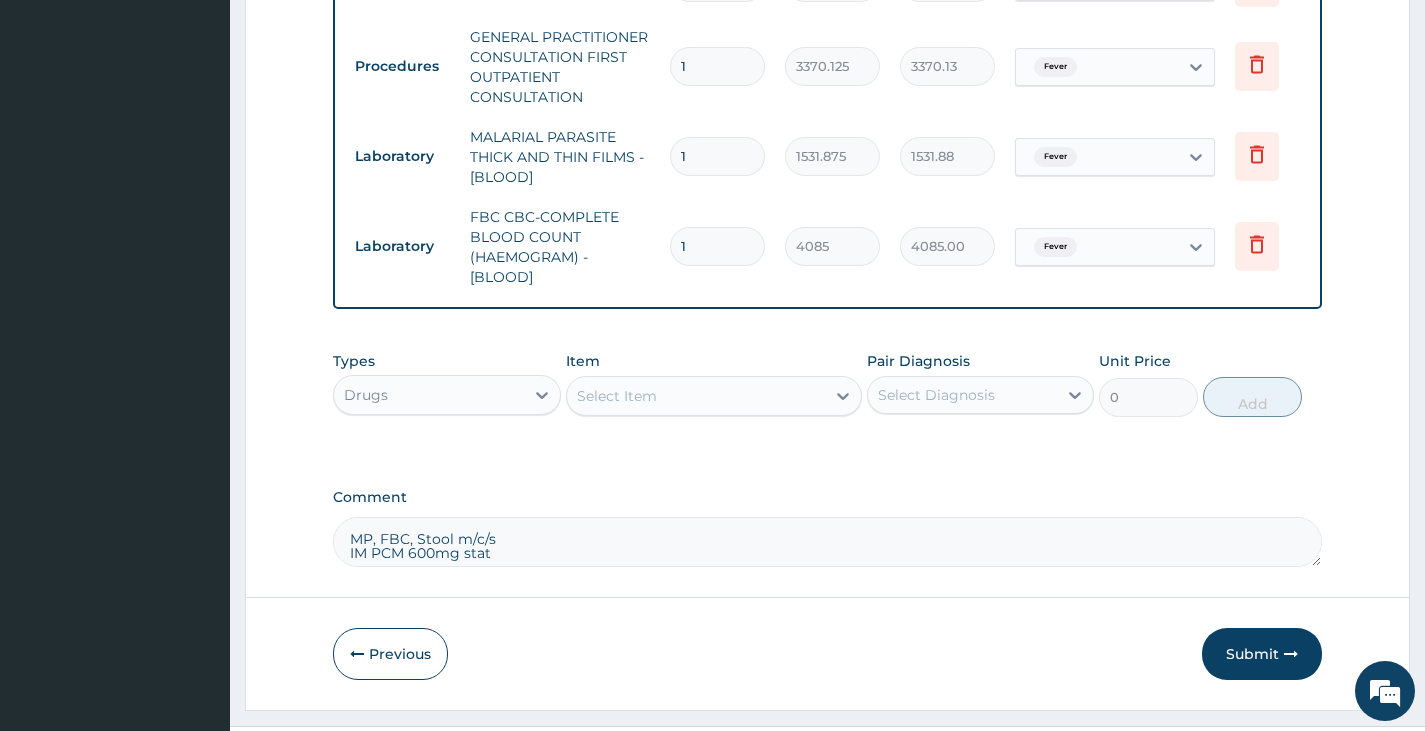 click on "MP, FBC, Stool m/c/s
IM PCM 600mg stat
Plan:
Tab PCM 1g tds x 3/7
Tab Cetrizine 10mg dly x 5/7
Tab Ondasetron 4mg tds x 1/7
Cough syrup 10mls tds x 1/52
Review with result of stool m/c/s" at bounding box center (827, 542) 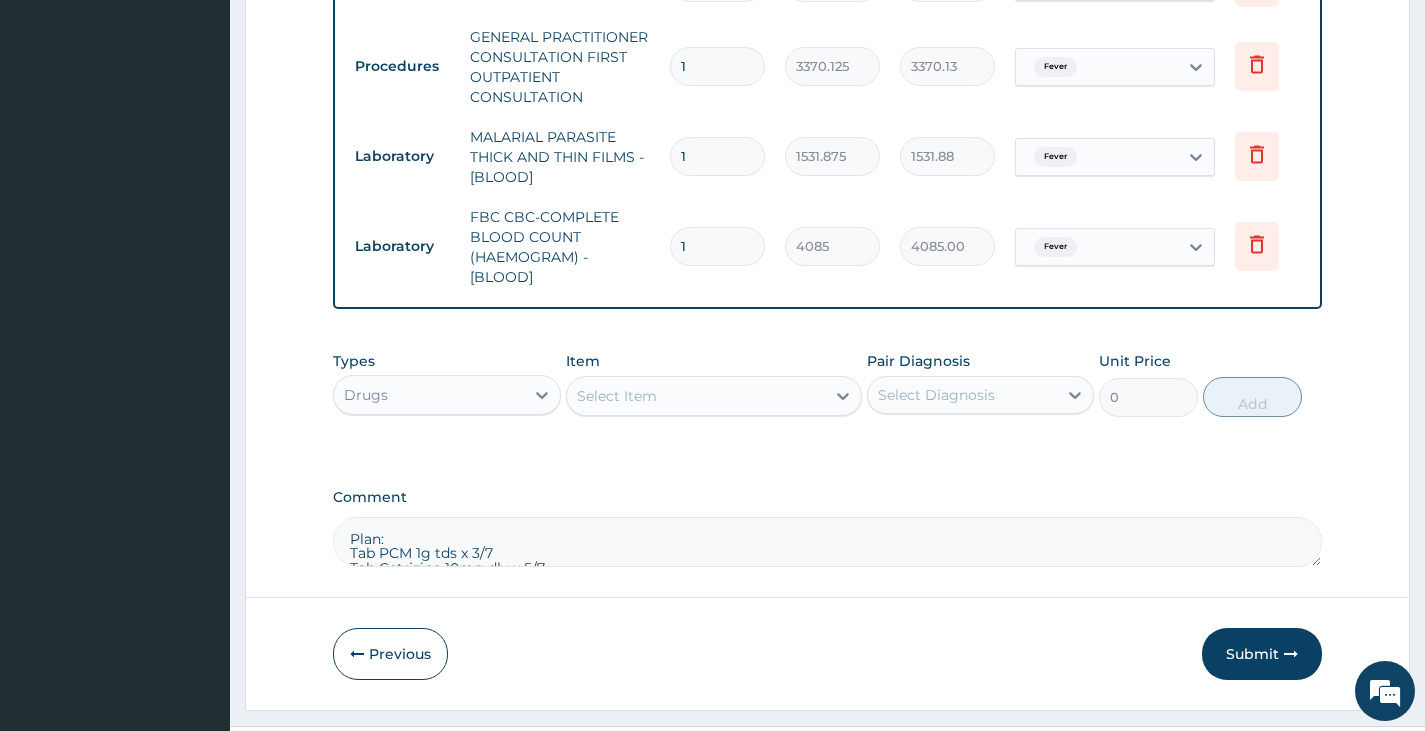 type on "Plan:
Tab PCM 1g tds x 3/7
Tab Cetrizine 10mg dly x 5/7
Tab Ondasetron 4mg tds x 1/7
Cough syrup 10mls tds x 1/52
Review with result of stool m/c/s" 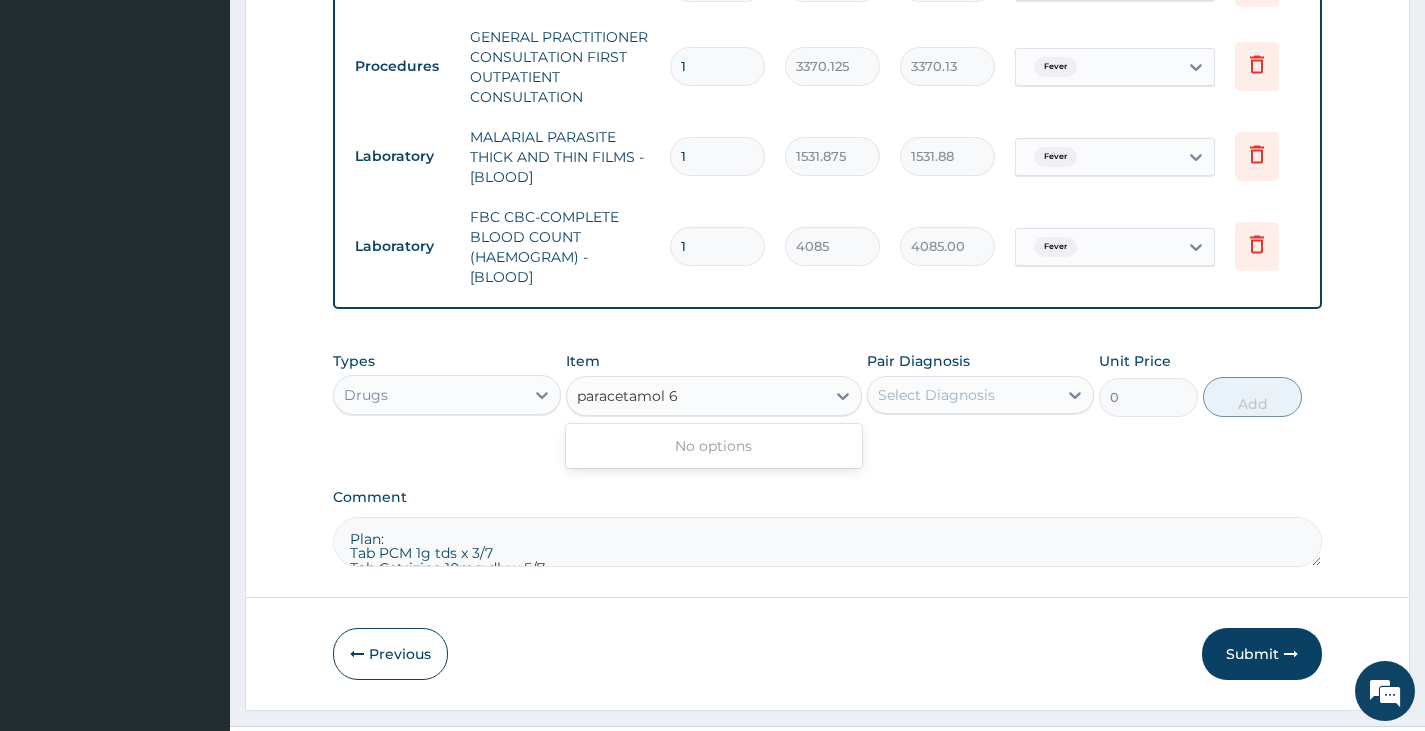 type on "paracetamol" 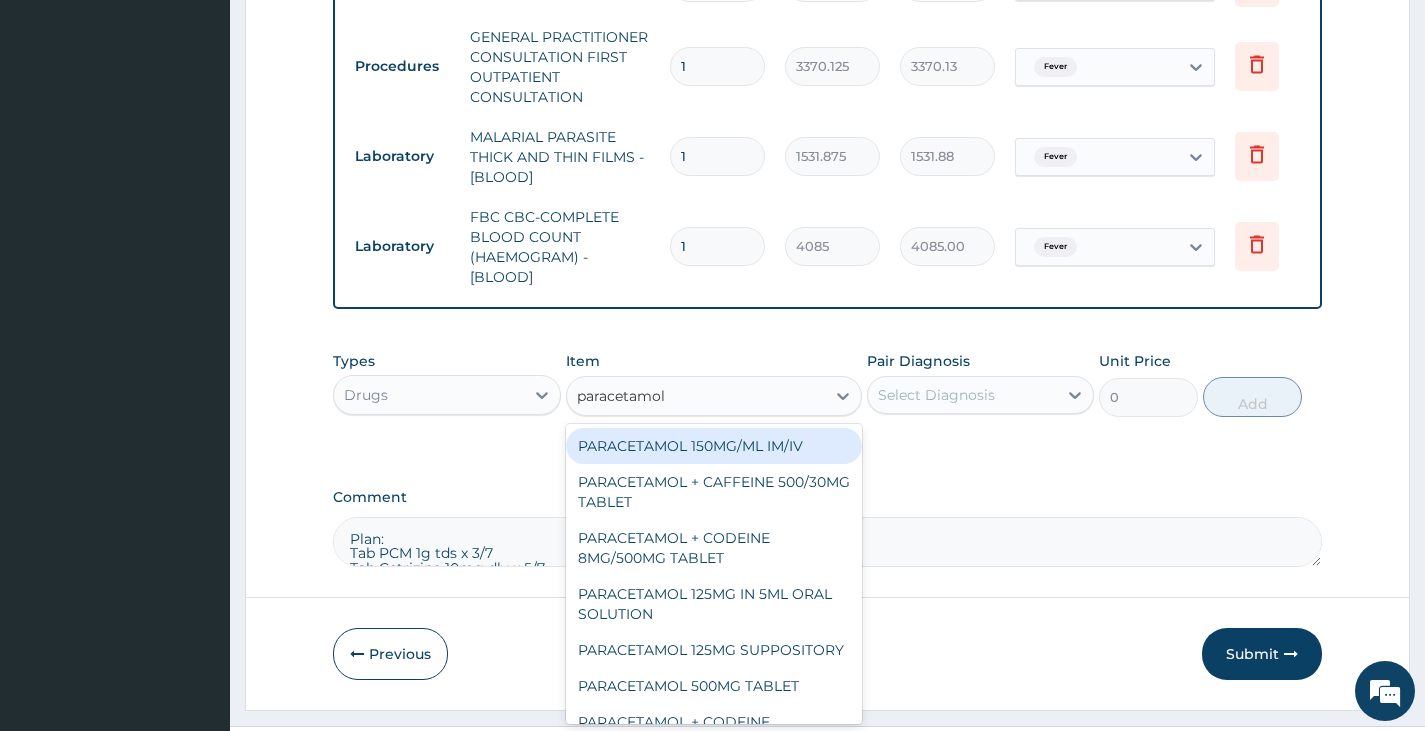 scroll, scrollTop: 911, scrollLeft: 0, axis: vertical 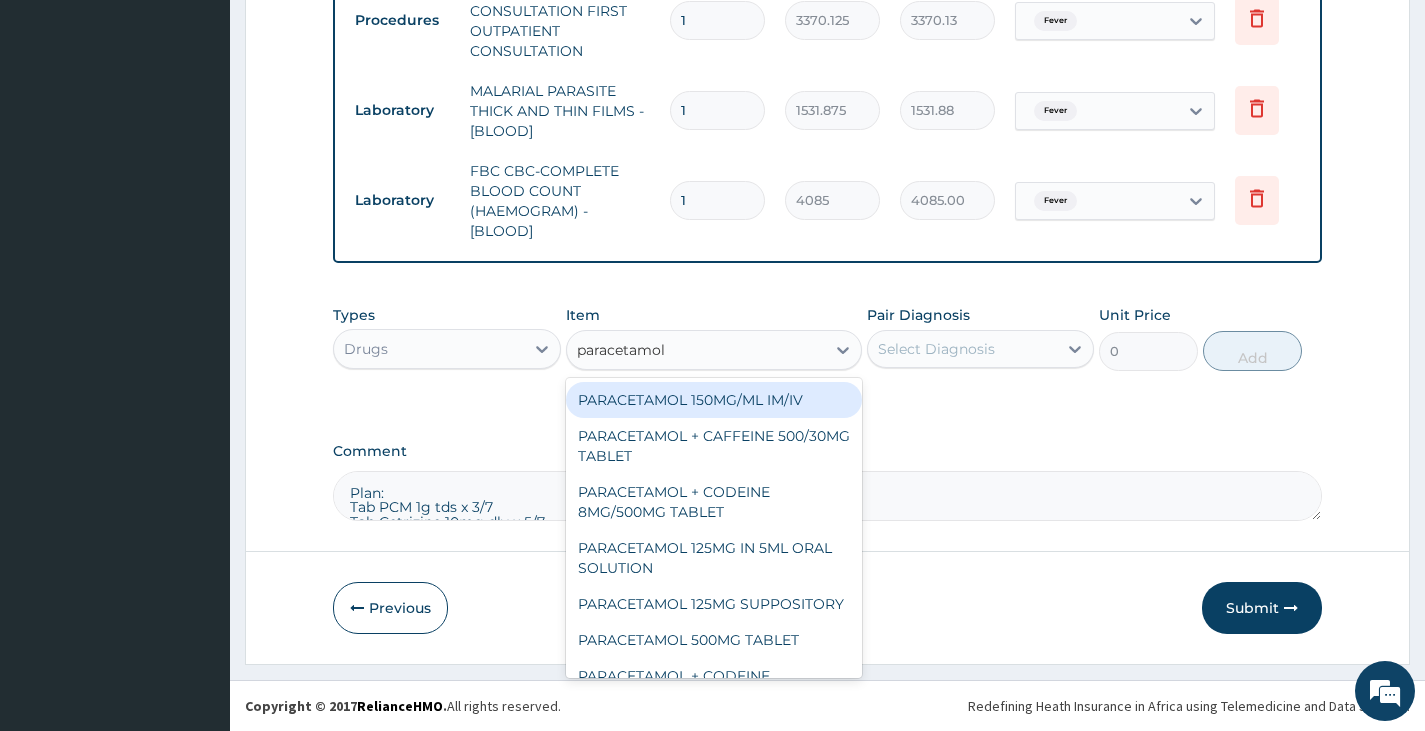 click on "PARACETAMOL 150MG/ML IM/IV" at bounding box center (714, 400) 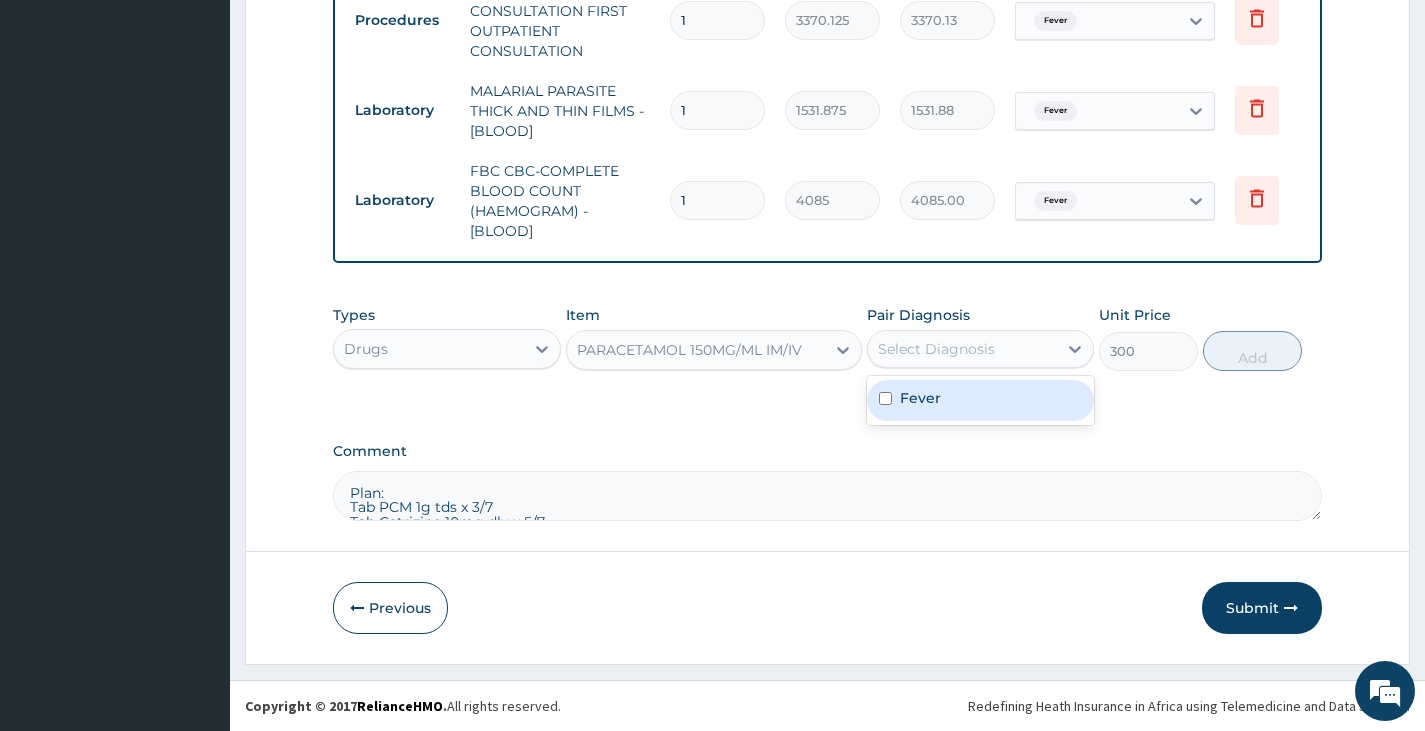 click on "Select Diagnosis" at bounding box center (936, 349) 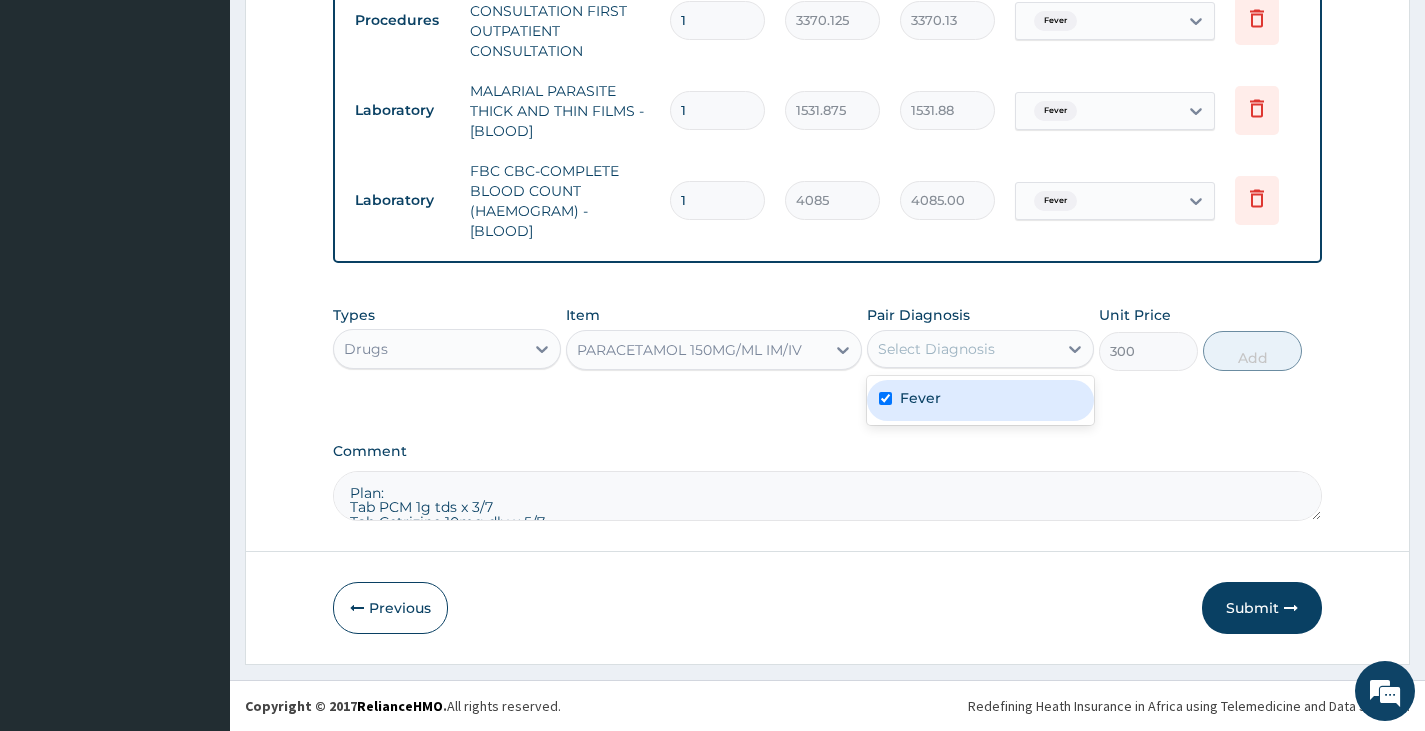 checkbox on "true" 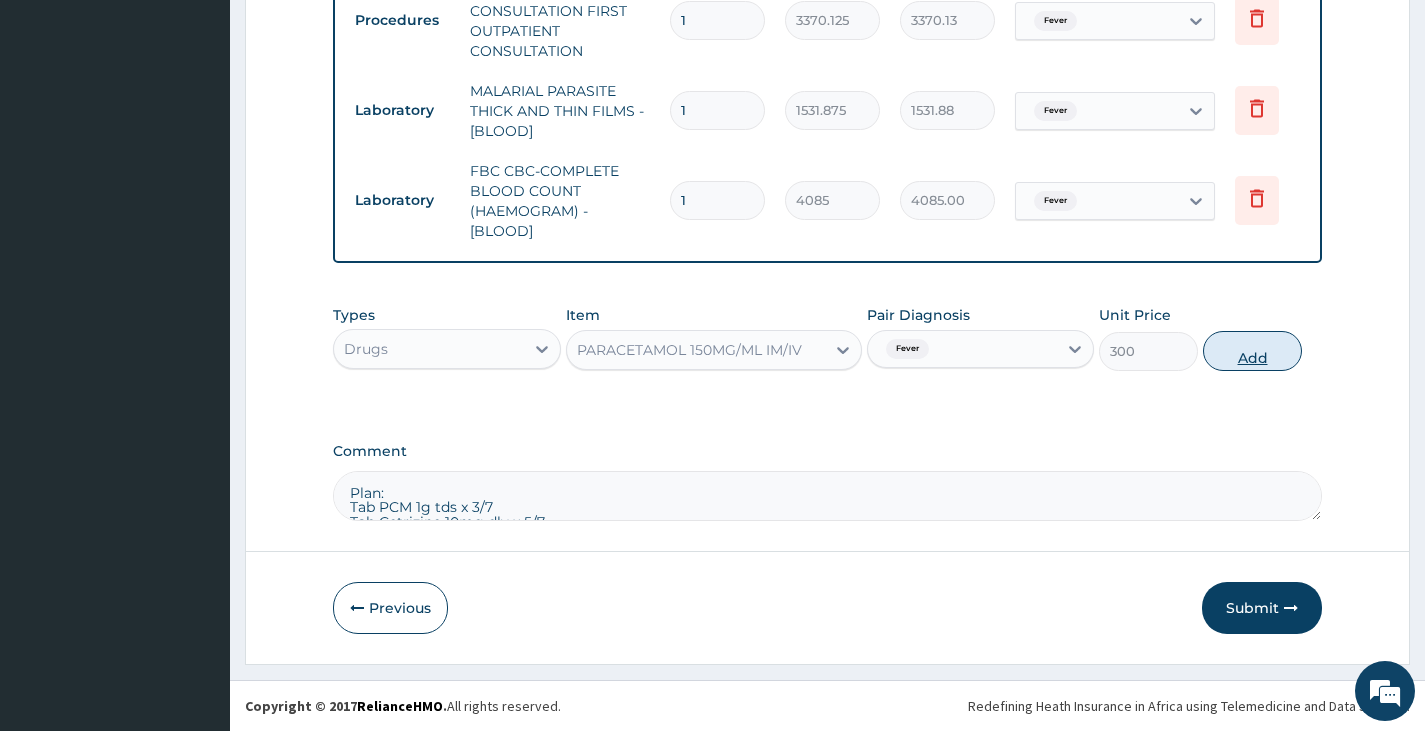 click on "Add" at bounding box center (1252, 351) 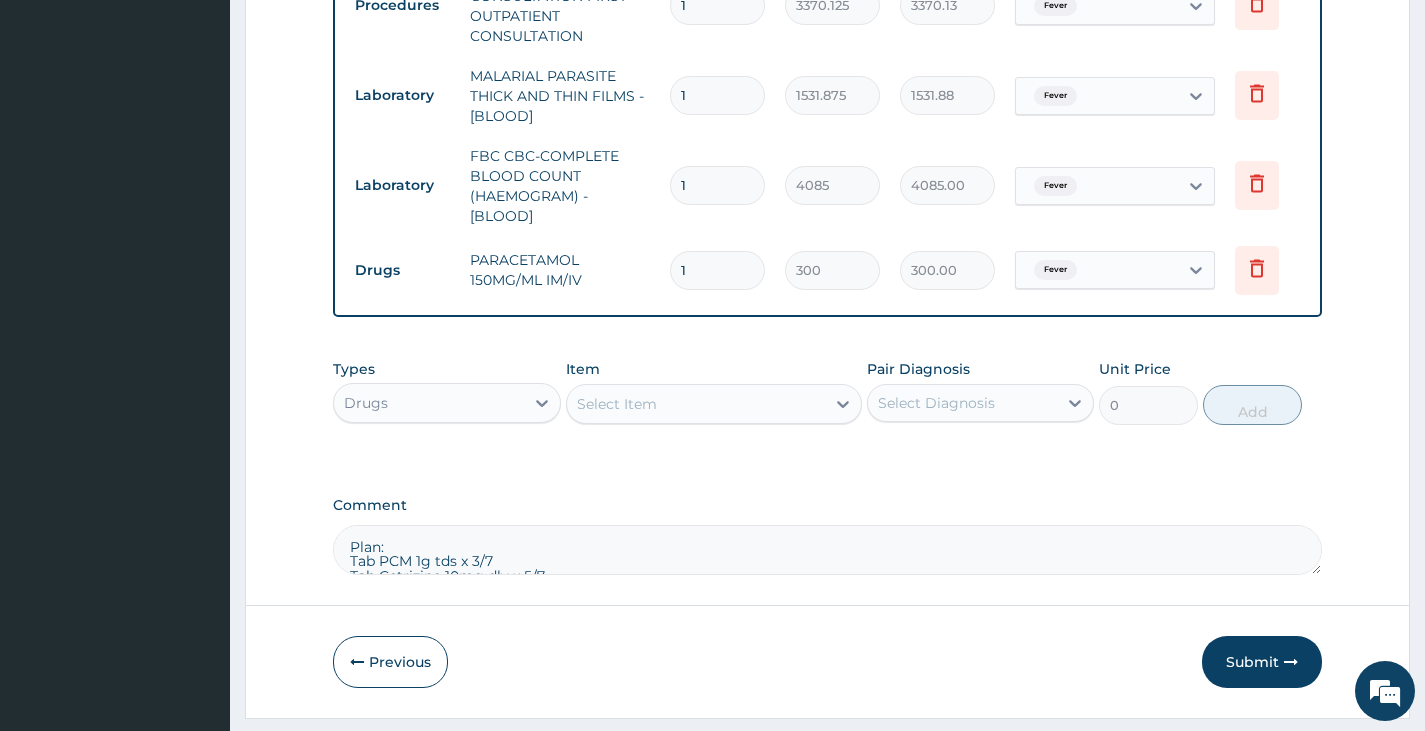 type 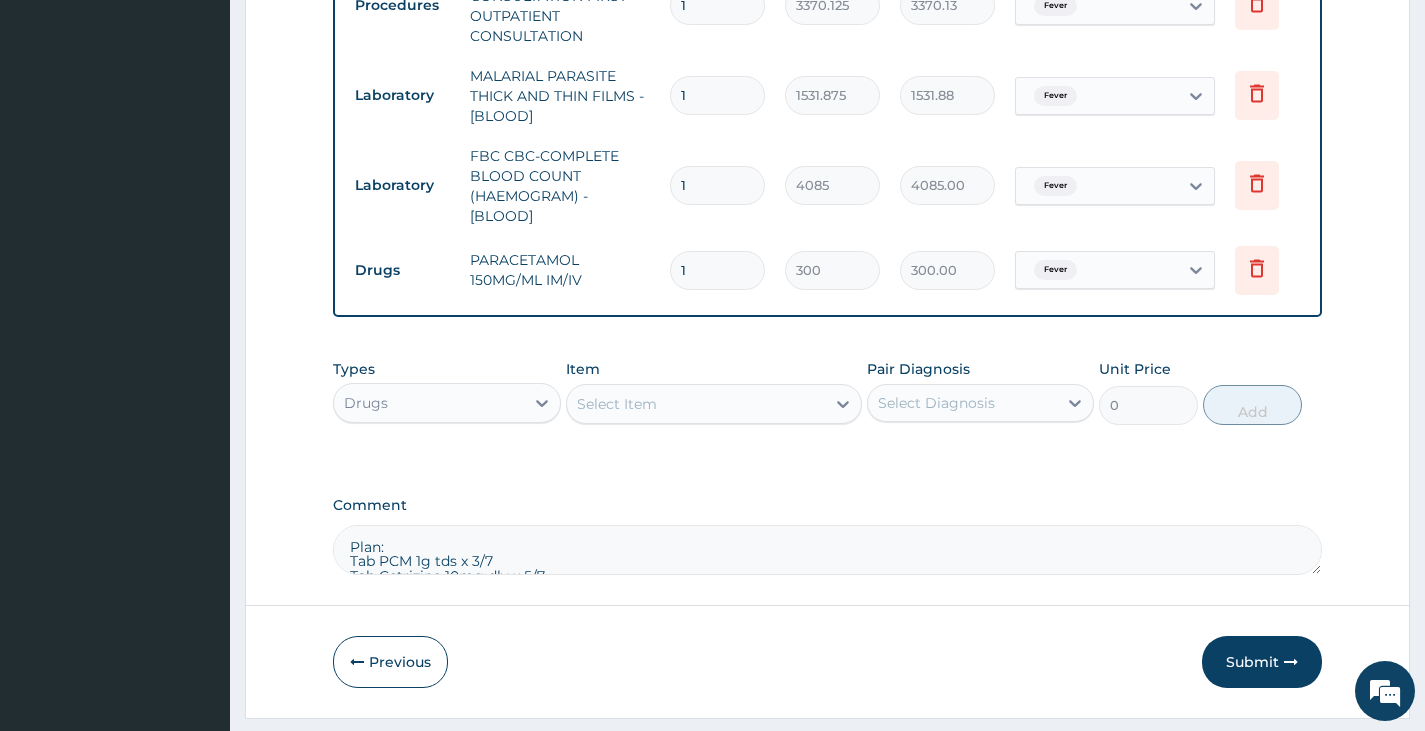 type on "0.00" 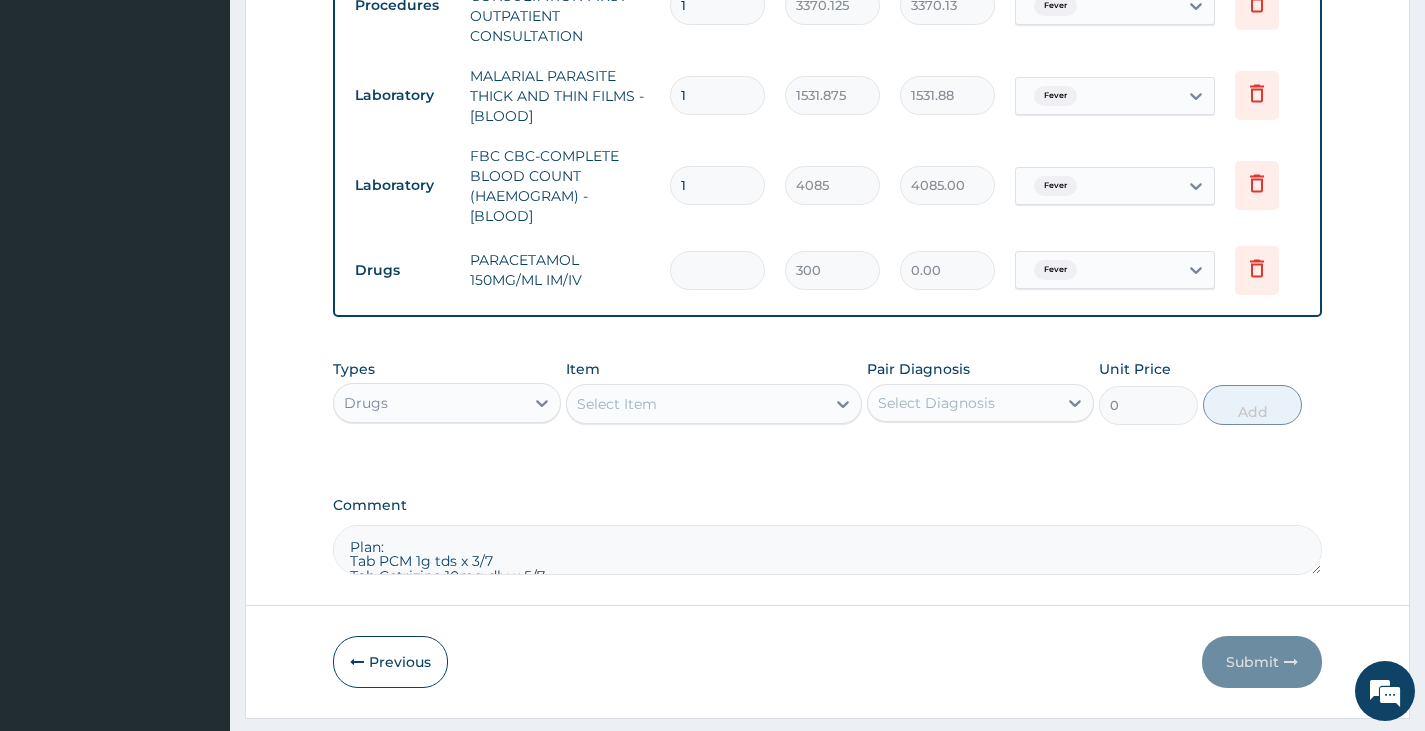 type on "3" 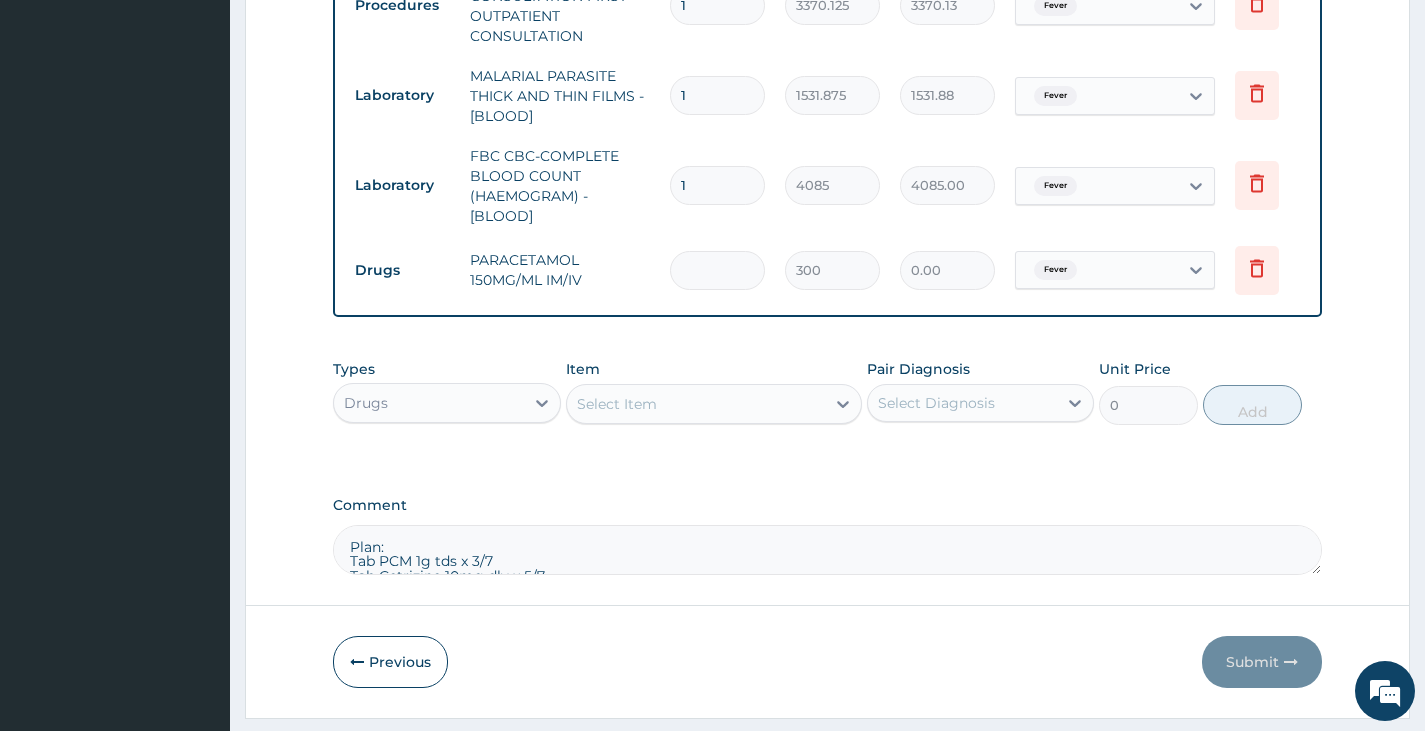 type on "900.00" 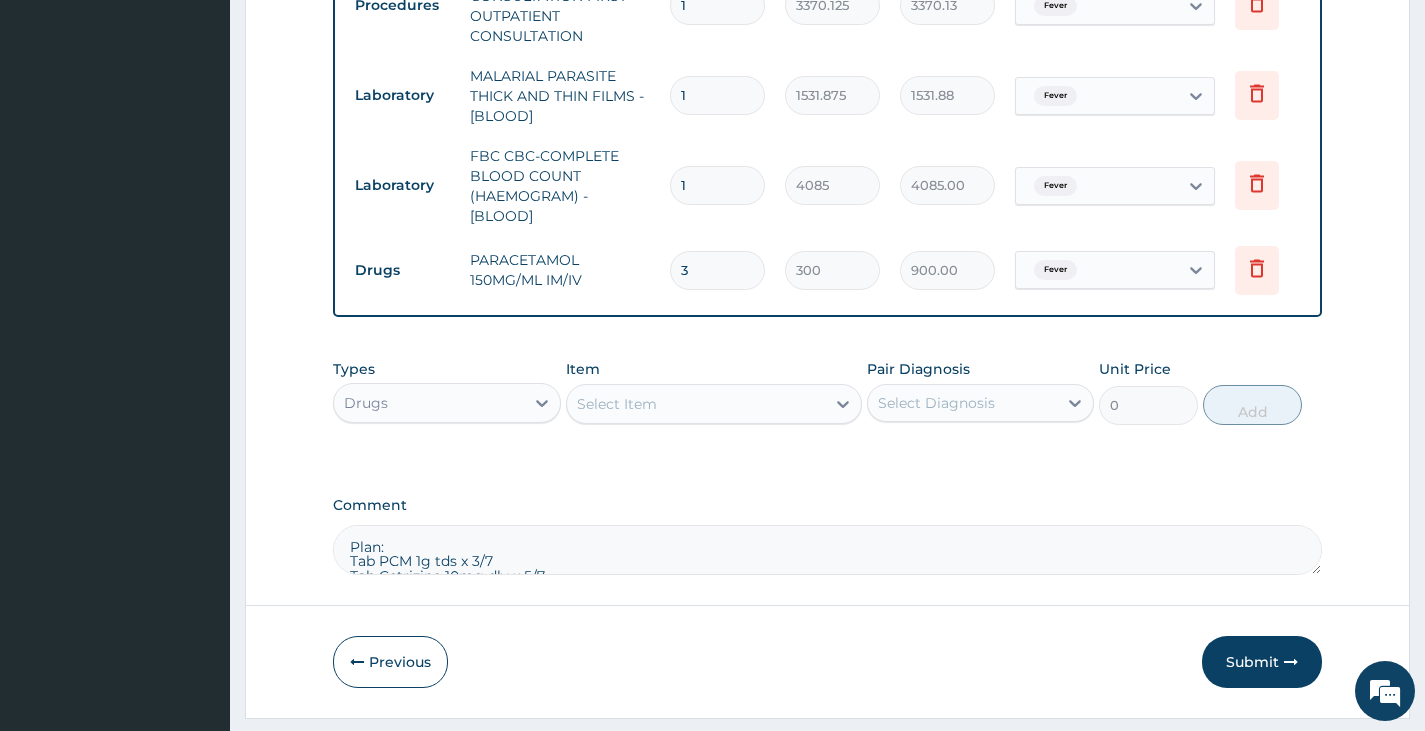 type on "3" 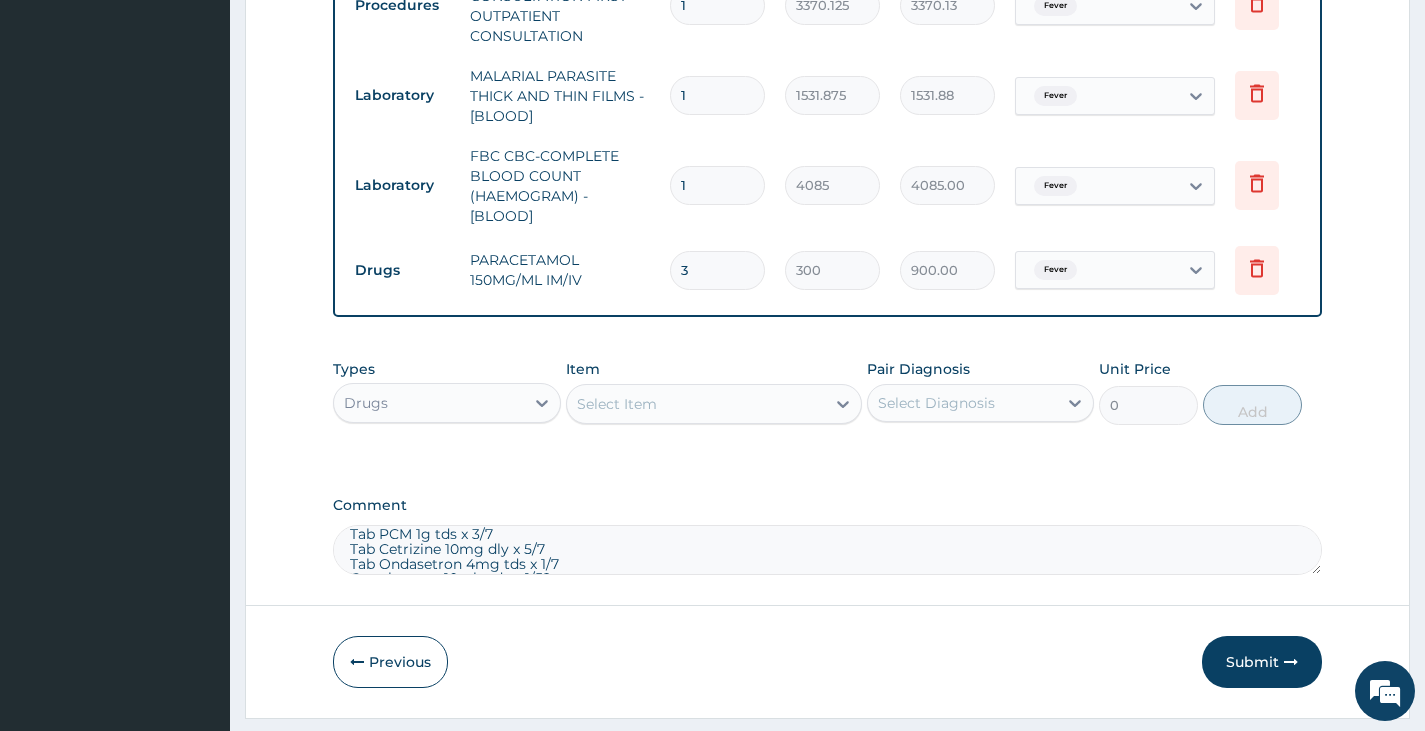 scroll, scrollTop: 40, scrollLeft: 0, axis: vertical 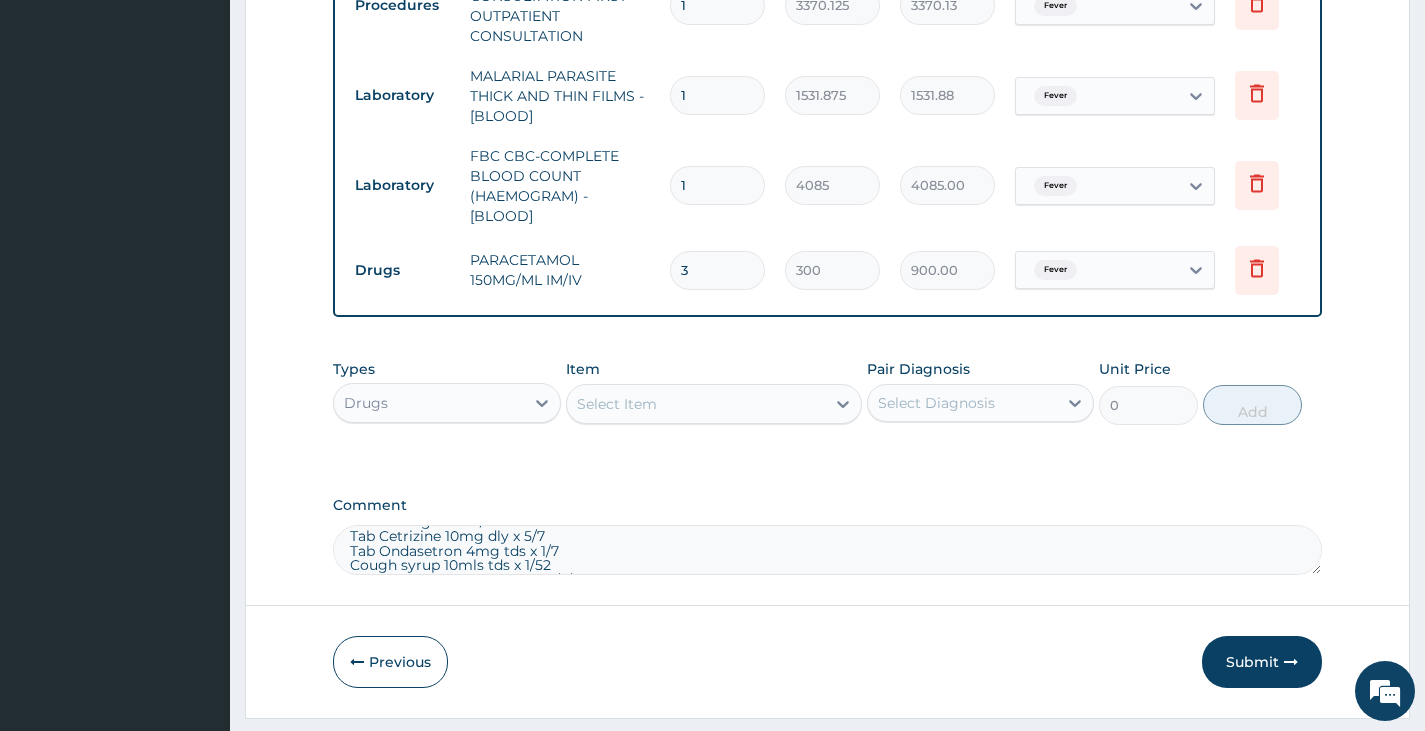 click on "Select Item" at bounding box center (617, 404) 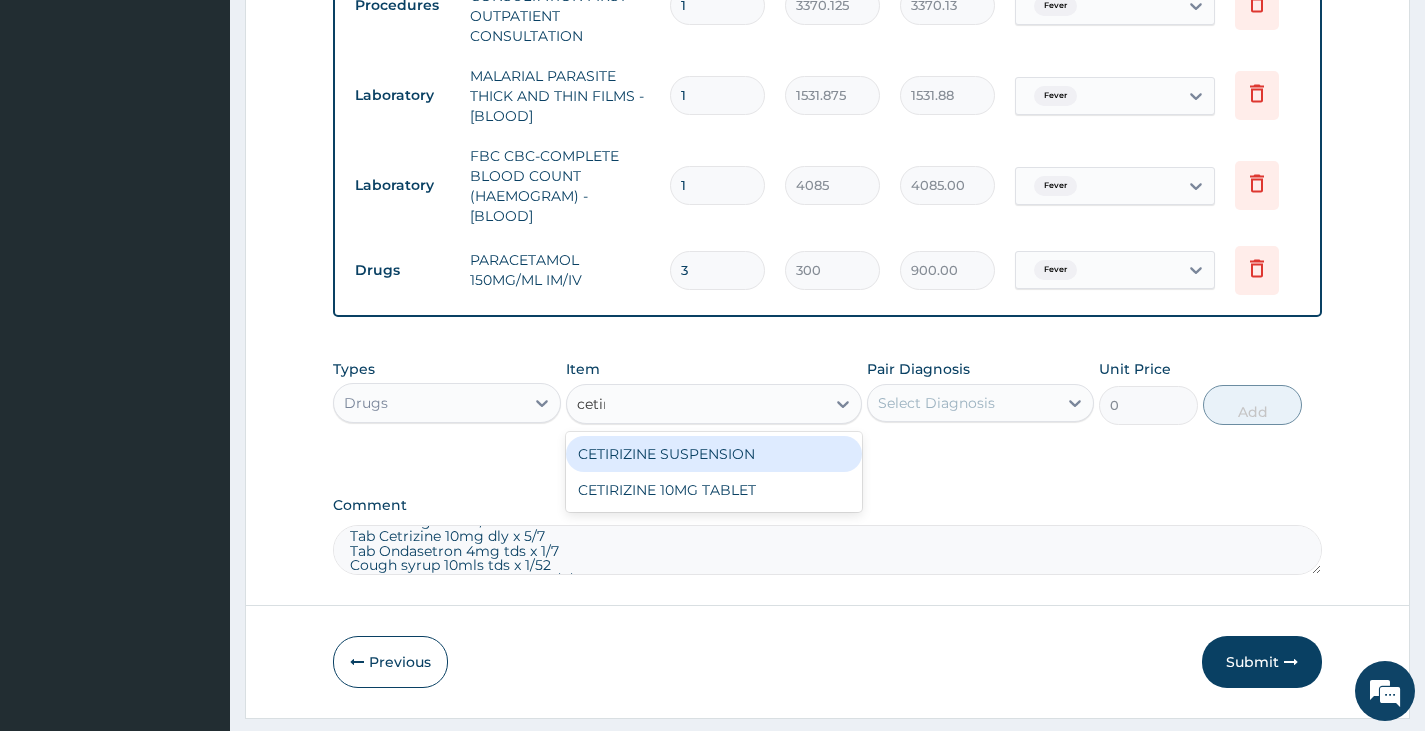 type on "cetiri" 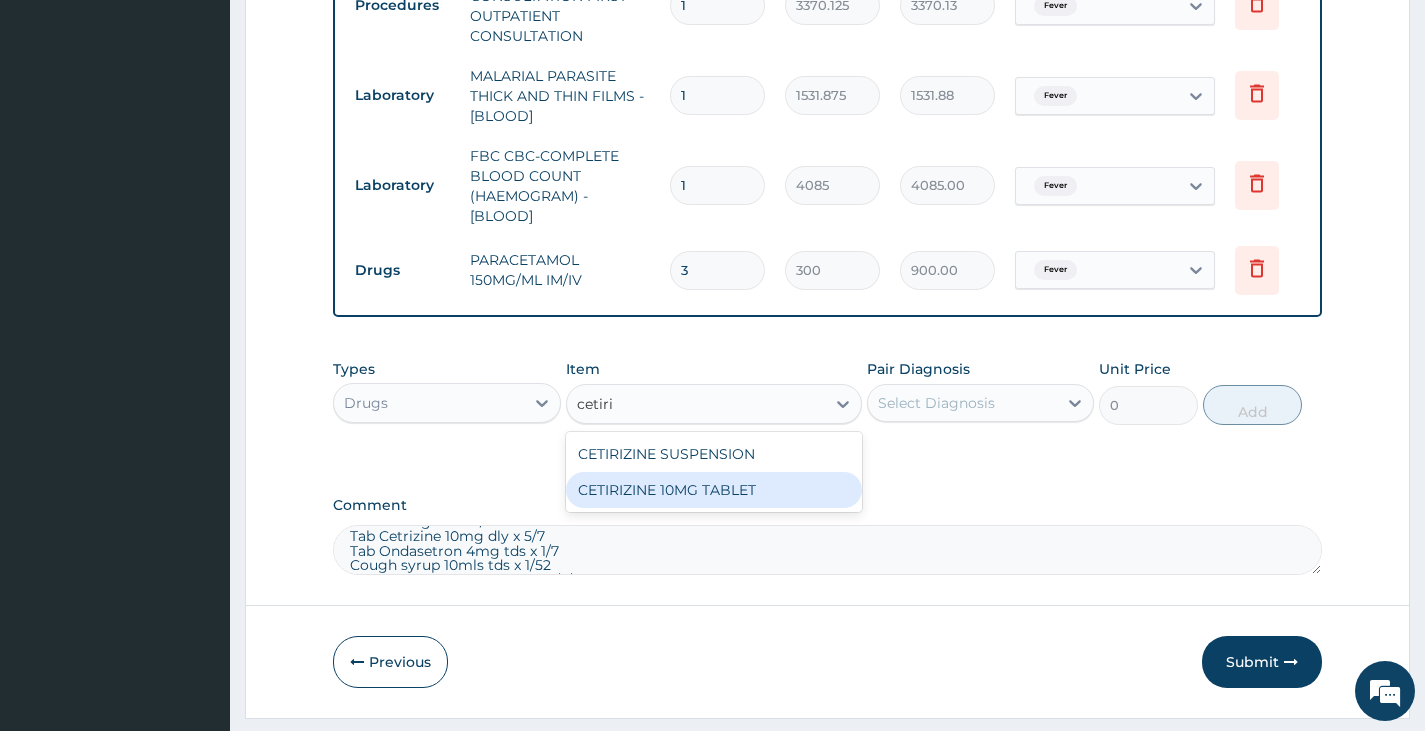 type 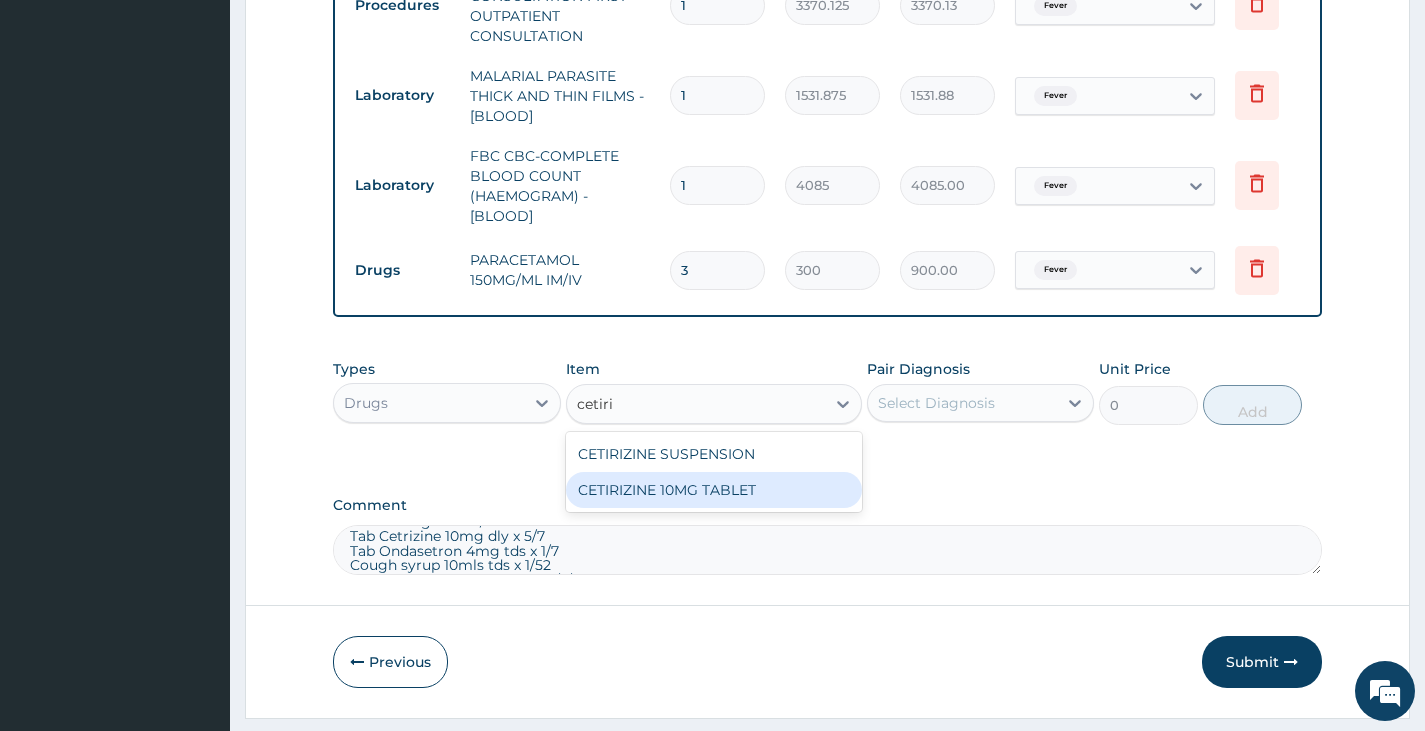 type on "115" 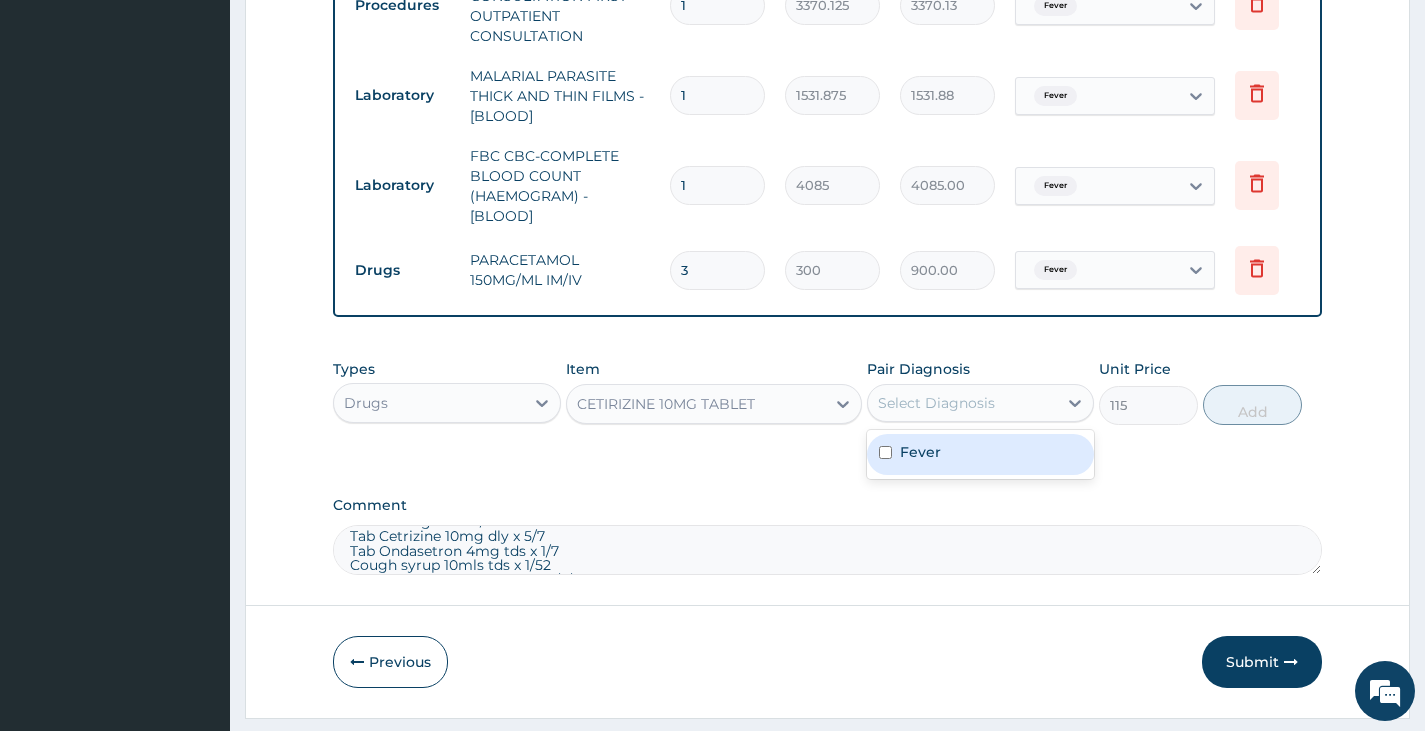 click on "Select Diagnosis" at bounding box center (936, 403) 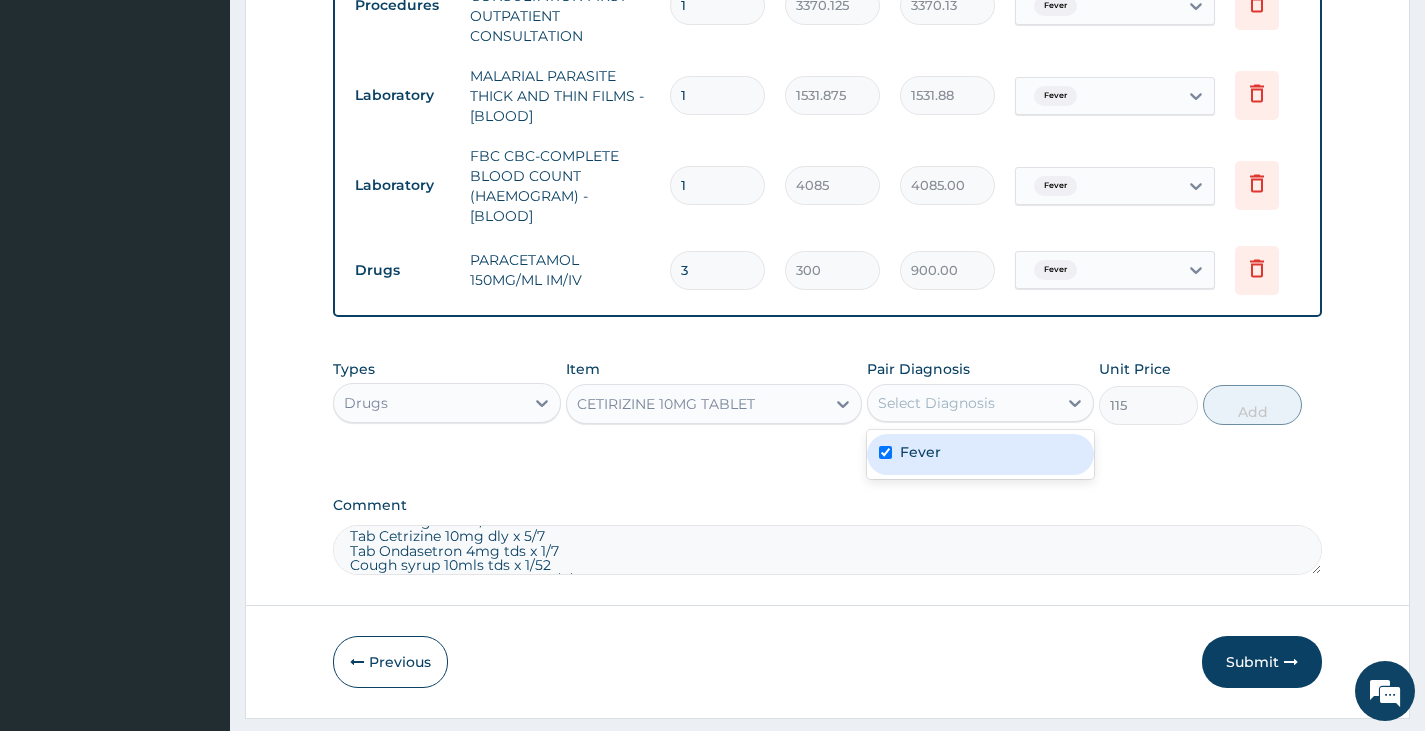 checkbox on "true" 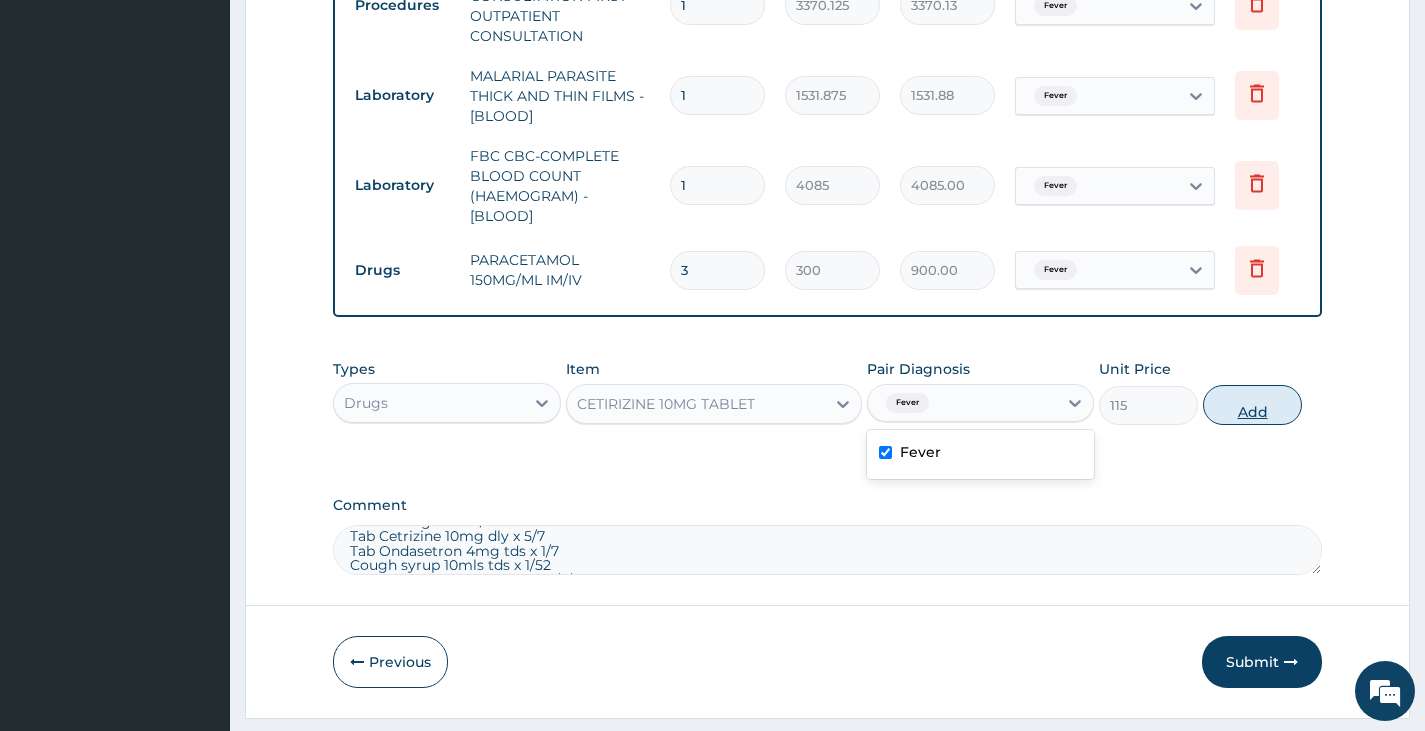 click on "Add" at bounding box center (1252, 405) 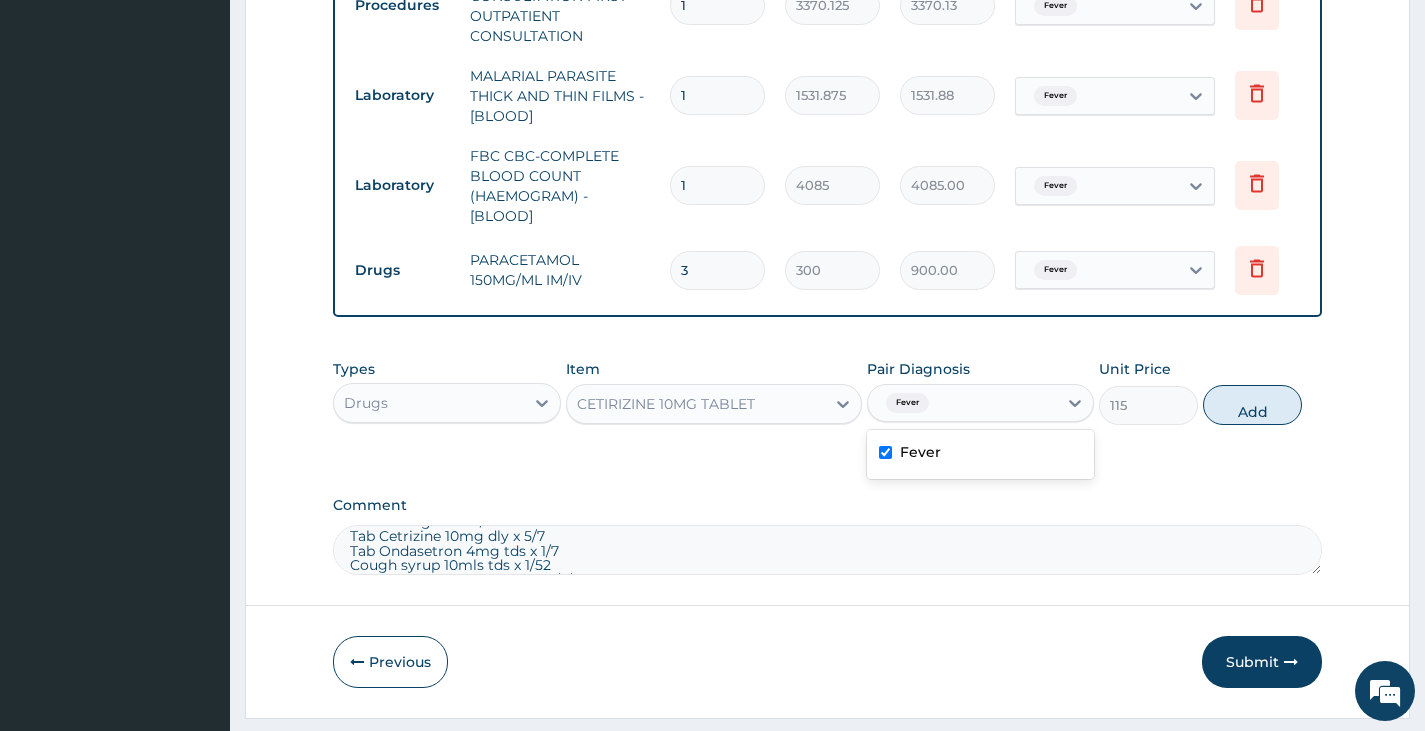 type on "0" 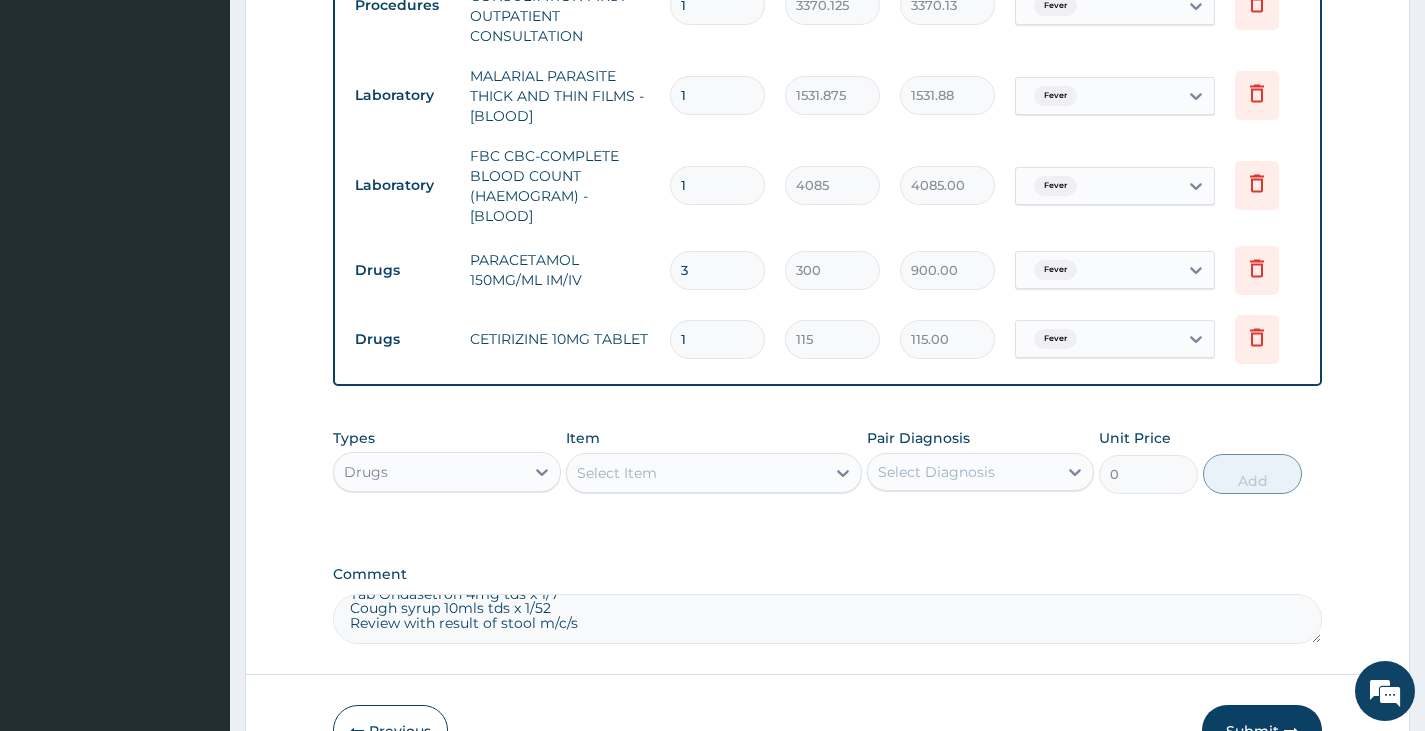scroll, scrollTop: 80, scrollLeft: 0, axis: vertical 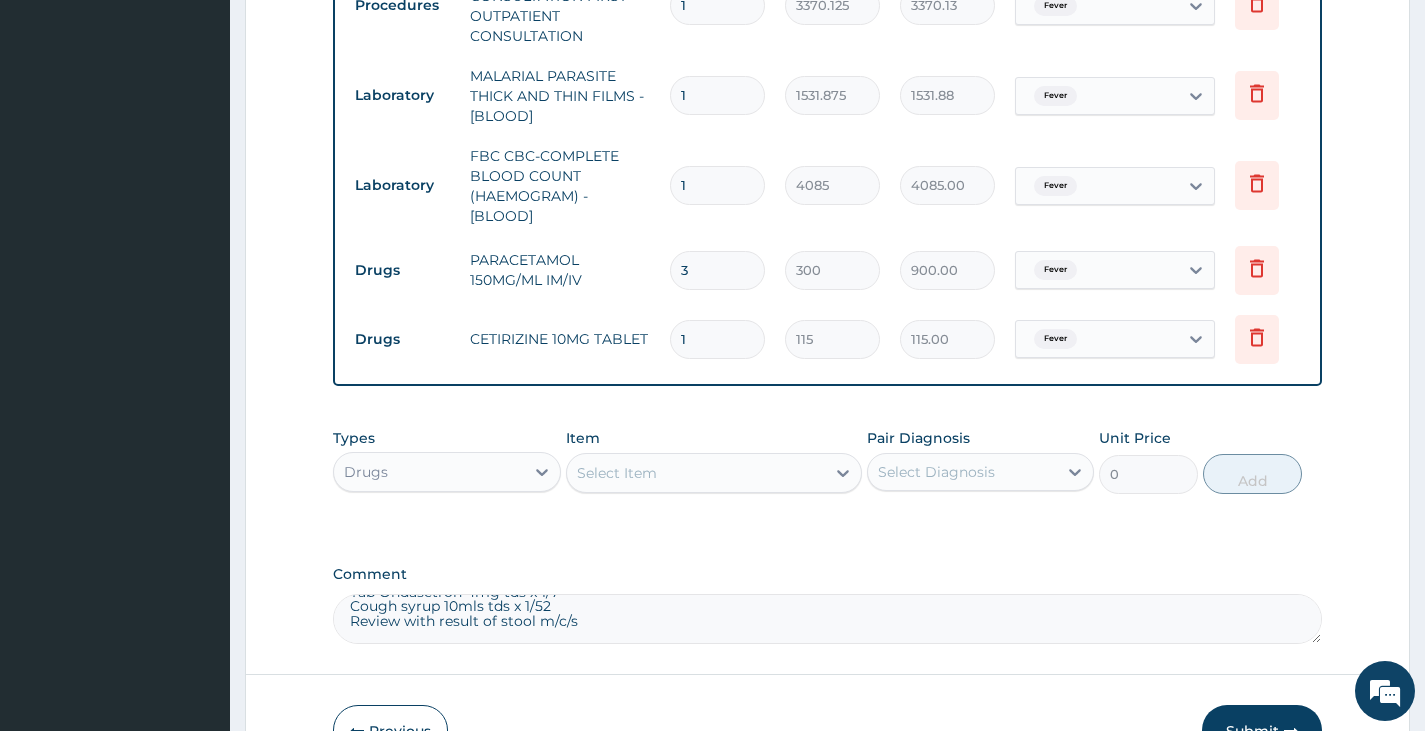click on "1" at bounding box center (717, 339) 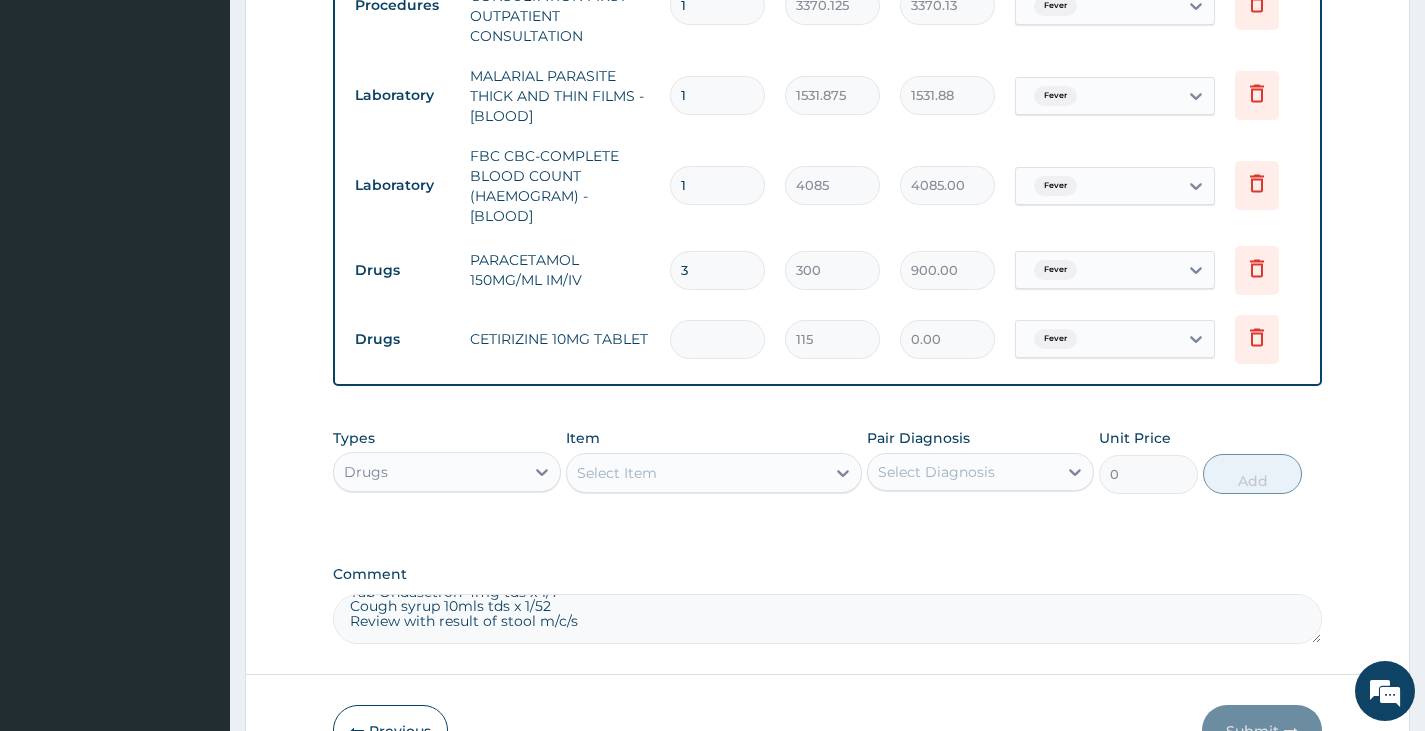 type on "5" 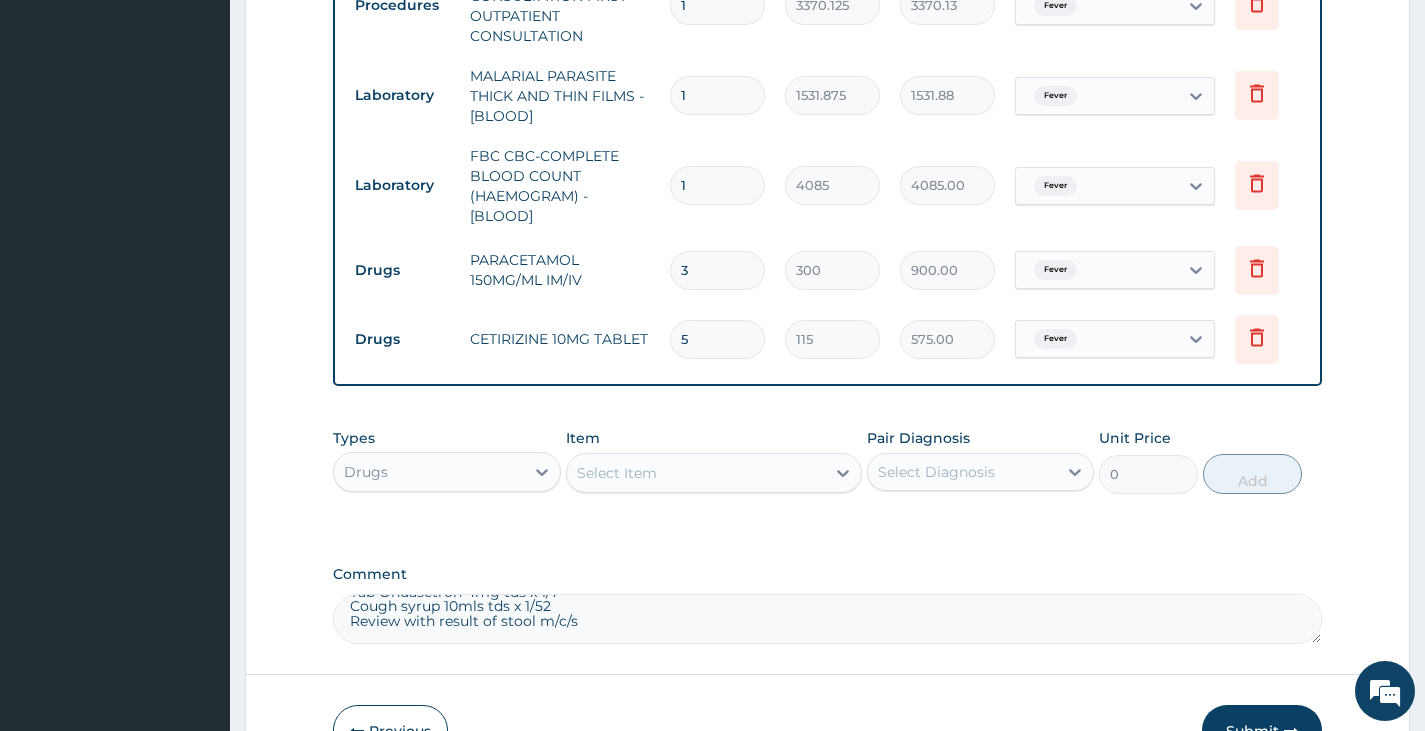 type on "5" 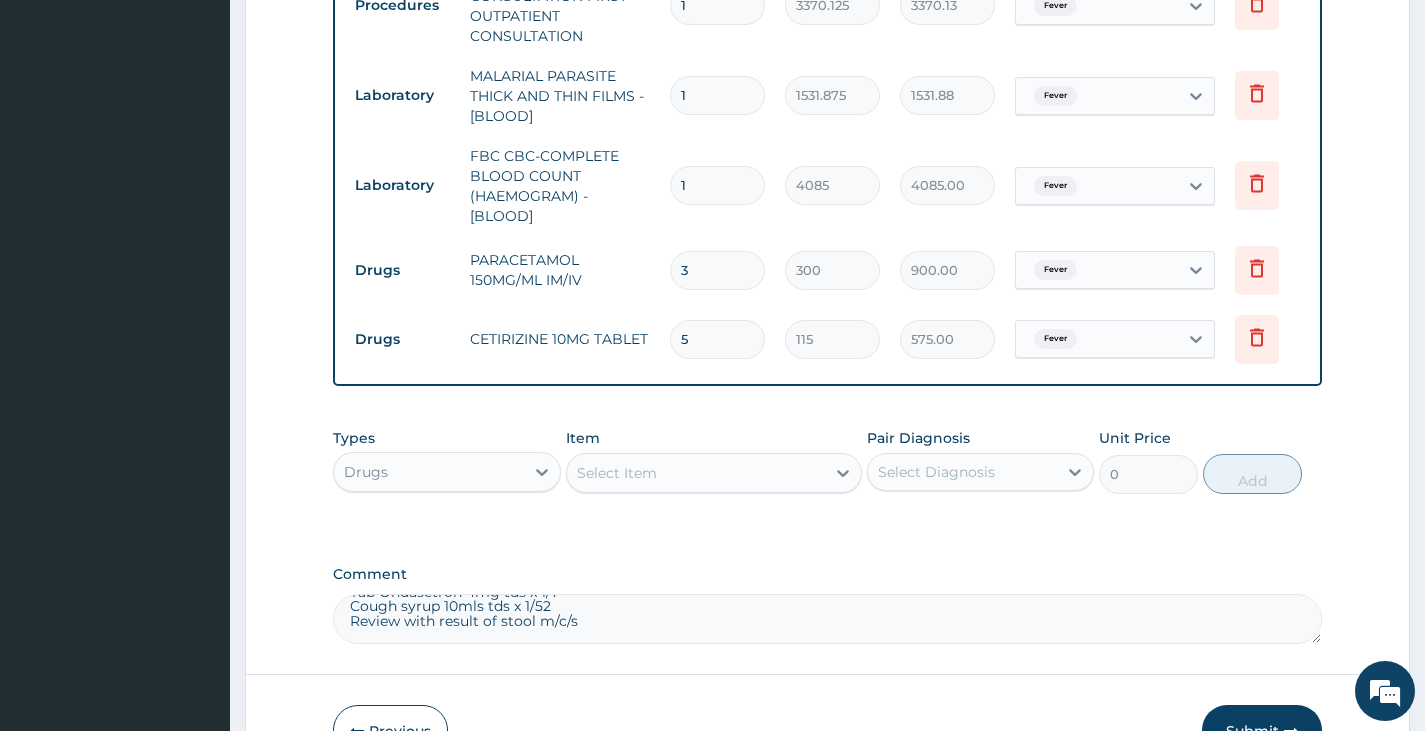 click on "Select Item" at bounding box center (617, 473) 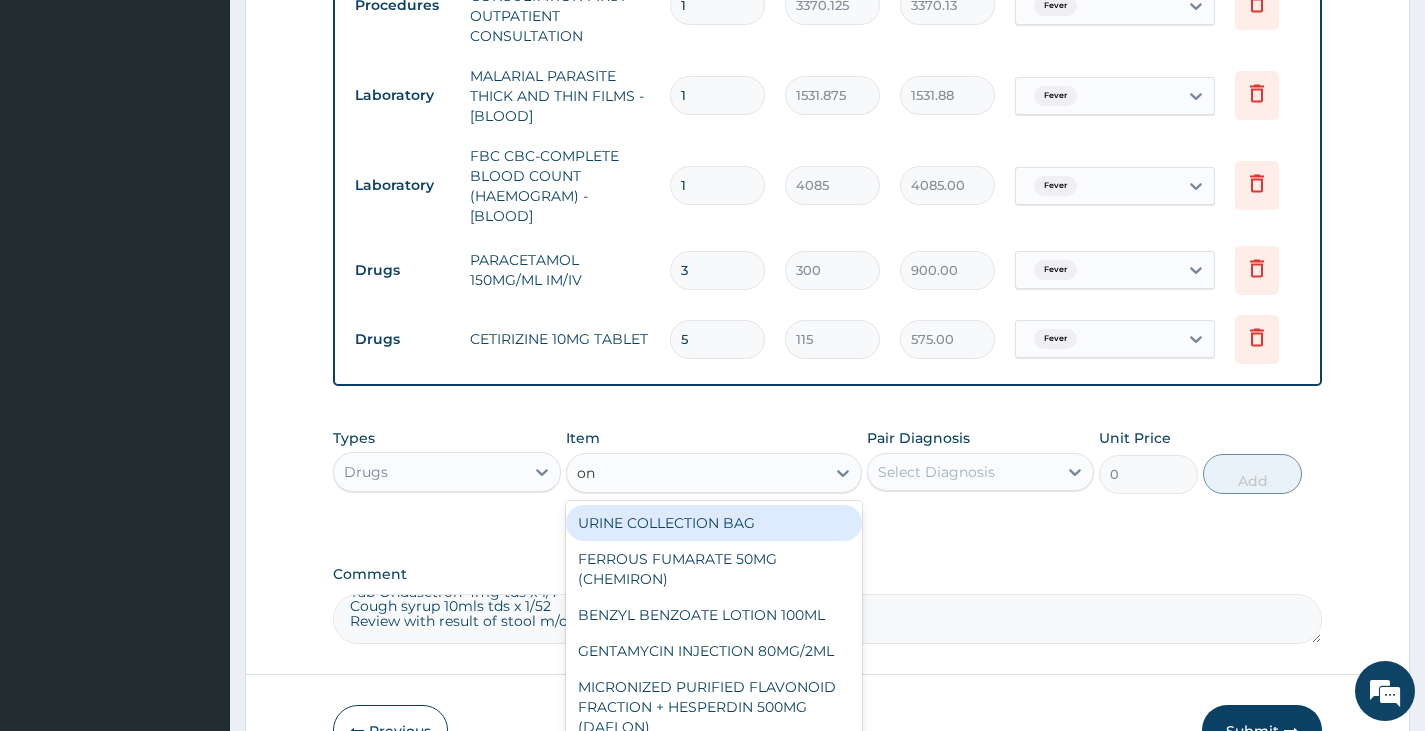 type on "ond" 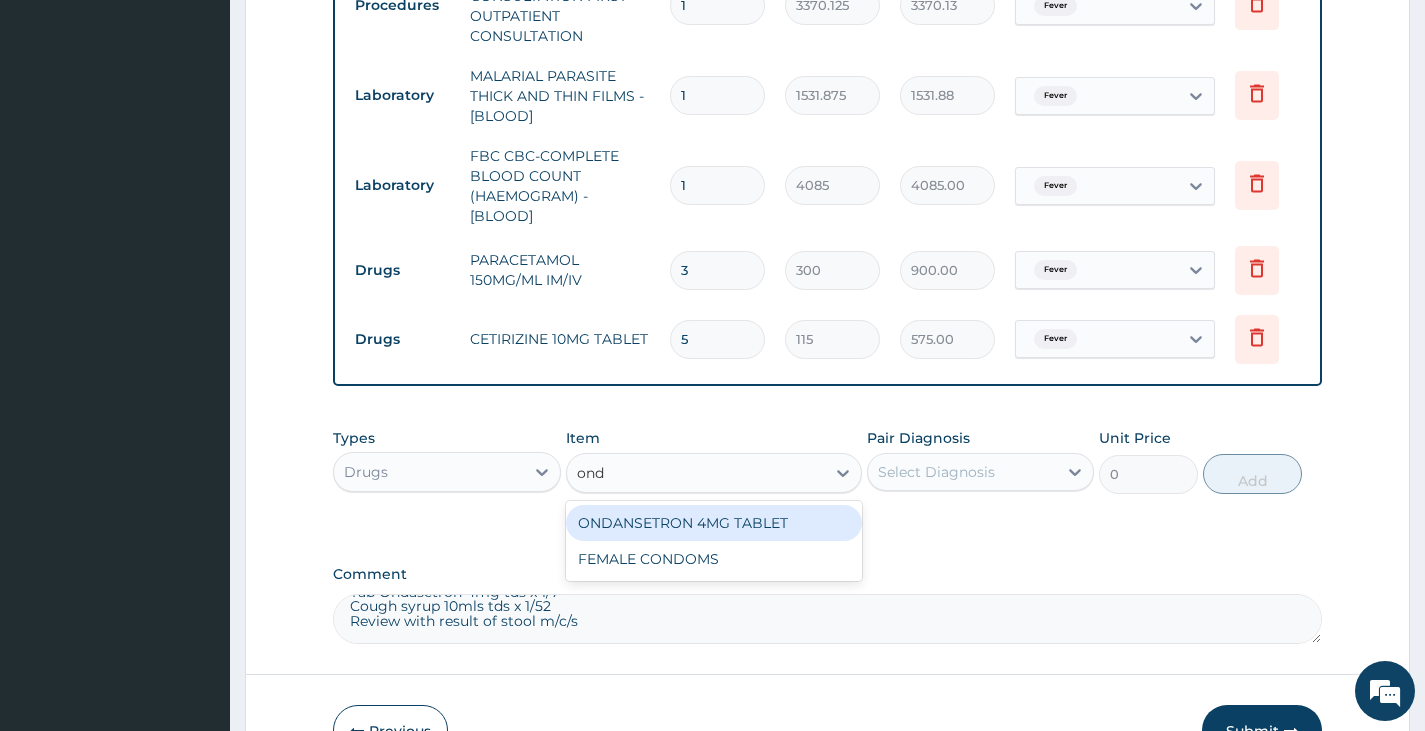 type 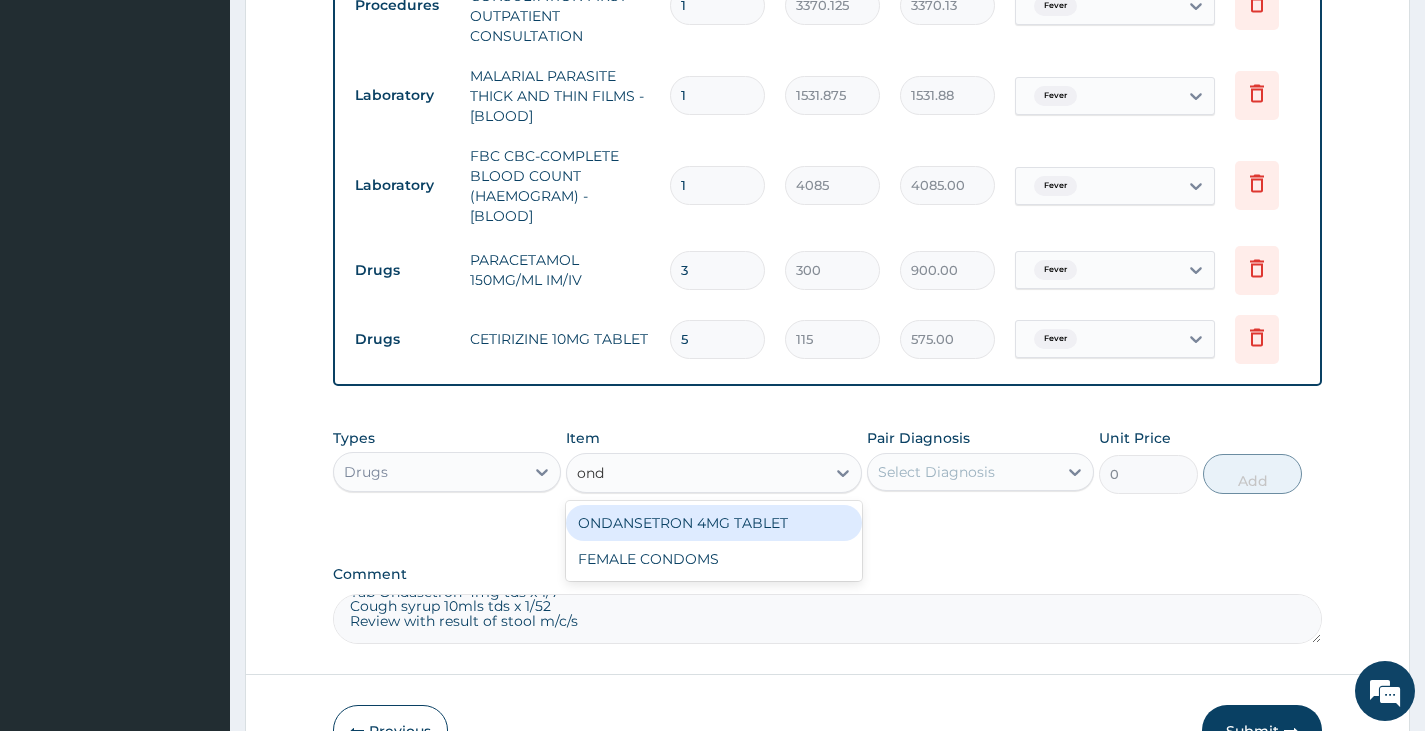 type on "204" 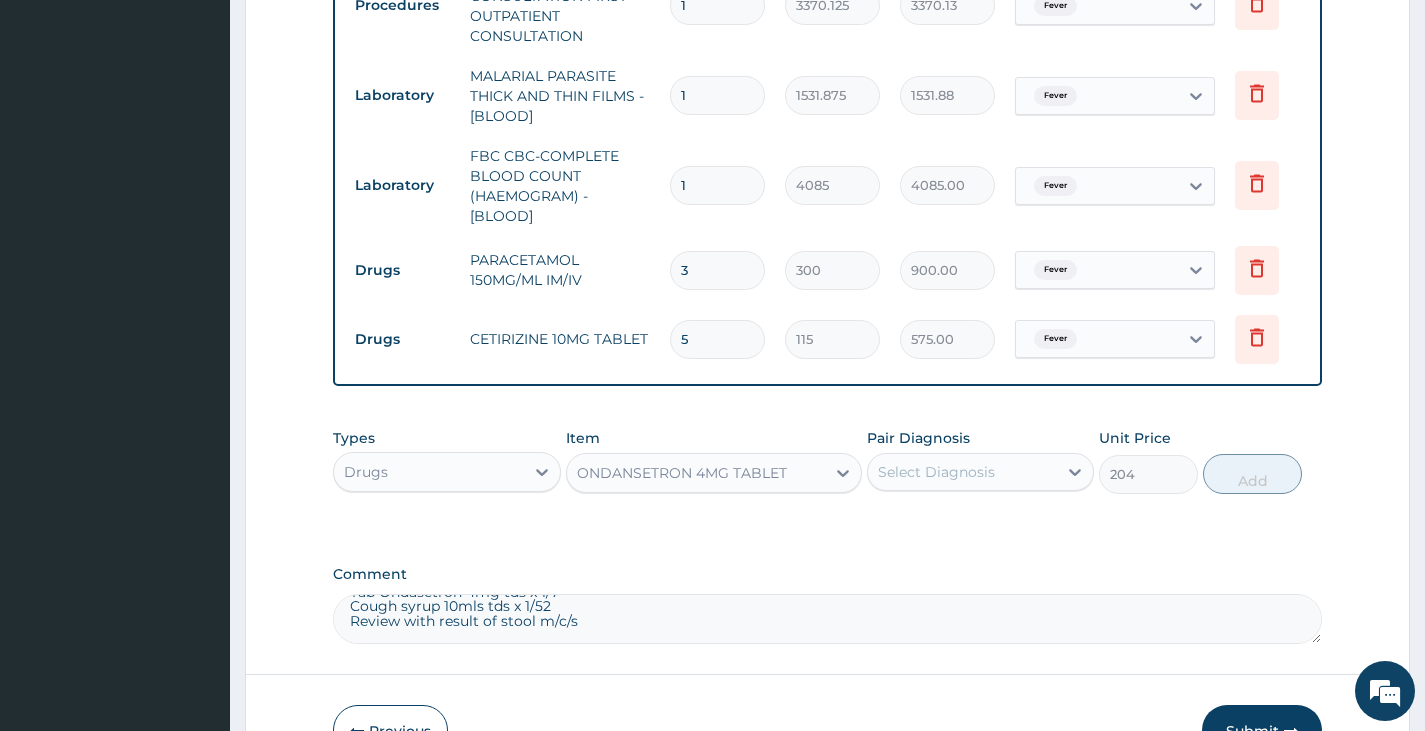 click on "Select Diagnosis" at bounding box center [936, 472] 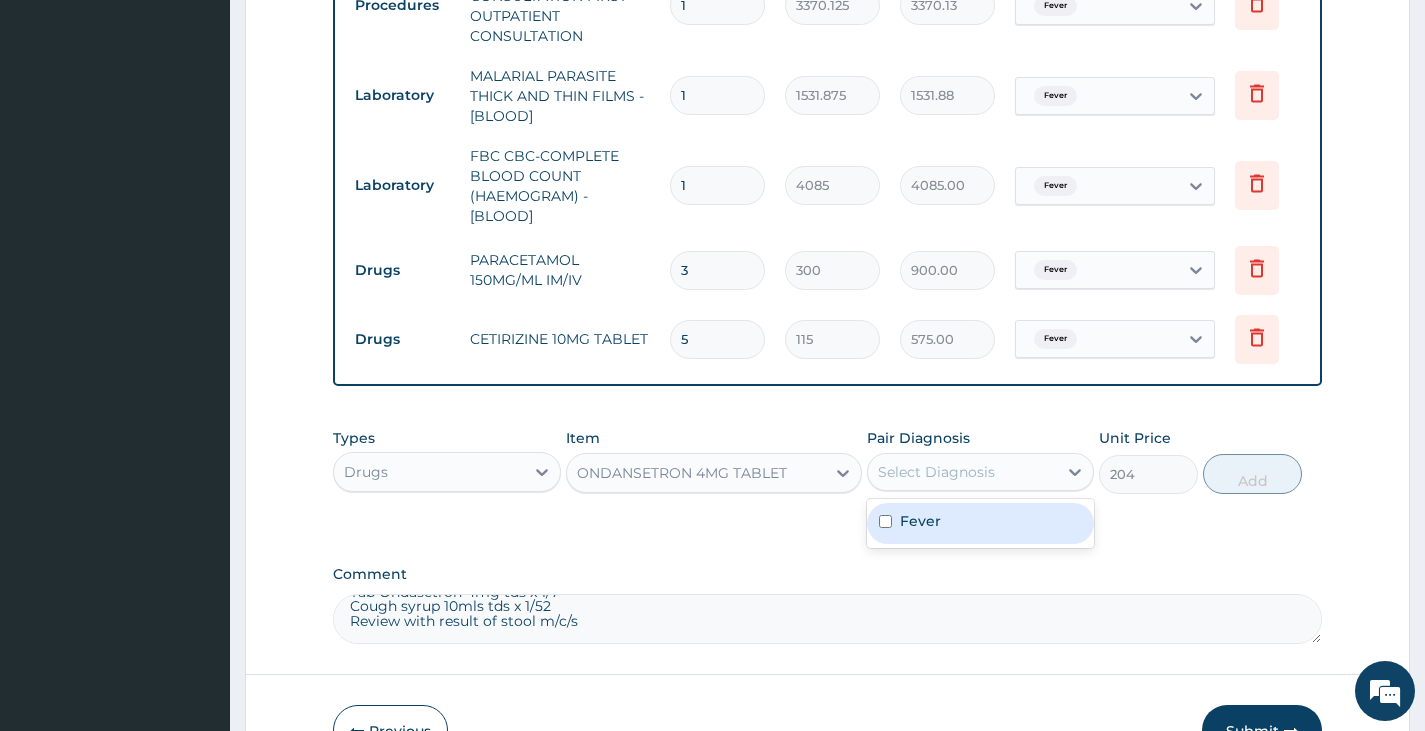 click on "Fever" at bounding box center [920, 521] 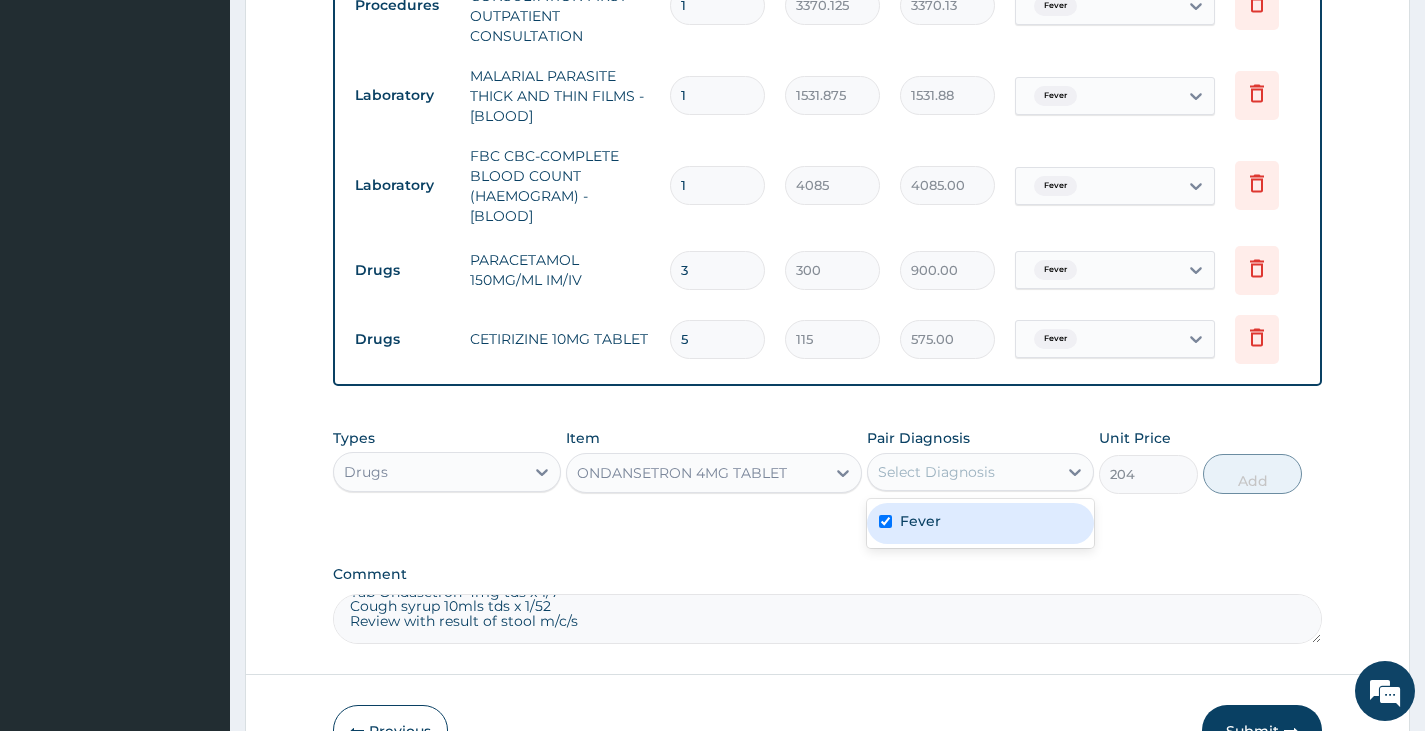 checkbox on "true" 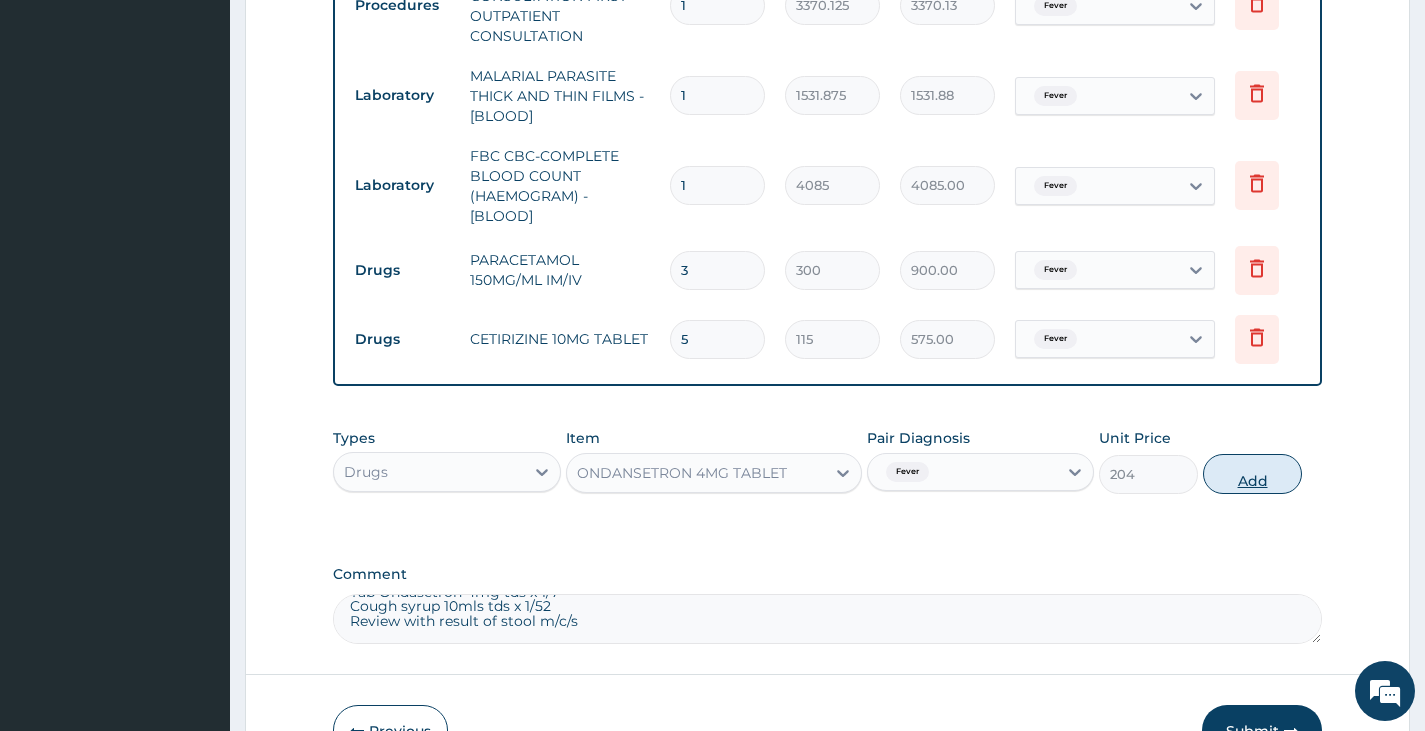 click on "Add" at bounding box center [1252, 474] 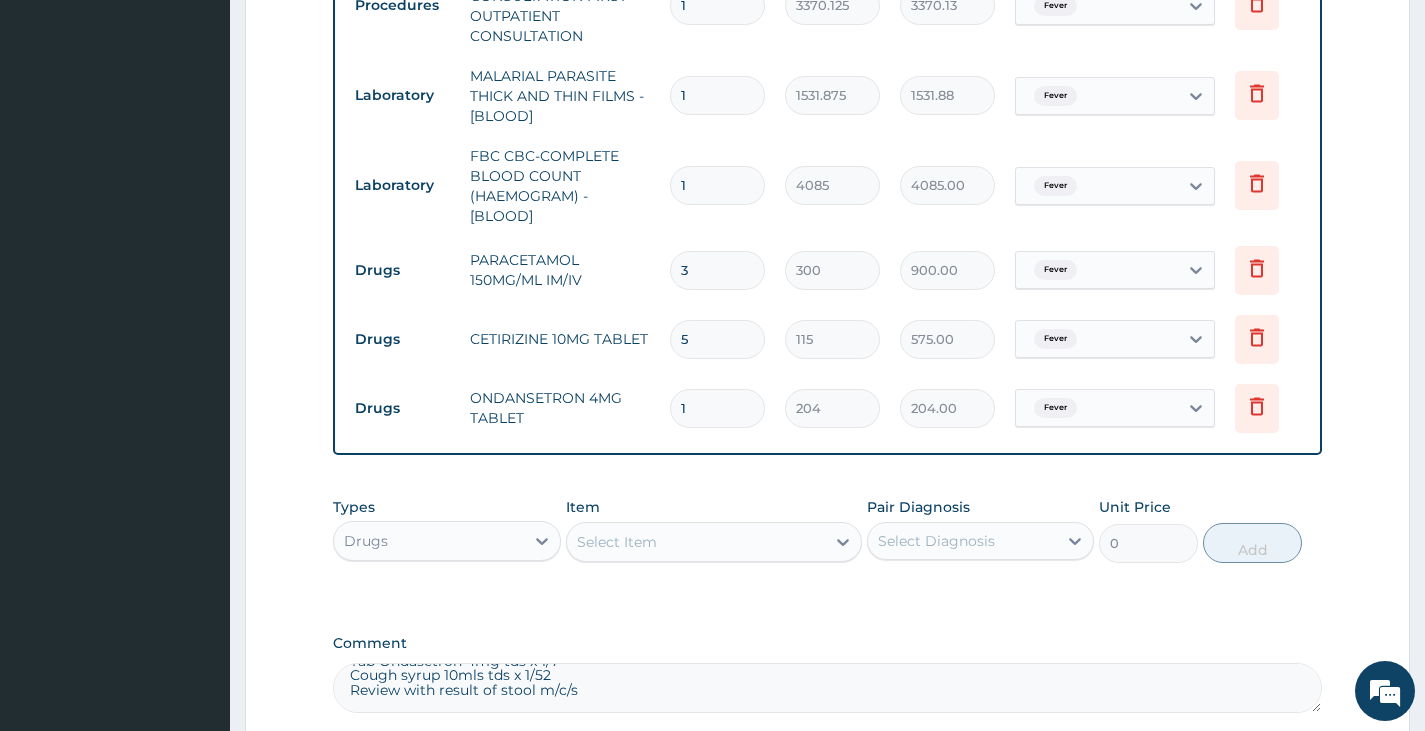 type 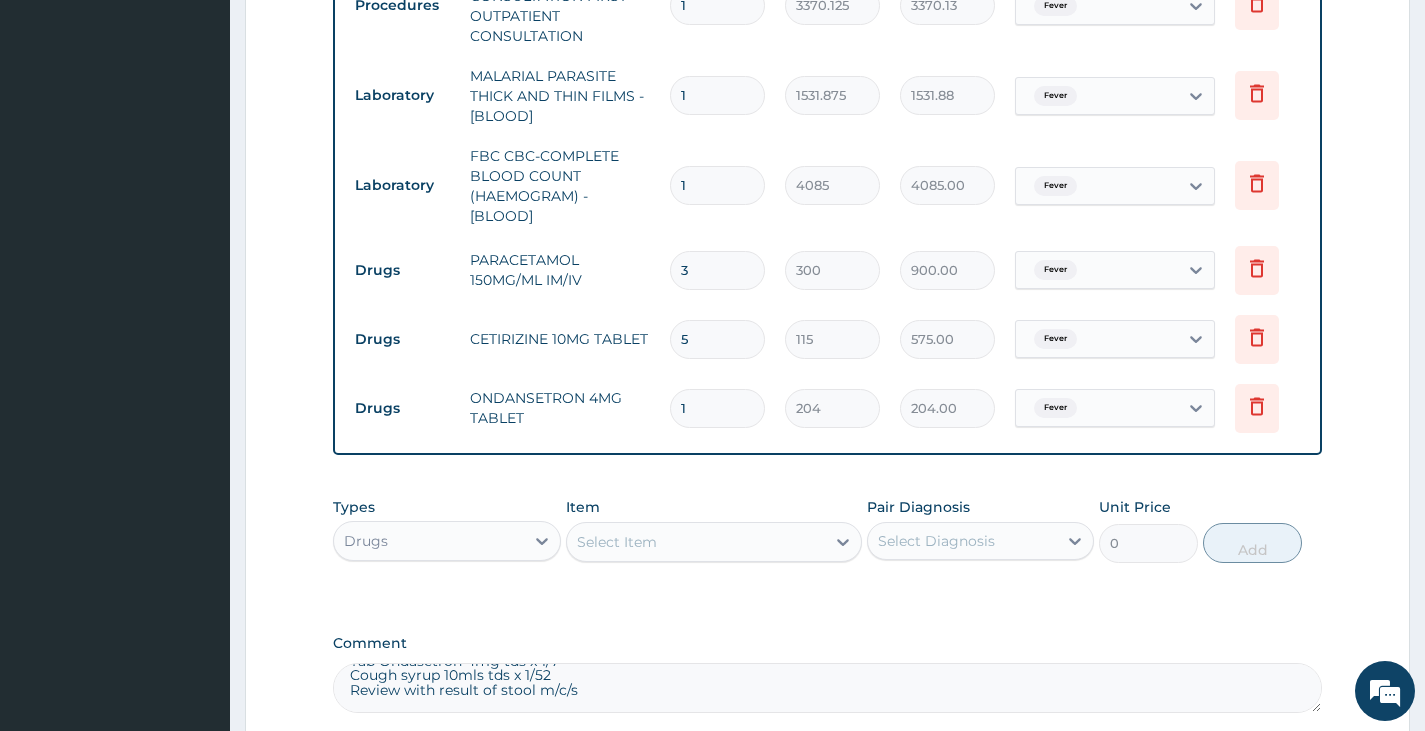 type on "0.00" 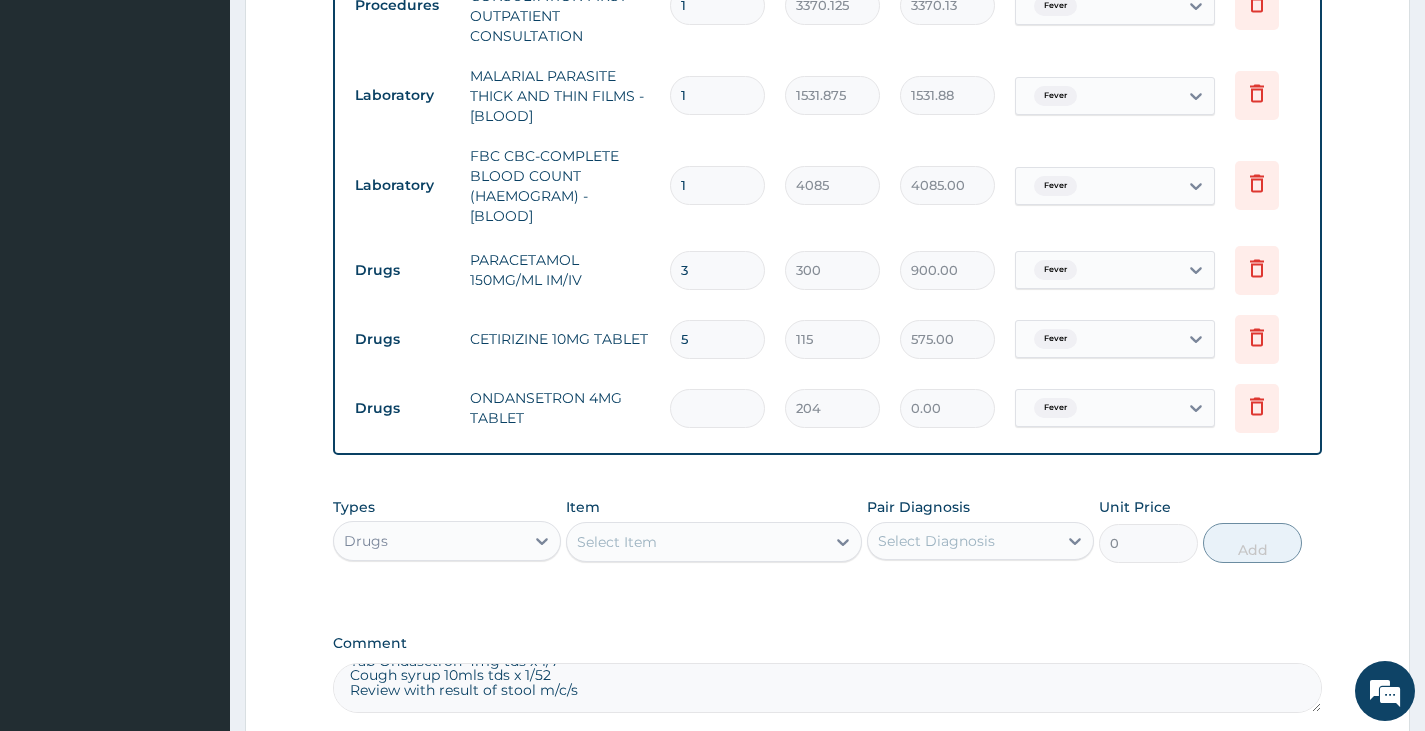 type on "3" 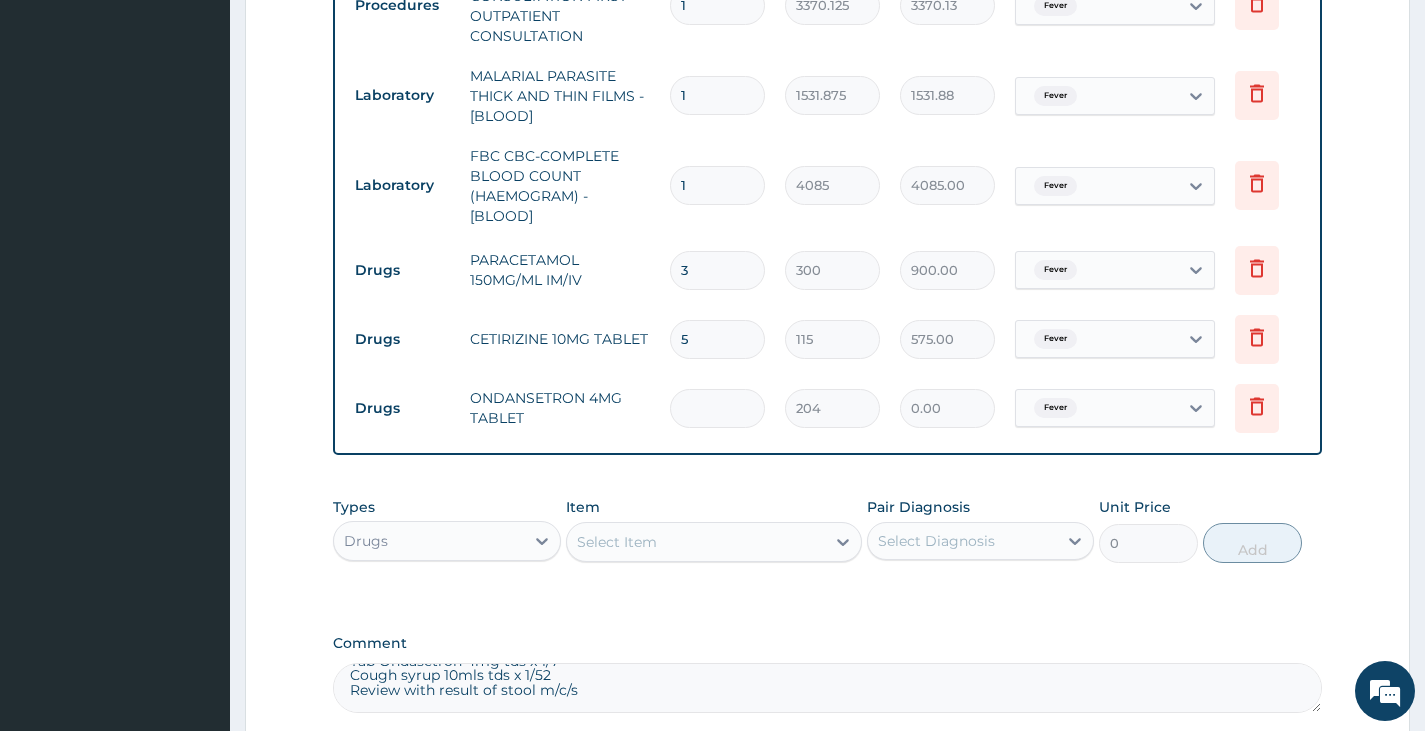 type on "612.00" 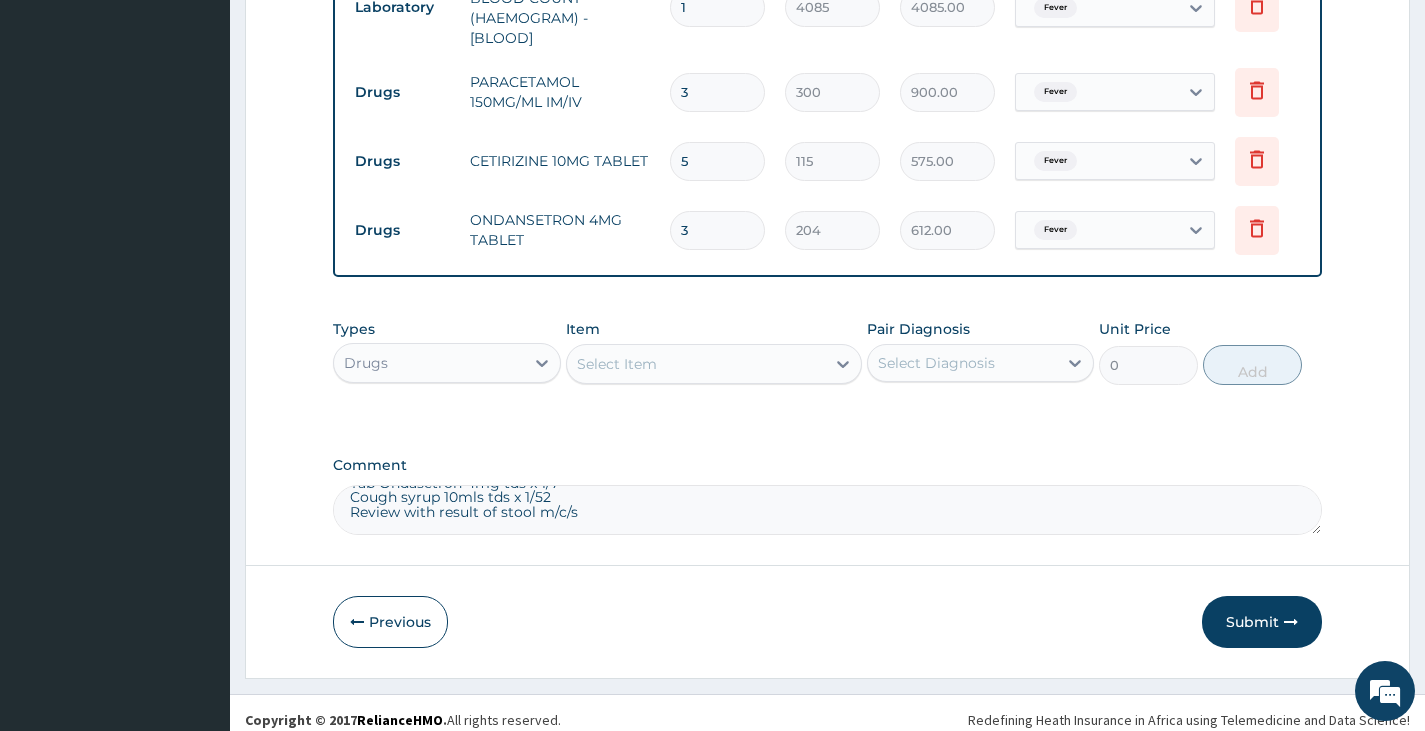 scroll, scrollTop: 1118, scrollLeft: 0, axis: vertical 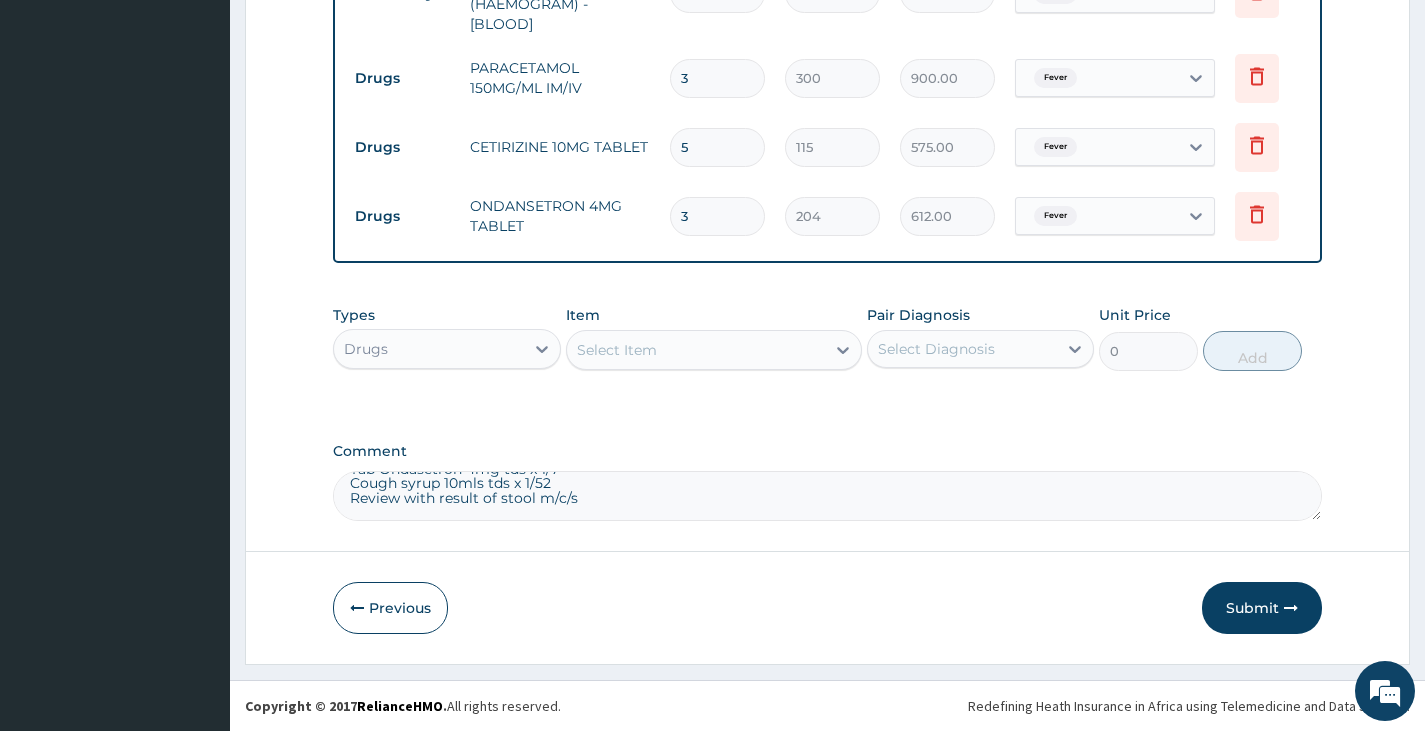 type on "3" 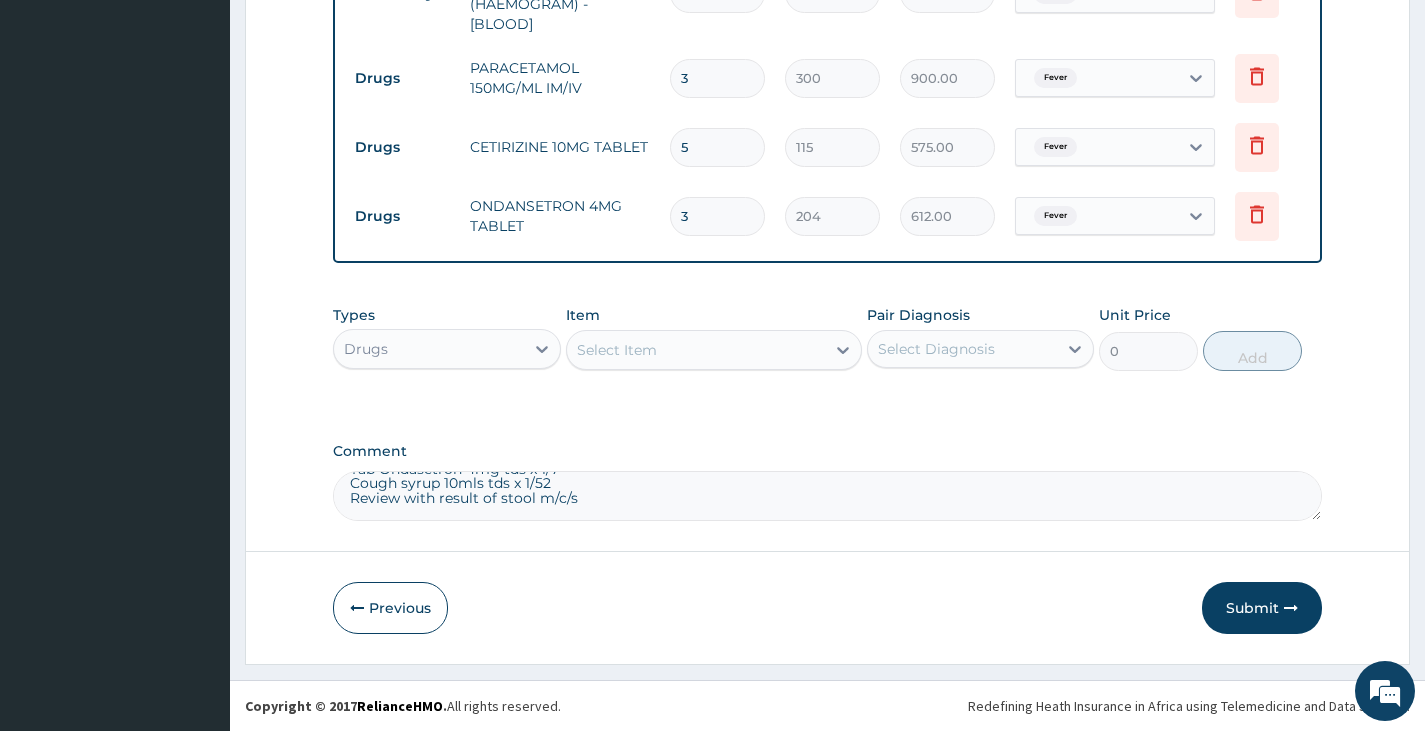 click on "Select Item" at bounding box center [617, 350] 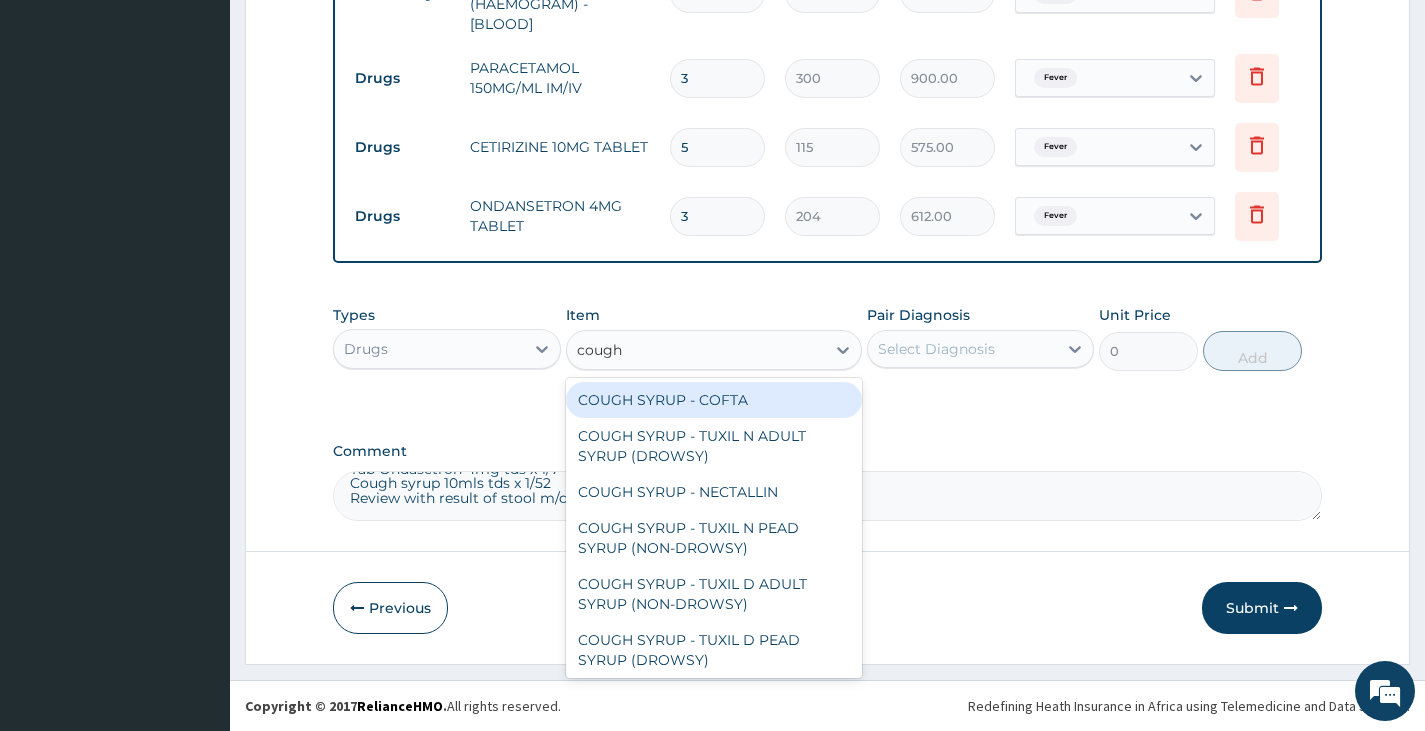 type on "cough s" 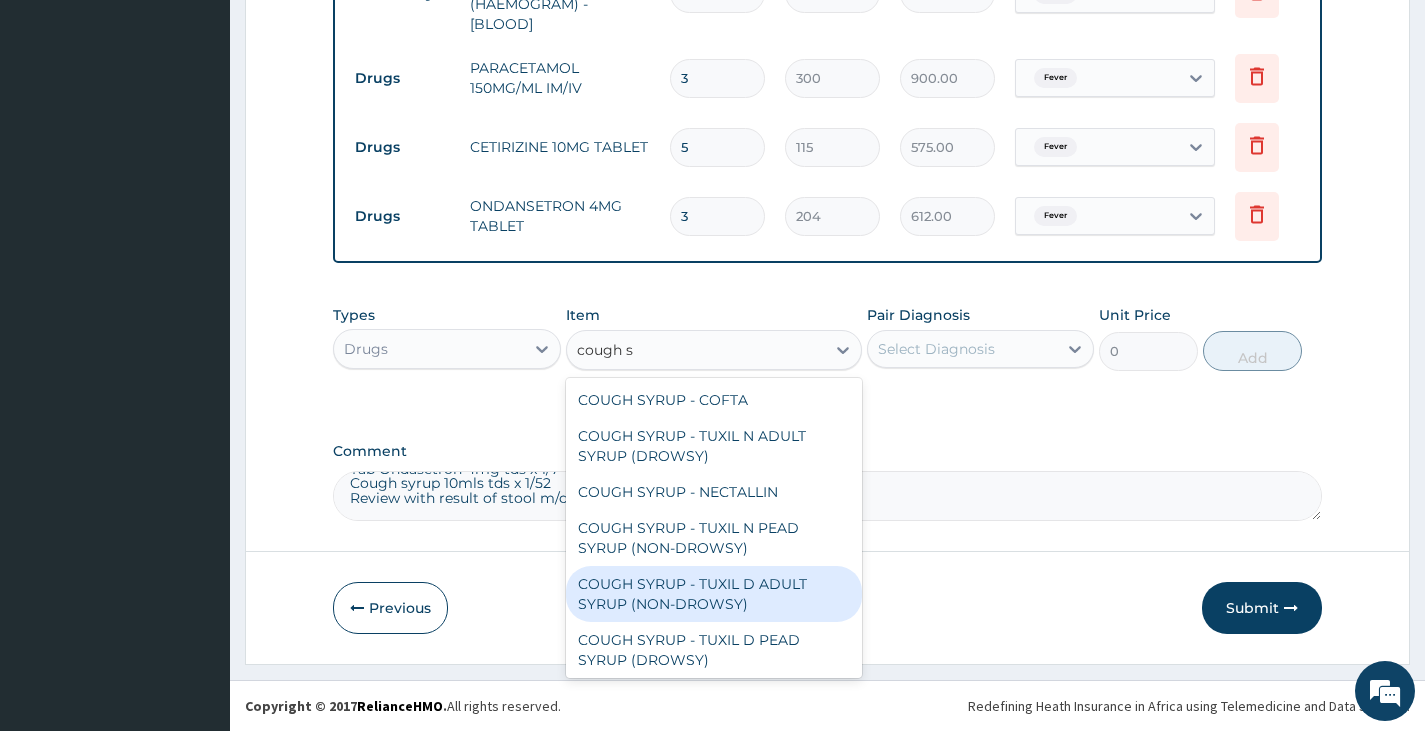 click on "COUGH SYRUP - TUXIL D ADULT SYRUP (NON-DROWSY)" at bounding box center (714, 594) 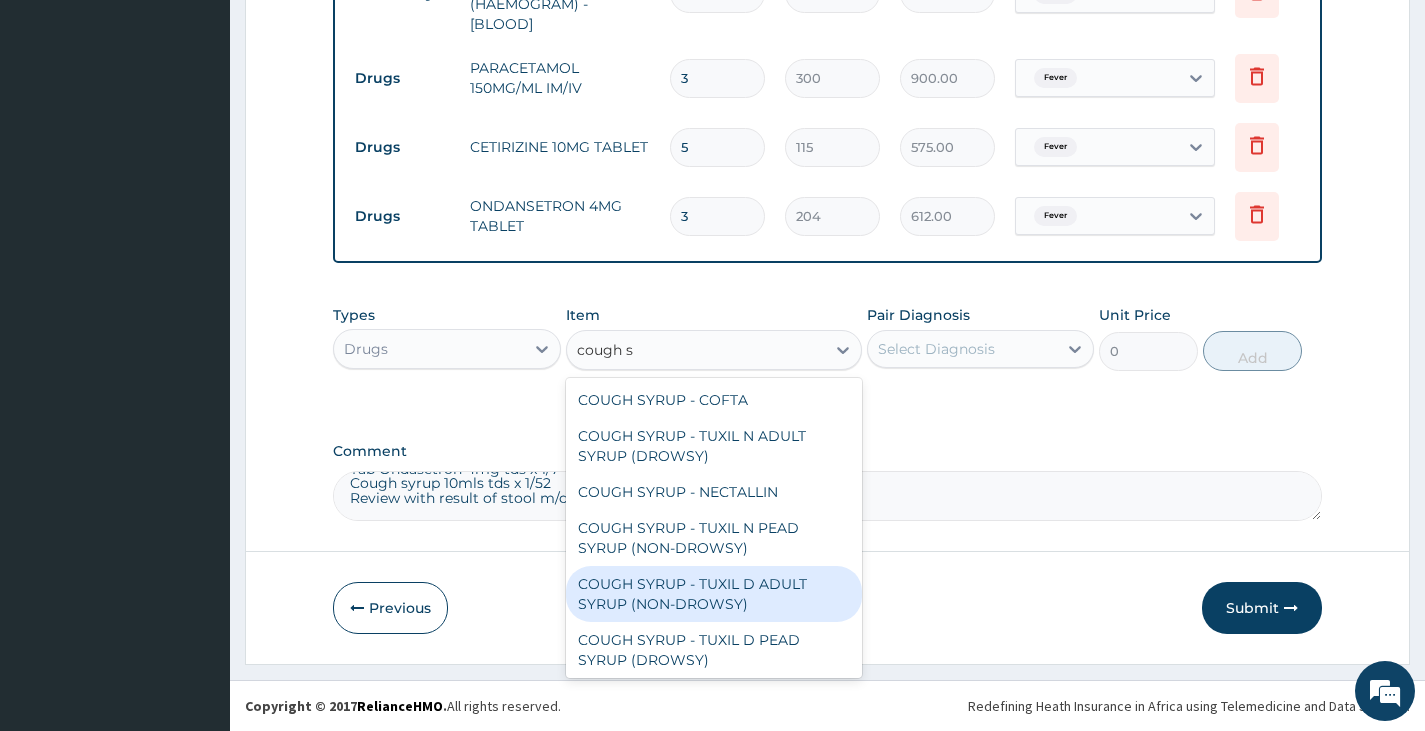 type 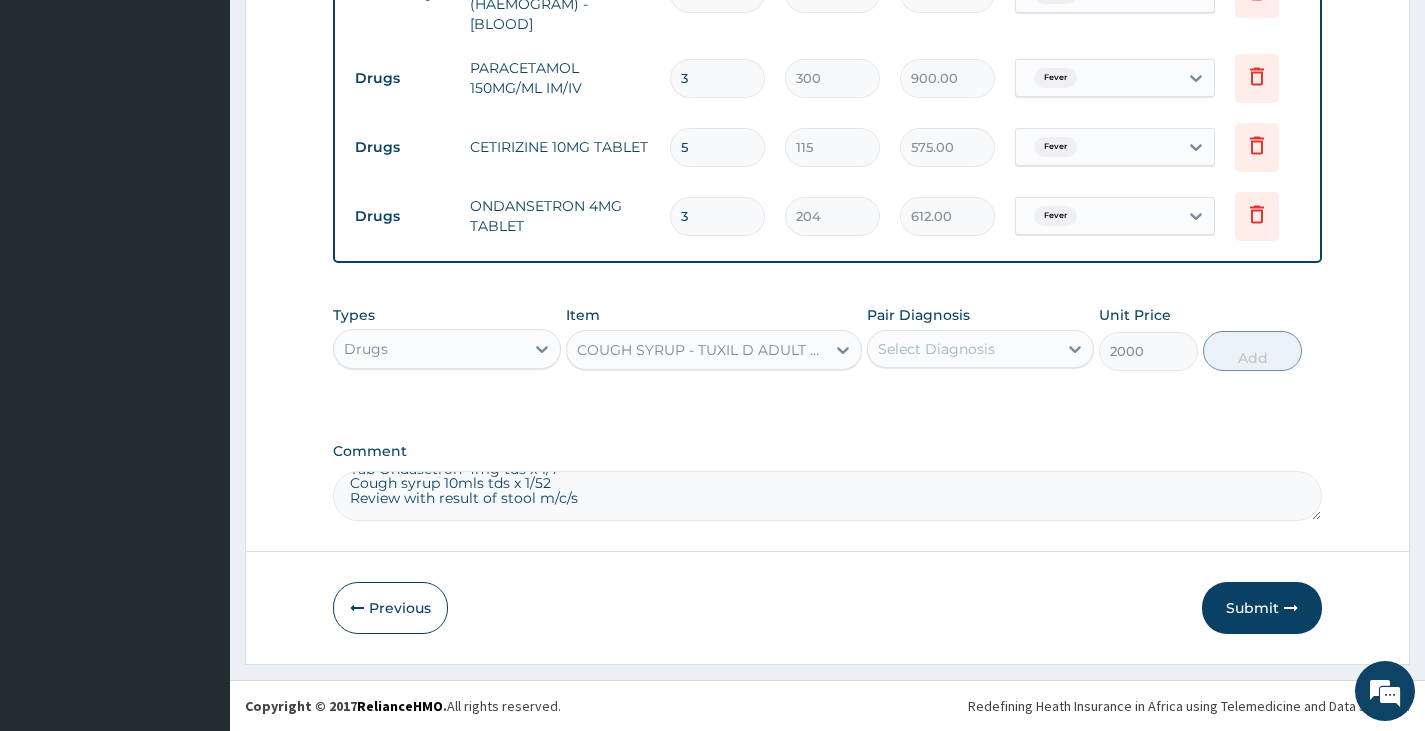 click on "Select Diagnosis" at bounding box center (962, 349) 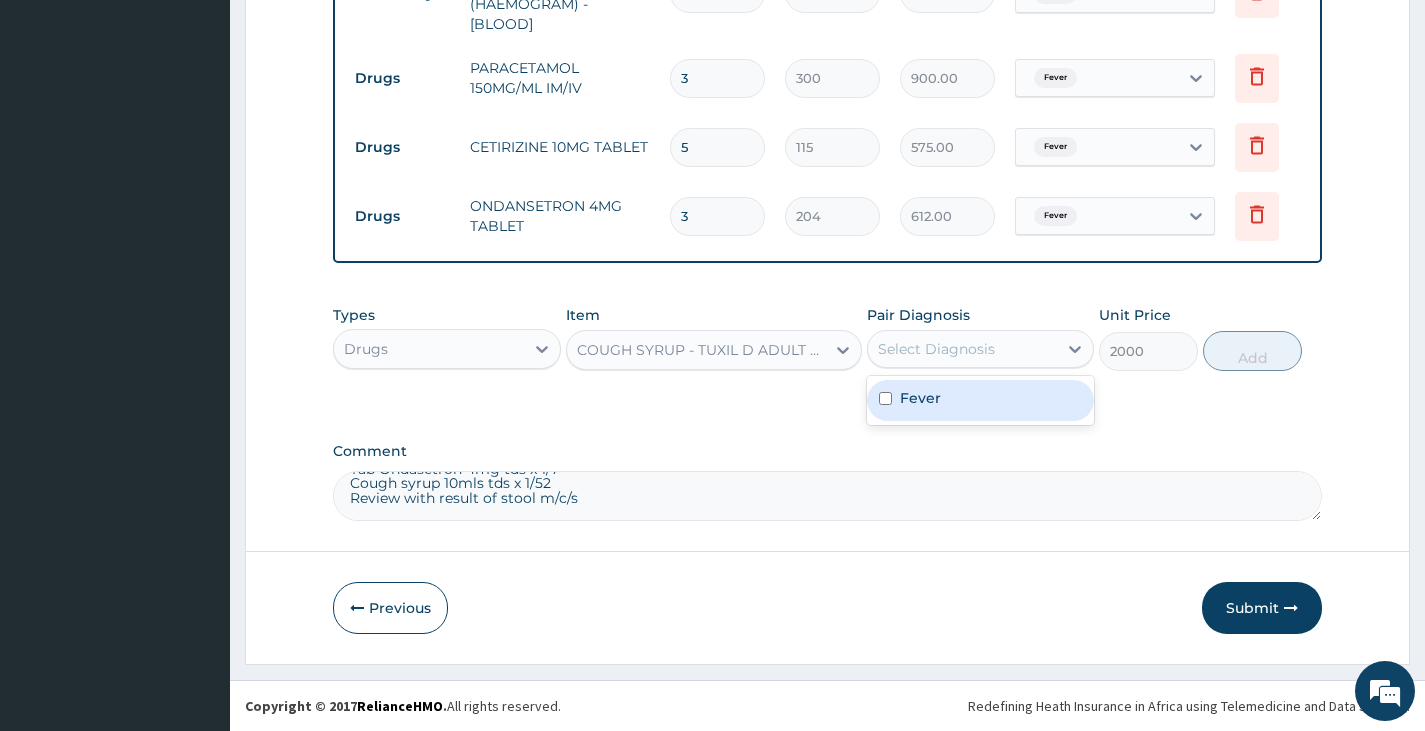 drag, startPoint x: 942, startPoint y: 401, endPoint x: 1109, endPoint y: 404, distance: 167.02695 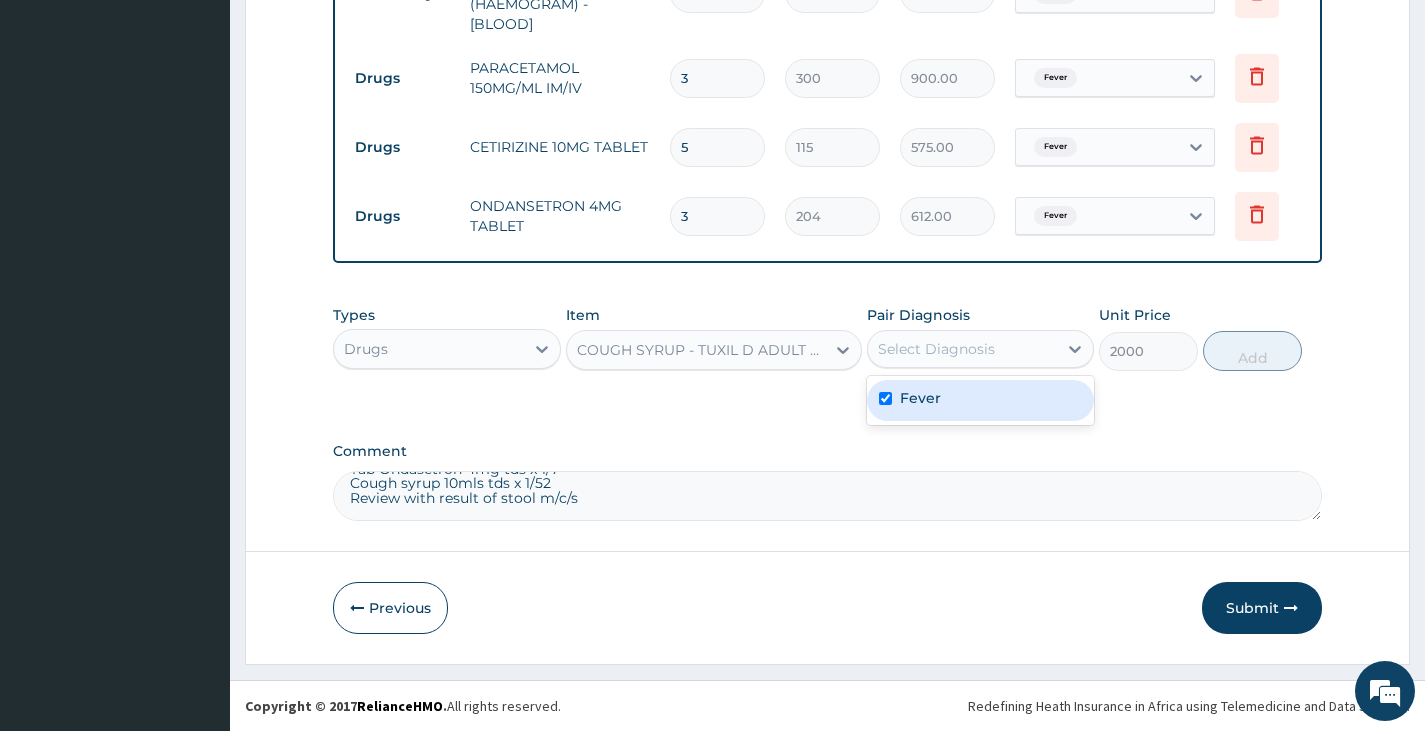 checkbox on "true" 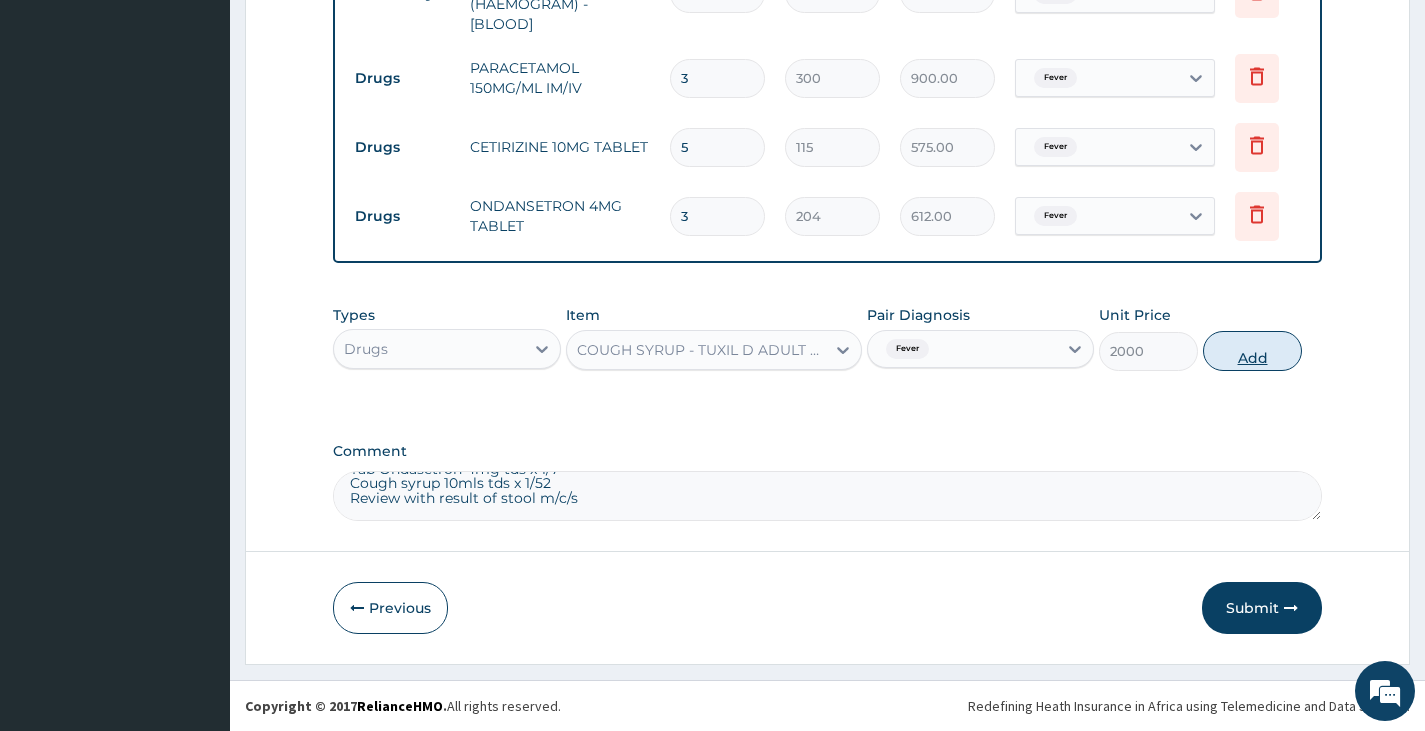 click on "Add" at bounding box center (1252, 351) 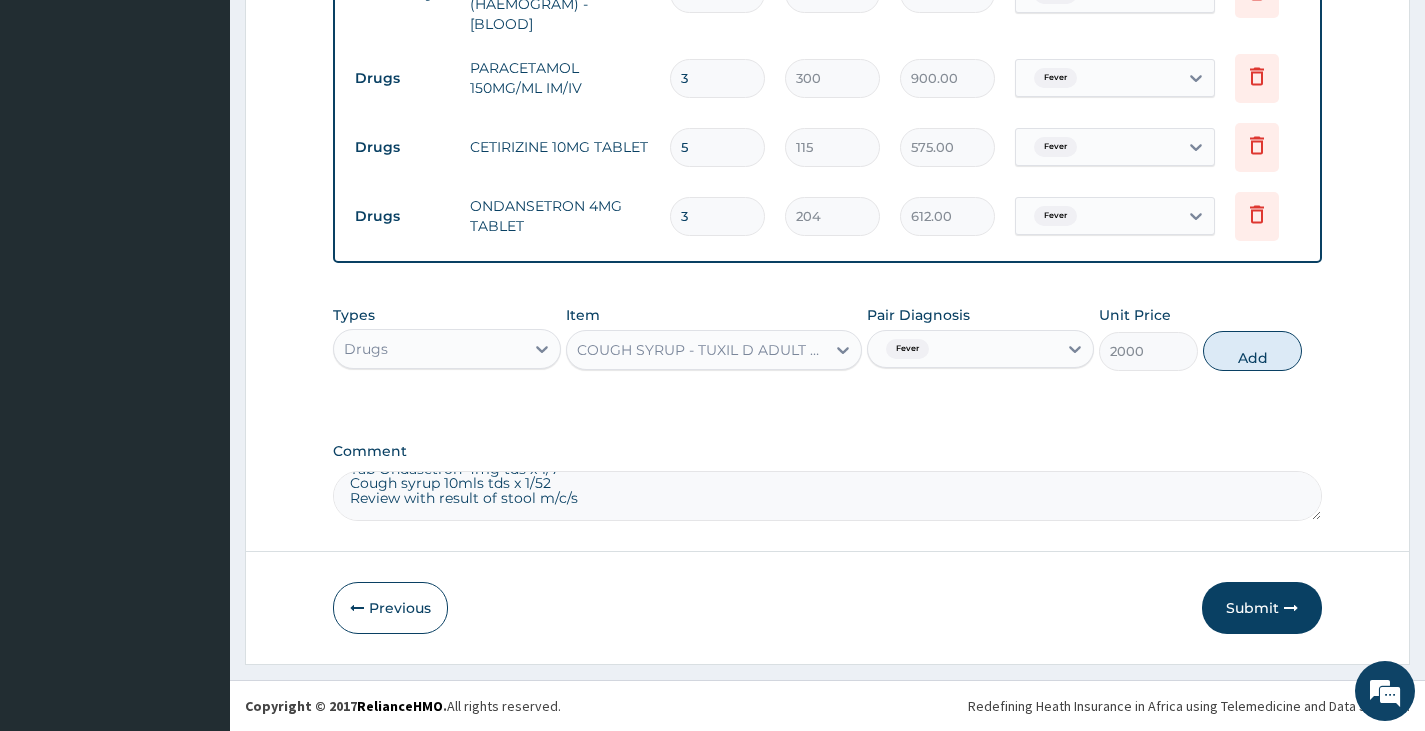 type on "0" 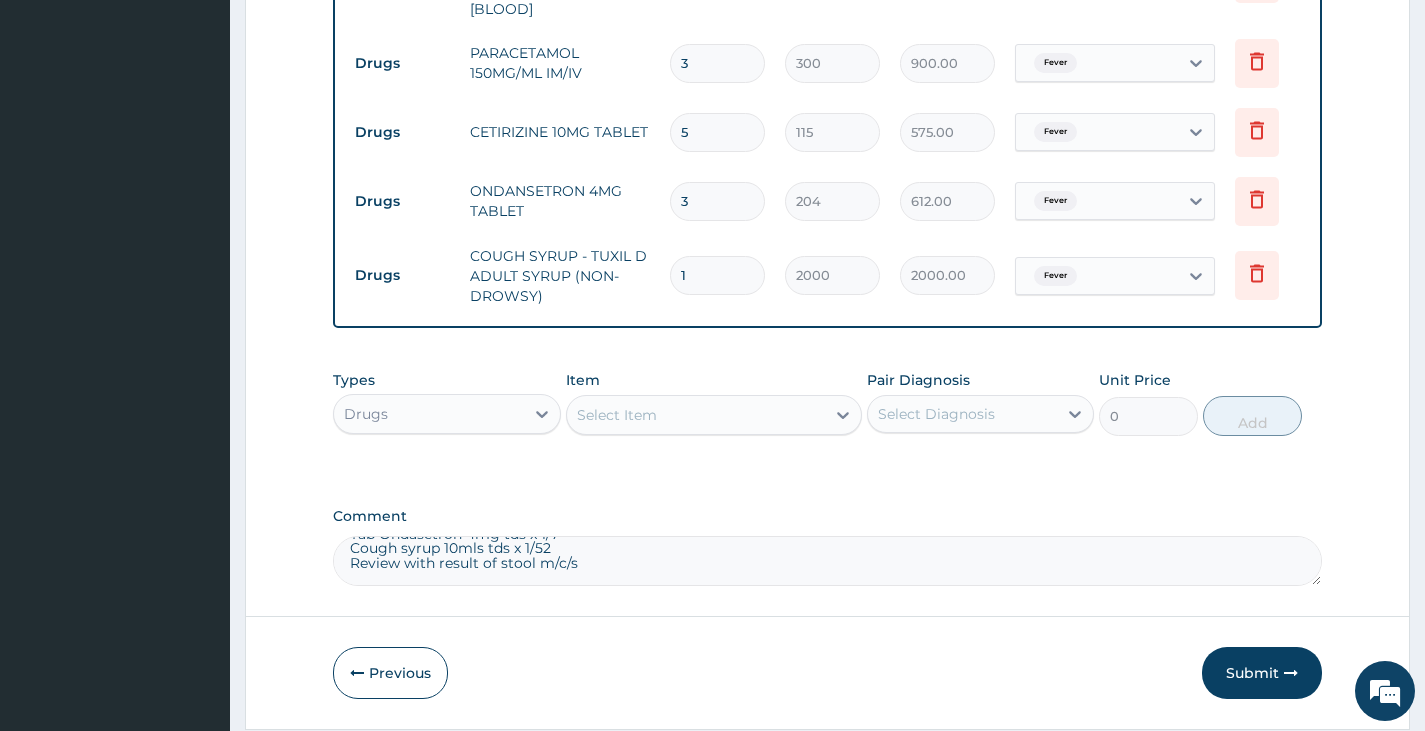 scroll, scrollTop: 0, scrollLeft: 0, axis: both 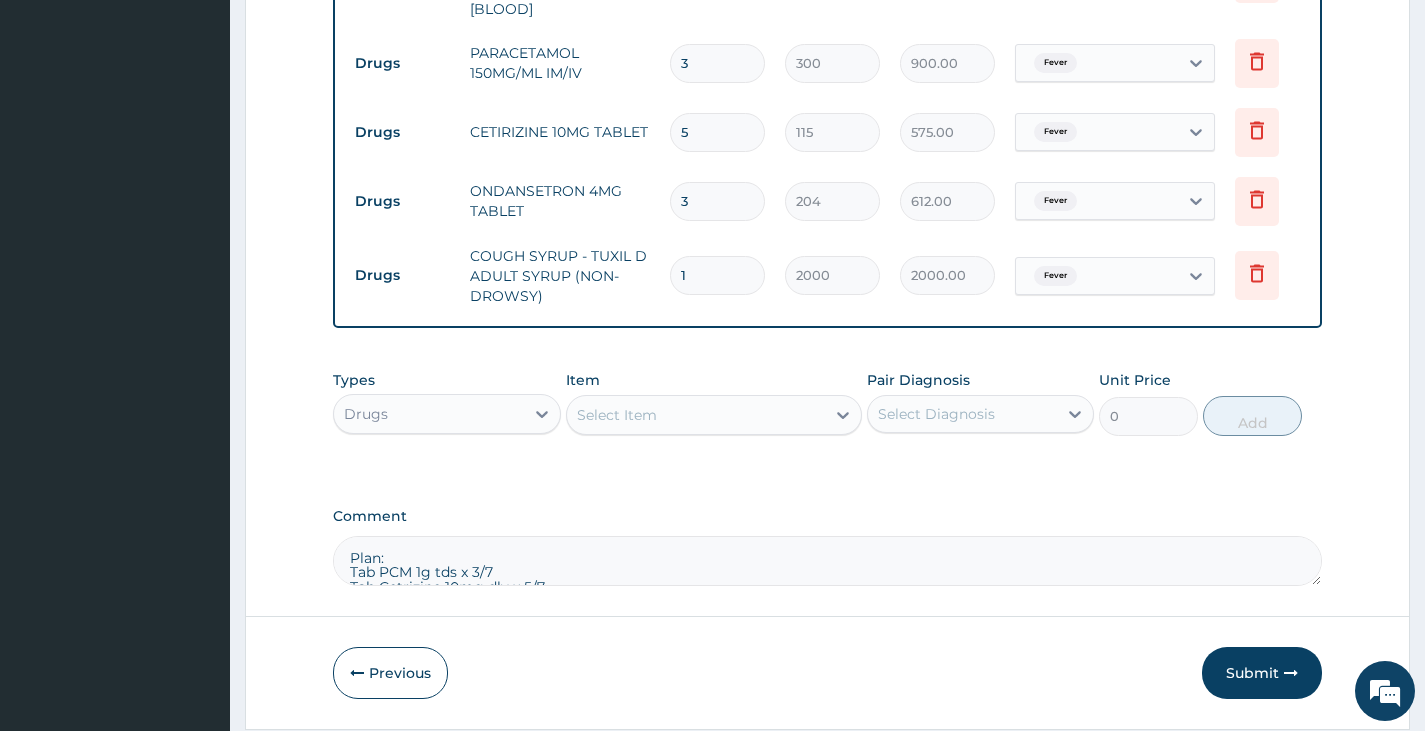 drag, startPoint x: 582, startPoint y: 596, endPoint x: 395, endPoint y: 479, distance: 220.58559 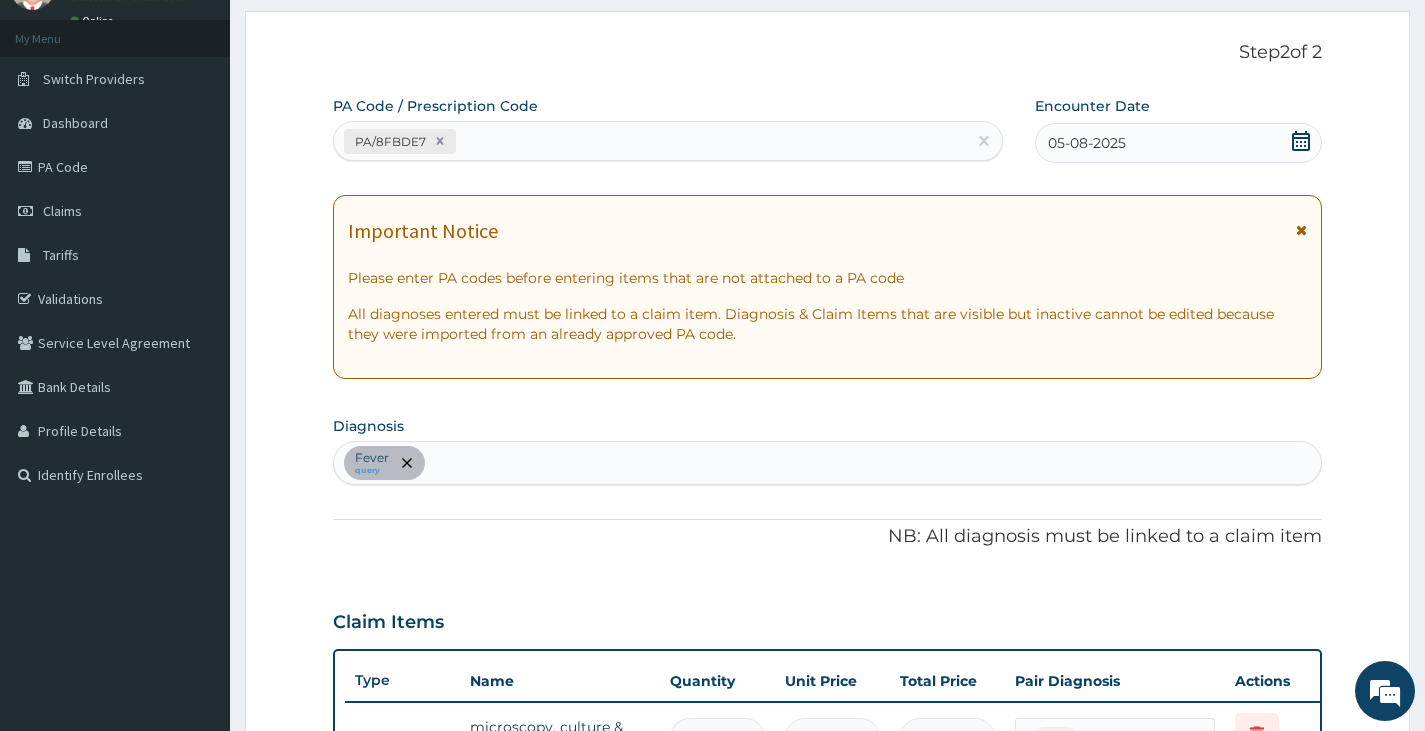 scroll, scrollTop: 92, scrollLeft: 0, axis: vertical 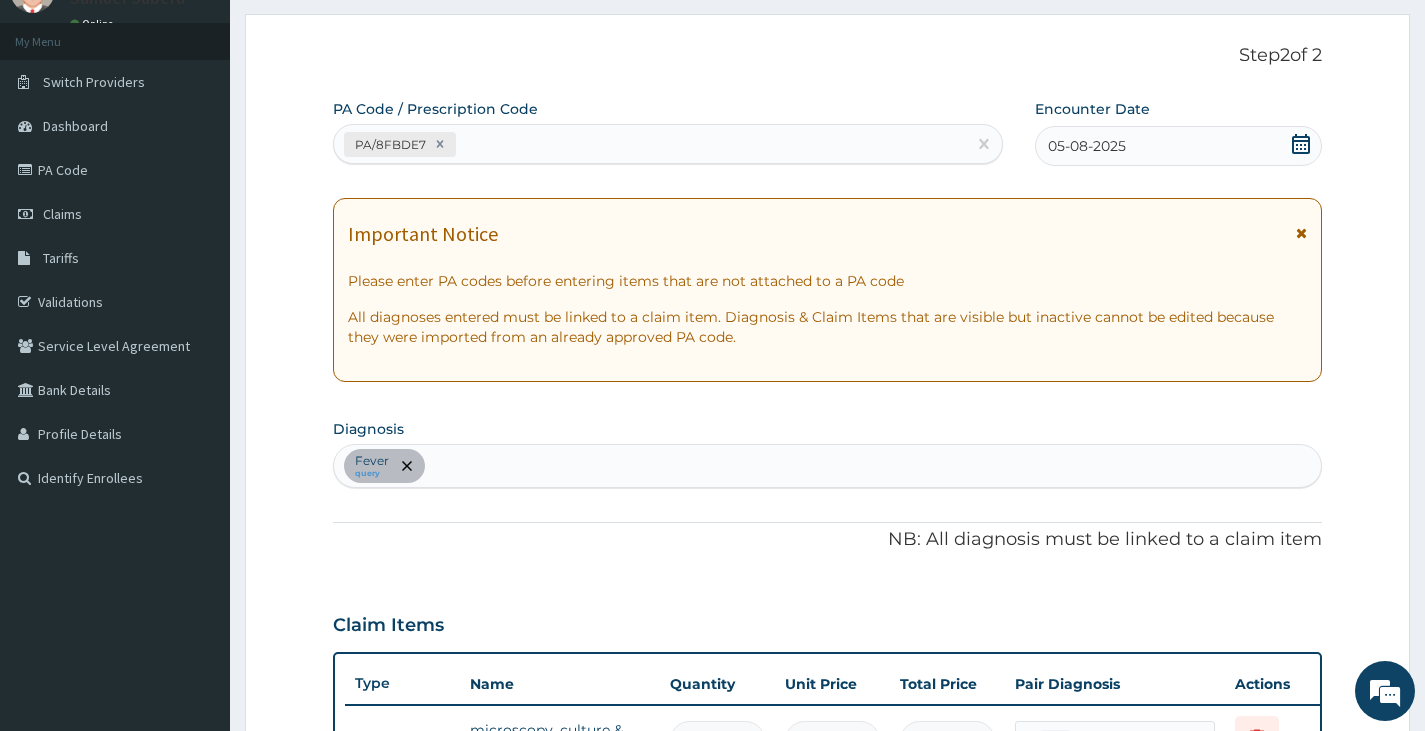 type 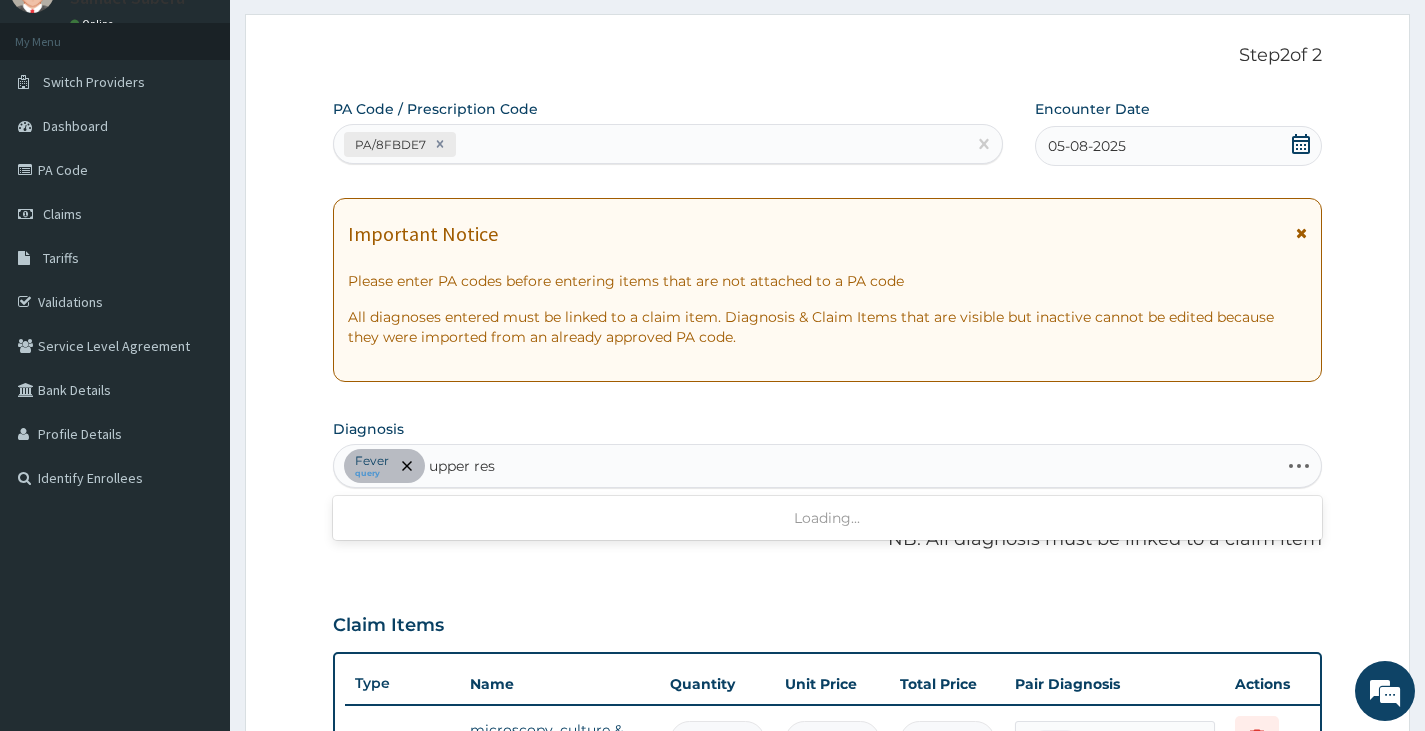 type on "upper resp" 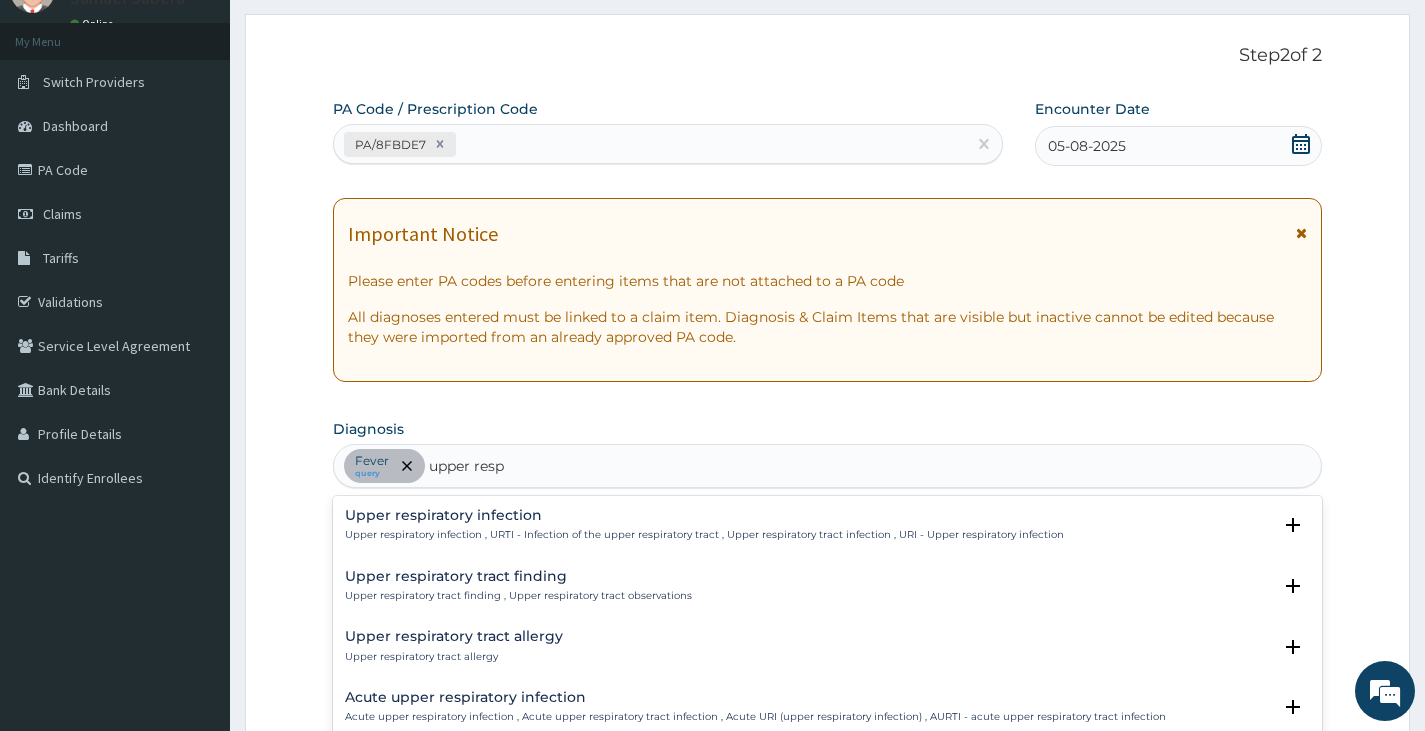click on "Upper respiratory infection , URTI - Infection of the upper respiratory tract , Upper respiratory tract infection , URI - Upper respiratory infection" at bounding box center [704, 535] 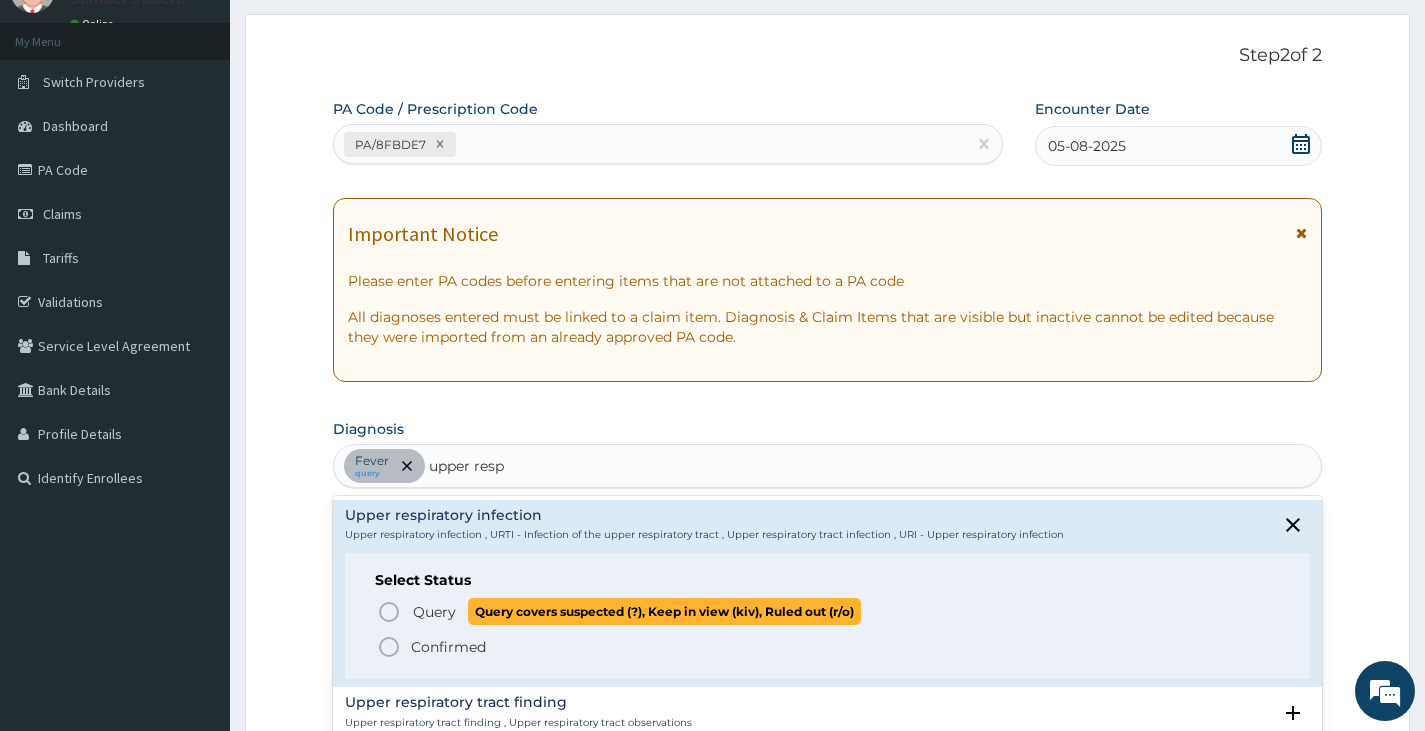 click on "Query Query covers suspected (?), Keep in view (kiv), Ruled out (r/o)" at bounding box center [636, 611] 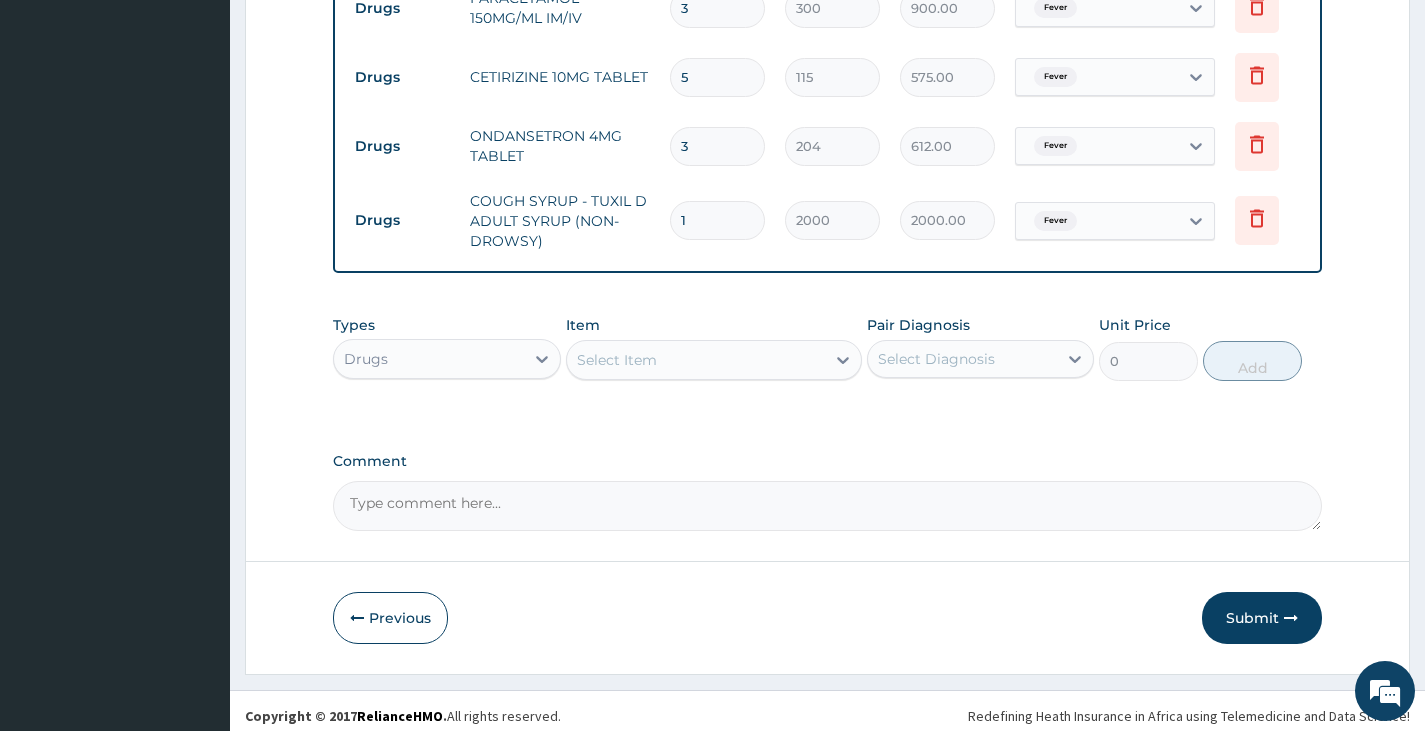 scroll, scrollTop: 1198, scrollLeft: 0, axis: vertical 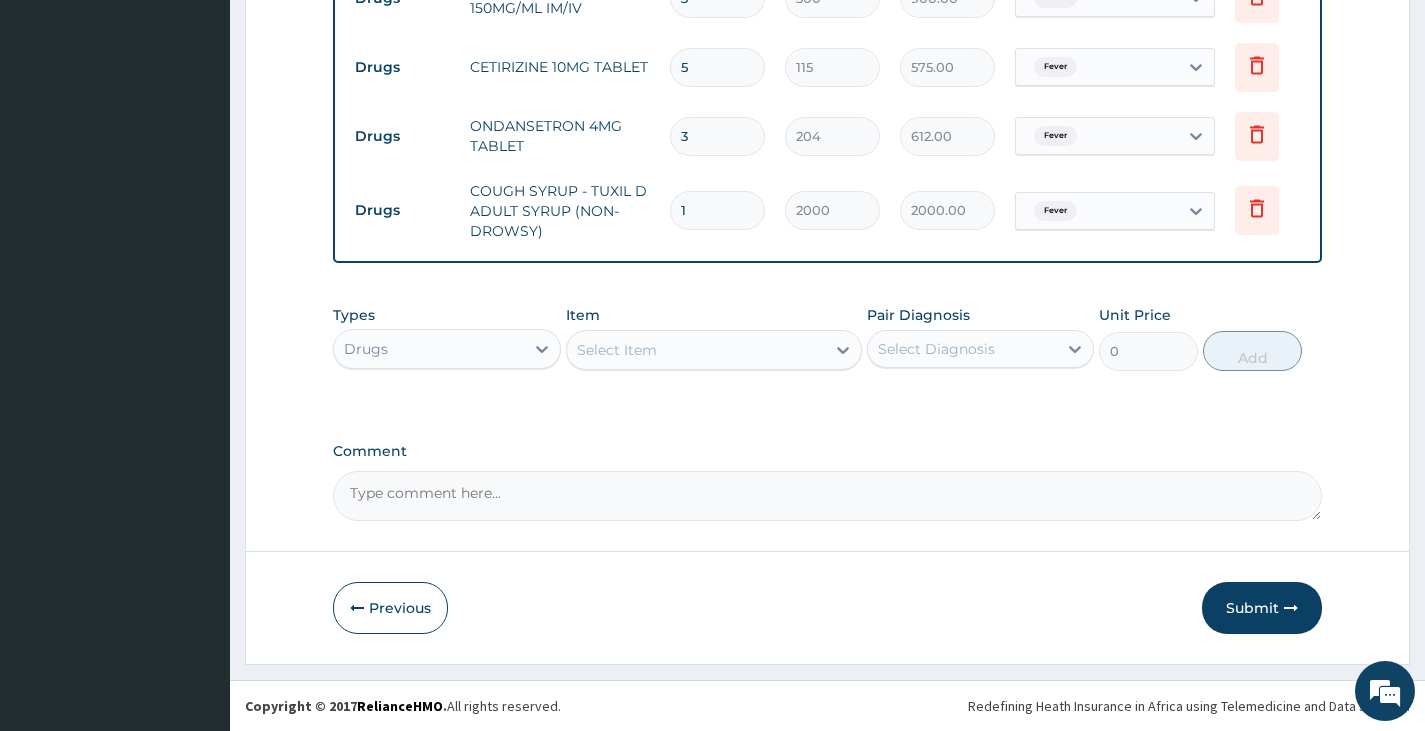 click on "Fever" at bounding box center [1097, 211] 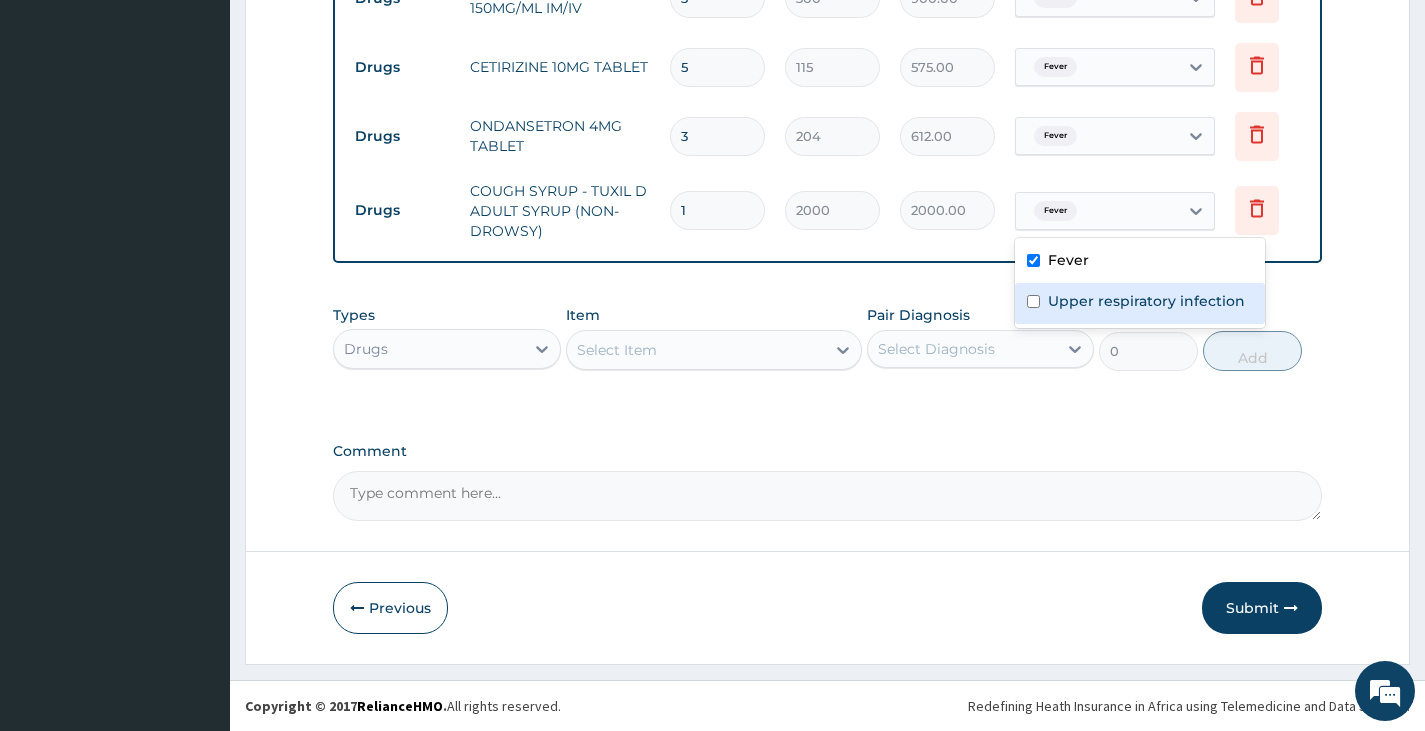 click on "Upper respiratory infection" at bounding box center (1146, 301) 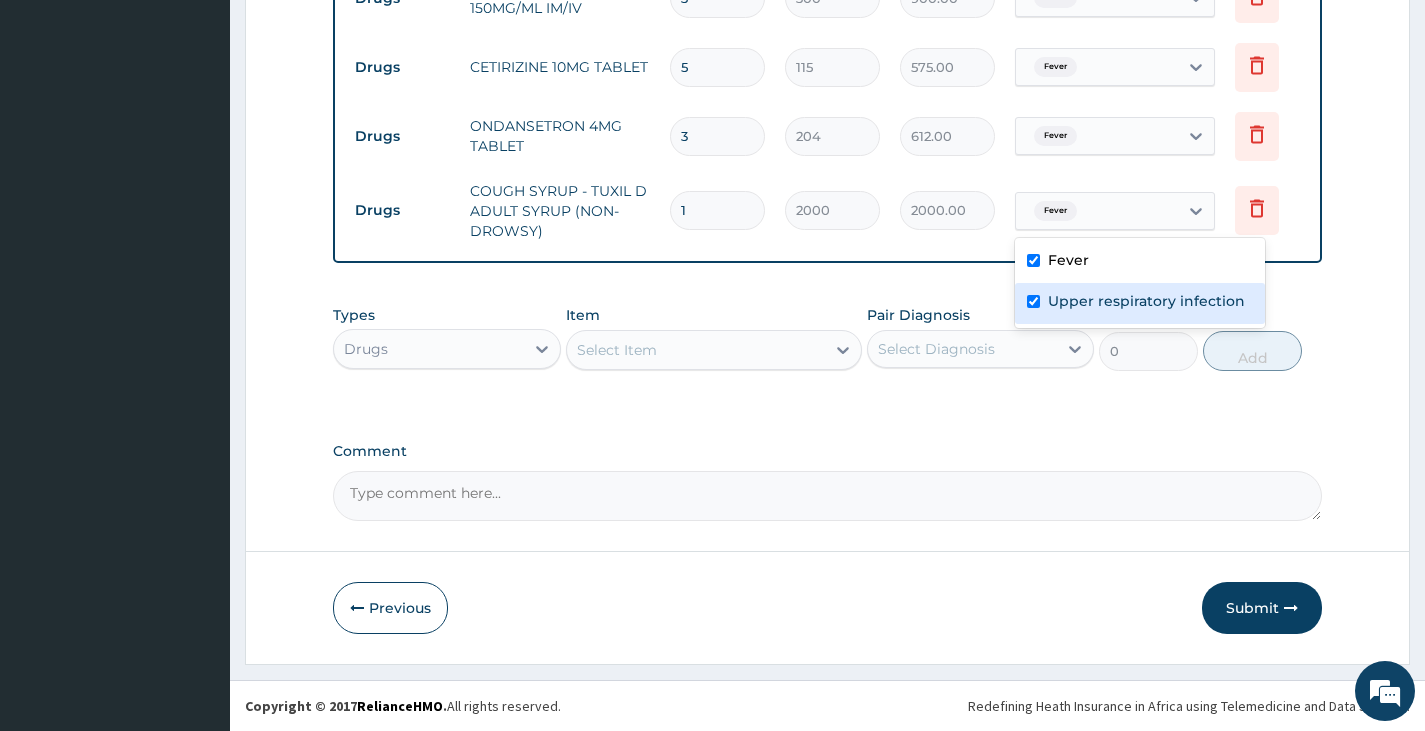 checkbox on "true" 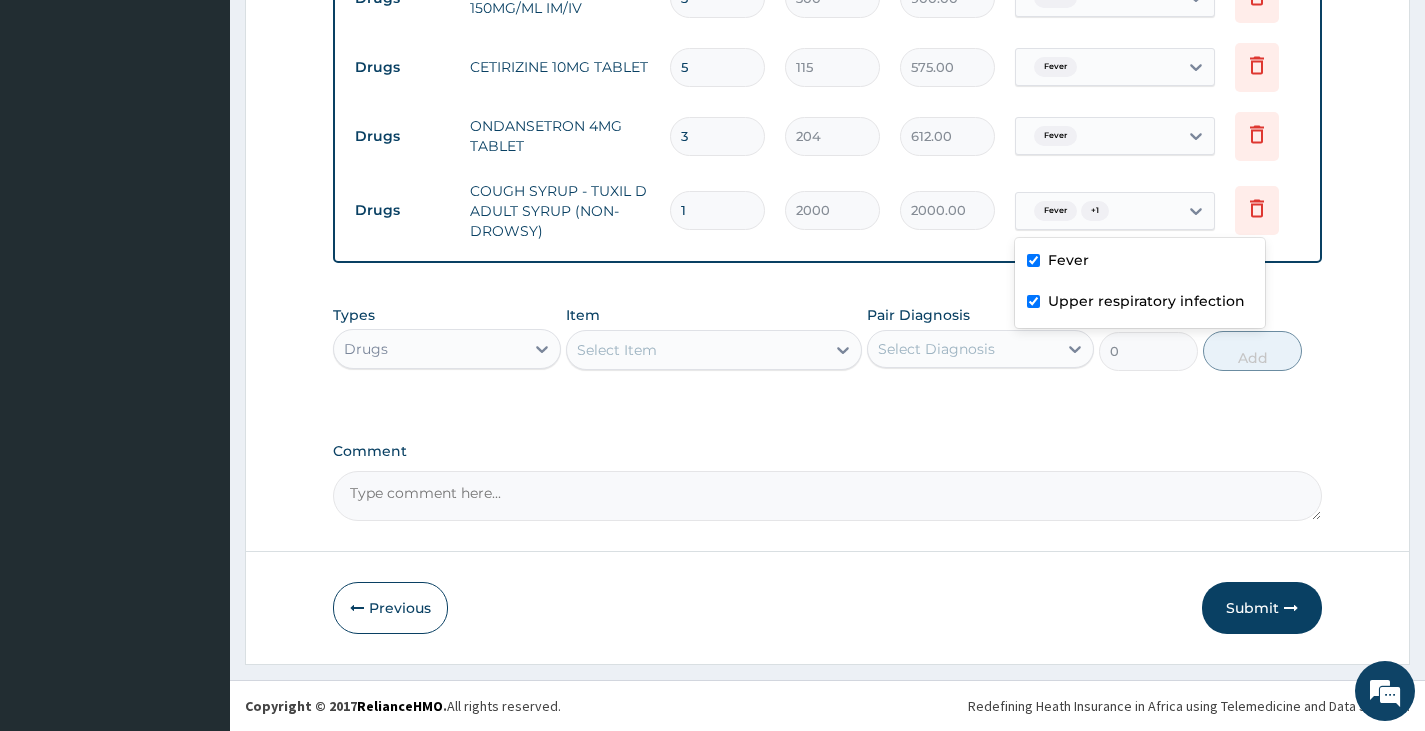 click on "Fever" at bounding box center (1097, 67) 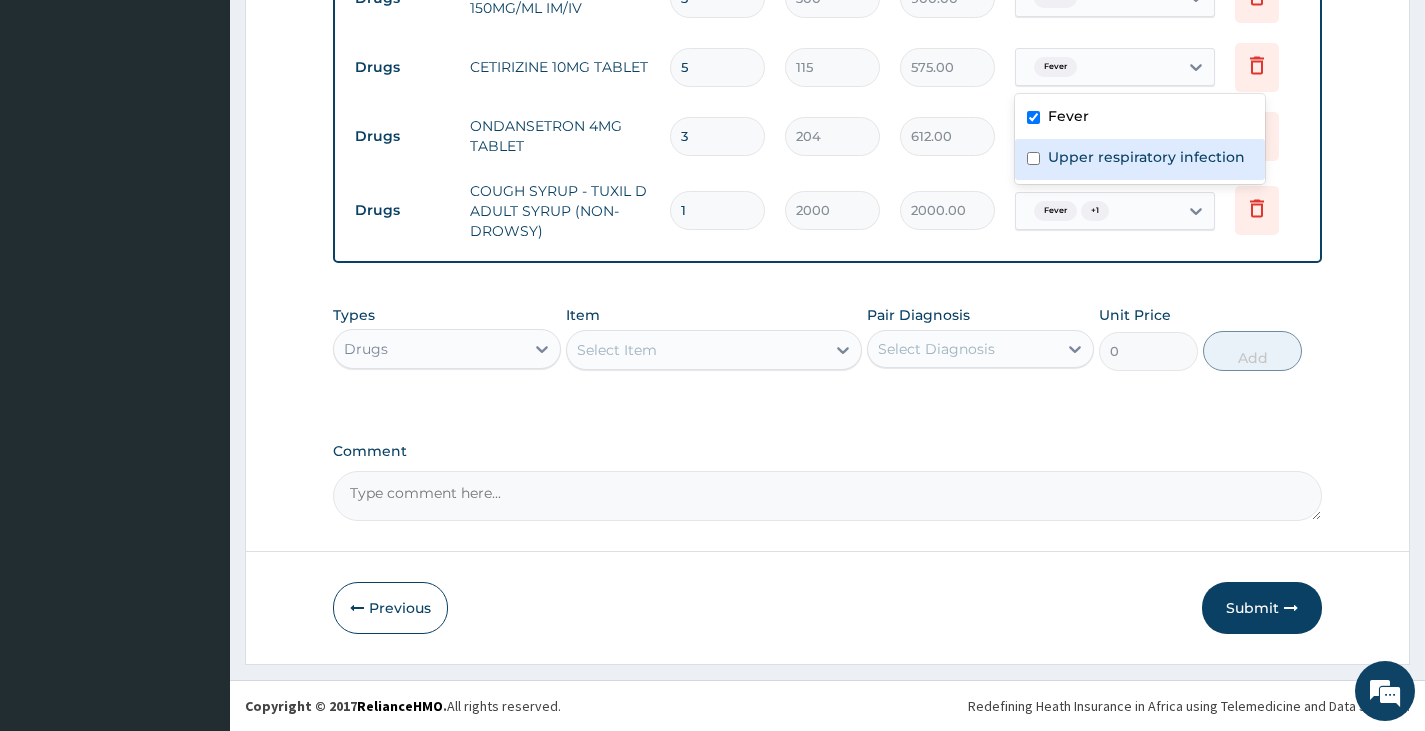 click on "Upper respiratory infection" at bounding box center [1146, 157] 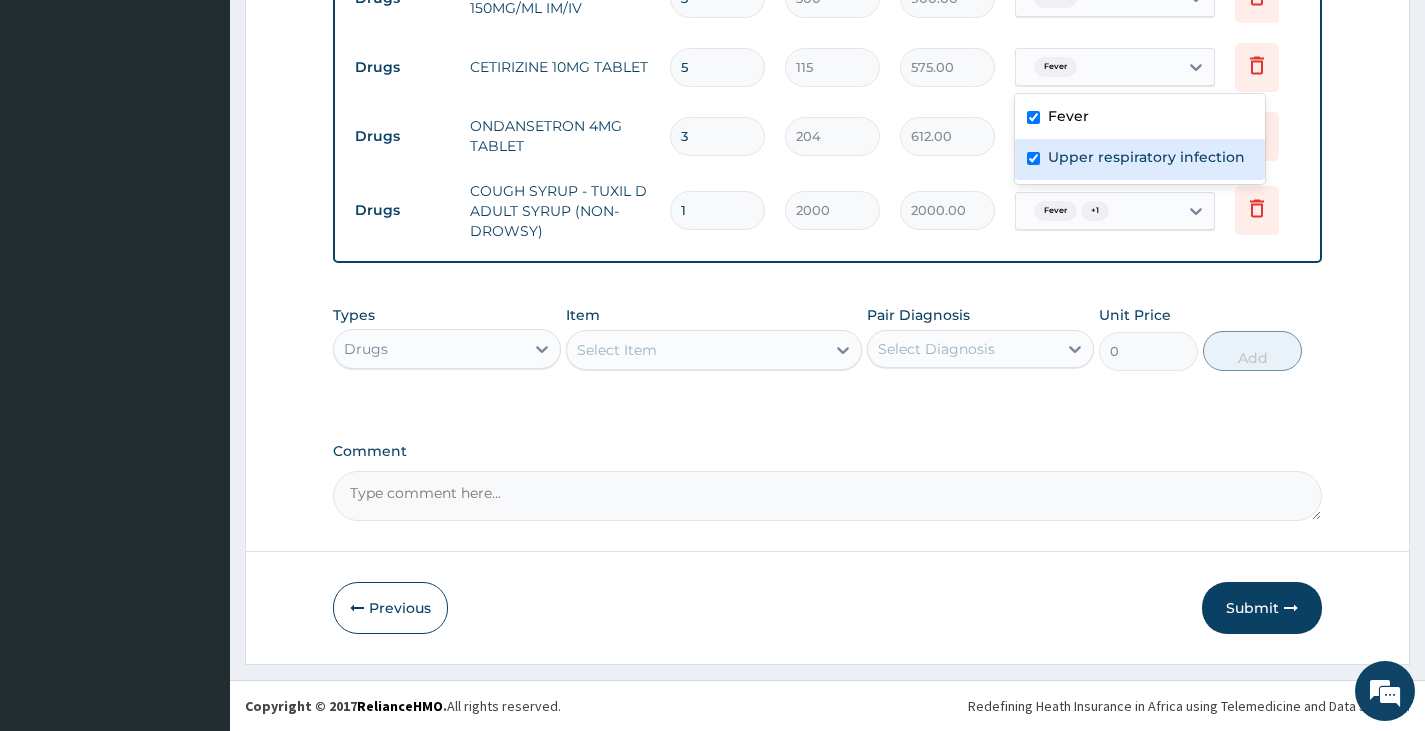 checkbox on "true" 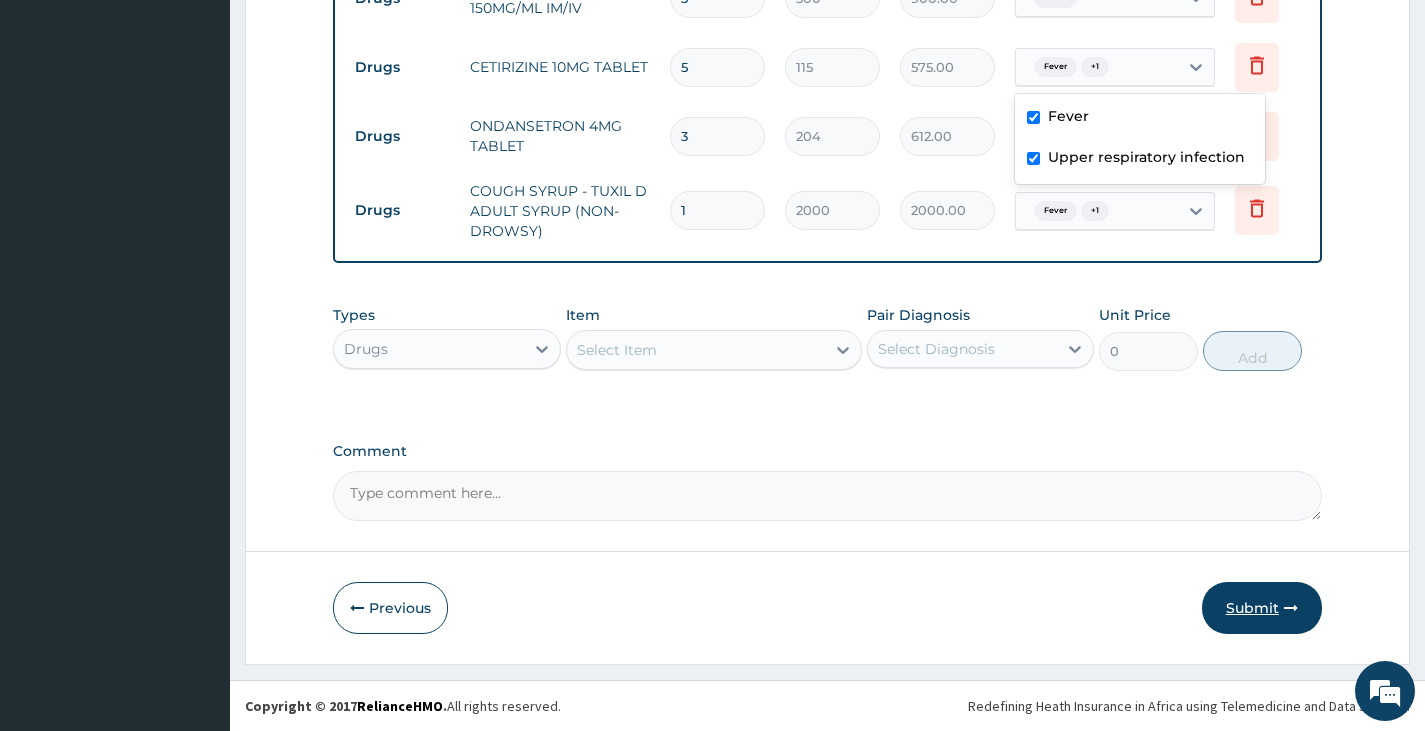 click on "Submit" at bounding box center [1262, 608] 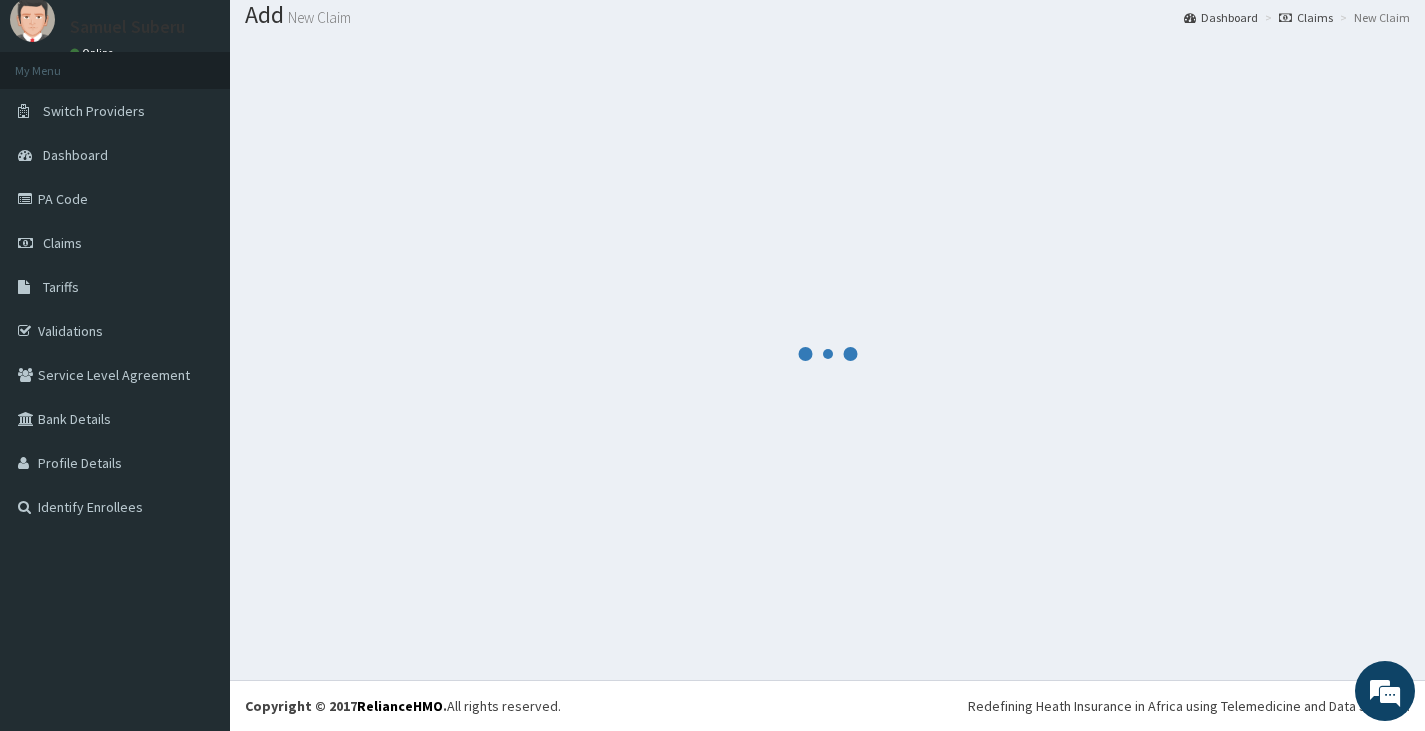 scroll, scrollTop: 1198, scrollLeft: 0, axis: vertical 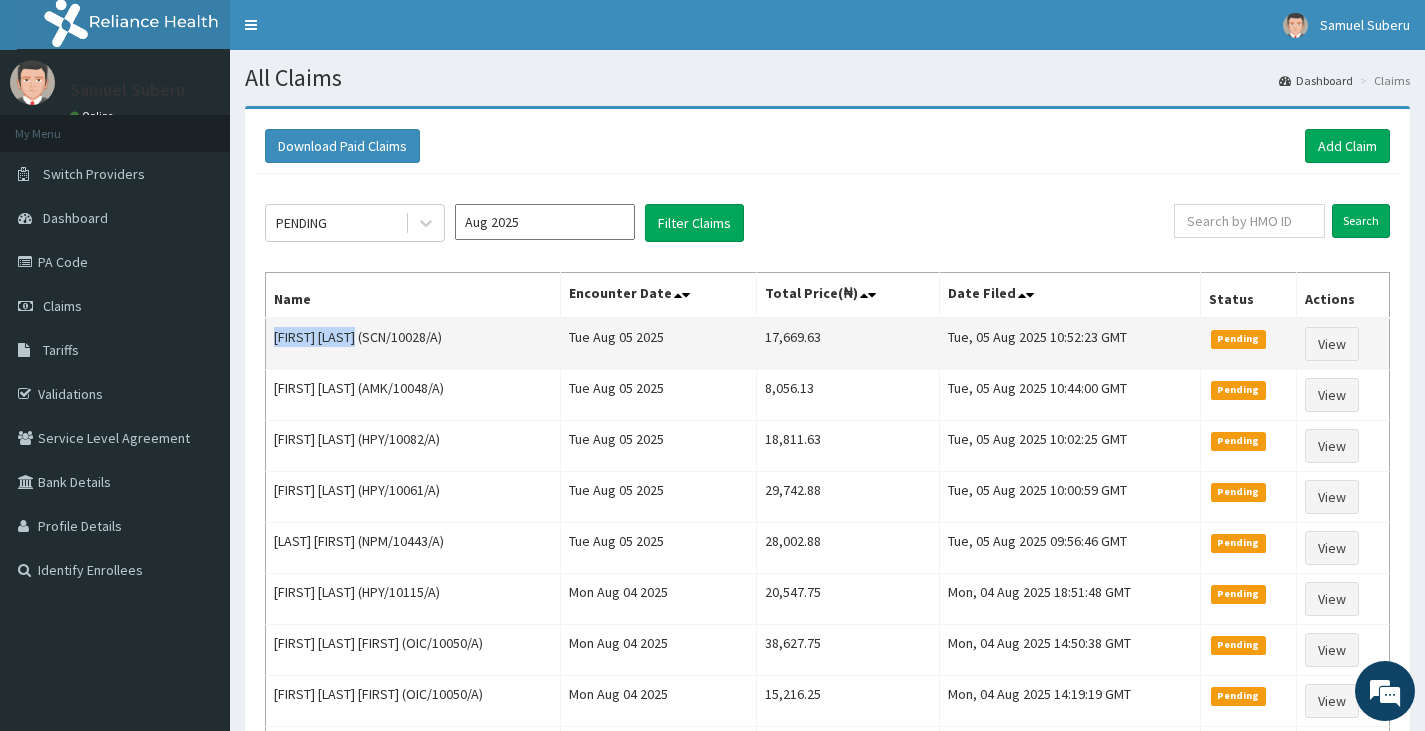 drag, startPoint x: 270, startPoint y: 341, endPoint x: 355, endPoint y: 345, distance: 85.09406 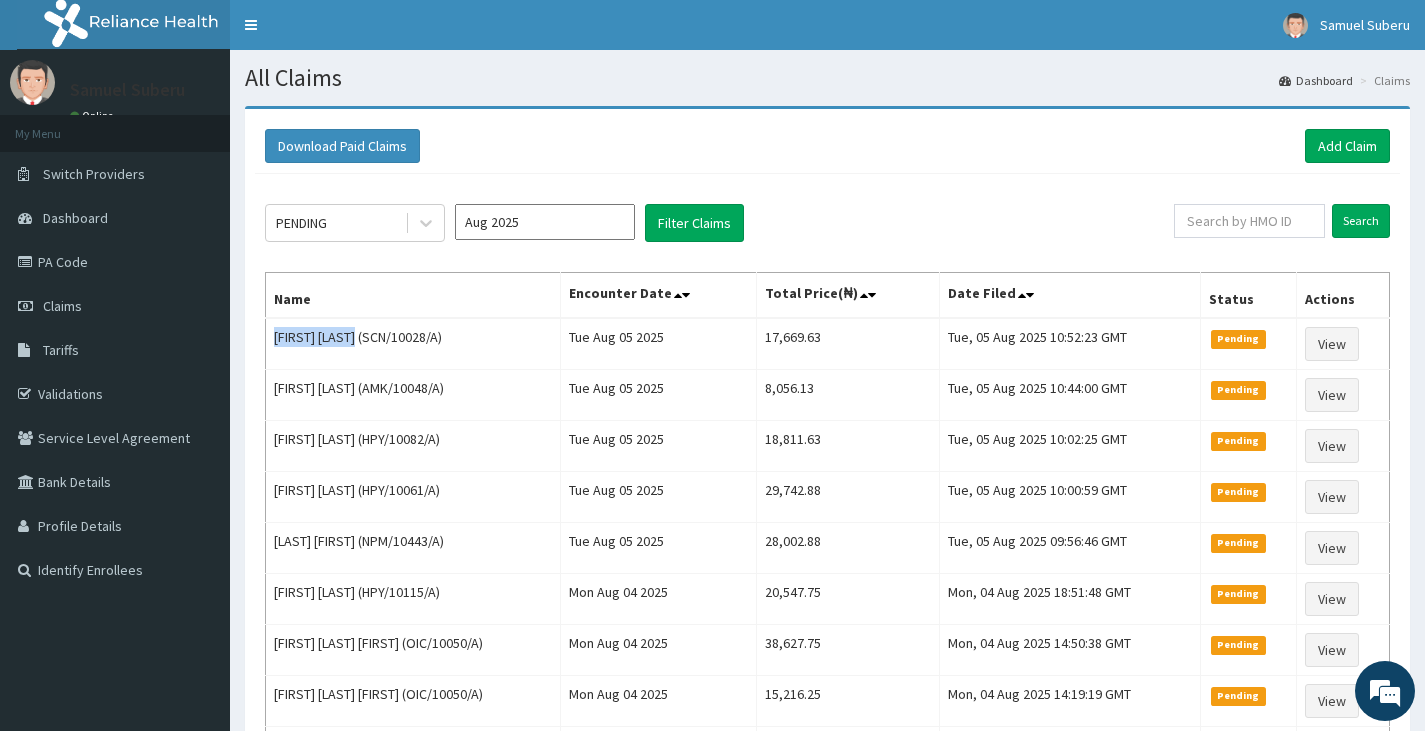 copy on "[FIRST] [LAST]" 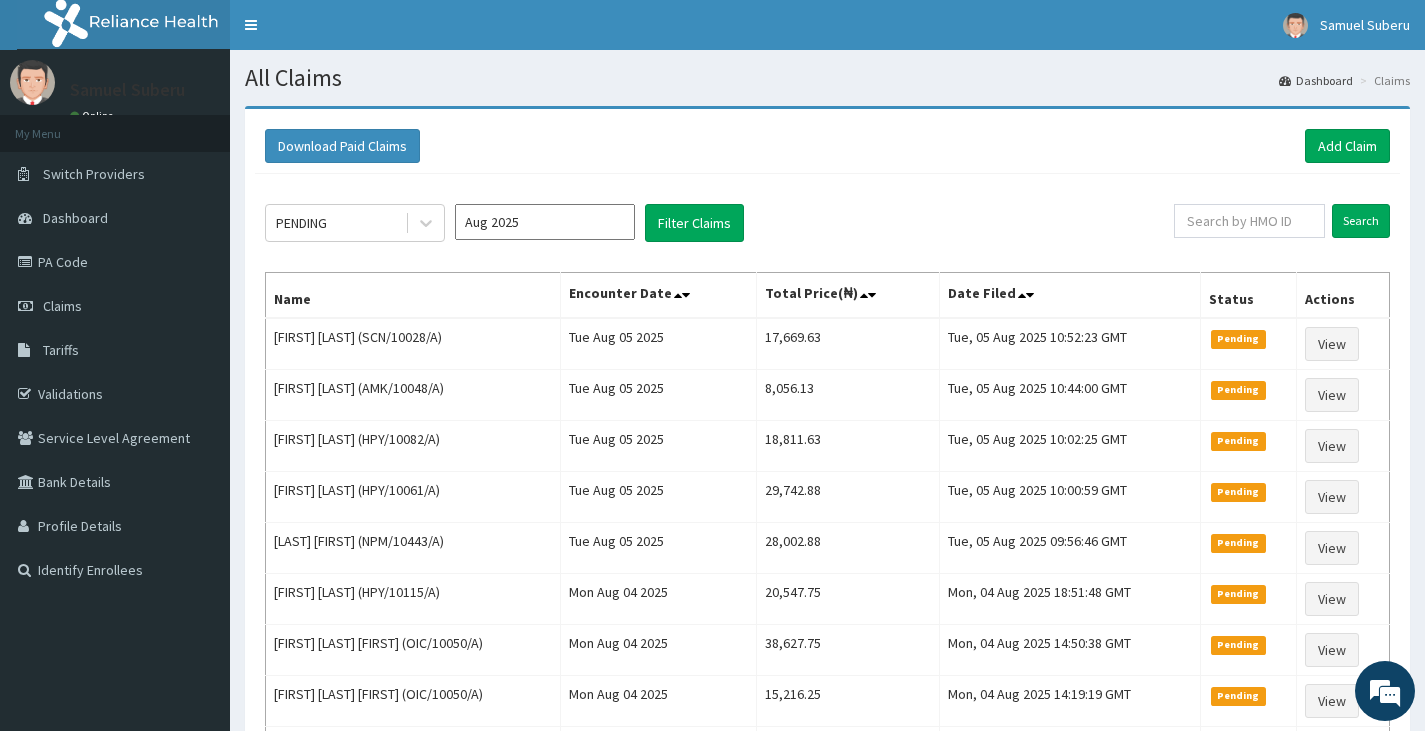 click on "Name" at bounding box center [413, 296] 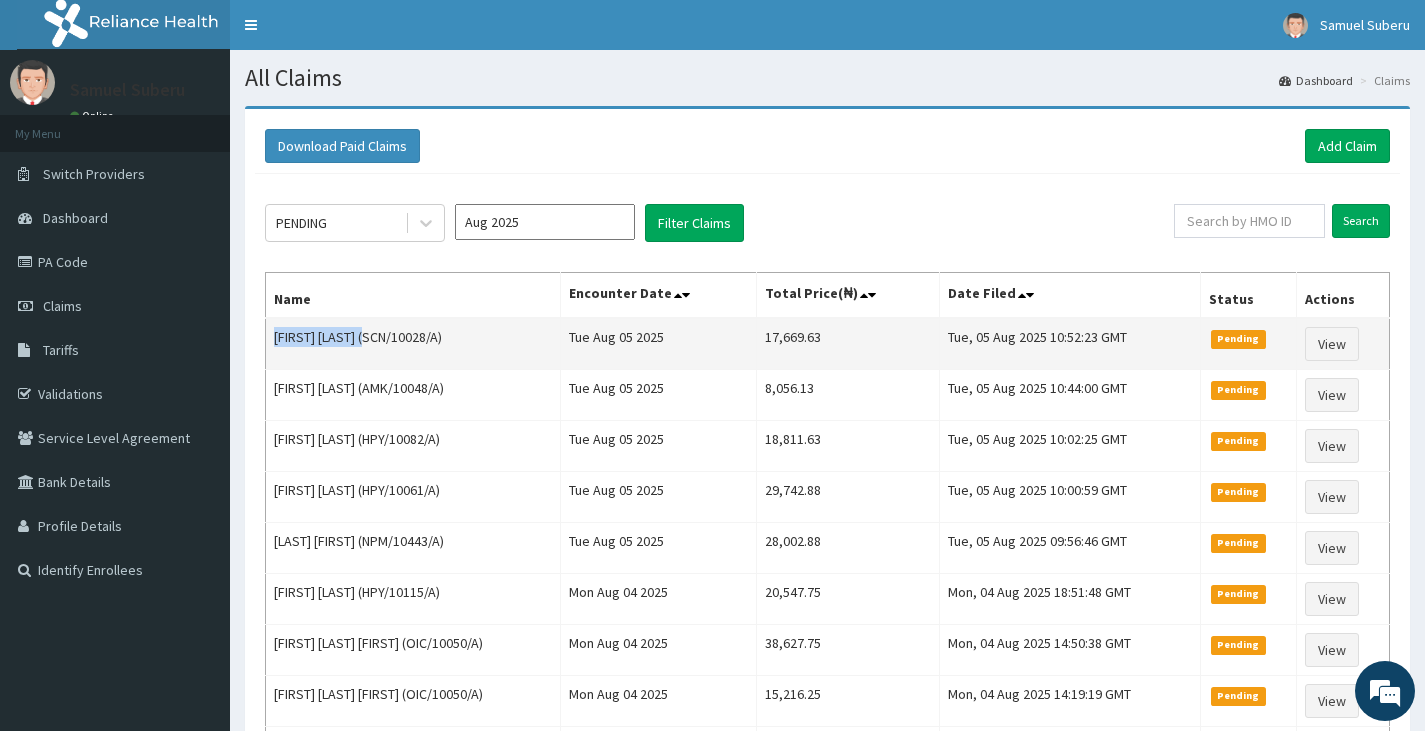 scroll, scrollTop: 0, scrollLeft: 0, axis: both 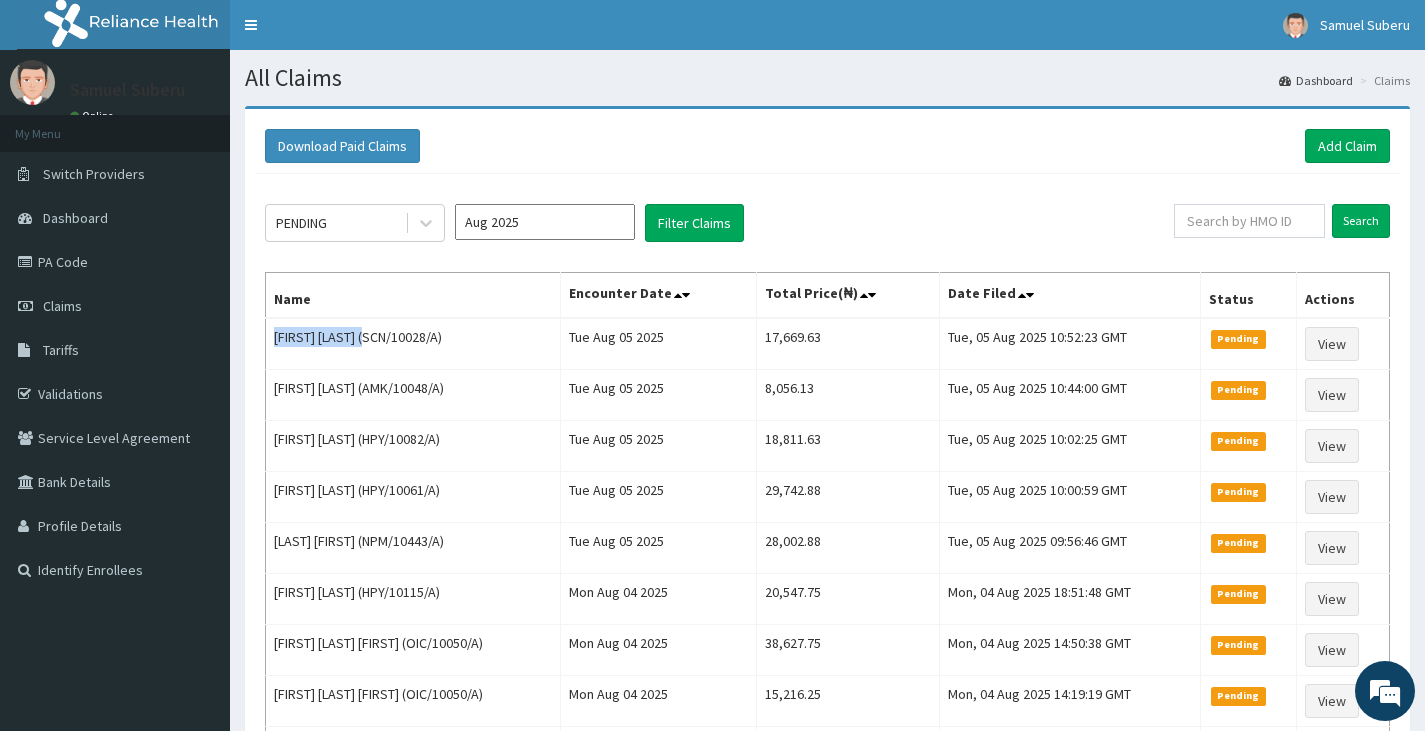 copy on "[FIRST] [LAST]" 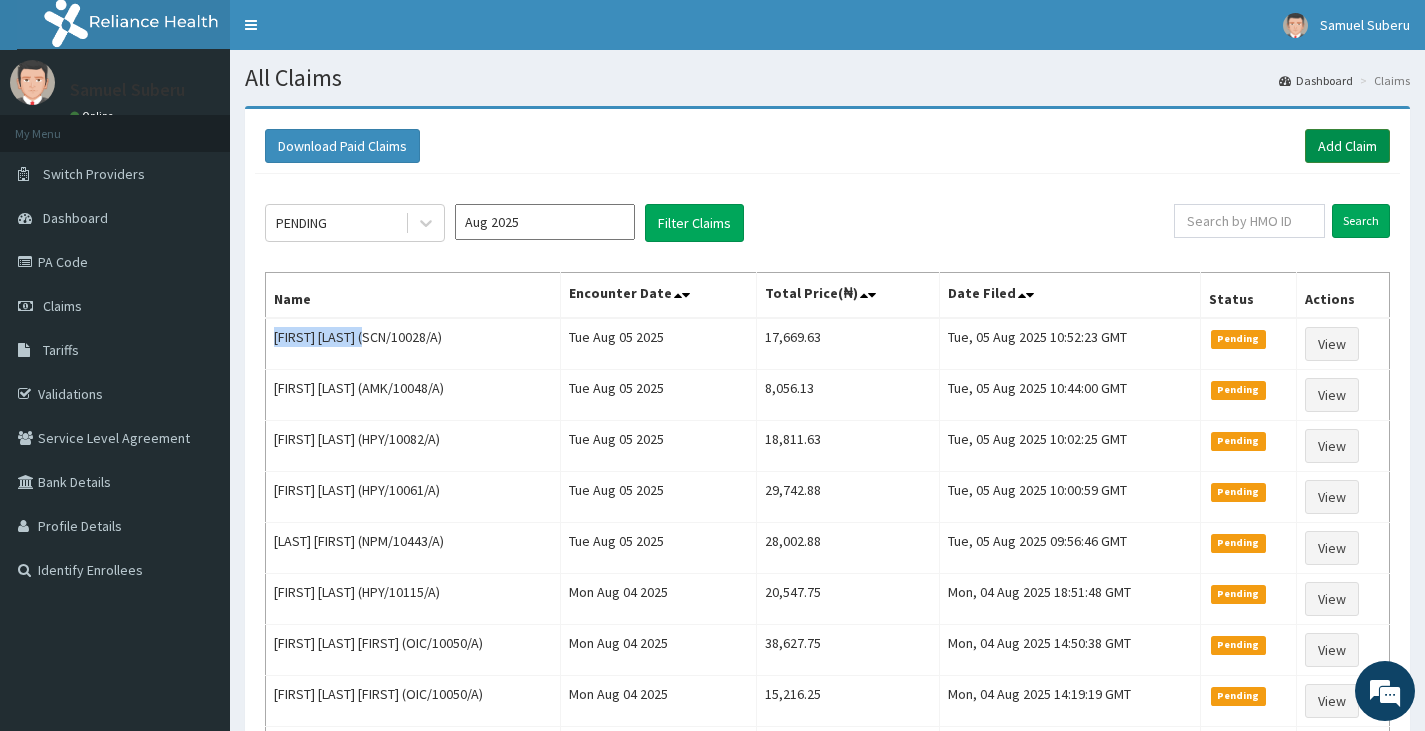 click on "Add Claim" at bounding box center (1347, 146) 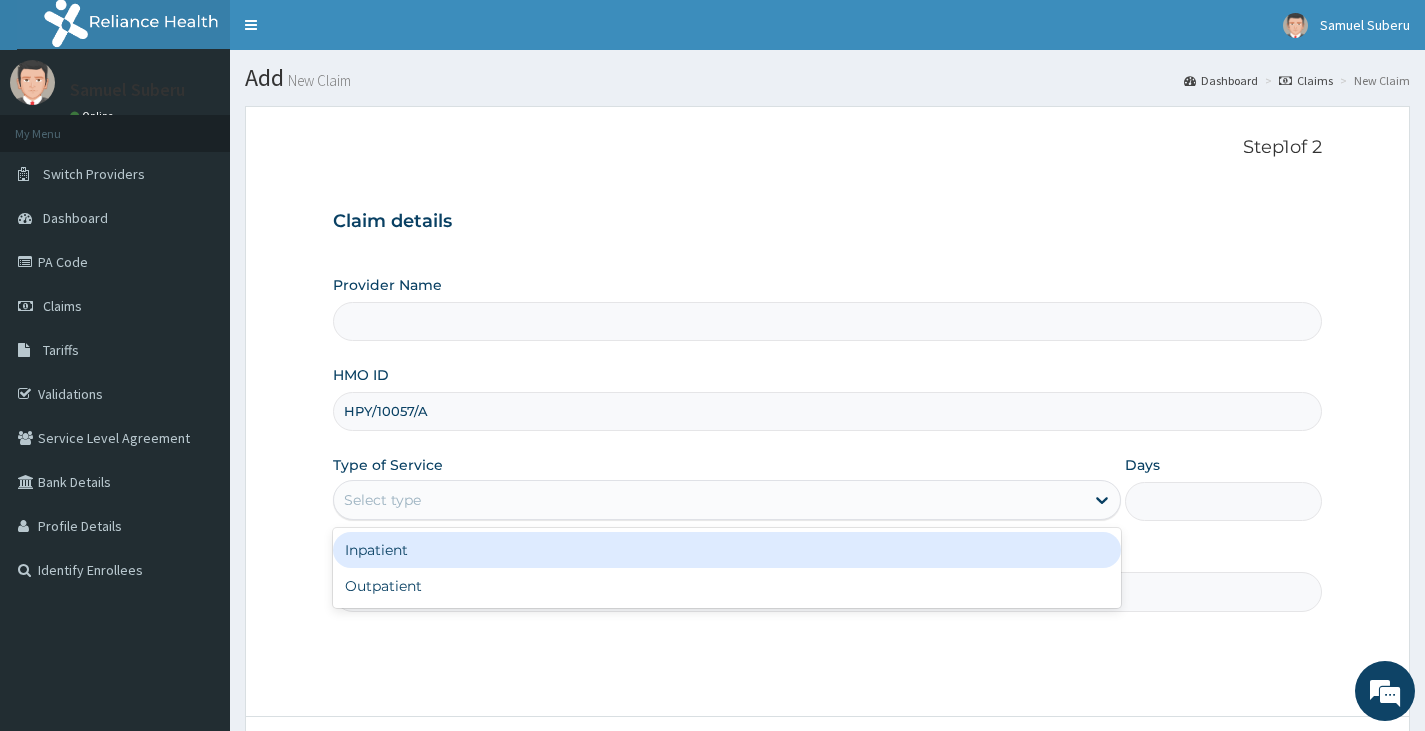 scroll, scrollTop: 0, scrollLeft: 0, axis: both 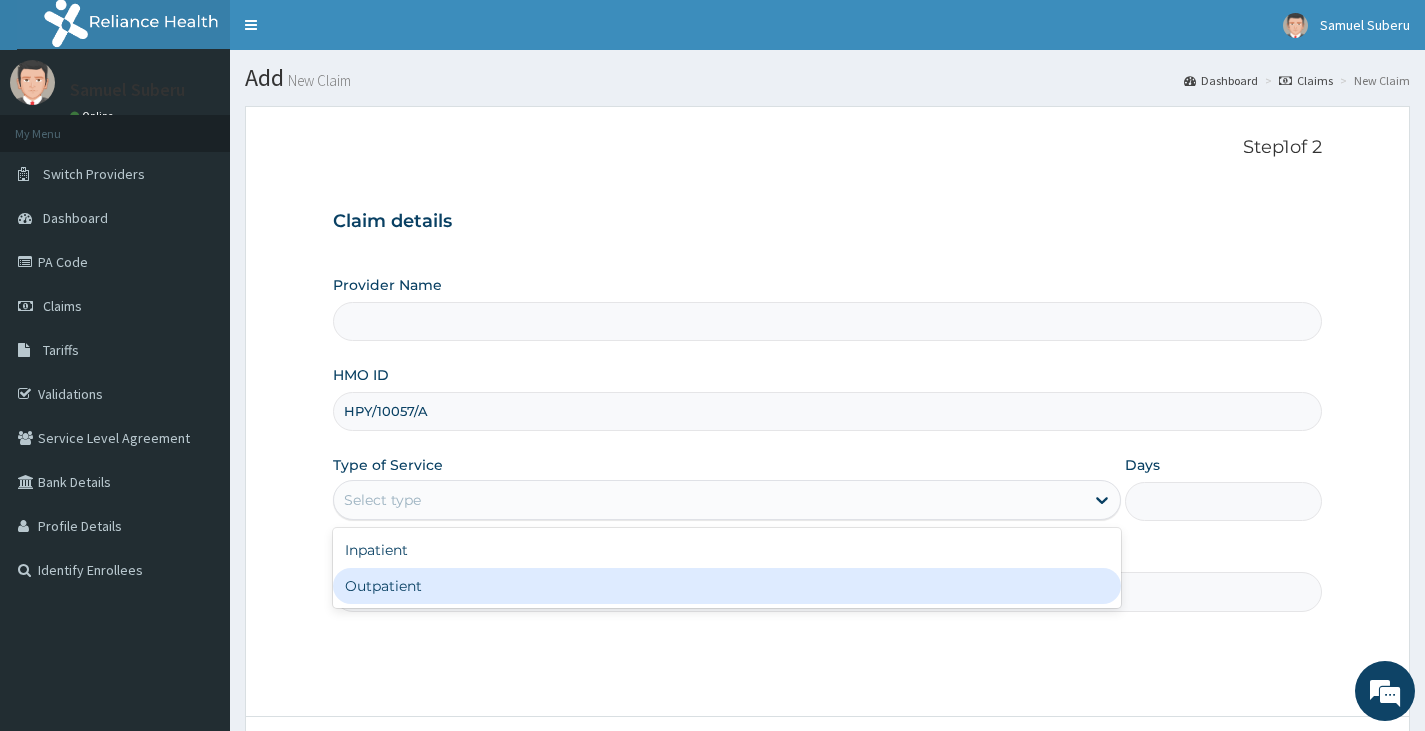 click on "Outpatient" at bounding box center [727, 586] 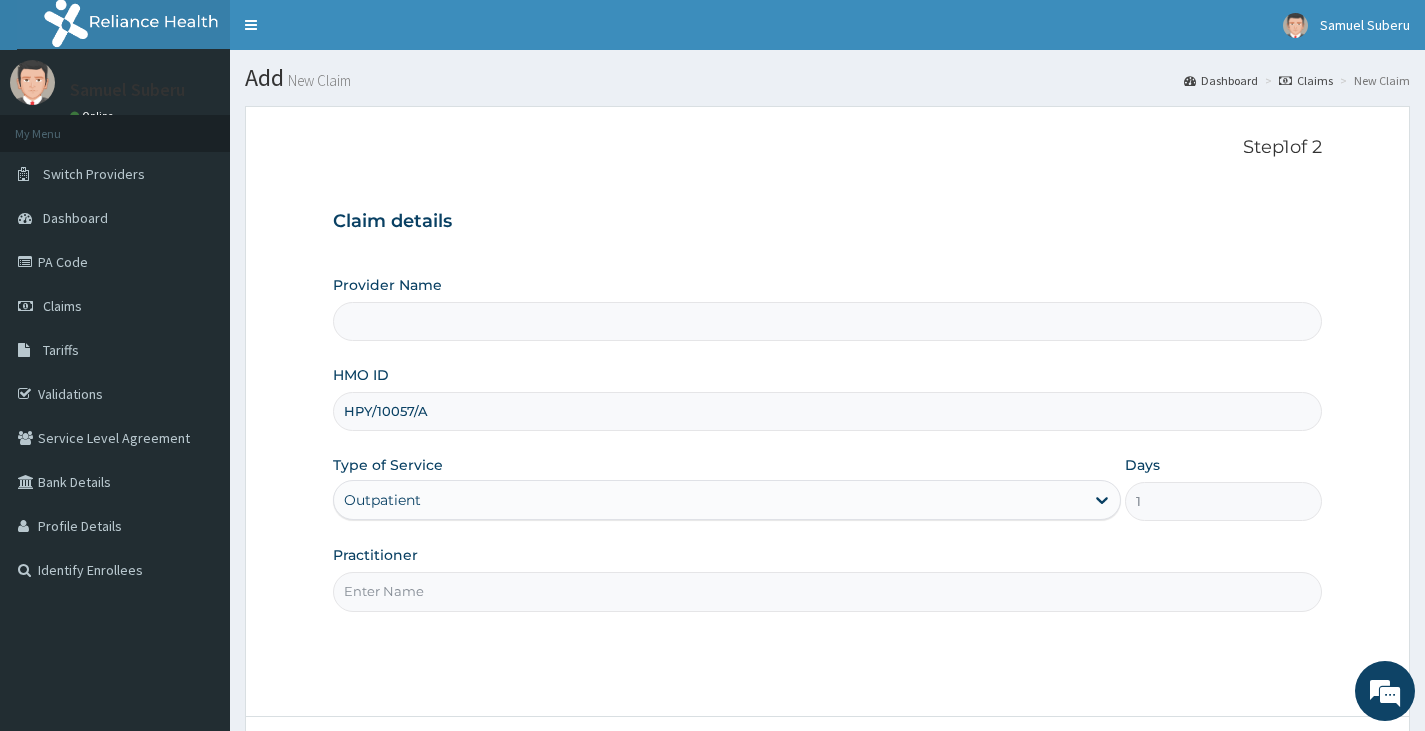 drag, startPoint x: 443, startPoint y: 601, endPoint x: 455, endPoint y: 591, distance: 15.6205 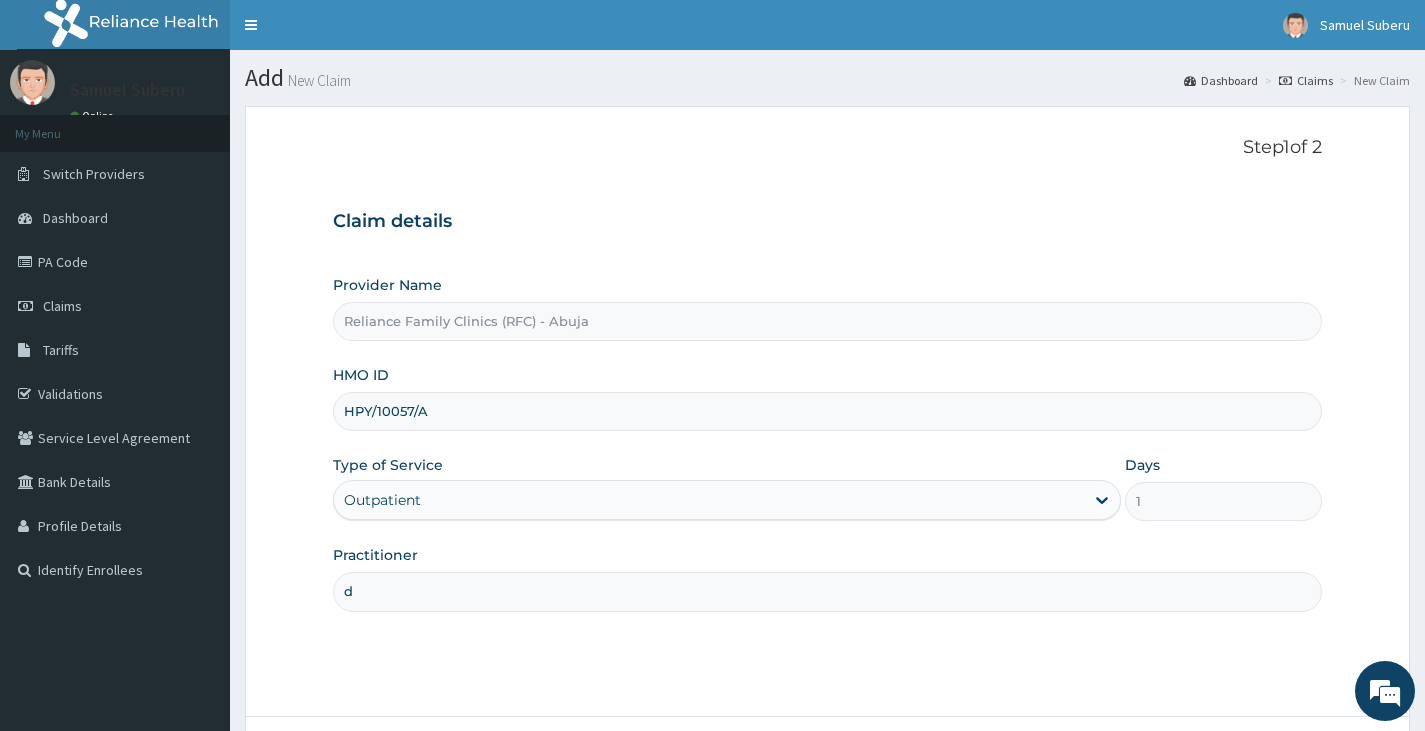 type on "[TITLE] [LAST]" 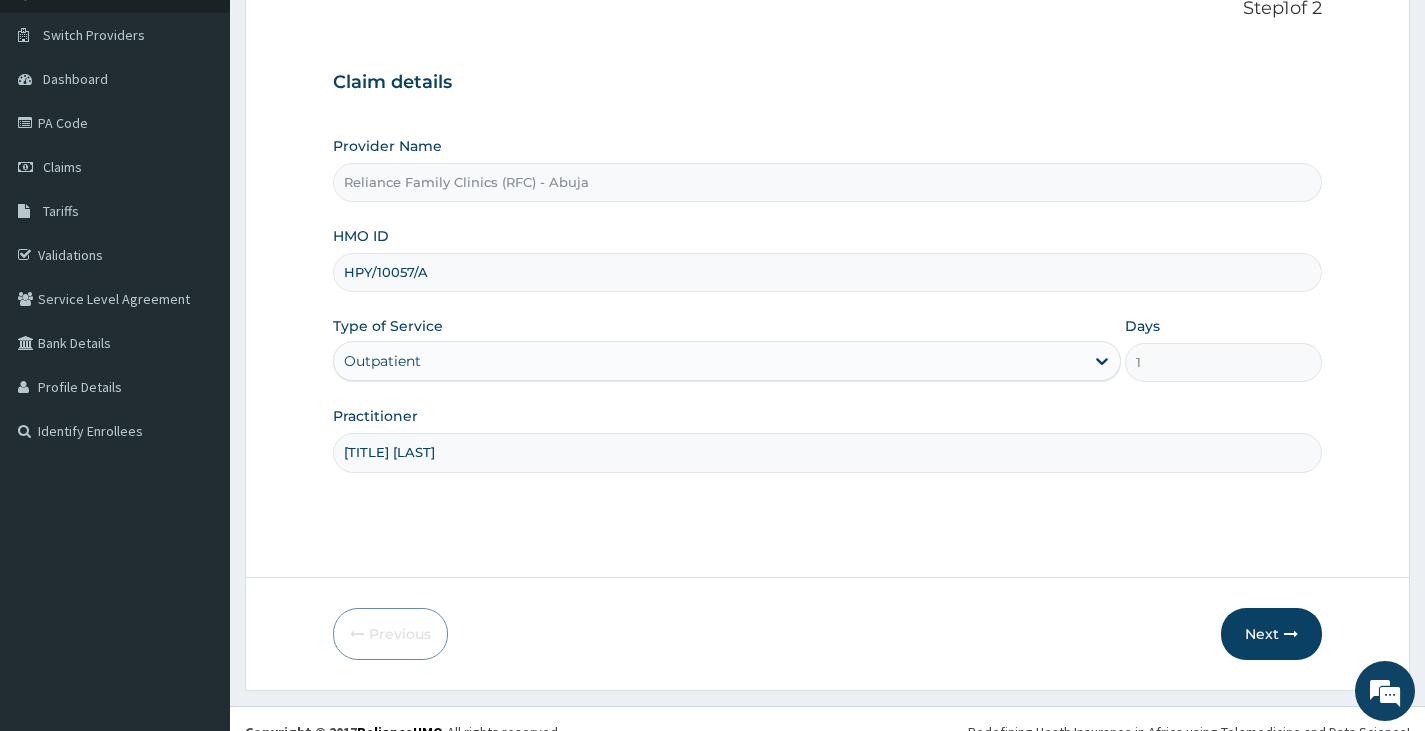 scroll, scrollTop: 165, scrollLeft: 0, axis: vertical 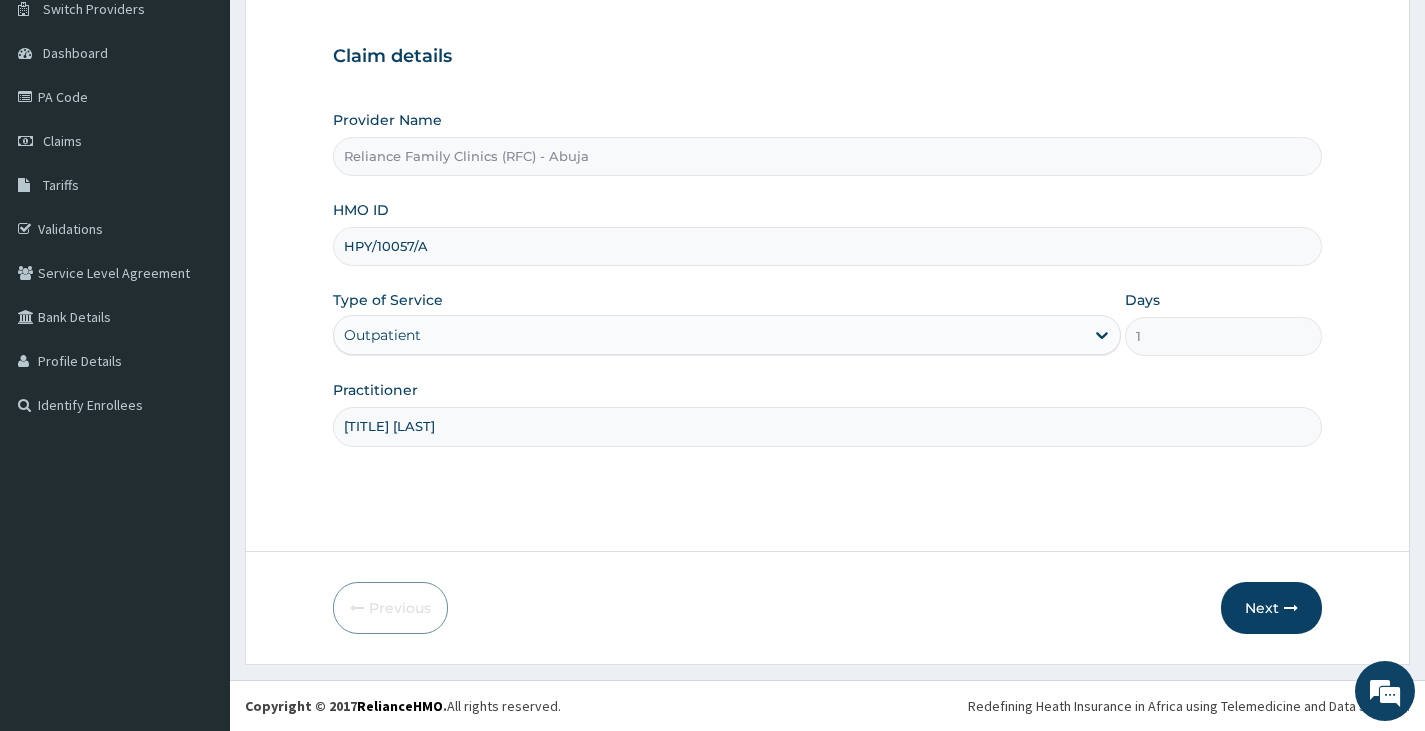 drag, startPoint x: 1437, startPoint y: 344, endPoint x: 1383, endPoint y: 637, distance: 297.93457 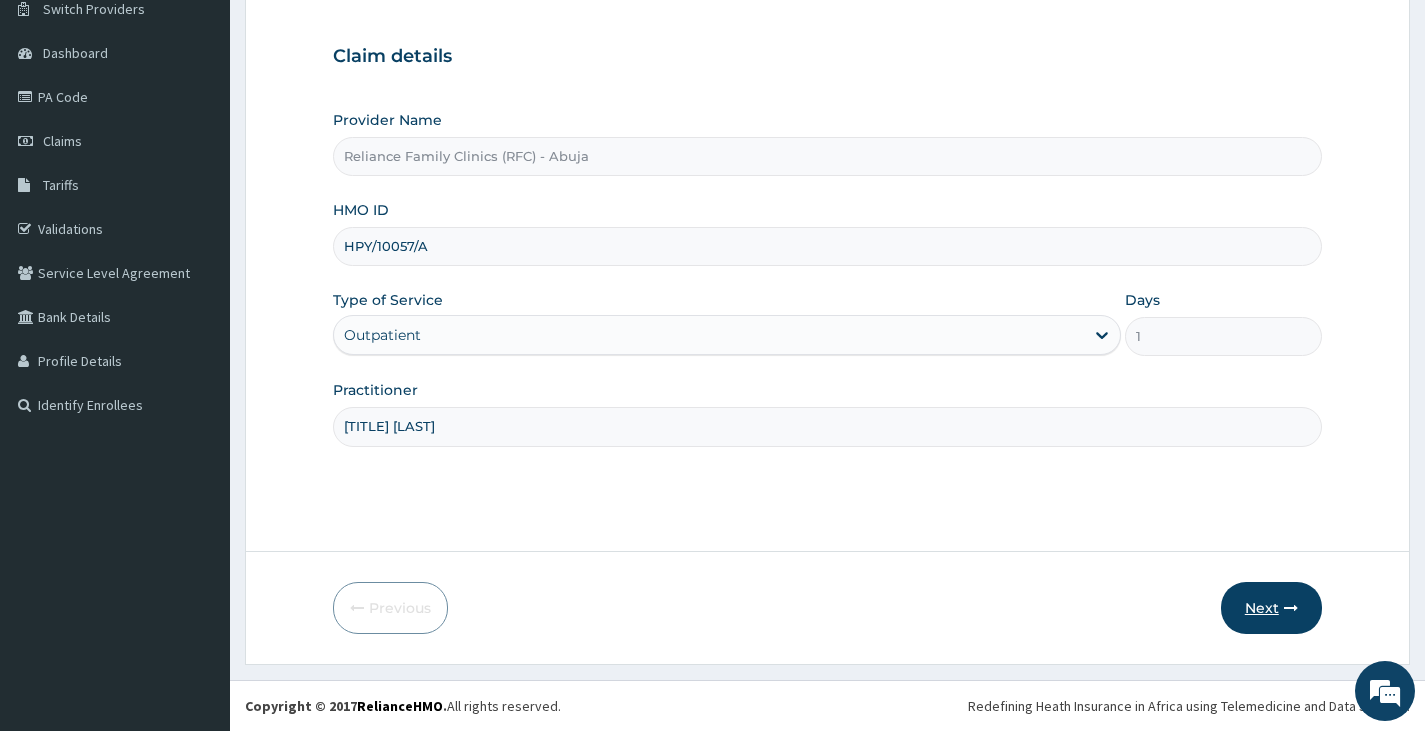 click on "Next" at bounding box center (1271, 608) 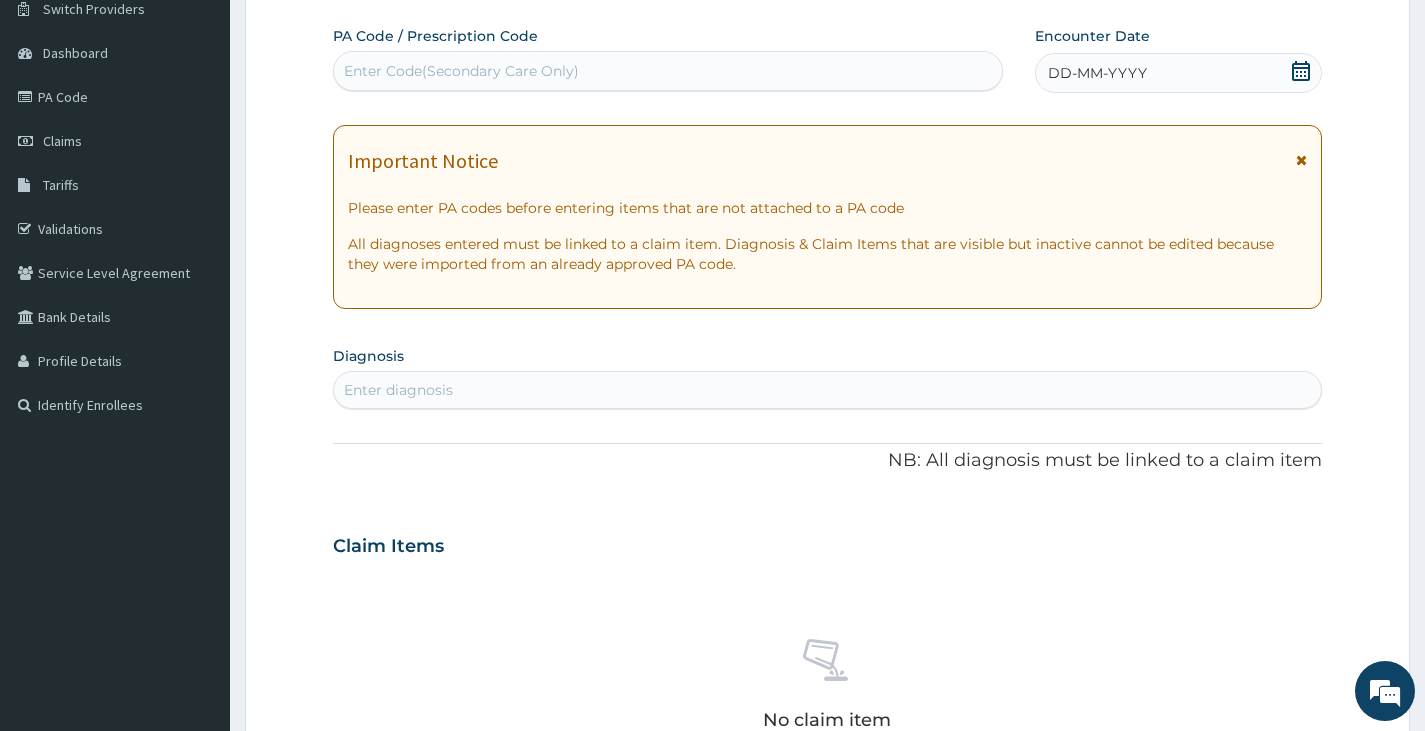 click on "DD-MM-YYYY" at bounding box center [1178, 73] 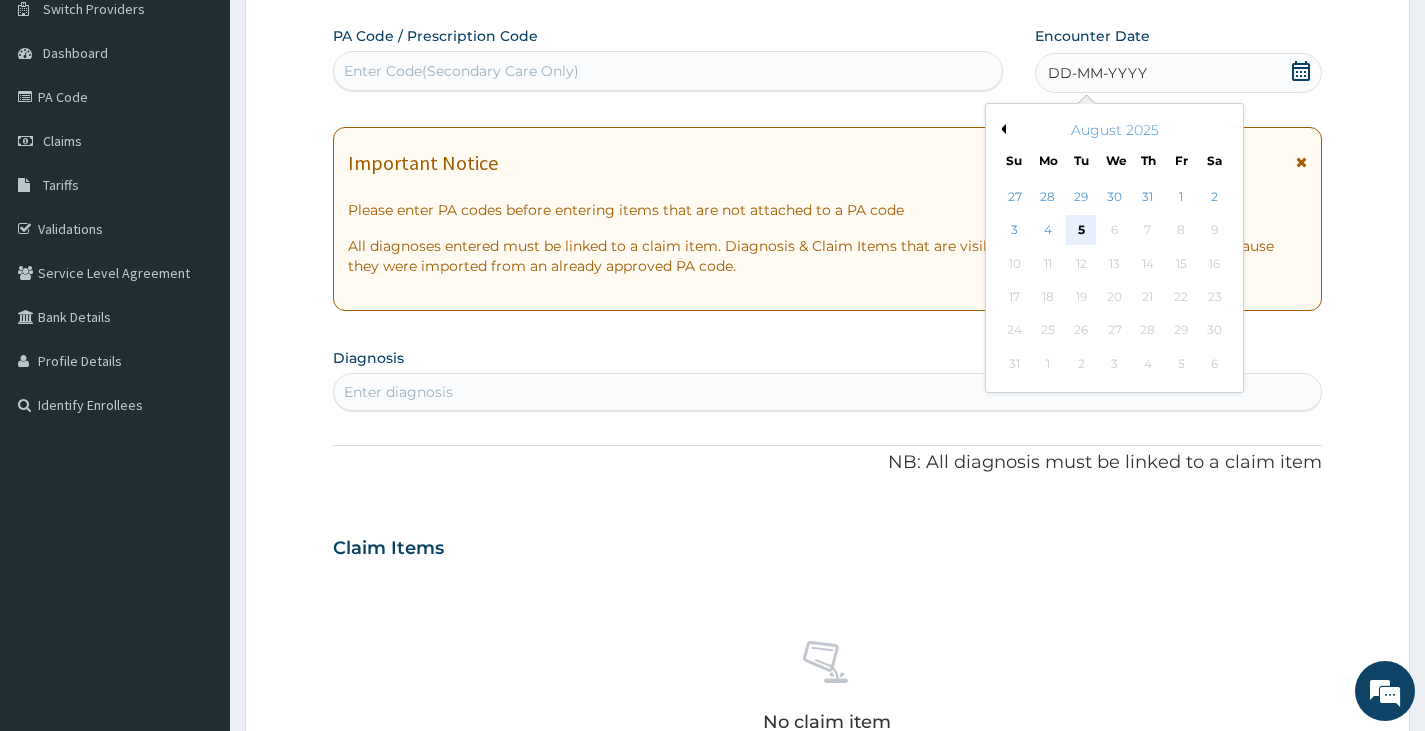 click on "5" at bounding box center (1081, 231) 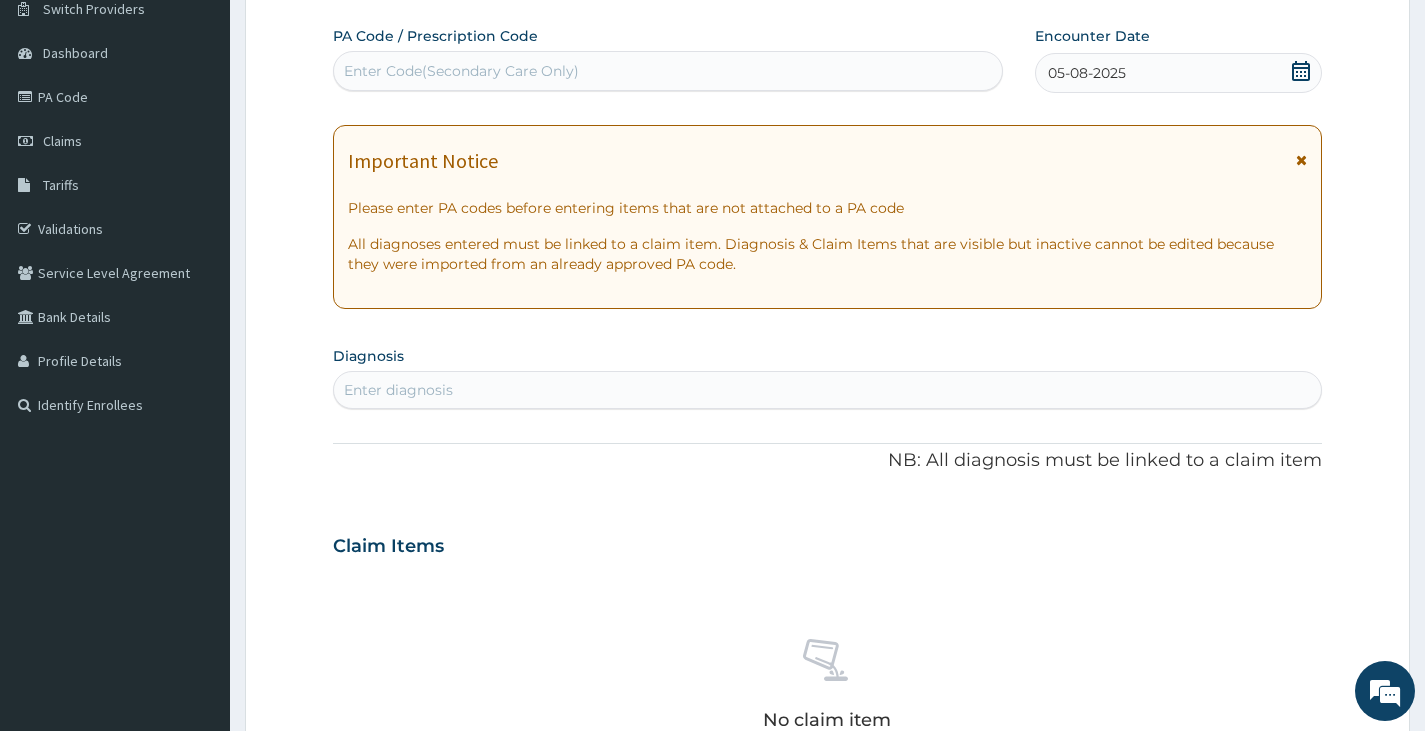 scroll, scrollTop: 0, scrollLeft: 0, axis: both 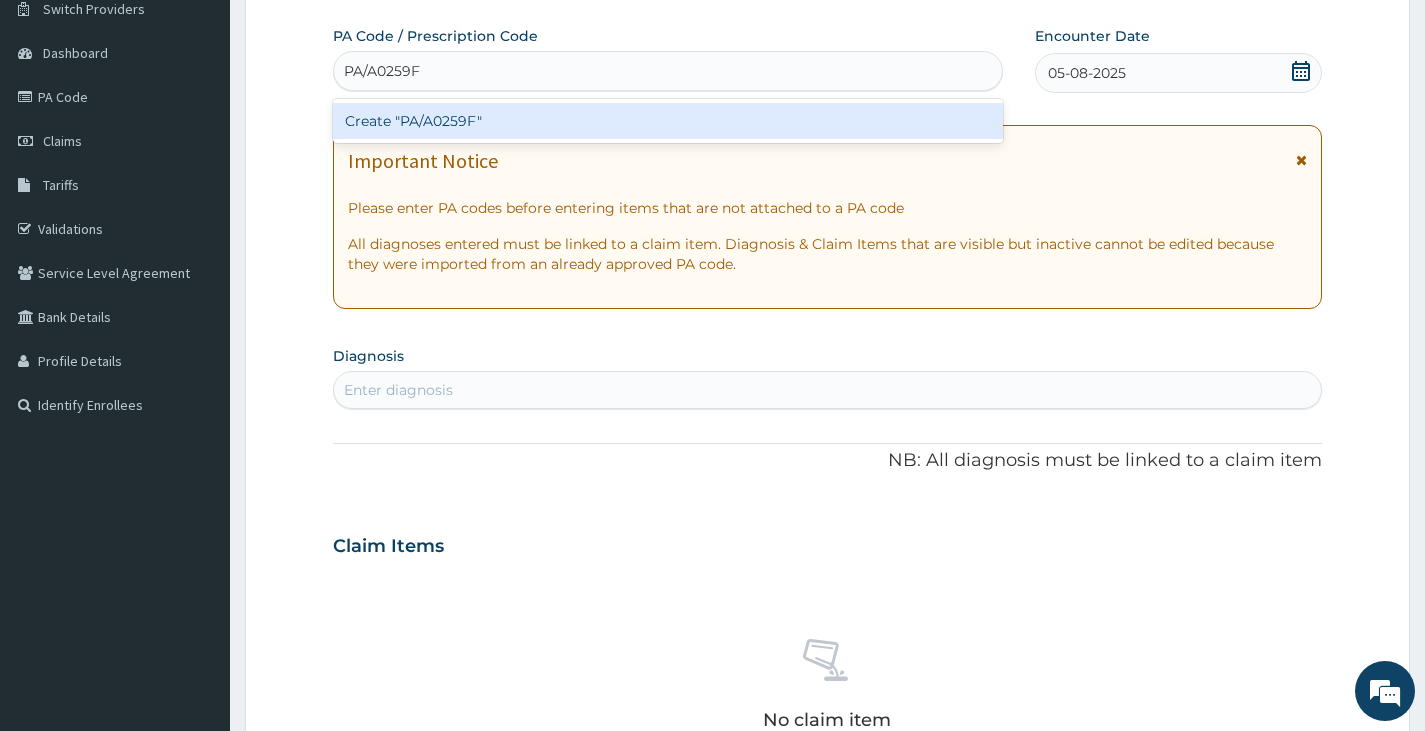 click on "Create "PA/A0259F"" at bounding box center (668, 121) 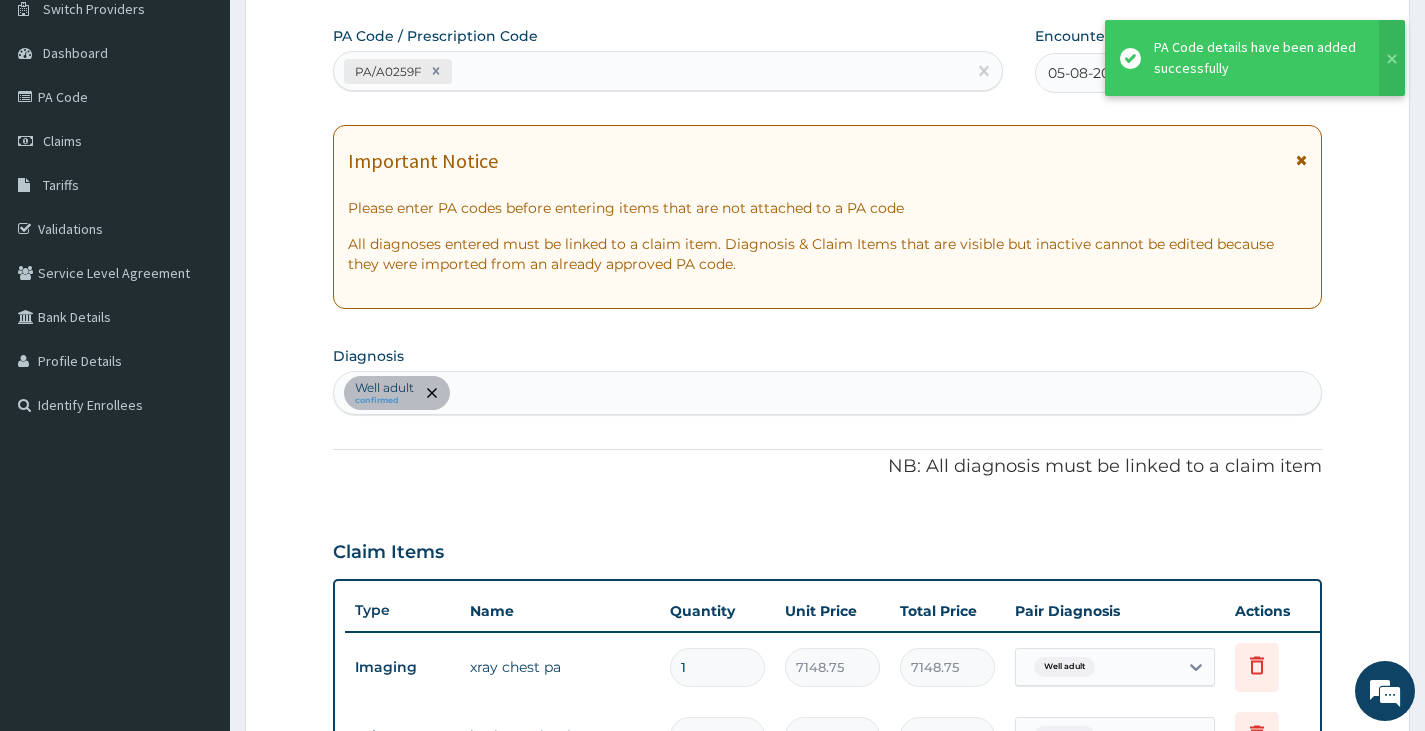 scroll, scrollTop: 881, scrollLeft: 0, axis: vertical 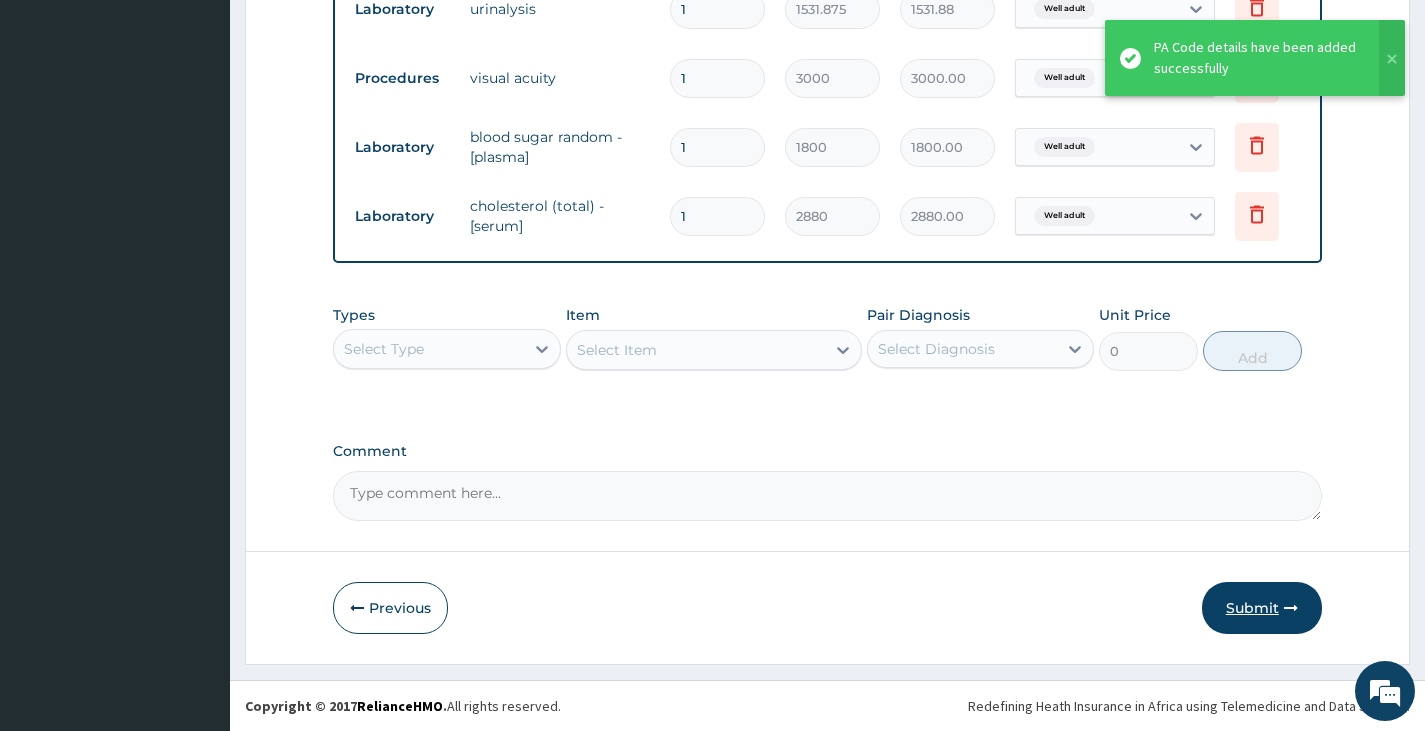 click on "Submit" at bounding box center (1262, 608) 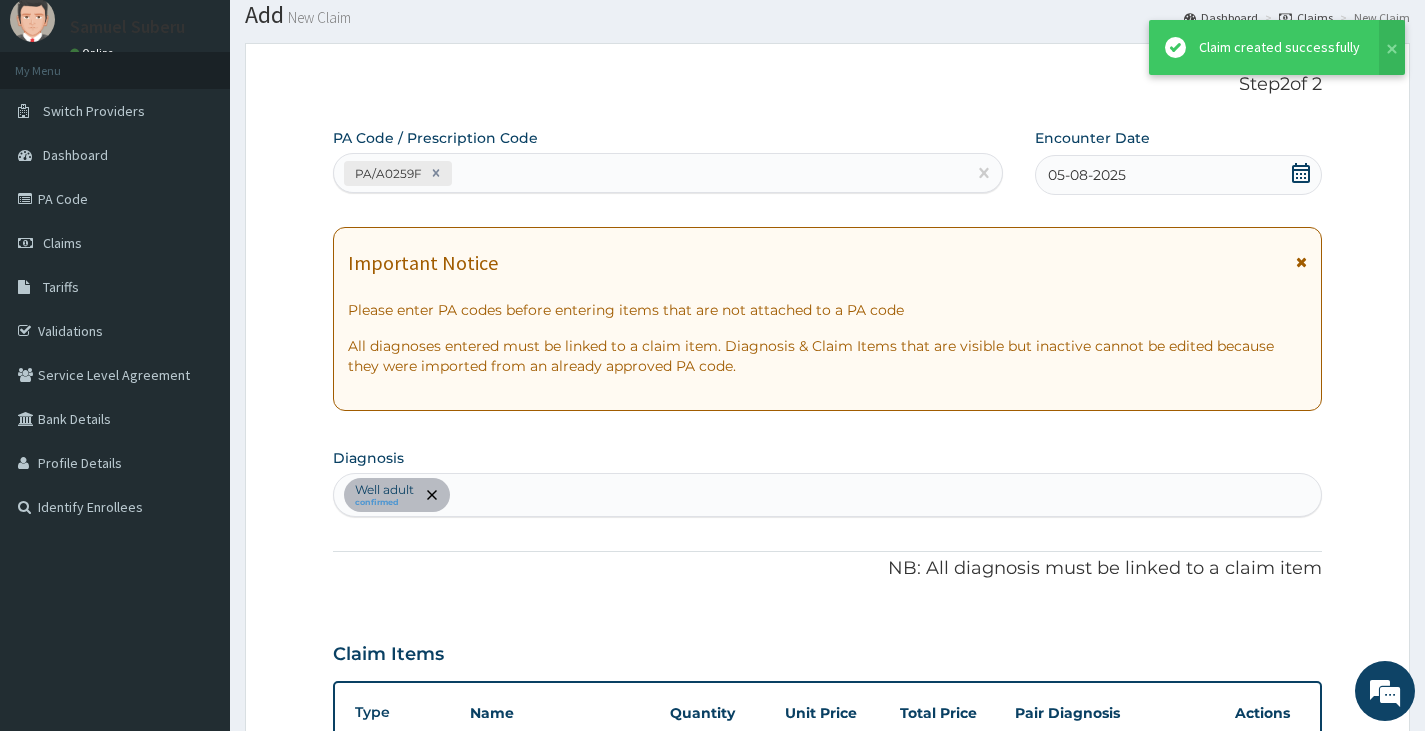 scroll, scrollTop: 1045, scrollLeft: 0, axis: vertical 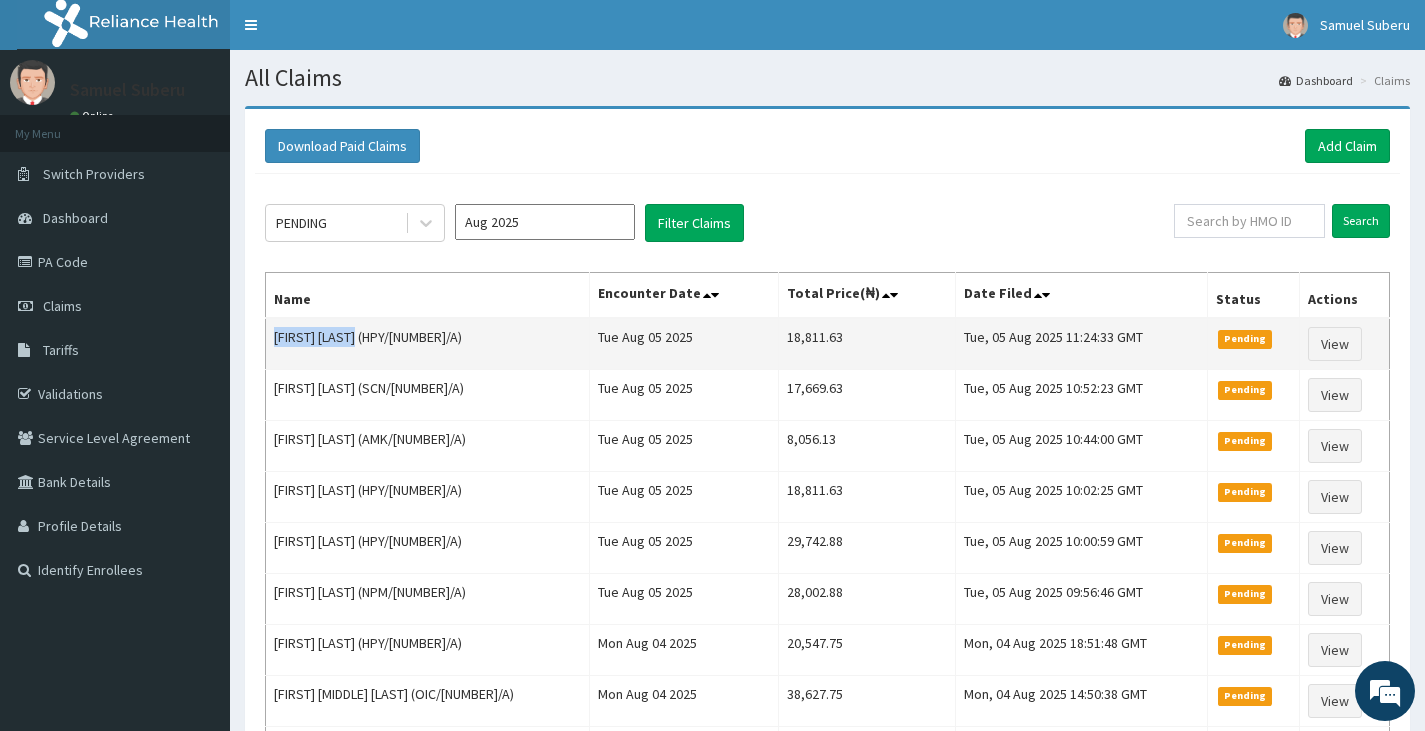drag, startPoint x: 269, startPoint y: 339, endPoint x: 371, endPoint y: 344, distance: 102.122475 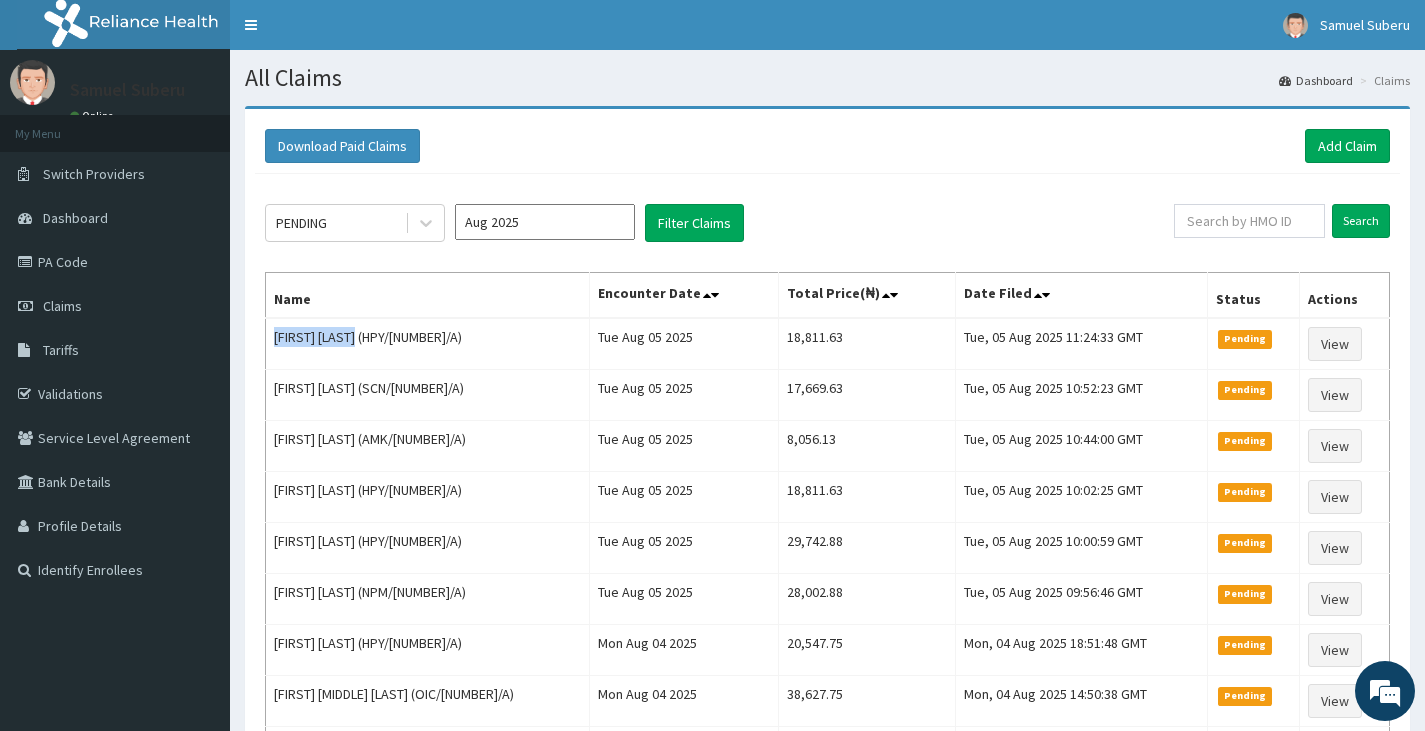 copy on "[FIRST] [LAST]" 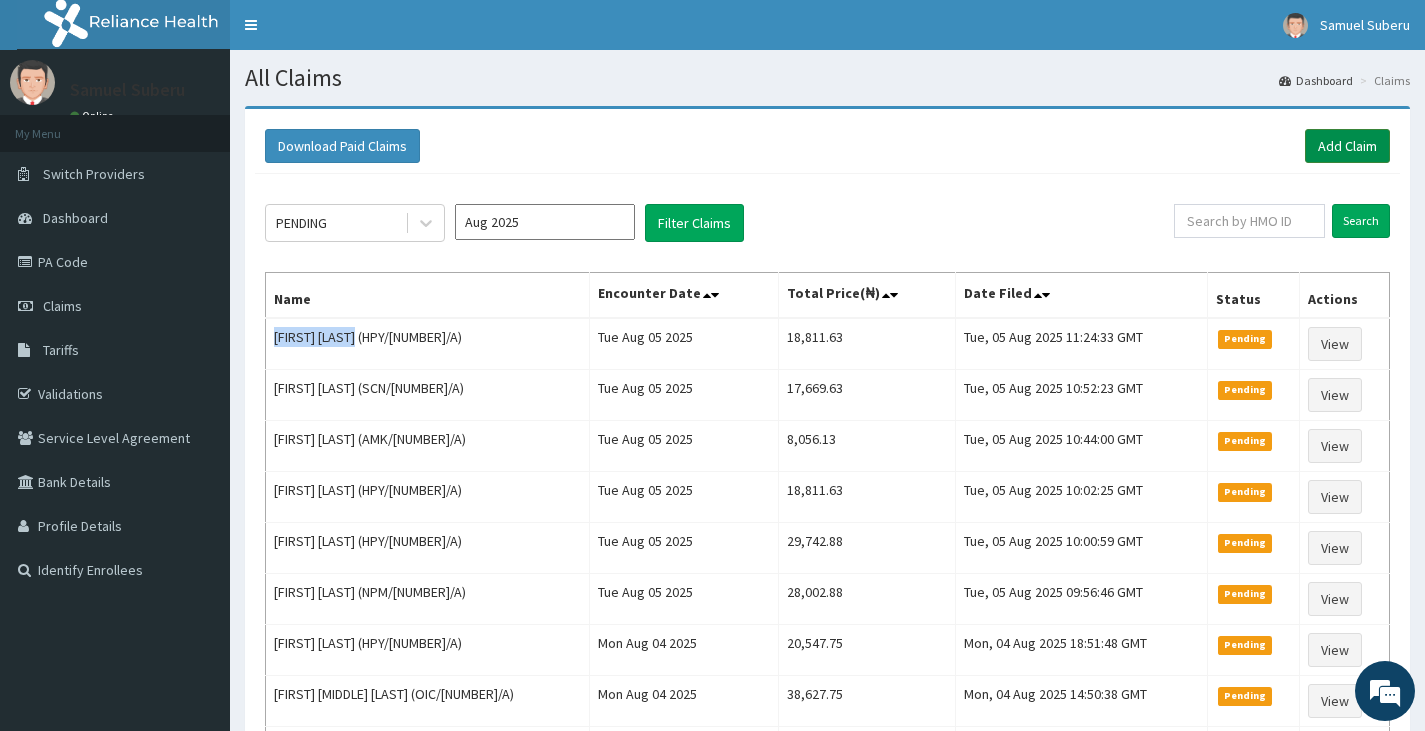click on "Add Claim" at bounding box center [1347, 146] 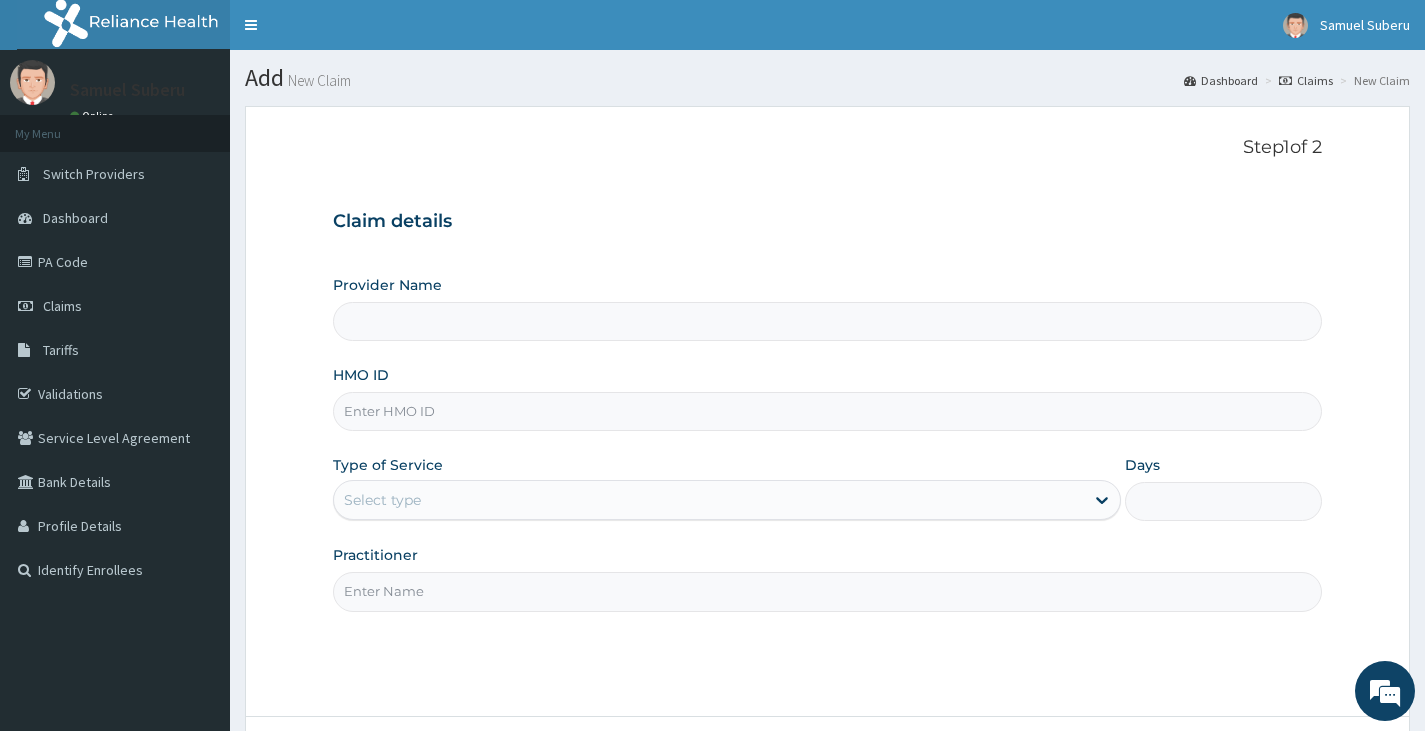 type on "Reliance Family Clinics (RFC) - Abuja" 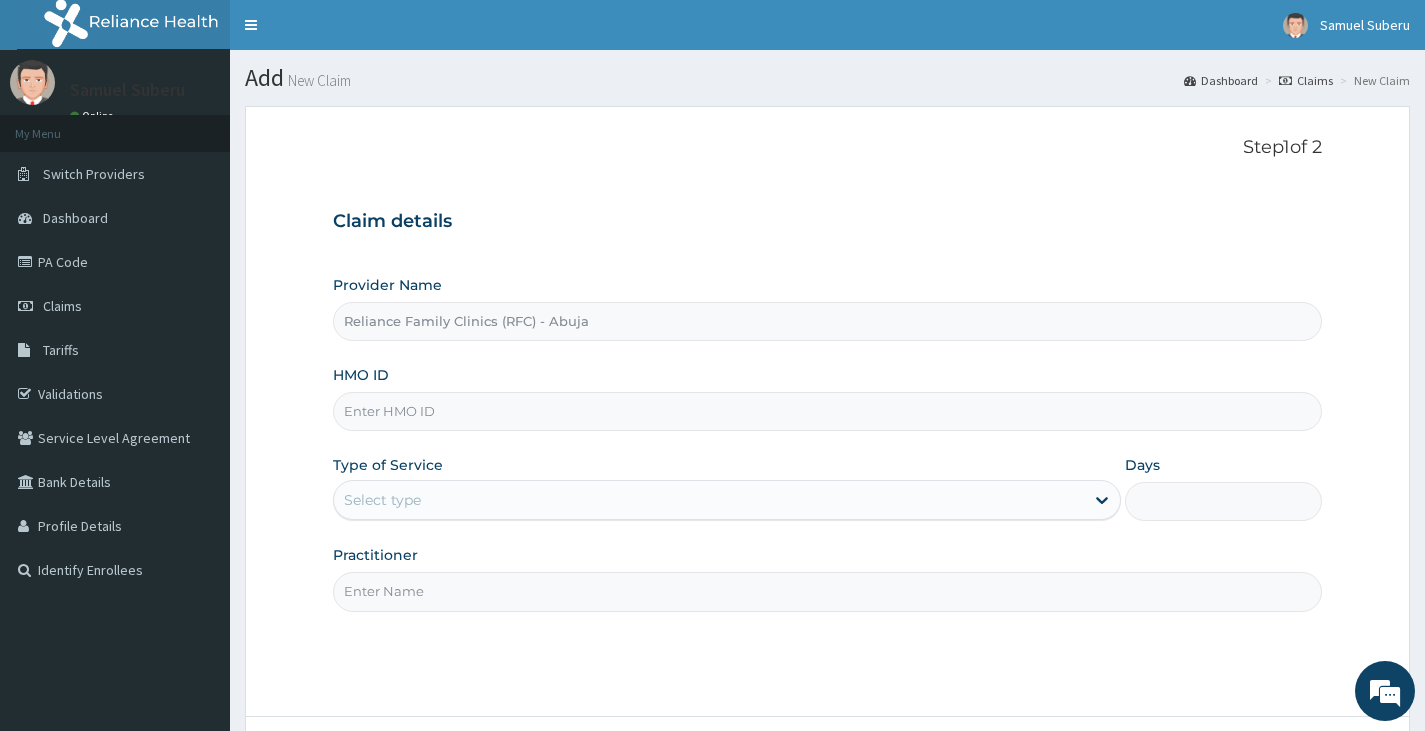 scroll, scrollTop: 0, scrollLeft: 0, axis: both 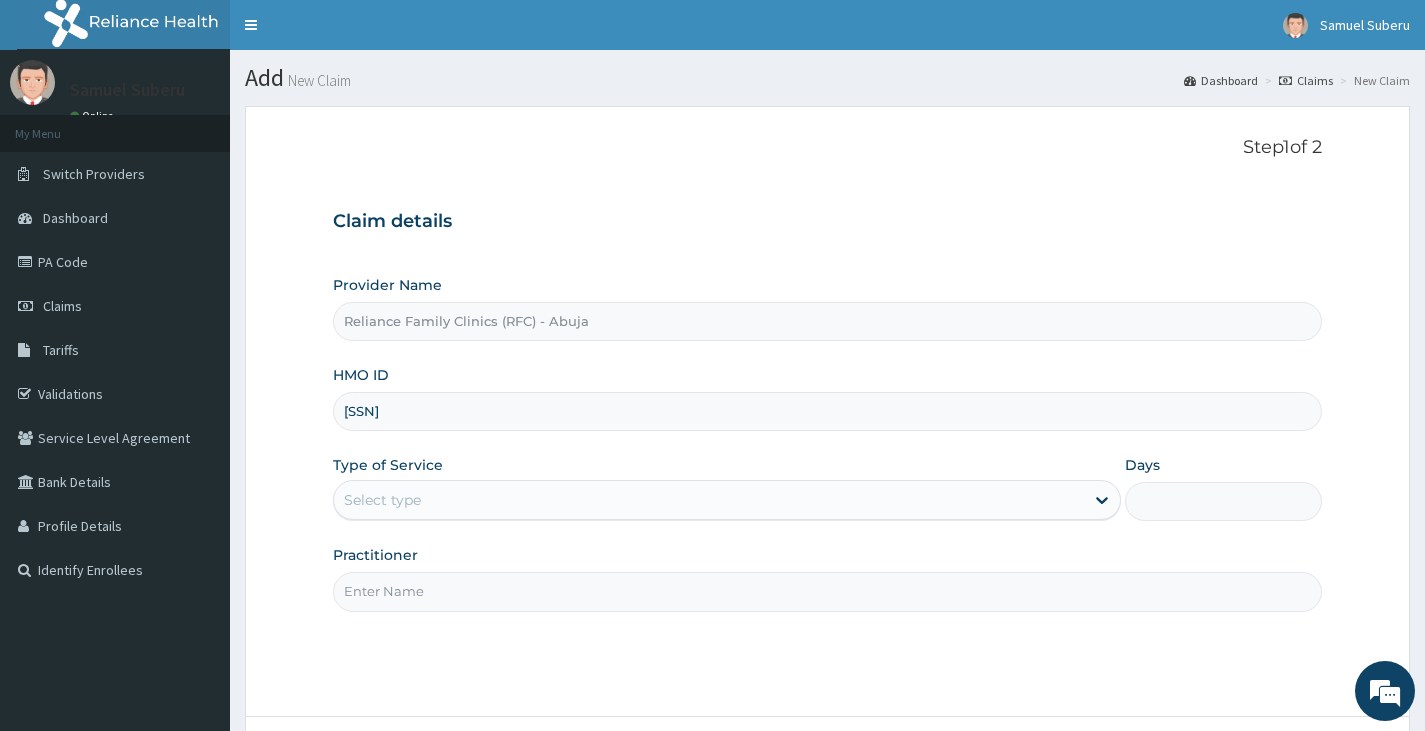 type on "[SSN]" 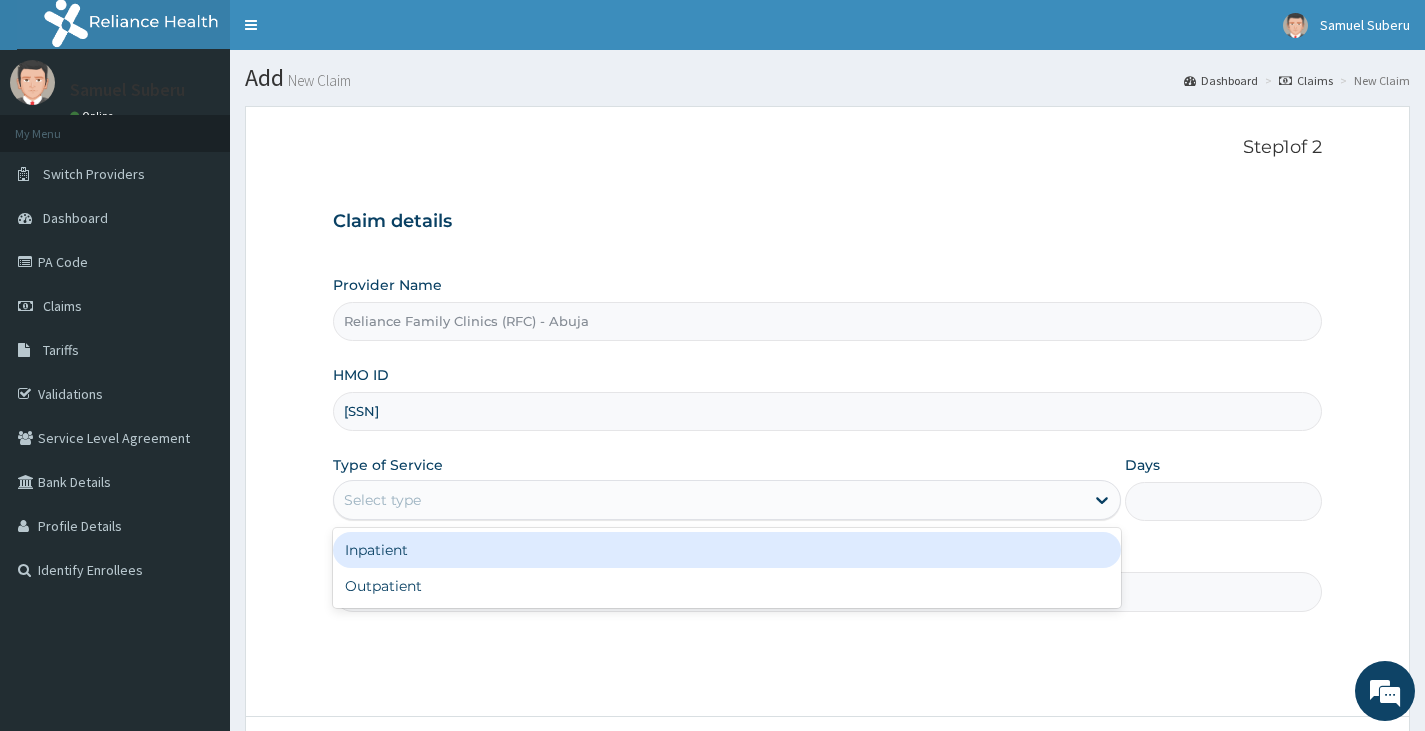 drag, startPoint x: 408, startPoint y: 499, endPoint x: 418, endPoint y: 580, distance: 81.61495 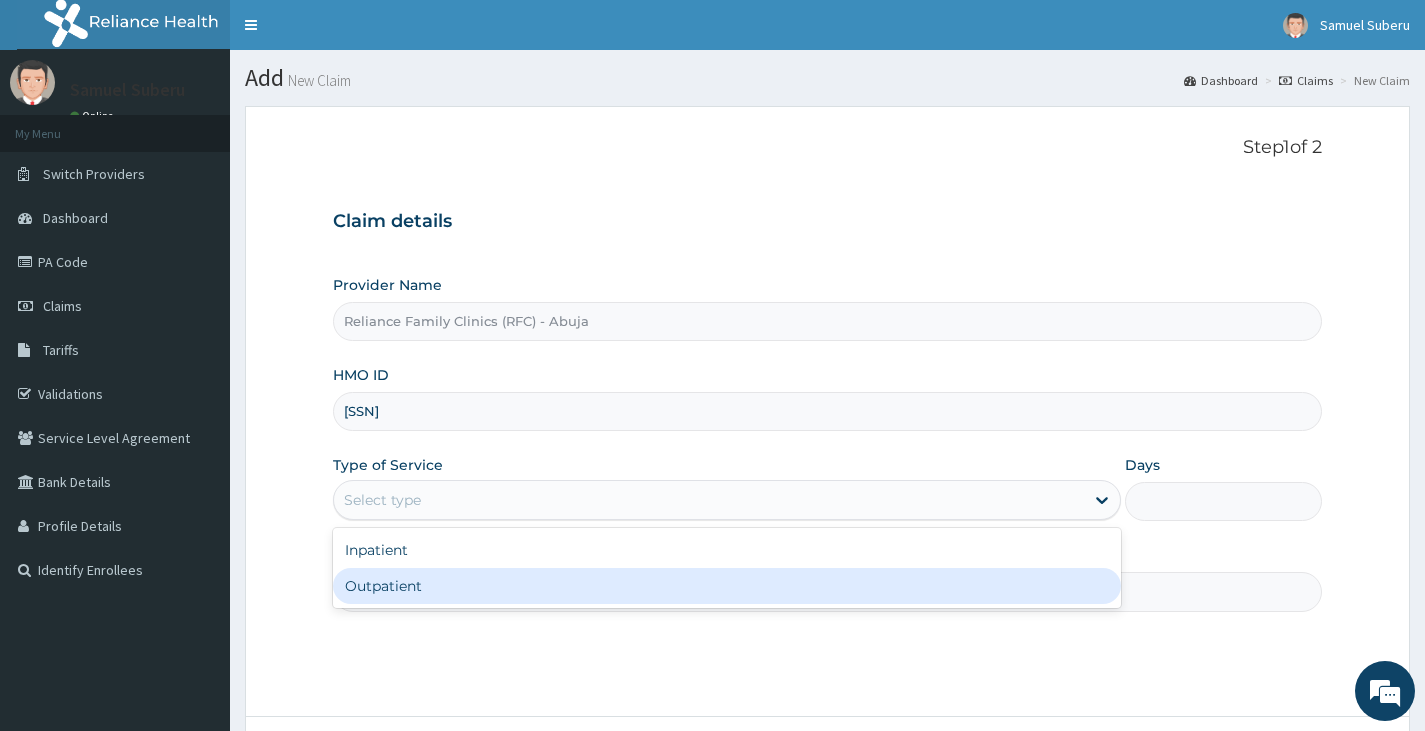 click on "Outpatient" at bounding box center [727, 586] 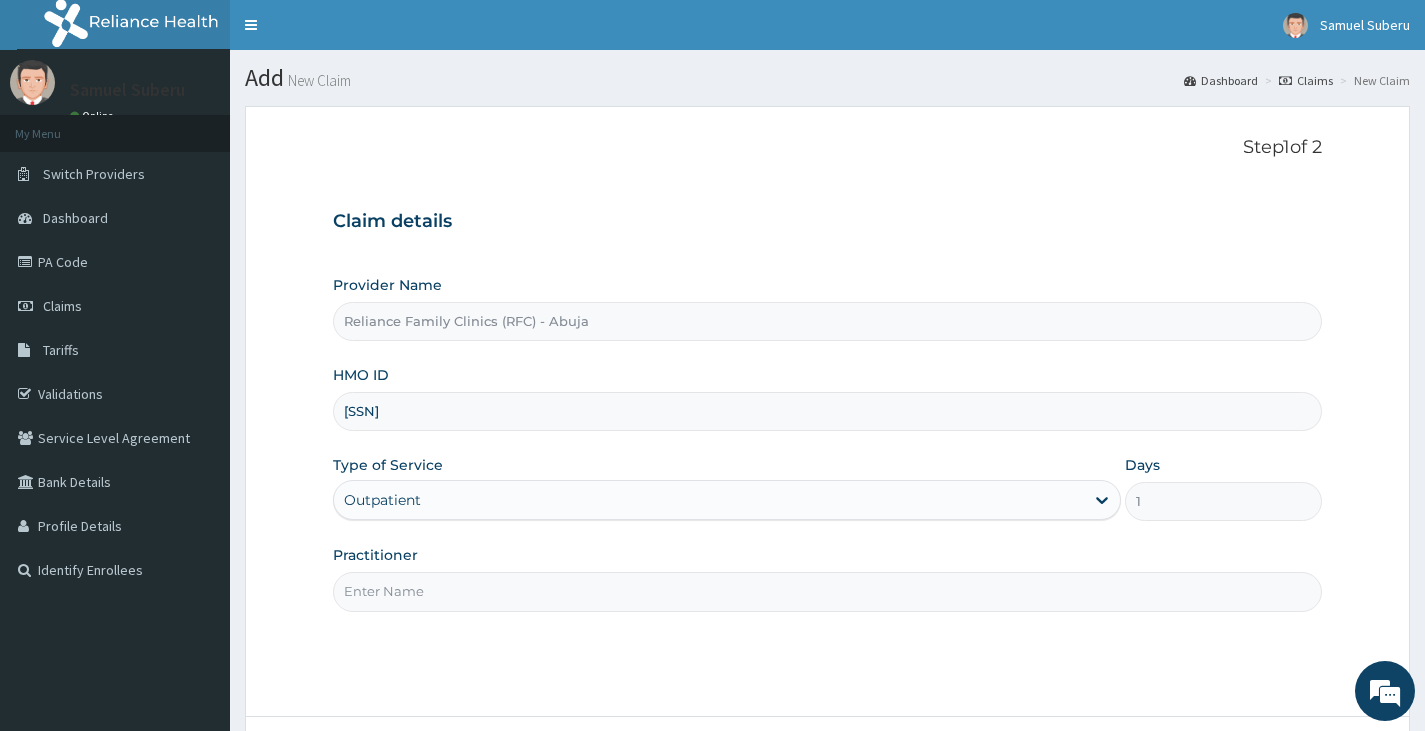click on "Practitioner" at bounding box center [827, 591] 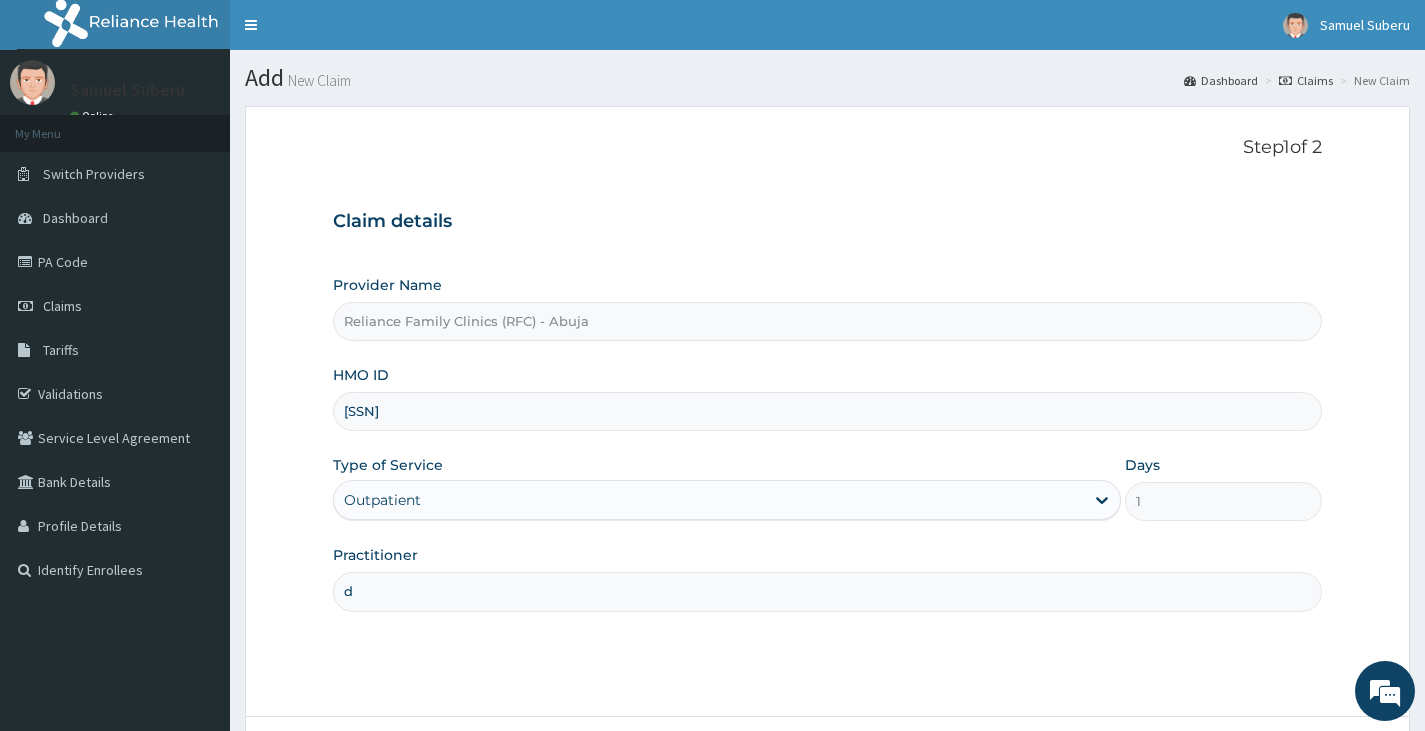 type on "Dr [NAME]" 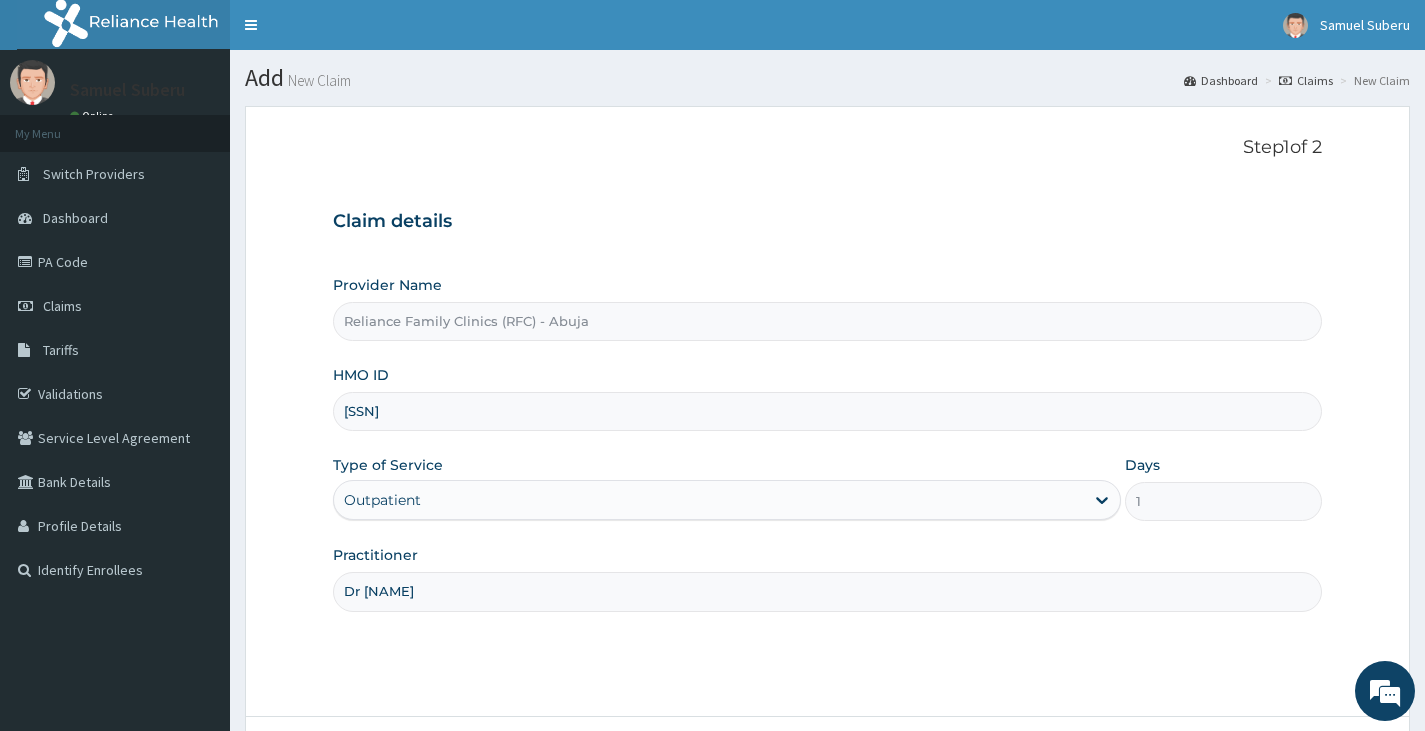 scroll, scrollTop: 165, scrollLeft: 0, axis: vertical 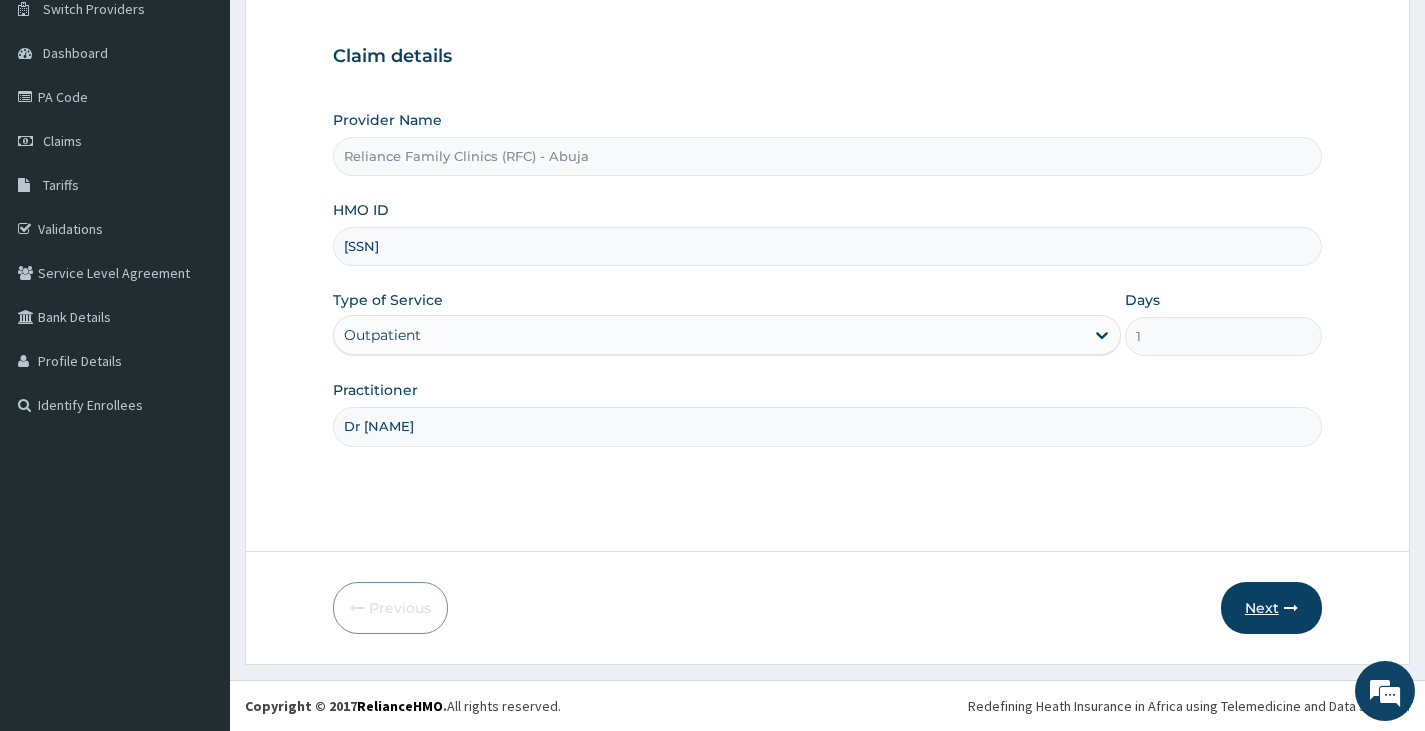 click on "Next" at bounding box center [1271, 608] 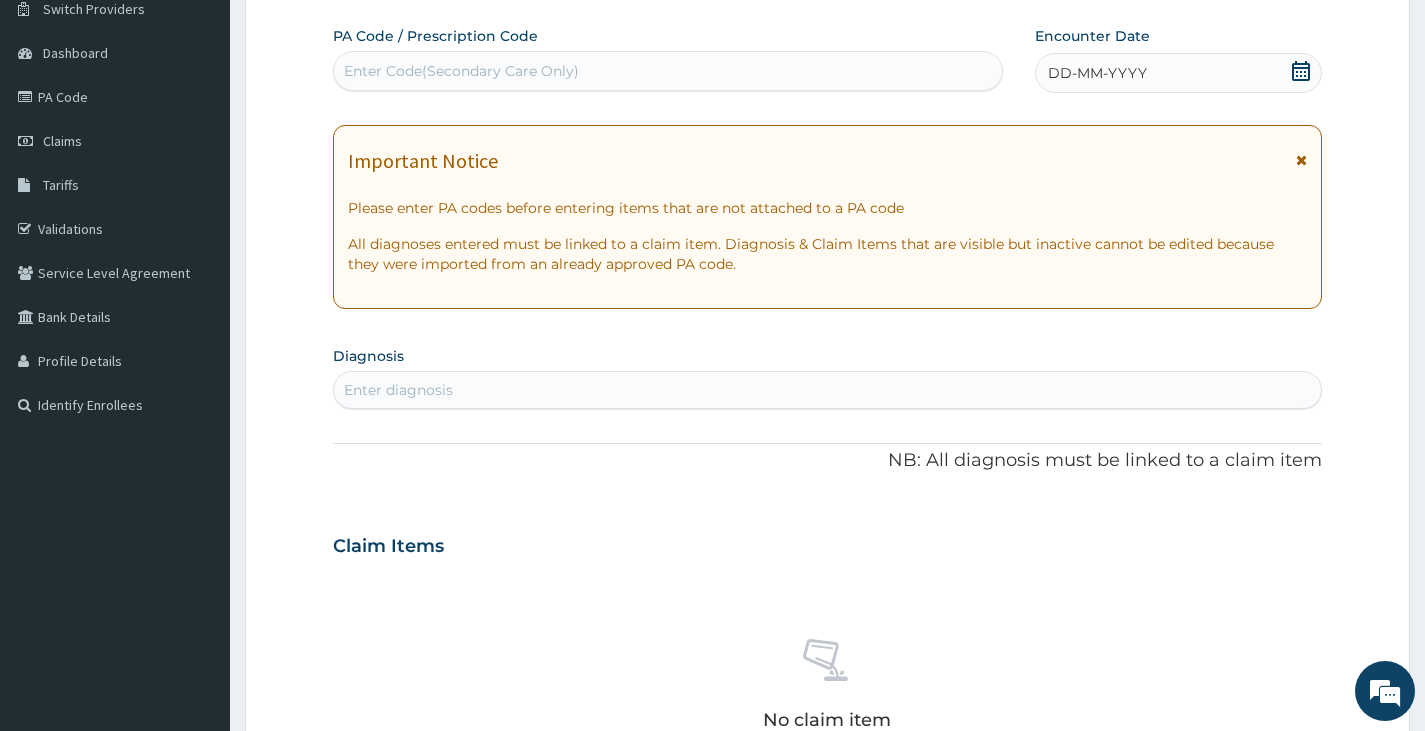 click on "Enter Code(Secondary Care Only)" at bounding box center [461, 71] 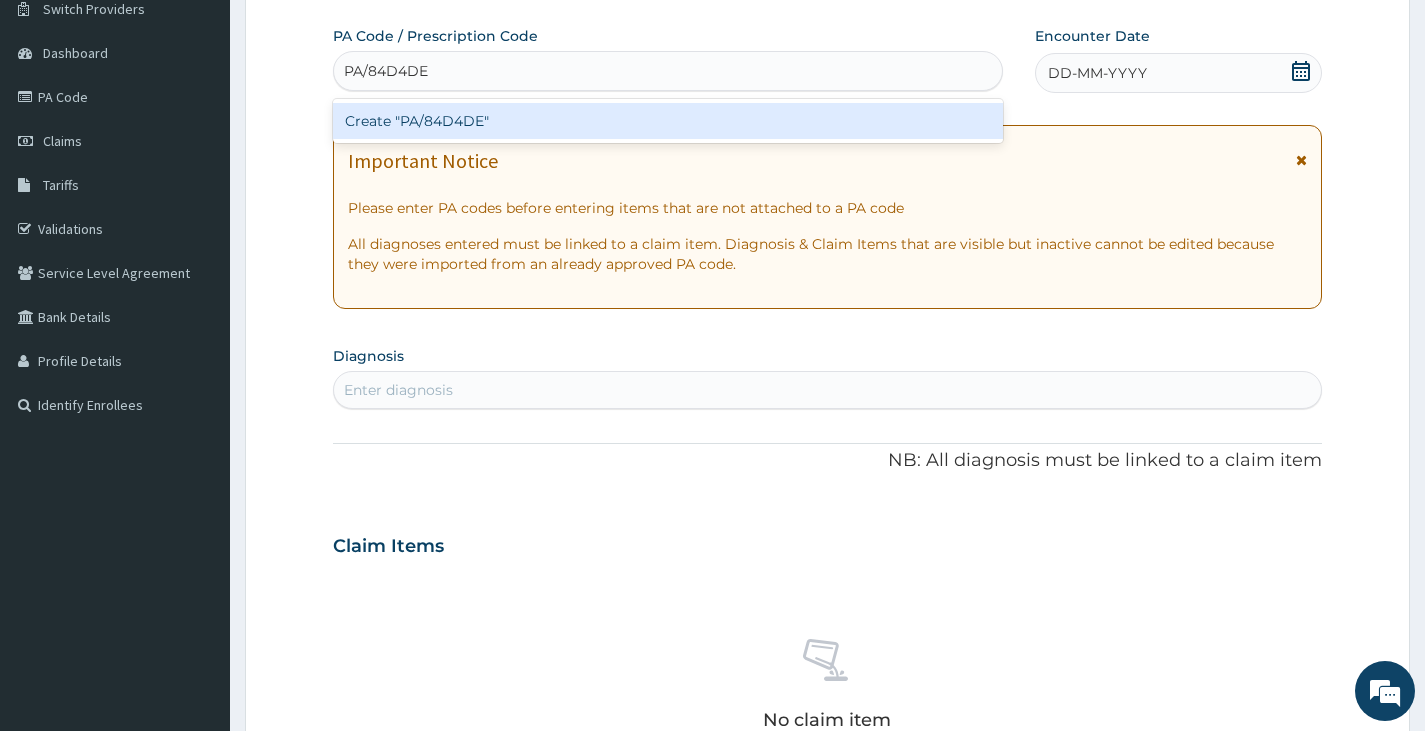 click on "Create "PA/84D4DE"" at bounding box center (668, 121) 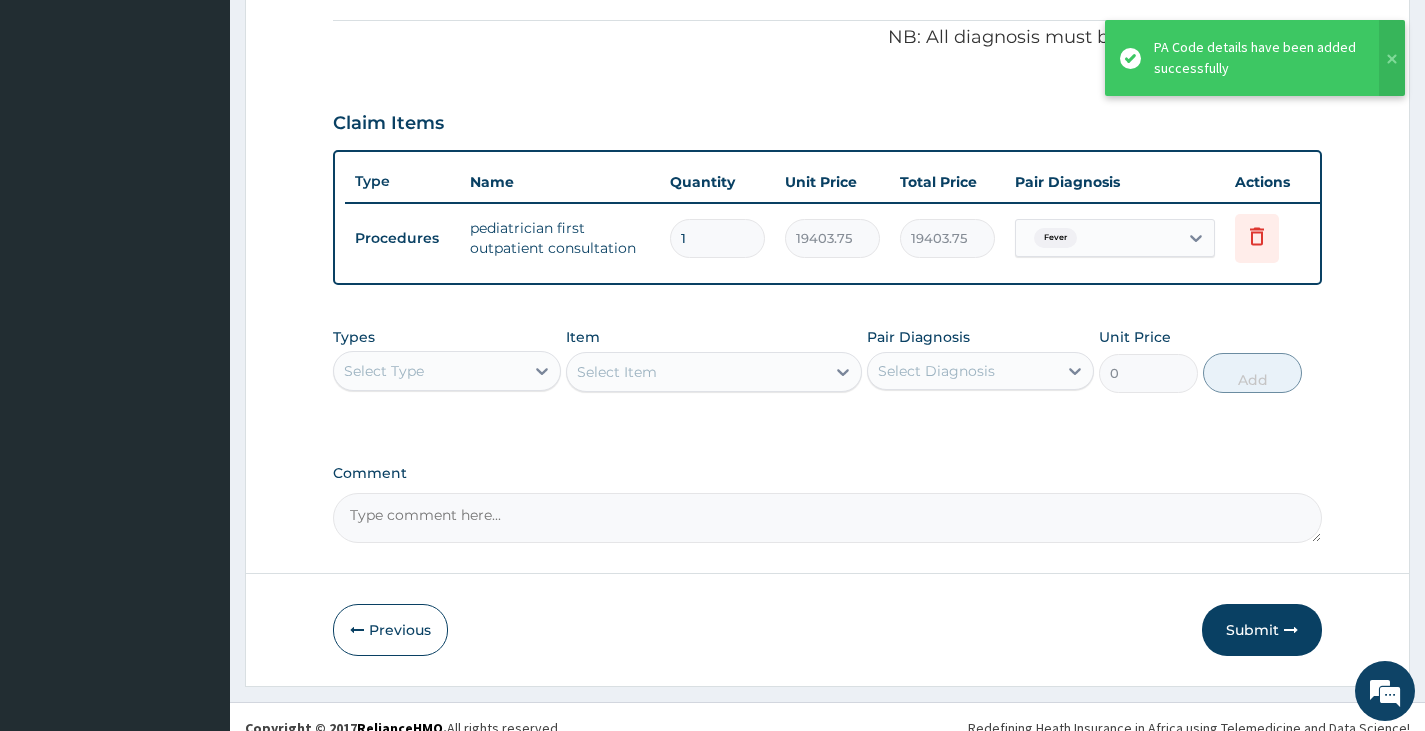 scroll, scrollTop: 616, scrollLeft: 0, axis: vertical 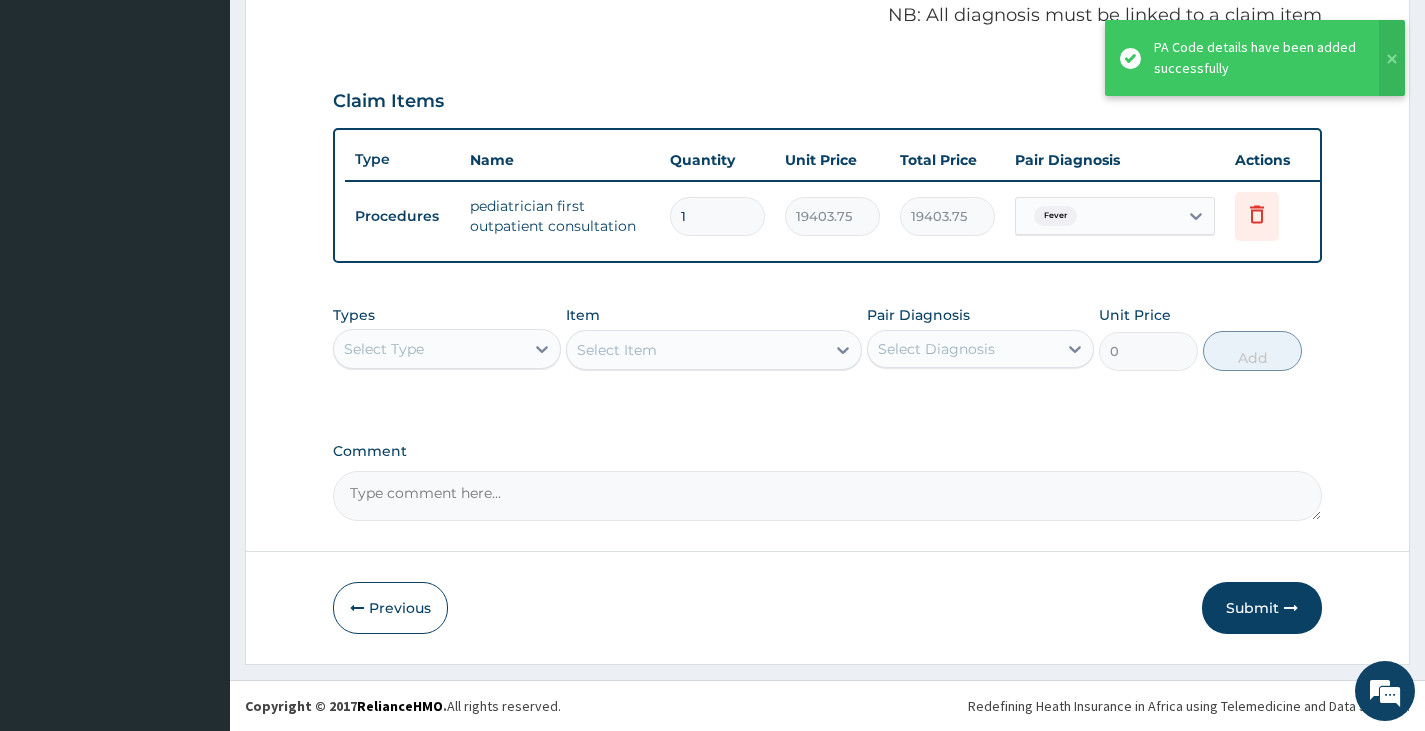 click on "Select Type" at bounding box center (428, 349) 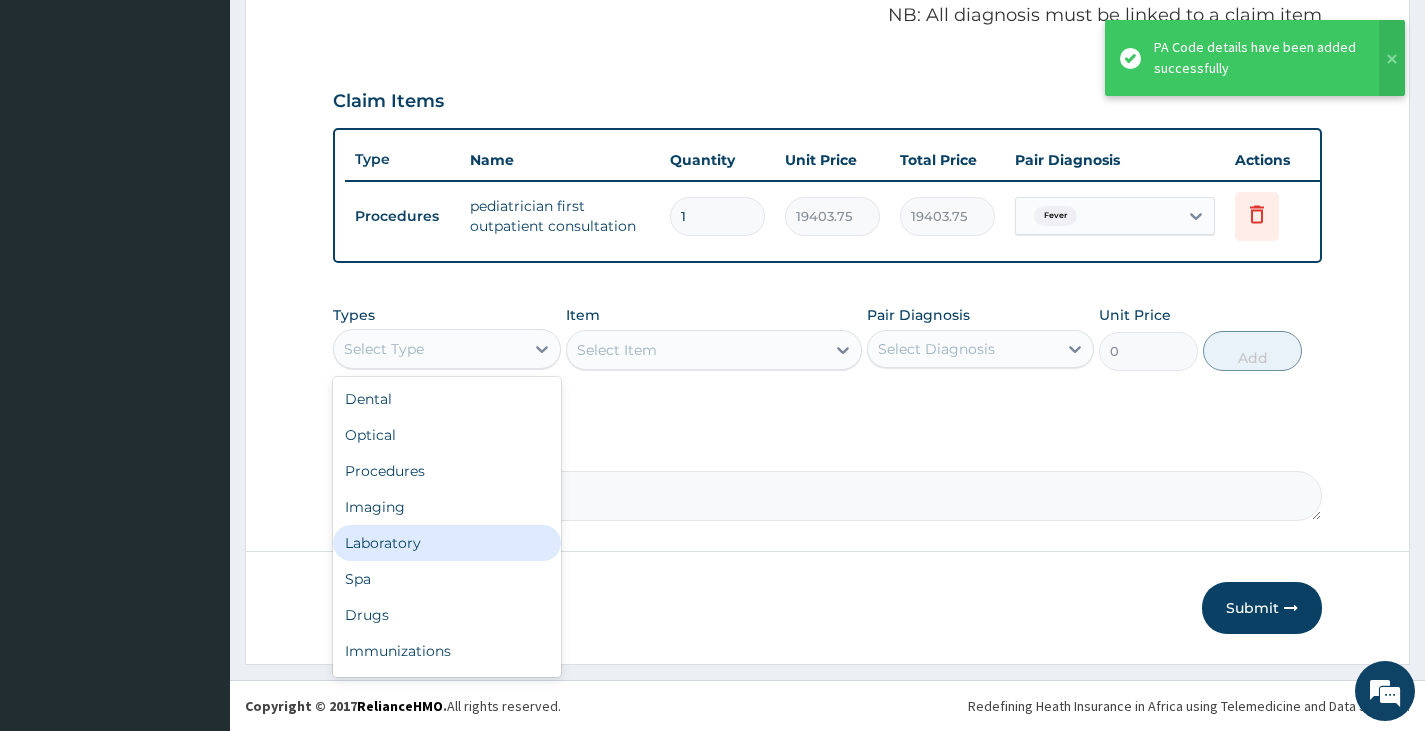click on "Laboratory" at bounding box center [446, 543] 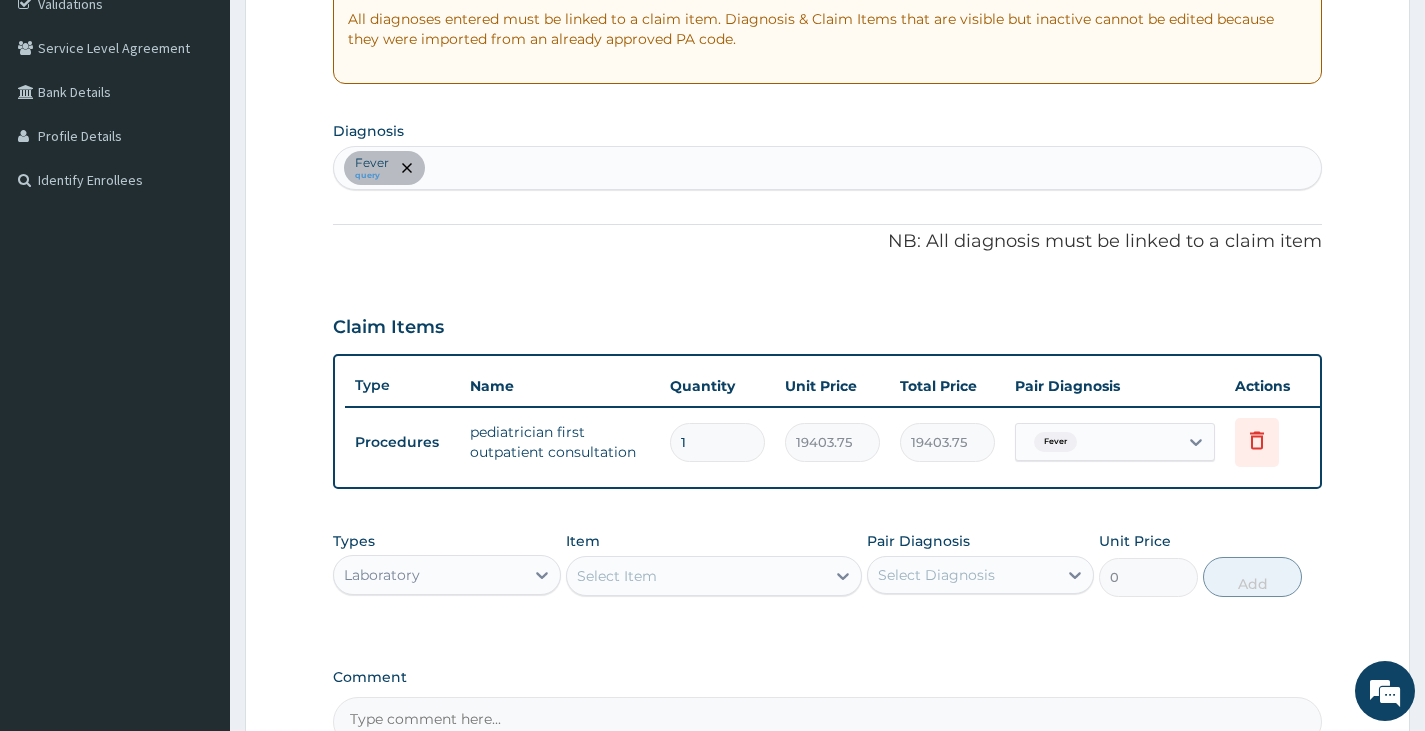 scroll, scrollTop: 361, scrollLeft: 0, axis: vertical 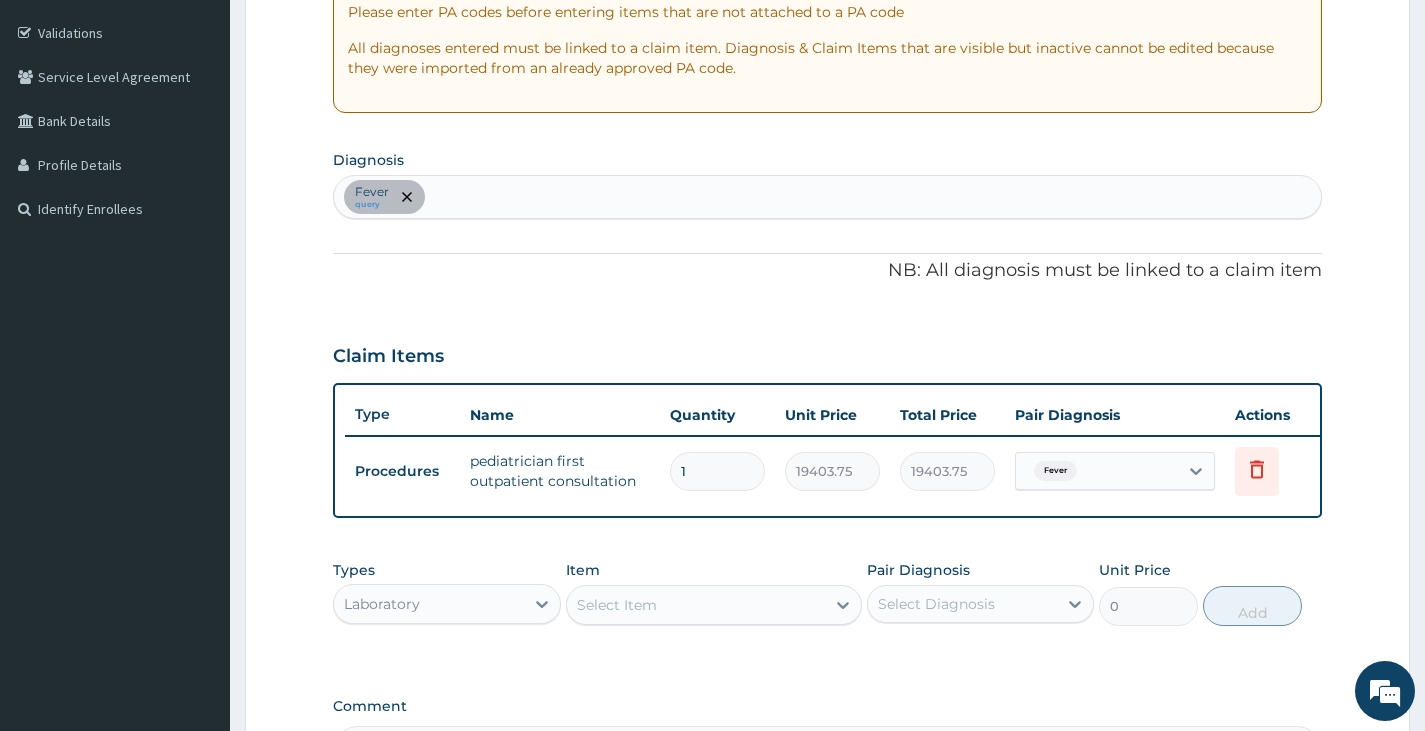 click on "Fever query" at bounding box center [827, 197] 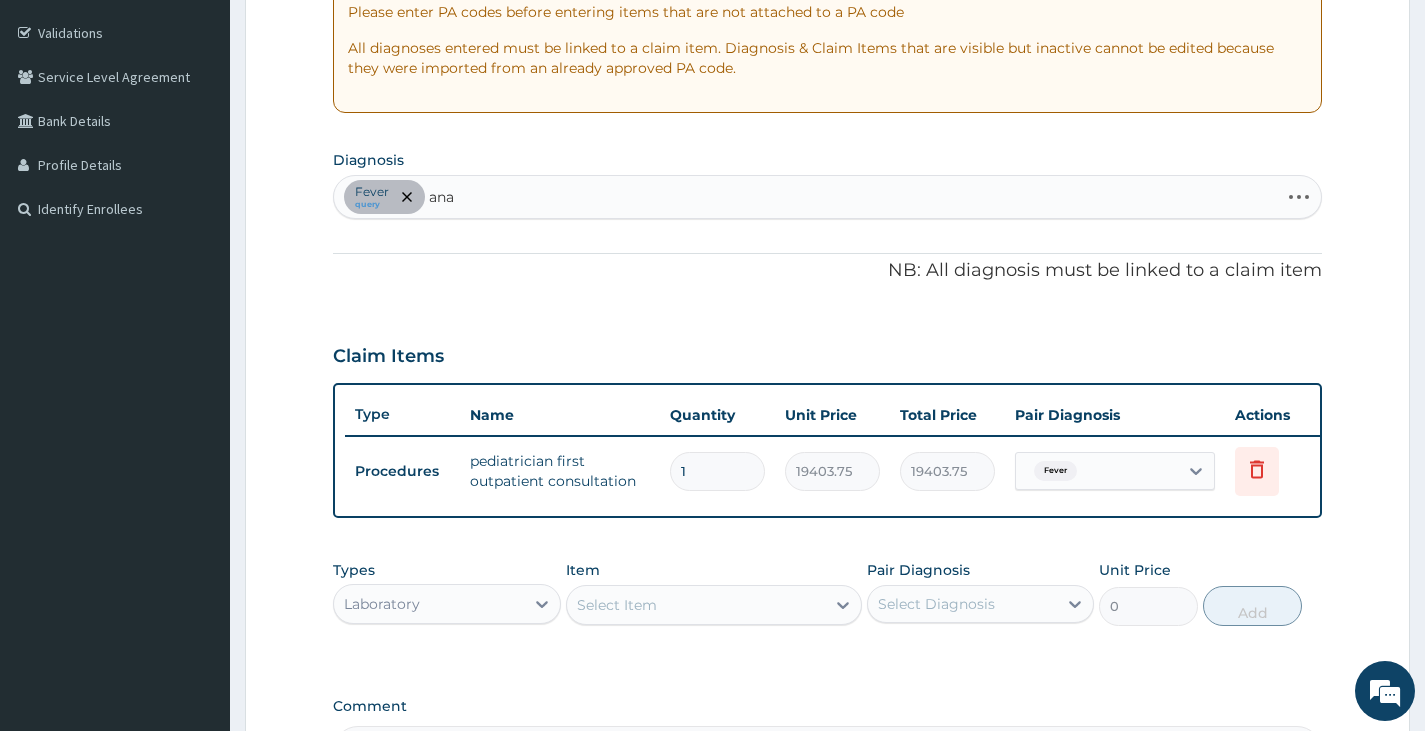 type on "anae" 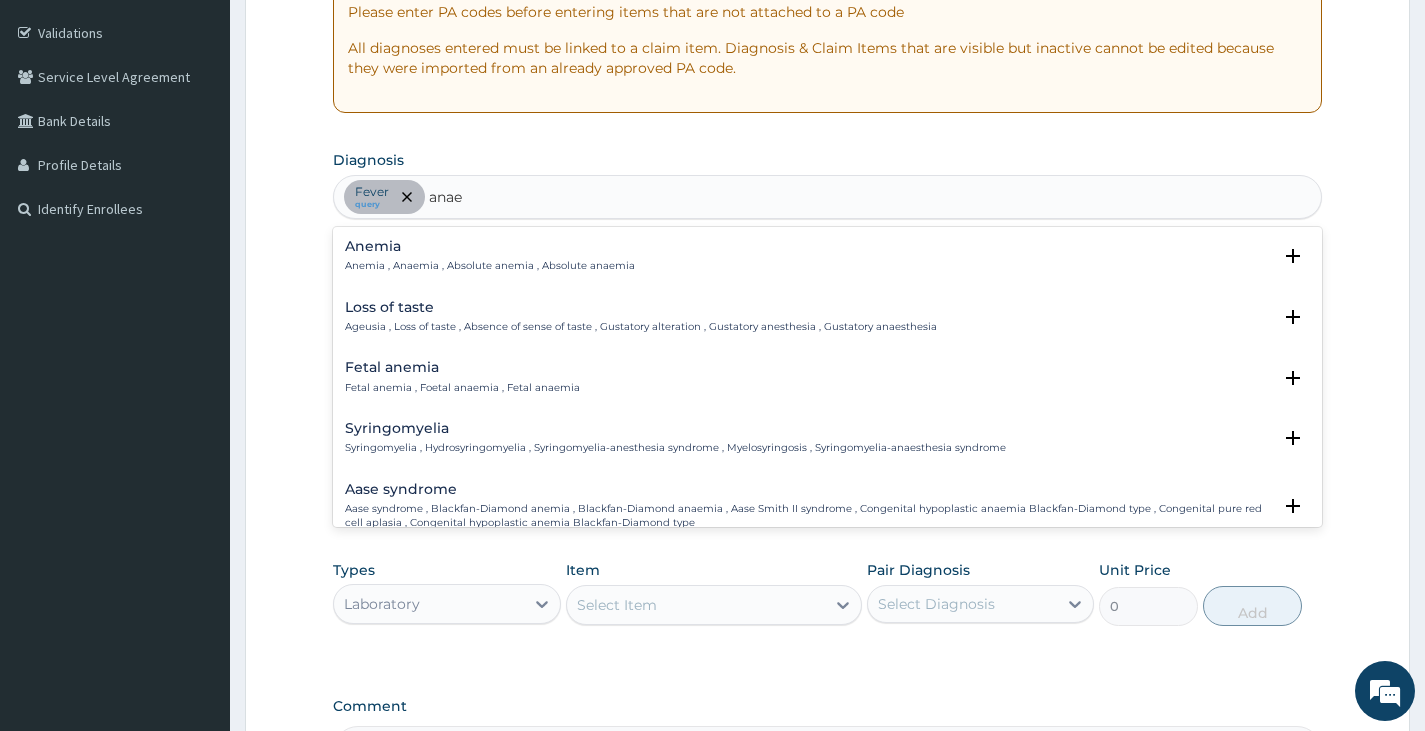 click on "Anemia , Anaemia , Absolute anemia , Absolute anaemia" at bounding box center [490, 266] 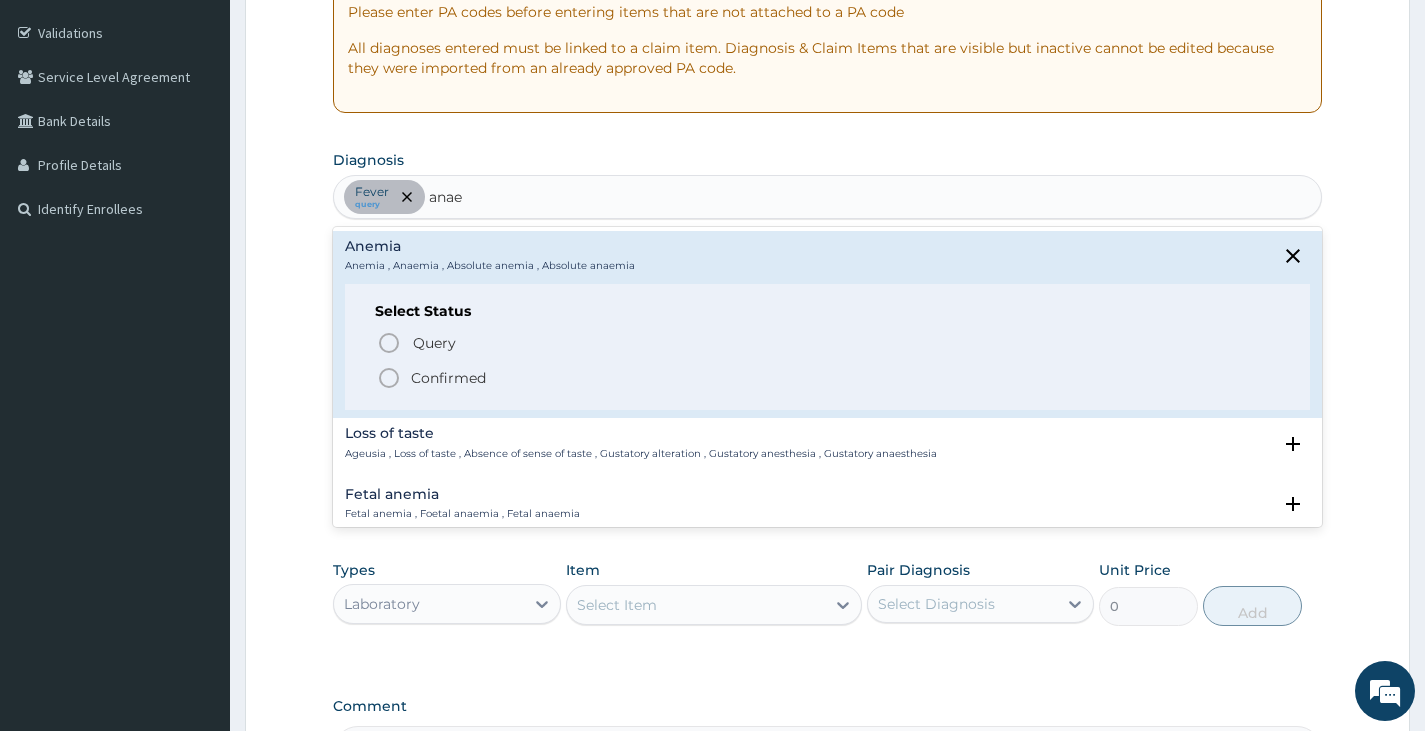 click on "Confirmed" at bounding box center (448, 378) 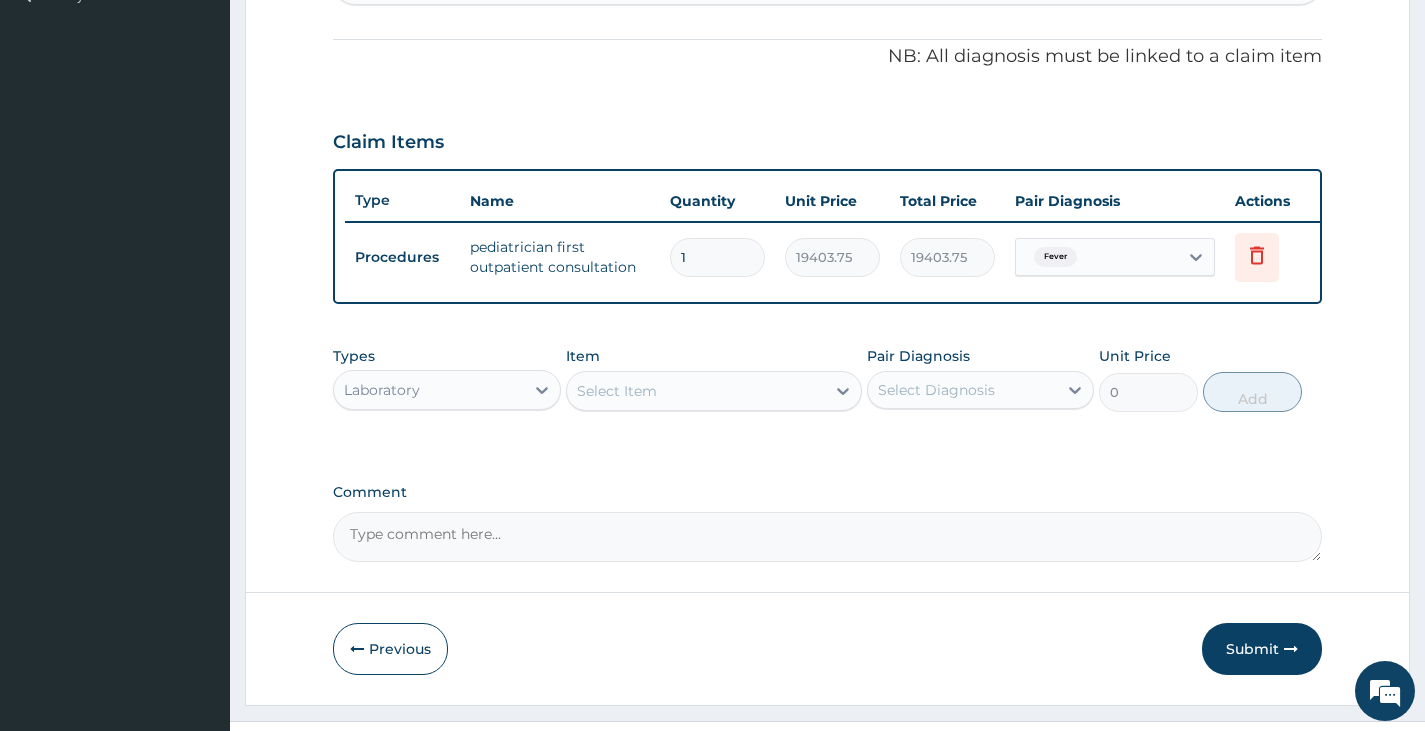 scroll, scrollTop: 631, scrollLeft: 0, axis: vertical 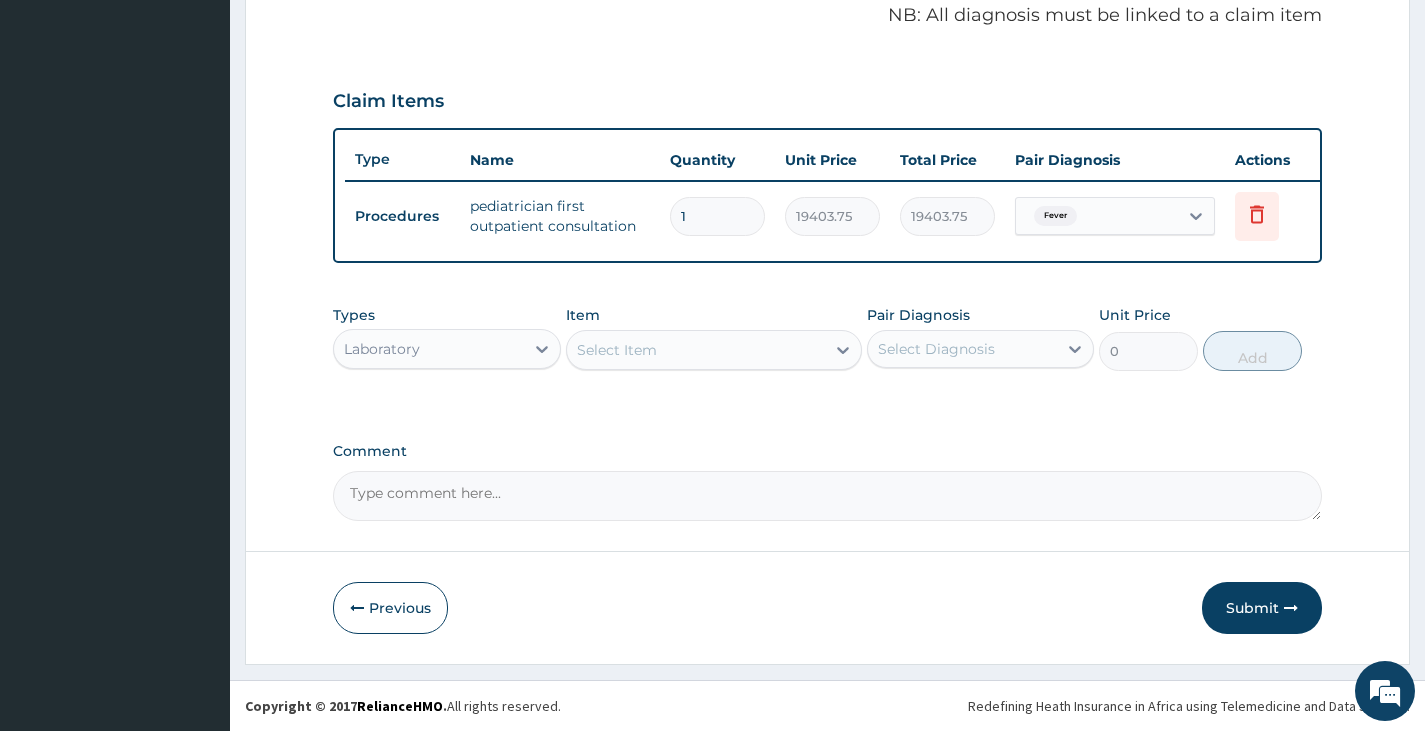 click on "Select Item" at bounding box center (617, 350) 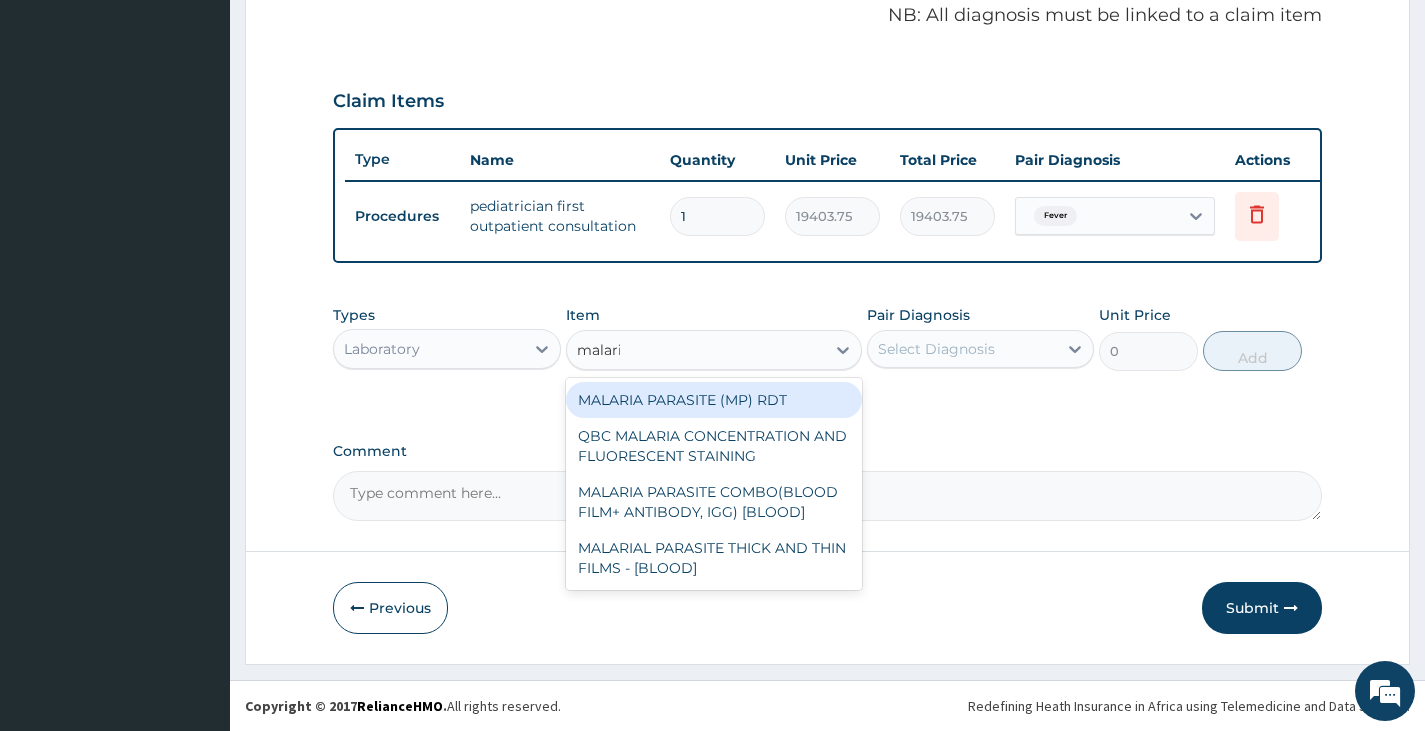 type on "malaria" 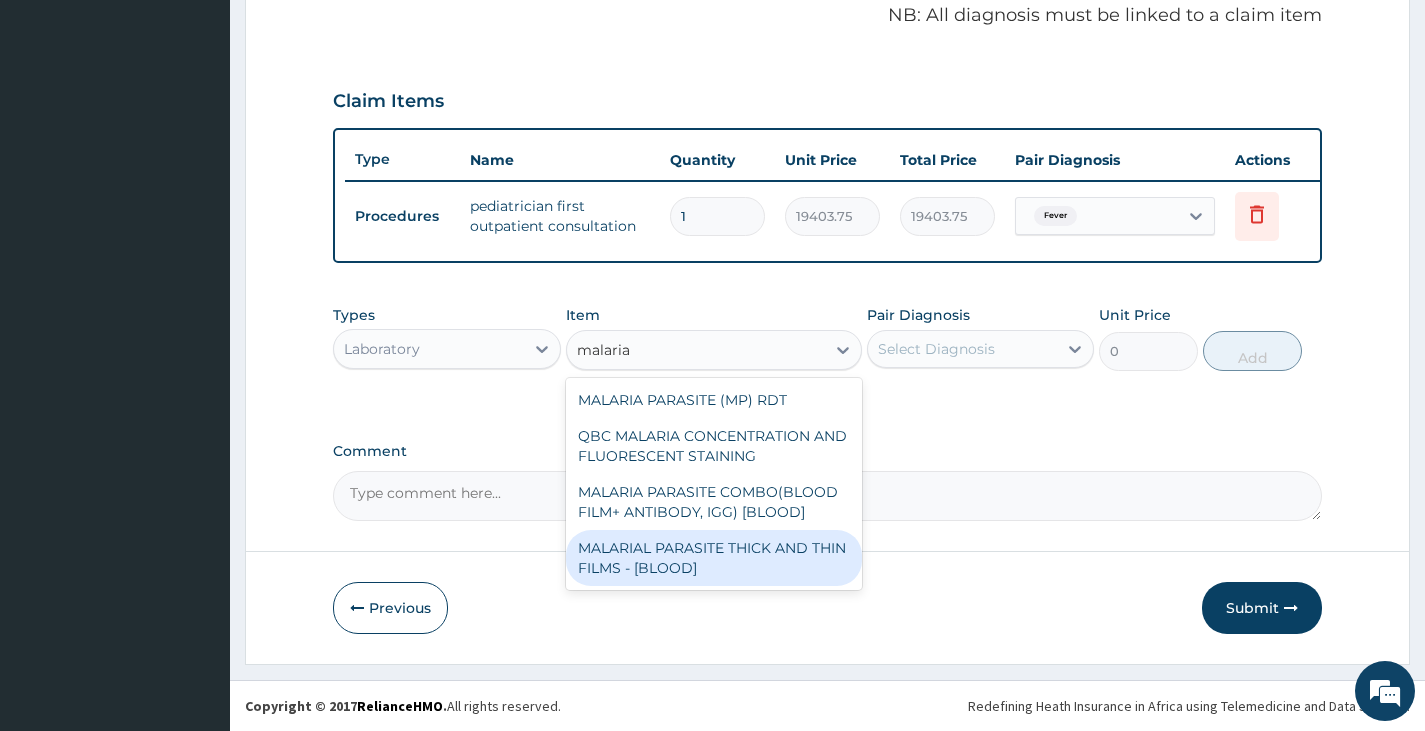 type 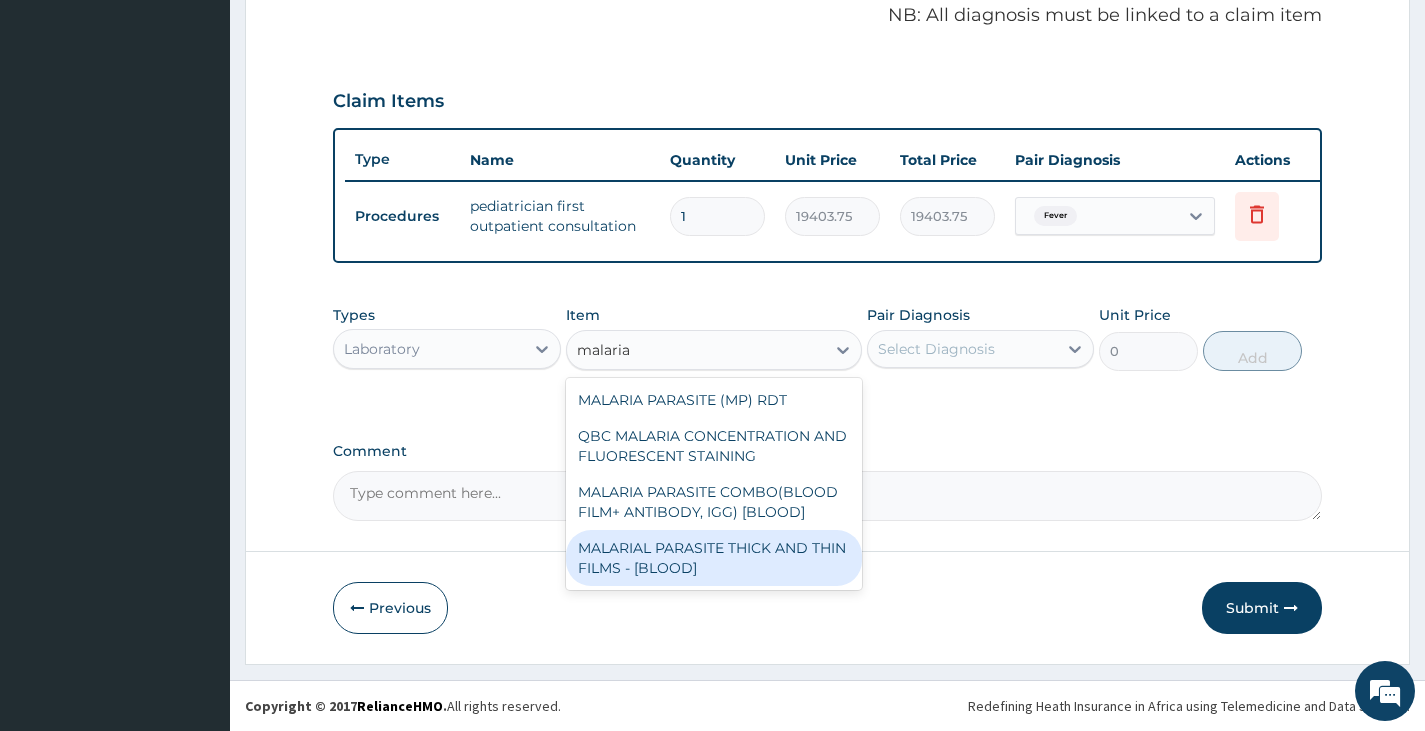 type on "1531.875" 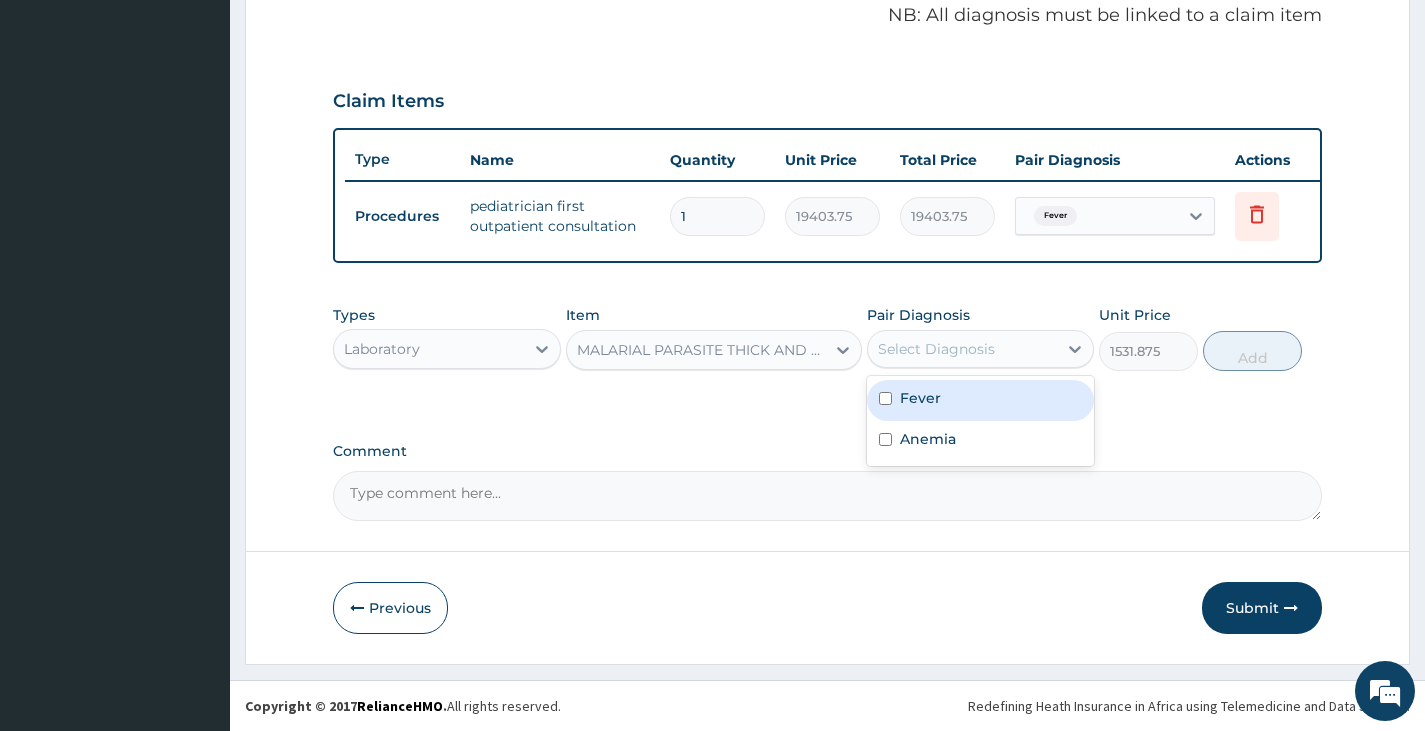 click on "Select Diagnosis" at bounding box center (936, 349) 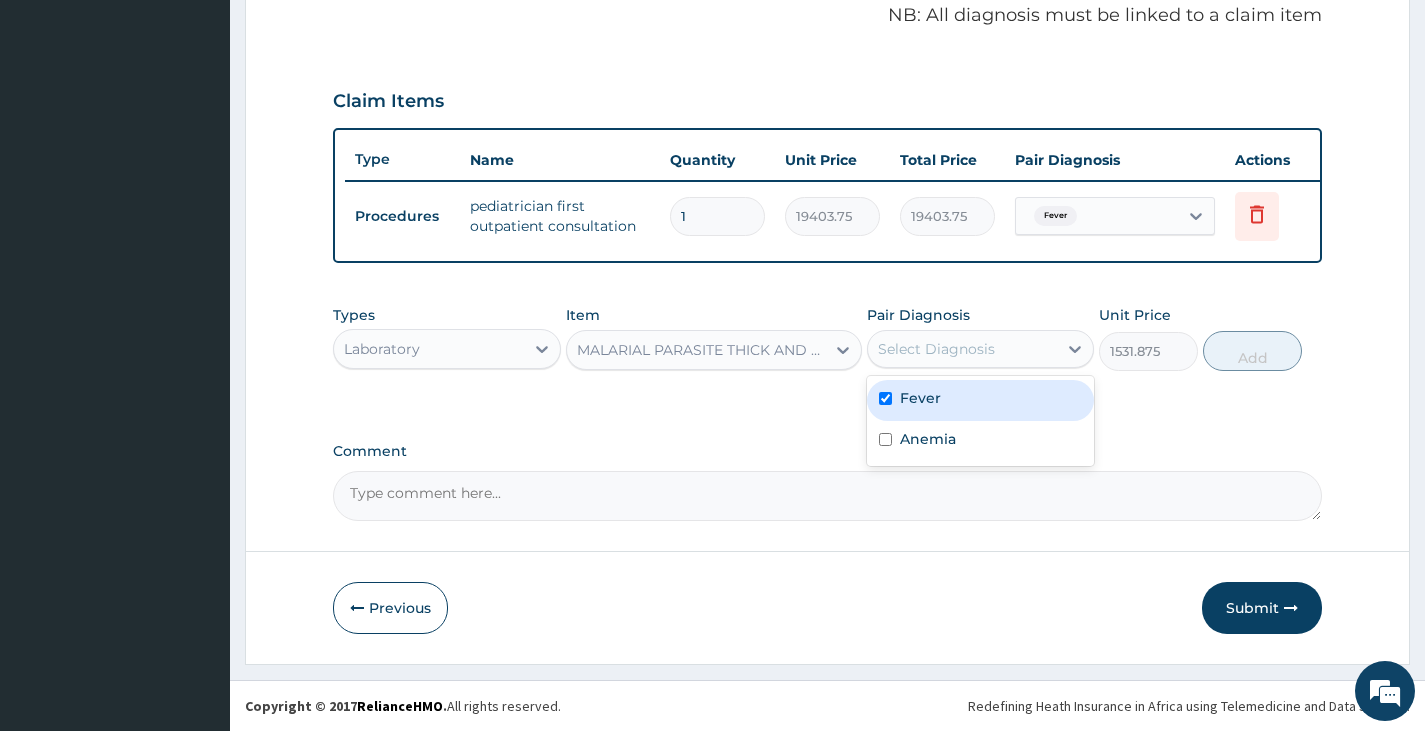 checkbox on "true" 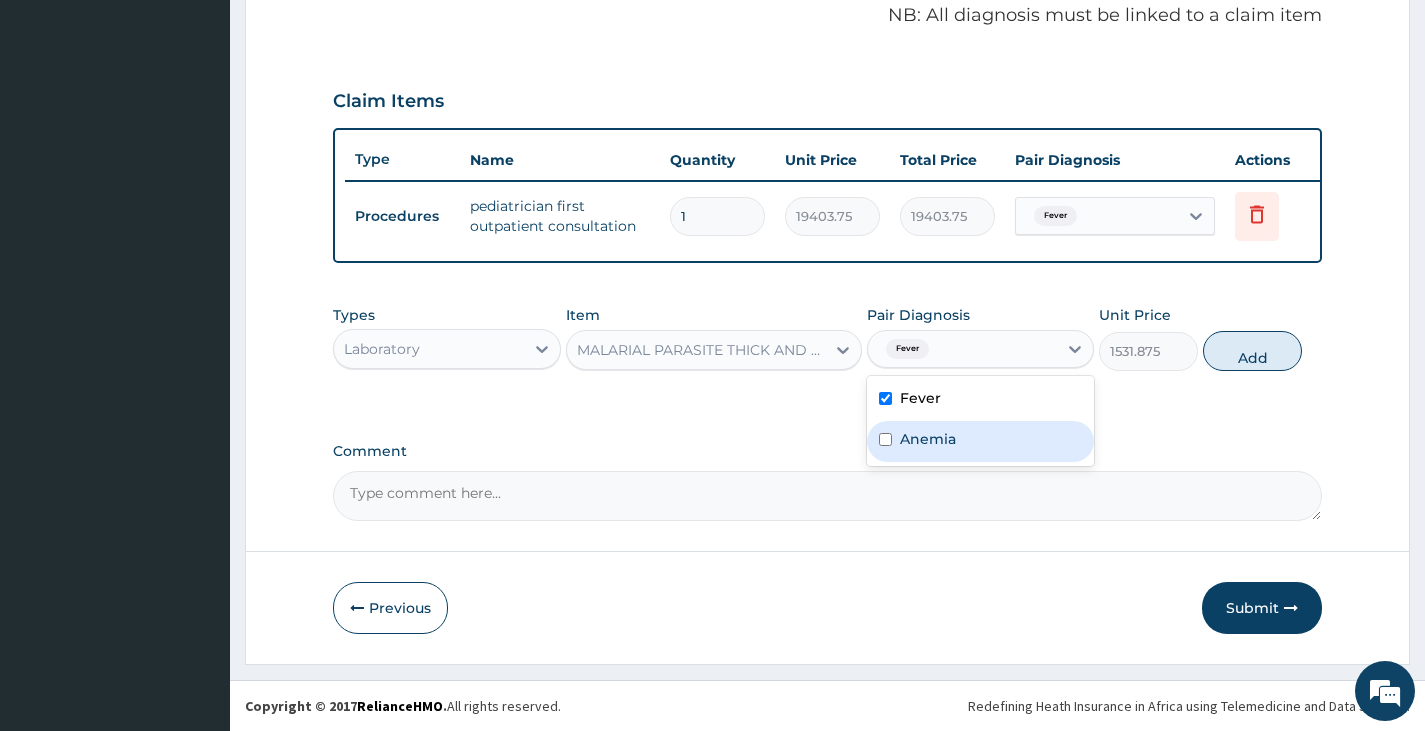 click on "Anemia" at bounding box center (928, 439) 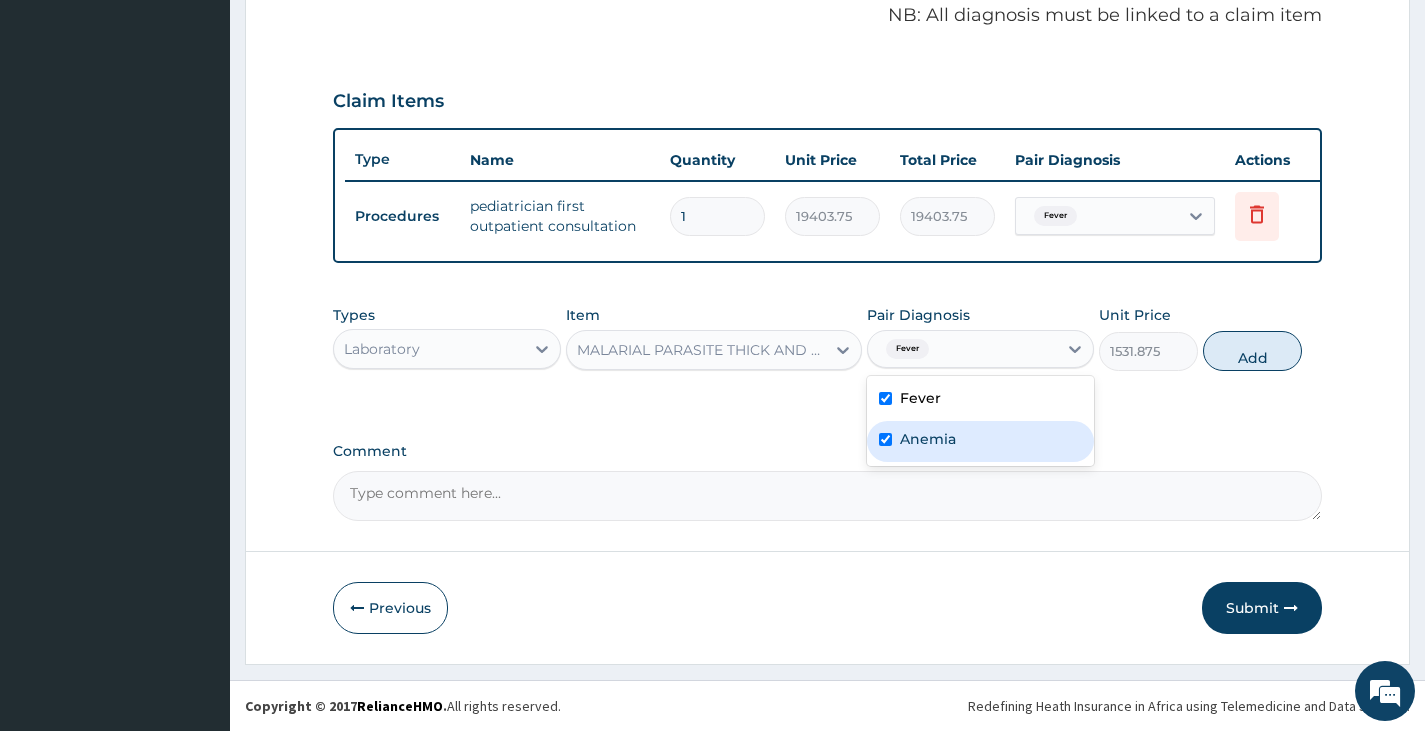 checkbox on "true" 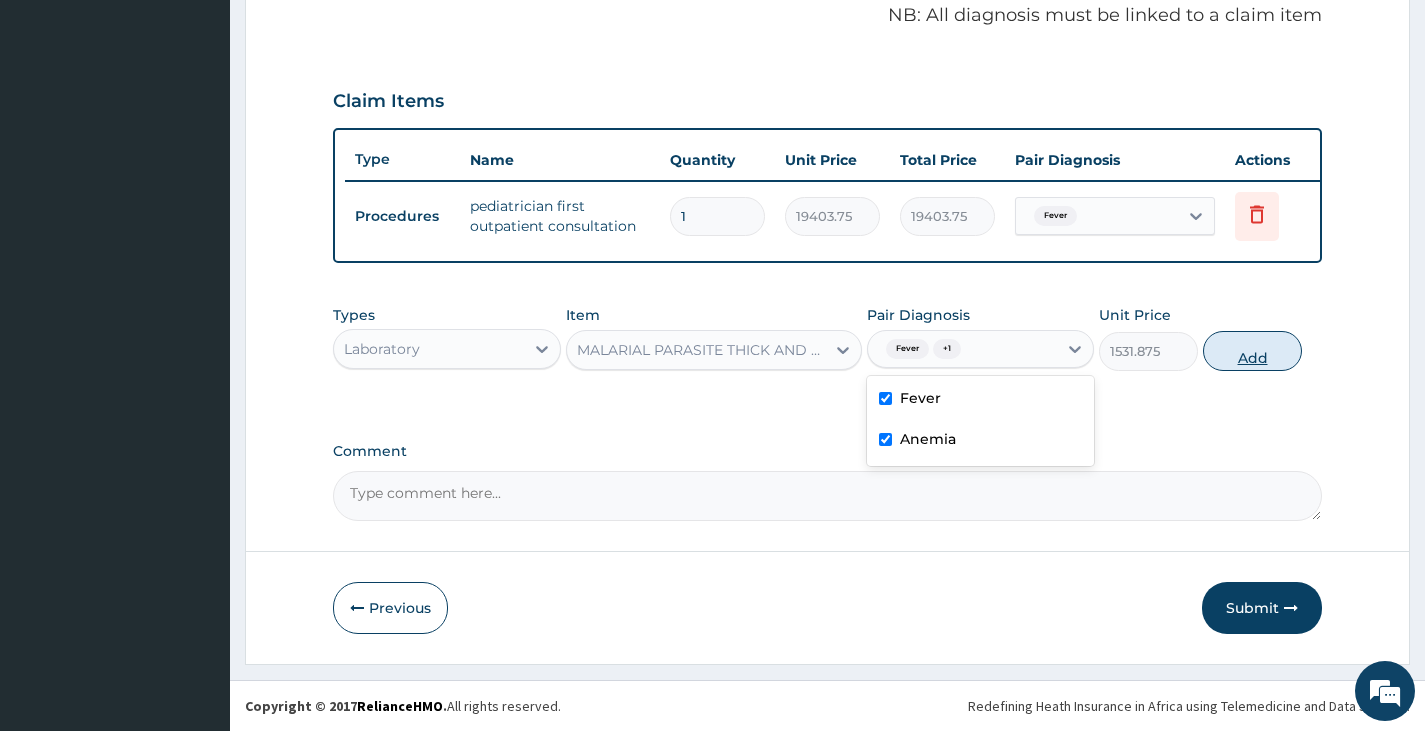 click on "Add" at bounding box center [1252, 351] 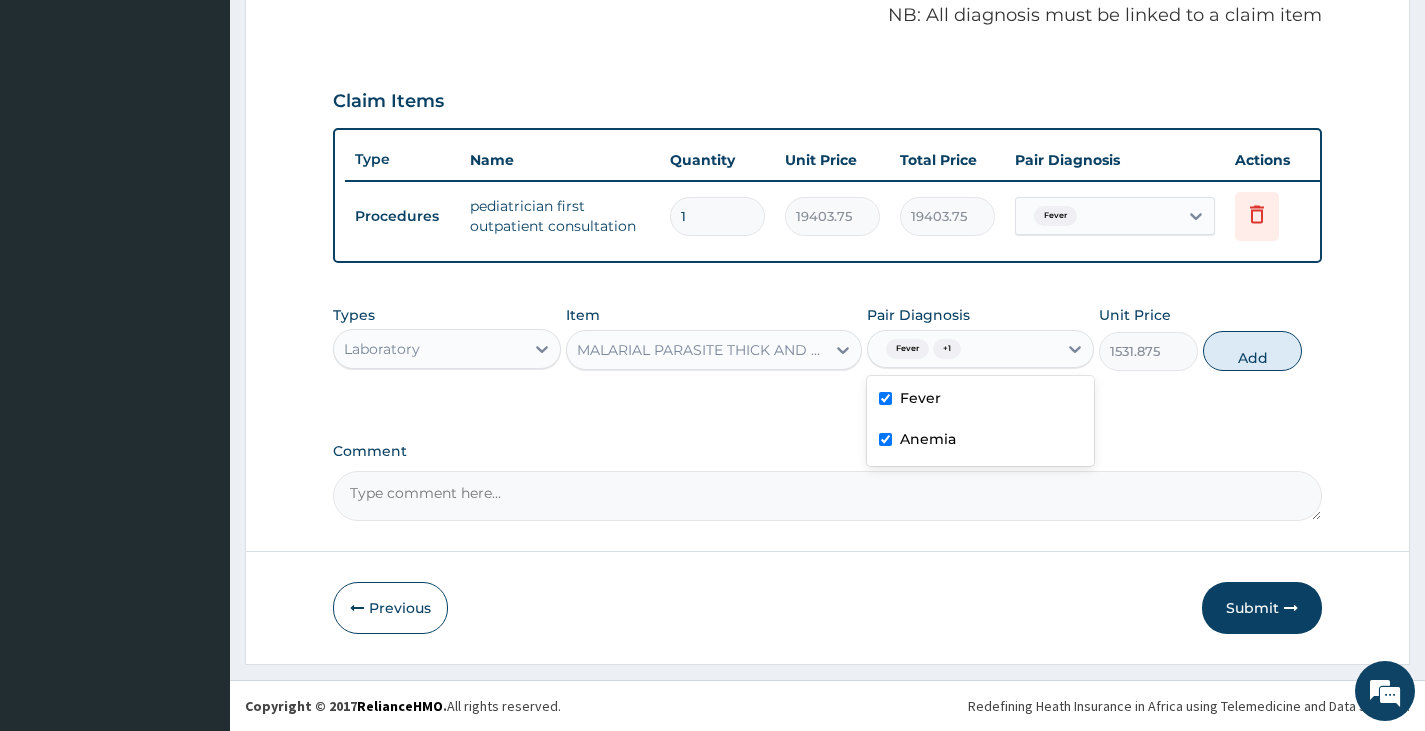 type on "0" 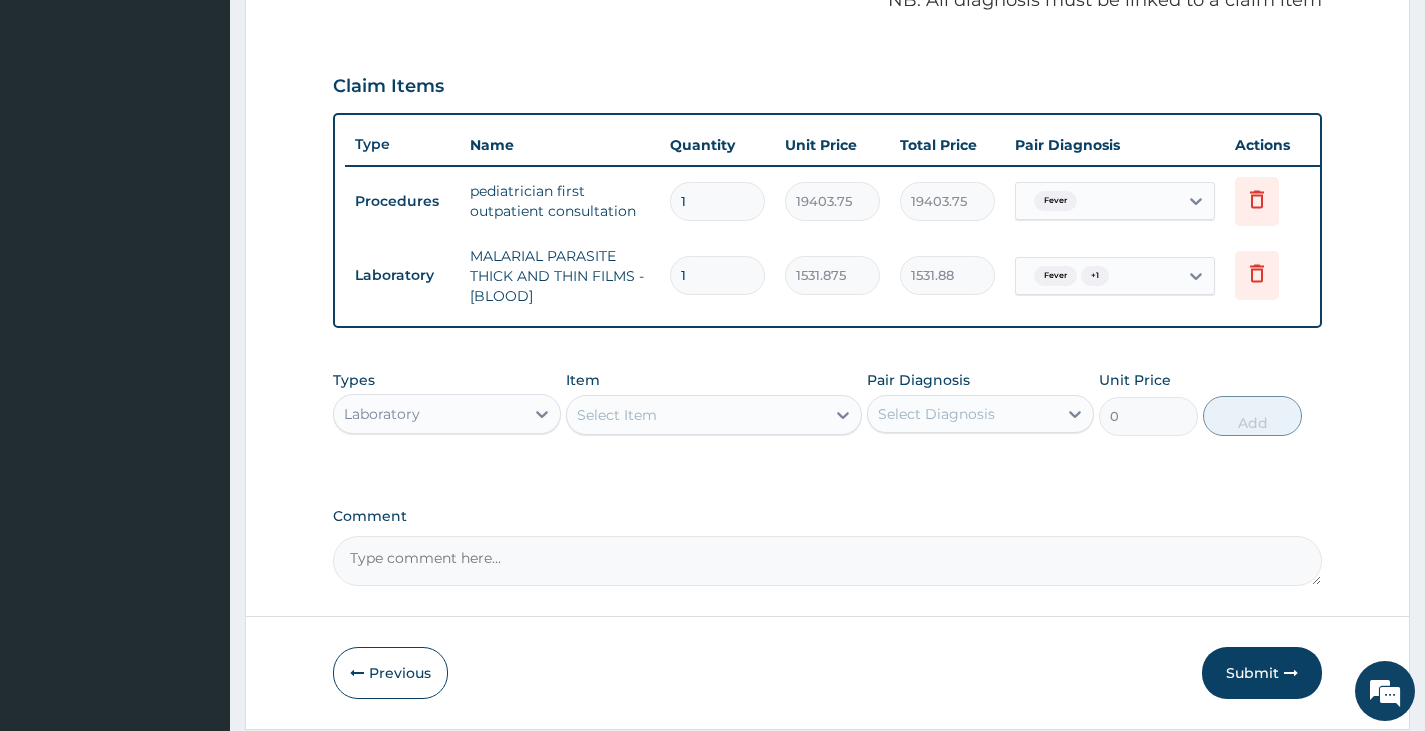 click on "Select Item" at bounding box center (617, 415) 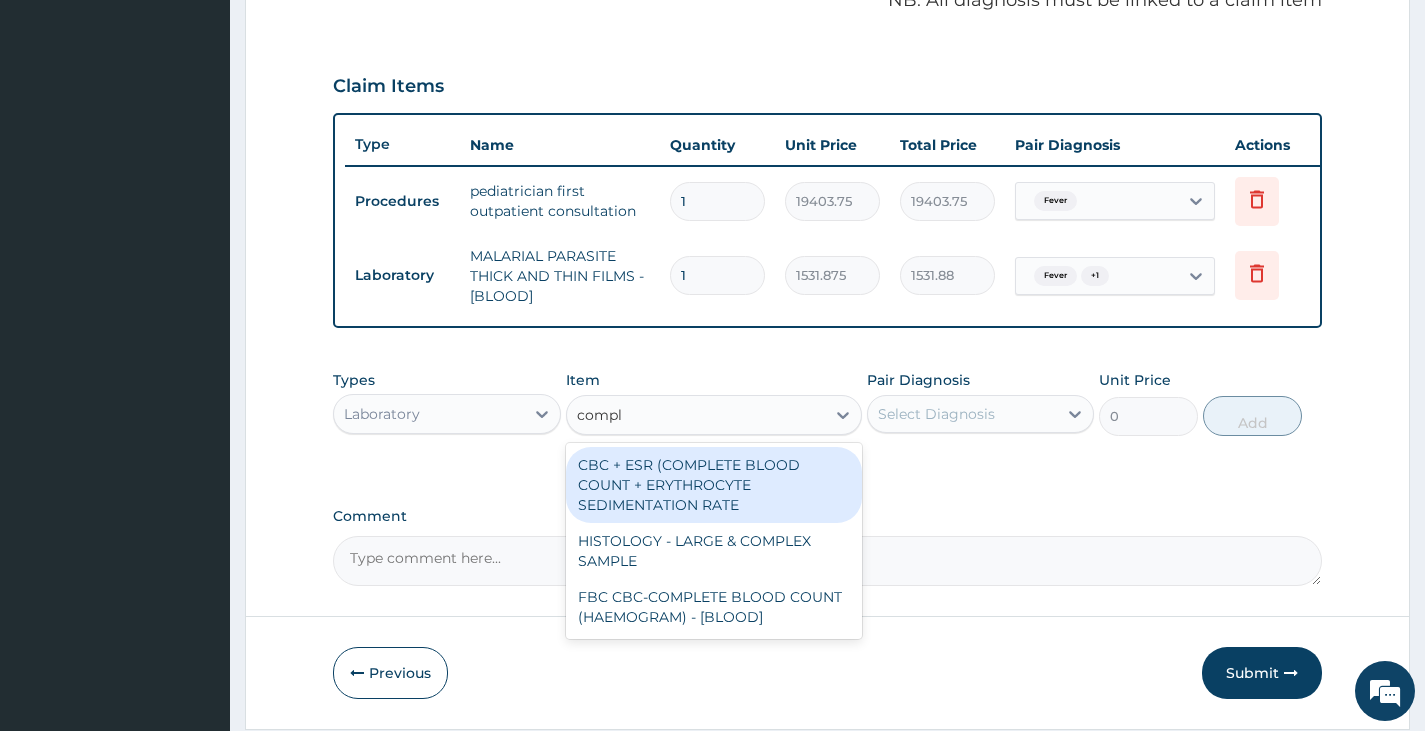 type on "comple" 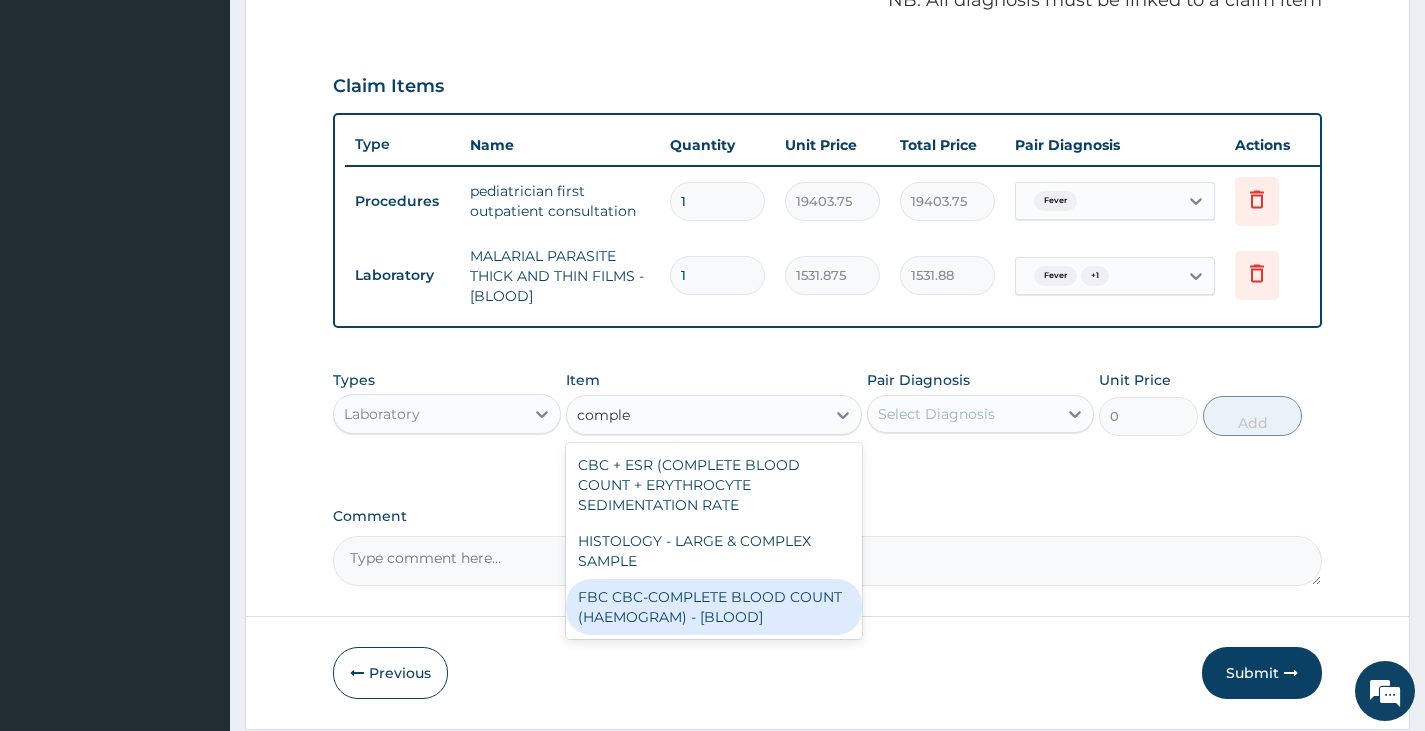 click on "FBC CBC-COMPLETE BLOOD COUNT (HAEMOGRAM) - [BLOOD]" at bounding box center (714, 607) 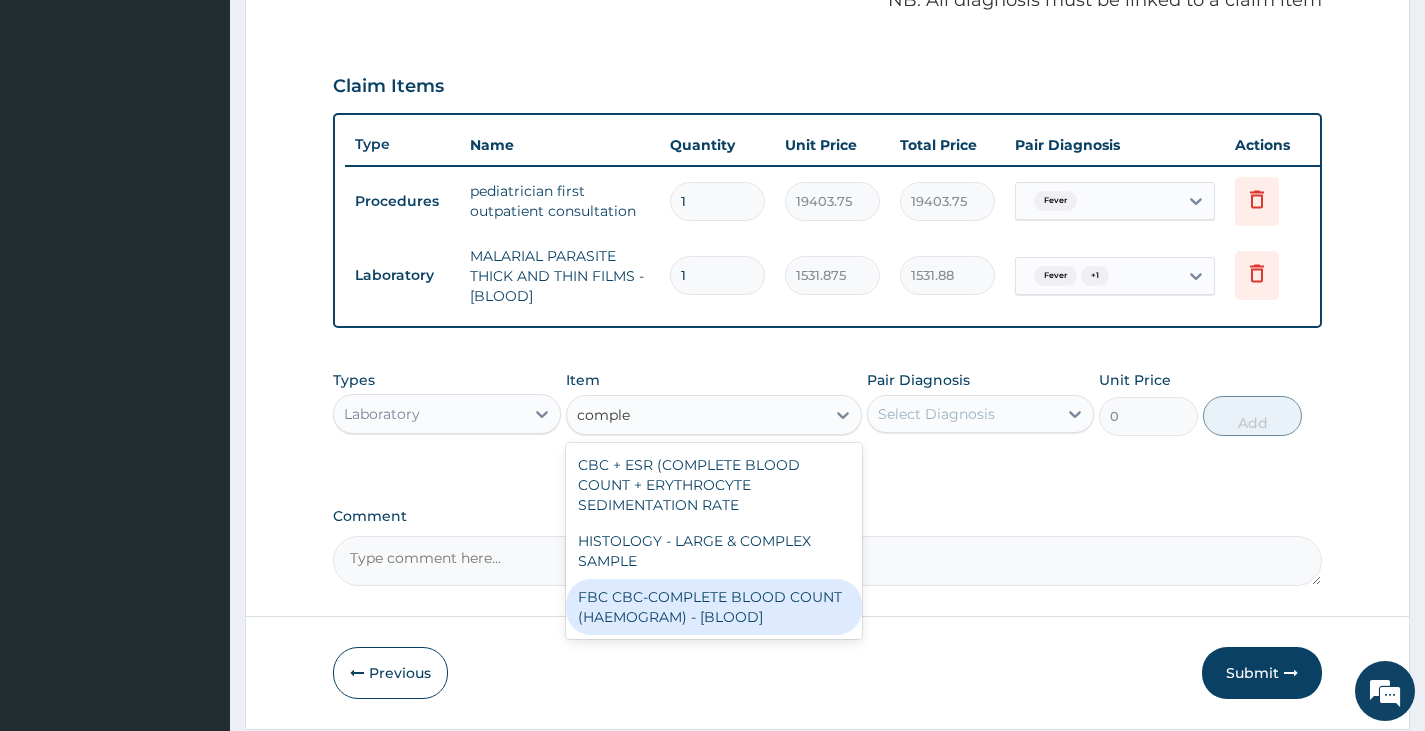 type 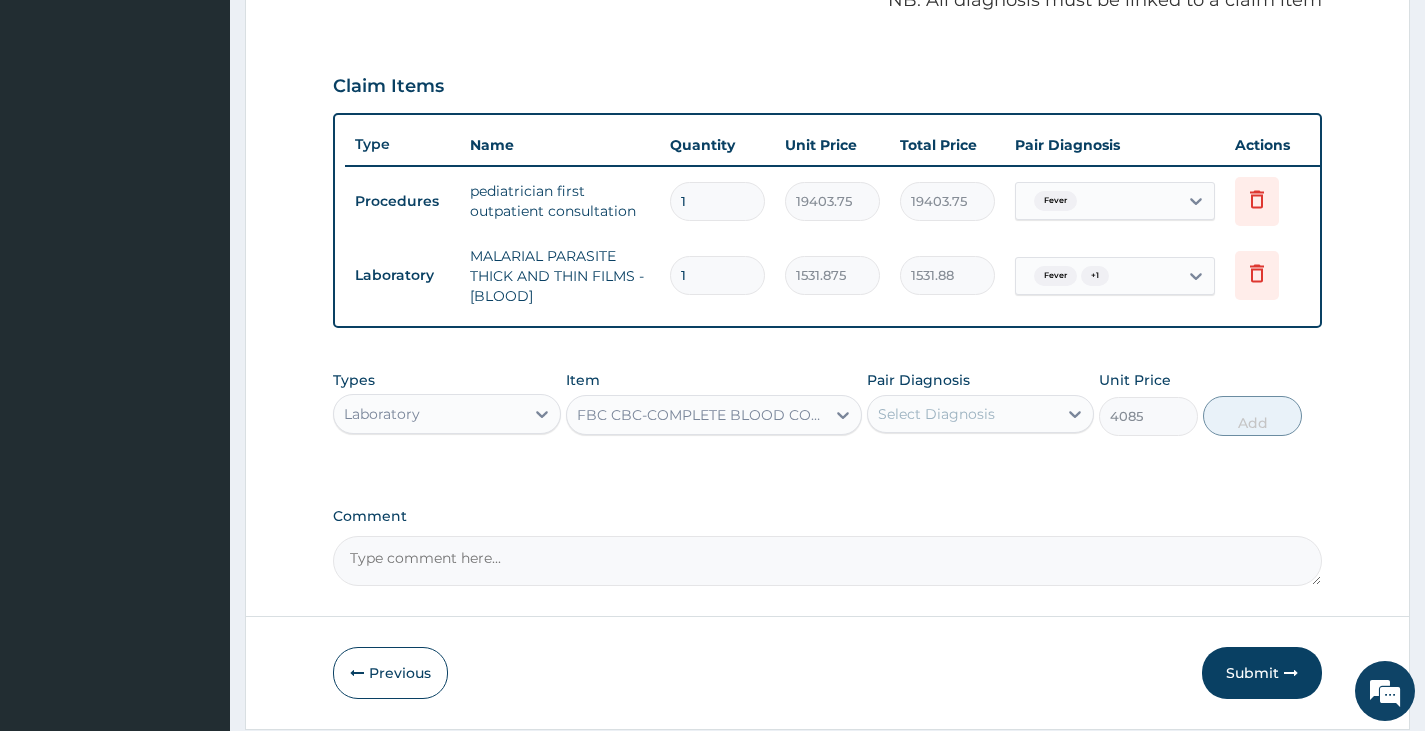 click on "Select Diagnosis" at bounding box center (936, 414) 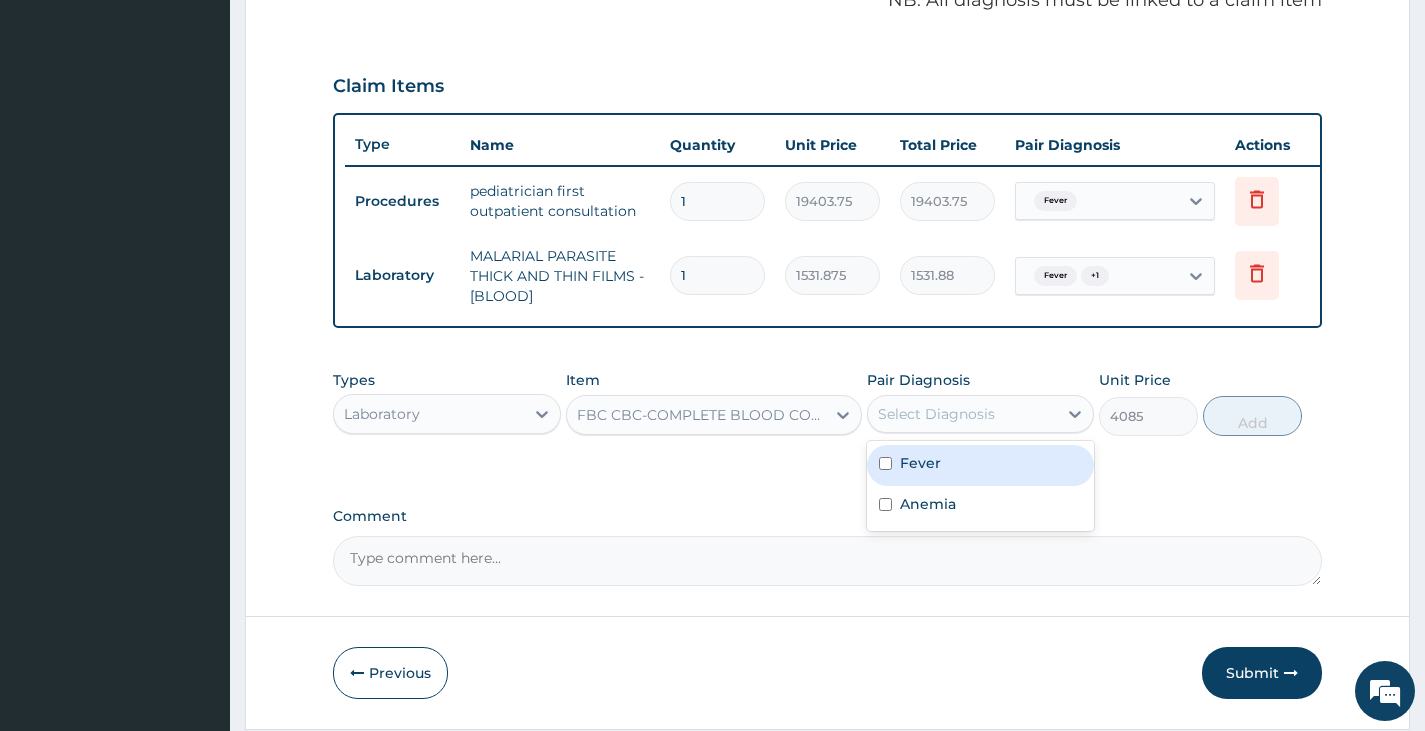 click on "Fever" at bounding box center (920, 463) 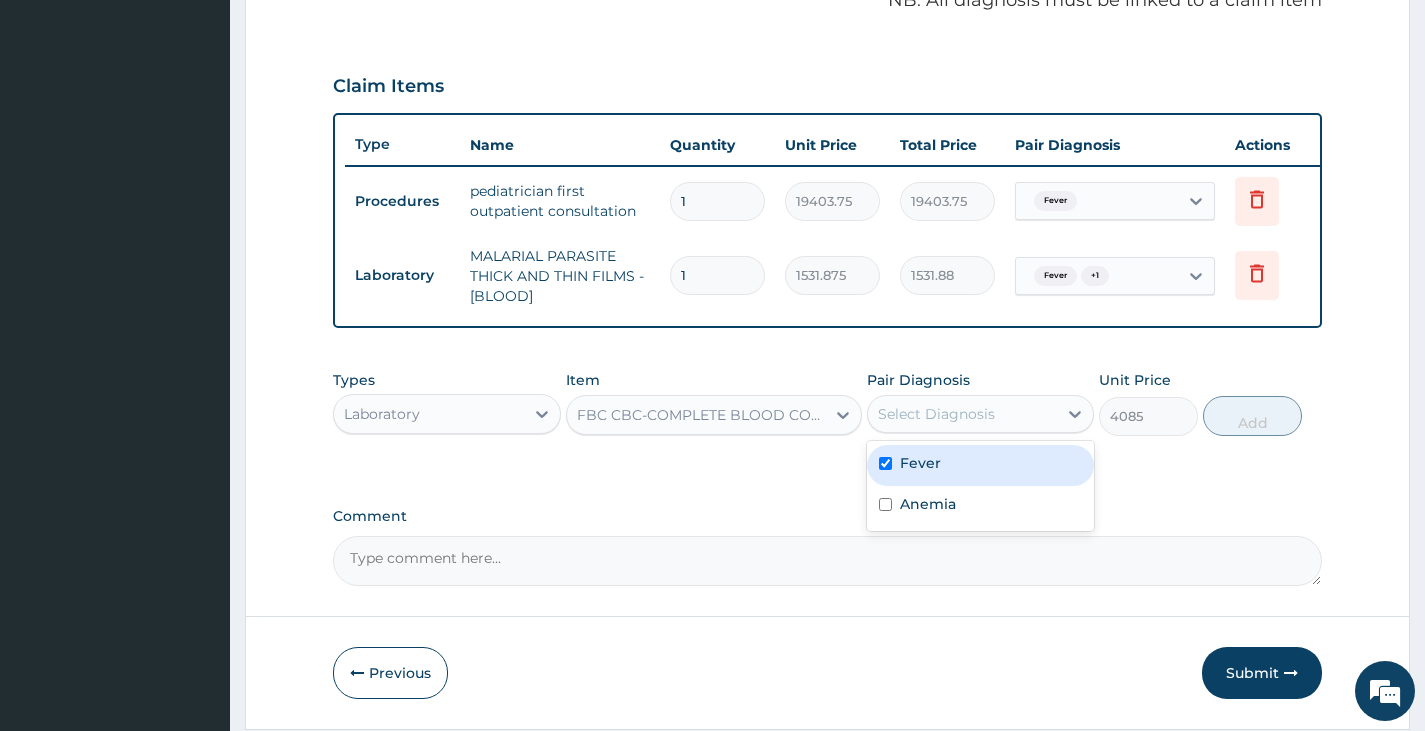 checkbox on "true" 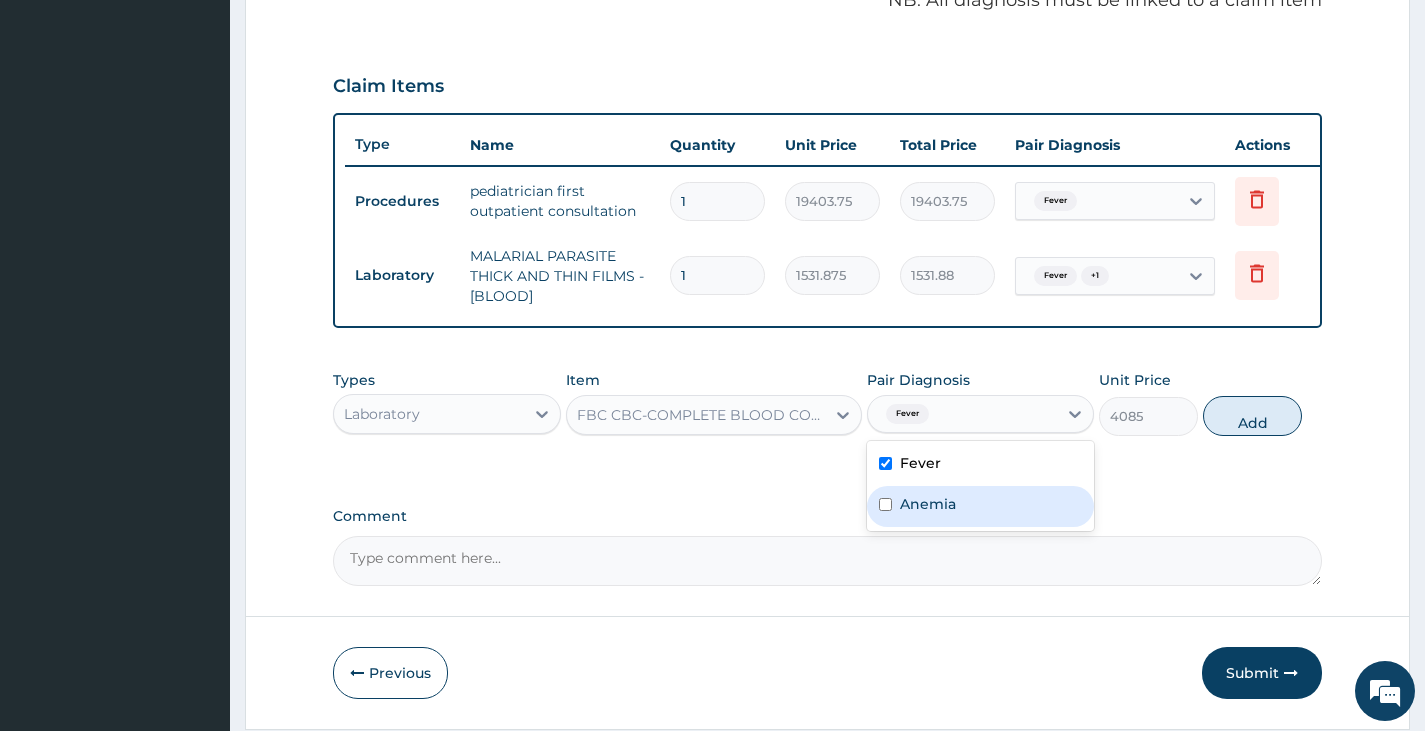 click on "Anemia" at bounding box center [928, 504] 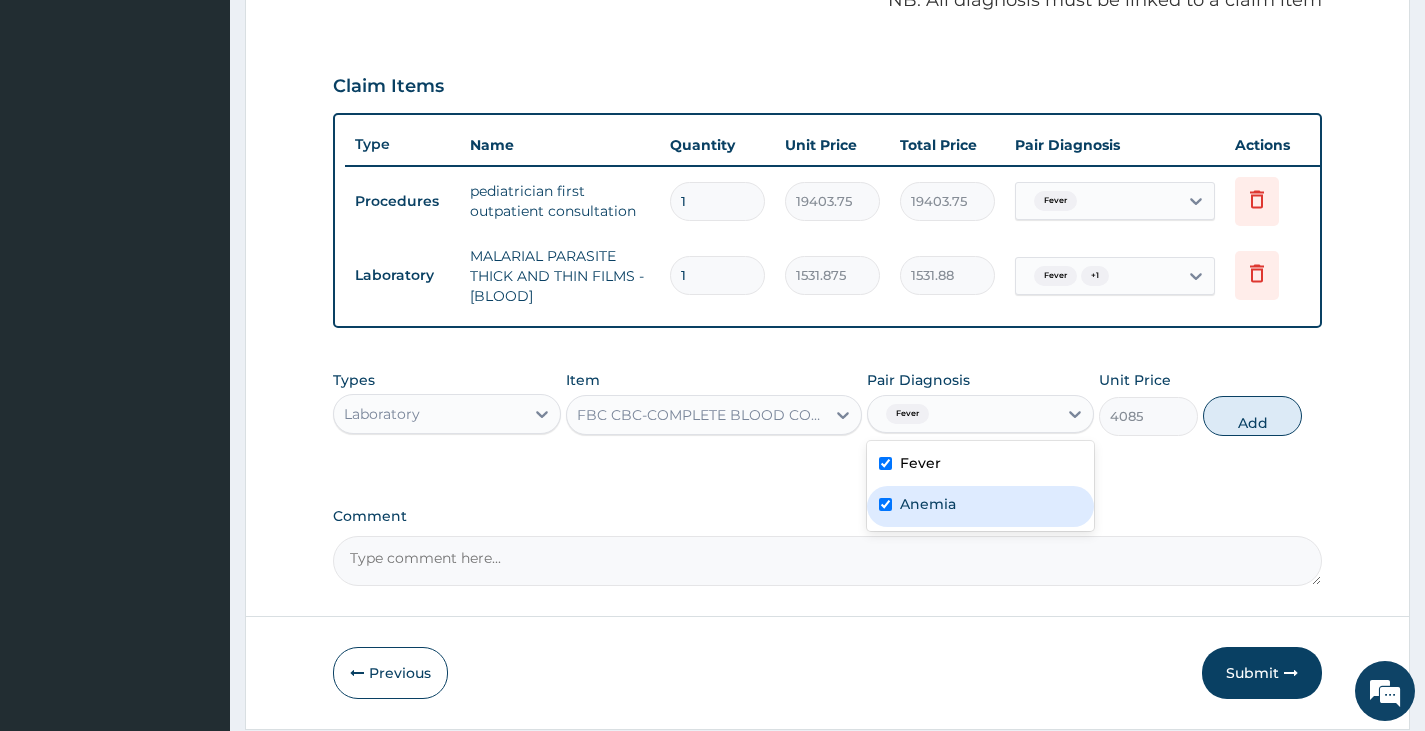 checkbox on "true" 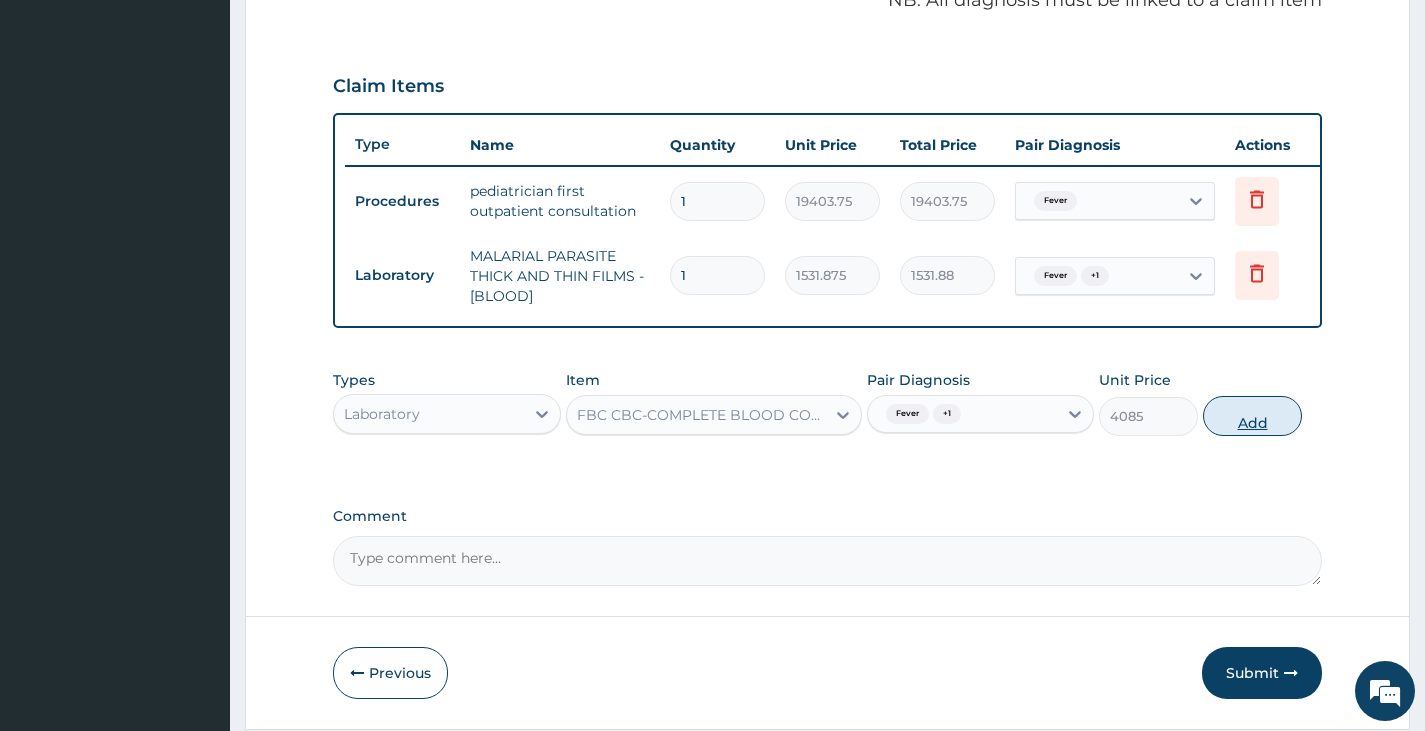 click on "Add" at bounding box center [1252, 416] 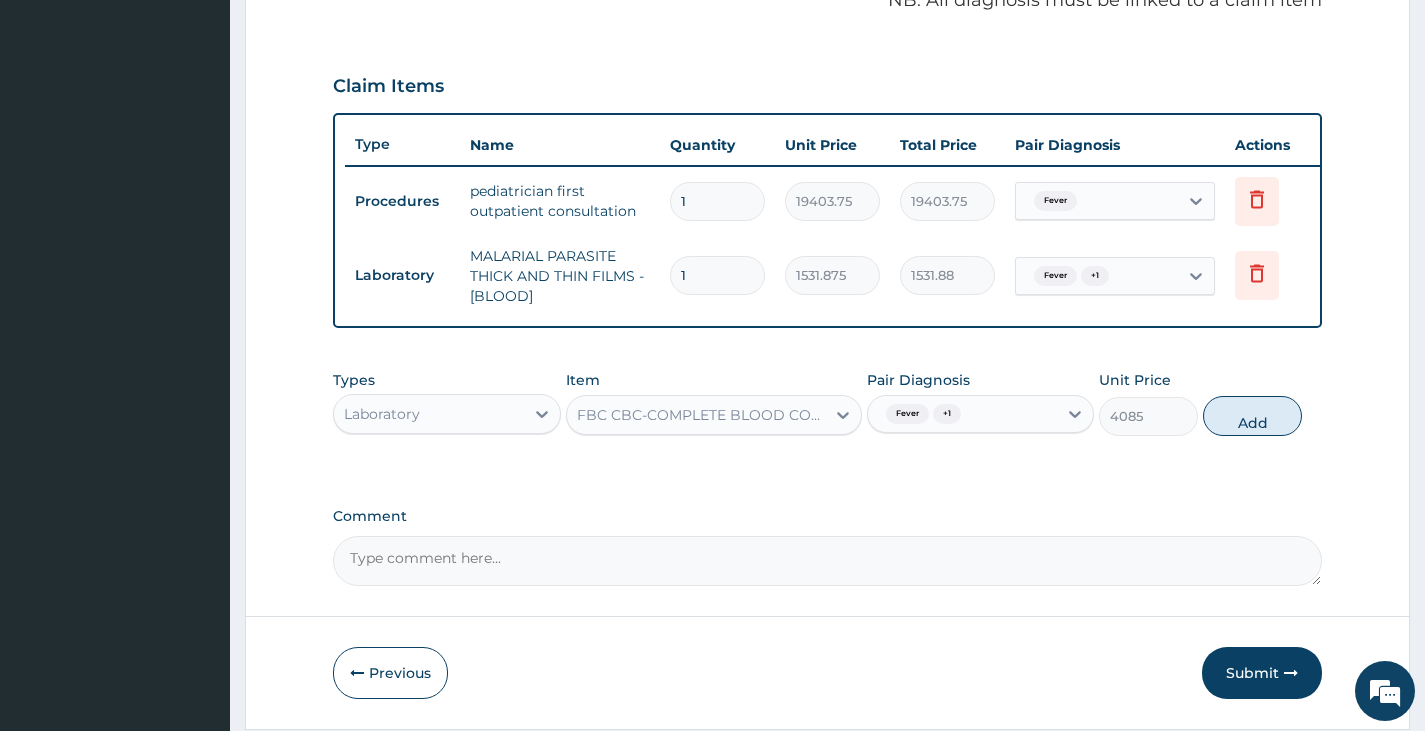 type on "0" 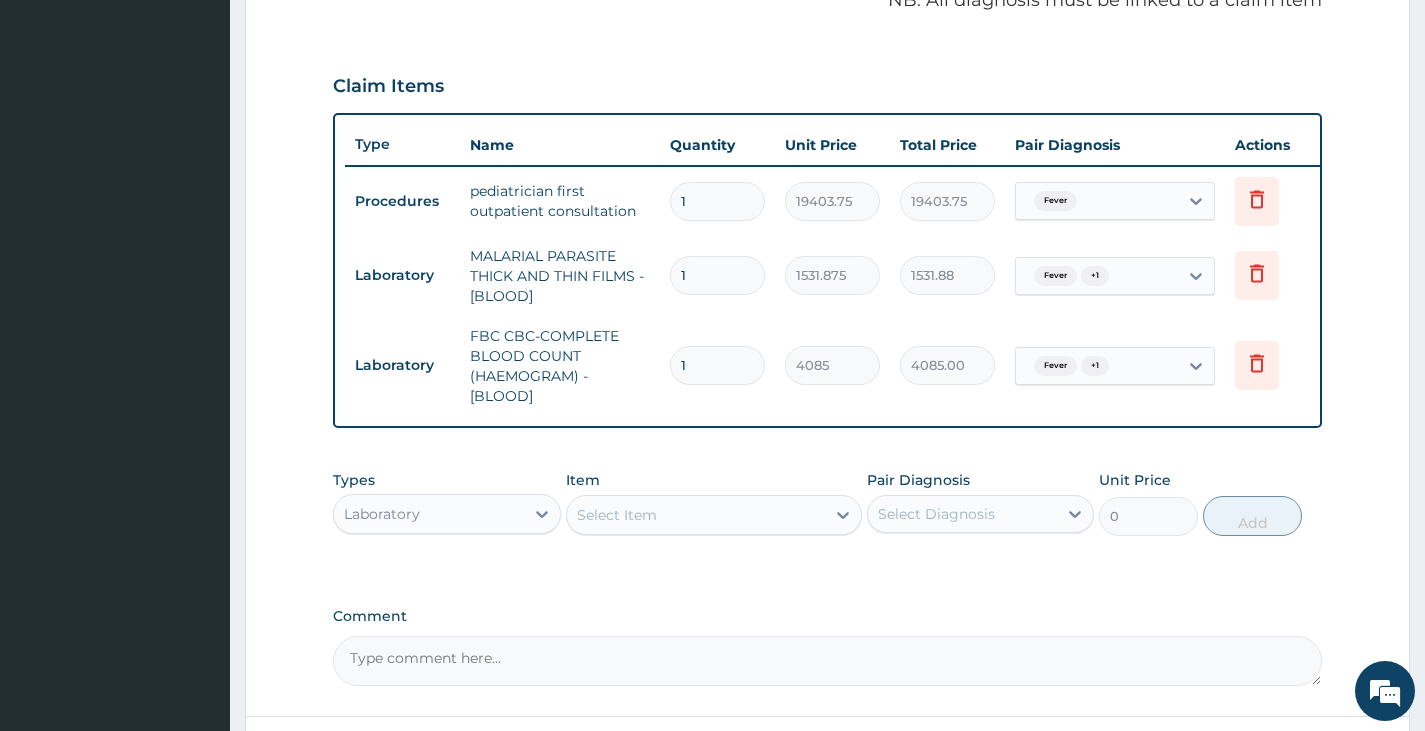 scroll, scrollTop: 811, scrollLeft: 0, axis: vertical 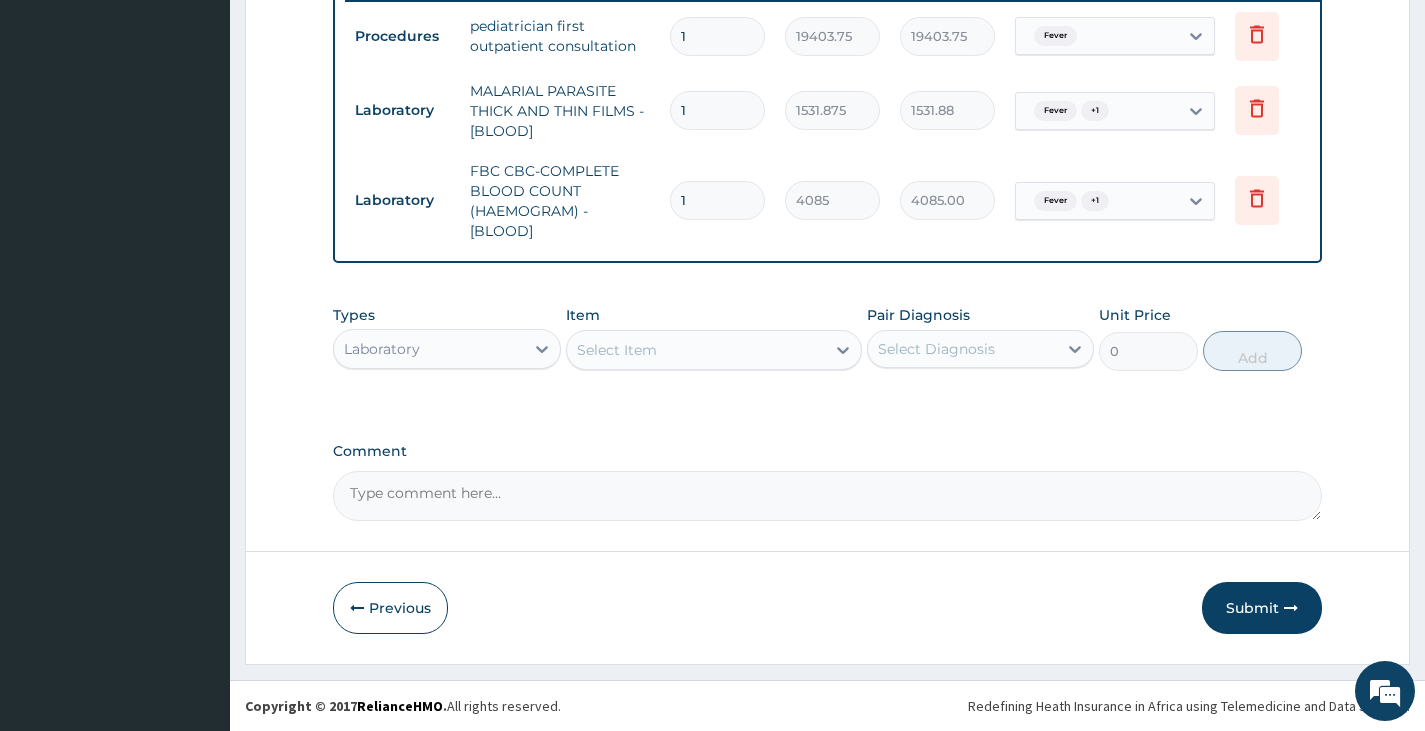 click on "Laboratory" at bounding box center (428, 349) 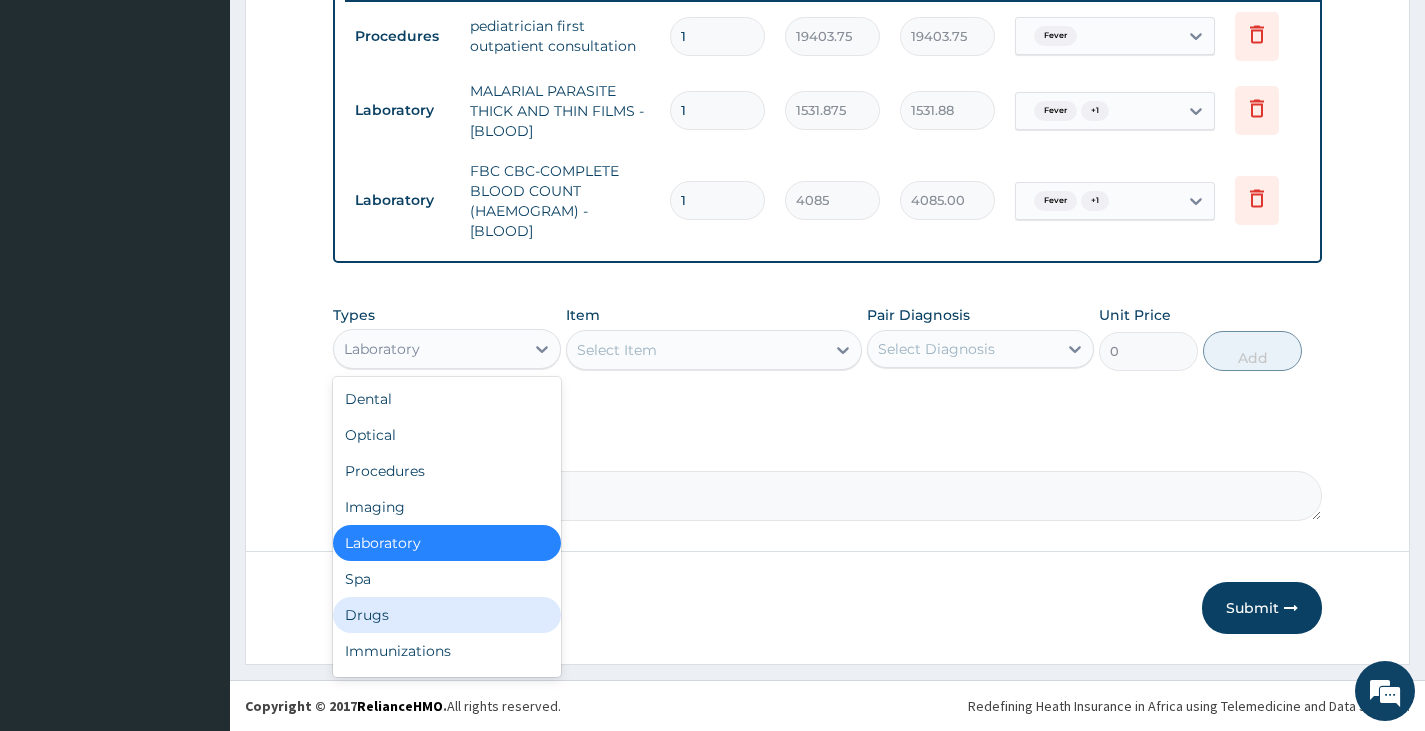 click on "Drugs" at bounding box center [446, 615] 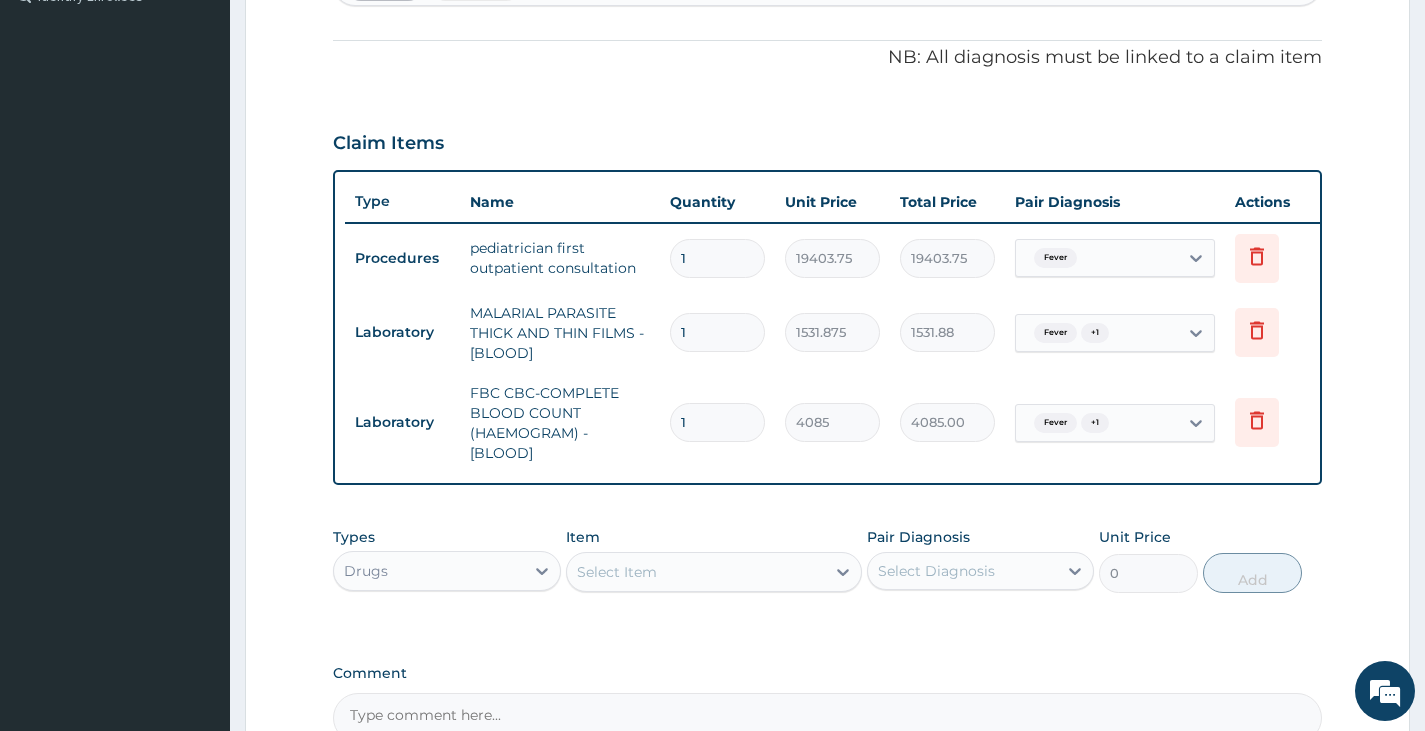 scroll, scrollTop: 357, scrollLeft: 0, axis: vertical 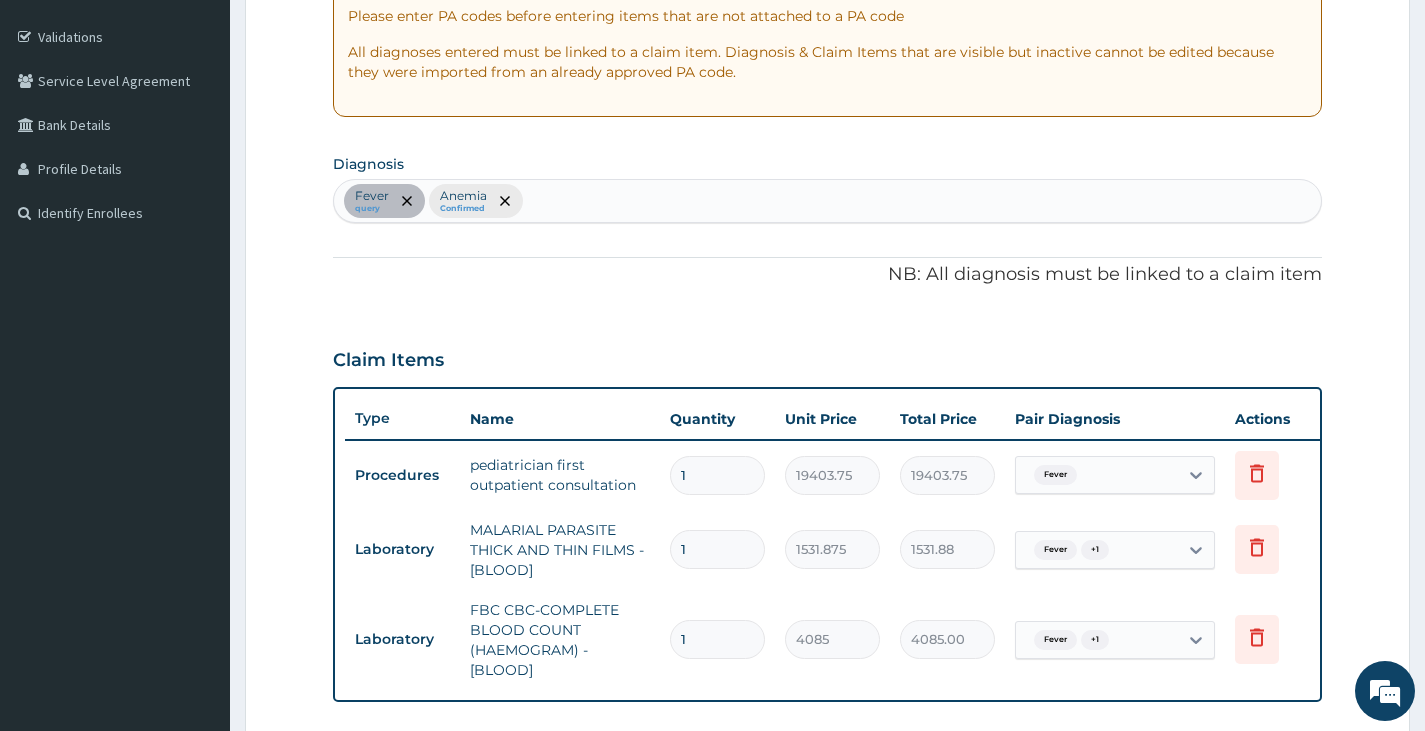 click on "Fever query Anemia Confirmed" at bounding box center [827, 201] 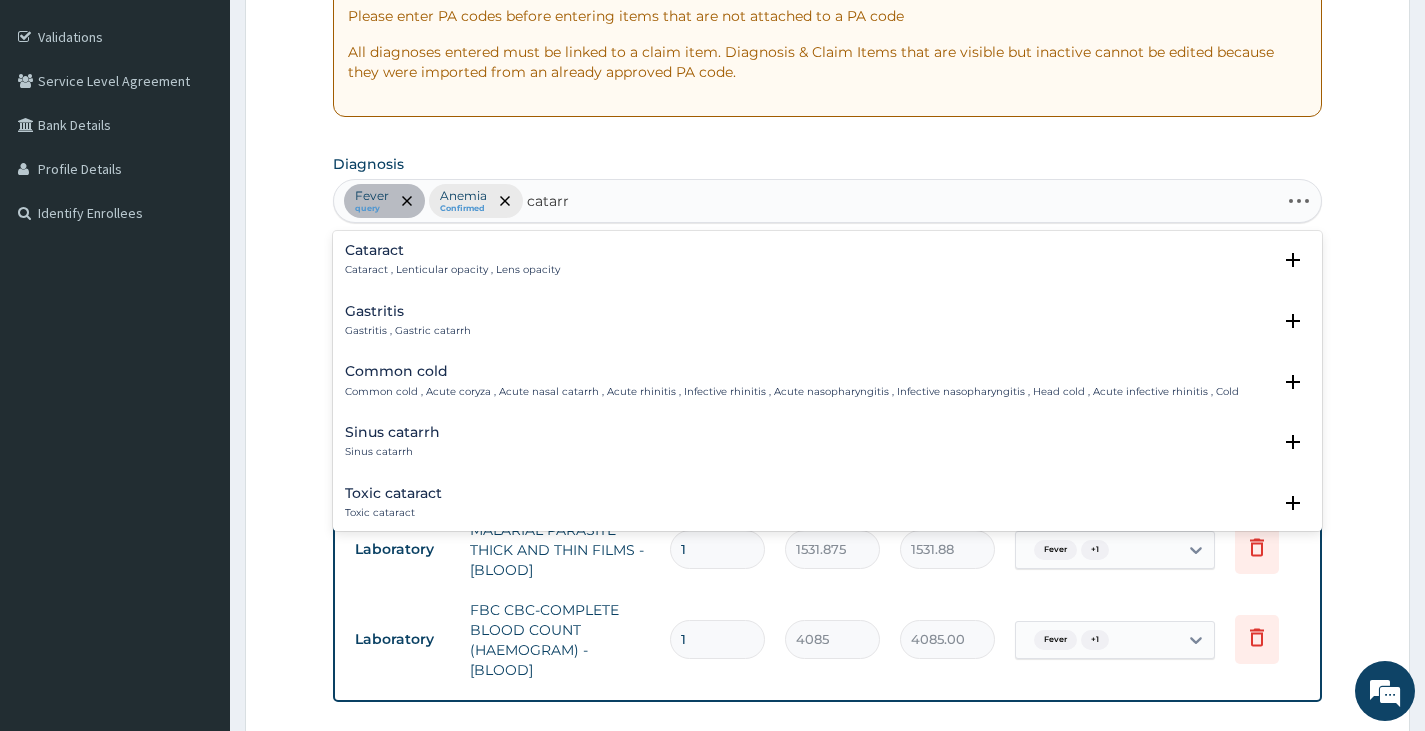 type on "catarrh" 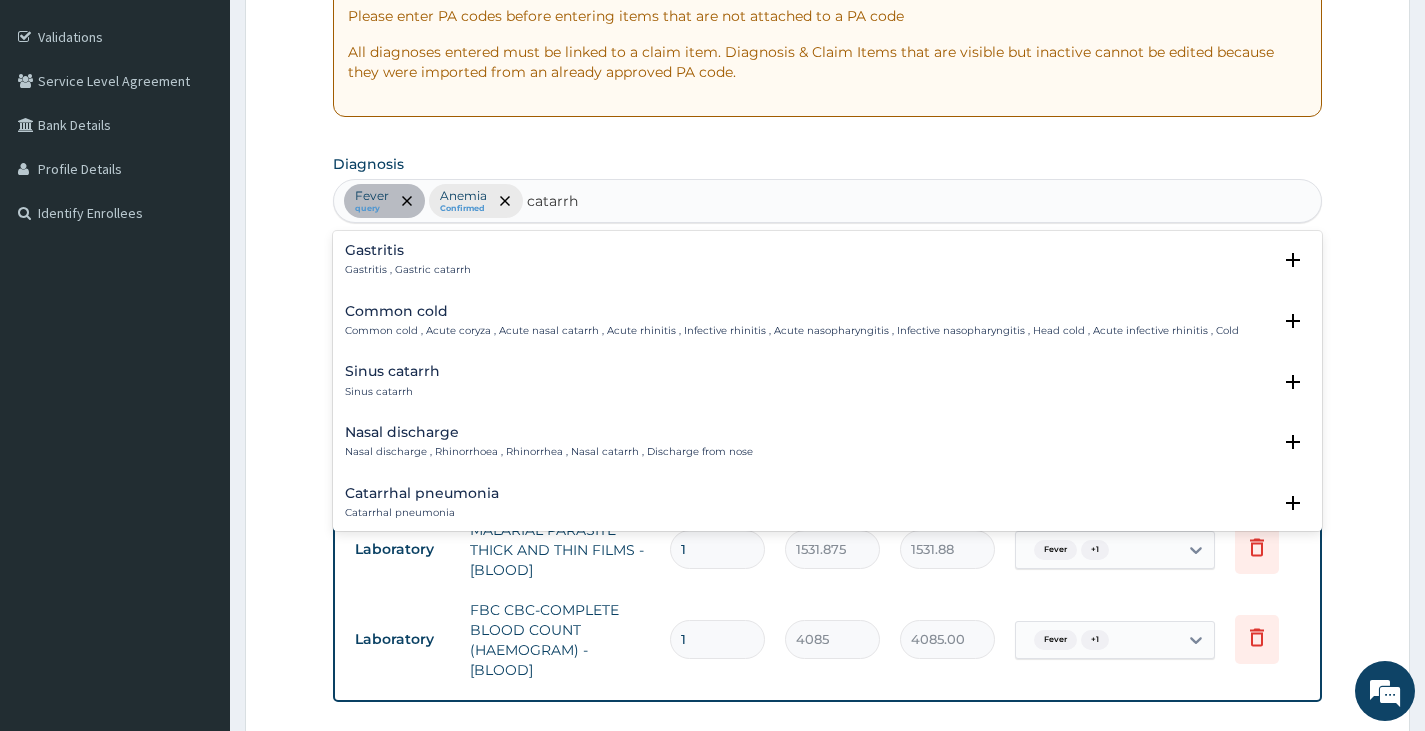 click on "Common cold Common cold , Acute coryza , Acute nasal catarrh , Acute rhinitis , Infective rhinitis , Acute nasopharyngitis , Infective nasopharyngitis , Head cold , Acute infective rhinitis , Cold" at bounding box center [792, 321] 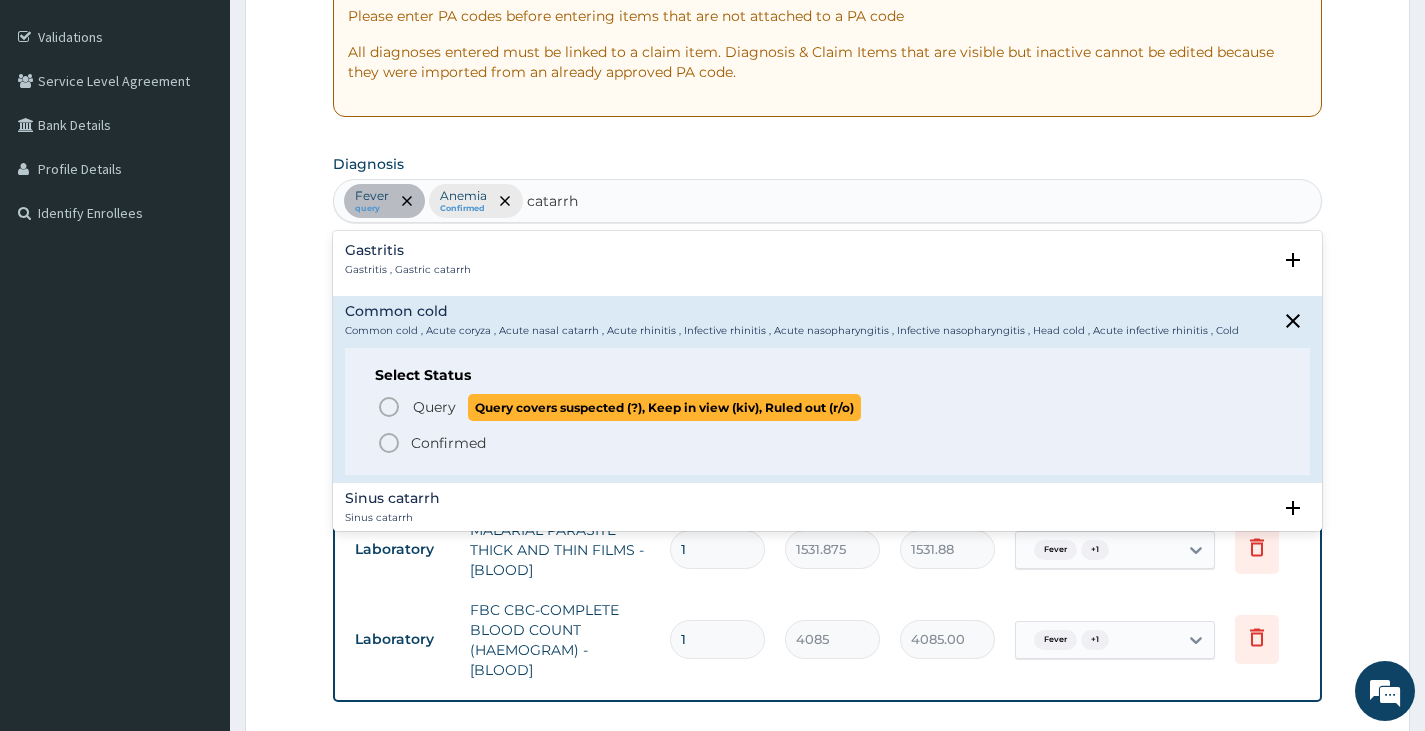 click on "Query" at bounding box center (434, 407) 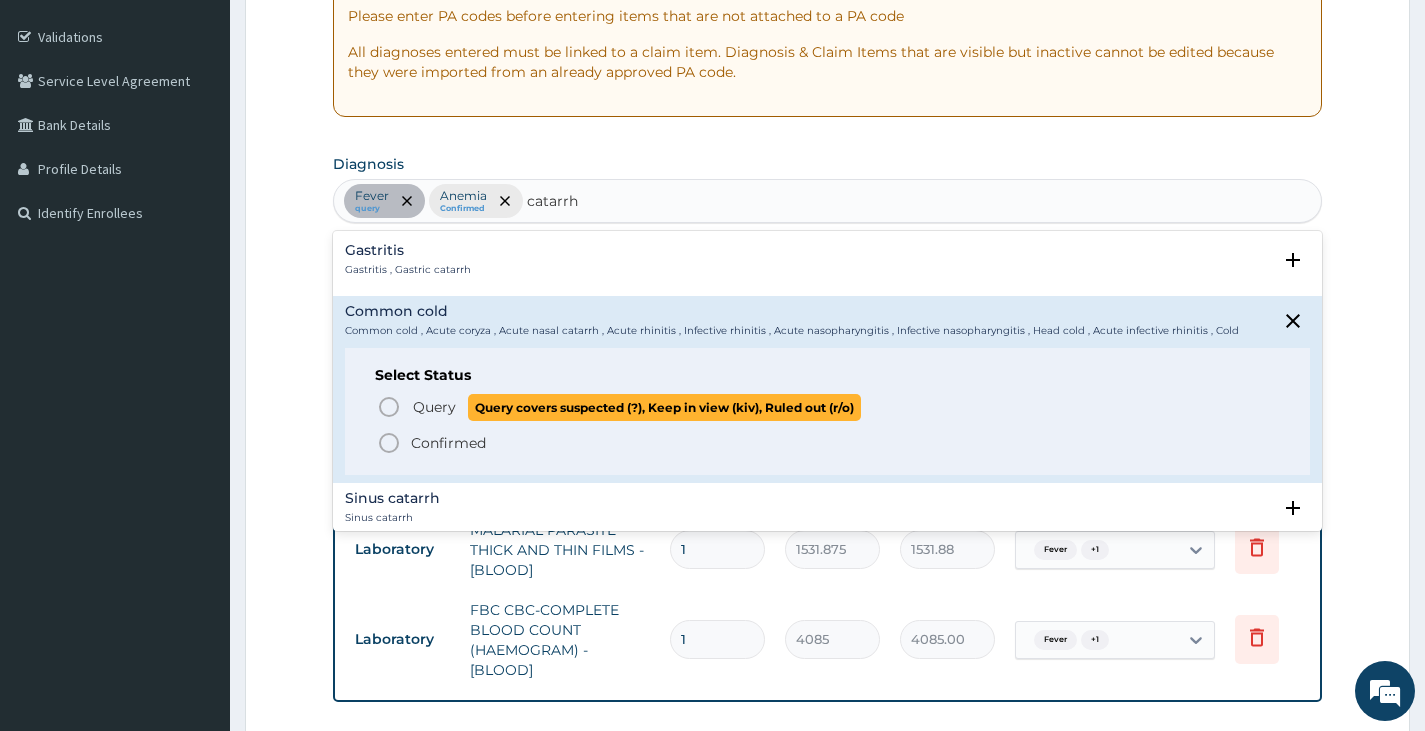 type 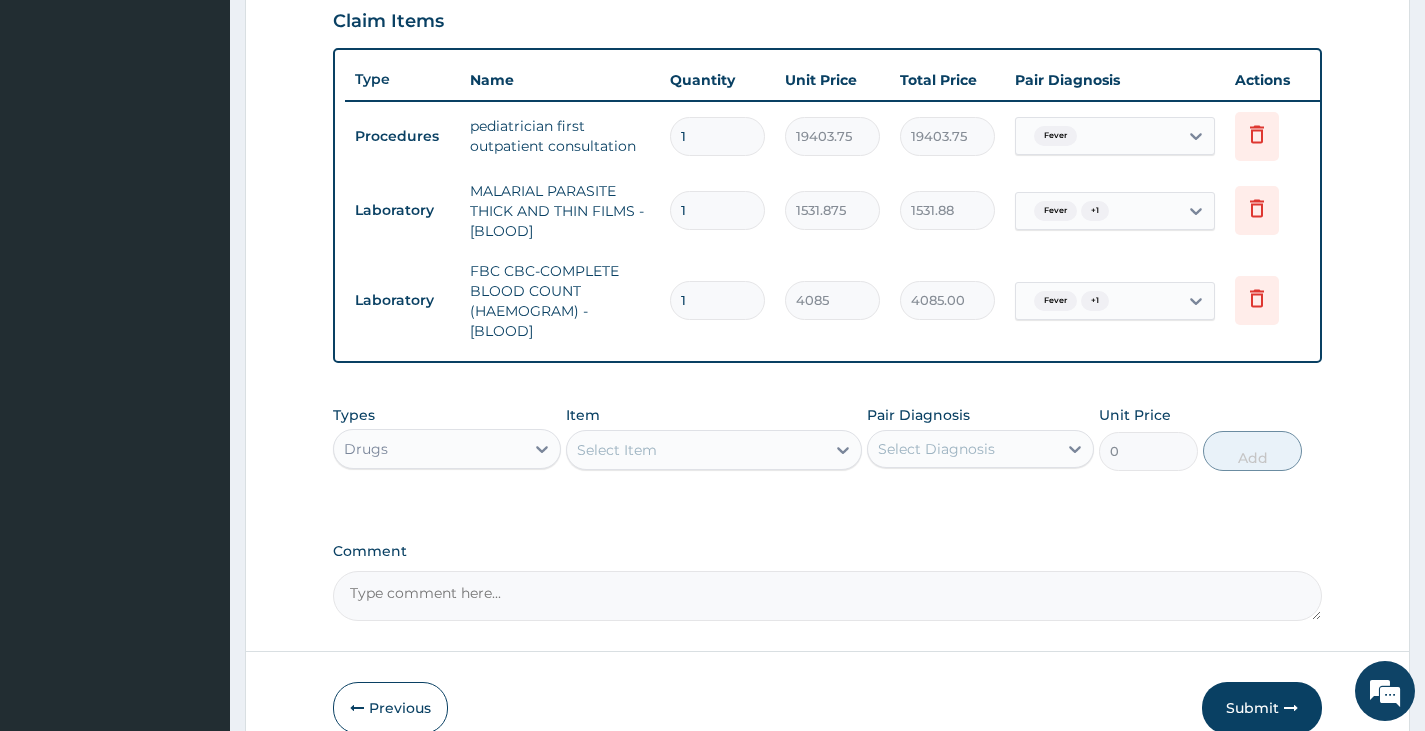 scroll, scrollTop: 811, scrollLeft: 0, axis: vertical 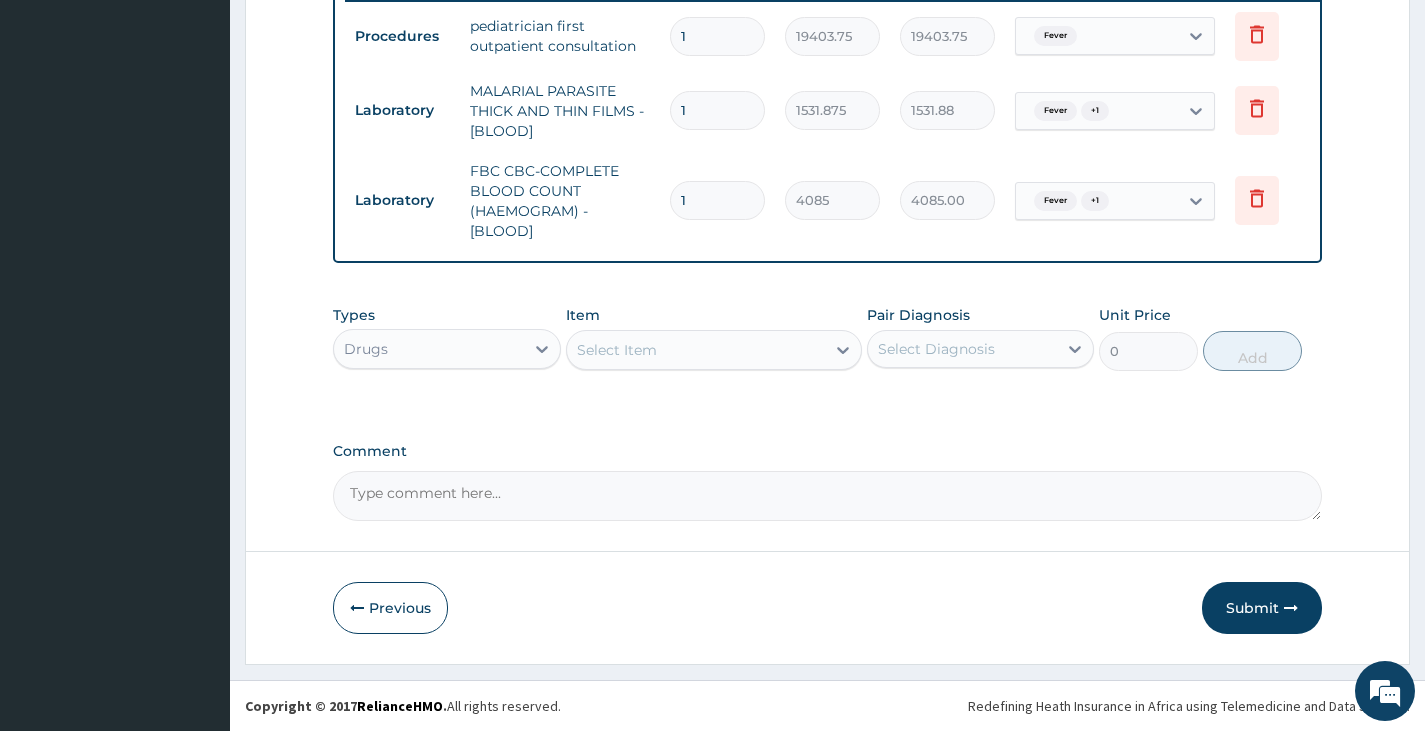 click on "Comment" at bounding box center (827, 496) 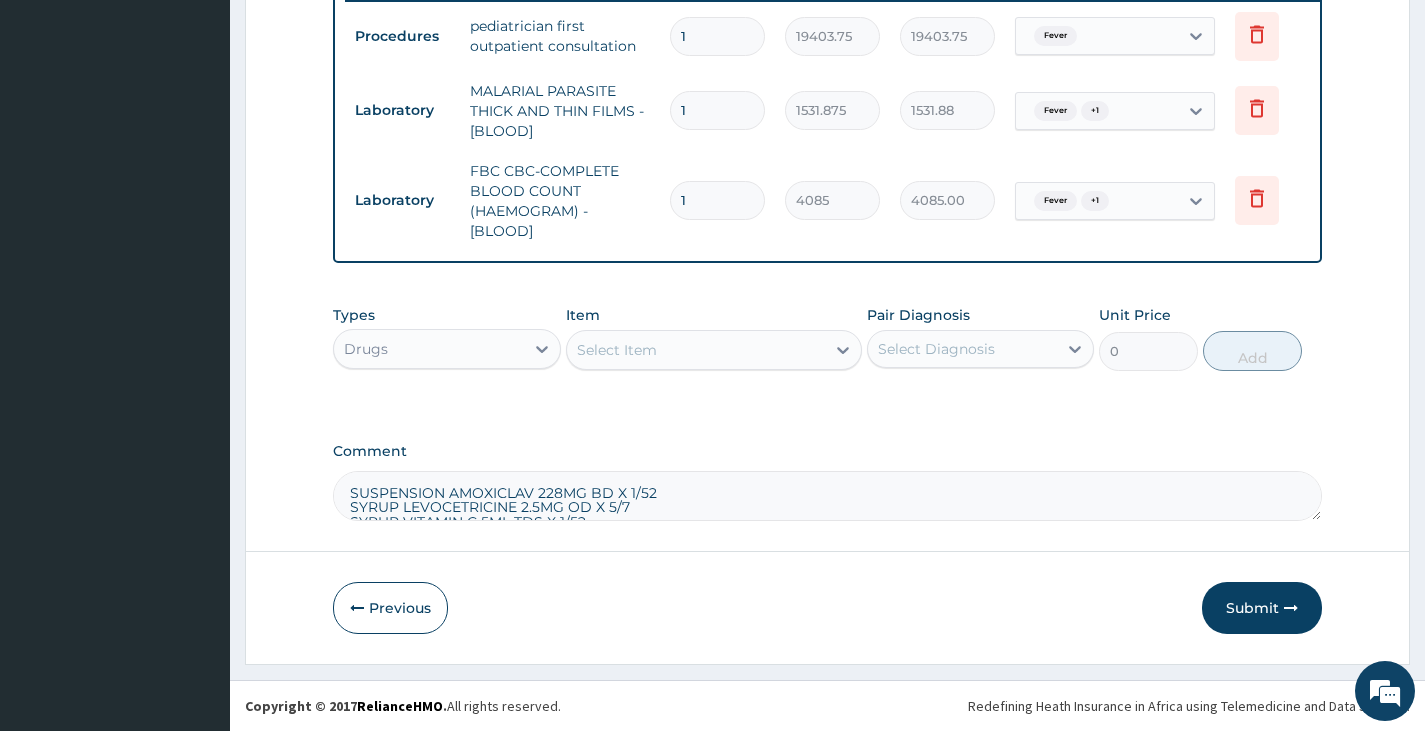 scroll, scrollTop: 70, scrollLeft: 0, axis: vertical 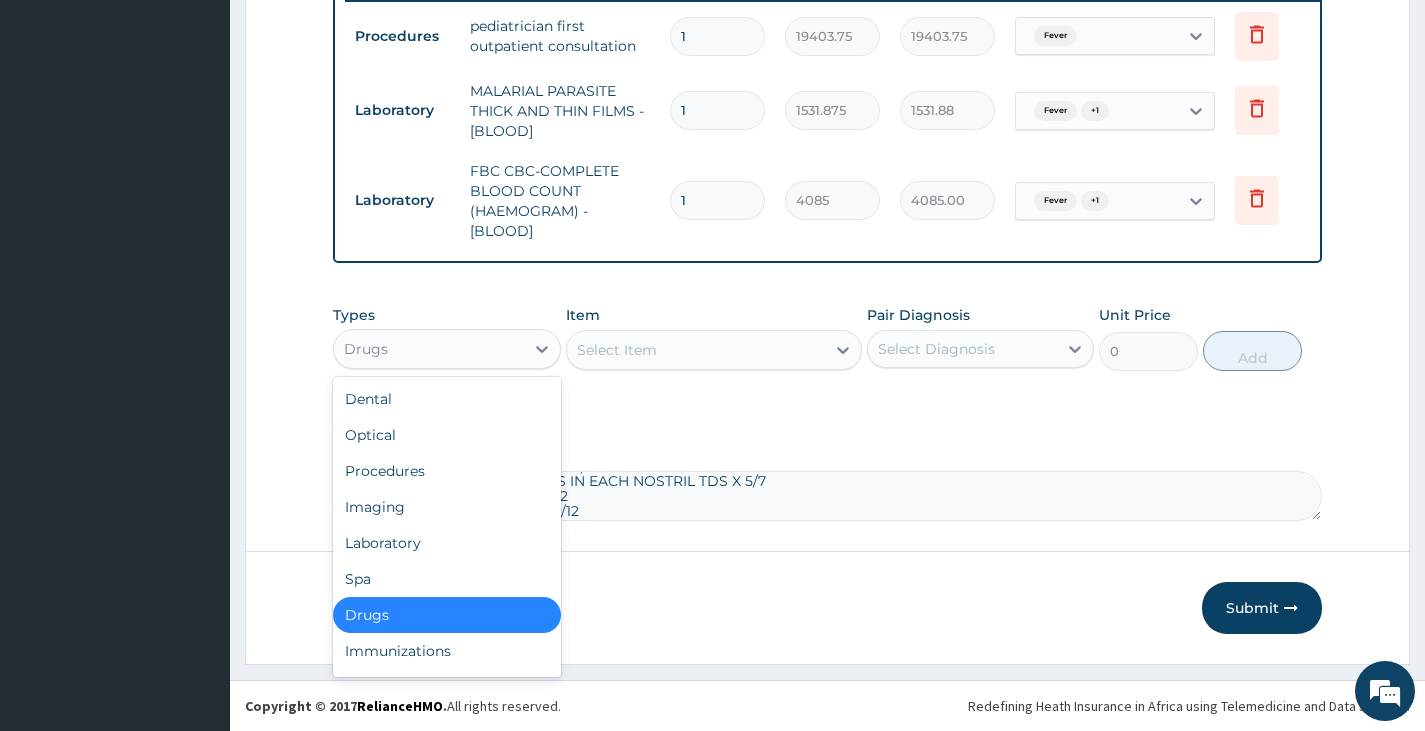 click on "Drugs" at bounding box center (428, 349) 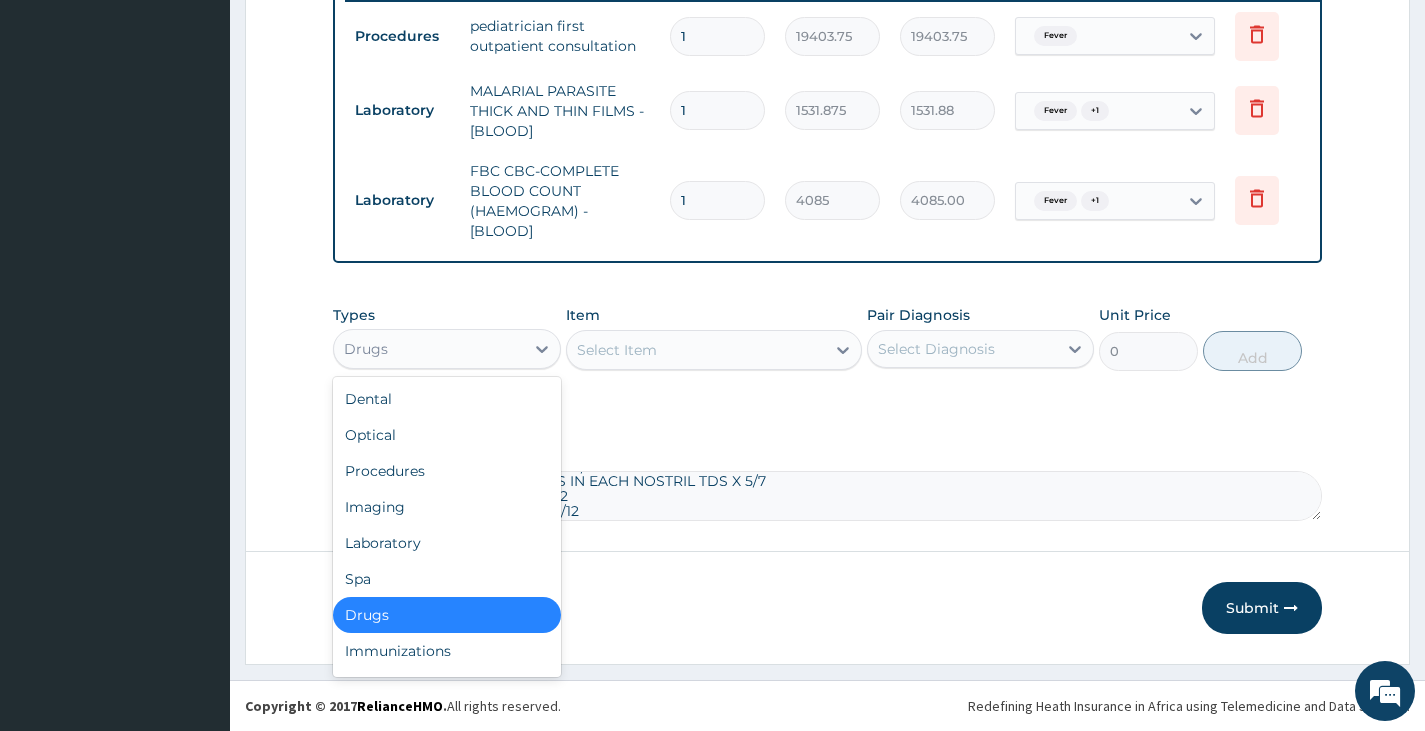 click on "Drugs" at bounding box center [446, 615] 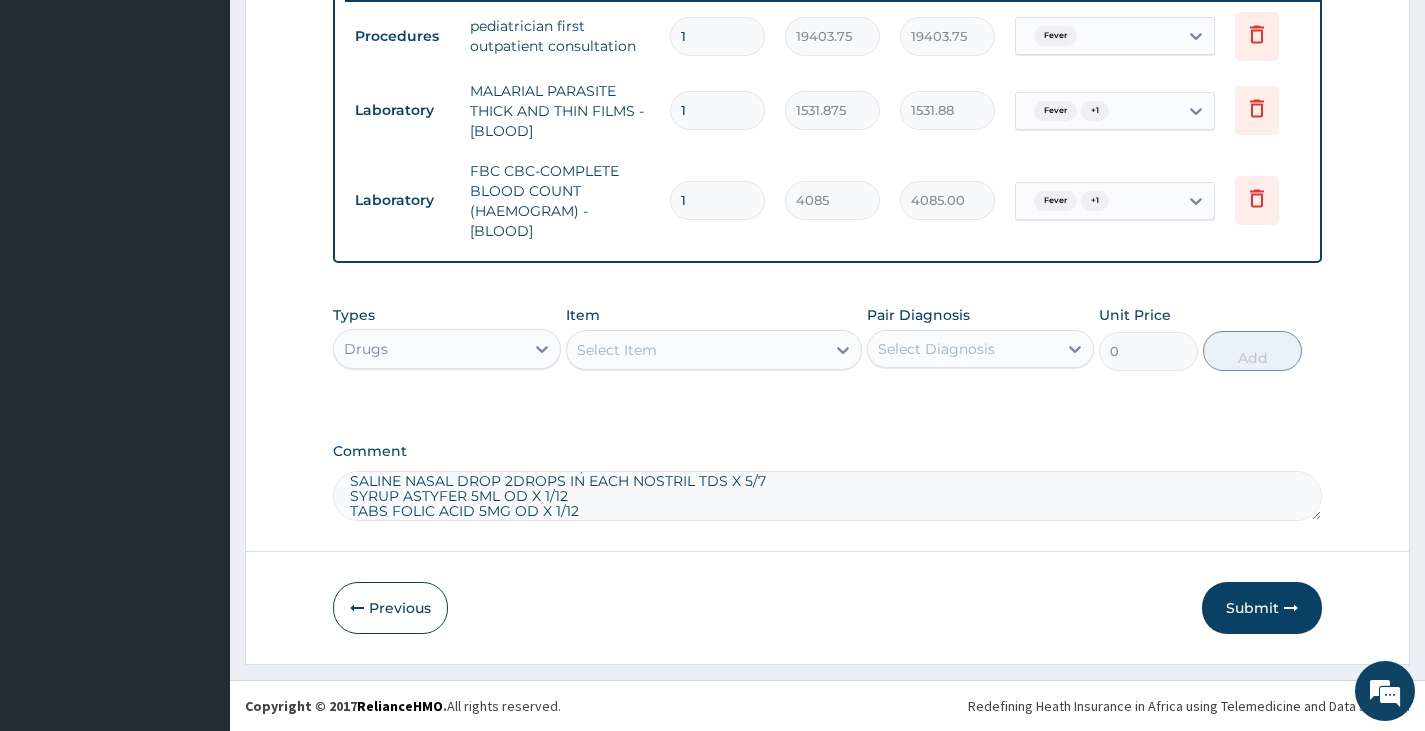 scroll, scrollTop: 82, scrollLeft: 0, axis: vertical 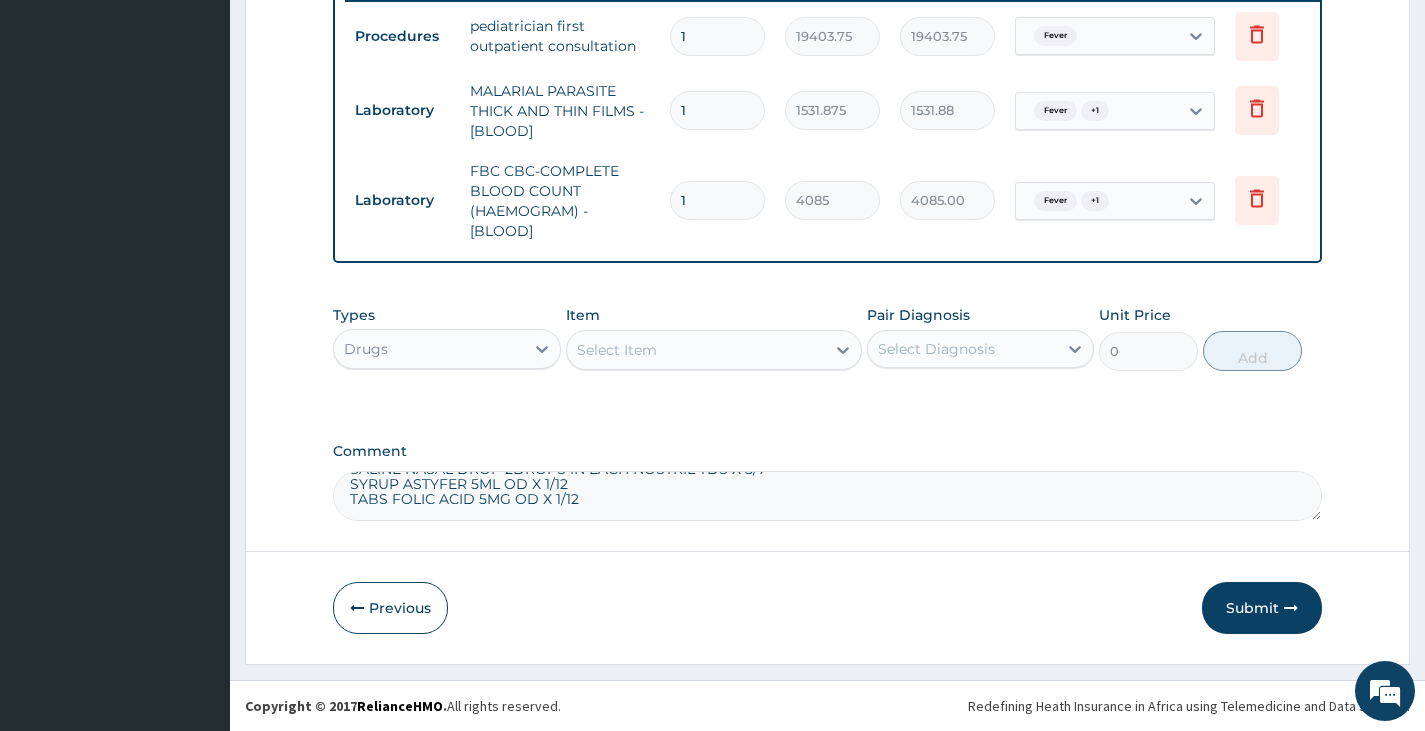 drag, startPoint x: 586, startPoint y: 517, endPoint x: 352, endPoint y: 496, distance: 234.94041 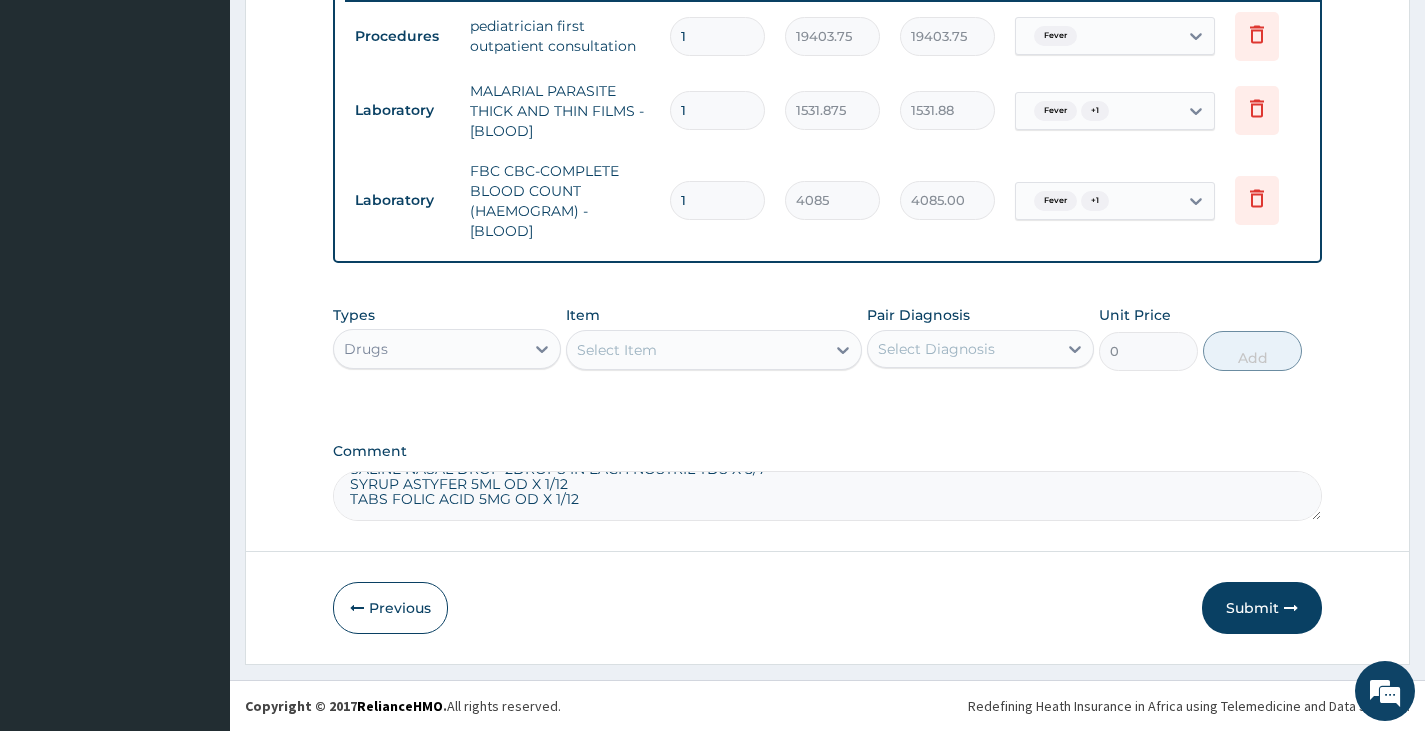 click on "SUSPENSION AMOXICLAV 228MG BD X 1/52
SYRUP LEVOCETRICINE 2.5MG OD X 5/7
SYRUP VITAMIN C 5ML TDS X 1/52
SYRUP IBUPROFEN 5ML TDS X 5/7
SALINE NASAL DROP 2DROPS IN EACH NOSTRIL TDS X 5/7
SYRUP ASTYFER 5ML OD X 1/12
TABS FOLIC ACID 5MG OD X 1/12" at bounding box center (827, 496) 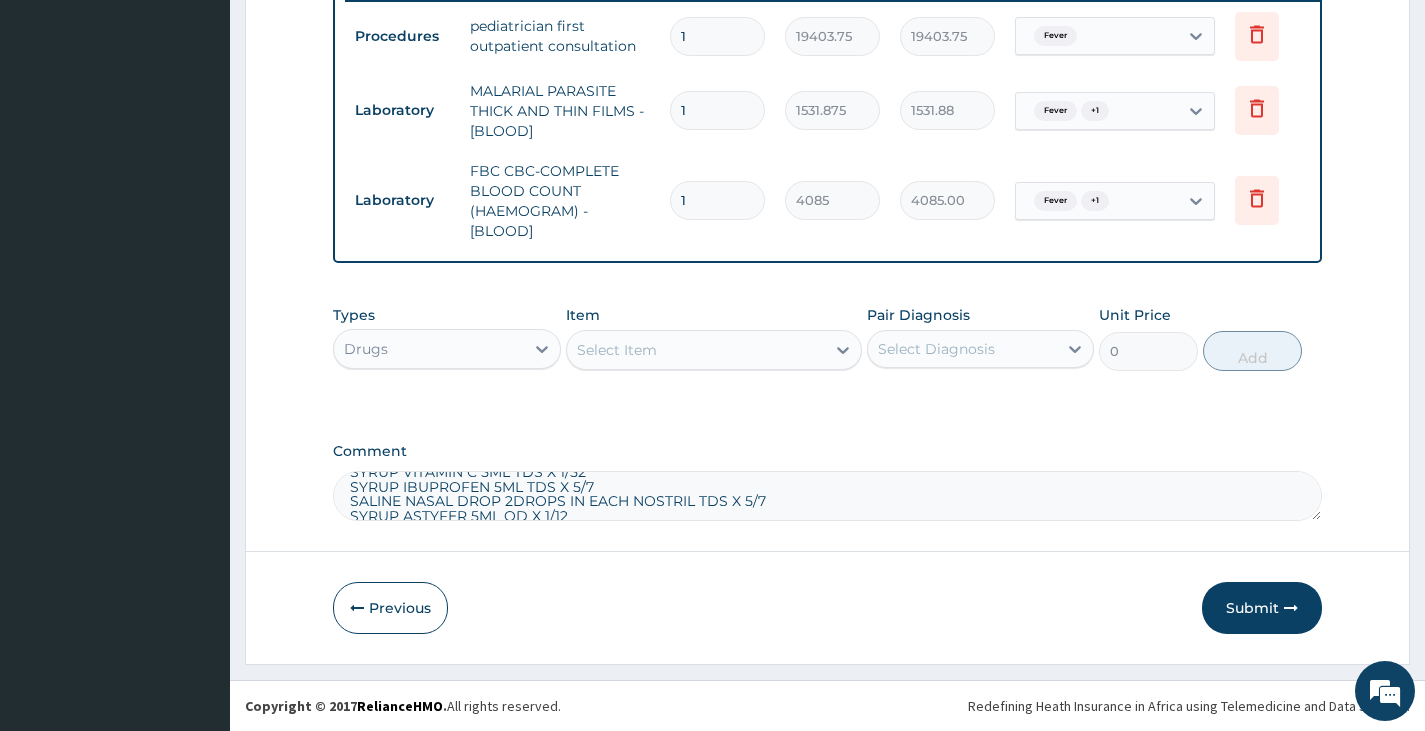 scroll, scrollTop: 82, scrollLeft: 0, axis: vertical 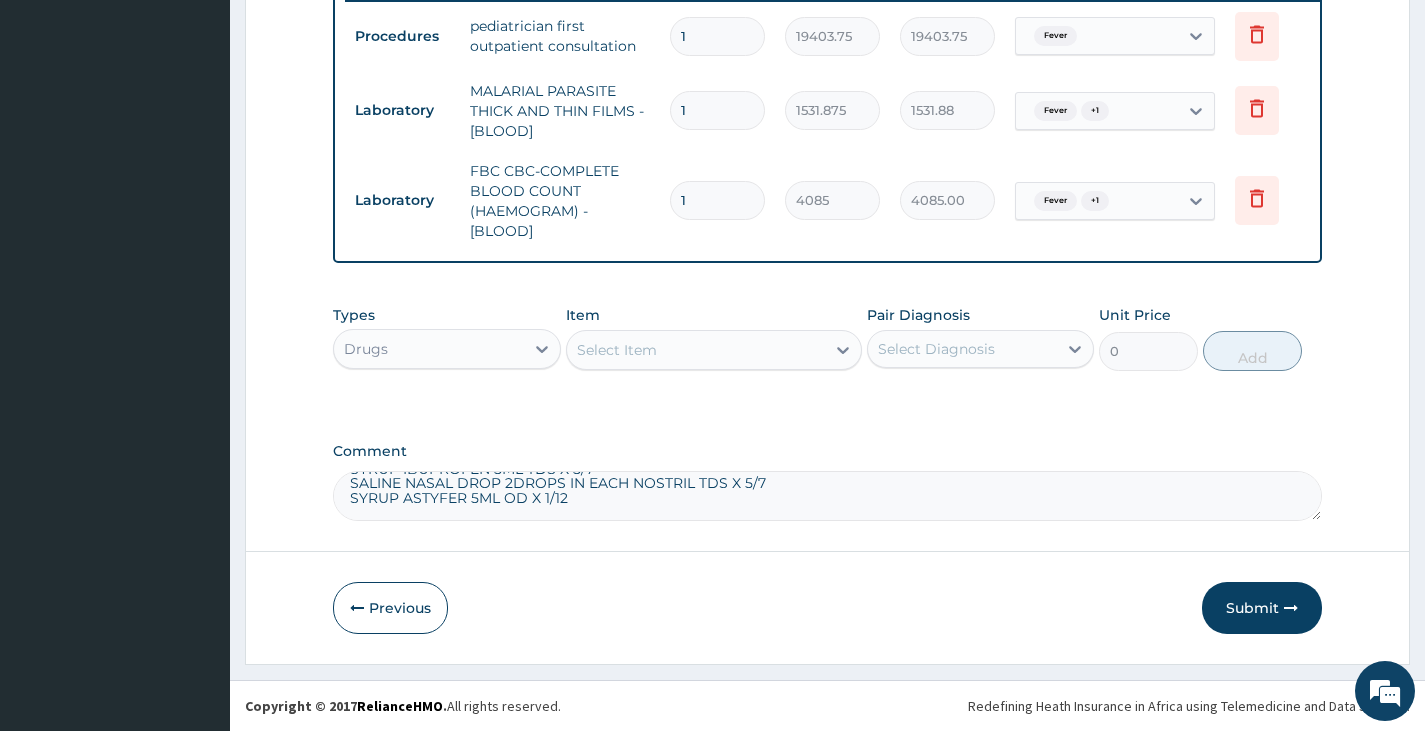 drag, startPoint x: 570, startPoint y: 492, endPoint x: 348, endPoint y: 505, distance: 222.38031 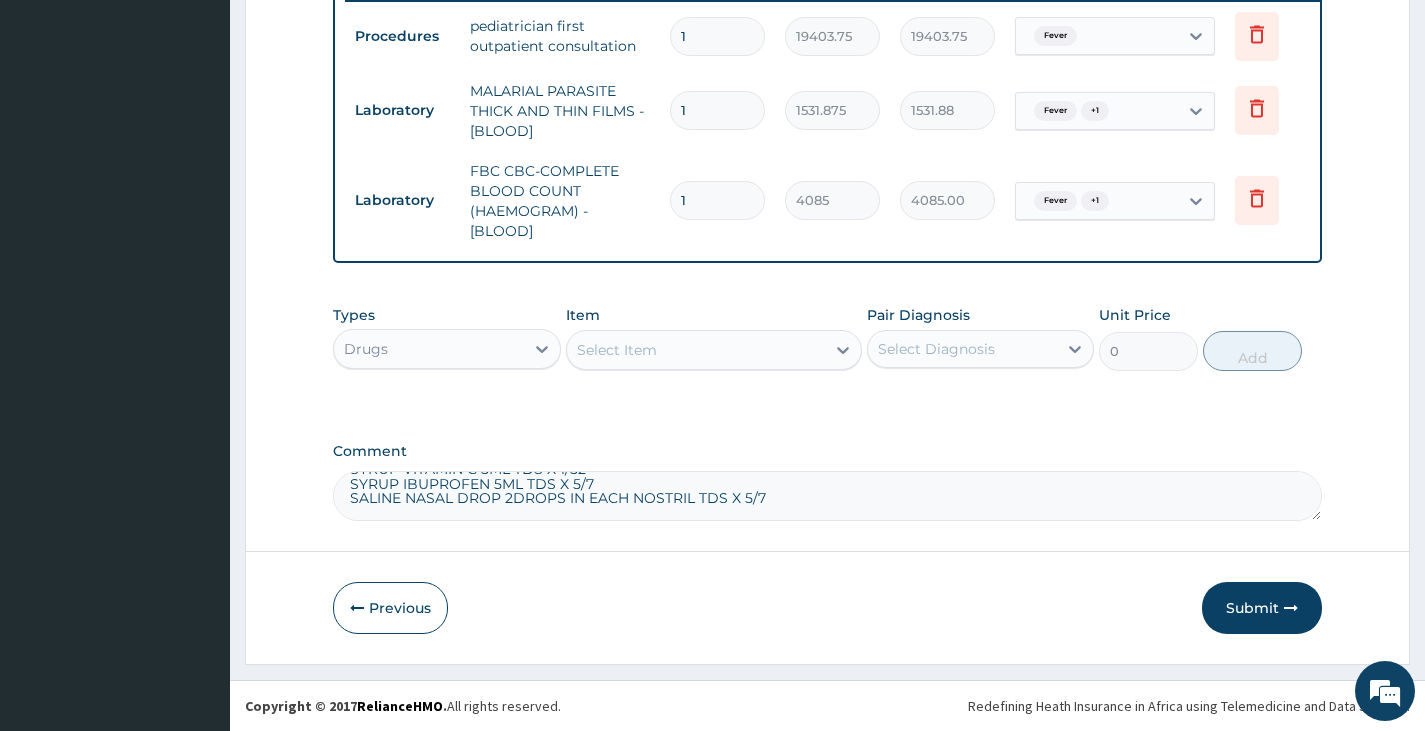 scroll, scrollTop: 68, scrollLeft: 0, axis: vertical 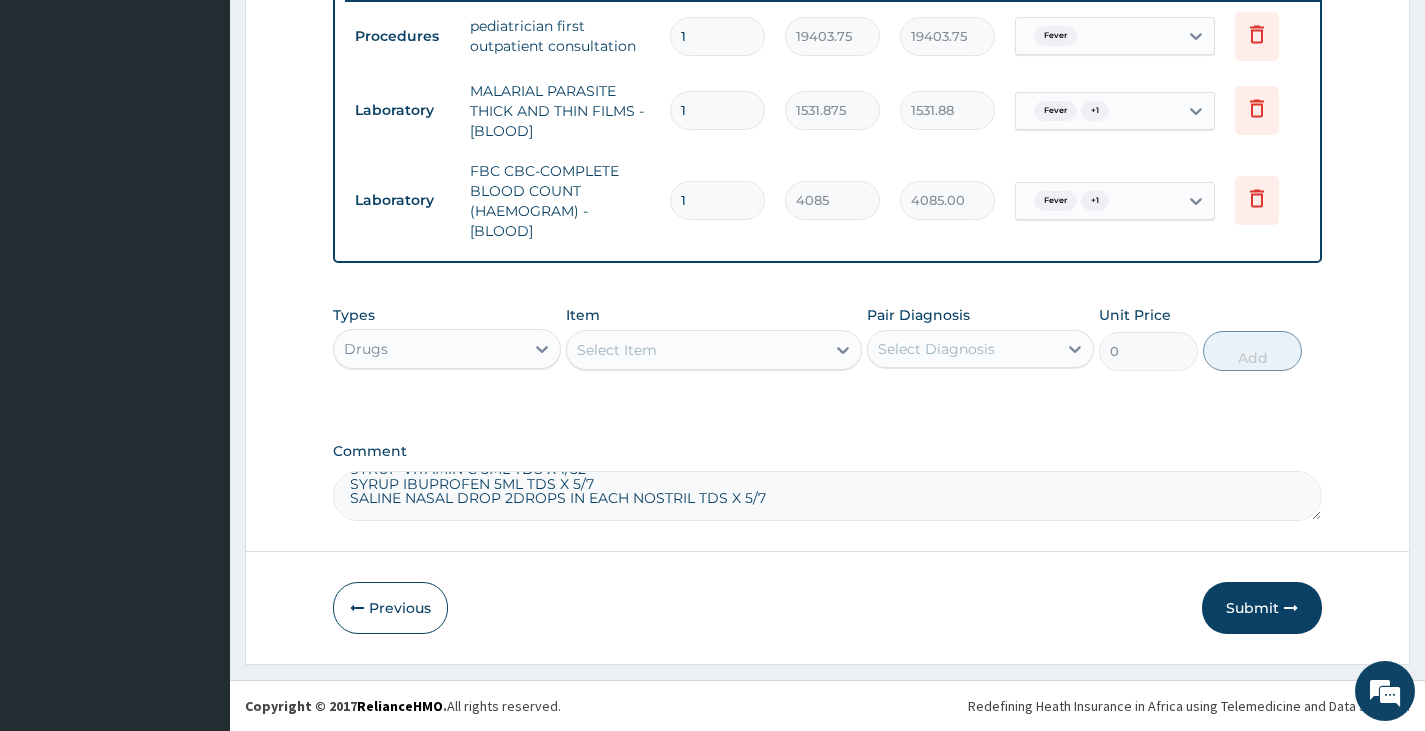 type on "SUSPENSION AMOXICLAV 228MG BD X 1/52
SYRUP LEVOCETRICINE 2.5MG OD X 5/7
SYRUP VITAMIN C 5ML TDS X 1/52
SYRUP IBUPROFEN 5ML TDS X 5/7
SALINE NASAL DROP 2DROPS IN EACH NOSTRIL TDS X 5/7" 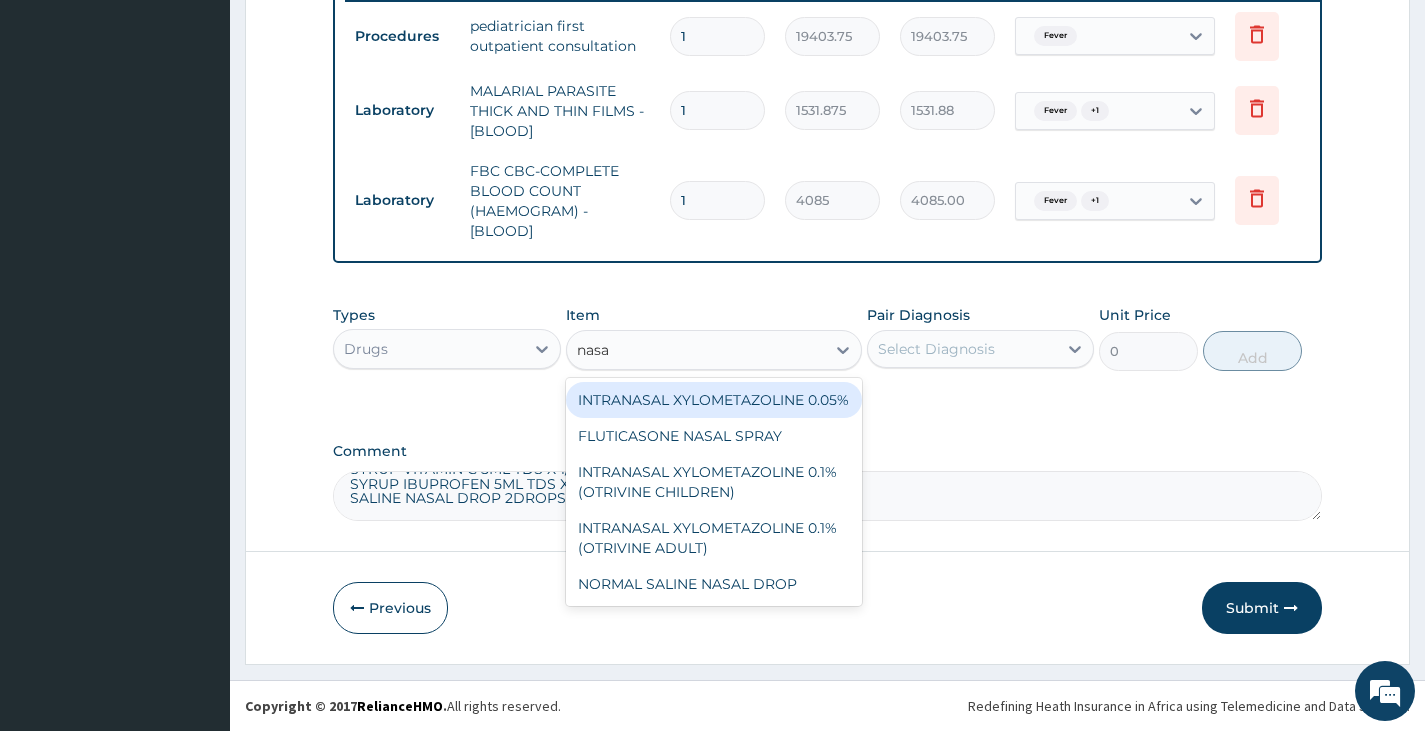 type on "nasal" 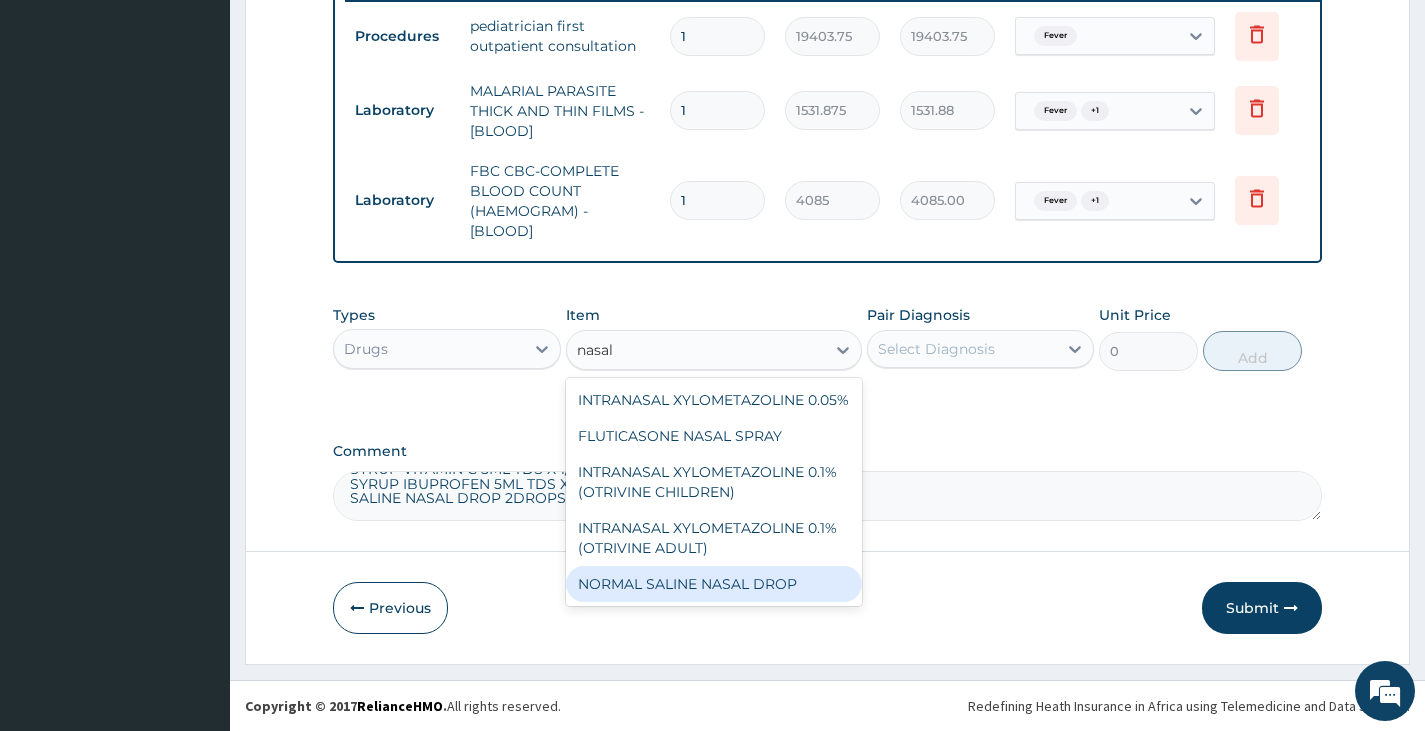 click on "NORMAL SALINE NASAL DROP" at bounding box center (714, 584) 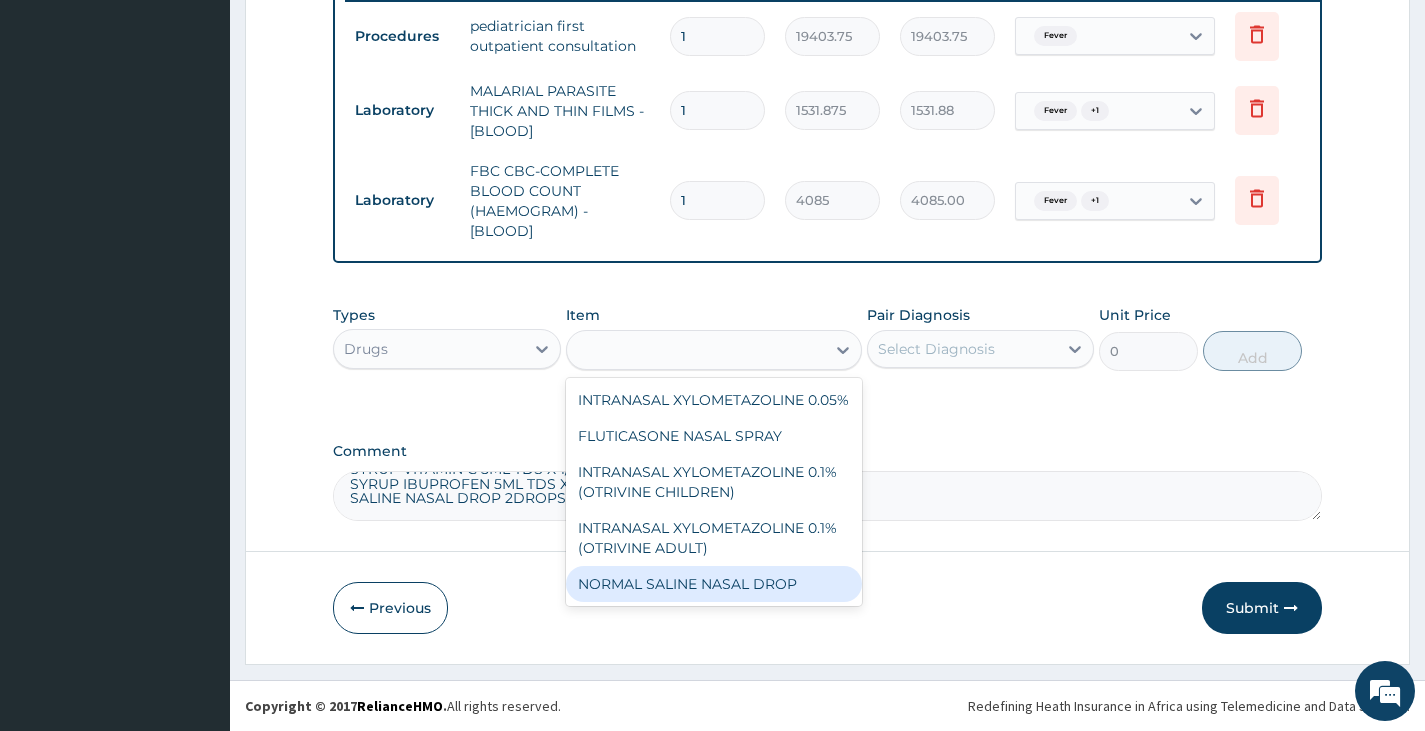 type on "1560" 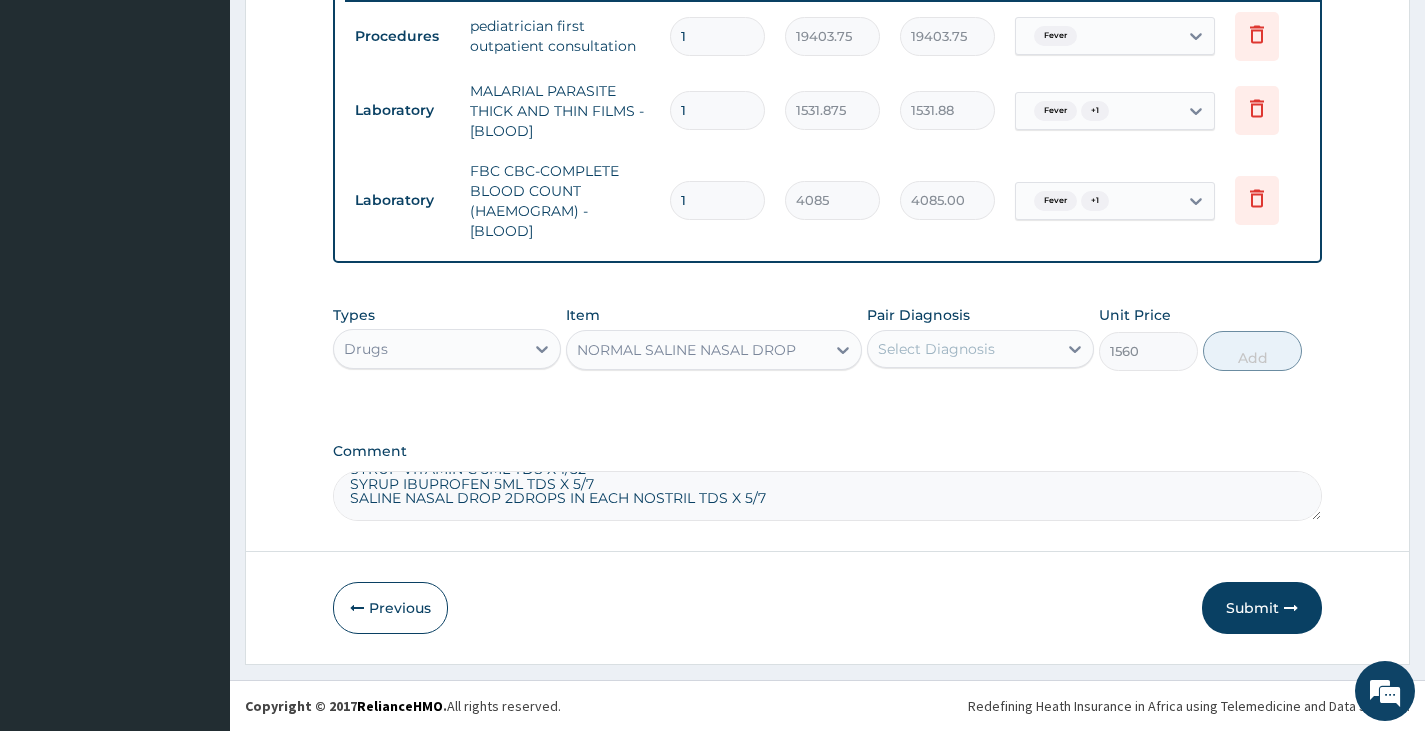 click on "Select Diagnosis" at bounding box center (936, 349) 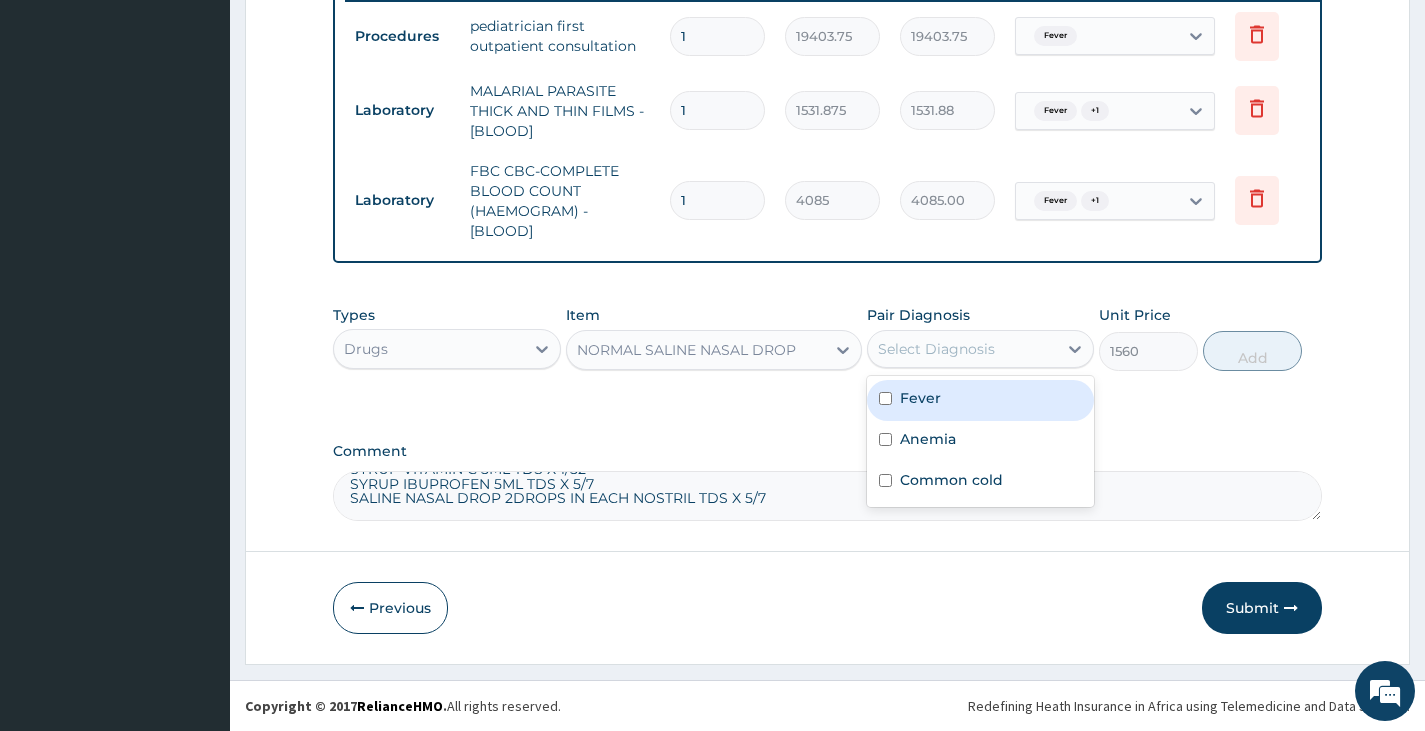 click on "Fever" at bounding box center (980, 400) 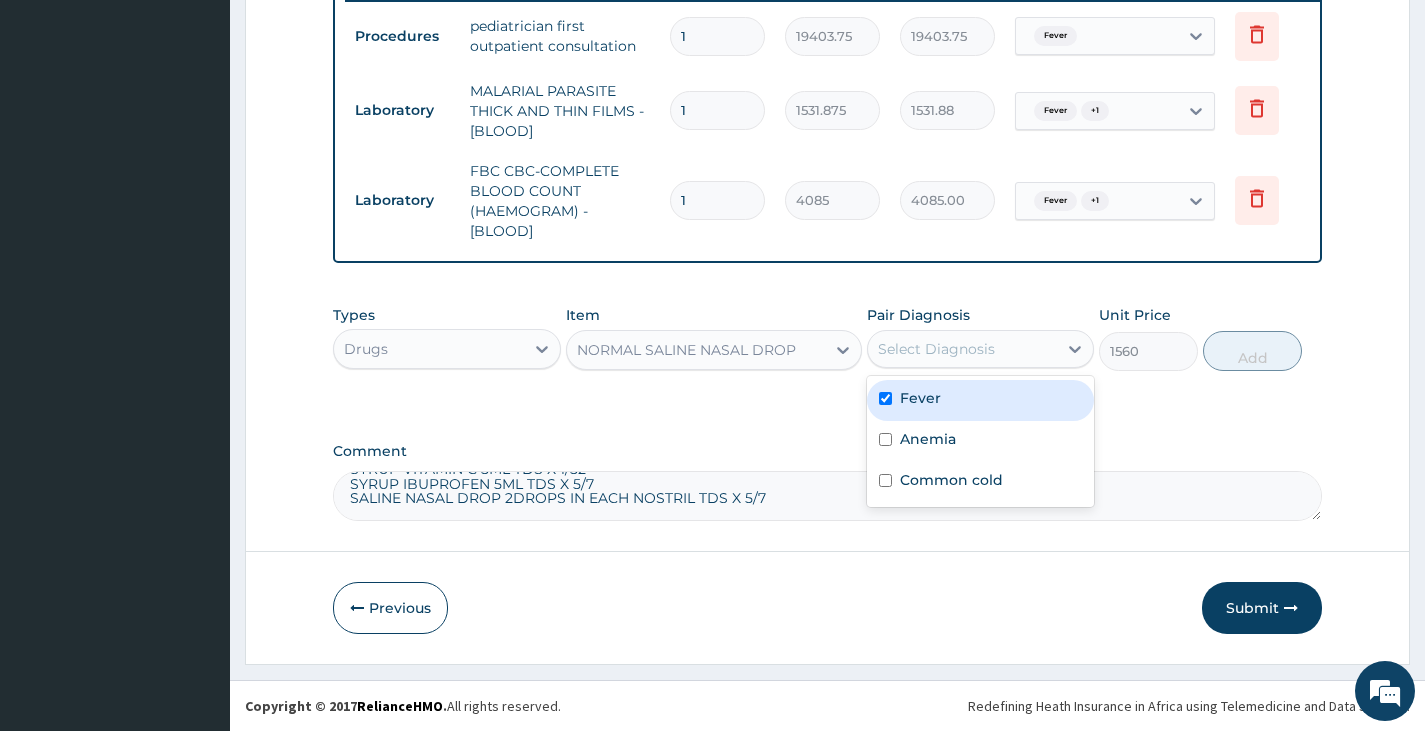 checkbox on "true" 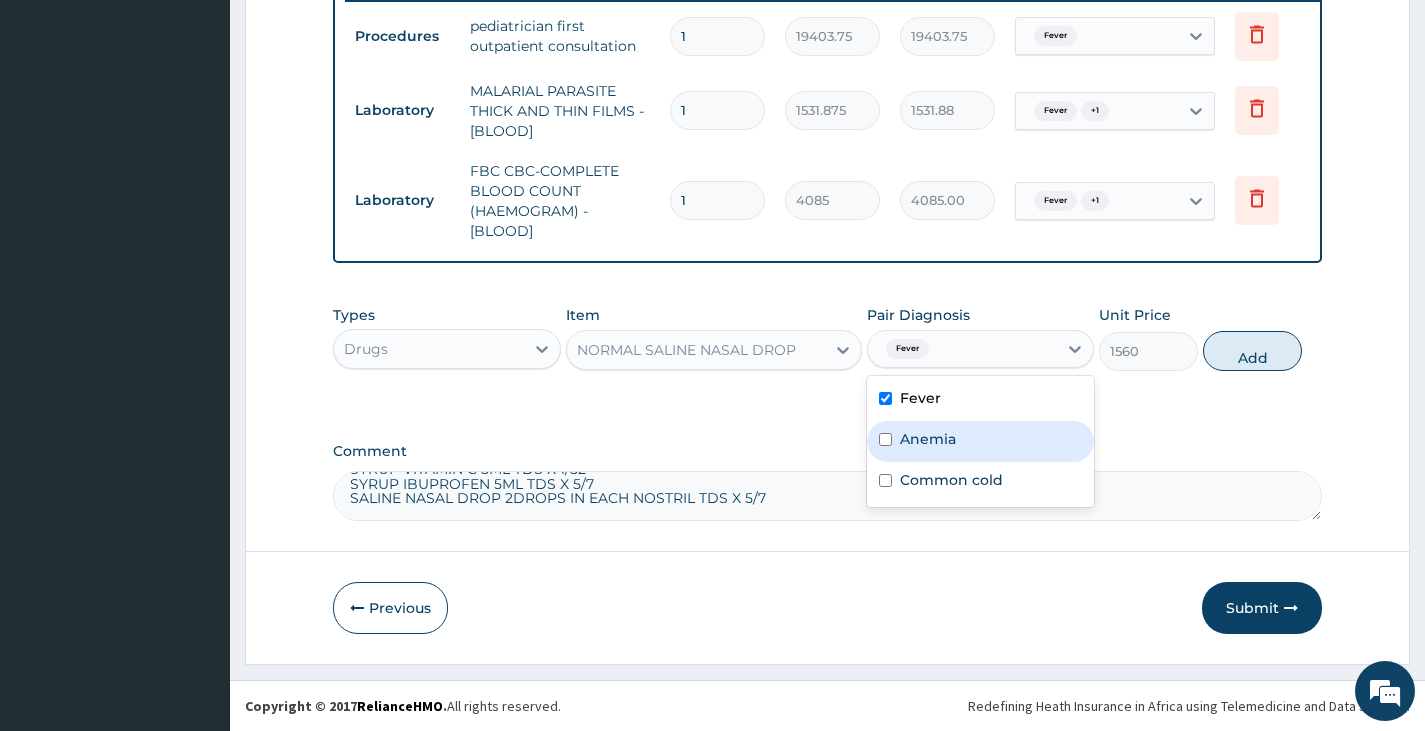 click on "Anemia" at bounding box center [928, 439] 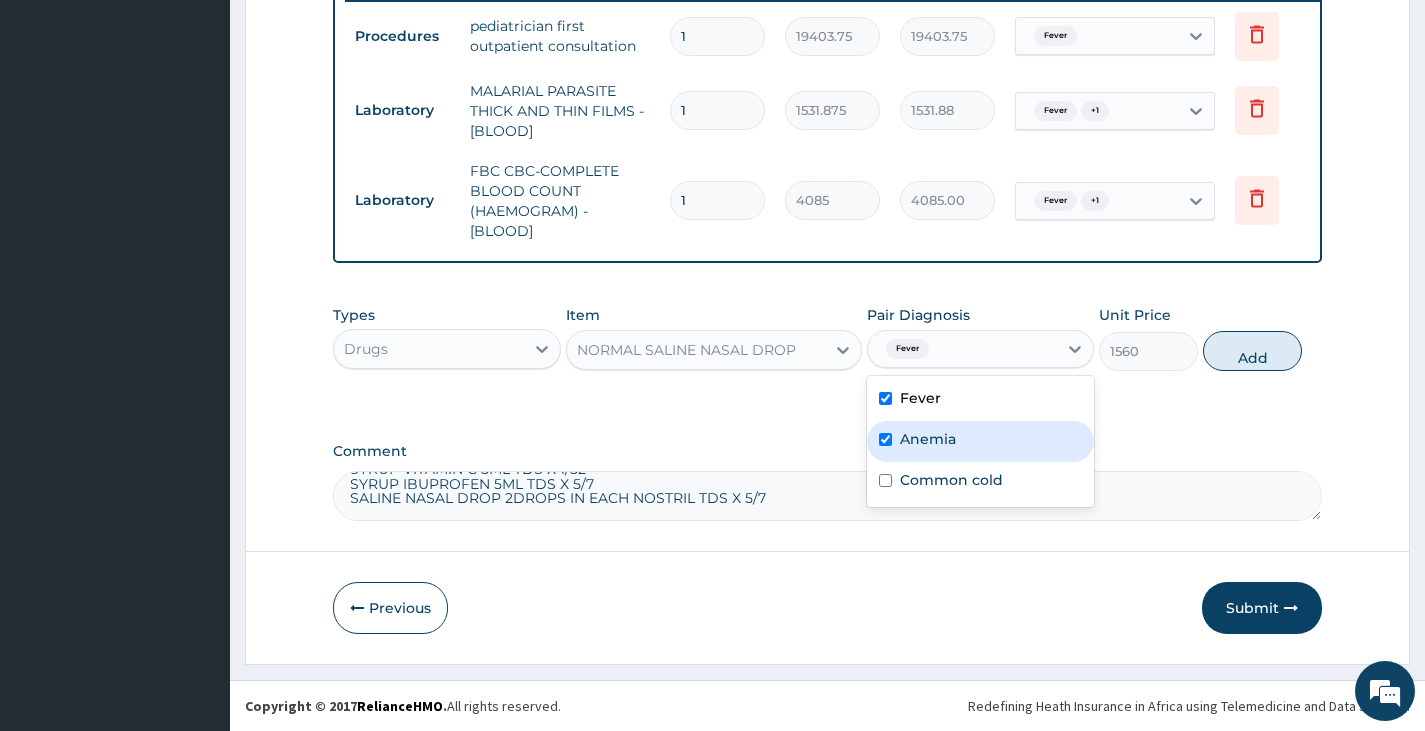 checkbox on "true" 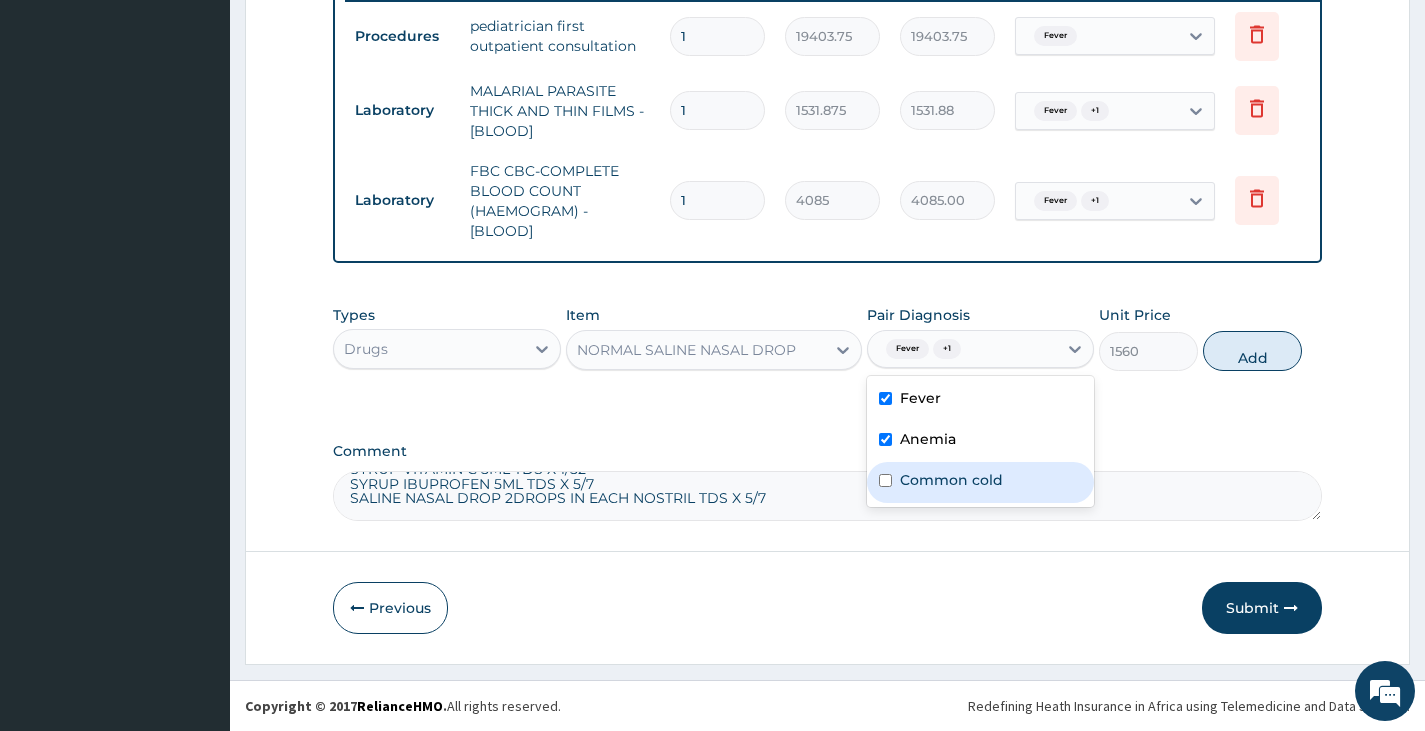 click on "Common cold" at bounding box center (980, 482) 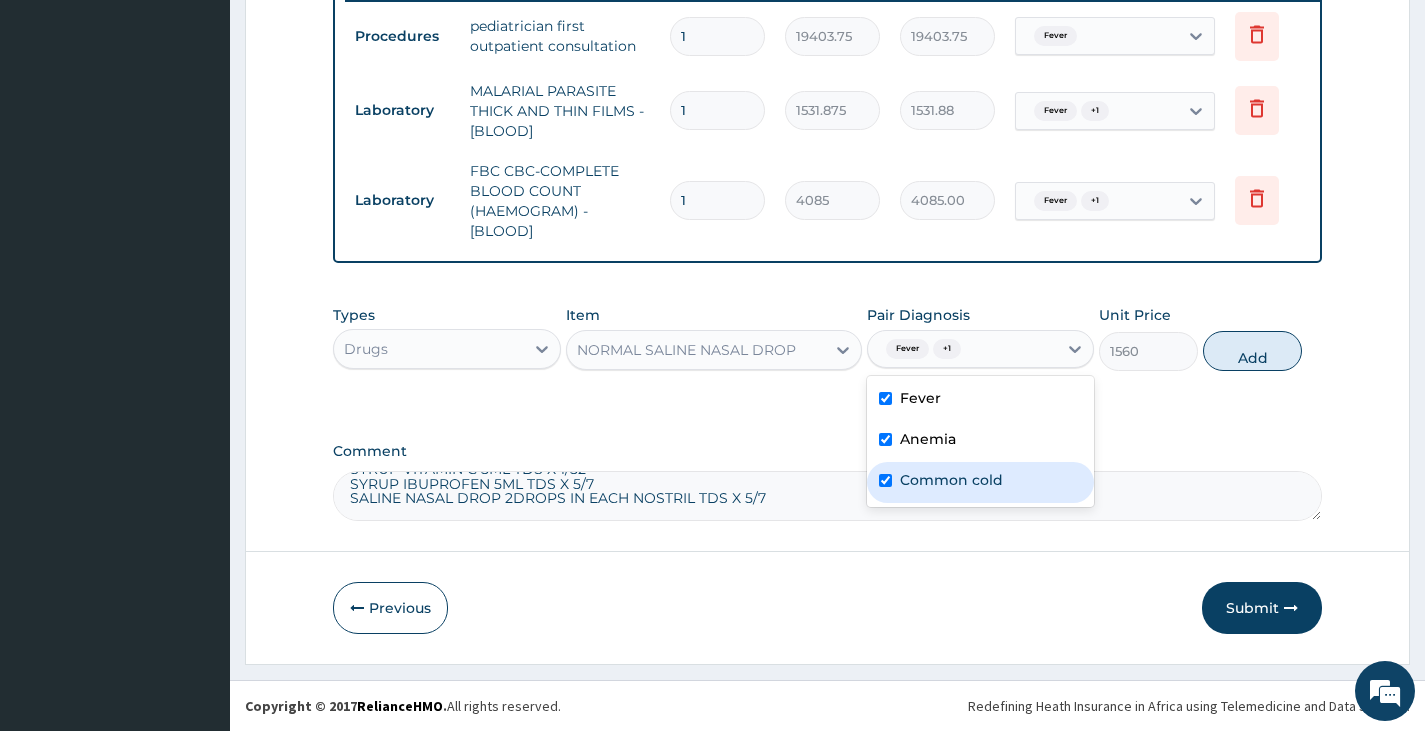 checkbox on "true" 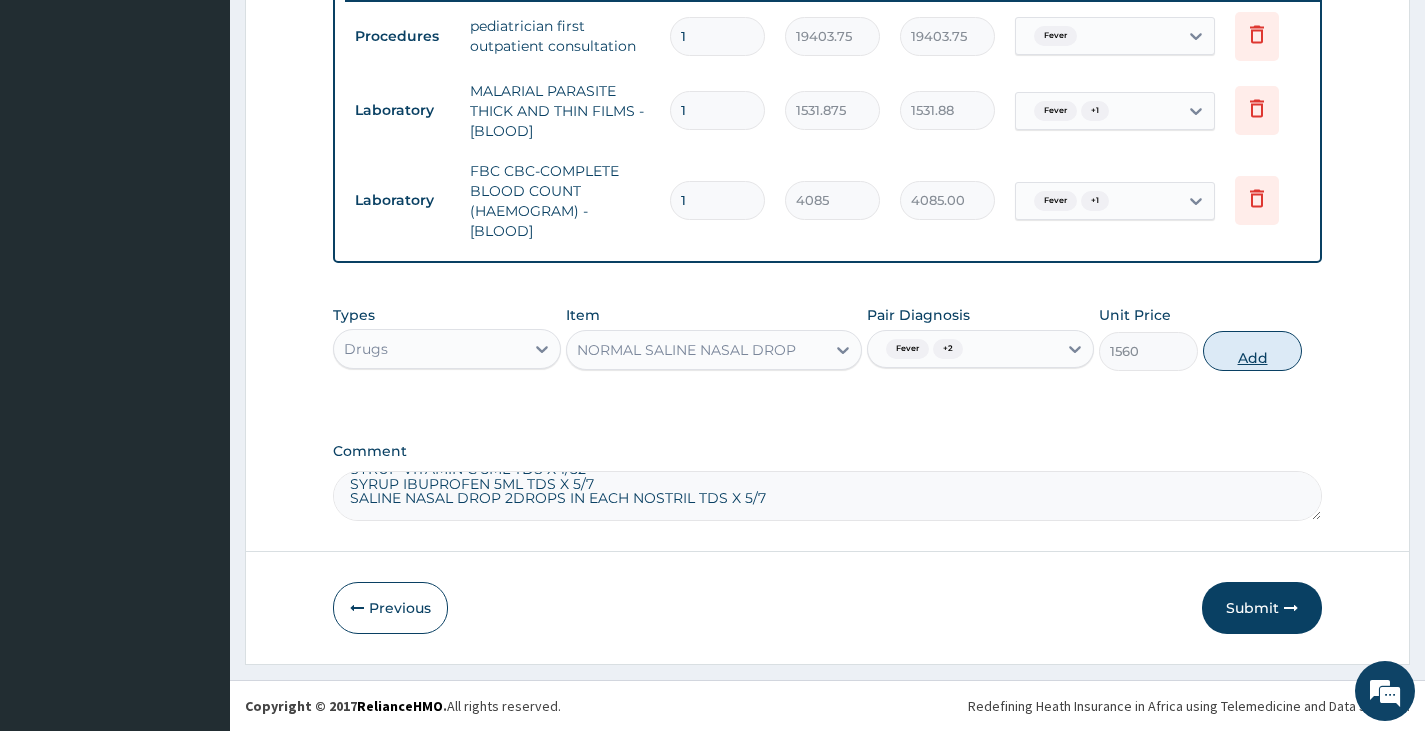 click on "Add" at bounding box center [1252, 351] 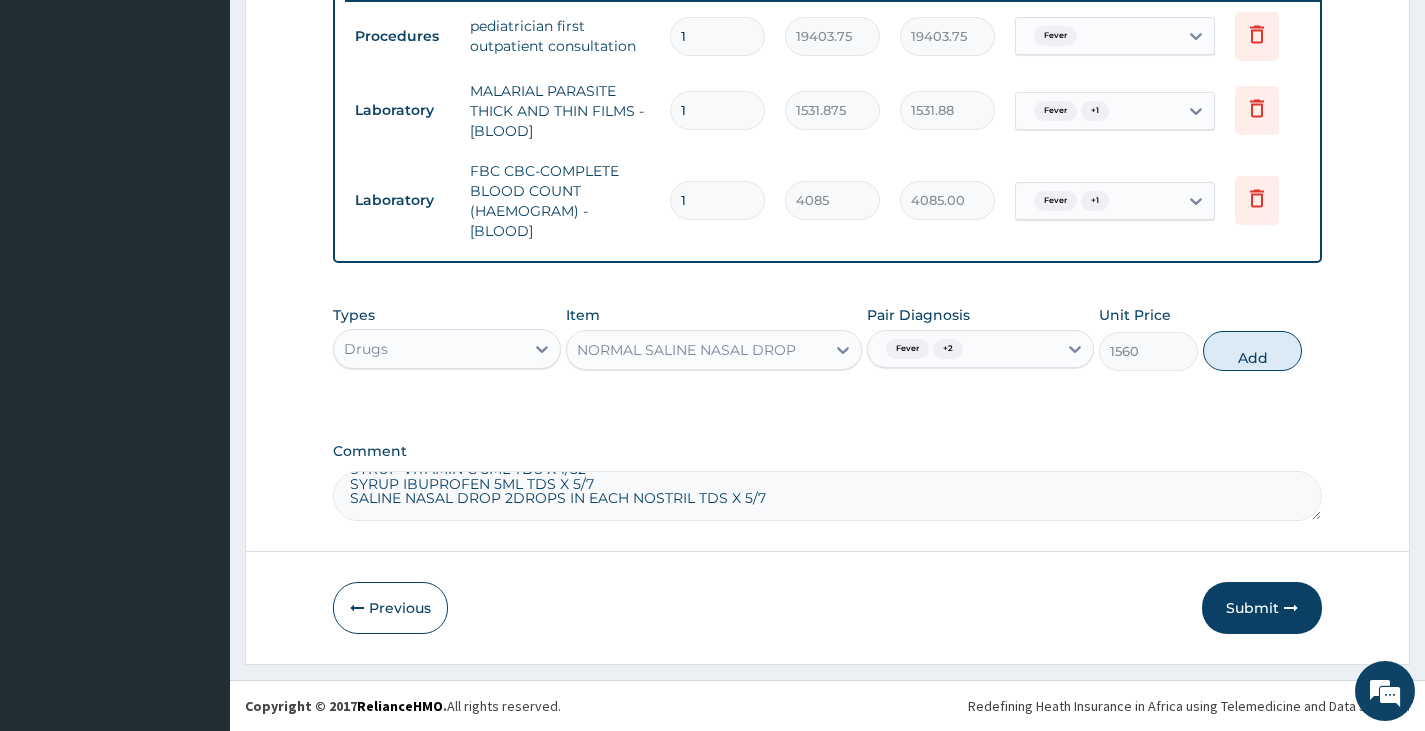 type on "0" 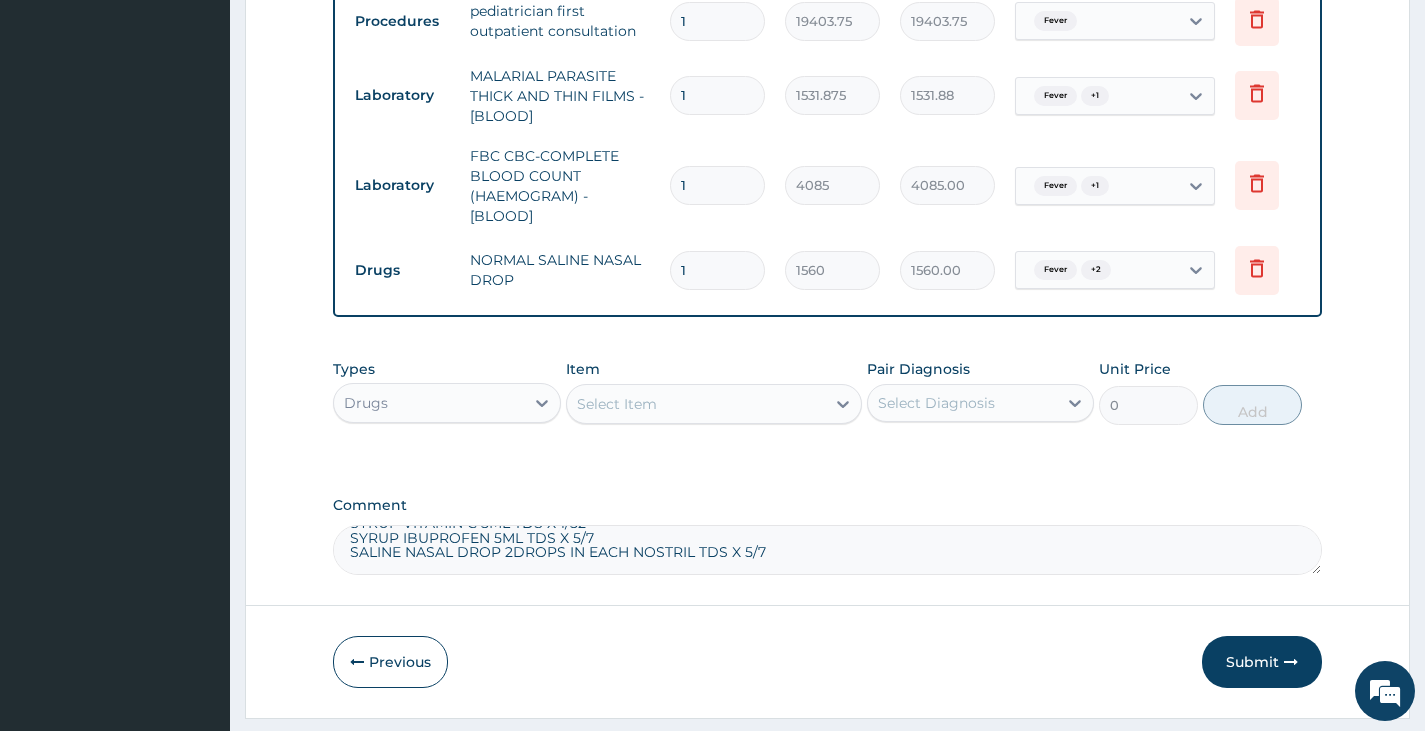 scroll, scrollTop: 68, scrollLeft: 0, axis: vertical 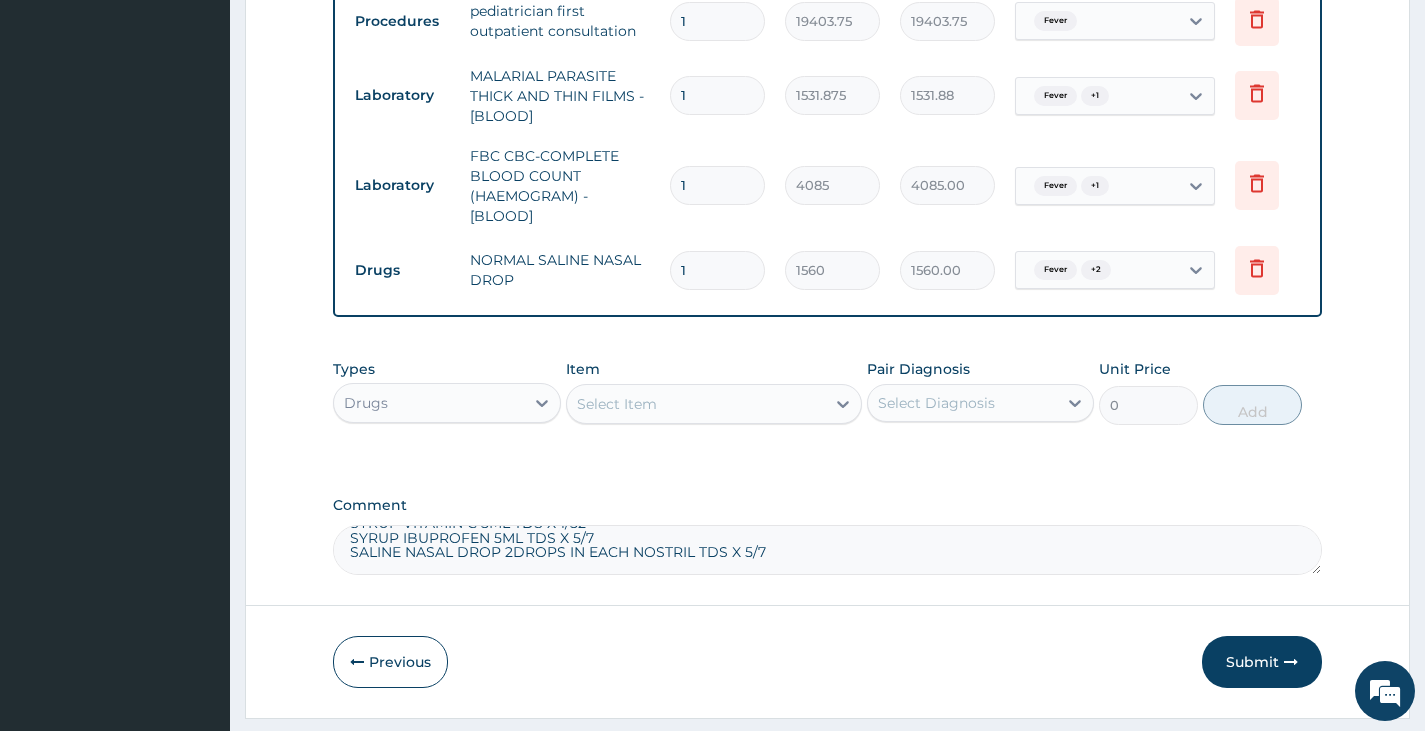 drag, startPoint x: 779, startPoint y: 556, endPoint x: 567, endPoint y: 560, distance: 212.03773 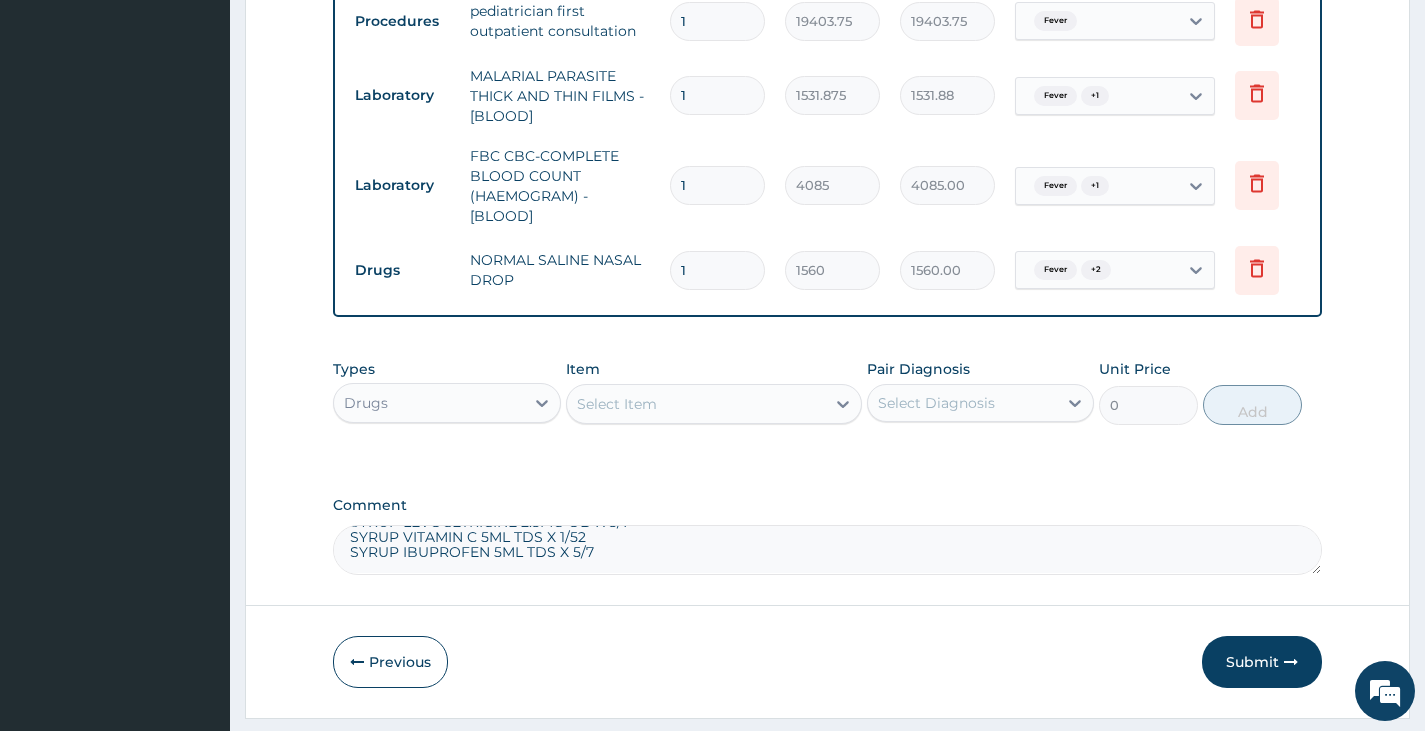 scroll, scrollTop: 53, scrollLeft: 0, axis: vertical 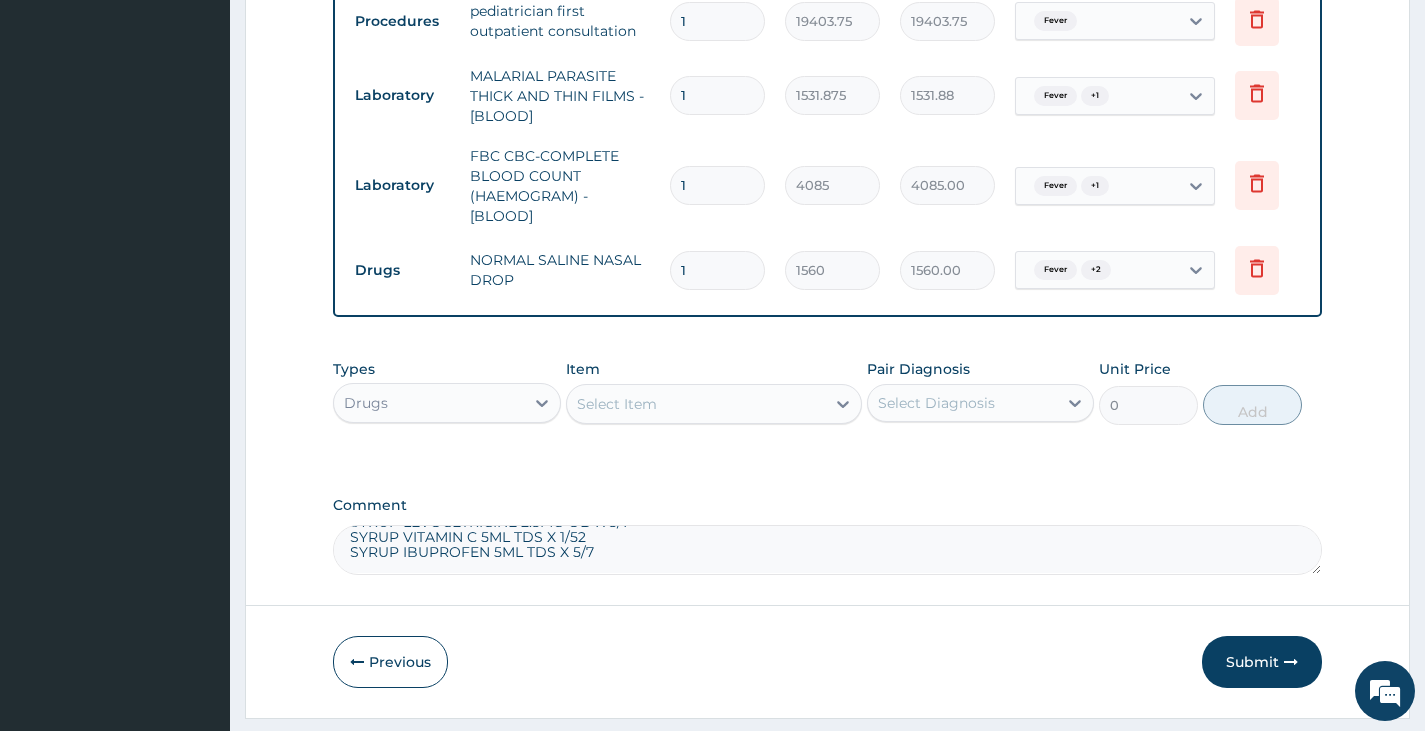 click on "Select Item" at bounding box center (696, 404) 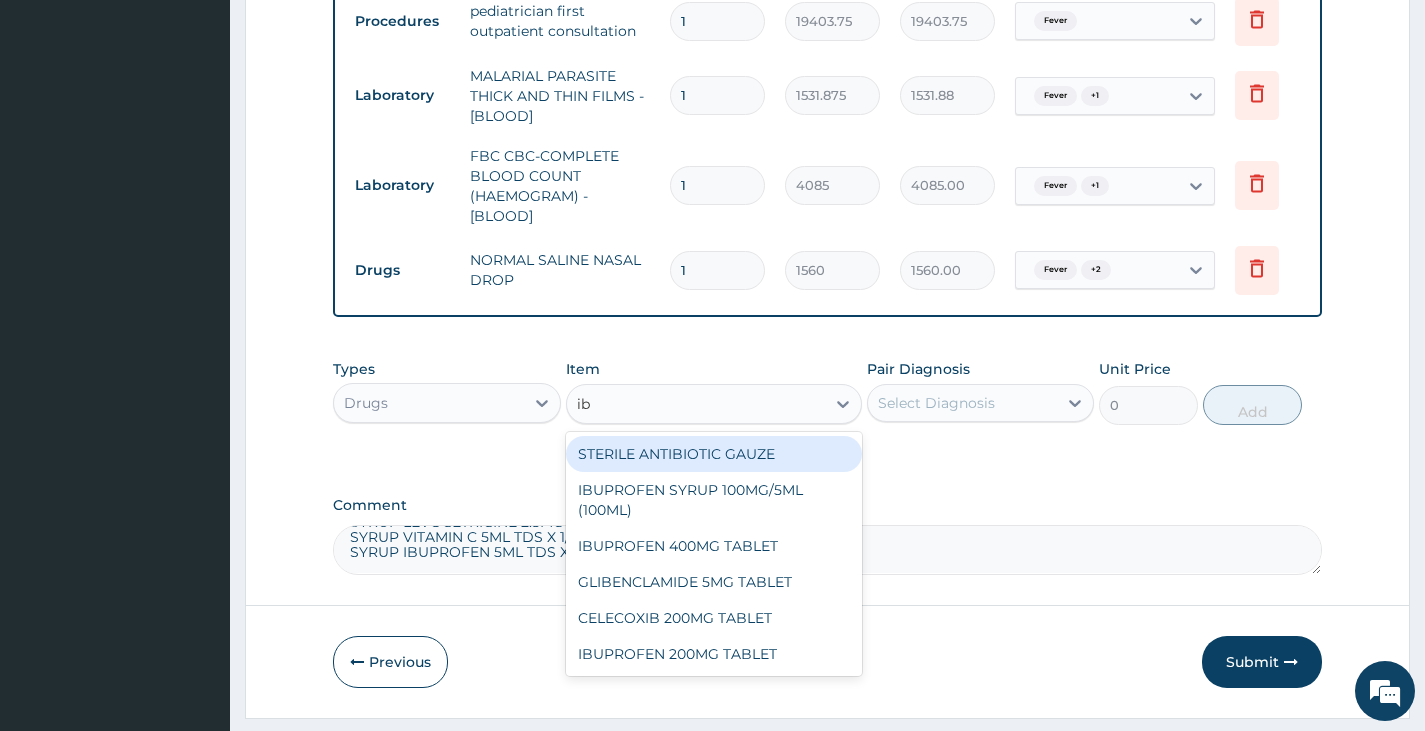 type on "ibu" 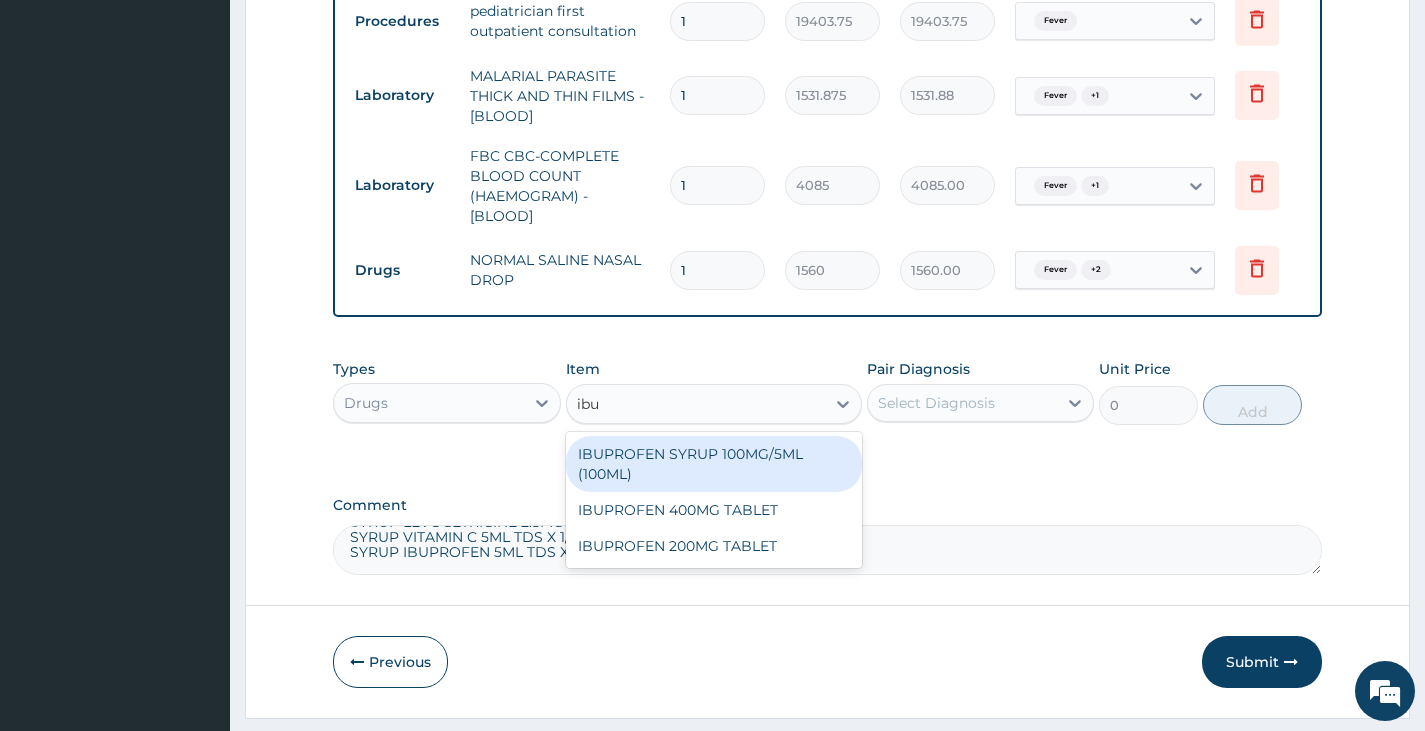 click on "IBUPROFEN SYRUP 100MG/5ML (100ML)" at bounding box center [714, 464] 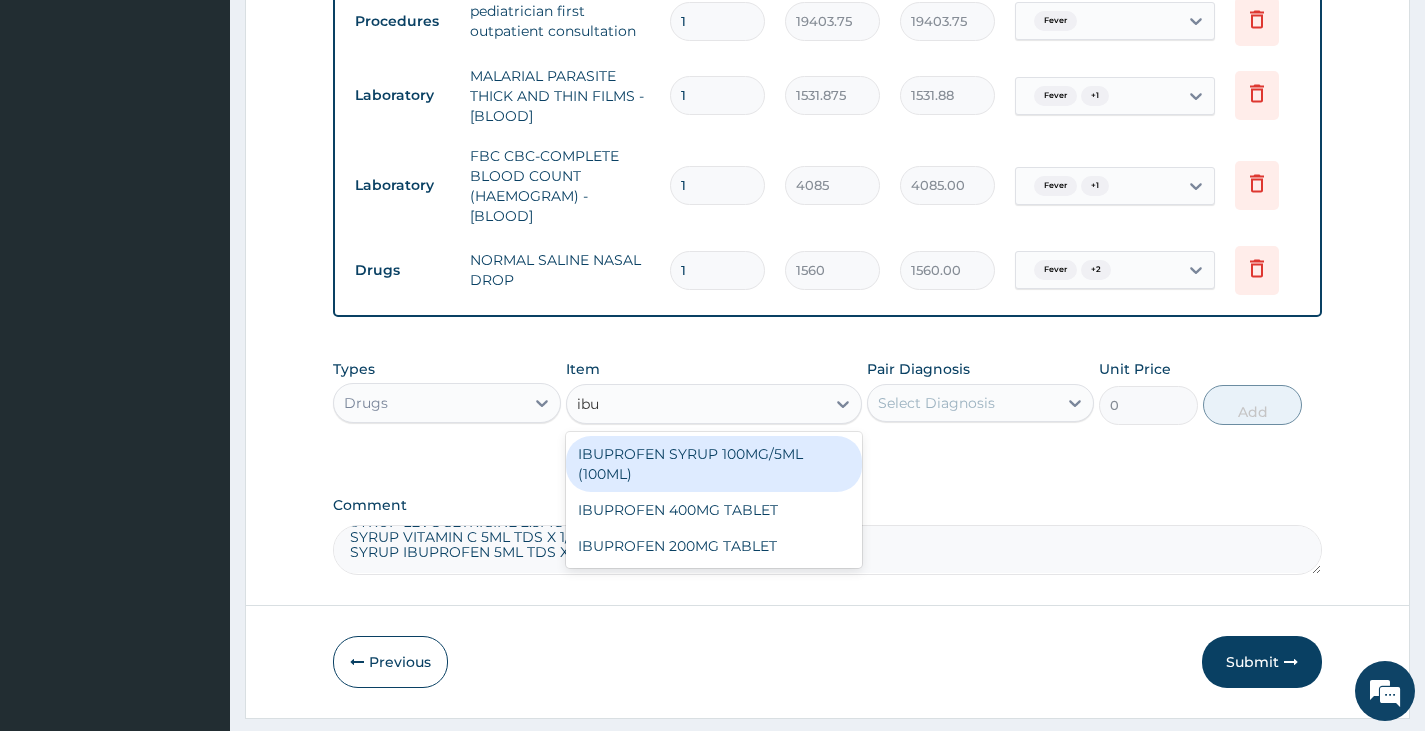 type 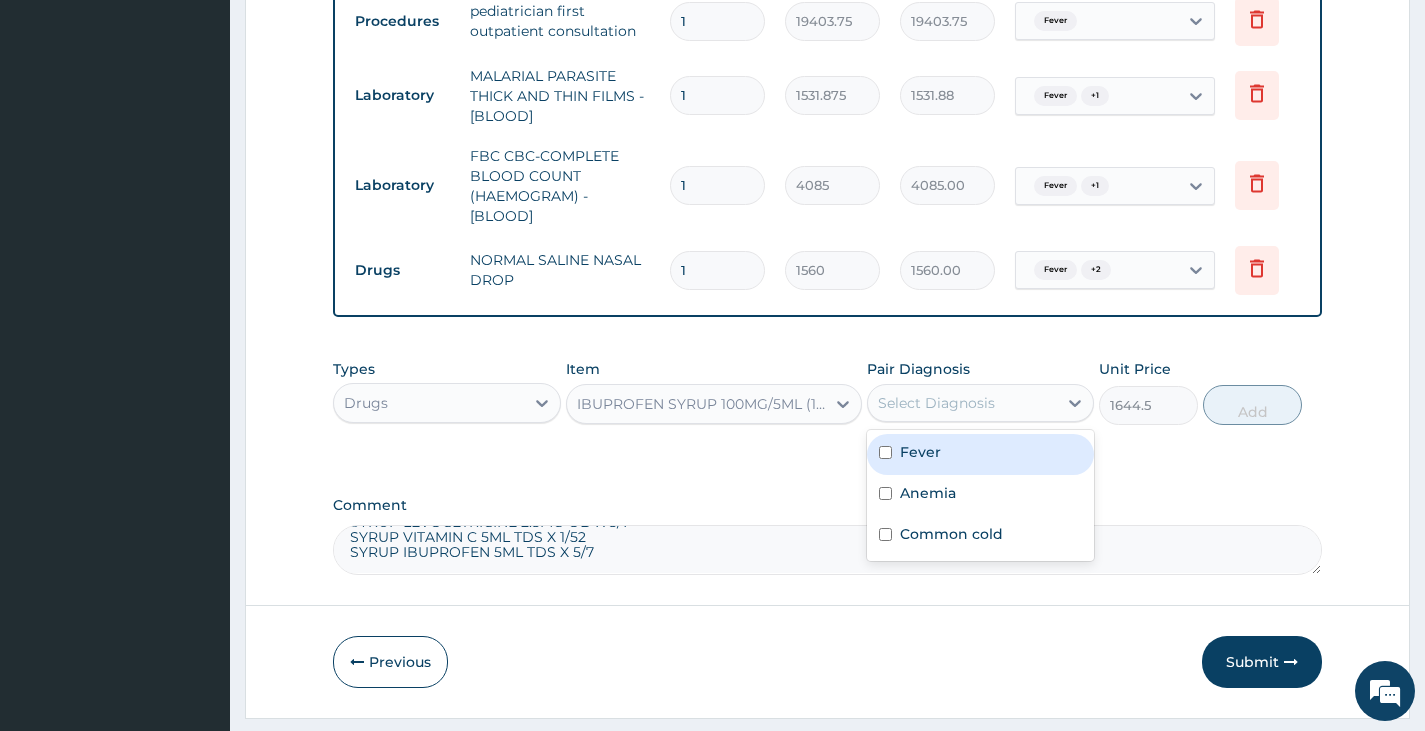 click on "Select Diagnosis" at bounding box center [936, 403] 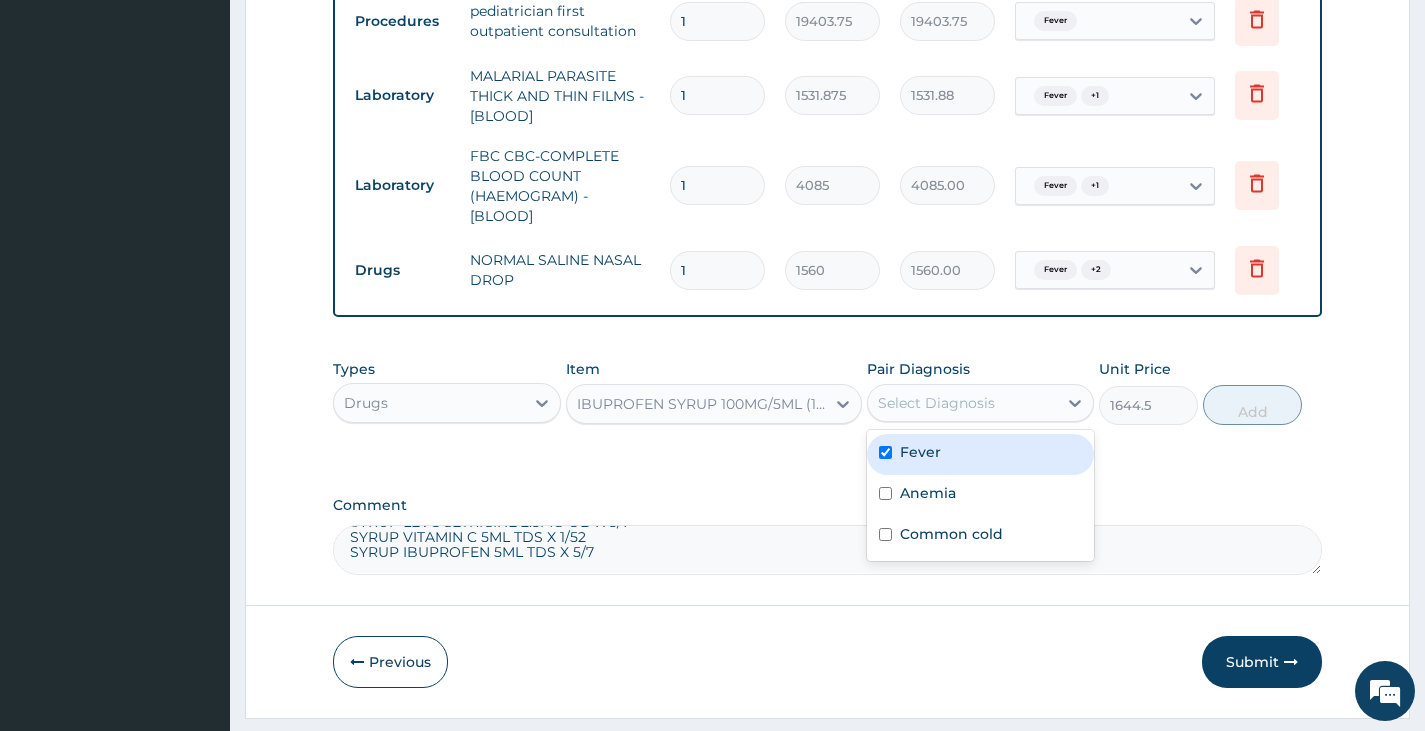checkbox on "true" 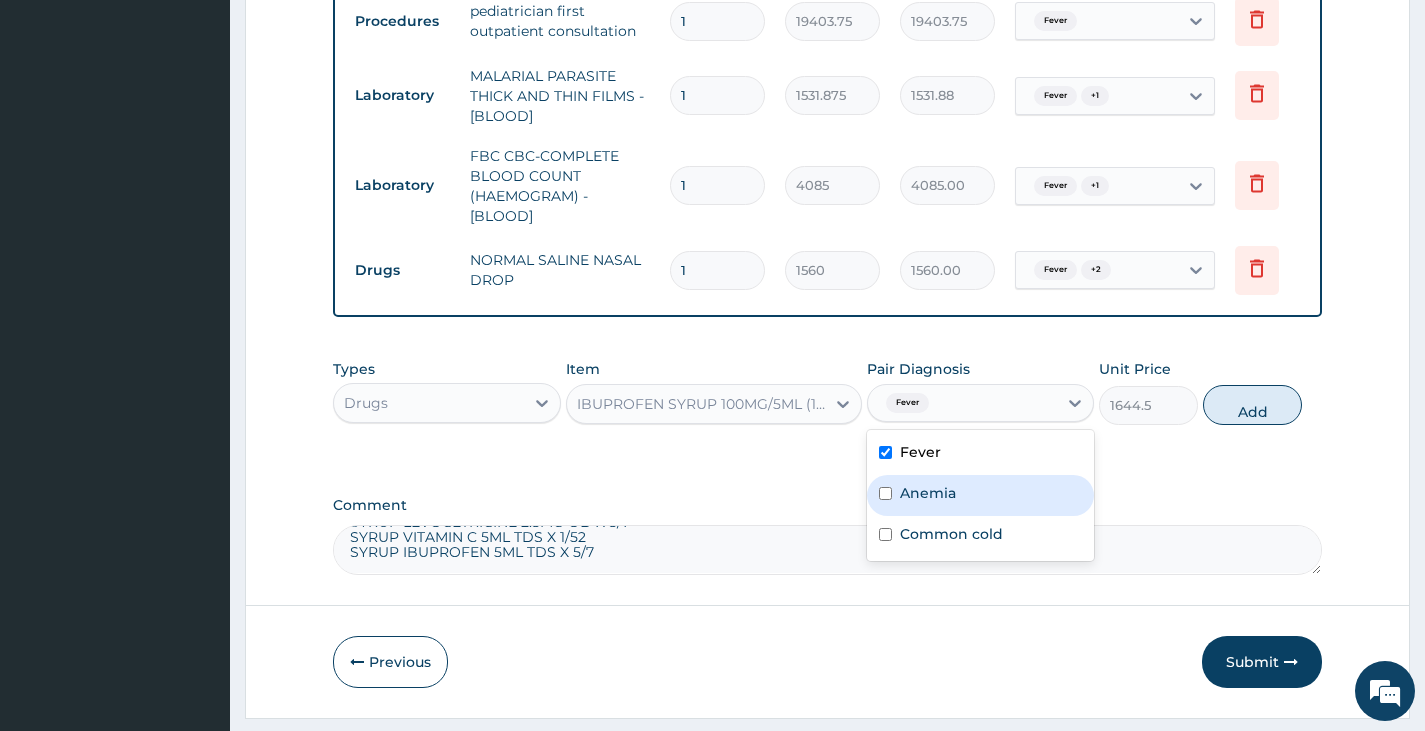 click on "Anemia" at bounding box center [928, 493] 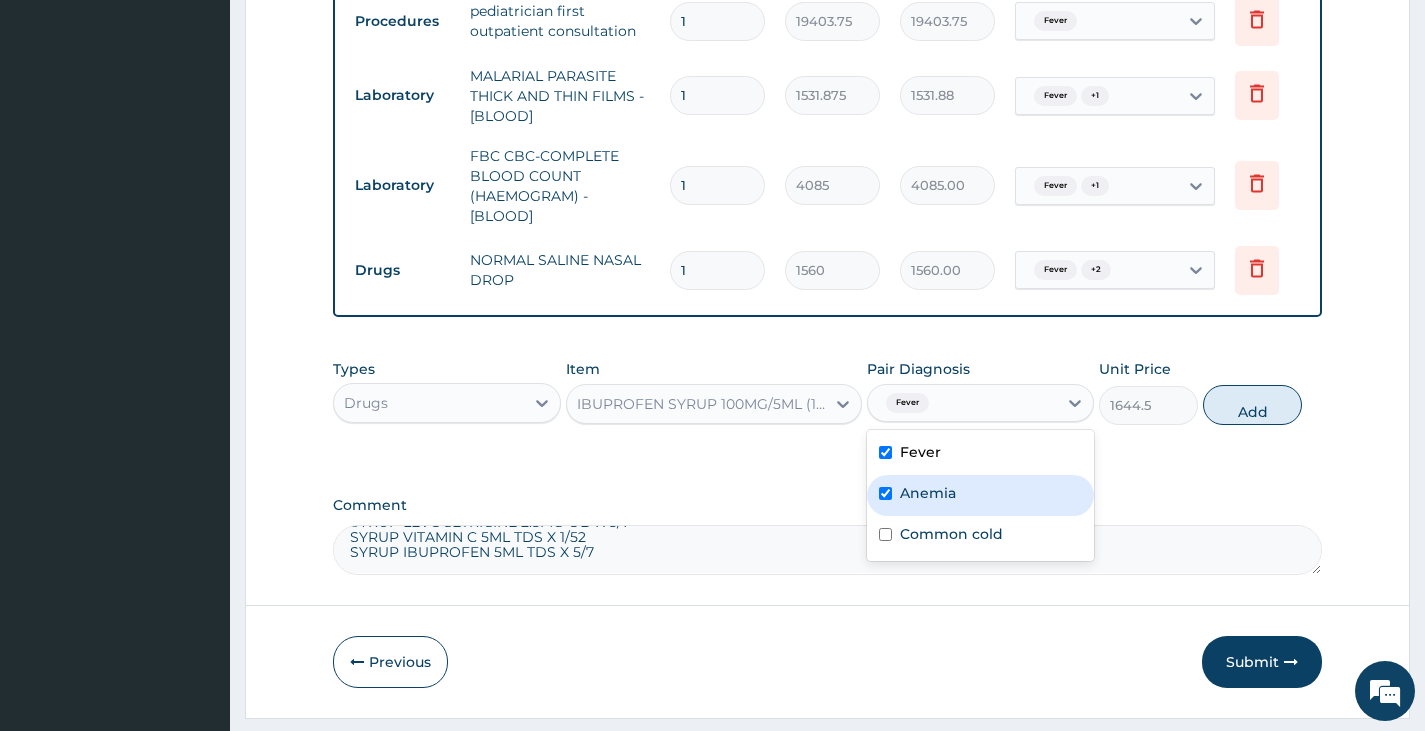 checkbox on "true" 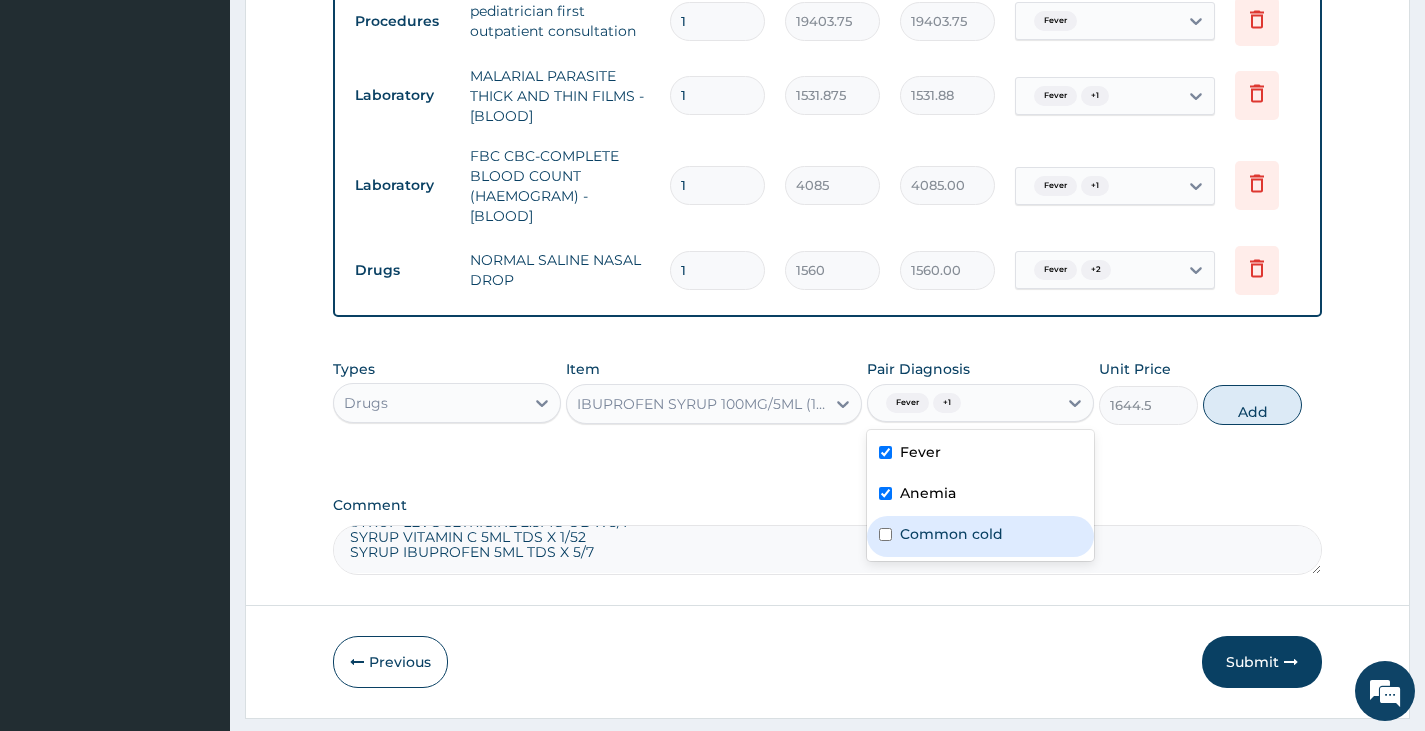click on "Common cold" at bounding box center [951, 534] 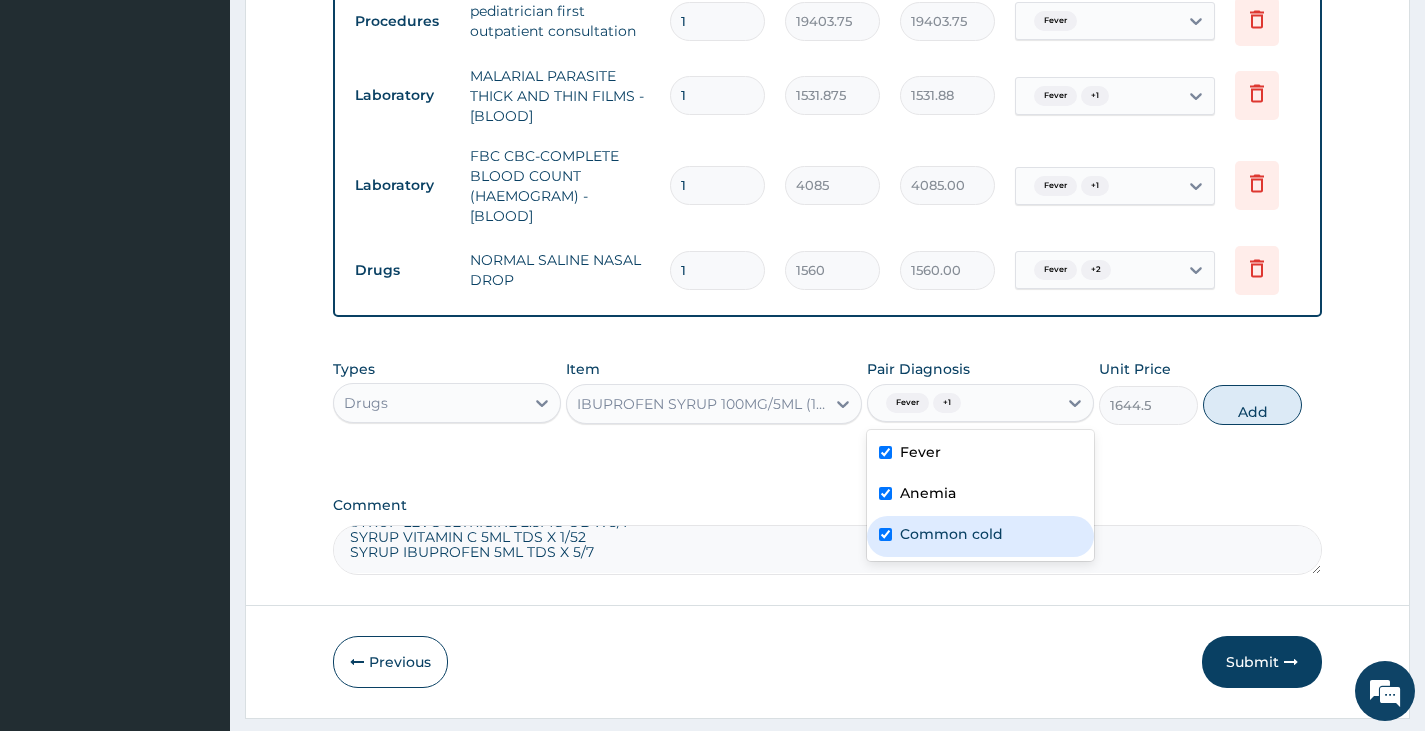 checkbox on "true" 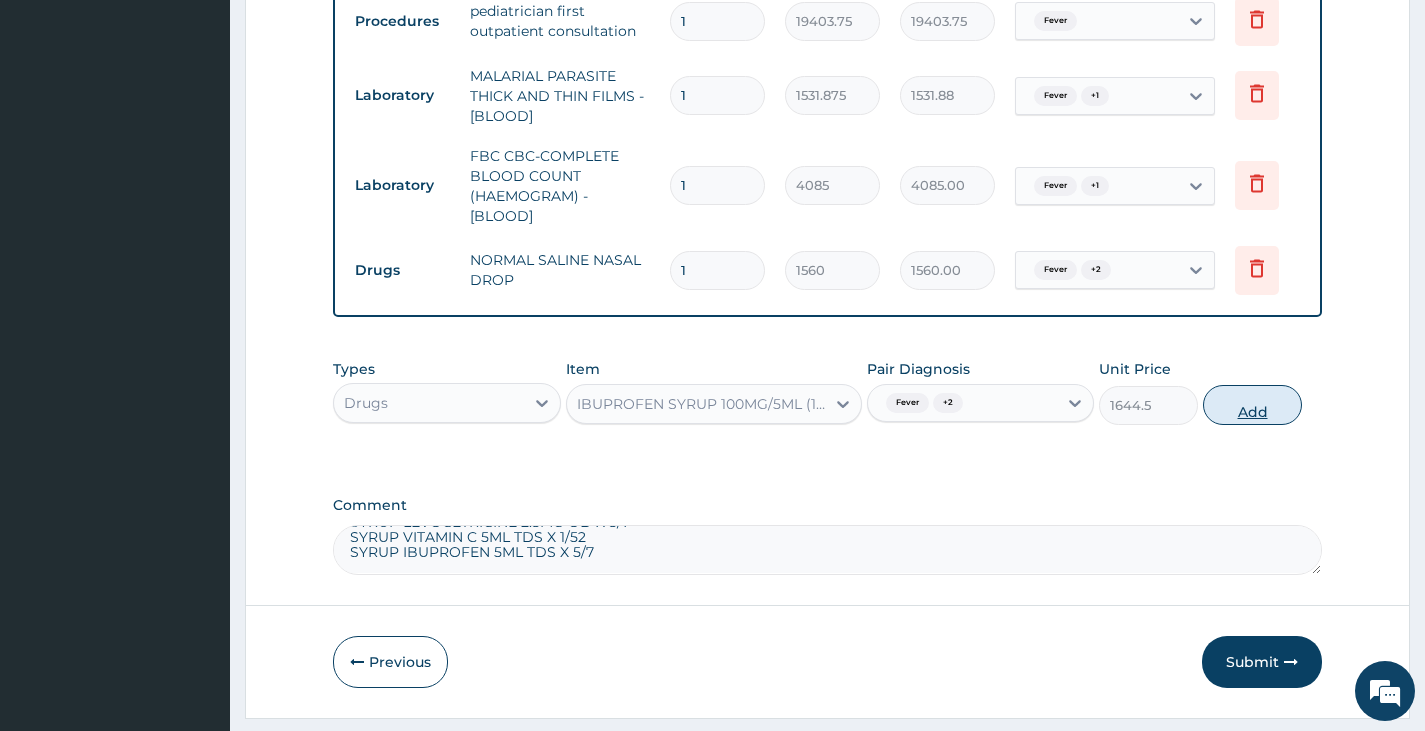 click on "Add" at bounding box center (1252, 405) 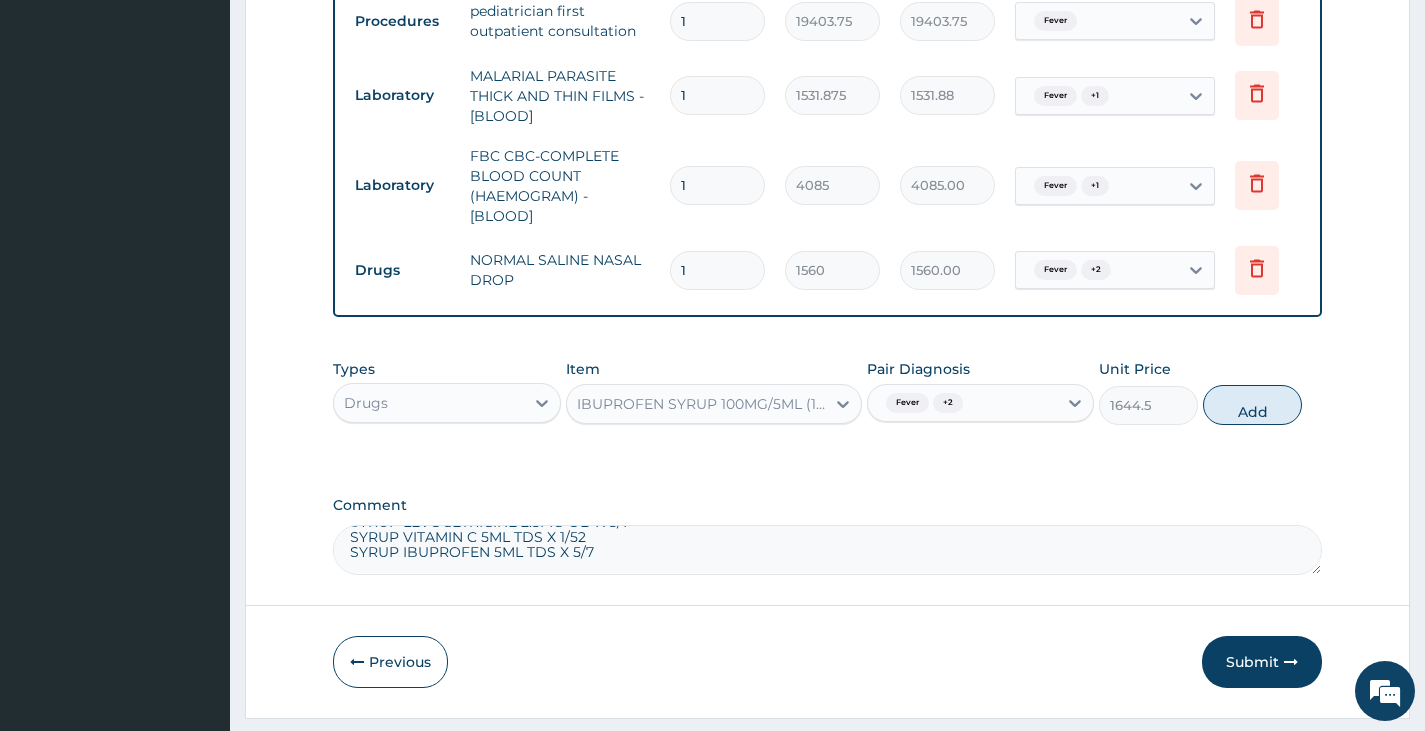 type on "0" 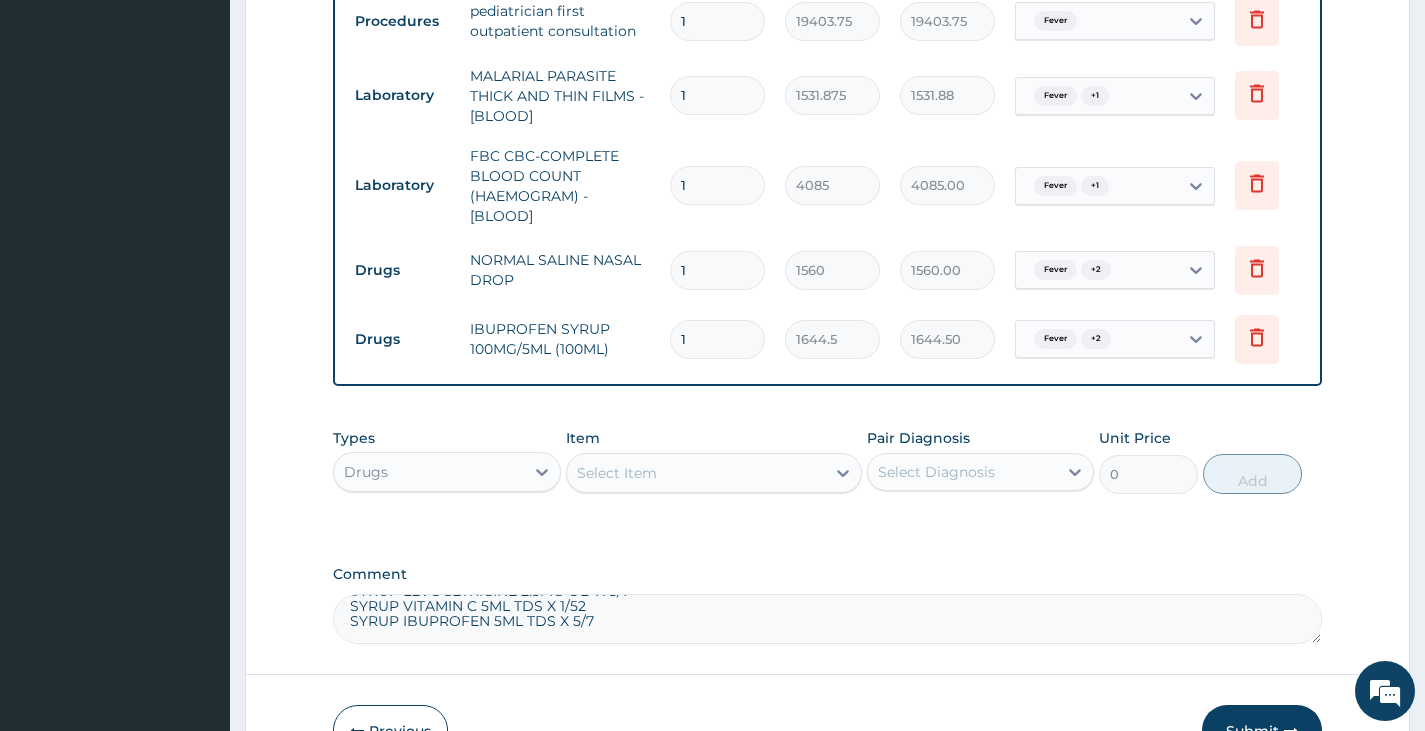 scroll, scrollTop: 46, scrollLeft: 0, axis: vertical 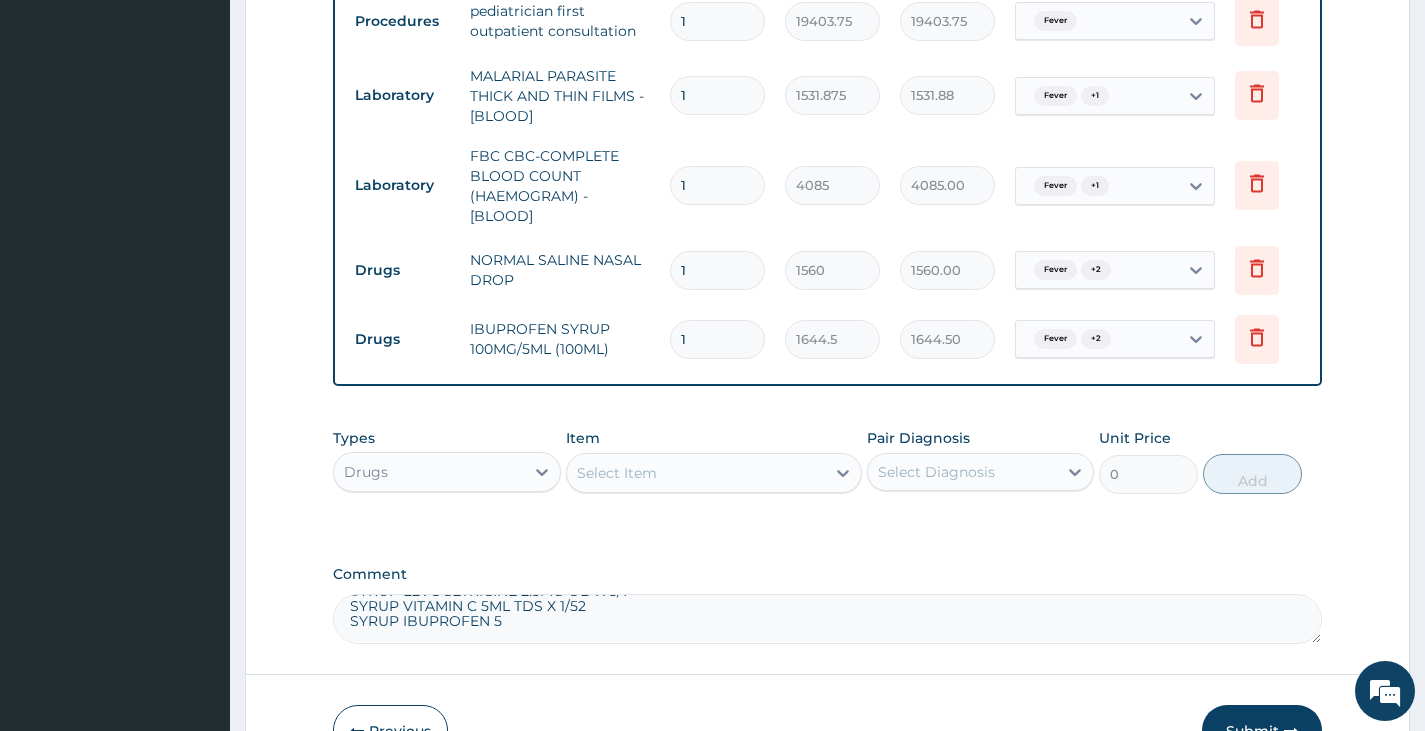 drag, startPoint x: 584, startPoint y: 616, endPoint x: 487, endPoint y: 635, distance: 98.84331 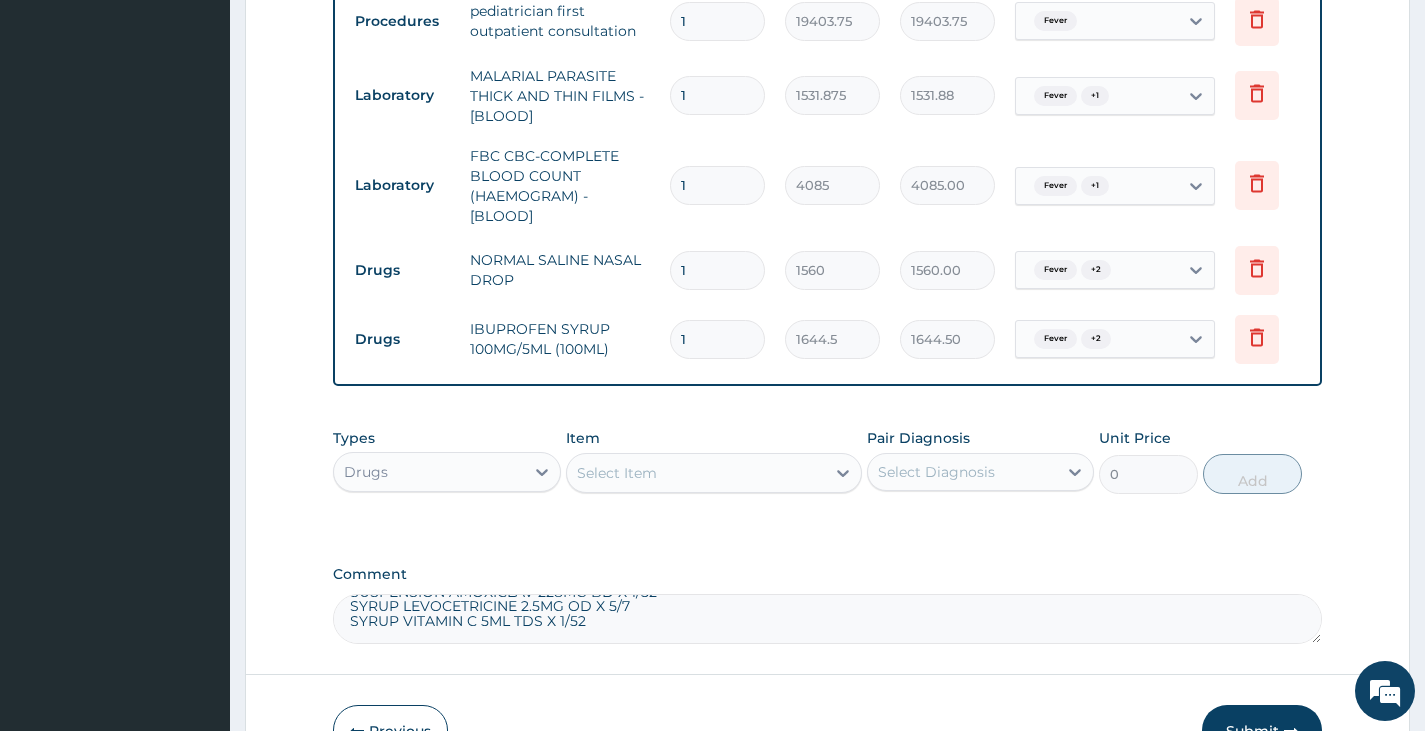 scroll, scrollTop: 24, scrollLeft: 0, axis: vertical 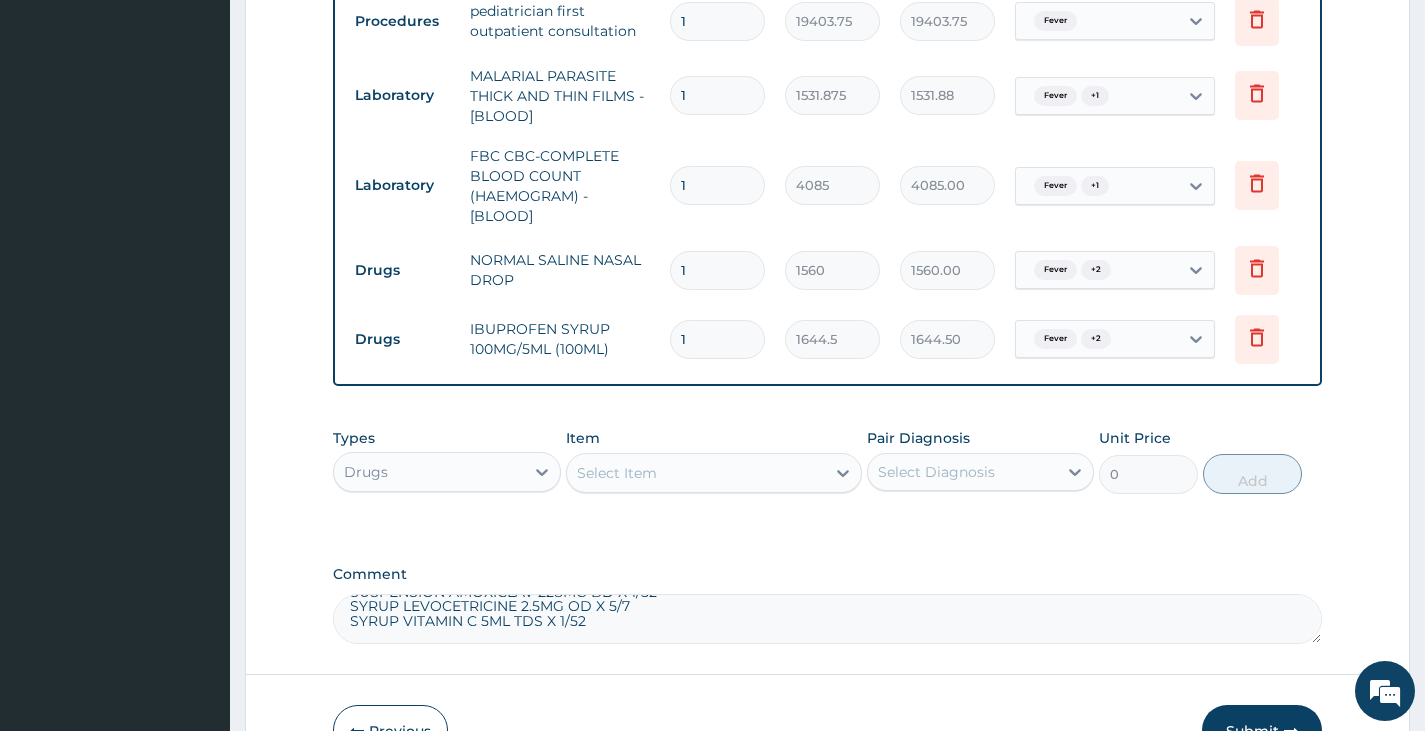 type on "SUSPENSION AMOXICLAV 228MG BD X 1/52
SYRUP LEVOCETRICINE 2.5MG OD X 5/7
SYRUP VITAMIN C 5ML TDS X 1/52" 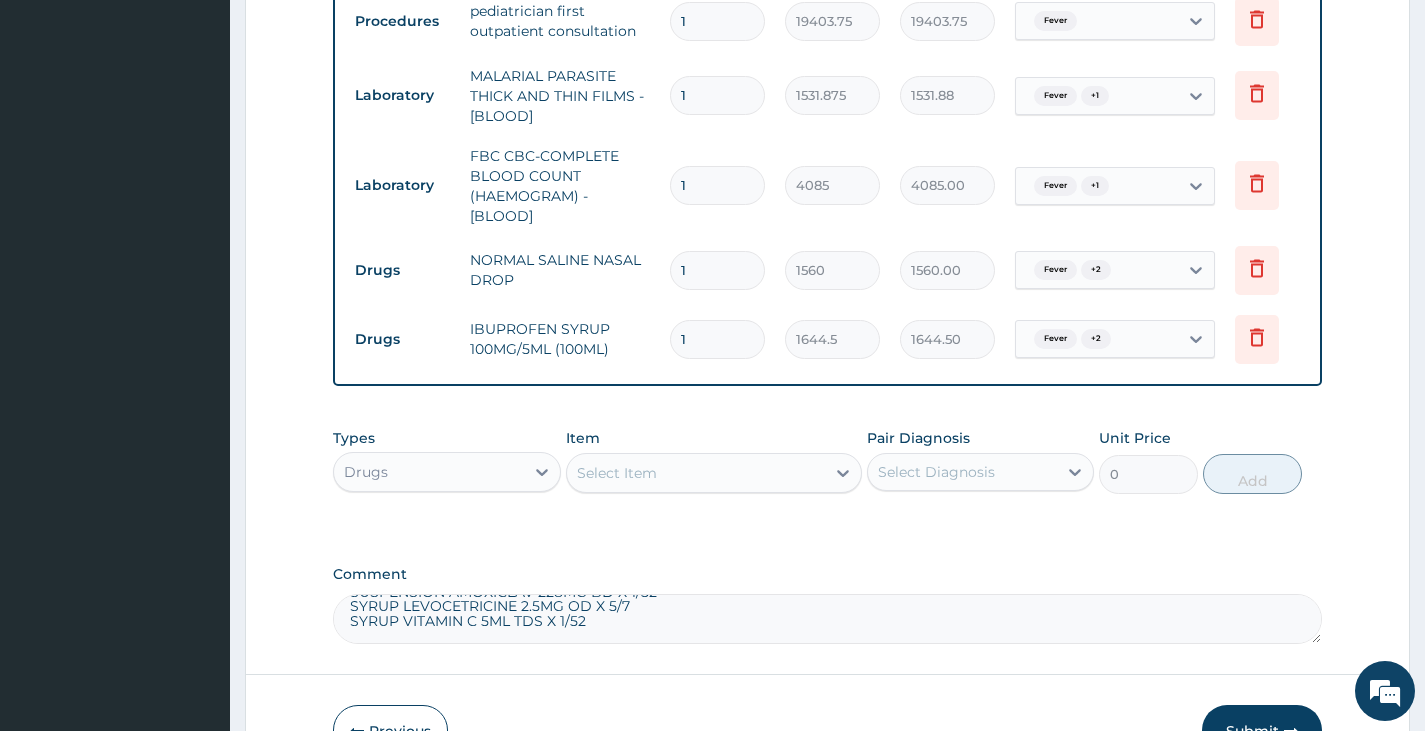 click on "Select Item" at bounding box center (617, 473) 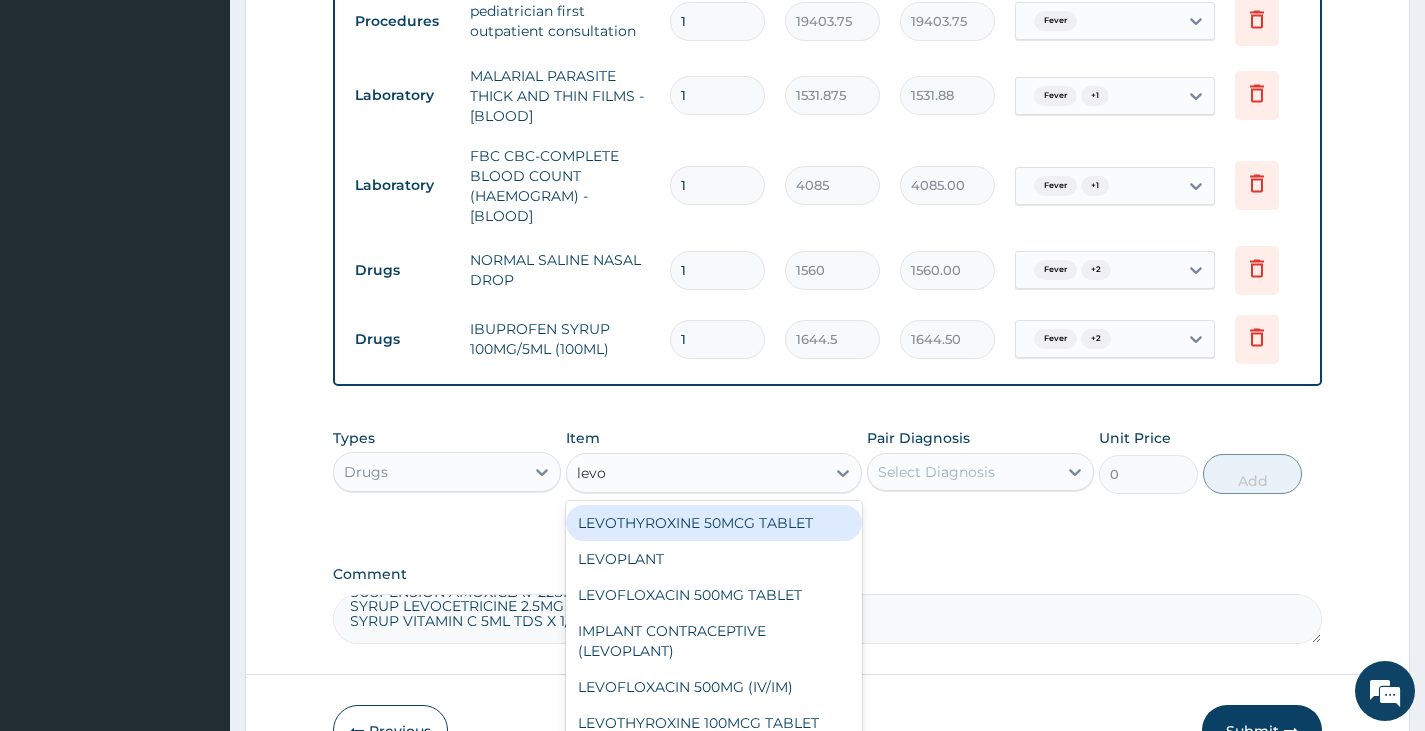 scroll, scrollTop: 949, scrollLeft: 0, axis: vertical 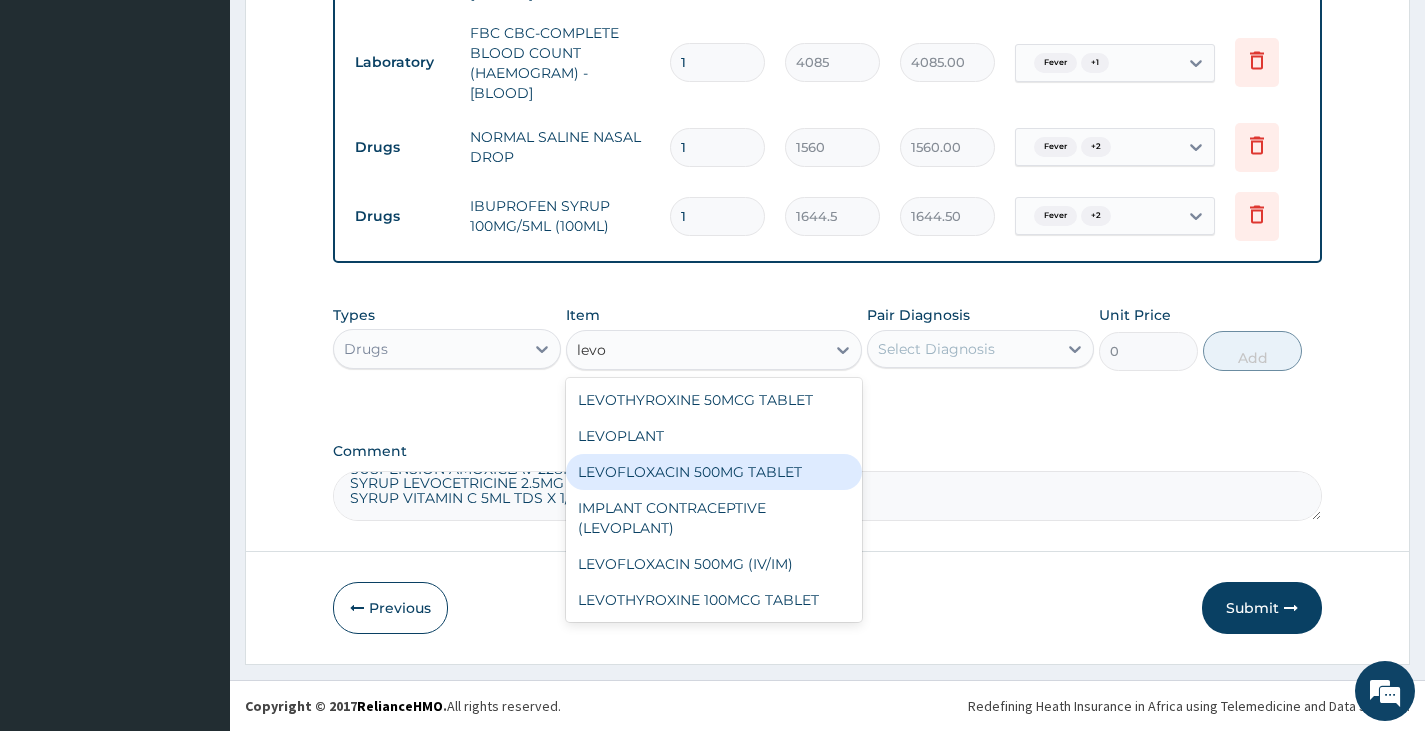 type on "levo" 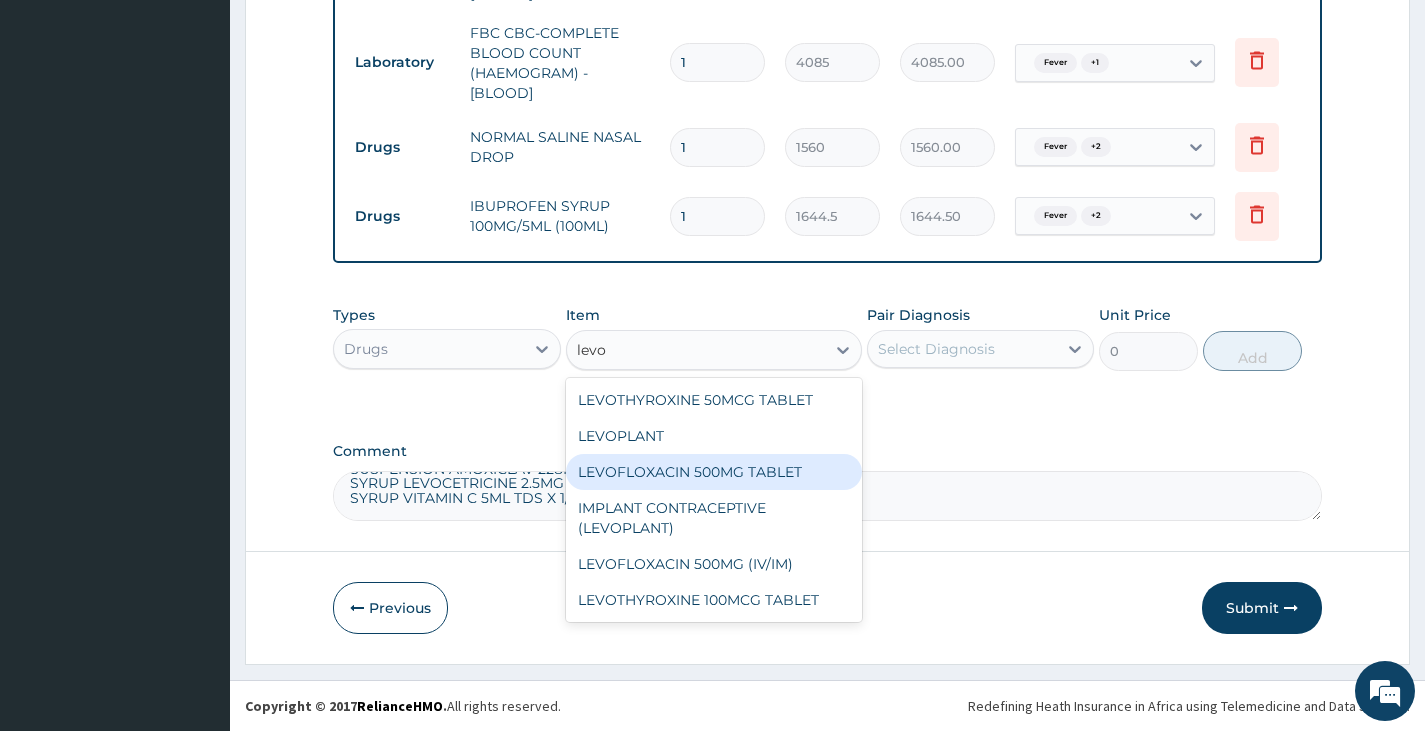 type 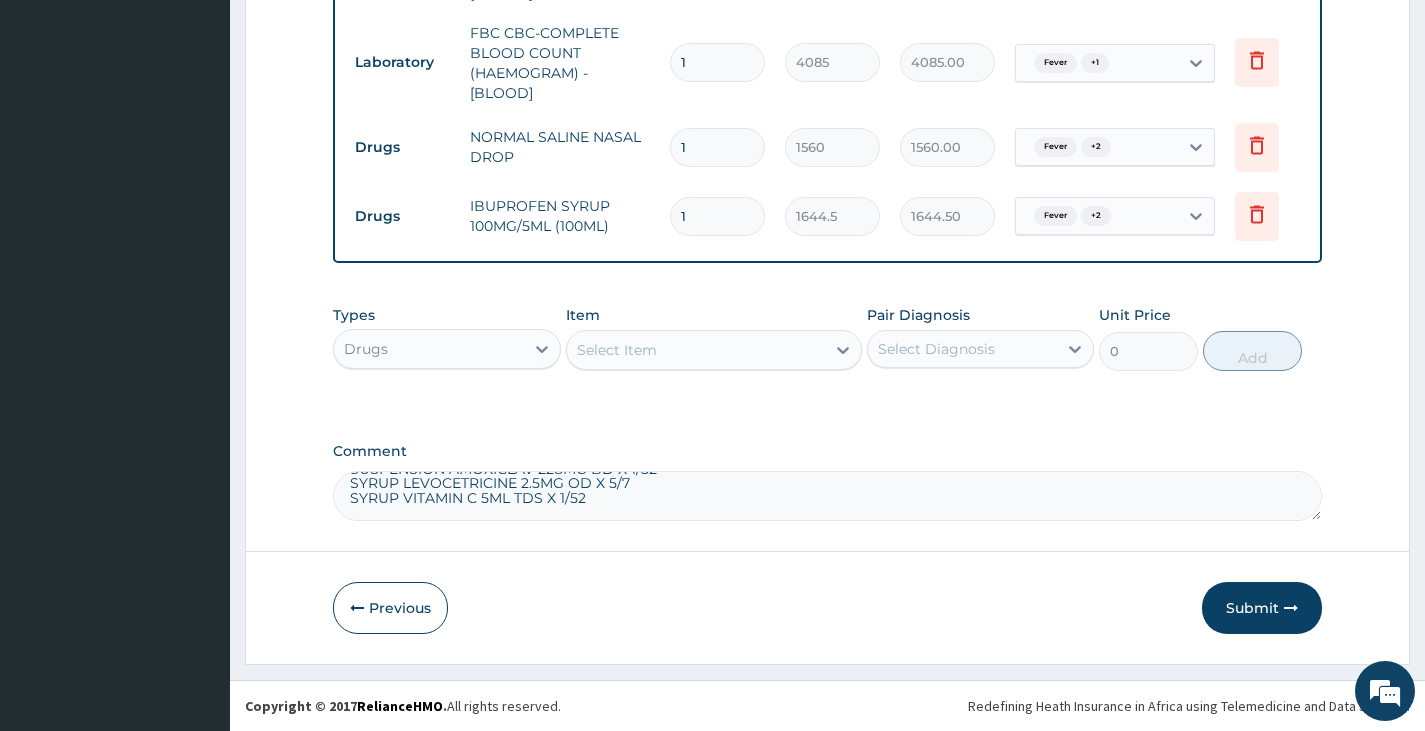 click on "PA Code / Prescription Code PA/84D4DE Encounter Date 05-08-2025 Important Notice Please enter PA codes before entering items that are not attached to a PA code   All diagnoses entered must be linked to a claim item. Diagnosis & Claim Items that are visible but inactive cannot be edited because they were imported from an already approved PA code. Diagnosis Fever query Anemia Confirmed Common cold Query NB: All diagnosis must be linked to a claim item Claim Items Type Name Quantity Unit Price Total Price Pair Diagnosis Actions Procedures pediatrician first outpatient consultation 1 19403.75 19403.75 Fever Delete Laboratory MALARIAL PARASITE THICK AND THIN FILMS - [BLOOD] 1 1531.875 1531.88 Fever  + 1 Delete Laboratory FBC CBC-COMPLETE BLOOD COUNT (HAEMOGRAM) - [BLOOD] 1 4085 4085.00 Fever  + 1 Delete Drugs NORMAL SALINE NASAL DROP 1 1560 1560.00 Fever  + 2 Delete Drugs IBUPROFEN SYRUP 100MG/5ML (100ML) 1 1644.5 1644.50 Fever  + 2 Delete Types Drugs Item Select Item Pair Diagnosis Select Diagnosis Unit Price 0" at bounding box center (827, -111) 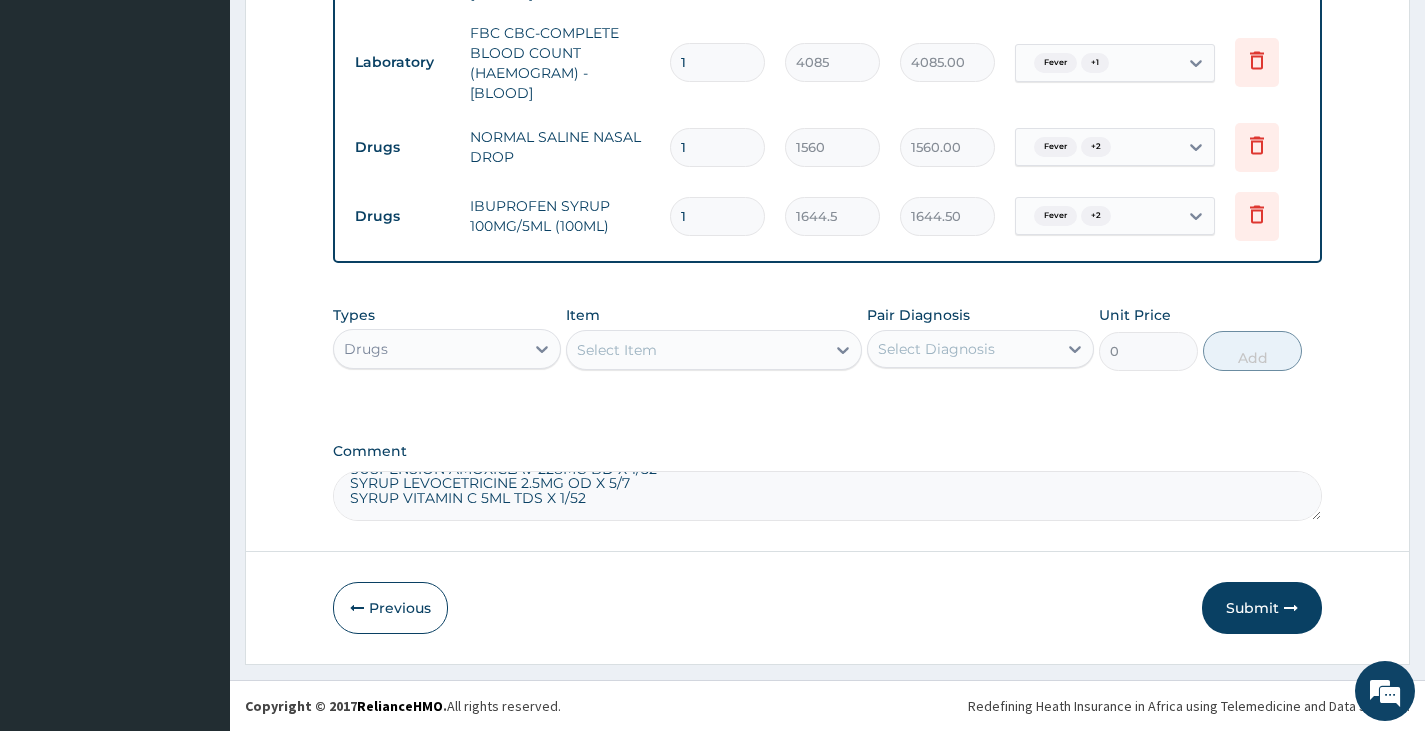 drag, startPoint x: 582, startPoint y: 506, endPoint x: 426, endPoint y: 513, distance: 156.15697 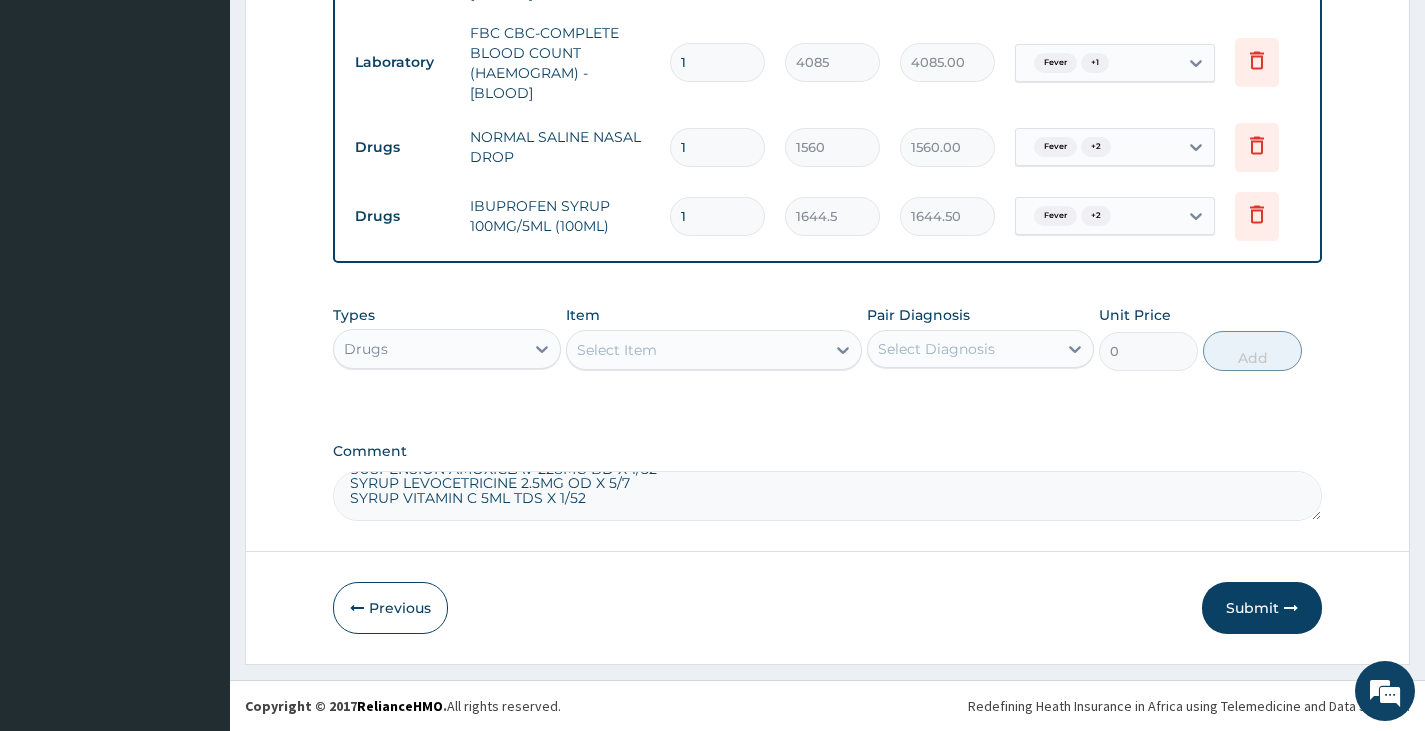 click on "SUSPENSION AMOXICLAV 228MG BD X 1/52
SYRUP LEVOCETRICINE 2.5MG OD X 5/7
SYRUP VITAMIN C 5ML TDS X 1/52" at bounding box center [827, 496] 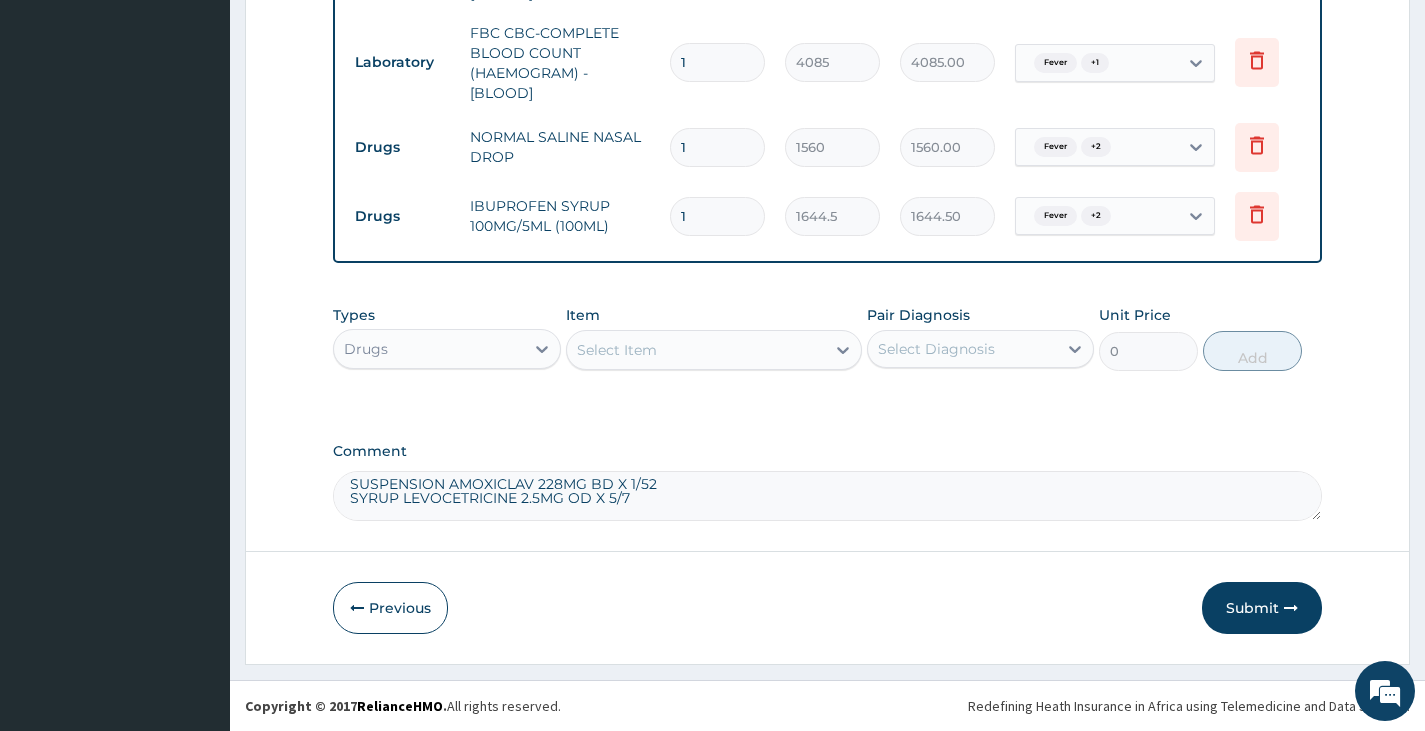 scroll, scrollTop: 9, scrollLeft: 0, axis: vertical 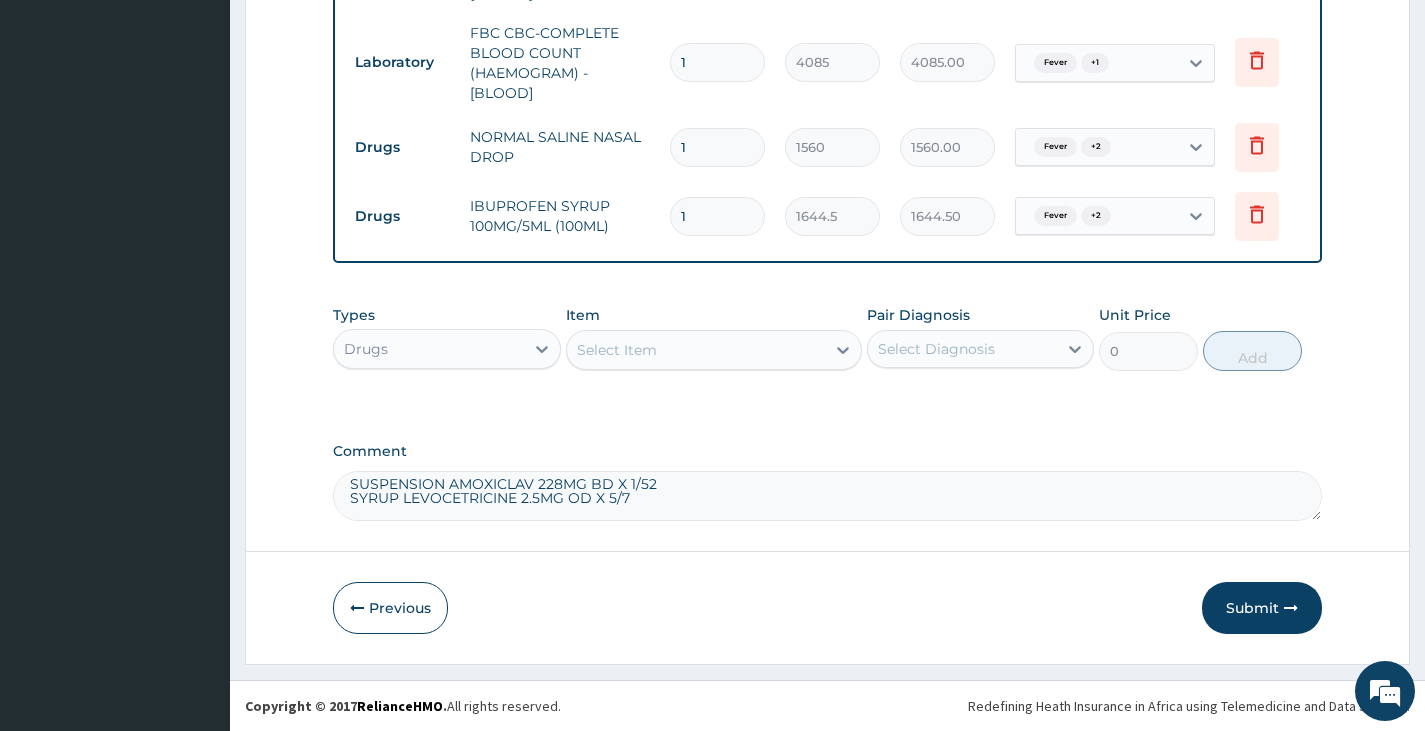 click on "Select Item" at bounding box center [617, 350] 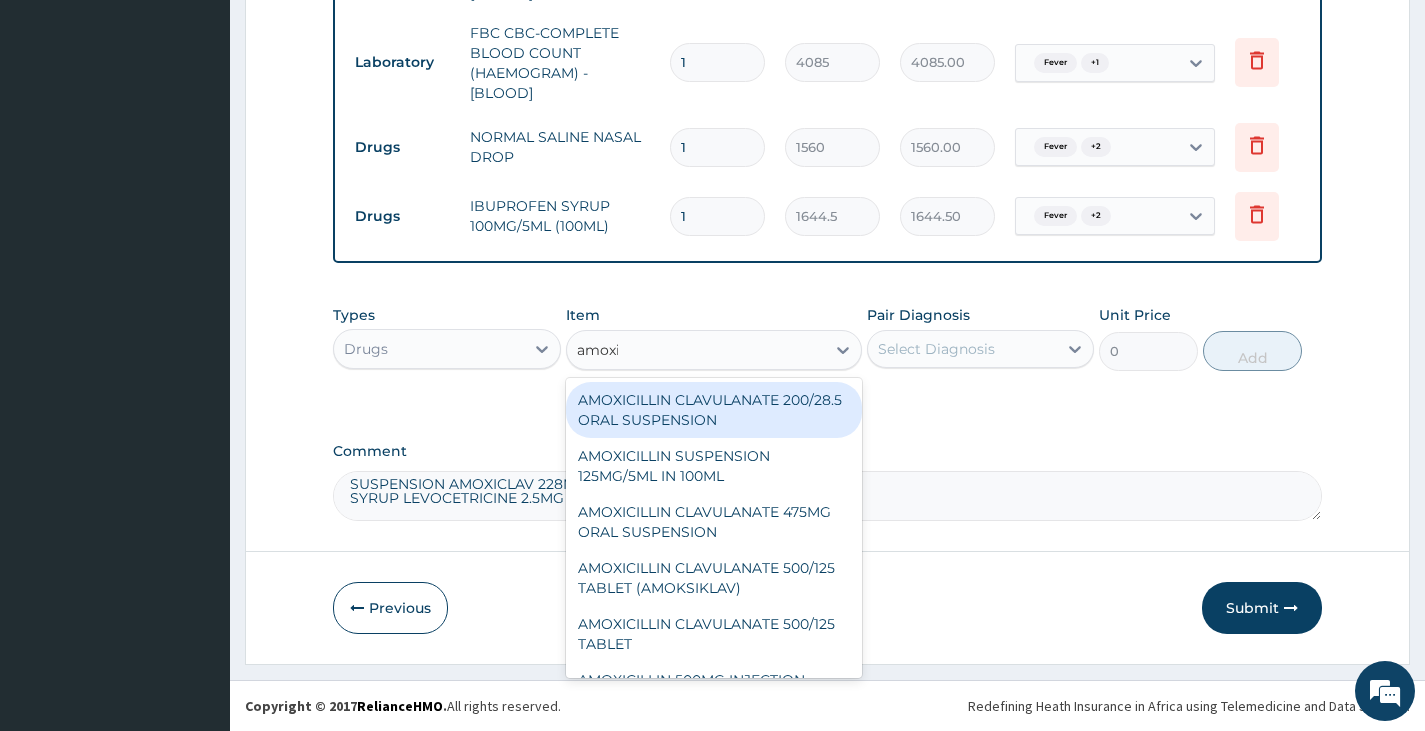 type on "amoxic" 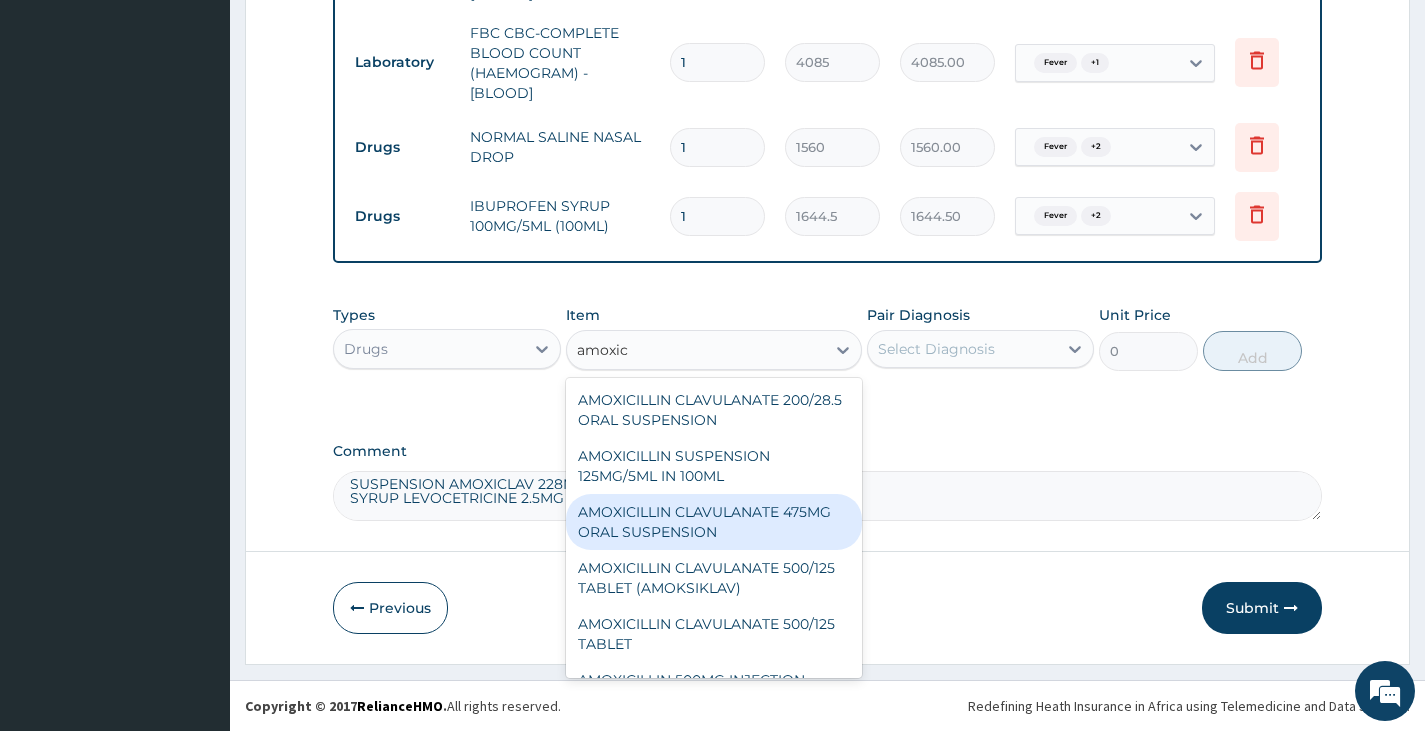 click on "AMOXICILLIN CLAVULANATE 475MG ORAL SUSPENSION" at bounding box center [714, 522] 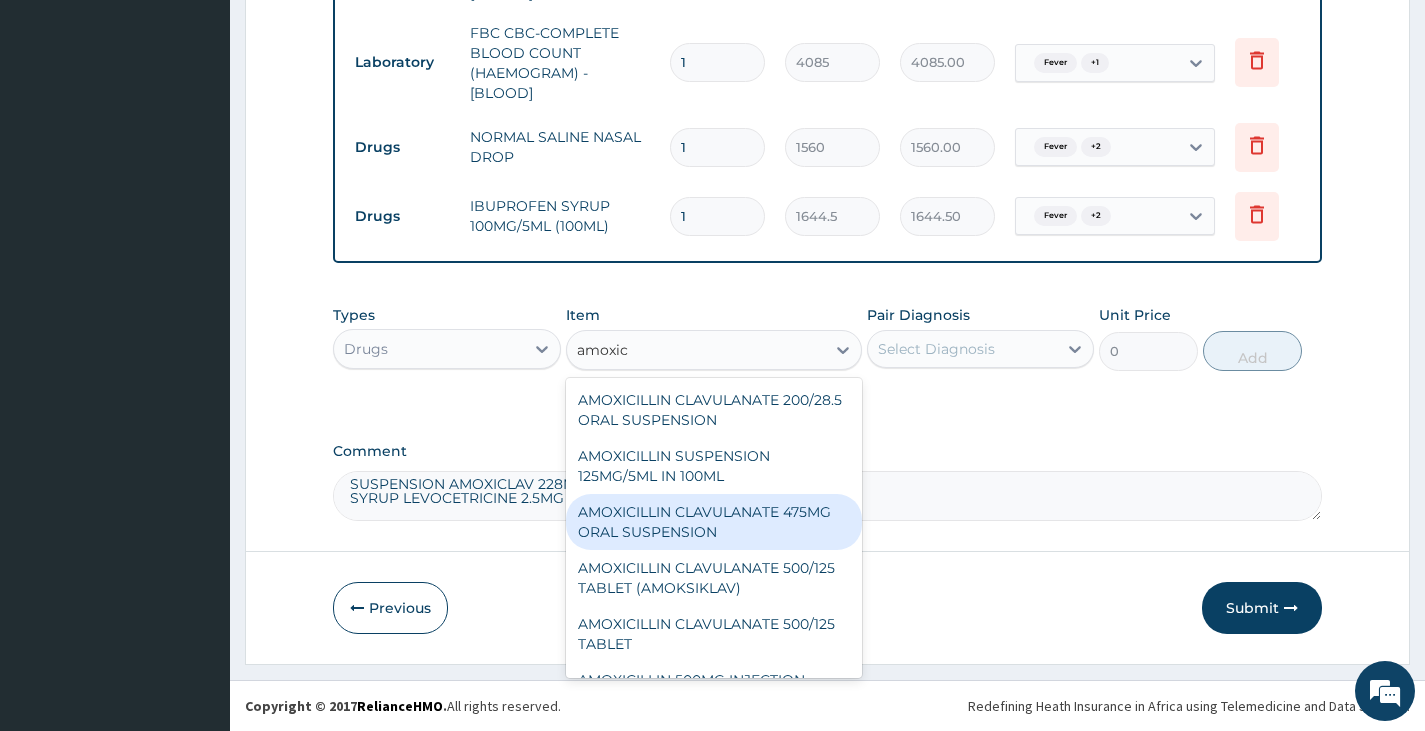 type 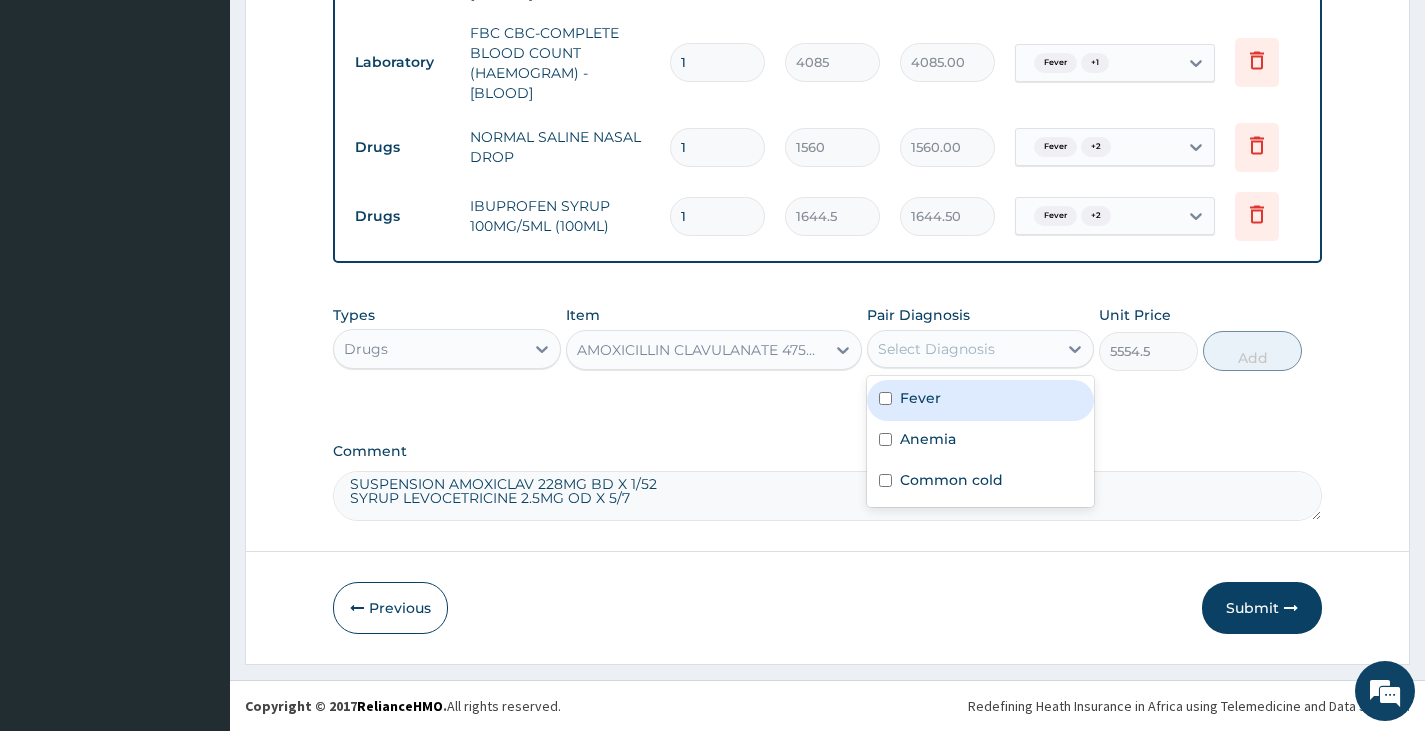 click on "Select Diagnosis" at bounding box center [936, 349] 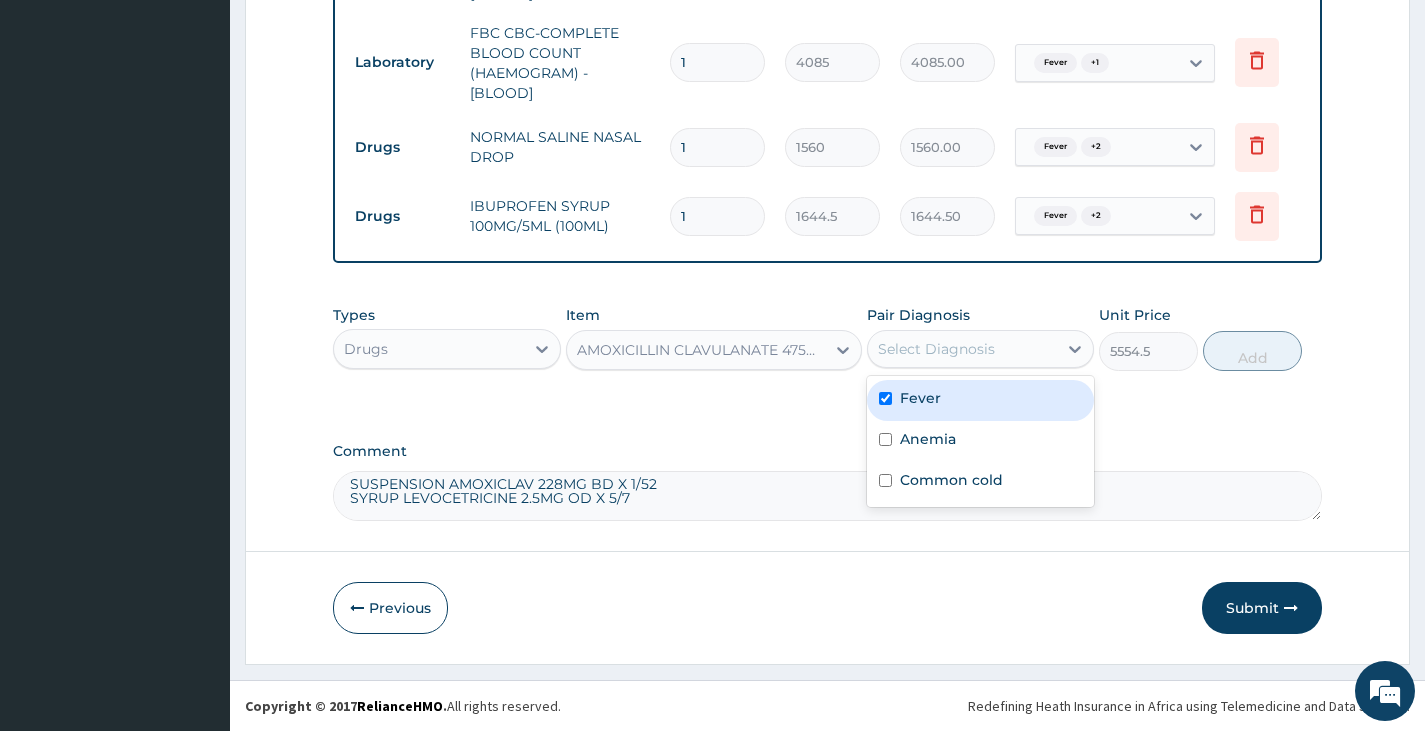 checkbox on "true" 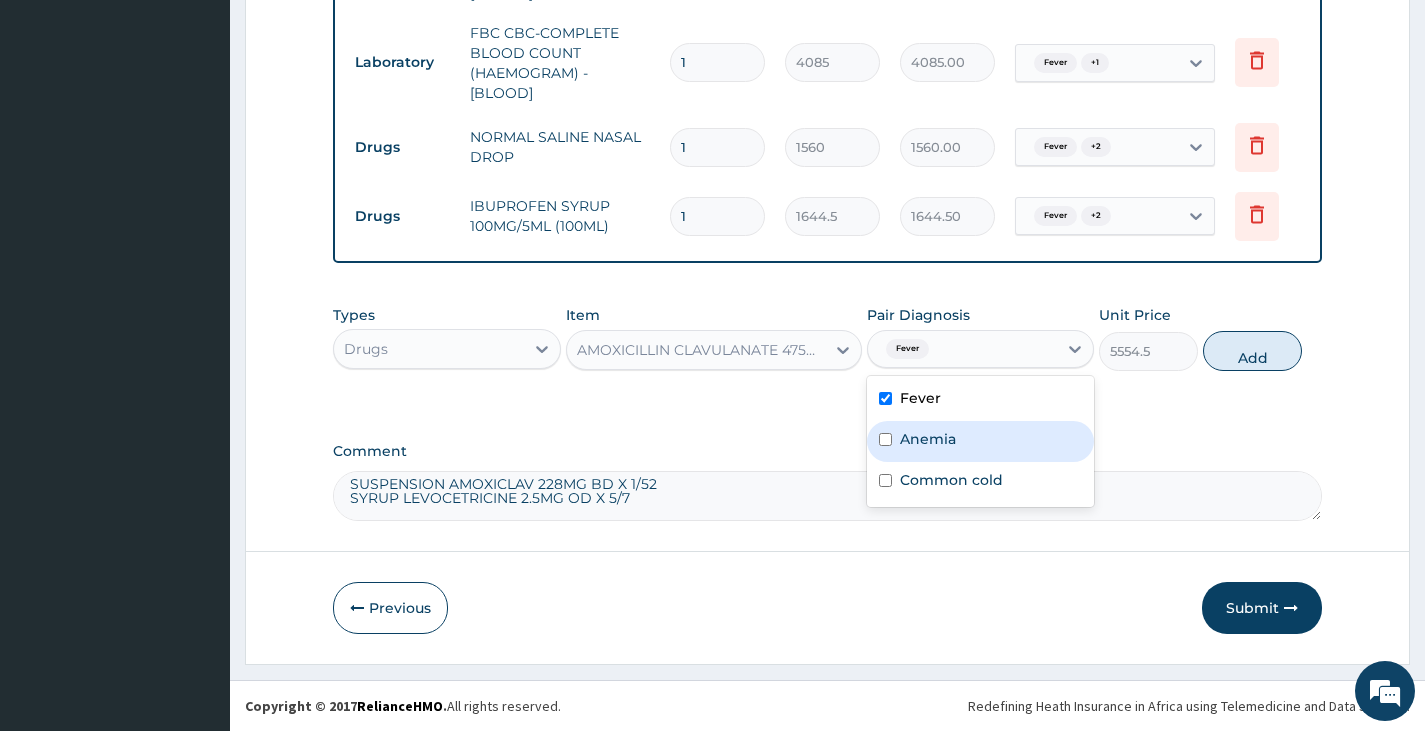drag, startPoint x: 914, startPoint y: 440, endPoint x: 920, endPoint y: 455, distance: 16.155495 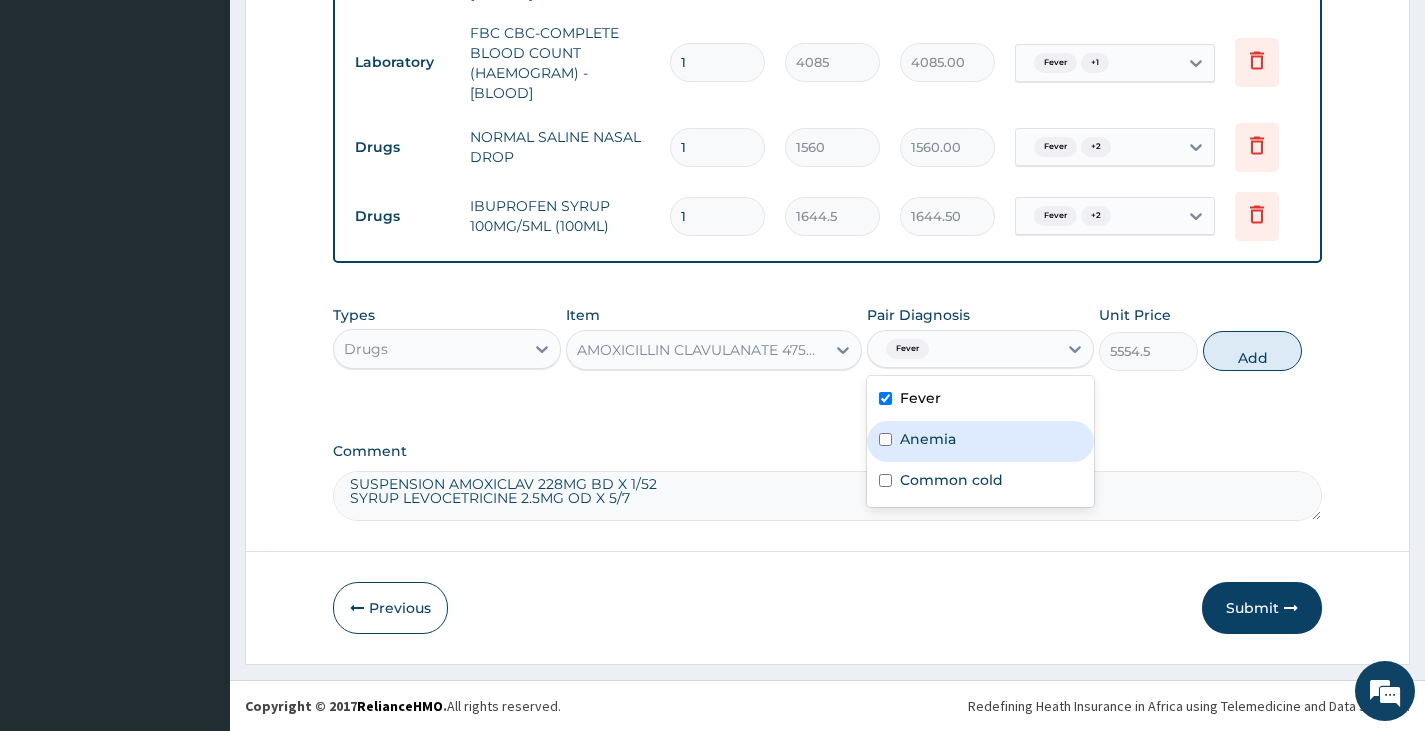 click on "Anemia" at bounding box center (928, 439) 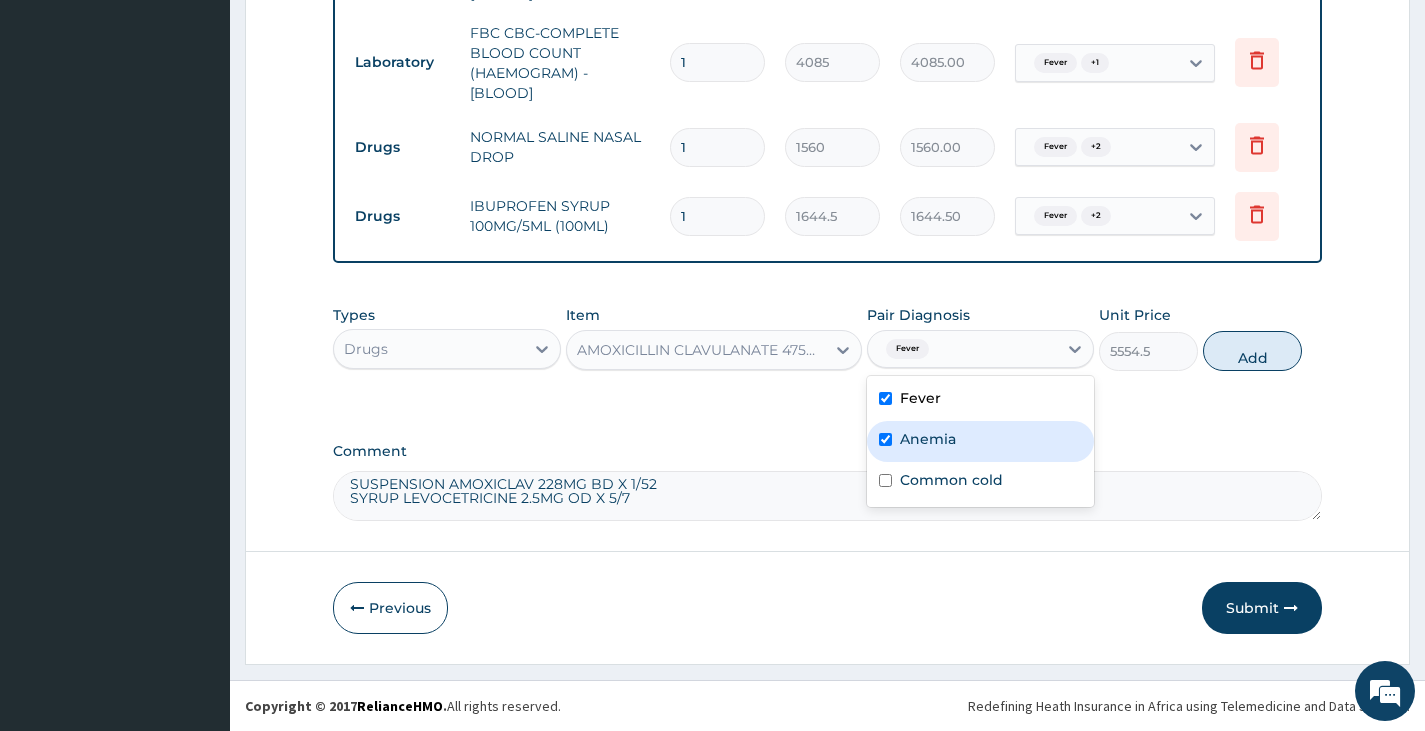 checkbox on "true" 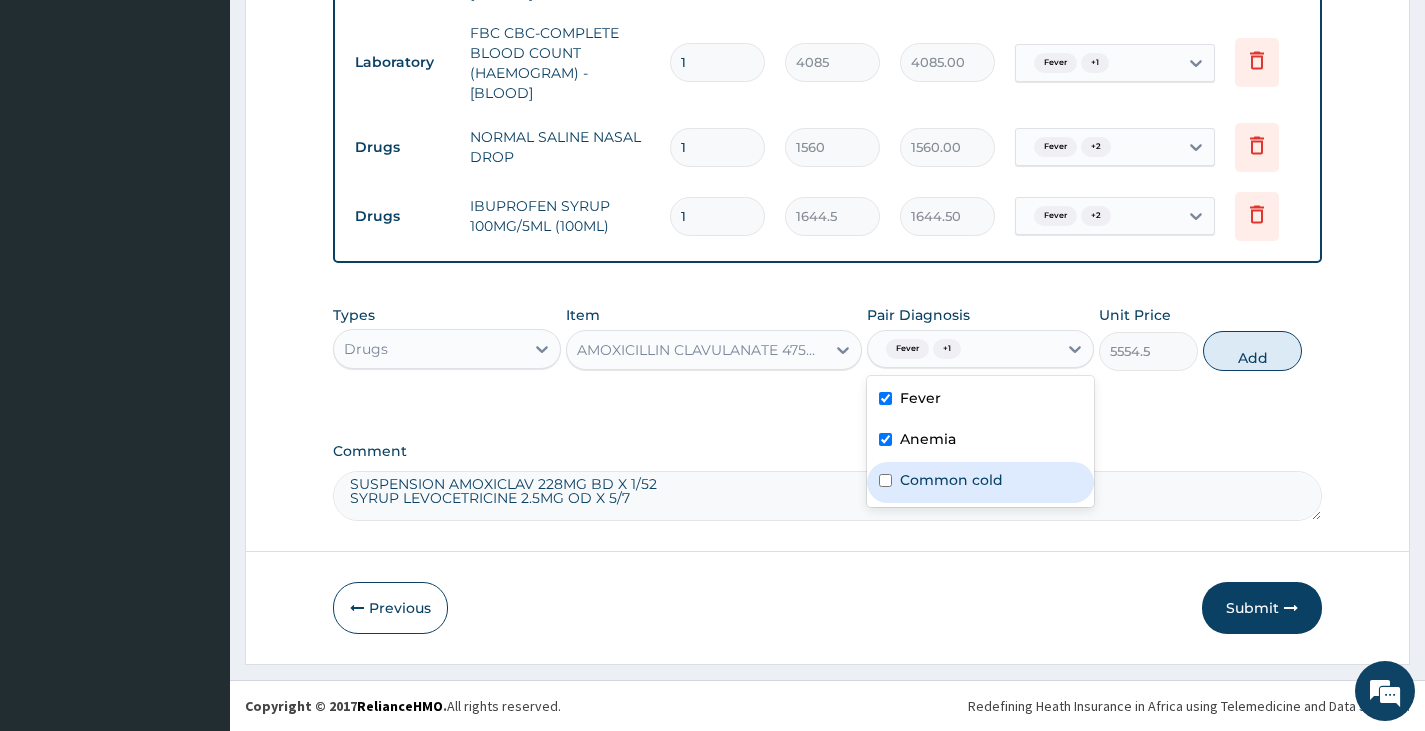 click on "Common cold" at bounding box center [951, 480] 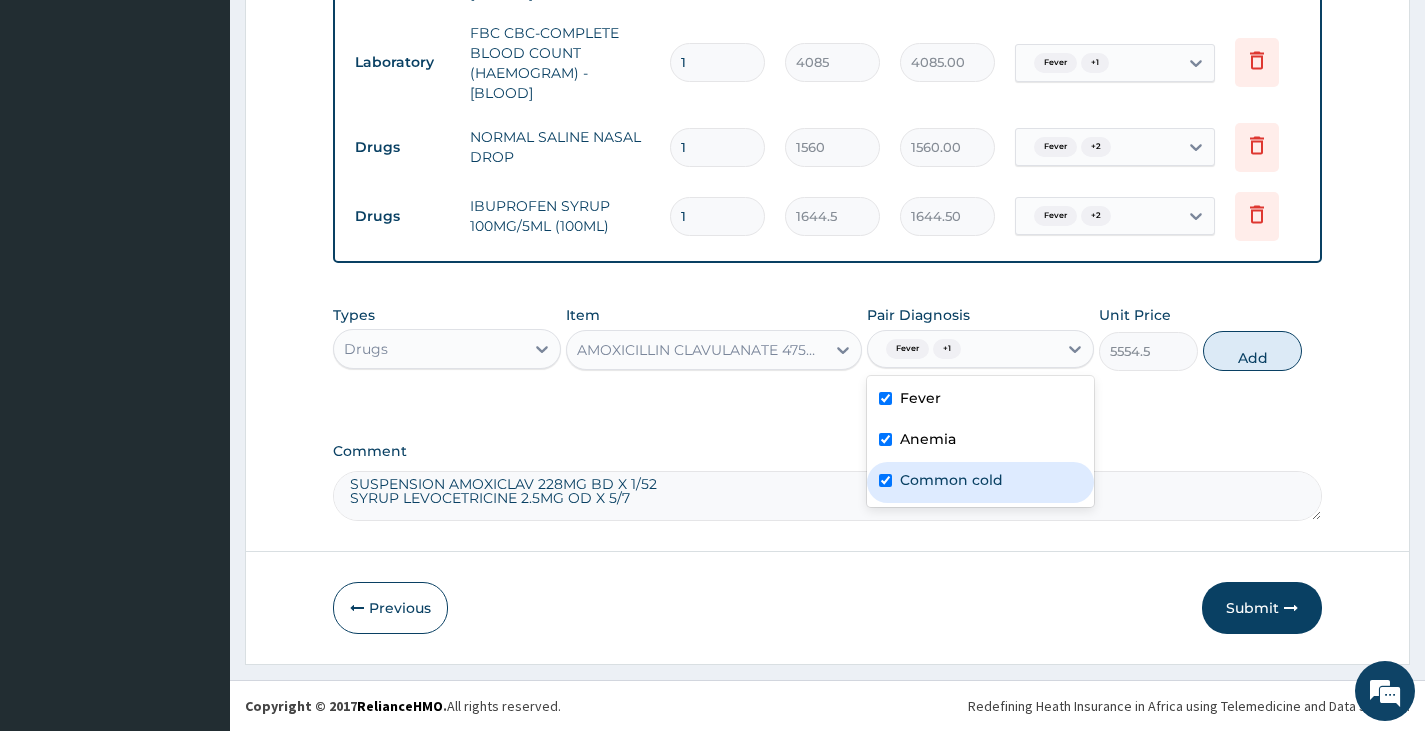 checkbox on "true" 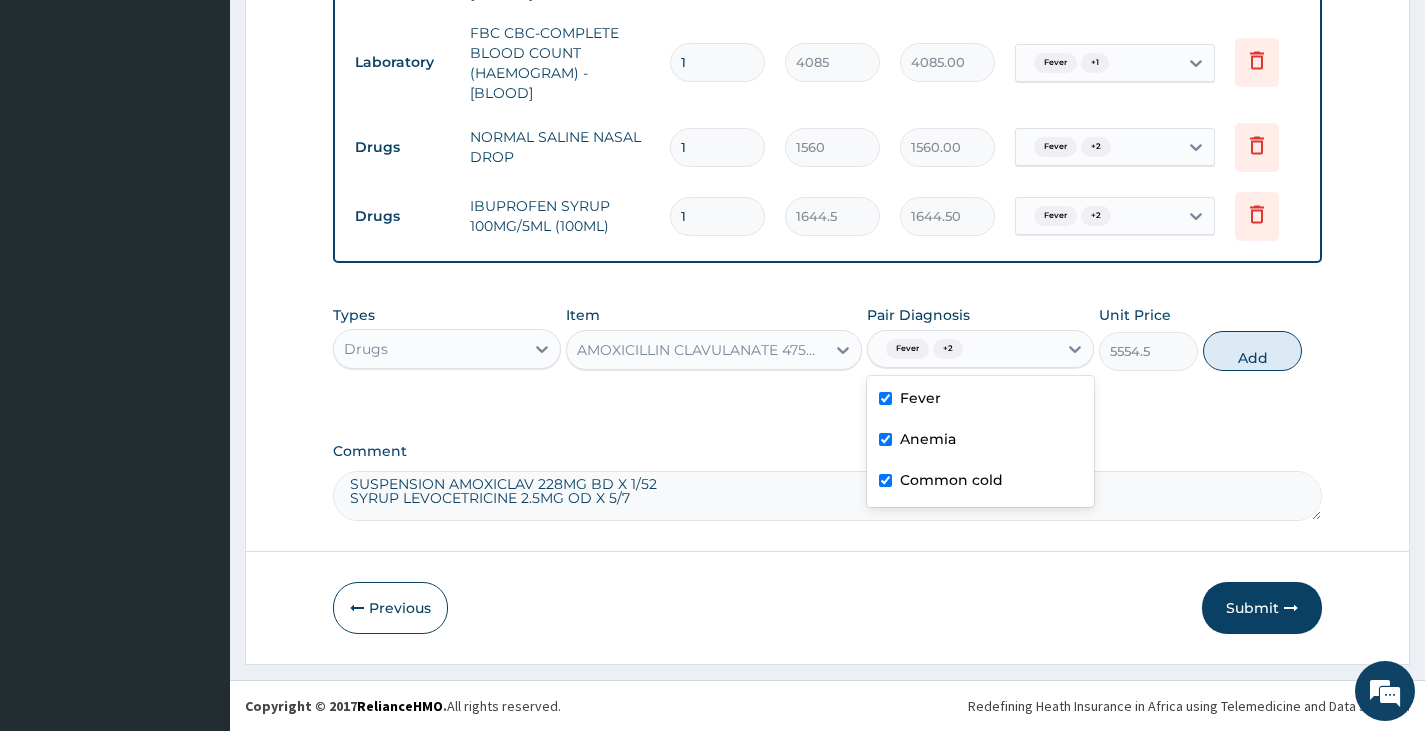 drag, startPoint x: 1250, startPoint y: 355, endPoint x: 1238, endPoint y: 377, distance: 25.059929 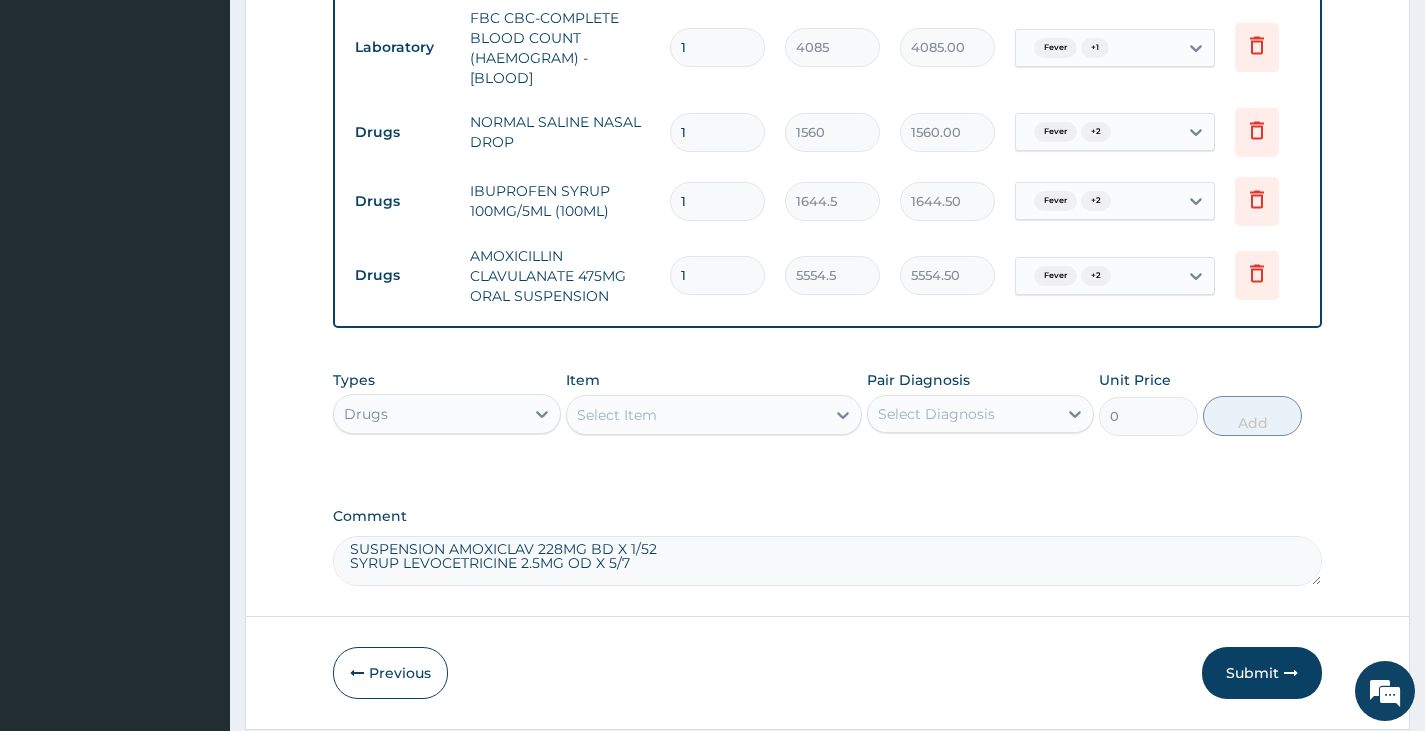 scroll, scrollTop: 0, scrollLeft: 0, axis: both 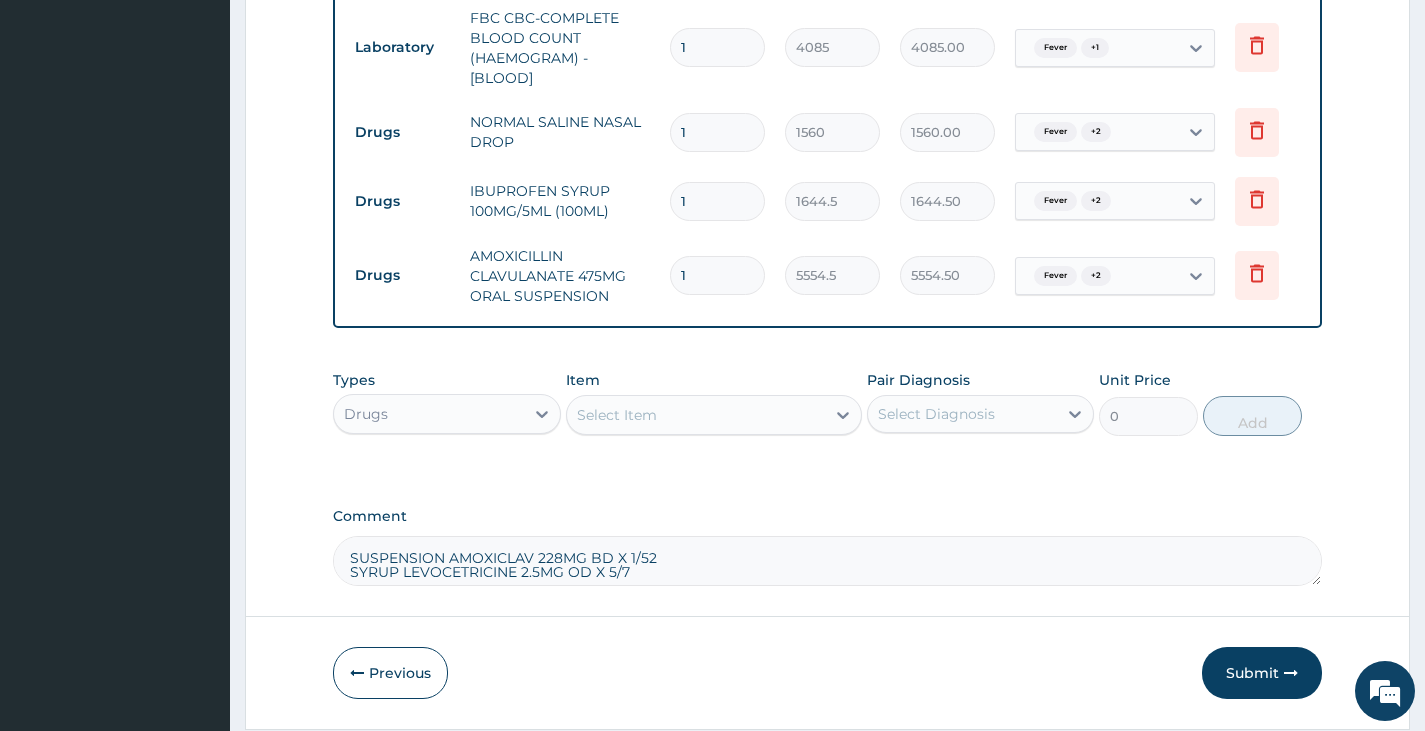 drag, startPoint x: 677, startPoint y: 559, endPoint x: 355, endPoint y: 568, distance: 322.12576 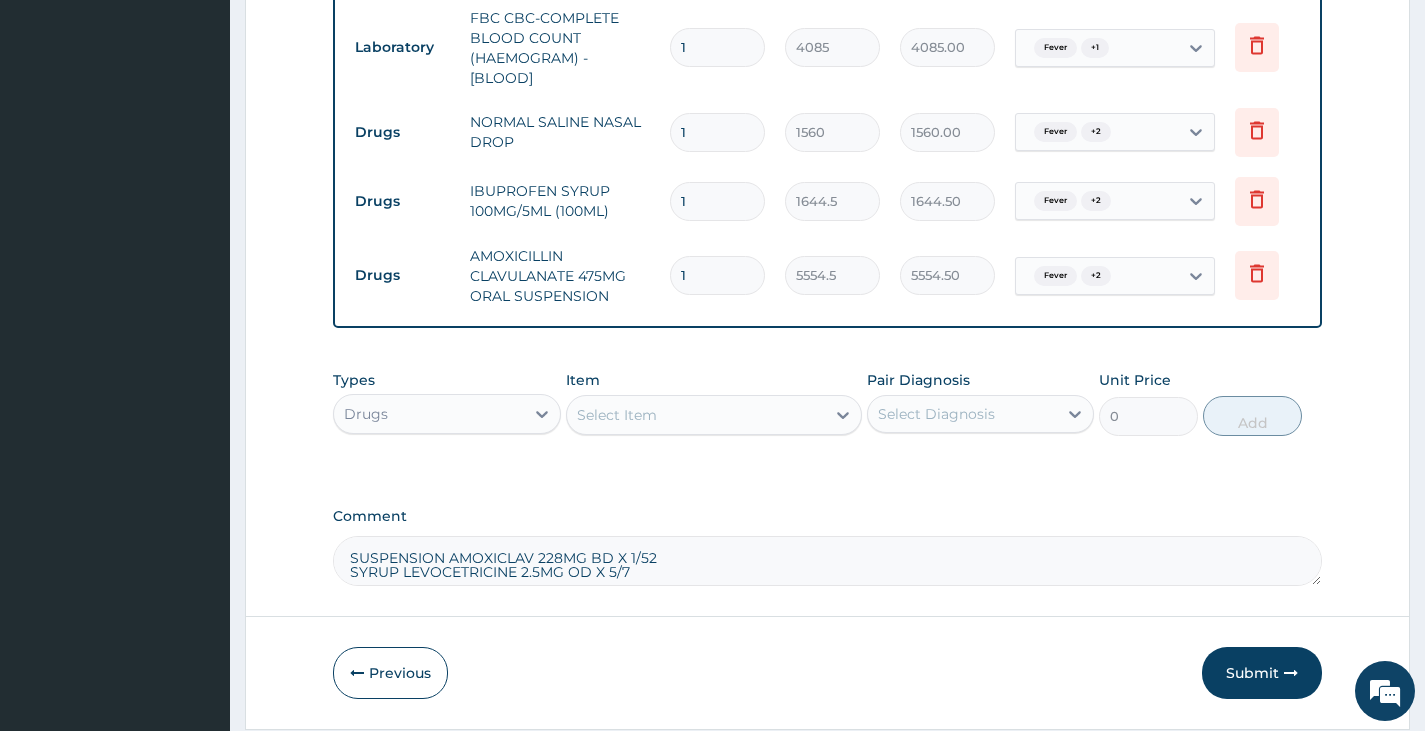 click on "SUSPENSION AMOXICLAV 228MG BD X 1/52
SYRUP LEVOCETRICINE 2.5MG OD X 5/7" at bounding box center [827, 561] 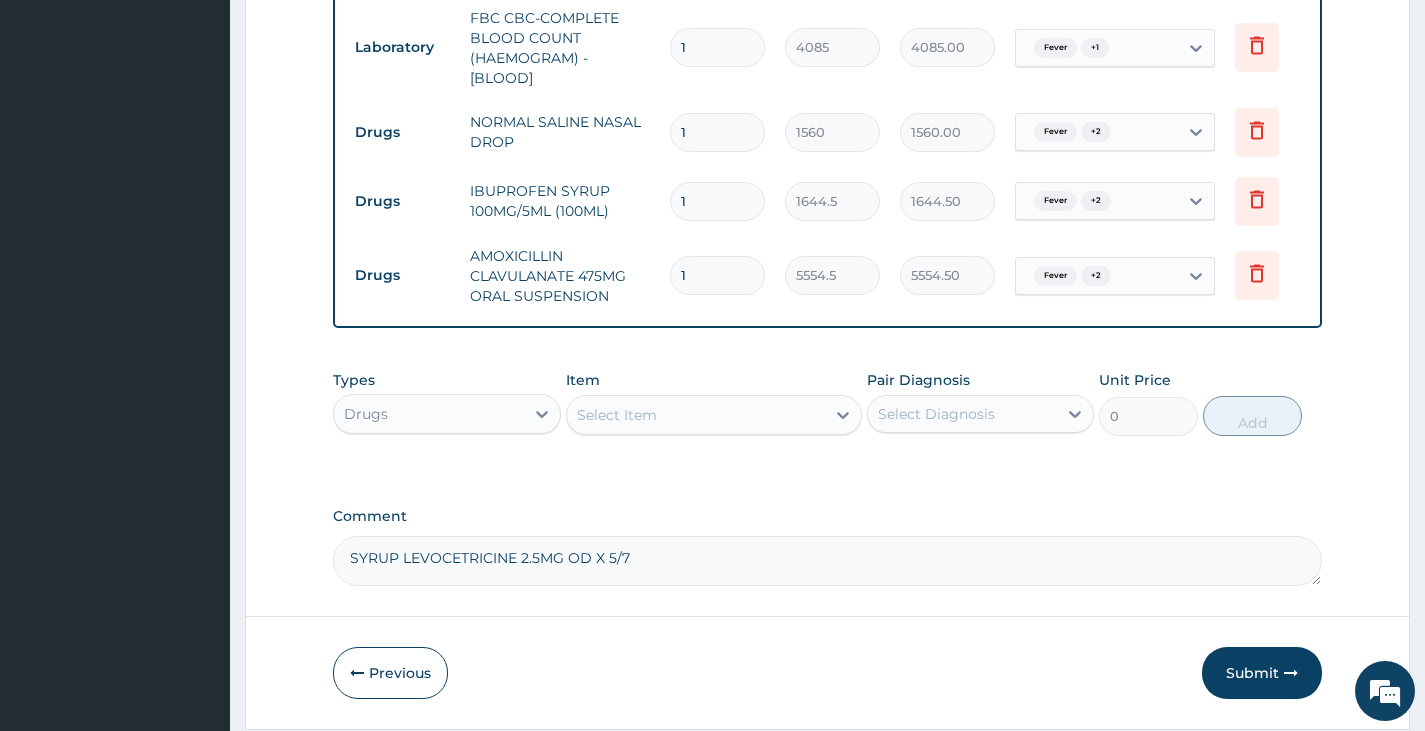 type on "SYRUP LEVOCETRICINE 2.5MG OD X 5/7" 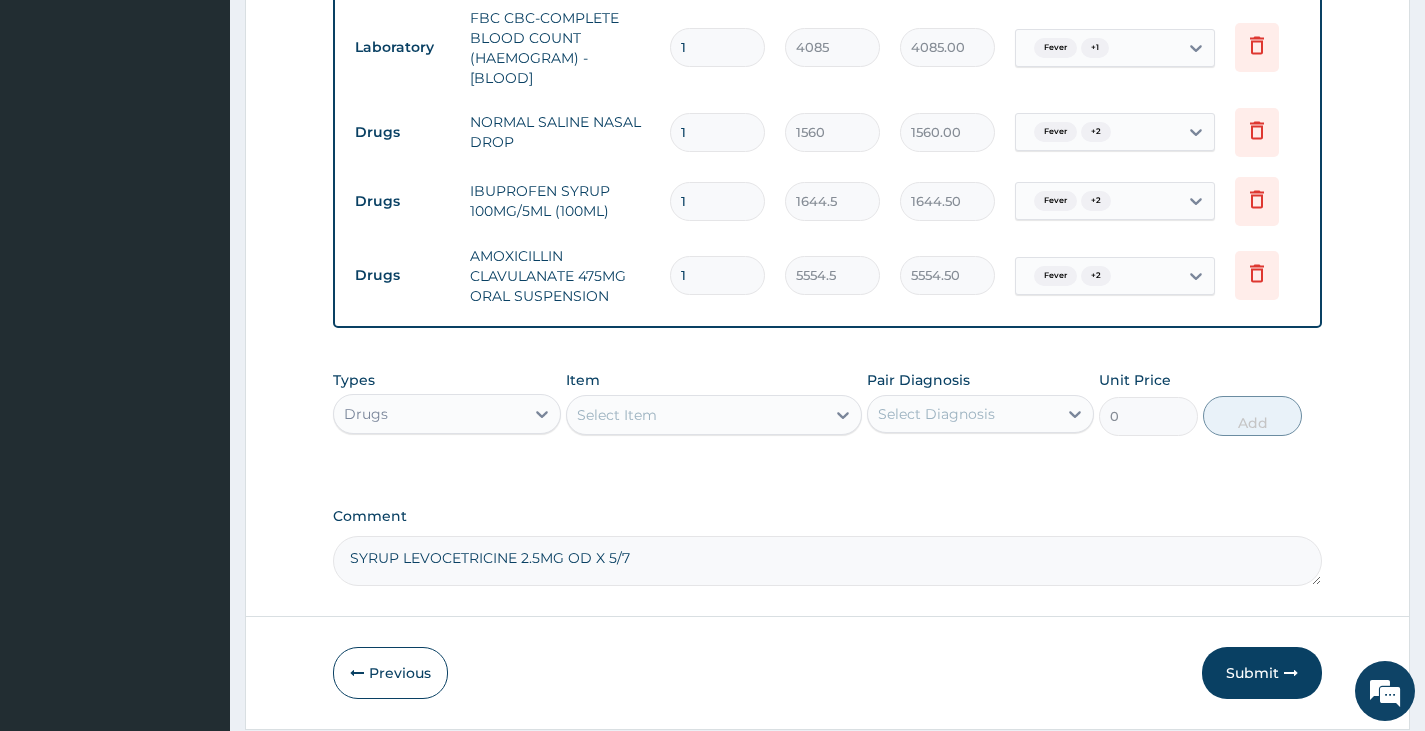 click on "Select Item" at bounding box center (617, 415) 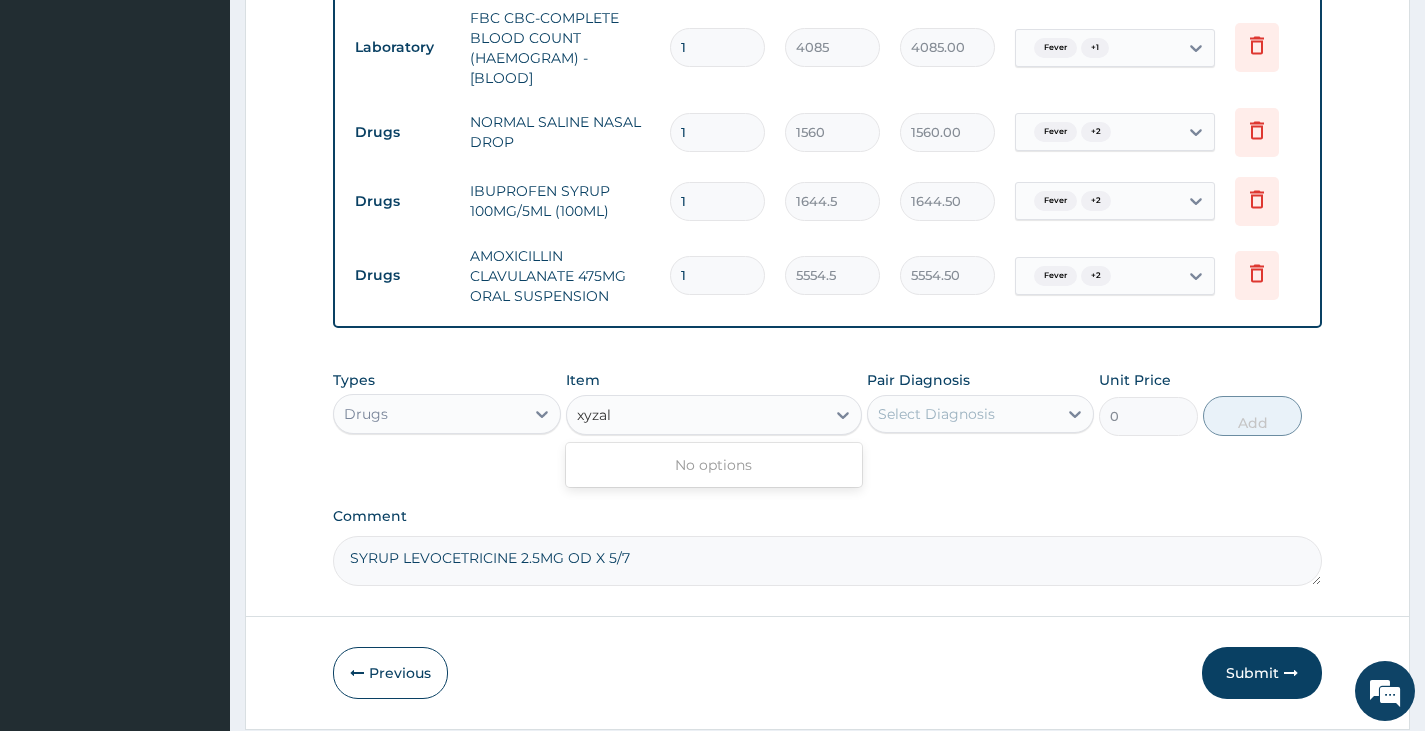 type on "xyzal" 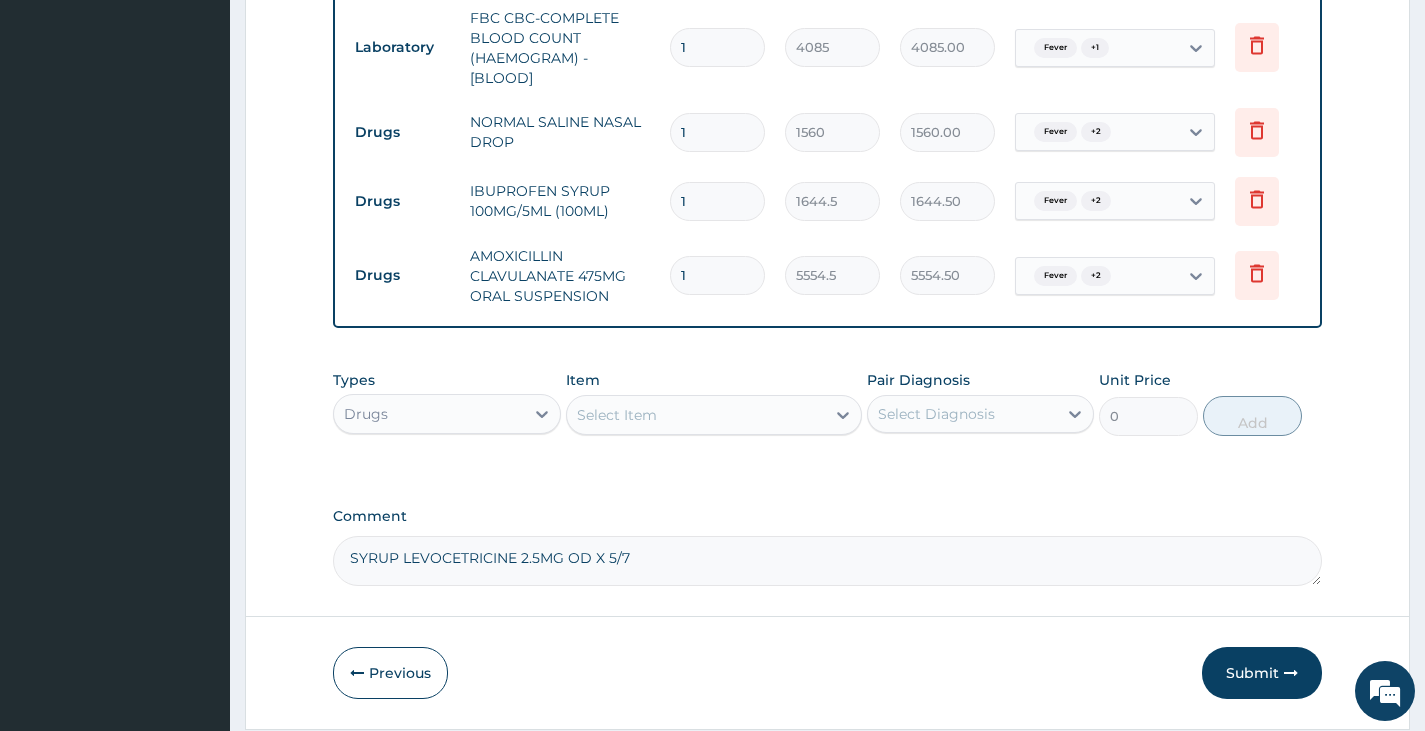 scroll, scrollTop: 9, scrollLeft: 0, axis: vertical 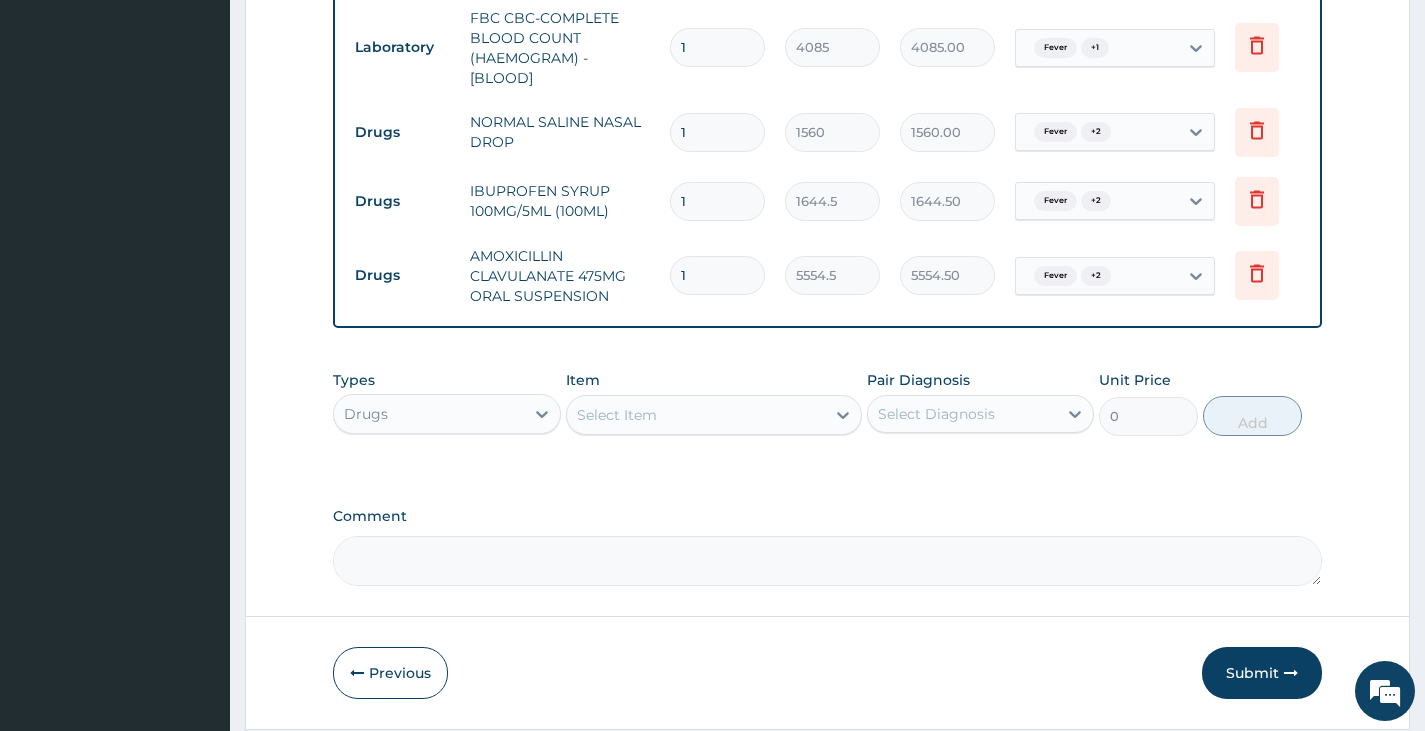 type 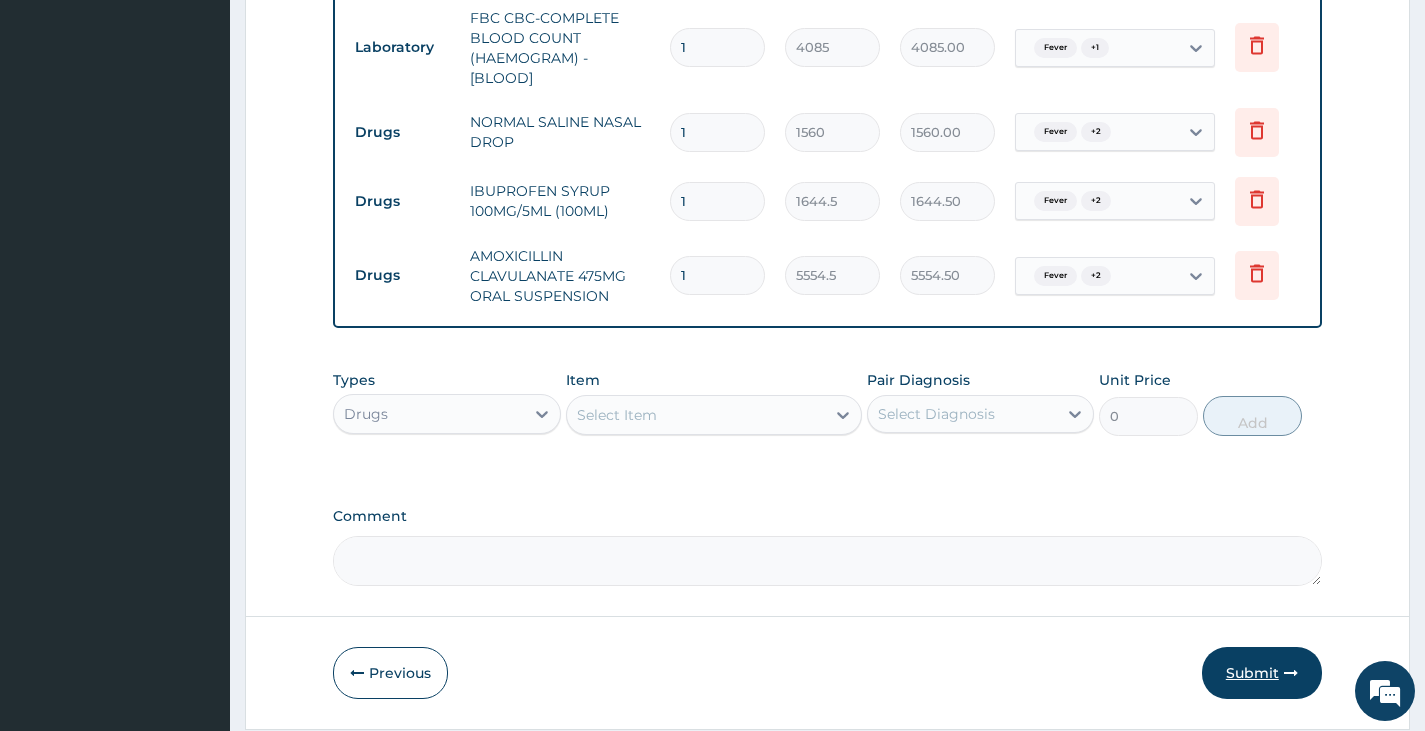 click on "Submit" at bounding box center [1262, 673] 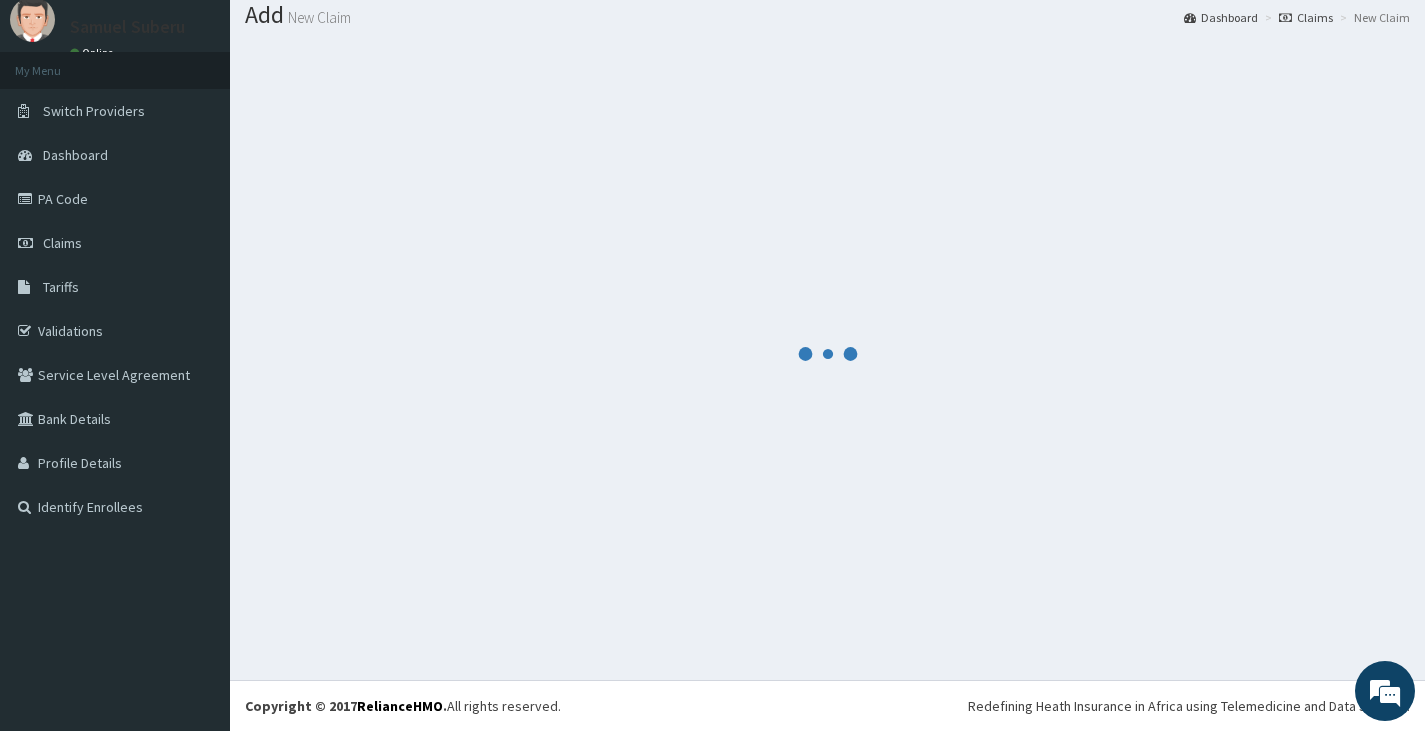 scroll, scrollTop: 63, scrollLeft: 0, axis: vertical 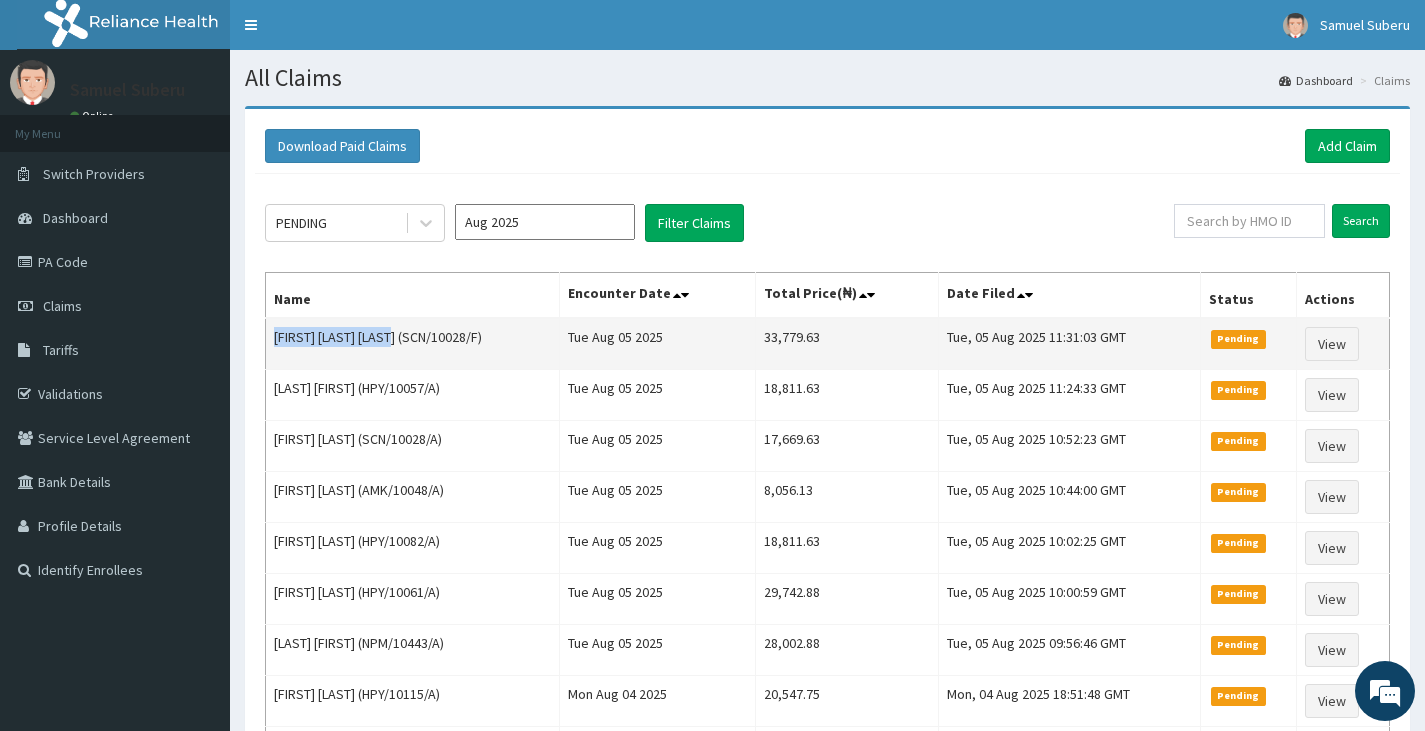 drag, startPoint x: 272, startPoint y: 343, endPoint x: 398, endPoint y: 345, distance: 126.01587 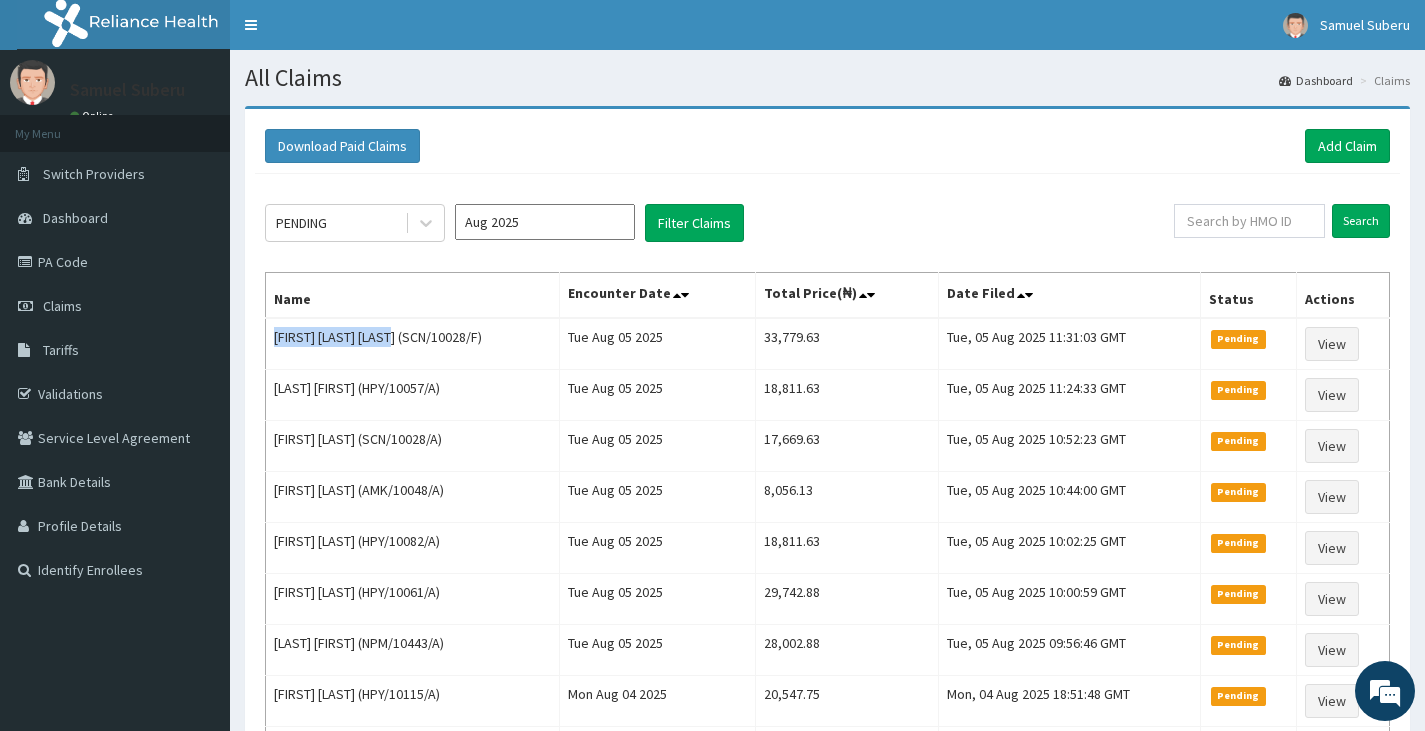 copy on "[FIRST] [LAST] [LAST]" 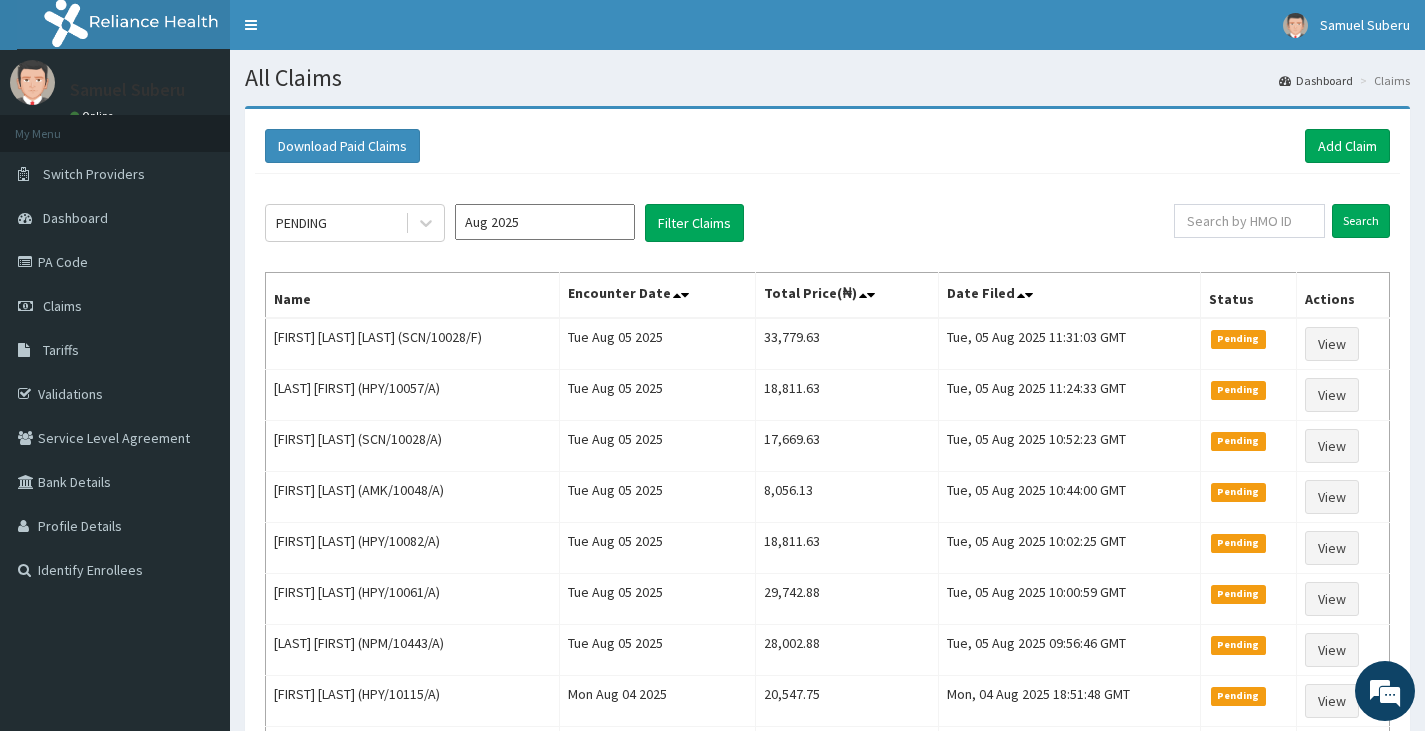 click on "Toggle navigation
[FIRST] [LAST] [FIRST] [LAST] - [EMAIL] Member since  May 24, 2022 at 6:30:58 PM   Profile Sign out" at bounding box center [827, 25] 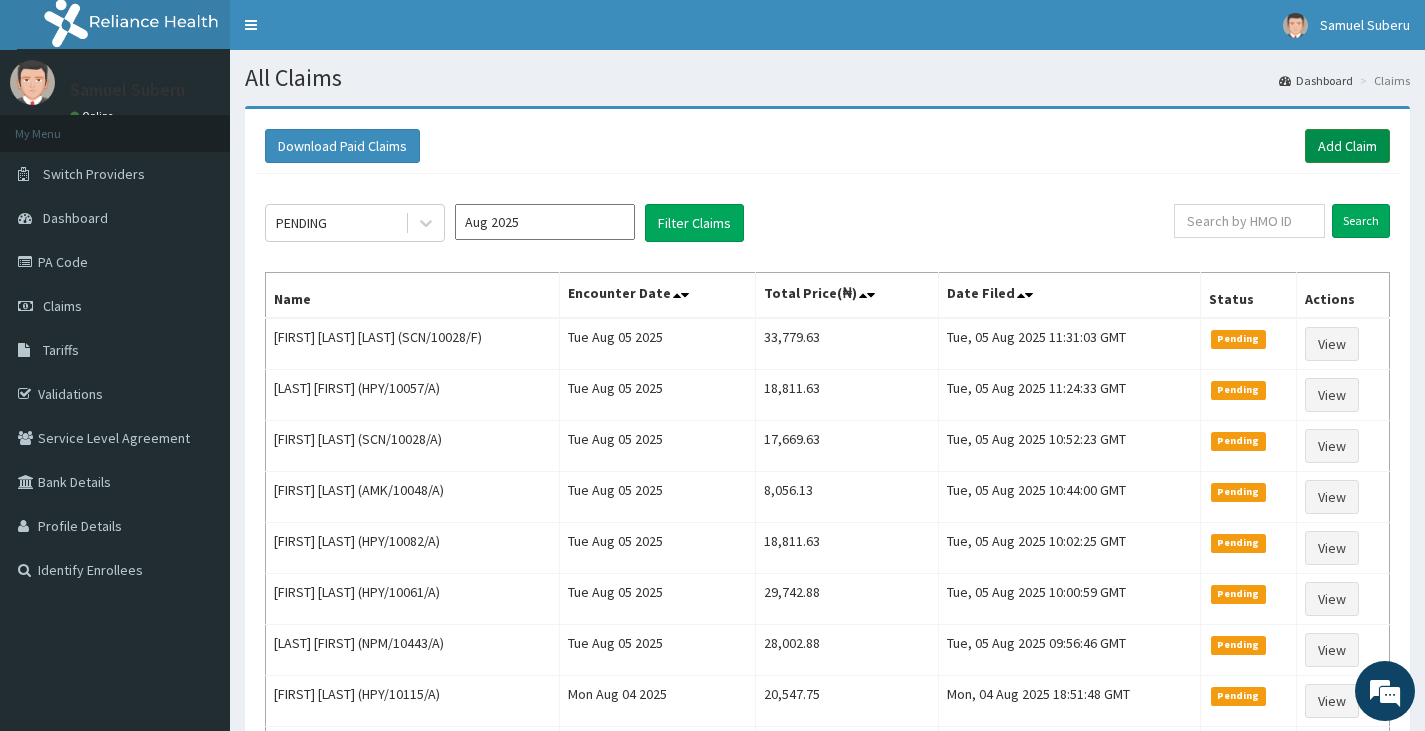 click on "Add Claim" at bounding box center (1347, 146) 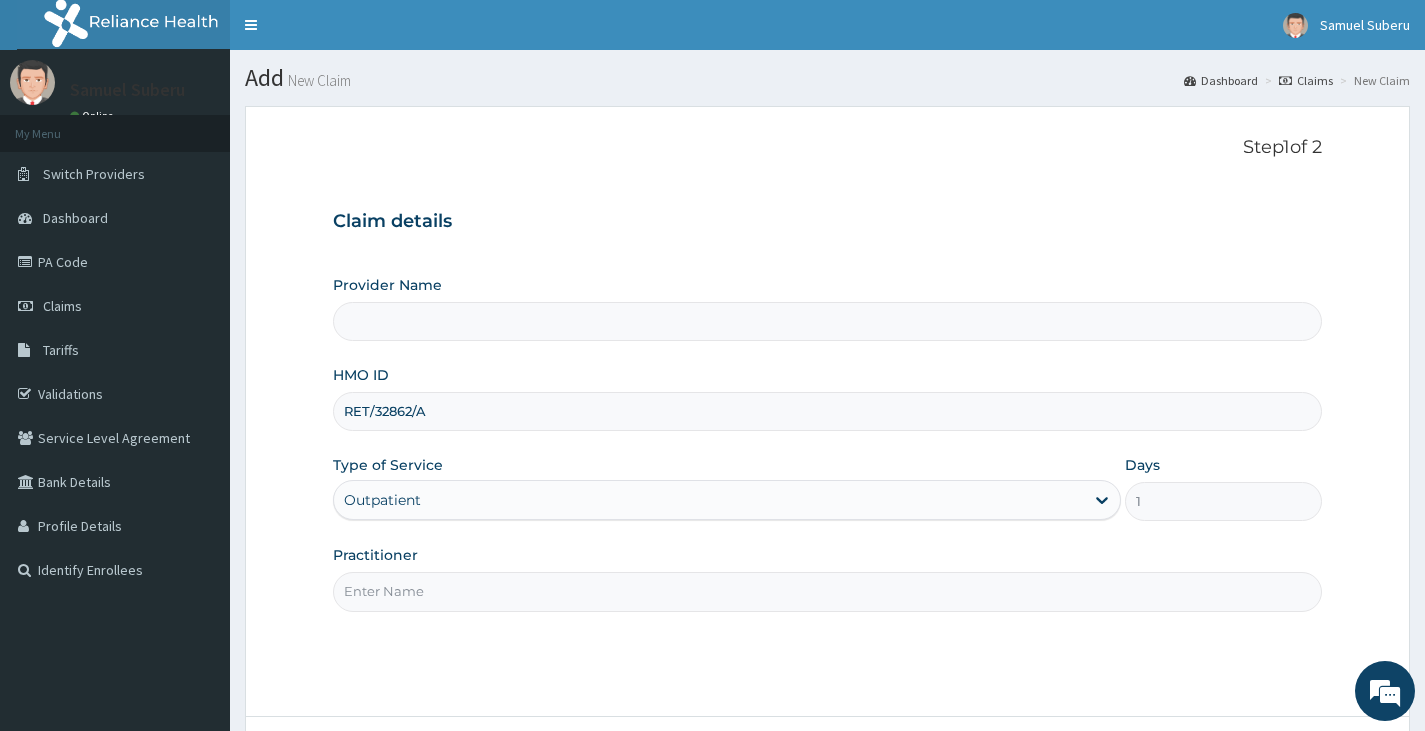 scroll, scrollTop: 0, scrollLeft: 0, axis: both 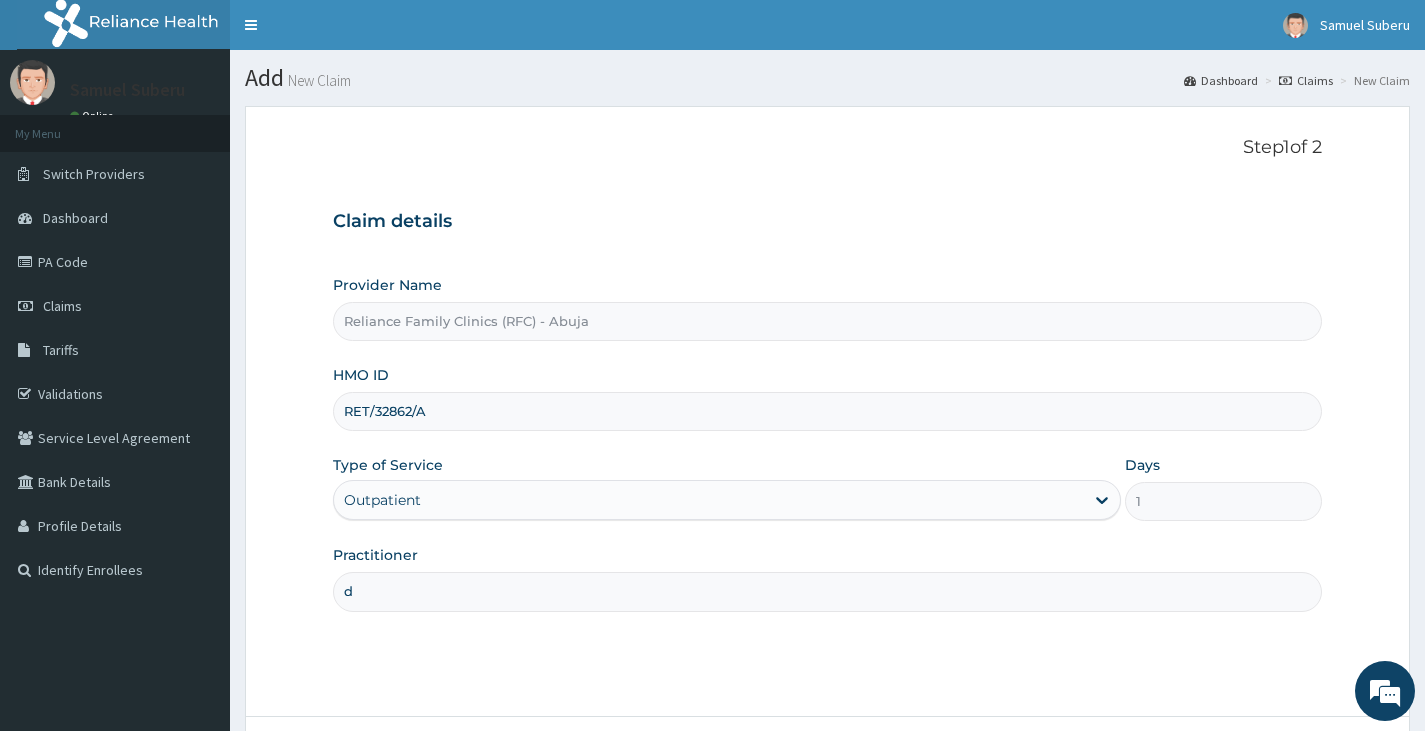 type on "Dr [LAST]" 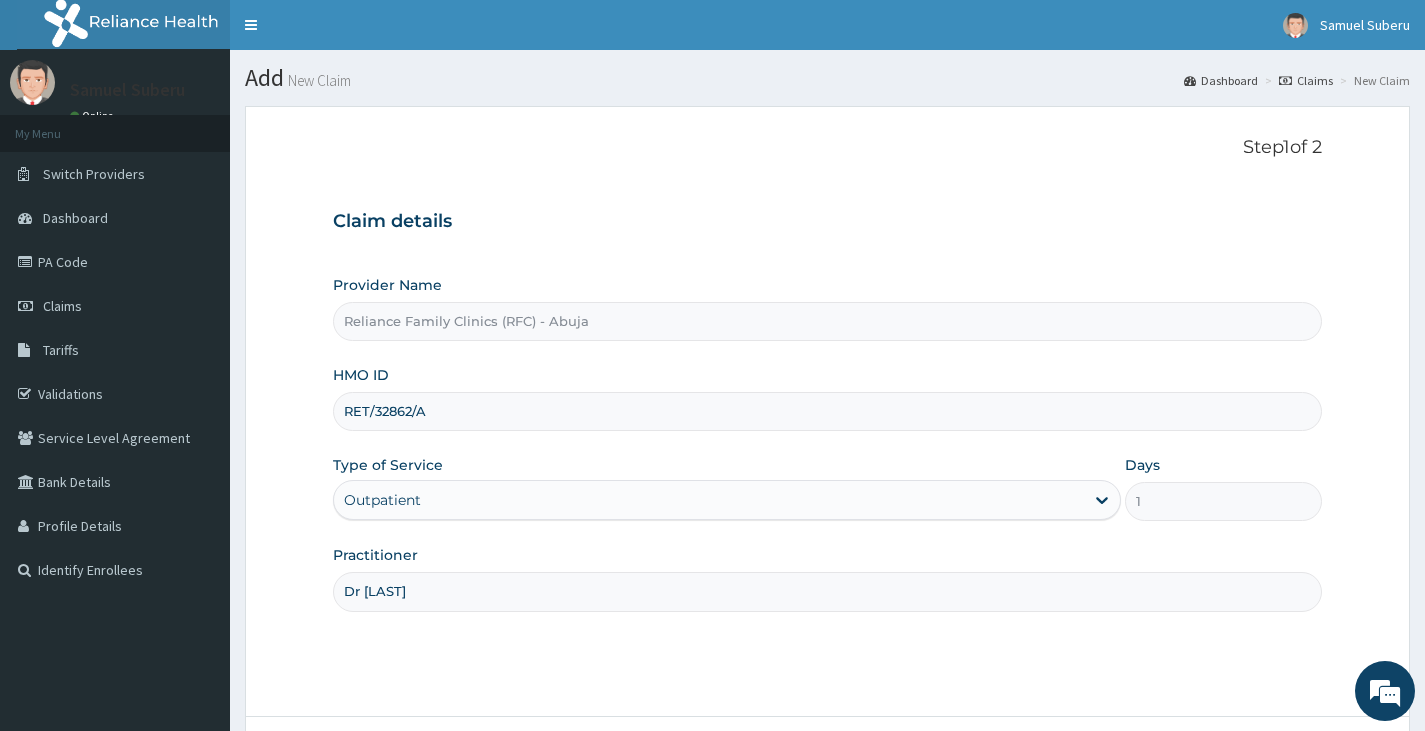 scroll, scrollTop: 165, scrollLeft: 0, axis: vertical 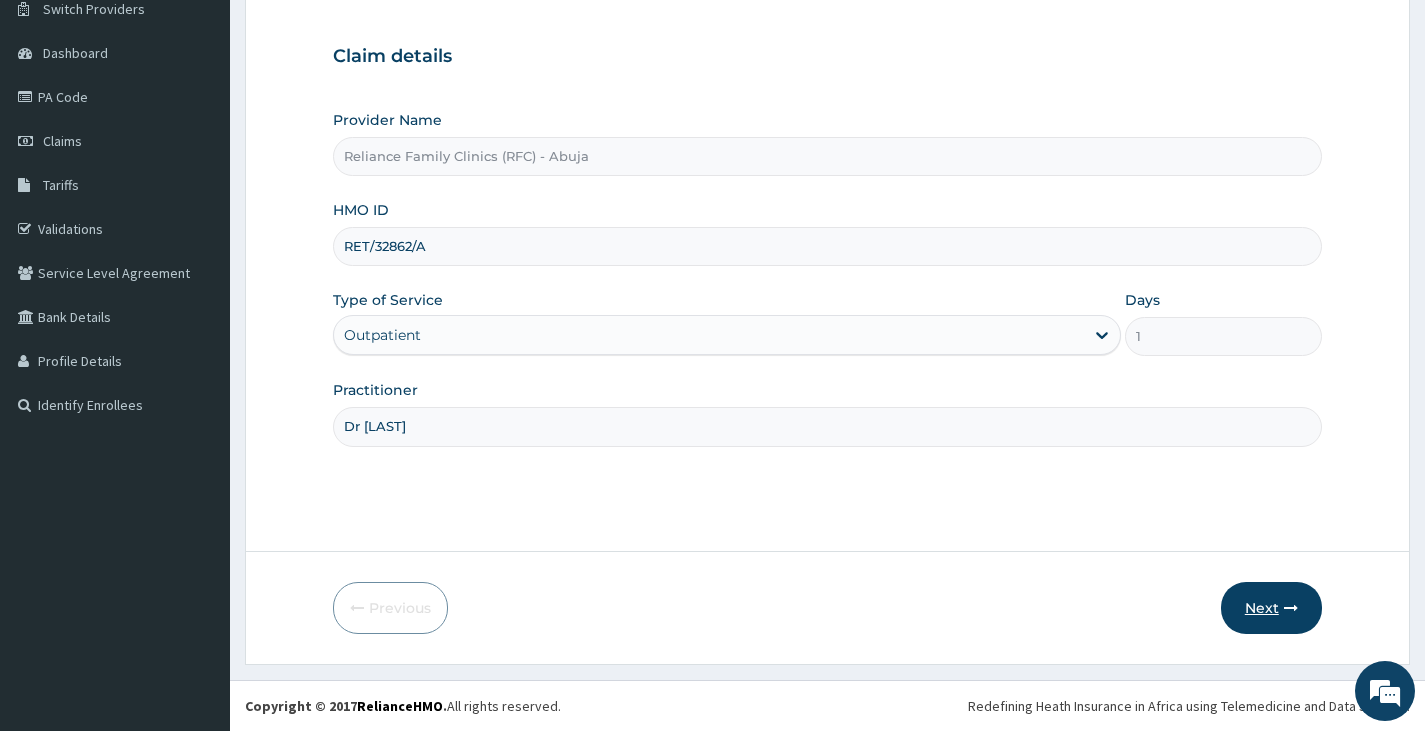 click on "Next" at bounding box center (1271, 608) 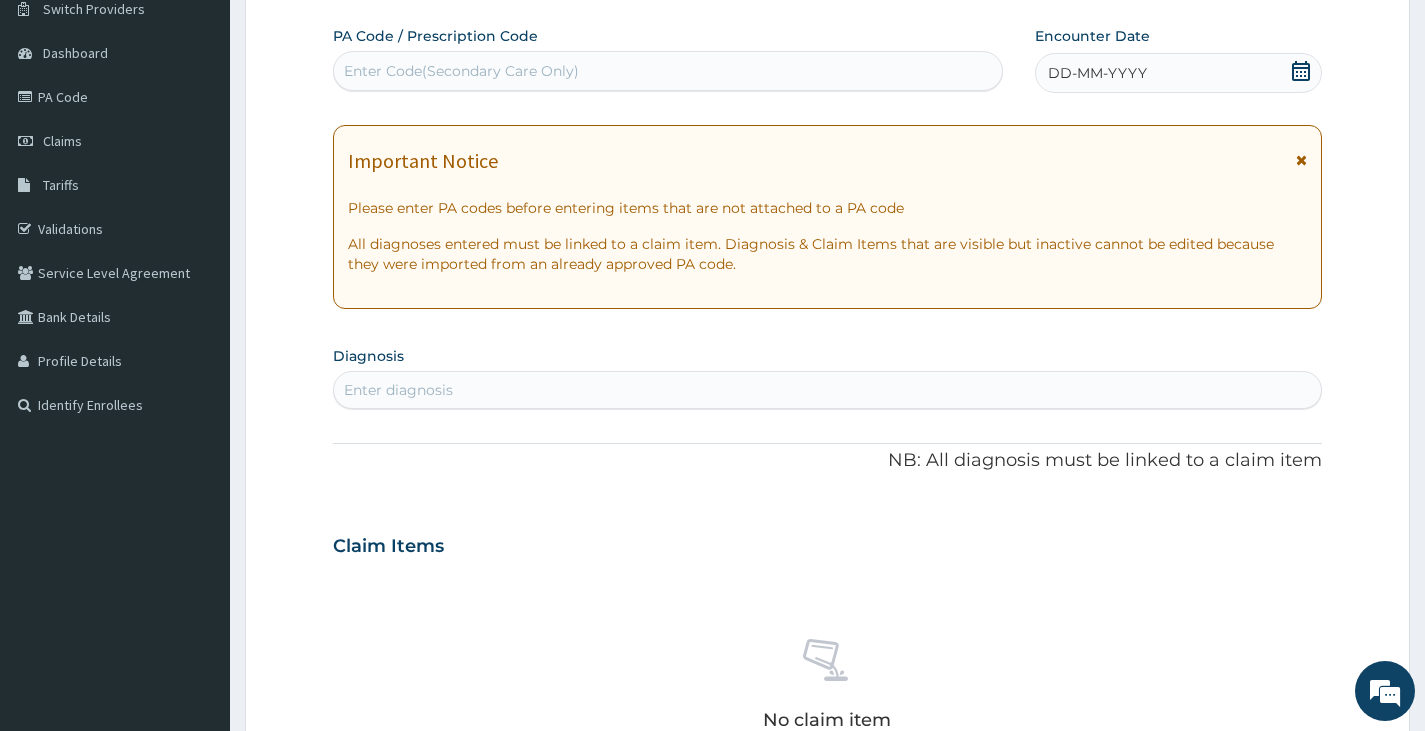 scroll, scrollTop: 0, scrollLeft: 0, axis: both 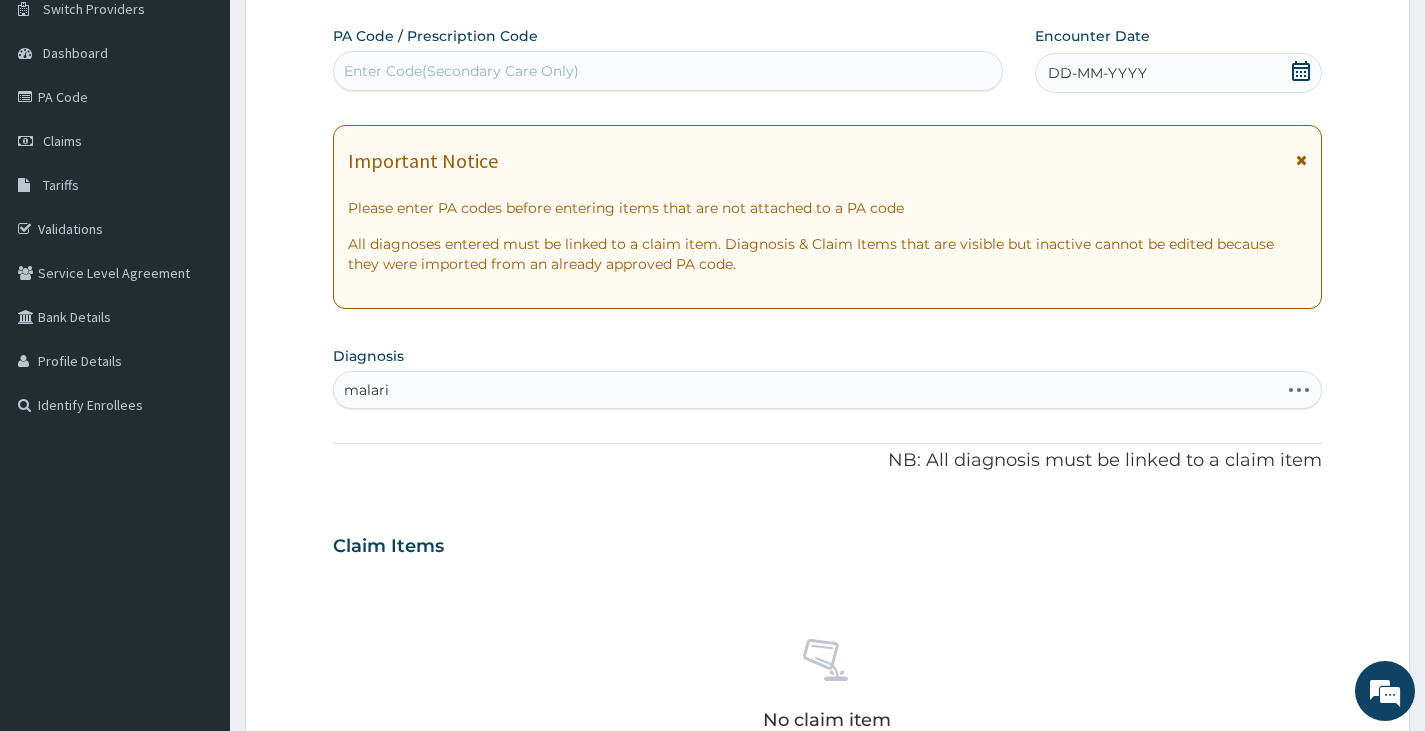 type on "malaria" 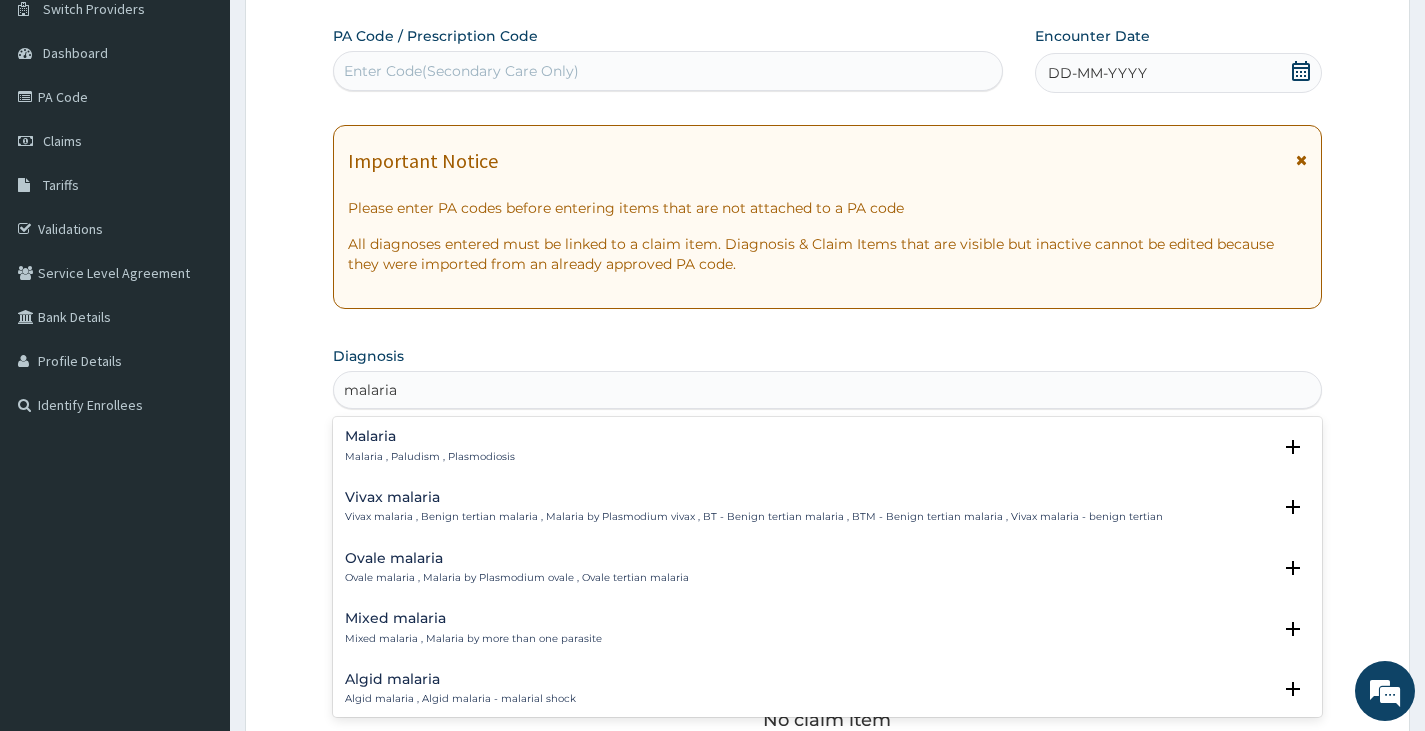 click on "Malaria" at bounding box center (430, 436) 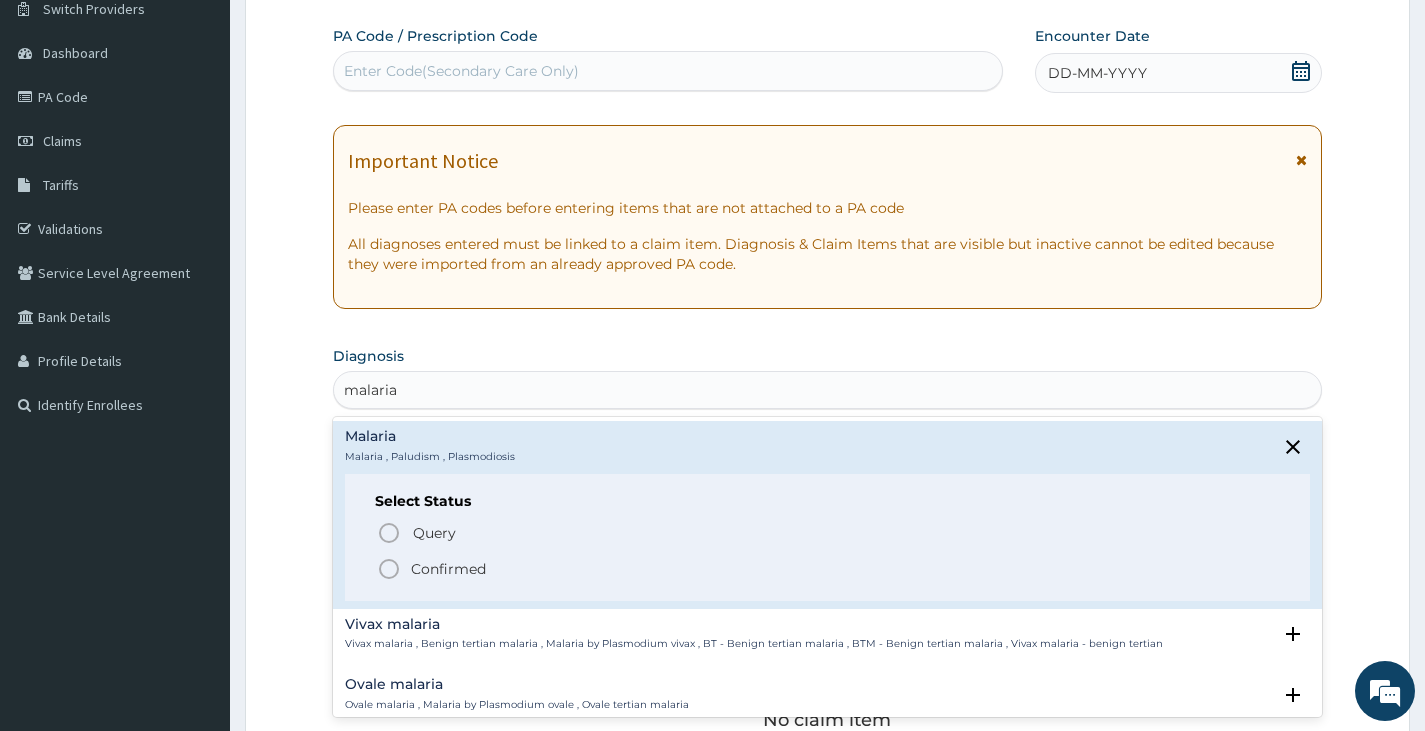 click on "Confirmed" at bounding box center [448, 569] 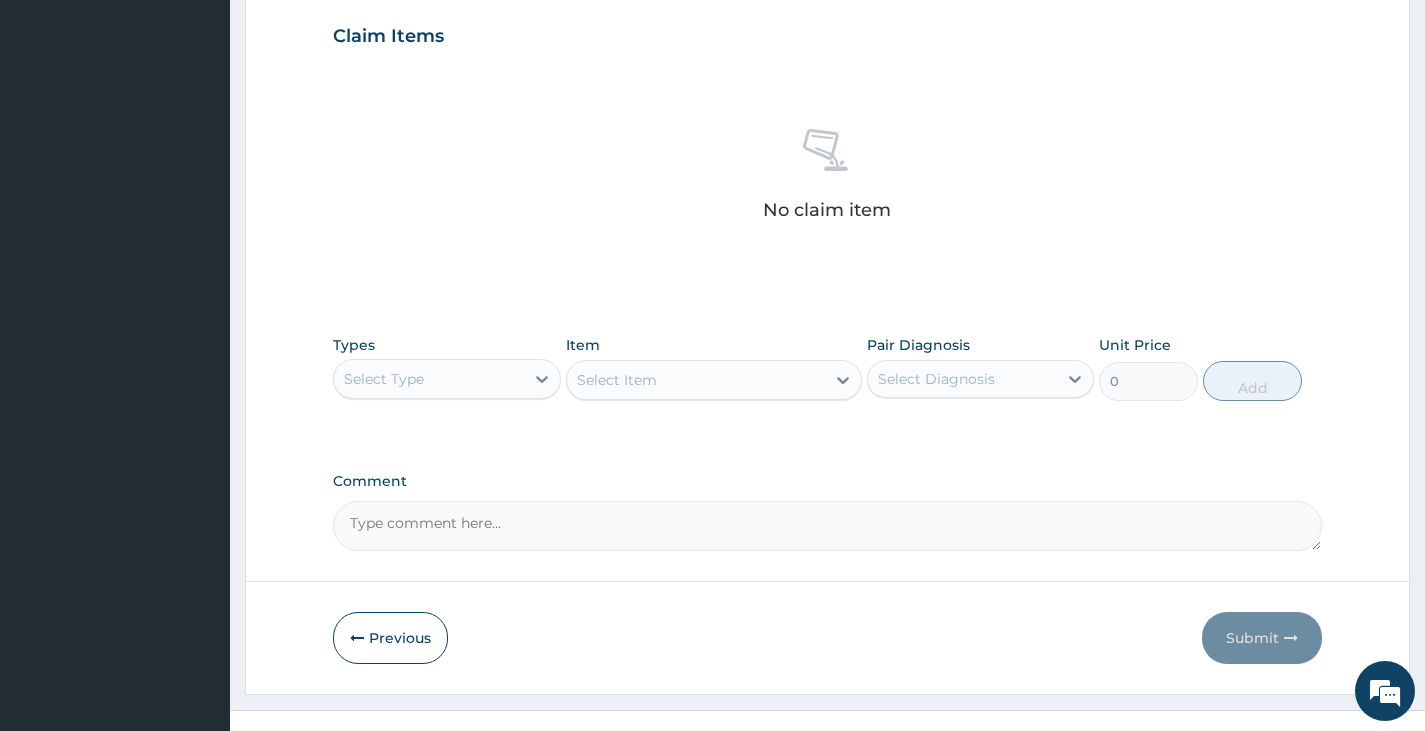 scroll, scrollTop: 694, scrollLeft: 0, axis: vertical 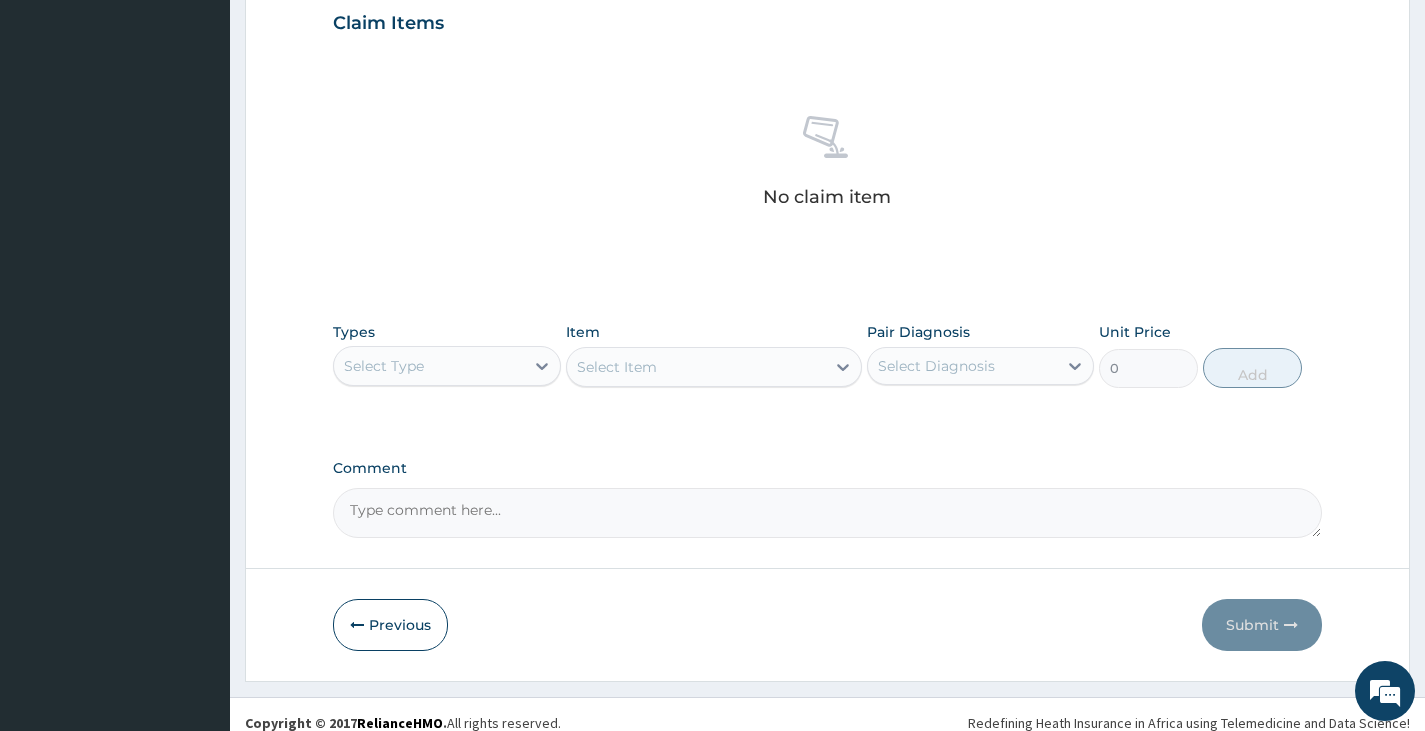 click on "Select Type" at bounding box center (428, 366) 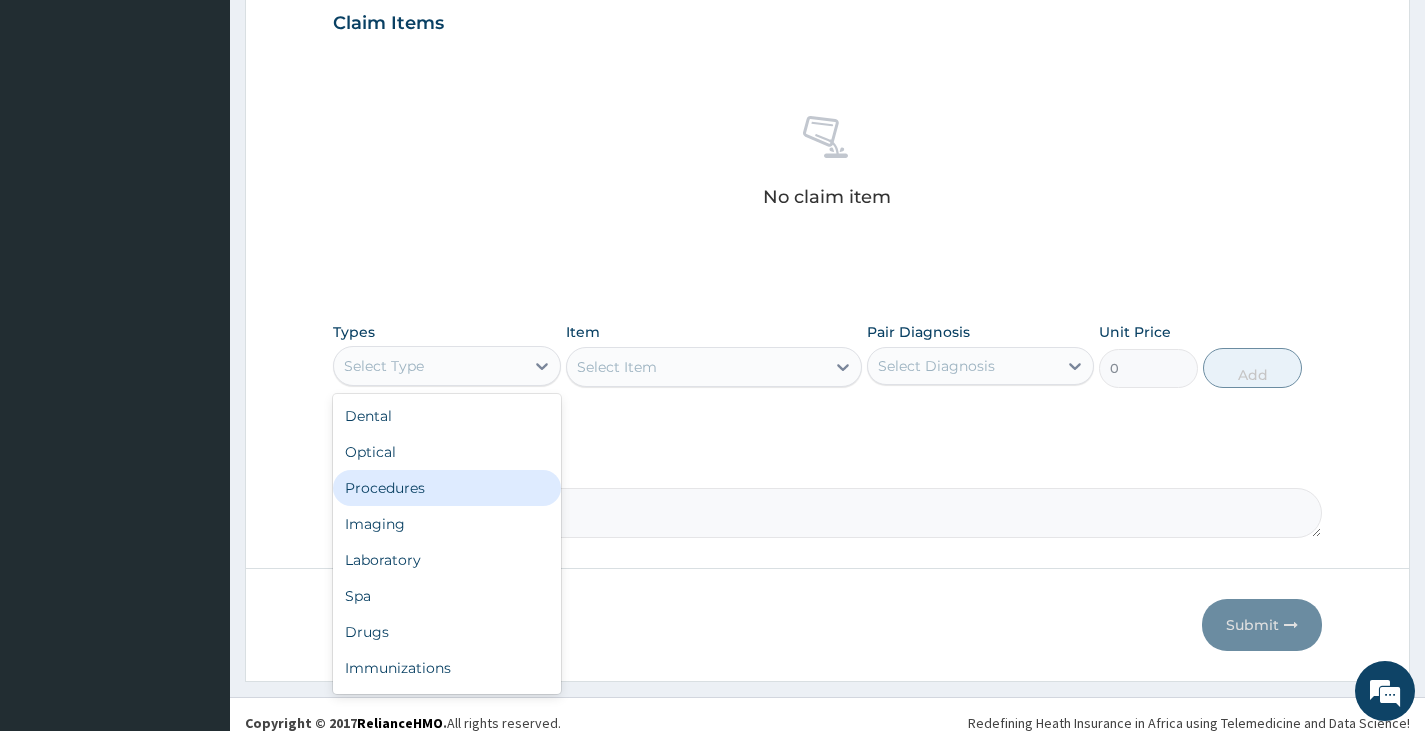 click on "Procedures" at bounding box center [446, 488] 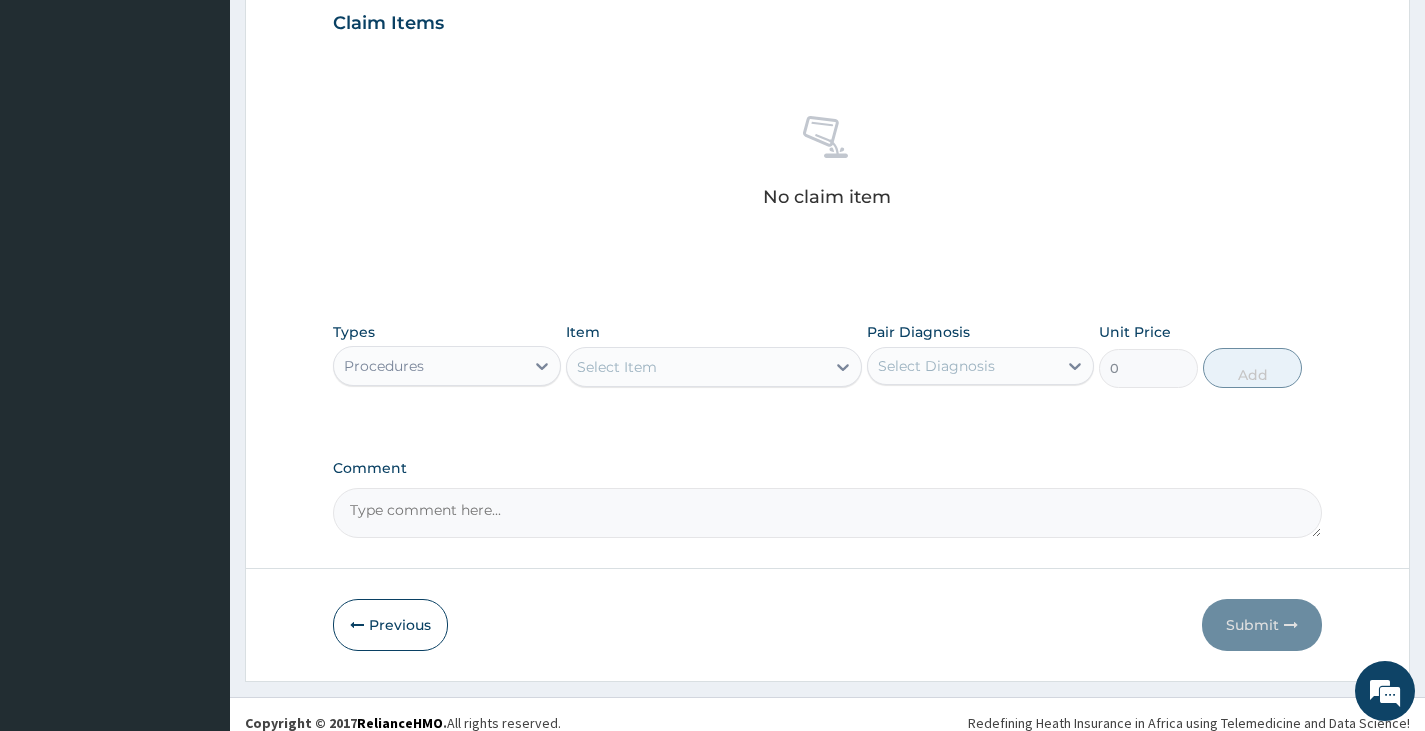 click on "Select Item" at bounding box center [696, 367] 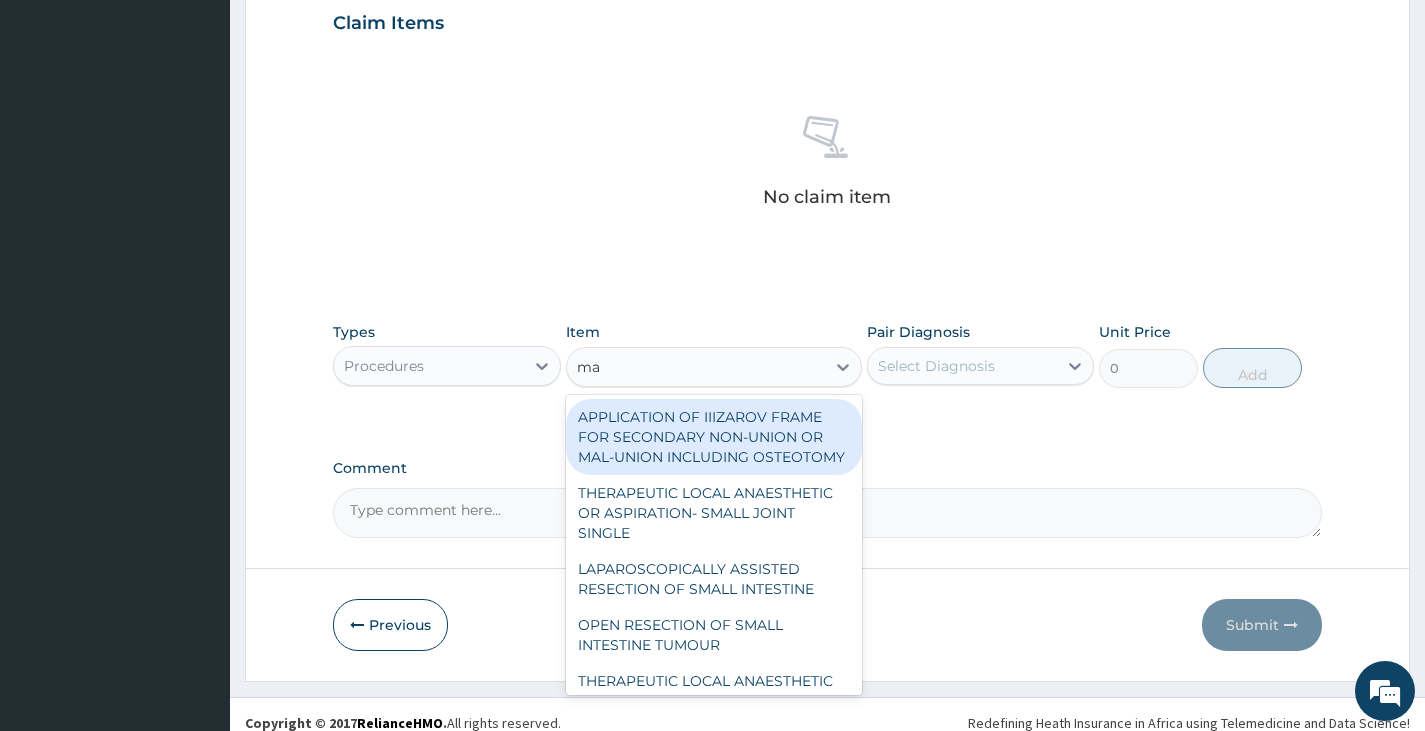type on "m" 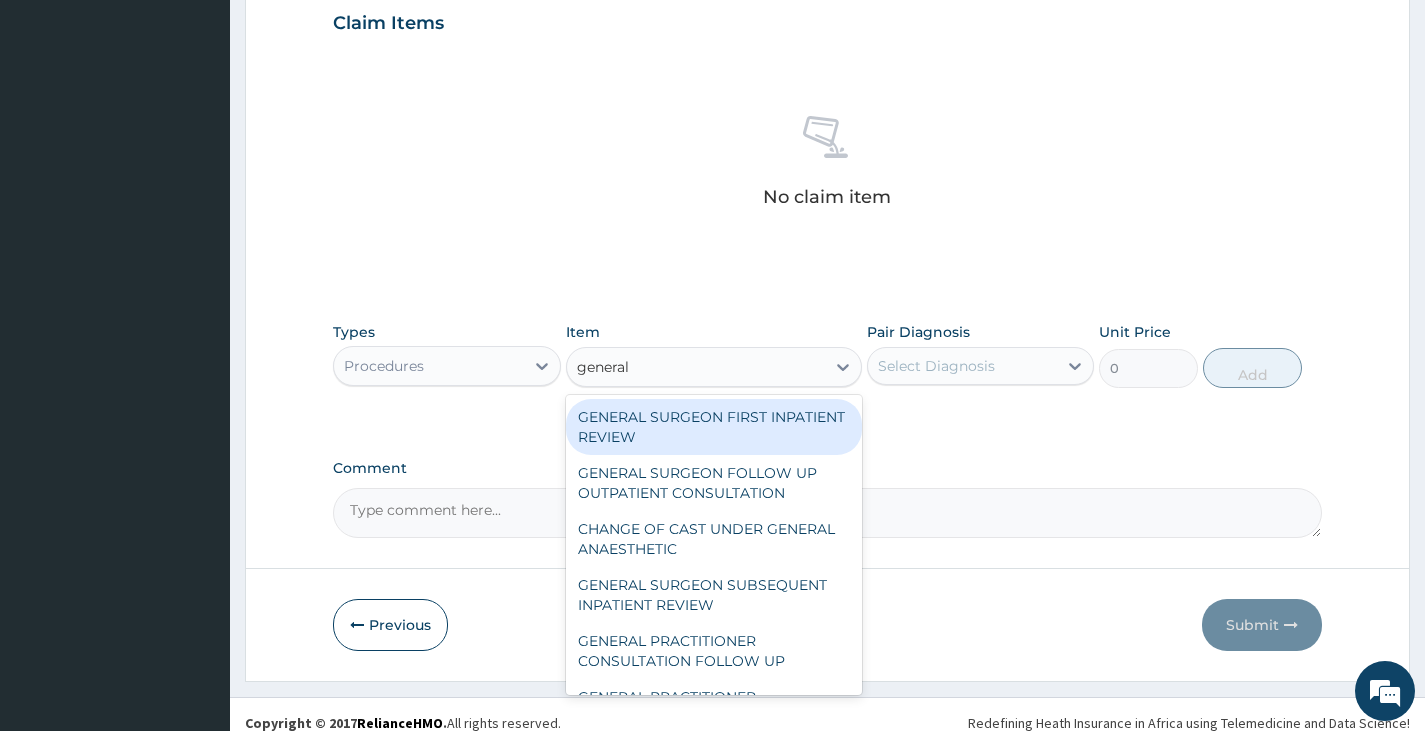 type on "general p" 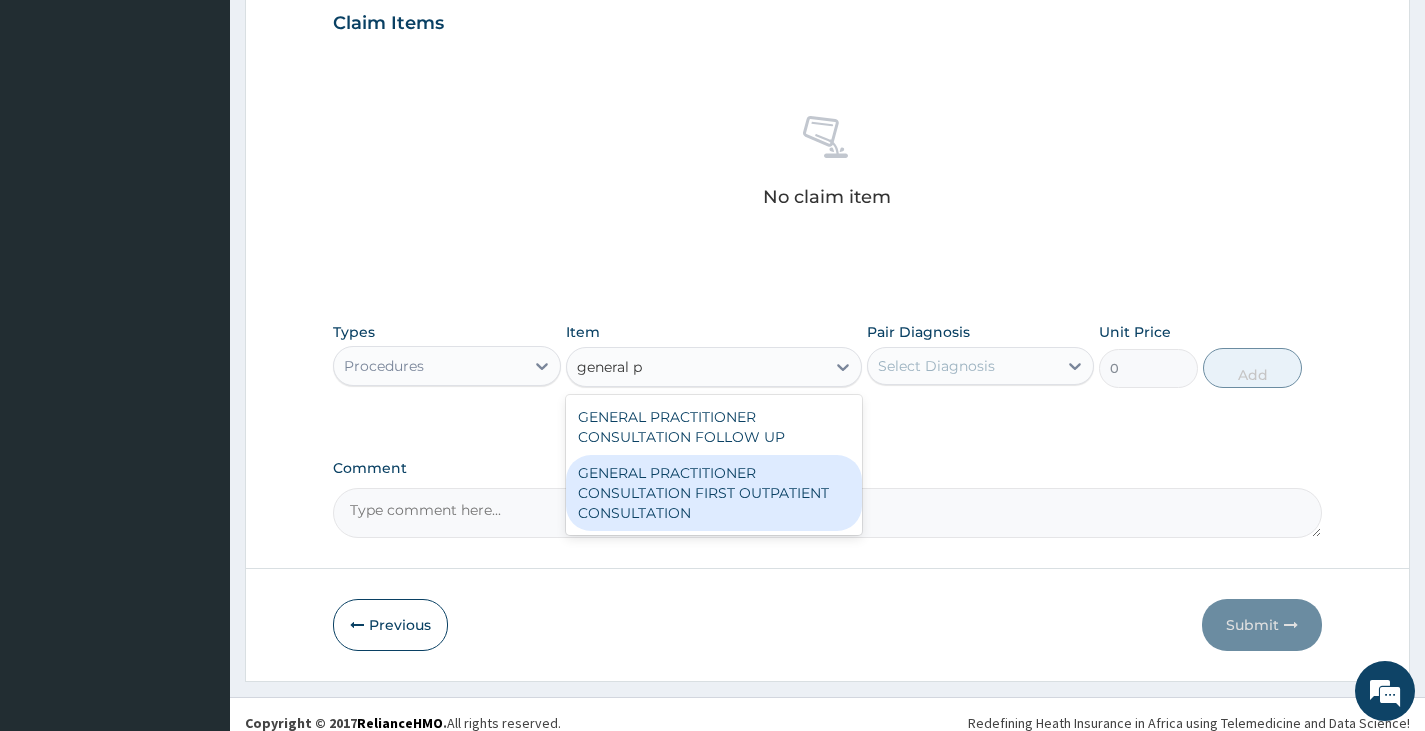 drag, startPoint x: 717, startPoint y: 503, endPoint x: 708, endPoint y: 509, distance: 10.816654 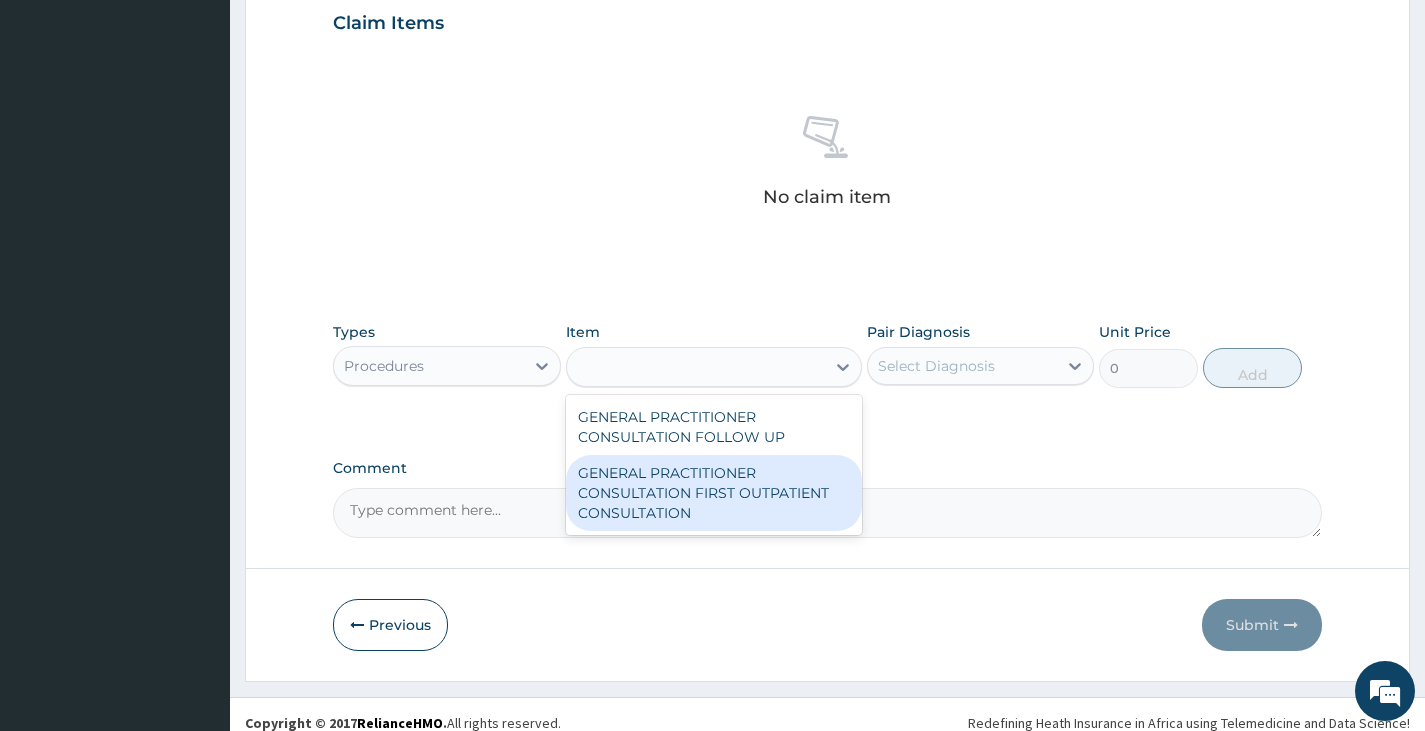 type on "3370.125" 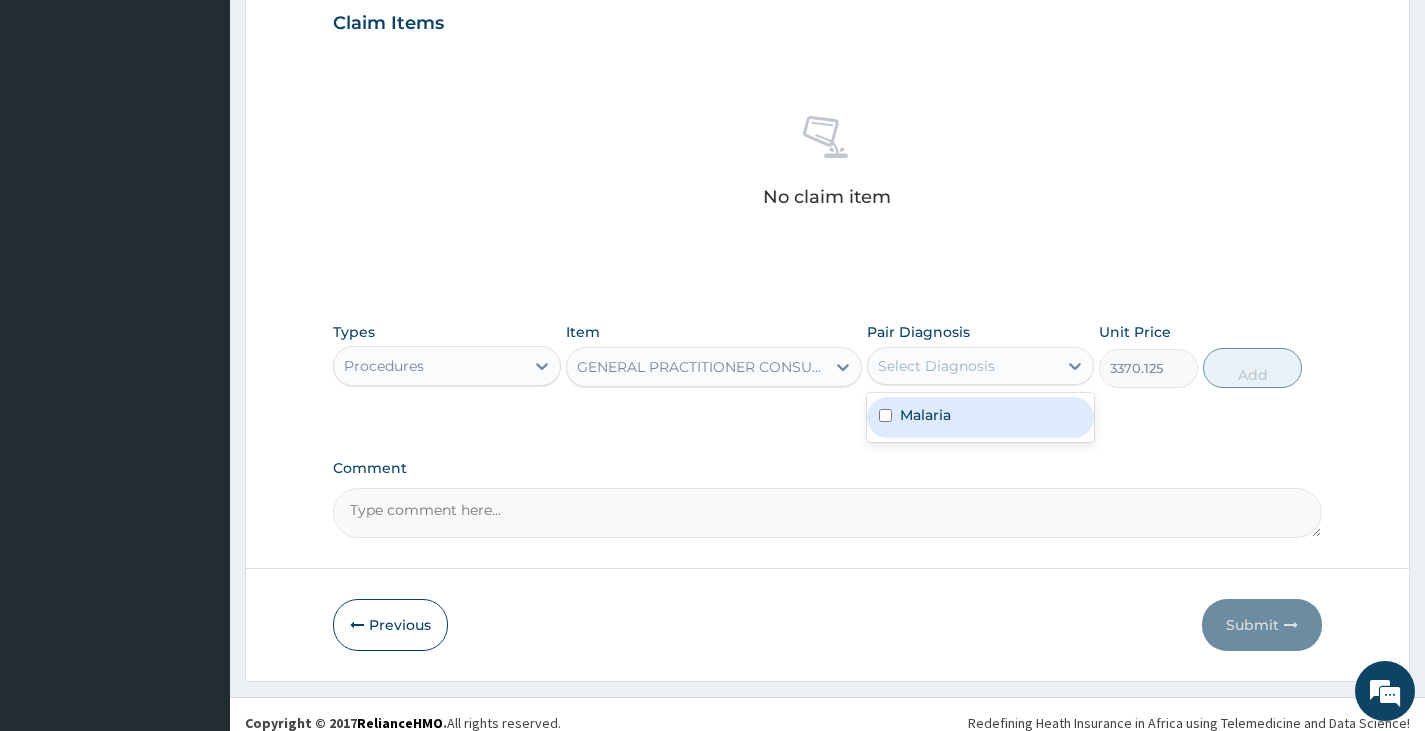 click on "Select Diagnosis" at bounding box center (936, 366) 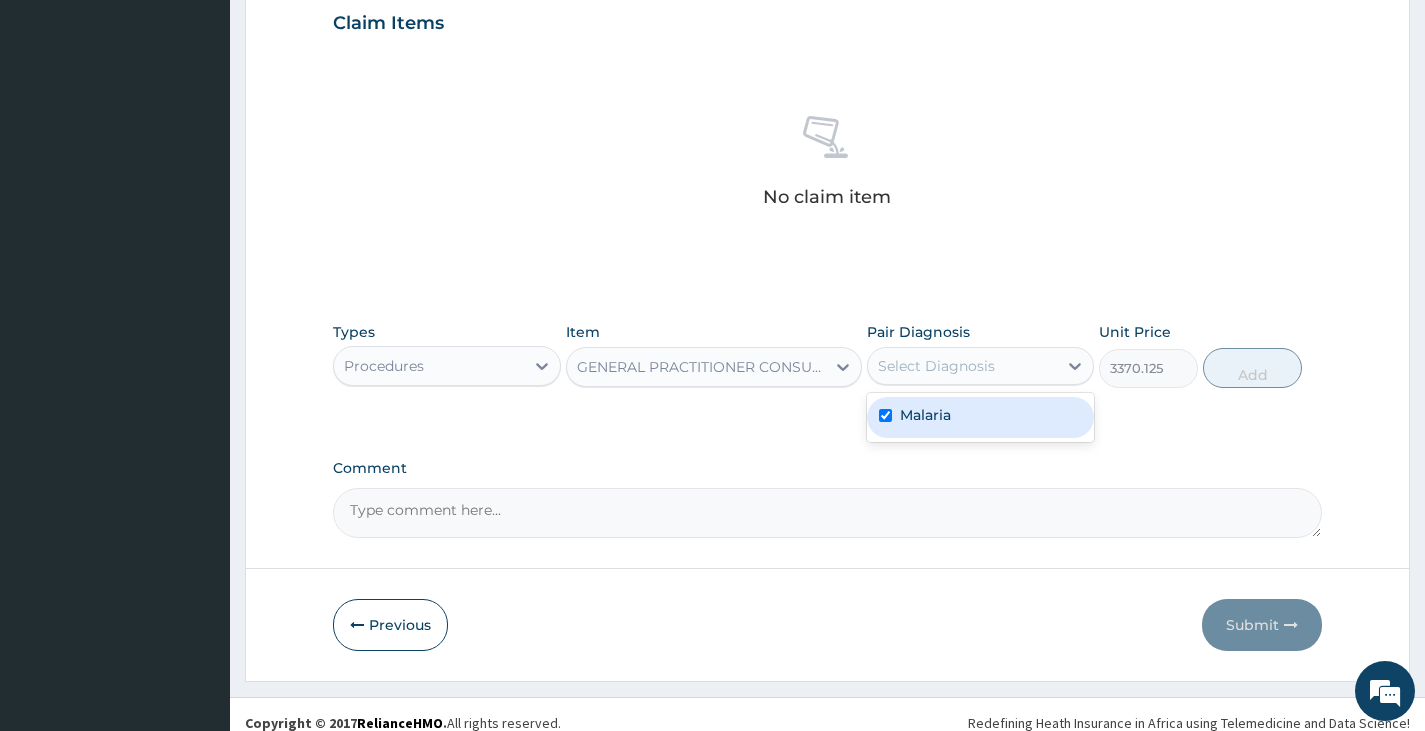 checkbox on "true" 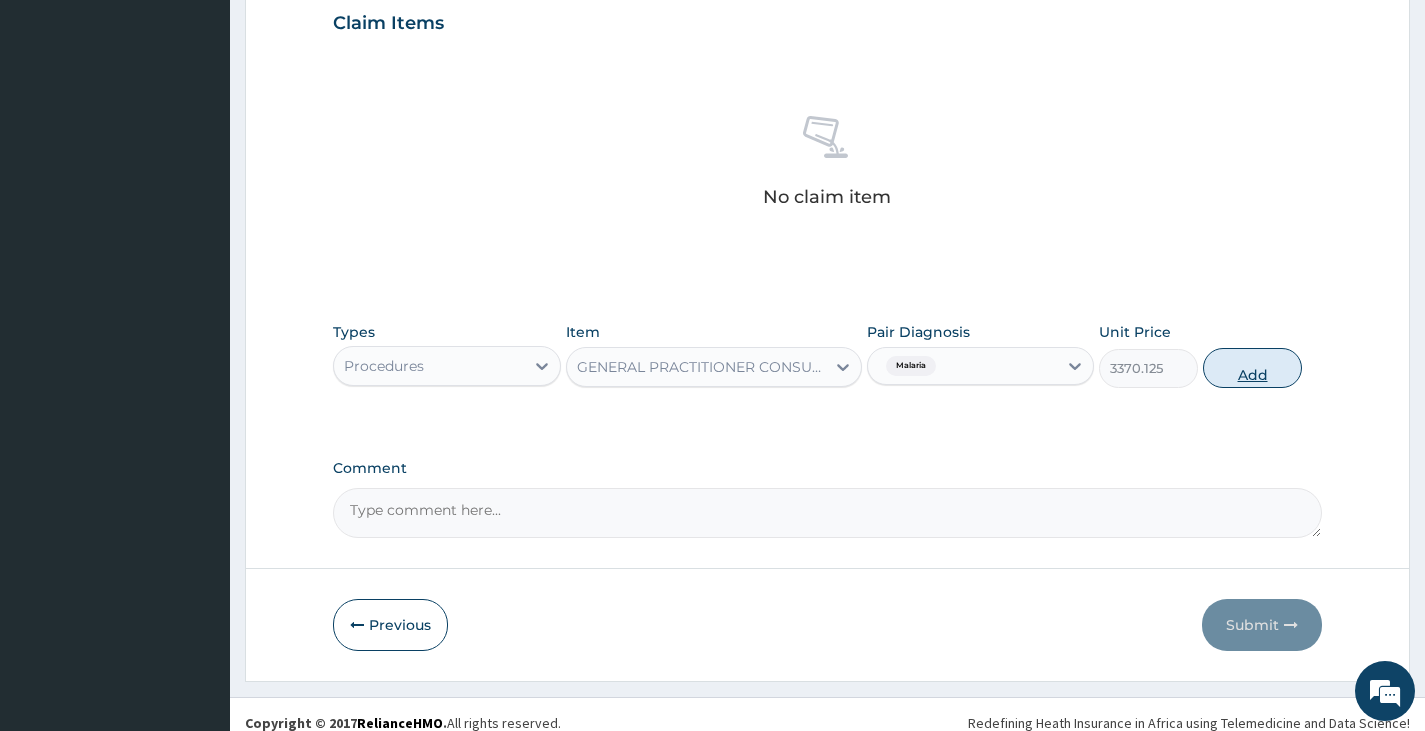 click on "Add" at bounding box center (1252, 368) 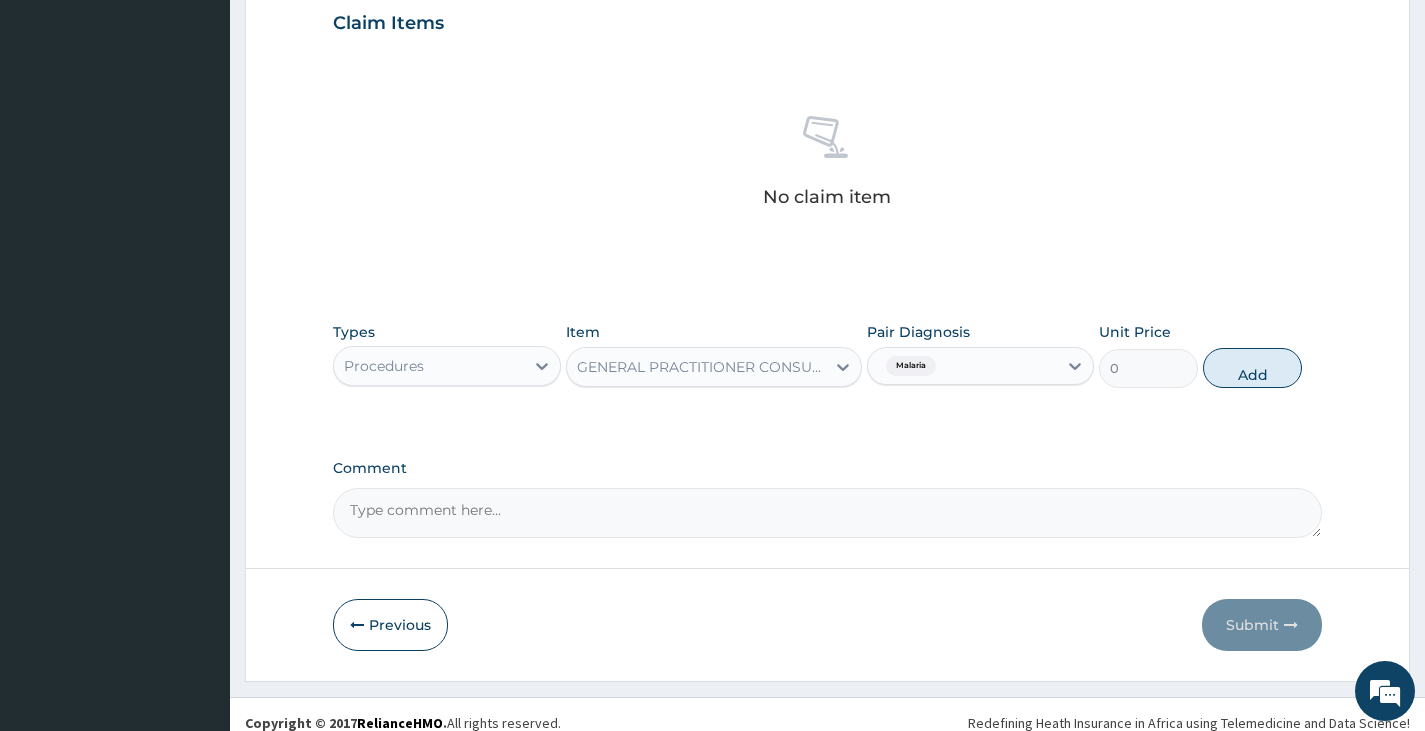 scroll, scrollTop: 662, scrollLeft: 0, axis: vertical 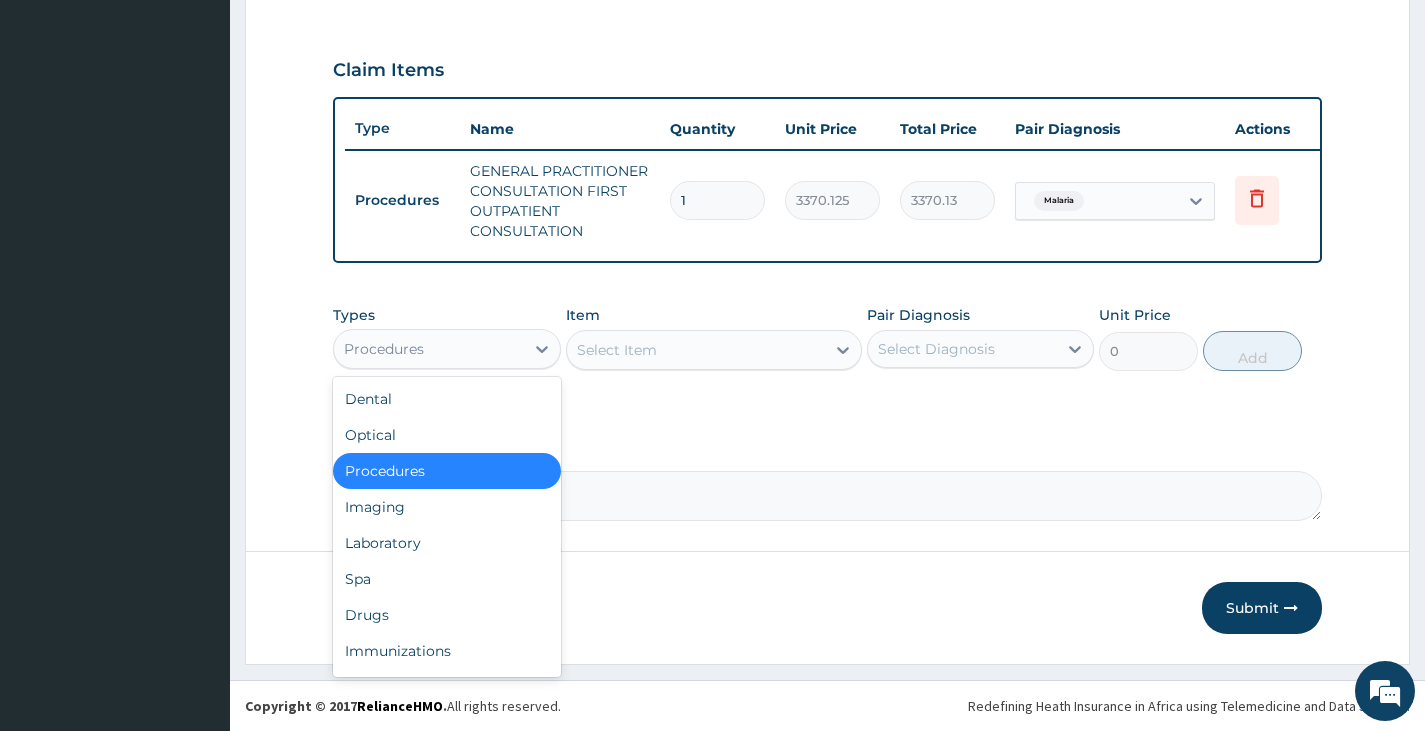 click on "Procedures" at bounding box center (428, 349) 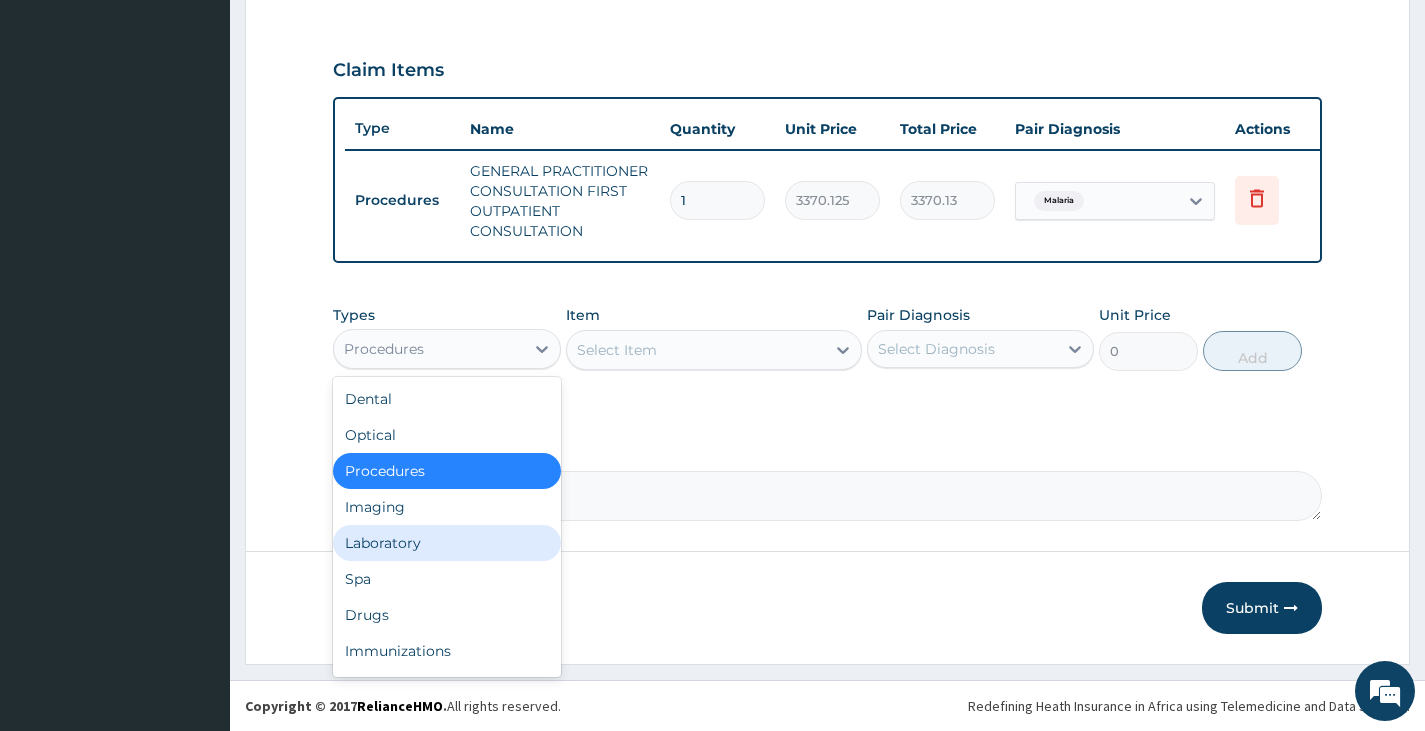 click on "Laboratory" at bounding box center (446, 543) 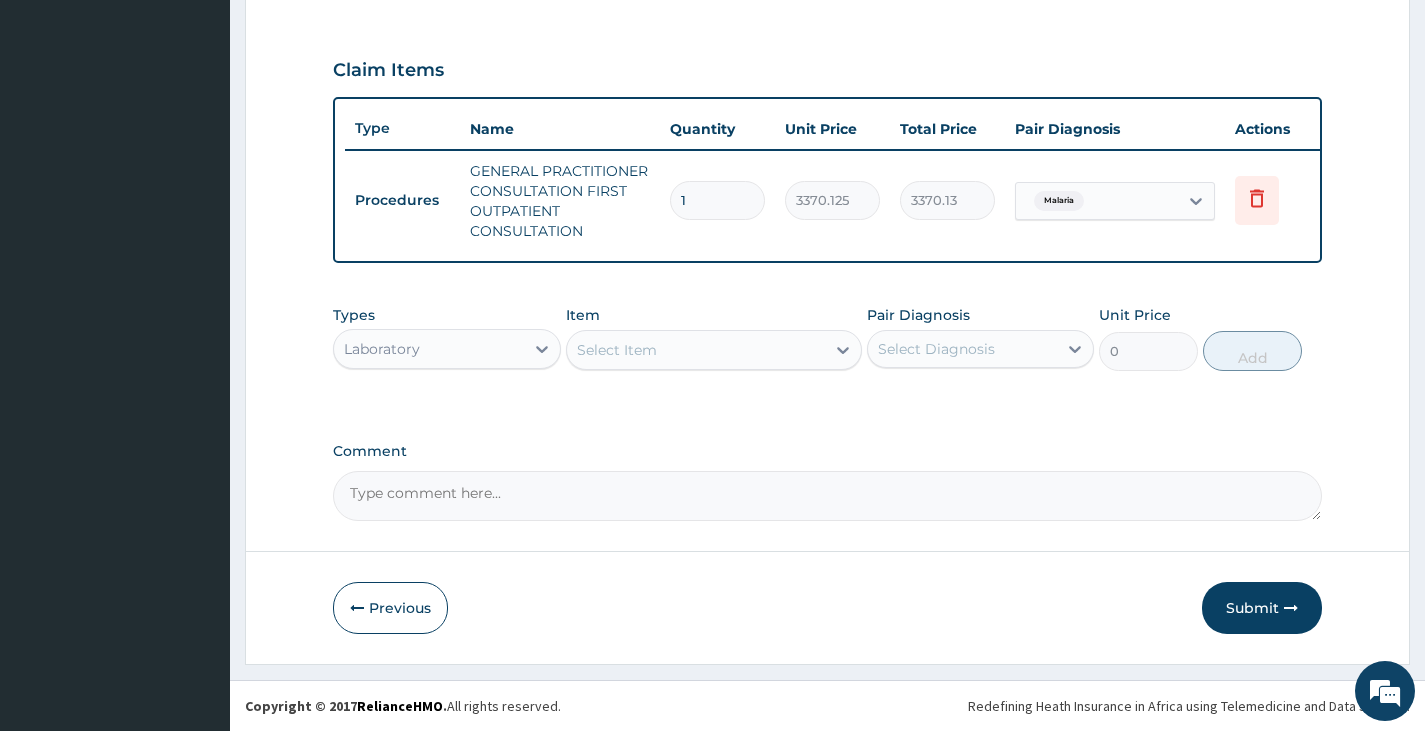 click on "Select Item" at bounding box center [617, 350] 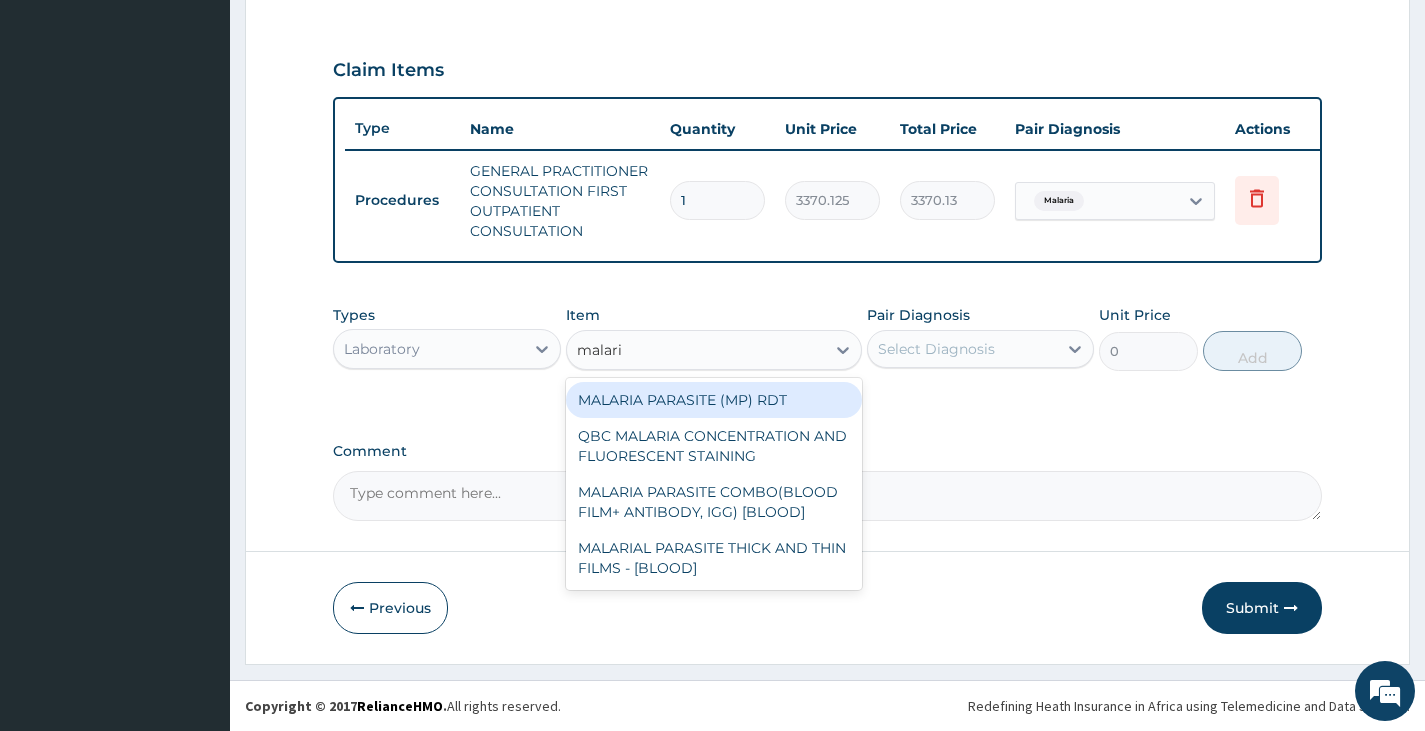 type on "malaria" 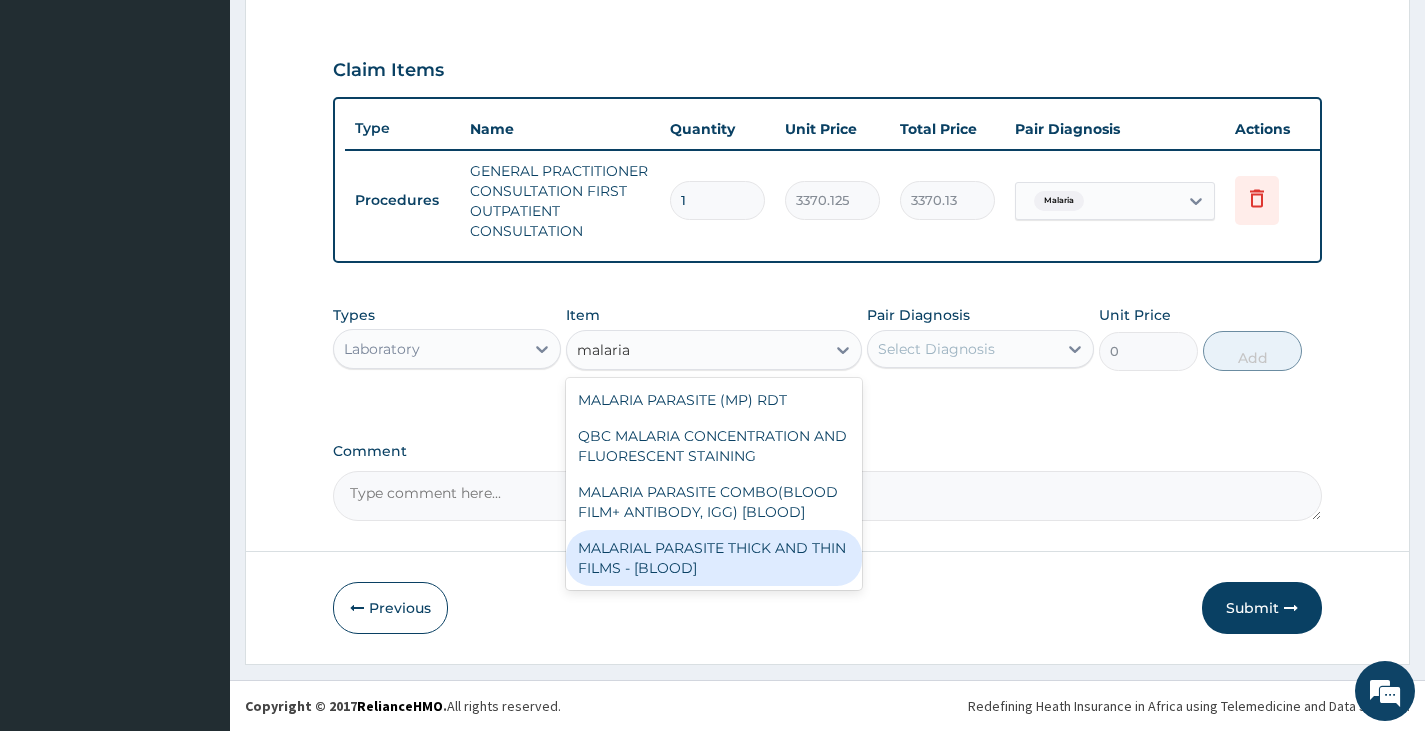 click on "MALARIAL PARASITE THICK AND THIN FILMS - [BLOOD]" at bounding box center (714, 558) 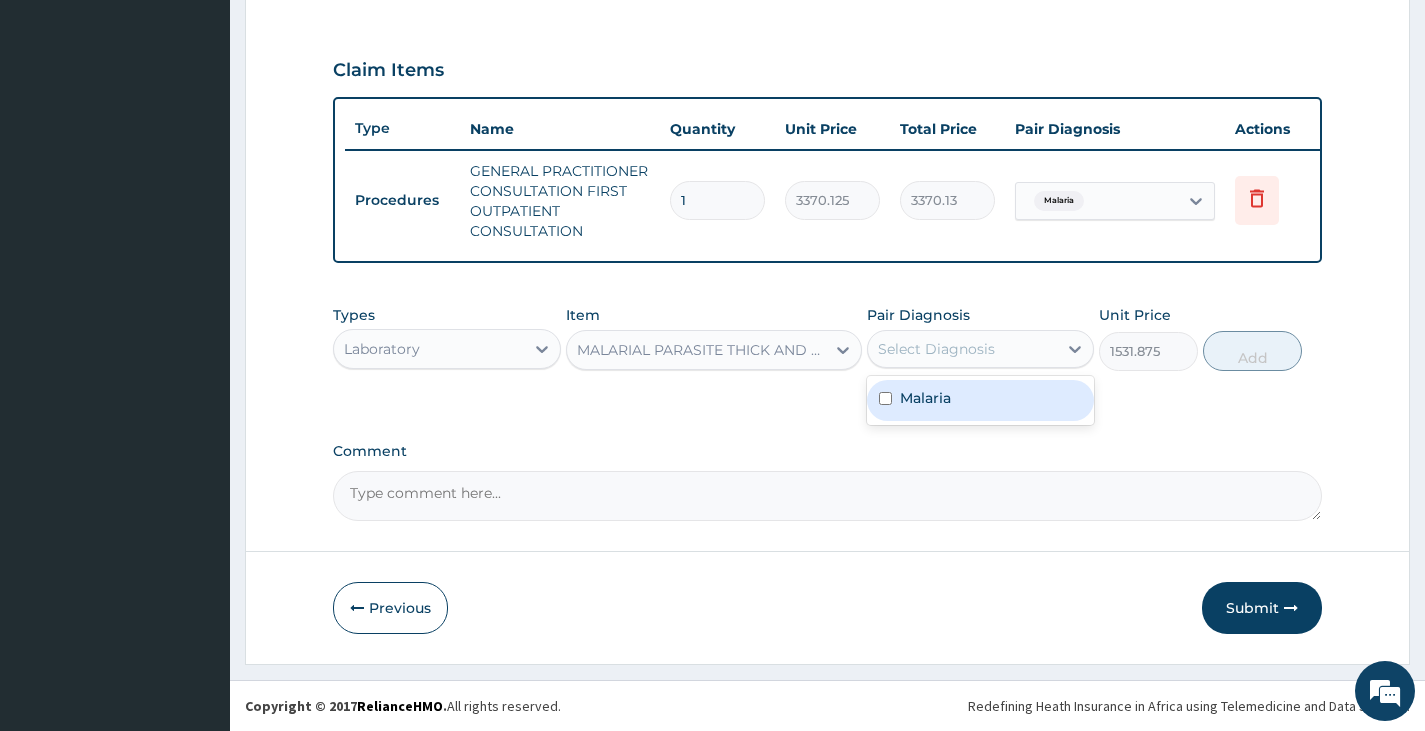 click on "Select Diagnosis" at bounding box center [936, 349] 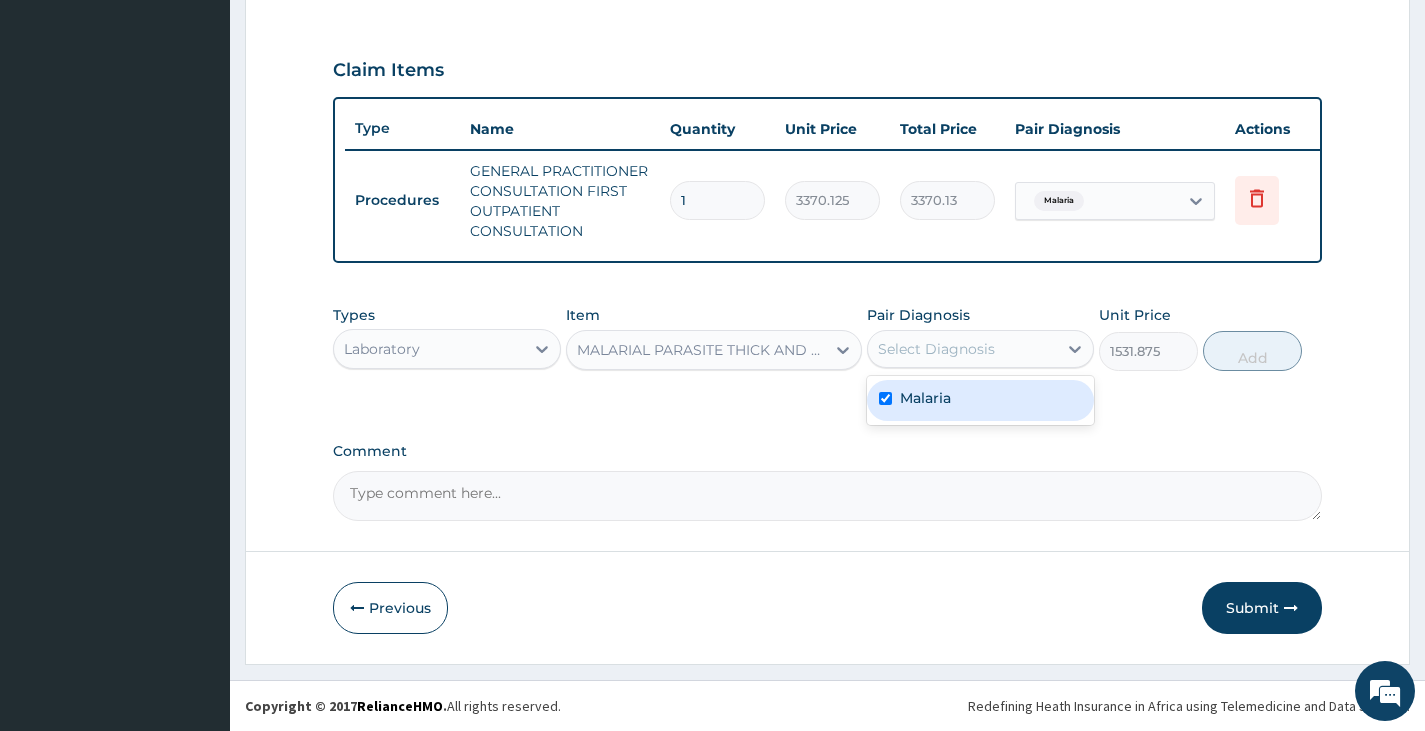 checkbox on "true" 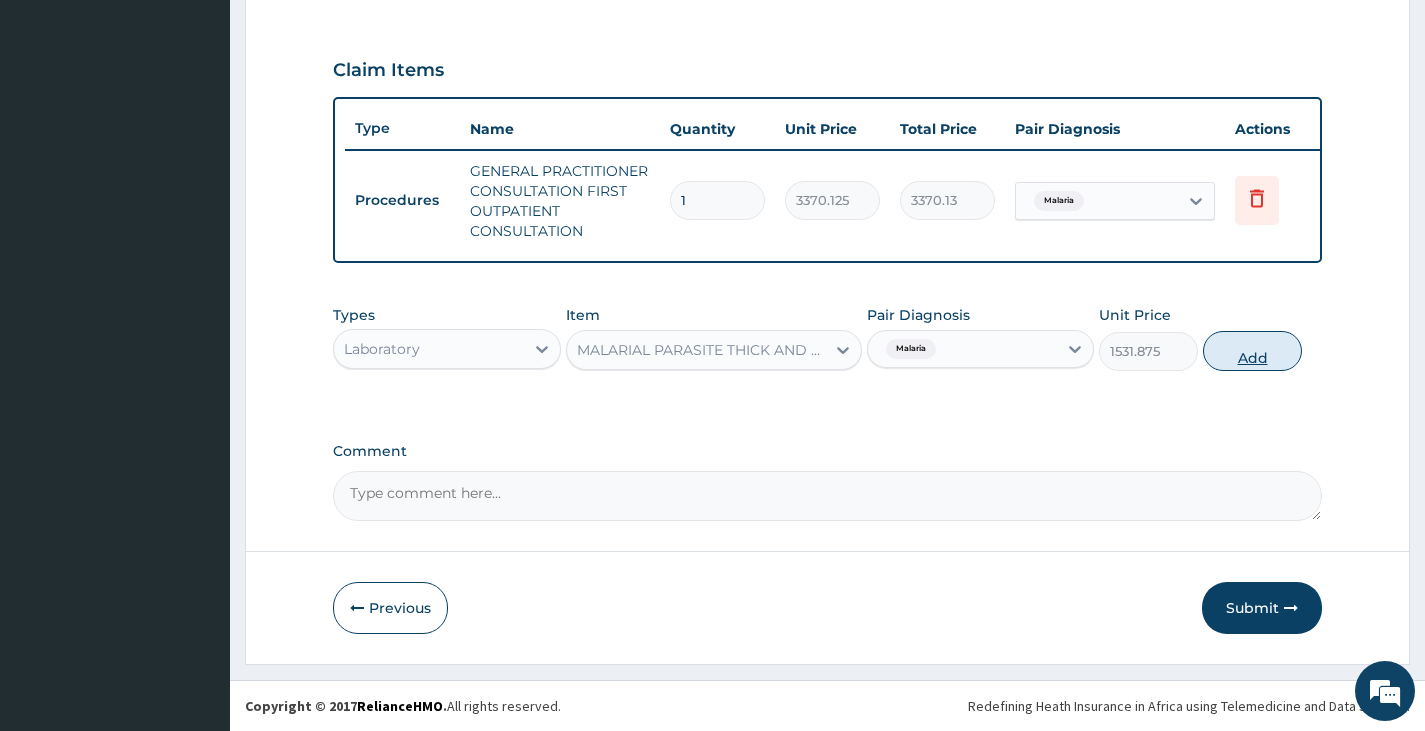 click on "Add" at bounding box center (1252, 351) 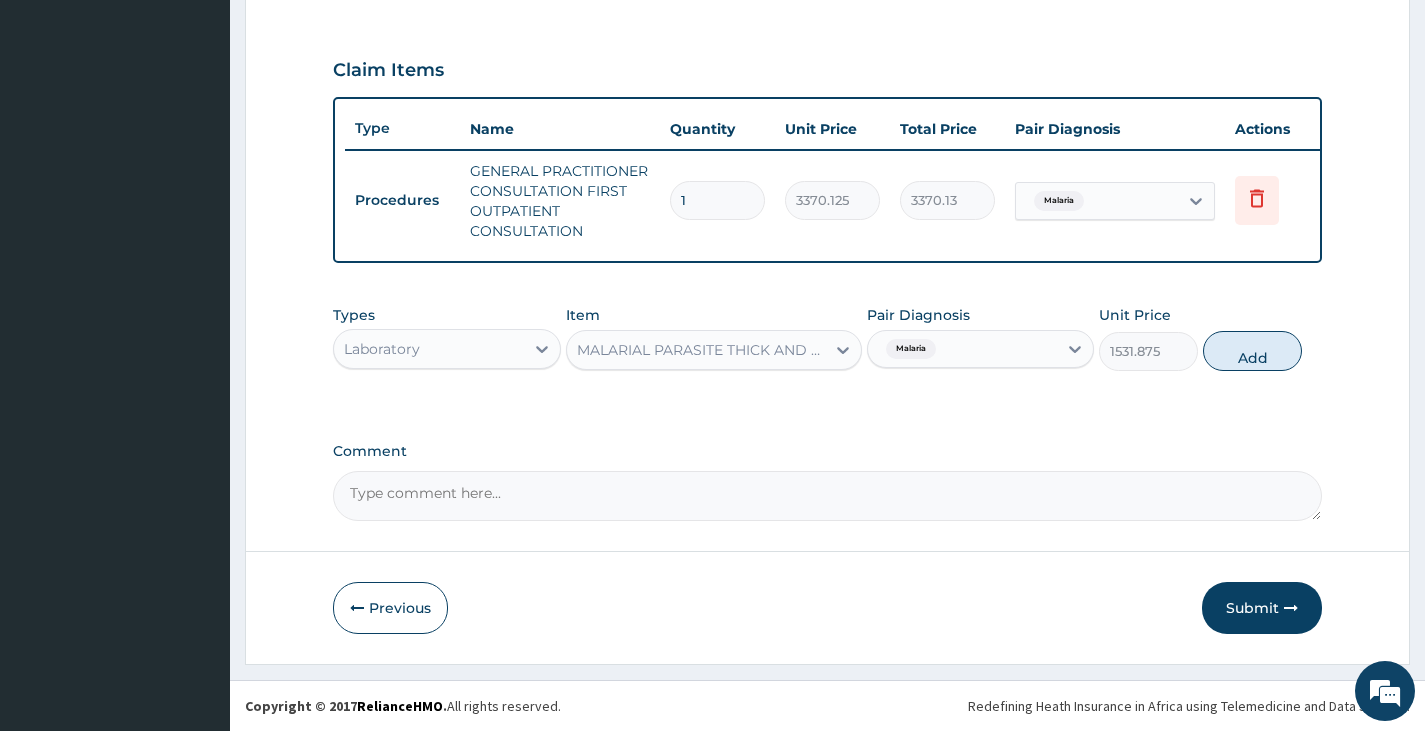 type on "0" 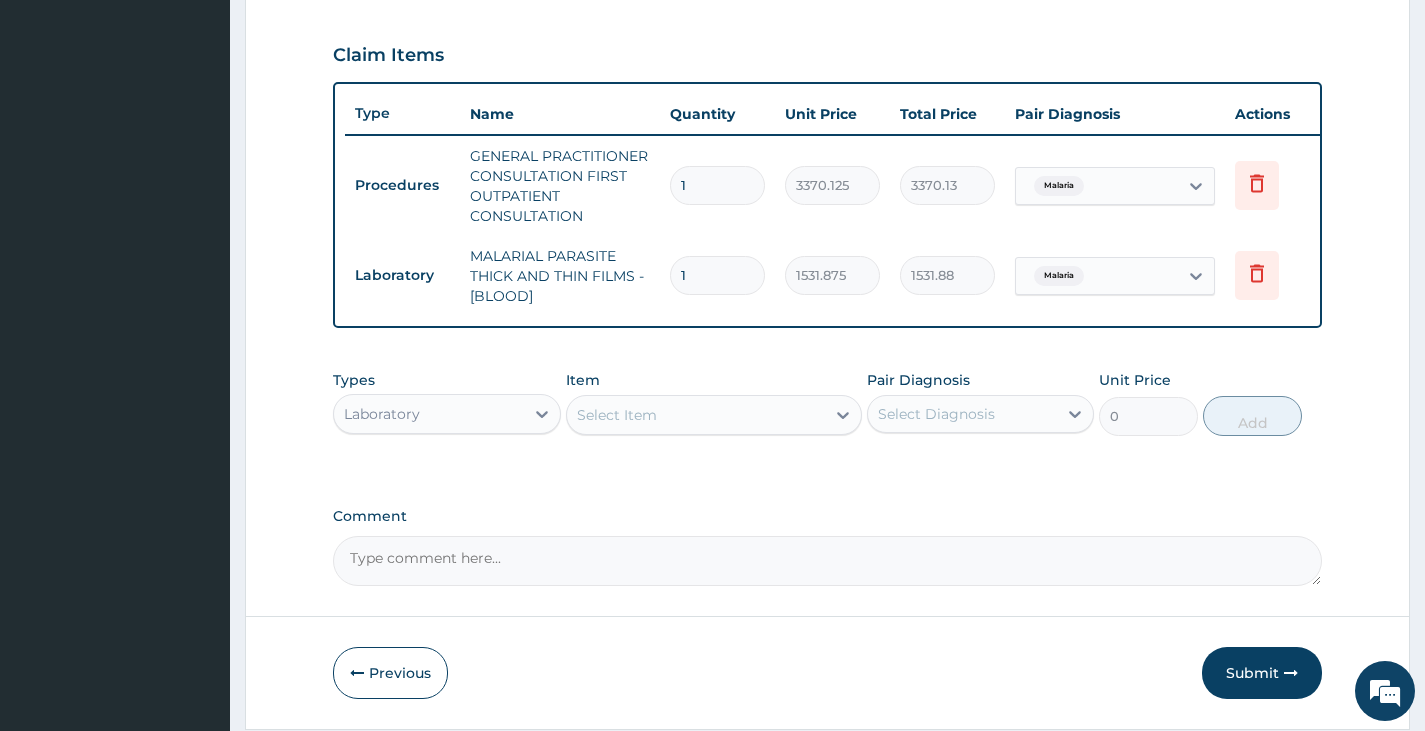 click on "Select Item" at bounding box center [696, 415] 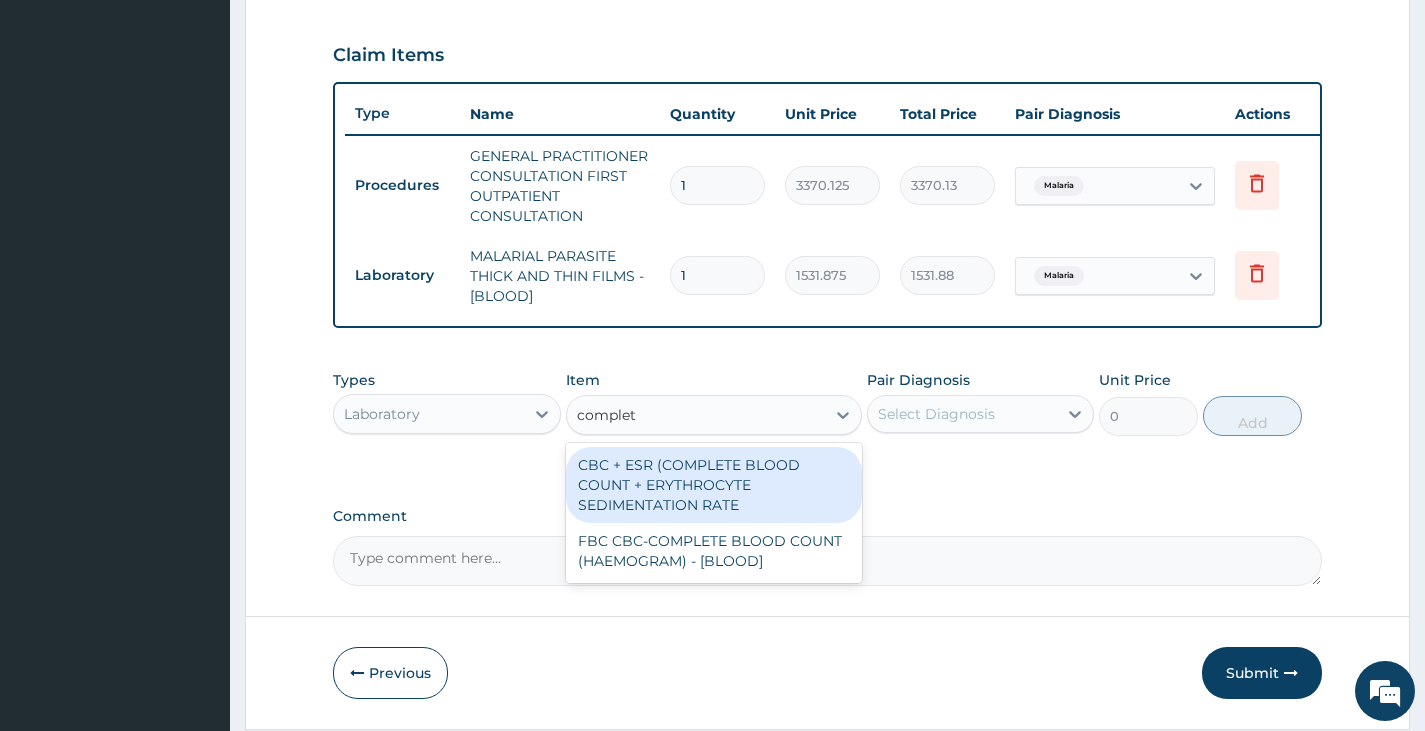 type on "complete" 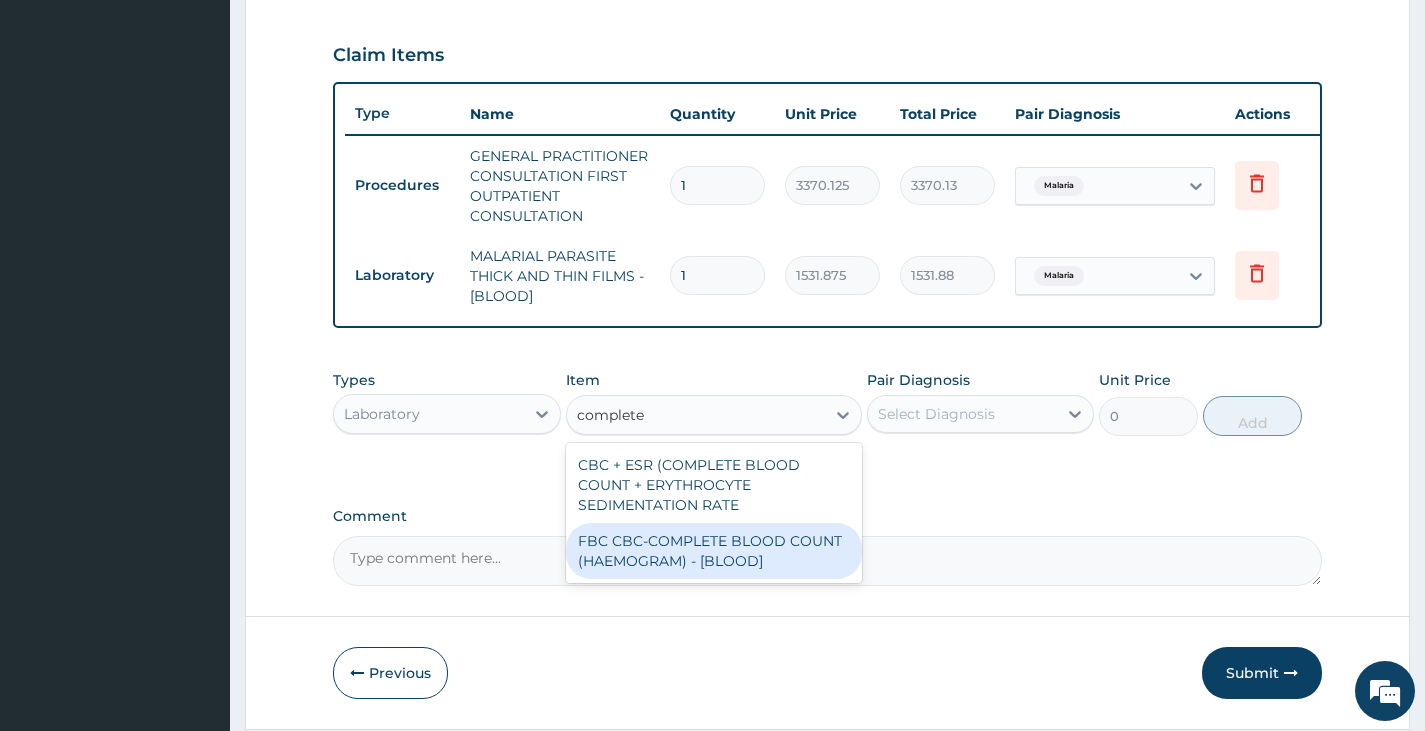 click on "FBC CBC-COMPLETE BLOOD COUNT (HAEMOGRAM) - [BLOOD]" at bounding box center [714, 551] 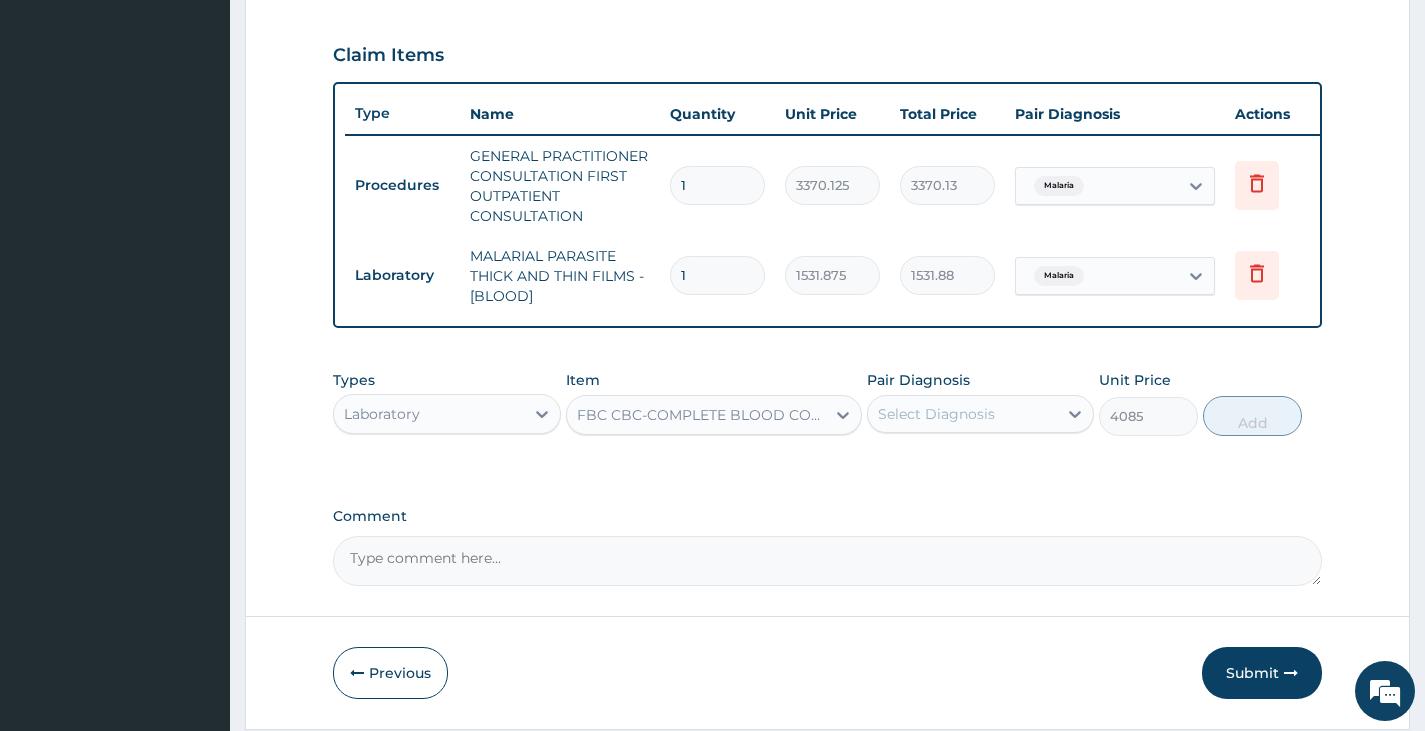 click on "Select Diagnosis" at bounding box center [936, 414] 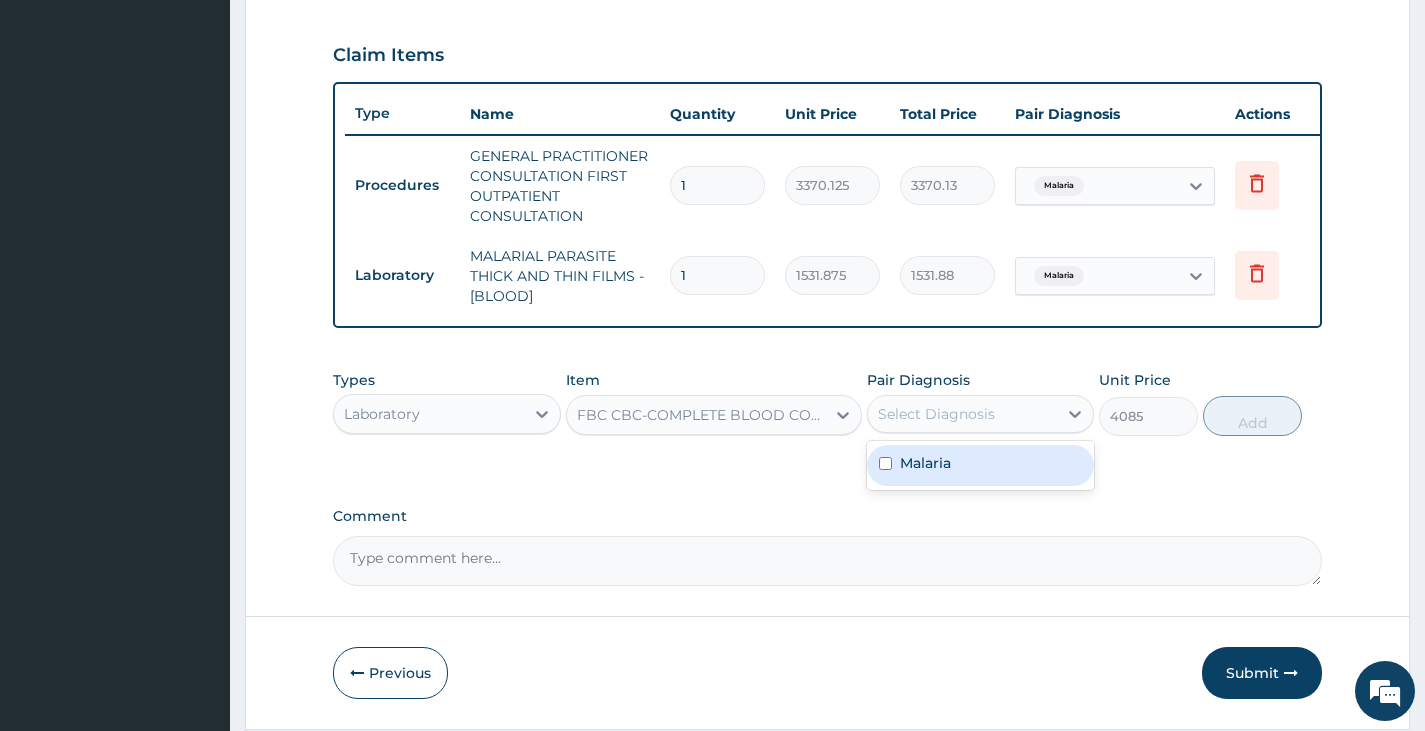 click on "Malaria" at bounding box center (925, 463) 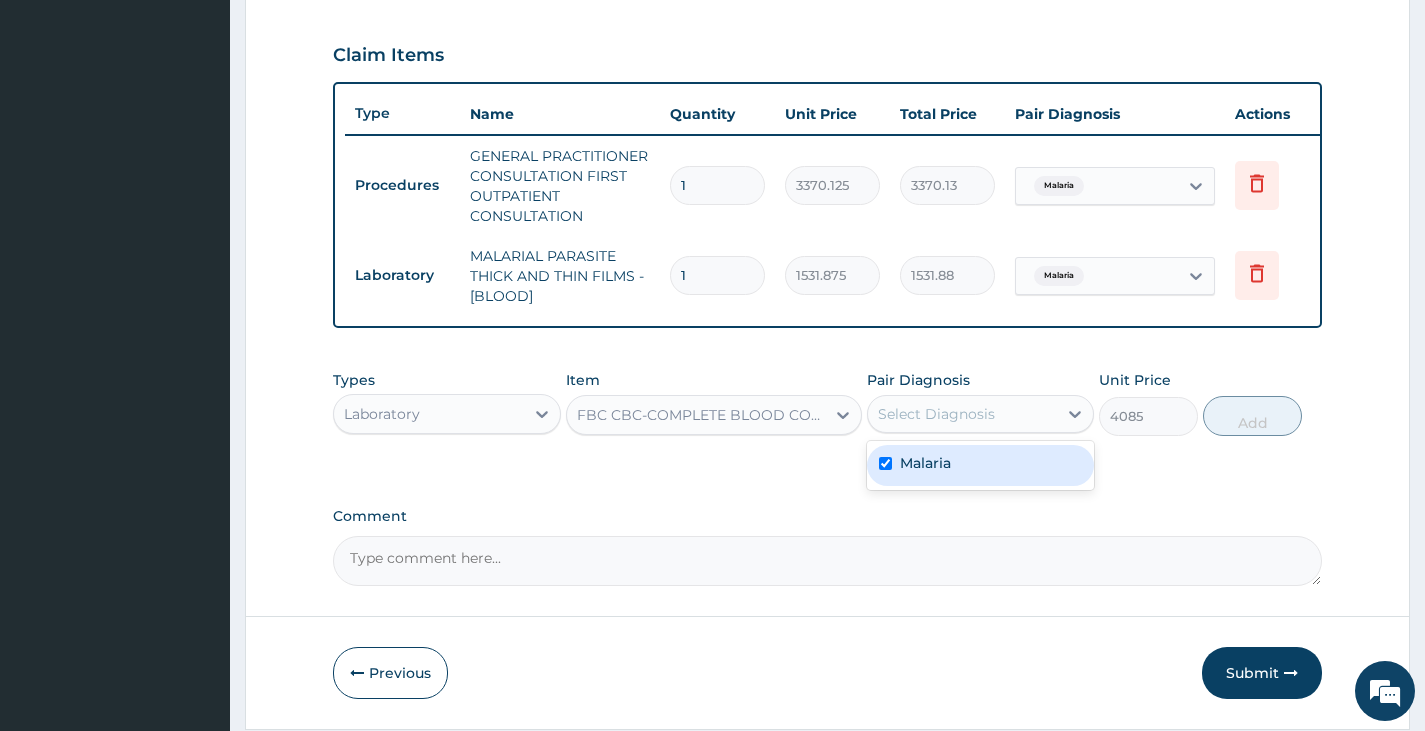 checkbox on "true" 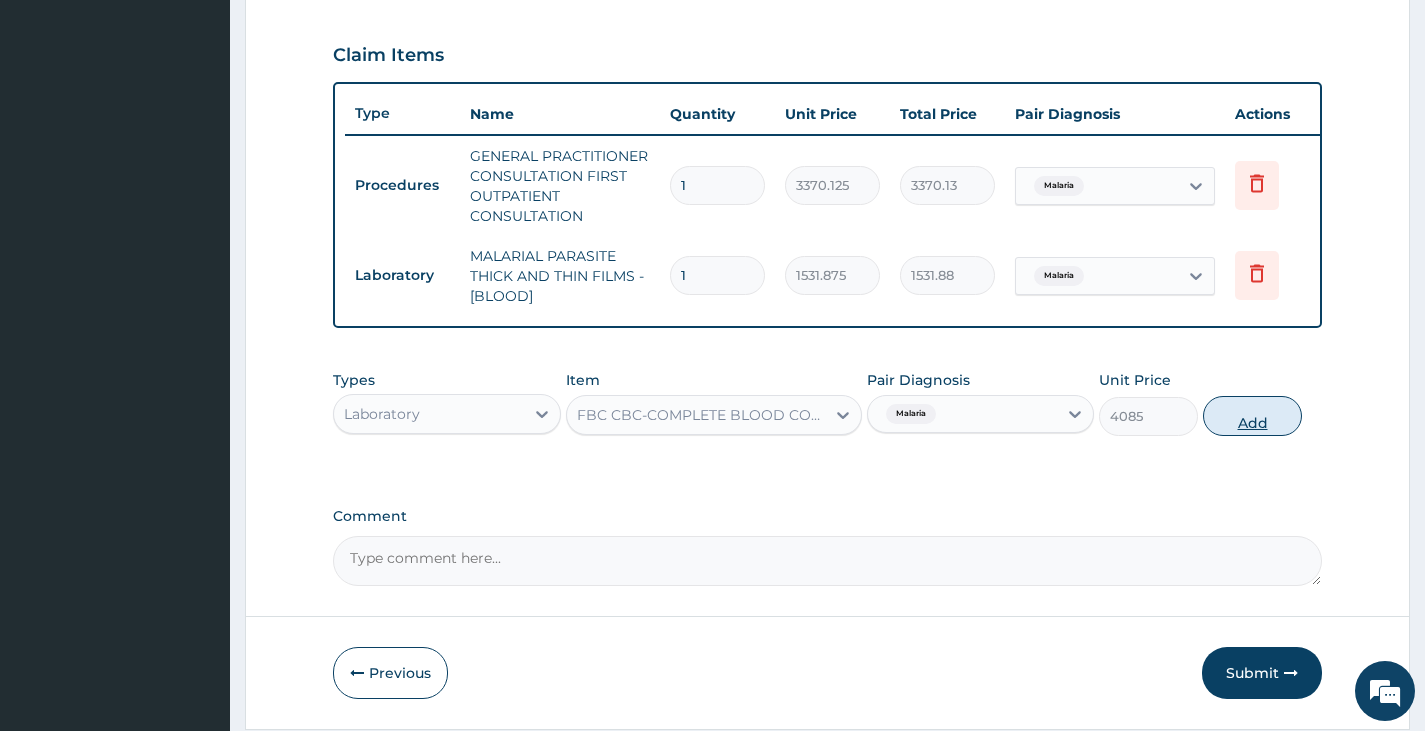 click on "Add" at bounding box center [1252, 416] 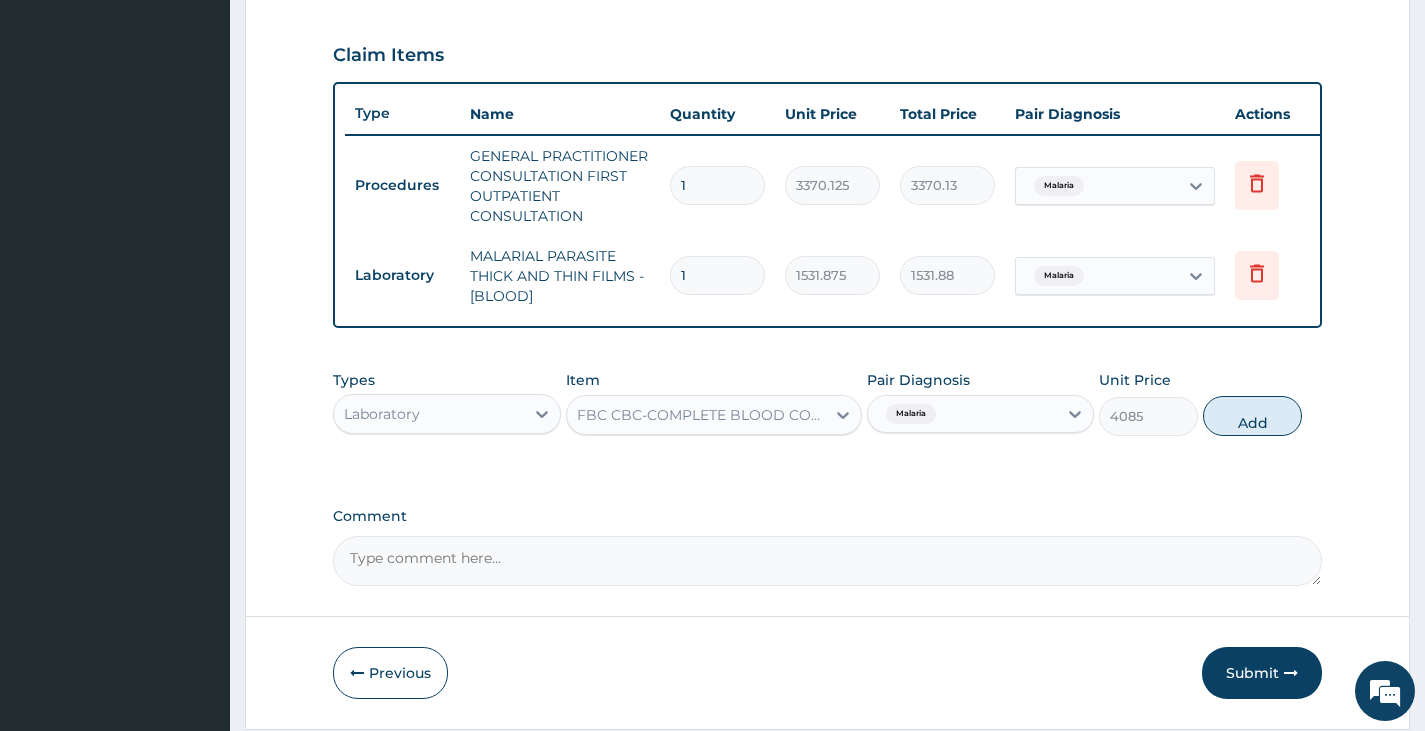 type on "0" 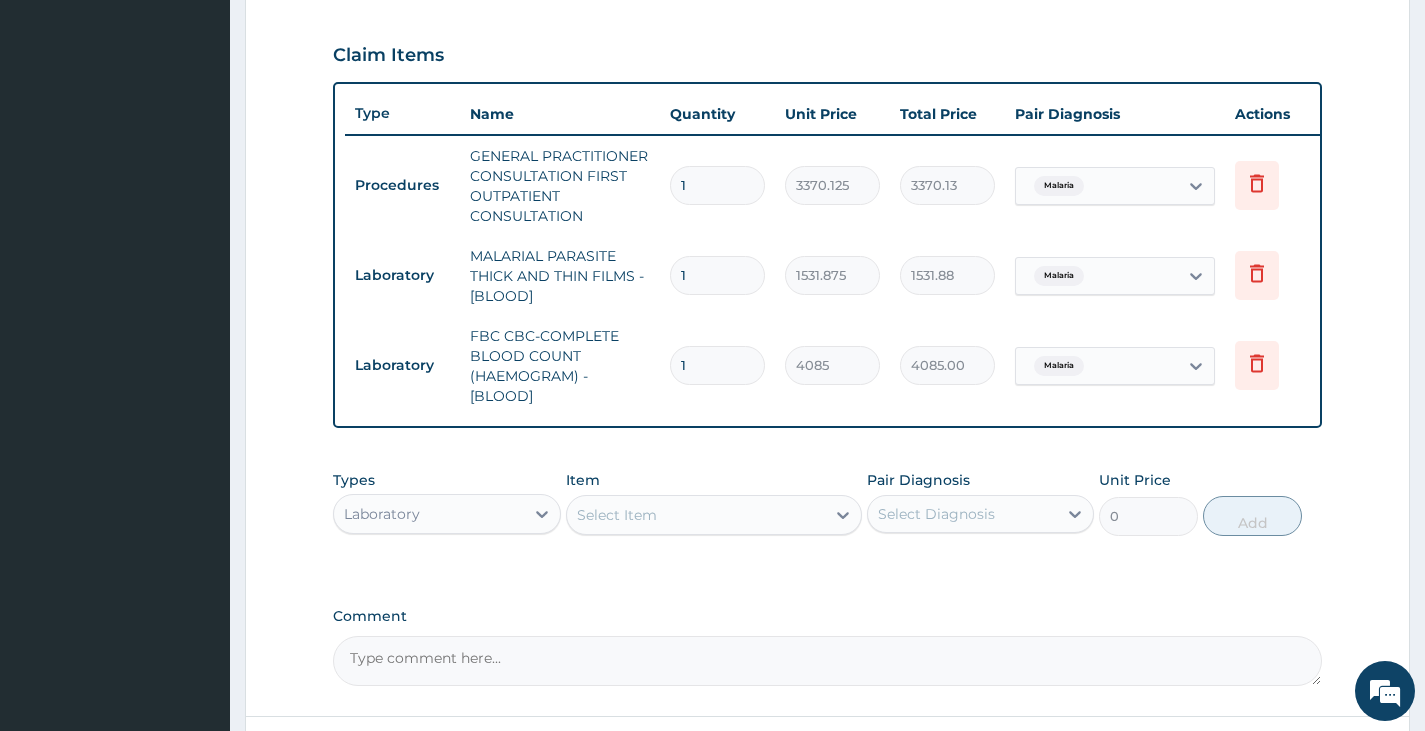 scroll, scrollTop: 842, scrollLeft: 0, axis: vertical 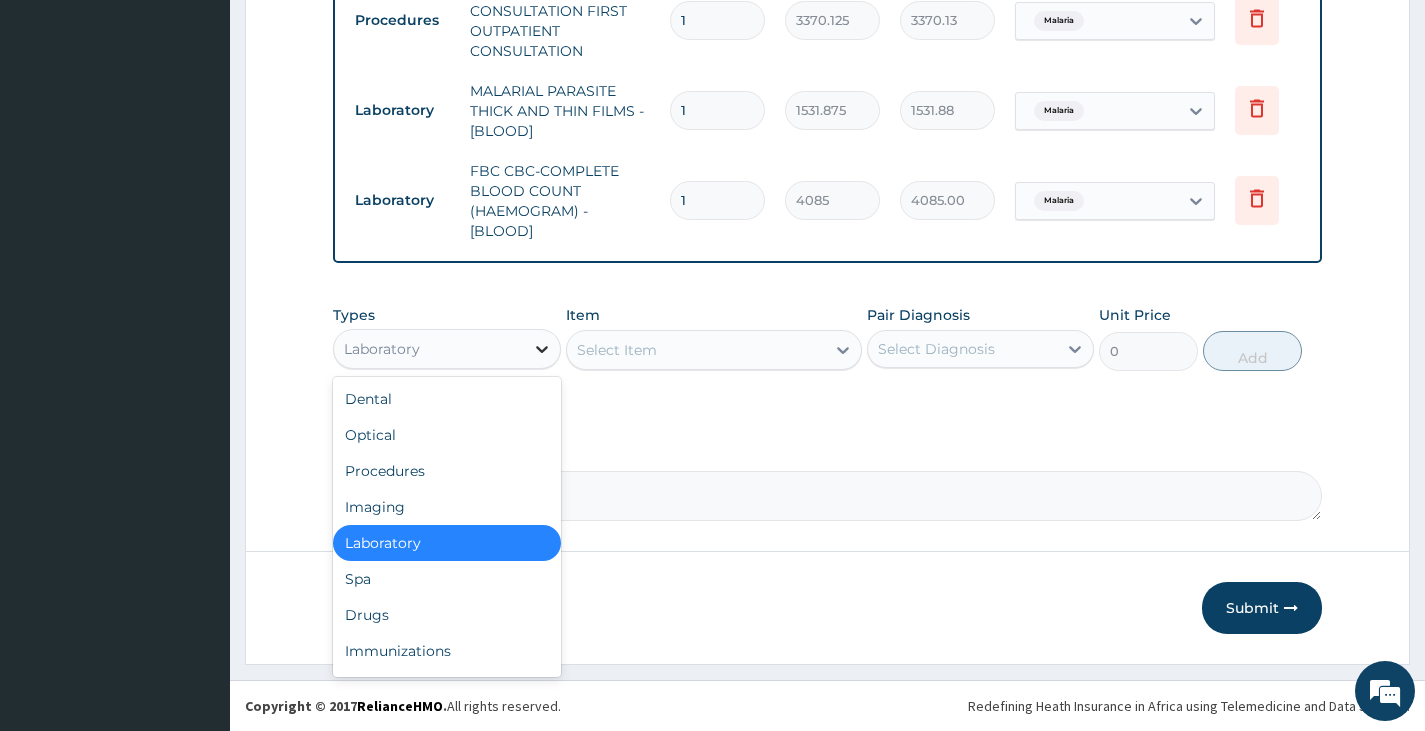 click at bounding box center [542, 349] 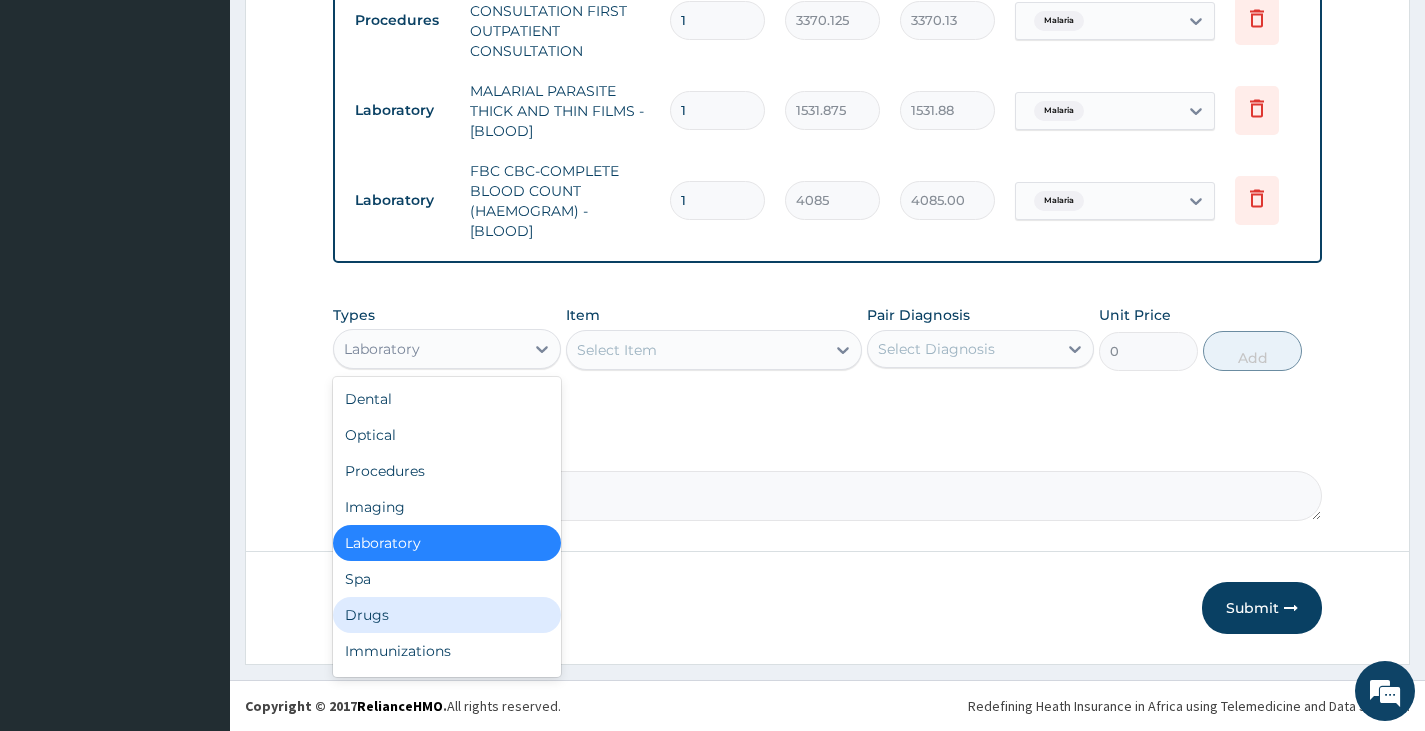 click on "Drugs" at bounding box center (446, 615) 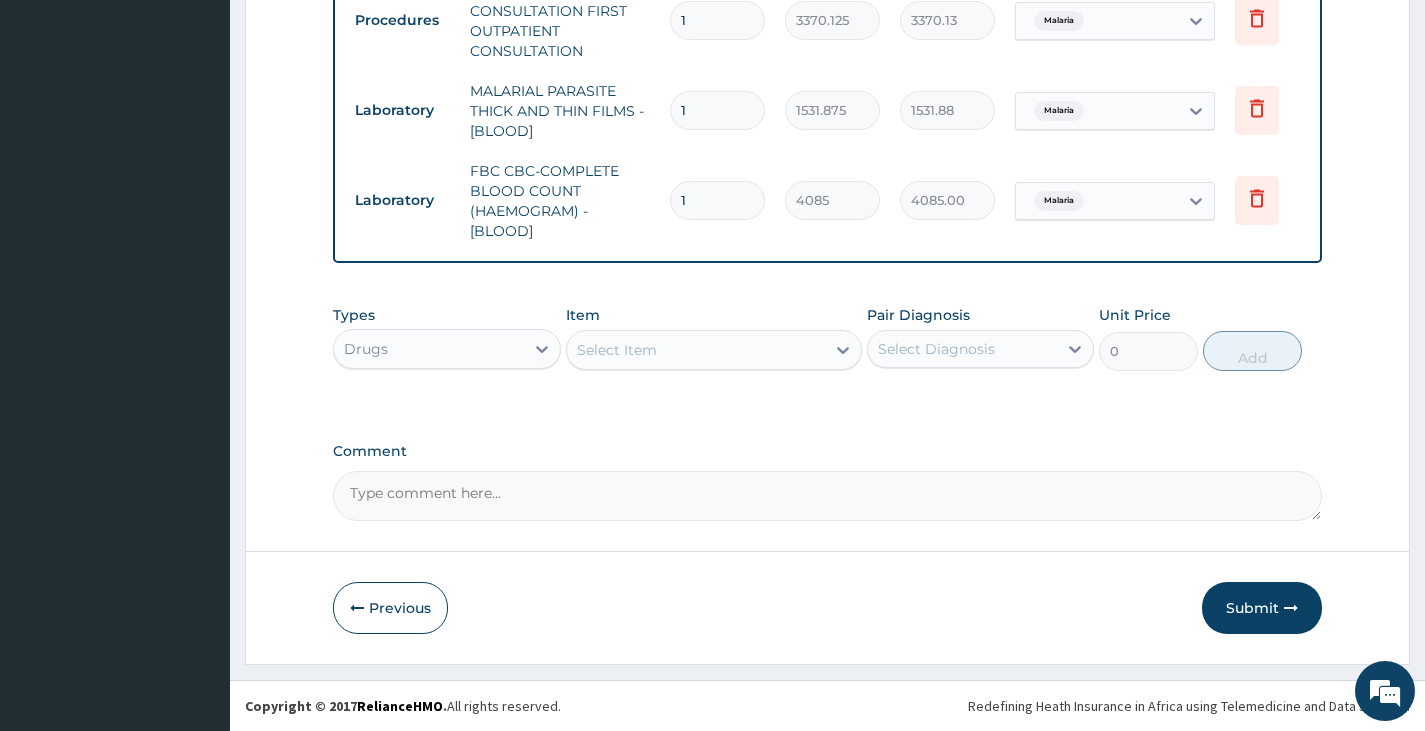 click on "Select Item" at bounding box center (617, 350) 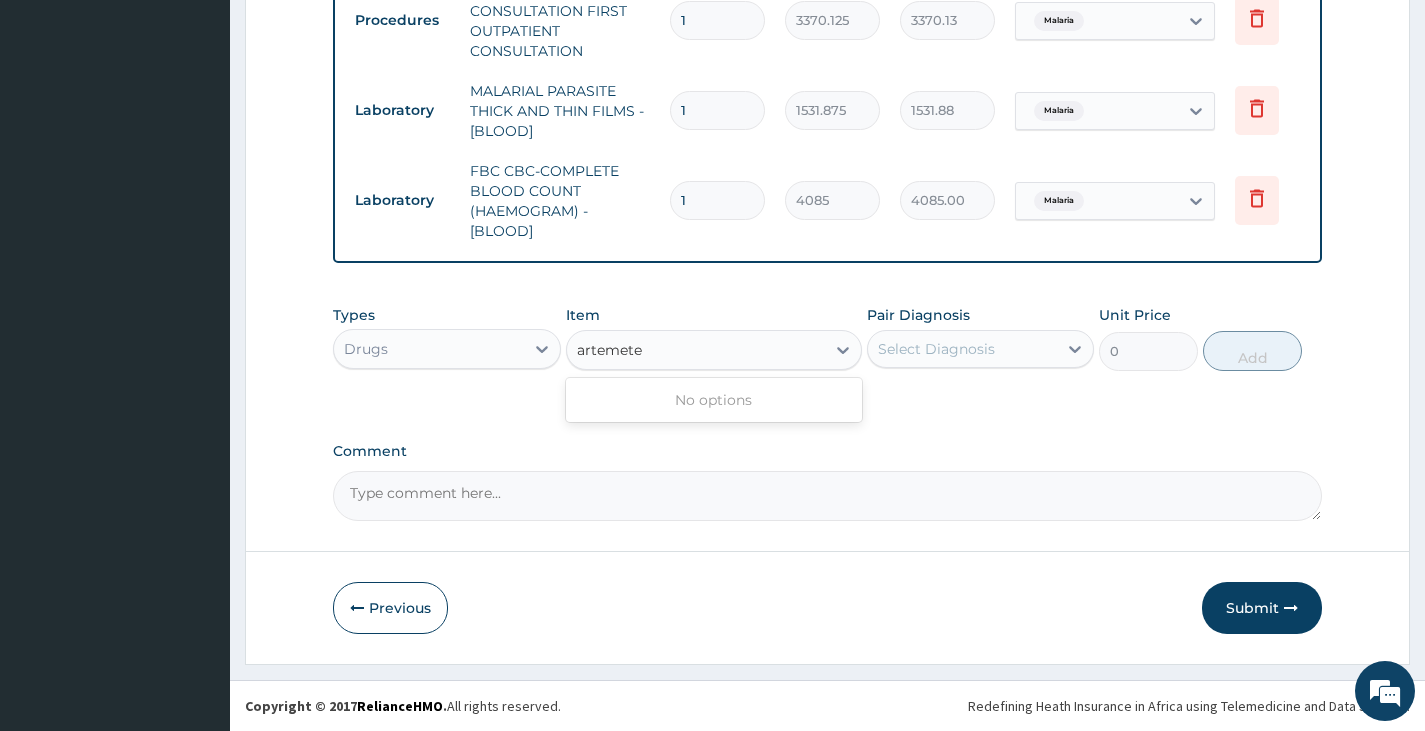 type on "artemet" 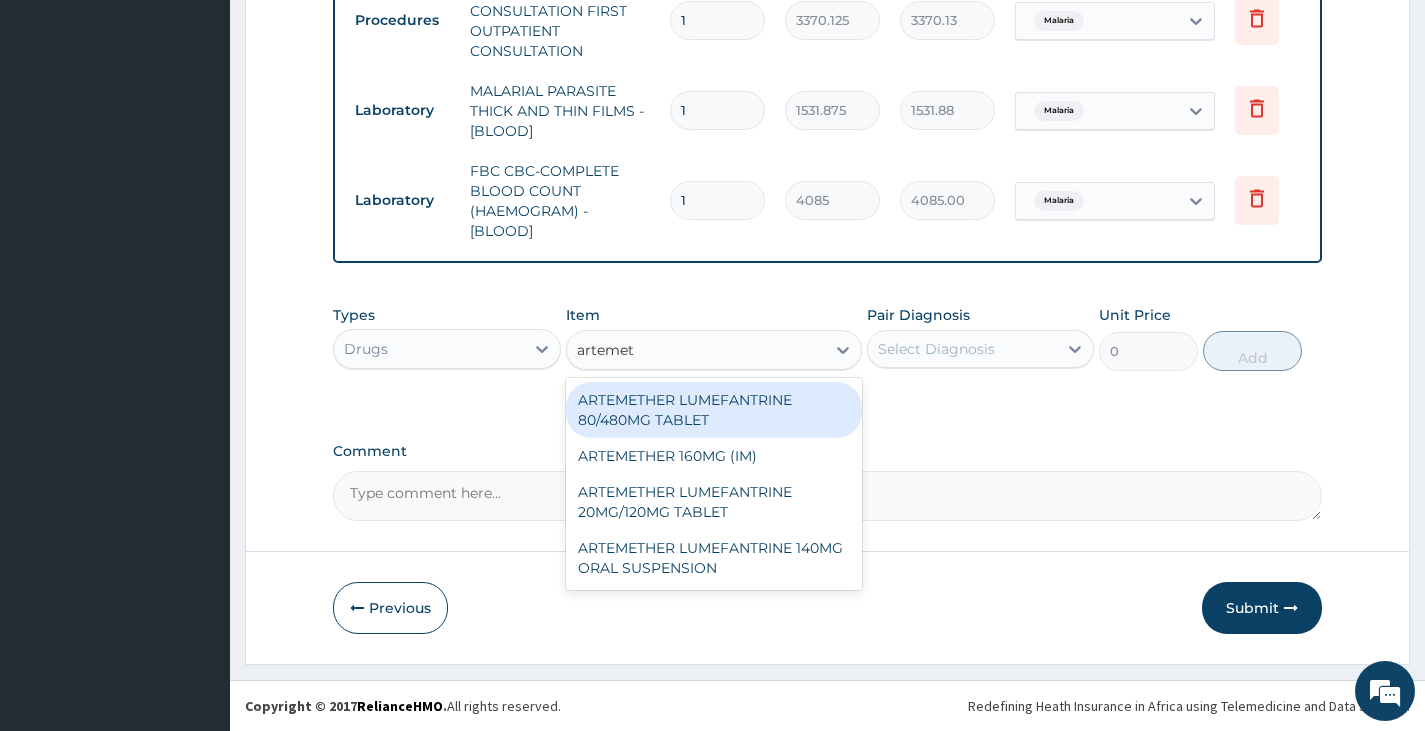 click on "ARTEMETHER LUMEFANTRINE 80/480MG TABLET" at bounding box center [714, 410] 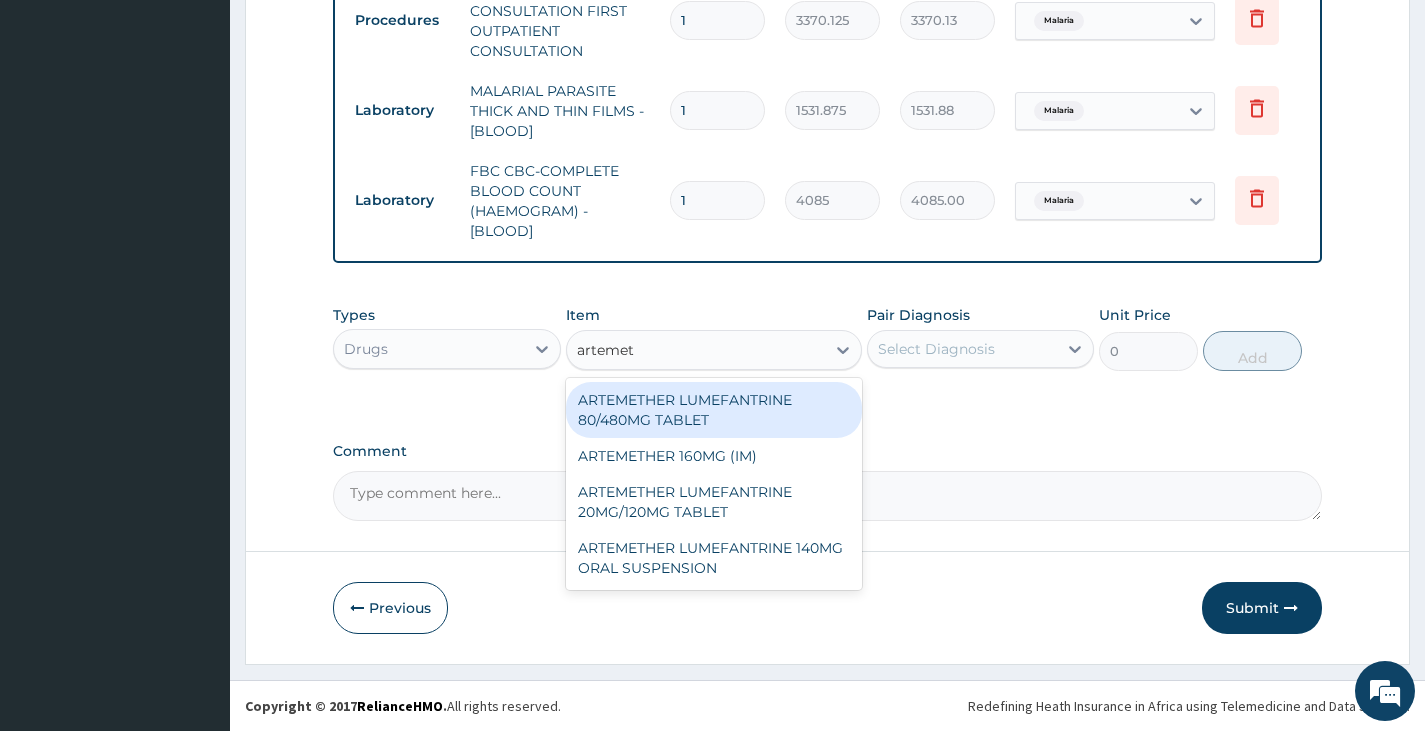 type 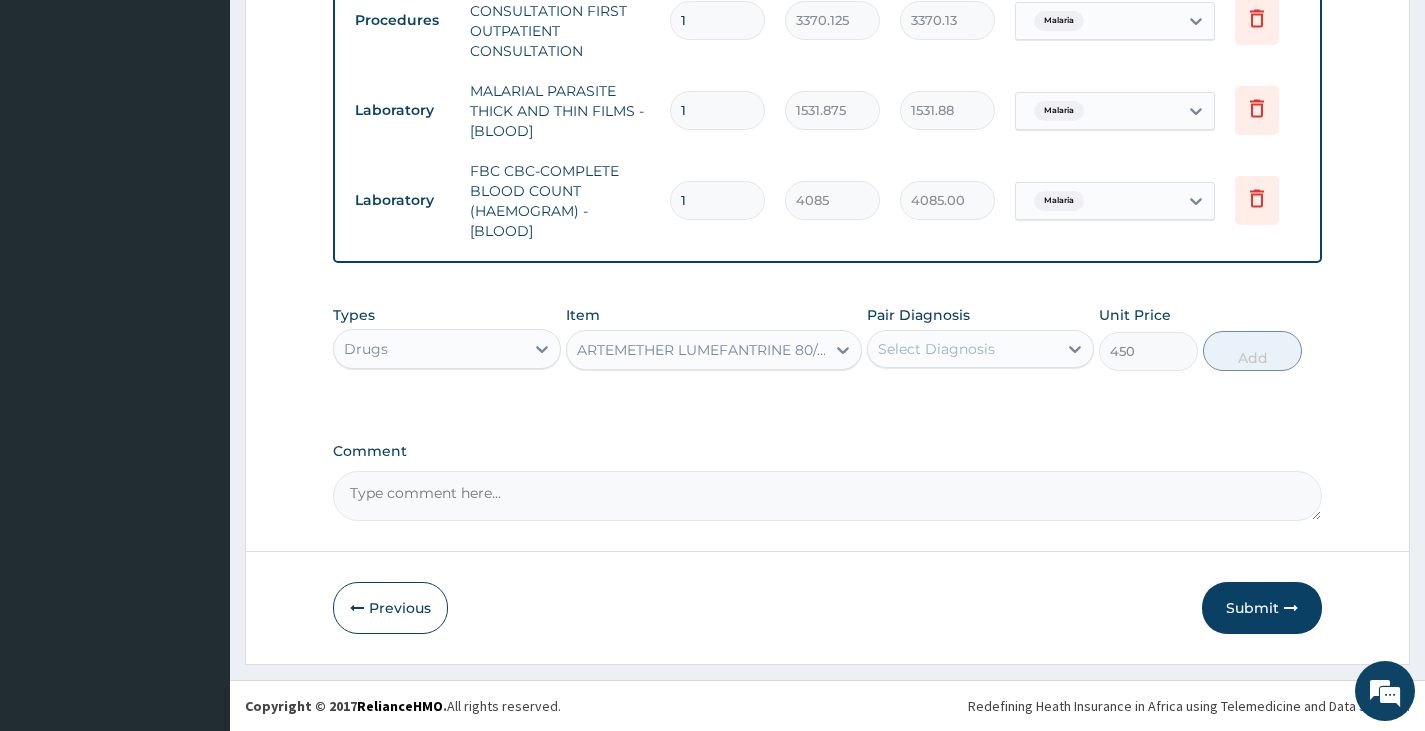 click on "Select Diagnosis" at bounding box center (936, 349) 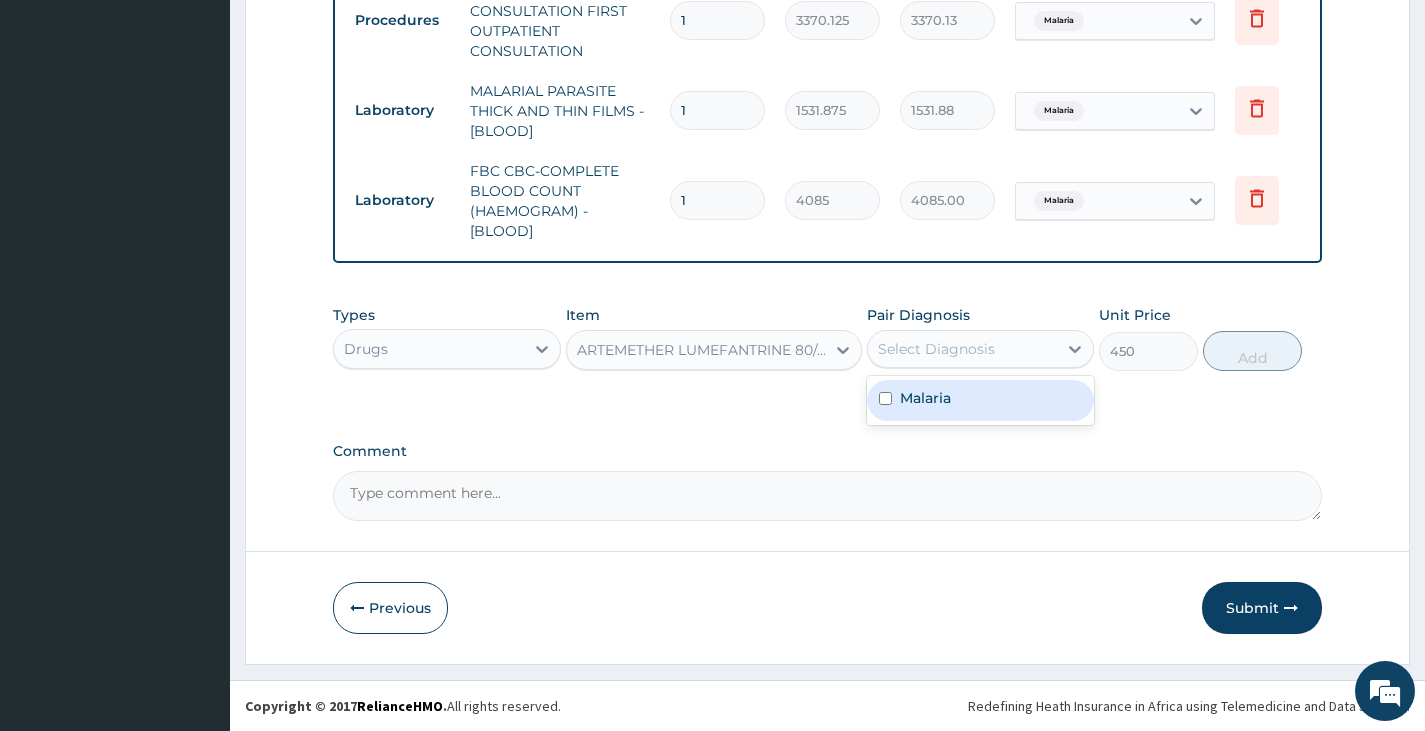 click on "Malaria" at bounding box center [925, 398] 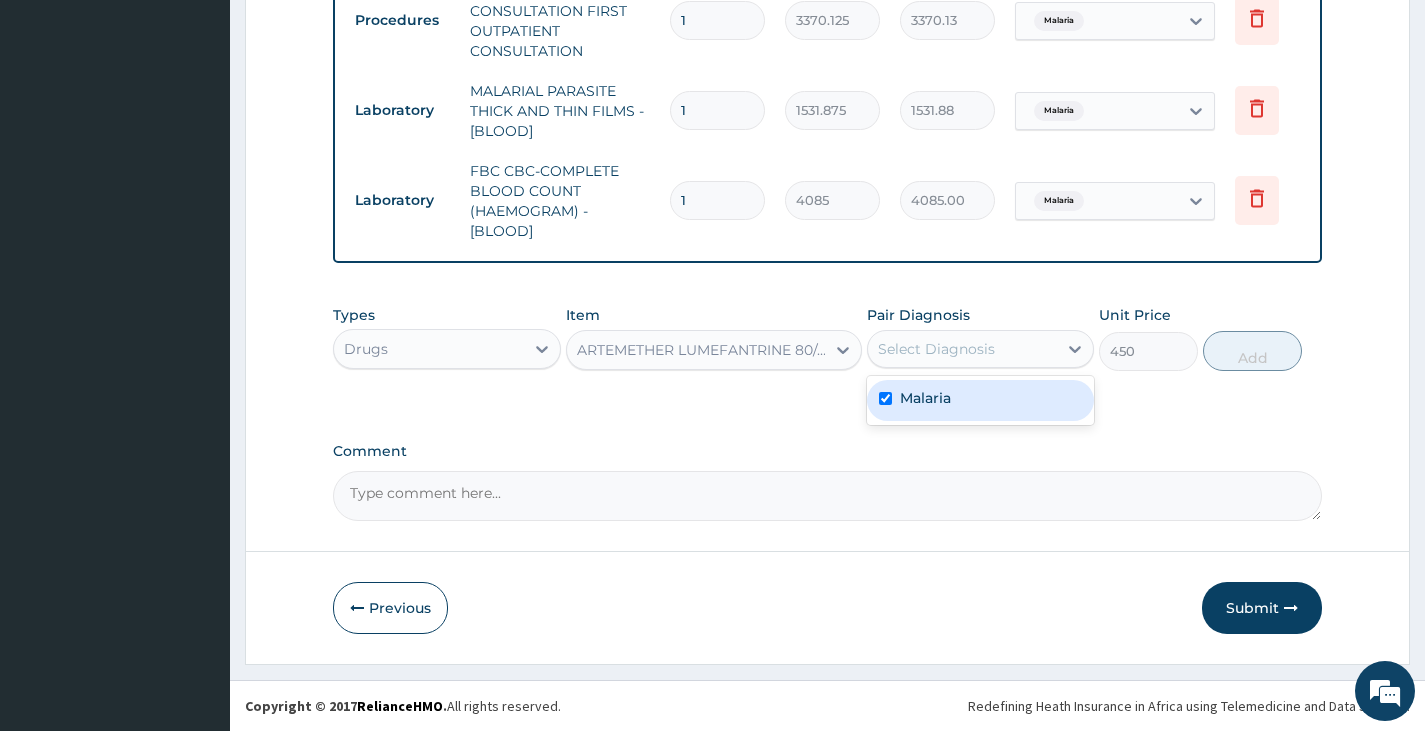 checkbox on "true" 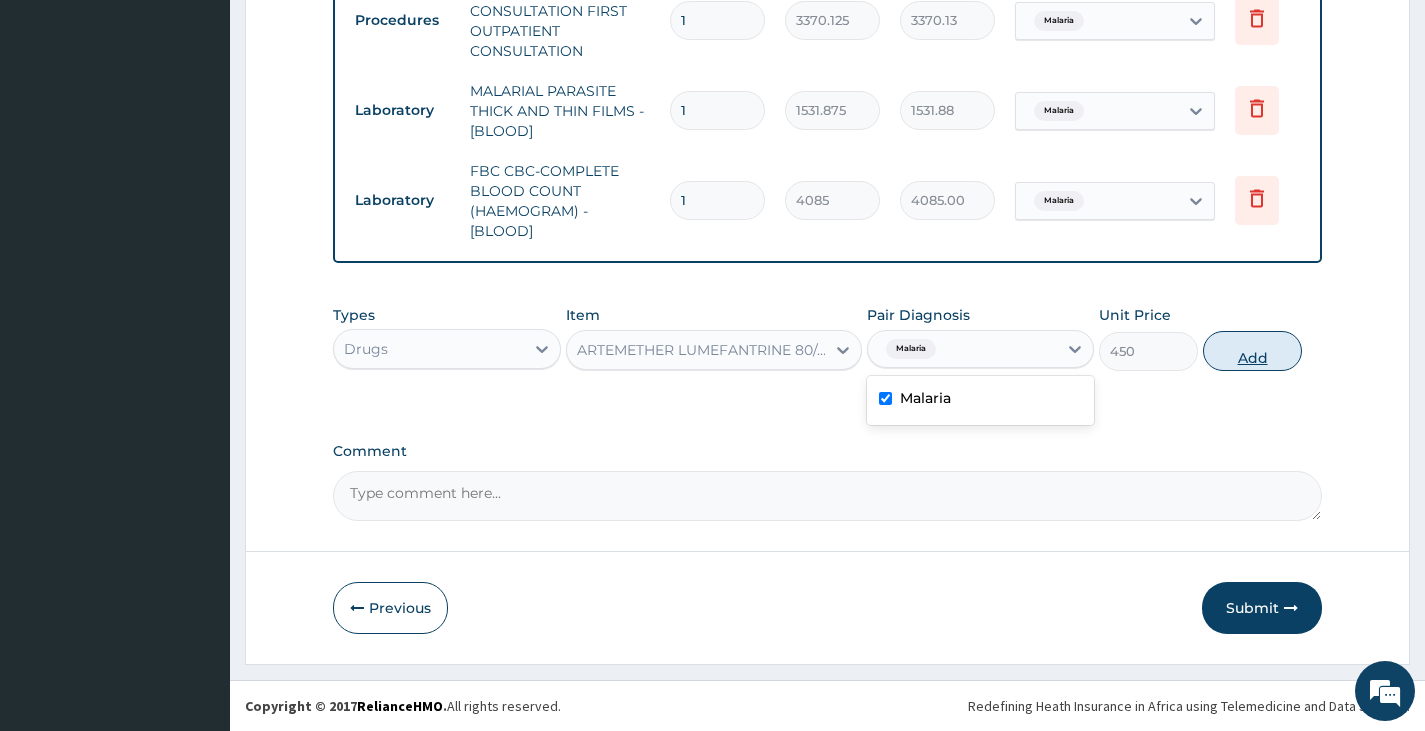 click on "Add" at bounding box center [1252, 351] 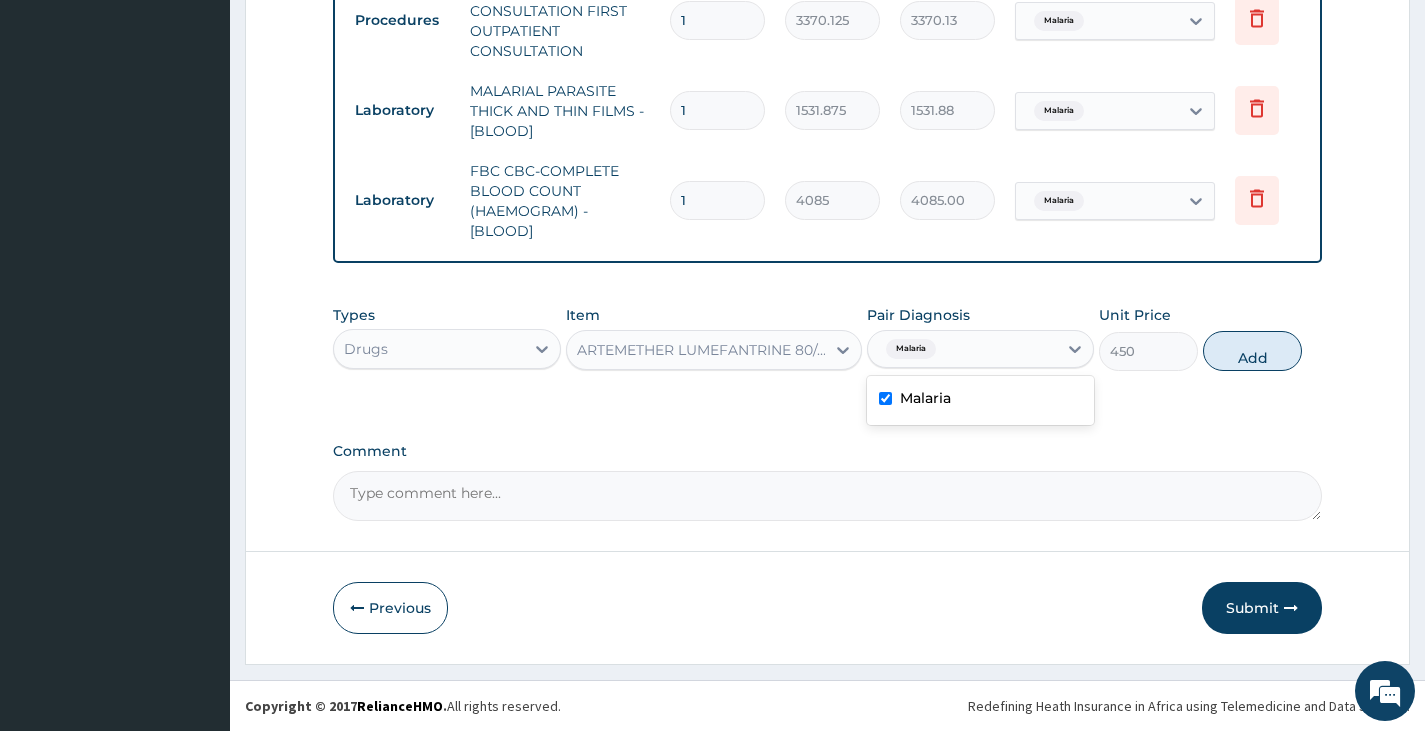 type on "0" 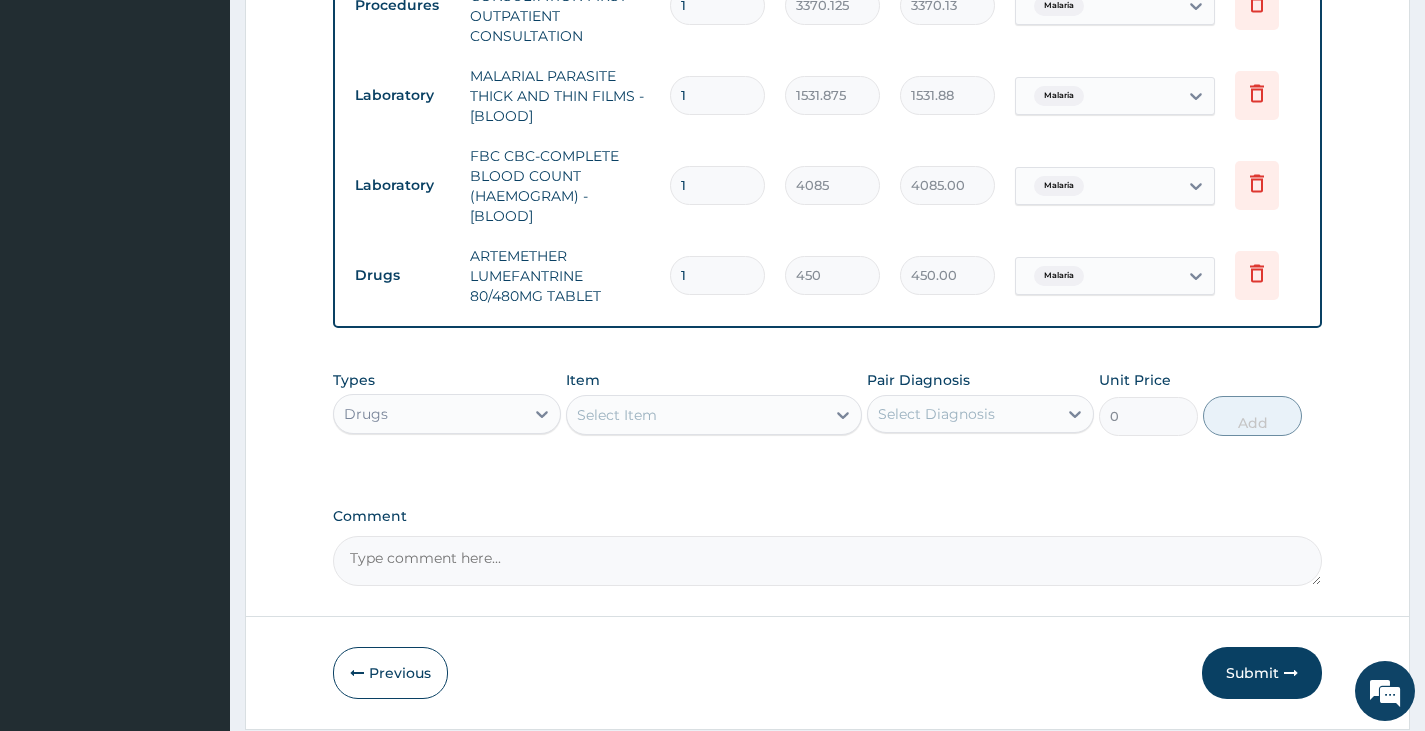 click on "Select Item" at bounding box center (696, 415) 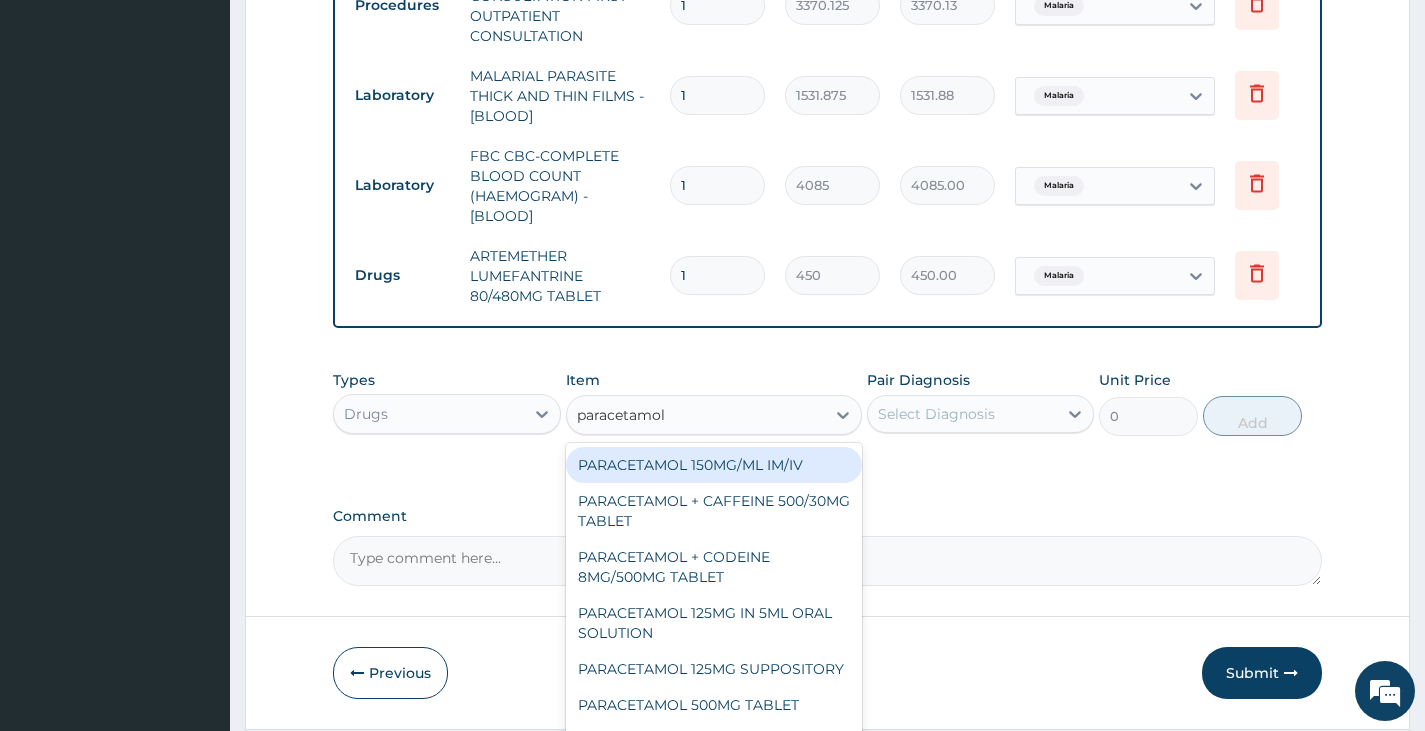 type on "paracetamol 5" 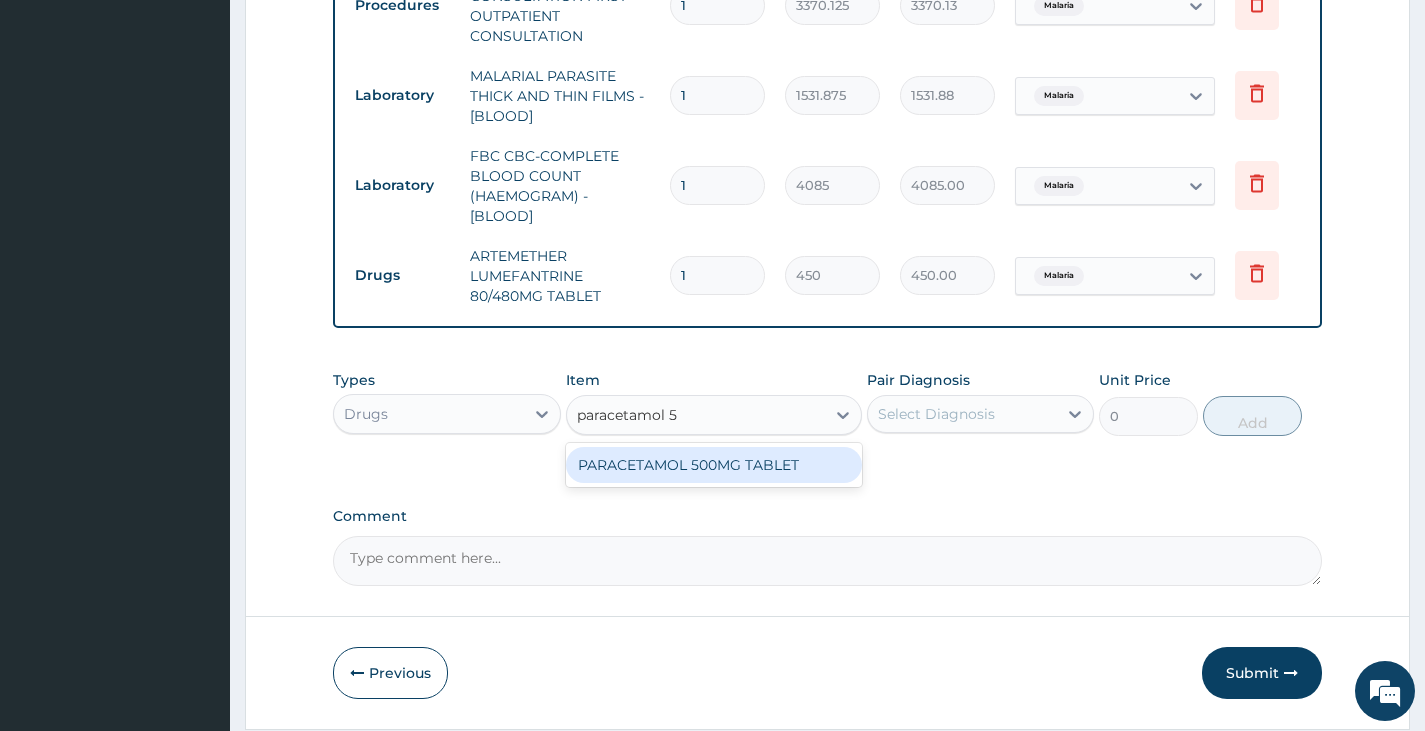 click on "PARACETAMOL 500MG TABLET" at bounding box center (714, 465) 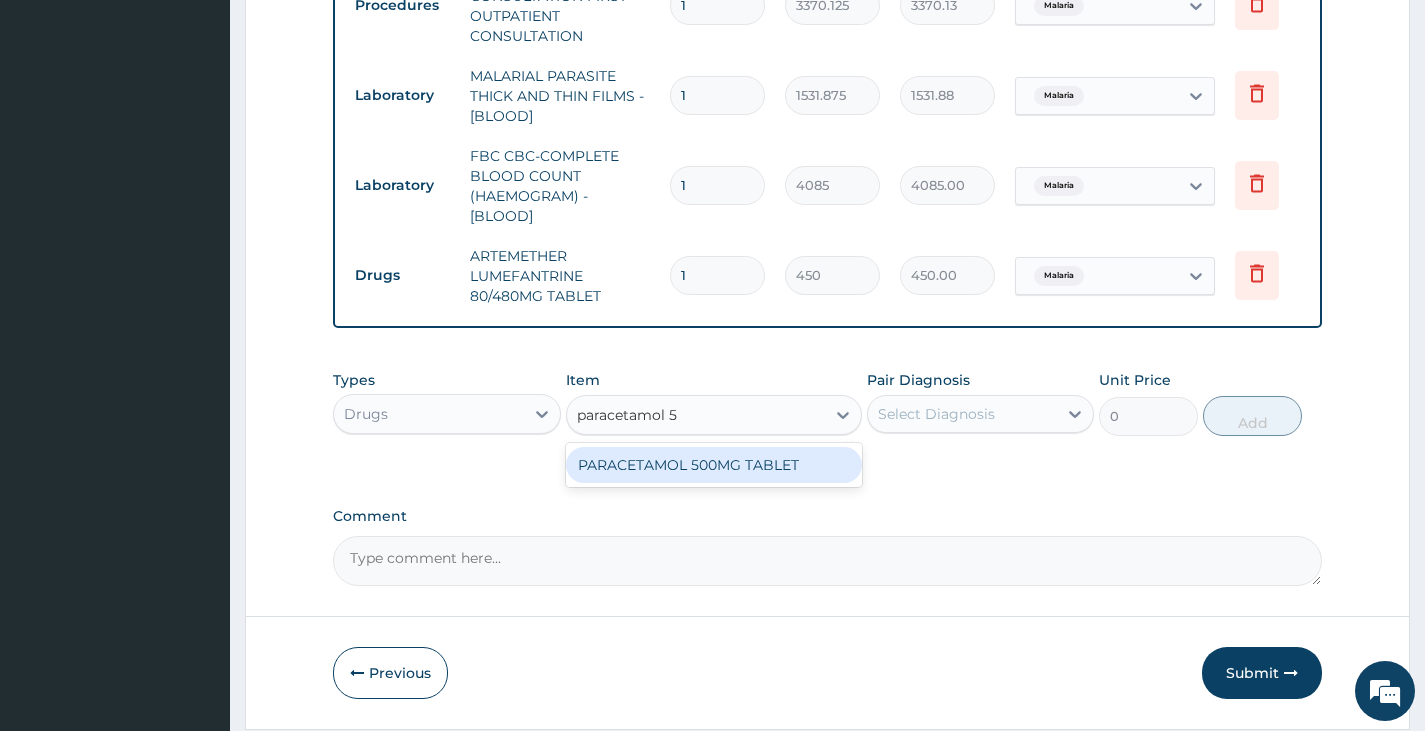 type 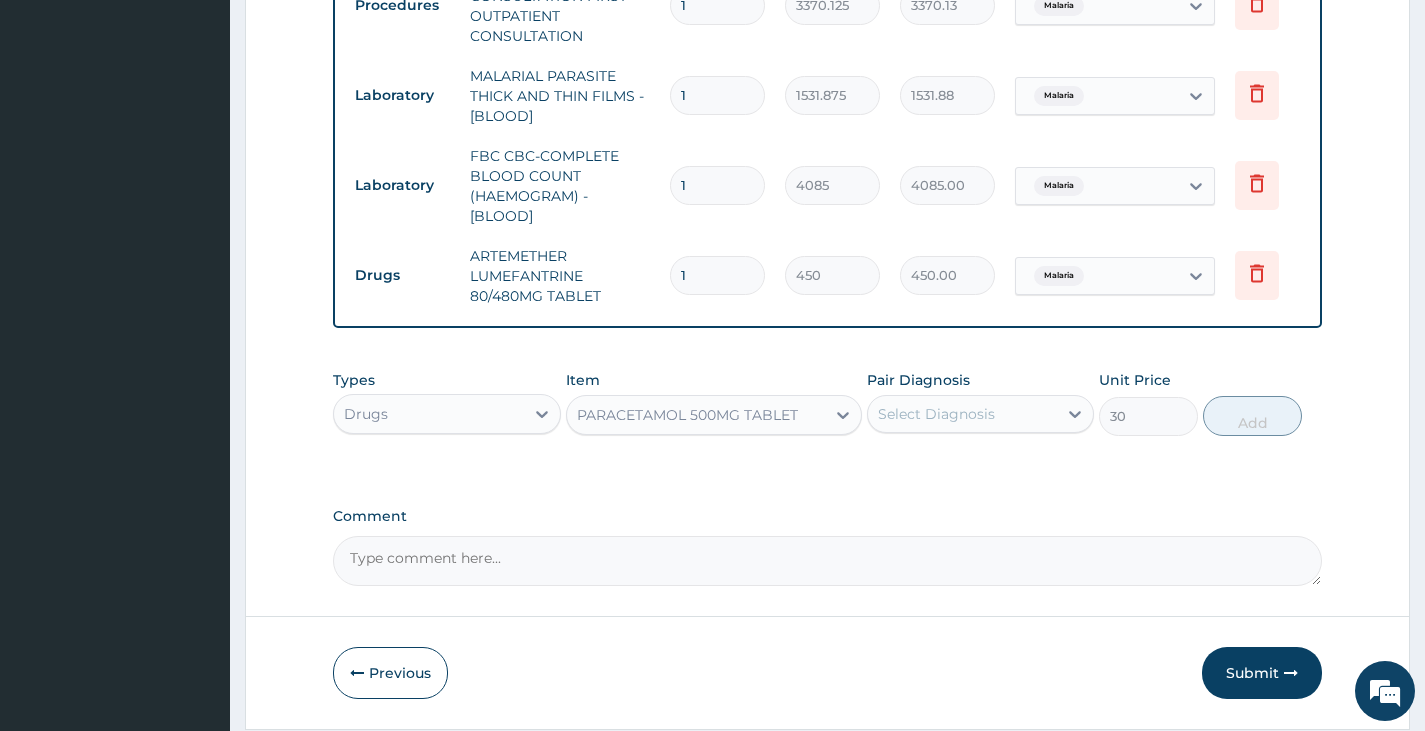click on "Select Diagnosis" at bounding box center [936, 414] 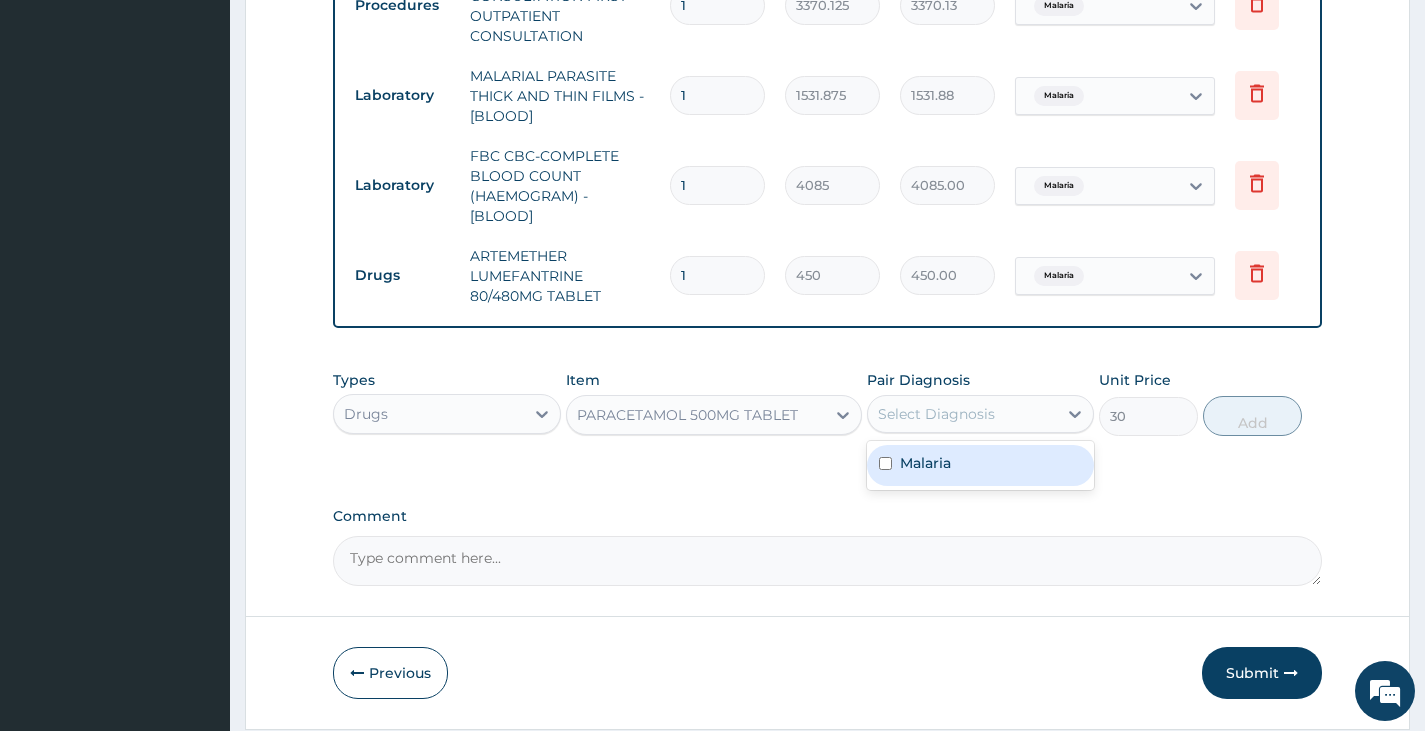 click on "Malaria" at bounding box center (925, 463) 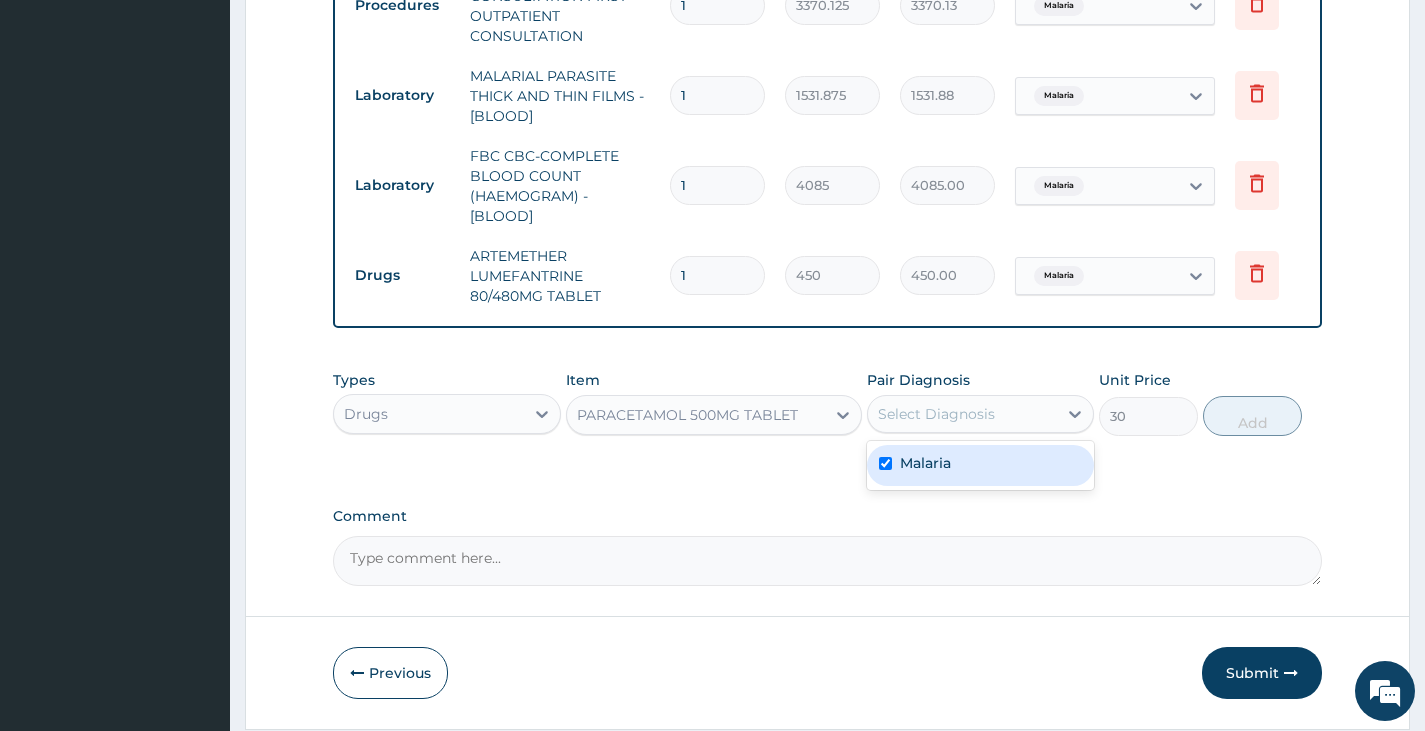checkbox on "true" 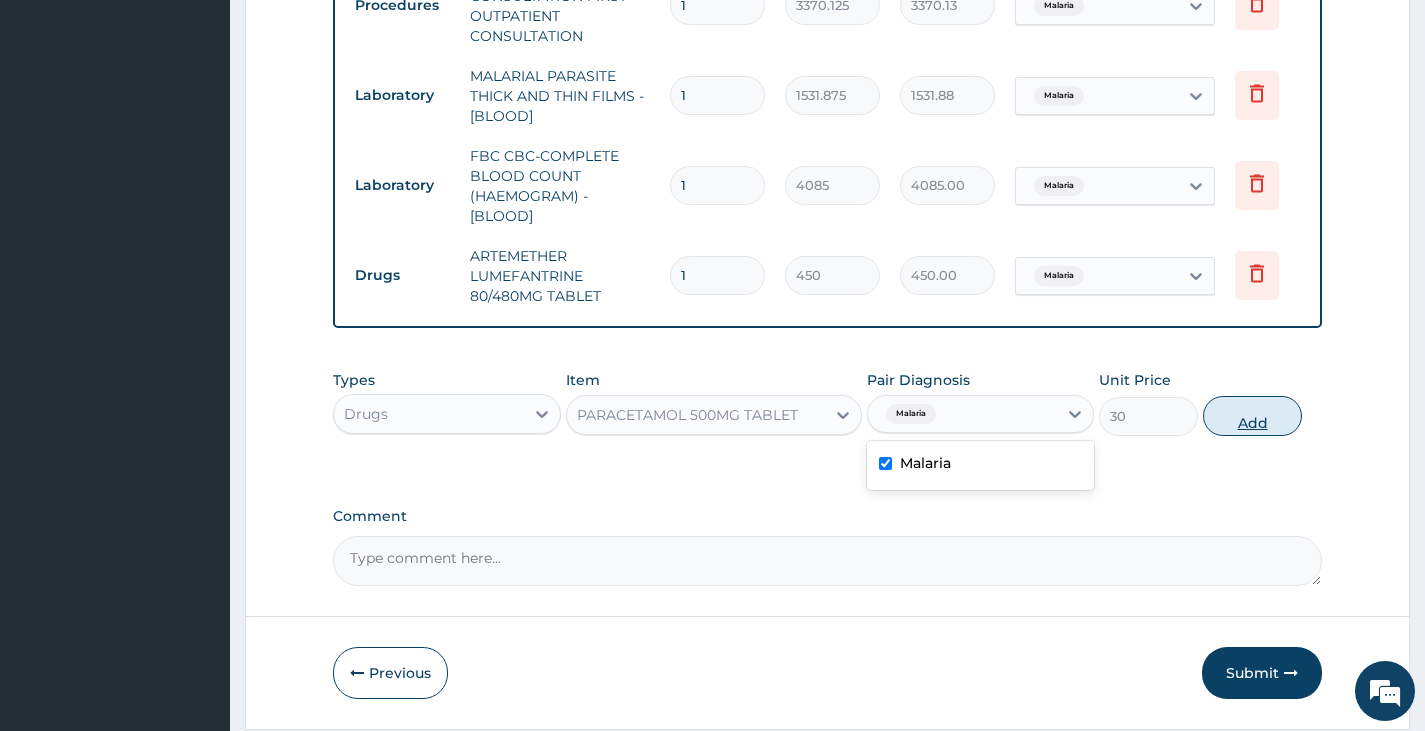click on "Add" at bounding box center (1252, 416) 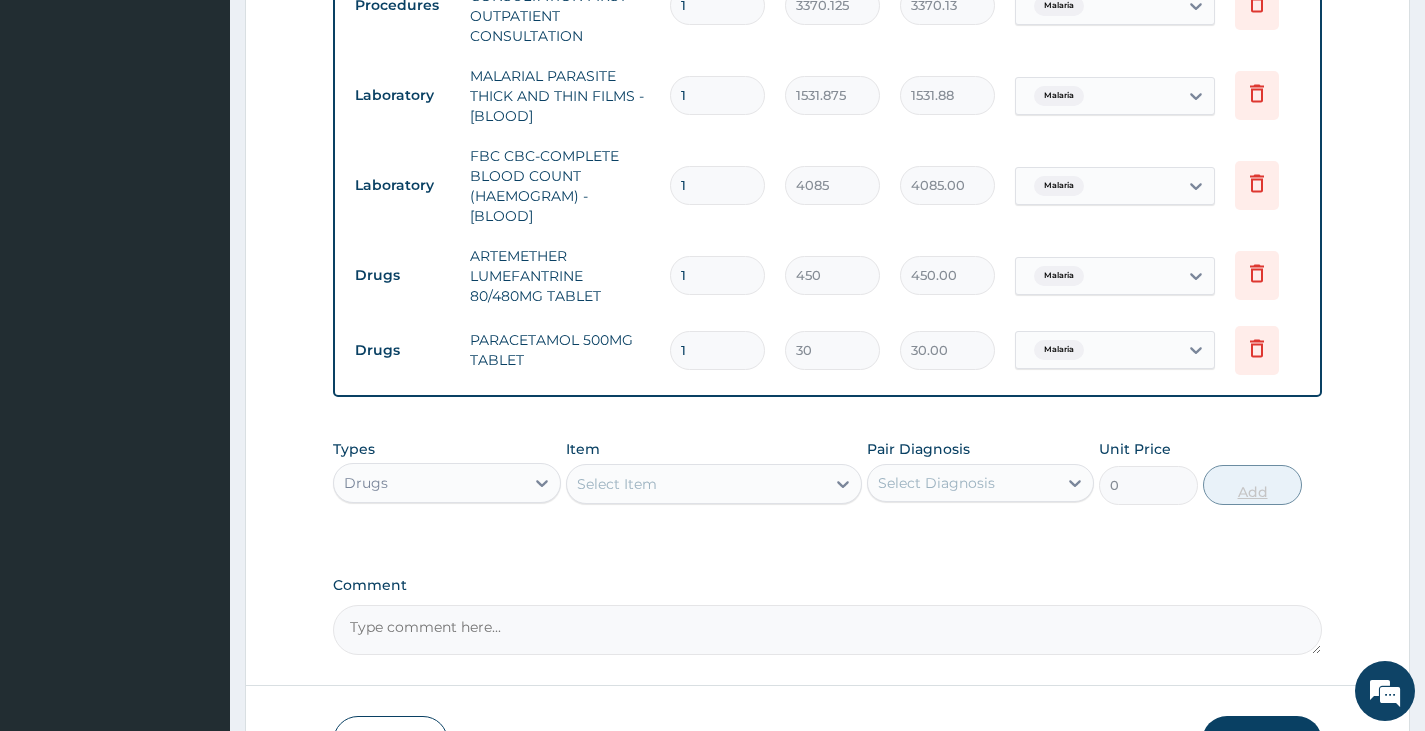 type 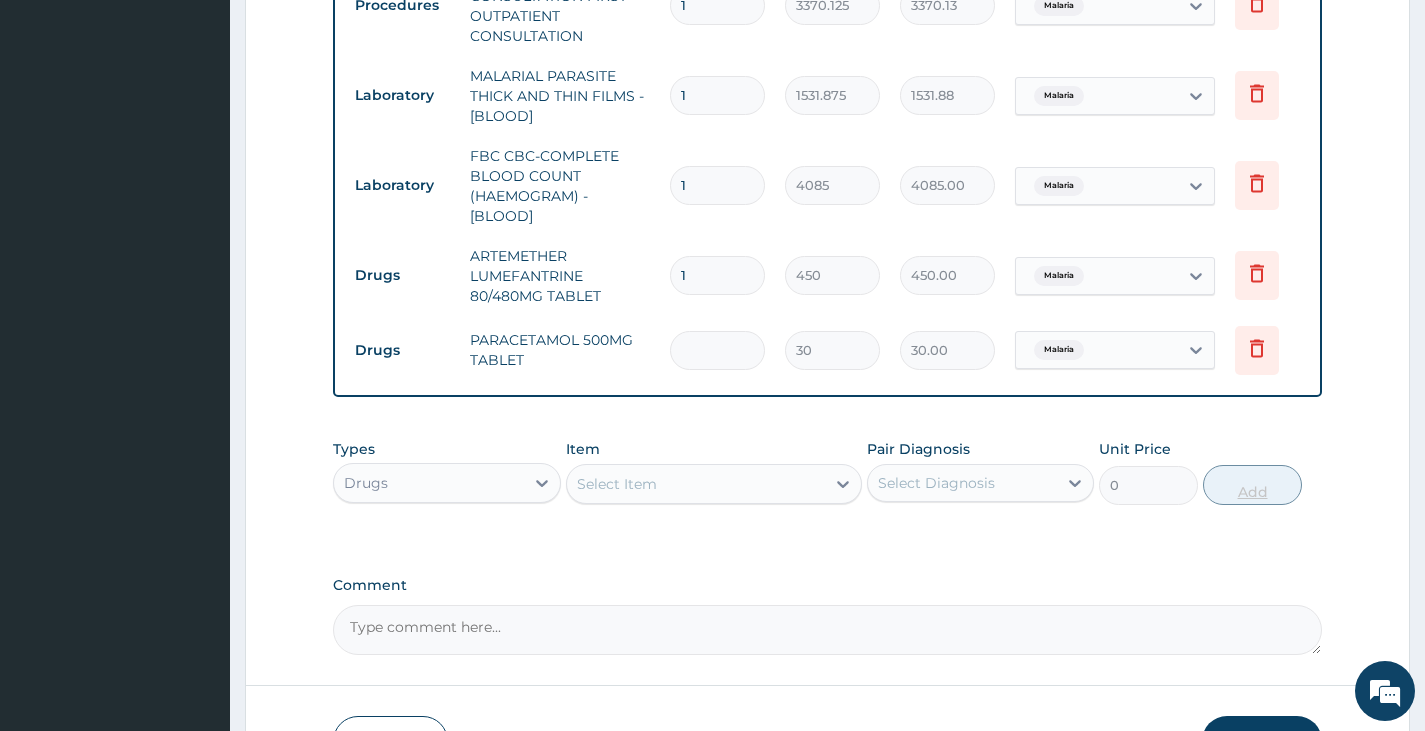 type on "0.00" 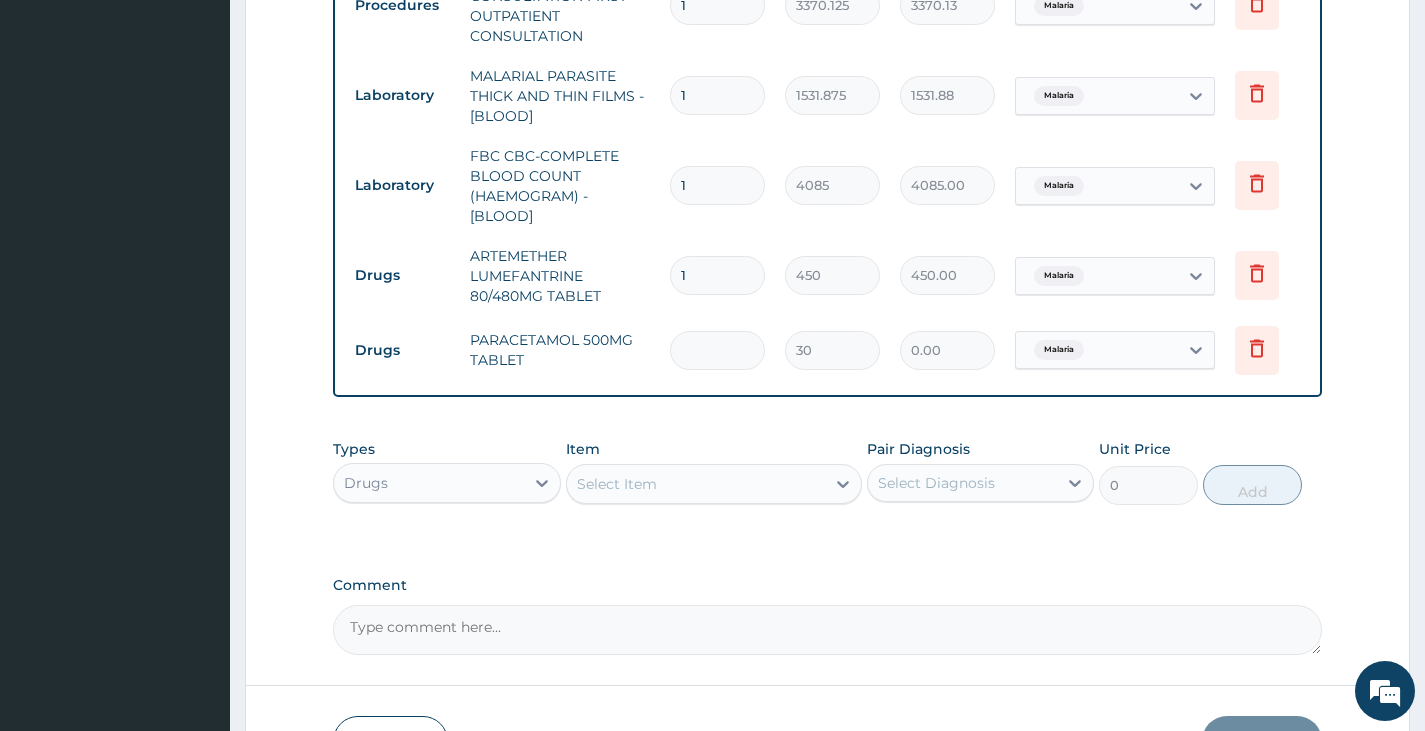 type on "9" 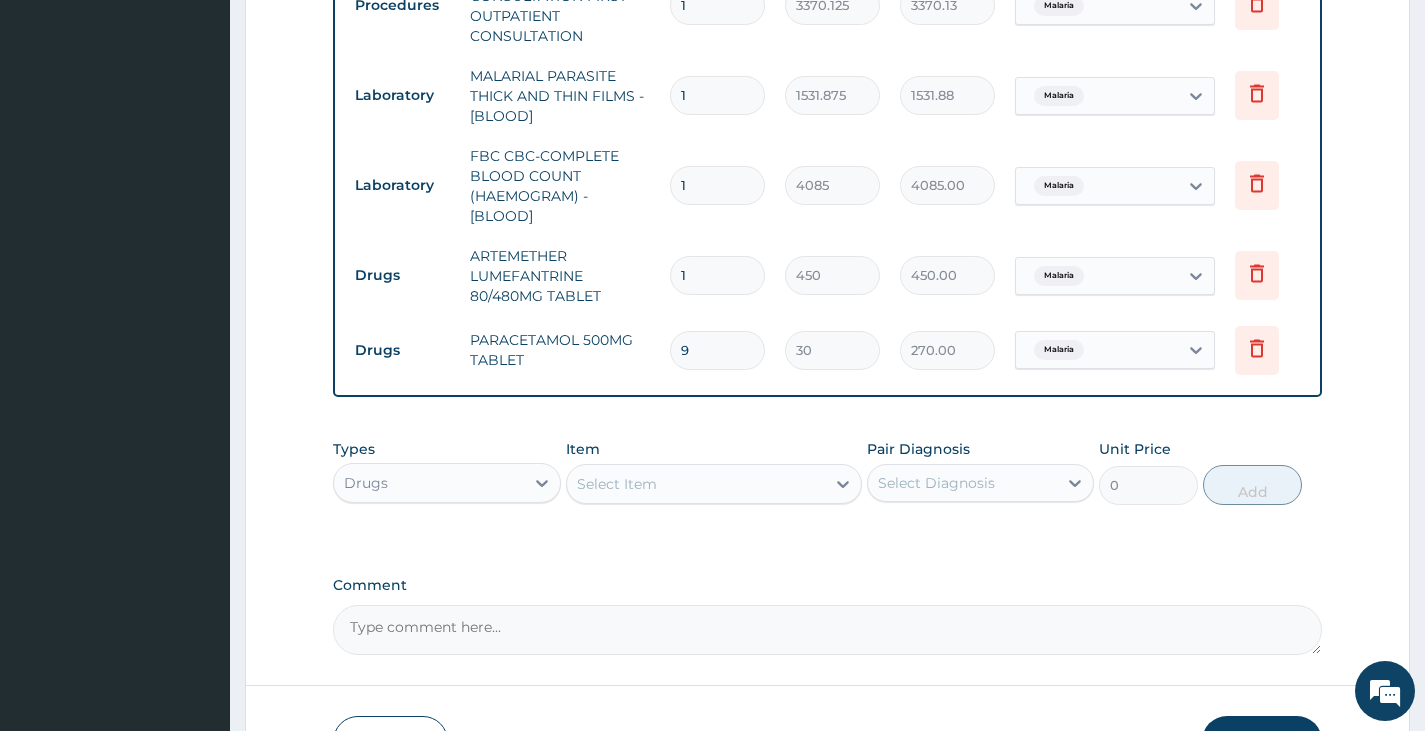type on "9" 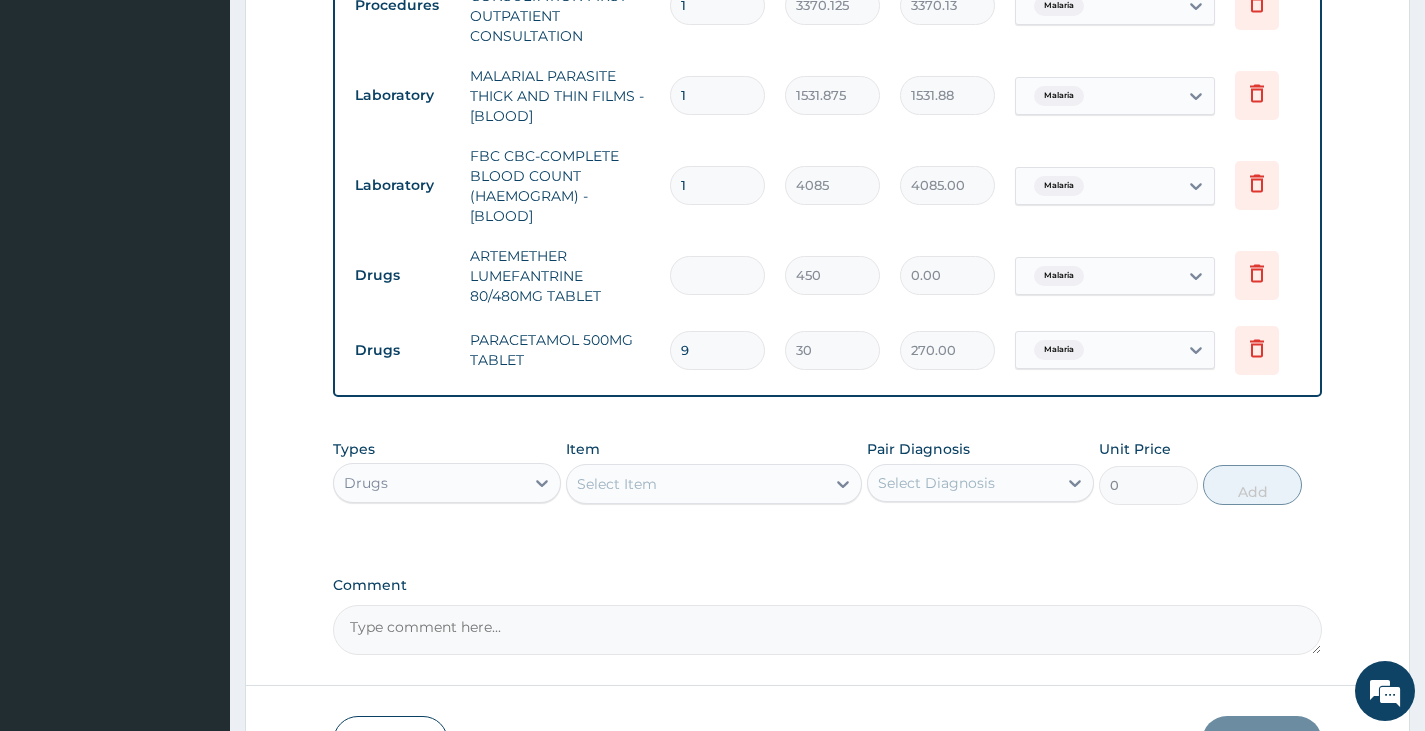 type on "6" 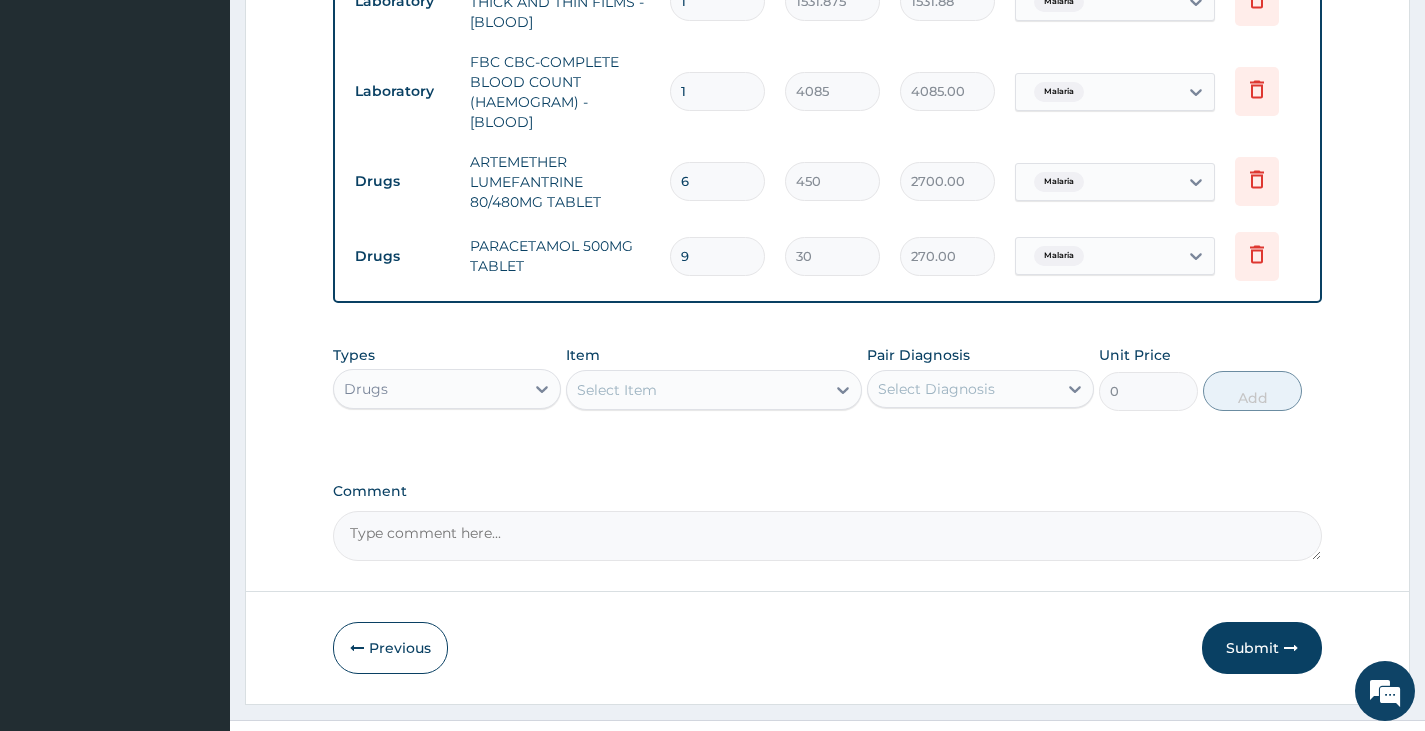 scroll, scrollTop: 991, scrollLeft: 0, axis: vertical 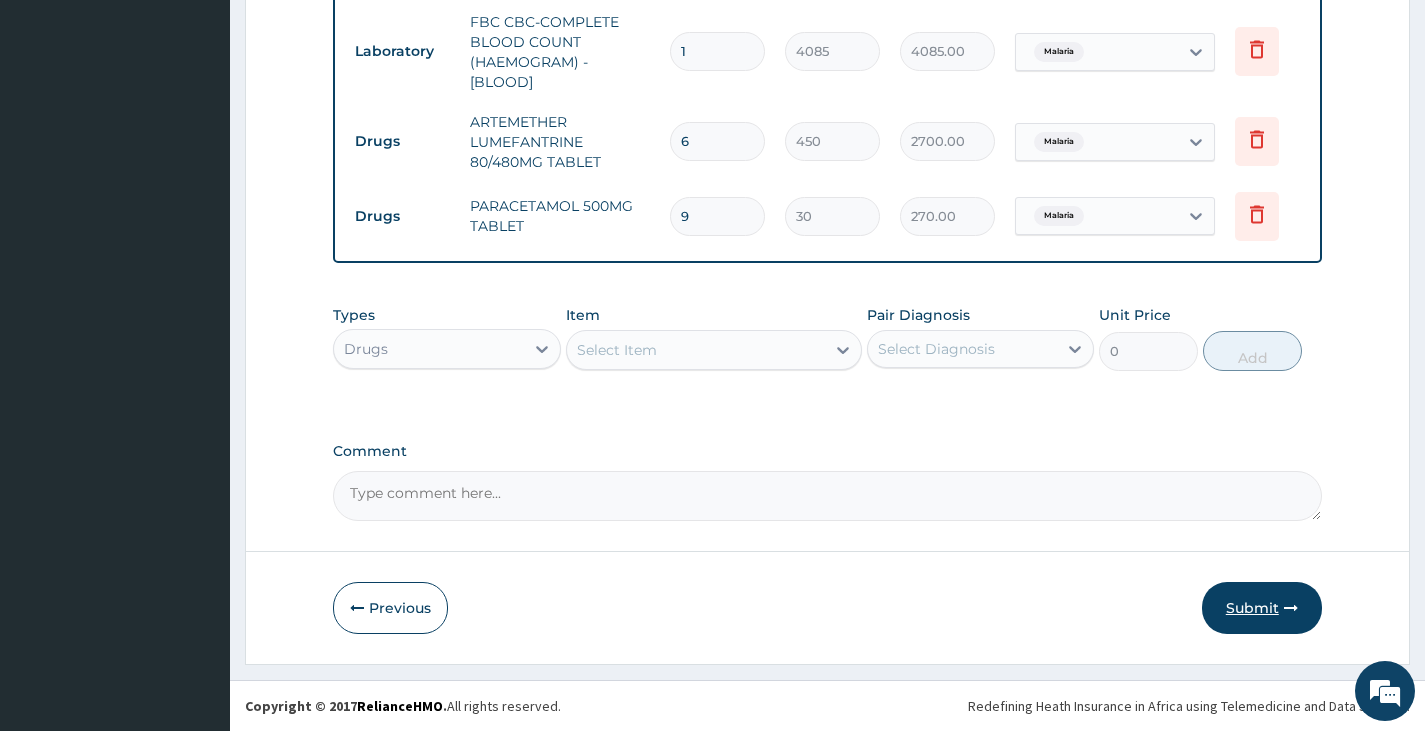 type on "6" 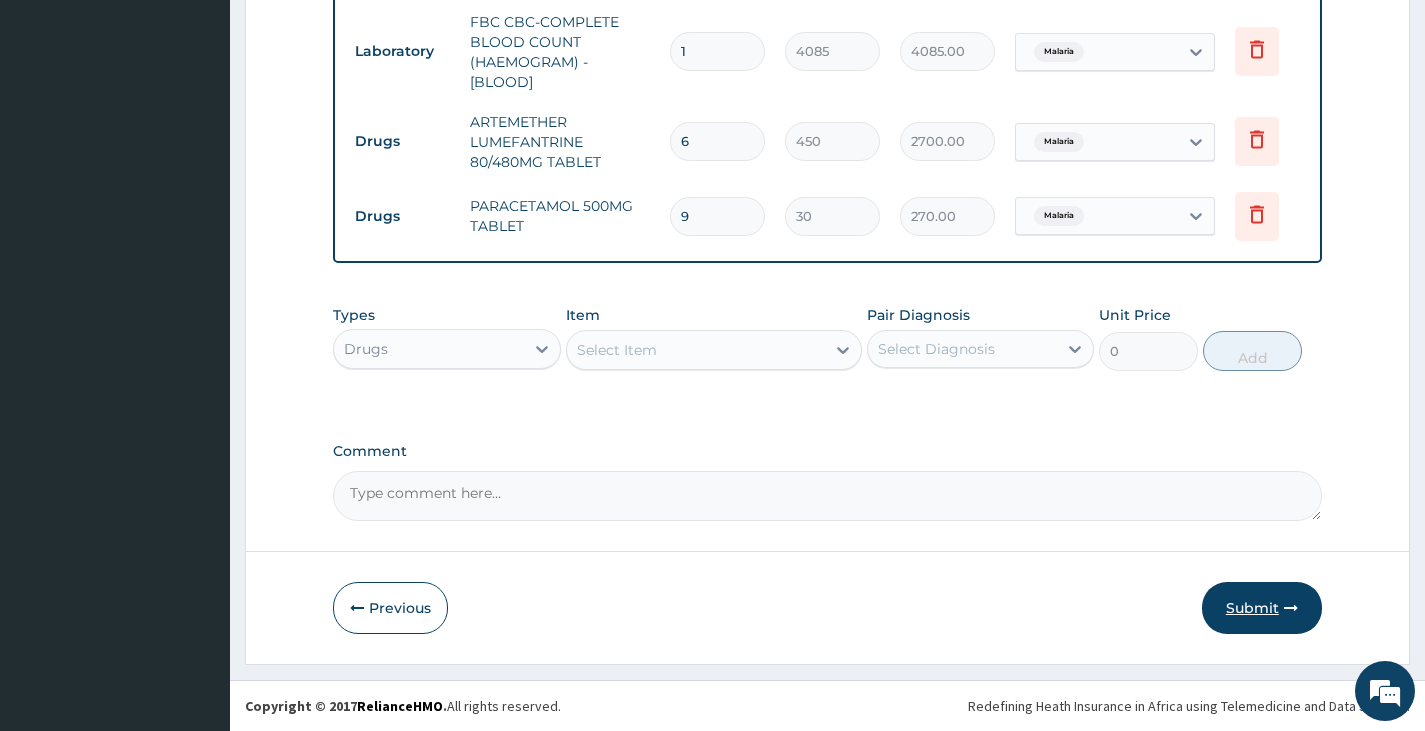 click on "Submit" at bounding box center (1262, 608) 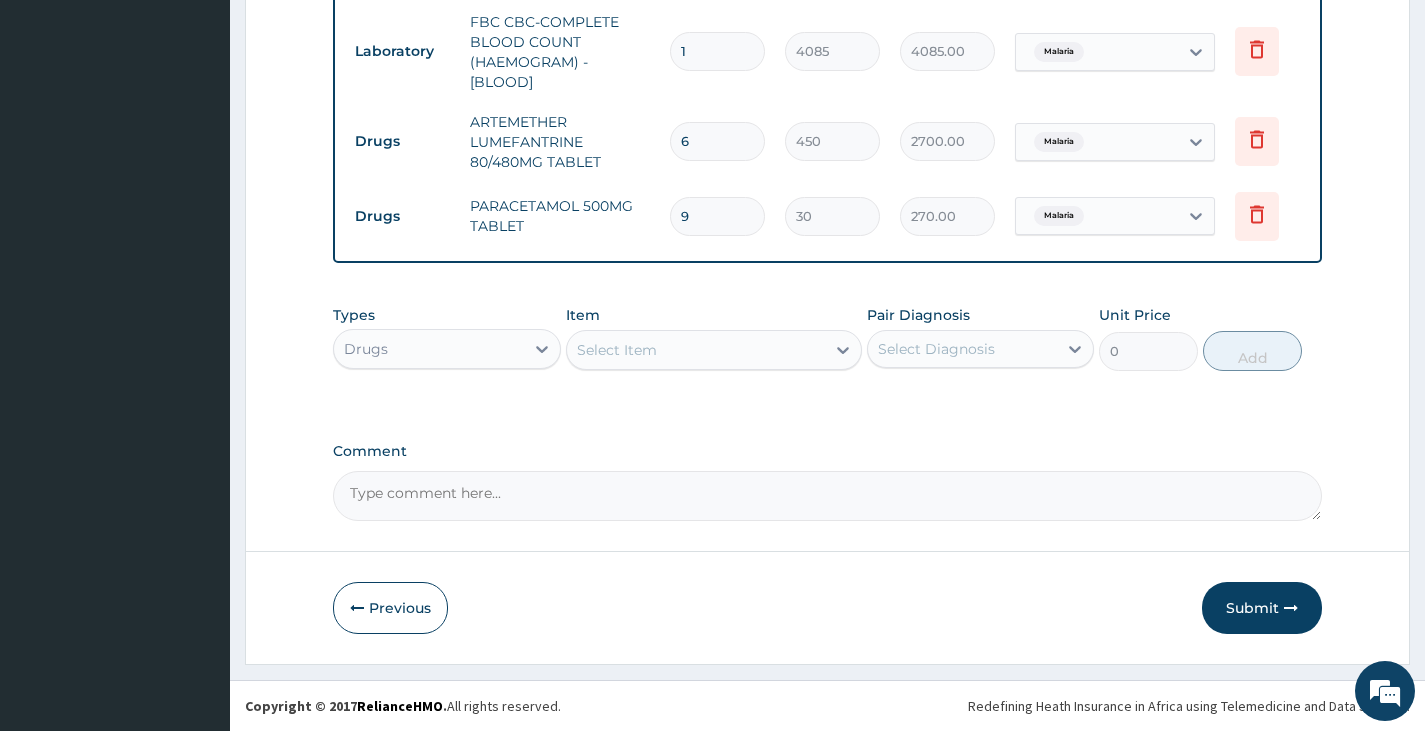scroll, scrollTop: 991, scrollLeft: 0, axis: vertical 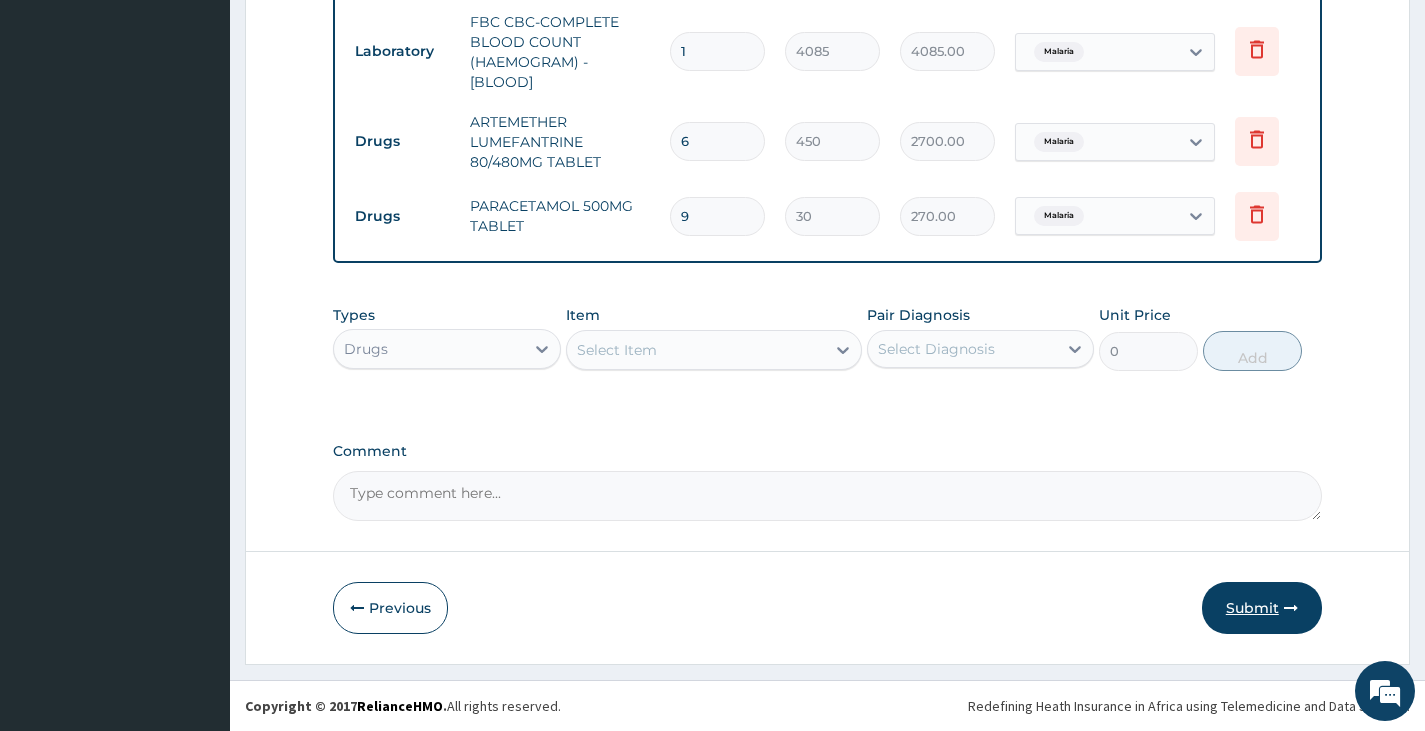 click on "Submit" at bounding box center (1262, 608) 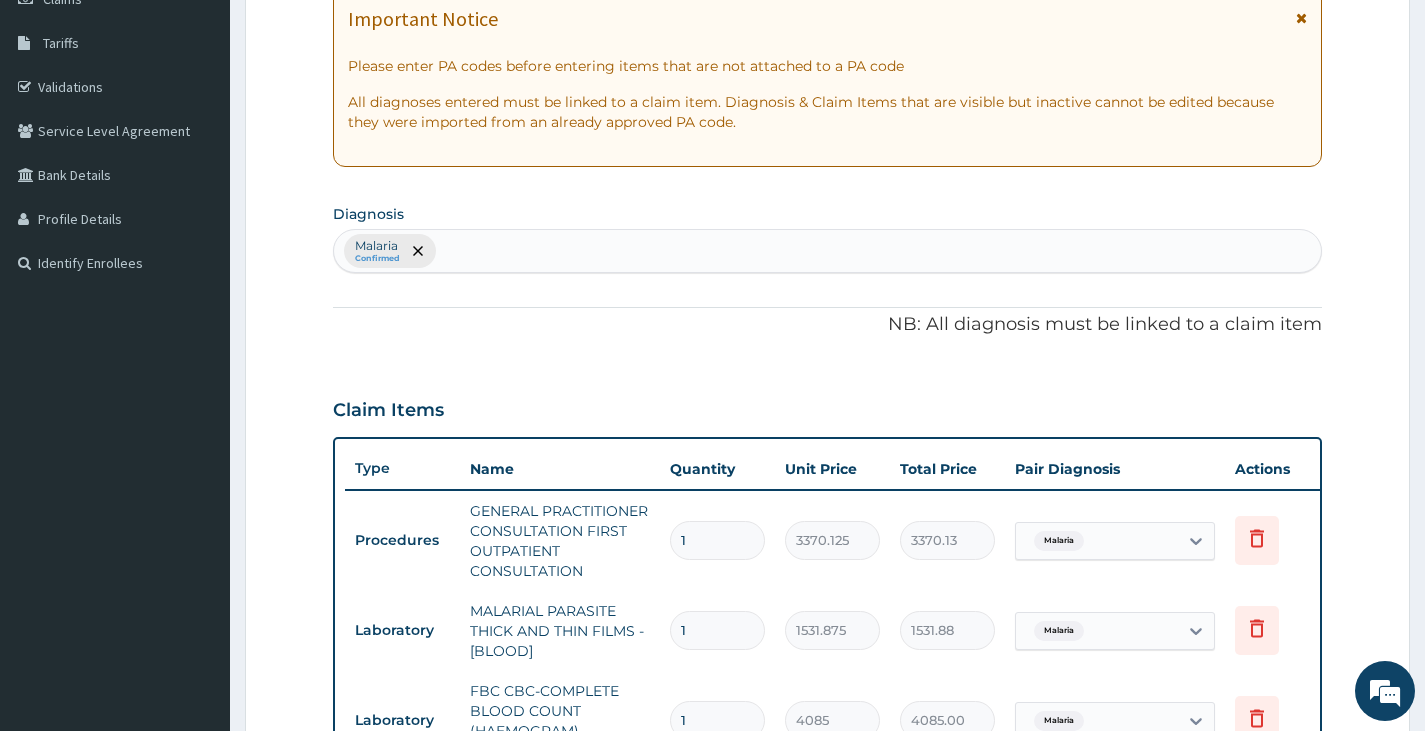 scroll, scrollTop: 0, scrollLeft: 0, axis: both 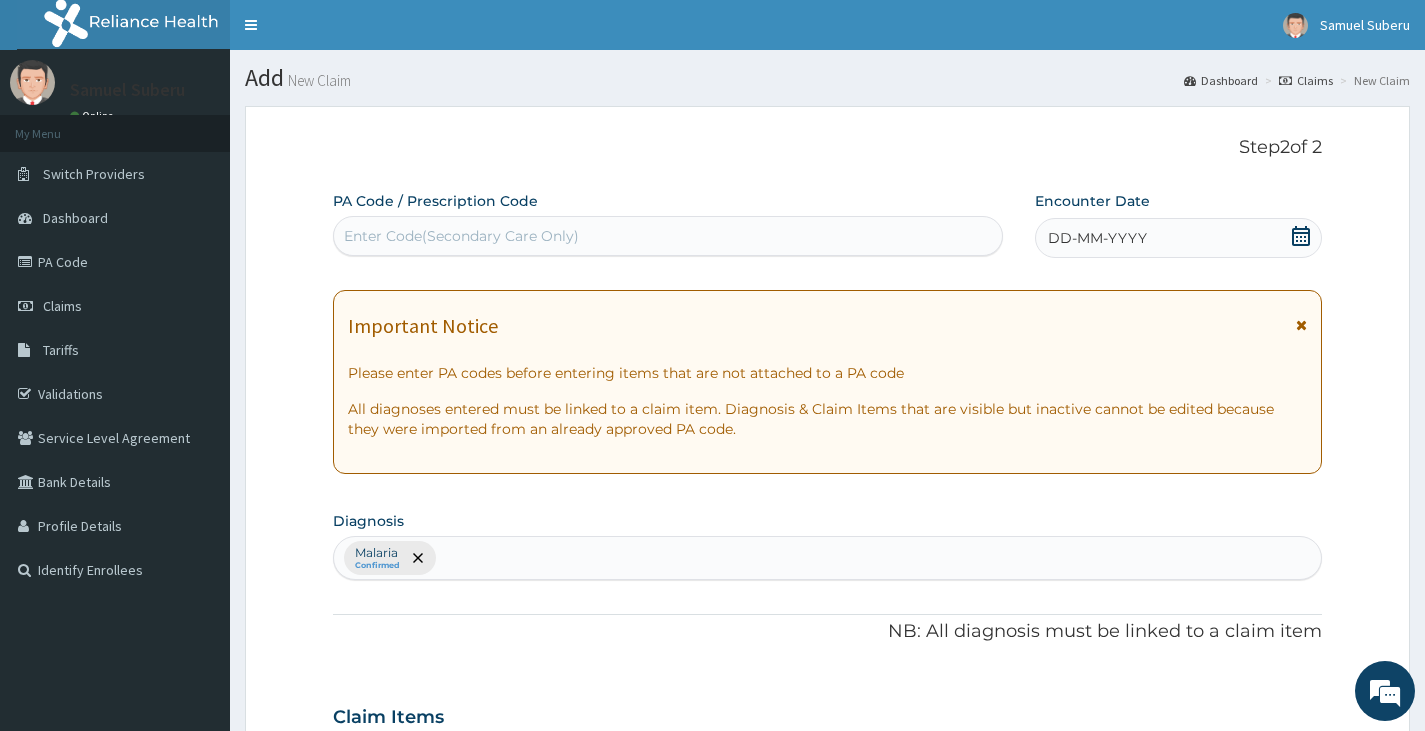 click on "DD-MM-YYYY" at bounding box center (1178, 238) 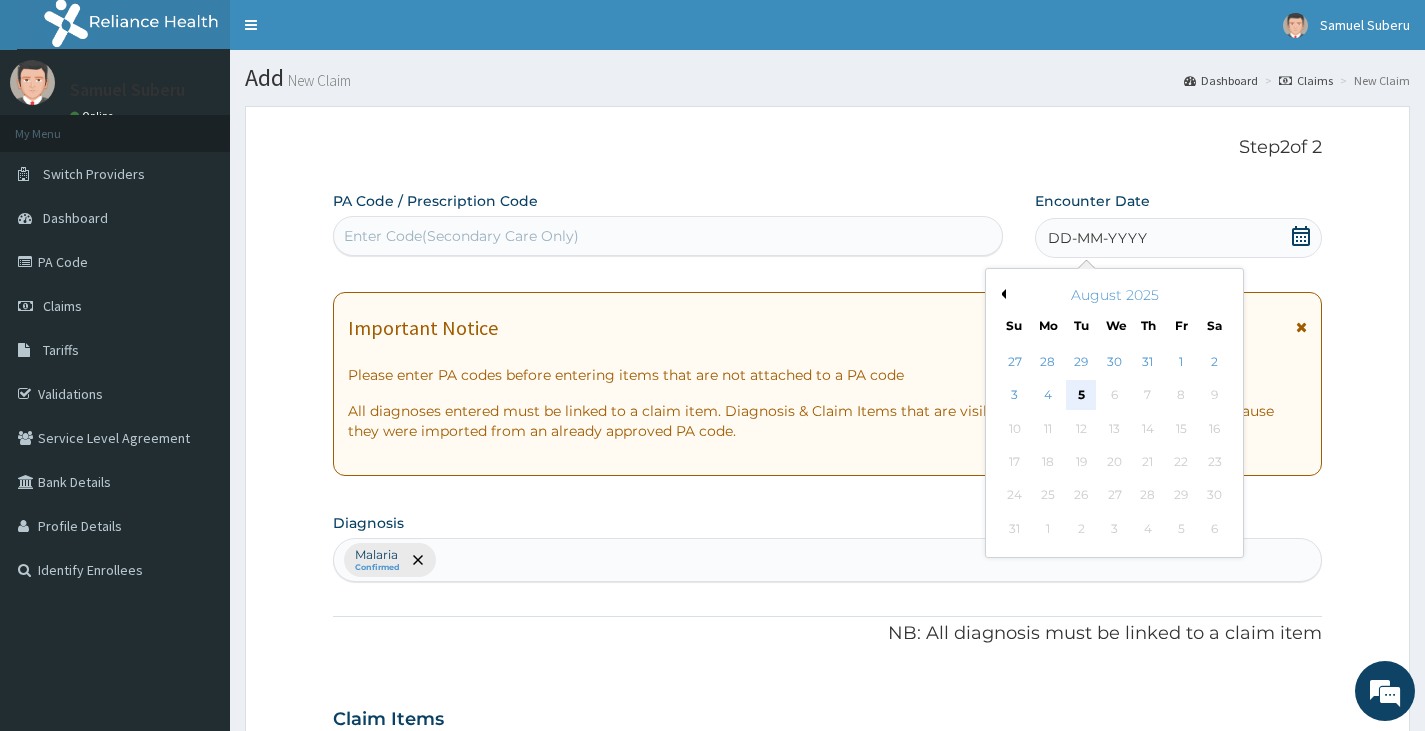 click on "5" at bounding box center (1081, 396) 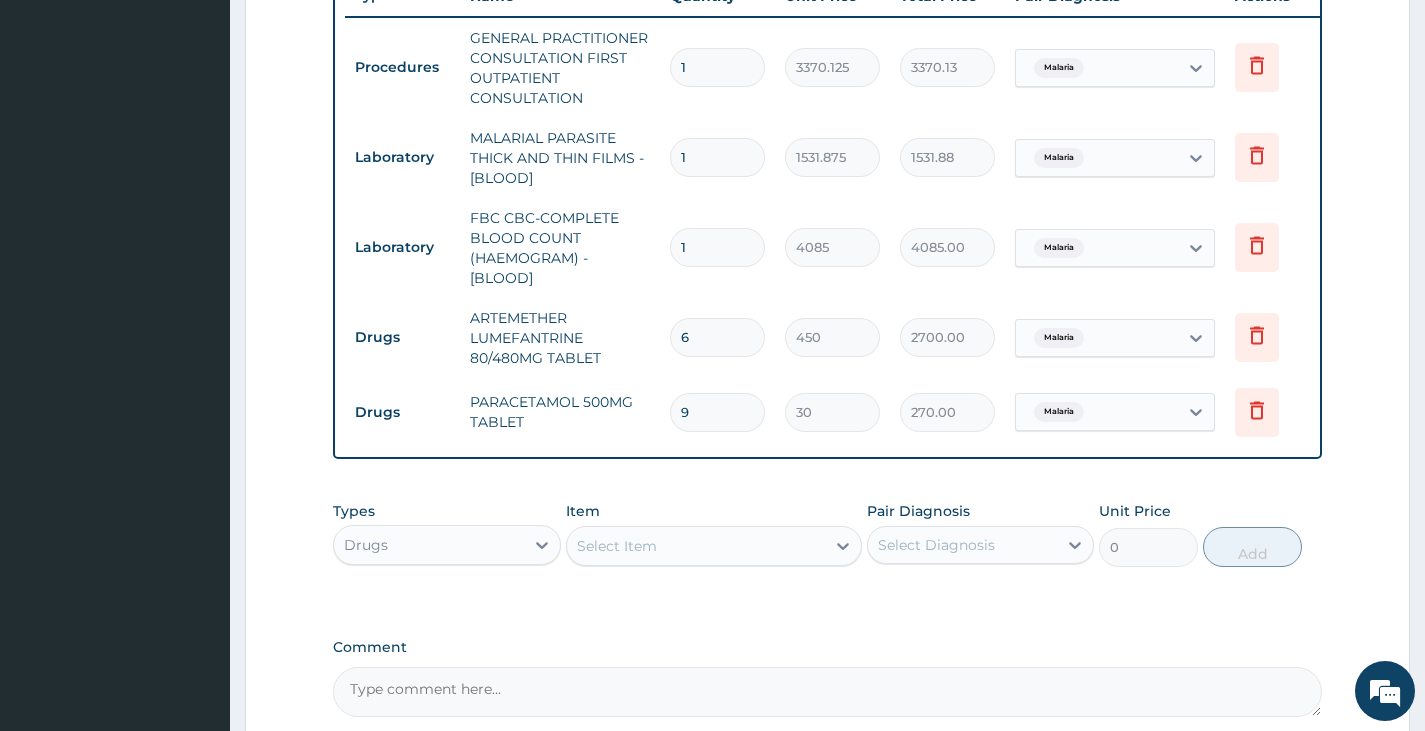 scroll, scrollTop: 991, scrollLeft: 0, axis: vertical 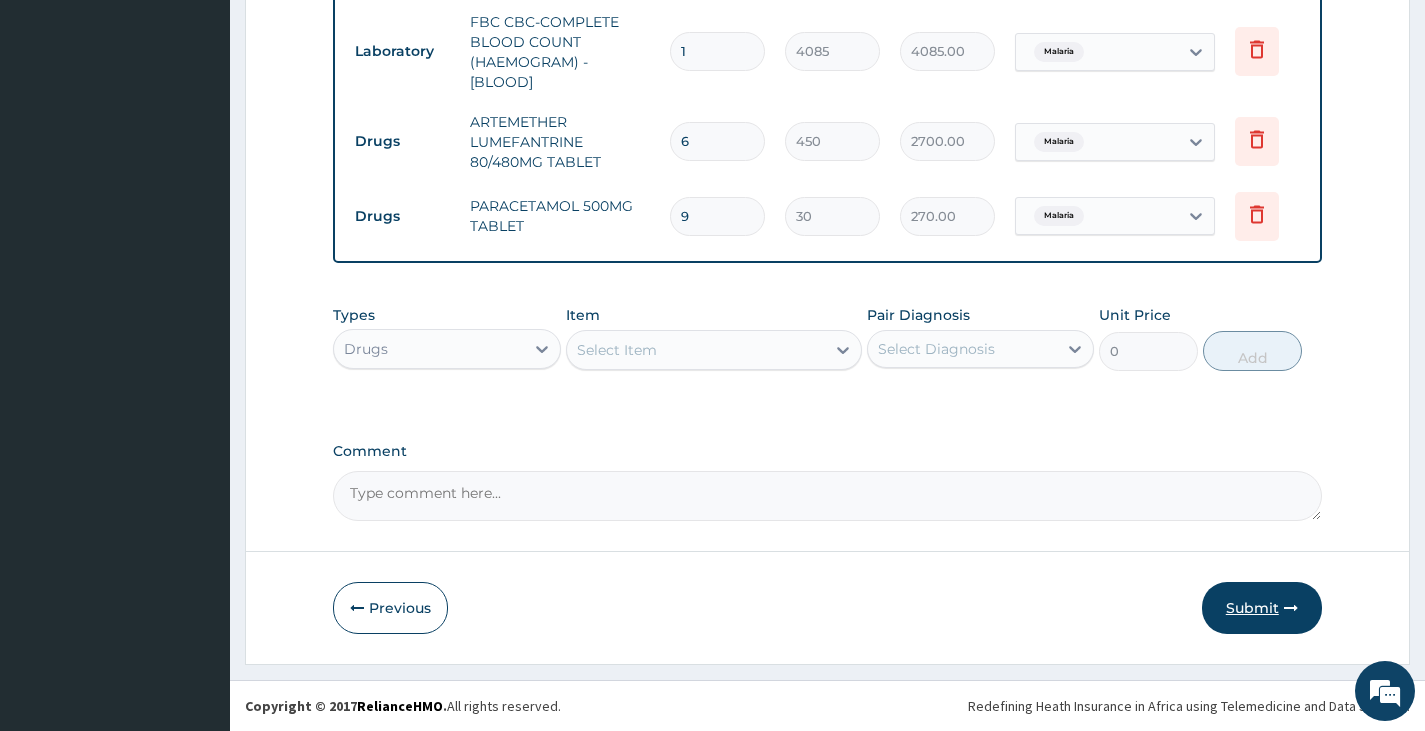 click on "Submit" at bounding box center [1262, 608] 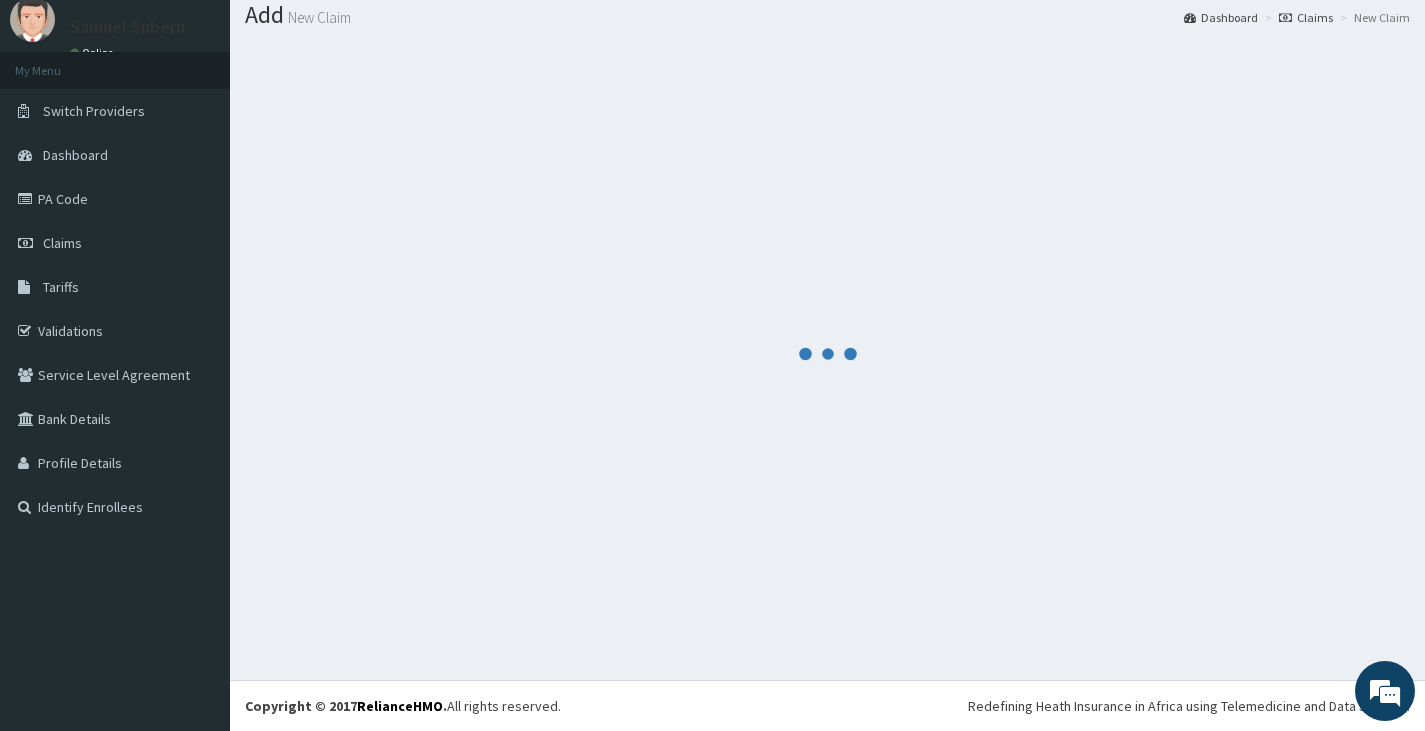 scroll, scrollTop: 63, scrollLeft: 0, axis: vertical 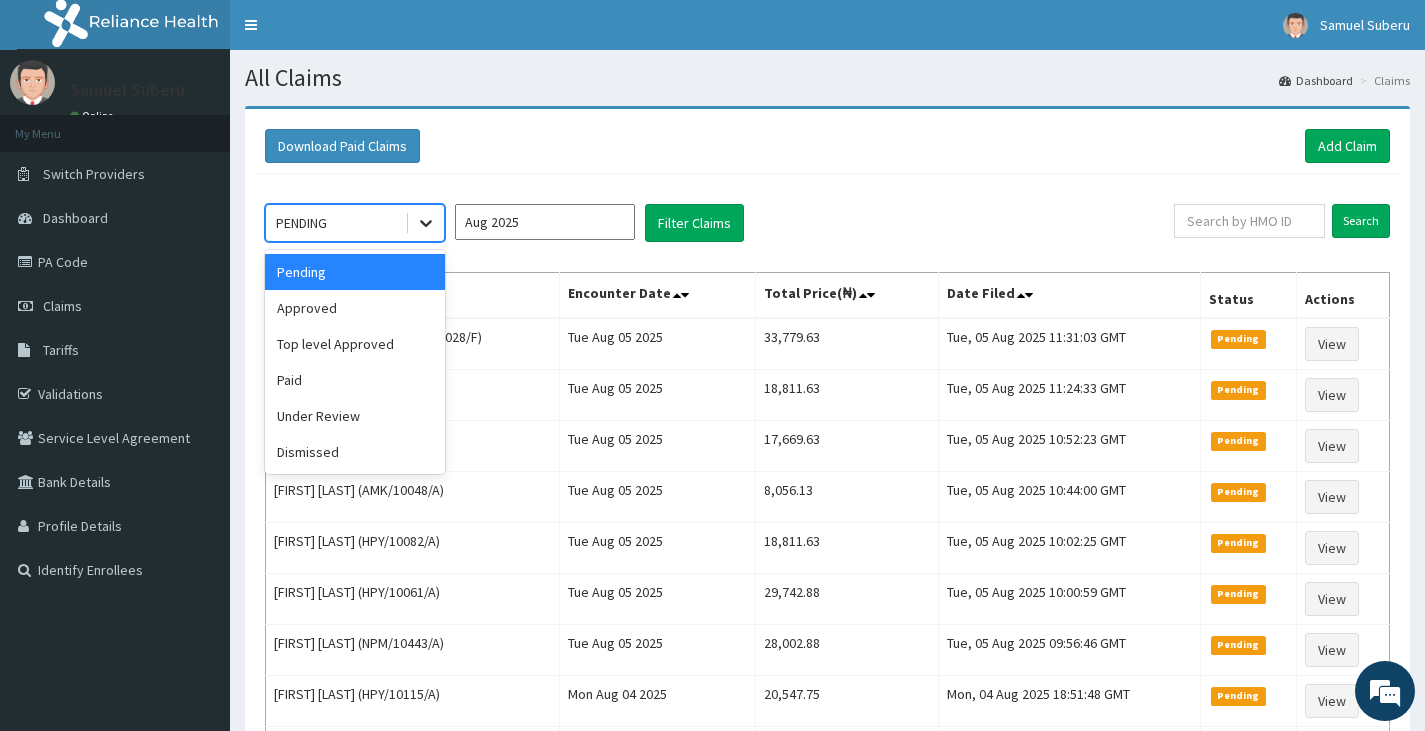 click 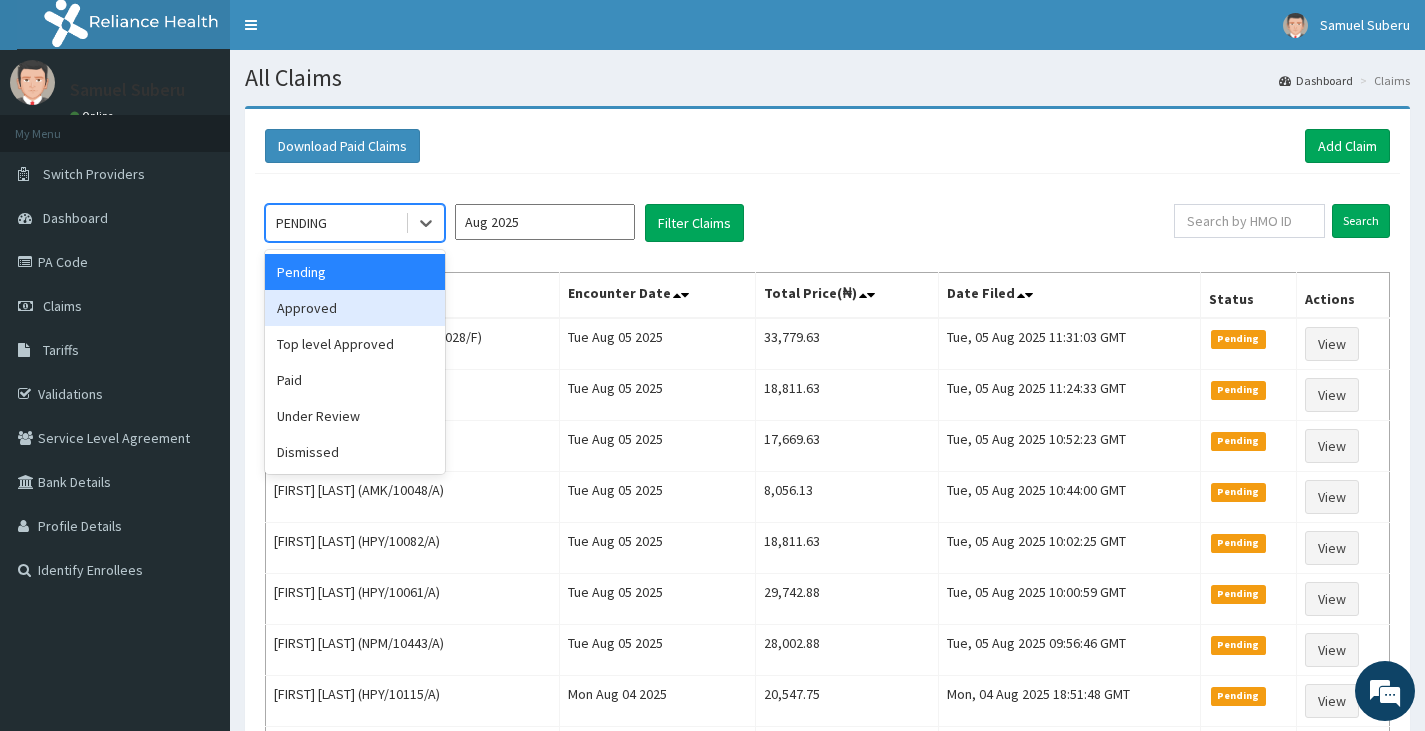 drag, startPoint x: 317, startPoint y: 309, endPoint x: 523, endPoint y: 265, distance: 210.64662 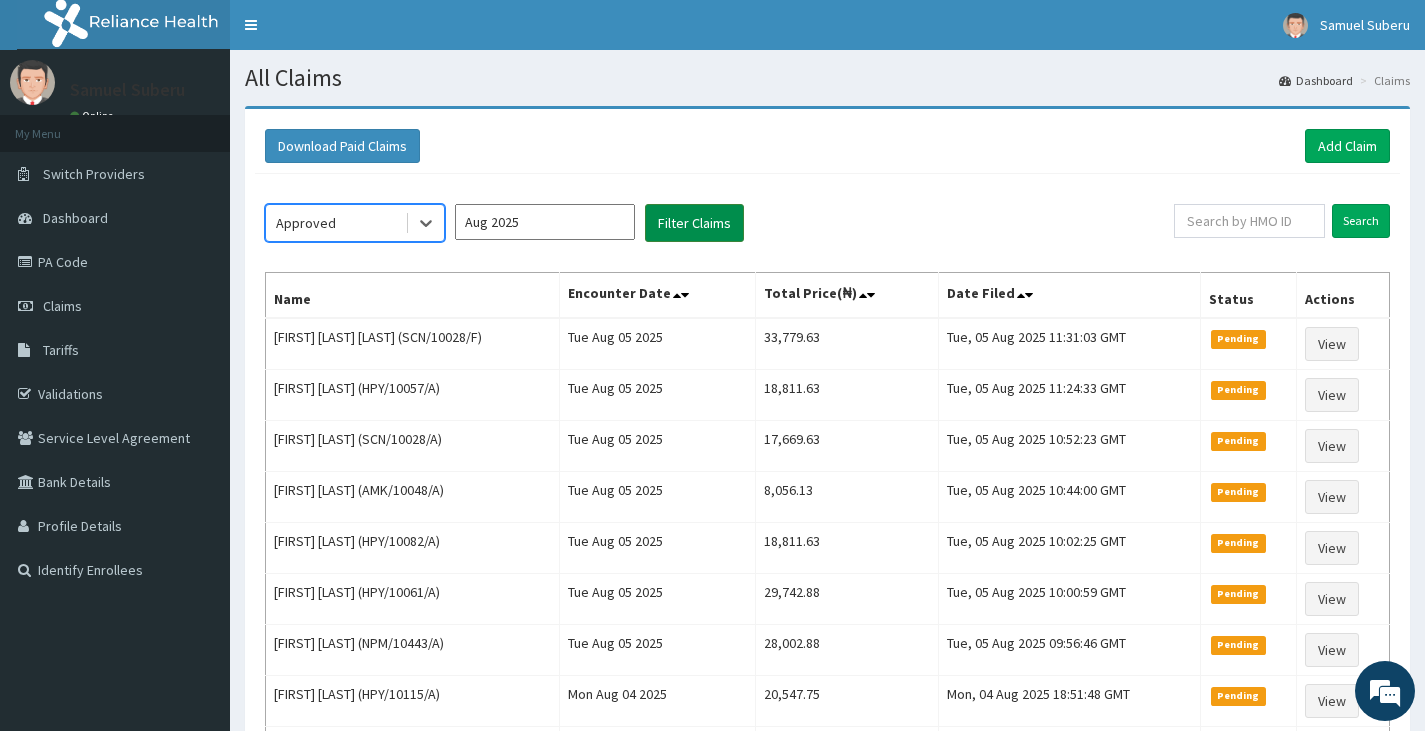 click on "Filter Claims" at bounding box center [694, 223] 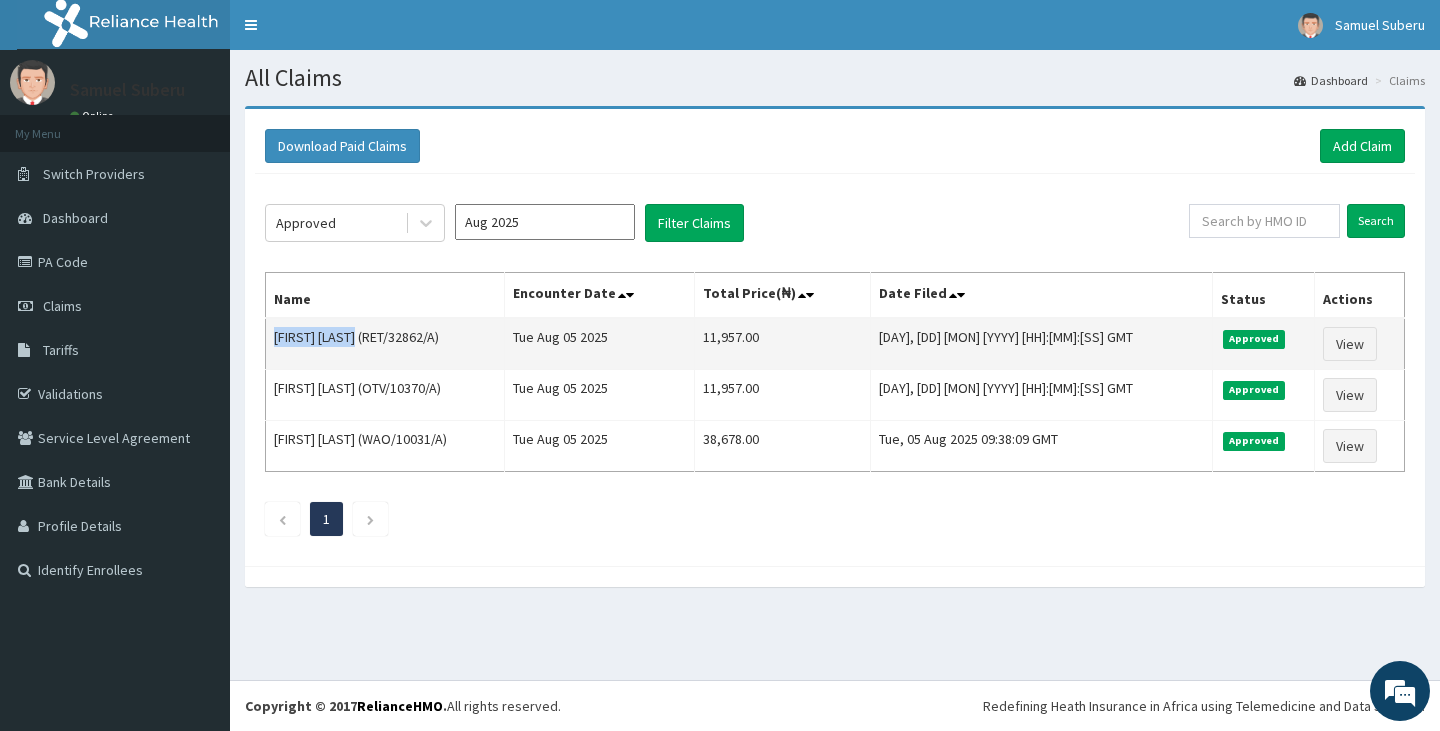 drag, startPoint x: 273, startPoint y: 337, endPoint x: 365, endPoint y: 338, distance: 92.00543 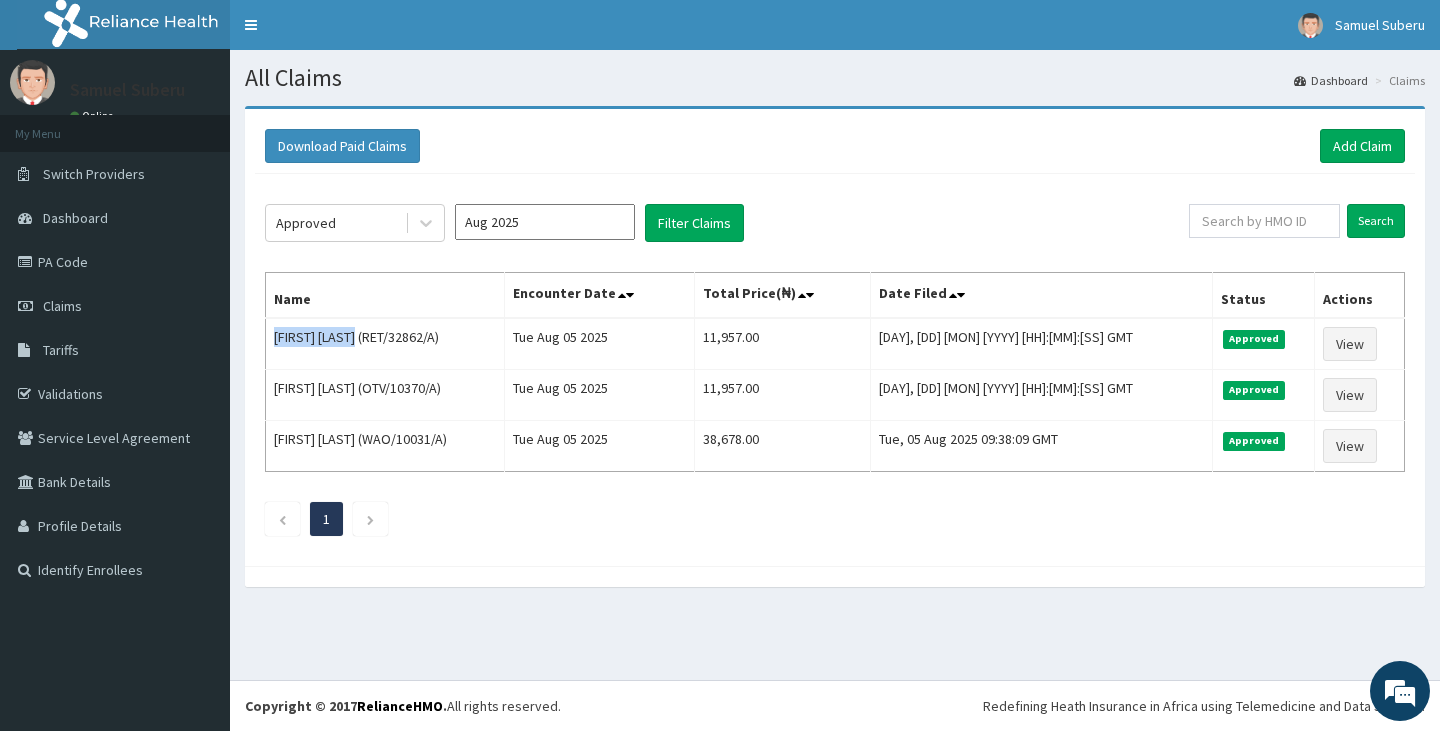 copy on "[FIRST] [LAST]" 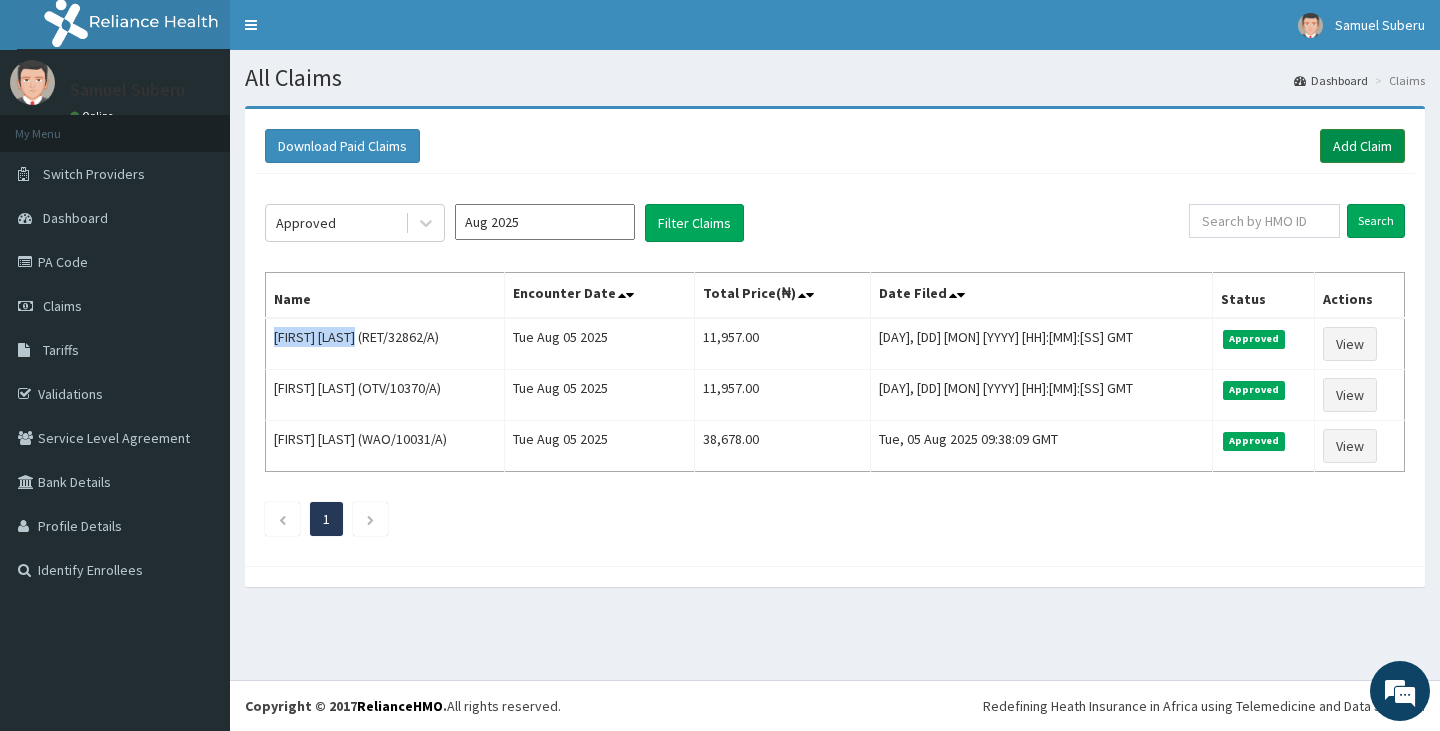 click on "Add Claim" at bounding box center (1362, 146) 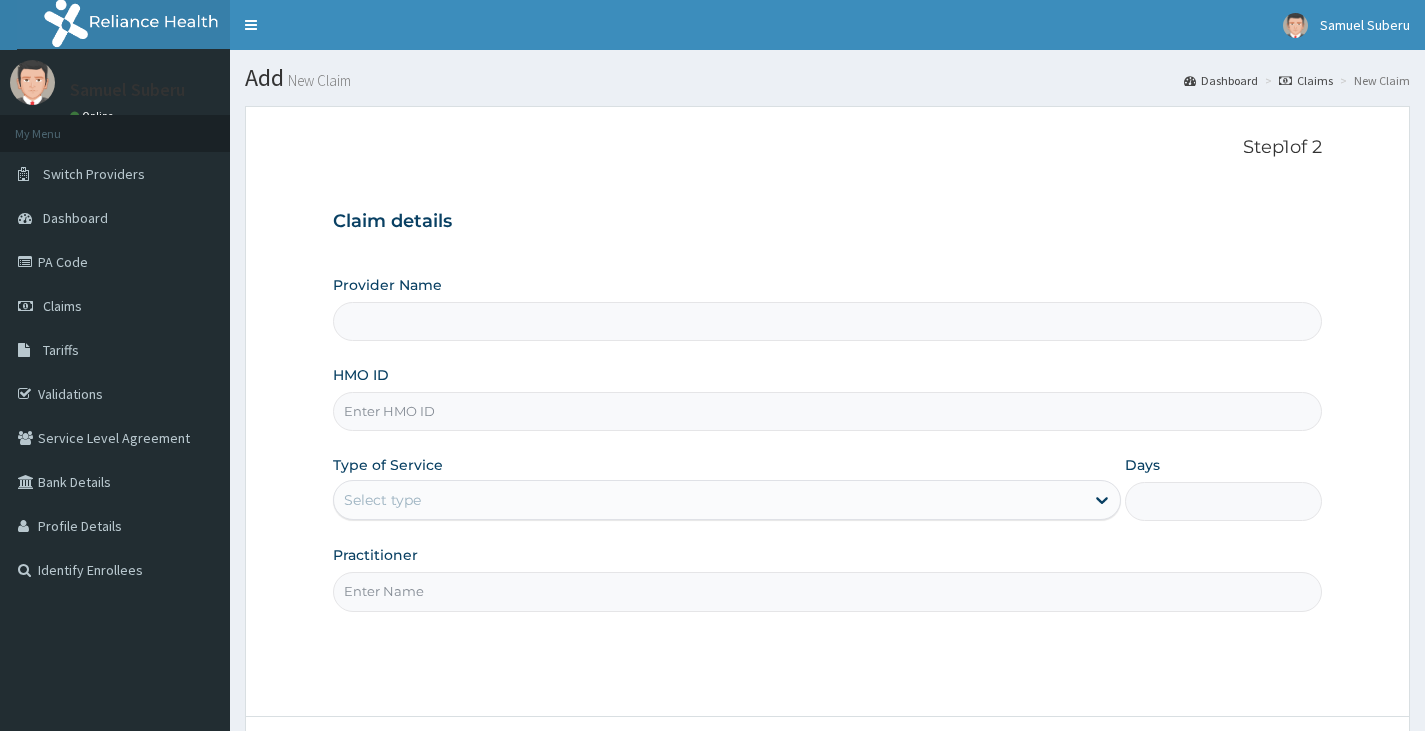 type on "Reliance Family Clinics (RFC) - Abuja" 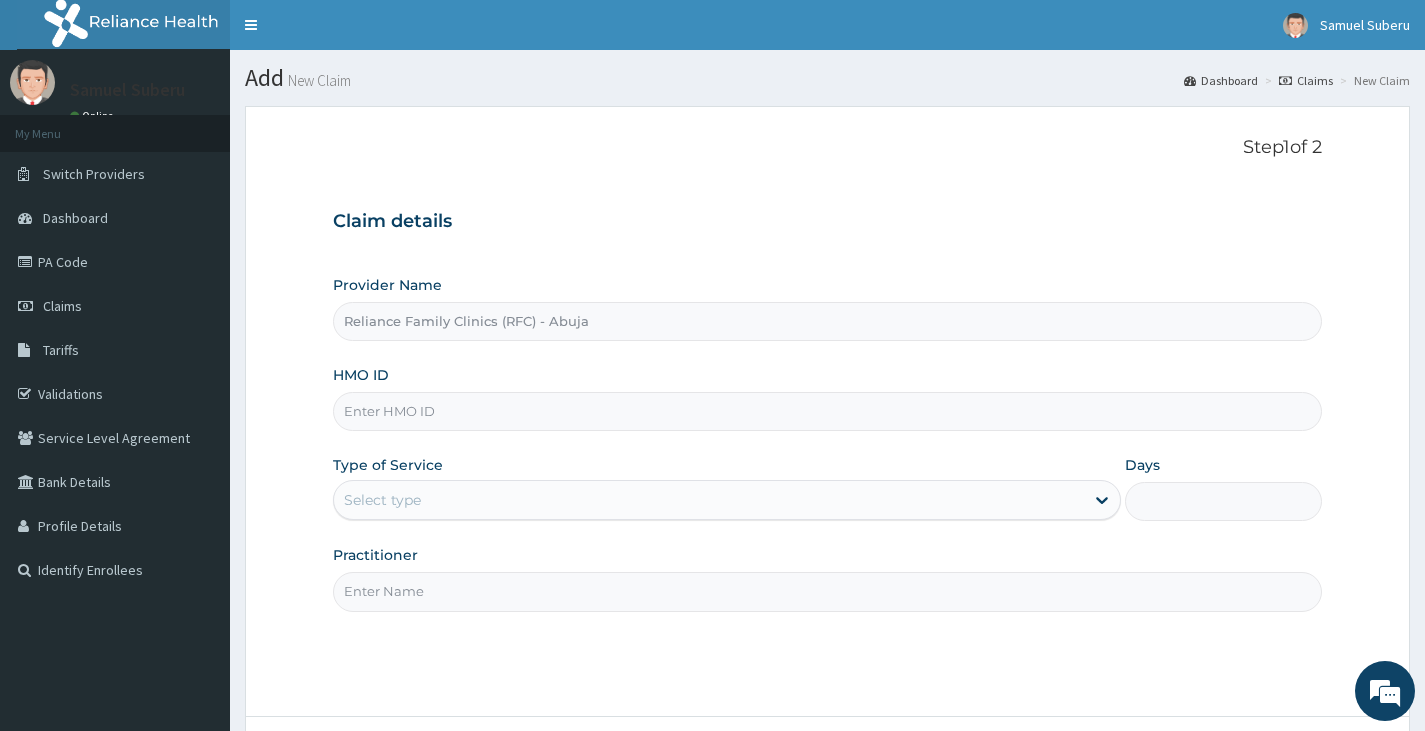 scroll, scrollTop: 0, scrollLeft: 0, axis: both 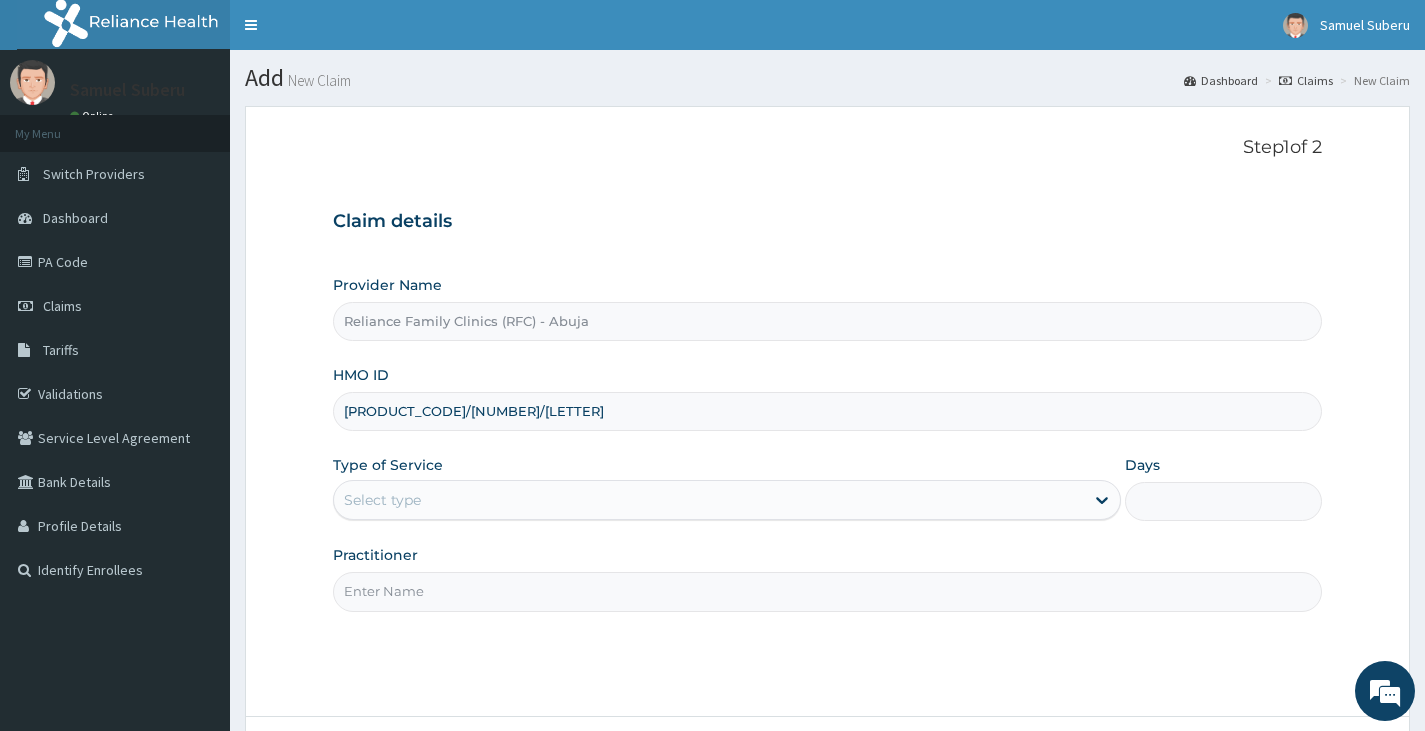 type on "[ID]/[NUMBER]/[LETTER]" 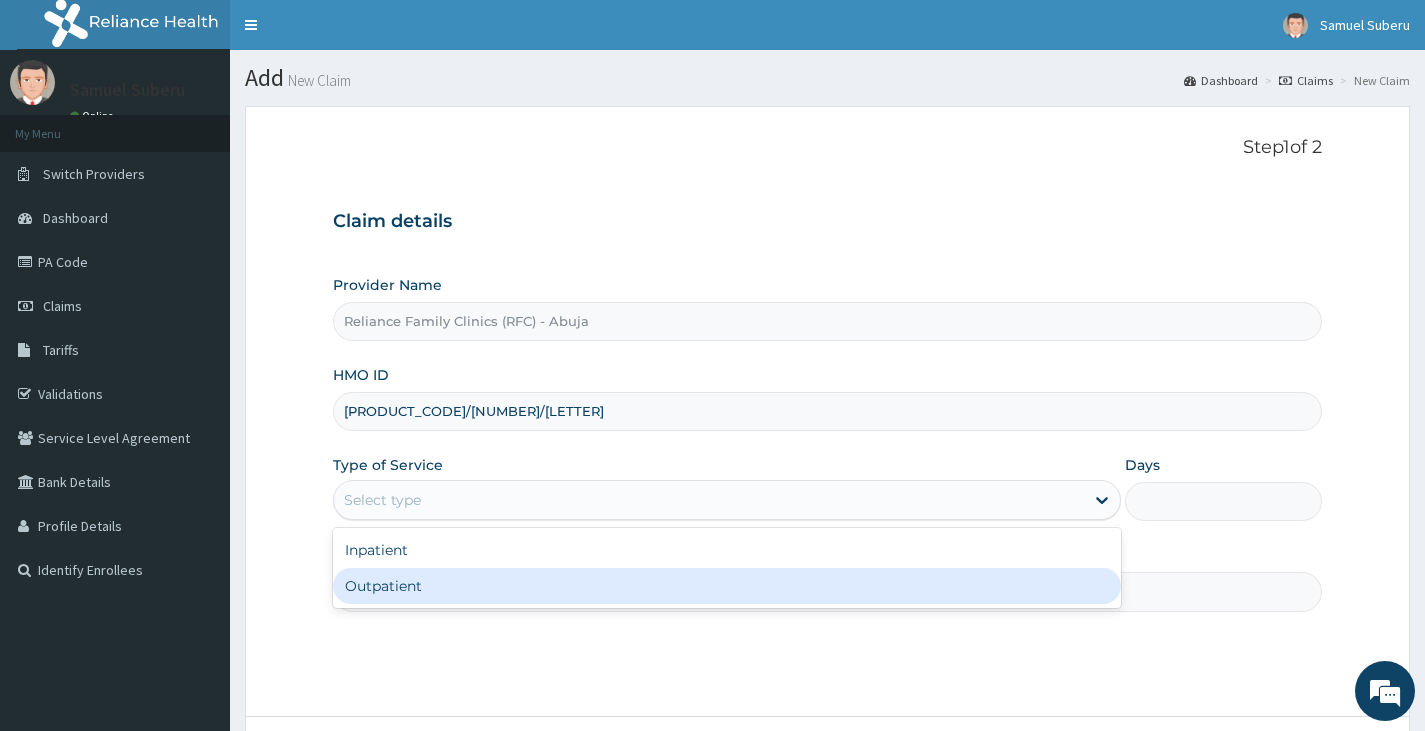click on "Outpatient" 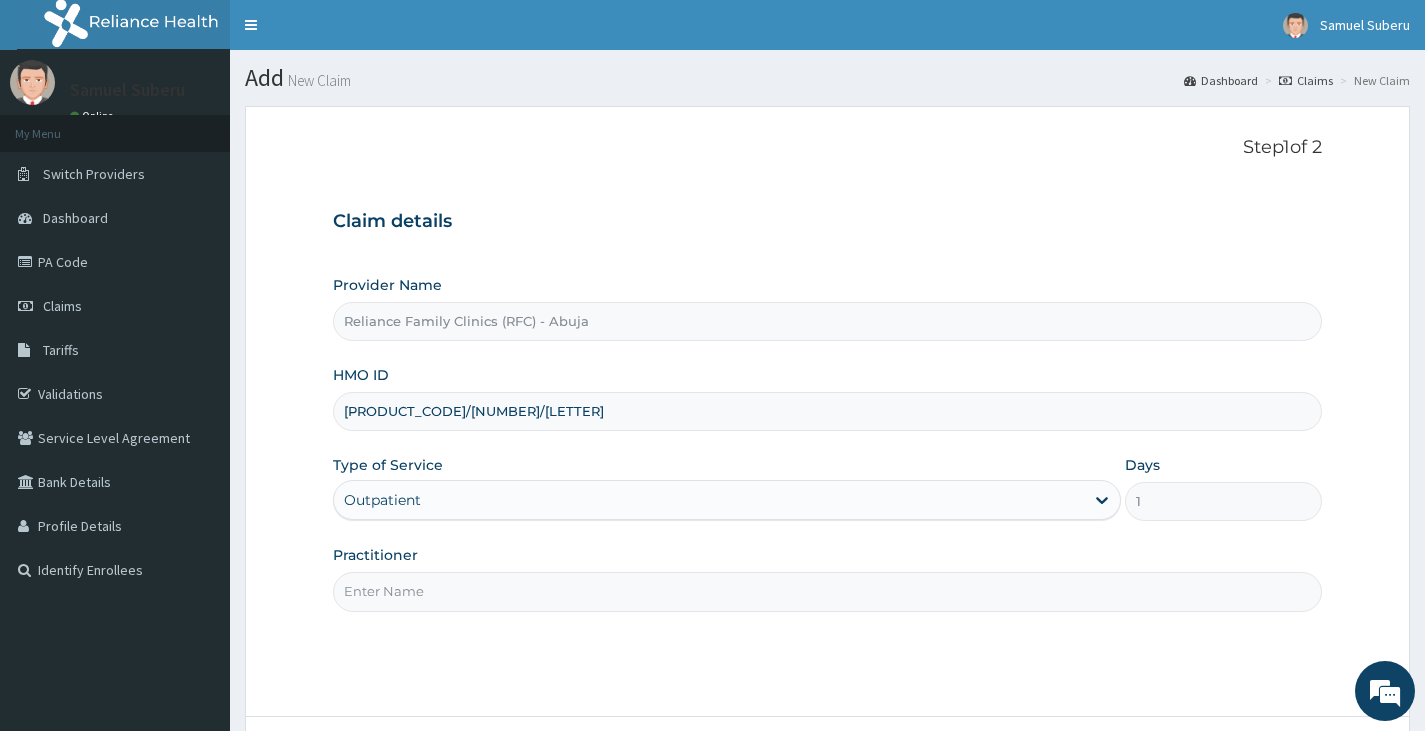 click on "Practitioner" 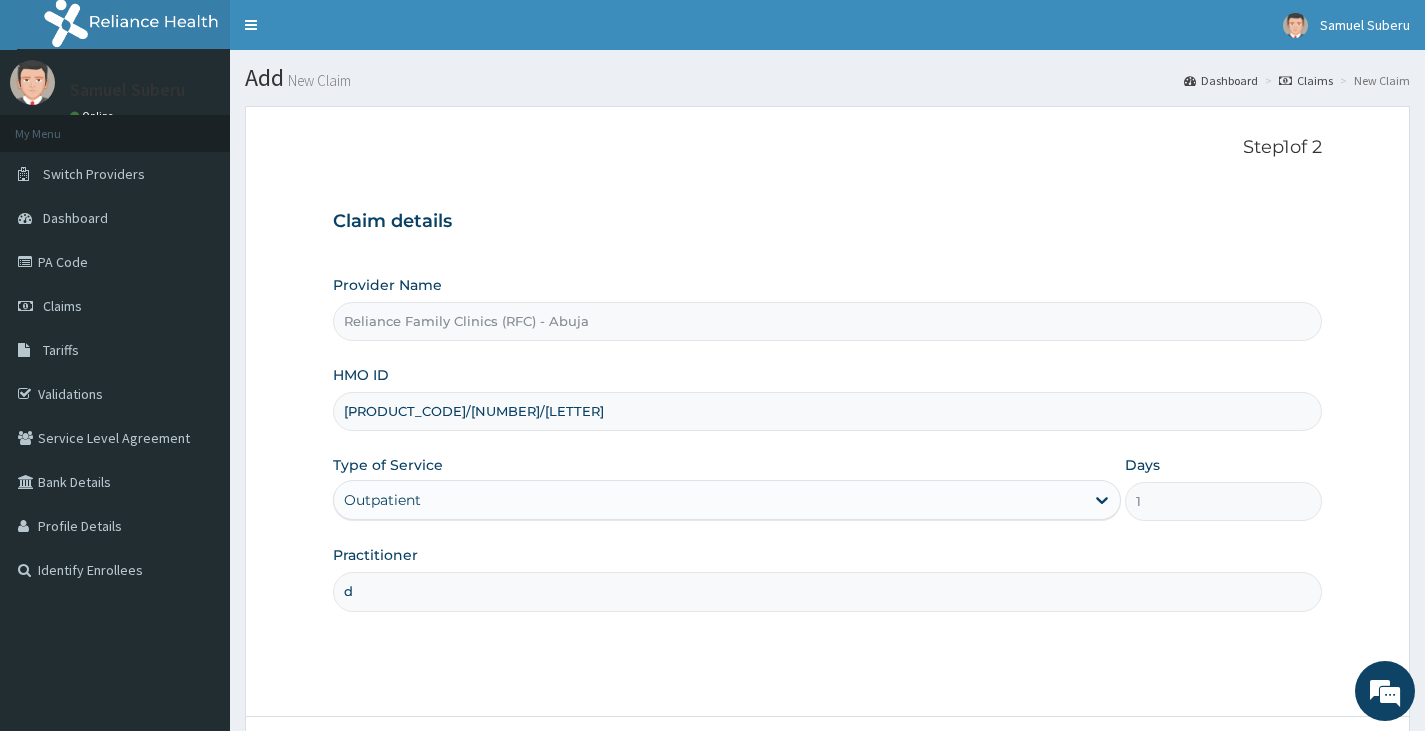 type on "[TITLE] [LAST]" 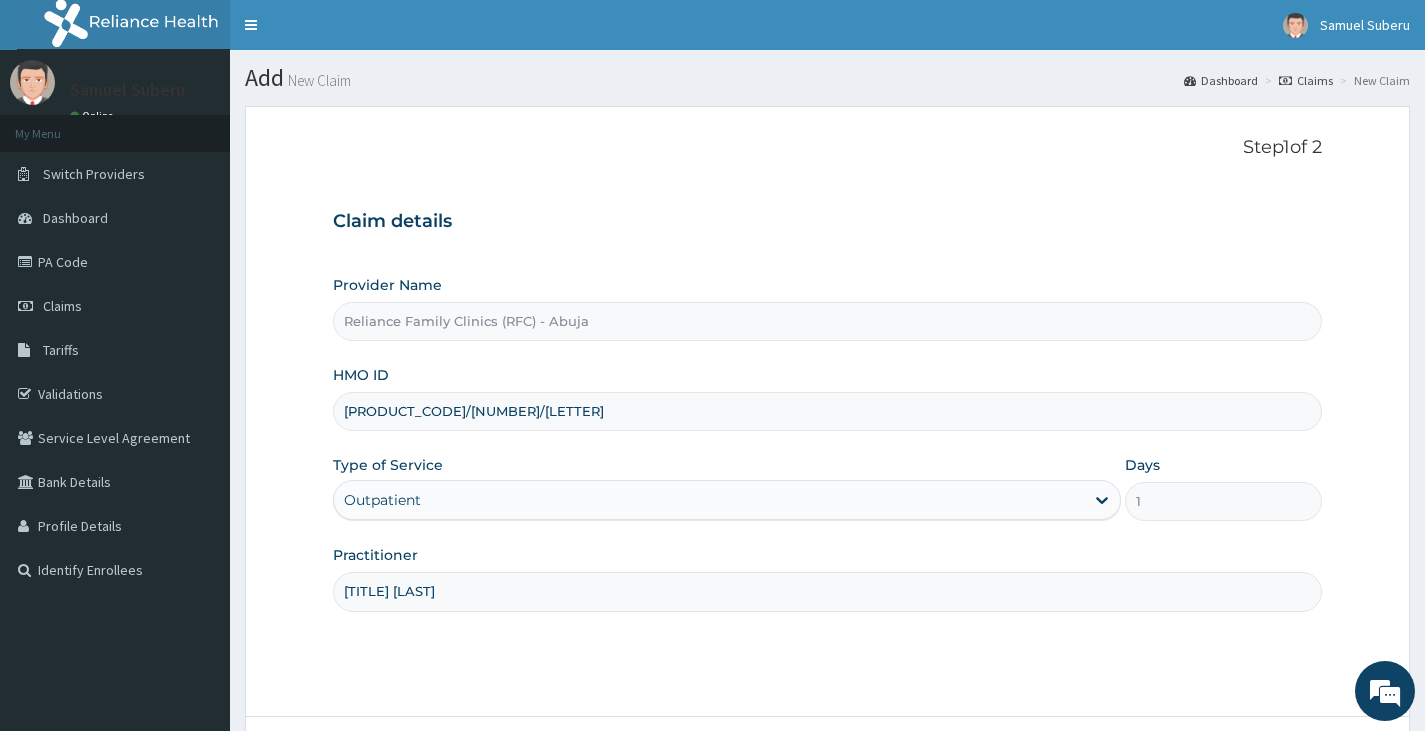 scroll, scrollTop: 0, scrollLeft: 0, axis: both 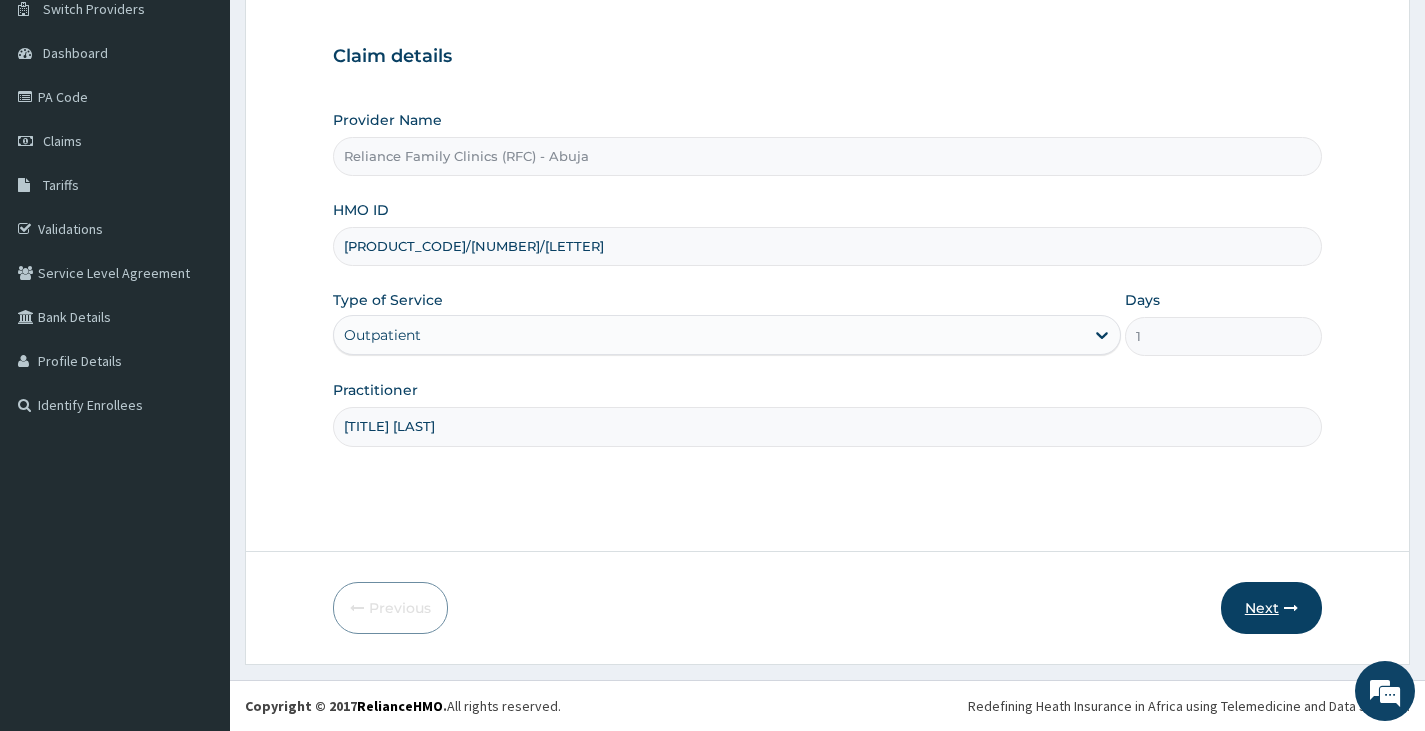 click on "Next" 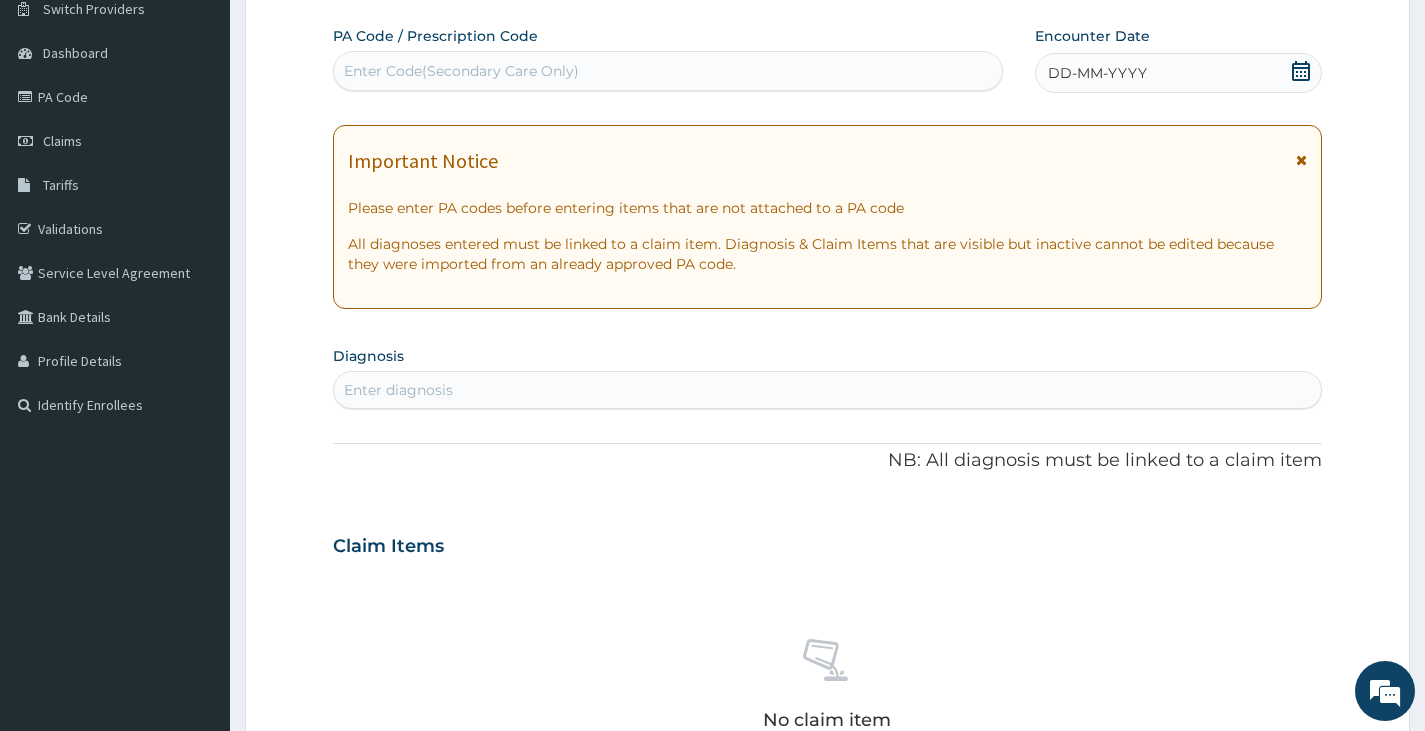 click on "DD-MM-YYYY" 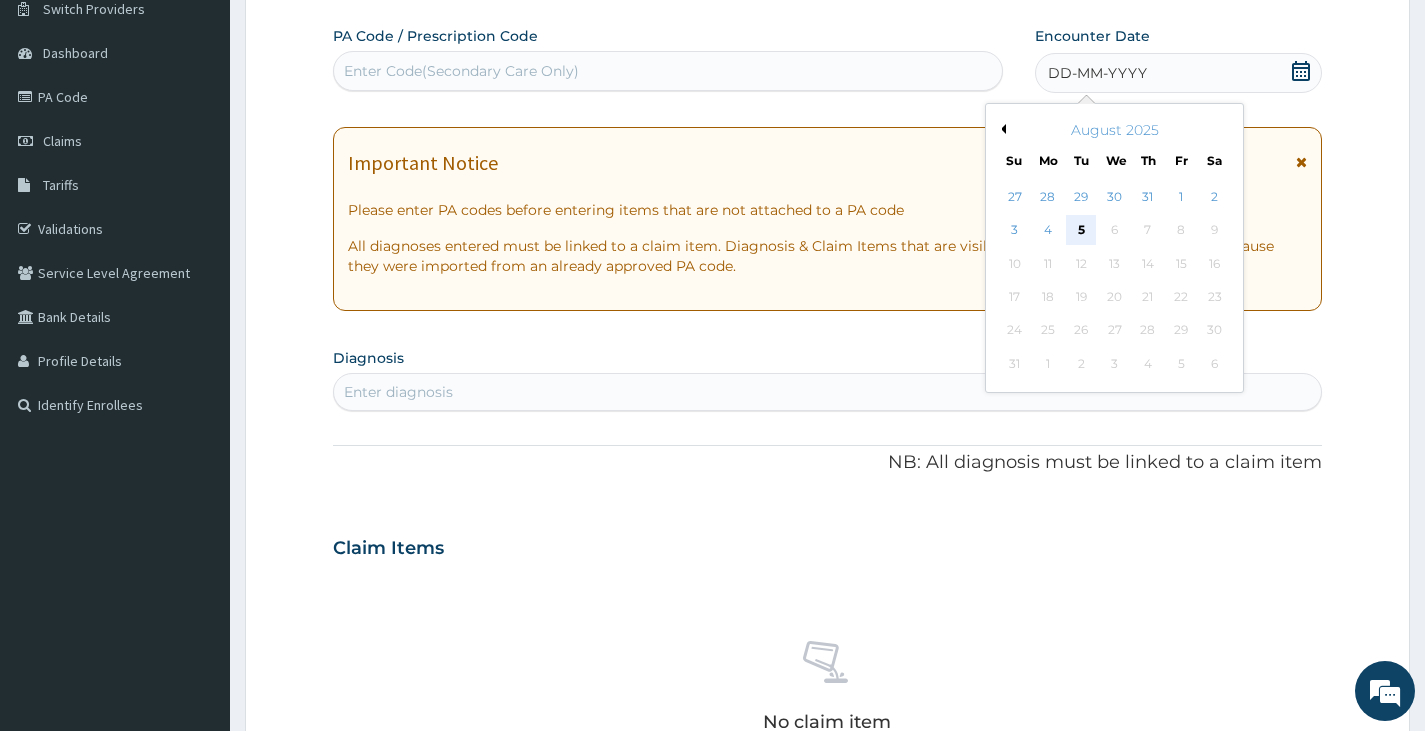 click on "5" 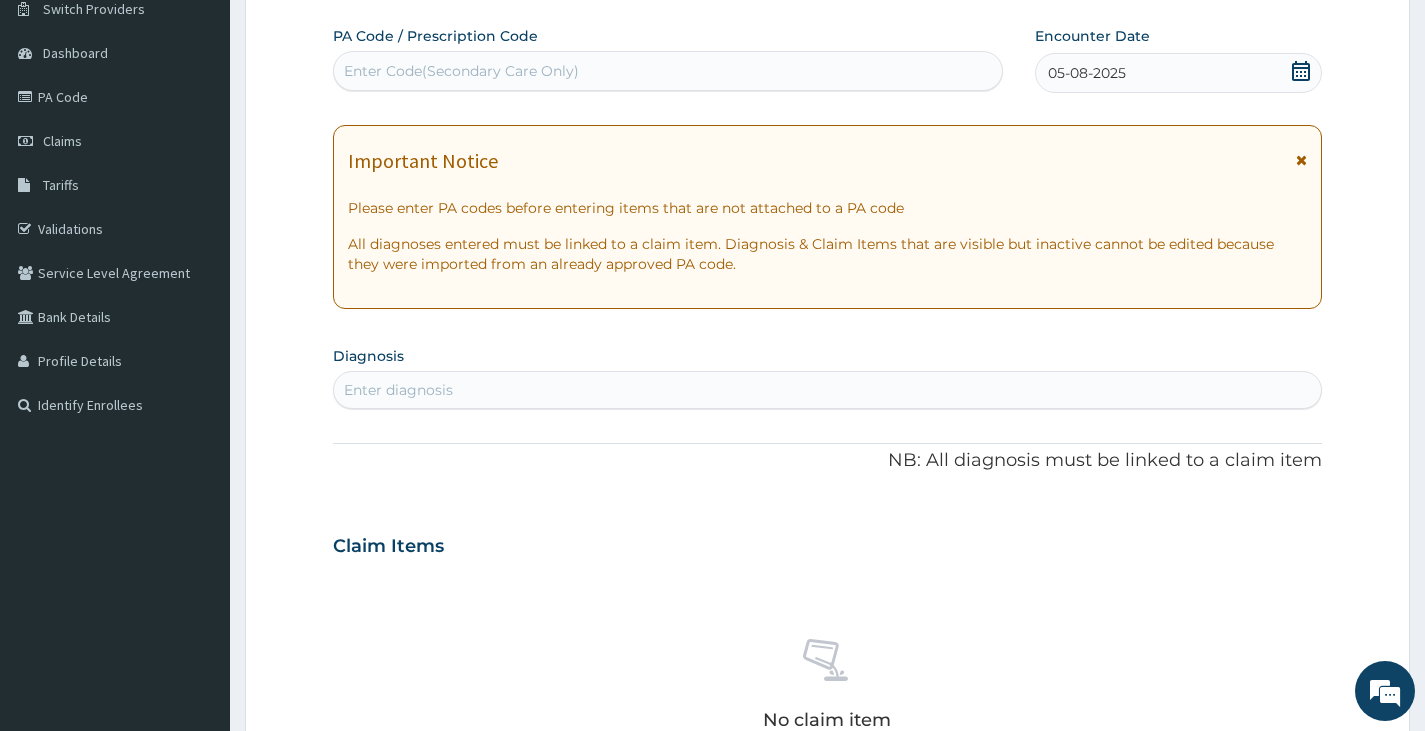 click on "Enter Code(Secondary Care Only)" 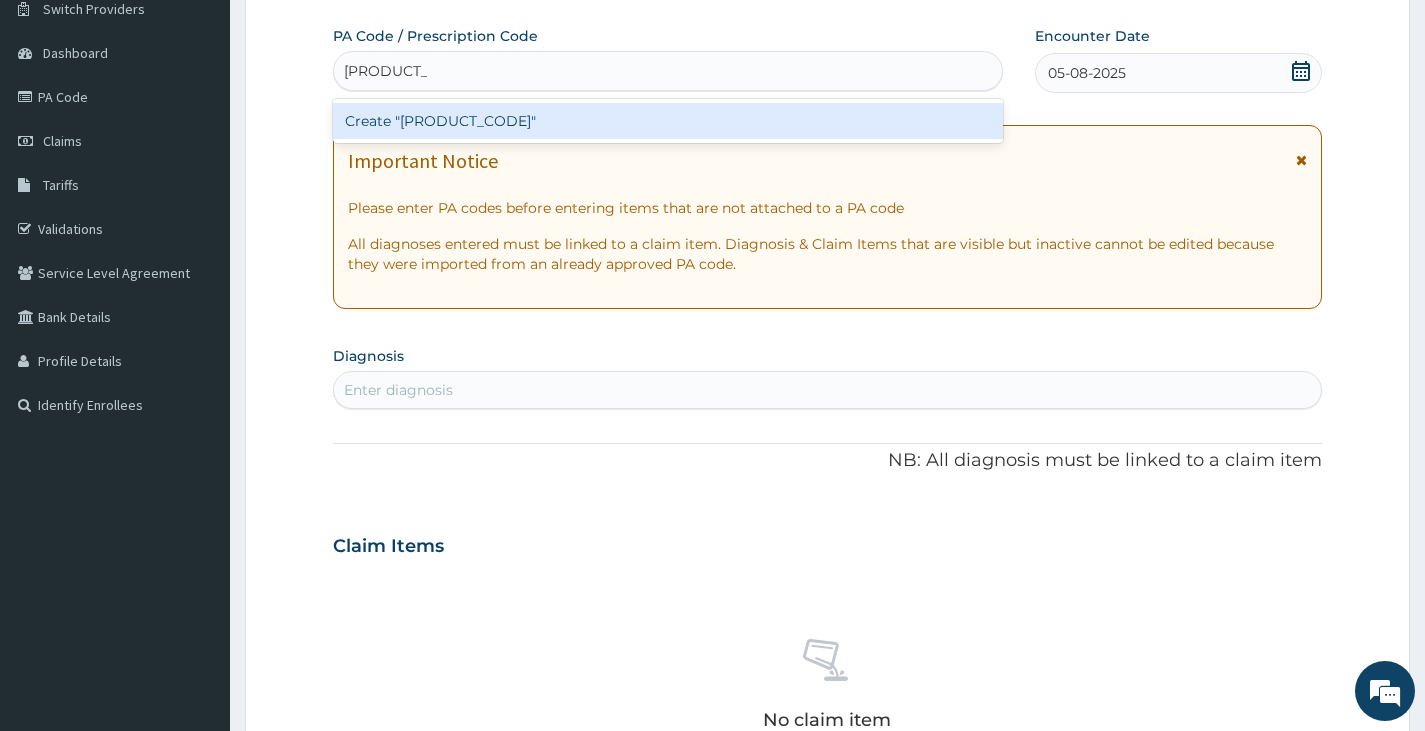 click on "Create "[ID]"" 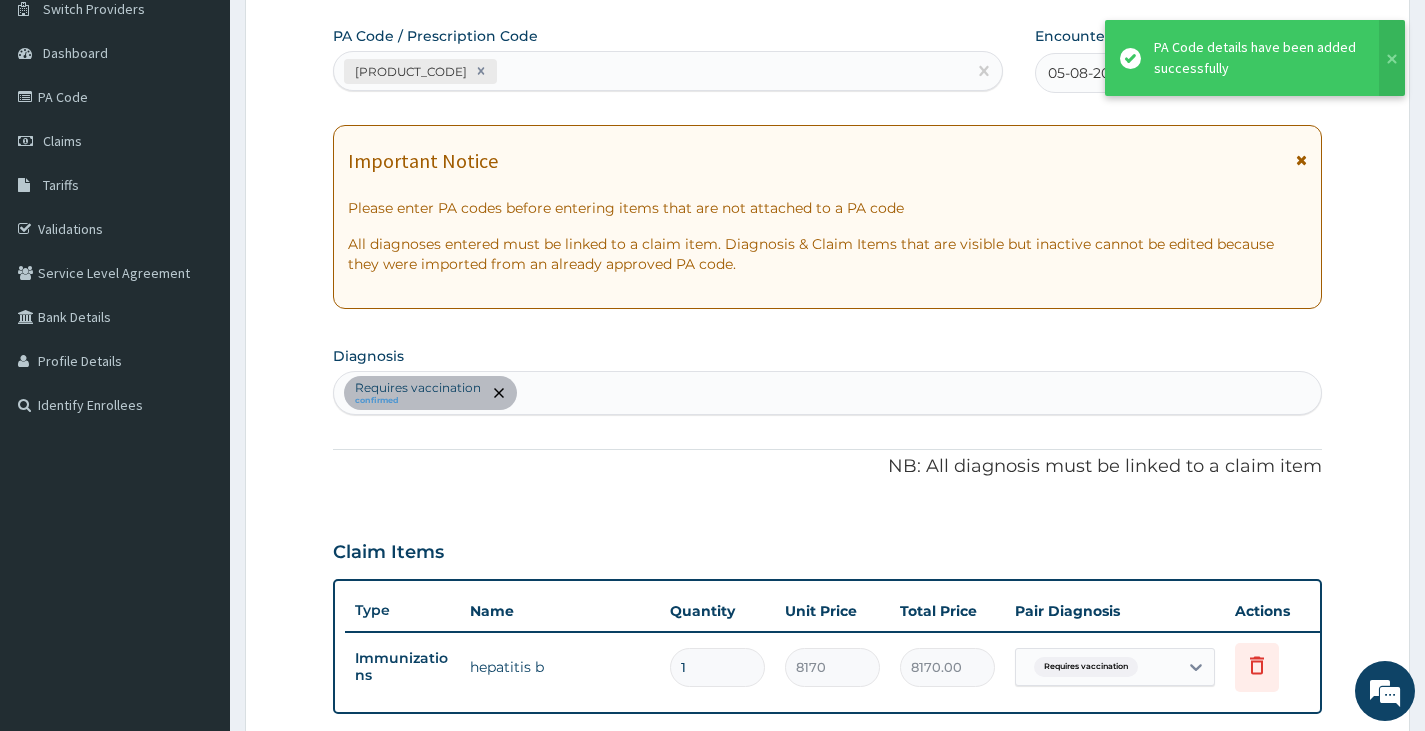 click on "Requires vaccination confirmed" 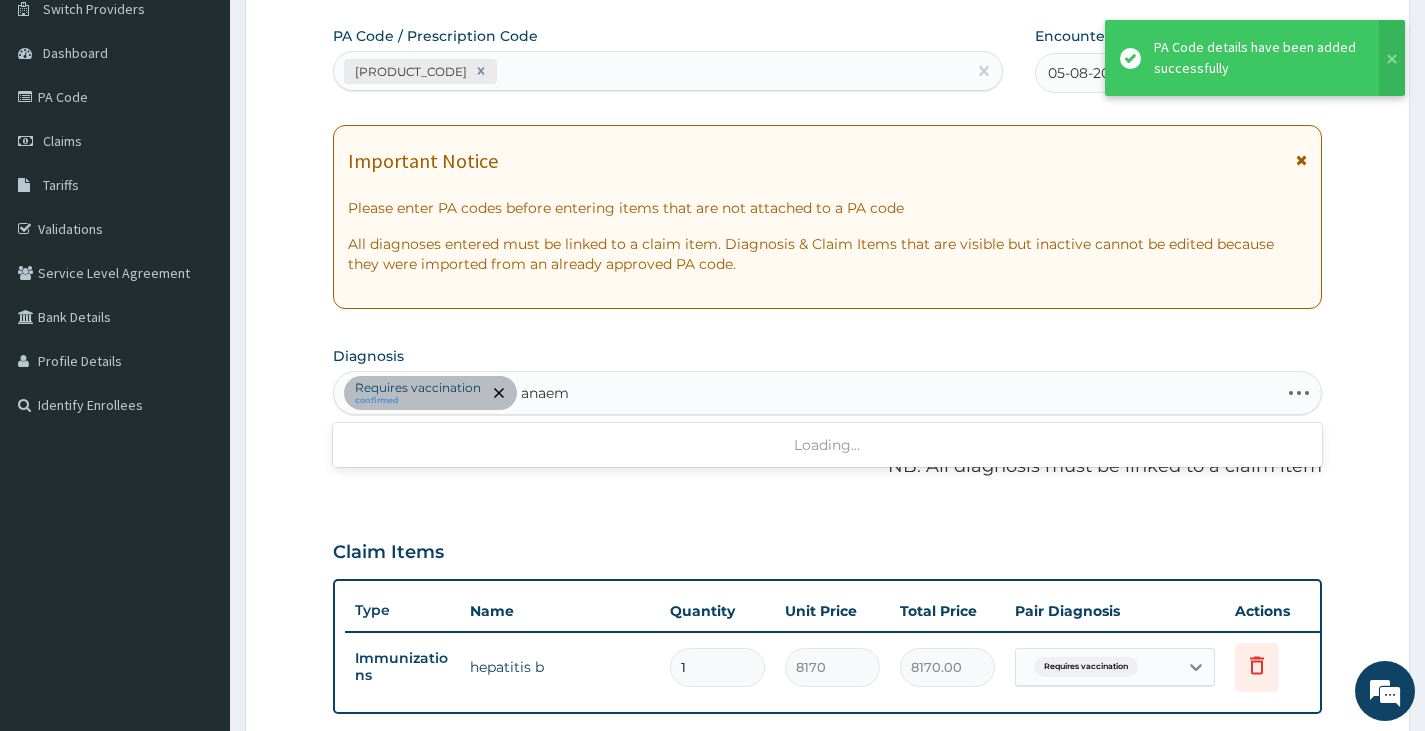 type on "anaemi" 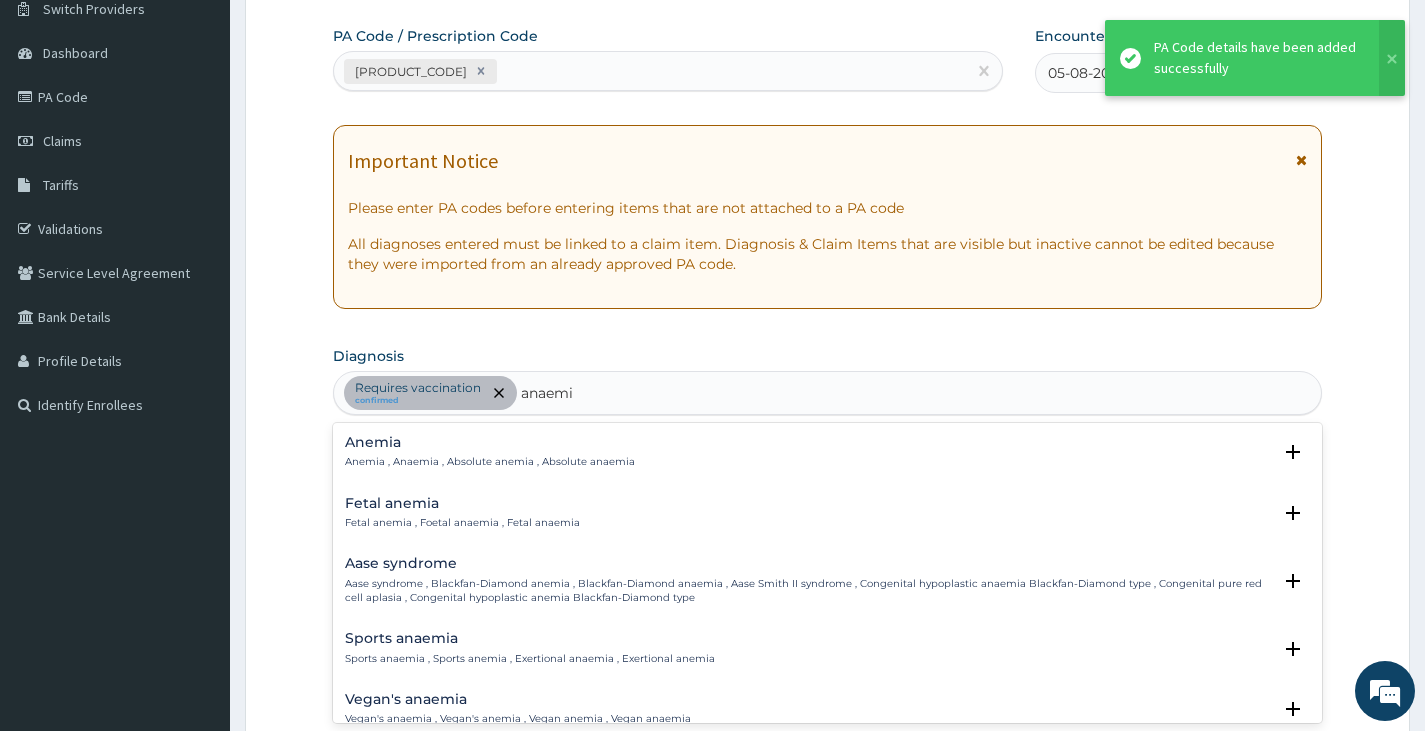 click on "Anemia , Anaemia , Absolute anemia , Absolute anaemia" 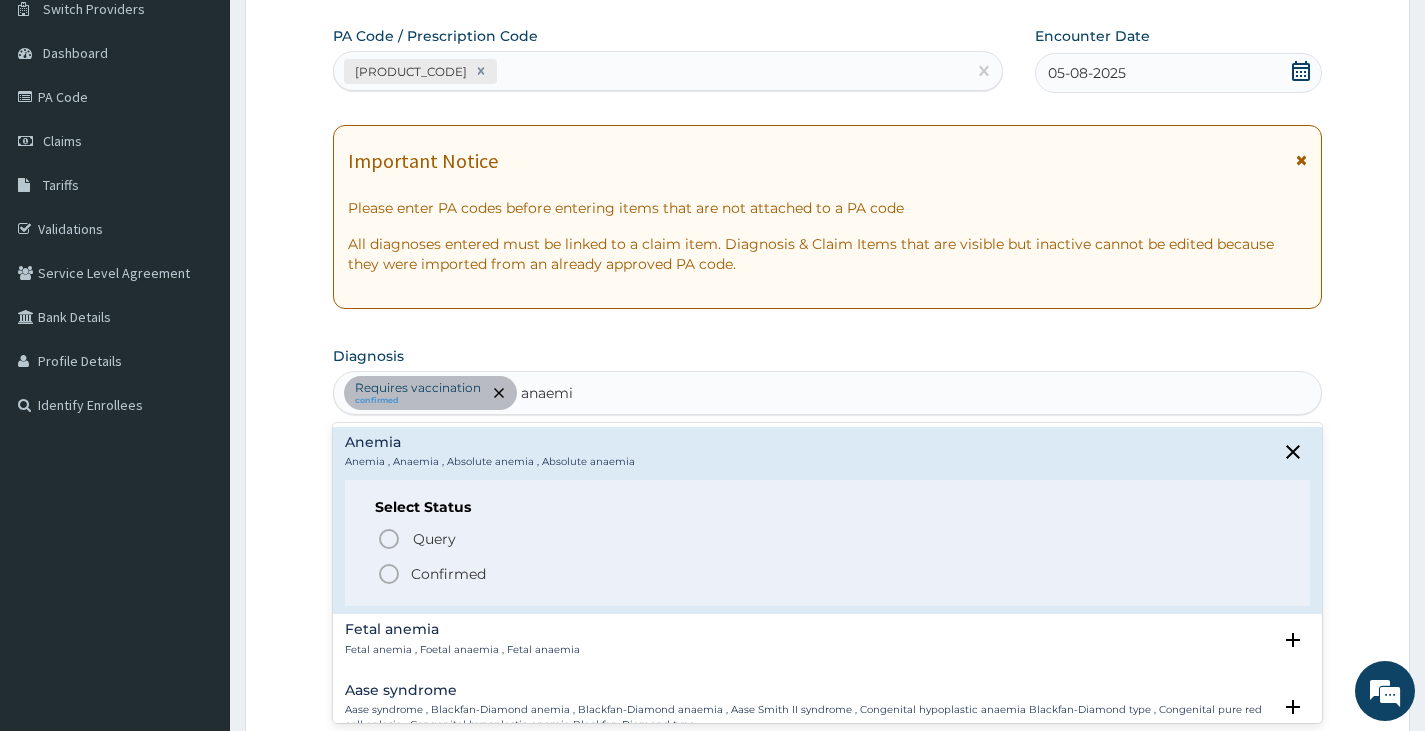 click on "Confirmed" 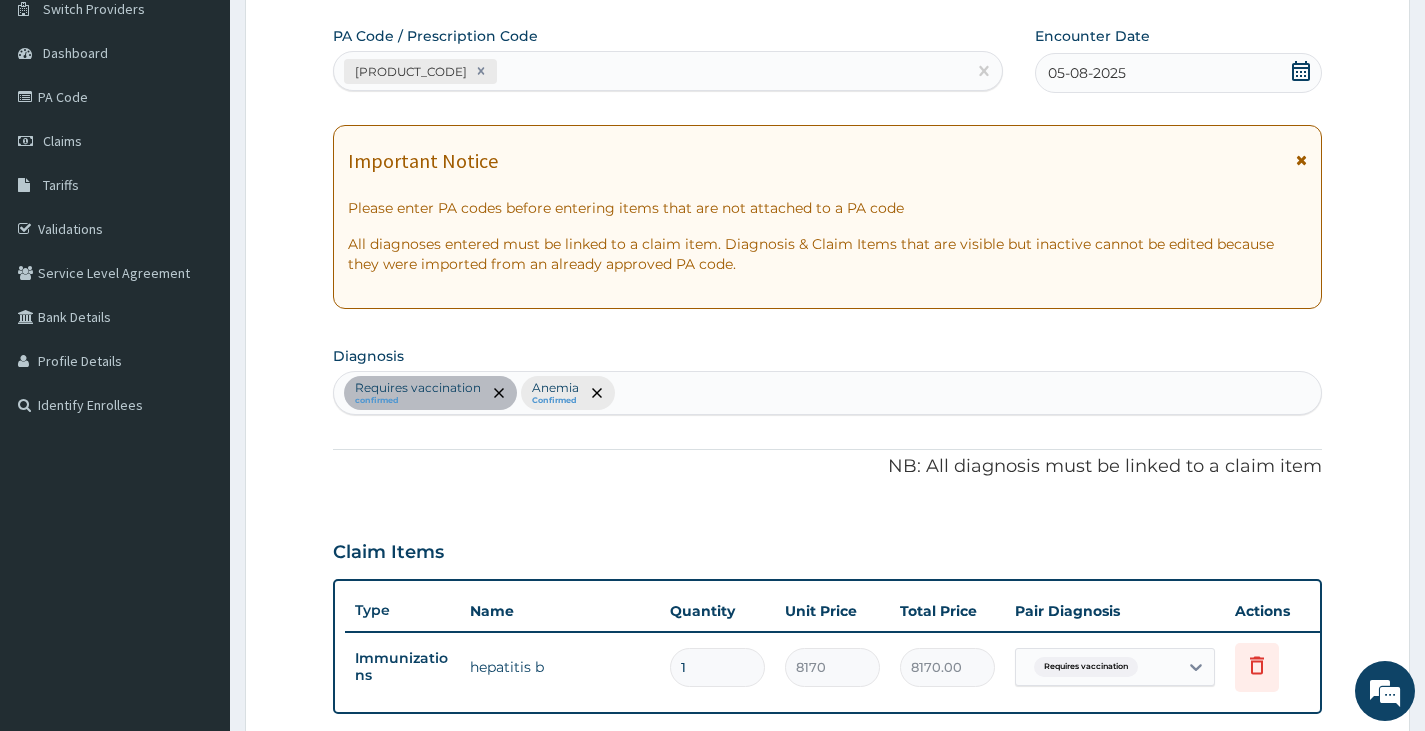 scroll, scrollTop: 631, scrollLeft: 0, axis: vertical 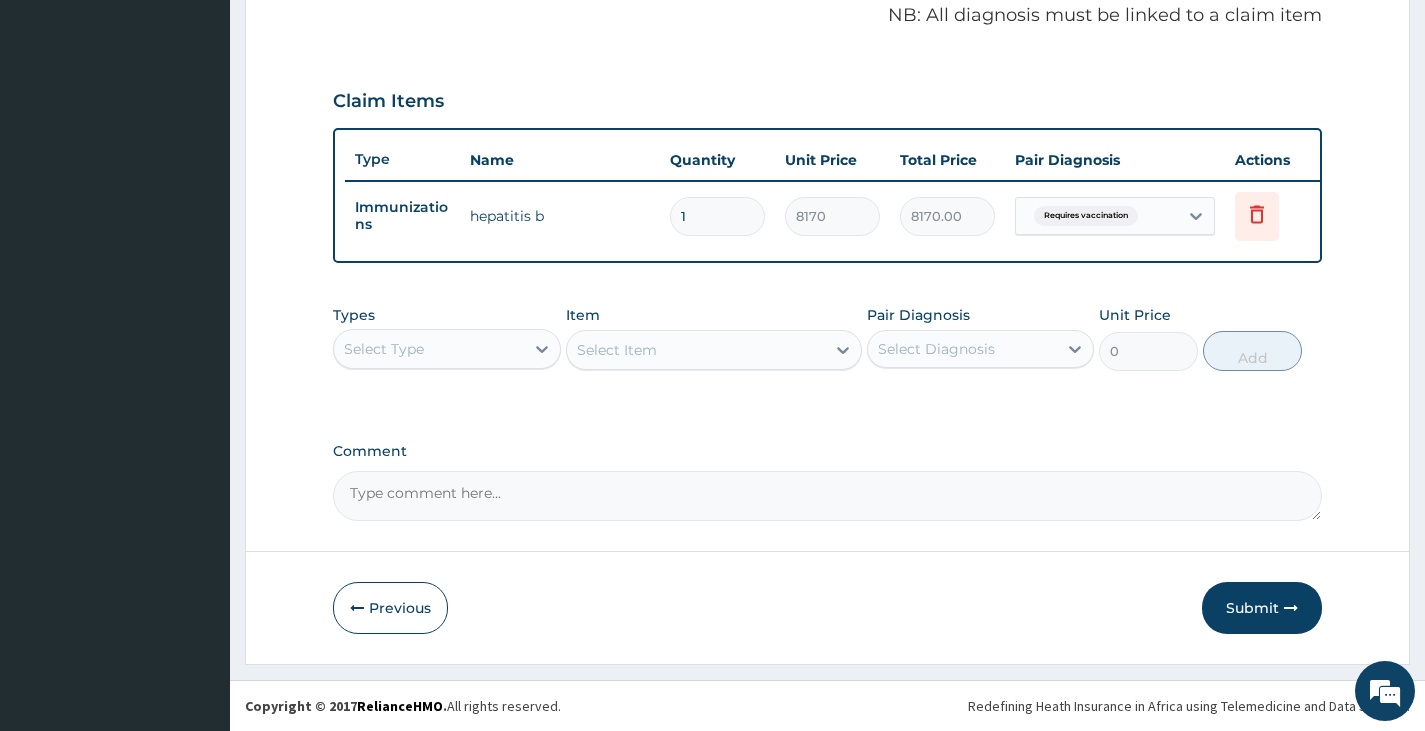 drag, startPoint x: 500, startPoint y: 343, endPoint x: 488, endPoint y: 368, distance: 27.730848 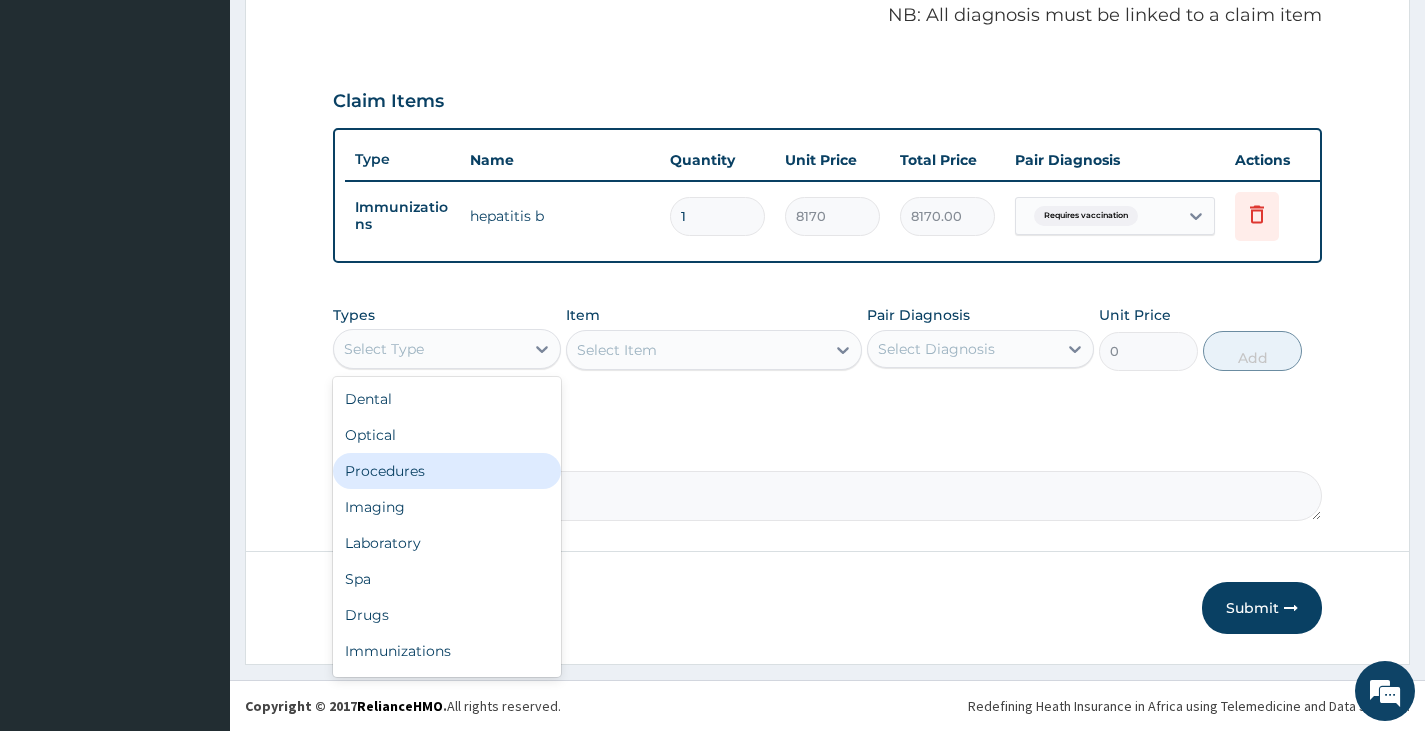 click on "Procedures" 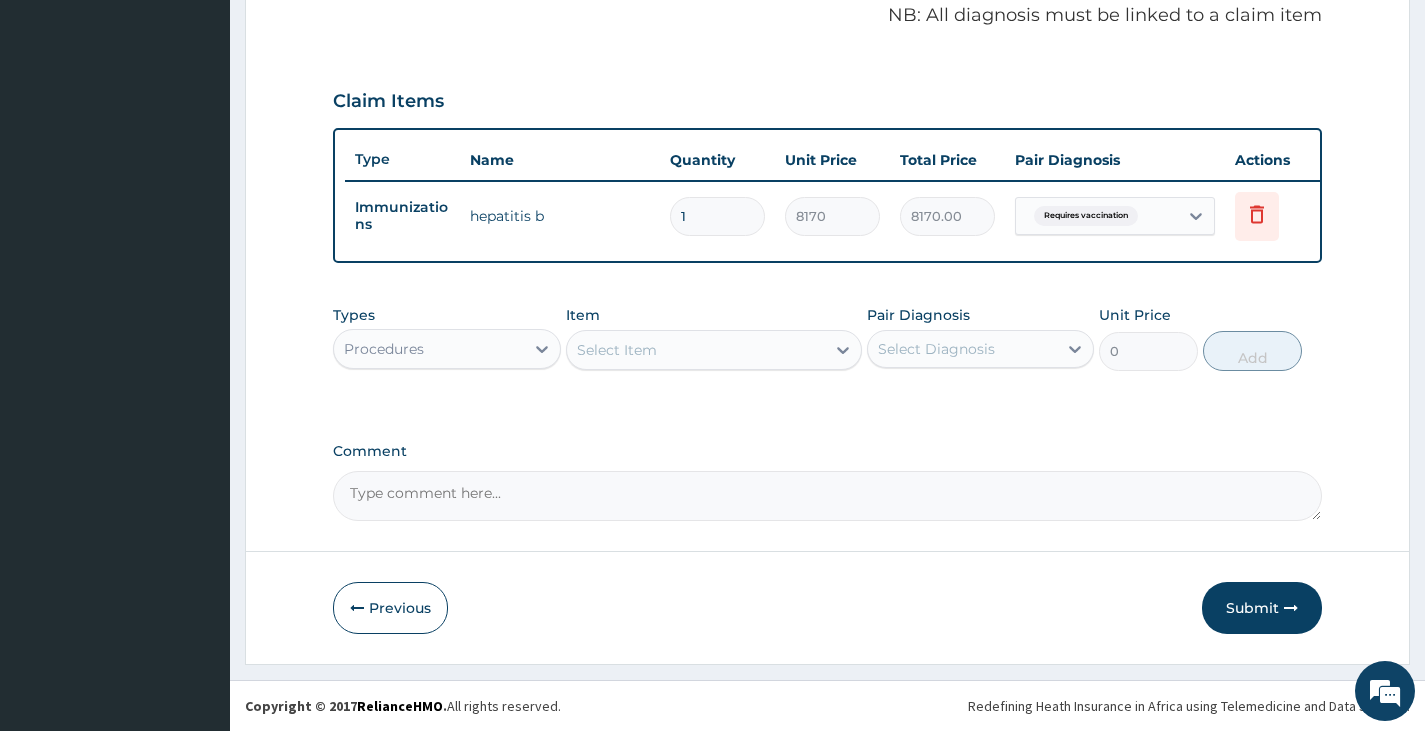 click on "Select Item" 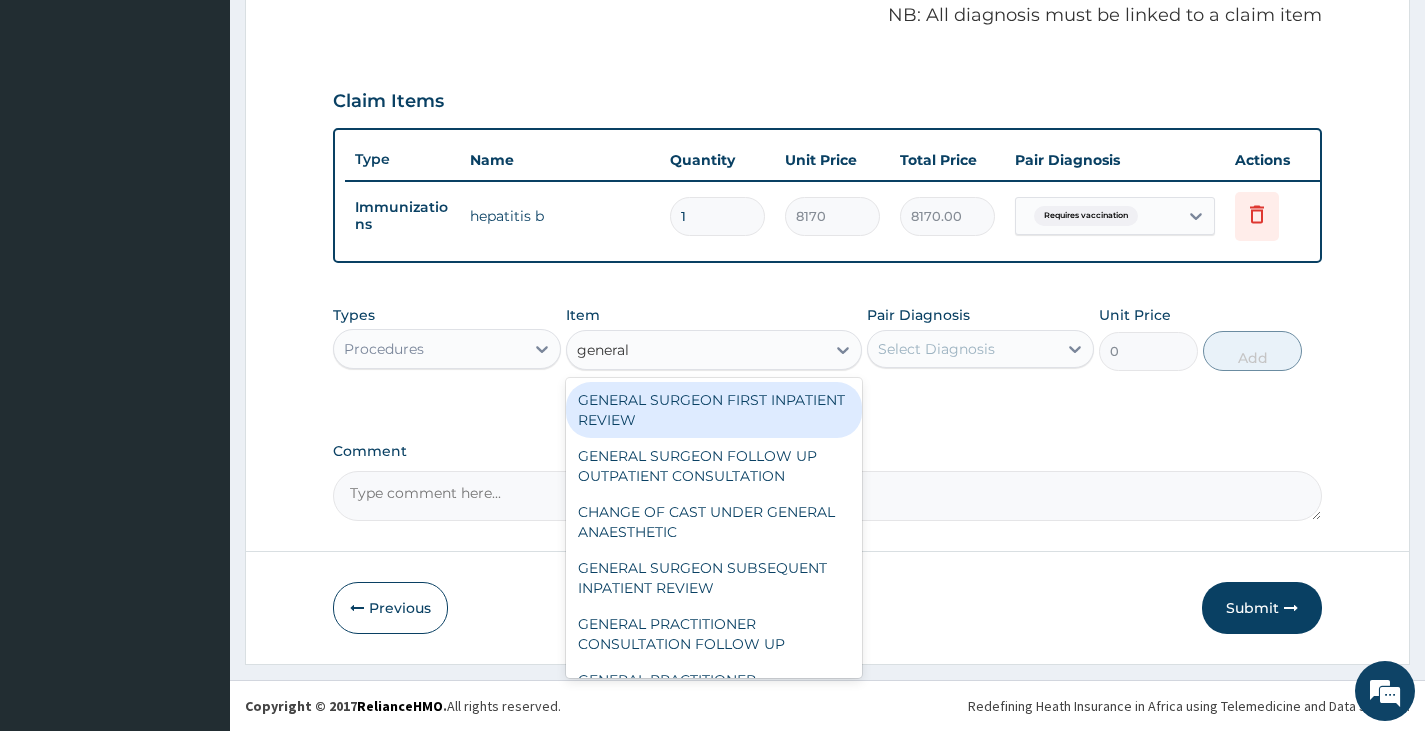 type on "general p" 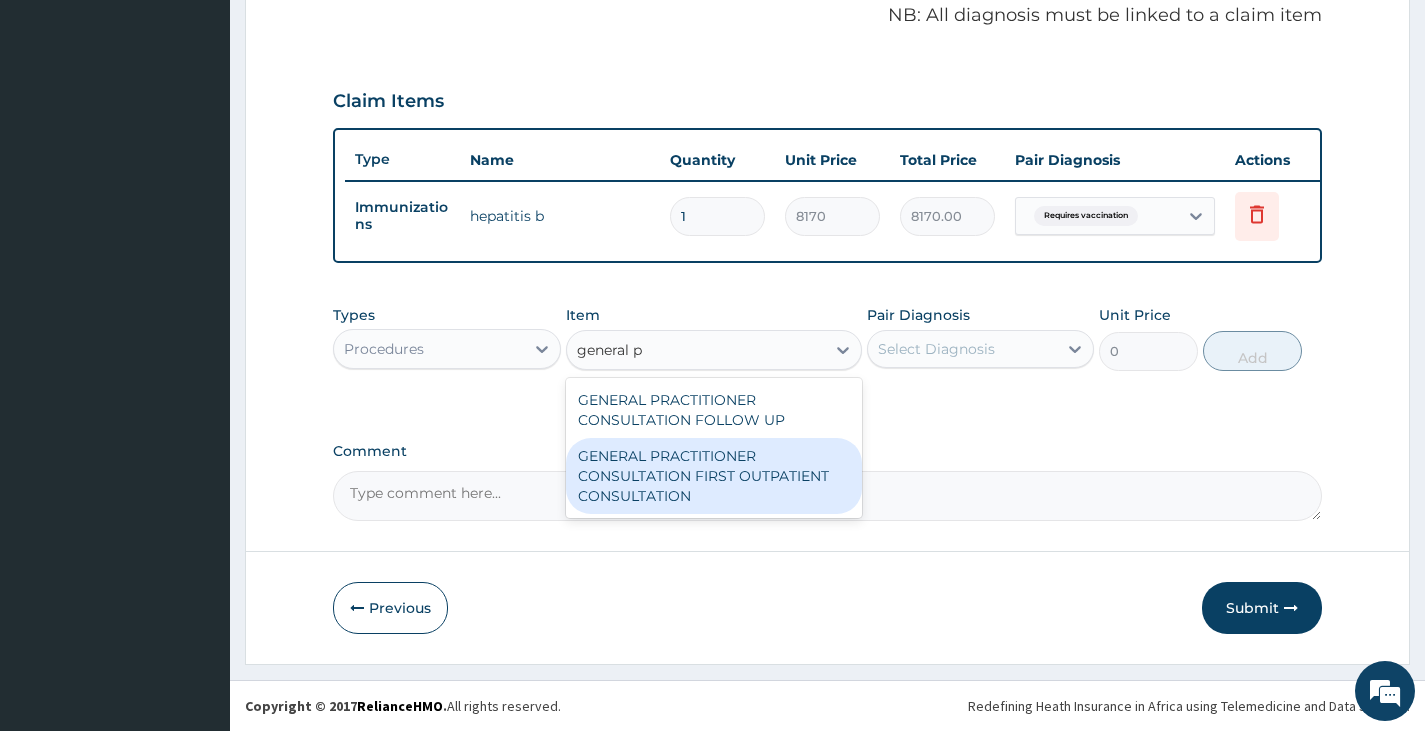 type 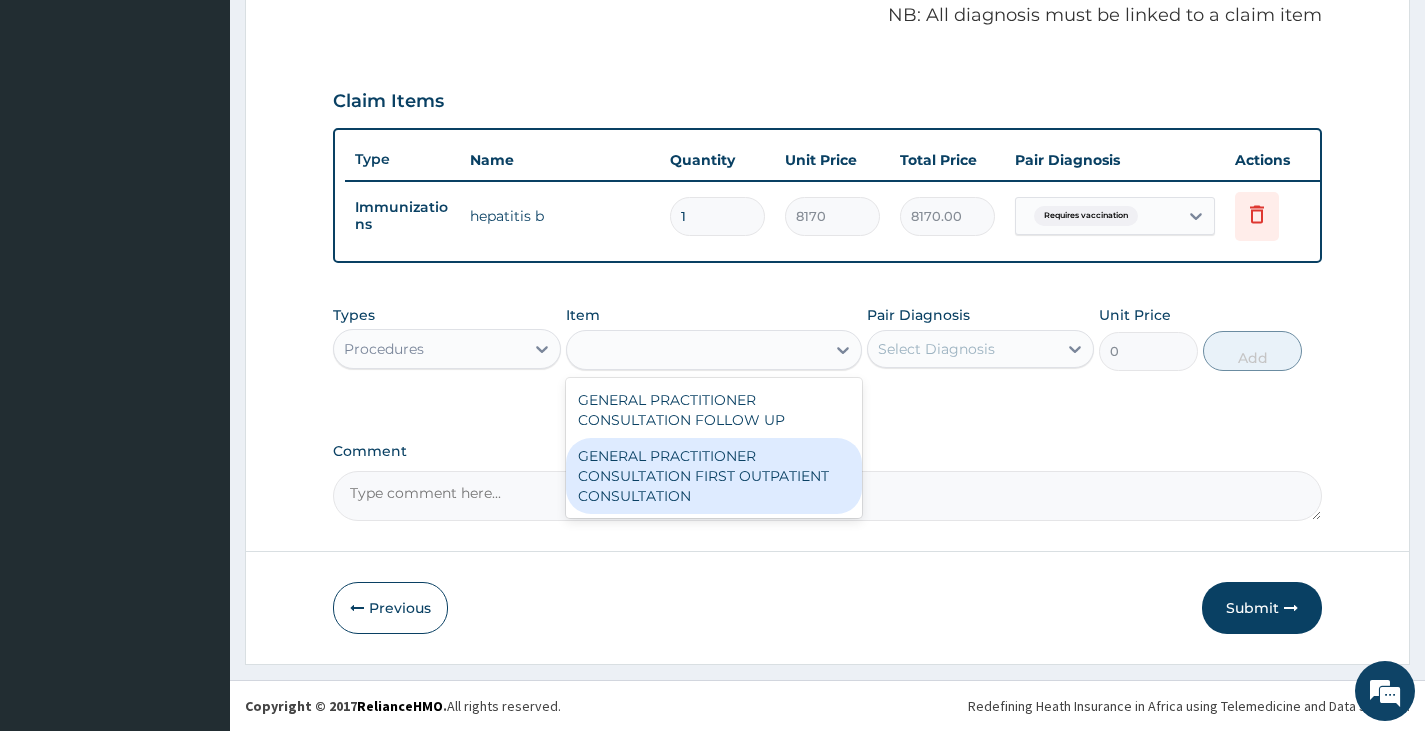 type on "3370.125" 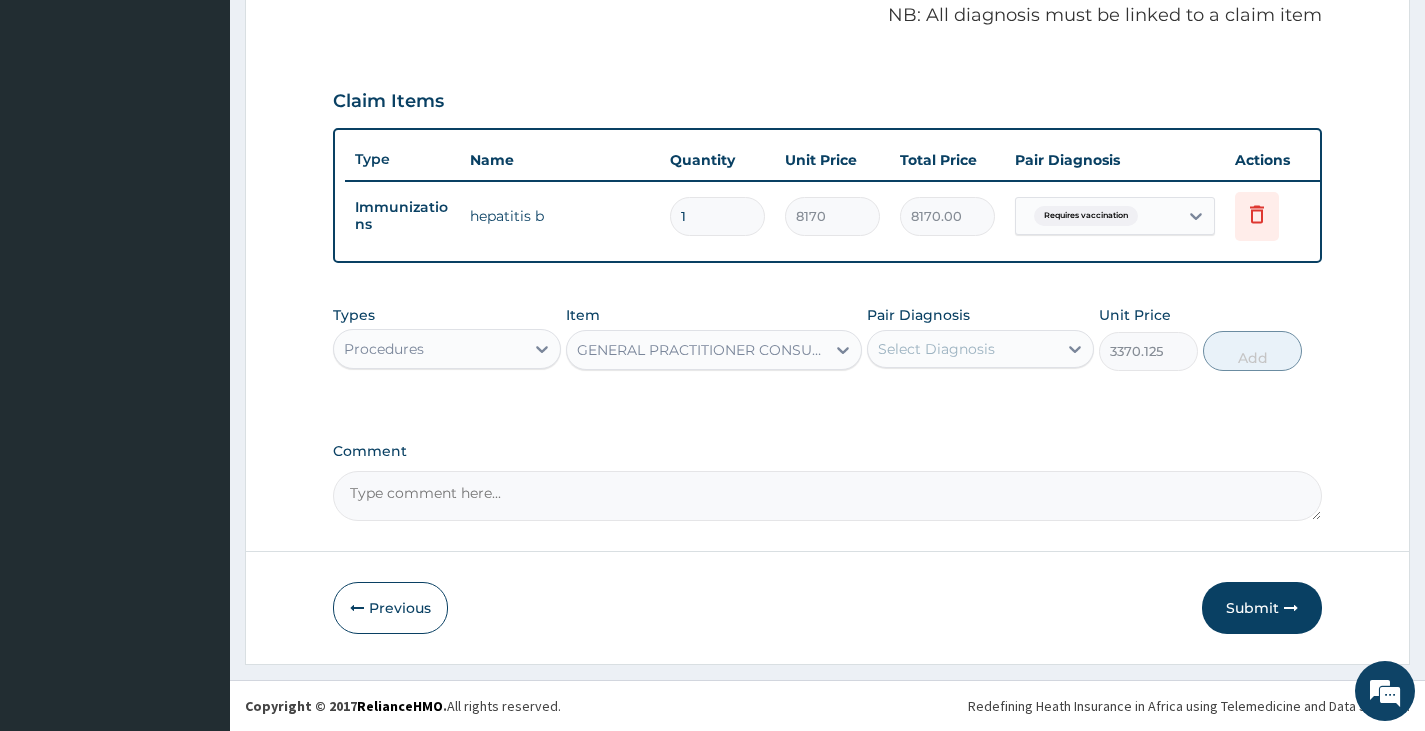 click on "Select Diagnosis" 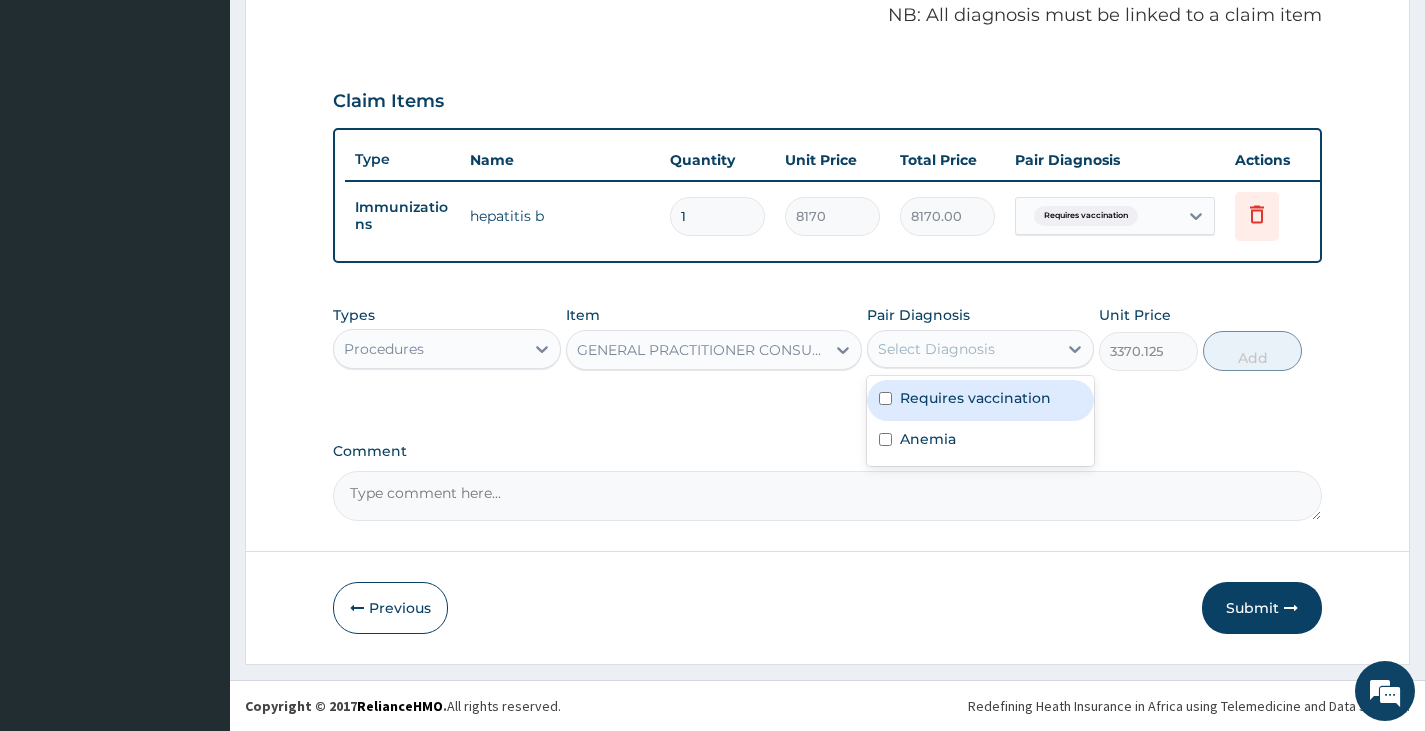 drag, startPoint x: 949, startPoint y: 401, endPoint x: 939, endPoint y: 434, distance: 34.48188 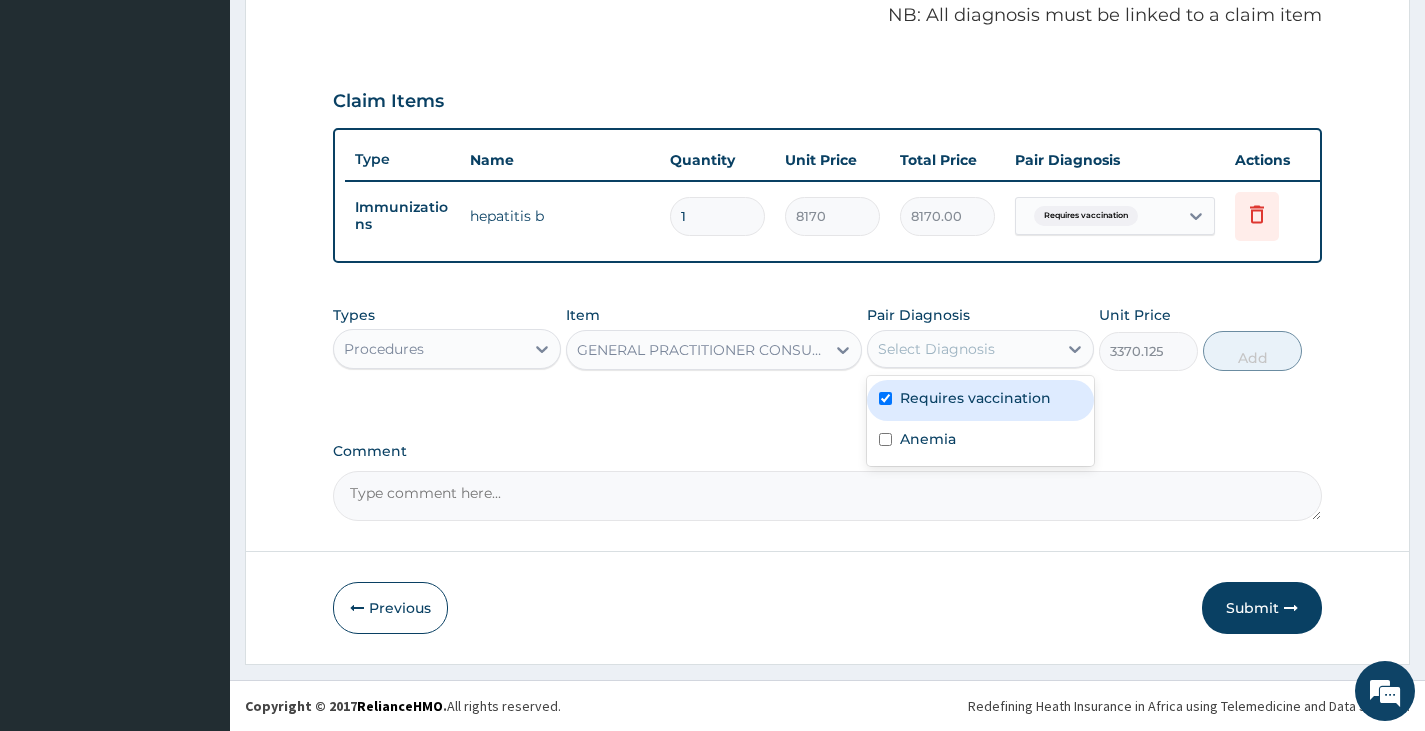 checkbox on "true" 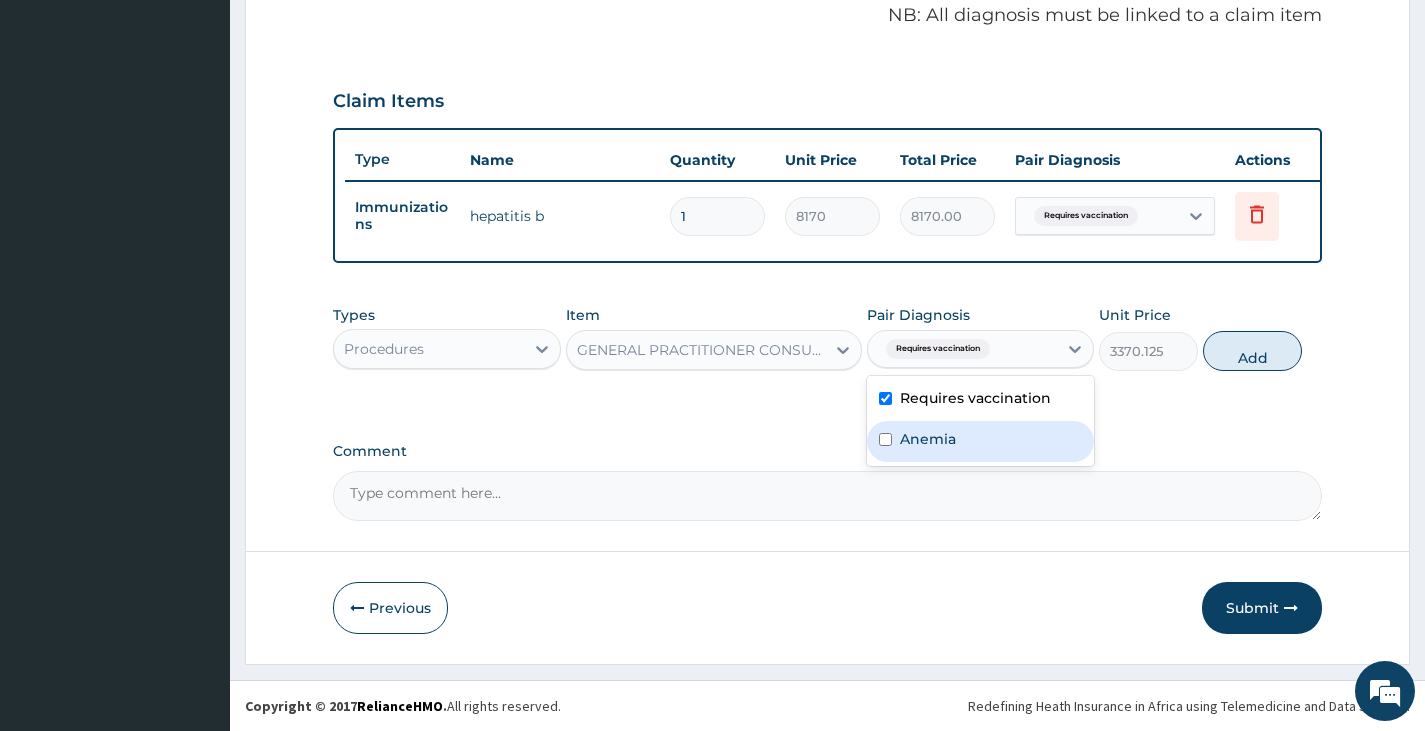click on "Anemia" 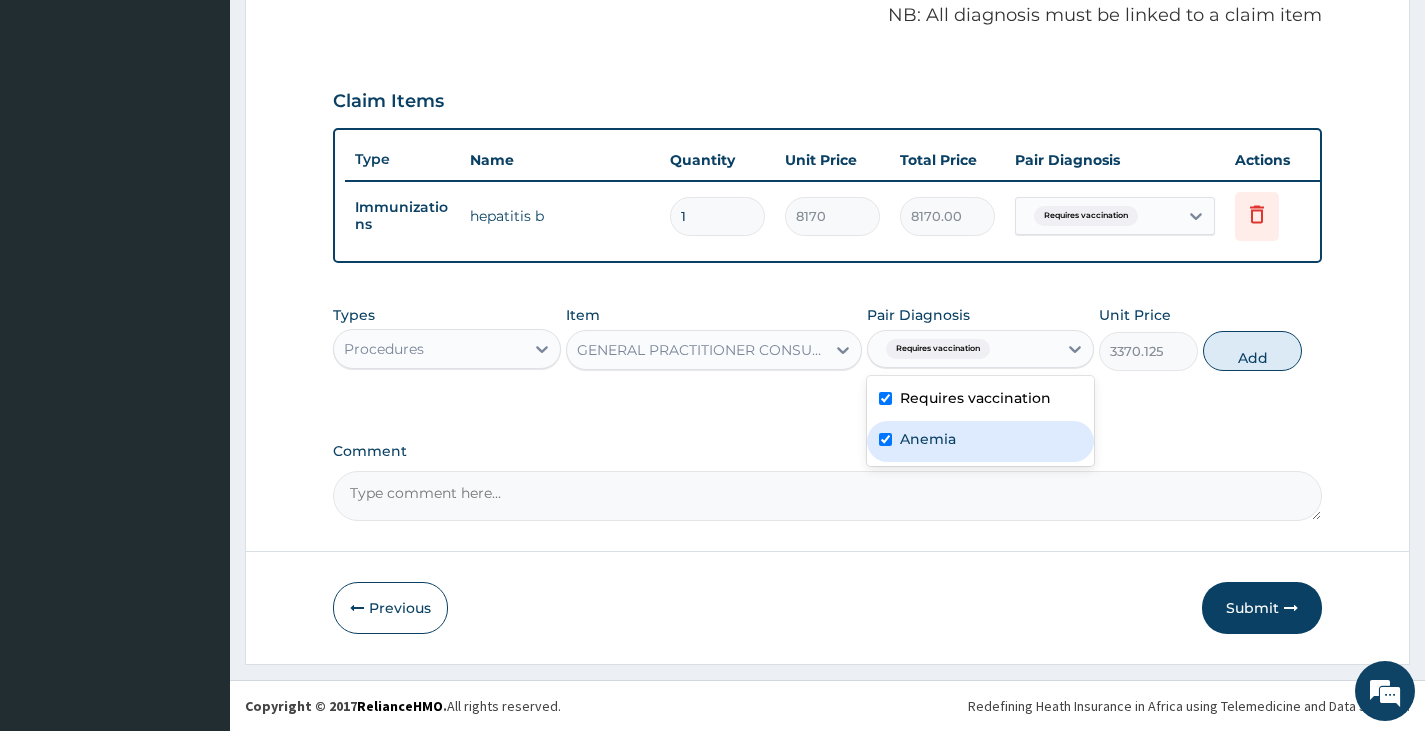 checkbox on "true" 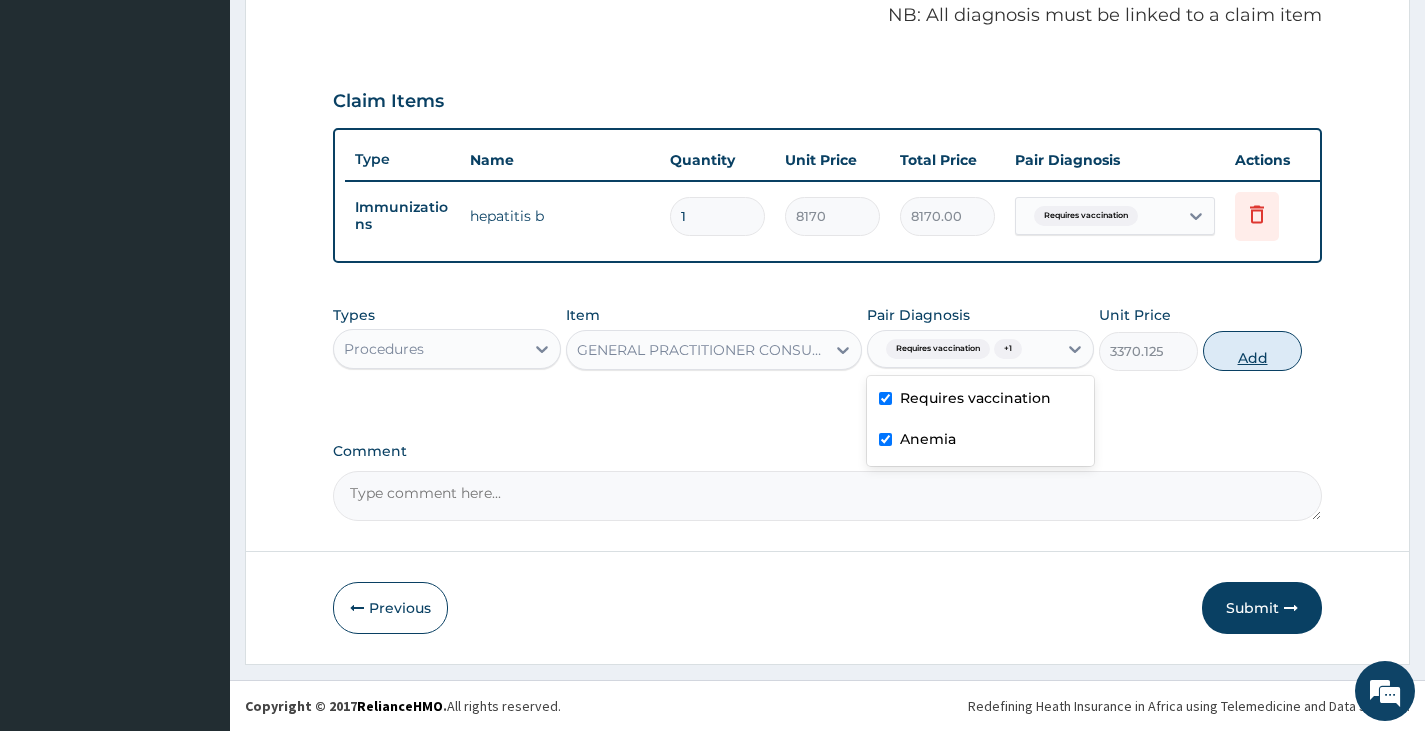 click on "Add" 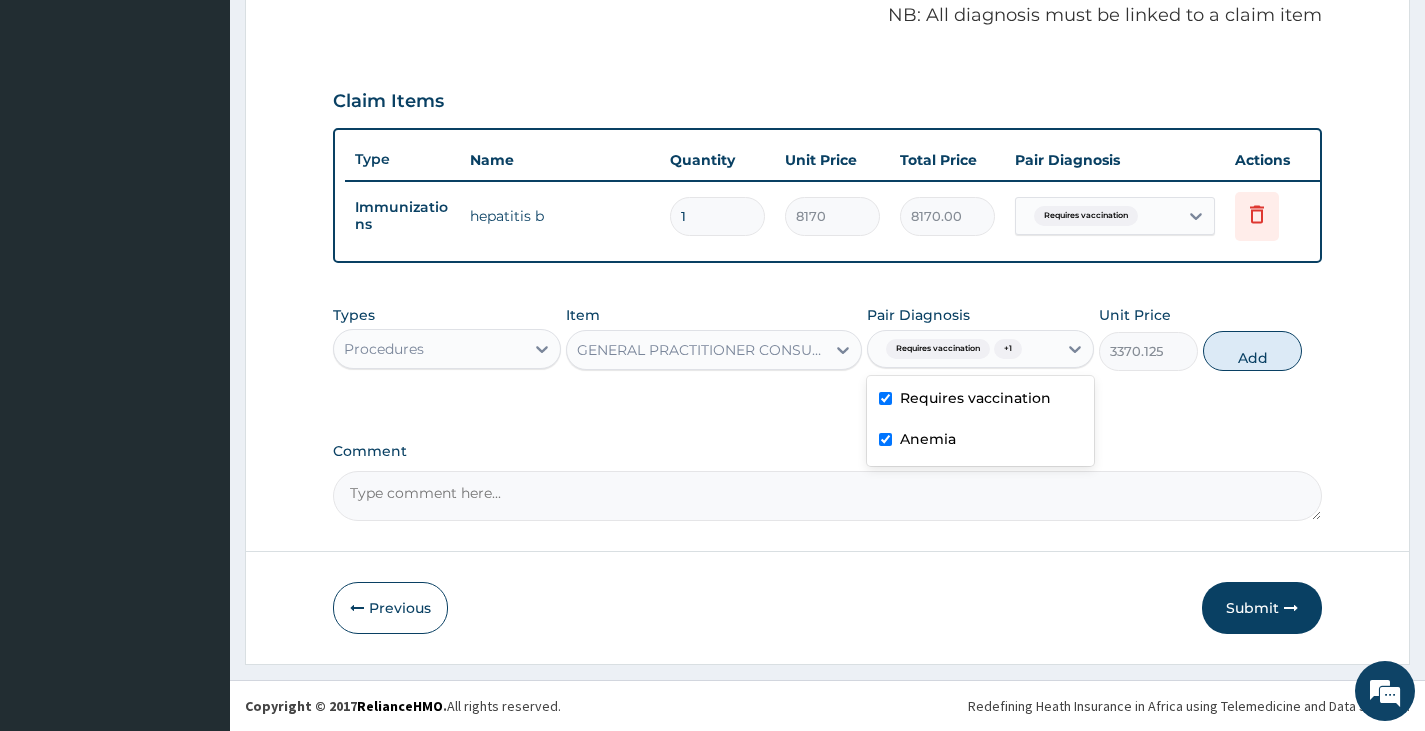 type on "0" 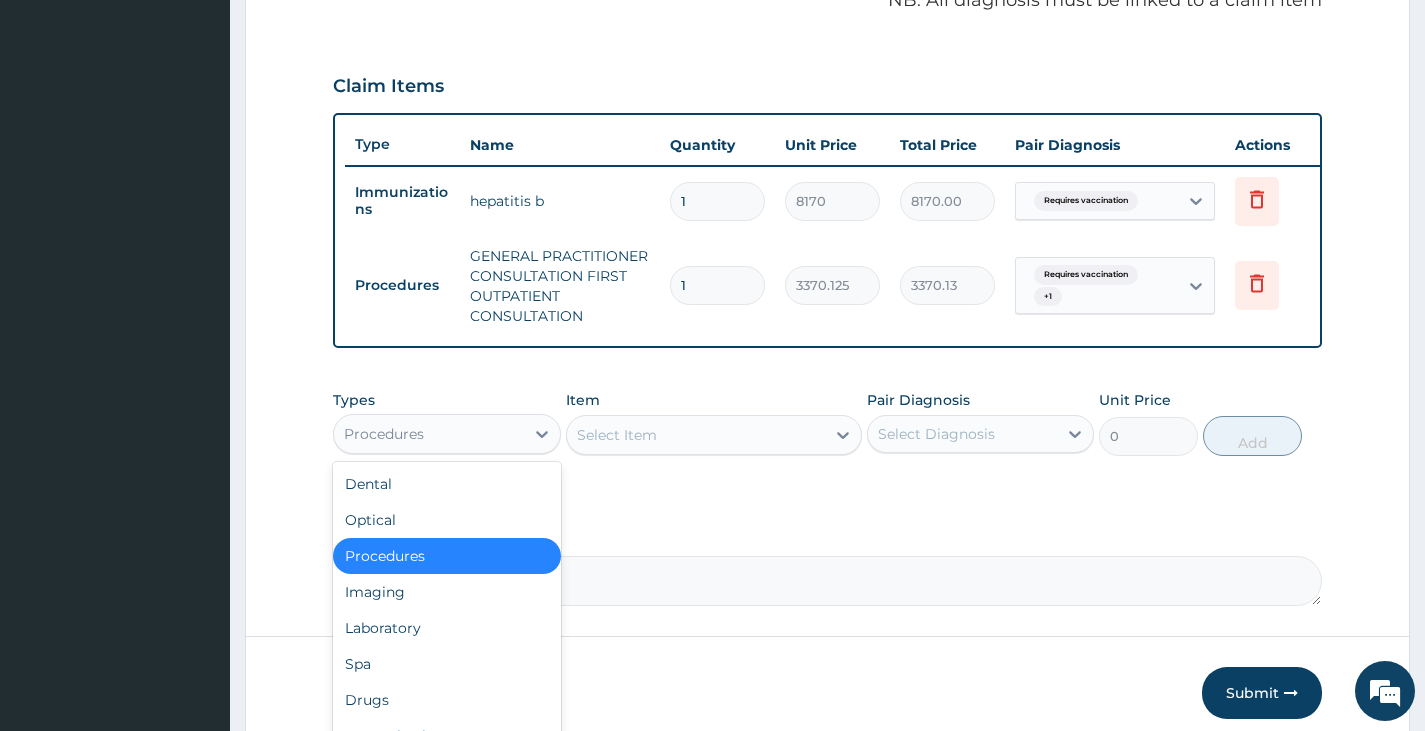 click on "Procedures" 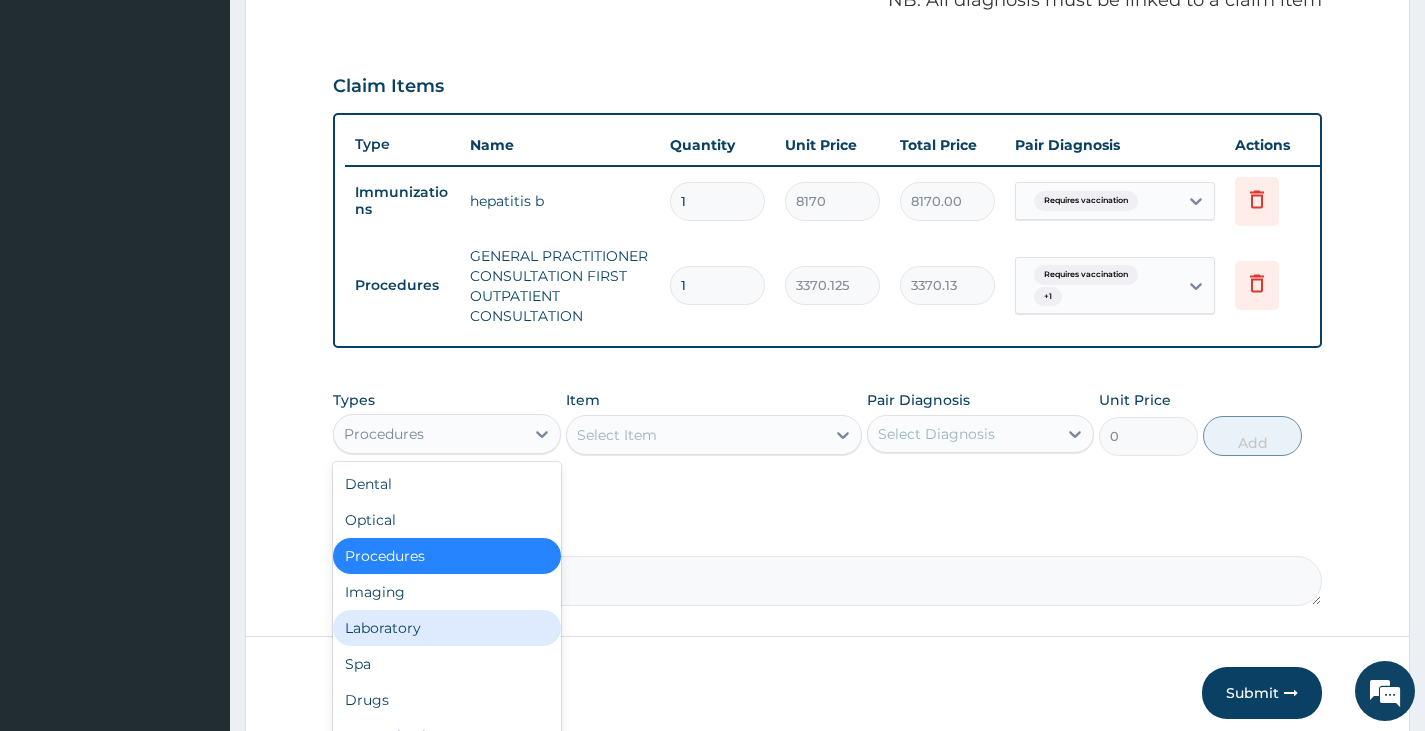 click on "Laboratory" 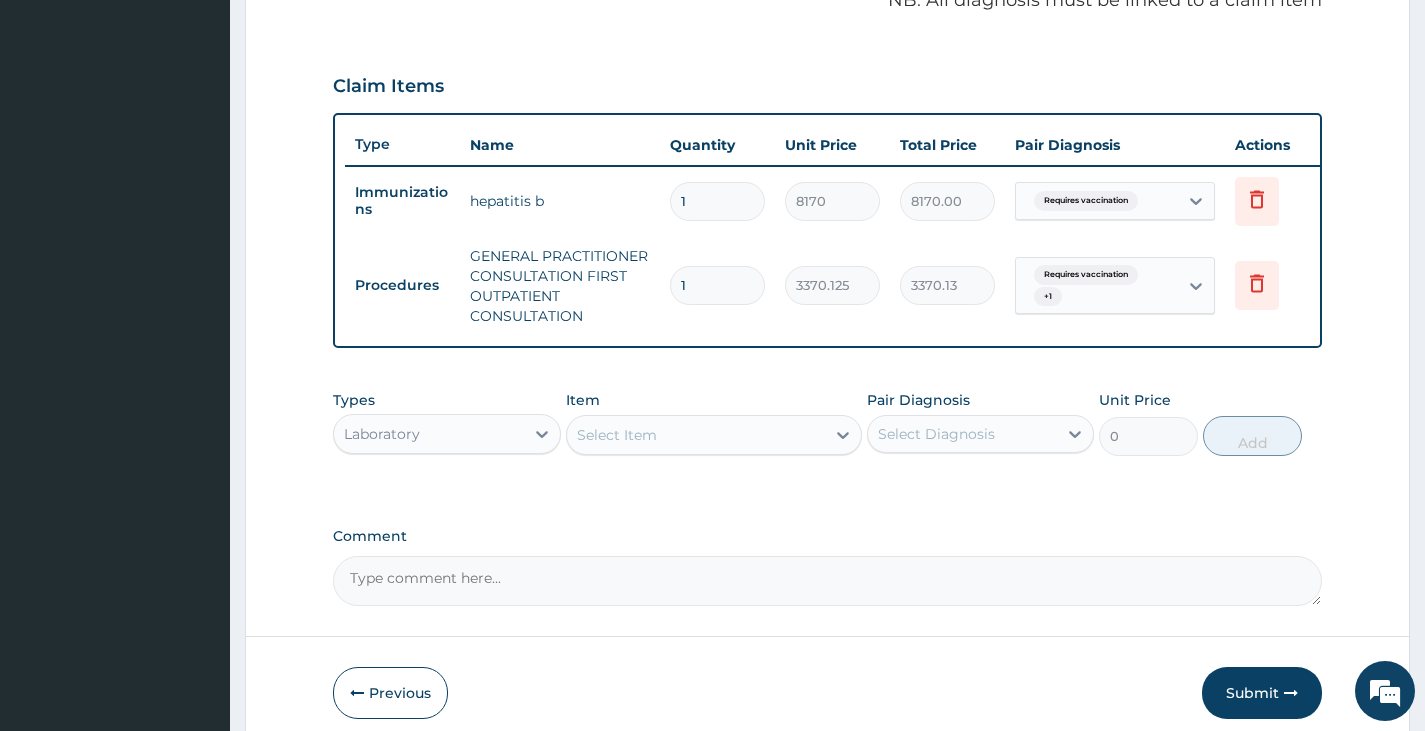 click on "Select Item" 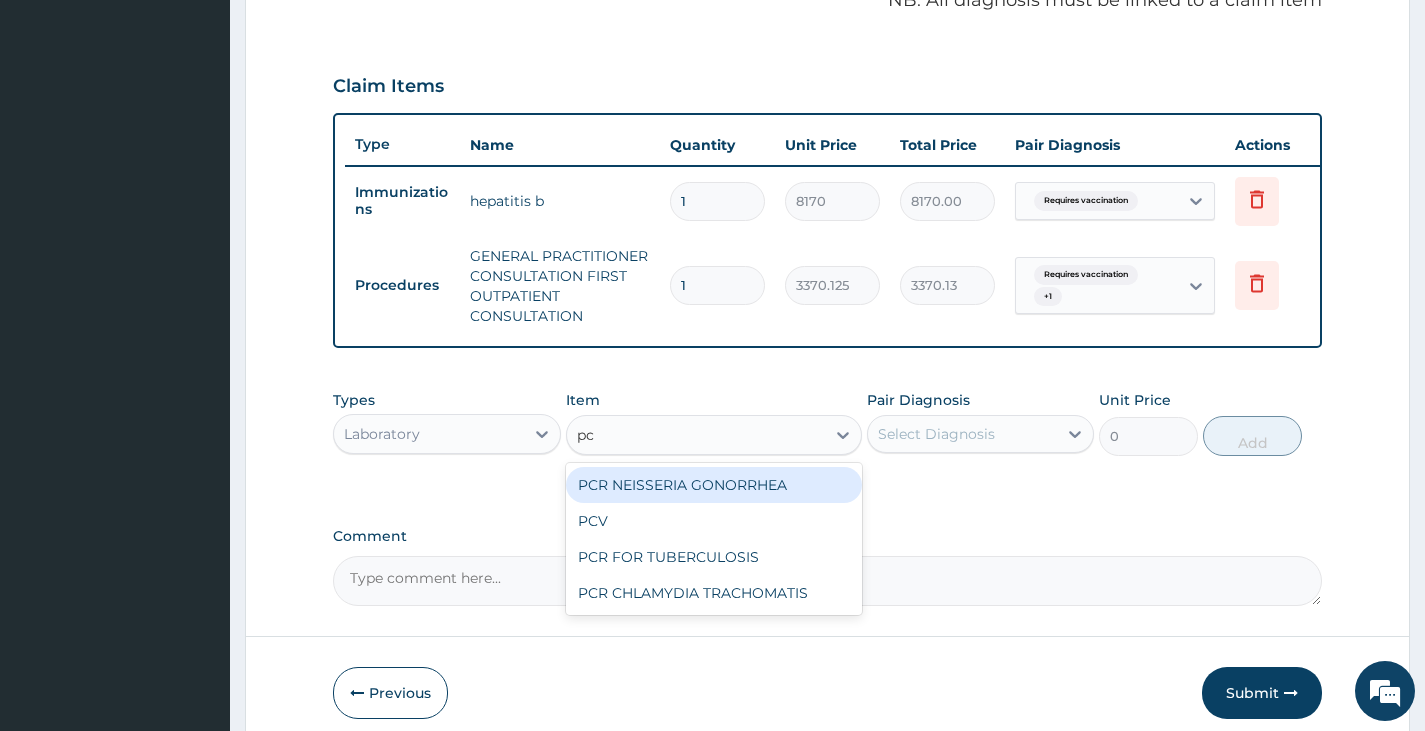 type on "pcv" 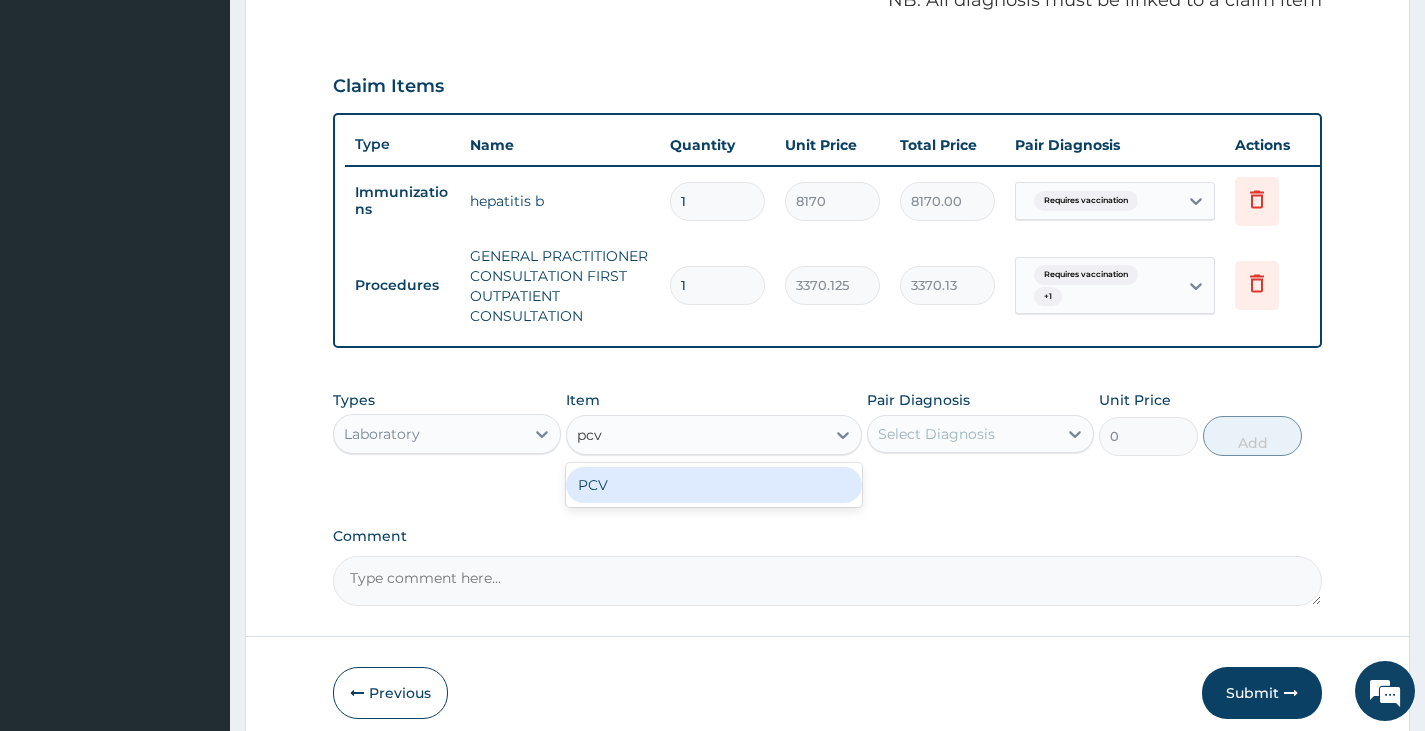 type 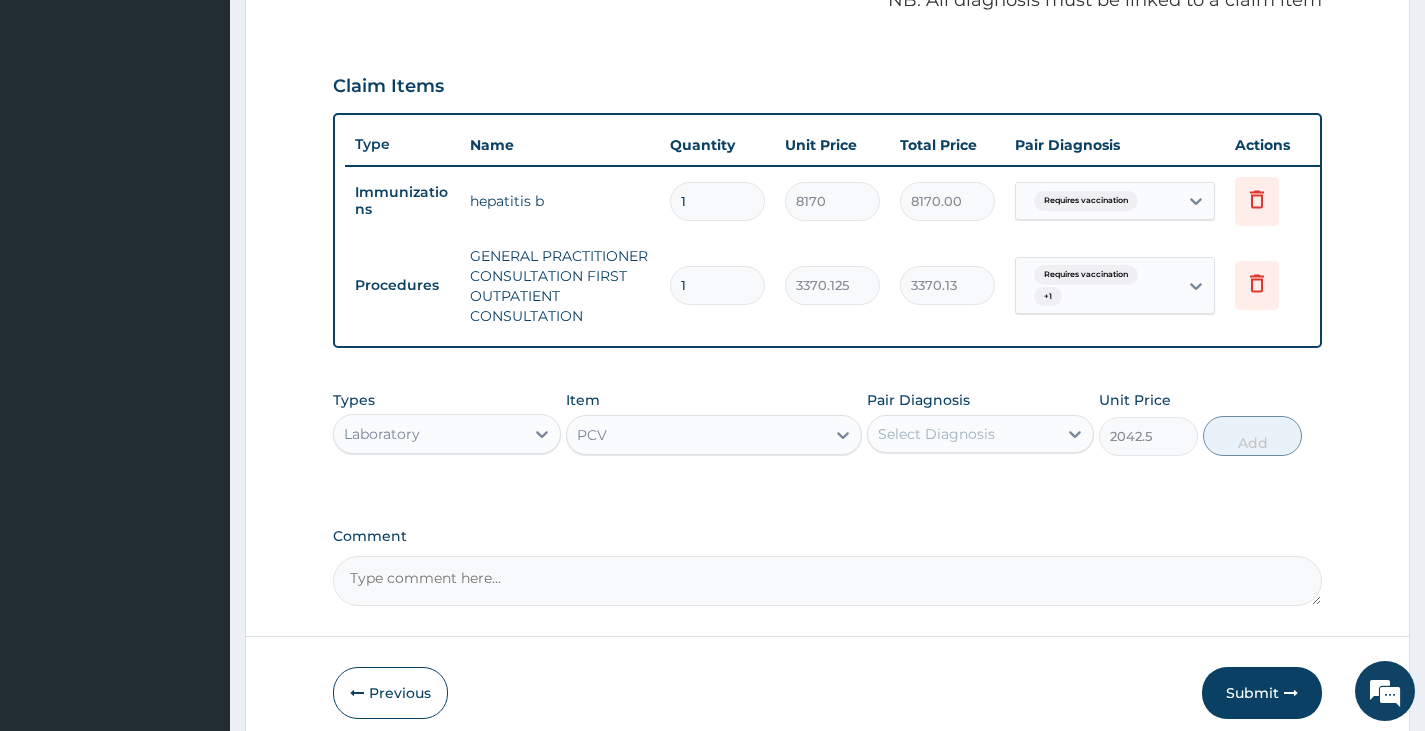 click on "Select Diagnosis" 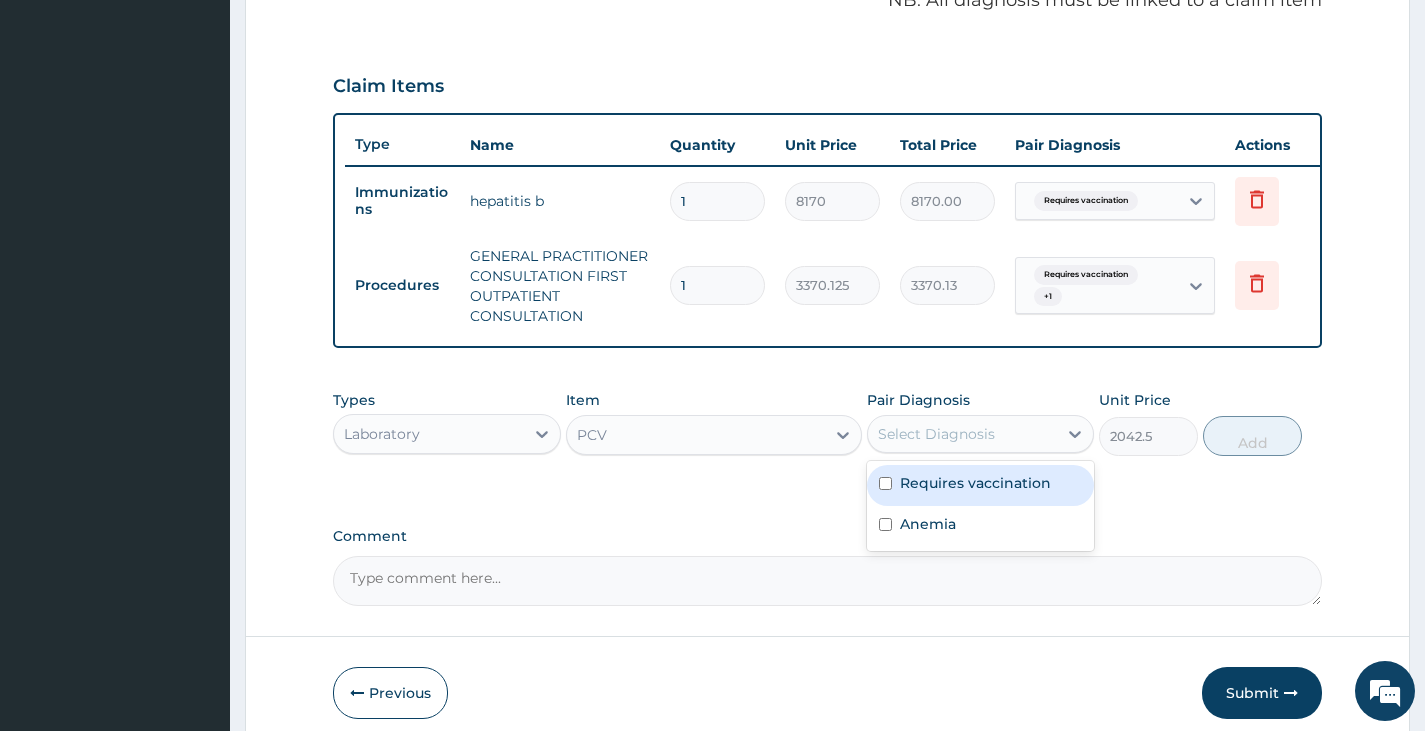 click on "Requires vaccination" 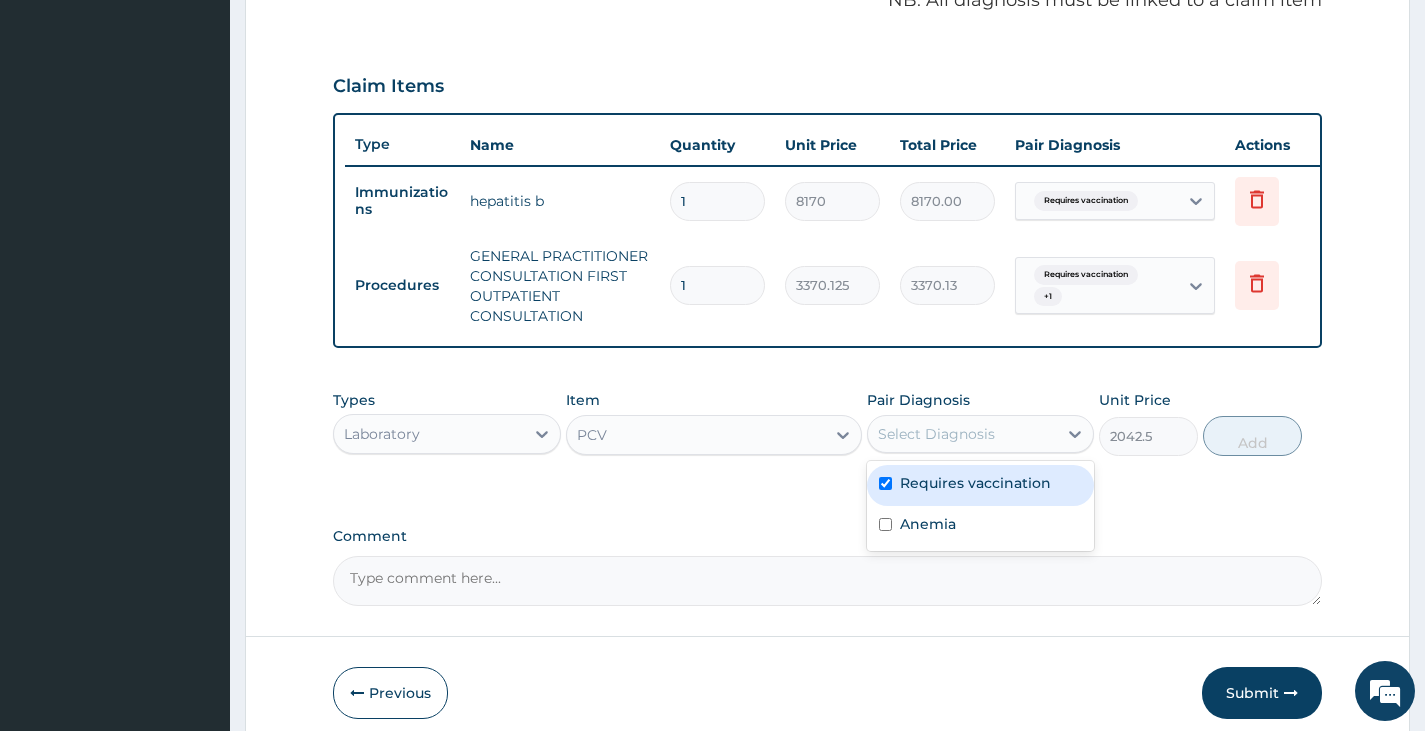checkbox on "true" 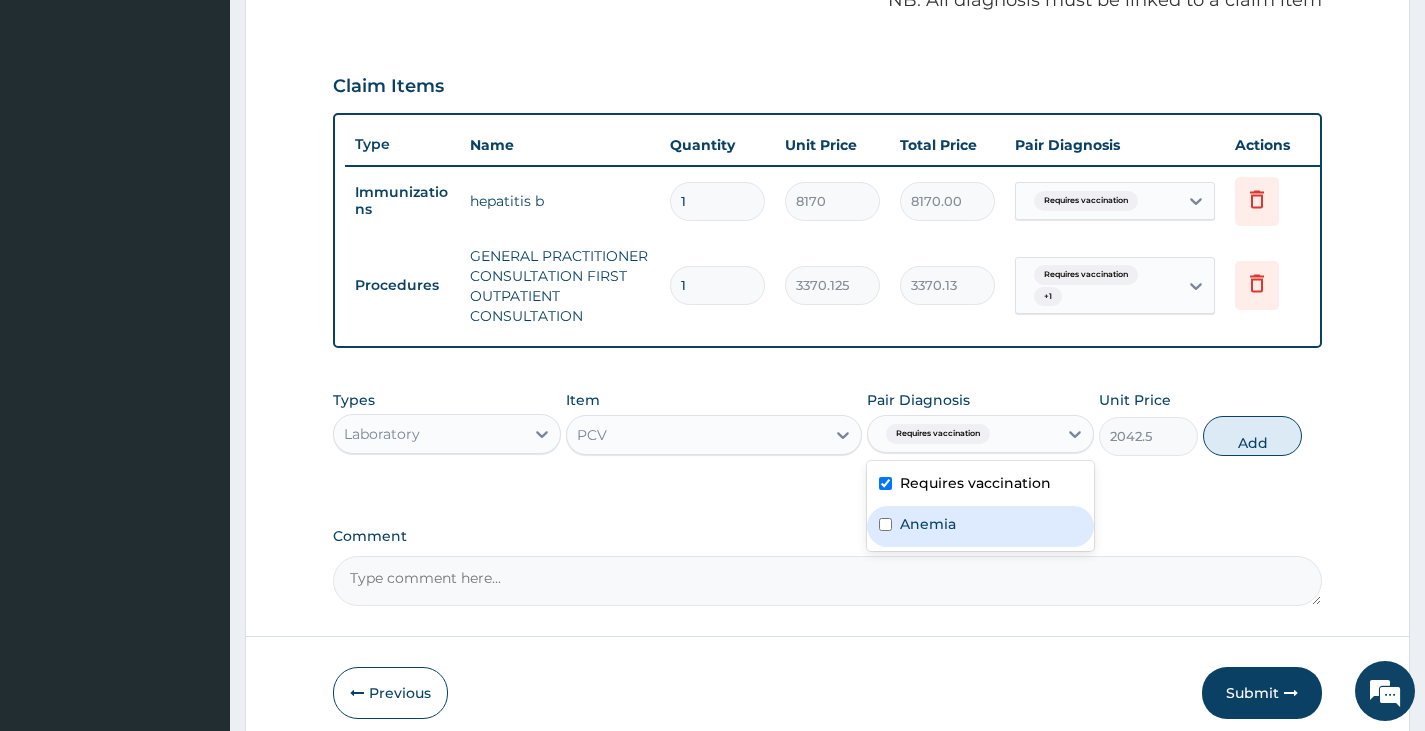 click on "Anemia" 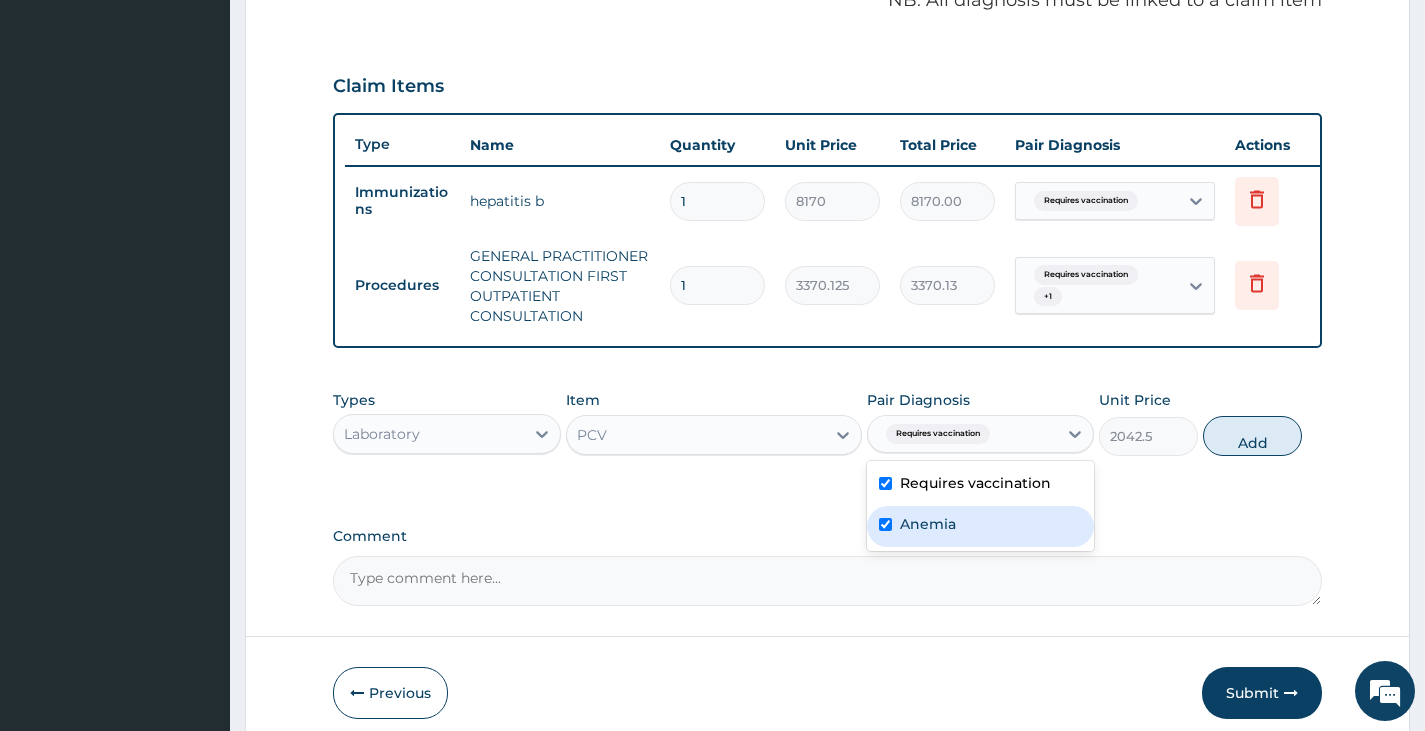 checkbox on "true" 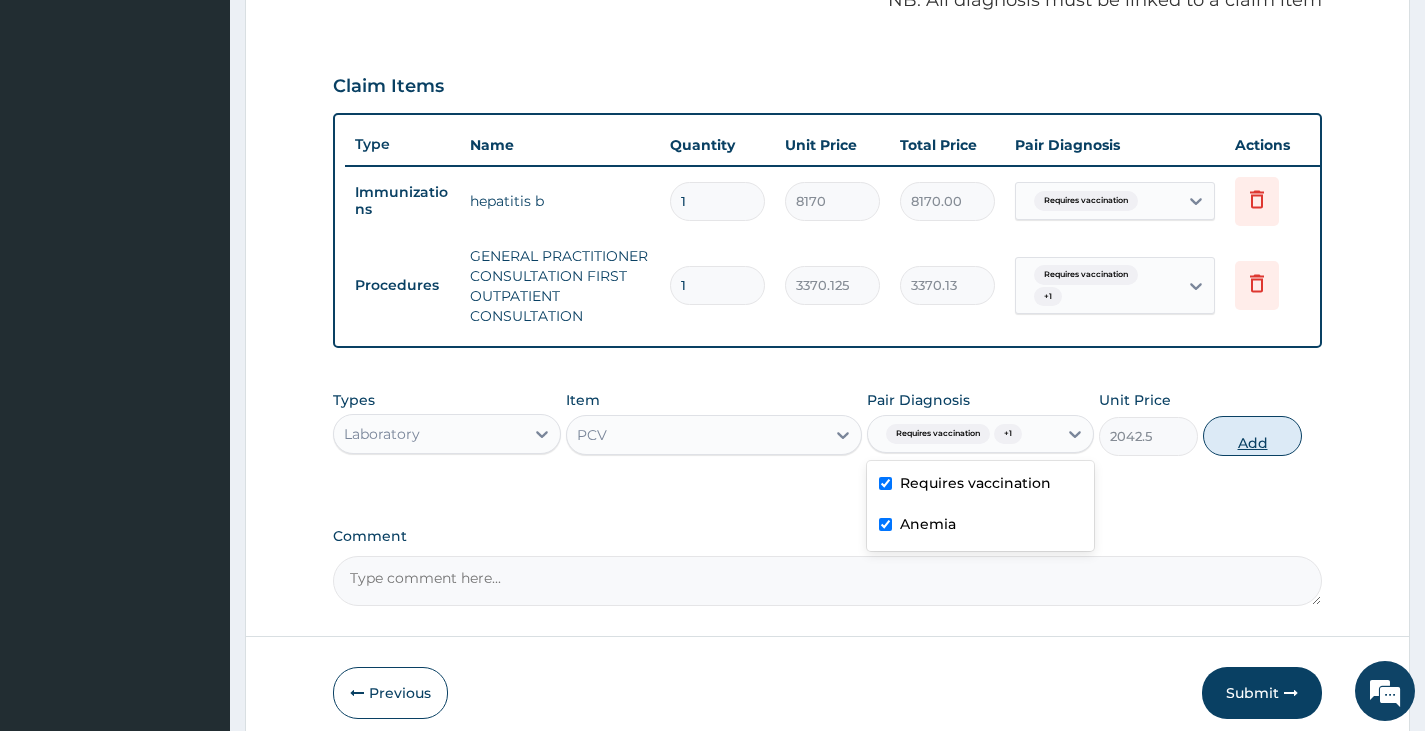 click on "Add" 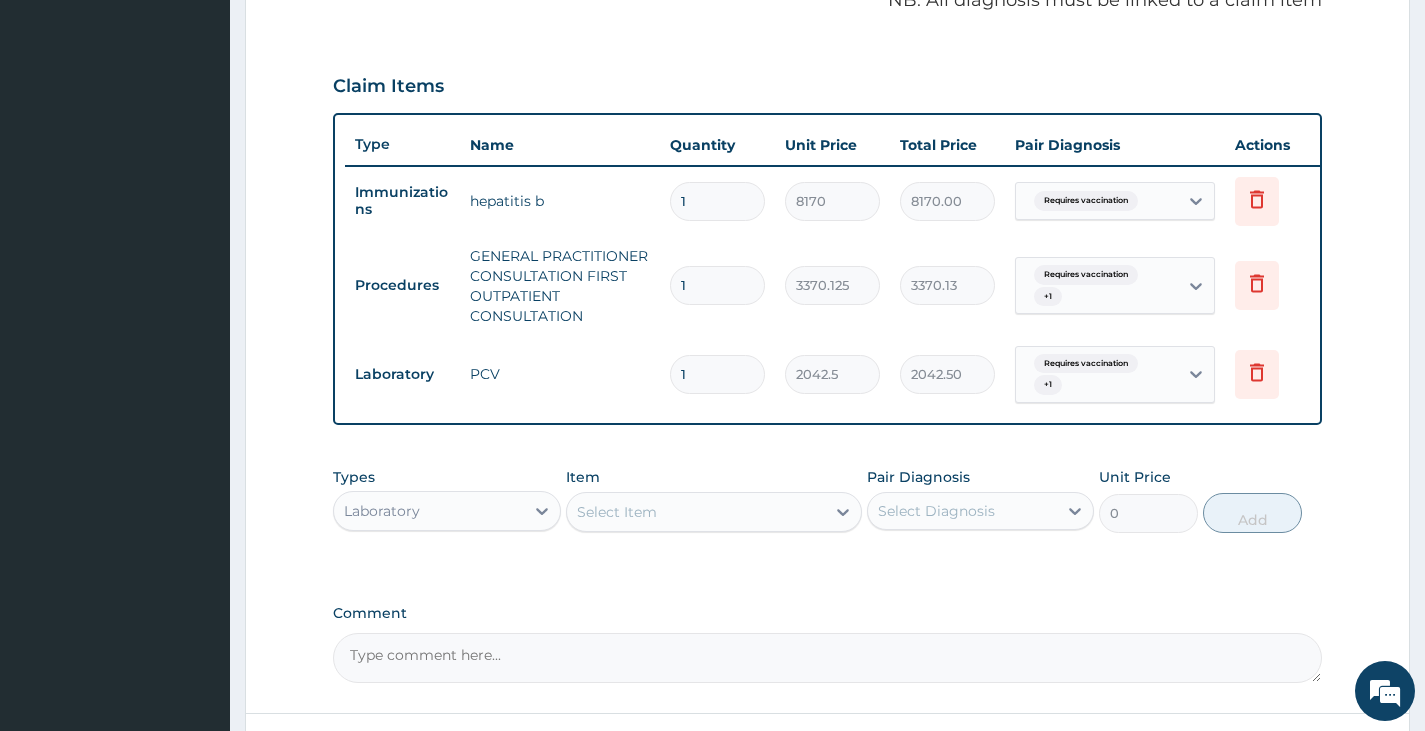 scroll, scrollTop: 808, scrollLeft: 0, axis: vertical 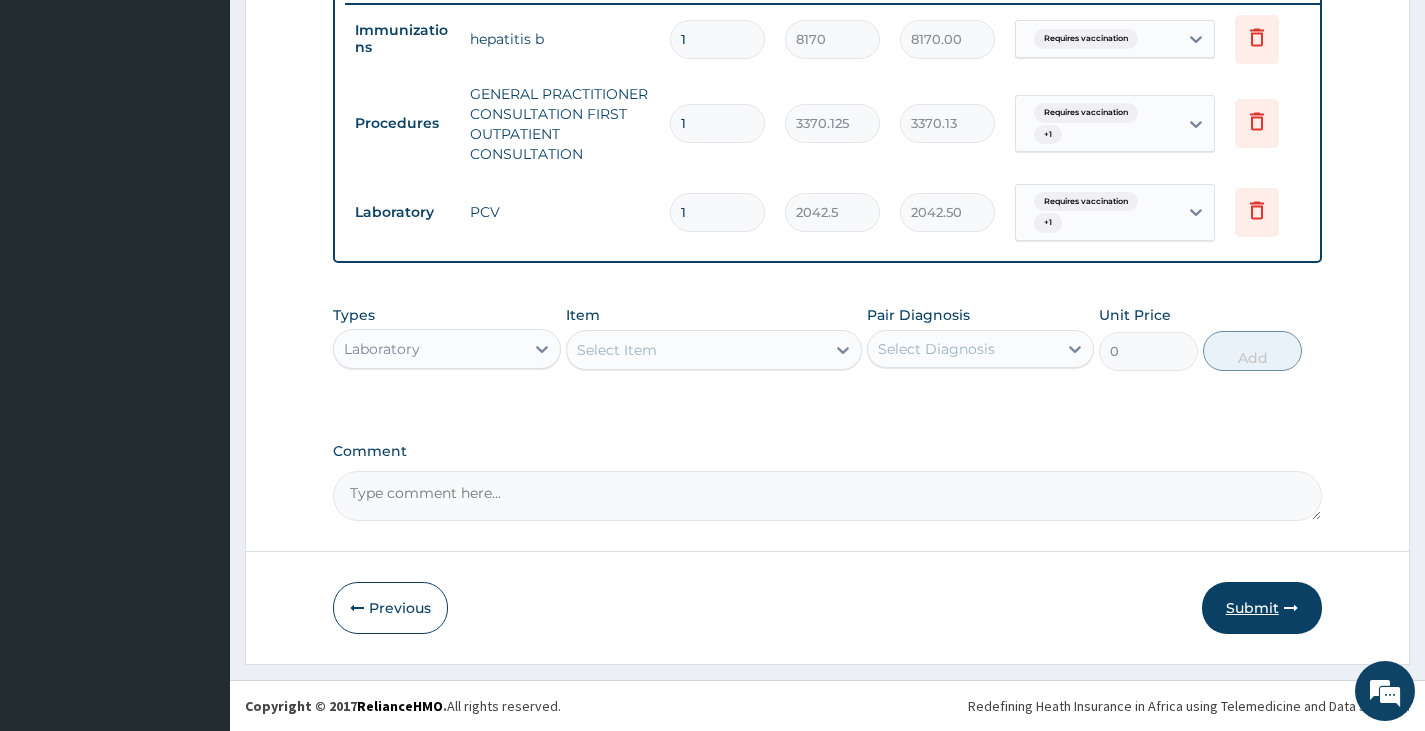 click on "Submit" 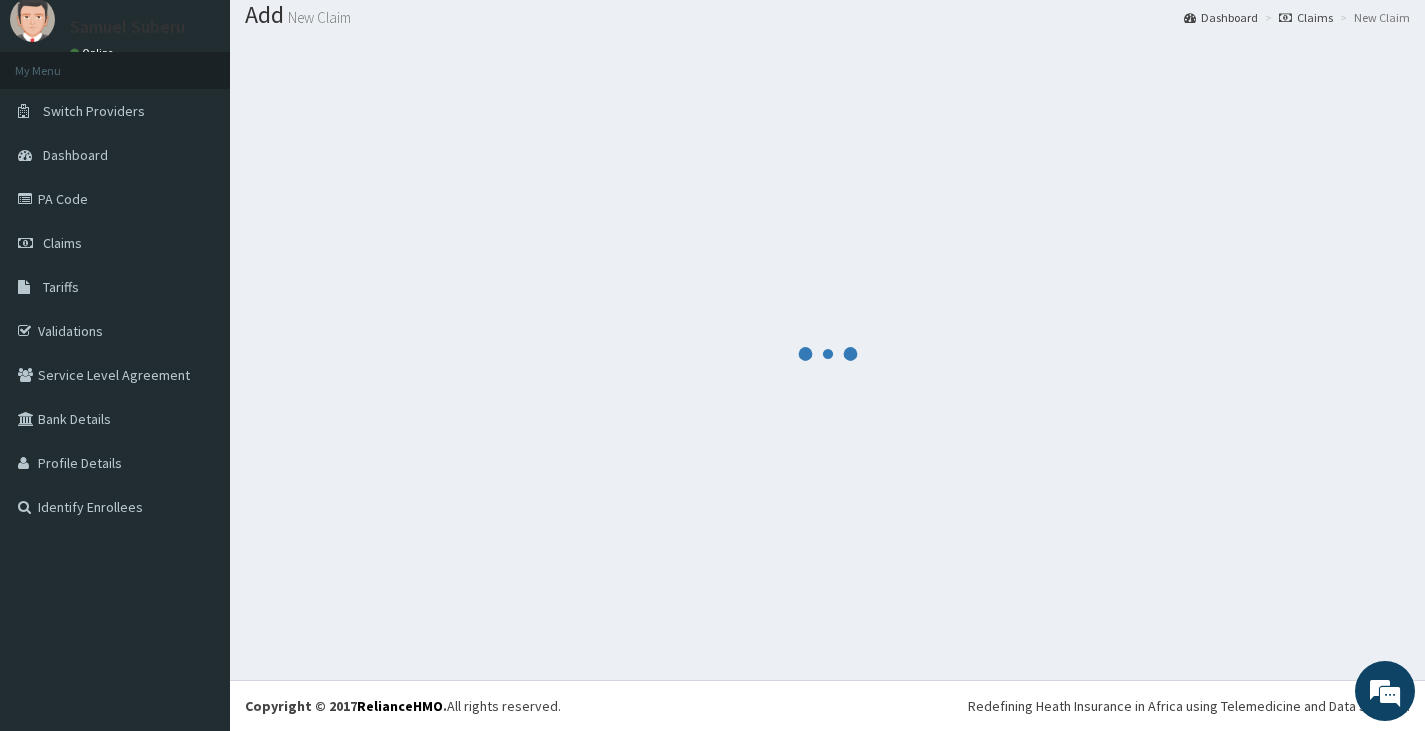 scroll, scrollTop: 63, scrollLeft: 0, axis: vertical 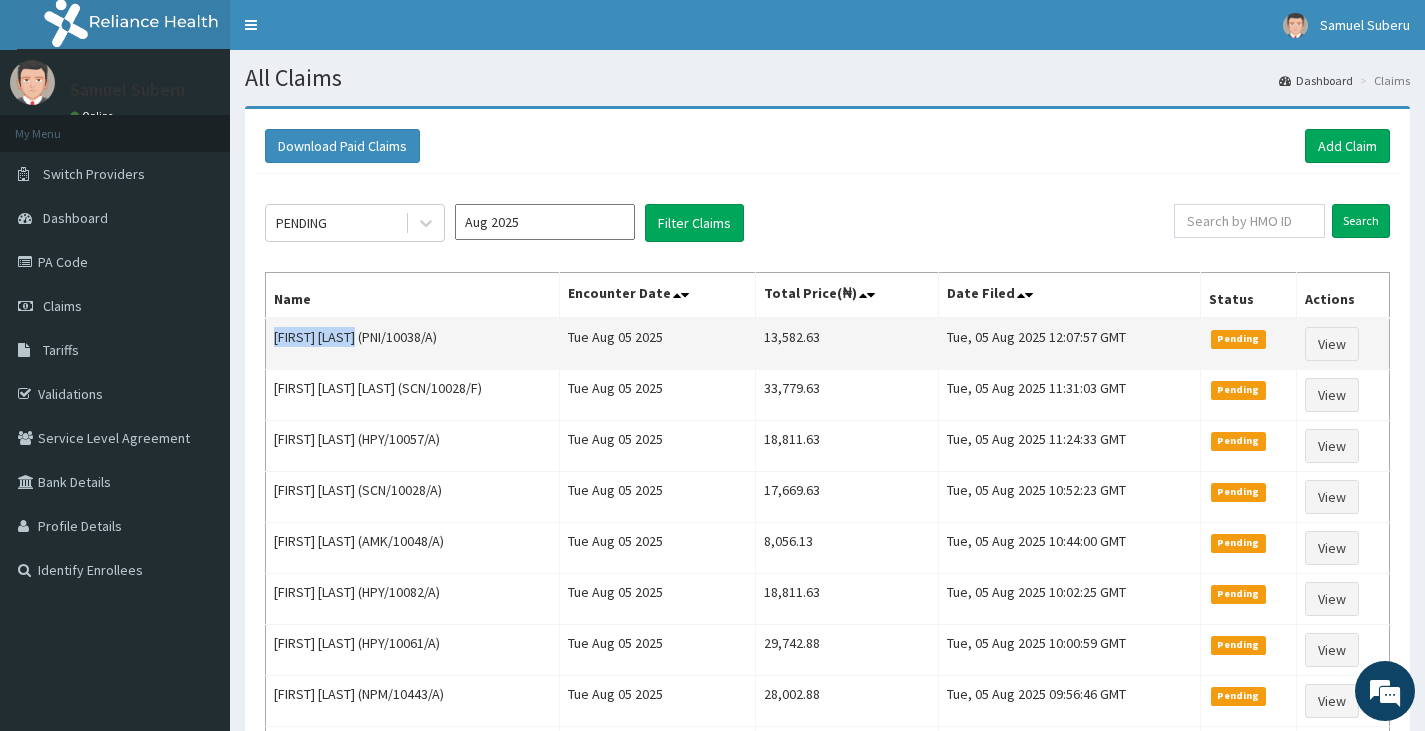 drag, startPoint x: 271, startPoint y: 336, endPoint x: 348, endPoint y: 337, distance: 77.00649 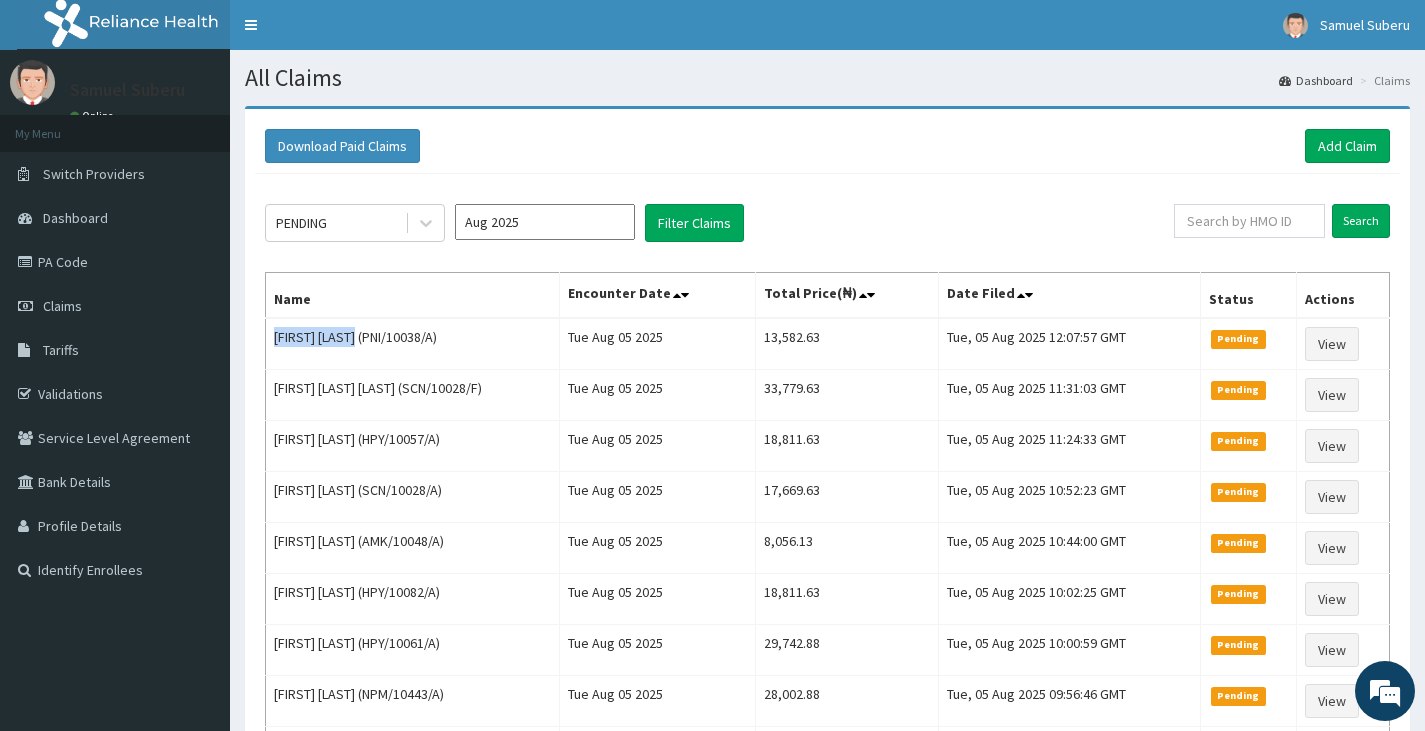 copy on "[FIRST] [LAST]" 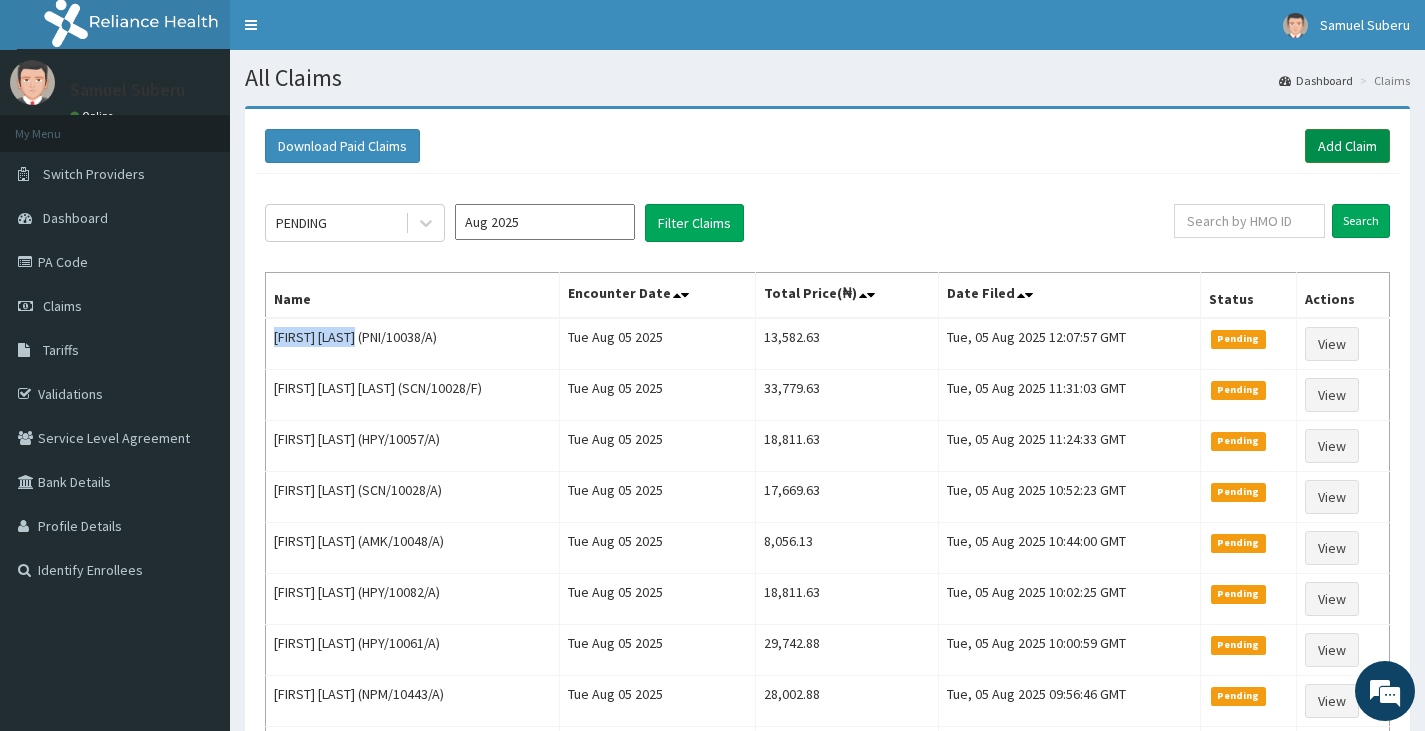click on "Add Claim" at bounding box center [1347, 146] 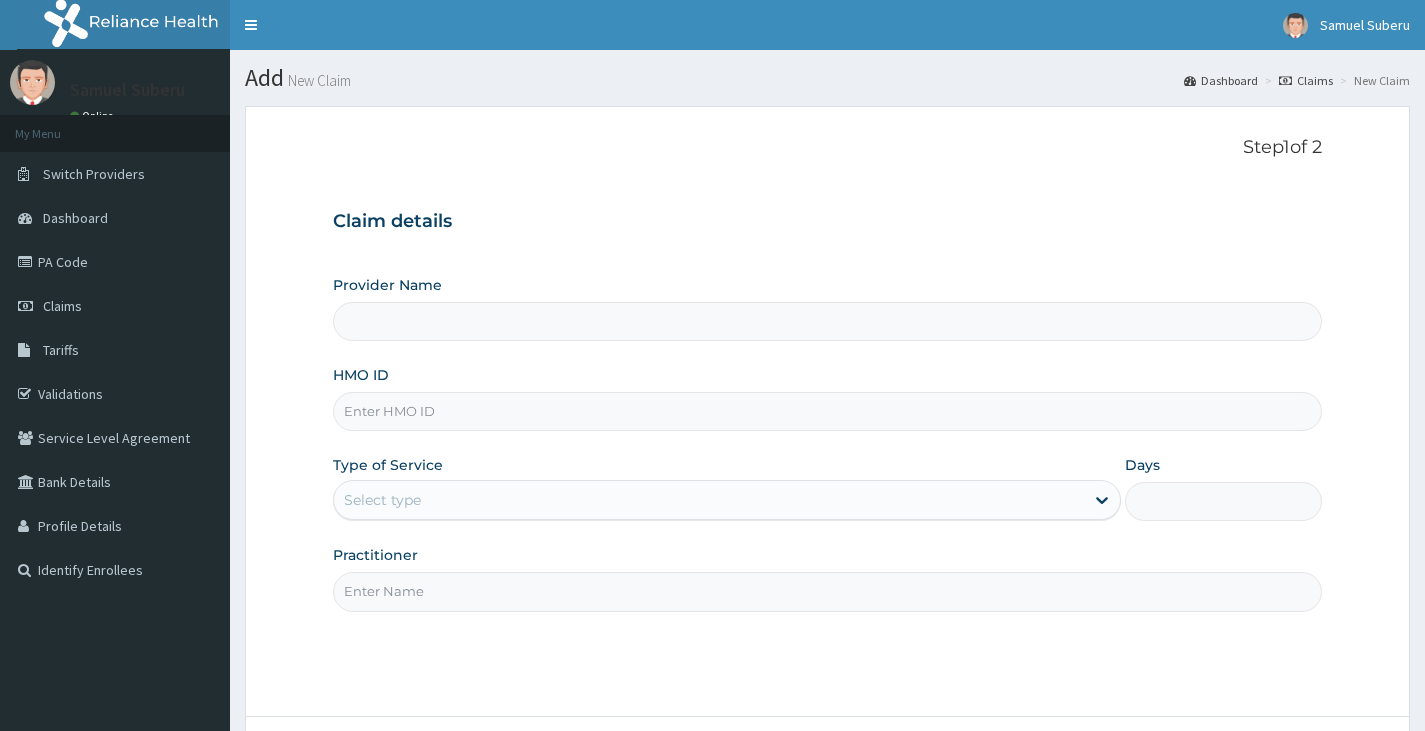 scroll, scrollTop: 0, scrollLeft: 0, axis: both 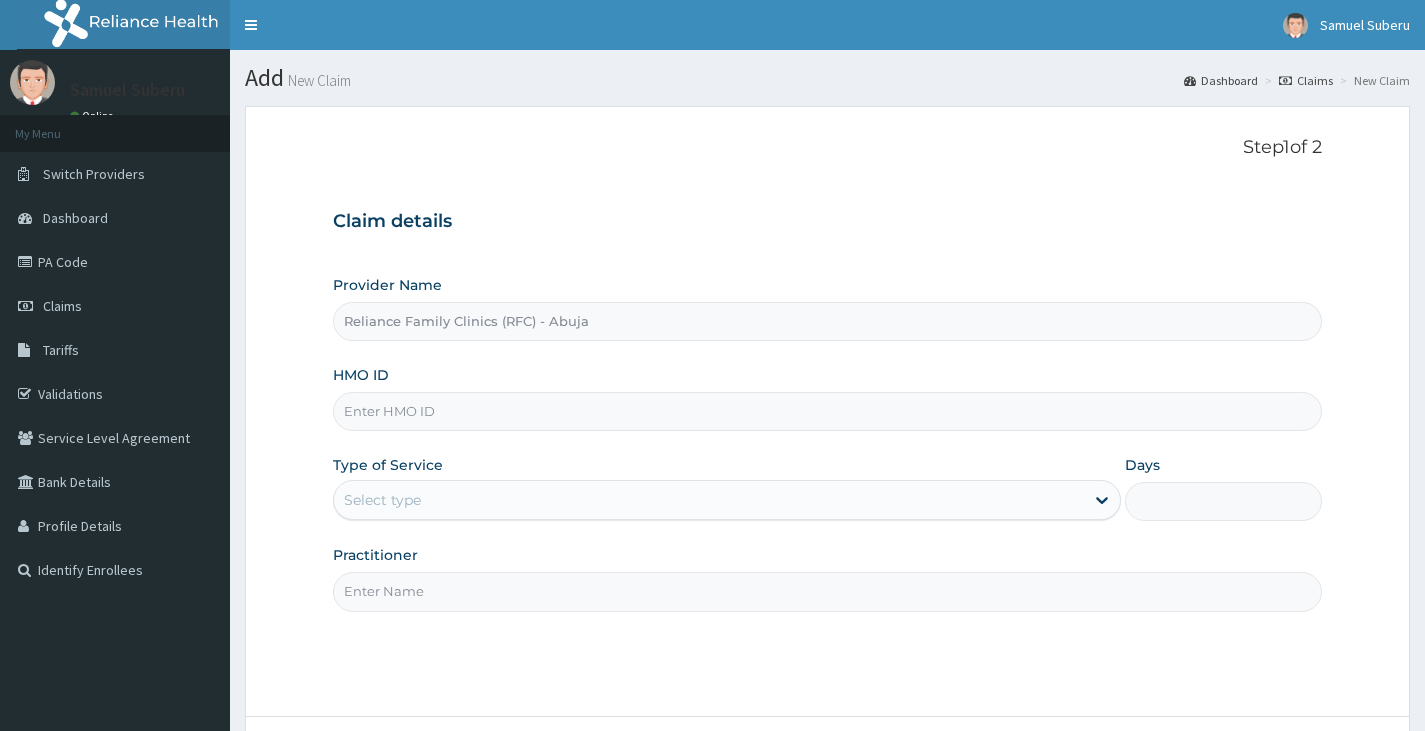 click on "HMO ID" at bounding box center (827, 411) 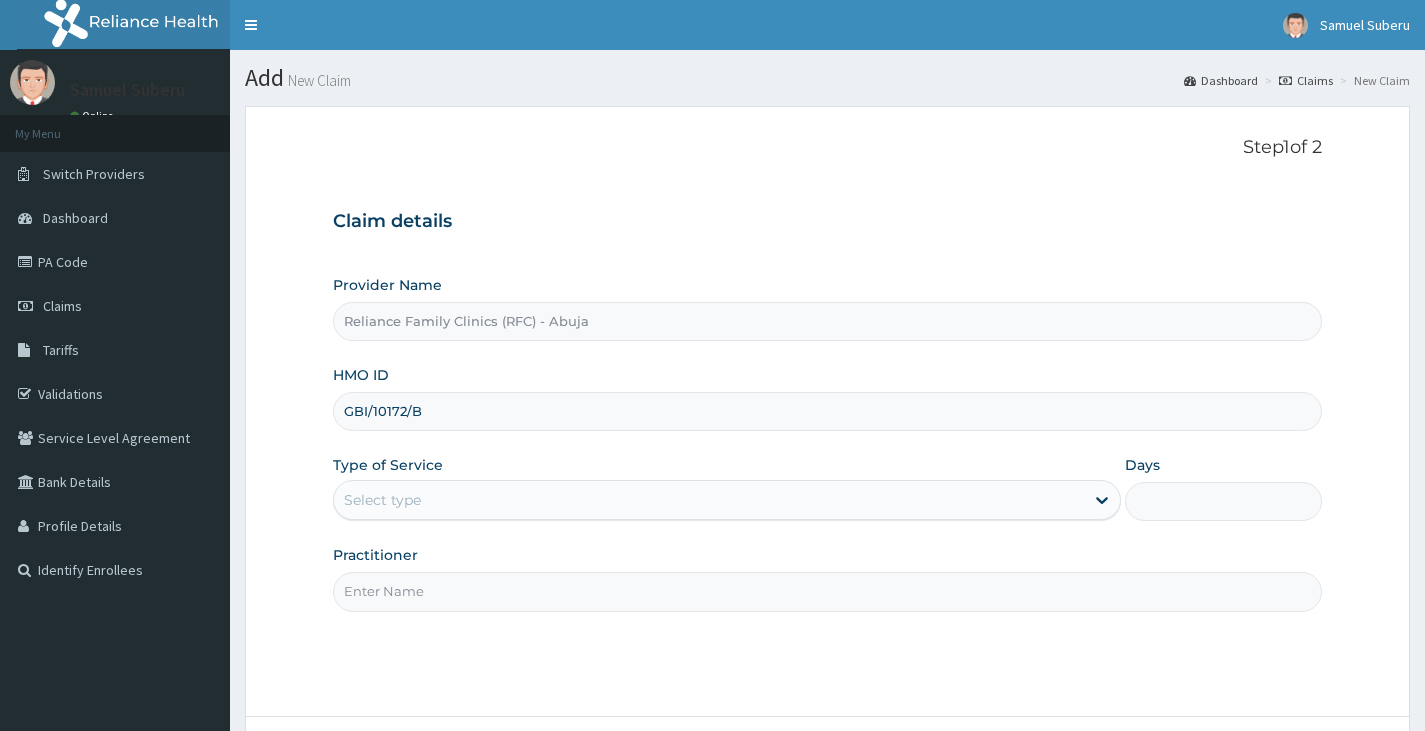 type on "GBI/10172/B" 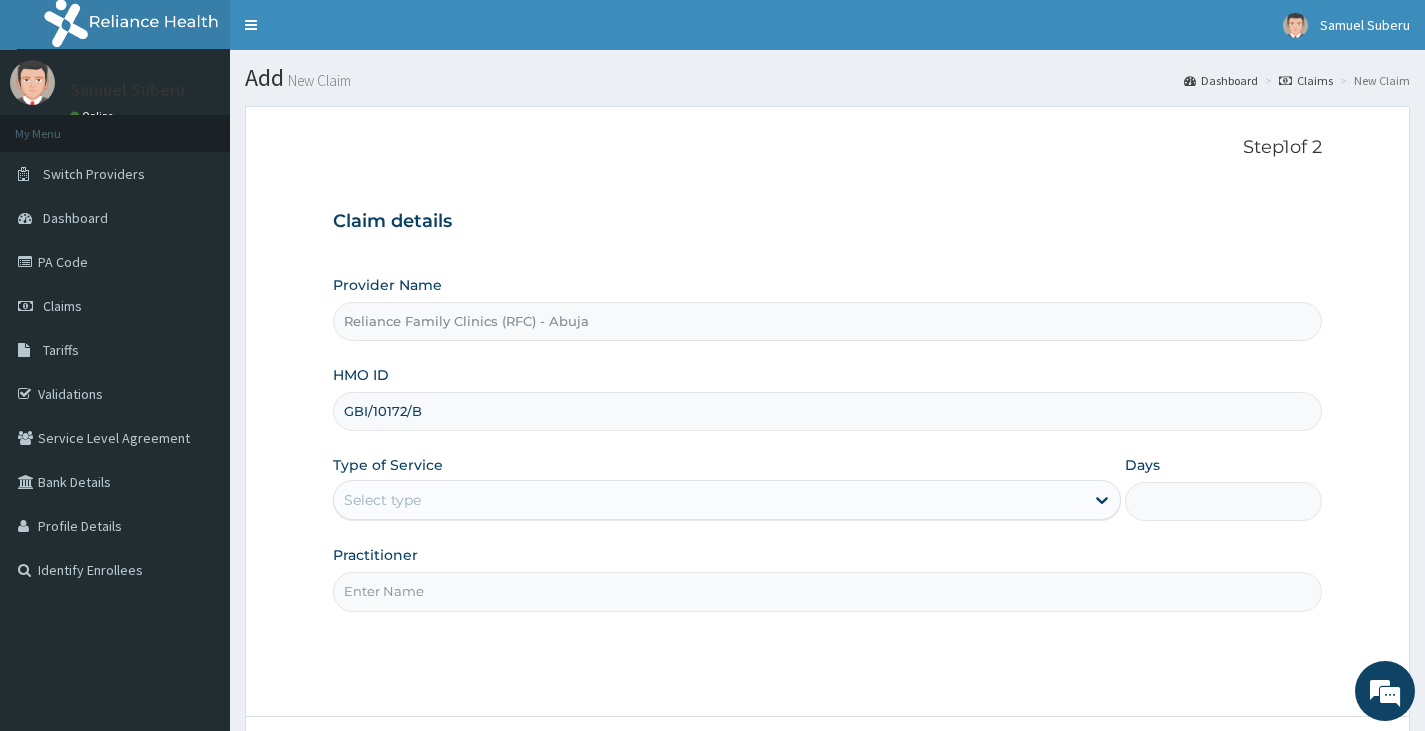 click on "Select type" at bounding box center (709, 500) 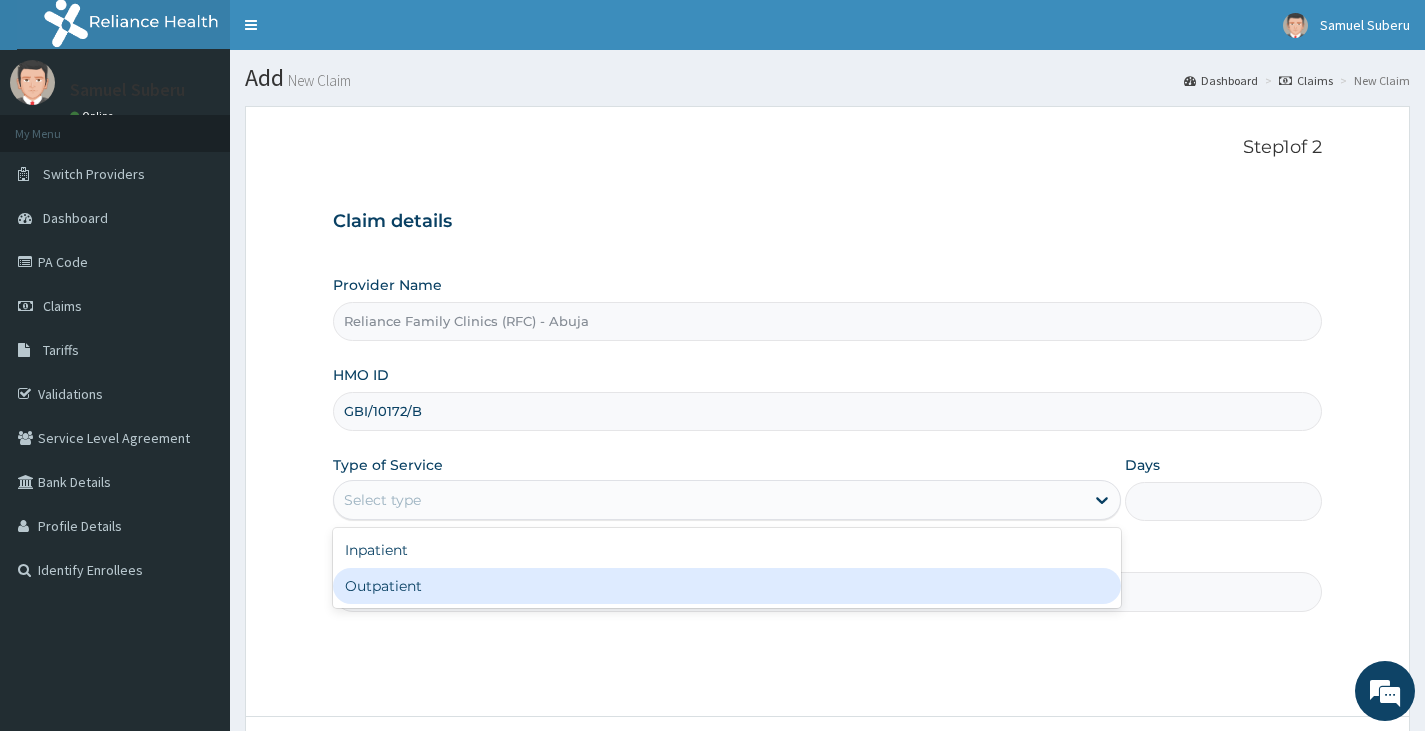click on "Outpatient" at bounding box center [727, 586] 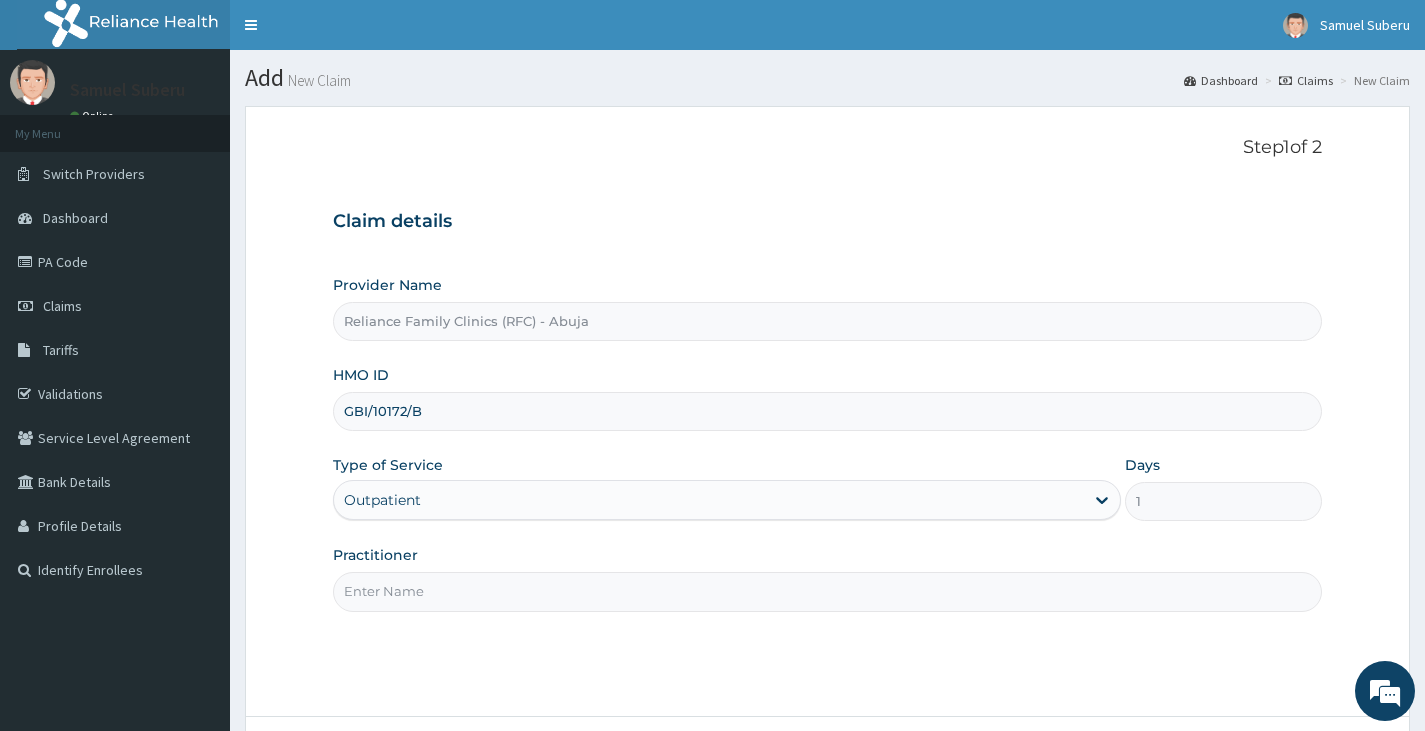 click on "Practitioner" at bounding box center (827, 591) 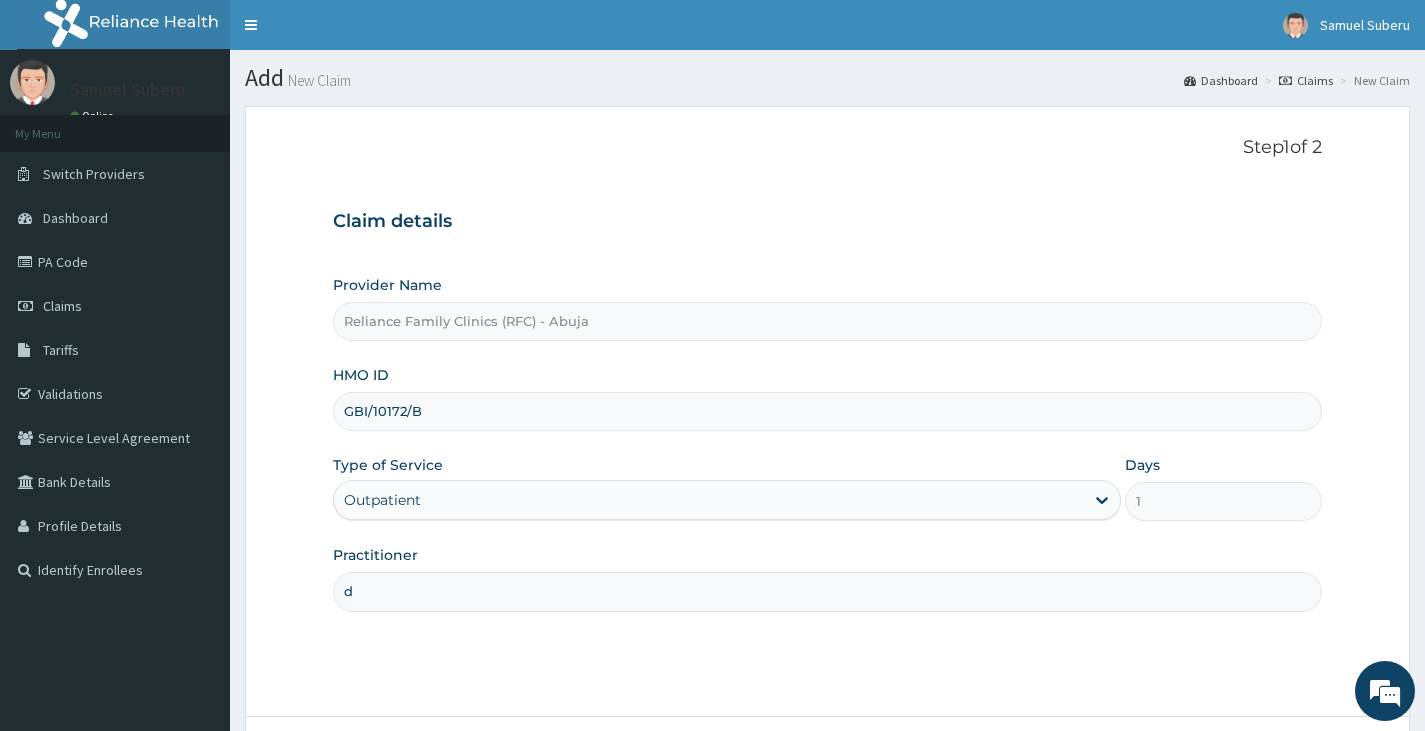 type on "Dr [LAST]" 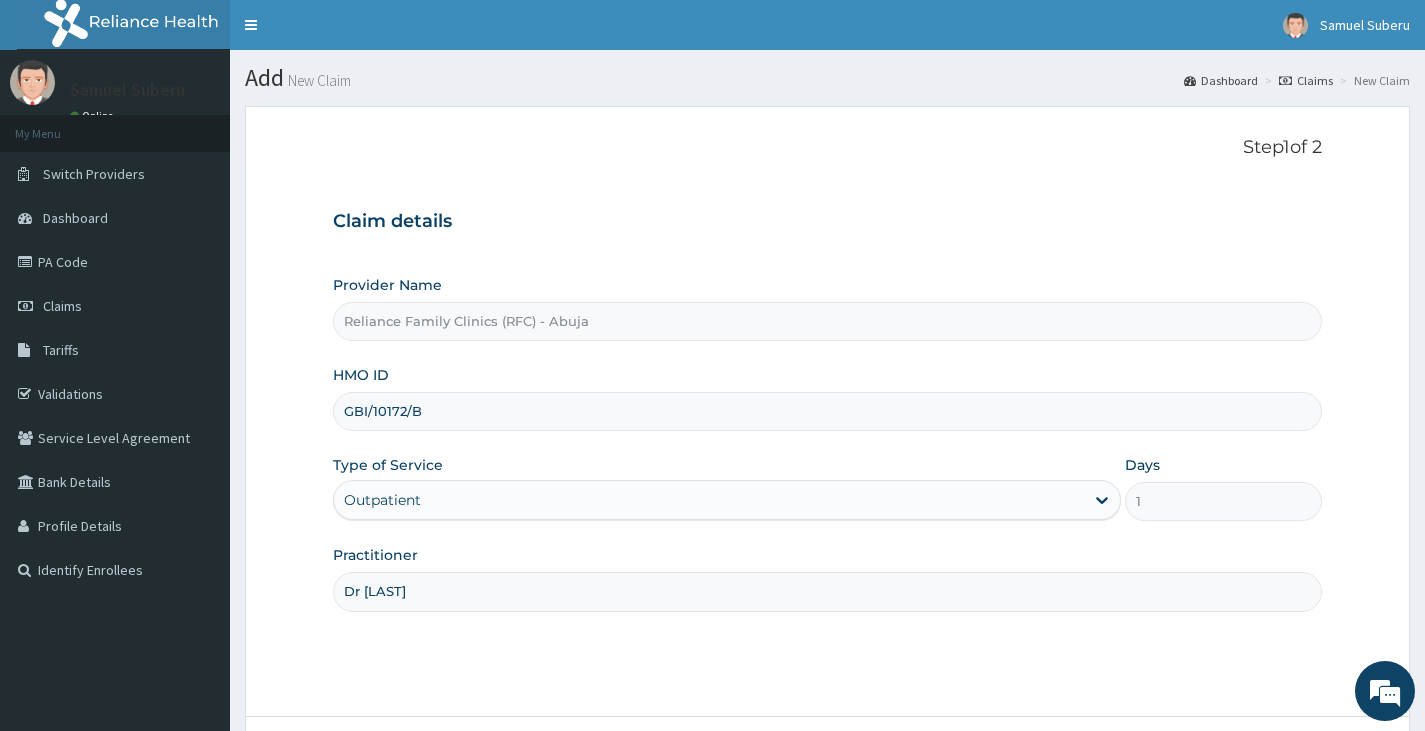 scroll, scrollTop: 165, scrollLeft: 0, axis: vertical 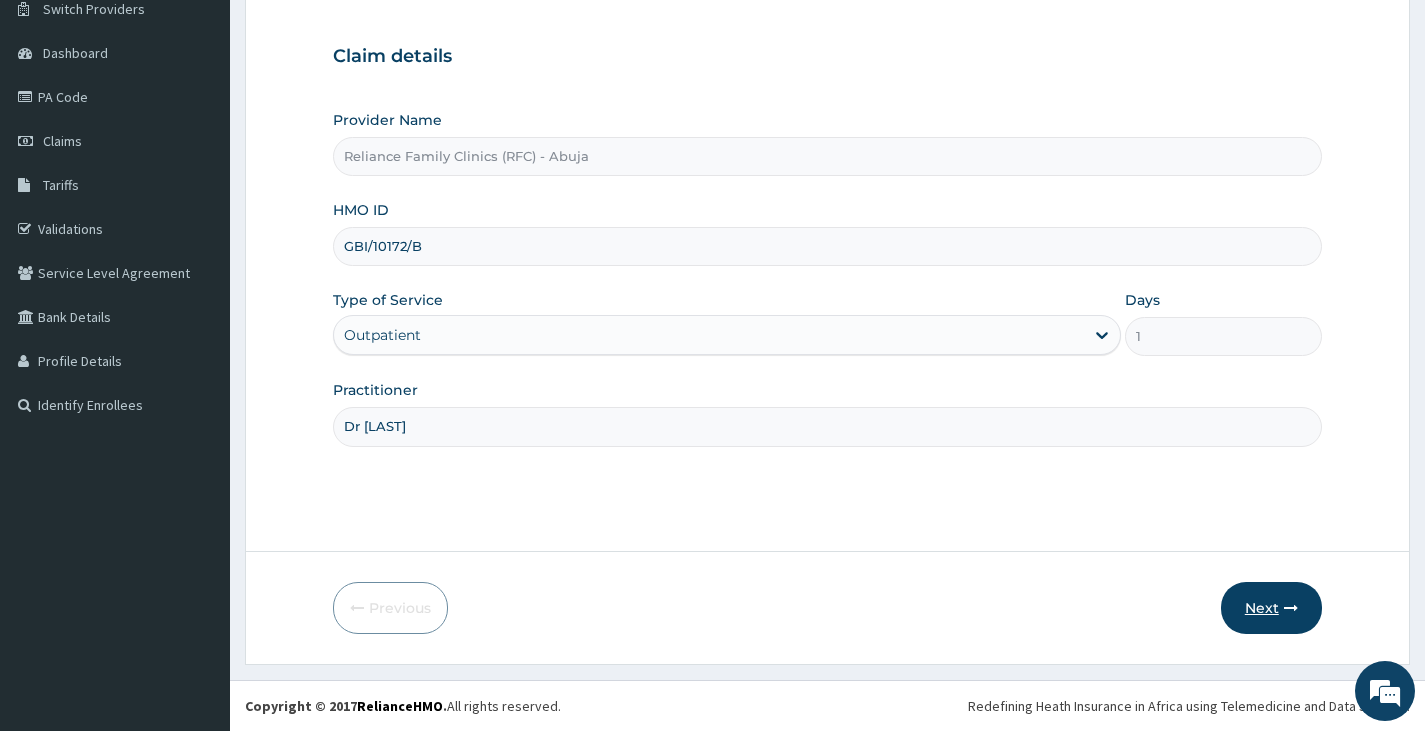 click on "Next" at bounding box center [1271, 608] 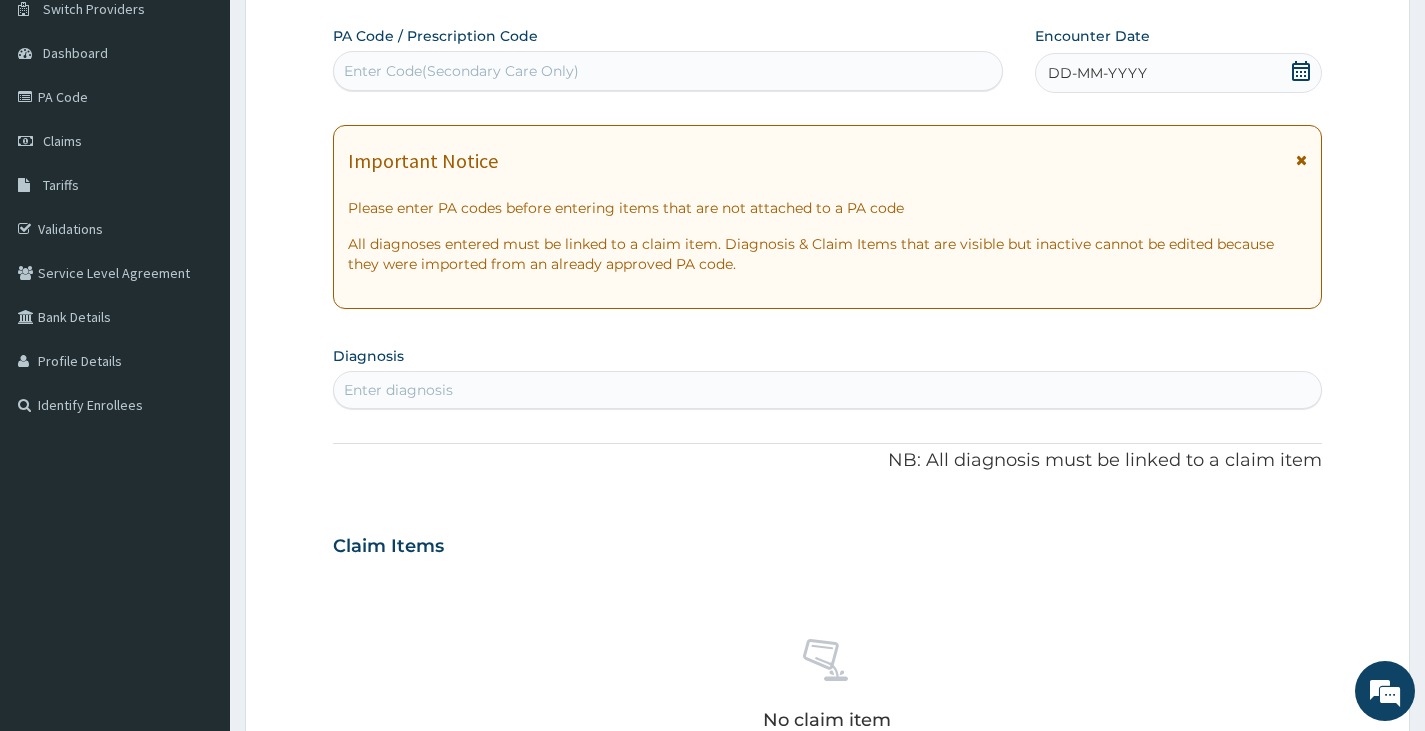 click on "Enter Code(Secondary Care Only)" at bounding box center (461, 71) 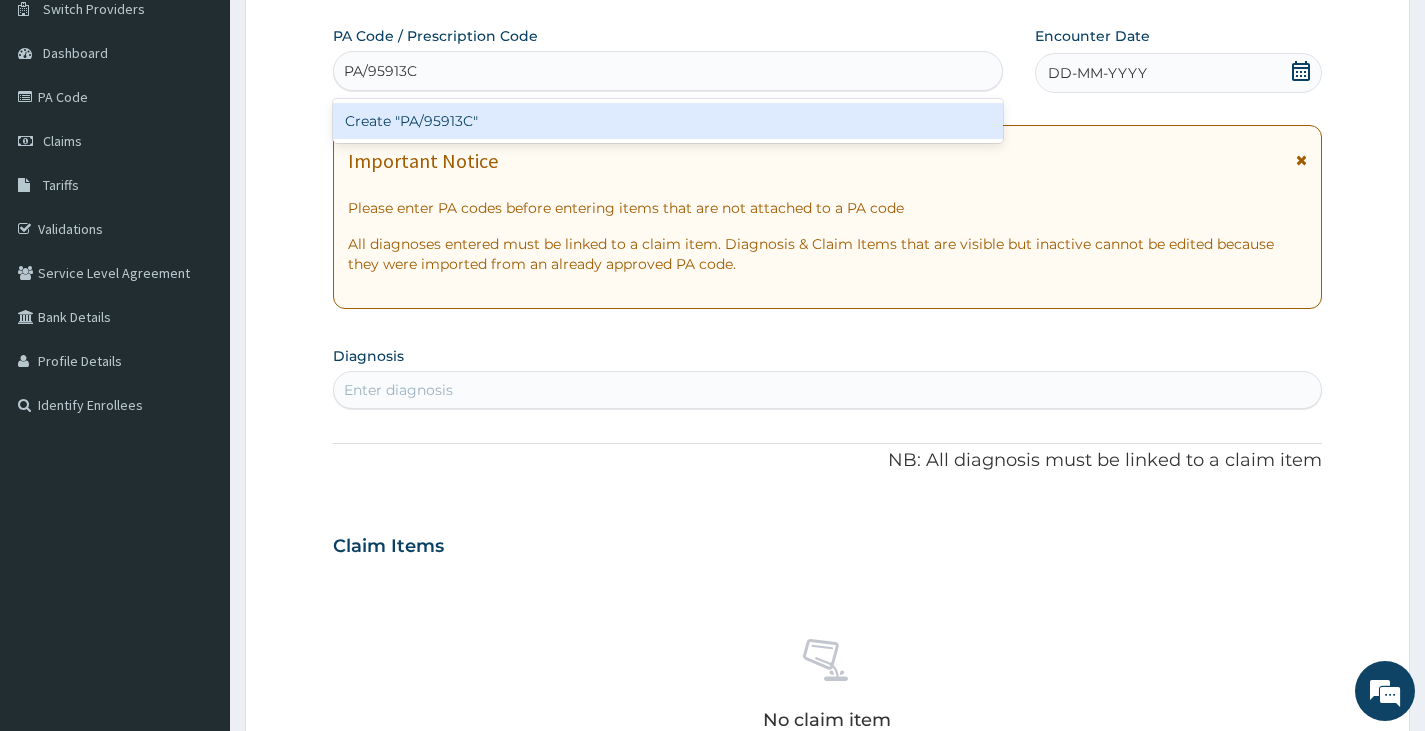 click on "Create "PA/95913C"" at bounding box center (668, 121) 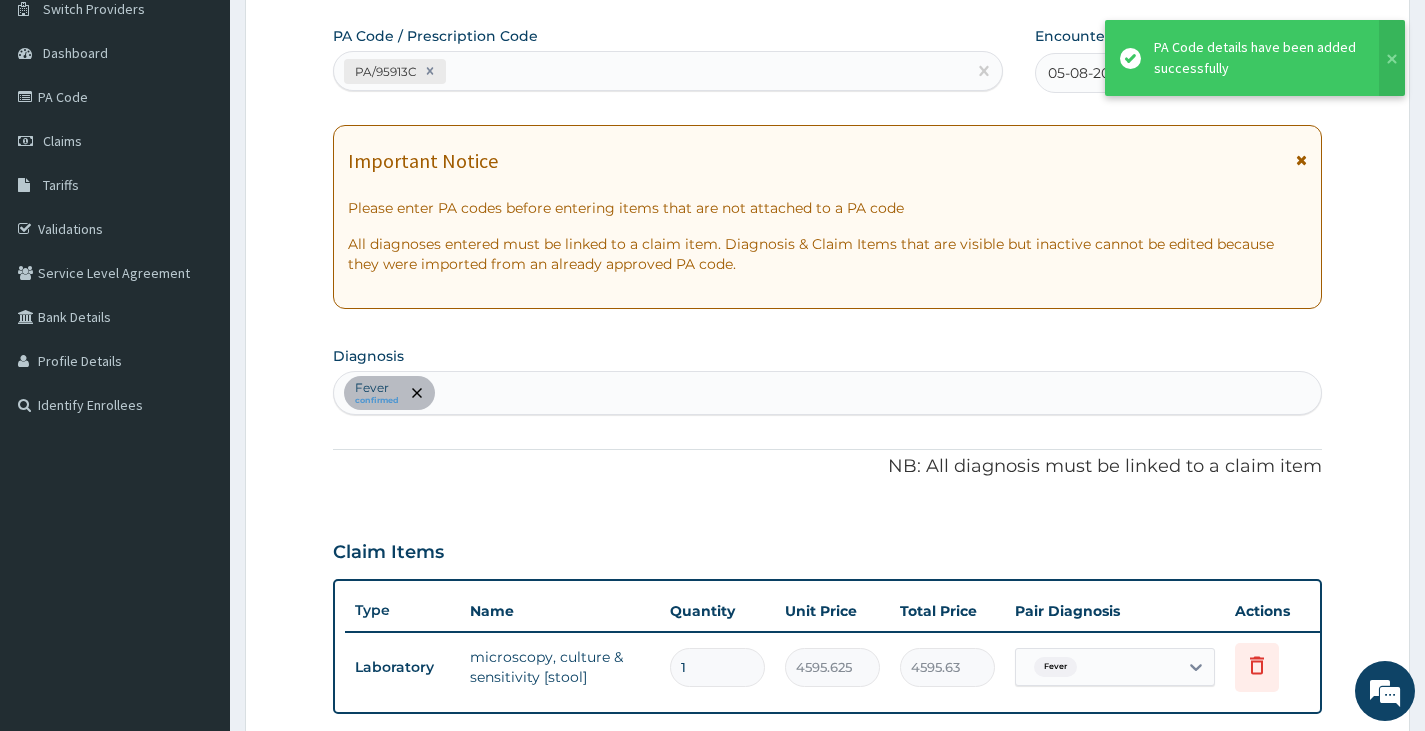 scroll, scrollTop: 631, scrollLeft: 0, axis: vertical 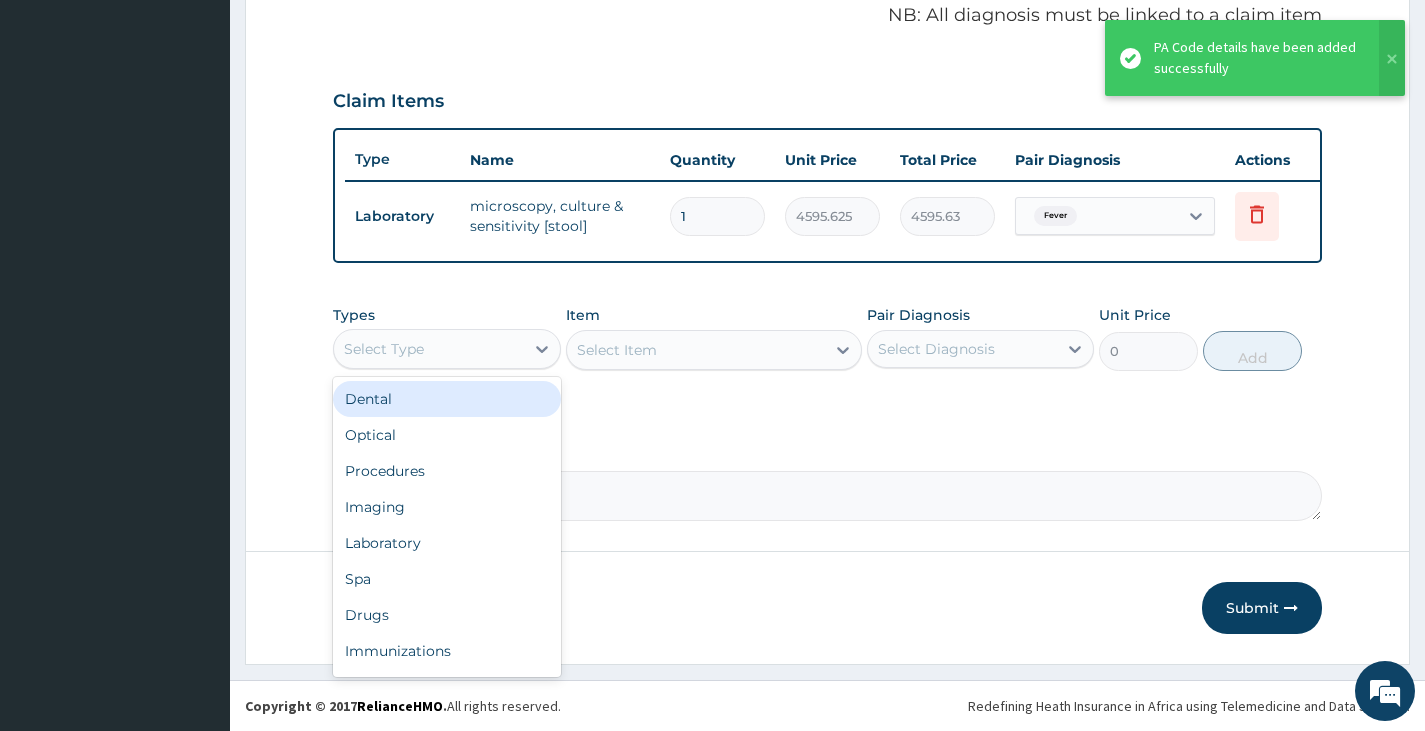 click on "Select Type" at bounding box center [428, 349] 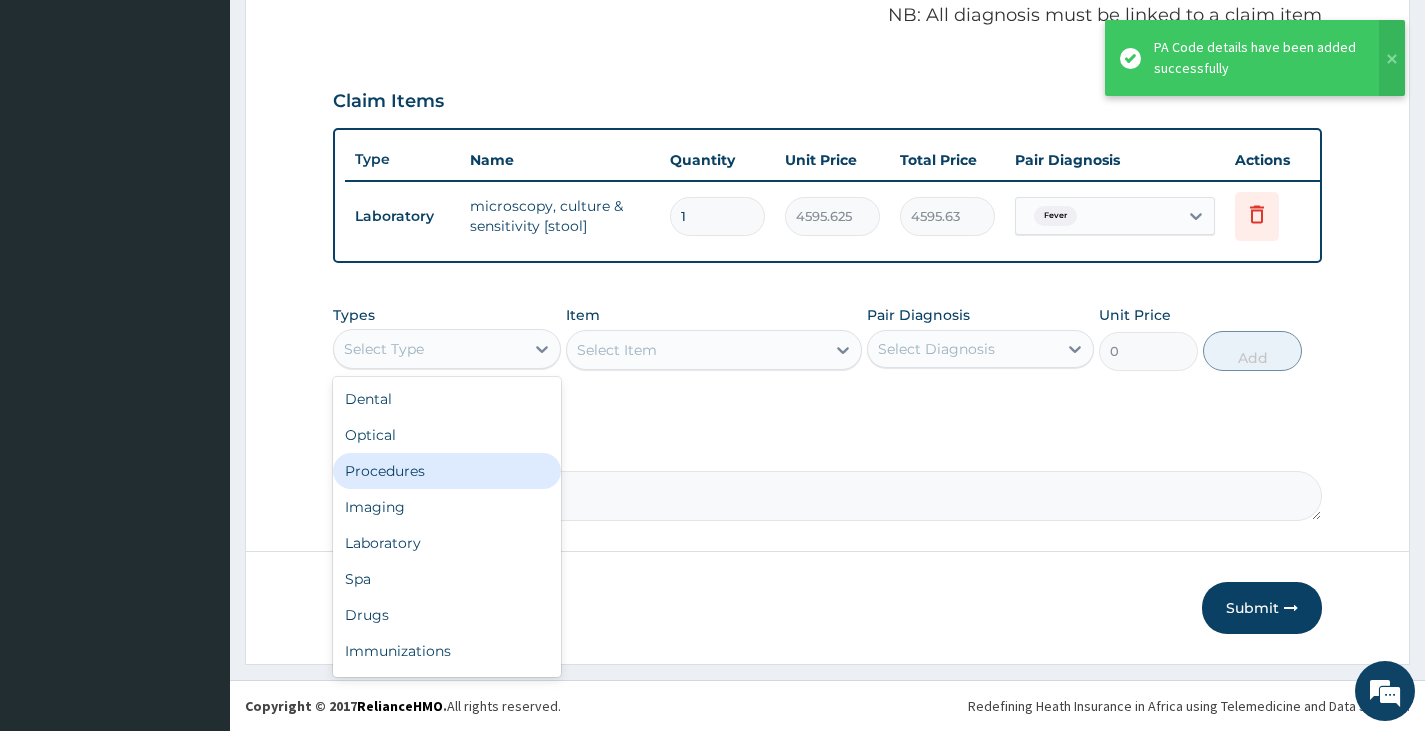 click on "Procedures" at bounding box center [446, 471] 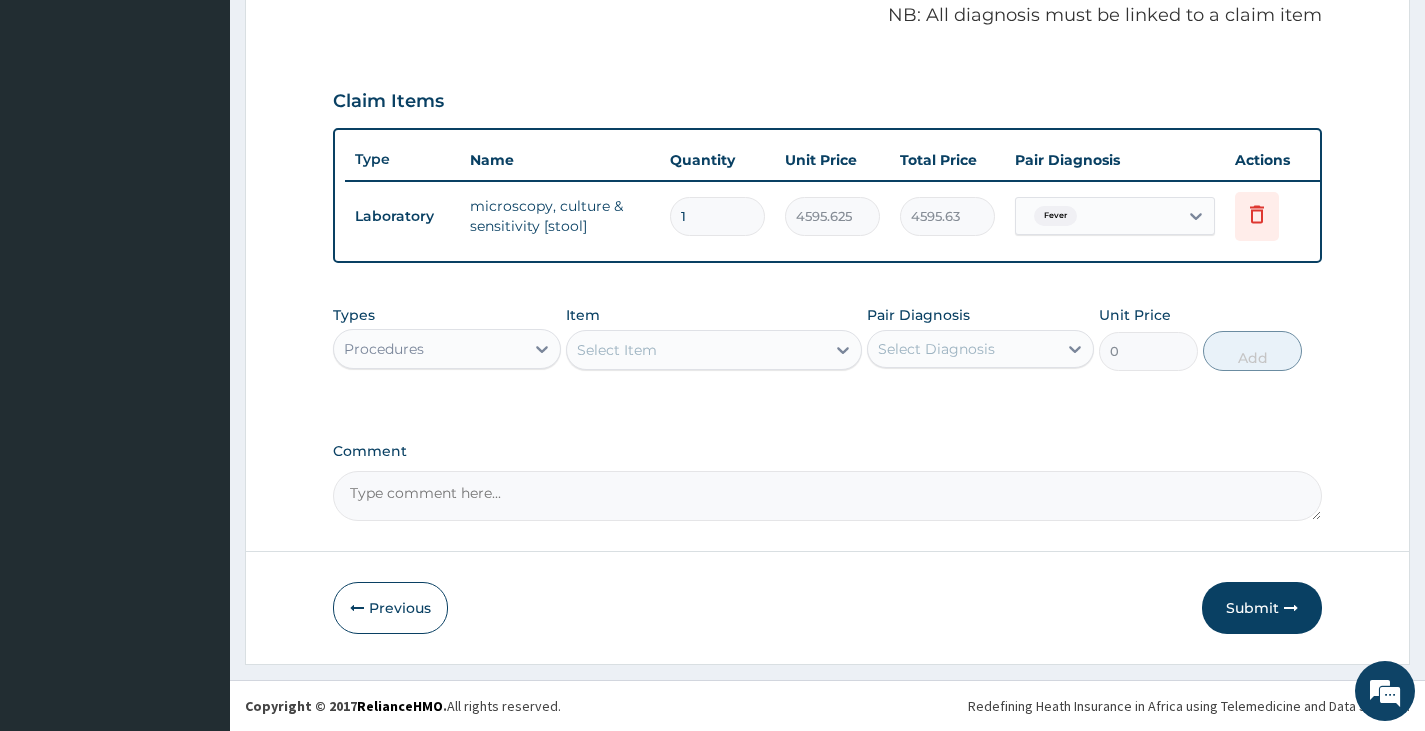click on "Select Item" at bounding box center [617, 350] 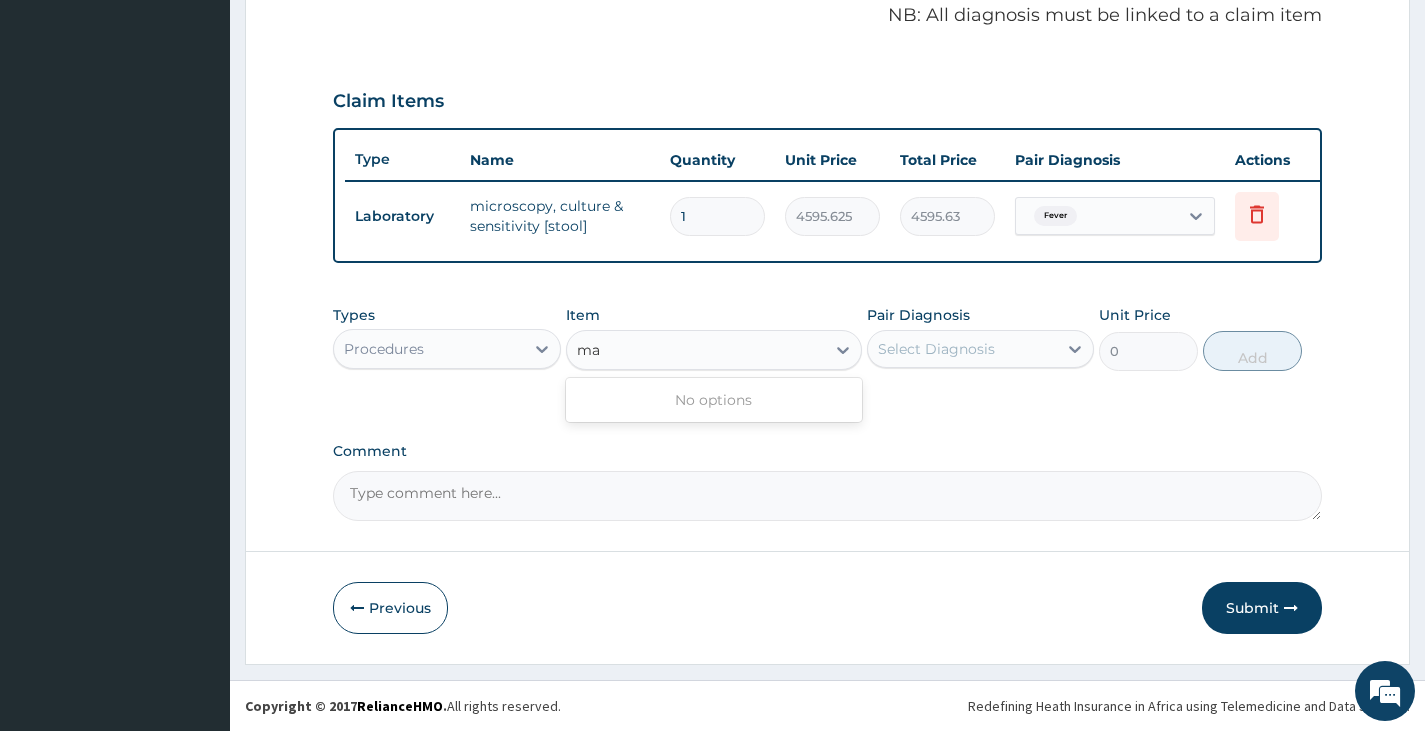 type on "m" 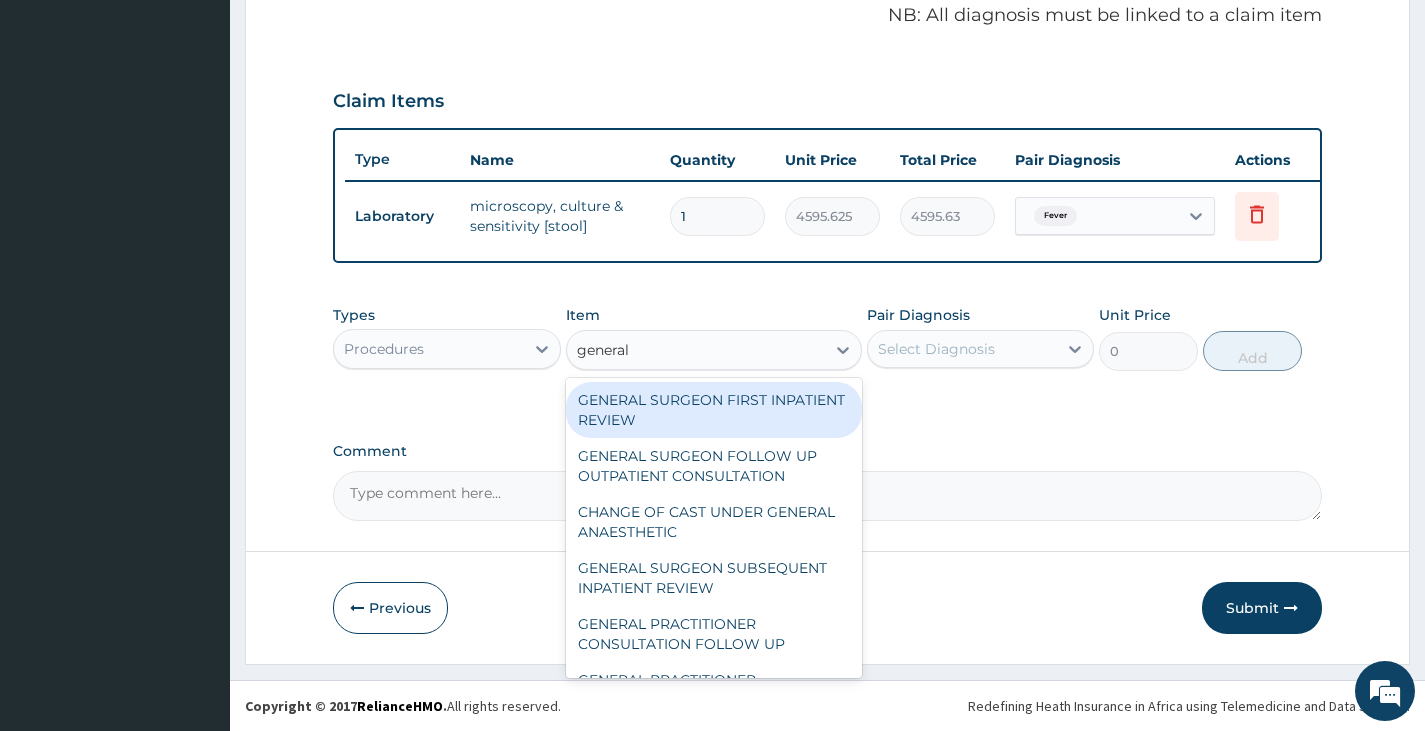 type on "general p" 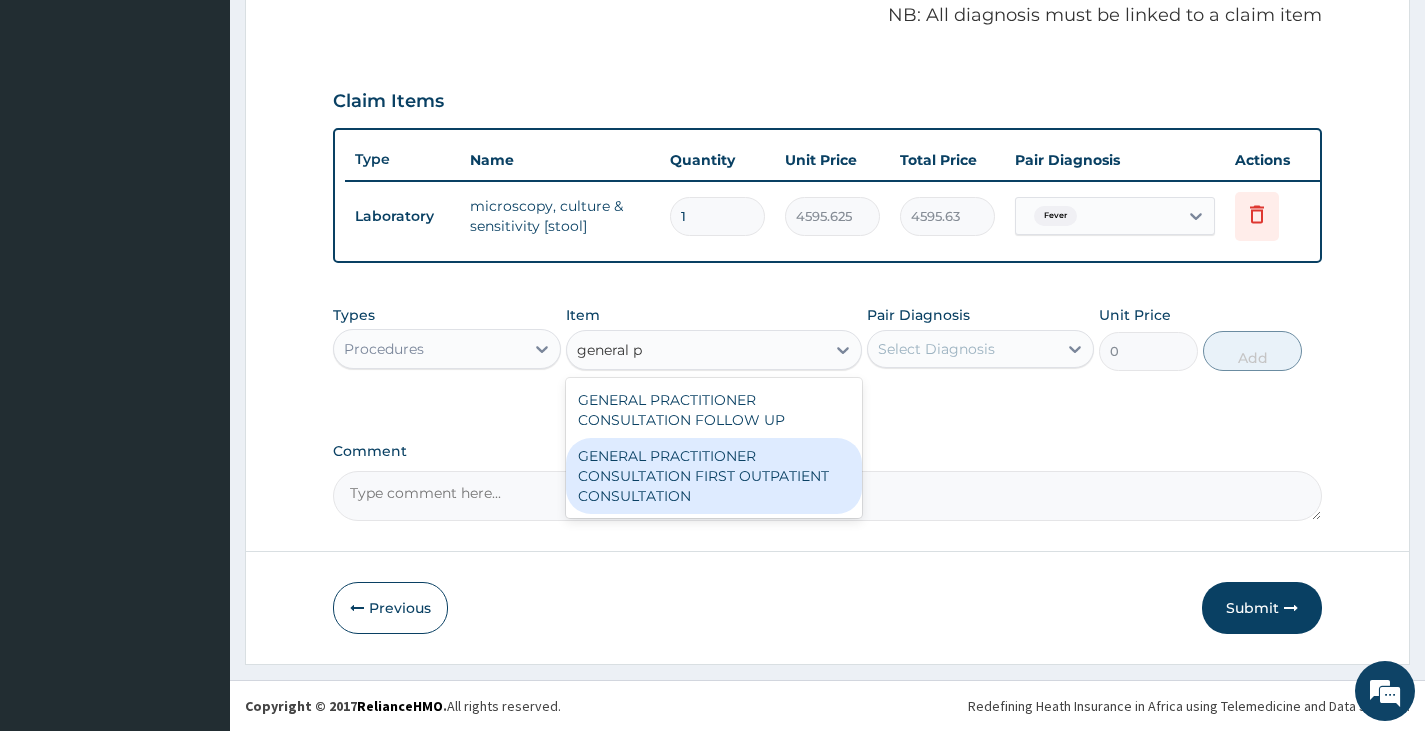 click on "GENERAL PRACTITIONER CONSULTATION FIRST OUTPATIENT CONSULTATION" at bounding box center [714, 476] 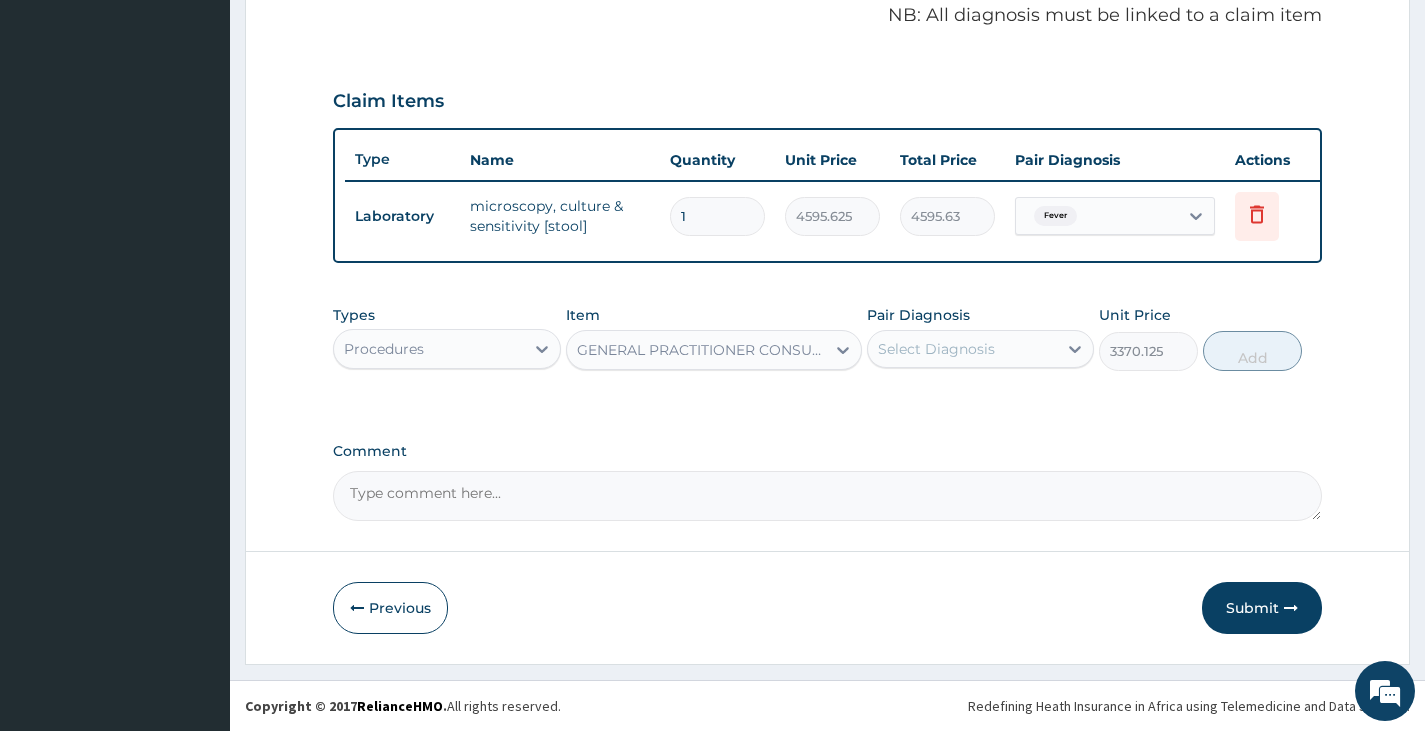 click on "Select Diagnosis" at bounding box center [936, 349] 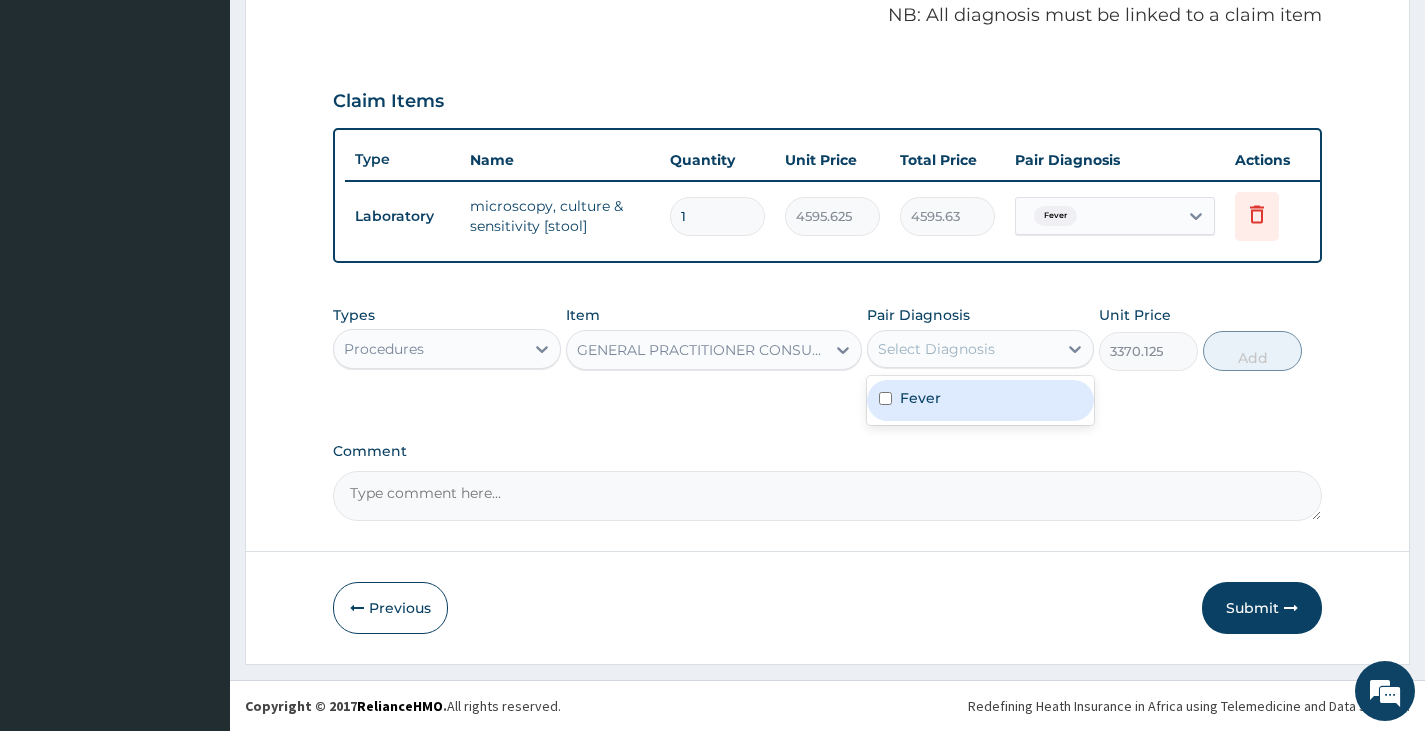 click on "Fever" at bounding box center [920, 398] 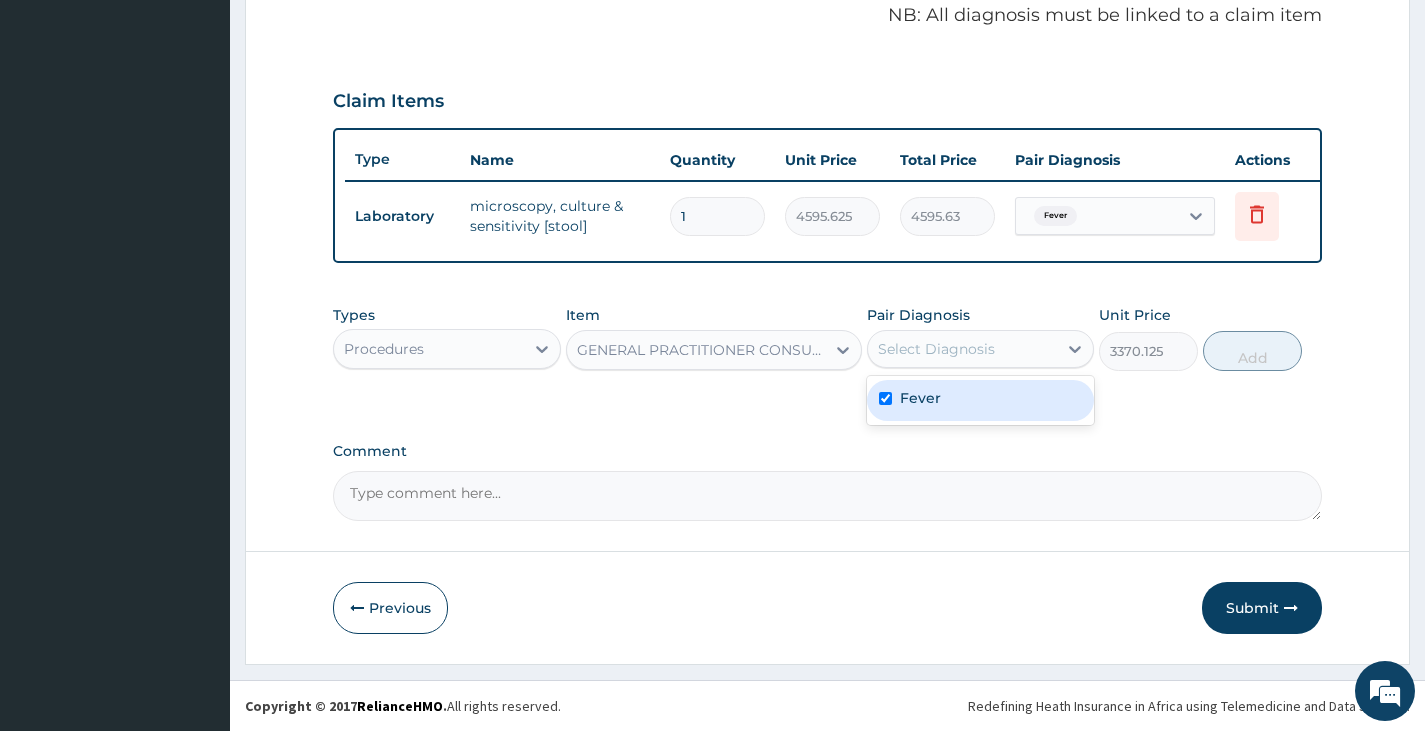 checkbox on "true" 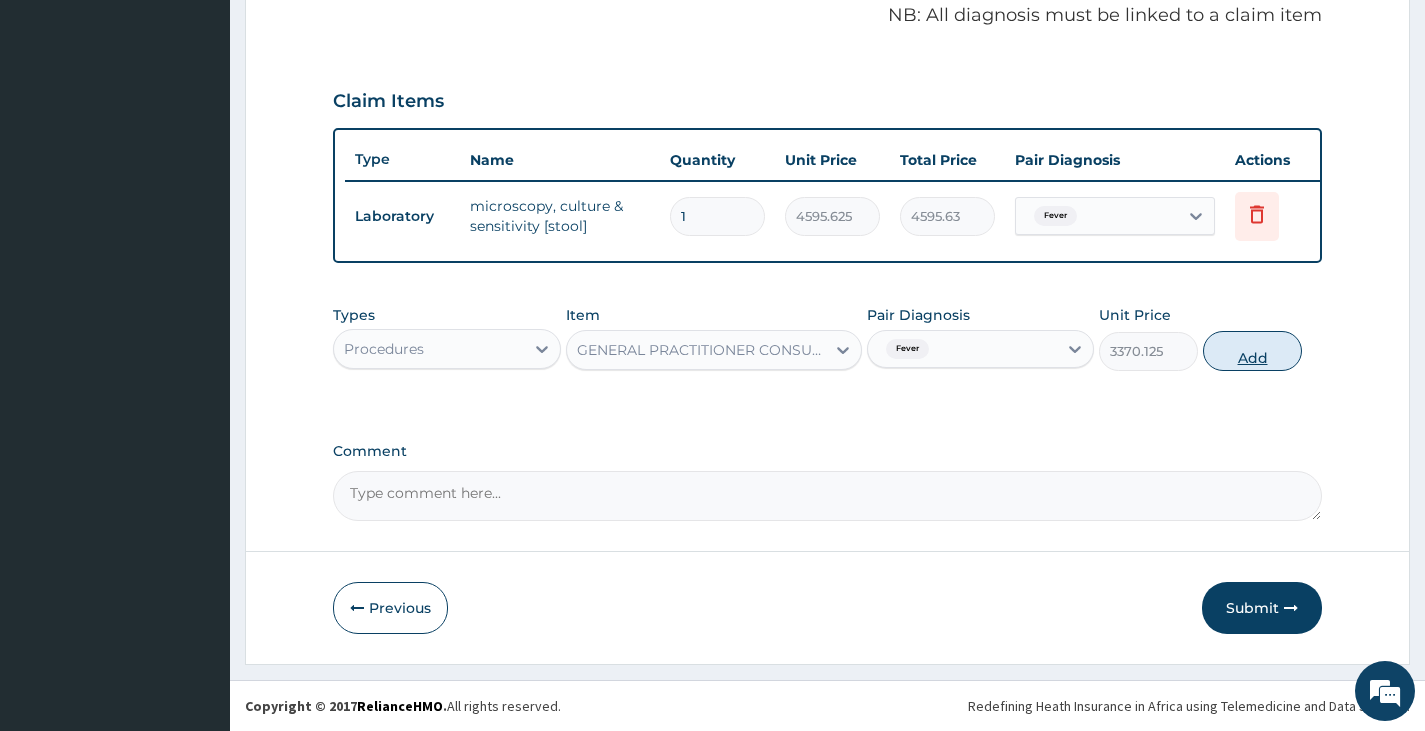 click on "Add" at bounding box center [1252, 351] 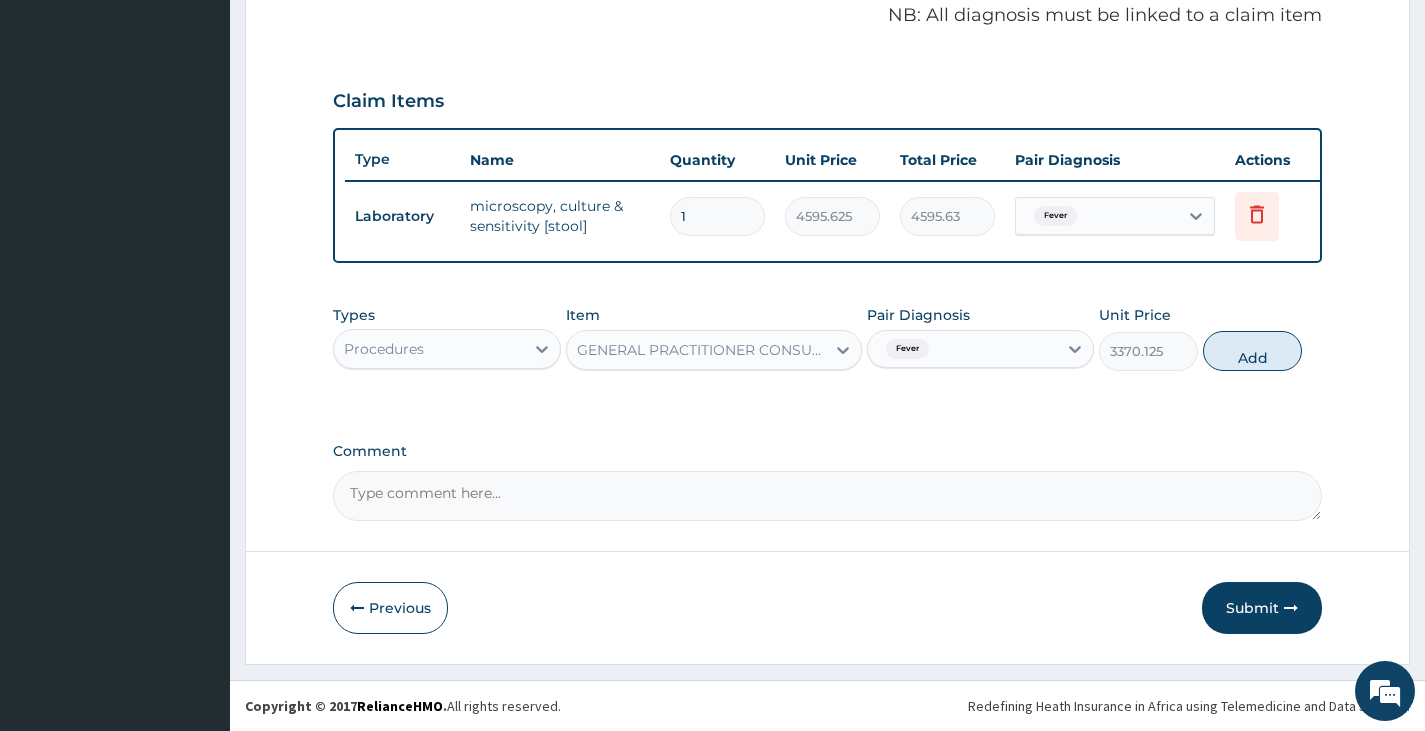 type on "0" 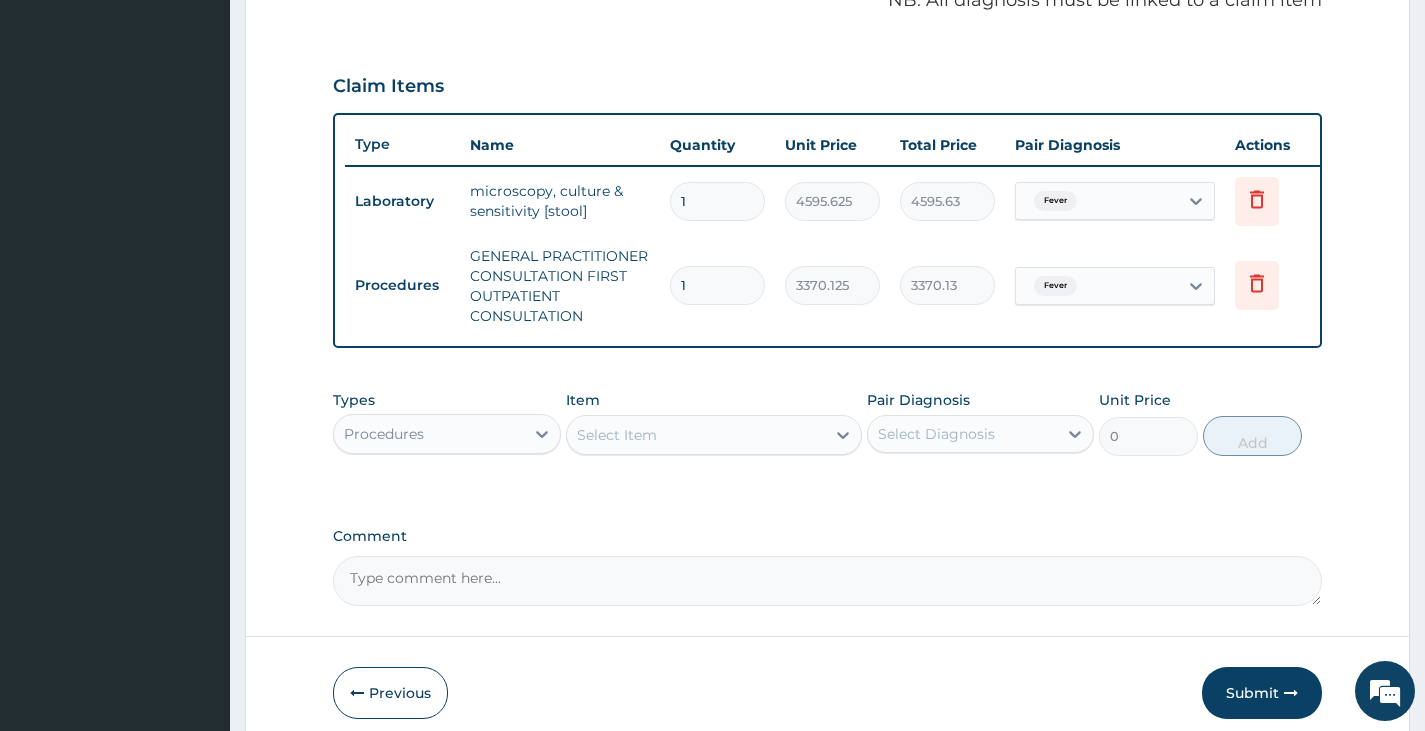 click on "Procedures" at bounding box center (428, 434) 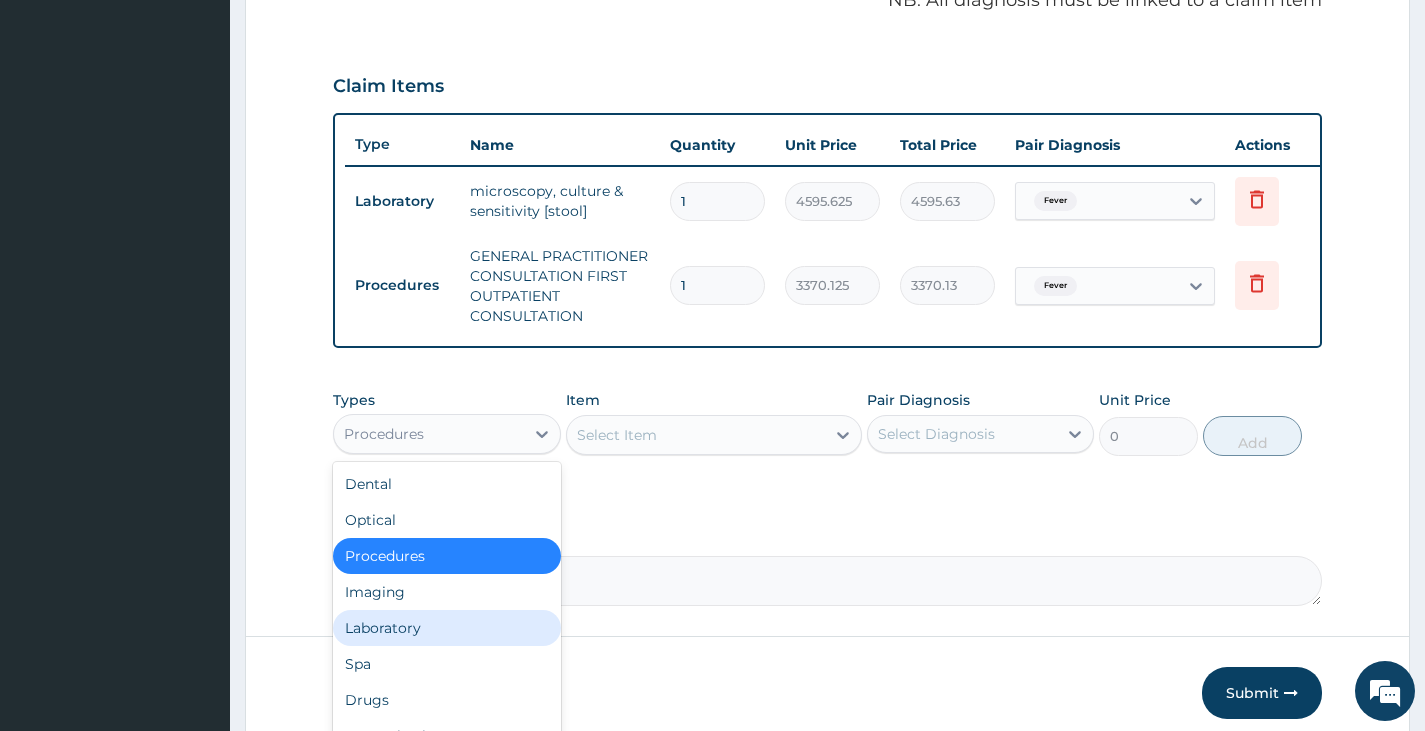 click on "Laboratory" at bounding box center [446, 628] 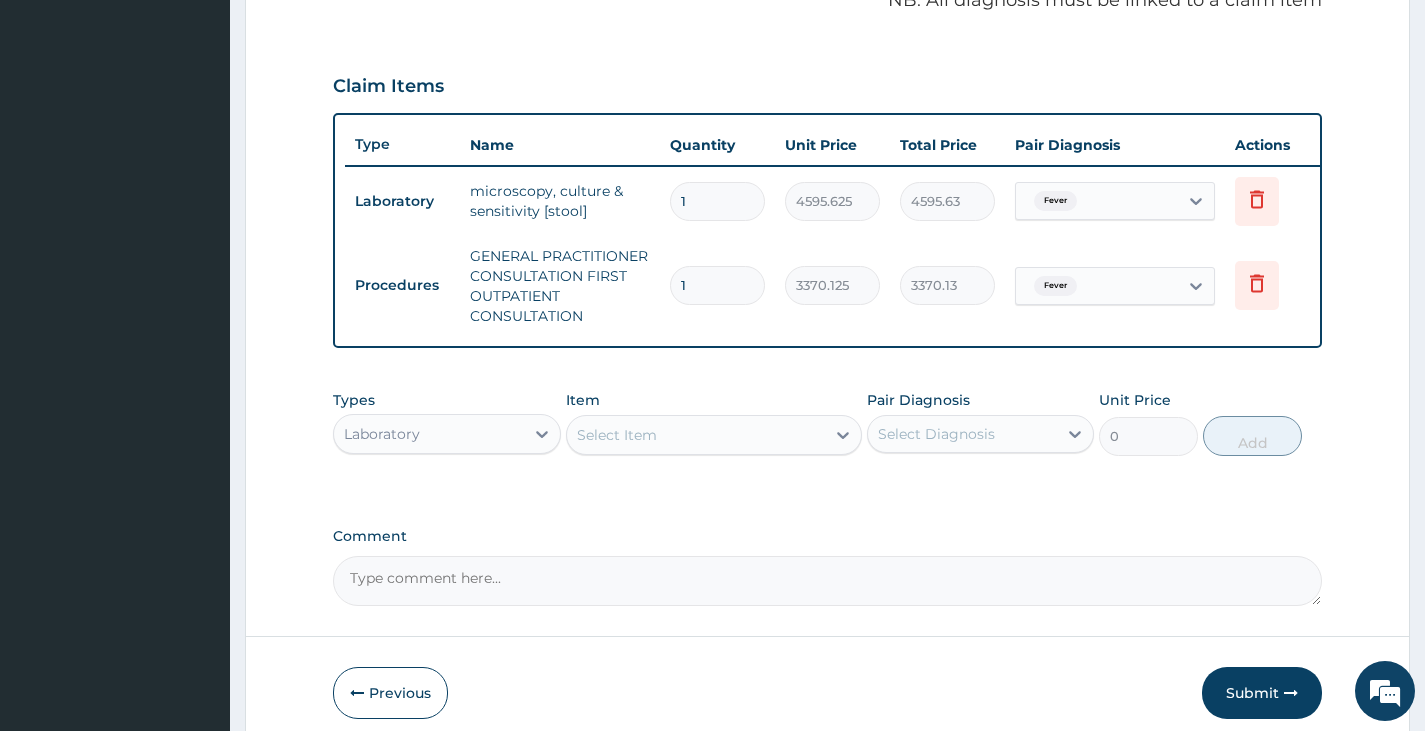 click on "Select Item" at bounding box center [696, 435] 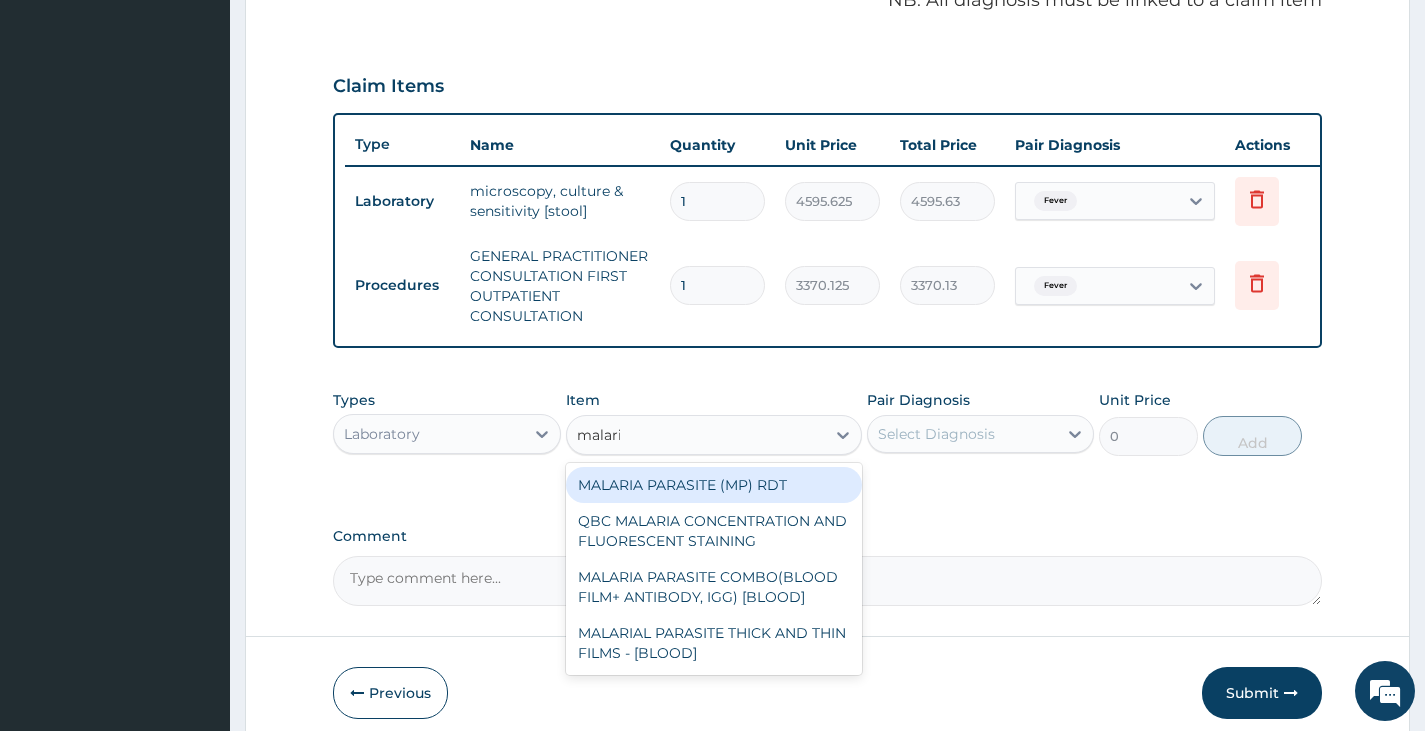 type on "malaria" 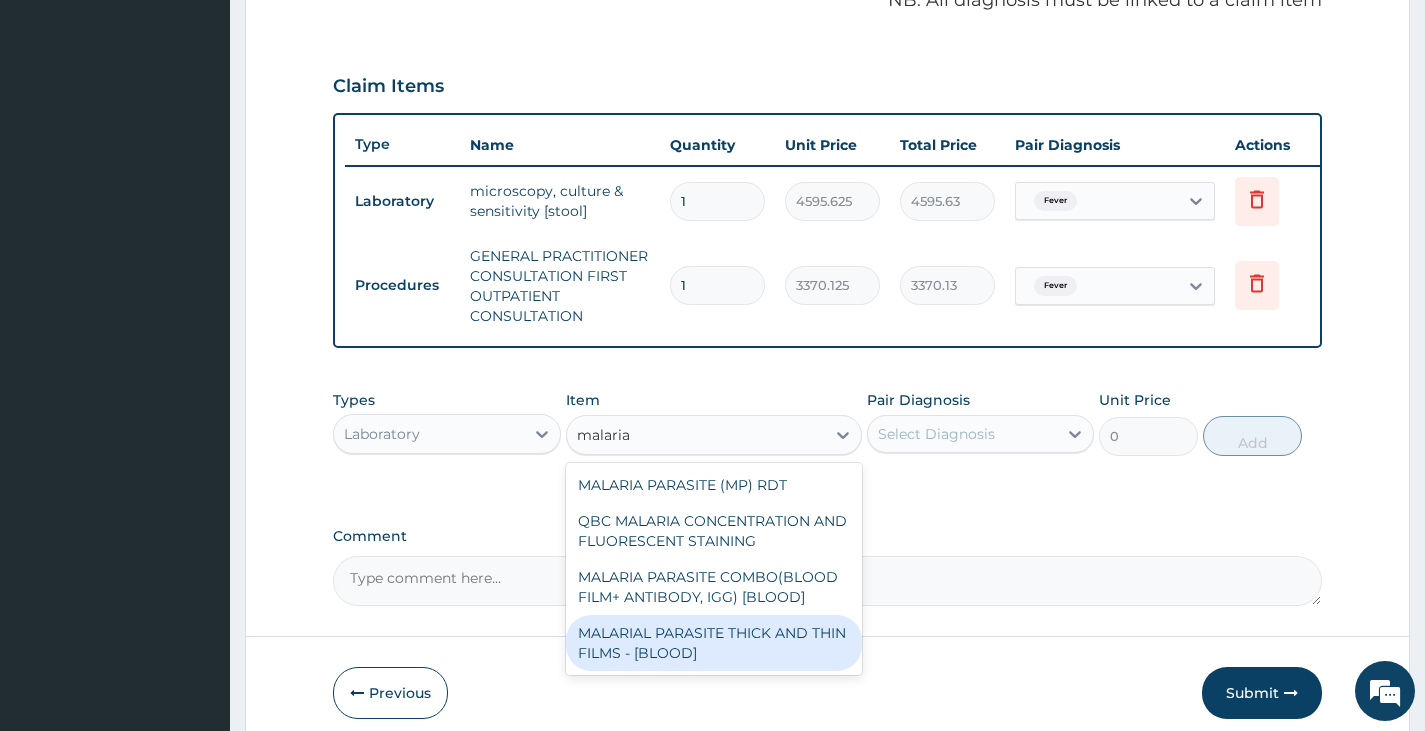 click on "MALARIAL PARASITE THICK AND THIN FILMS - [BLOOD]" at bounding box center [714, 643] 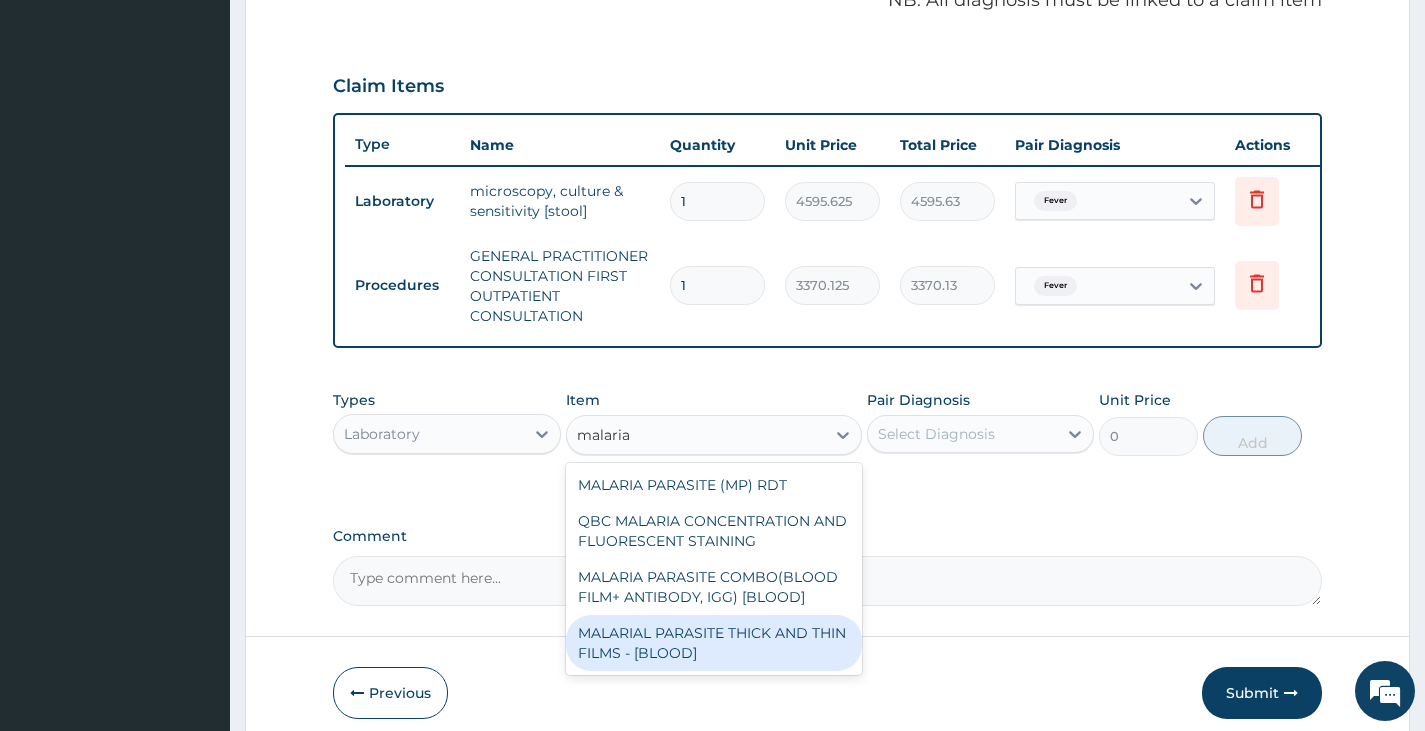 type 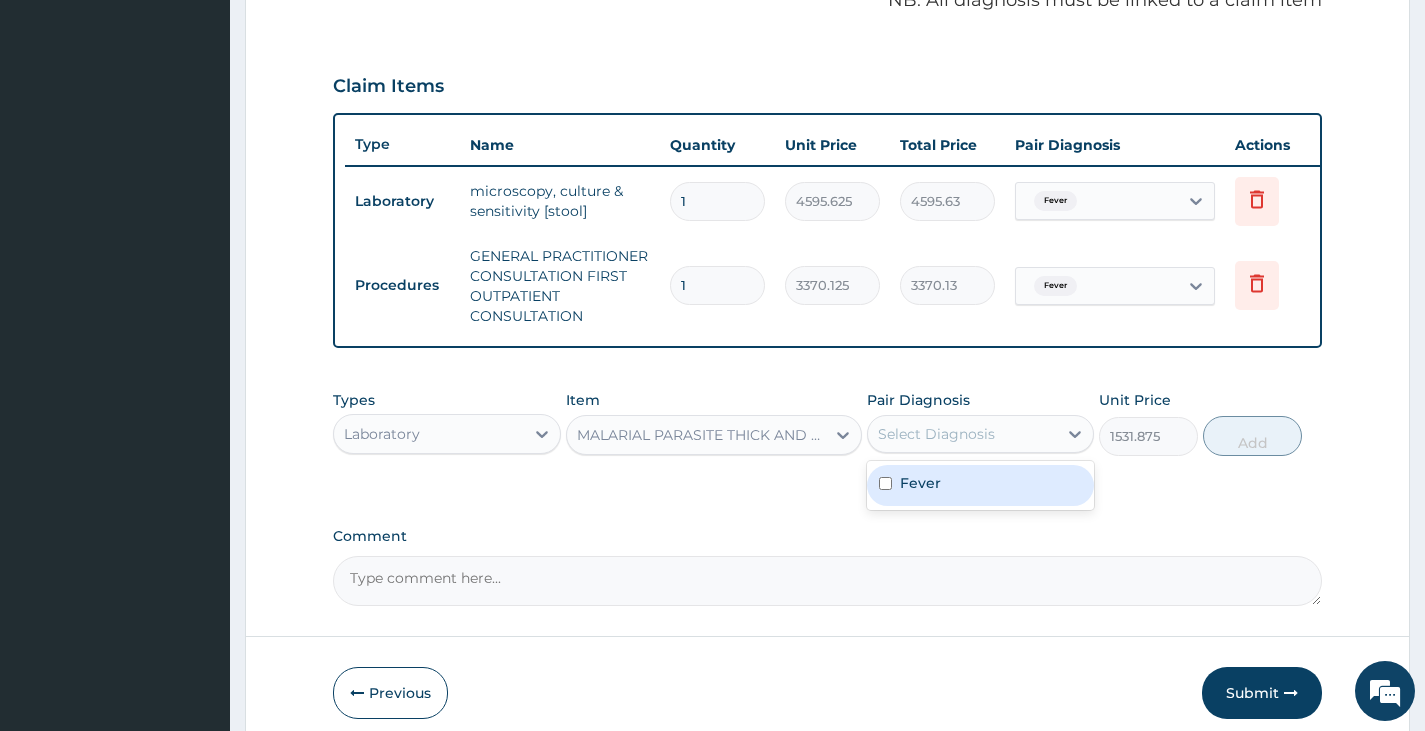 click on "Select Diagnosis" at bounding box center [936, 434] 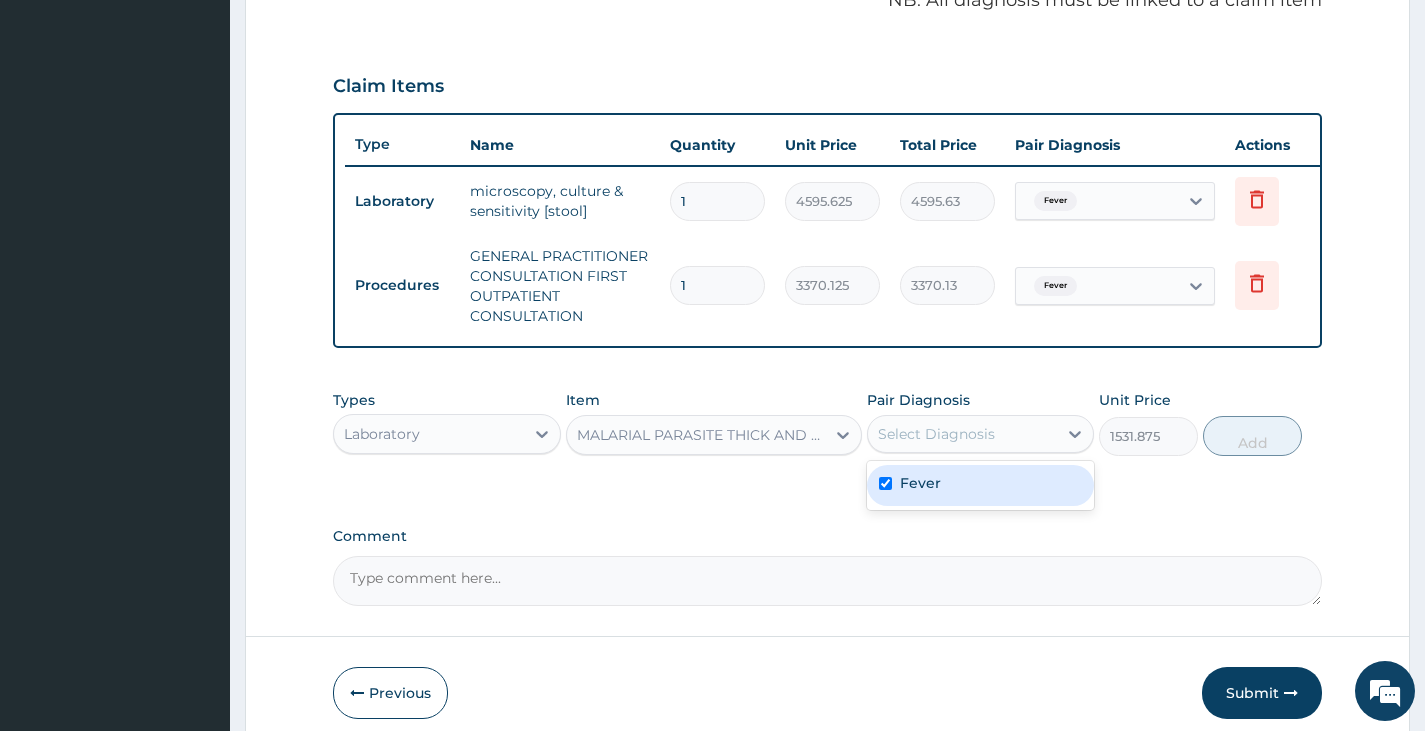 checkbox on "true" 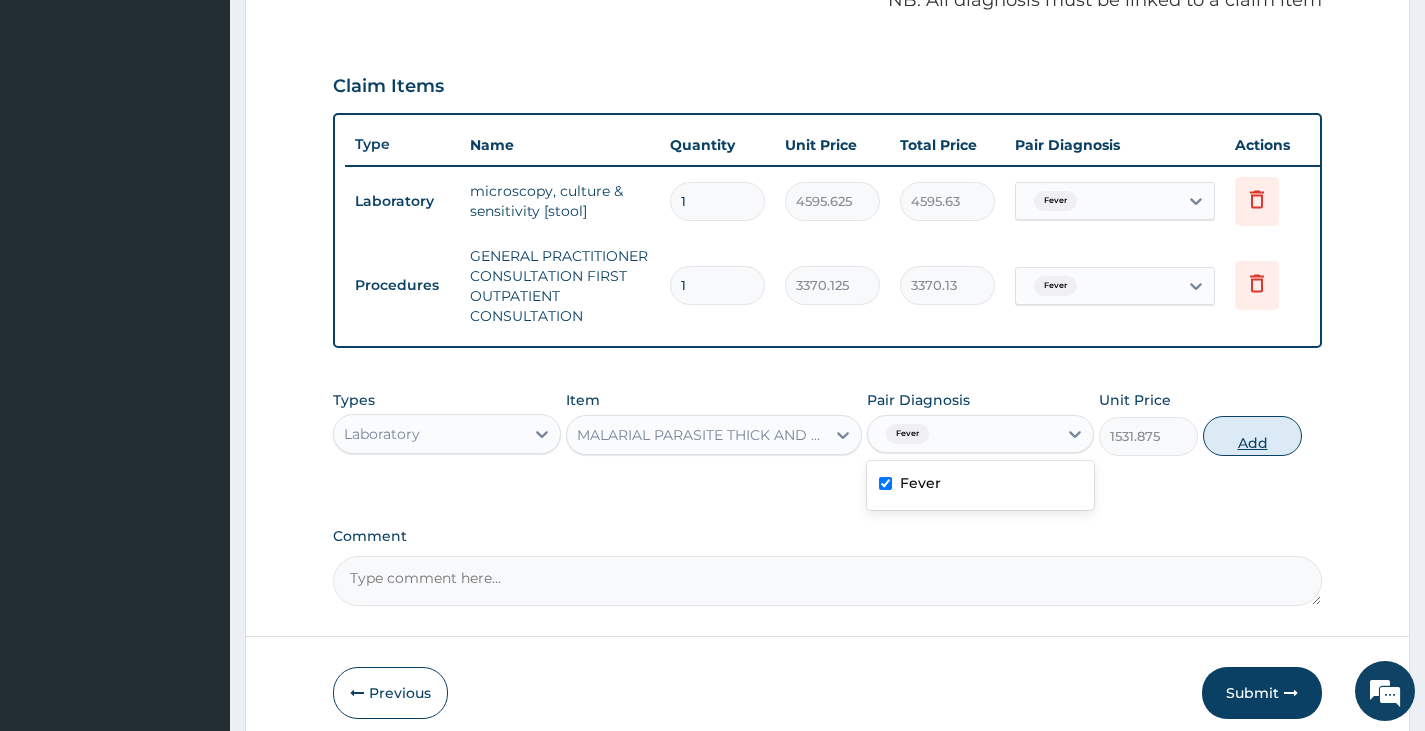 click on "Add" at bounding box center [1252, 436] 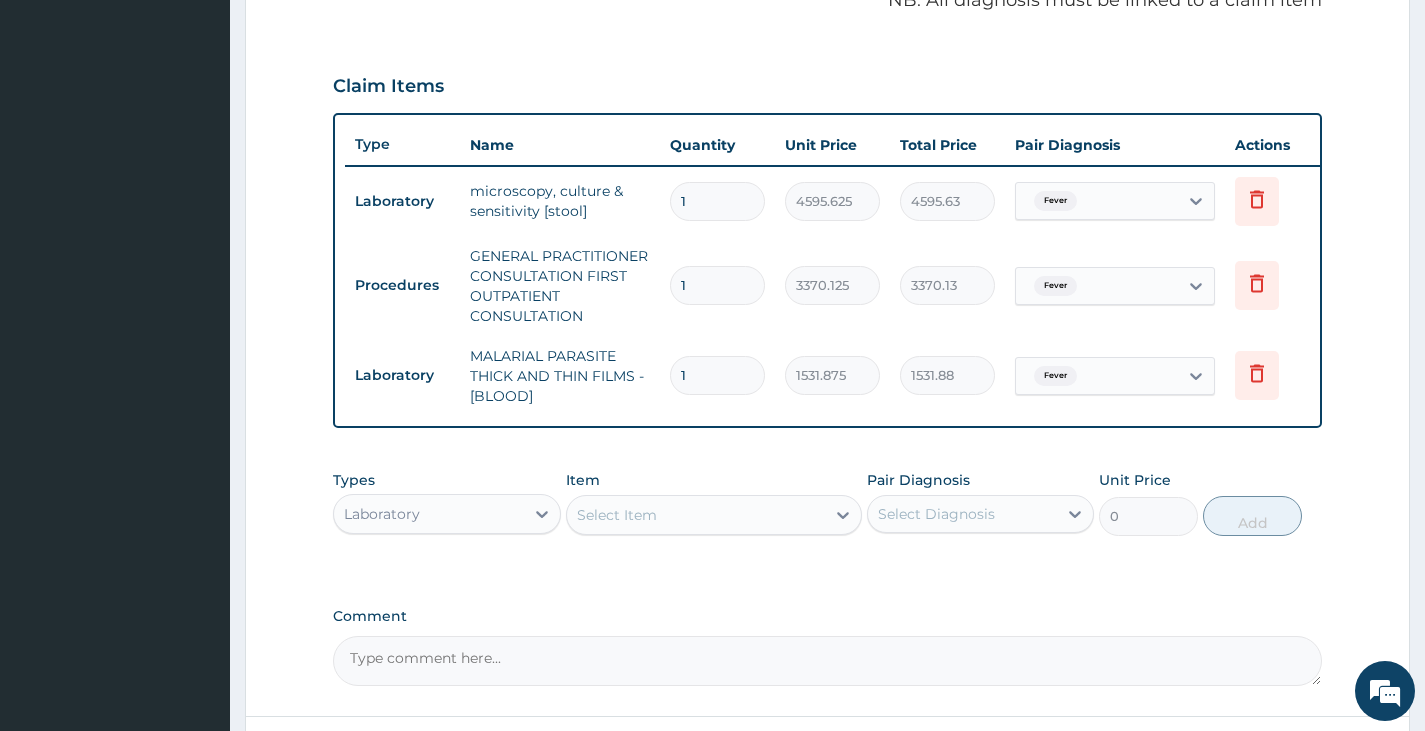 scroll, scrollTop: 811, scrollLeft: 0, axis: vertical 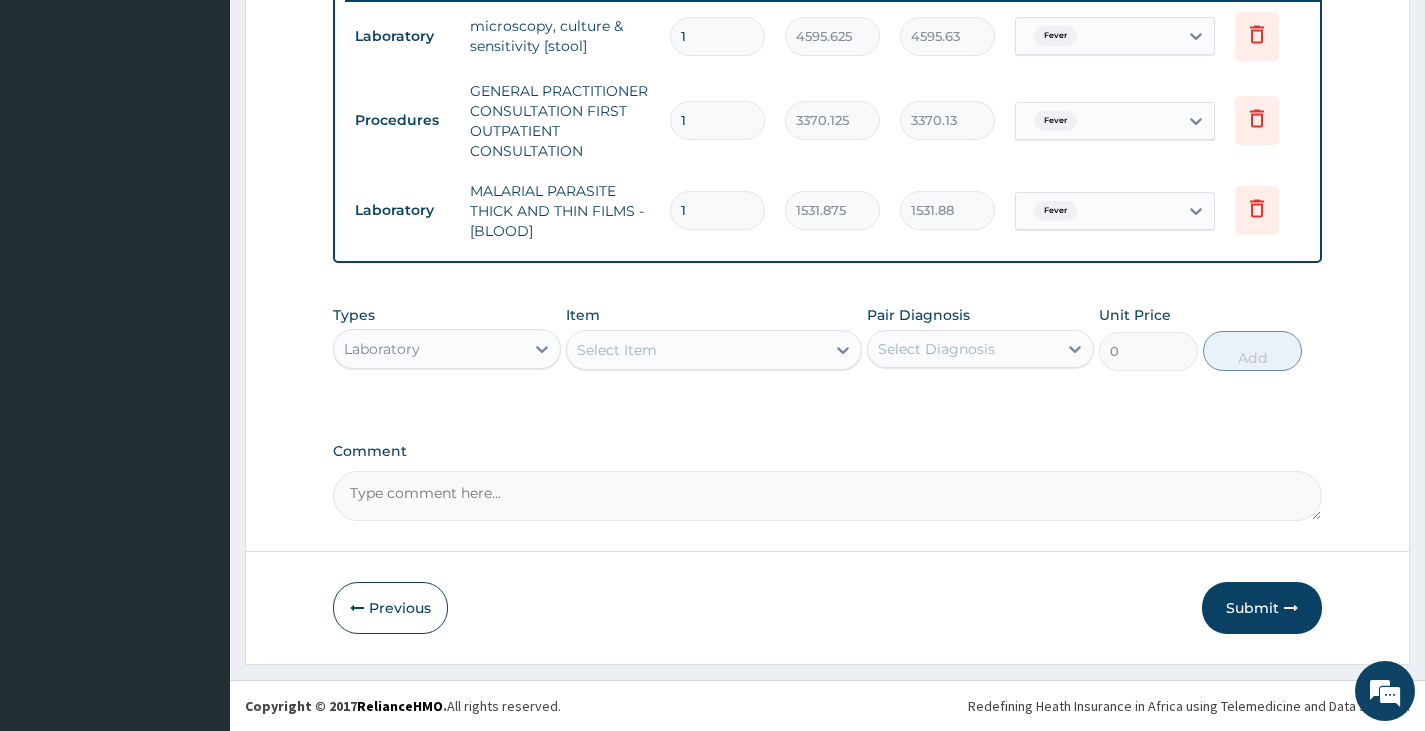 click on "Select Item" at bounding box center (617, 350) 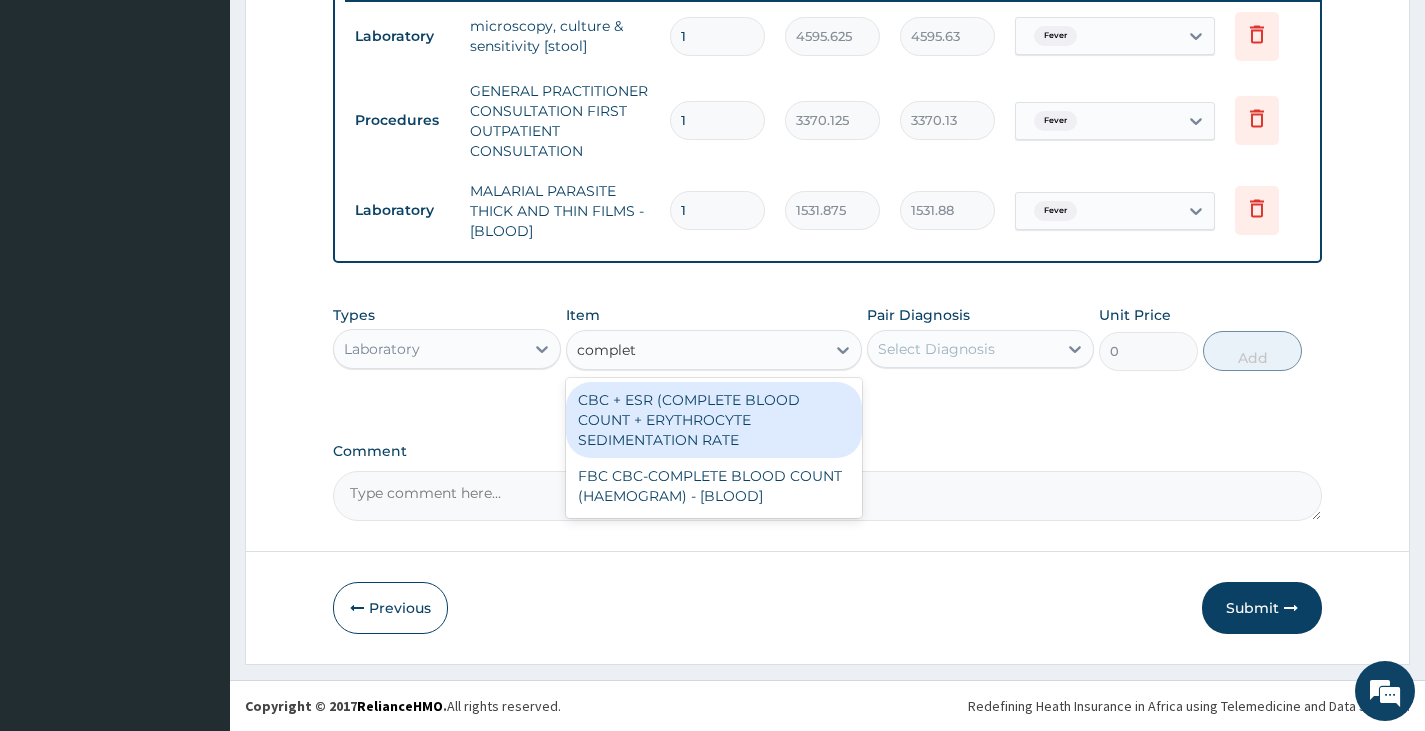 type on "complete" 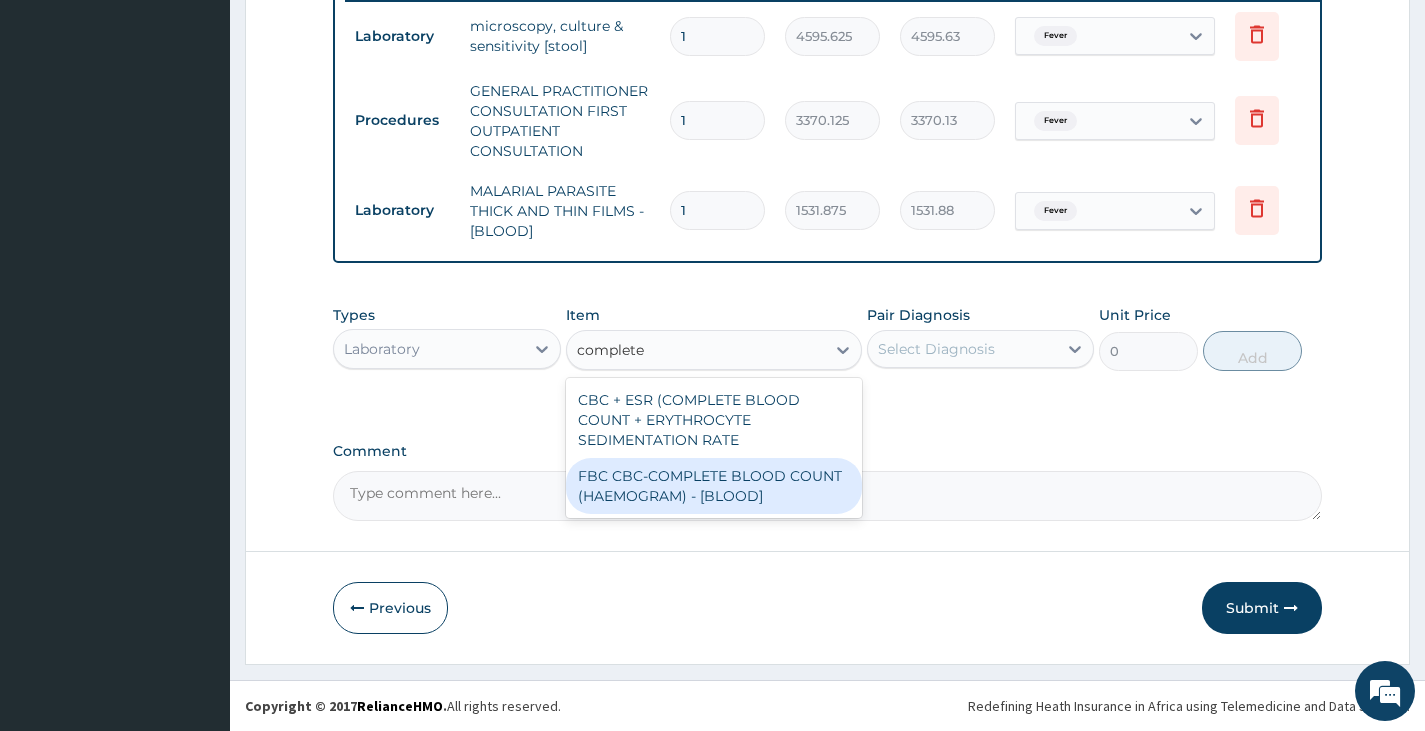 type 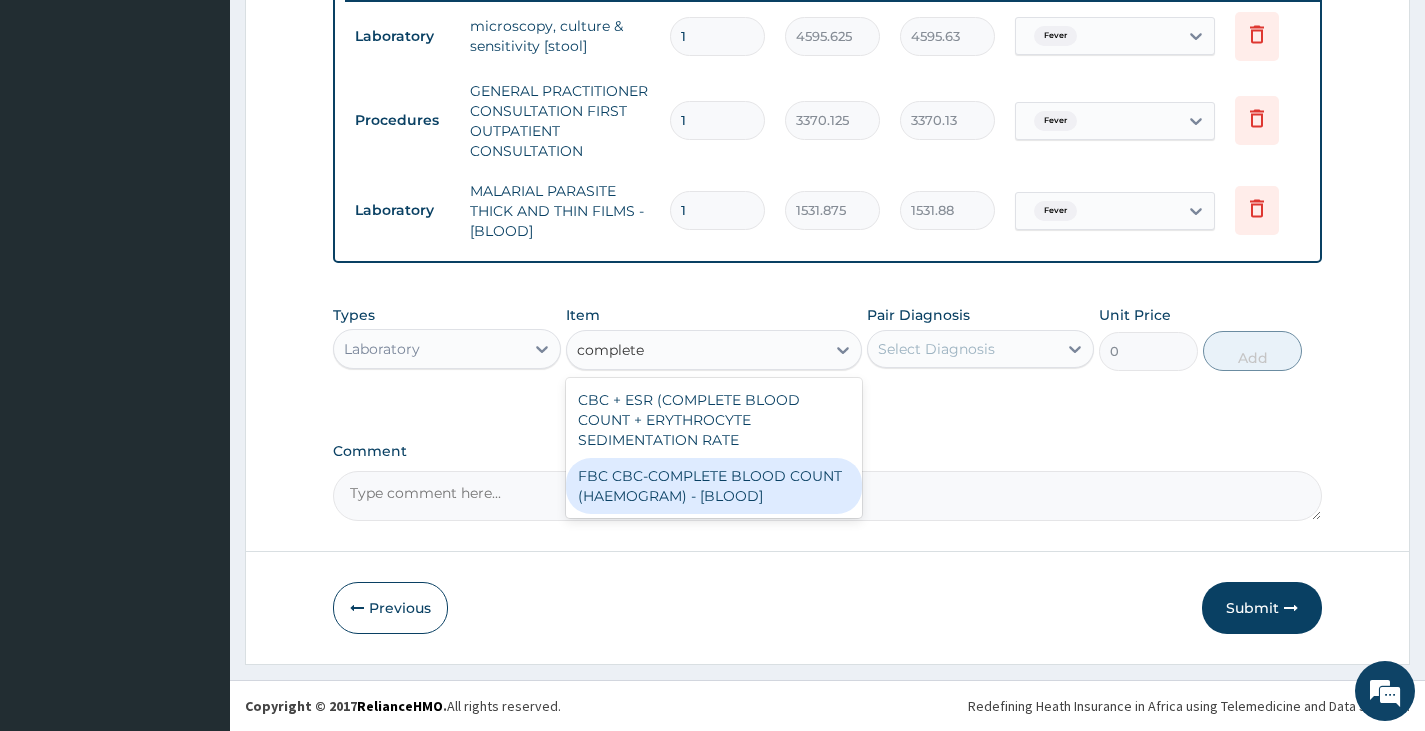 type on "4085" 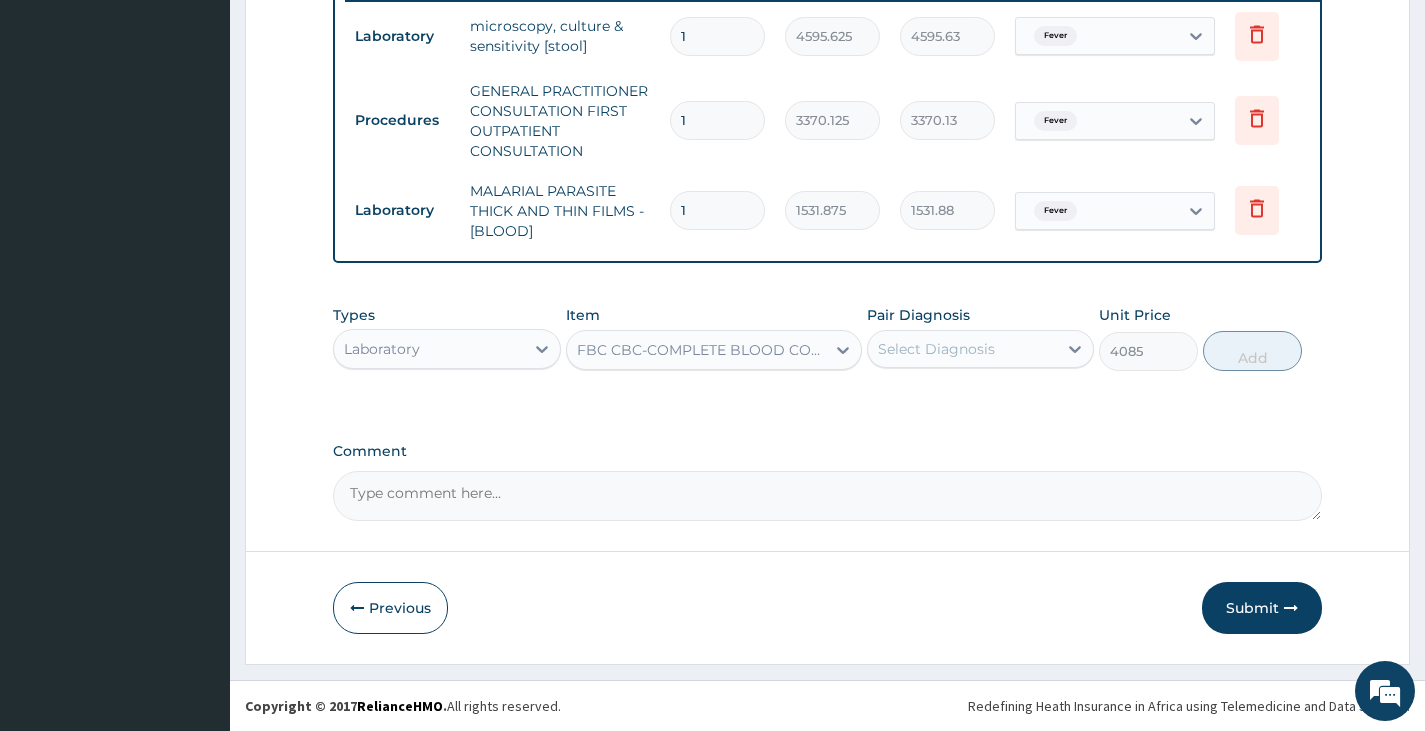 click on "Select Diagnosis" at bounding box center [936, 349] 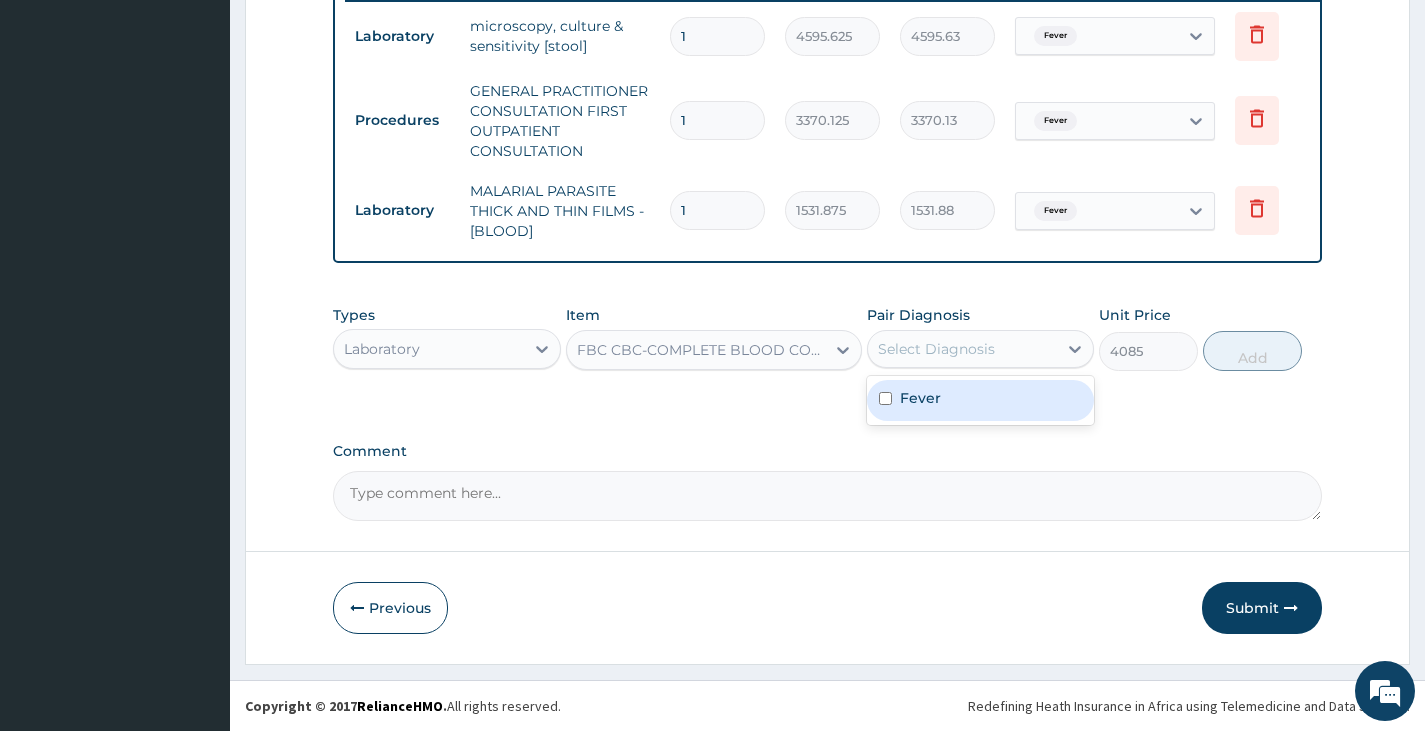 click on "Fever" at bounding box center (920, 398) 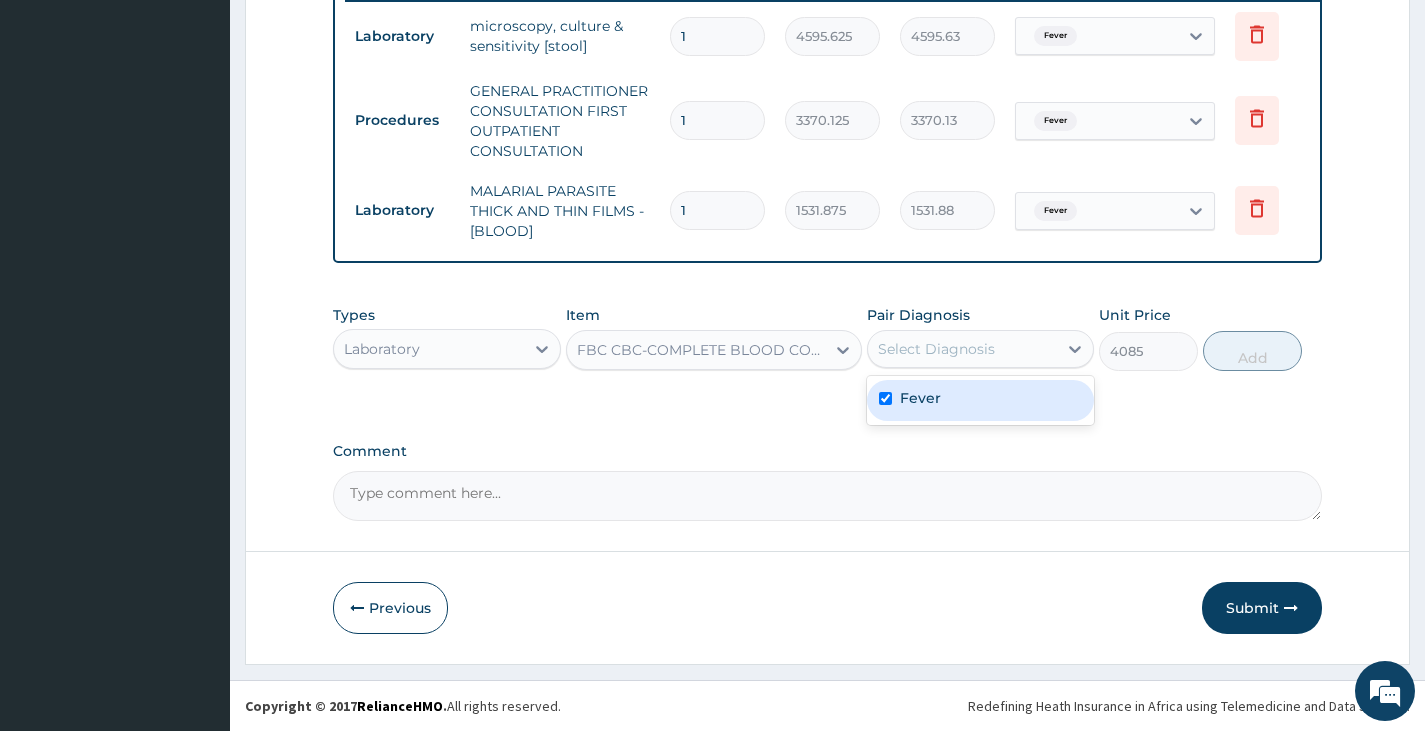 checkbox on "true" 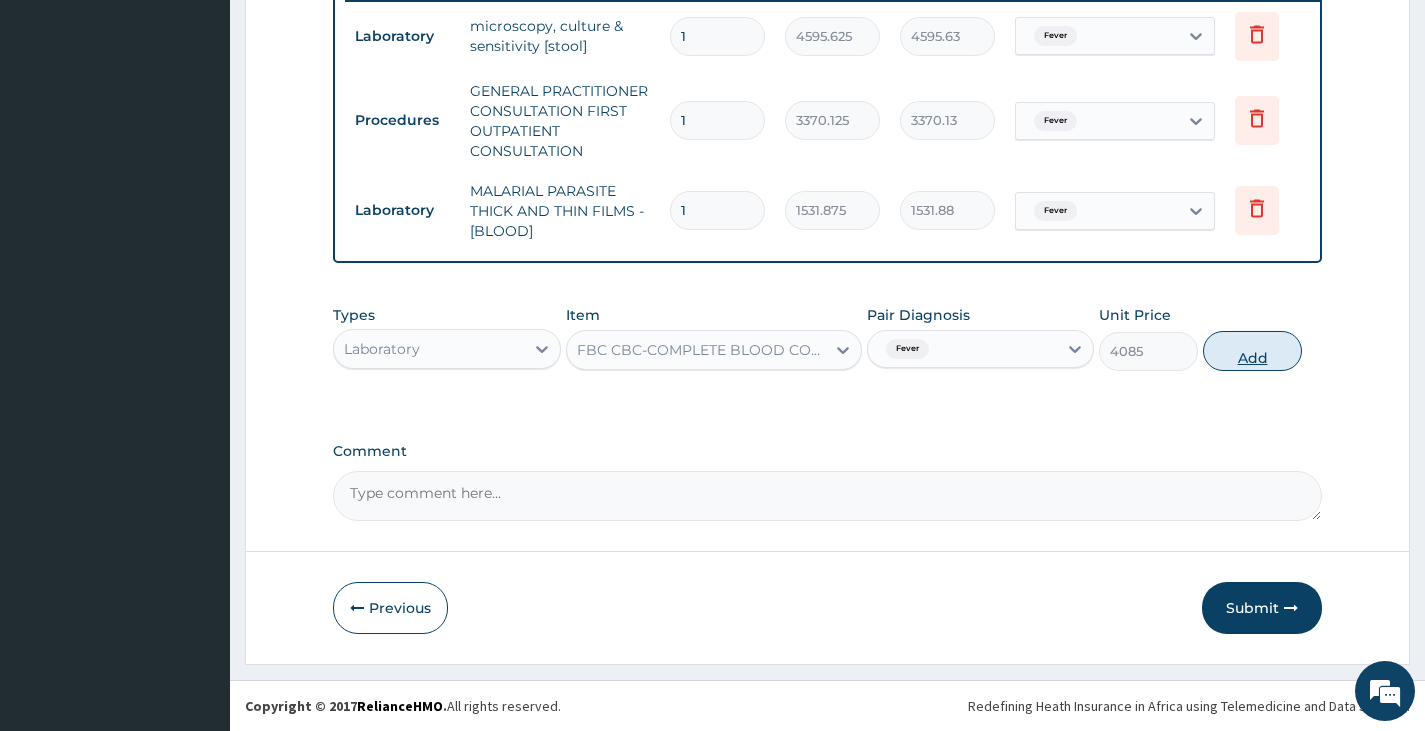 click on "Add" at bounding box center (1252, 351) 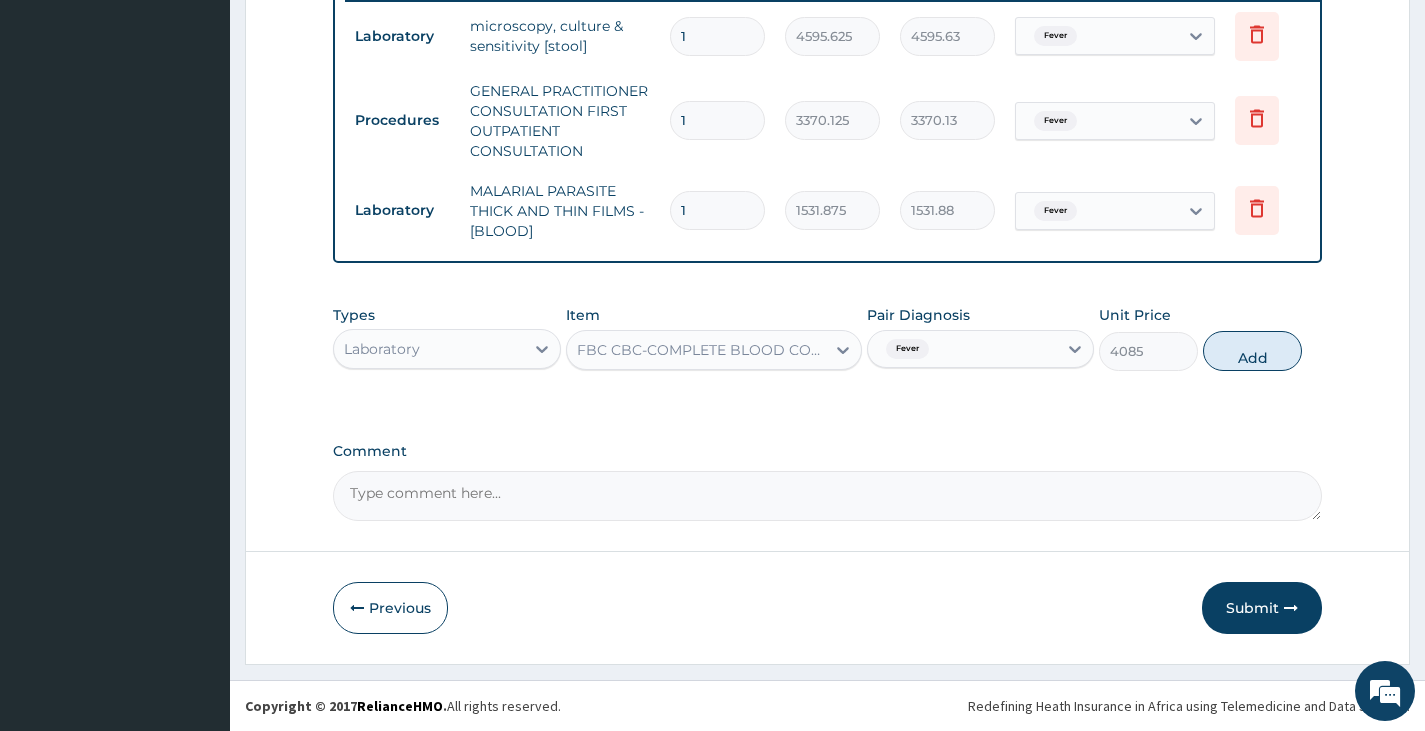 type on "0" 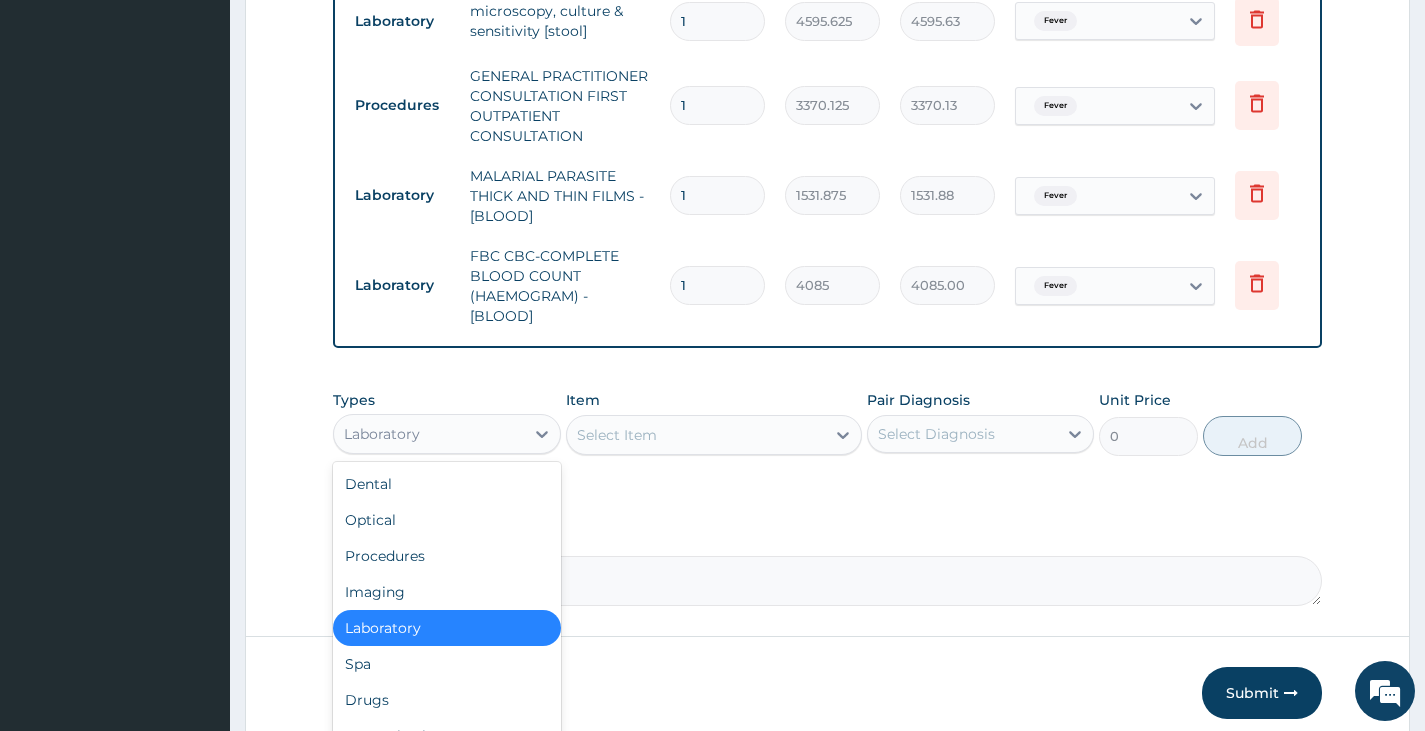 click on "Laboratory" at bounding box center (428, 434) 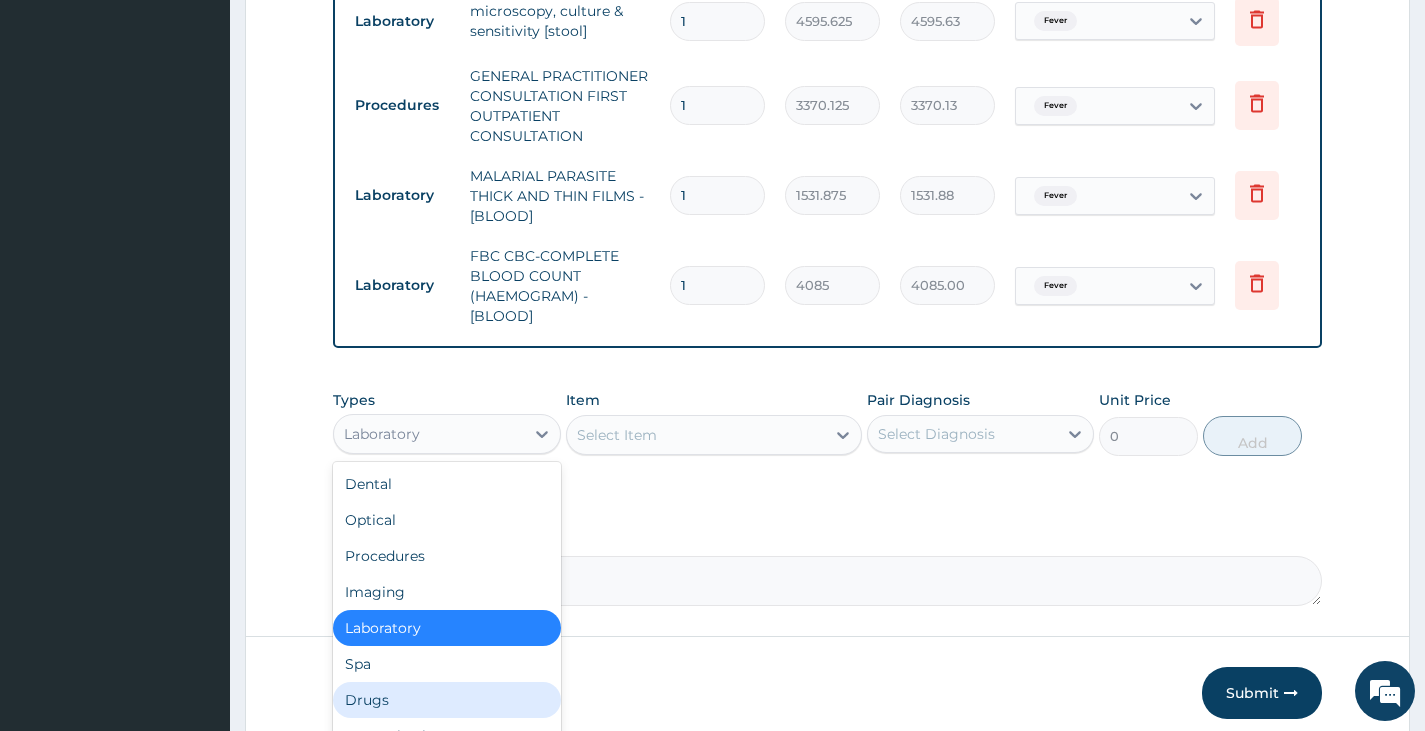 click on "Drugs" at bounding box center [446, 700] 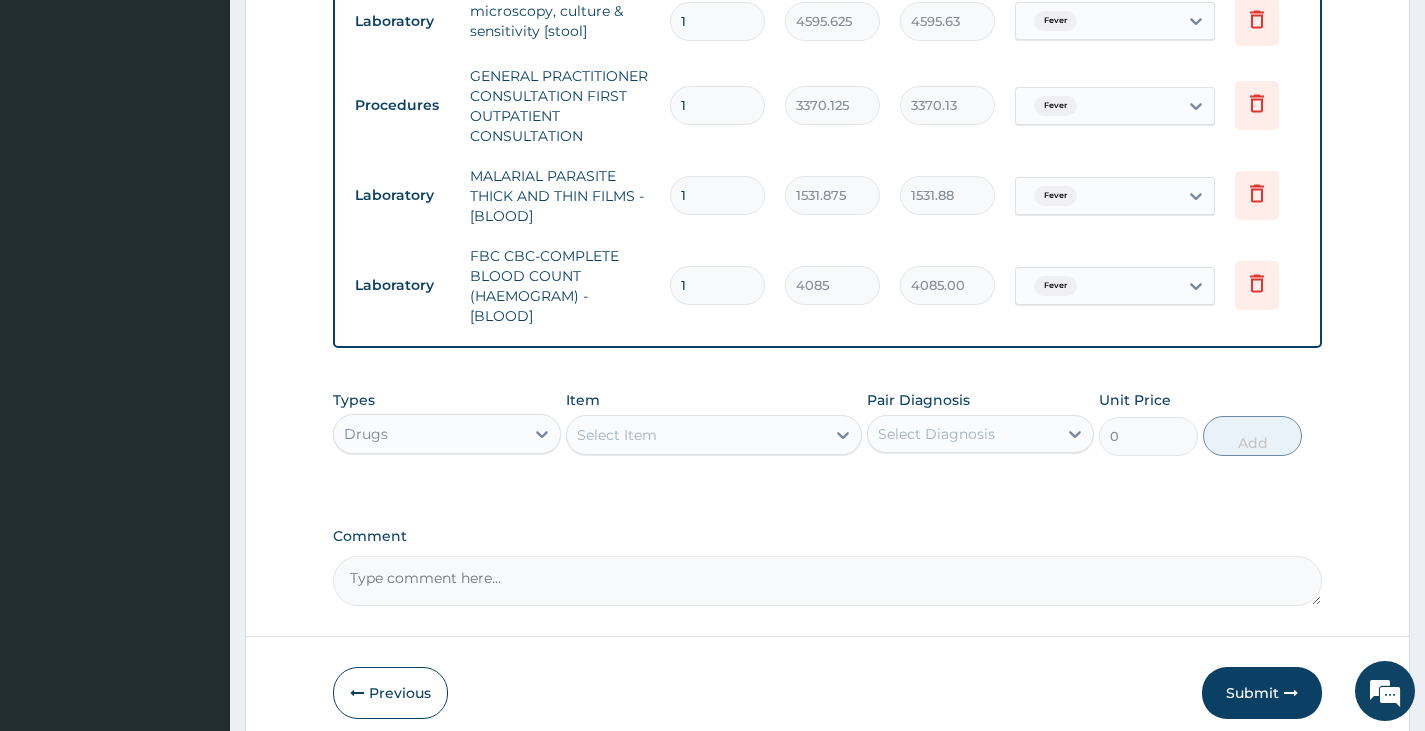 click on "Select Item" at bounding box center [696, 435] 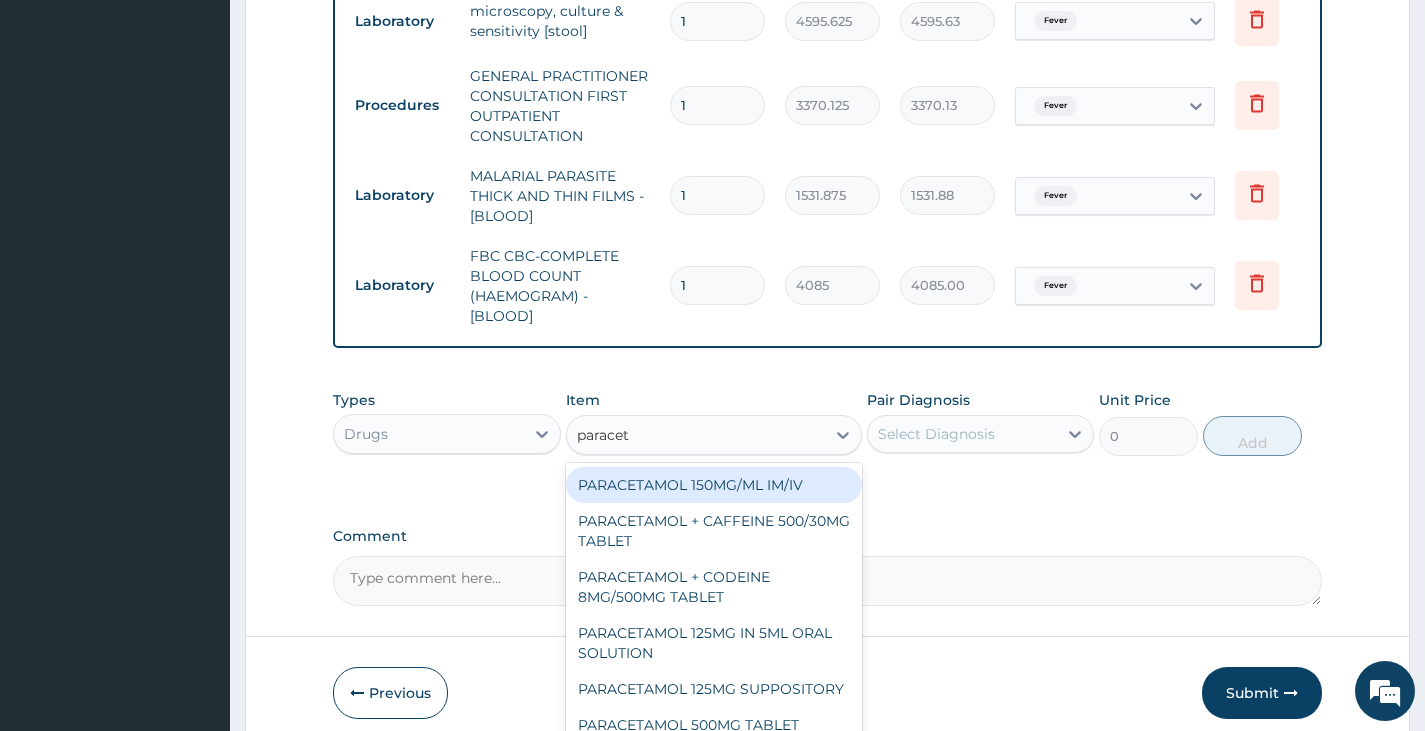 type on "paraceta" 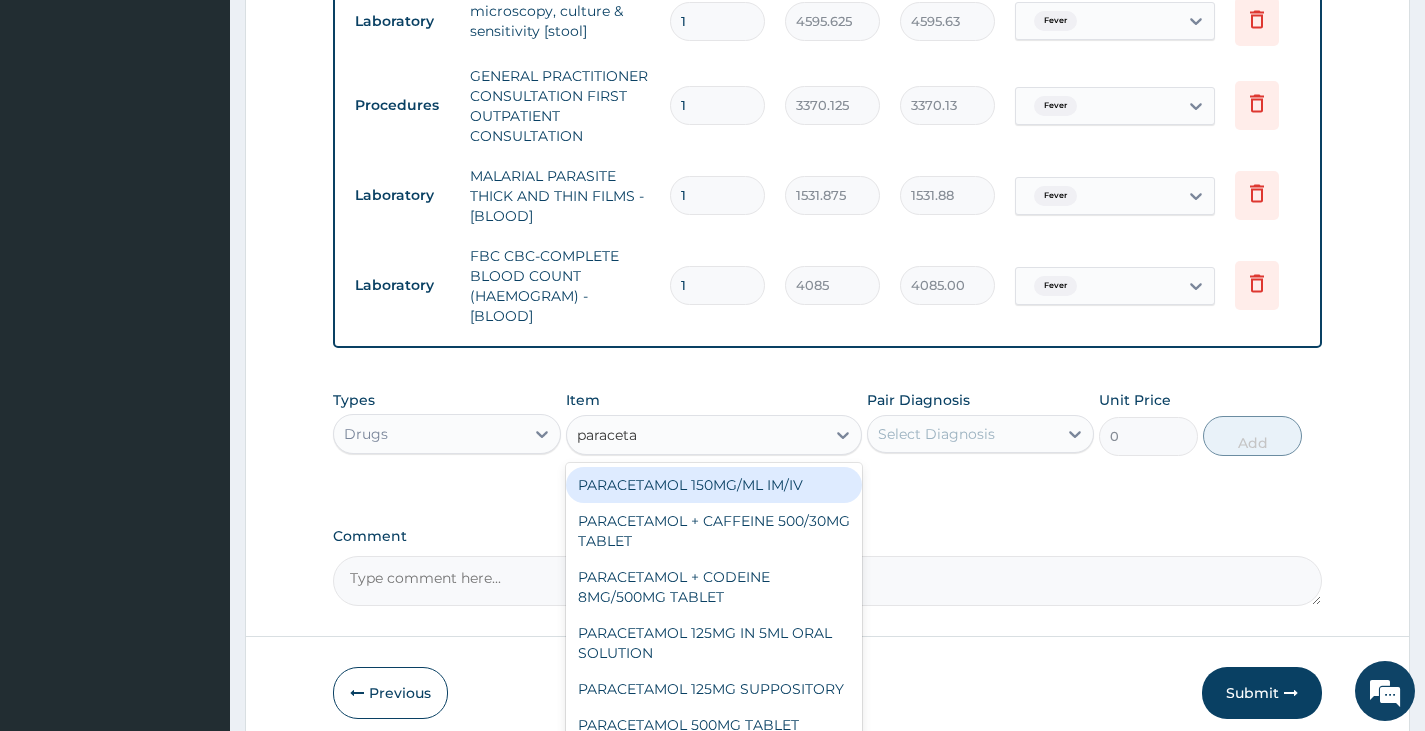 type 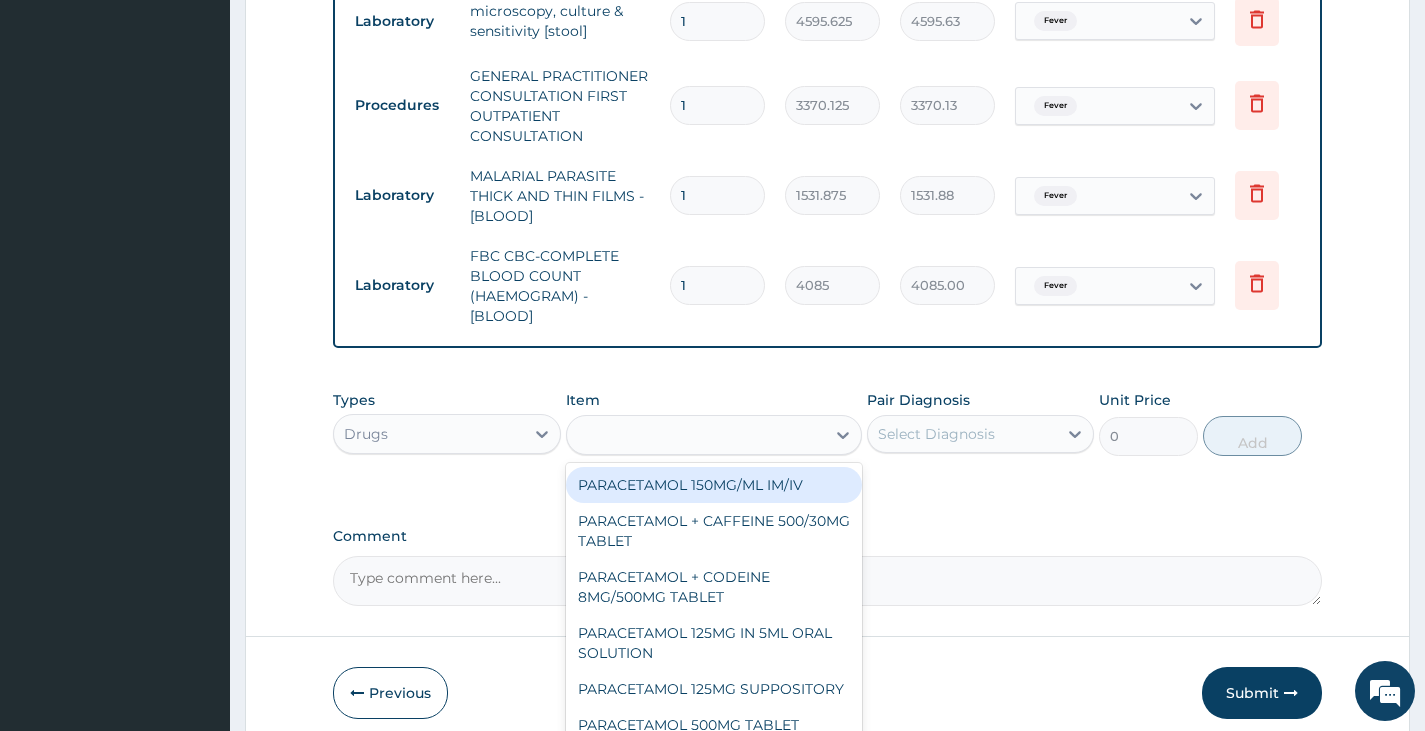type on "300" 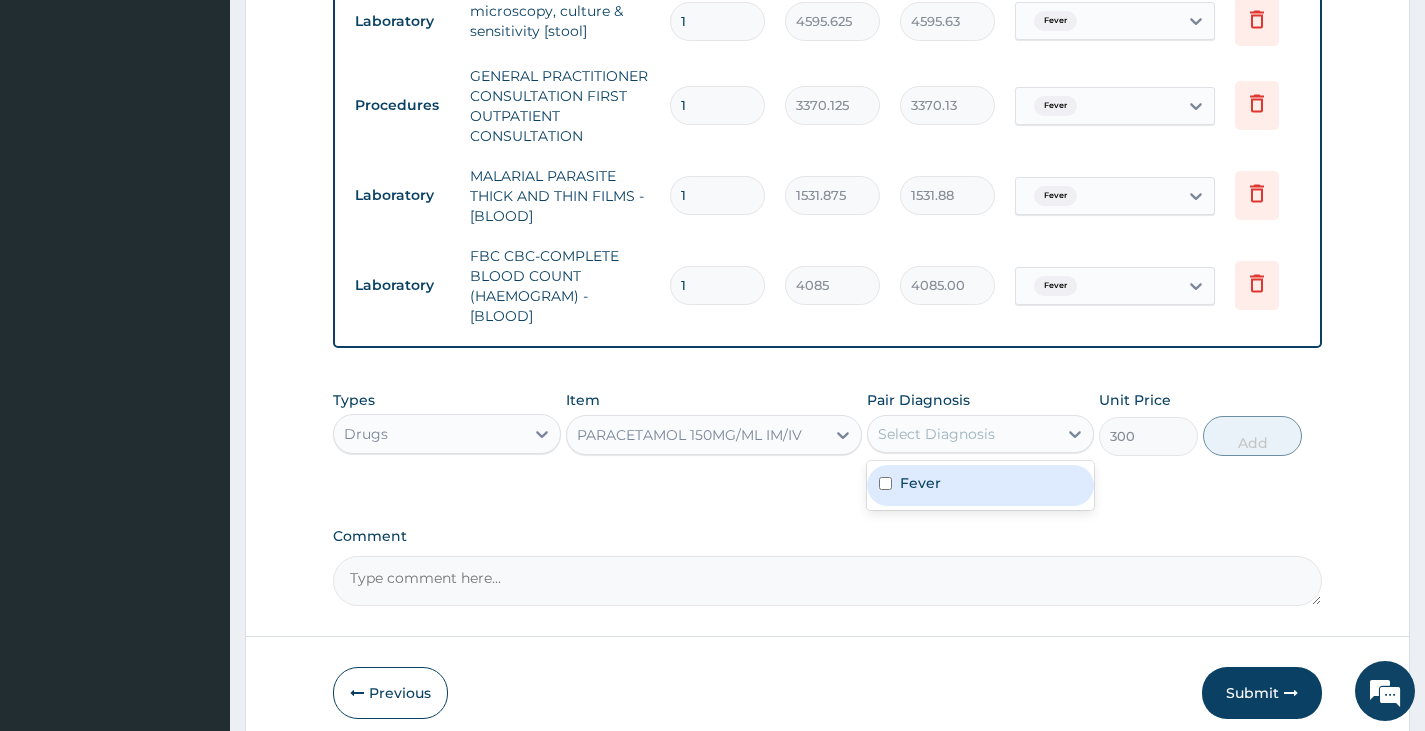 click on "Select Diagnosis" at bounding box center [936, 434] 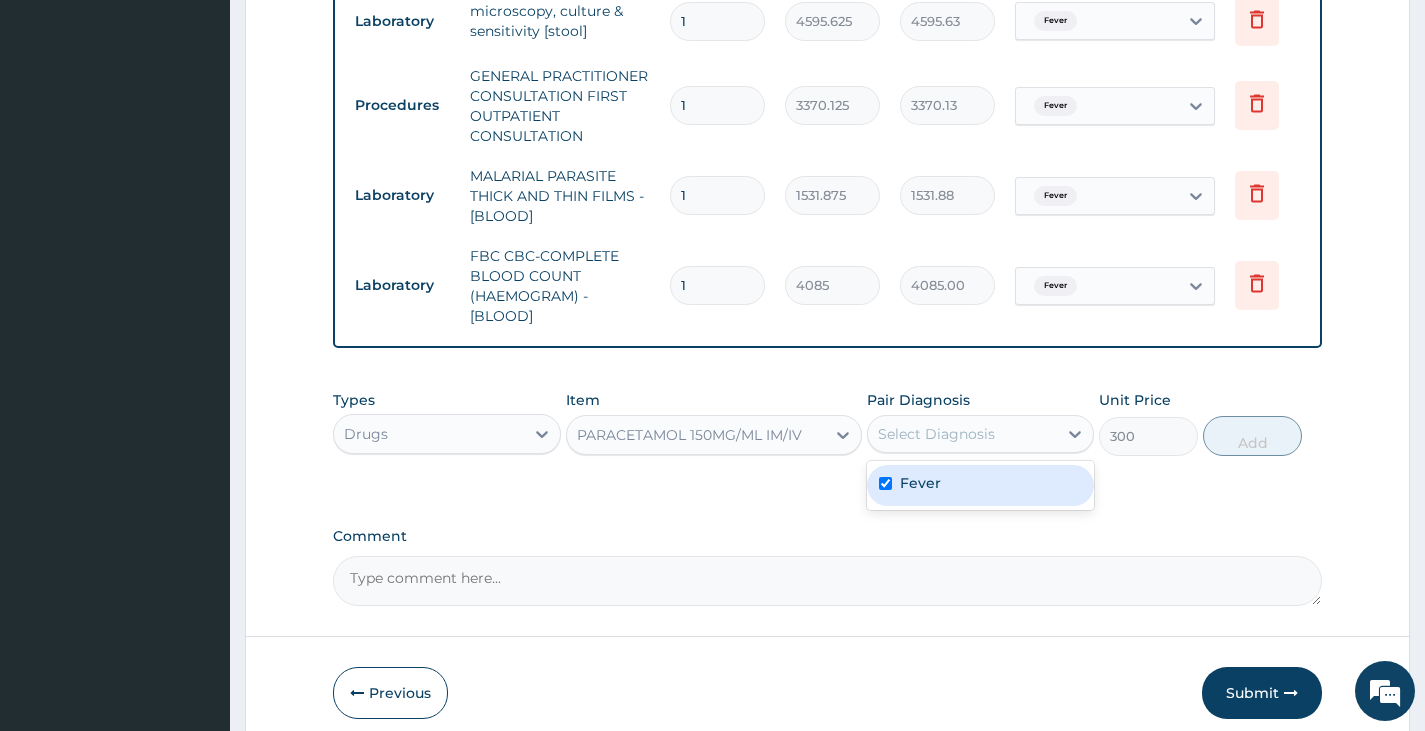 checkbox on "true" 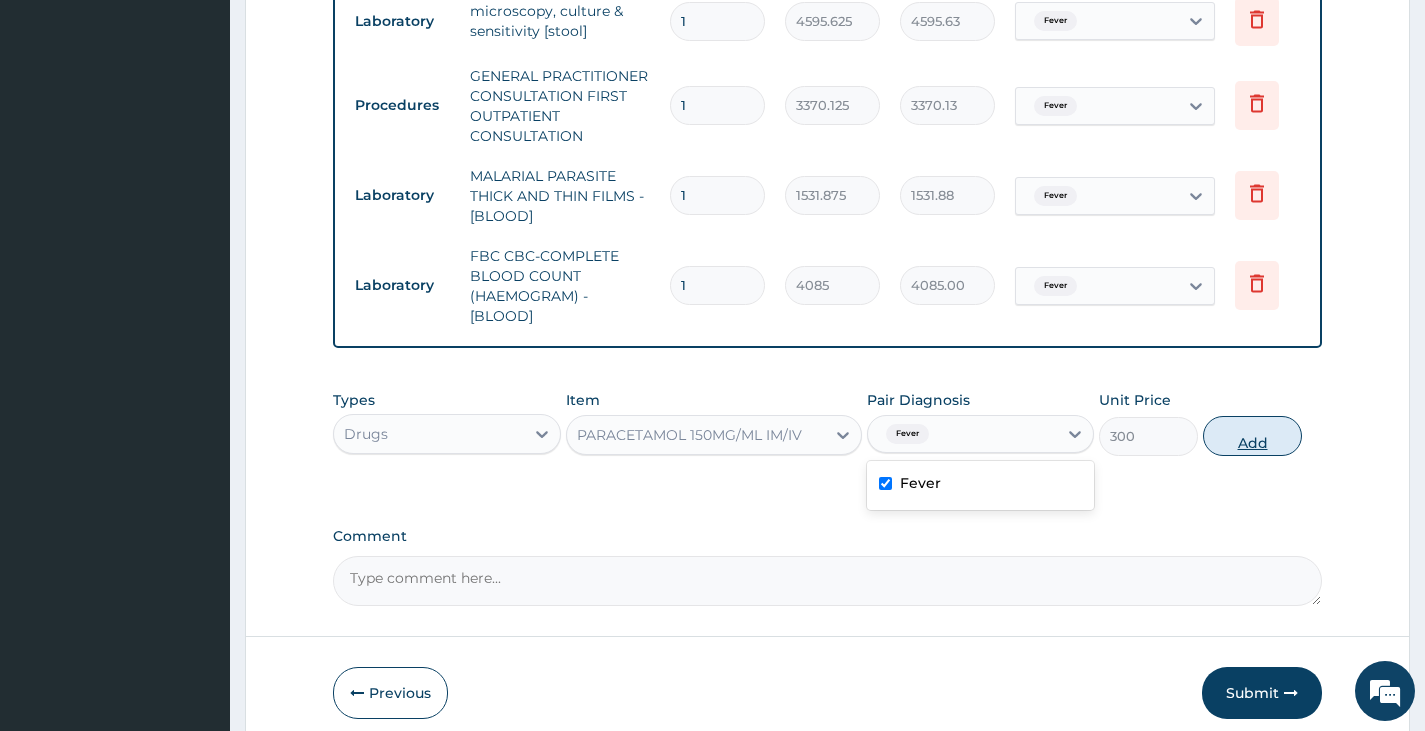 click on "Add" at bounding box center [1252, 436] 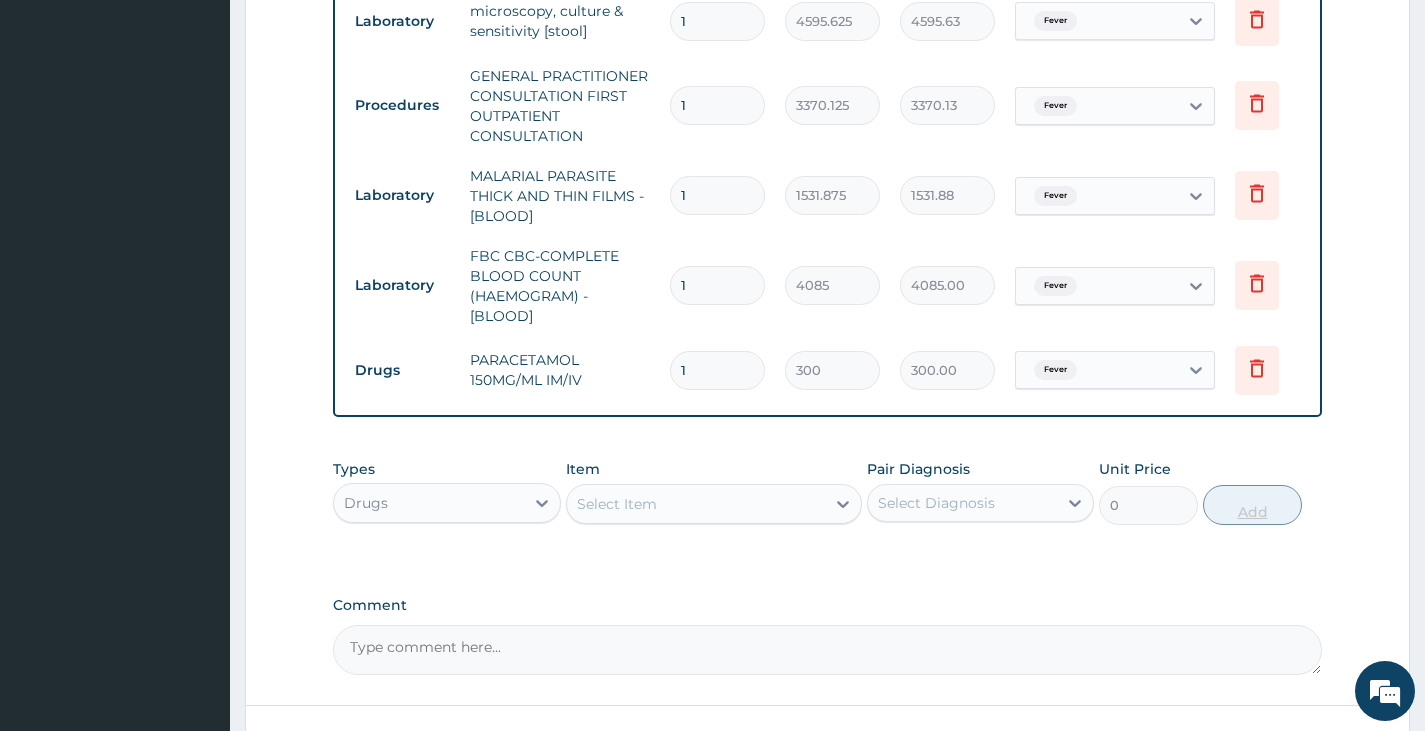 type 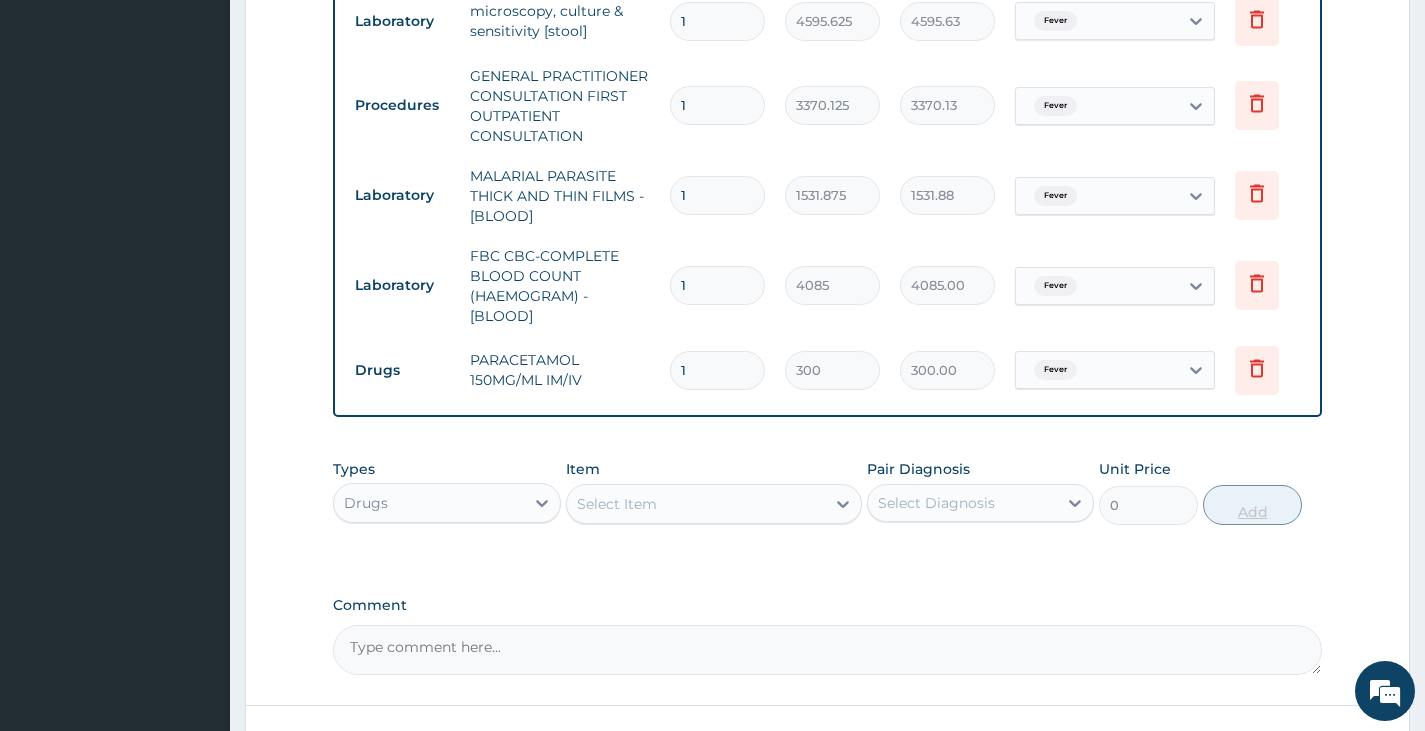 type on "0.00" 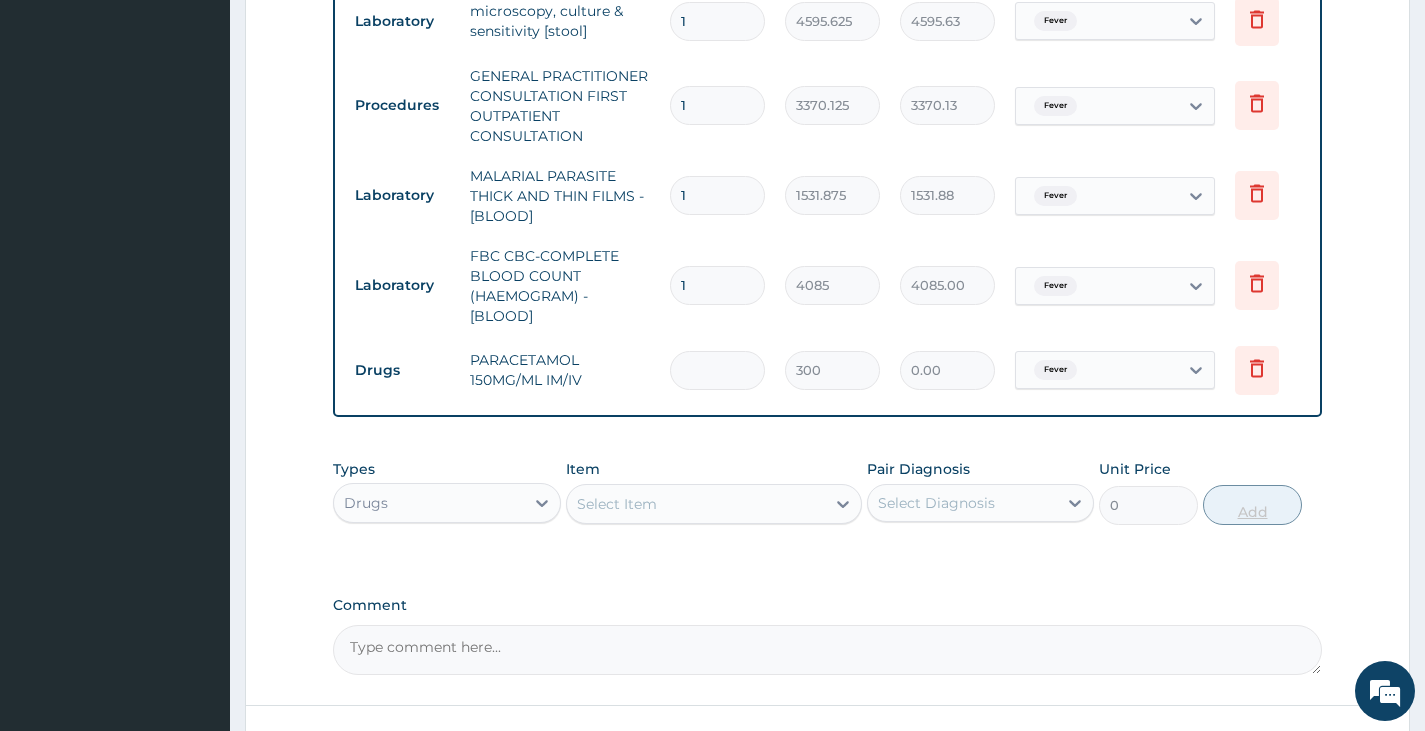 type on "5" 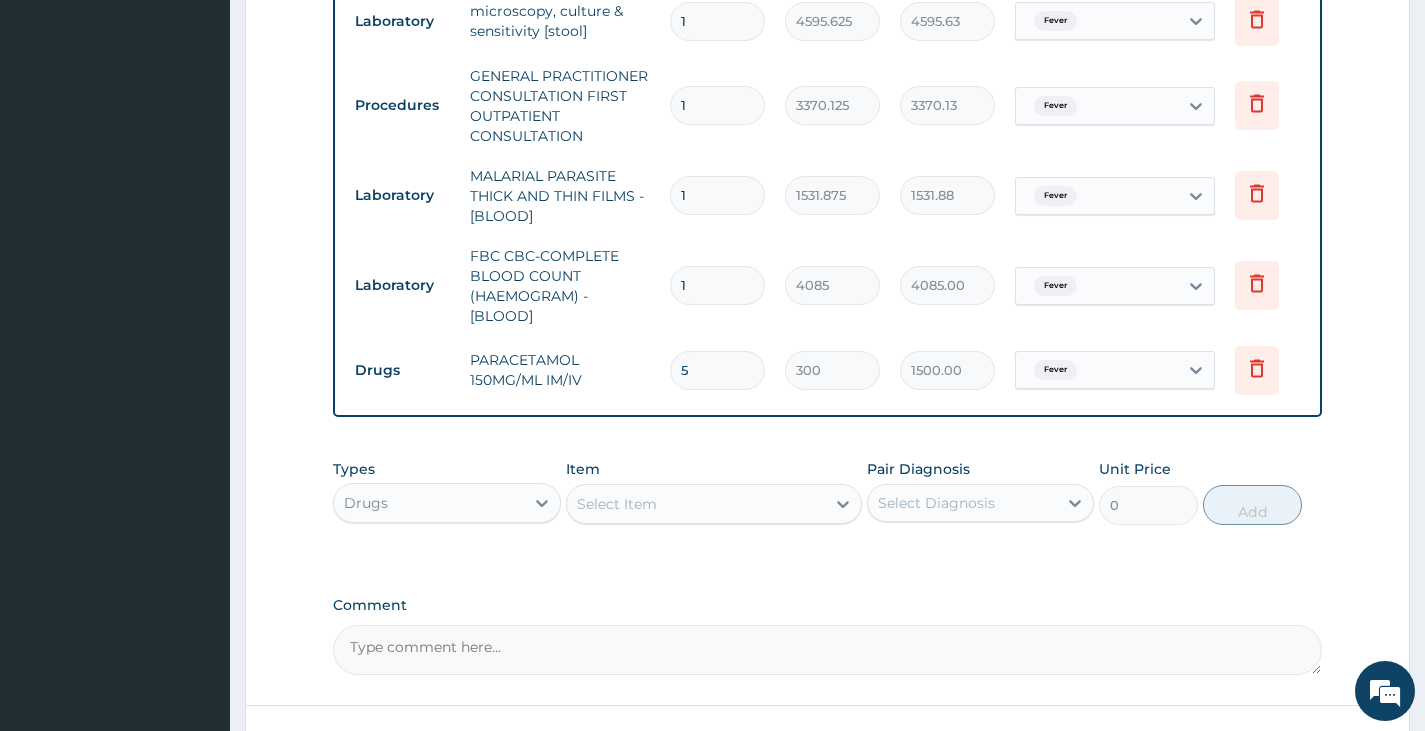 type 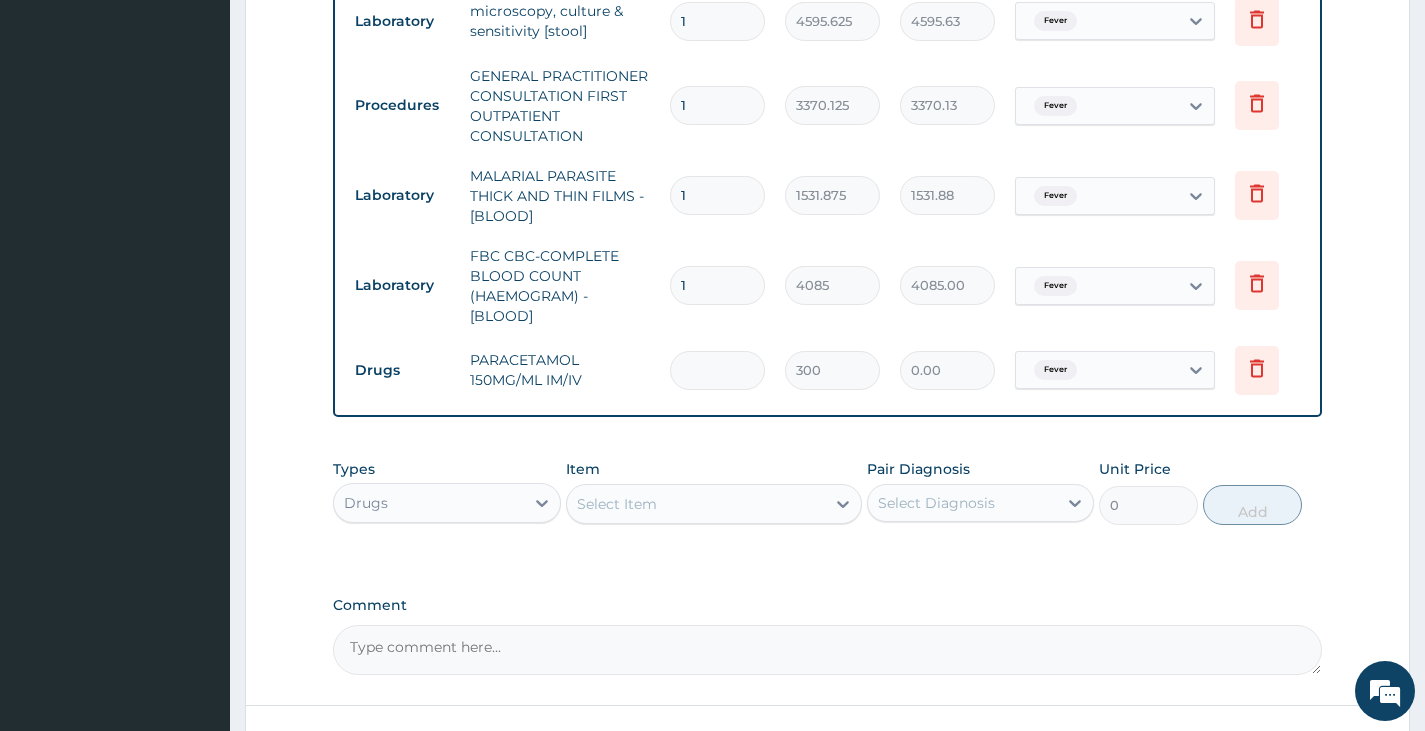 type on "3" 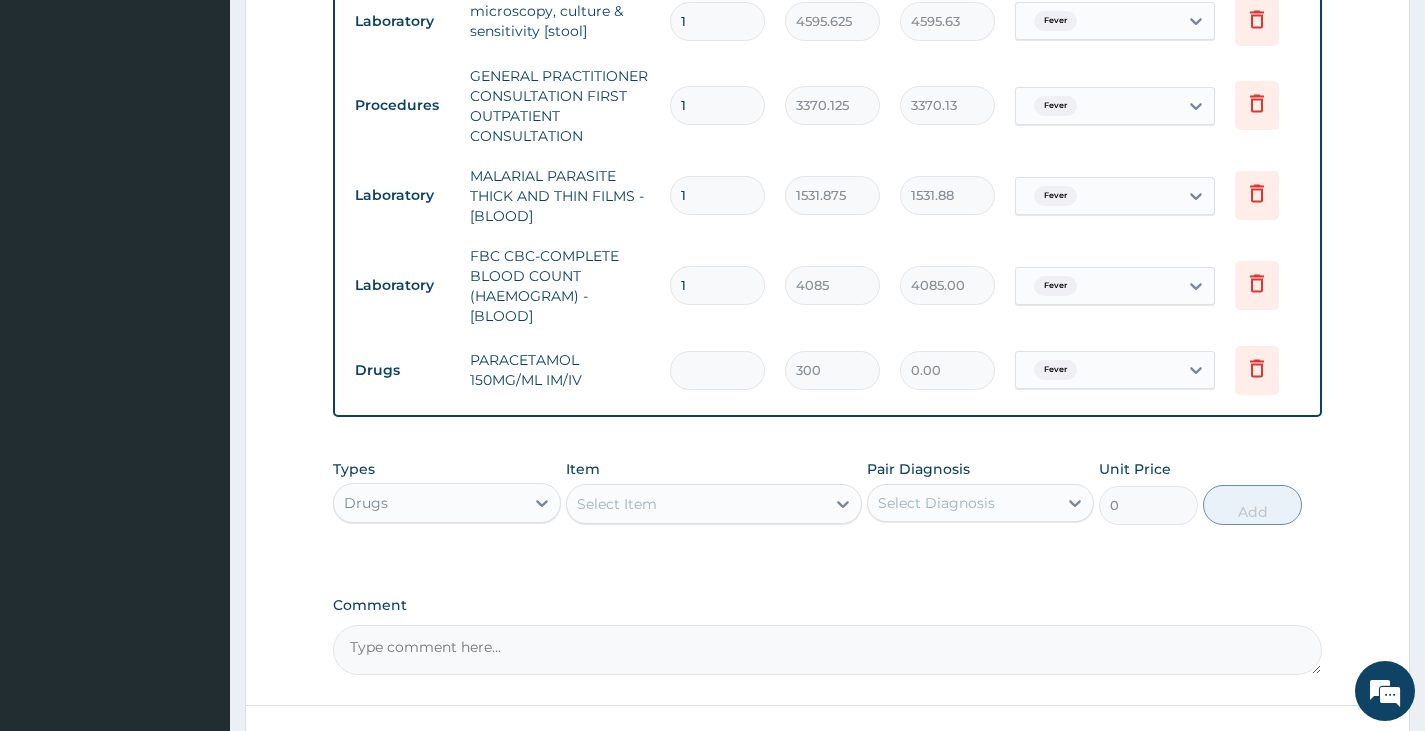 type on "900.00" 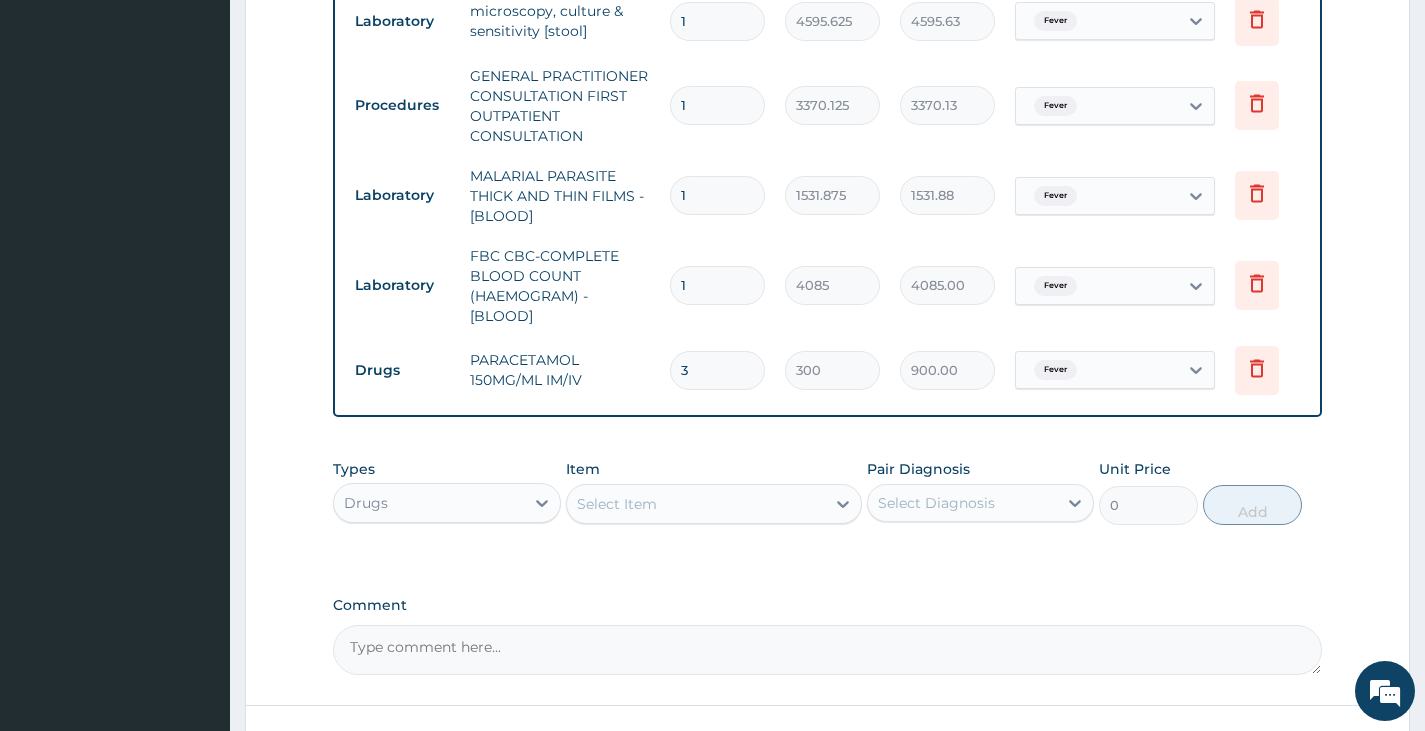 scroll, scrollTop: 980, scrollLeft: 0, axis: vertical 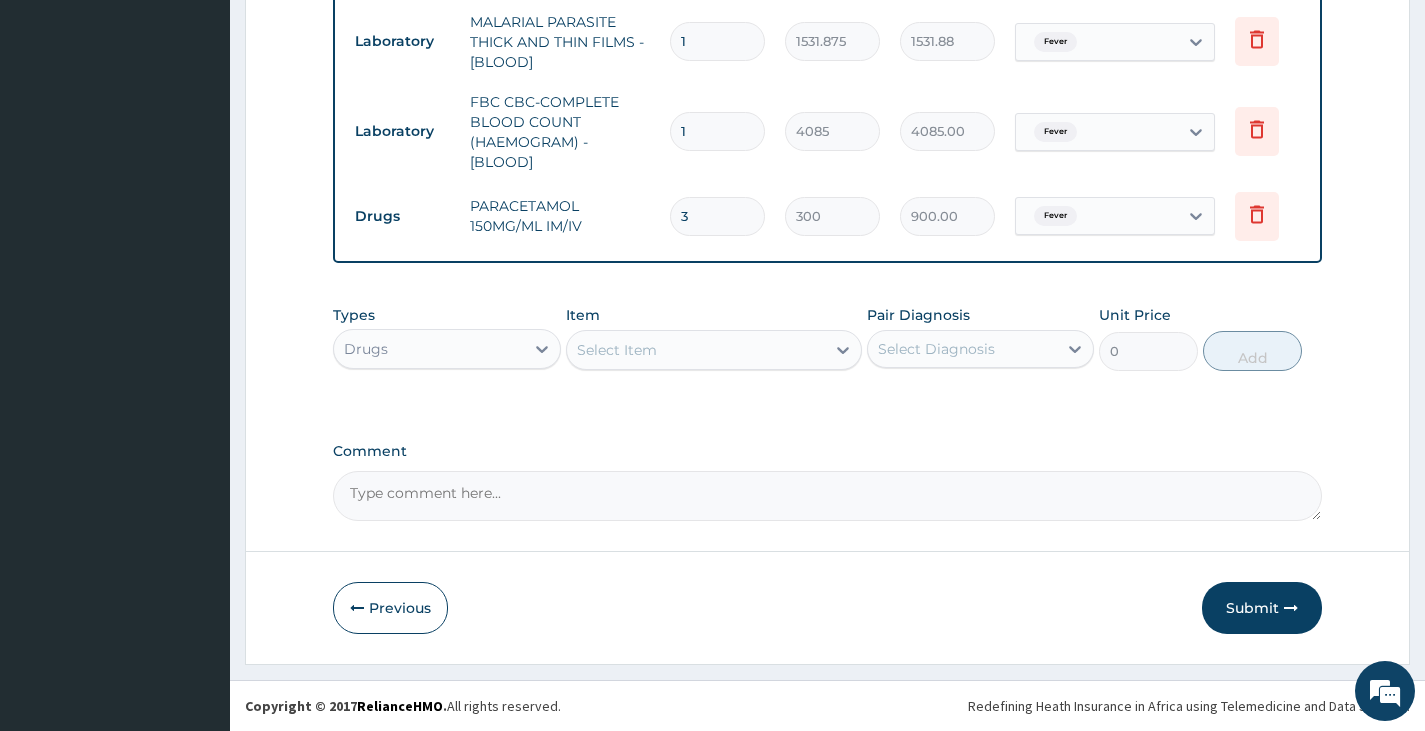 type on "3" 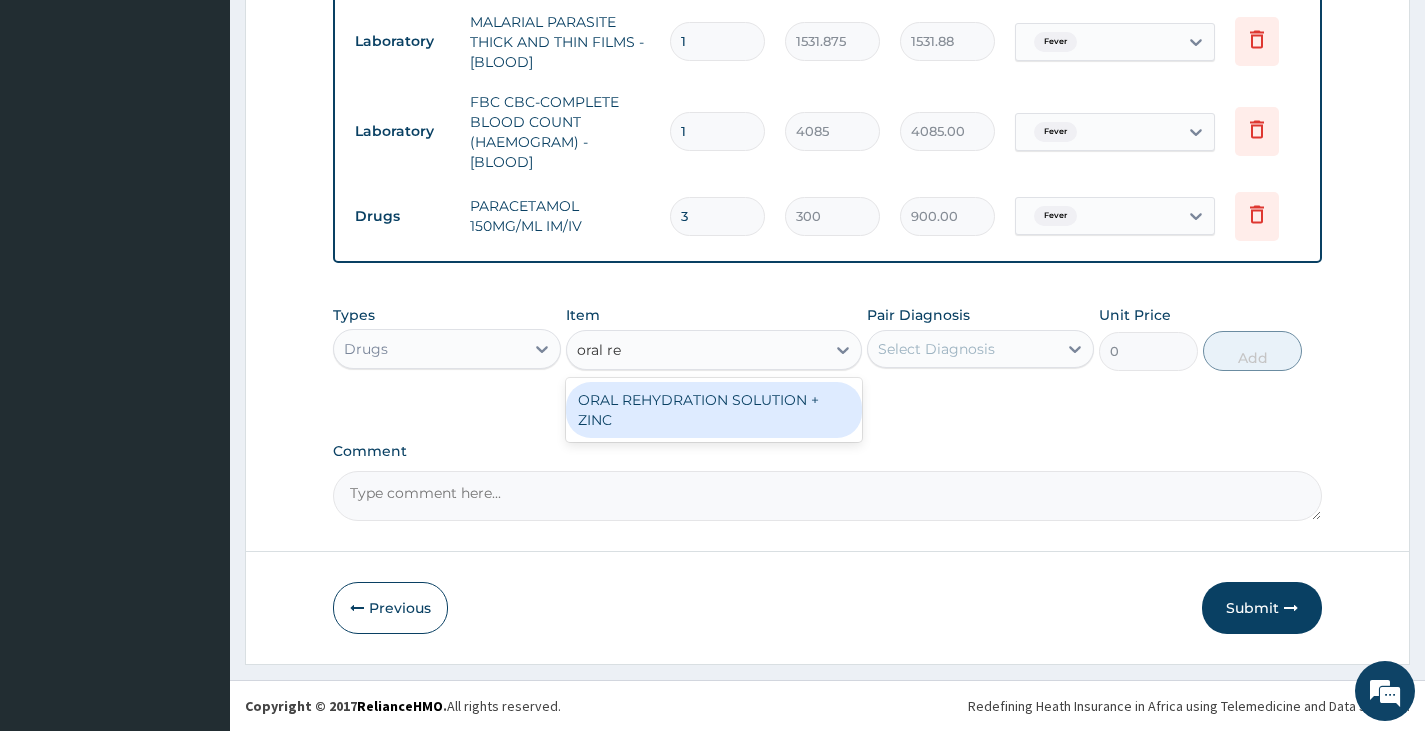 type on "oral reh" 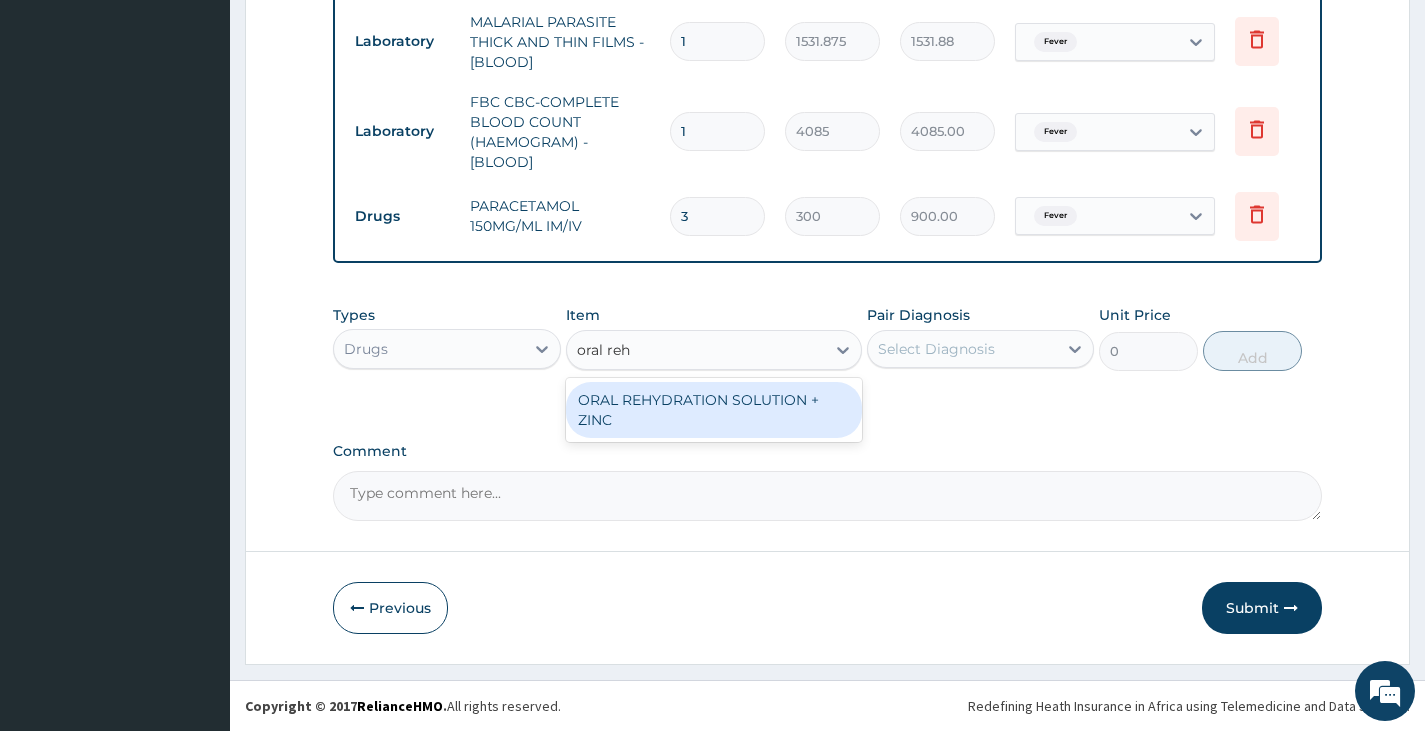 type 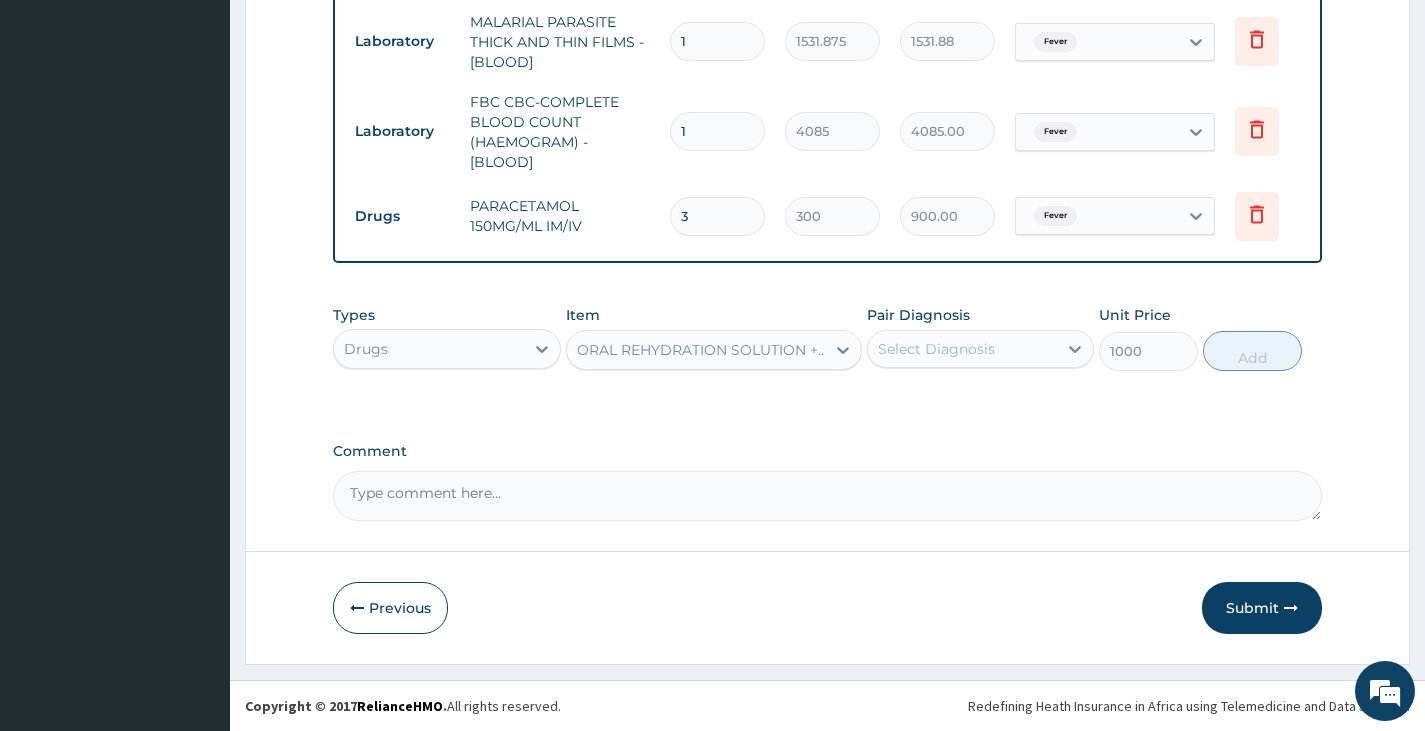 click on "Select Diagnosis" at bounding box center [936, 349] 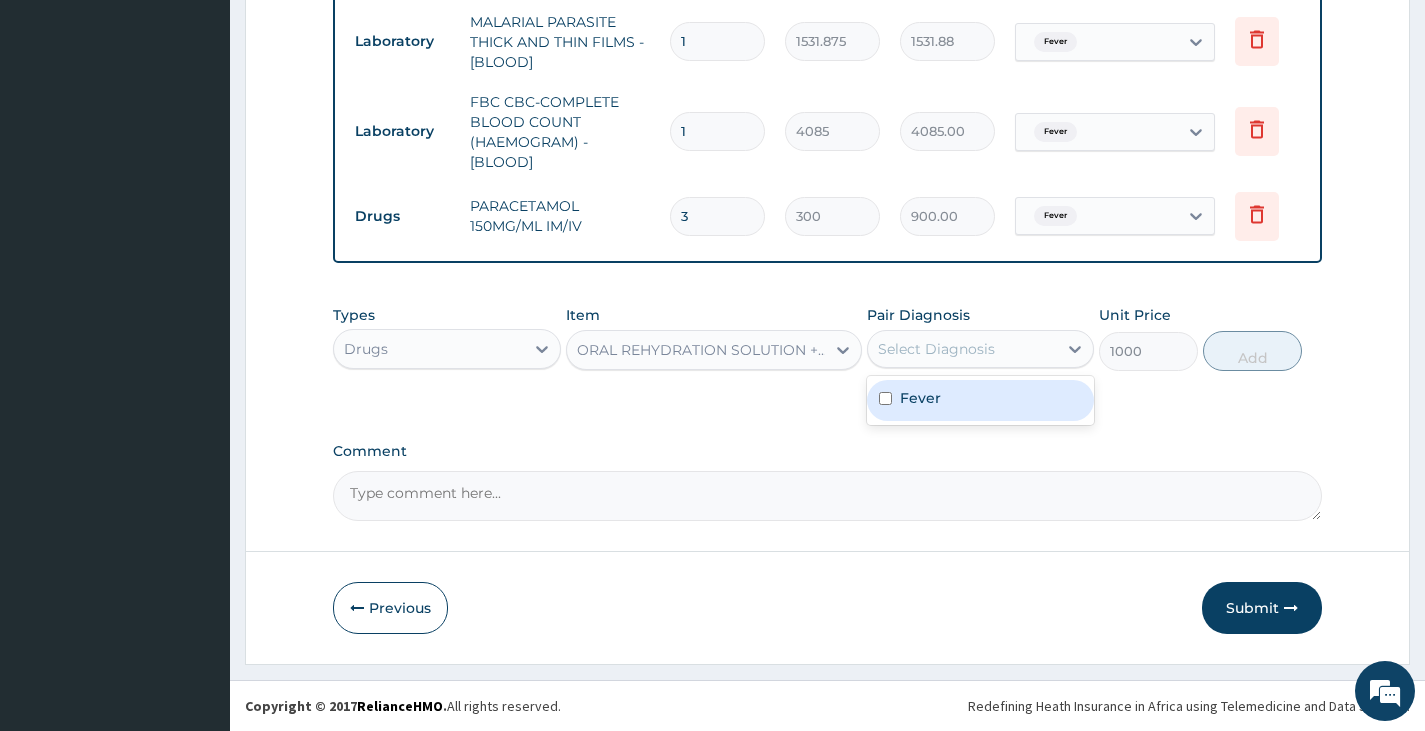 click on "Fever" at bounding box center [980, 400] 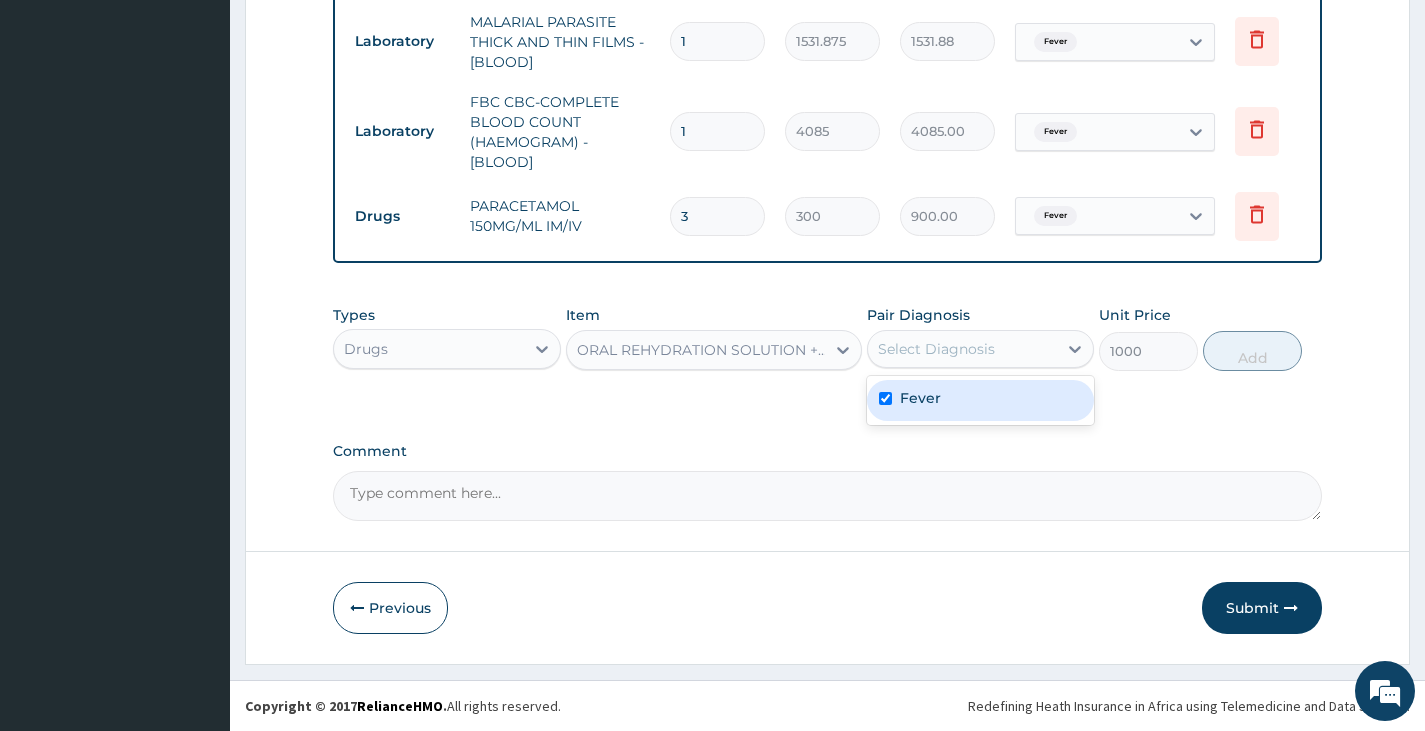 checkbox on "true" 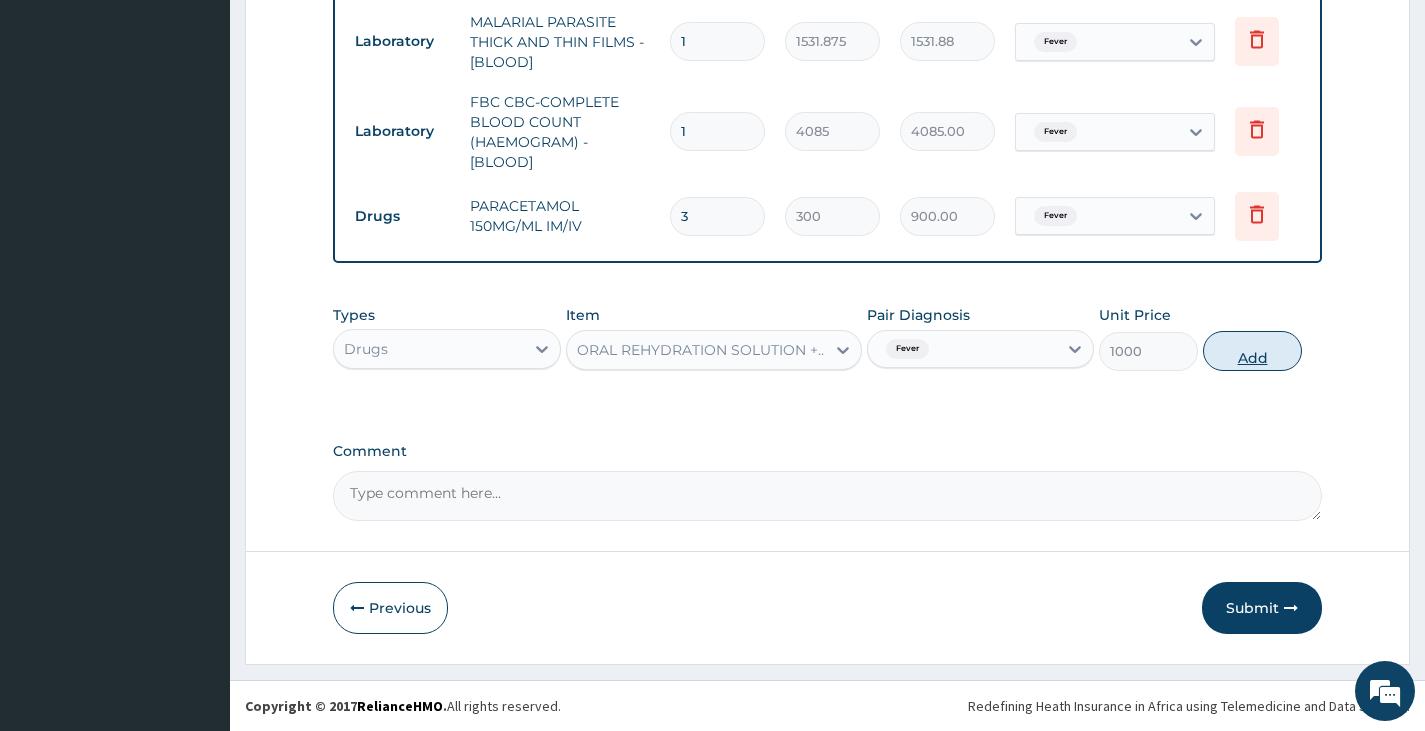 click on "Add" at bounding box center [1252, 351] 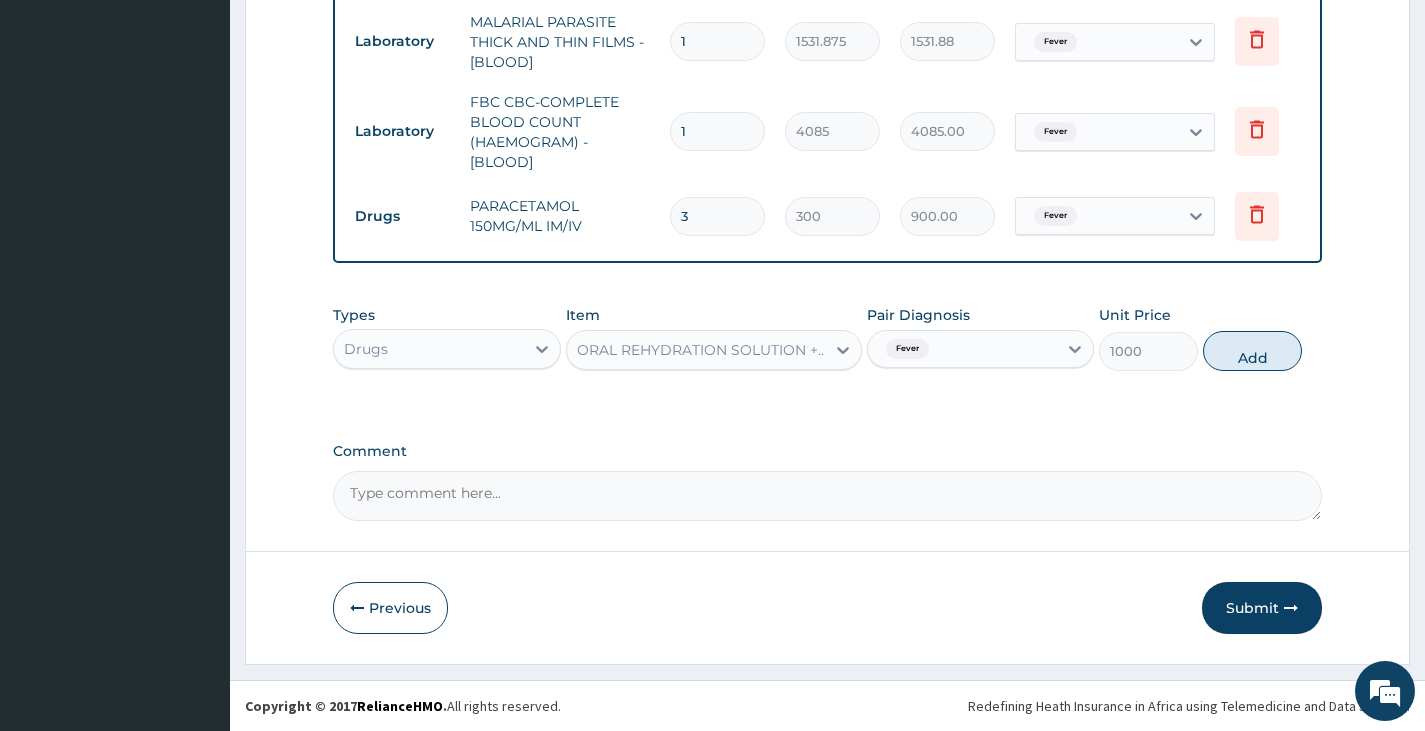 type on "0" 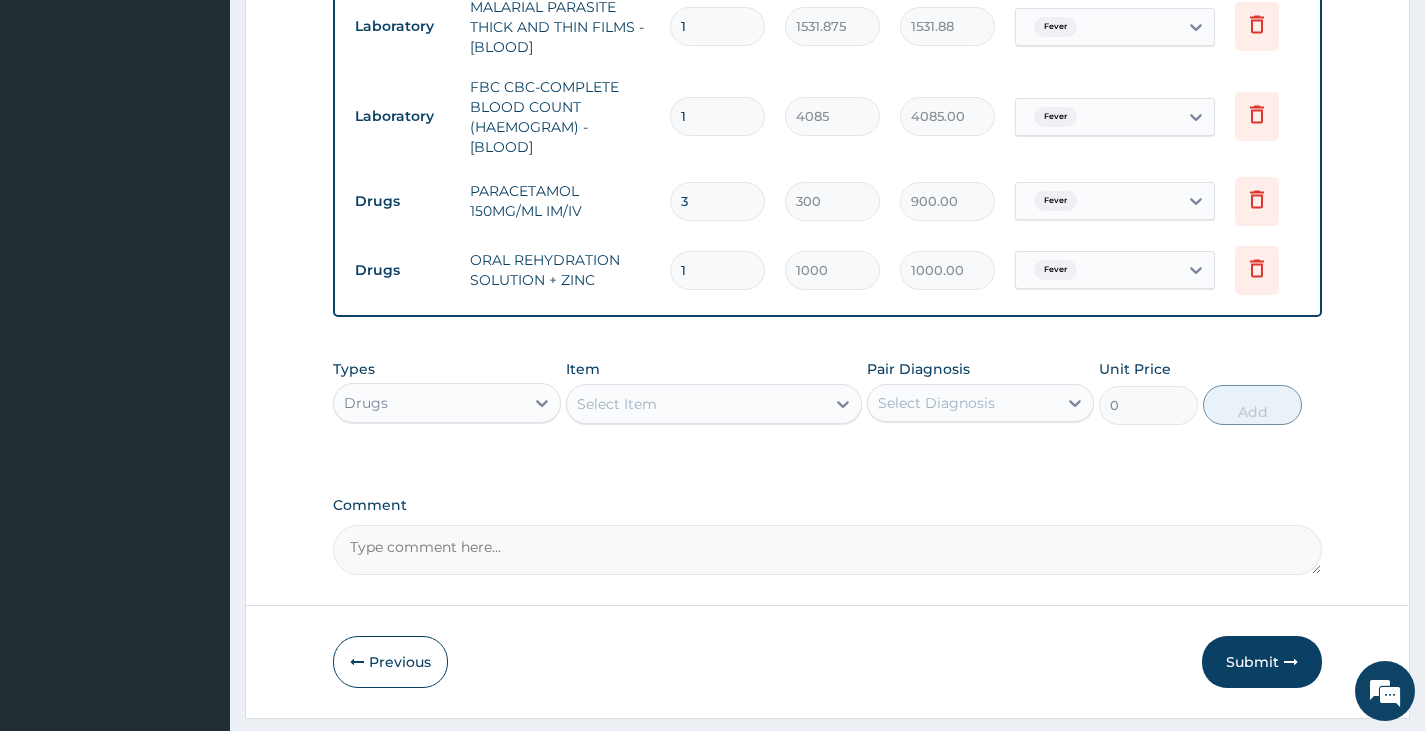 click on "Select Item" at bounding box center (617, 404) 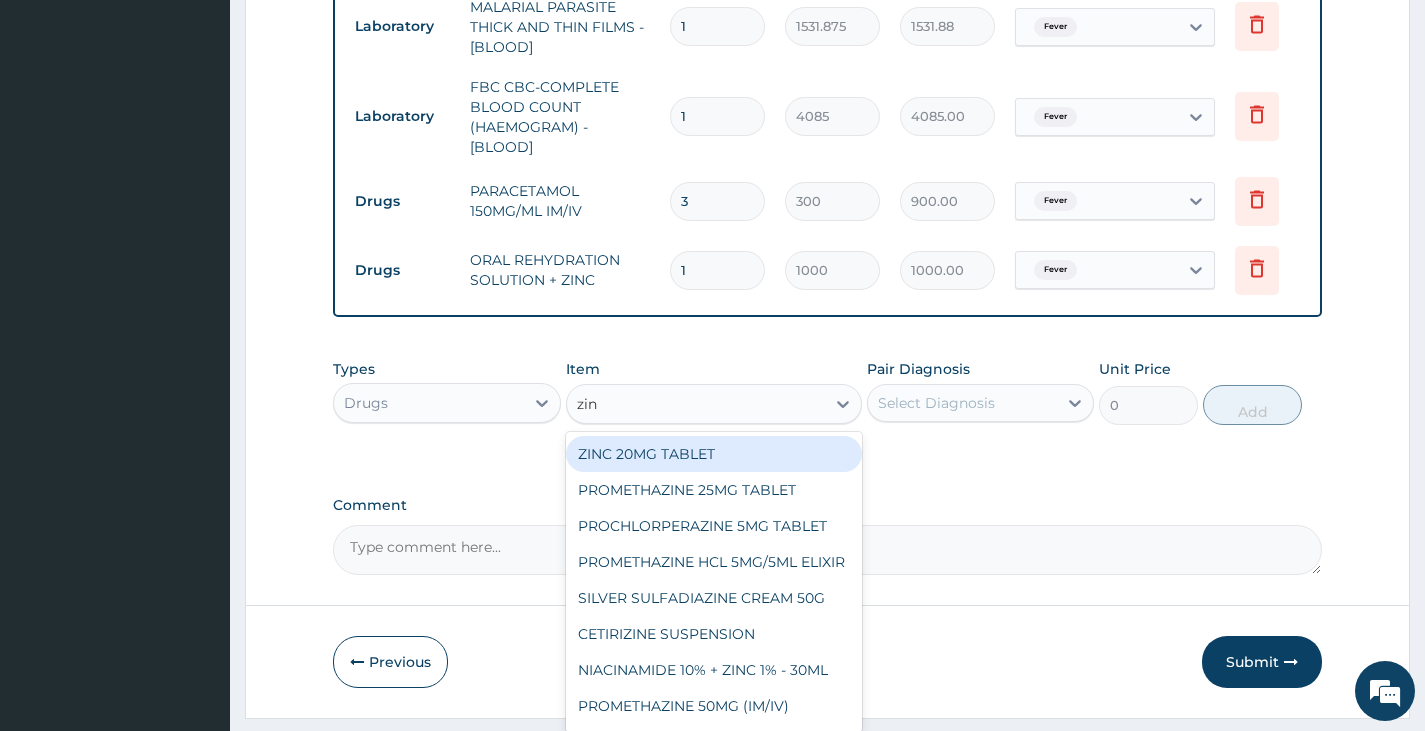 type on "zinc" 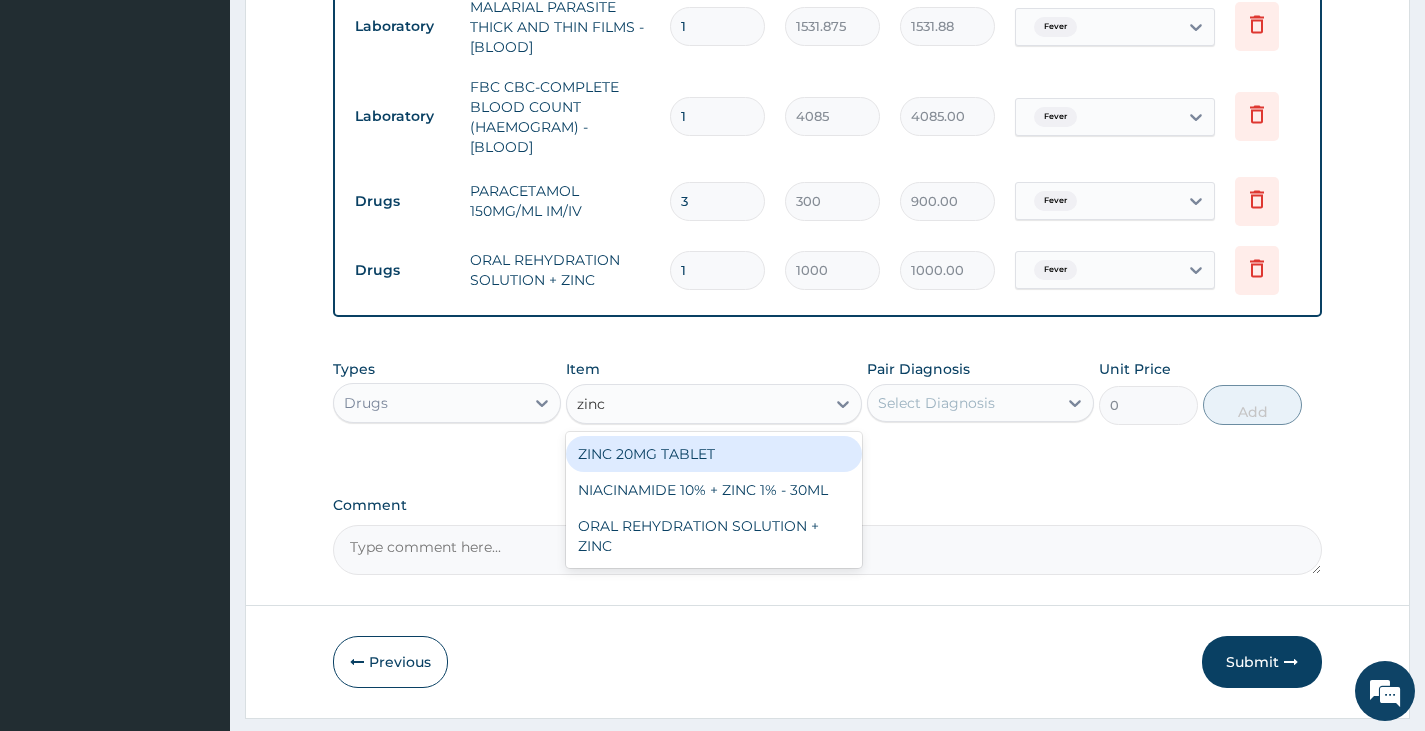 type 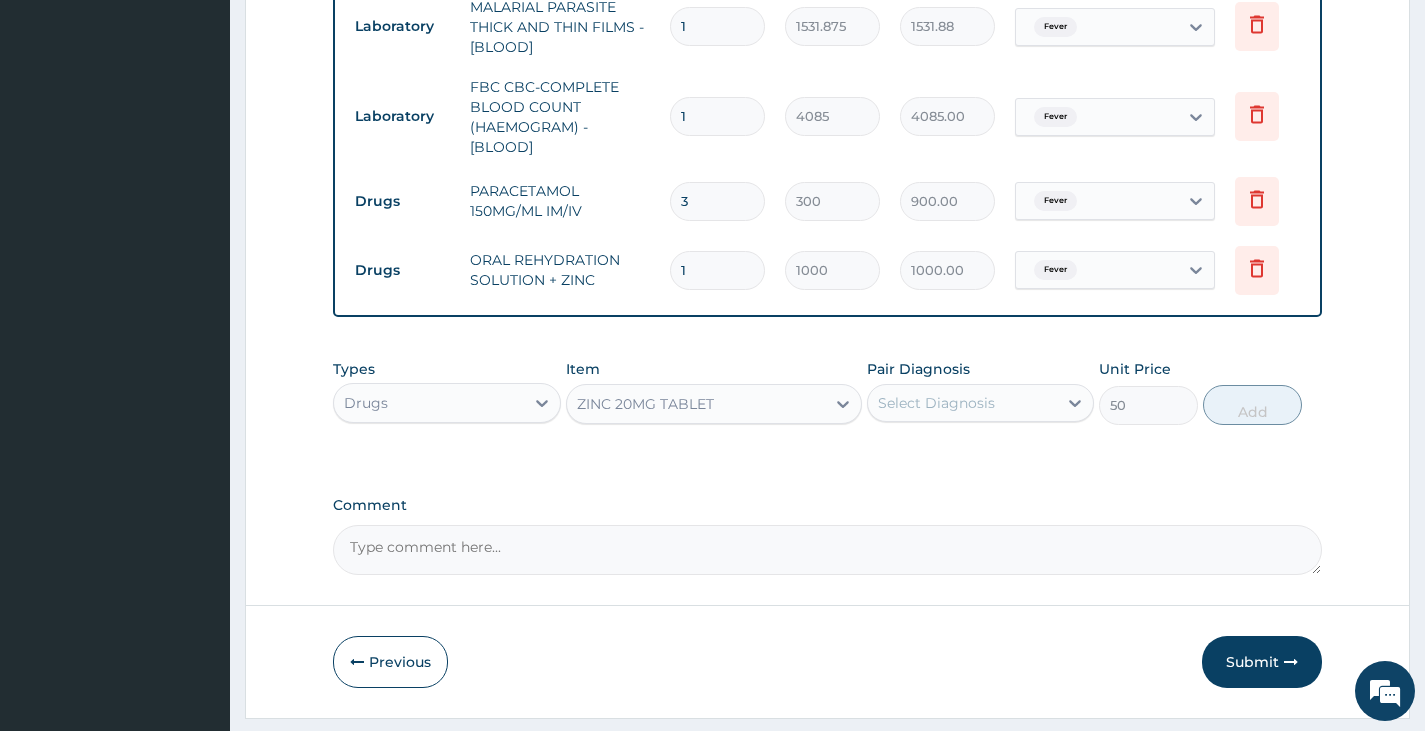 drag, startPoint x: 927, startPoint y: 415, endPoint x: 922, endPoint y: 439, distance: 24.5153 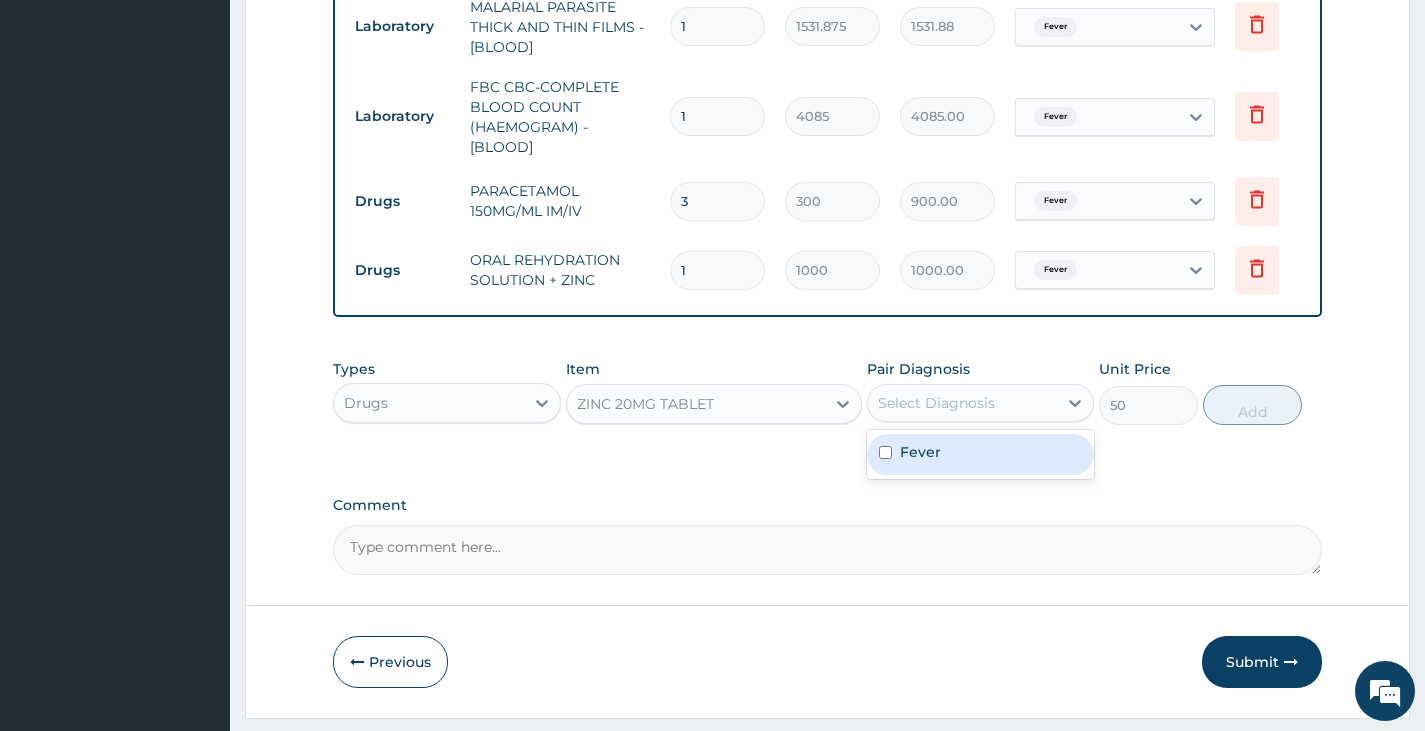 click on "Fever" at bounding box center [920, 452] 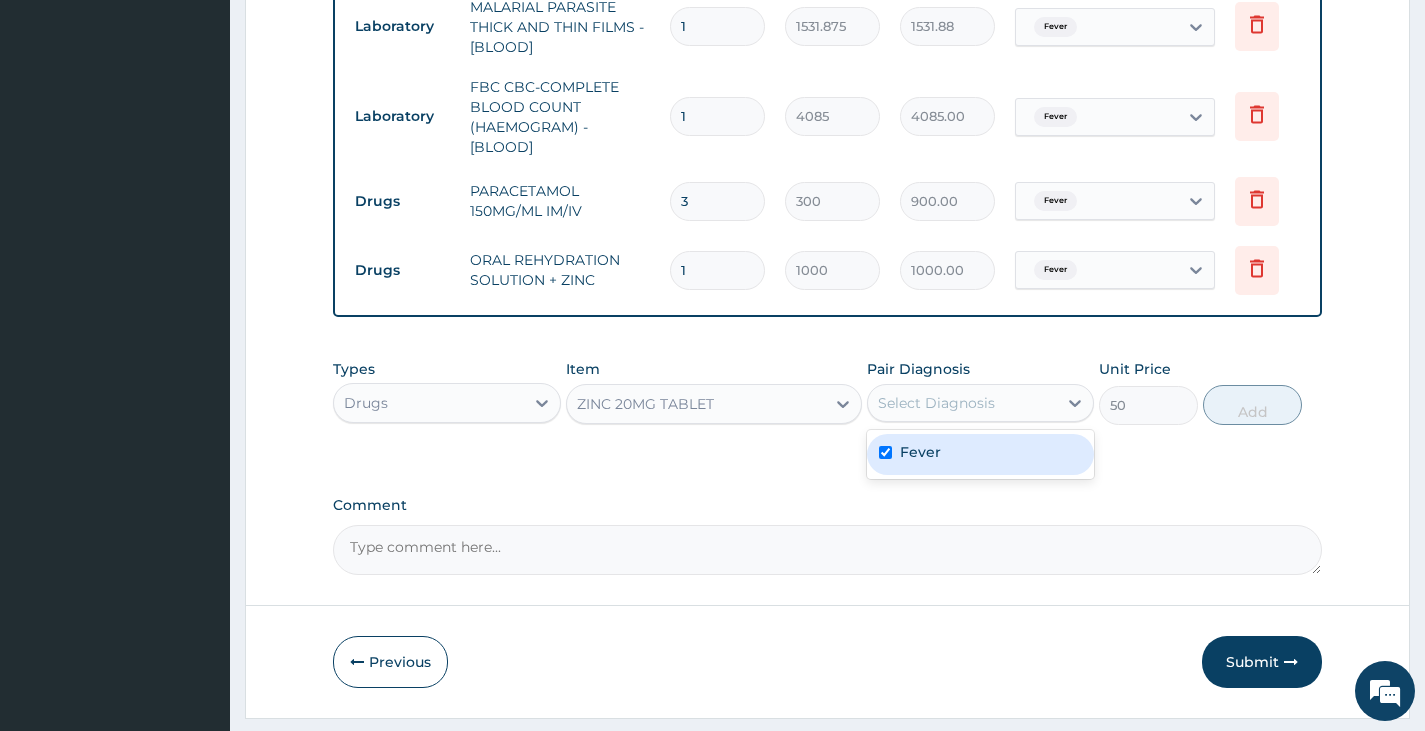checkbox on "true" 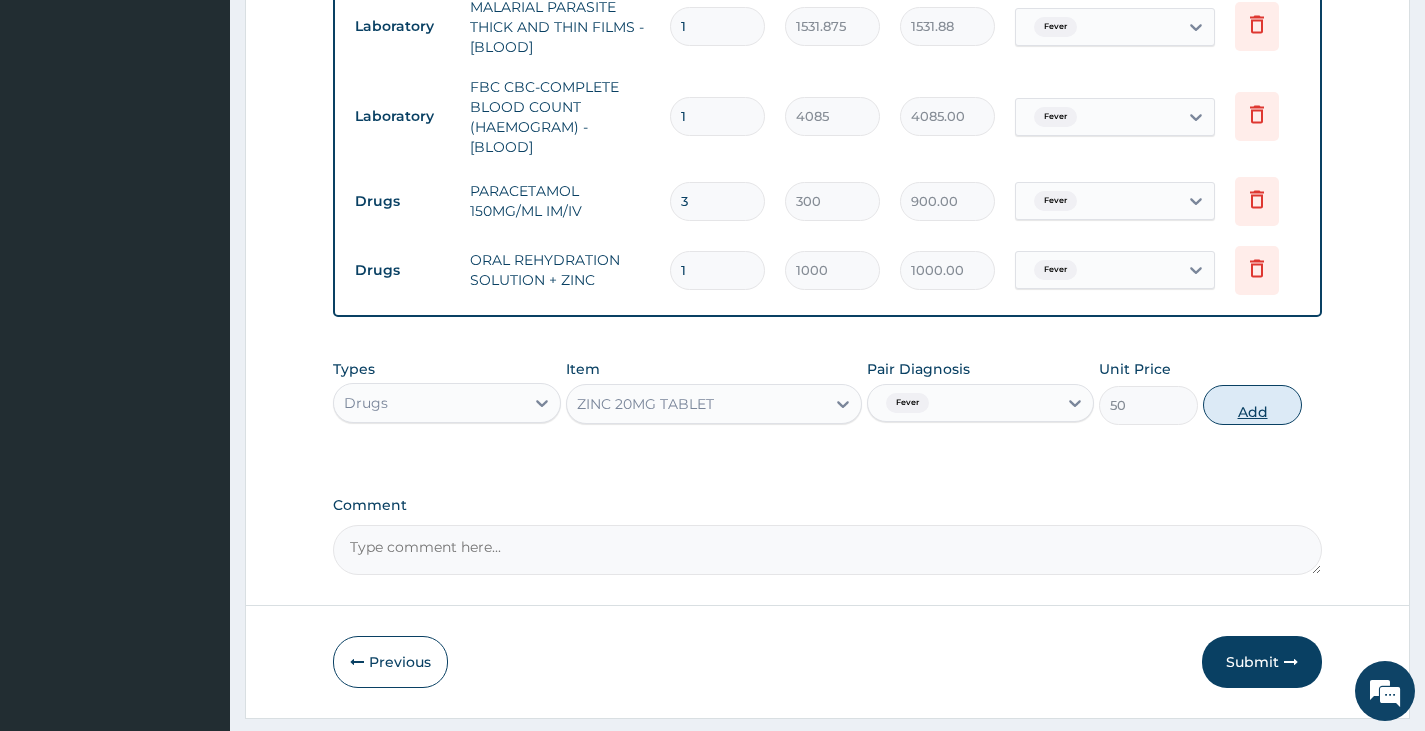 click on "Add" at bounding box center (1252, 405) 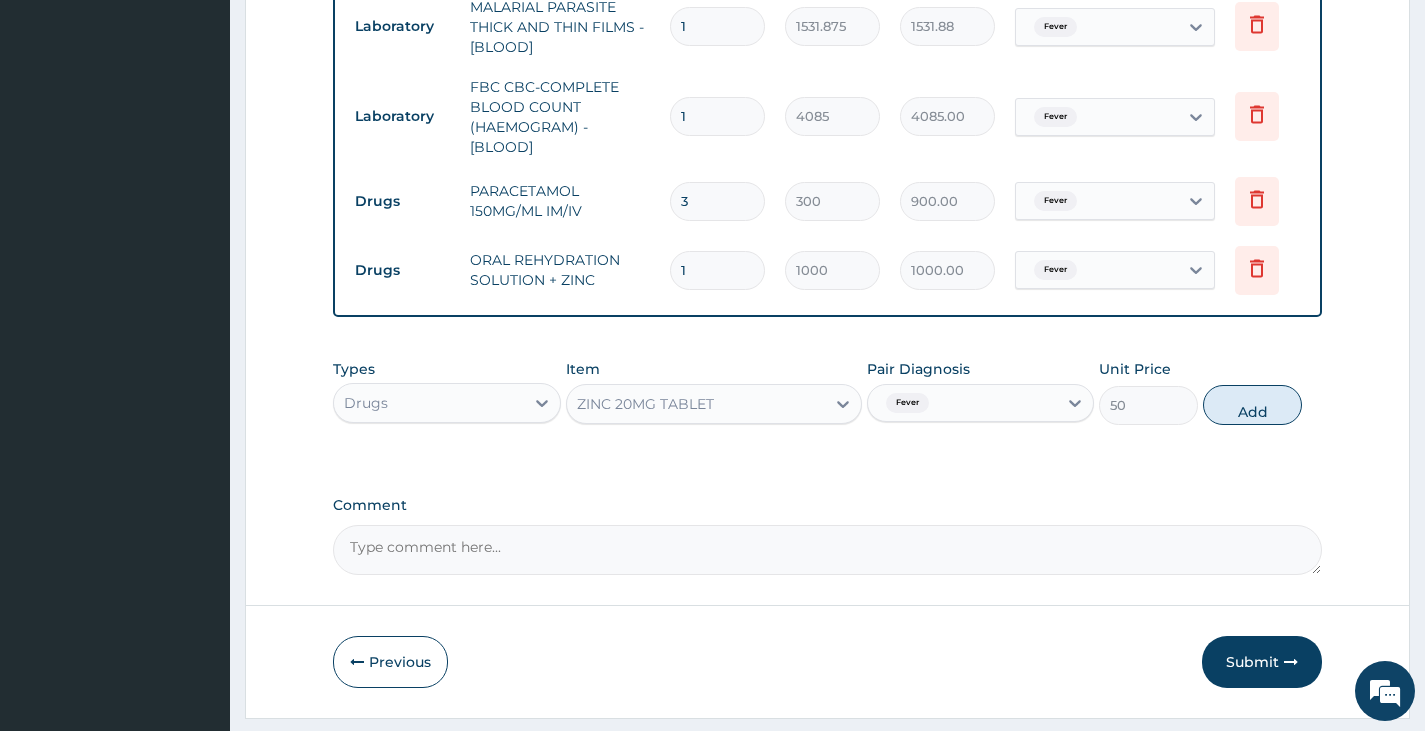 type on "0" 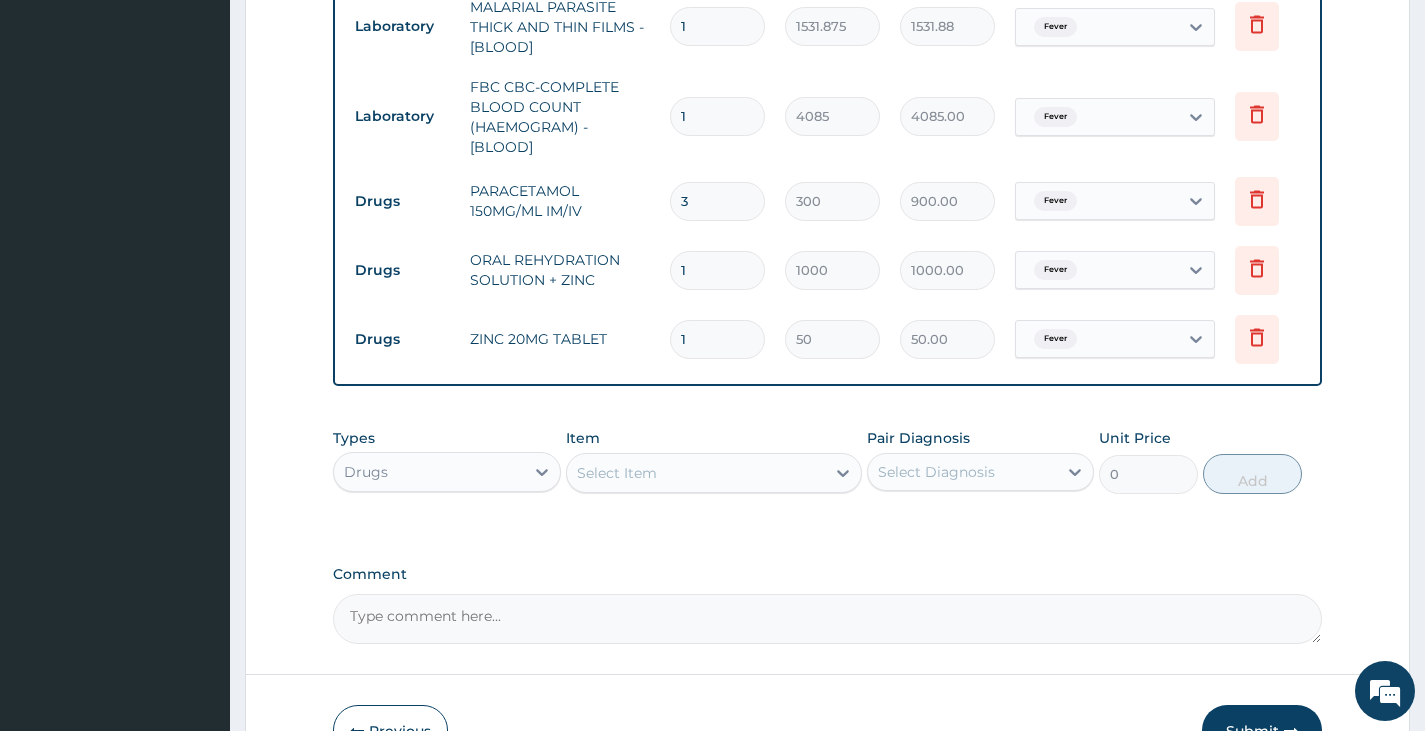 type 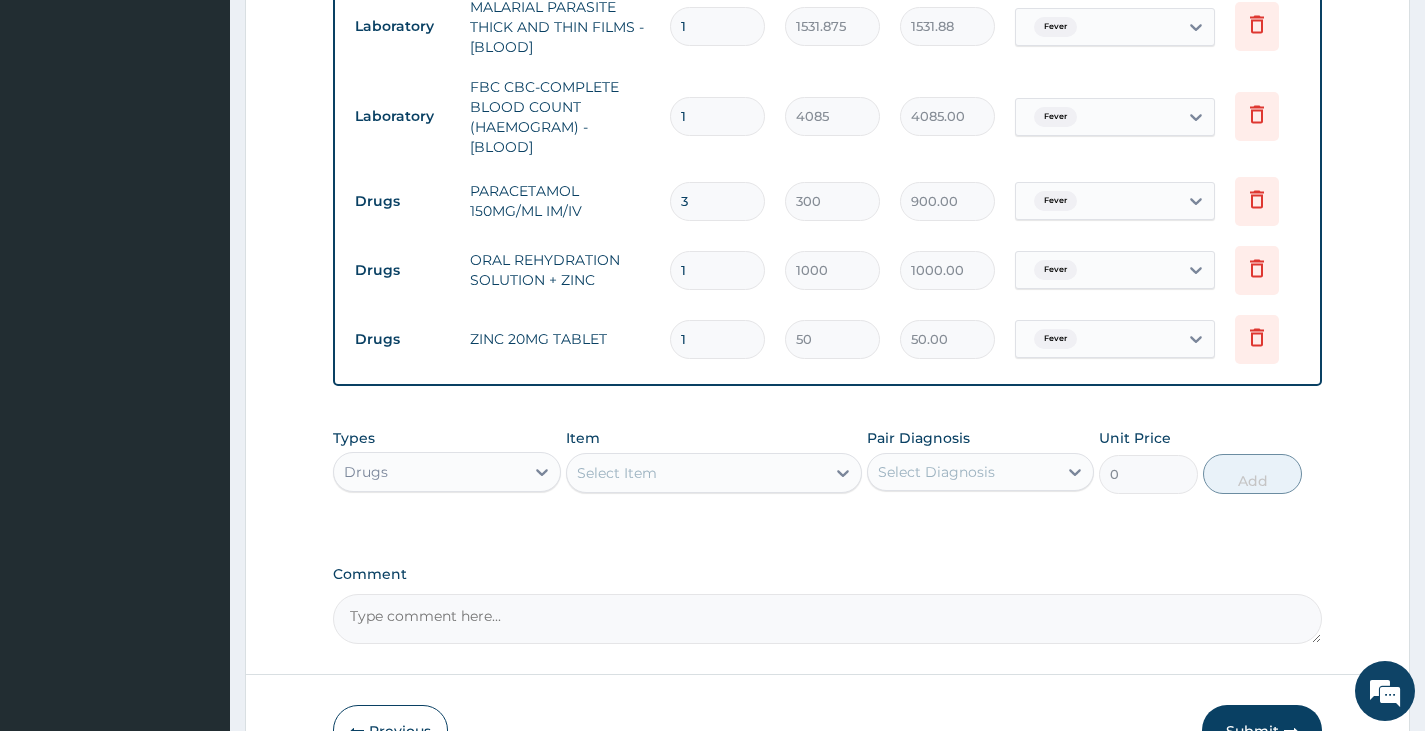 type on "0.00" 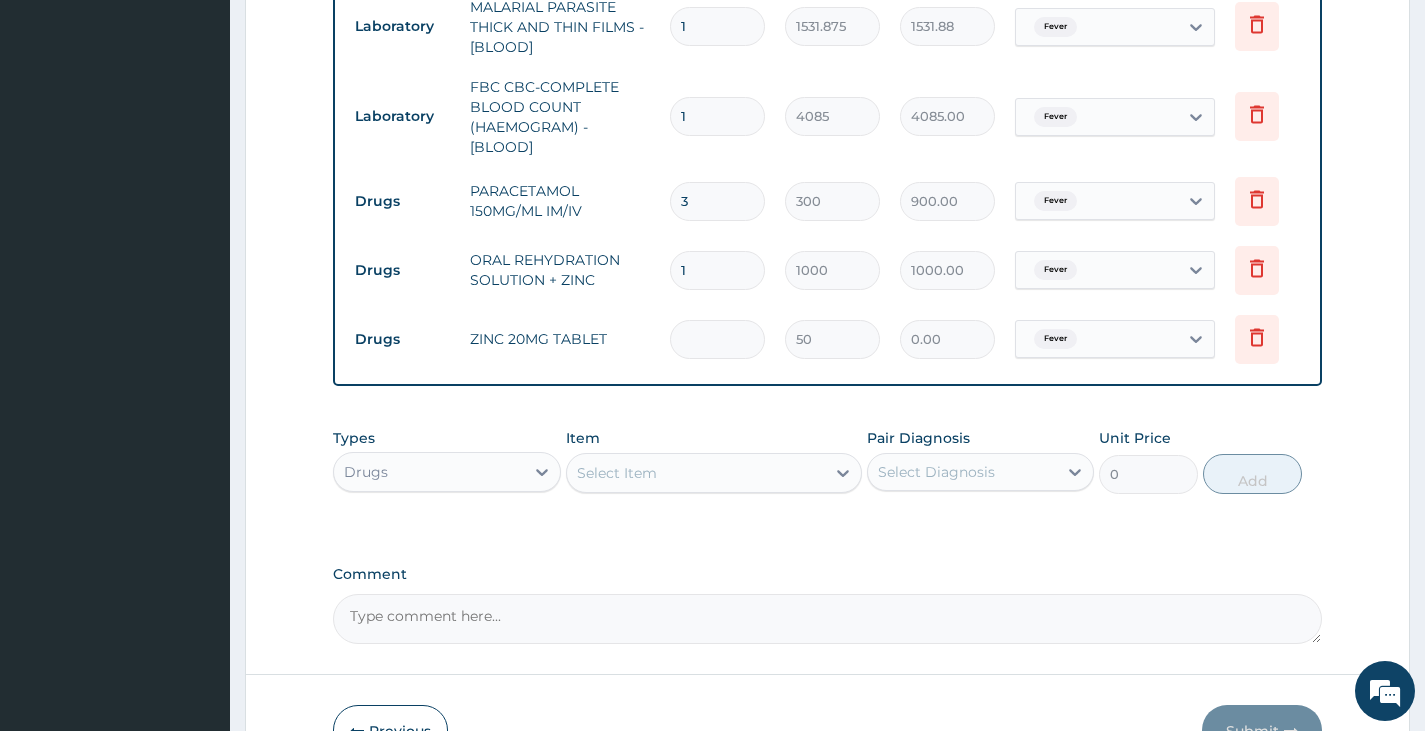 type on "7" 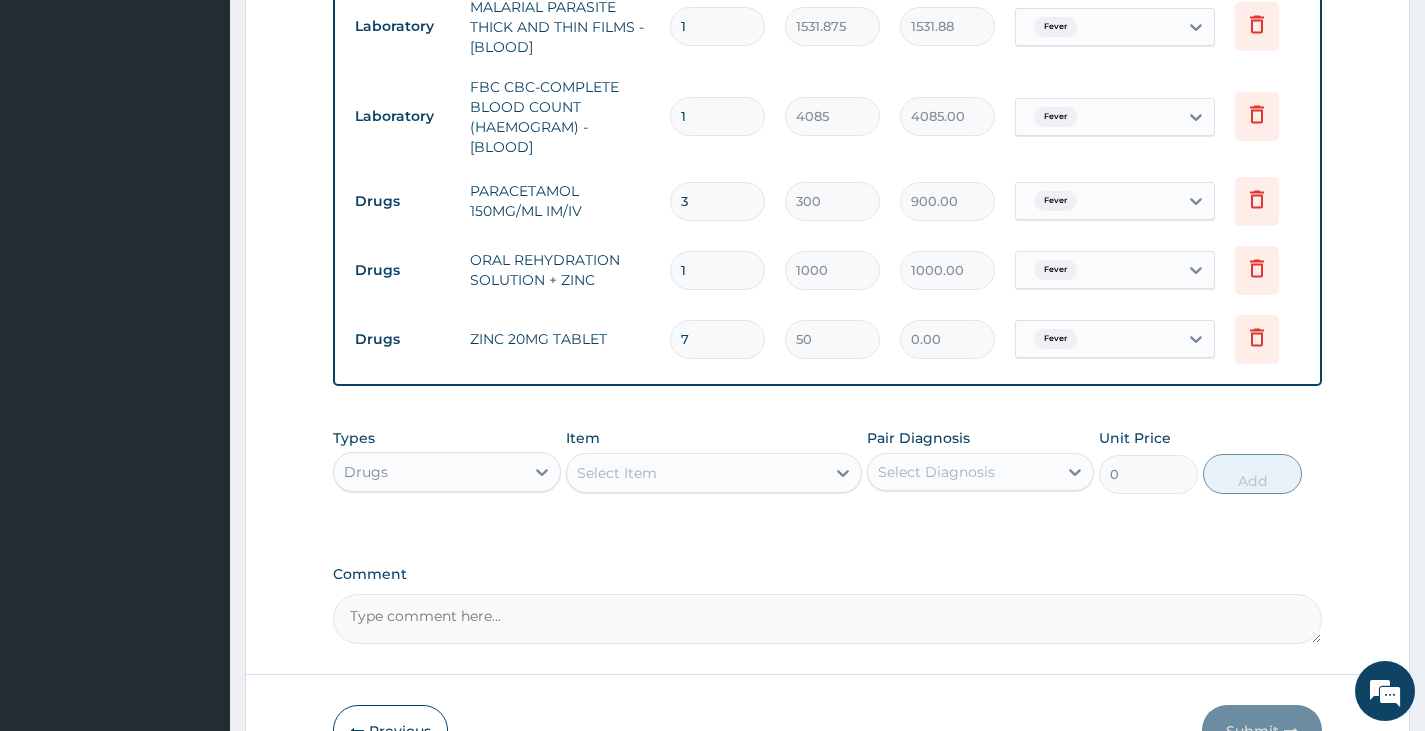 type on "350.00" 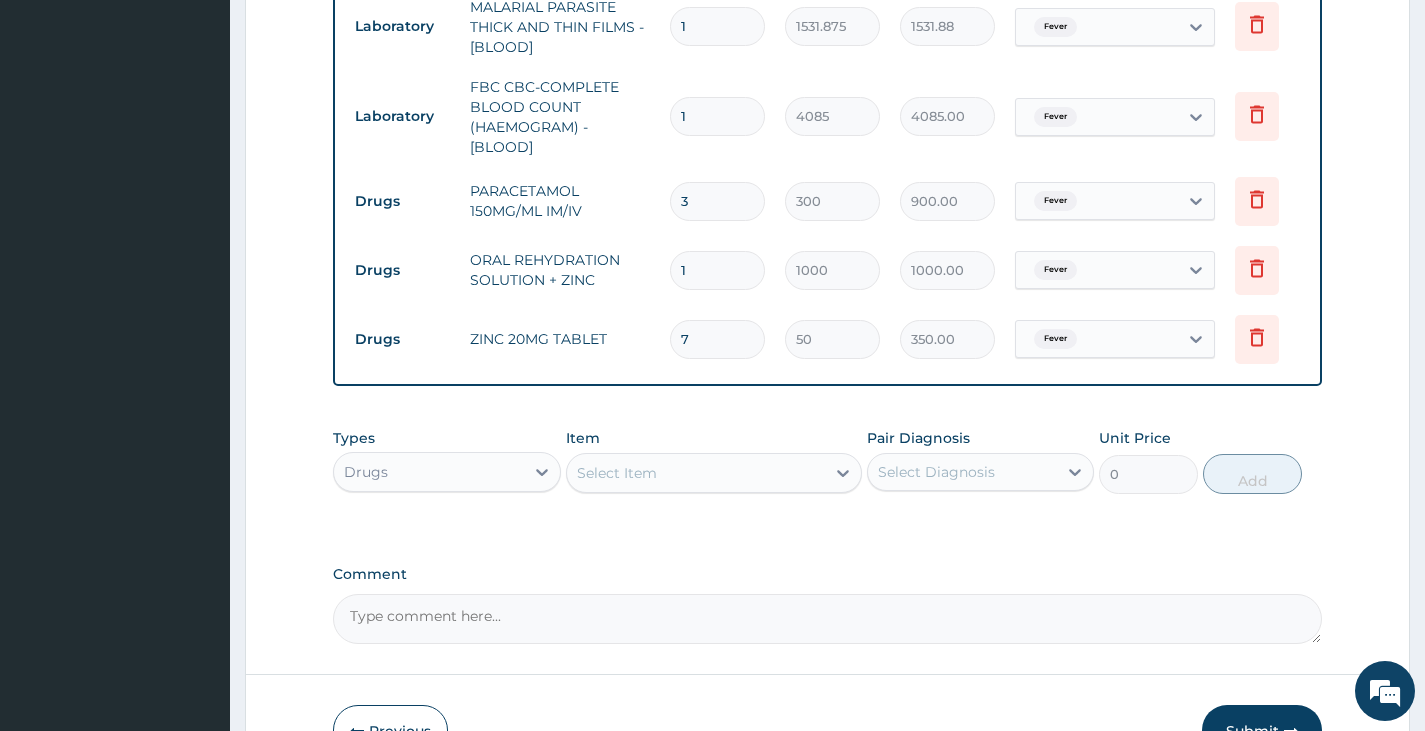 type on "7" 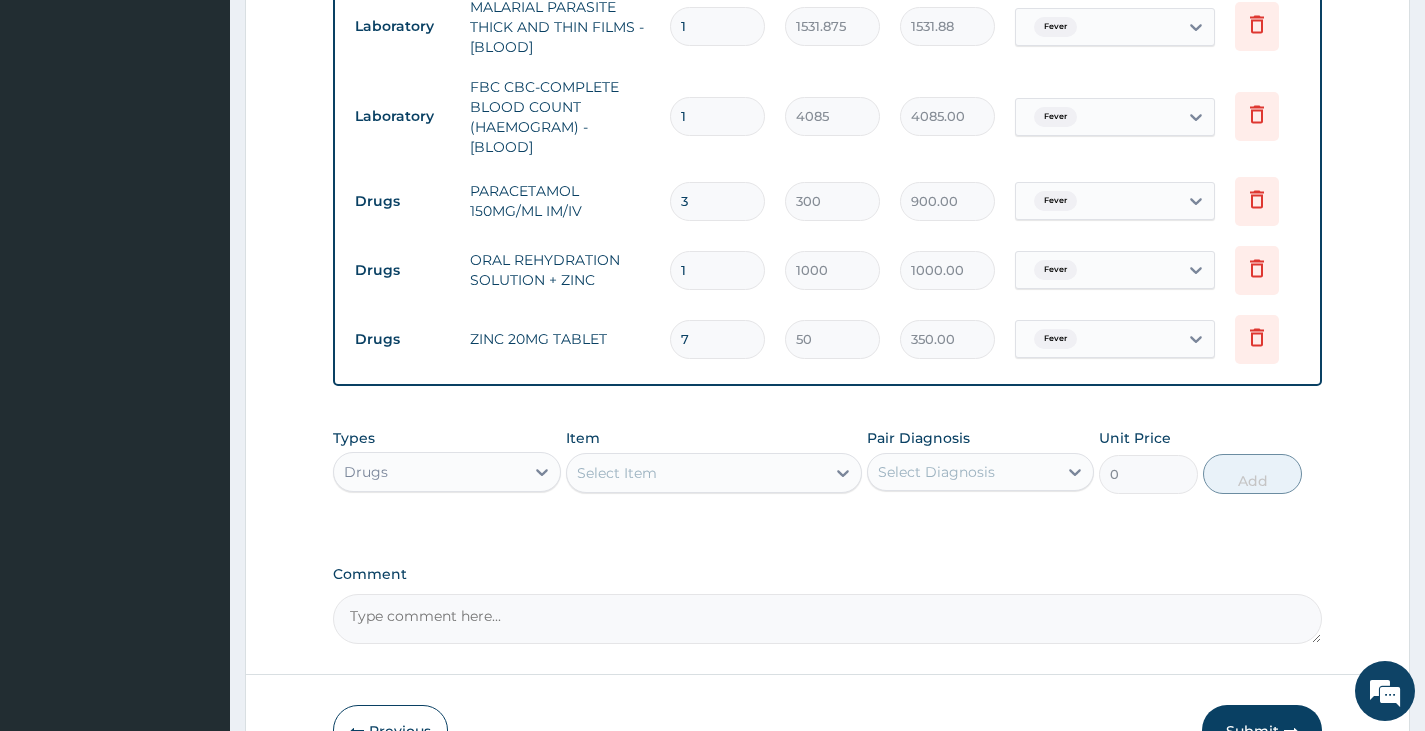 click on "Select Item" at bounding box center (617, 473) 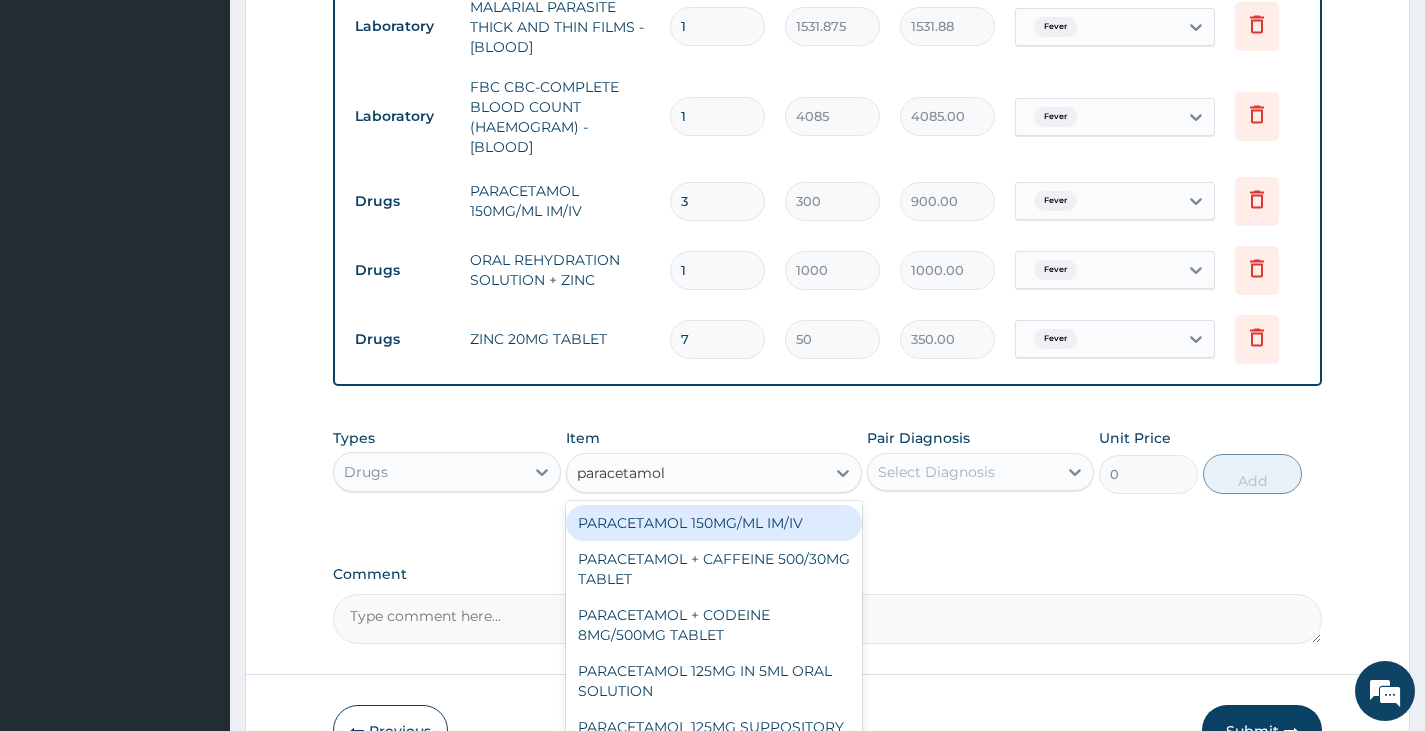 type on "paracetamol 5" 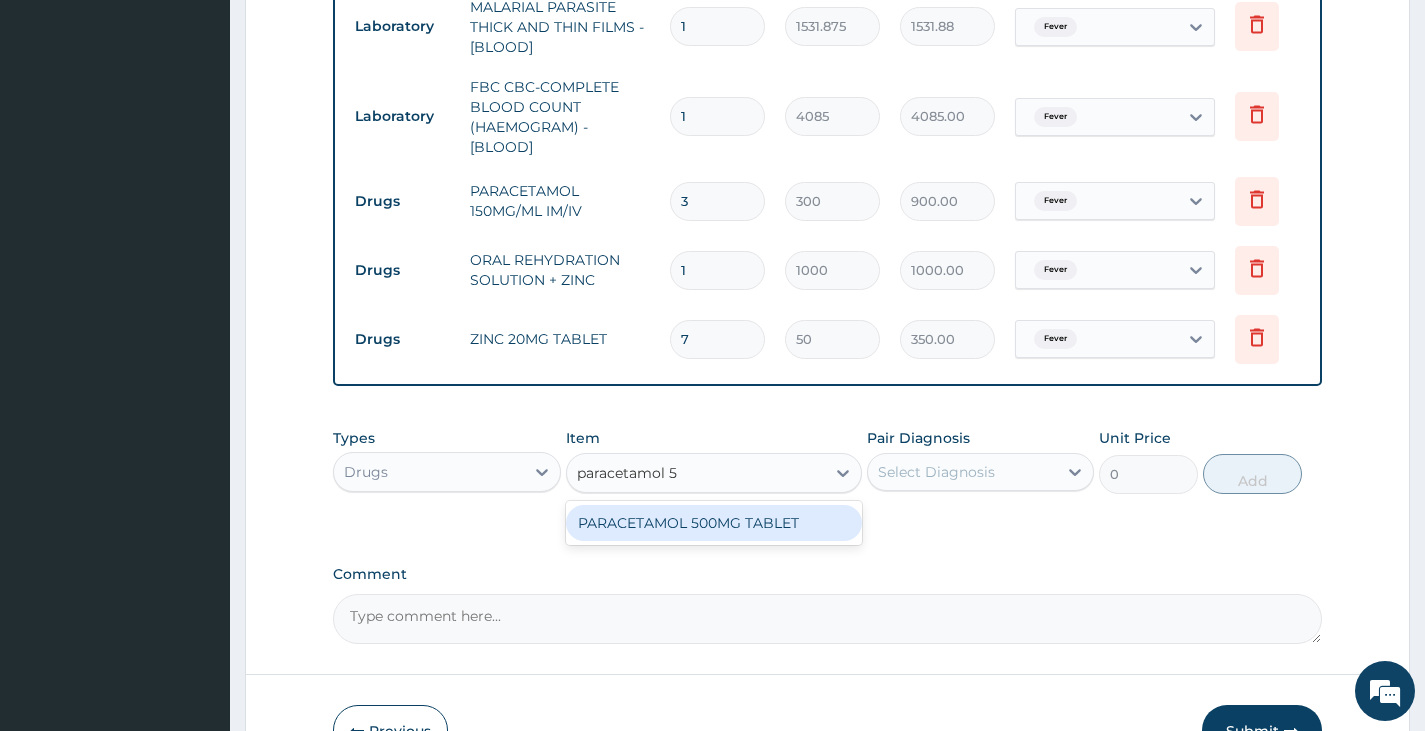 type 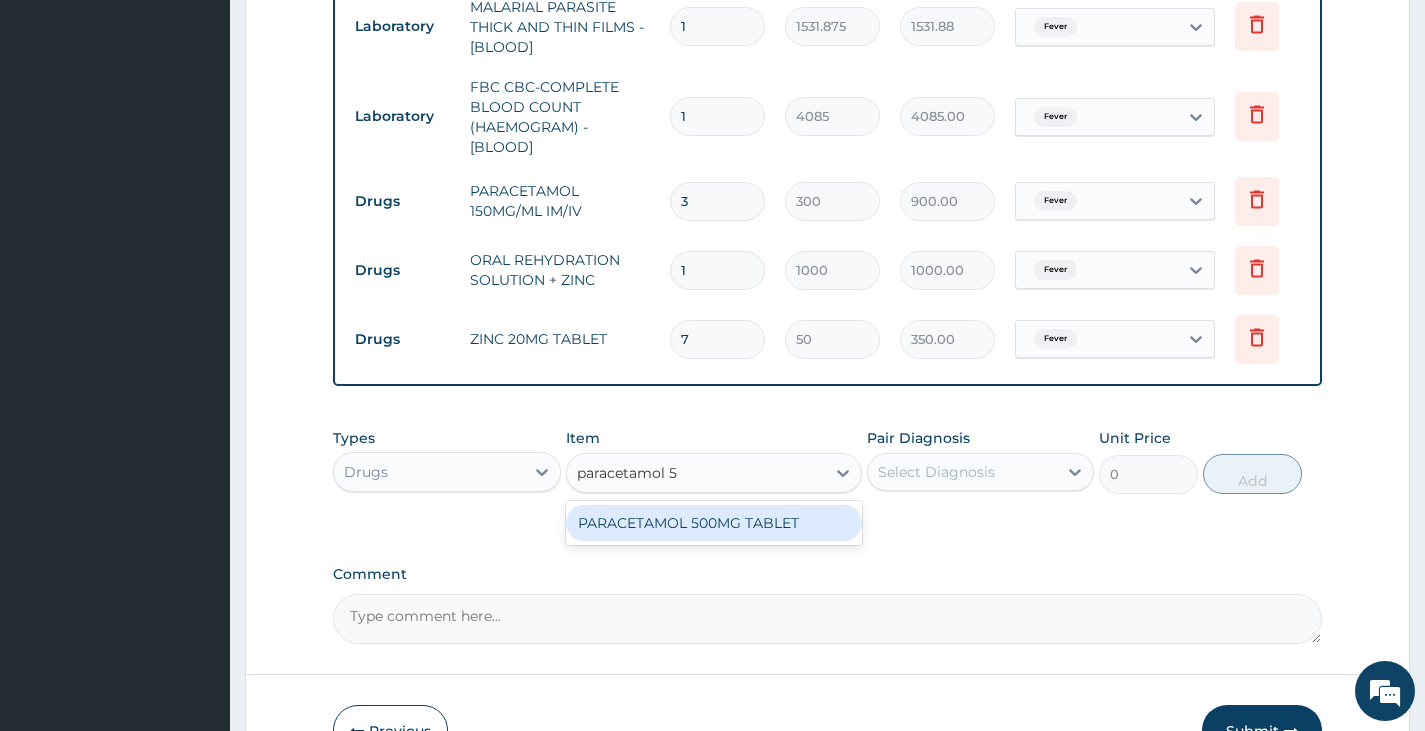 type on "30" 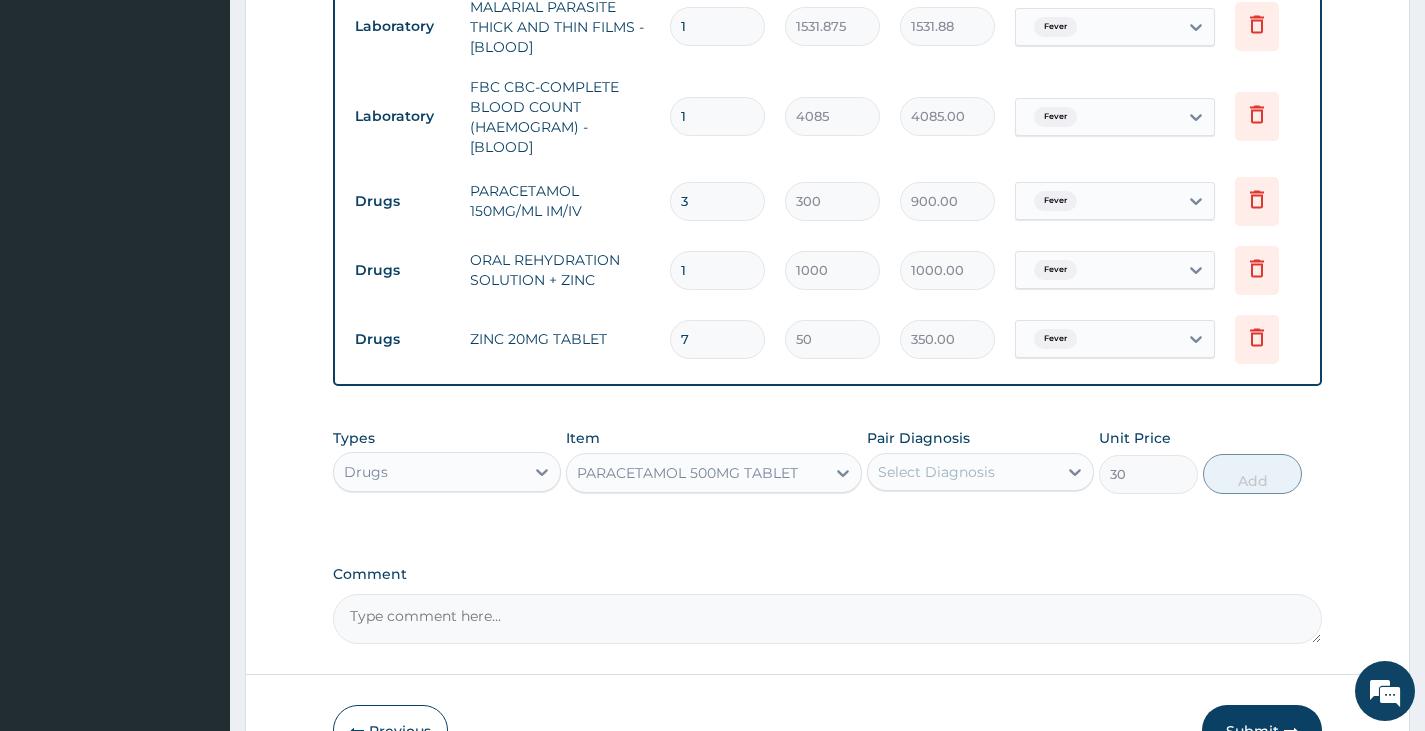 click on "Select Diagnosis" at bounding box center (936, 472) 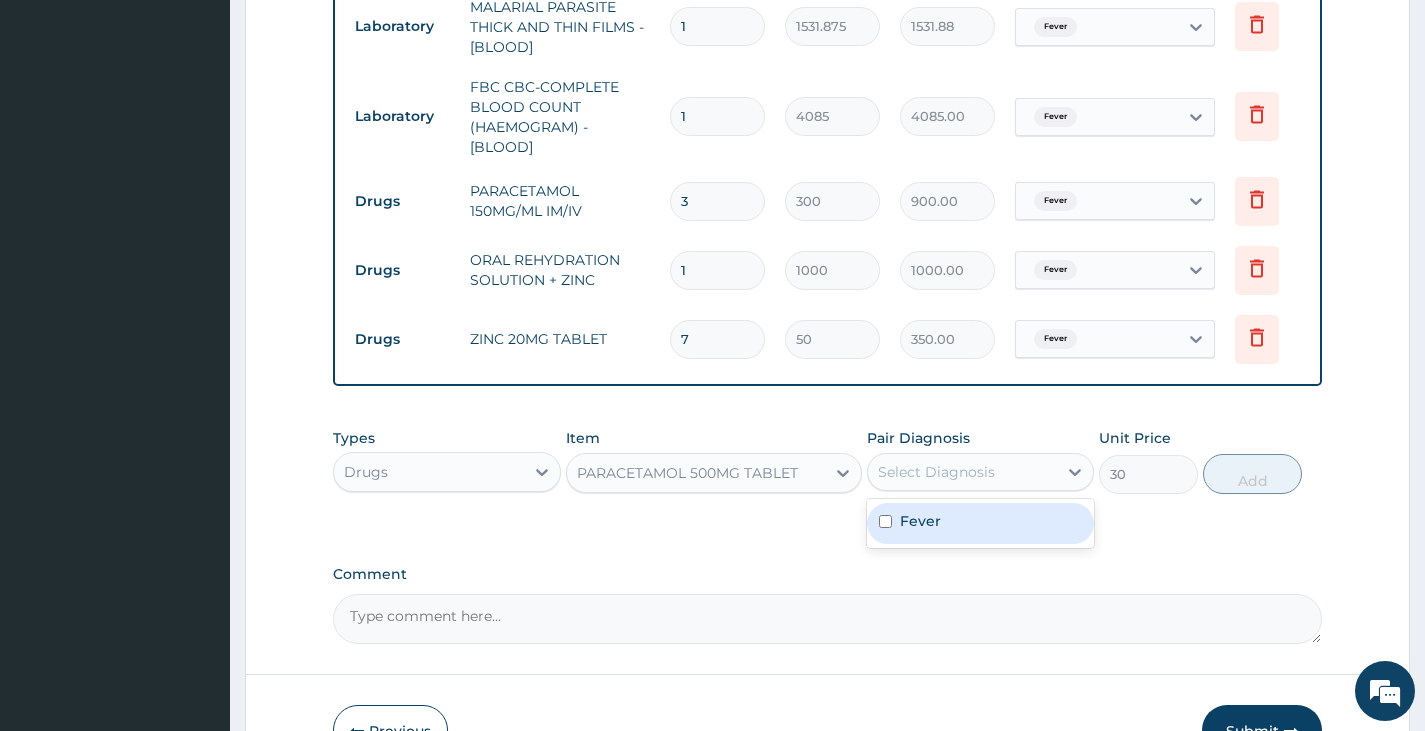 click on "Fever" at bounding box center (980, 523) 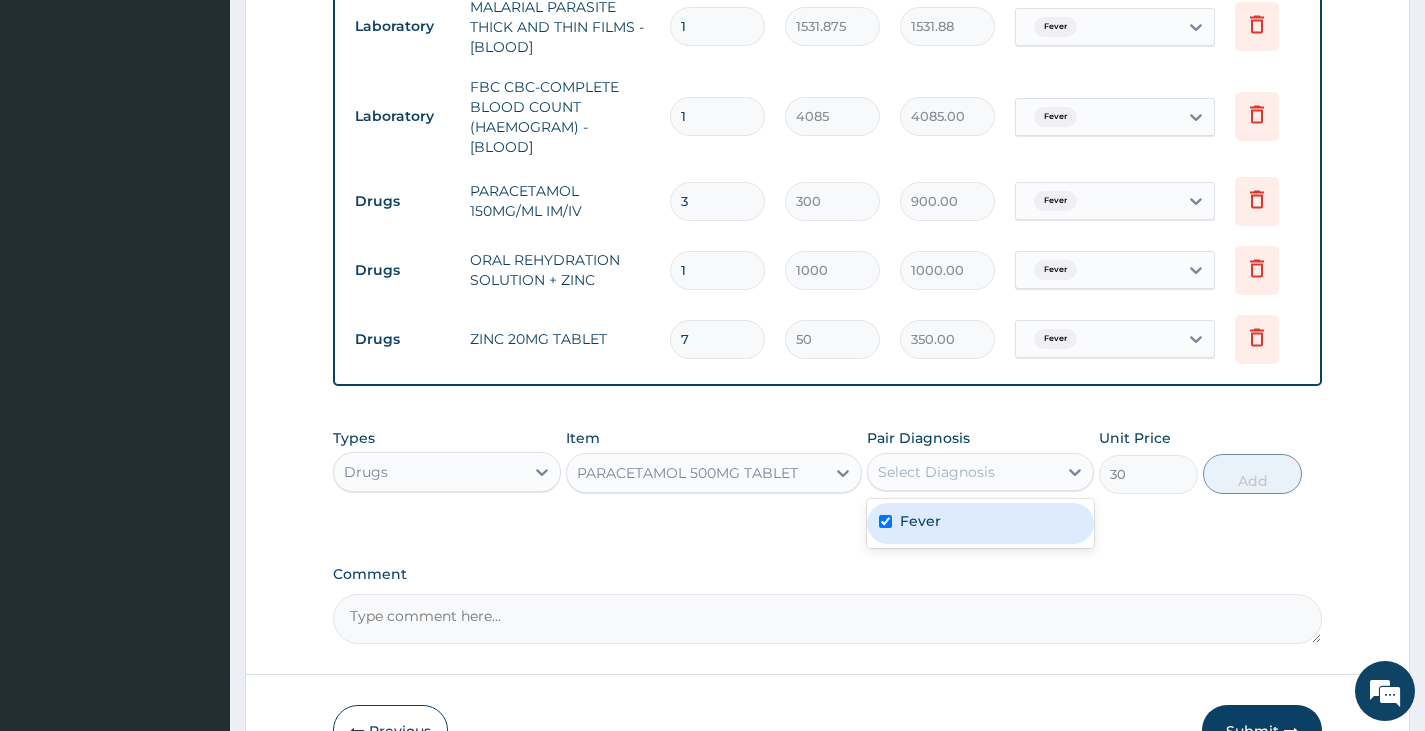 checkbox on "true" 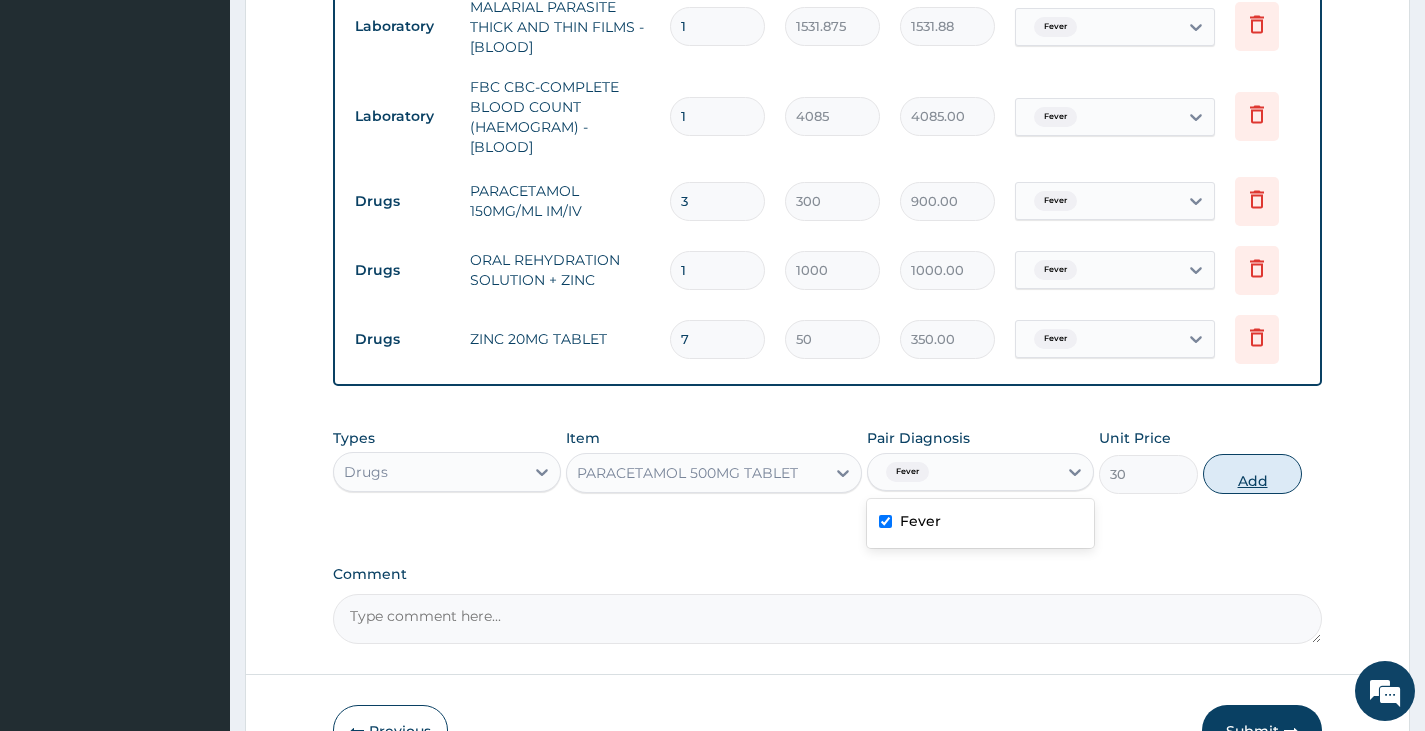 click on "Add" at bounding box center (1252, 474) 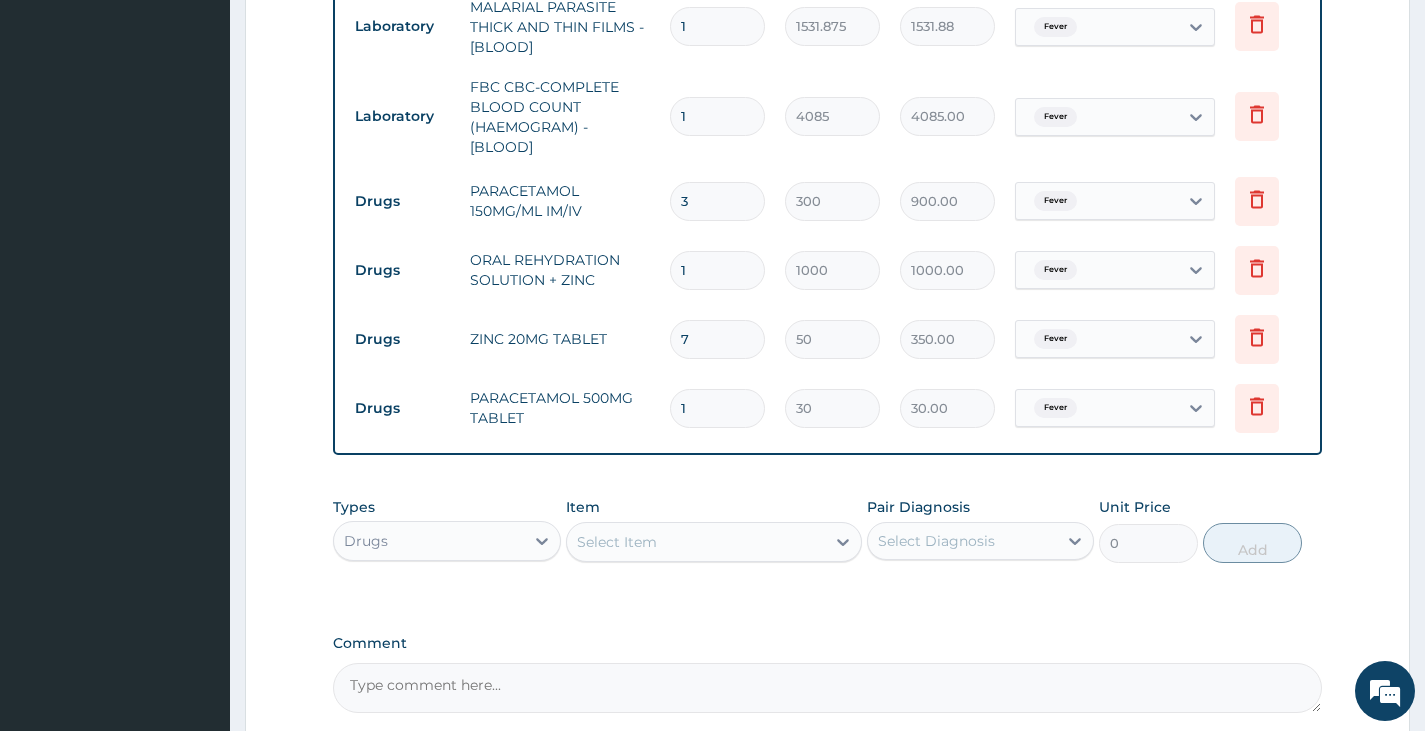 type 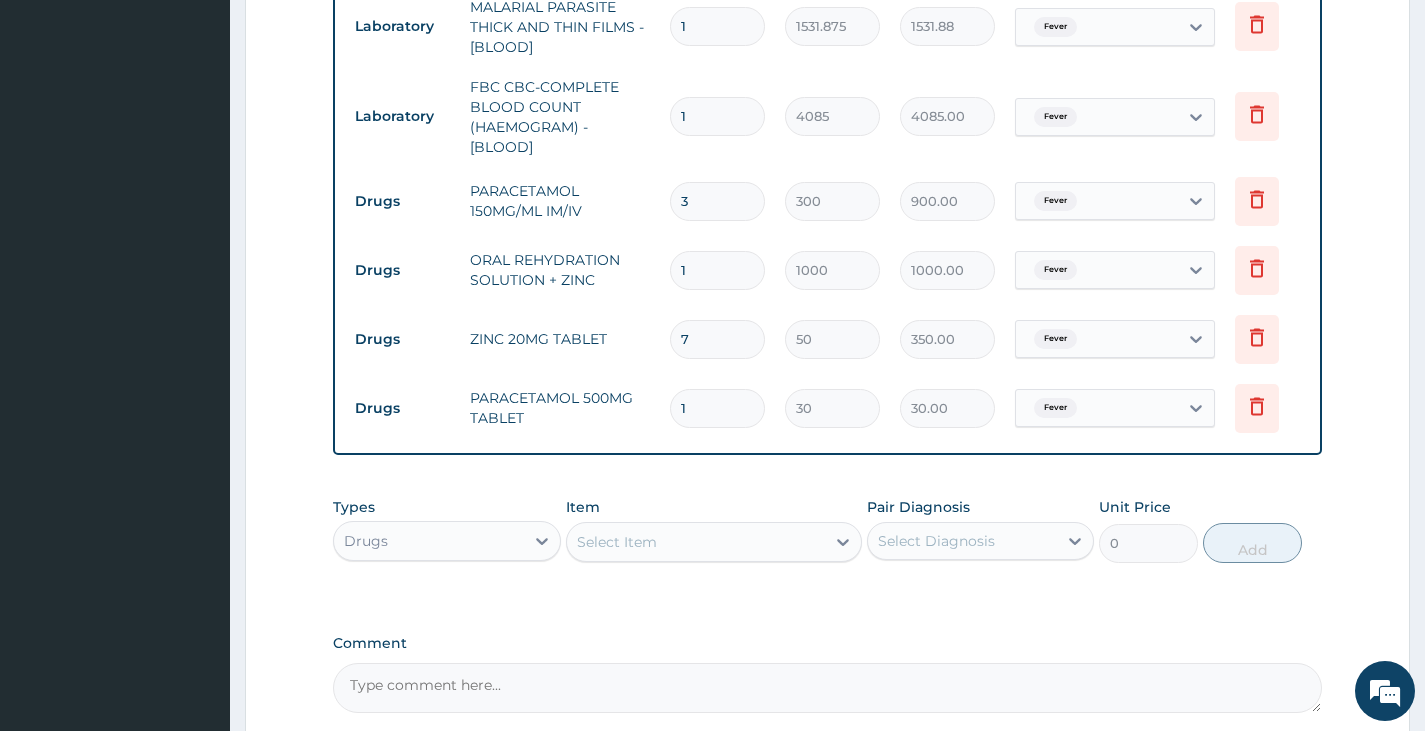 type on "0.00" 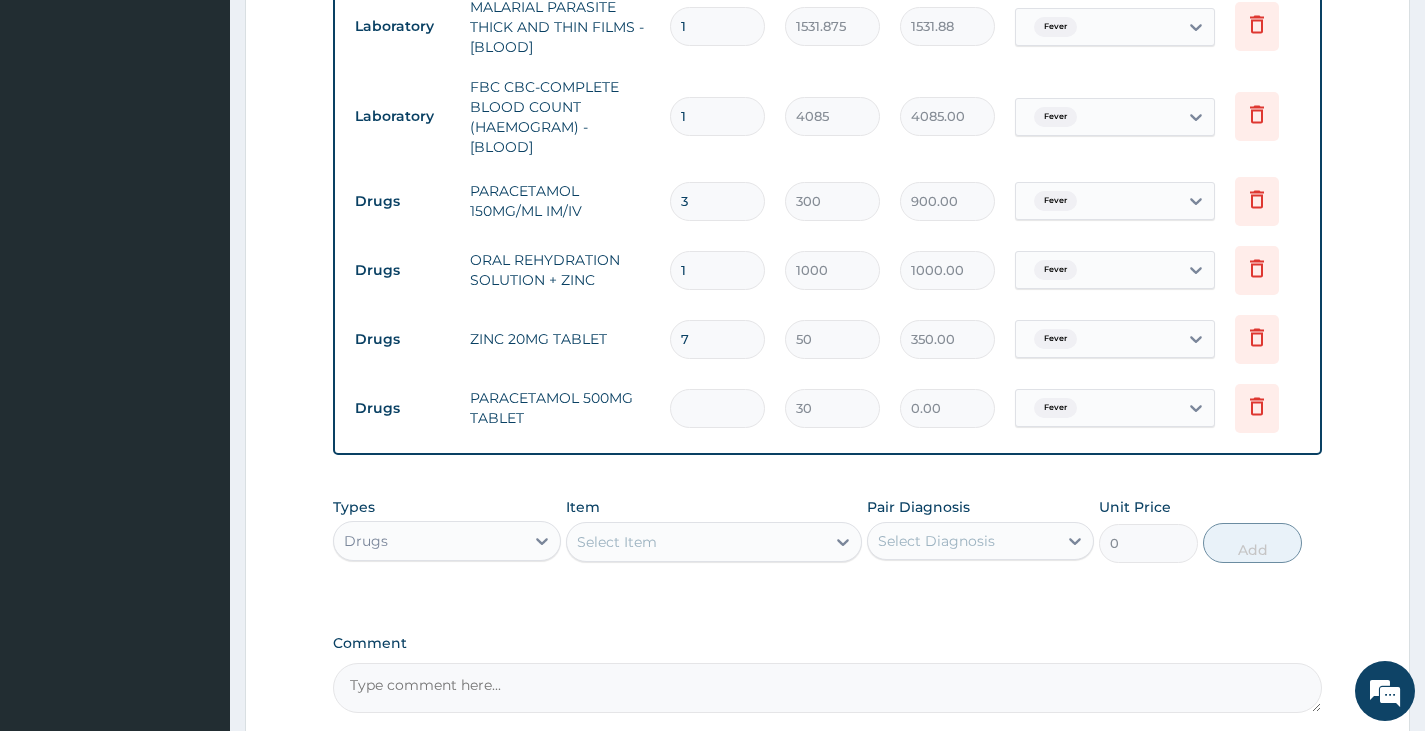 type on "9" 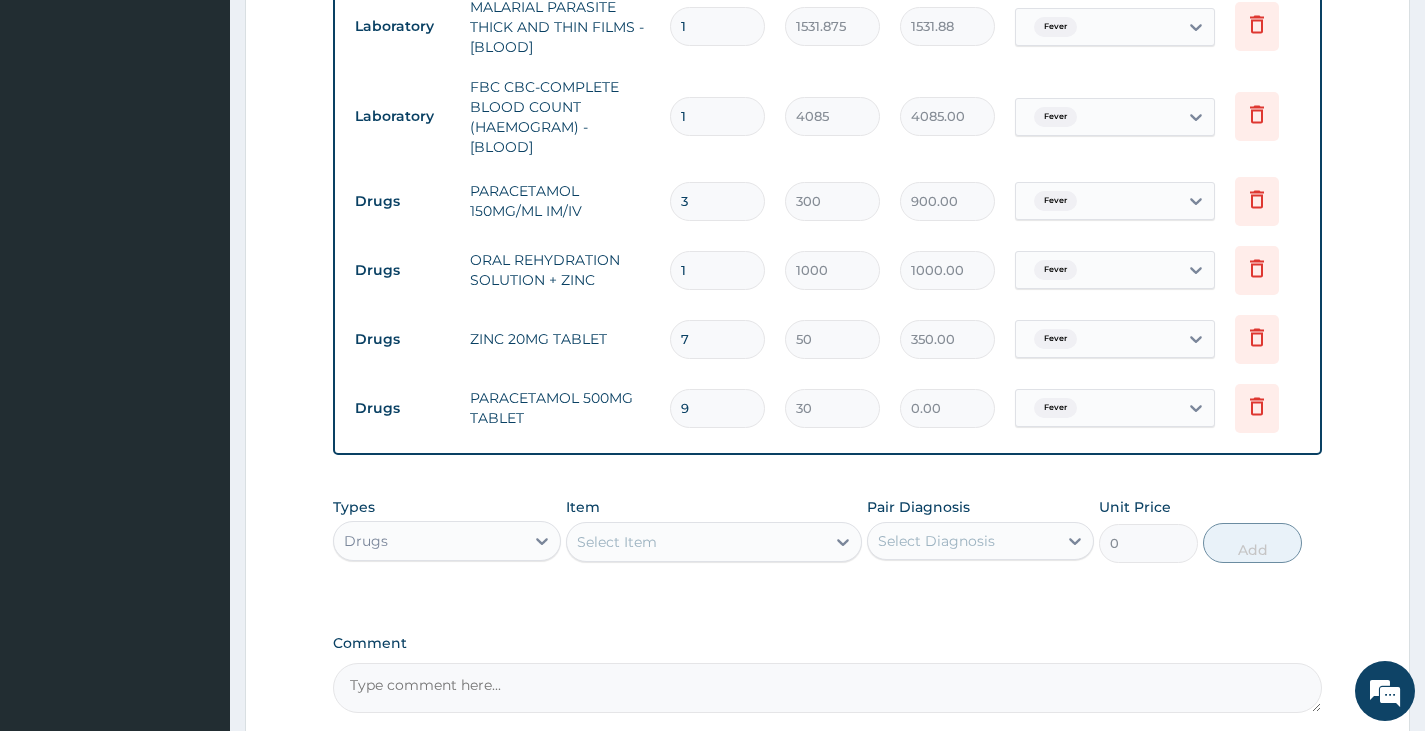 type on "270.00" 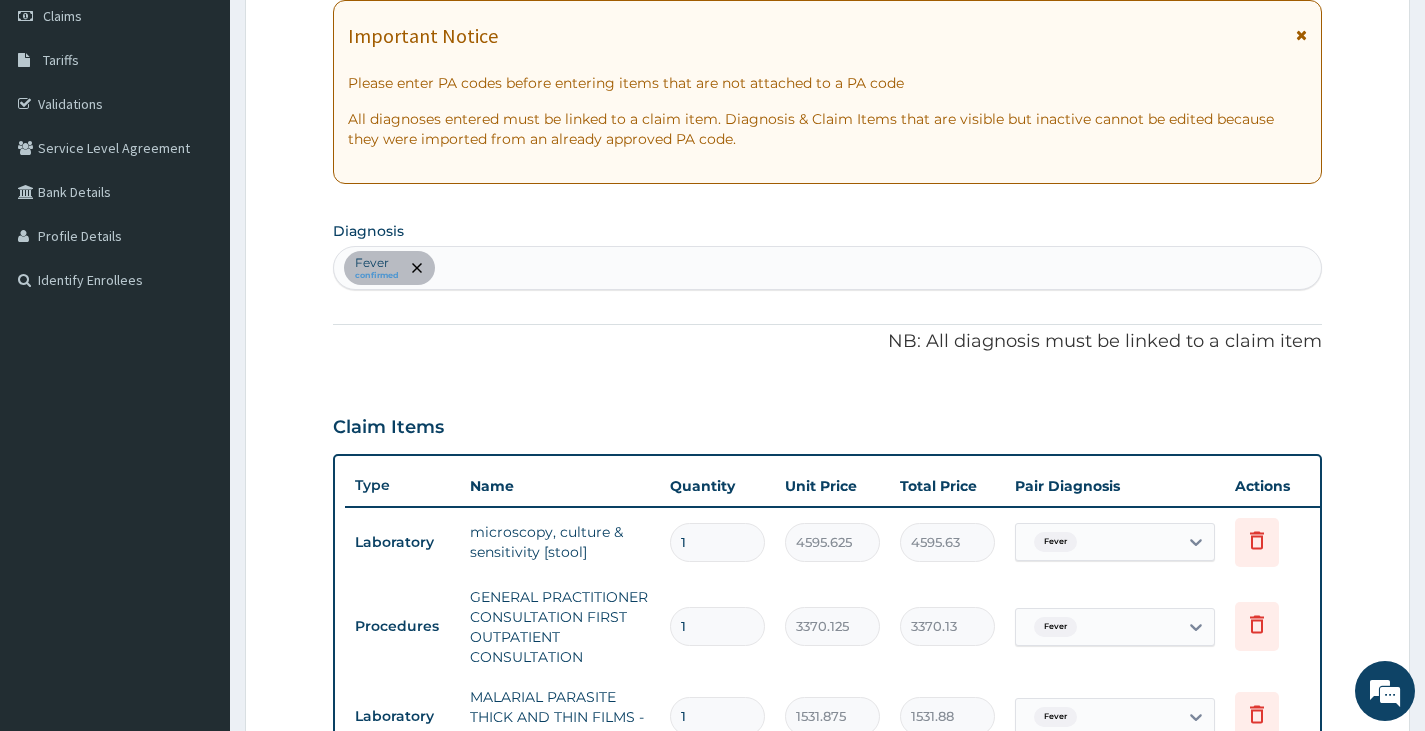 scroll, scrollTop: 287, scrollLeft: 0, axis: vertical 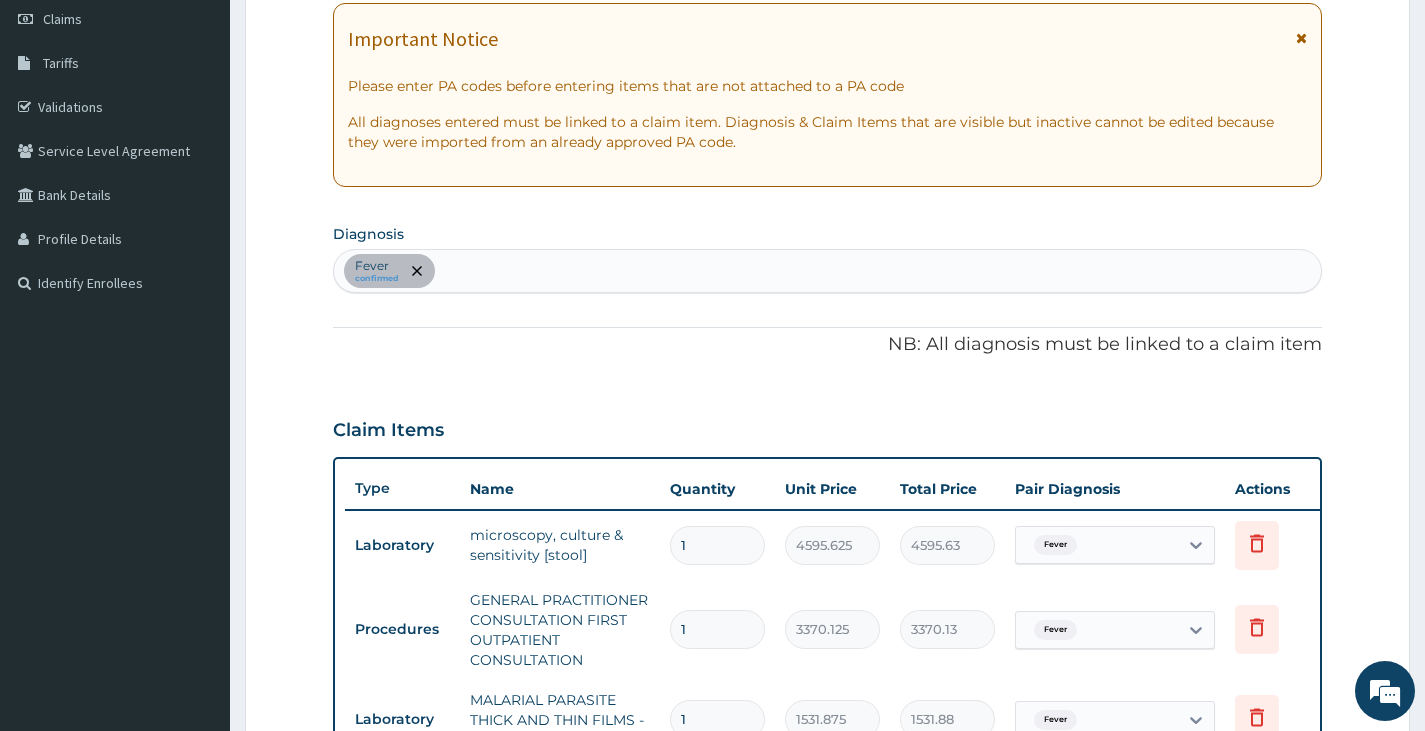 type on "9" 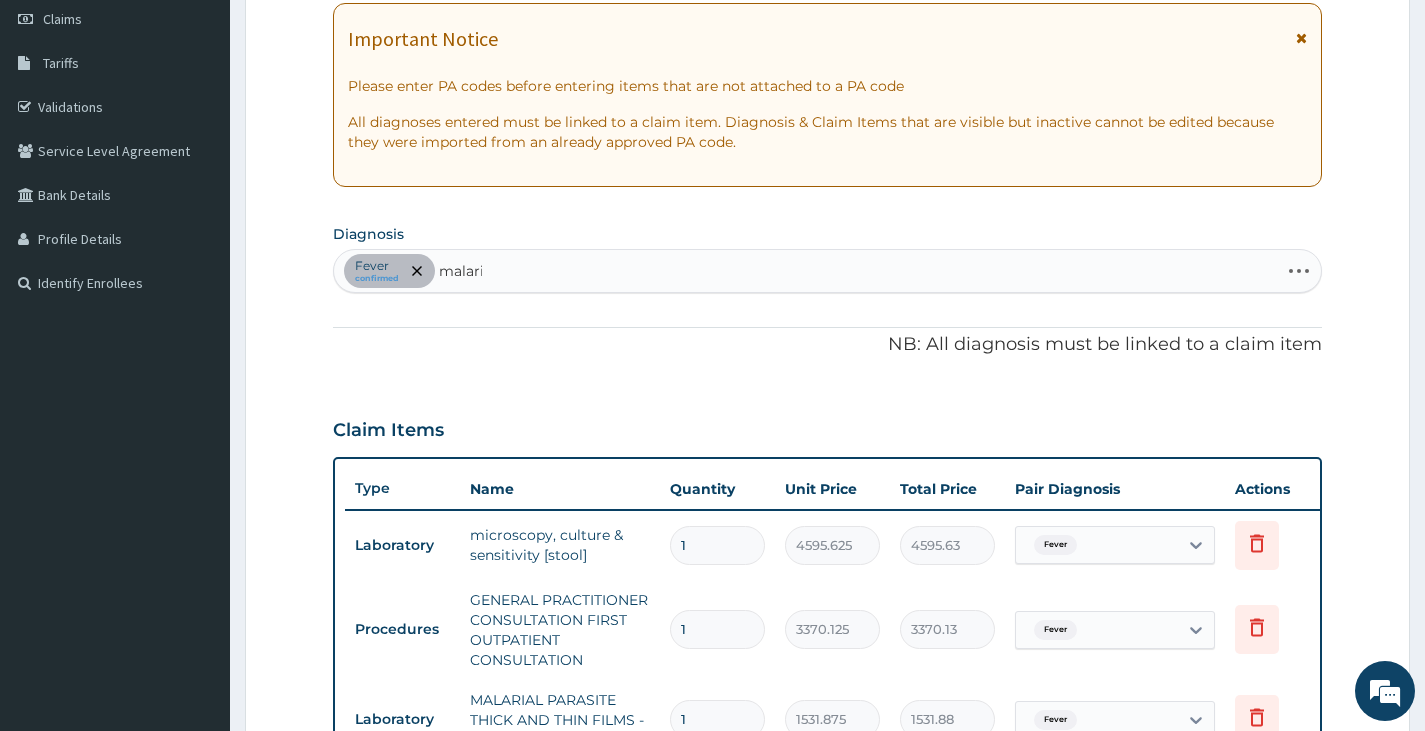 type on "malaria" 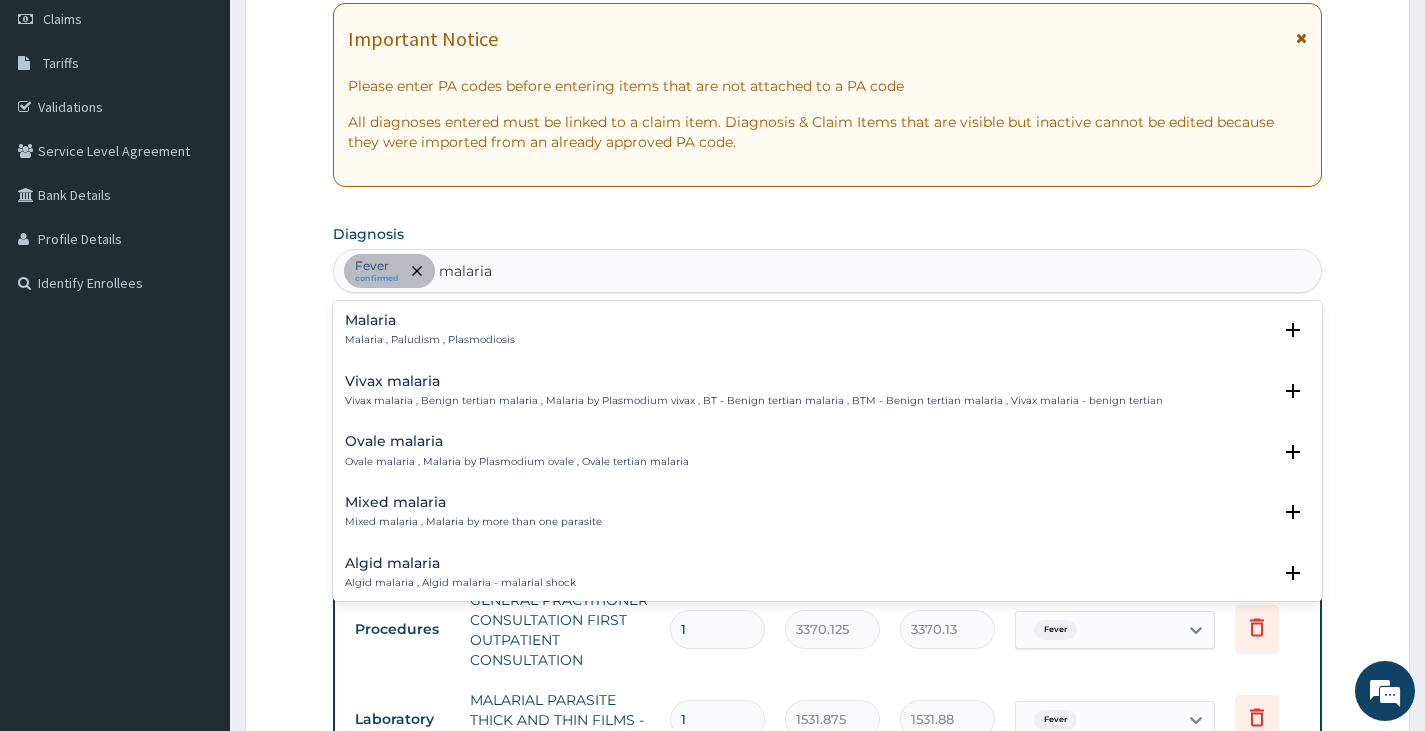click on "Malaria" at bounding box center (430, 320) 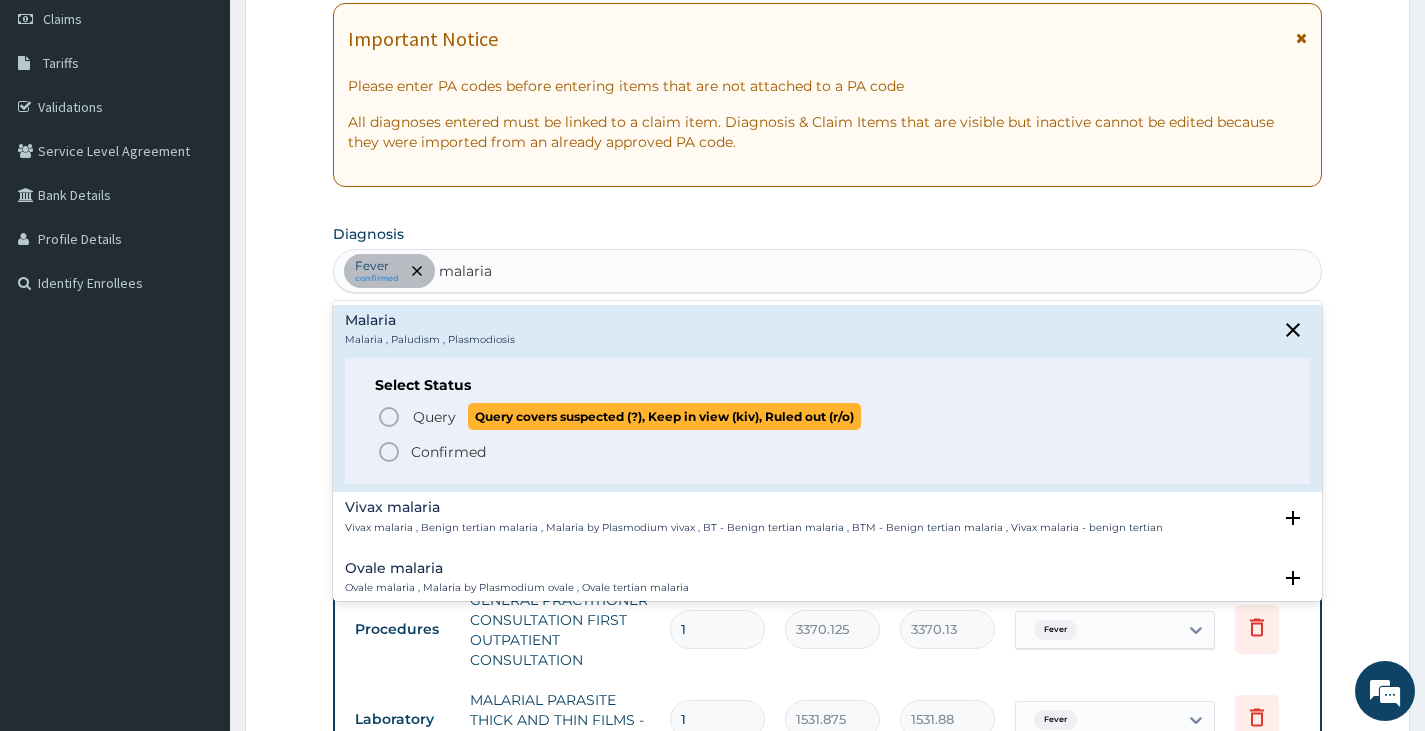 click on "Query" at bounding box center [434, 417] 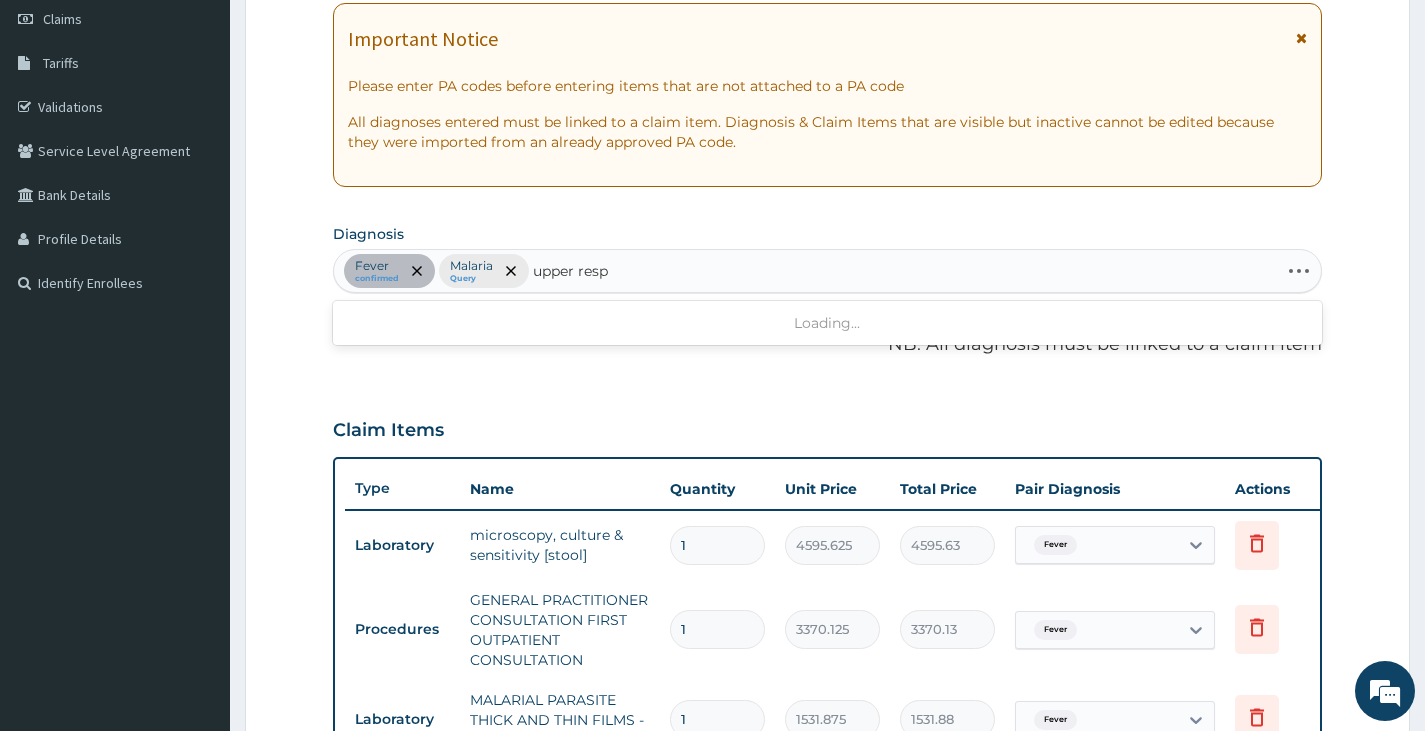 type on "upper respi" 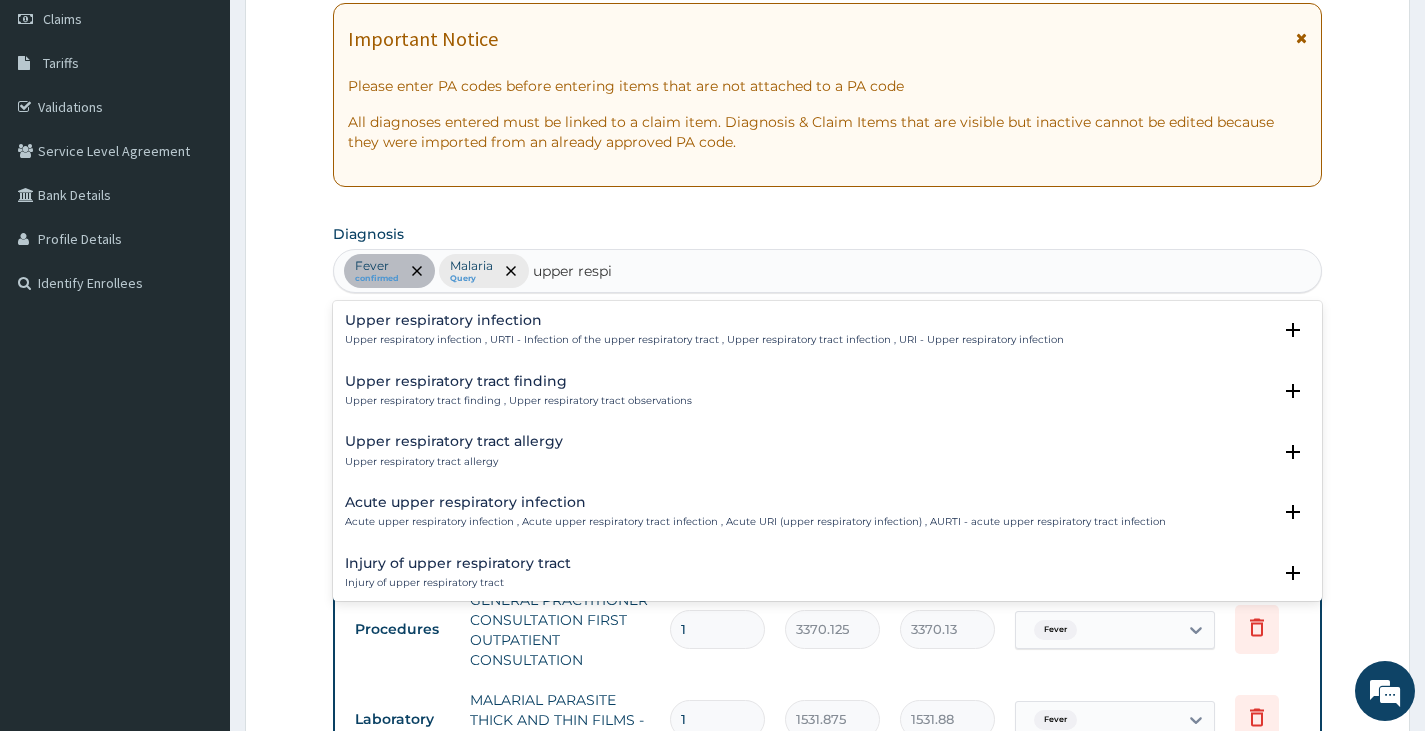 click on "Upper respiratory infection Upper respiratory infection , URTI - Infection of the upper respiratory tract , Upper respiratory tract infection , URI - Upper respiratory infection" at bounding box center (704, 330) 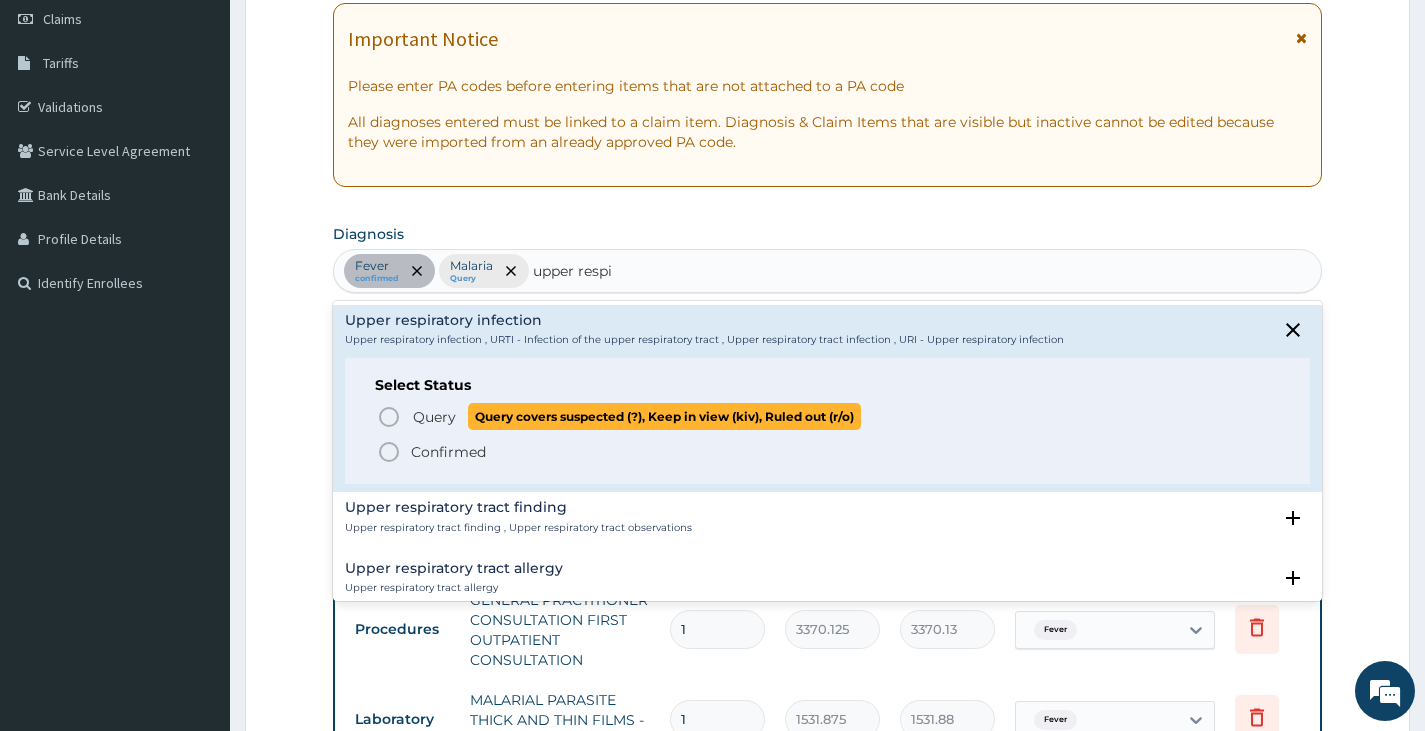 click on "Query" at bounding box center [434, 417] 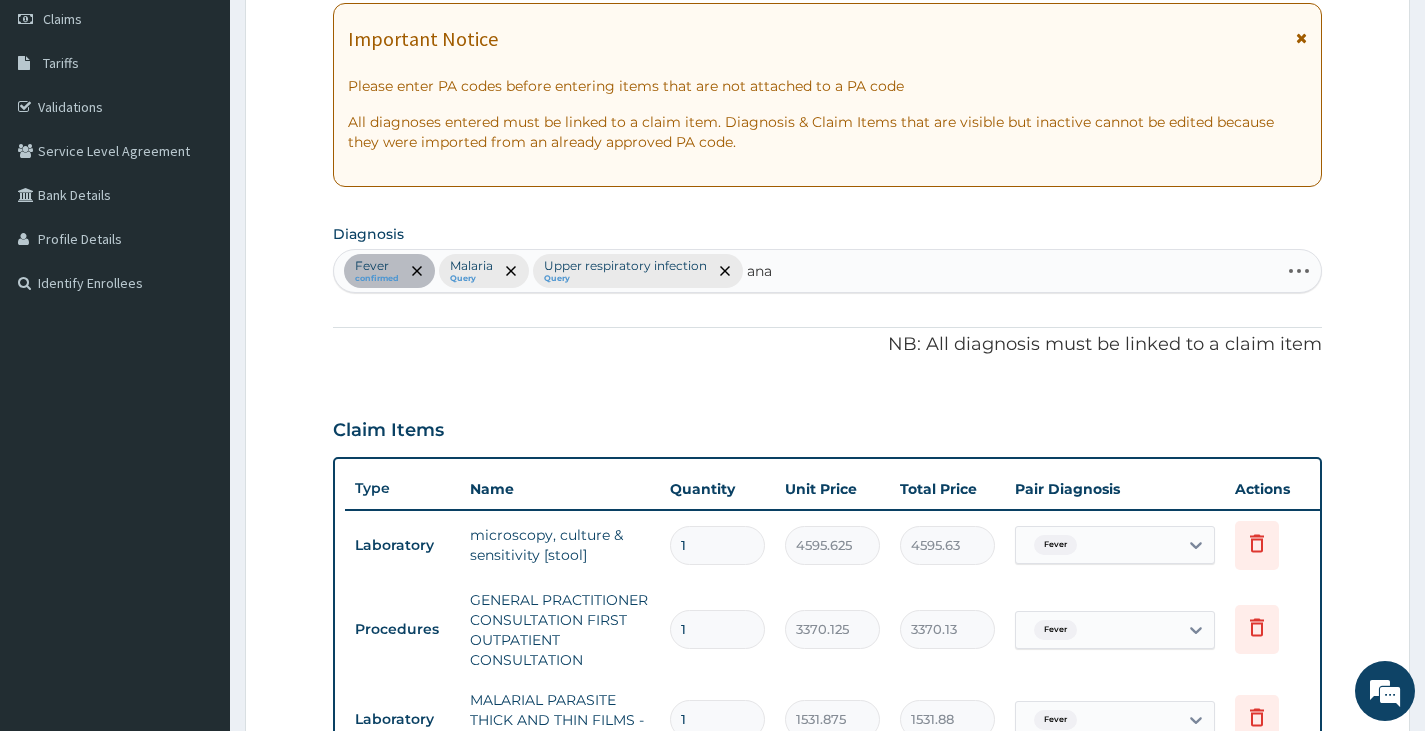 type on "anae" 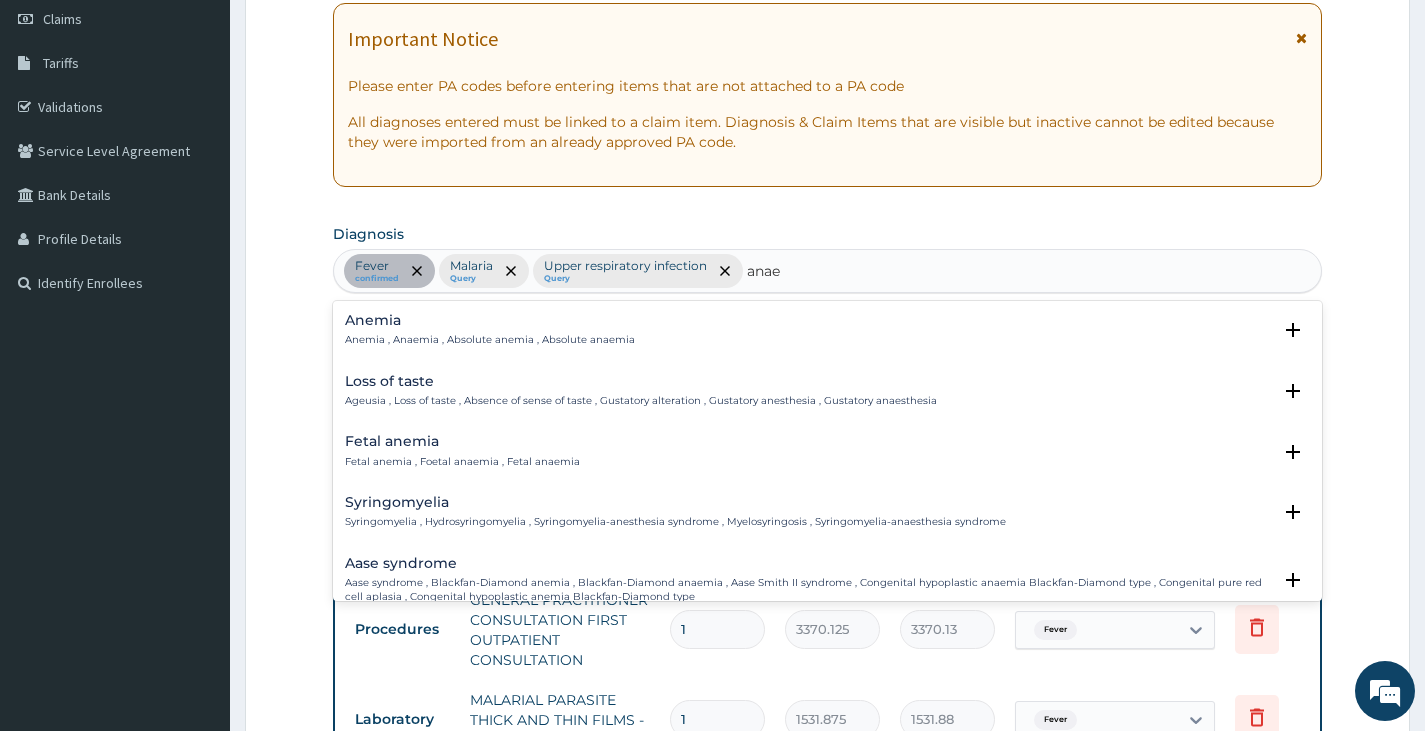 click on "Anemia Anemia , Anaemia , Absolute anemia , Absolute anaemia" at bounding box center [490, 330] 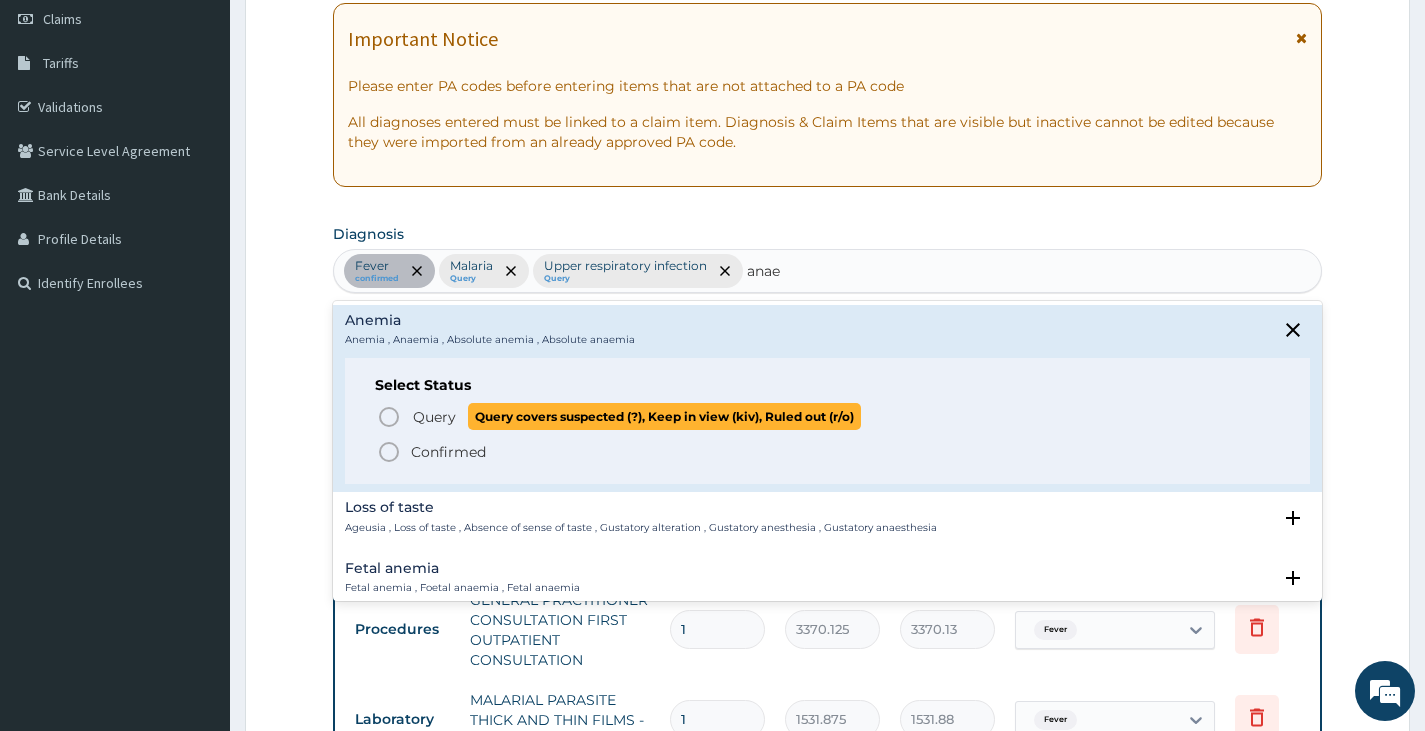 click on "Query" at bounding box center (434, 417) 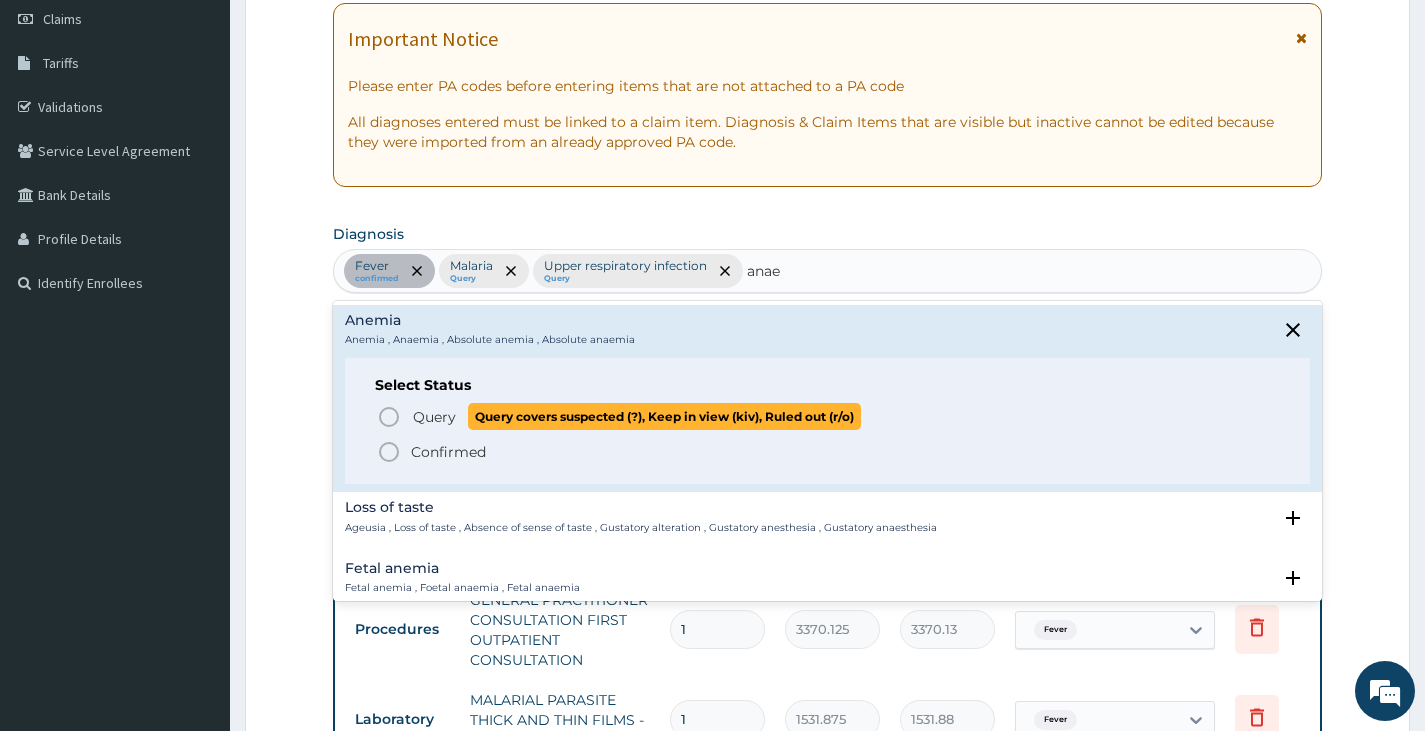 type 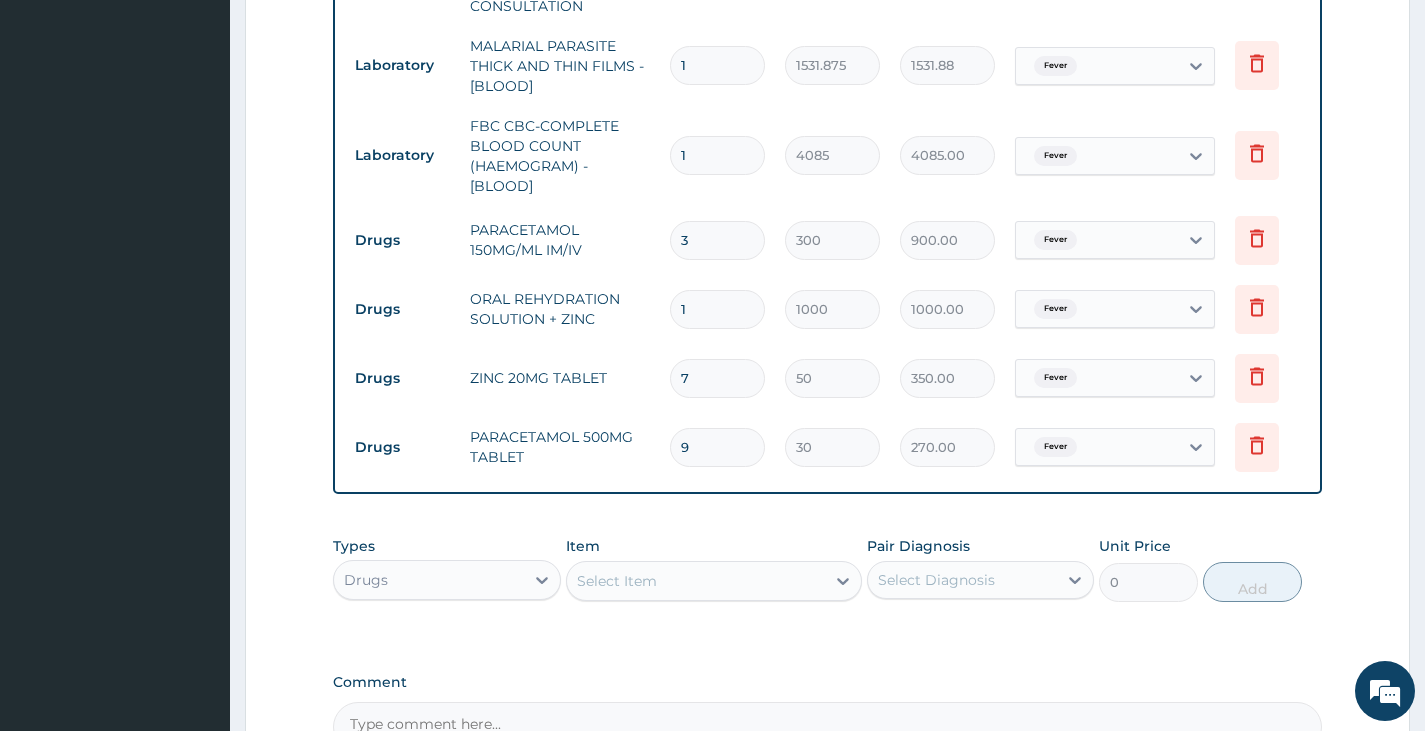 scroll, scrollTop: 963, scrollLeft: 0, axis: vertical 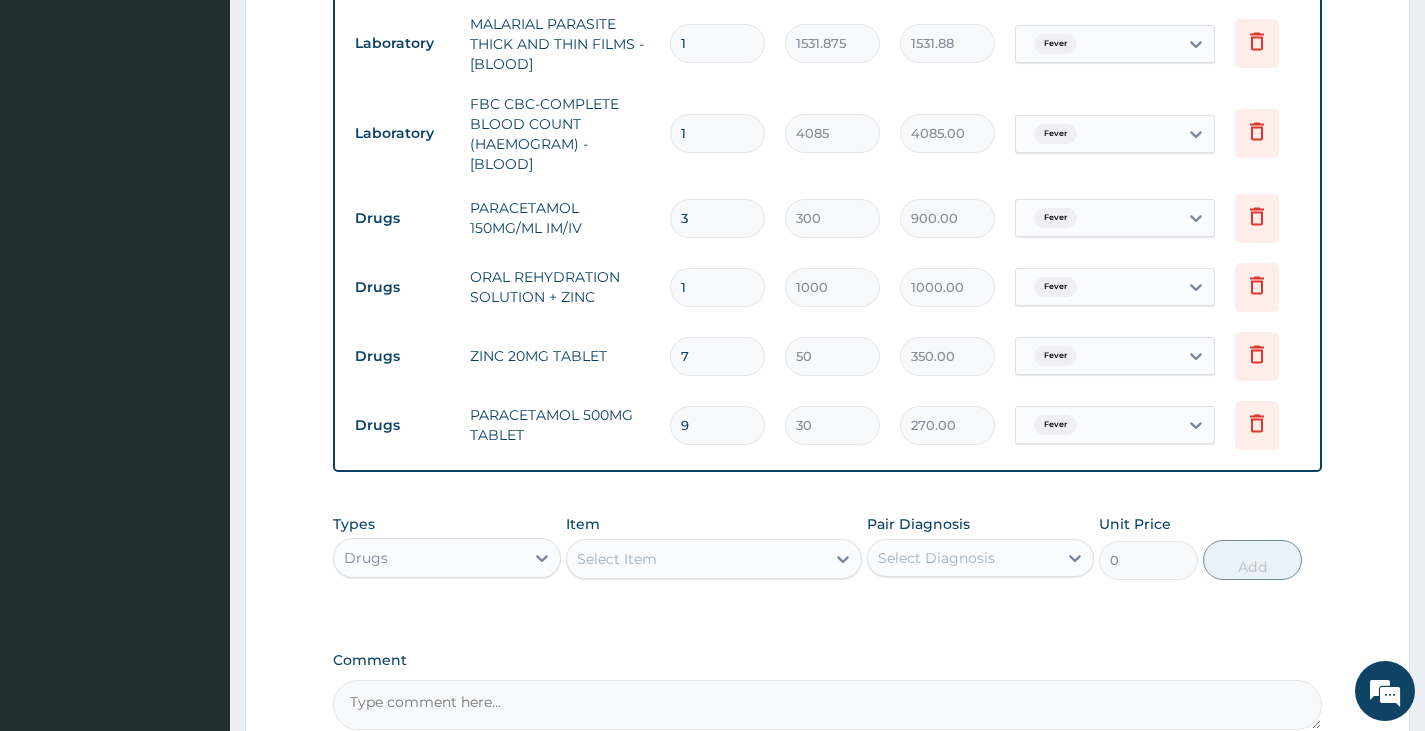 click on "Fever" at bounding box center (1097, 425) 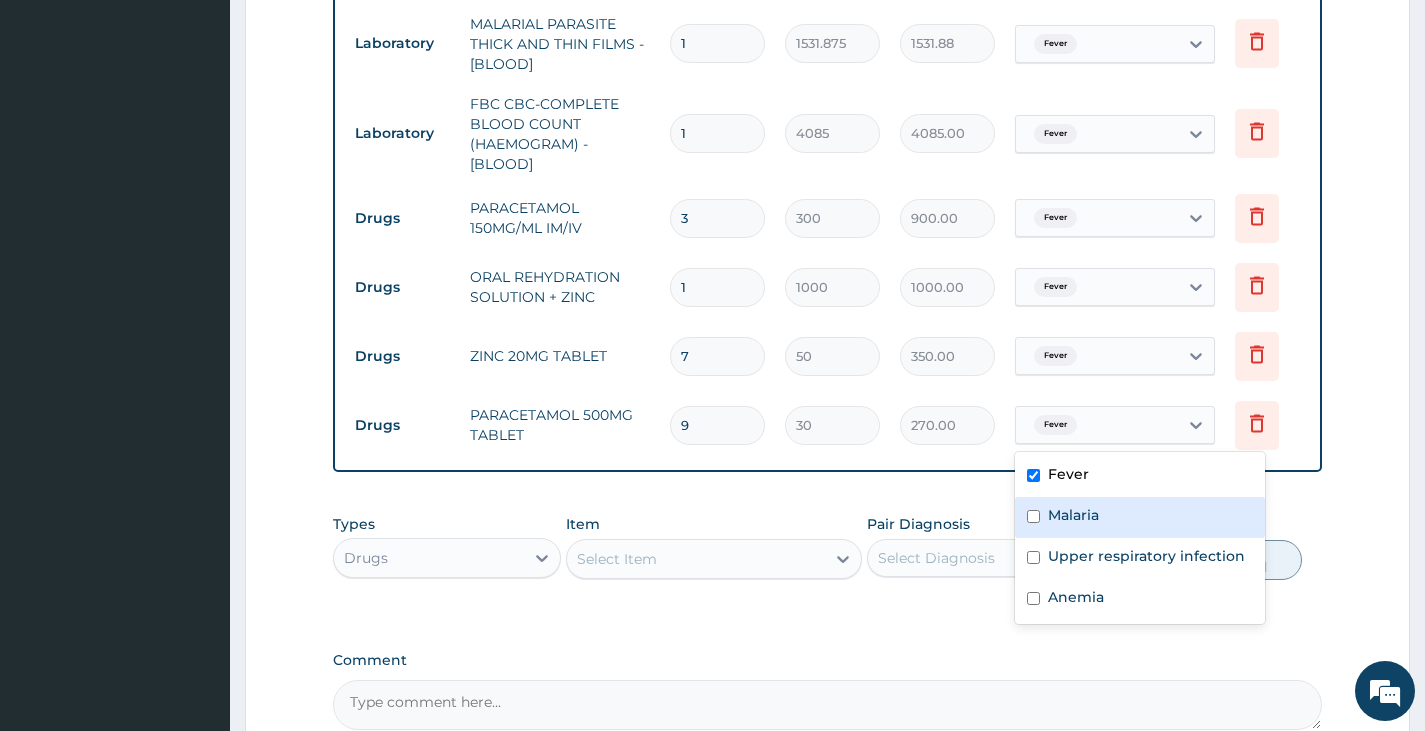drag, startPoint x: 1077, startPoint y: 517, endPoint x: 1077, endPoint y: 547, distance: 30 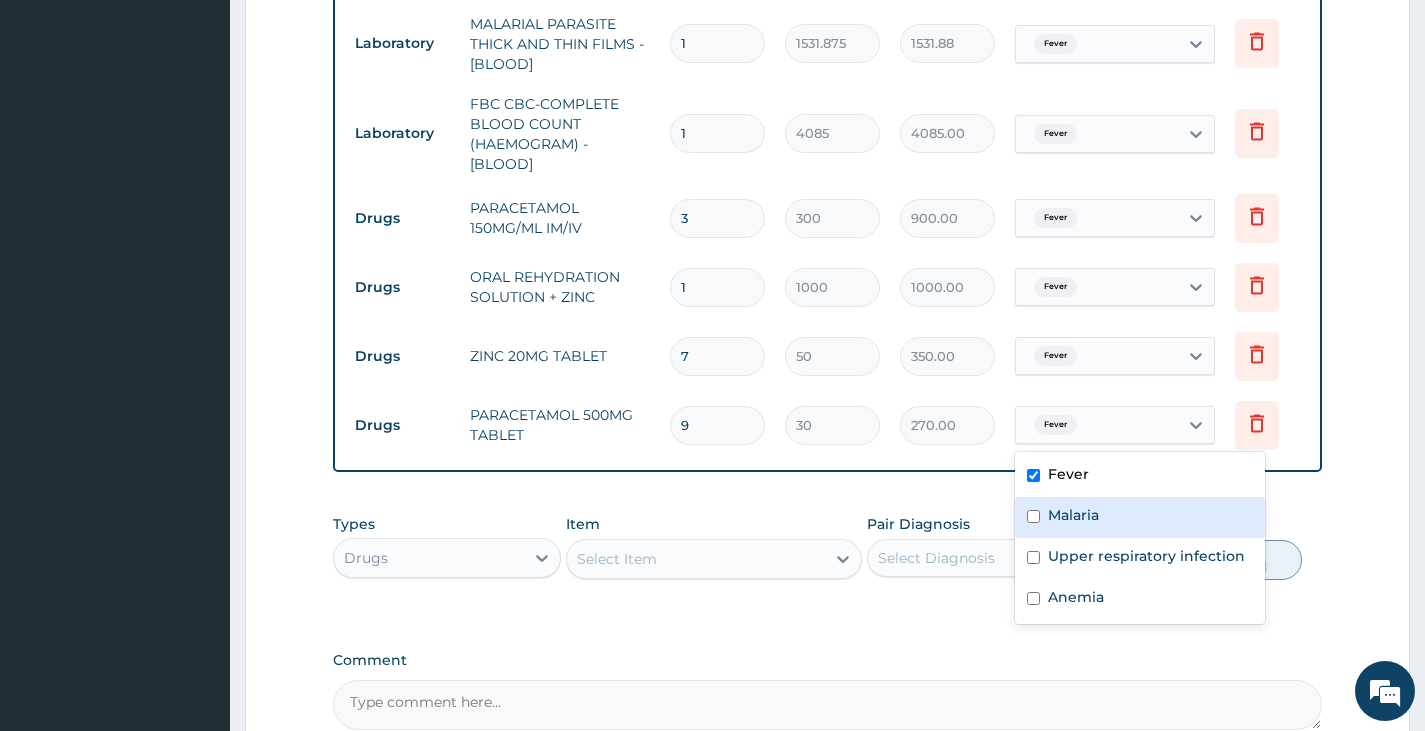 click on "Malaria" at bounding box center [1073, 515] 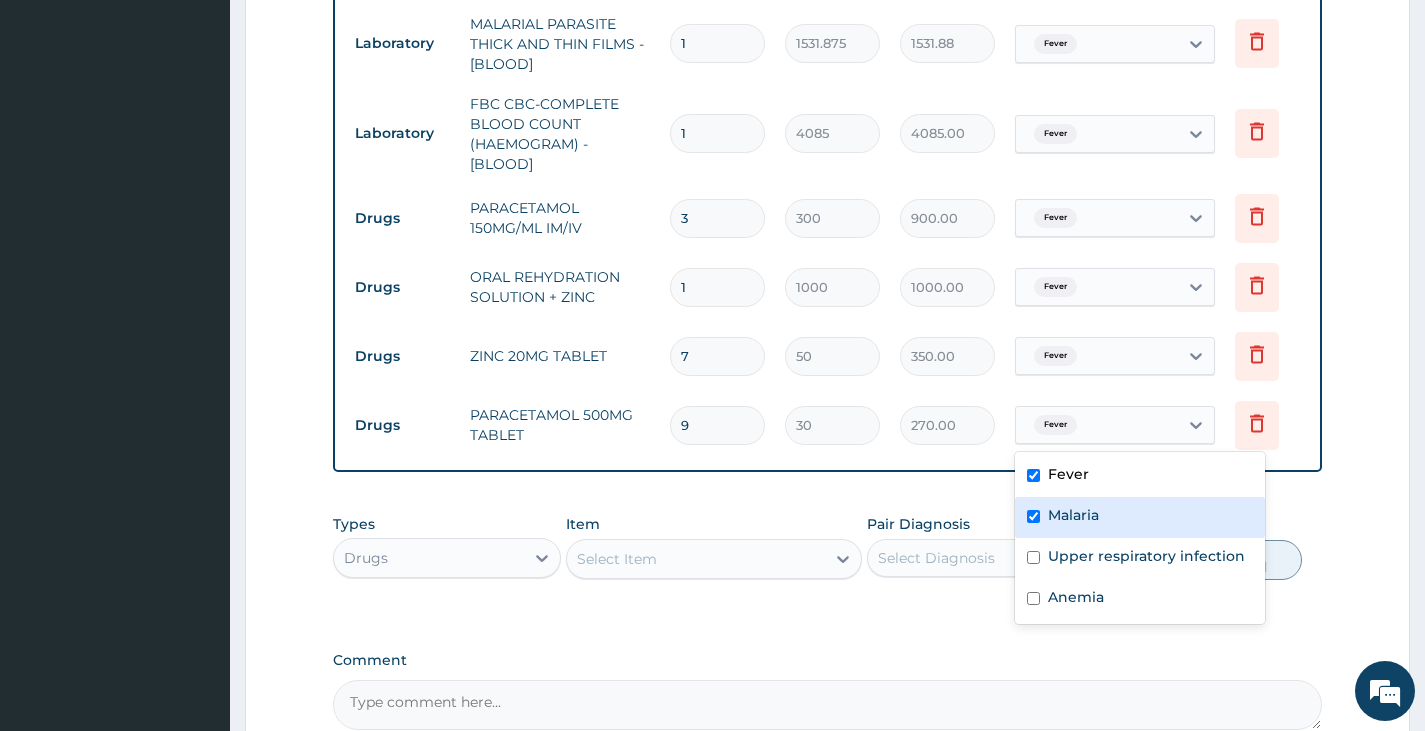 checkbox on "true" 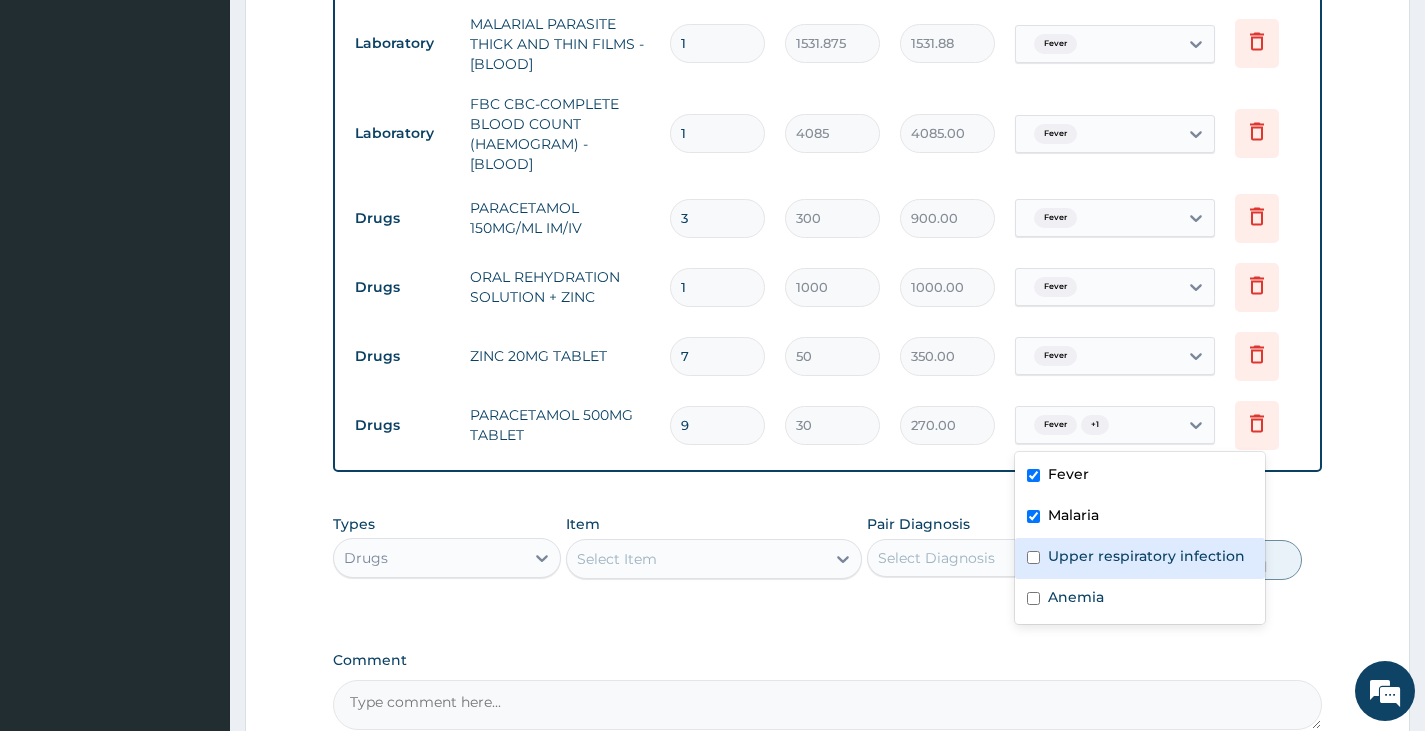 drag, startPoint x: 1077, startPoint y: 553, endPoint x: 1076, endPoint y: 574, distance: 21.023796 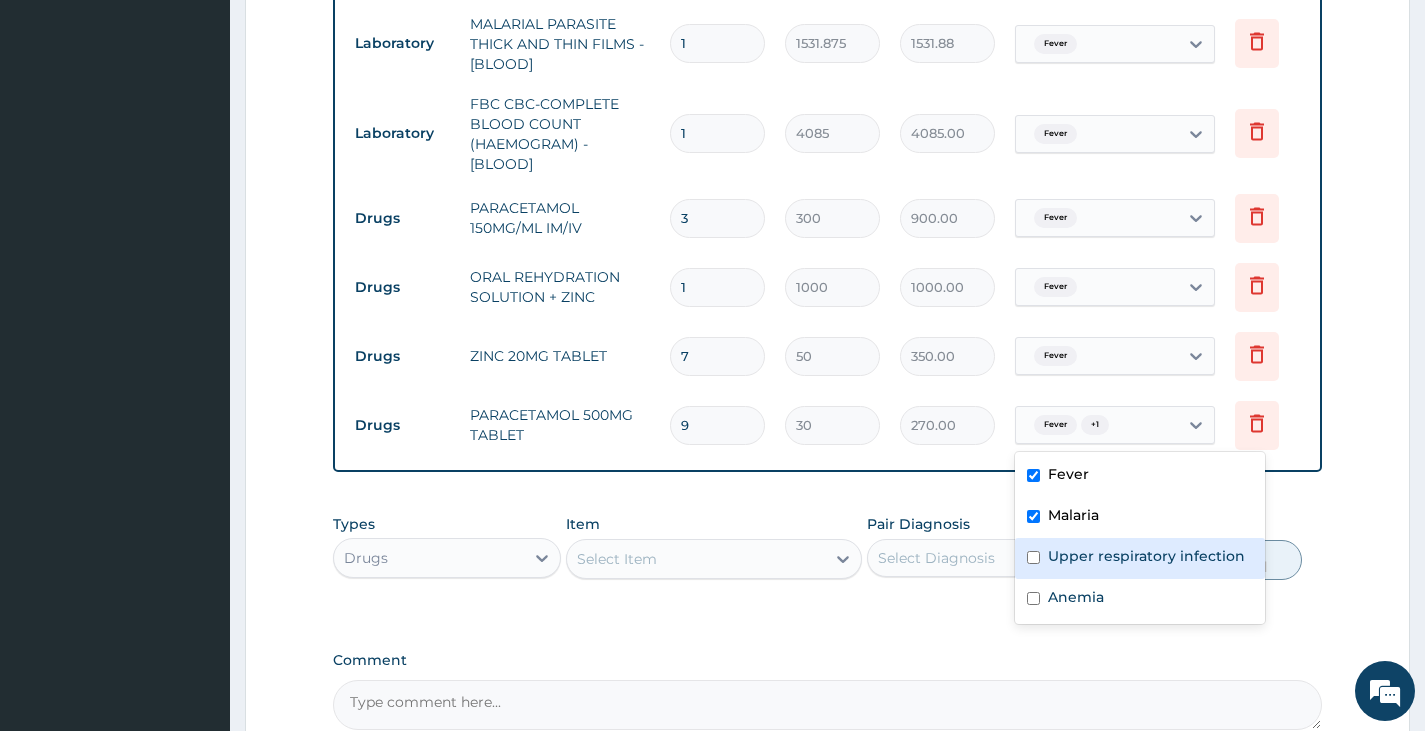 click on "Upper respiratory infection" at bounding box center (1146, 556) 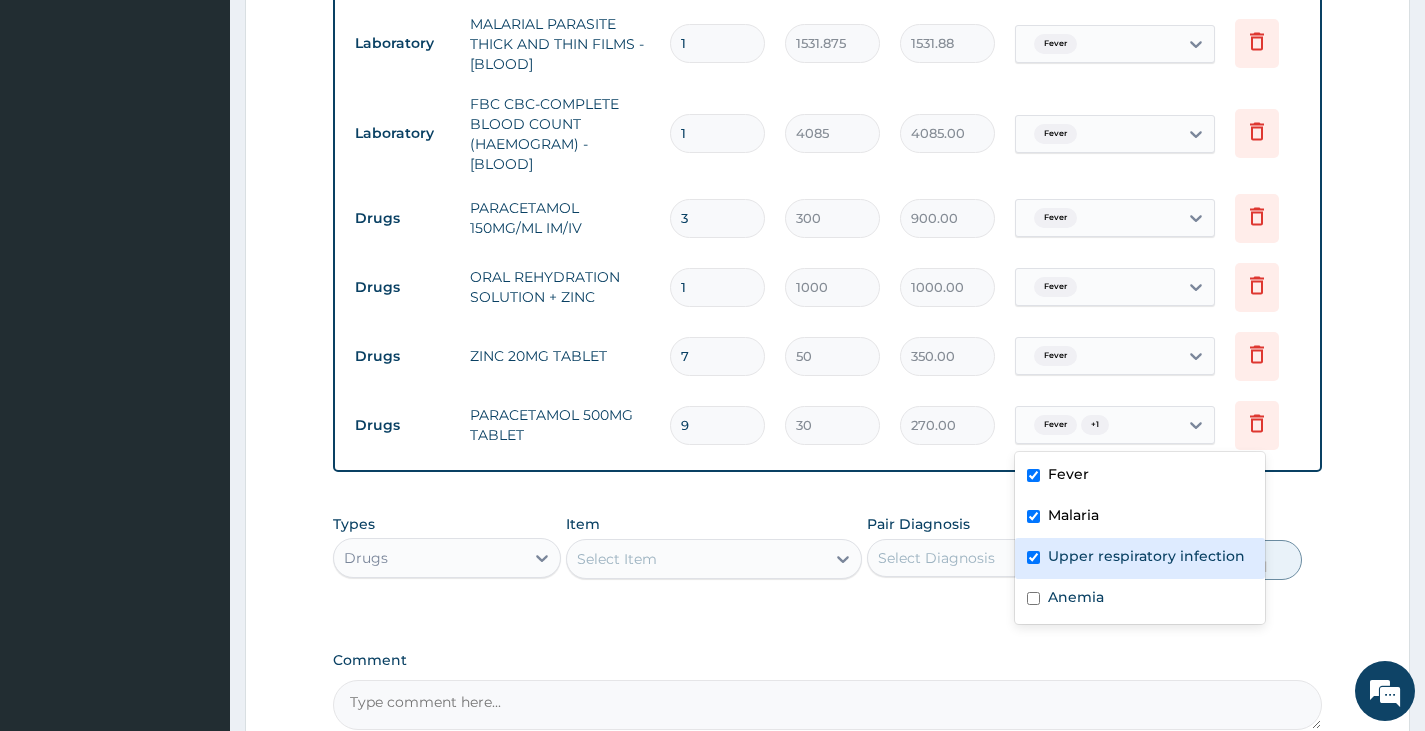 checkbox on "true" 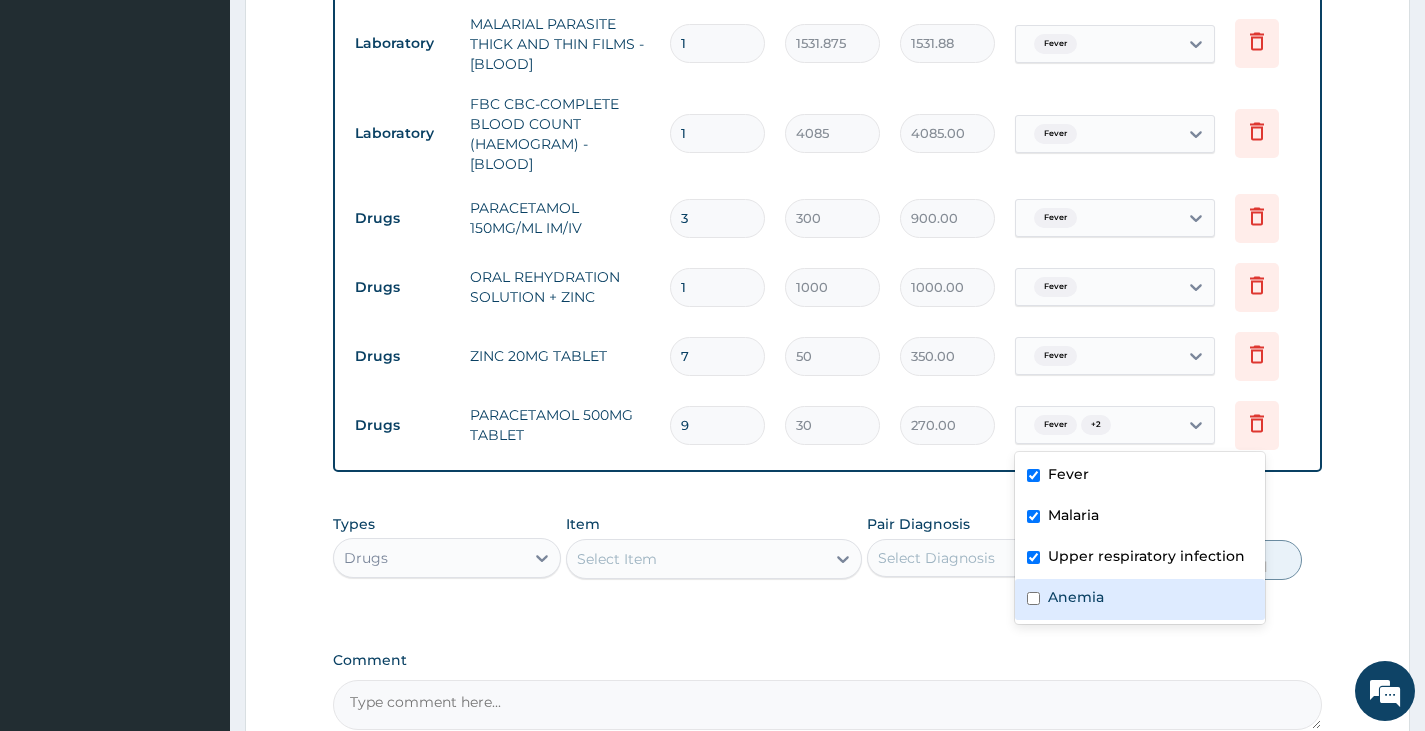 click on "Anemia" at bounding box center [1140, 599] 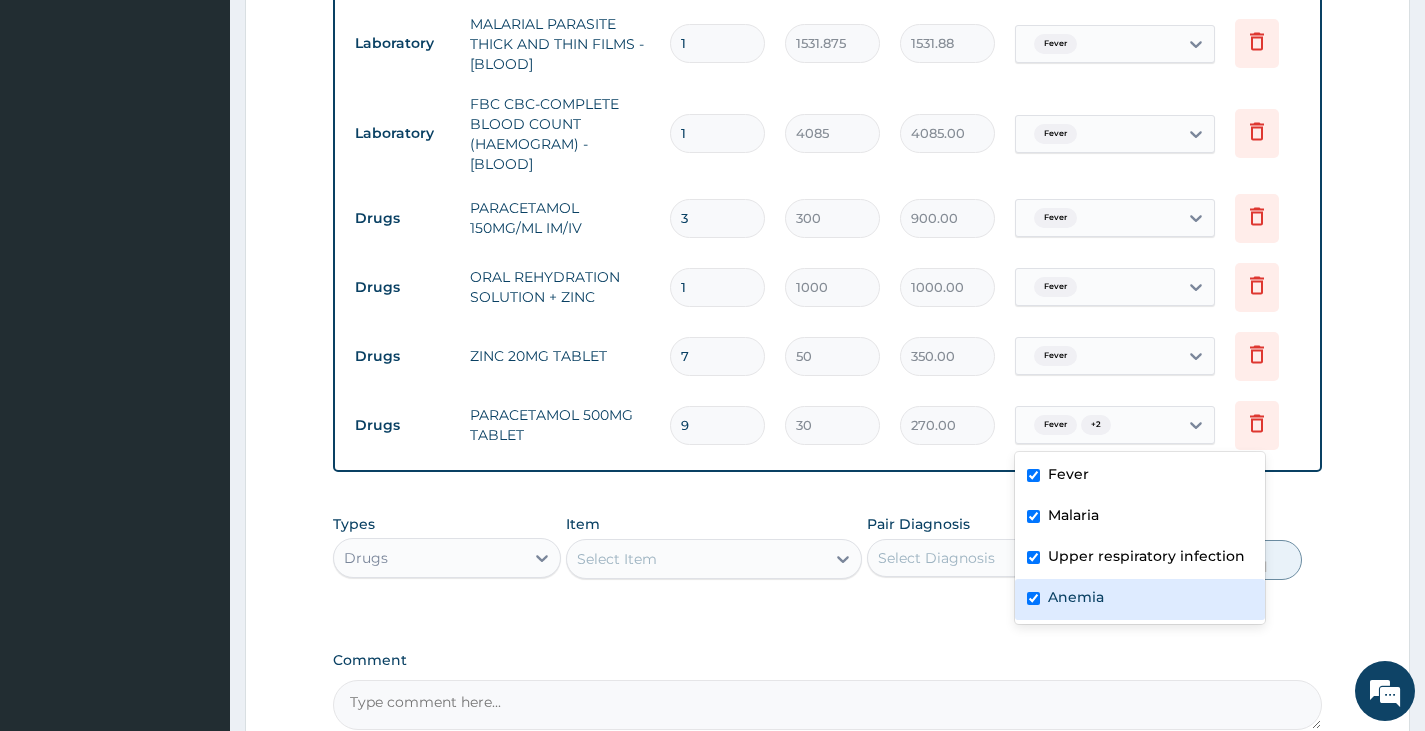 checkbox on "true" 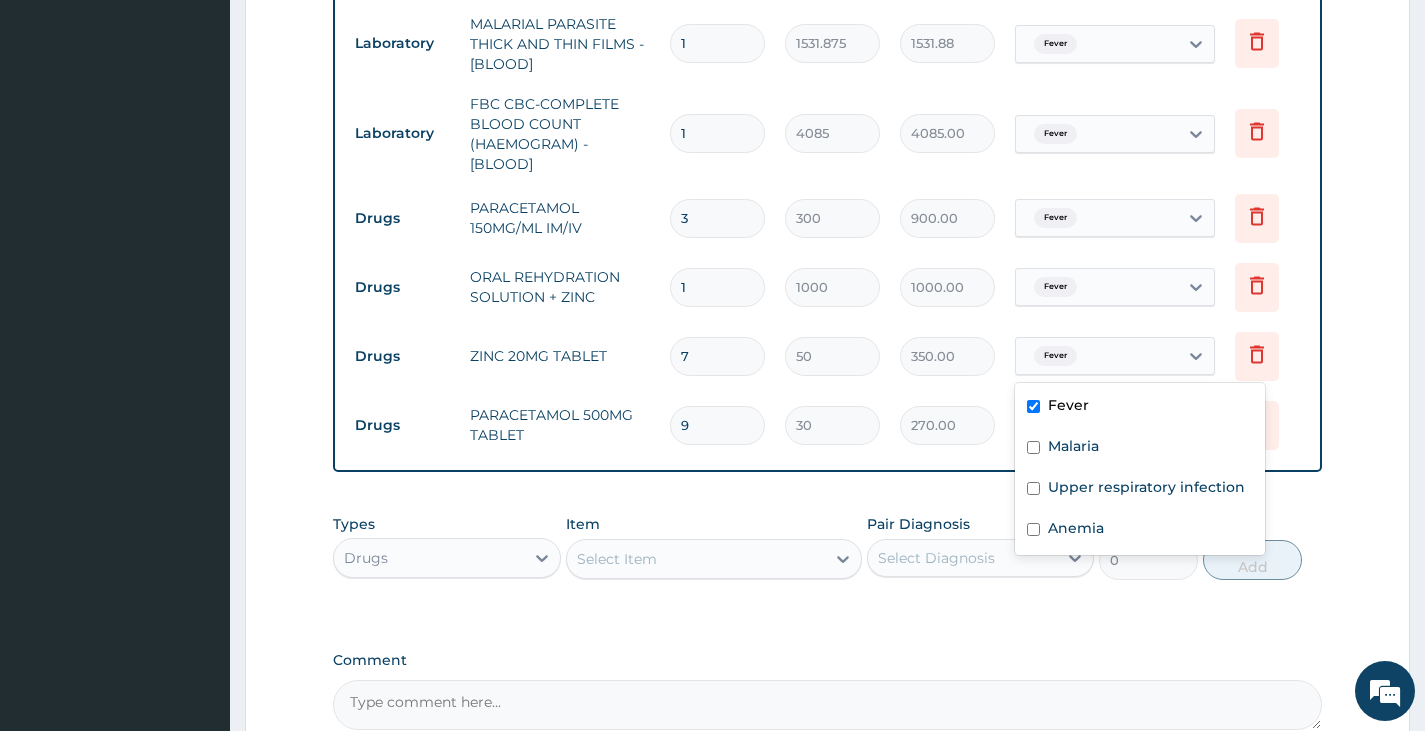 click on "Fever" at bounding box center [1097, 356] 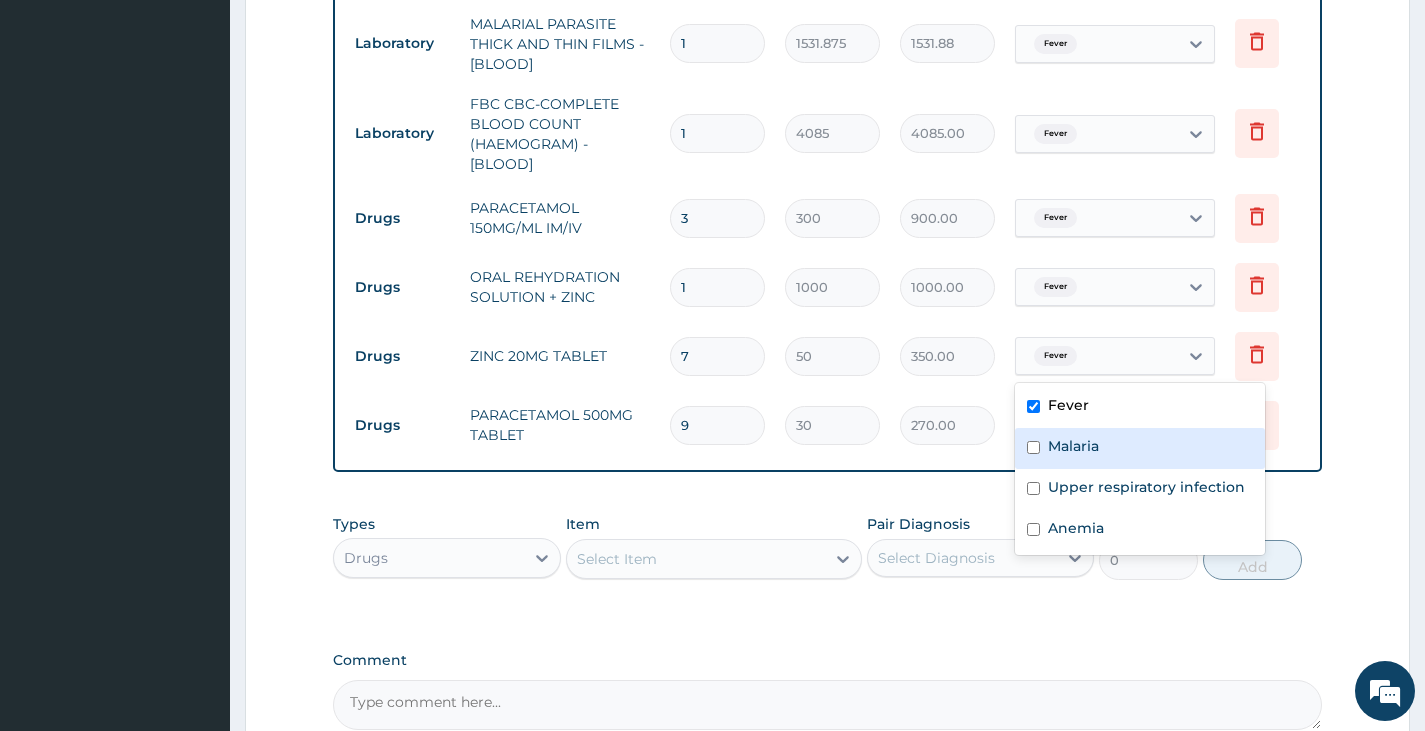 click on "Malaria" at bounding box center (1140, 448) 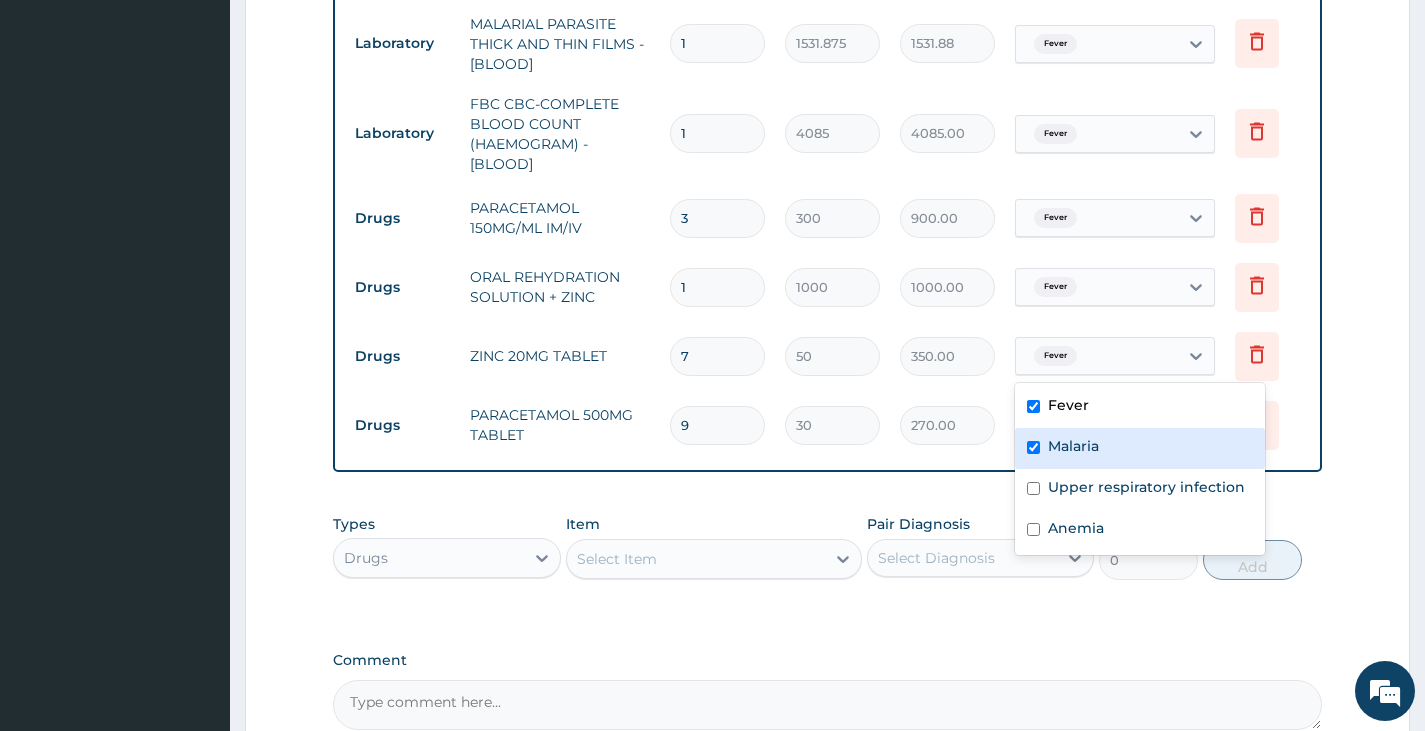 checkbox on "true" 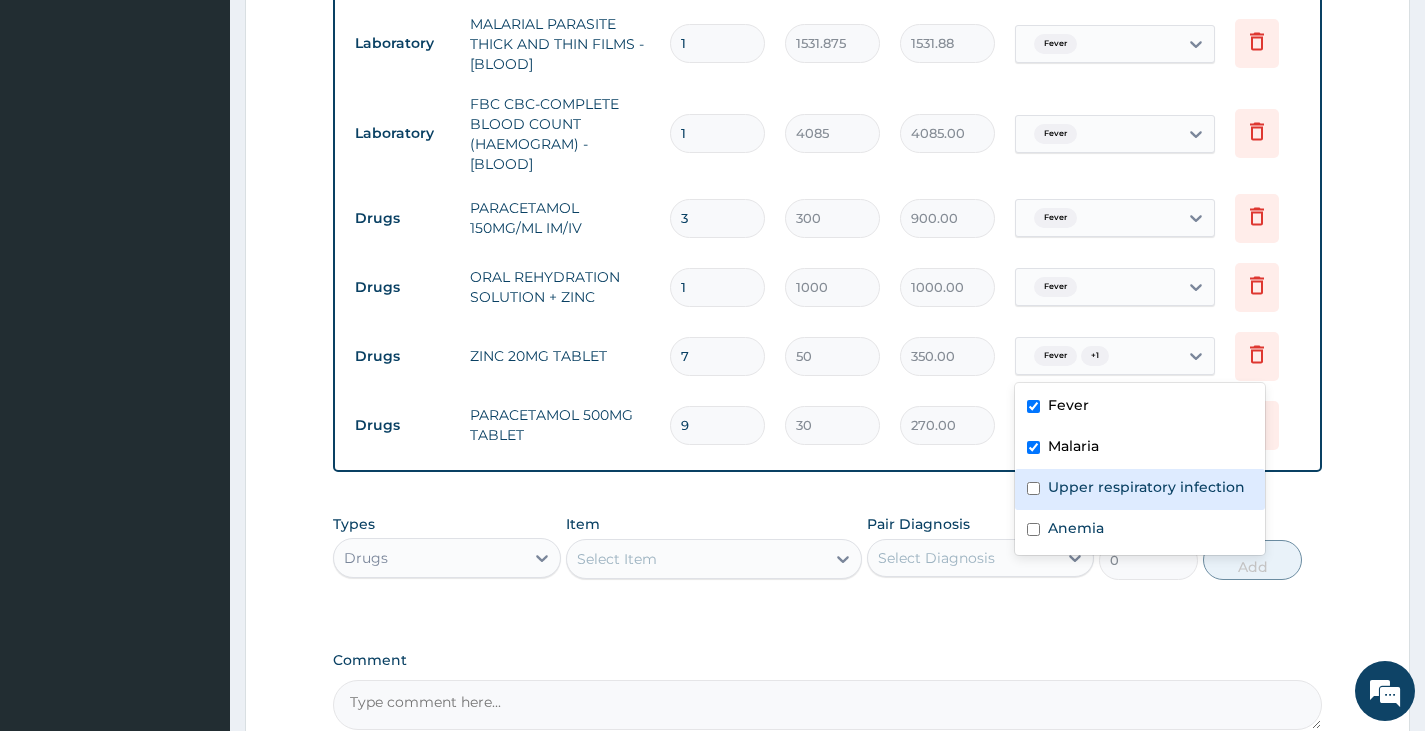 drag, startPoint x: 1071, startPoint y: 493, endPoint x: 1073, endPoint y: 517, distance: 24.083189 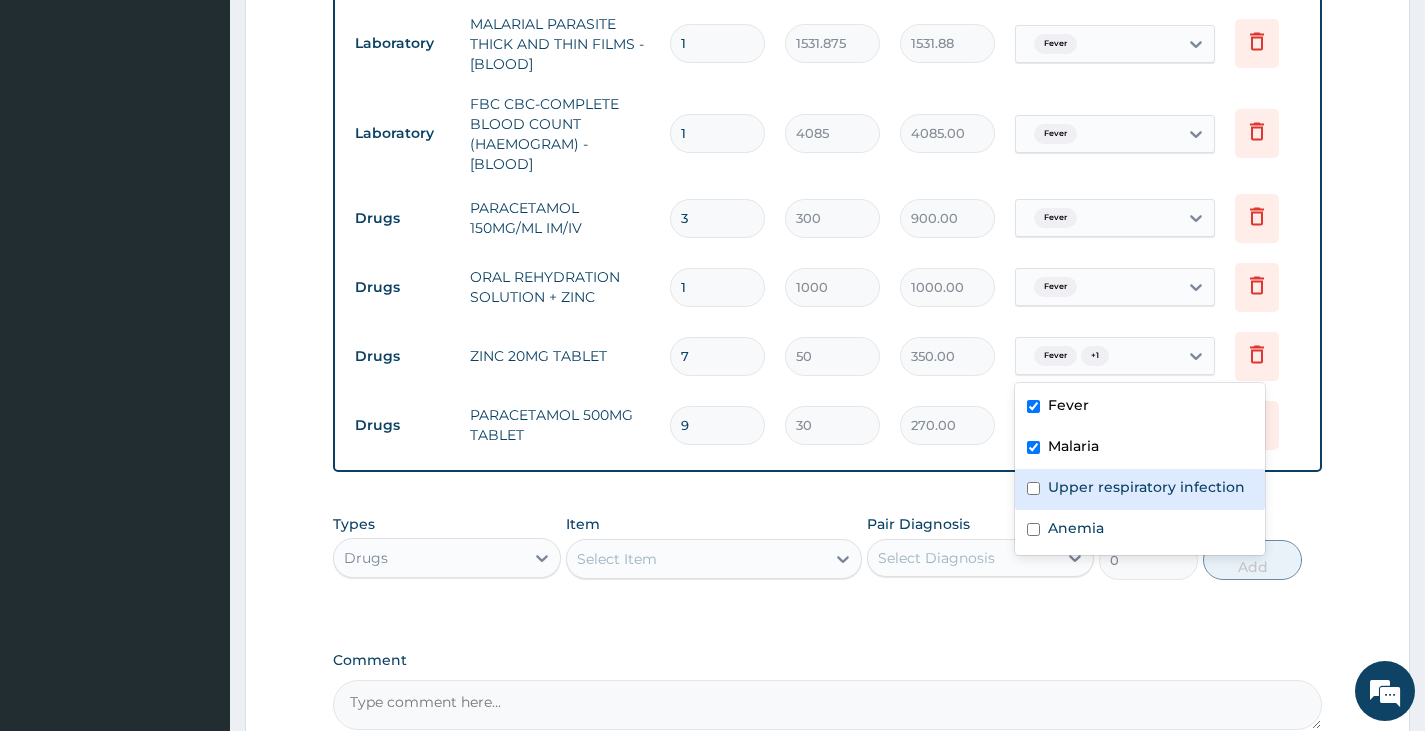 click on "Upper respiratory infection" at bounding box center (1146, 487) 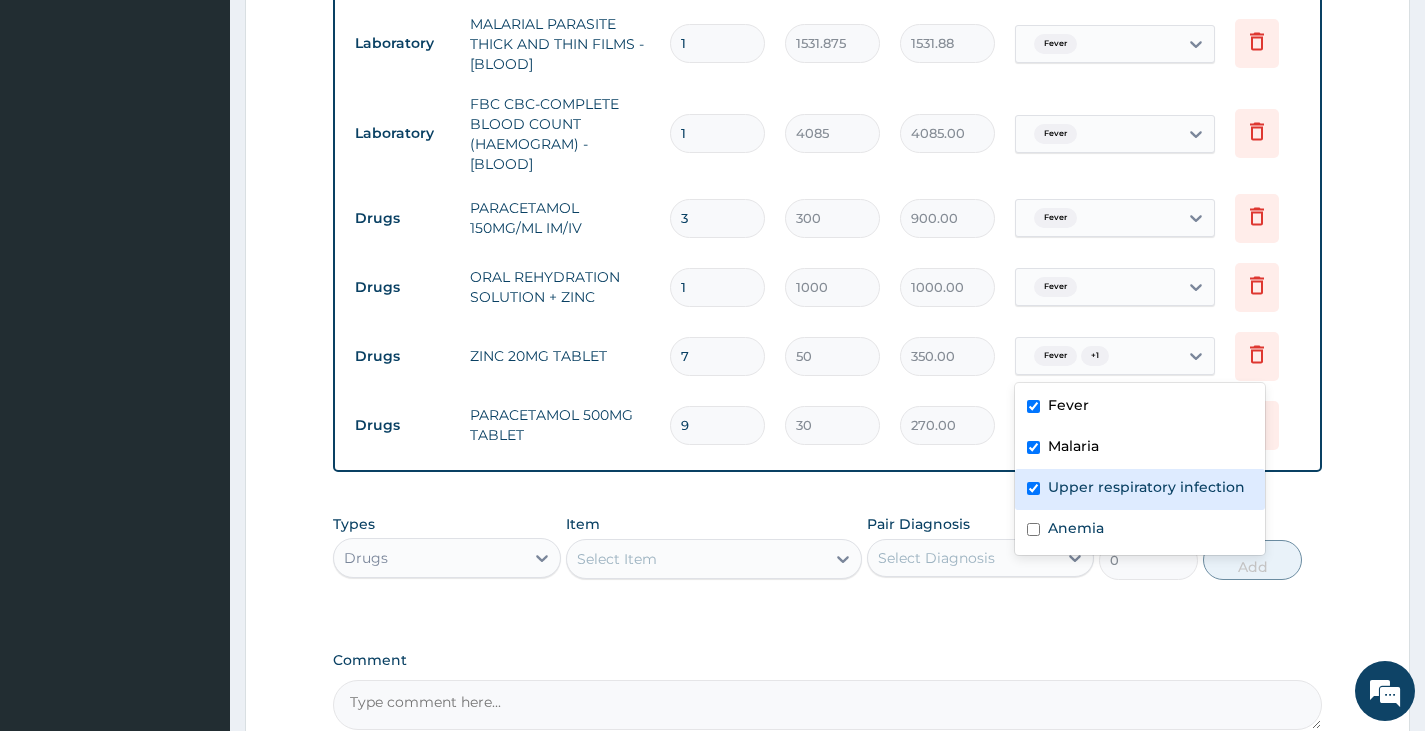 checkbox on "true" 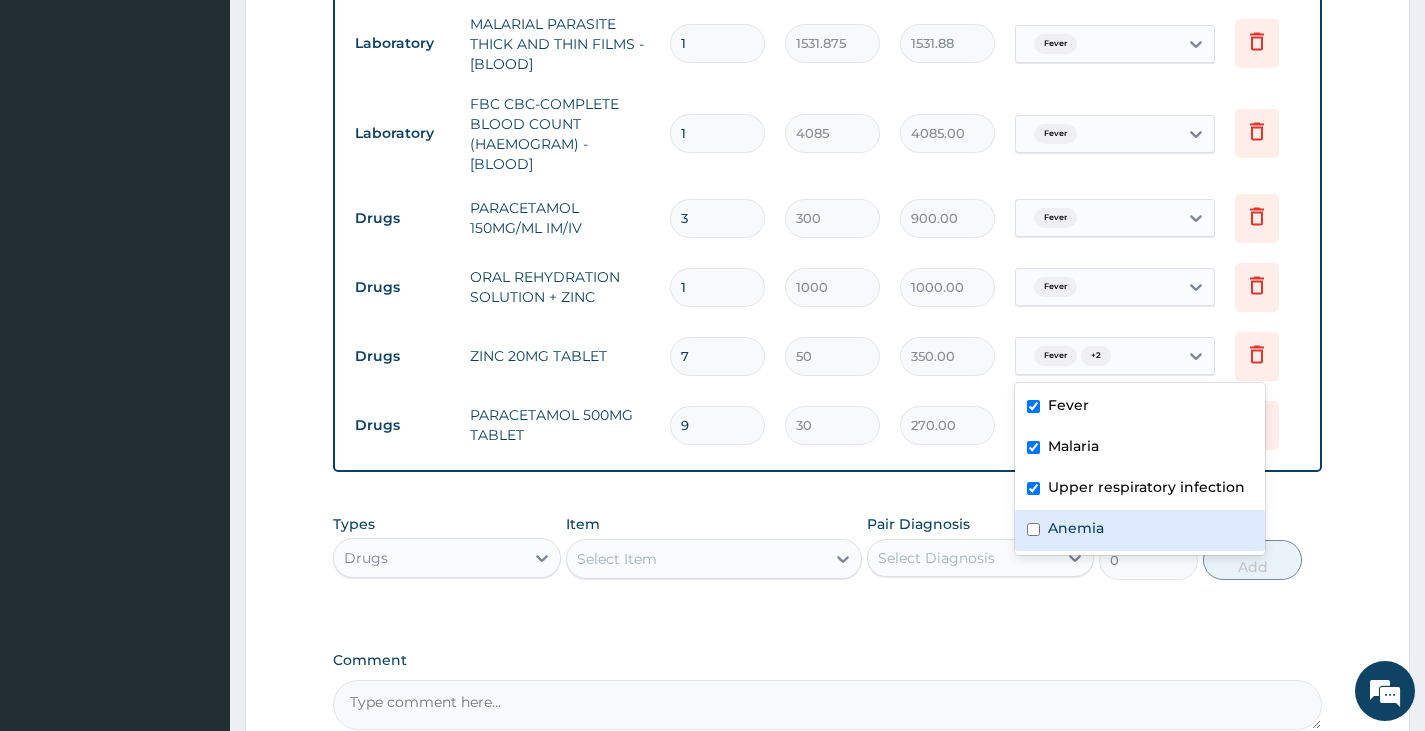 drag, startPoint x: 1073, startPoint y: 517, endPoint x: 1072, endPoint y: 501, distance: 16.03122 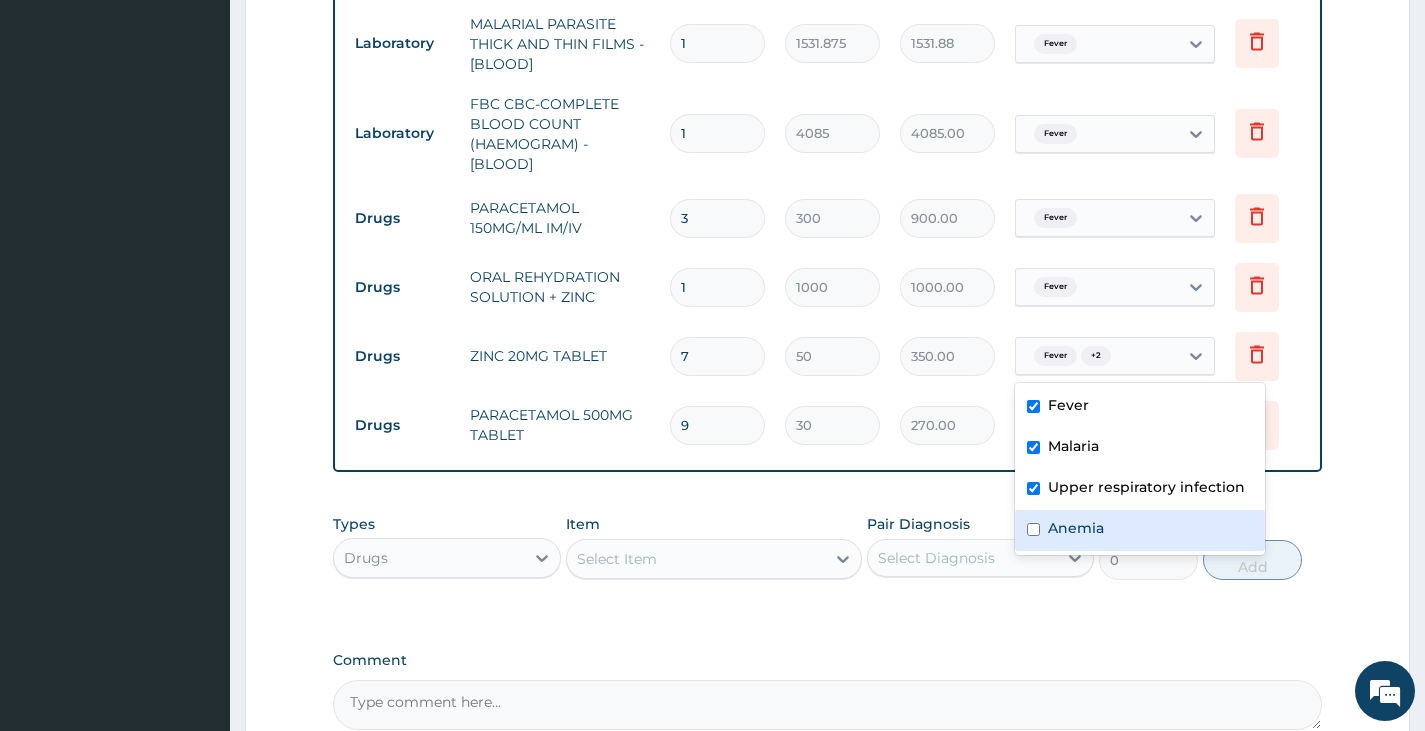 click on "Anemia" at bounding box center (1140, 530) 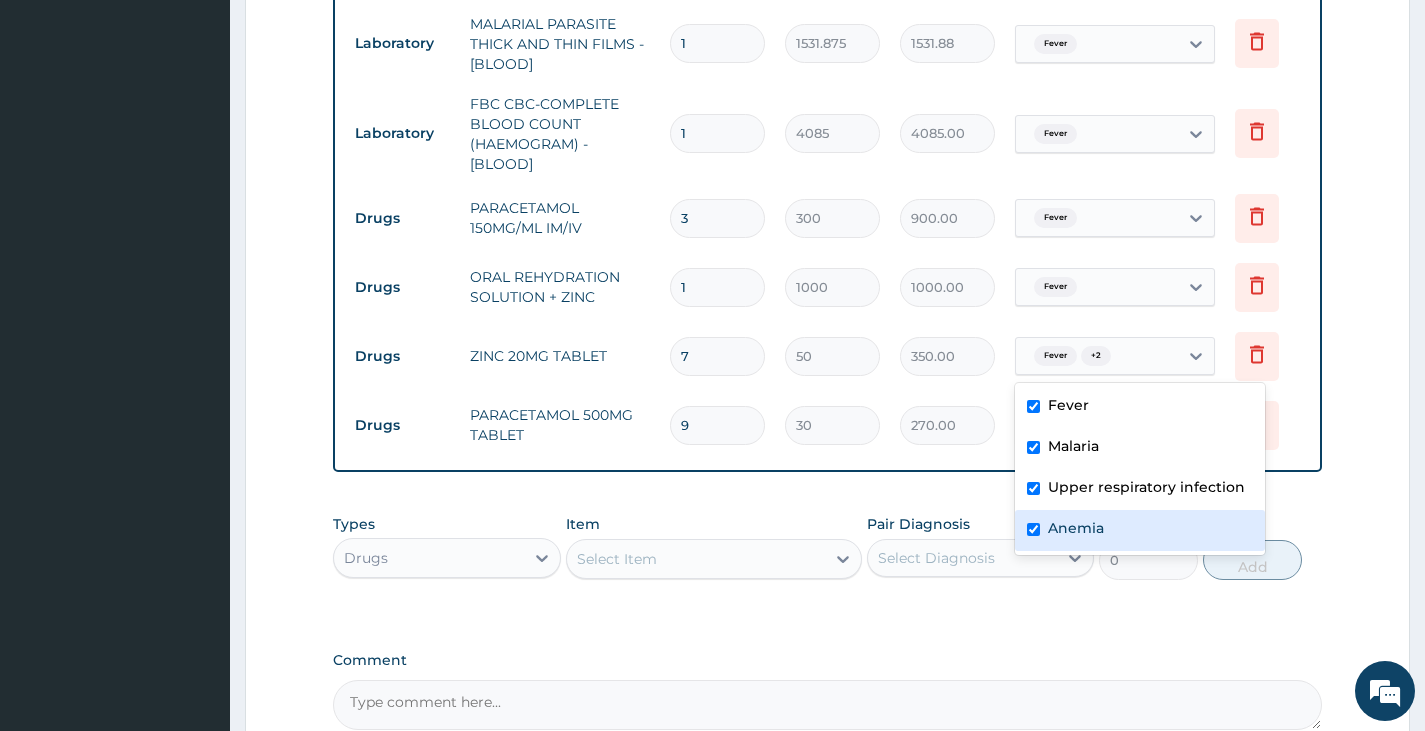 checkbox on "true" 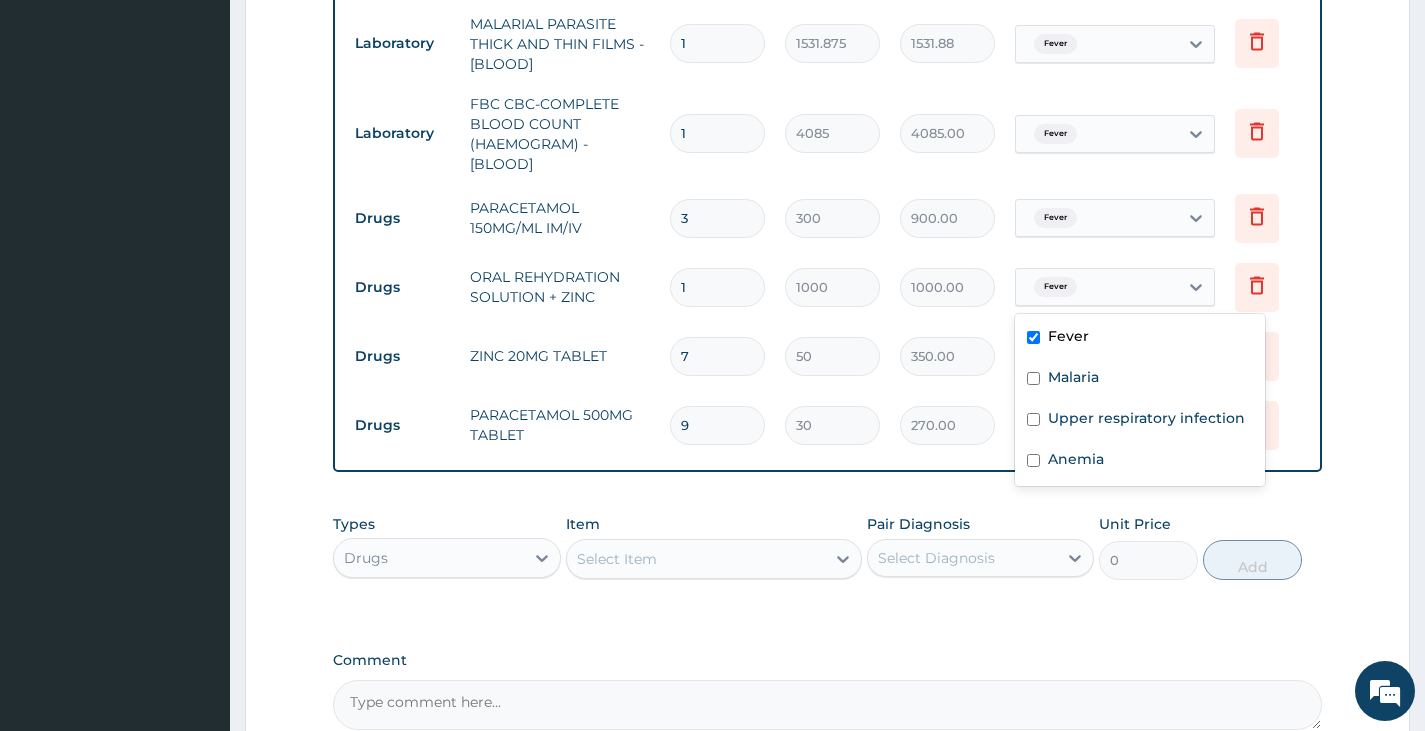 click on "Fever" at bounding box center (1097, 287) 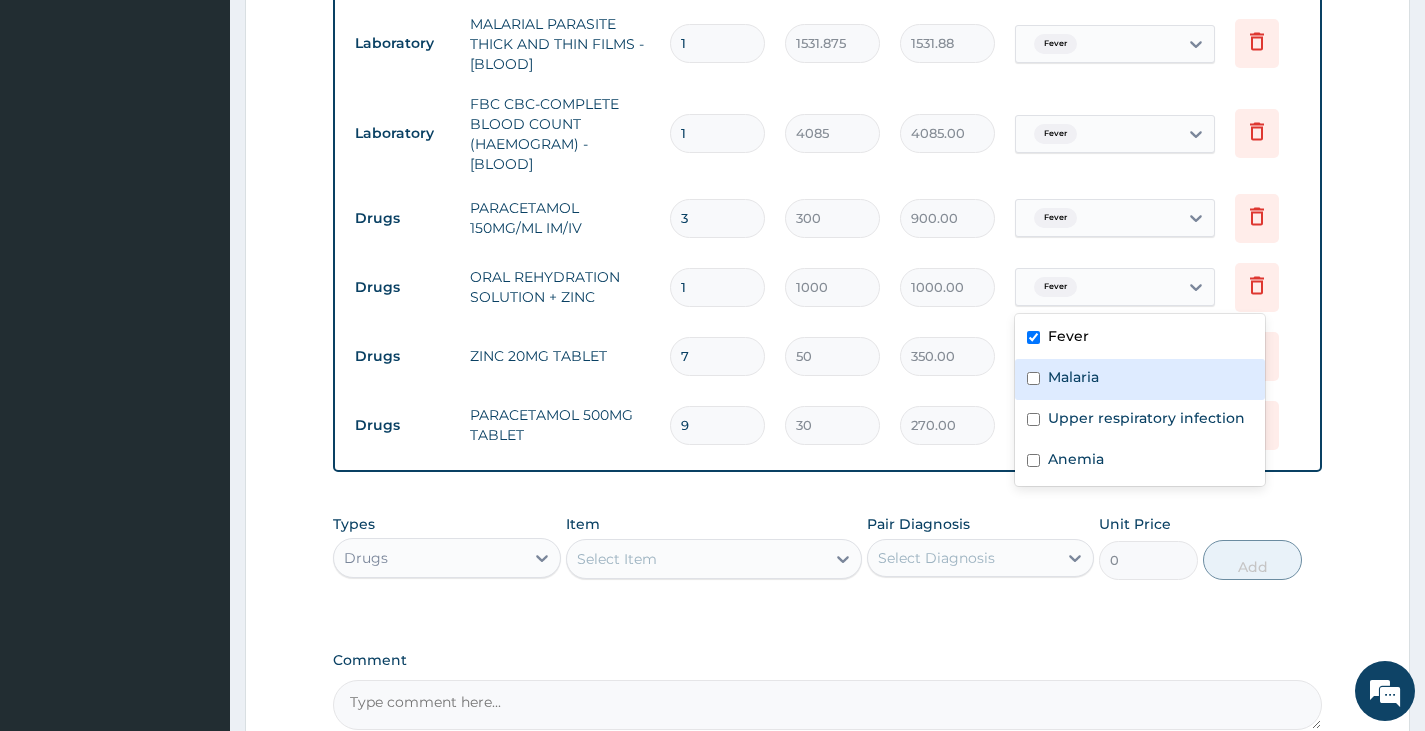 click on "Malaria" at bounding box center [1073, 377] 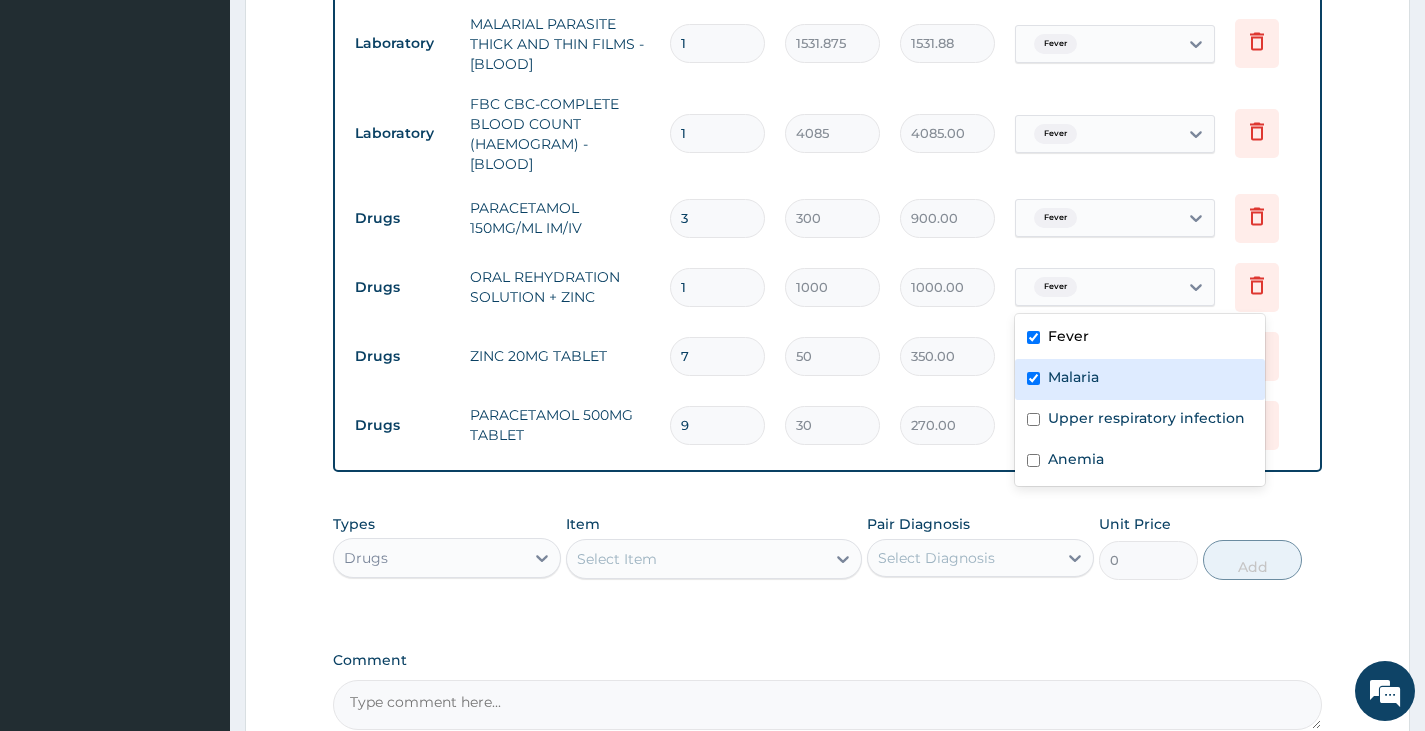 checkbox on "true" 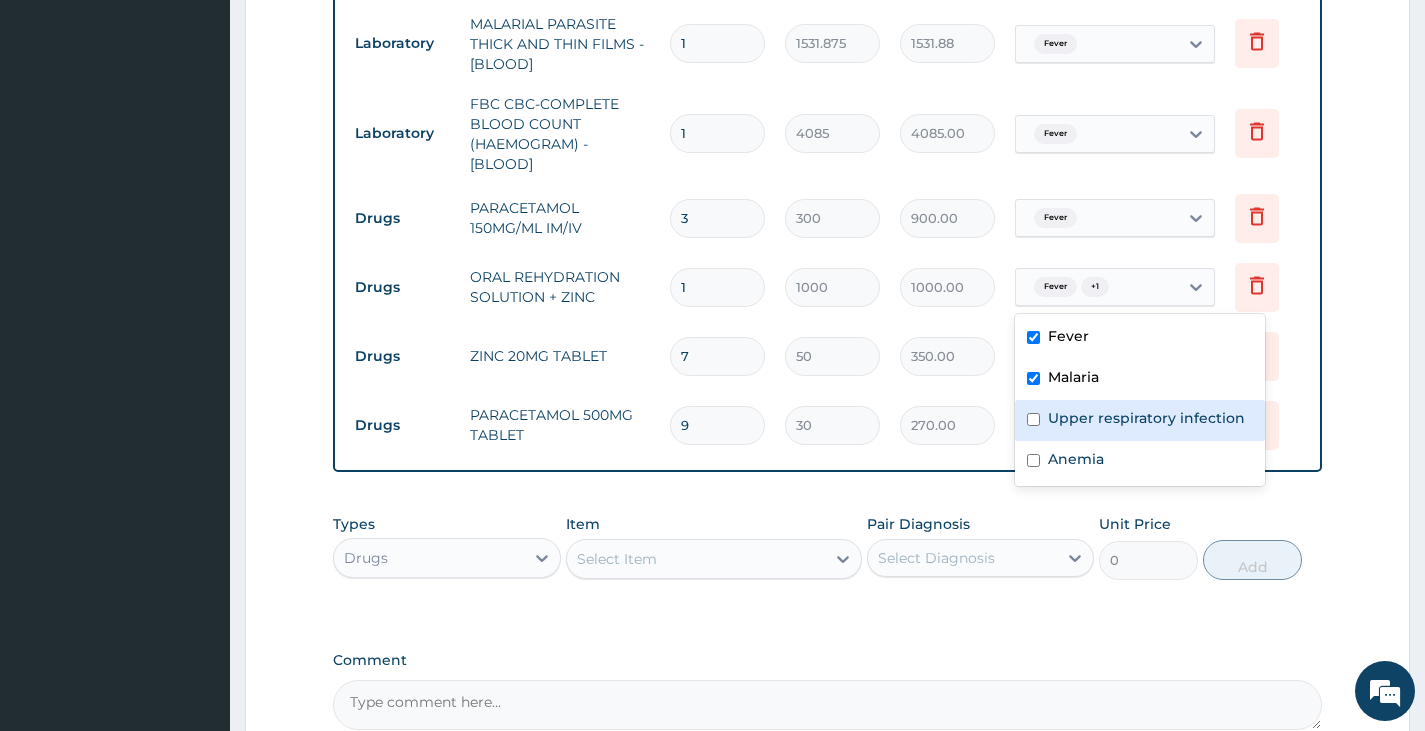 click on "Upper respiratory infection" at bounding box center (1146, 418) 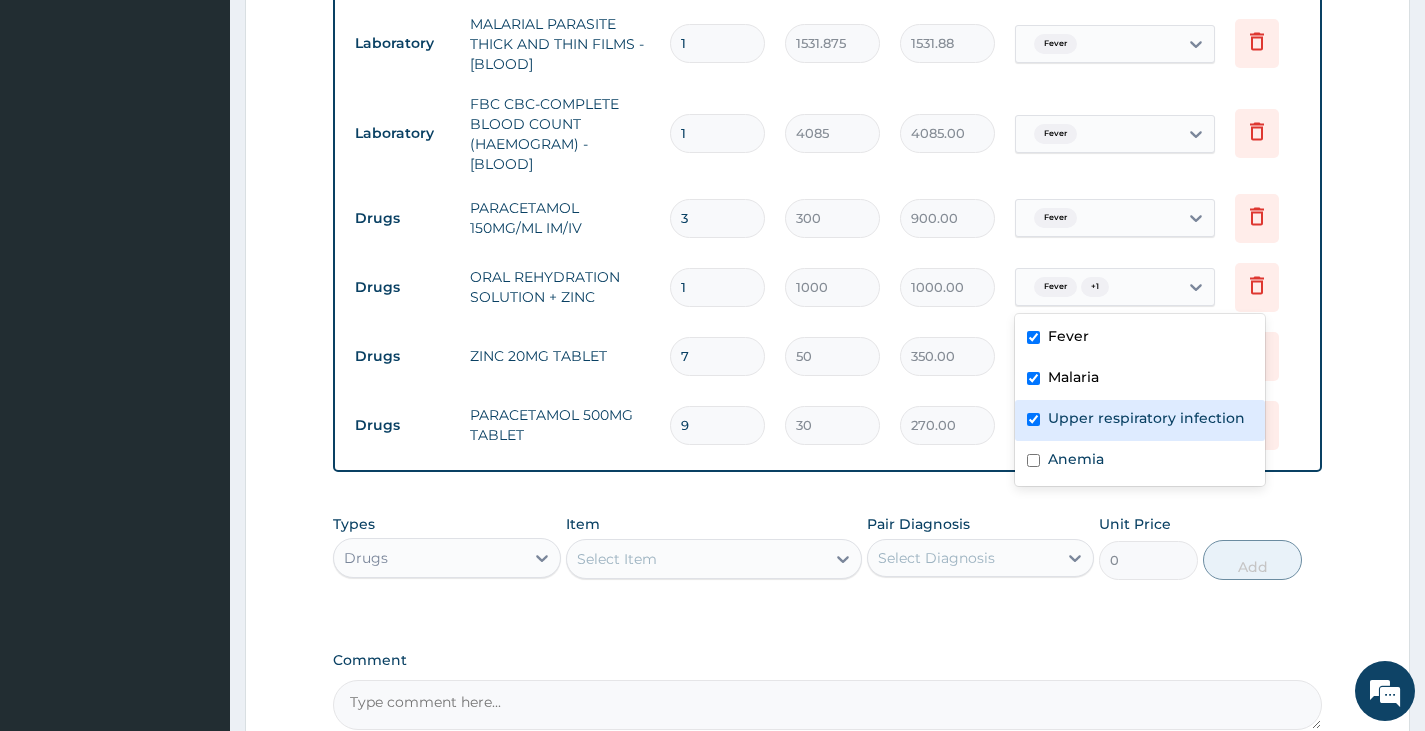 checkbox on "true" 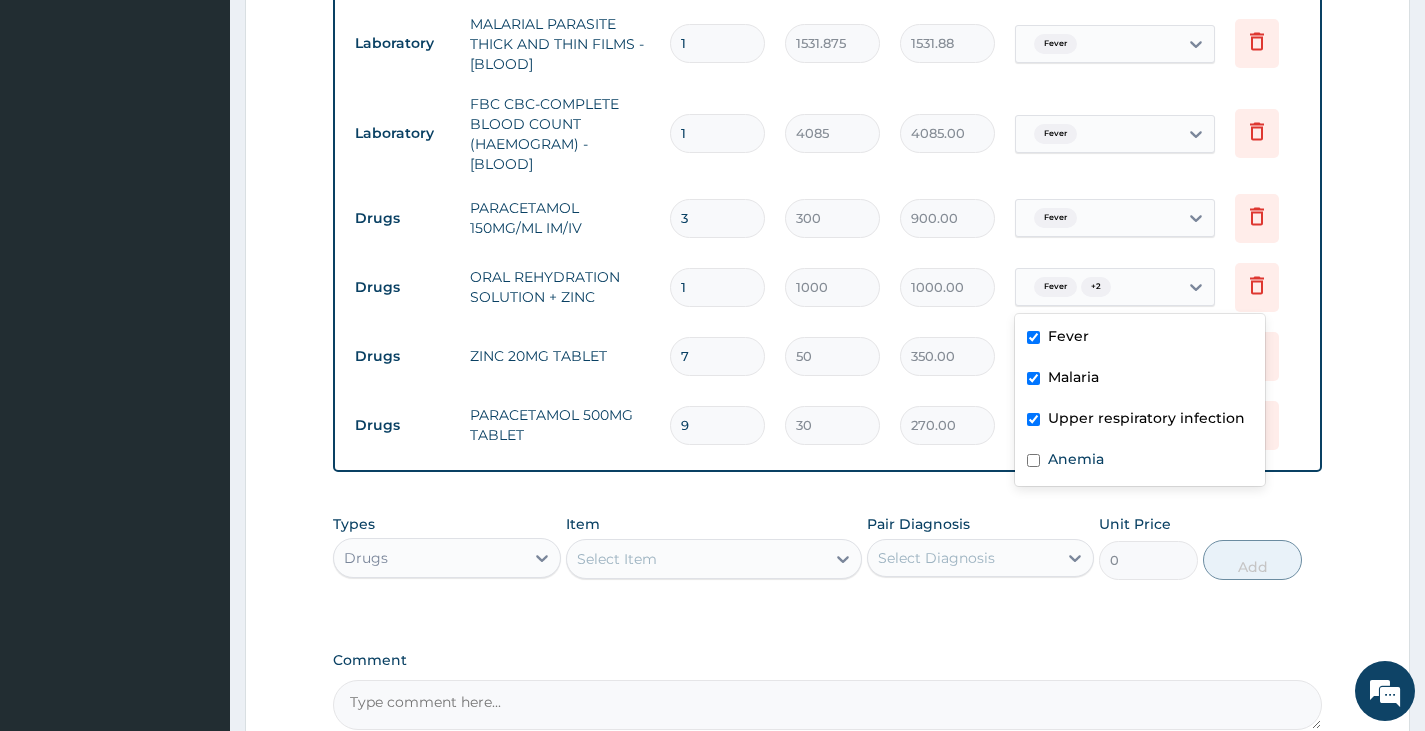 click on "Anemia" at bounding box center [1140, 461] 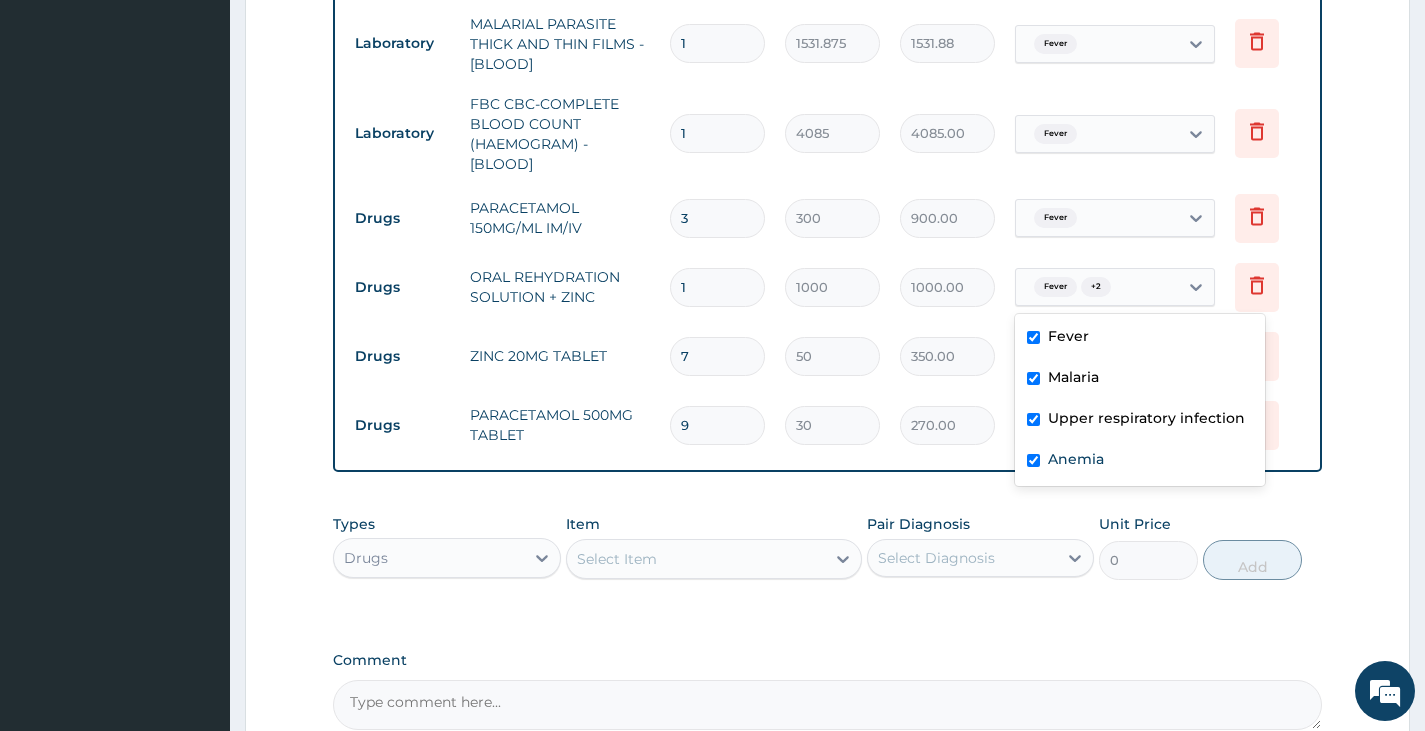 checkbox on "true" 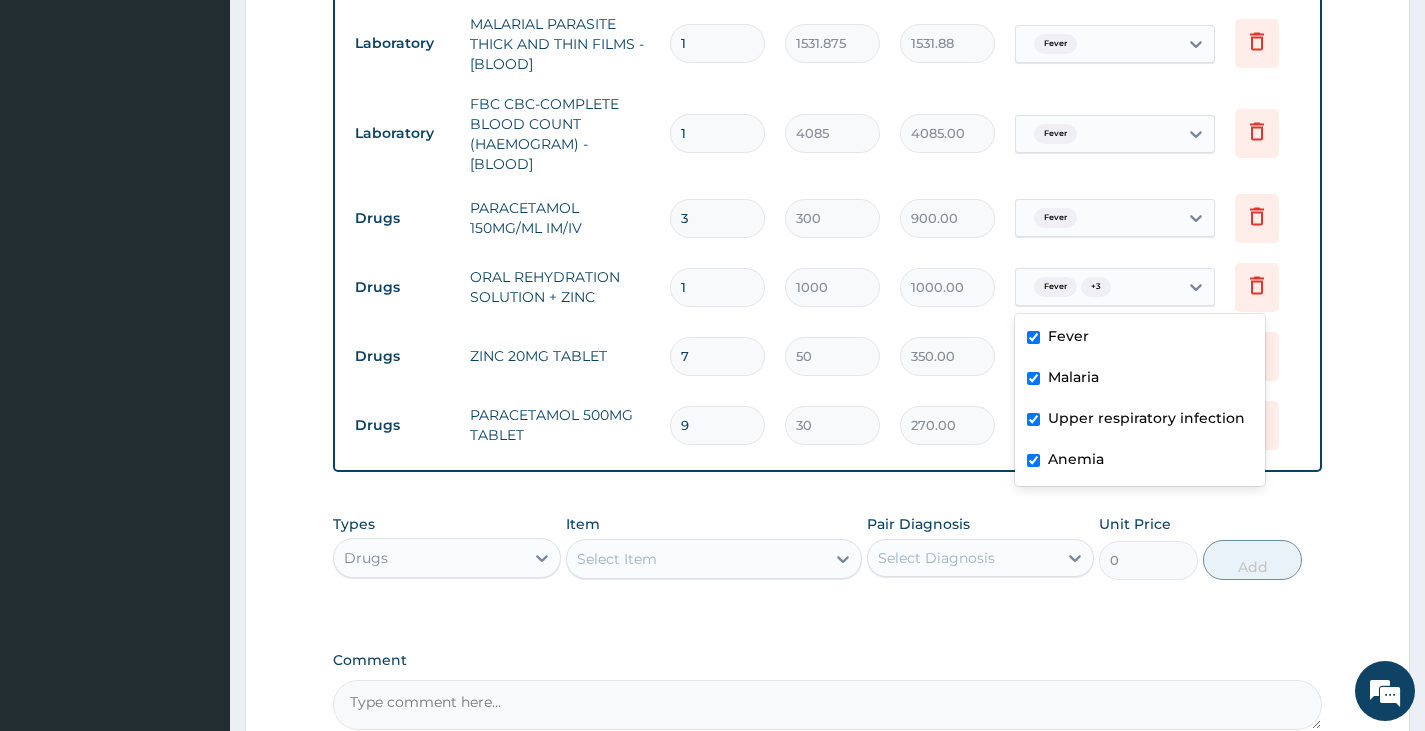 click on "Fever" at bounding box center (1097, 218) 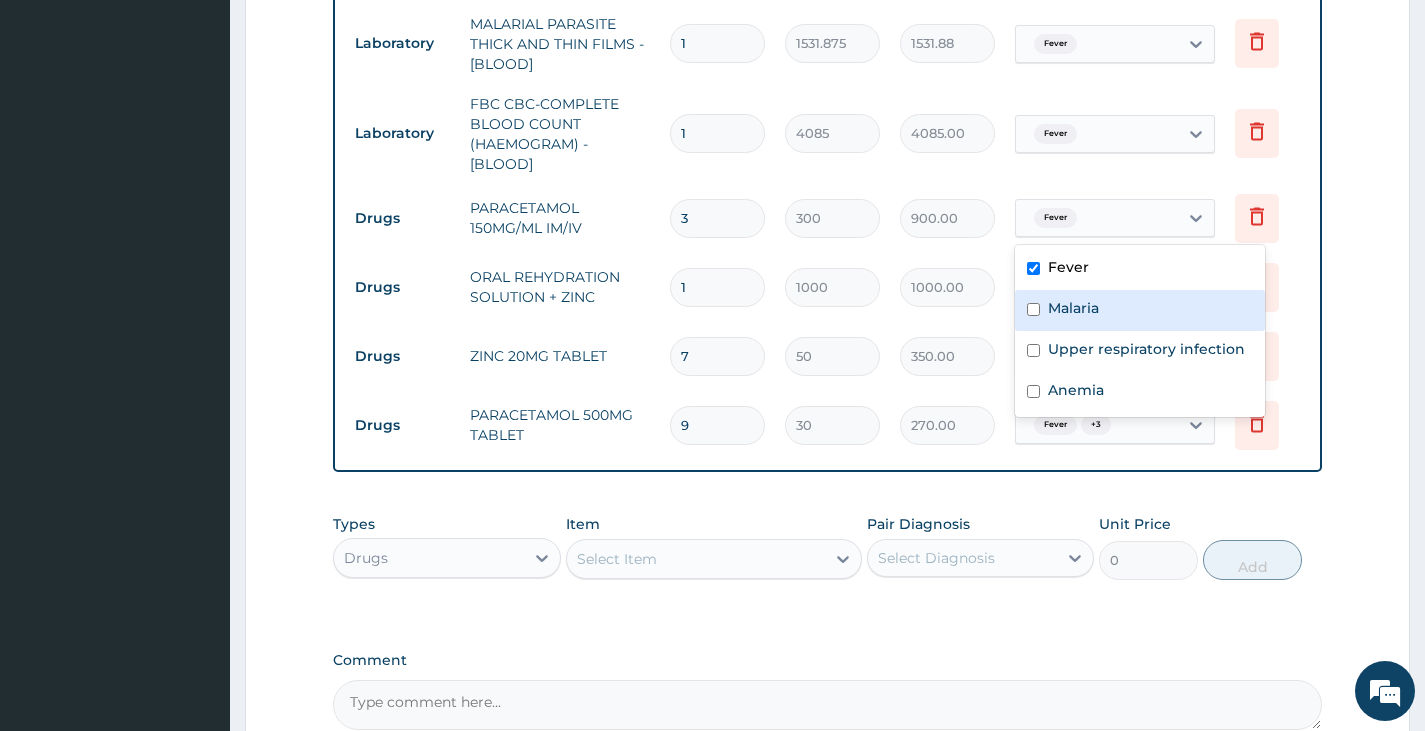 click on "Malaria" at bounding box center [1073, 308] 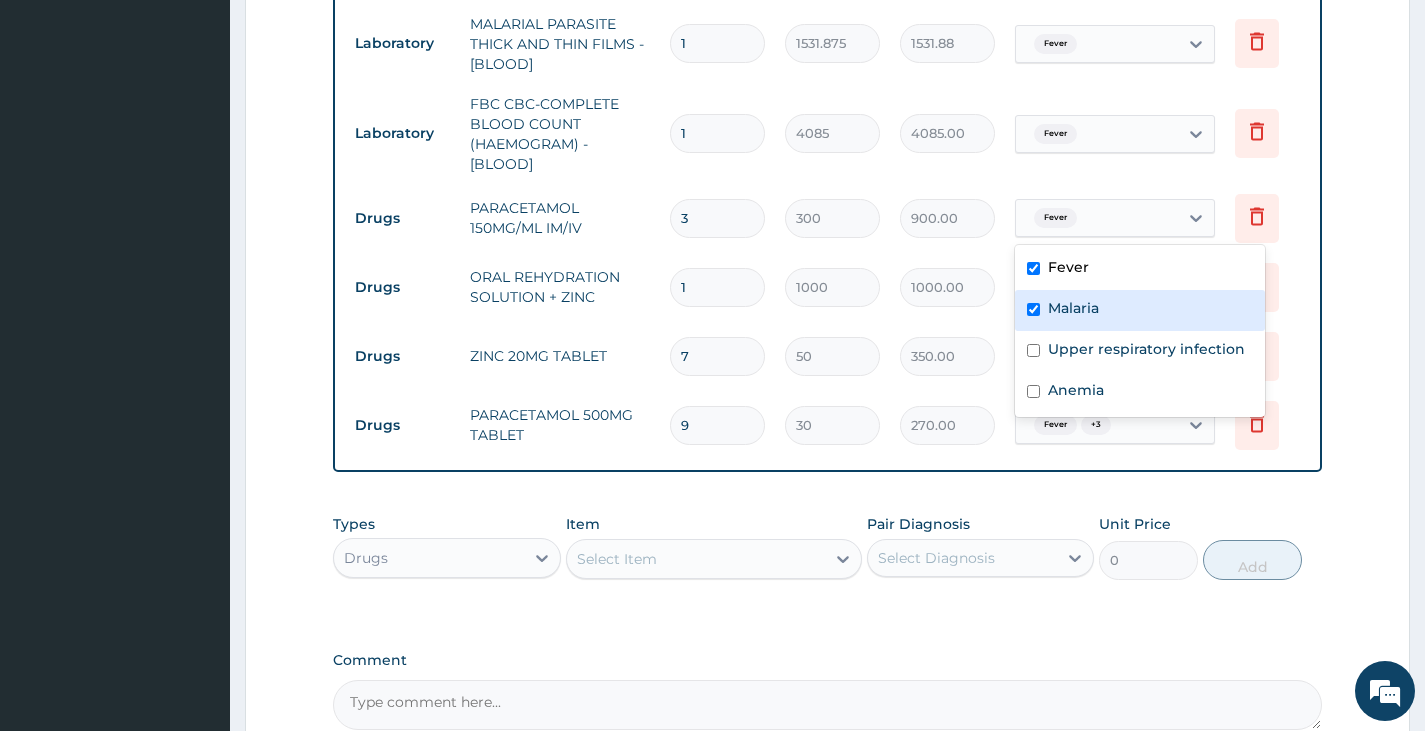 checkbox on "true" 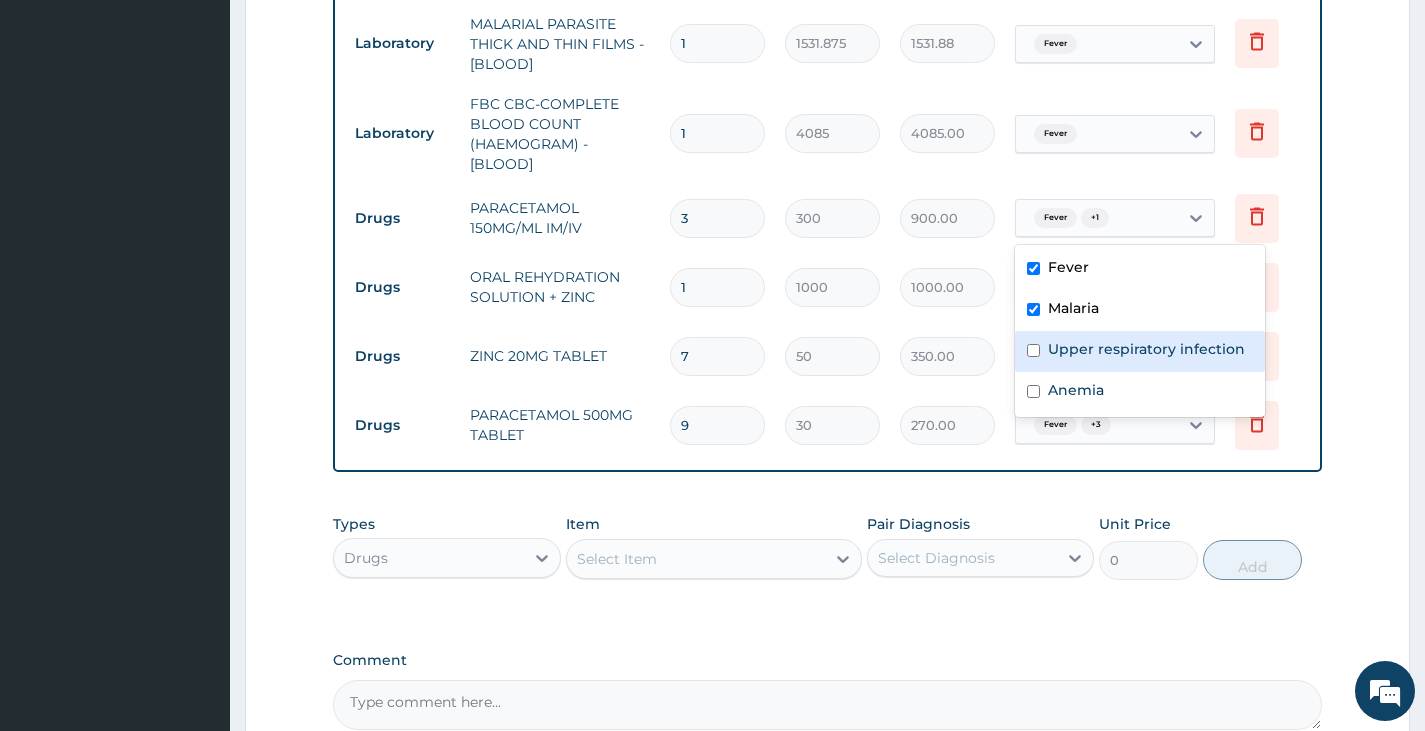 click on "Upper respiratory infection" at bounding box center [1146, 349] 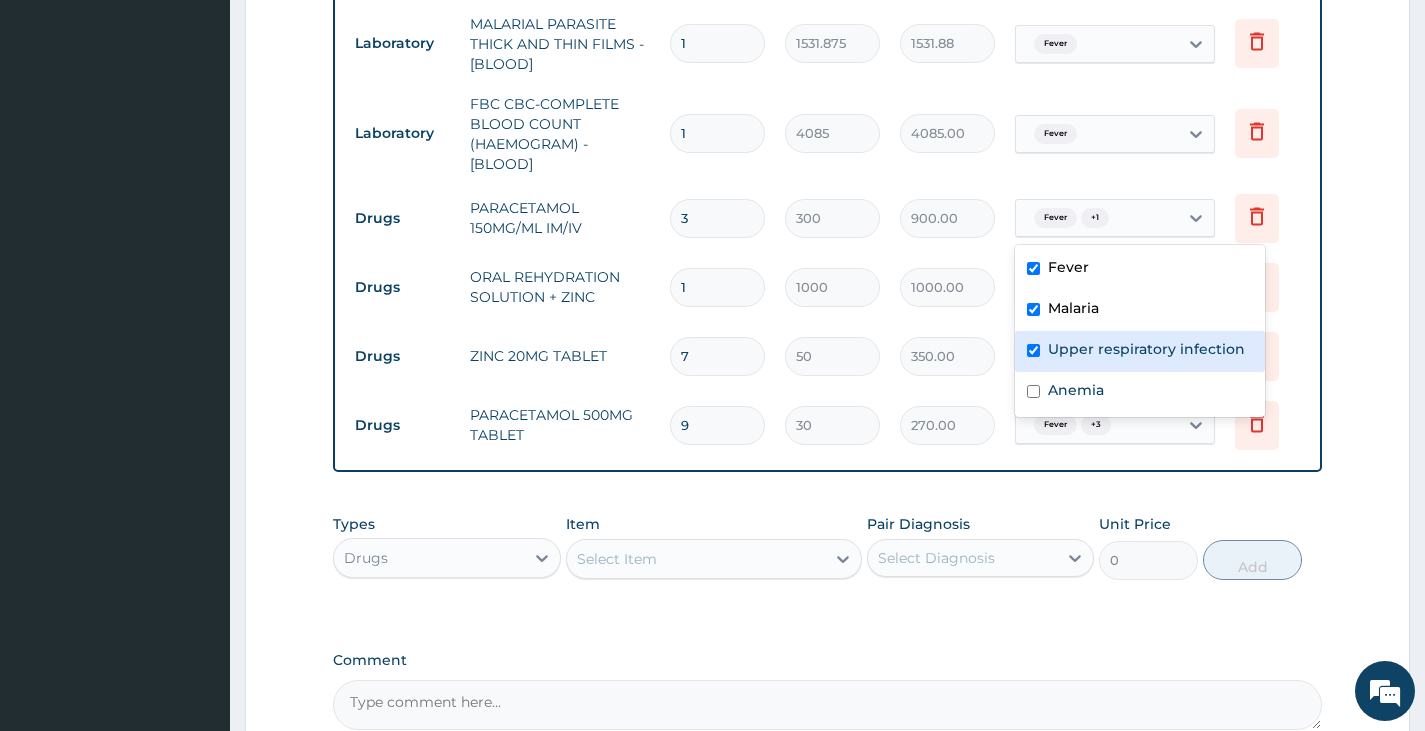 checkbox on "true" 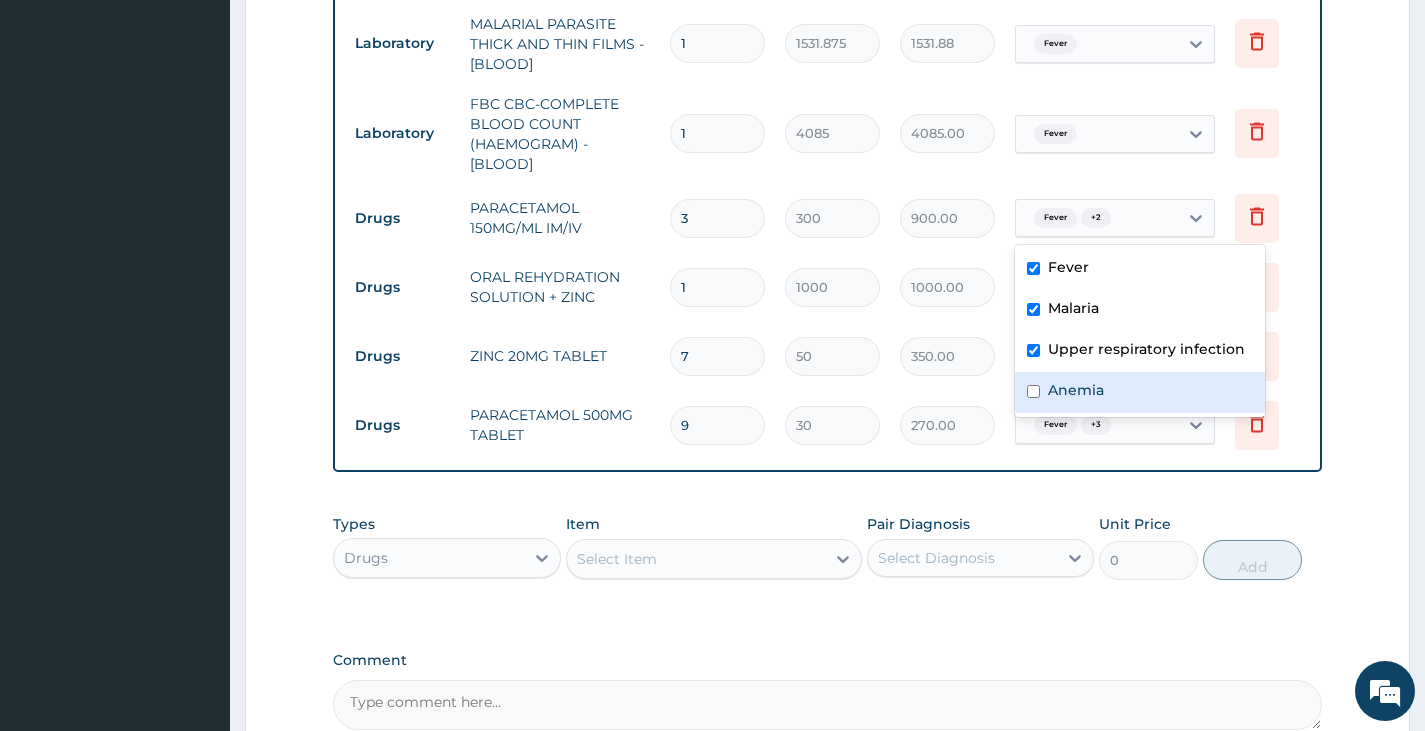 click on "Anemia" at bounding box center [1076, 390] 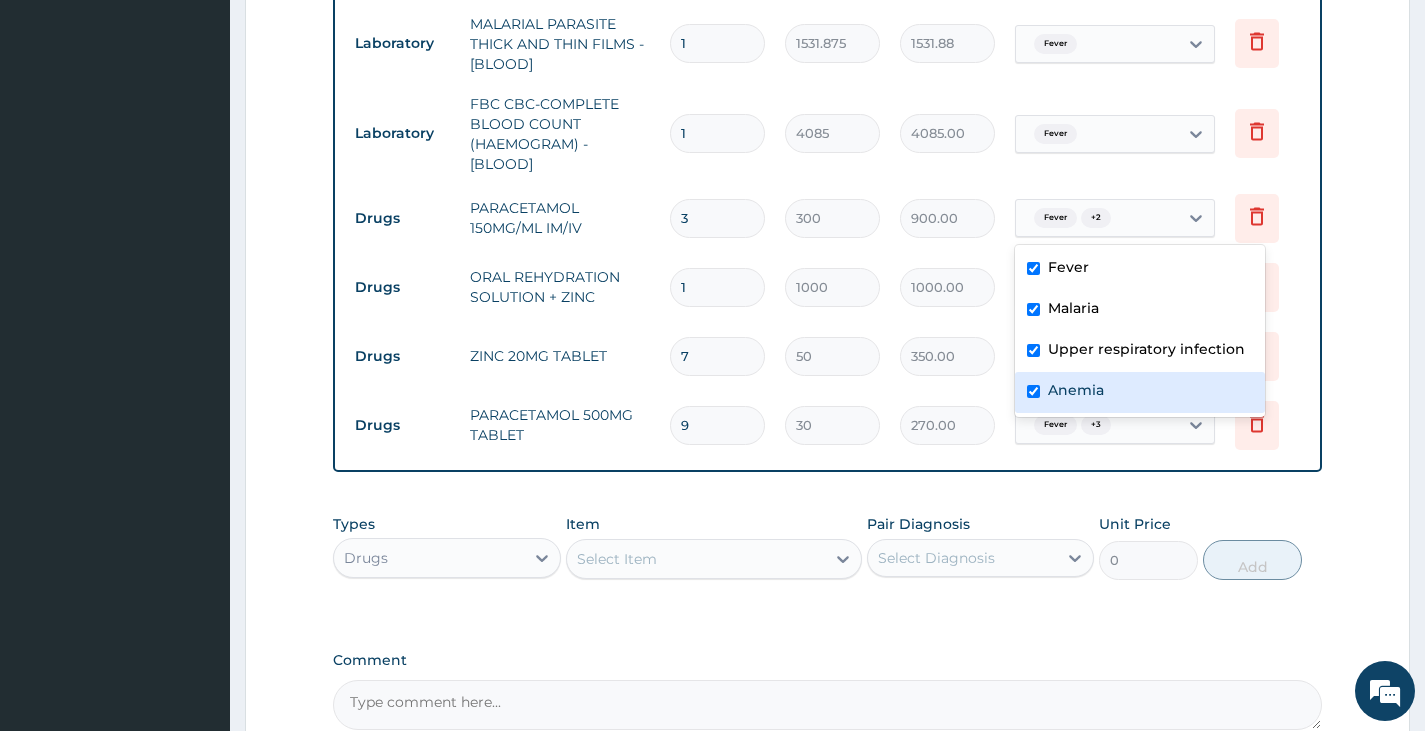 checkbox on "true" 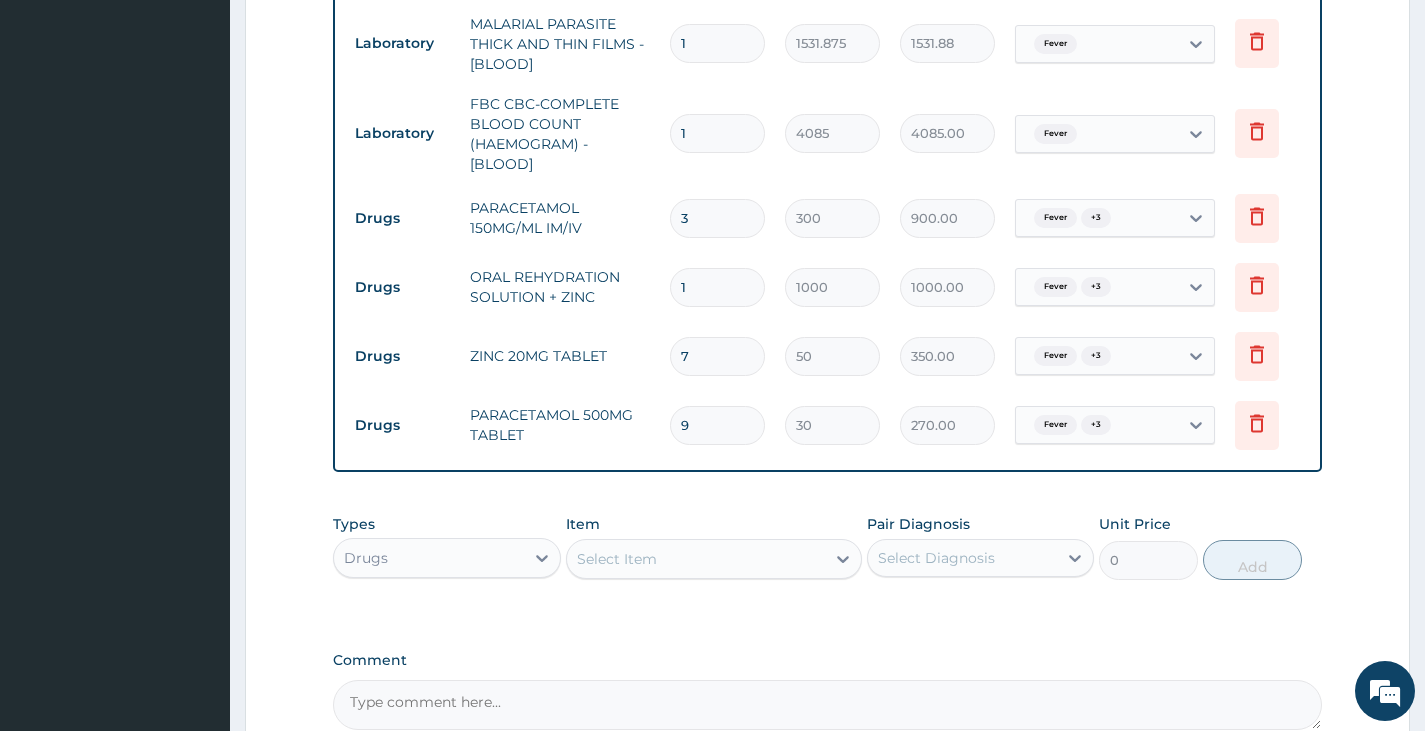 click on "Step  2  of 2 PA Code / Prescription Code PA/95913C Encounter Date 05-08-2025 Important Notice Please enter PA codes before entering items that are not attached to a PA code   All diagnoses entered must be linked to a claim item. Diagnosis & Claim Items that are visible but inactive cannot be edited because they were imported from an already approved PA code. Diagnosis Fever confirmed Malaria Query Upper respiratory infection Query Anemia Query NB: All diagnosis must be linked to a claim item Claim Items Type Name Quantity Unit Price Total Price Pair Diagnosis Actions Laboratory microscopy, culture & sensitivity [stool] 1 4595.625 4595.63 Fever Delete Procedures GENERAL PRACTITIONER CONSULTATION FIRST OUTPATIENT CONSULTATION 1 3370.125 3370.13 Fever Delete Laboratory MALARIAL PARASITE THICK AND THIN FILMS - [BLOOD] 1 1531.875 1531.88 Fever Delete Laboratory FBC CBC-COMPLETE BLOOD COUNT (HAEMOGRAM) - [BLOOD] 1 4085 4085.00 Fever Delete Drugs PARACETAMOL 150MG/ML IM/IV 3 300 900.00 Fever  + 3 Delete Drugs 1  +" at bounding box center [827, 8] 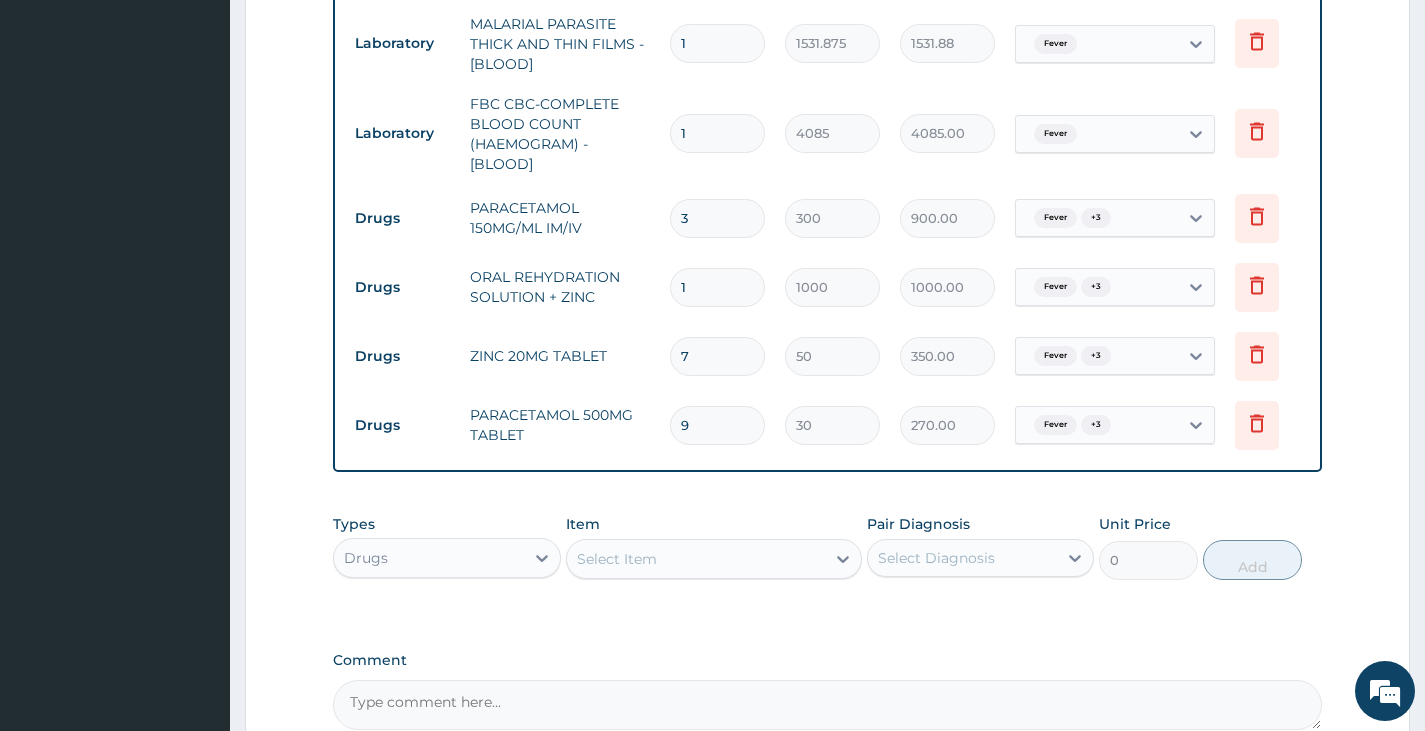 scroll, scrollTop: 1187, scrollLeft: 0, axis: vertical 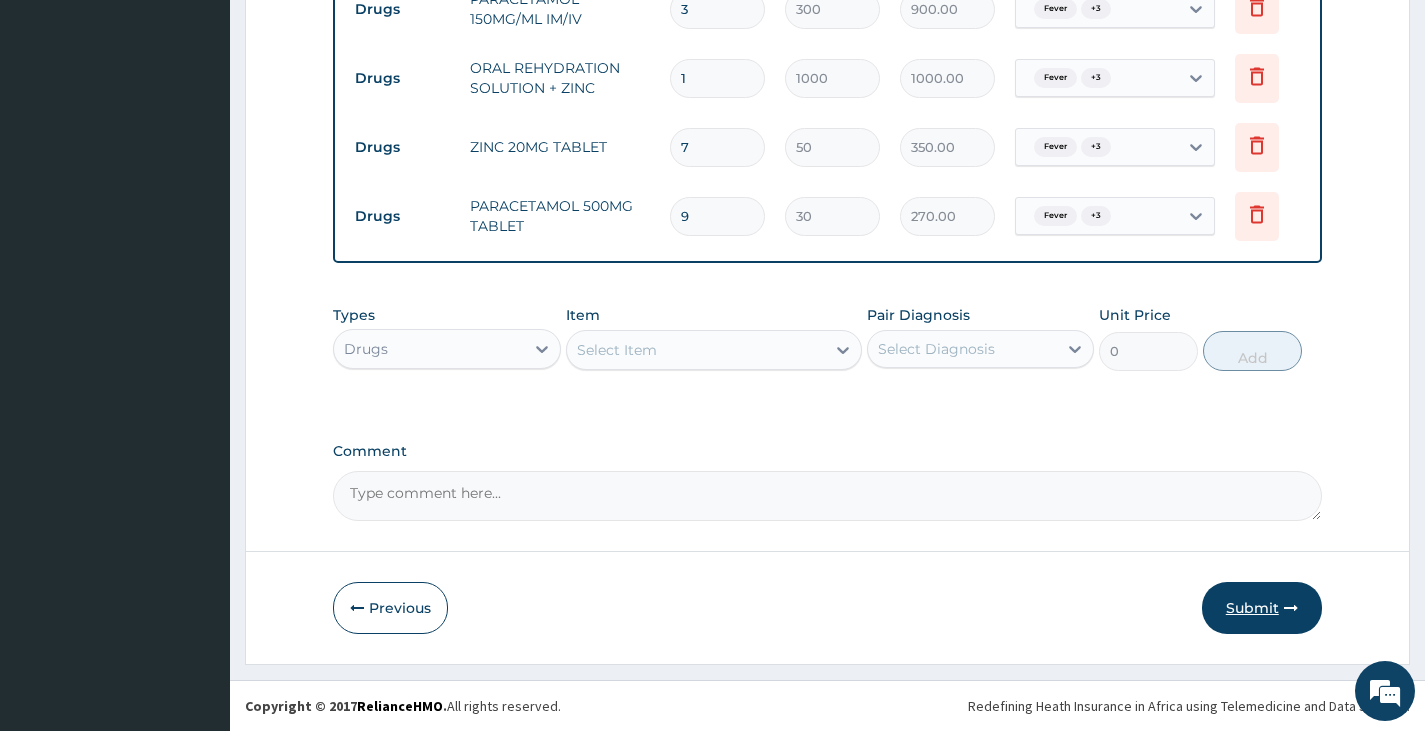 click on "Submit" at bounding box center [1262, 608] 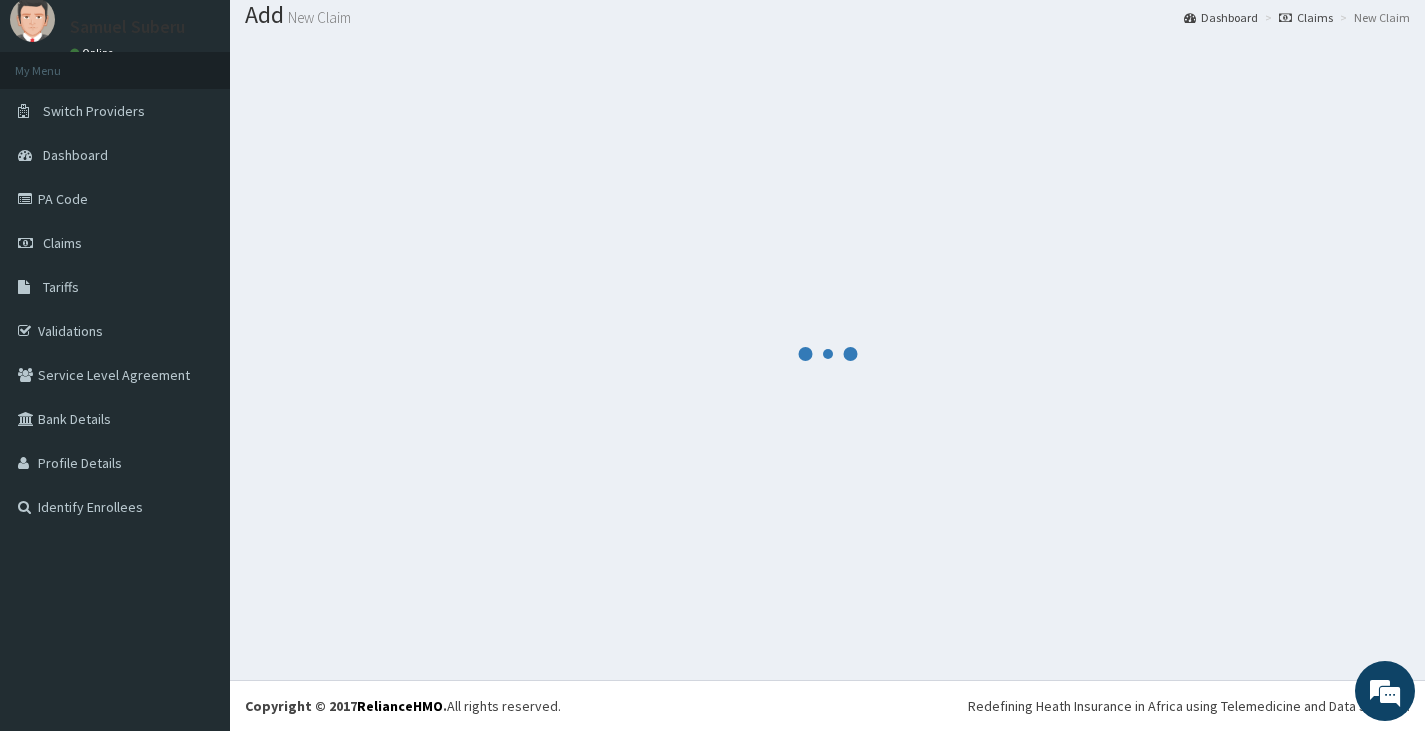 scroll, scrollTop: 63, scrollLeft: 0, axis: vertical 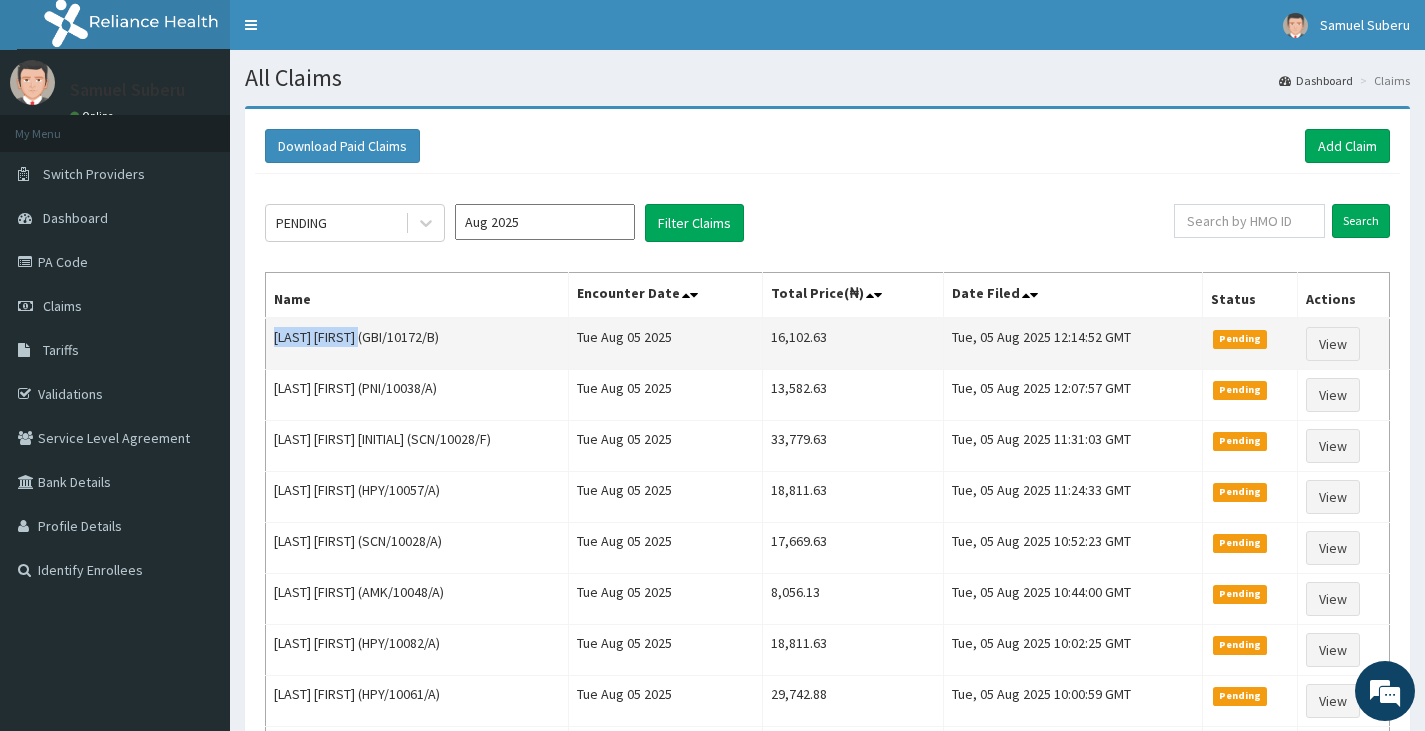 drag, startPoint x: 274, startPoint y: 342, endPoint x: 372, endPoint y: 332, distance: 98.50888 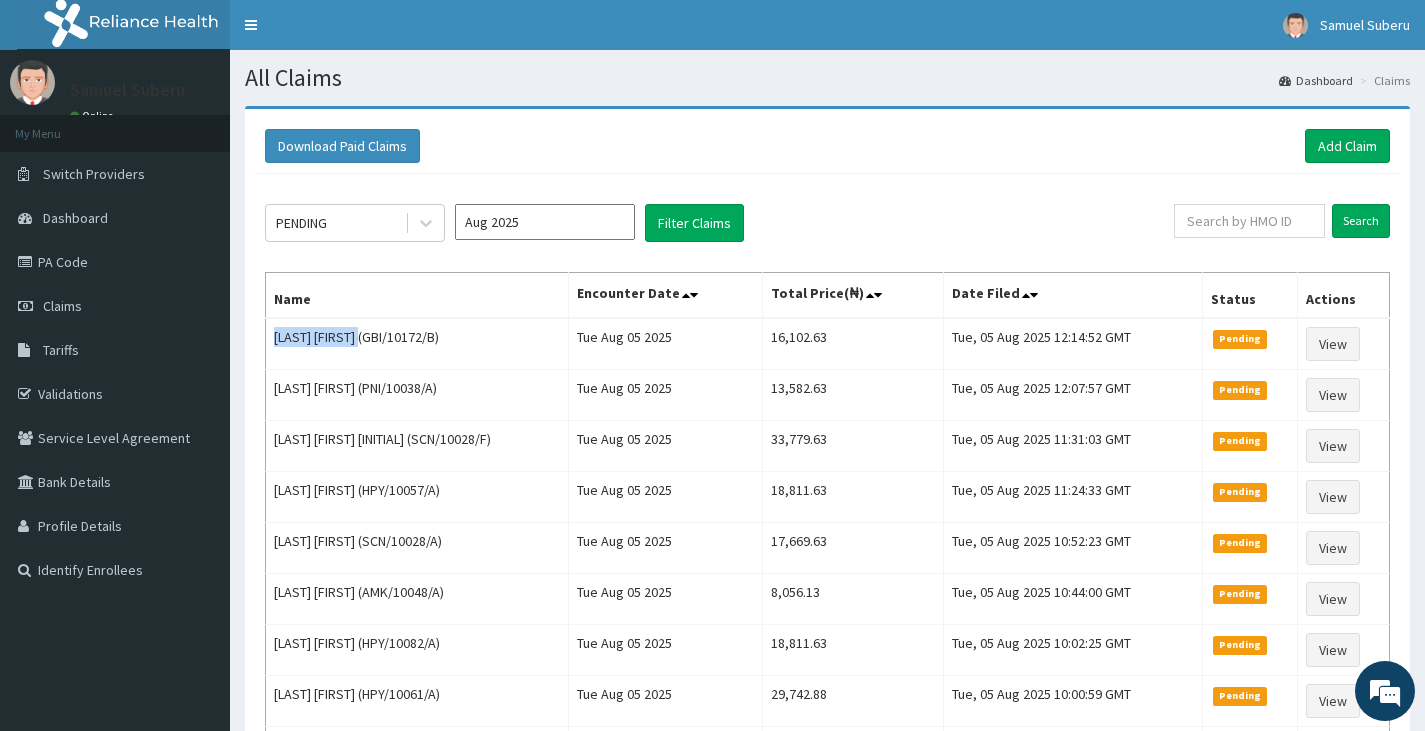 copy on "[LAST] [FIRST]" 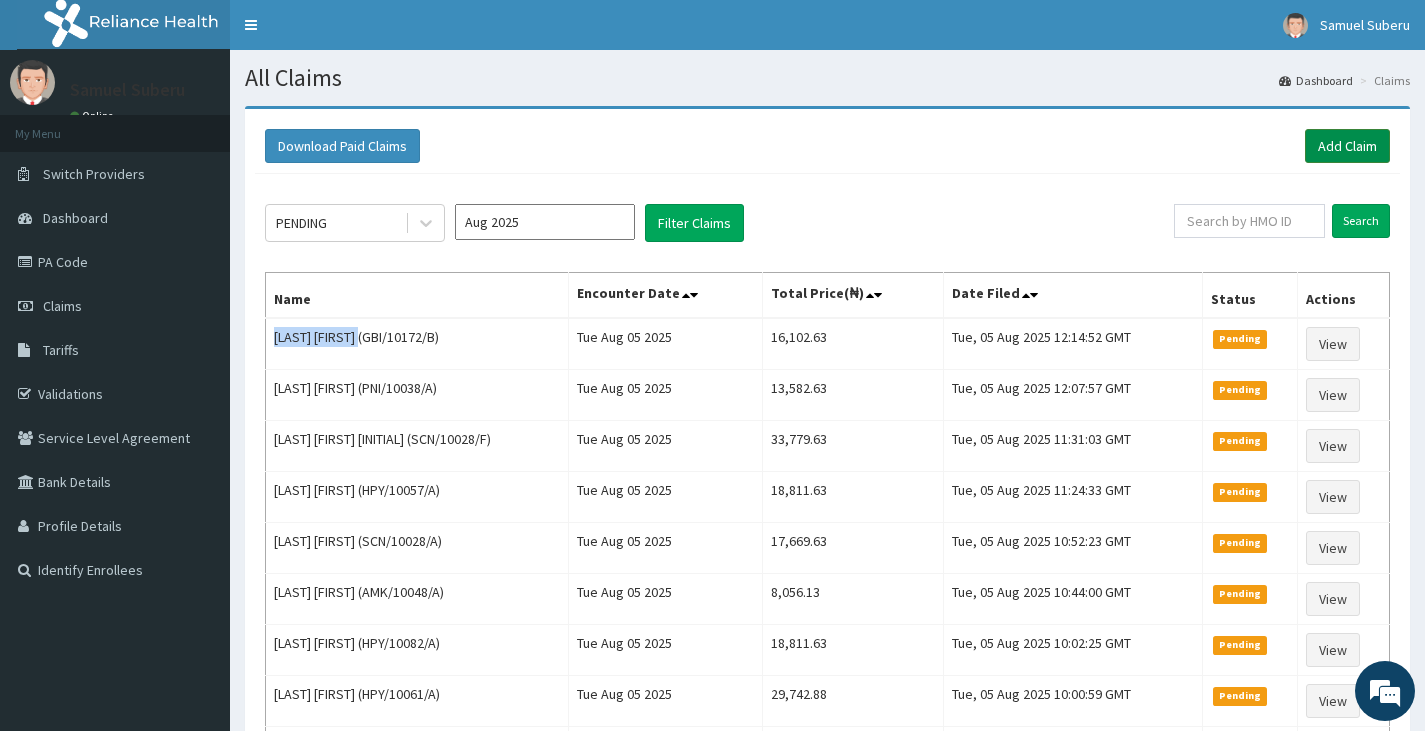 click on "Add Claim" at bounding box center [1347, 146] 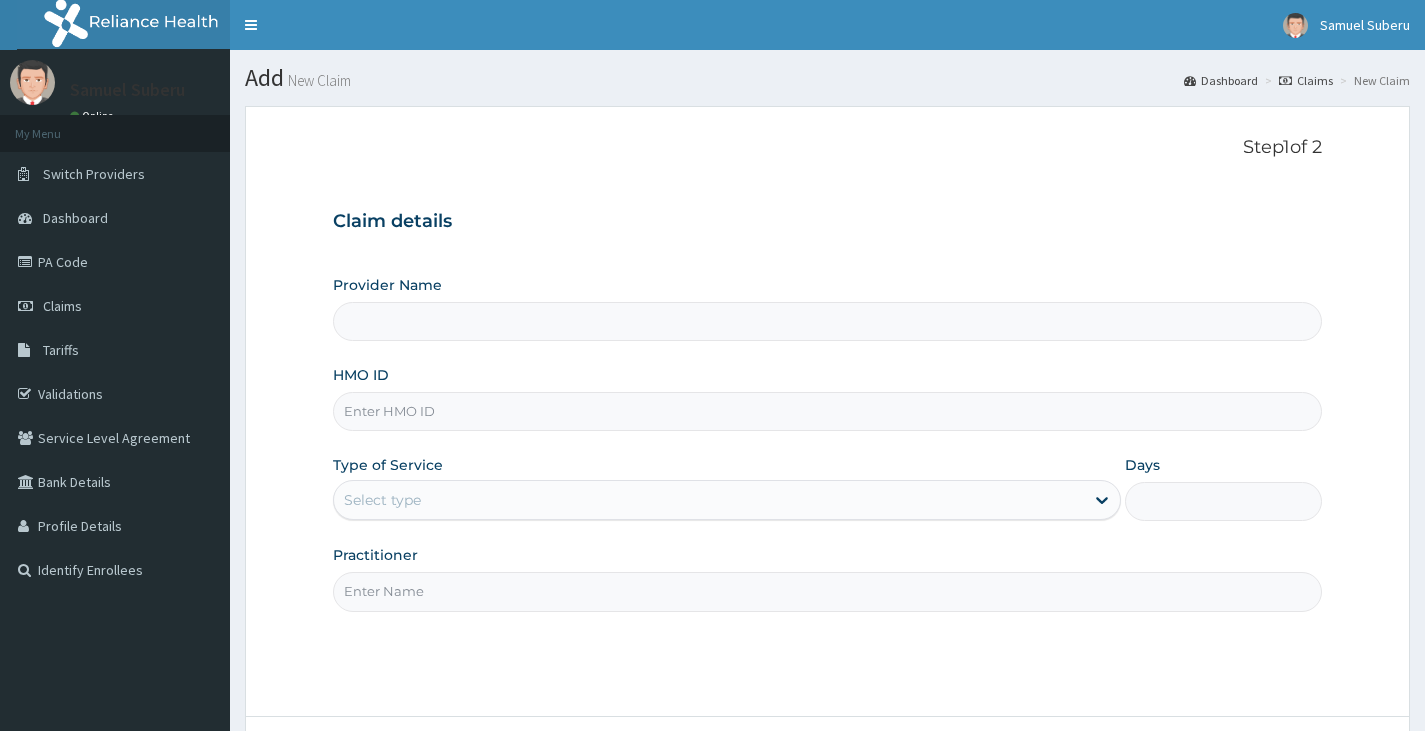 click on "HMO ID" at bounding box center [827, 411] 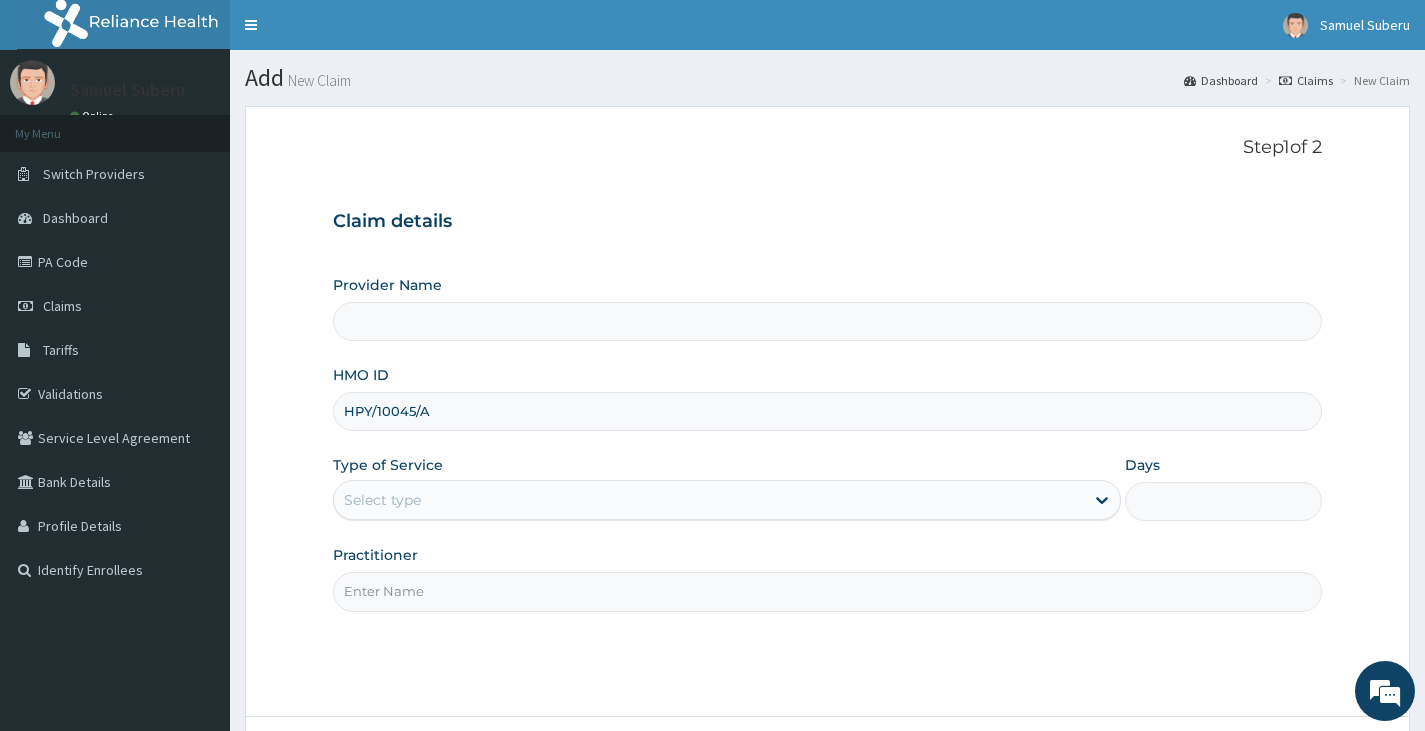 type on "HPY/10045/A" 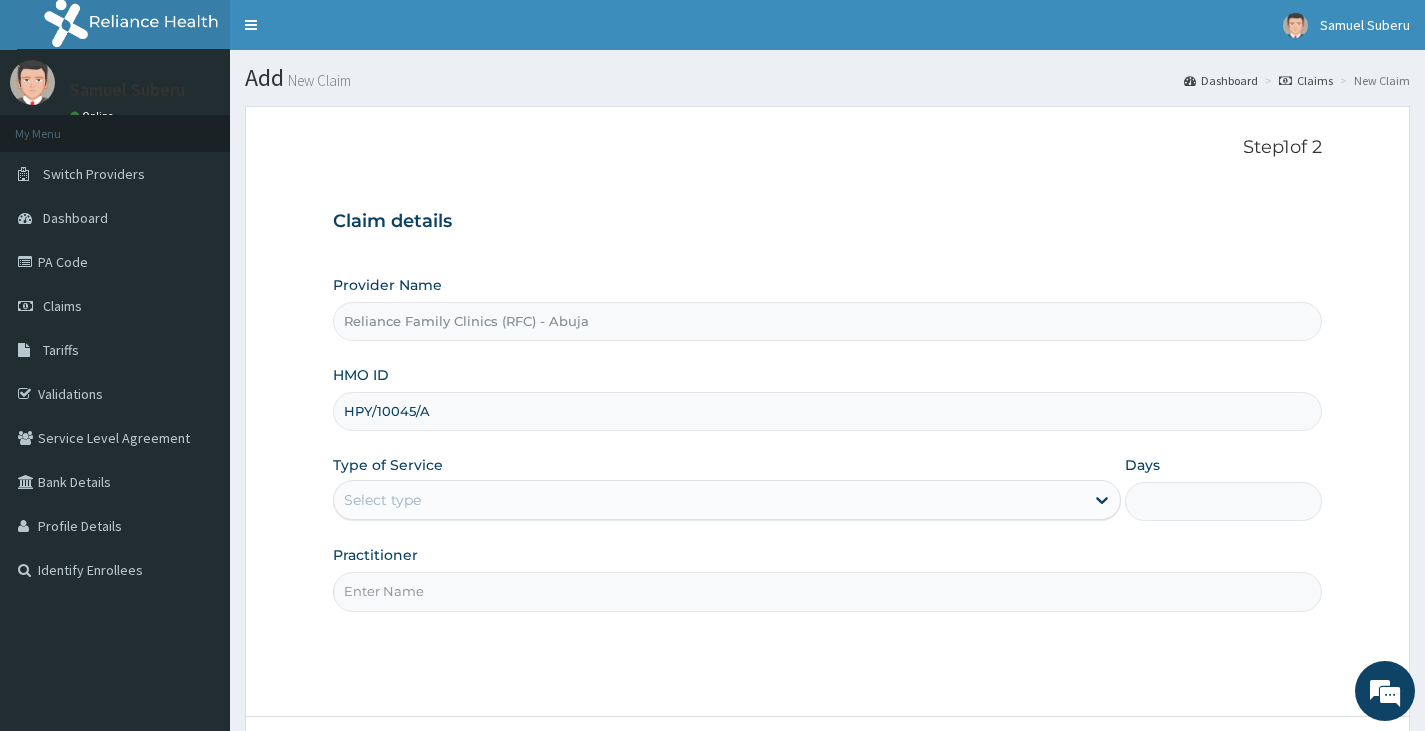 drag, startPoint x: 395, startPoint y: 497, endPoint x: 396, endPoint y: 522, distance: 25.019993 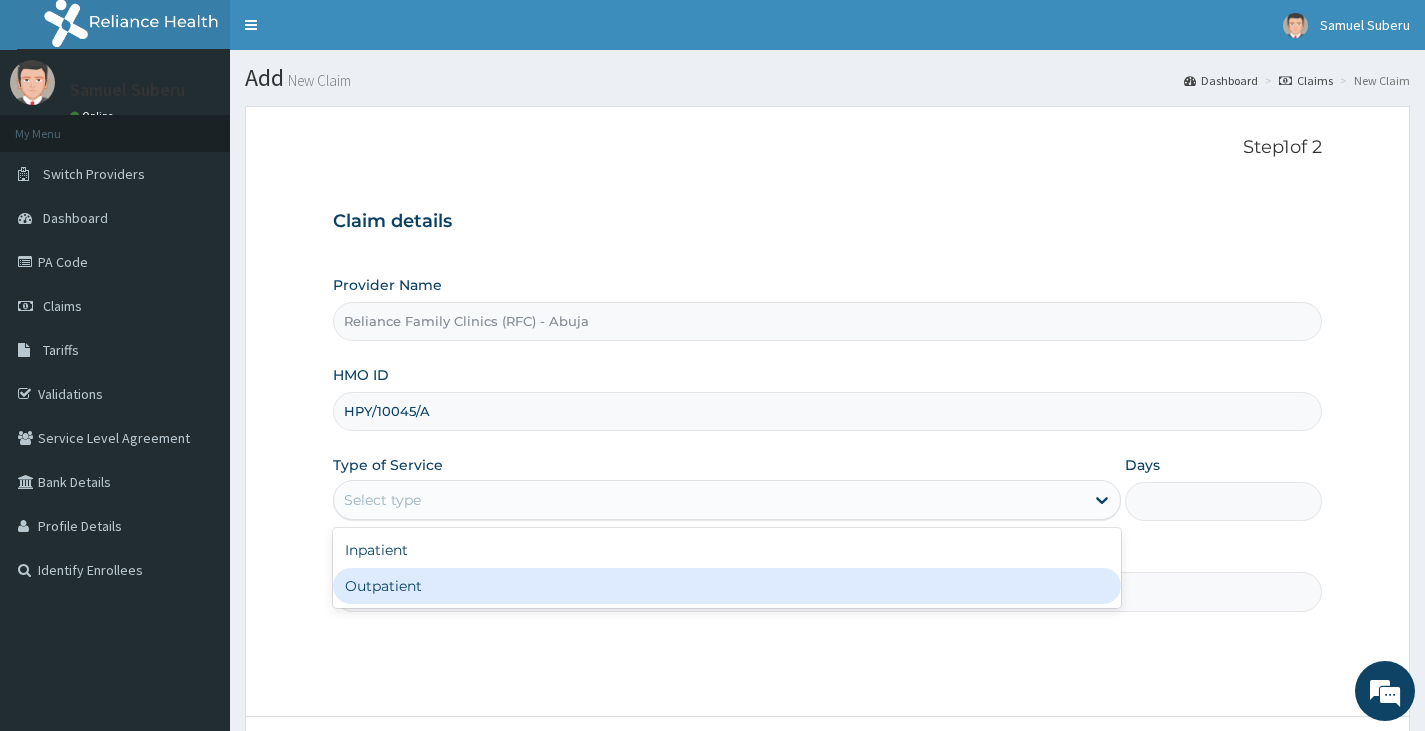 click on "Outpatient" at bounding box center (727, 586) 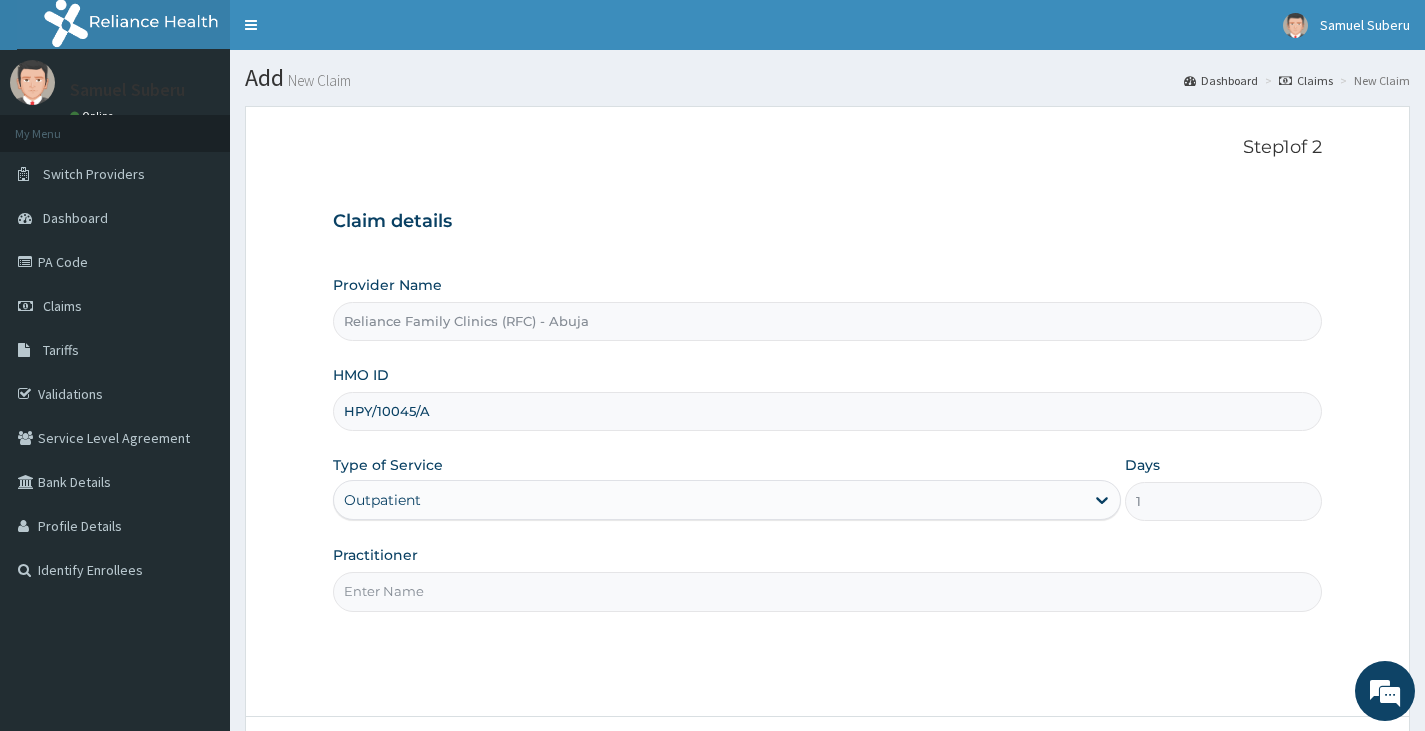 click on "Practitioner" at bounding box center [827, 591] 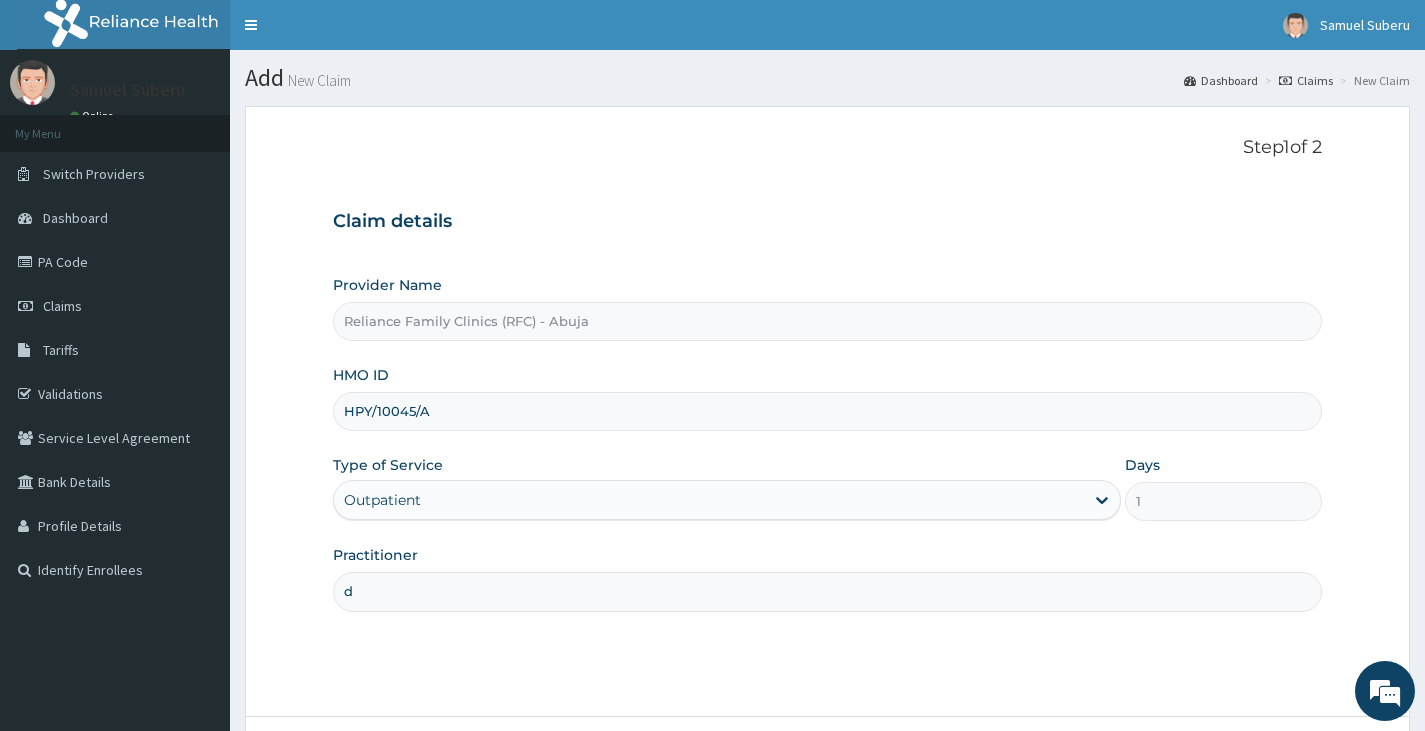 type on "Dr [LAST]" 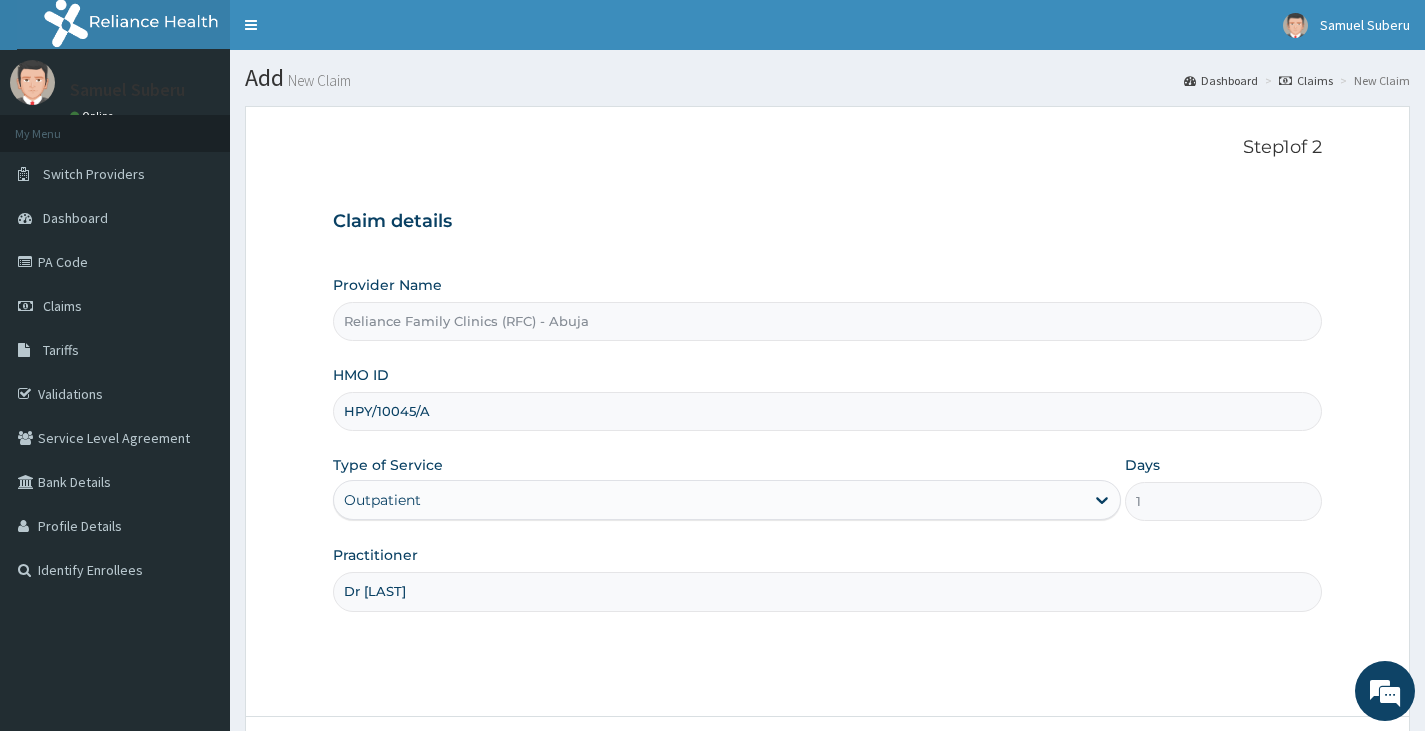 scroll, scrollTop: 165, scrollLeft: 0, axis: vertical 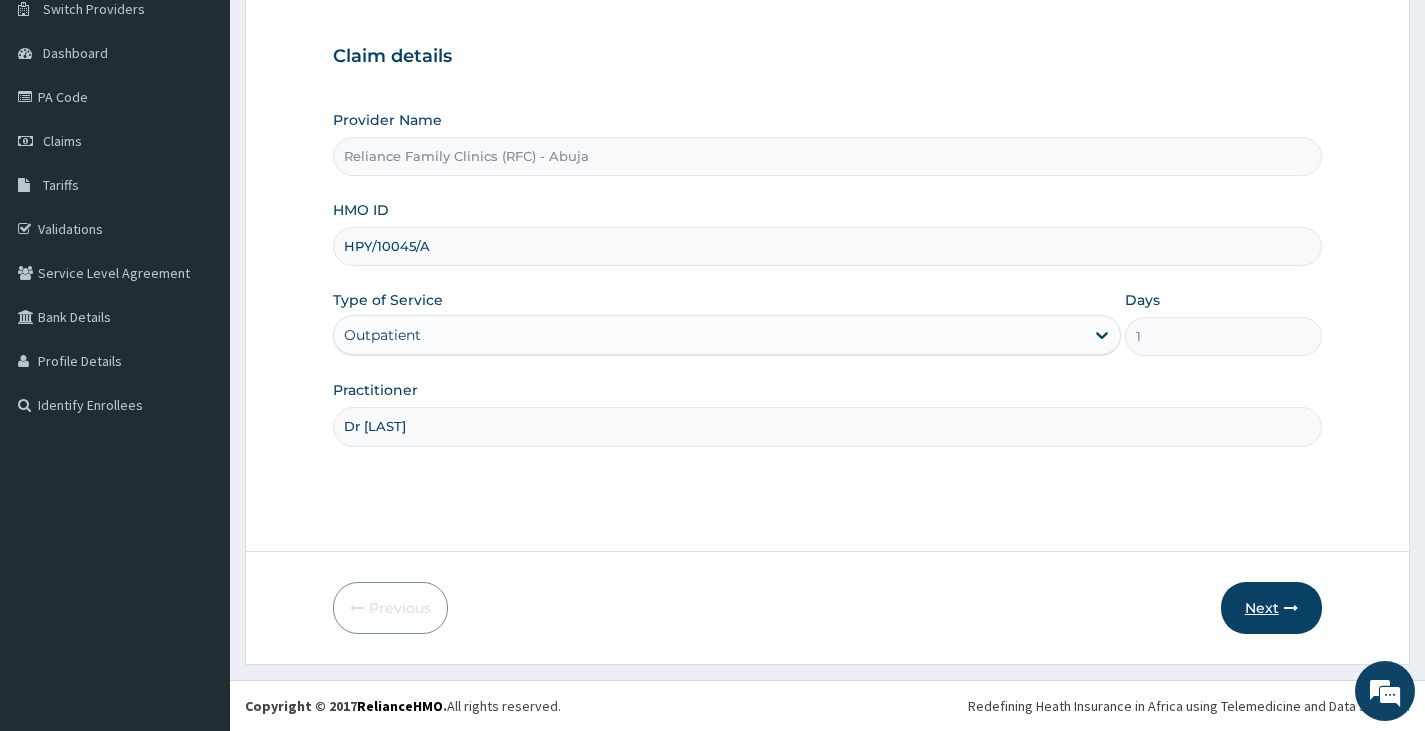 click on "Next" at bounding box center (1271, 608) 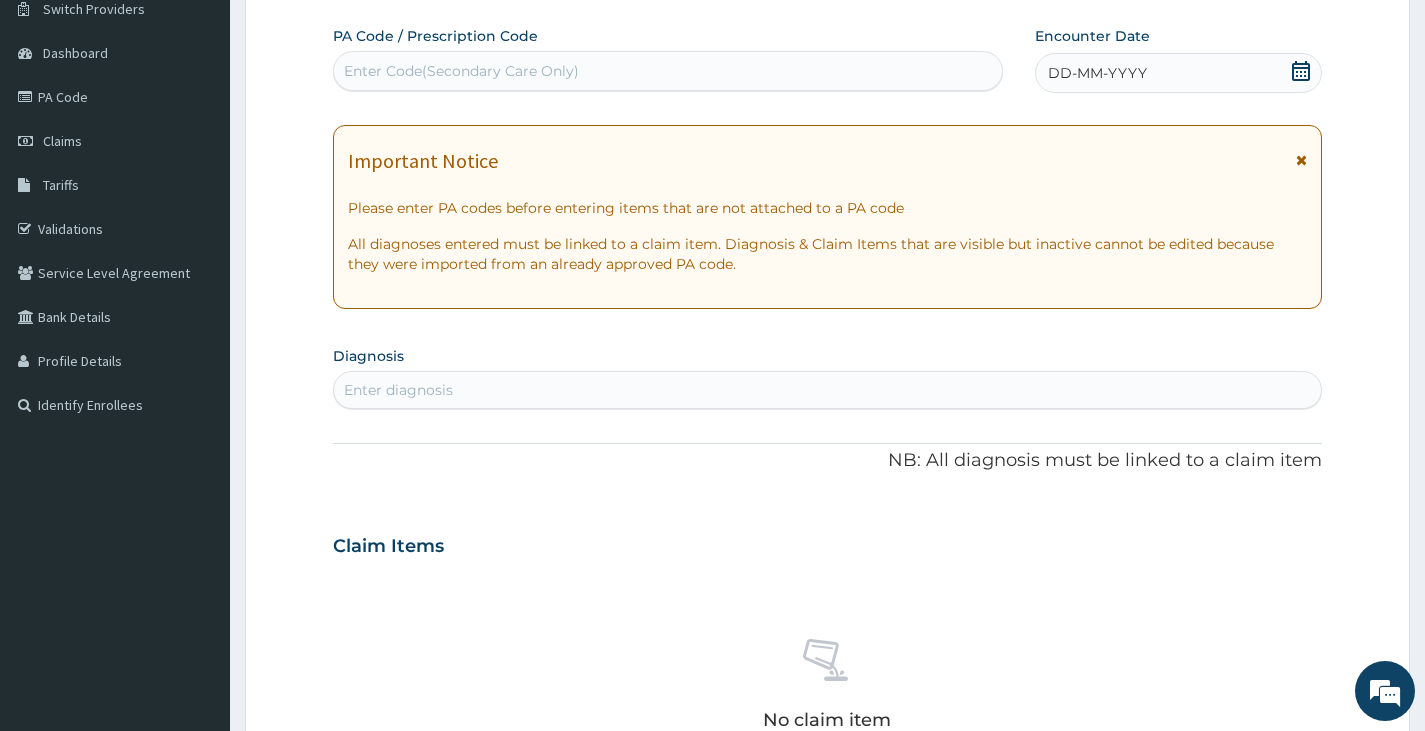 click on "Enter Code(Secondary Care Only)" at bounding box center [461, 71] 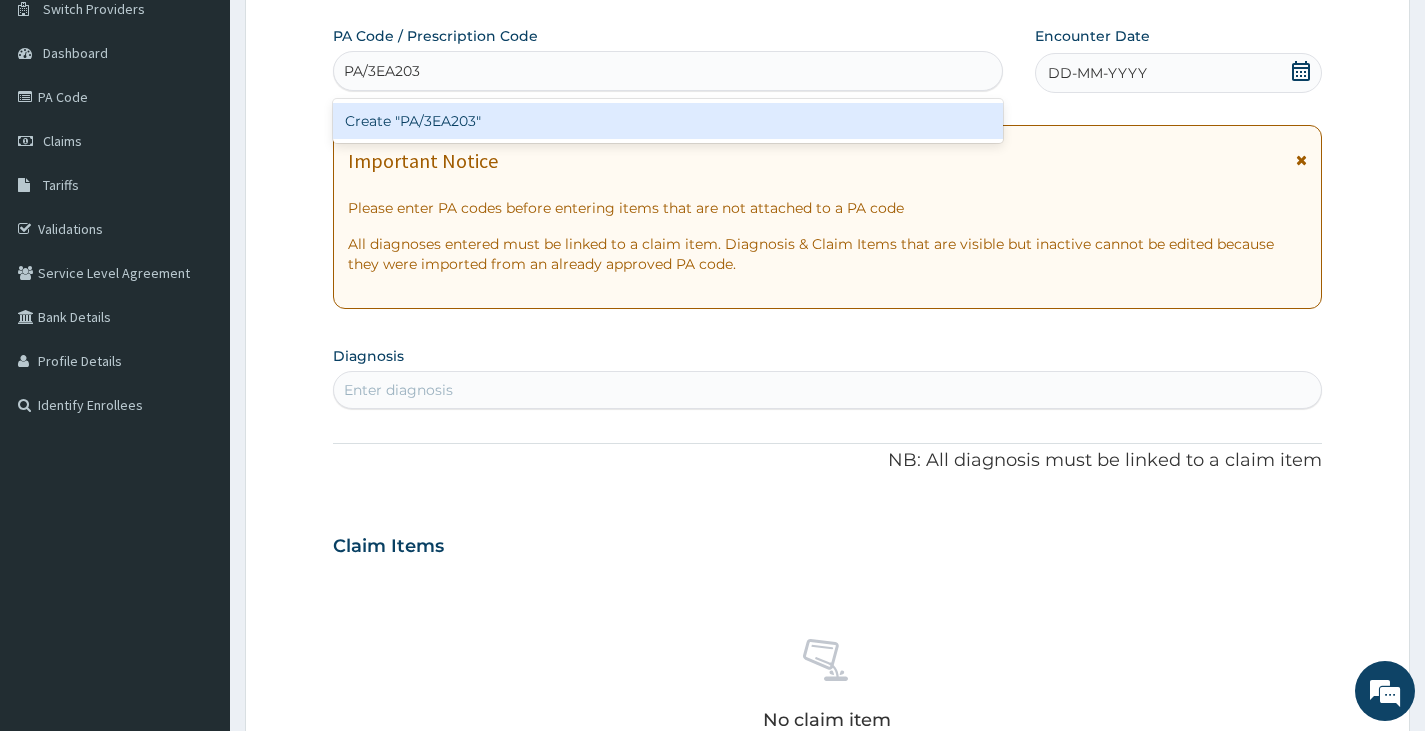 scroll, scrollTop: 0, scrollLeft: 0, axis: both 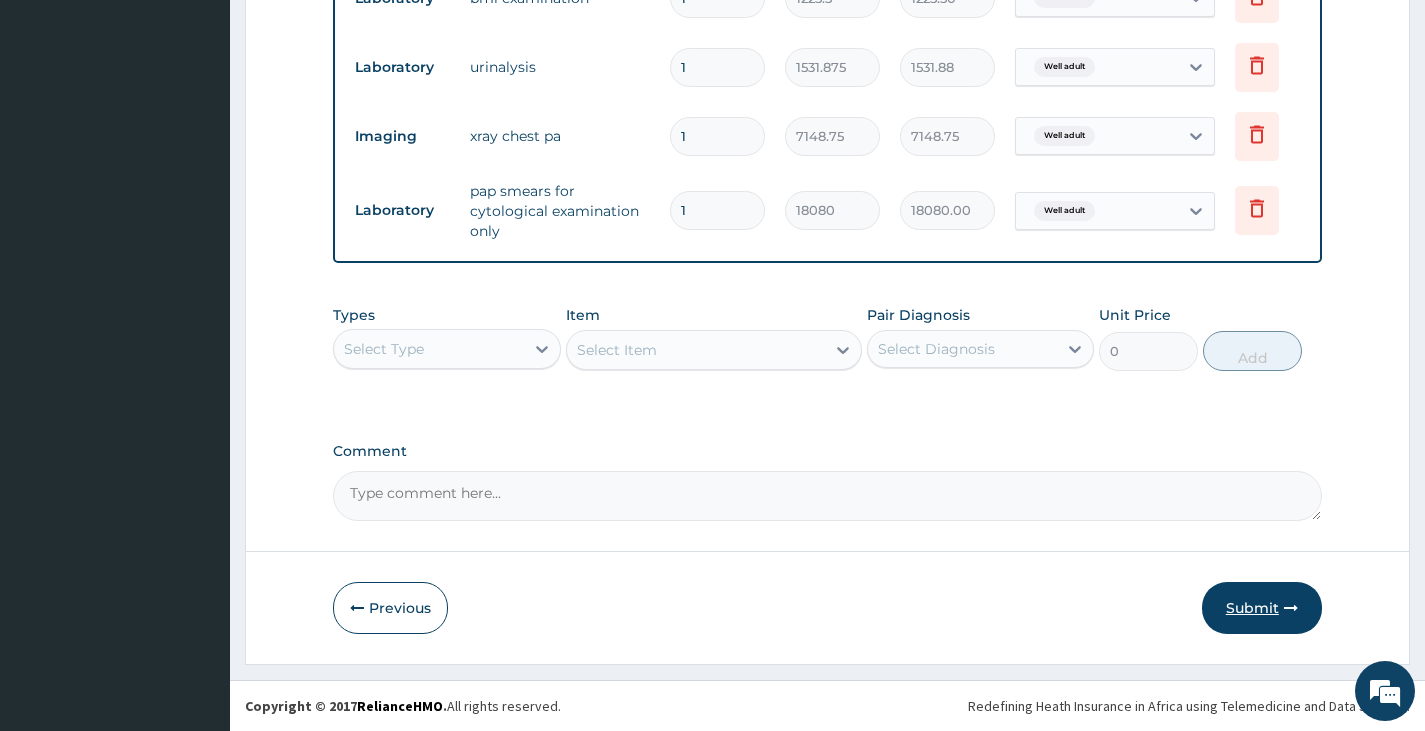 click on "Submit" at bounding box center (1262, 608) 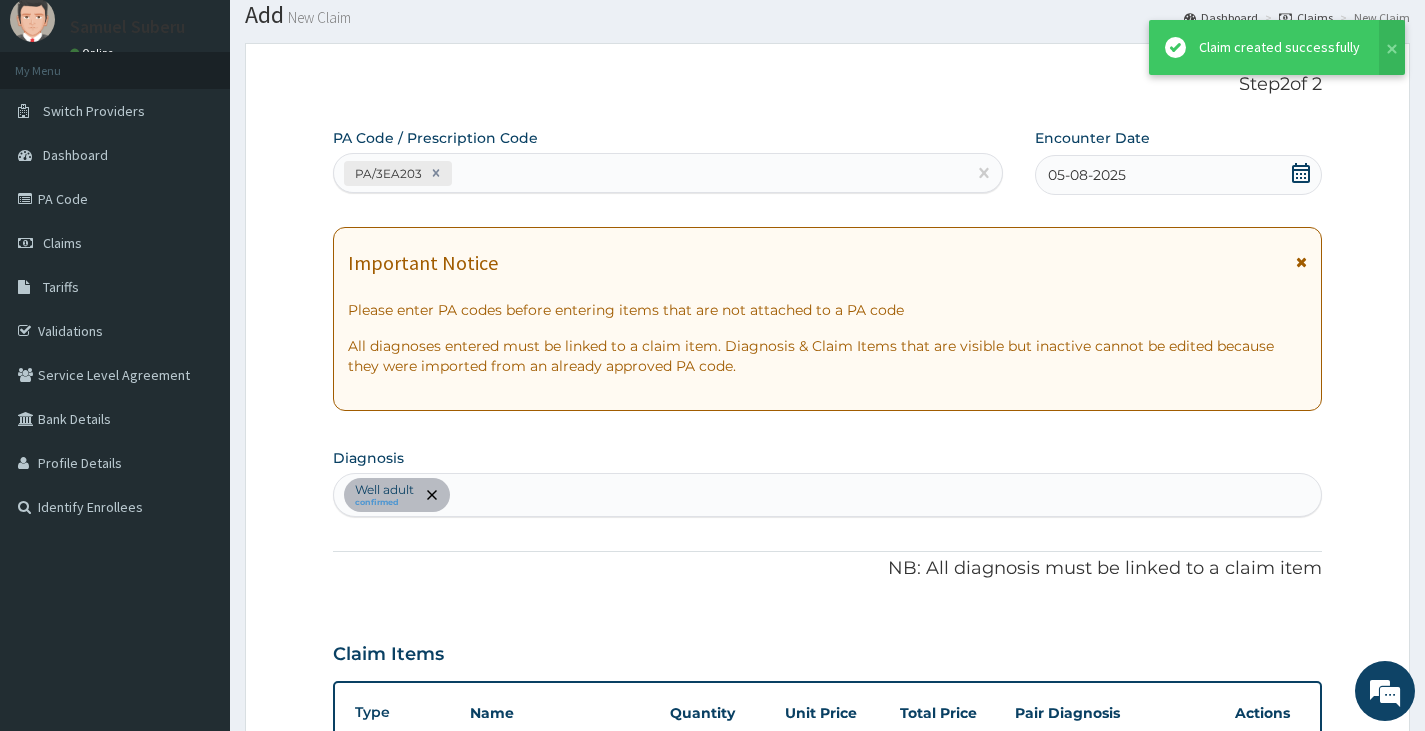 scroll, scrollTop: 1125, scrollLeft: 0, axis: vertical 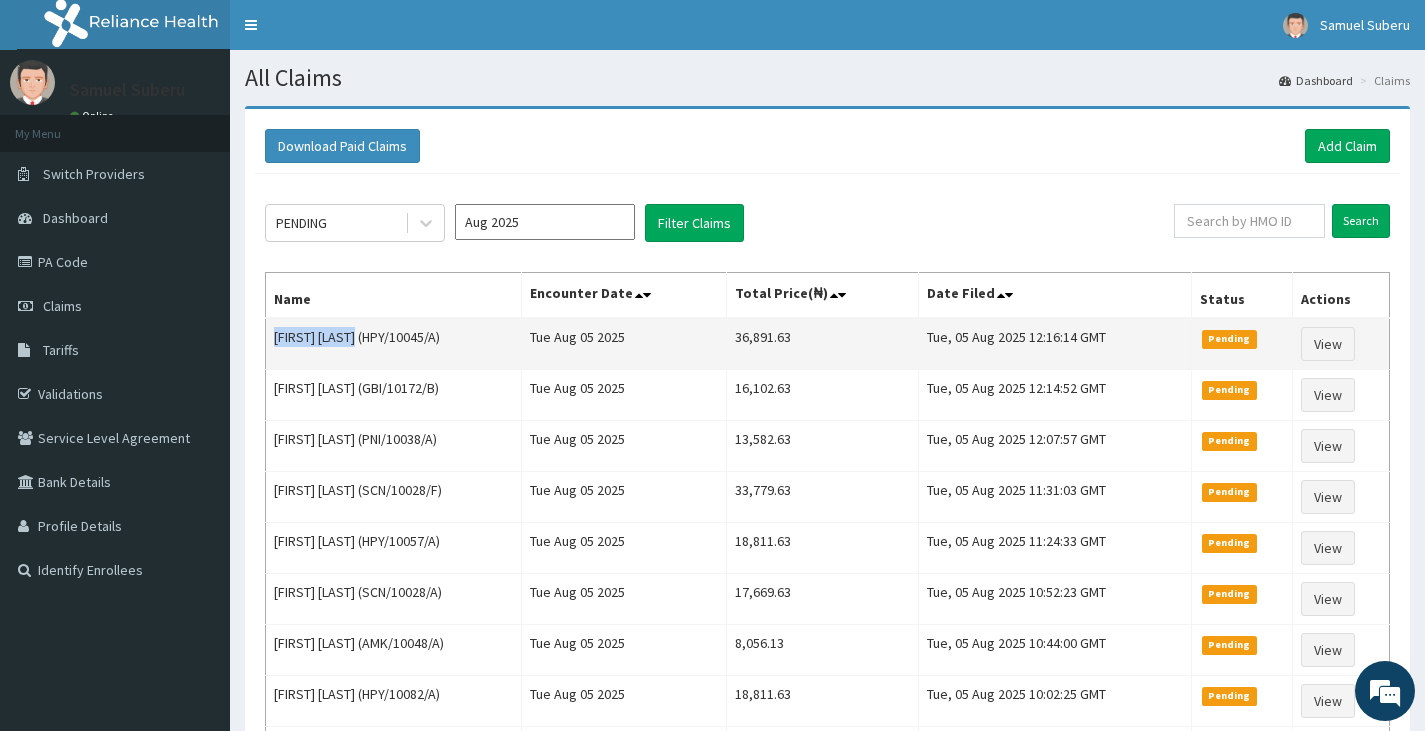 drag, startPoint x: 271, startPoint y: 339, endPoint x: 366, endPoint y: 331, distance: 95.33625 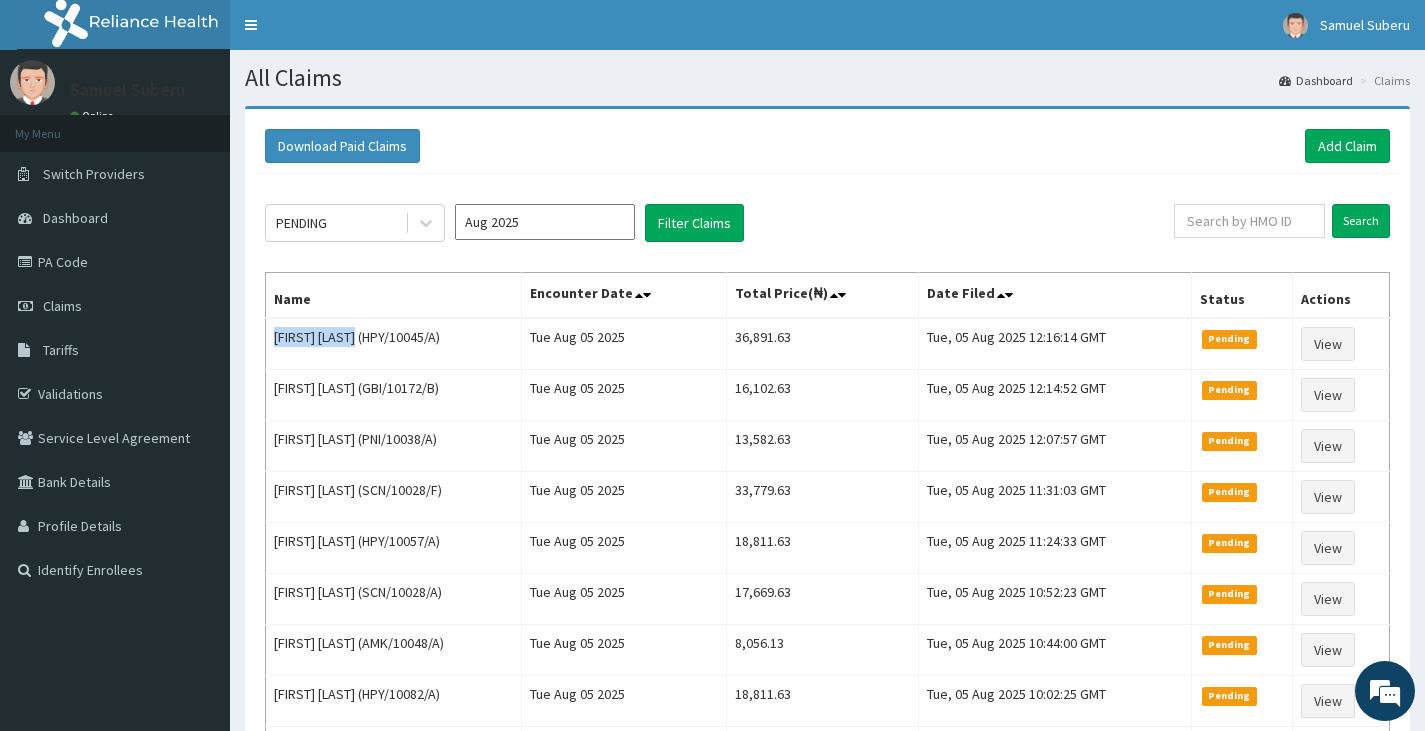 scroll, scrollTop: 0, scrollLeft: 0, axis: both 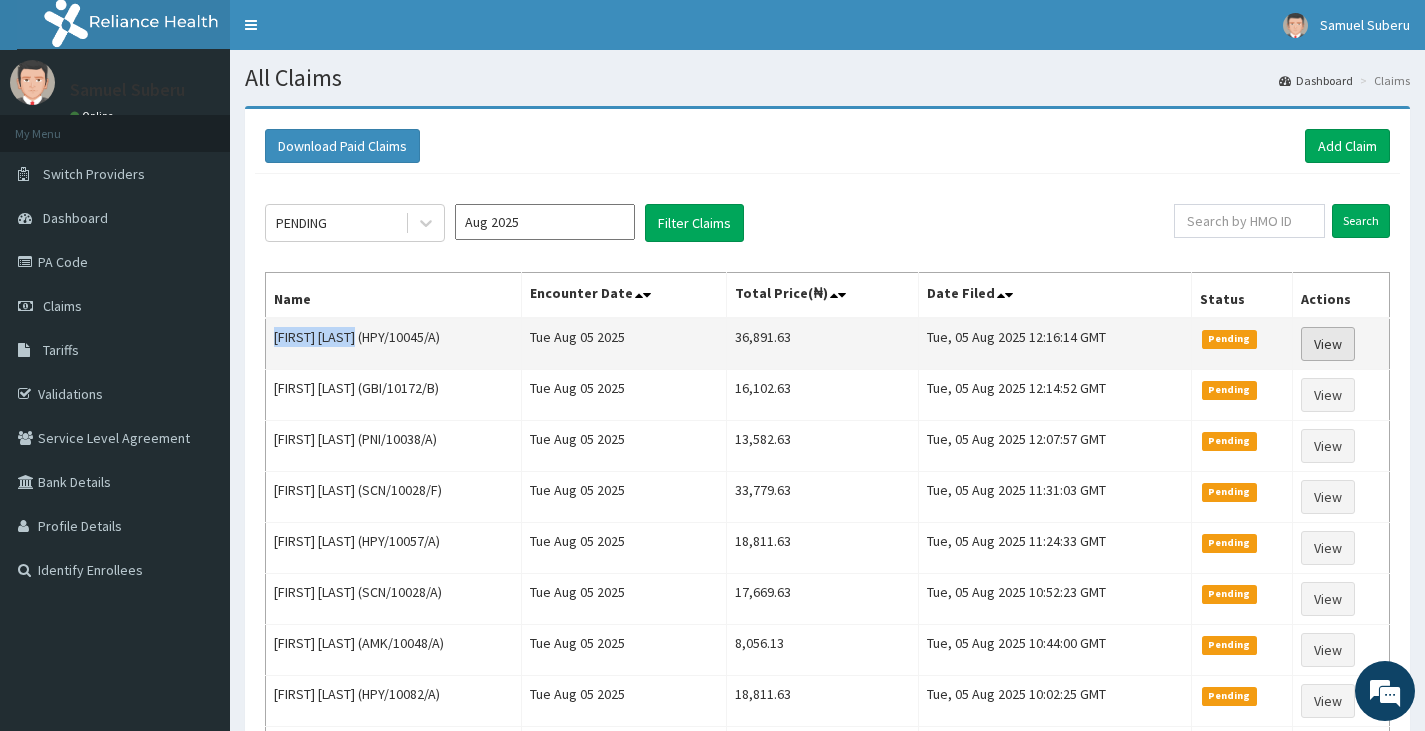 click on "View" at bounding box center (1328, 344) 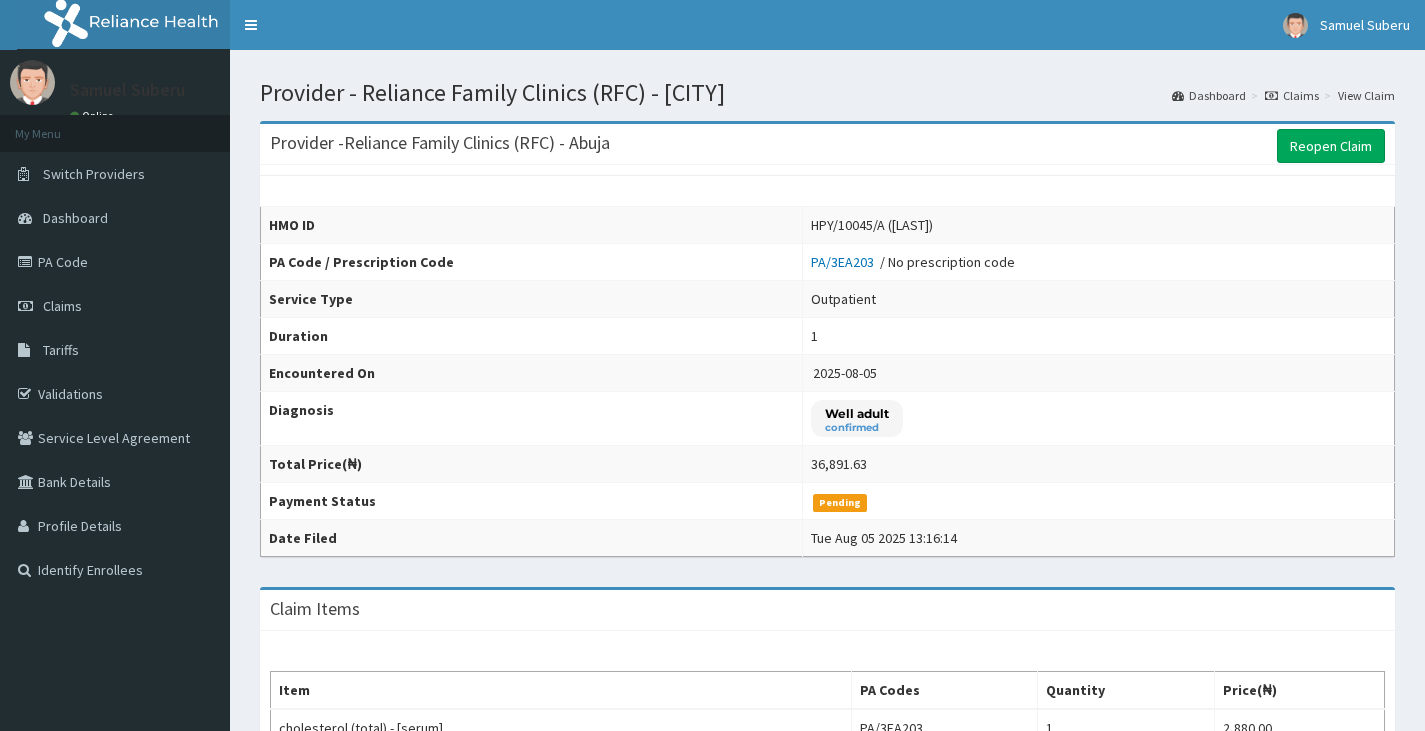 scroll, scrollTop: 223, scrollLeft: 0, axis: vertical 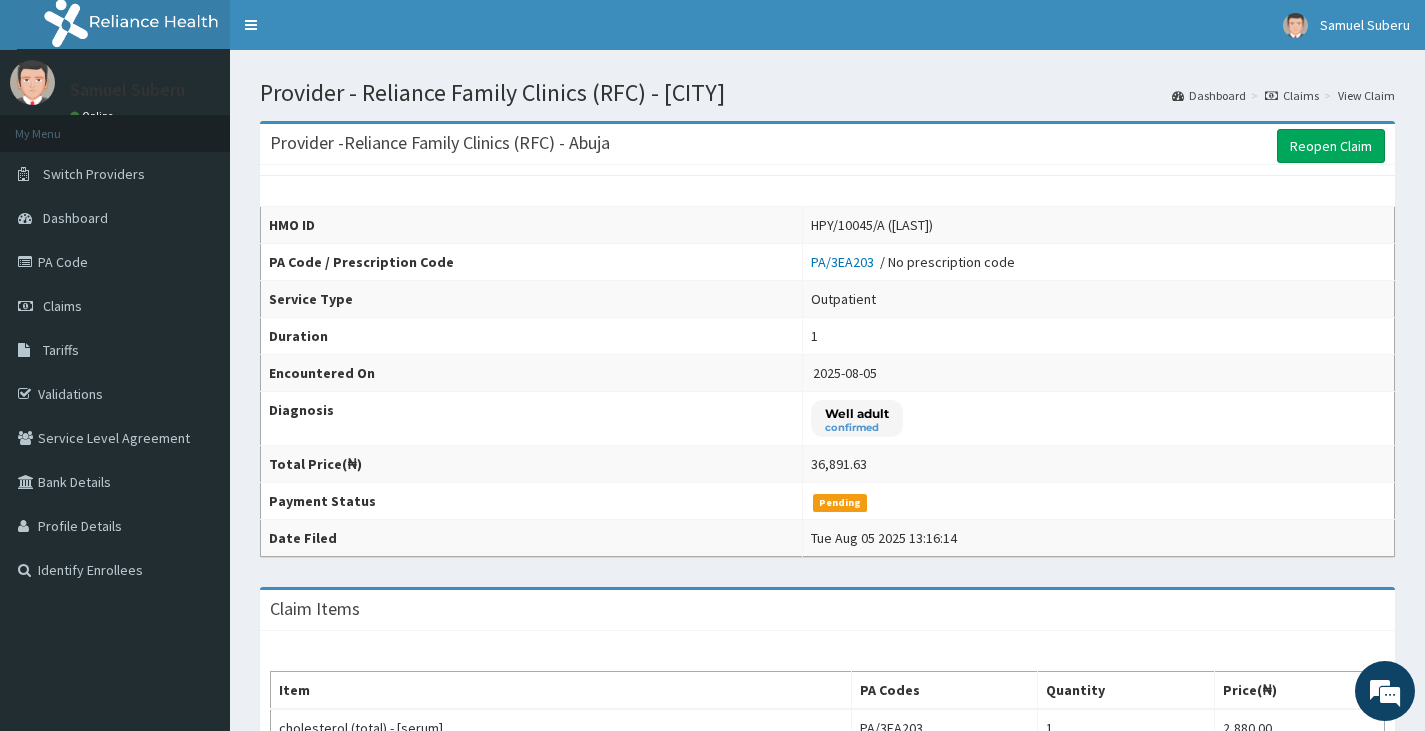 click on "R EL
Toggle navigation
[FIRST] [LAST] [FIRST] [LAST] - [EMAIL] Member since  May 24, 2022 at 6:30:58 PM   Profile Sign out" at bounding box center [712, 702] 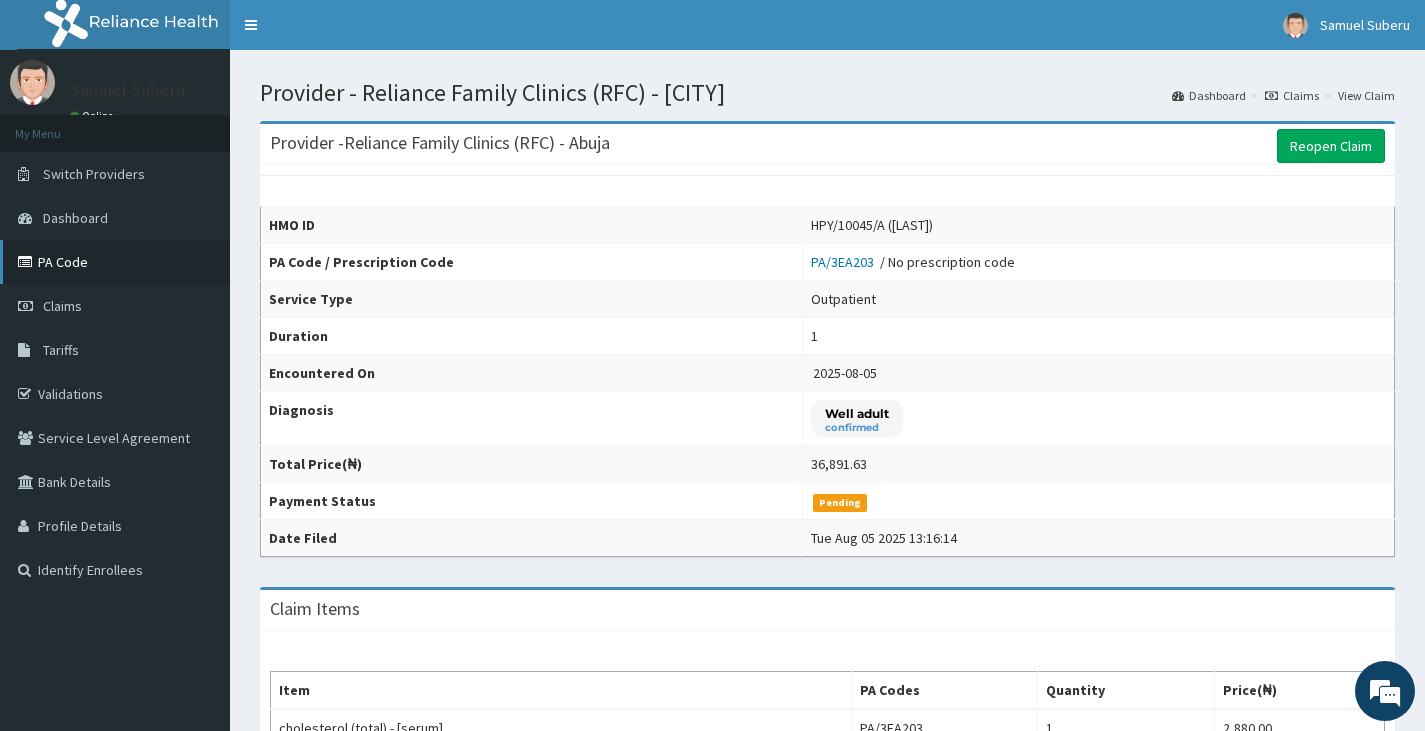 click on "PA Code" at bounding box center [115, 262] 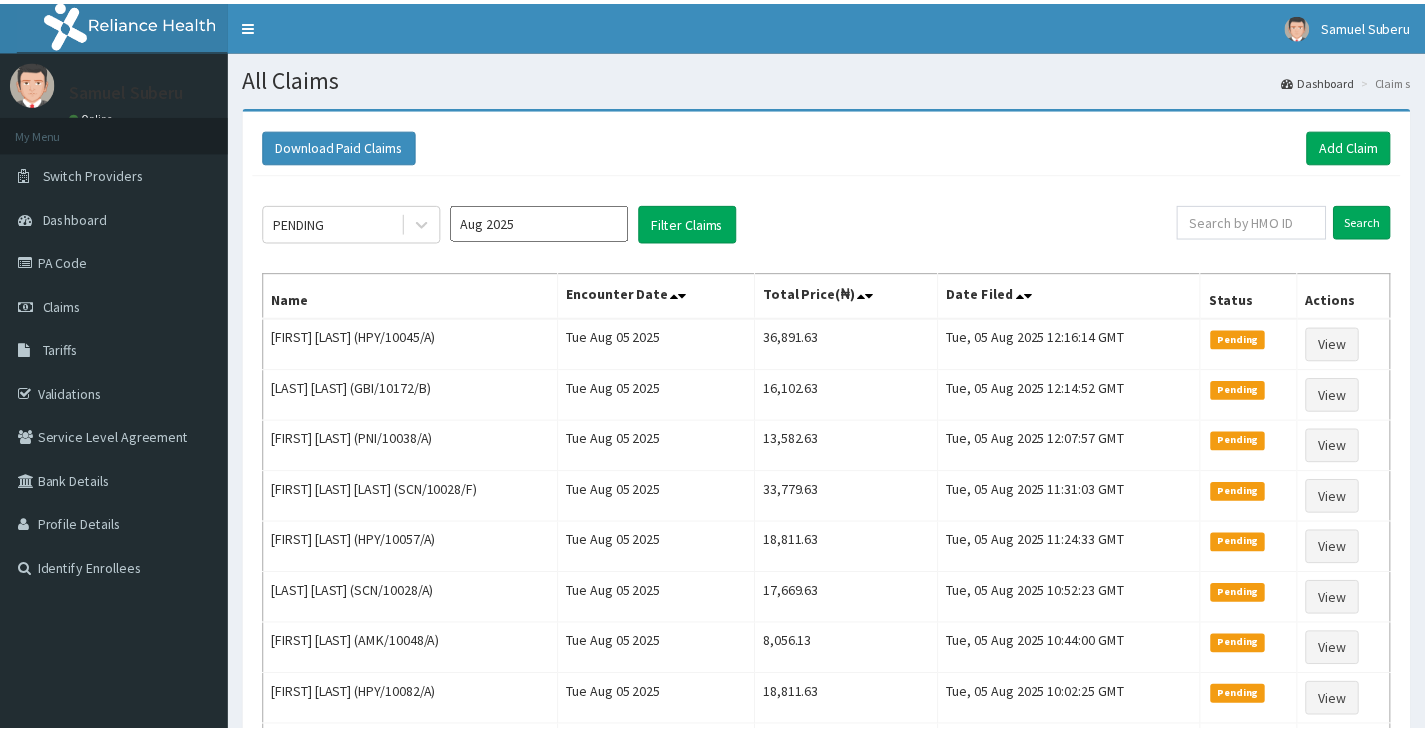 scroll, scrollTop: 0, scrollLeft: 0, axis: both 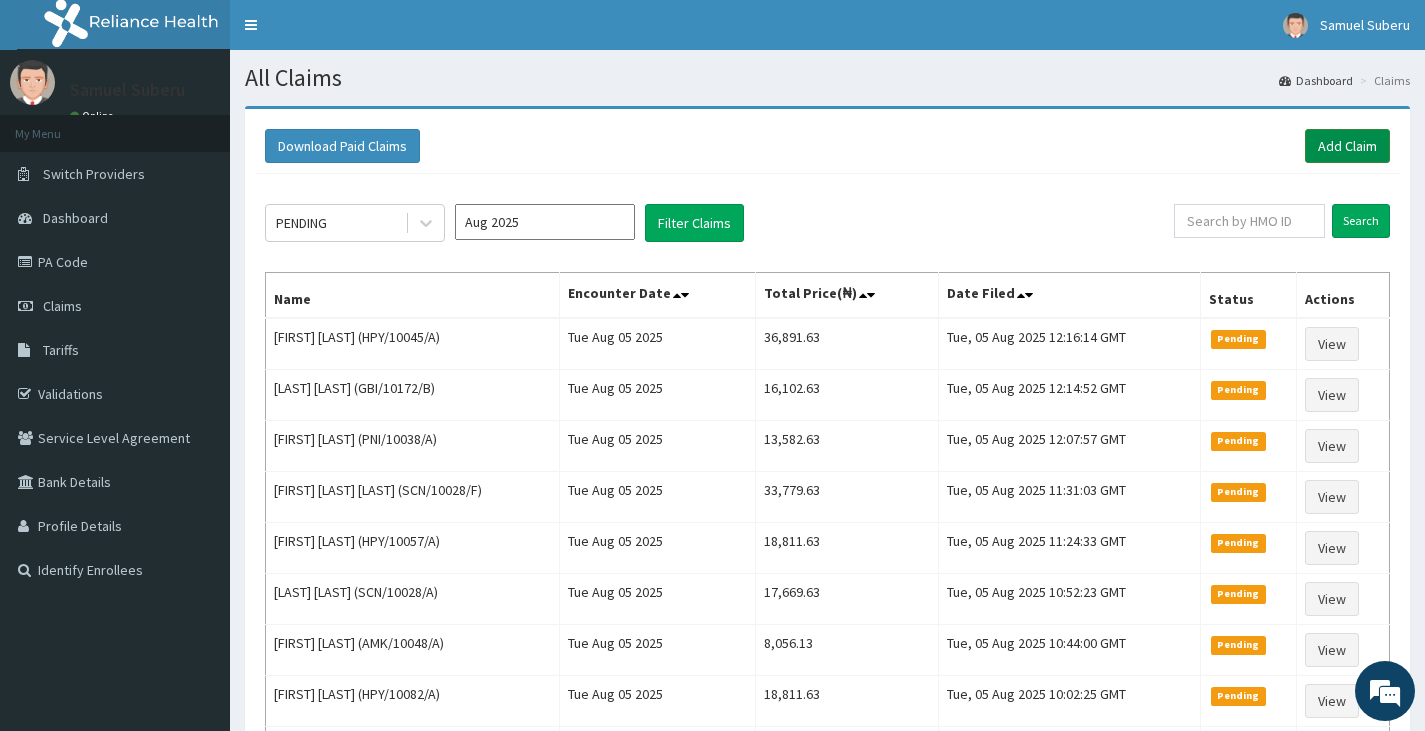 click on "Add Claim" at bounding box center (1347, 146) 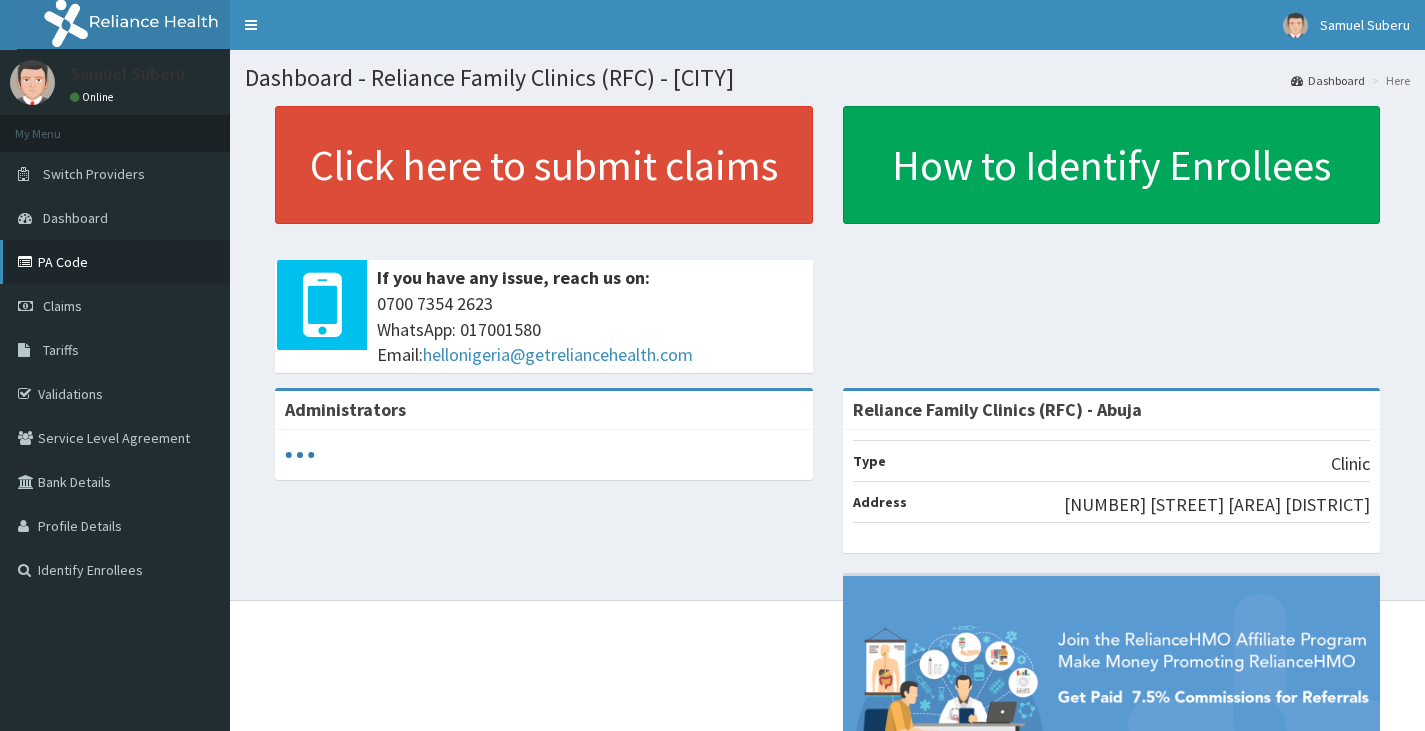 scroll, scrollTop: 0, scrollLeft: 0, axis: both 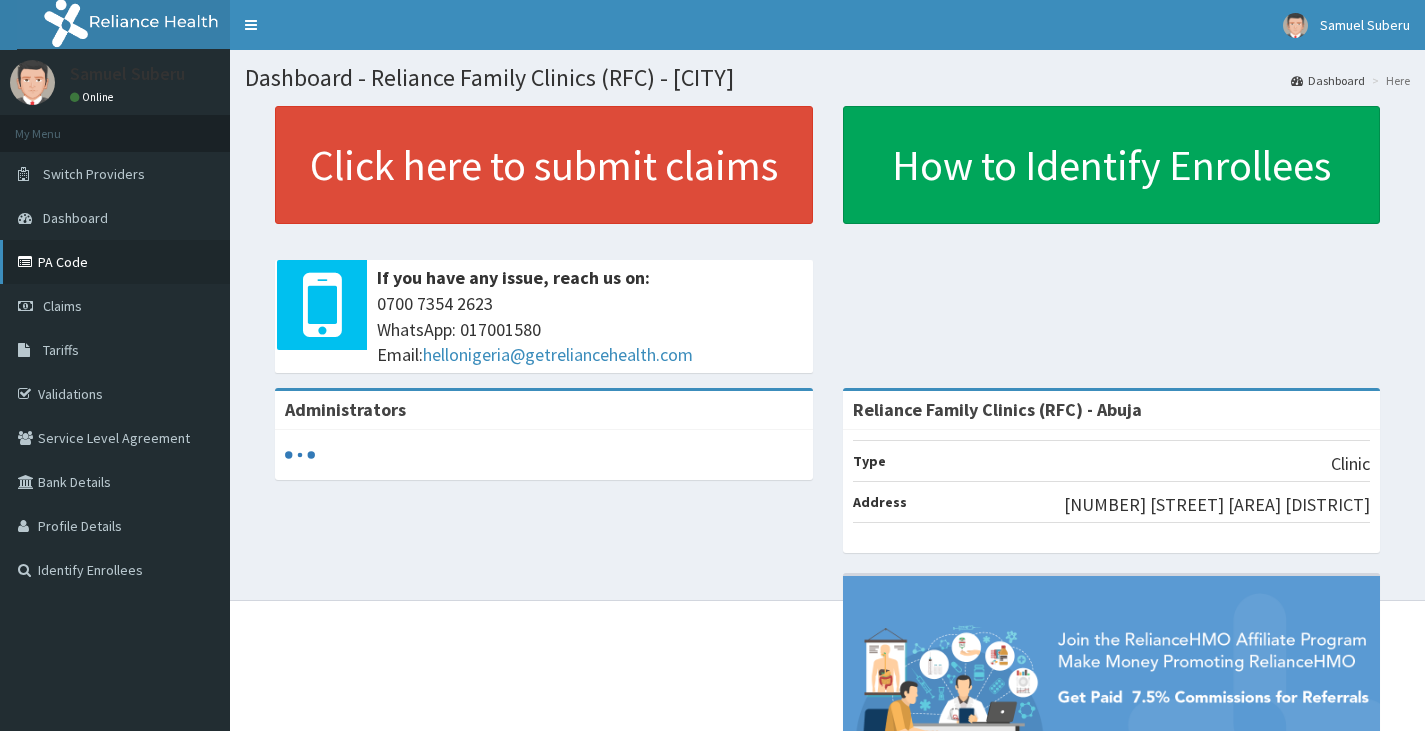 click on "PA Code" at bounding box center (115, 262) 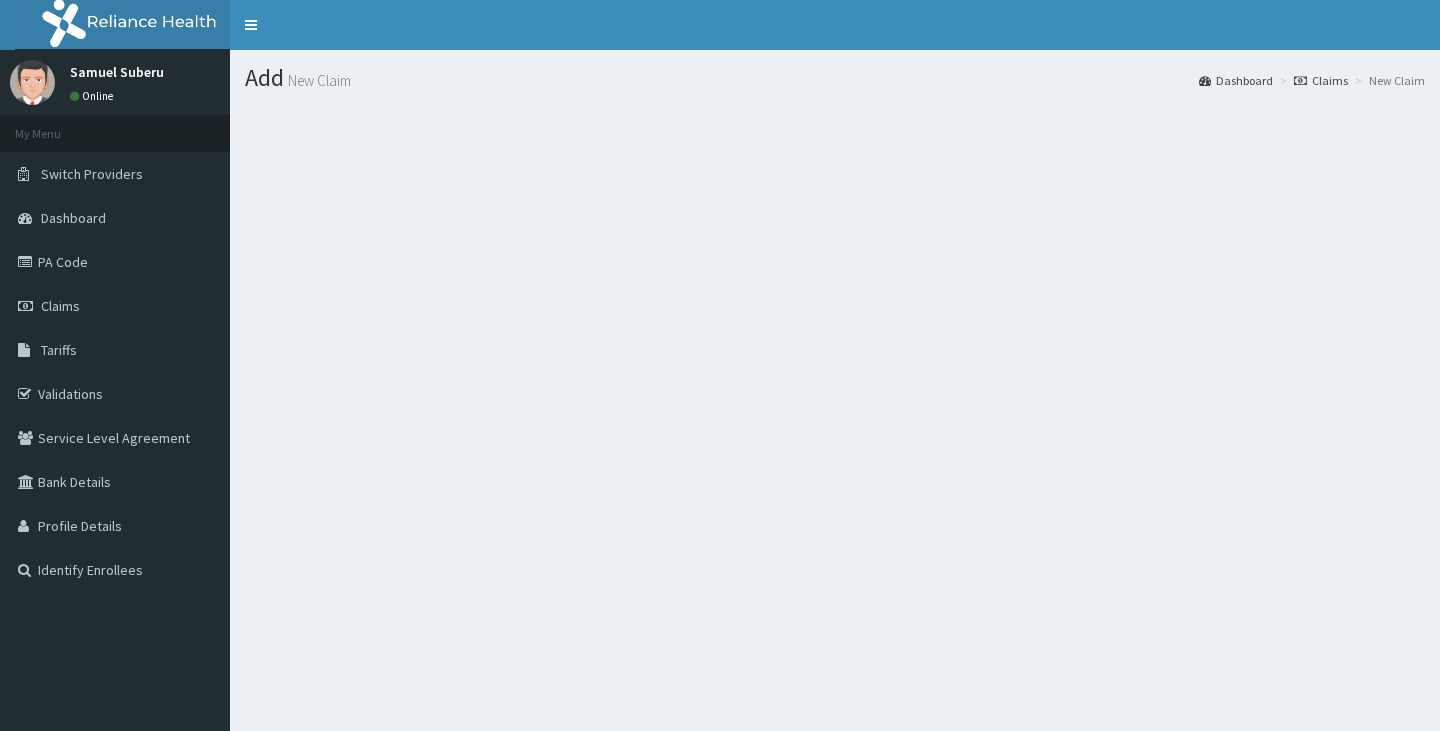 scroll, scrollTop: 0, scrollLeft: 0, axis: both 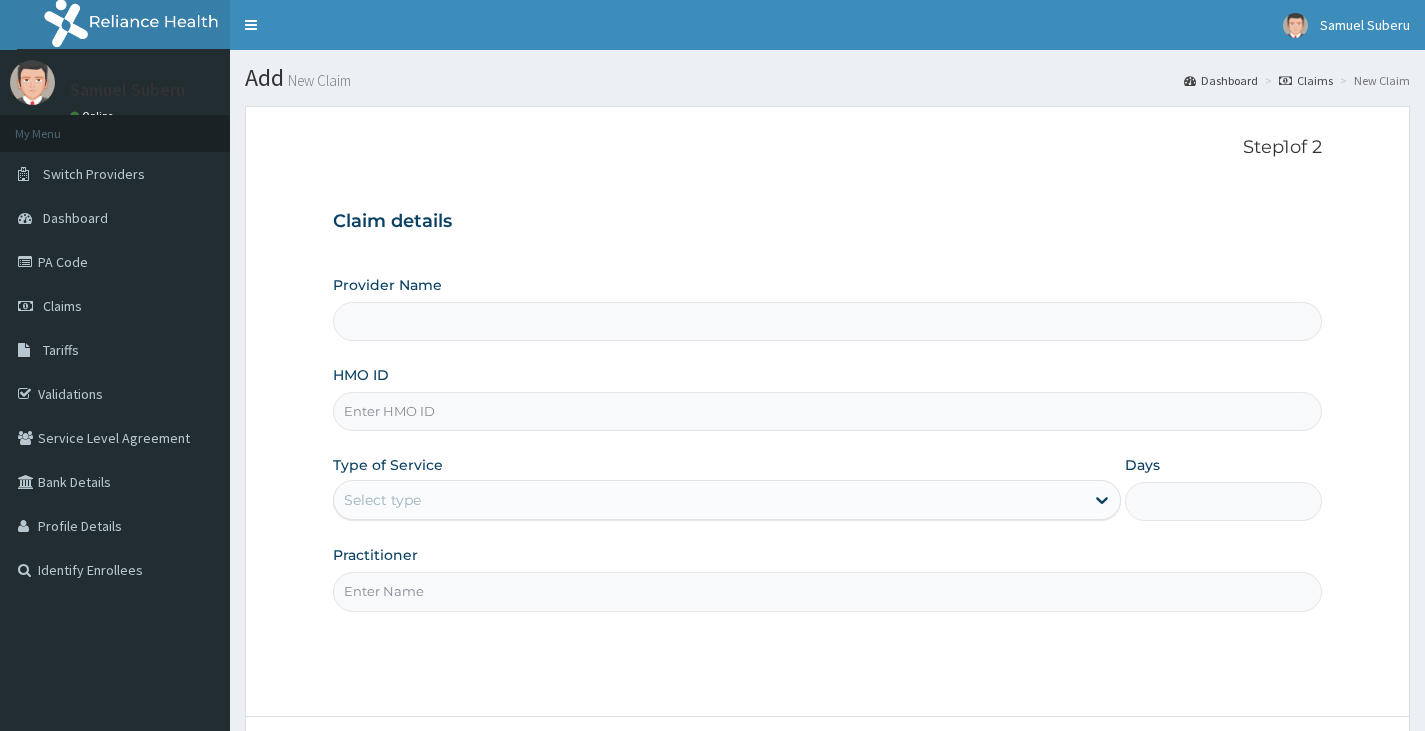 click on "HMO ID" at bounding box center (827, 411) 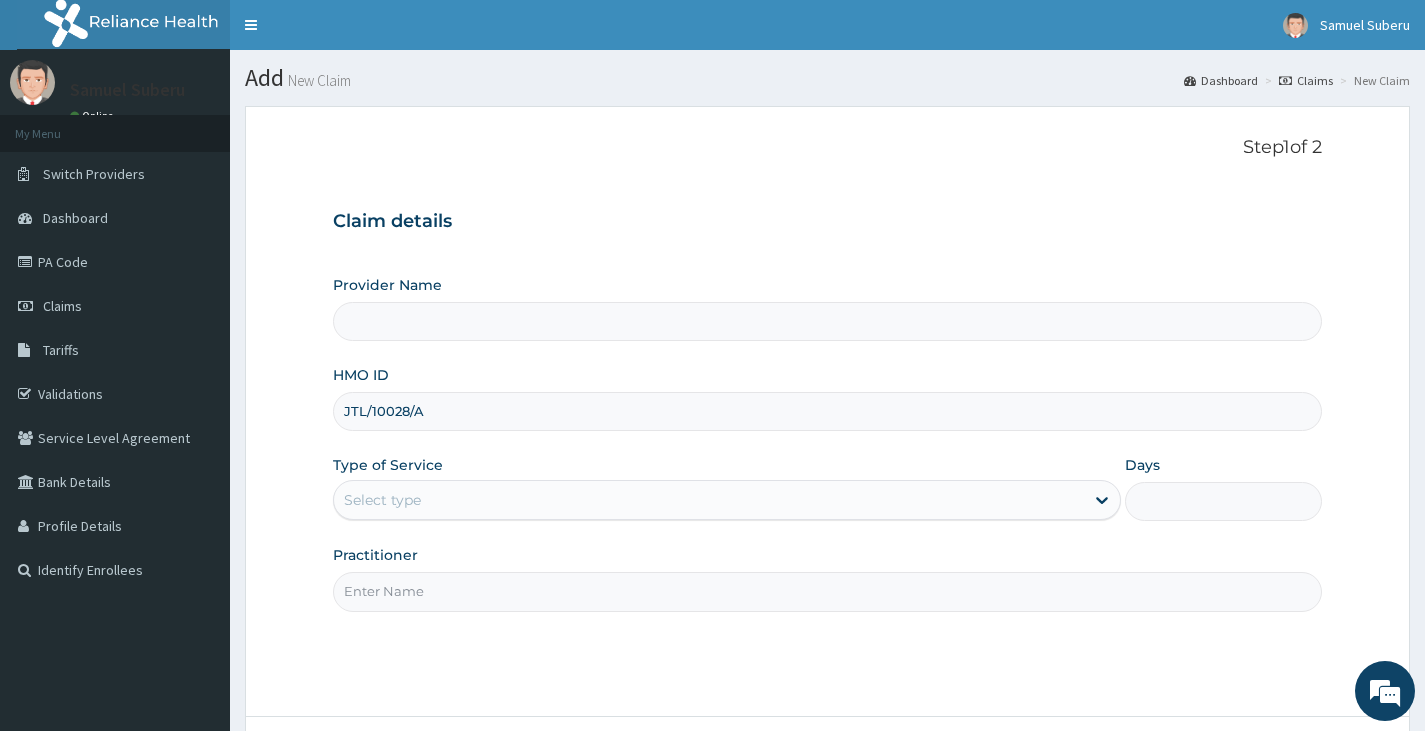 type on "JTL/10028/A" 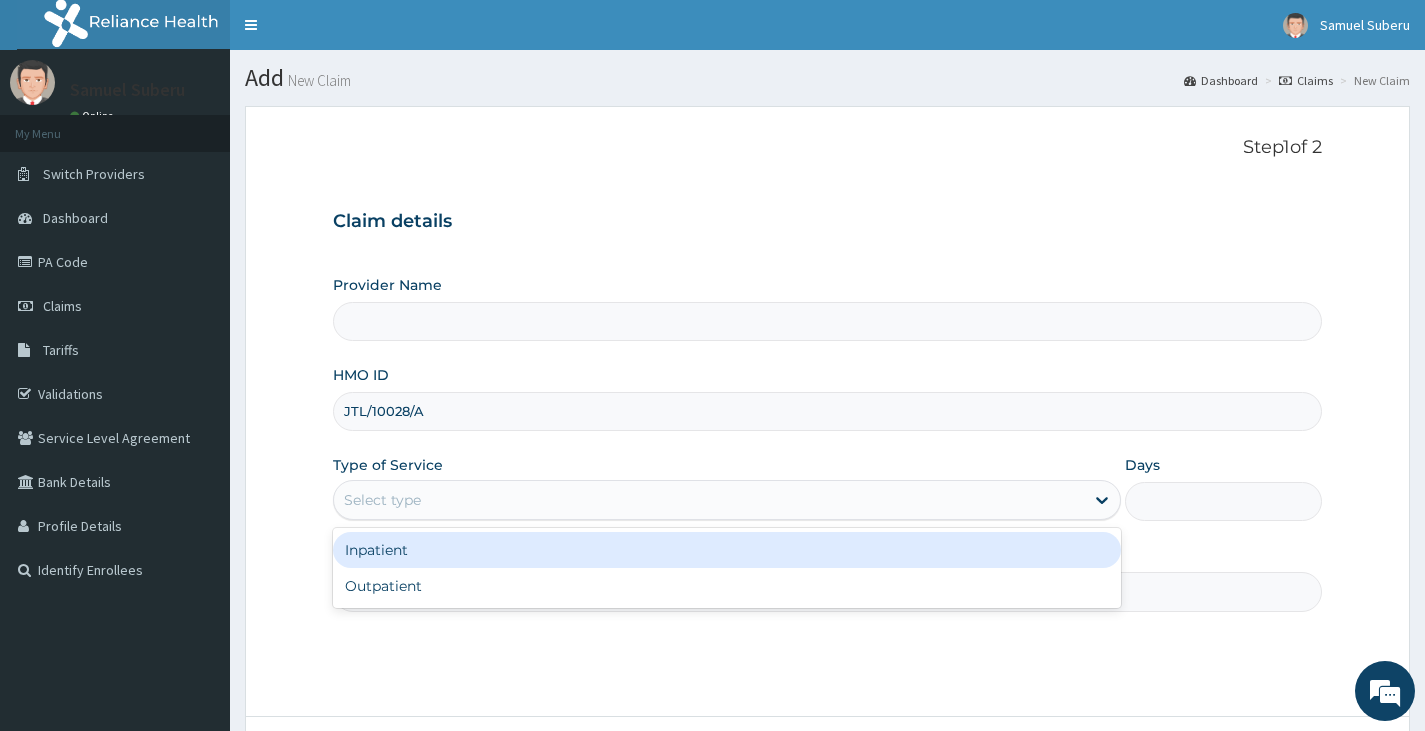 drag, startPoint x: 426, startPoint y: 500, endPoint x: 416, endPoint y: 601, distance: 101.49384 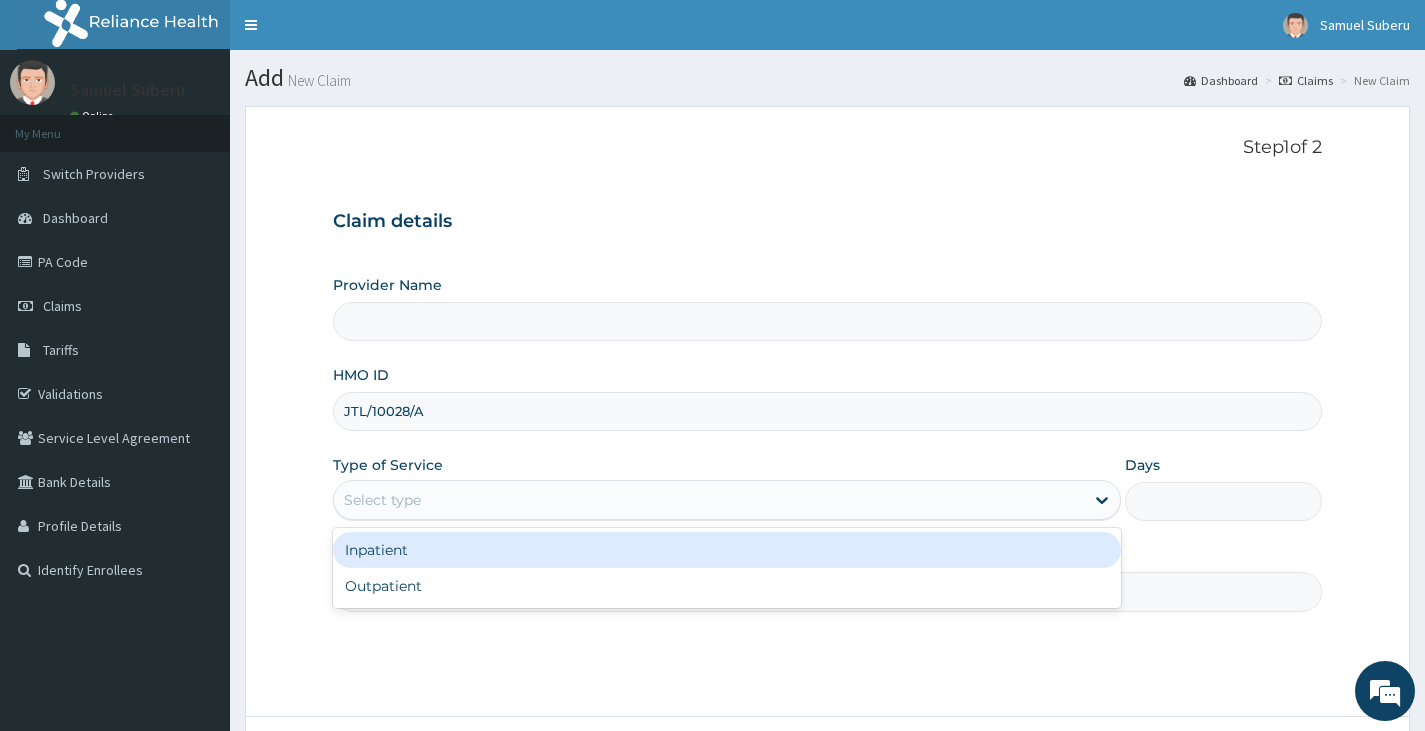 click on "Select type" at bounding box center (709, 500) 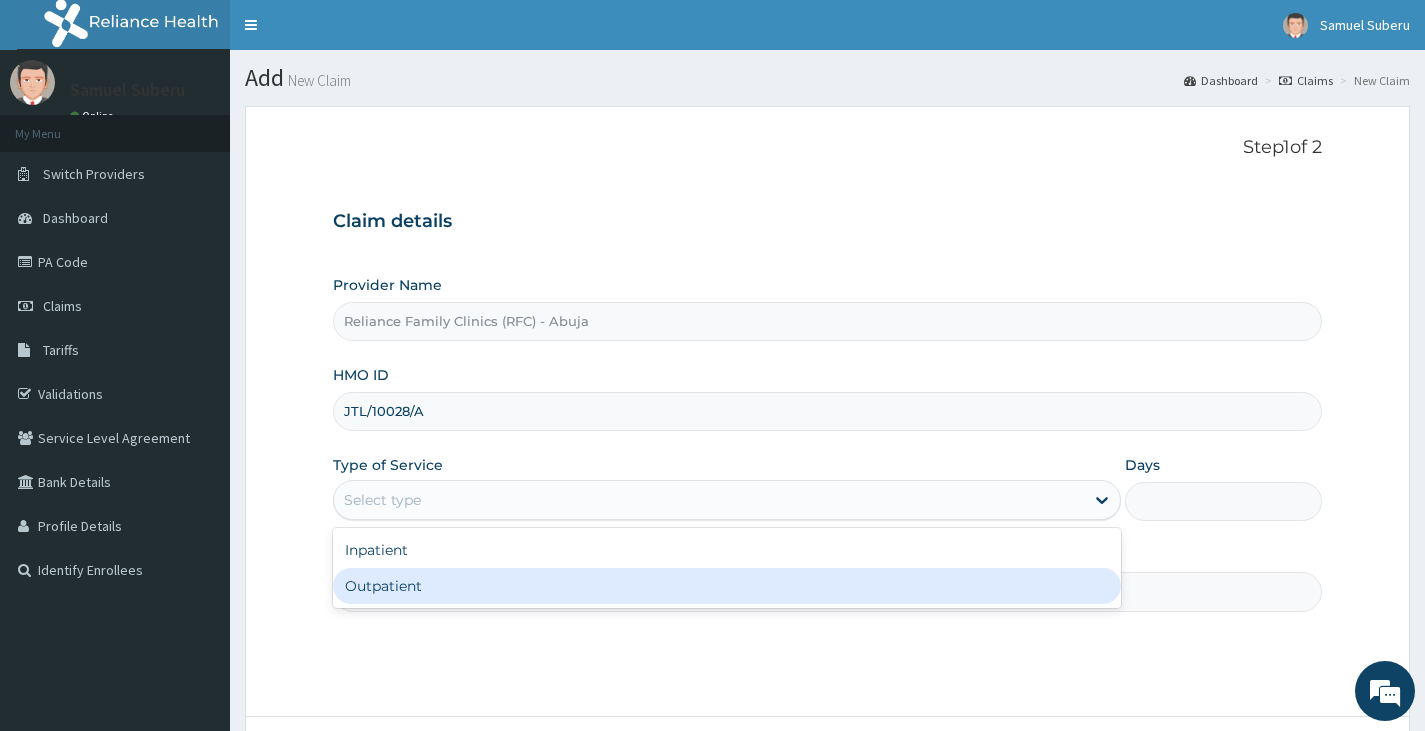 click on "Outpatient" at bounding box center [727, 586] 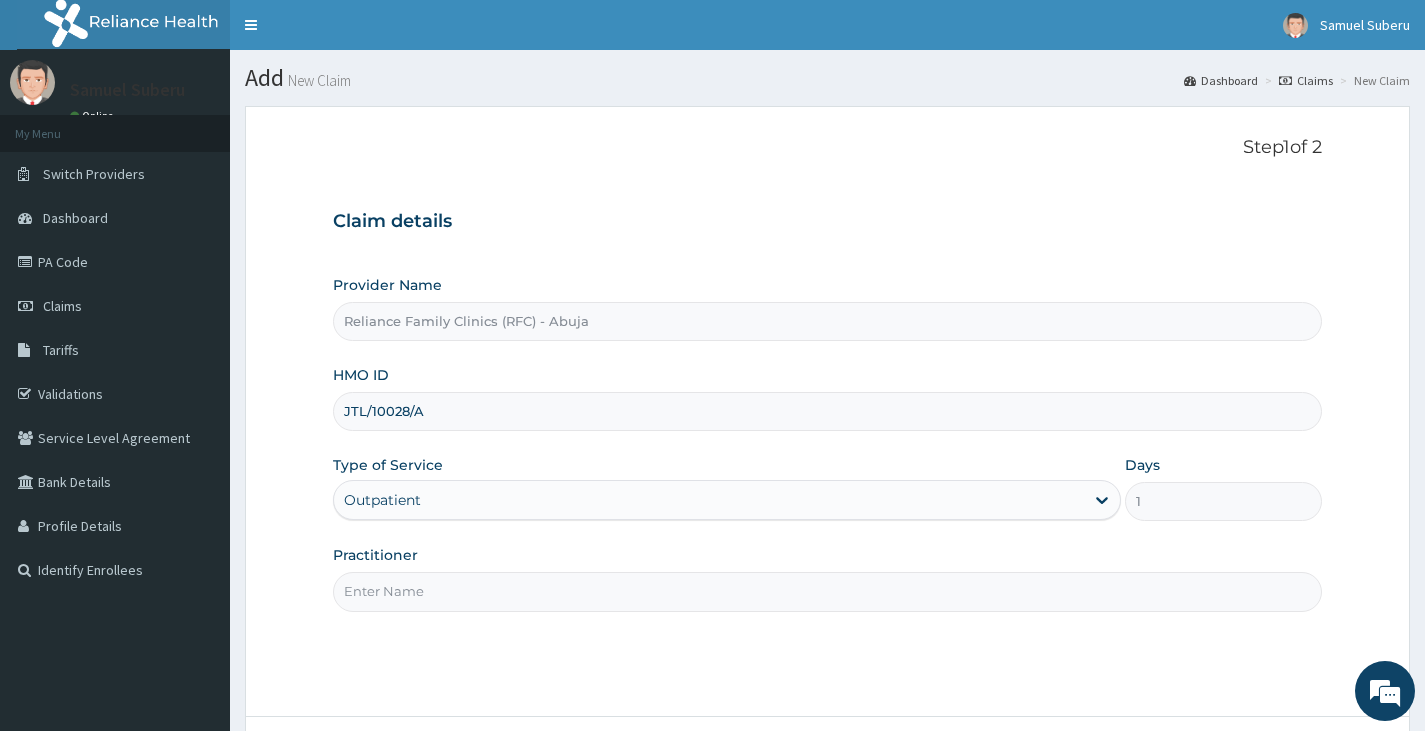 click on "Practitioner" at bounding box center (827, 591) 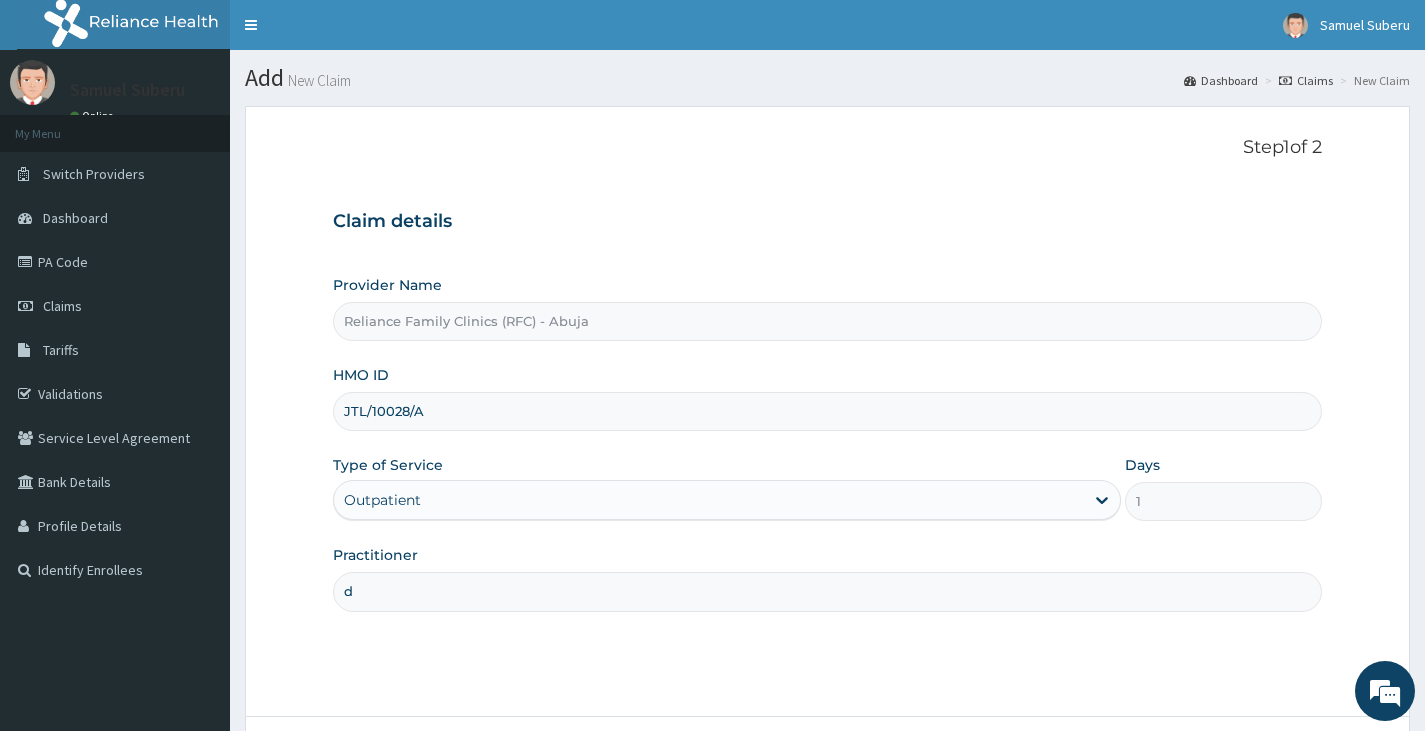 type on "Dr [LAST]" 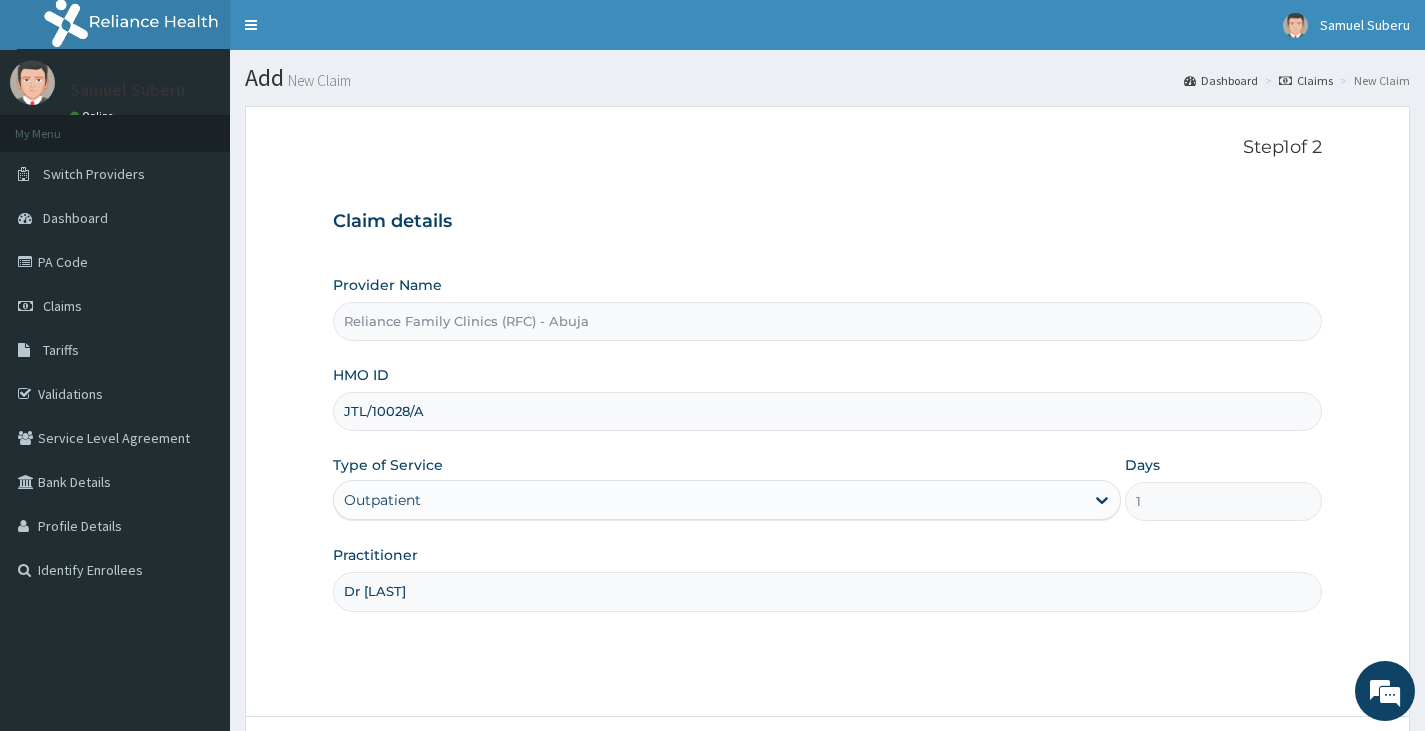 scroll, scrollTop: 165, scrollLeft: 0, axis: vertical 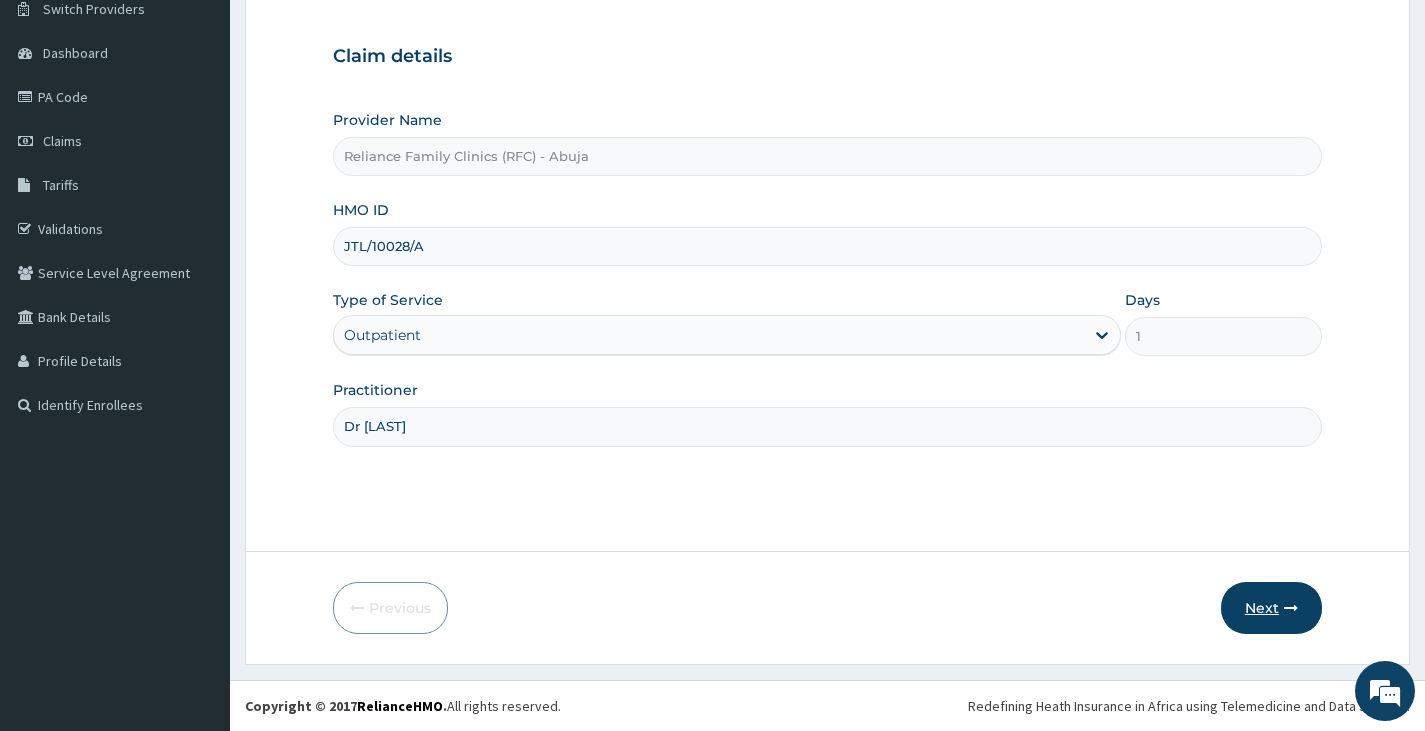 click on "Next" at bounding box center (1271, 608) 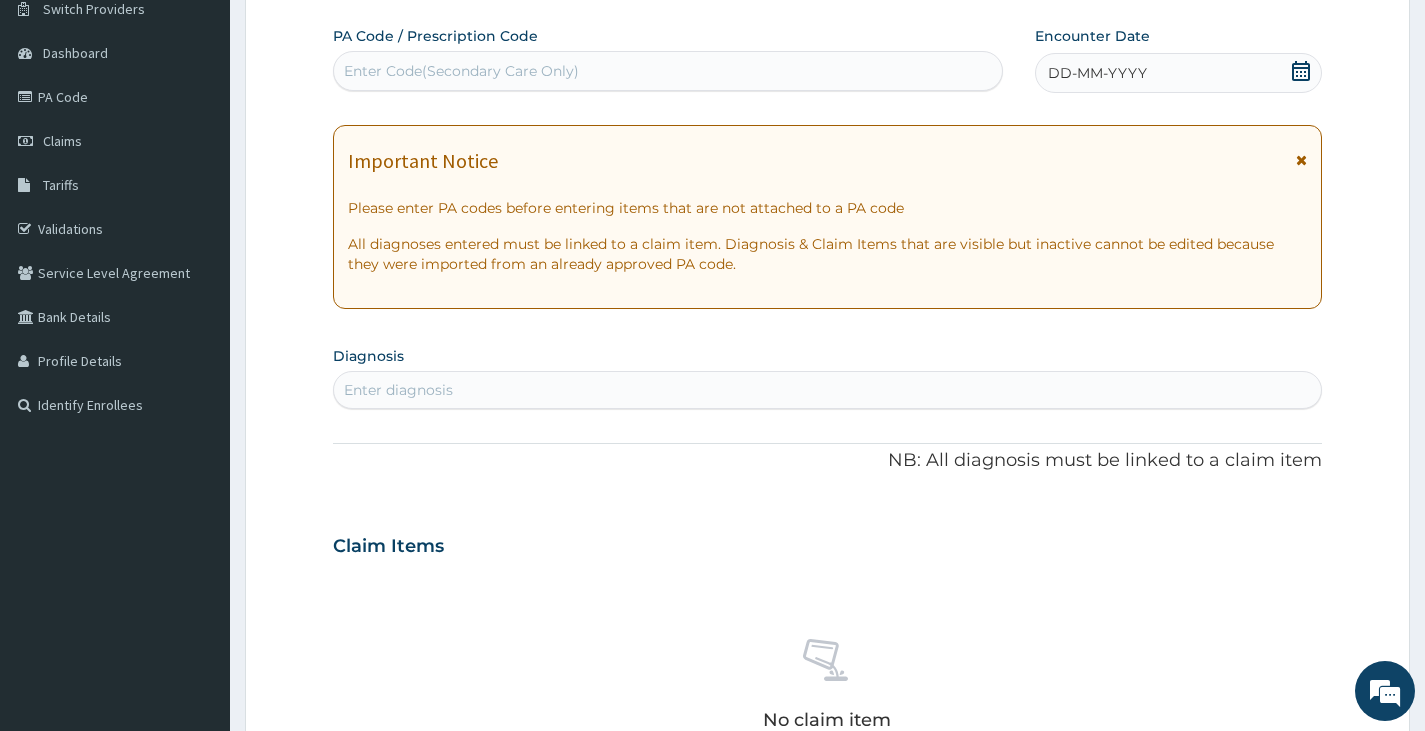 click on "DD-MM-YYYY" at bounding box center (1178, 73) 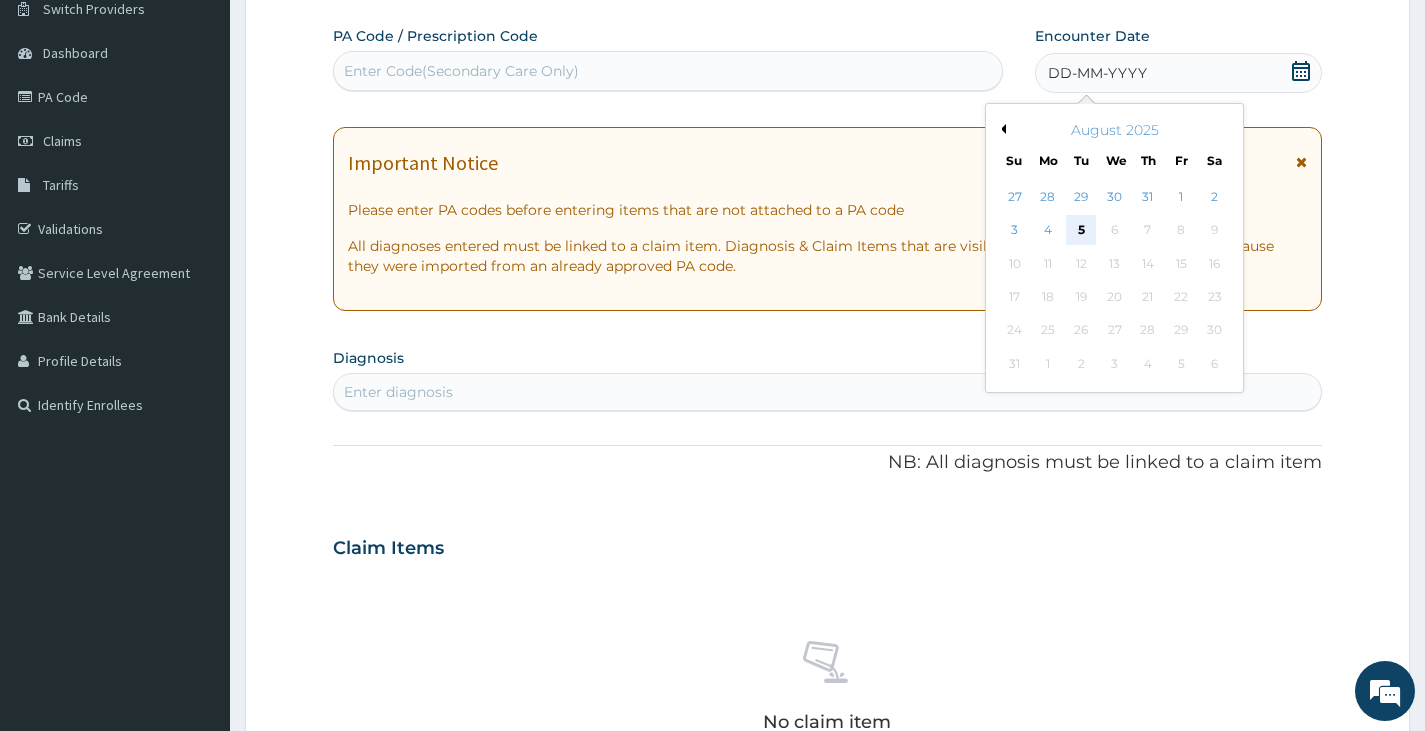 click on "5" at bounding box center [1081, 231] 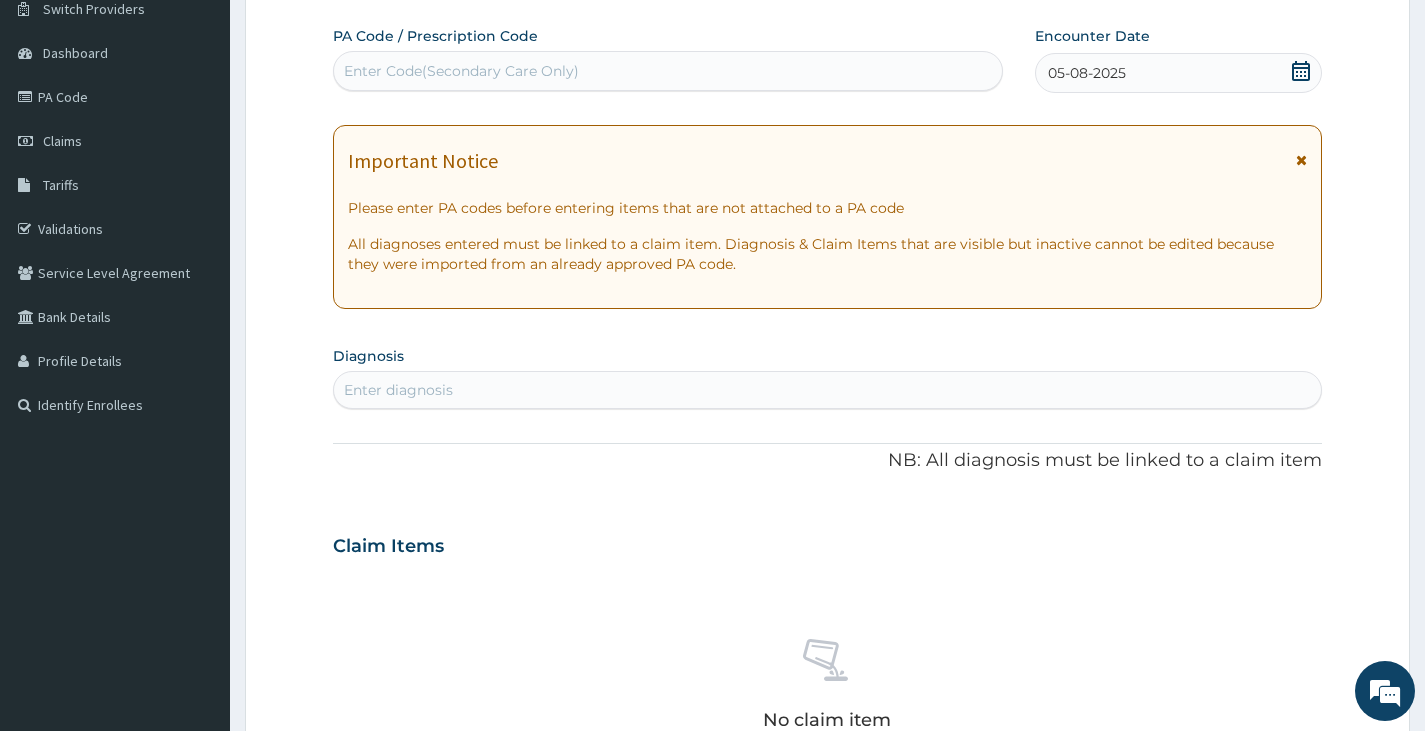 click on "Enter diagnosis" at bounding box center (398, 390) 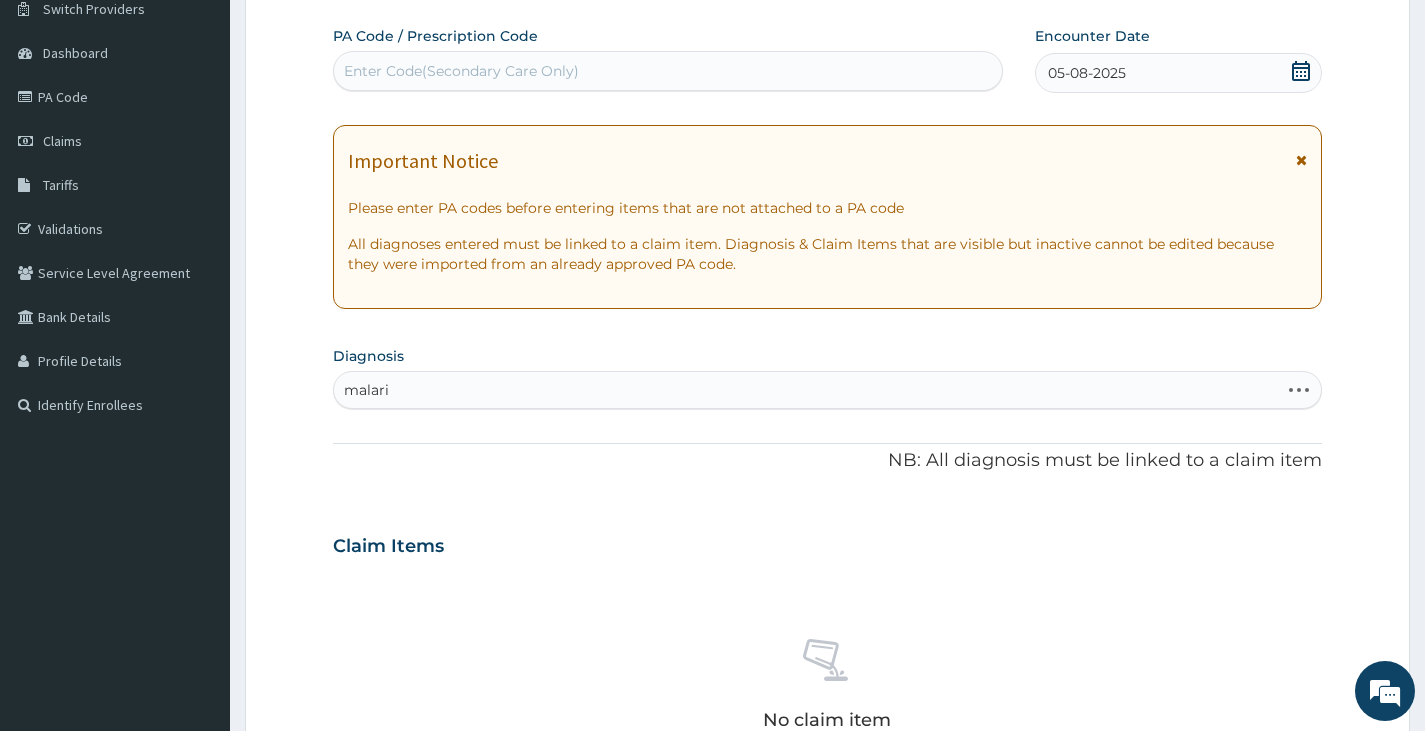type on "malaria" 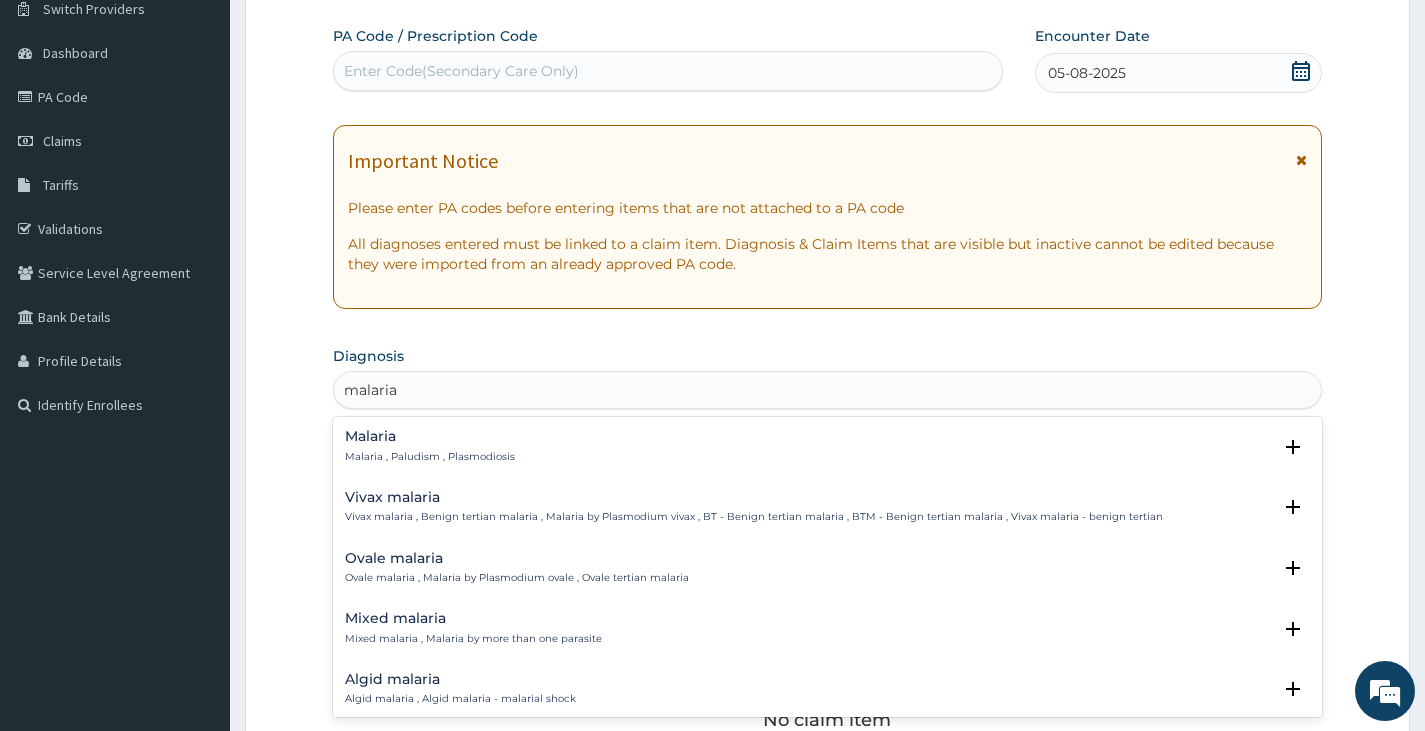 click on "Malaria" at bounding box center (430, 436) 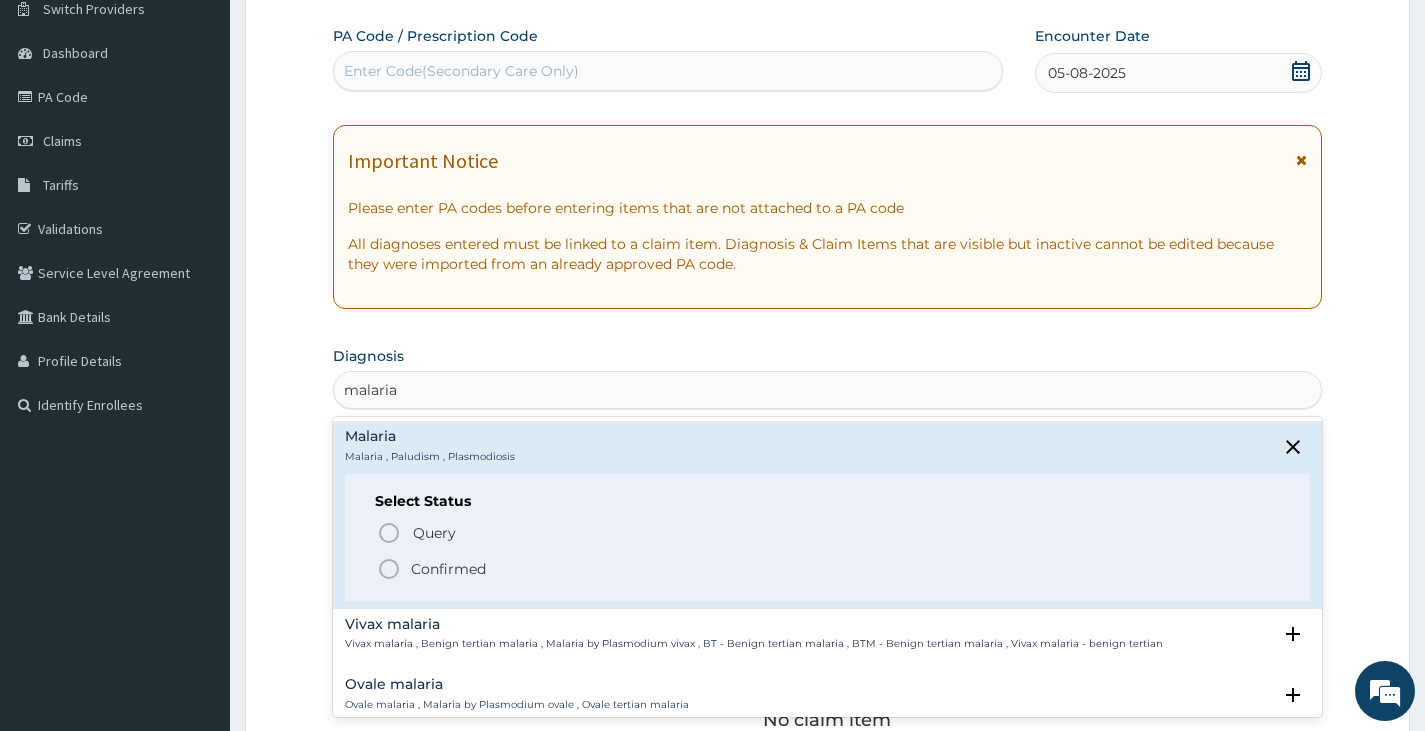 click on "Confirmed" at bounding box center (448, 569) 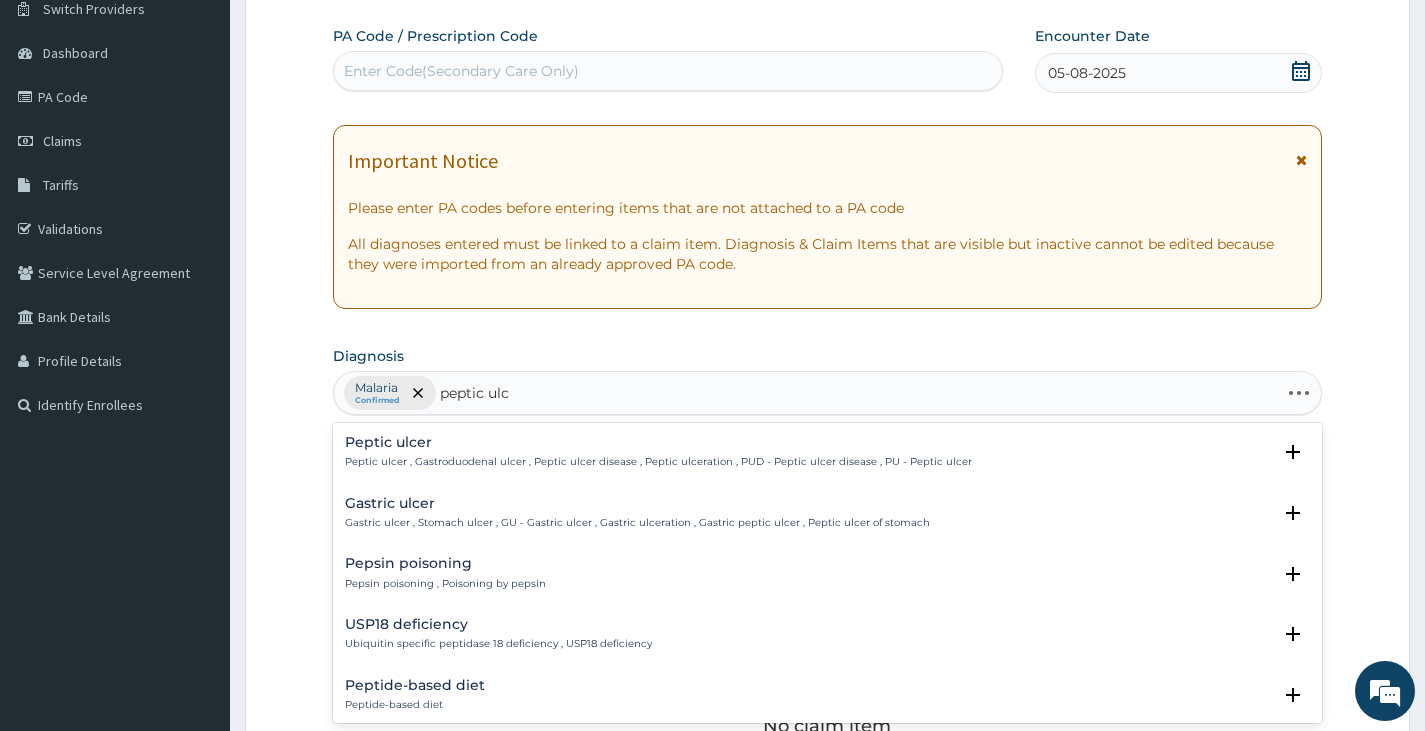 type on "peptic ulce" 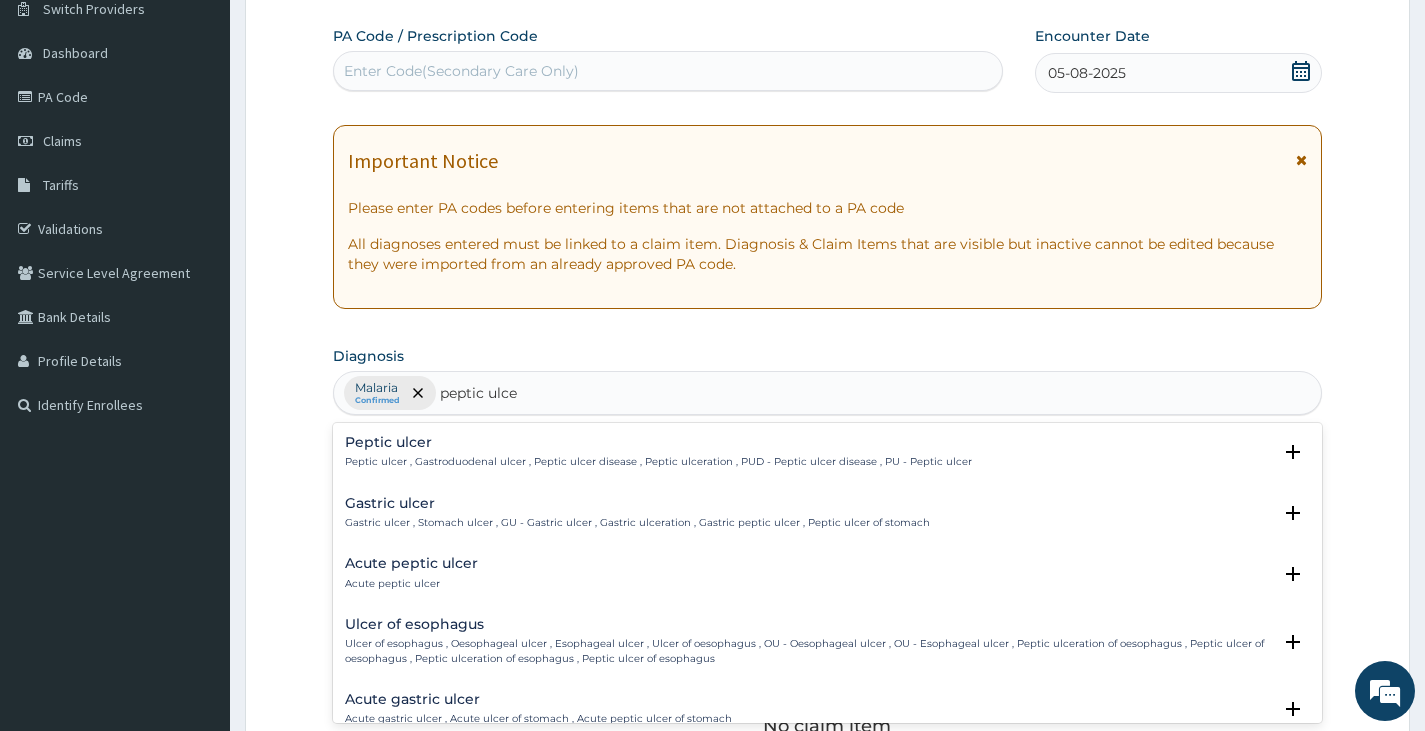 click on "Peptic ulcer" at bounding box center [658, 442] 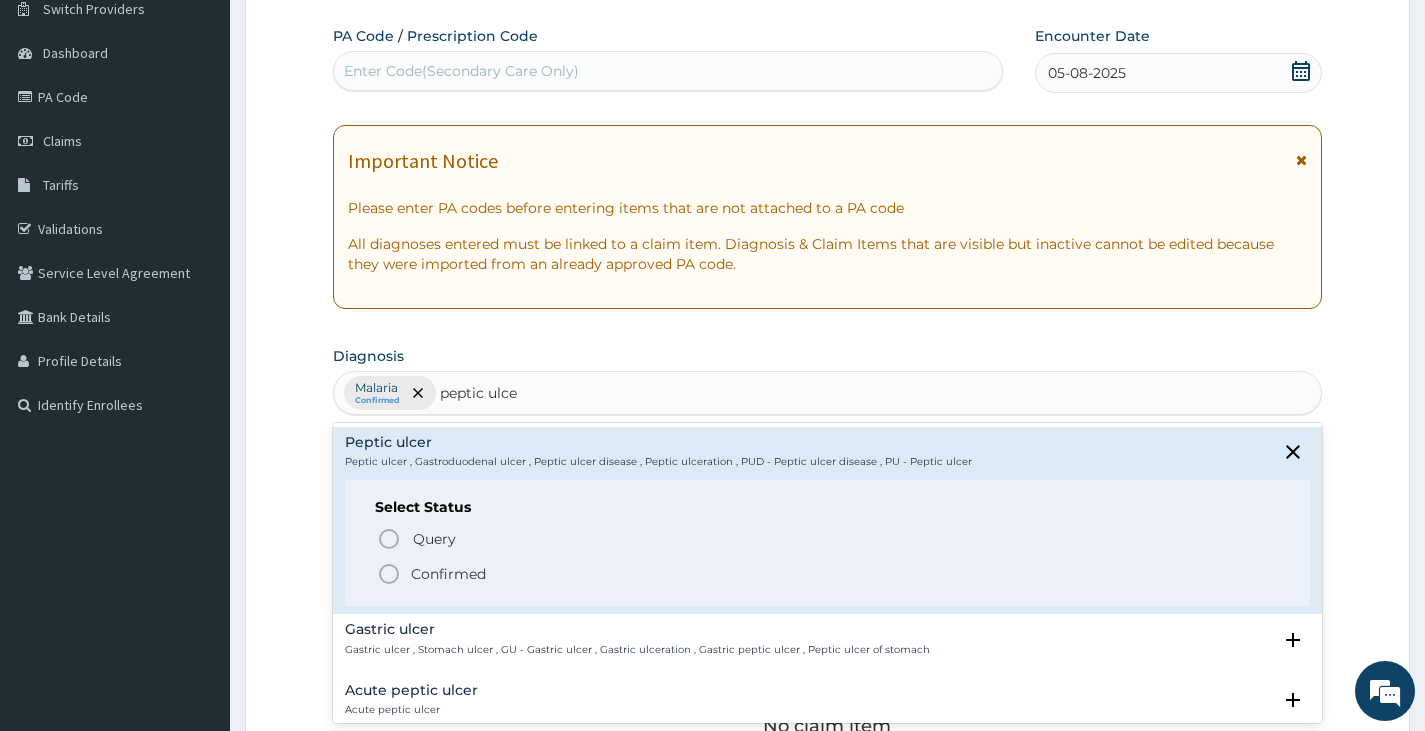drag, startPoint x: 447, startPoint y: 575, endPoint x: 487, endPoint y: 569, distance: 40.4475 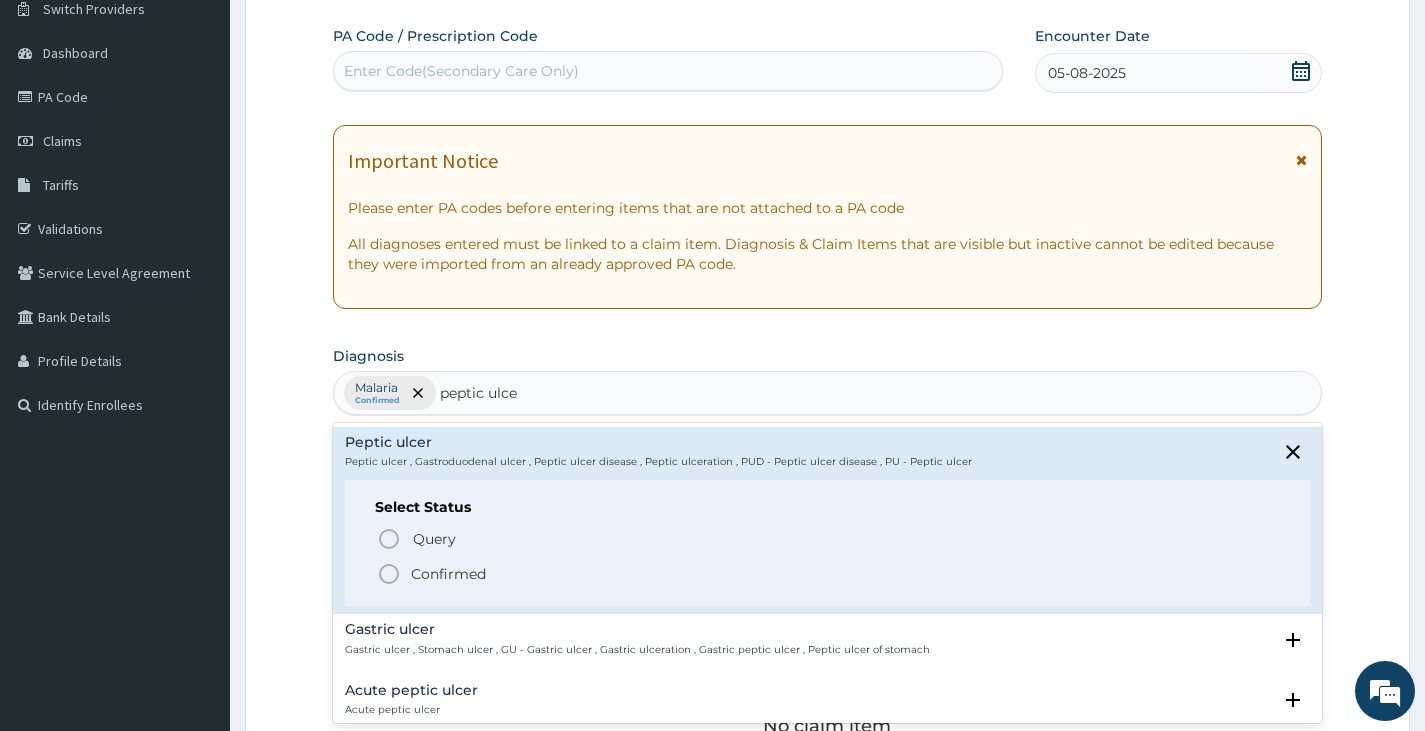 type 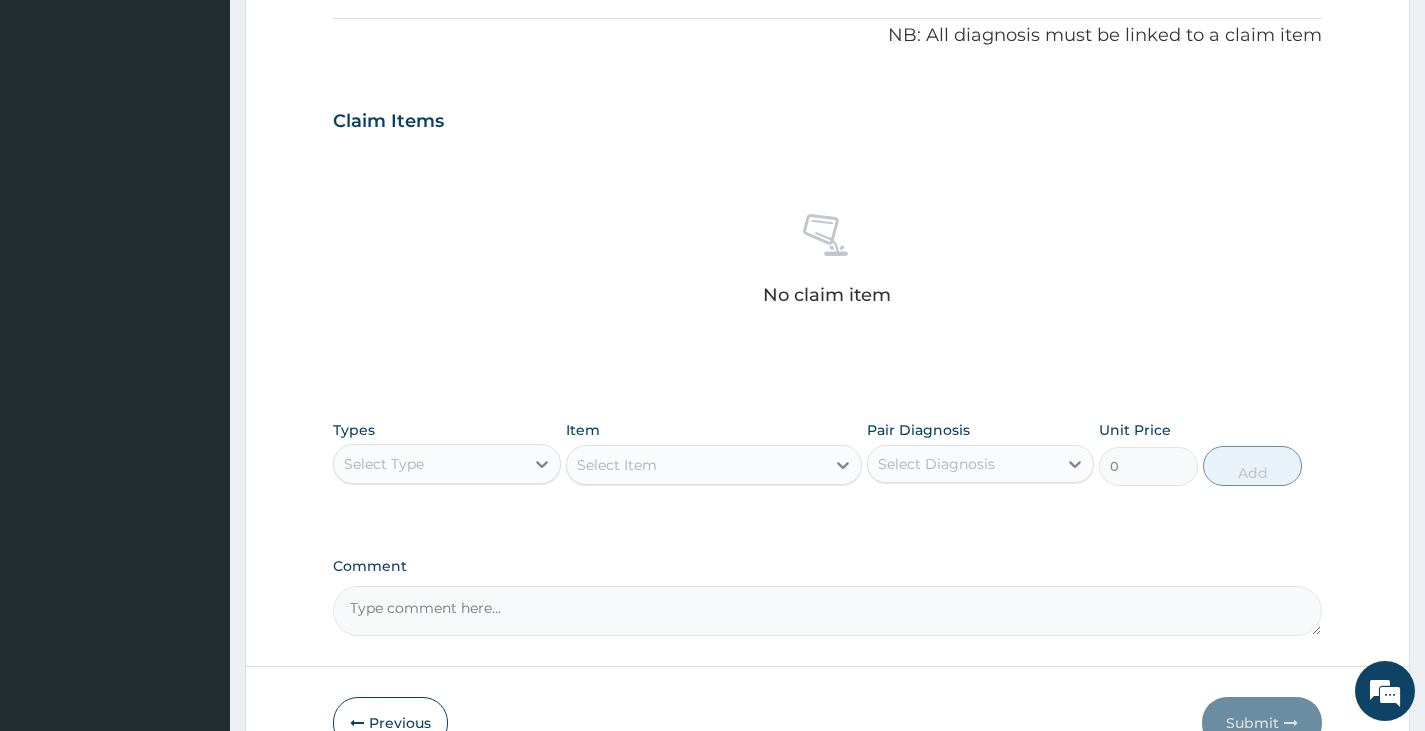 scroll, scrollTop: 685, scrollLeft: 0, axis: vertical 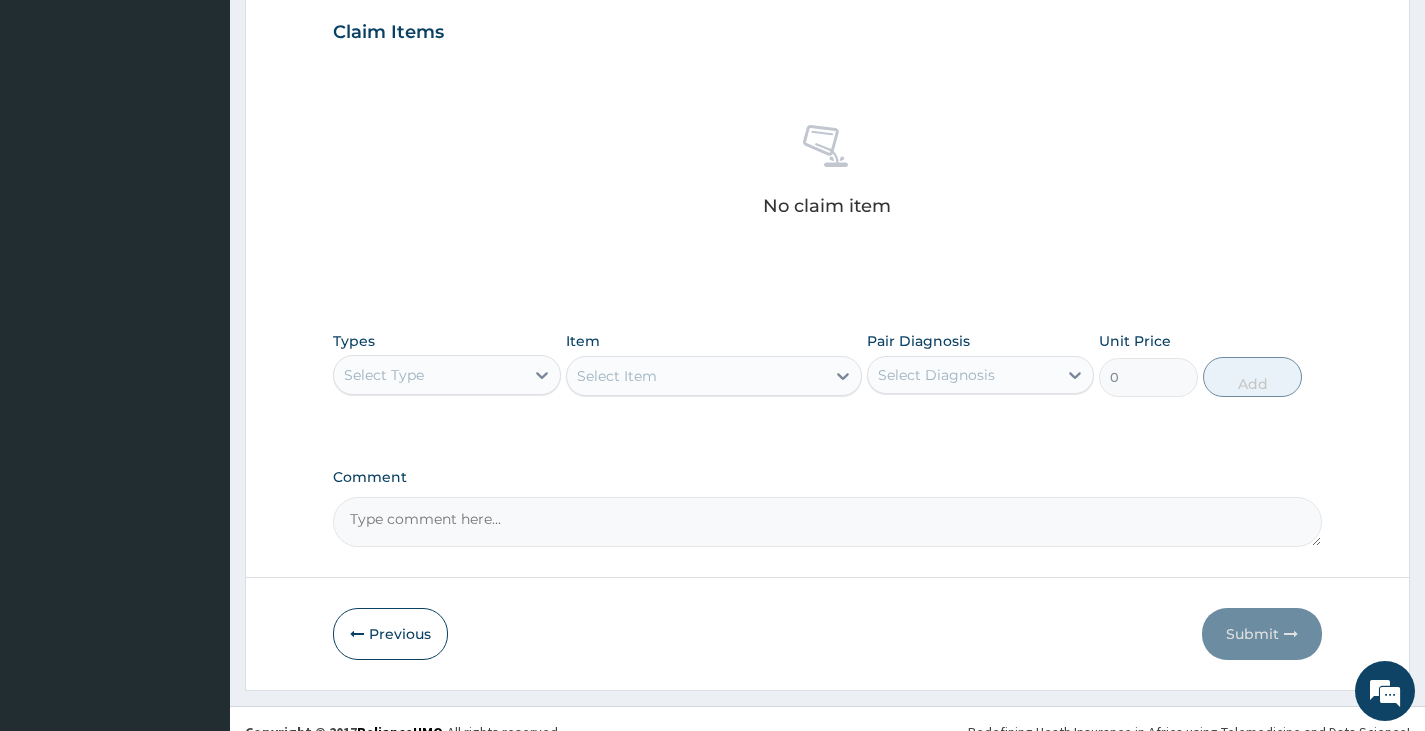 drag, startPoint x: 513, startPoint y: 376, endPoint x: 497, endPoint y: 396, distance: 25.612497 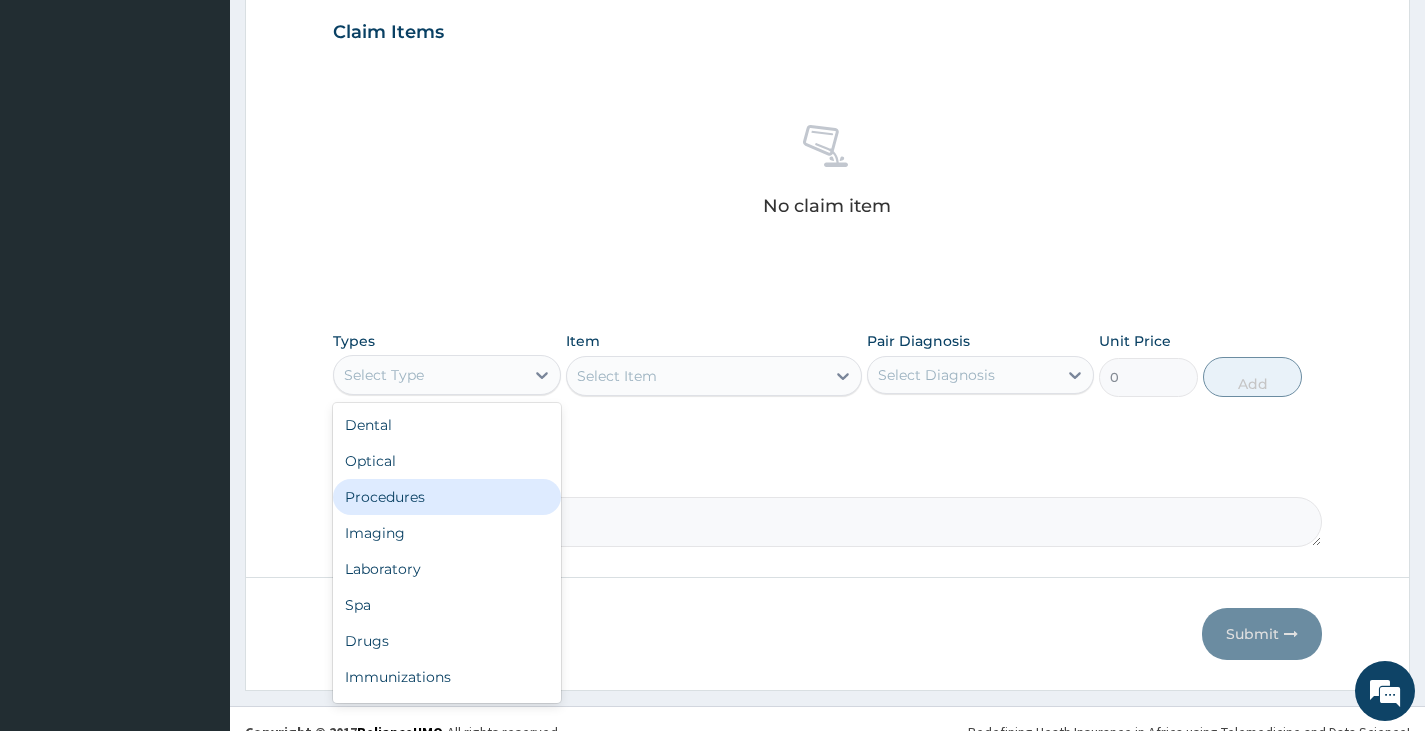 click on "Procedures" at bounding box center (446, 497) 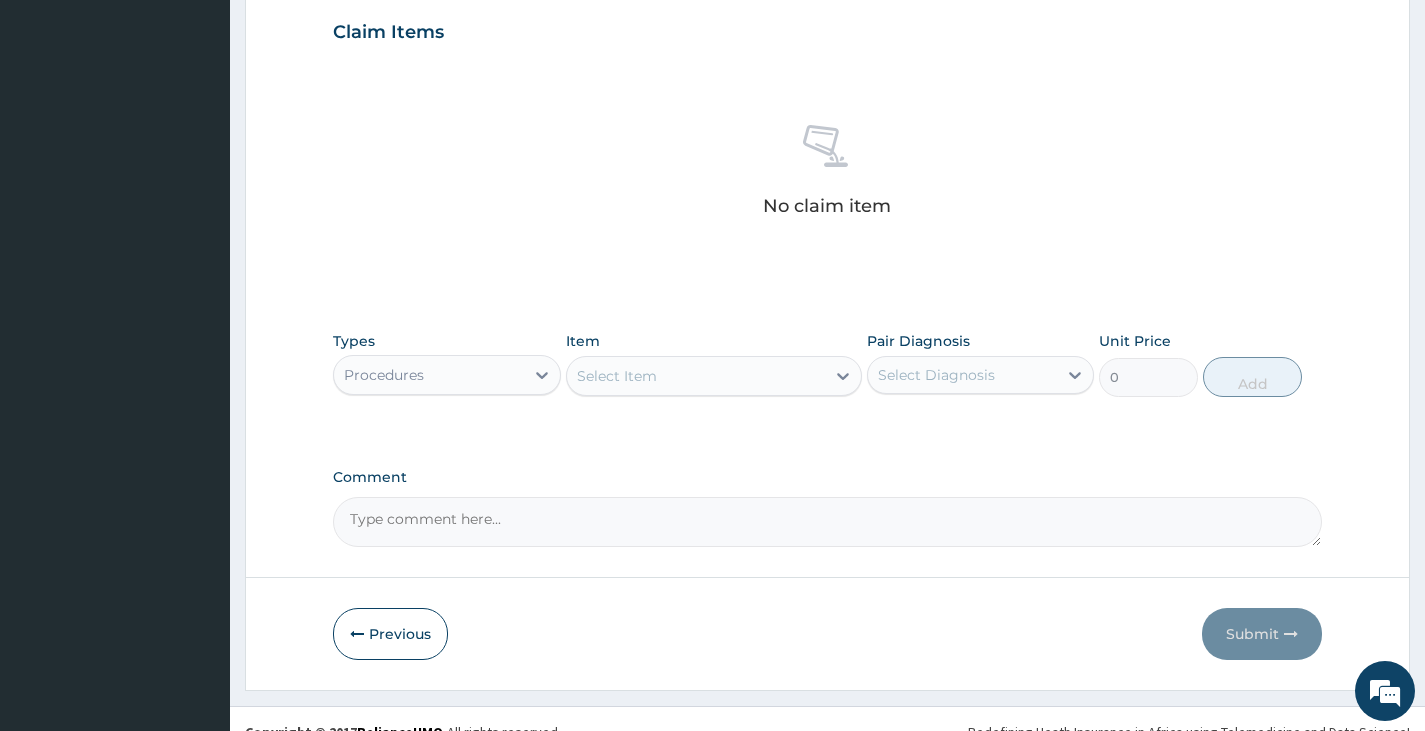 click on "Select Item" at bounding box center [617, 376] 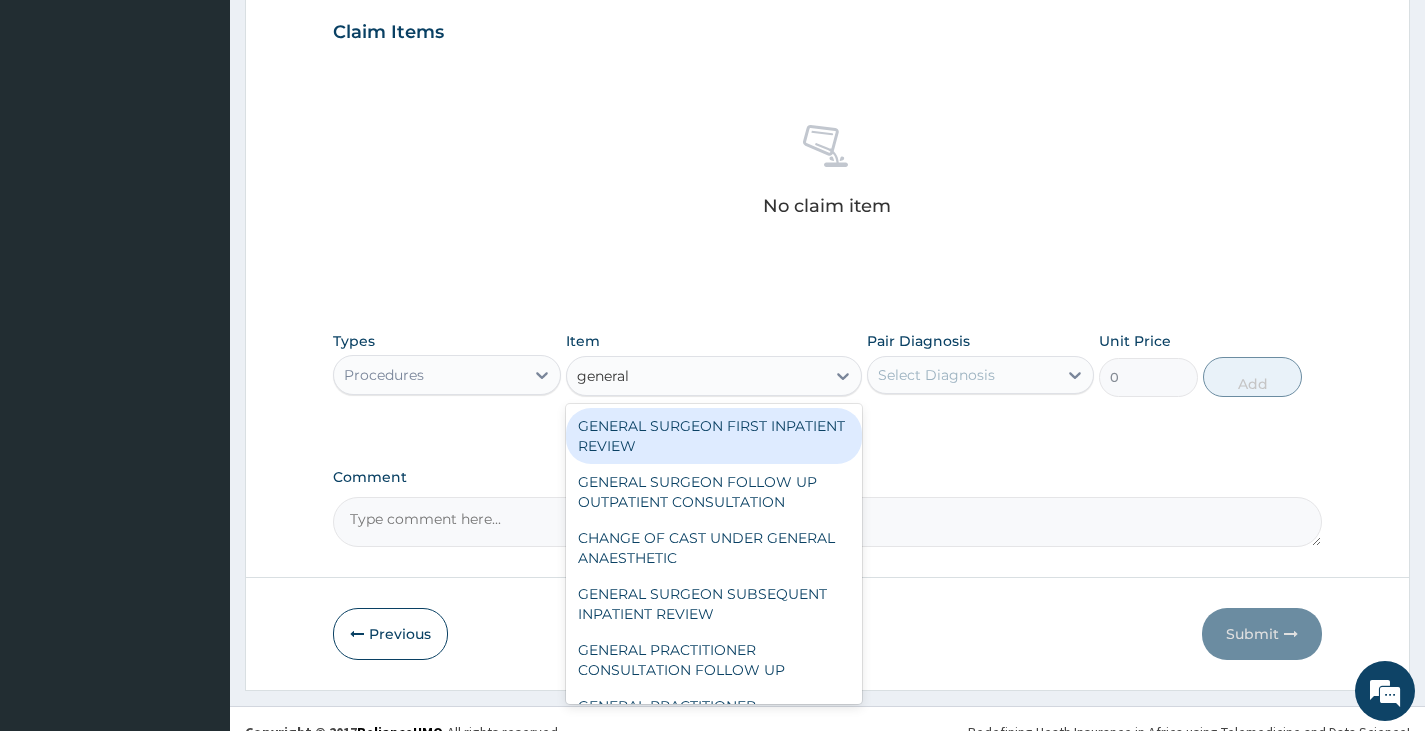 type on "general p" 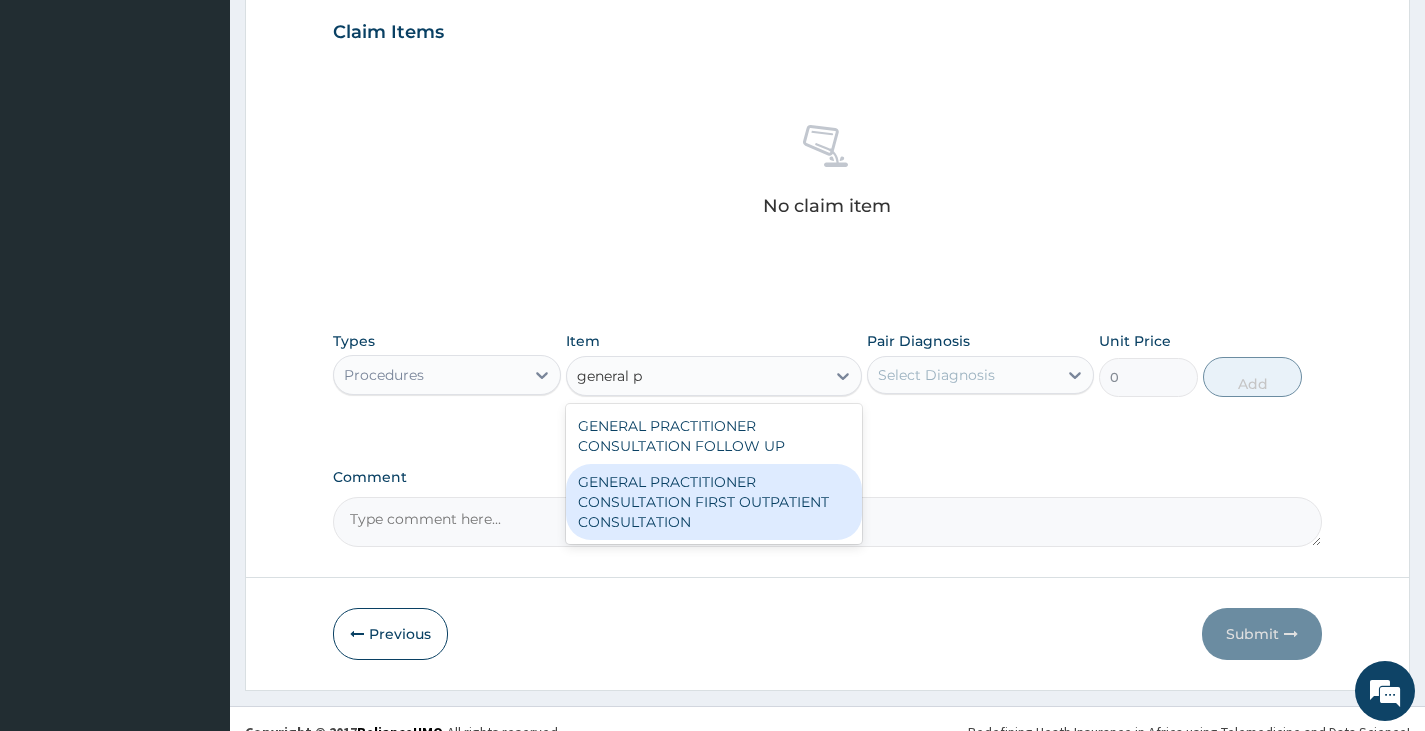 click on "GENERAL PRACTITIONER CONSULTATION FIRST OUTPATIENT CONSULTATION" at bounding box center [714, 502] 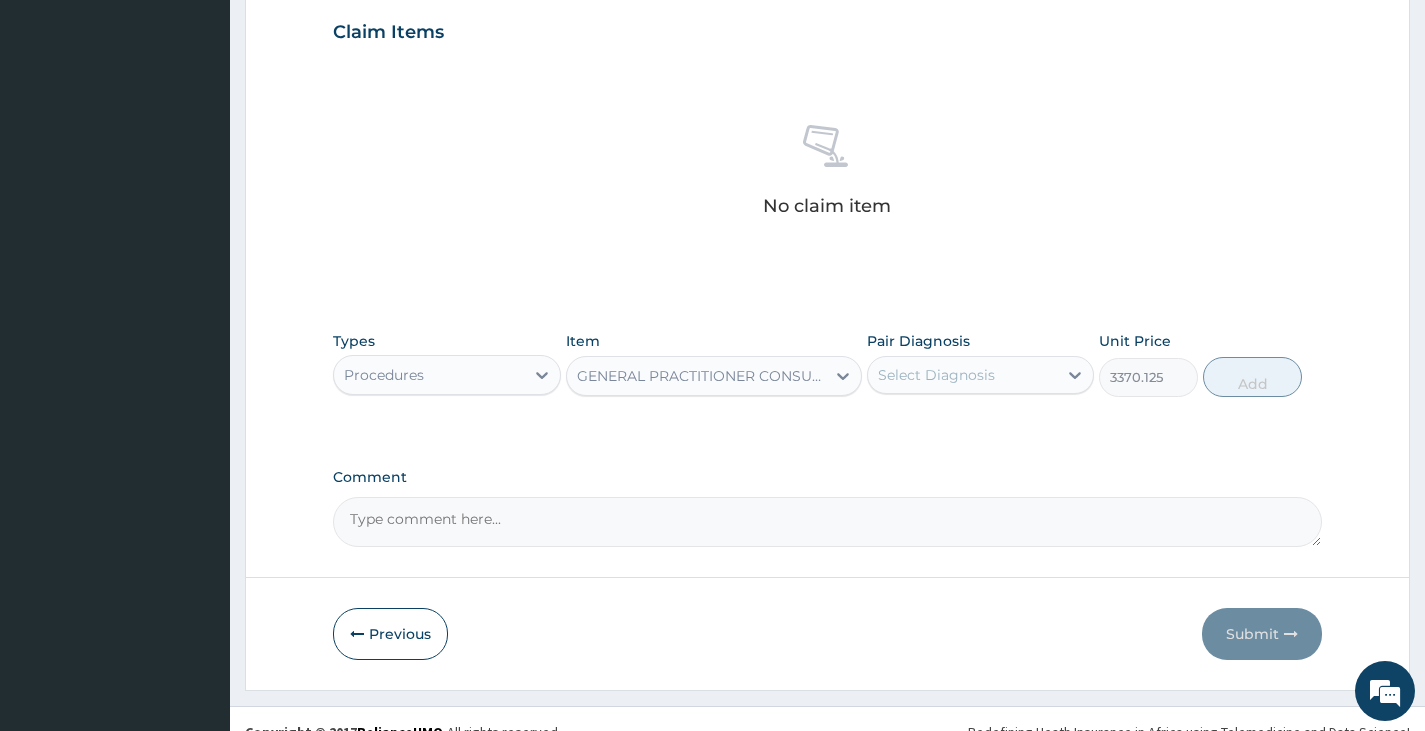 click on "Select Diagnosis" at bounding box center [936, 375] 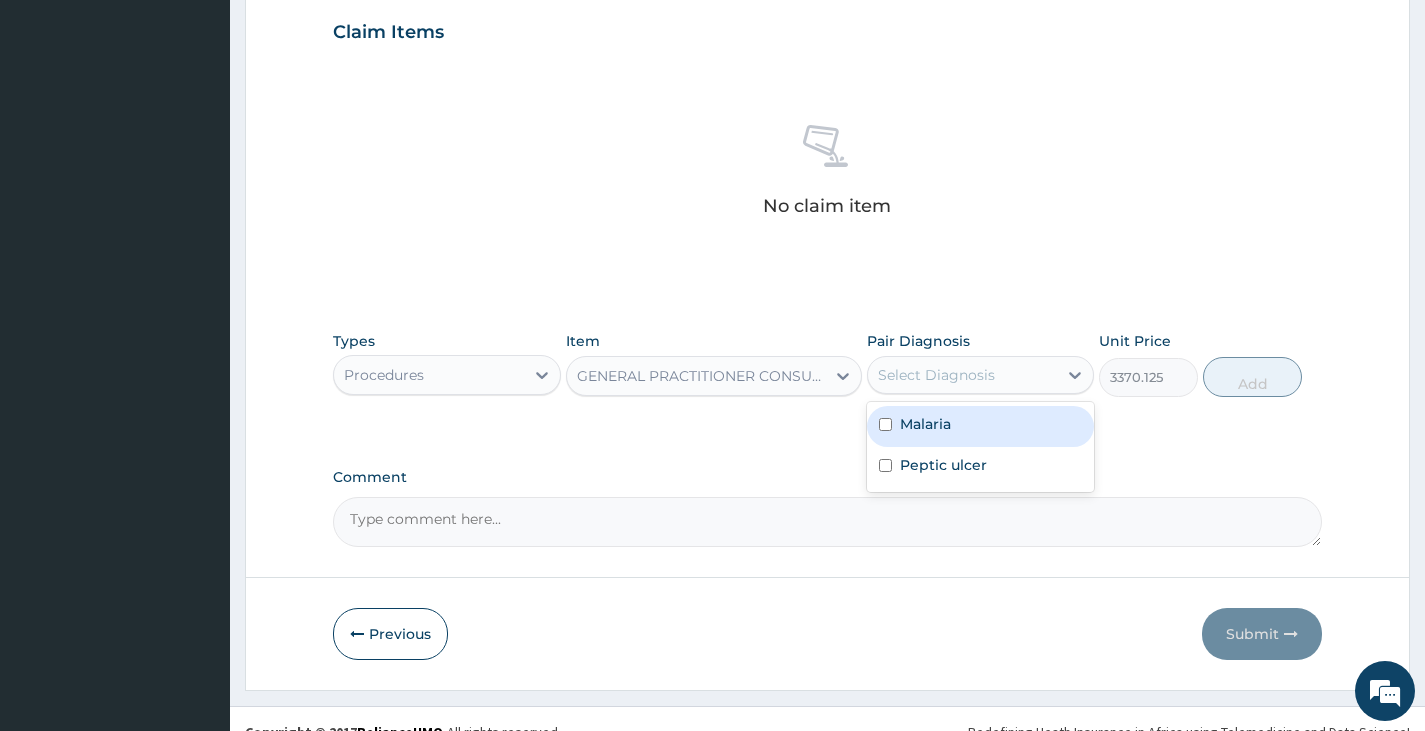 click on "Malaria" at bounding box center (925, 424) 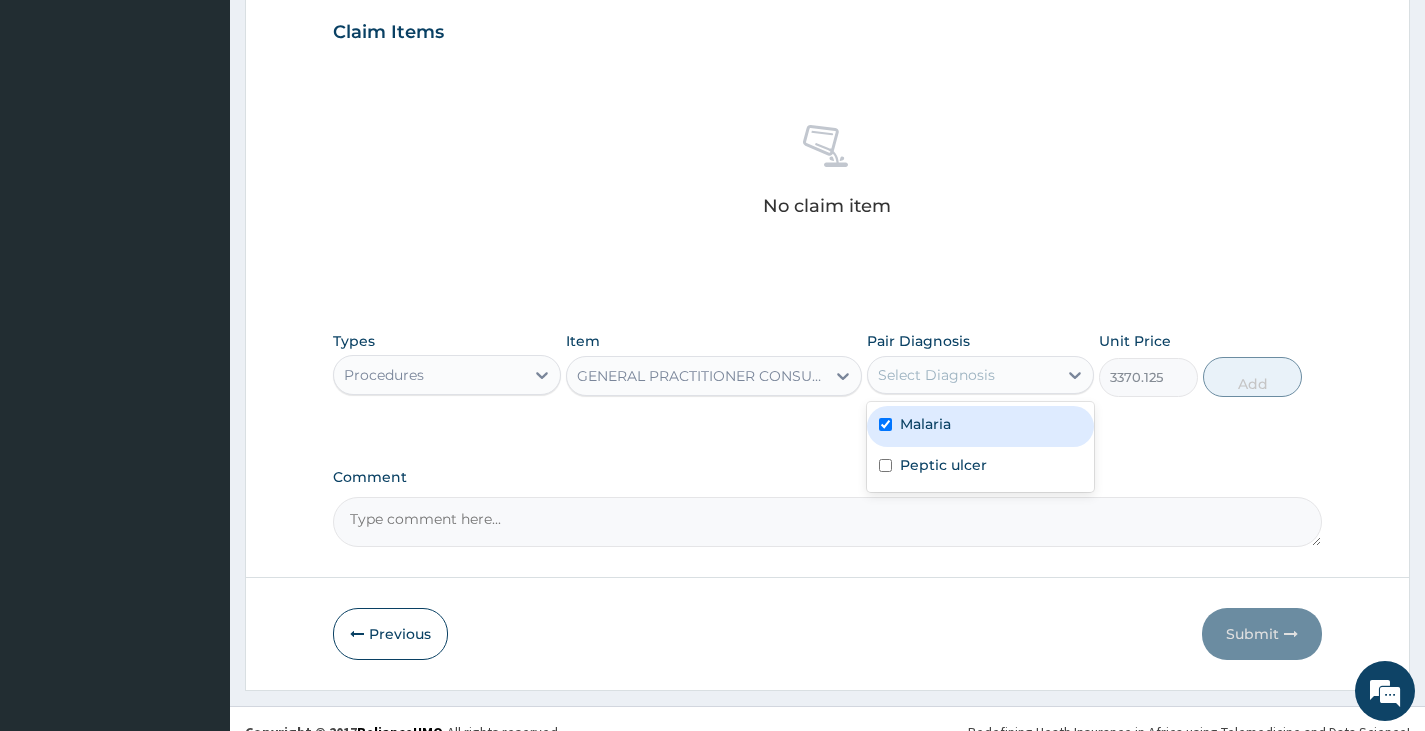 checkbox on "true" 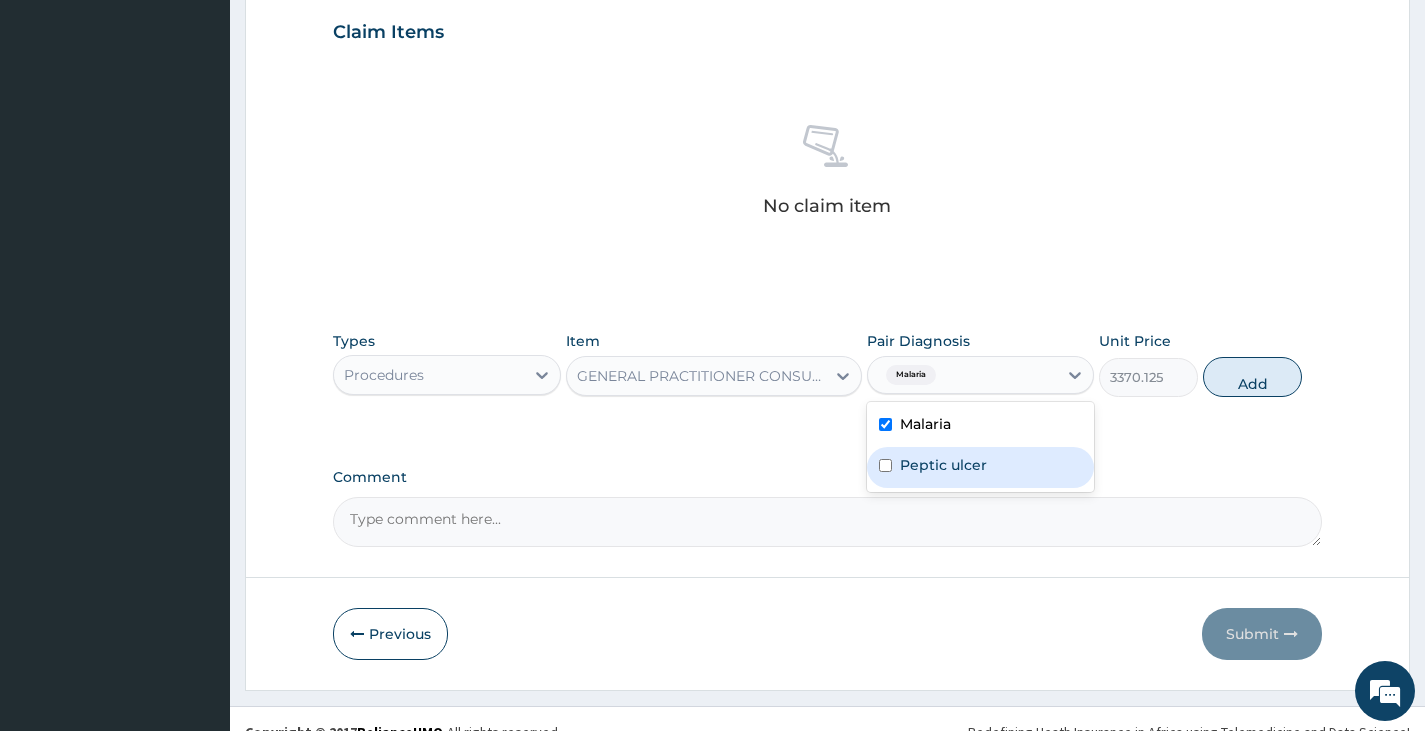 click on "Peptic ulcer" at bounding box center (943, 465) 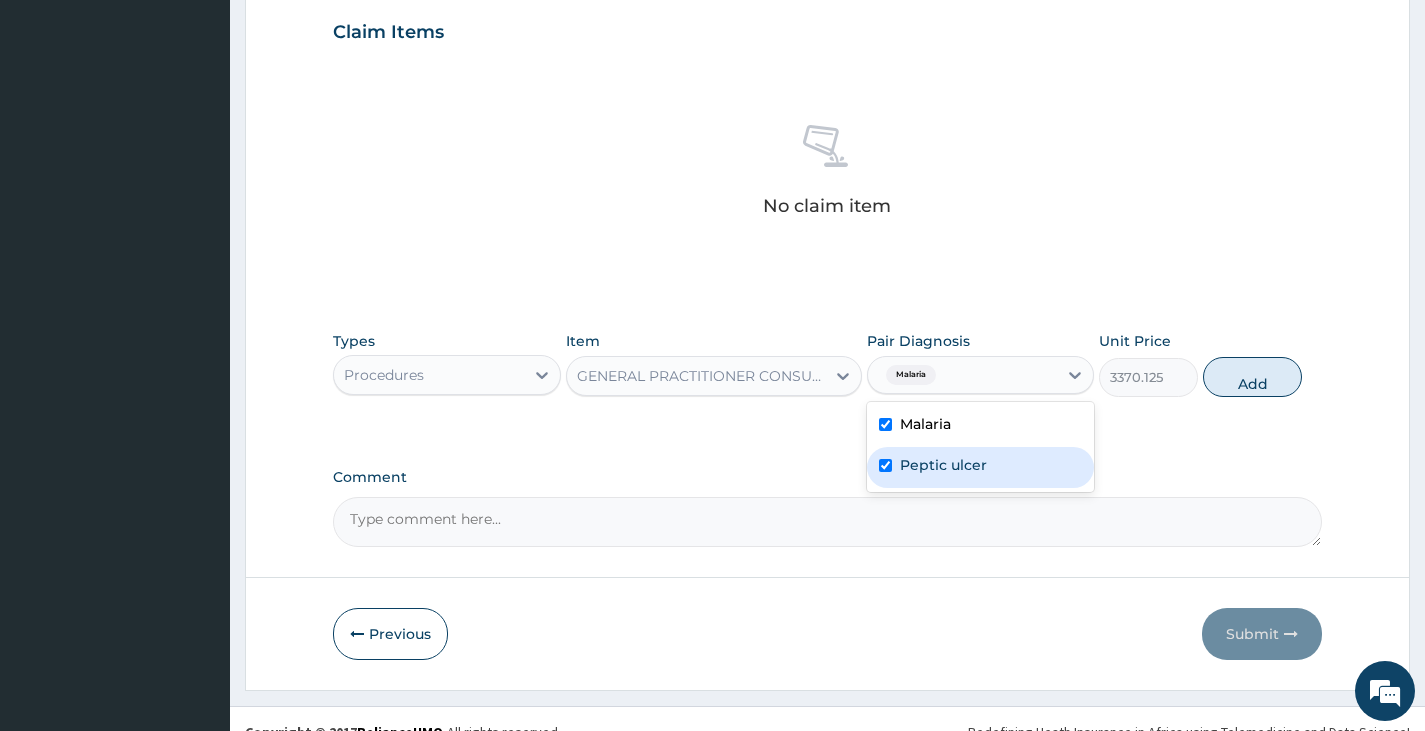 checkbox on "true" 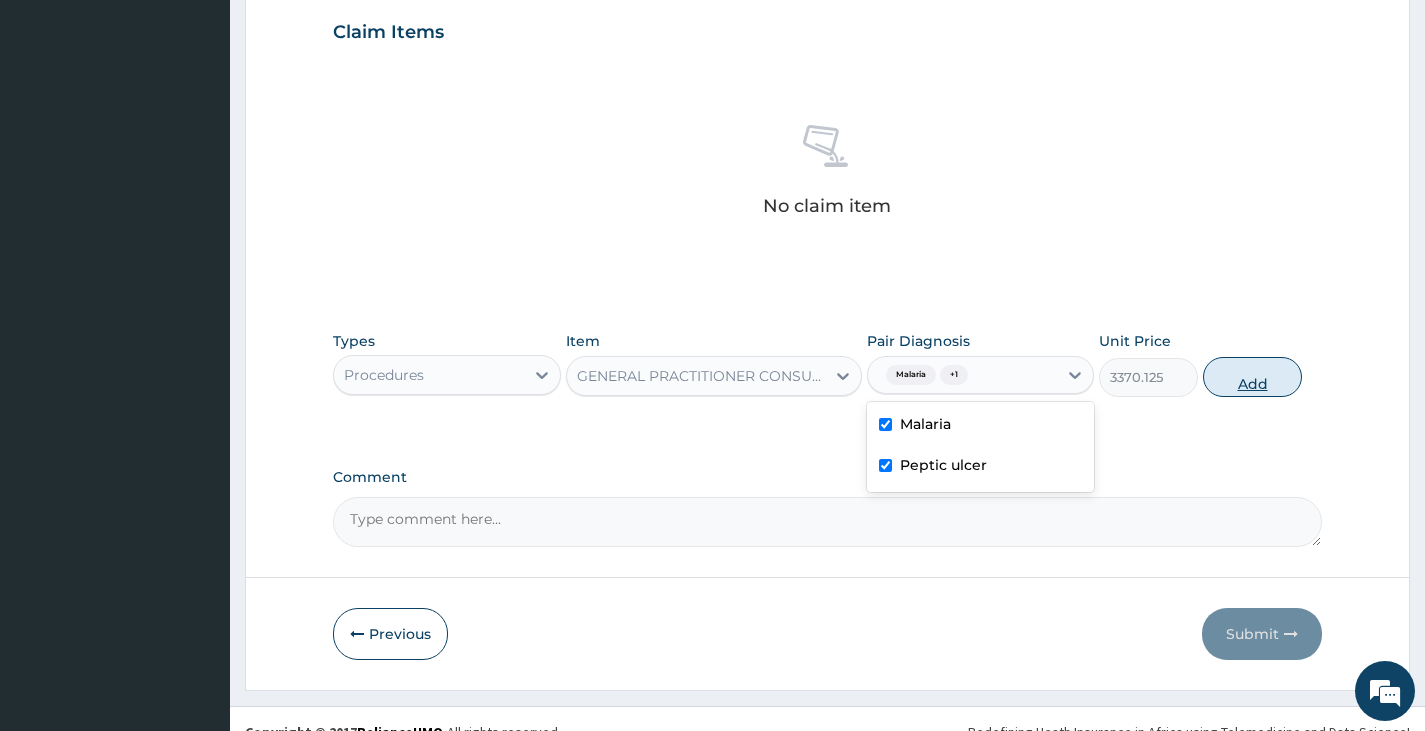 click on "Add" at bounding box center [1252, 377] 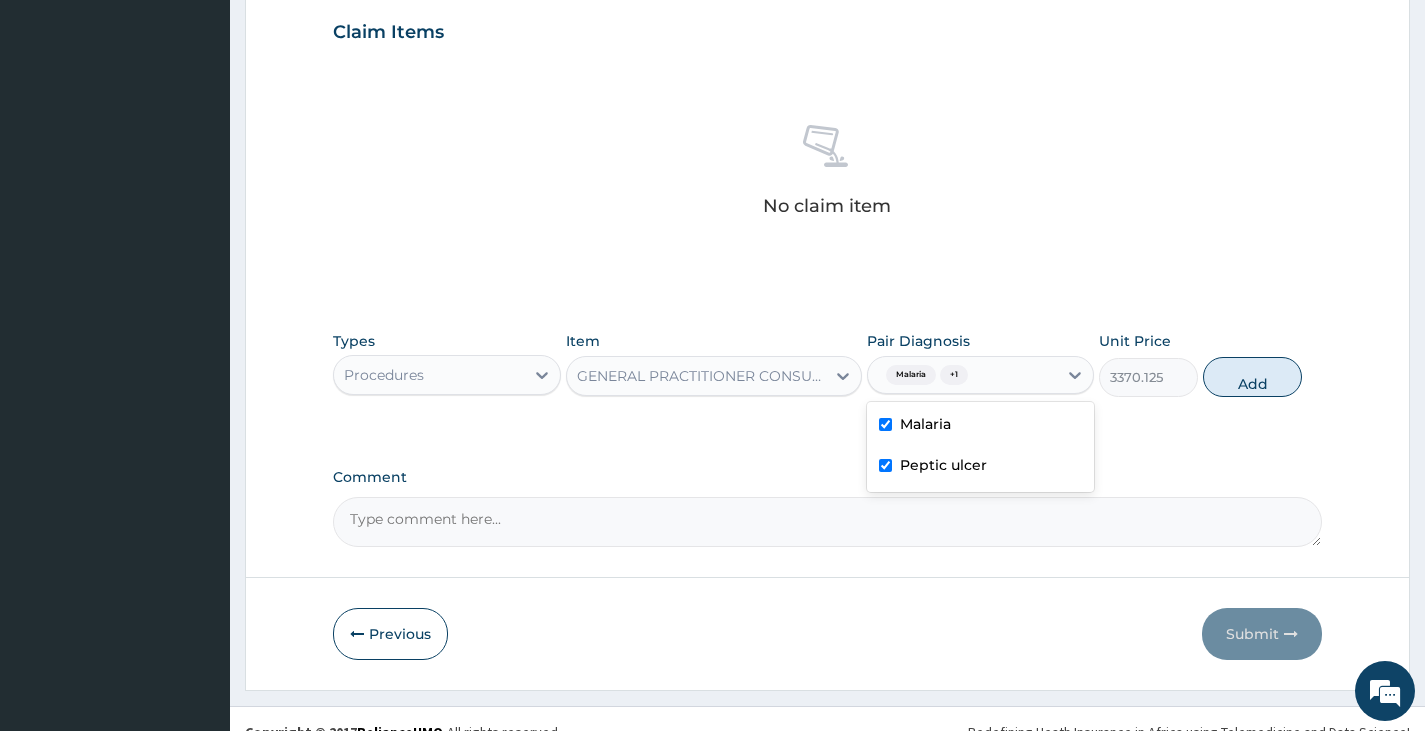type on "0" 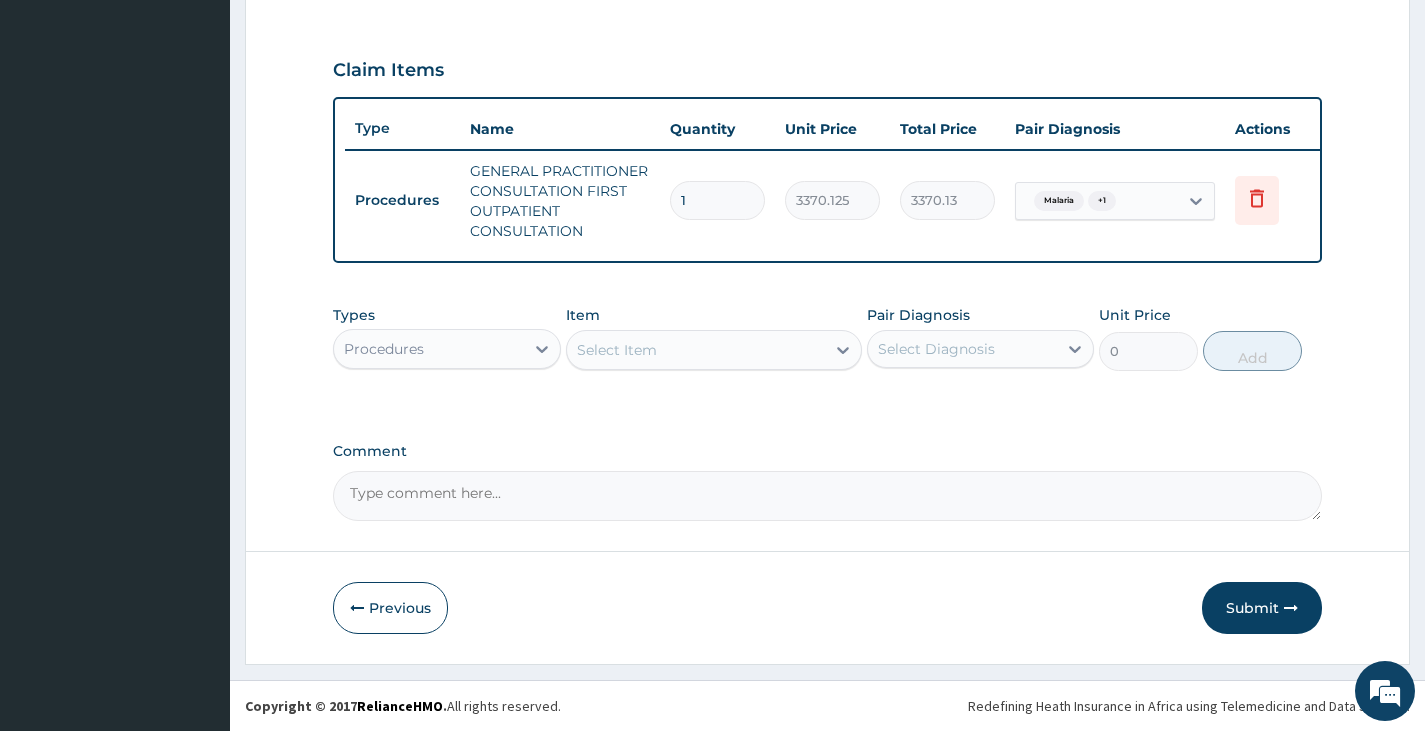 scroll, scrollTop: 662, scrollLeft: 0, axis: vertical 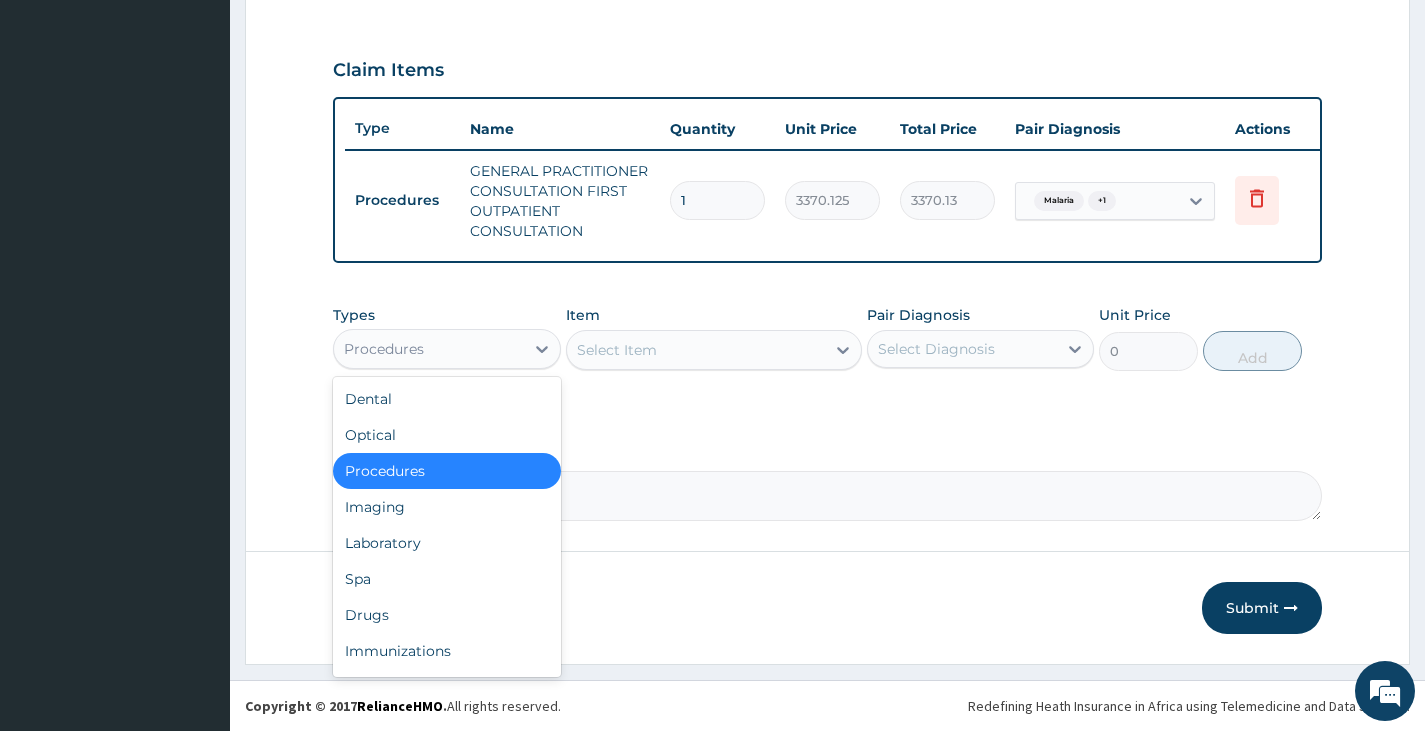 click on "Procedures" at bounding box center [428, 349] 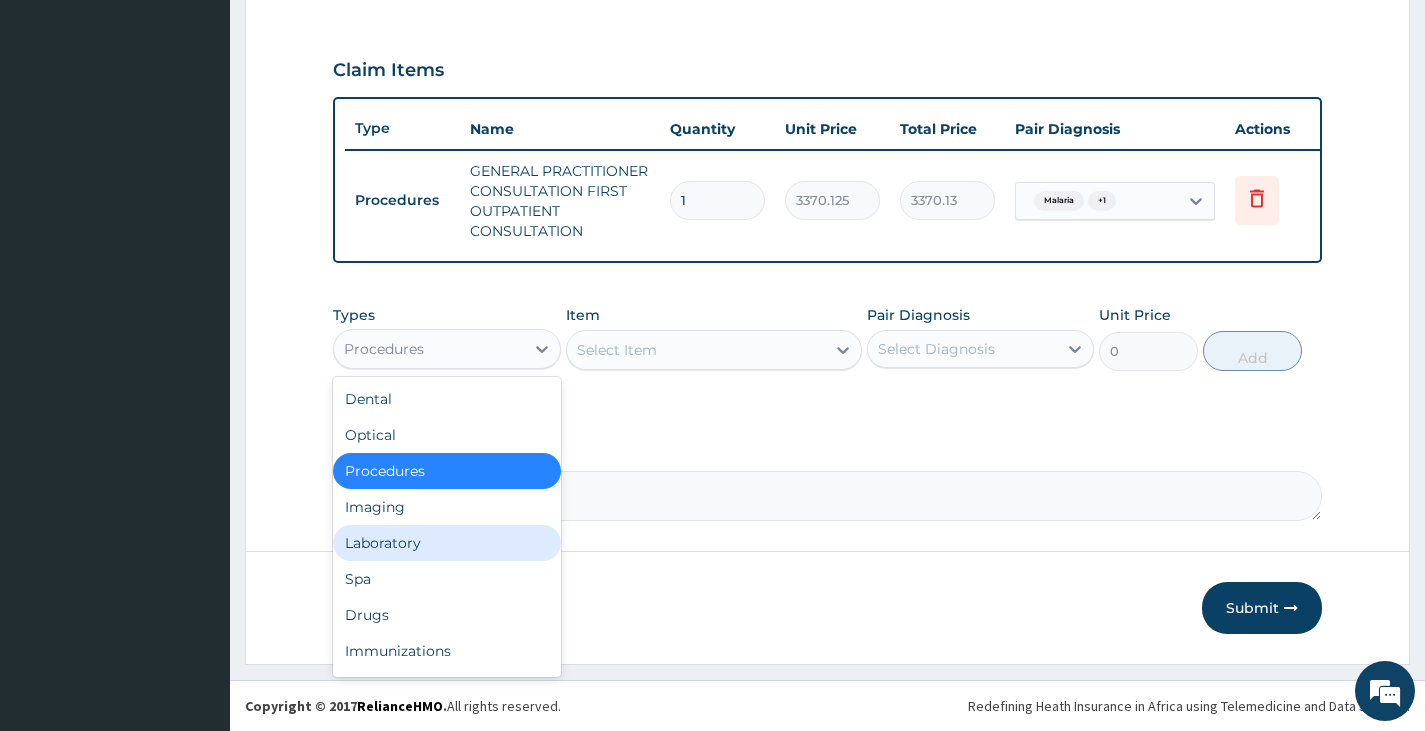 click on "Laboratory" at bounding box center (446, 543) 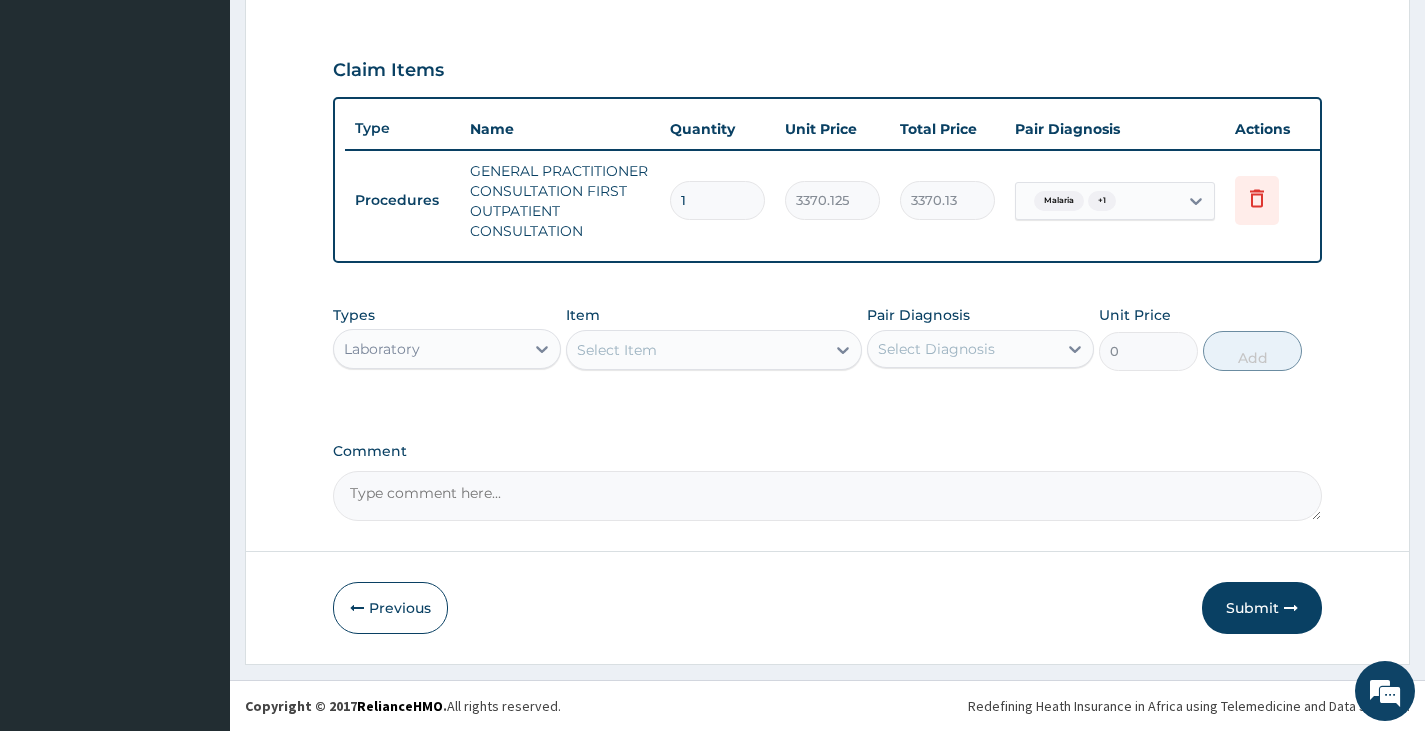 click on "Comment" at bounding box center (827, 496) 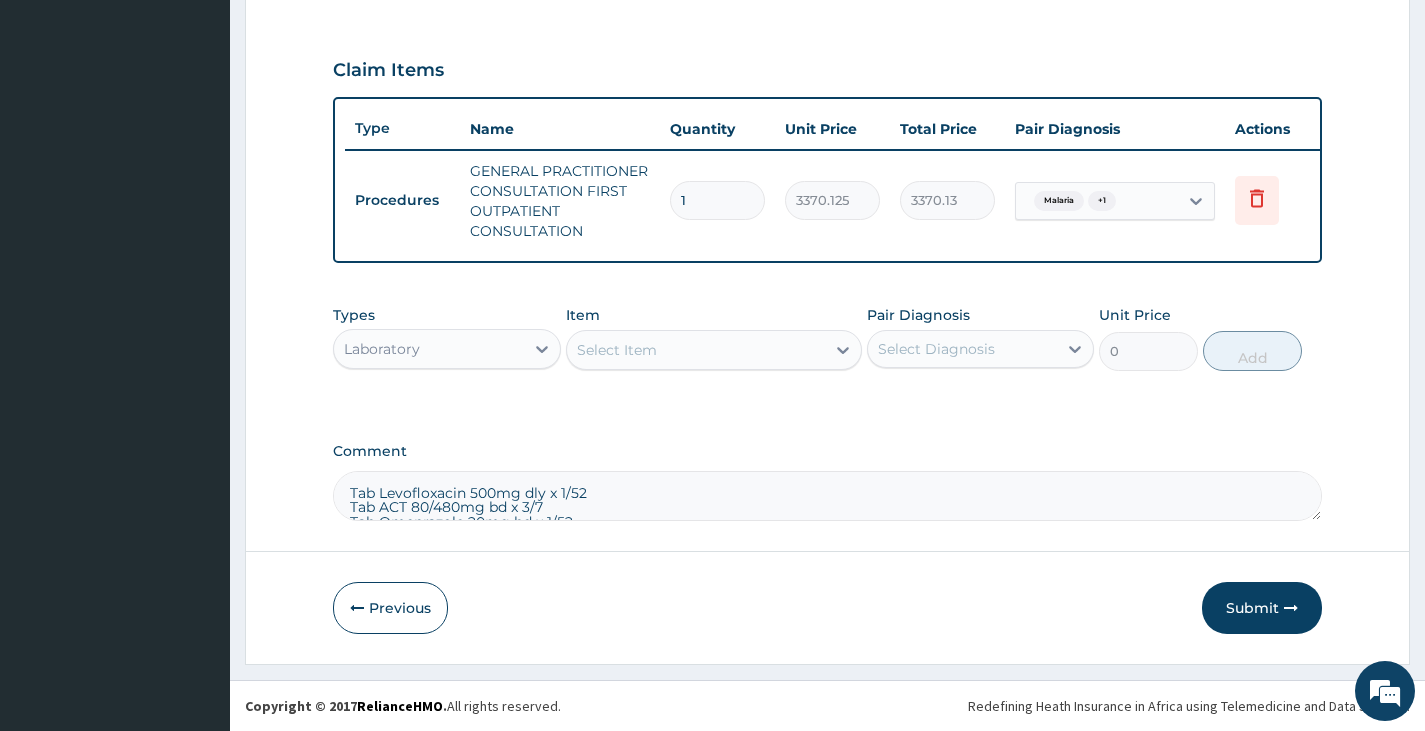 scroll, scrollTop: 41, scrollLeft: 0, axis: vertical 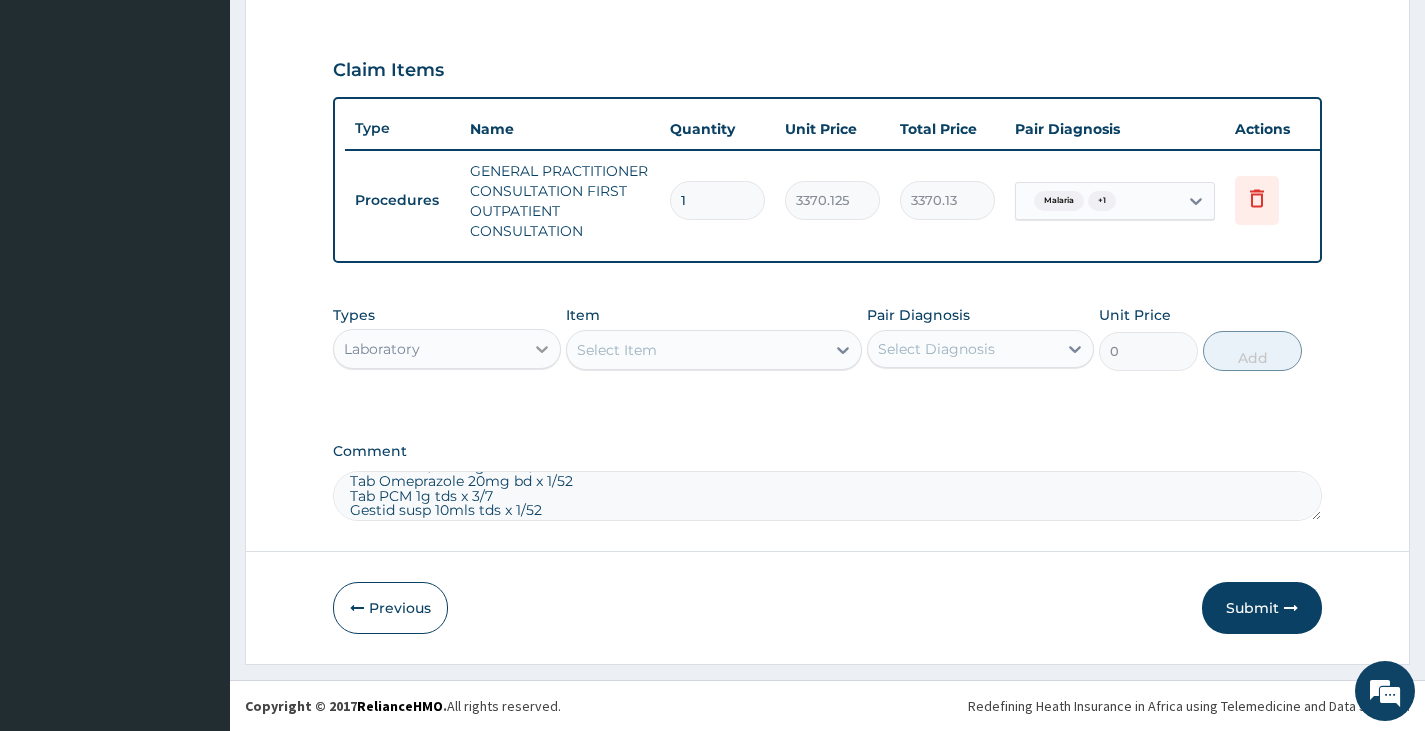 type on "Tab Levofloxacin 500mg dly x 1/52
Tab ACT 80/480mg bd x 3/7
Tab Omeprazole 20mg bd x 1/52
Tab PCM 1g tds x 3/7
Gestid susp 10mls tds x 1/52" 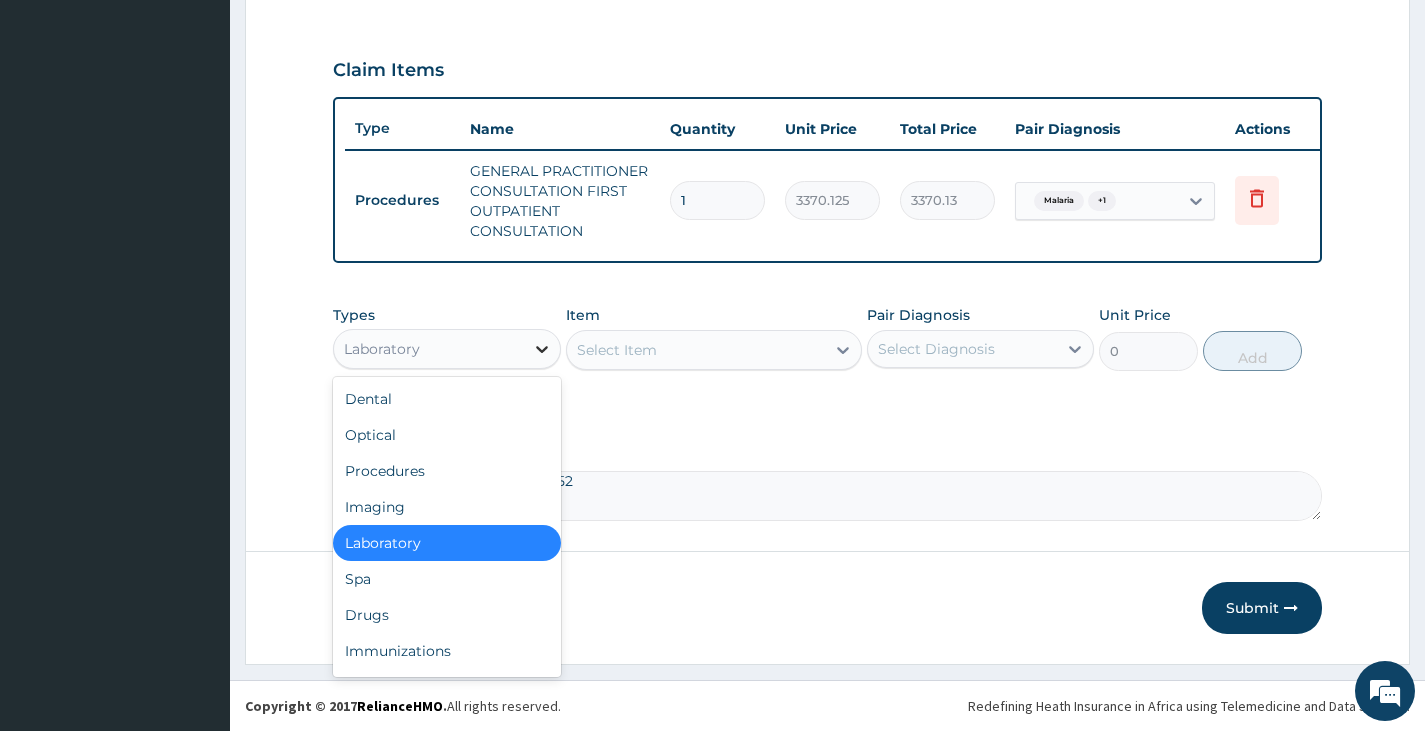 click at bounding box center [542, 349] 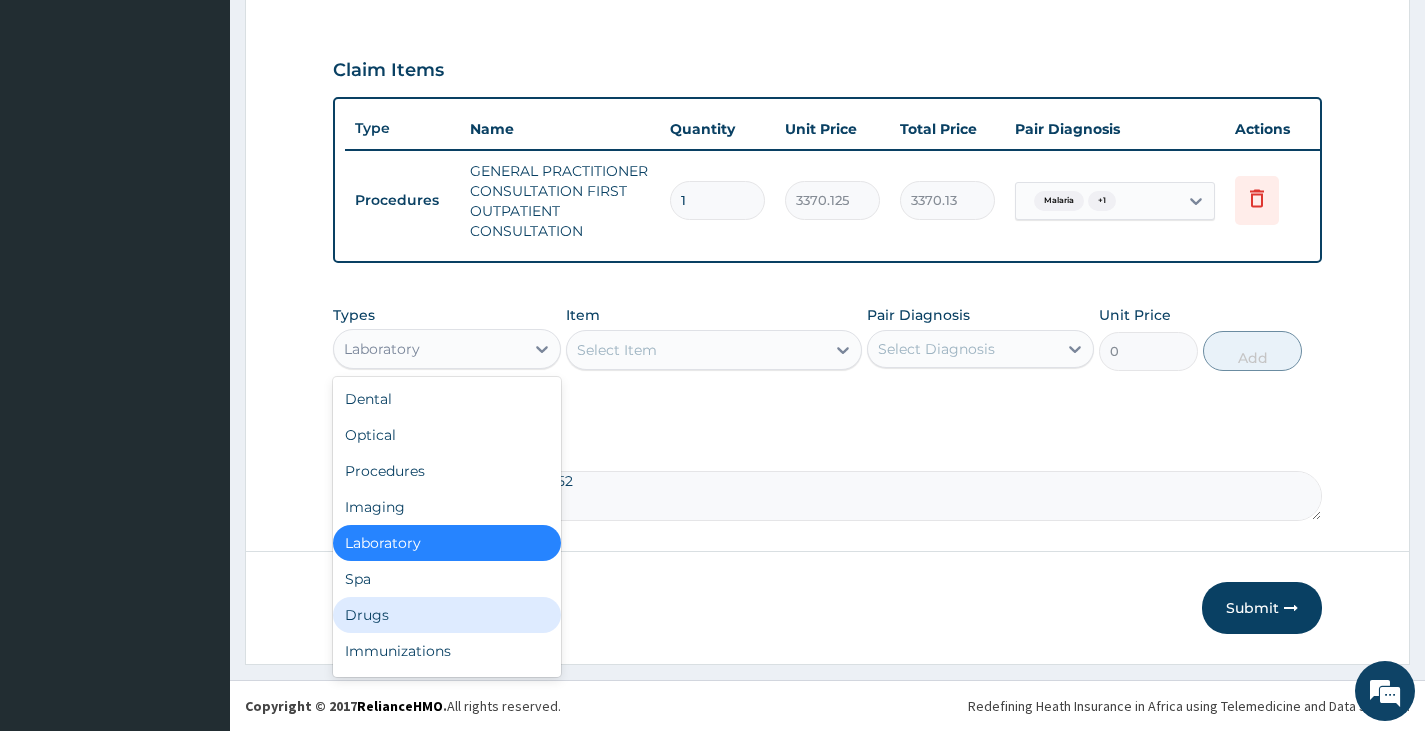 click on "Drugs" at bounding box center [446, 615] 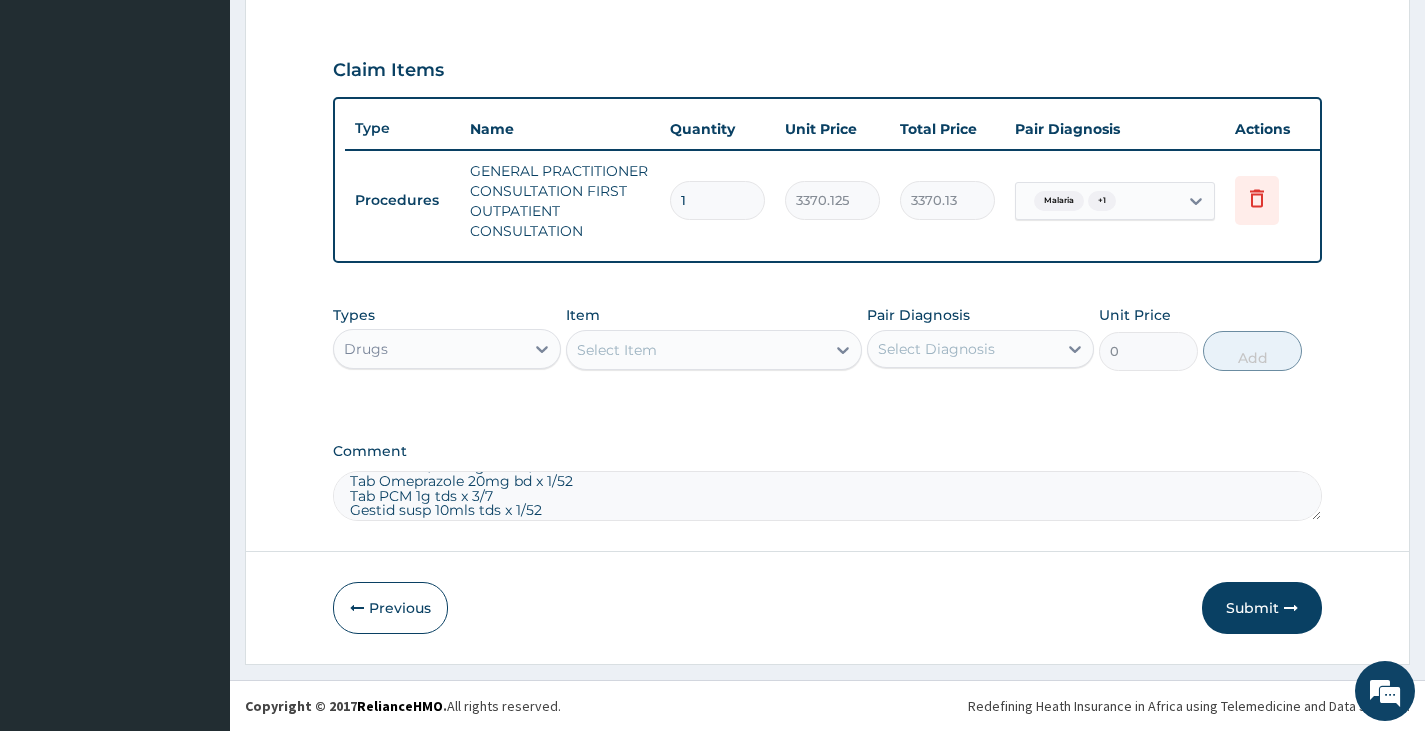 click on "Select Item" at bounding box center [617, 350] 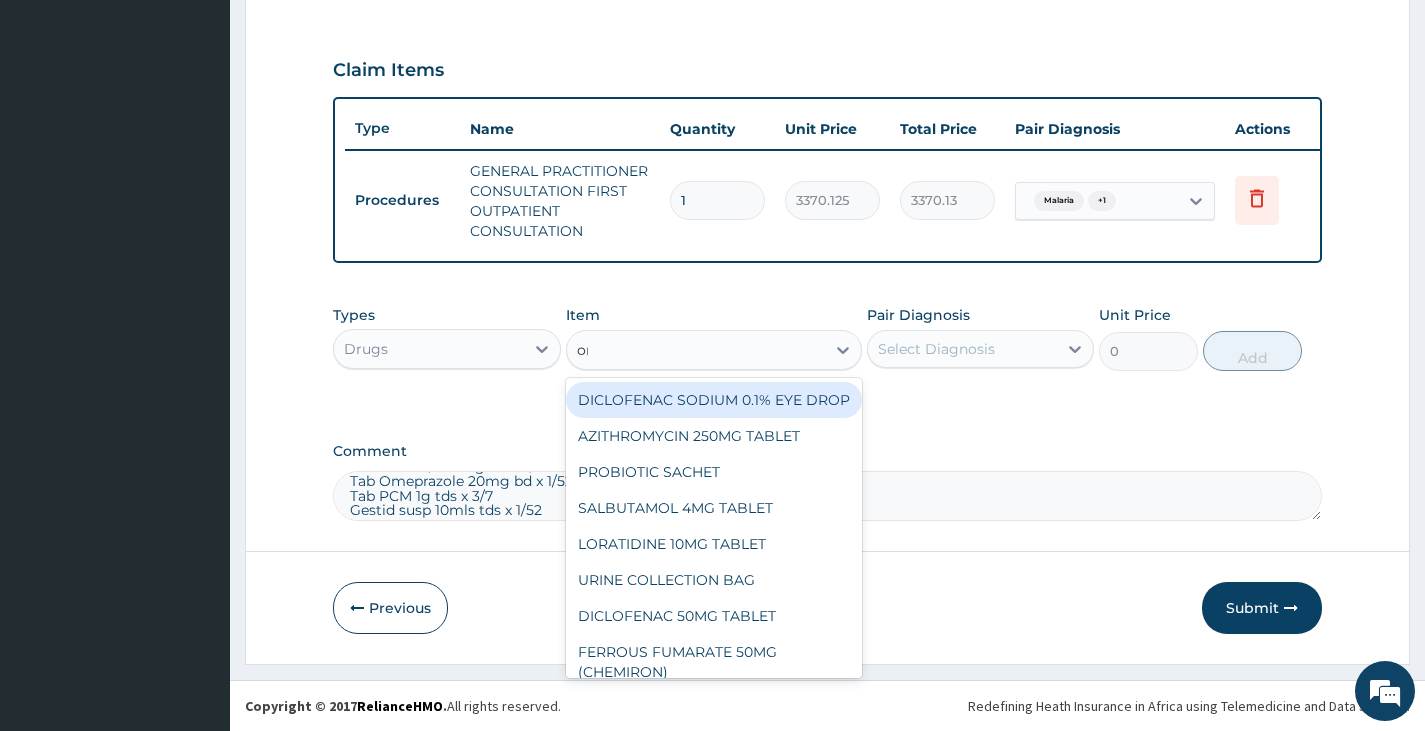 type on "ome" 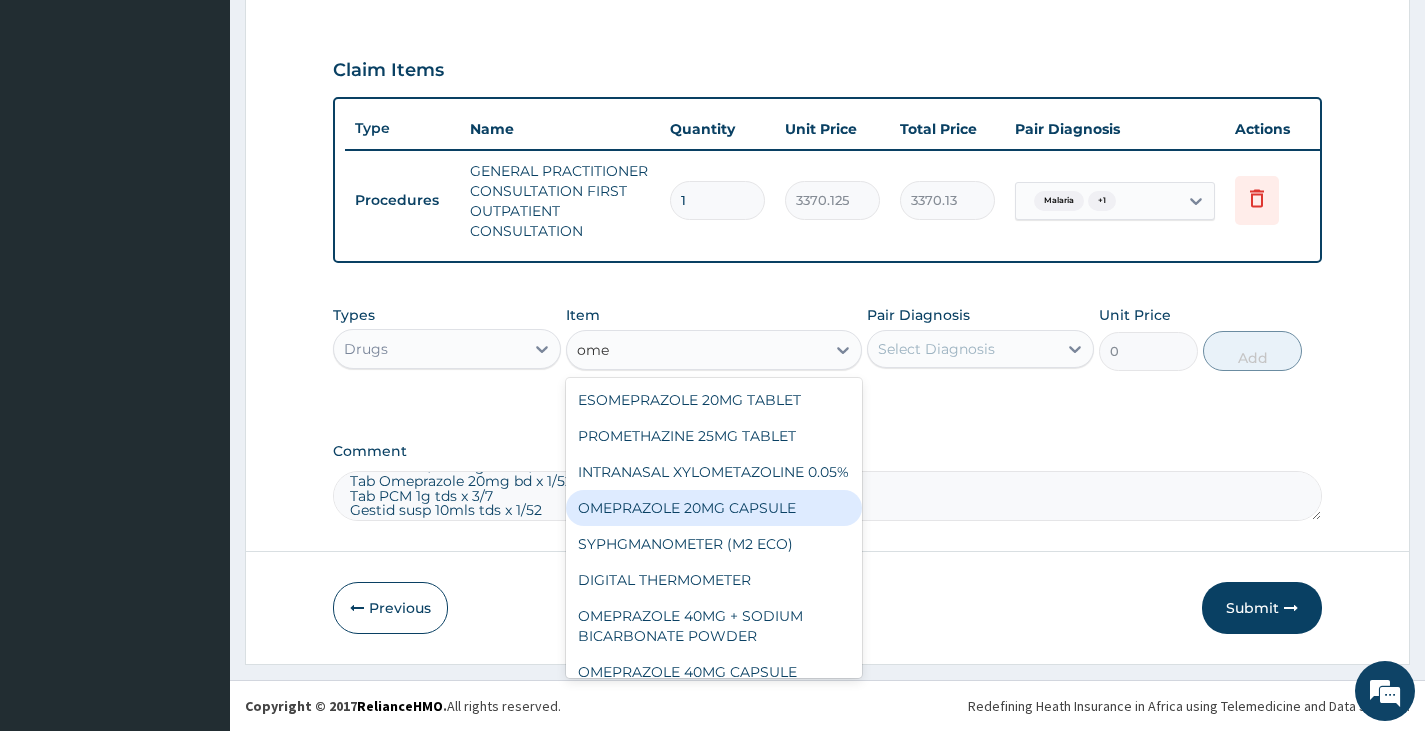 click on "OMEPRAZOLE 20MG CAPSULE" at bounding box center (714, 508) 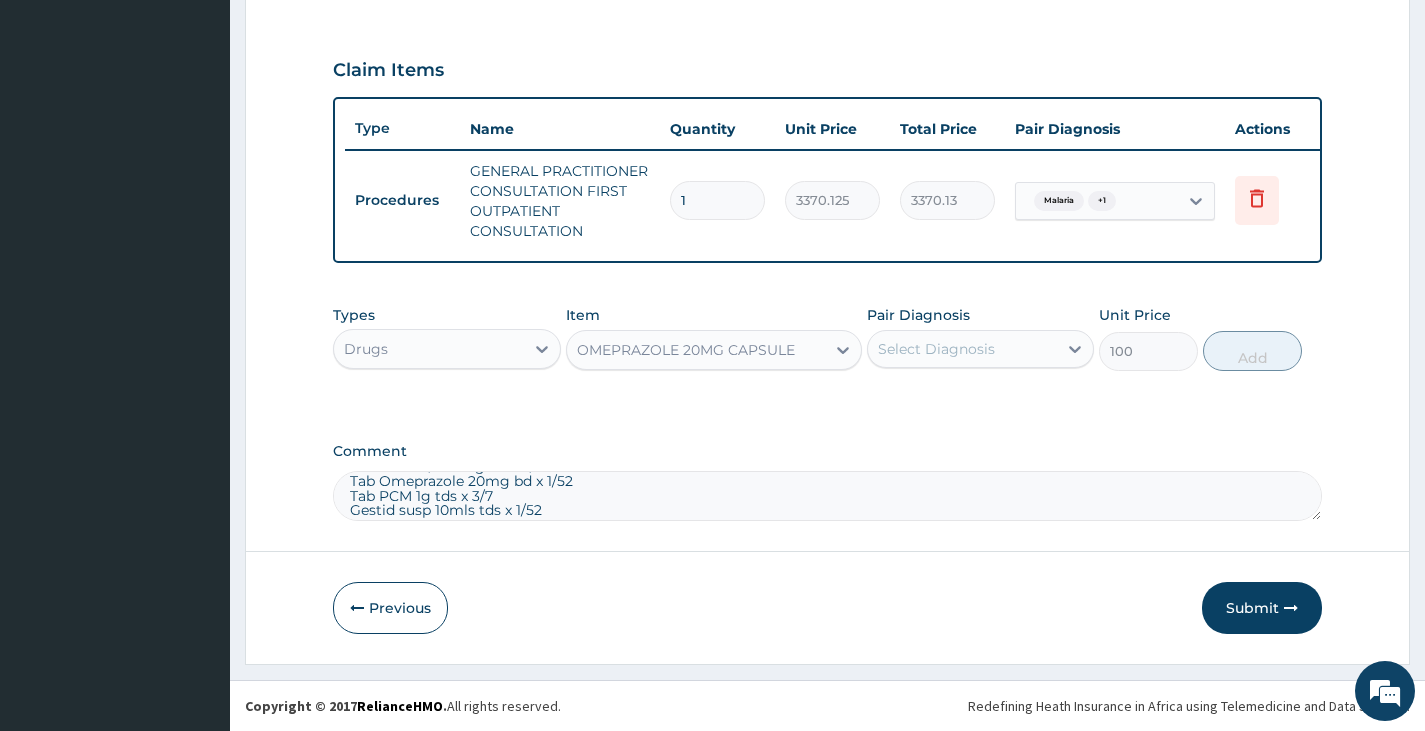 drag, startPoint x: 975, startPoint y: 353, endPoint x: 973, endPoint y: 368, distance: 15.132746 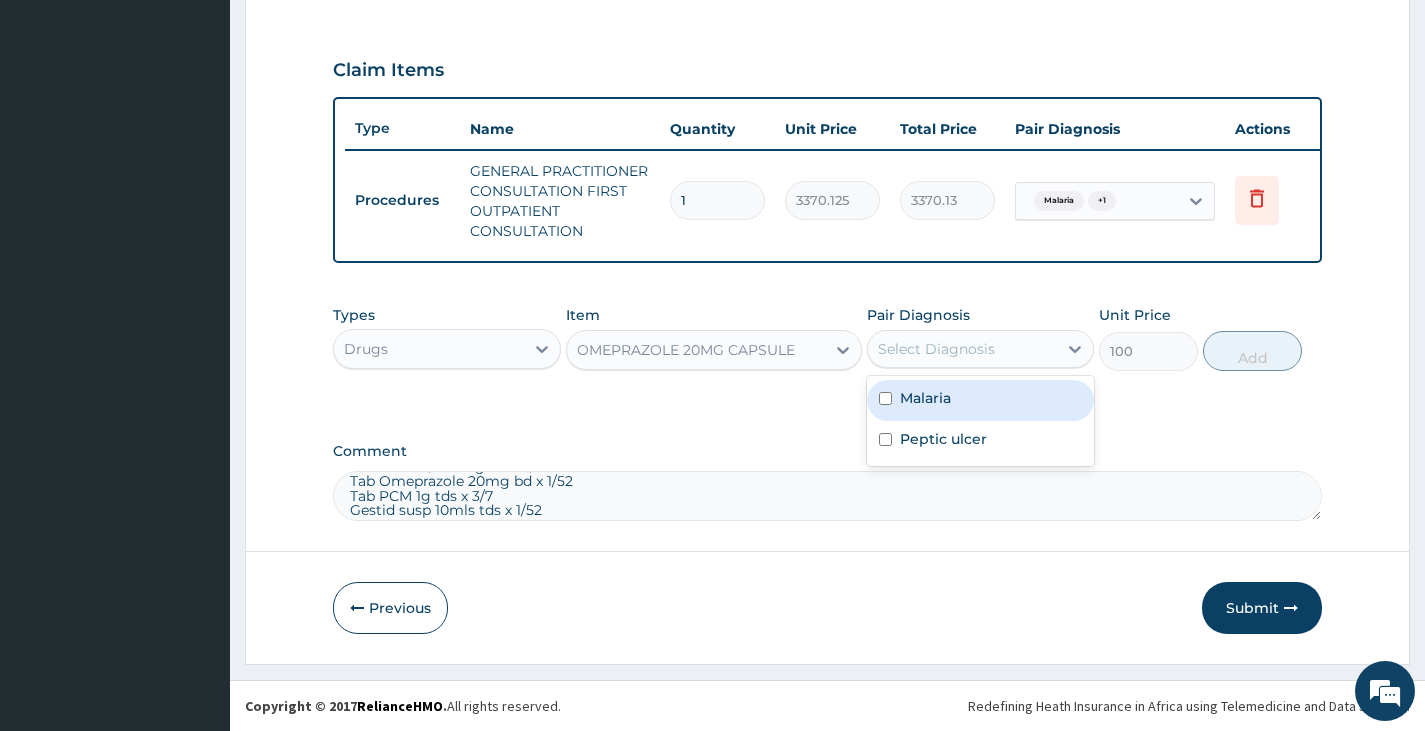drag, startPoint x: 954, startPoint y: 402, endPoint x: 949, endPoint y: 437, distance: 35.35534 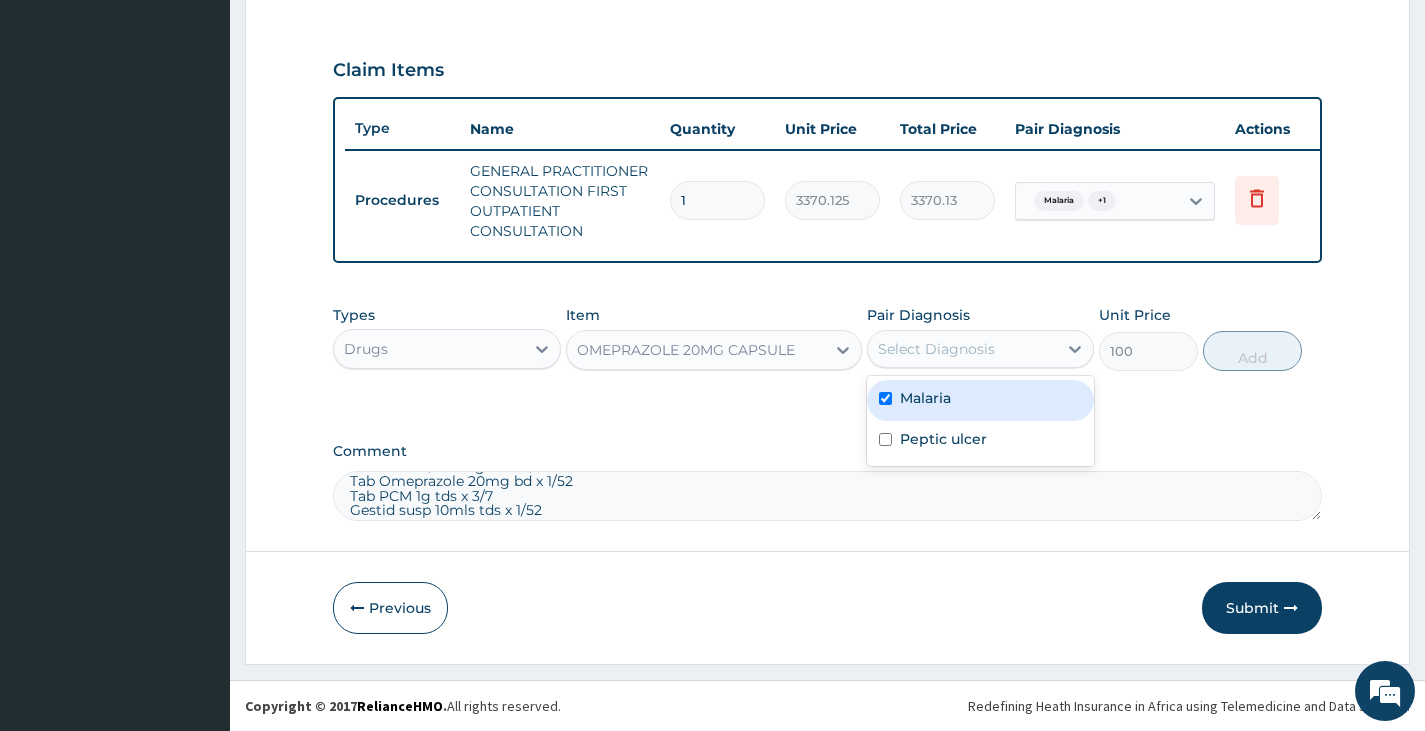 checkbox on "true" 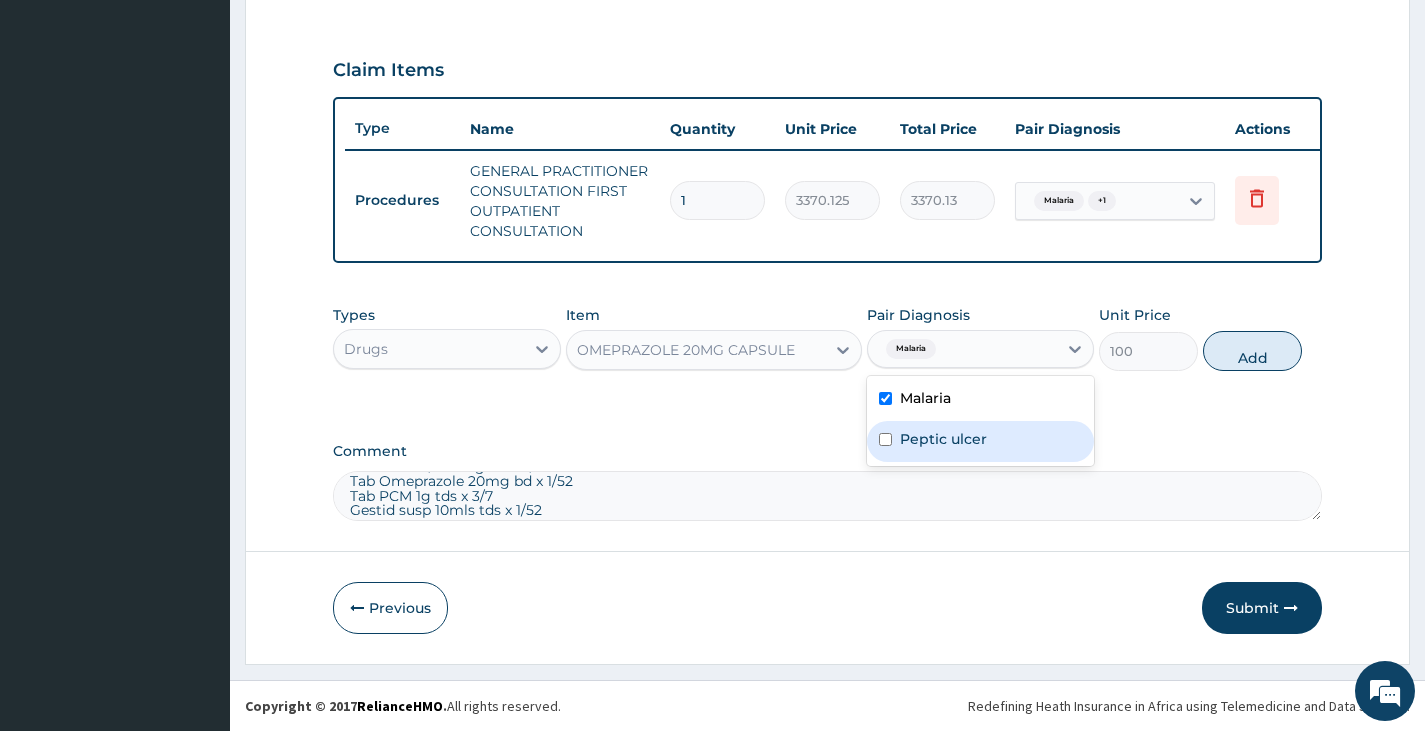 click on "Peptic ulcer" at bounding box center [943, 439] 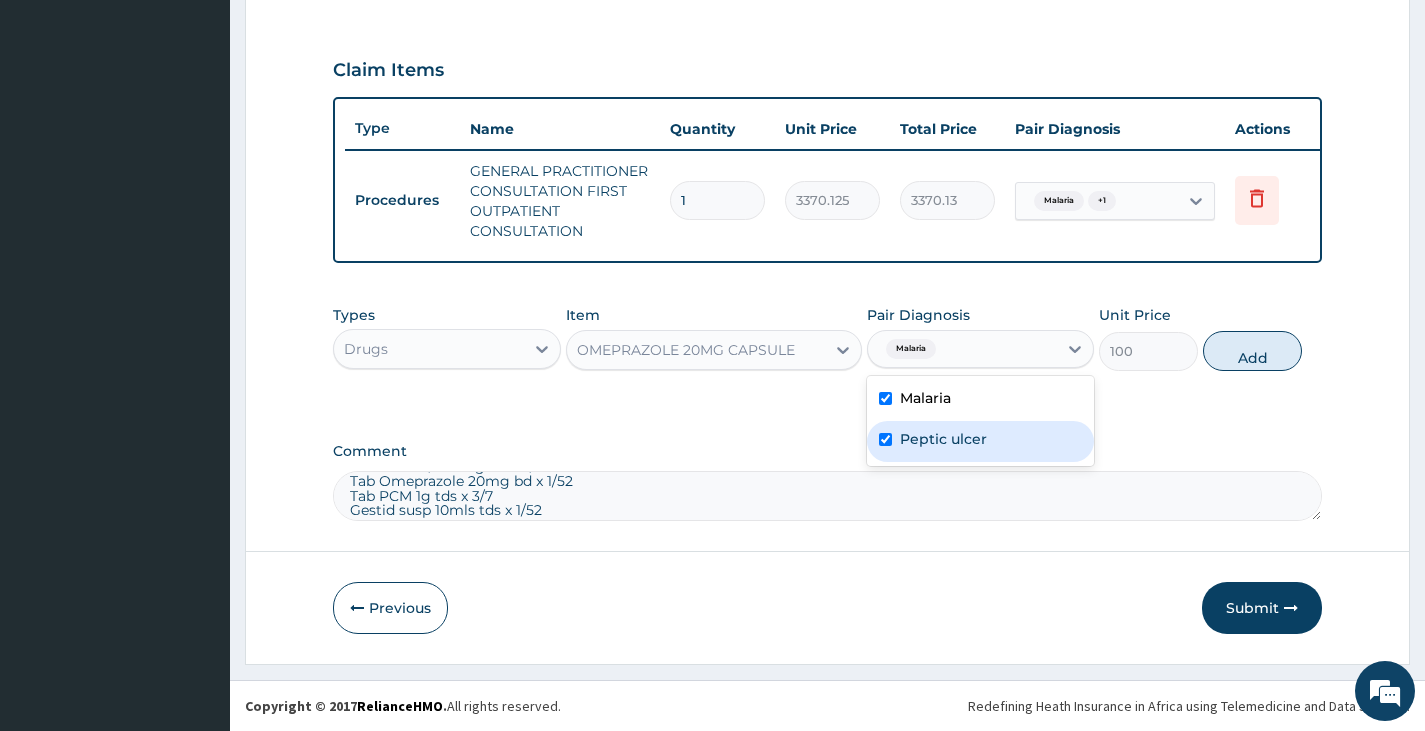 checkbox on "true" 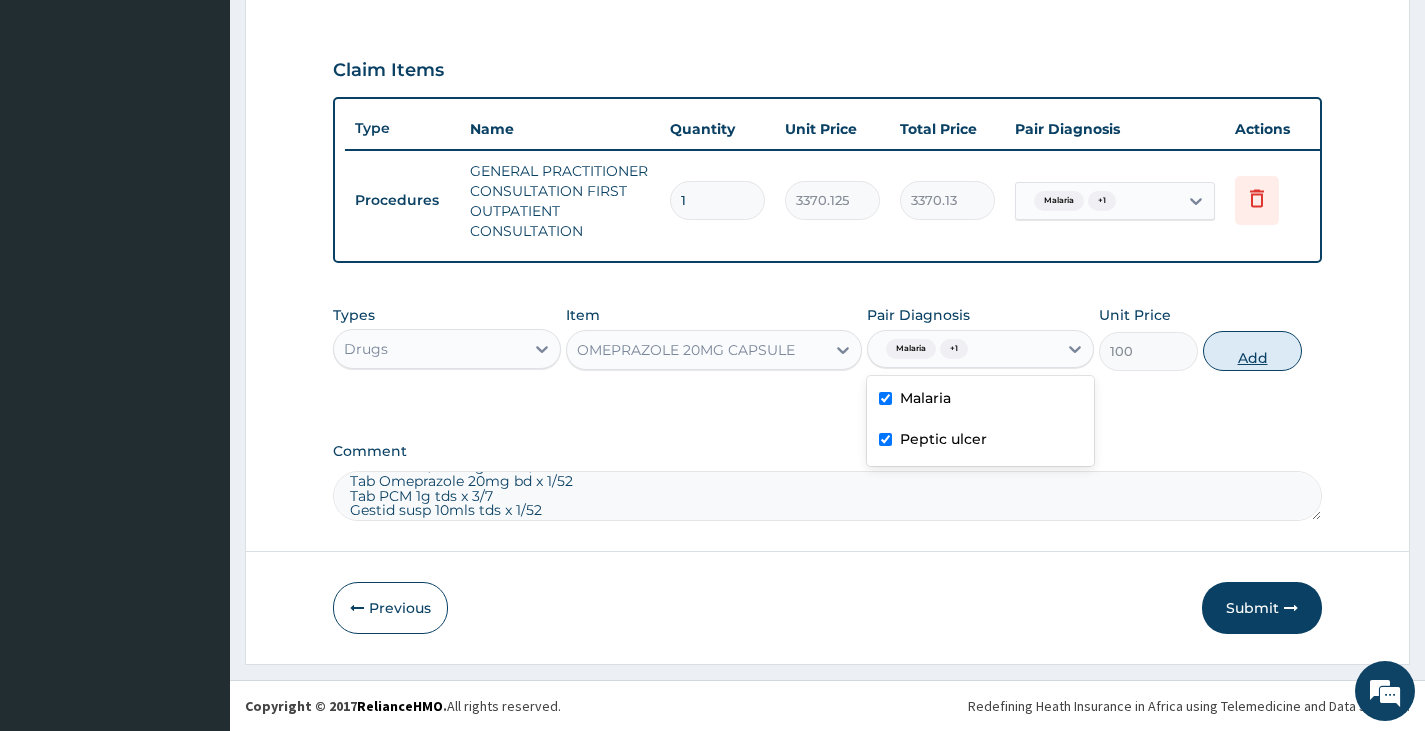 click on "Add" at bounding box center [1252, 351] 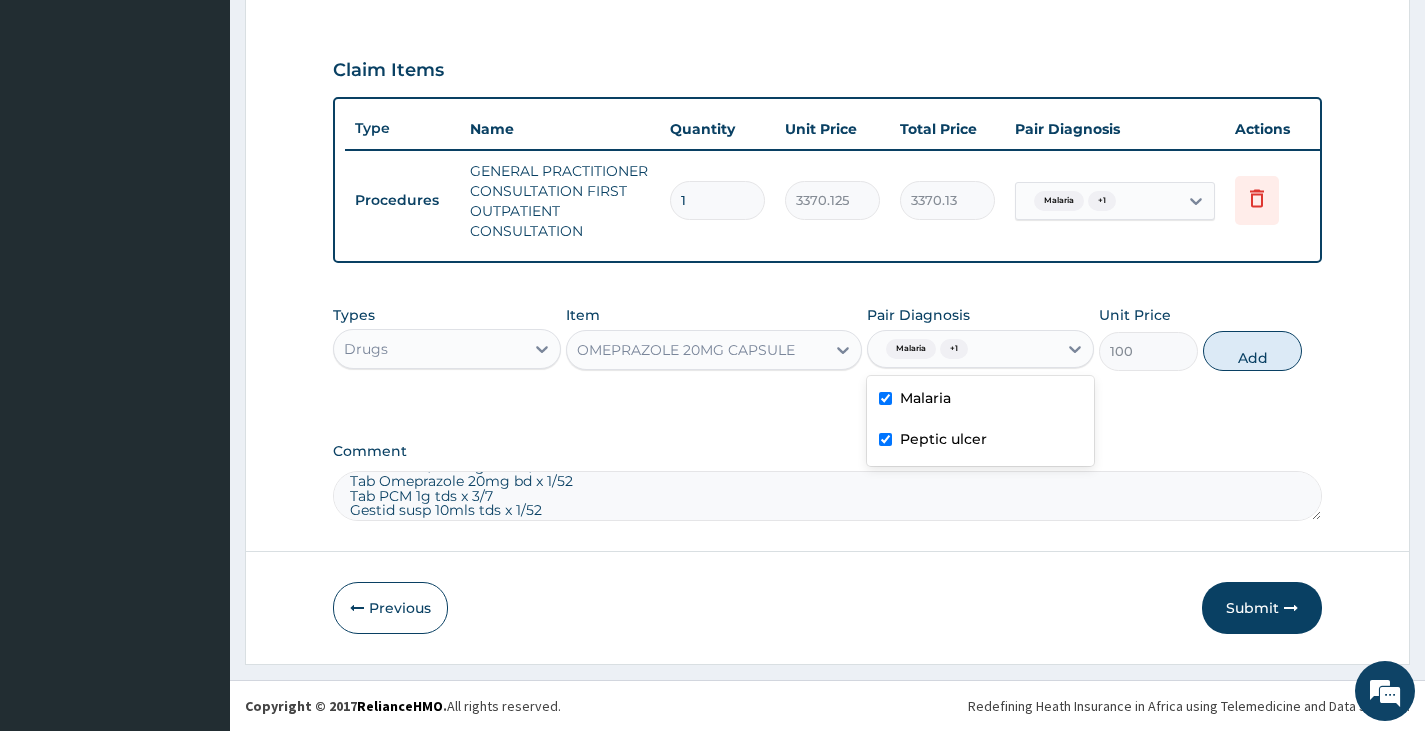 type on "0" 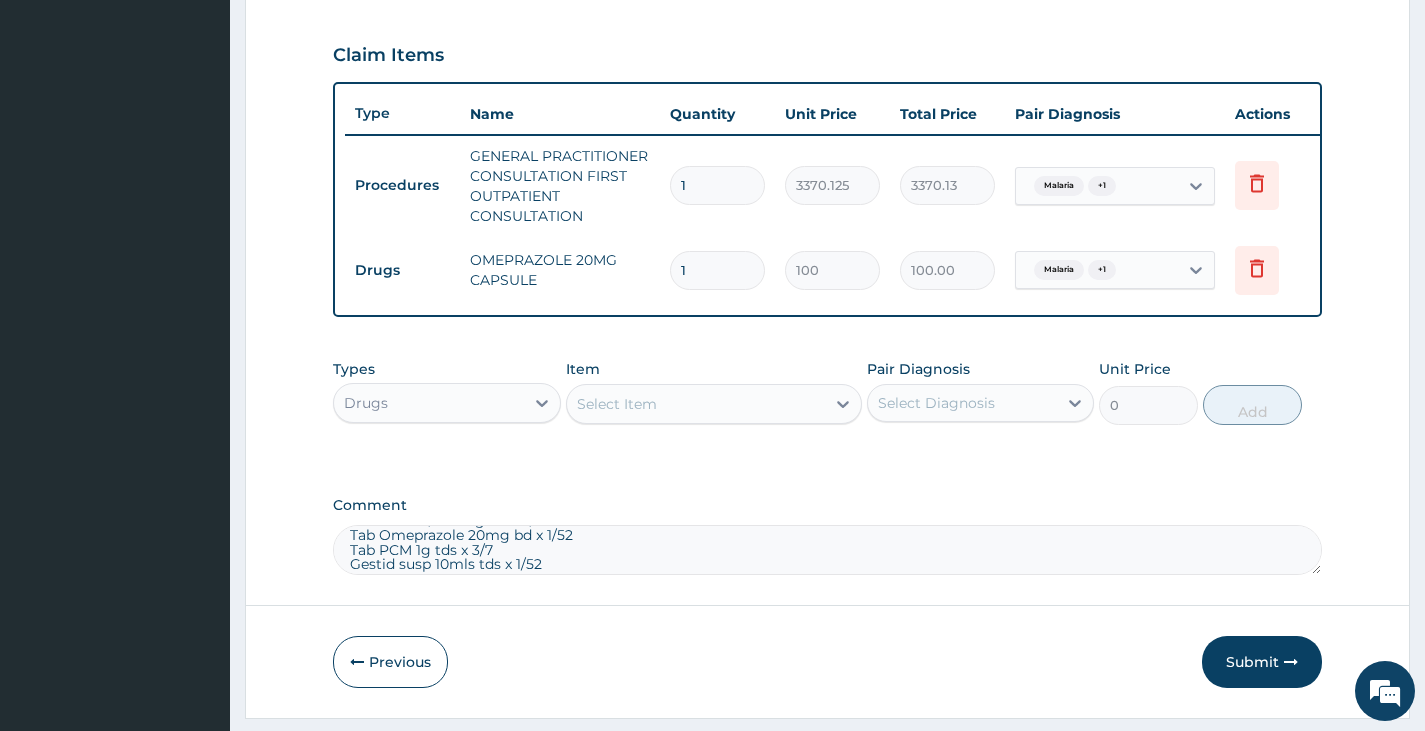 type on "10" 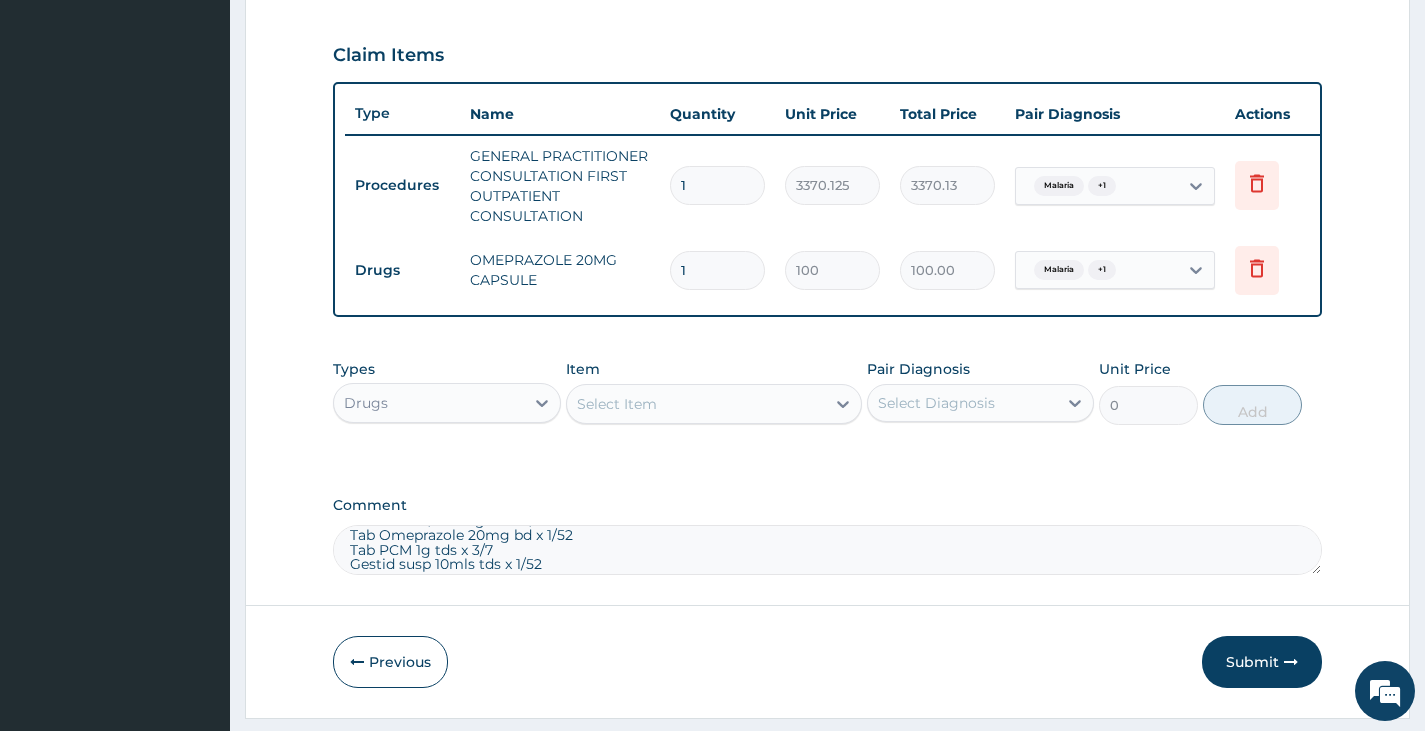type on "1000.00" 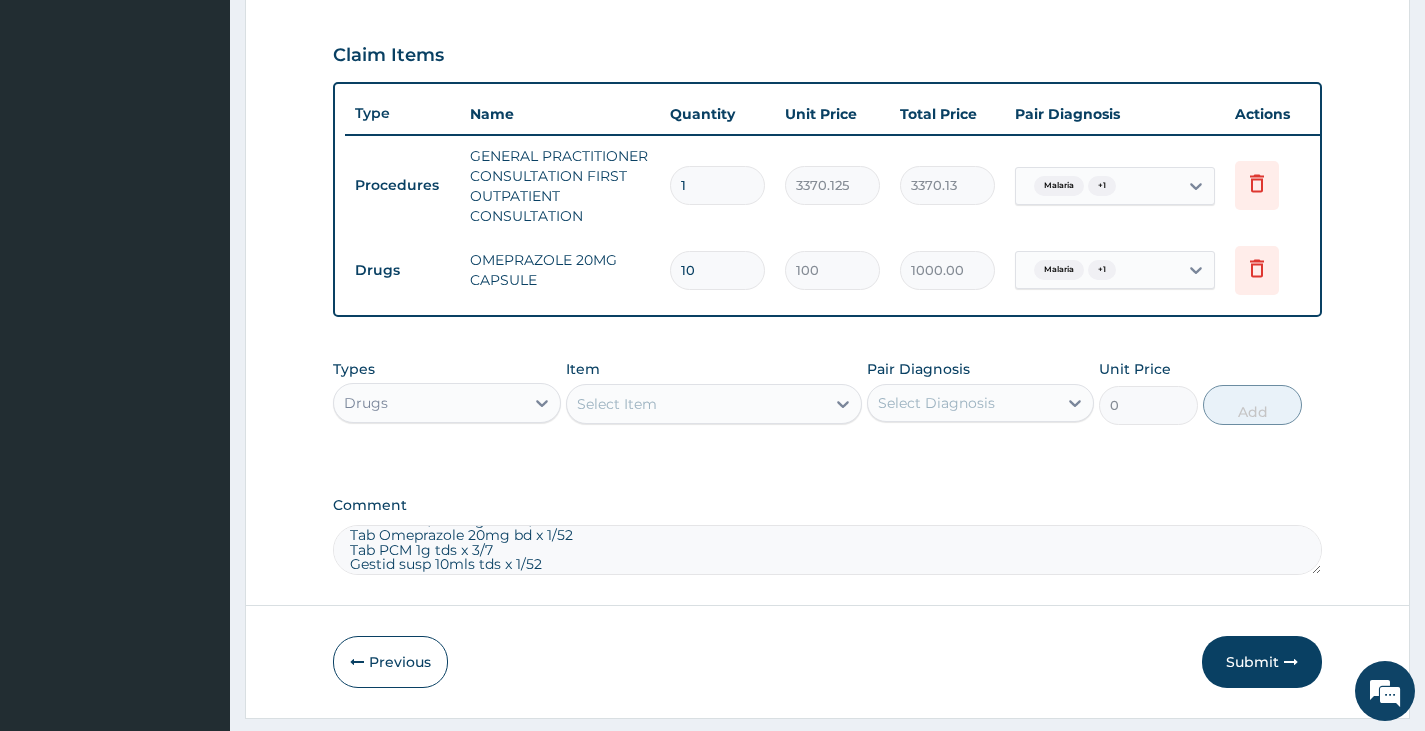 type on "10" 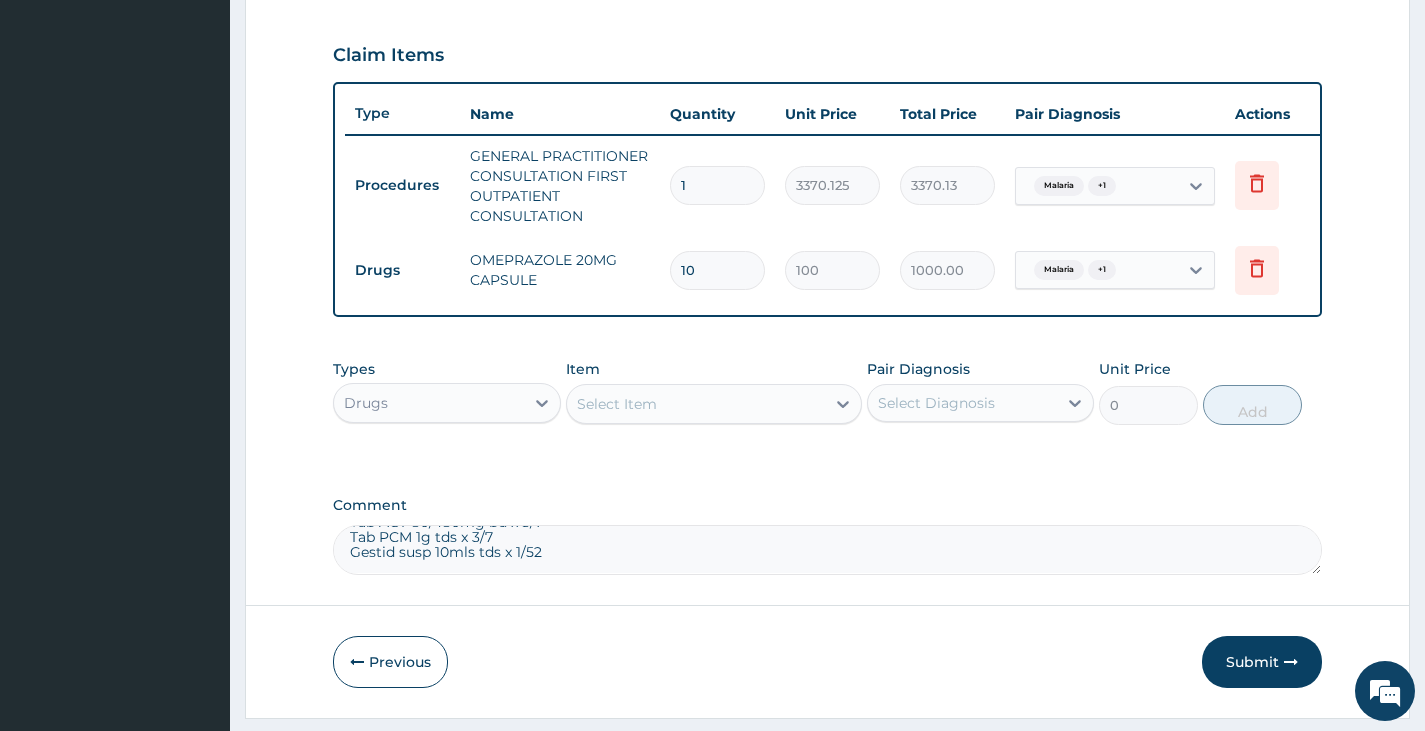 scroll, scrollTop: 26, scrollLeft: 0, axis: vertical 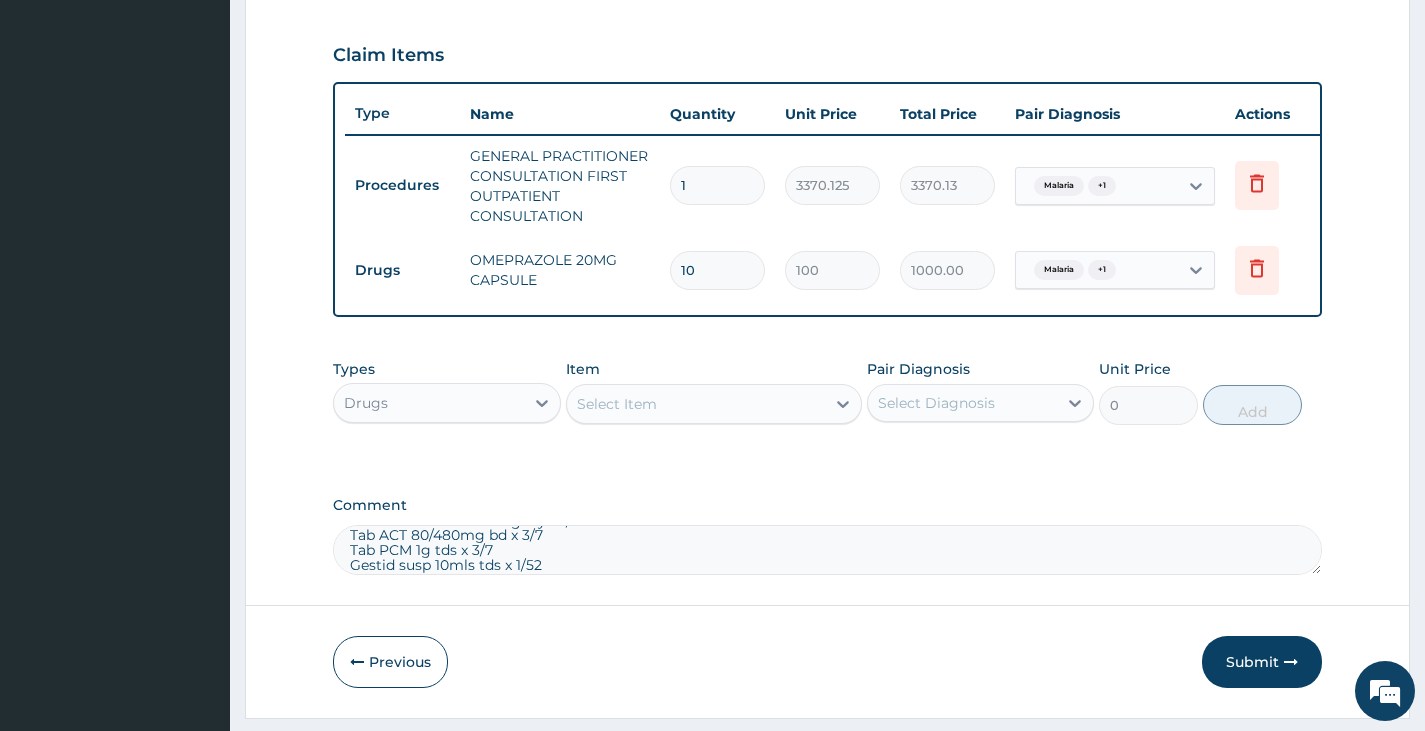 type on "Tab Levofloxacin 500mg dly x 1/52
Tab ACT 80/480mg bd x 3/7
Tab PCM 1g tds x 3/7
Gestid susp 10mls tds x 1/52" 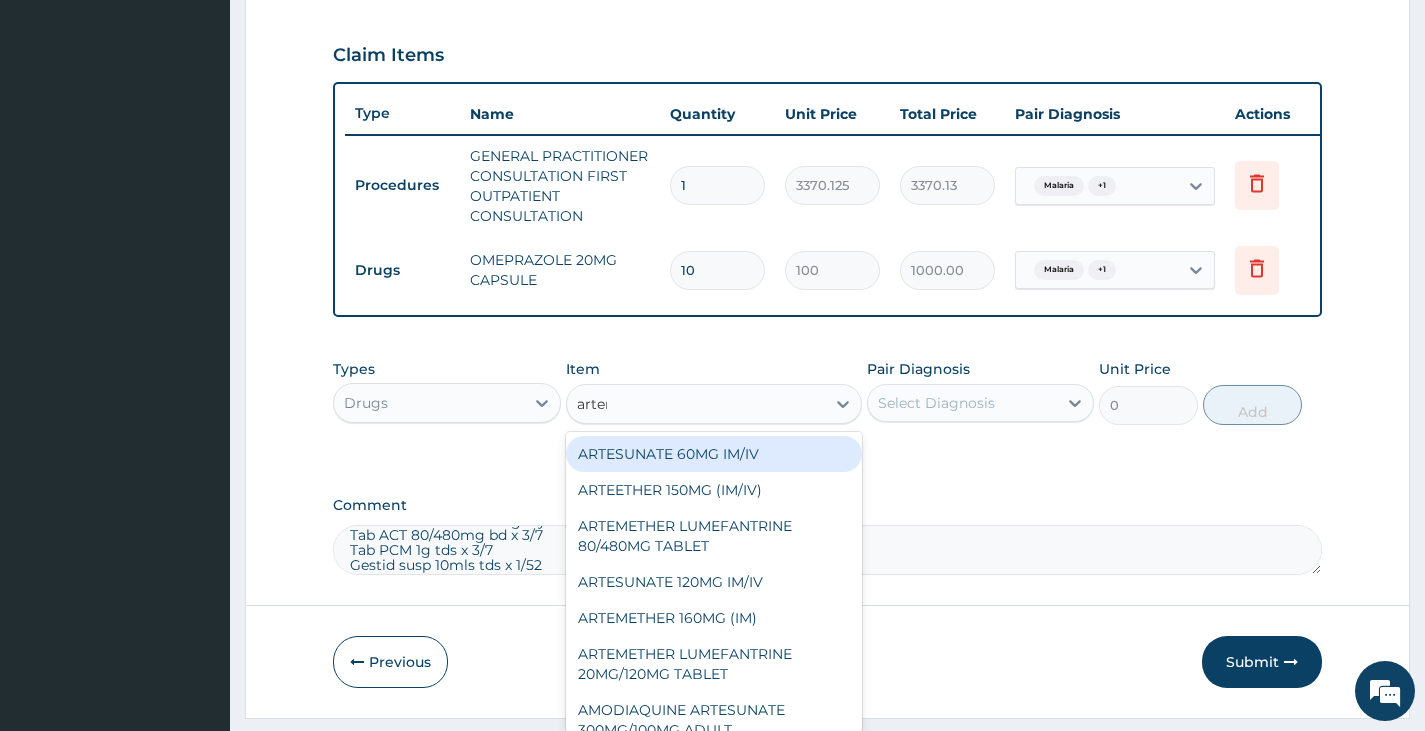 type on "arteme" 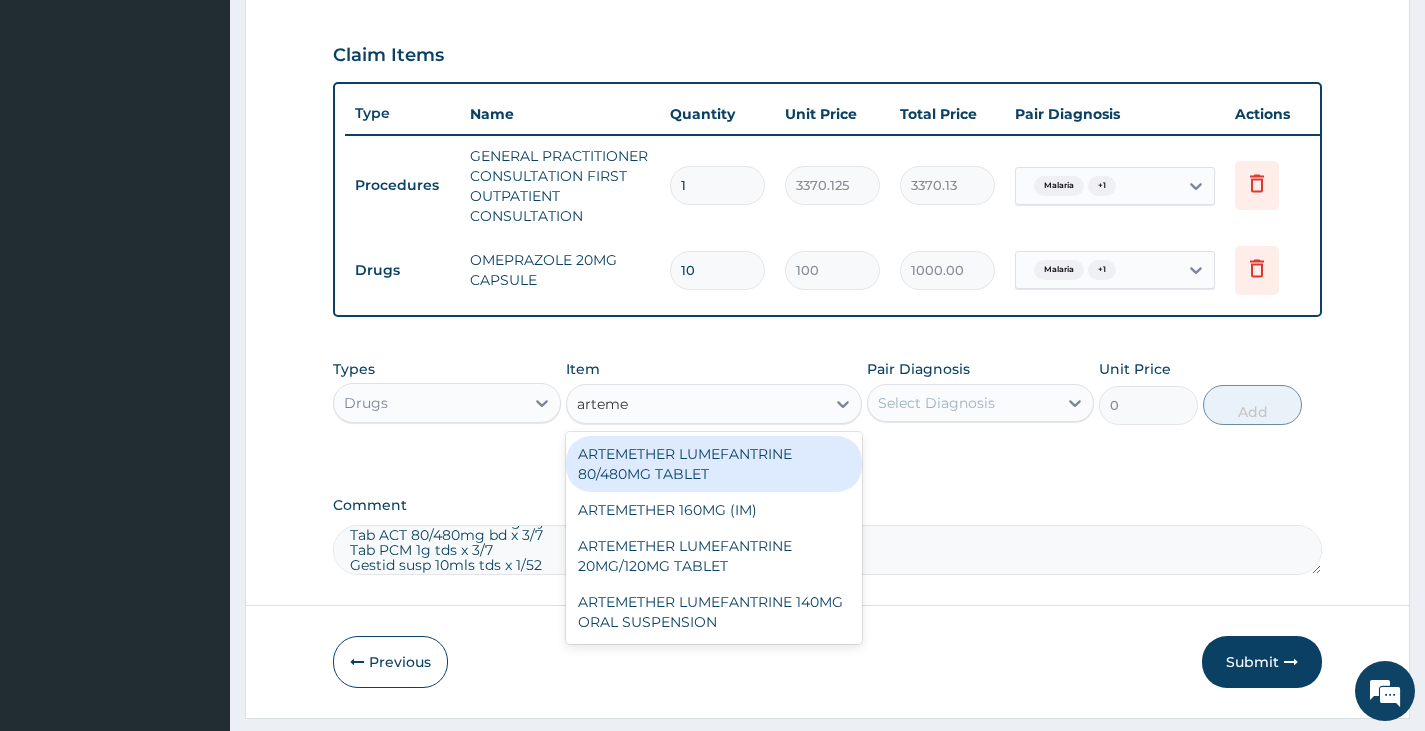 click on "ARTEMETHER LUMEFANTRINE 80/480MG TABLET" at bounding box center (714, 464) 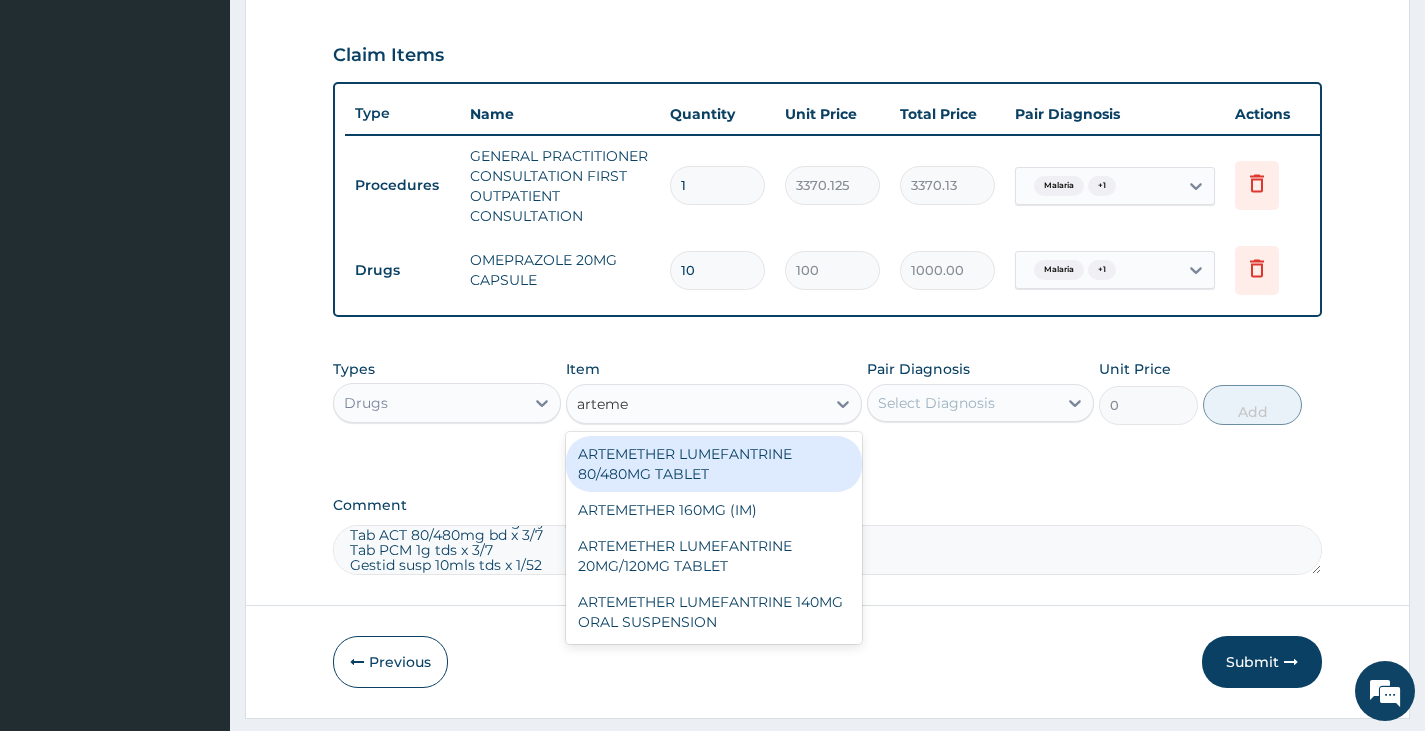 type 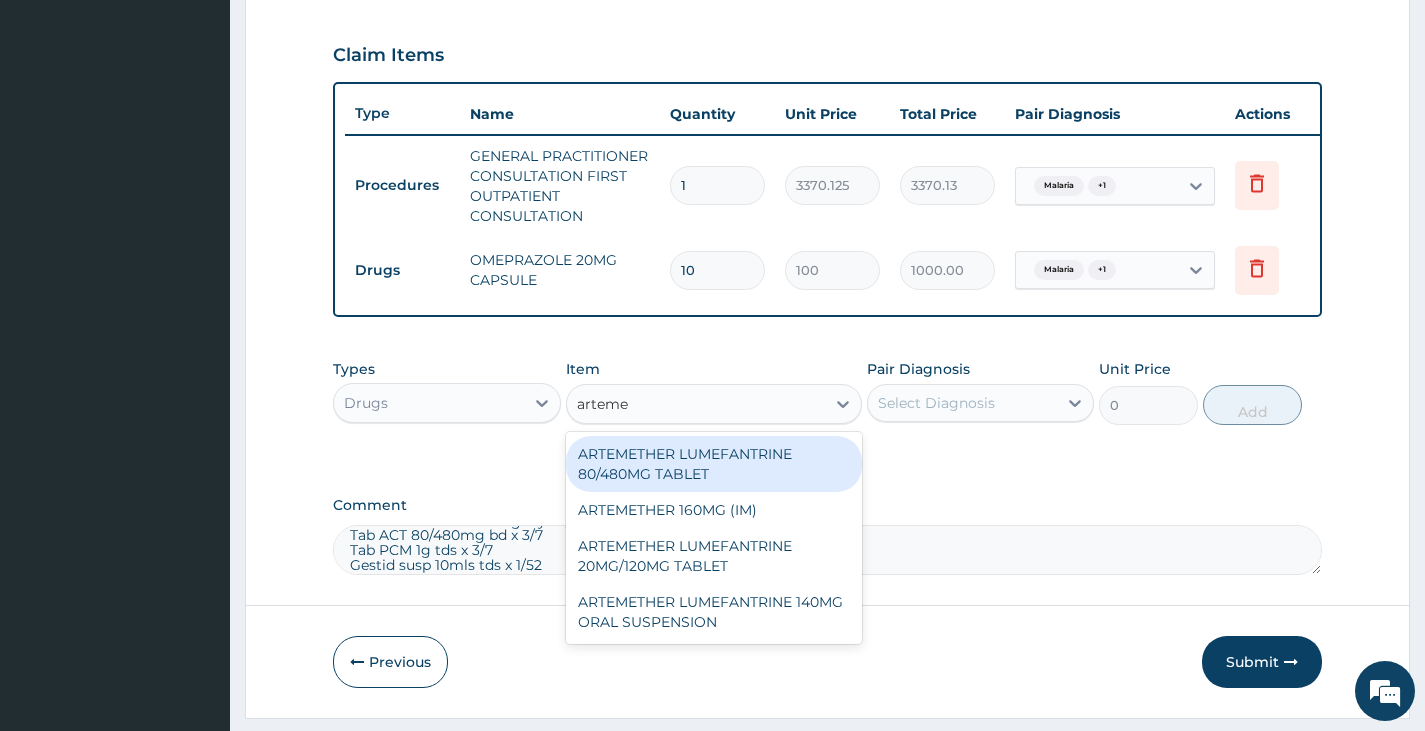 type on "450" 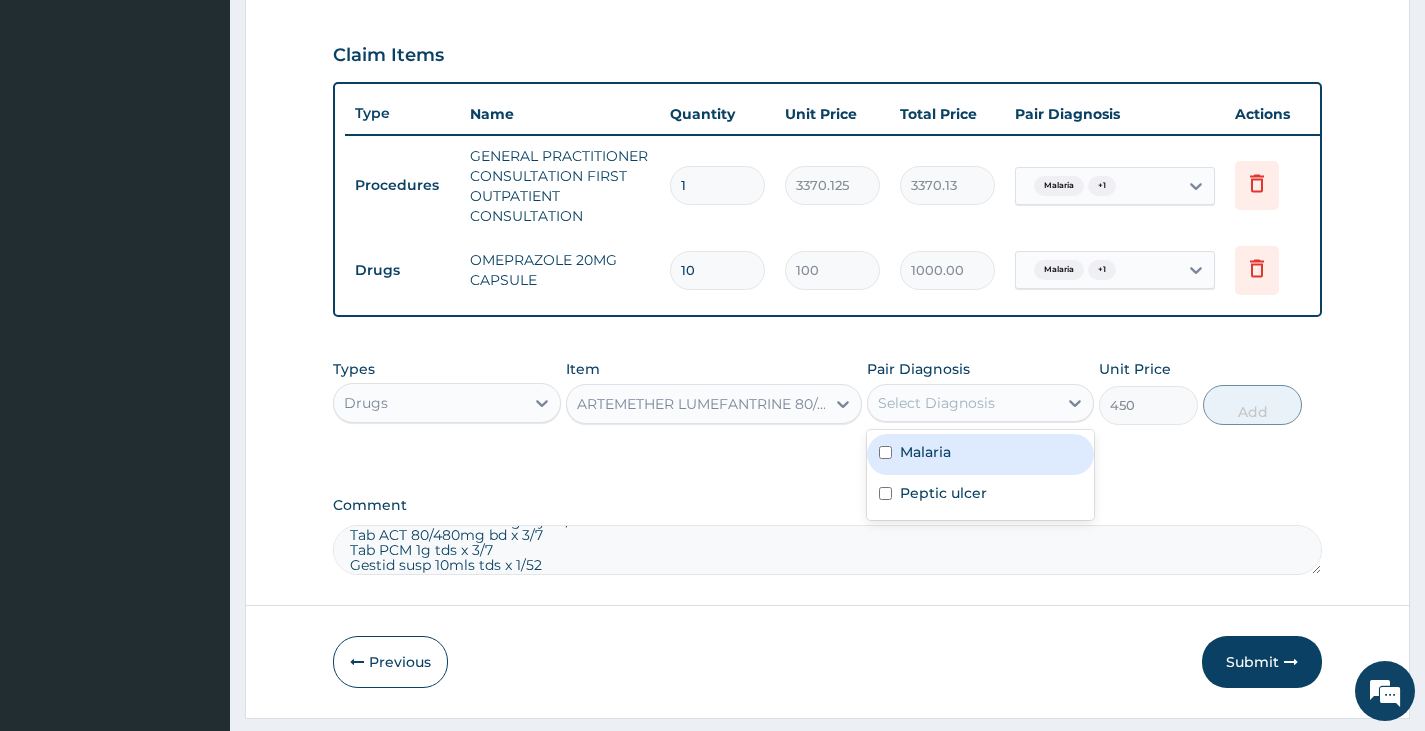 click on "Select Diagnosis" at bounding box center [936, 403] 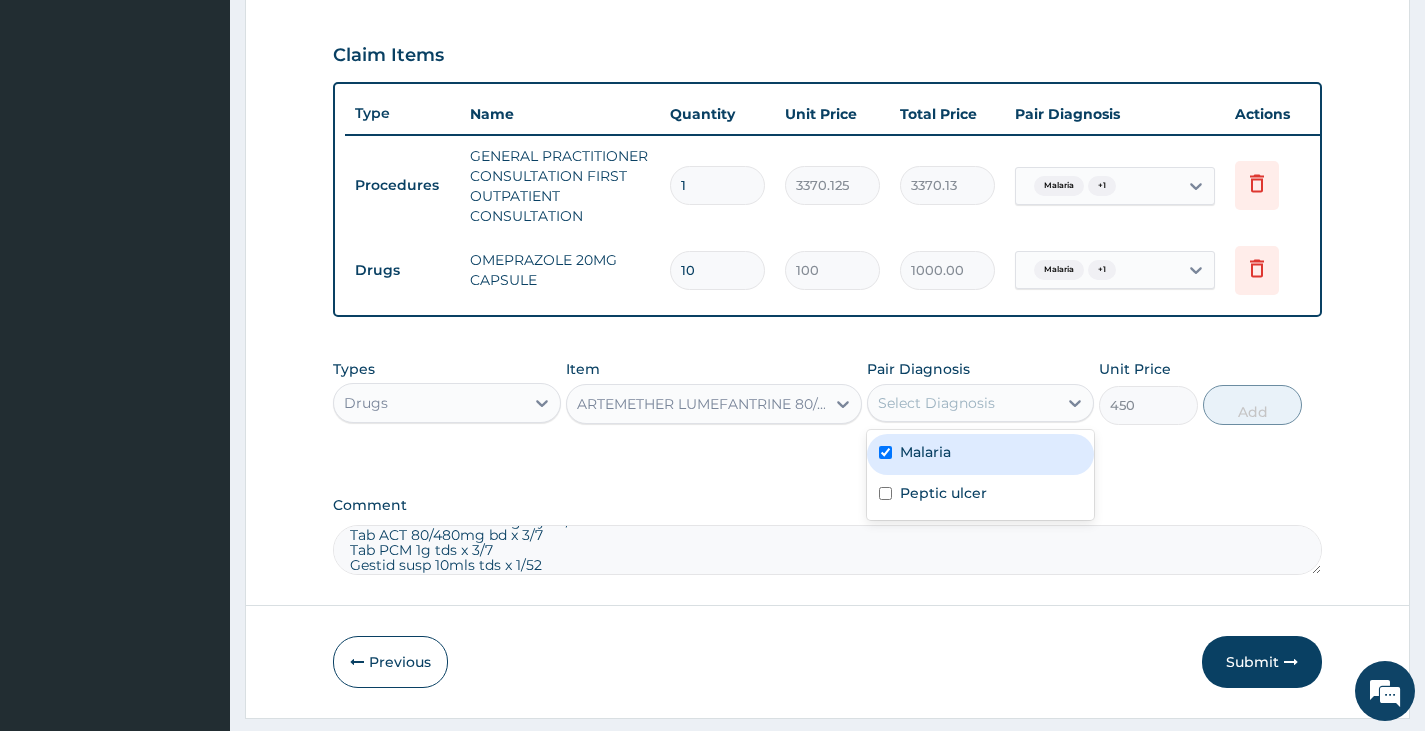 checkbox on "true" 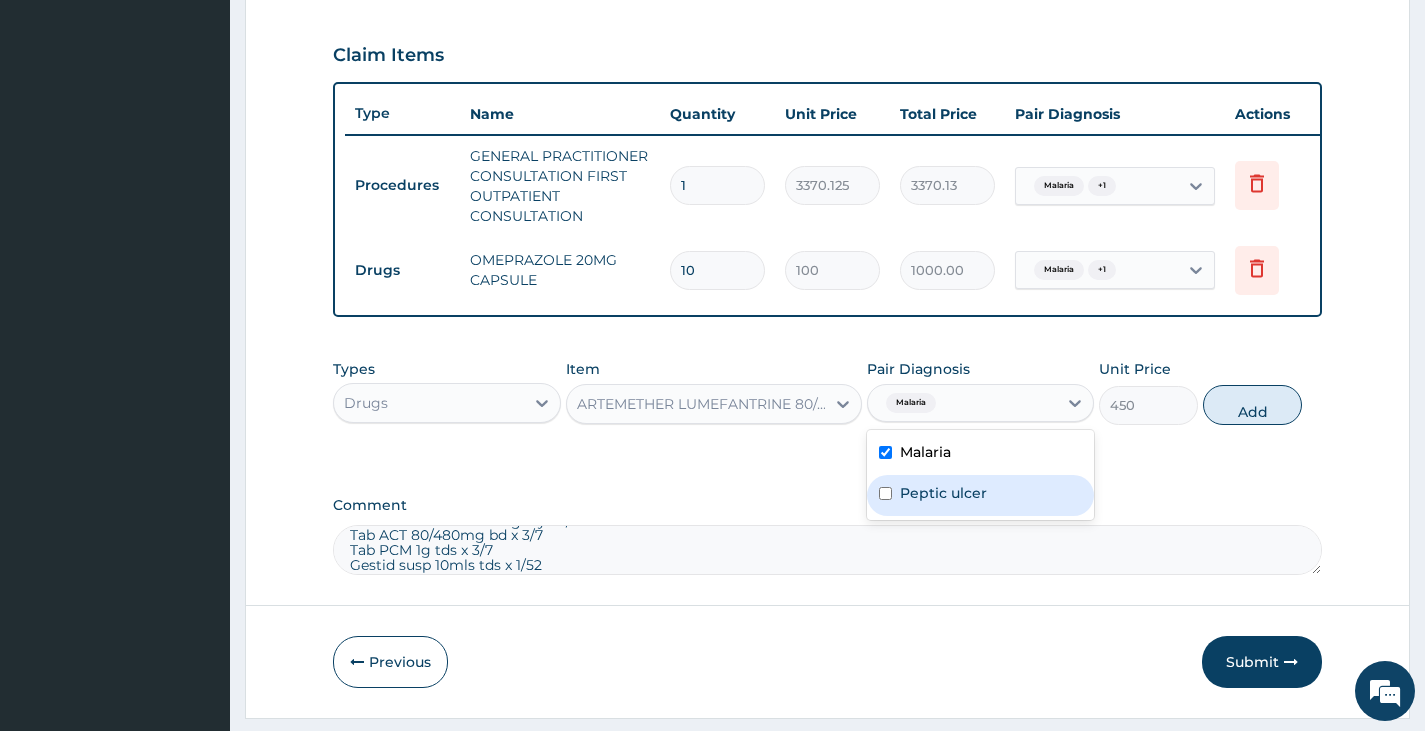 click on "Peptic ulcer" at bounding box center (943, 493) 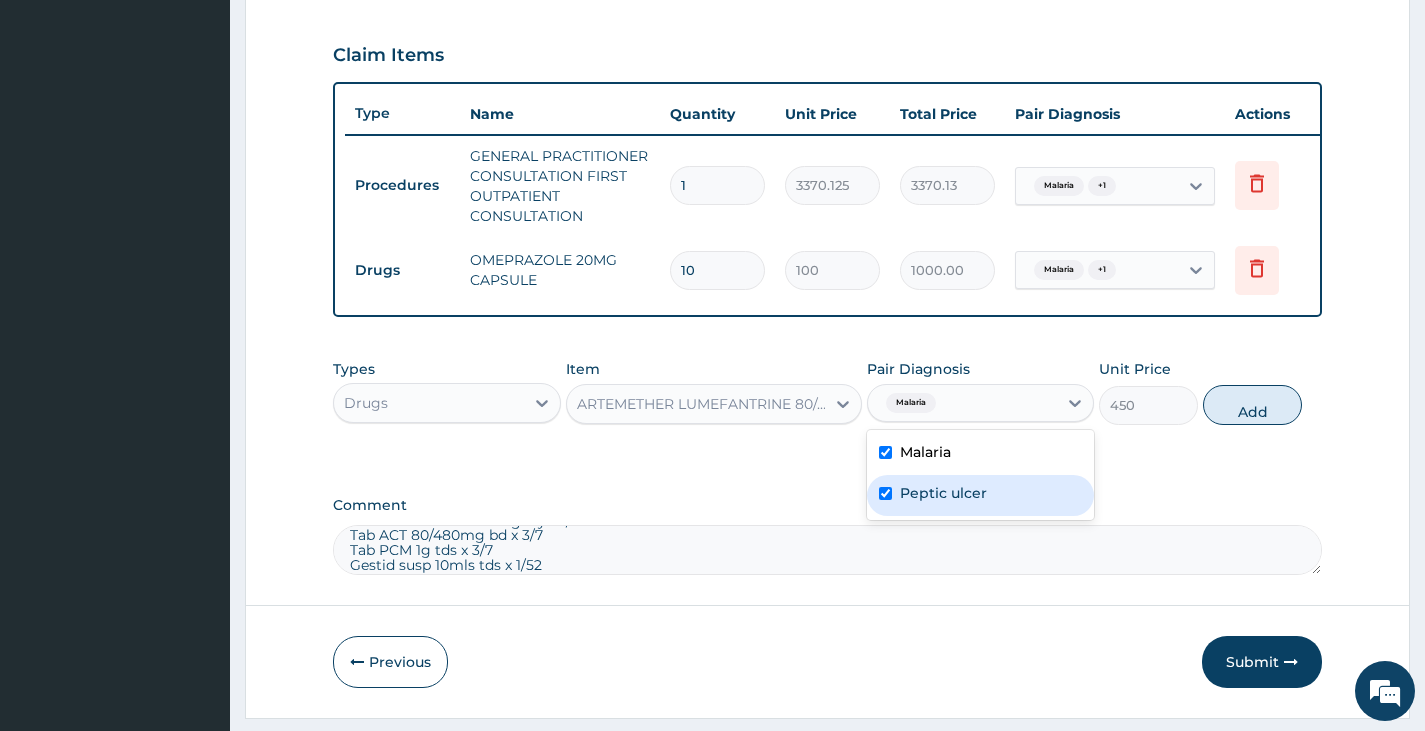 checkbox on "true" 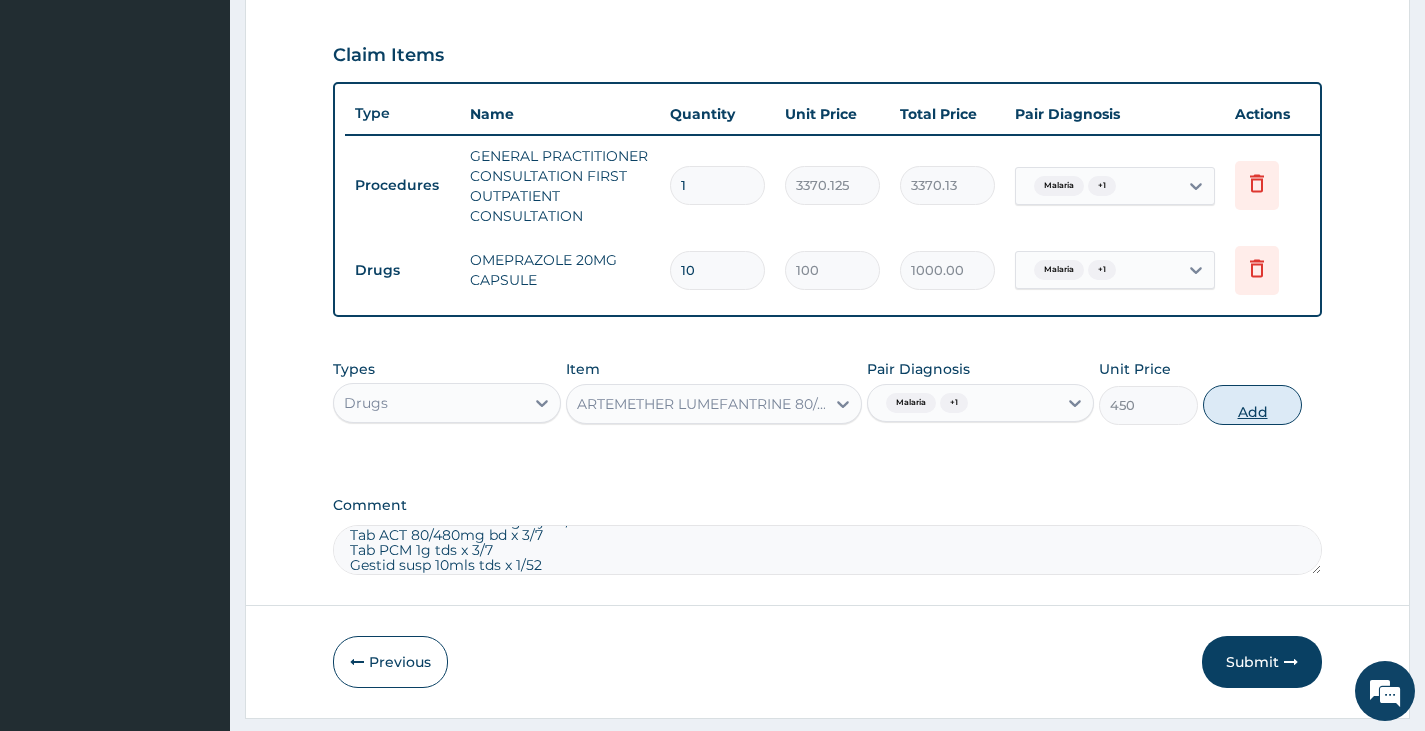 click on "Add" at bounding box center (1252, 405) 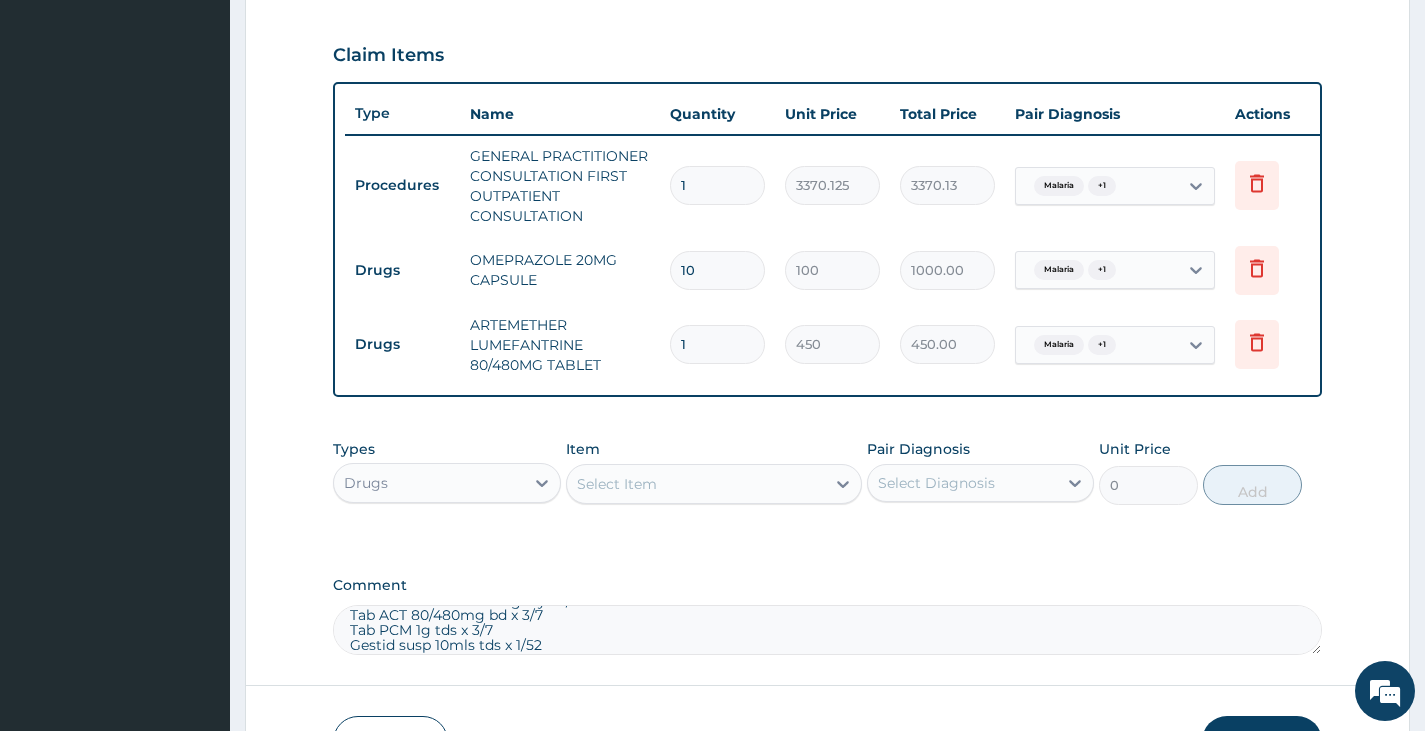 type 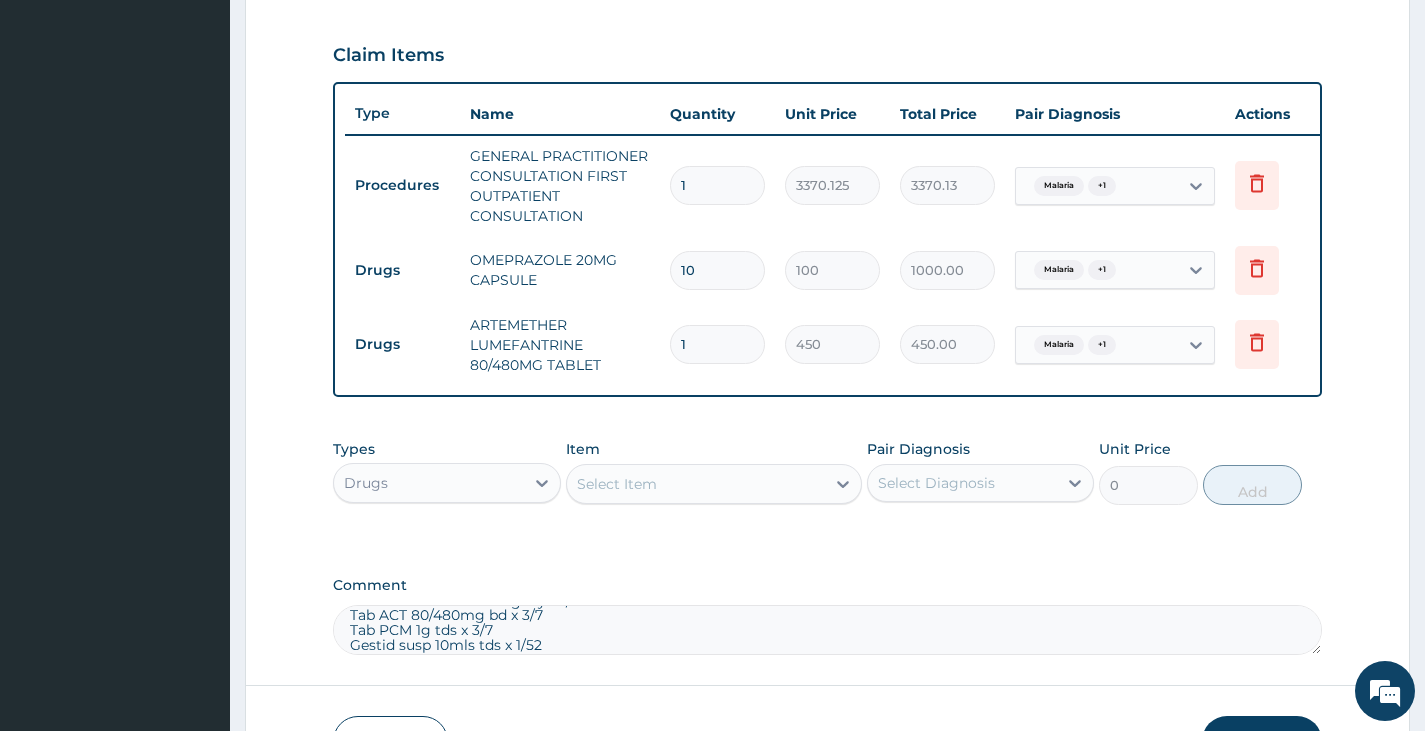 type on "0.00" 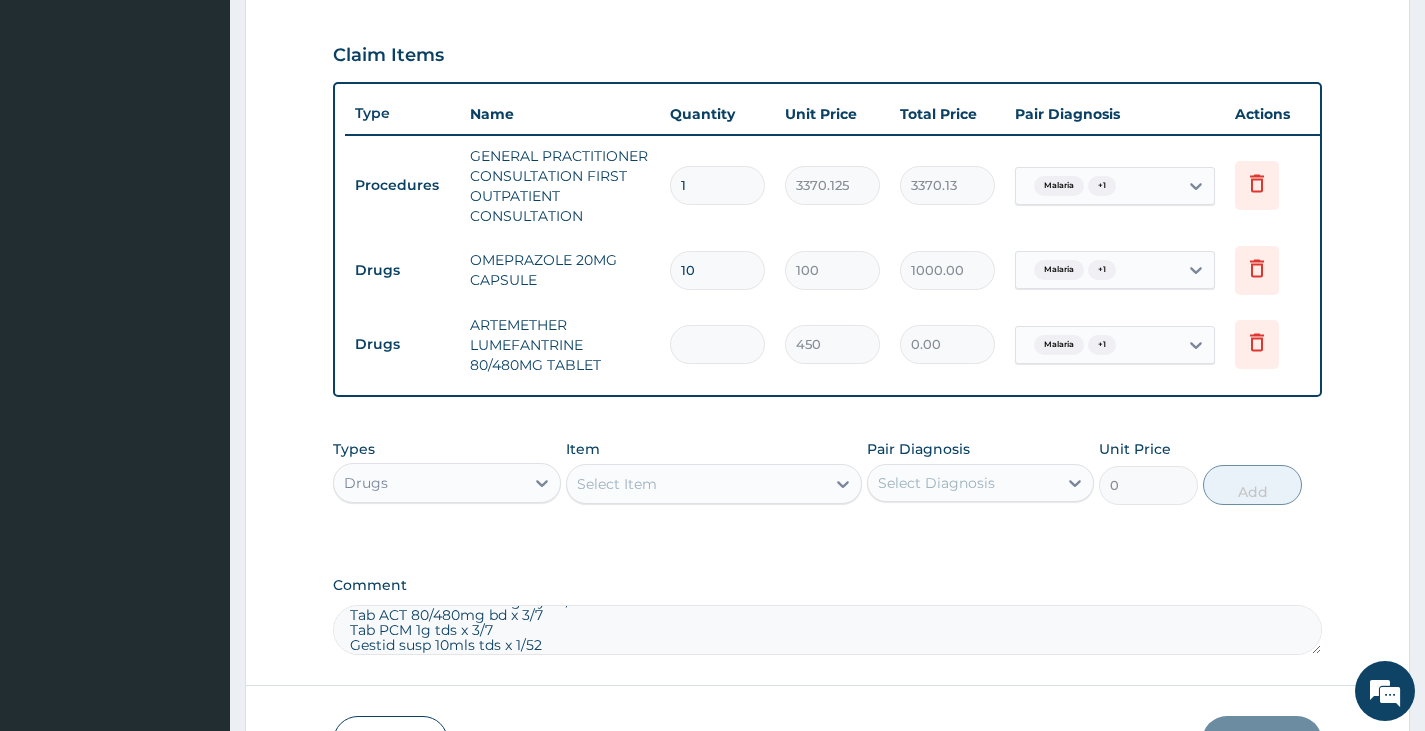 type on "6" 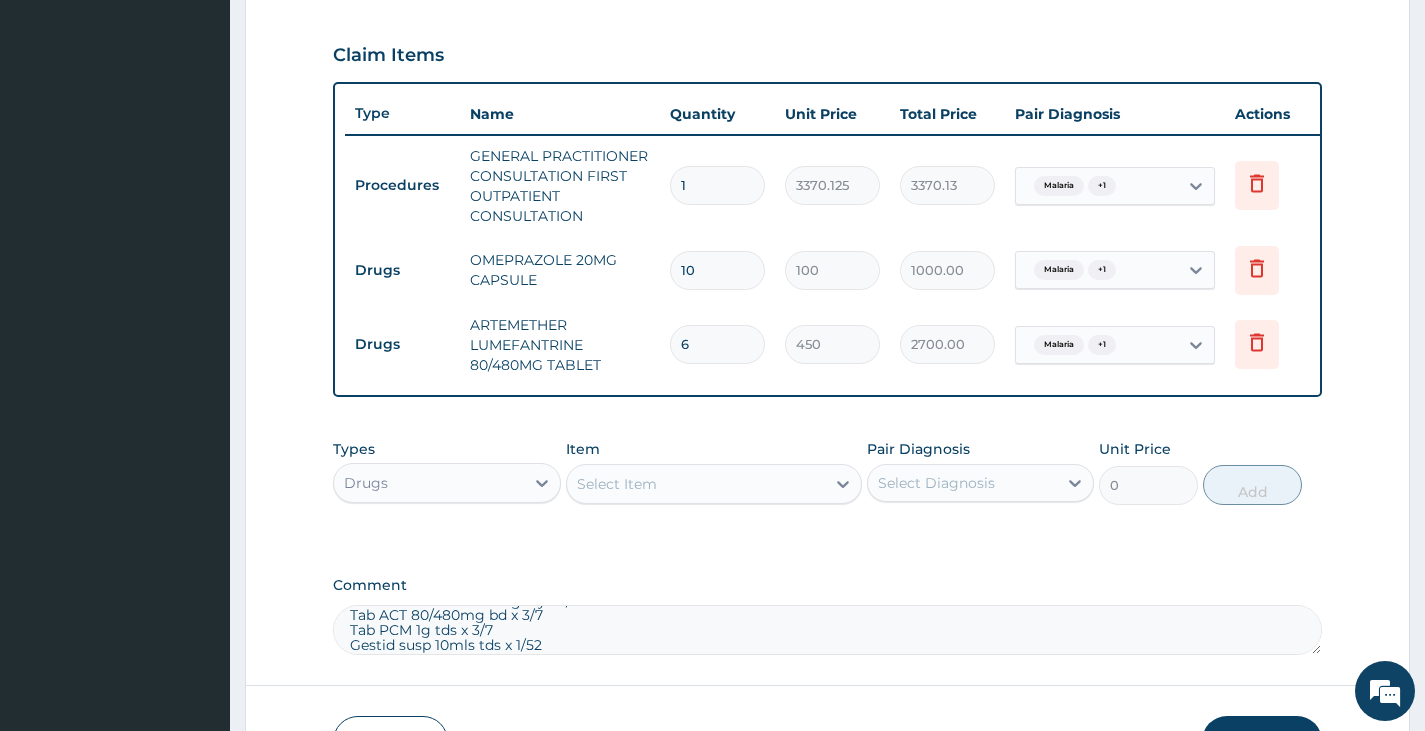 type on "6" 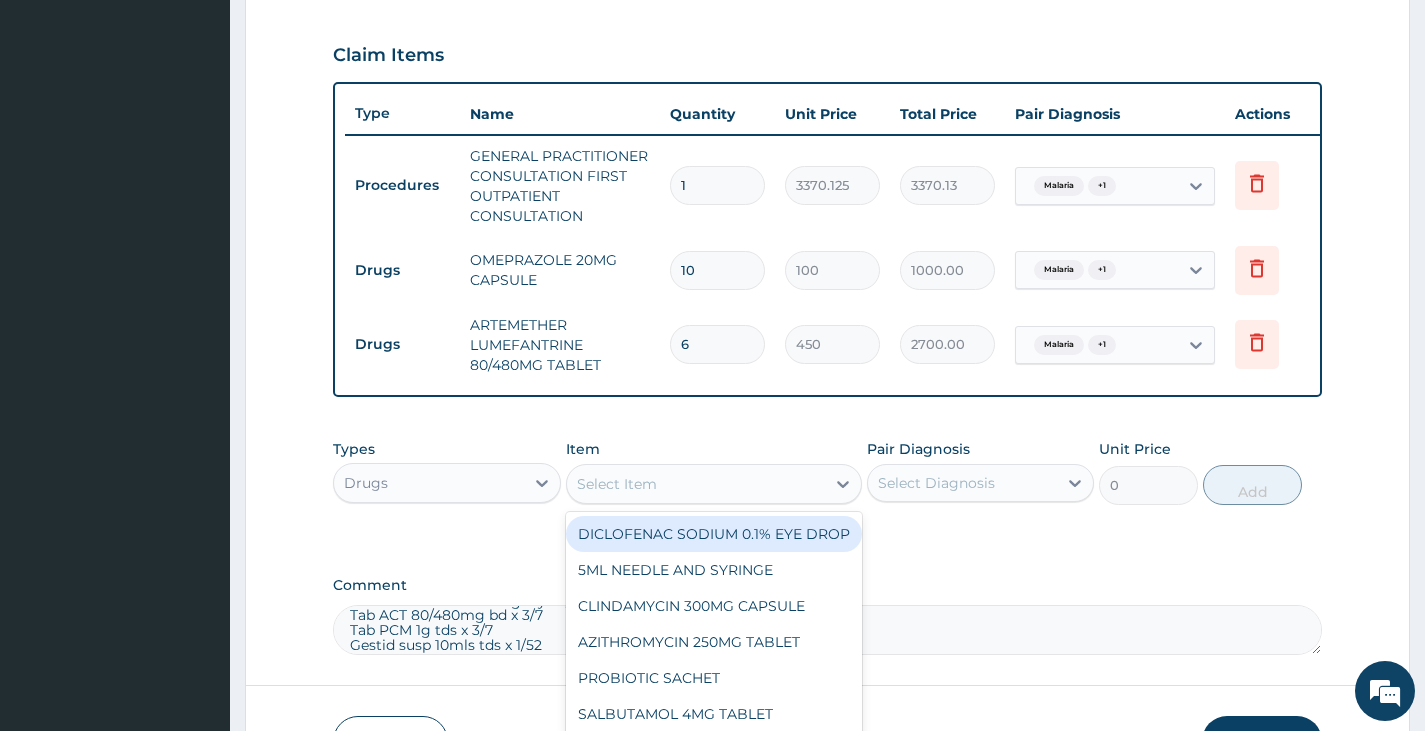 click on "Select Item" at bounding box center (617, 484) 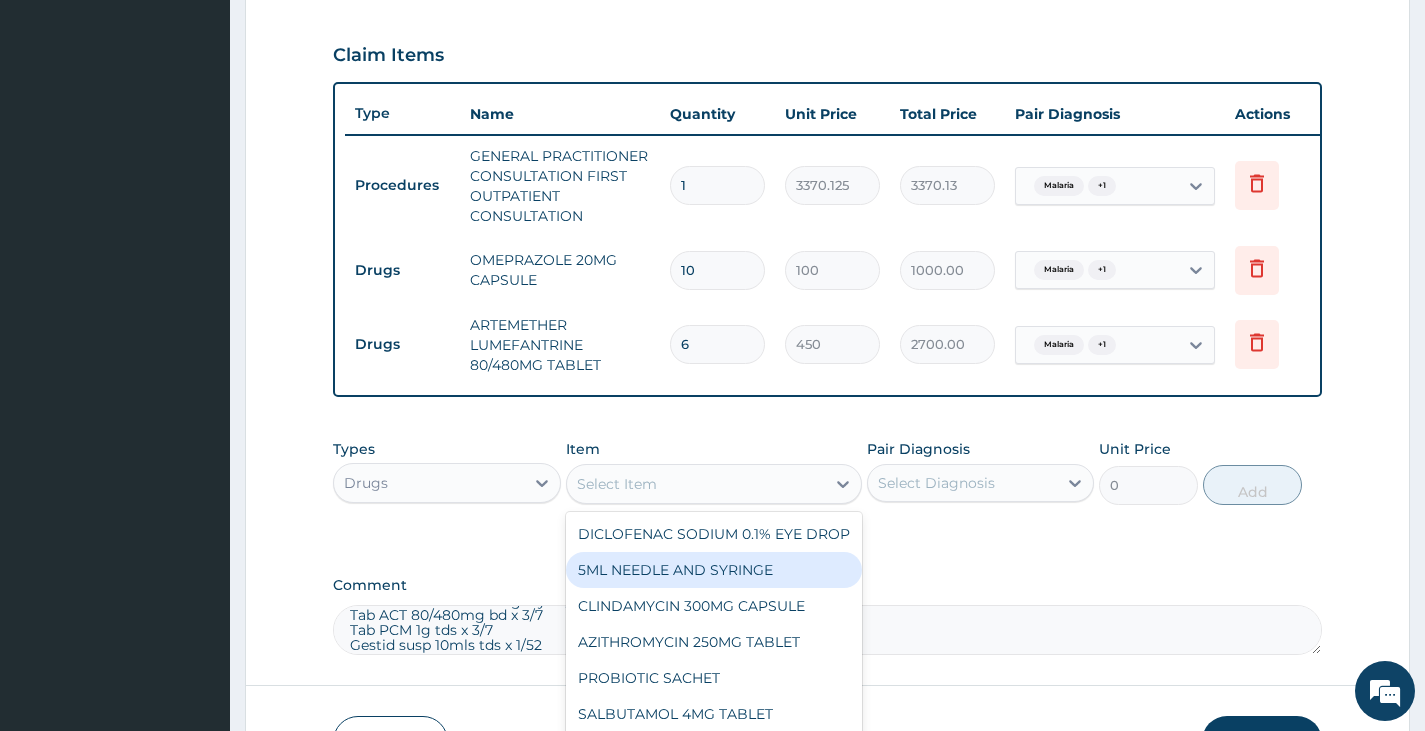click on "Tab Levofloxacin 500mg dly x 1/52
Tab ACT 80/480mg bd x 3/7
Tab PCM 1g tds x 3/7
Gestid susp 10mls tds x 1/52" at bounding box center [827, 630] 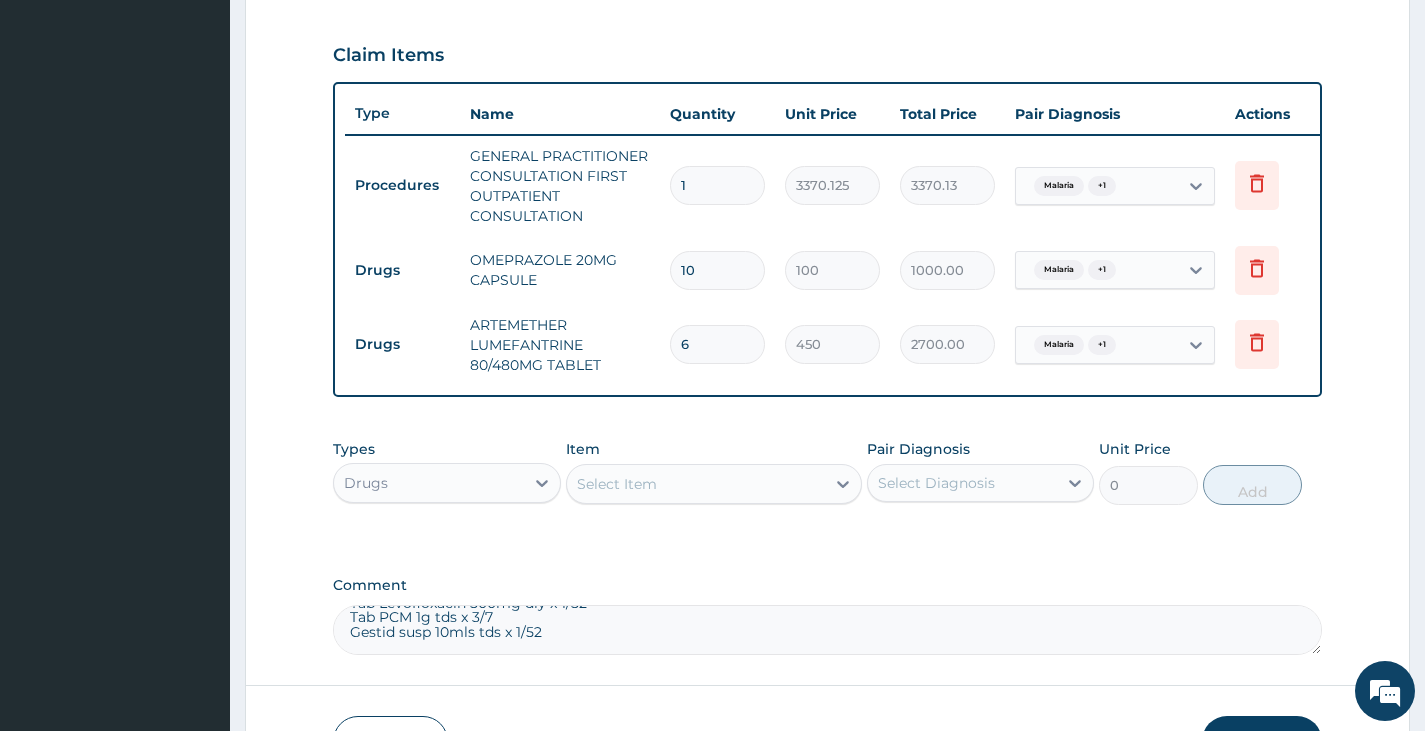scroll, scrollTop: 11, scrollLeft: 0, axis: vertical 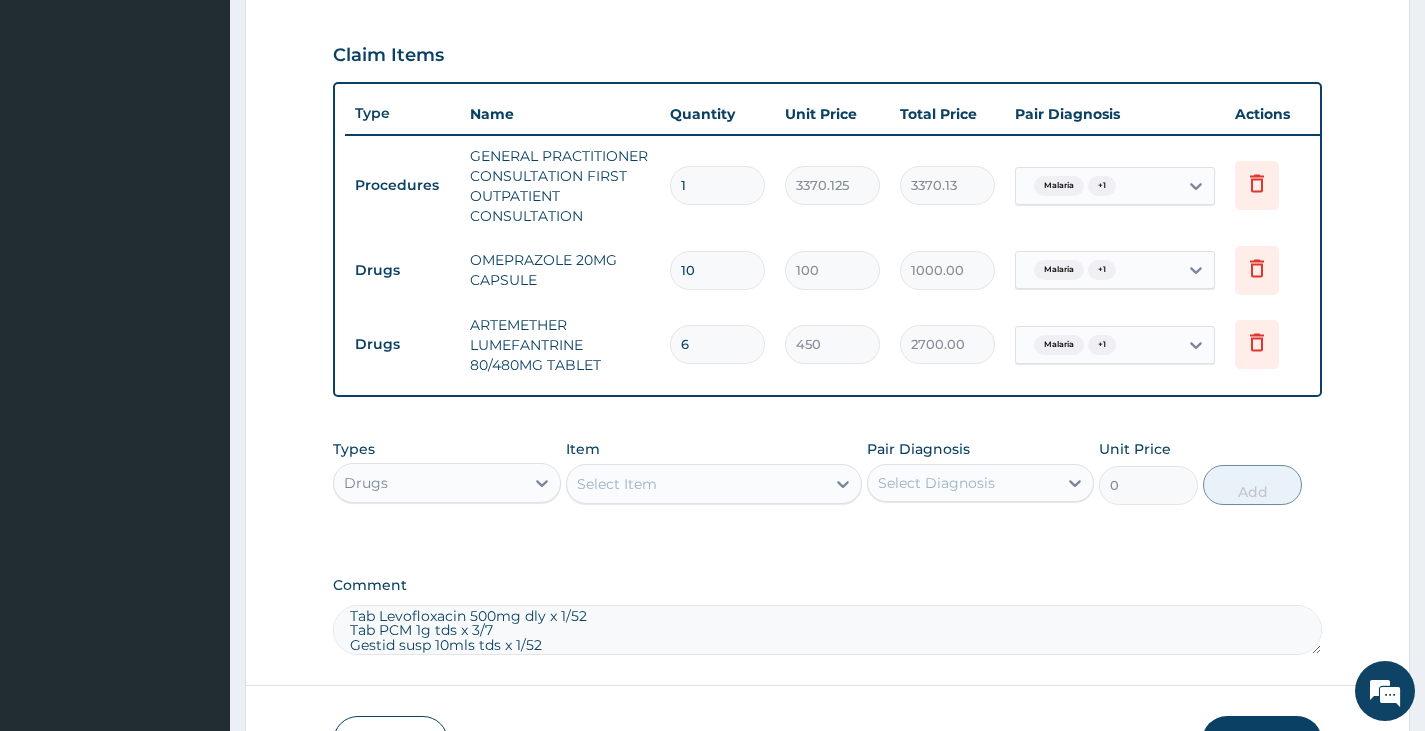 type on "Tab Levofloxacin 500mg dly x 1/52
Tab PCM 1g tds x 3/7
Gestid susp 10mls tds x 1/52" 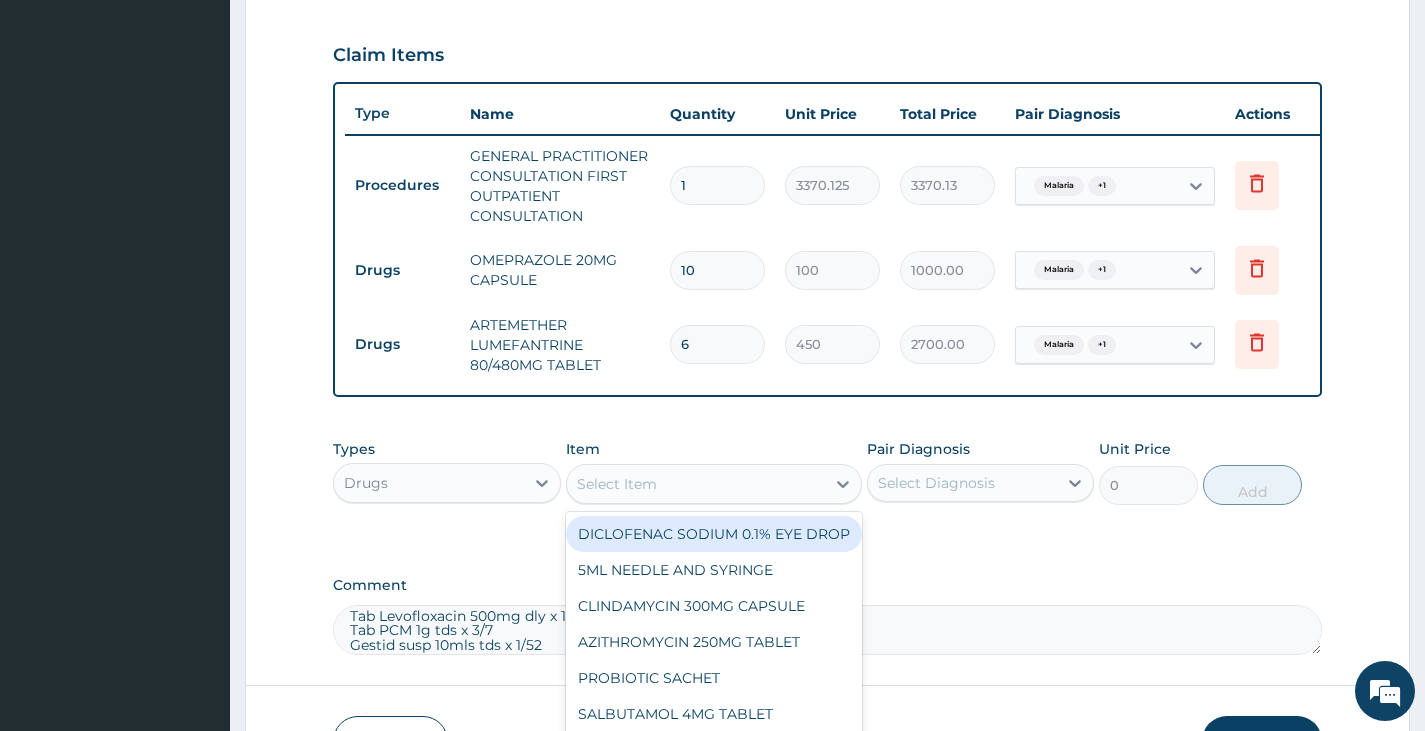click on "Select Item" at bounding box center [696, 484] 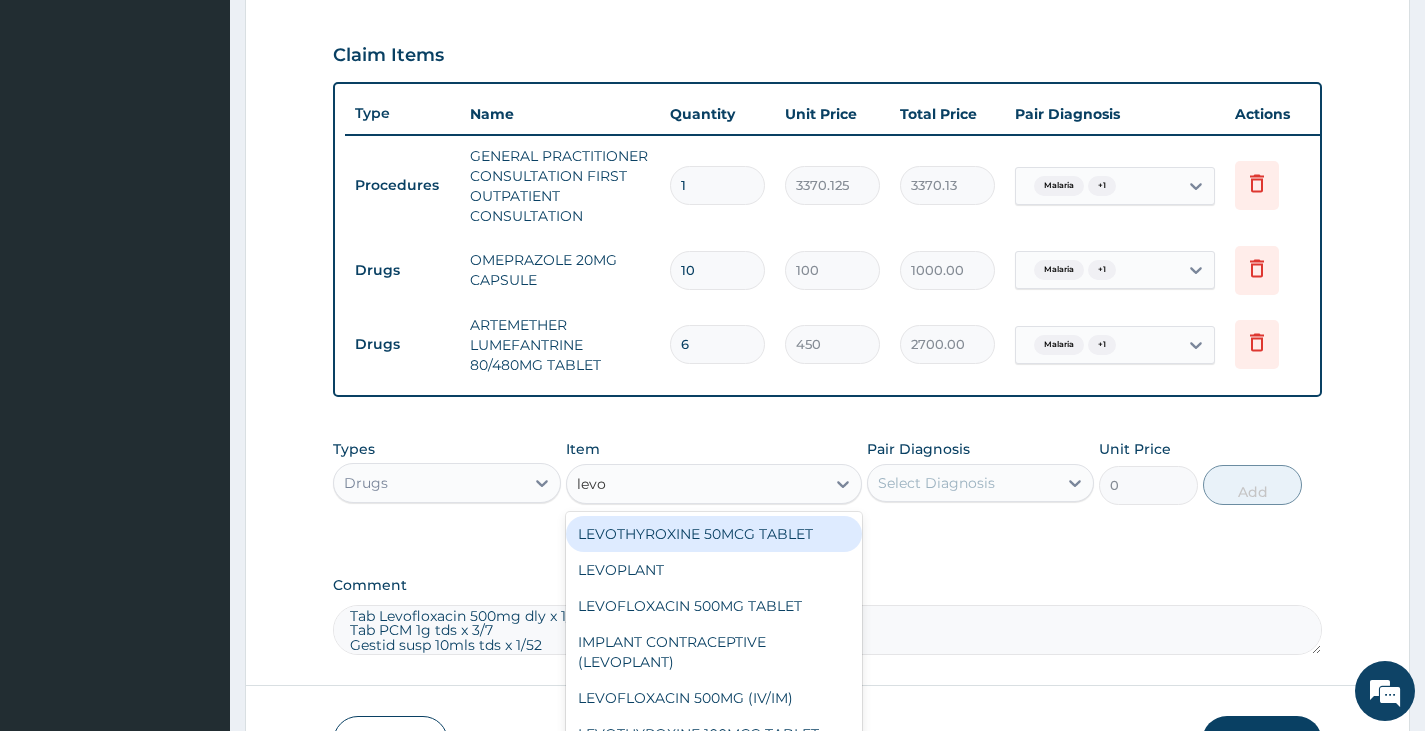 type on "levof" 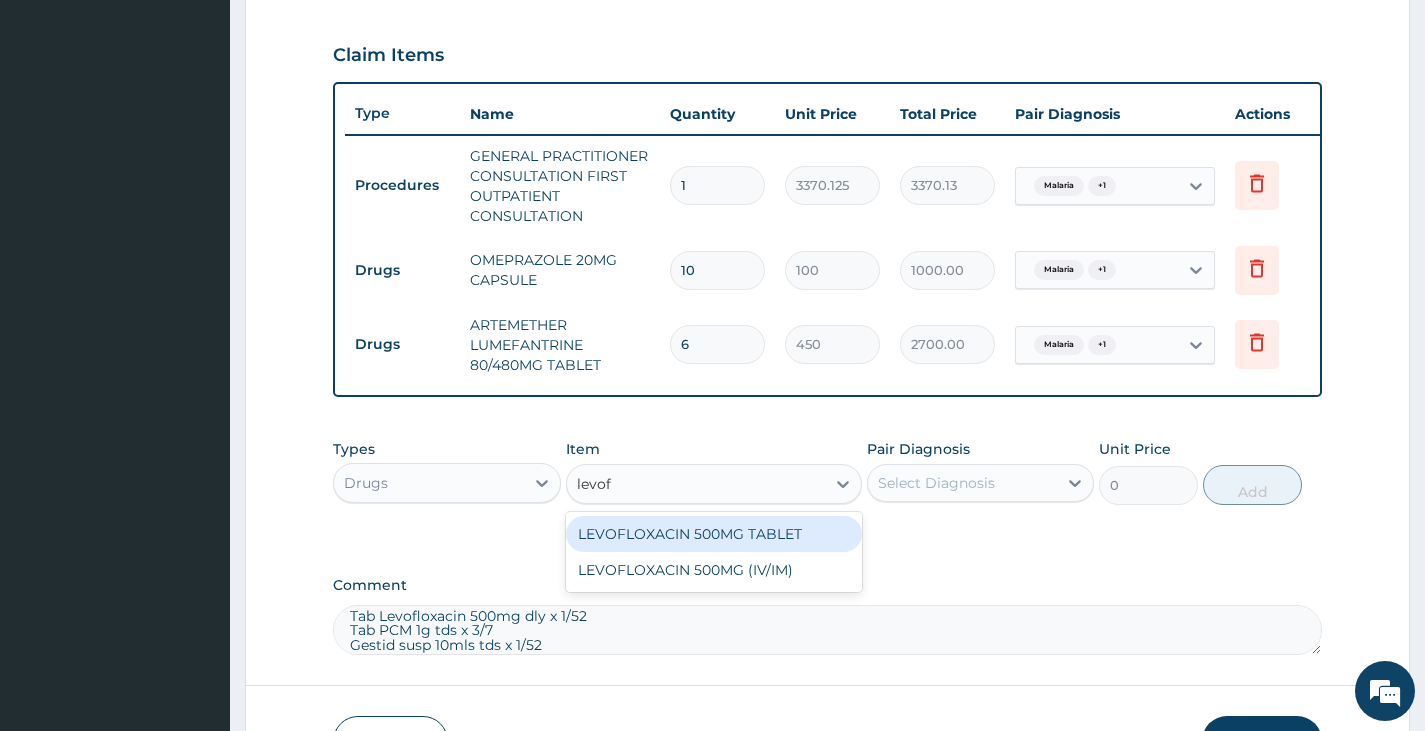 click on "LEVOFLOXACIN 500MG TABLET" at bounding box center [714, 534] 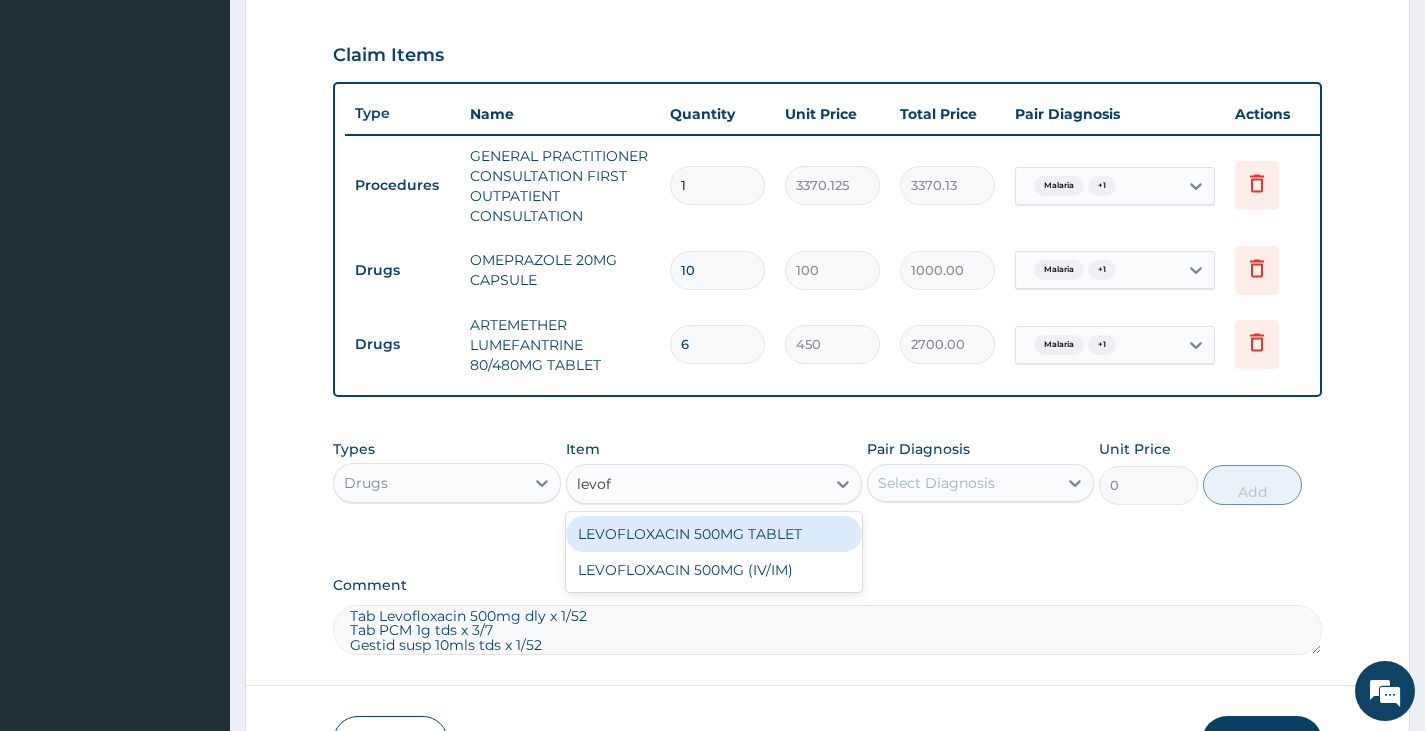 type 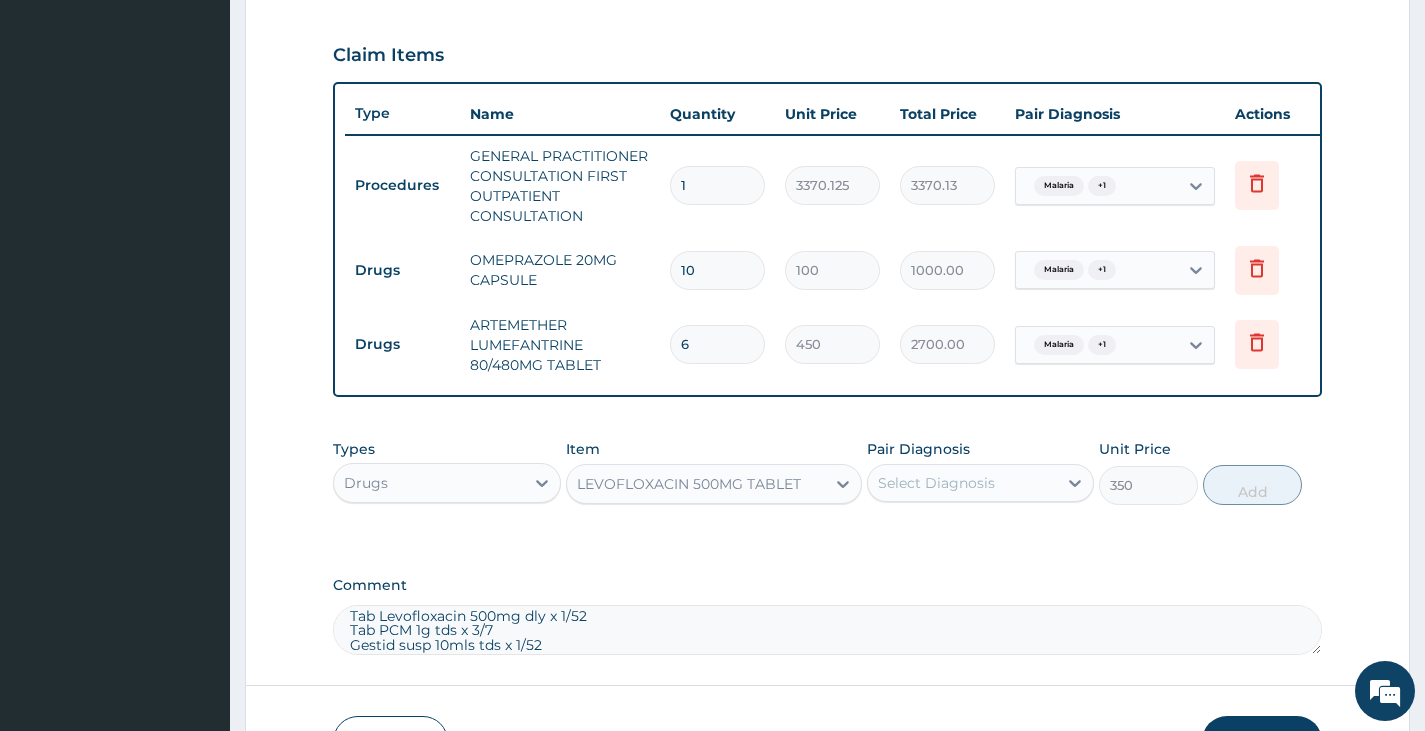 click on "Select Diagnosis" at bounding box center (936, 483) 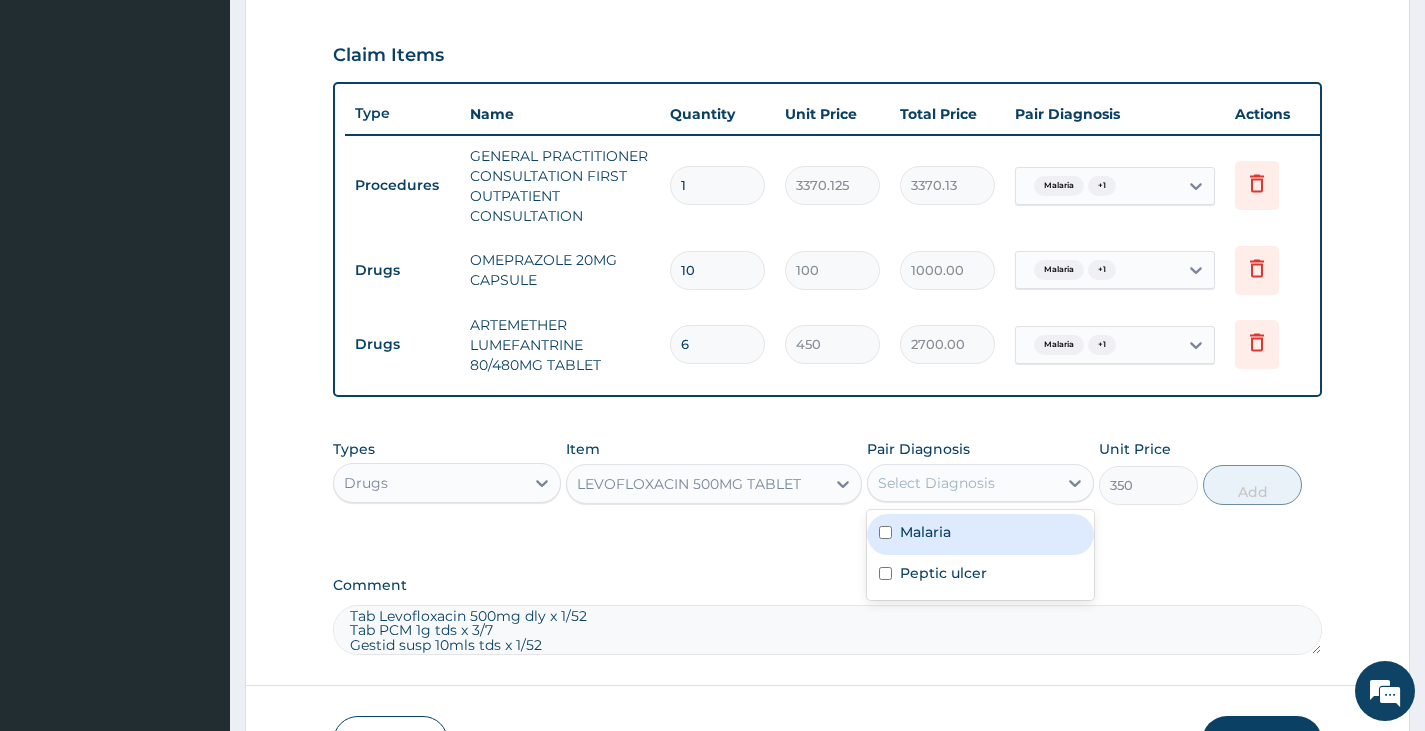 click on "Malaria" at bounding box center [980, 534] 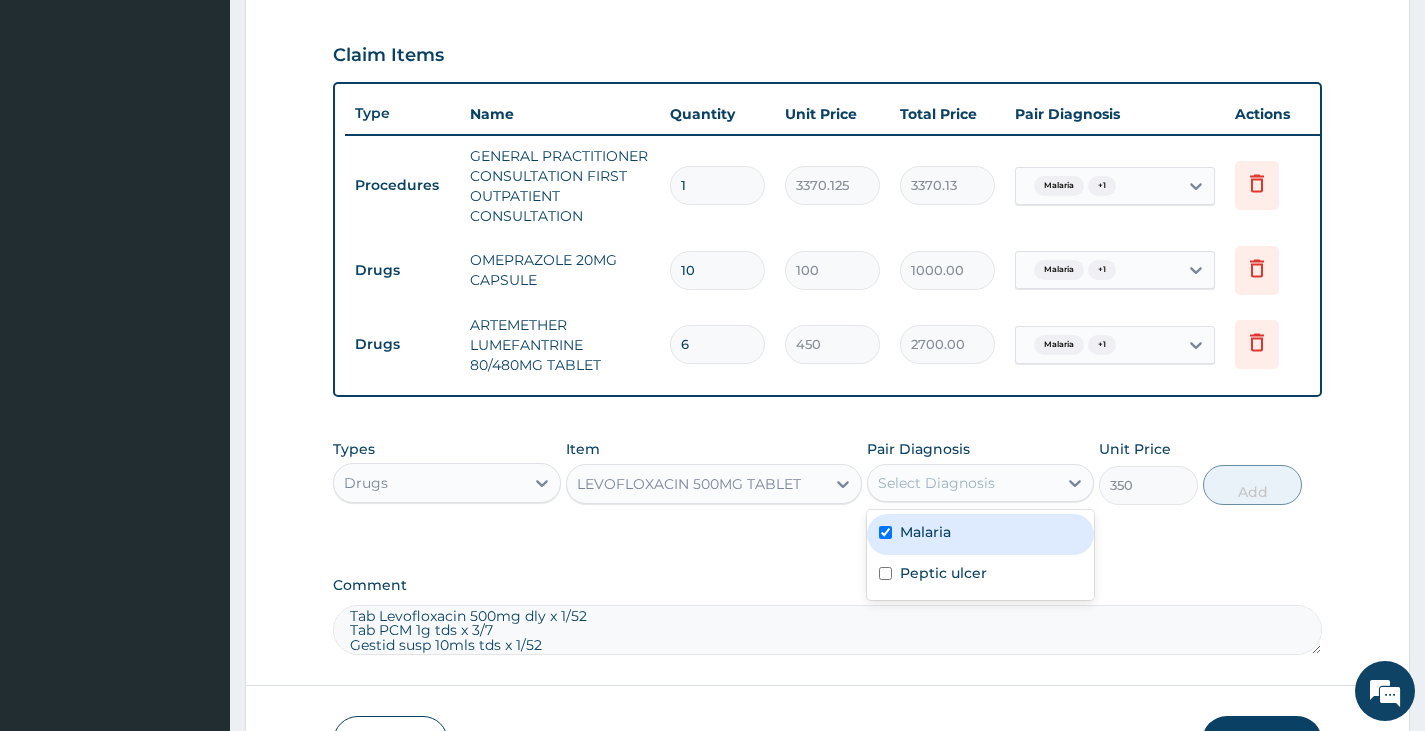 checkbox on "true" 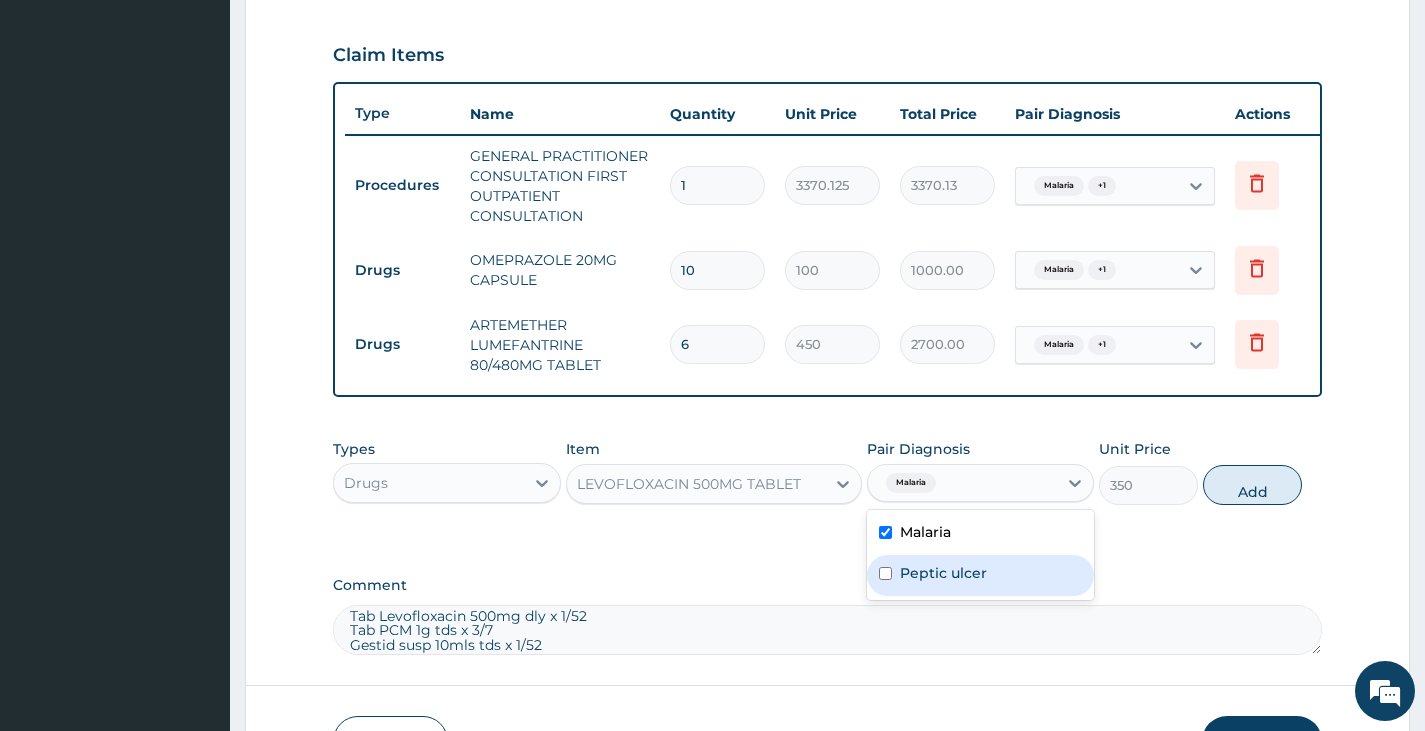 click on "Peptic ulcer" at bounding box center [943, 573] 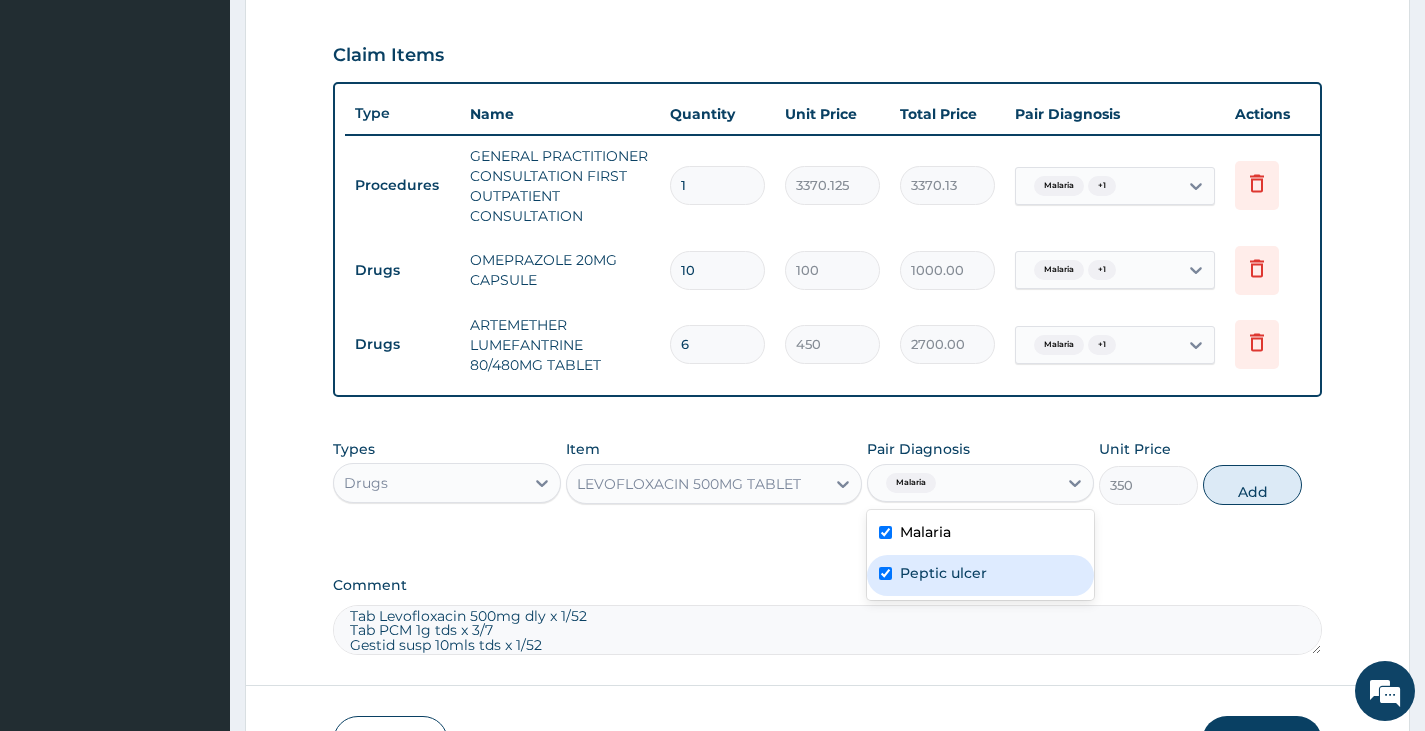 checkbox on "true" 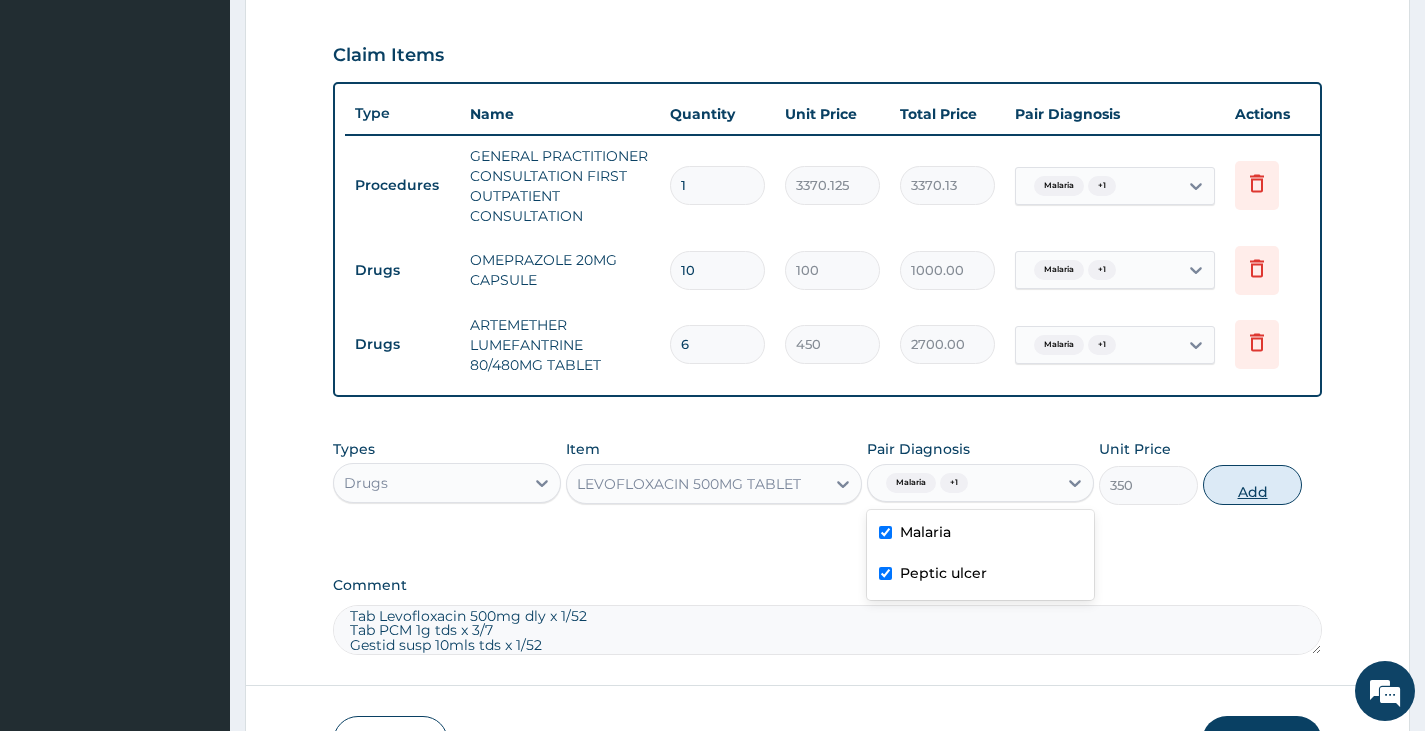 click on "Add" at bounding box center [1252, 485] 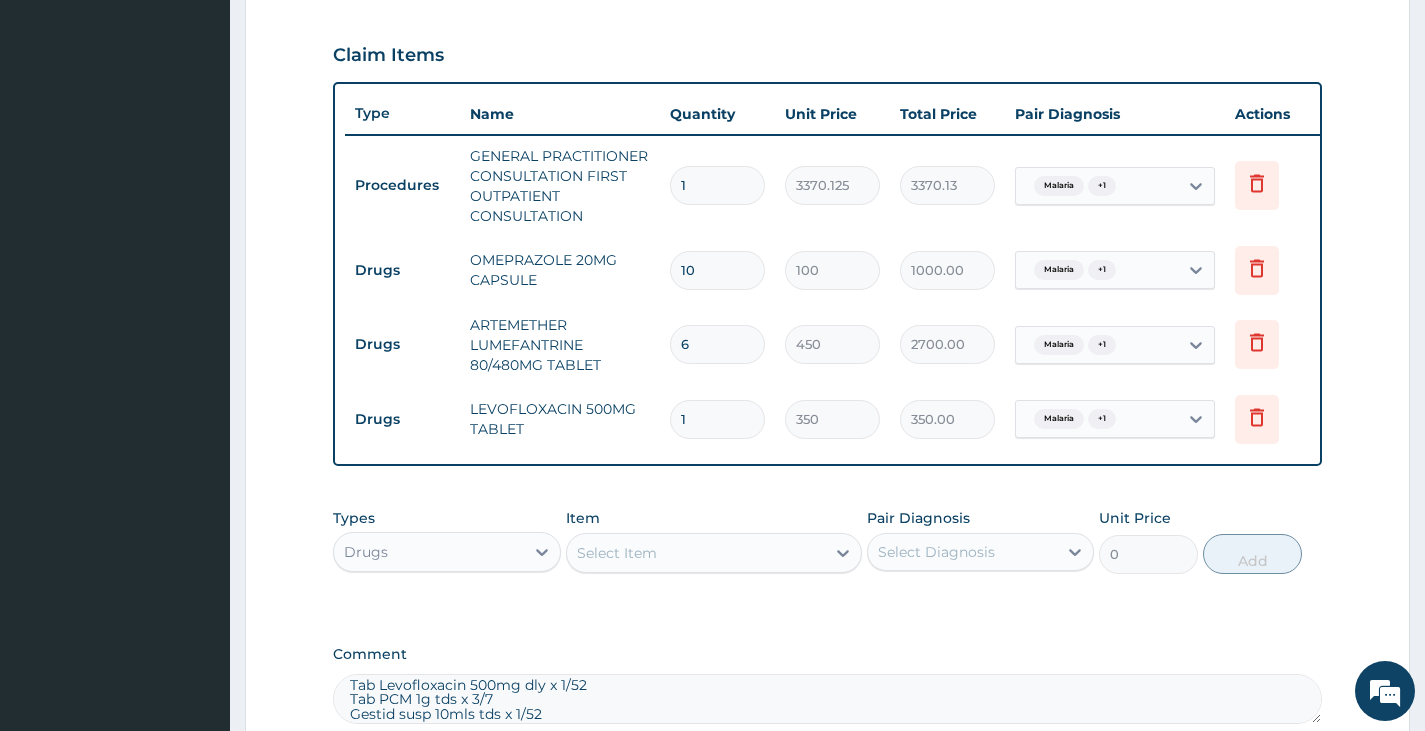 type 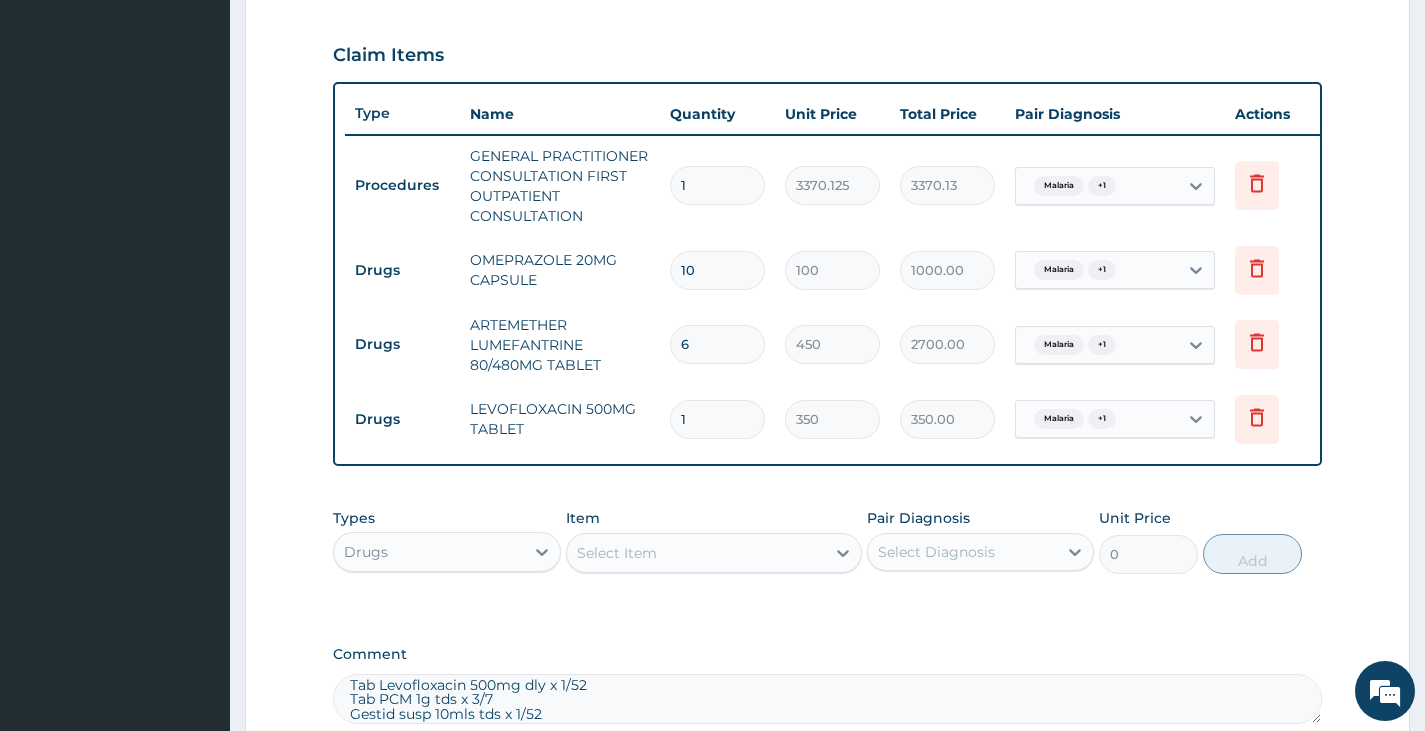 type on "0.00" 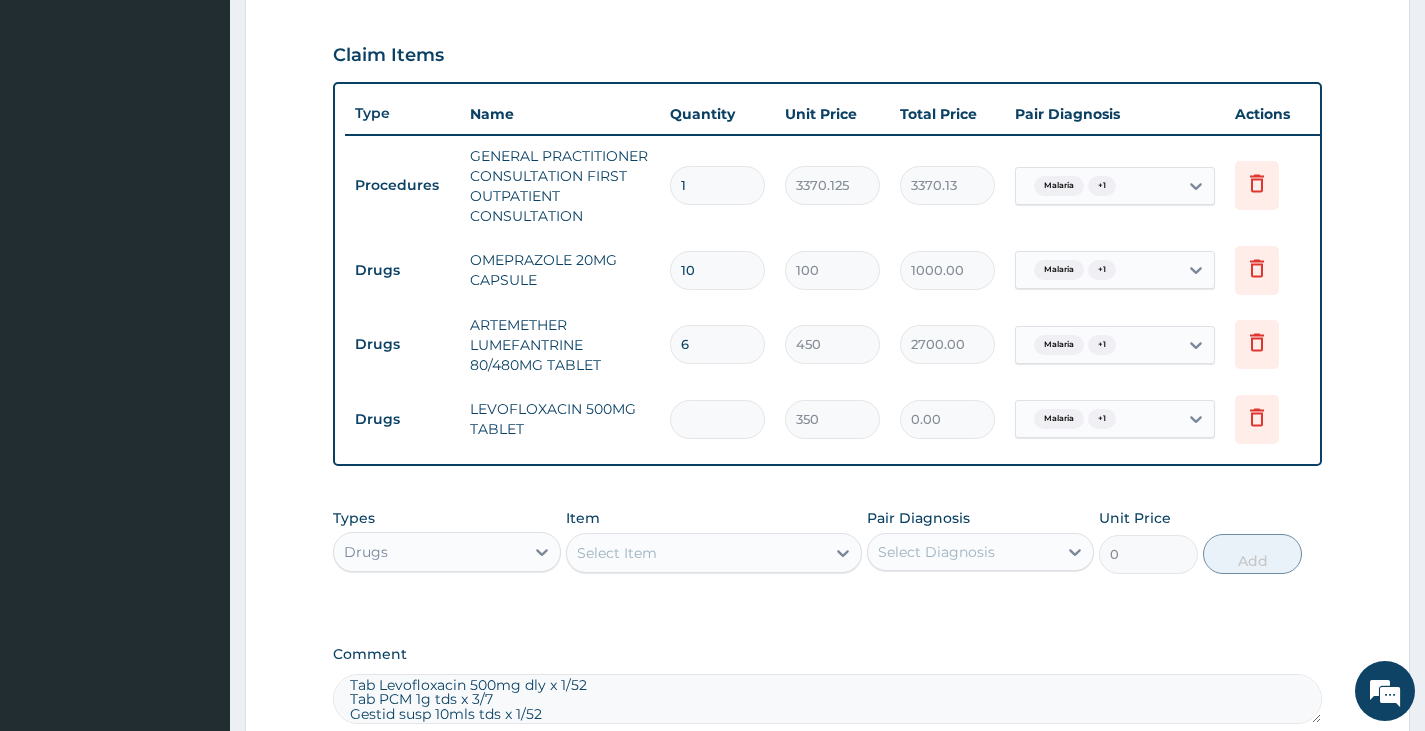 type on "7" 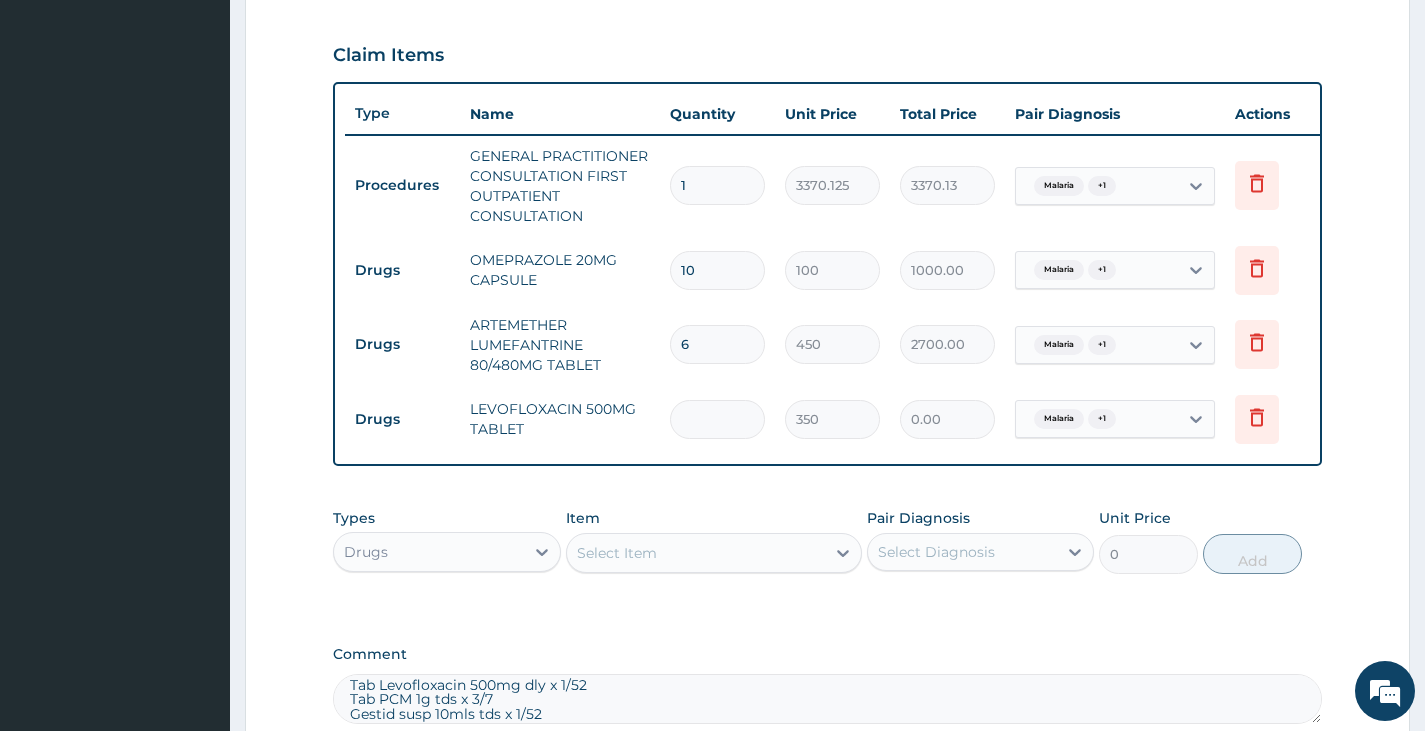type on "2450.00" 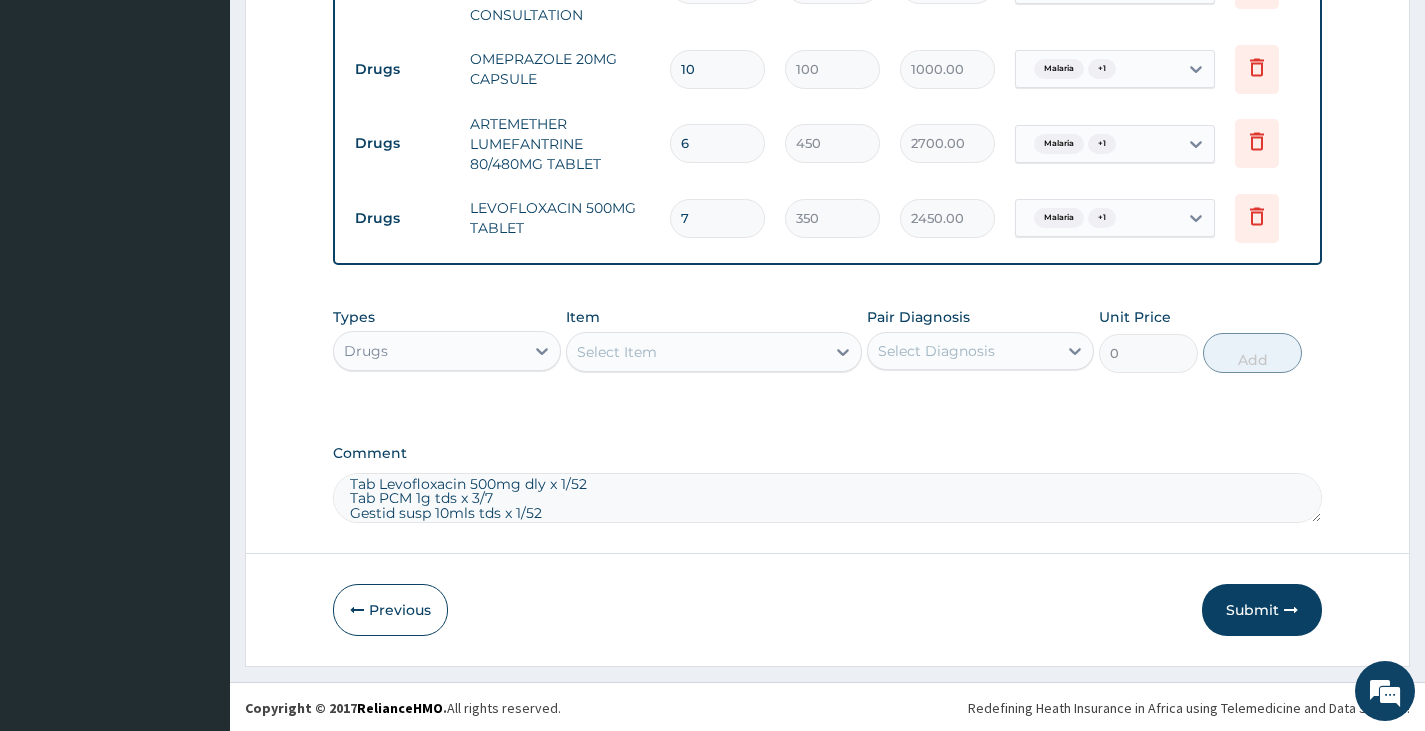 scroll, scrollTop: 880, scrollLeft: 0, axis: vertical 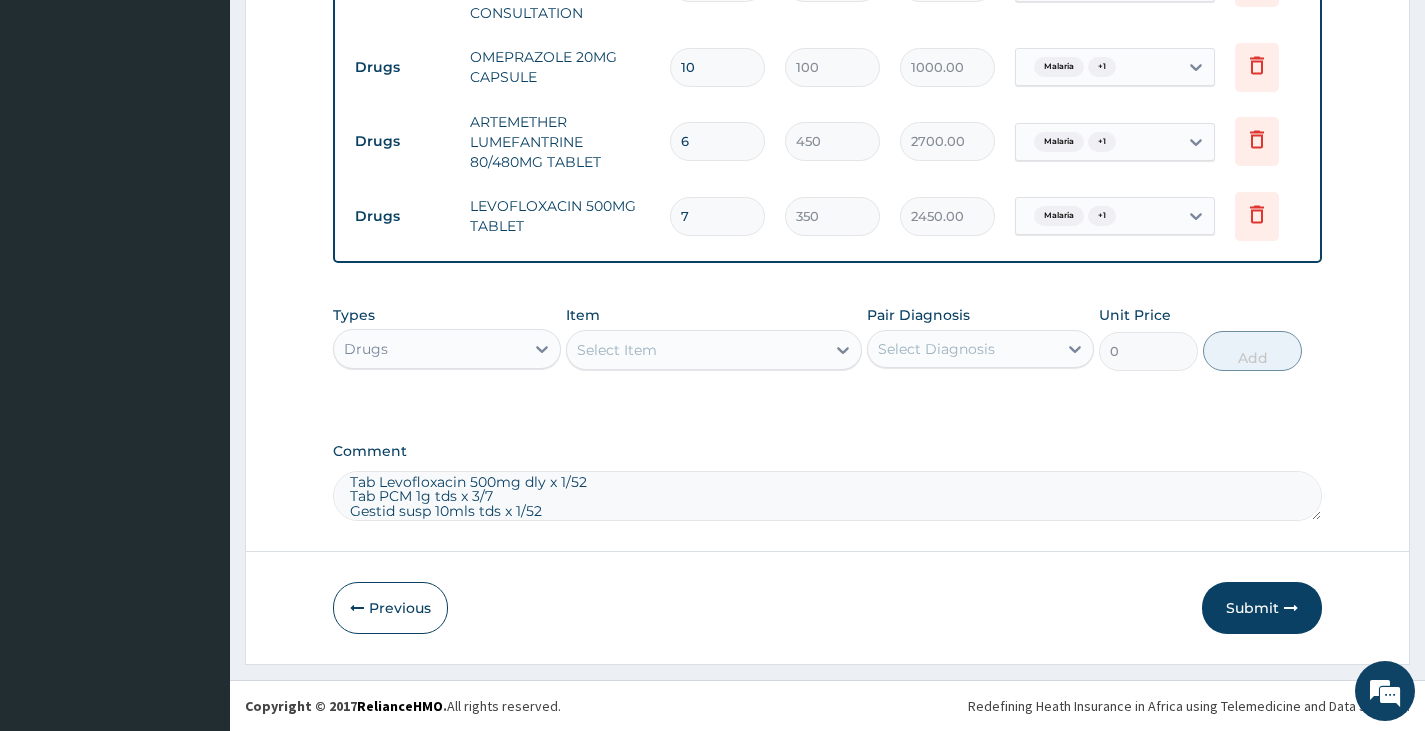 type on "7" 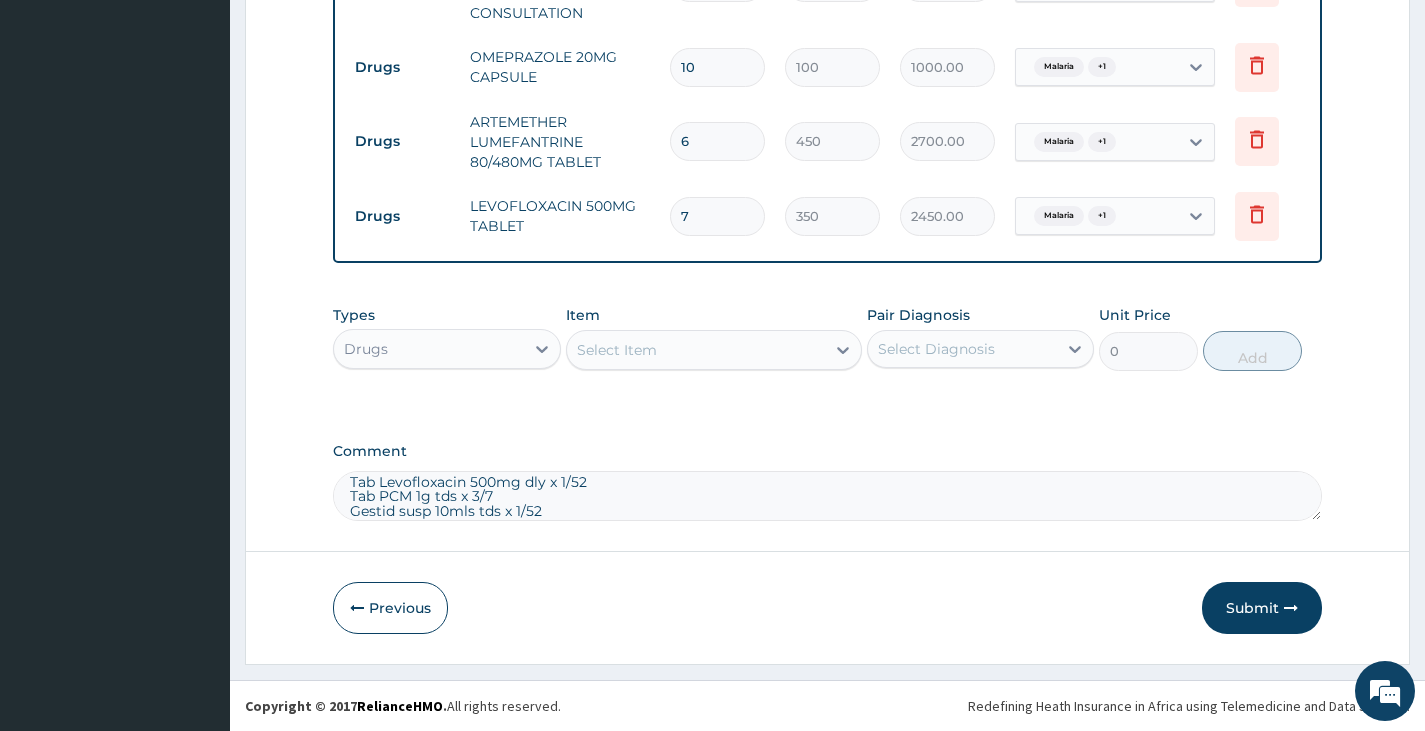 click on "Tab Levofloxacin 500mg dly x 1/52
Tab PCM 1g tds x 3/7
Gestid susp 10mls tds x 1/52" at bounding box center (827, 496) 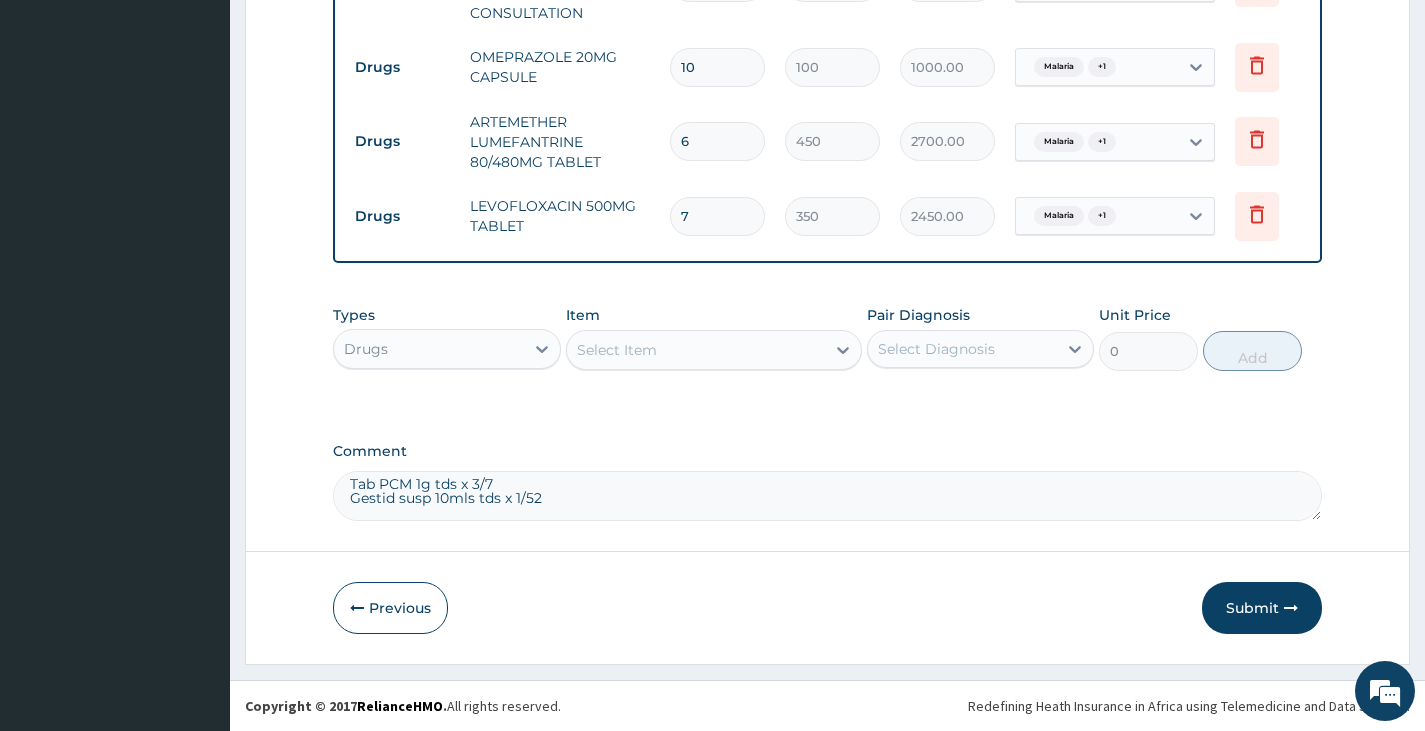 type on "Tab PCM 1g tds x 3/7
Gestid susp 10mls tds x 1/52" 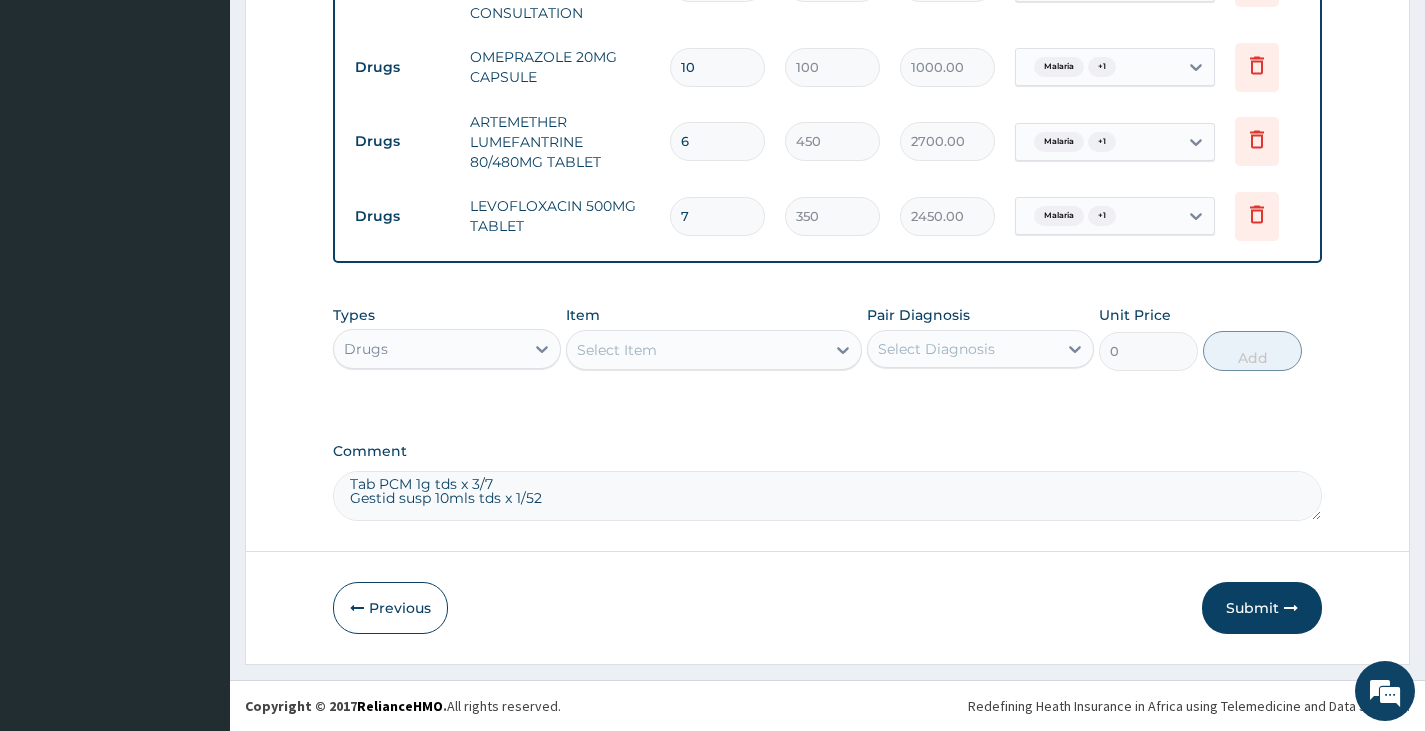 click on "Select Item" at bounding box center [617, 350] 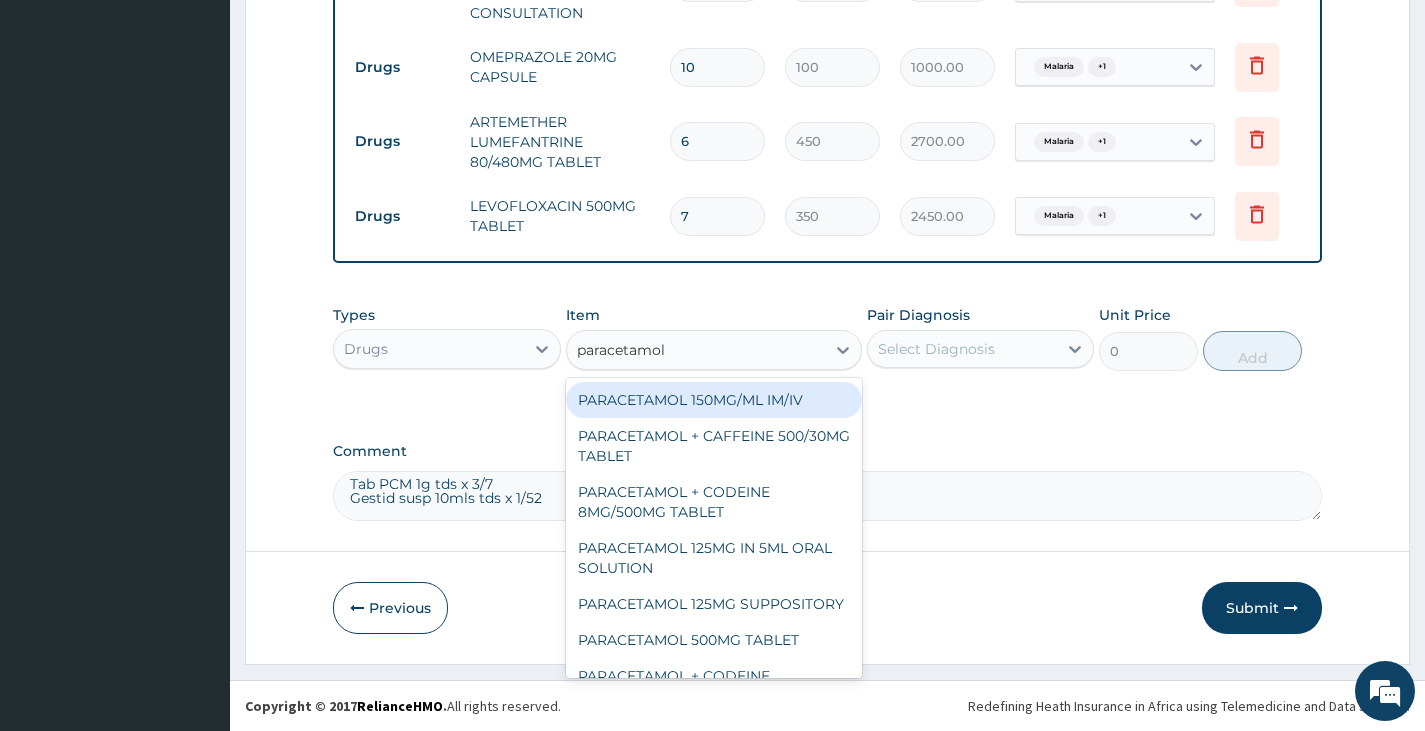 type on "paracetamol 5" 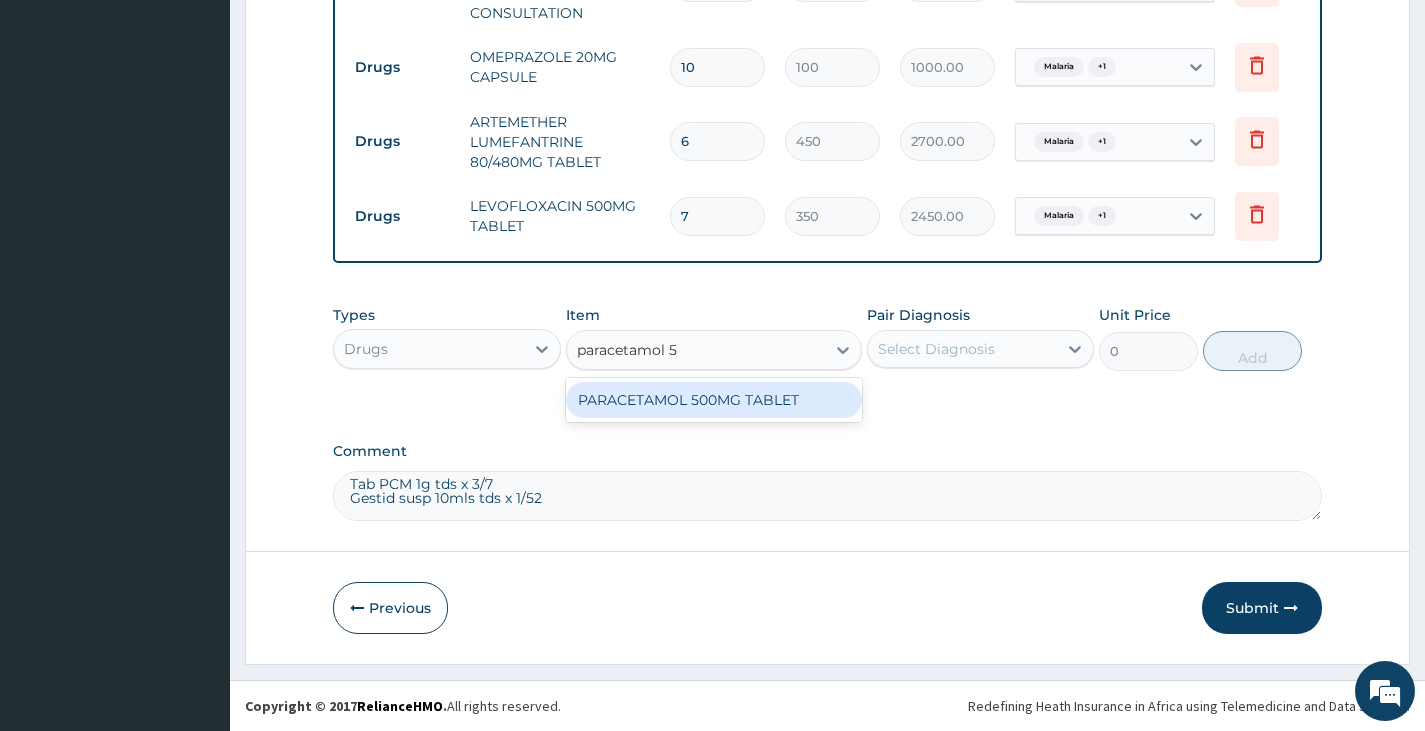 click on "PARACETAMOL 500MG TABLET" at bounding box center [714, 400] 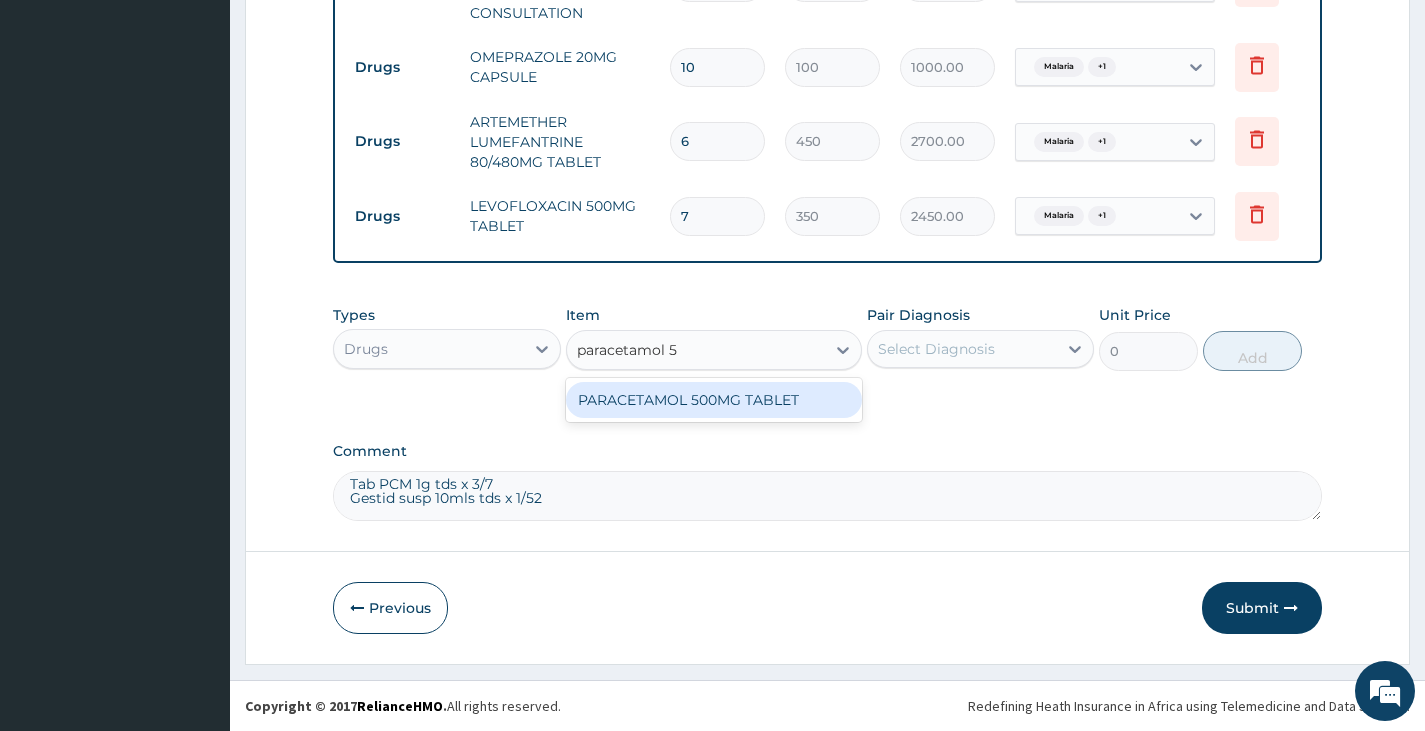 type 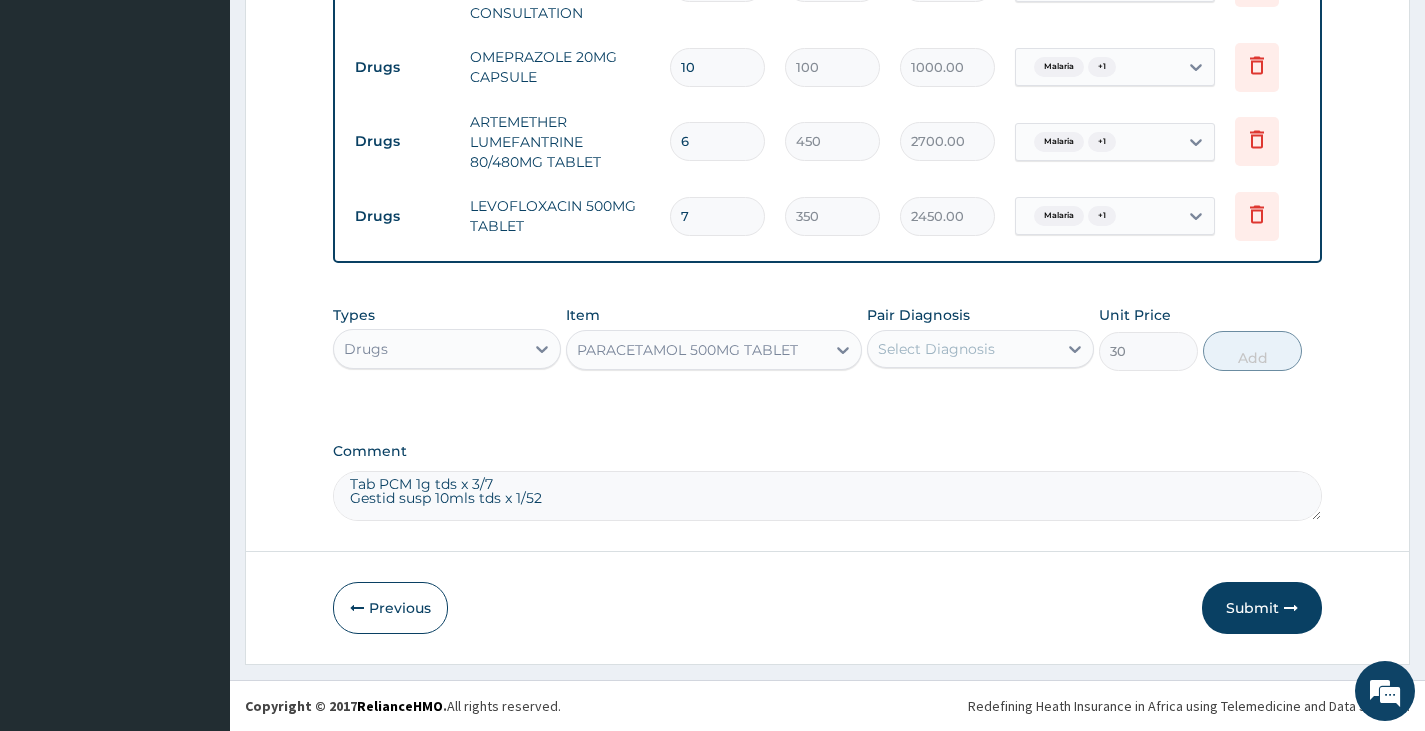 drag, startPoint x: 965, startPoint y: 340, endPoint x: 957, endPoint y: 365, distance: 26.24881 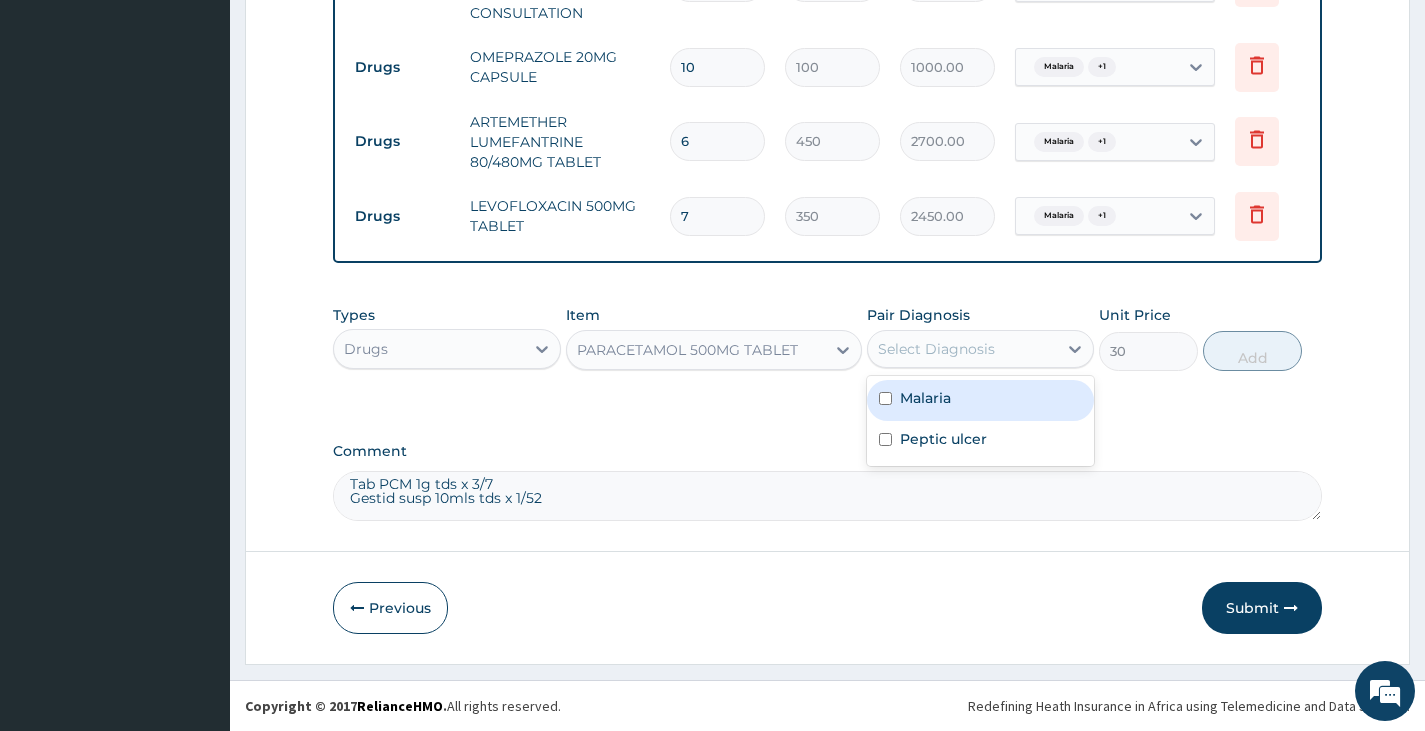 drag, startPoint x: 936, startPoint y: 397, endPoint x: 938, endPoint y: 415, distance: 18.110771 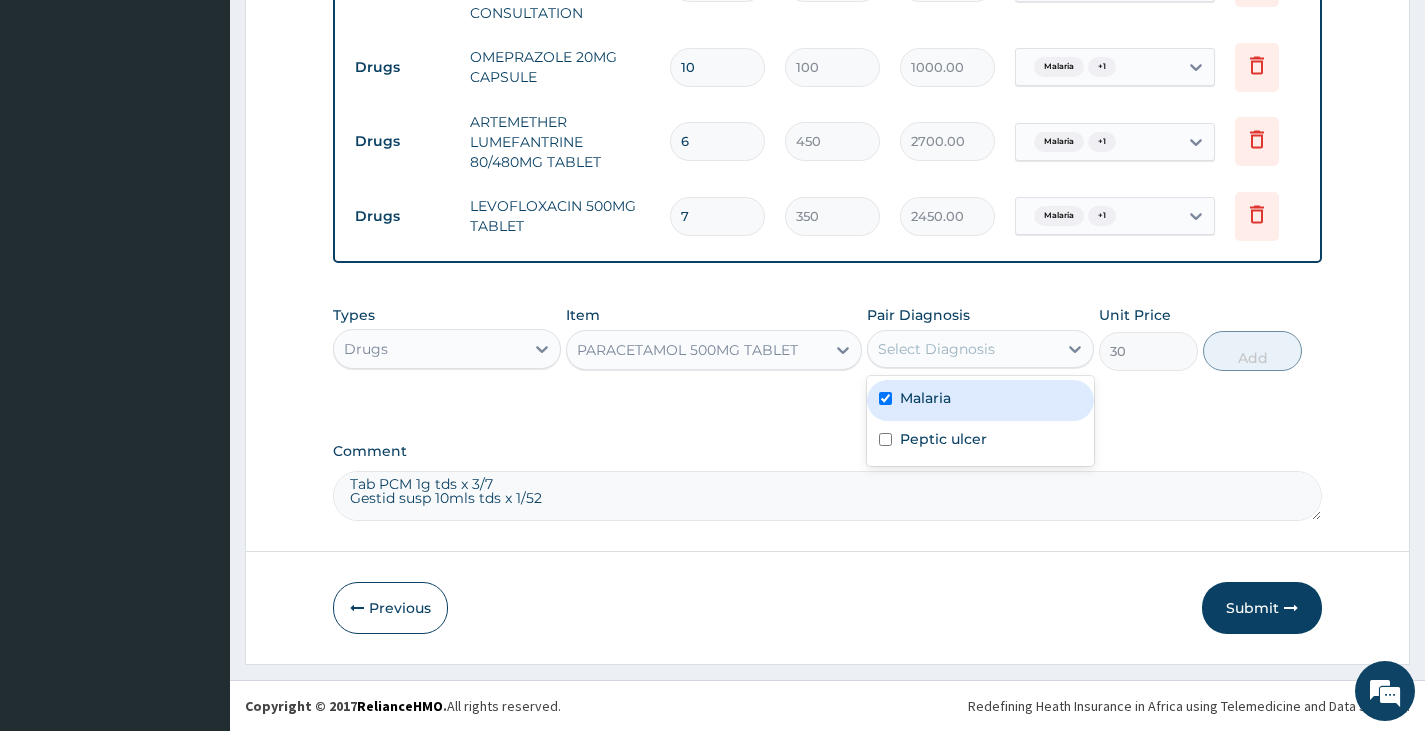 checkbox on "true" 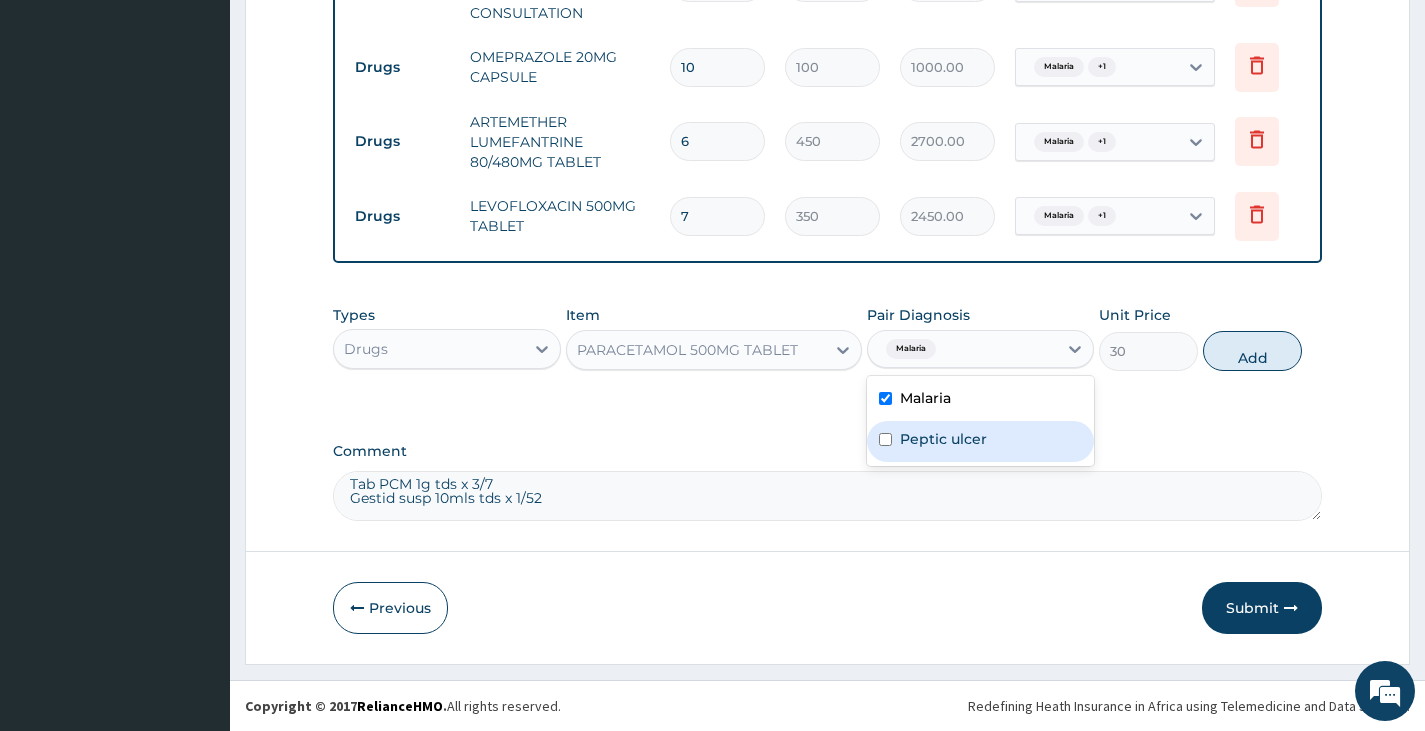 click on "Peptic ulcer" at bounding box center (943, 439) 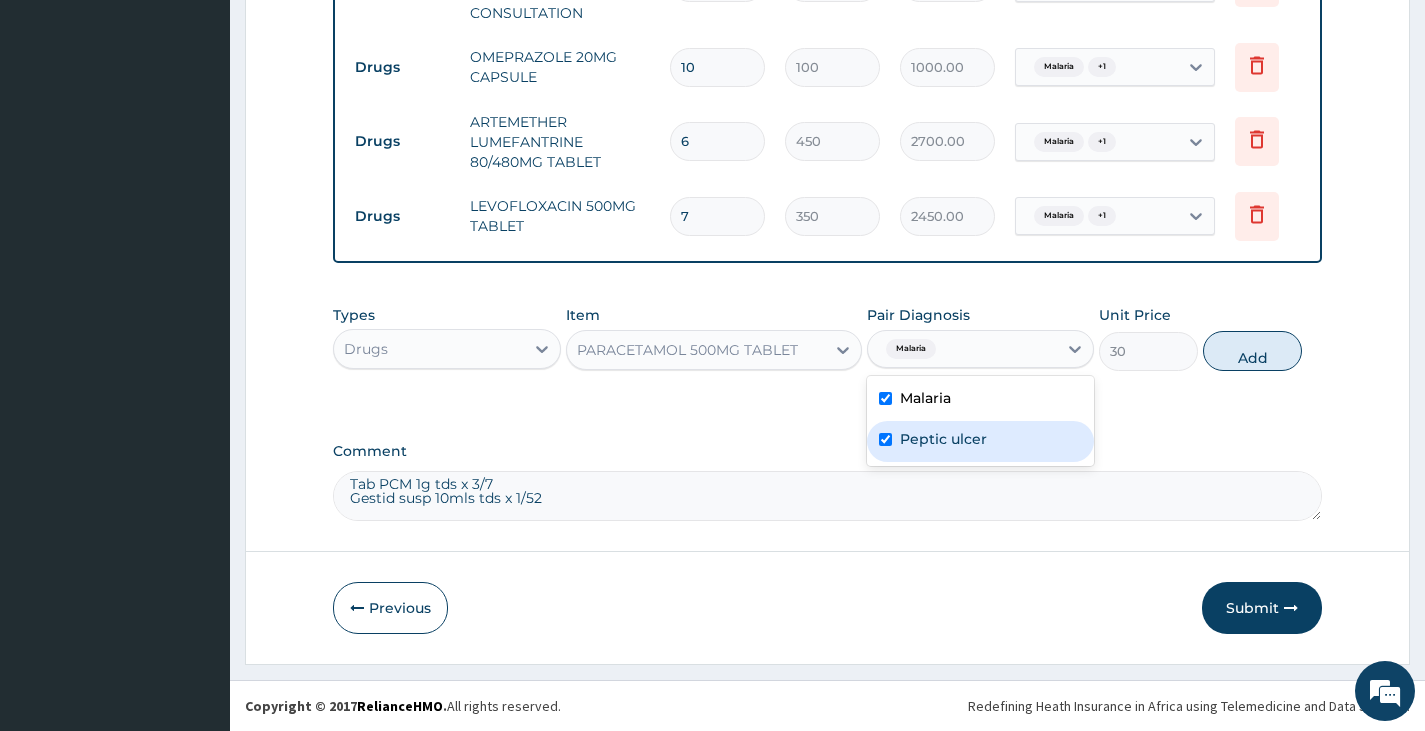 checkbox on "true" 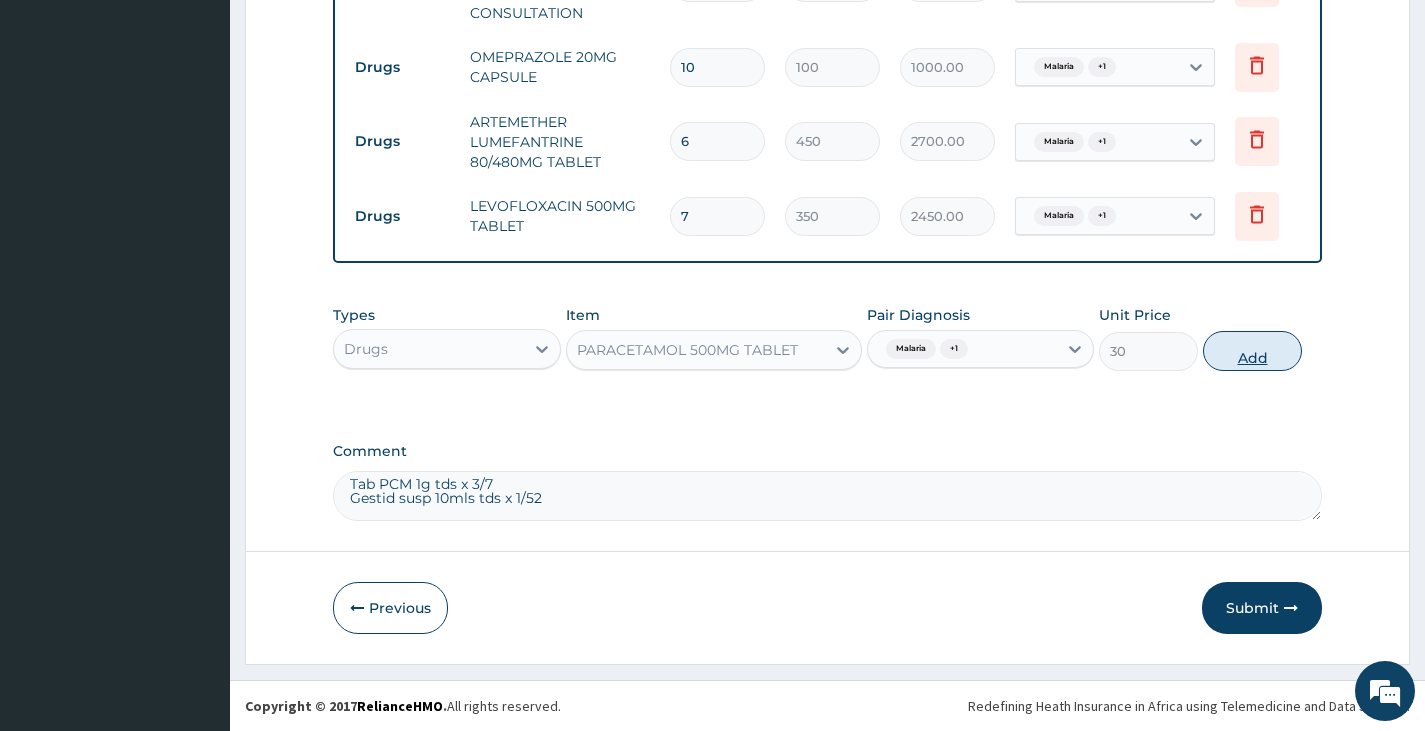 click on "Add" at bounding box center (1252, 351) 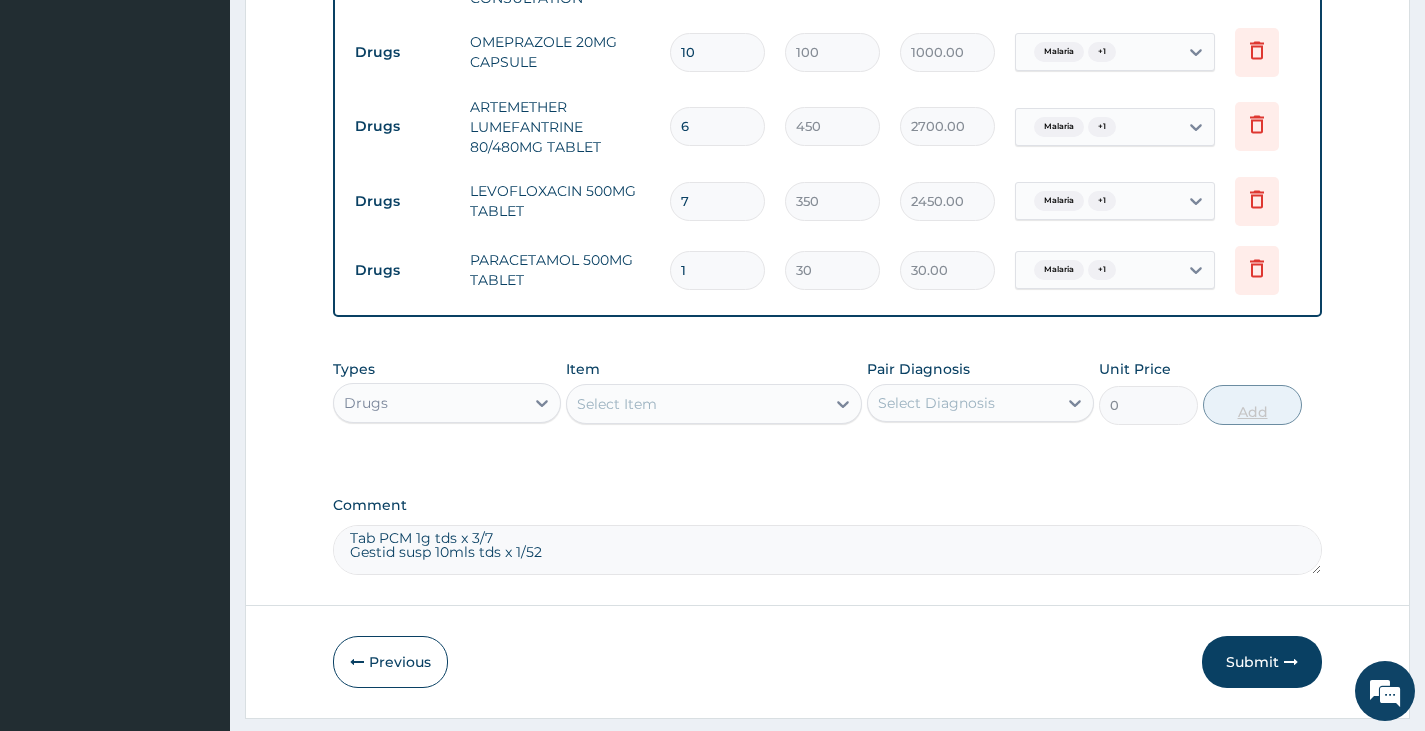 type 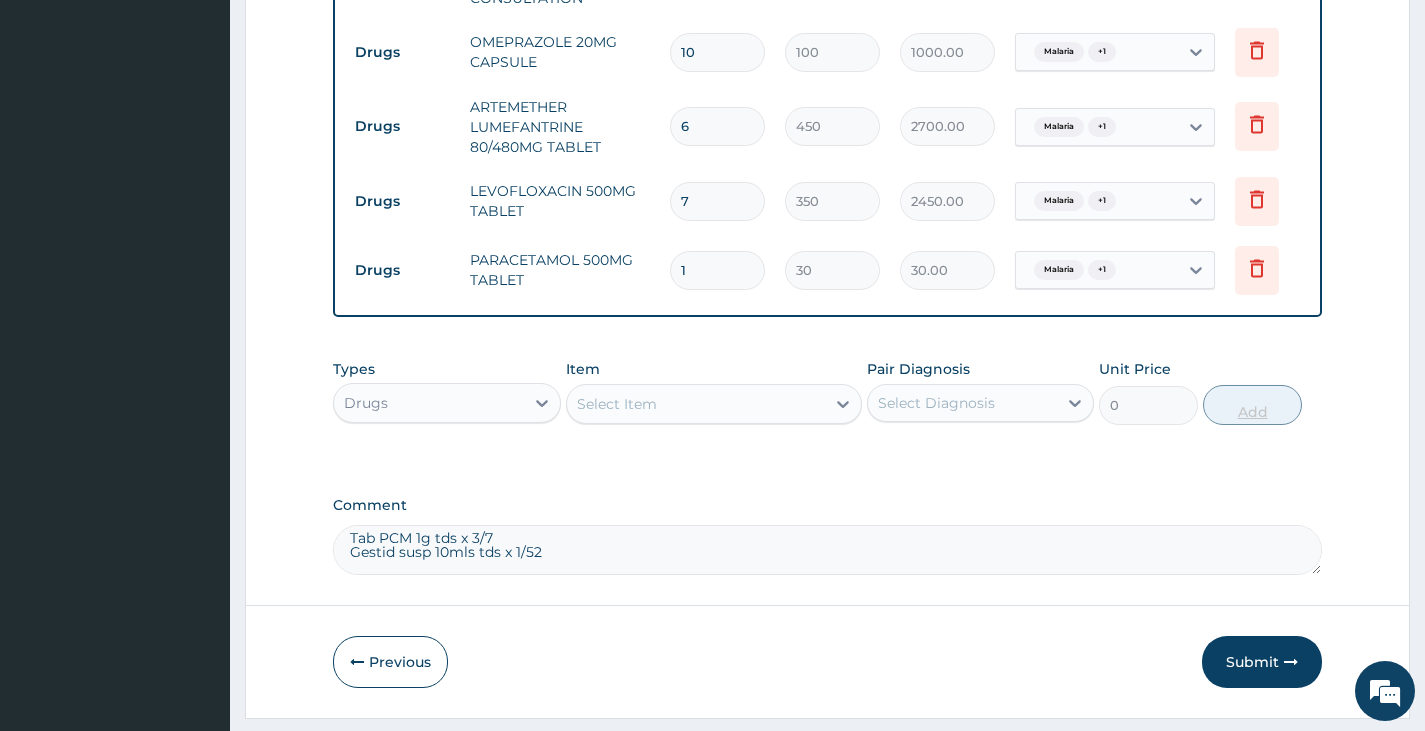 type on "0.00" 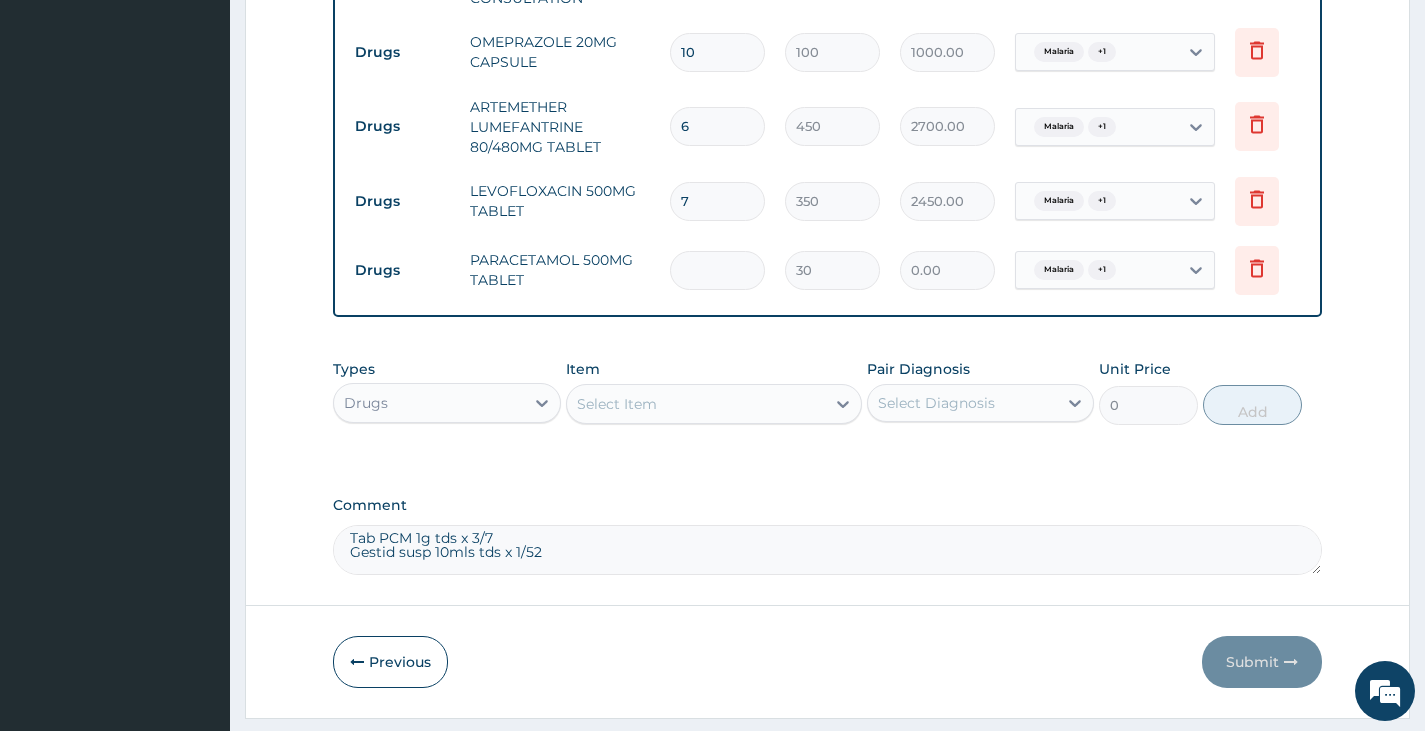 type on "9" 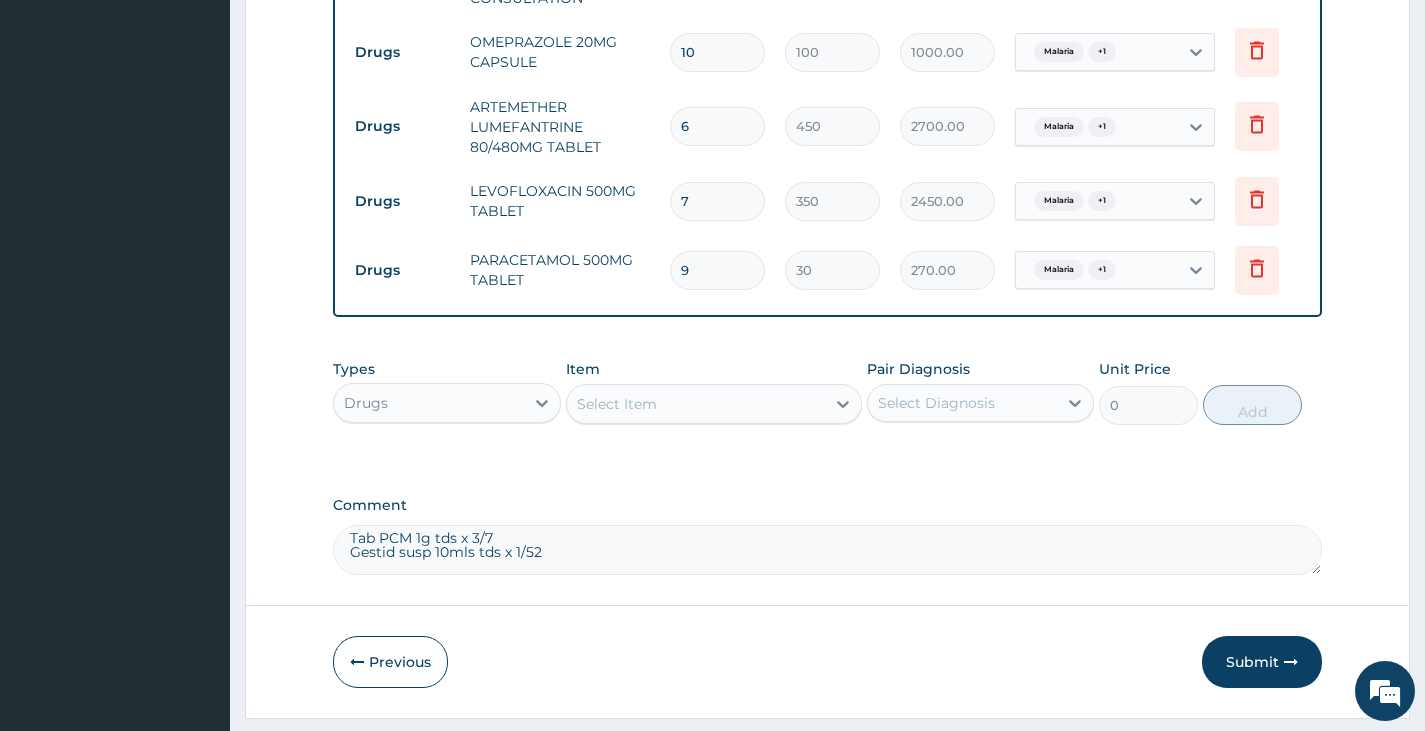 type on "9" 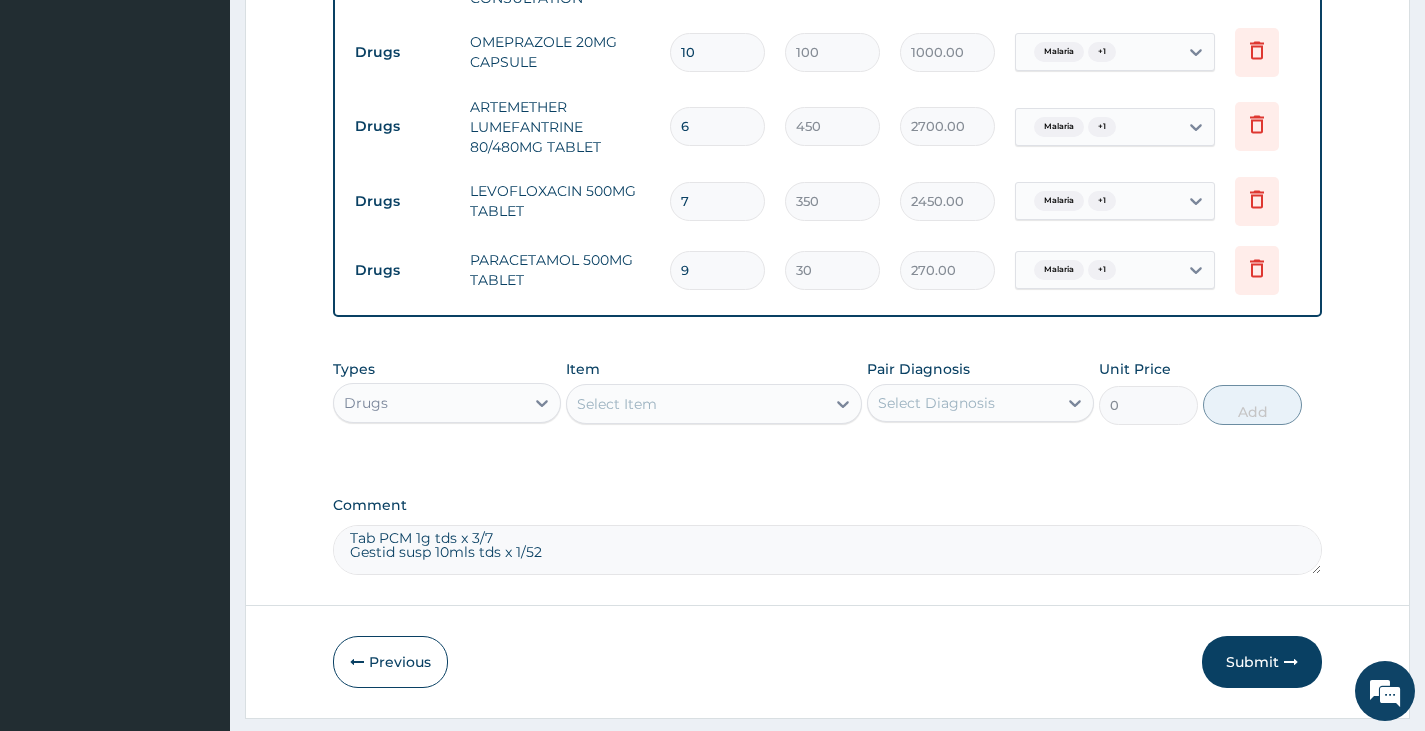 click on "Select Item" at bounding box center (696, 404) 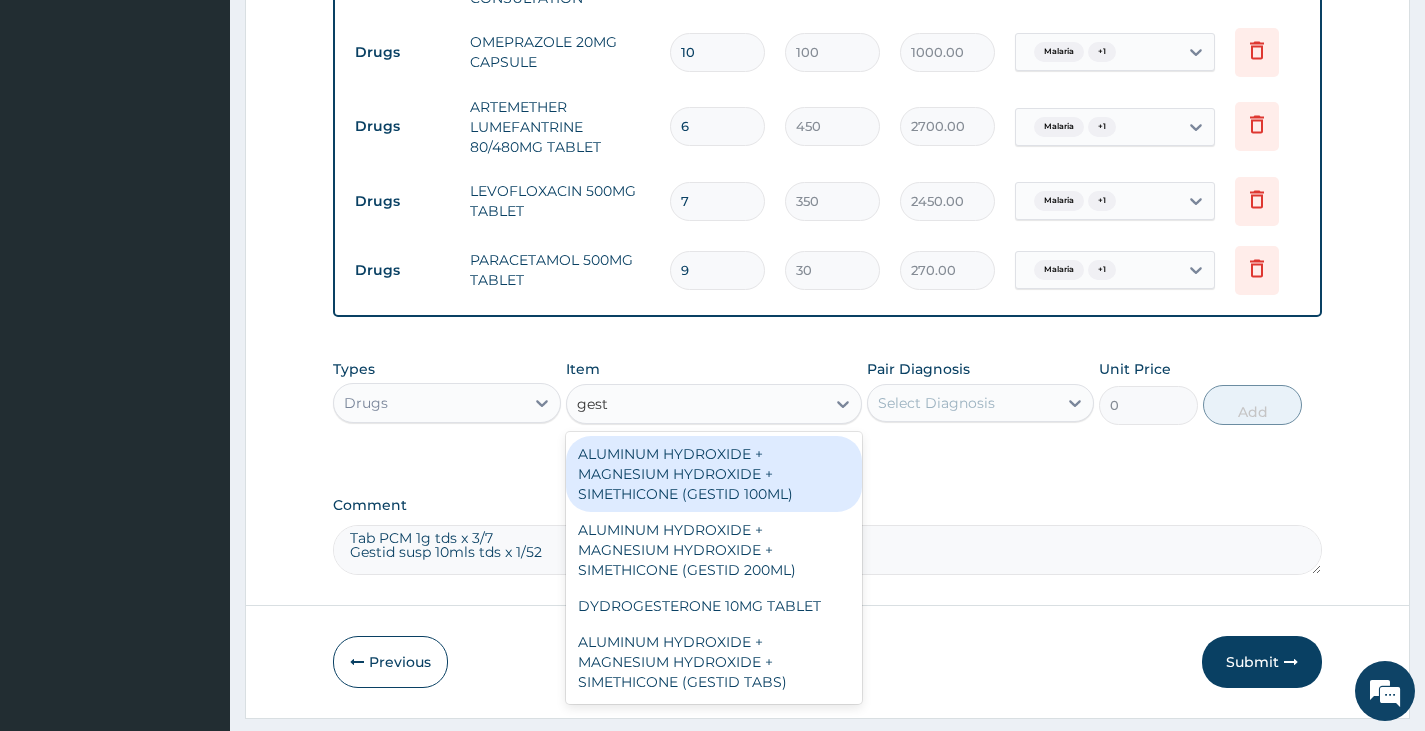 type on "gesti" 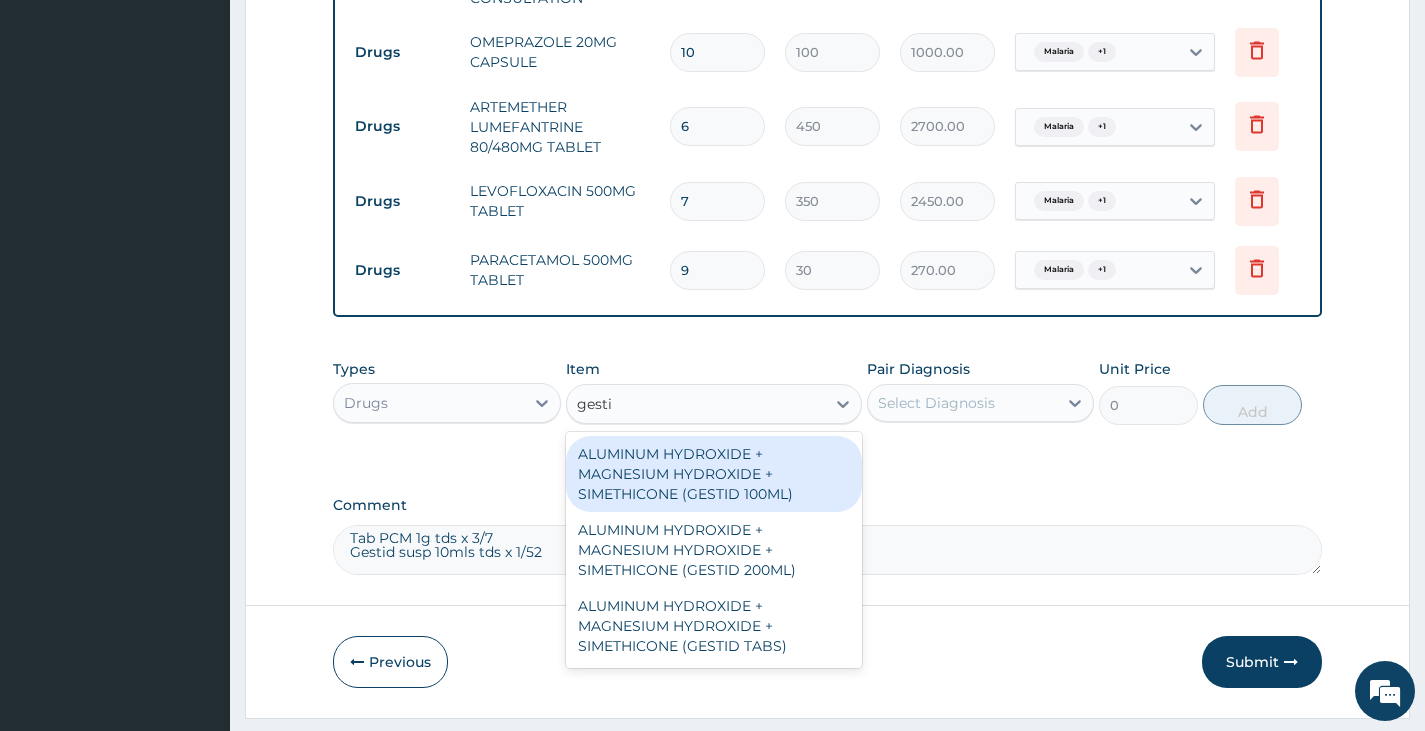 click on "ALUMINUM HYDROXIDE + MAGNESIUM HYDROXIDE + SIMETHICONE (GESTID 100ML)" at bounding box center (714, 474) 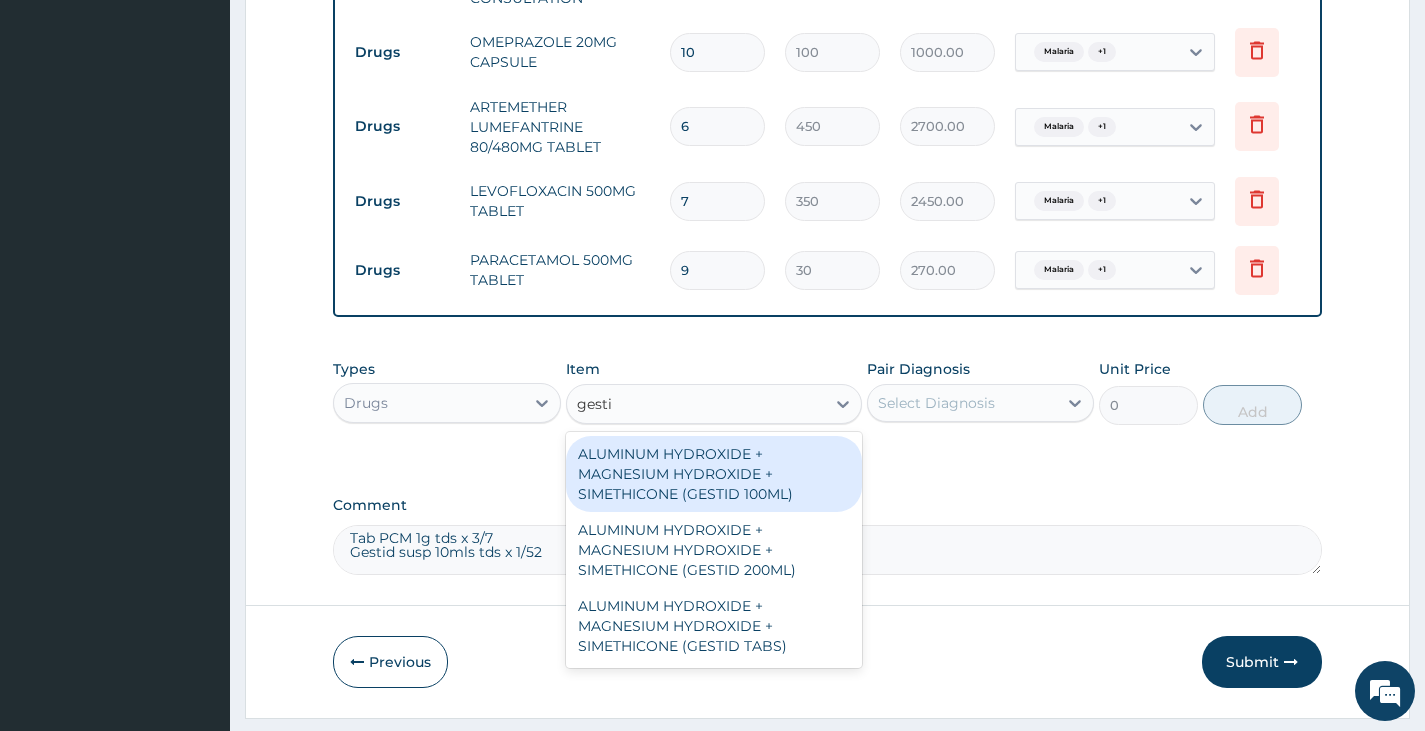 type 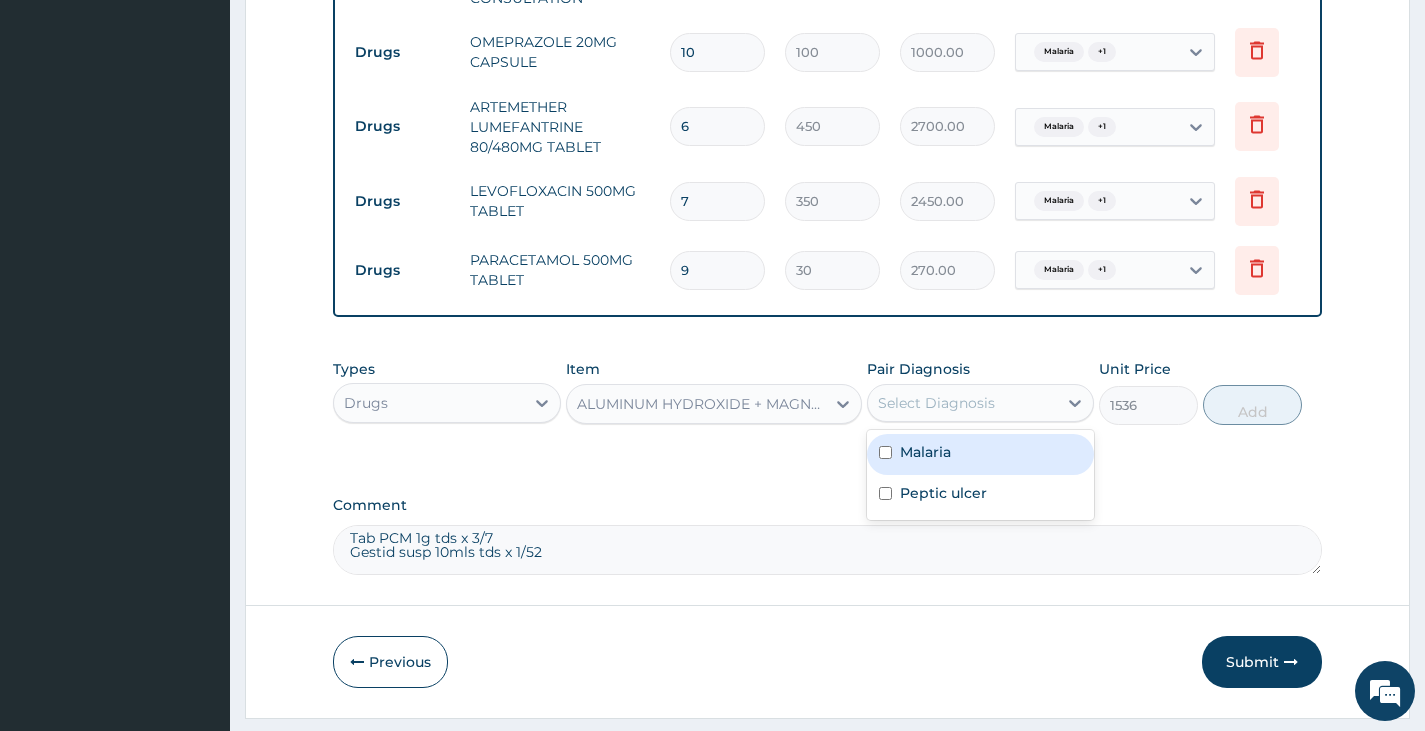 drag, startPoint x: 982, startPoint y: 415, endPoint x: 940, endPoint y: 453, distance: 56.63921 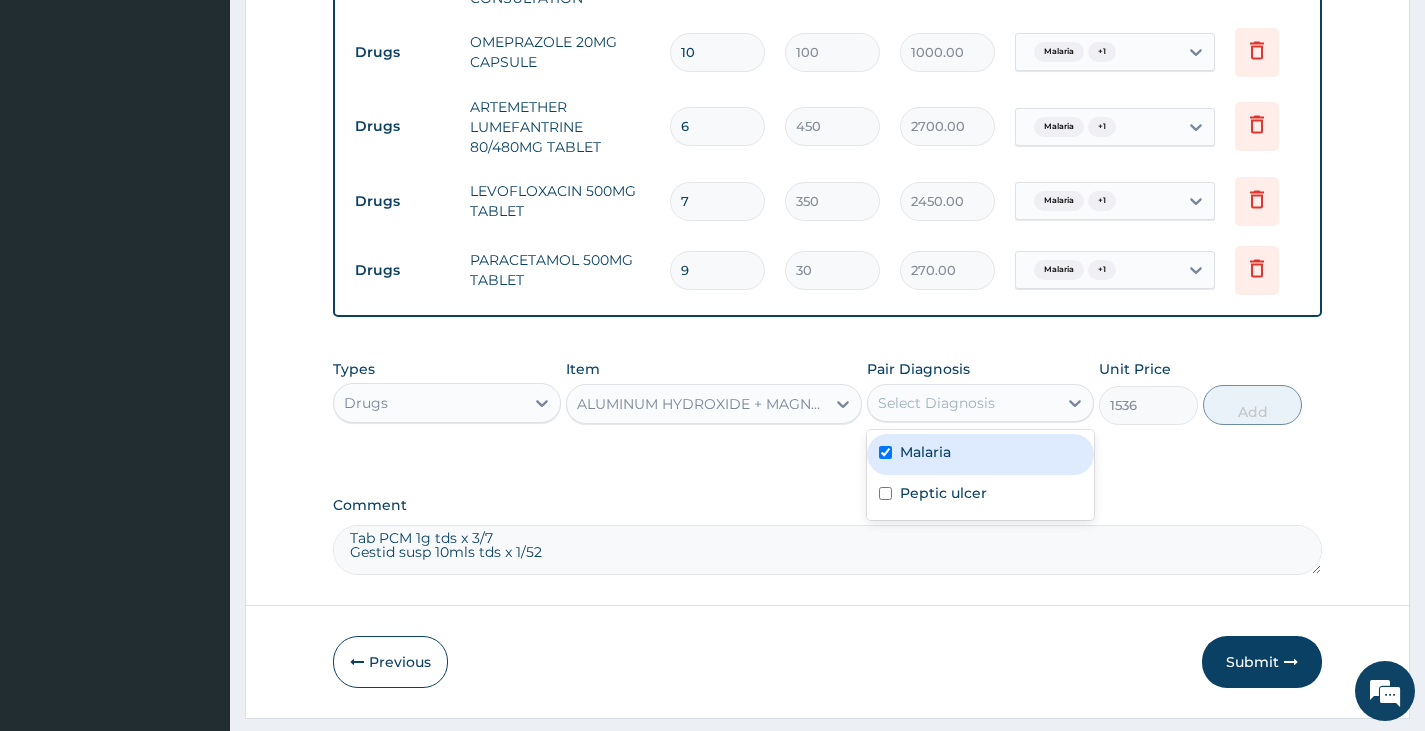 checkbox on "true" 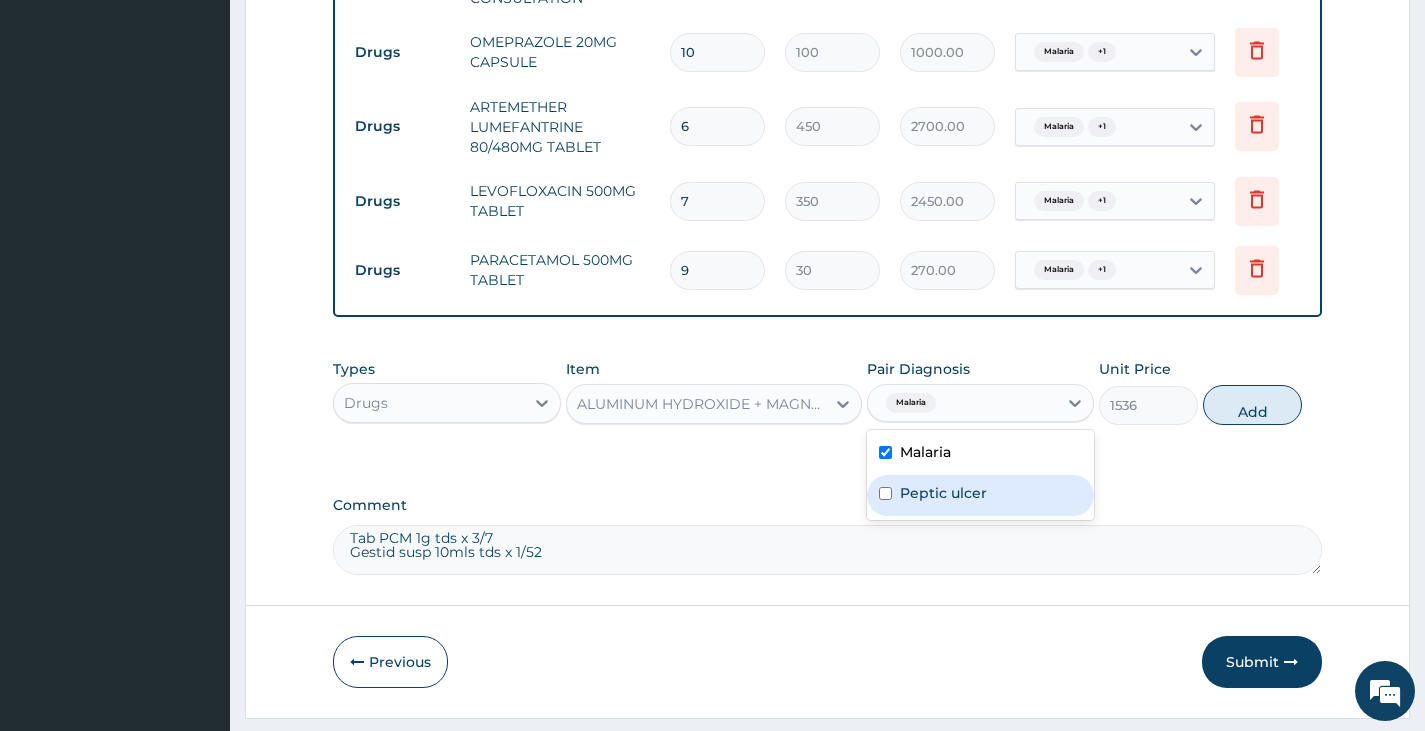 click on "Peptic ulcer" at bounding box center [943, 493] 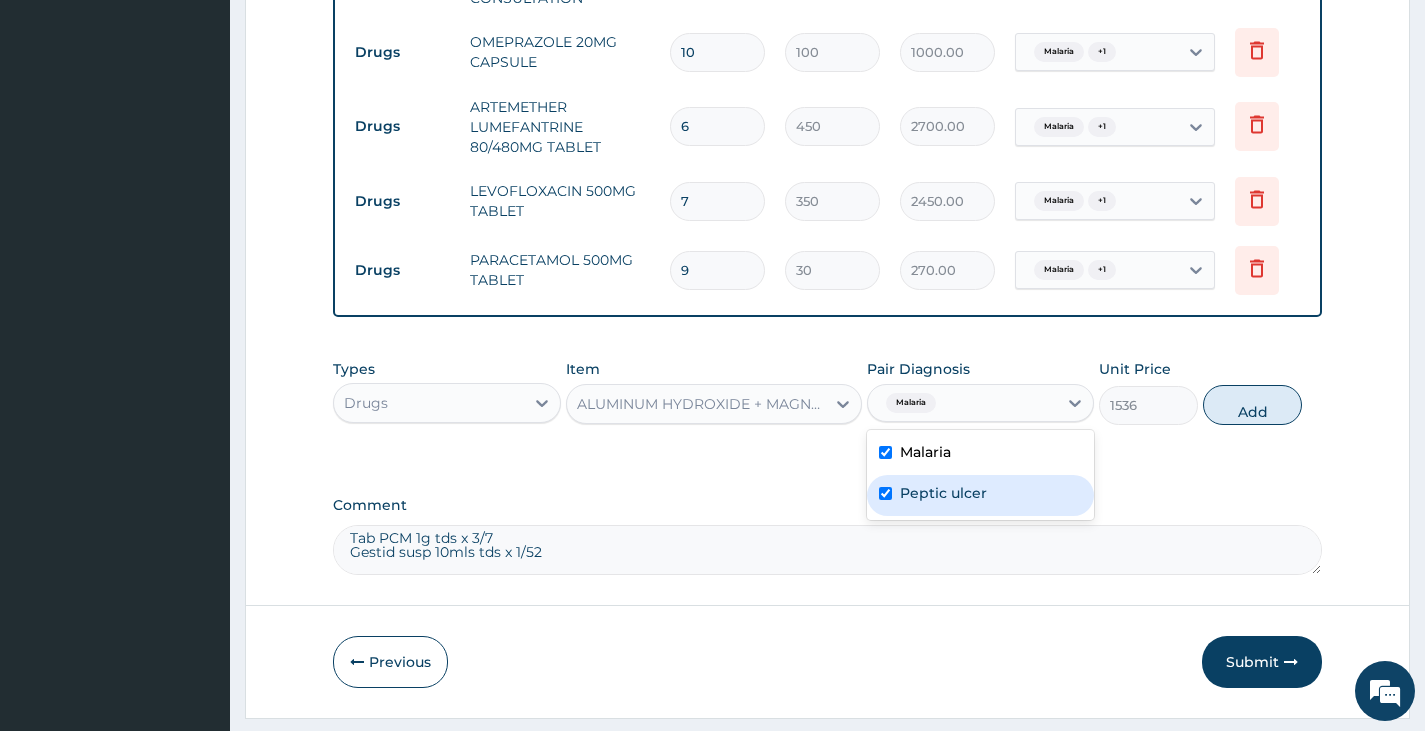 checkbox on "true" 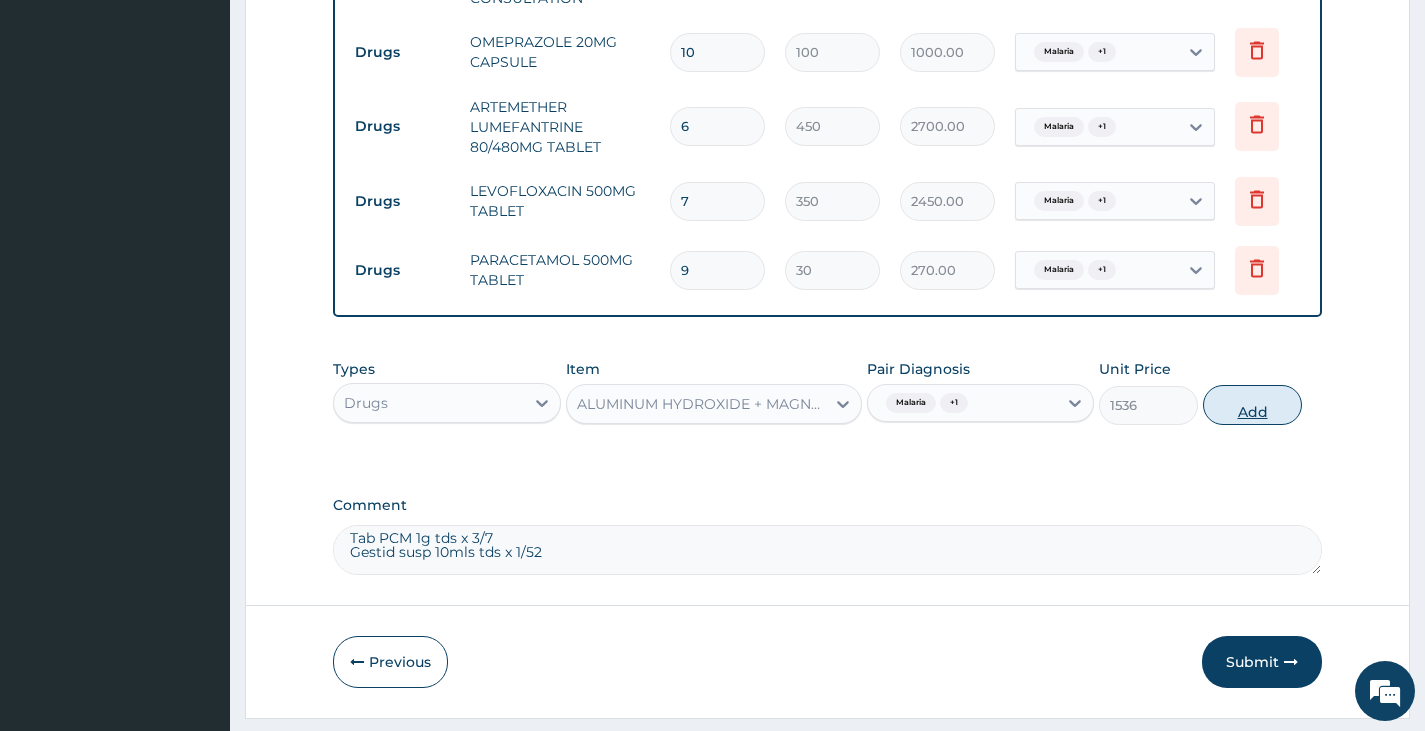 click on "Add" at bounding box center (1252, 405) 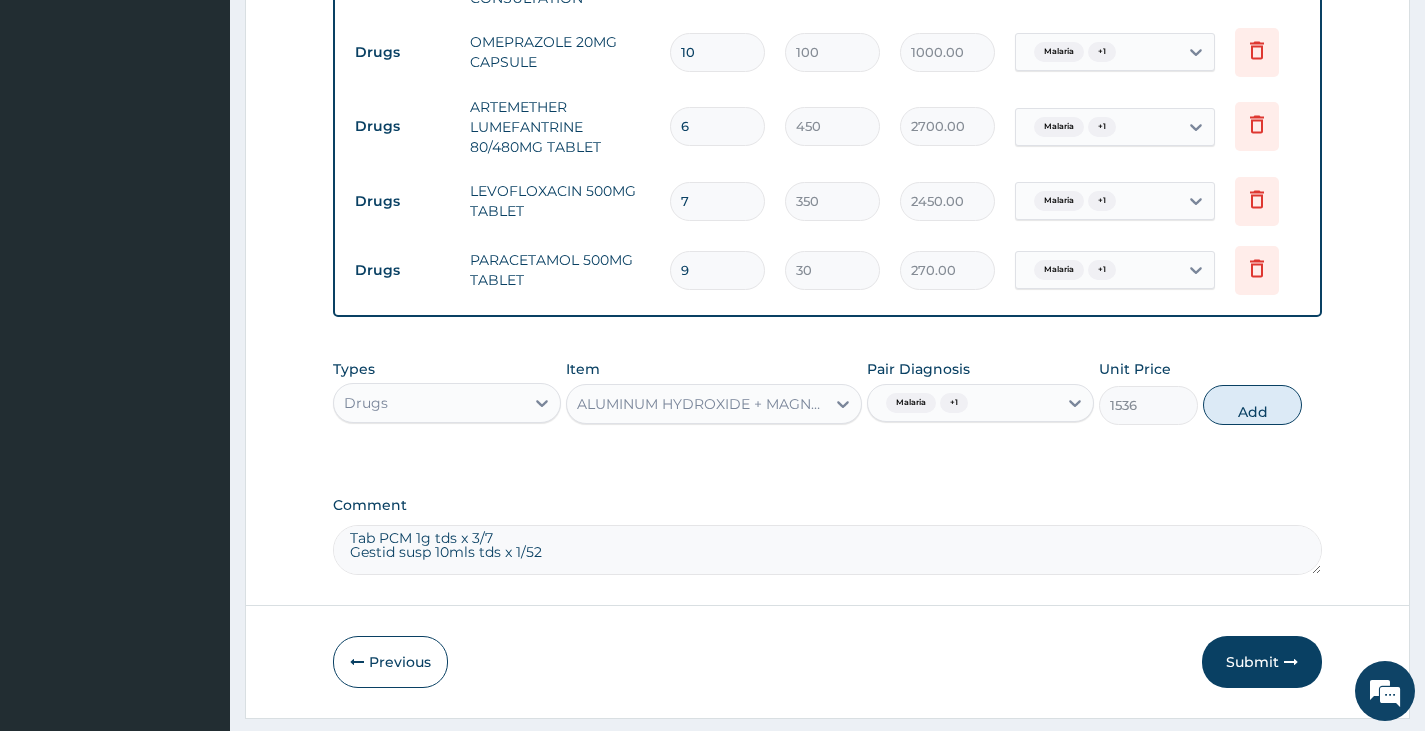 type on "0" 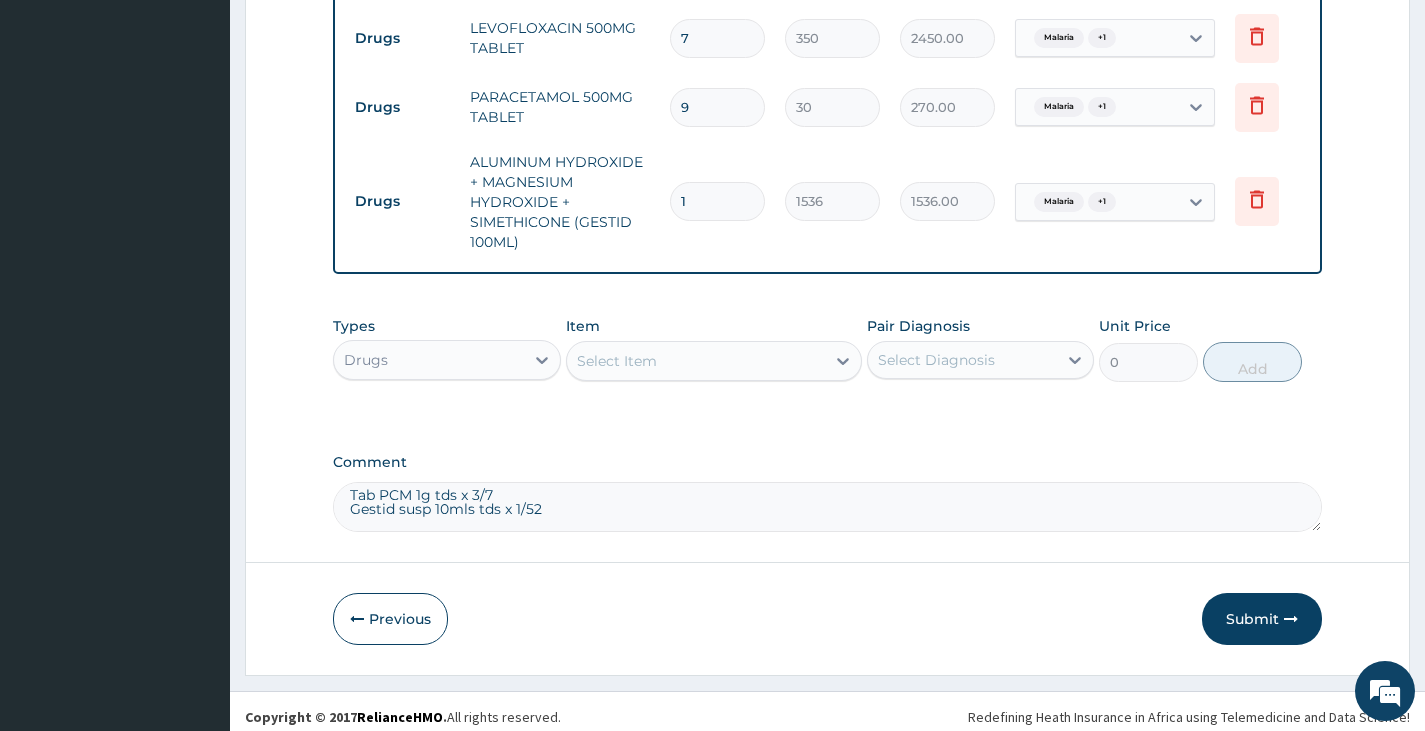 scroll, scrollTop: 1059, scrollLeft: 0, axis: vertical 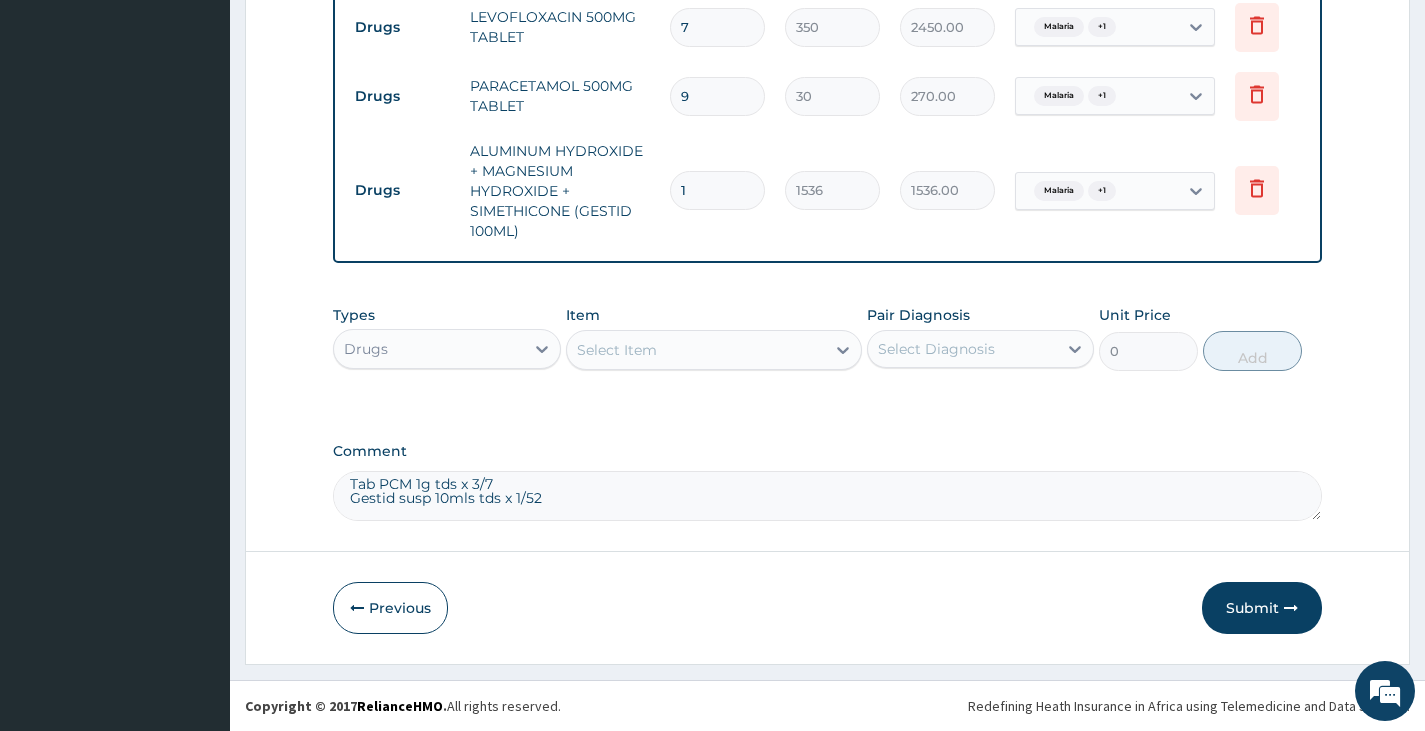 click on "Tab PCM 1g tds x 3/7
Gestid susp 10mls tds x 1/52" at bounding box center (827, 496) 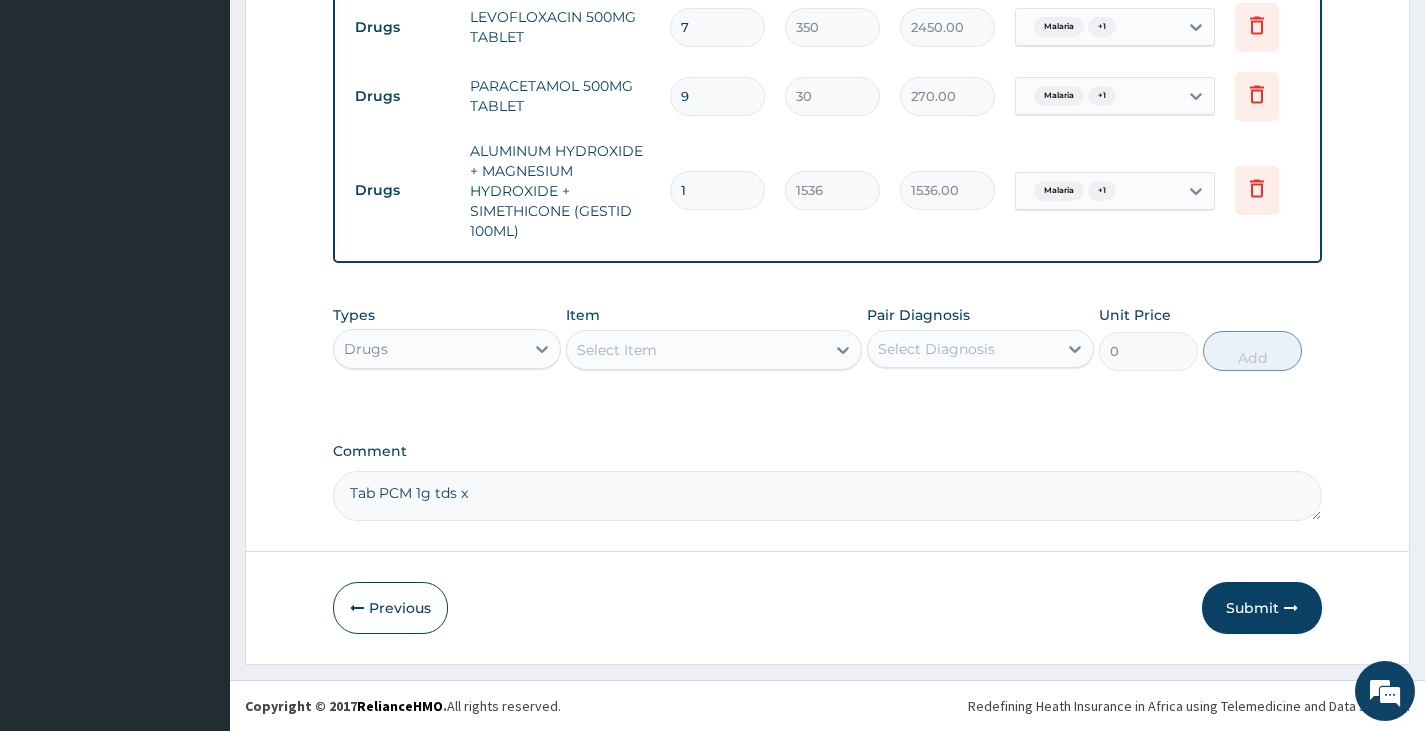 scroll, scrollTop: 9, scrollLeft: 0, axis: vertical 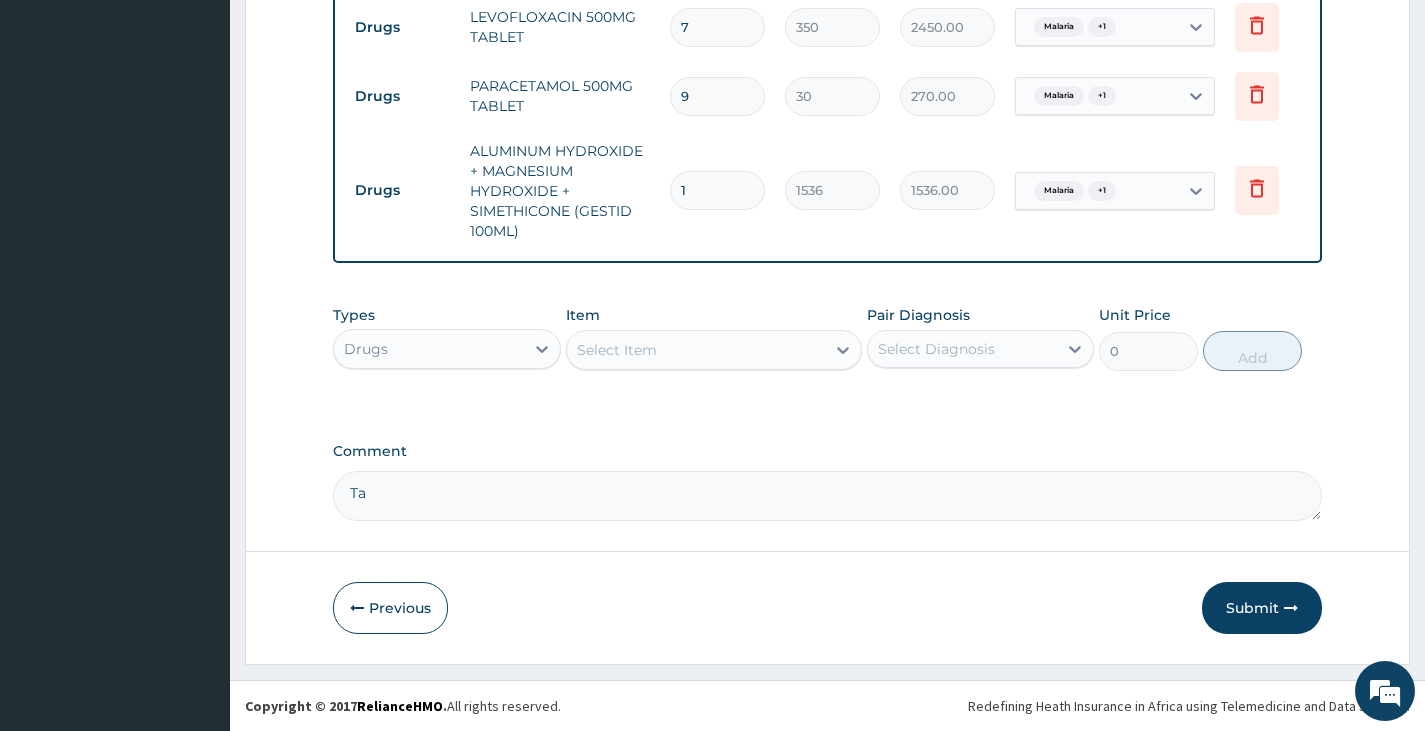 type on "T" 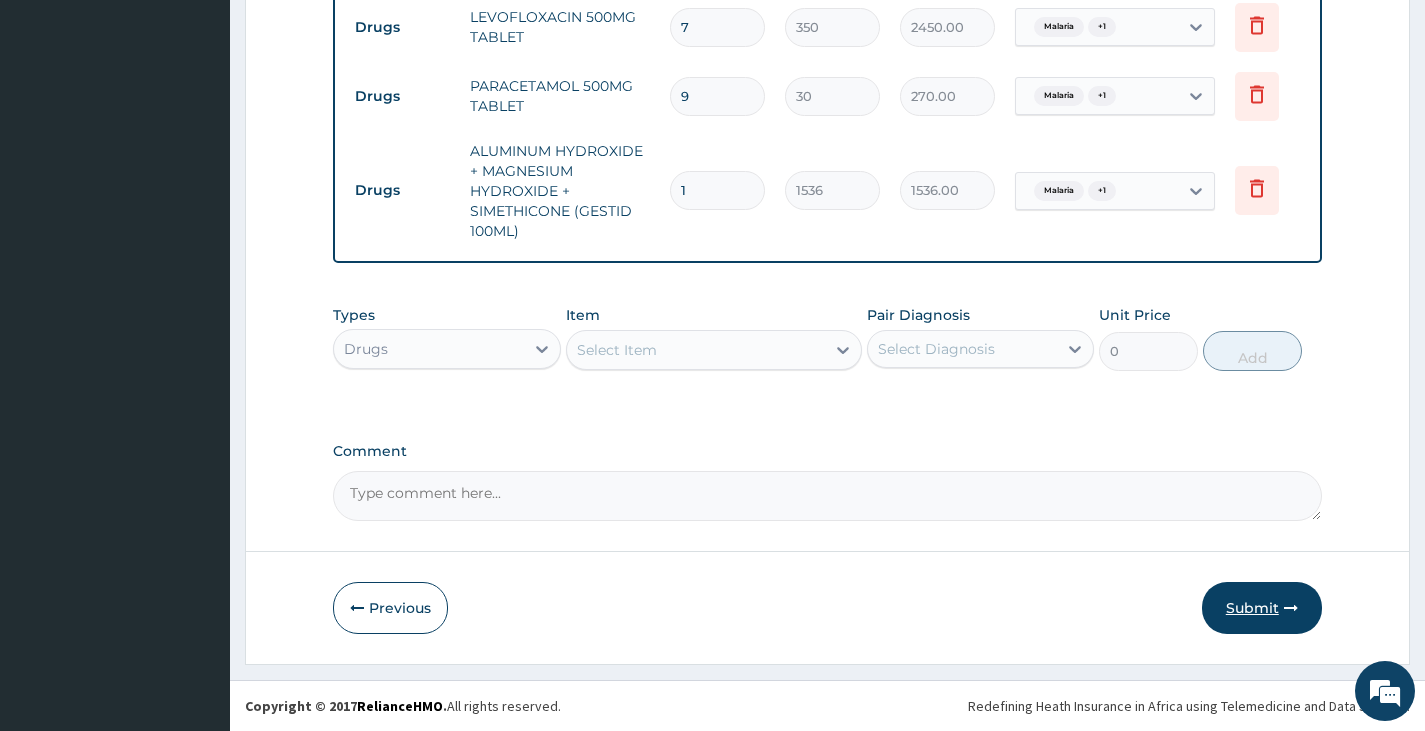 scroll, scrollTop: 0, scrollLeft: 0, axis: both 